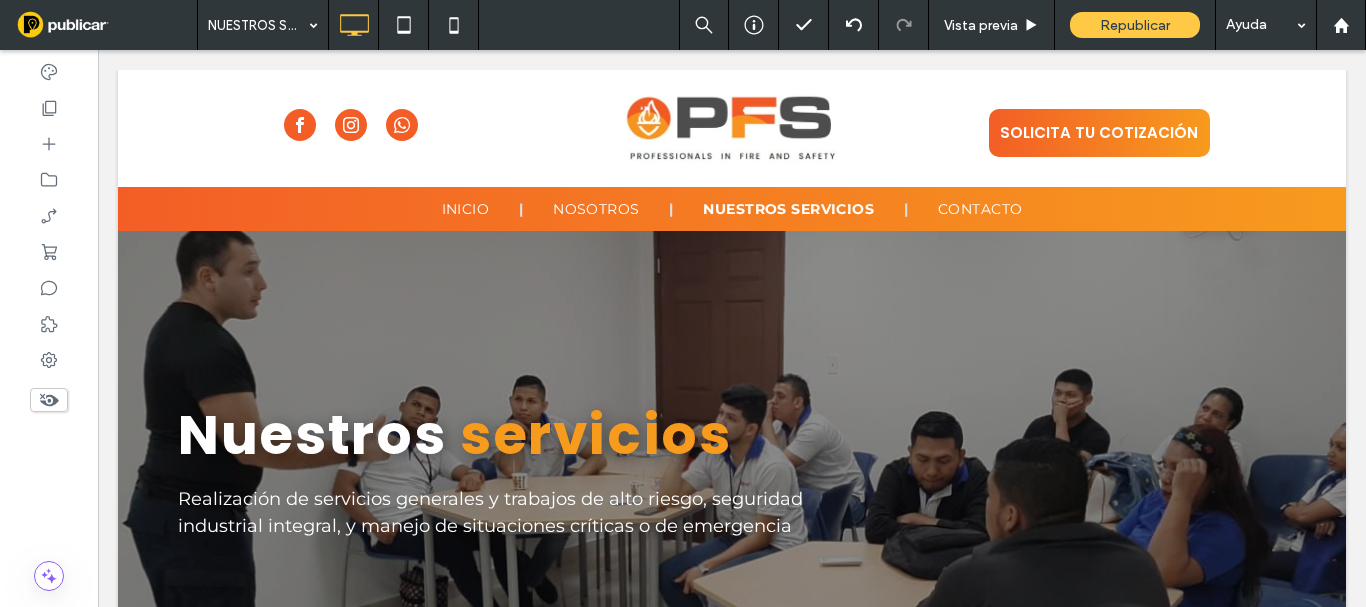 scroll, scrollTop: 800, scrollLeft: 0, axis: vertical 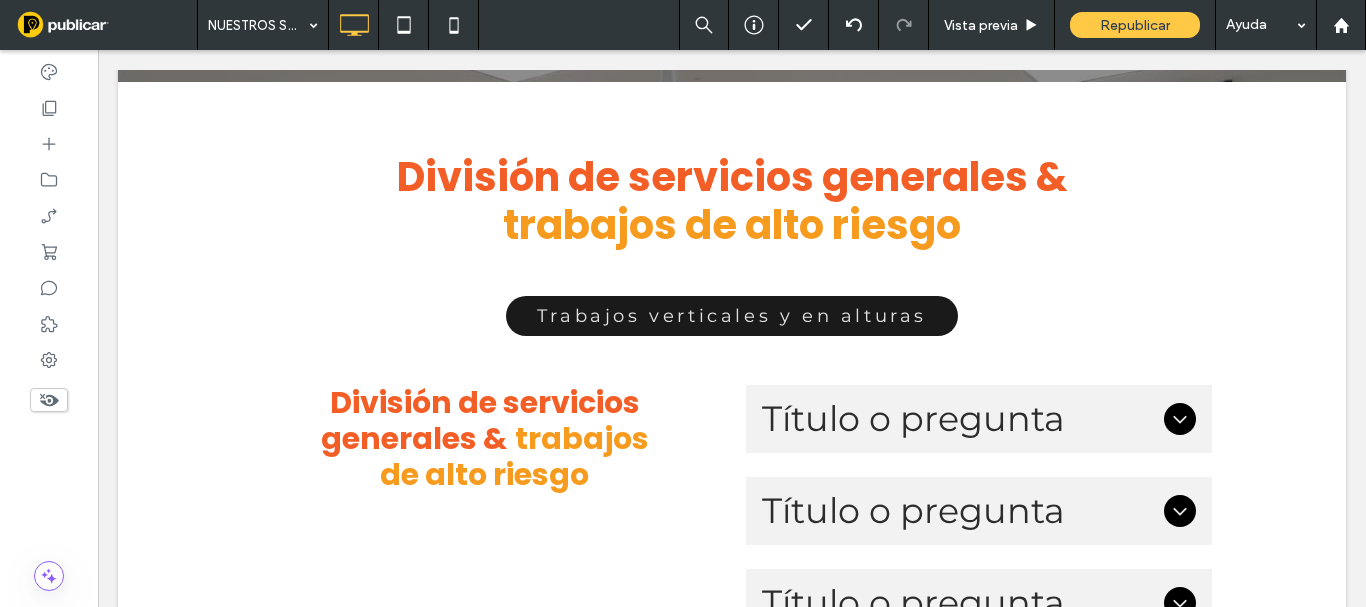 click on "Click To Paste
Click To Paste
SOLICITA TU COTIZACIÓN
Click To Paste
INICIO
NOSOTROS
NUESTROS  SERVICIOS
CONTACTO
Click To Paste
encabezado
NUESTROS  SERVICIOS
Click To Paste
Fila
Nuestros
servicios
Realización de servicios generales y trabajos de alto riesgo, seguridad industrial integral, y manejo de situaciones críticas o de emergencia
Click To Paste
Fila + Añadir sección
División de servicios generales &
trabajos de alto riesgo
Trabajos verticales y en alturas
Click To Paste
Fila + Añadir sección
Click To Paste" at bounding box center [732, 271] 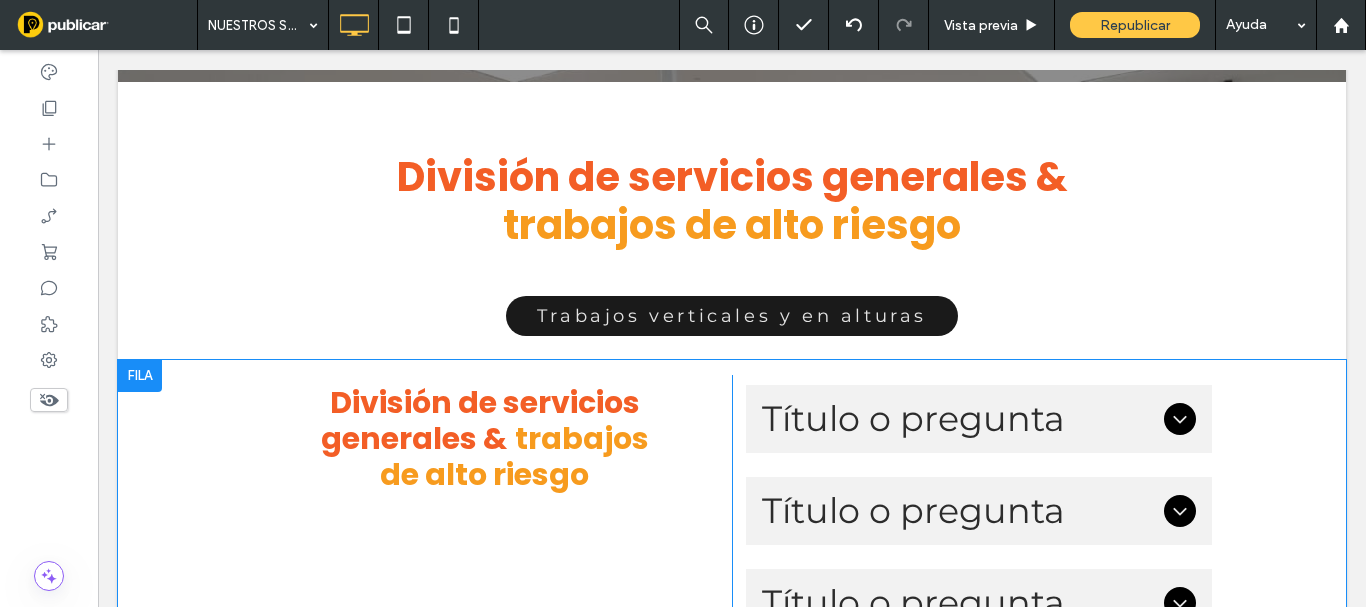 click at bounding box center [140, 376] 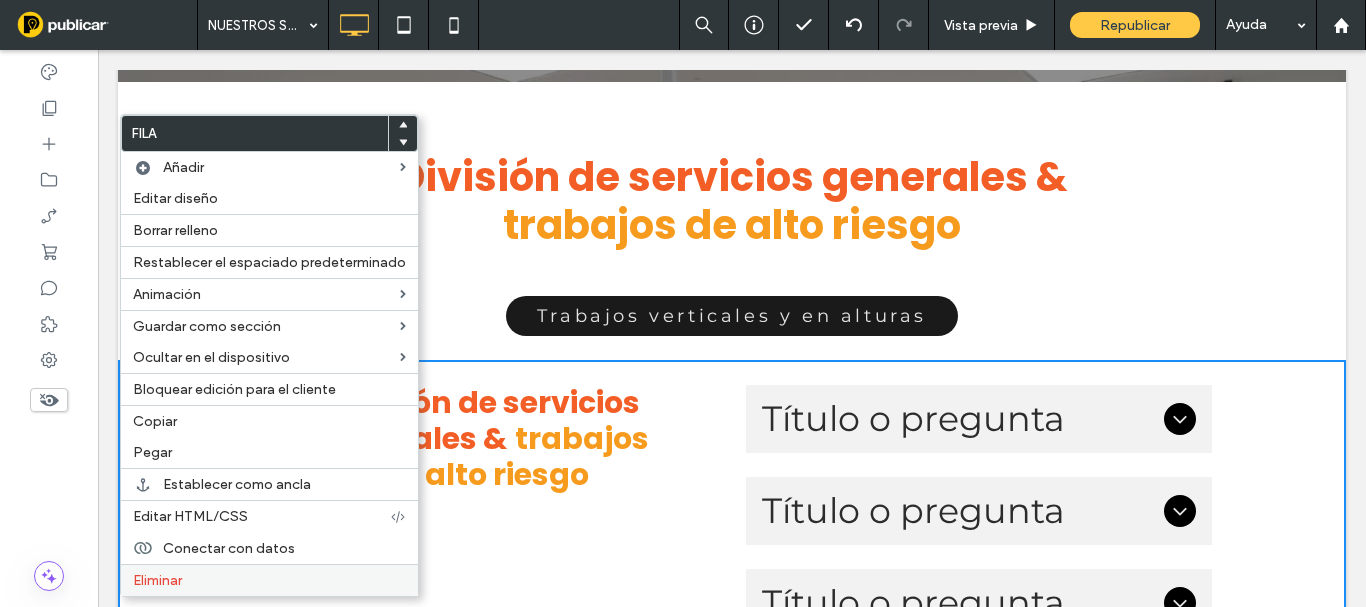 click on "Eliminar" at bounding box center (269, 580) 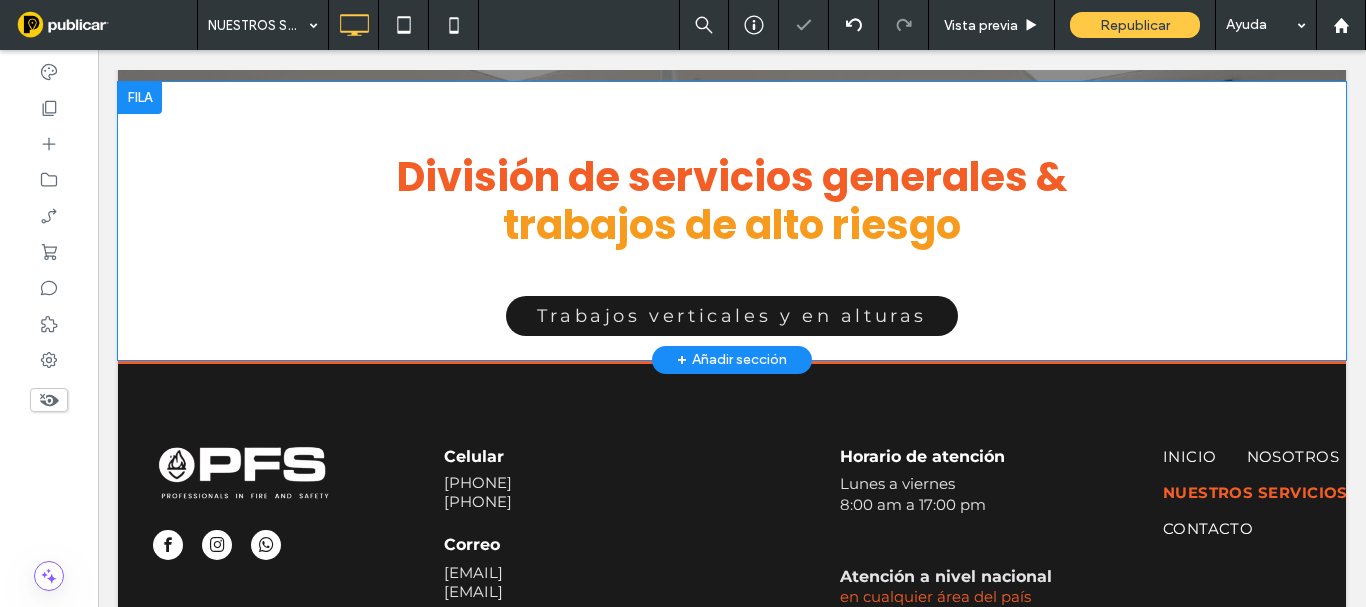 click on "+ Añadir sección" at bounding box center (732, 360) 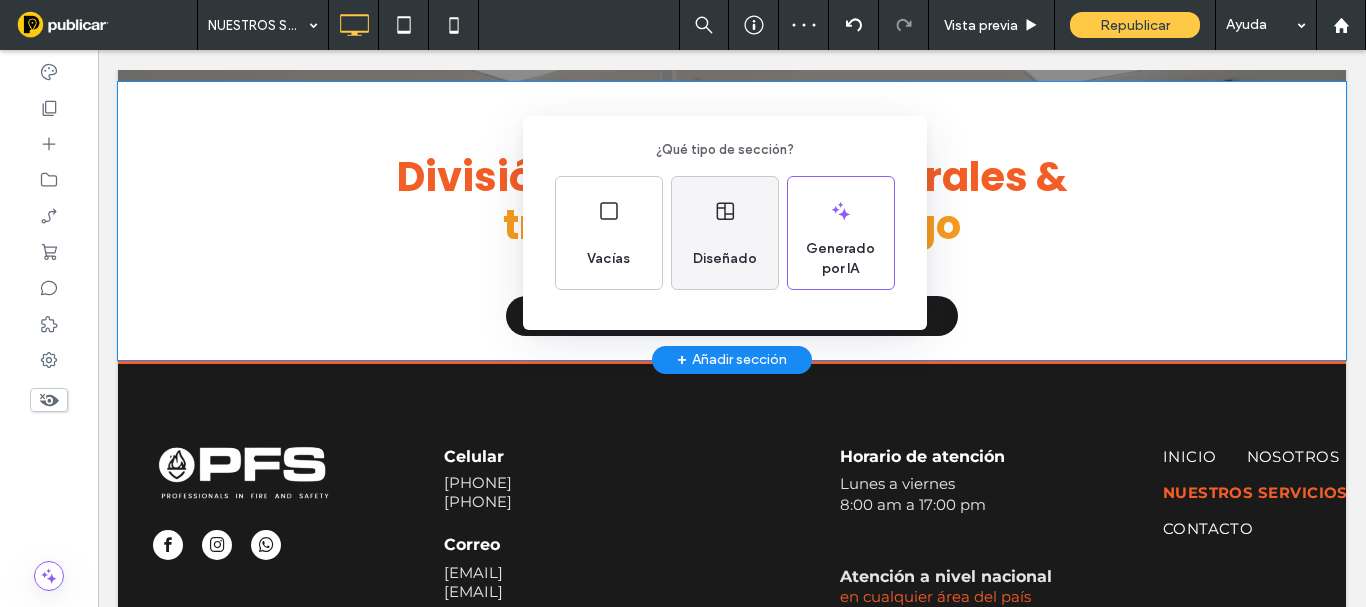 click on "Diseñado" at bounding box center (725, 259) 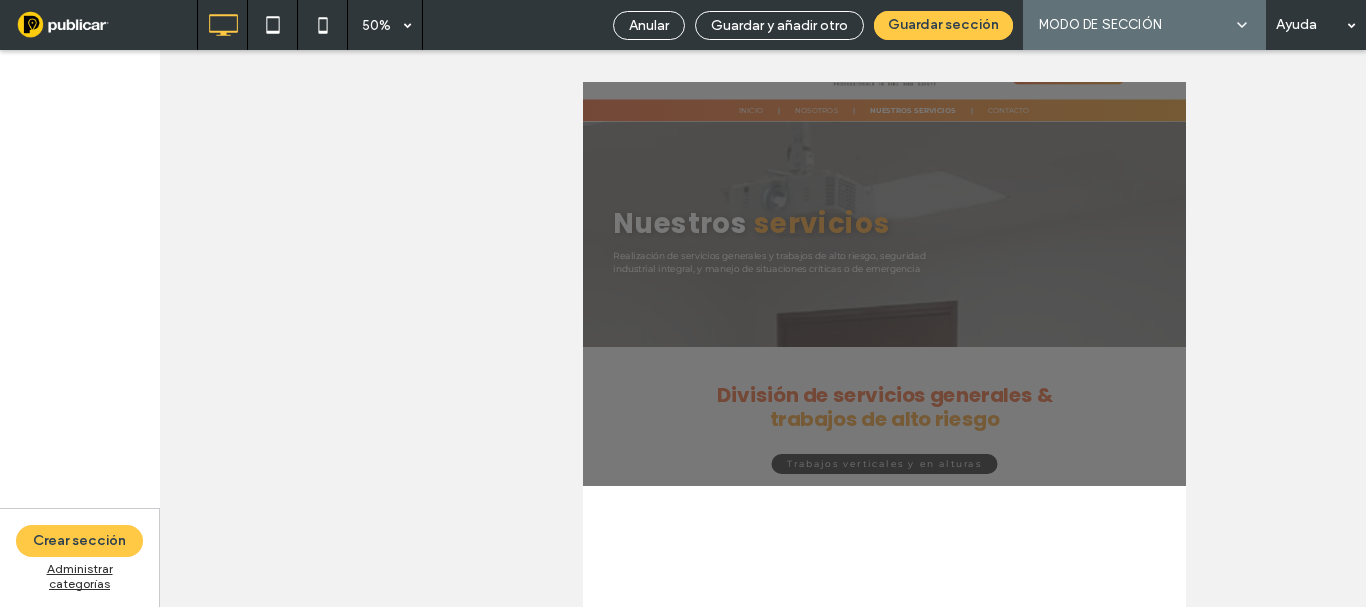 scroll, scrollTop: 730, scrollLeft: 0, axis: vertical 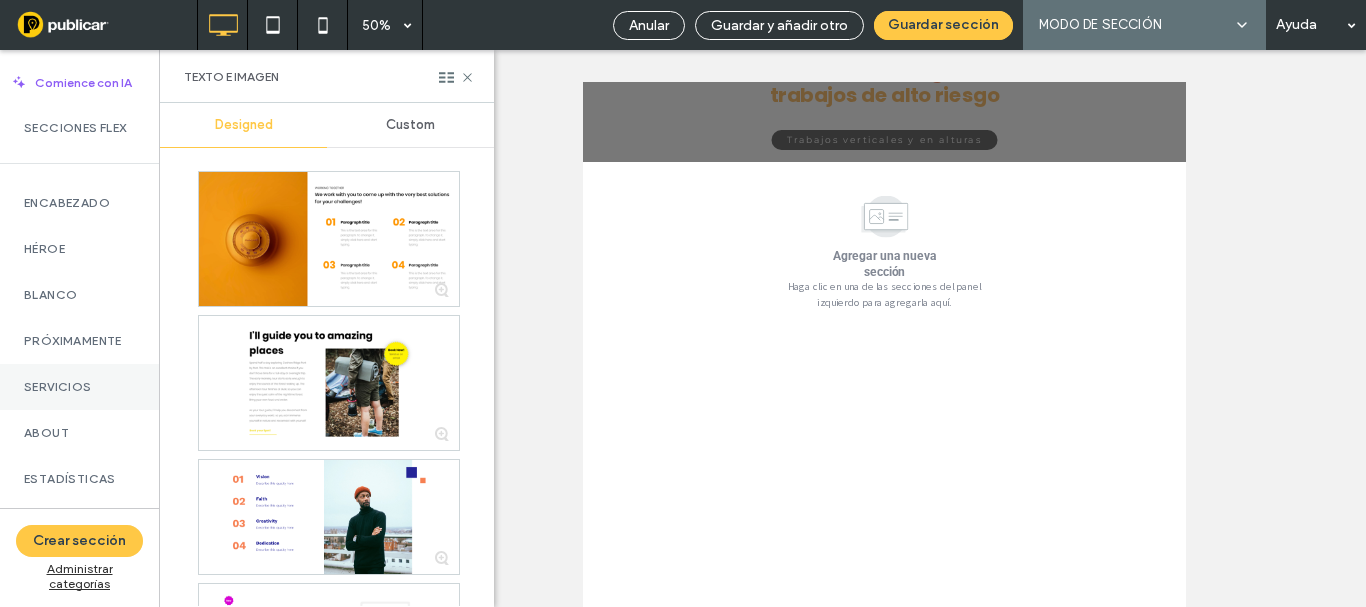 click on "Servicios" at bounding box center (79, 387) 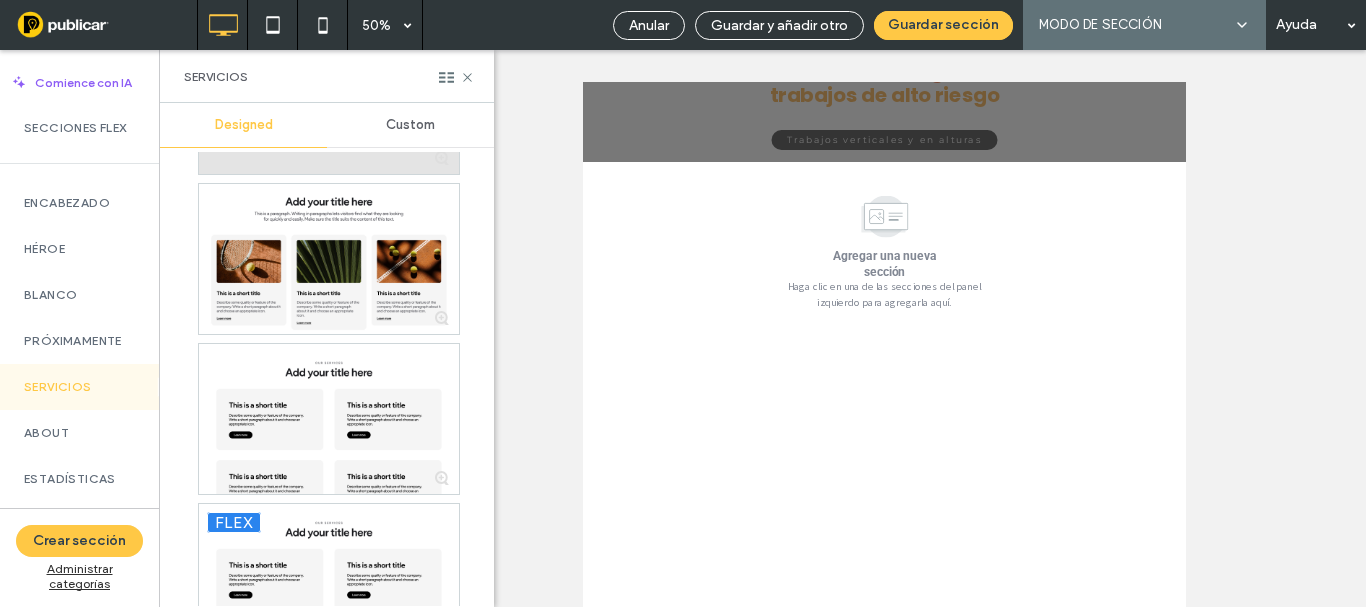 scroll, scrollTop: 2900, scrollLeft: 0, axis: vertical 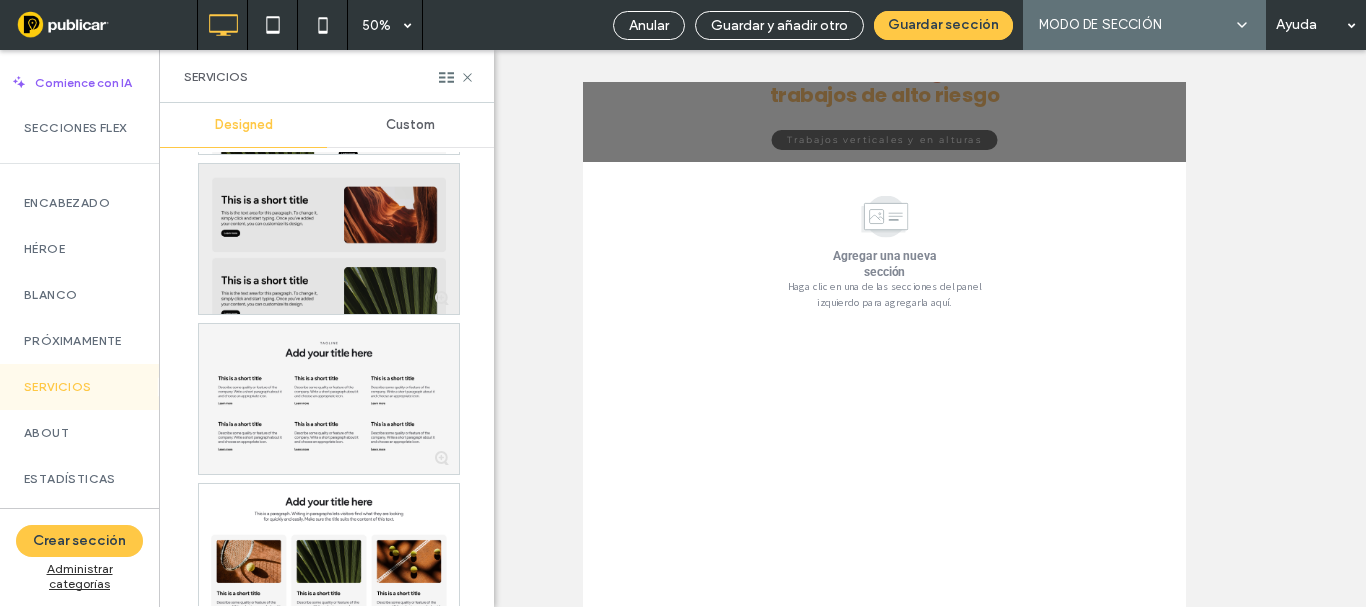 click at bounding box center (329, 239) 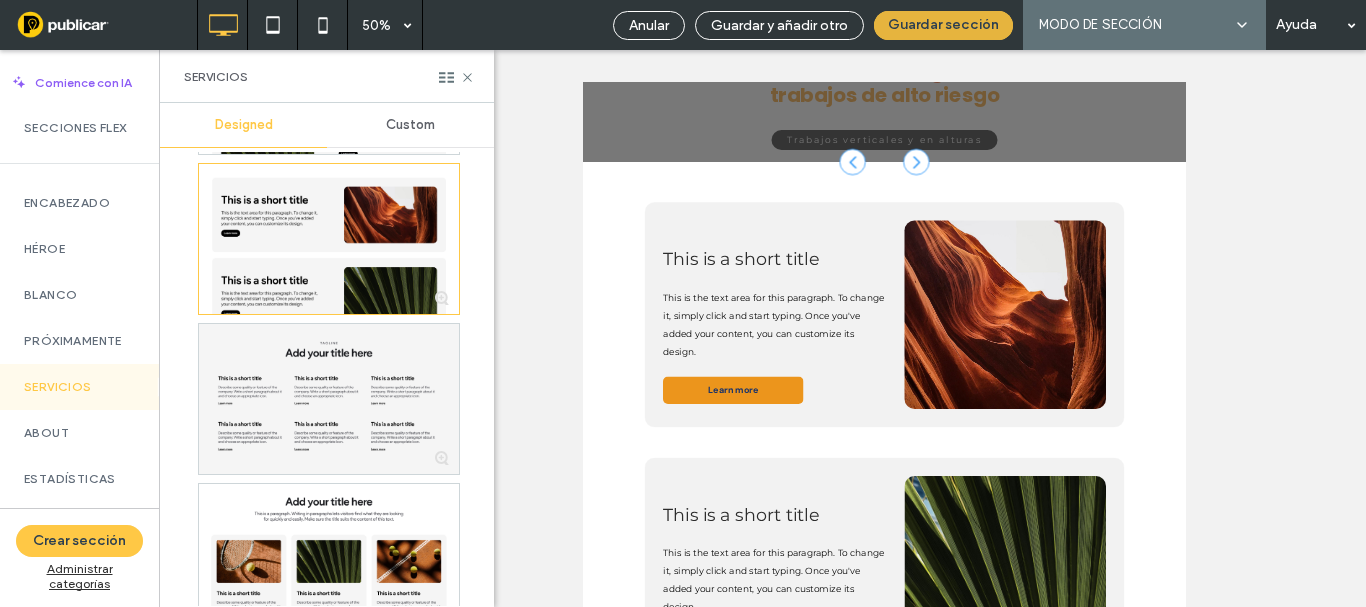 click on "Guardar sección" at bounding box center [943, 25] 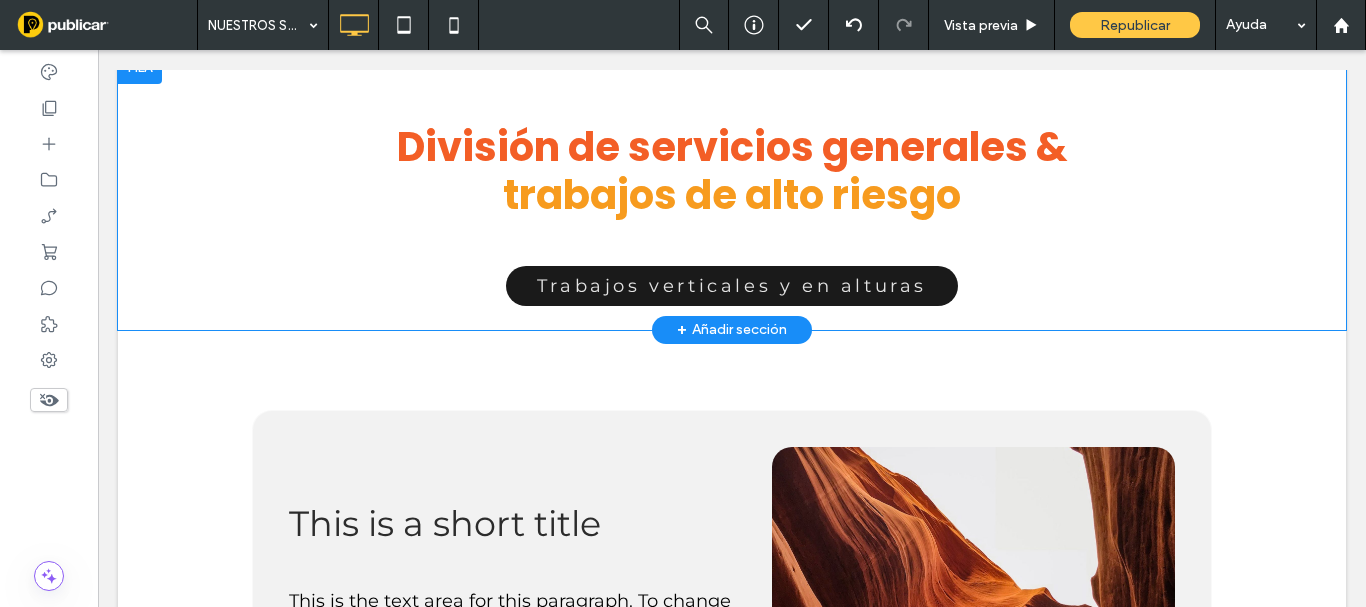 scroll, scrollTop: 530, scrollLeft: 0, axis: vertical 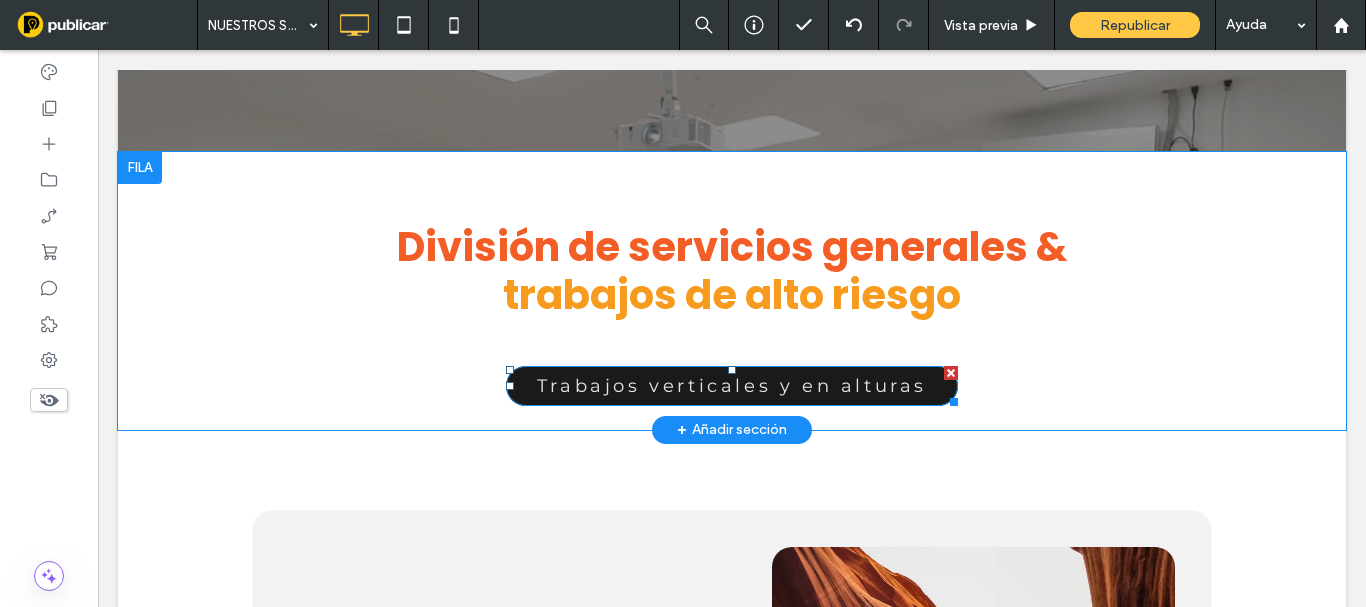 click at bounding box center [951, 373] 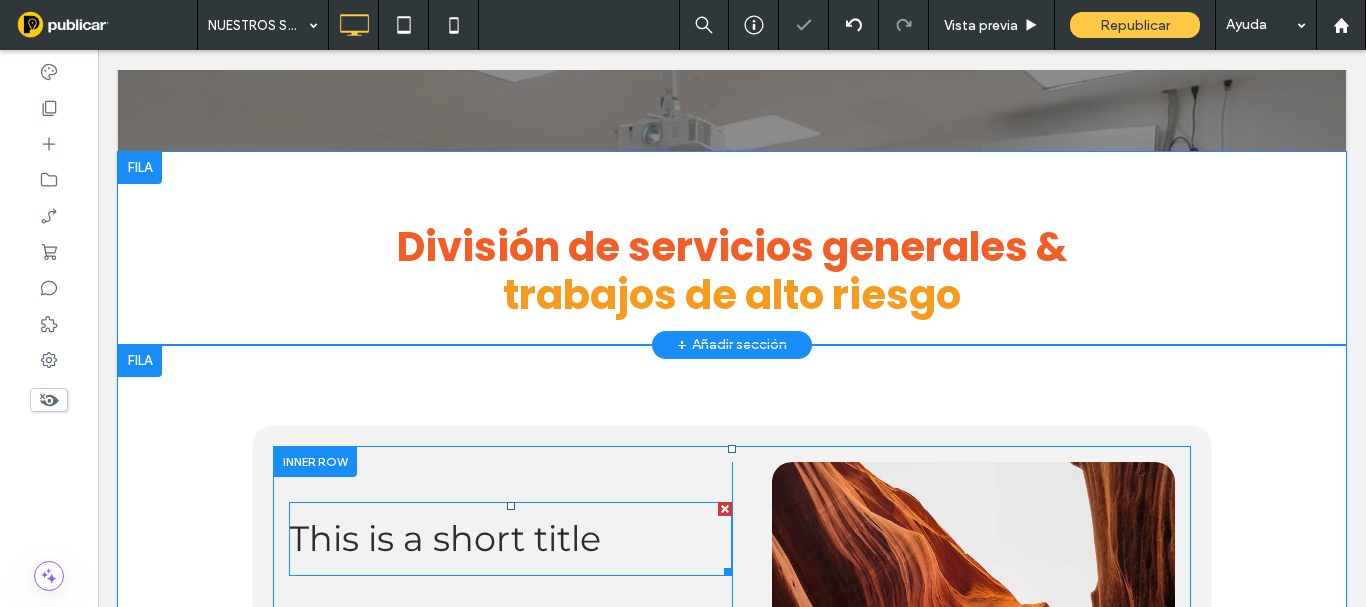 click on "This is a short title" at bounding box center (445, 538) 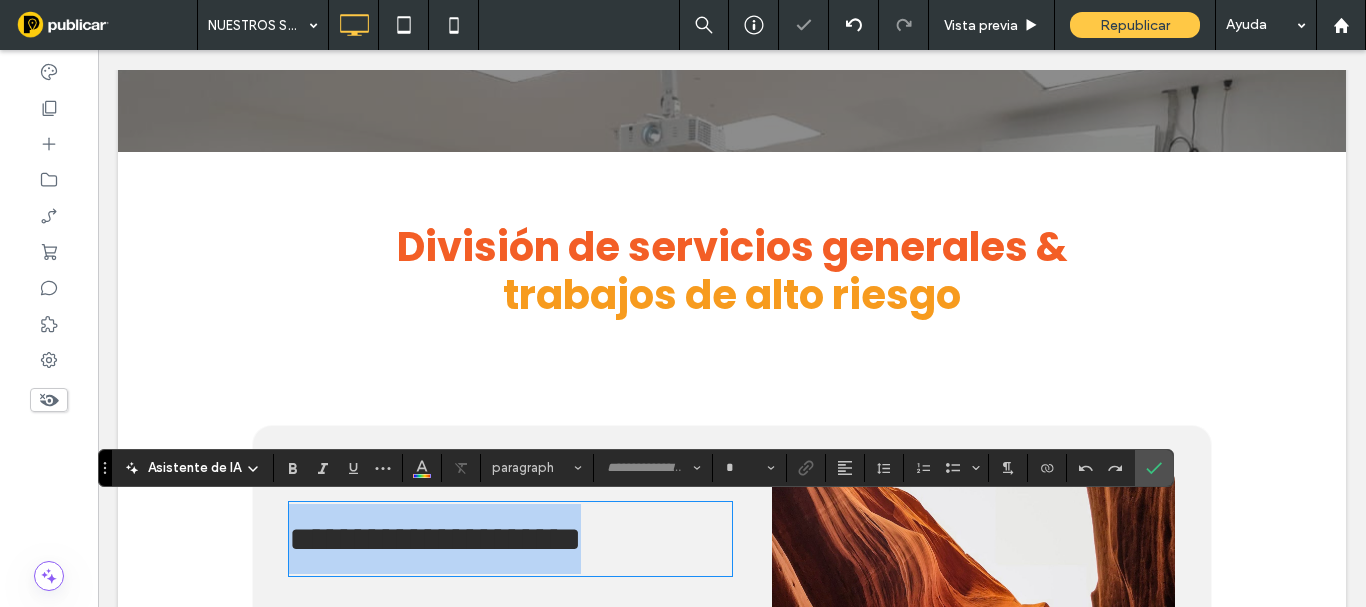 type on "**********" 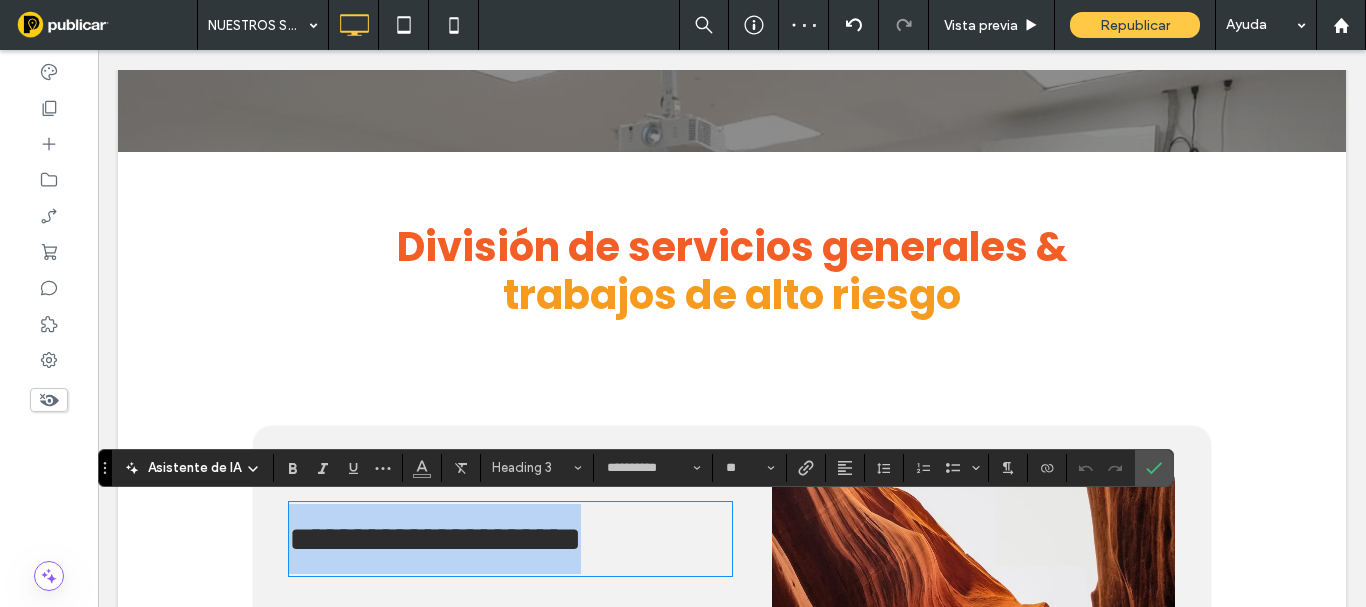 type 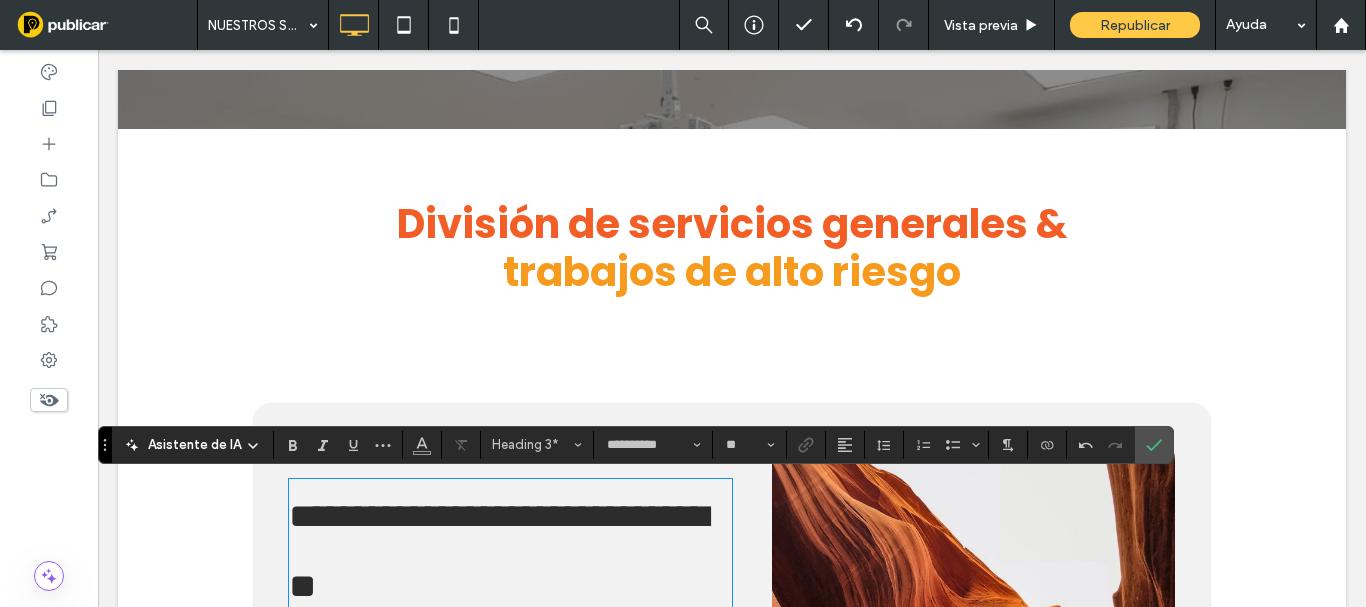 scroll, scrollTop: 653, scrollLeft: 0, axis: vertical 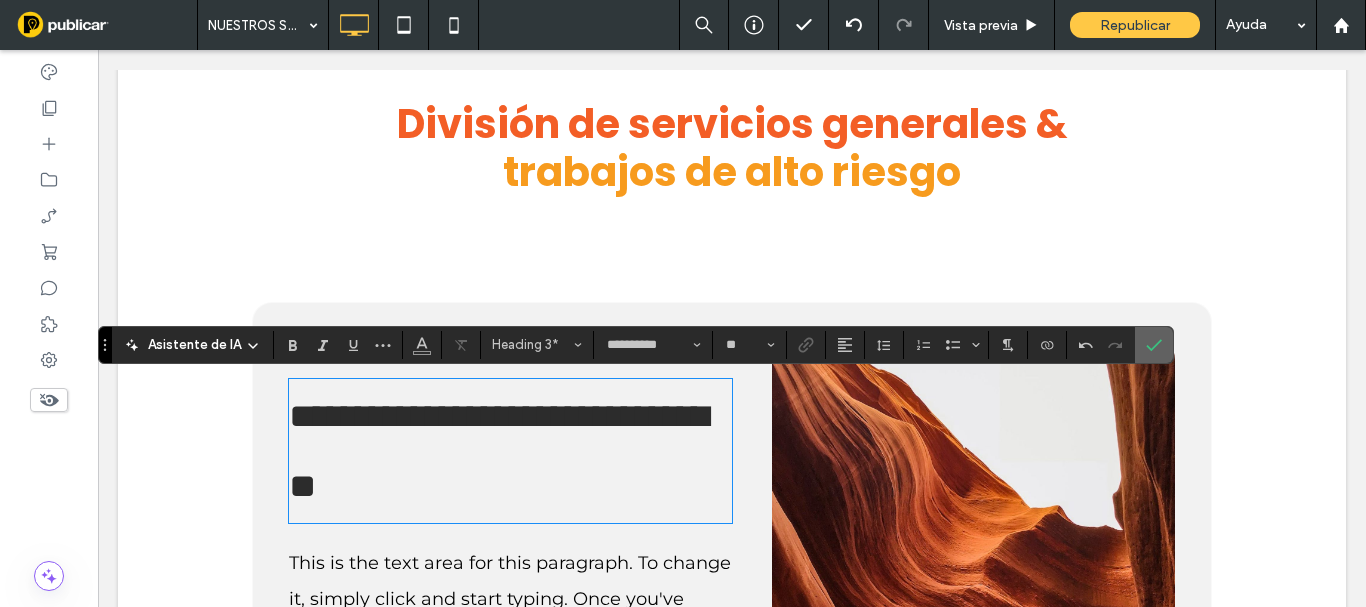 click at bounding box center (1150, 345) 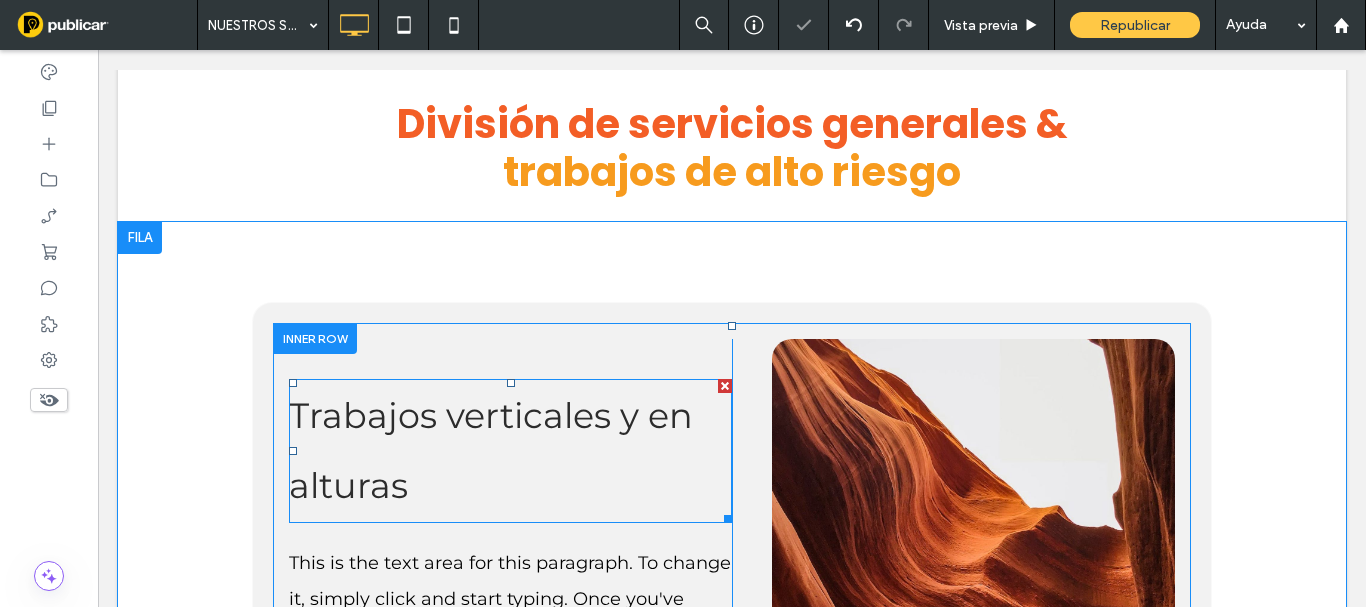 click on "Trabajos verticales y en alturas" at bounding box center [510, 451] 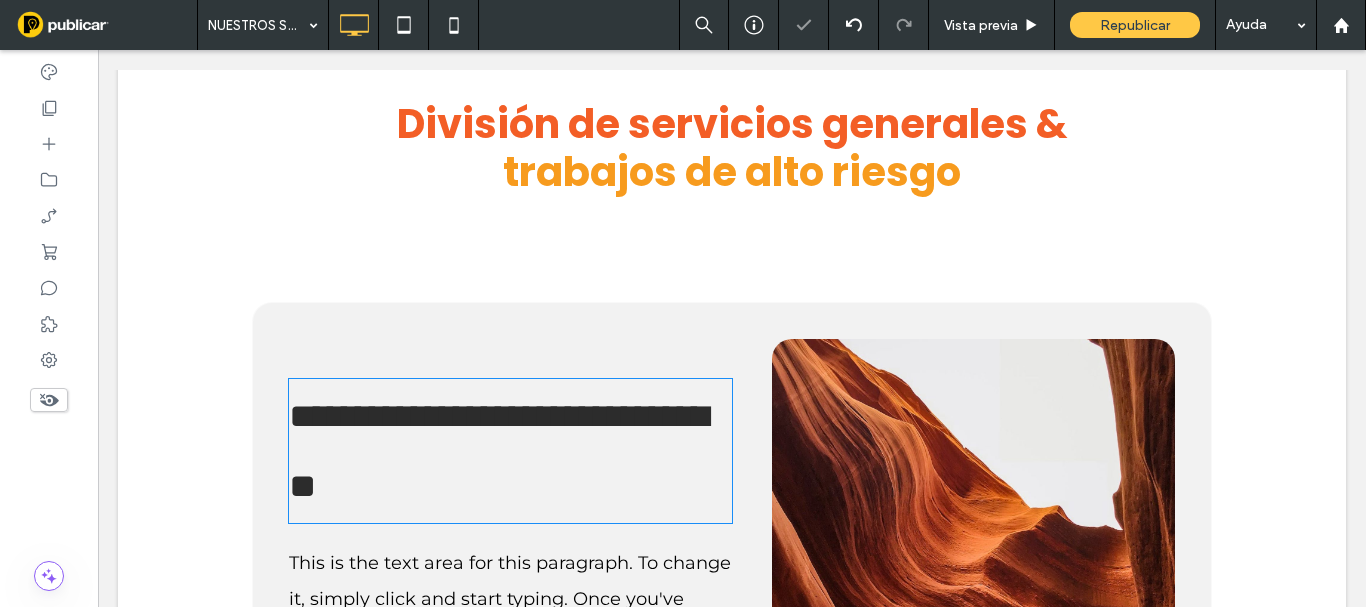 click on "**********" at bounding box center [510, 451] 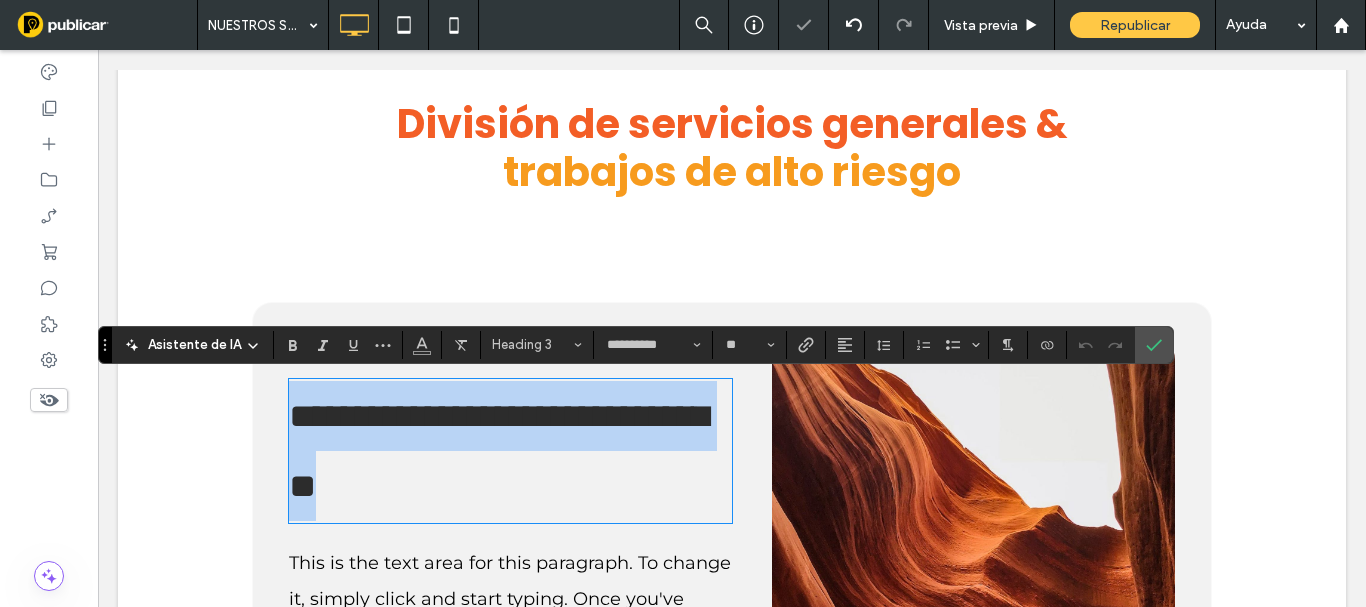 drag, startPoint x: 311, startPoint y: 421, endPoint x: 277, endPoint y: 401, distance: 39.446167 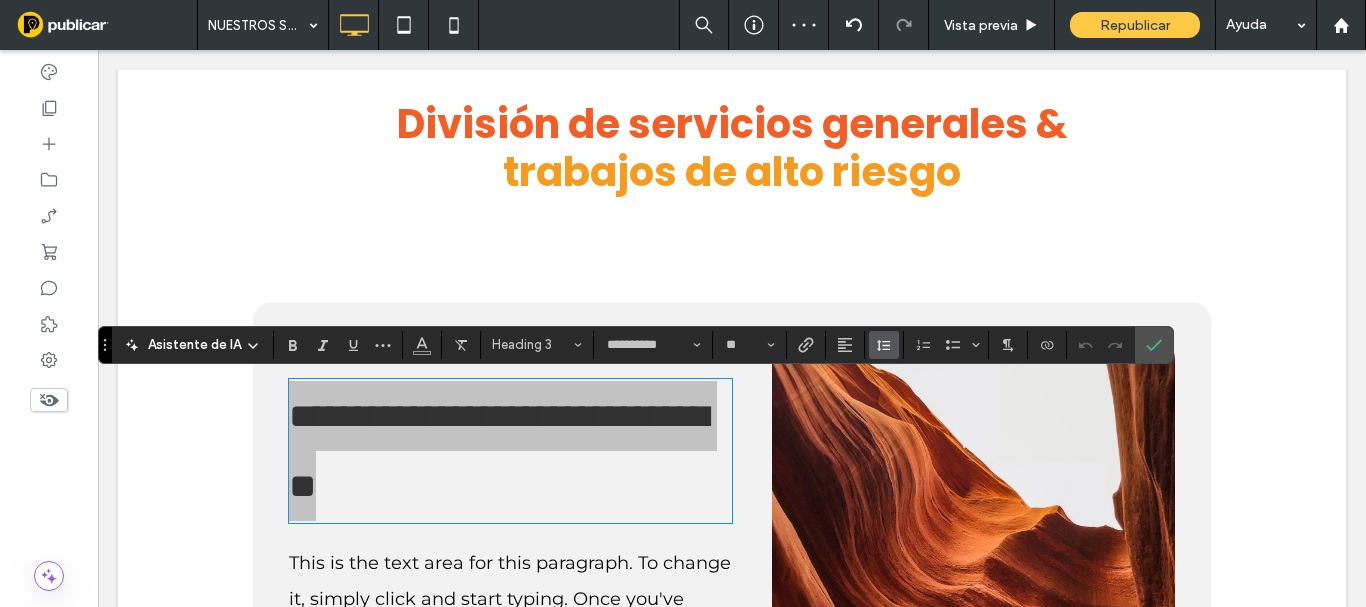 click 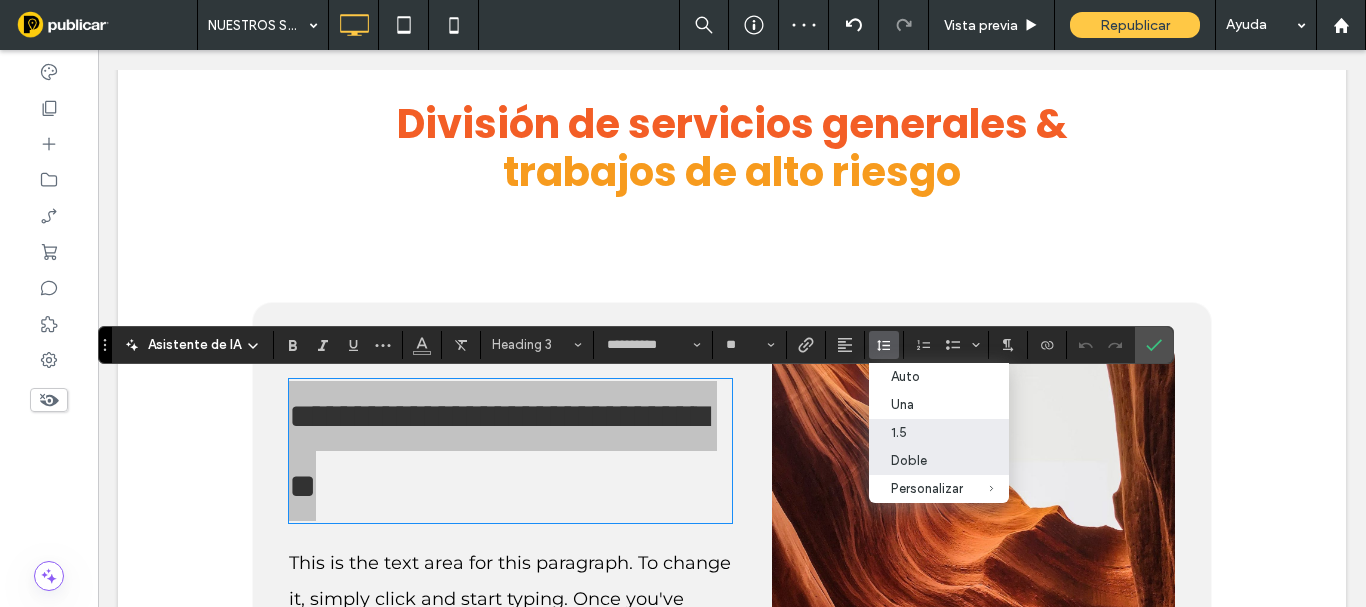 click on "1.5" at bounding box center [927, 432] 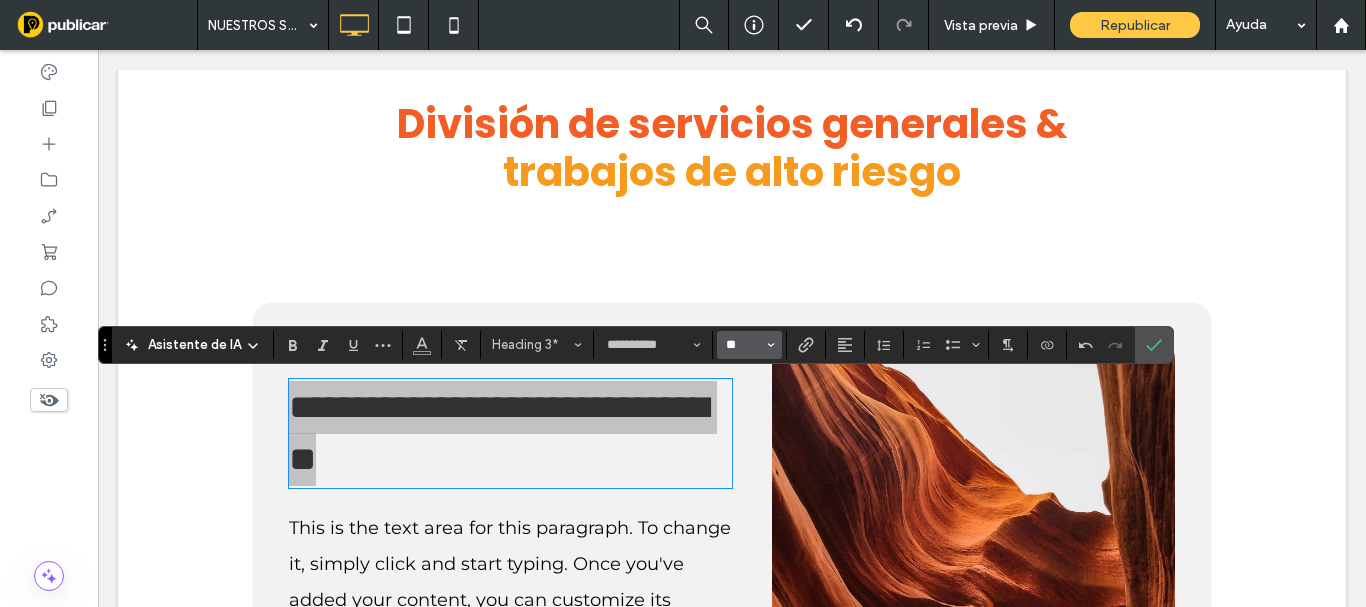 click on "**" at bounding box center [743, 345] 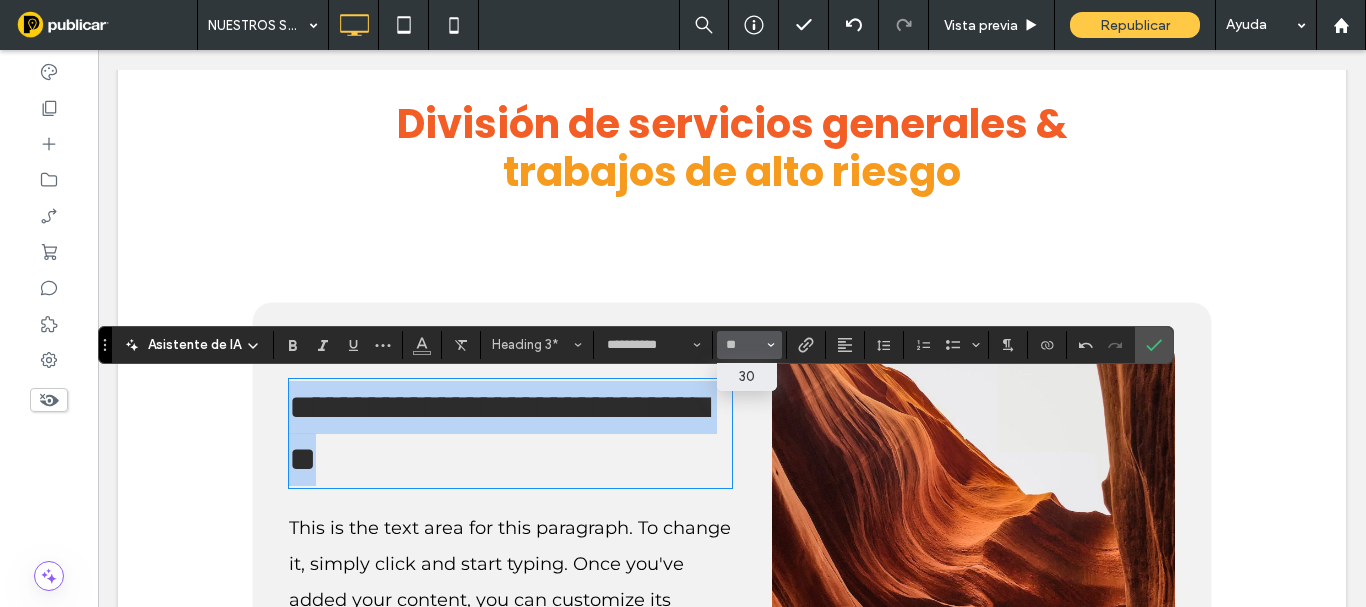 type on "**" 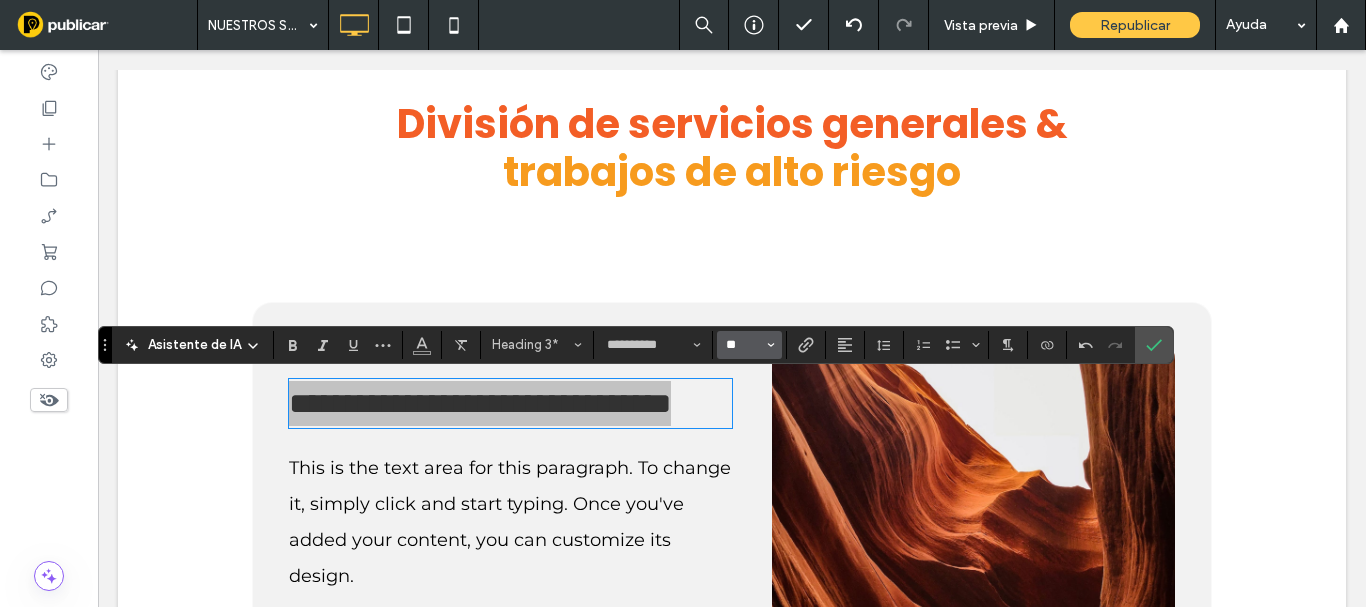 click on "**" at bounding box center (743, 345) 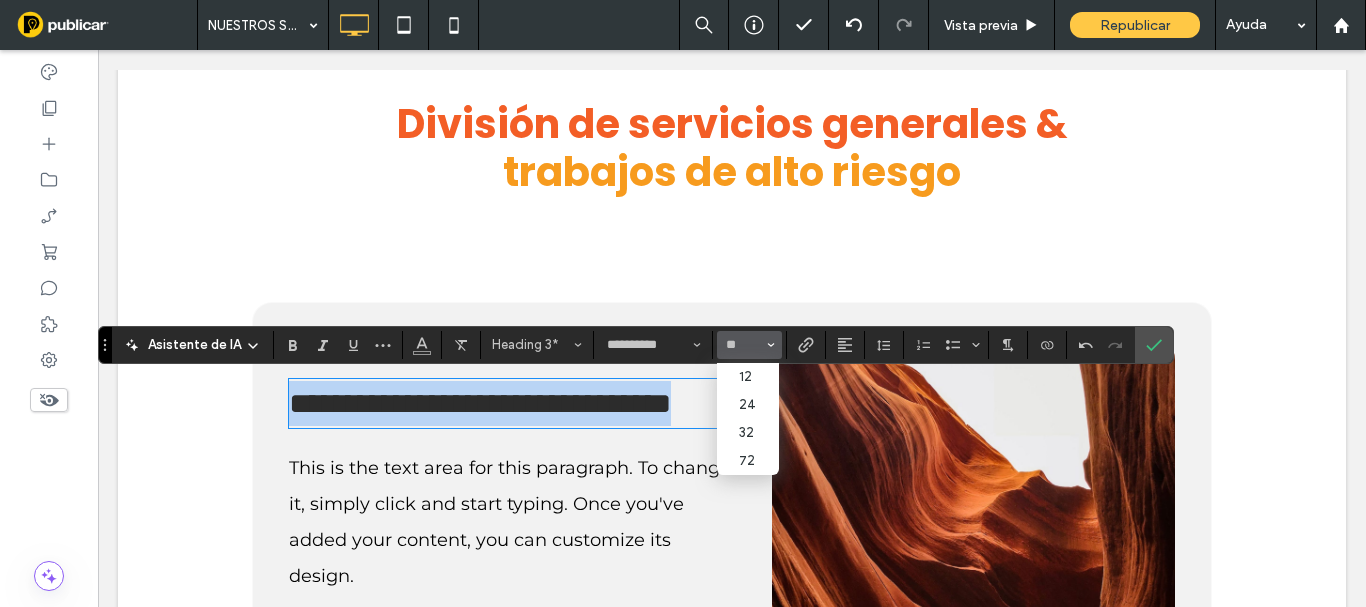 type on "**" 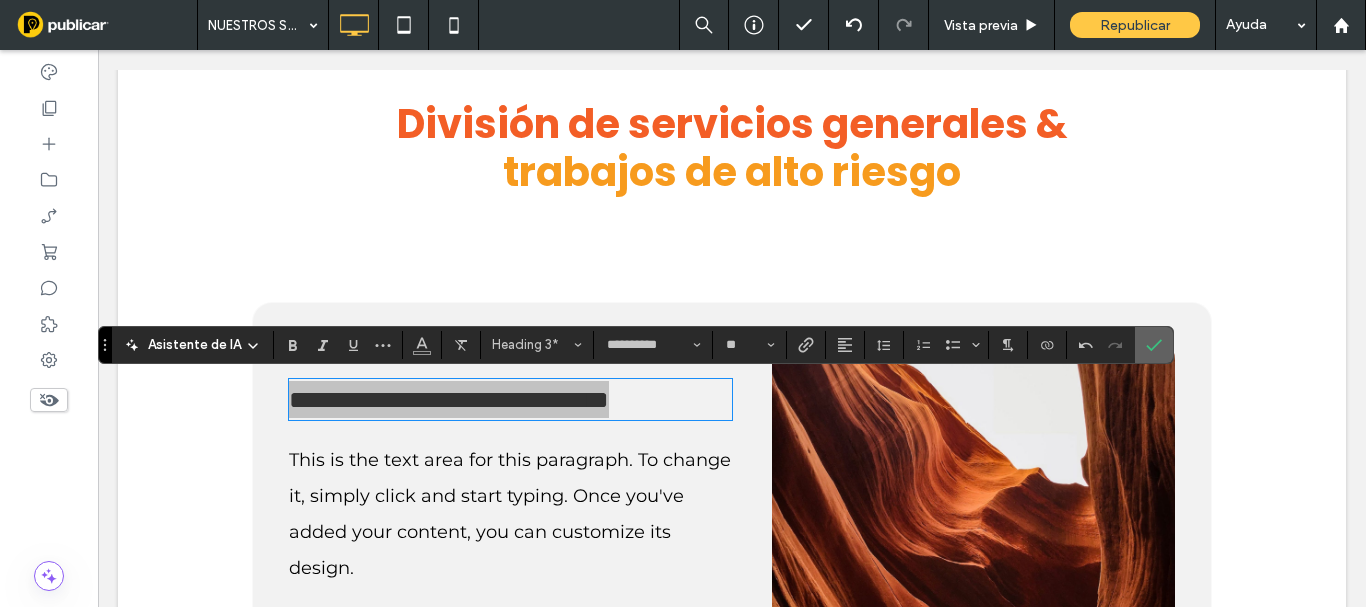 click 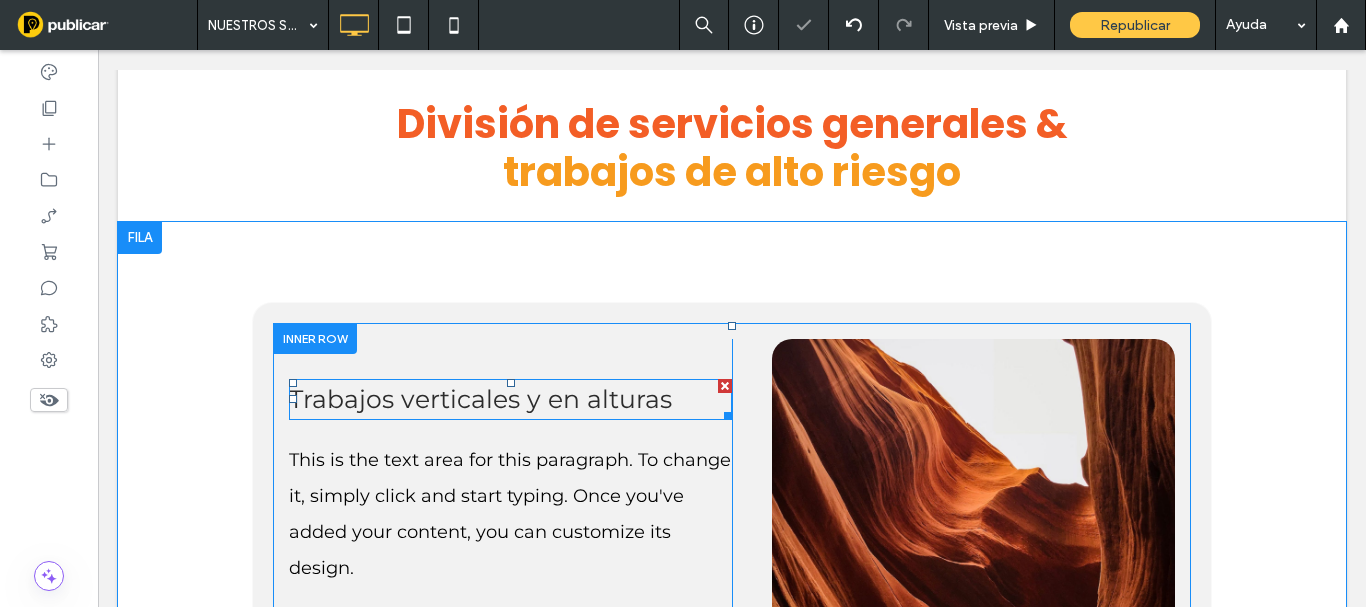 click on "Trabajos verticales y en alturas" at bounding box center [480, 399] 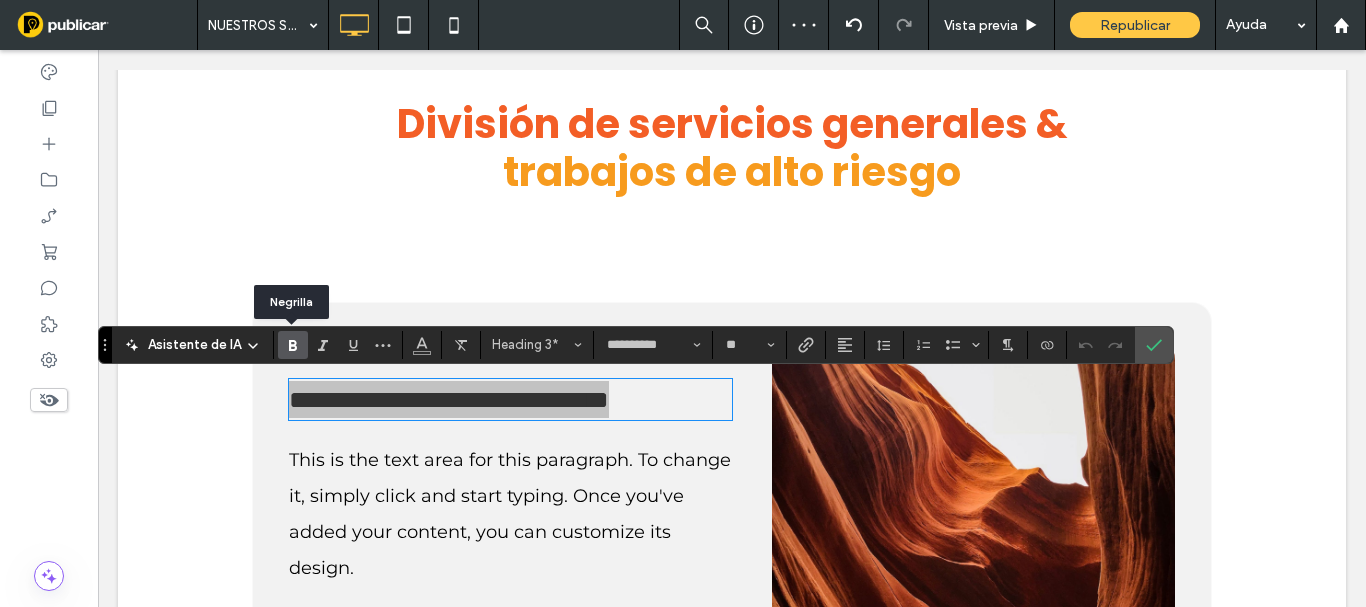 click 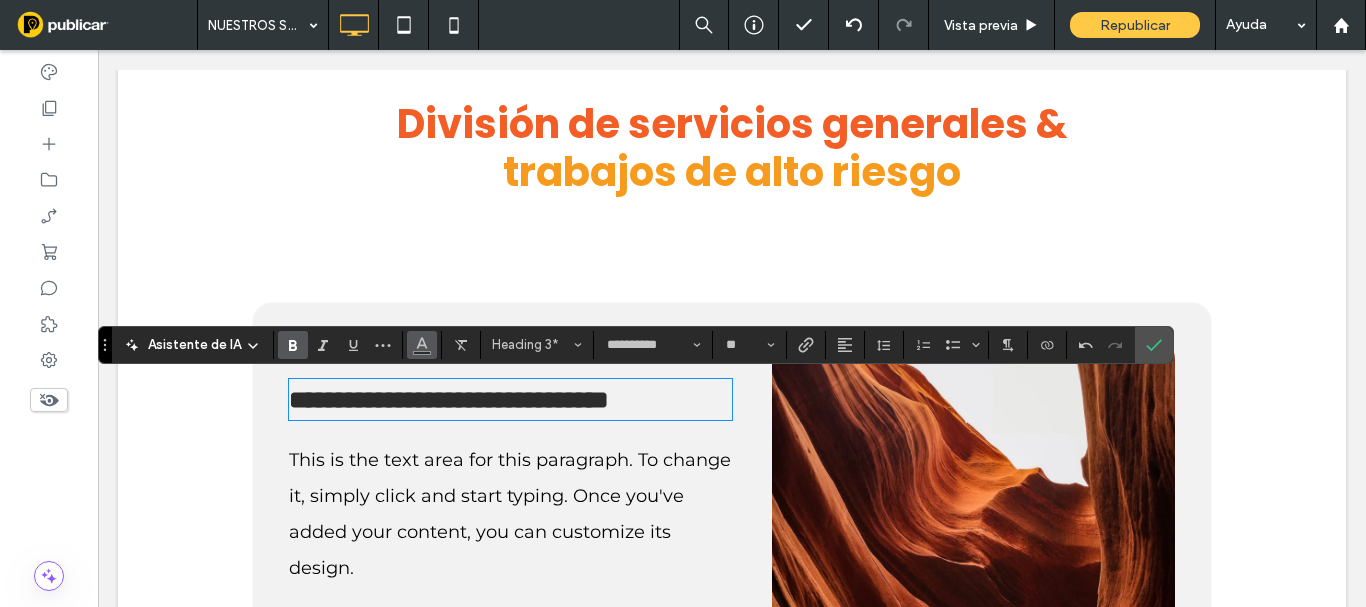 click 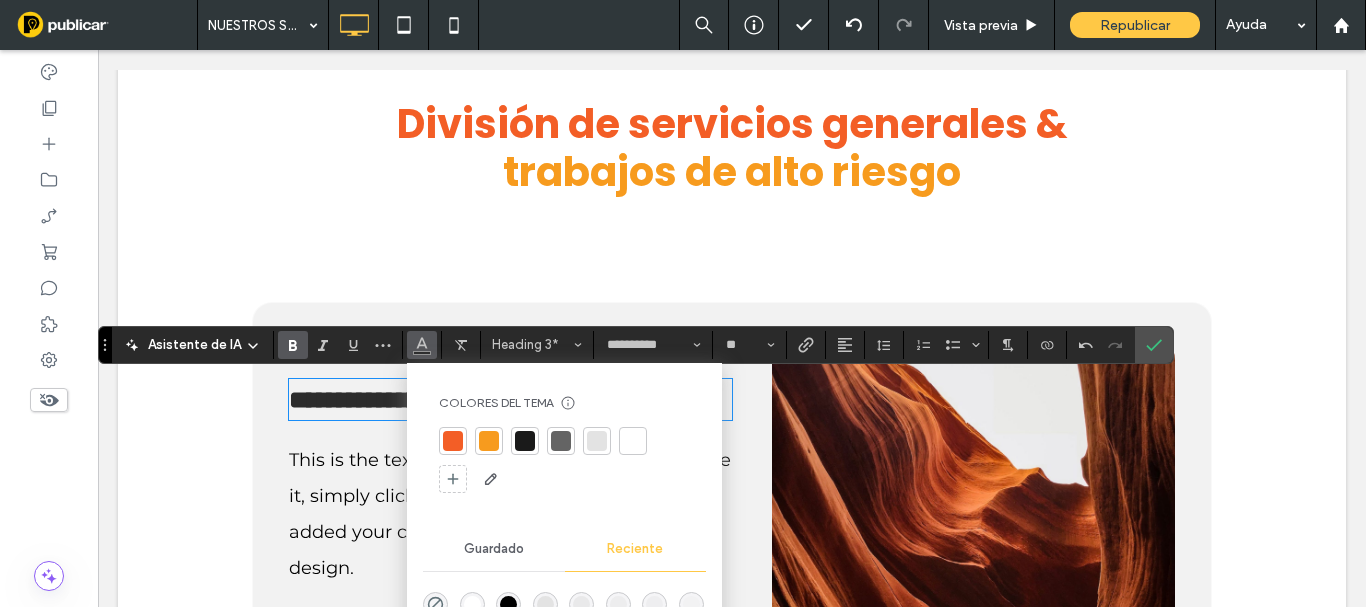 click at bounding box center (525, 441) 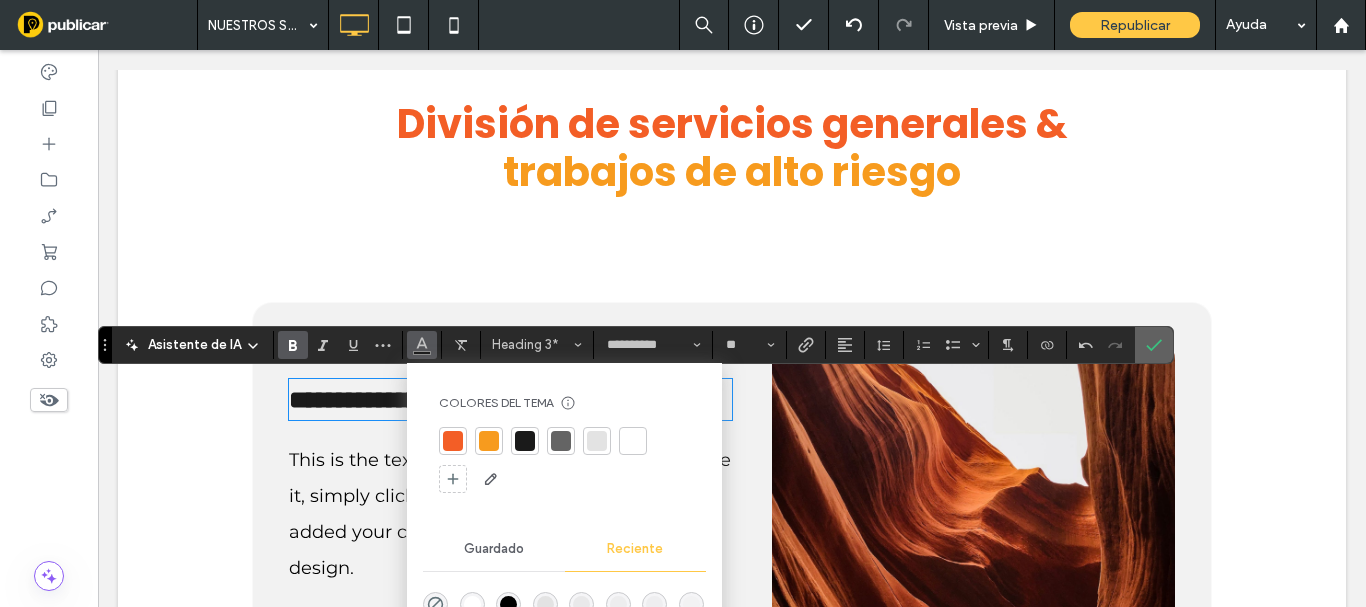 click at bounding box center (1154, 345) 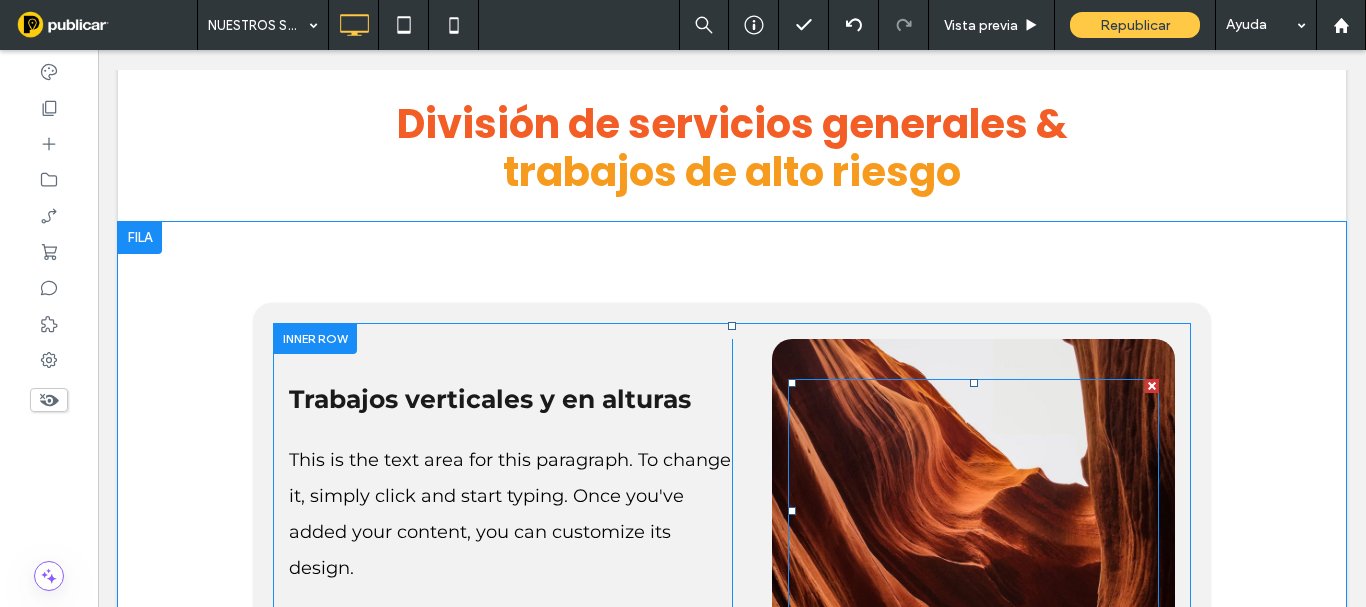 scroll, scrollTop: 753, scrollLeft: 0, axis: vertical 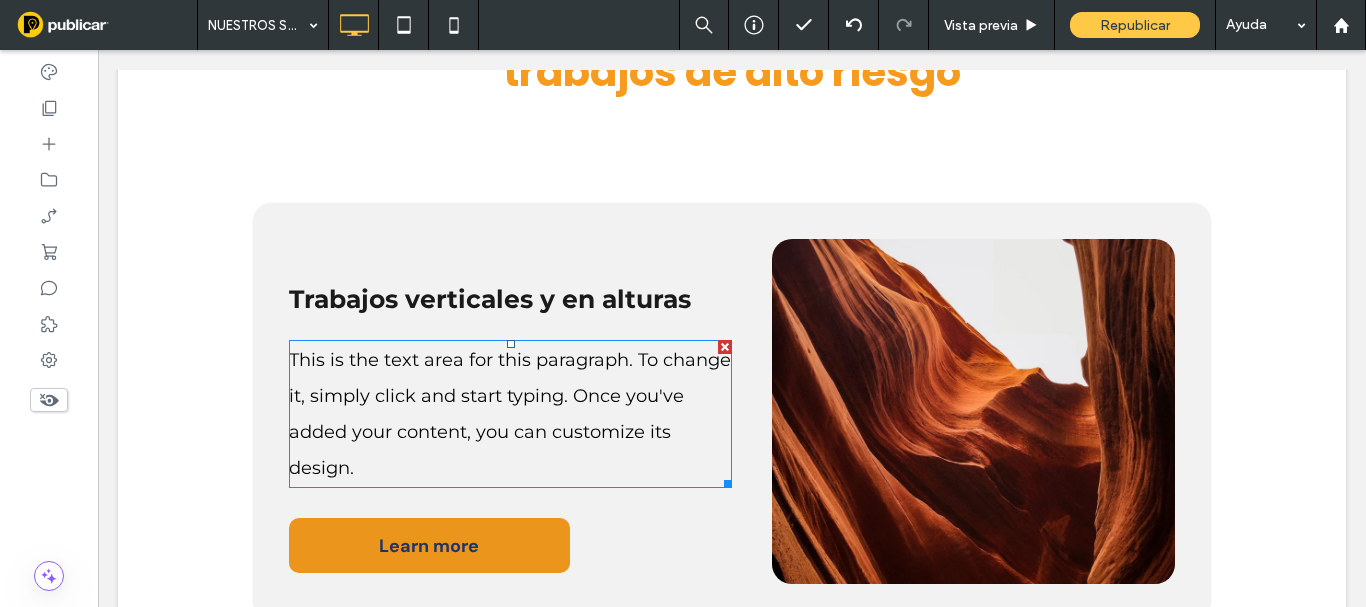 click on "This is the text area for this paragraph. To change it, simply click and start typing. Once you've added your content, you can customize its design." at bounding box center [510, 414] 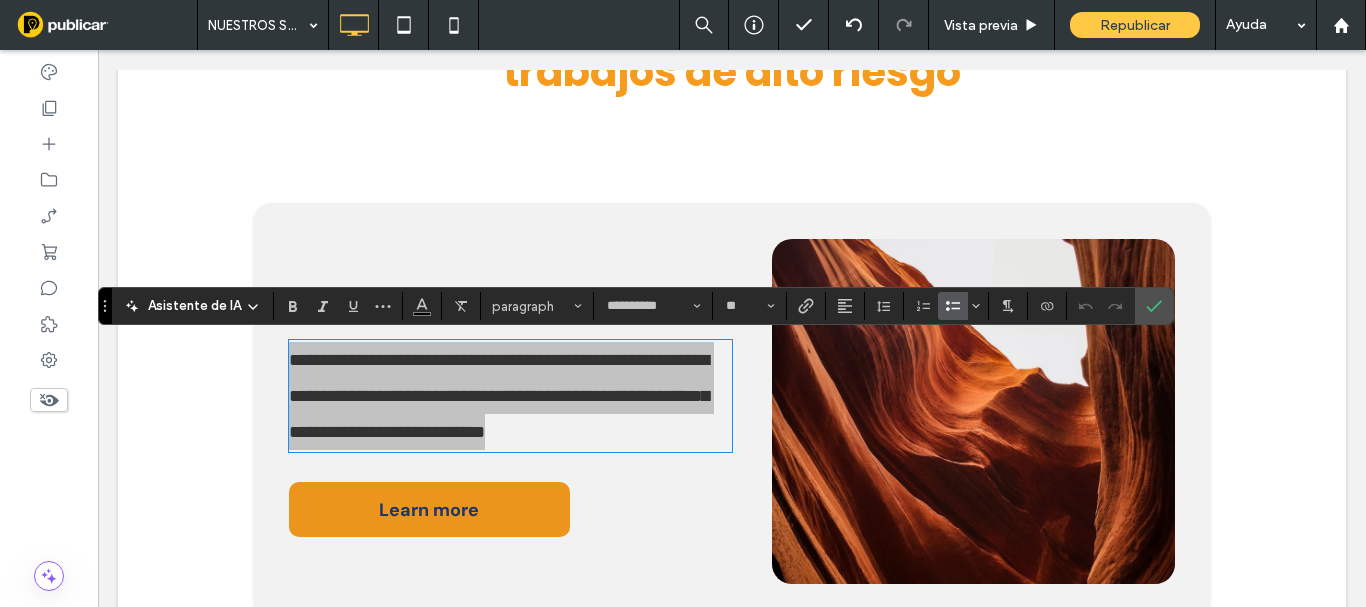 click 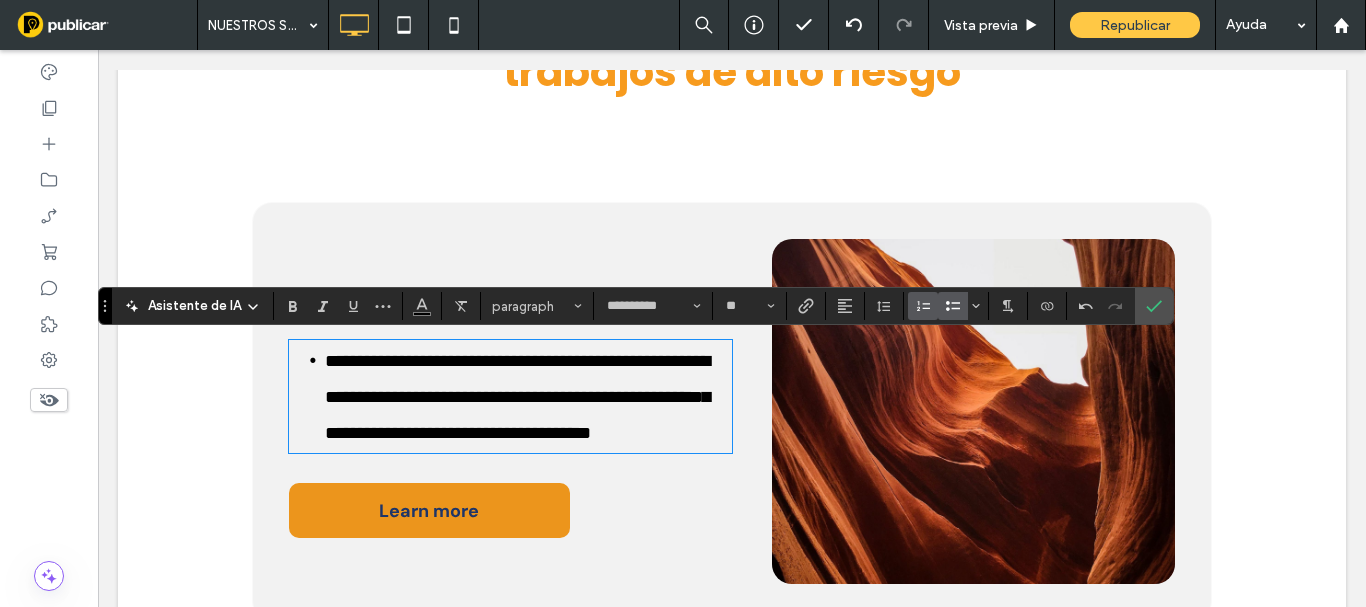 type 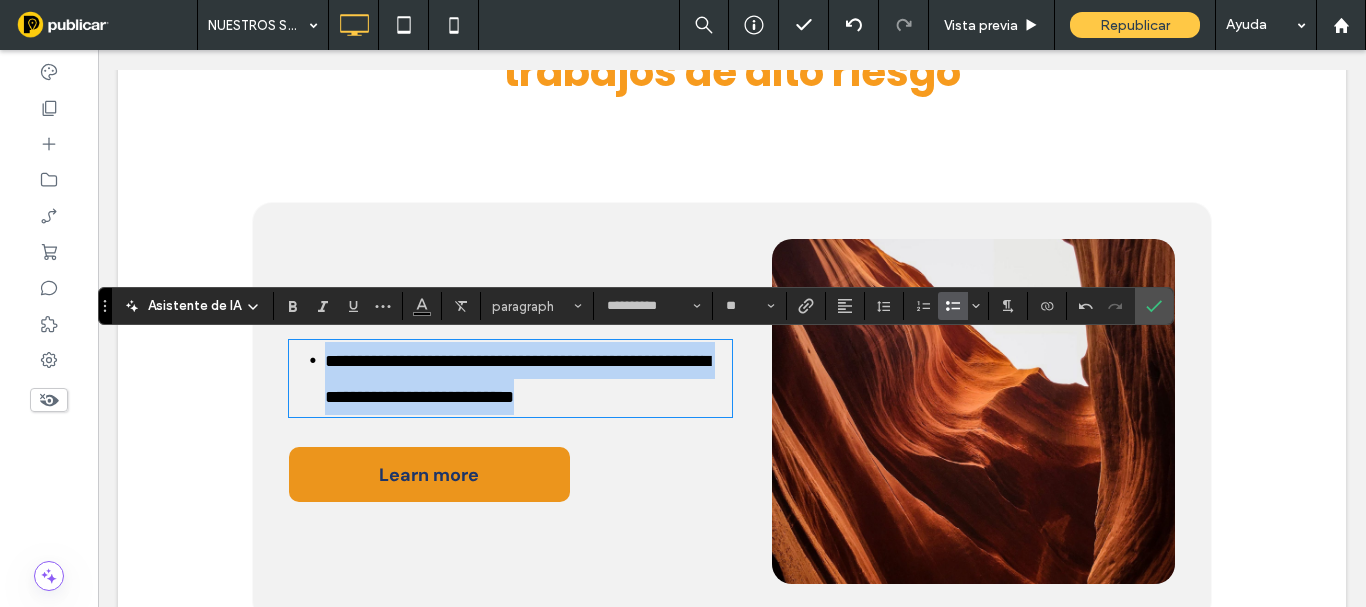 drag, startPoint x: 304, startPoint y: 333, endPoint x: 263, endPoint y: 313, distance: 45.617977 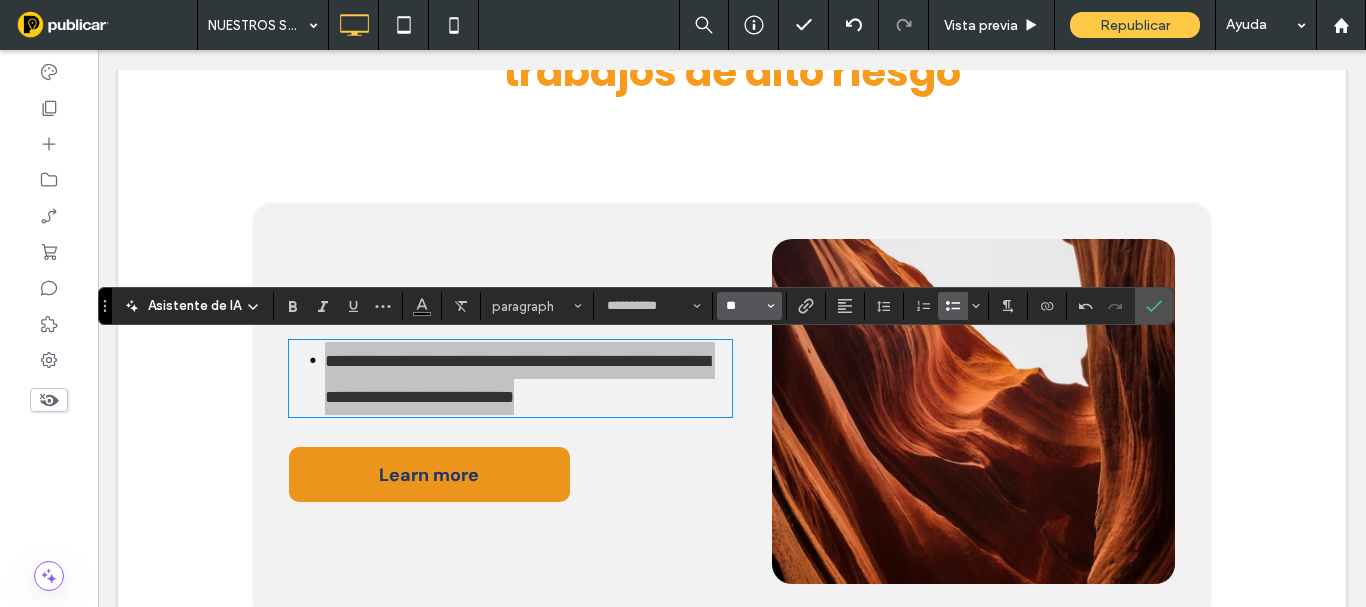 click on "**" at bounding box center [743, 306] 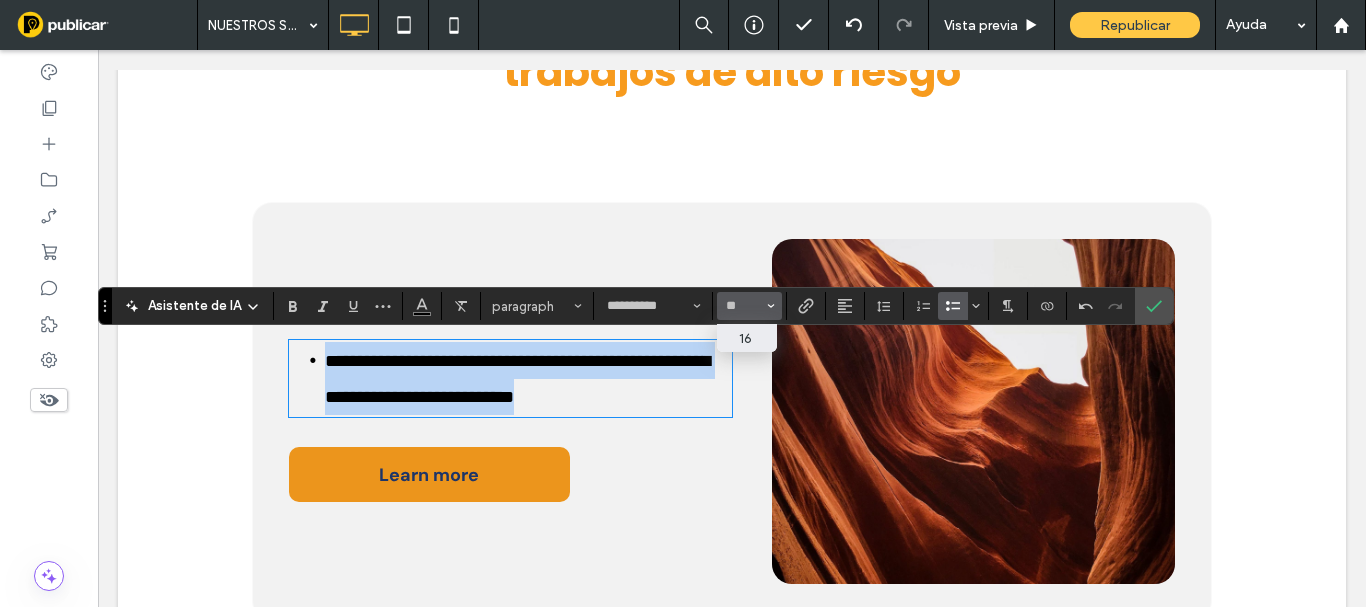 type on "**" 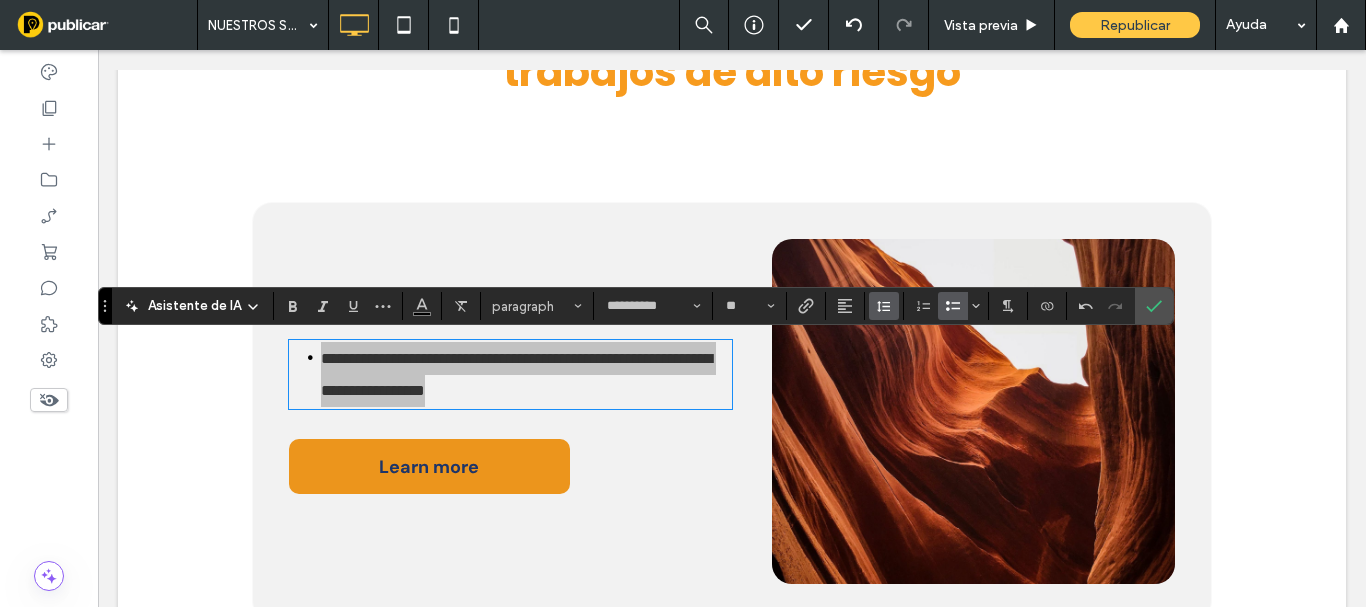 click 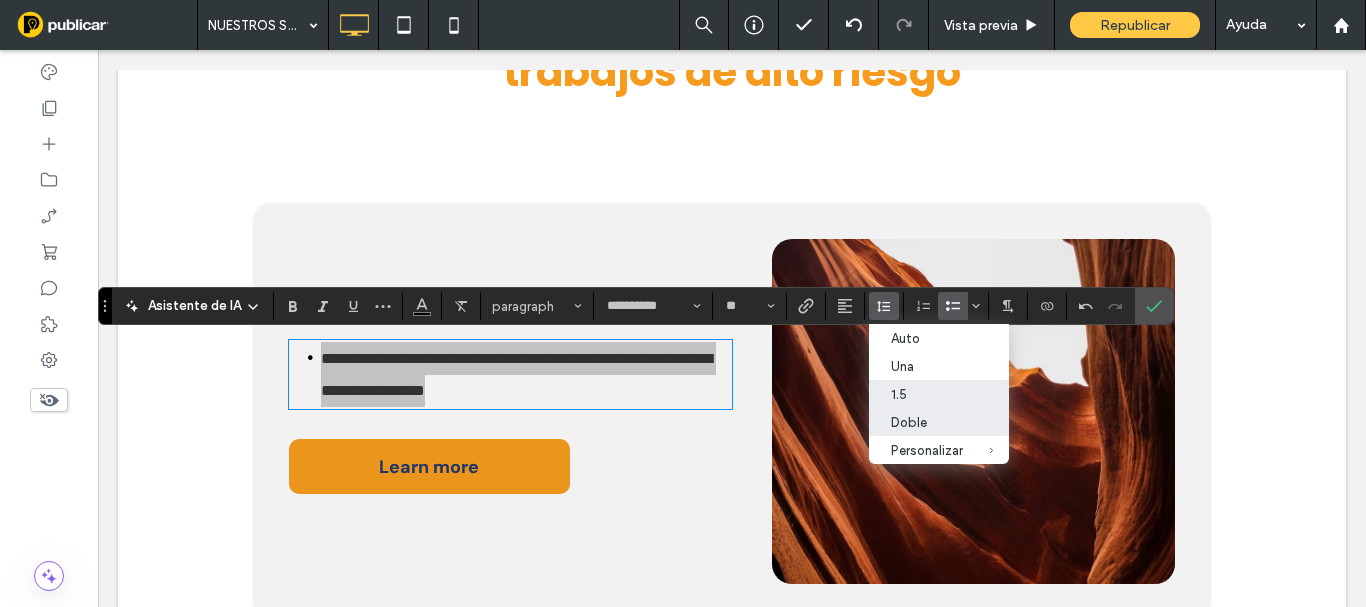 click on "1.5" at bounding box center [939, 394] 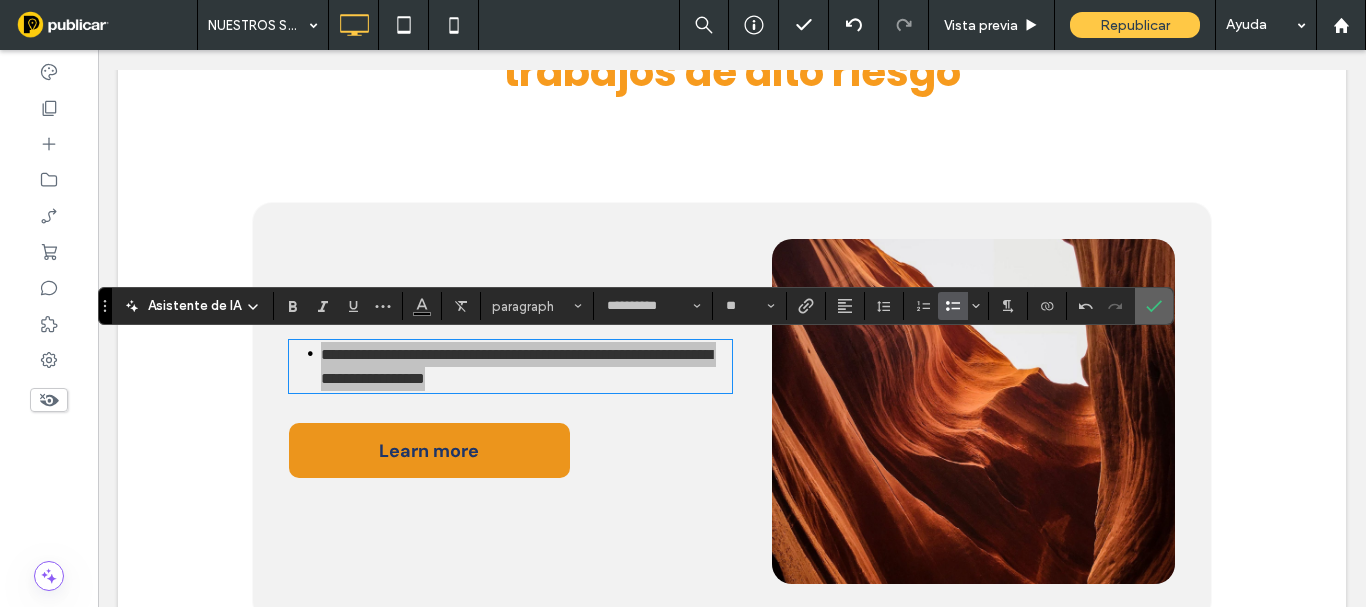 click at bounding box center [1154, 306] 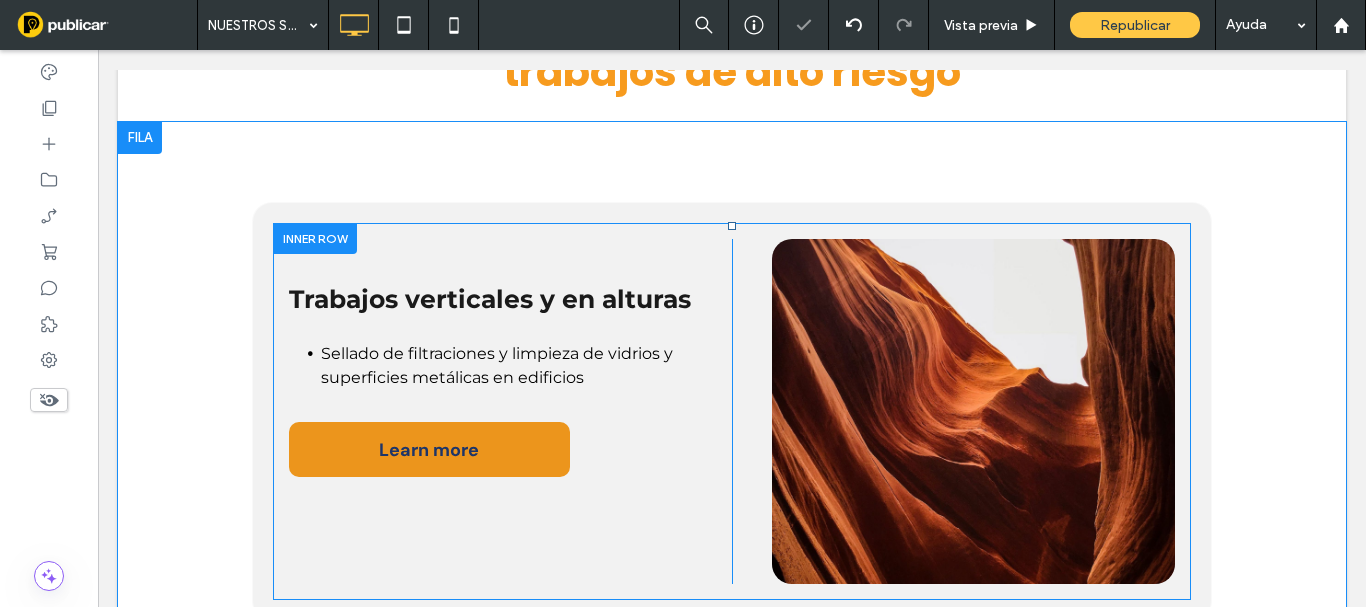click on "Click To Paste" at bounding box center (973, 411) 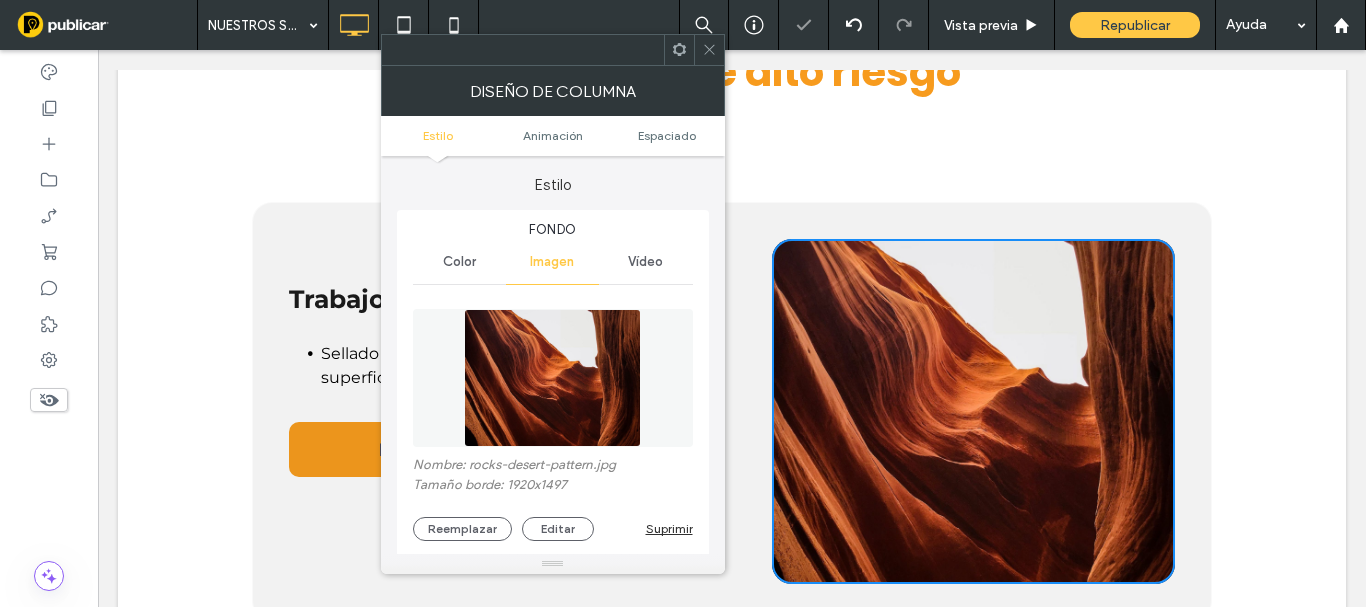 type on "**" 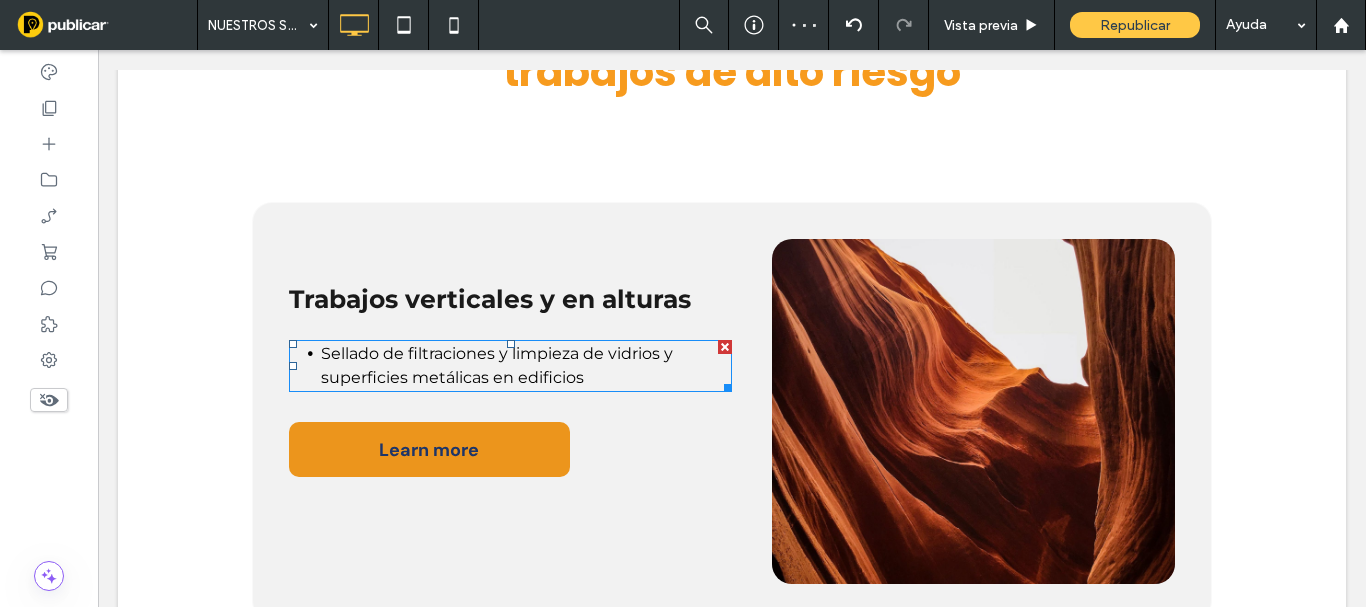 click on "Sellado de filtraciones y limpieza de vidrios y superficies metálicas en edificios" at bounding box center [497, 365] 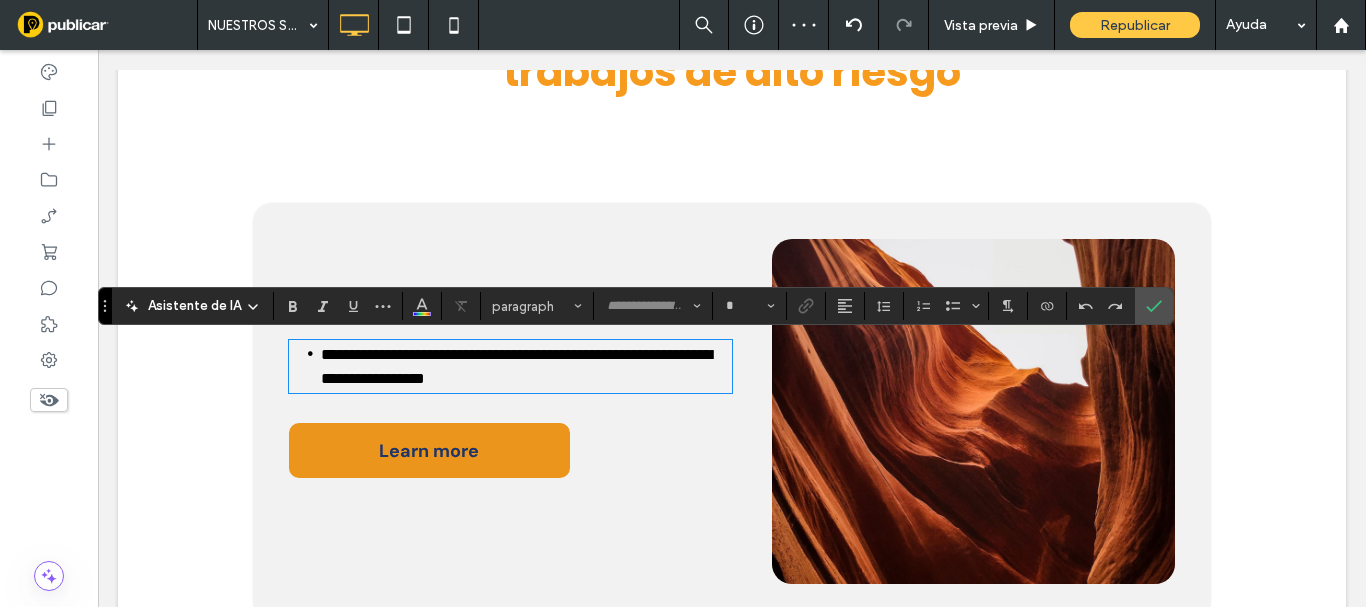 click on "**********" at bounding box center (526, 366) 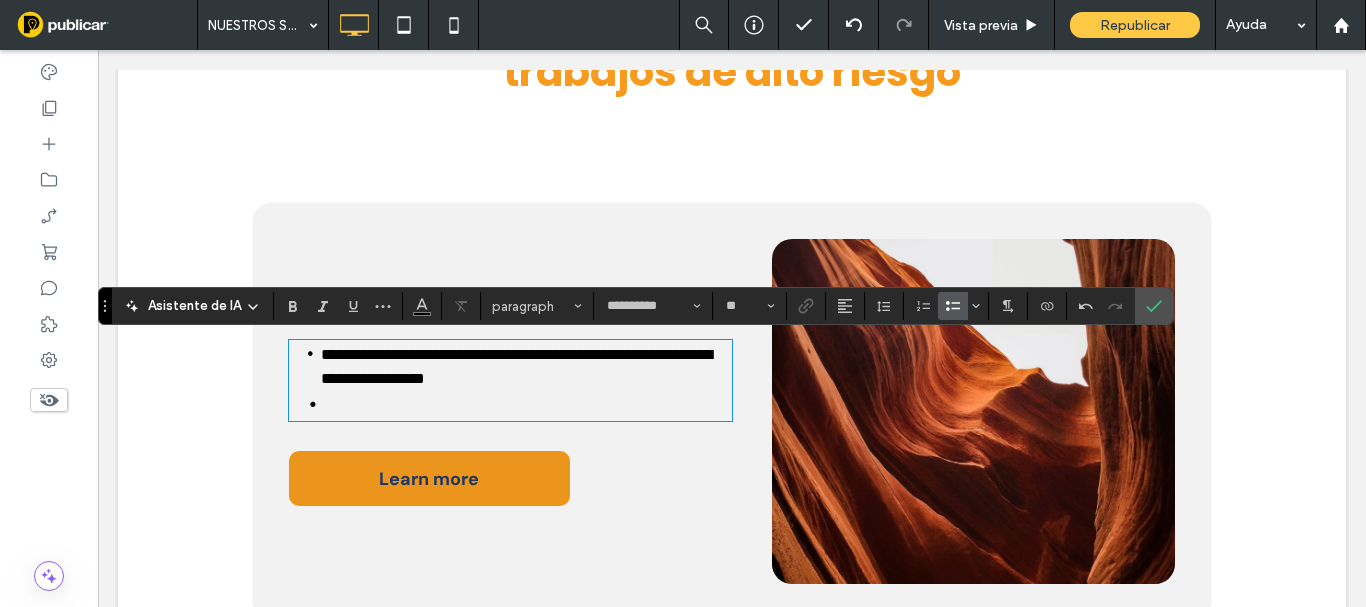 type 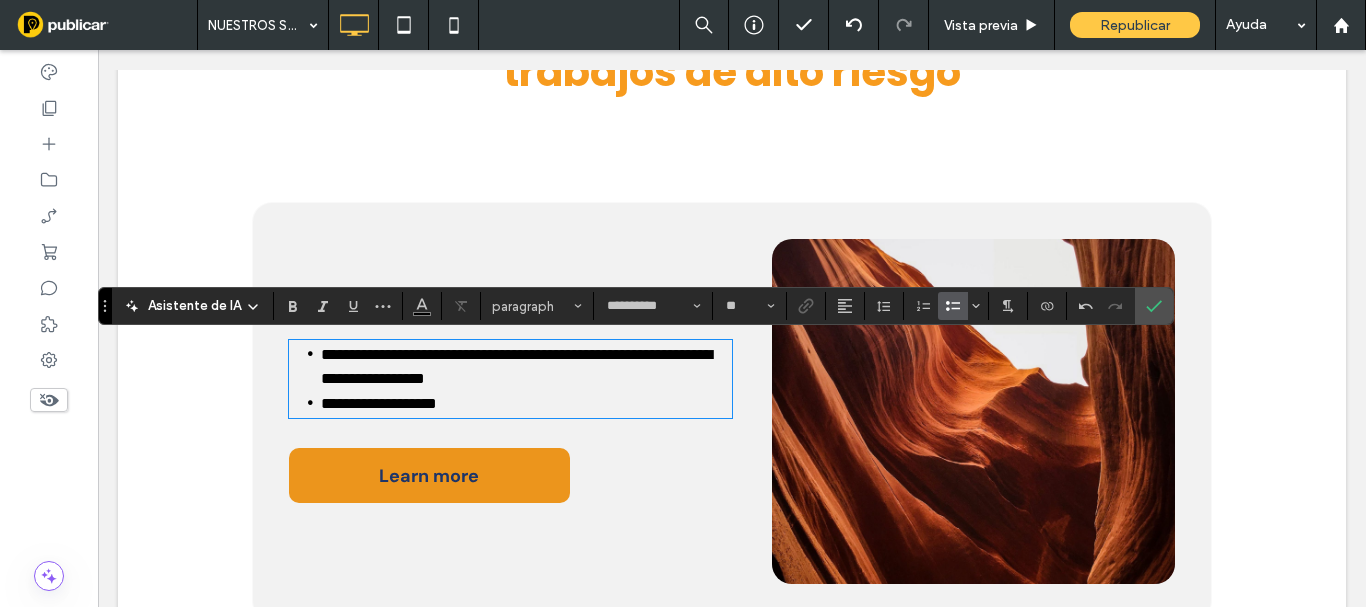 click on "**********" at bounding box center [526, 366] 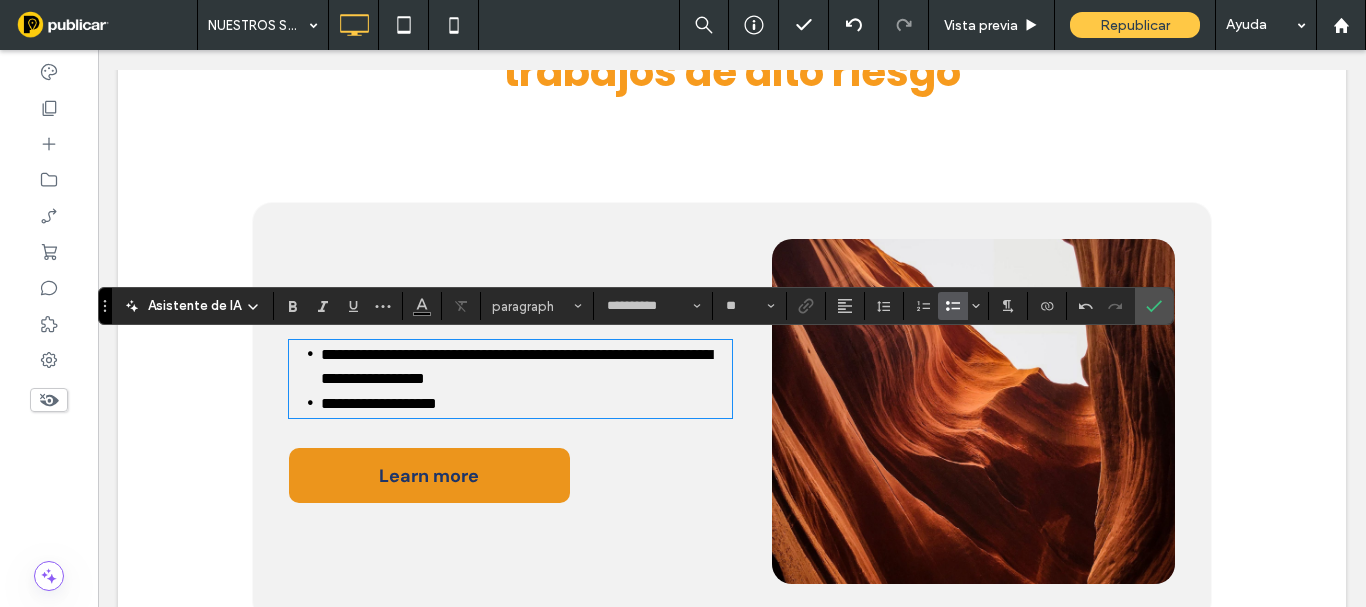 click on "**********" at bounding box center [379, 403] 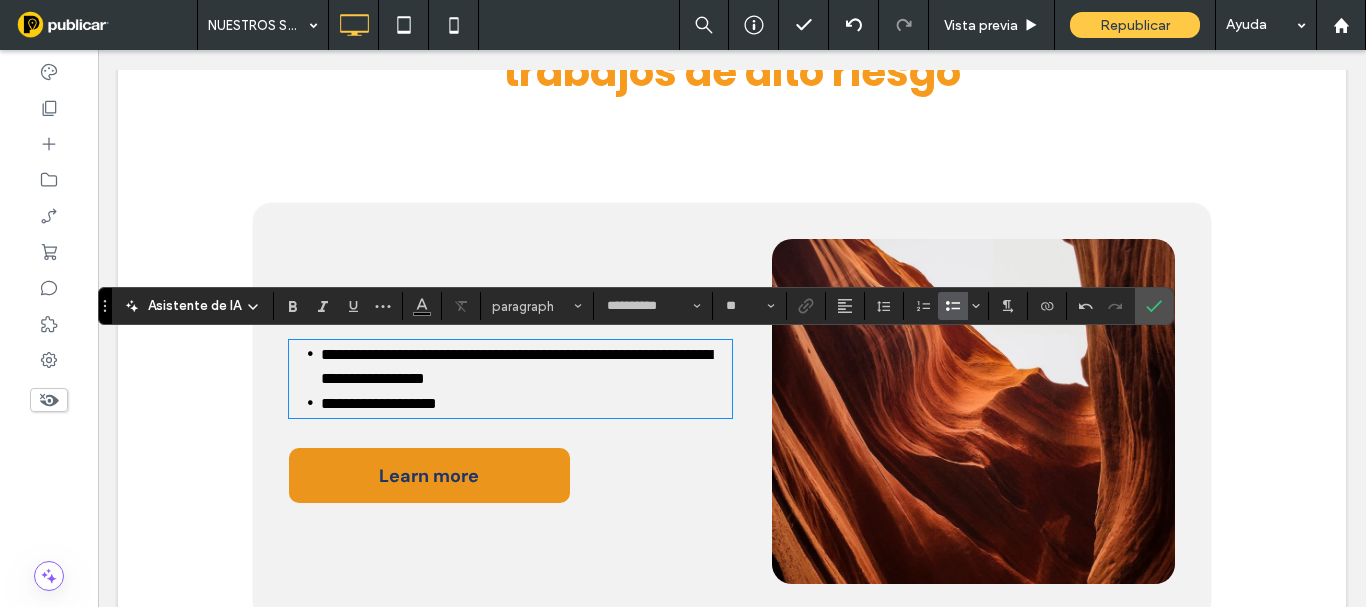 click on "* * ******" 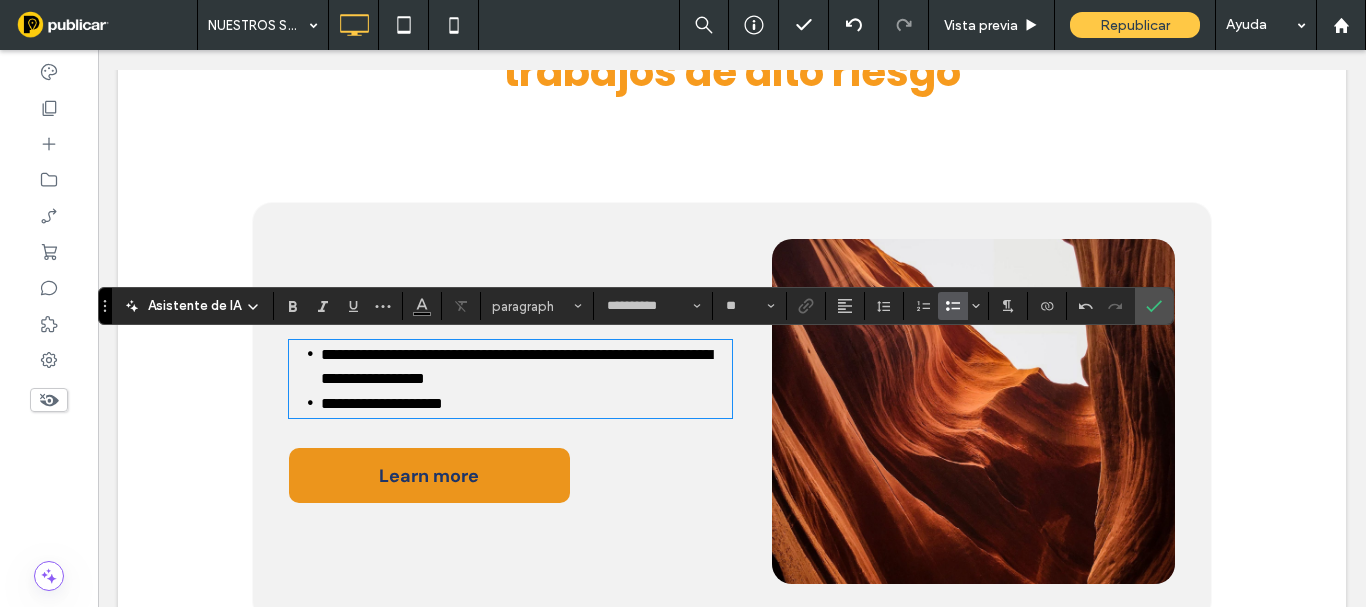 click on "**********" at bounding box center [526, 403] 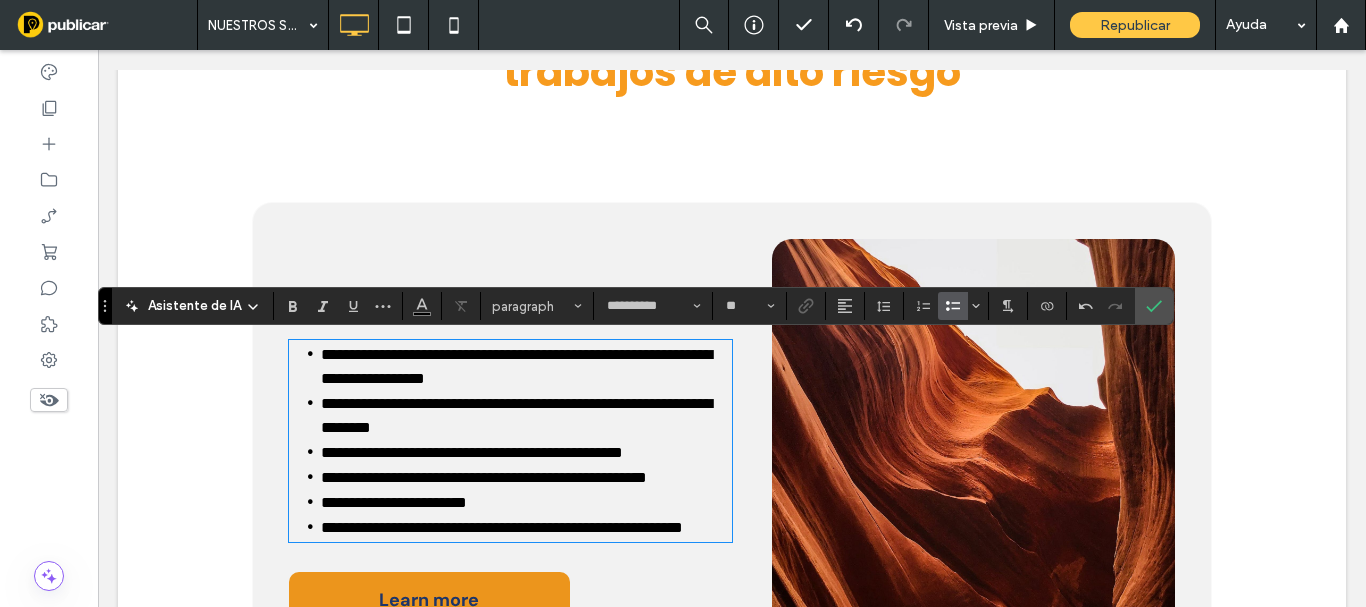 click on "**********" at bounding box center (516, 415) 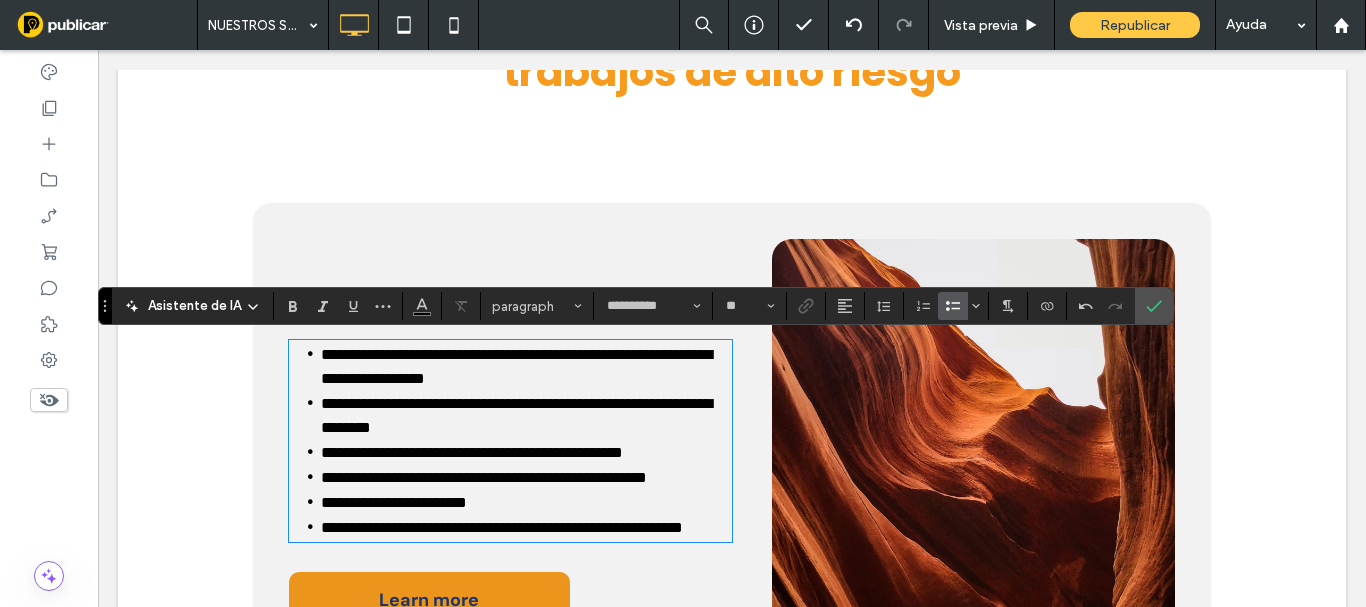 click on "*** * ***" 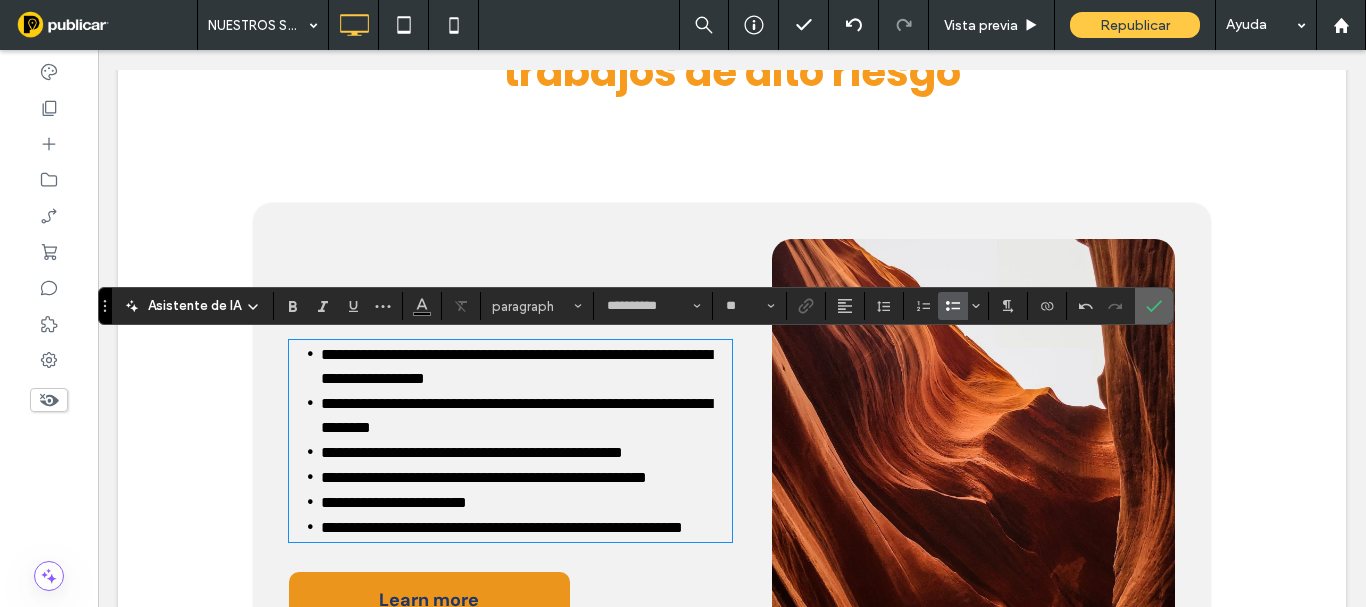click at bounding box center (1154, 306) 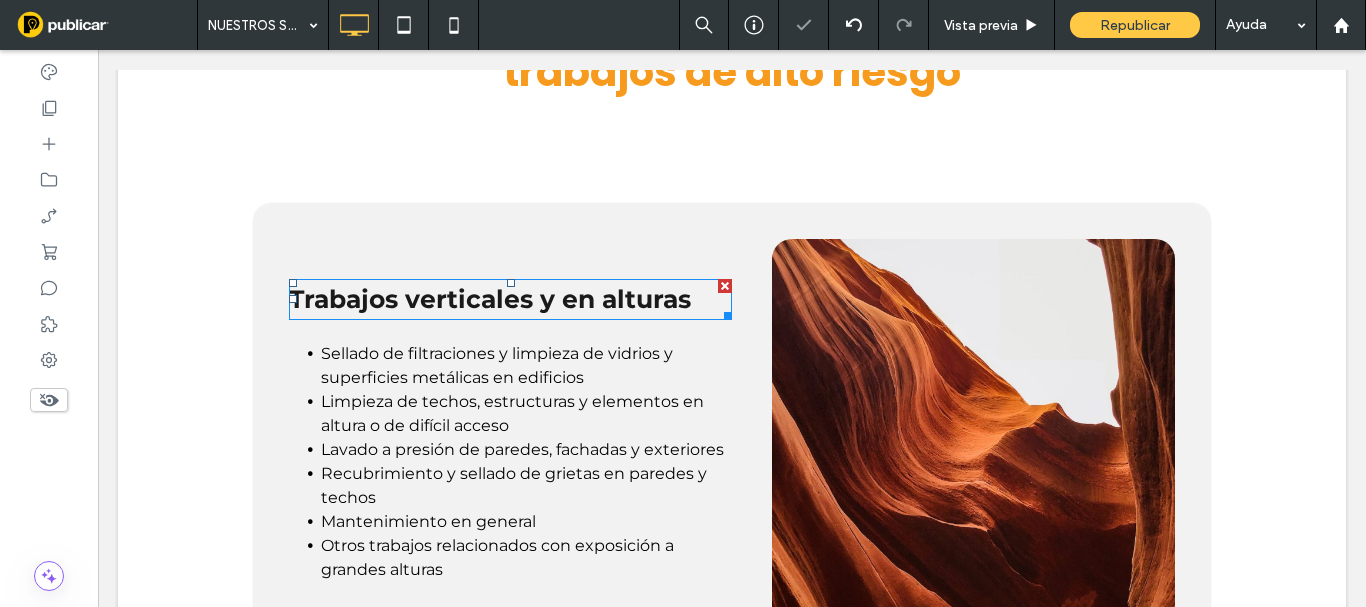 click on "Trabajos verticales y en alturas" at bounding box center [490, 299] 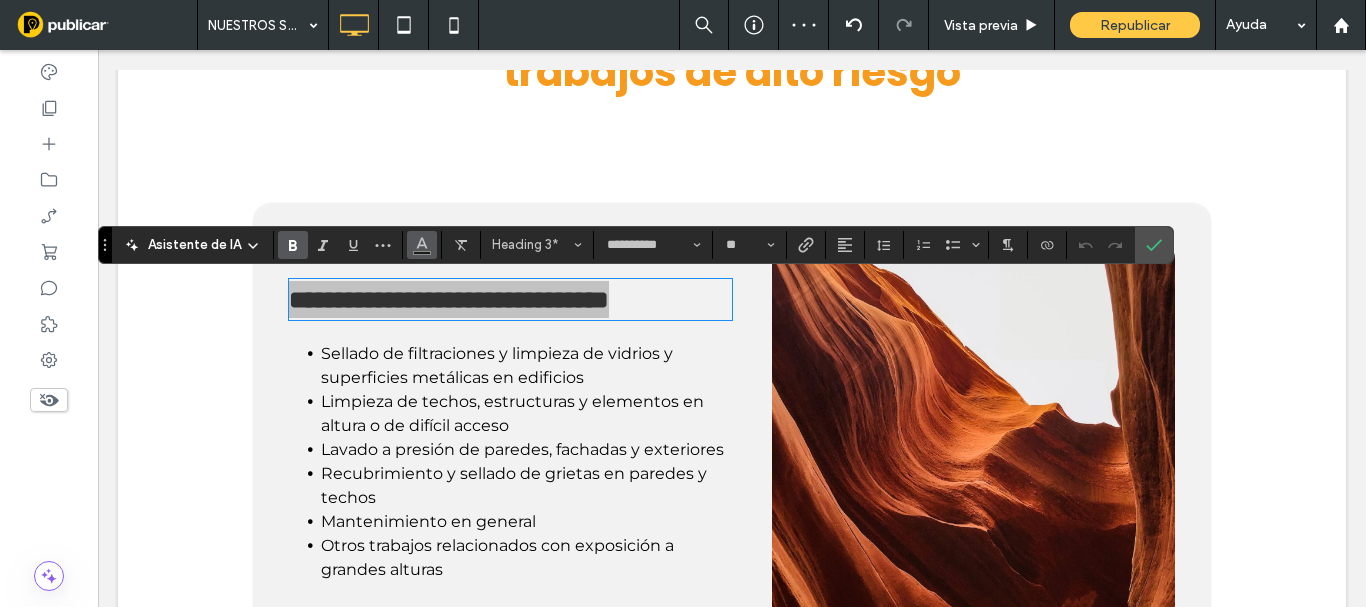 click 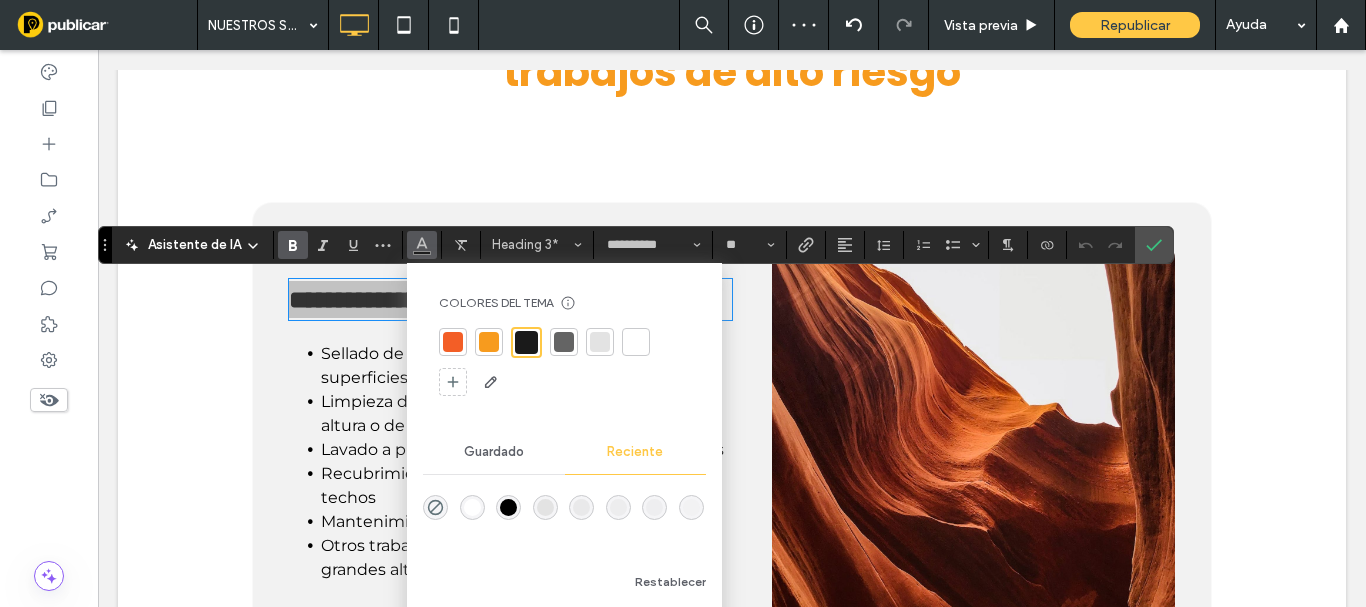 click at bounding box center (453, 342) 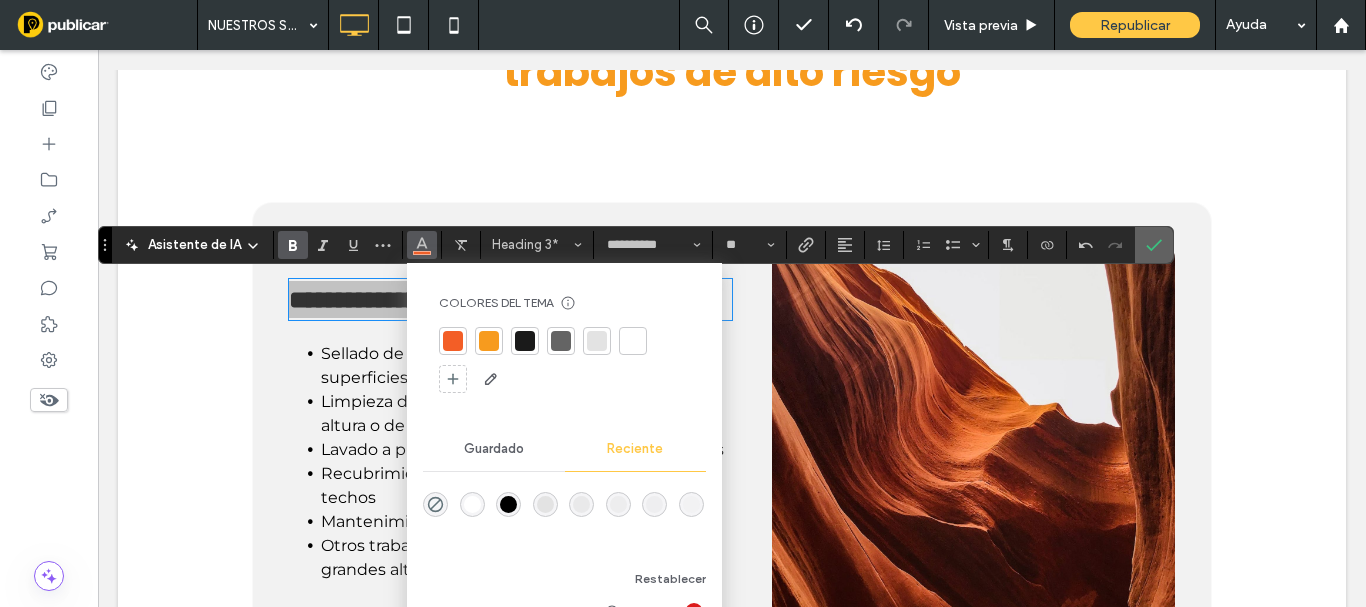 drag, startPoint x: 1161, startPoint y: 251, endPoint x: 891, endPoint y: 4, distance: 365.9358 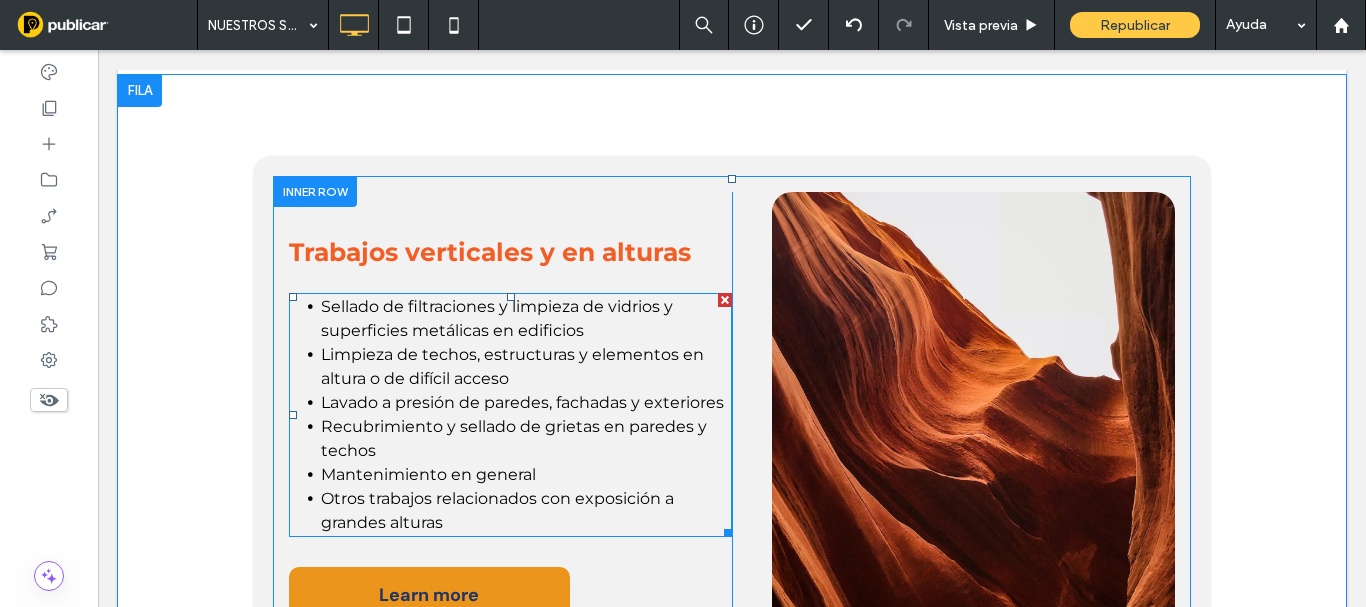 scroll, scrollTop: 700, scrollLeft: 0, axis: vertical 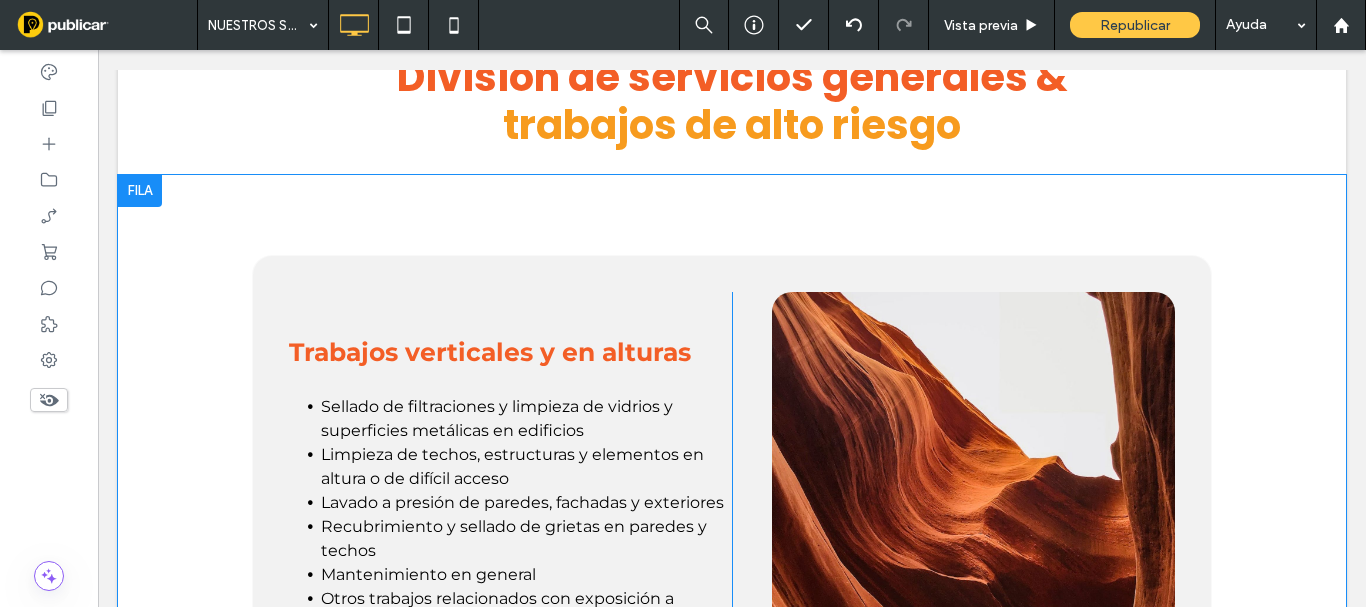 click on "Trabajos verticales y en alturas
Sellado de filtraciones y limpieza de vidrios y superficies metálicas en edificios Limpieza de techos, estructuras y elementos en altura o de difícil acceso Lavado a presión de paredes, fachadas y exteriores Recubrimiento y sellado de grietas en paredes y techos Mantenimiento en general Otros trabajos relacionados con exposición a grandes alturas
Learn more
Click To Paste
Click To Paste
Click To Paste" at bounding box center [732, 512] 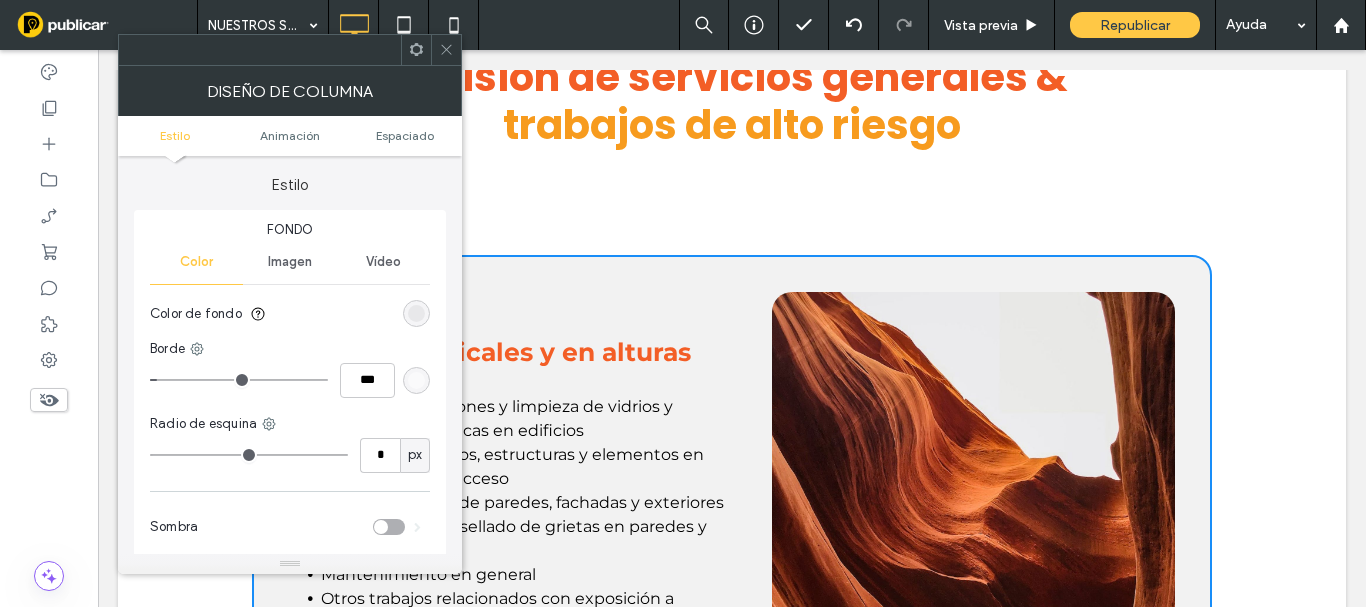 type on "**" 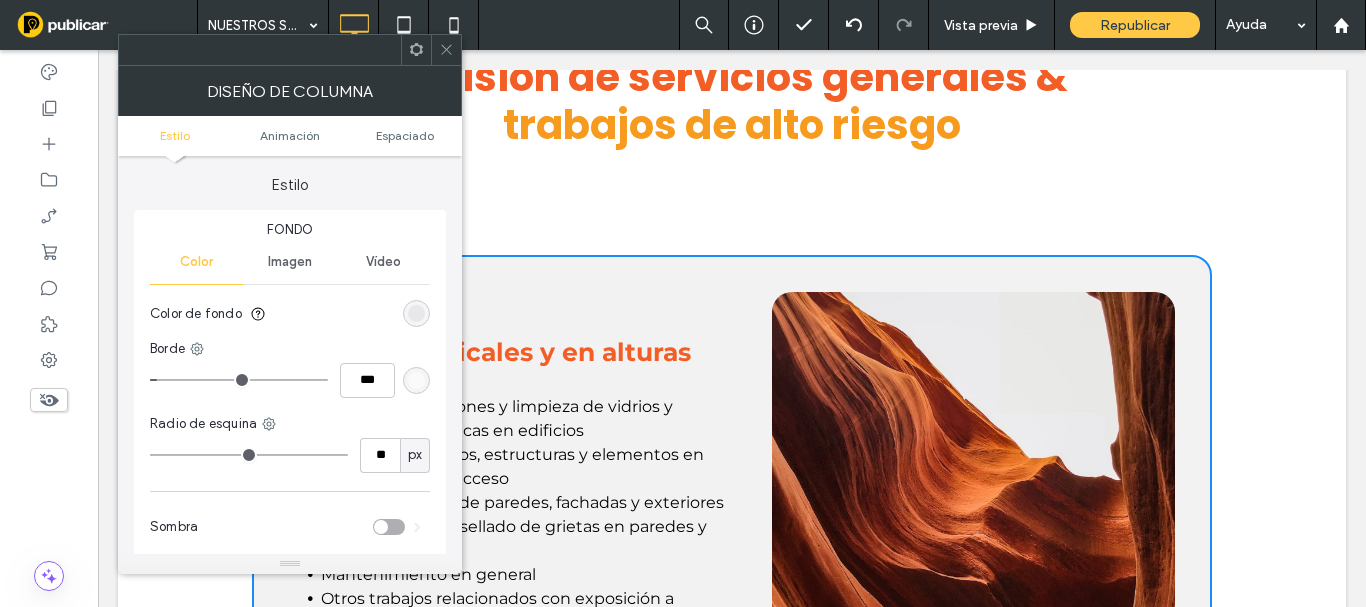 click at bounding box center [416, 313] 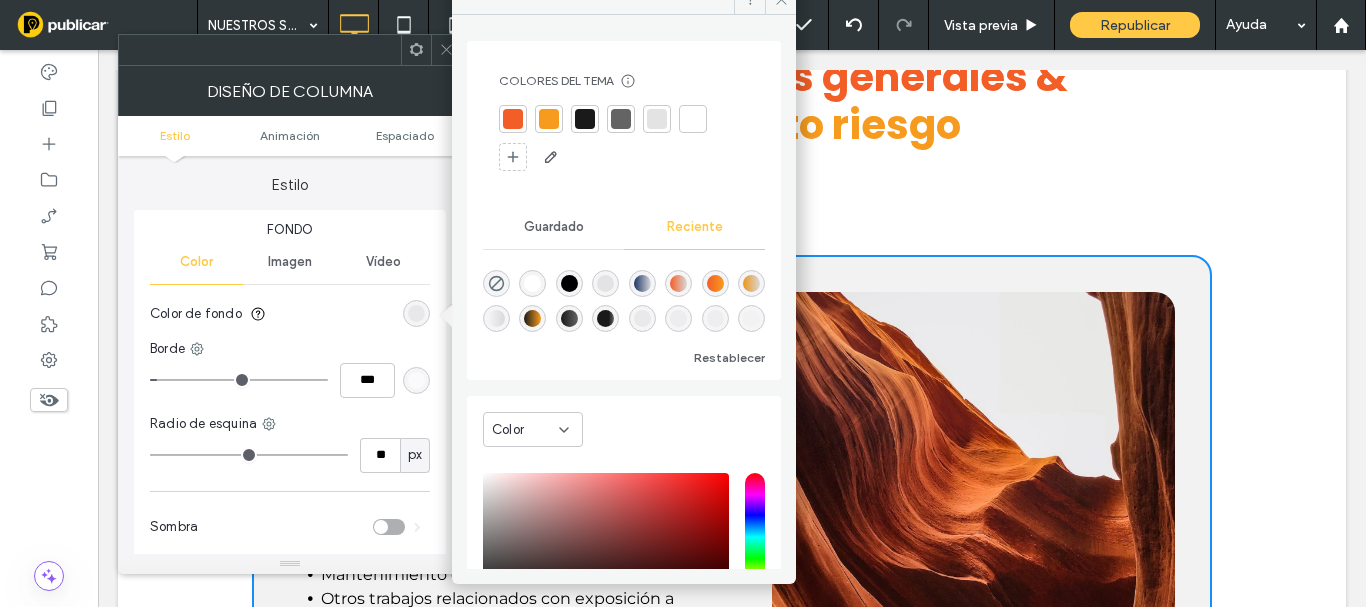 click at bounding box center [693, 119] 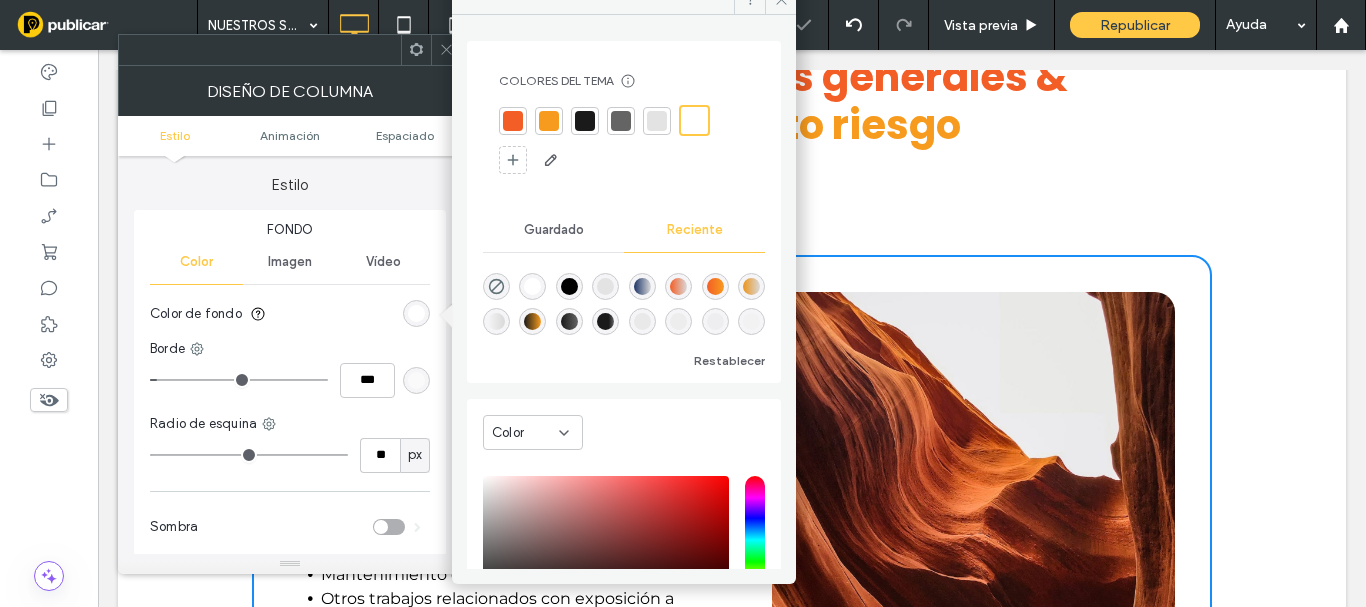 click 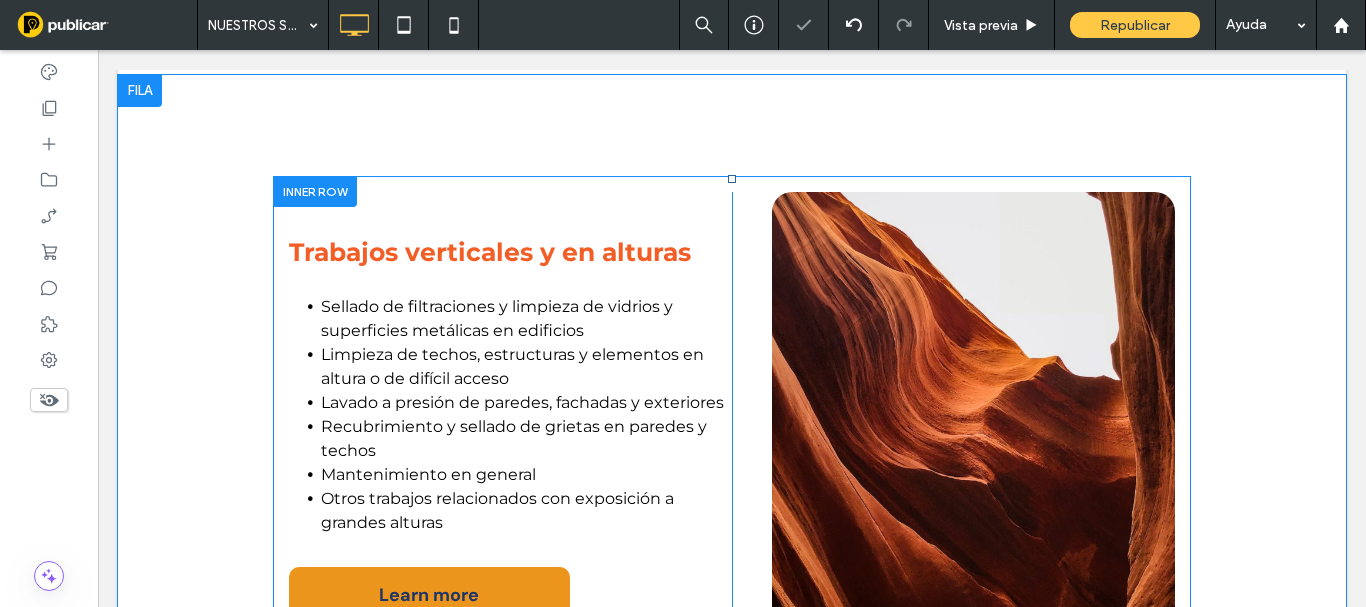 scroll, scrollTop: 1000, scrollLeft: 0, axis: vertical 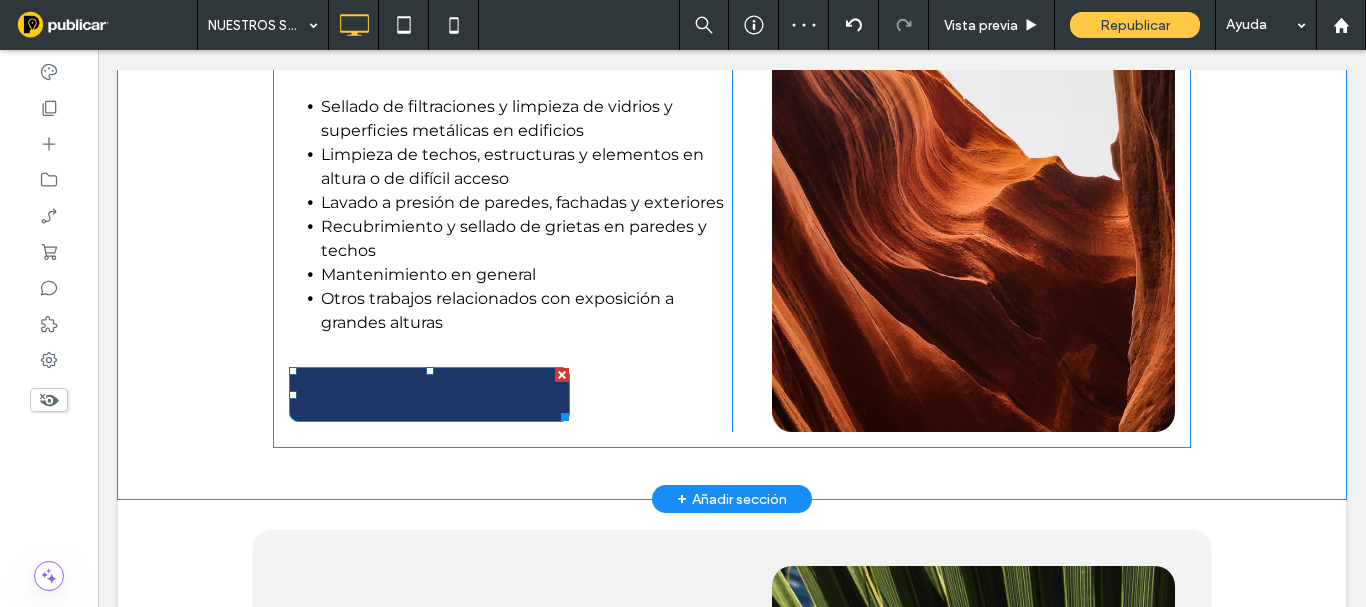 click at bounding box center (562, 375) 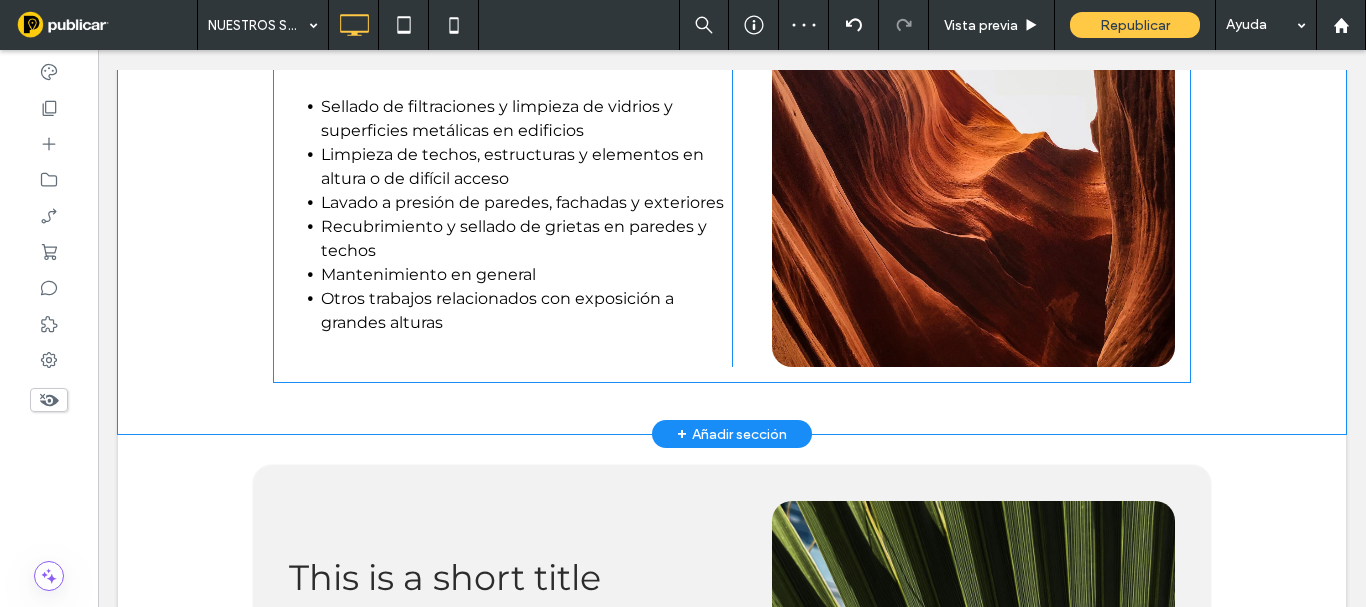 click on "Click To Paste" at bounding box center (973, 180) 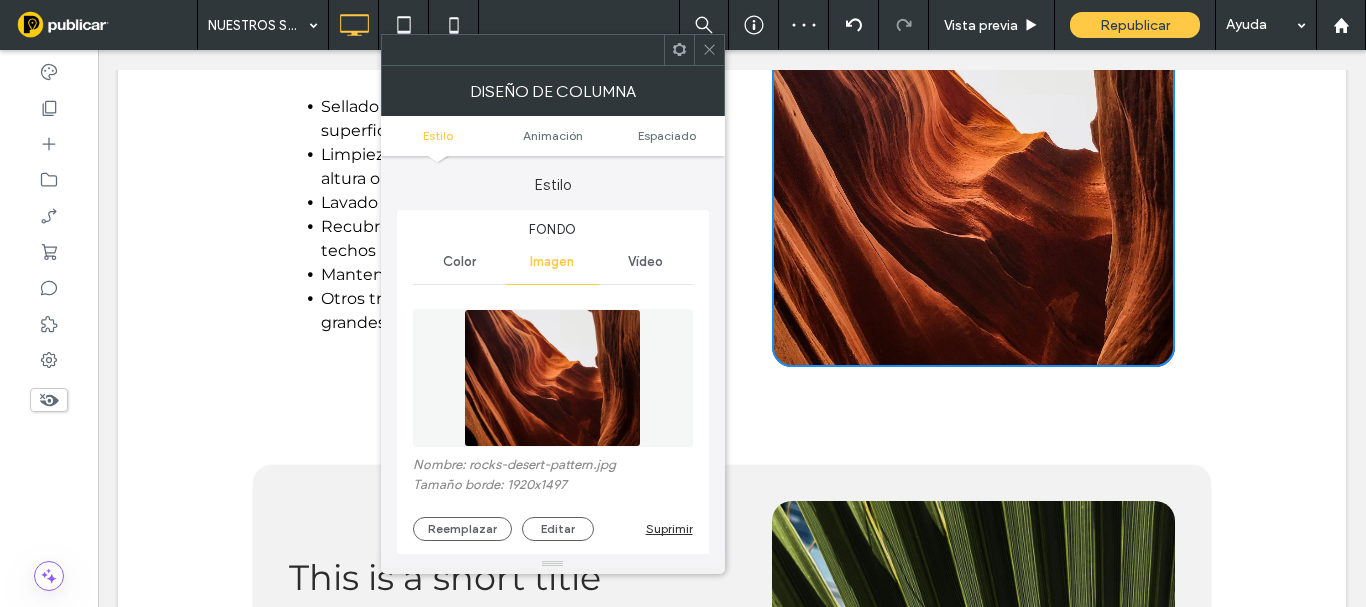 type on "**" 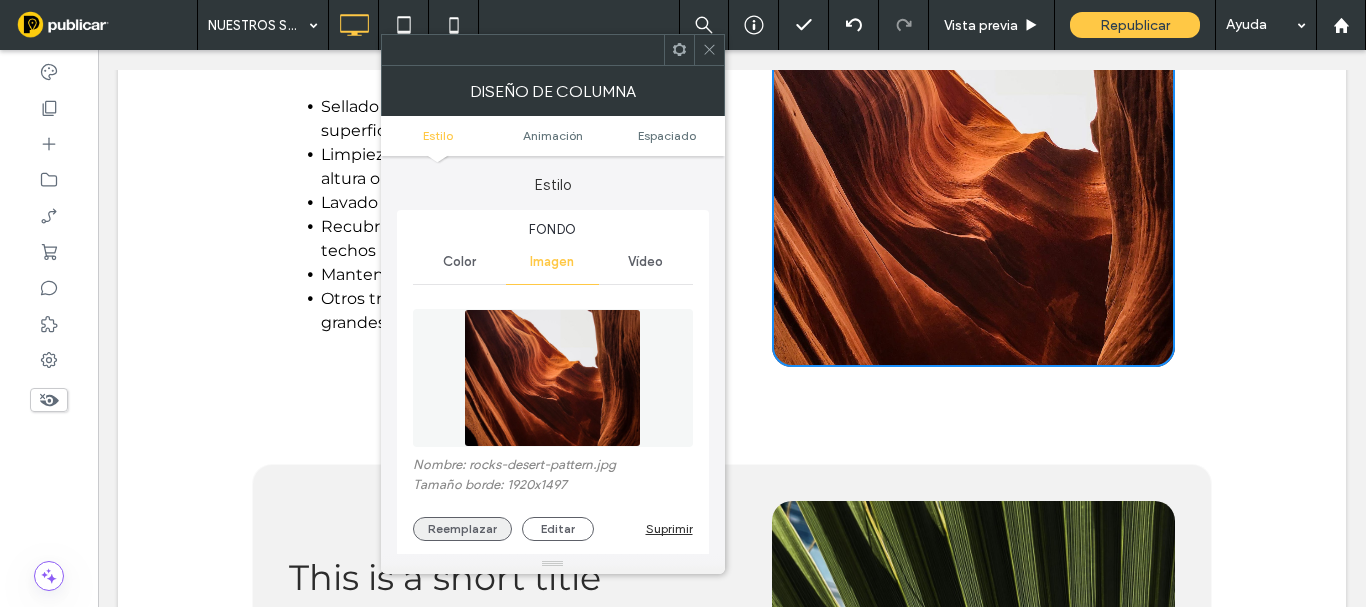 click on "Reemplazar" at bounding box center (462, 529) 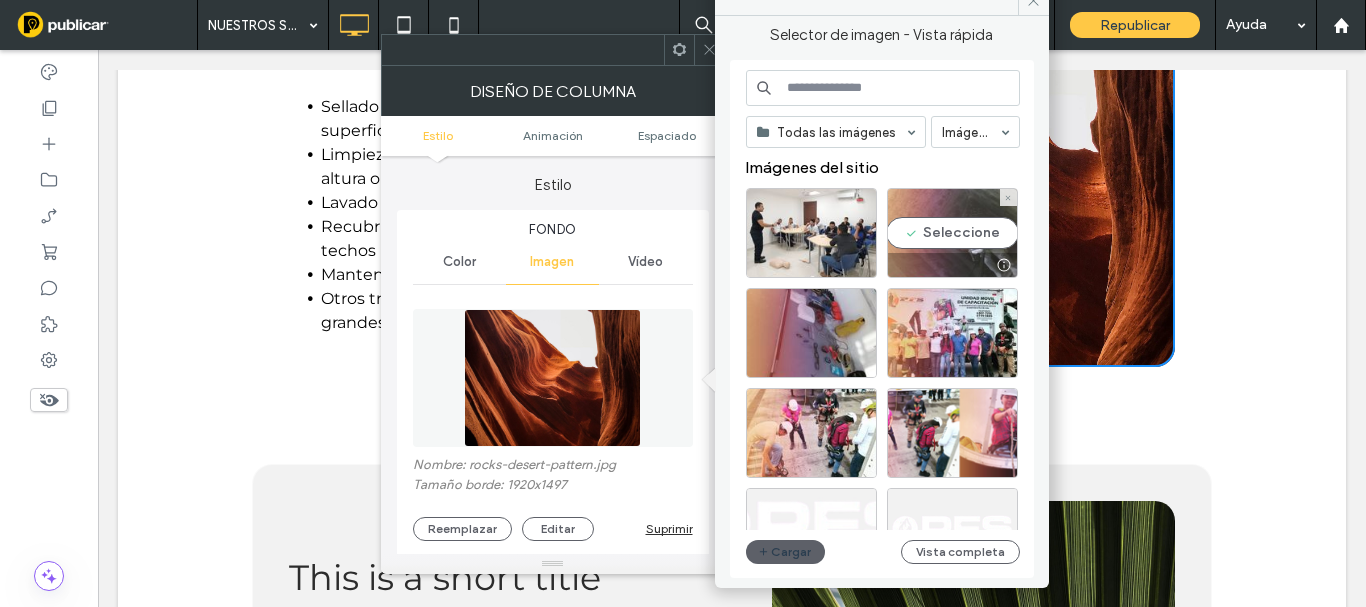 click on "Seleccione" at bounding box center (952, 233) 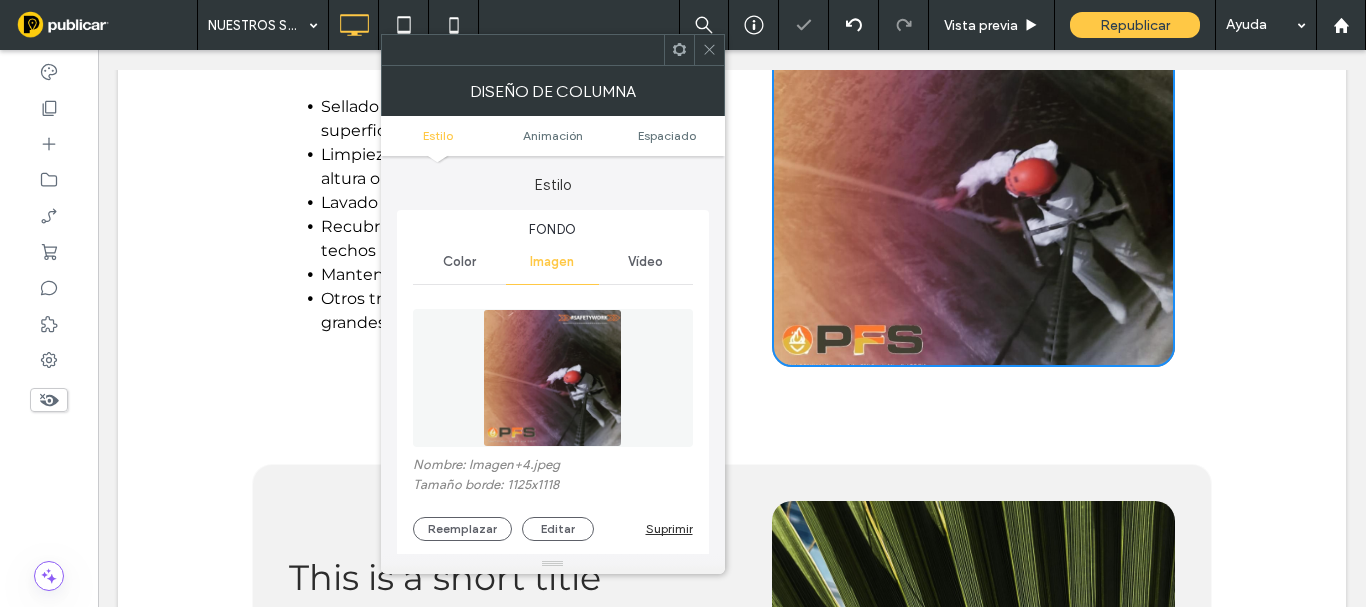 click 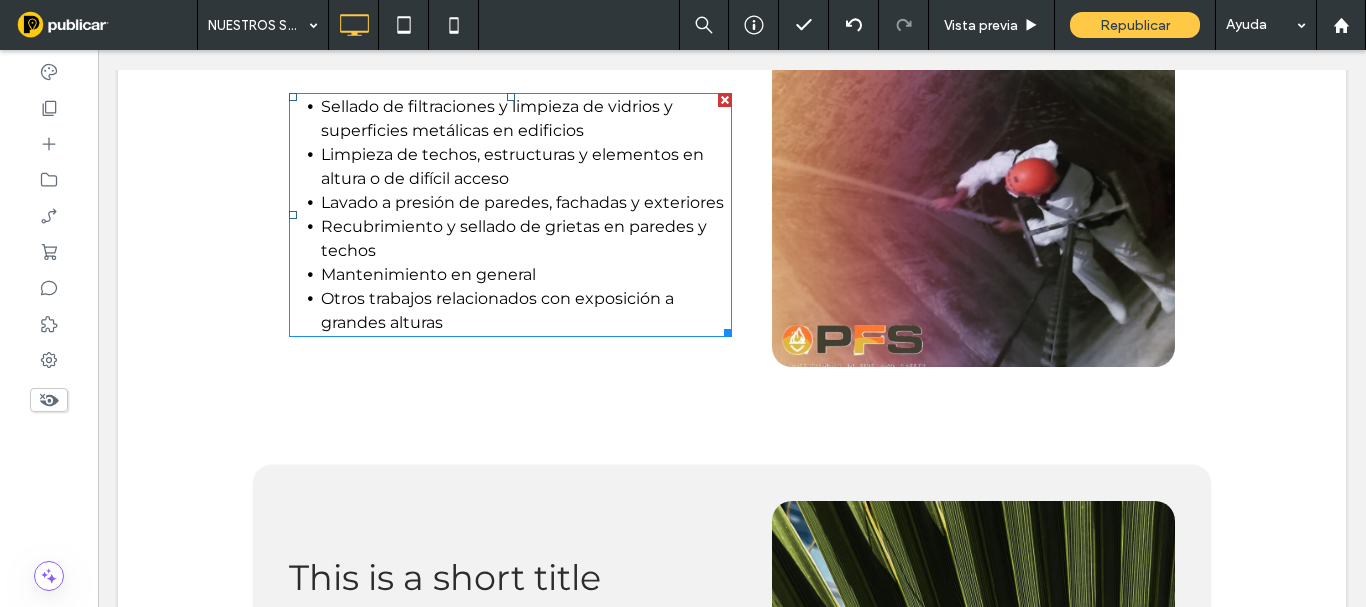 scroll, scrollTop: 900, scrollLeft: 0, axis: vertical 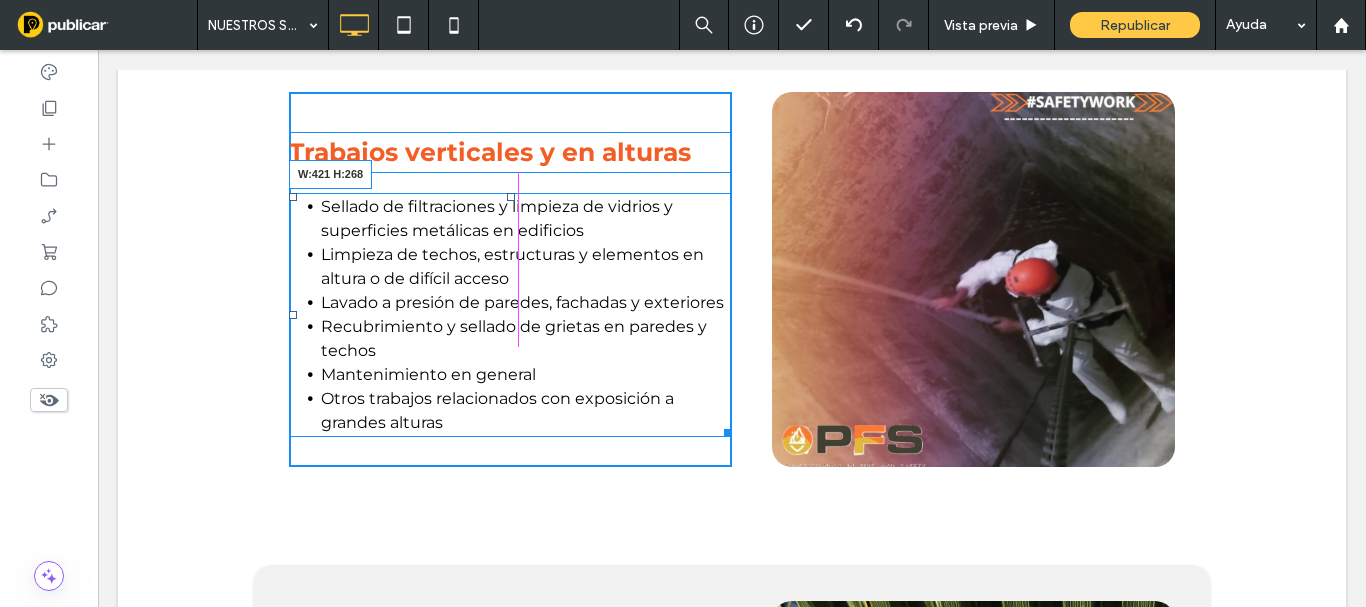 drag, startPoint x: 717, startPoint y: 428, endPoint x: 706, endPoint y: 428, distance: 11 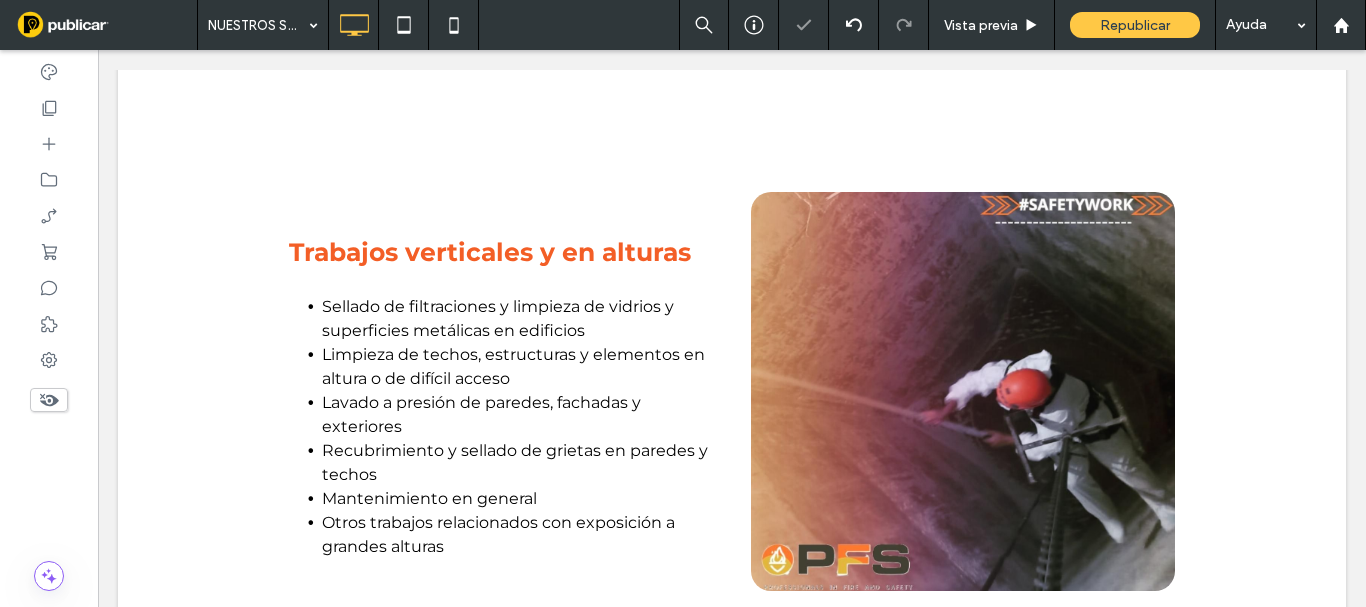 scroll, scrollTop: 700, scrollLeft: 0, axis: vertical 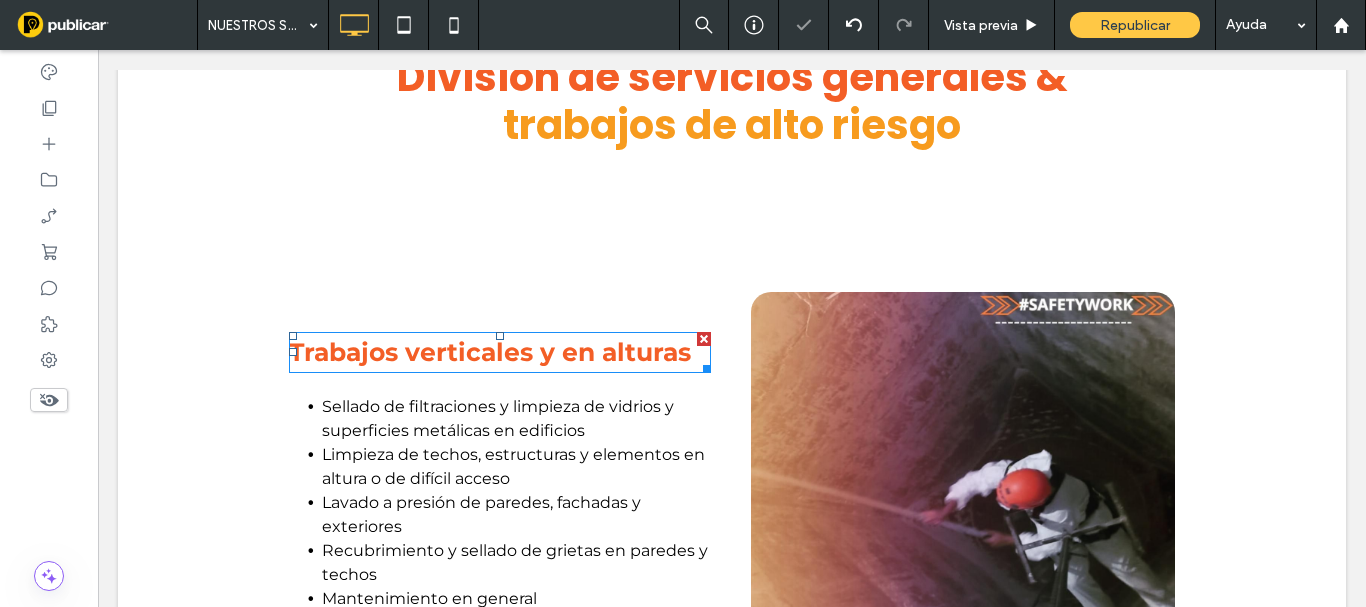 click on "Trabajos verticales y en alturas" at bounding box center [490, 352] 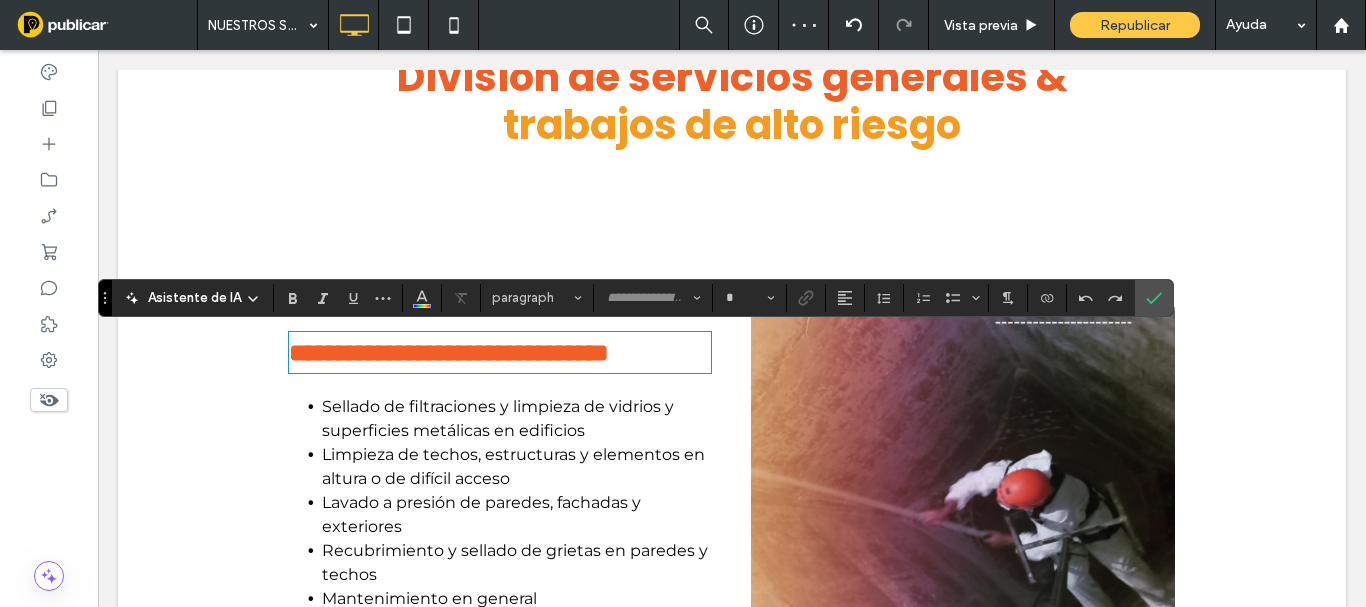 type on "**********" 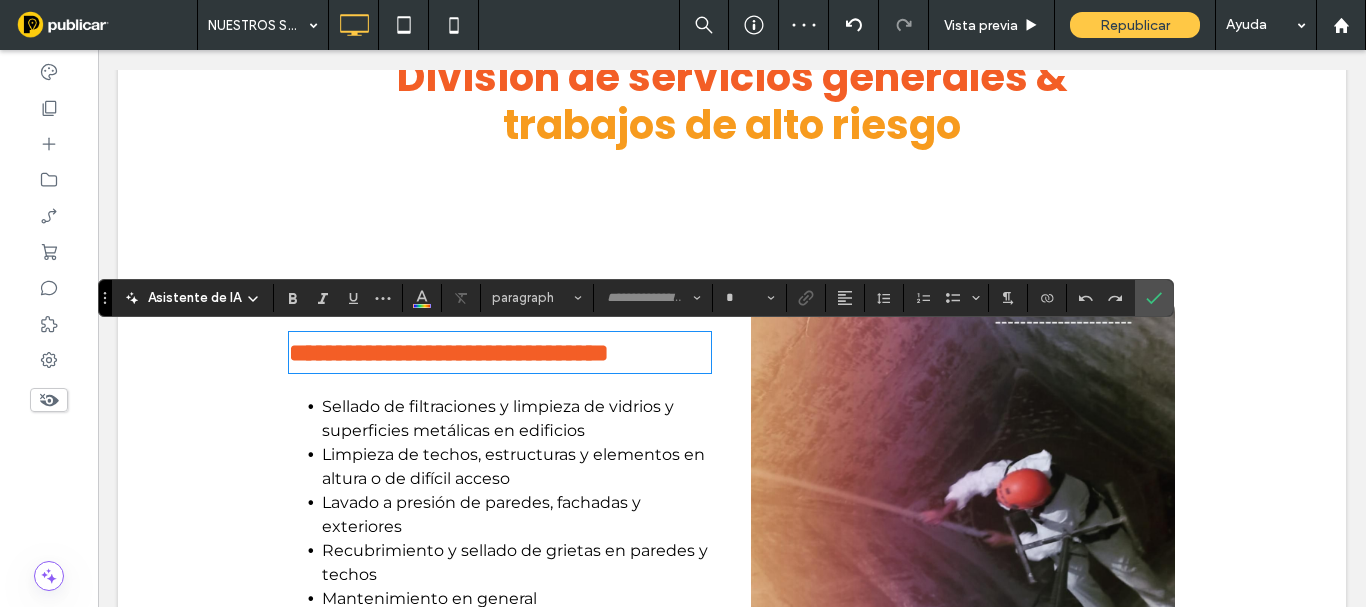 type on "**" 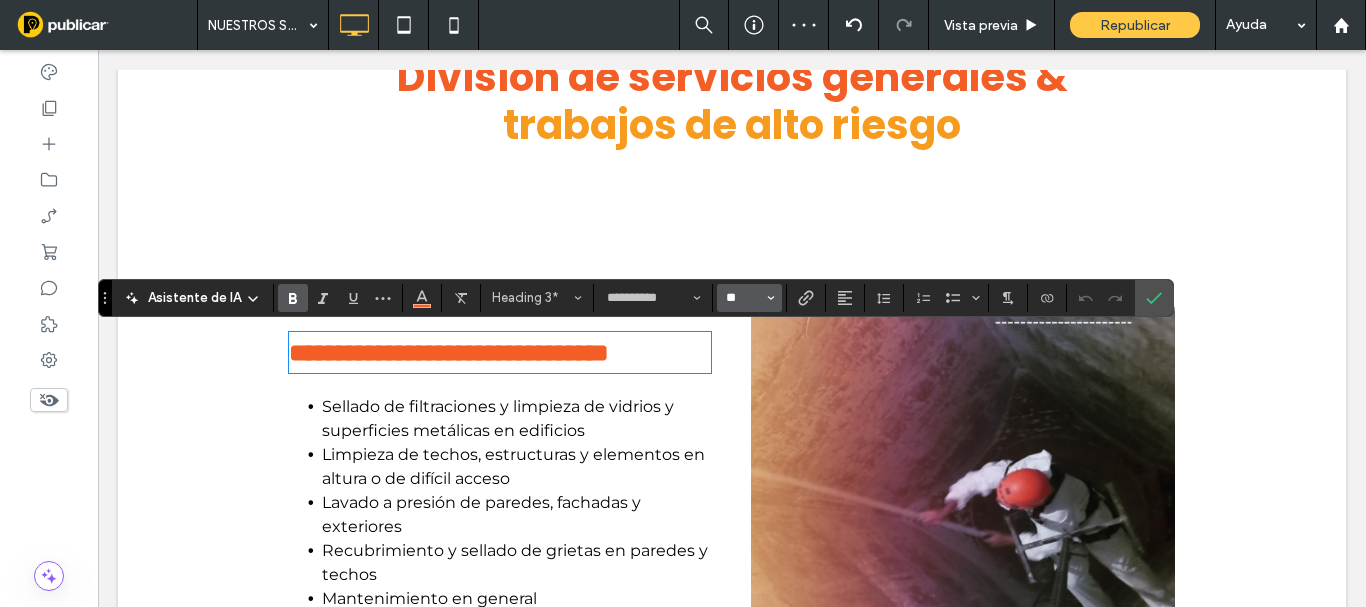 click on "**" at bounding box center (743, 298) 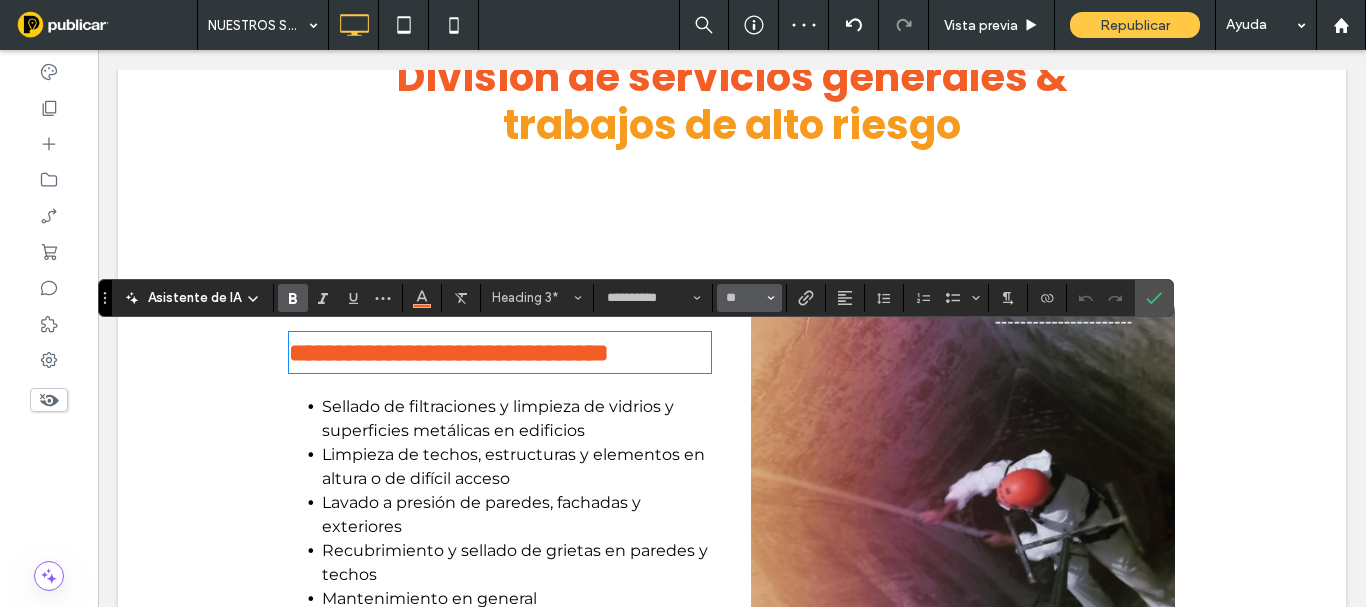 type on "**" 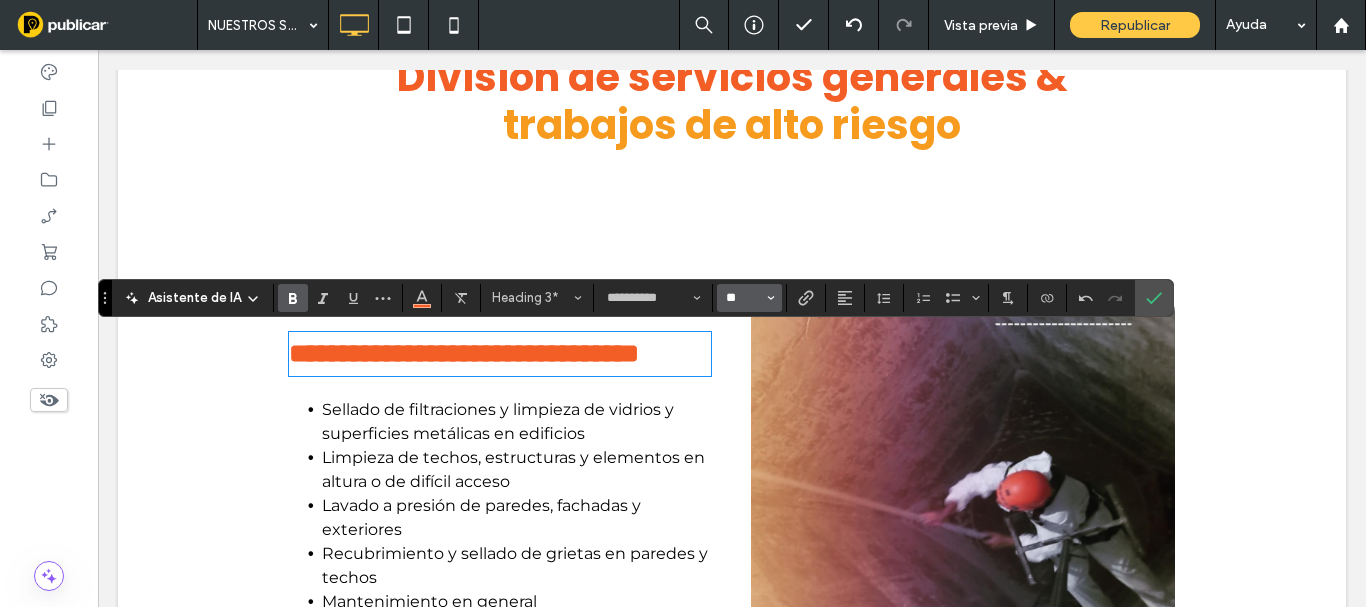 click on "**" at bounding box center (743, 298) 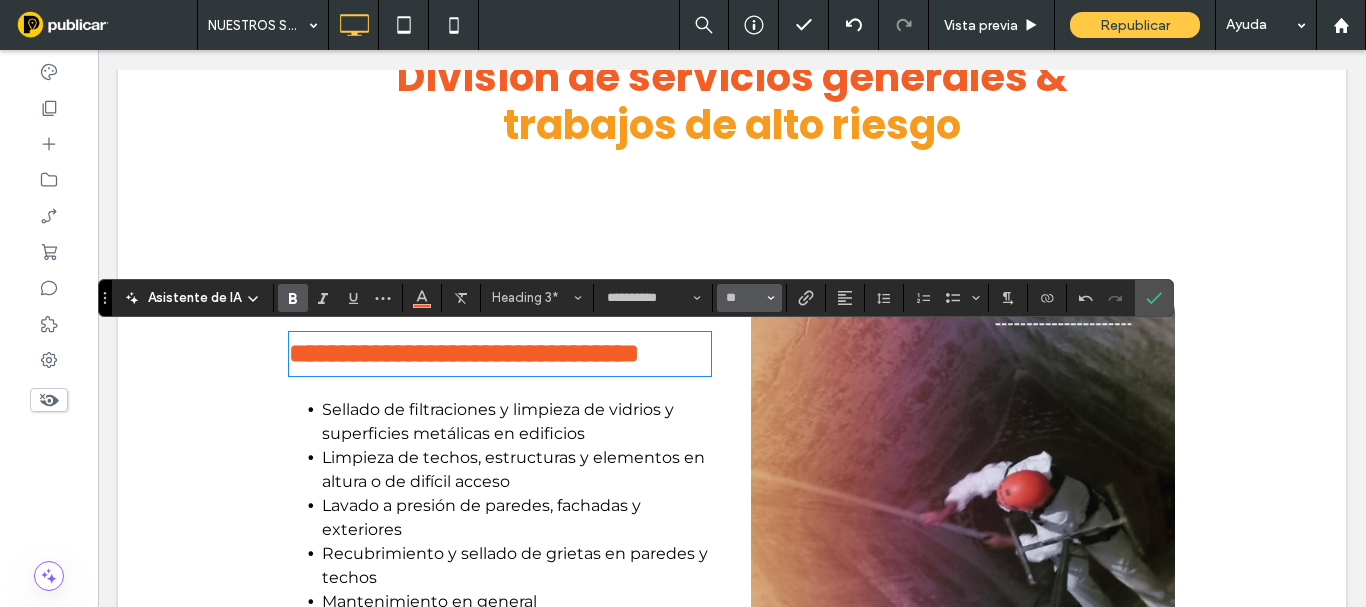 type on "**" 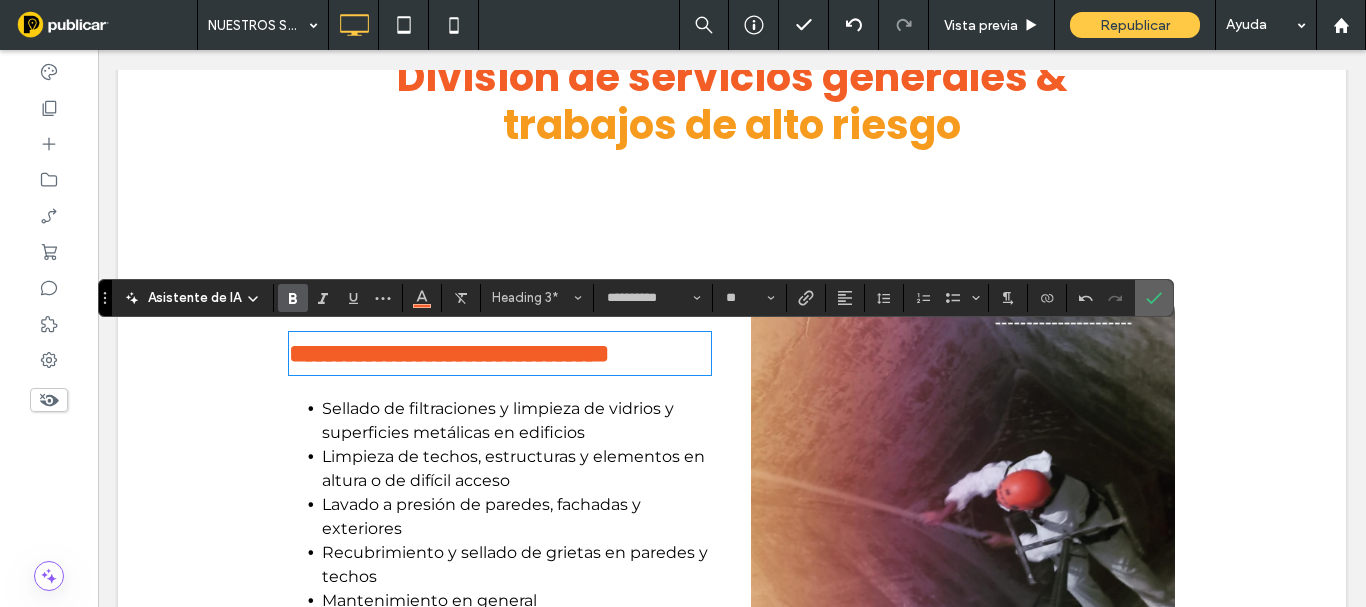 click 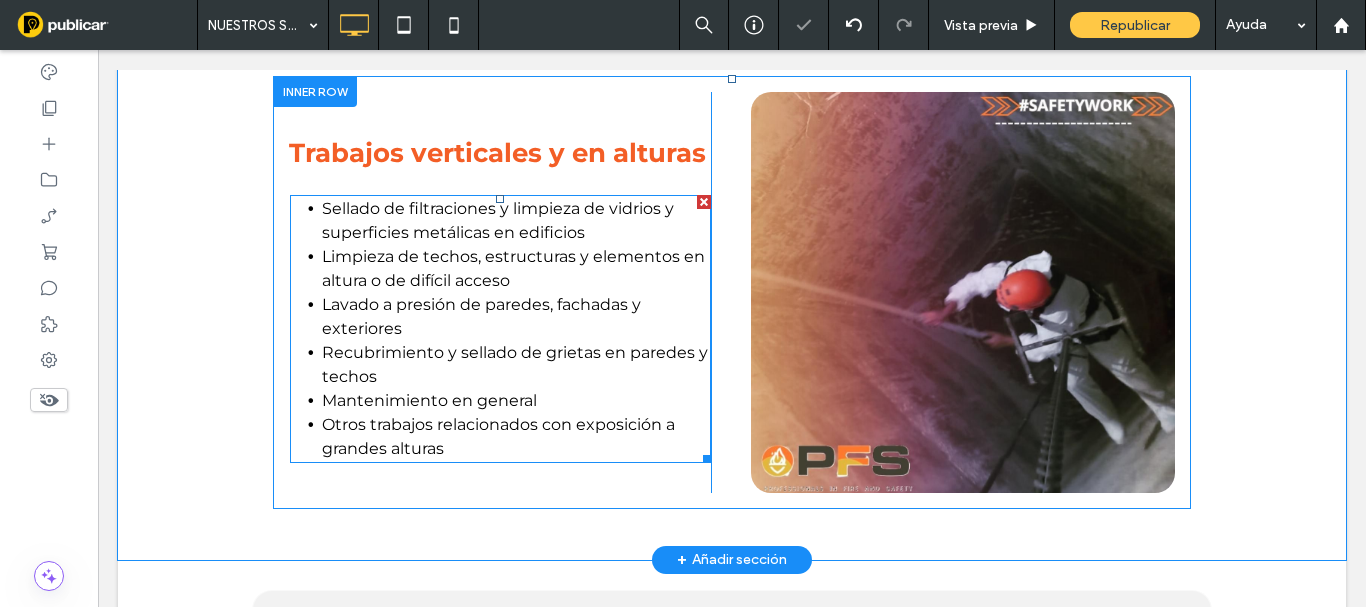 scroll, scrollTop: 1200, scrollLeft: 0, axis: vertical 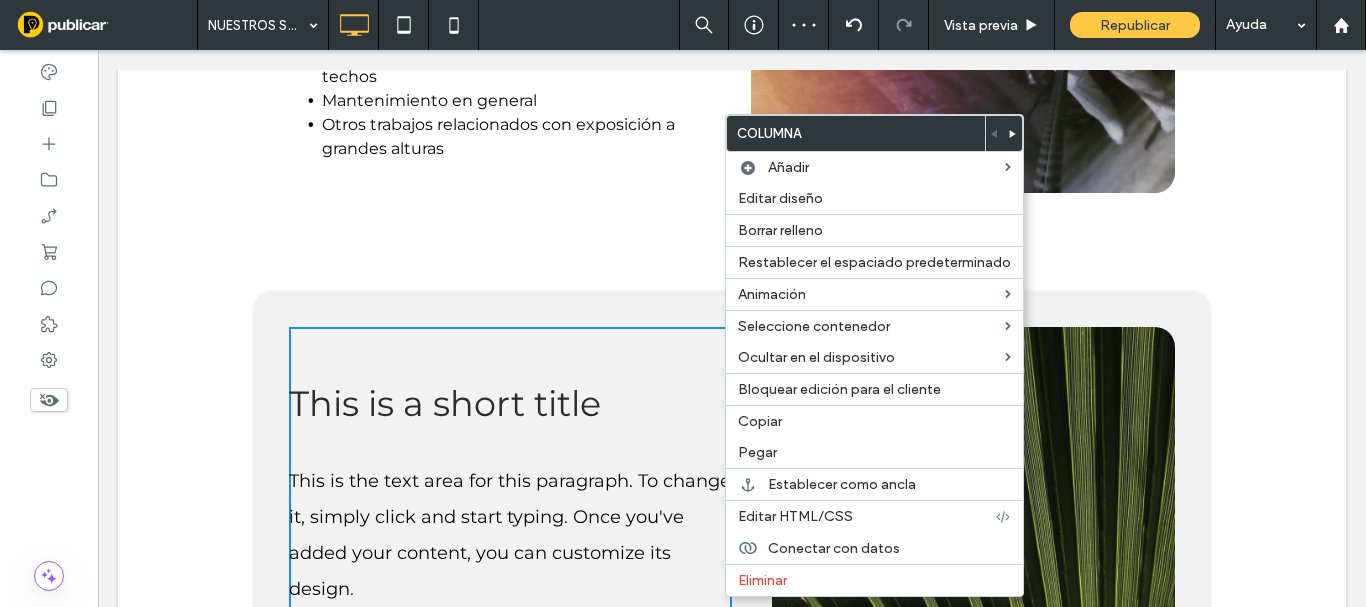 click at bounding box center (1013, 133) 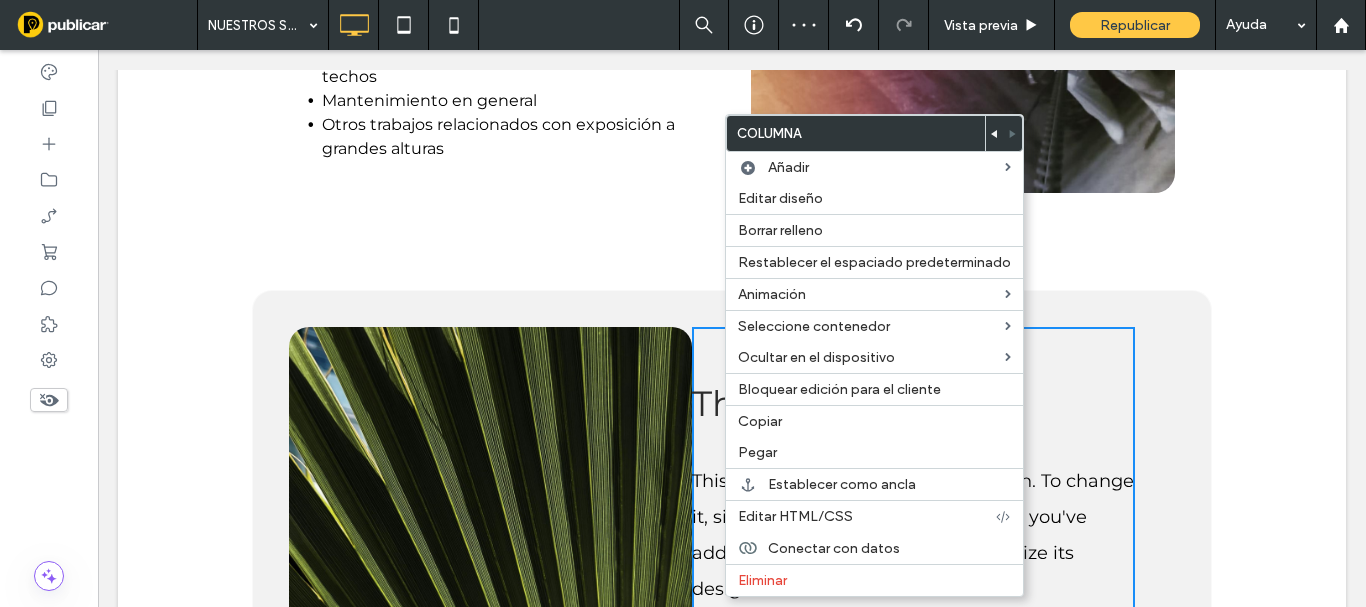 click on "Trabajos verticales y en alturas
Sellado de filtraciones y limpieza de vidrios y superficies metálicas en edificios Limpieza de techos, estructuras y elementos en altura o de difícil acceso Lavado a presión de paredes, fachadas y exteriores Recubrimiento y sellado de grietas en paredes y techos Mantenimiento en general Otros trabajos relacionados con exposición a grandes alturas
Click To Paste
Click To Paste
Click To Paste
Fila + Añadir sección" at bounding box center [732, -33] 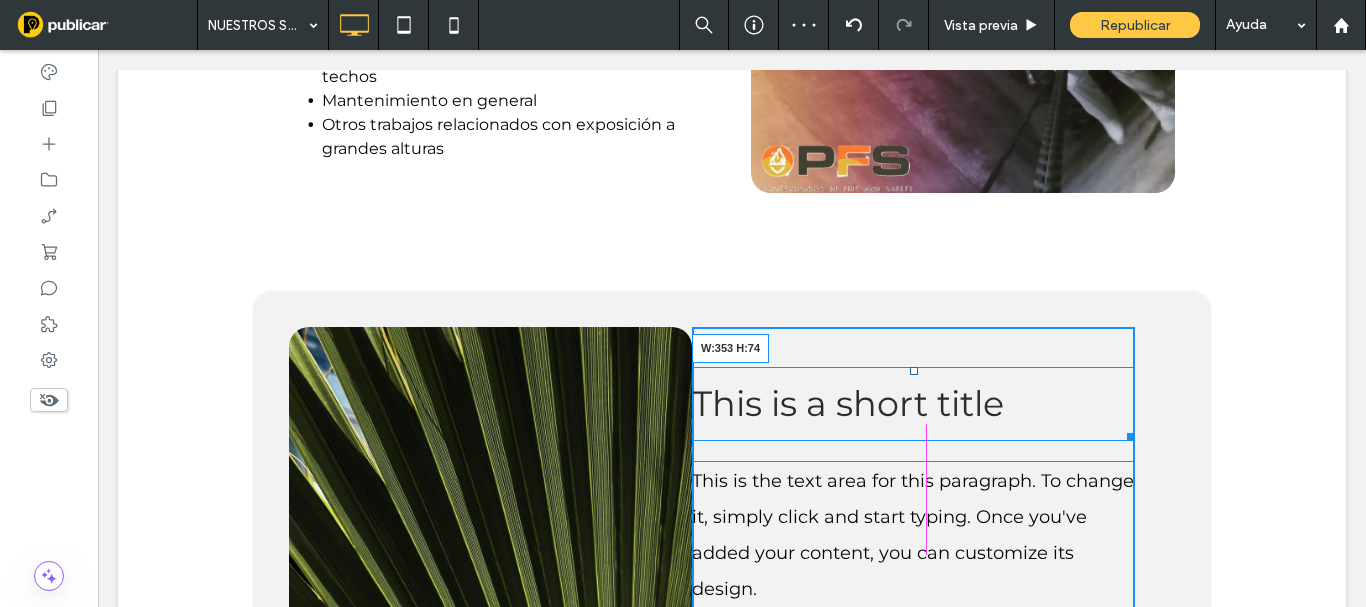 click at bounding box center (1127, 433) 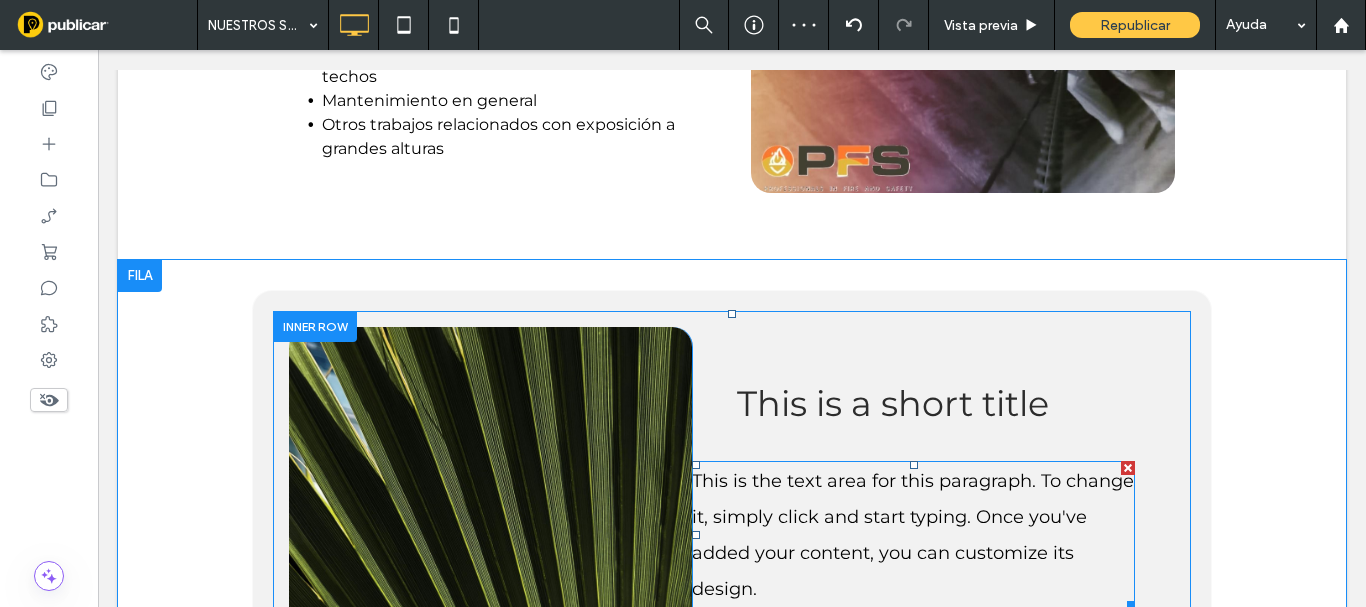 scroll, scrollTop: 1300, scrollLeft: 0, axis: vertical 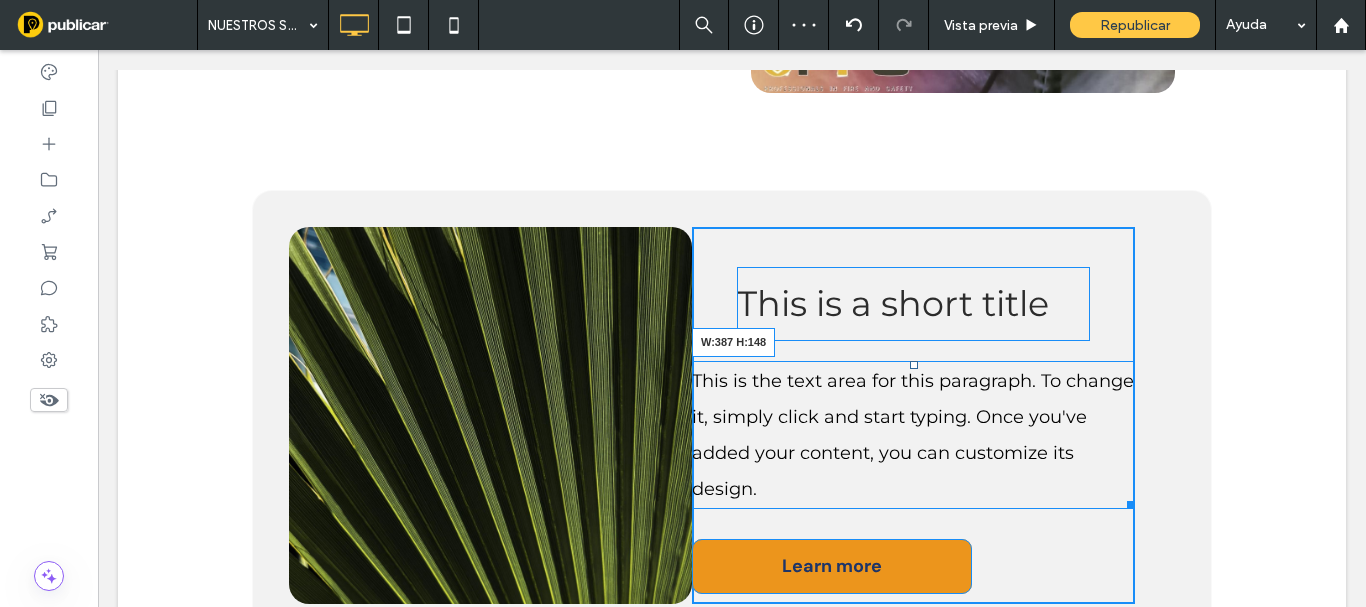 drag, startPoint x: 1124, startPoint y: 497, endPoint x: 1096, endPoint y: 502, distance: 28.442924 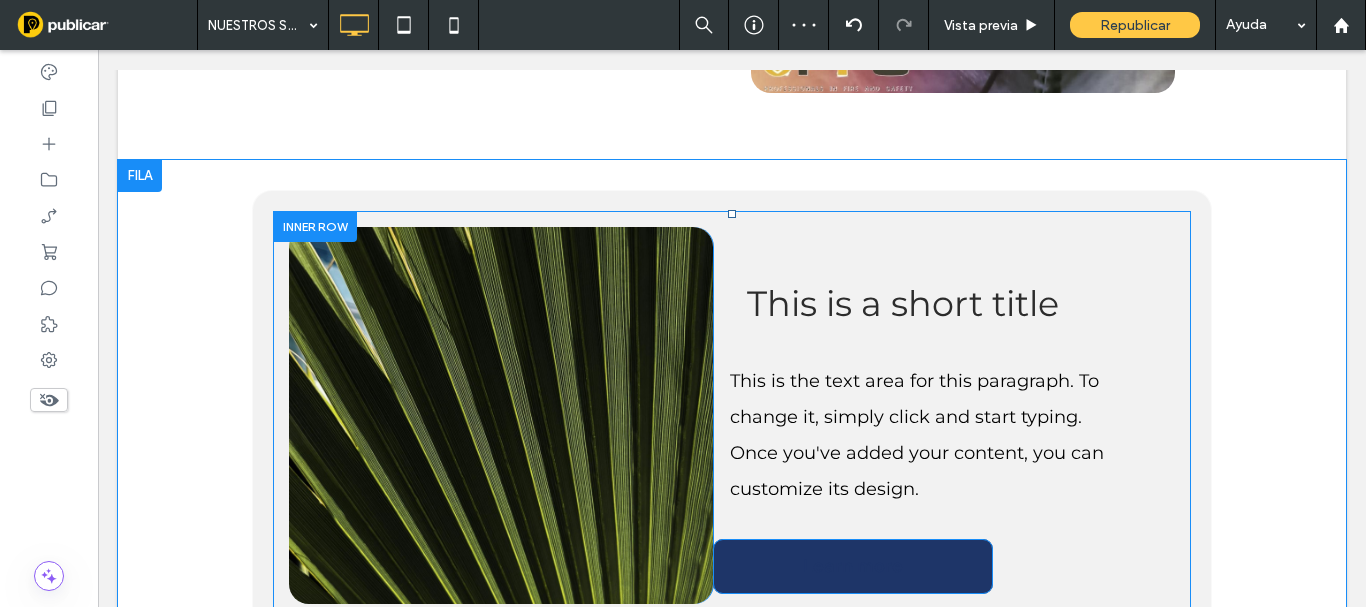 scroll, scrollTop: 1500, scrollLeft: 0, axis: vertical 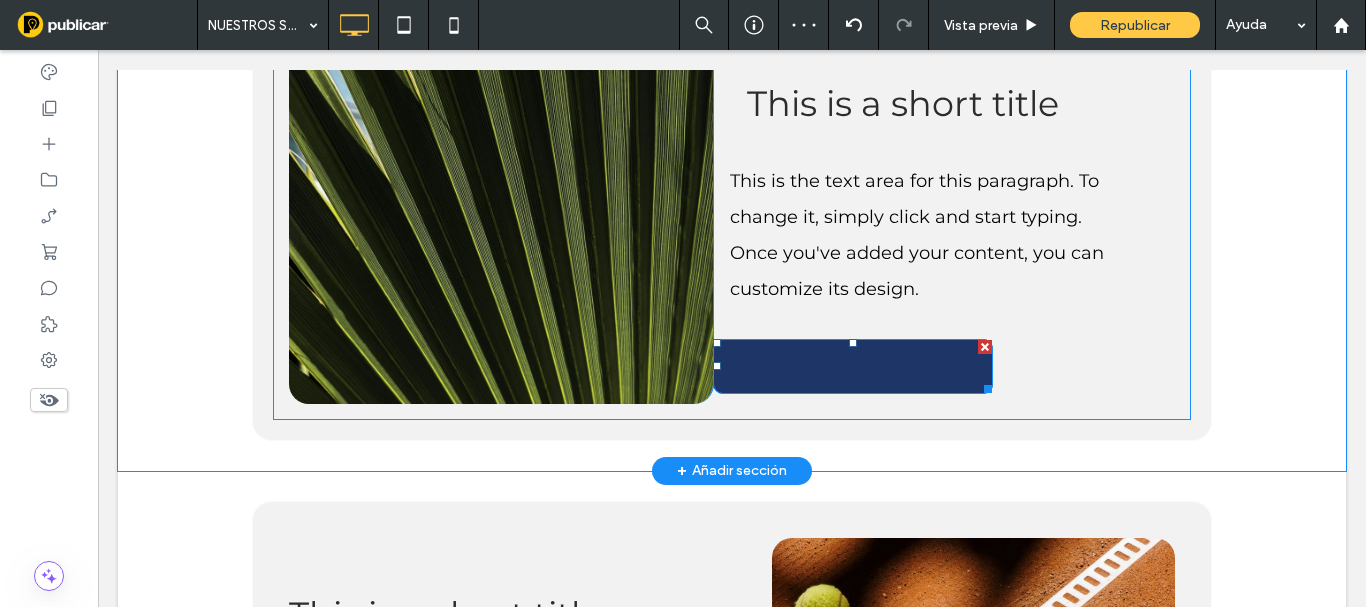 click at bounding box center [985, 347] 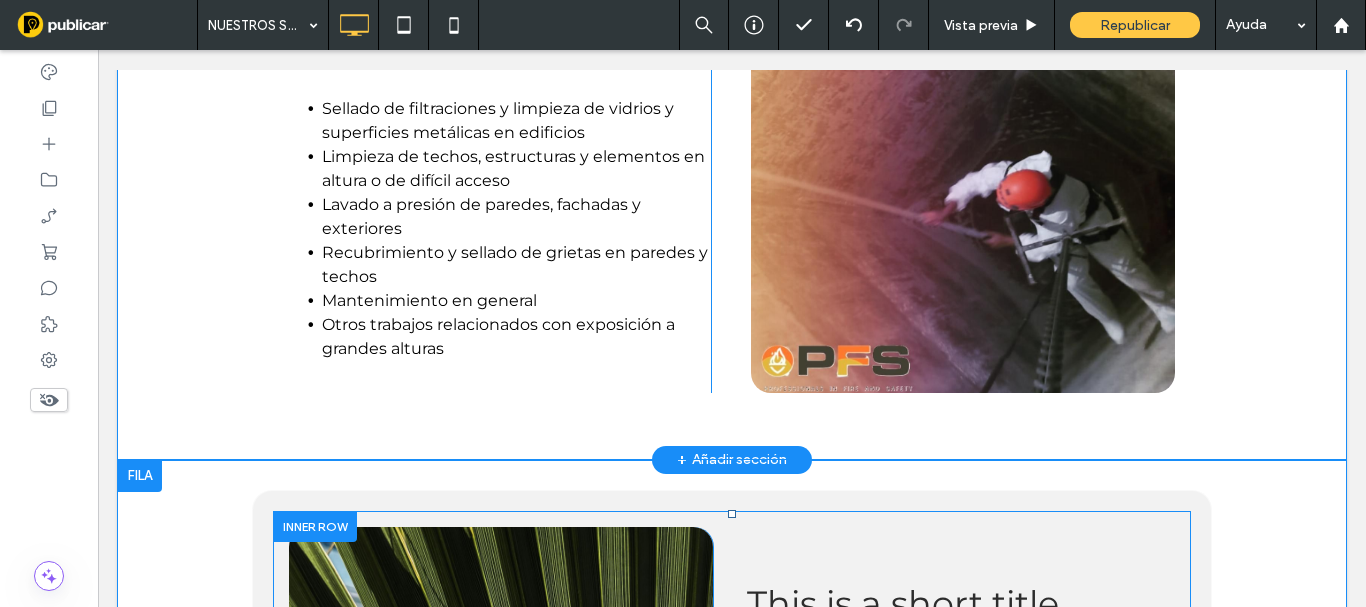 scroll, scrollTop: 1100, scrollLeft: 0, axis: vertical 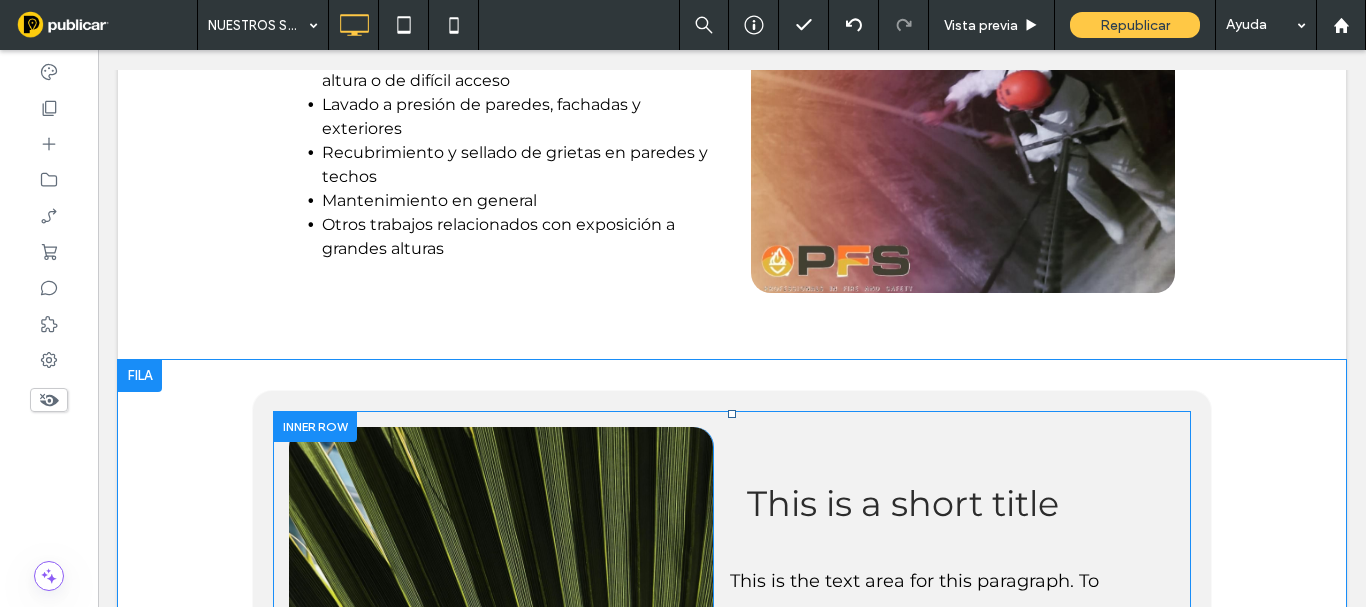 click at bounding box center [140, 376] 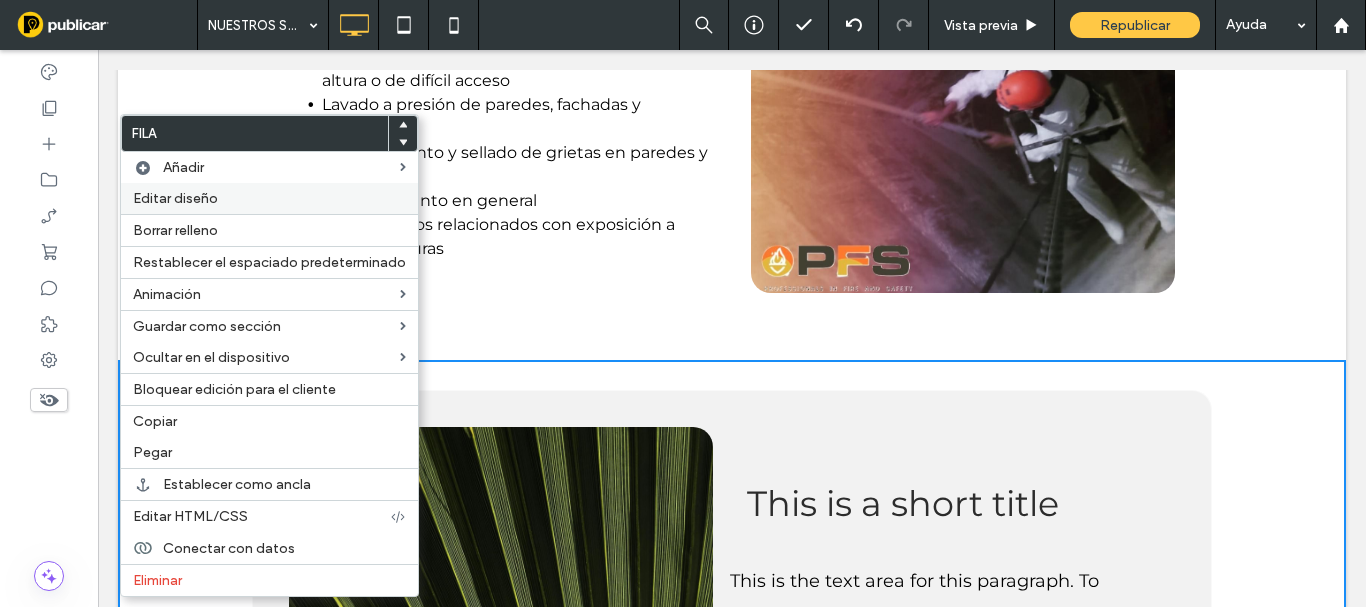 click on "Editar diseño" at bounding box center [175, 198] 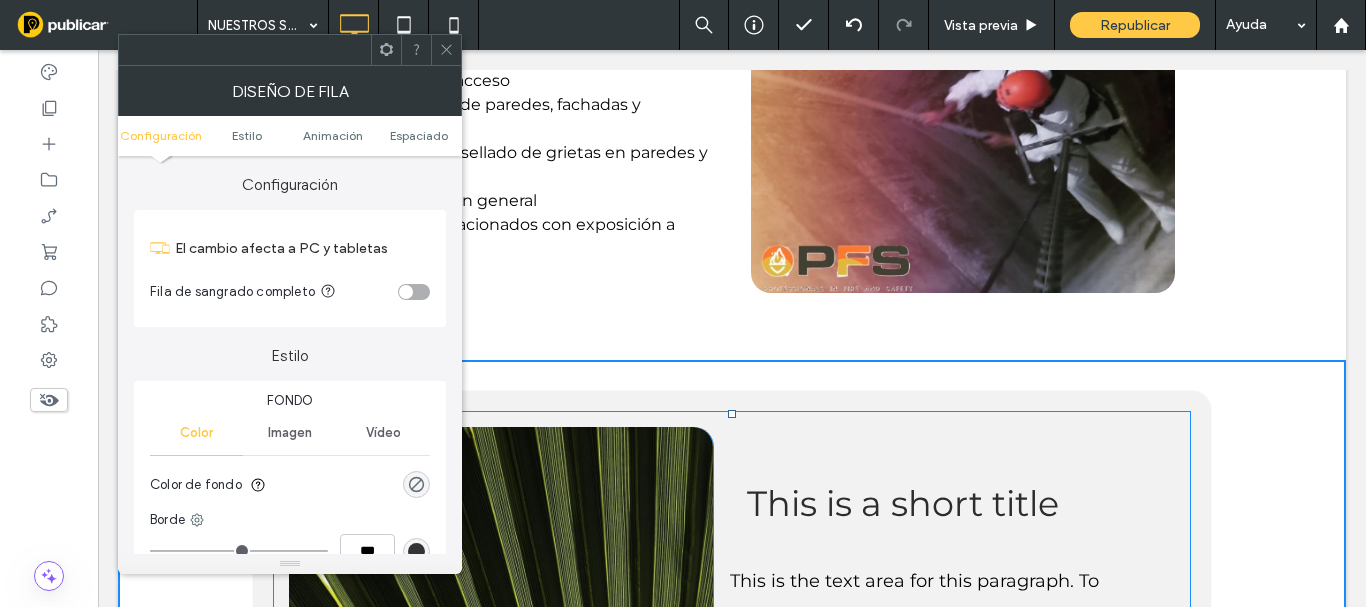 scroll, scrollTop: 200, scrollLeft: 0, axis: vertical 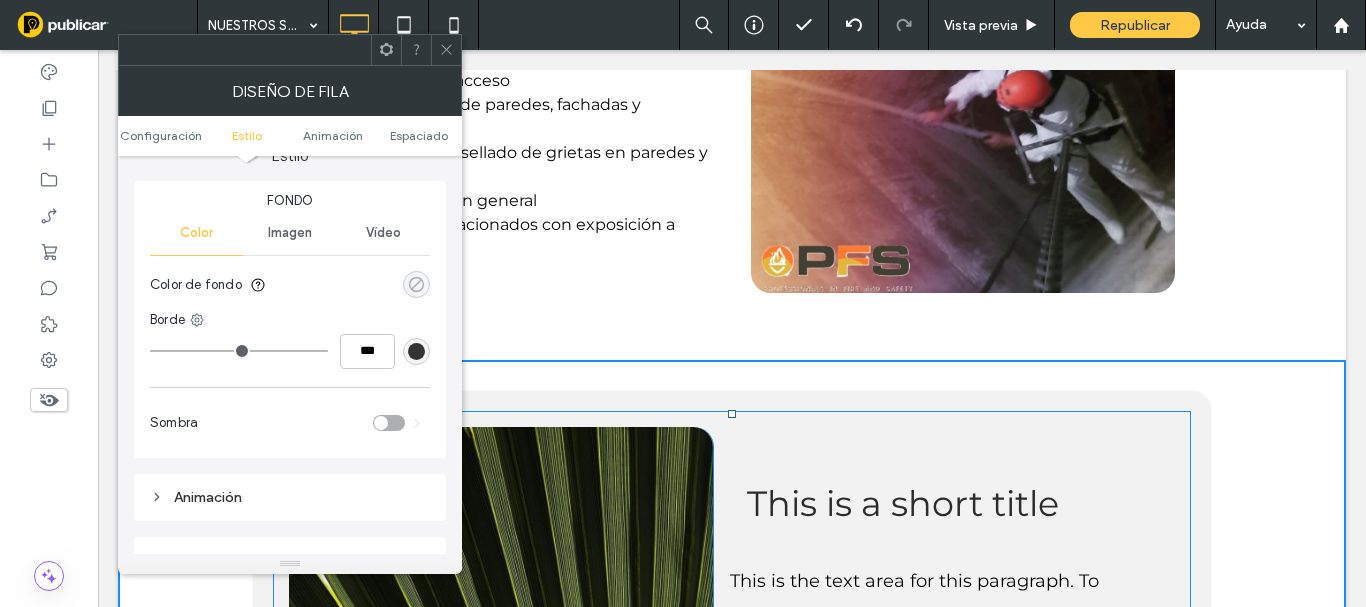 click at bounding box center [416, 284] 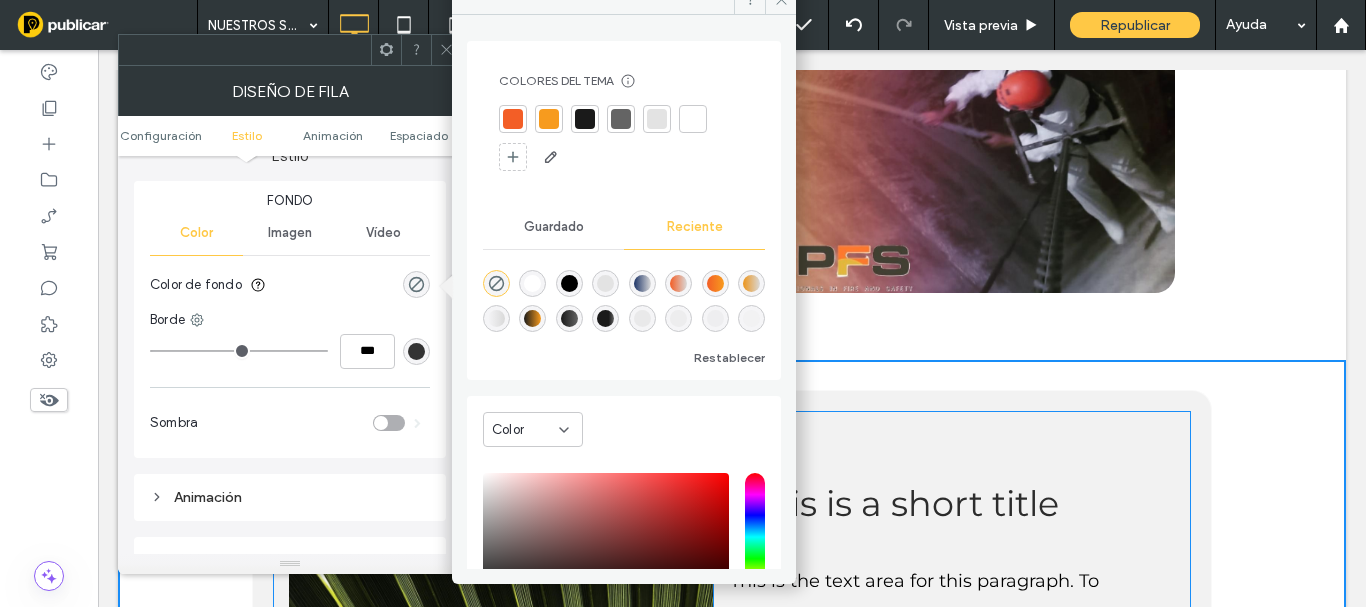click at bounding box center [585, 119] 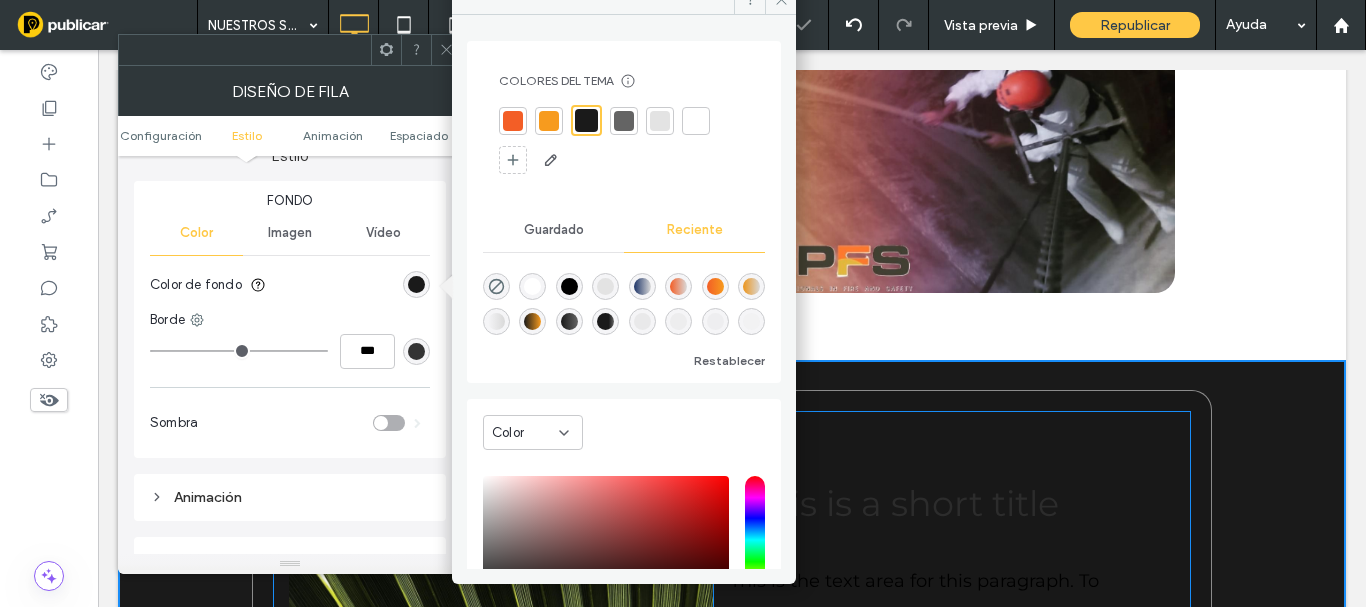 click 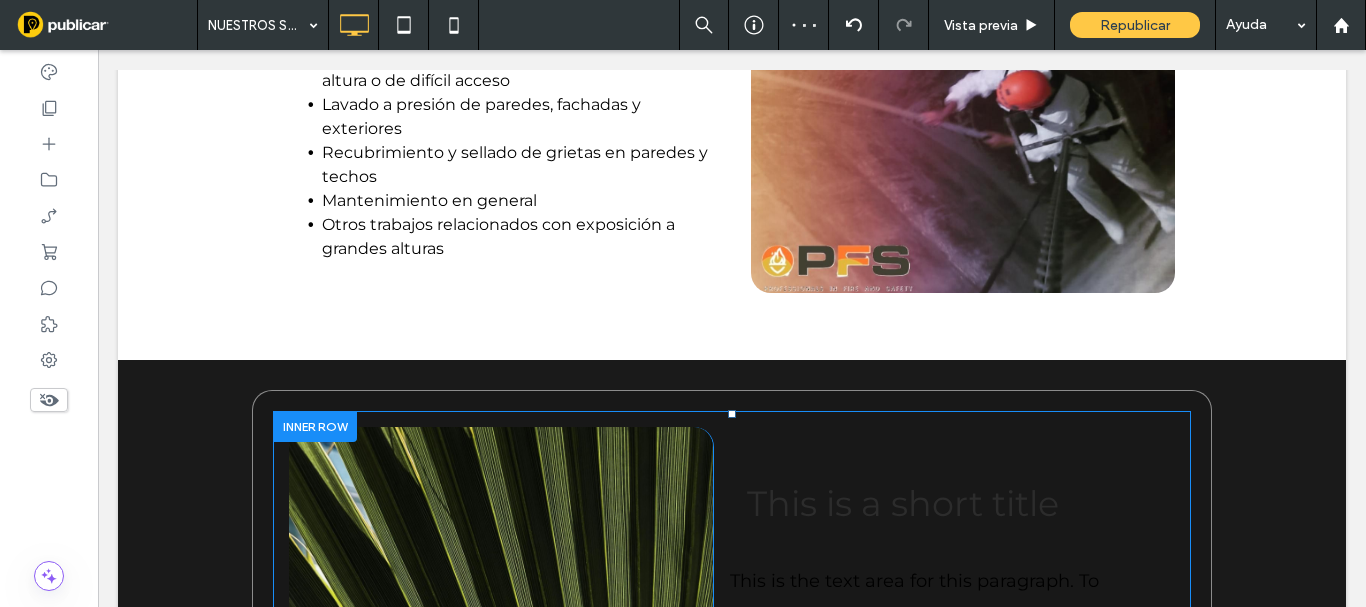 click on "Click To Paste         This is a short title
This is the text area for this paragraph. To change it, simply click and start typing. Once you've added your content, you can customize its design.
Click To Paste
Click To Paste" at bounding box center (732, 599) 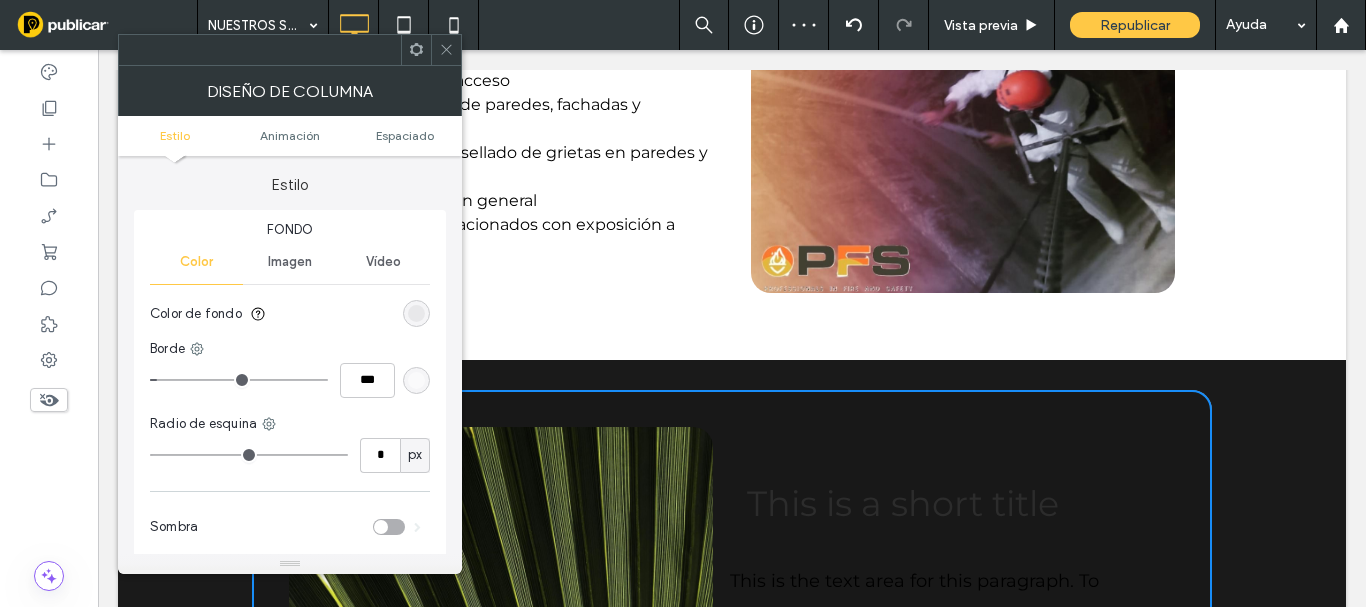 type on "**" 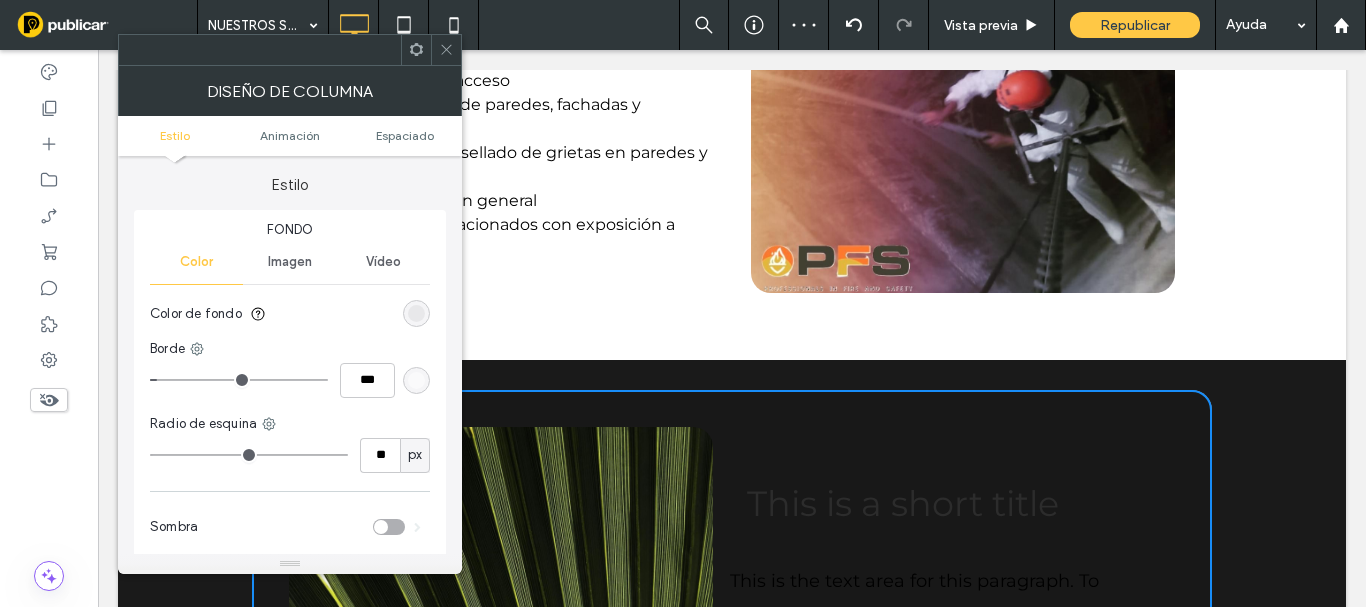 scroll, scrollTop: 100, scrollLeft: 0, axis: vertical 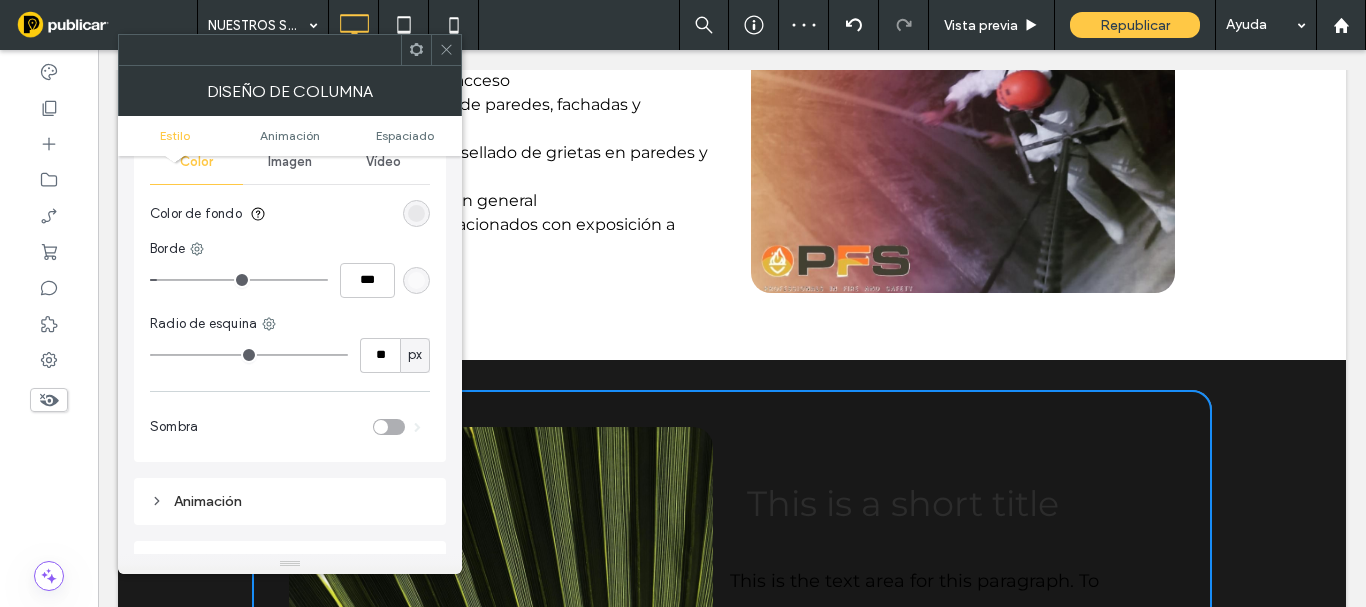 type on "*" 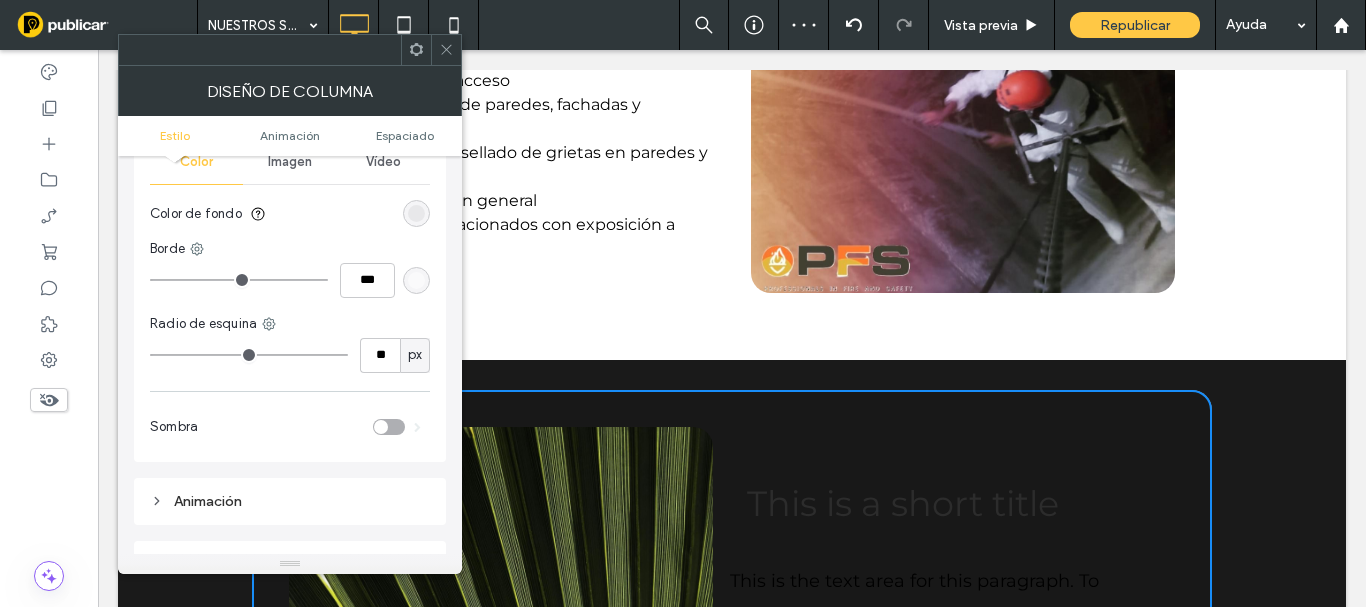 drag, startPoint x: 161, startPoint y: 283, endPoint x: 140, endPoint y: 274, distance: 22.847319 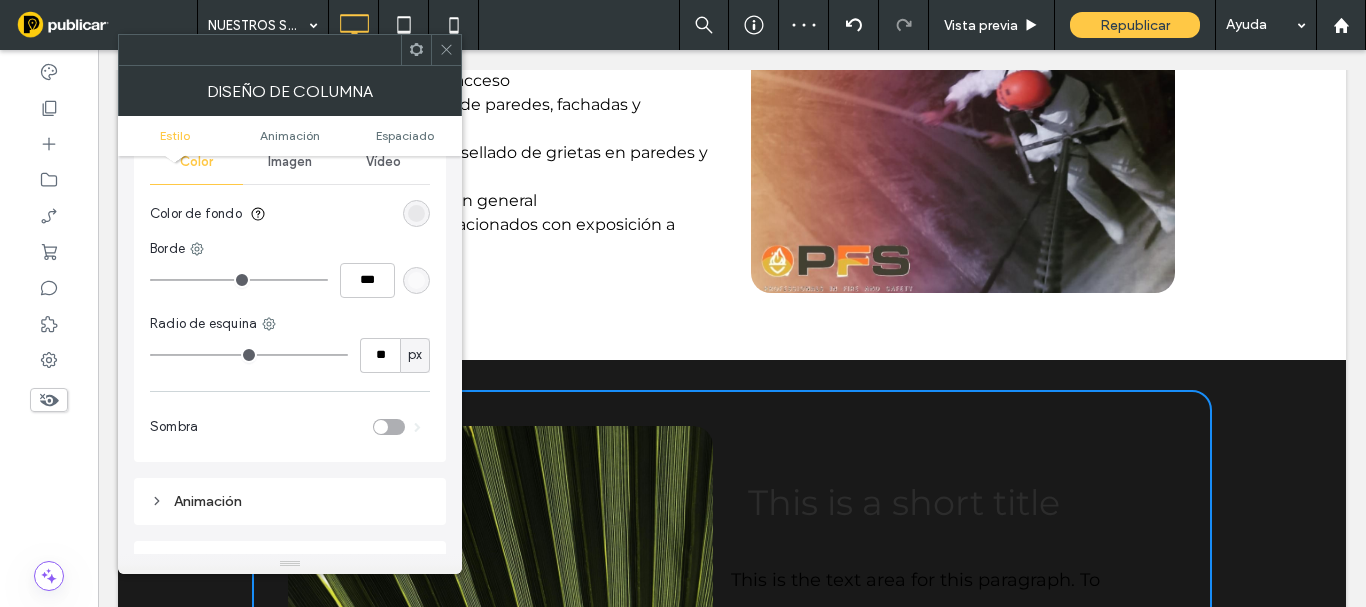 click 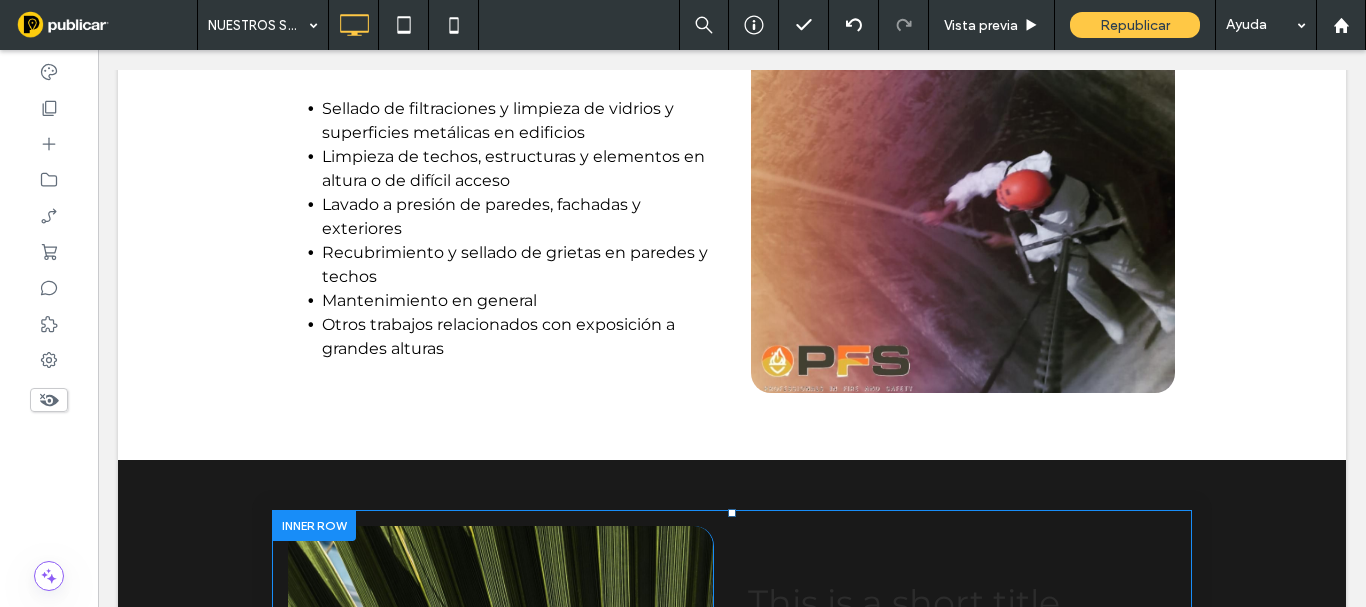 scroll, scrollTop: 700, scrollLeft: 0, axis: vertical 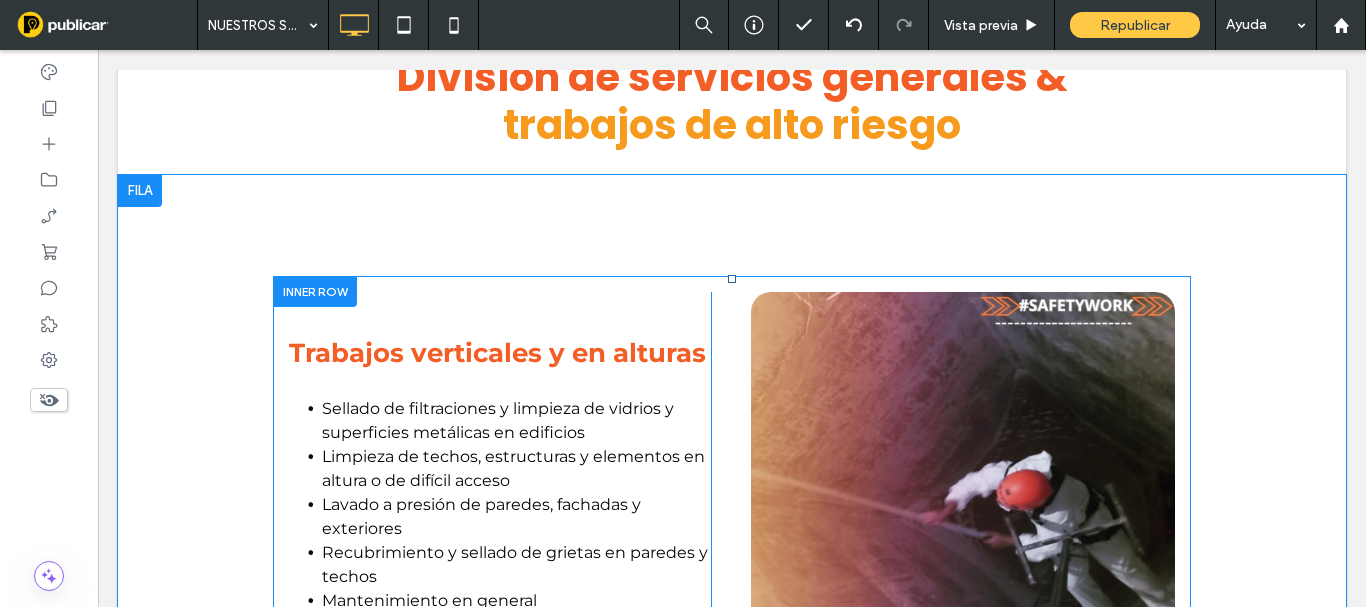 click on "Click To Paste" at bounding box center (963, 492) 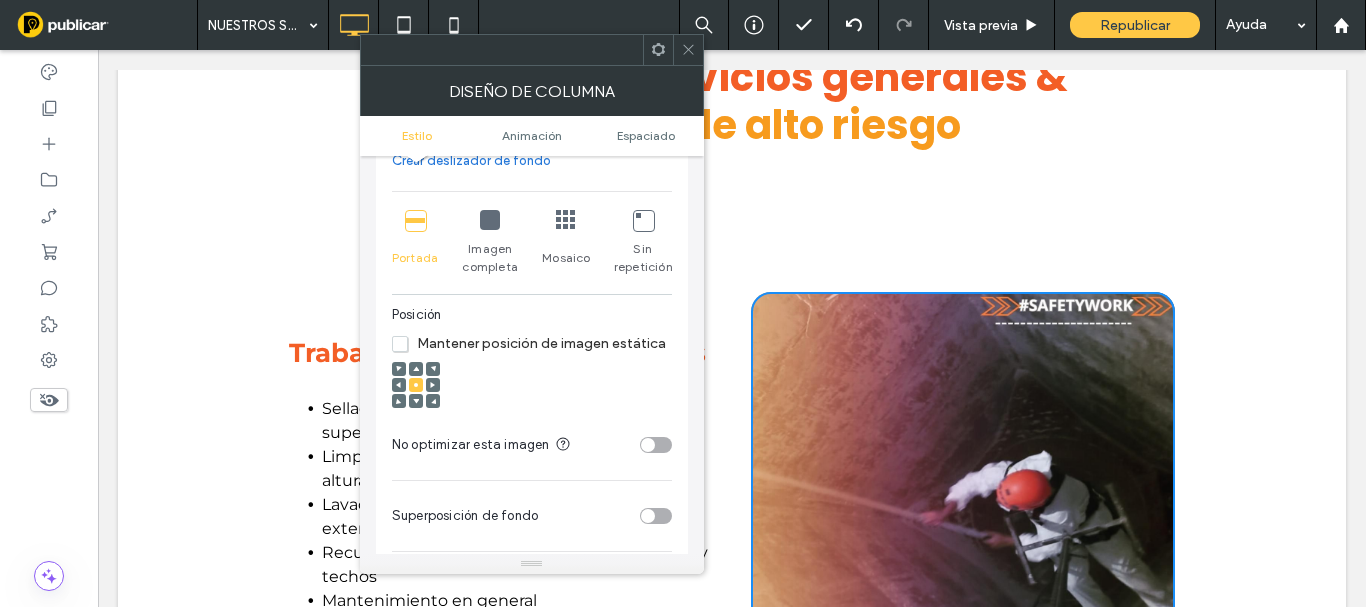 scroll, scrollTop: 300, scrollLeft: 0, axis: vertical 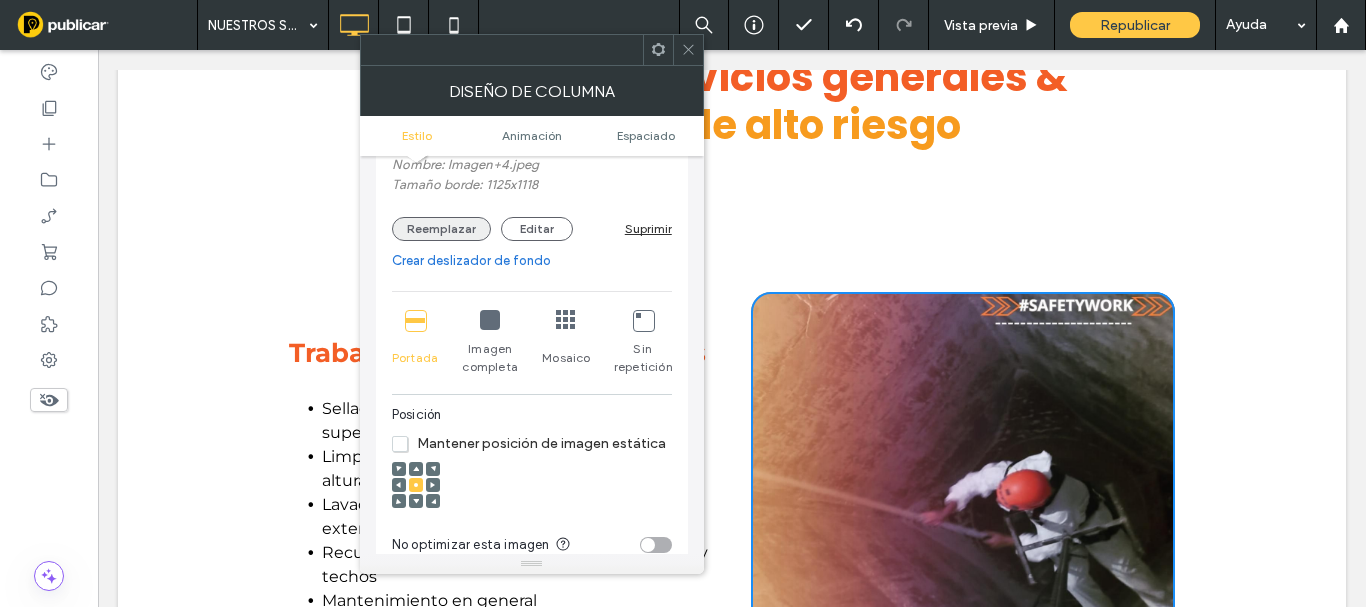 click on "Reemplazar" at bounding box center (441, 229) 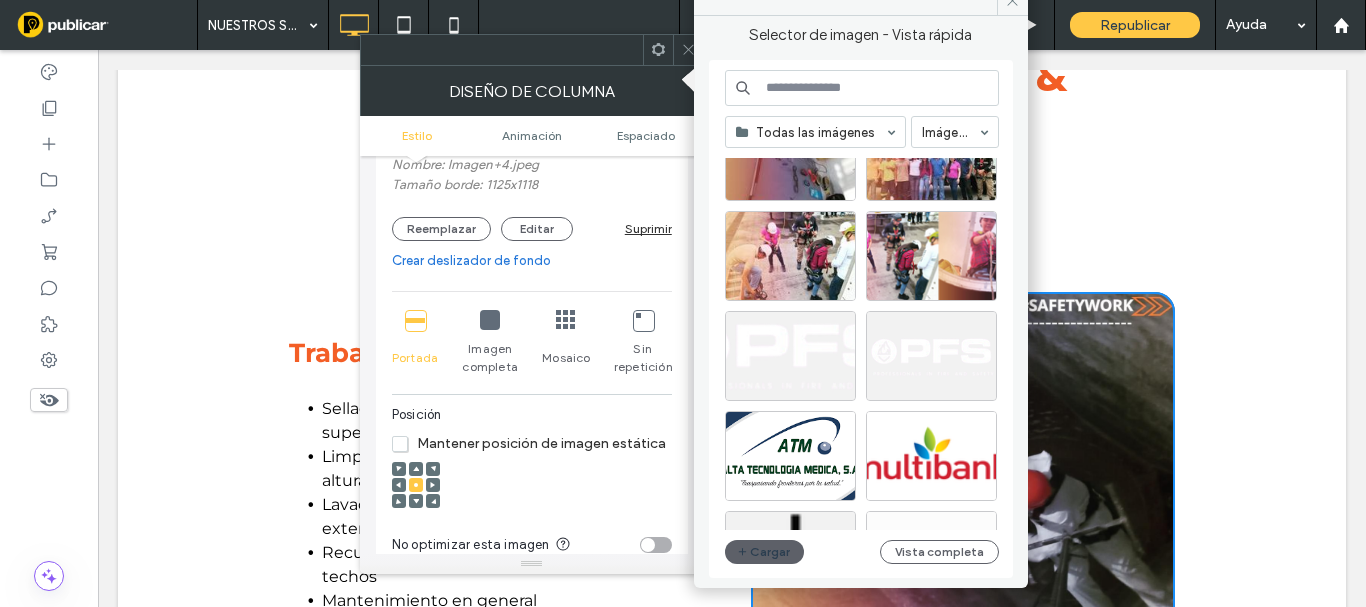 scroll, scrollTop: 0, scrollLeft: 0, axis: both 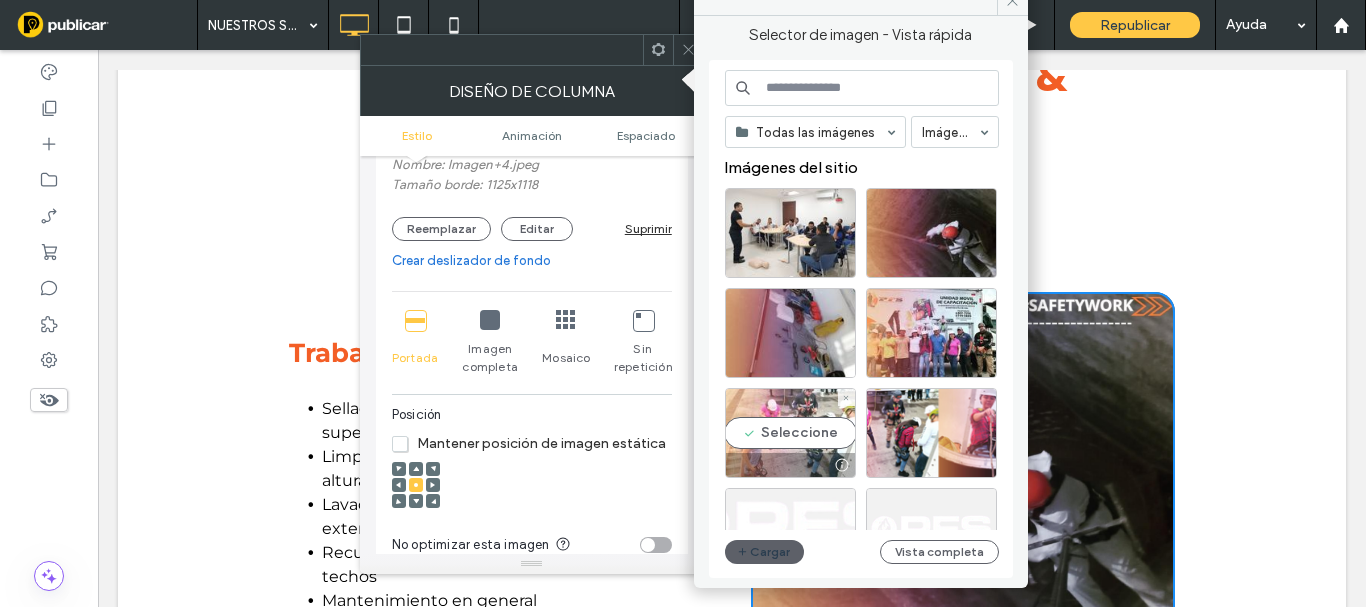 click on "Seleccione" at bounding box center [790, 433] 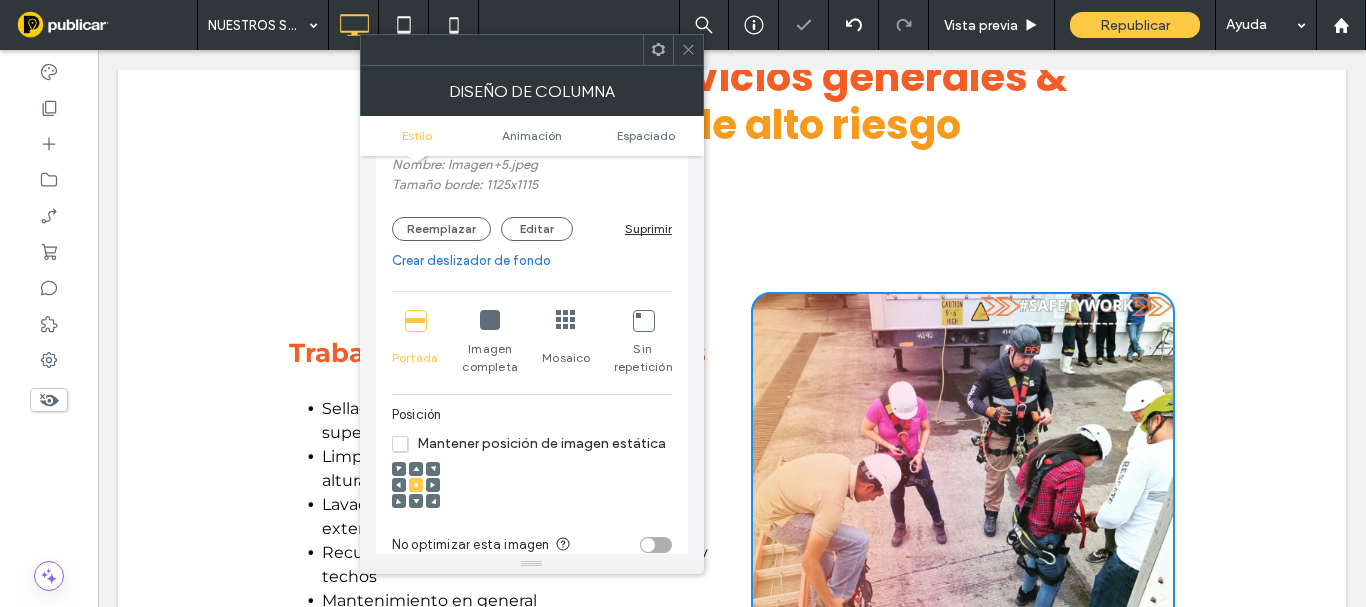 click 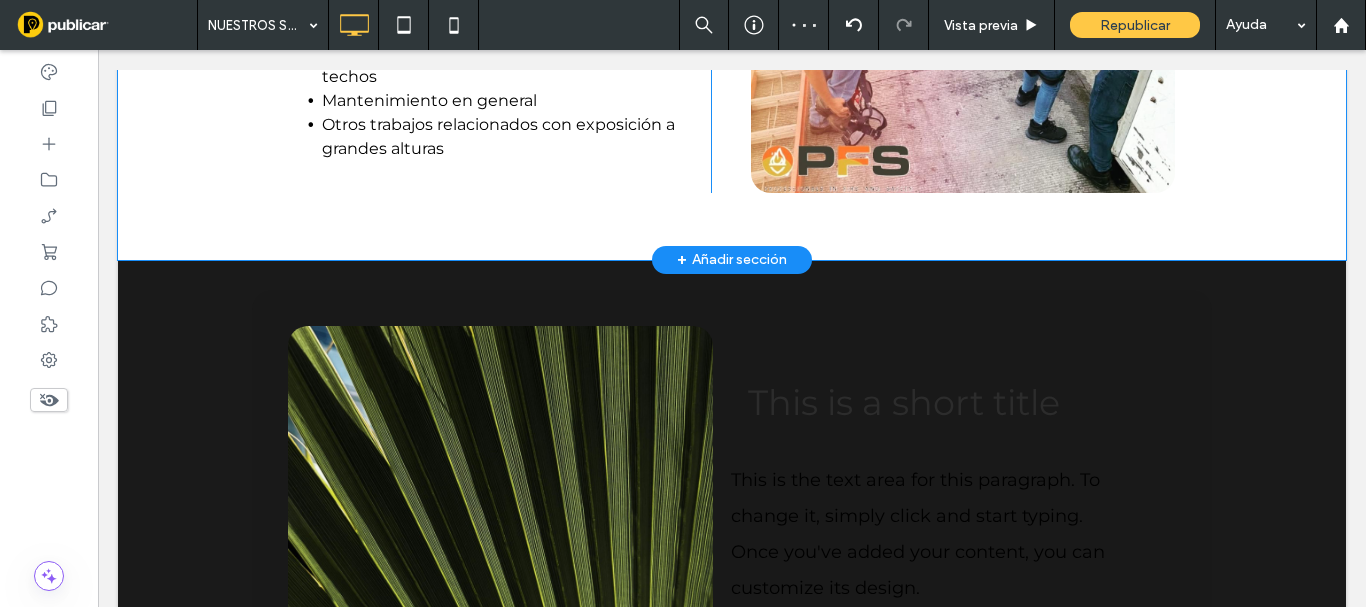 scroll, scrollTop: 1400, scrollLeft: 0, axis: vertical 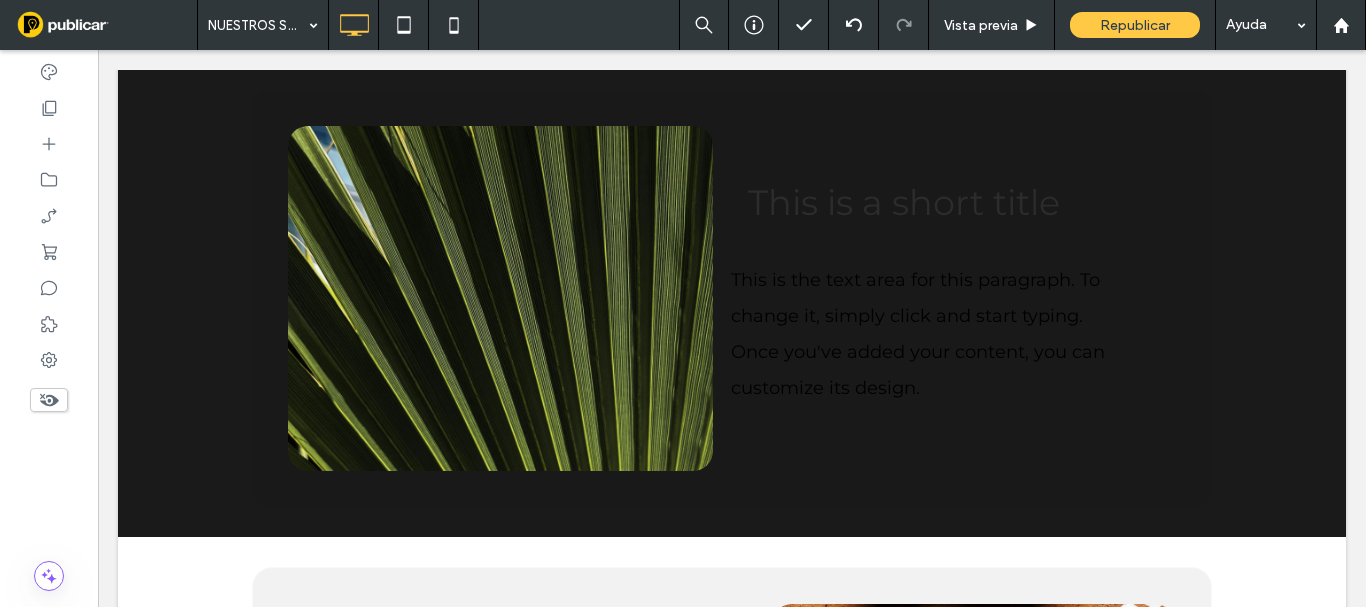 click on "Click To Paste" at bounding box center [500, 298] 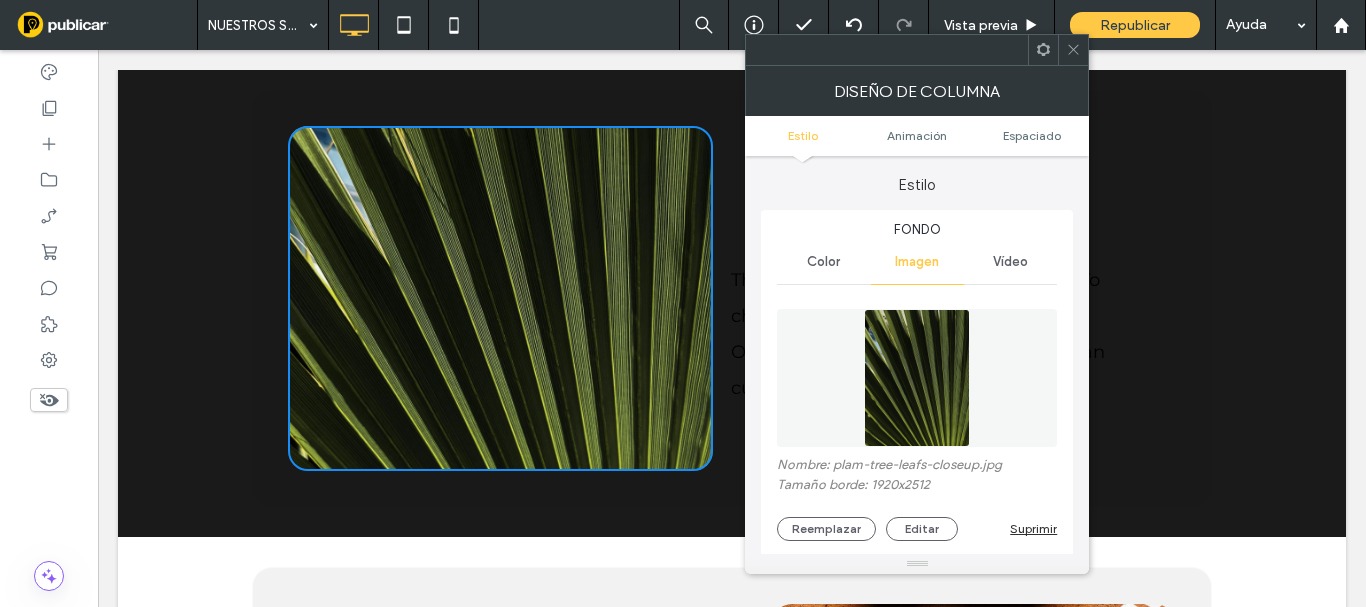 type on "**" 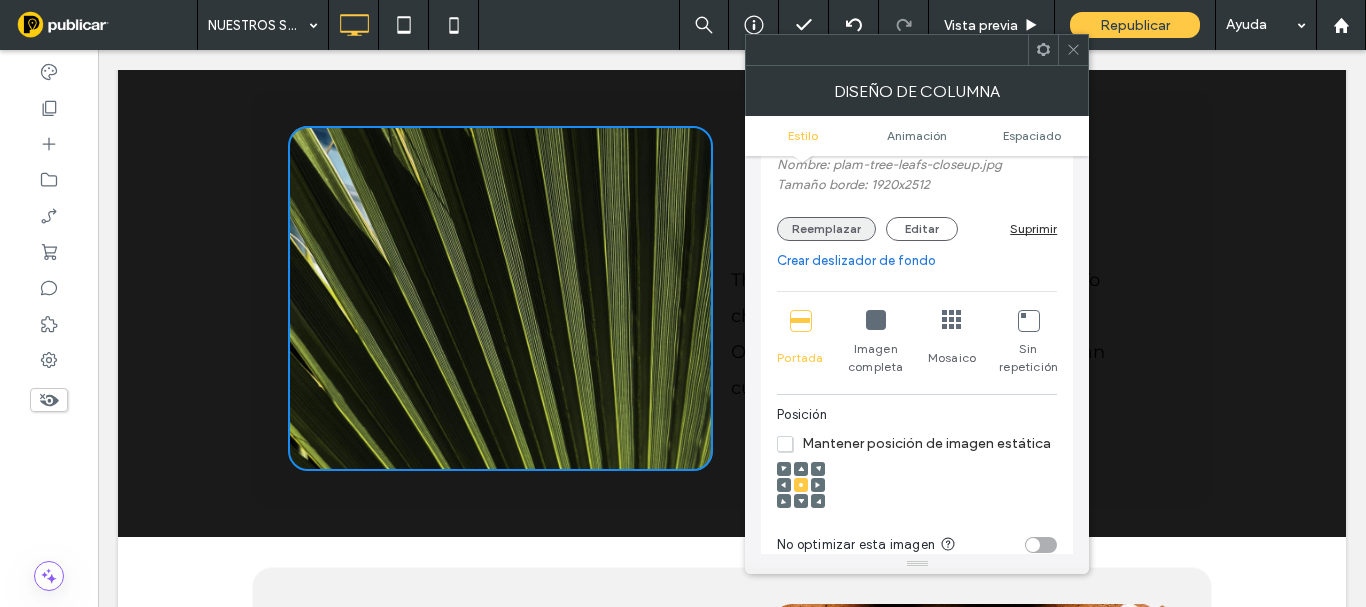 click on "Reemplazar" at bounding box center [826, 229] 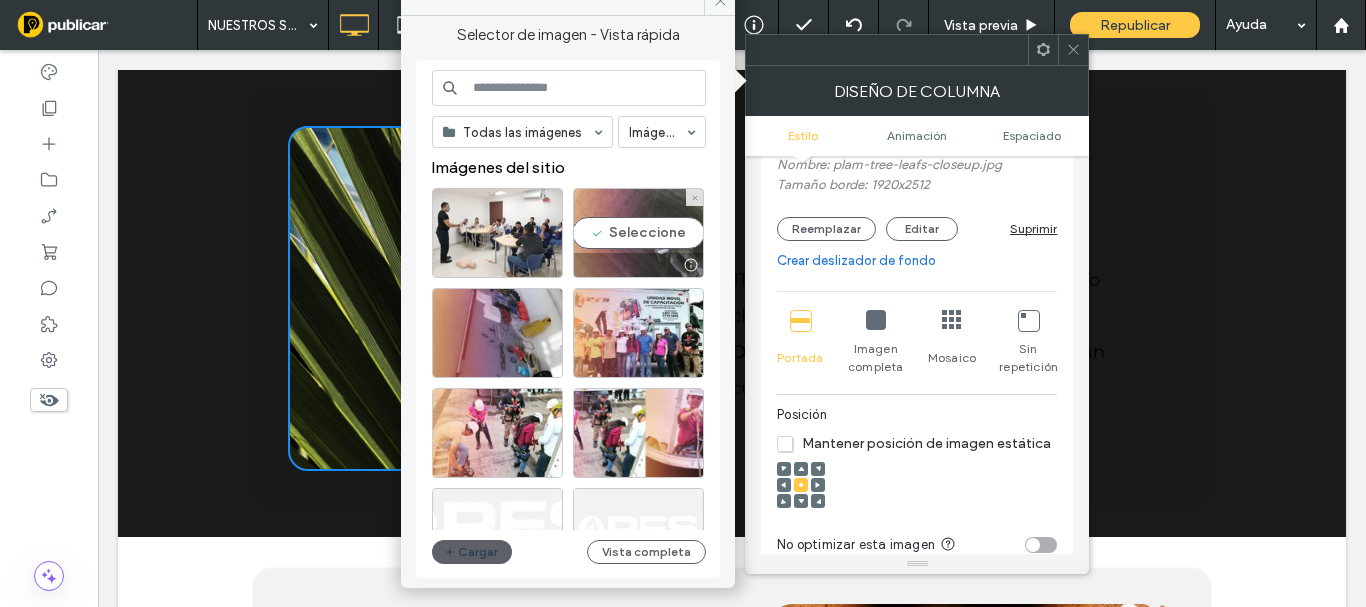 click on "Seleccione" at bounding box center [638, 233] 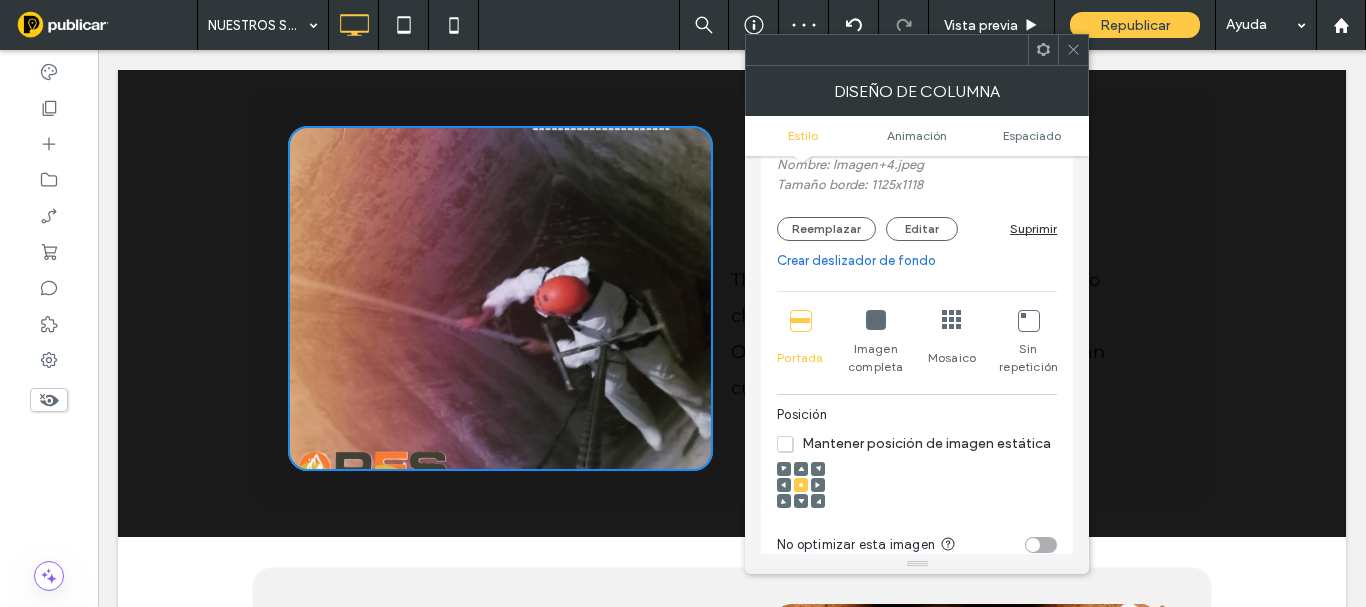 click 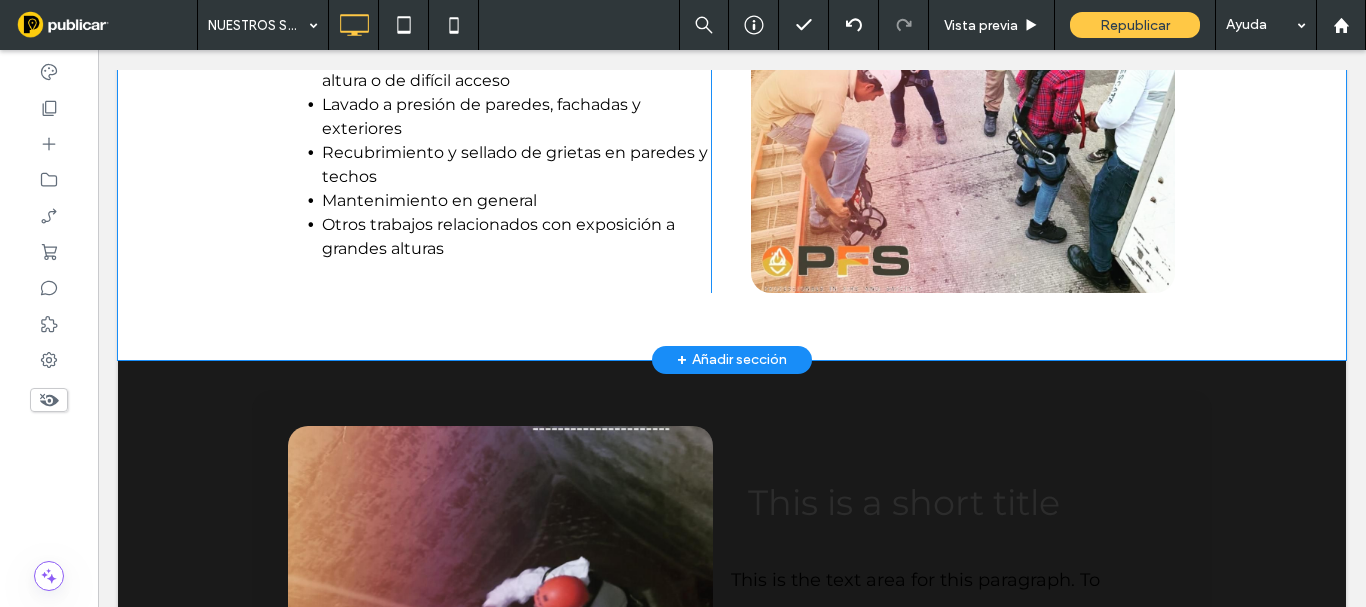 scroll, scrollTop: 1200, scrollLeft: 0, axis: vertical 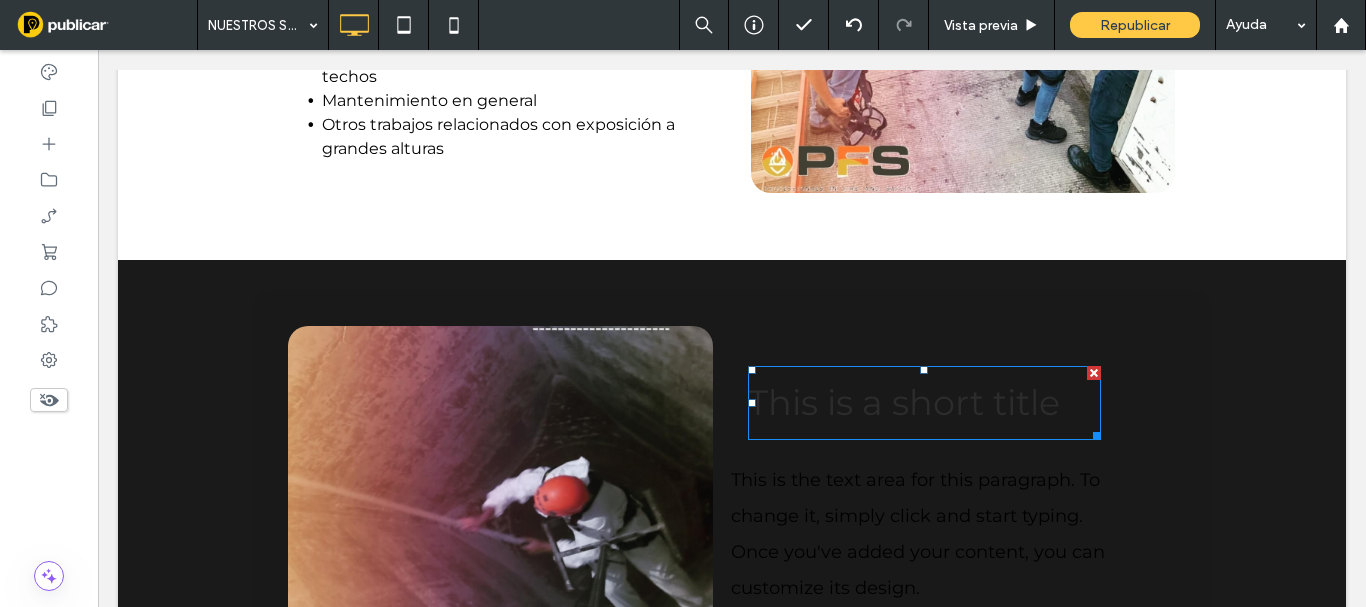 click on "This is a short title" at bounding box center [904, 402] 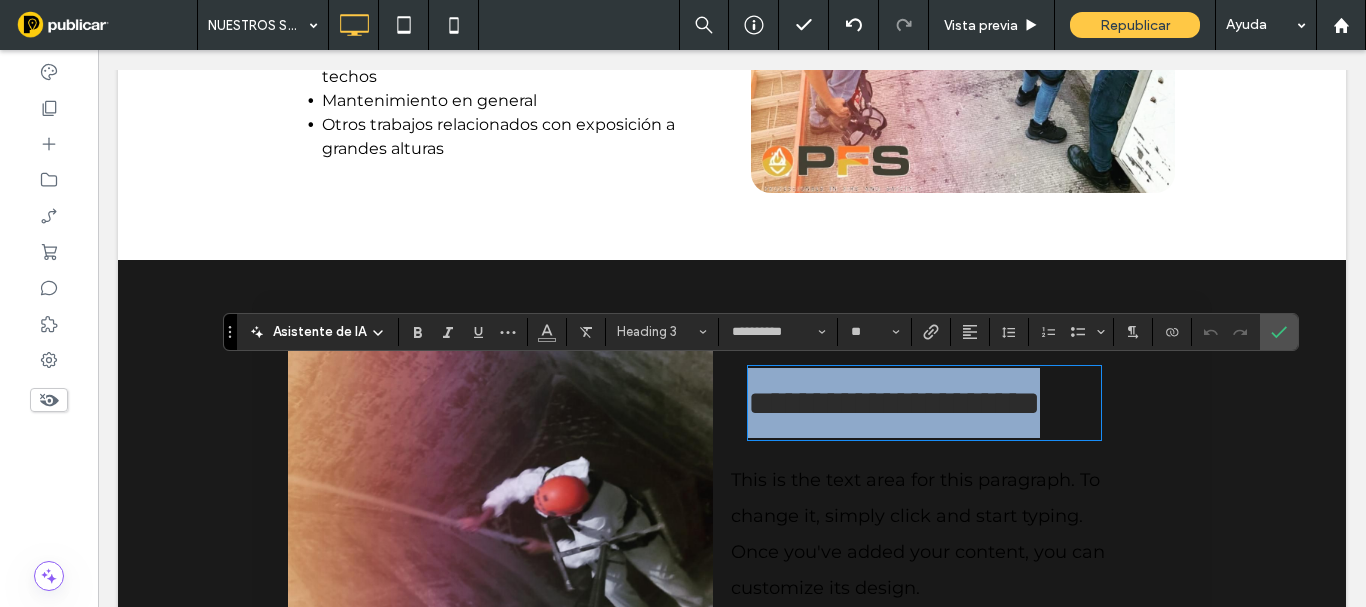 type 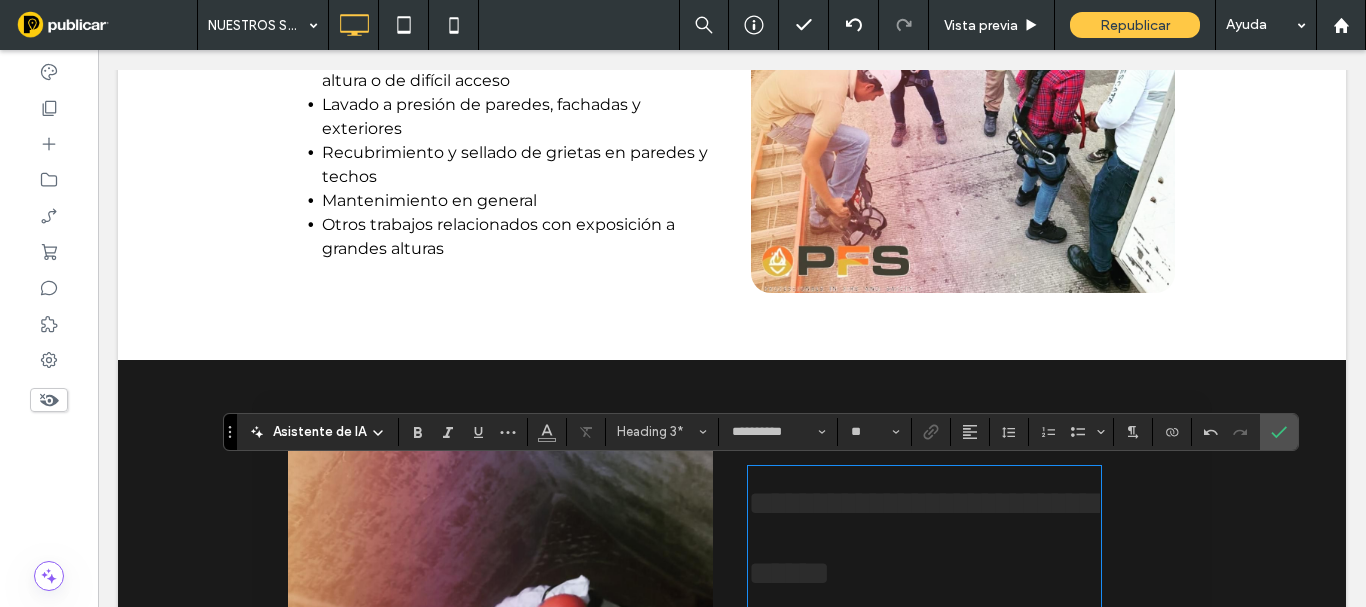 scroll, scrollTop: 1200, scrollLeft: 0, axis: vertical 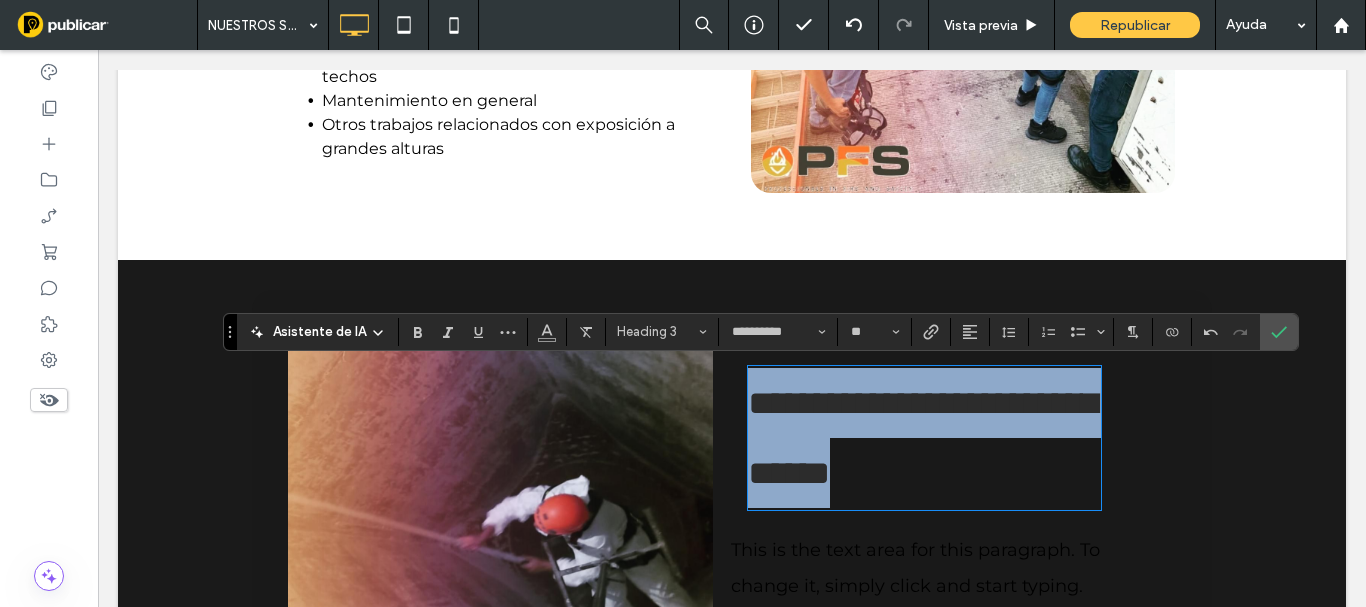 drag, startPoint x: 1002, startPoint y: 430, endPoint x: 968, endPoint y: 360, distance: 77.820305 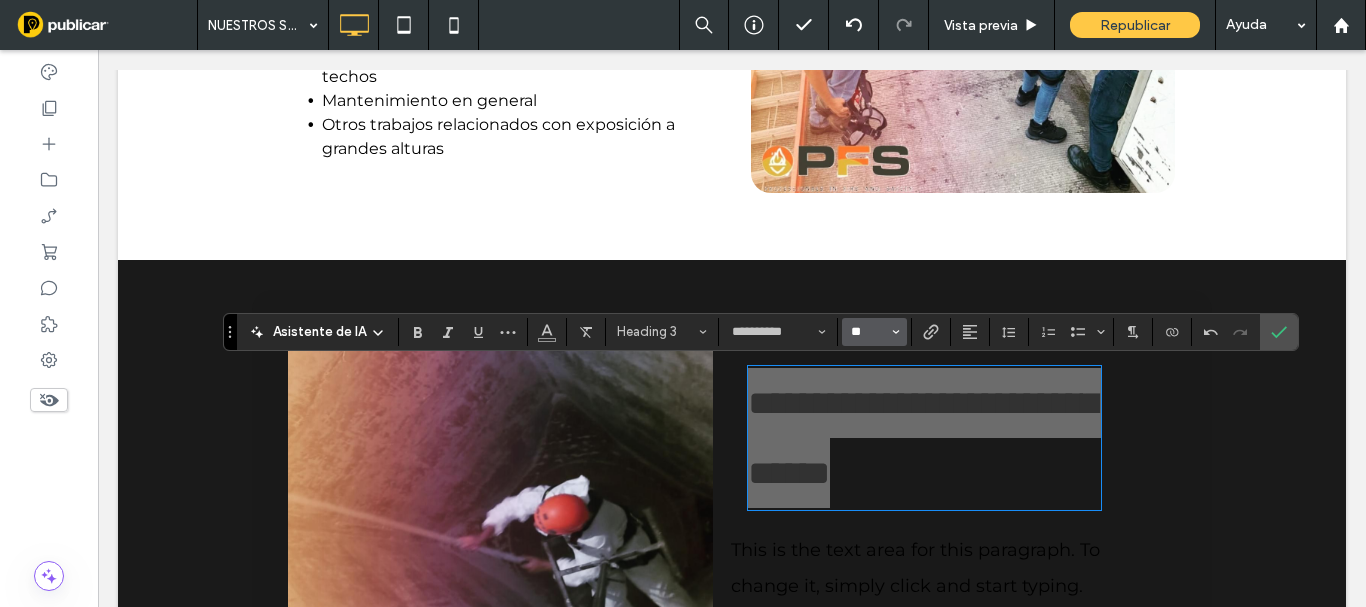 click on "**" at bounding box center (868, 332) 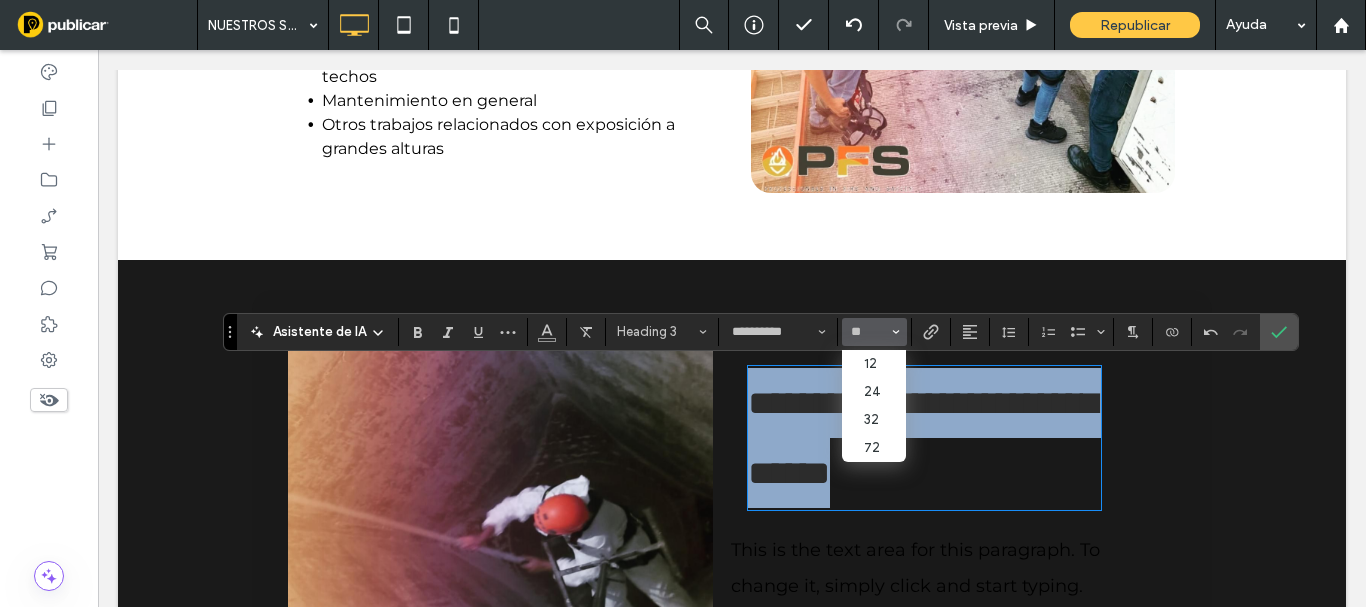 type on "**" 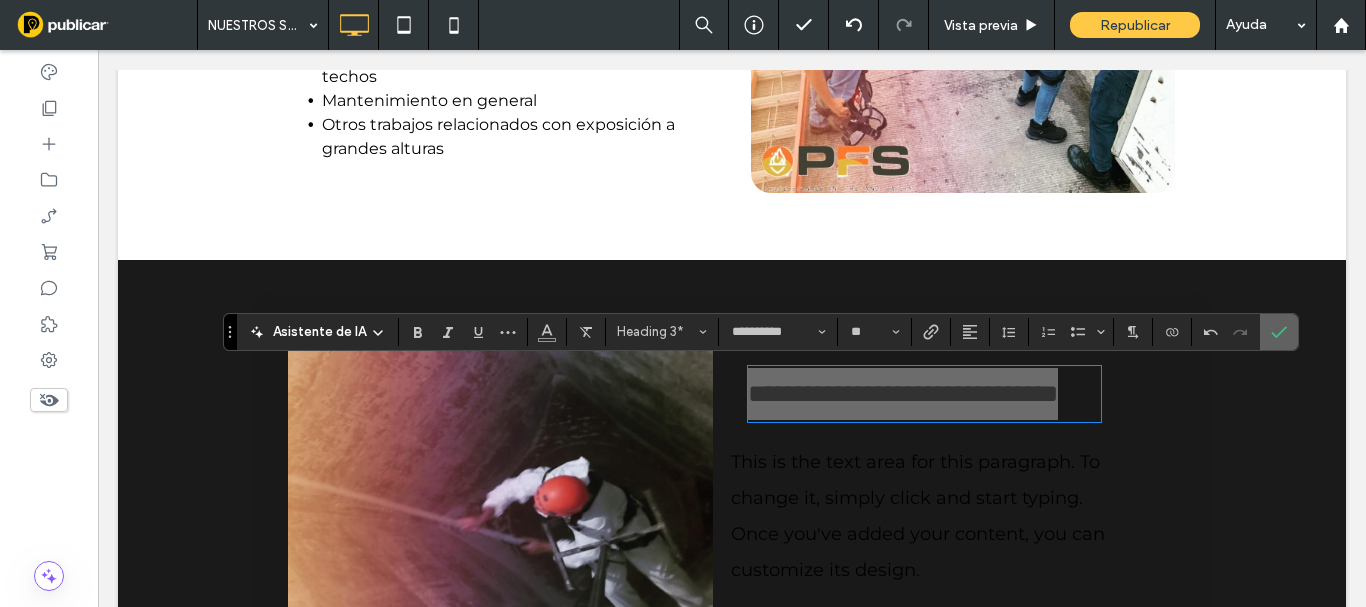 click at bounding box center (1275, 332) 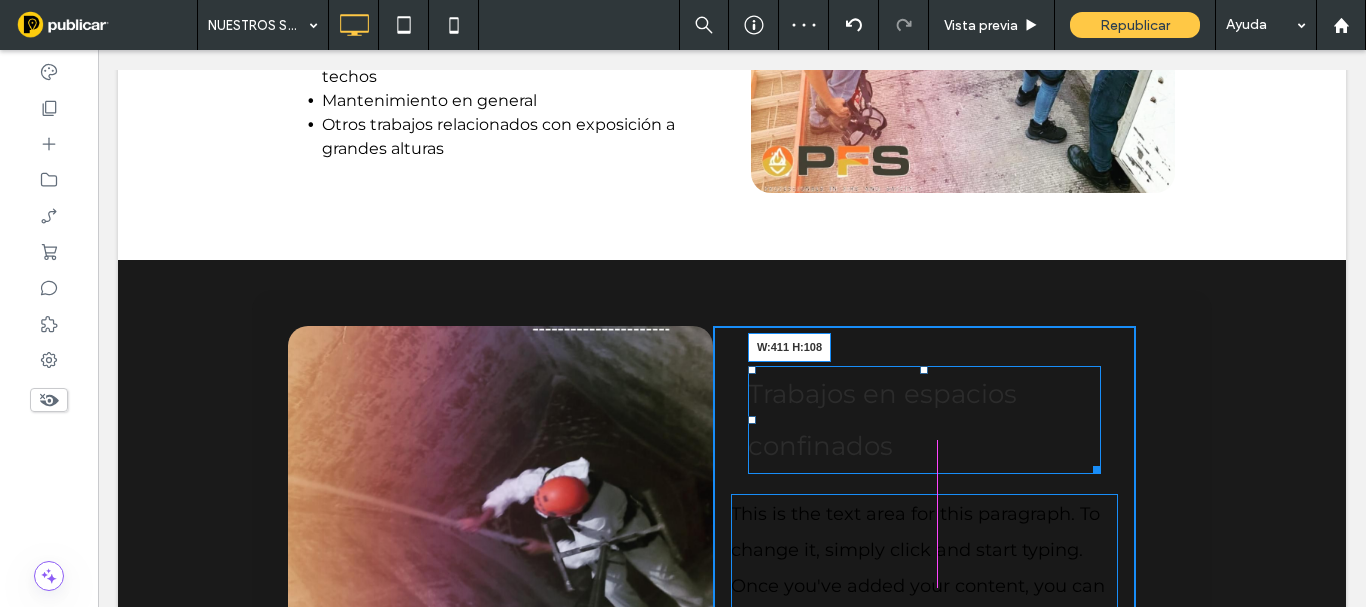 drag, startPoint x: 1088, startPoint y: 467, endPoint x: 1117, endPoint y: 459, distance: 30.083218 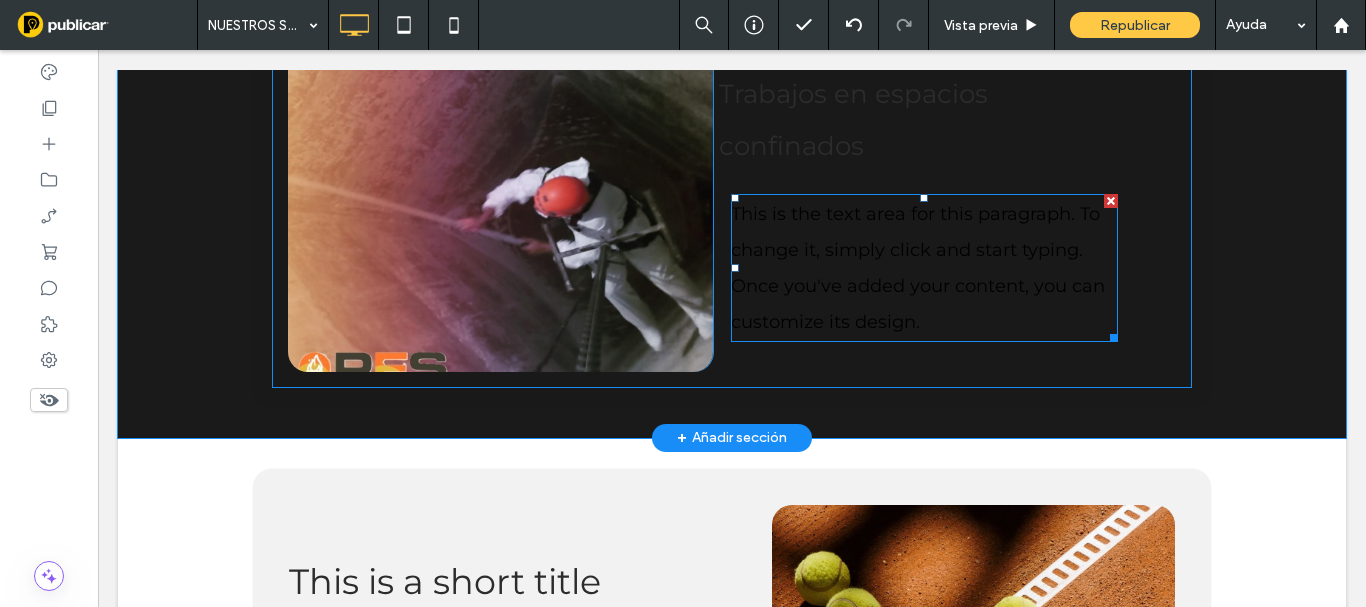 scroll, scrollTop: 1300, scrollLeft: 0, axis: vertical 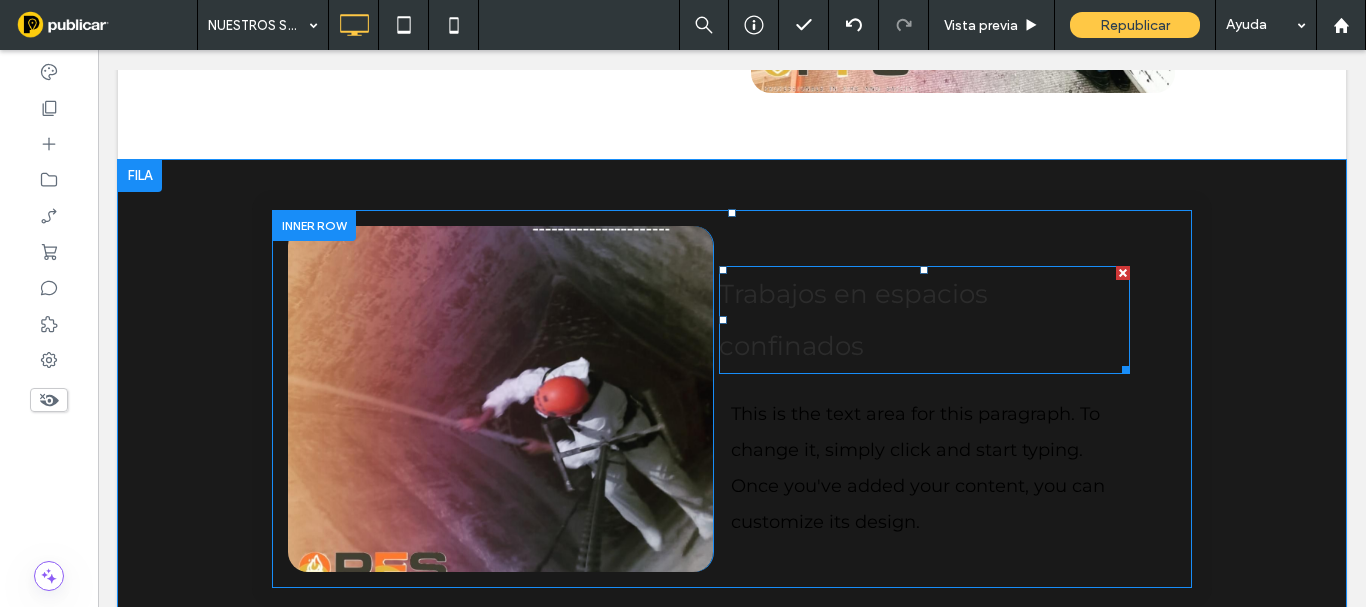 click on "Trabajos en espacios confinados" at bounding box center (924, 320) 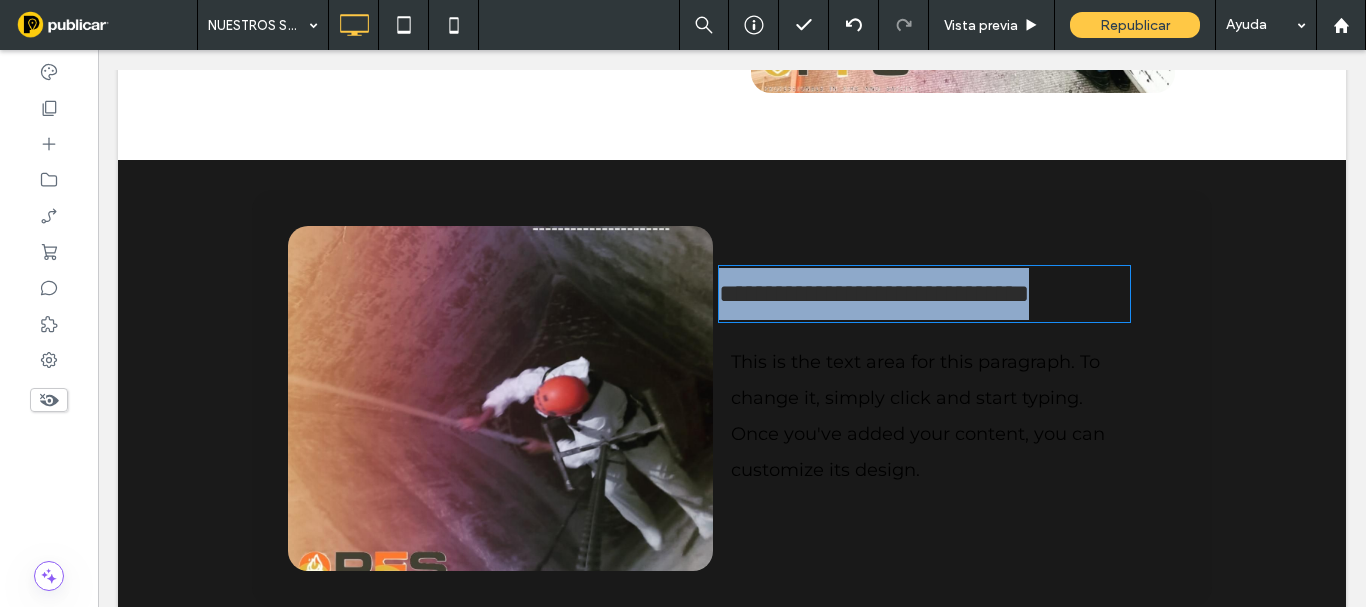 type on "**********" 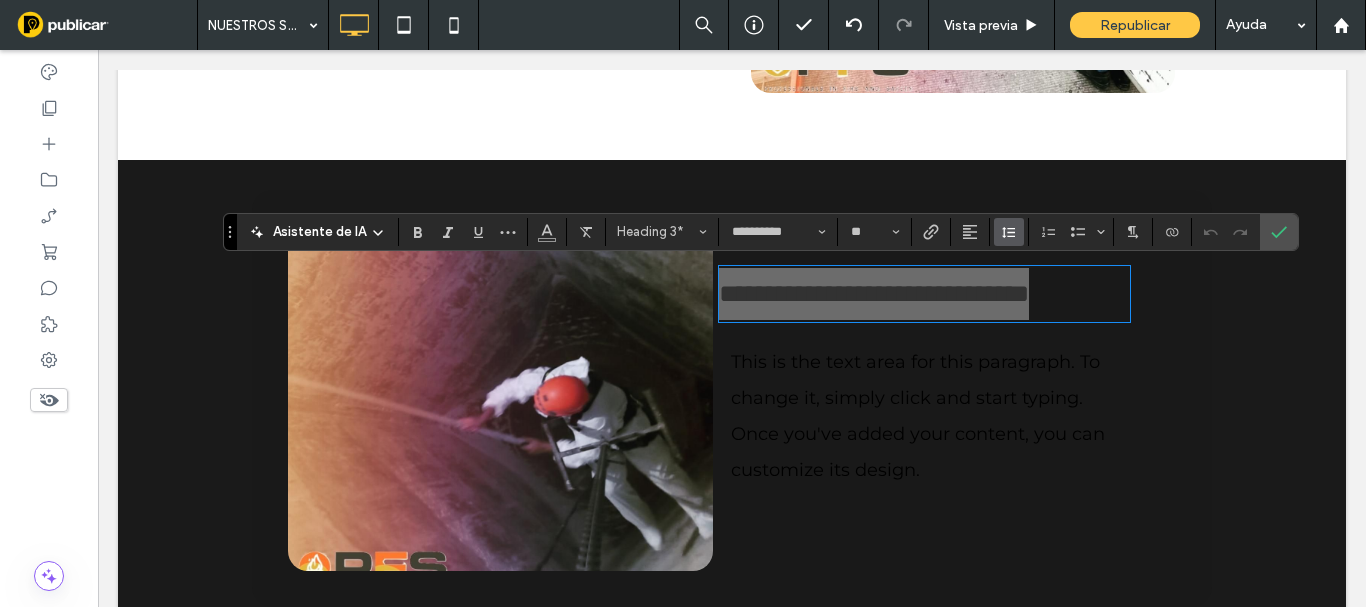 click 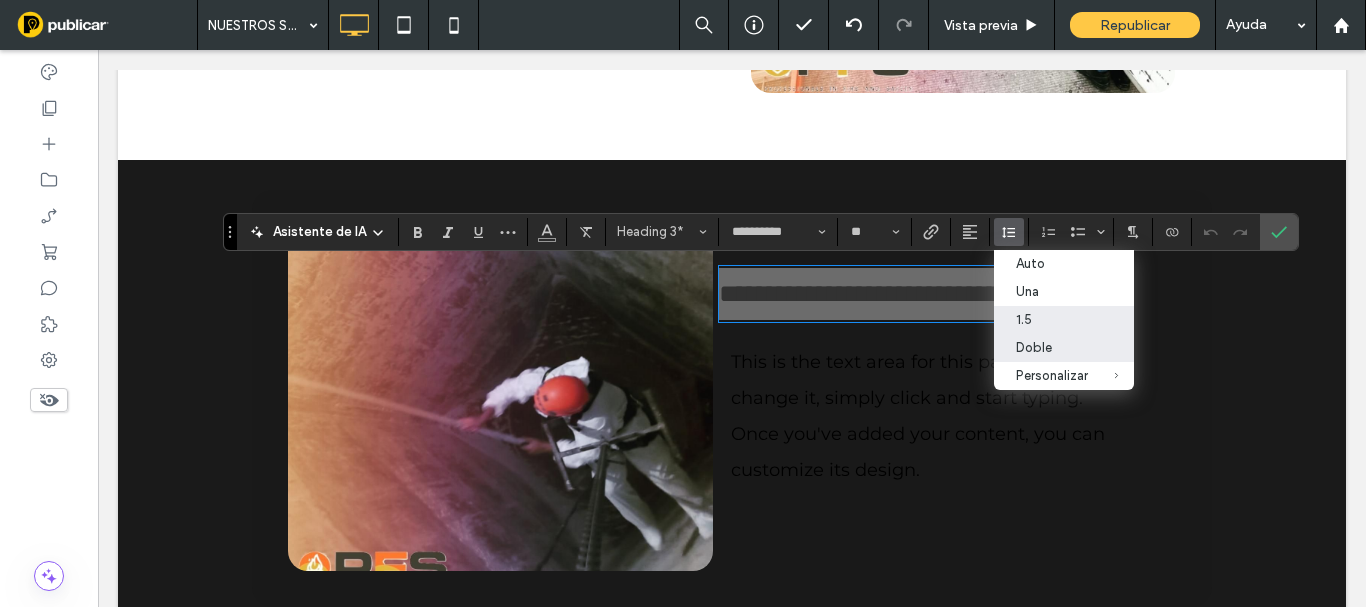 click on "1.5" at bounding box center [1052, 319] 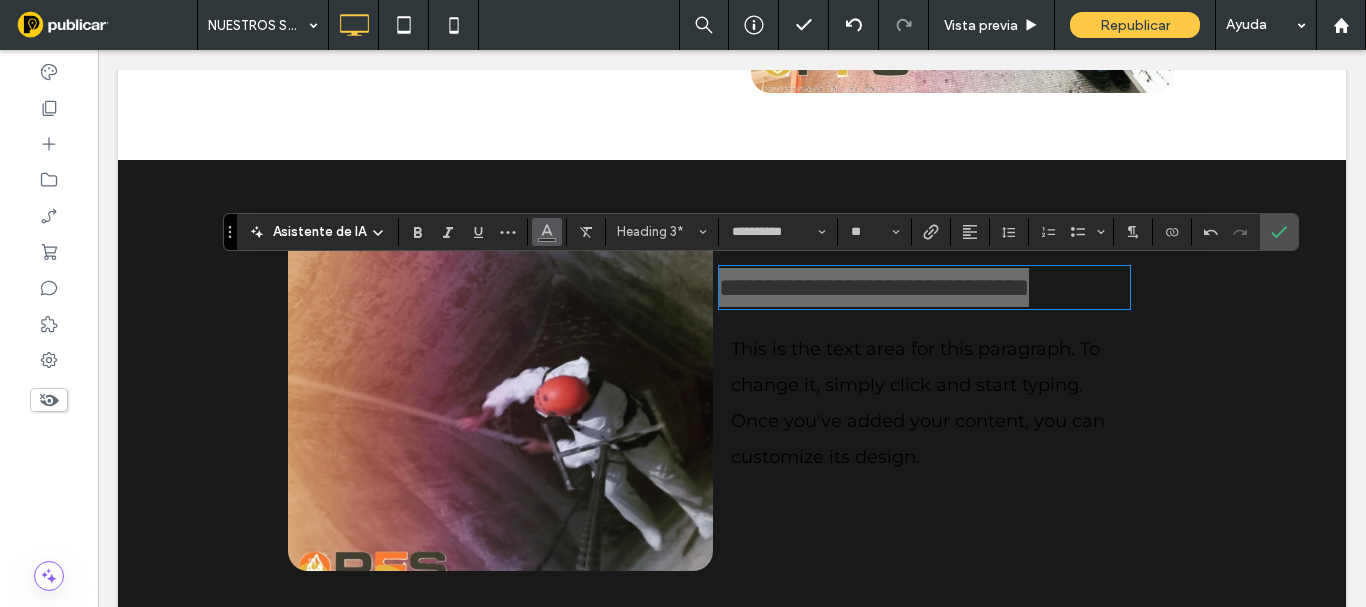 click 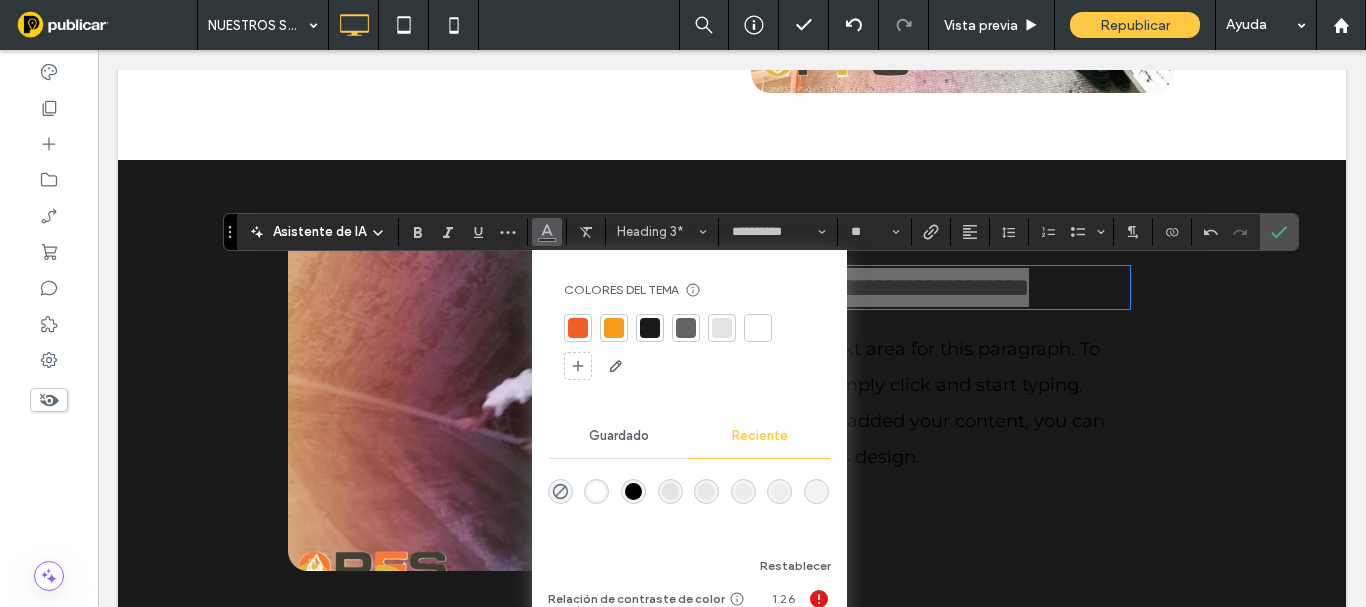 click at bounding box center (614, 328) 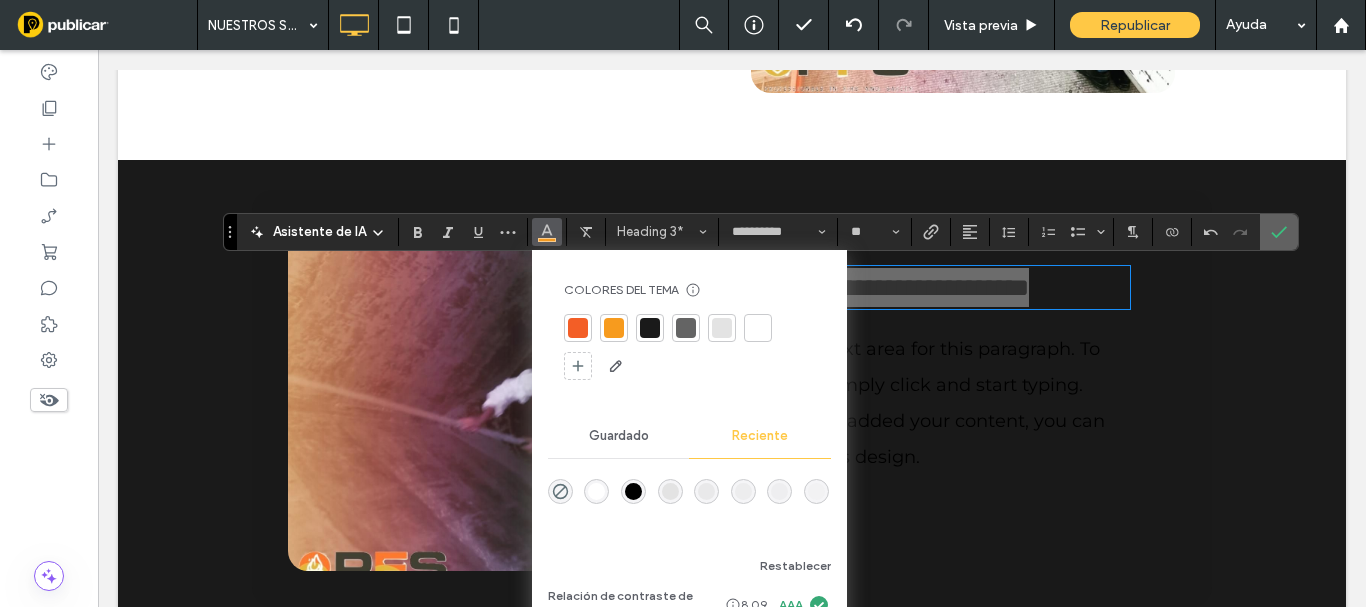 drag, startPoint x: 1265, startPoint y: 227, endPoint x: 1046, endPoint y: 106, distance: 250.20392 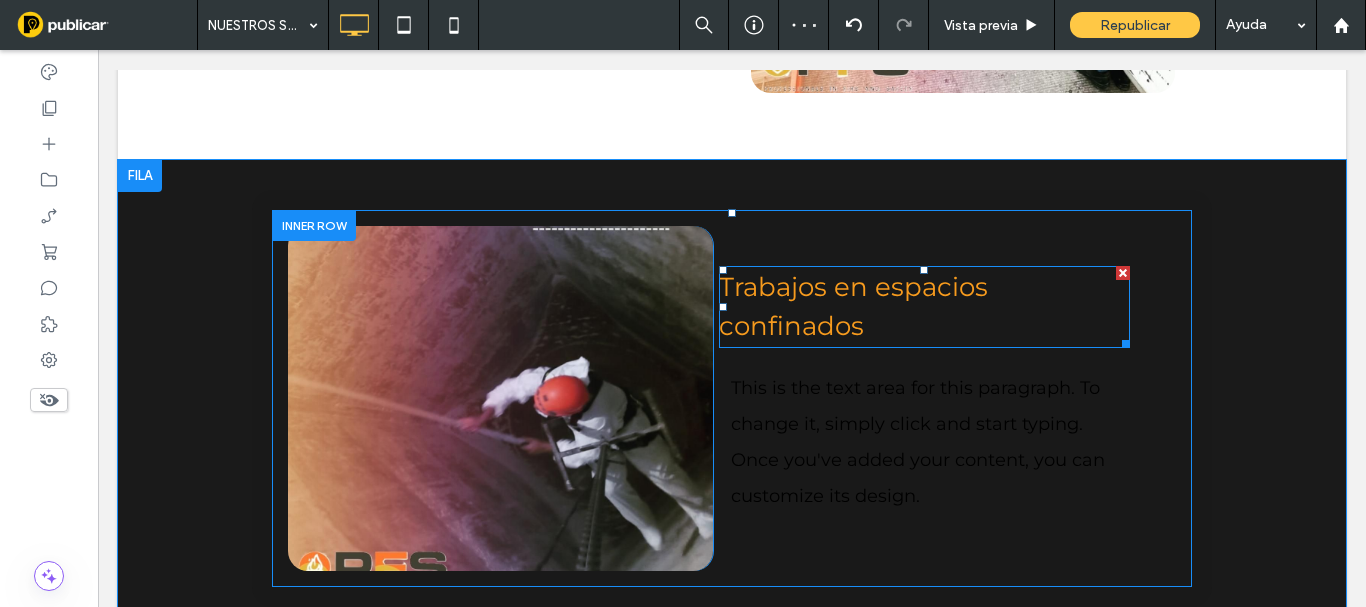 drag, startPoint x: 1112, startPoint y: 337, endPoint x: 1095, endPoint y: 337, distance: 17 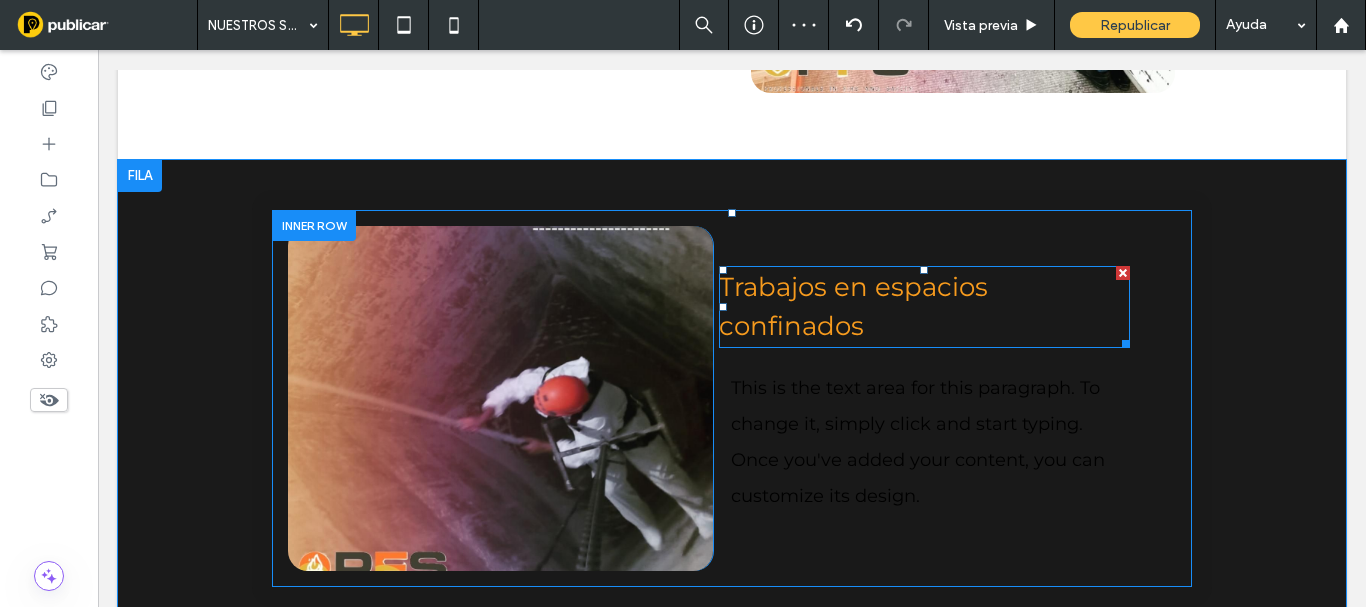 click at bounding box center [1122, 340] 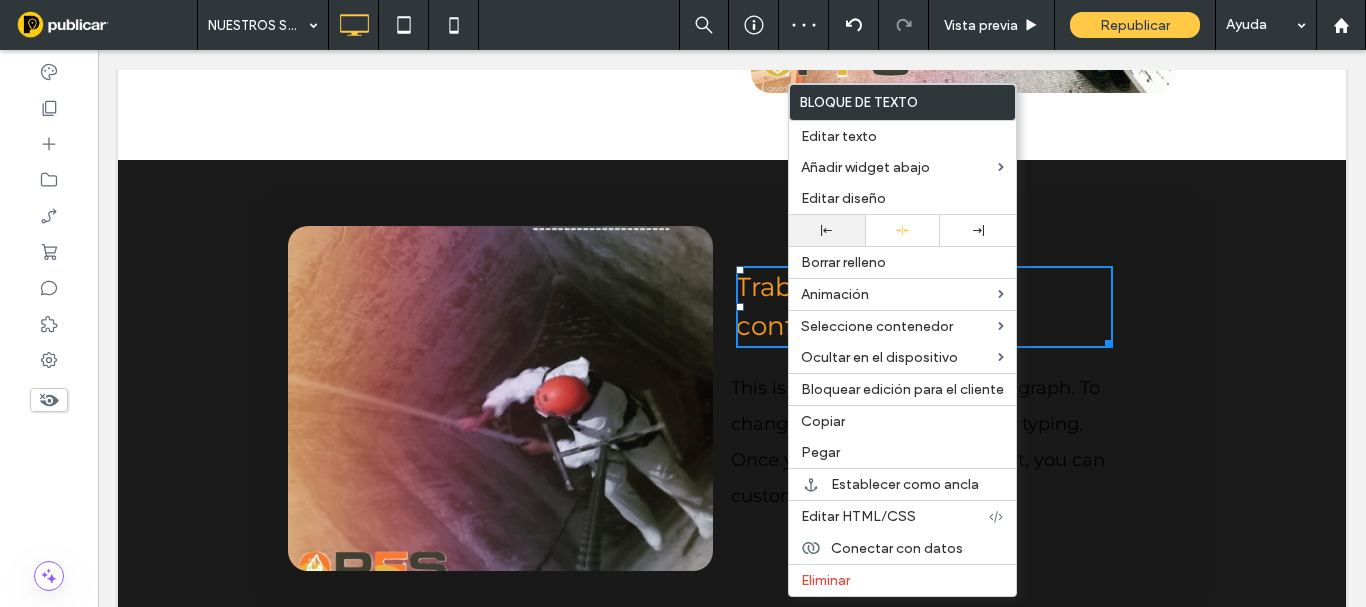 click 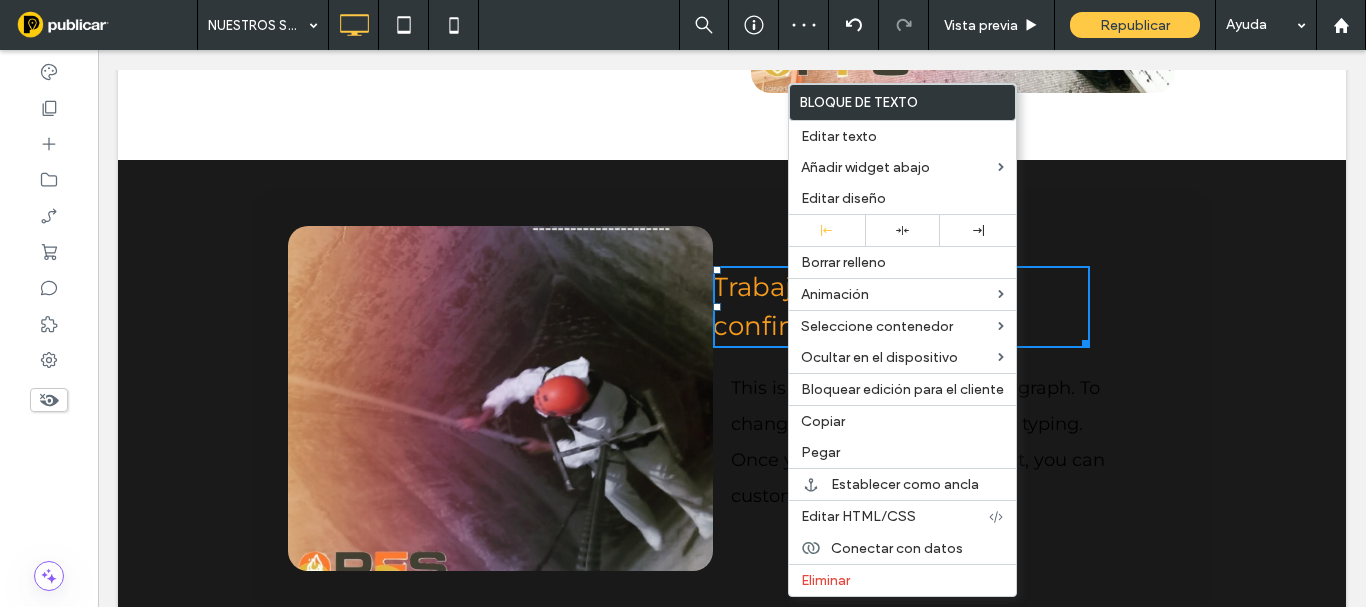 click on "Click To Paste       Trabajos en espacios confinados
This is the text area for this paragraph. To change it, simply click and start typing. Once you've added your content, you can customize its design.
Click To Paste" at bounding box center [732, 398] 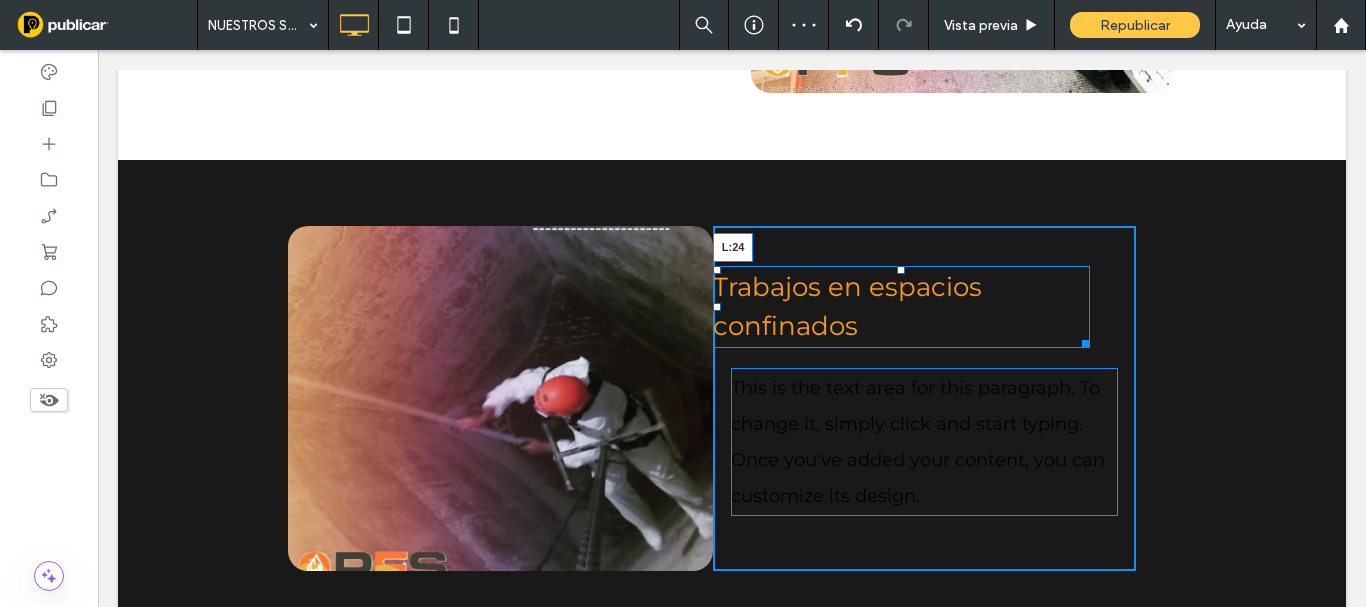drag, startPoint x: 711, startPoint y: 309, endPoint x: 735, endPoint y: 309, distance: 24 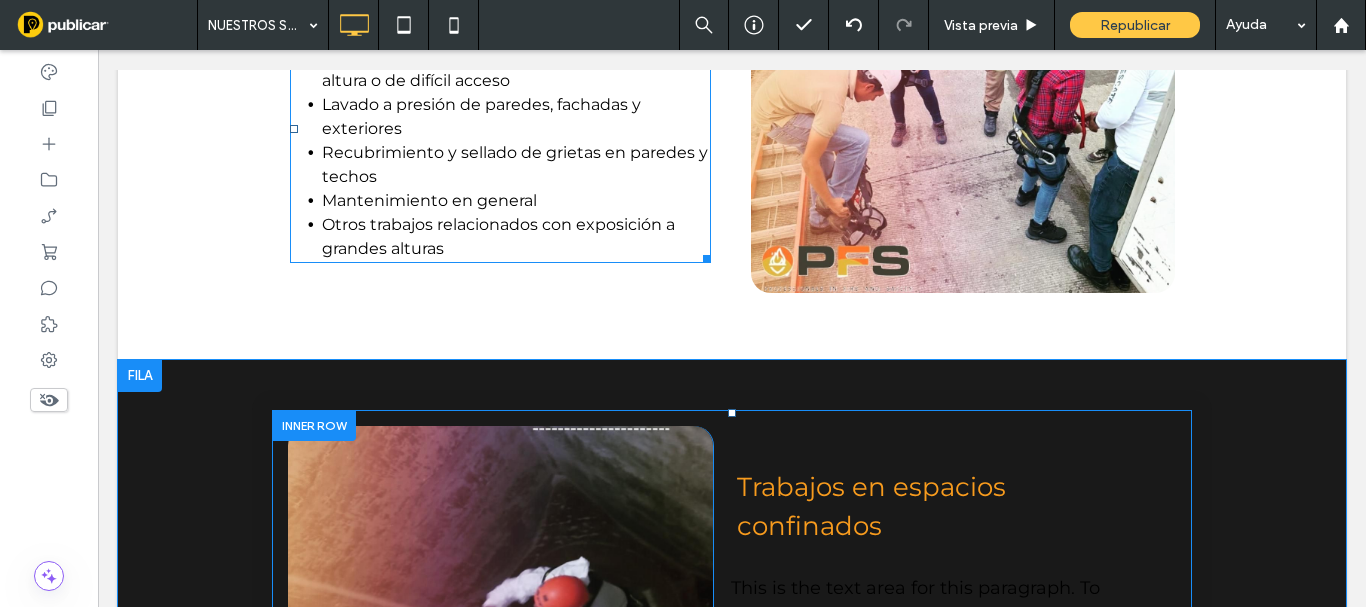 scroll, scrollTop: 1400, scrollLeft: 0, axis: vertical 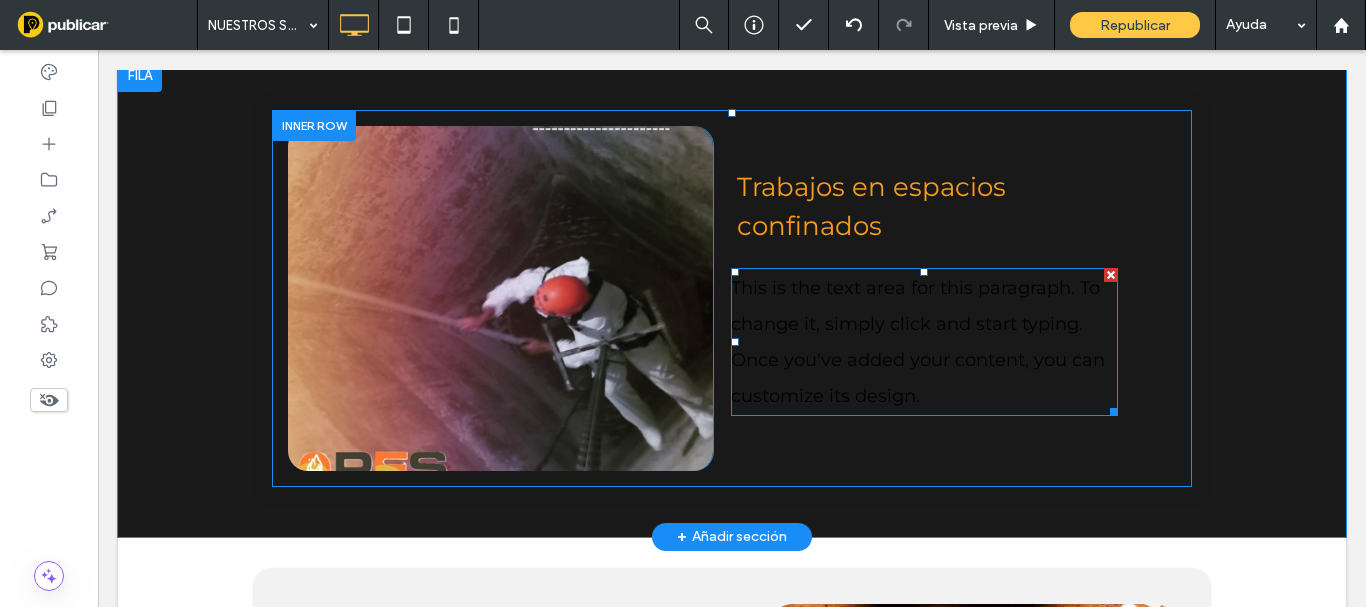 click on "This is the text area for this paragraph. To change it, simply click and start typing. Once you've added your content, you can customize its design." at bounding box center [918, 342] 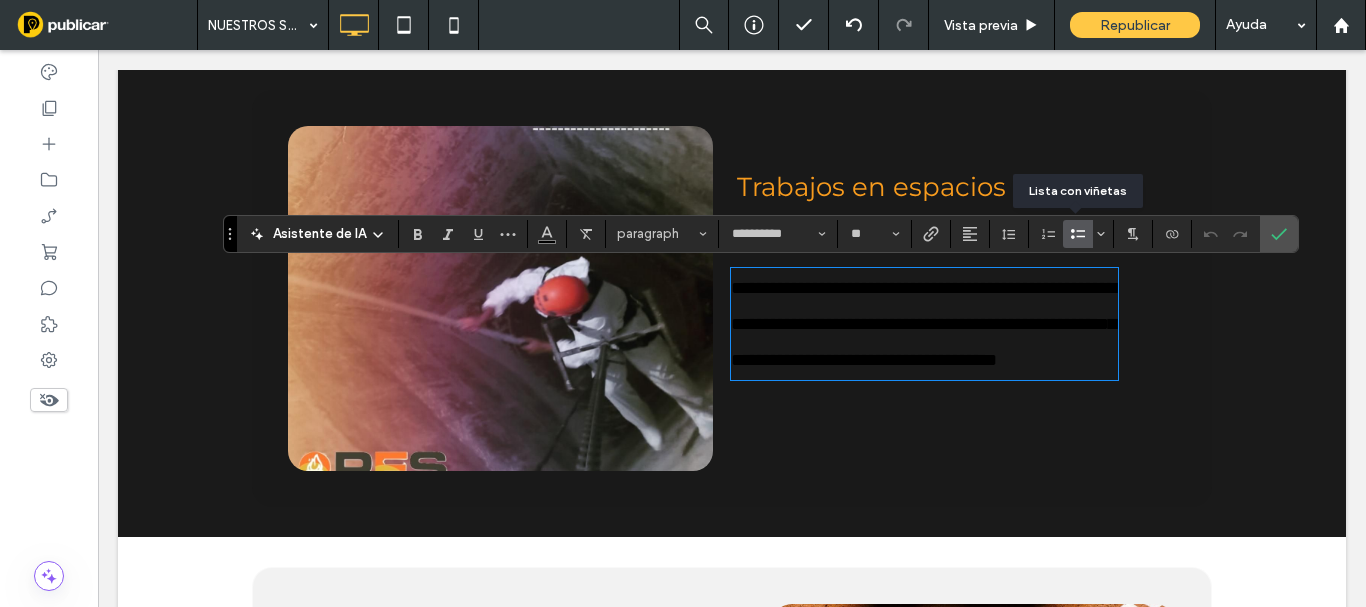 click 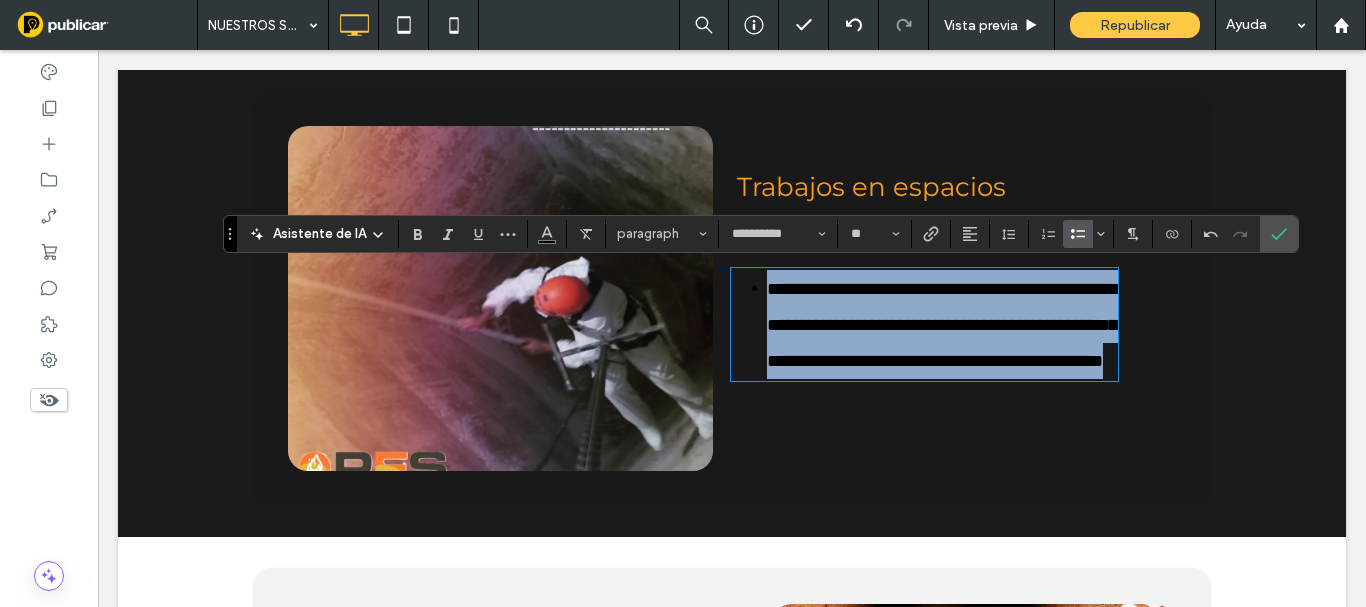 type 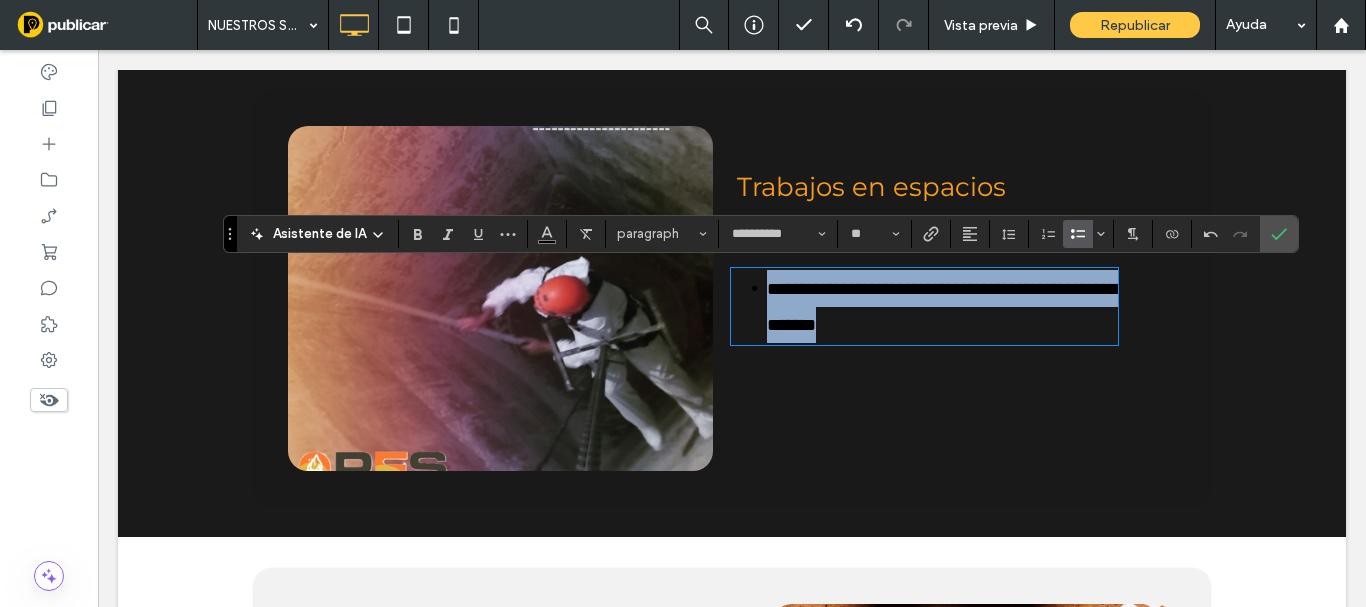 drag, startPoint x: 827, startPoint y: 367, endPoint x: 767, endPoint y: 271, distance: 113.20777 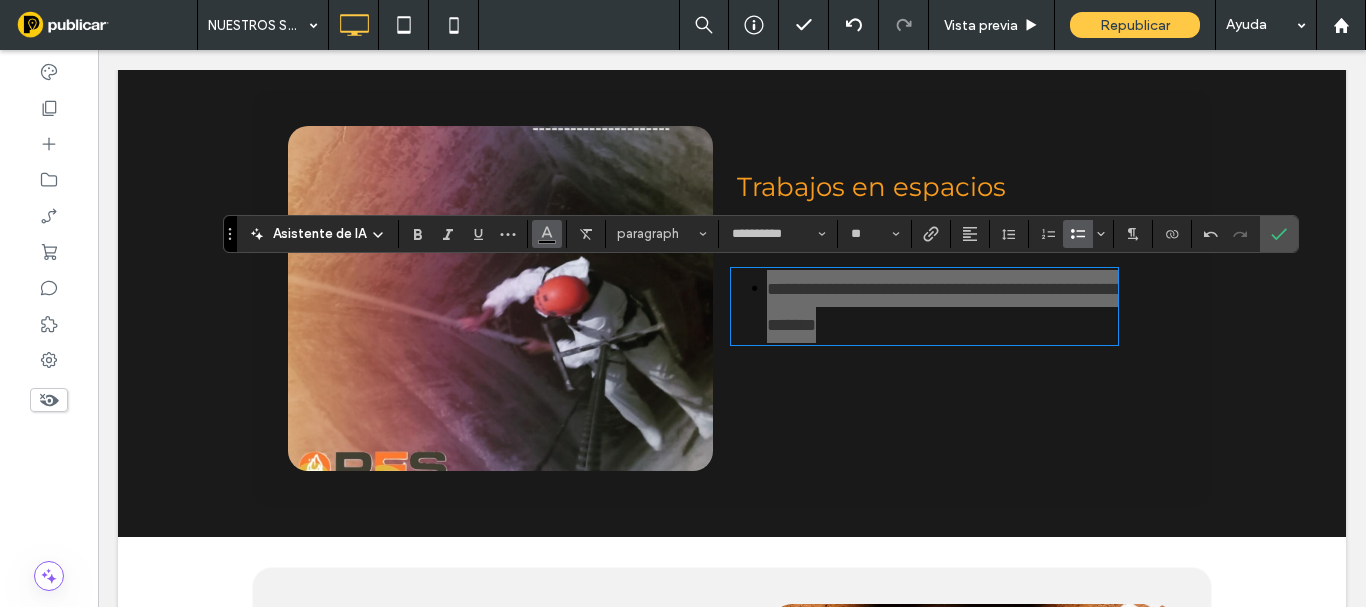 click at bounding box center (547, 232) 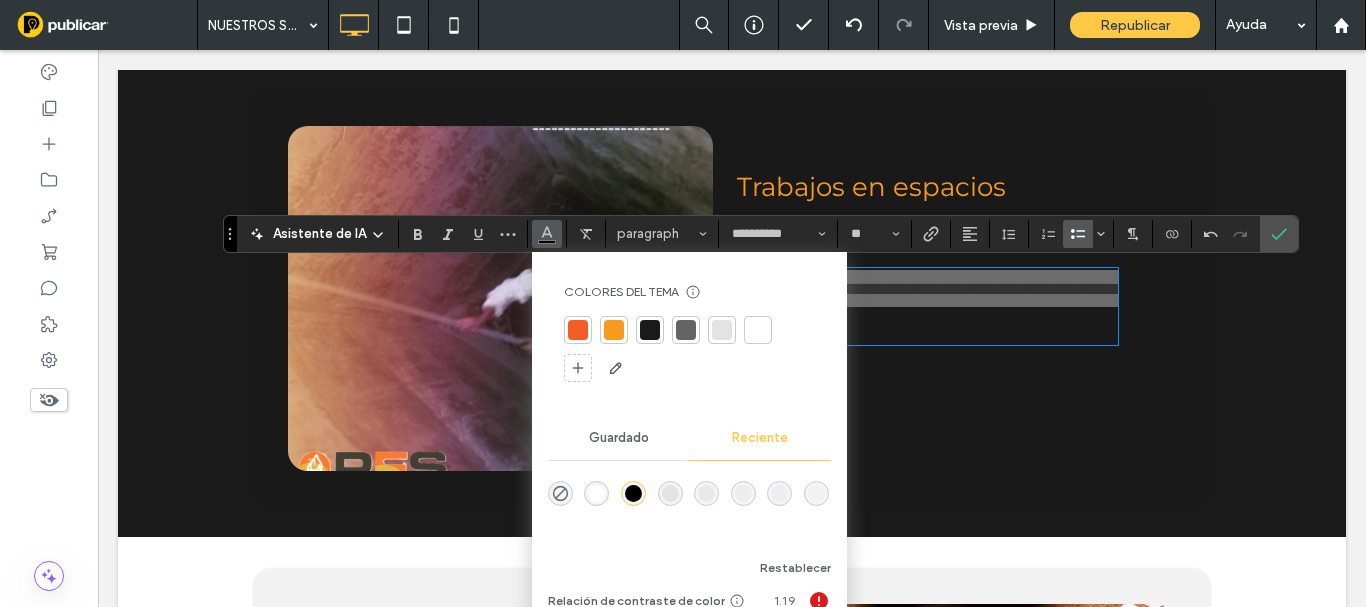 click at bounding box center (758, 330) 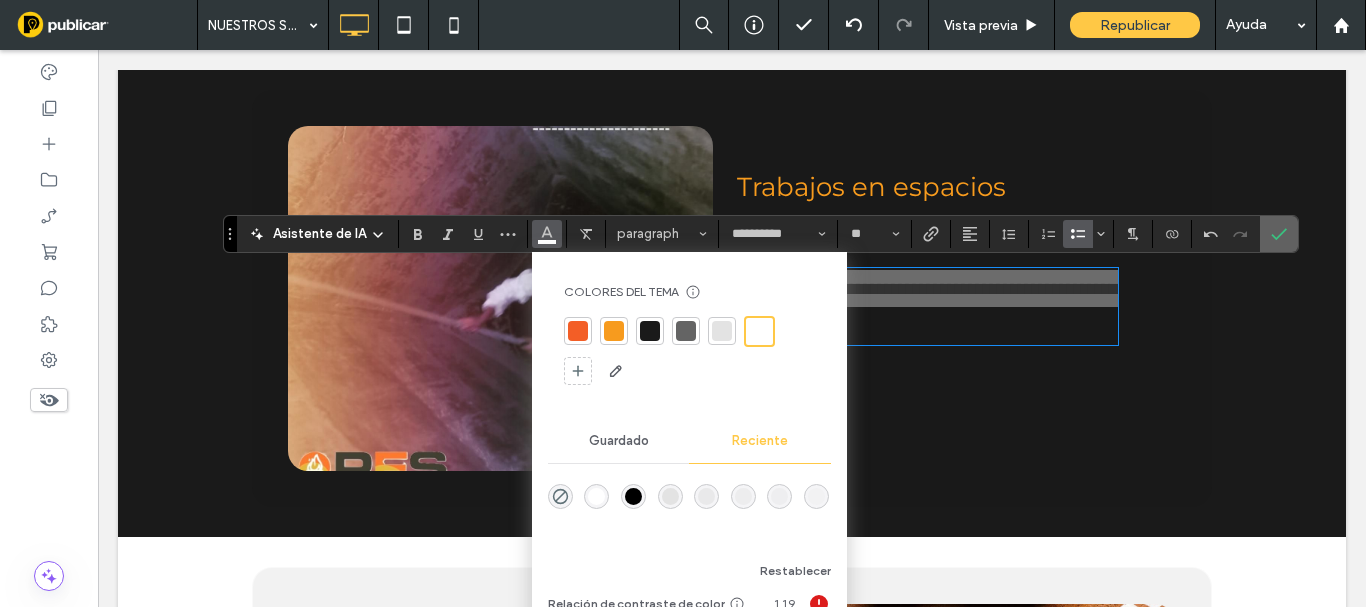 drag, startPoint x: 1287, startPoint y: 229, endPoint x: 966, endPoint y: 157, distance: 328.97568 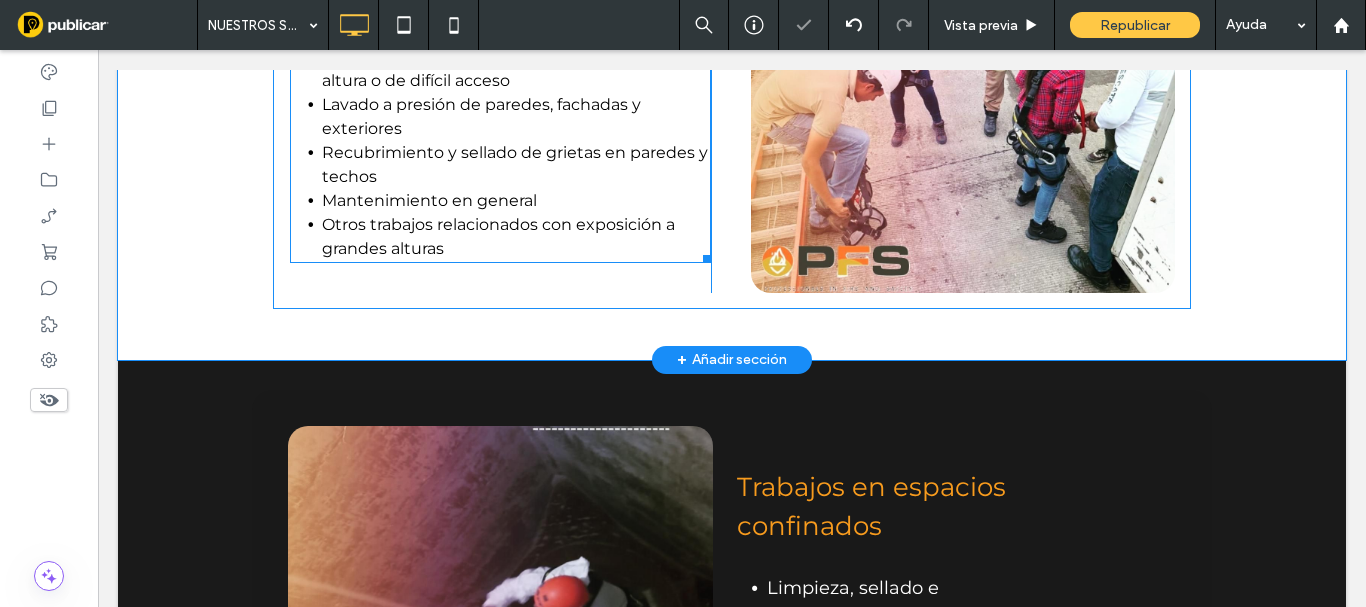 click on "Otros trabajos relacionados con exposición a grandes alturas" at bounding box center (498, 236) 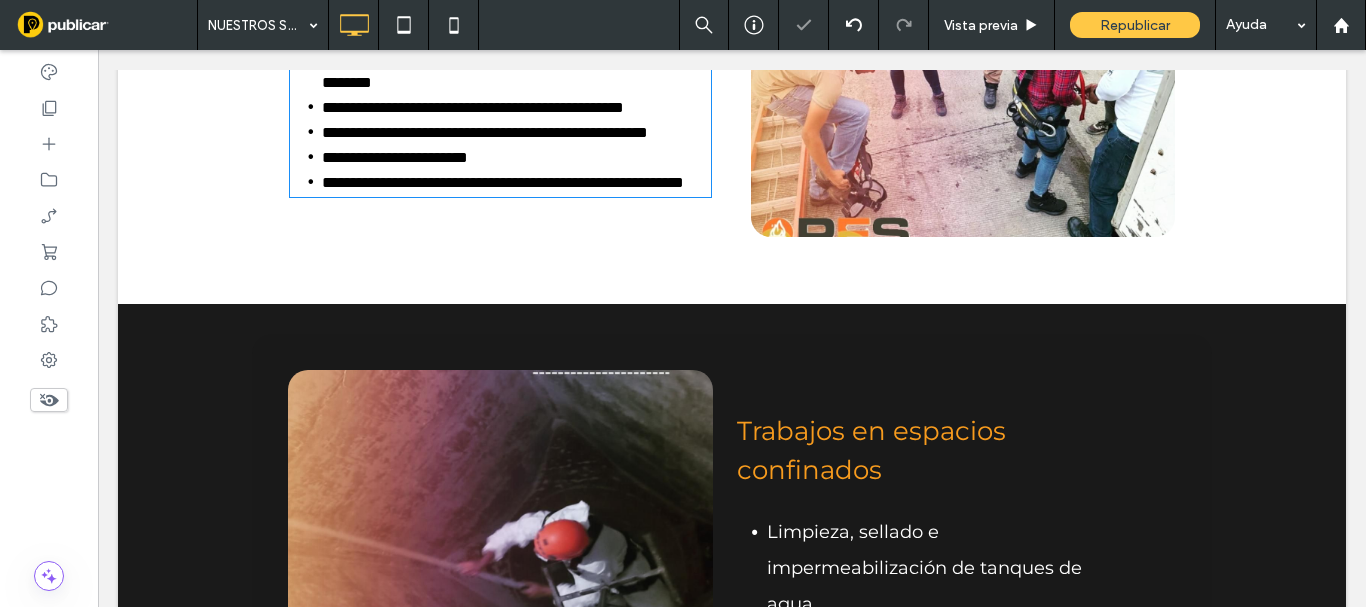 type on "**********" 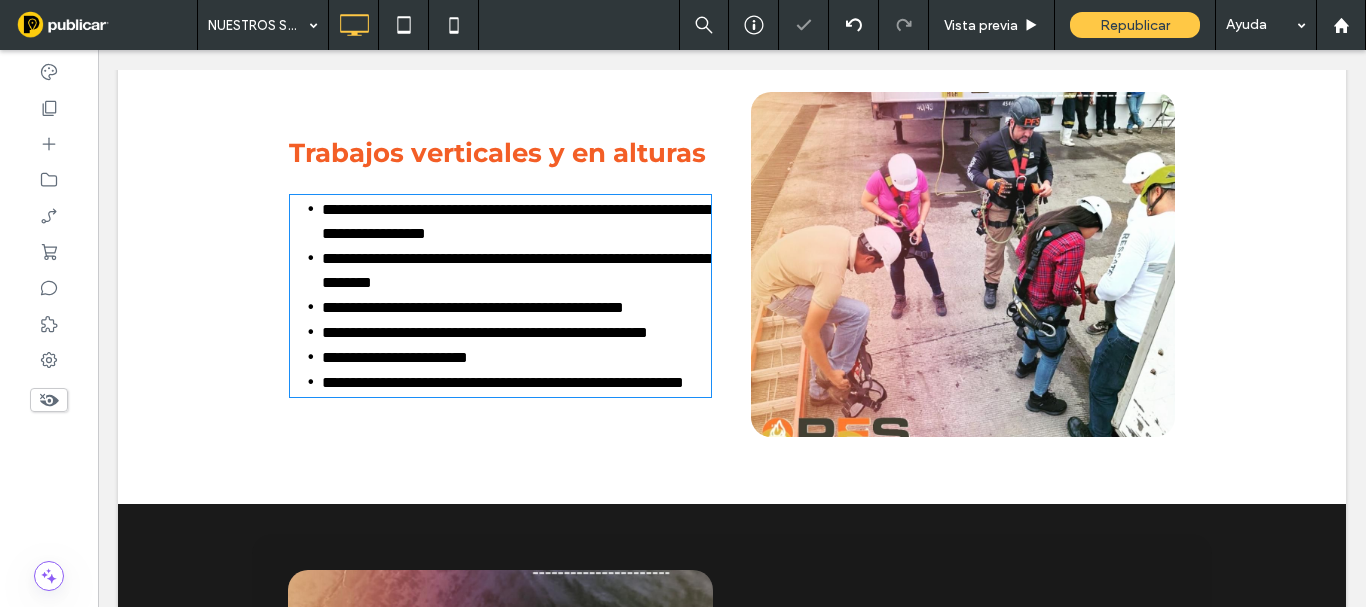 click on "**********" at bounding box center (517, 221) 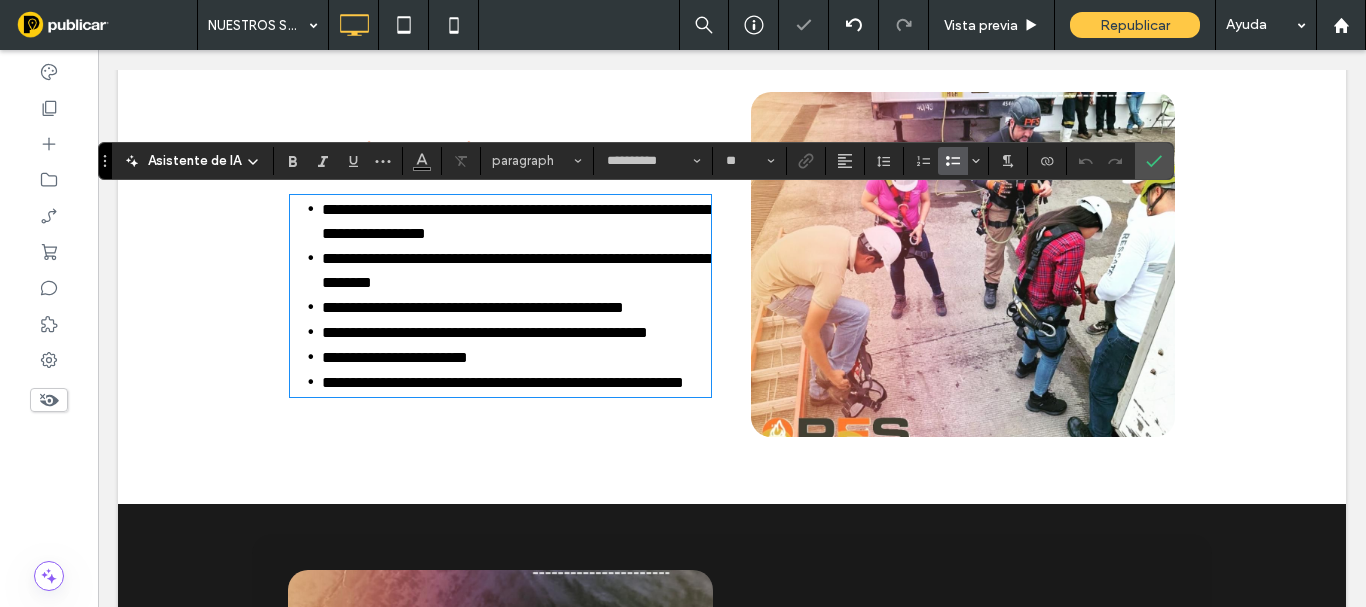 drag, startPoint x: 457, startPoint y: 286, endPoint x: 835, endPoint y: 180, distance: 392.5812 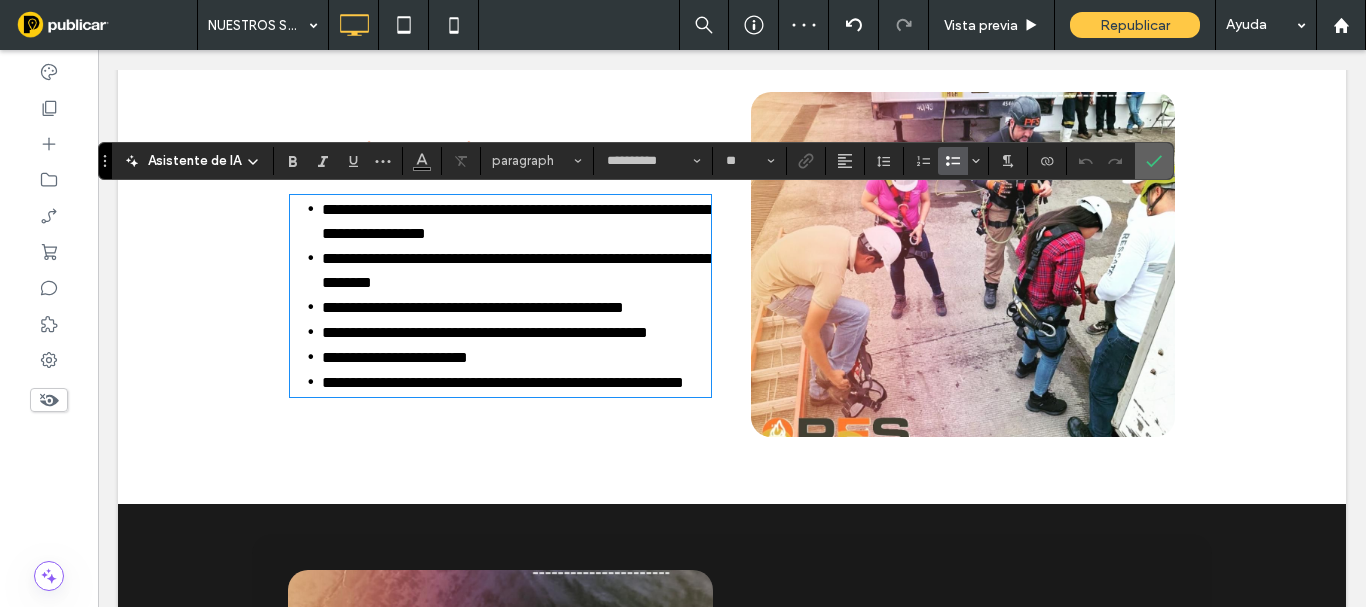 click 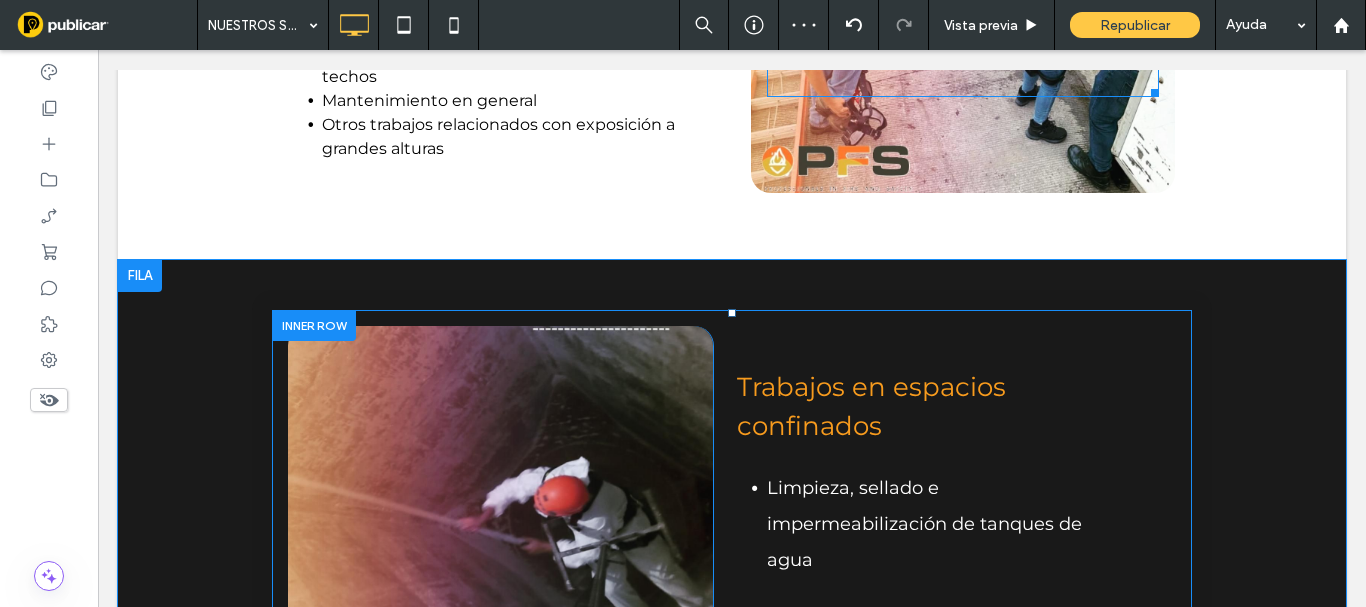scroll, scrollTop: 1500, scrollLeft: 0, axis: vertical 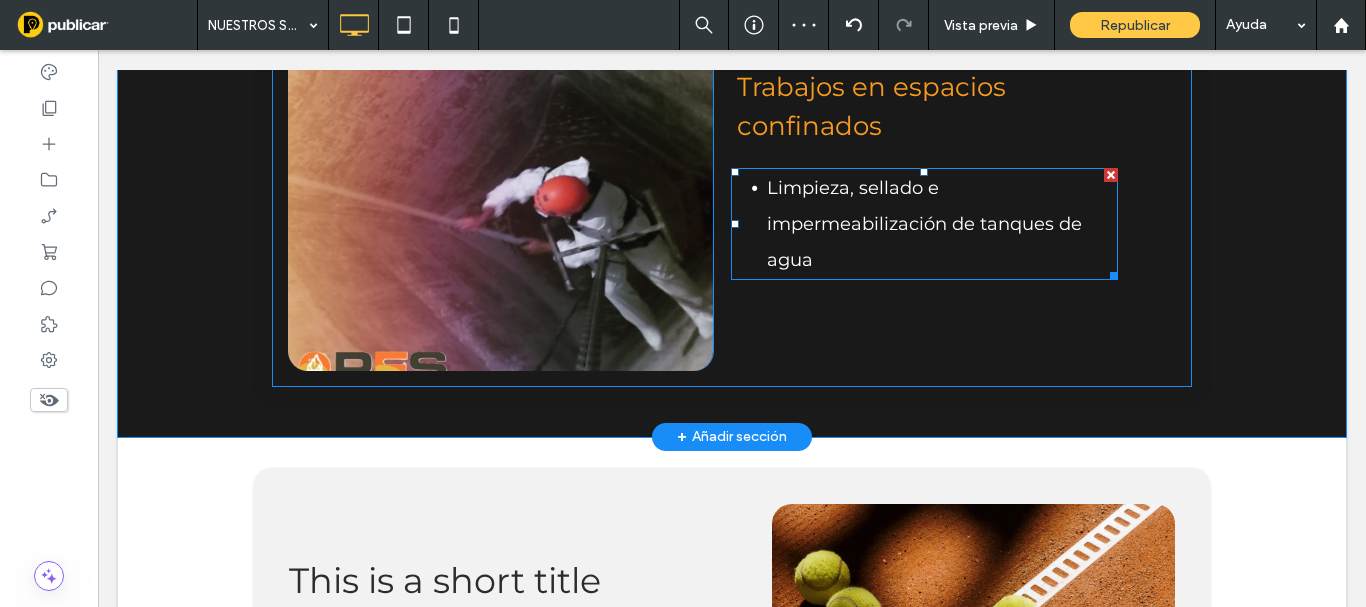 click on "Limpieza, sellado e impermeabilización de tanques de agua" at bounding box center [942, 224] 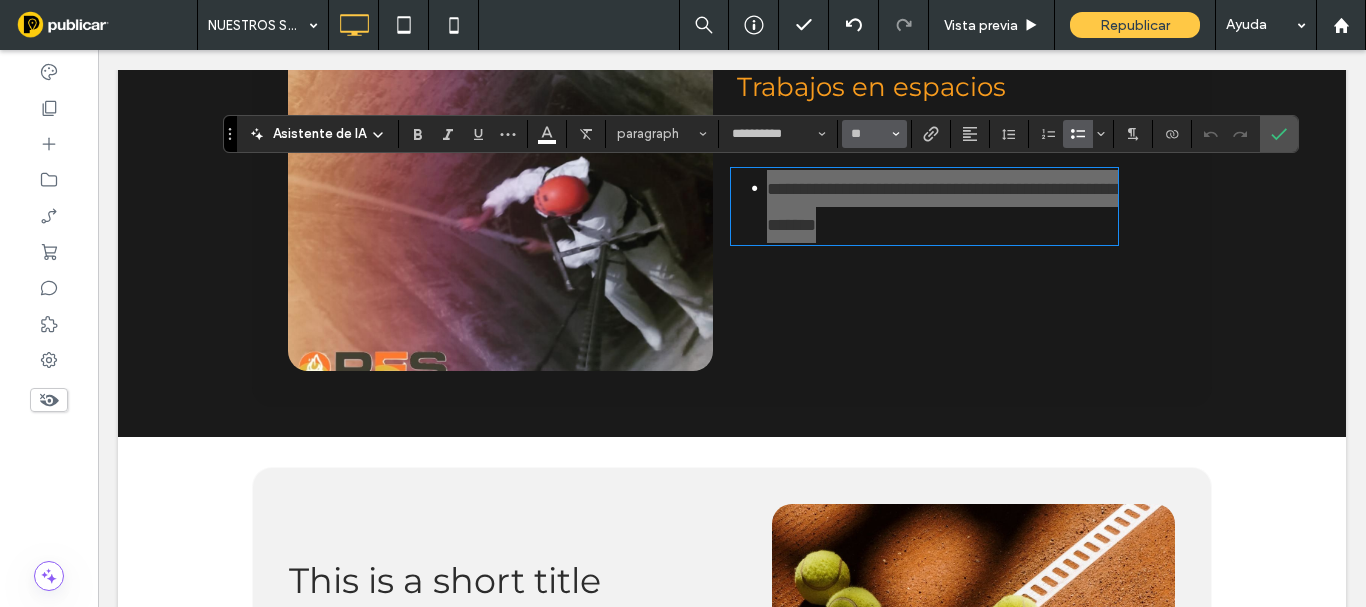 click on "**" at bounding box center [874, 134] 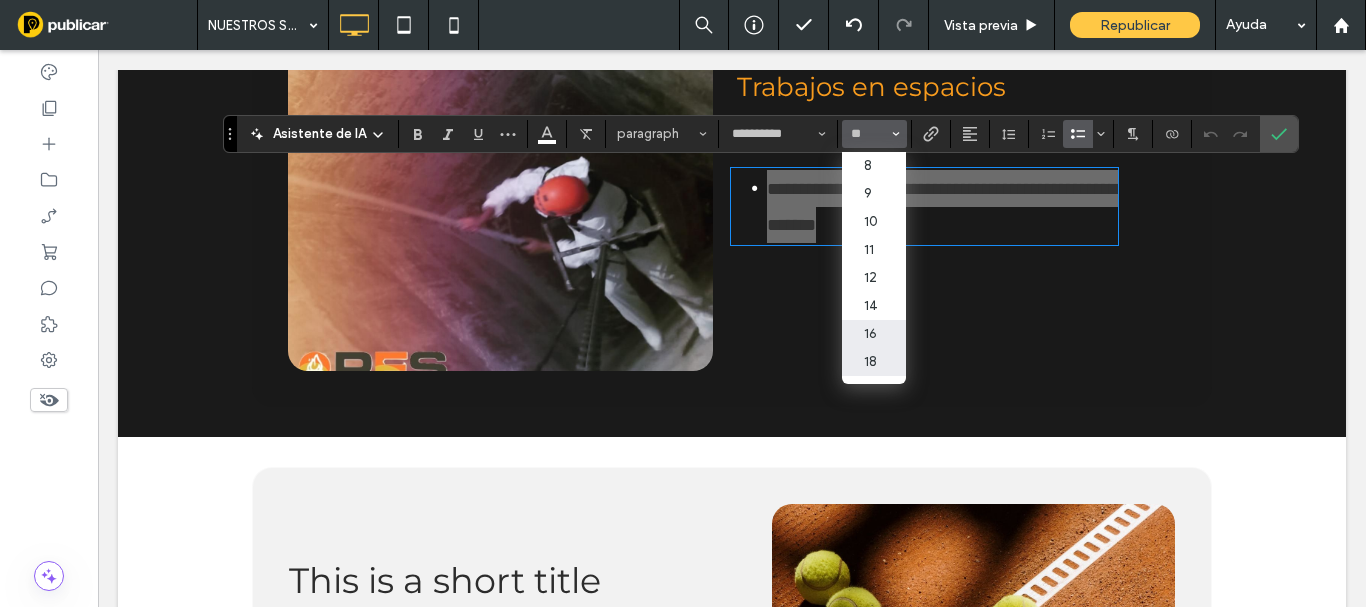click on "16" at bounding box center (874, 334) 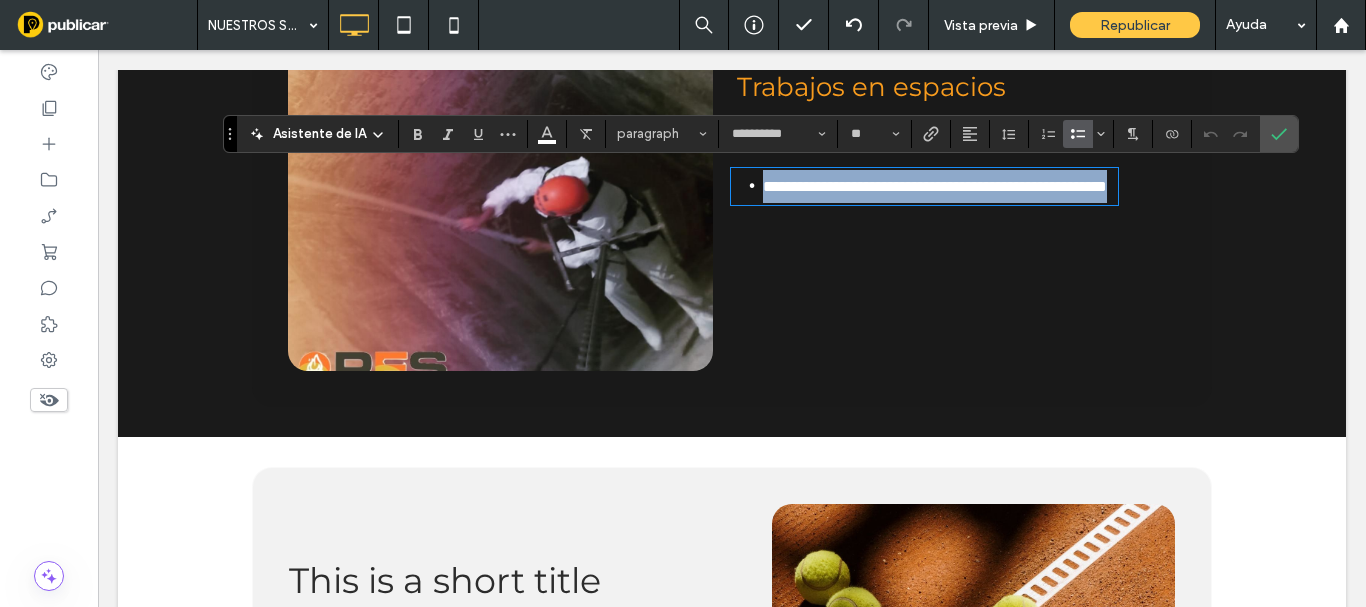 type on "**" 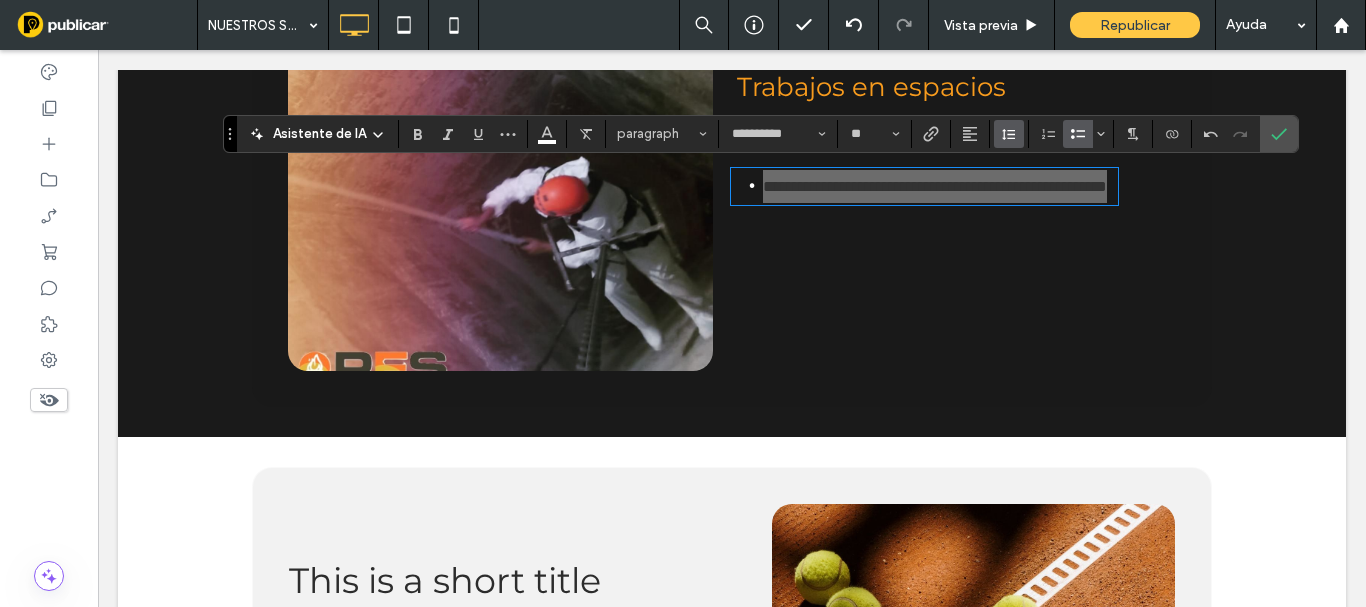 click 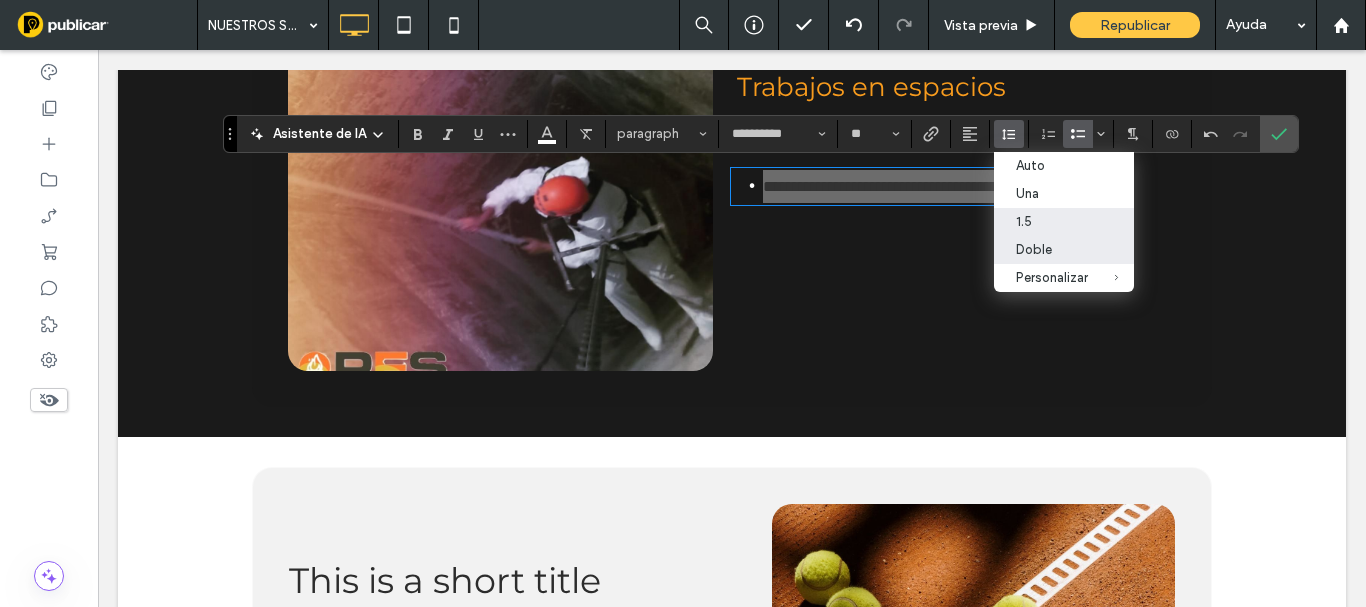 click on "1.5" at bounding box center [1052, 221] 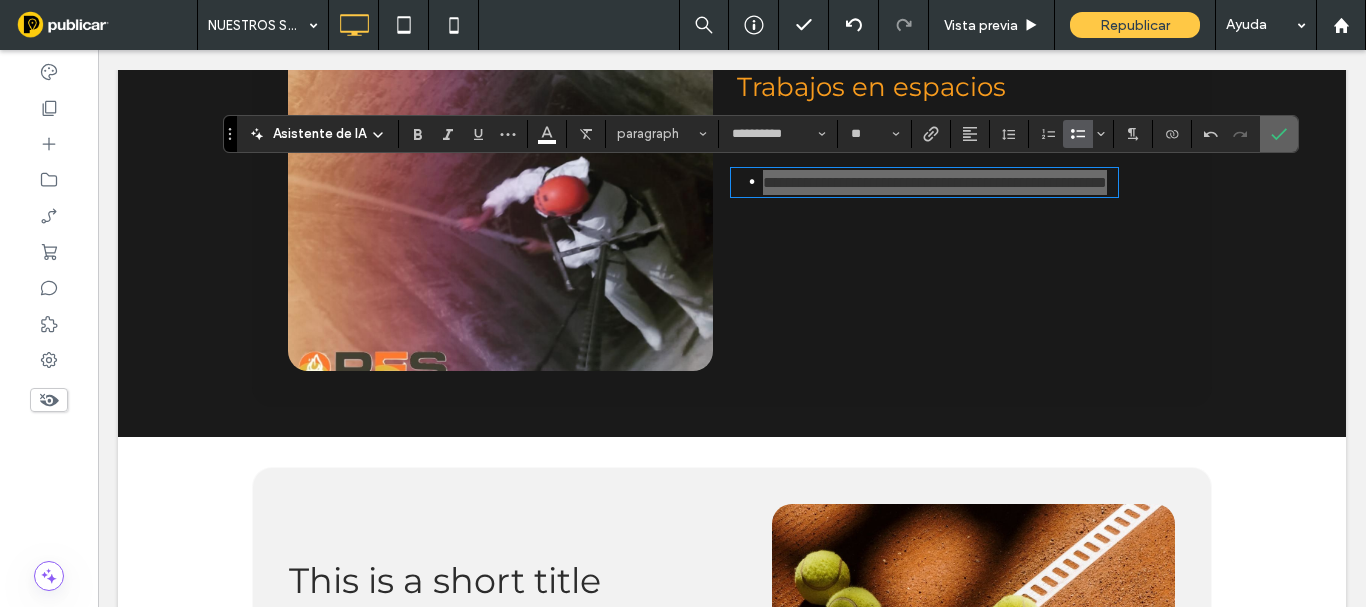 click 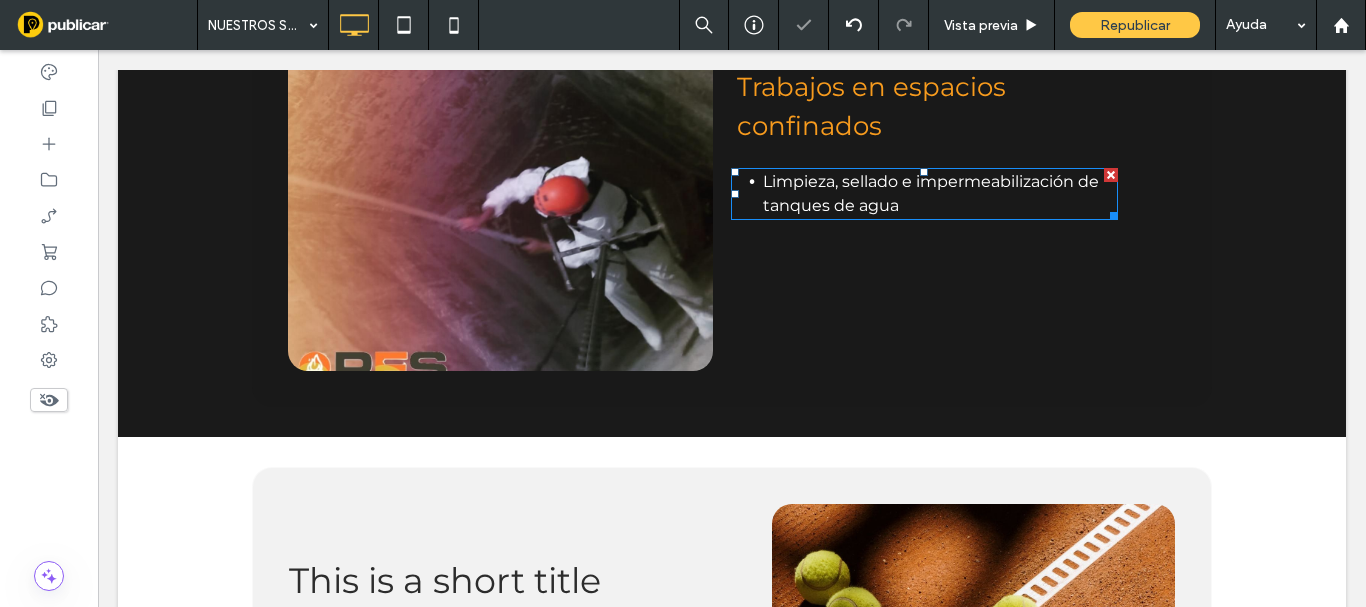 click on "Limpieza, sellado e impermeabilización de tanques de agua" at bounding box center (940, 194) 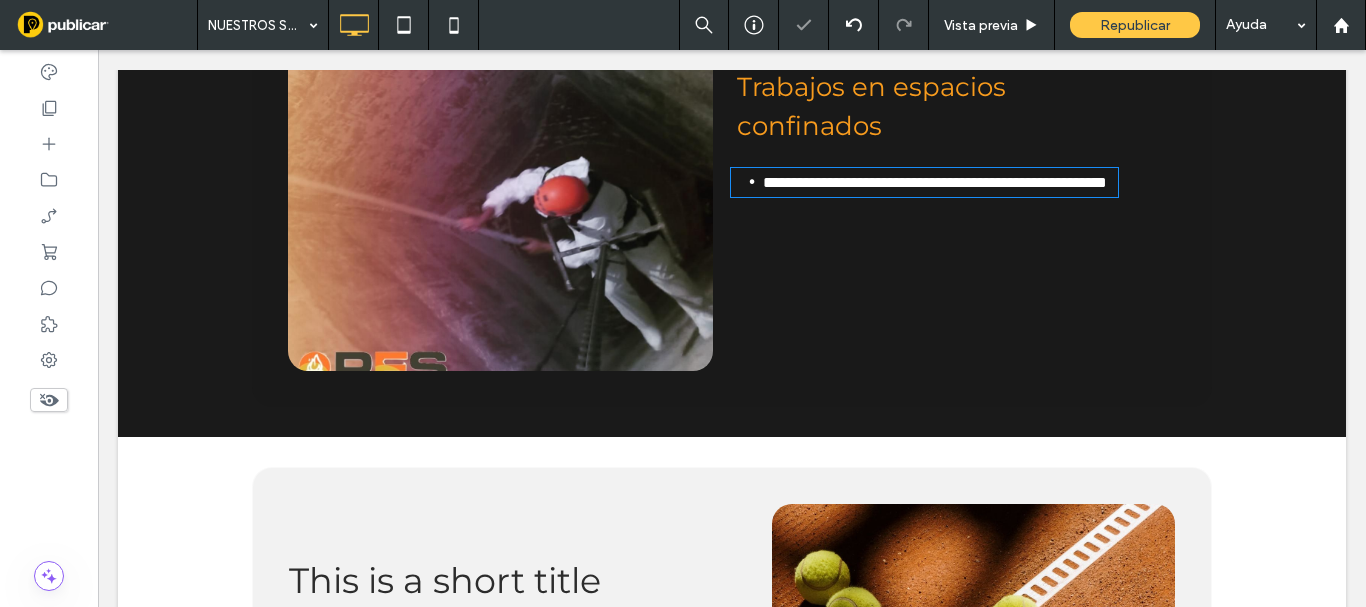 click on "**********" at bounding box center [940, 182] 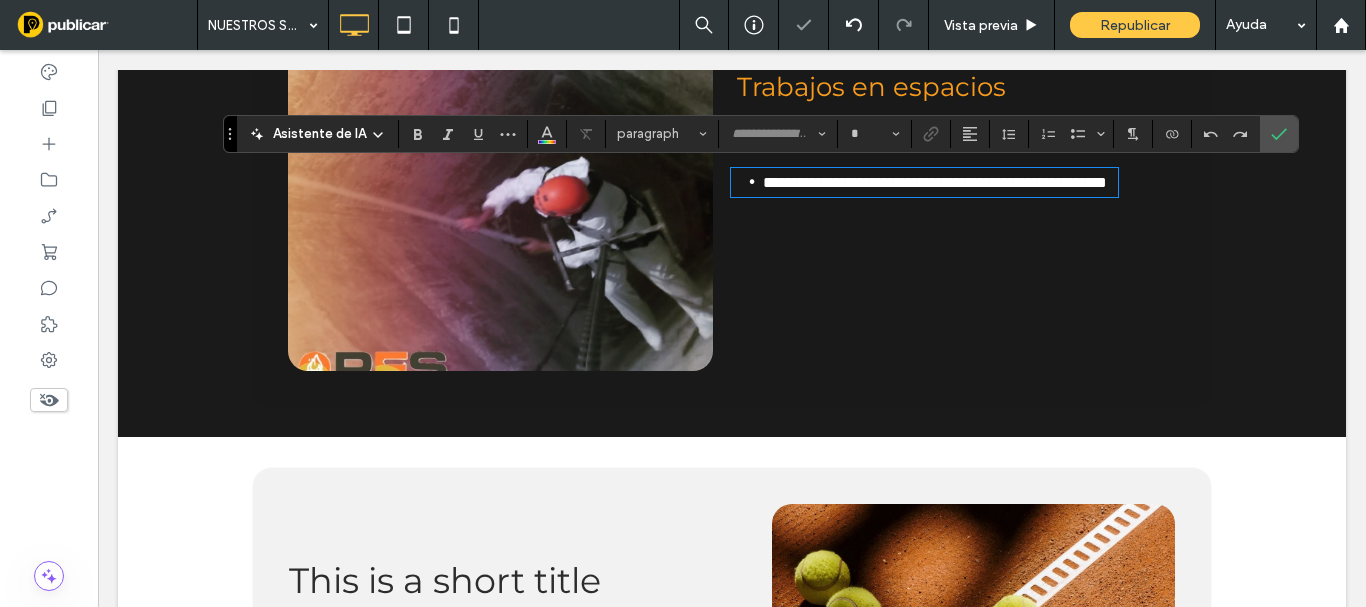 type on "**********" 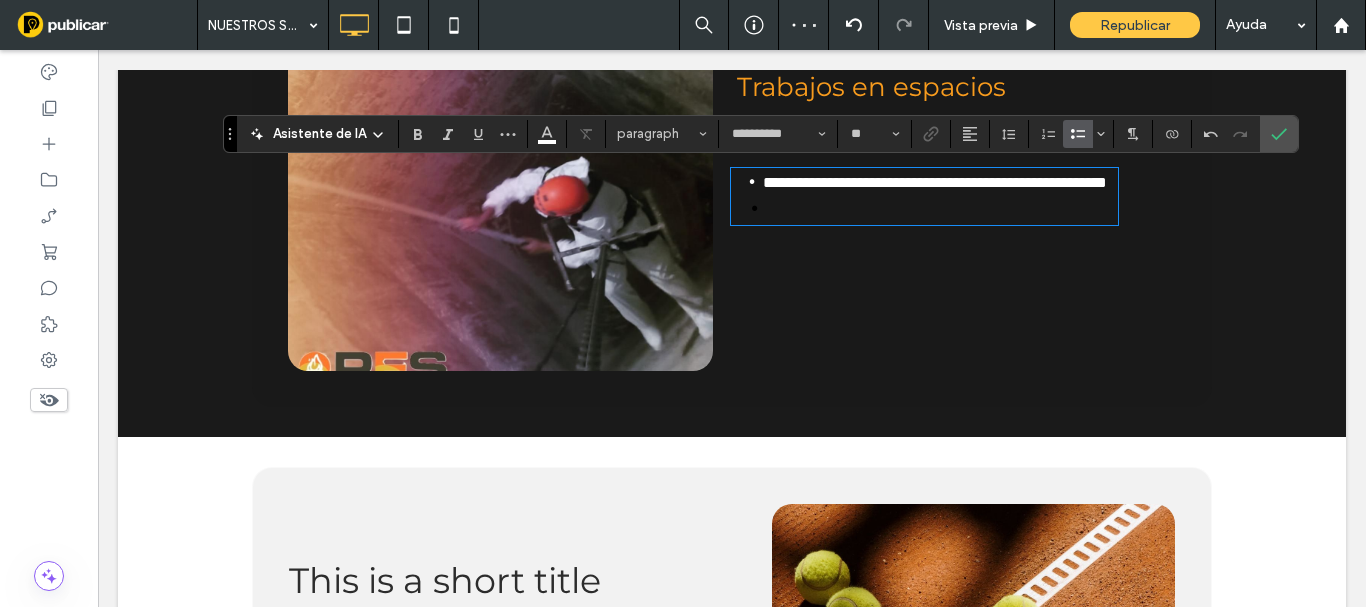 type 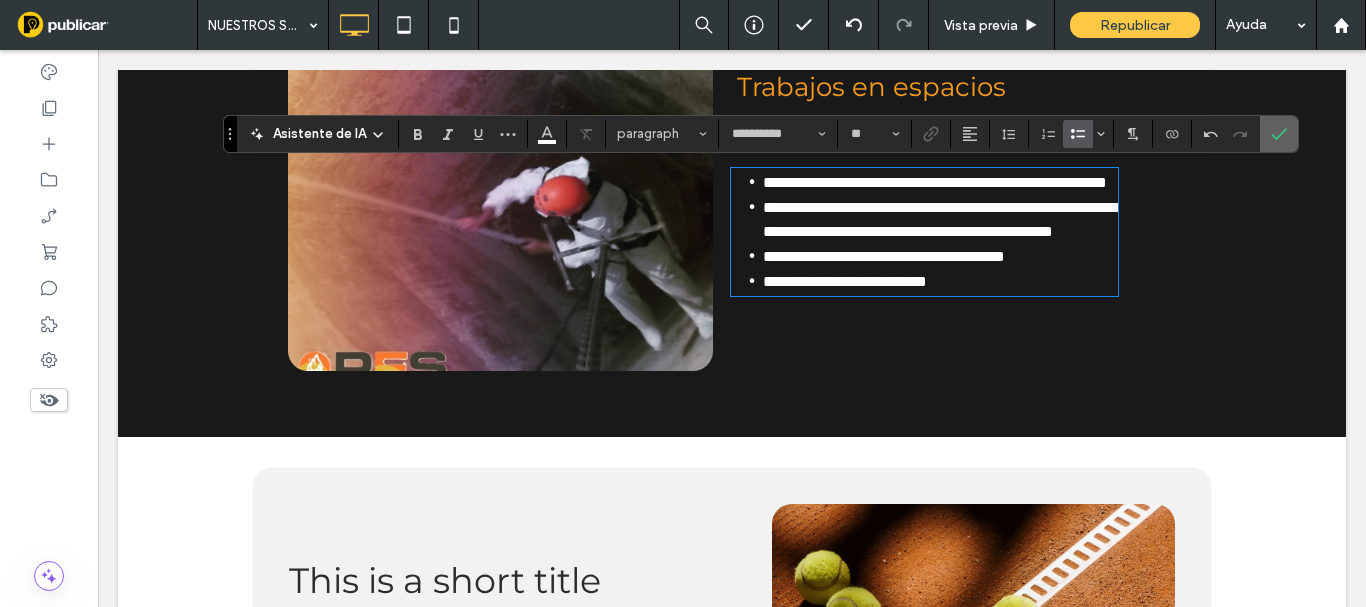 drag, startPoint x: 1279, startPoint y: 132, endPoint x: 382, endPoint y: 199, distance: 899.4988 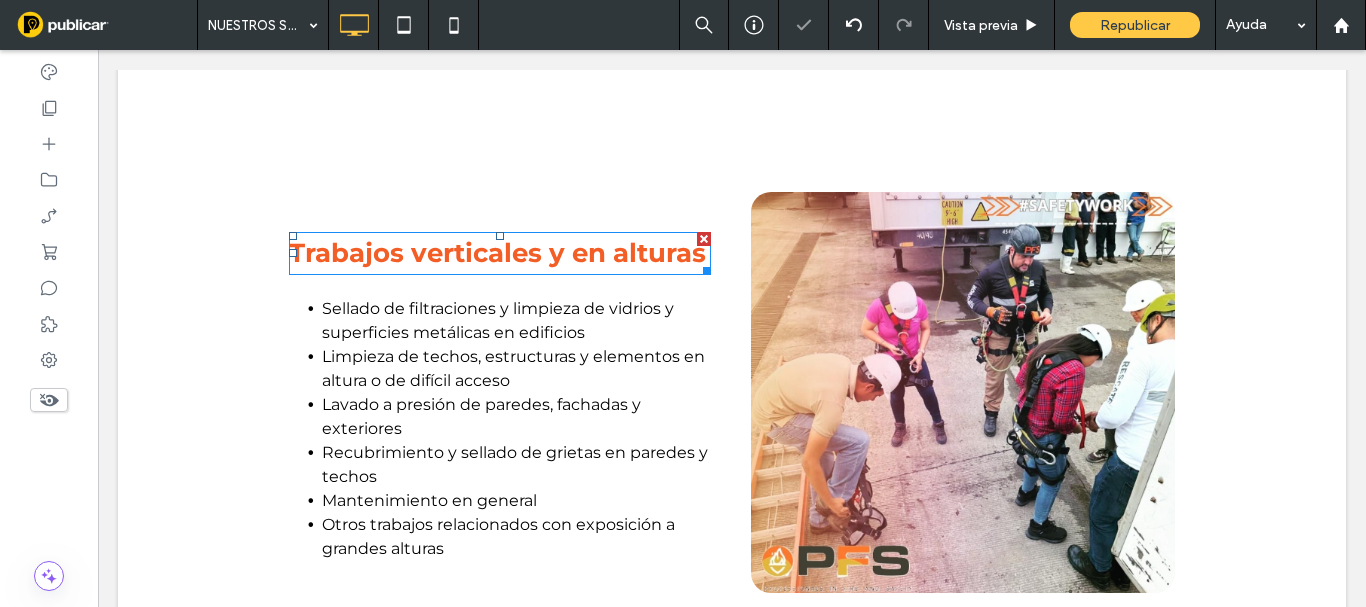 scroll, scrollTop: 700, scrollLeft: 0, axis: vertical 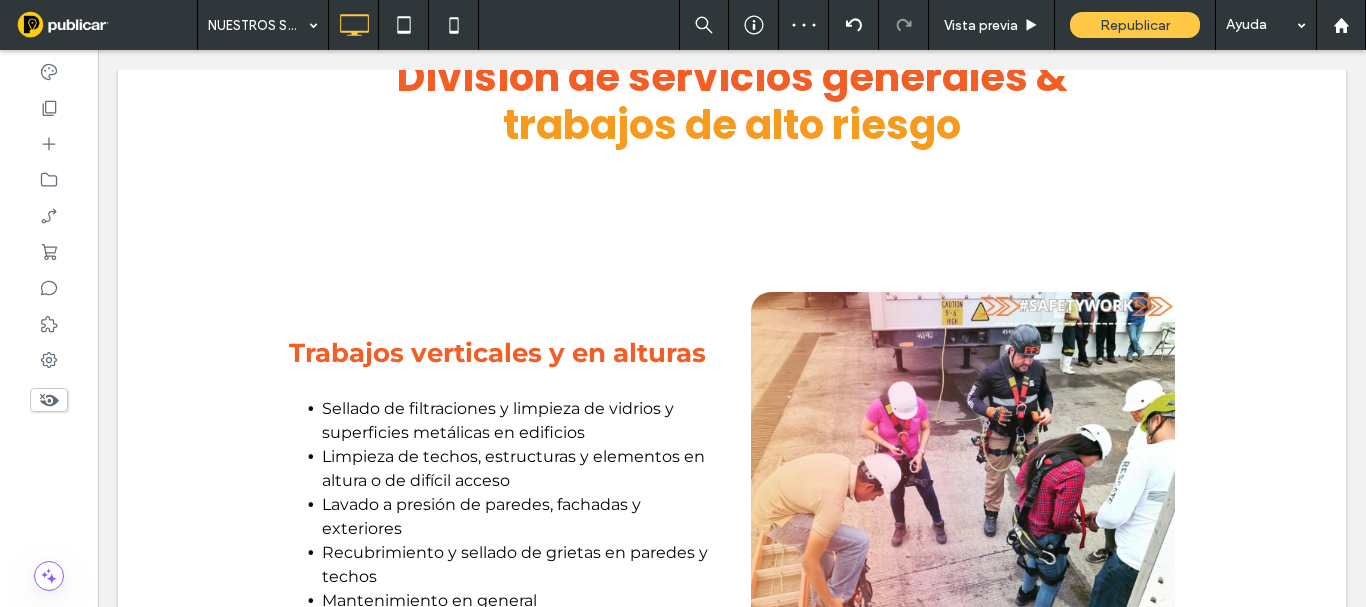 click at bounding box center (140, 191) 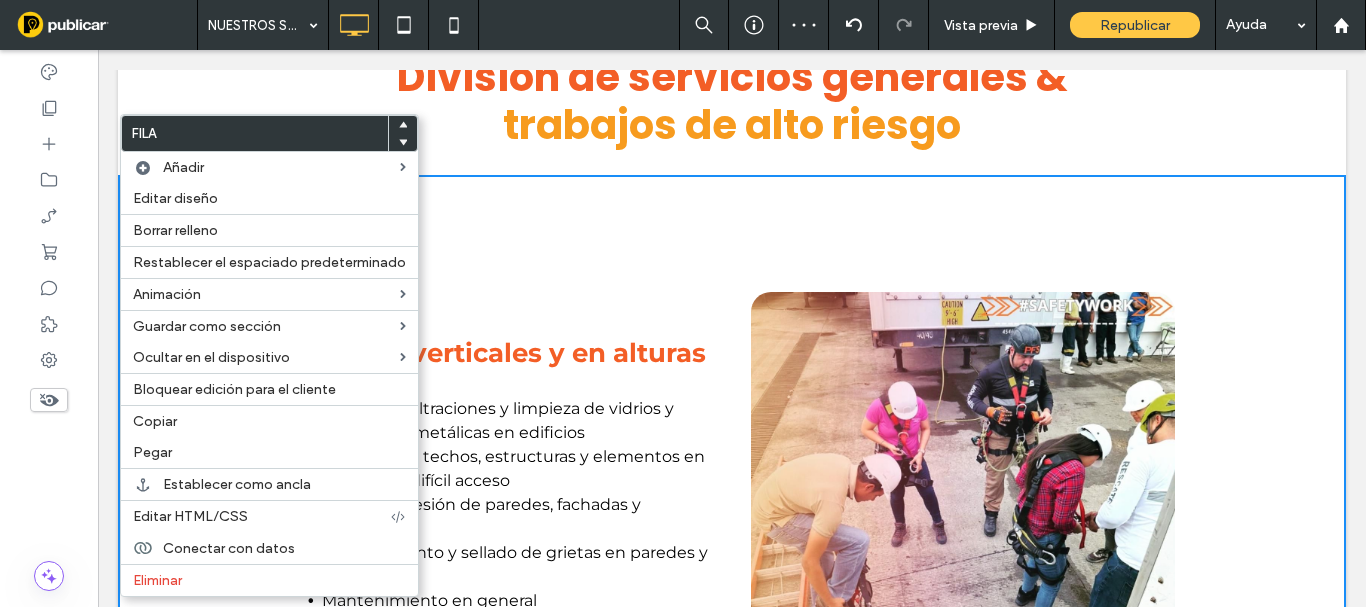 click on "División de servicios generales &
trabajos de alto riesgo
Click To Paste     Click To Paste" at bounding box center [732, 118] 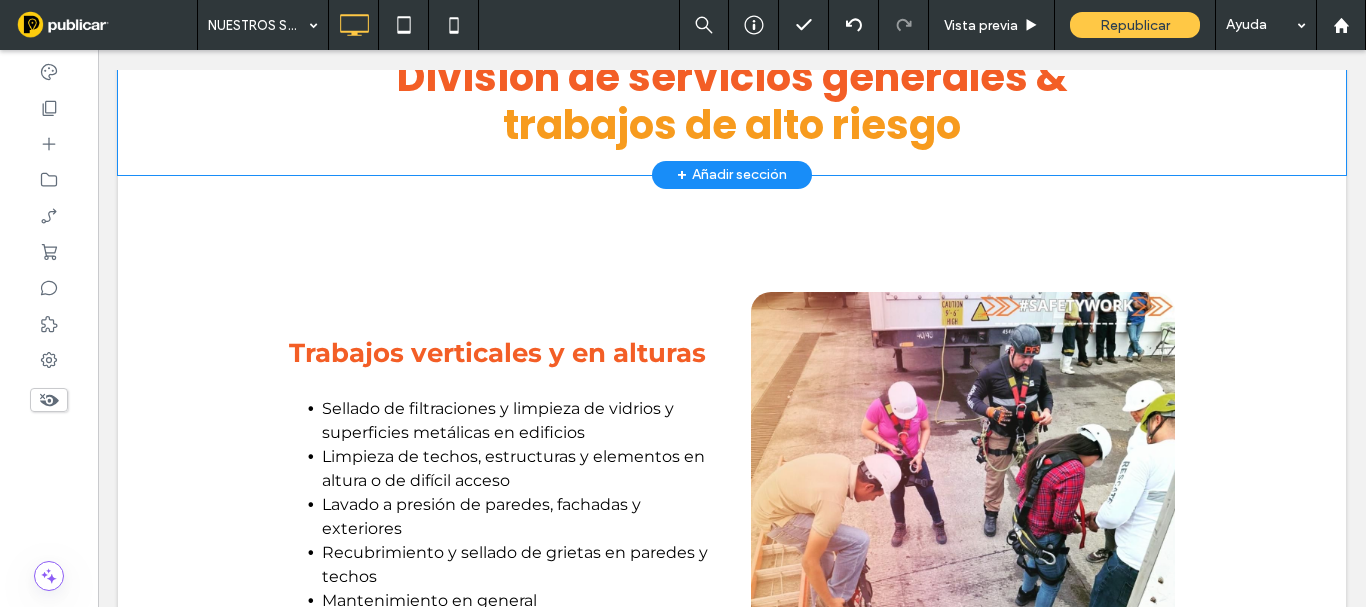 scroll, scrollTop: 500, scrollLeft: 0, axis: vertical 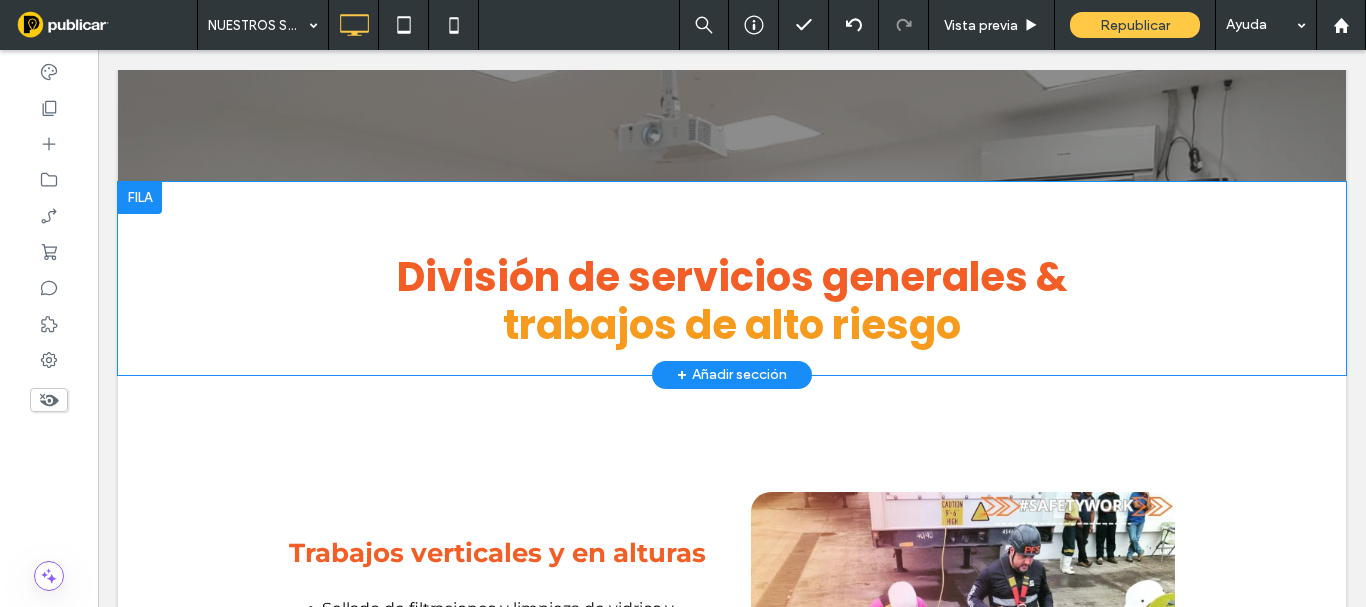 click at bounding box center [140, 198] 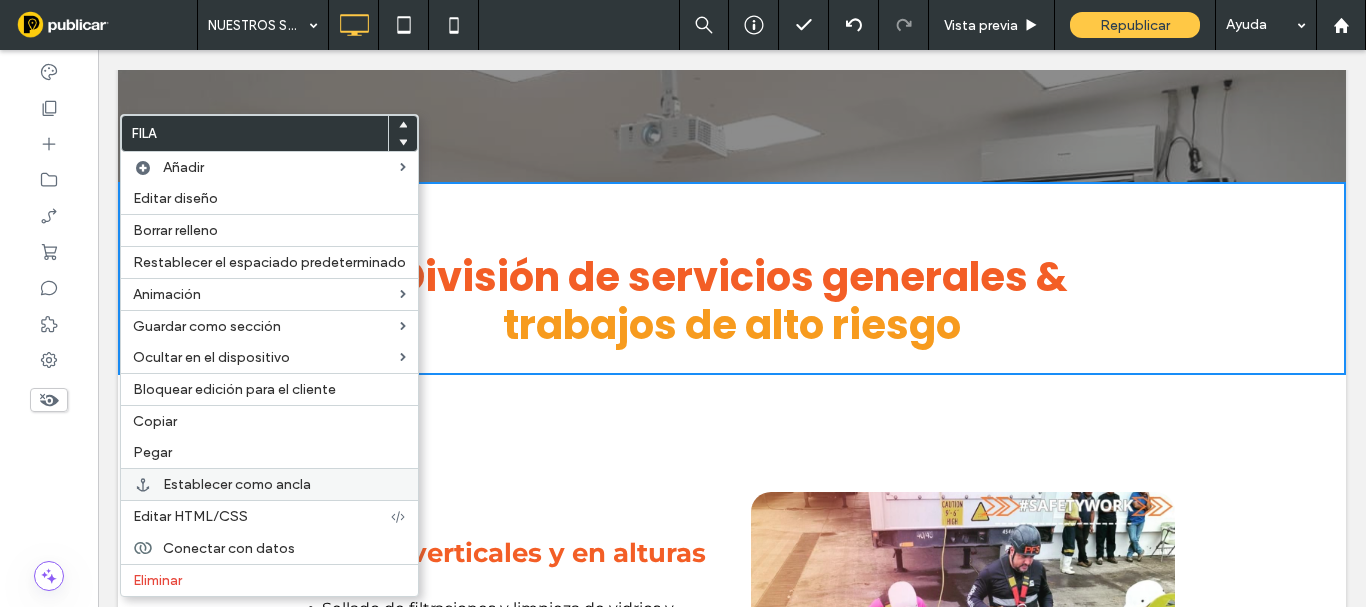 click on "Establecer como ancla" at bounding box center (237, 484) 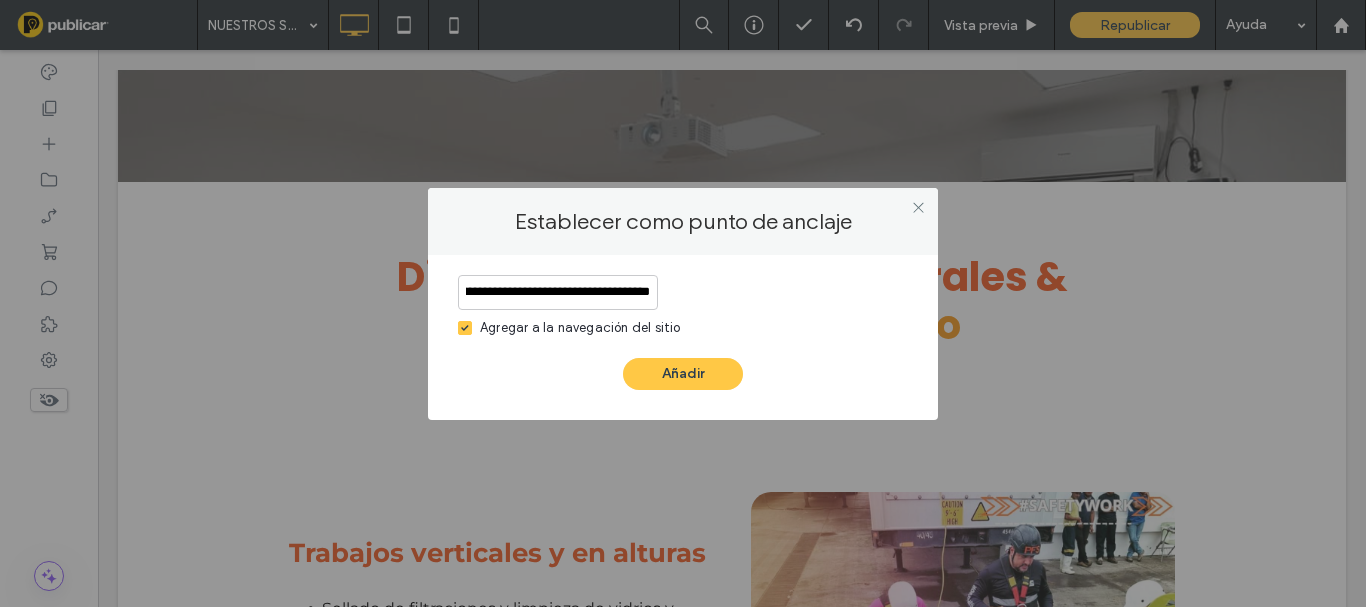 scroll, scrollTop: 0, scrollLeft: 97, axis: horizontal 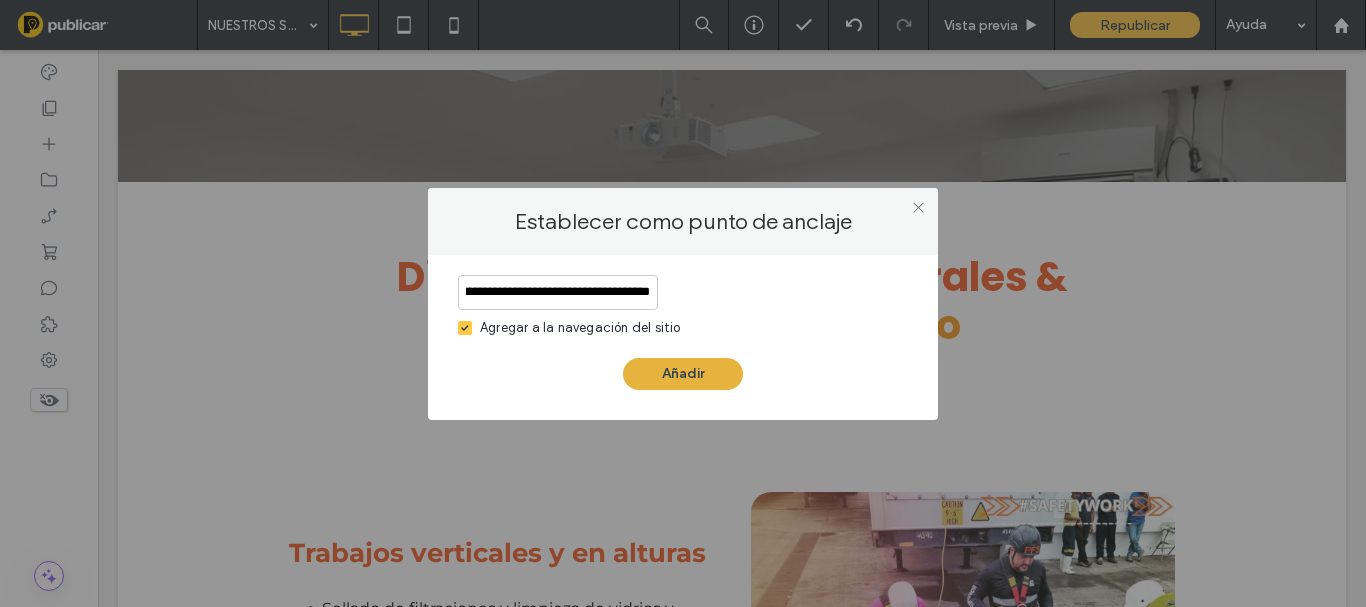 type on "**********" 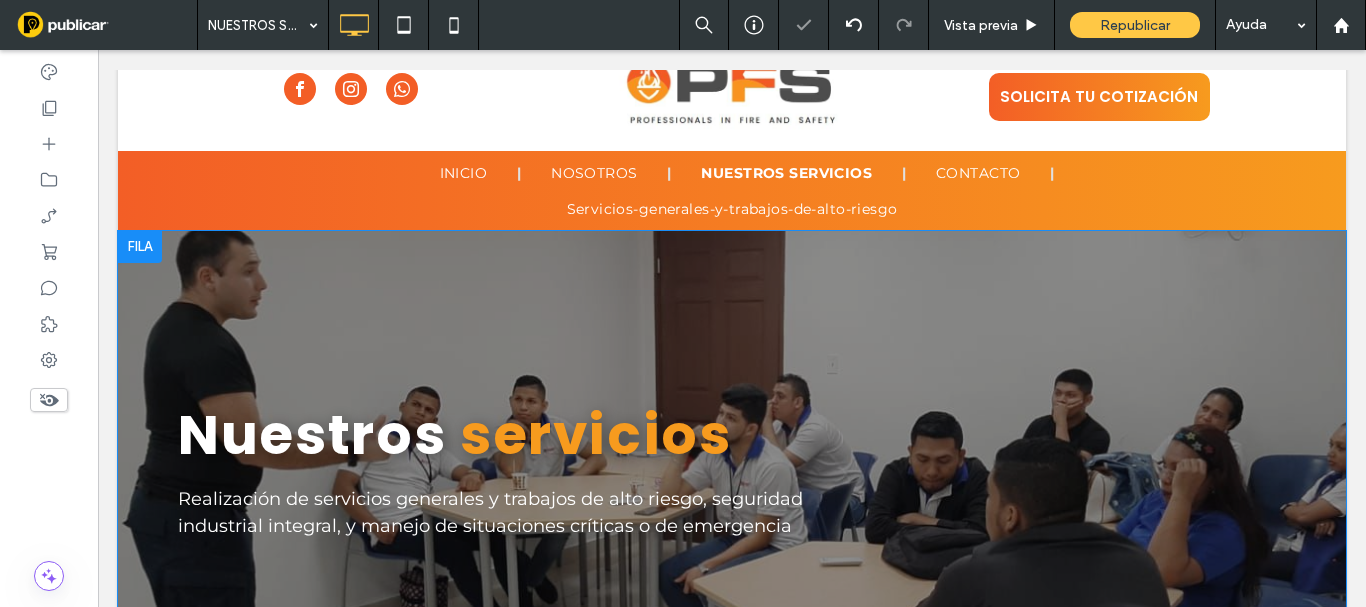scroll, scrollTop: 0, scrollLeft: 0, axis: both 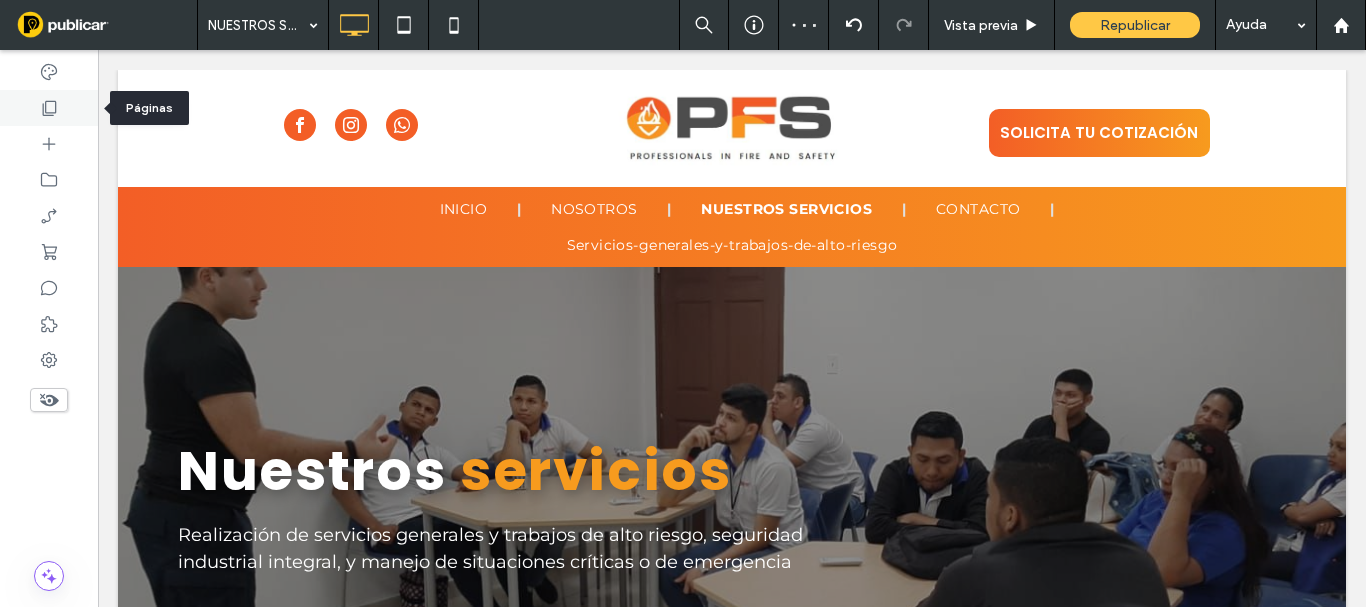 drag, startPoint x: 44, startPoint y: 107, endPoint x: 91, endPoint y: 39, distance: 82.661964 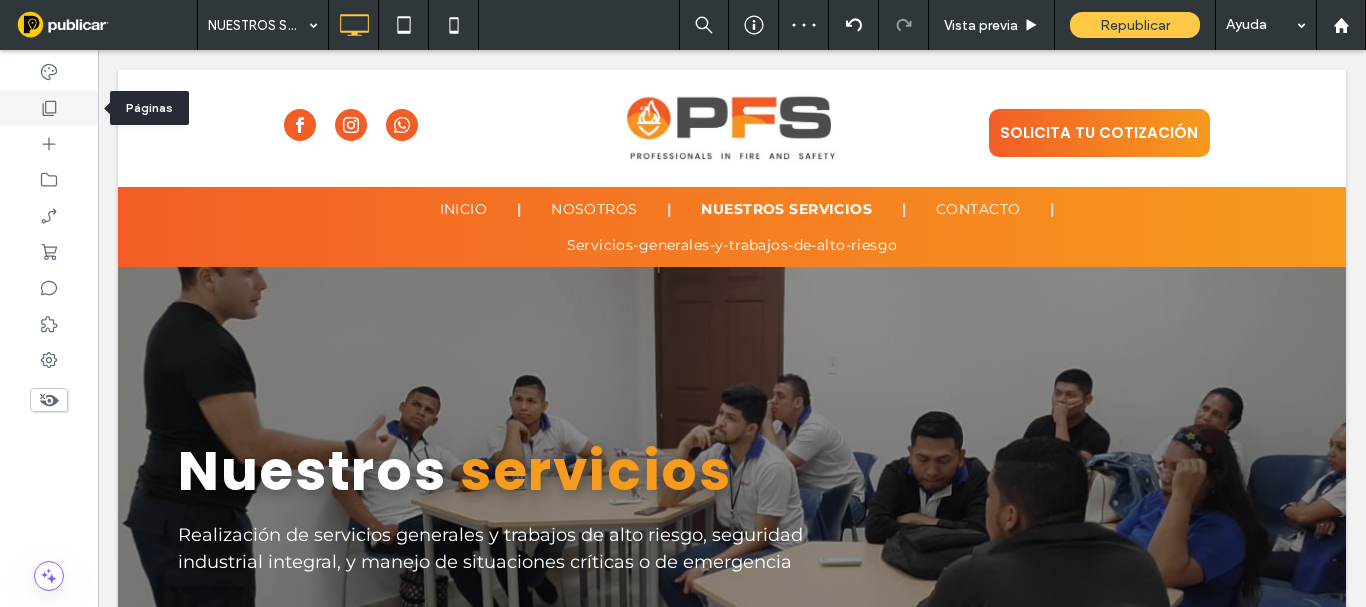 click 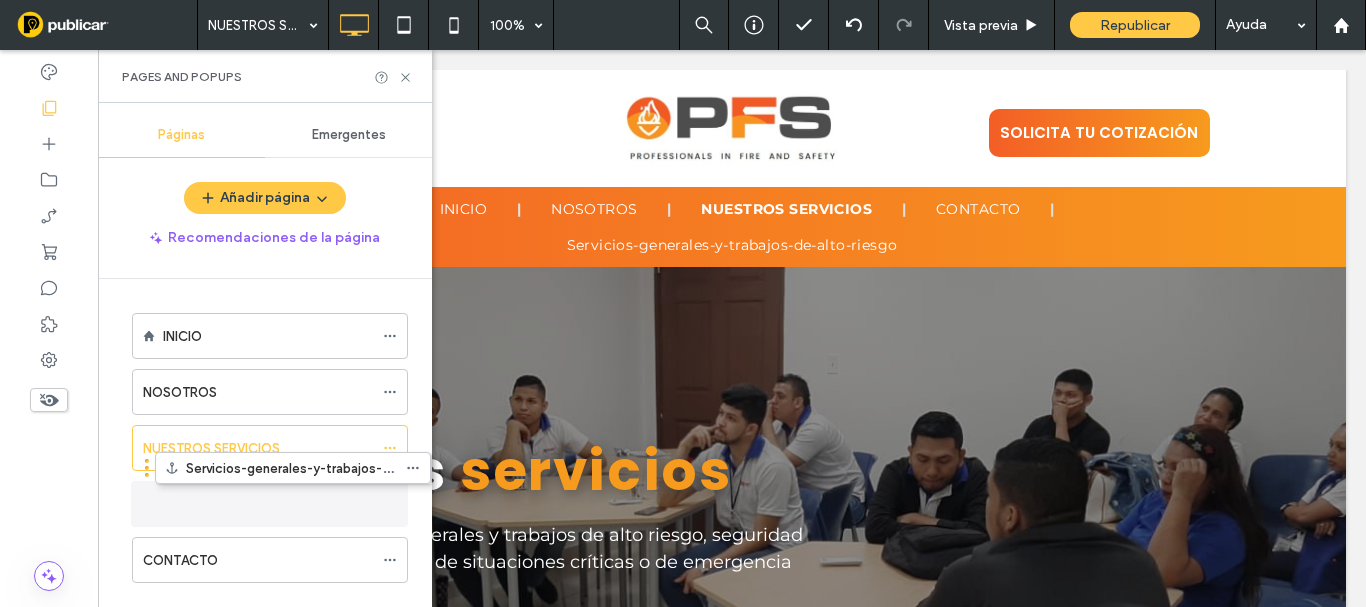 drag, startPoint x: 195, startPoint y: 570, endPoint x: 218, endPoint y: 485, distance: 88.0568 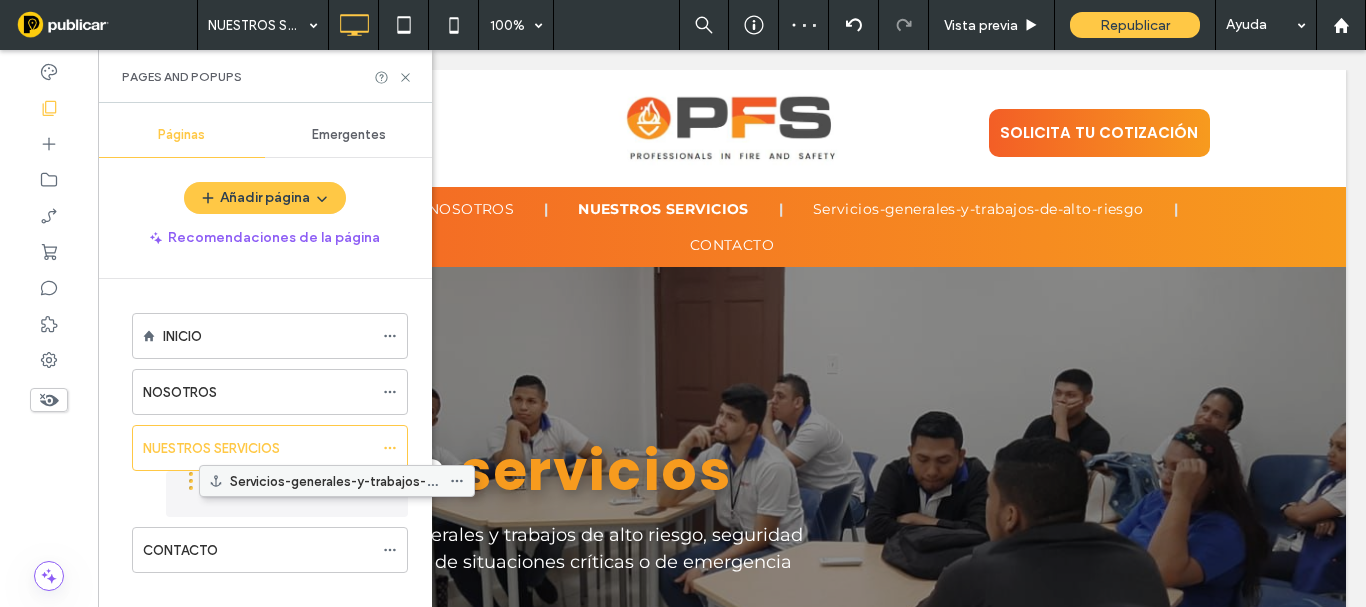 drag, startPoint x: 170, startPoint y: 506, endPoint x: 237, endPoint y: 490, distance: 68.88396 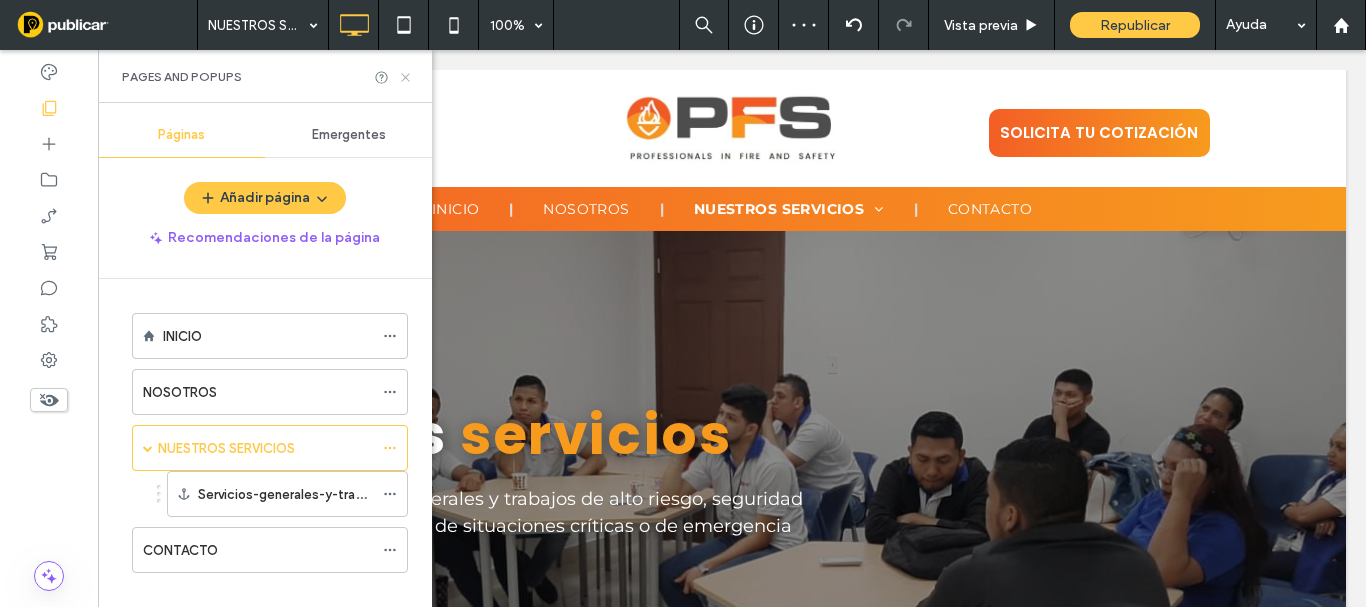 click 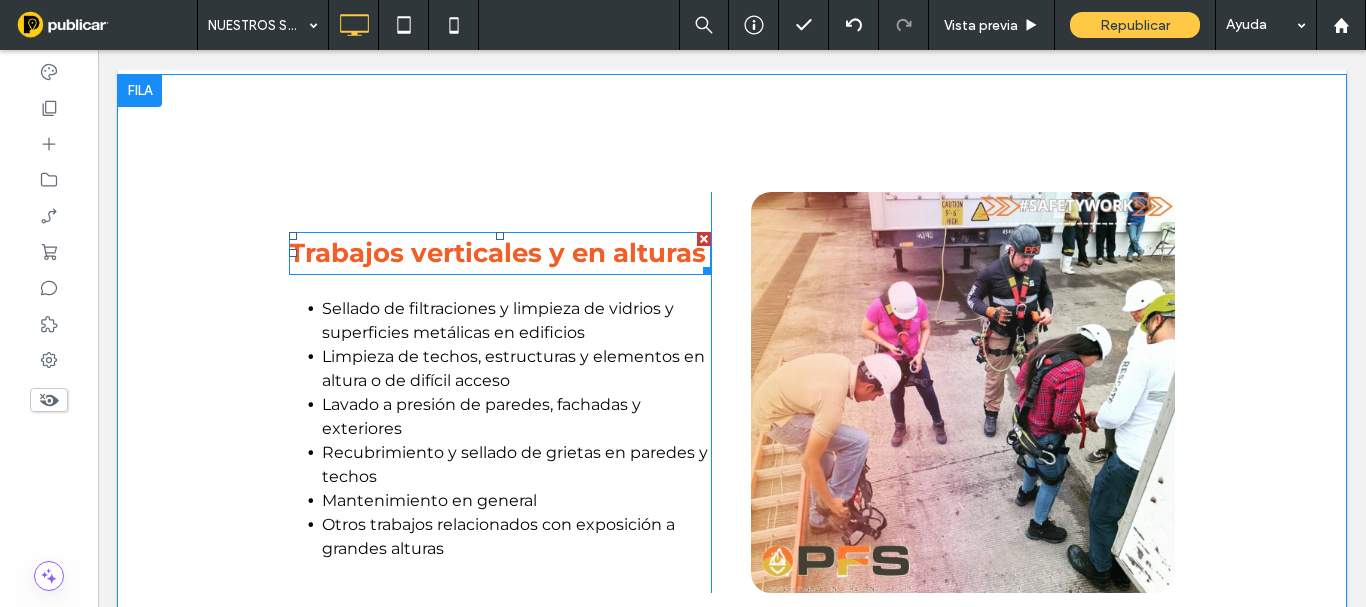 scroll, scrollTop: 700, scrollLeft: 0, axis: vertical 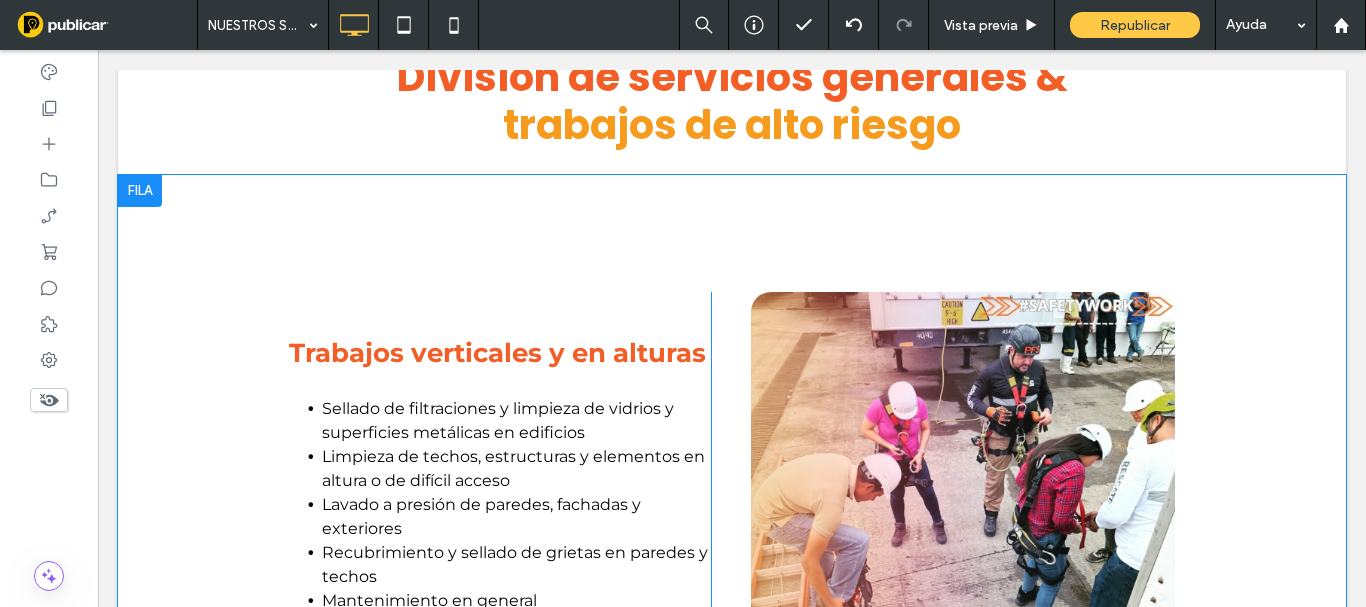 click at bounding box center [140, 191] 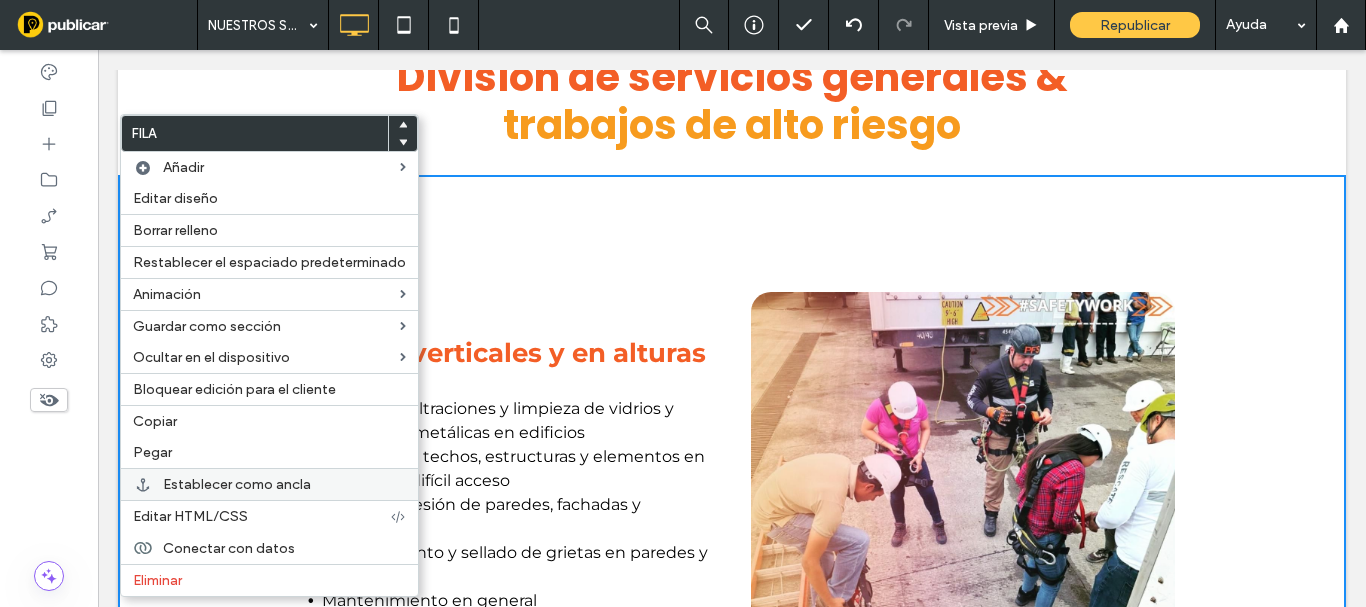click on "Establecer como ancla" at bounding box center [237, 484] 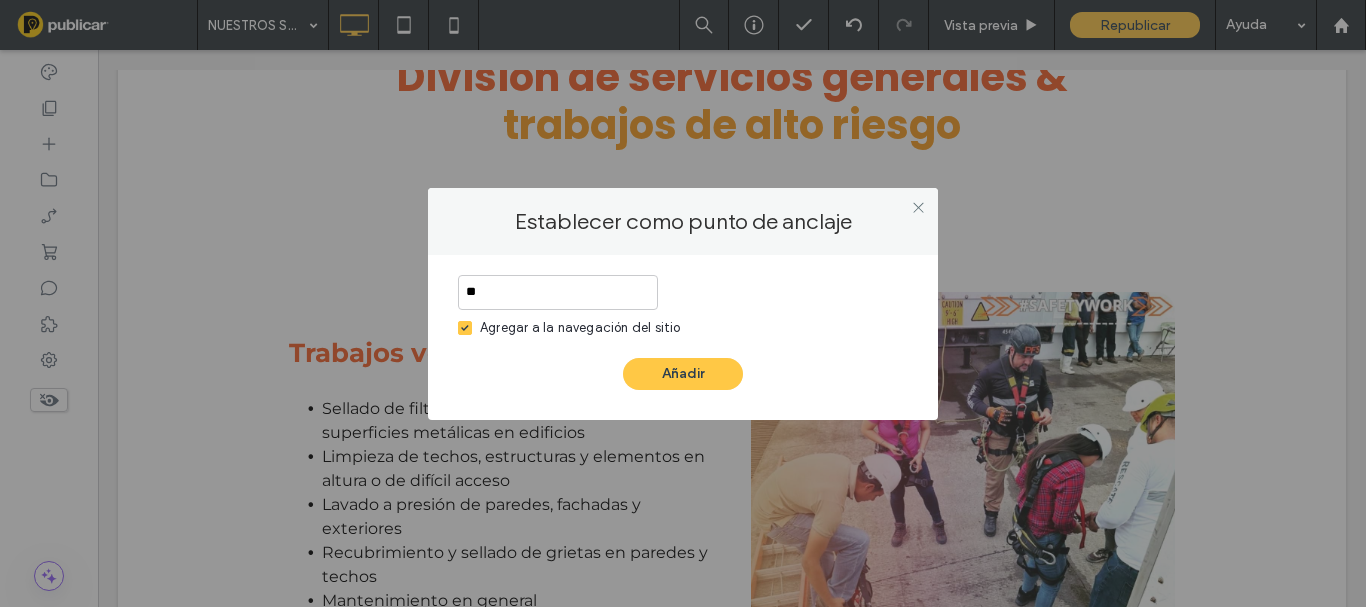 type on "*" 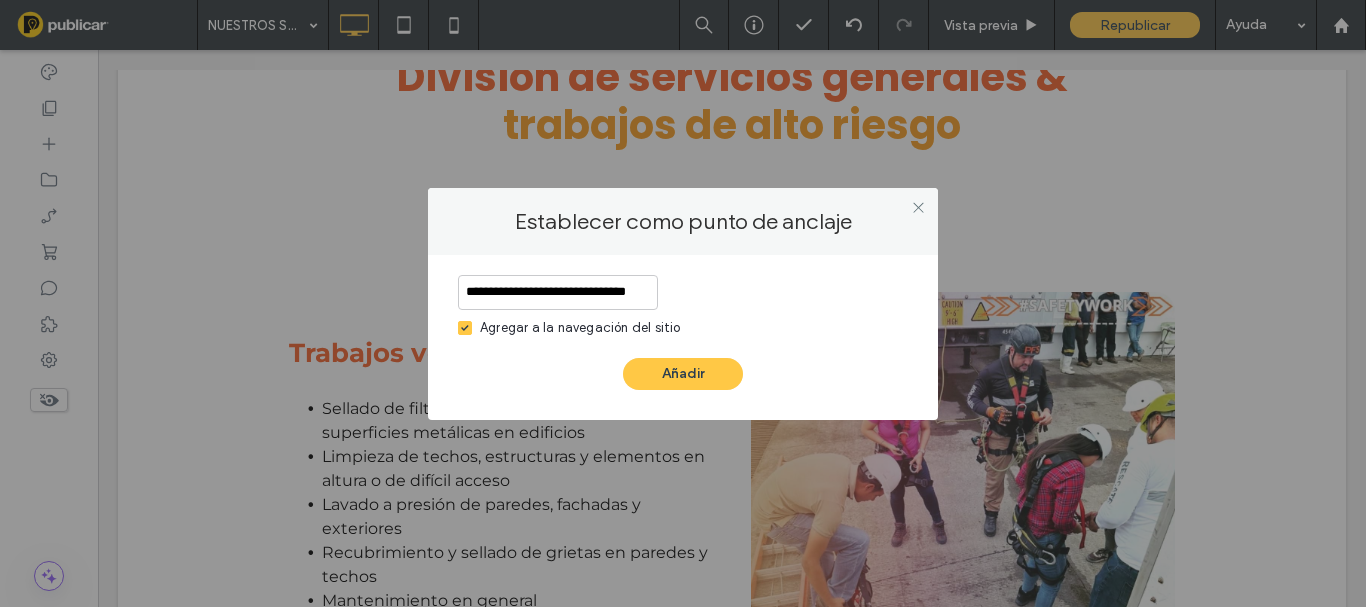 scroll, scrollTop: 0, scrollLeft: 9, axis: horizontal 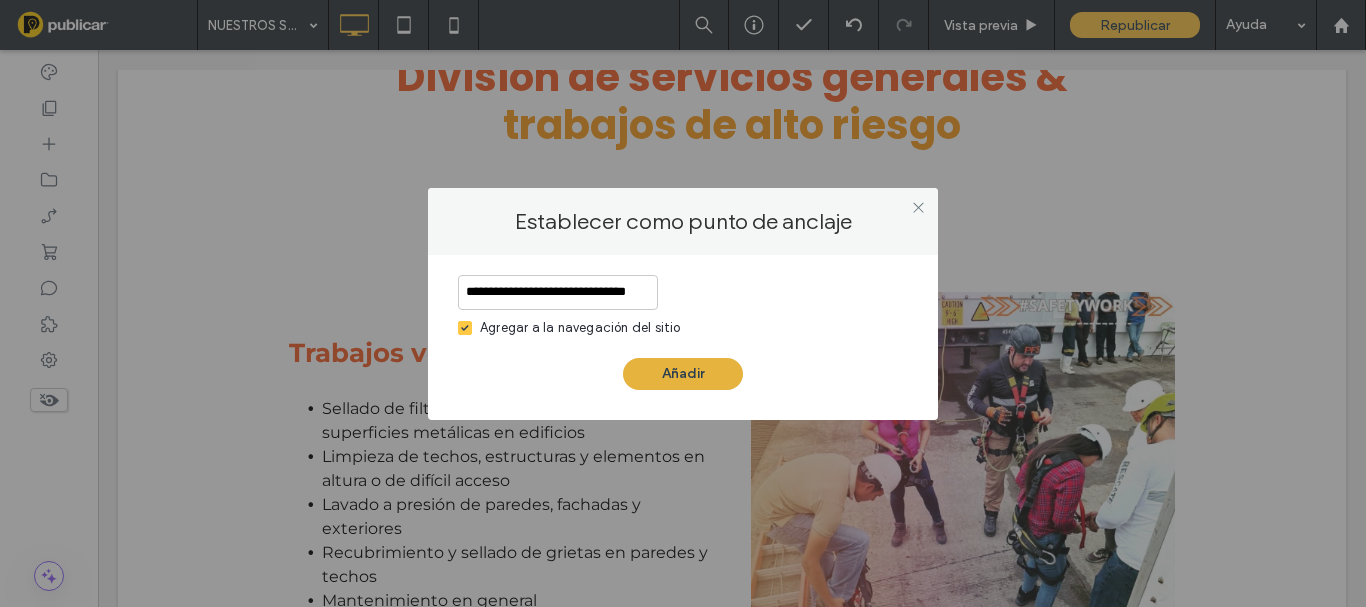 type on "**********" 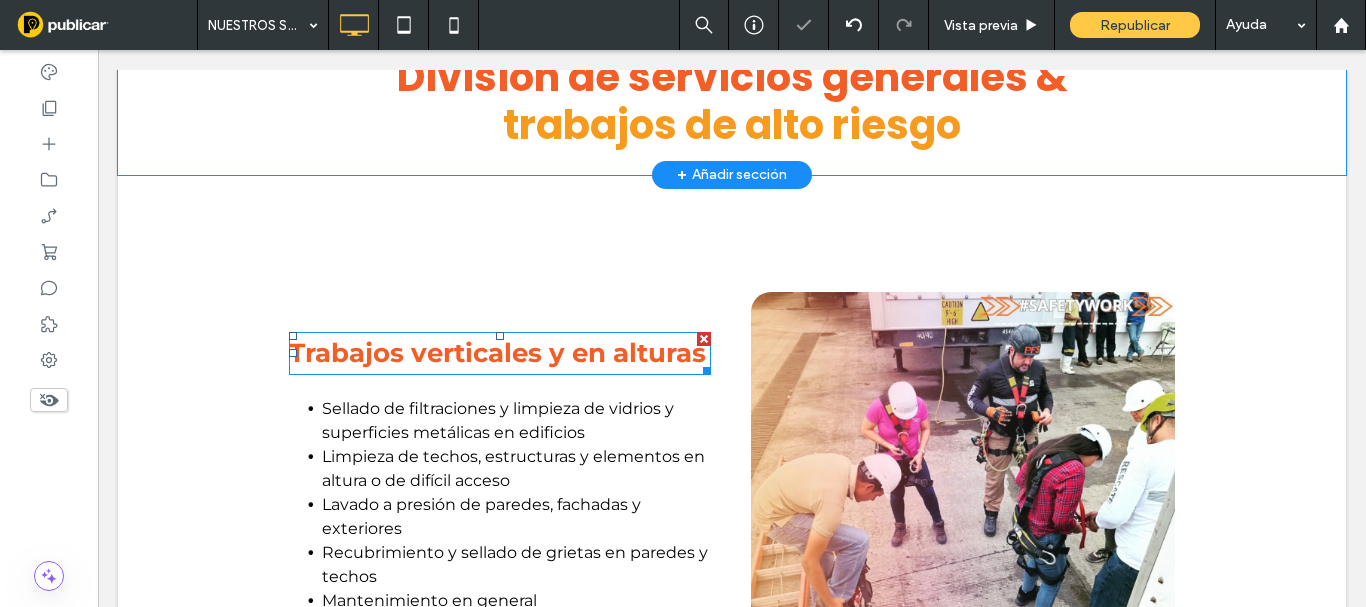 scroll, scrollTop: 500, scrollLeft: 0, axis: vertical 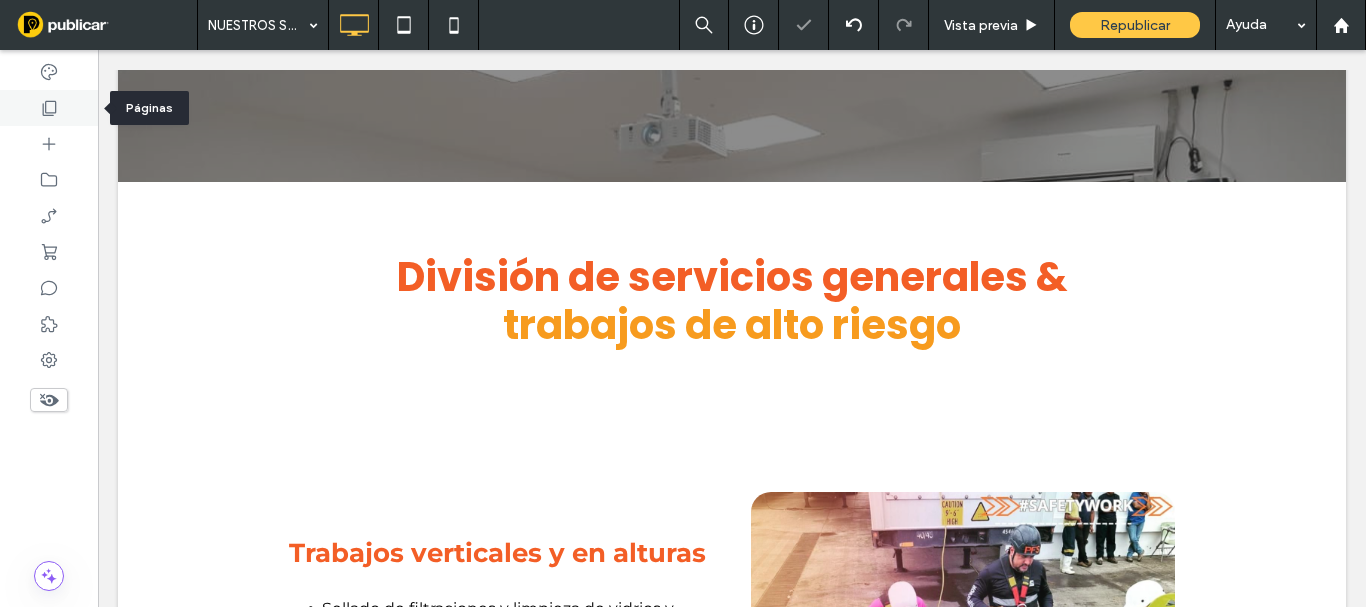 click 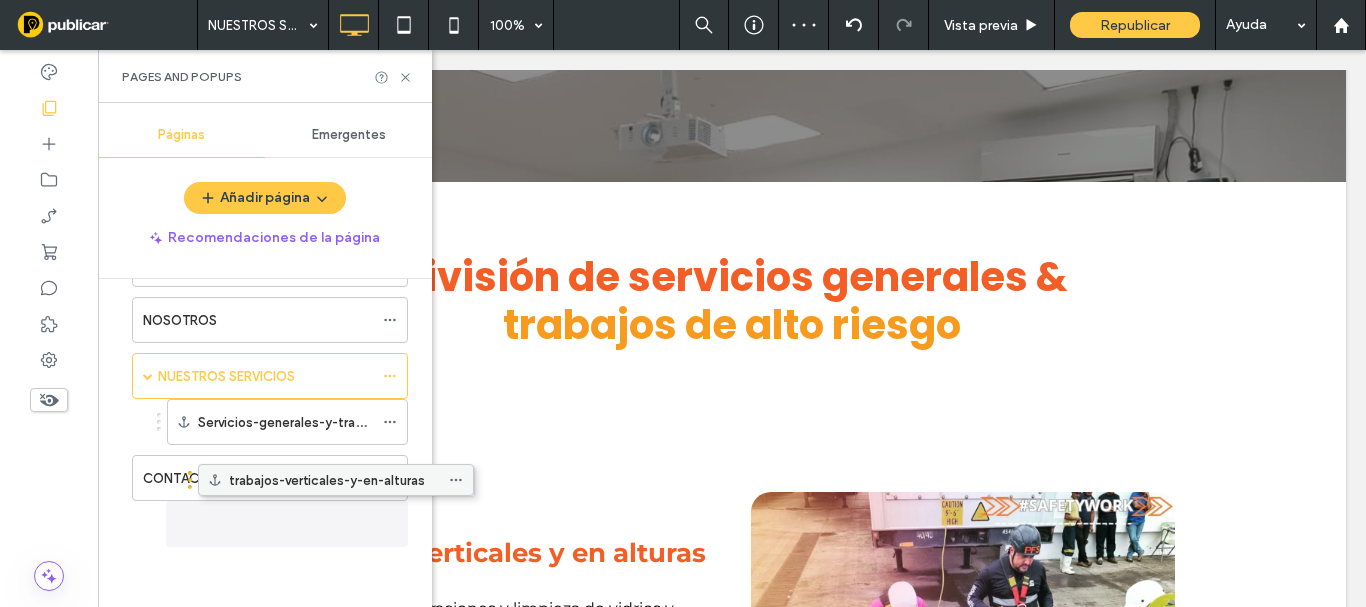 scroll, scrollTop: 72, scrollLeft: 0, axis: vertical 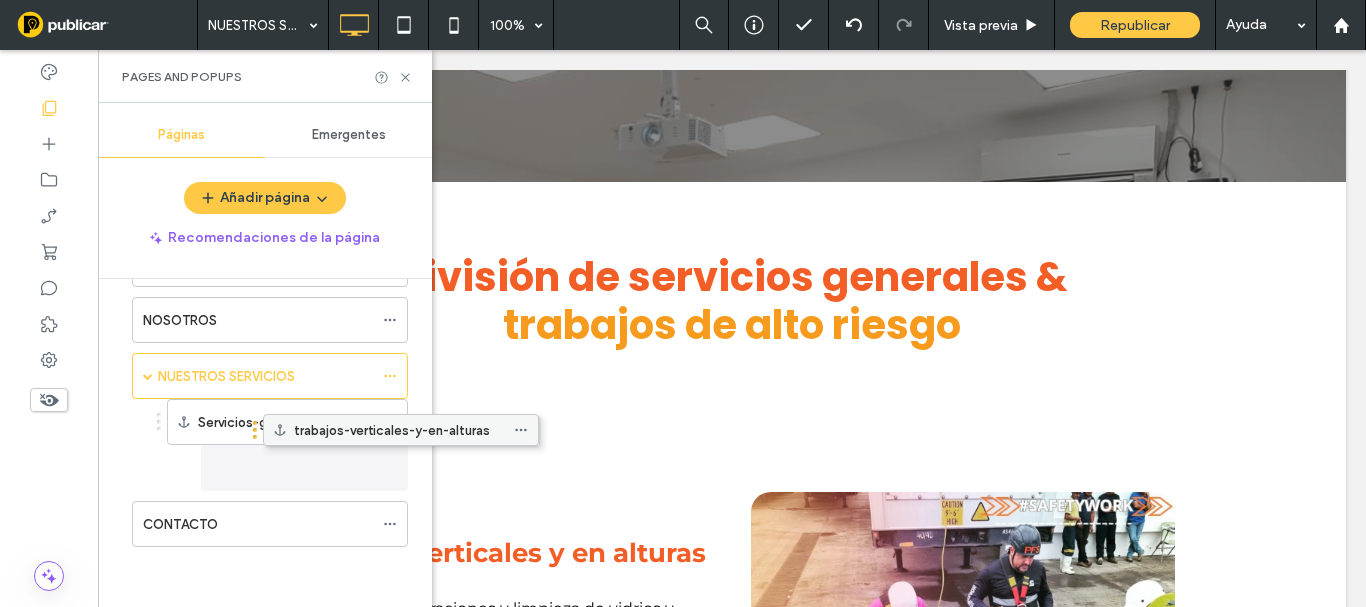 drag, startPoint x: 225, startPoint y: 495, endPoint x: 298, endPoint y: 437, distance: 93.23626 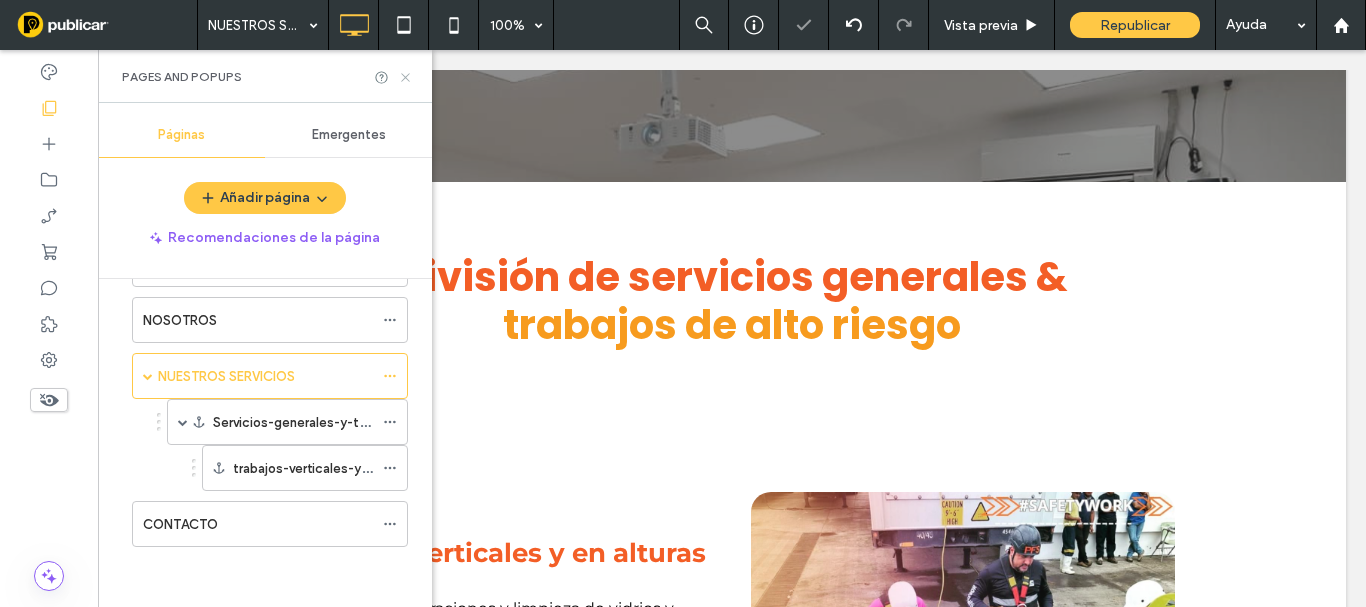 drag, startPoint x: 407, startPoint y: 75, endPoint x: 610, endPoint y: 244, distance: 264.1401 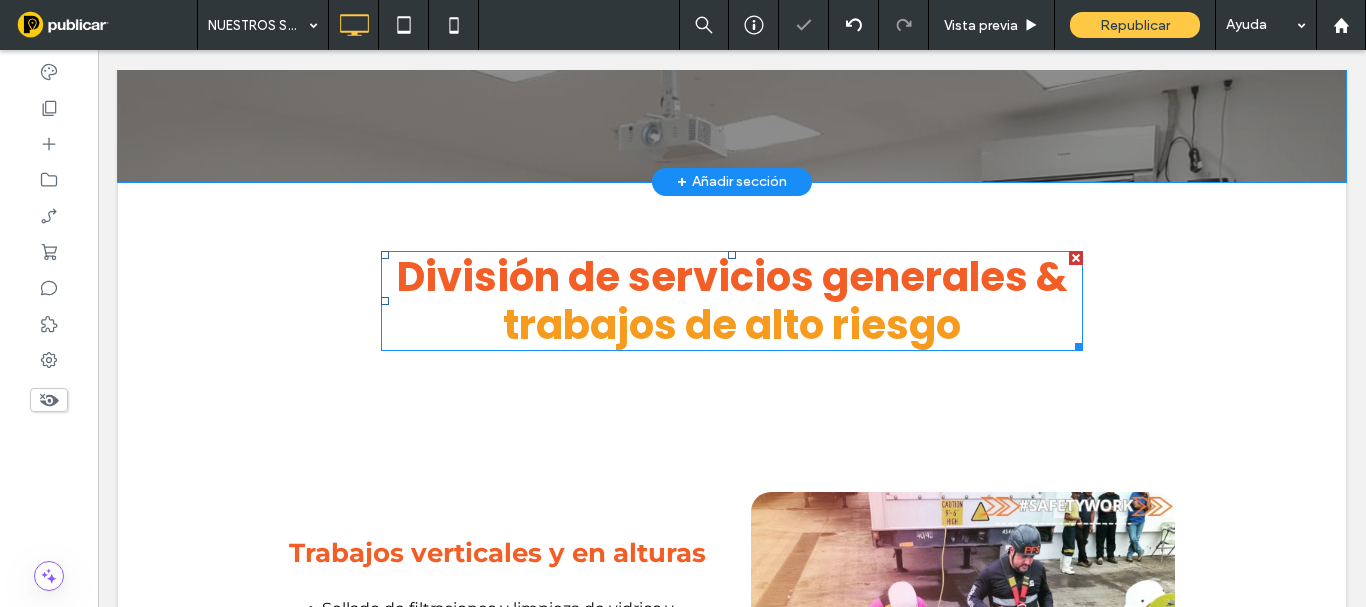 scroll, scrollTop: 0, scrollLeft: 0, axis: both 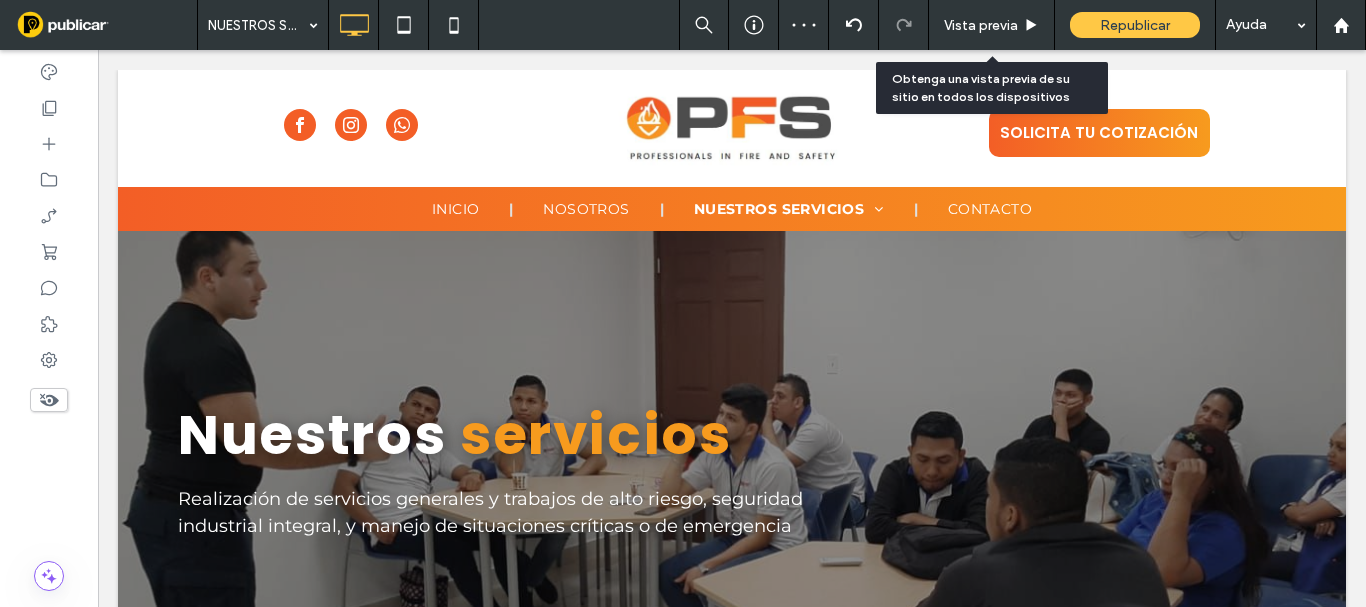 click on "Vista previa" at bounding box center [981, 25] 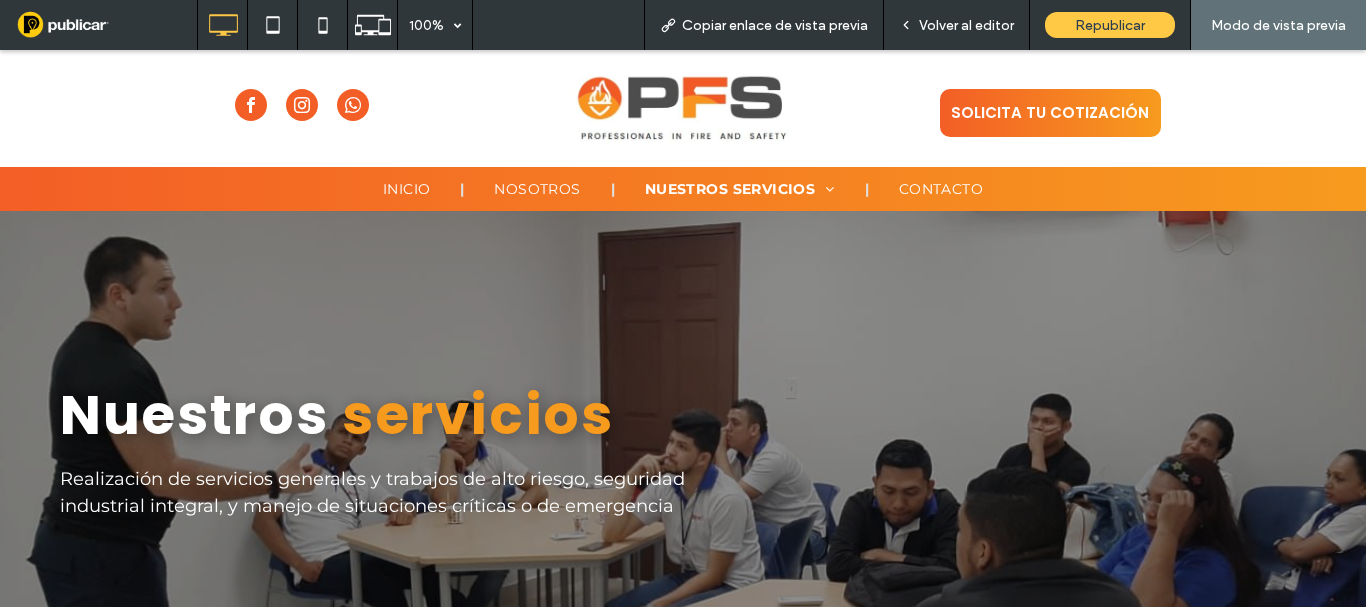 click on "Volver al editor" at bounding box center (966, 25) 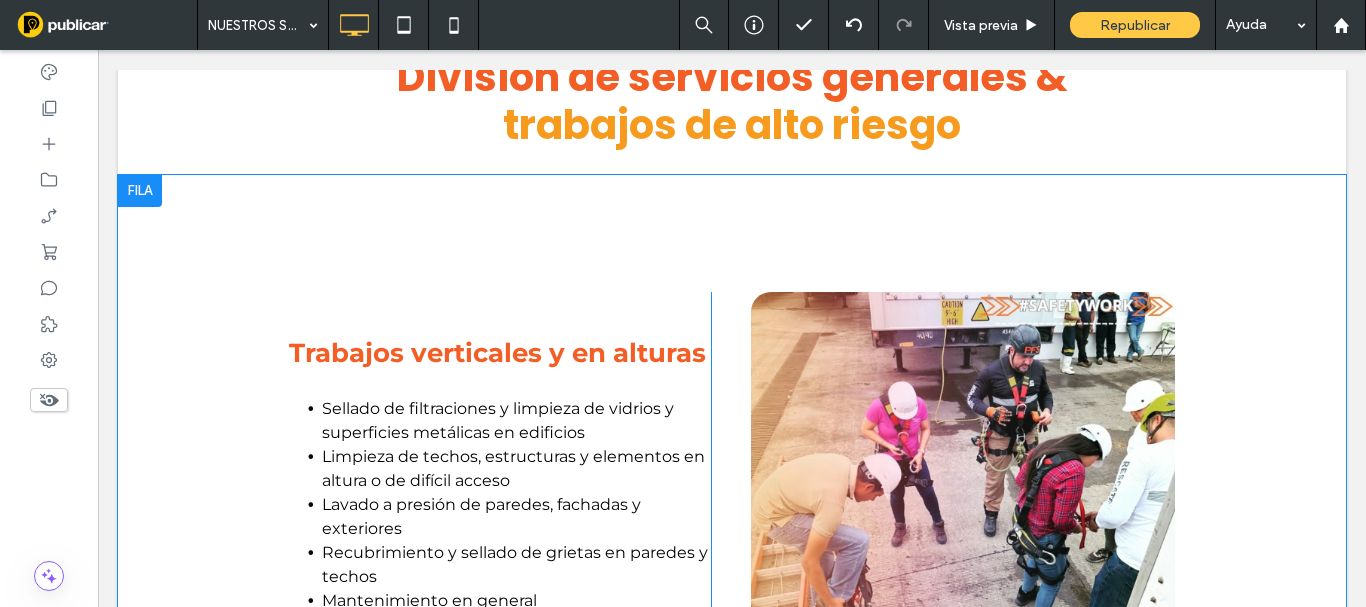 scroll, scrollTop: 600, scrollLeft: 0, axis: vertical 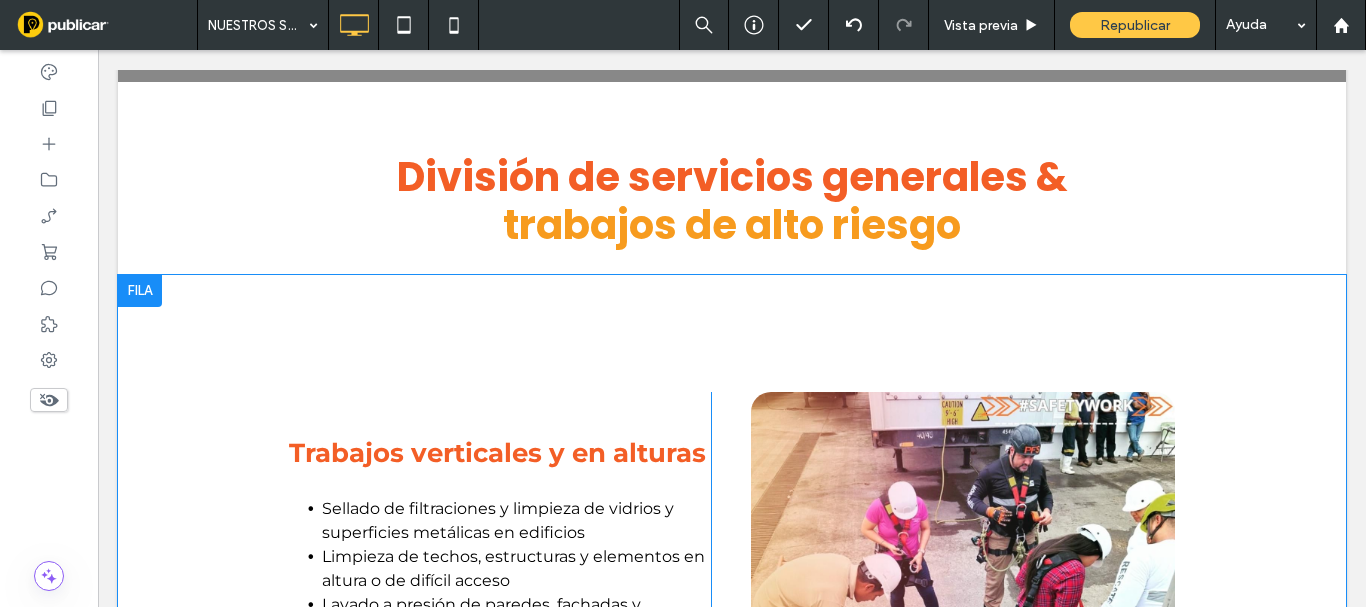 click at bounding box center (140, 291) 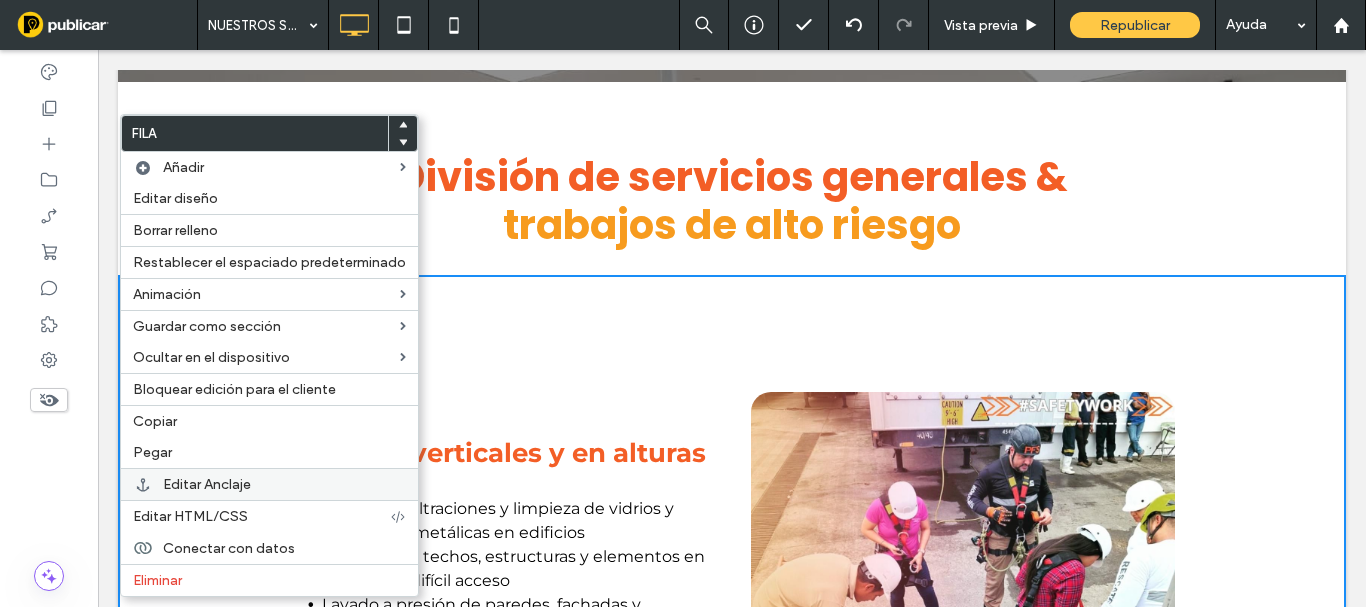 click on "Editar Anclaje" at bounding box center [207, 484] 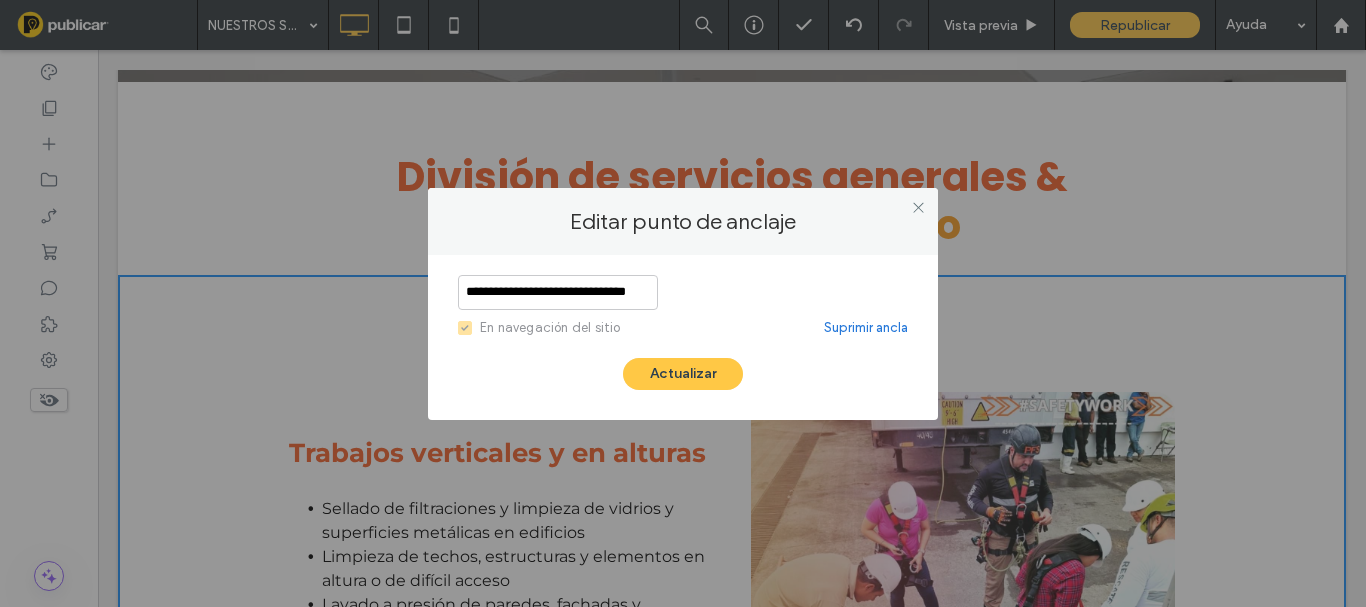 scroll, scrollTop: 0, scrollLeft: 9, axis: horizontal 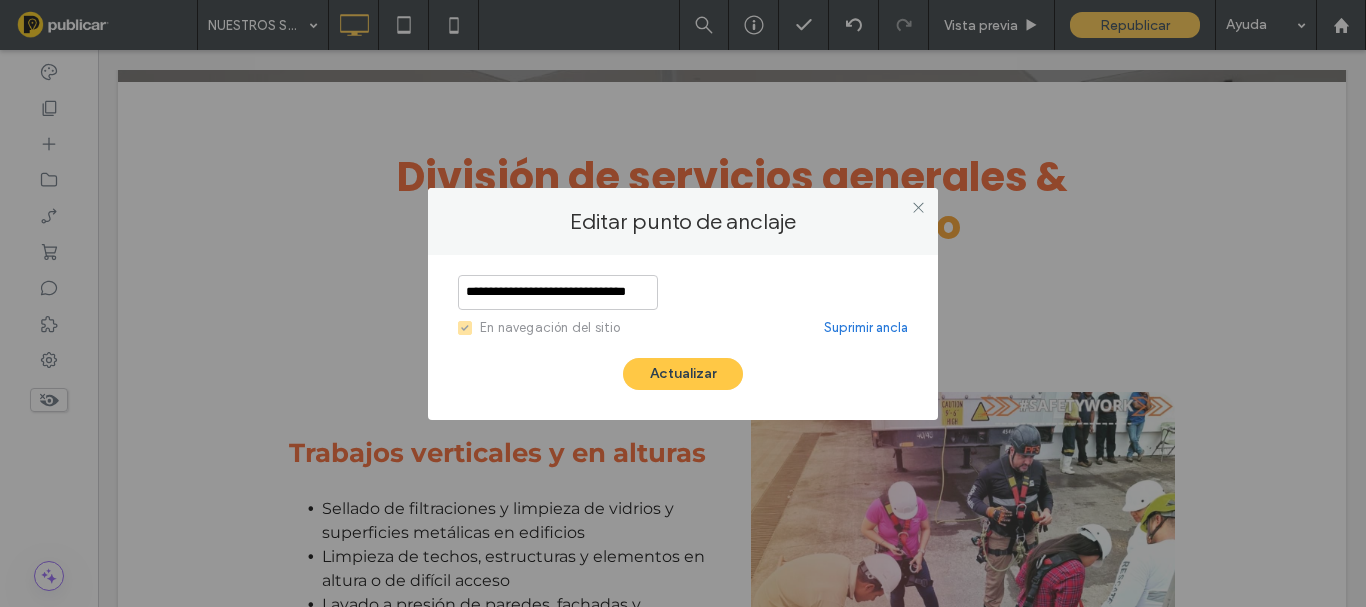 click on "Suprimir ancla" at bounding box center (866, 328) 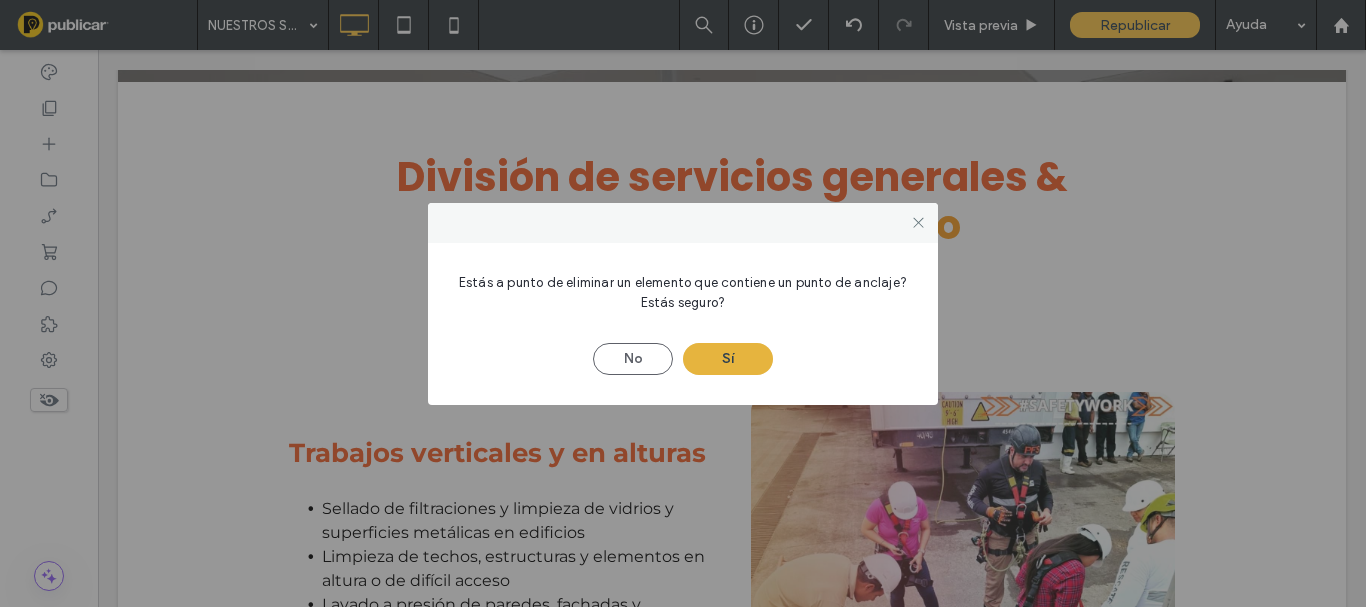 click on "Sí" at bounding box center [728, 359] 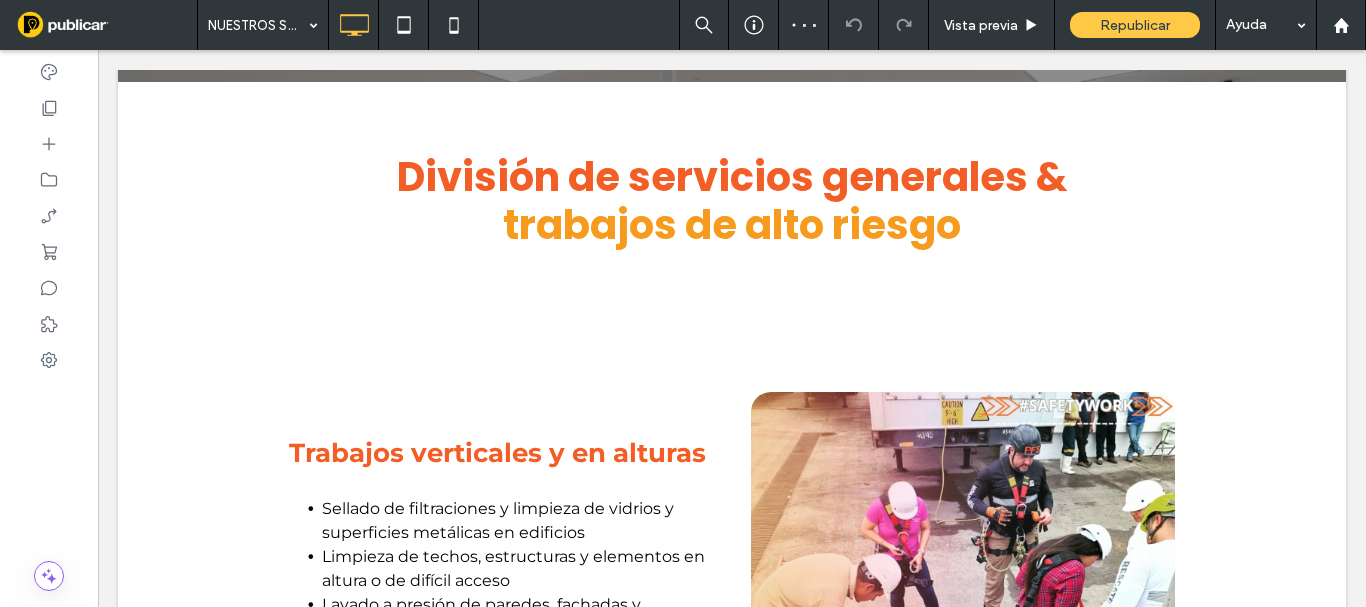 click at bounding box center [683, 303] 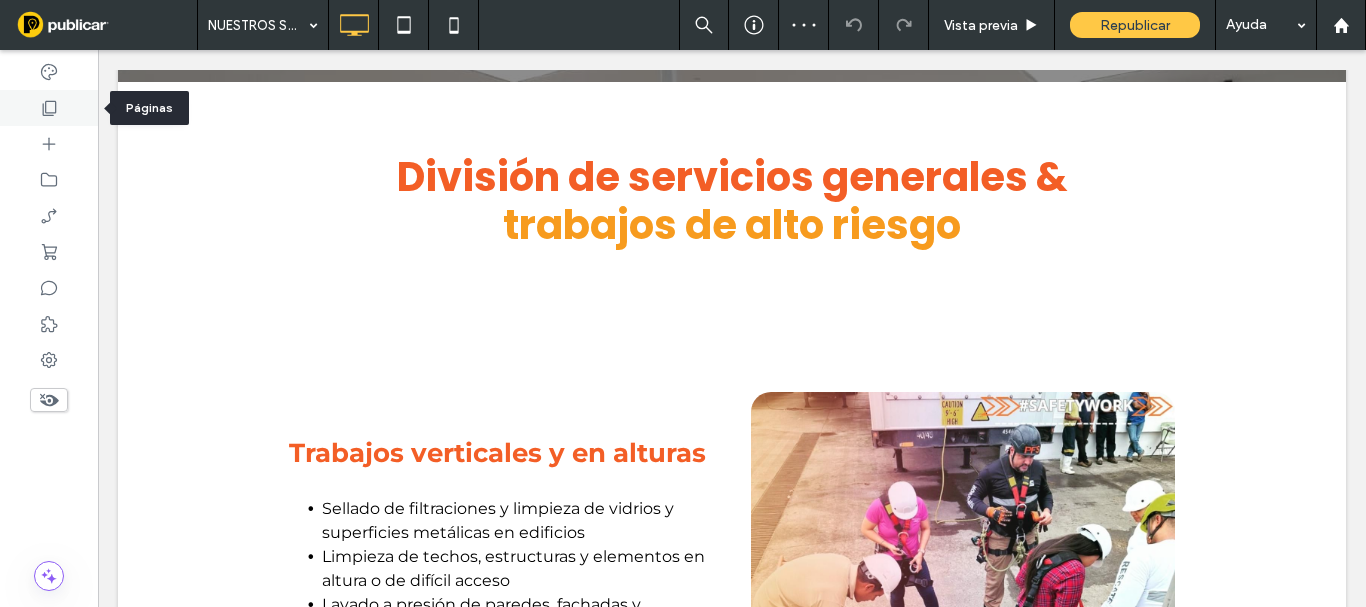 click at bounding box center (49, 108) 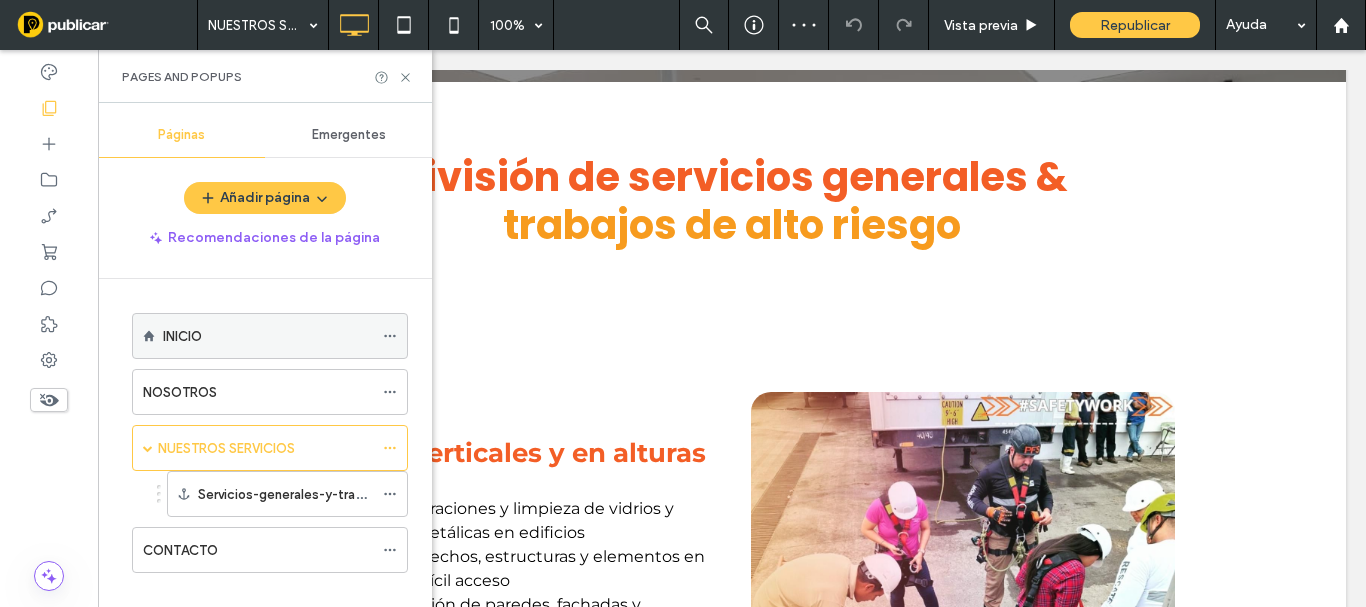 scroll, scrollTop: 26, scrollLeft: 0, axis: vertical 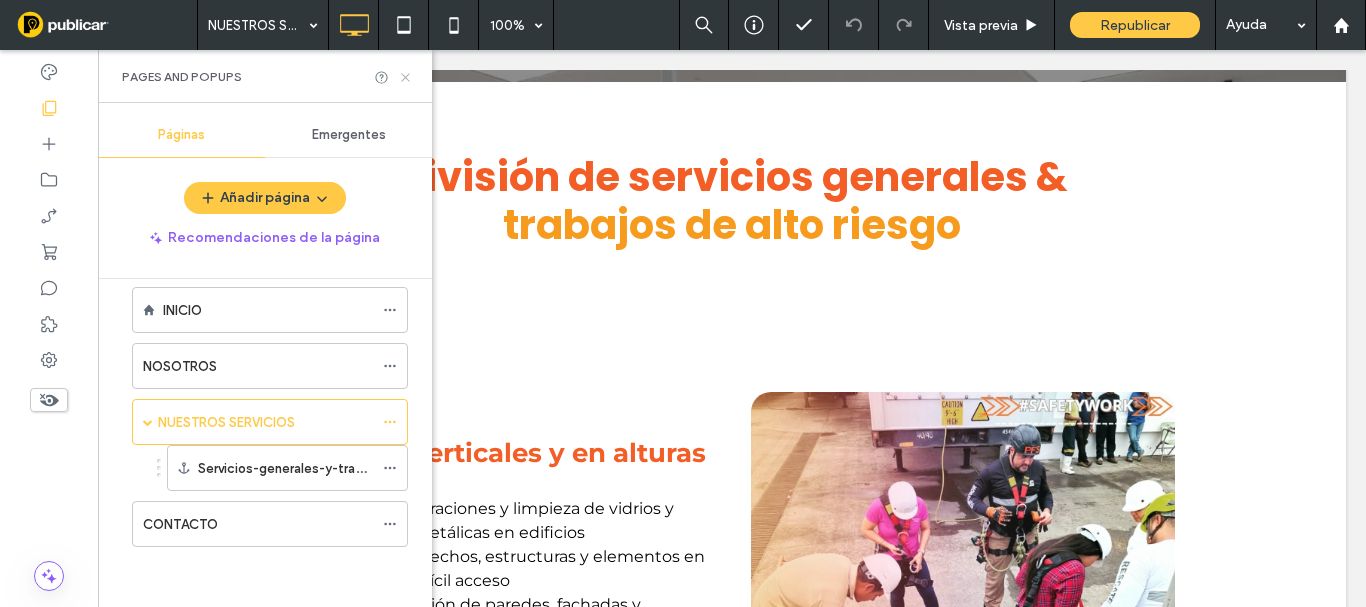 click 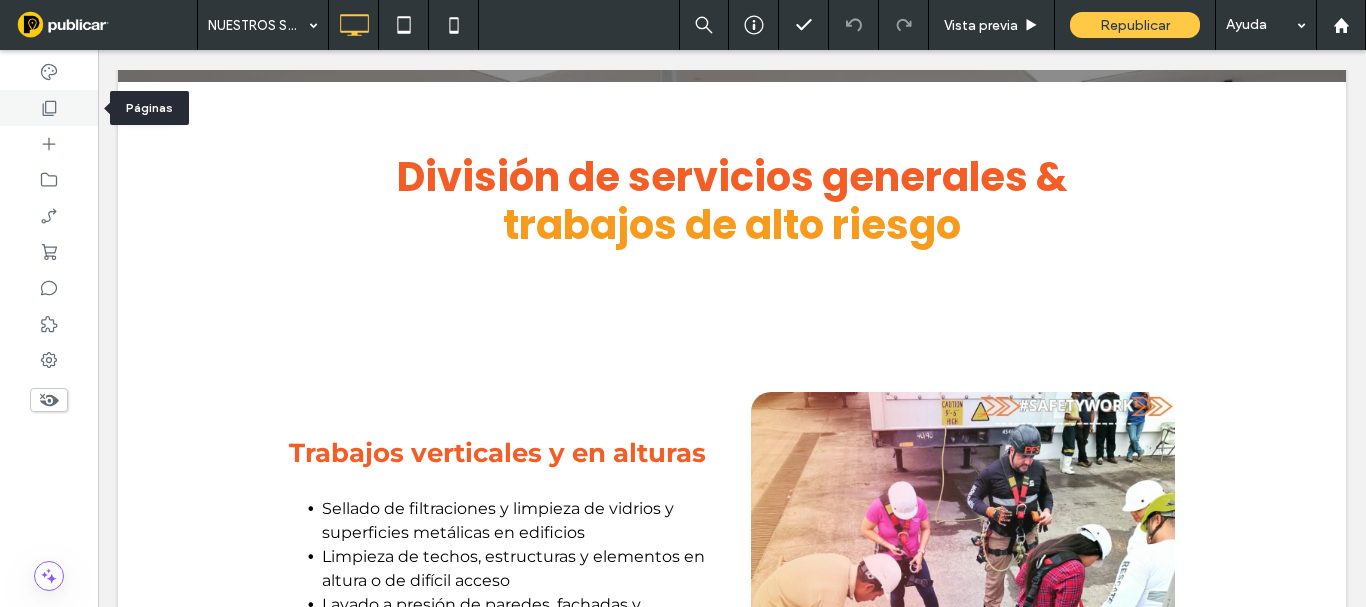 click 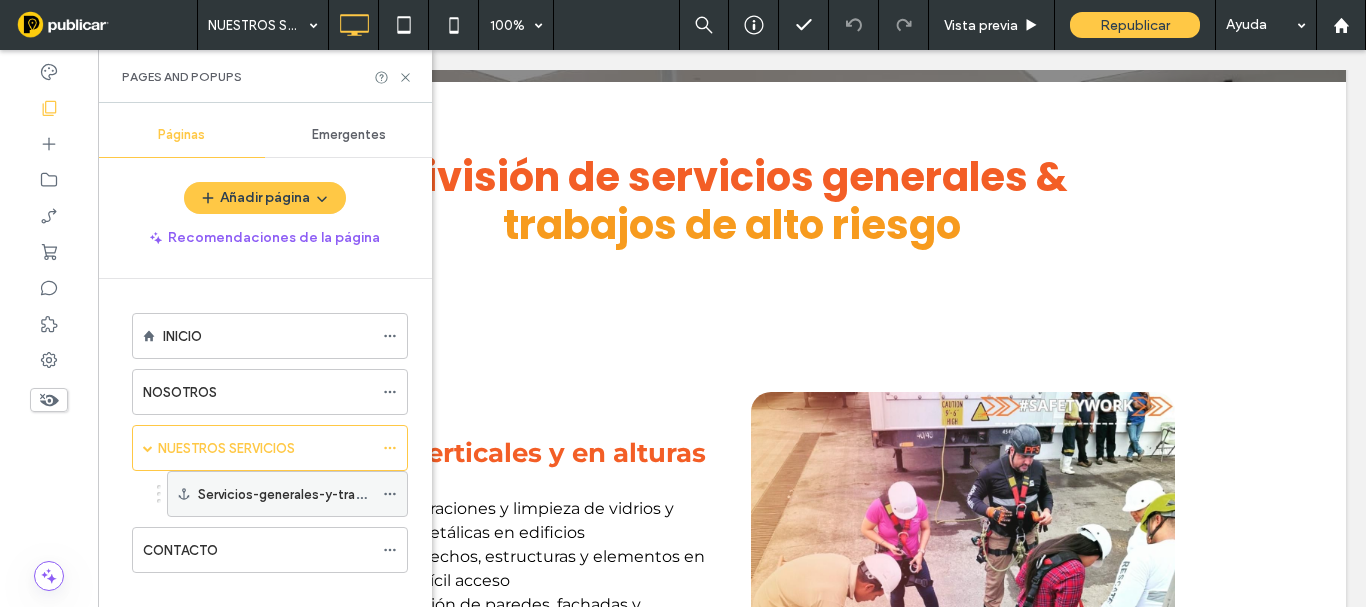 click 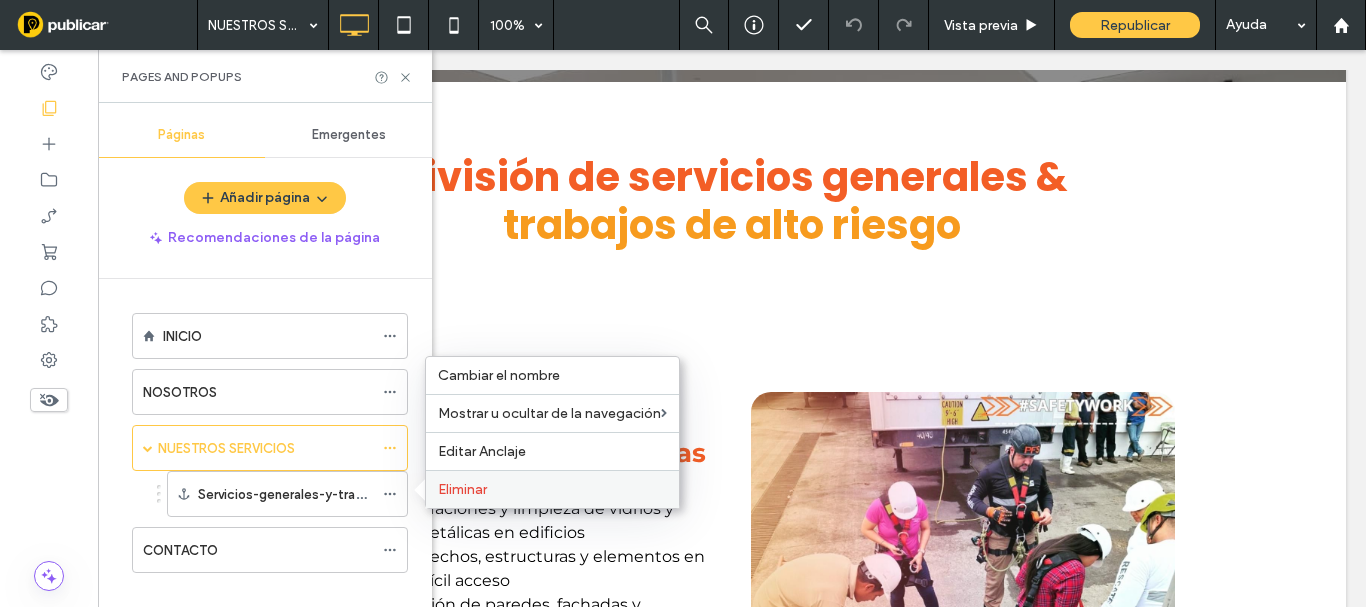 click on "Eliminar" at bounding box center [552, 489] 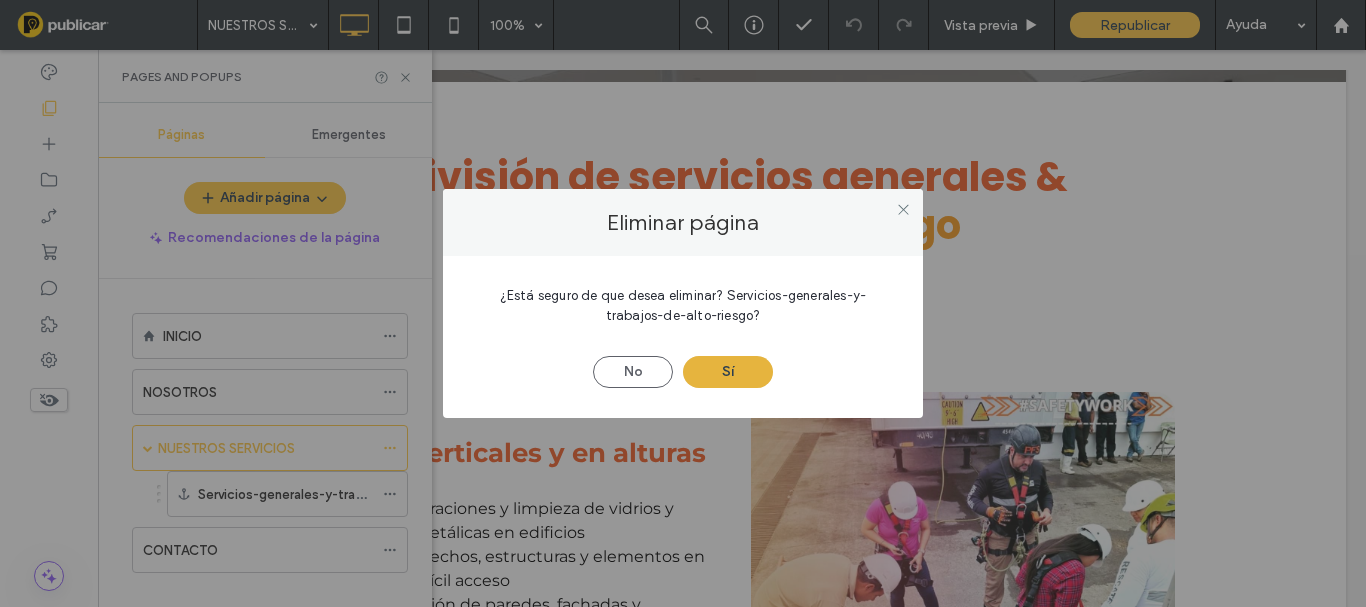 click on "Sí" at bounding box center [728, 372] 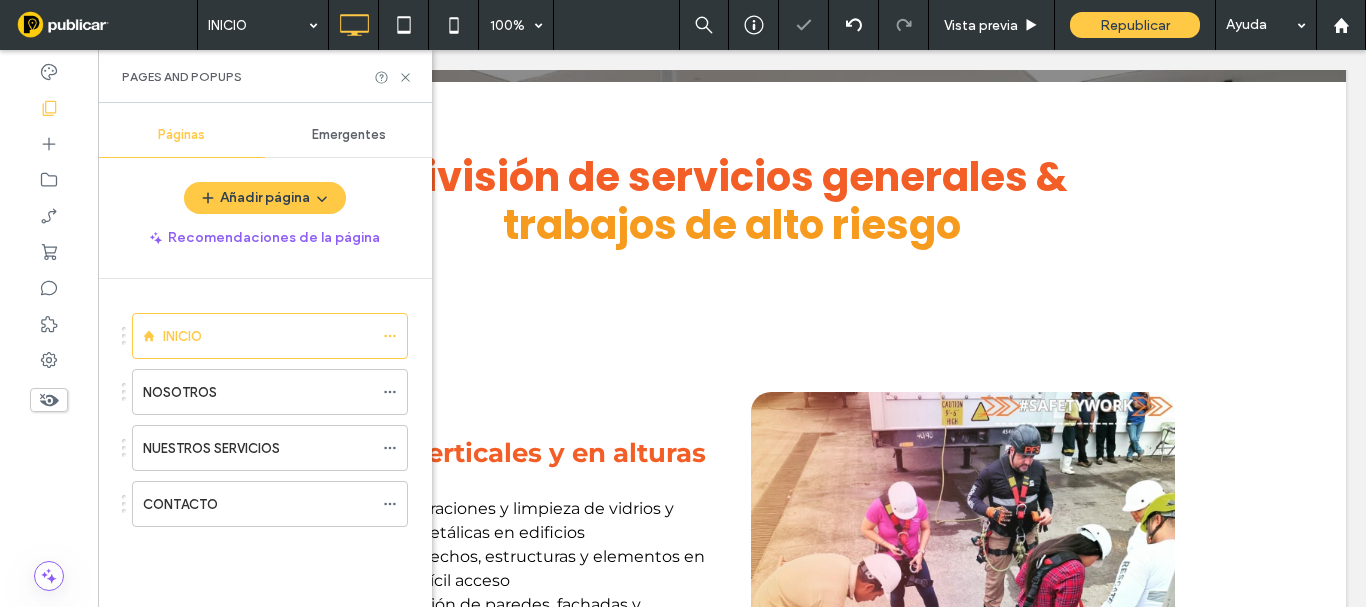 click 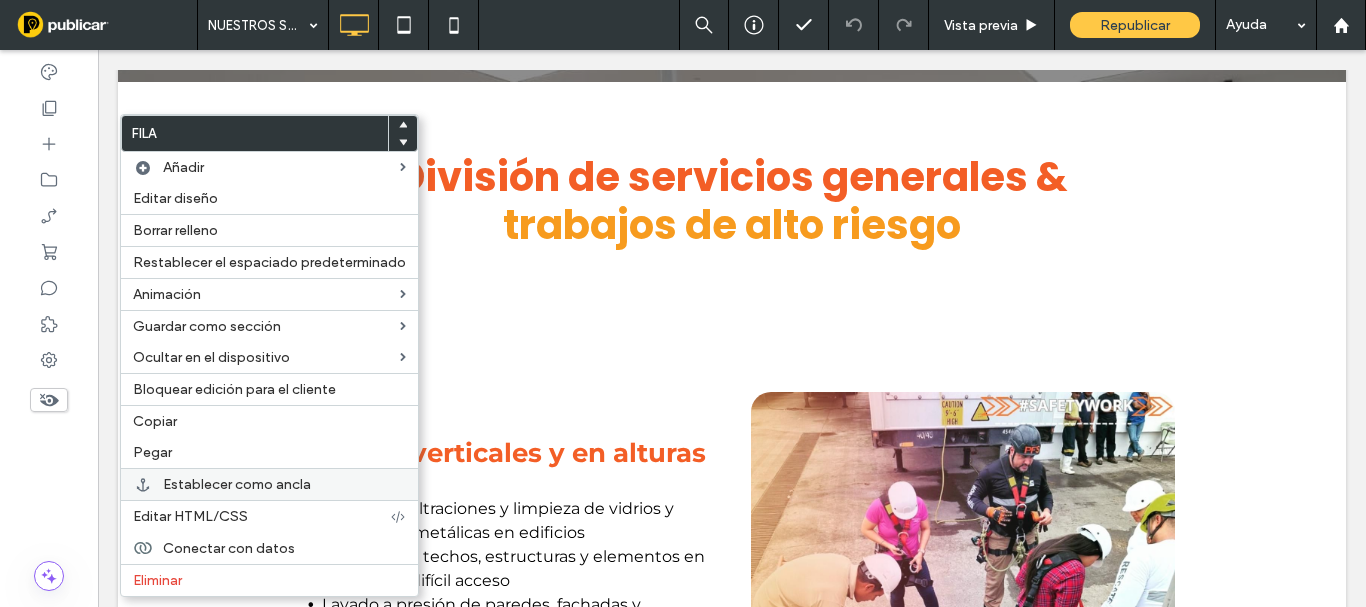 click on "Establecer como ancla" at bounding box center [237, 484] 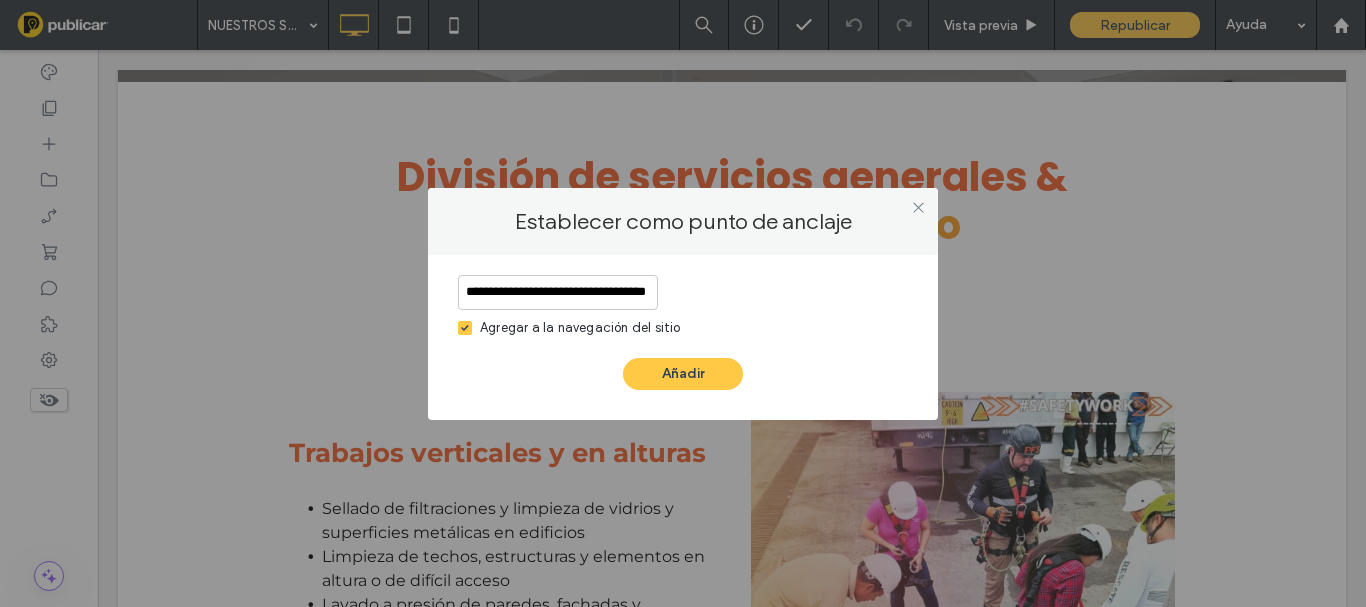 scroll, scrollTop: 0, scrollLeft: 42, axis: horizontal 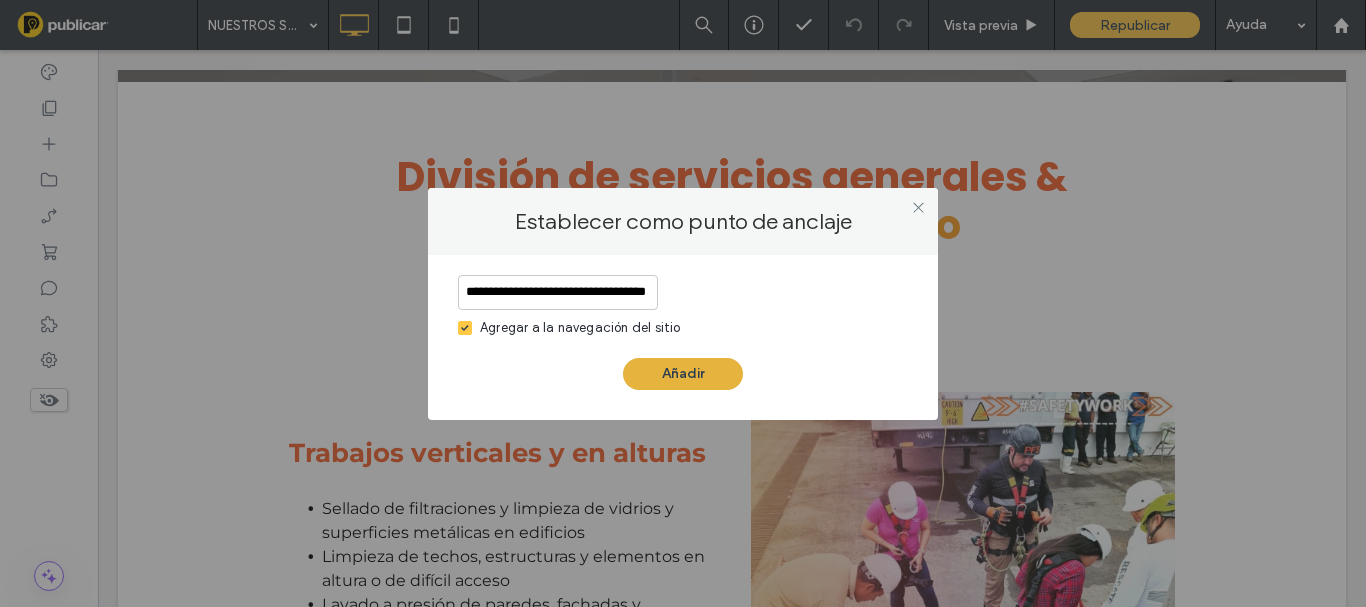 type on "**********" 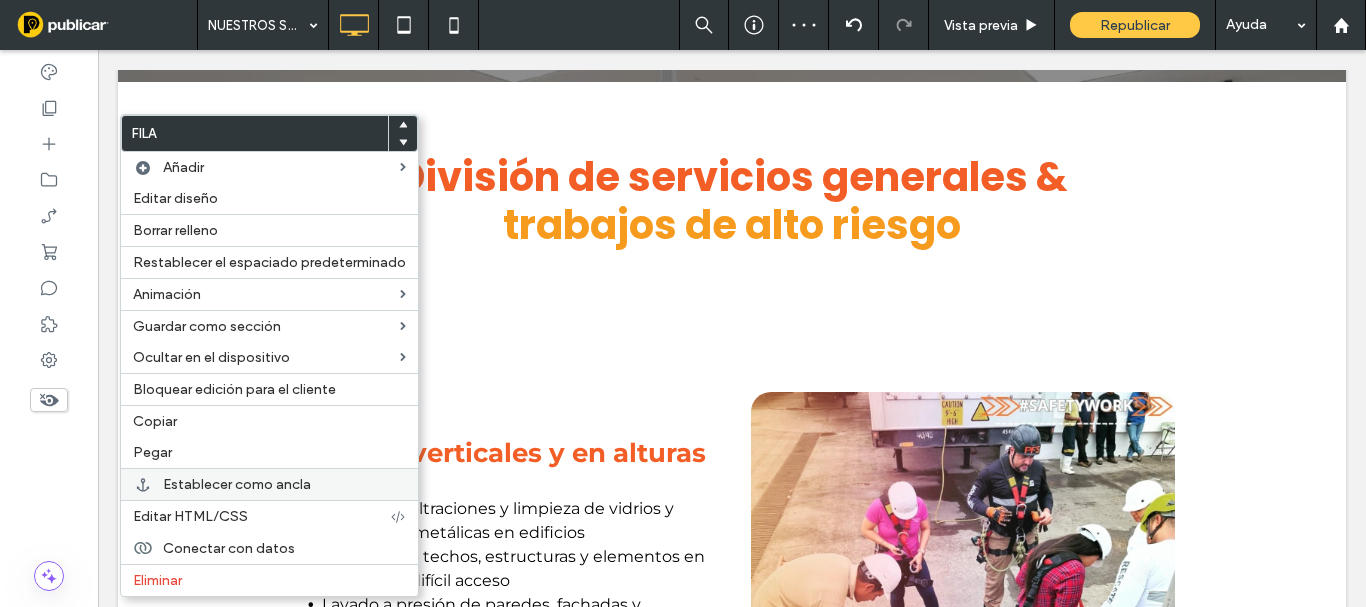 click on "Establecer como ancla" at bounding box center (237, 484) 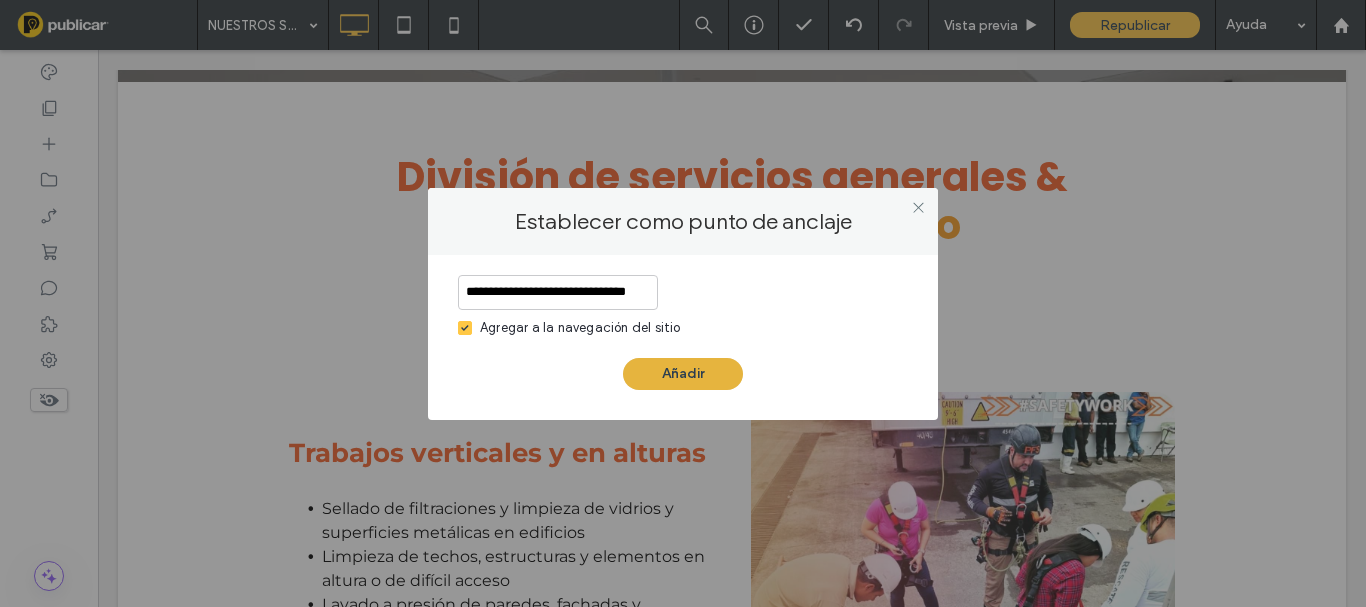 scroll, scrollTop: 0, scrollLeft: 9, axis: horizontal 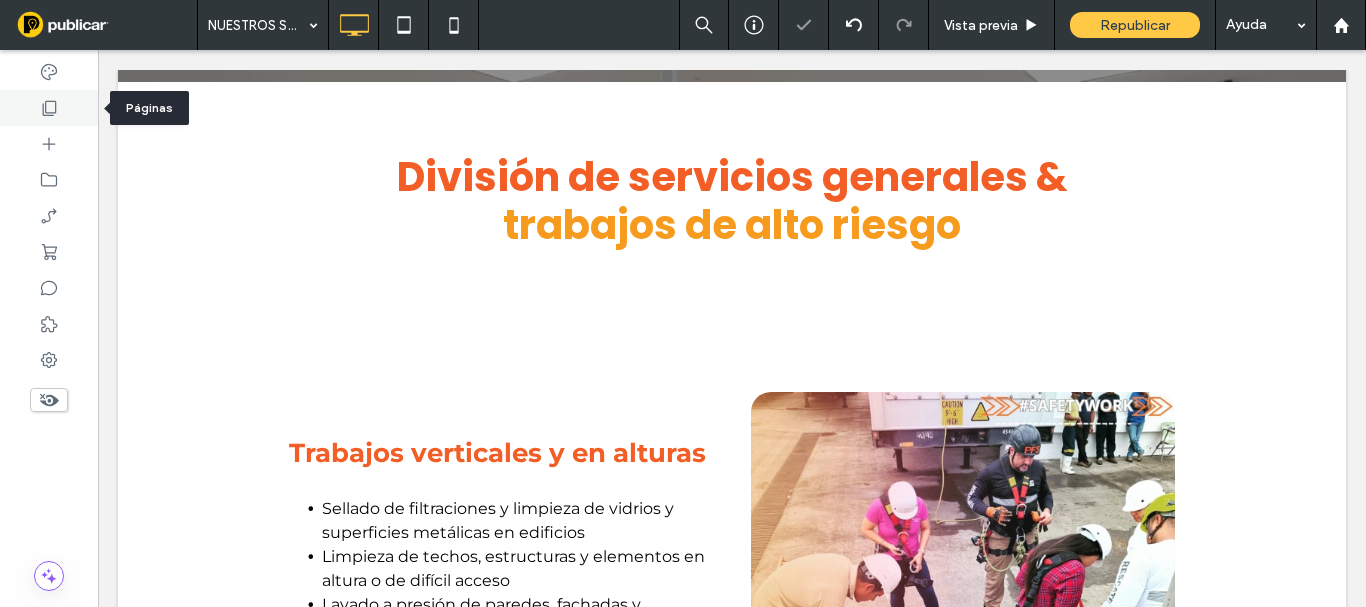 click 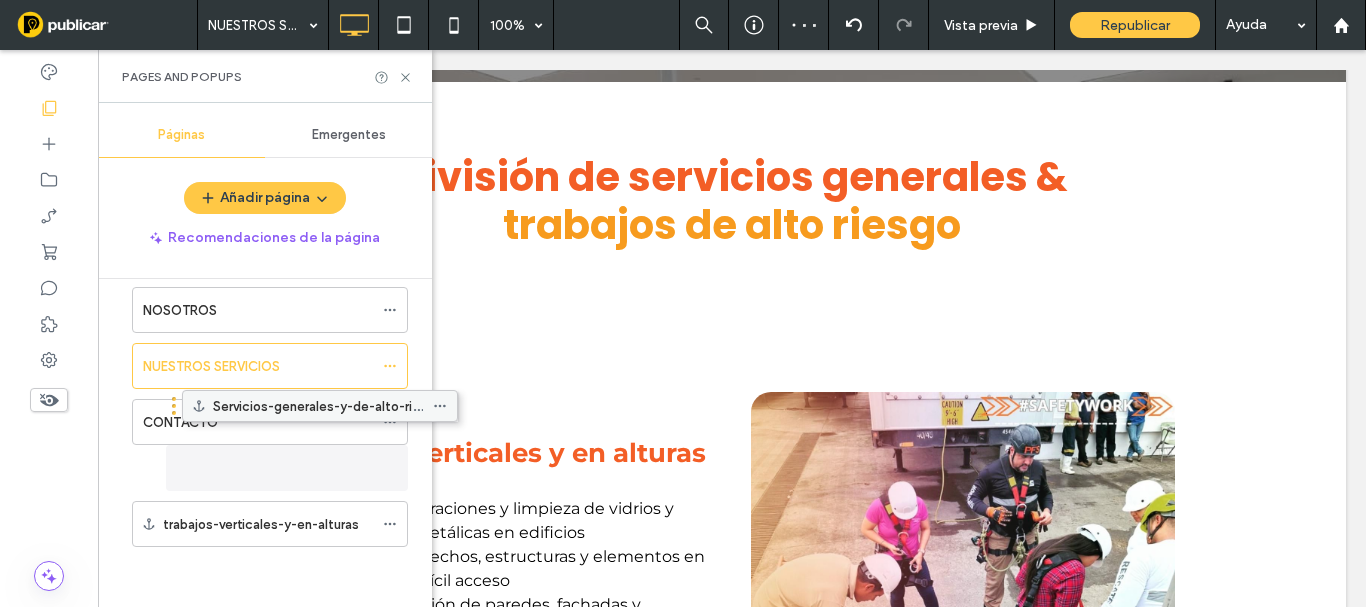 scroll, scrollTop: 82, scrollLeft: 0, axis: vertical 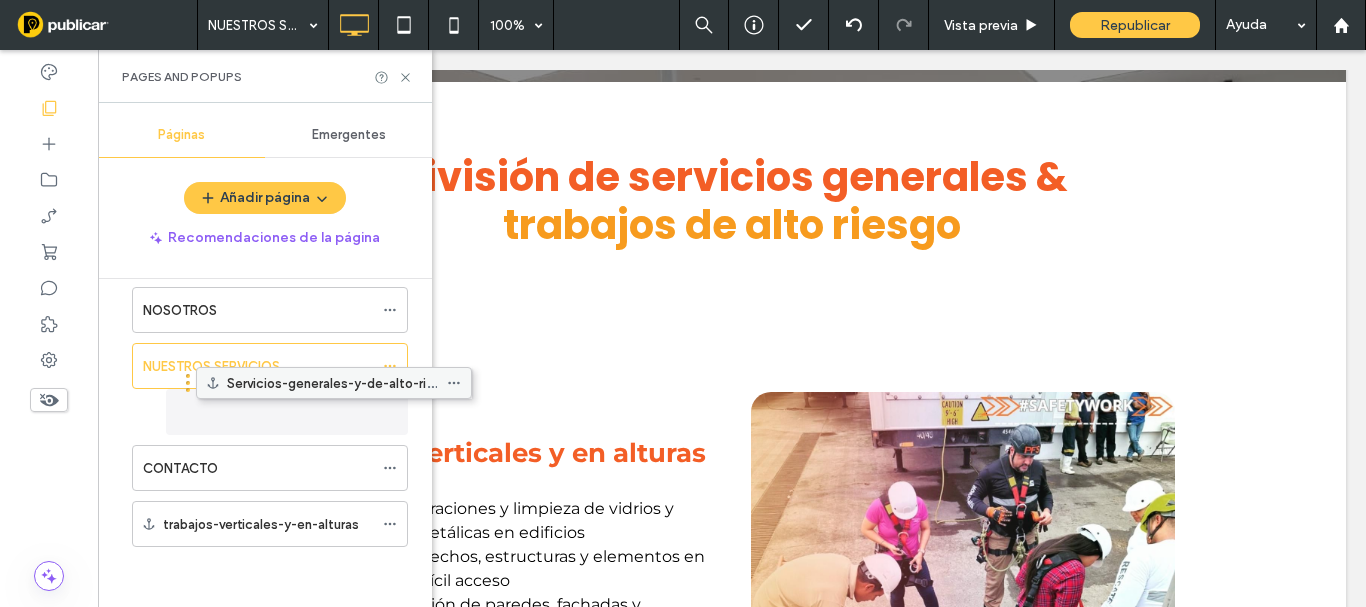drag, startPoint x: 197, startPoint y: 473, endPoint x: 261, endPoint y: 397, distance: 99.35794 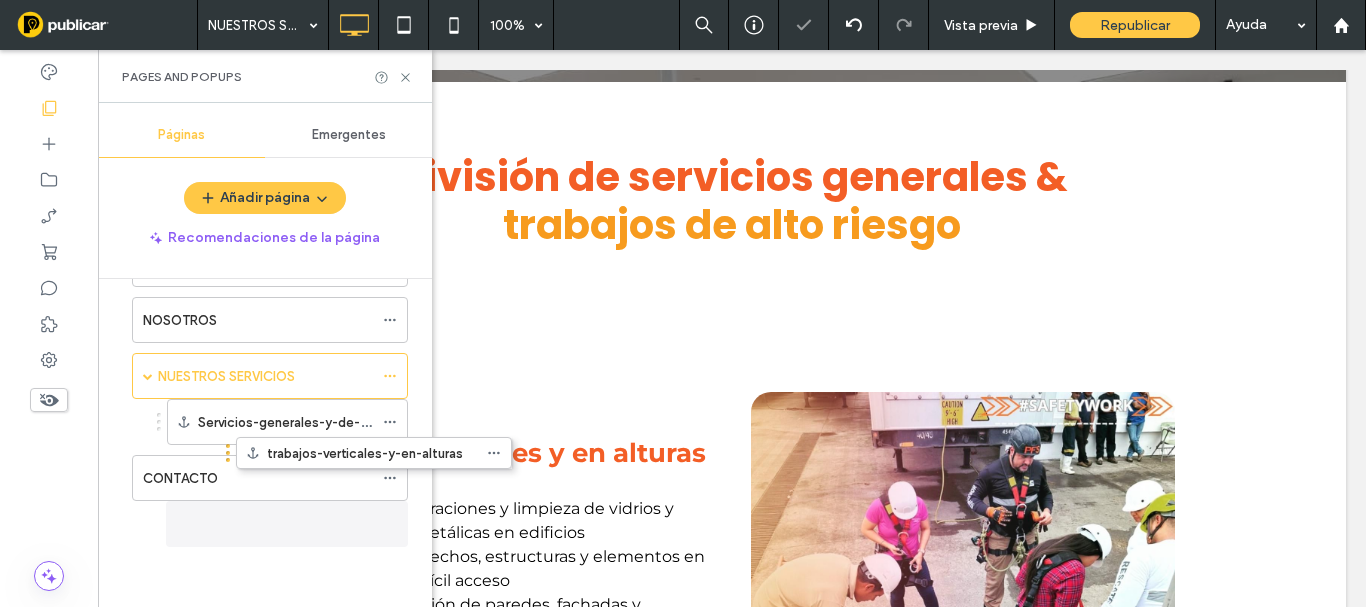 scroll, scrollTop: 72, scrollLeft: 0, axis: vertical 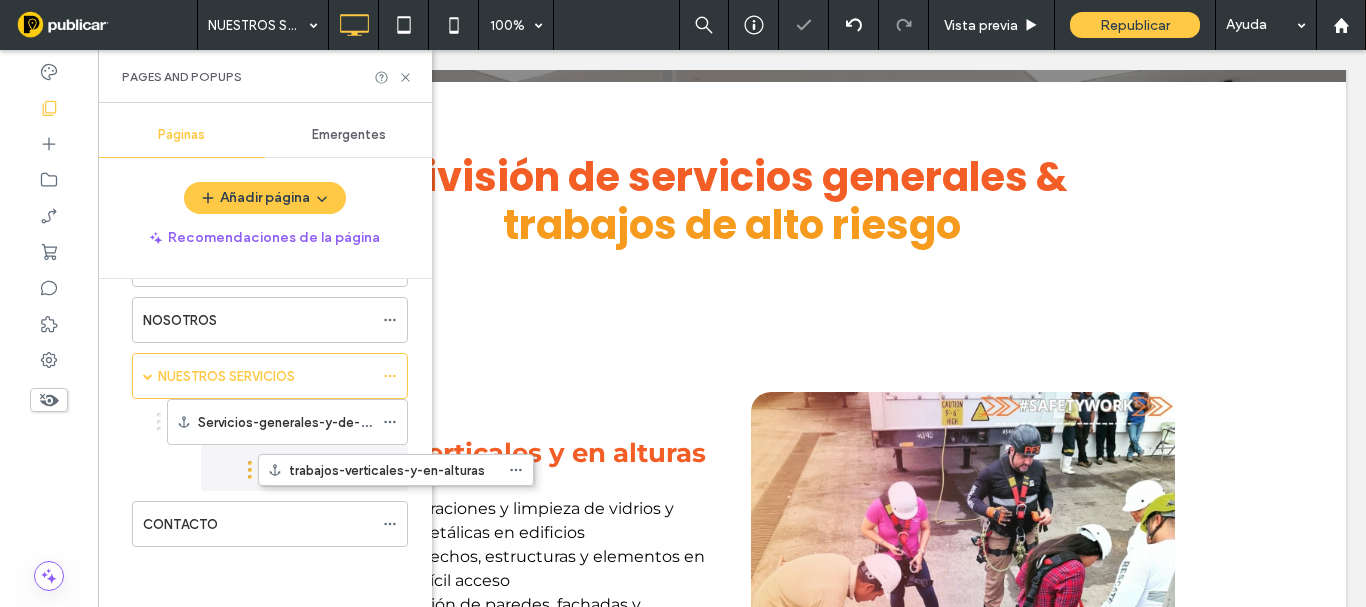 drag, startPoint x: 182, startPoint y: 528, endPoint x: 308, endPoint y: 491, distance: 131.32022 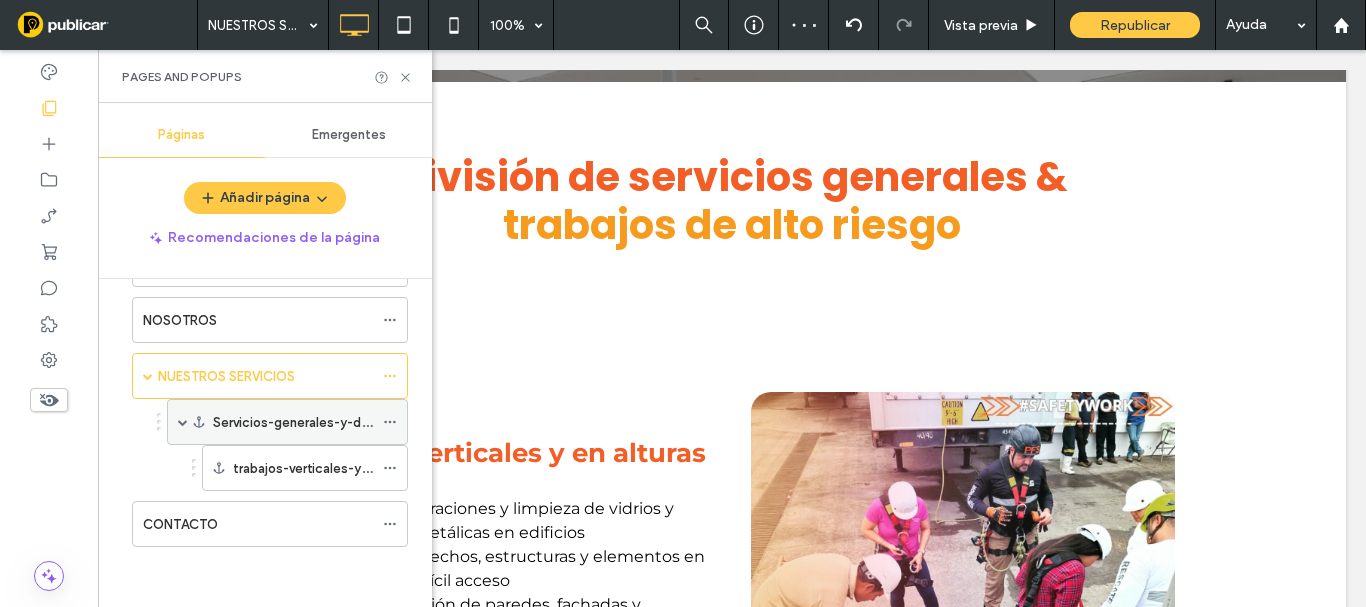 click 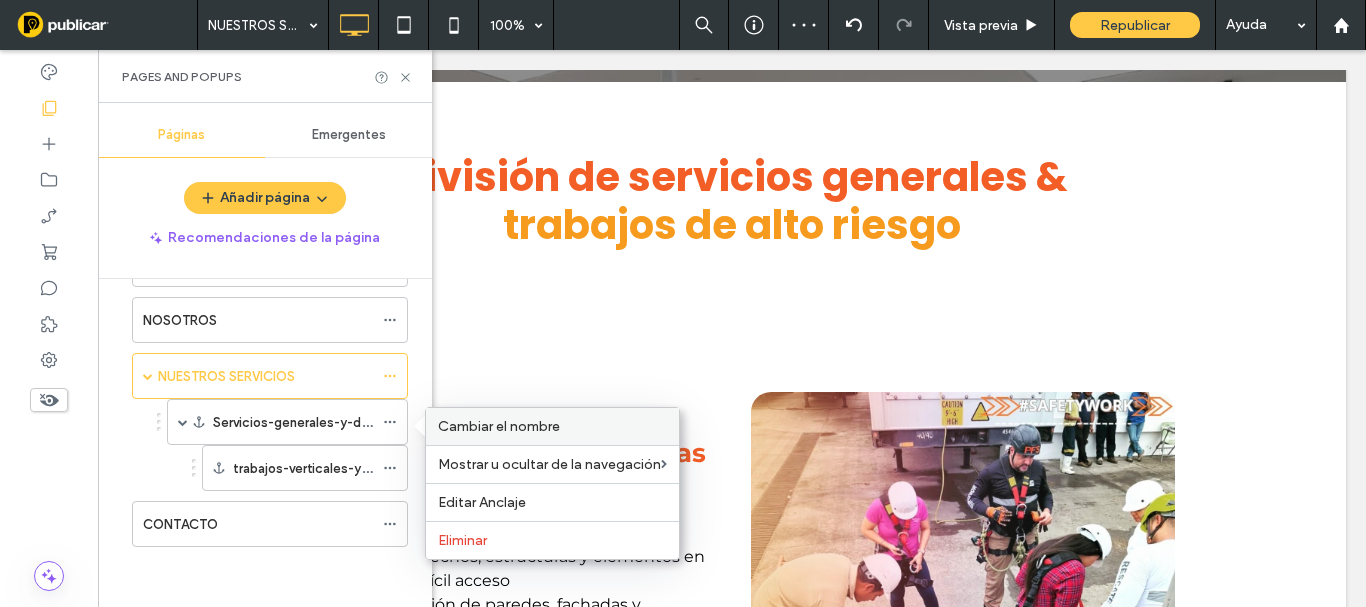 click on "Cambiar el nombre" at bounding box center (499, 426) 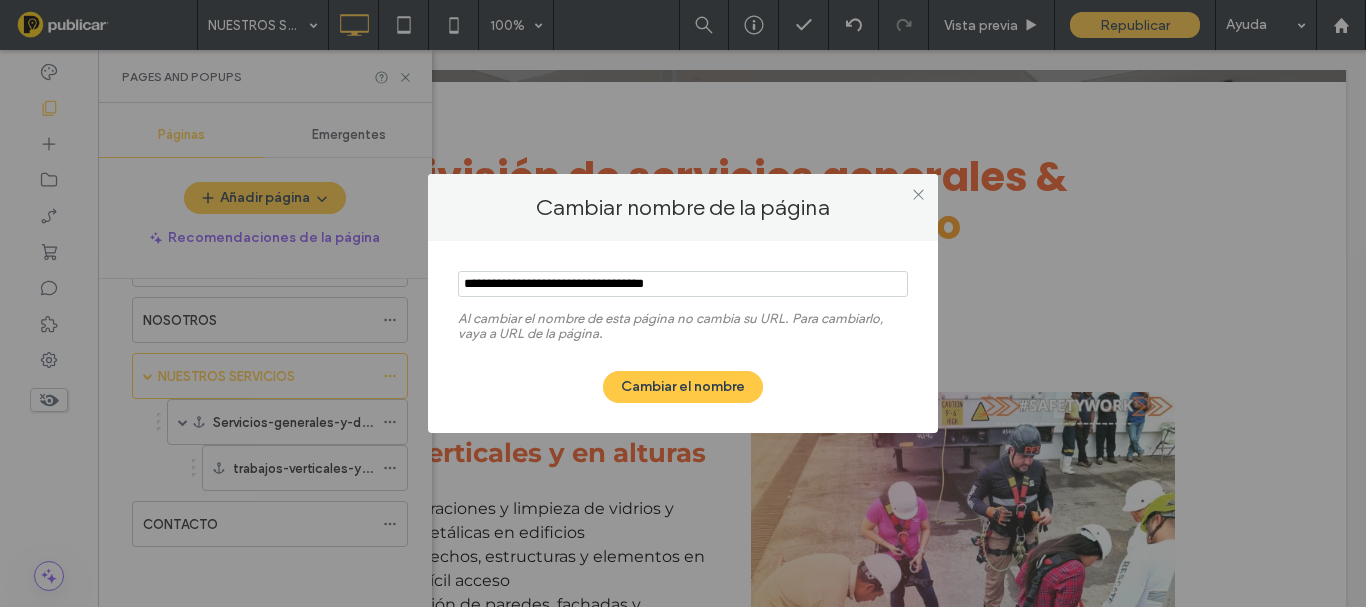 drag, startPoint x: 732, startPoint y: 289, endPoint x: 353, endPoint y: 293, distance: 379.02112 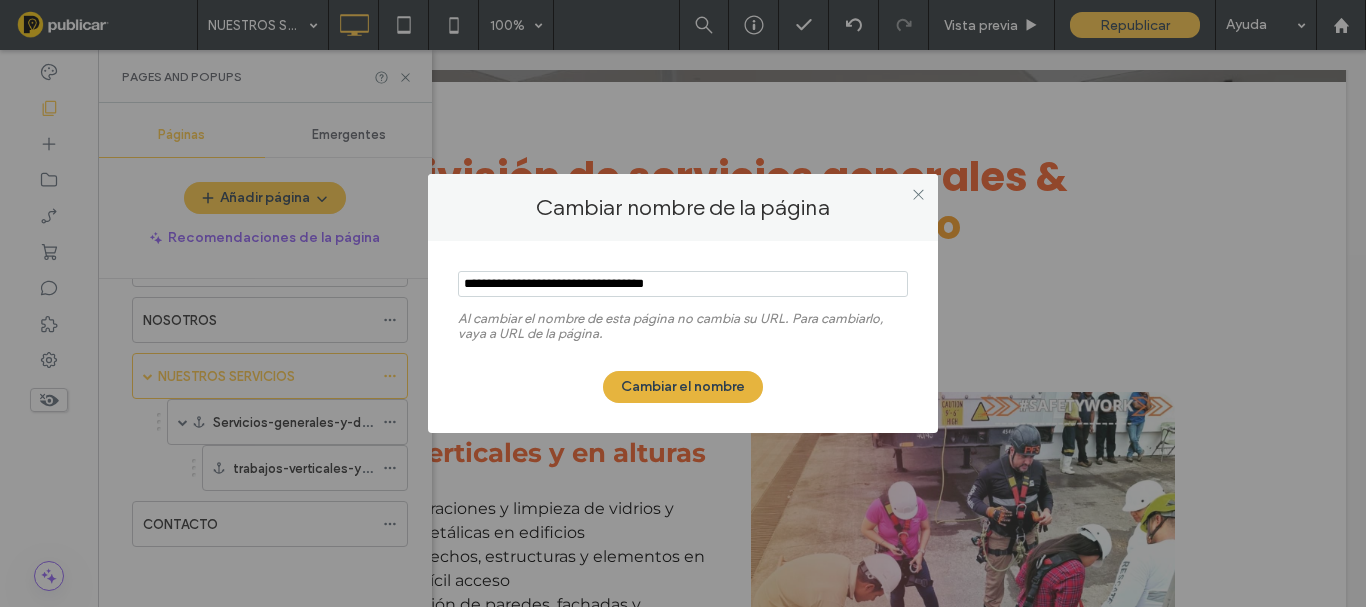 type on "**********" 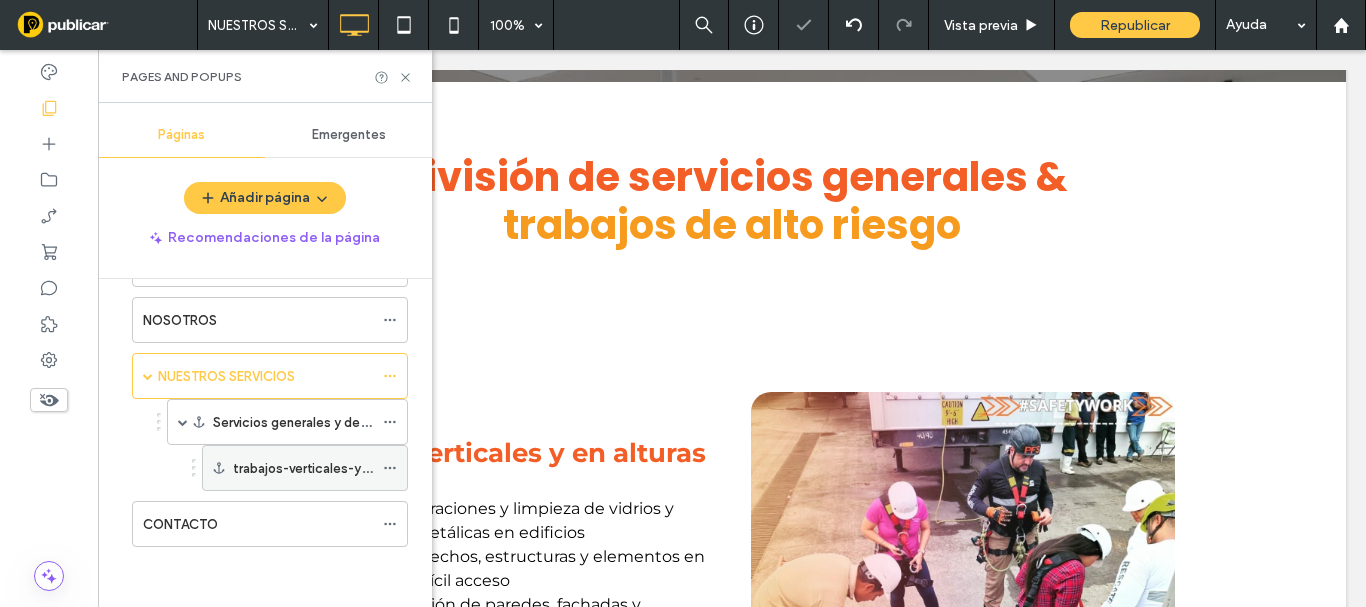 click 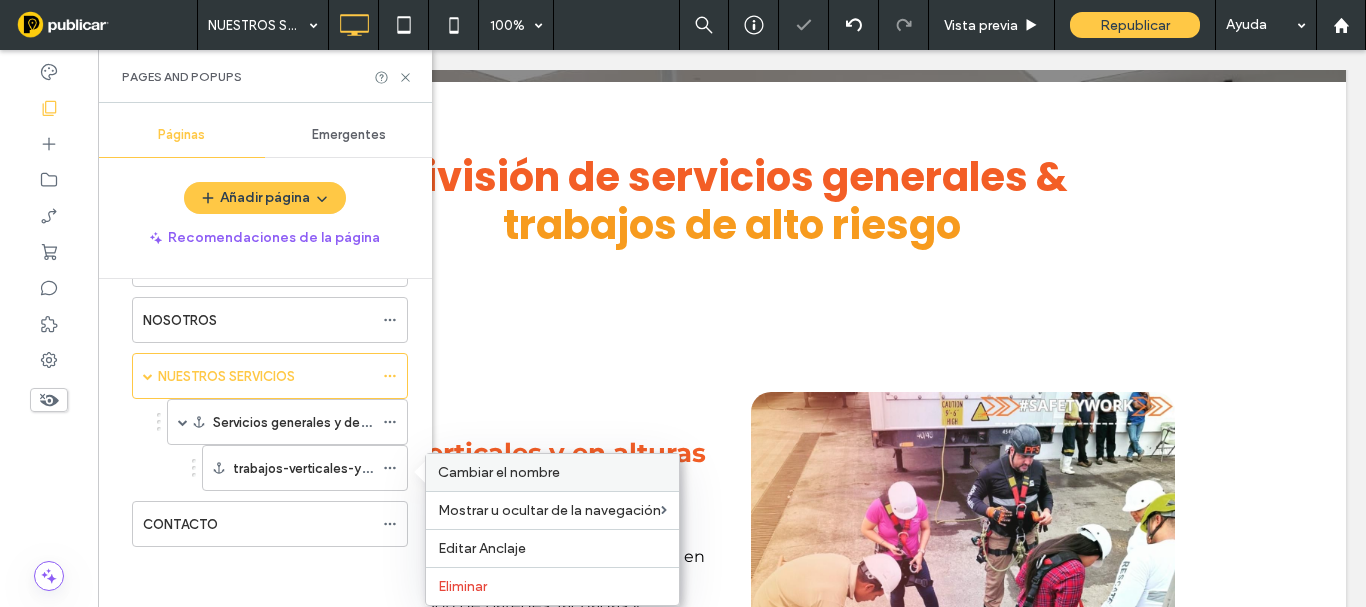 click on "Cambiar el nombre" at bounding box center [499, 472] 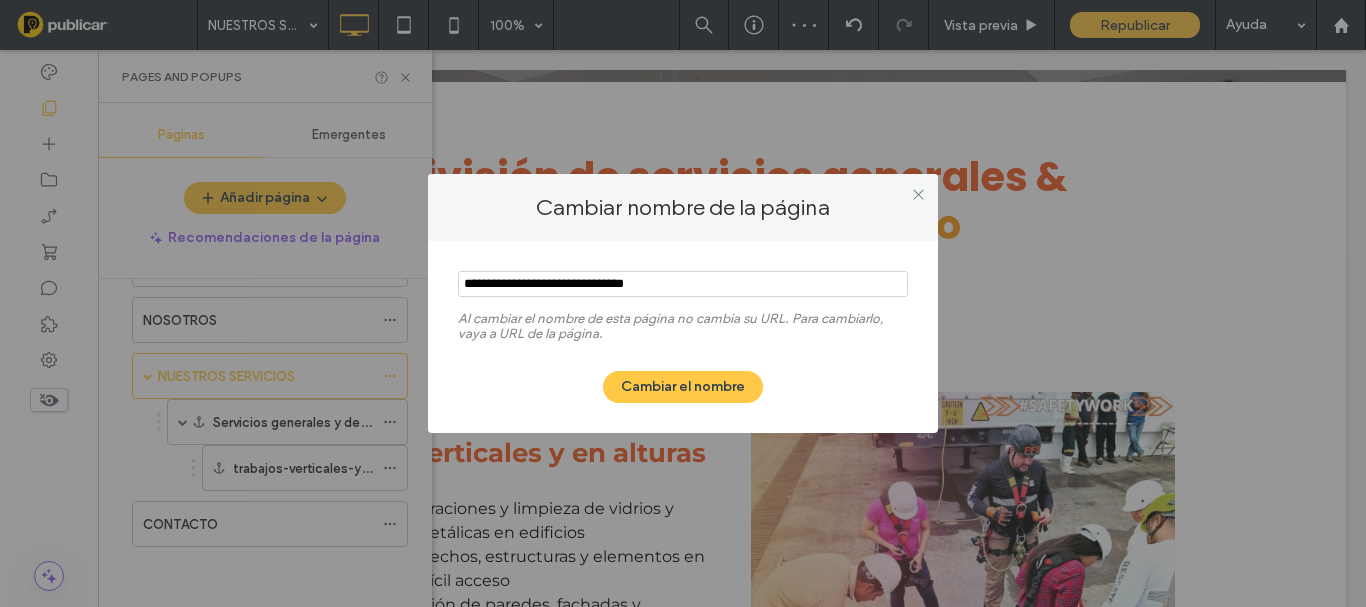 drag, startPoint x: 696, startPoint y: 284, endPoint x: 391, endPoint y: 305, distance: 305.7221 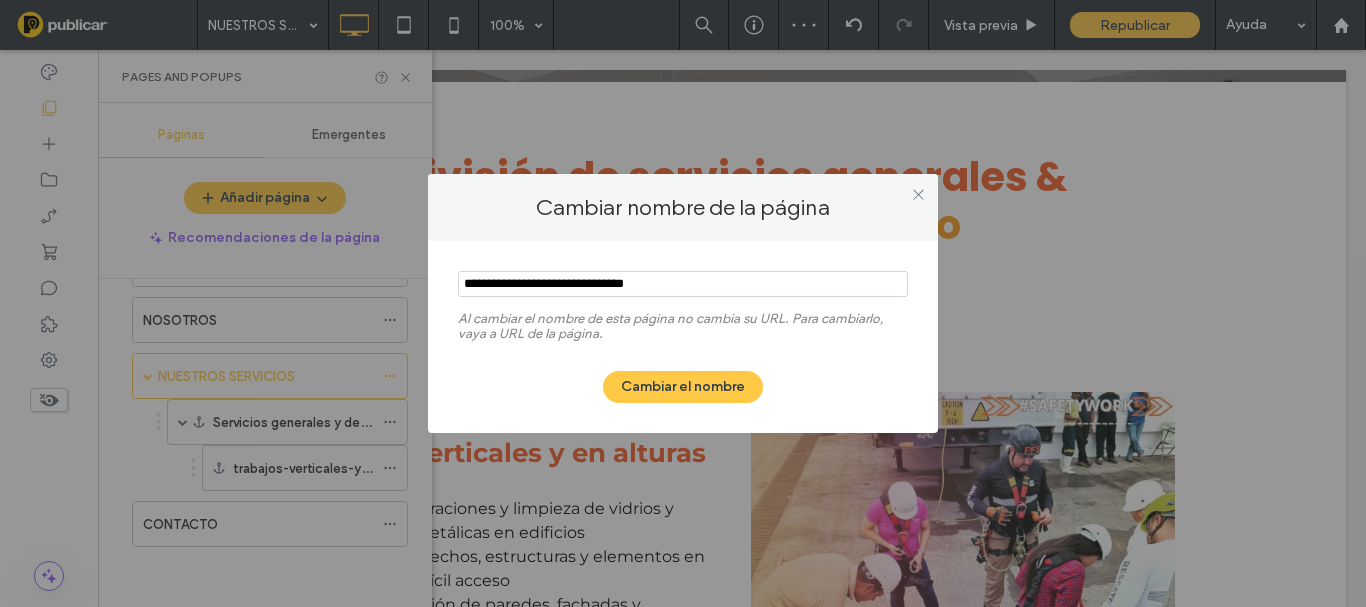 click on "Cambiar nombre de la página Al cambiar el nombre de esta página no cambia su URL. Para cambiarlo, vaya a URL de la página. Cambiar el nombre" at bounding box center [683, 303] 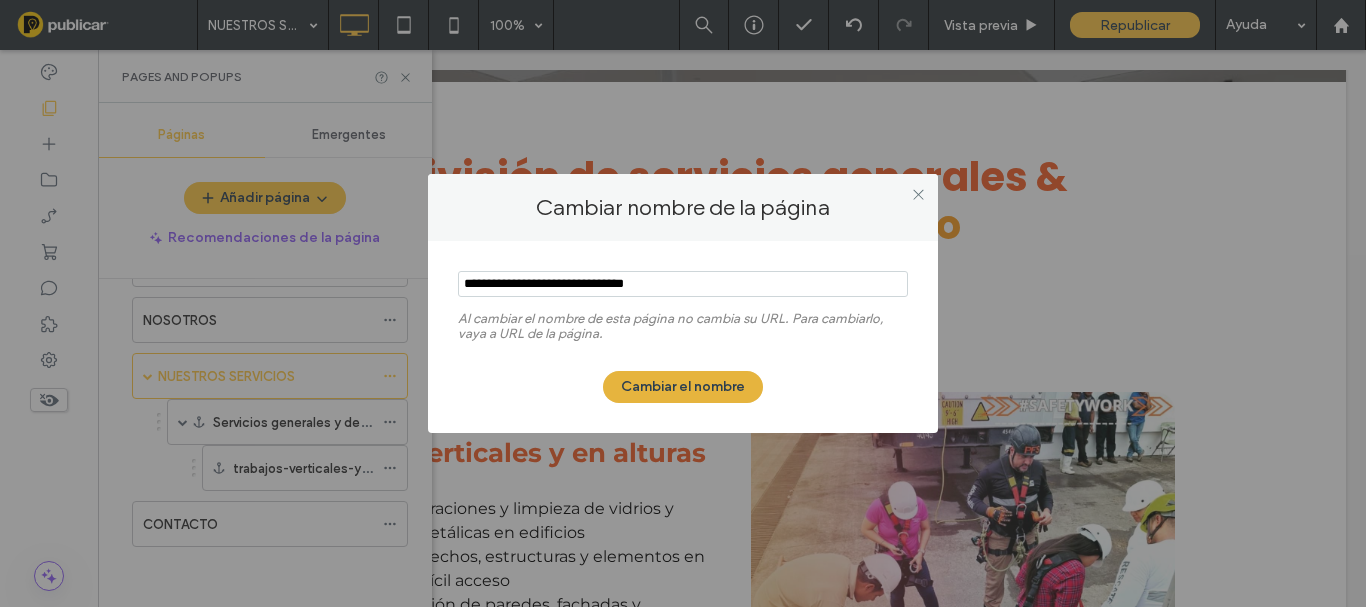 type on "**********" 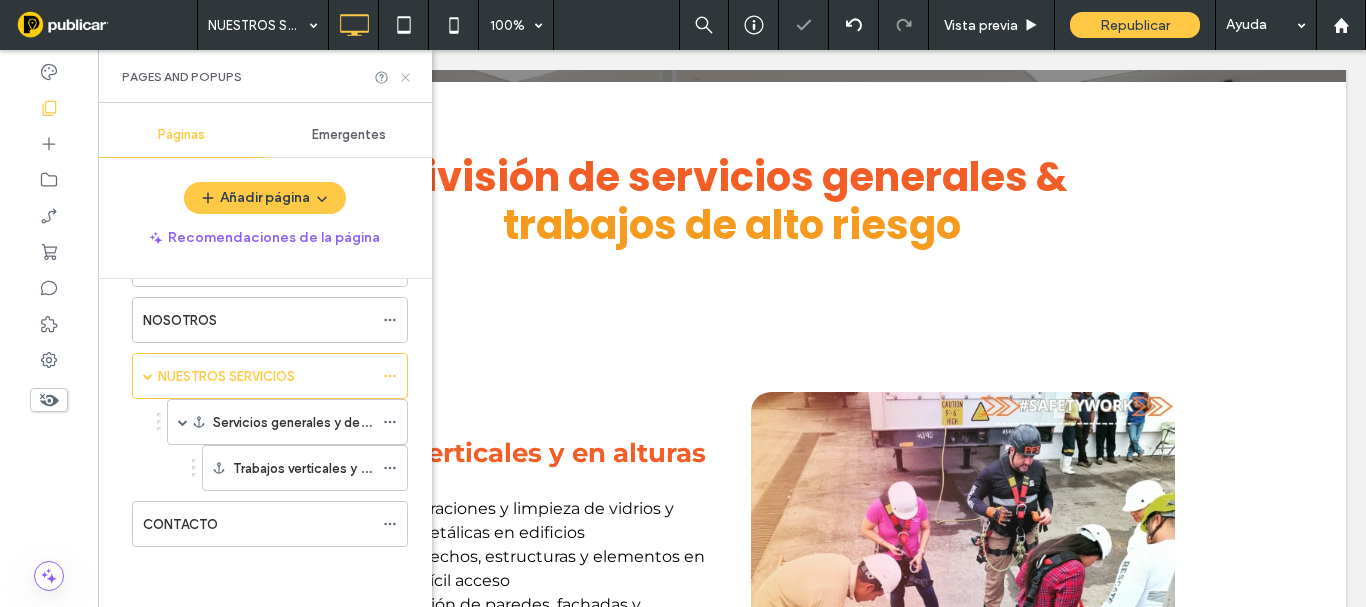 click 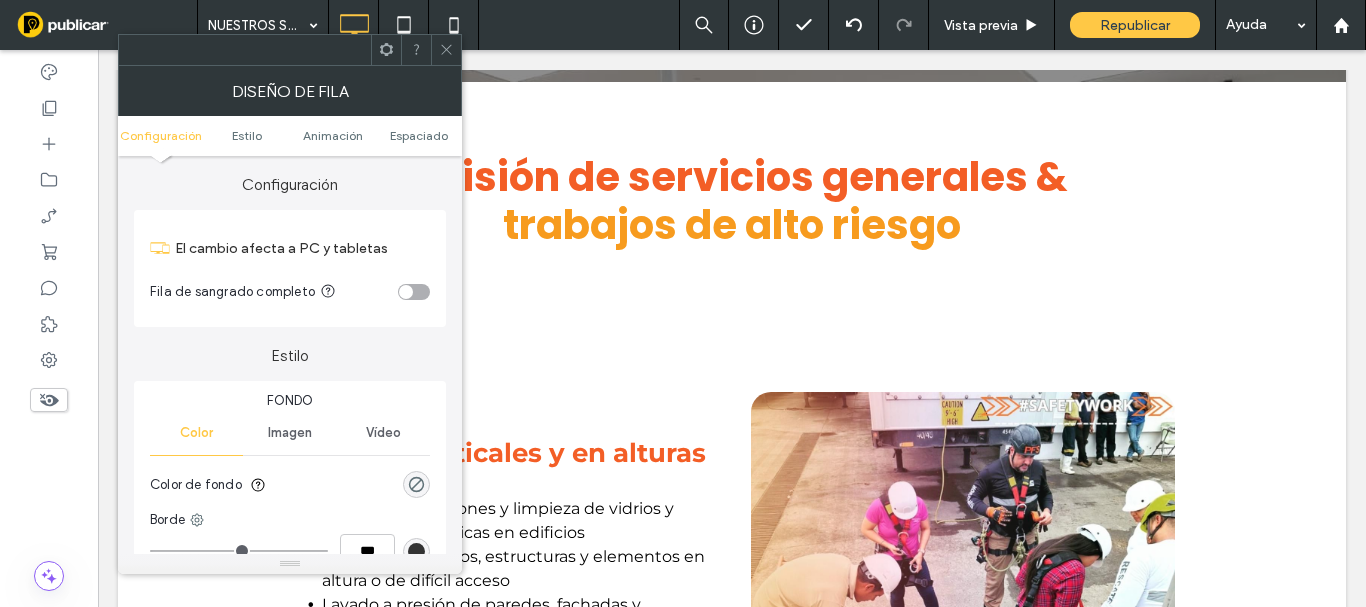 click 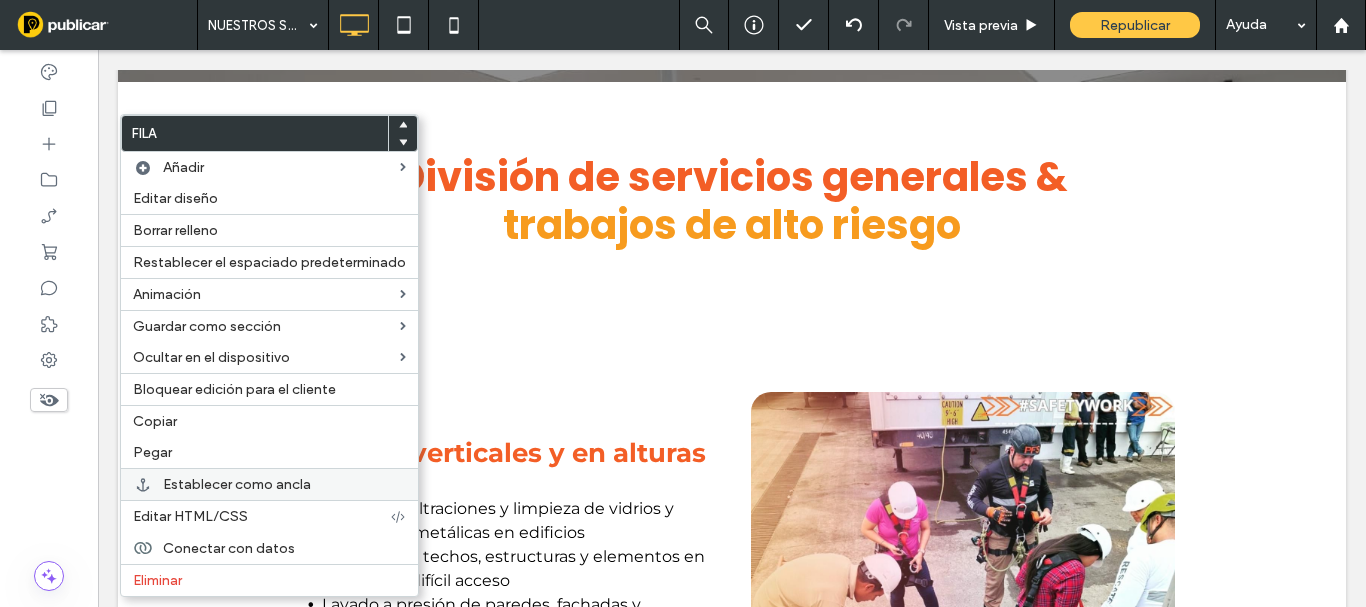 click on "Establecer como ancla" at bounding box center [237, 484] 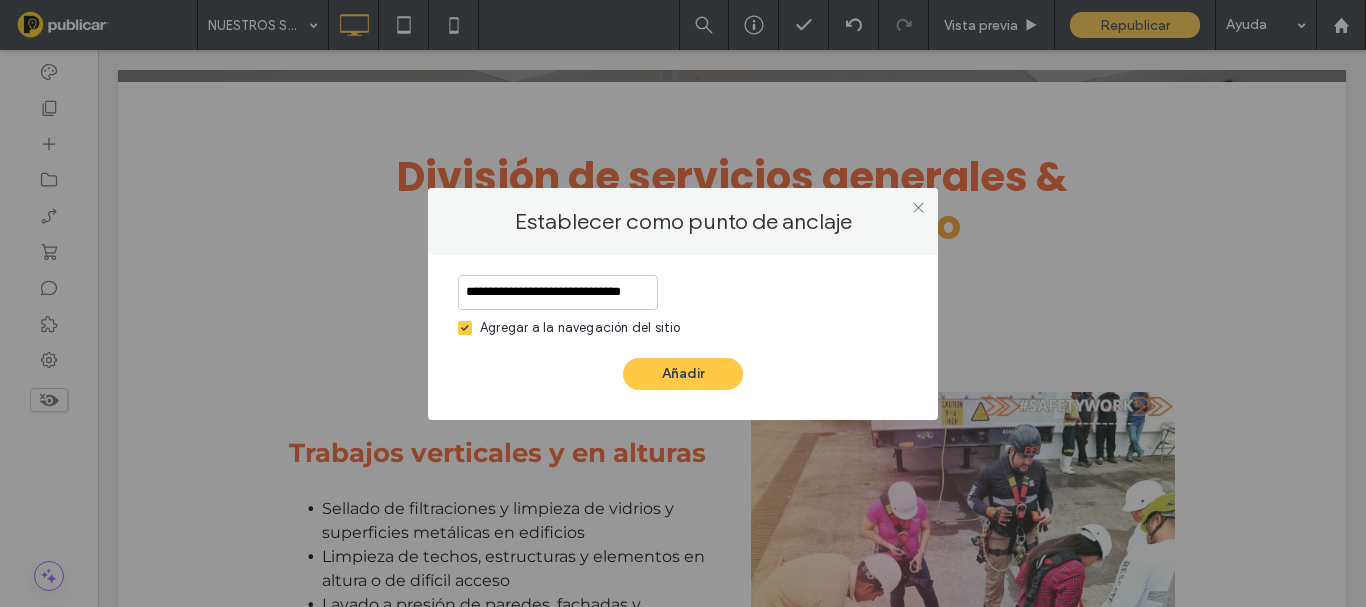 scroll, scrollTop: 0, scrollLeft: 19, axis: horizontal 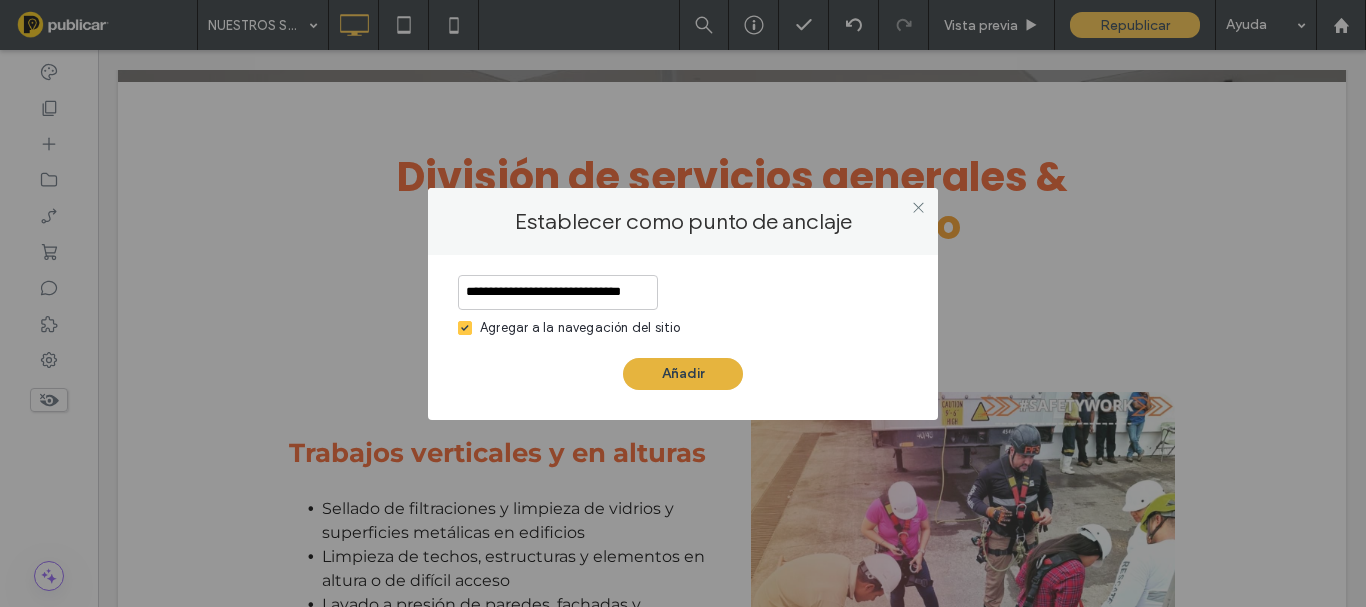 type on "**********" 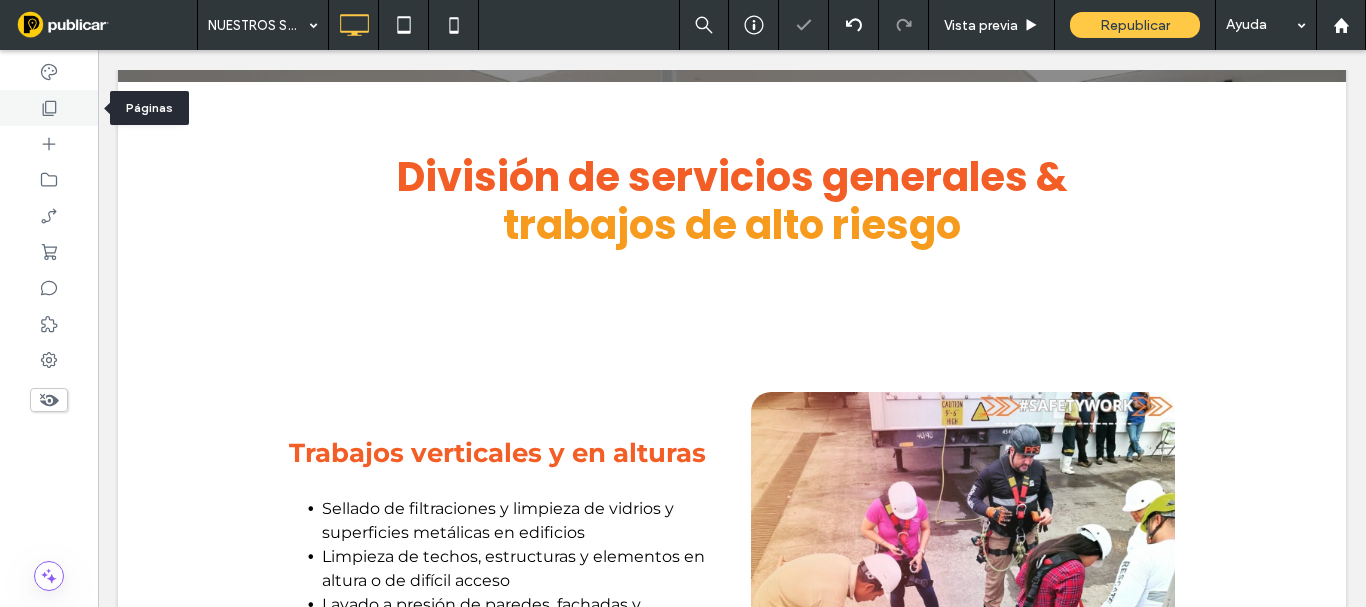 click 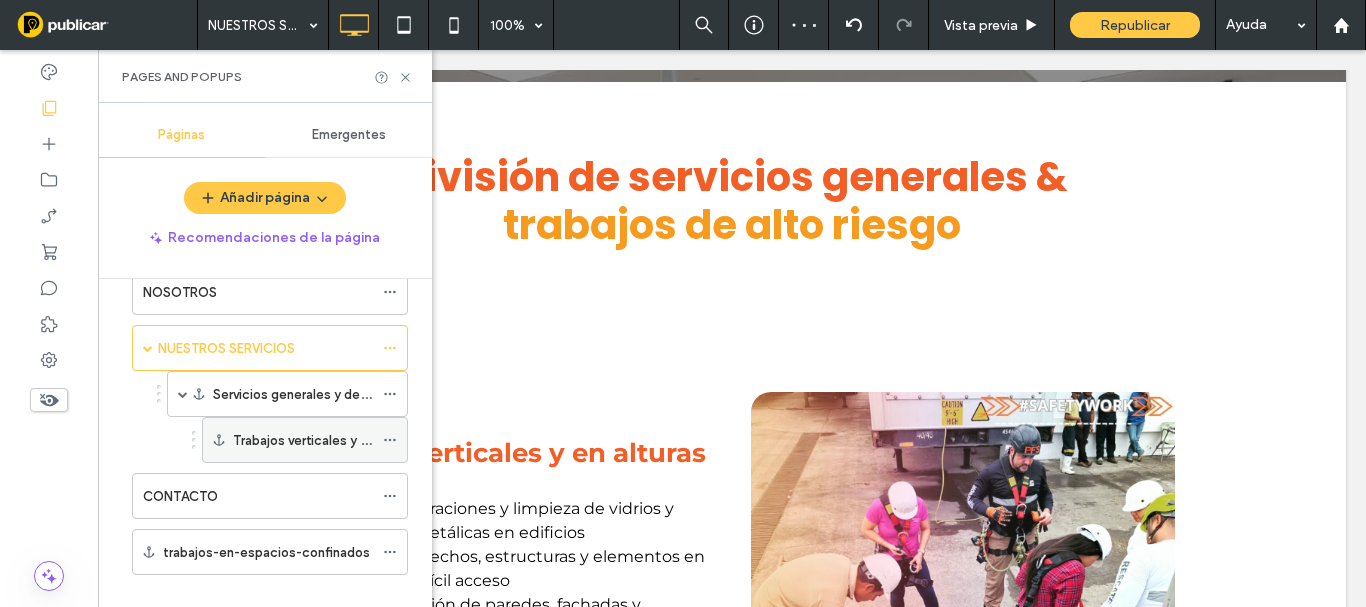 scroll, scrollTop: 128, scrollLeft: 0, axis: vertical 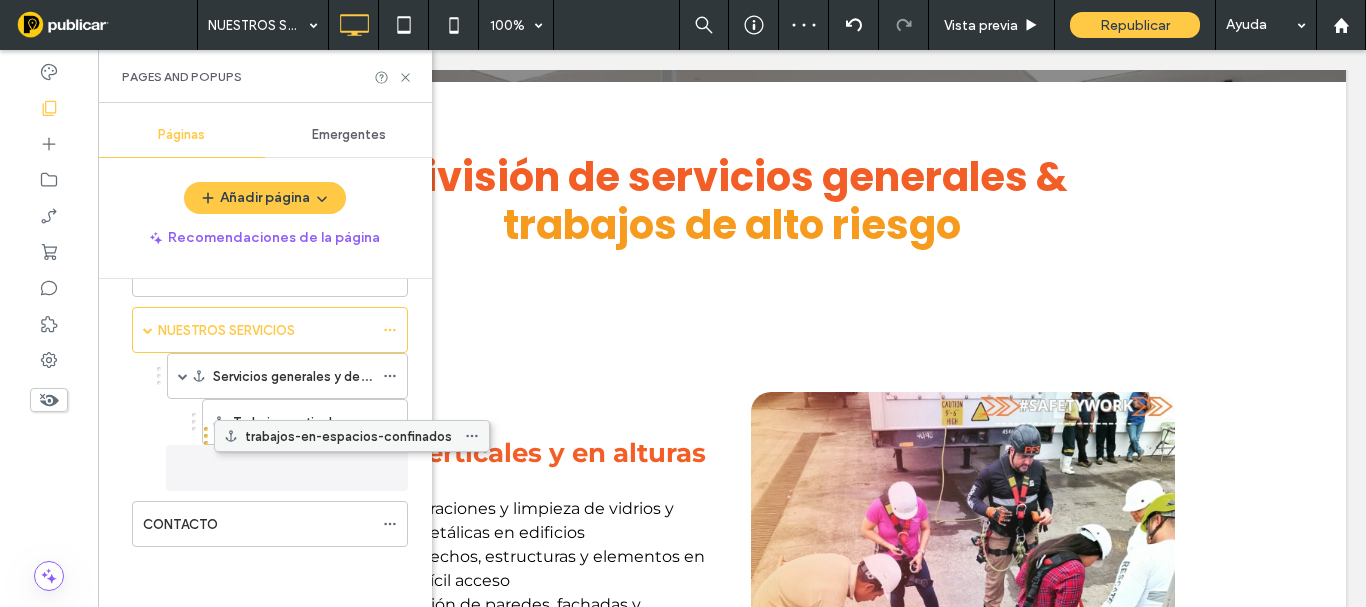 drag, startPoint x: 232, startPoint y: 500, endPoint x: 241, endPoint y: 450, distance: 50.803543 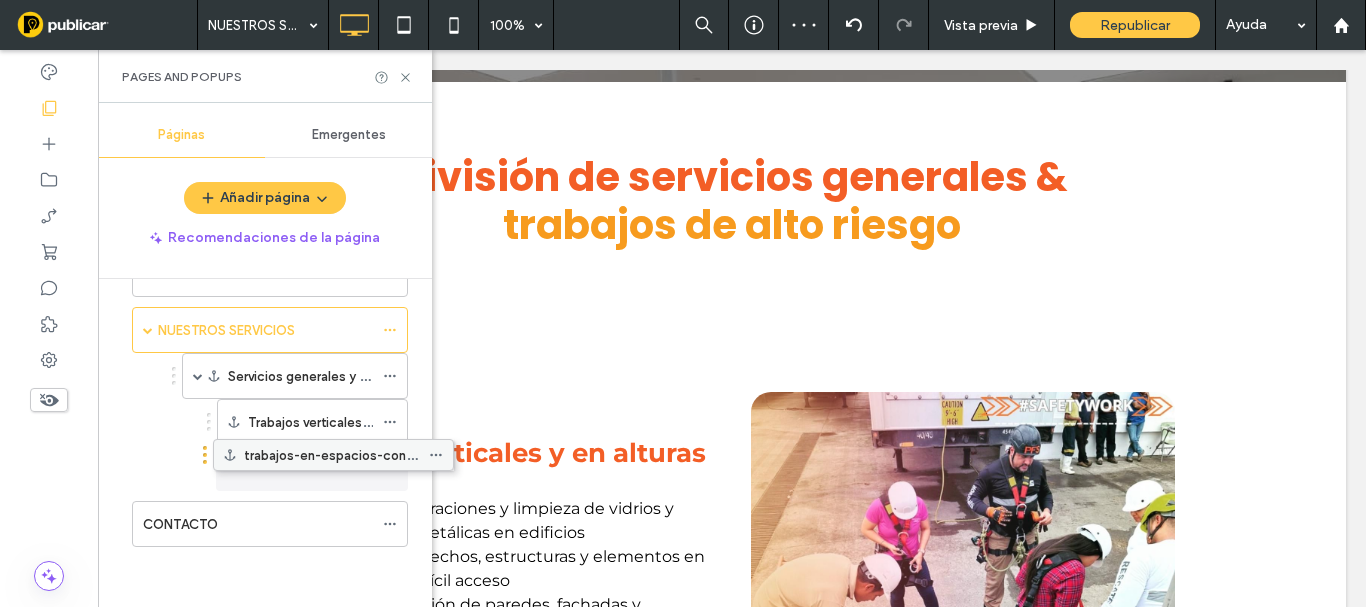 drag, startPoint x: 186, startPoint y: 464, endPoint x: 231, endPoint y: 458, distance: 45.39824 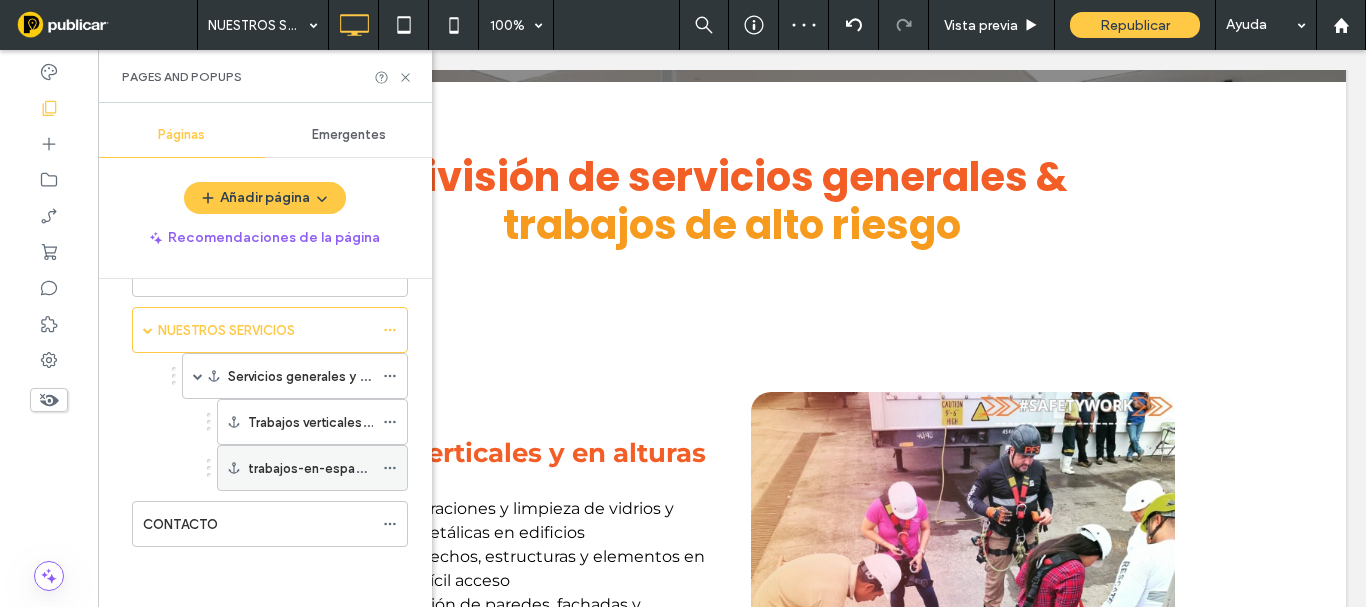 click on "trabajos-en-espacios-confinados" at bounding box center [312, 468] 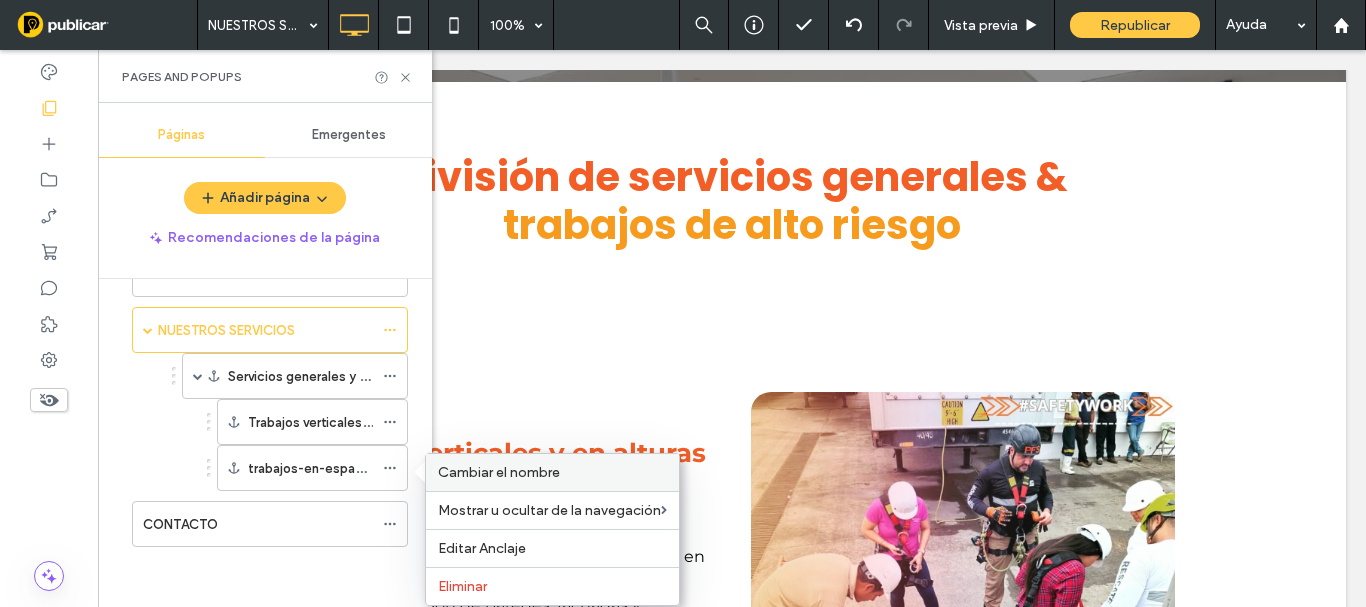 click on "Cambiar el nombre" at bounding box center [499, 472] 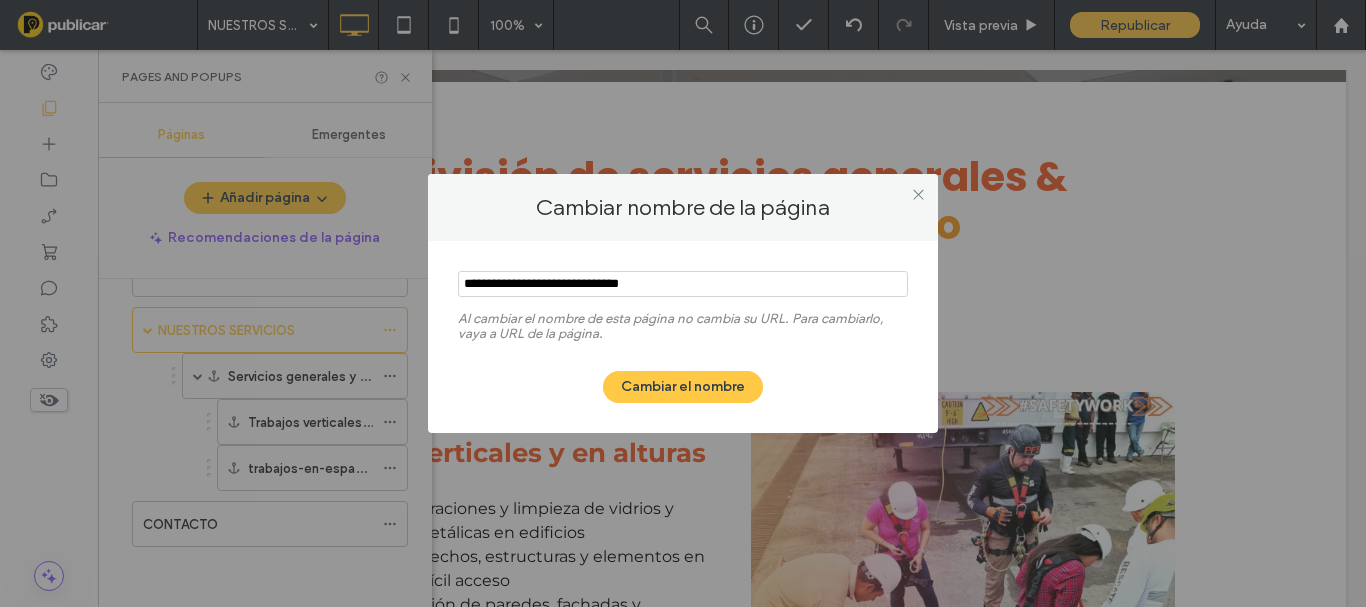 drag, startPoint x: 687, startPoint y: 299, endPoint x: 615, endPoint y: 297, distance: 72.02777 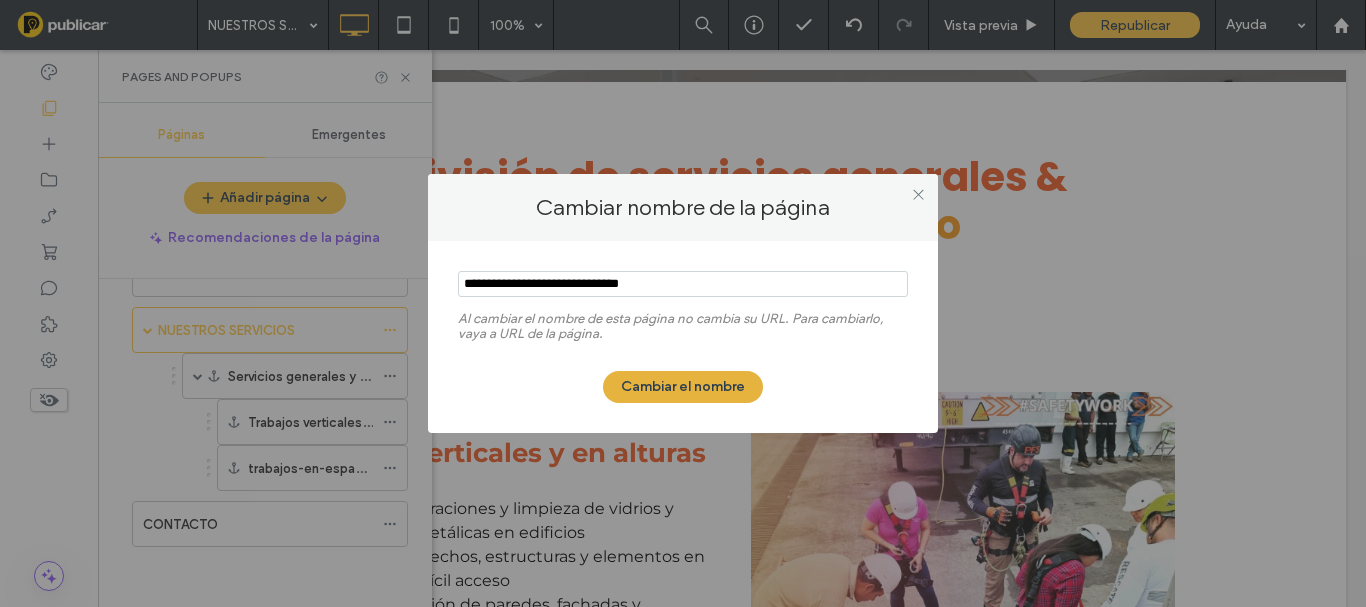 type on "**********" 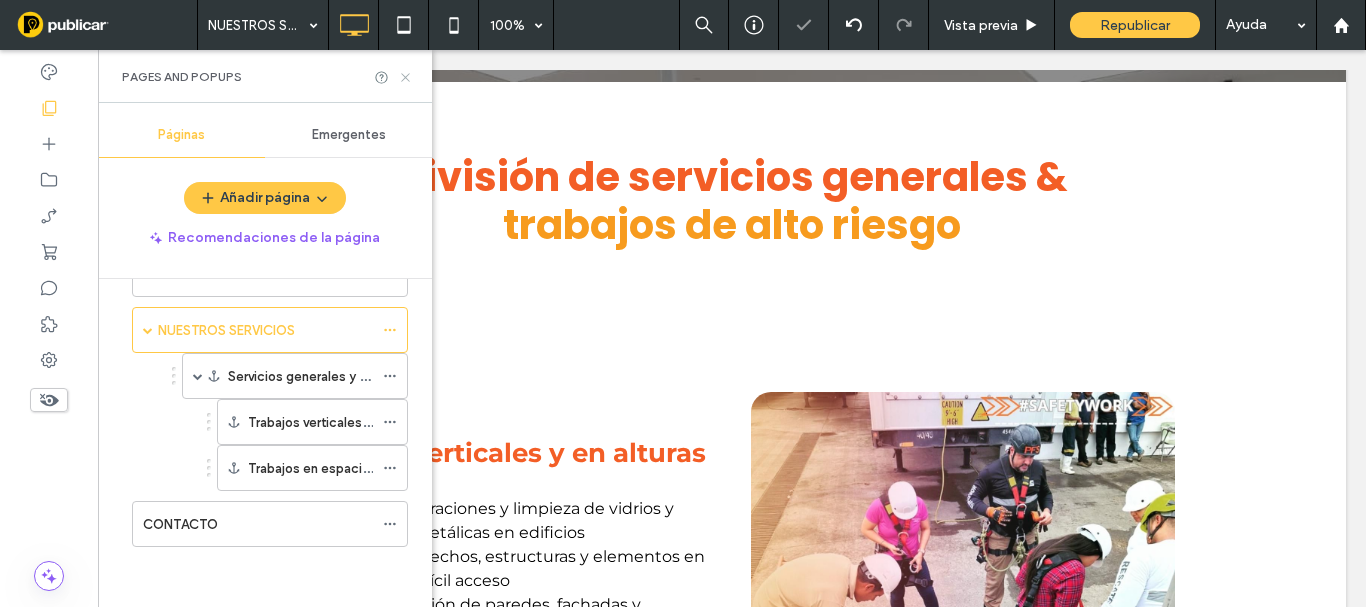click 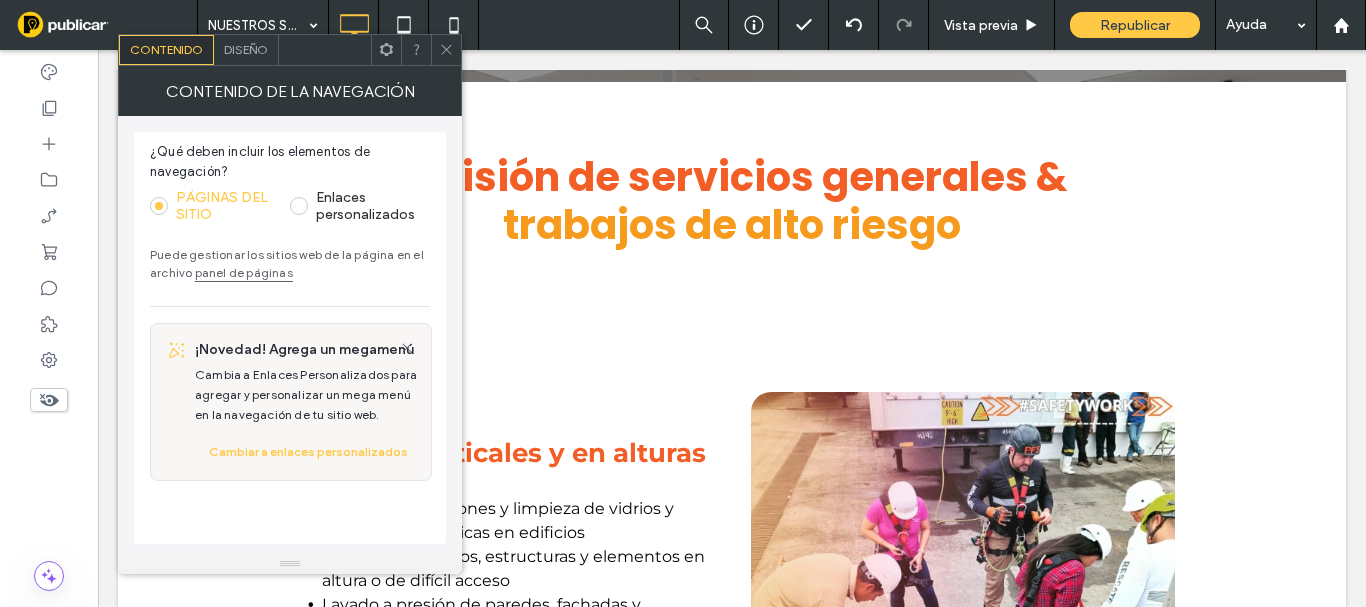 click on "Diseño" at bounding box center (246, 50) 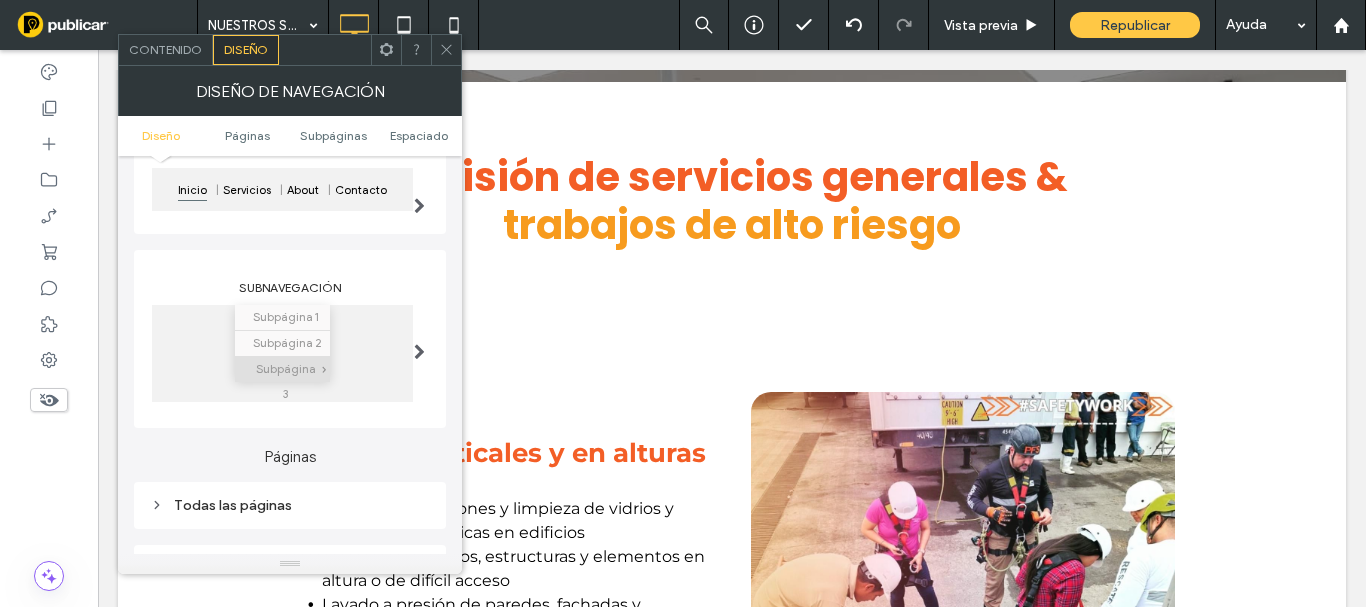 scroll, scrollTop: 400, scrollLeft: 0, axis: vertical 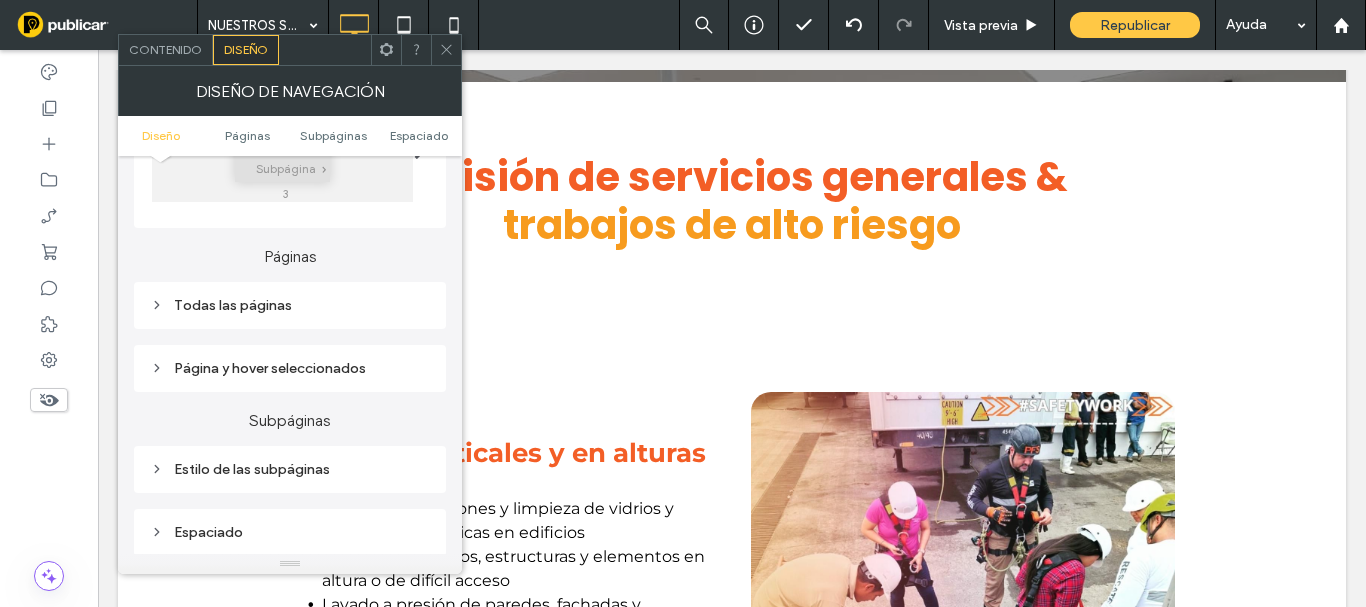 click on "Estilo de las subpáginas" at bounding box center (290, 469) 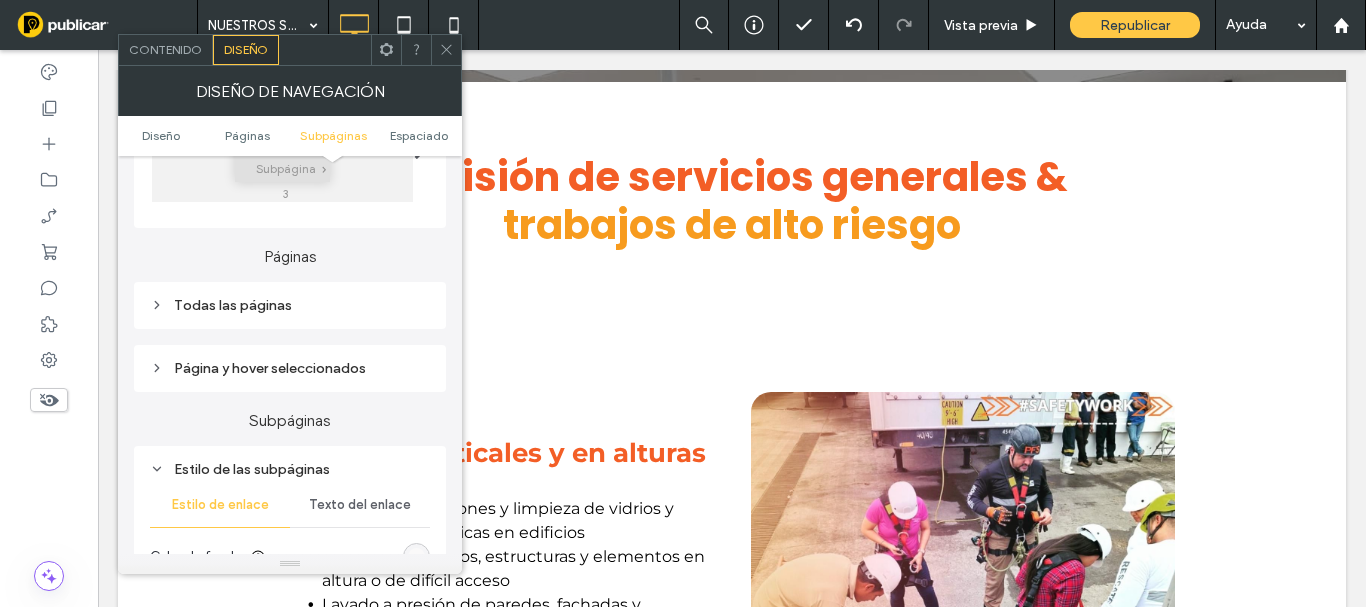 scroll, scrollTop: 700, scrollLeft: 0, axis: vertical 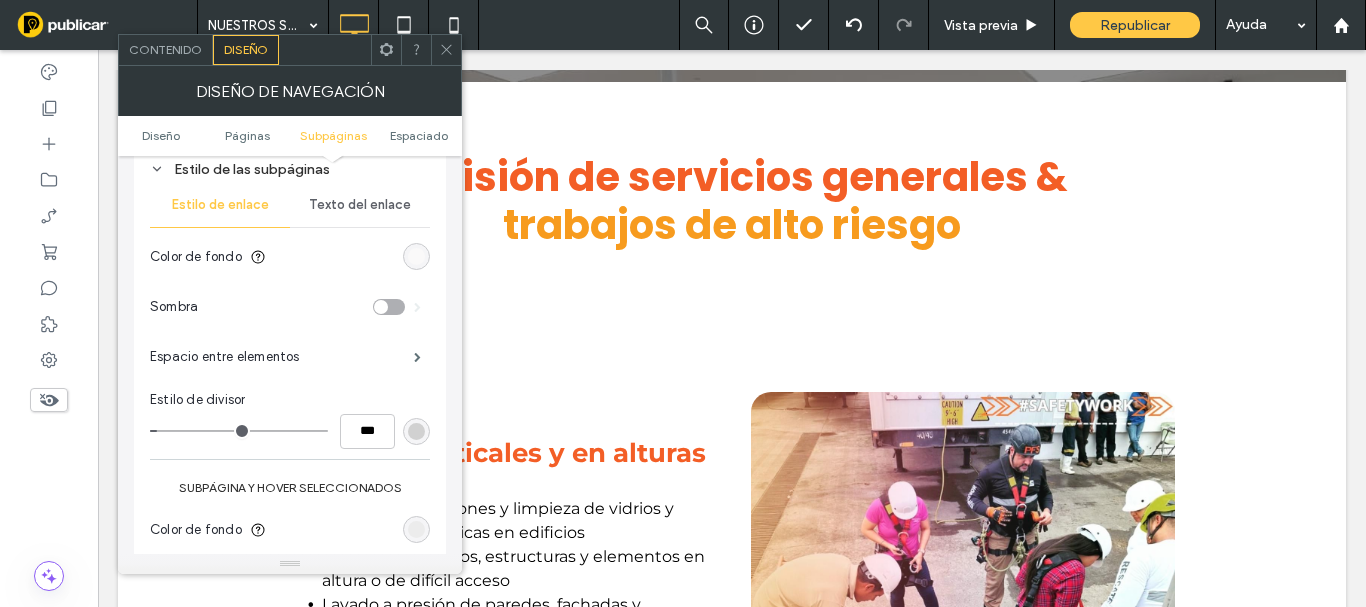 click on "Texto del enlace" at bounding box center [360, 205] 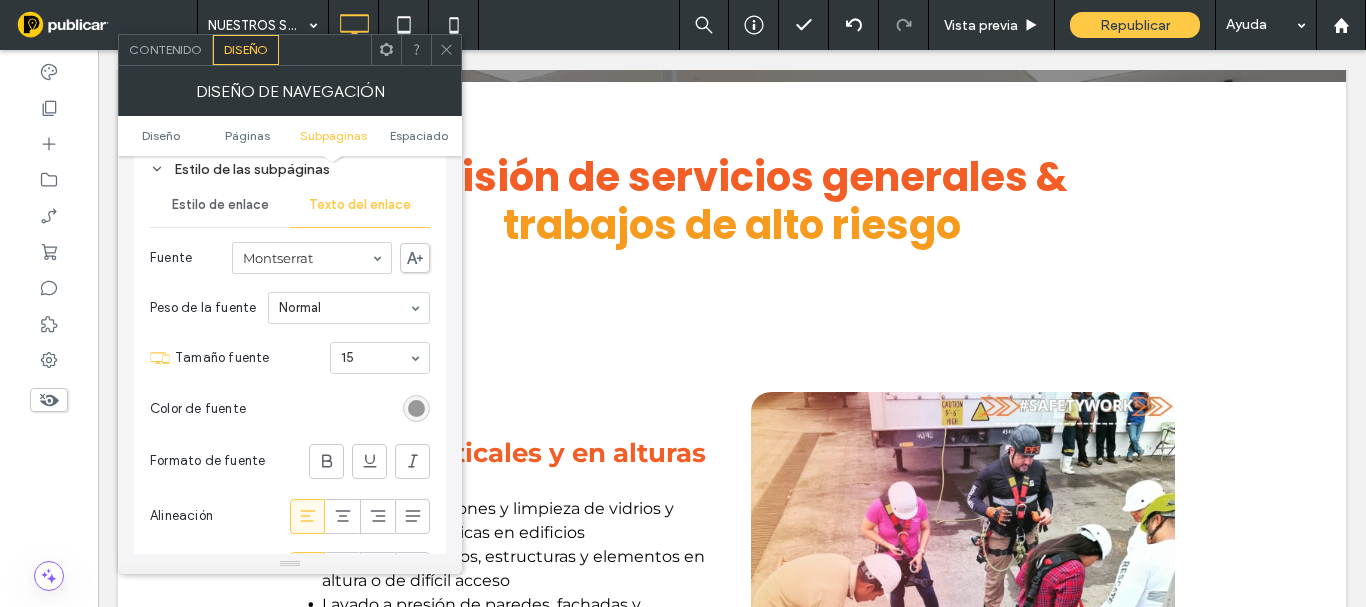 click at bounding box center [416, 408] 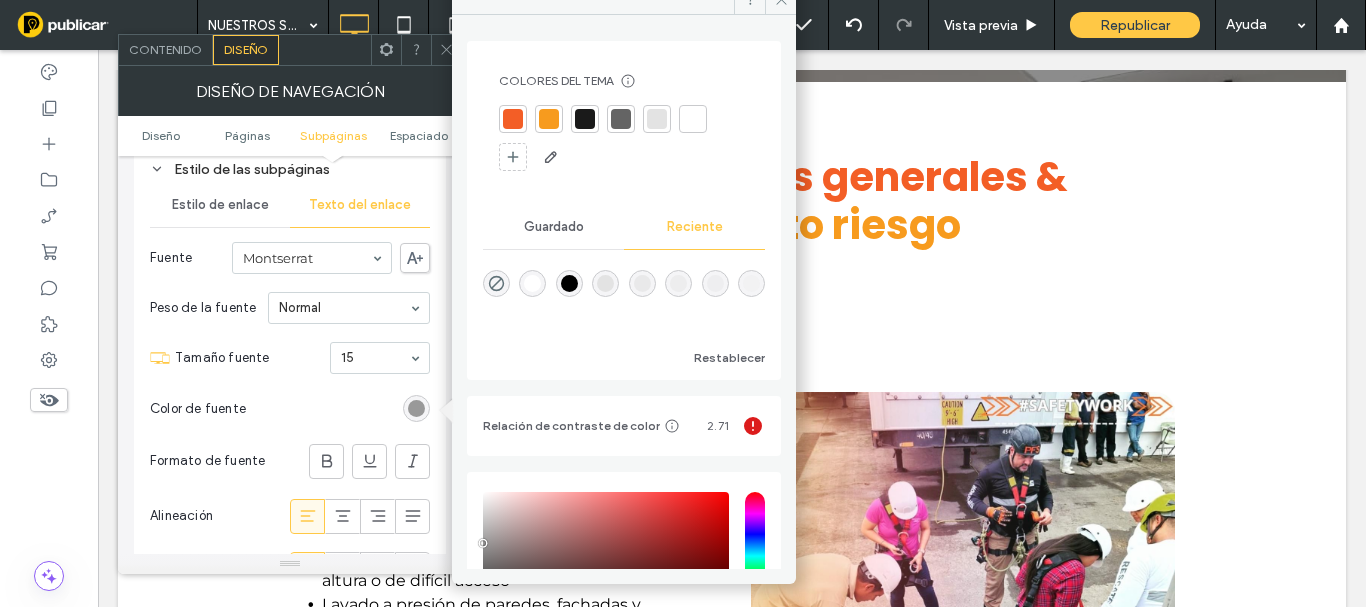 click at bounding box center (585, 119) 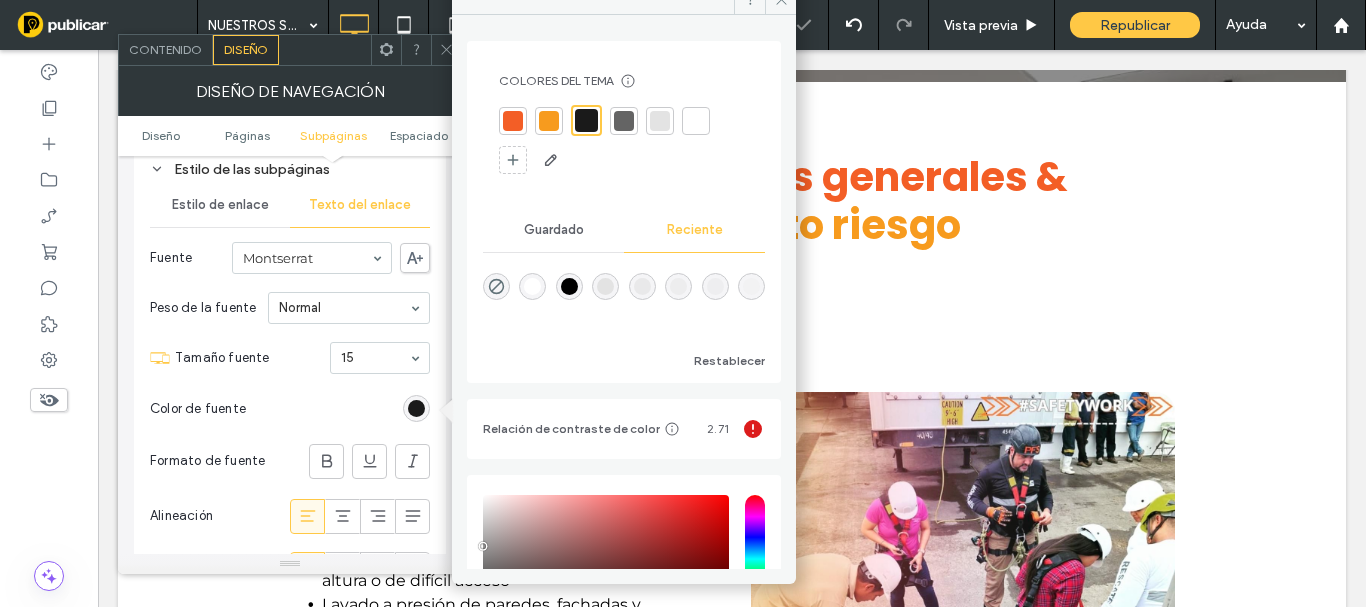click 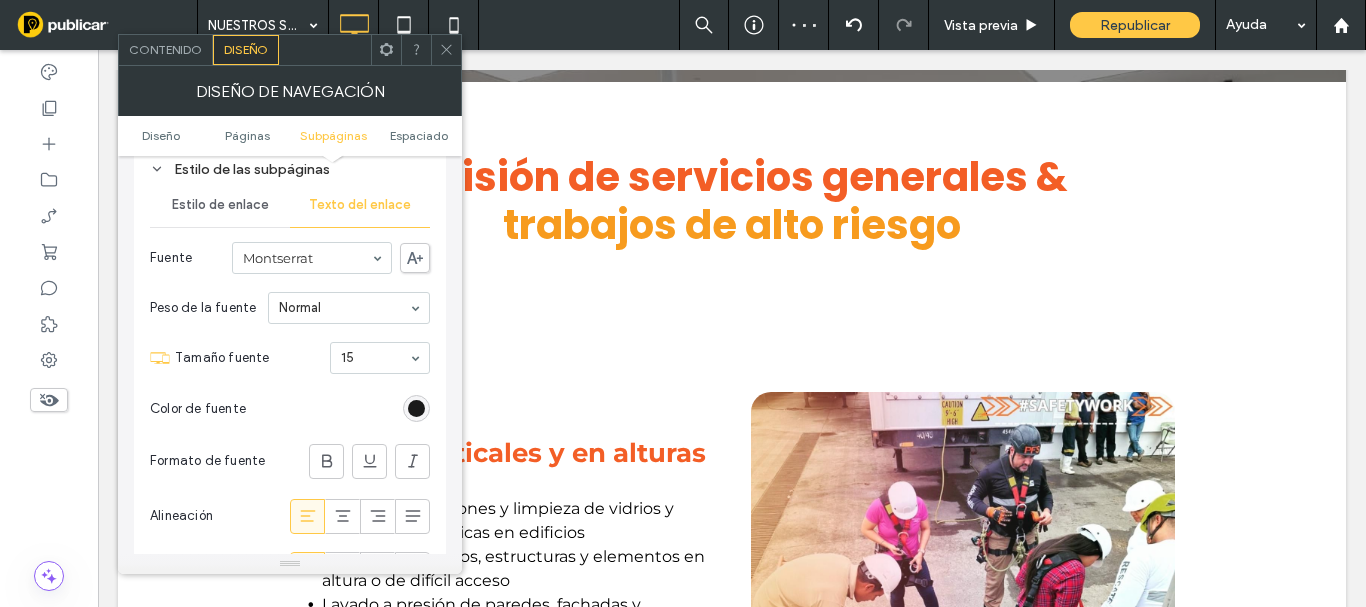 scroll, scrollTop: 600, scrollLeft: 0, axis: vertical 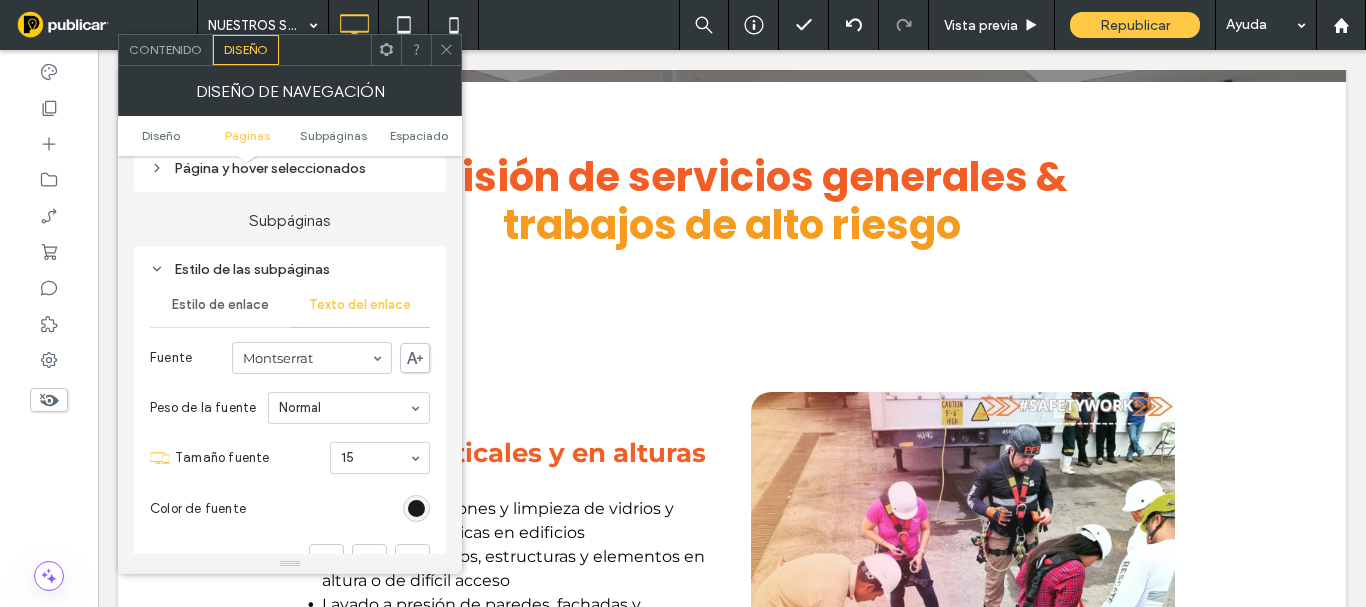 click on "Estilo de las subpáginas" at bounding box center [290, 269] 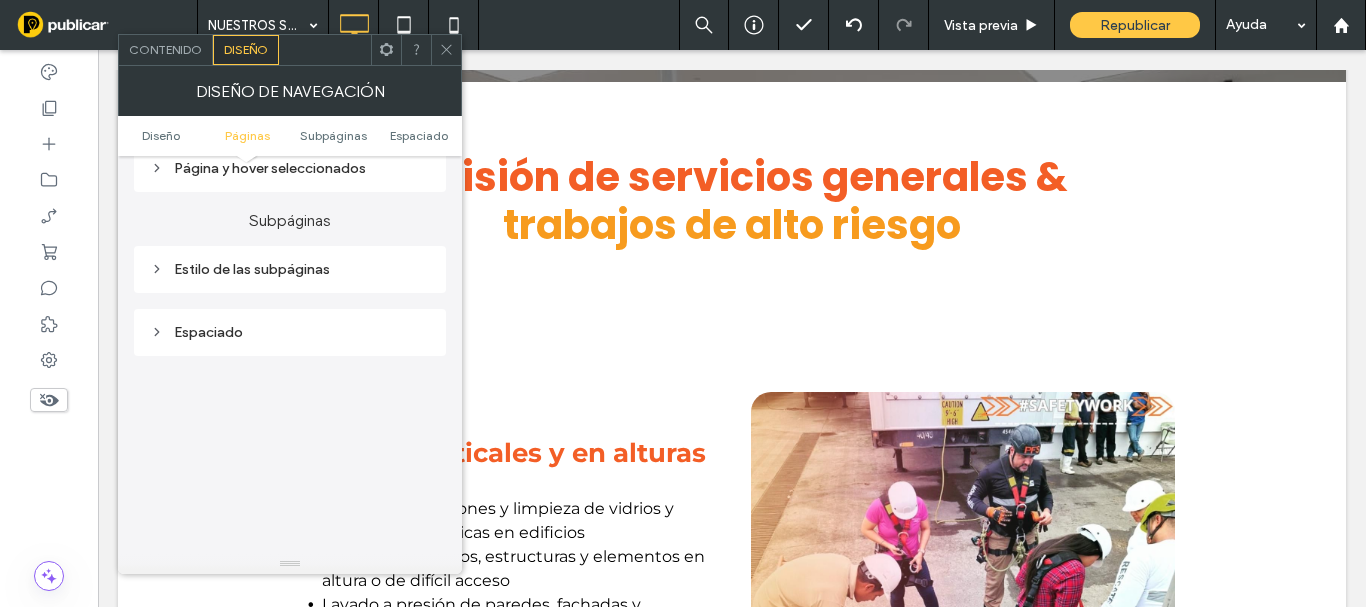 click on "Estilo de las subpáginas" at bounding box center [290, 269] 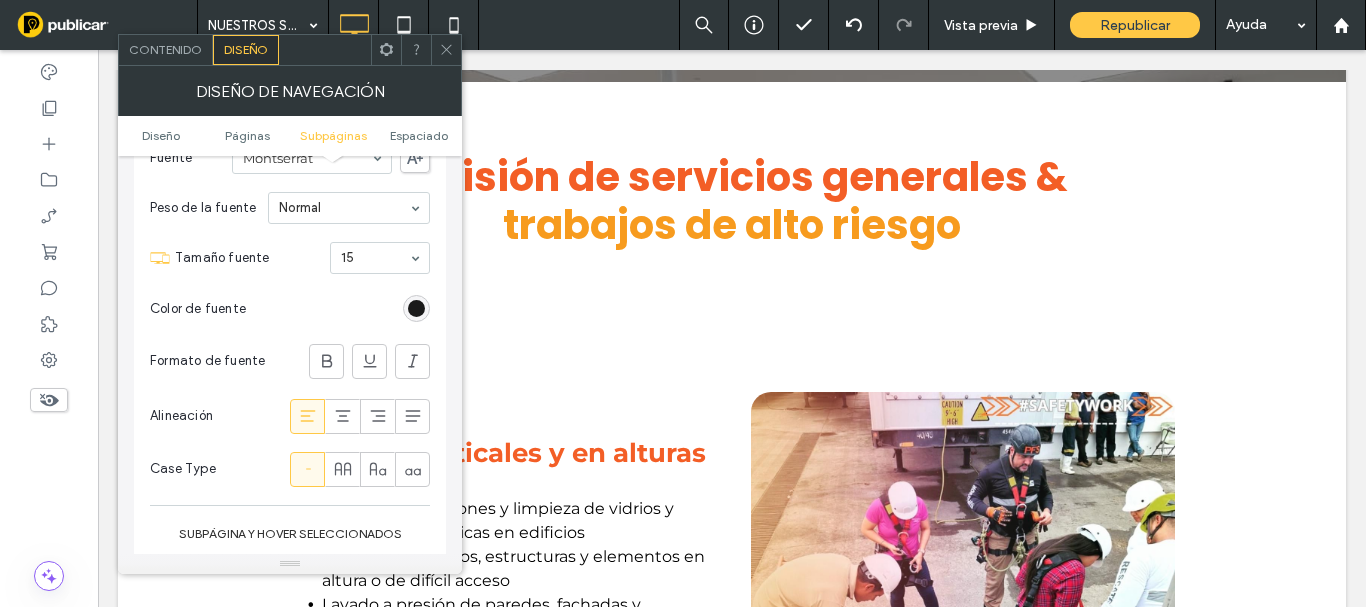 scroll, scrollTop: 700, scrollLeft: 0, axis: vertical 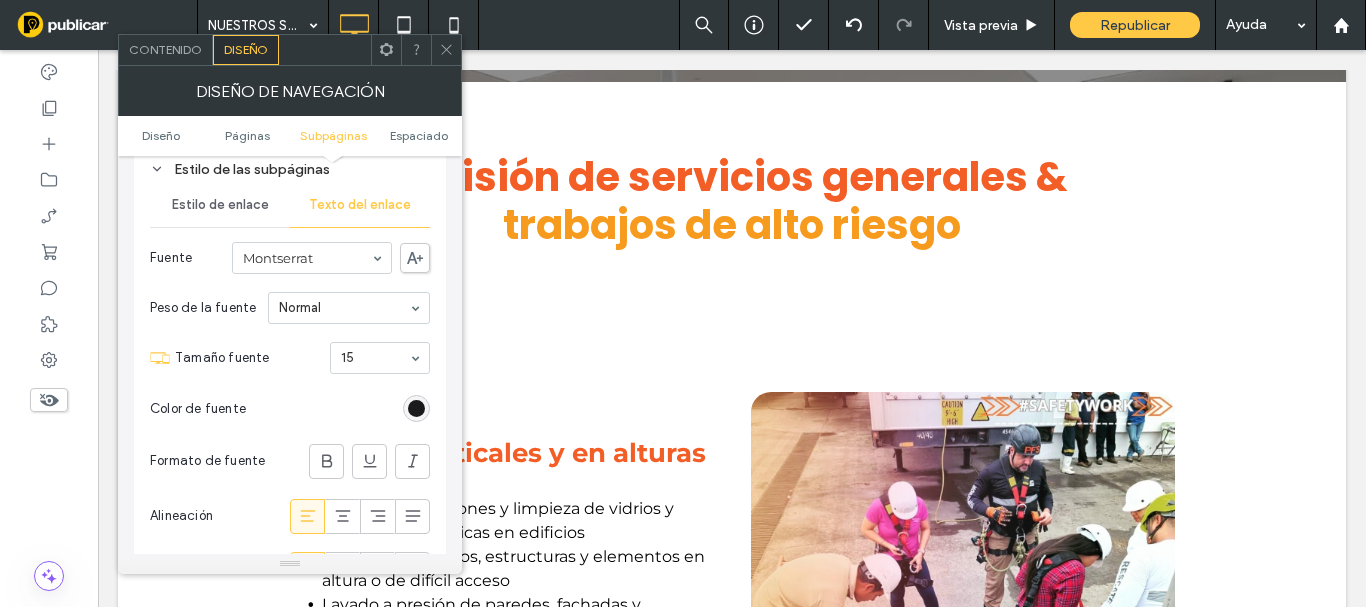 click on "Estilo de enlace" at bounding box center [220, 205] 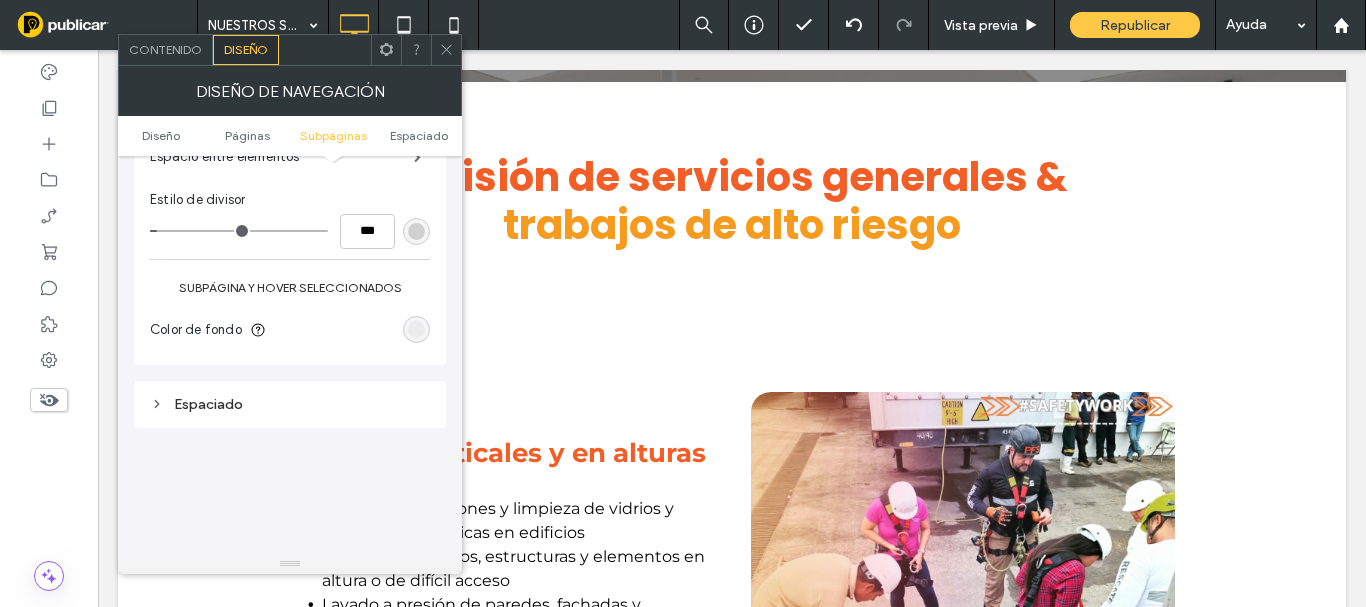 scroll, scrollTop: 700, scrollLeft: 0, axis: vertical 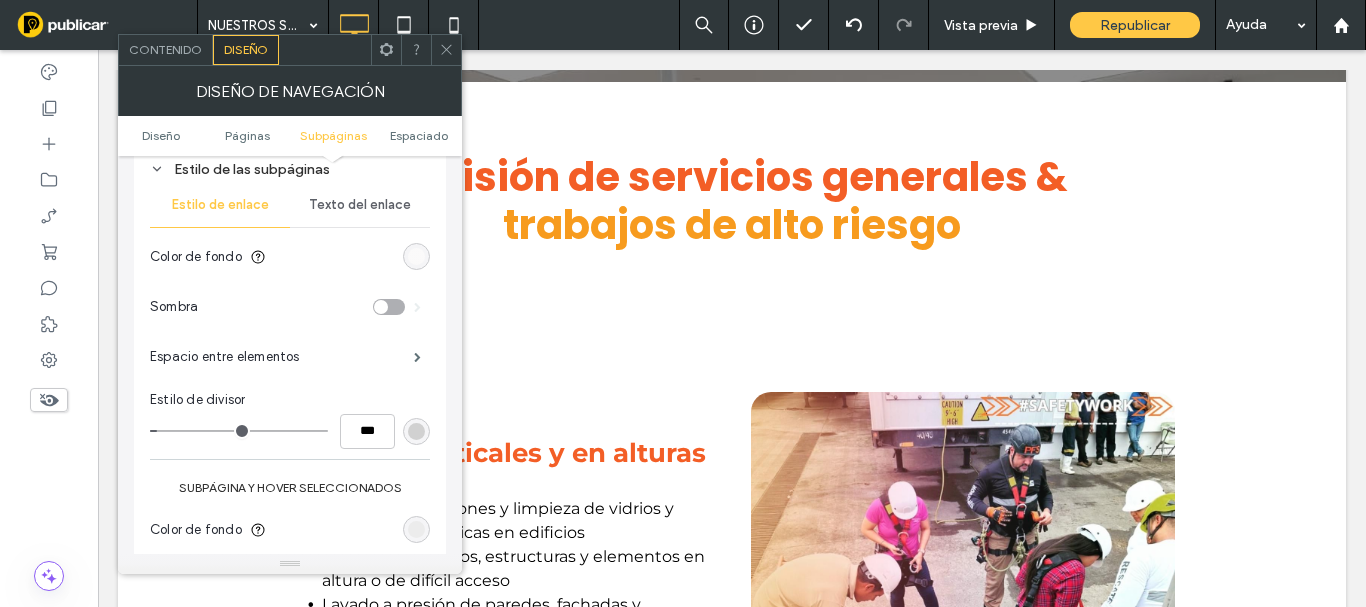 click at bounding box center (416, 256) 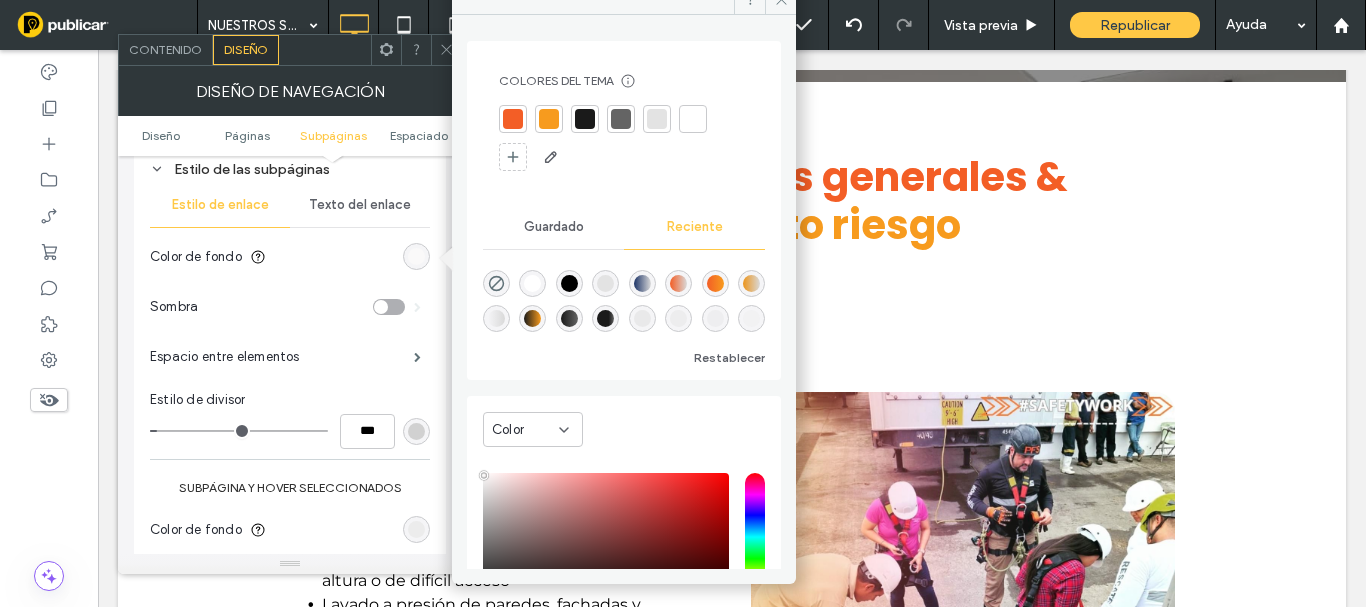 click at bounding box center (513, 119) 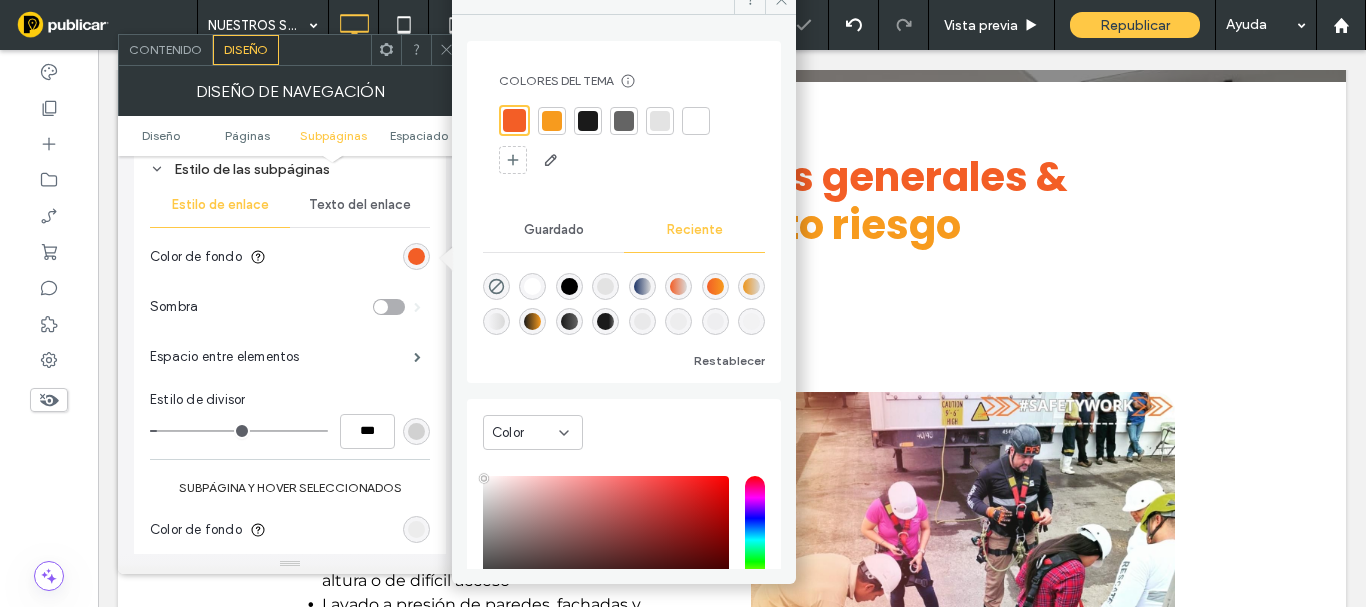 click at bounding box center [696, 121] 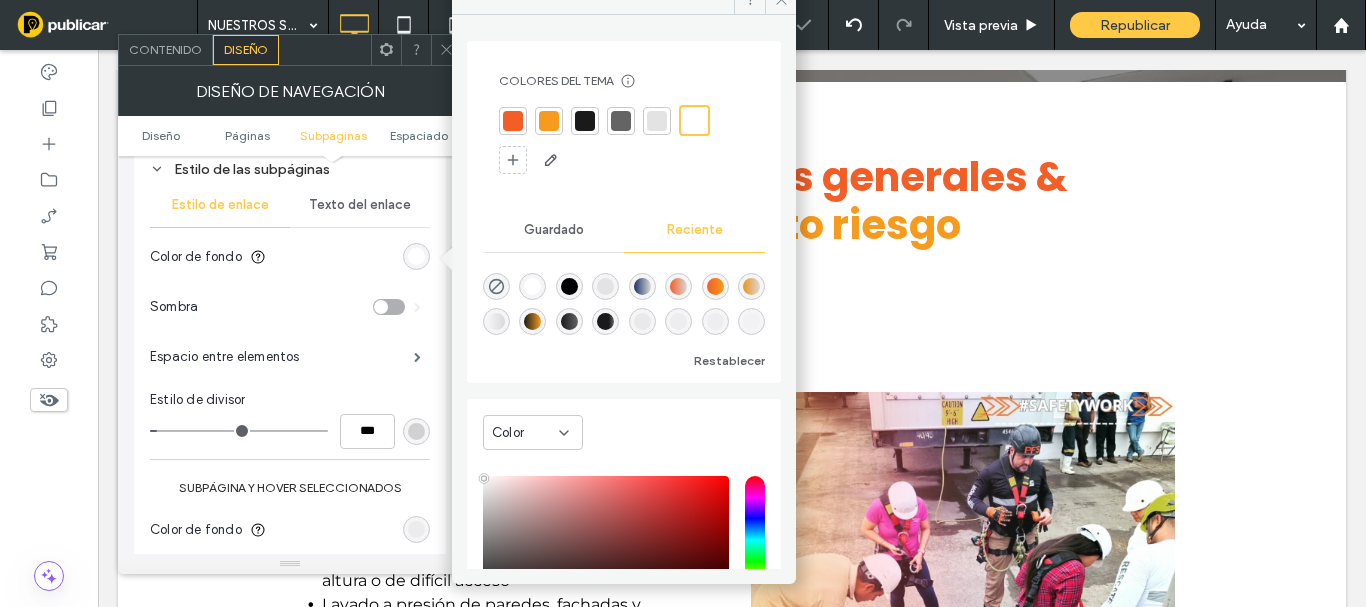 click at bounding box center (657, 121) 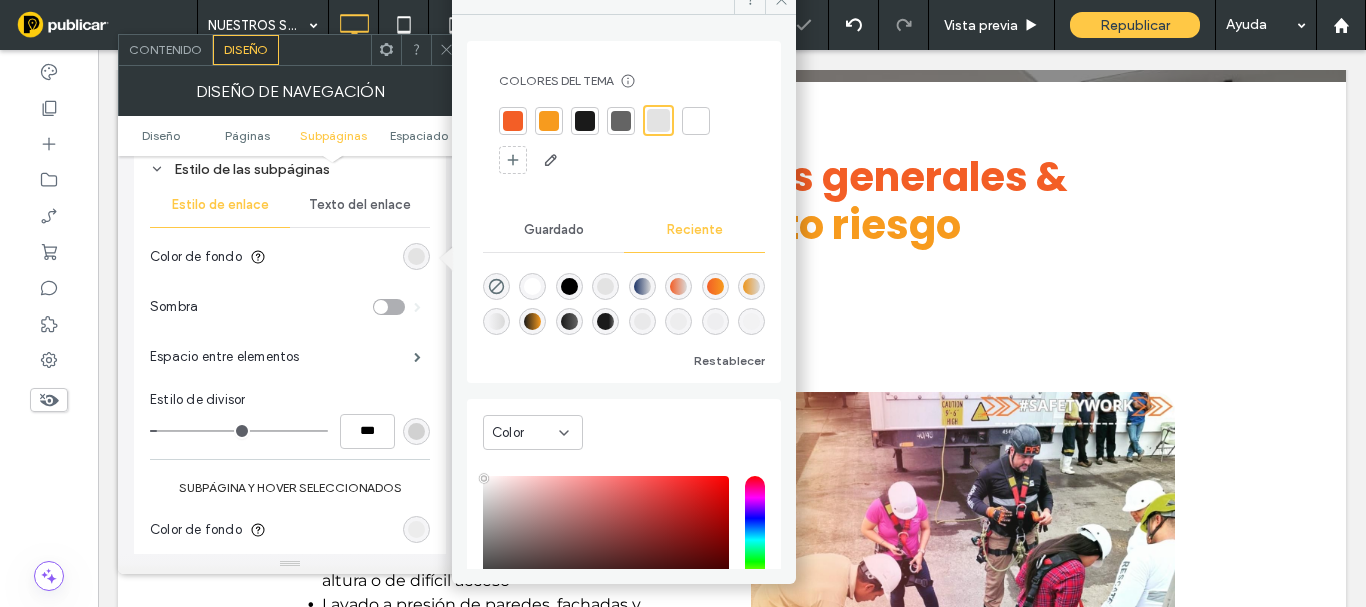 drag, startPoint x: 776, startPoint y: 5, endPoint x: 720, endPoint y: 43, distance: 67.6757 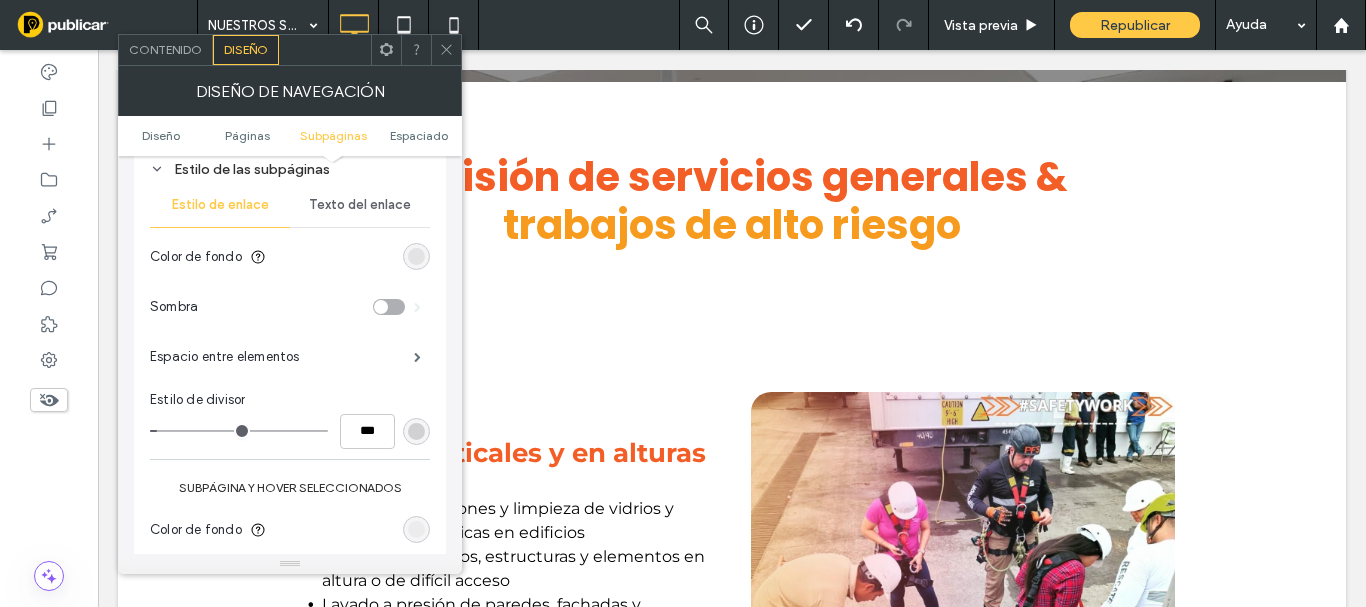 scroll, scrollTop: 900, scrollLeft: 0, axis: vertical 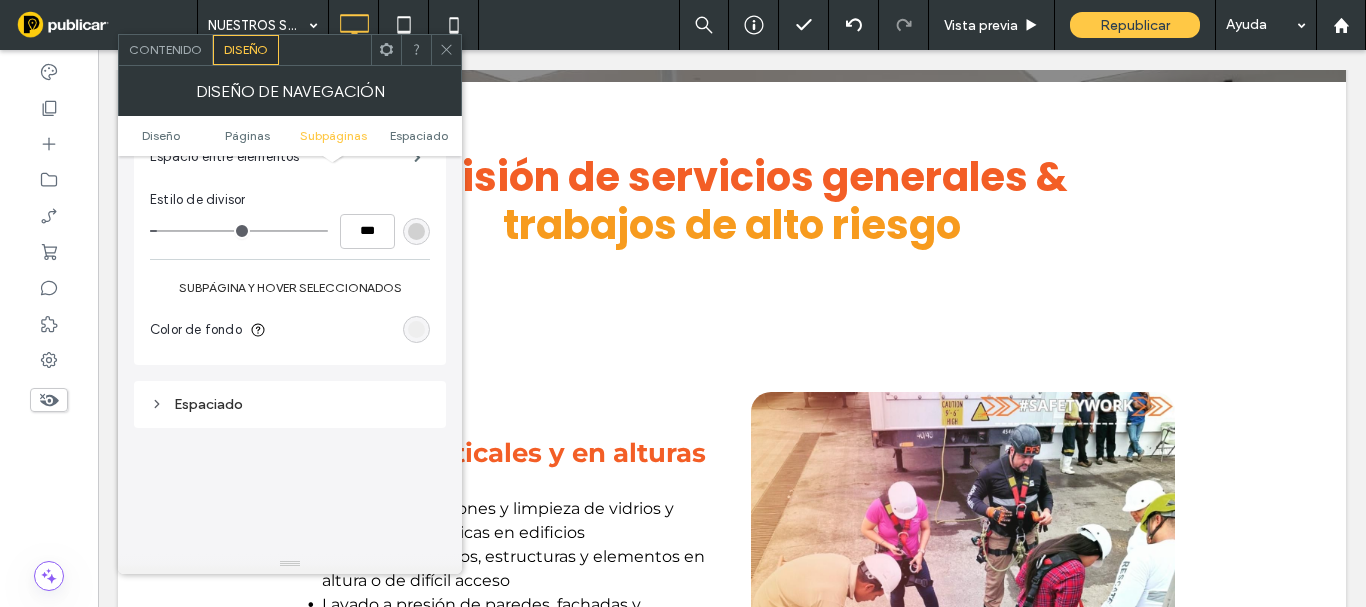 click at bounding box center [416, 329] 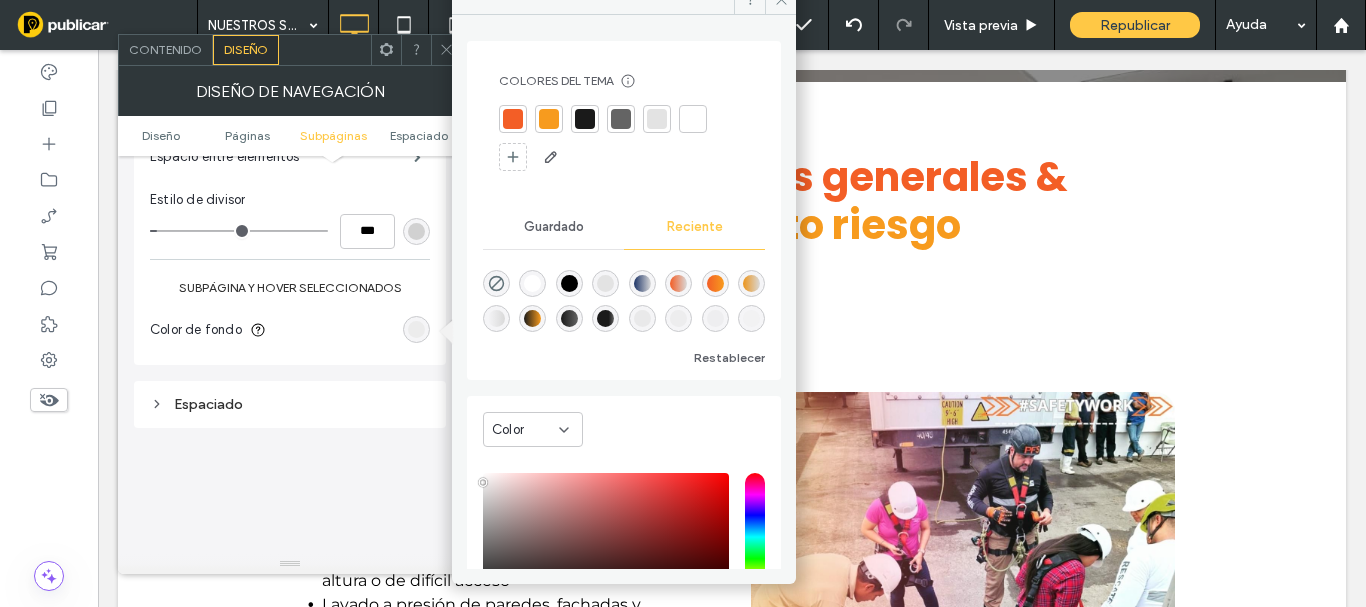 click at bounding box center [621, 119] 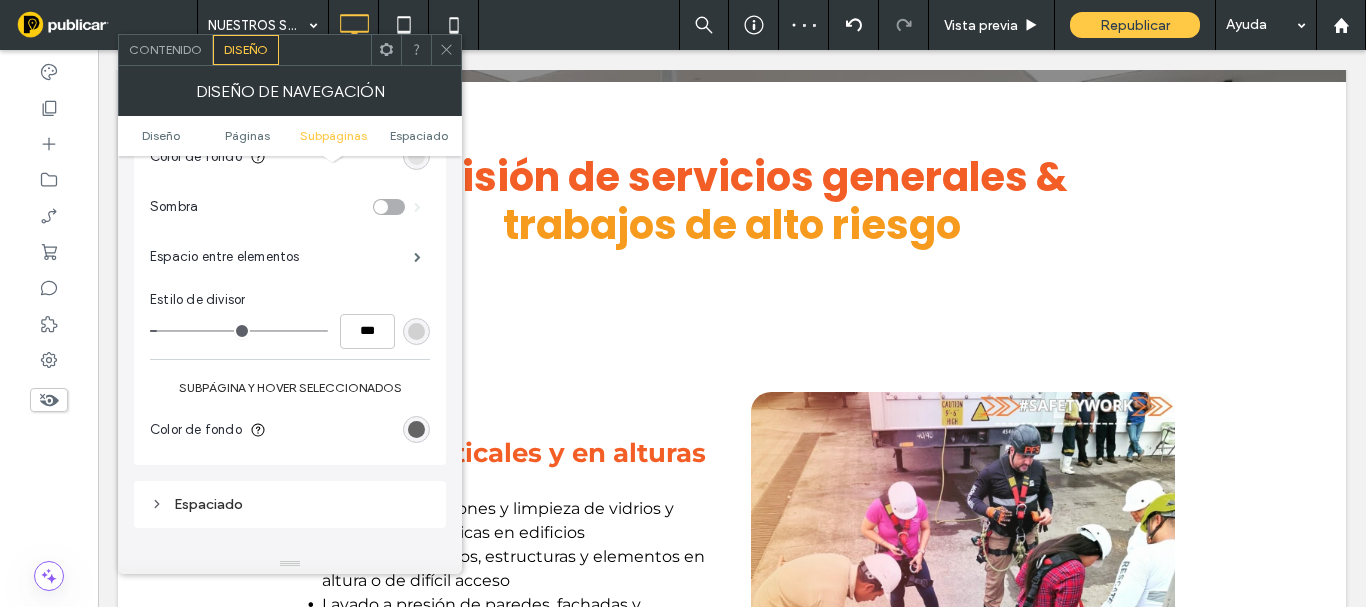 scroll, scrollTop: 700, scrollLeft: 0, axis: vertical 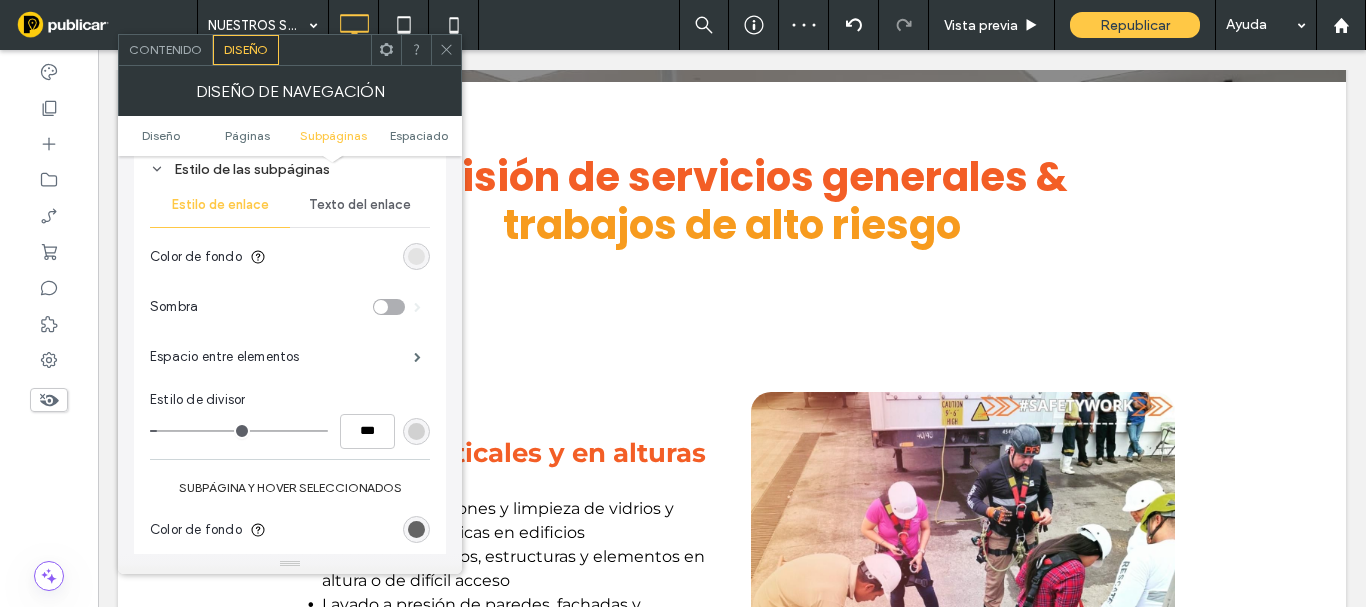 click on "Texto del enlace" at bounding box center [360, 205] 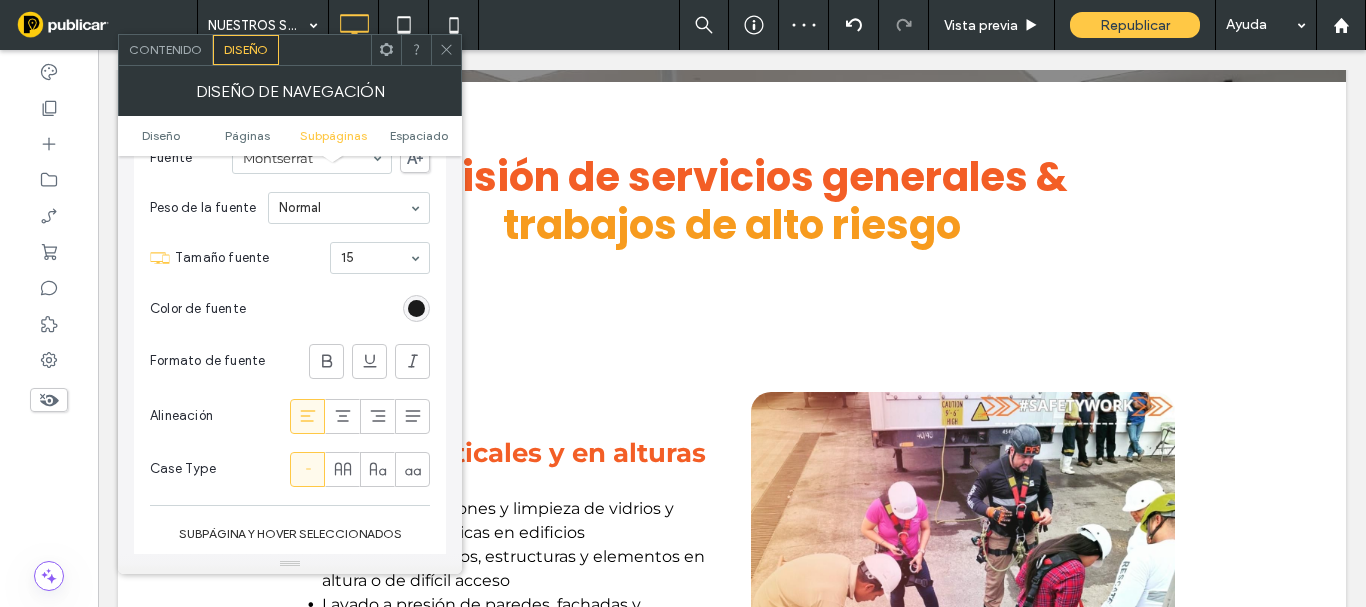 scroll, scrollTop: 1100, scrollLeft: 0, axis: vertical 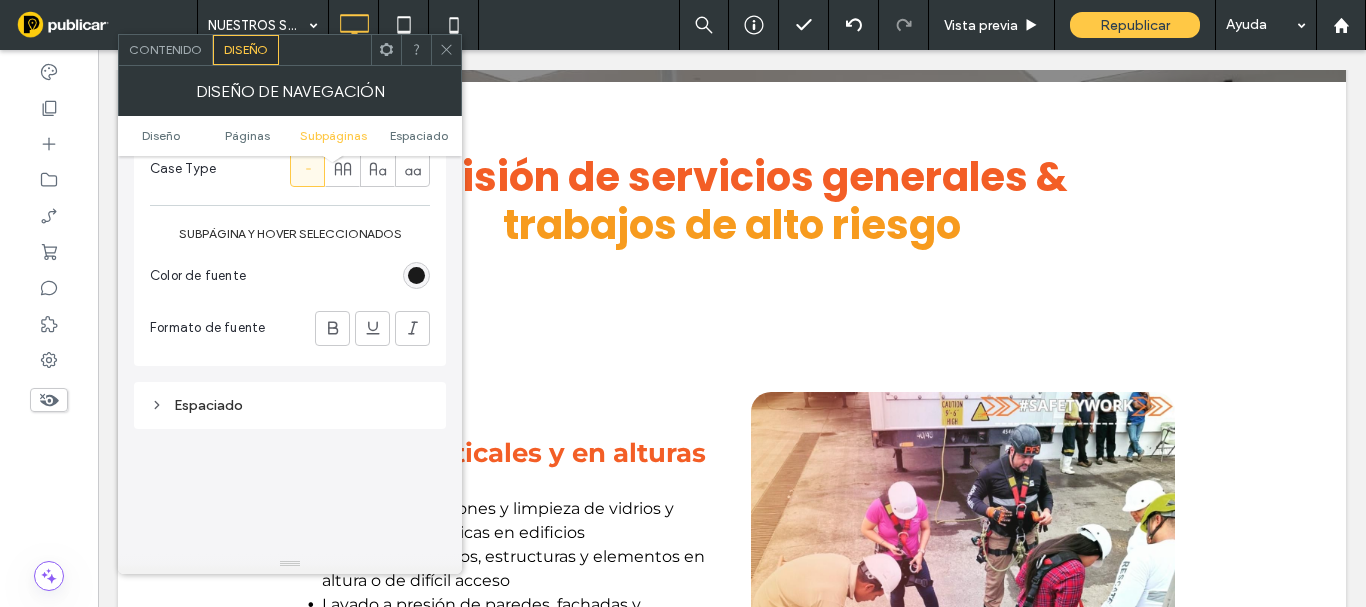 click on "Color de fuente" at bounding box center (290, 276) 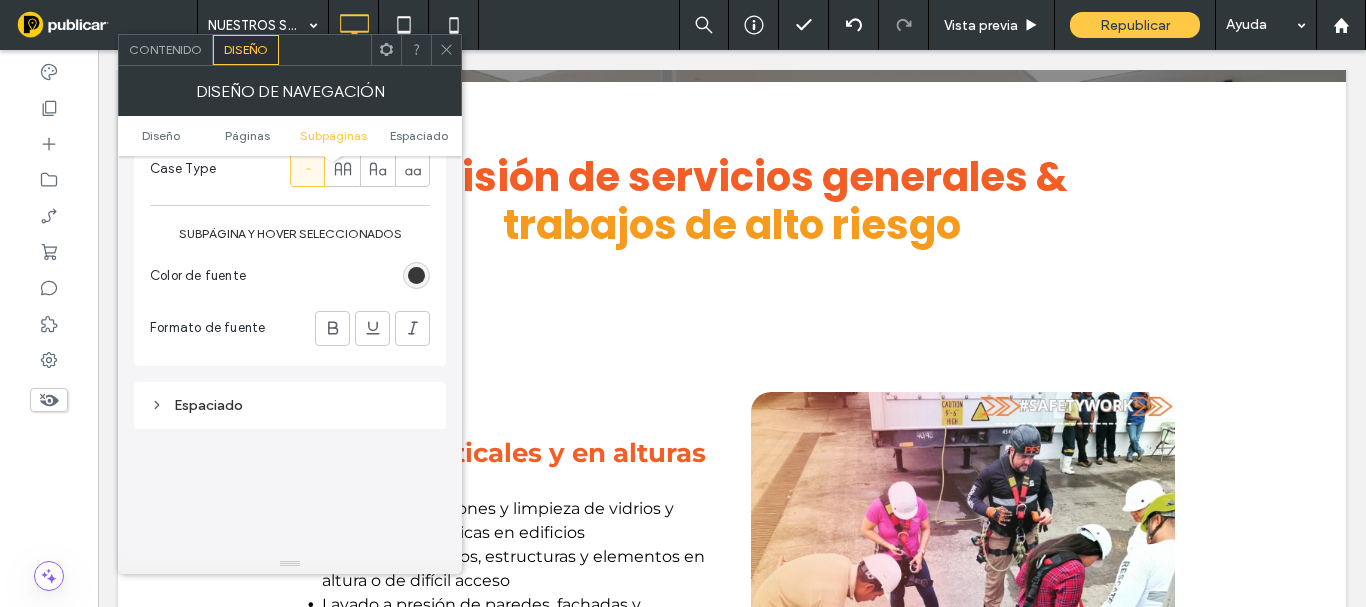 click at bounding box center (416, 275) 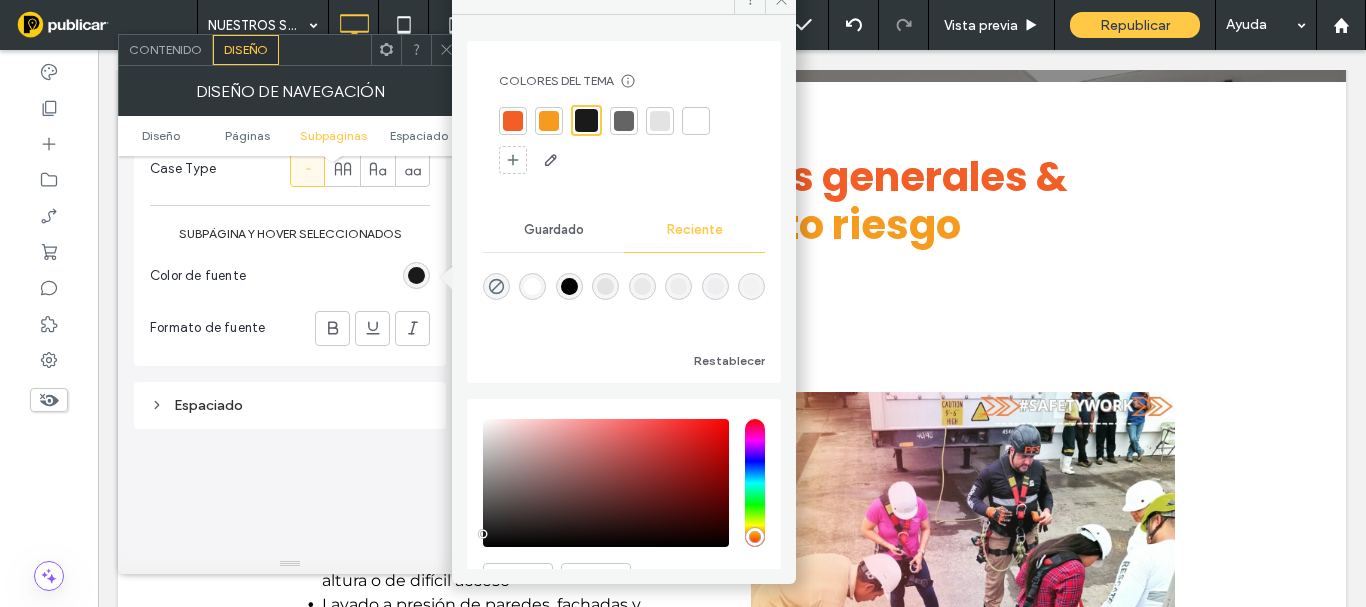click at bounding box center (696, 121) 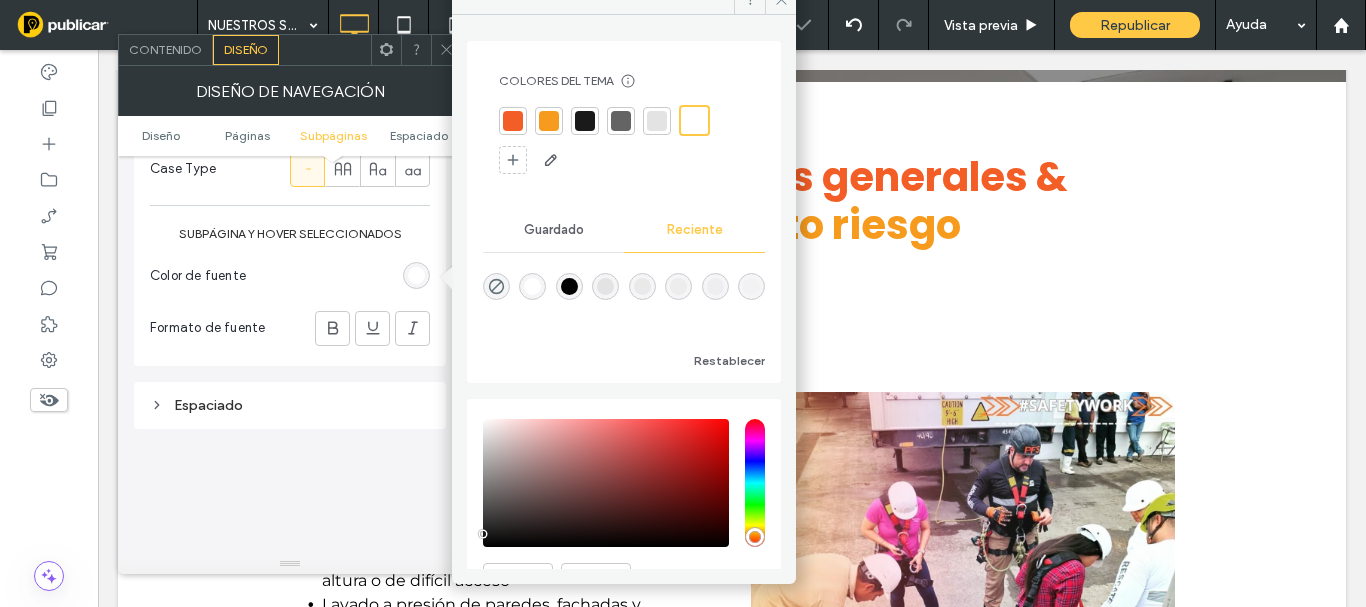 click 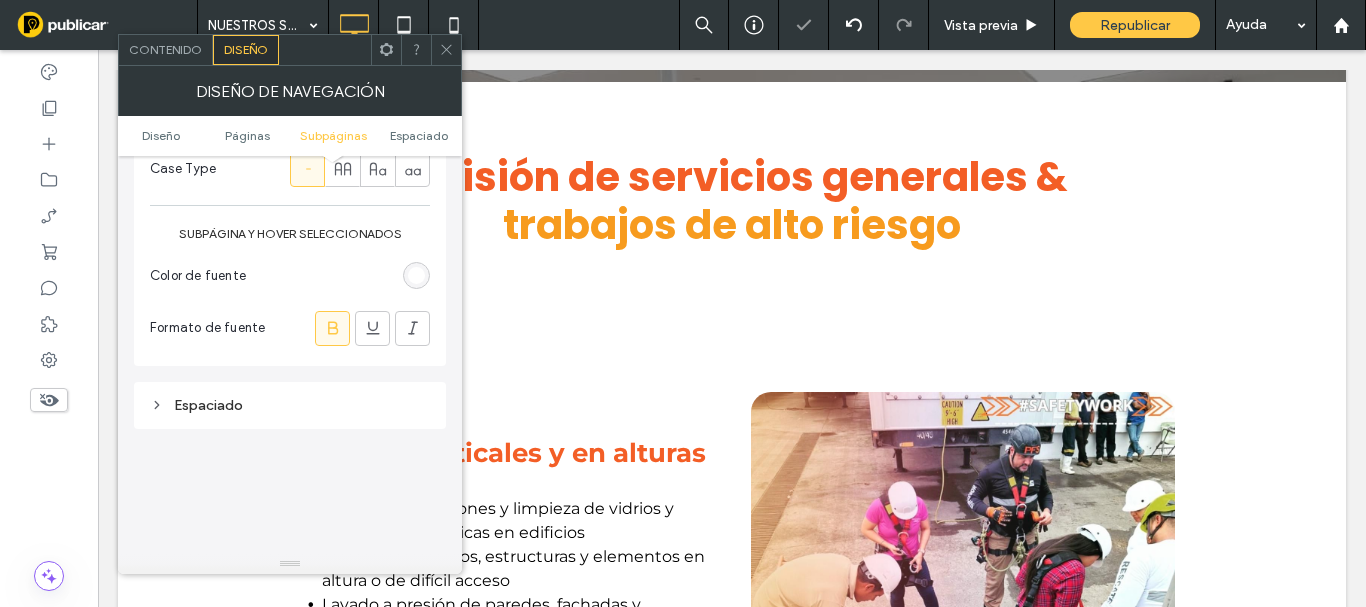 drag, startPoint x: 273, startPoint y: 544, endPoint x: 324, endPoint y: 480, distance: 81.8352 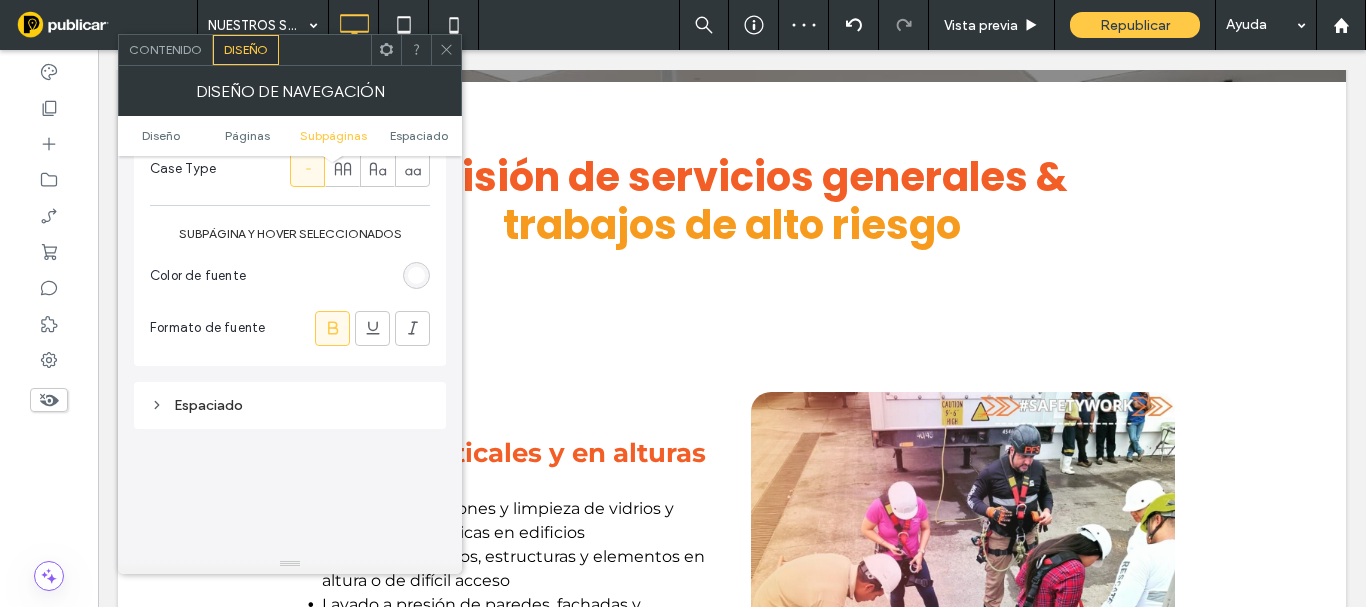 click 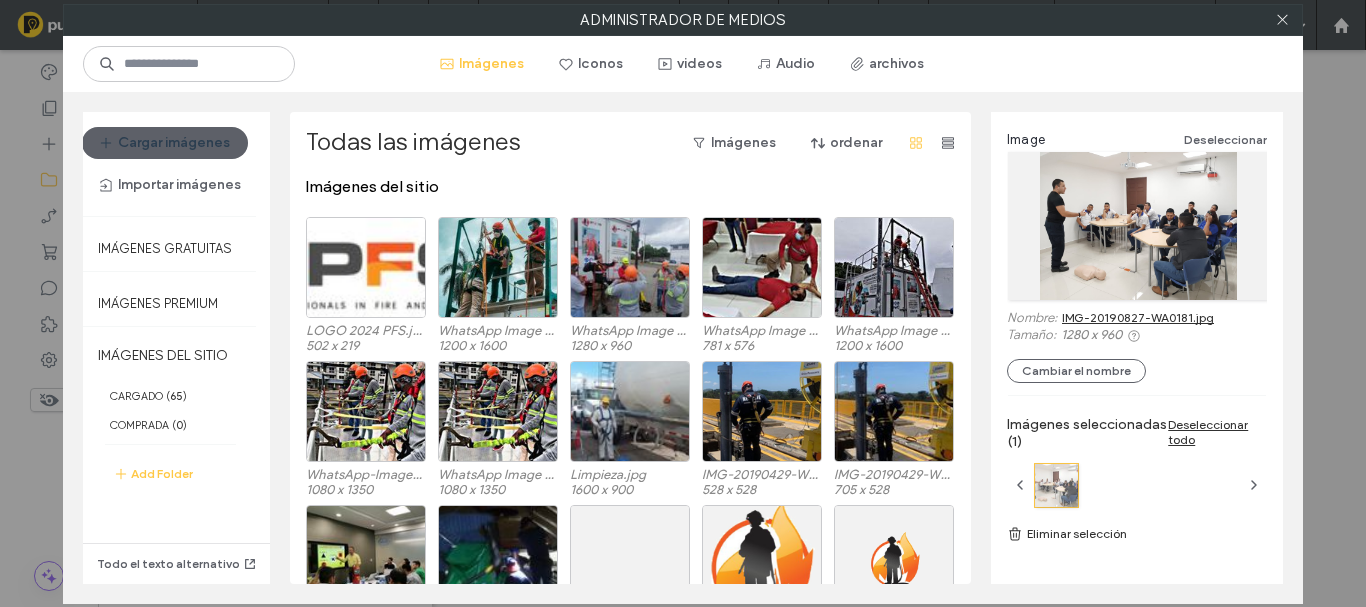 scroll, scrollTop: 0, scrollLeft: 0, axis: both 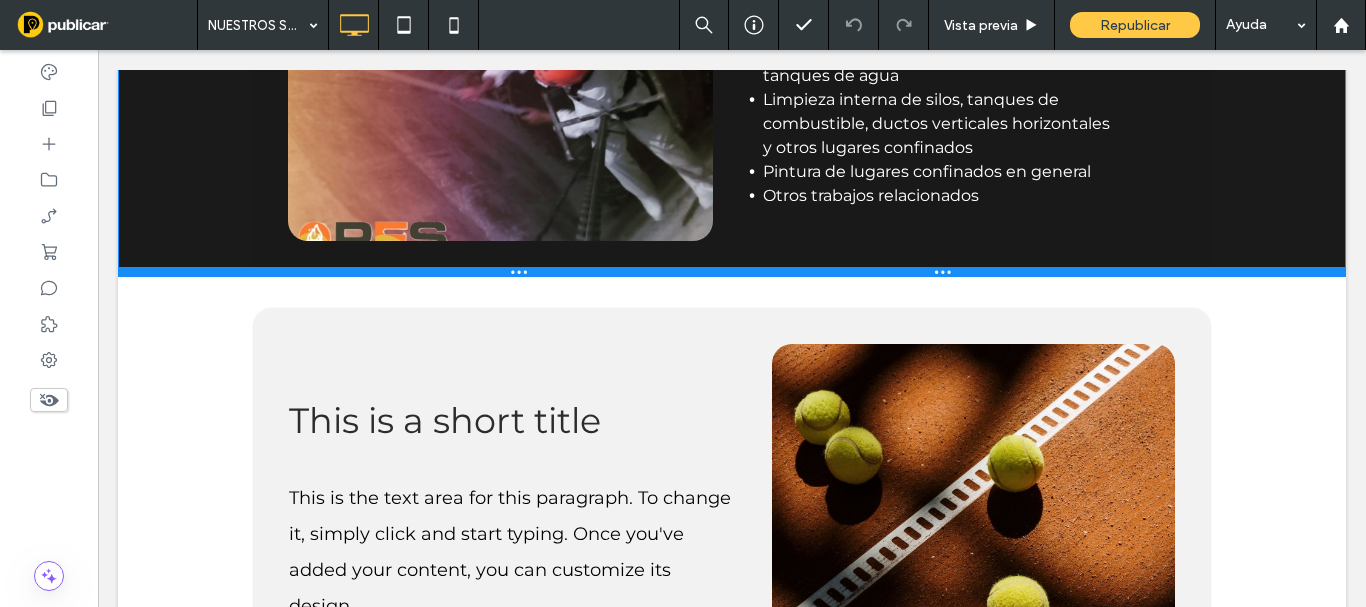 drag, startPoint x: 582, startPoint y: 335, endPoint x: 603, endPoint y: 266, distance: 72.12489 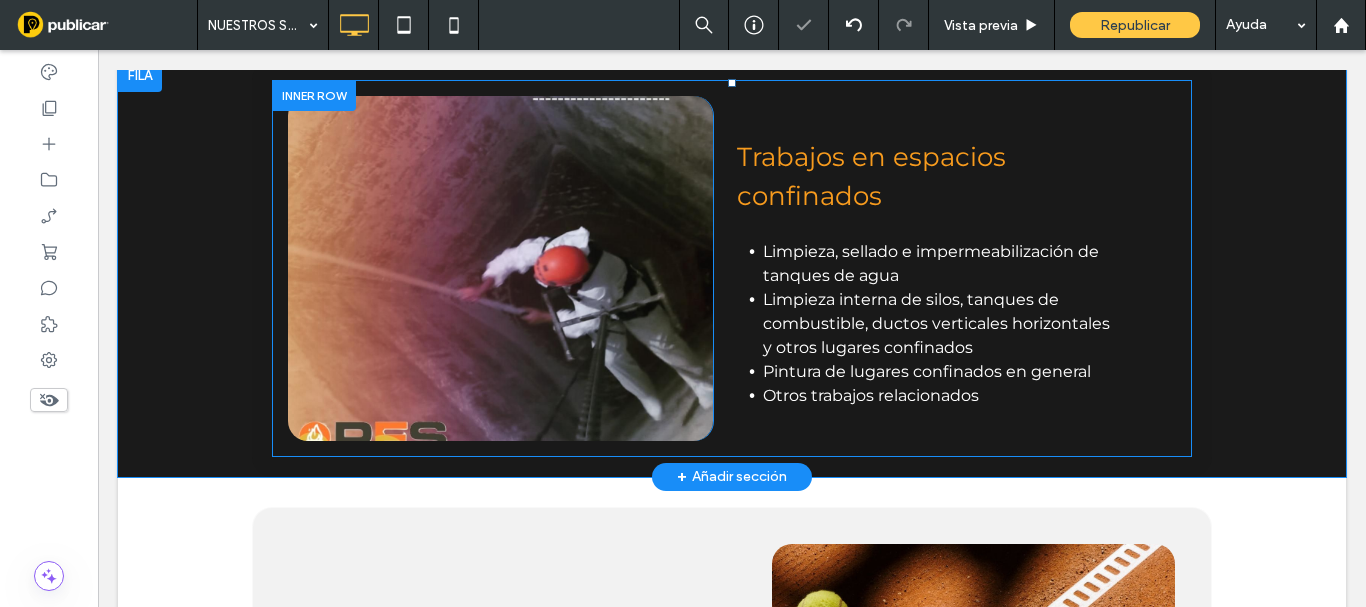 scroll, scrollTop: 1100, scrollLeft: 0, axis: vertical 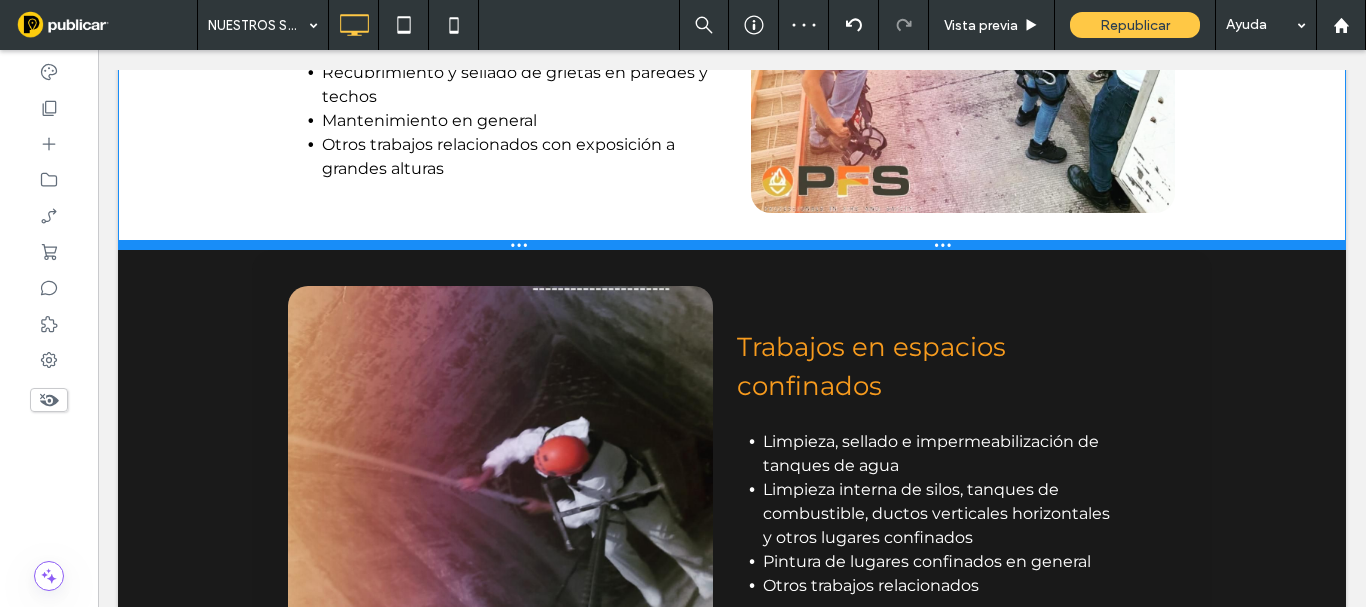 drag, startPoint x: 564, startPoint y: 358, endPoint x: 603, endPoint y: 255, distance: 110.13628 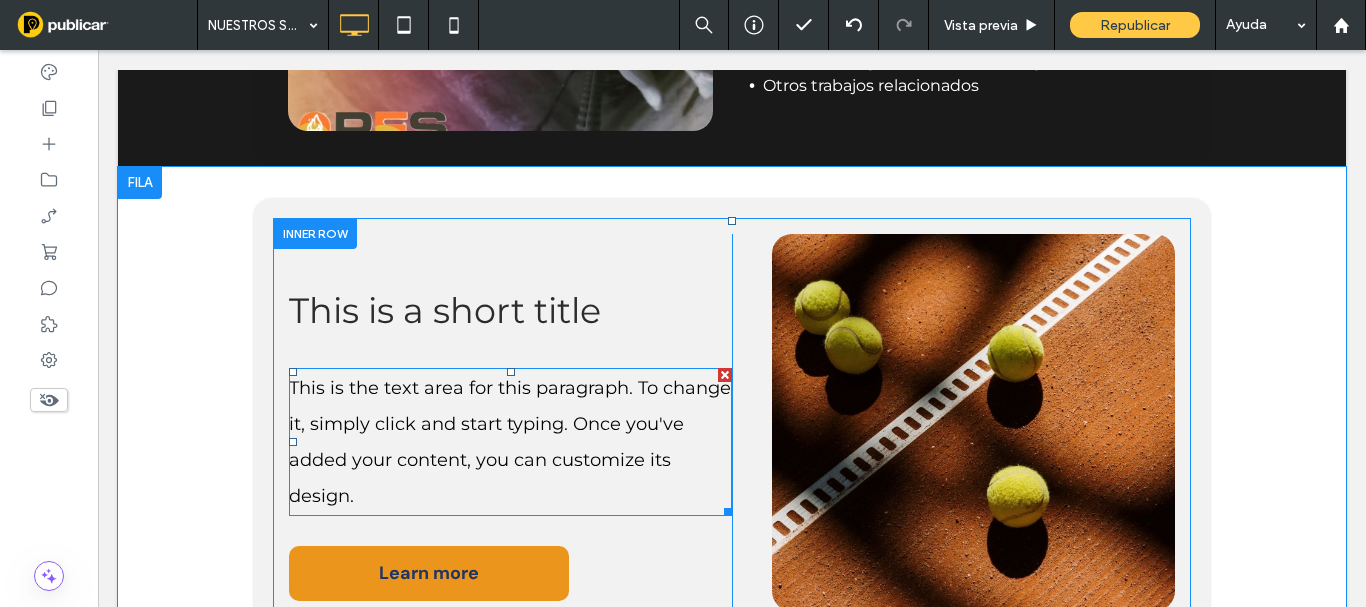scroll, scrollTop: 1800, scrollLeft: 0, axis: vertical 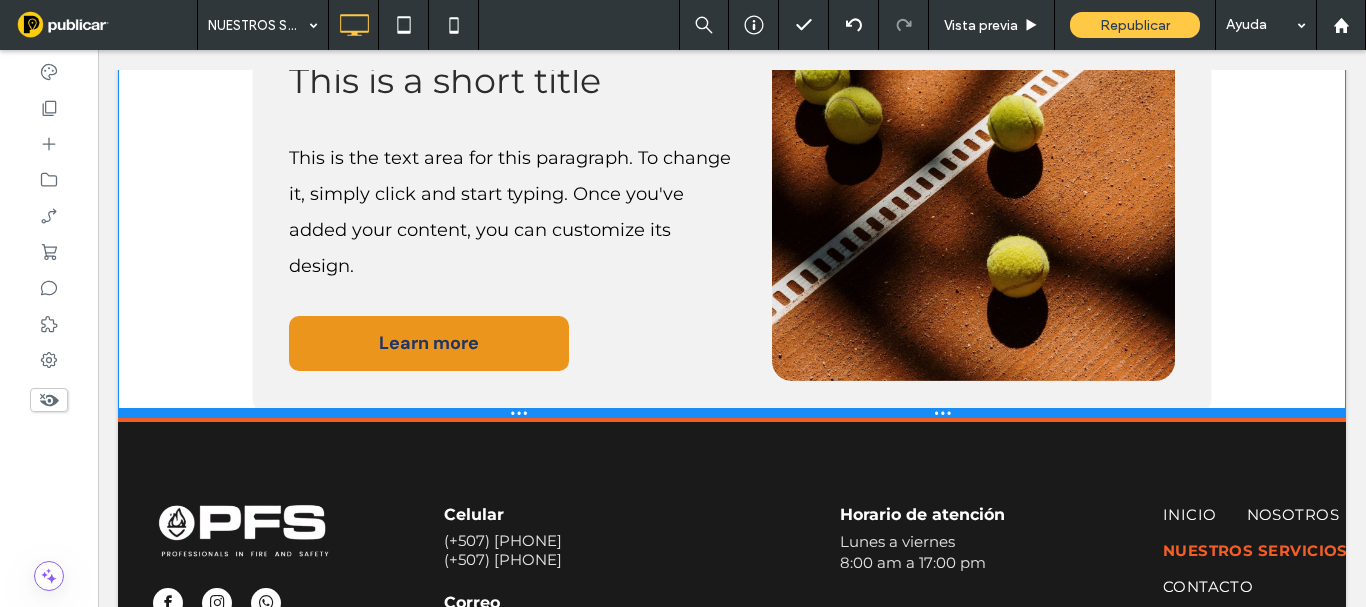drag, startPoint x: 598, startPoint y: 523, endPoint x: 662, endPoint y: 435, distance: 108.81177 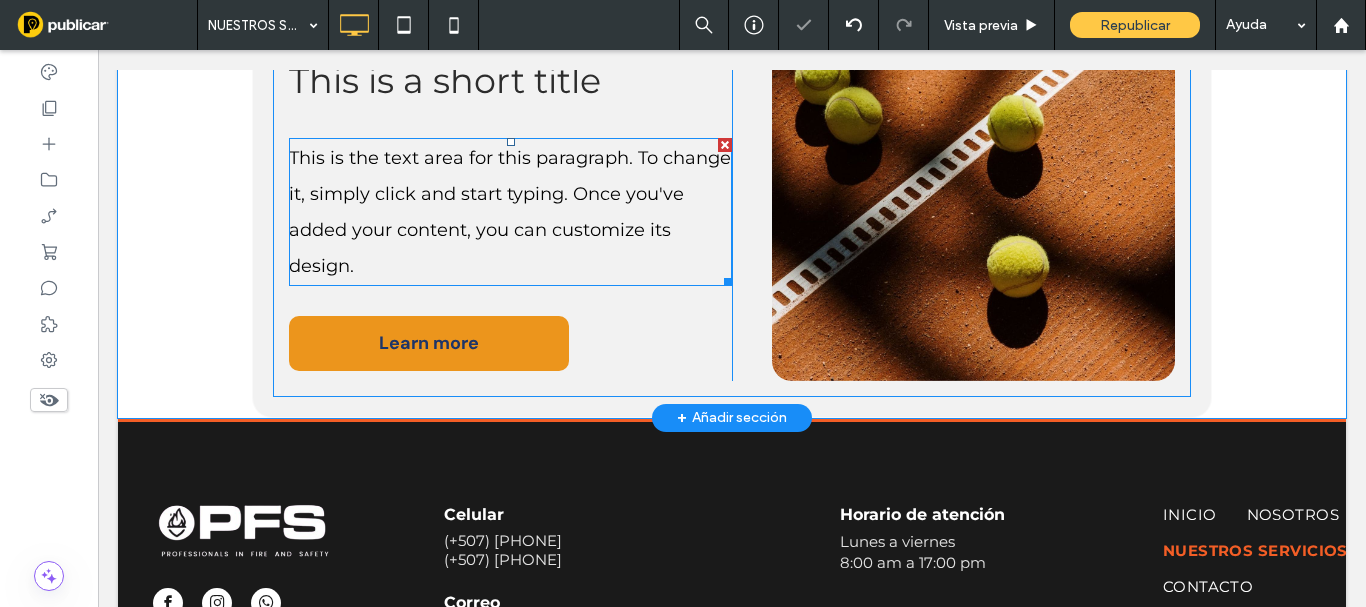 scroll, scrollTop: 1600, scrollLeft: 0, axis: vertical 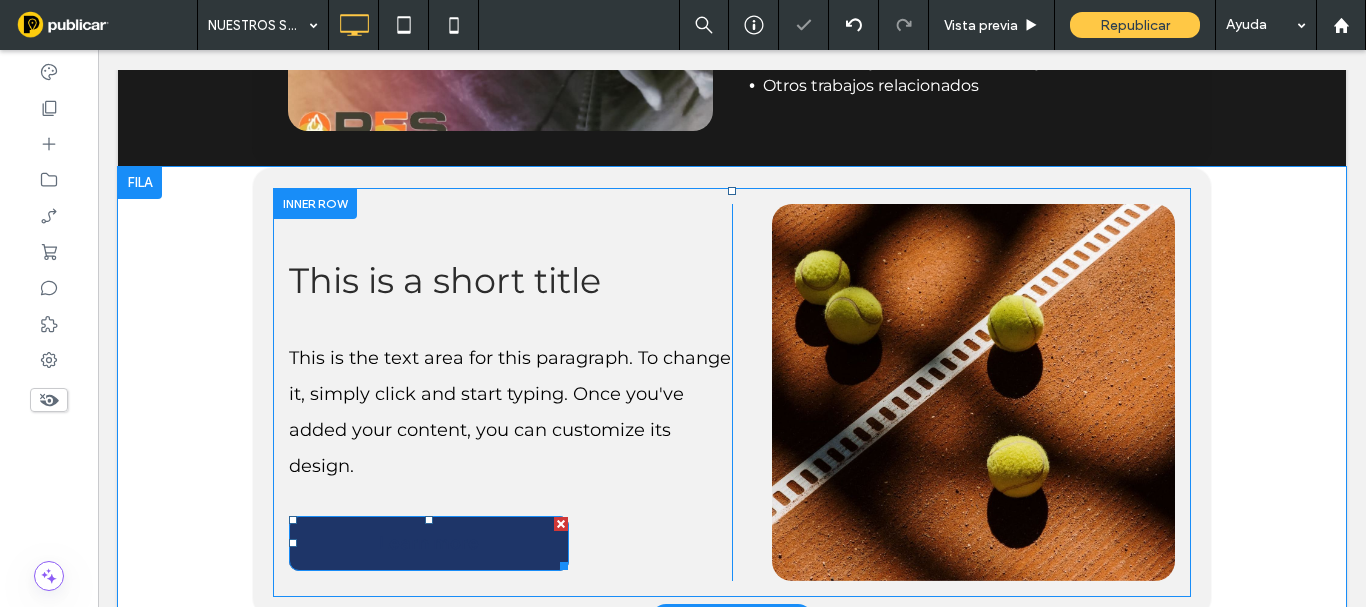 click at bounding box center (561, 524) 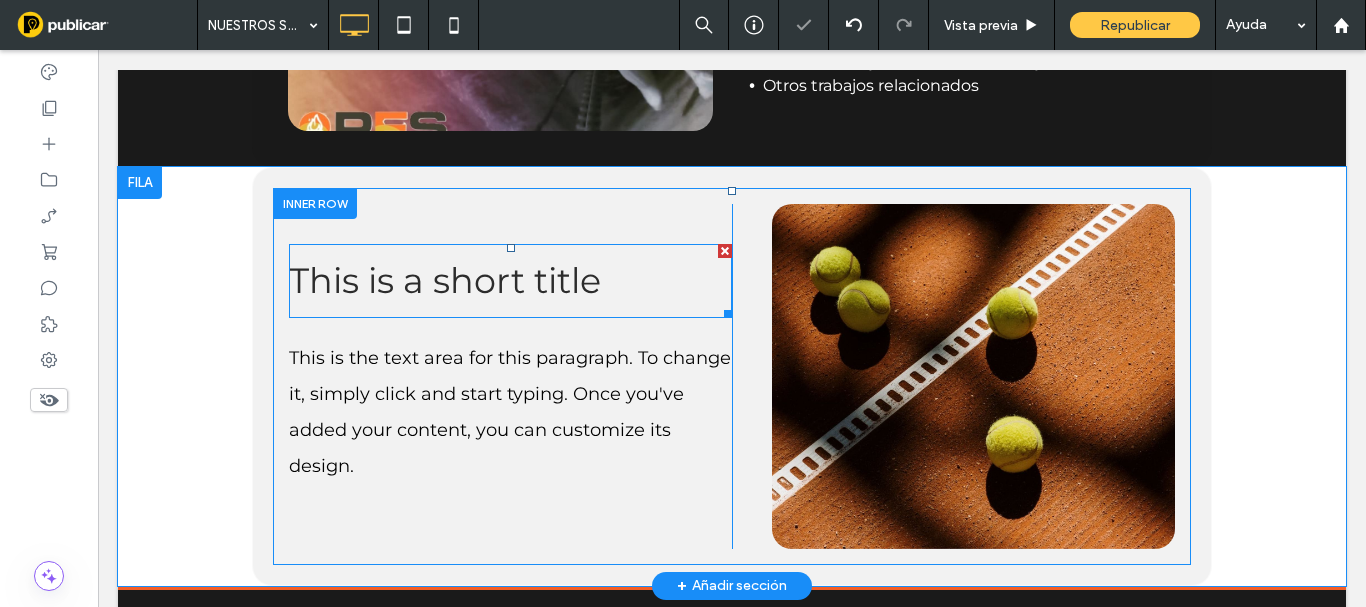 click on "This is a short title" at bounding box center [445, 280] 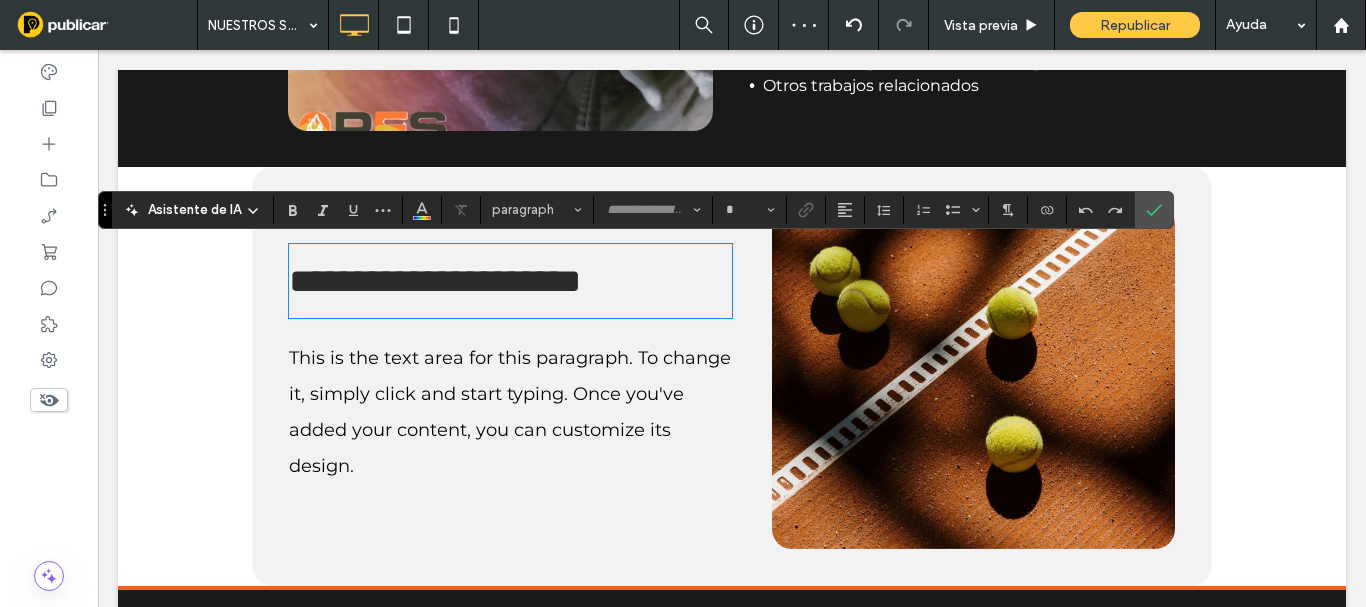 type on "**********" 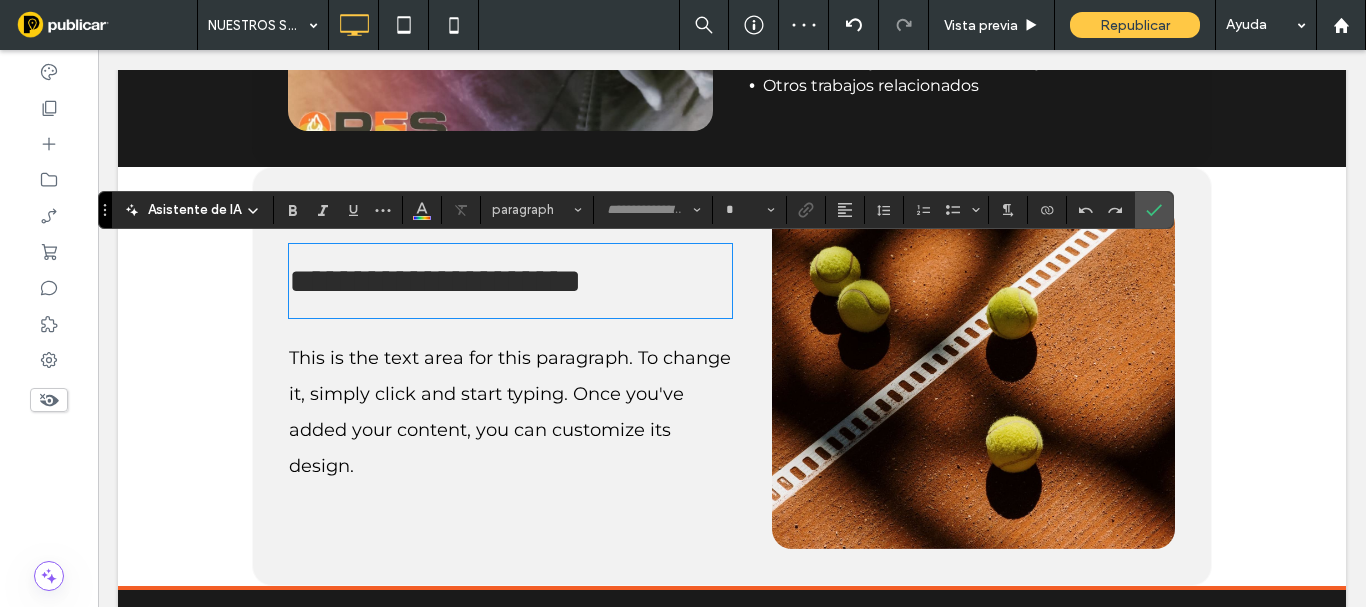 type on "**" 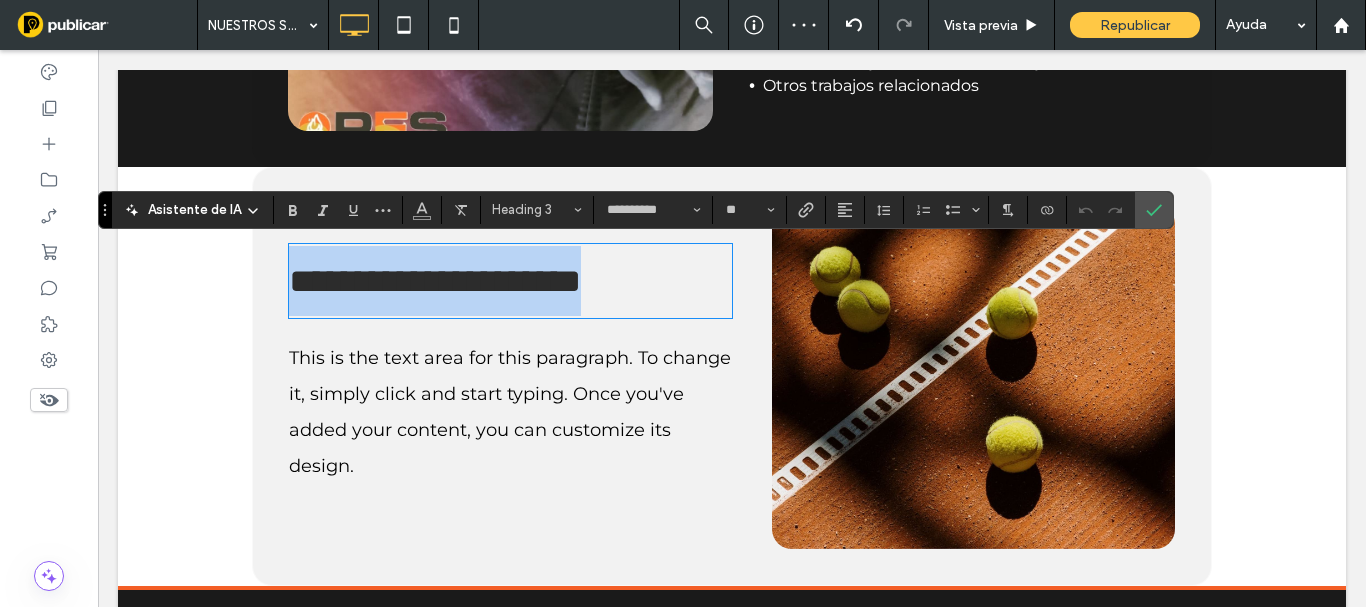 type 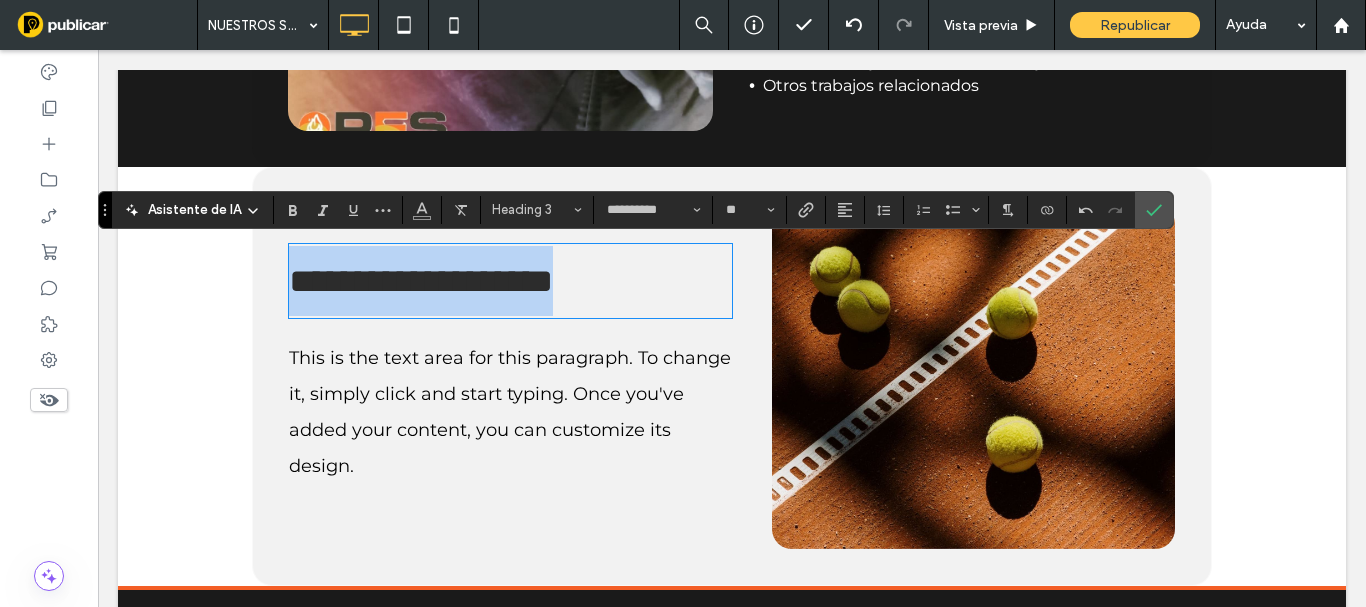 drag, startPoint x: 616, startPoint y: 284, endPoint x: 225, endPoint y: 265, distance: 391.46136 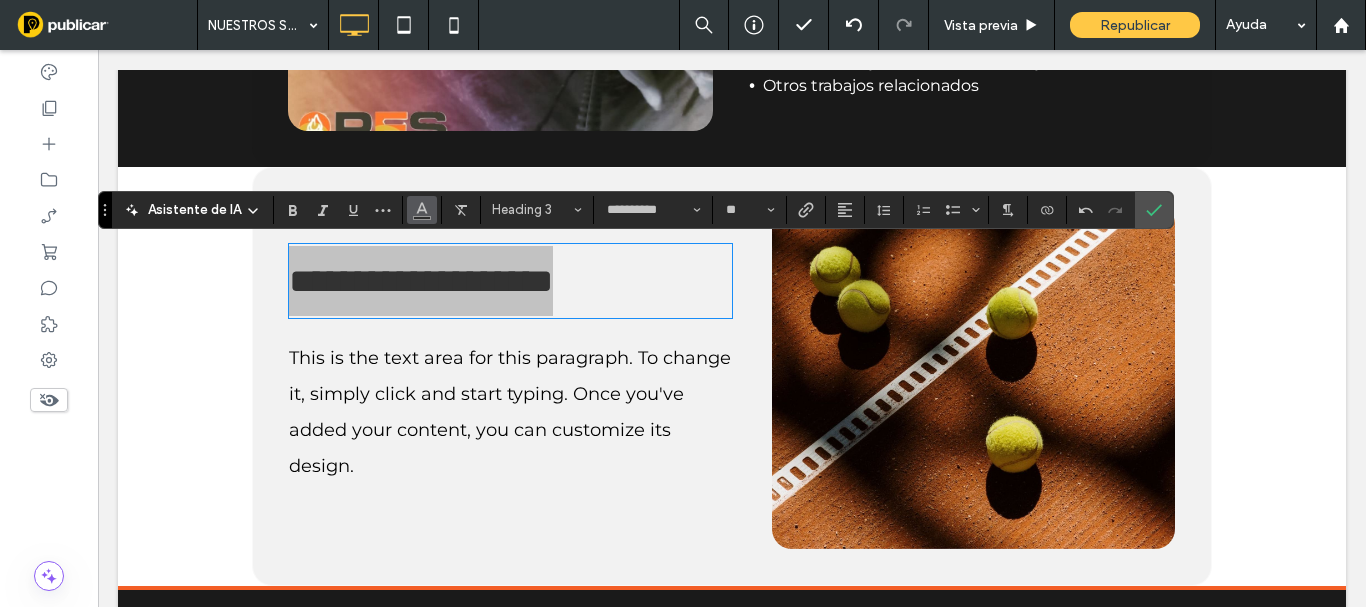 click 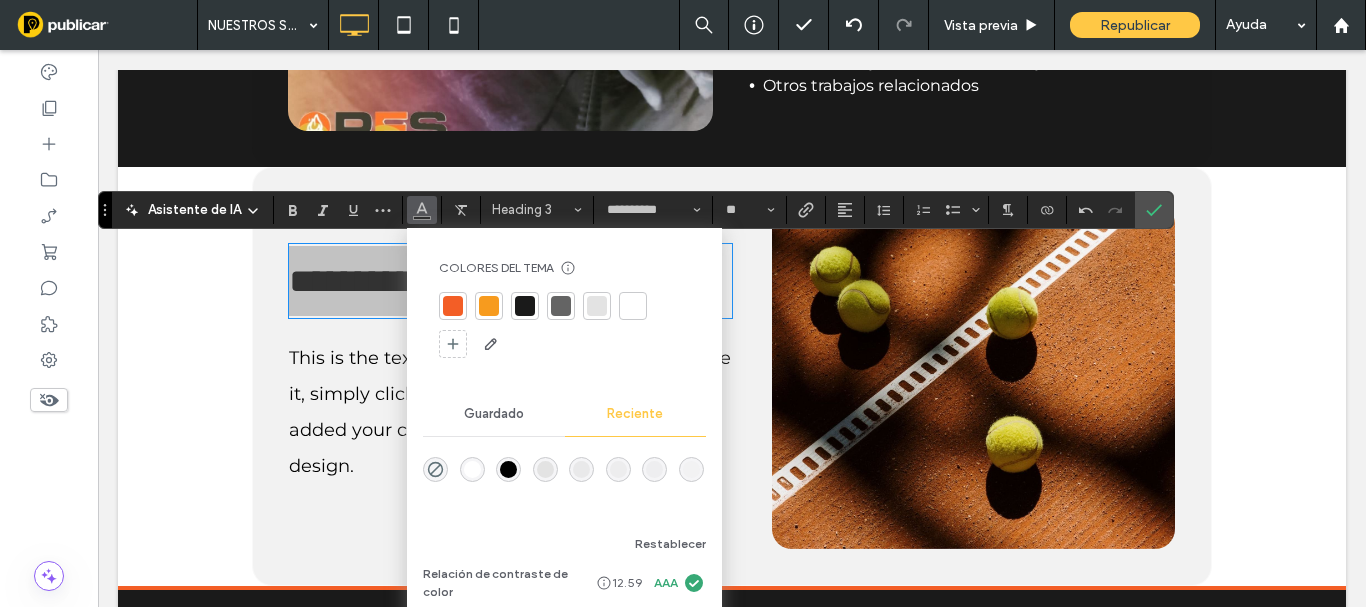 click at bounding box center (453, 306) 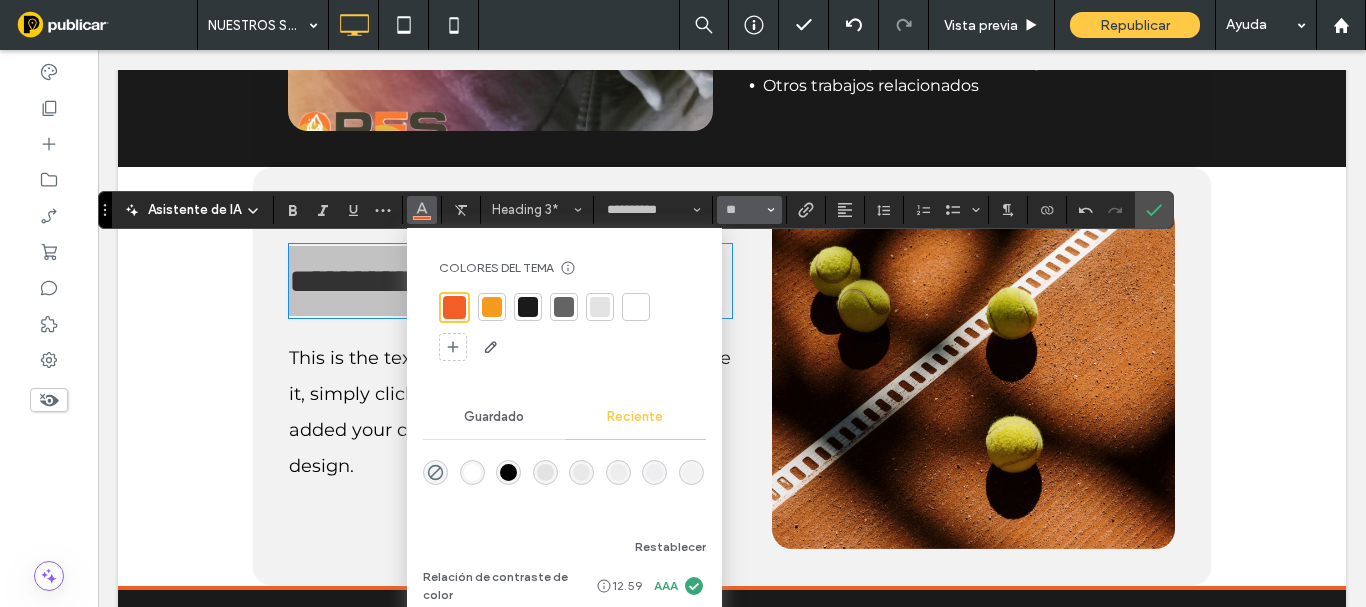 click on "**" at bounding box center (749, 210) 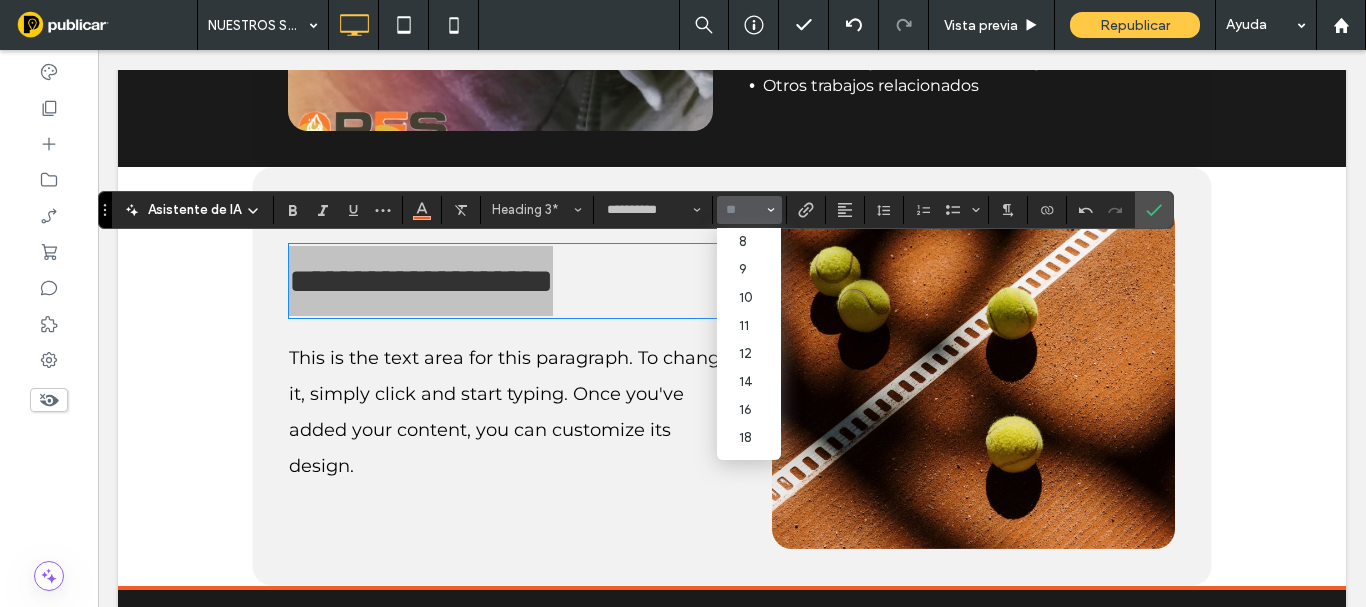 click at bounding box center [743, 210] 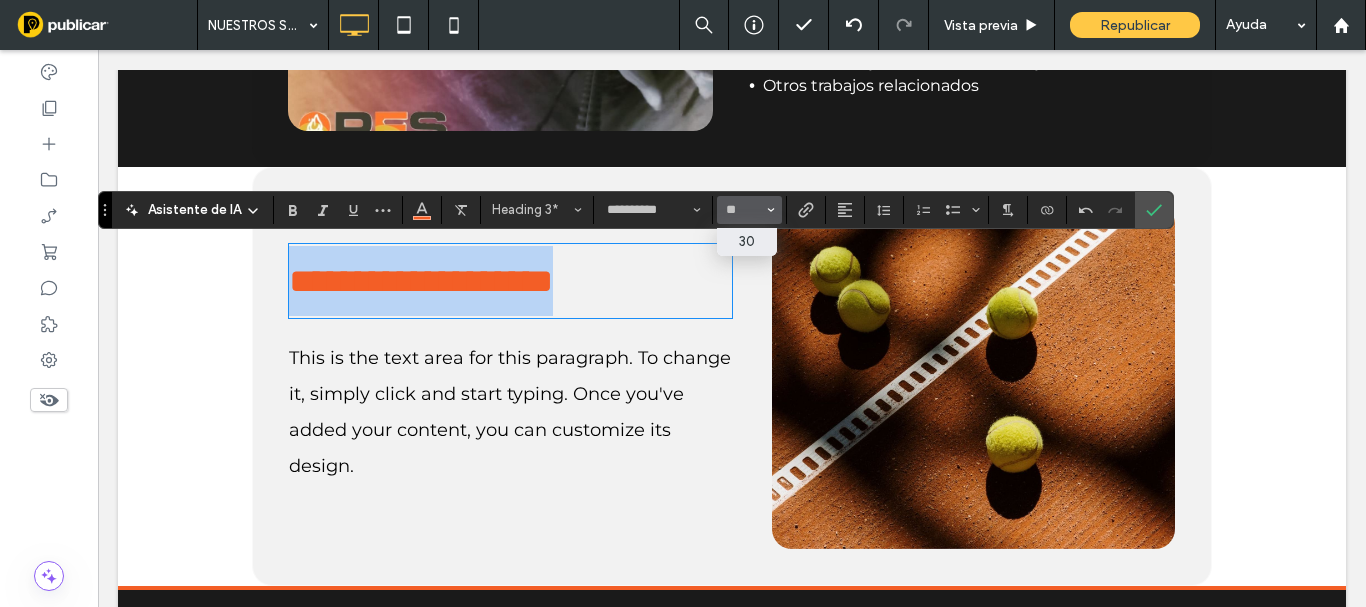 type on "**" 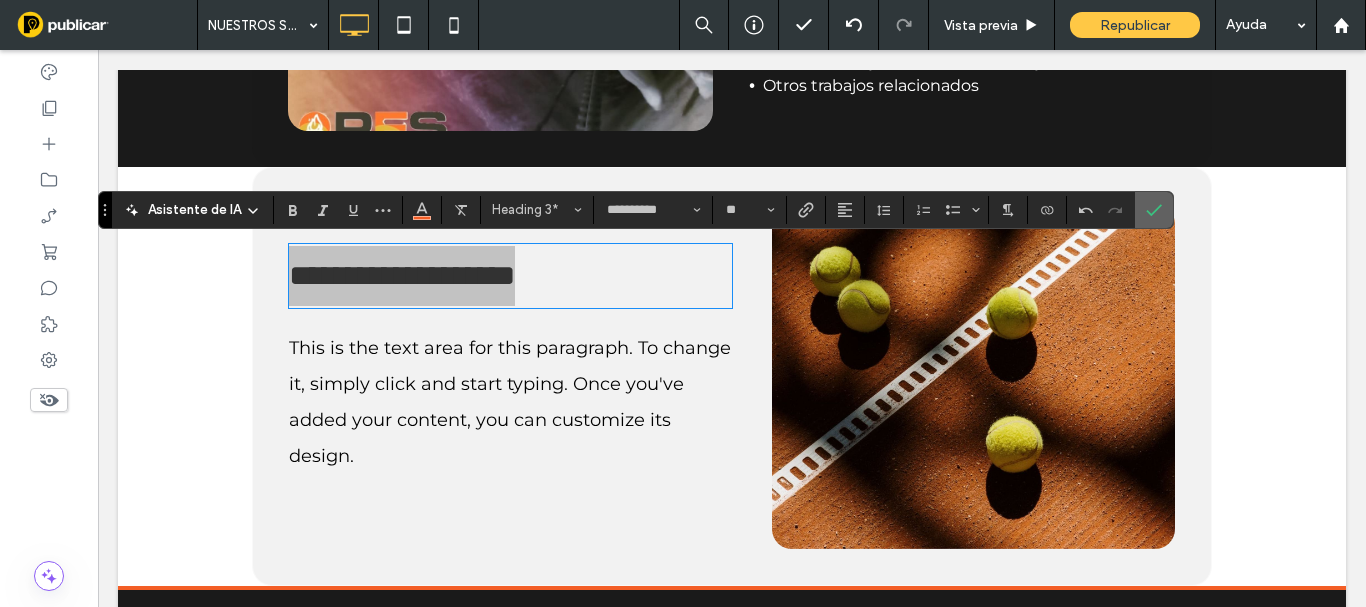 click at bounding box center [1154, 210] 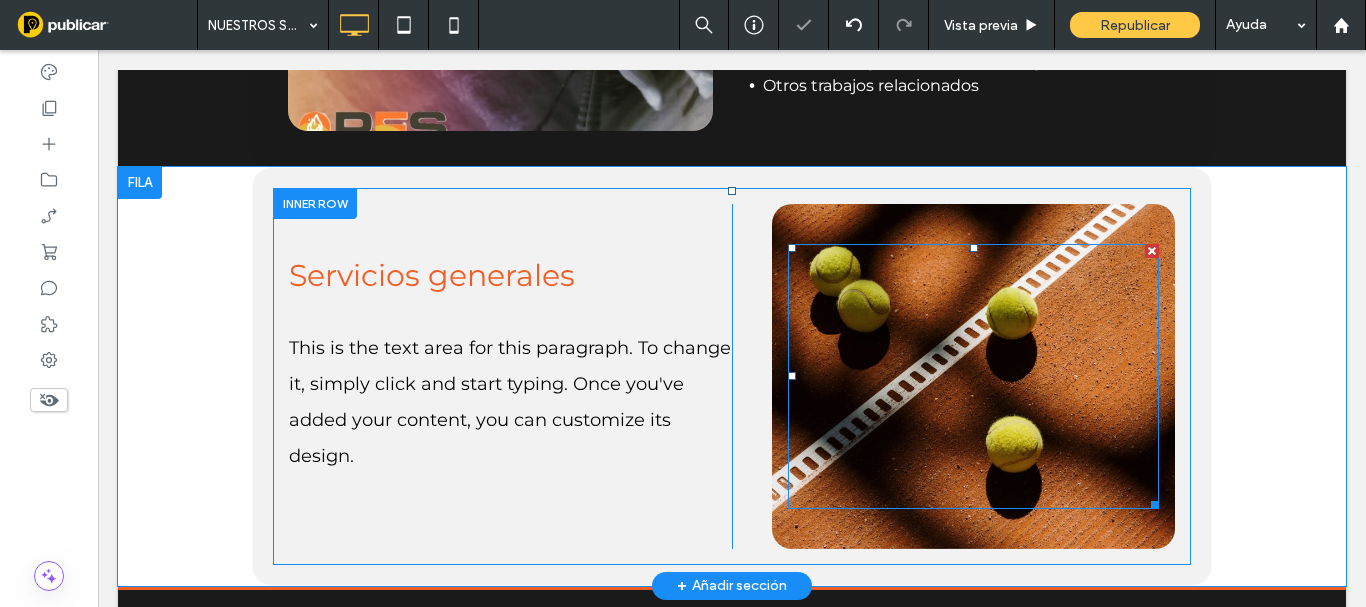 scroll, scrollTop: 1200, scrollLeft: 0, axis: vertical 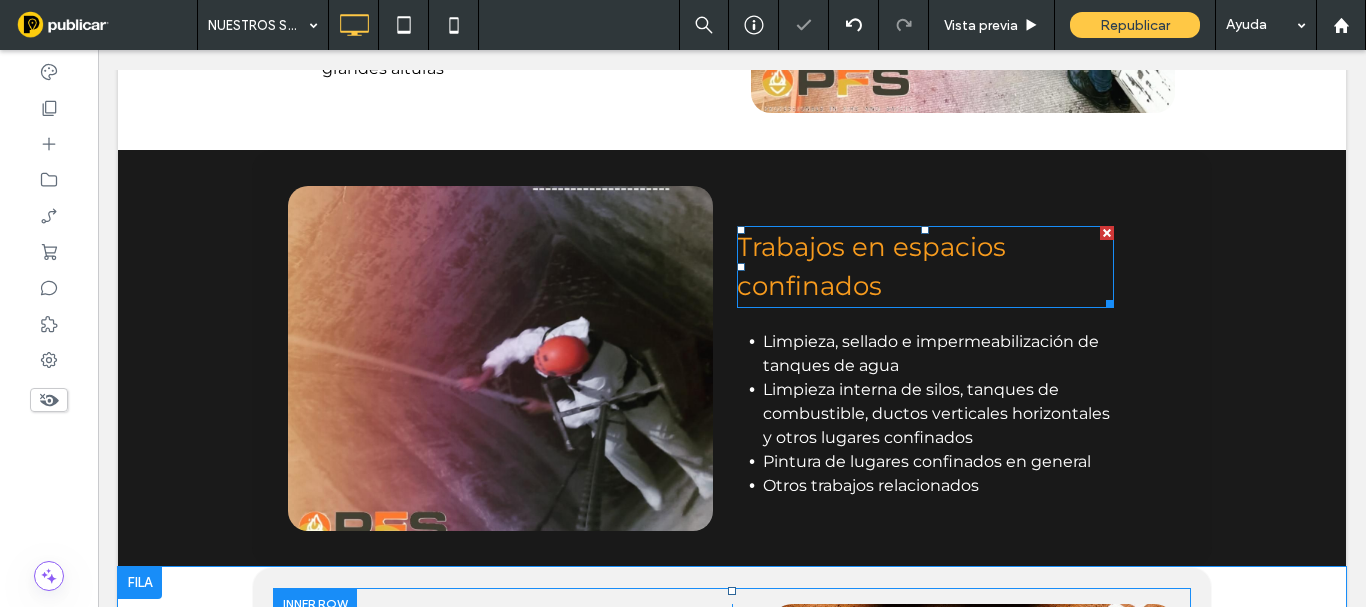 click on "Trabajos en espacios confinados" at bounding box center (871, 266) 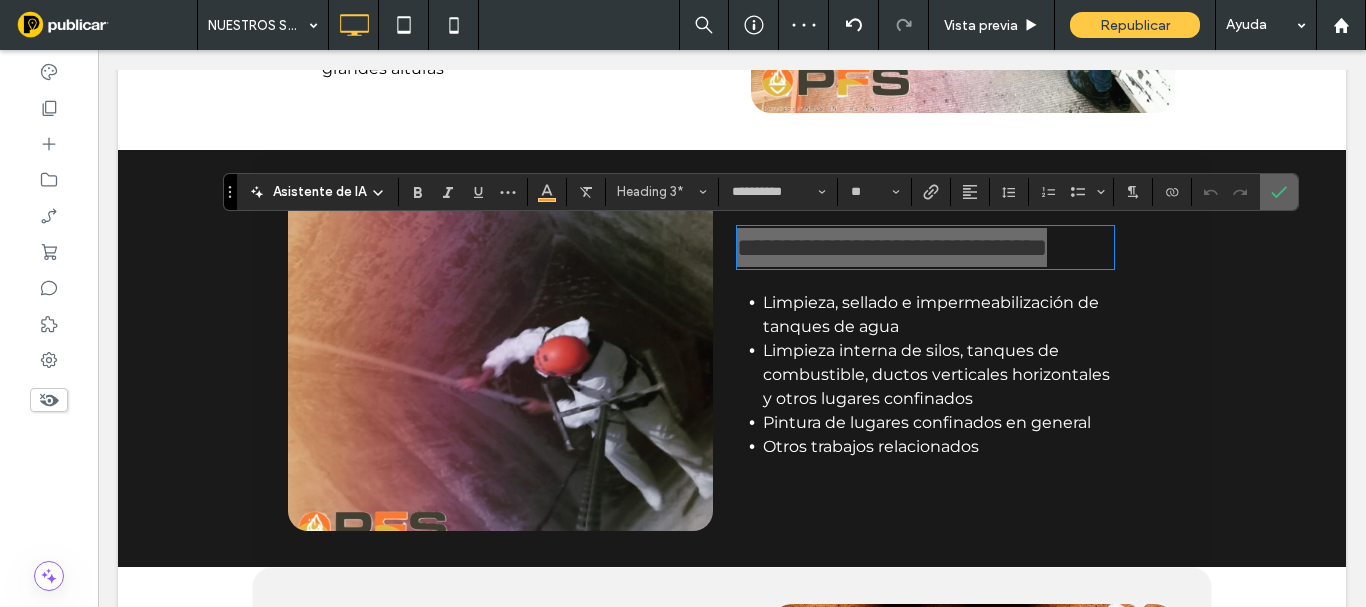 click 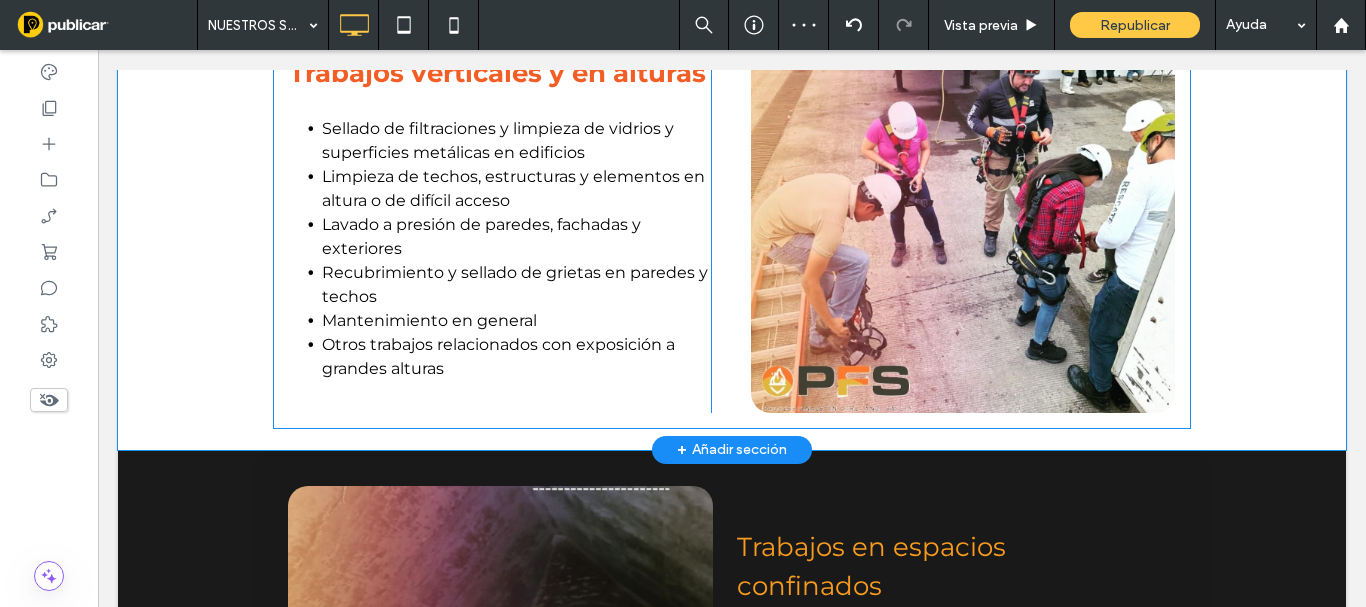 scroll, scrollTop: 800, scrollLeft: 0, axis: vertical 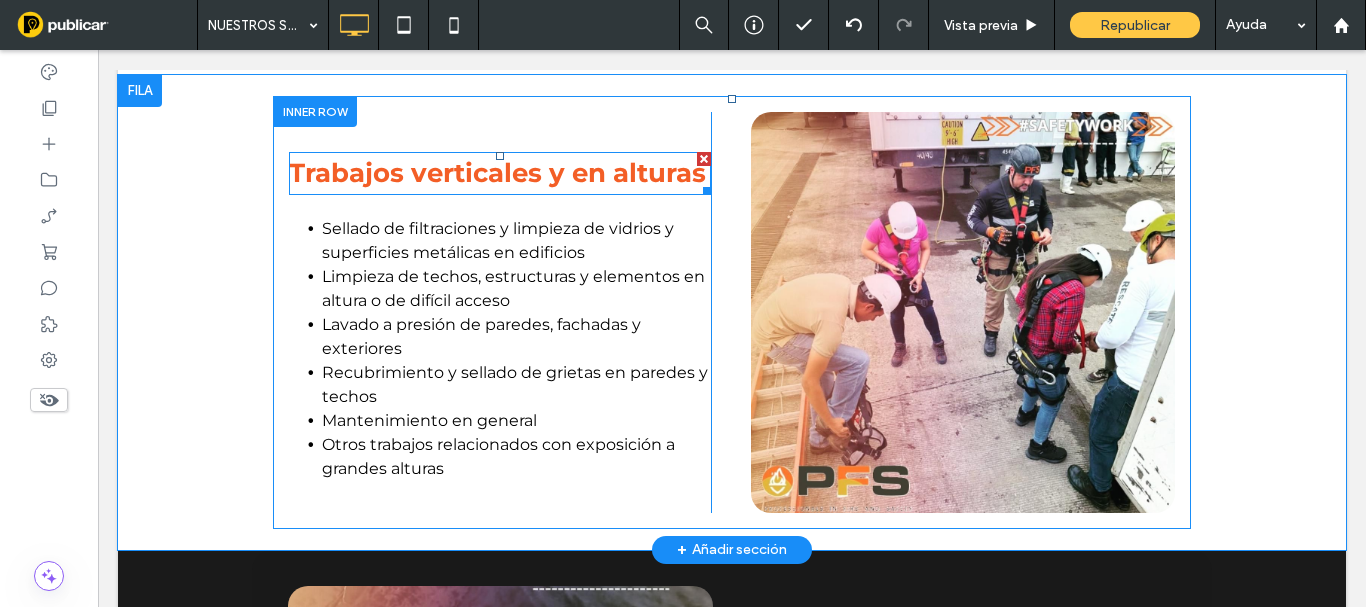 click on "Trabajos verticales y en alturas" at bounding box center (497, 173) 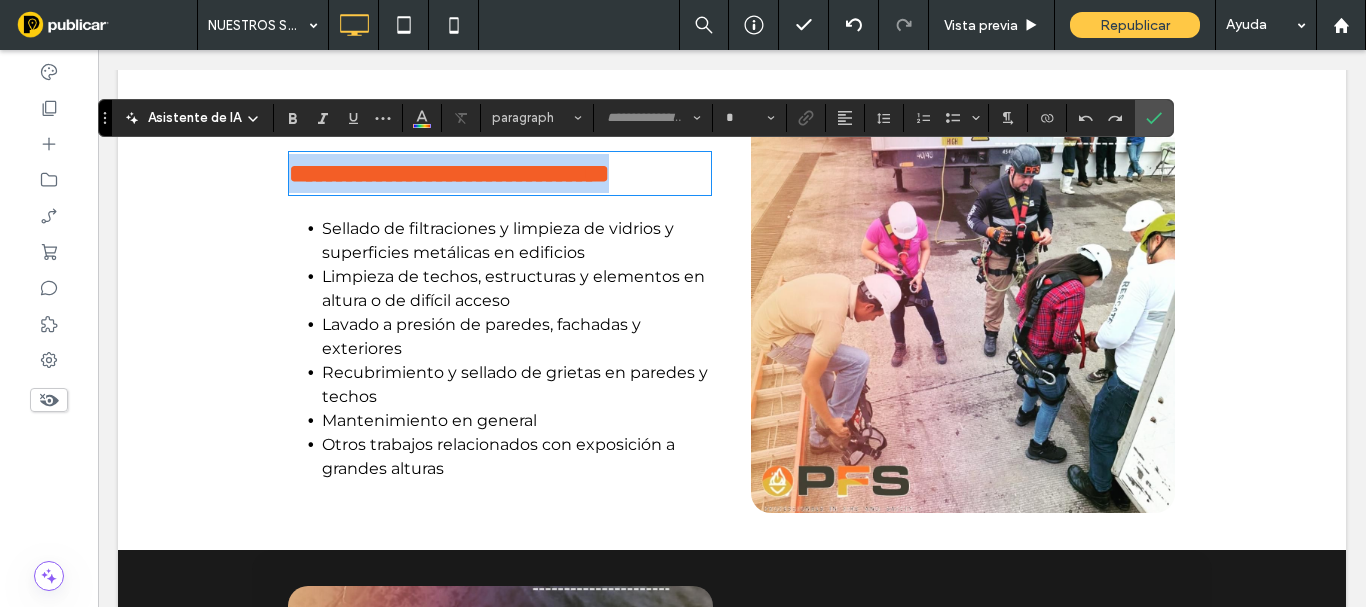 type on "**********" 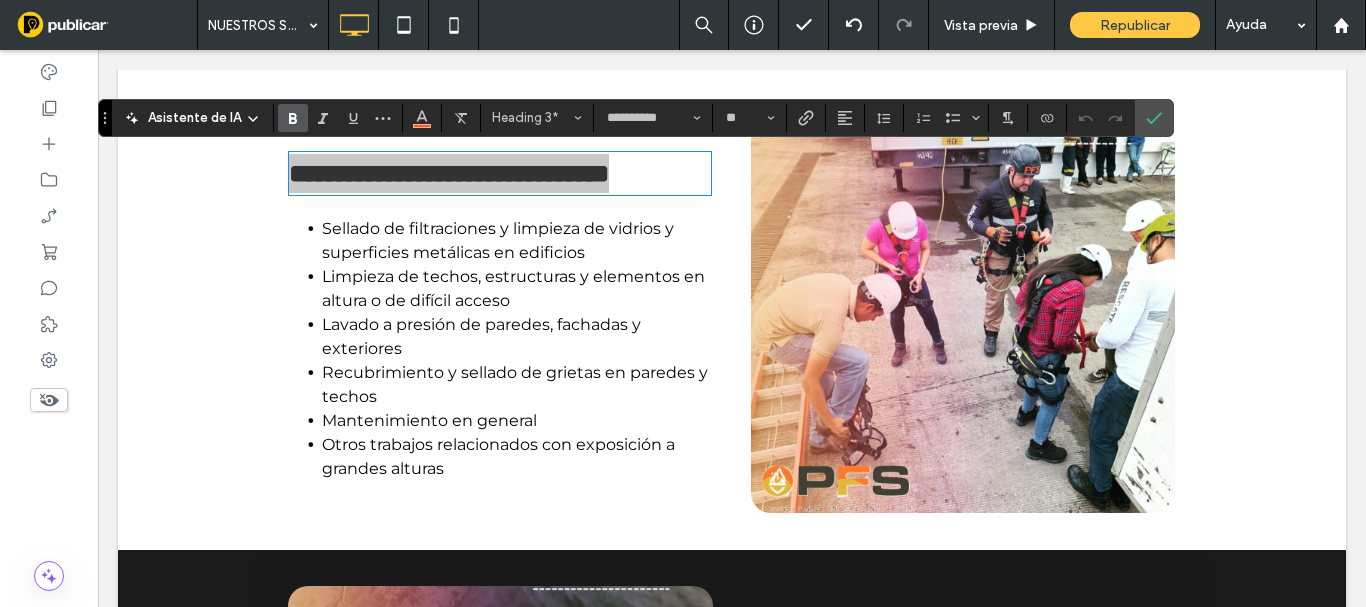 click 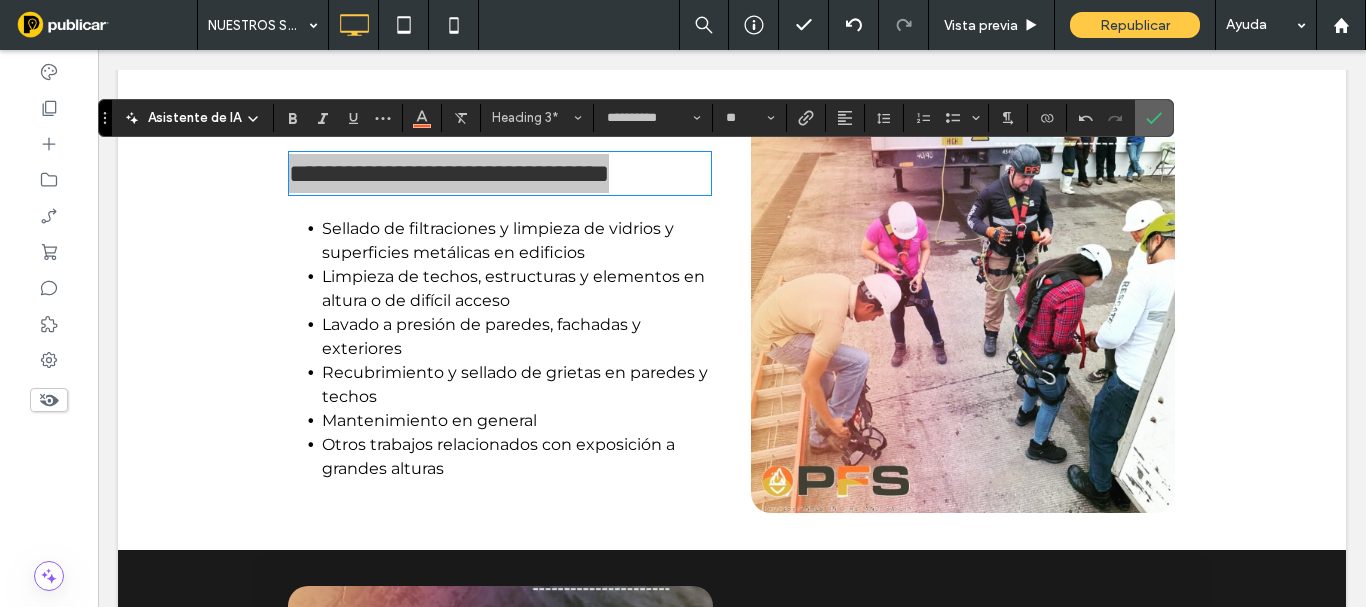 drag, startPoint x: 1154, startPoint y: 120, endPoint x: 1037, endPoint y: 52, distance: 135.32553 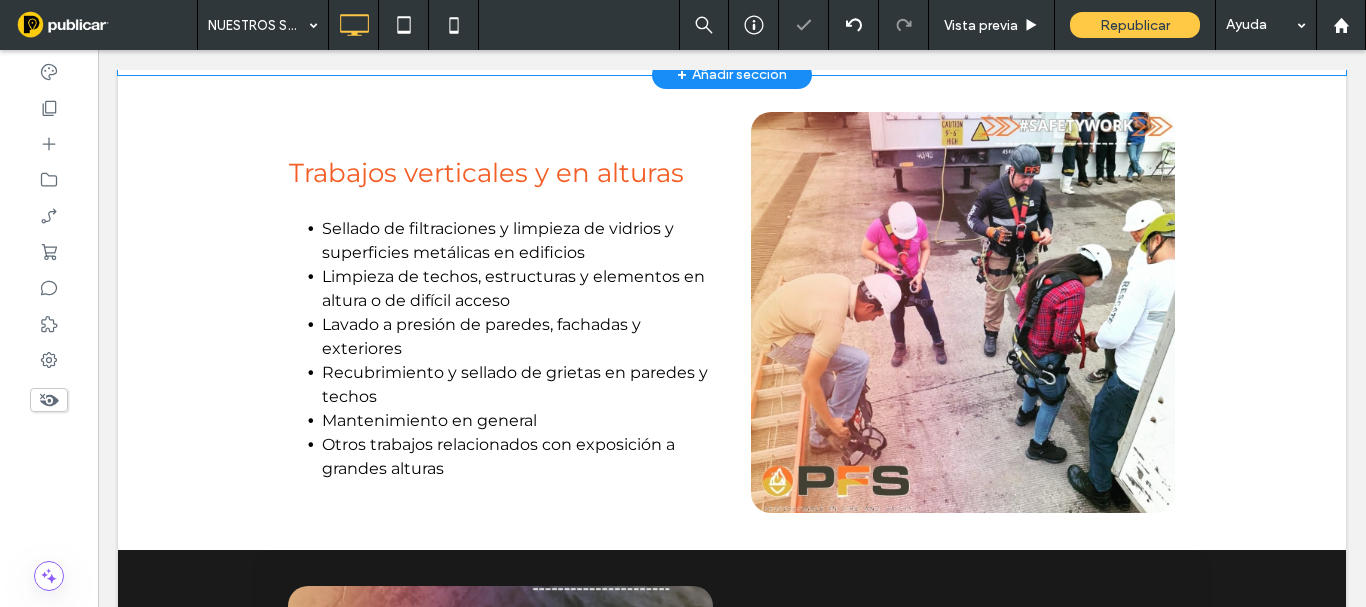 scroll, scrollTop: 600, scrollLeft: 0, axis: vertical 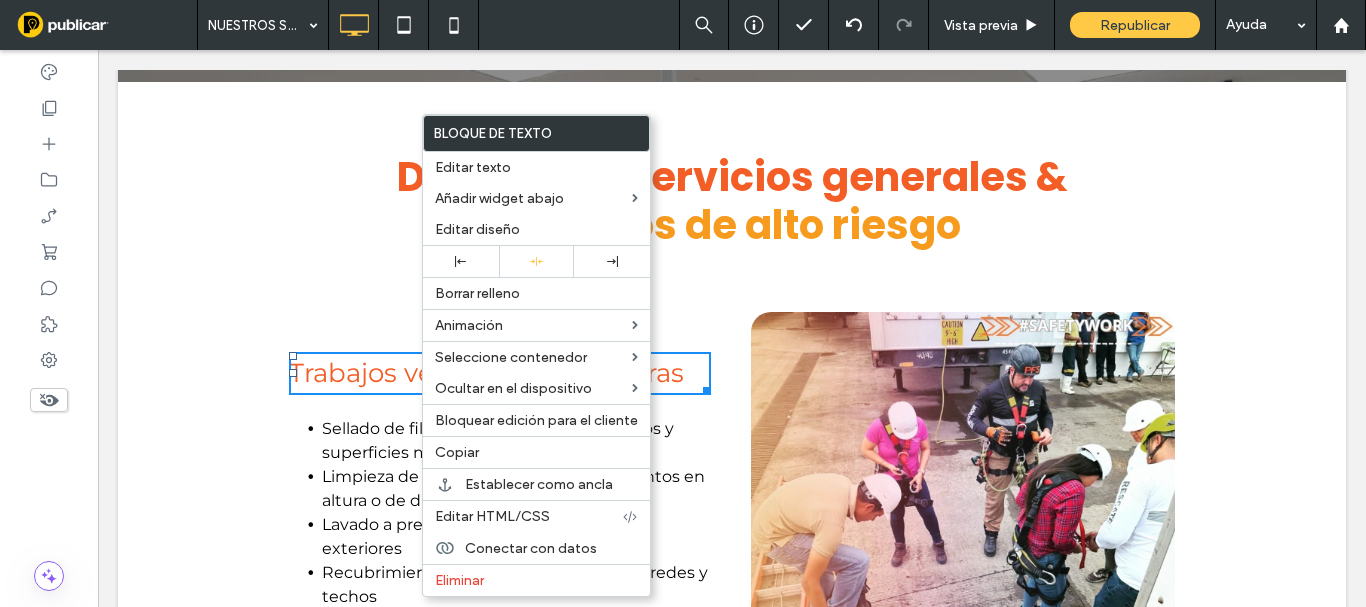 click on "División de servicios generales &
trabajos de alto riesgo
Click To Paste
Fila + Añadir sección" at bounding box center [732, 178] 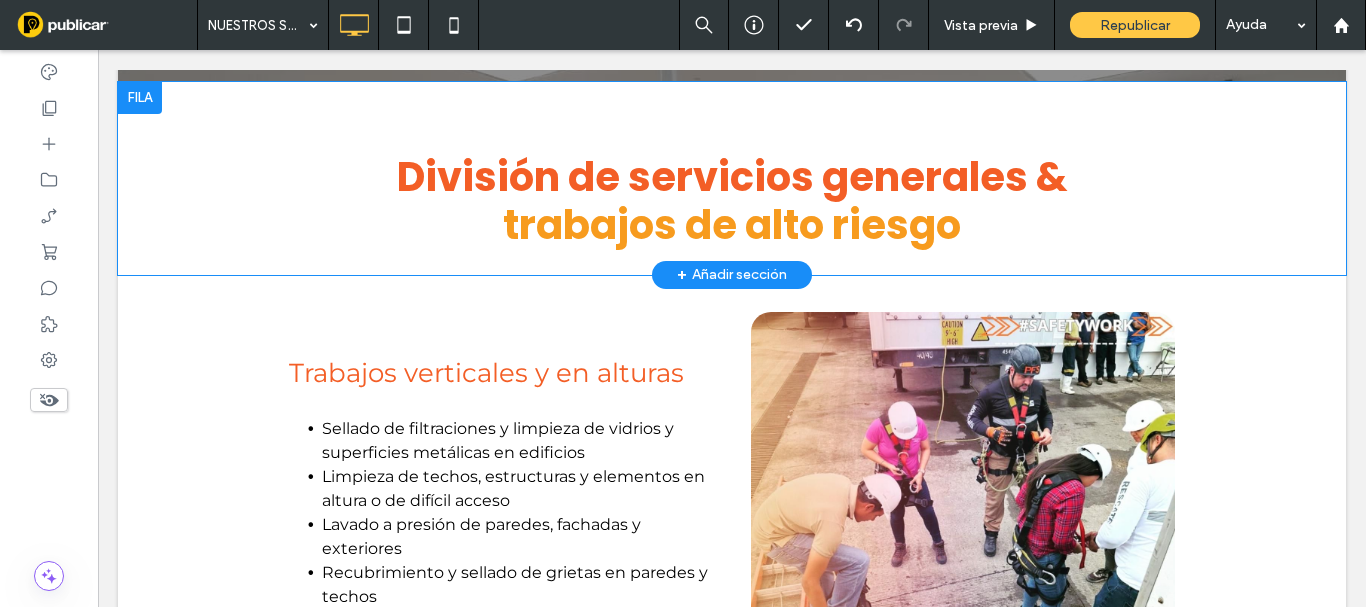 scroll, scrollTop: 700, scrollLeft: 0, axis: vertical 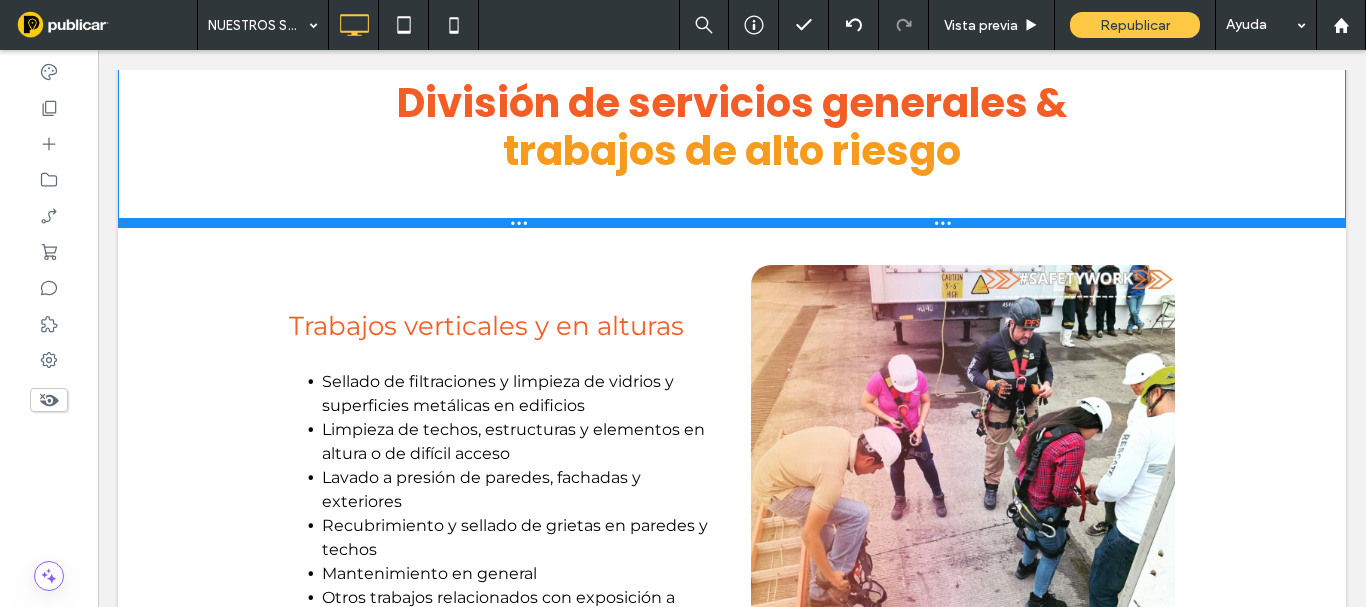 drag, startPoint x: 587, startPoint y: 173, endPoint x: 582, endPoint y: 226, distance: 53.235325 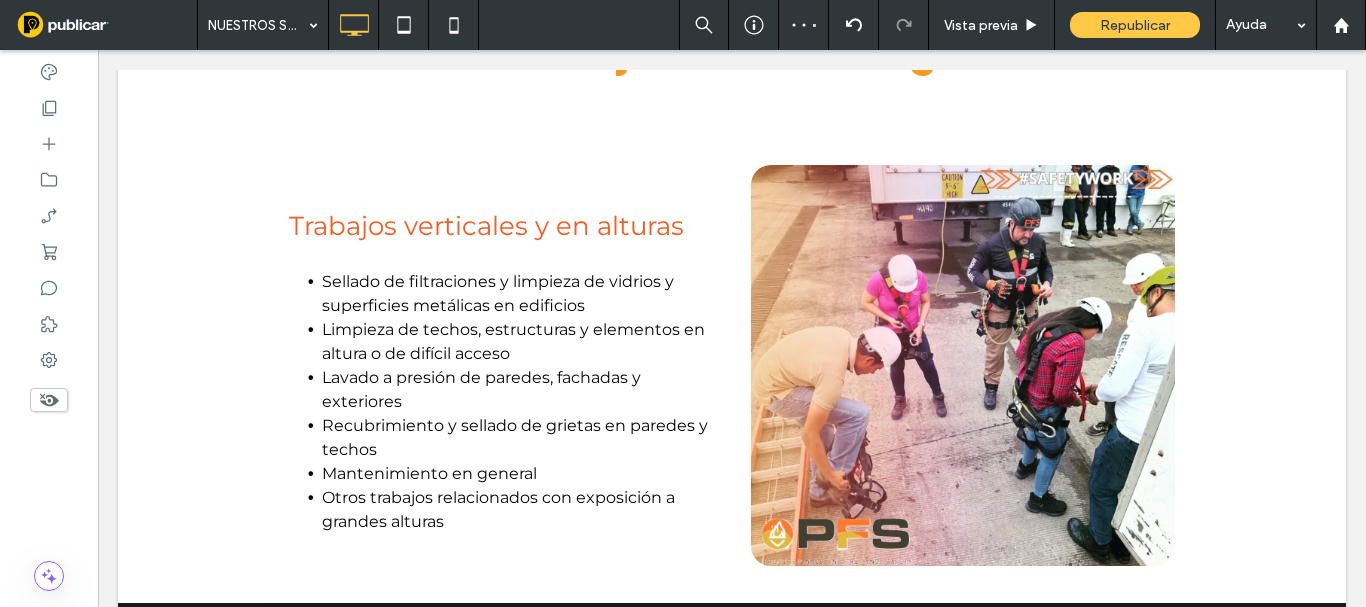 scroll, scrollTop: 700, scrollLeft: 0, axis: vertical 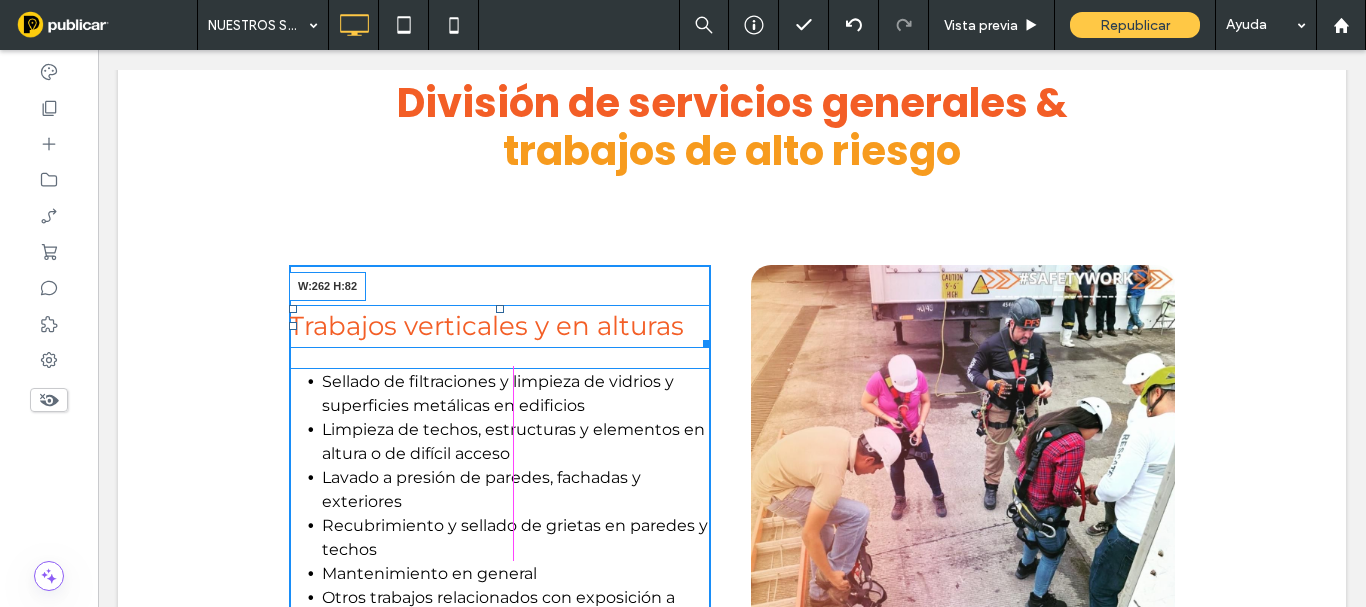 drag, startPoint x: 665, startPoint y: 344, endPoint x: 613, endPoint y: 344, distance: 52 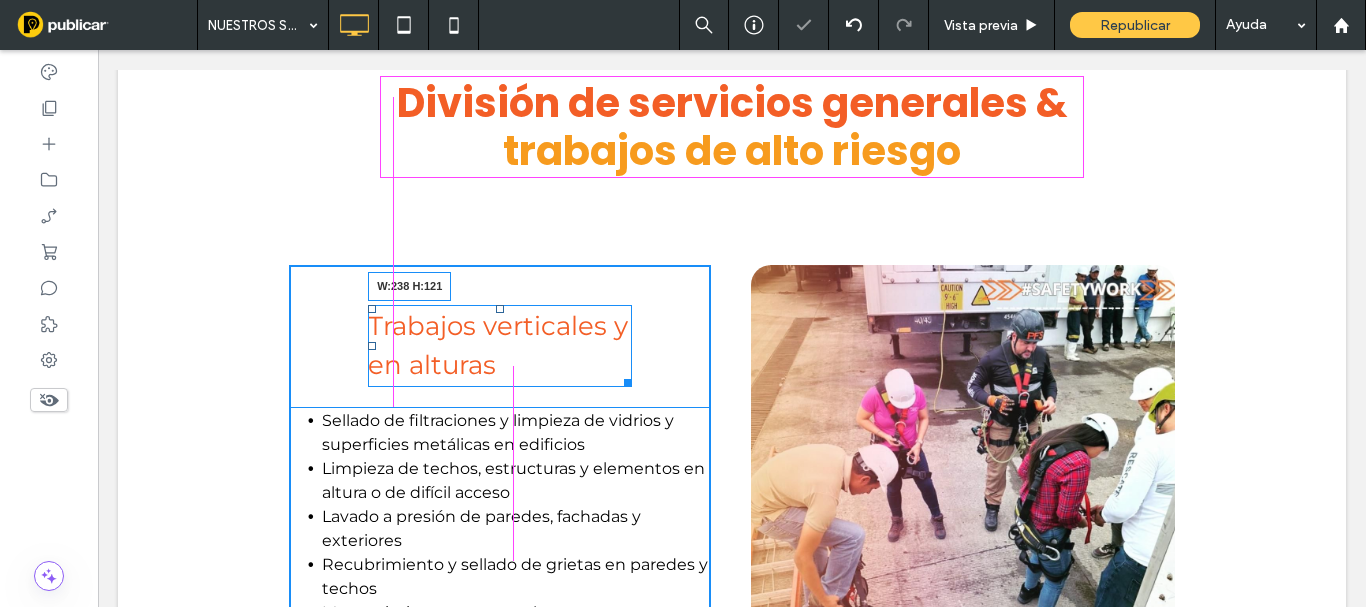 click on "Trabajos verticales y en alturas W:238 H:121" at bounding box center [500, 346] 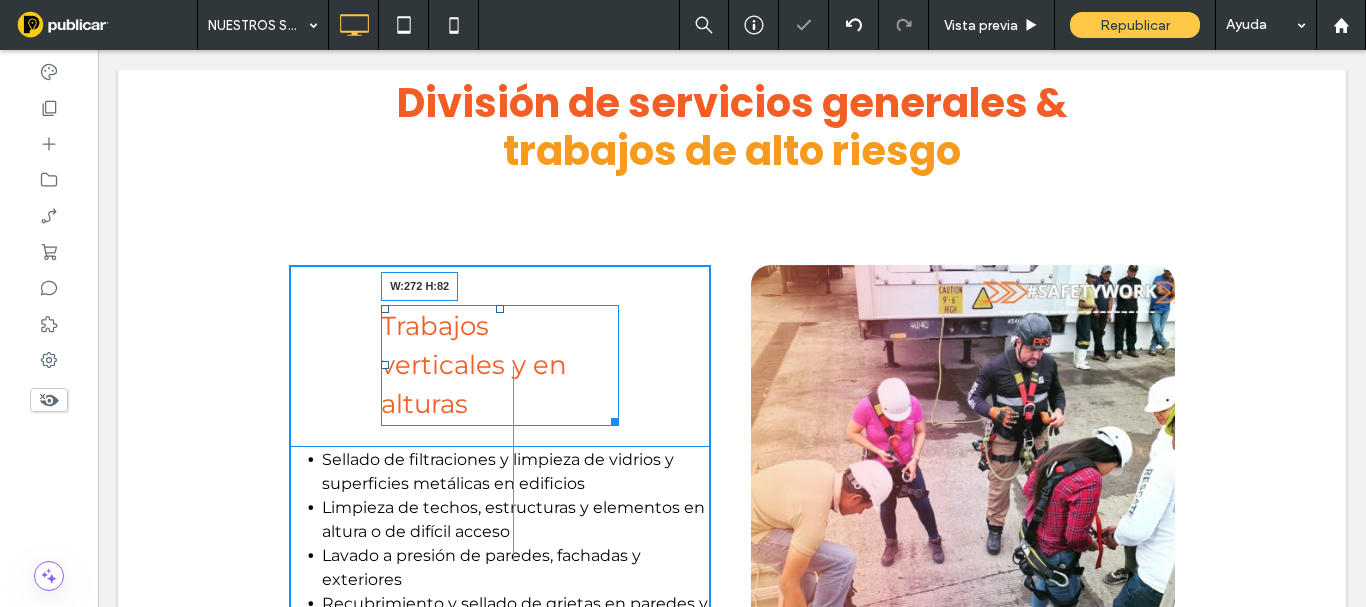 drag, startPoint x: 606, startPoint y: 416, endPoint x: 655, endPoint y: 438, distance: 53.712196 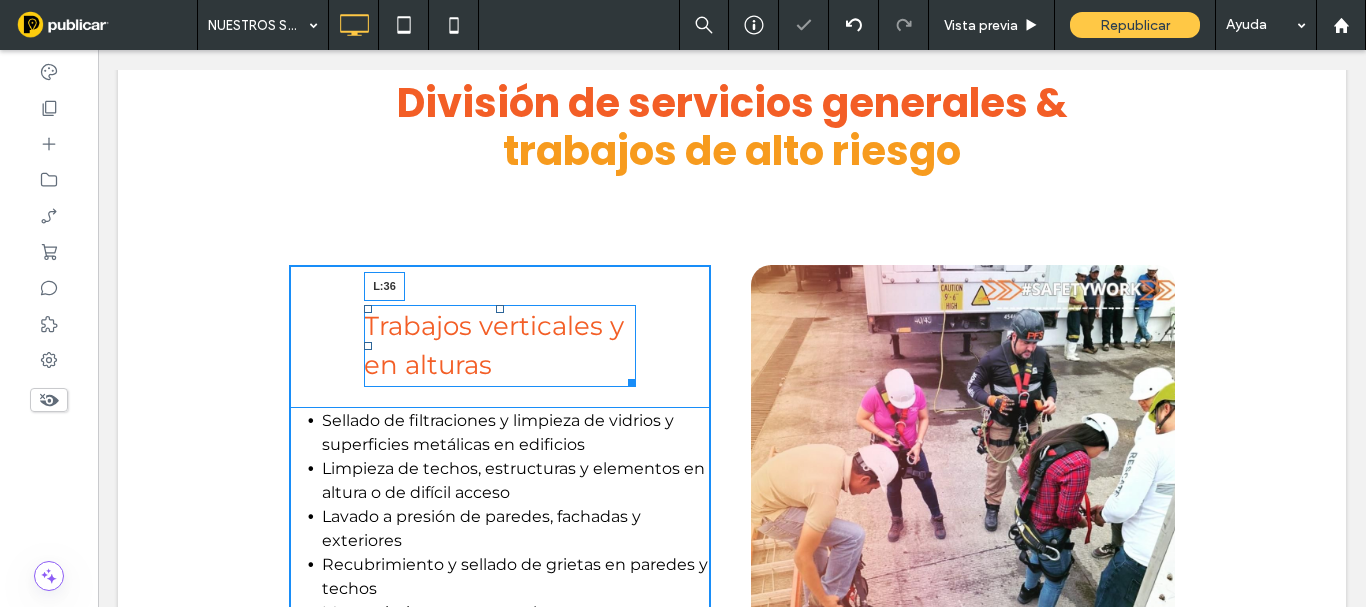 drag, startPoint x: 347, startPoint y: 344, endPoint x: 420, endPoint y: 388, distance: 85.23497 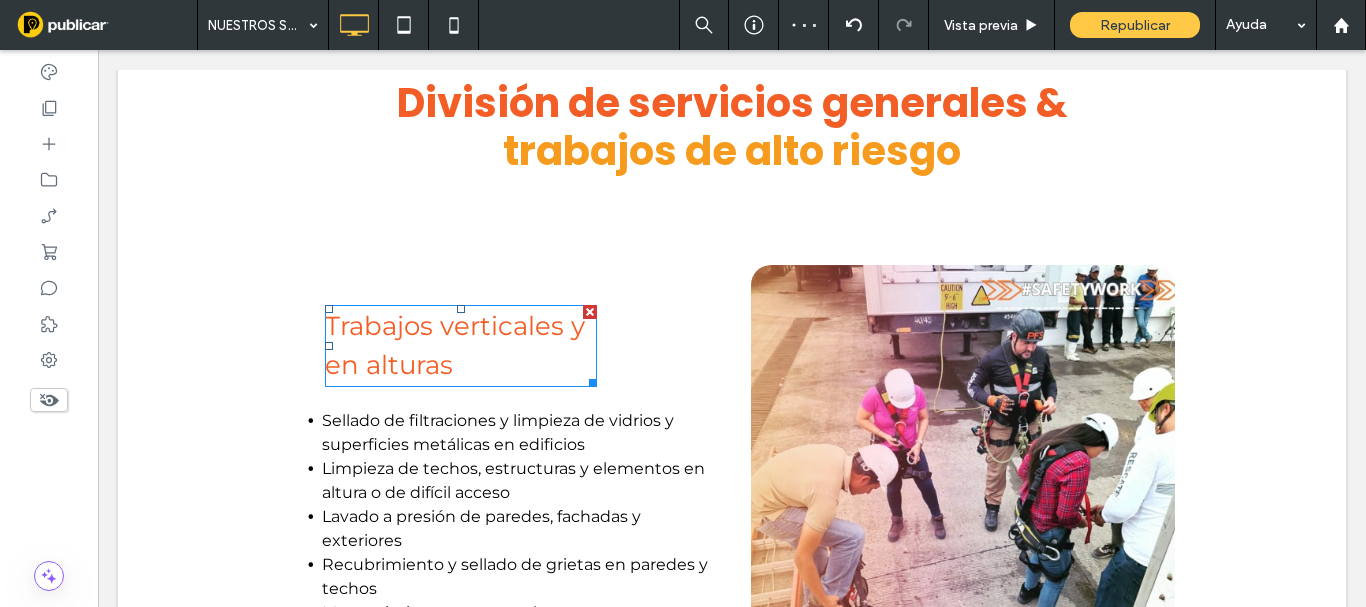 click on "Trabajos verticales y en alturas" at bounding box center [455, 345] 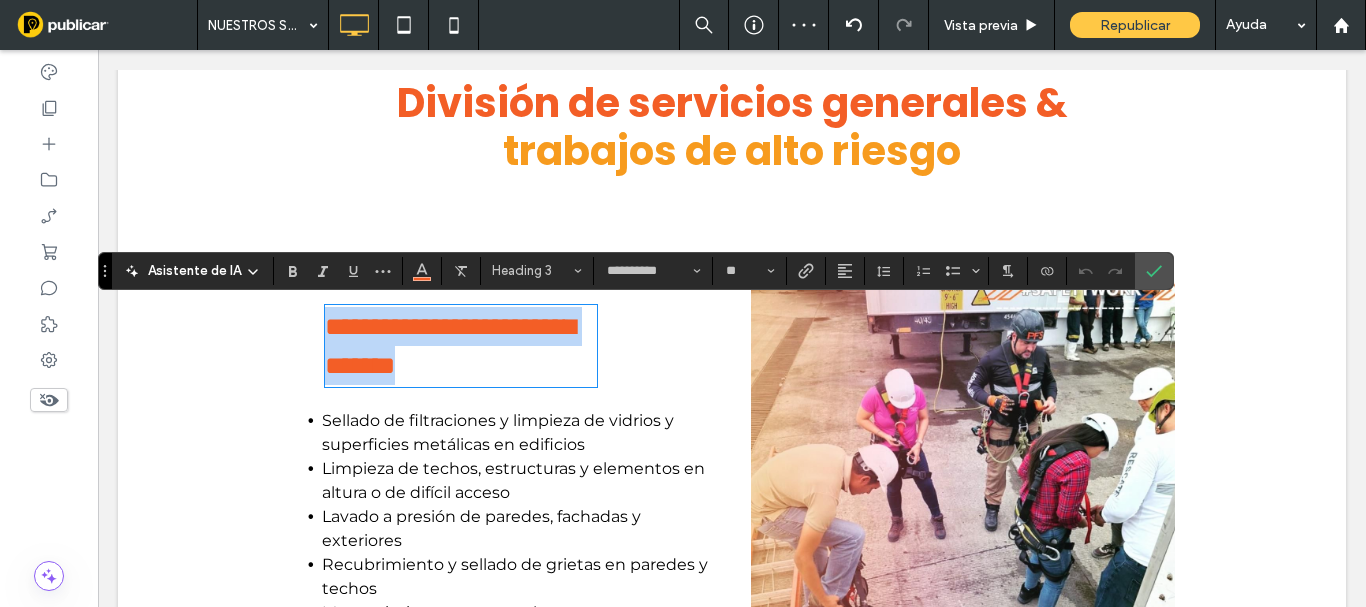 type on "**********" 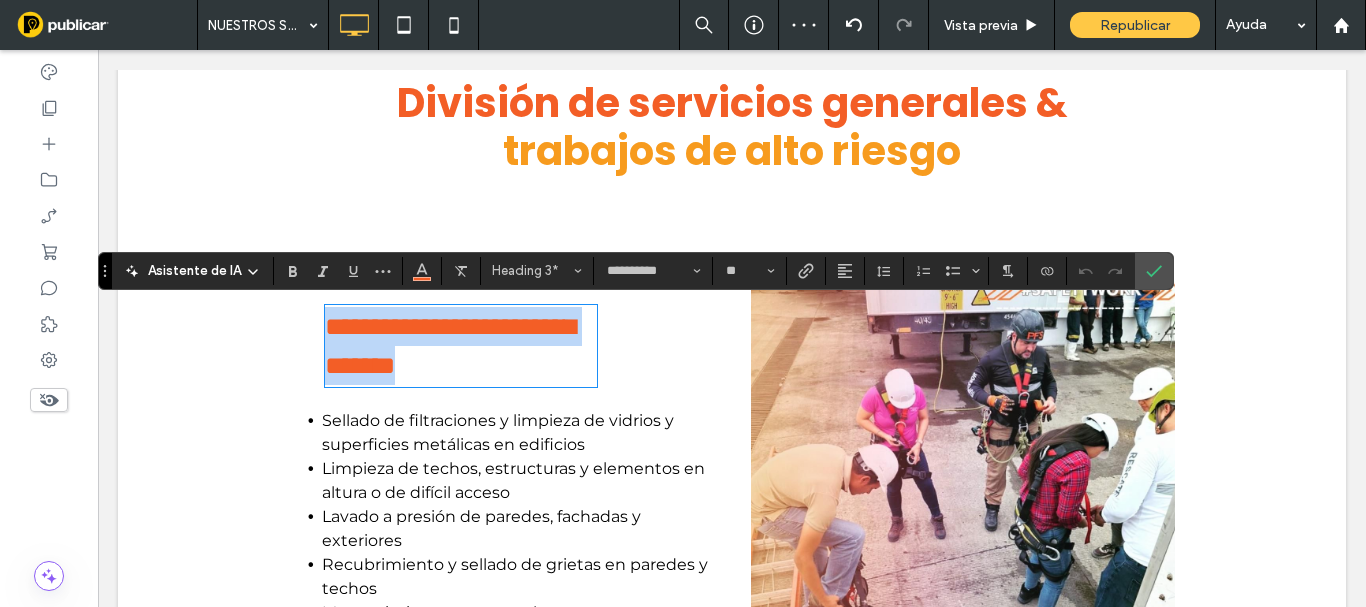 click on "**********" at bounding box center [450, 346] 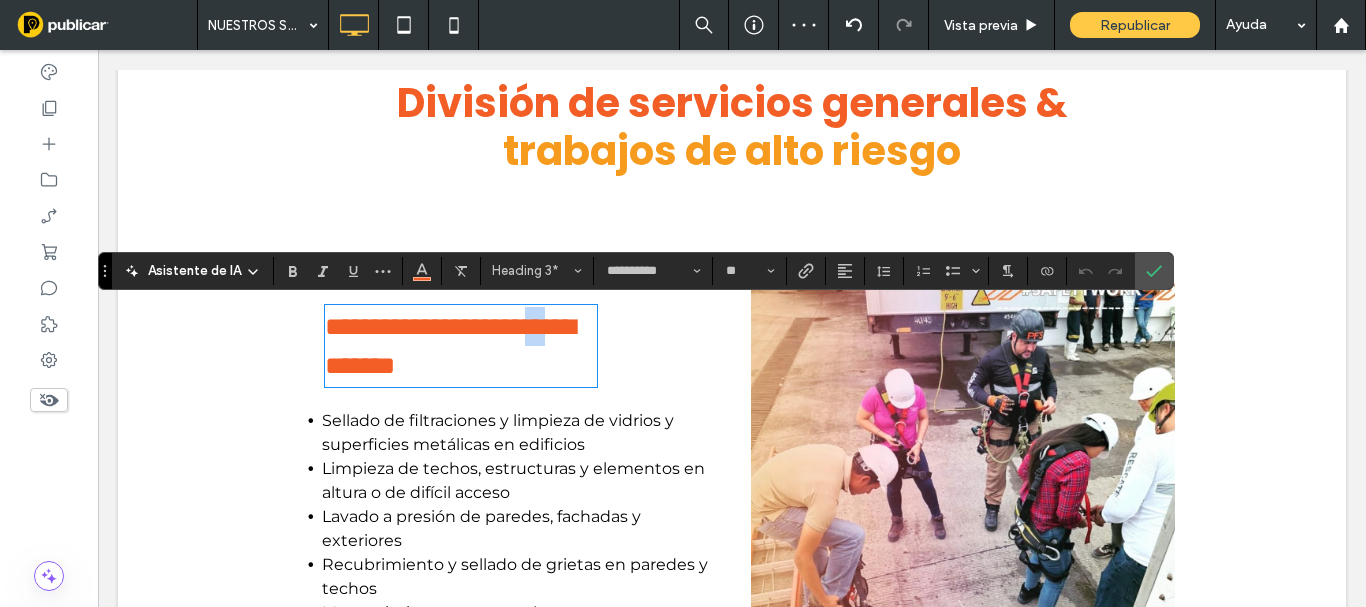 drag, startPoint x: 578, startPoint y: 329, endPoint x: 563, endPoint y: 329, distance: 15 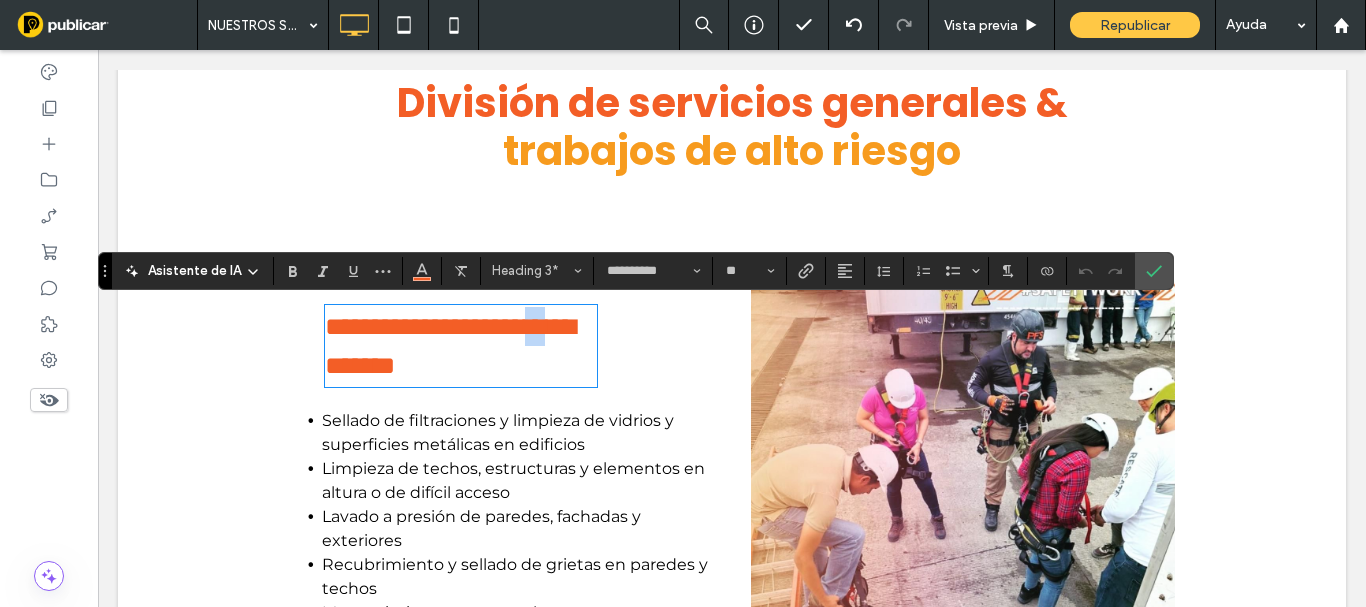 type 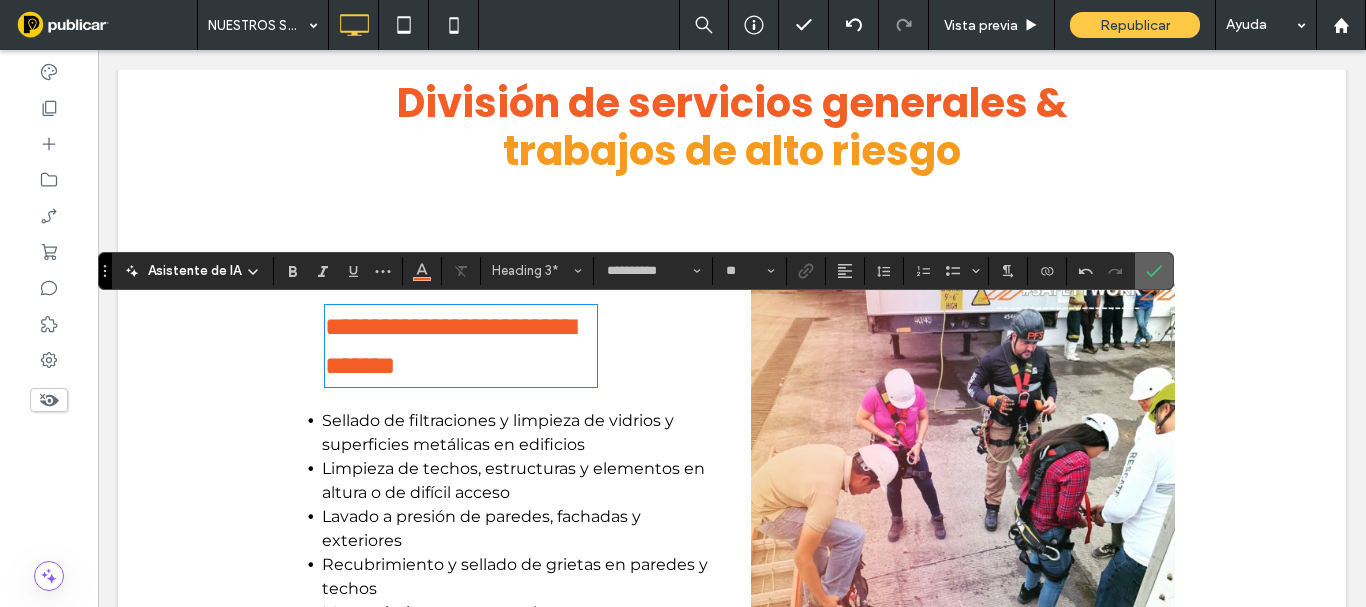click 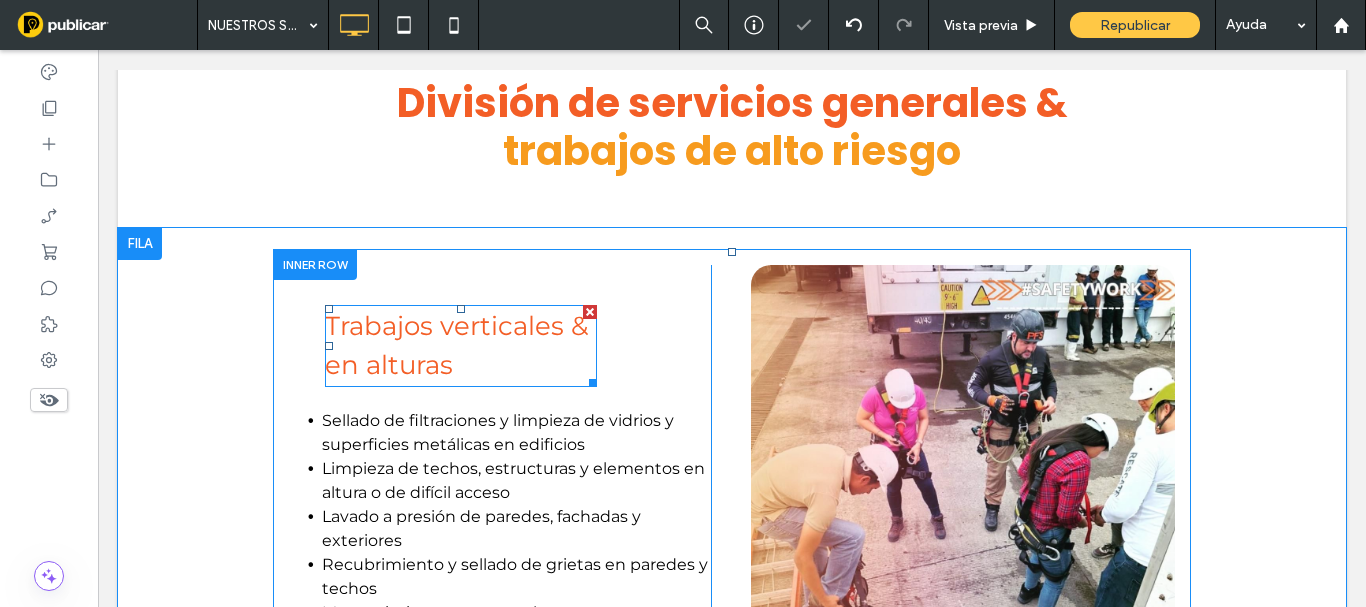 click on "Trabajos verticales & en alturas" at bounding box center [456, 345] 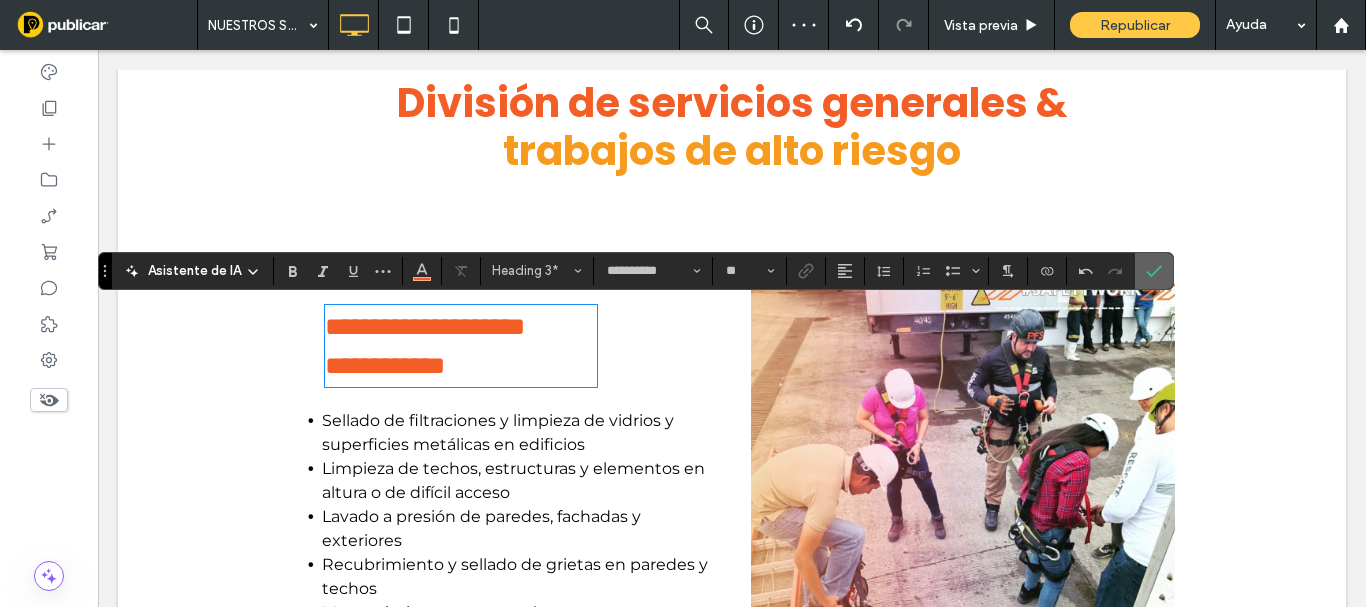 drag, startPoint x: 1141, startPoint y: 272, endPoint x: 1045, endPoint y: 221, distance: 108.706024 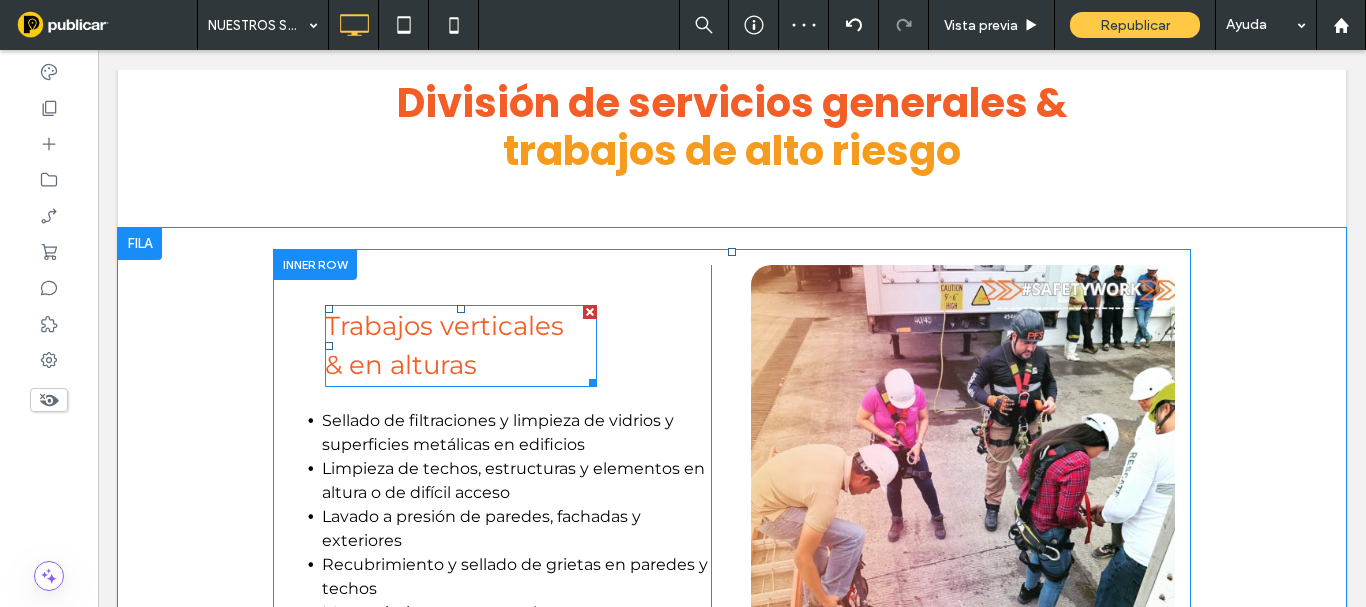 click on "﻿ & en alturas" at bounding box center [401, 365] 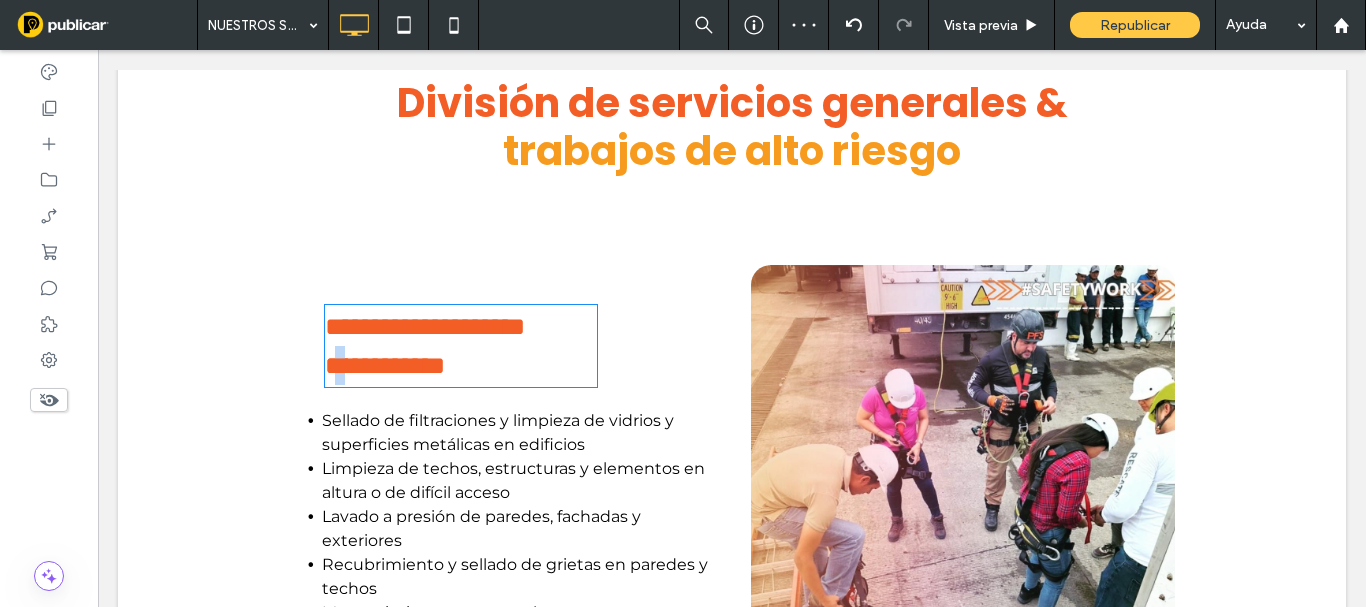 type on "**********" 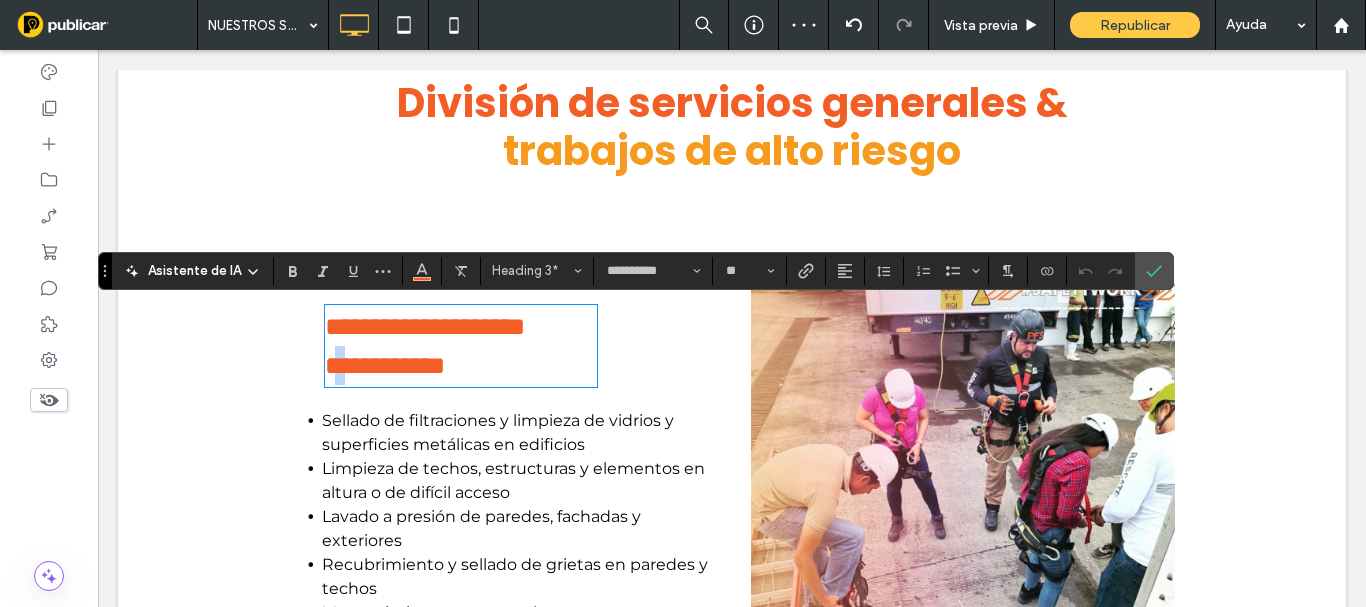click on "**********" at bounding box center (385, 365) 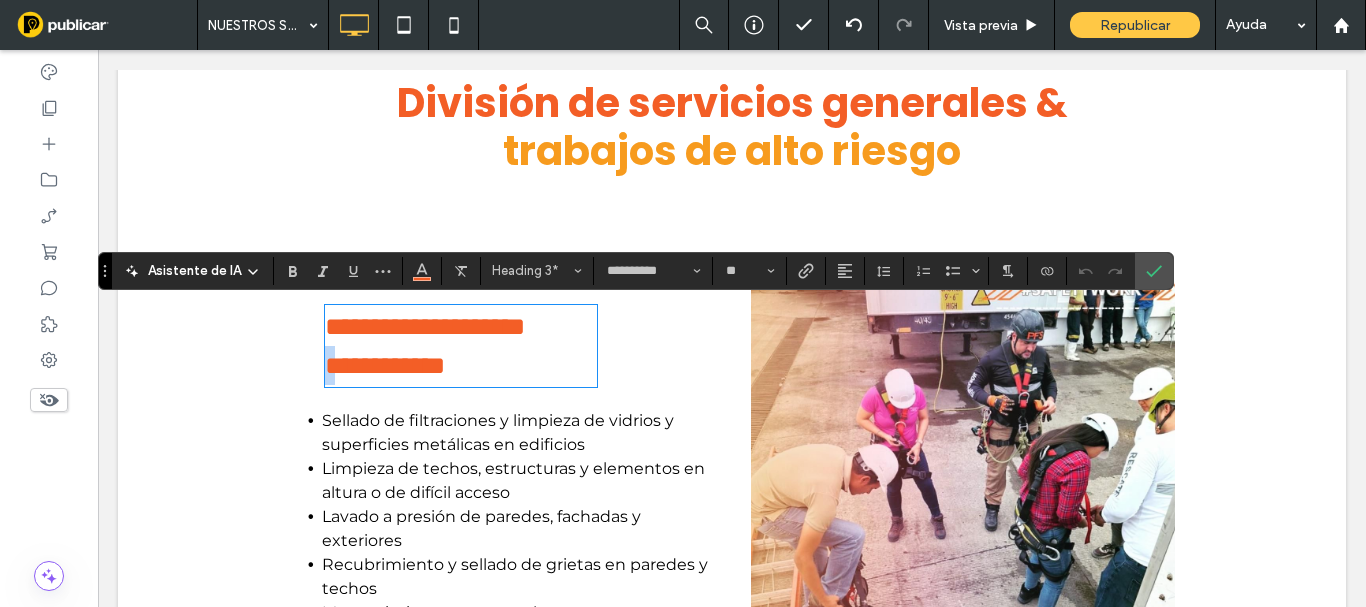 type 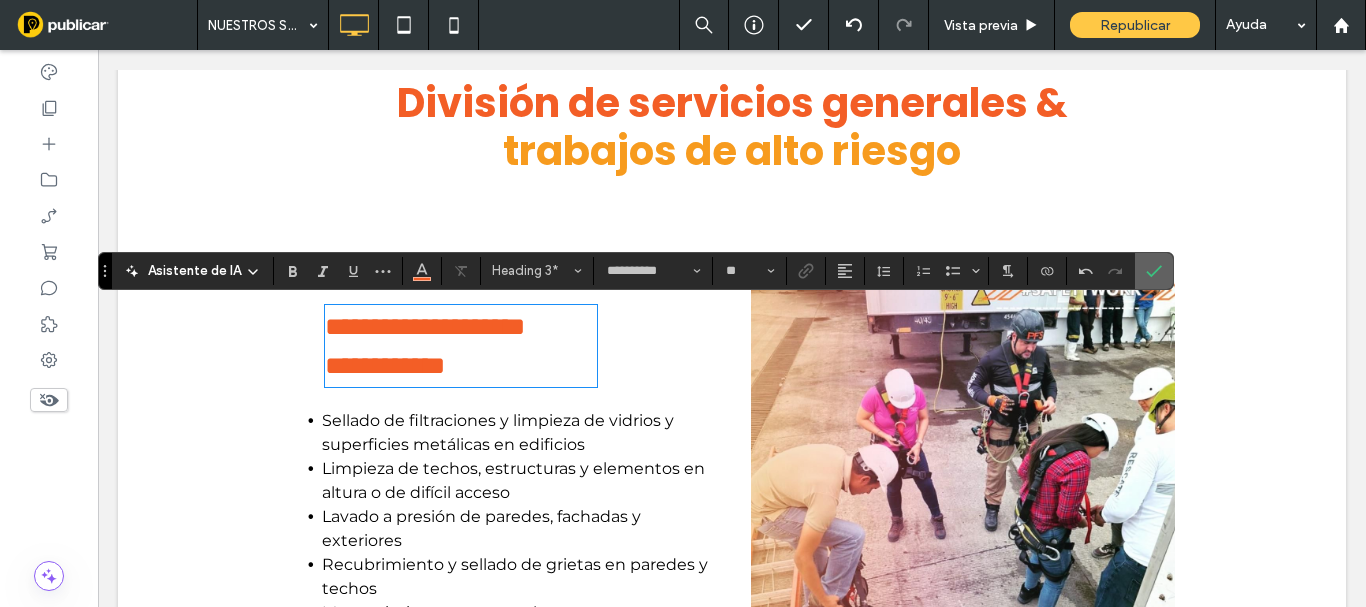 drag, startPoint x: 1142, startPoint y: 268, endPoint x: 1027, endPoint y: 214, distance: 127.04723 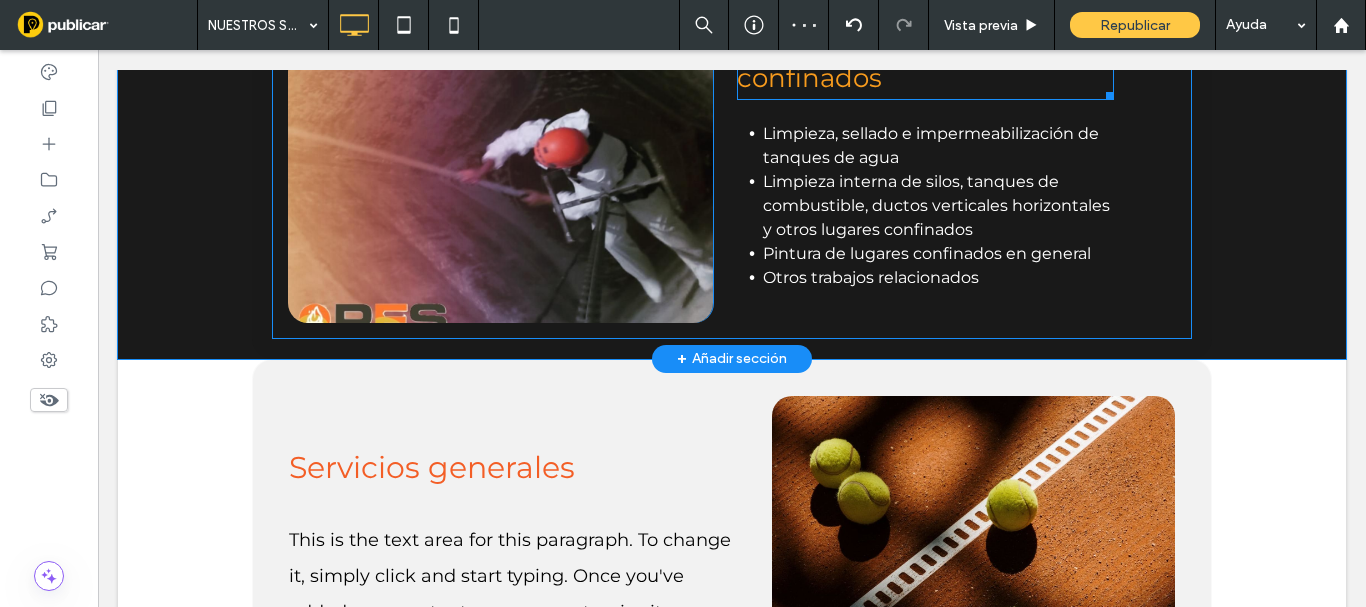 scroll, scrollTop: 1300, scrollLeft: 0, axis: vertical 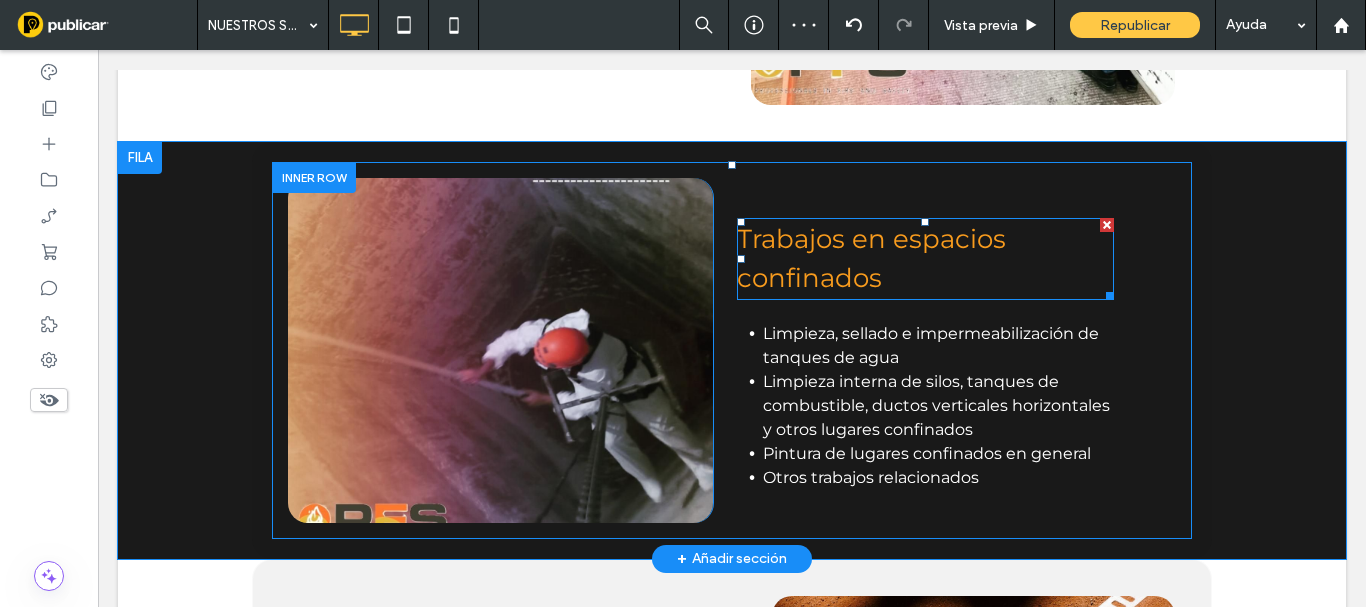 click on "Trabajos en espacios confinados" at bounding box center [871, 258] 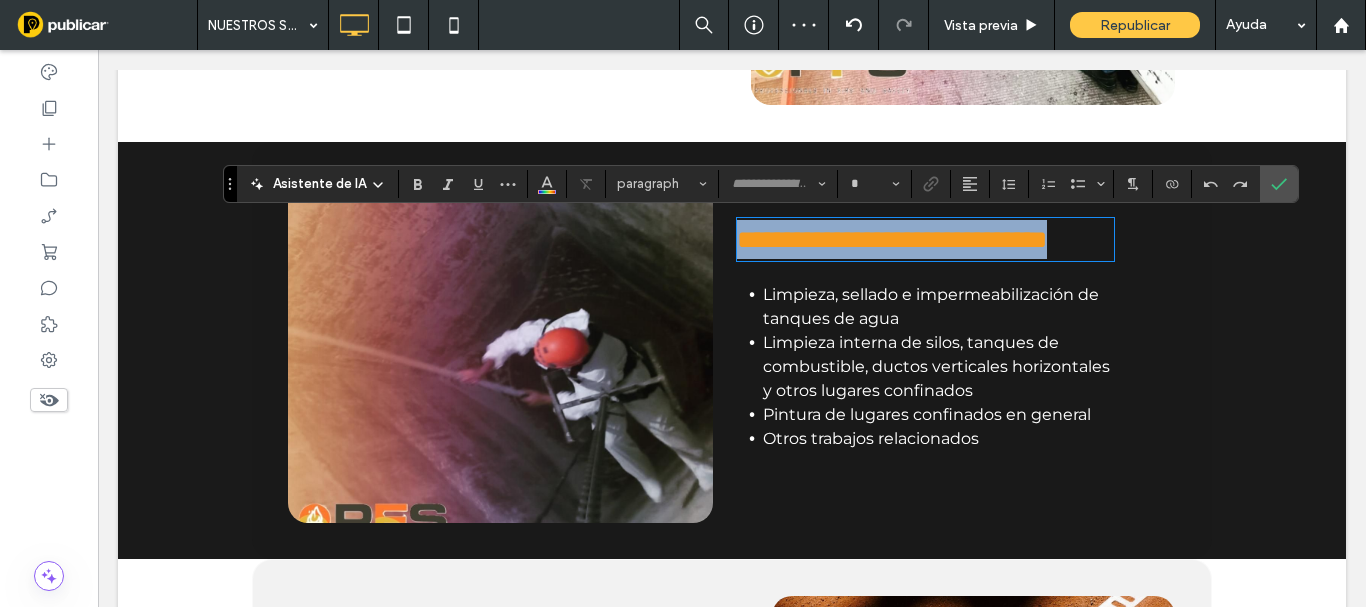 type on "**********" 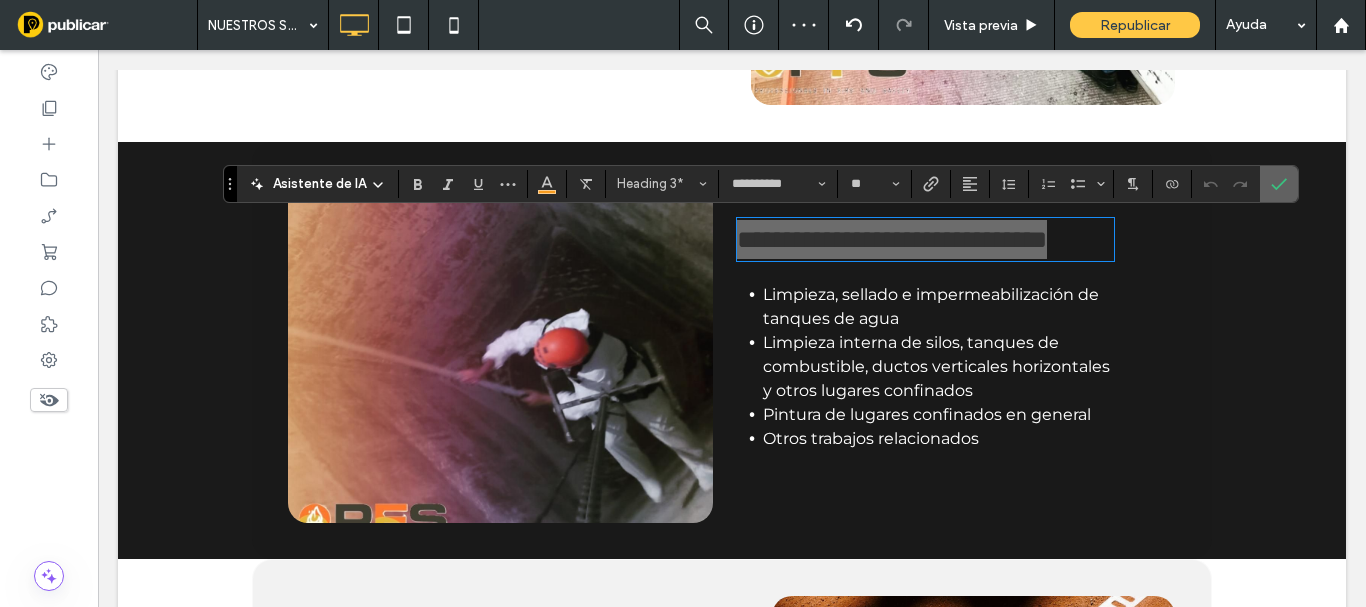 drag, startPoint x: 1264, startPoint y: 181, endPoint x: 1059, endPoint y: 164, distance: 205.70367 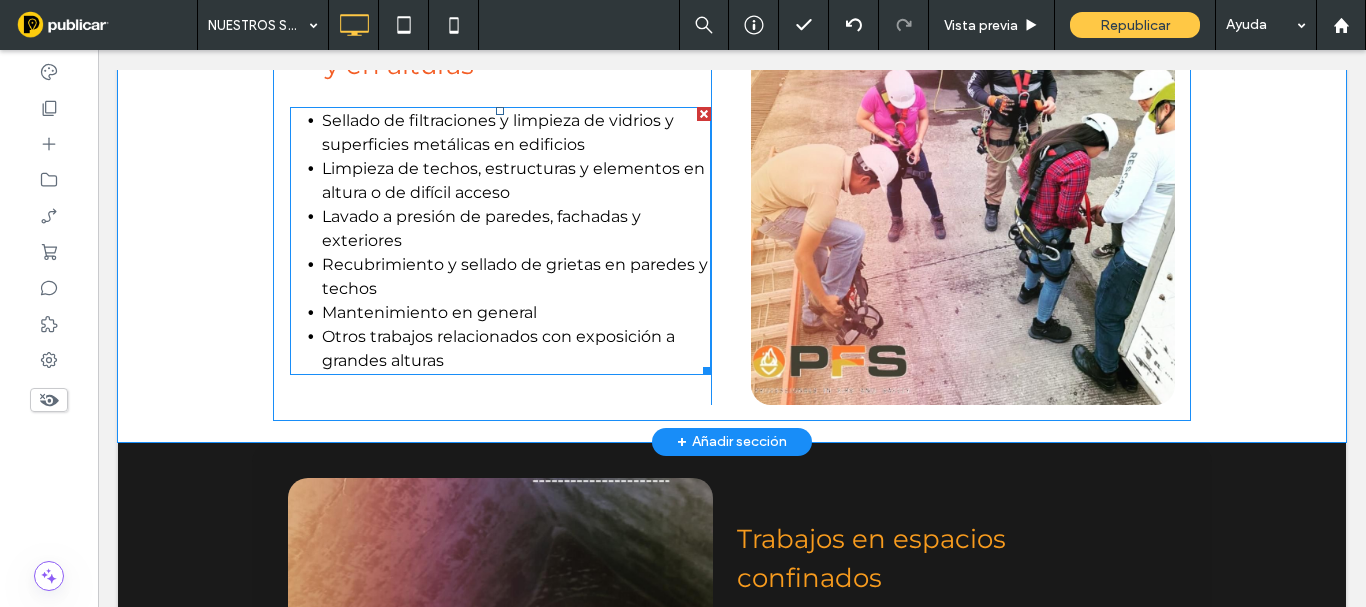 scroll, scrollTop: 900, scrollLeft: 0, axis: vertical 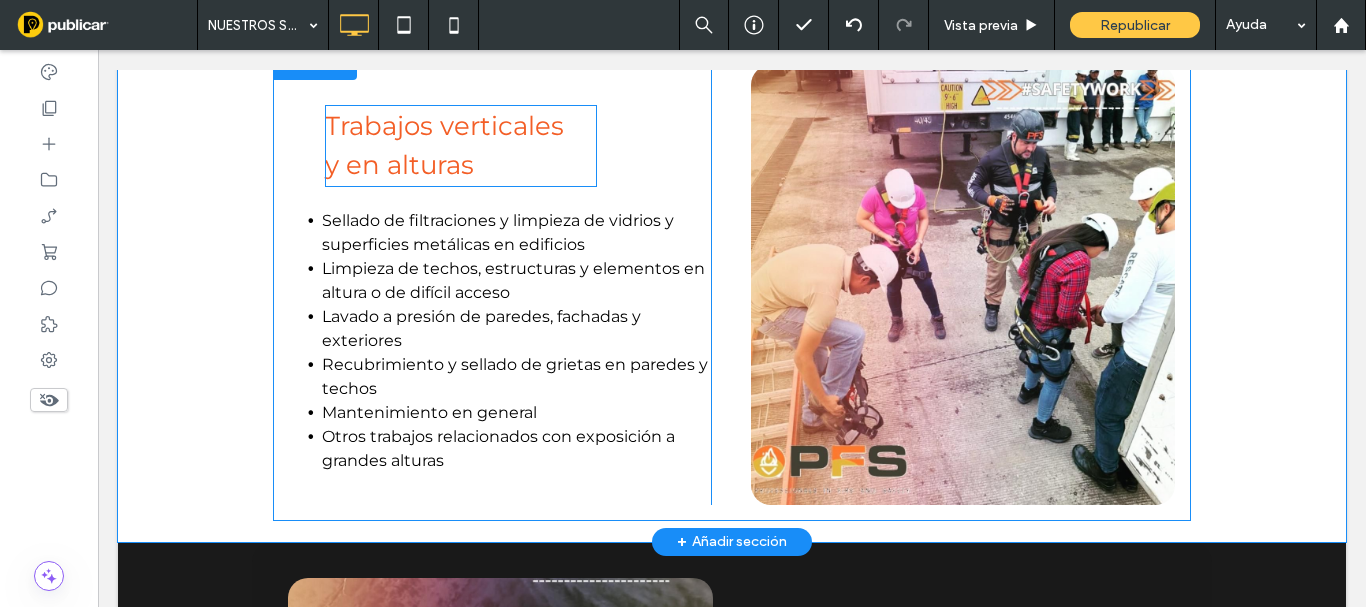 click on "y en alturas" at bounding box center [399, 165] 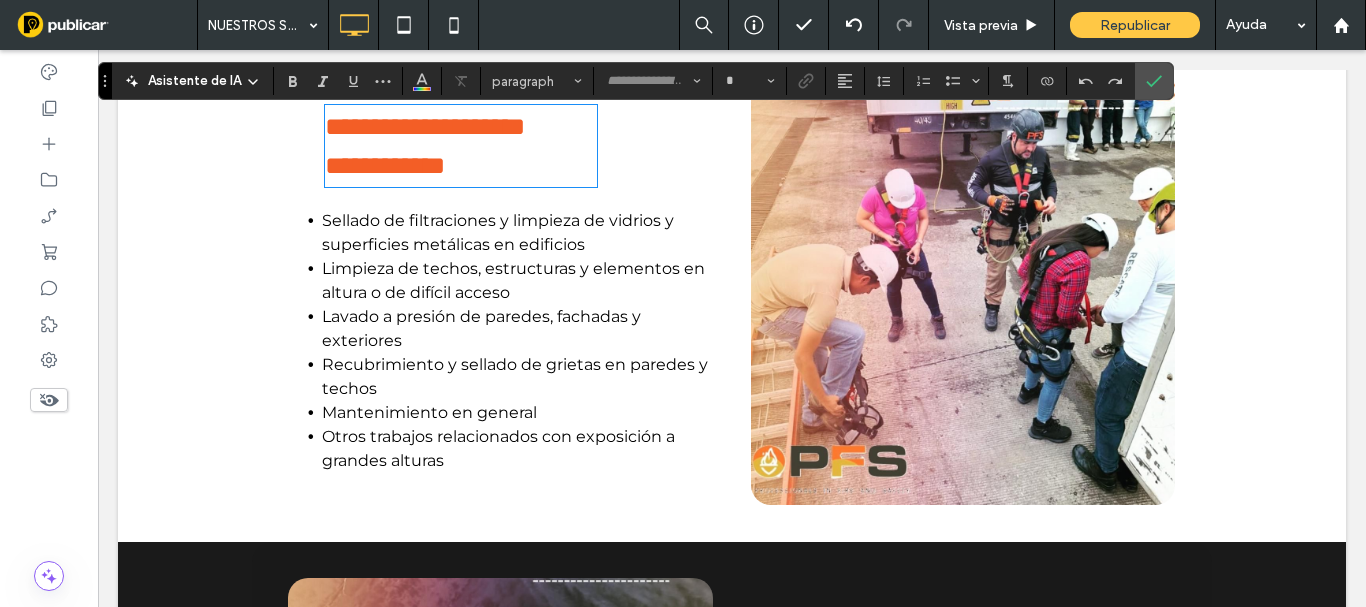 type on "**********" 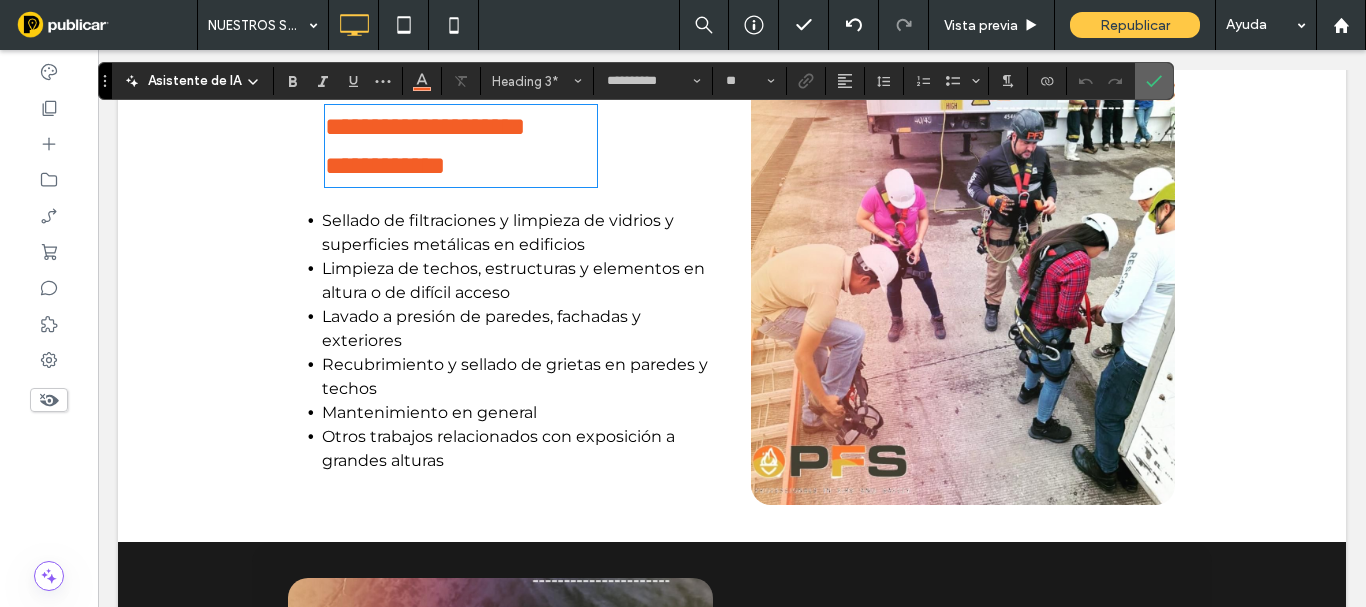 click 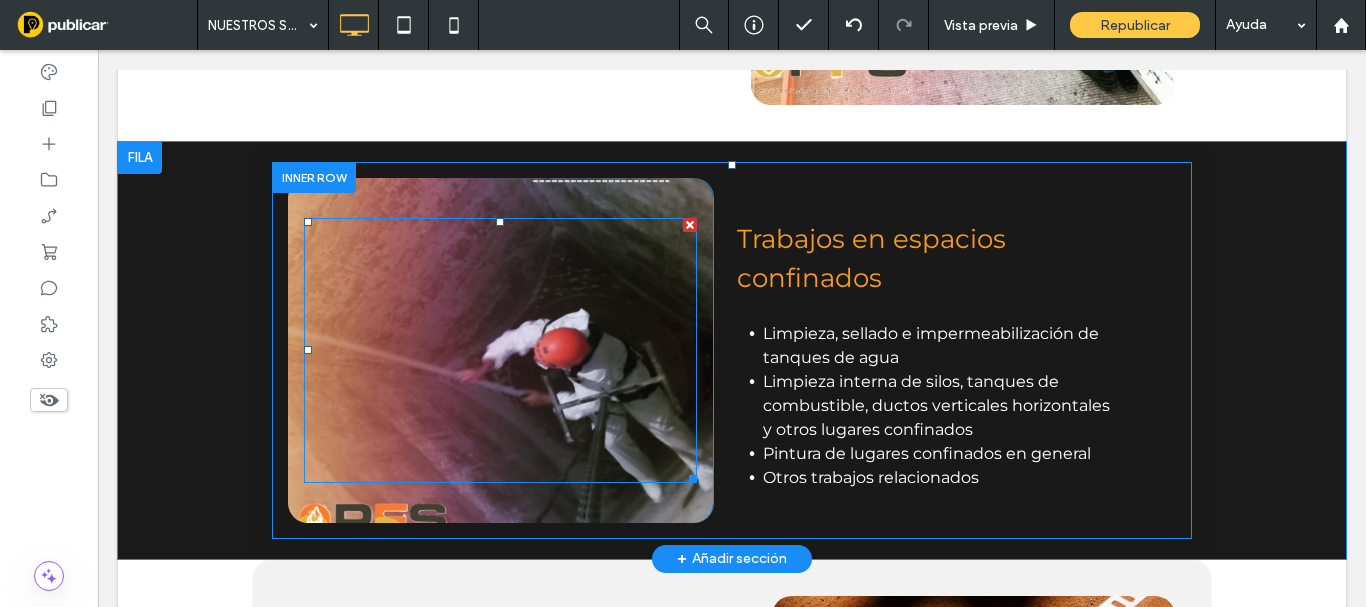 scroll, scrollTop: 1600, scrollLeft: 0, axis: vertical 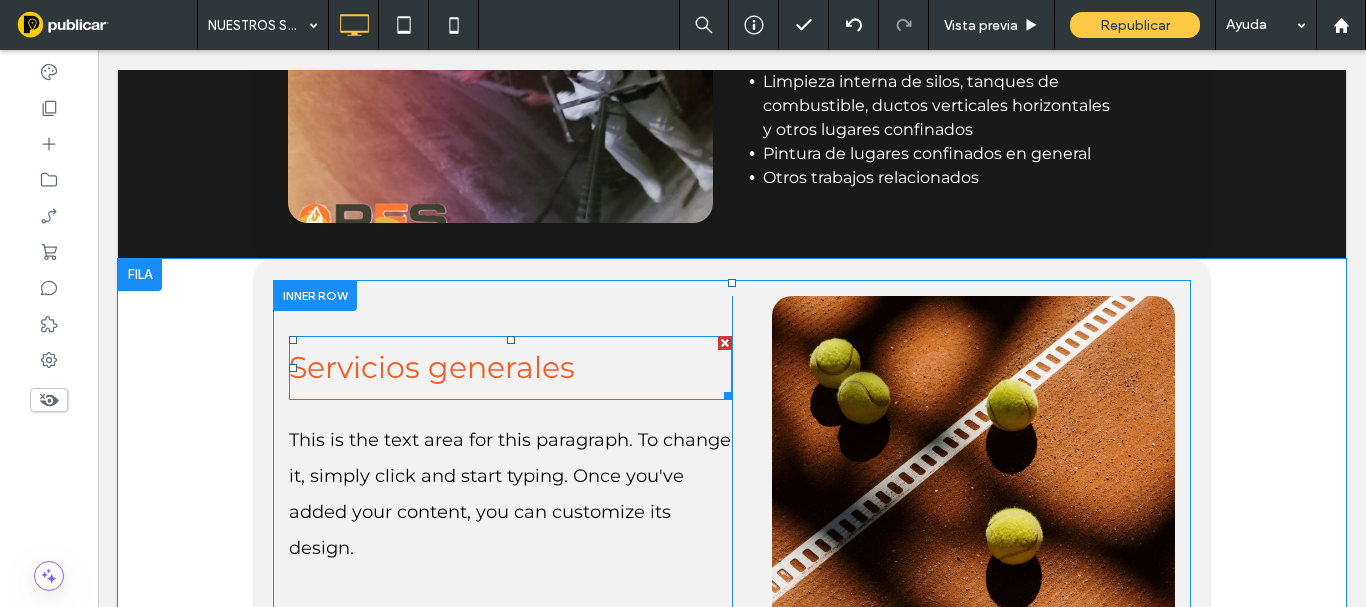 click on "Servicios generales" at bounding box center [432, 367] 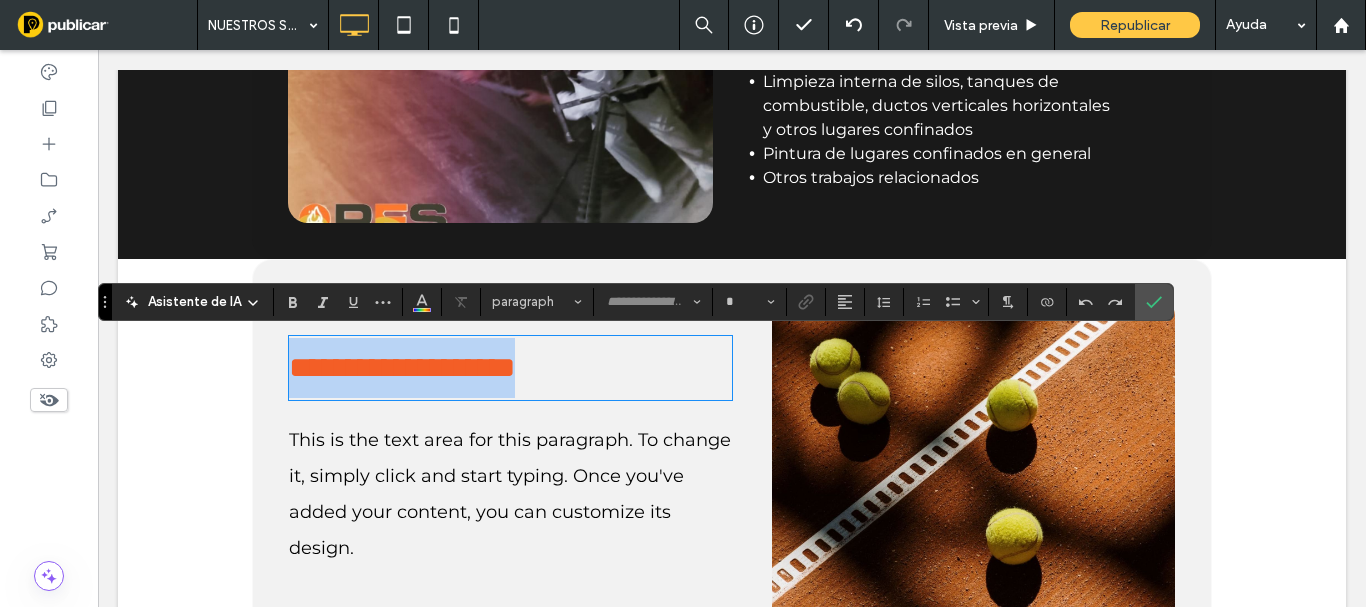 type on "**********" 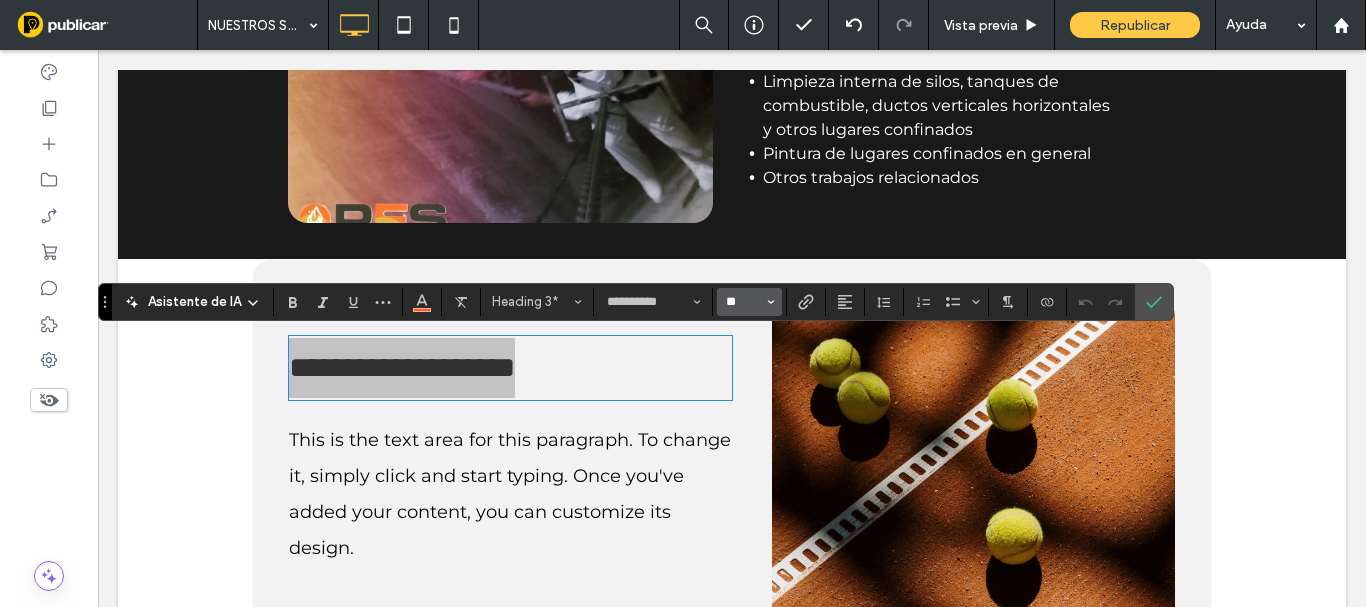 click on "**" at bounding box center (743, 302) 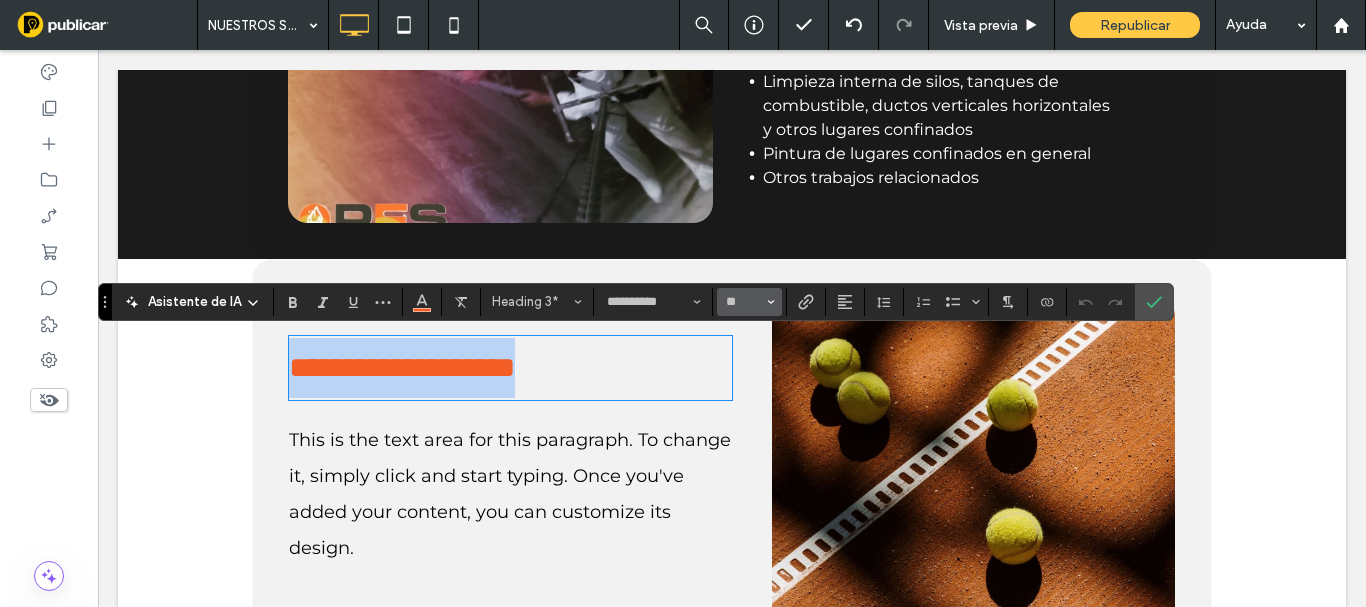 type on "**" 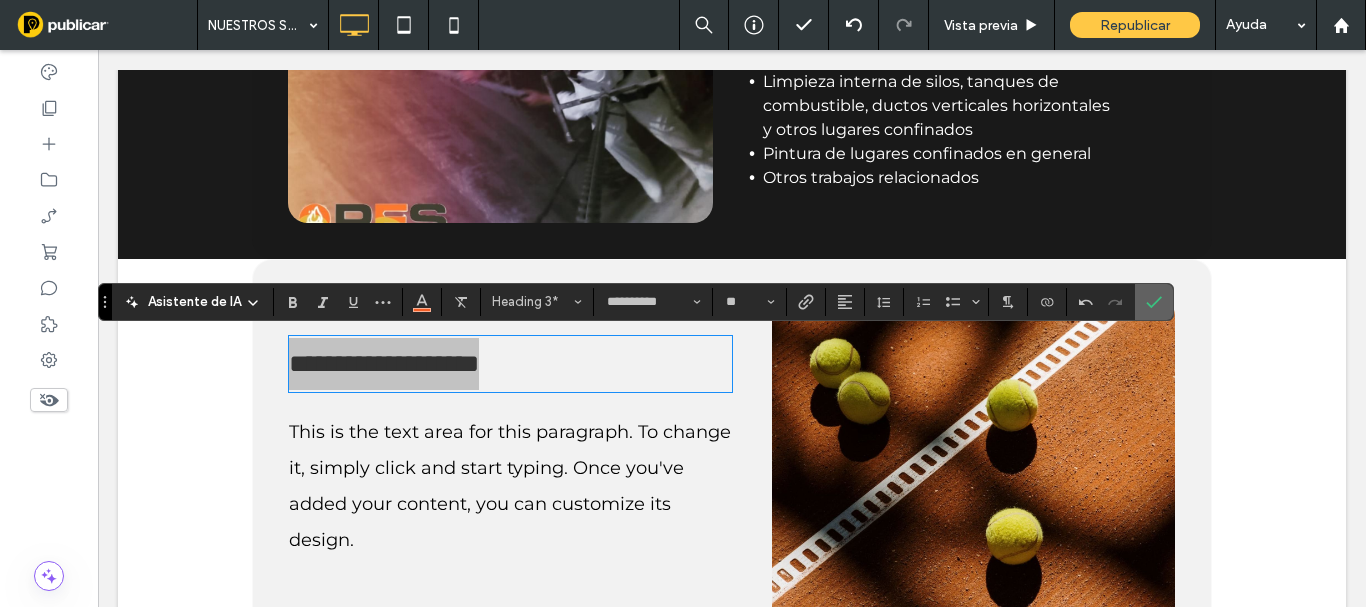 click at bounding box center [1154, 302] 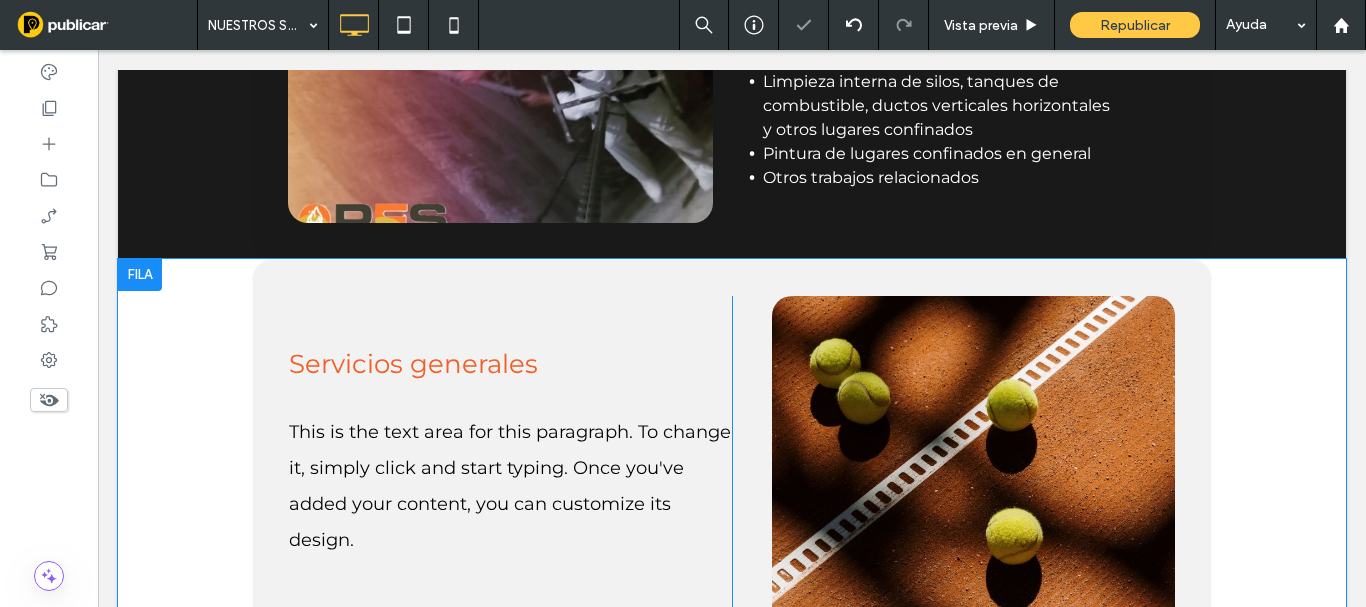 click on "Servicios generales
This is the text area for this paragraph. To change it, simply click and start typing. Once you've added your content, you can customize its design.
Click To Paste
Click To Paste
Click To Paste" at bounding box center (732, 468) 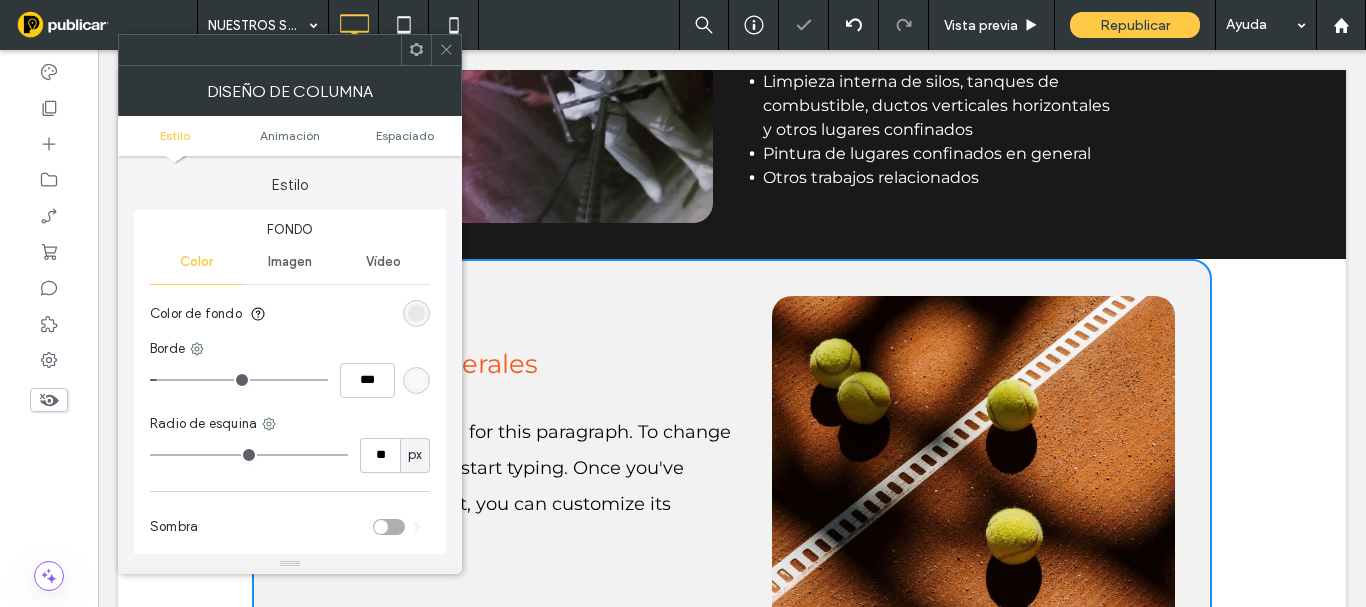 click at bounding box center [416, 313] 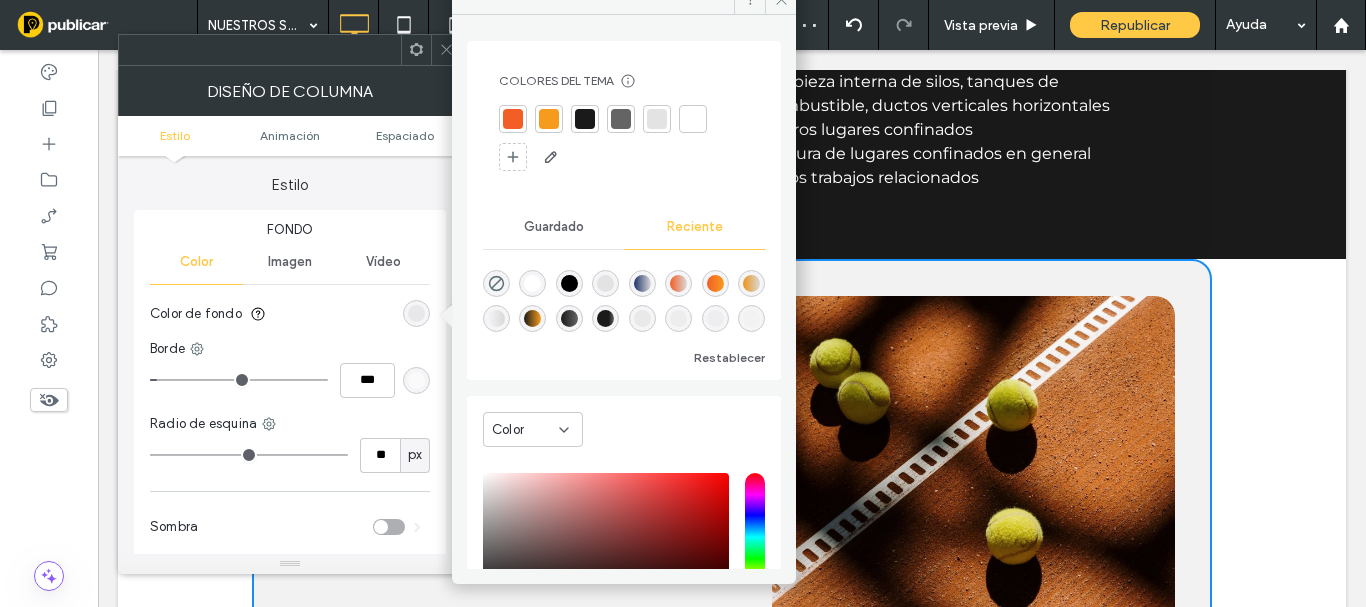 click at bounding box center [693, 119] 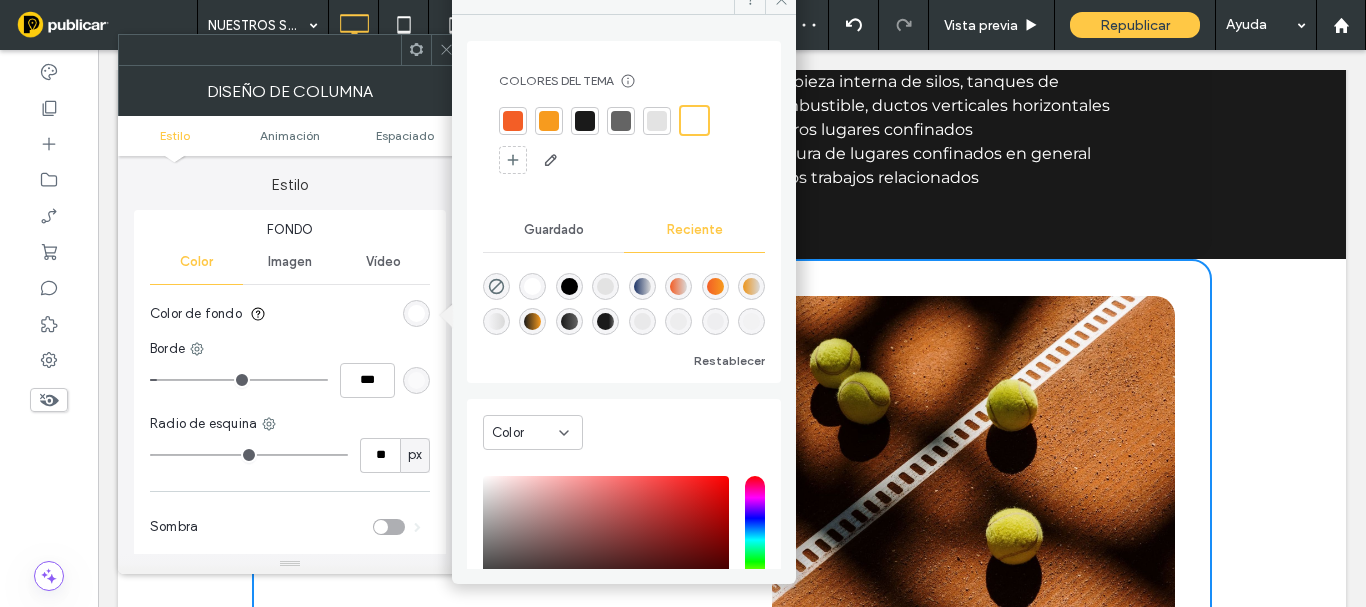 click at bounding box center (446, 50) 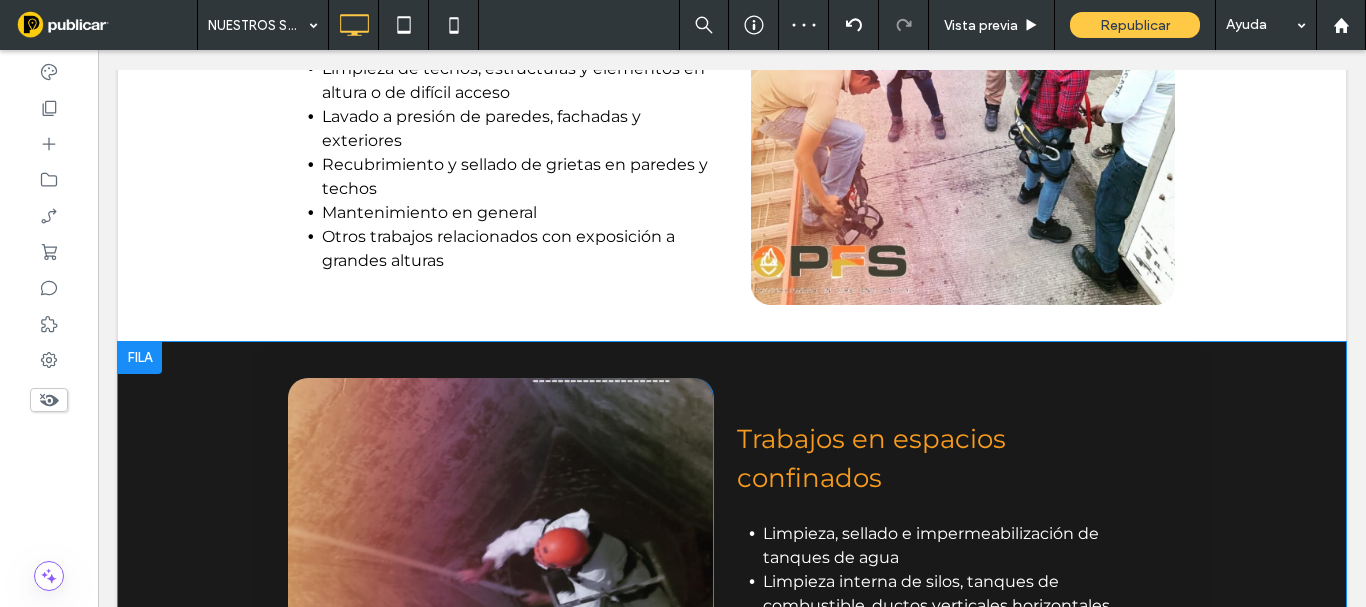 scroll, scrollTop: 1600, scrollLeft: 0, axis: vertical 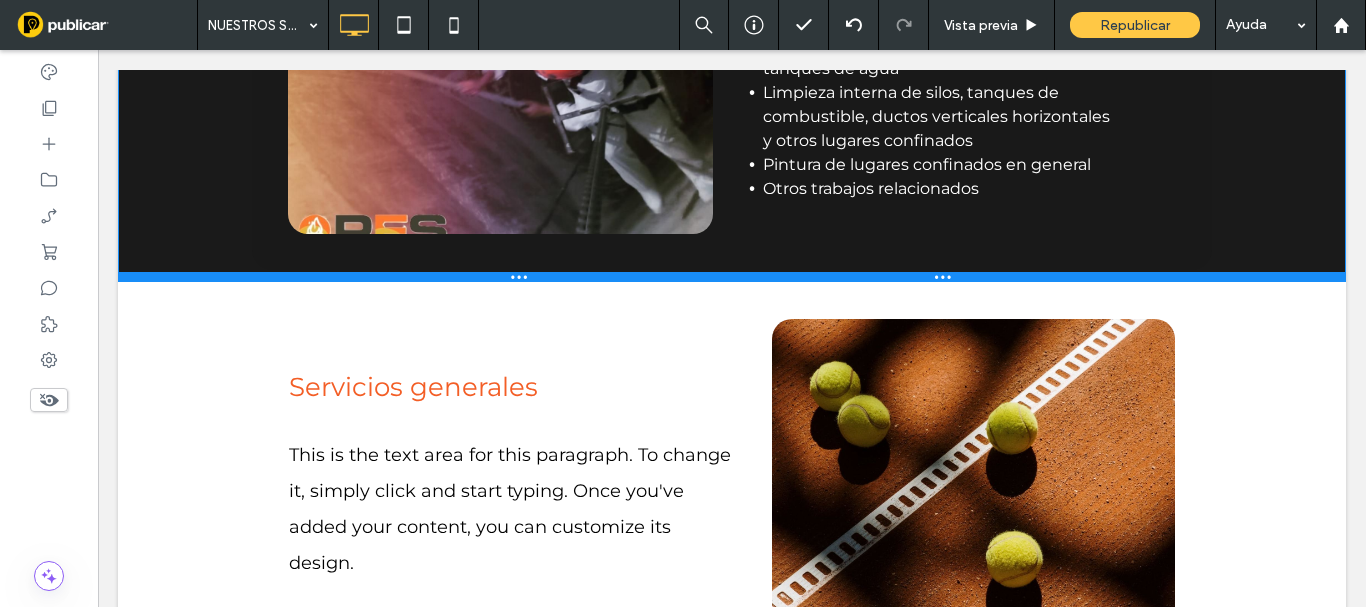 drag, startPoint x: 616, startPoint y: 258, endPoint x: 713, endPoint y: 329, distance: 120.20815 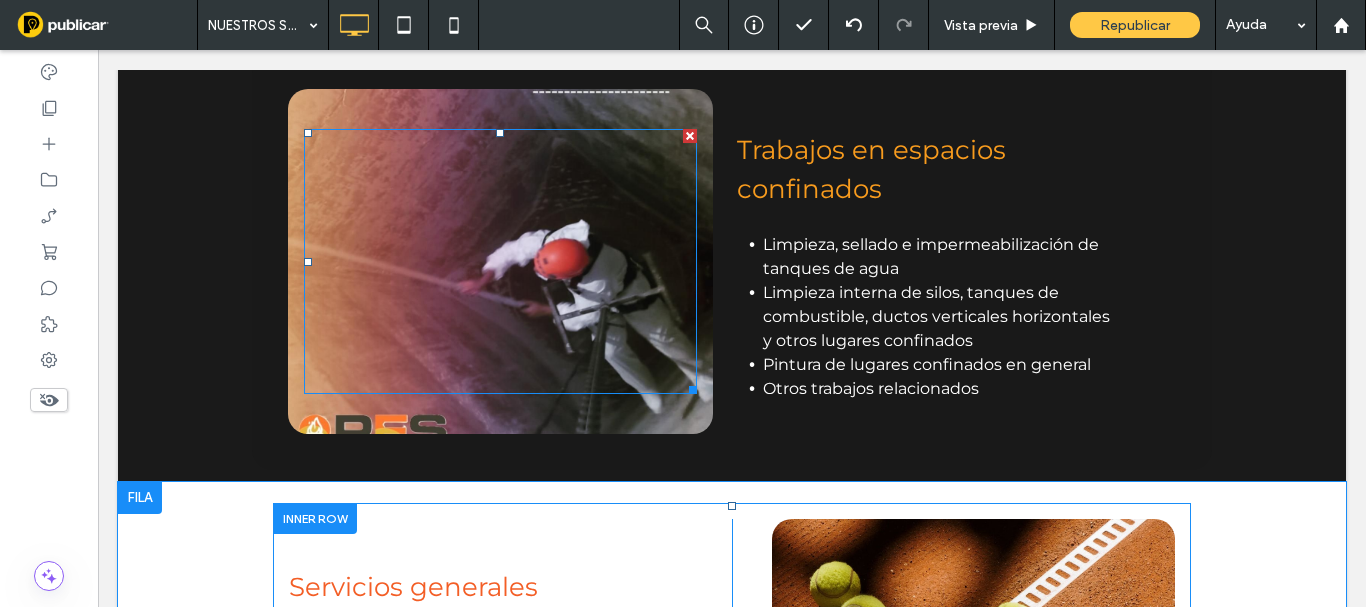 scroll, scrollTop: 1700, scrollLeft: 0, axis: vertical 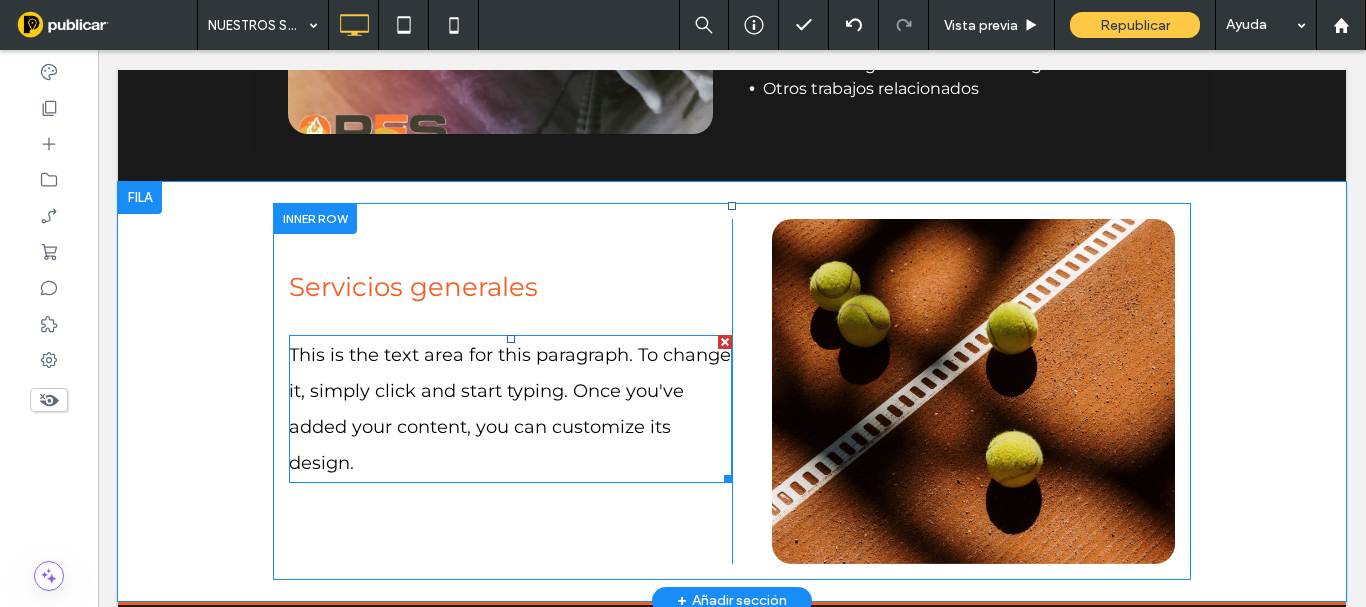 click on "This is the text area for this paragraph. To change it, simply click and start typing. Once you've added your content, you can customize its design." at bounding box center [510, 409] 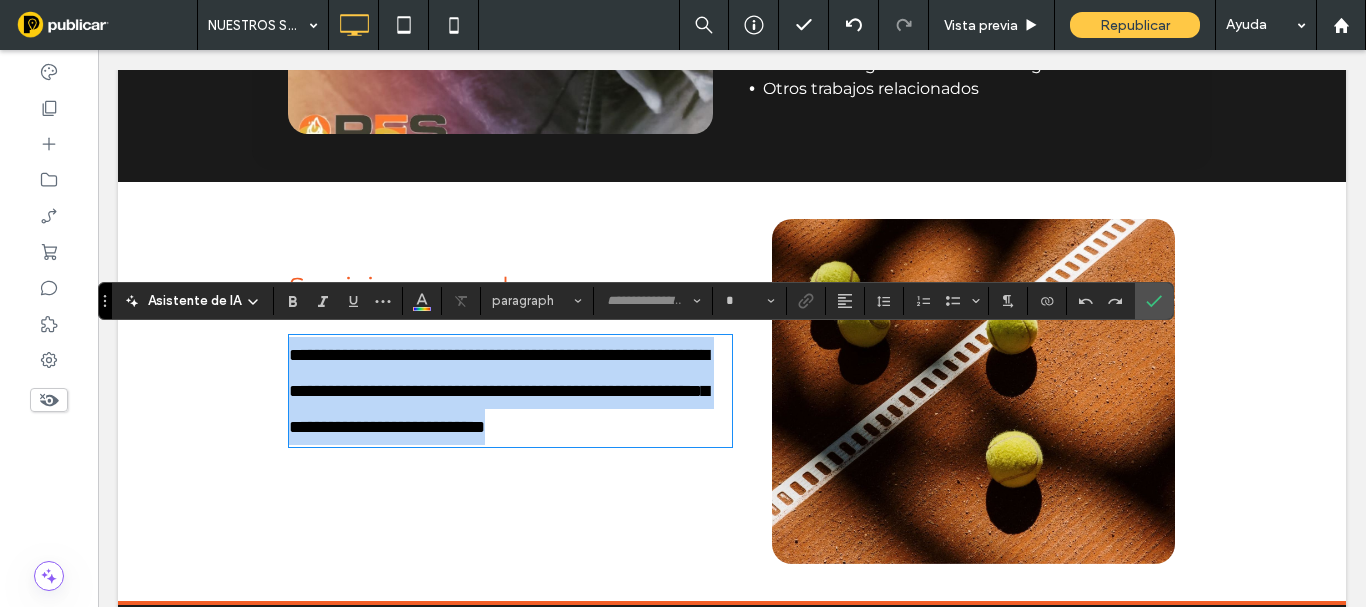 type on "**********" 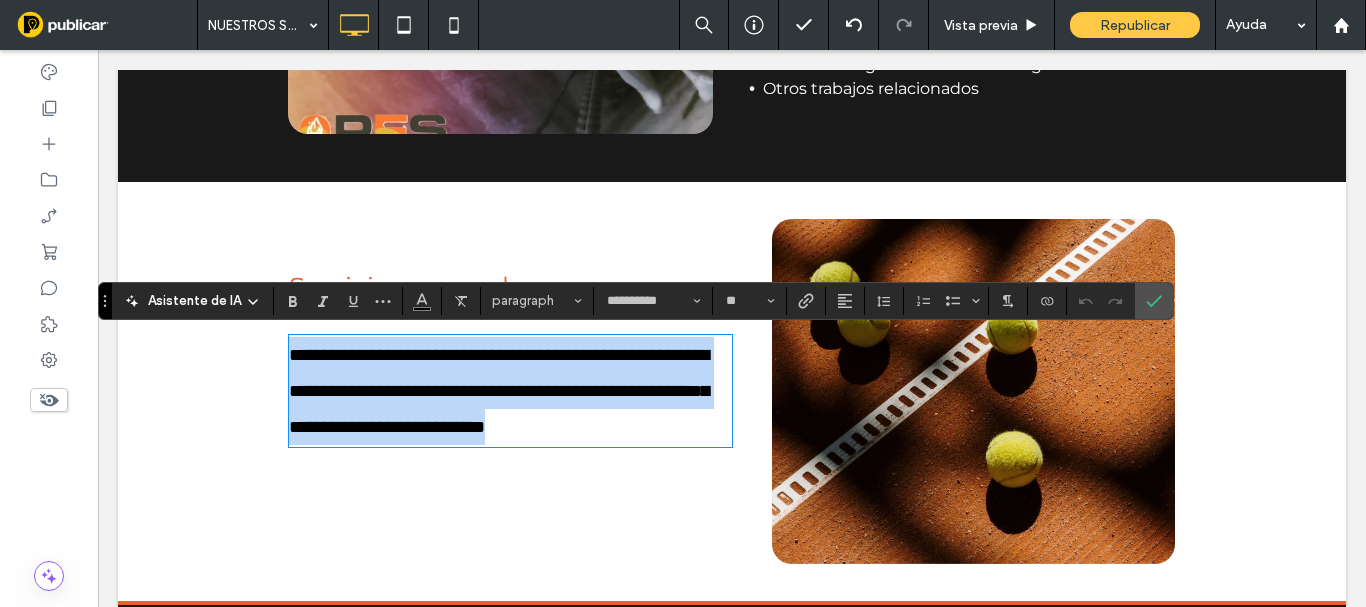 type 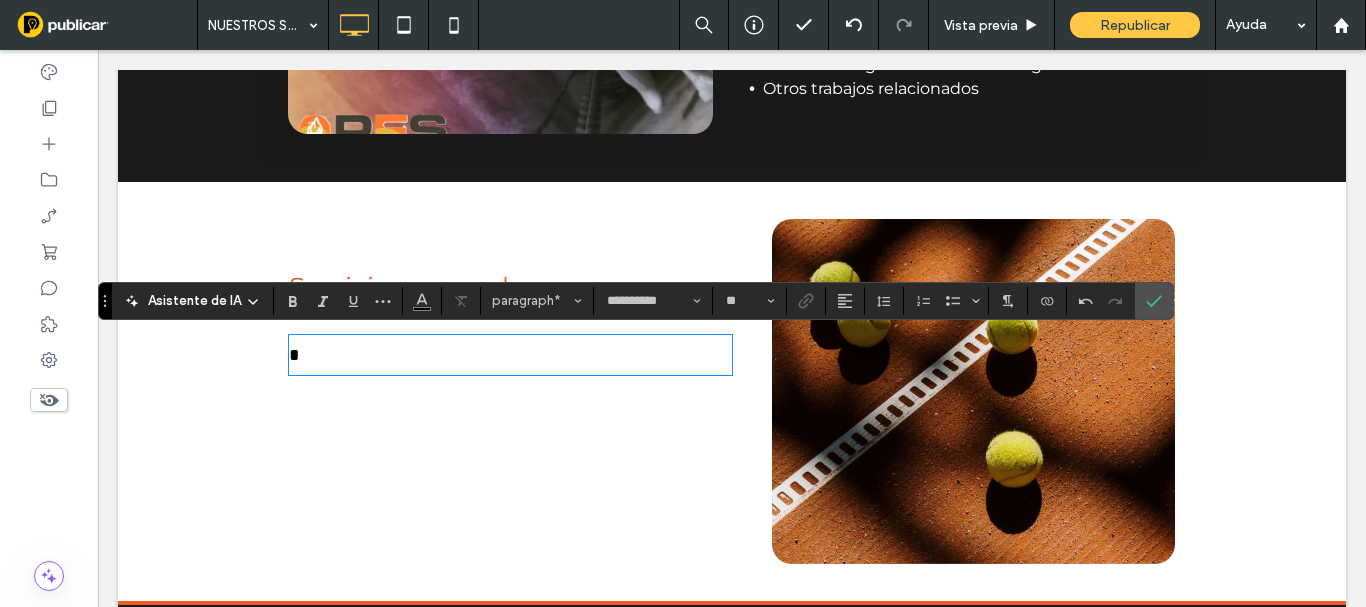 click on "*" at bounding box center (294, 355) 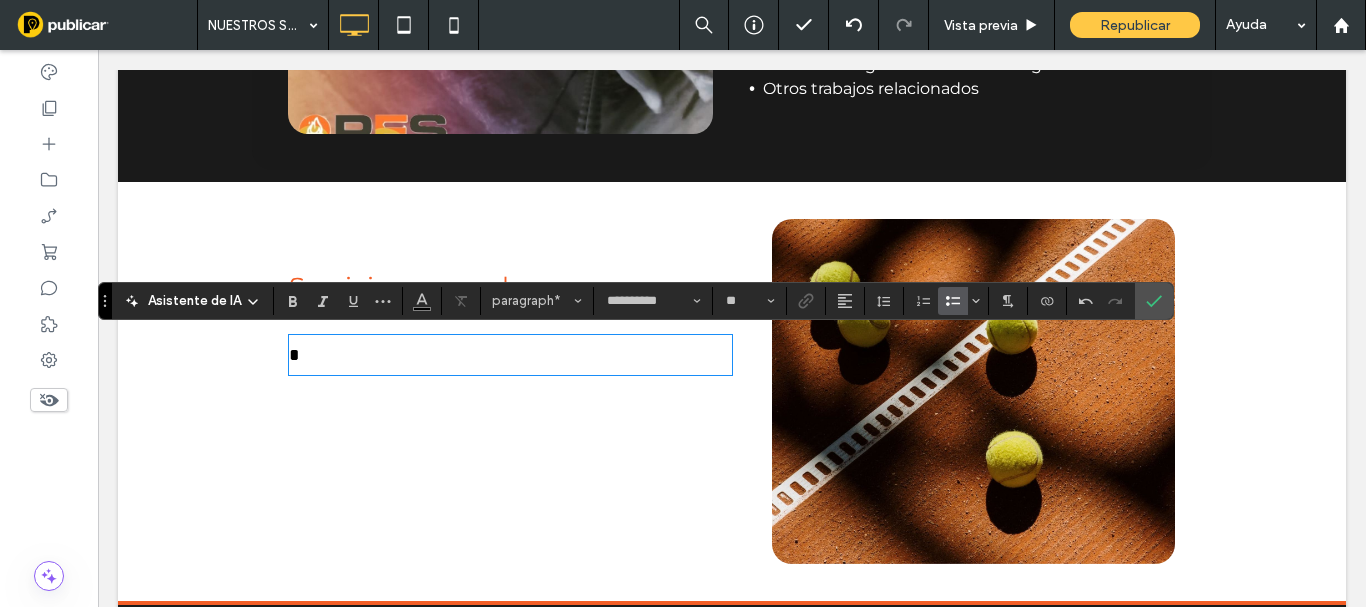 click 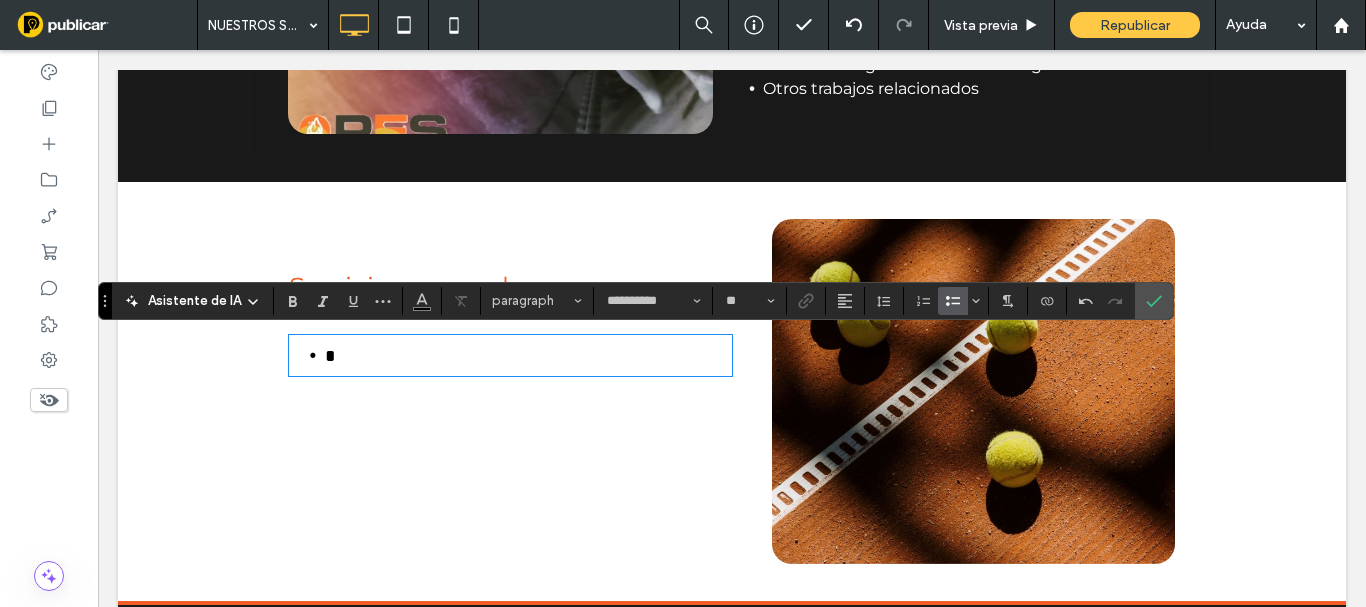 click on "*" at bounding box center (528, 355) 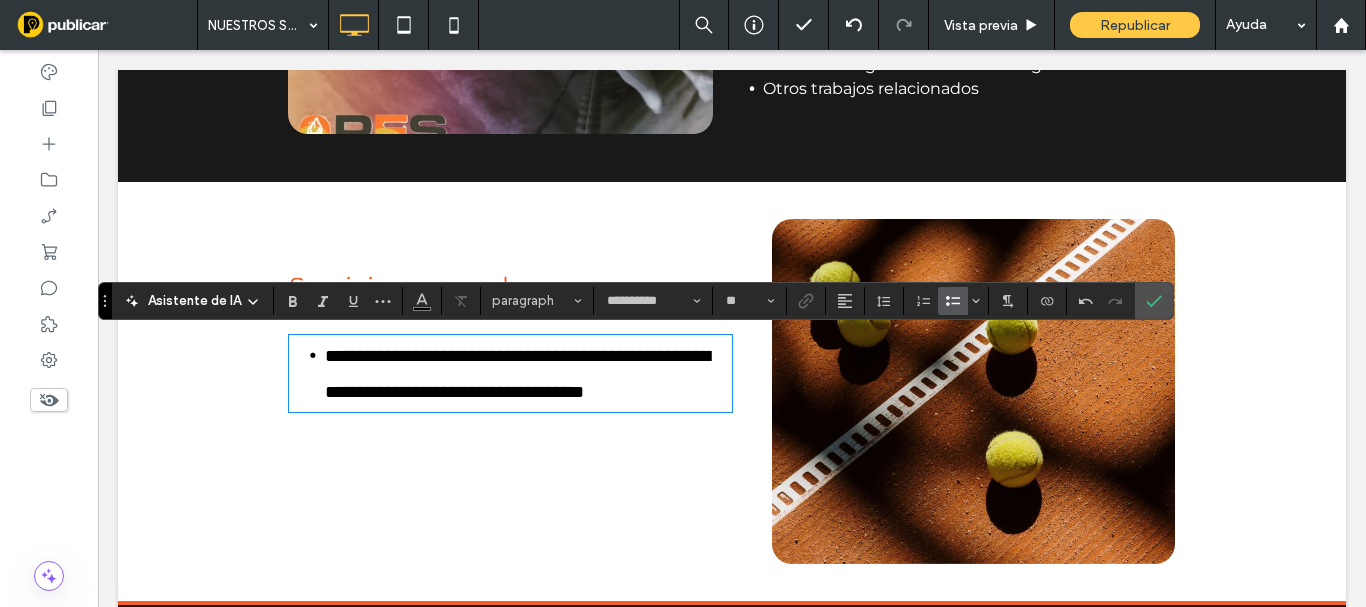 click on "**********" at bounding box center (517, 374) 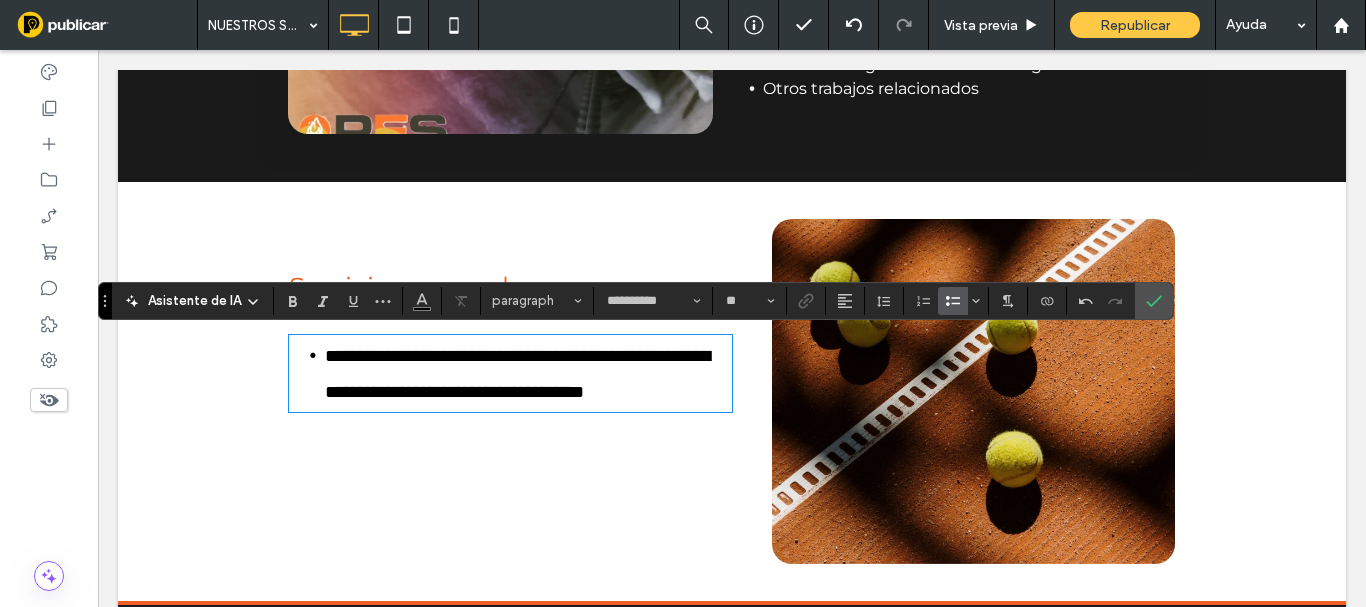 click on "******** ** ******" 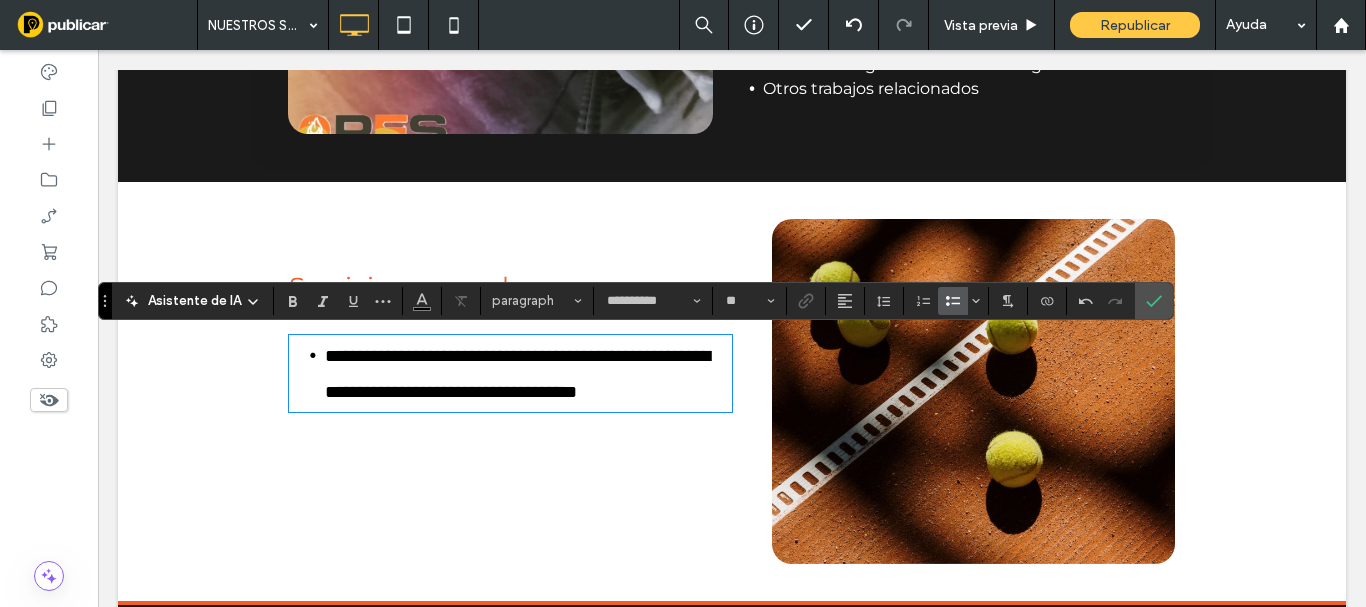 click on "**********" at bounding box center [528, 373] 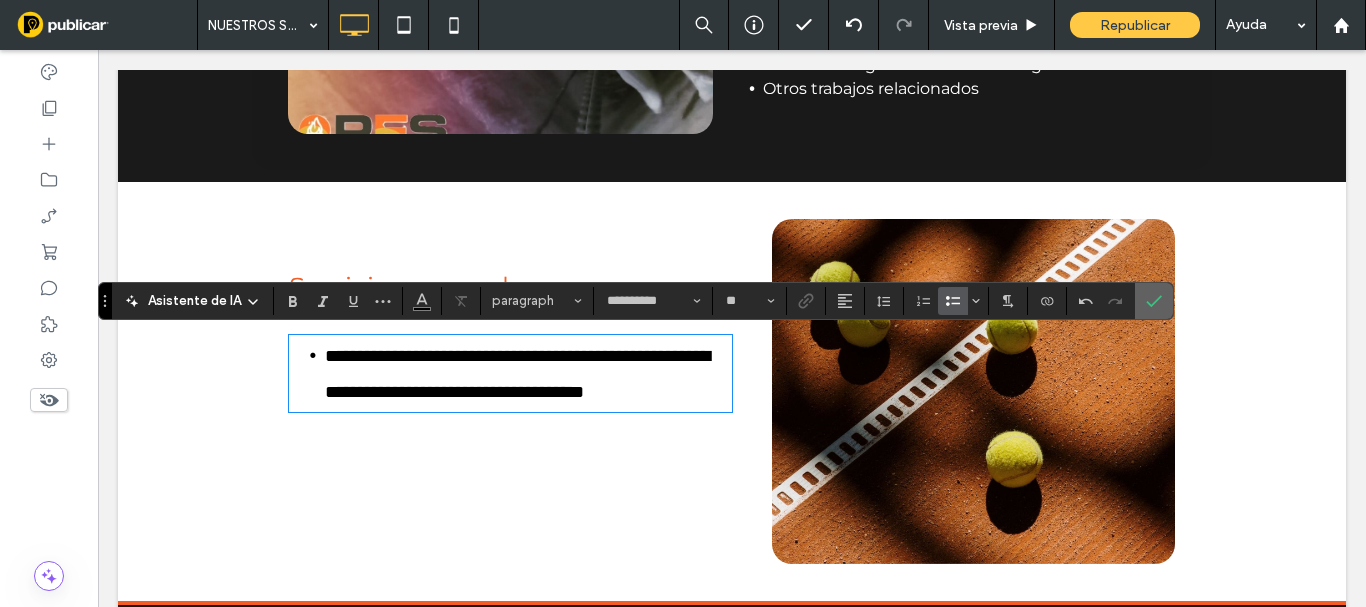 click at bounding box center [1150, 301] 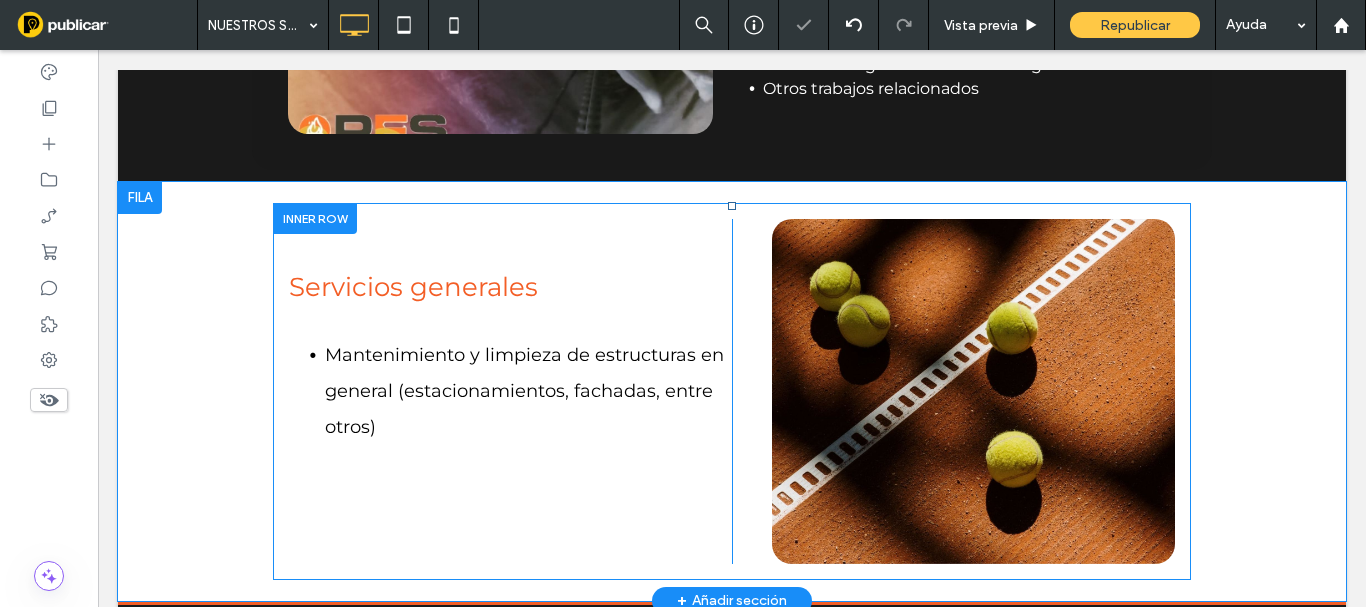 click on "Click To Paste" at bounding box center [973, 391] 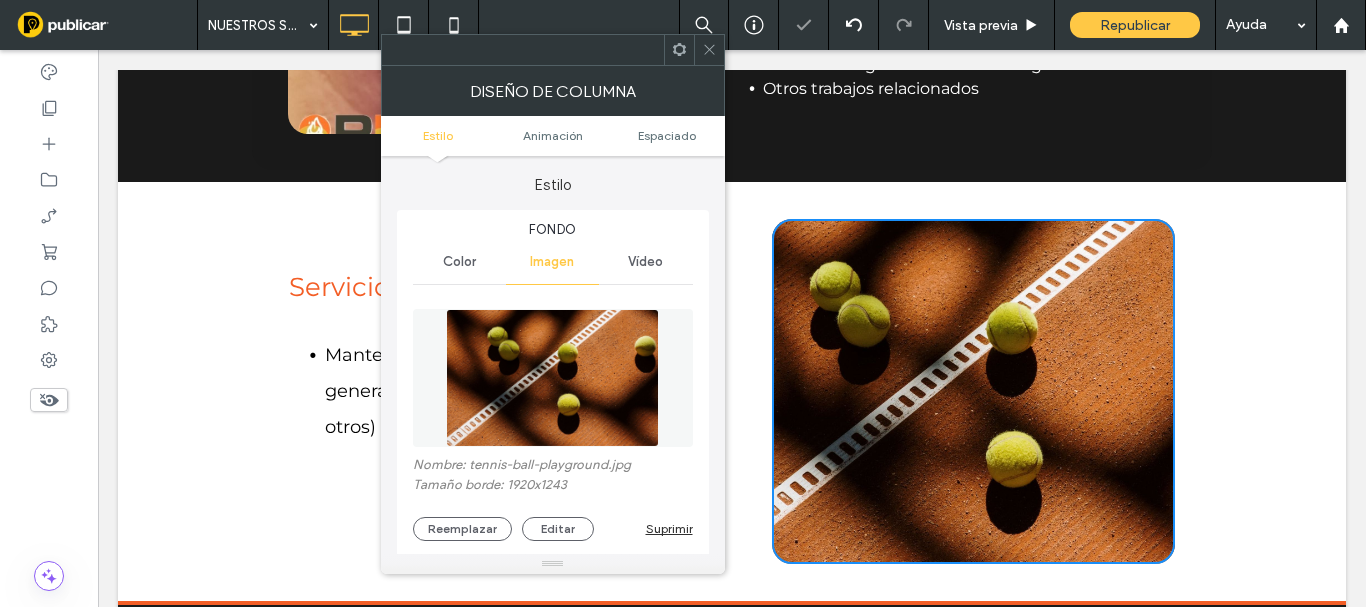 type on "**" 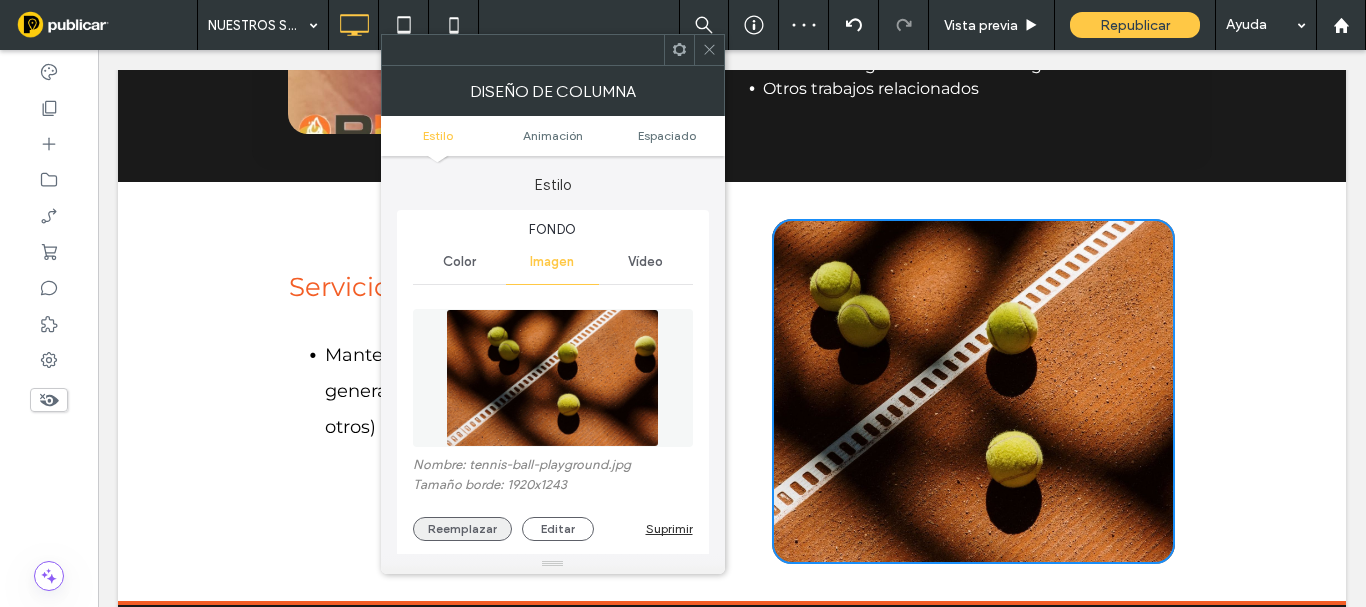 click on "Reemplazar" at bounding box center [462, 529] 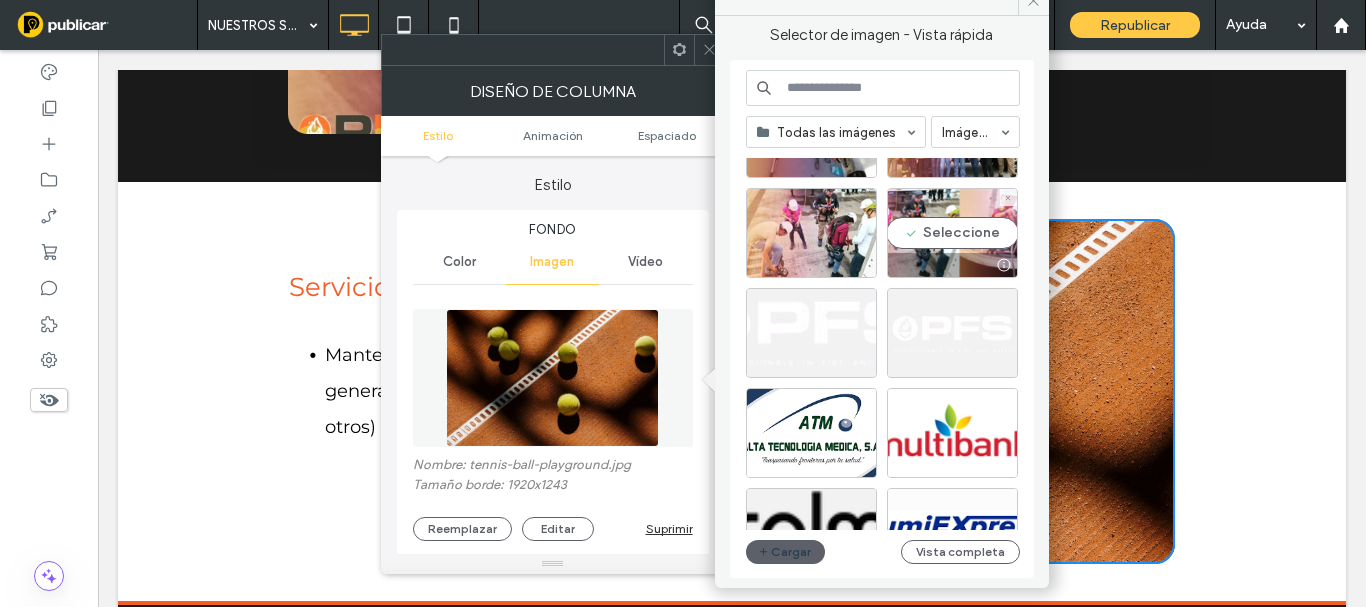 scroll, scrollTop: 100, scrollLeft: 0, axis: vertical 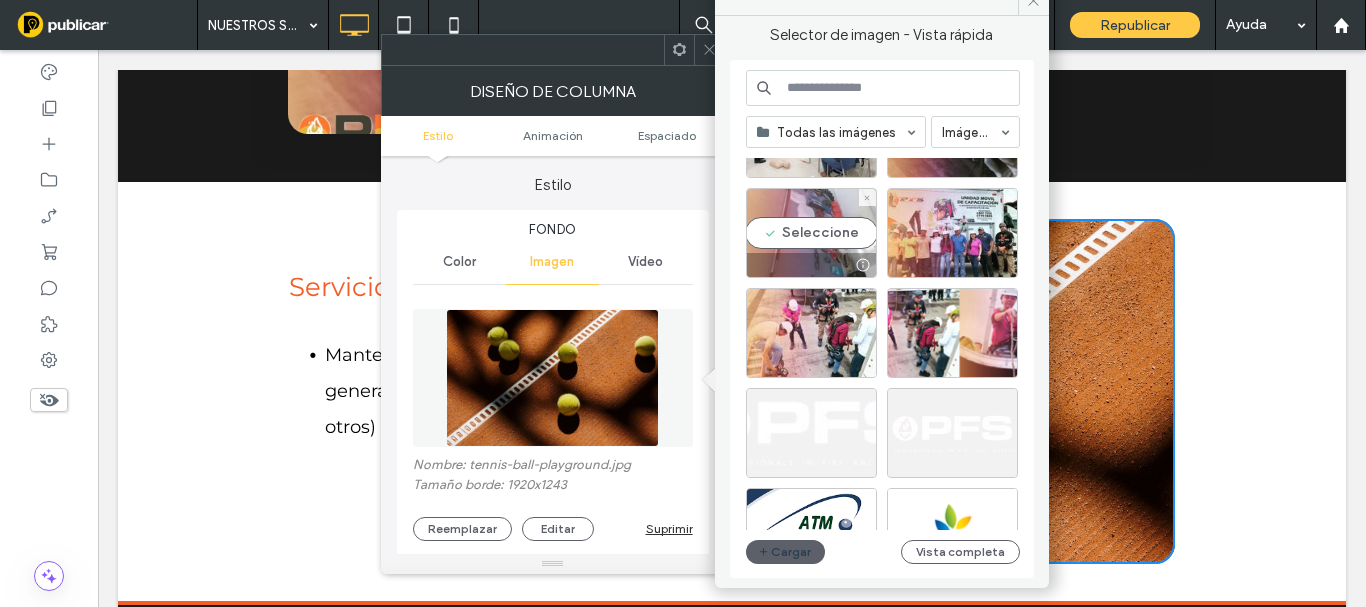 click on "Seleccione" at bounding box center [811, 233] 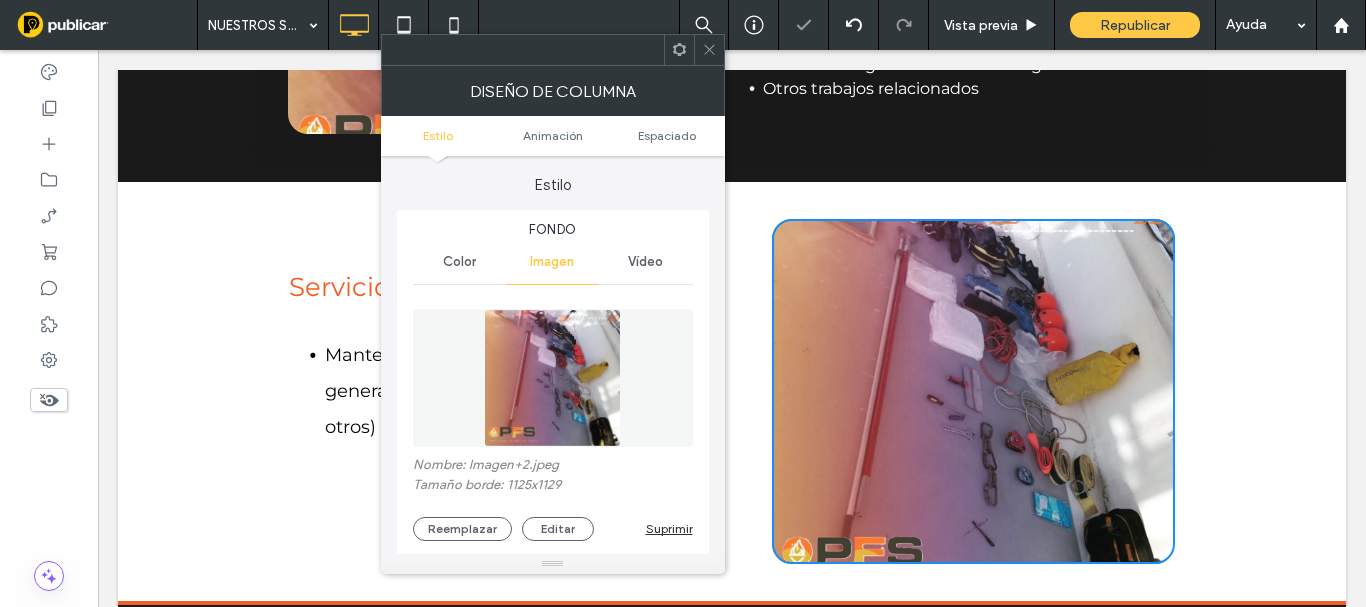 click at bounding box center [973, 391] 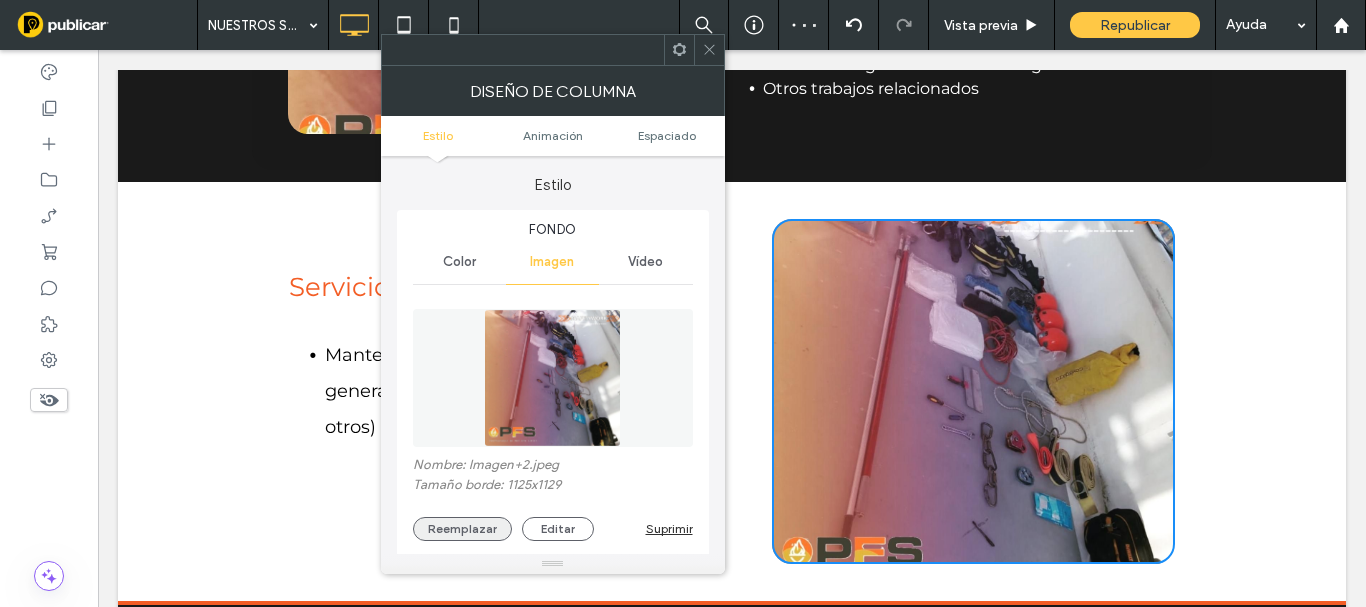 click on "Reemplazar" at bounding box center [462, 529] 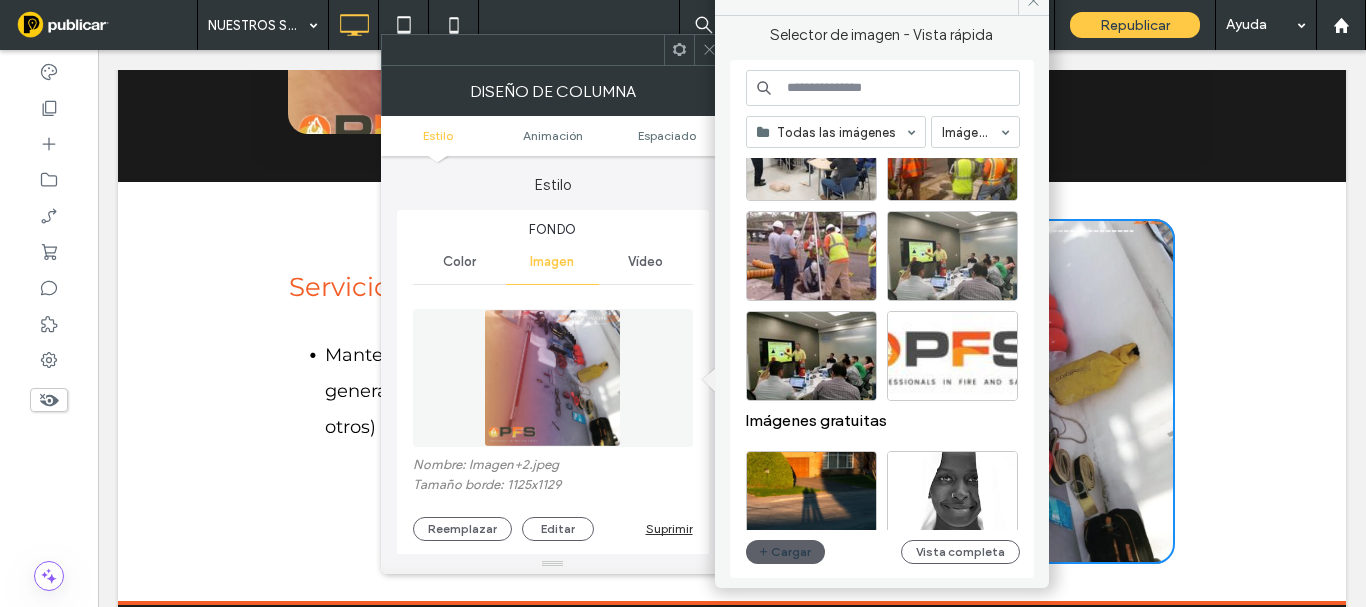 scroll, scrollTop: 1777, scrollLeft: 0, axis: vertical 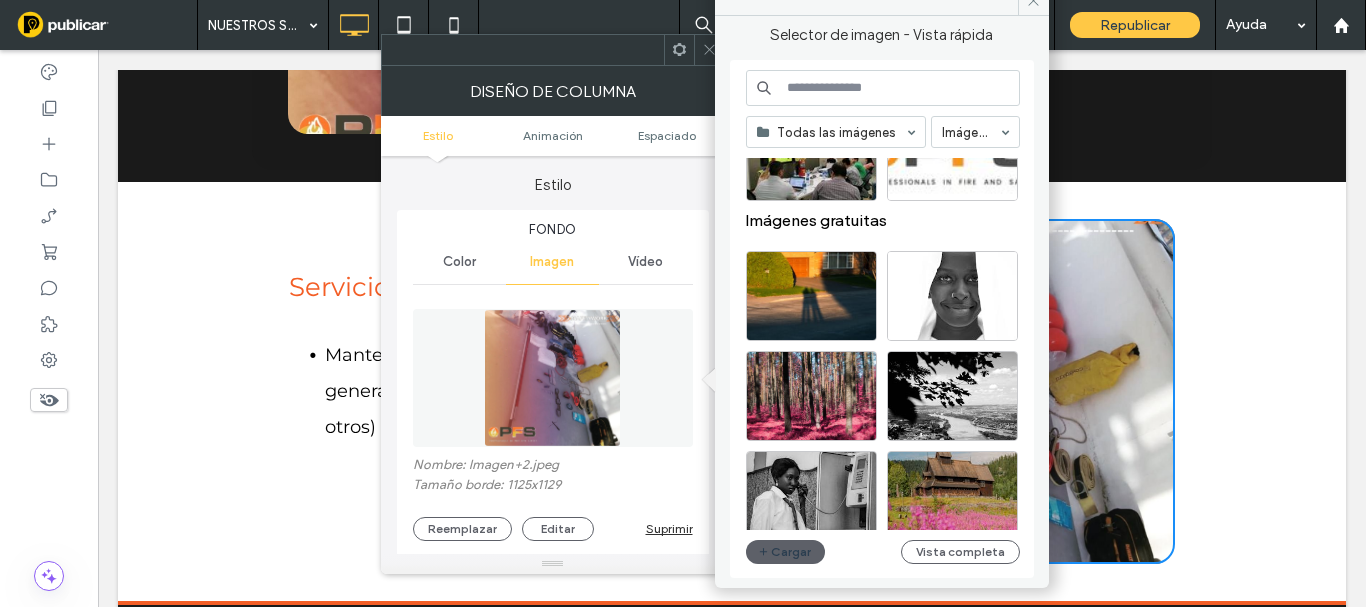 click 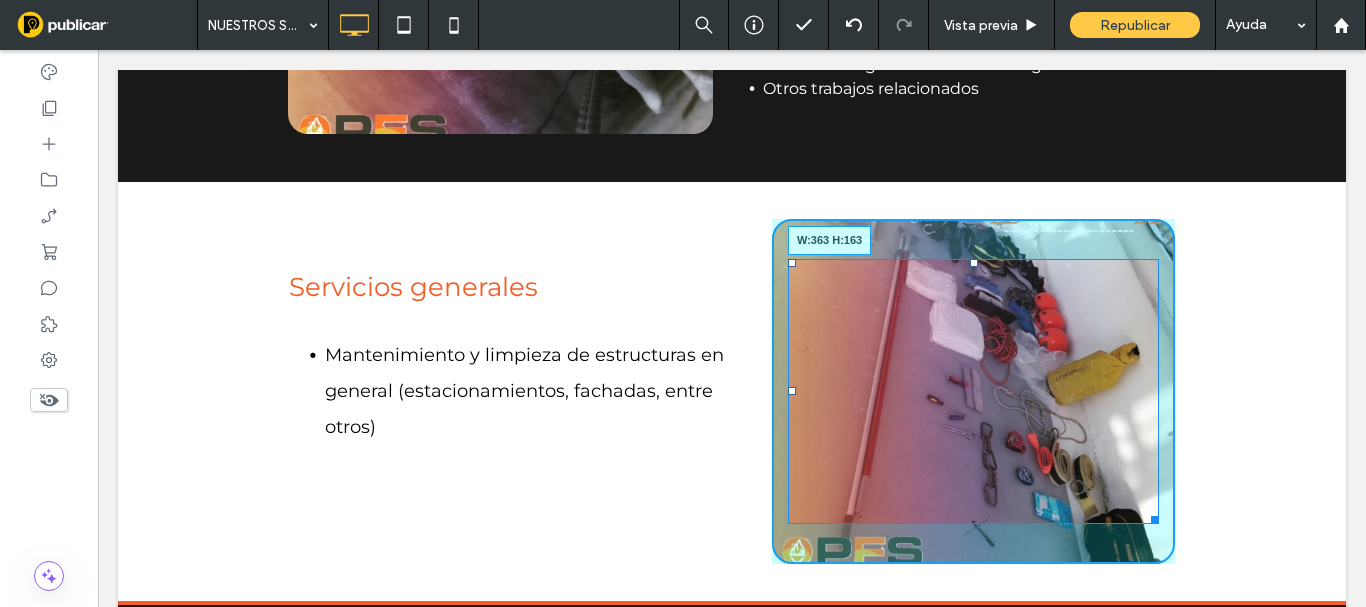 drag, startPoint x: 1141, startPoint y: 512, endPoint x: 1137, endPoint y: 410, distance: 102.0784 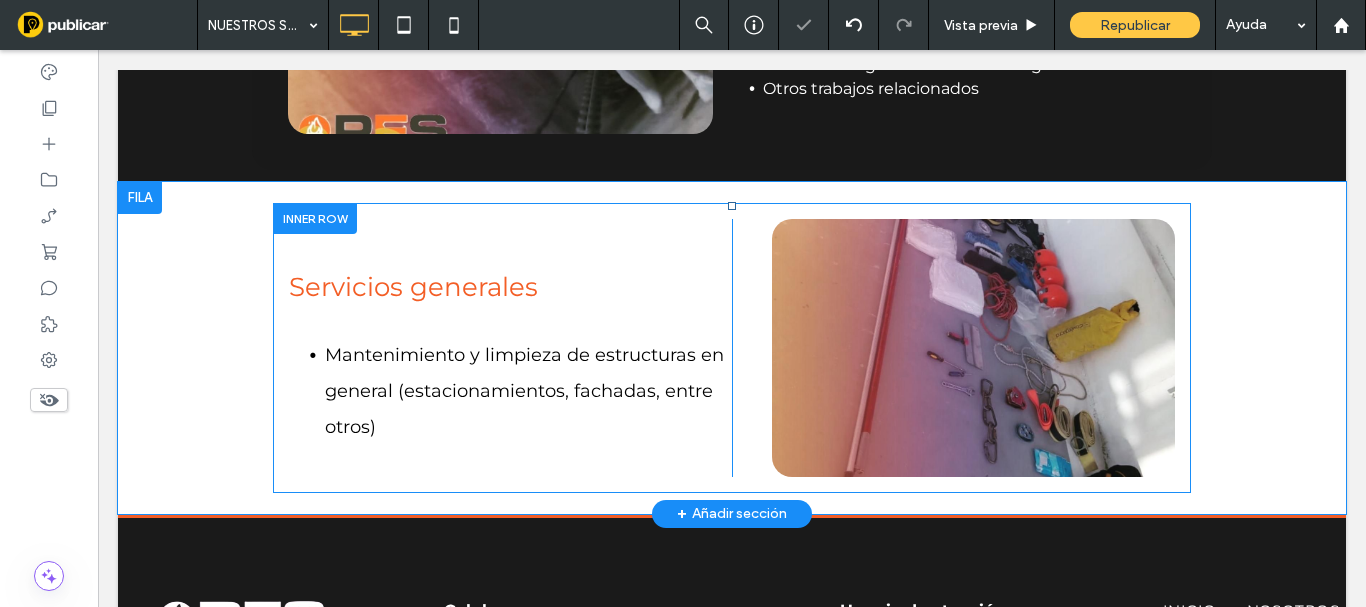 click on "Click To Paste" at bounding box center [973, 348] 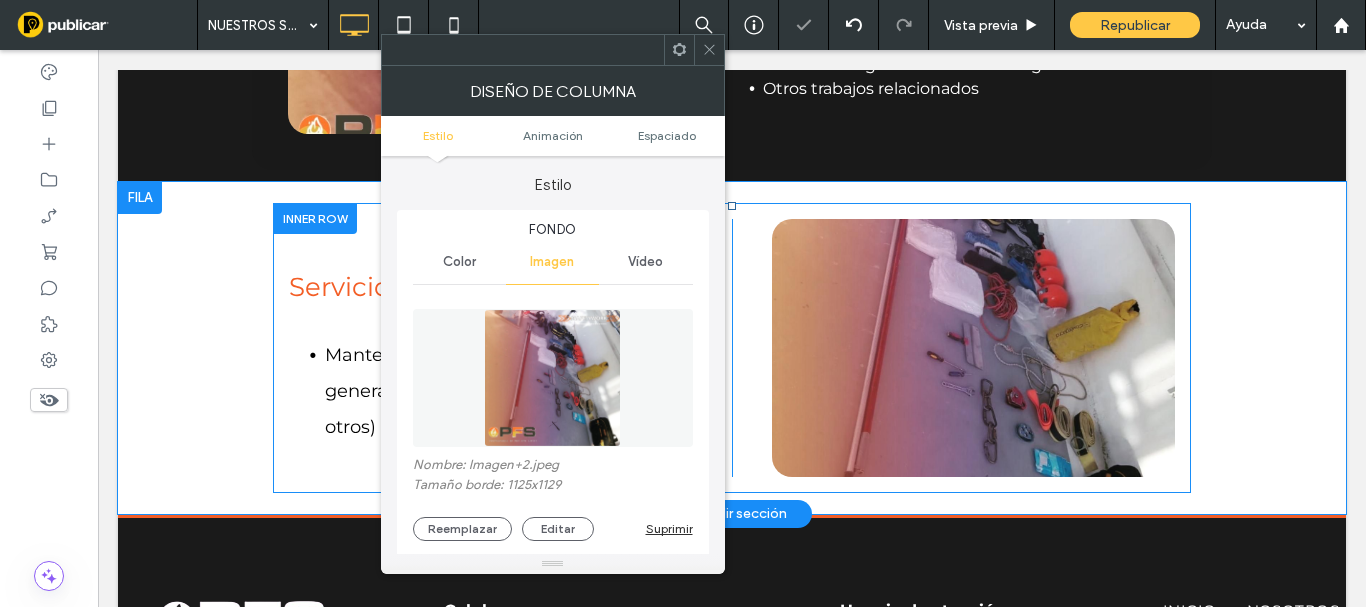 type on "**" 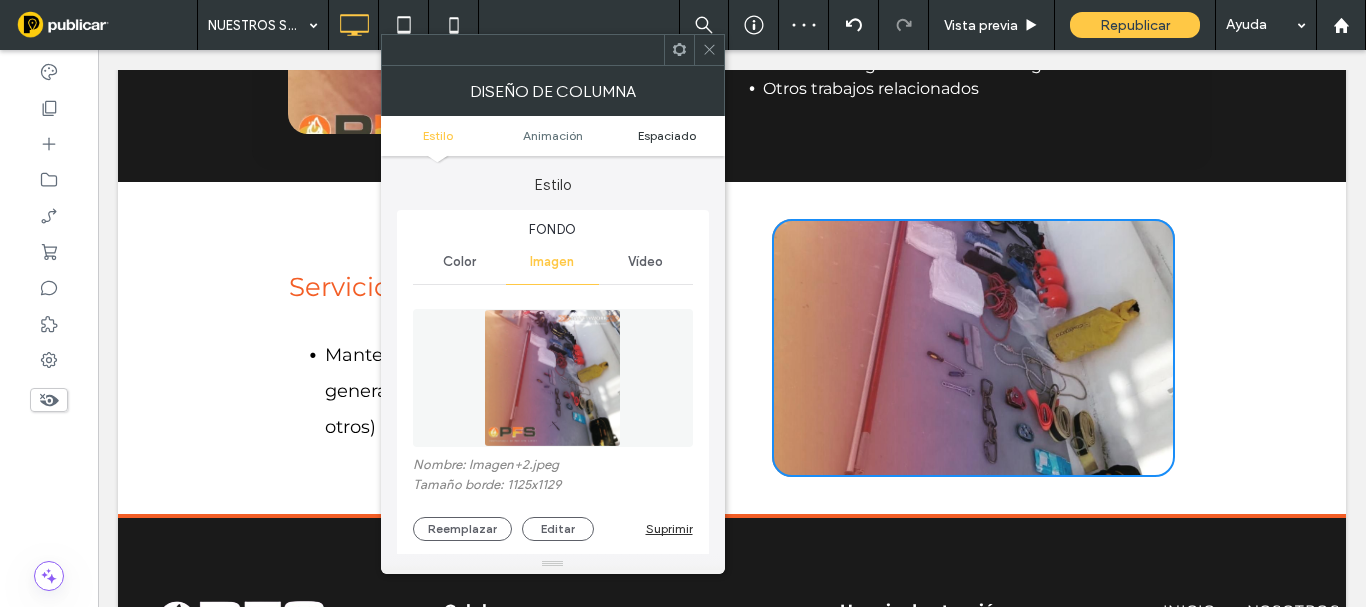 drag, startPoint x: 715, startPoint y: 56, endPoint x: 682, endPoint y: 139, distance: 89.31965 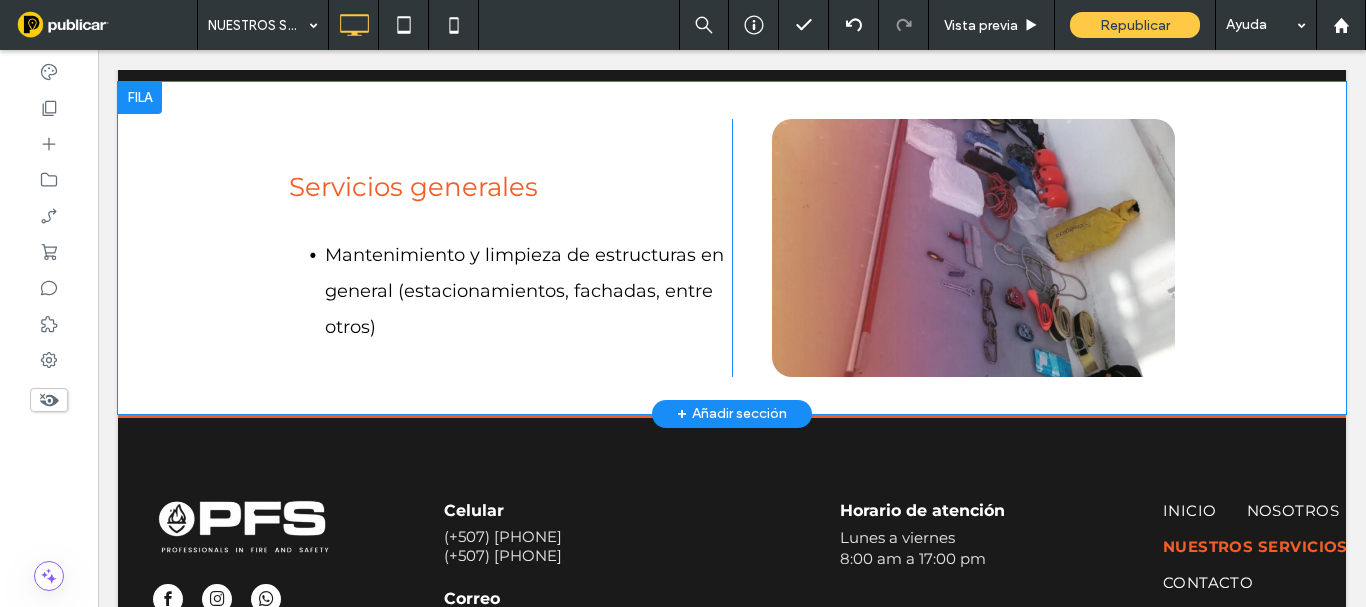 scroll, scrollTop: 1700, scrollLeft: 0, axis: vertical 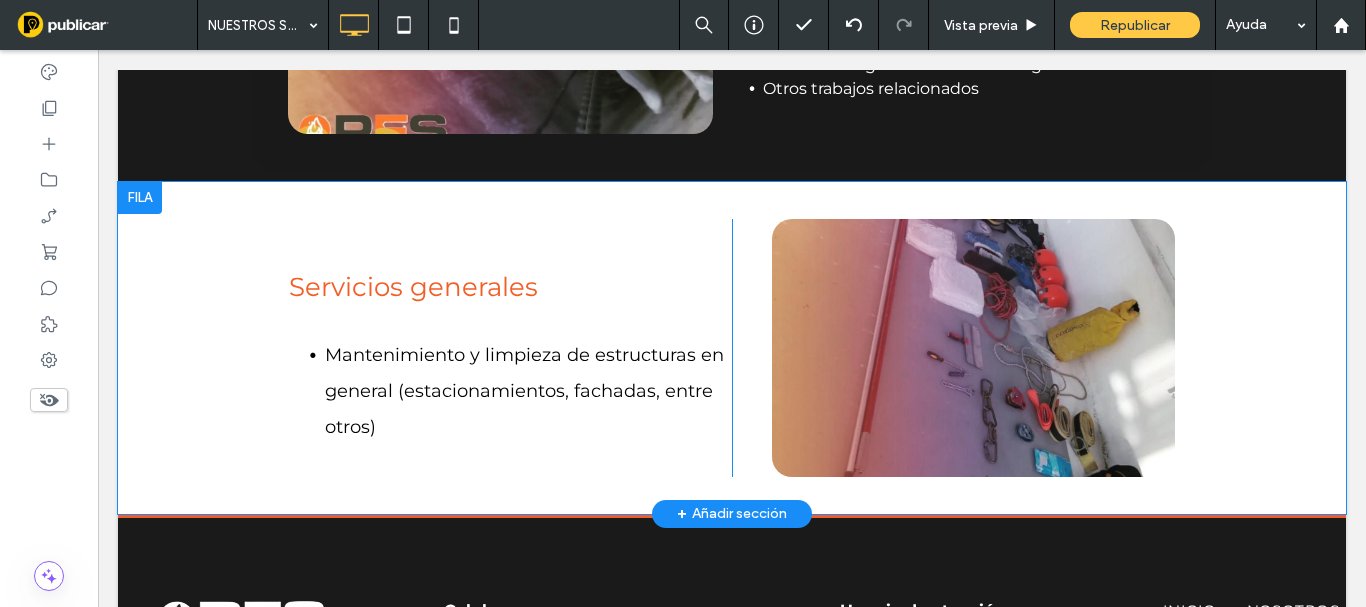 click at bounding box center (140, 198) 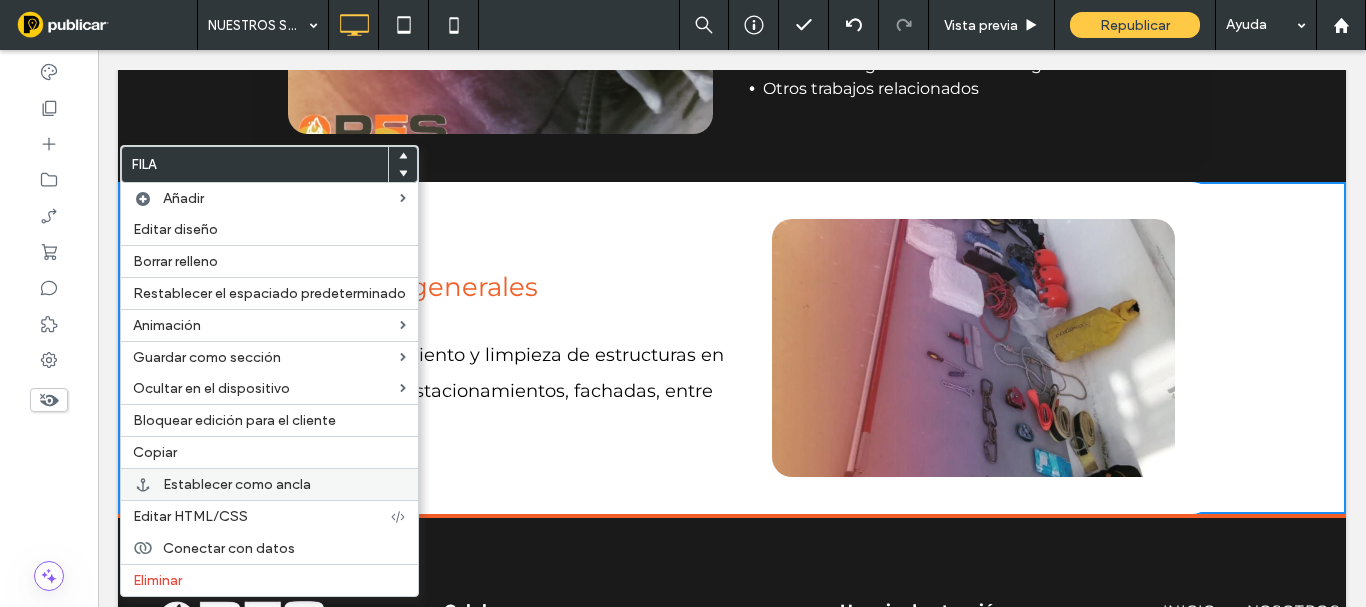 click on "Establecer como ancla" at bounding box center (237, 484) 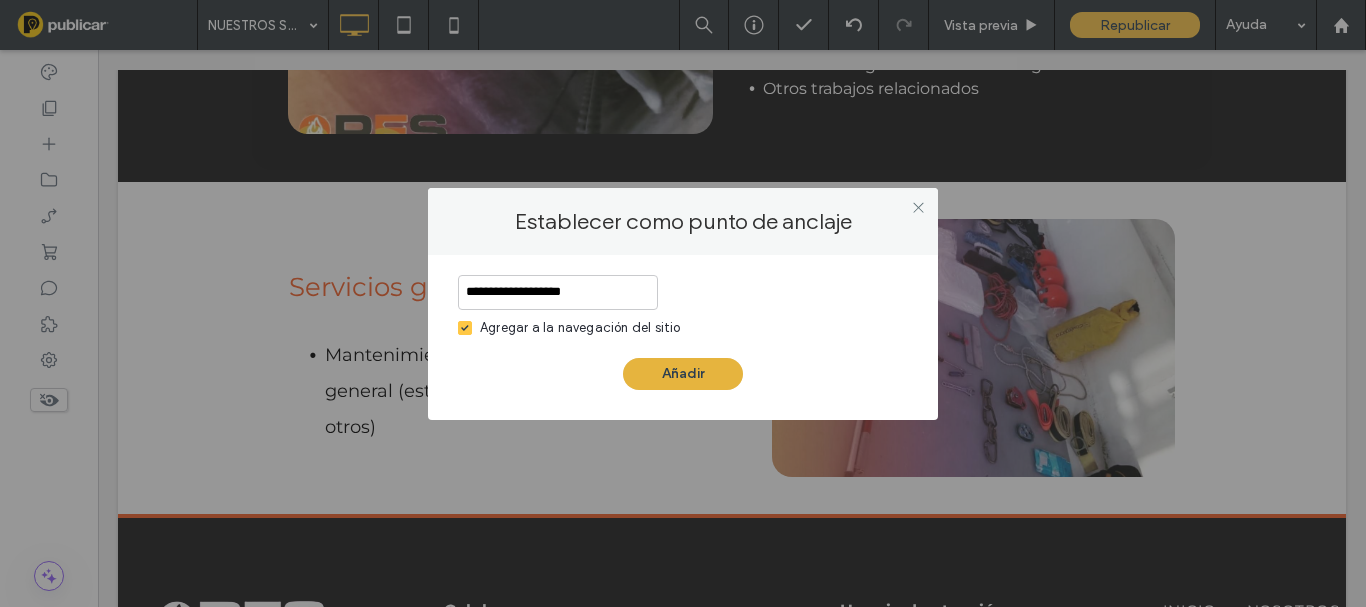 type on "**********" 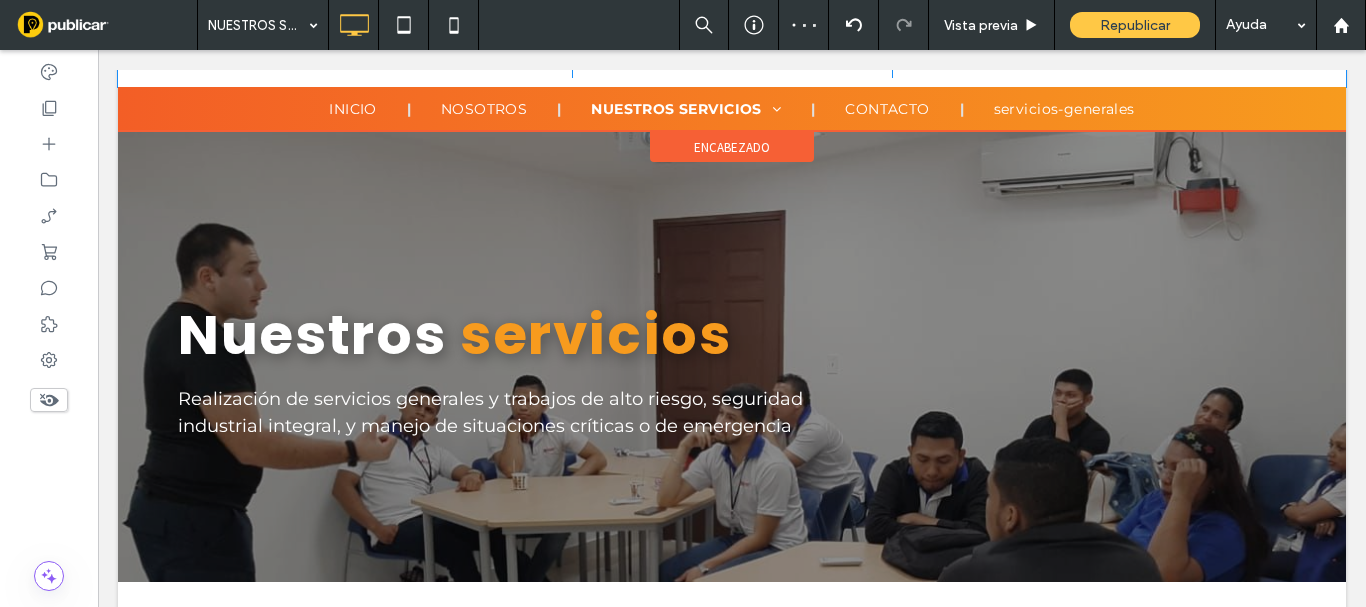 scroll, scrollTop: 0, scrollLeft: 0, axis: both 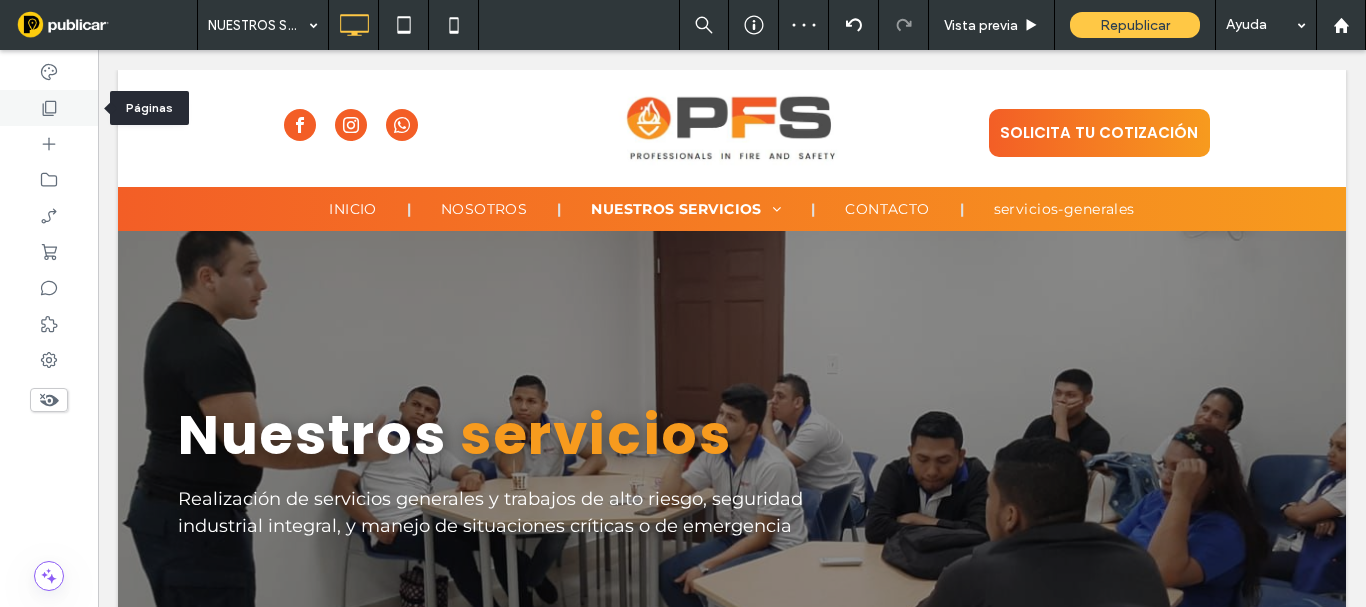click at bounding box center [49, 108] 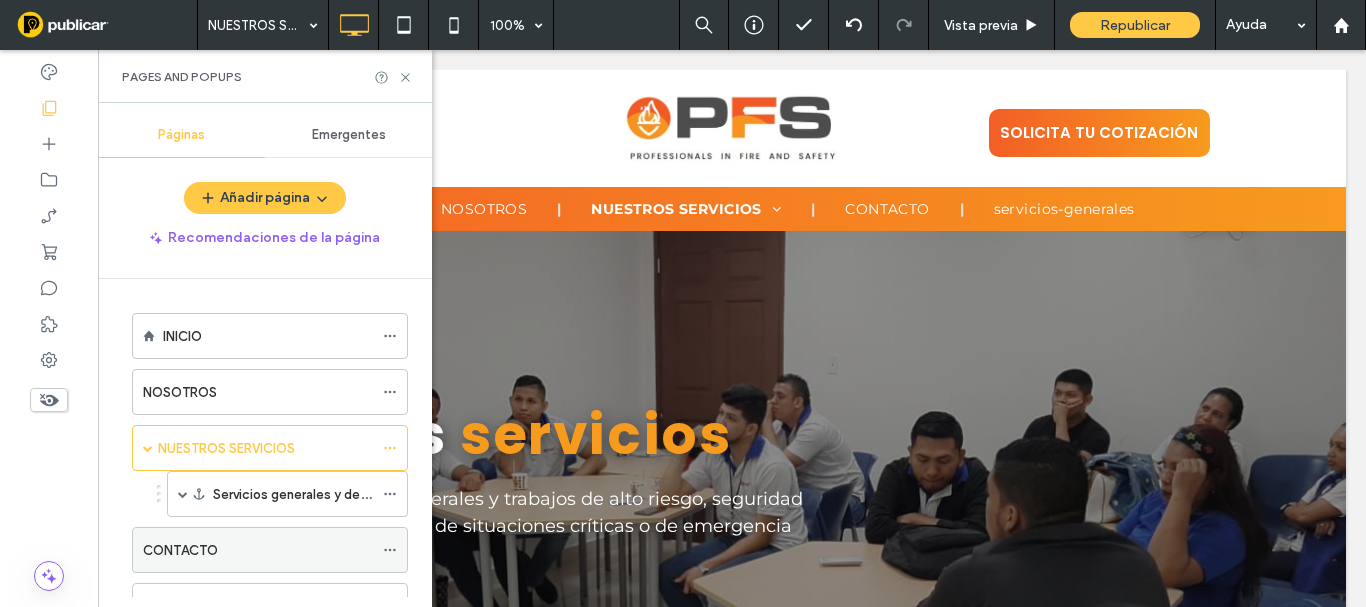 scroll, scrollTop: 82, scrollLeft: 0, axis: vertical 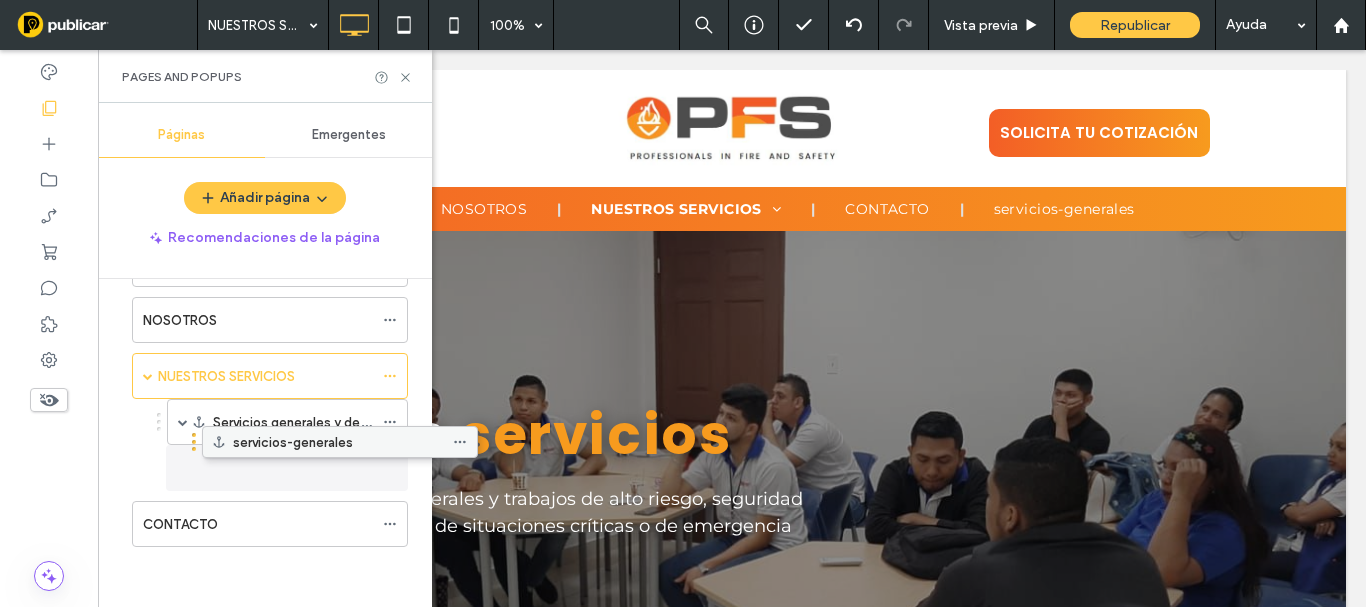 drag, startPoint x: 158, startPoint y: 530, endPoint x: 228, endPoint y: 455, distance: 102.59142 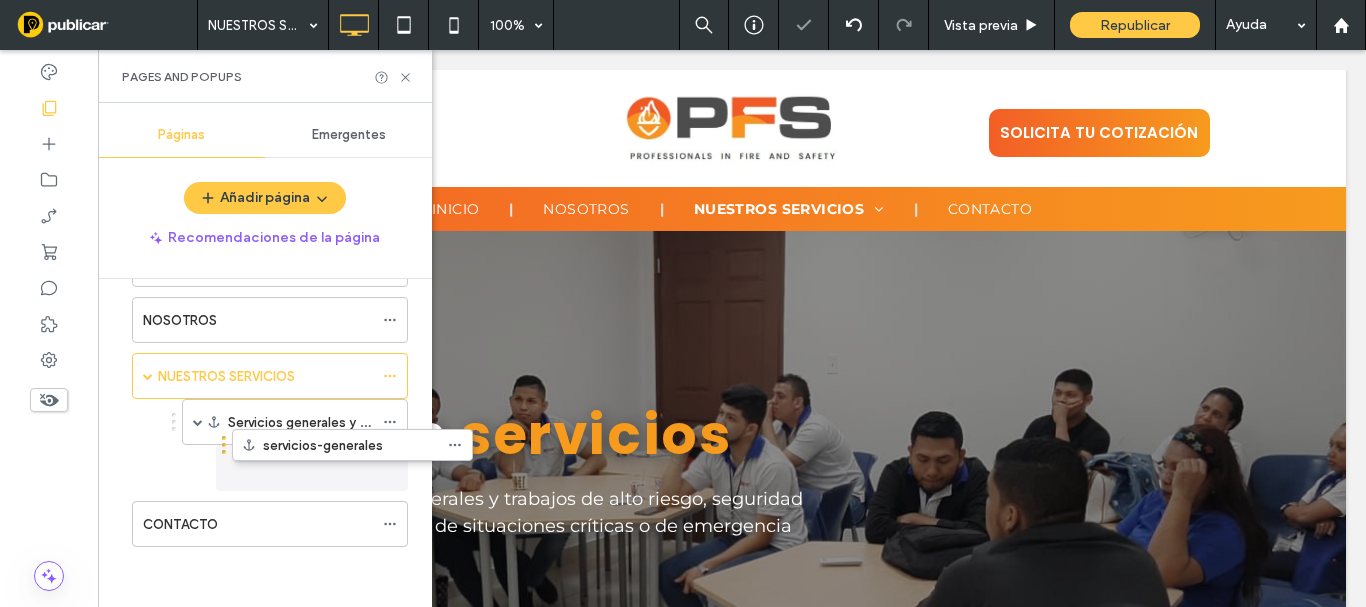 drag, startPoint x: 207, startPoint y: 476, endPoint x: 267, endPoint y: 462, distance: 61.611687 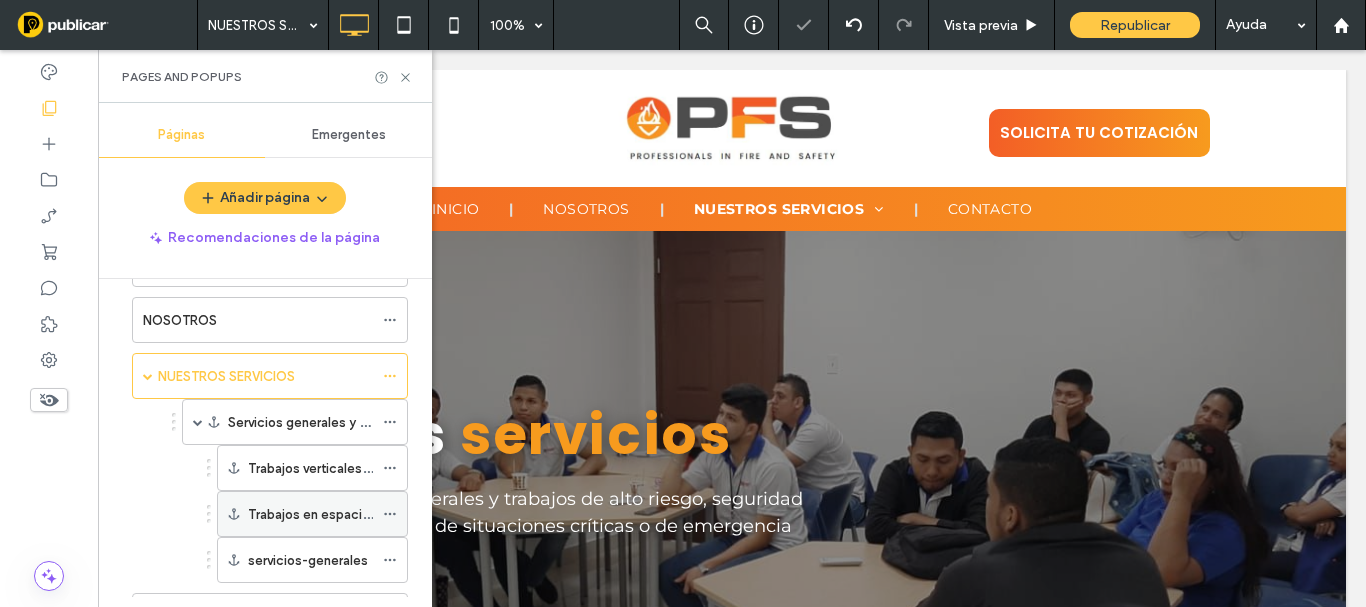 scroll, scrollTop: 164, scrollLeft: 0, axis: vertical 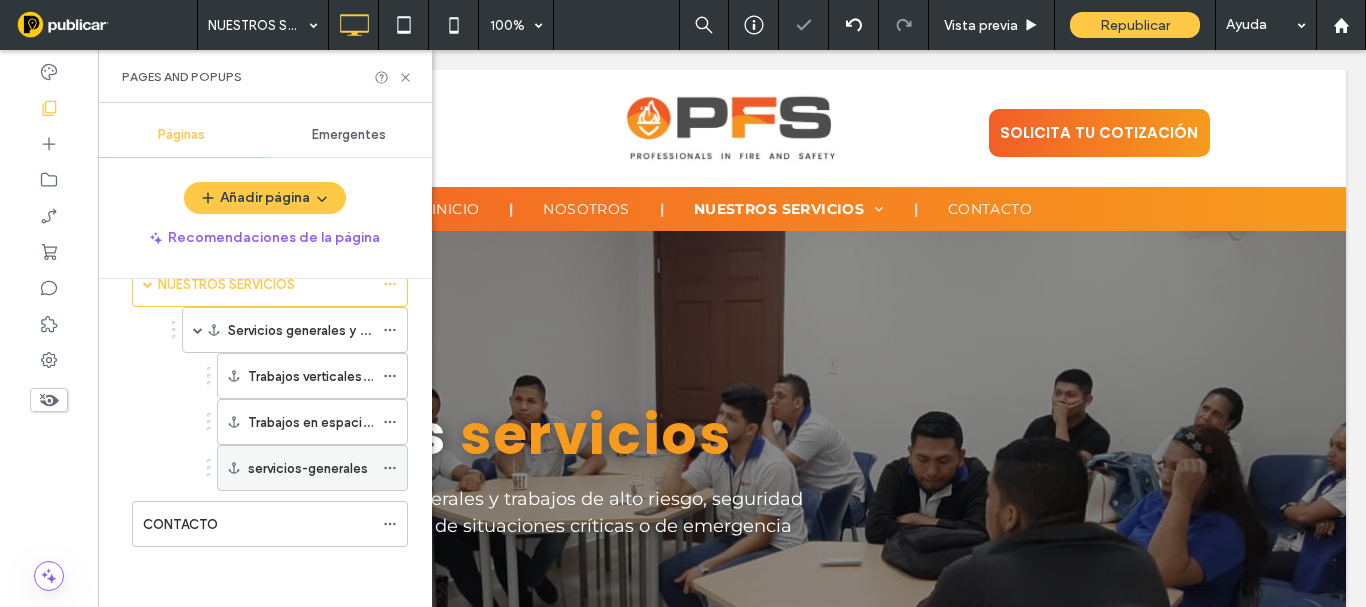 click 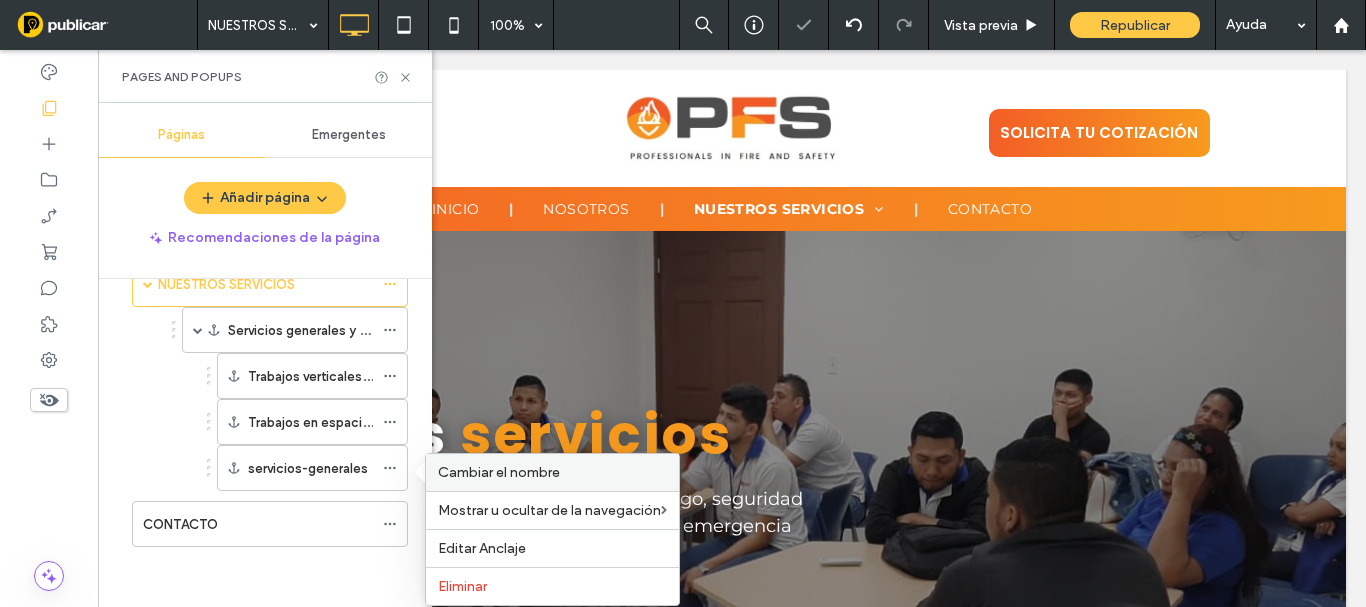 click on "Cambiar el nombre" at bounding box center [499, 472] 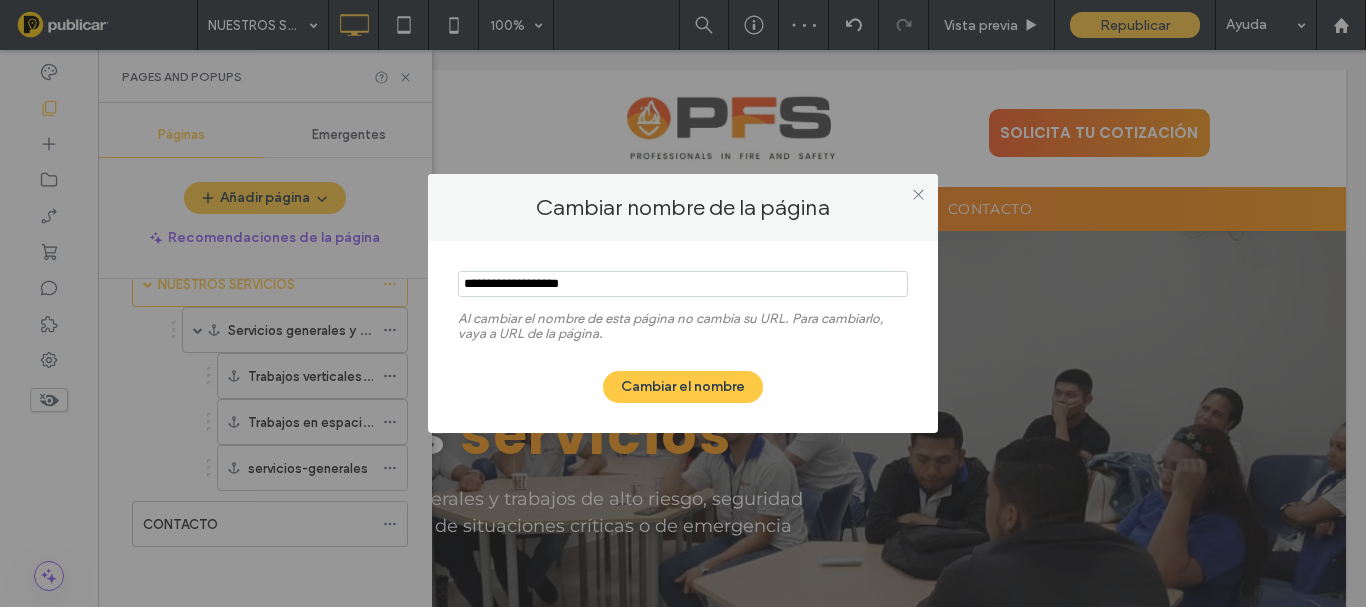 drag, startPoint x: 617, startPoint y: 283, endPoint x: 405, endPoint y: 288, distance: 212.05896 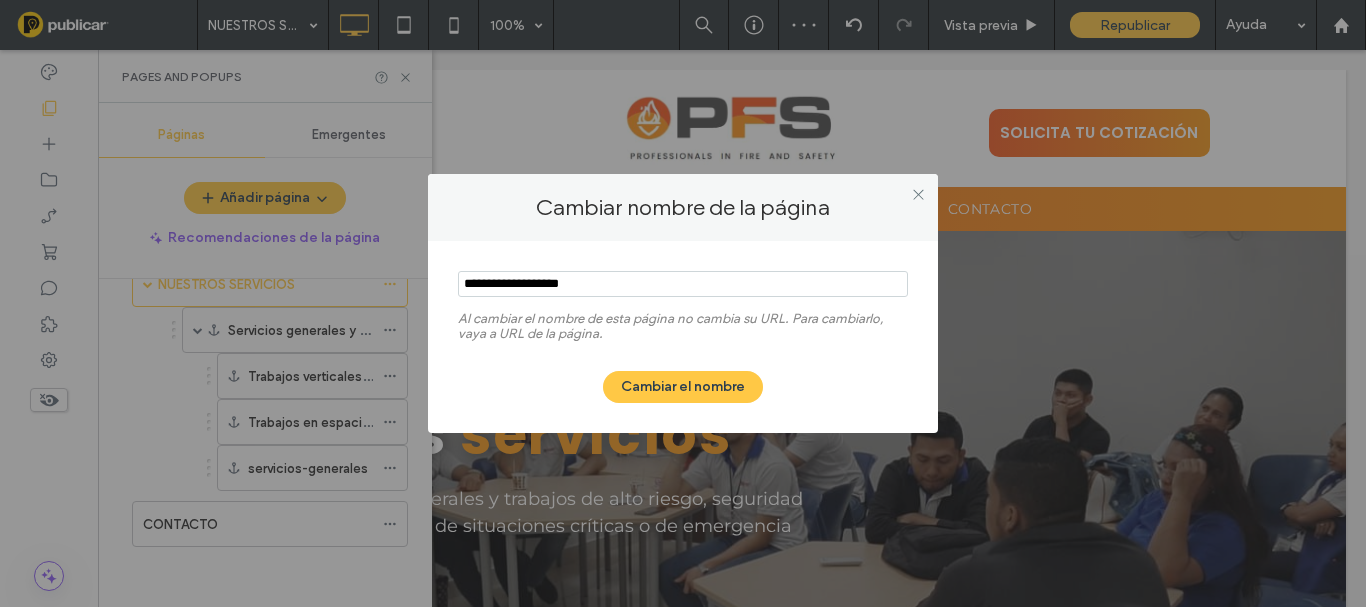 click on "Cambiar nombre de la página Al cambiar el nombre de esta página no cambia su URL. Para cambiarlo, vaya a URL de la página. Cambiar el nombre" at bounding box center (683, 303) 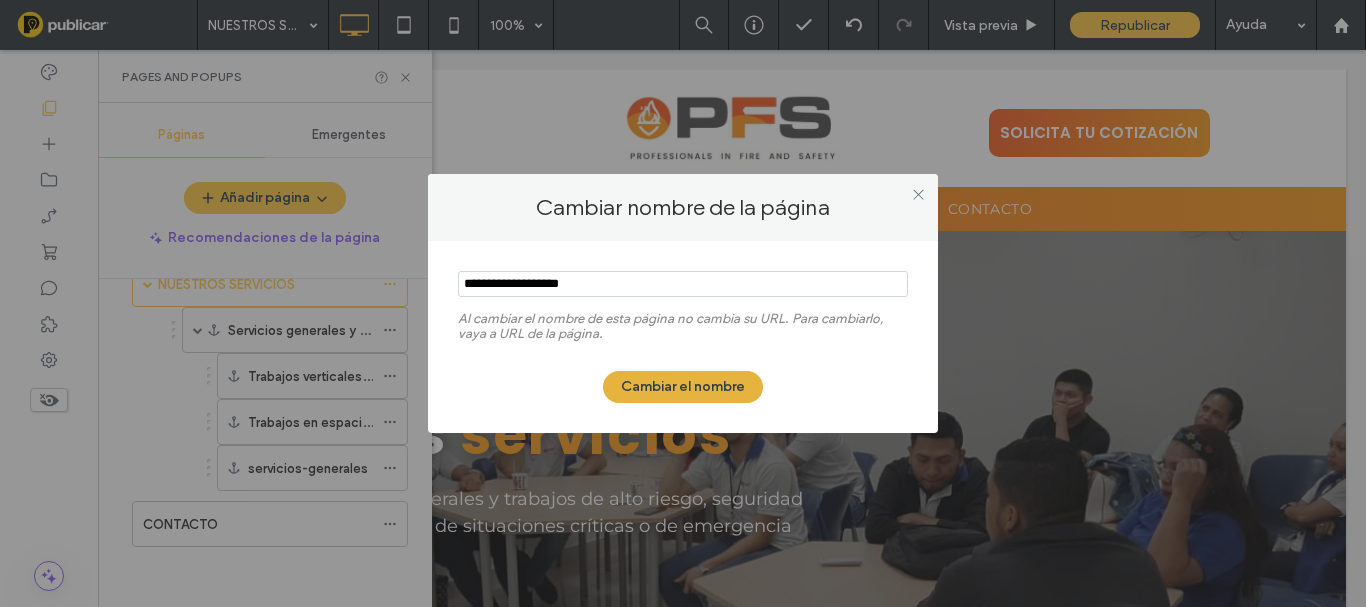 type on "**********" 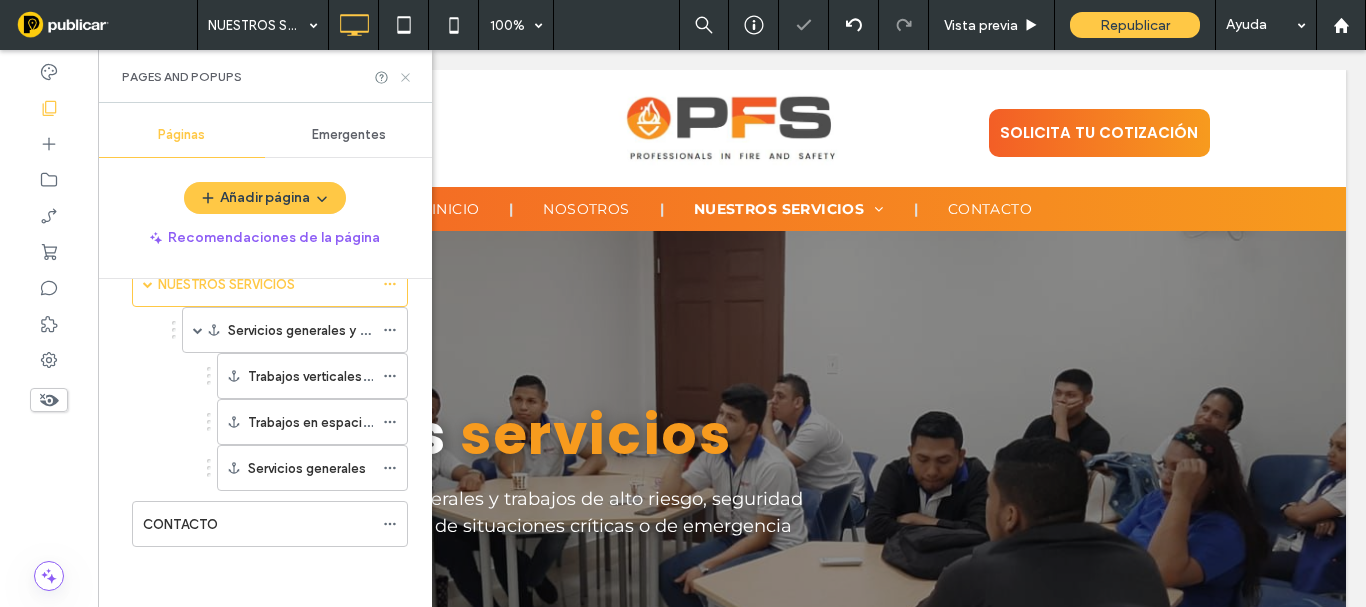 click 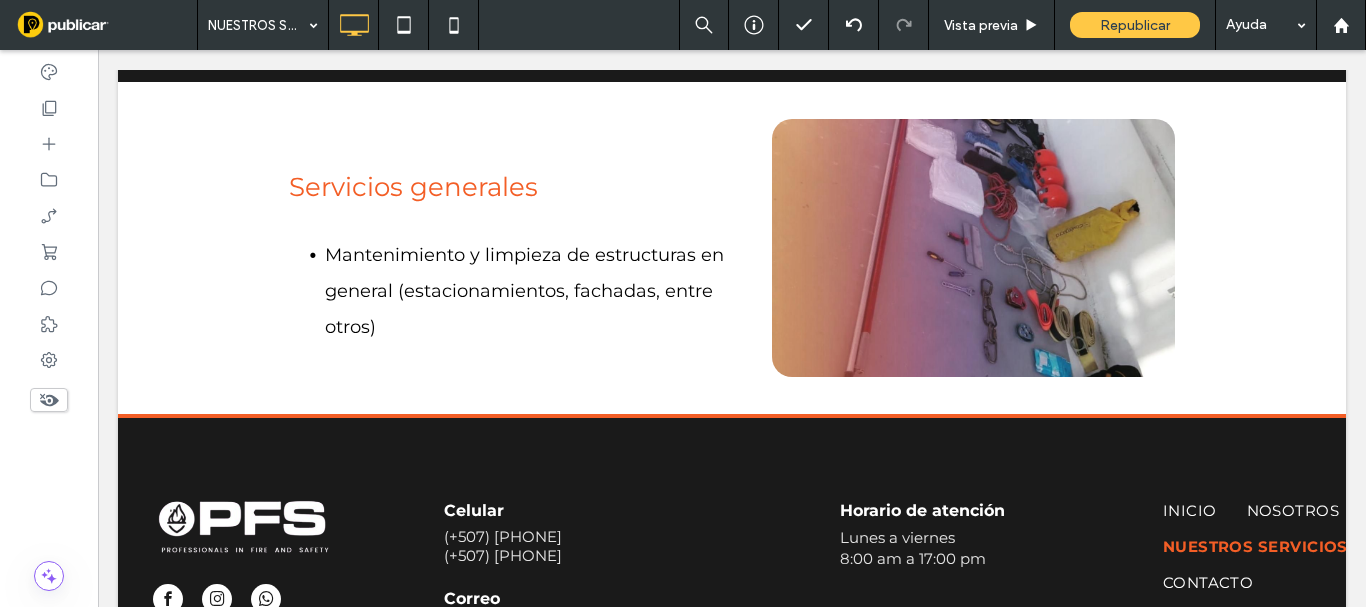scroll, scrollTop: 2062, scrollLeft: 0, axis: vertical 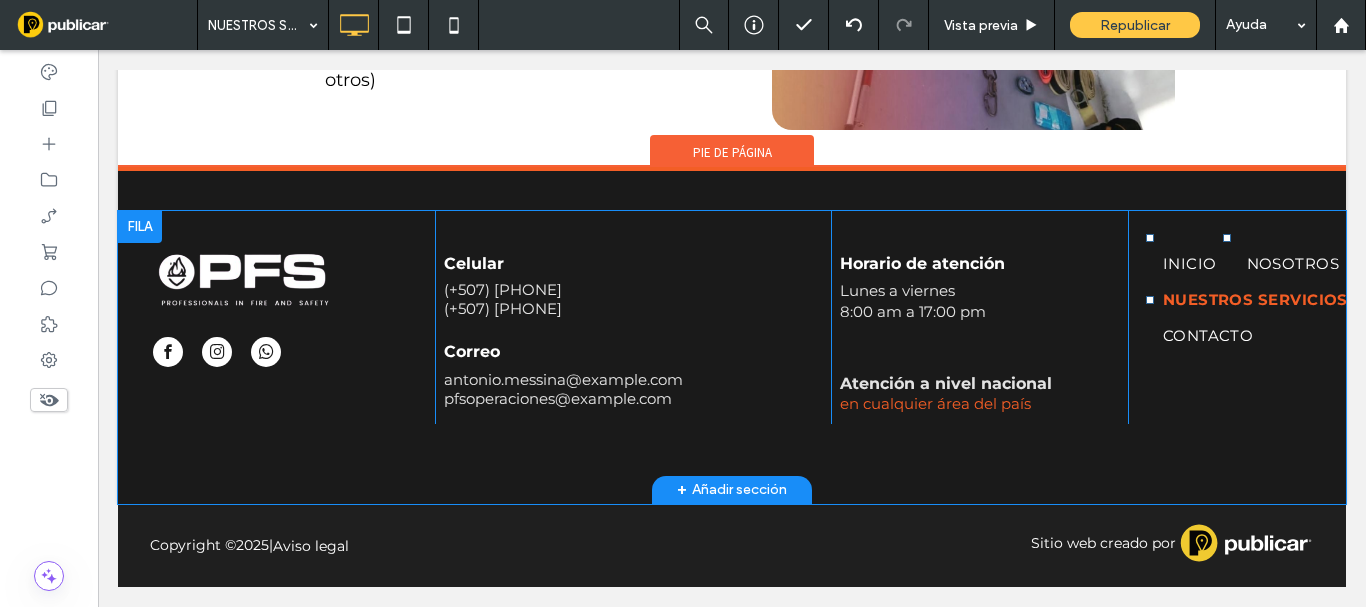 click on "INICIO
NOSOTROS
NUESTROS  SERVICIOS
Servicios generales y de alto riesgo
Trabajos verticales y en alturas
Trabajos en espacios confinados
Servicios generales
CONTACTO" at bounding box center [1227, 300] 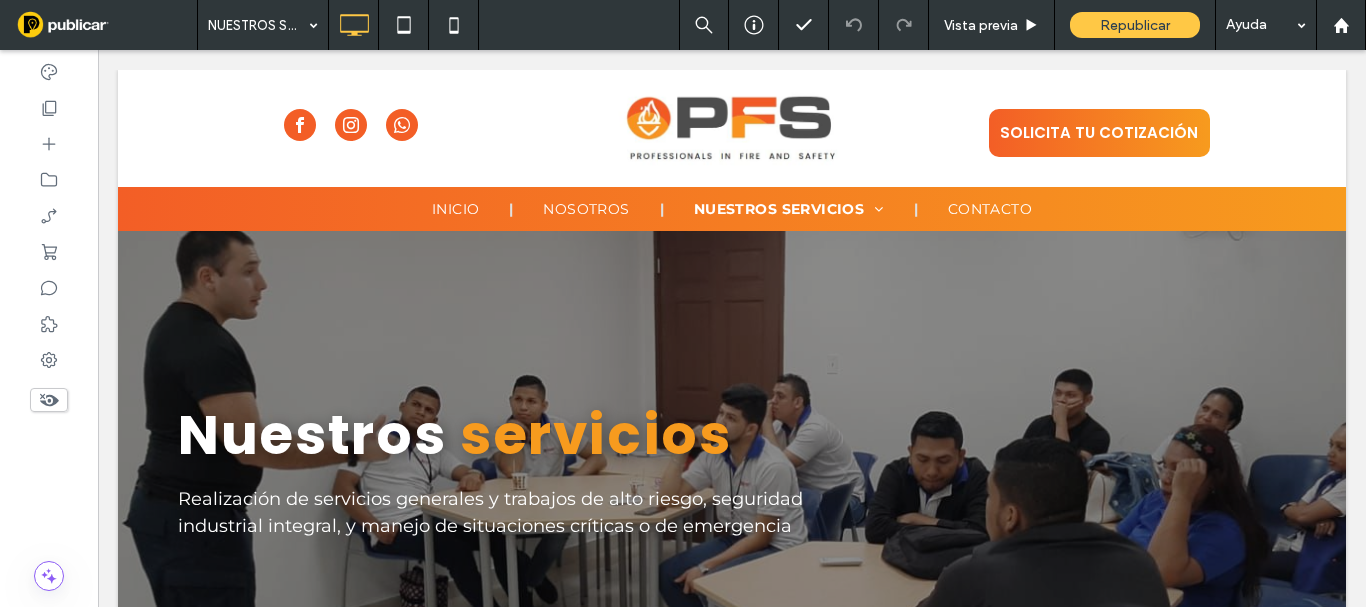 scroll, scrollTop: 0, scrollLeft: 0, axis: both 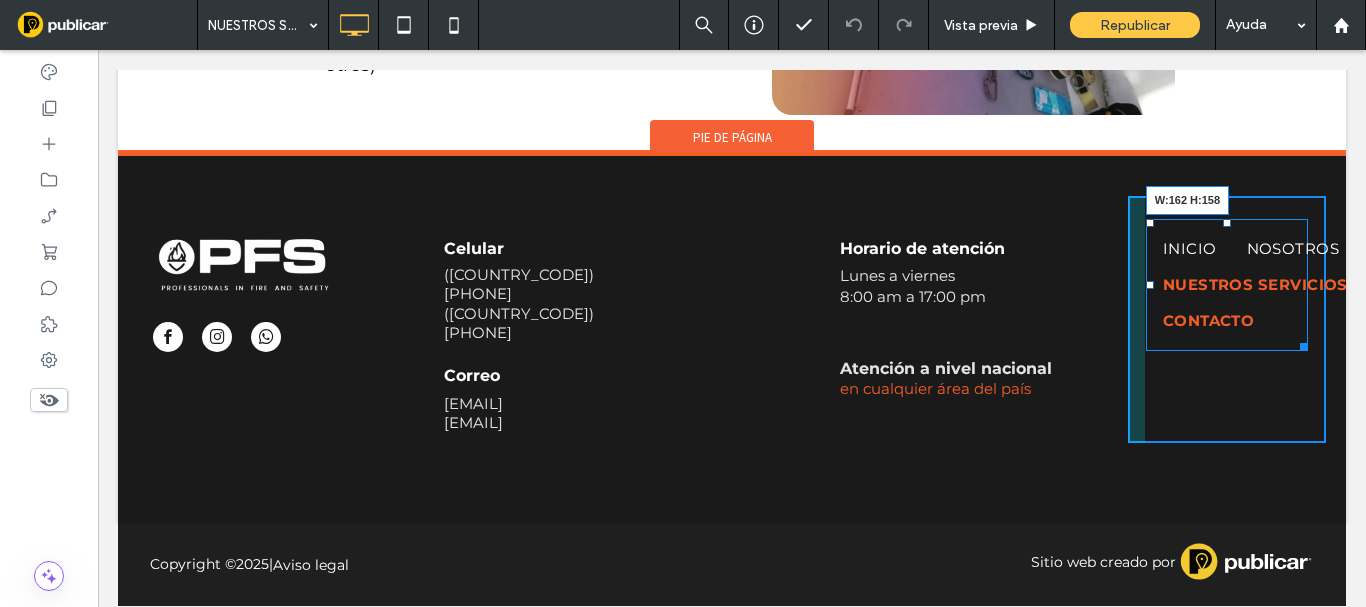 drag, startPoint x: 1289, startPoint y: 342, endPoint x: 1162, endPoint y: 356, distance: 127.769325 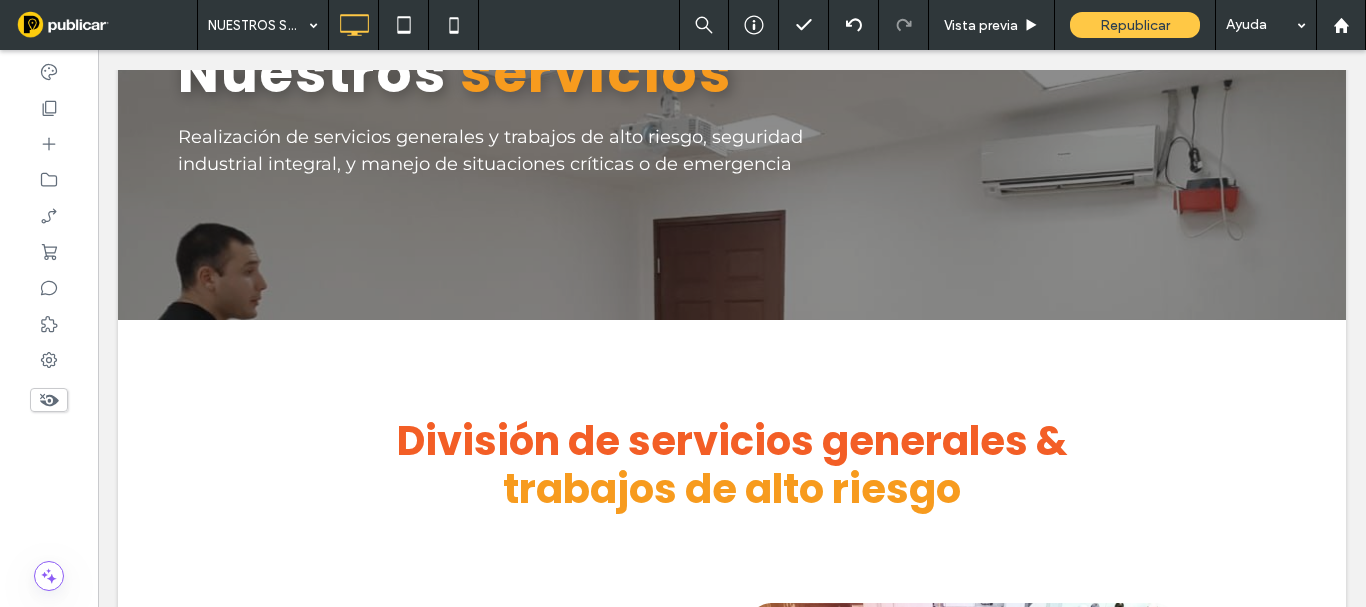 scroll, scrollTop: 0, scrollLeft: 0, axis: both 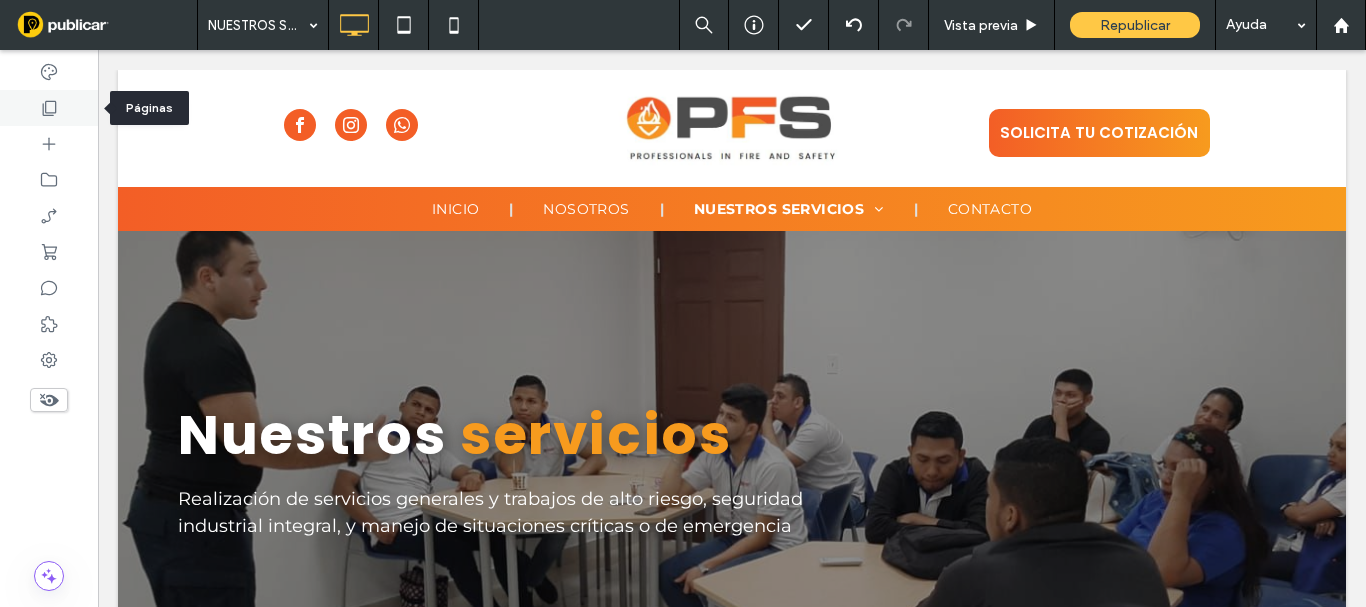 click 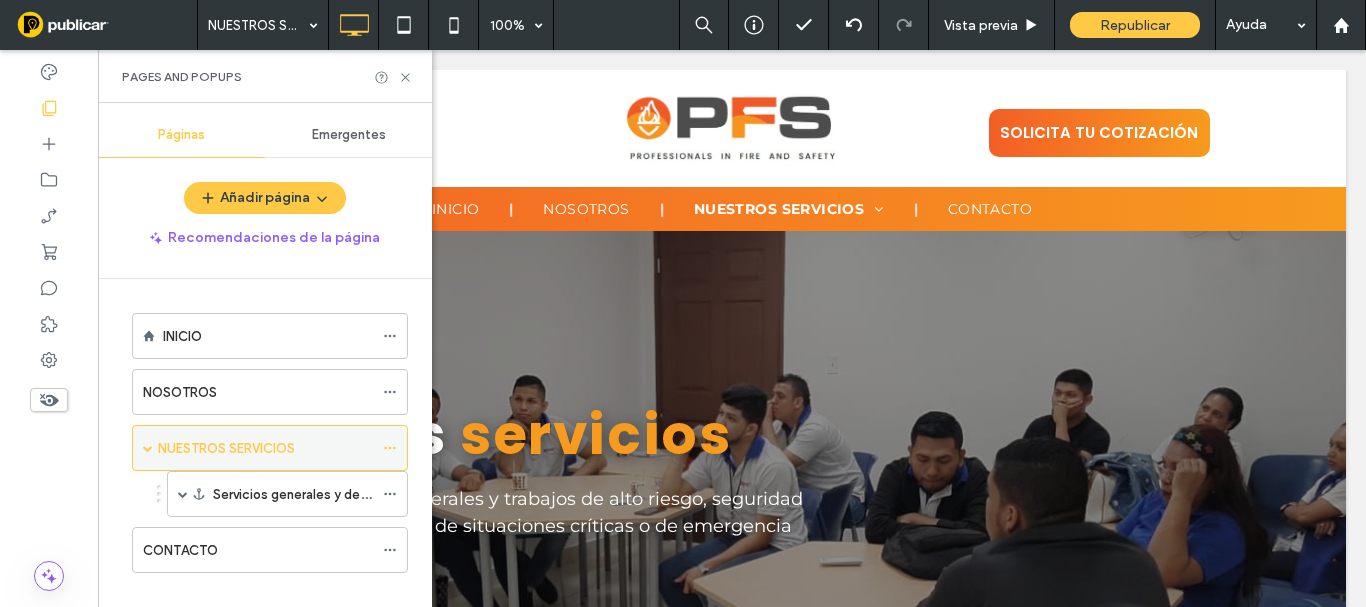 click 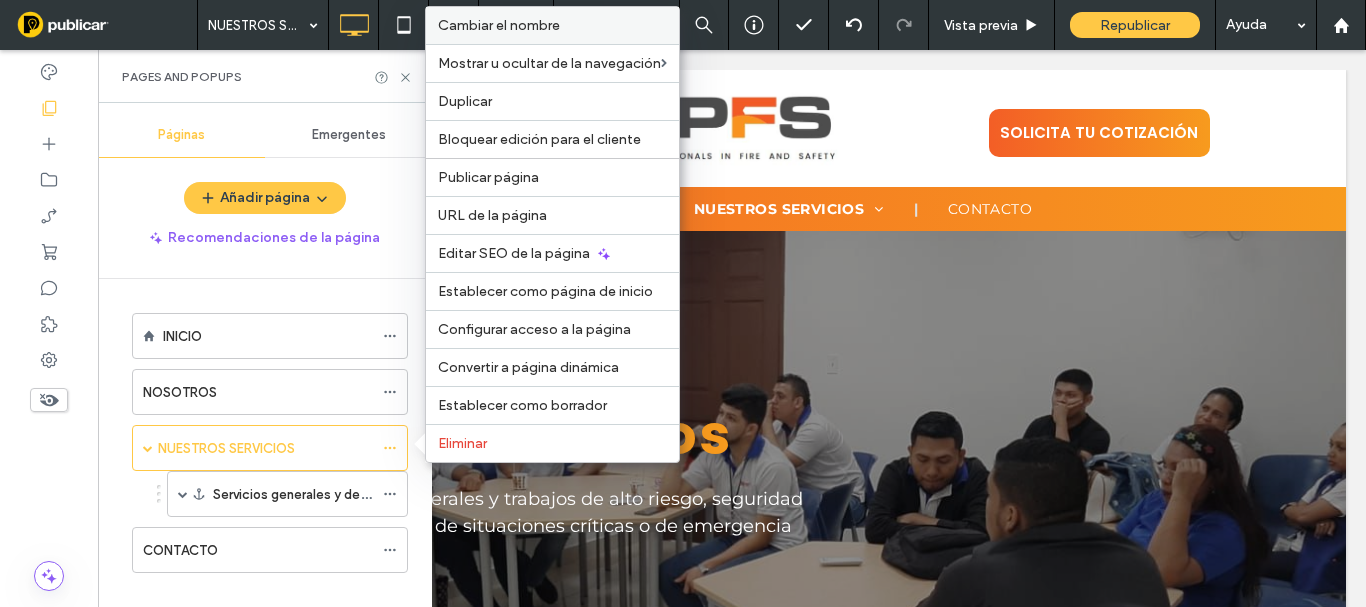 click on "Cambiar el nombre" at bounding box center [499, 25] 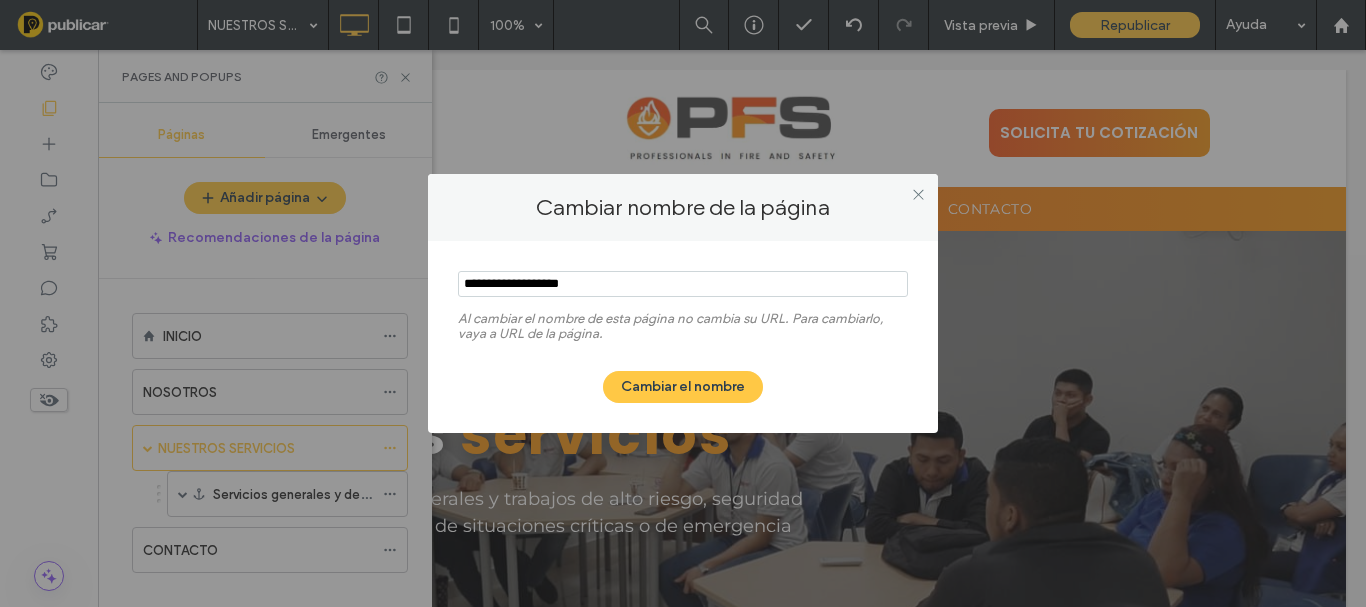 drag, startPoint x: 434, startPoint y: 287, endPoint x: 419, endPoint y: 287, distance: 15 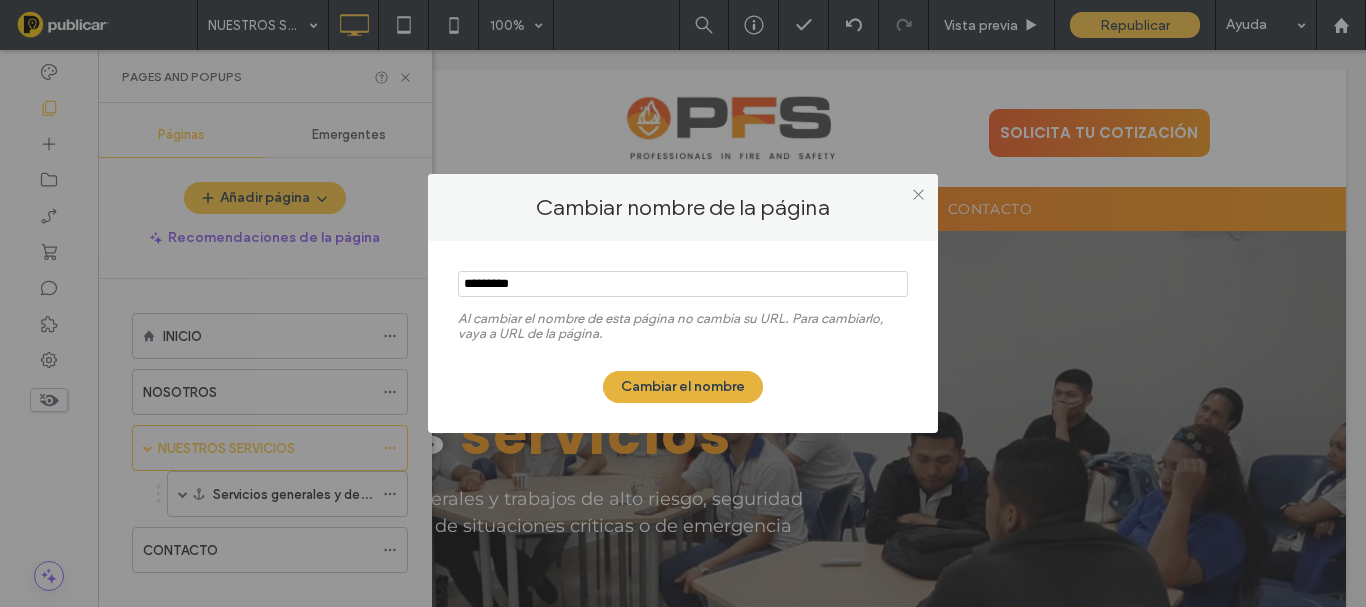 type on "*********" 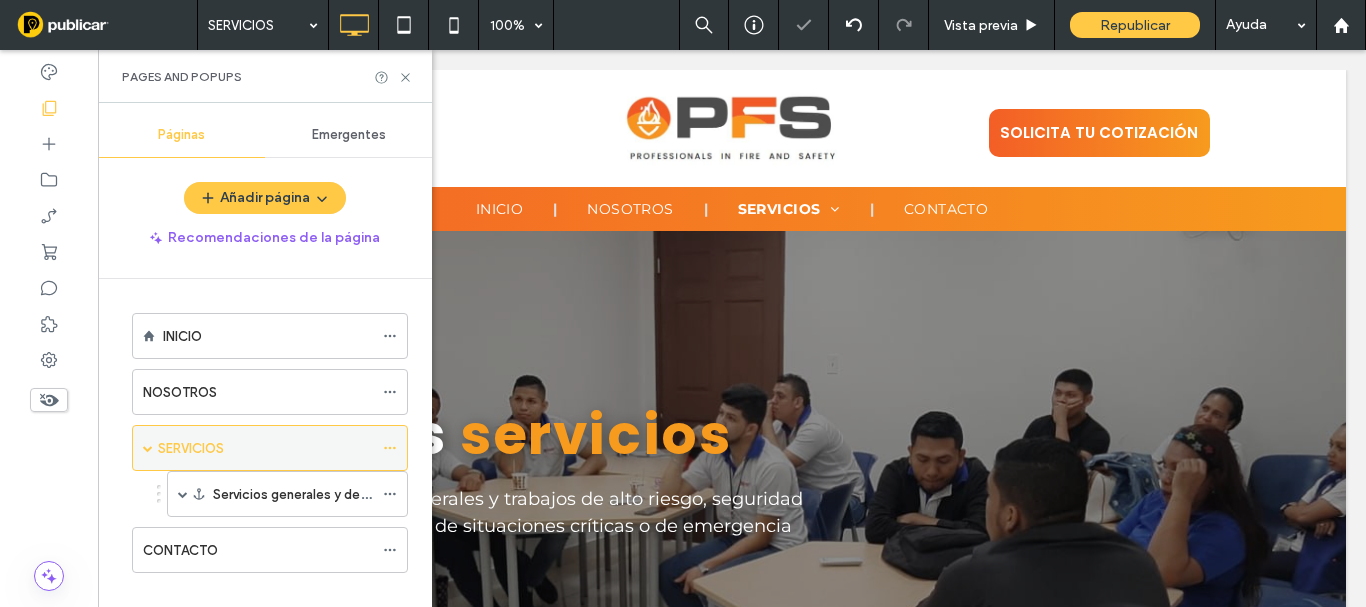 click 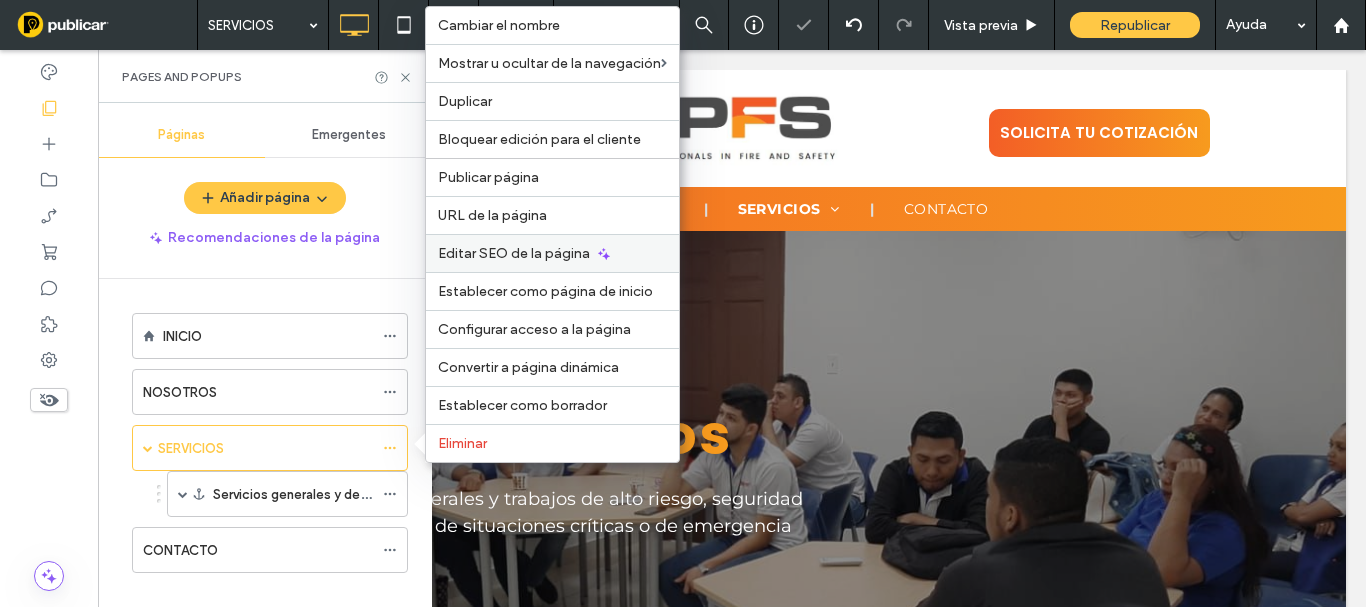 click on "Editar SEO de la página" at bounding box center [552, 253] 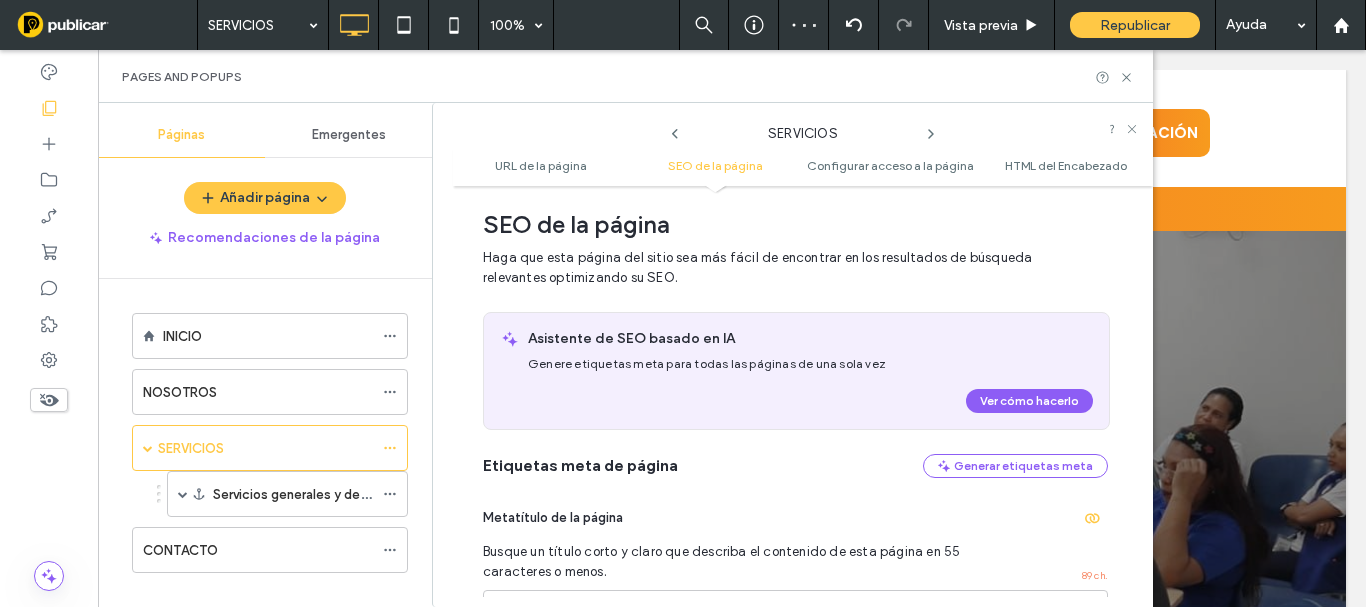 scroll, scrollTop: 0, scrollLeft: 0, axis: both 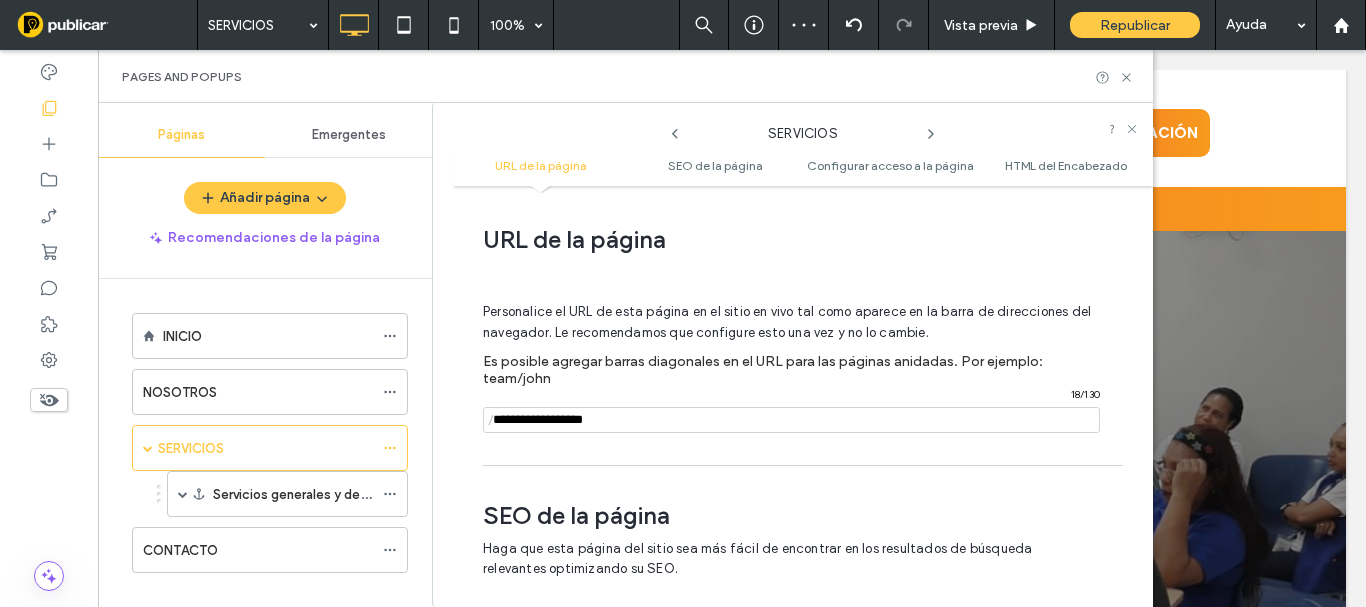 drag, startPoint x: 538, startPoint y: 419, endPoint x: 709, endPoint y: 362, distance: 180.24983 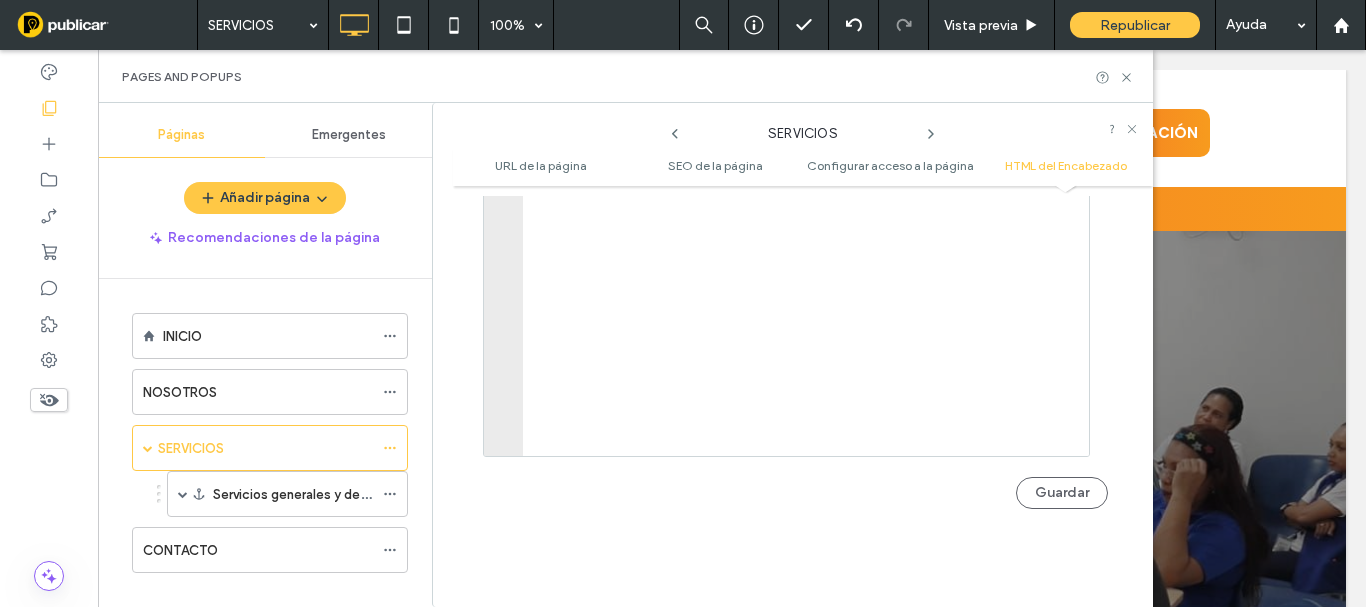 scroll, scrollTop: 2411, scrollLeft: 0, axis: vertical 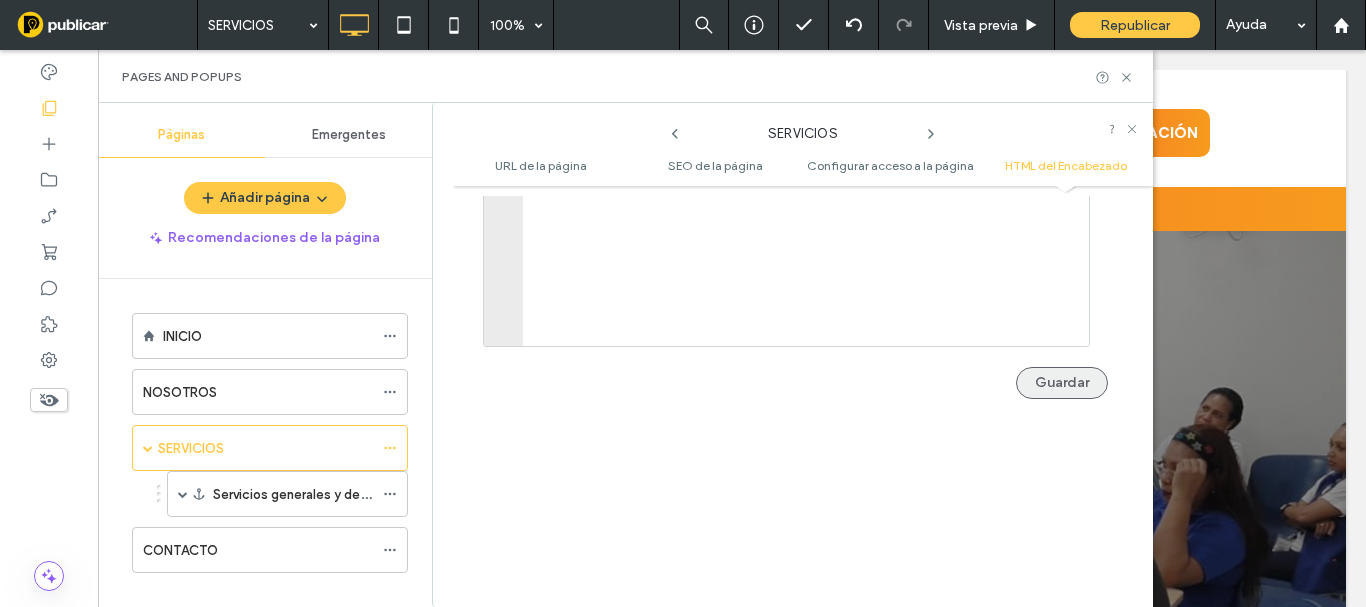 type on "*********" 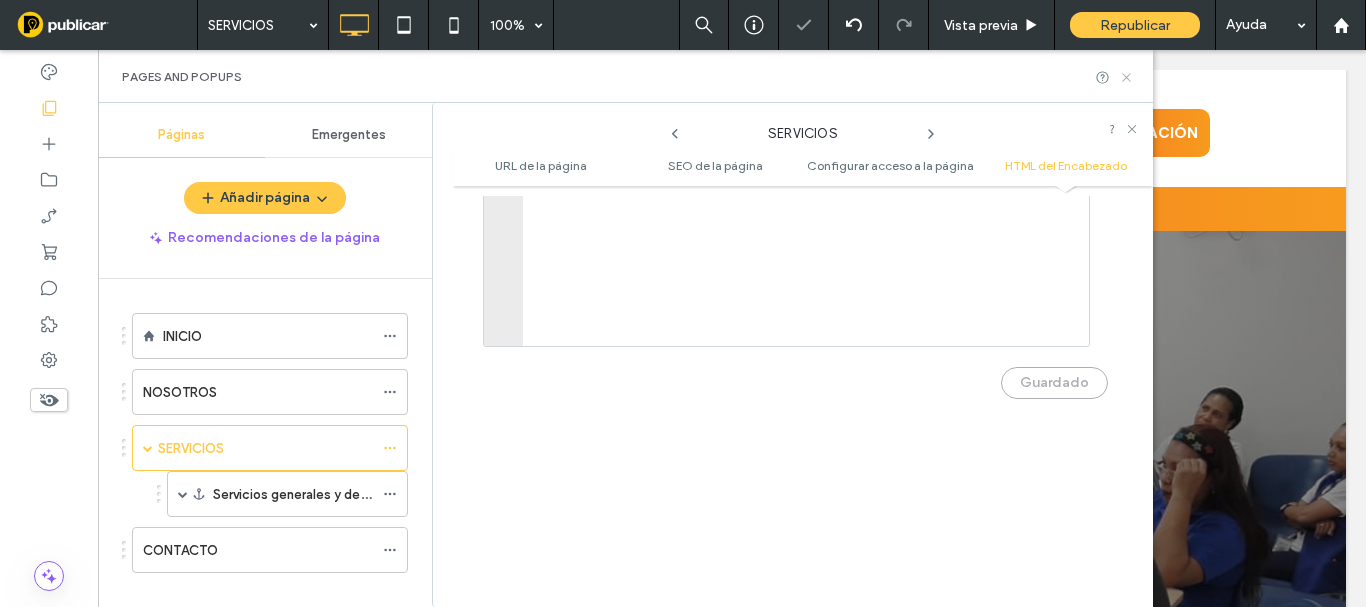 scroll, scrollTop: 0, scrollLeft: 0, axis: both 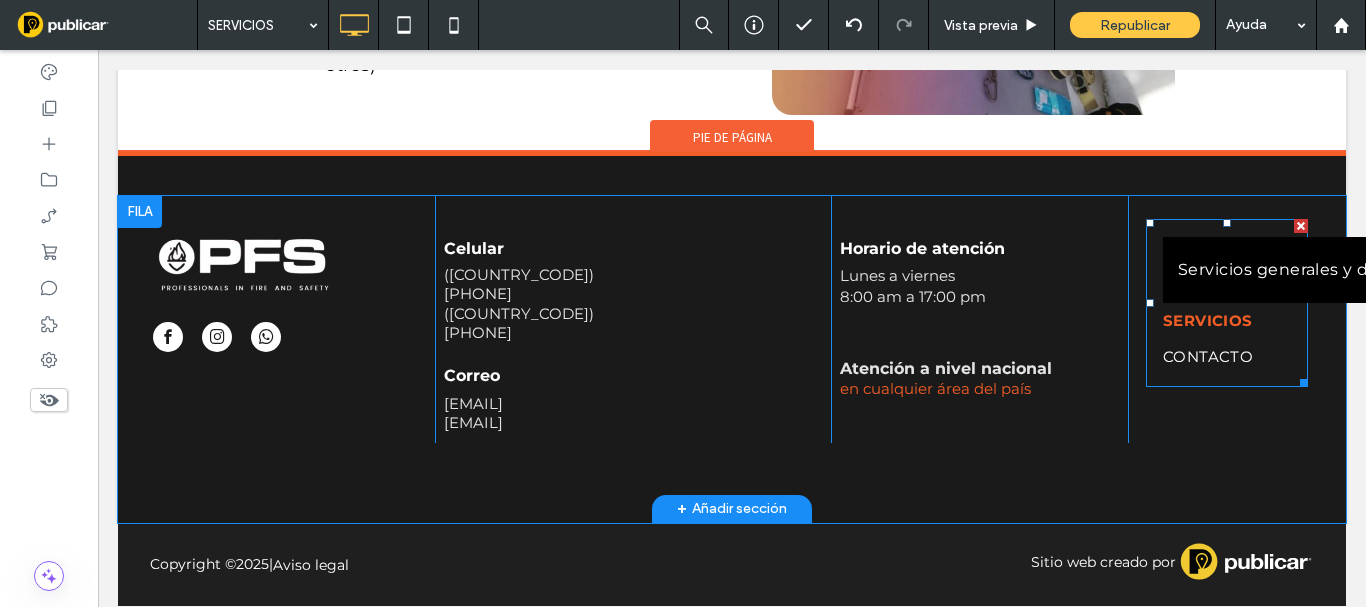 click on "SERVICIOS" at bounding box center (1217, 339) 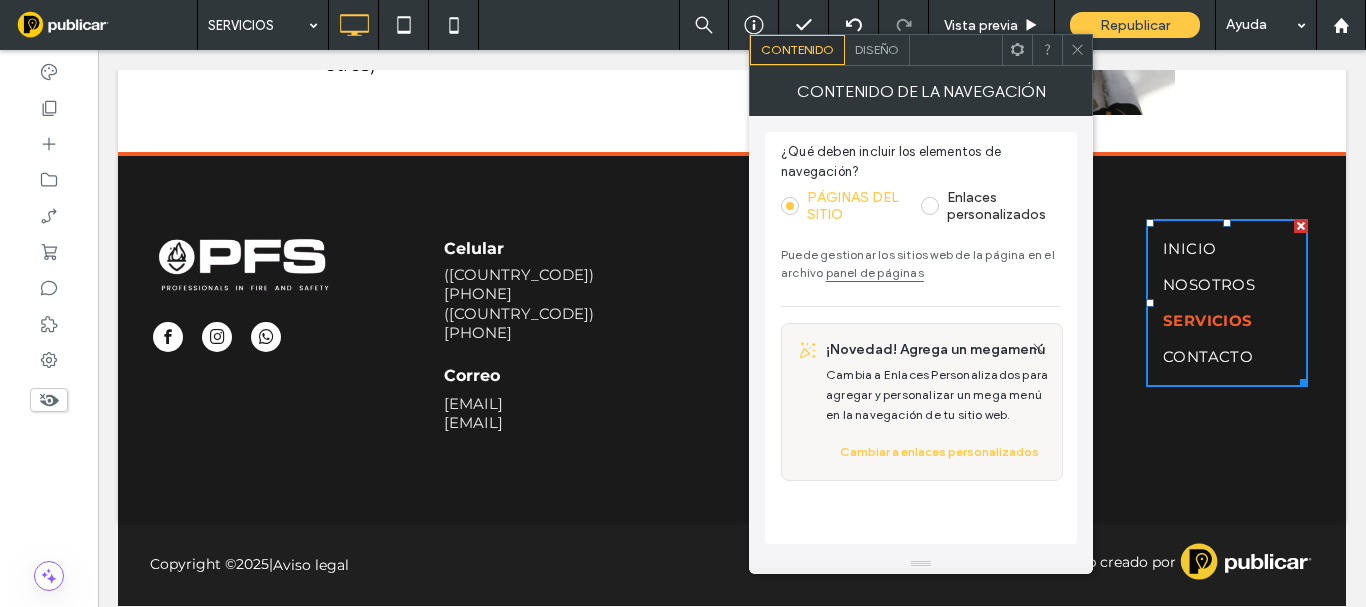 drag, startPoint x: 1076, startPoint y: 50, endPoint x: 1047, endPoint y: 52, distance: 29.068884 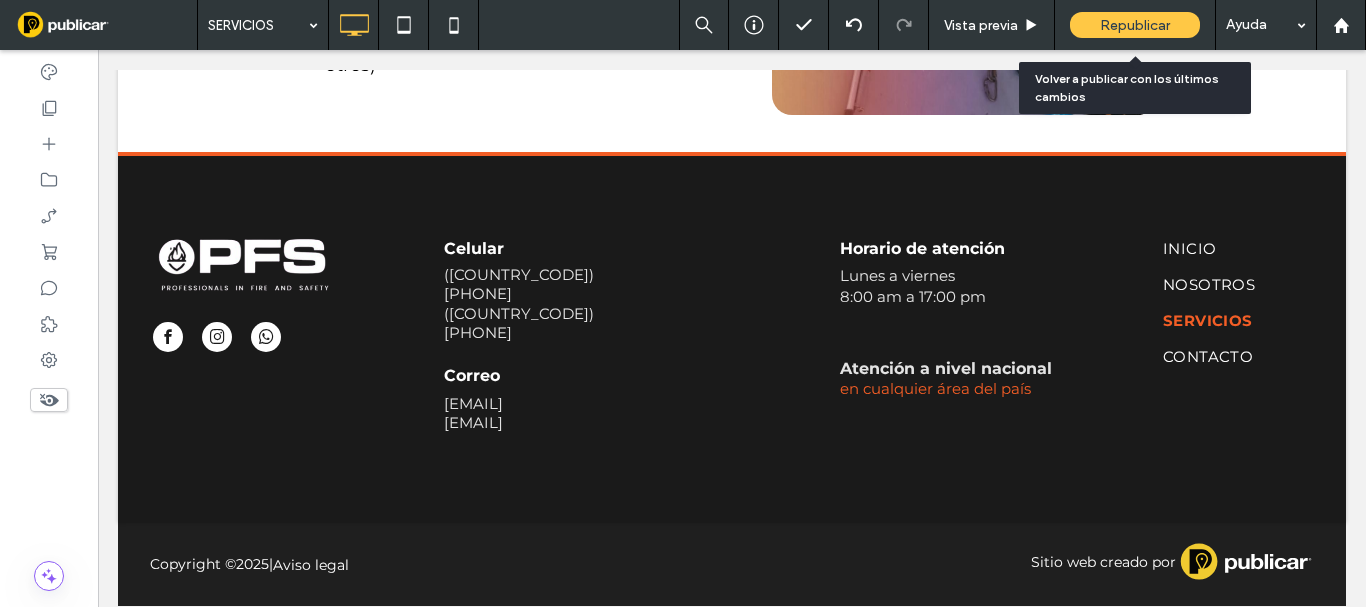 click on "Republicar" at bounding box center [1135, 25] 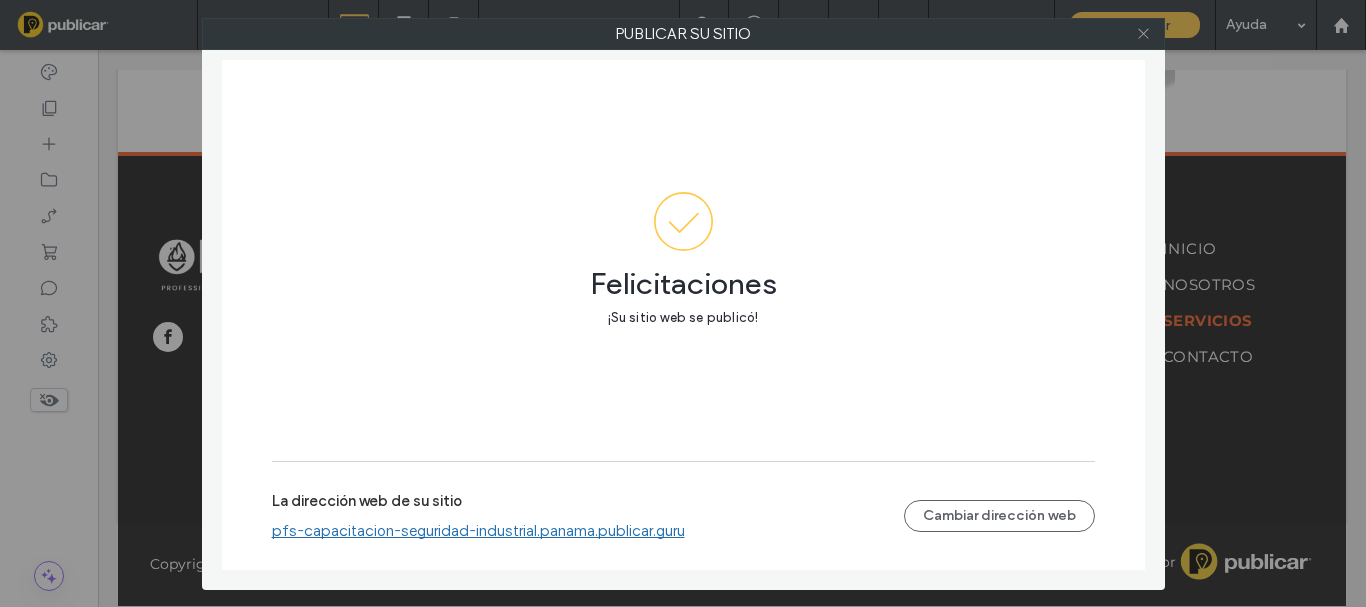 click 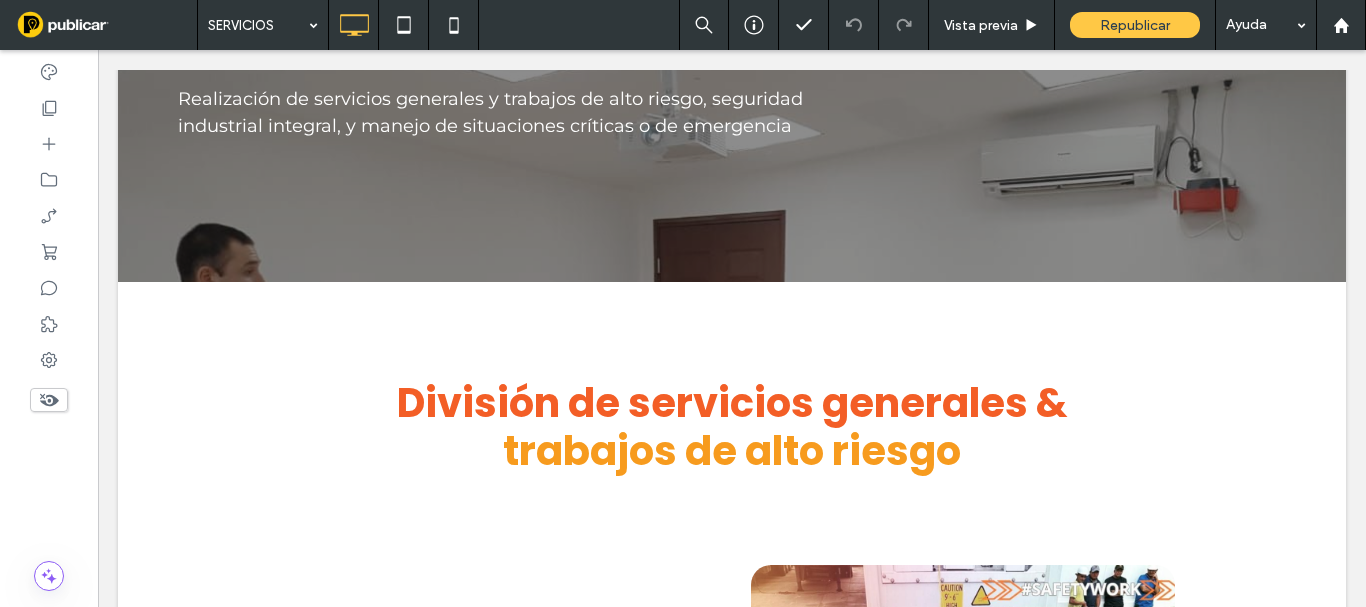 scroll, scrollTop: 0, scrollLeft: 0, axis: both 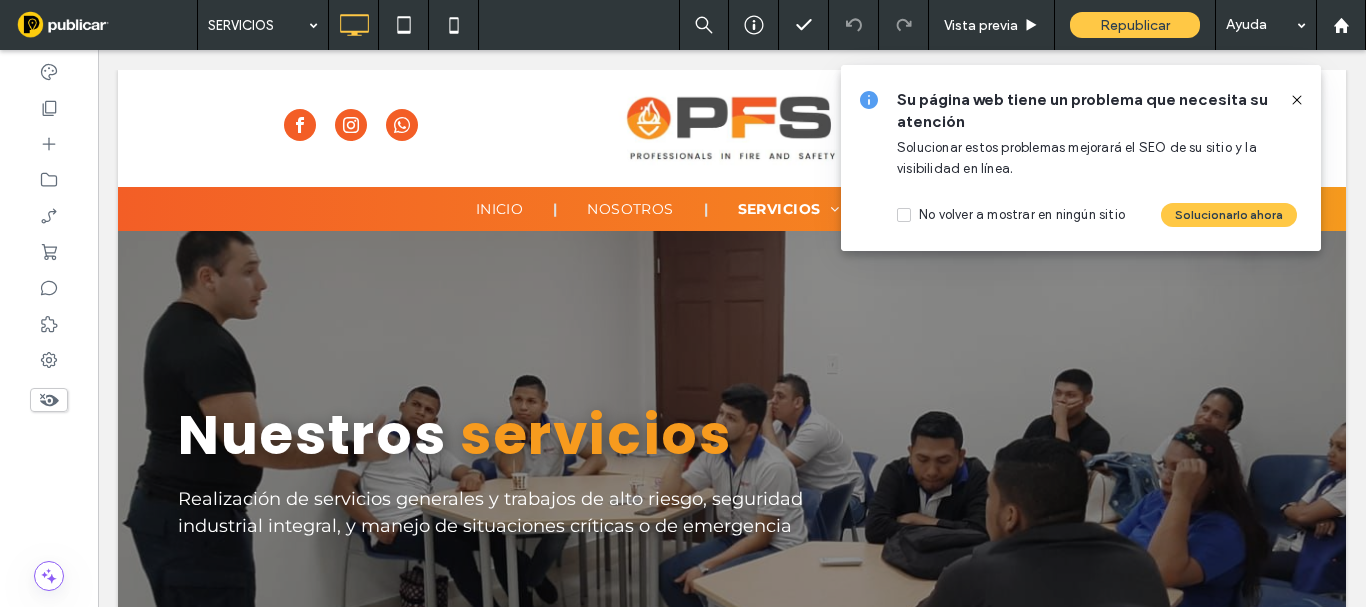drag, startPoint x: 1301, startPoint y: 98, endPoint x: 1132, endPoint y: 18, distance: 186.9786 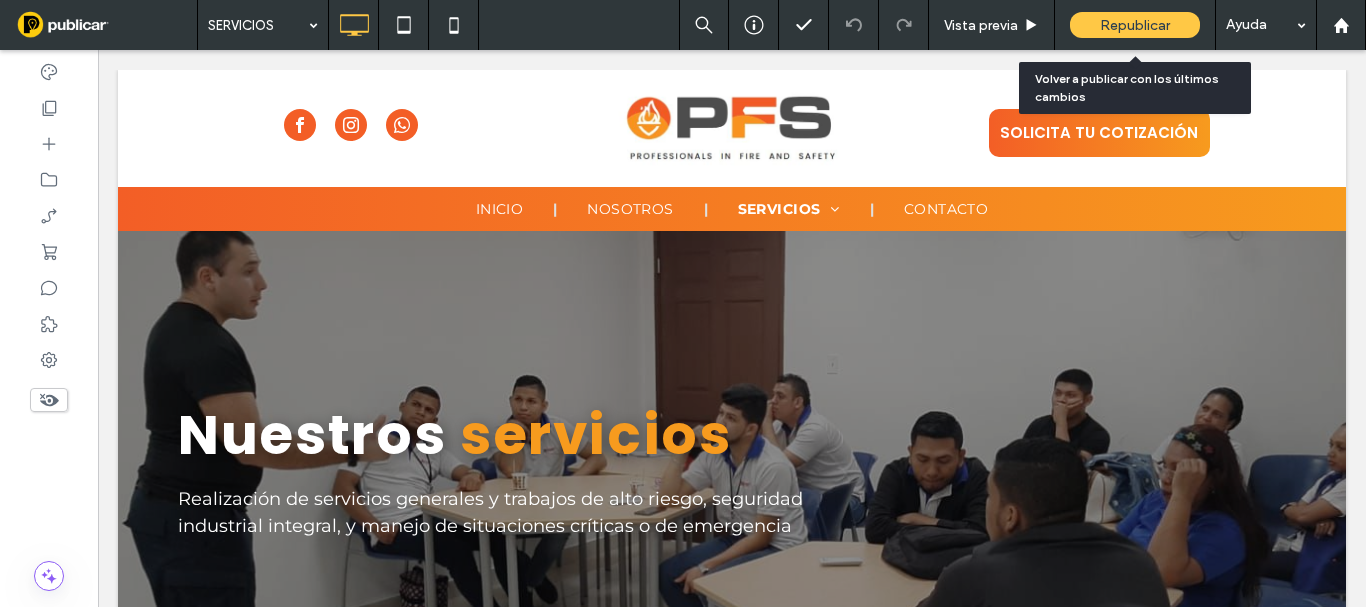 click on "Republicar" at bounding box center (1135, 25) 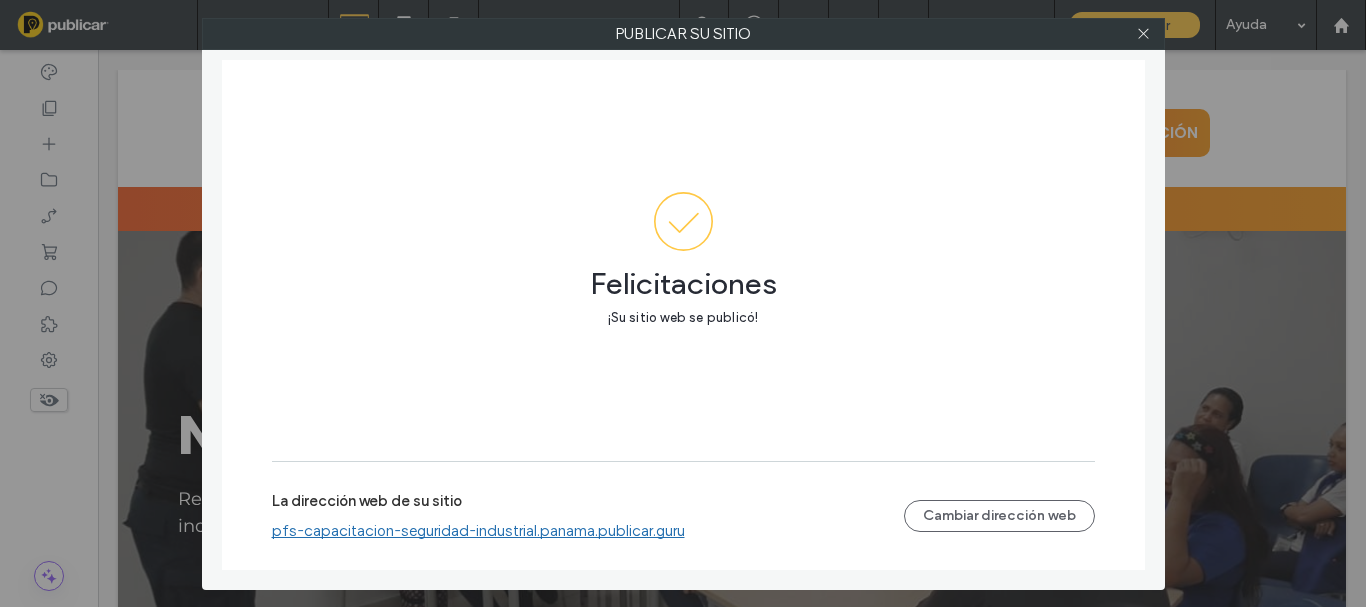 click on "pfs-capacitacion-seguridad-industrial.panama.publicar.guru" at bounding box center (478, 531) 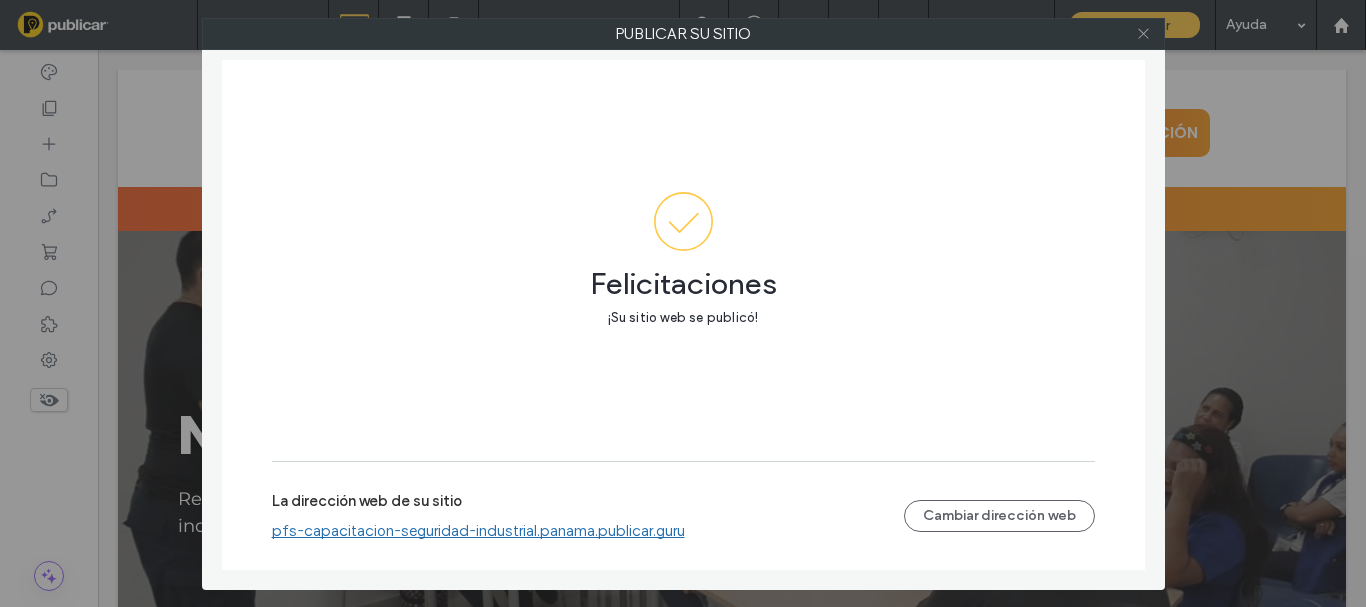 click 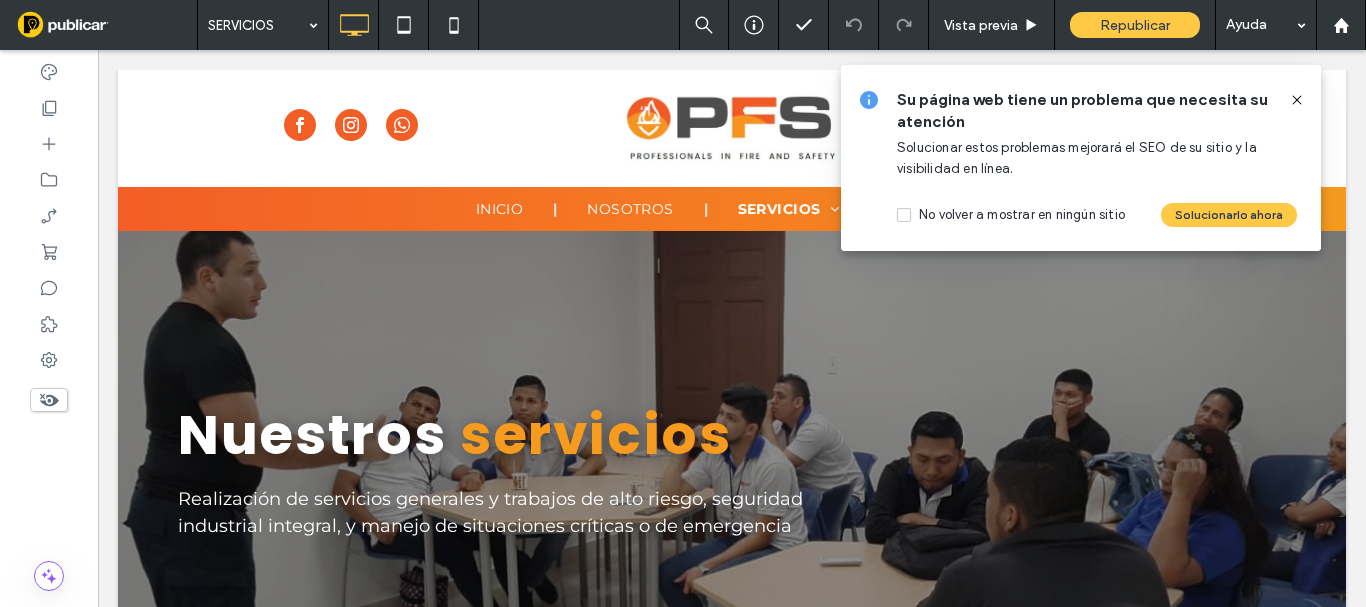 click 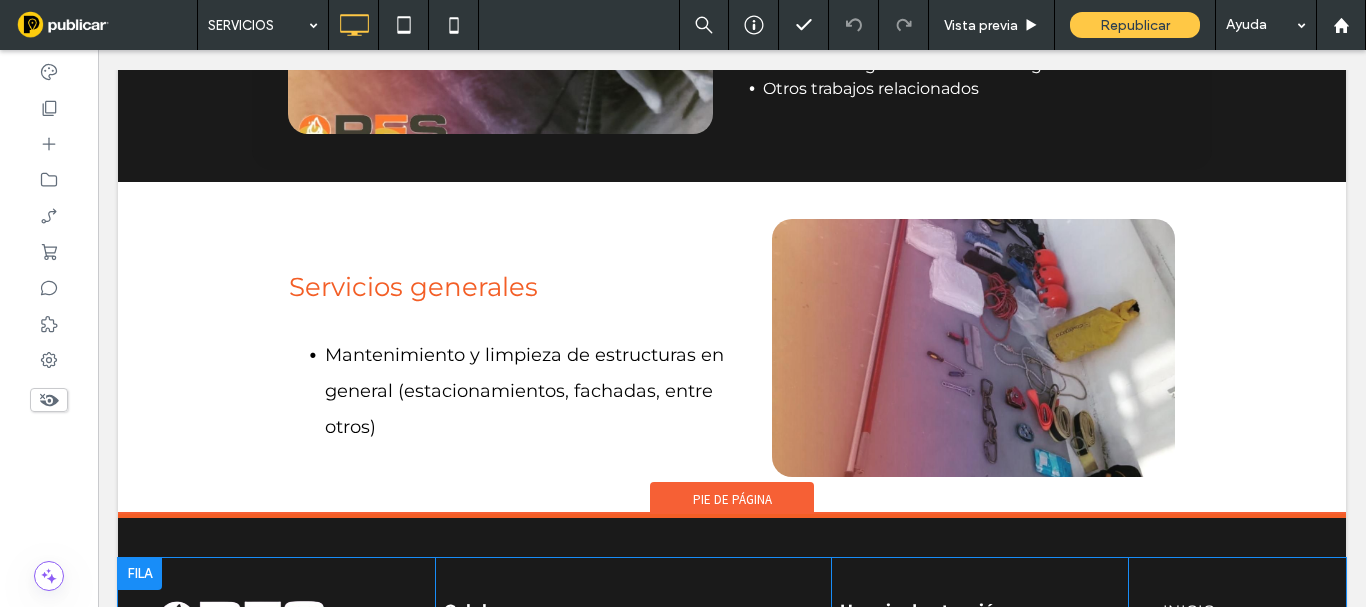 scroll, scrollTop: 2062, scrollLeft: 0, axis: vertical 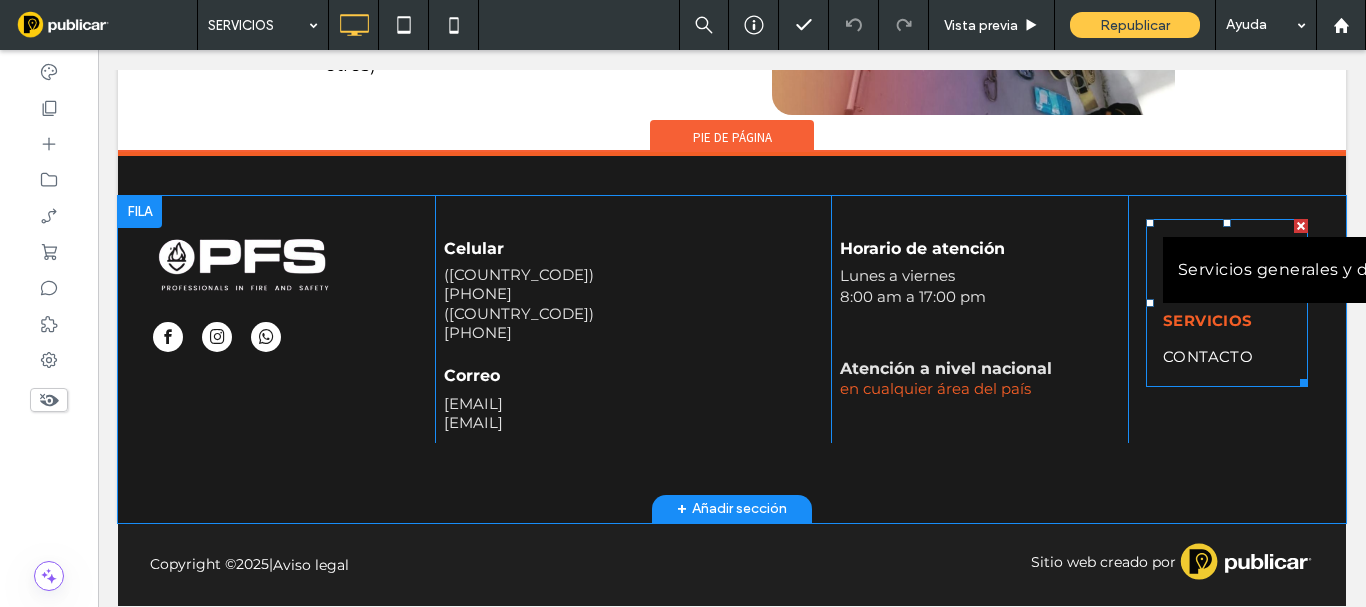 click on "Servicios generales y de alto riesgo" at bounding box center (1341, 270) 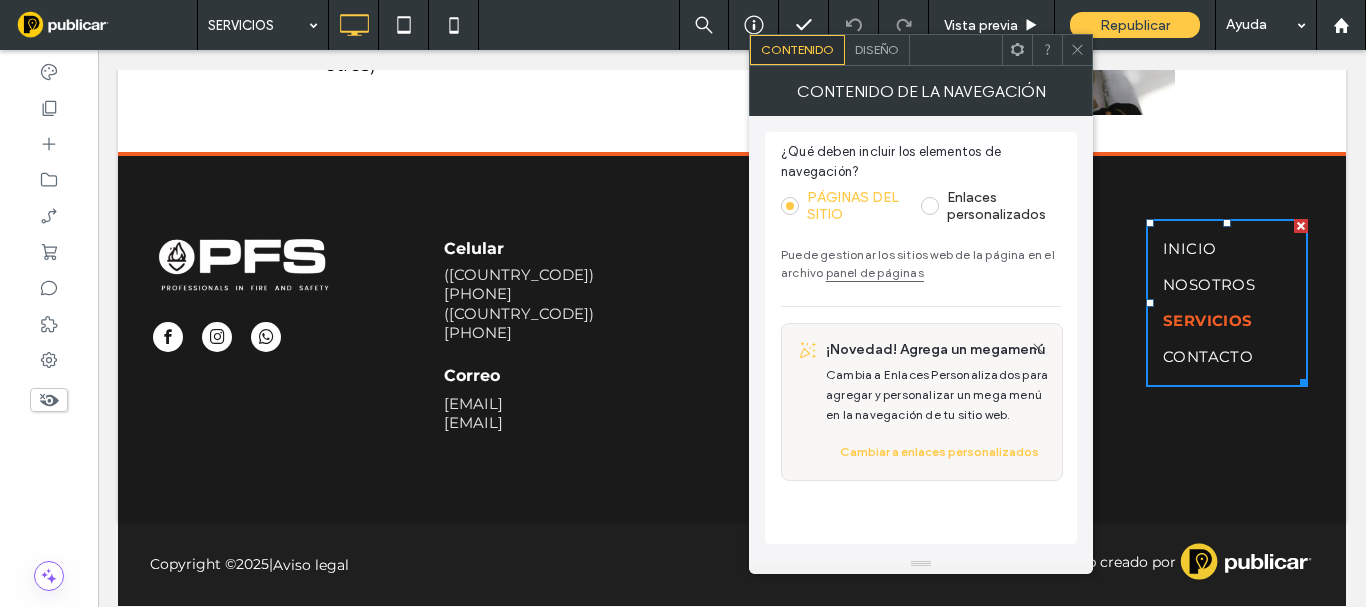 click on "Diseño" at bounding box center [877, 50] 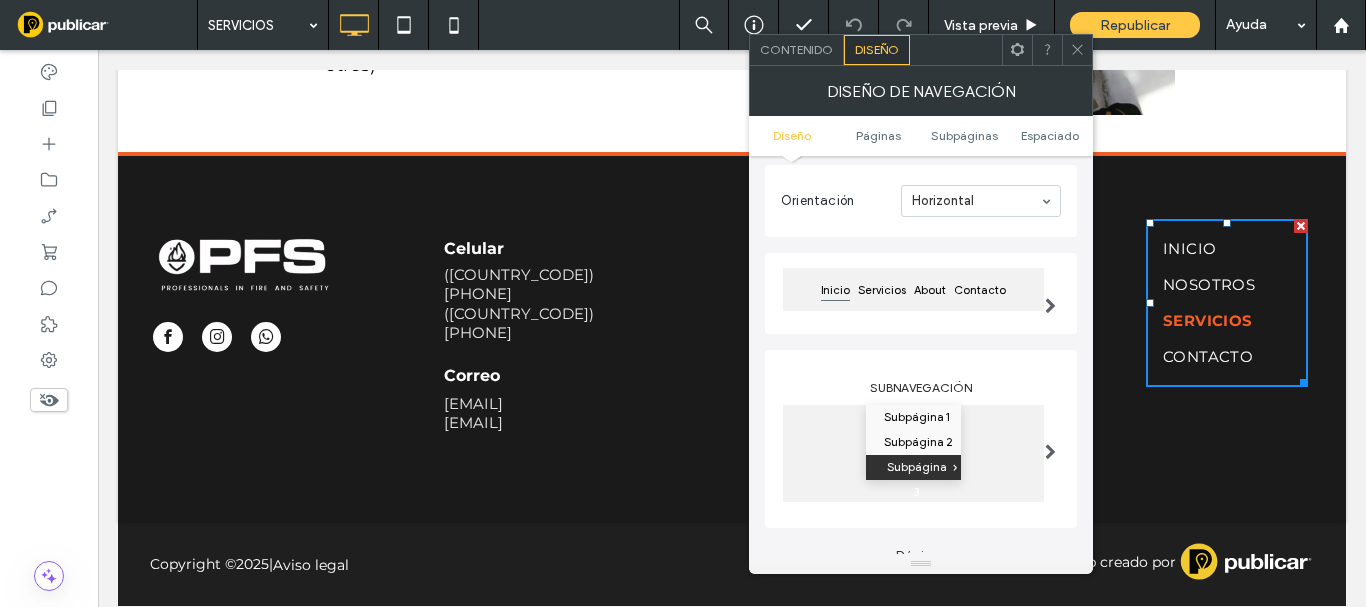 scroll, scrollTop: 200, scrollLeft: 0, axis: vertical 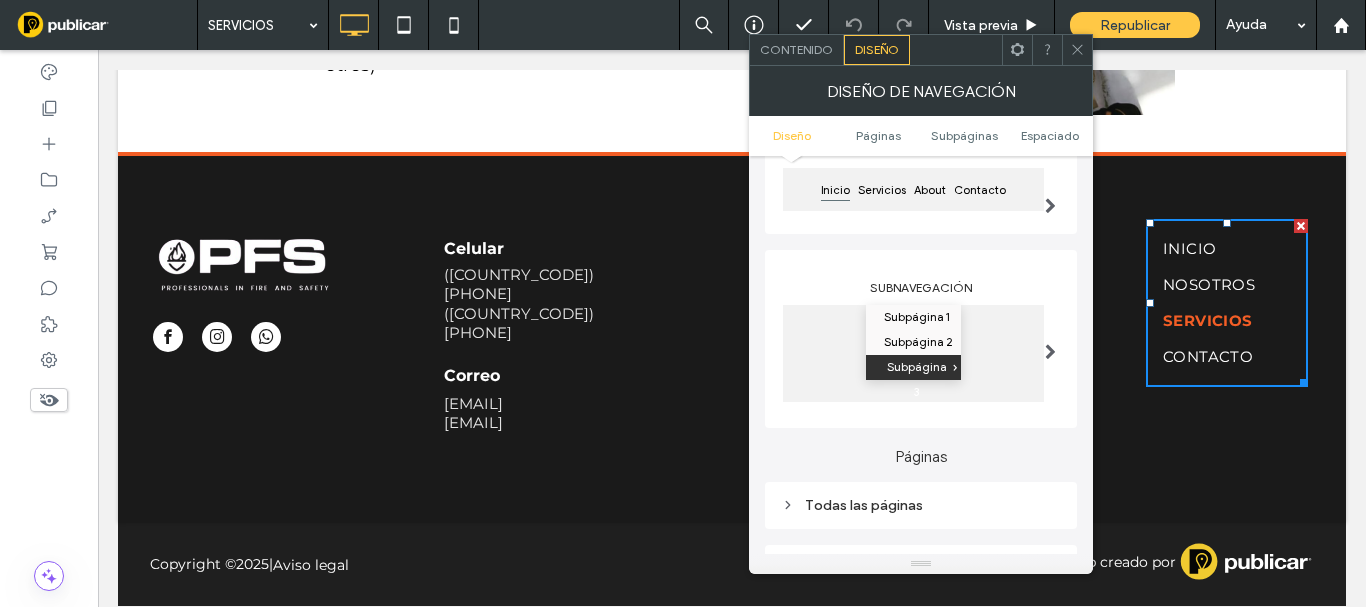 click at bounding box center [1050, 351] 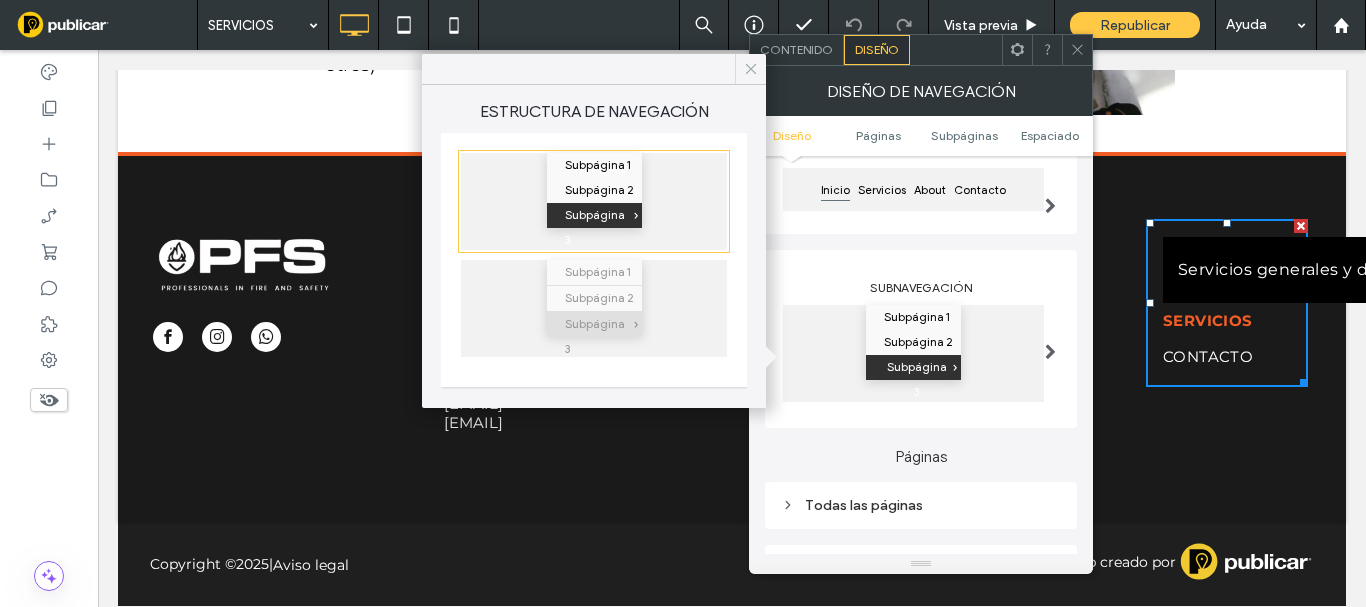 click 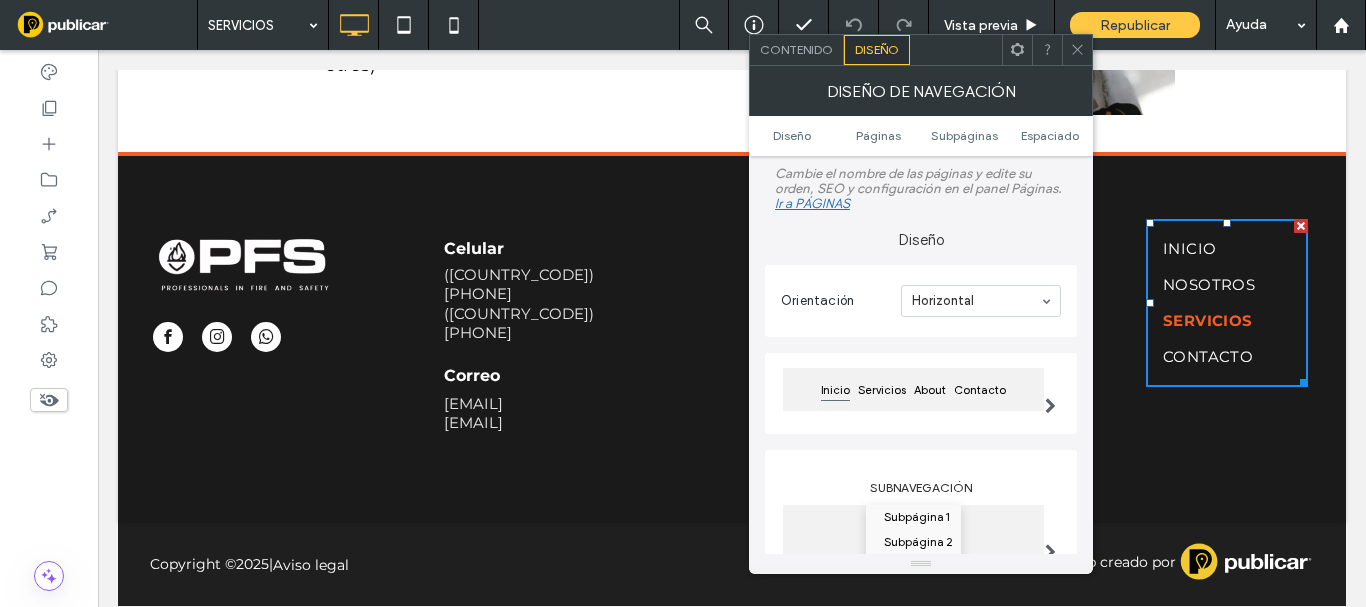 scroll, scrollTop: 100, scrollLeft: 0, axis: vertical 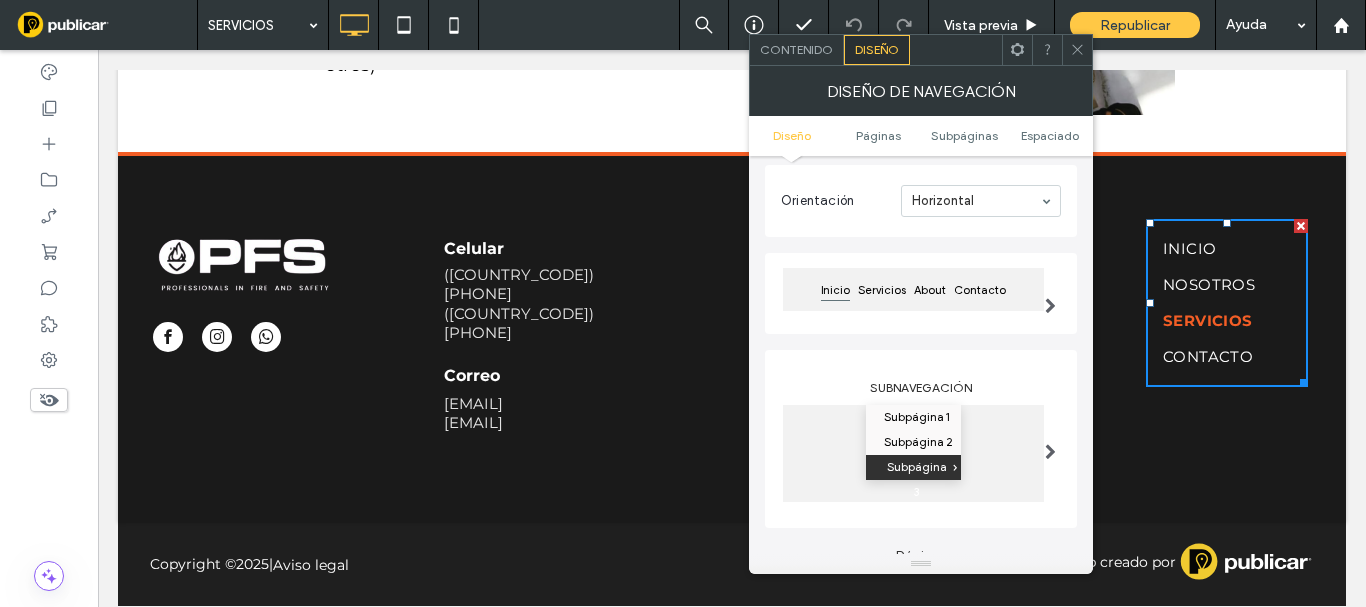 click at bounding box center [1050, 306] 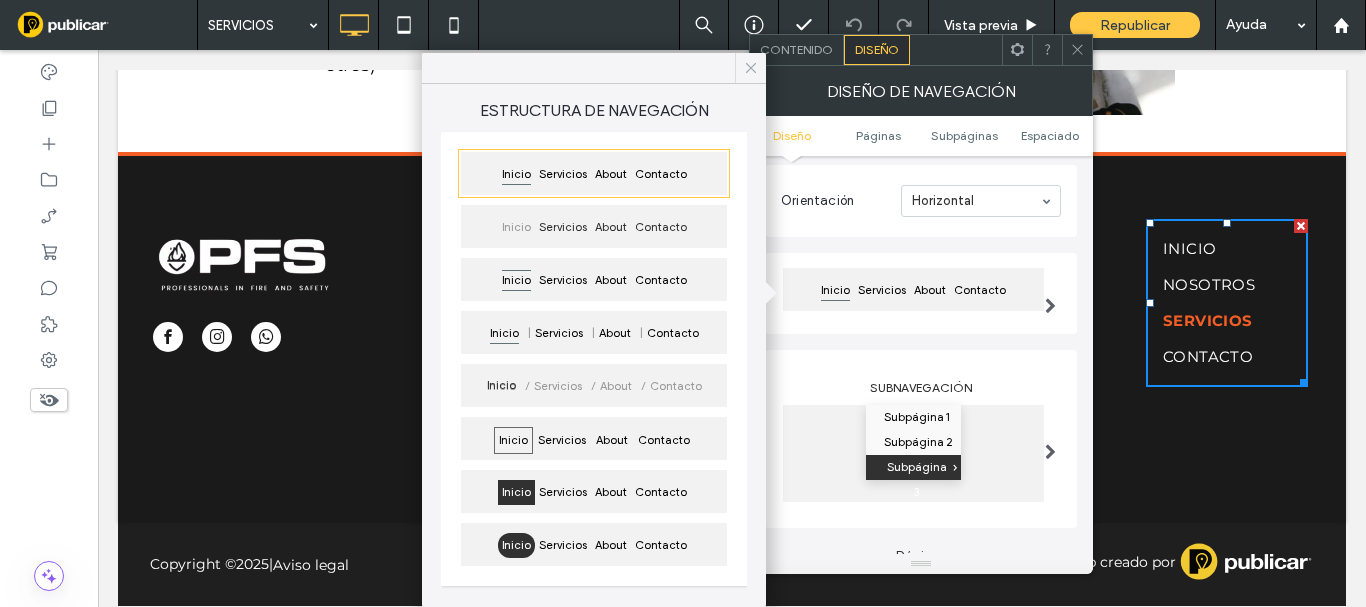 click 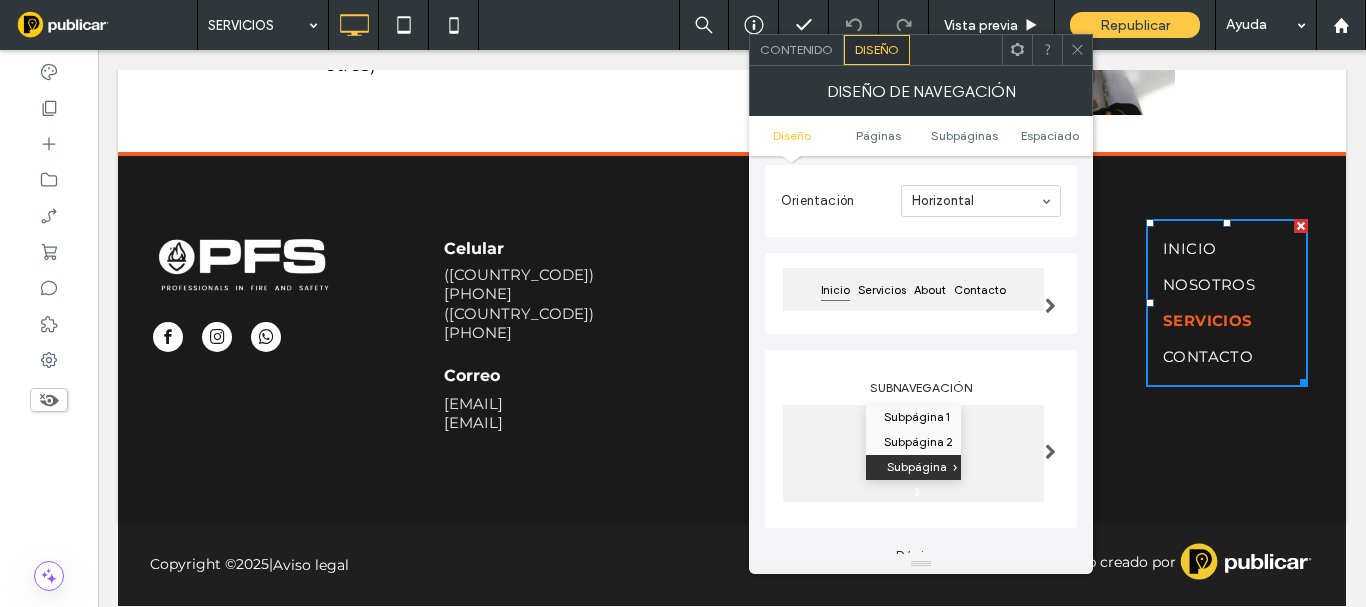 click at bounding box center (1050, 451) 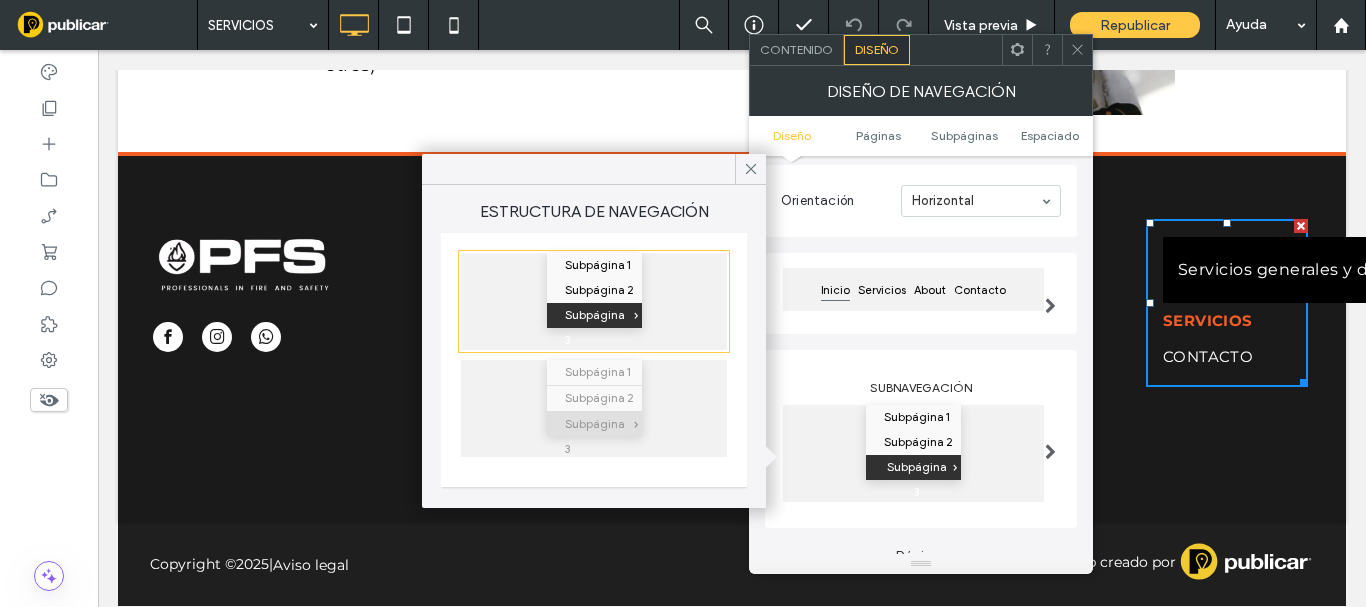 click on "Subpágina 3" at bounding box center (597, 424) 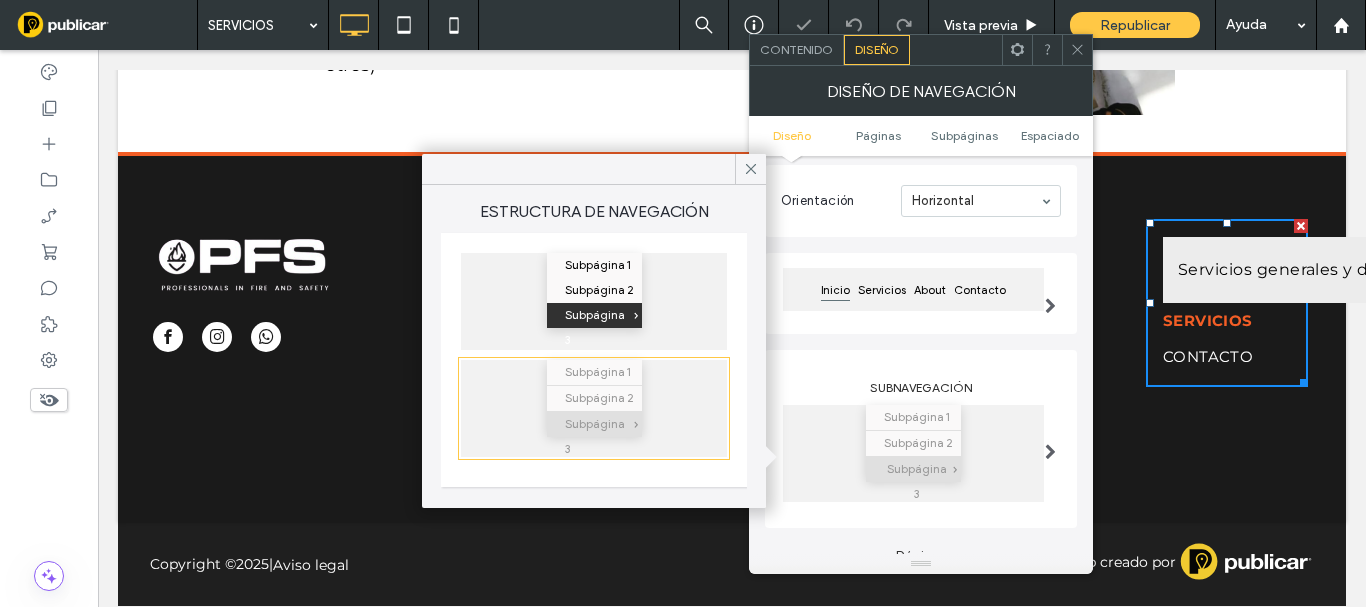 type on "*" 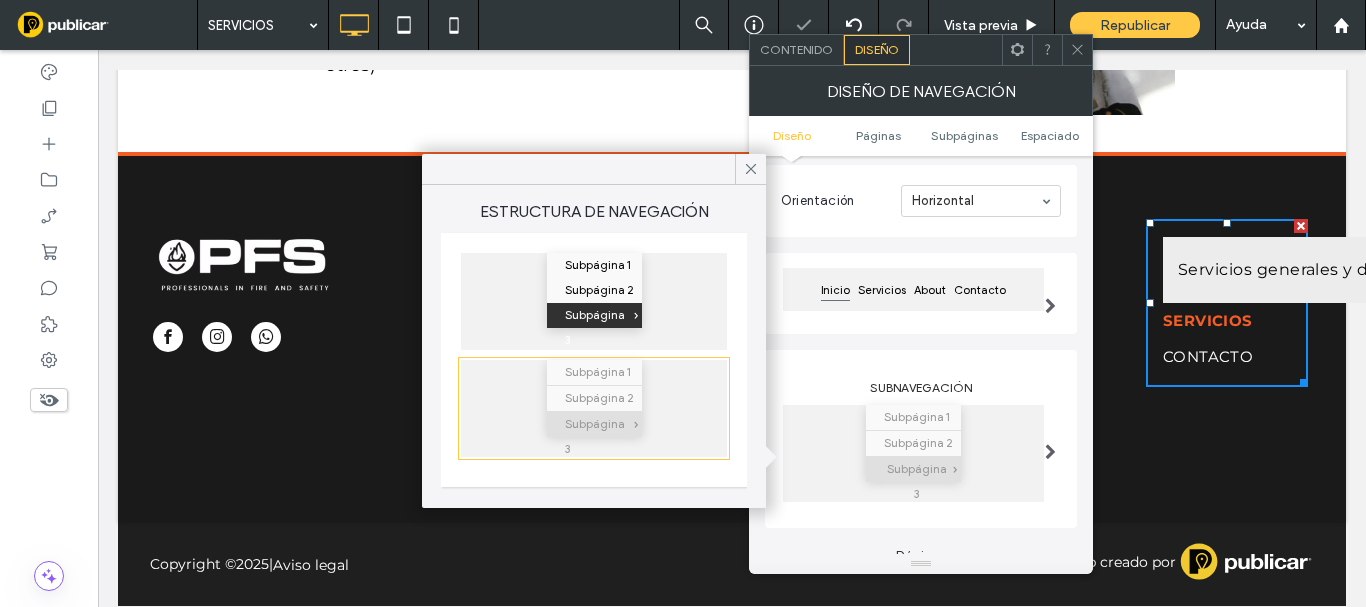 click on "Subpágina 3" at bounding box center (597, 315) 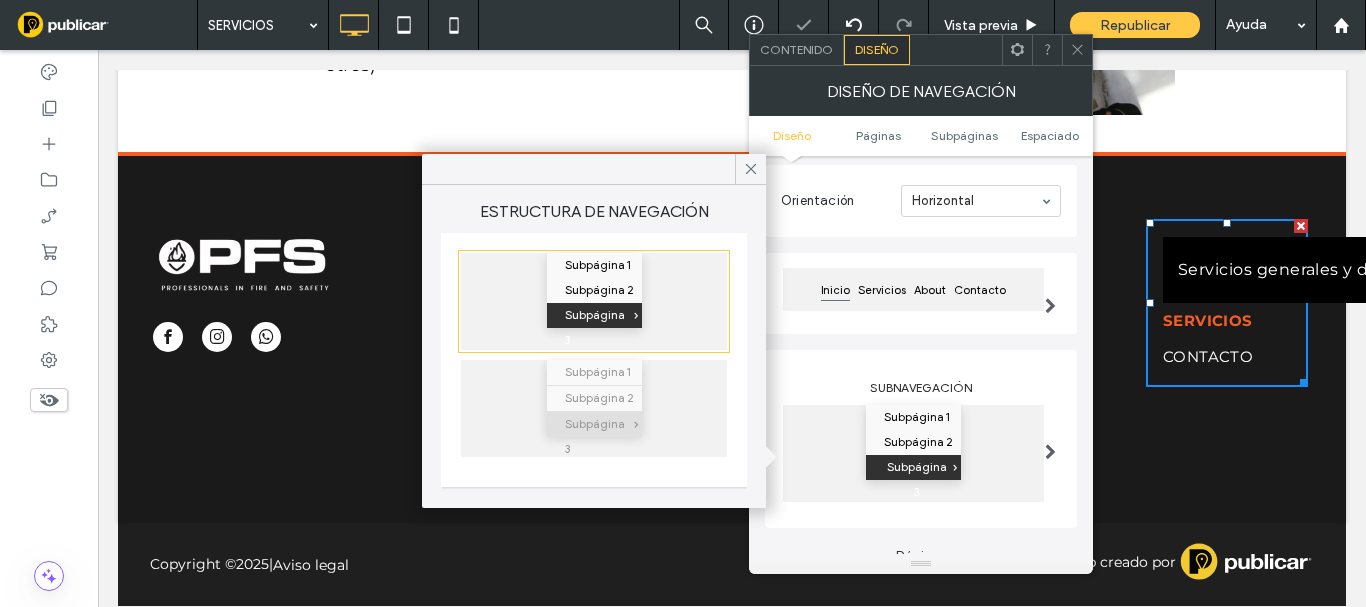 type on "*" 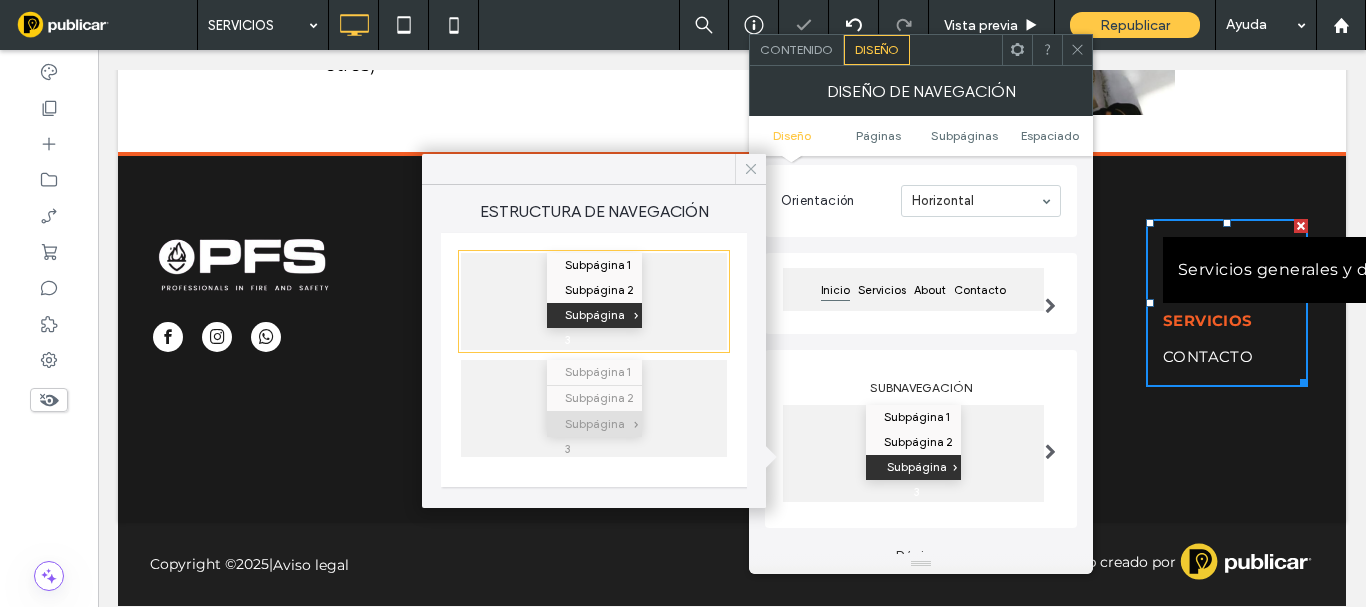 drag, startPoint x: 742, startPoint y: 165, endPoint x: 649, endPoint y: 117, distance: 104.65658 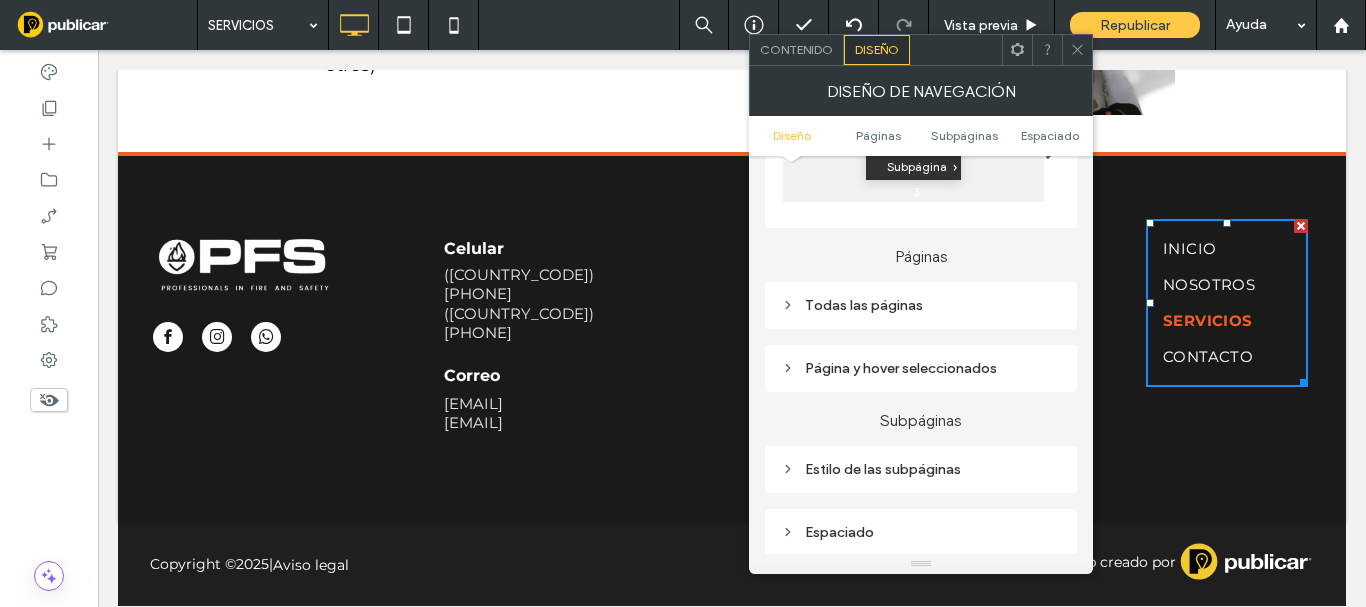 scroll, scrollTop: 700, scrollLeft: 0, axis: vertical 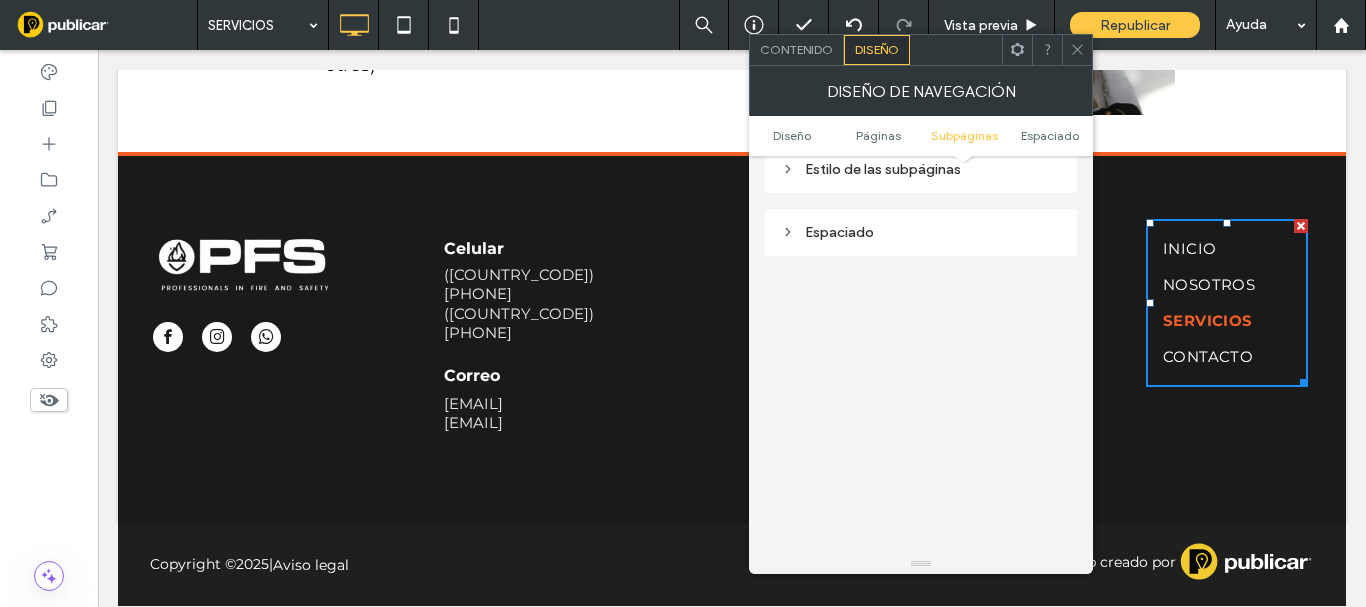 click on "Estilo de las subpáginas Estilo de enlace Texto del enlace Color de fondo Sombra Espacio entre elementos Estilo de divisor *** Subpágina y hover seleccionados Color de fondo" at bounding box center [921, 169] 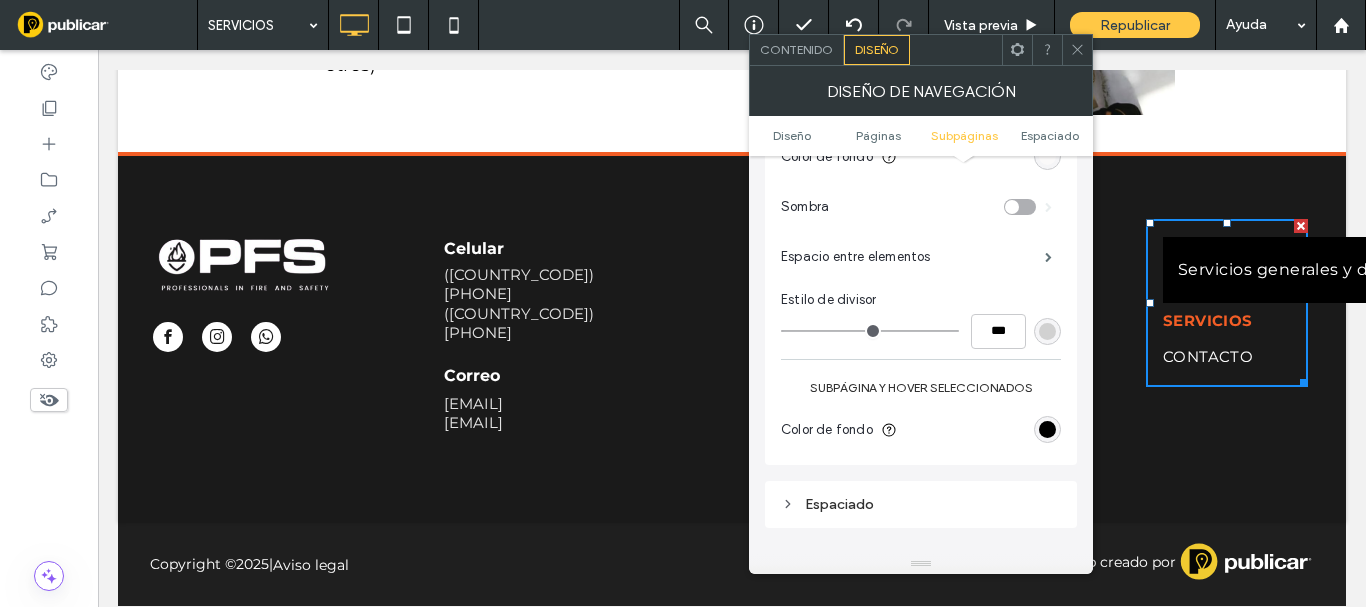 scroll, scrollTop: 700, scrollLeft: 0, axis: vertical 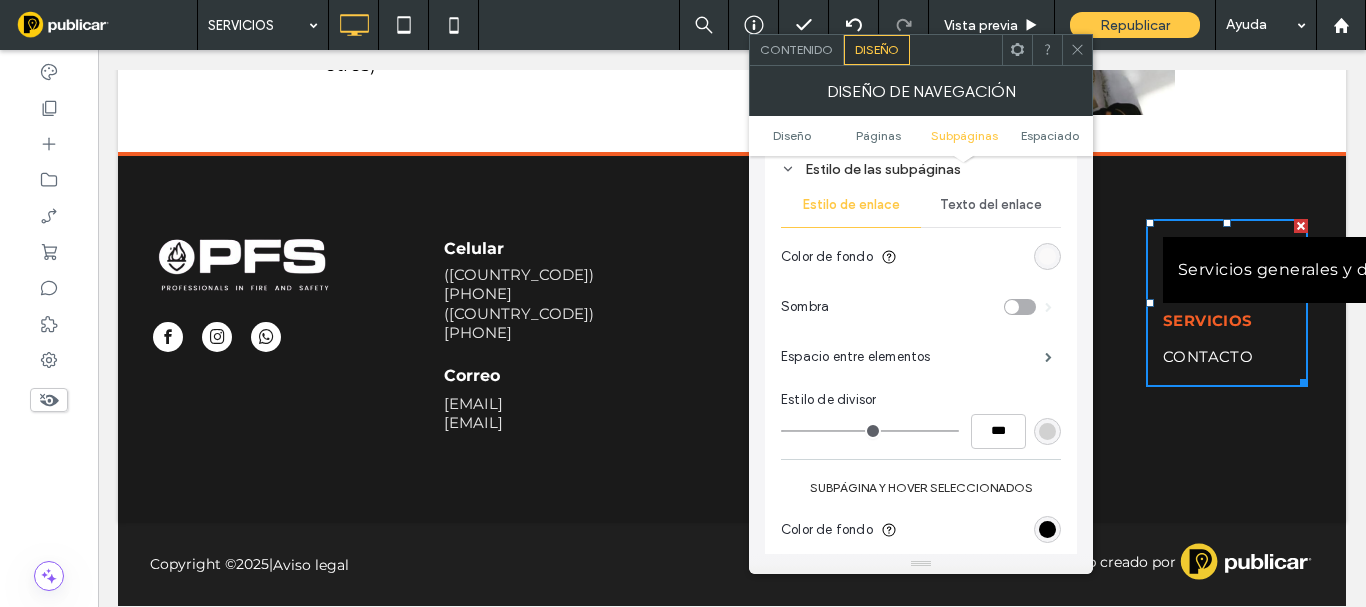 click on "Texto del enlace" at bounding box center (991, 205) 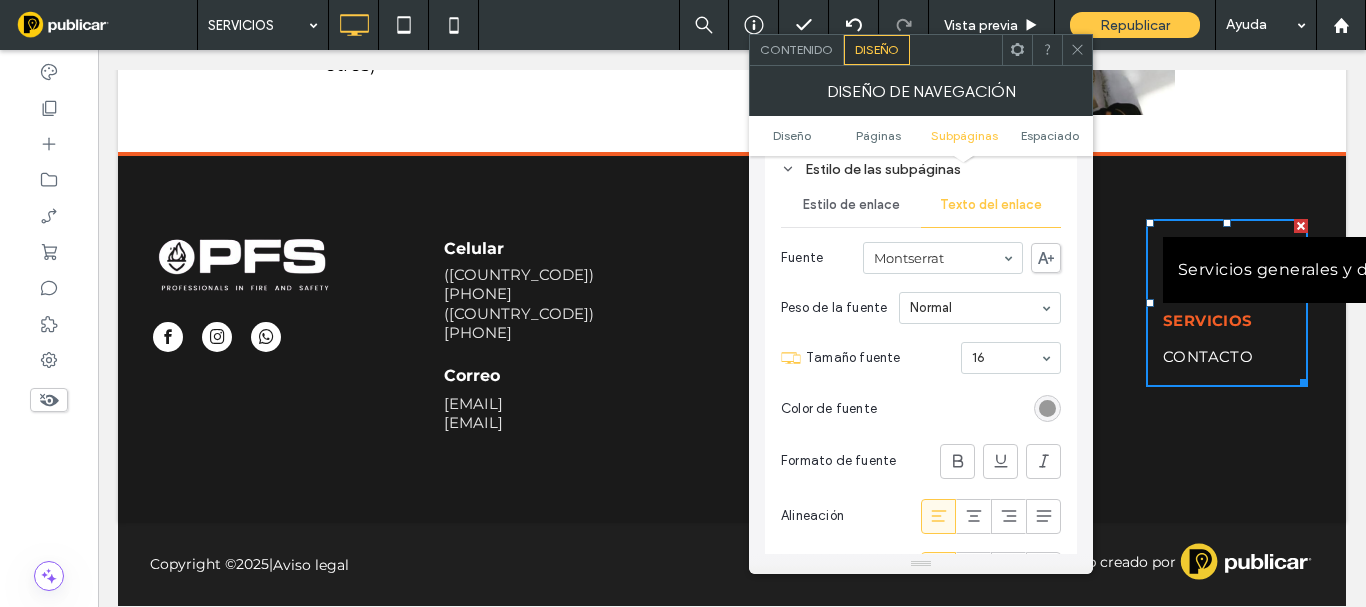 click on "Estilo de enlace" at bounding box center (851, 205) 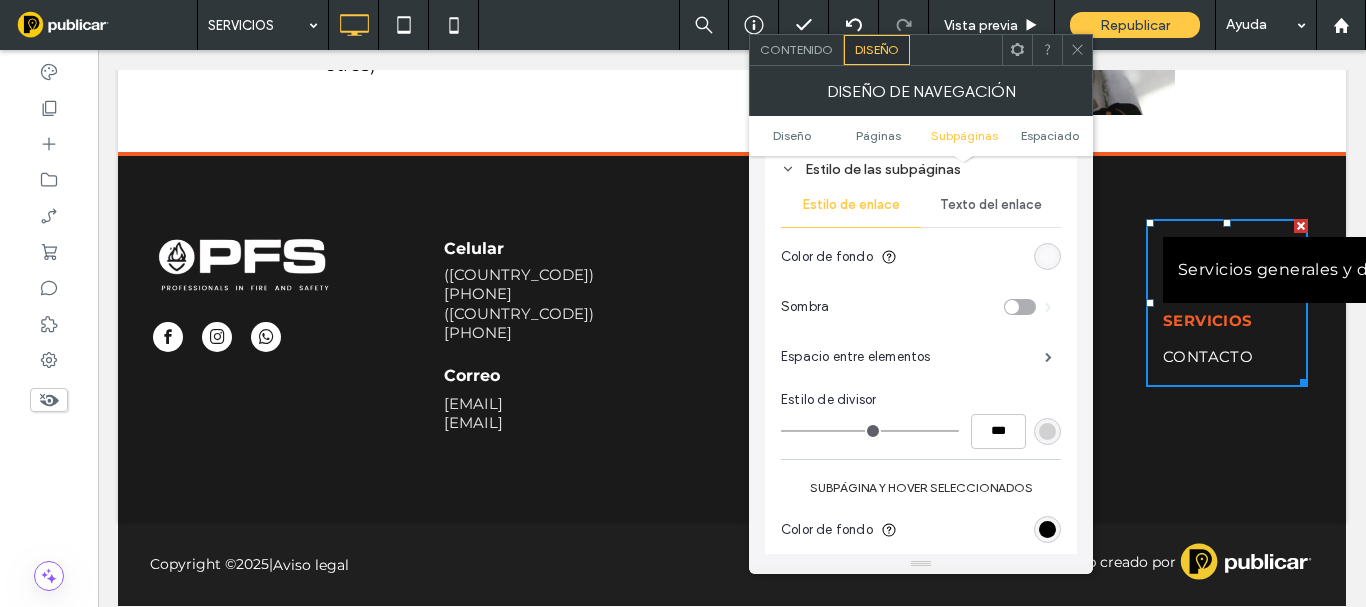scroll, scrollTop: 900, scrollLeft: 0, axis: vertical 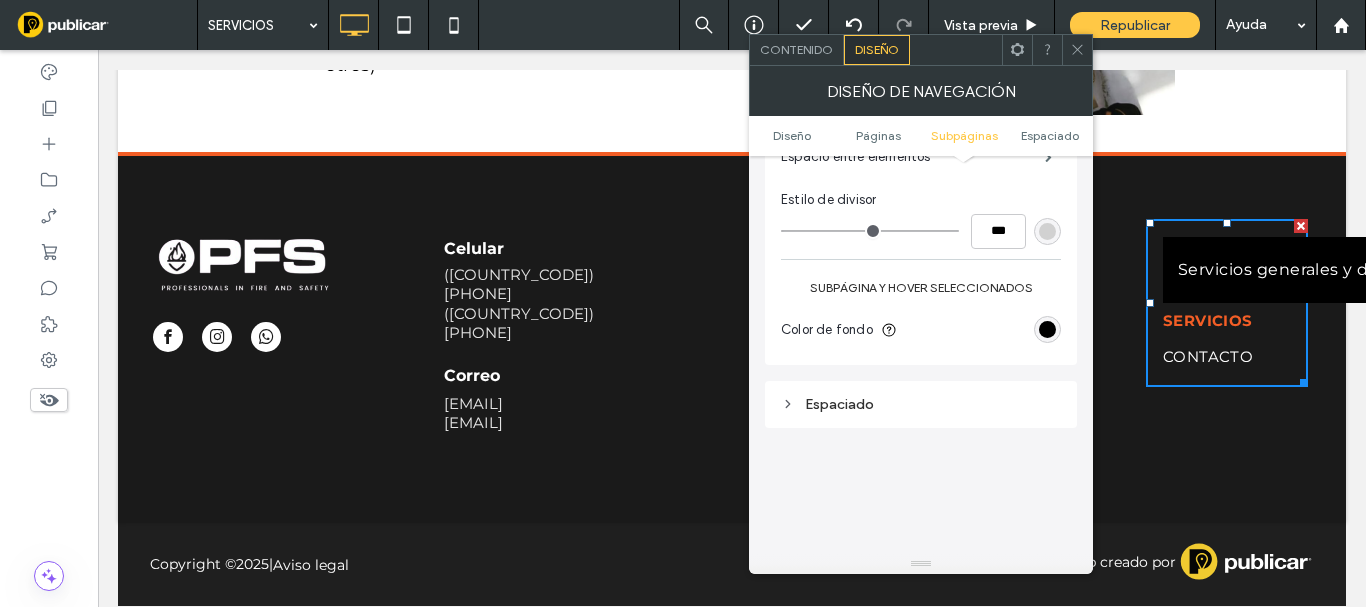 click at bounding box center (1077, 50) 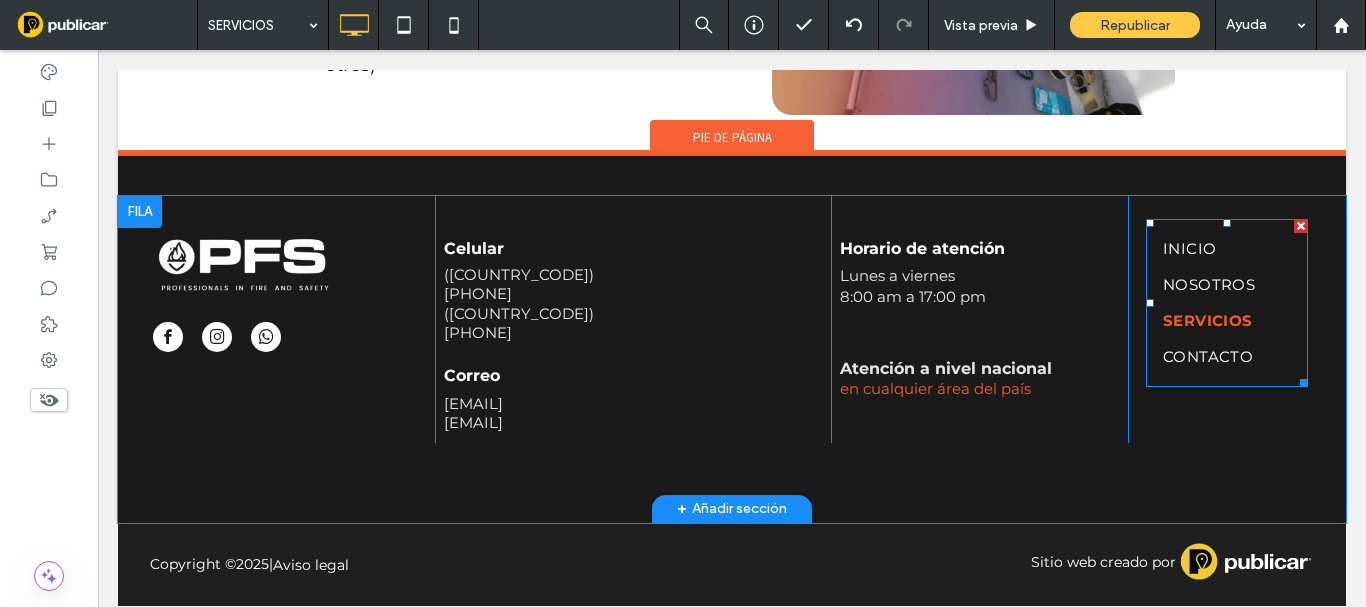 click at bounding box center (1301, 226) 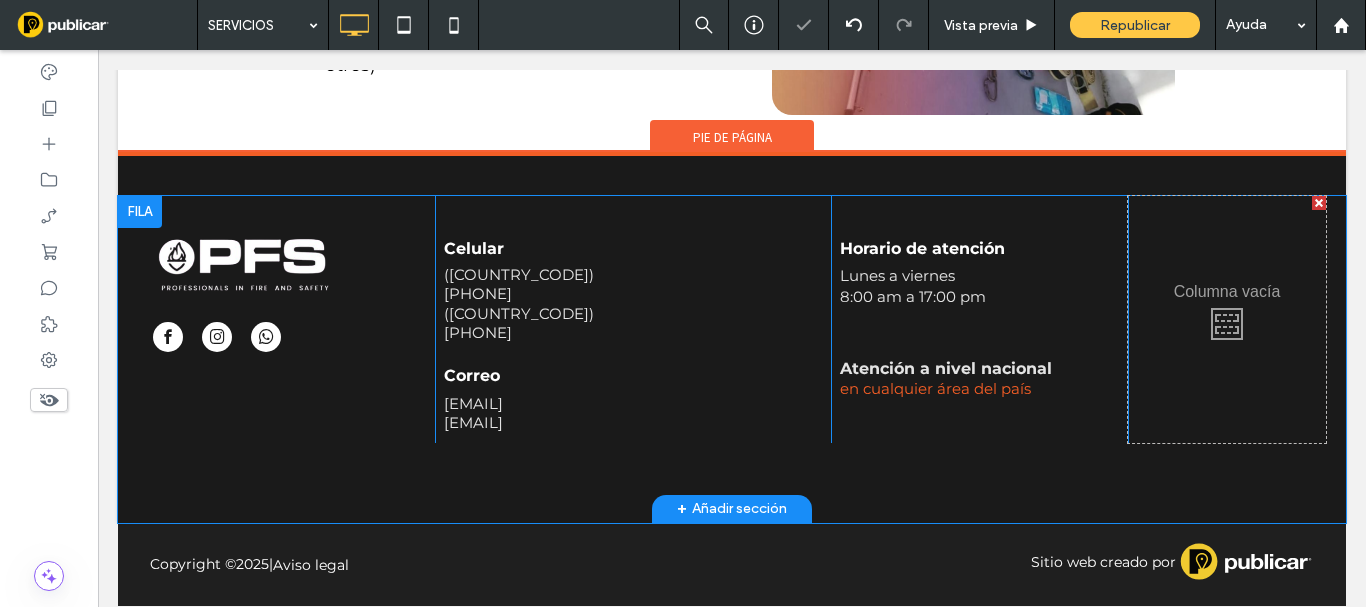 click at bounding box center (1319, 203) 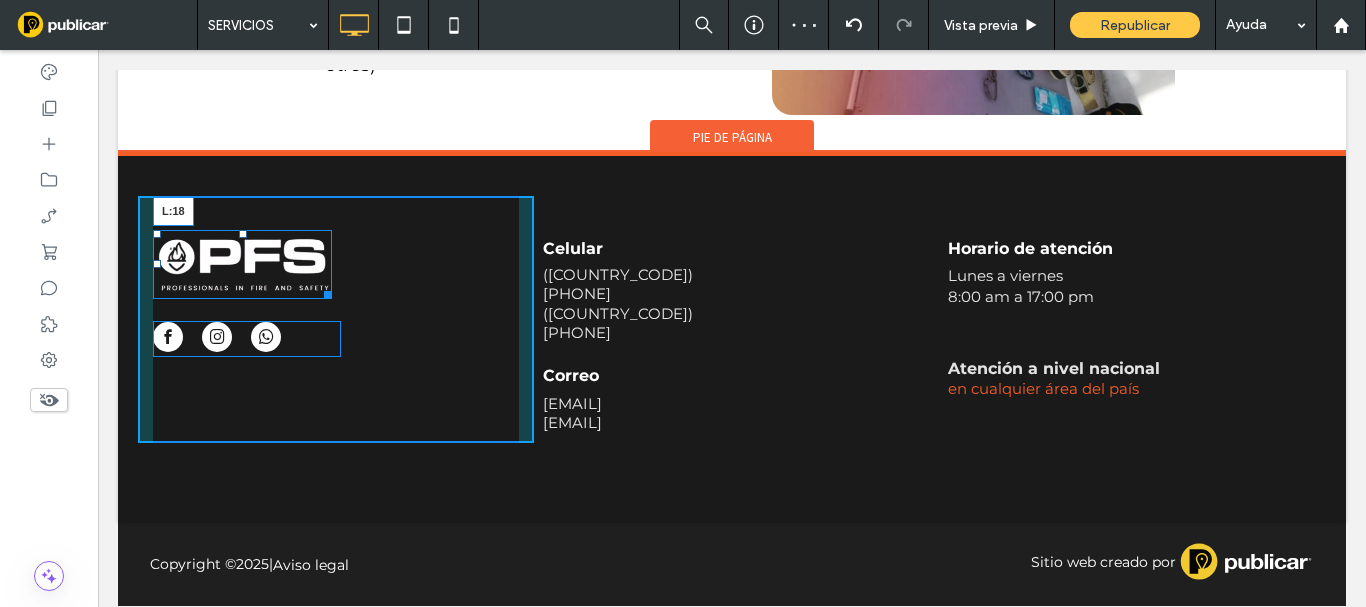 drag, startPoint x: 157, startPoint y: 263, endPoint x: 274, endPoint y: 351, distance: 146.40013 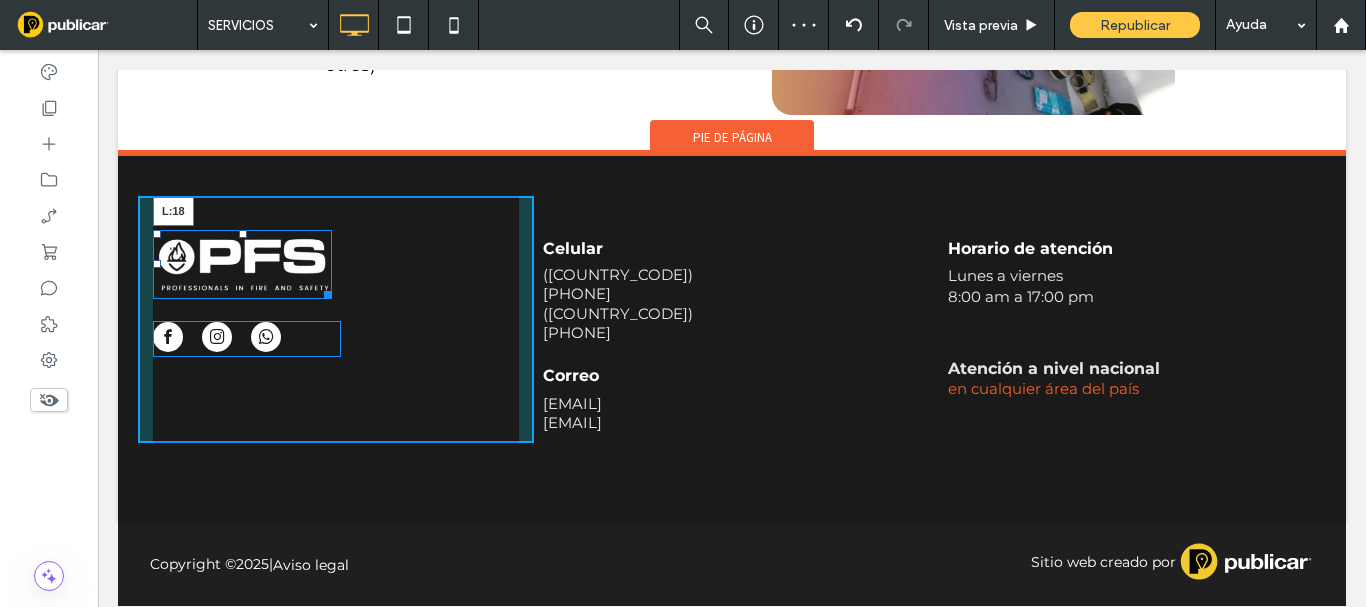 click at bounding box center (157, 264) 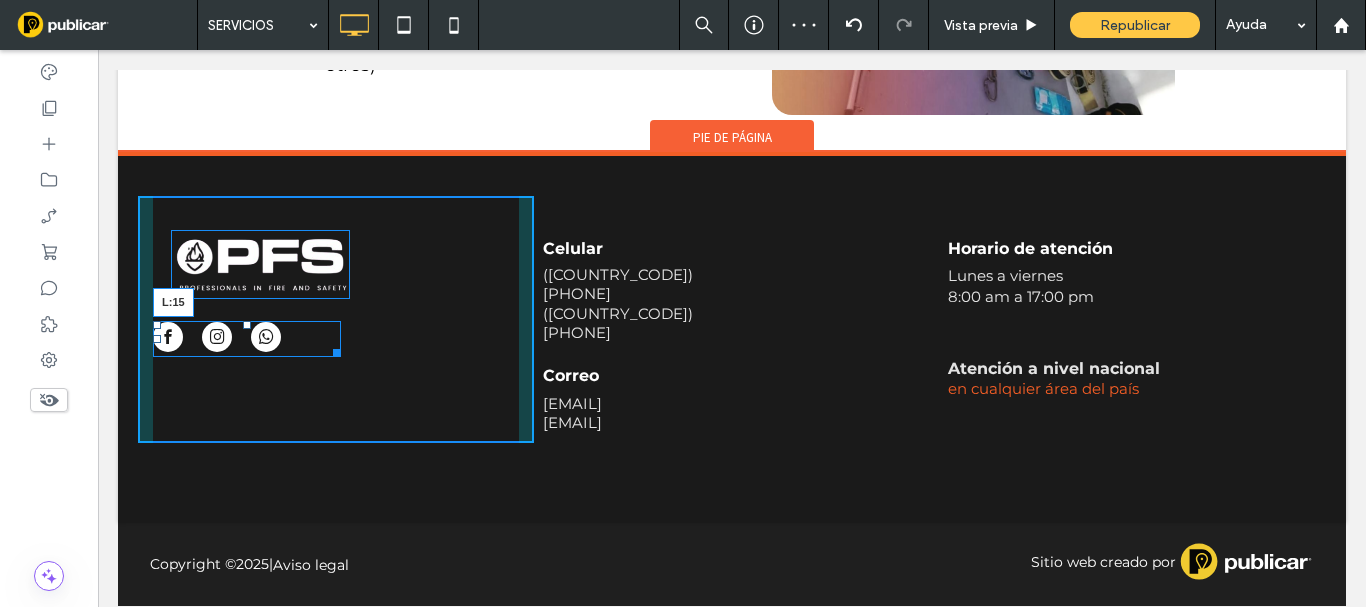 drag, startPoint x: 154, startPoint y: 335, endPoint x: 267, endPoint y: 385, distance: 123.567795 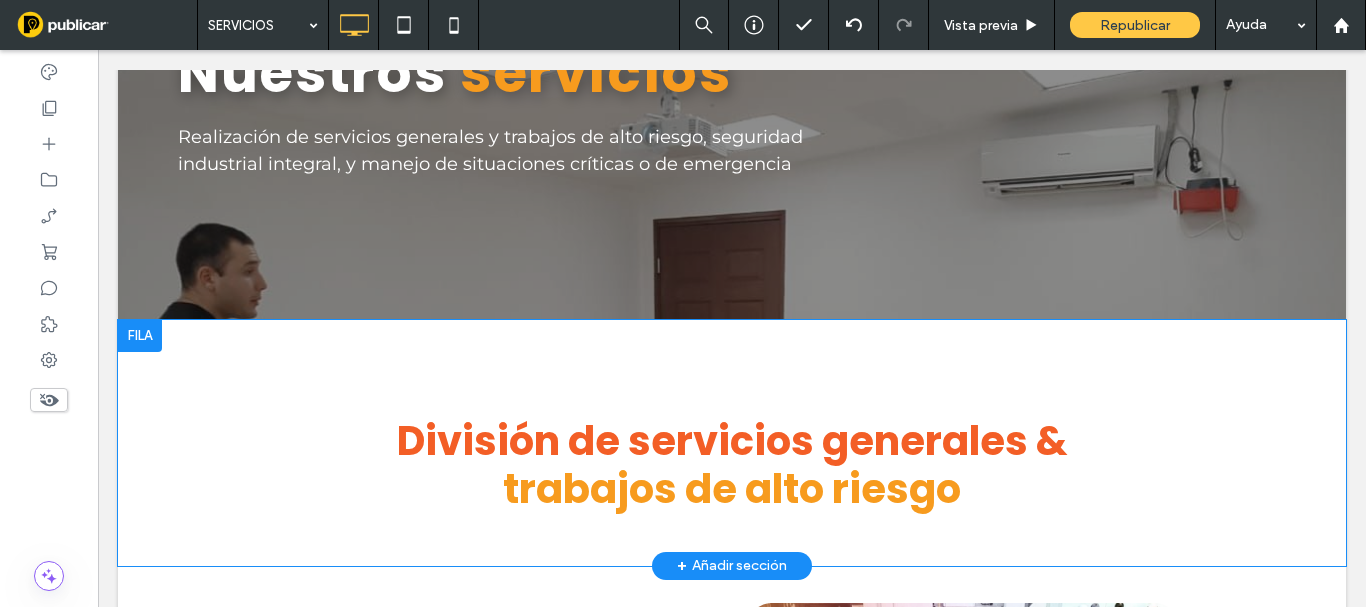 scroll, scrollTop: 462, scrollLeft: 0, axis: vertical 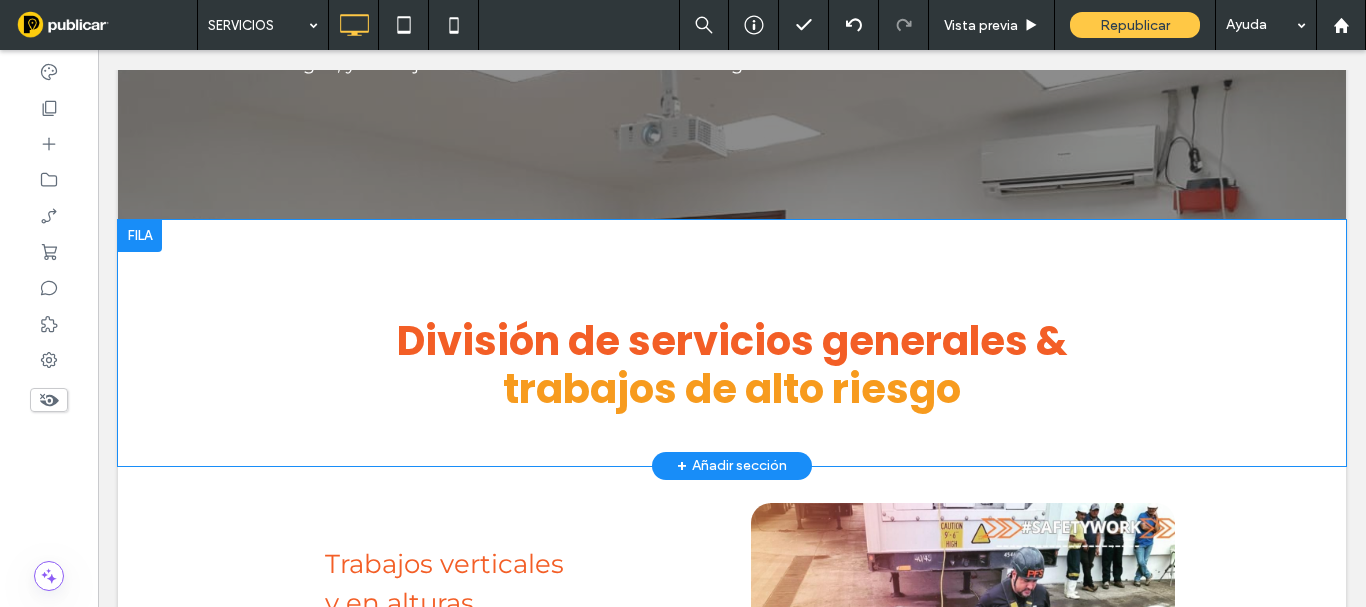 click at bounding box center [140, 236] 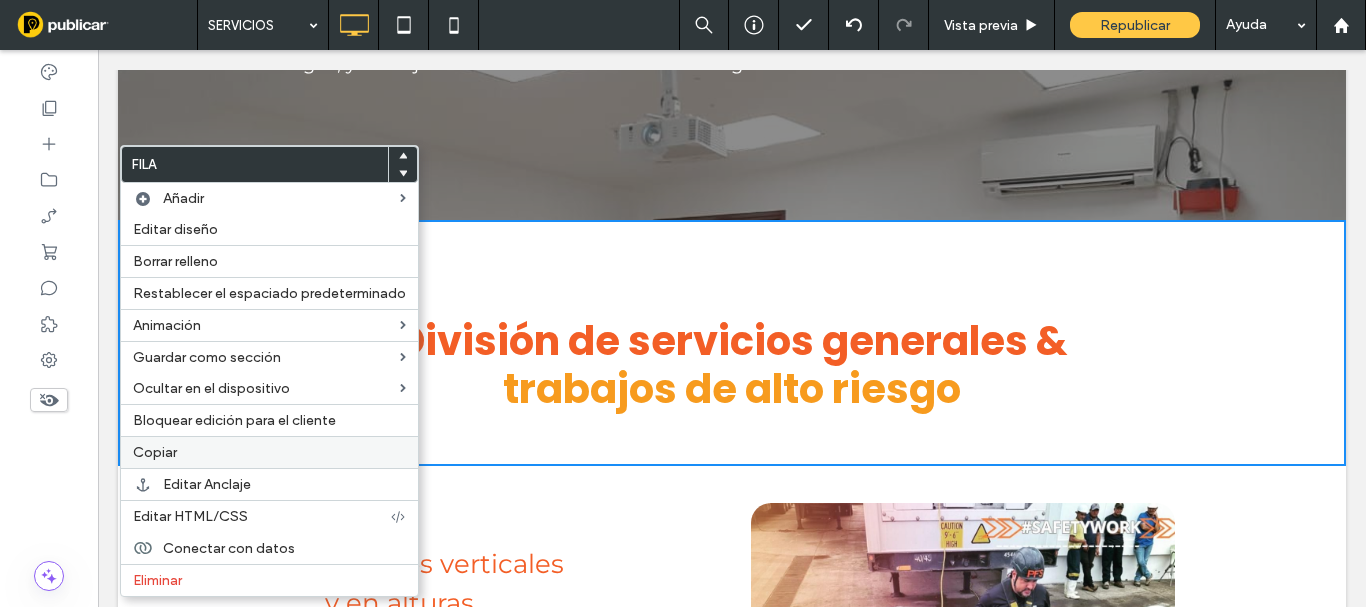 click on "Copiar" at bounding box center [269, 452] 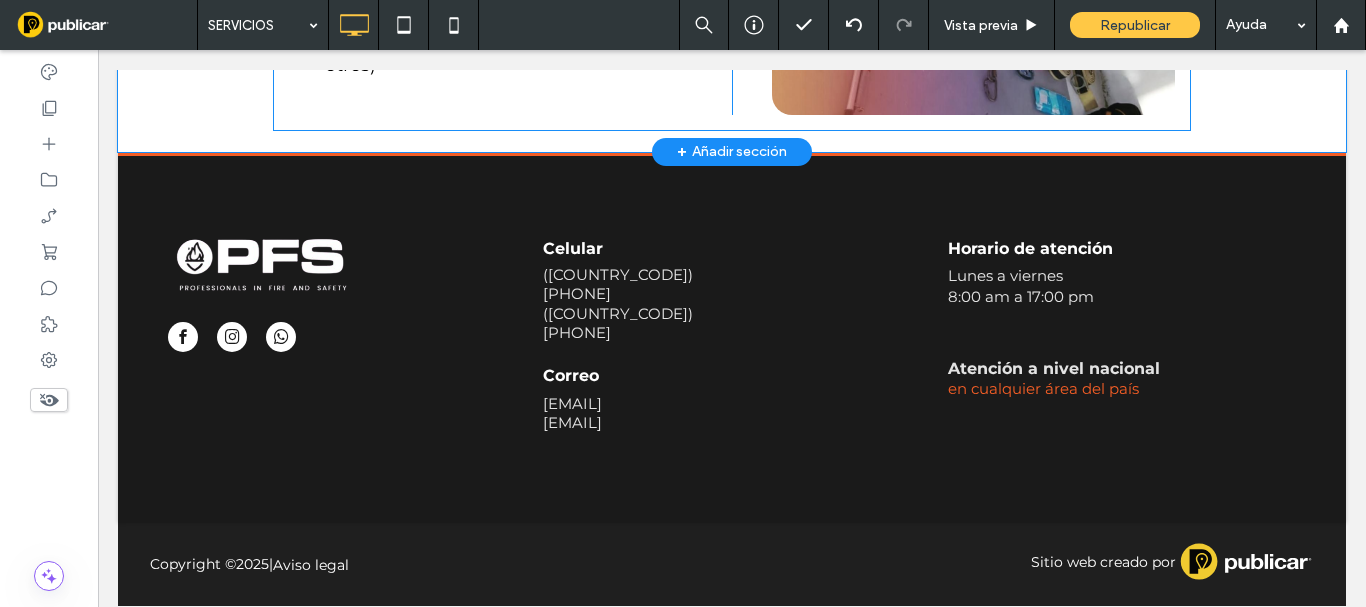 scroll, scrollTop: 1862, scrollLeft: 0, axis: vertical 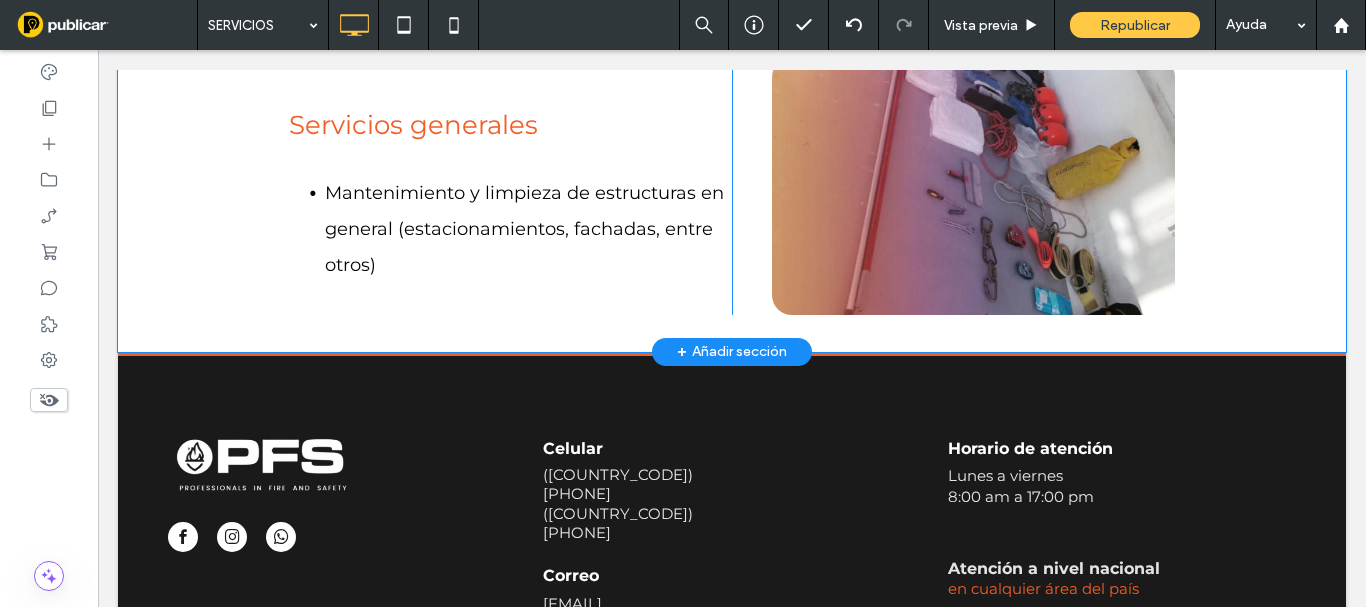 click on "+ Añadir sección" at bounding box center (732, 352) 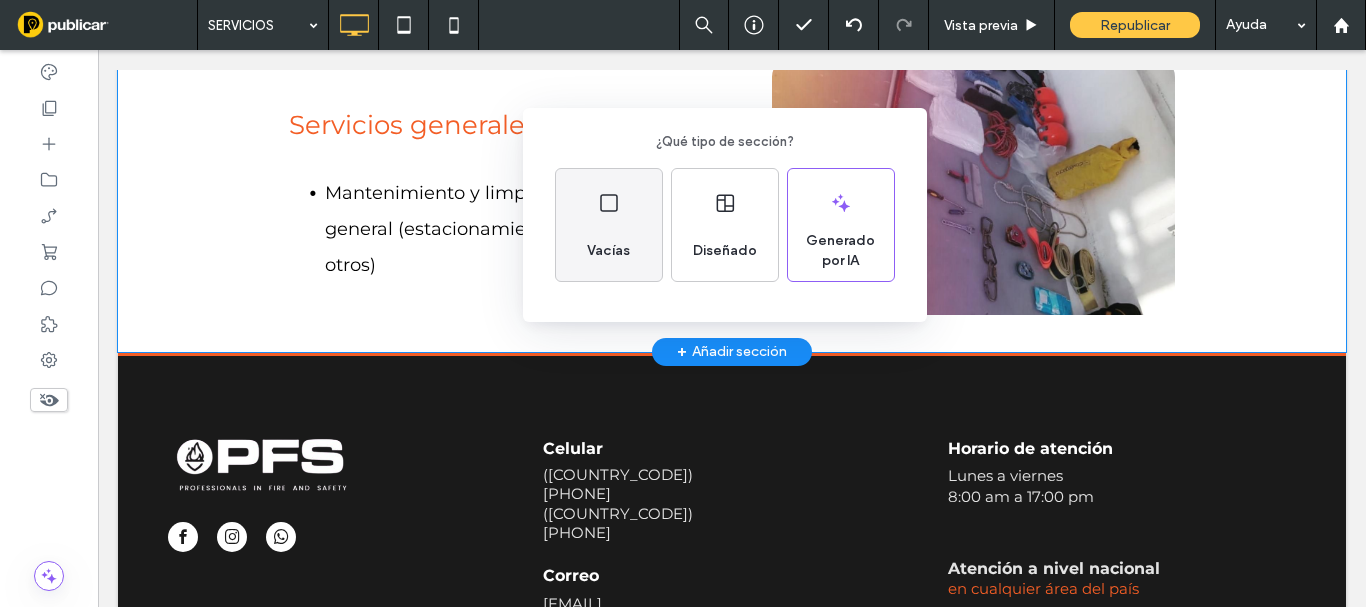 click on "Vacías" at bounding box center (608, 251) 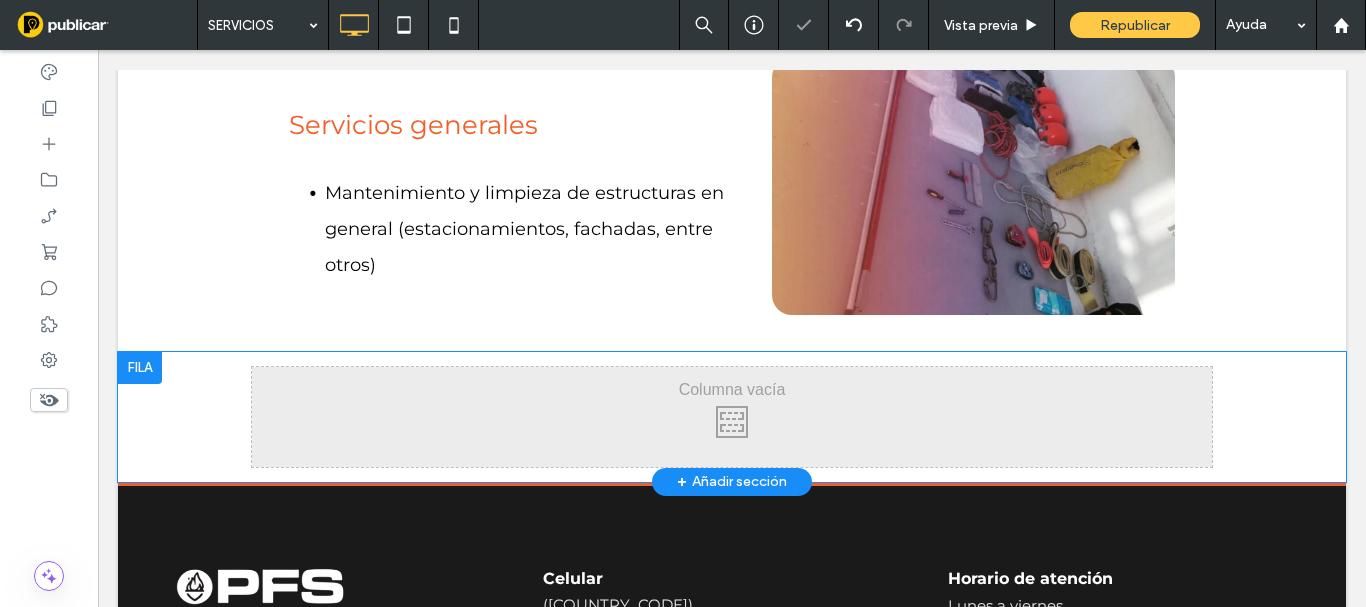 click at bounding box center [140, 368] 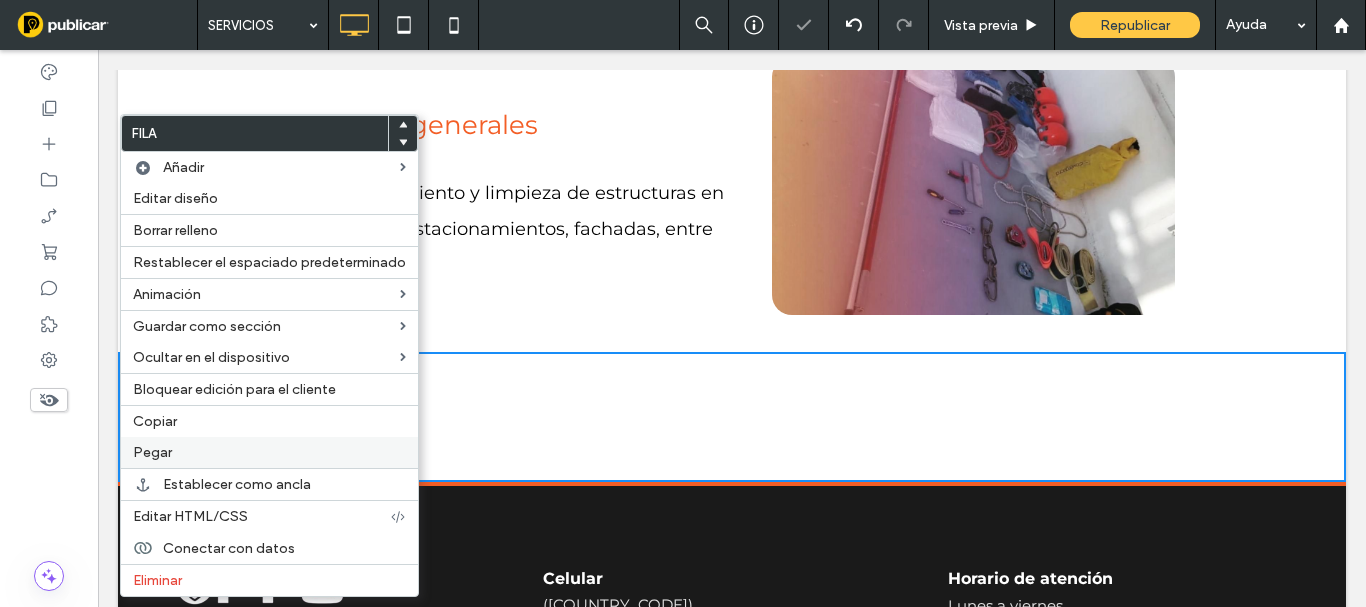 click on "Pegar" at bounding box center (152, 452) 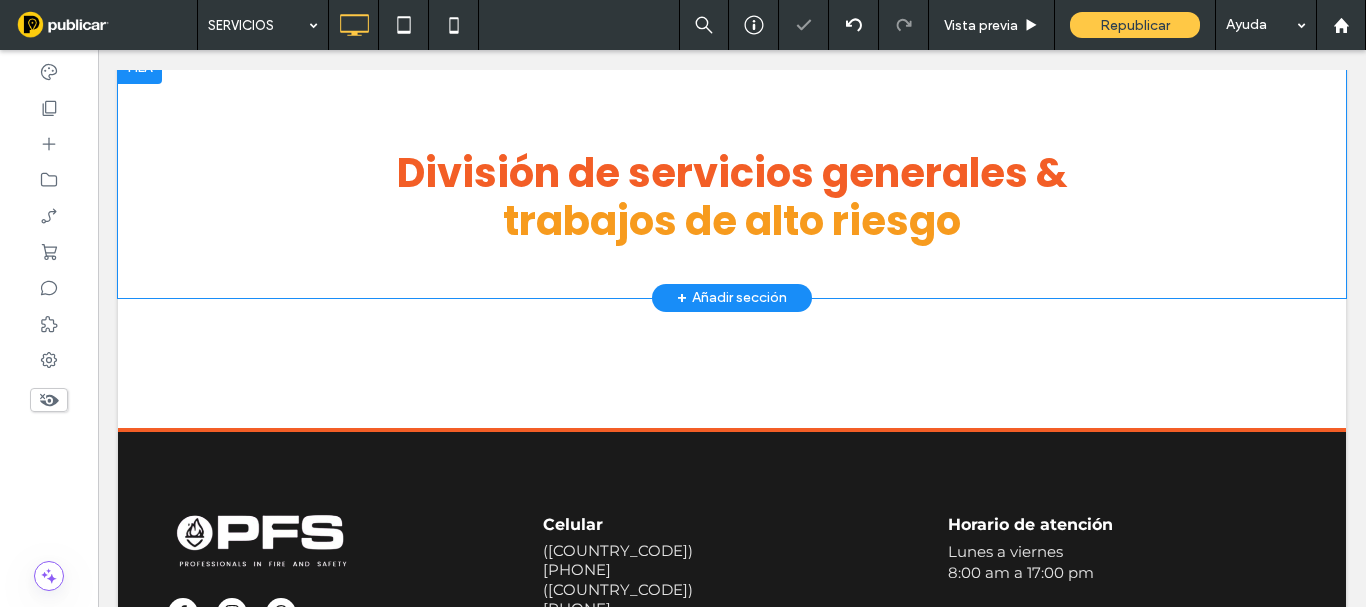 scroll, scrollTop: 2062, scrollLeft: 0, axis: vertical 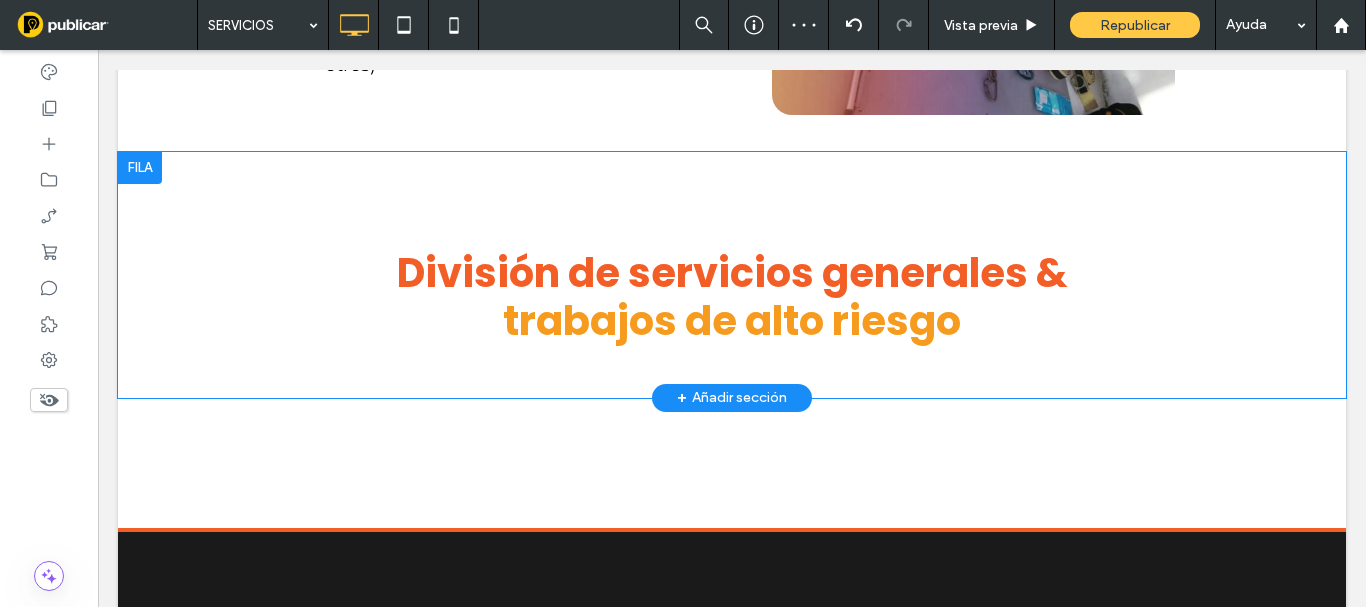 click at bounding box center (140, 168) 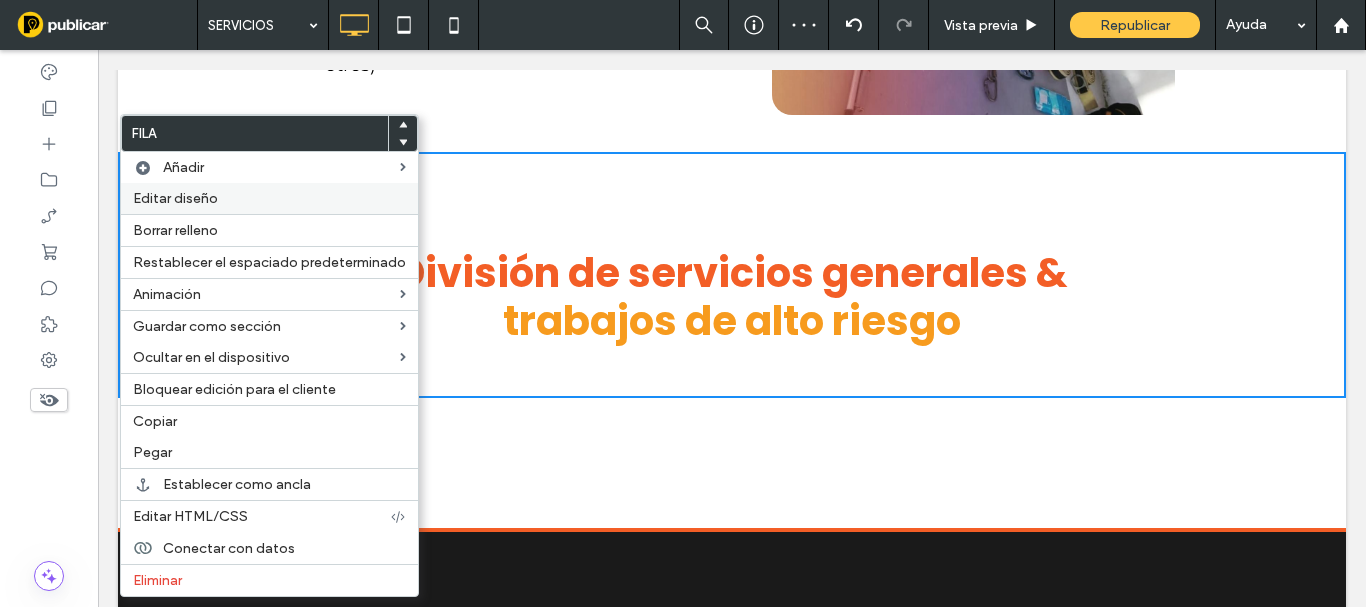 click on "Editar diseño" at bounding box center (175, 198) 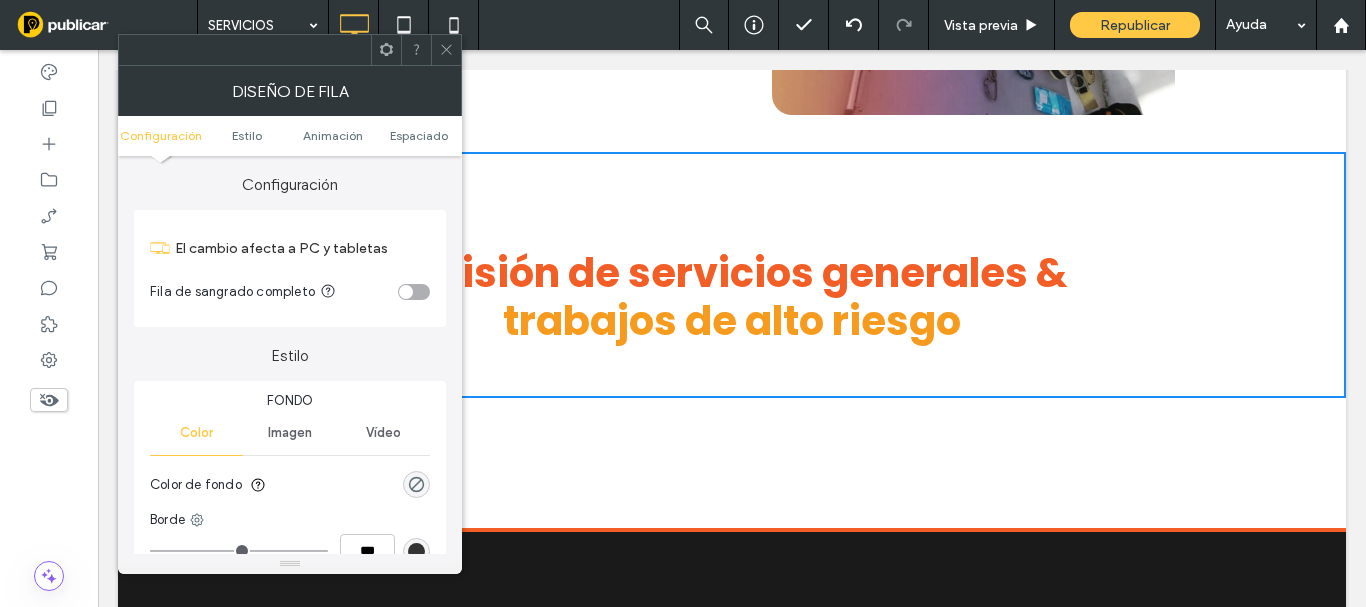click at bounding box center [416, 484] 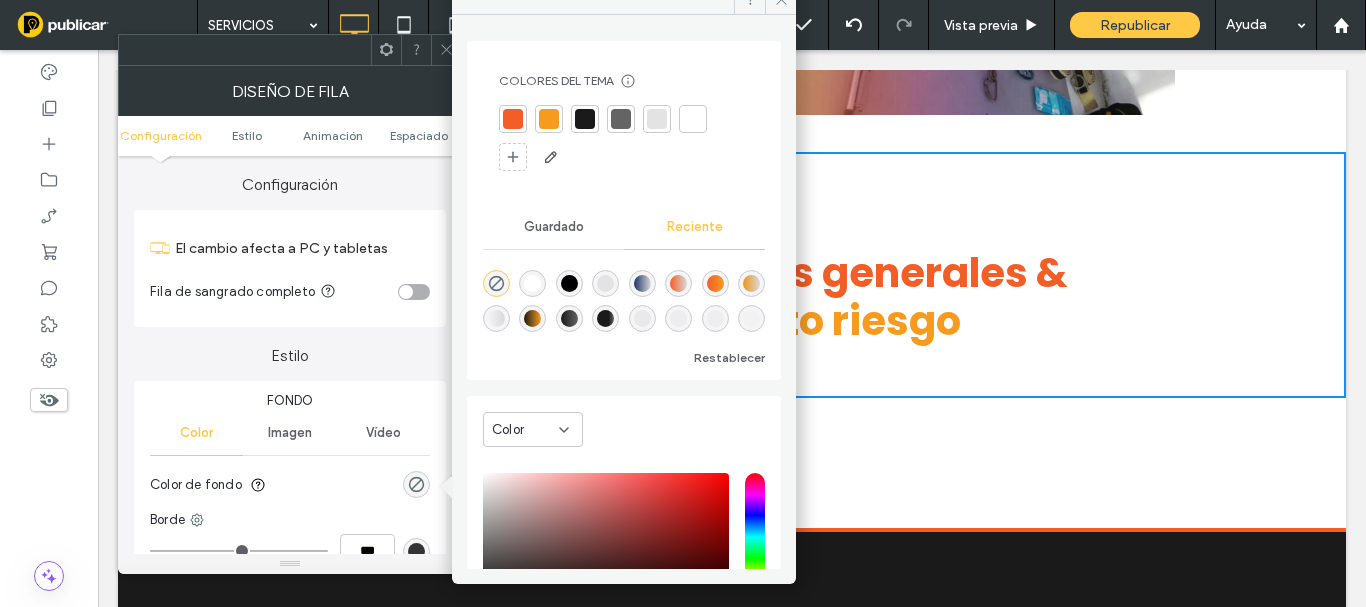 click at bounding box center (585, 119) 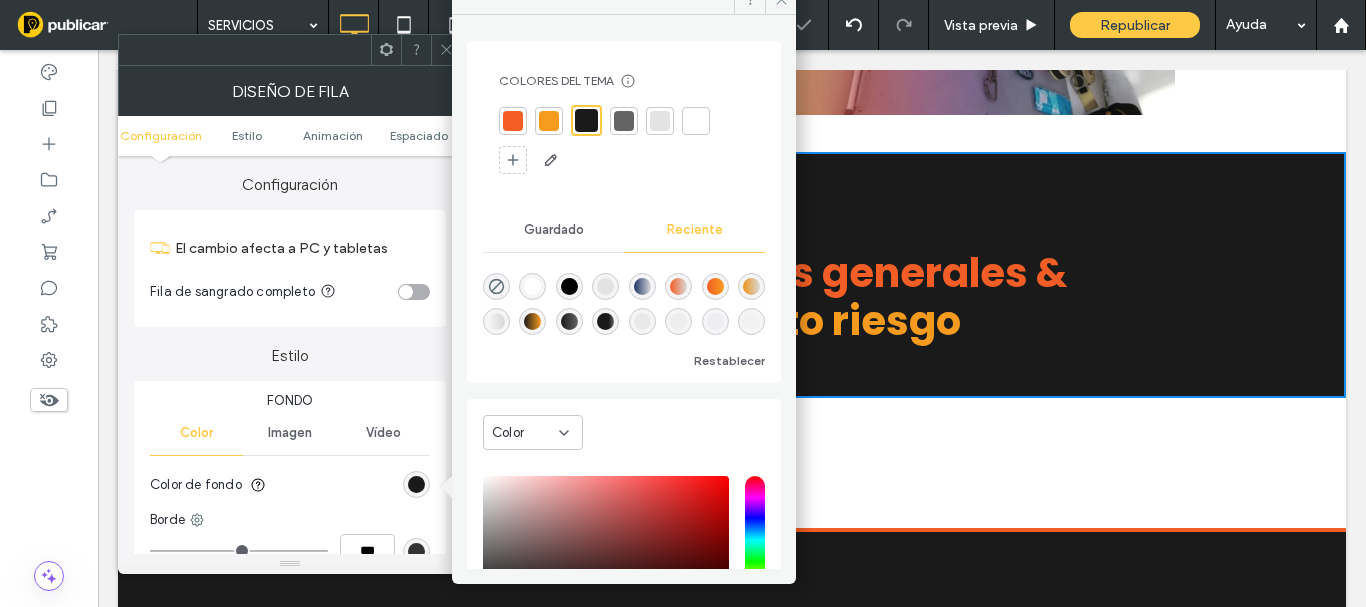 click 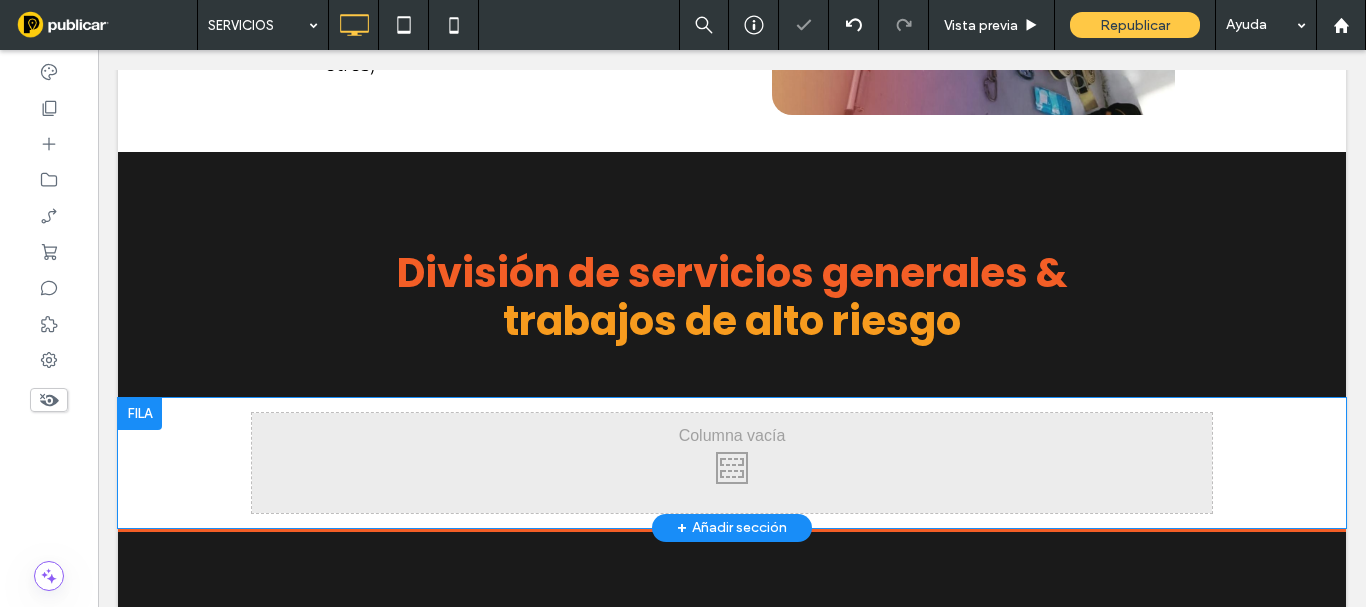 click at bounding box center (140, 414) 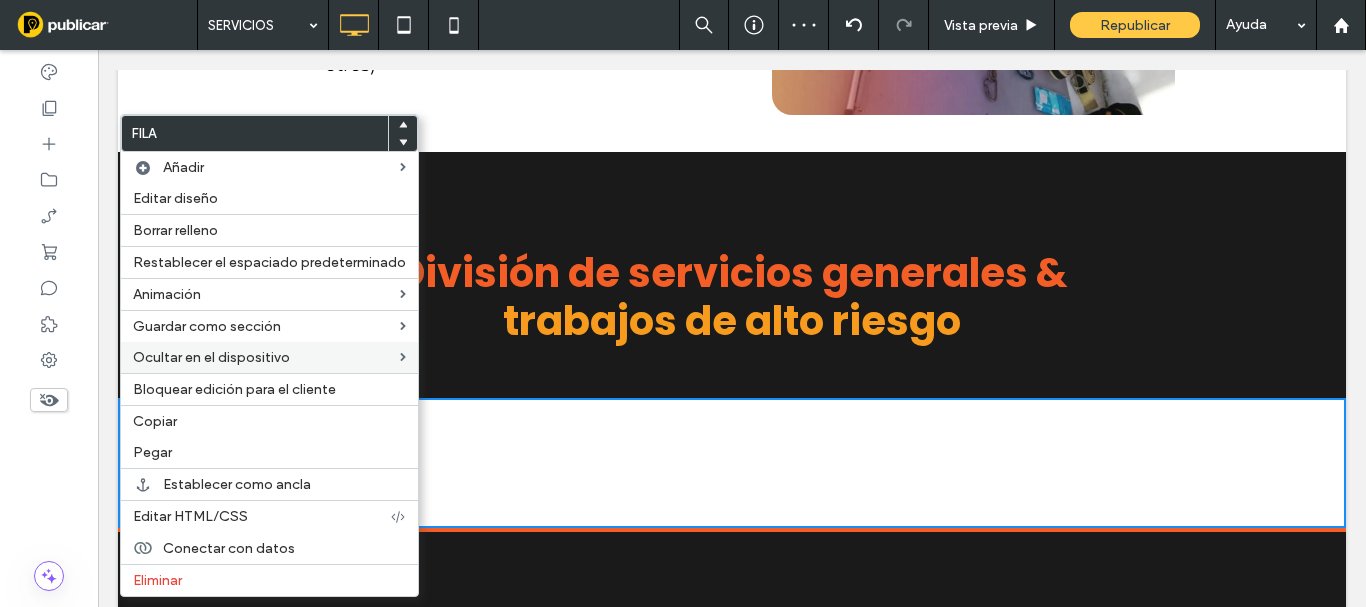drag, startPoint x: 171, startPoint y: 582, endPoint x: 398, endPoint y: 348, distance: 326.0138 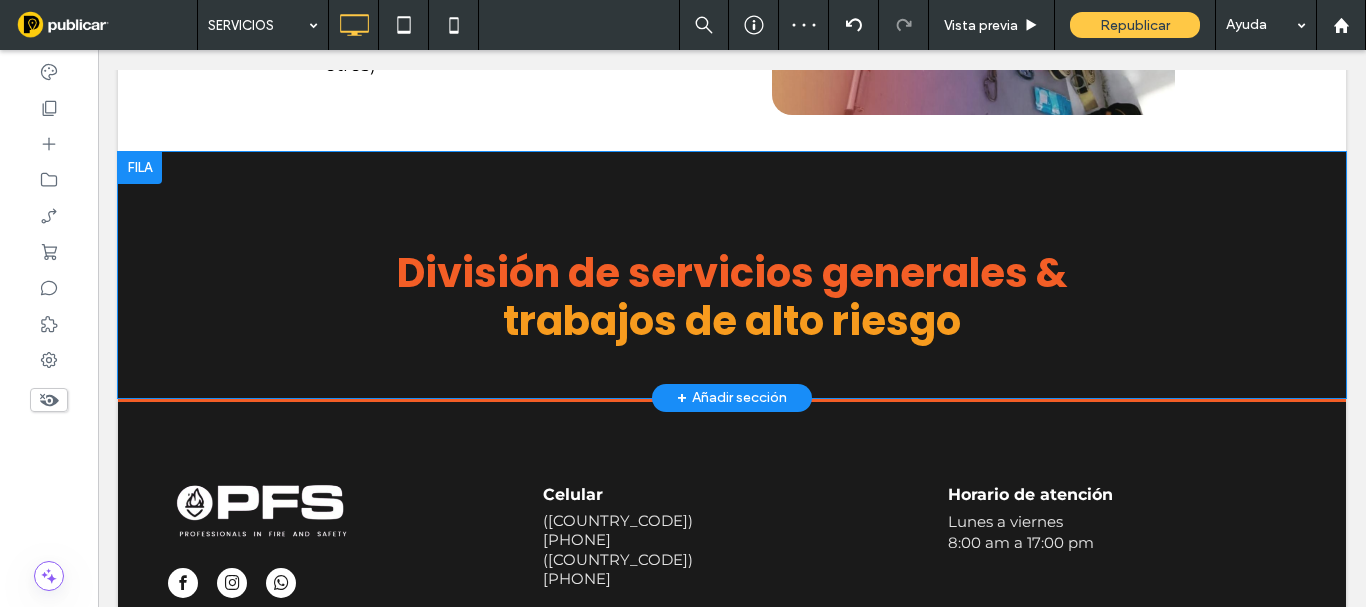 click on "+ Añadir sección" at bounding box center (732, 398) 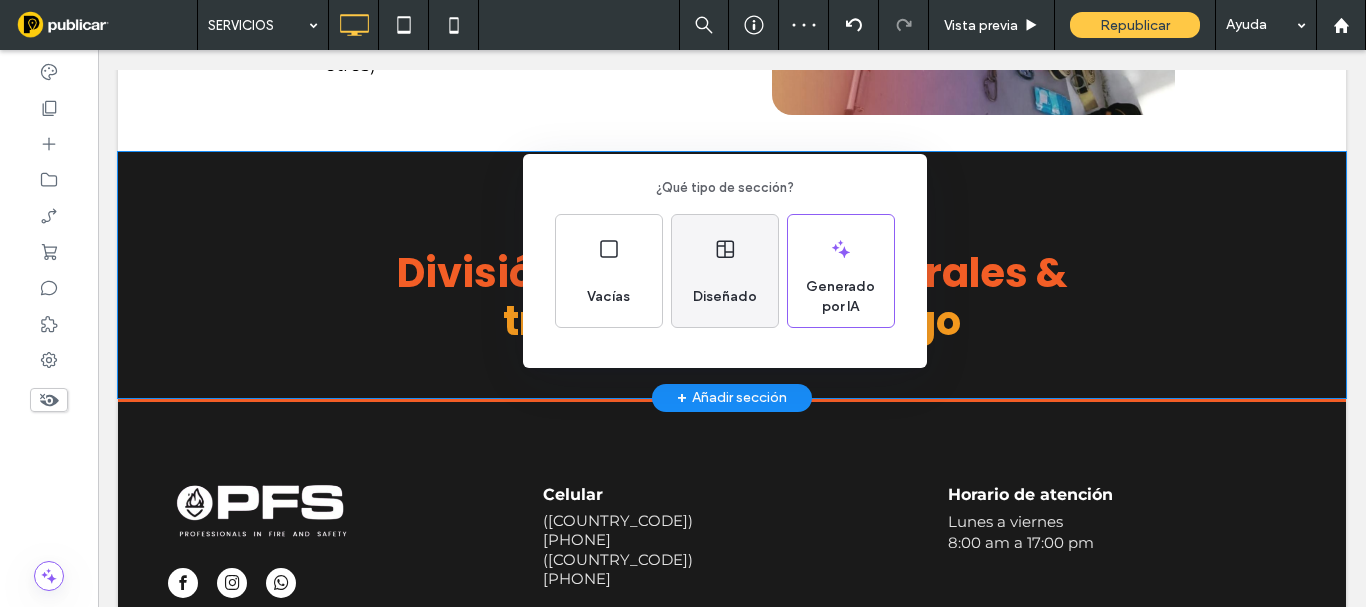 click on "Diseñado" at bounding box center [725, 297] 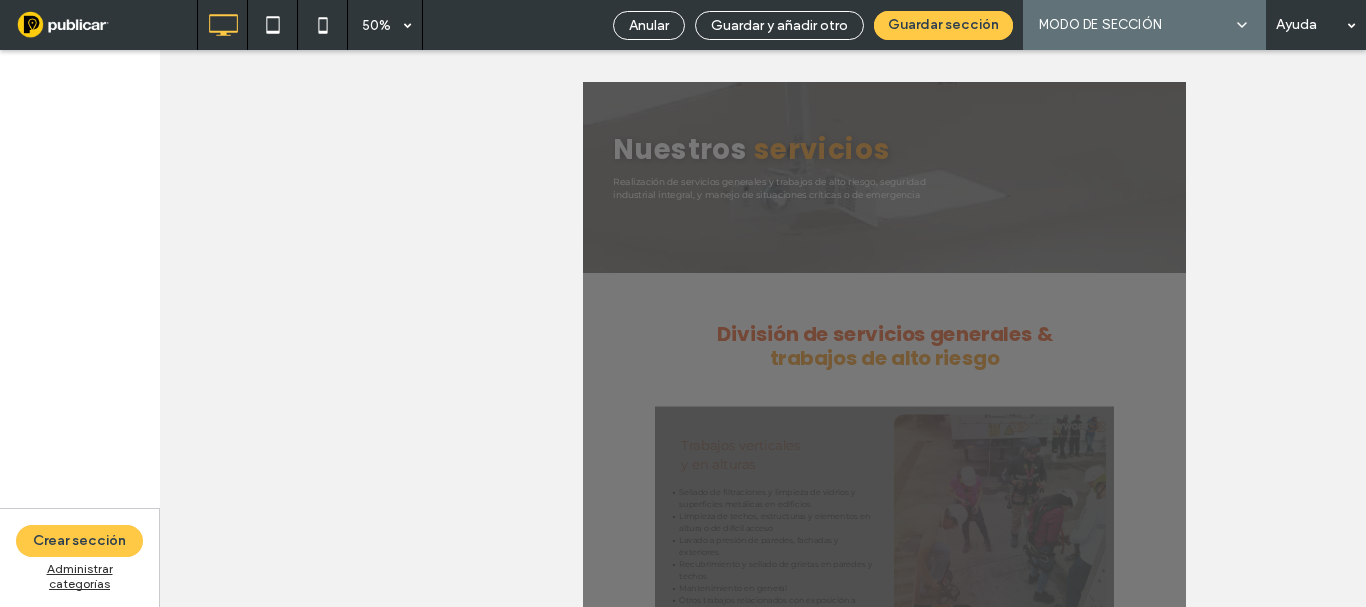 scroll, scrollTop: 571, scrollLeft: 0, axis: vertical 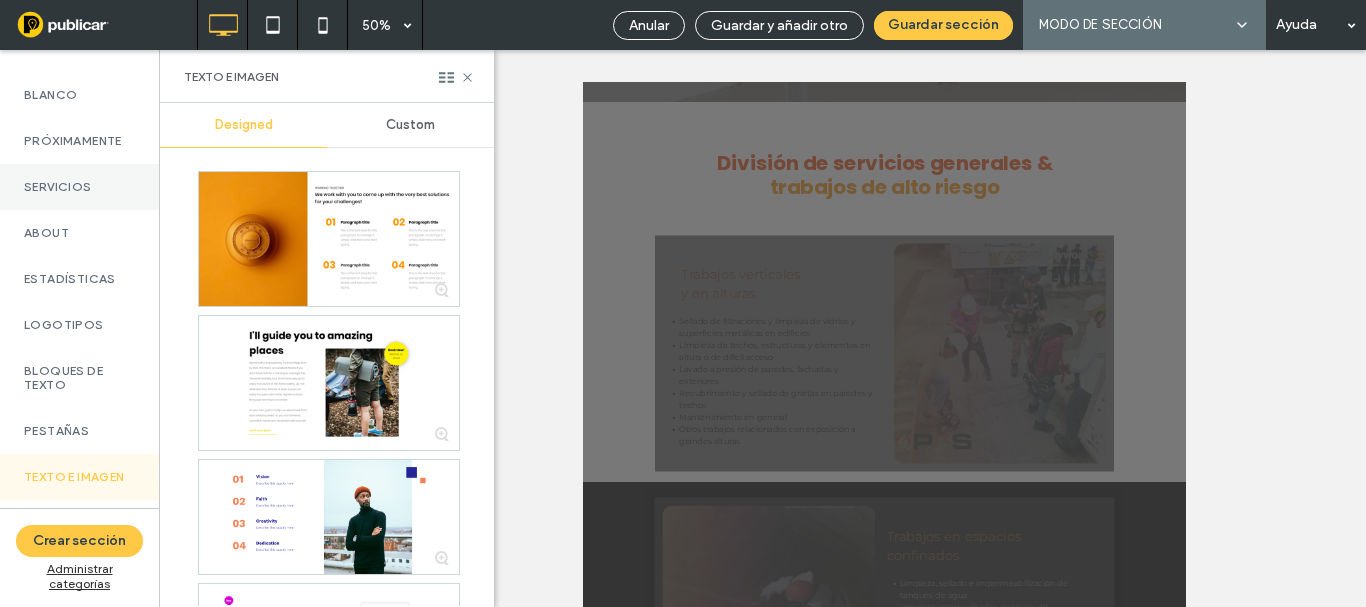 click on "Servicios" at bounding box center [79, 187] 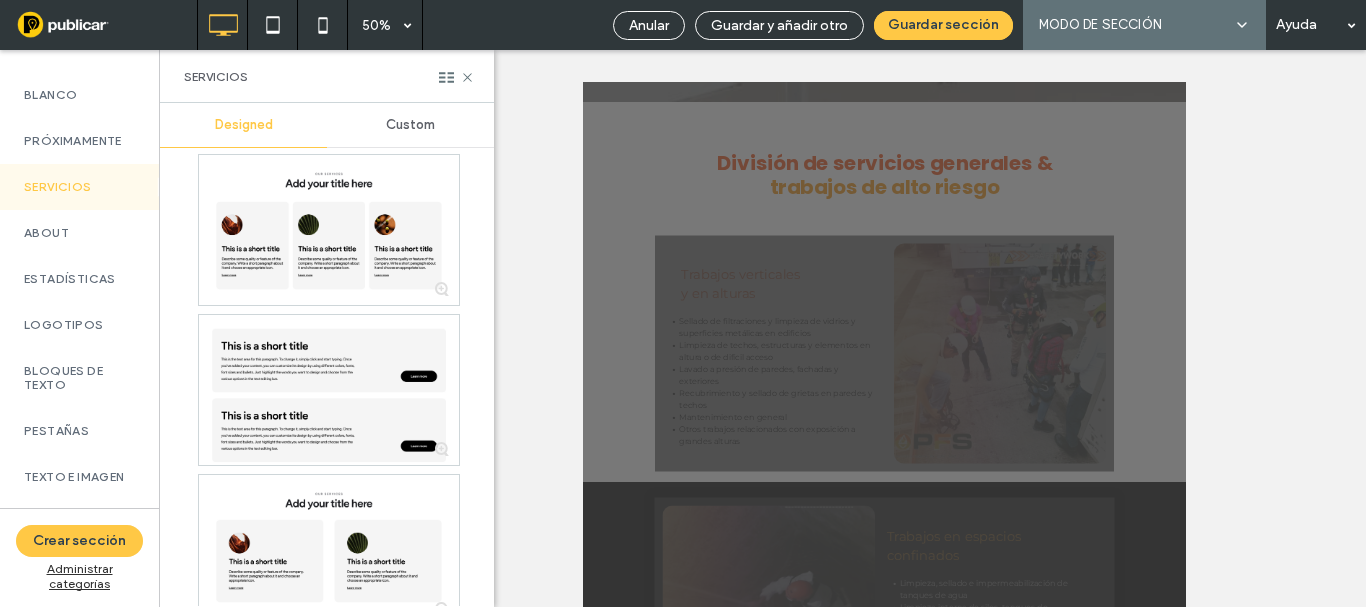 scroll, scrollTop: 2000, scrollLeft: 0, axis: vertical 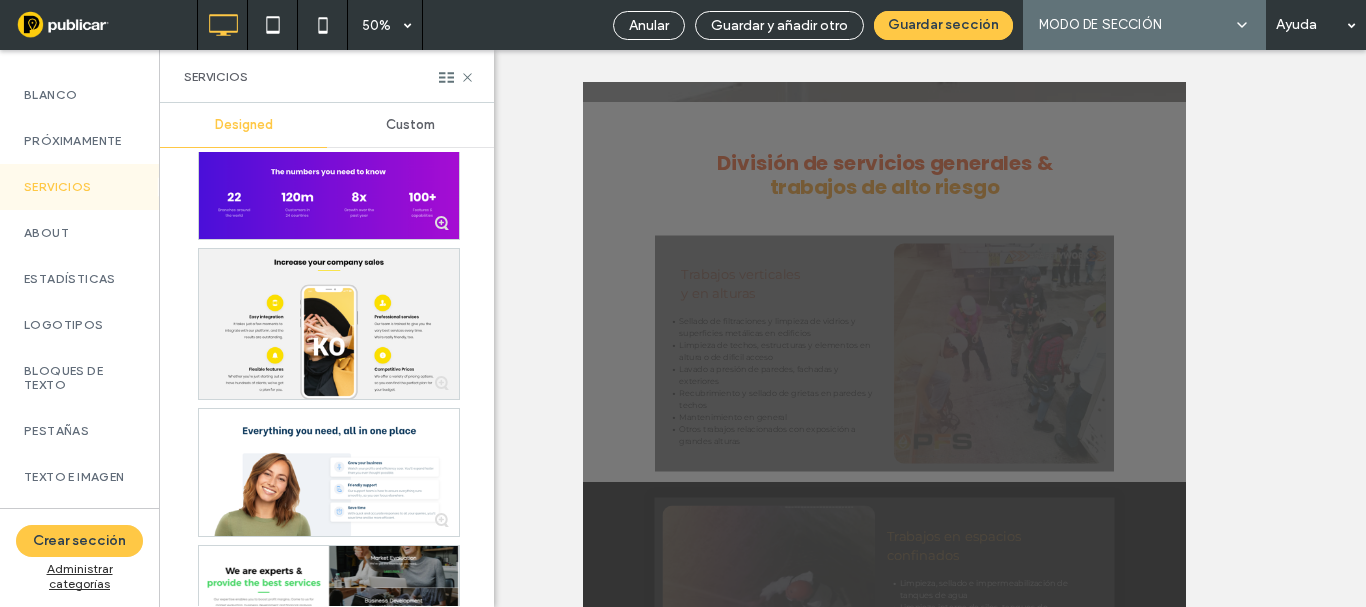 click at bounding box center (329, 68) 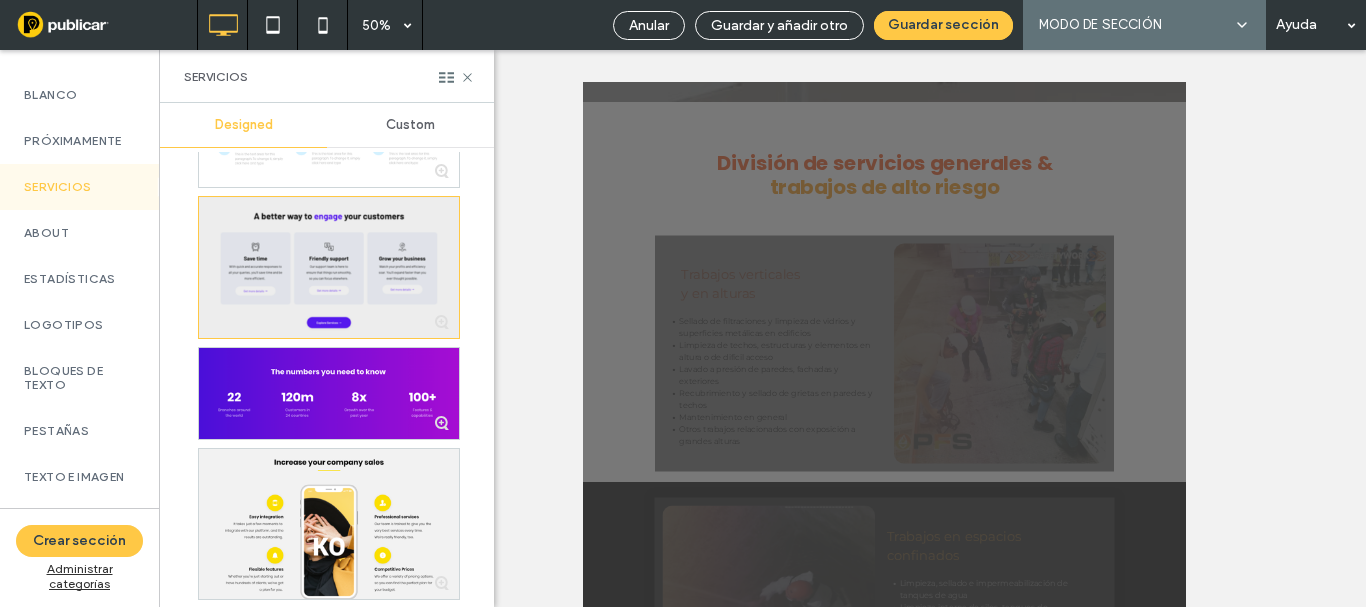 scroll, scrollTop: 1272, scrollLeft: 0, axis: vertical 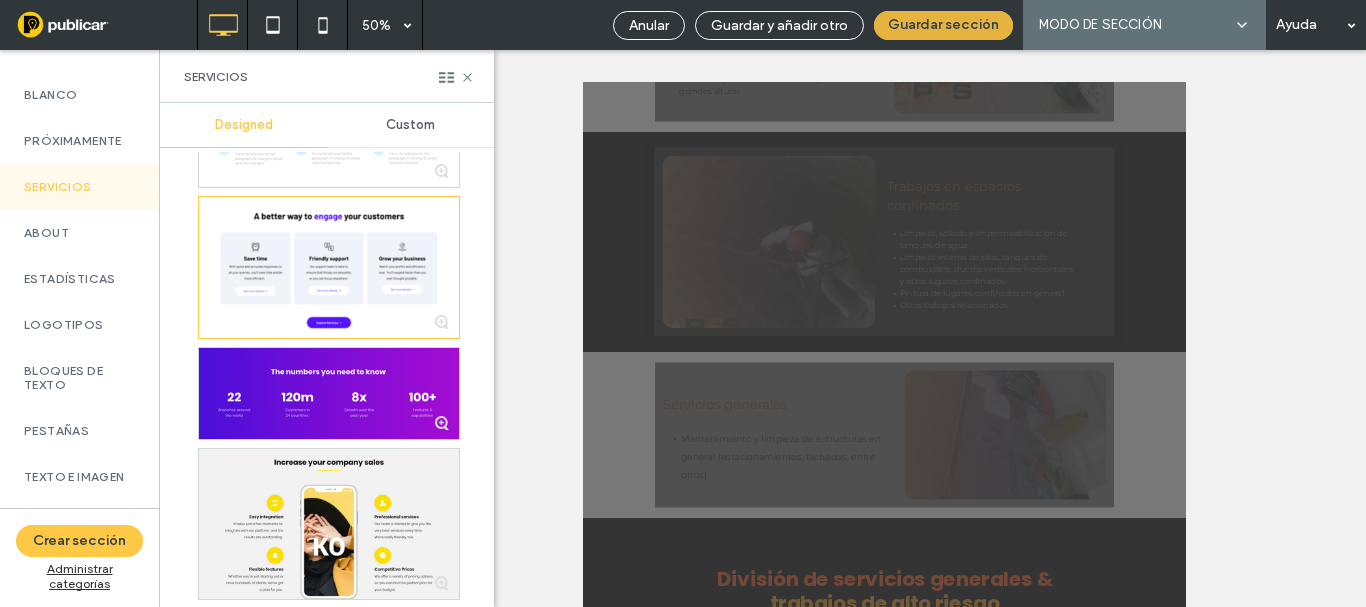 click on "Guardar sección" at bounding box center [943, 25] 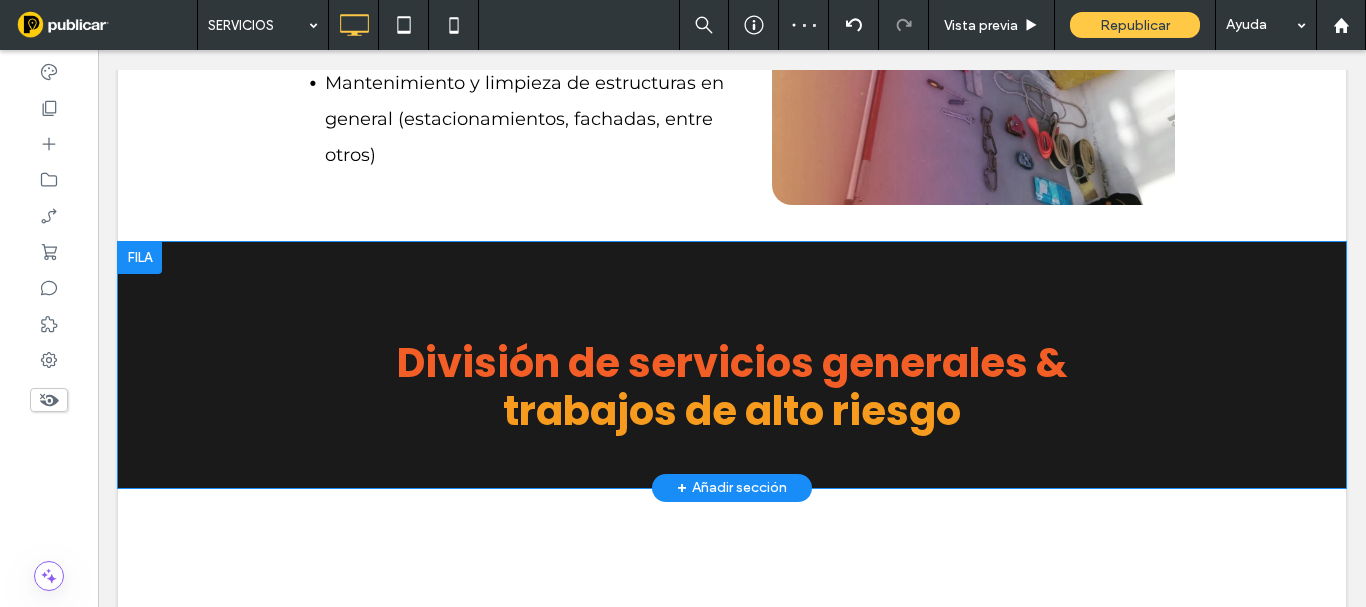 scroll, scrollTop: 2272, scrollLeft: 0, axis: vertical 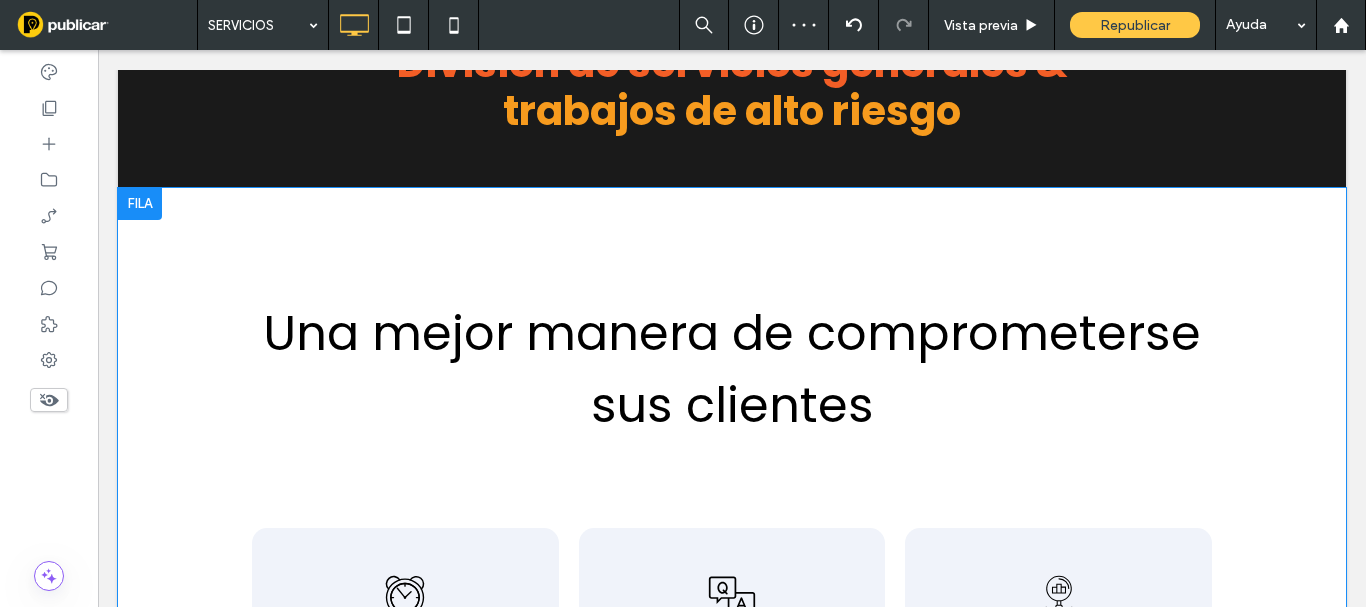 click at bounding box center [140, 204] 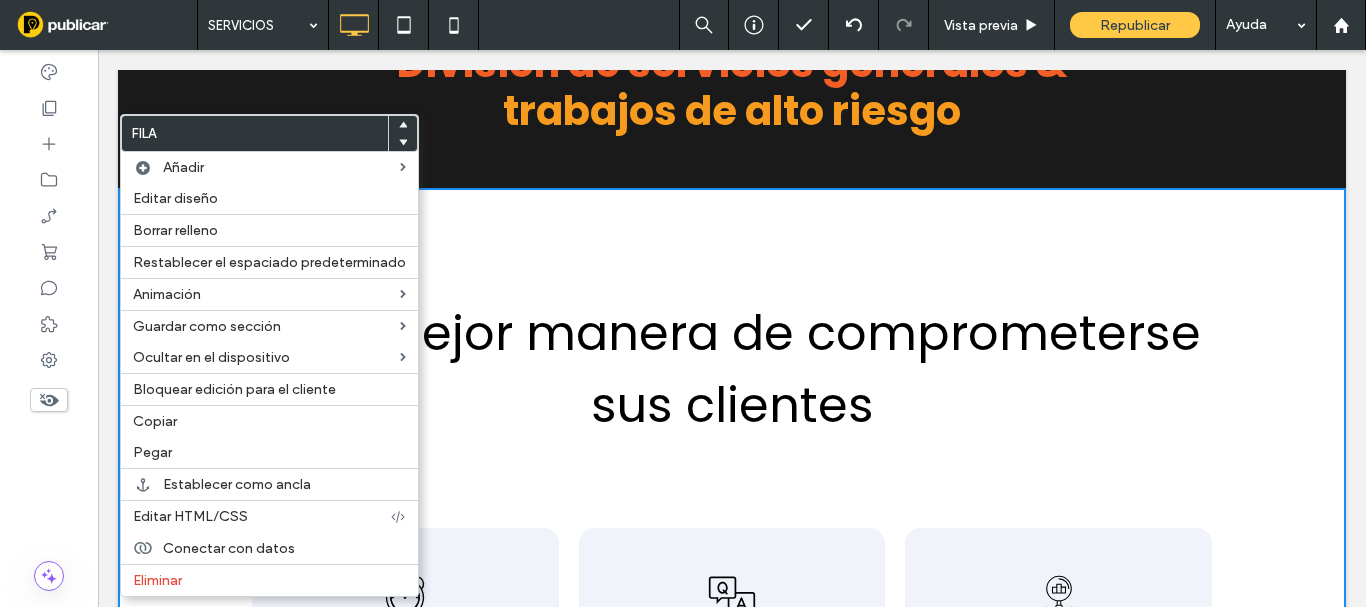 click on "Una mejor manera de
comprometerse
sus clientes" at bounding box center (732, 370) 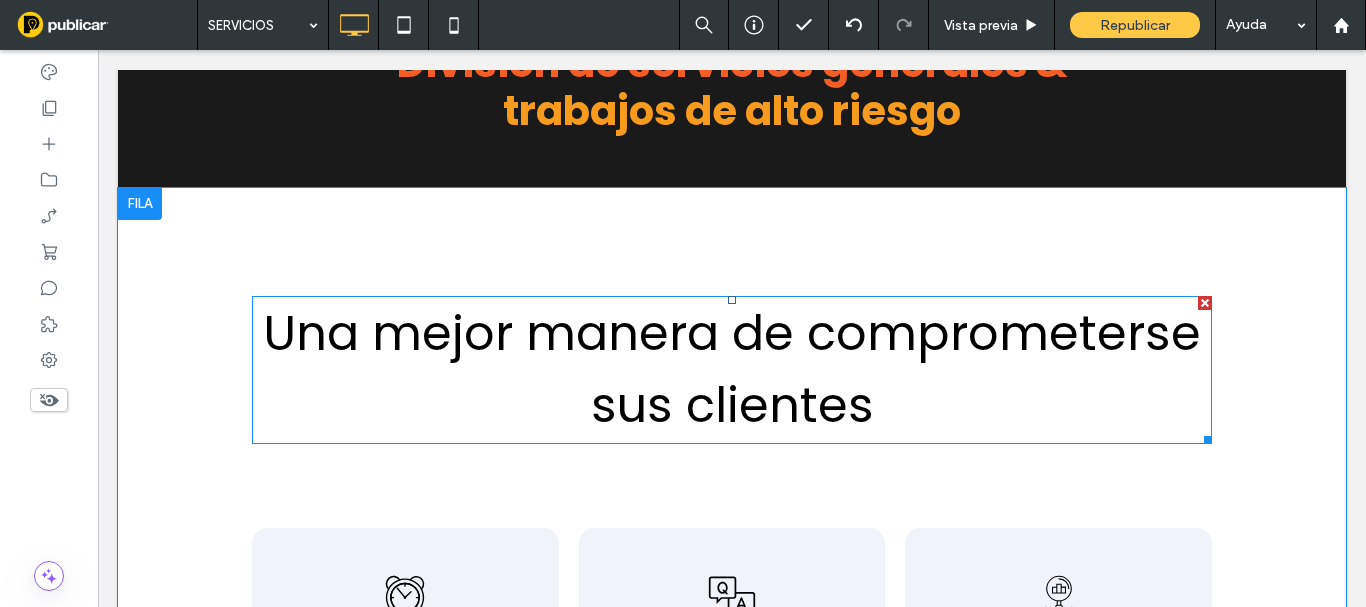 click at bounding box center [1205, 303] 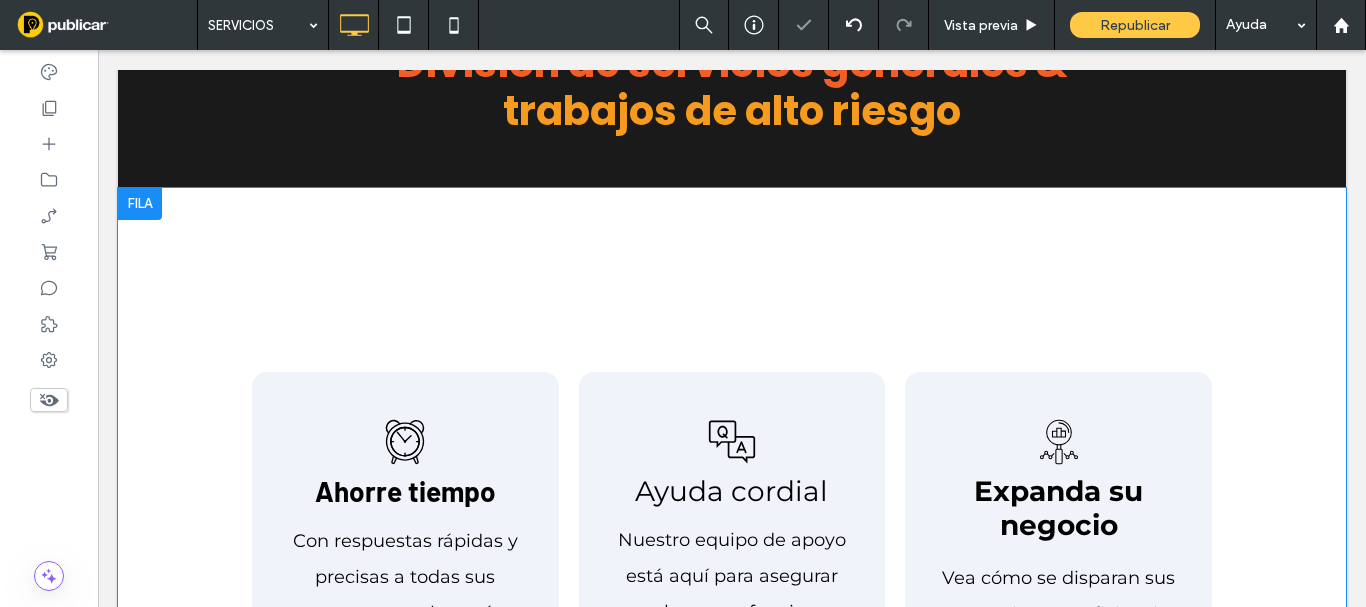 click on "Ahorre tiempo     Con respuestas rápidas y precisas a todas sus preguntas, ahorrará tiempo y será más eficiente.
Obtenga más detalles en →
Click To Paste
Ayuda cordial   Nuestro equipo de apoyo está aquí para asegurar que las cosas funcionen sin problemas, para que puedas concentrarte en otra parte.
Obtenga más detalles en →
Click To Paste
Expanda su negocio   Vea cómo se disparan sus ganancias y su eficiencia. Su negocio crecerá más rápido de lo que jamás pensó que fuera posible.
Obtenga más detalles en →
Click To Paste
Explorar Servicios →
Click To Paste
Fila + Añadir sección" at bounding box center (732, 631) 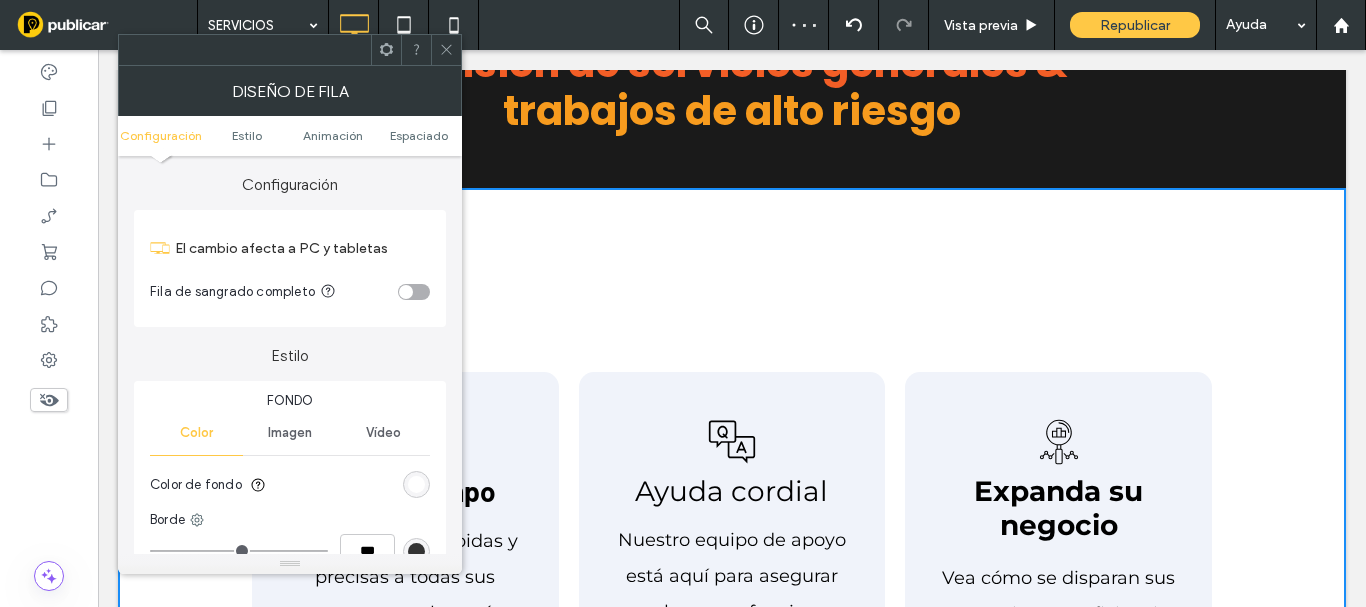 click on "Configuración Estilo Animación Espaciado" at bounding box center [290, 136] 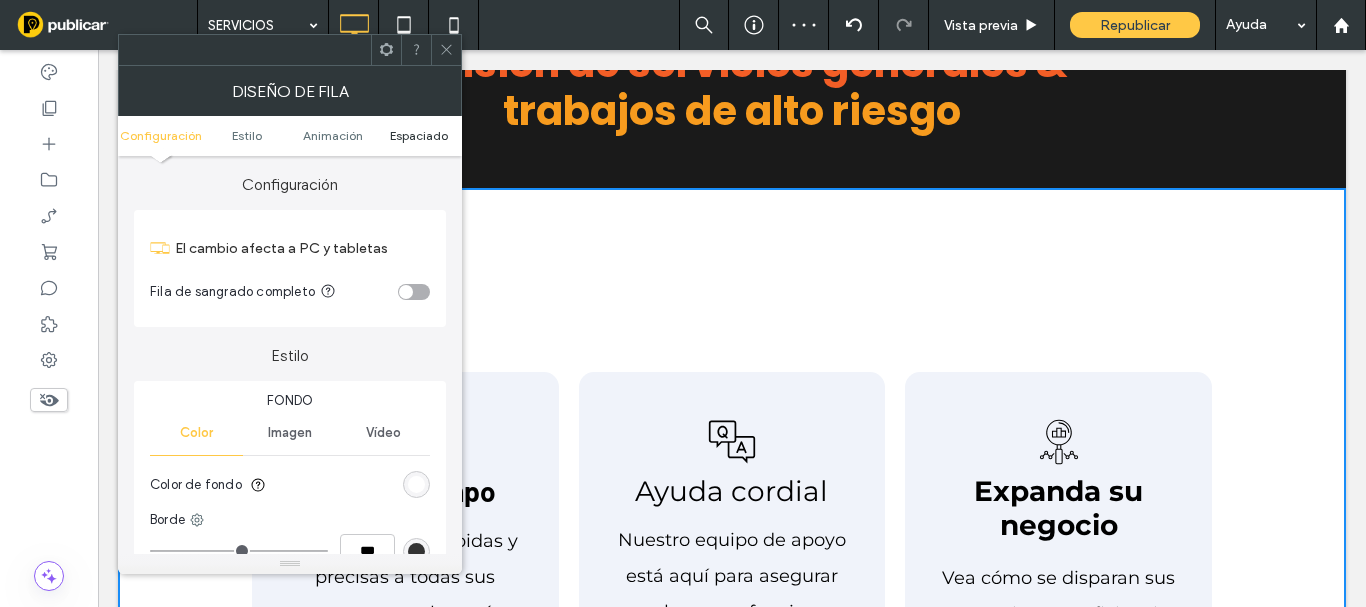 click on "Espaciado" at bounding box center (419, 135) 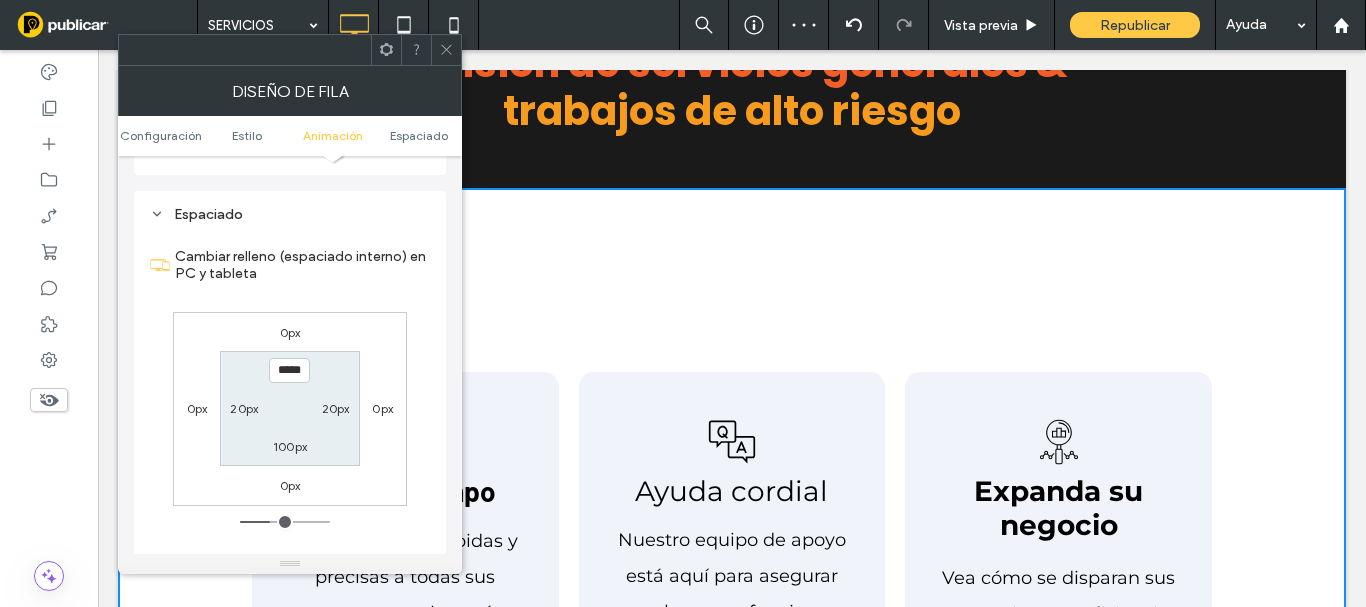 scroll, scrollTop: 565, scrollLeft: 0, axis: vertical 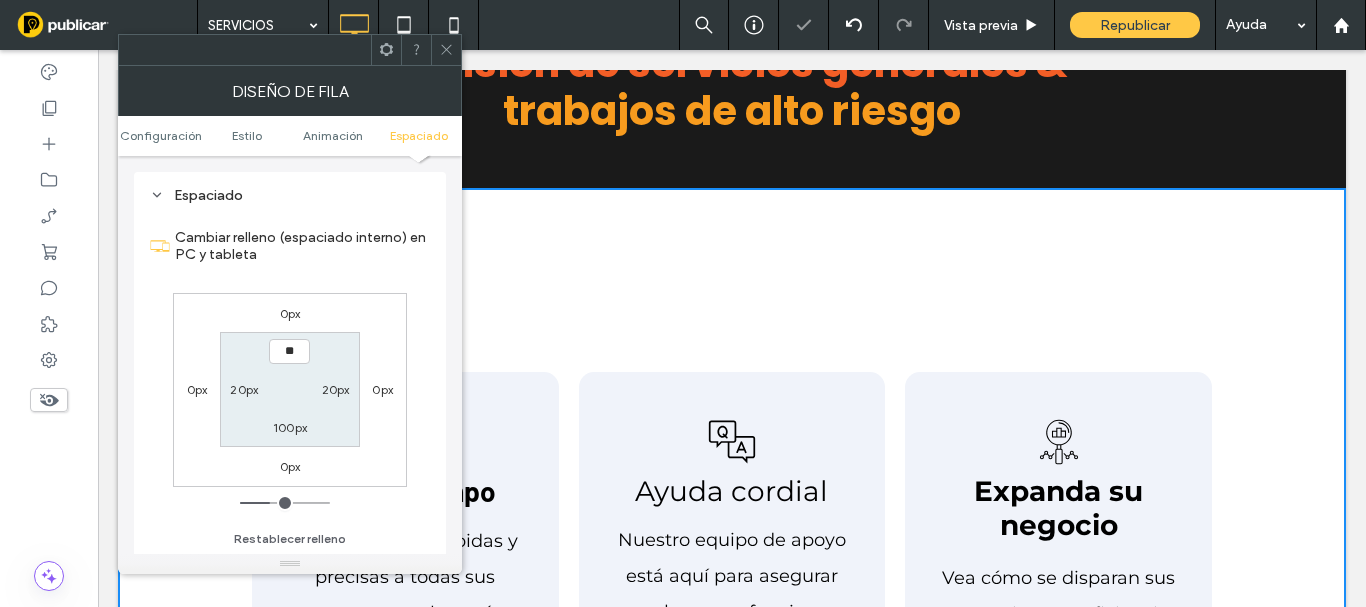 type on "****" 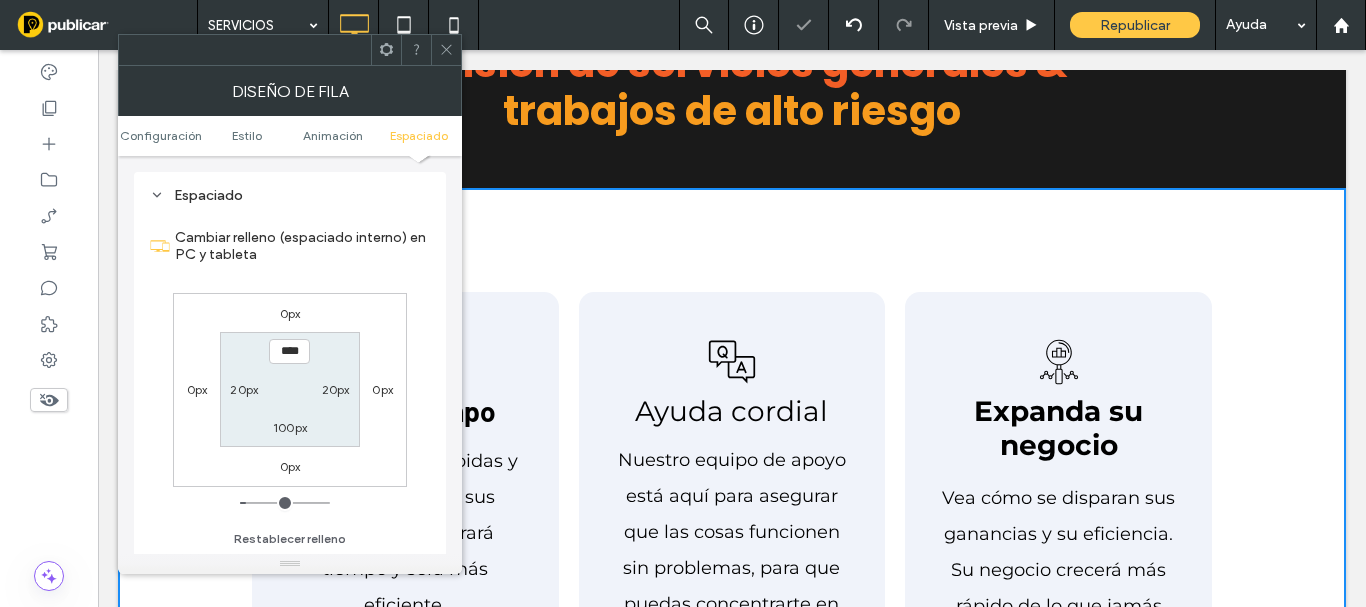 click on "****" at bounding box center (289, 351) 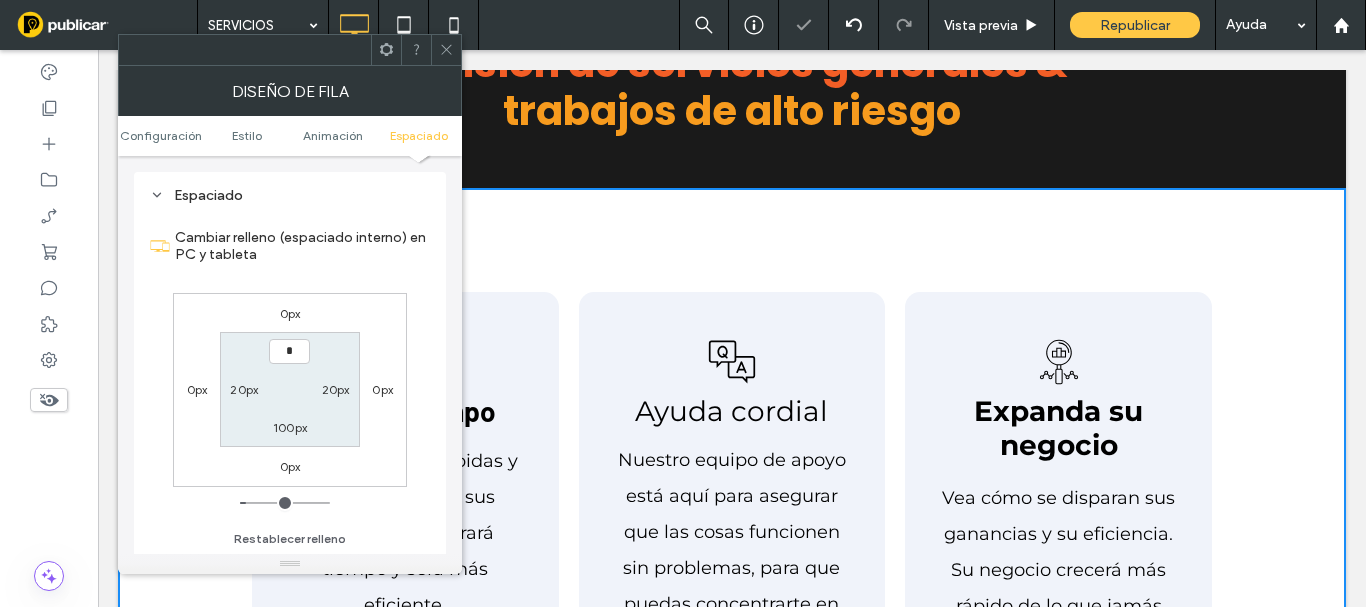 type on "***" 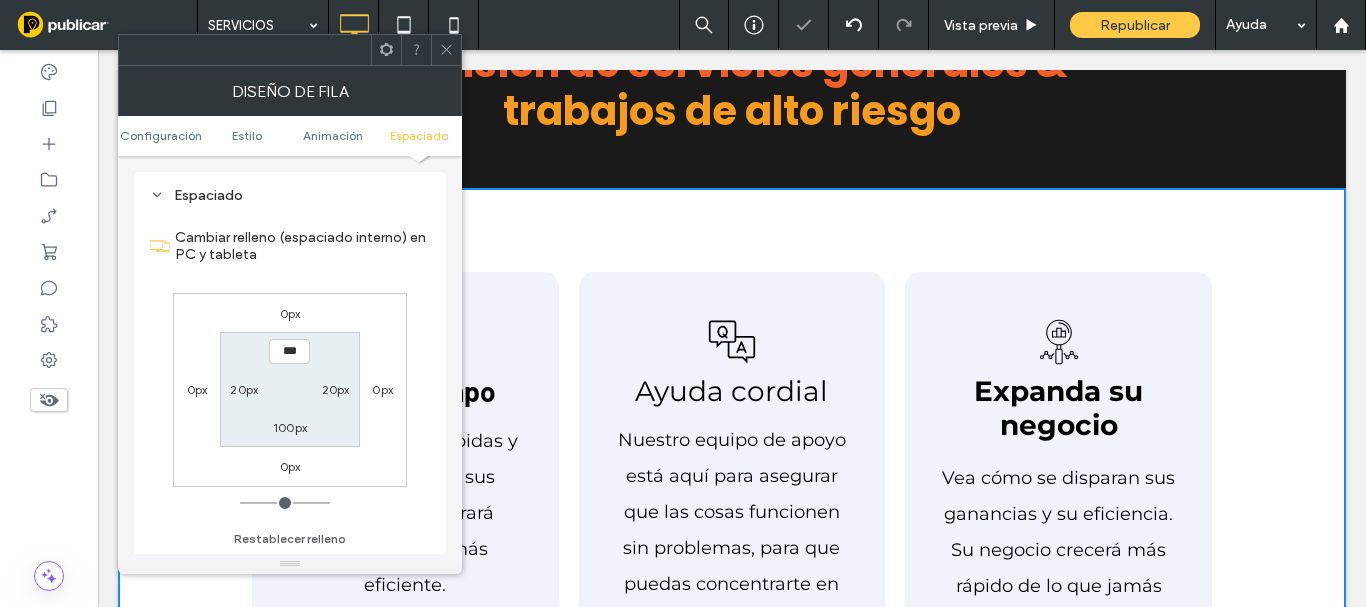 click at bounding box center (446, 50) 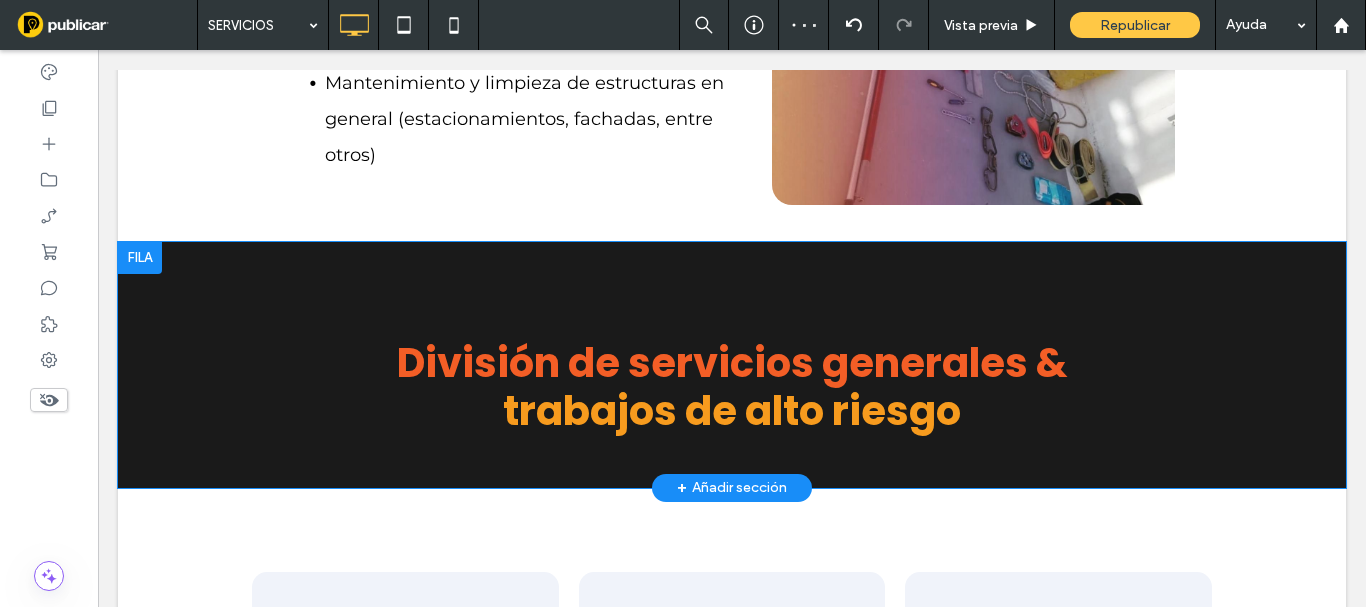 scroll, scrollTop: 2172, scrollLeft: 0, axis: vertical 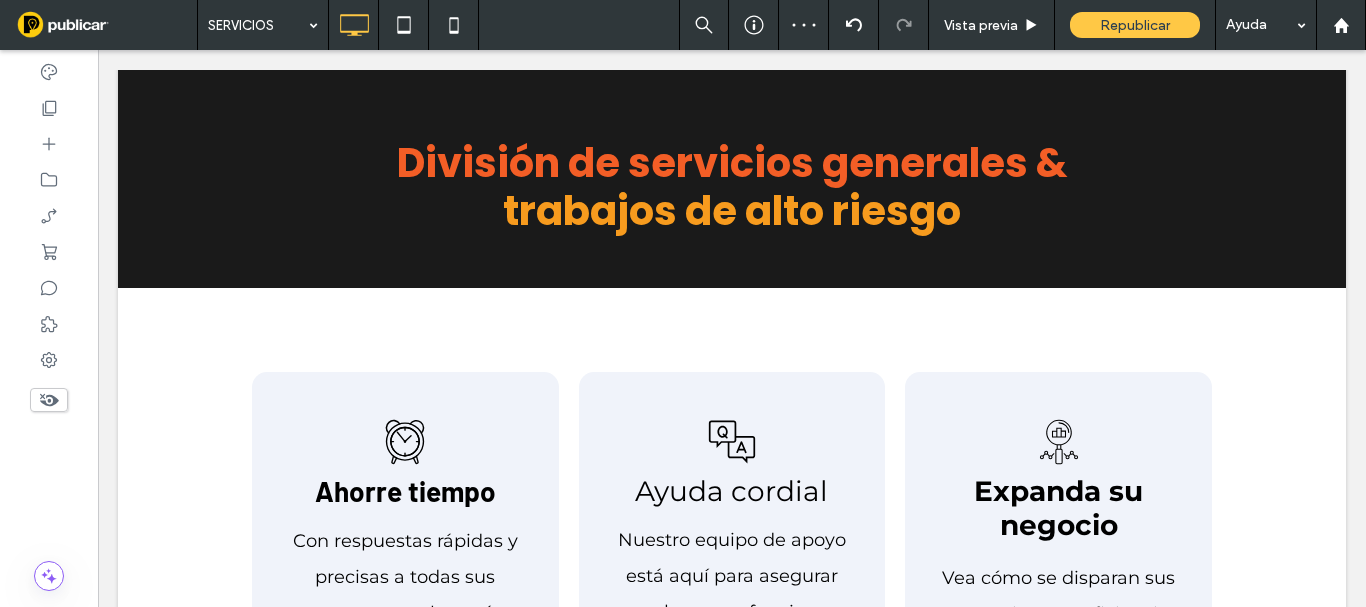 click on "Ahorre tiempo     Con respuestas rápidas y precisas a todas sus preguntas, ahorrará tiempo y será más eficiente.
Obtenga más detalles en →
Click To Paste
Ayuda cordial   Nuestro equipo de apoyo está aquí para asegurar que las cosas funcionen sin problemas, para que puedas concentrarte en otra parte.
Obtenga más detalles en →
Click To Paste
Expanda su negocio   Vea cómo se disparan sus ganancias y su eficiencia. Su negocio crecerá más rápido de lo que jamás pensó que fuera posible.
Obtenga más detalles en →
Click To Paste
Explorar Servicios →
Click To Paste" at bounding box center (732, 631) 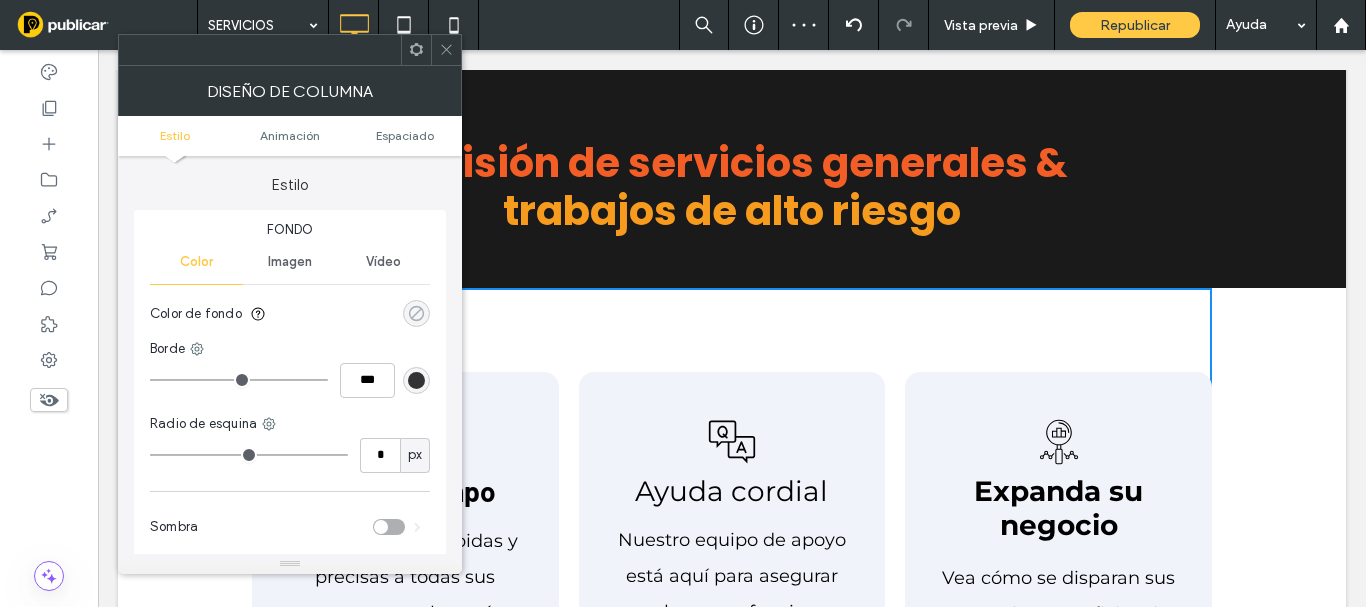 click 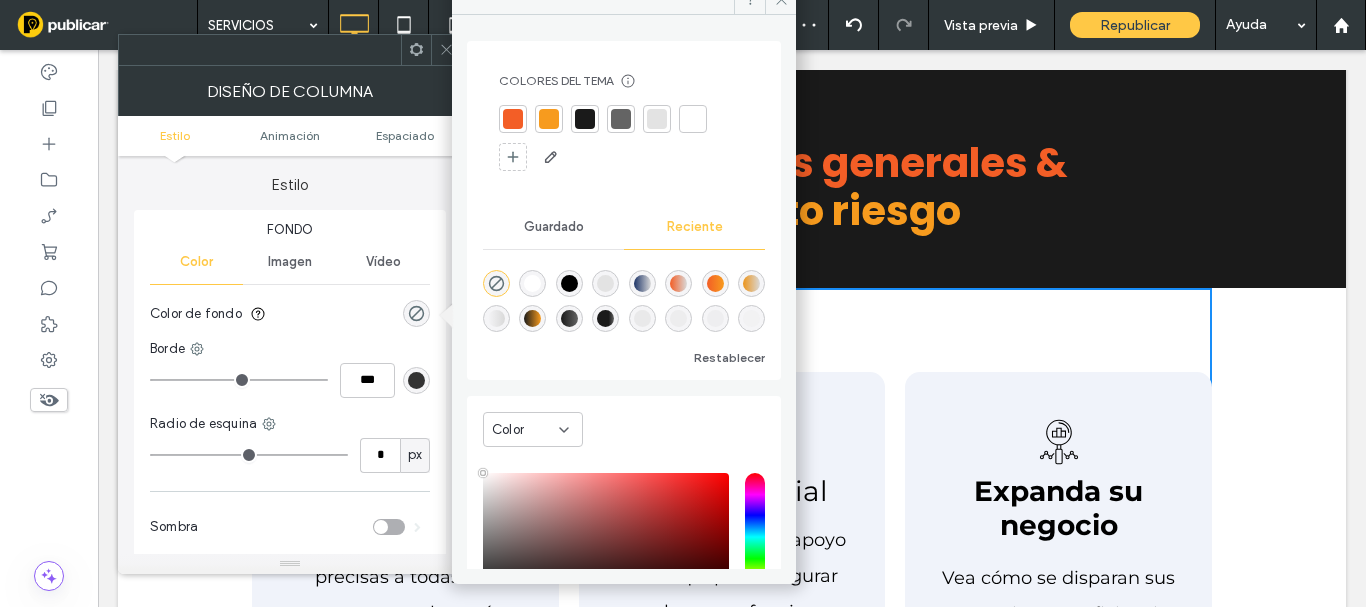 type on "**" 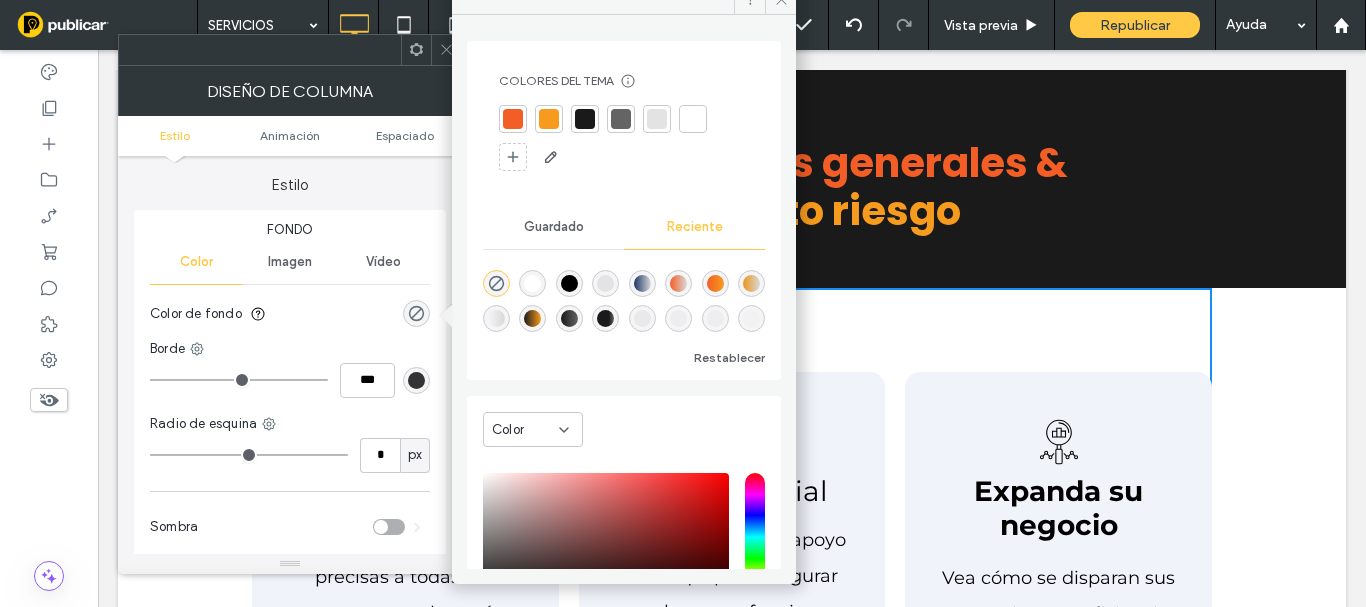 click at bounding box center (585, 119) 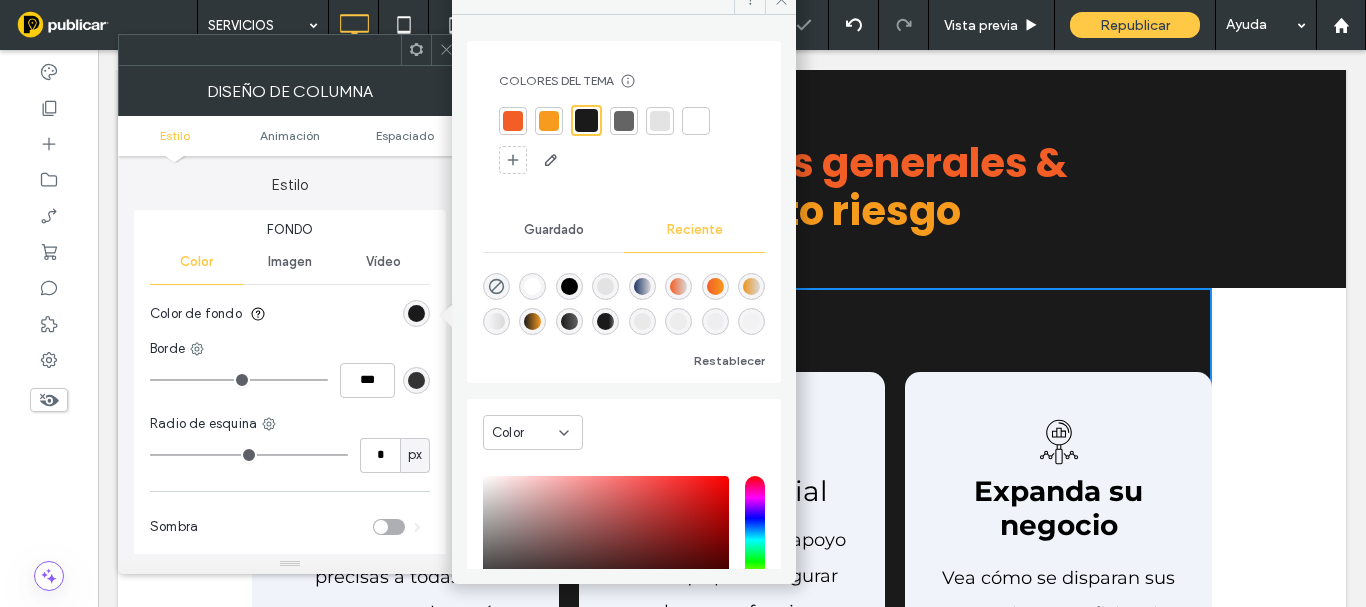 click 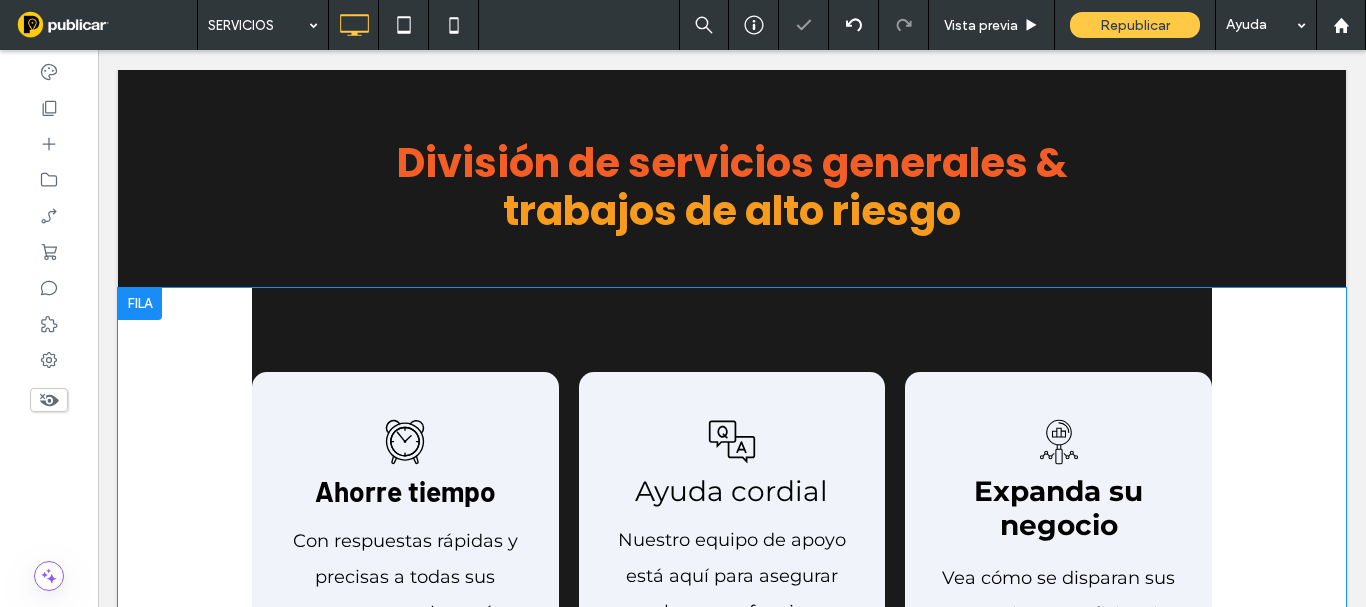 click on "Ahorre tiempo     Con respuestas rápidas y precisas a todas sus preguntas, ahorrará tiempo y será más eficiente.
Obtenga más detalles en →
Click To Paste
Ayuda cordial   Nuestro equipo de apoyo está aquí para asegurar que las cosas funcionen sin problemas, para que puedas concentrarte en otra parte.
Obtenga más detalles en →
Click To Paste
Expanda su negocio   Vea cómo se disparan sus ganancias y su eficiencia. Su negocio crecerá más rápido de lo que jamás pensó que fuera posible.
Obtenga más detalles en →
Click To Paste
Explorar Servicios →
Click To Paste
Fila + Añadir sección" at bounding box center (732, 681) 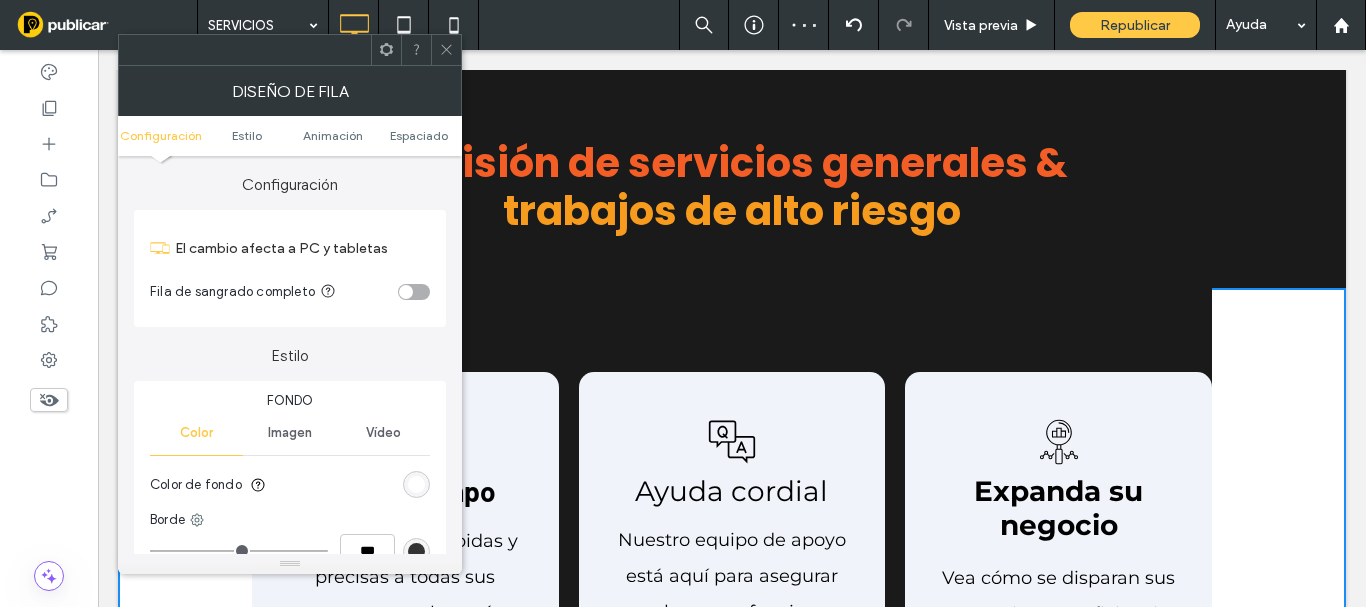 click at bounding box center [416, 484] 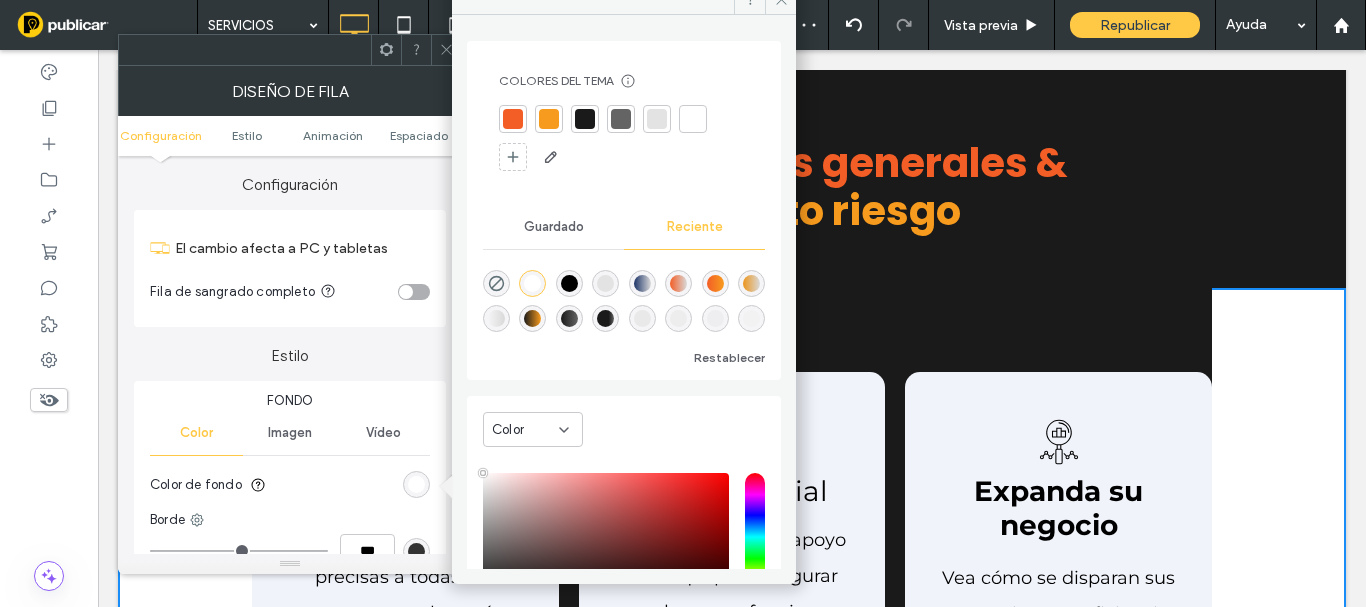 click at bounding box center (585, 119) 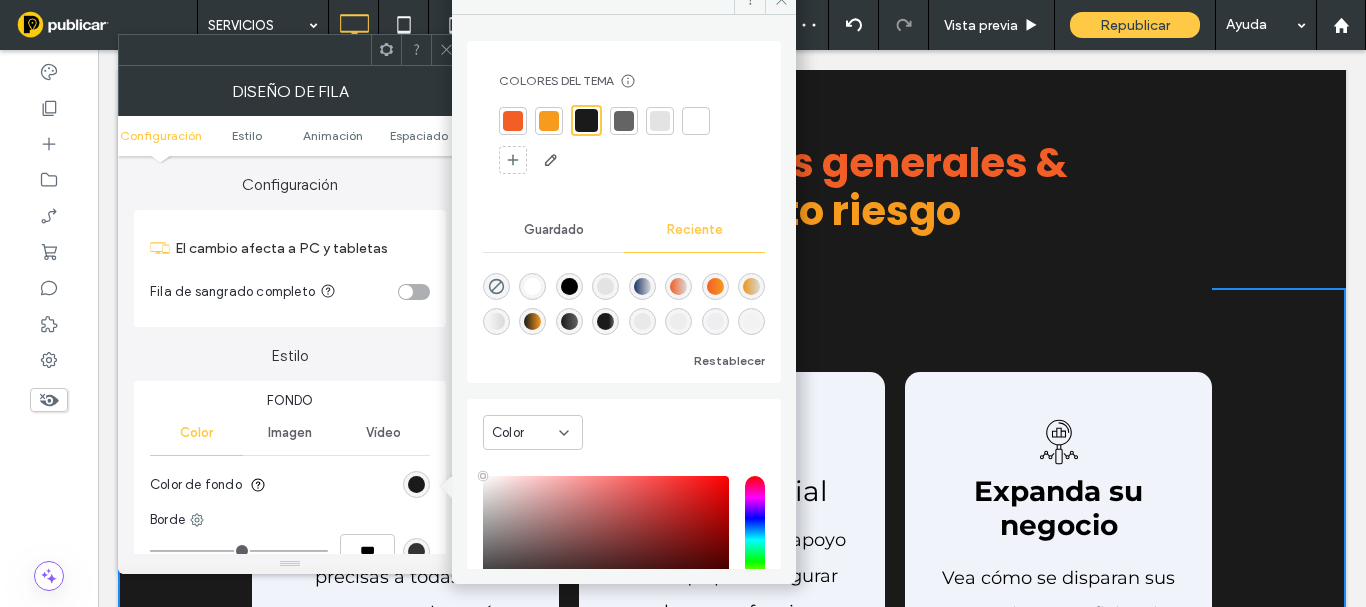 click 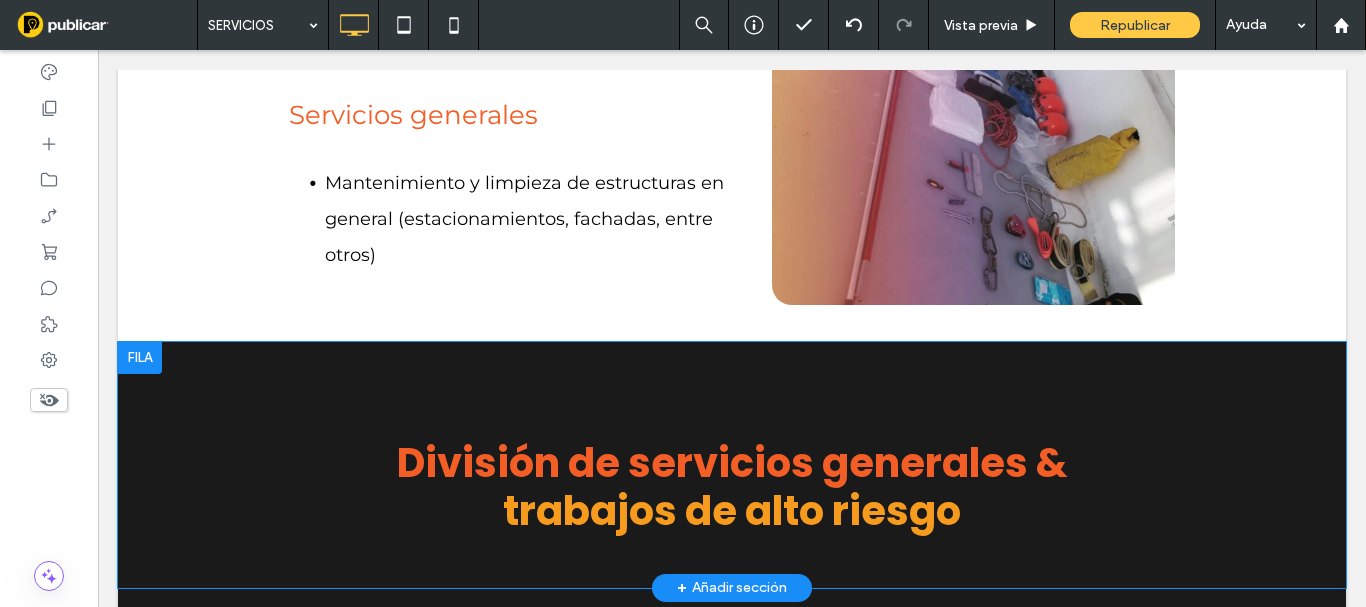 scroll, scrollTop: 1972, scrollLeft: 0, axis: vertical 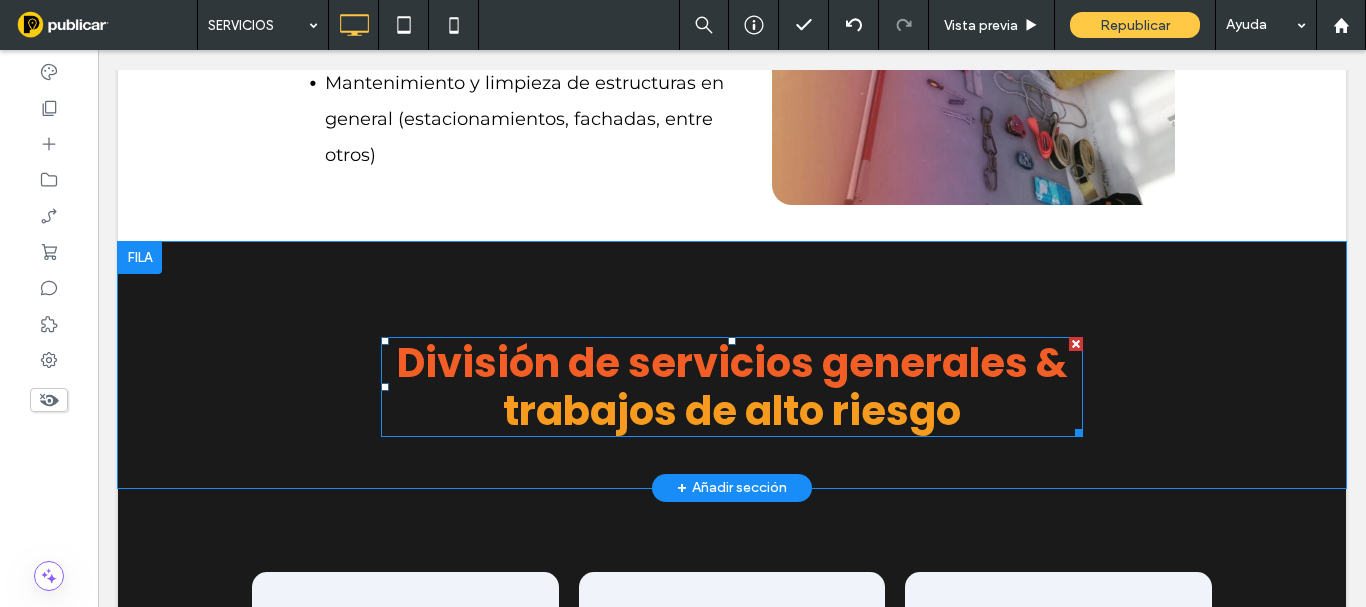 click on "División de servicios generales &" at bounding box center [732, 363] 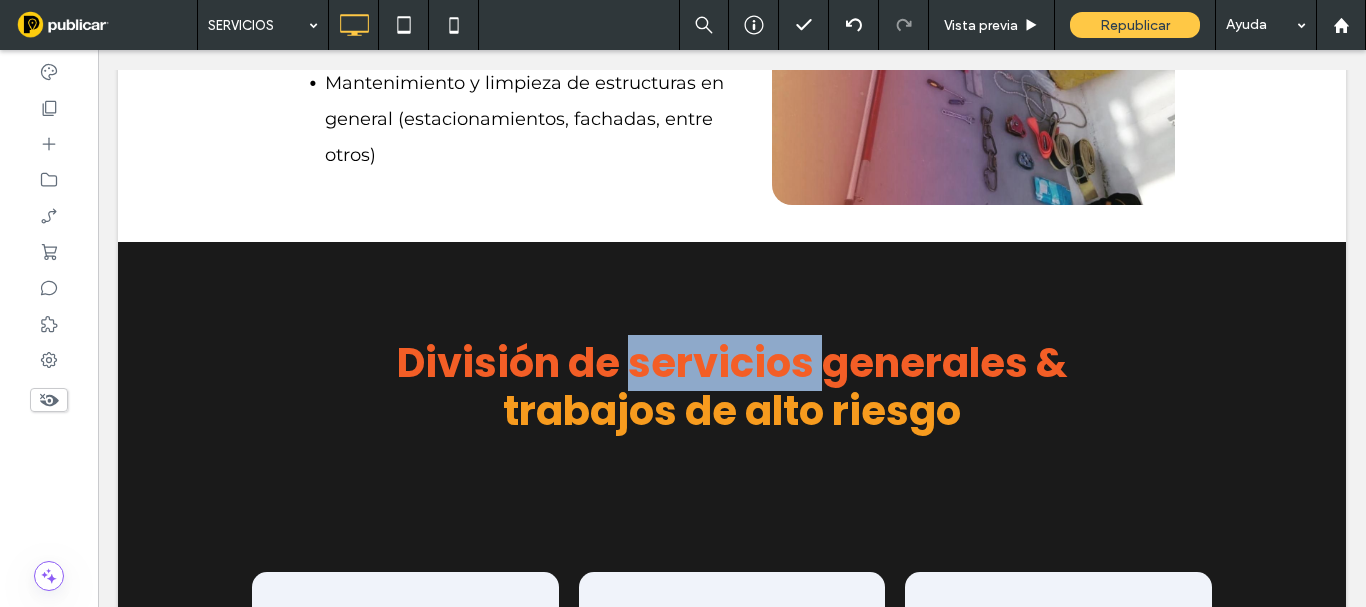 click on "División de servicios generales &" at bounding box center [732, 363] 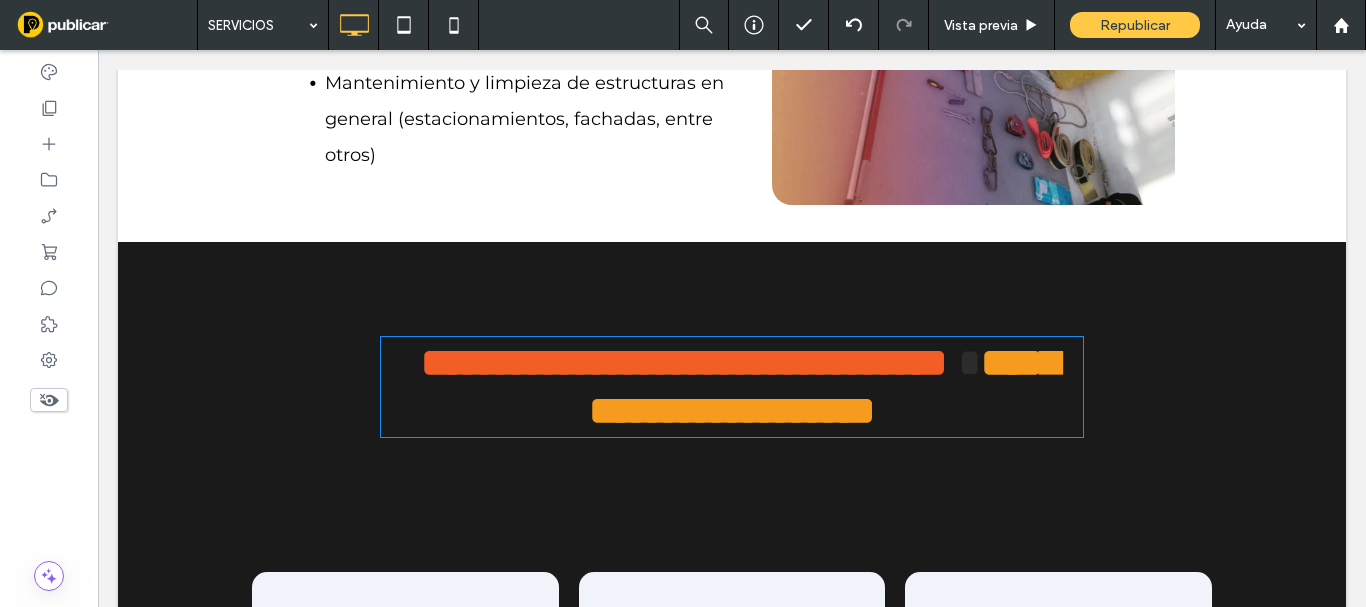 click on "**********" at bounding box center (824, 386) 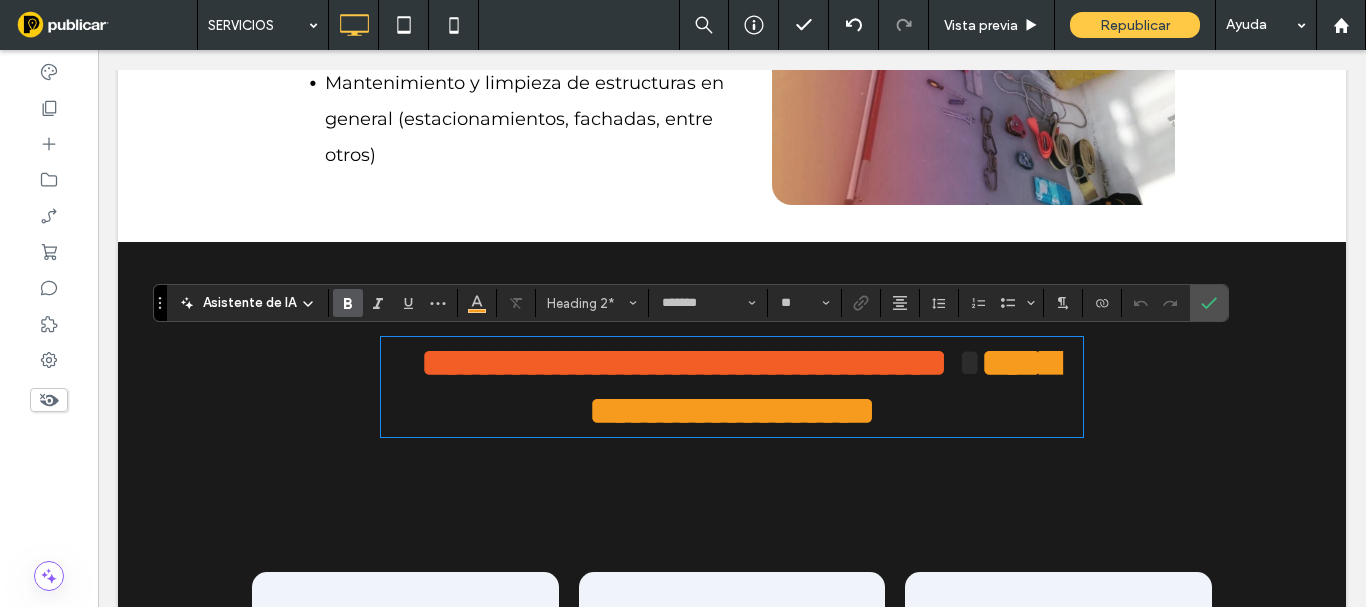 click on "**********" at bounding box center [684, 362] 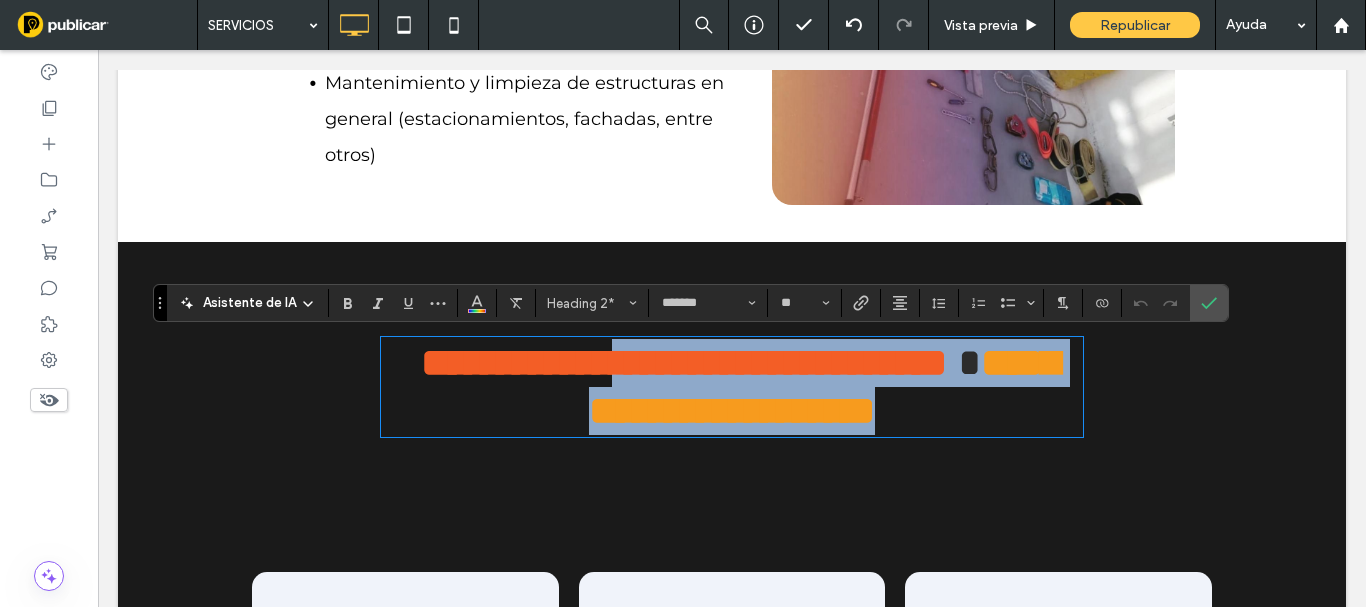 drag, startPoint x: 624, startPoint y: 363, endPoint x: 988, endPoint y: 403, distance: 366.1912 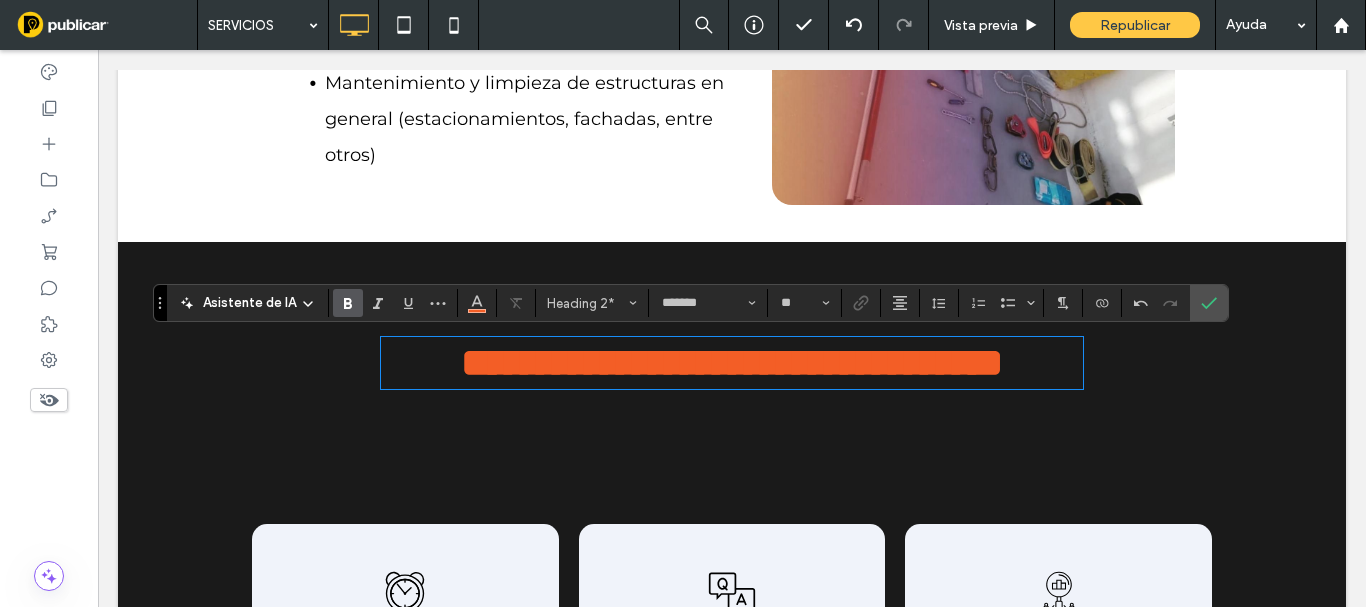 scroll, scrollTop: 4, scrollLeft: 0, axis: vertical 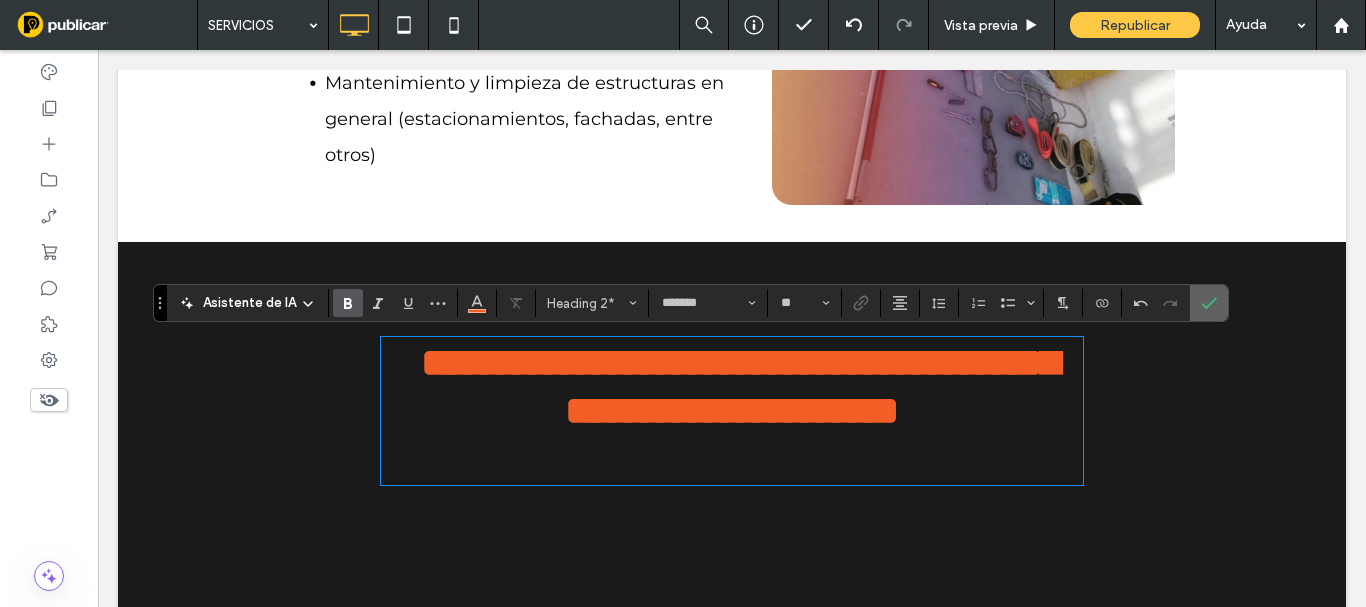 click 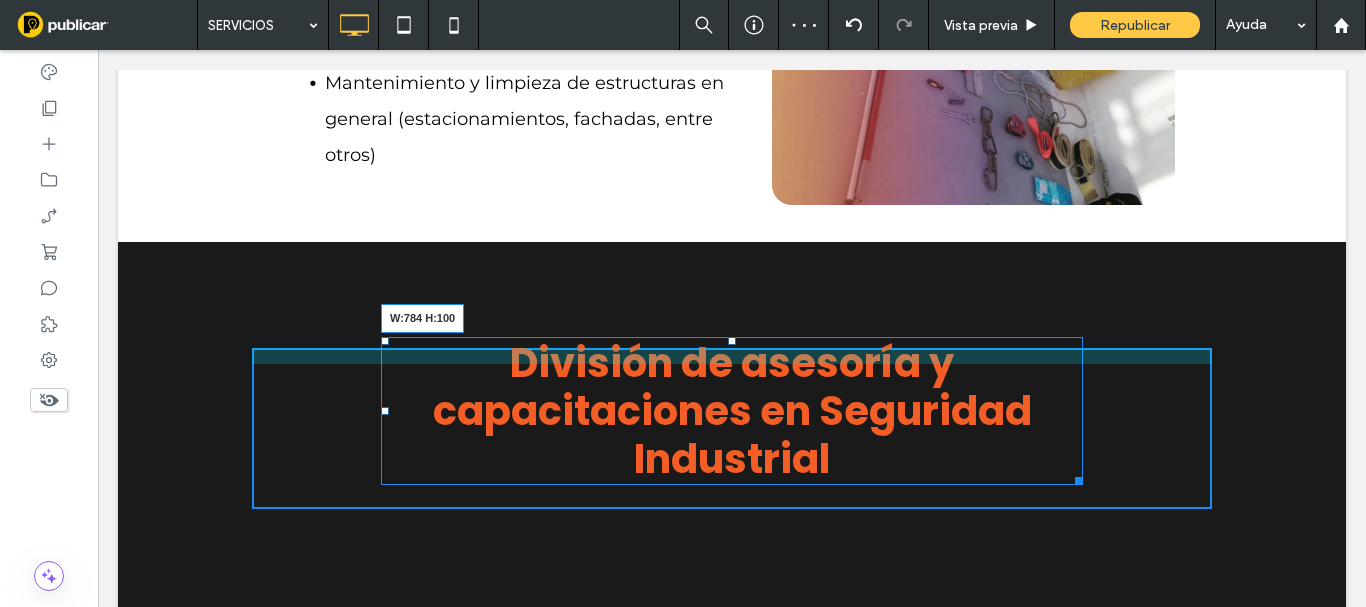 drag, startPoint x: 1067, startPoint y: 481, endPoint x: 1159, endPoint y: 506, distance: 95.33625 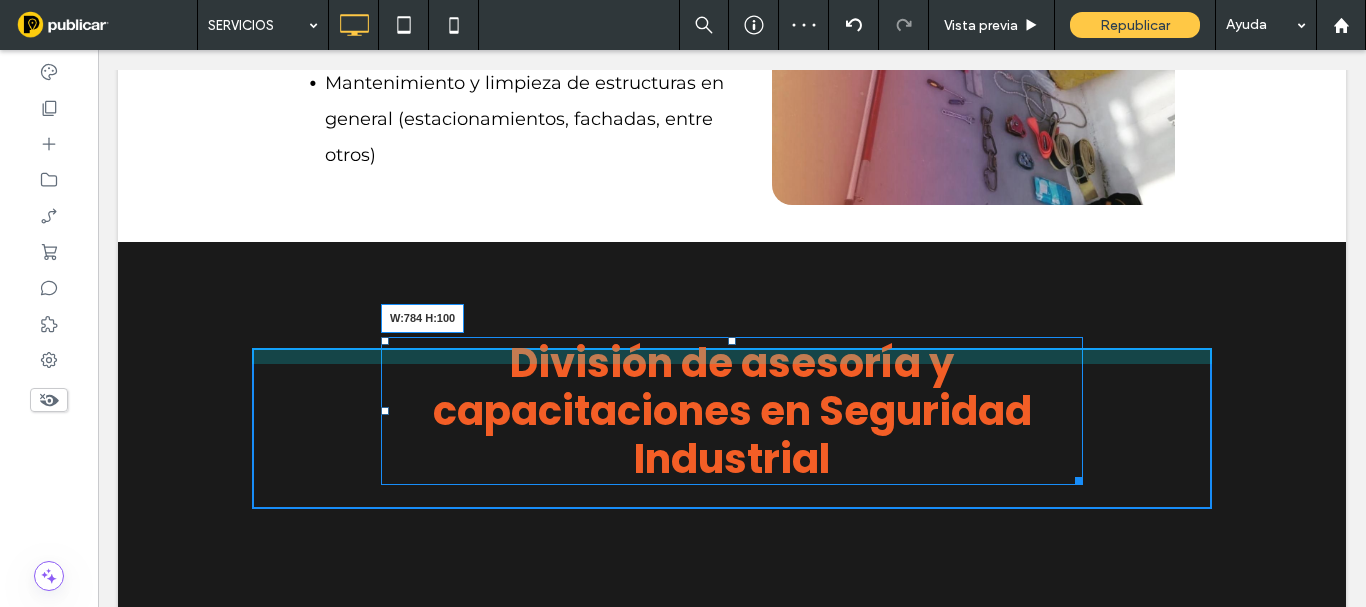 click on "División de asesoría y capacitaciones en Seguridad Industrial W:784 H:100
Click To Paste     Click To Paste     Click To Paste
Fila + Añadir sección" at bounding box center [732, 389] 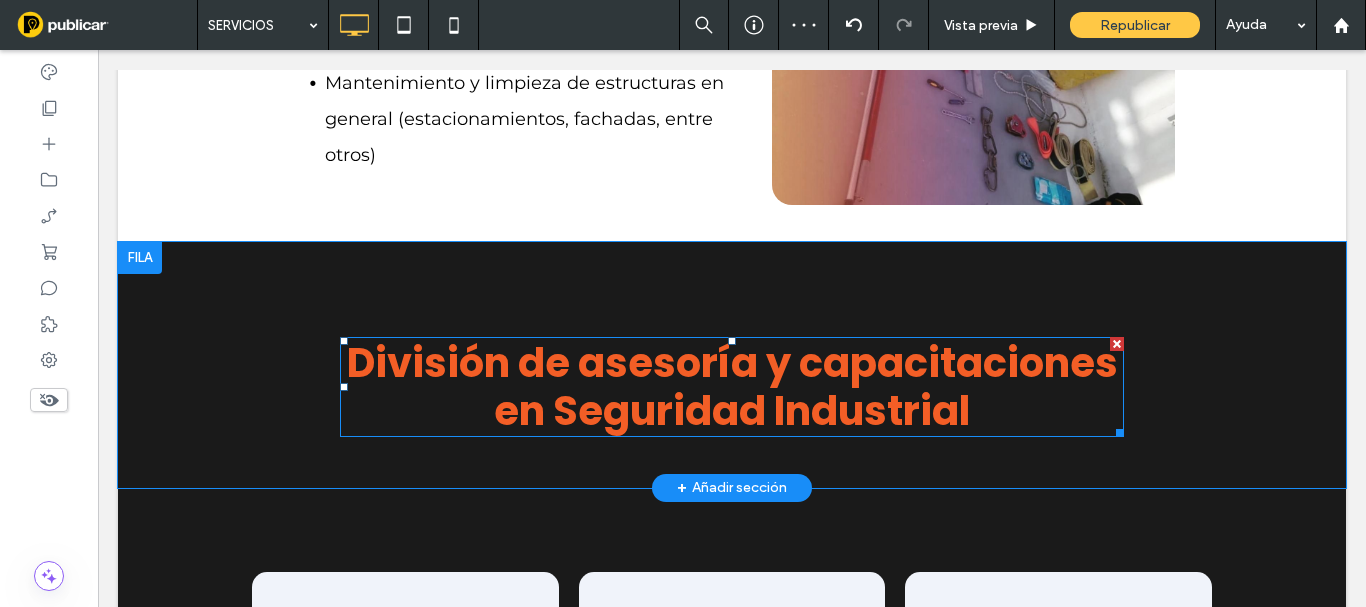 click on "División de asesoría y capacitaciones en Seguridad Industrial" at bounding box center (732, 387) 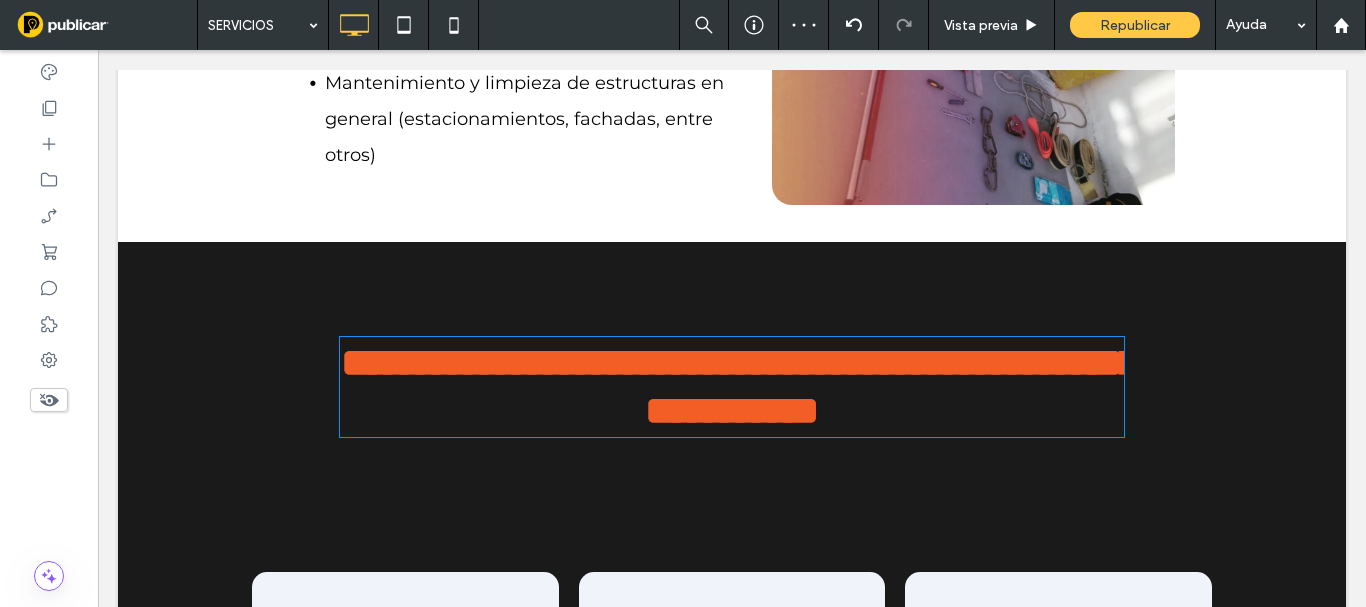 click on "**********" at bounding box center [732, 387] 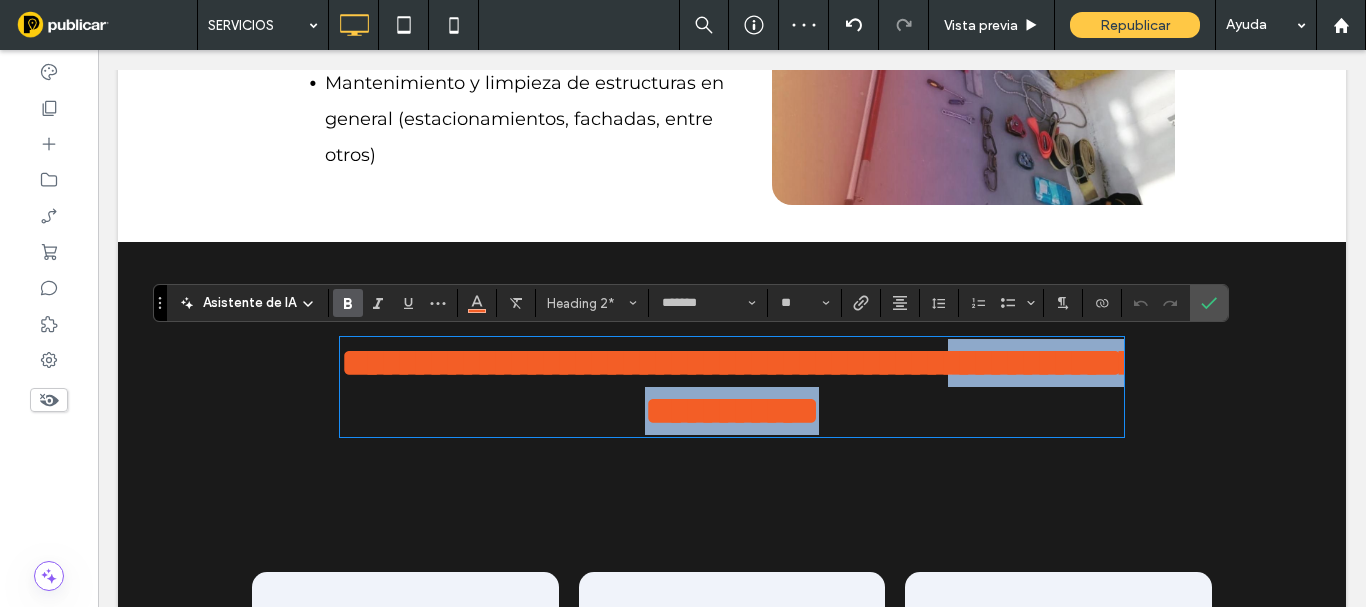 scroll, scrollTop: 4, scrollLeft: 0, axis: vertical 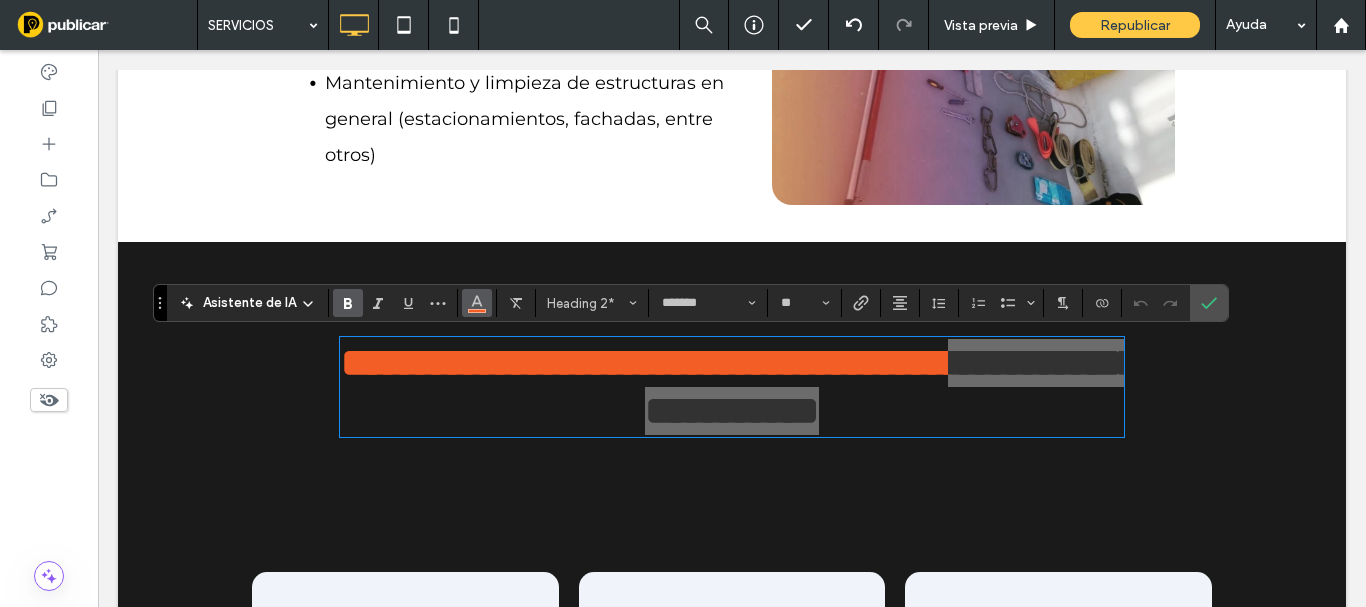 click at bounding box center (477, 301) 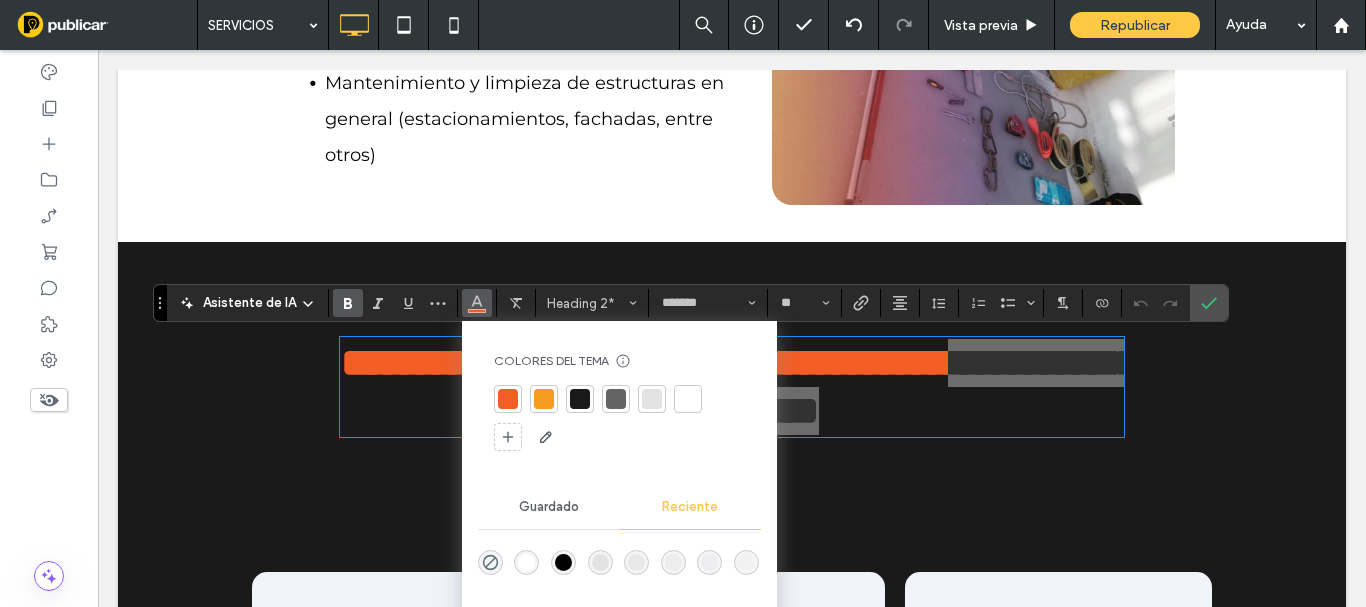 click at bounding box center (544, 399) 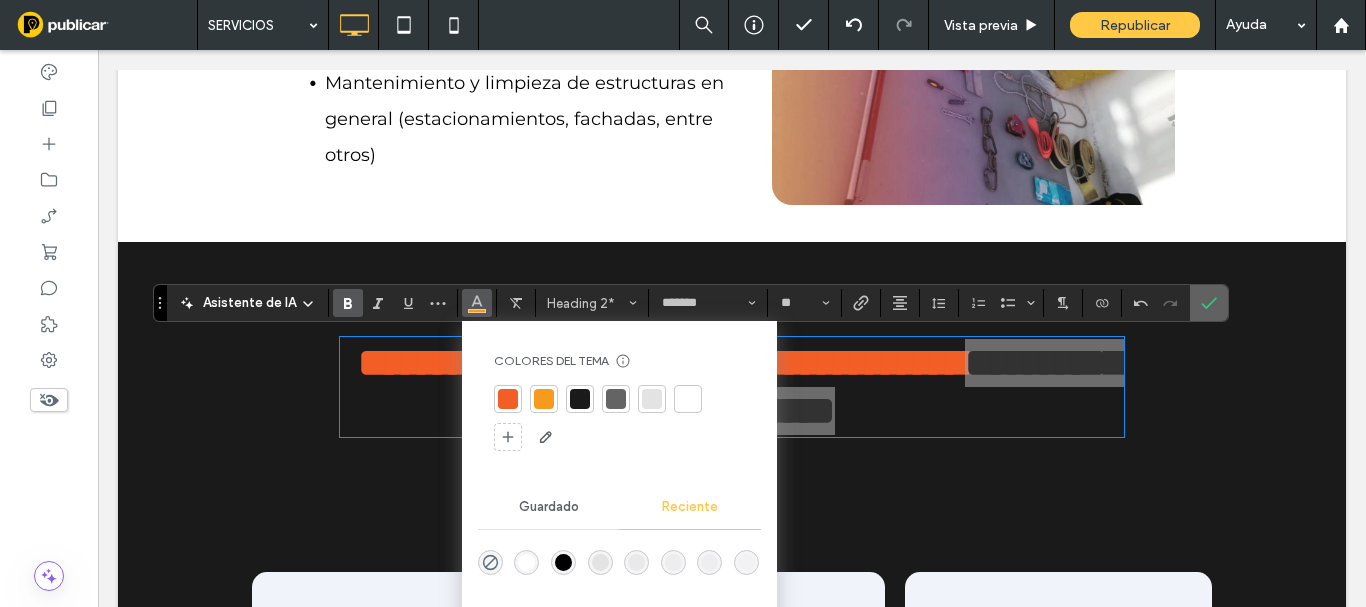 click 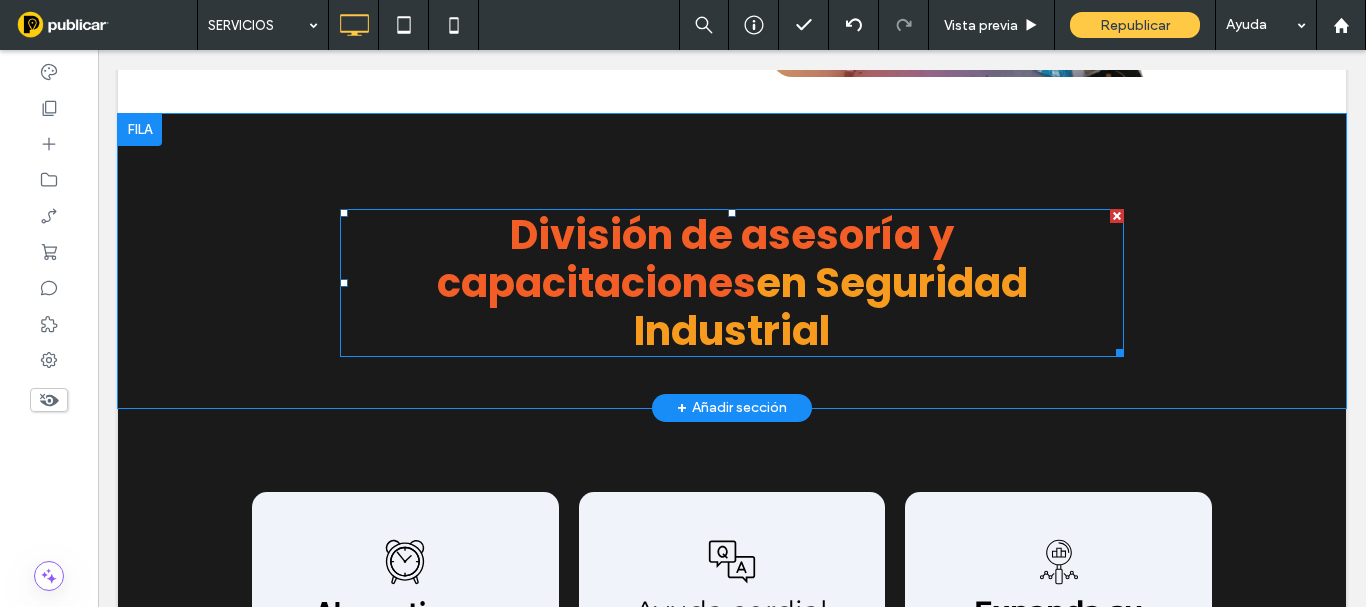 scroll, scrollTop: 2000, scrollLeft: 0, axis: vertical 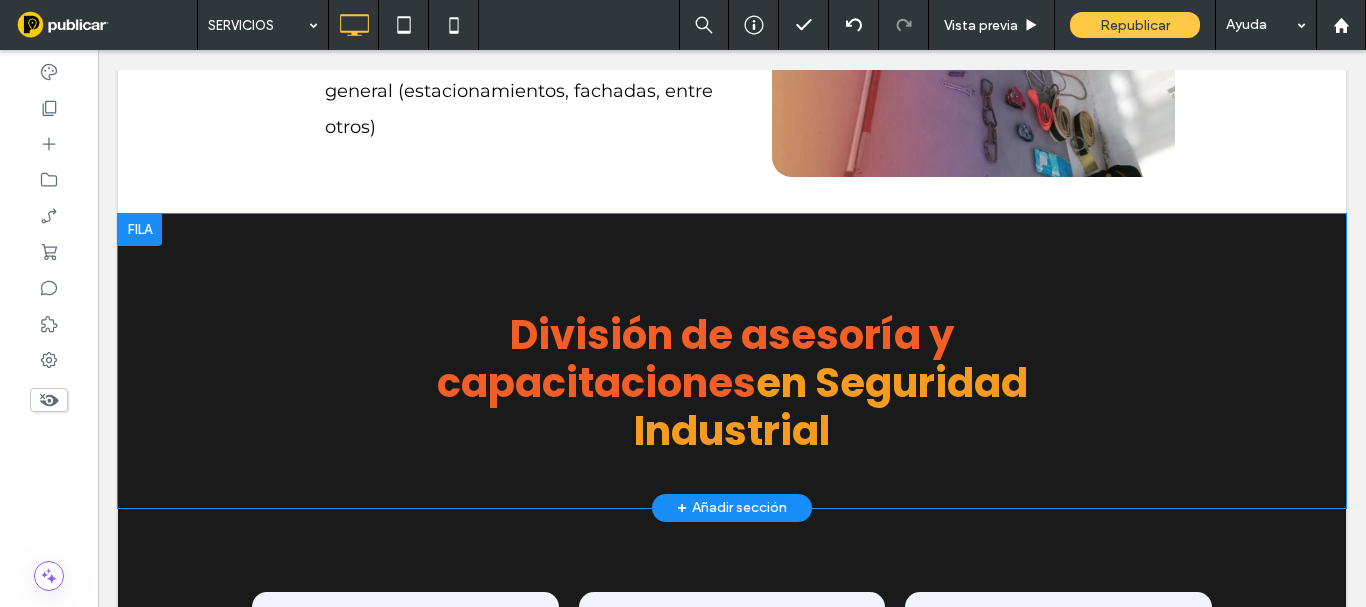 click at bounding box center [140, 230] 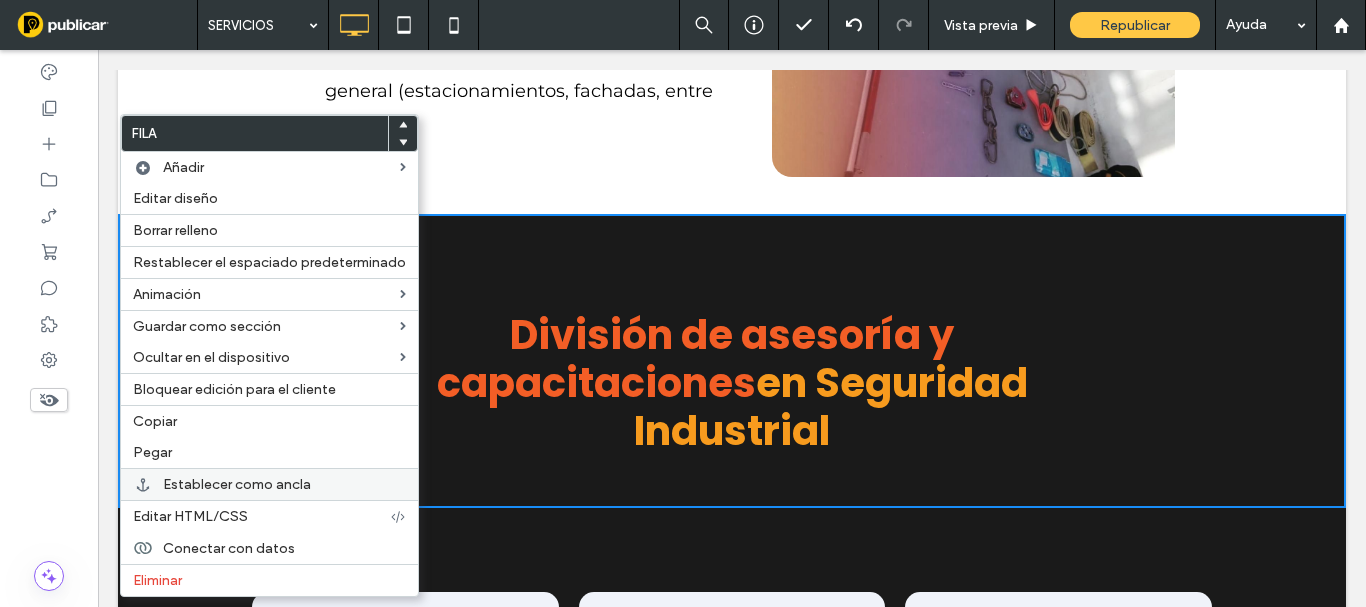 click on "Establecer como ancla" at bounding box center [237, 484] 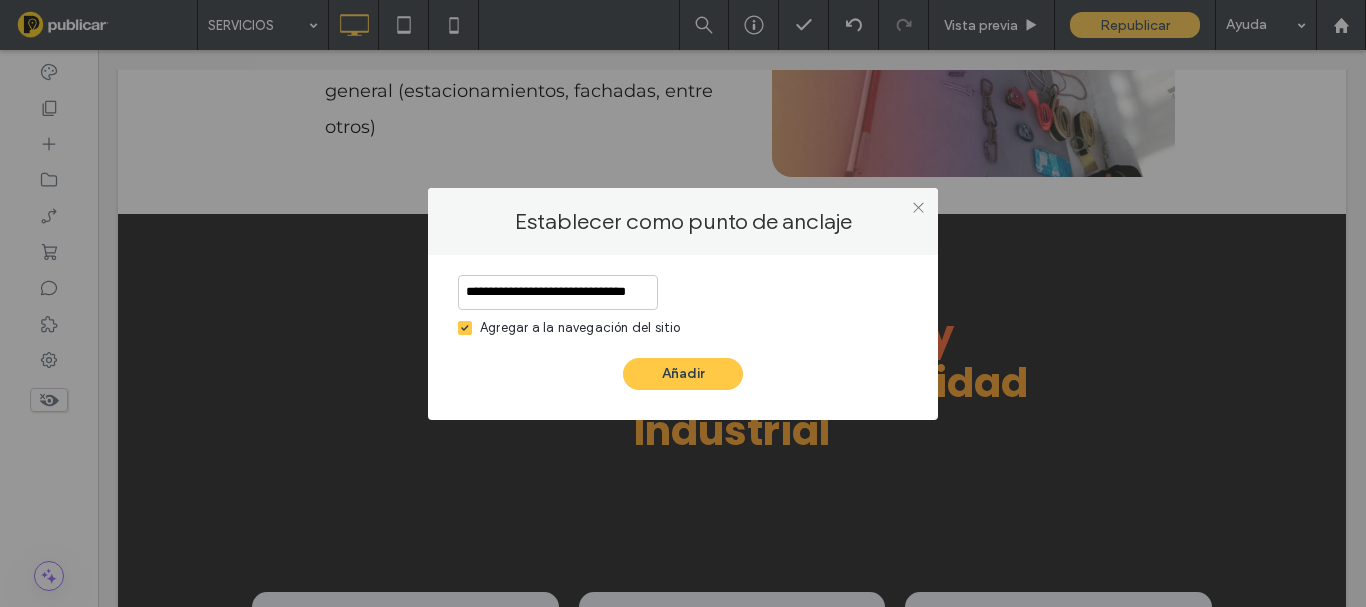 scroll, scrollTop: 0, scrollLeft: 17, axis: horizontal 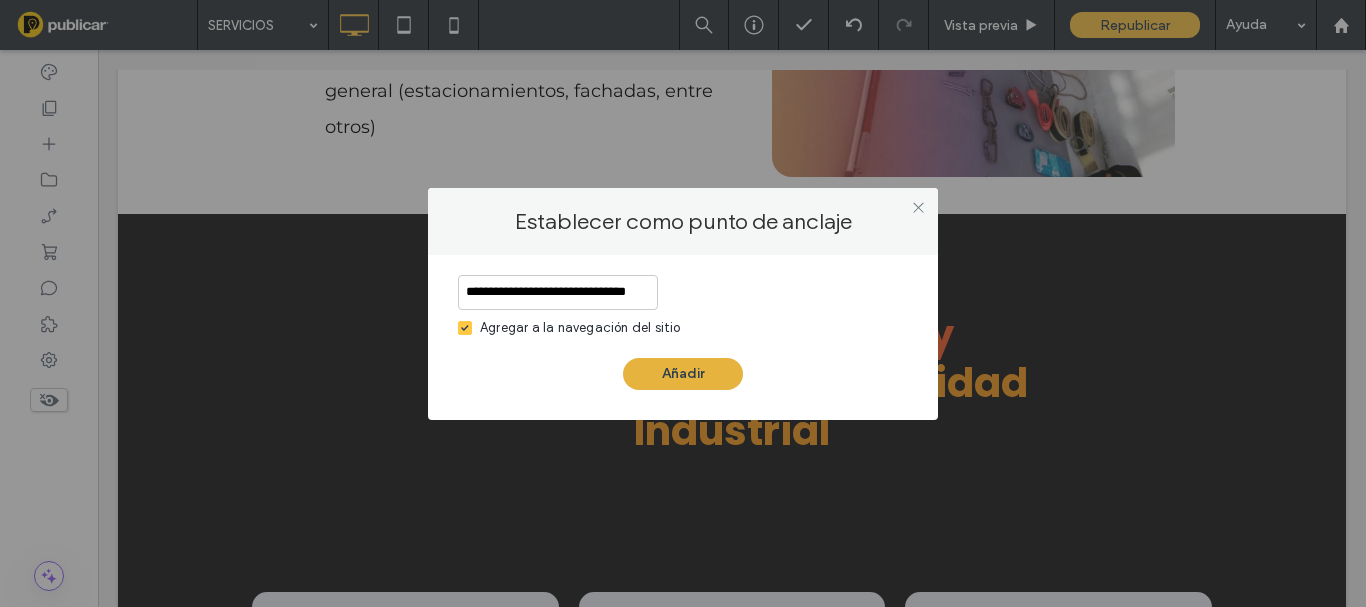 type on "**********" 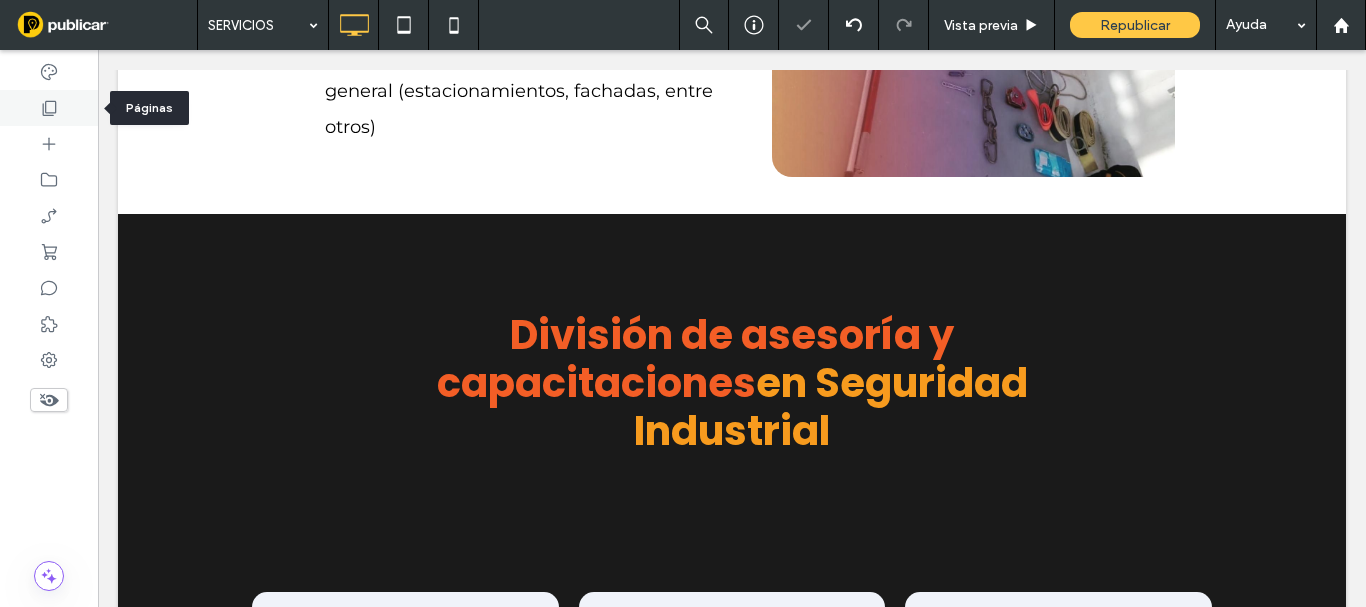 click 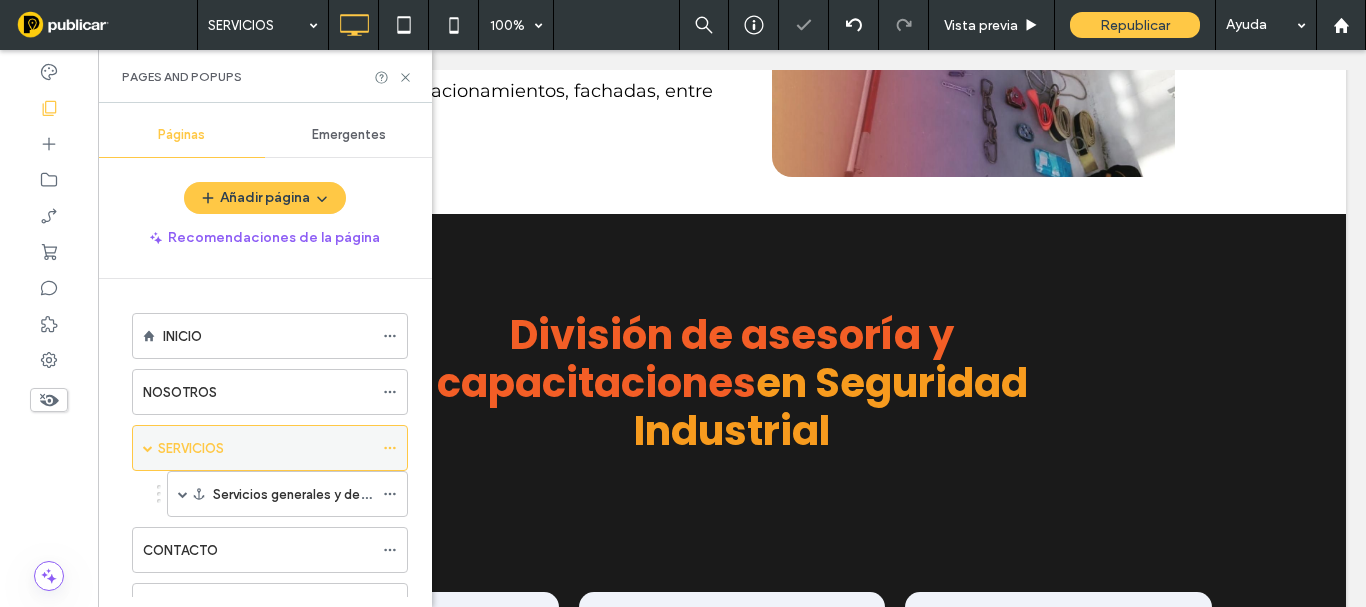 scroll, scrollTop: 82, scrollLeft: 0, axis: vertical 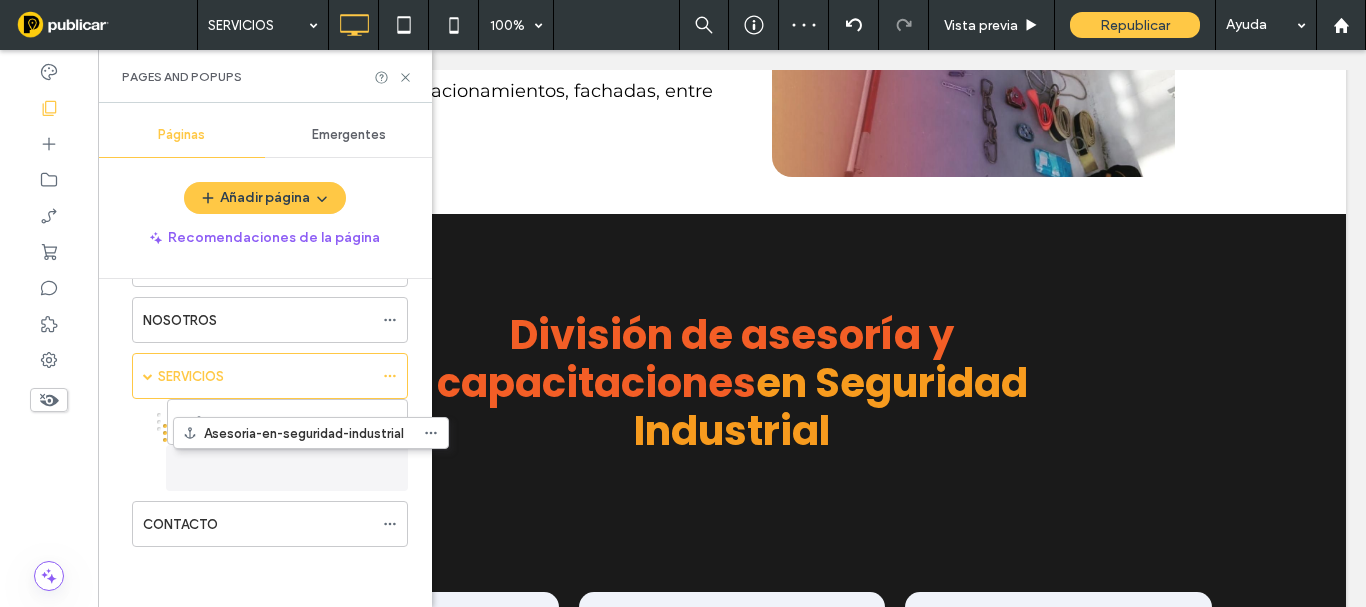 drag, startPoint x: 168, startPoint y: 535, endPoint x: 209, endPoint y: 462, distance: 83.725746 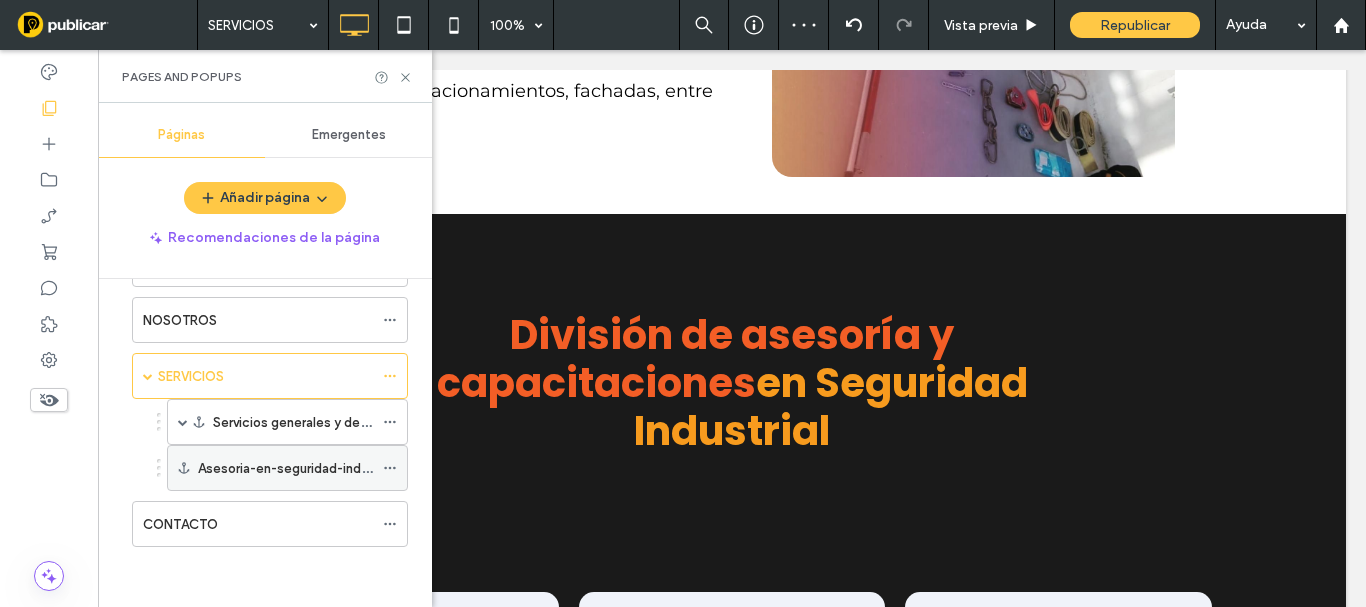 click 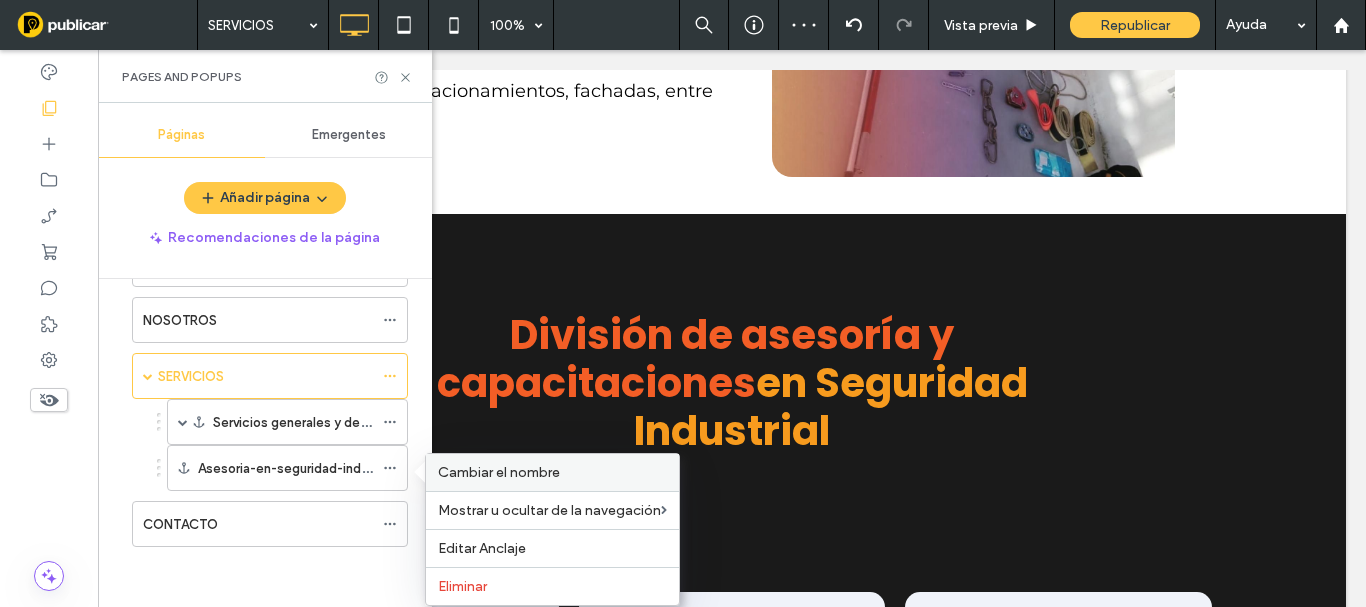click on "Cambiar el nombre" at bounding box center [499, 472] 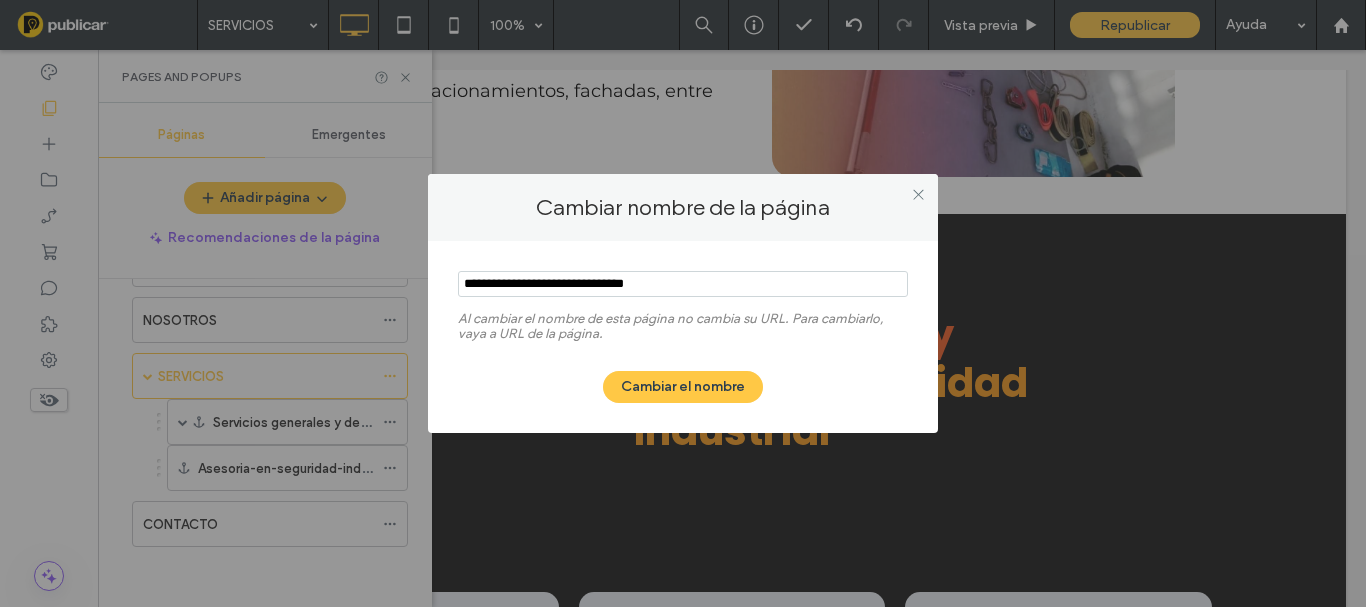 drag, startPoint x: 685, startPoint y: 278, endPoint x: 352, endPoint y: 278, distance: 333 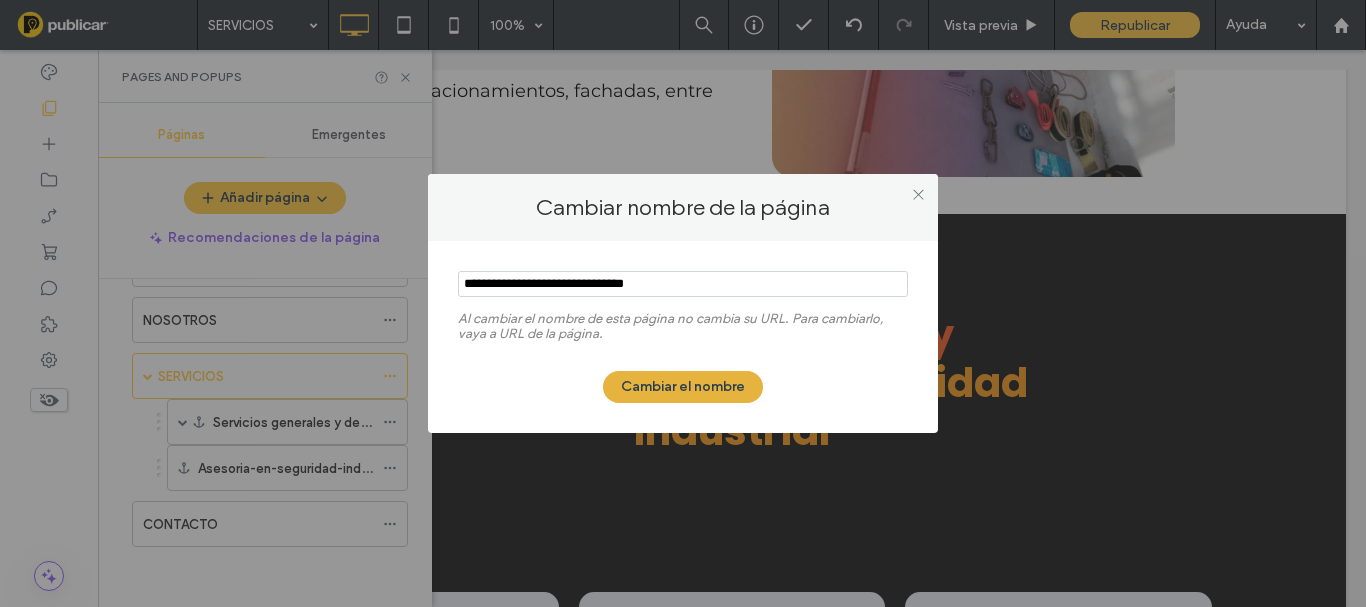 type on "**********" 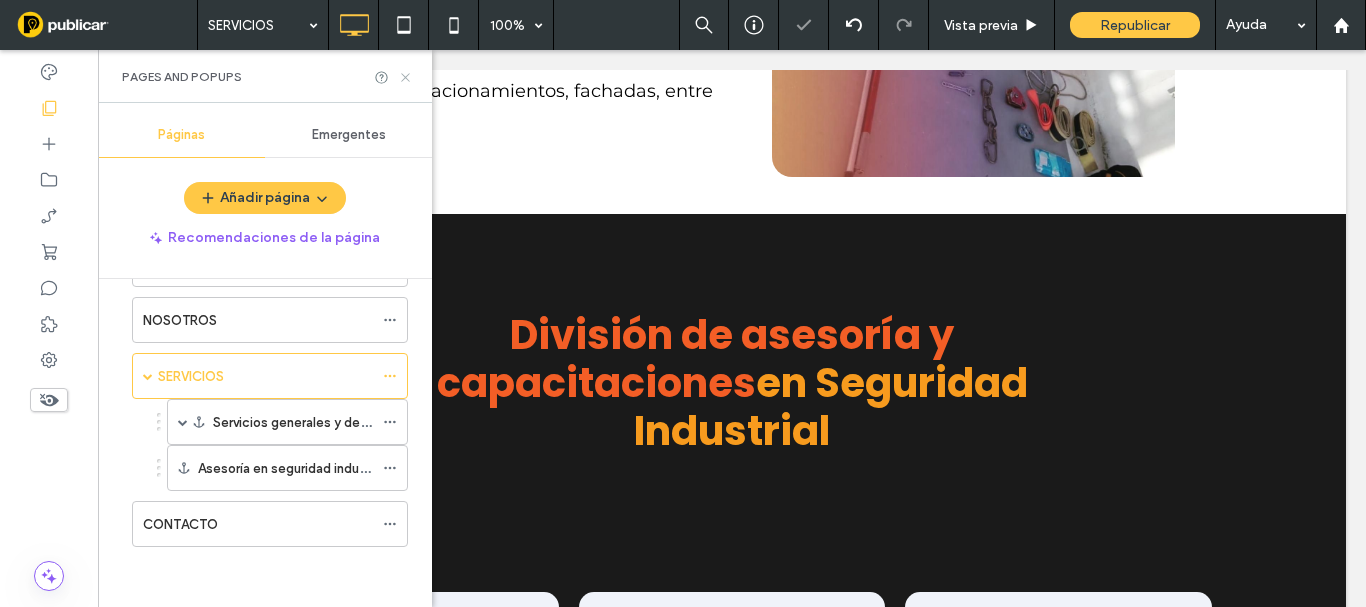 click 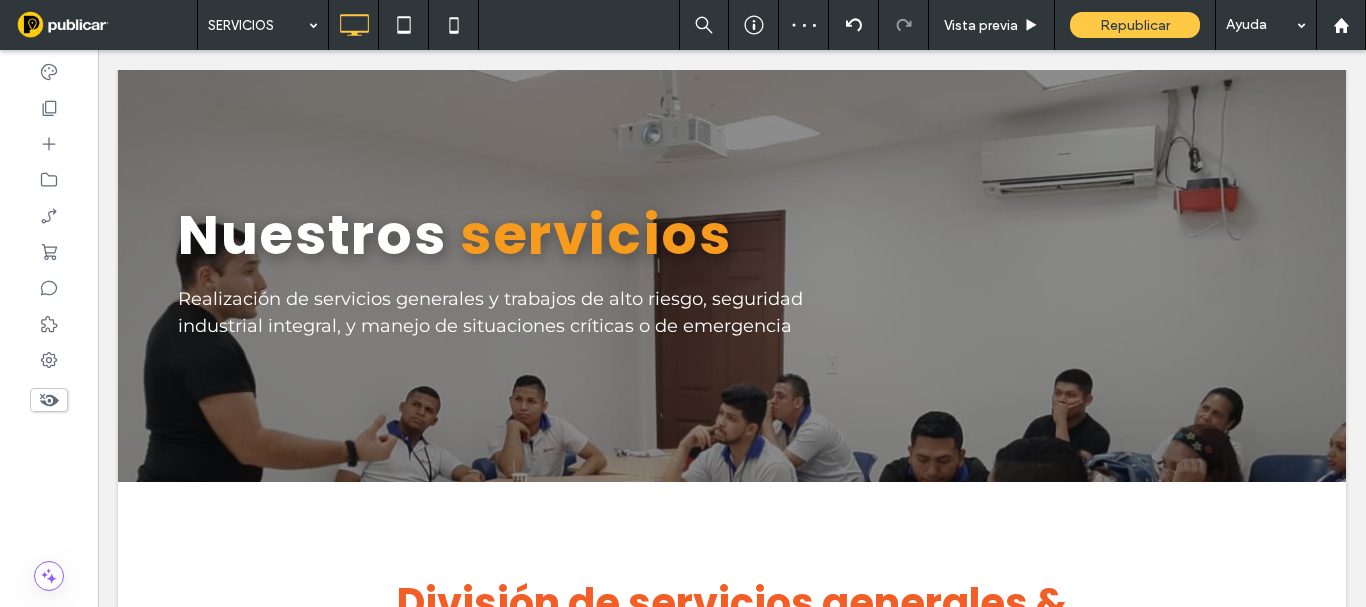 scroll, scrollTop: 0, scrollLeft: 0, axis: both 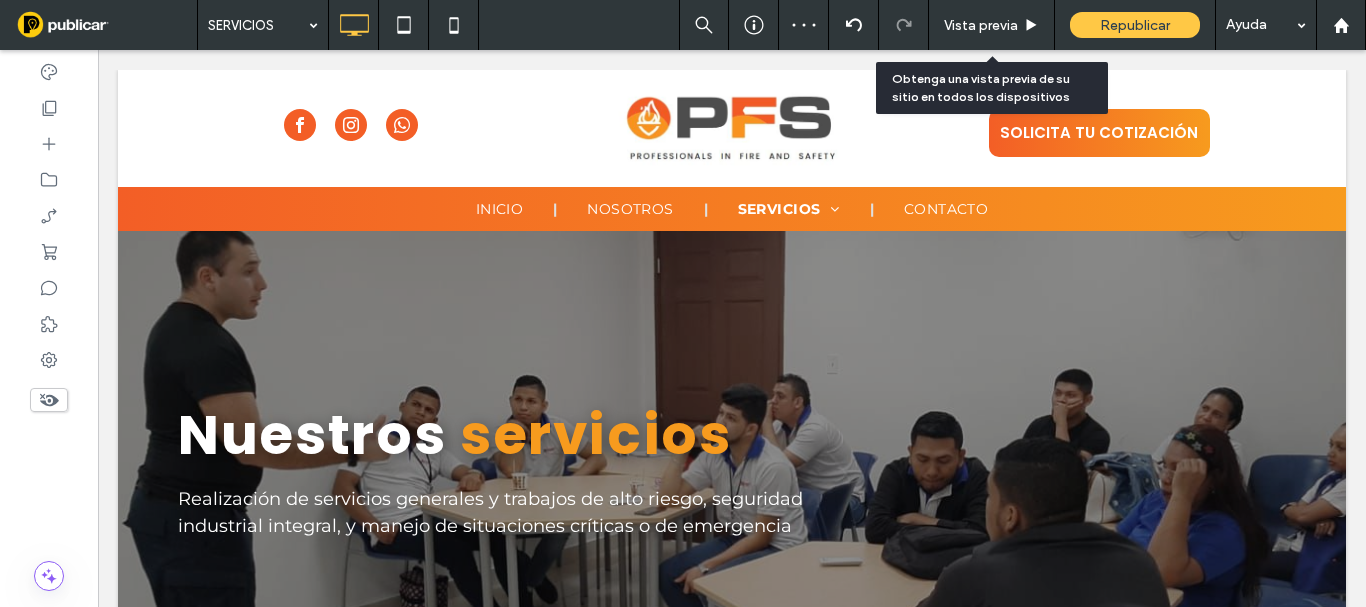 click on "Vista previa" at bounding box center (981, 25) 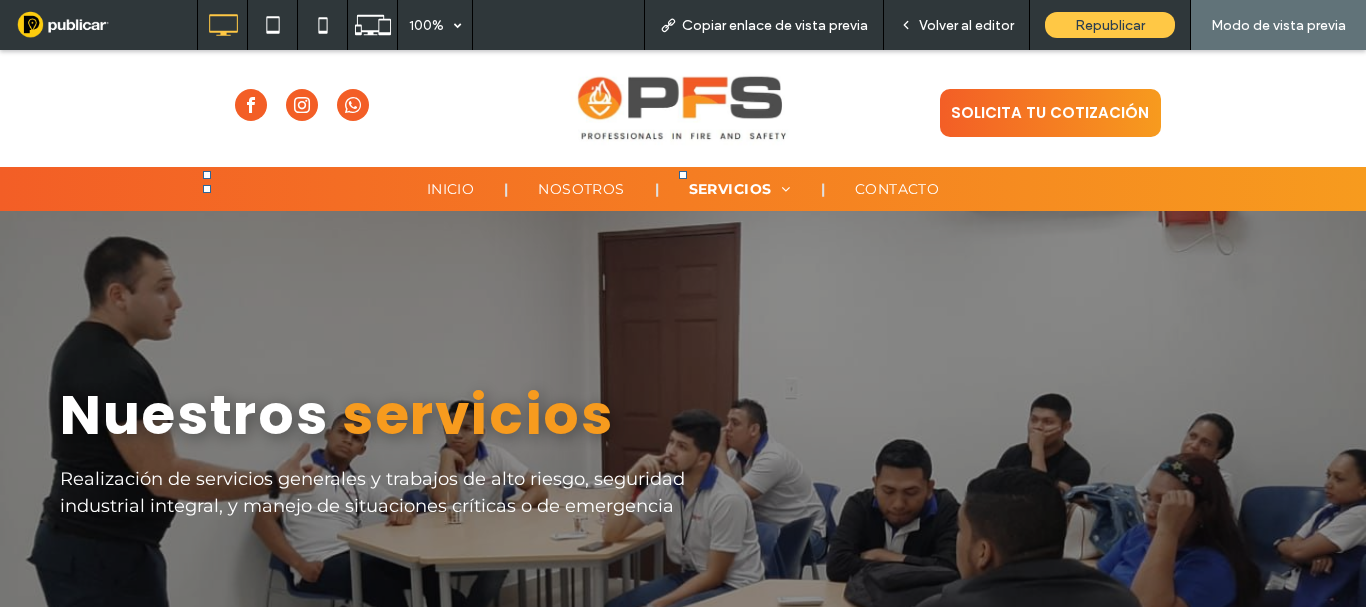 click on "Volver al editor" at bounding box center [966, 25] 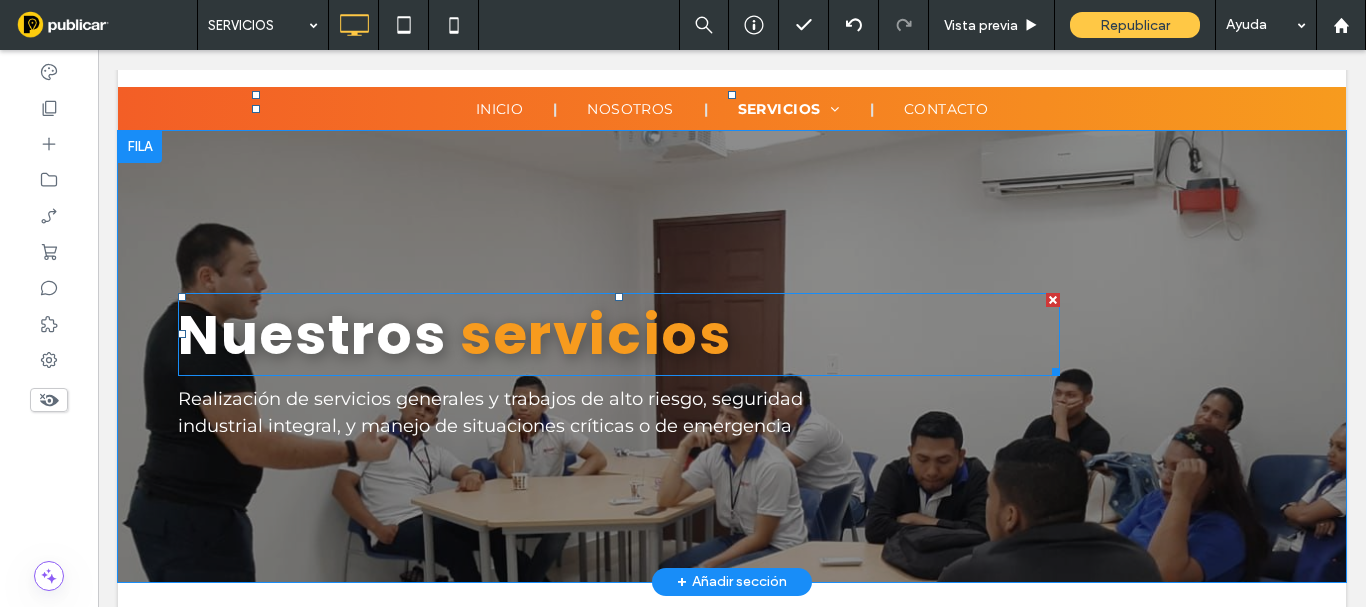 scroll, scrollTop: 0, scrollLeft: 0, axis: both 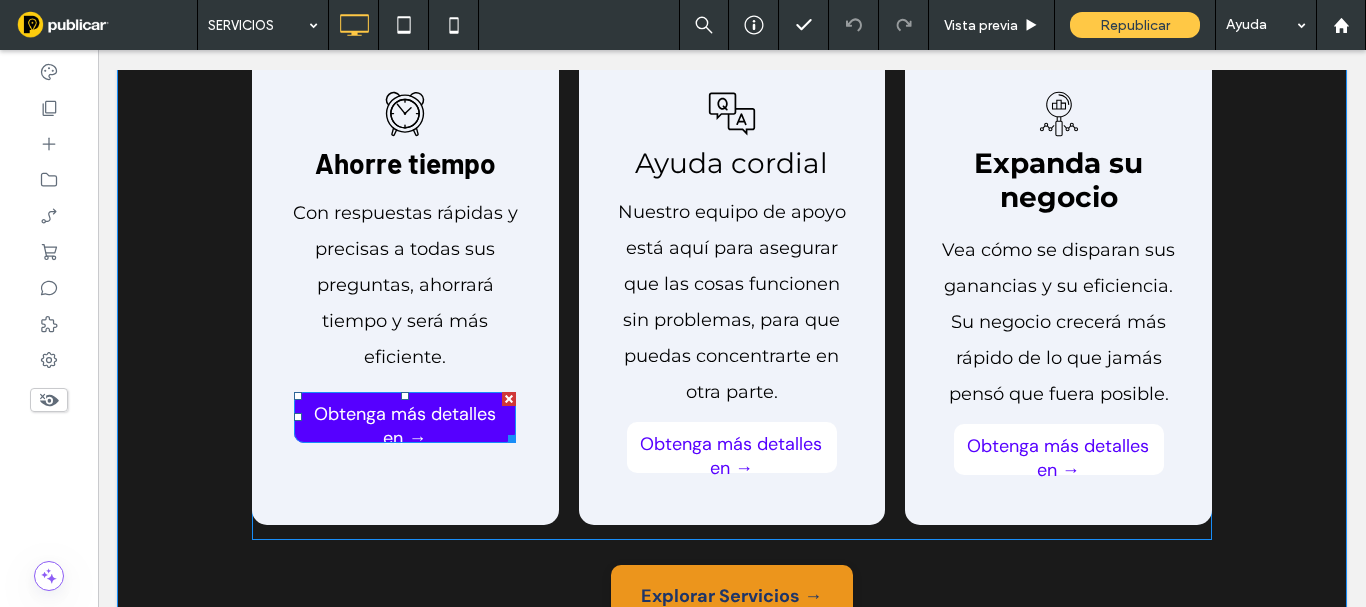 click at bounding box center (509, 399) 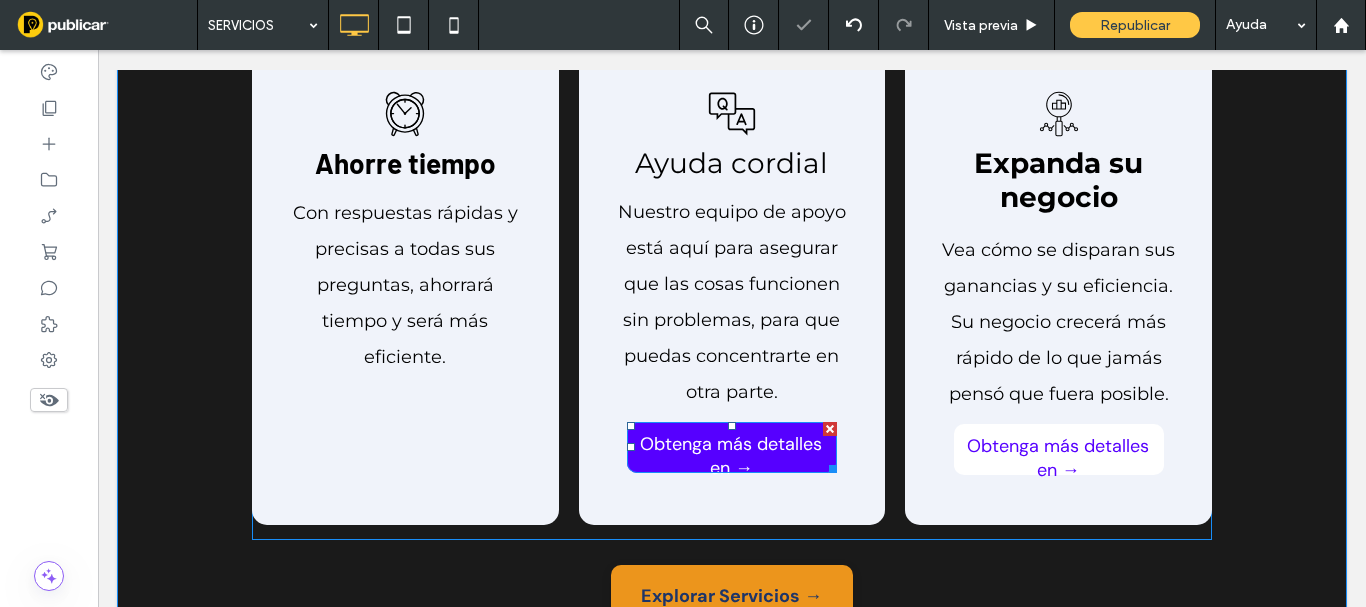 click at bounding box center [830, 429] 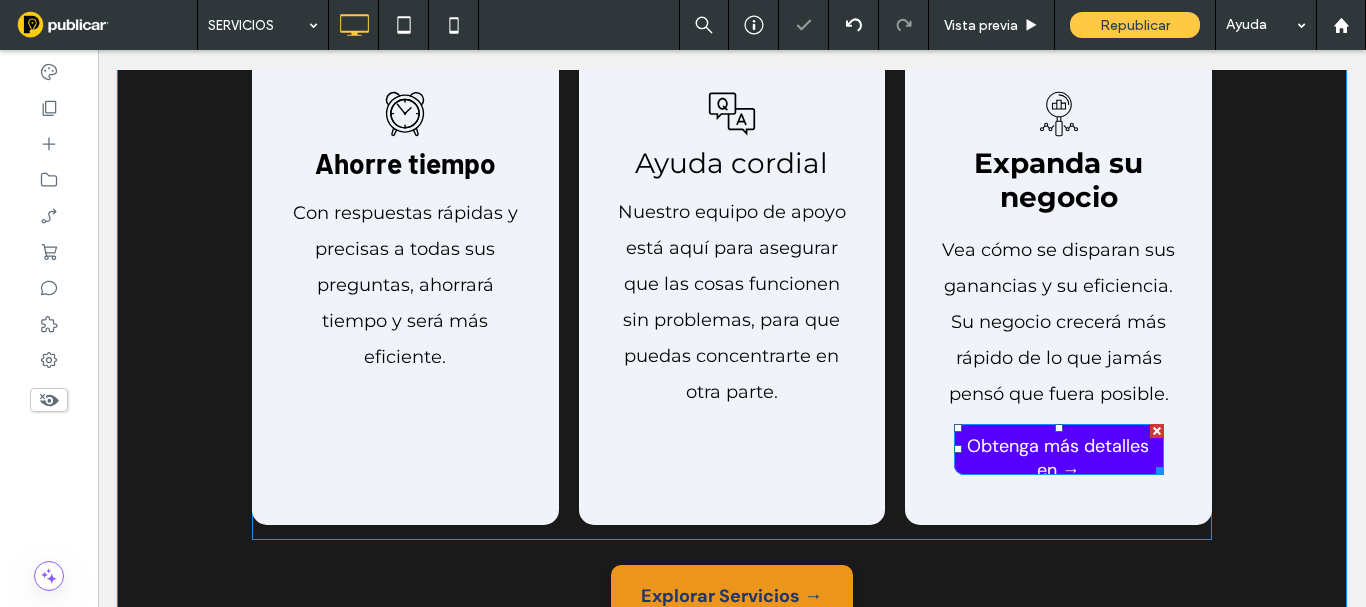 click at bounding box center (1157, 431) 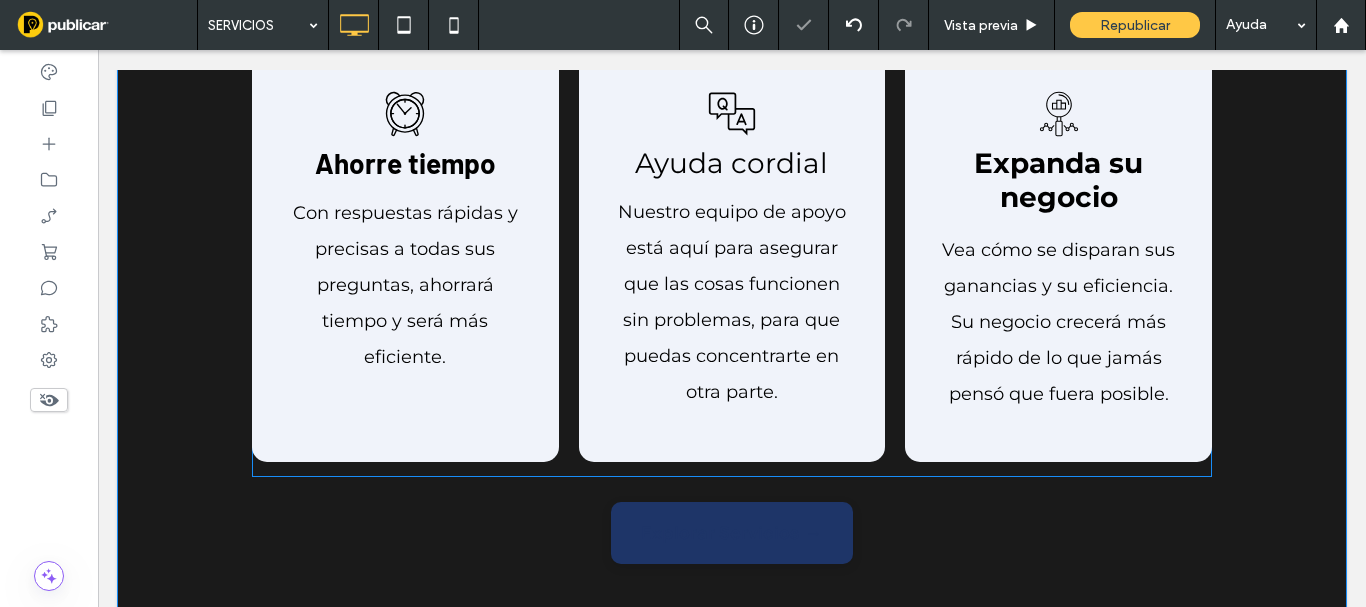 scroll, scrollTop: 2600, scrollLeft: 0, axis: vertical 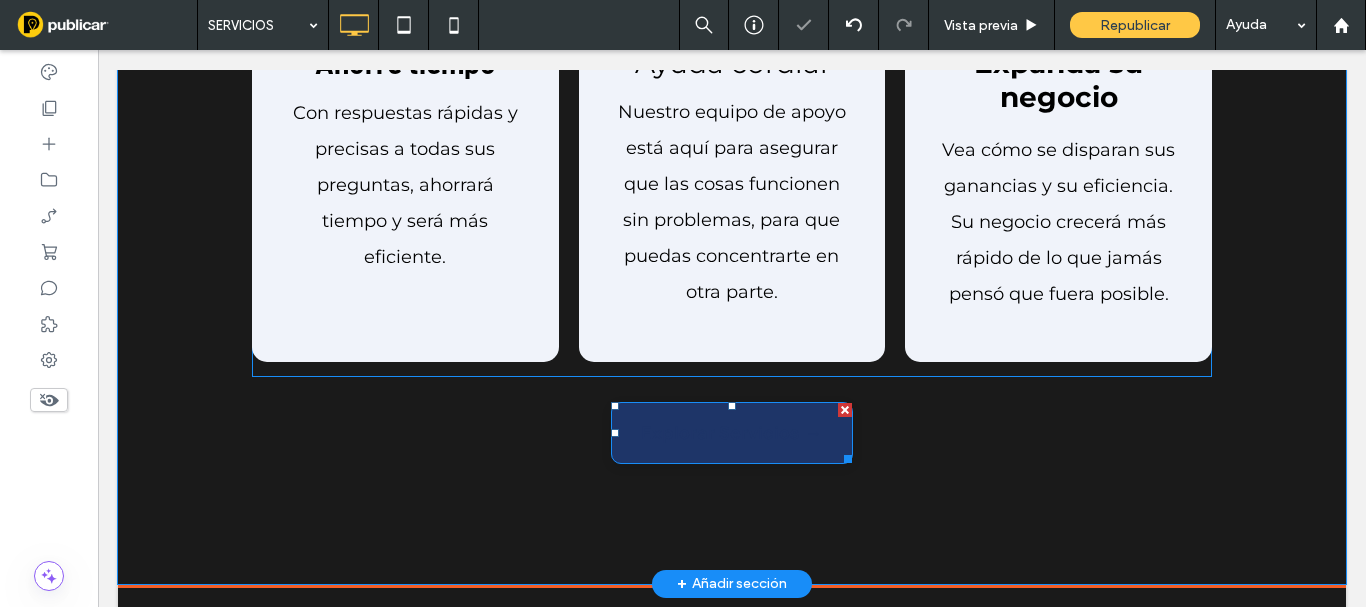 click at bounding box center [845, 410] 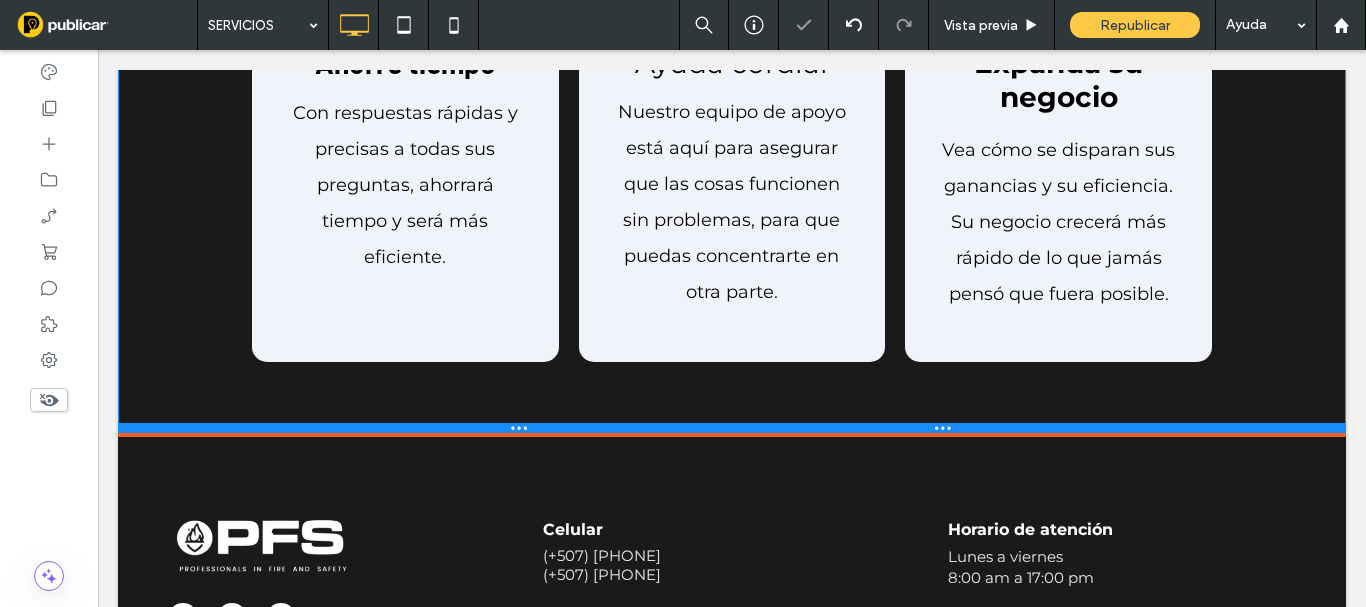 drag, startPoint x: 580, startPoint y: 493, endPoint x: 609, endPoint y: 430, distance: 69.354164 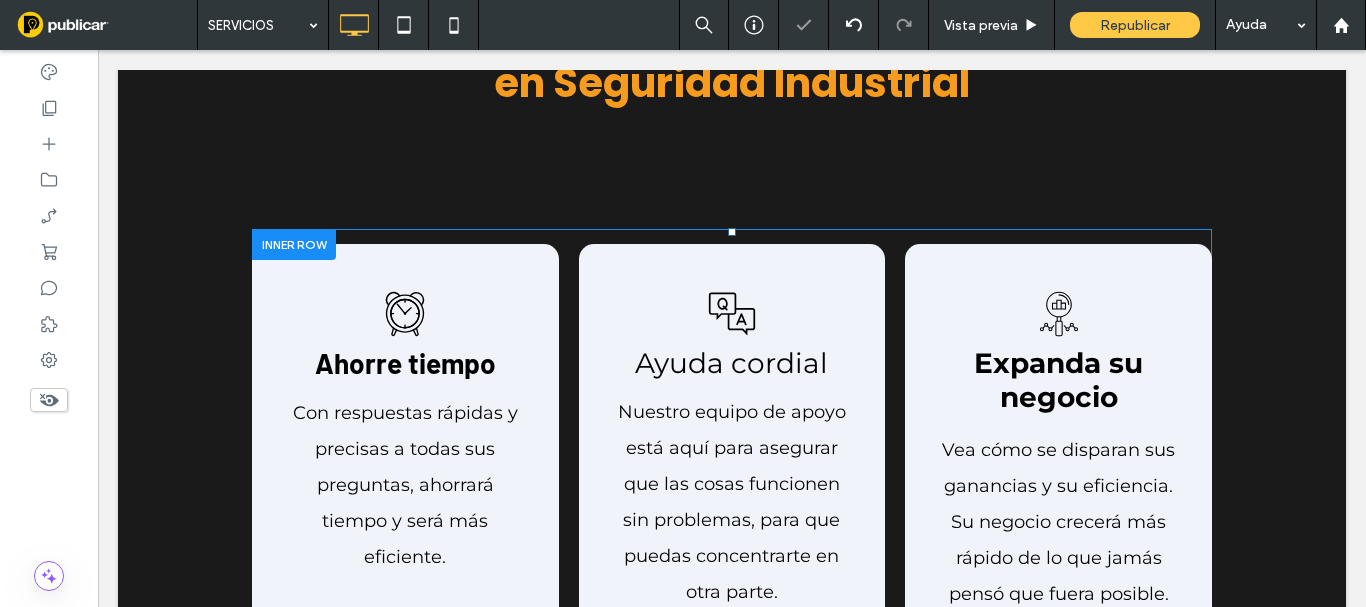 scroll, scrollTop: 2100, scrollLeft: 0, axis: vertical 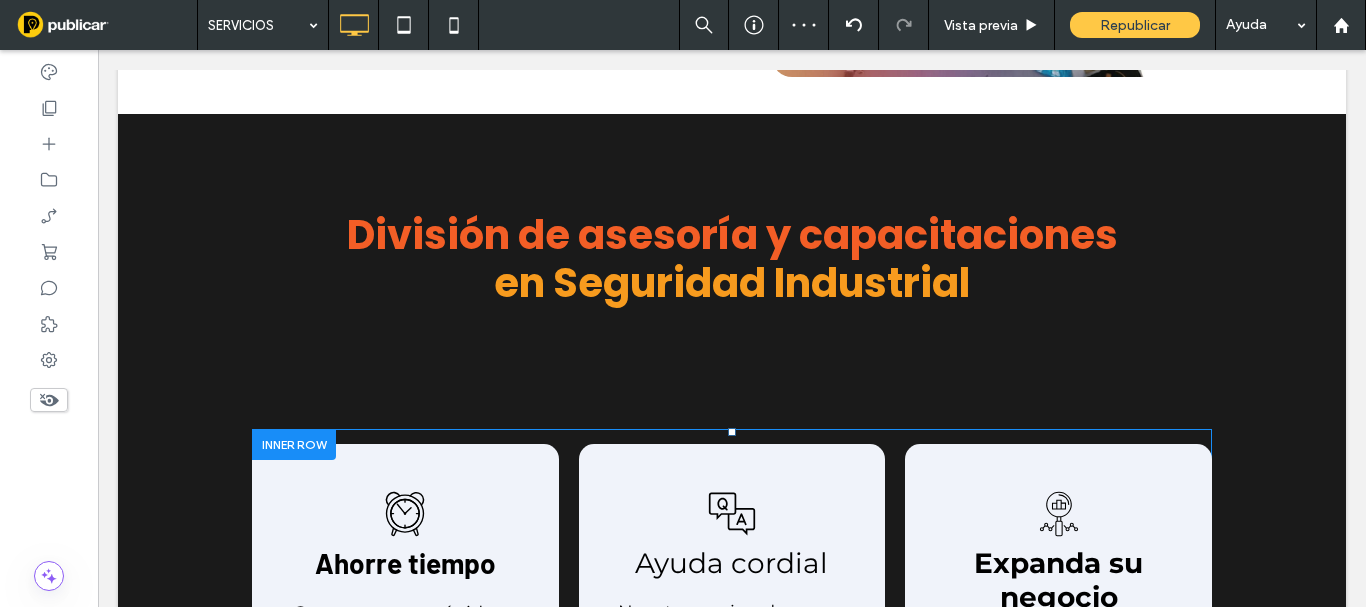 click at bounding box center [294, 444] 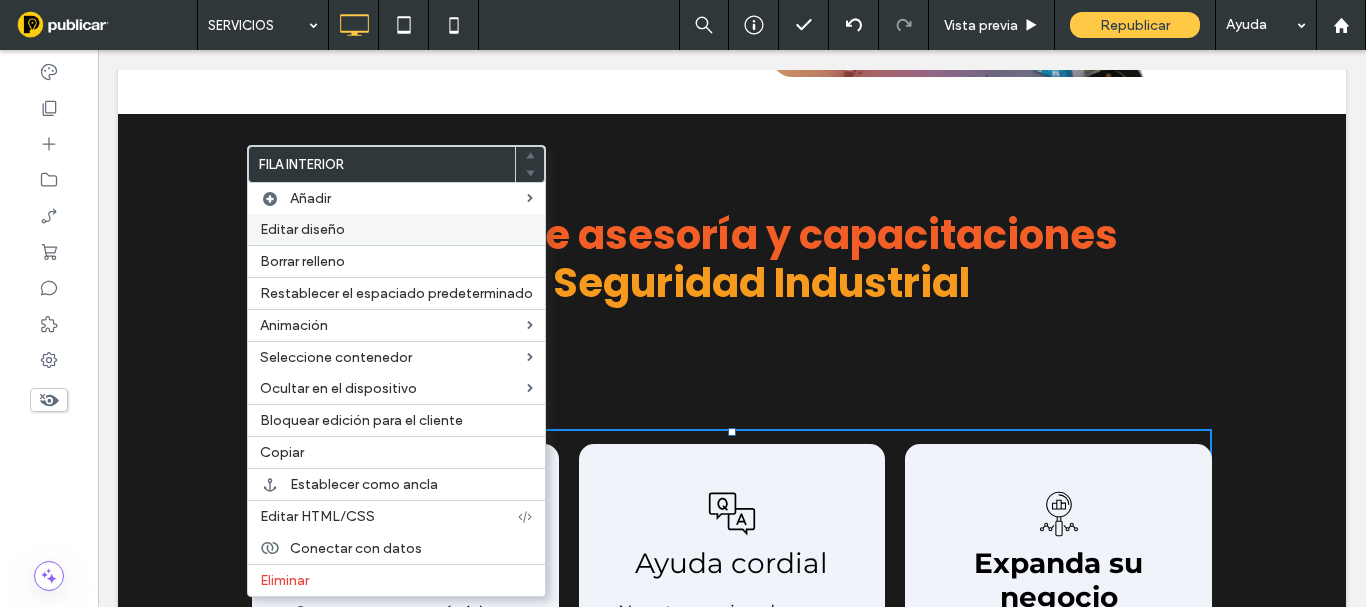 click on "Editar diseño" at bounding box center (302, 229) 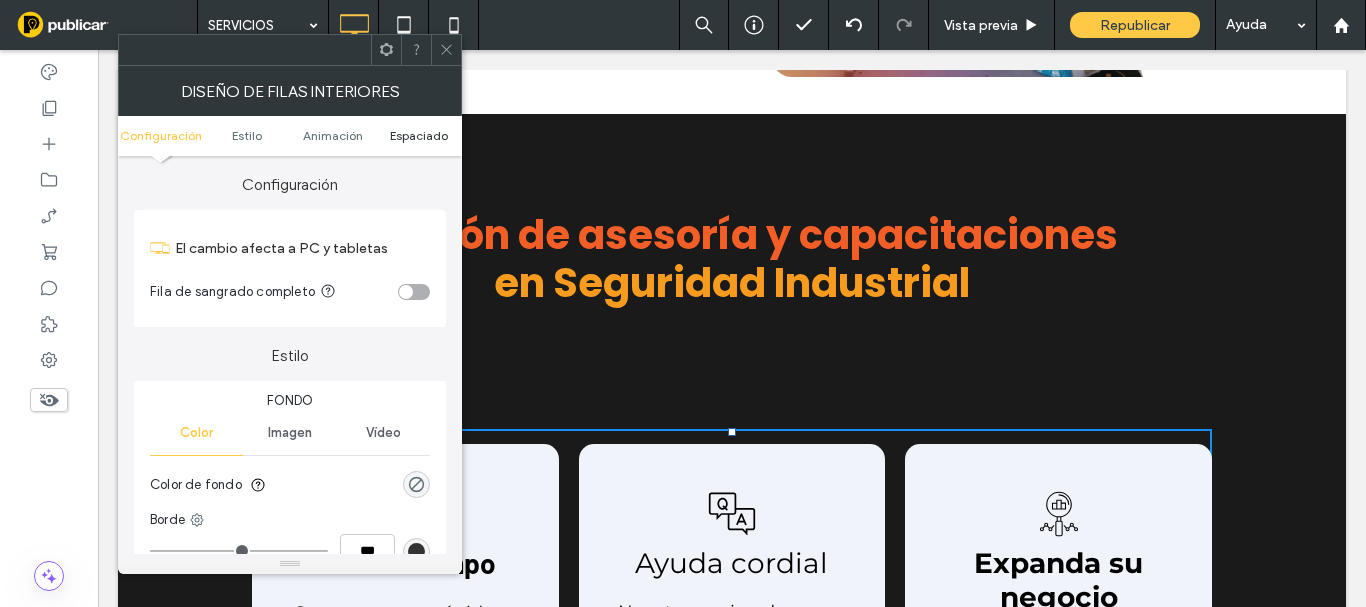 click on "Espaciado" at bounding box center [419, 135] 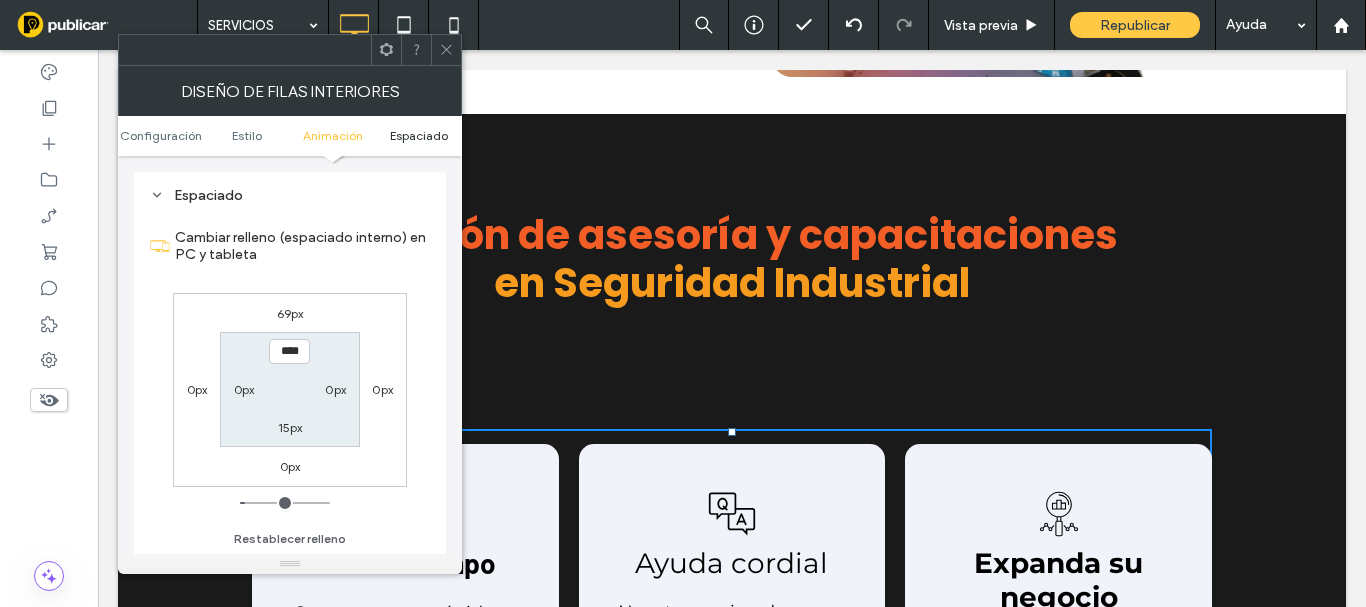 scroll, scrollTop: 640, scrollLeft: 0, axis: vertical 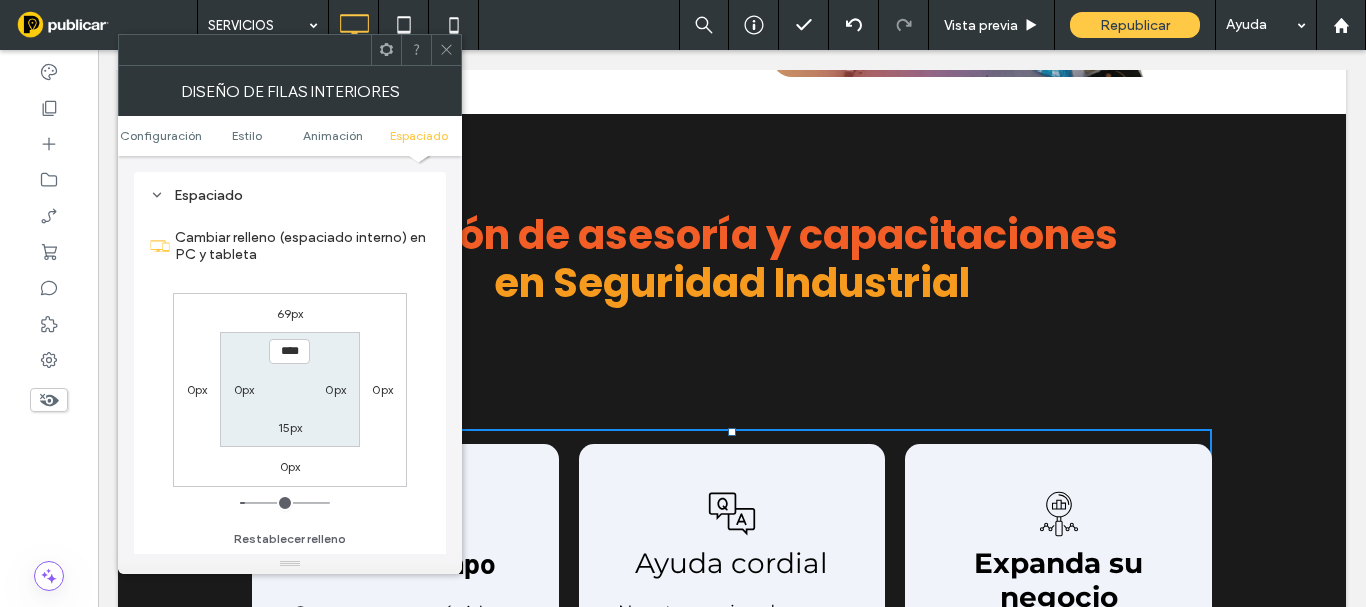 click on "69px" at bounding box center (290, 313) 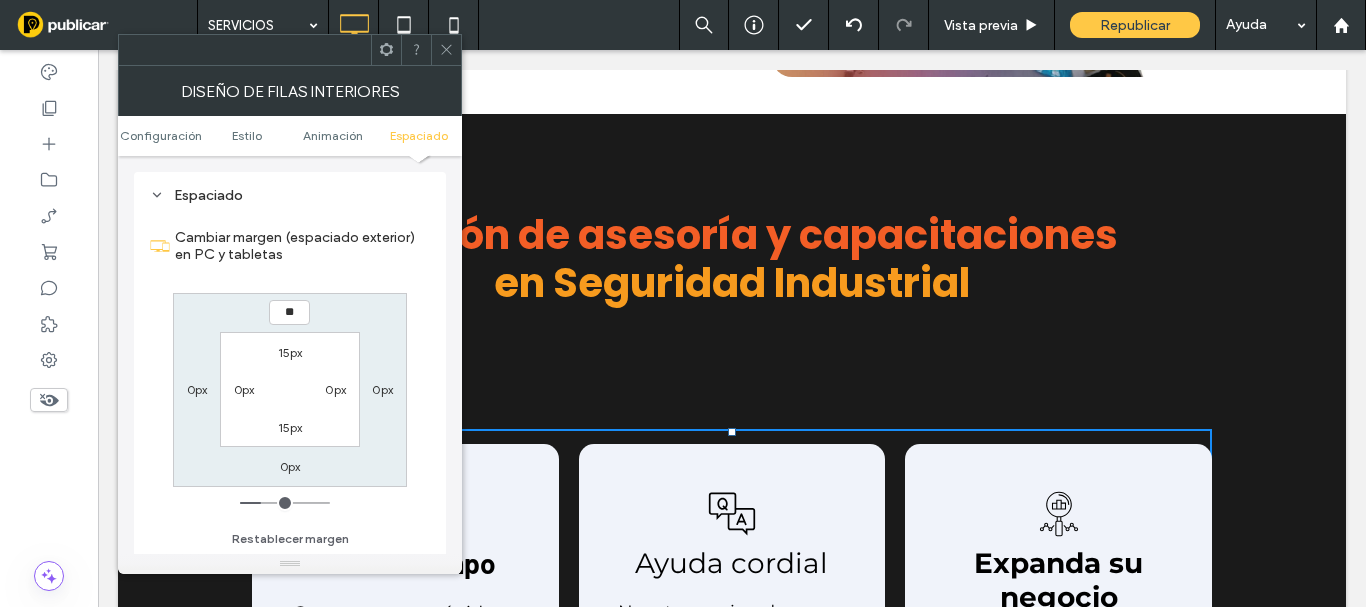 type on "**" 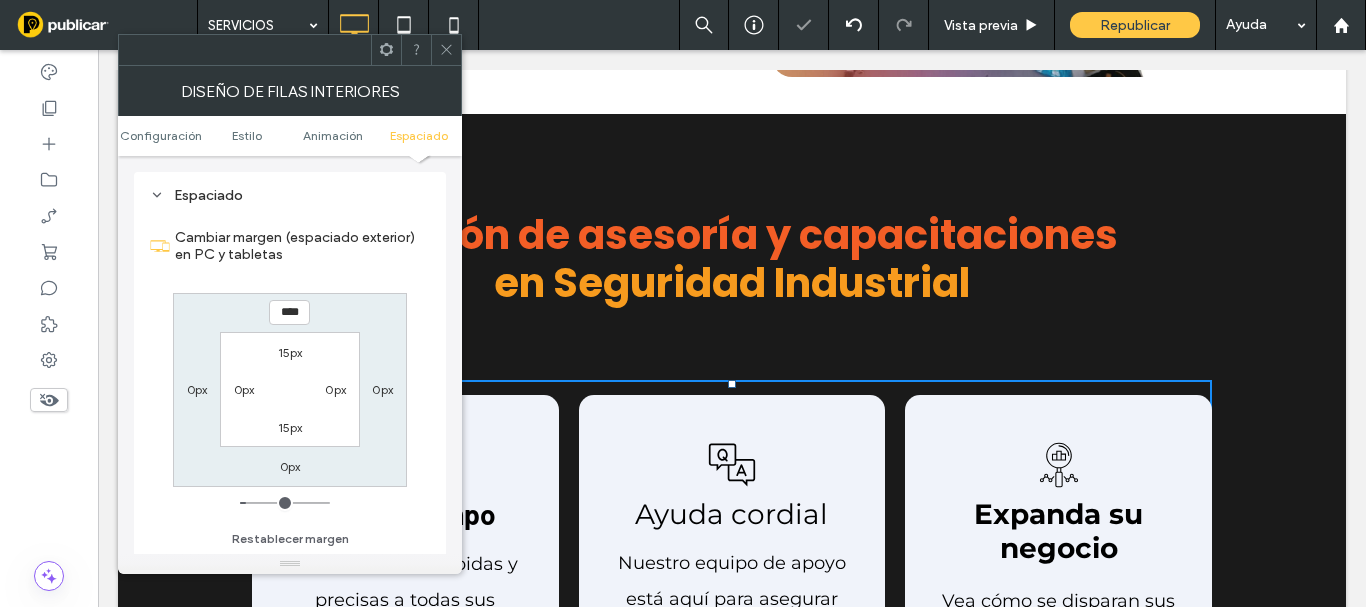 click 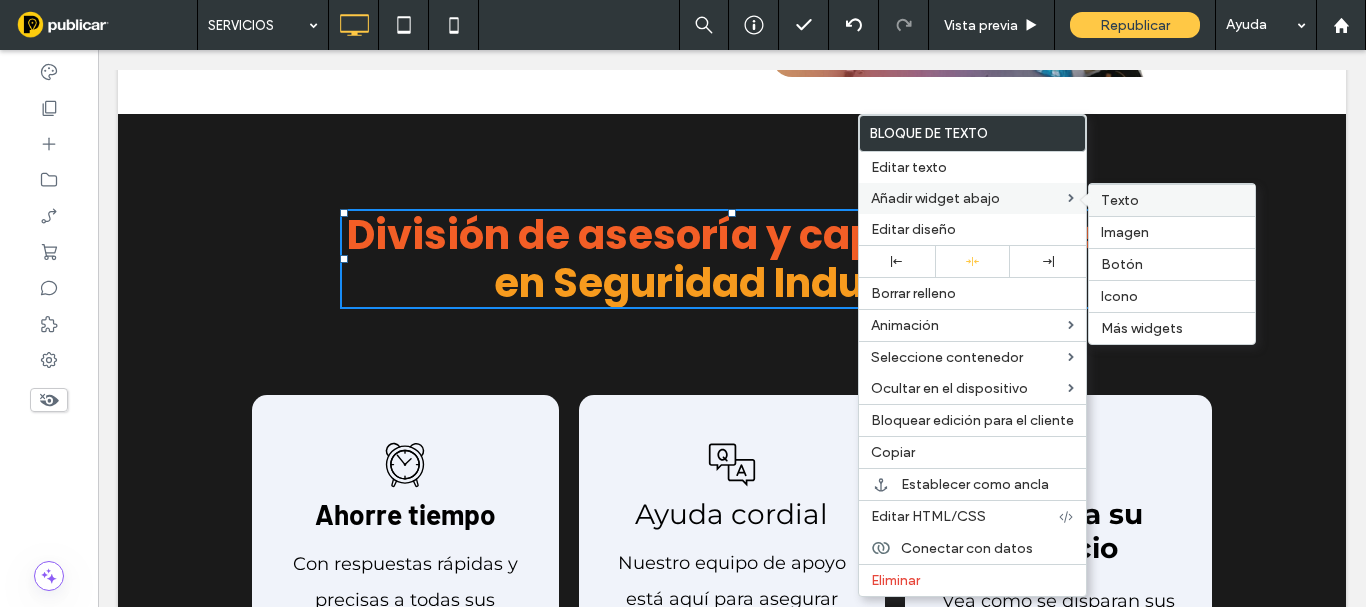click on "Texto" at bounding box center [1120, 200] 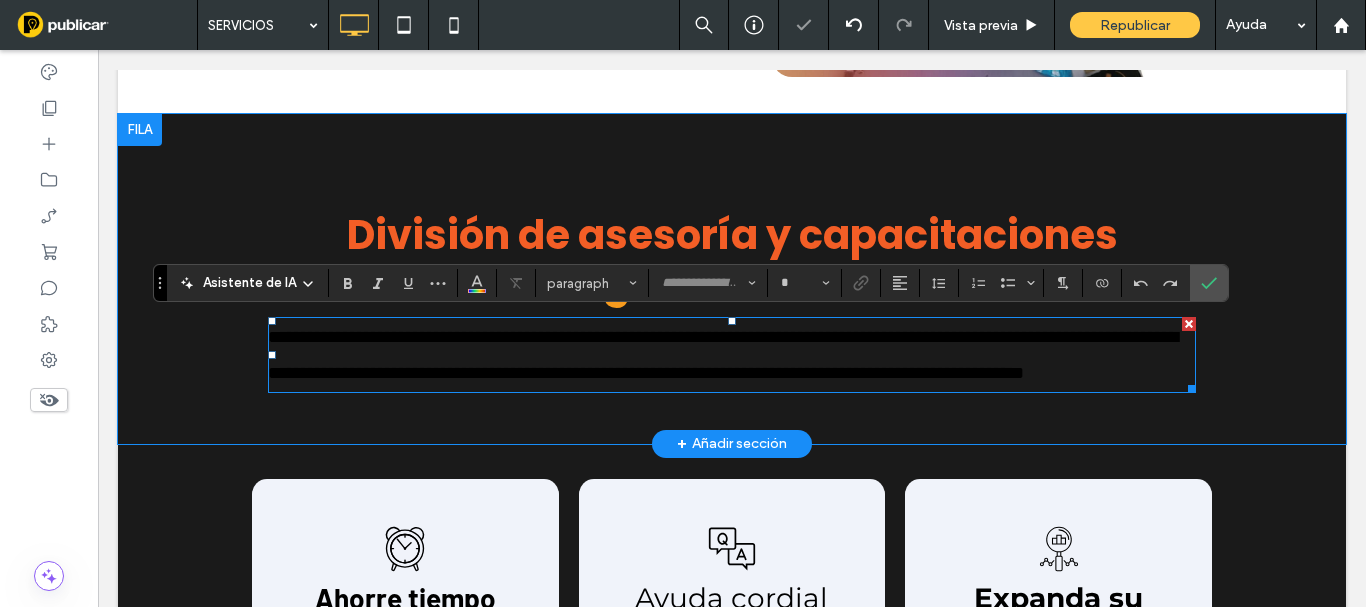 type on "**********" 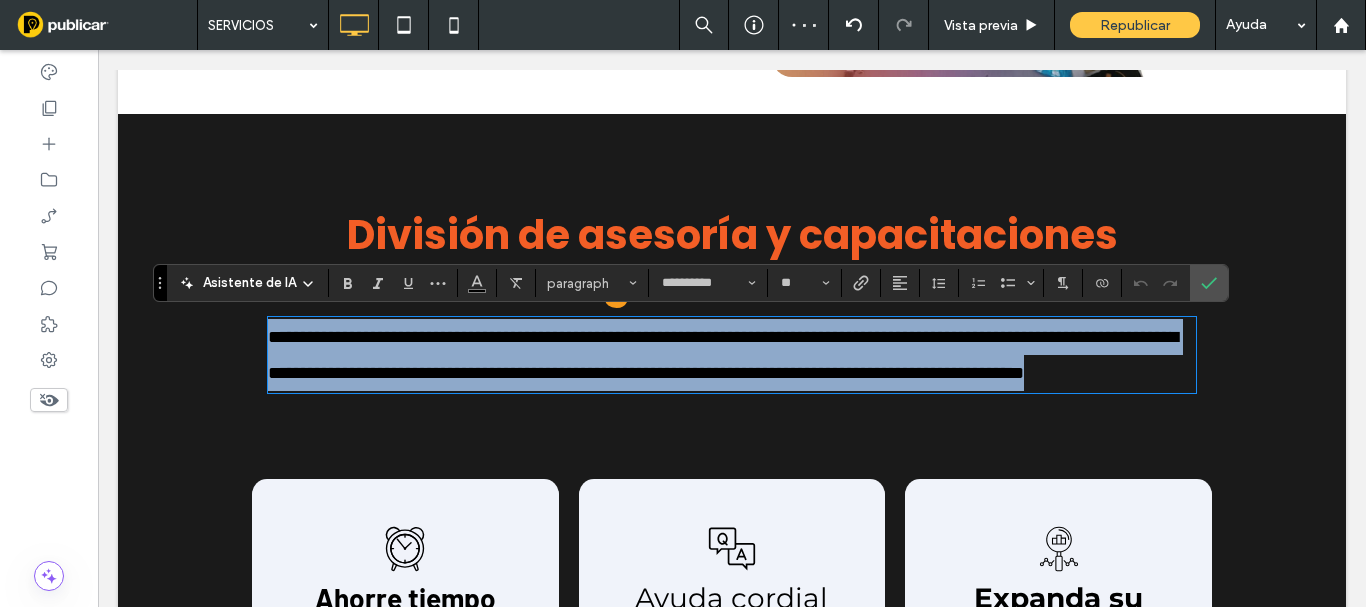 type 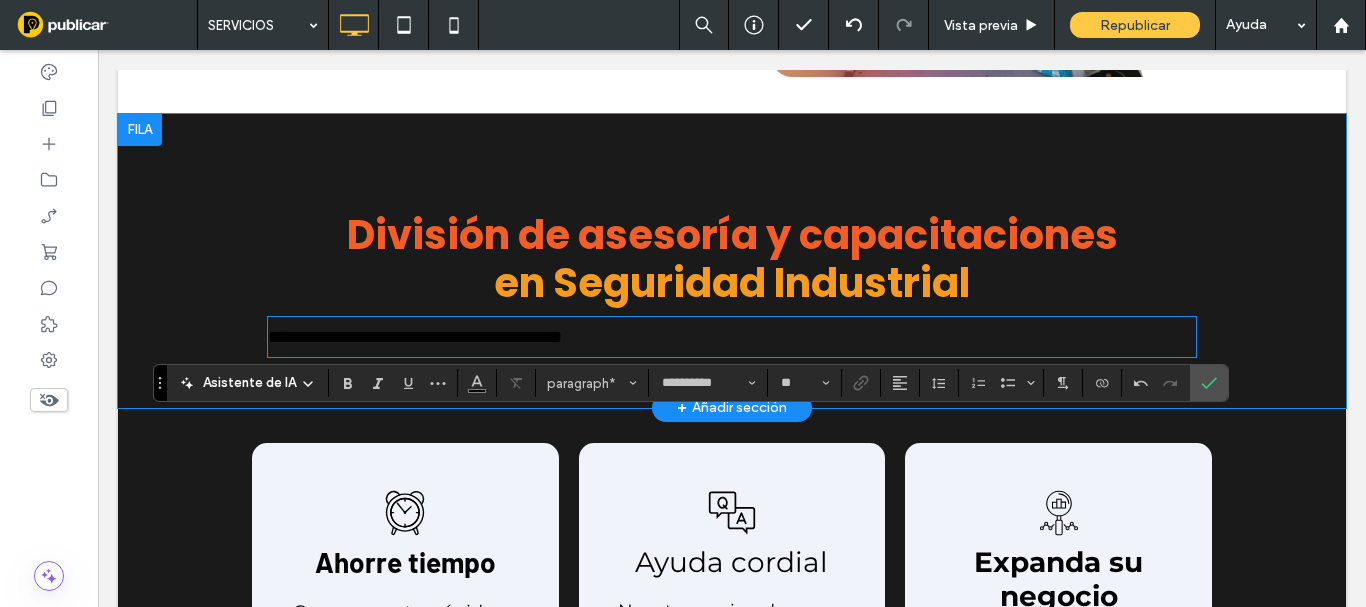 scroll, scrollTop: 2000, scrollLeft: 0, axis: vertical 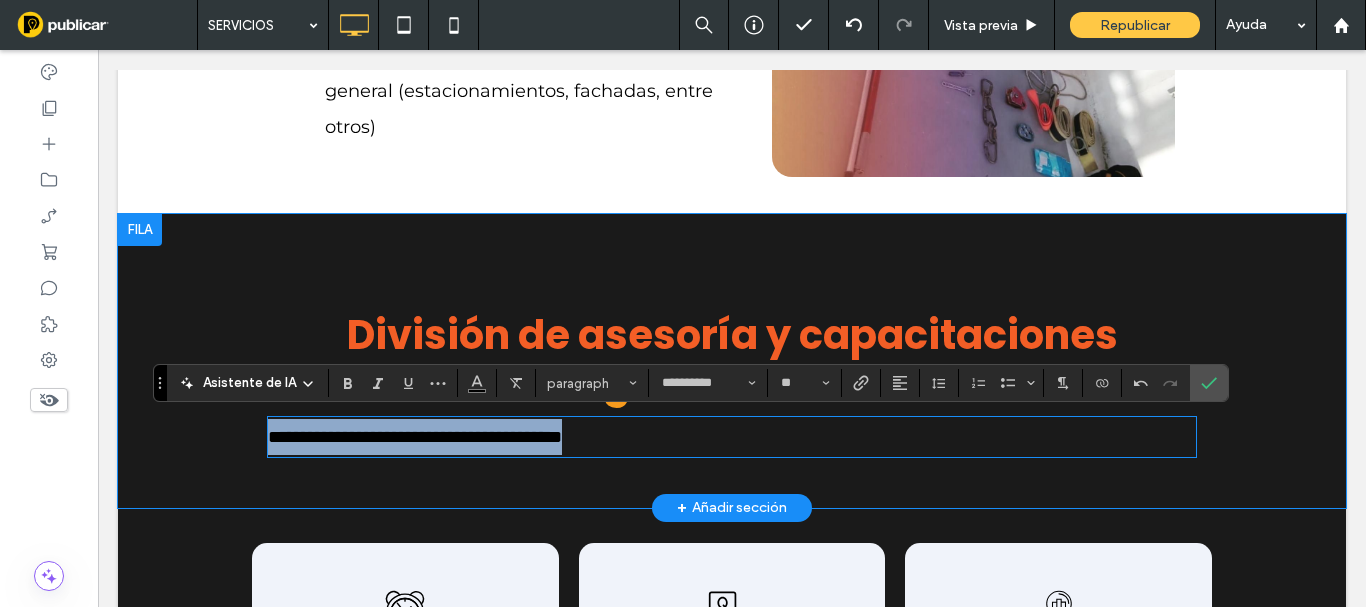 drag, startPoint x: 645, startPoint y: 439, endPoint x: 946, endPoint y: 438, distance: 301.00165 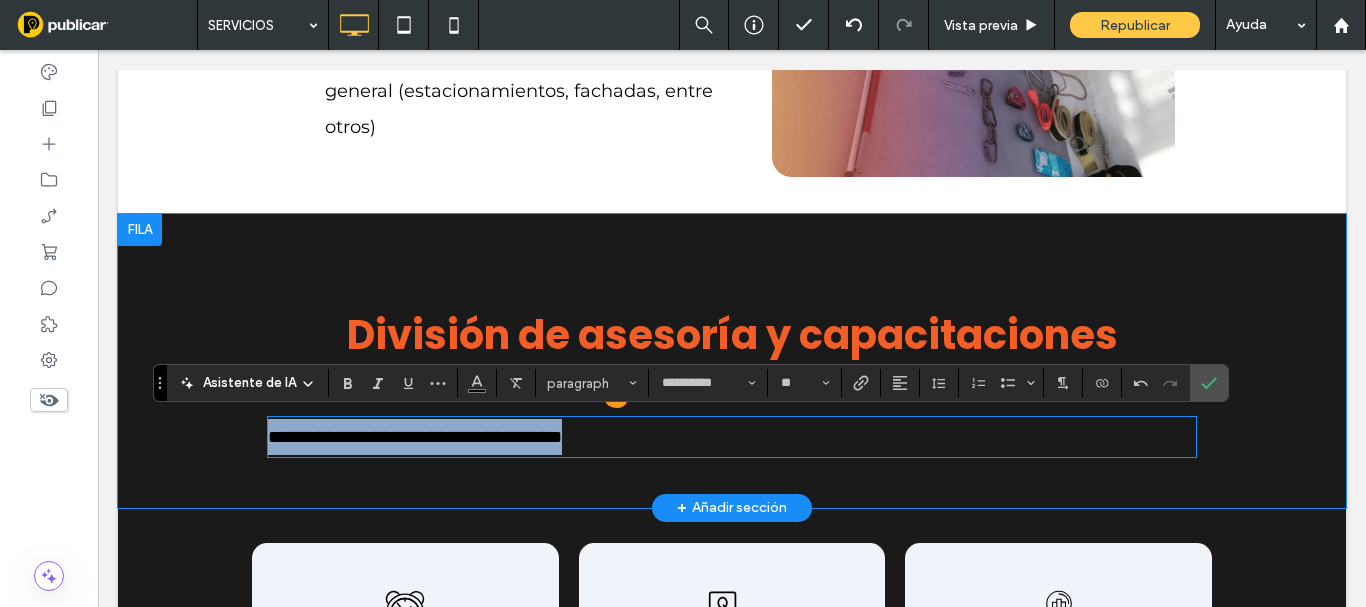click on "**********" at bounding box center (732, 361) 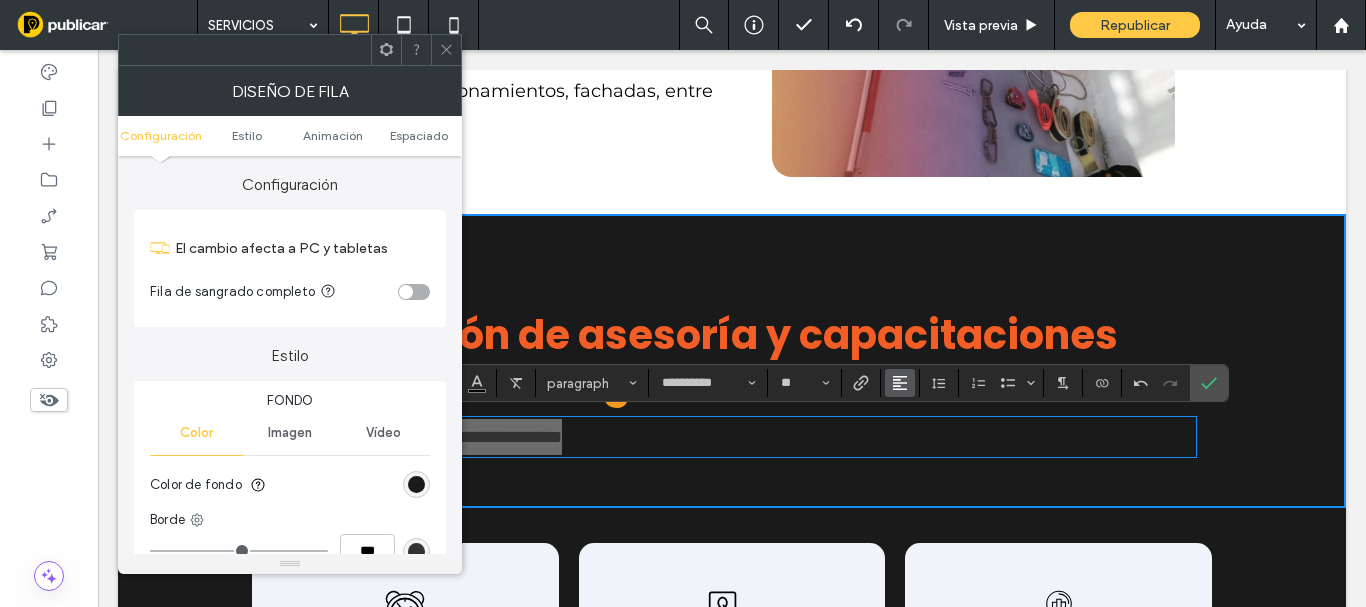 click 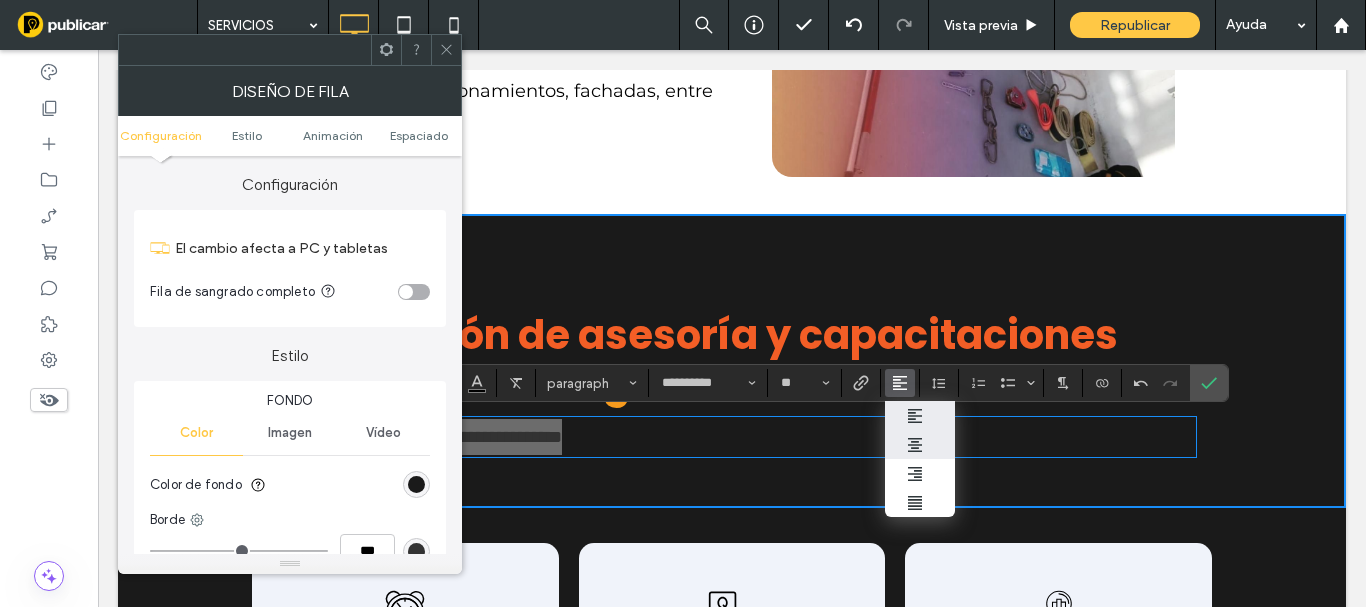 click 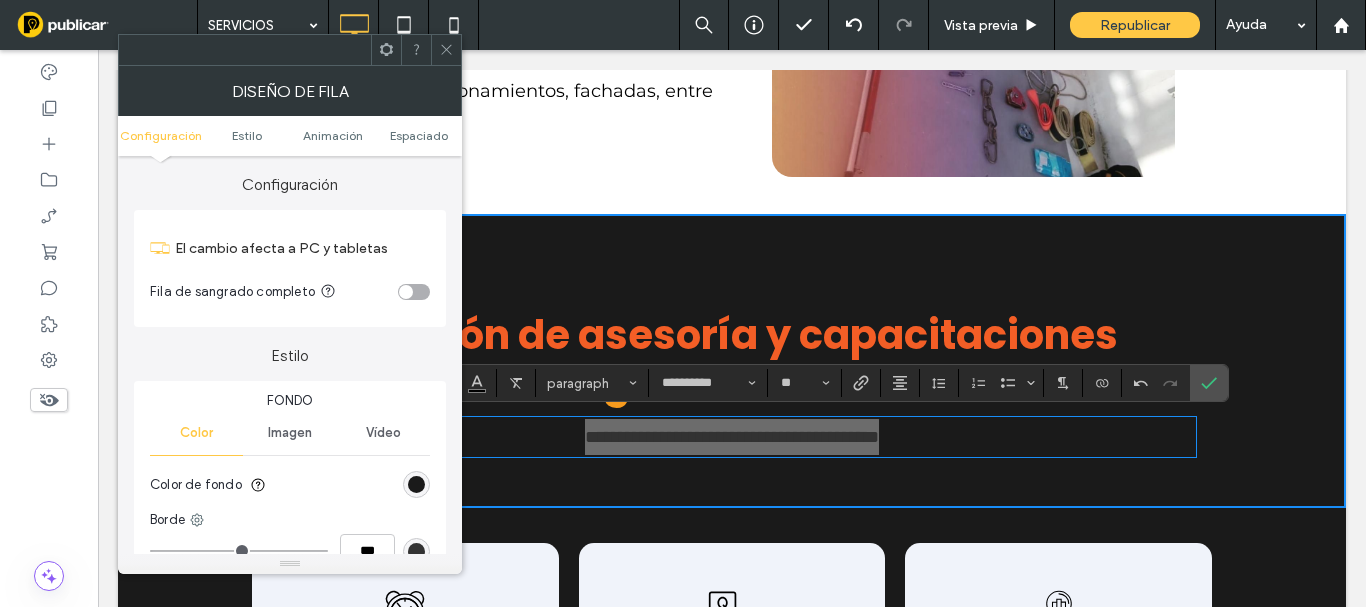 click 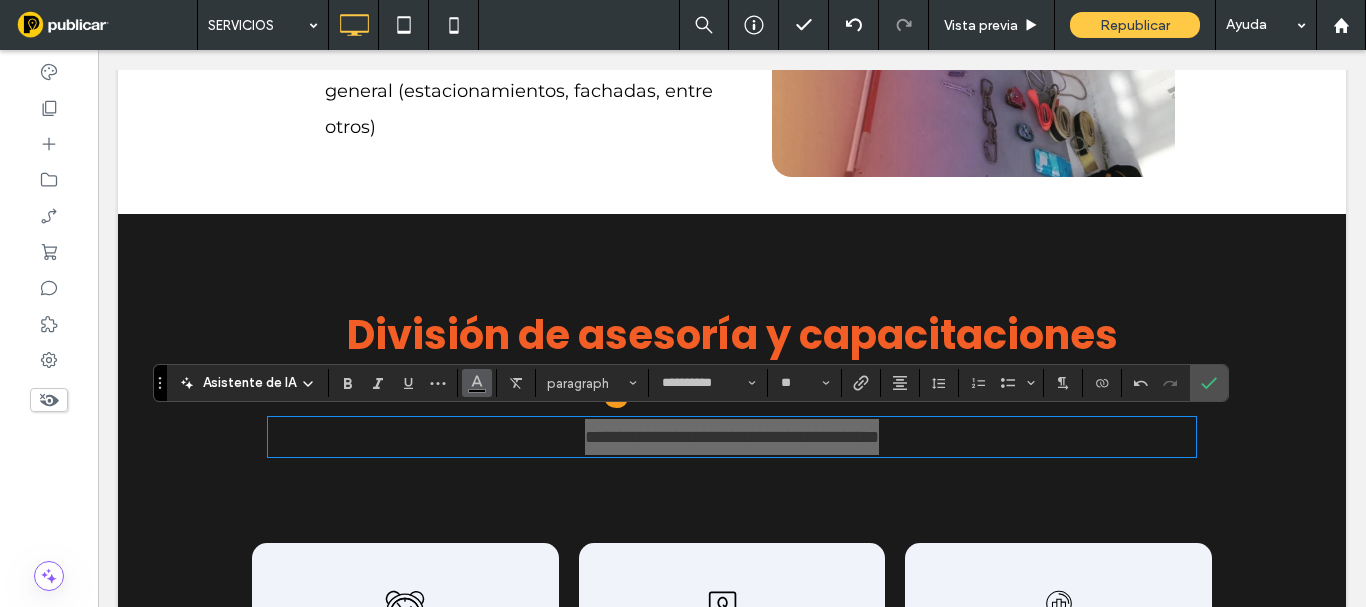 click 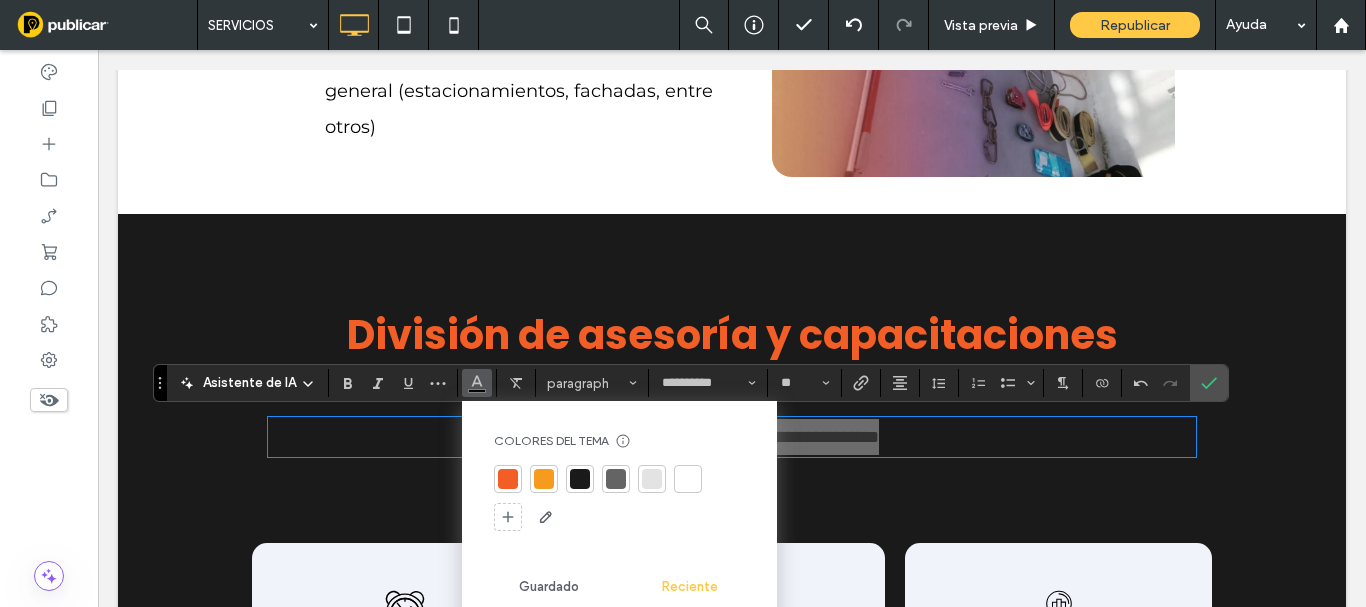 click at bounding box center (652, 479) 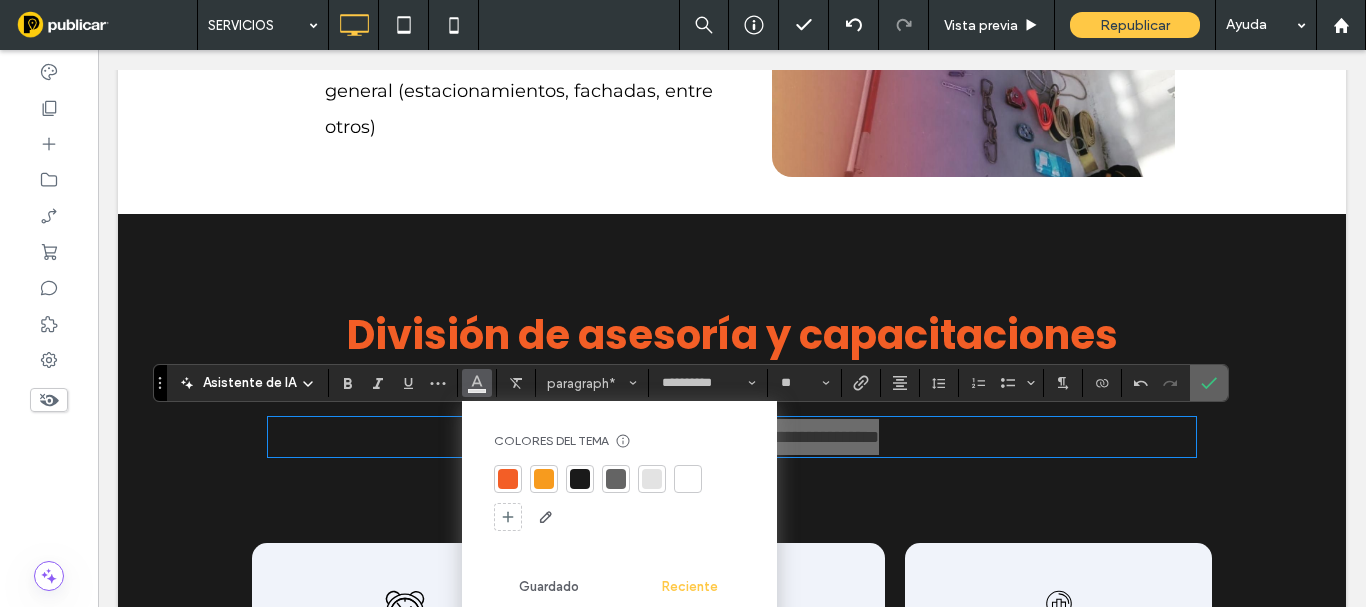 click at bounding box center [1209, 383] 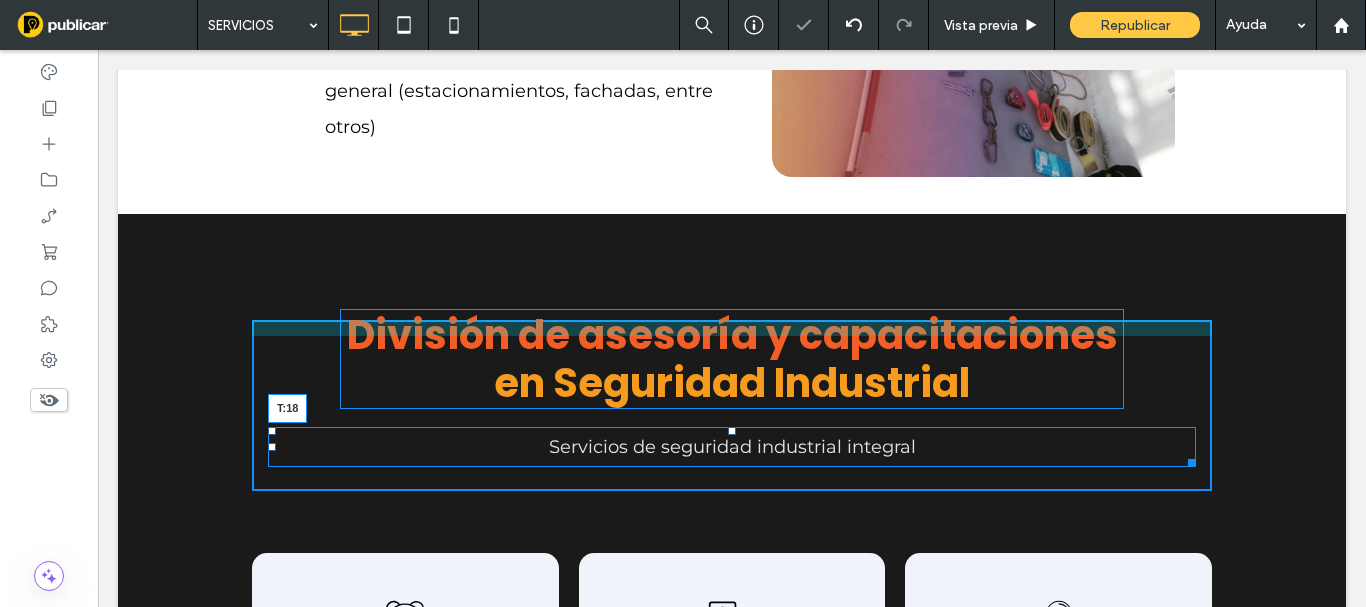 drag, startPoint x: 726, startPoint y: 420, endPoint x: 727, endPoint y: 430, distance: 10.049875 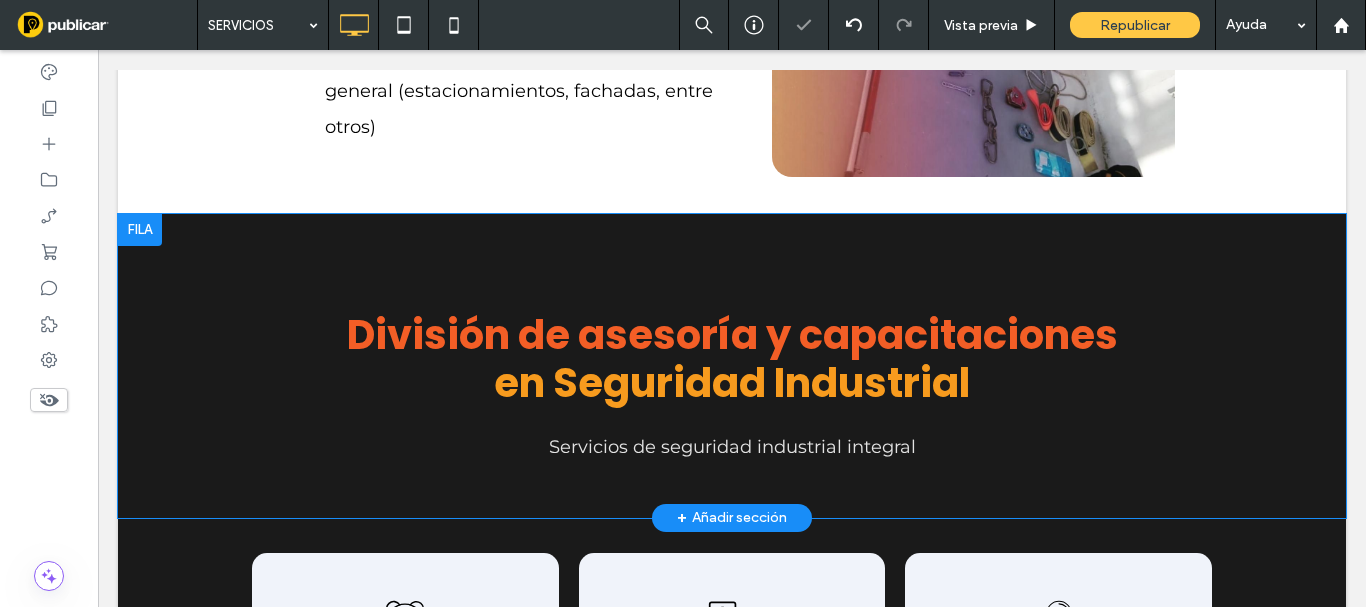 click on "Servicios de seguridad industrial integral" at bounding box center [732, 447] 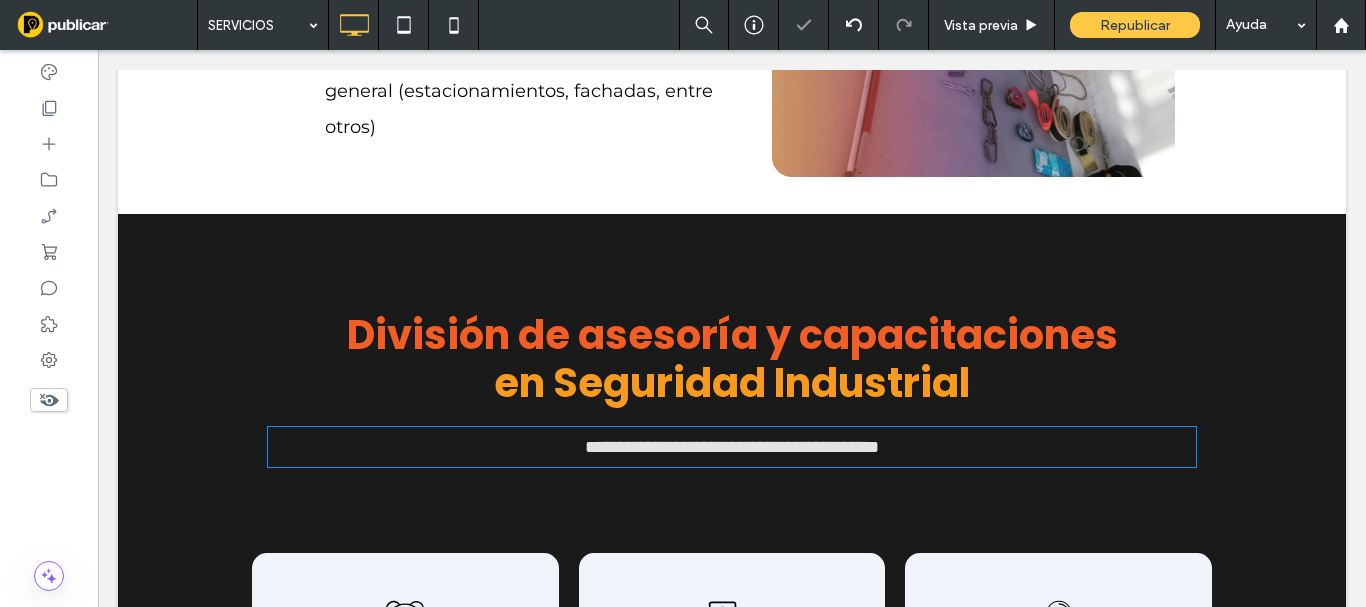 type on "**********" 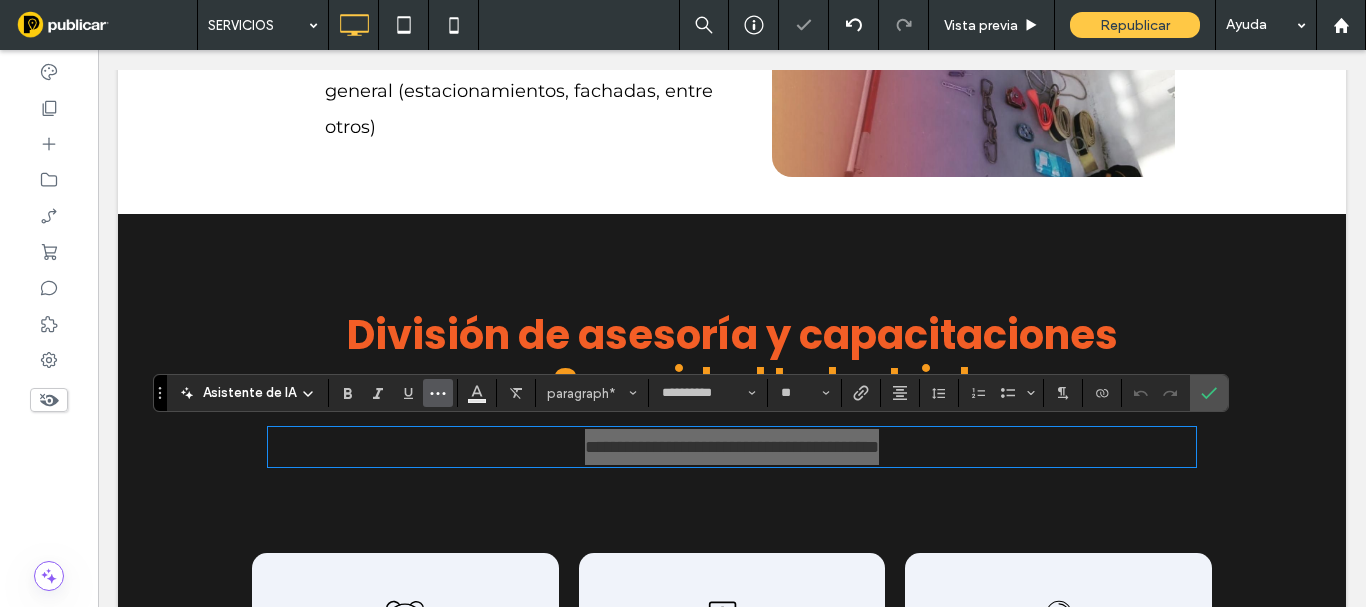 click 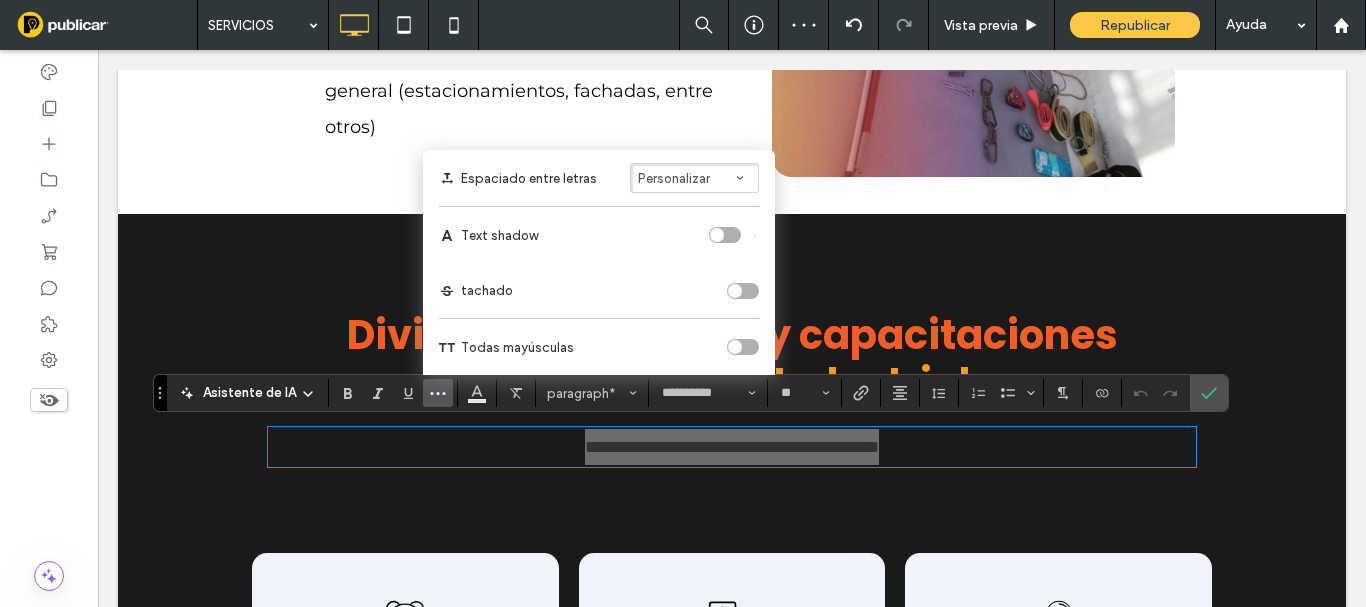 click on "Personalizar" at bounding box center (694, 178) 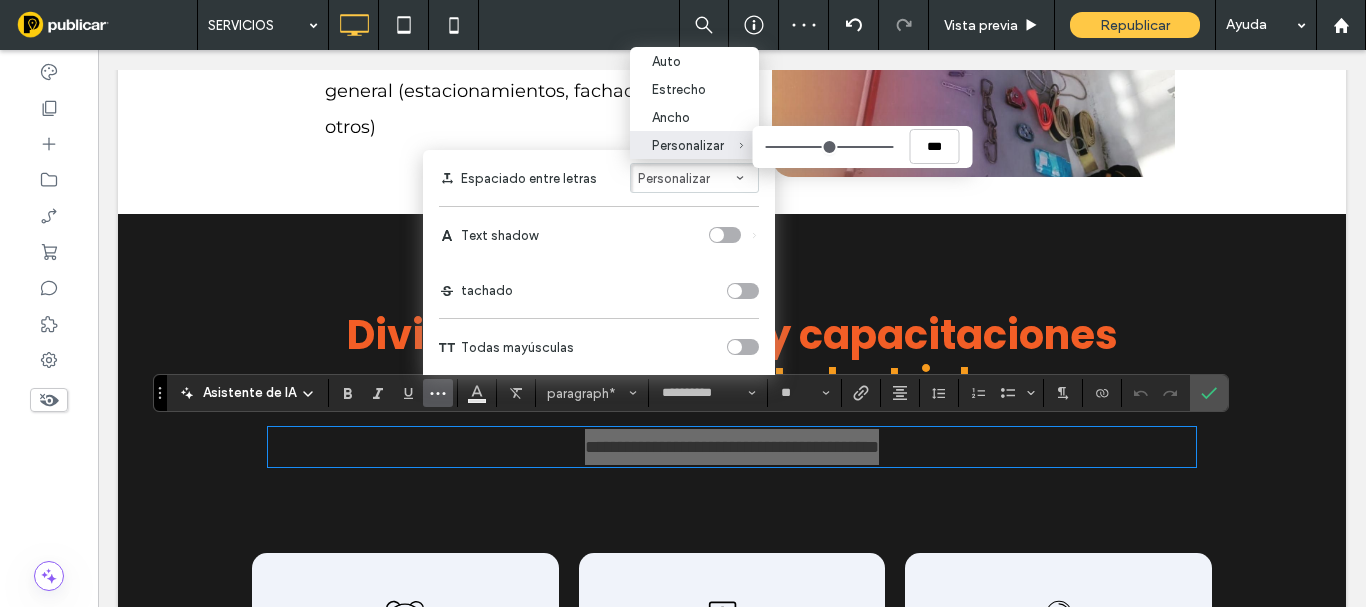 type on "****" 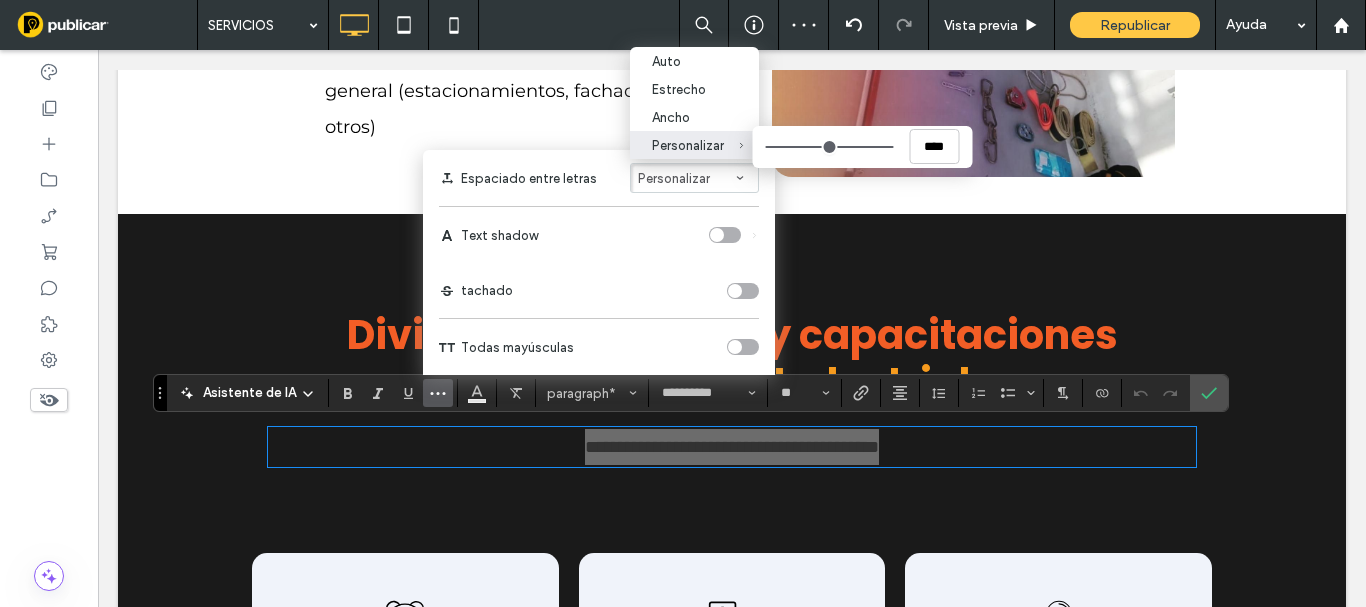 type on "****" 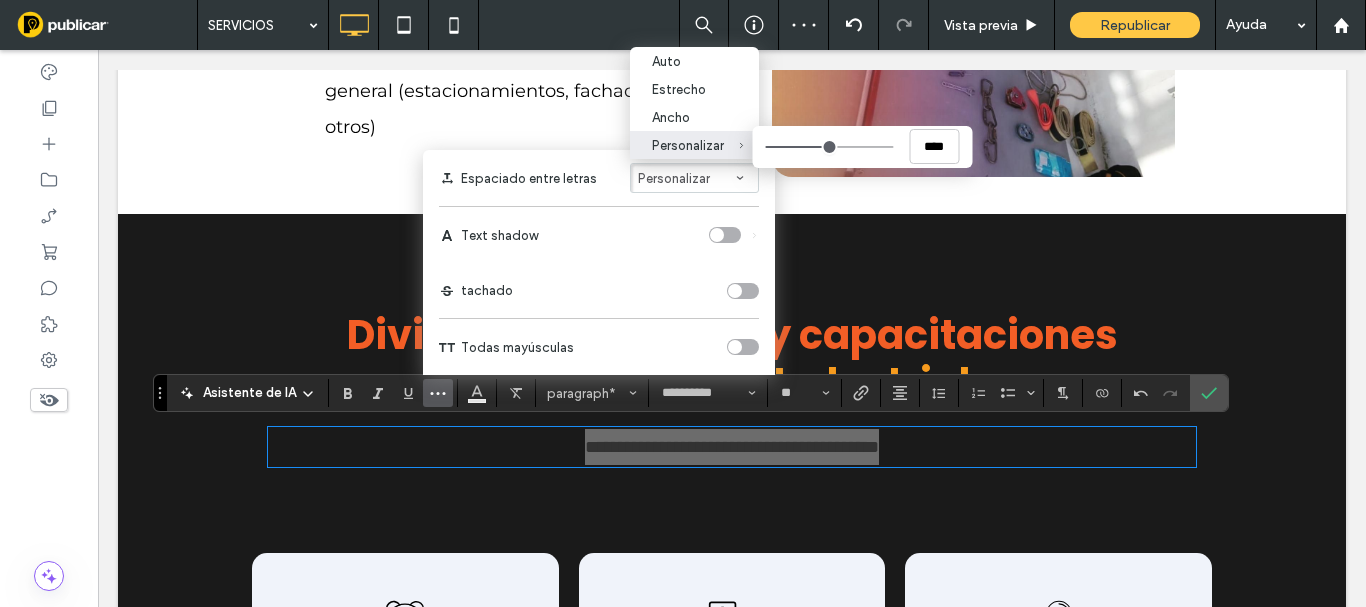 type on "****" 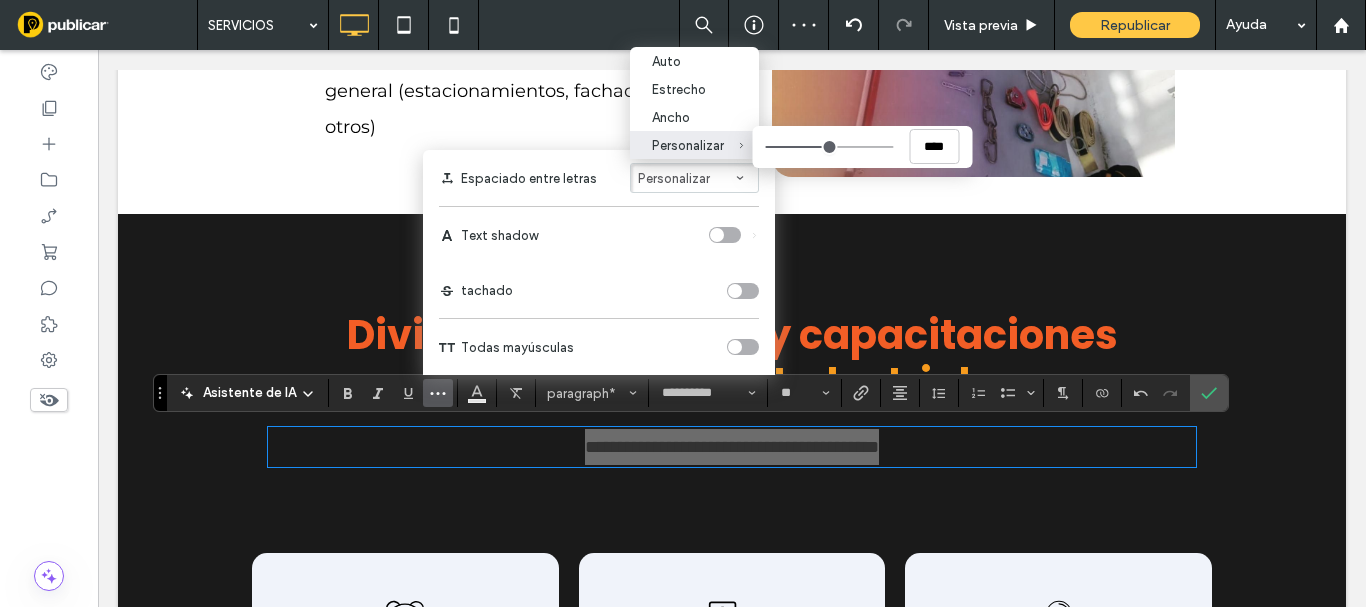 type on "****" 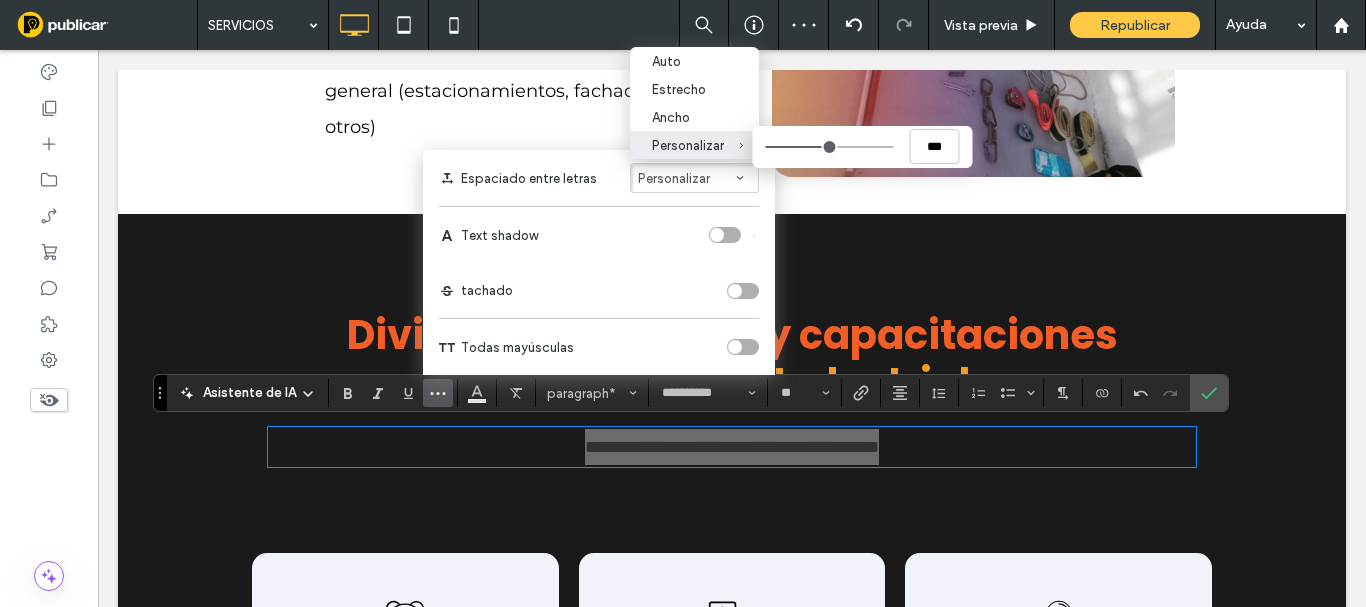type on "****" 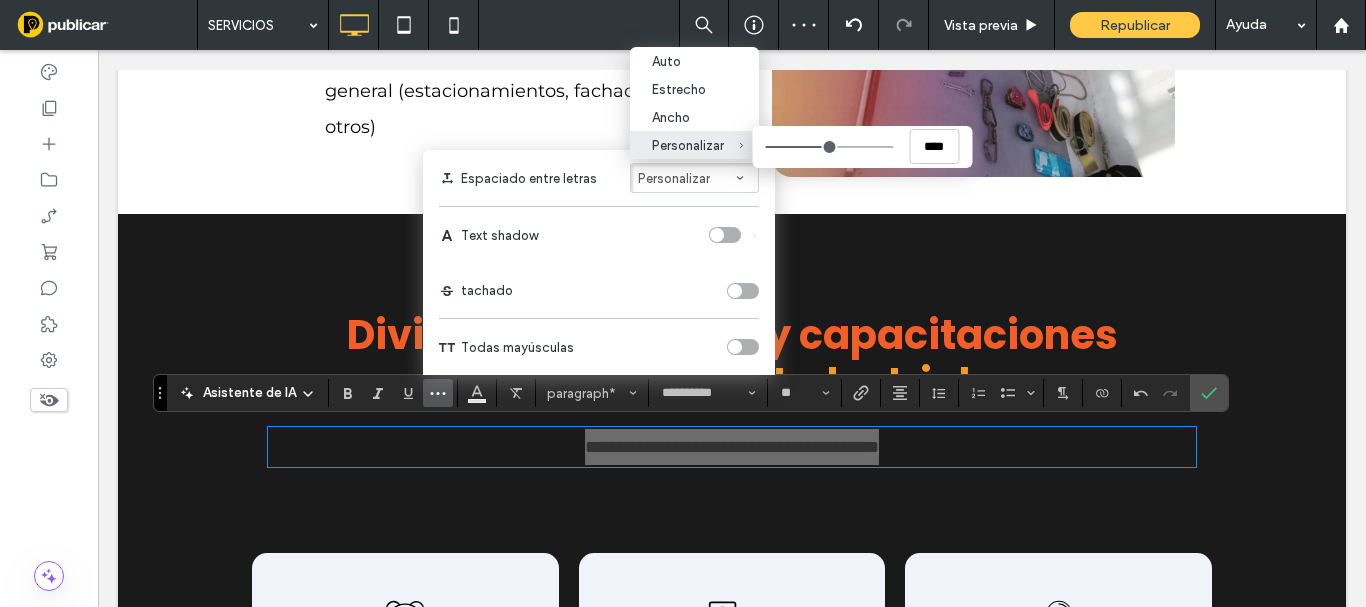 type on "***" 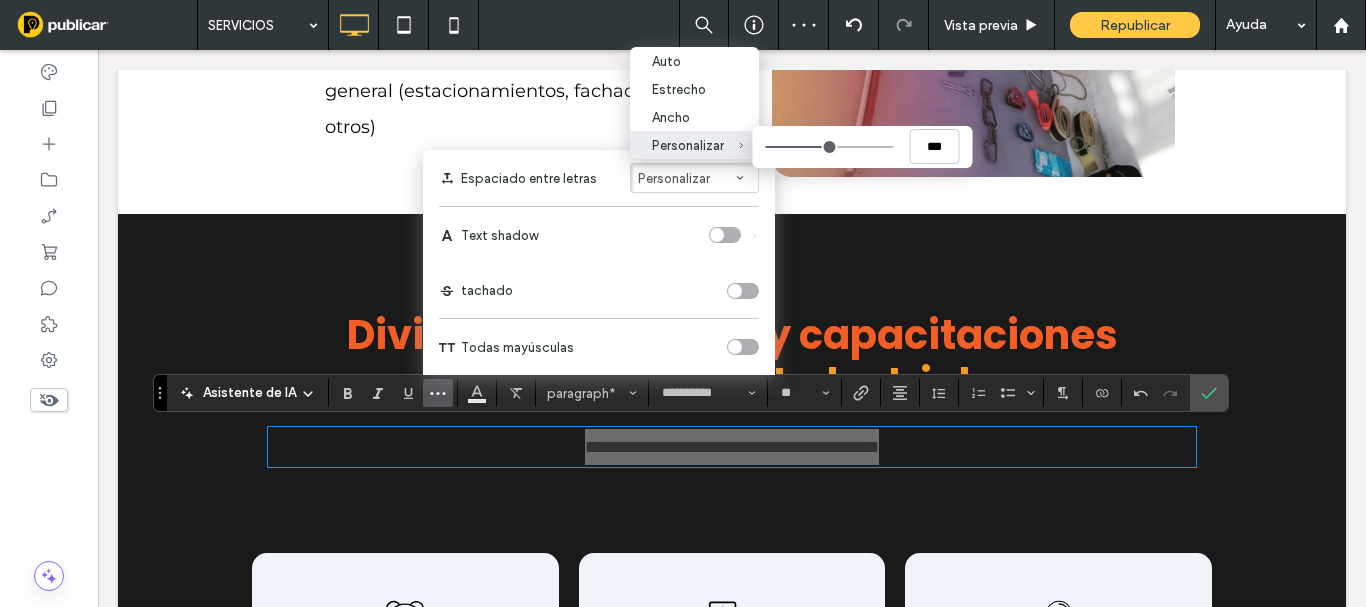 type on "****" 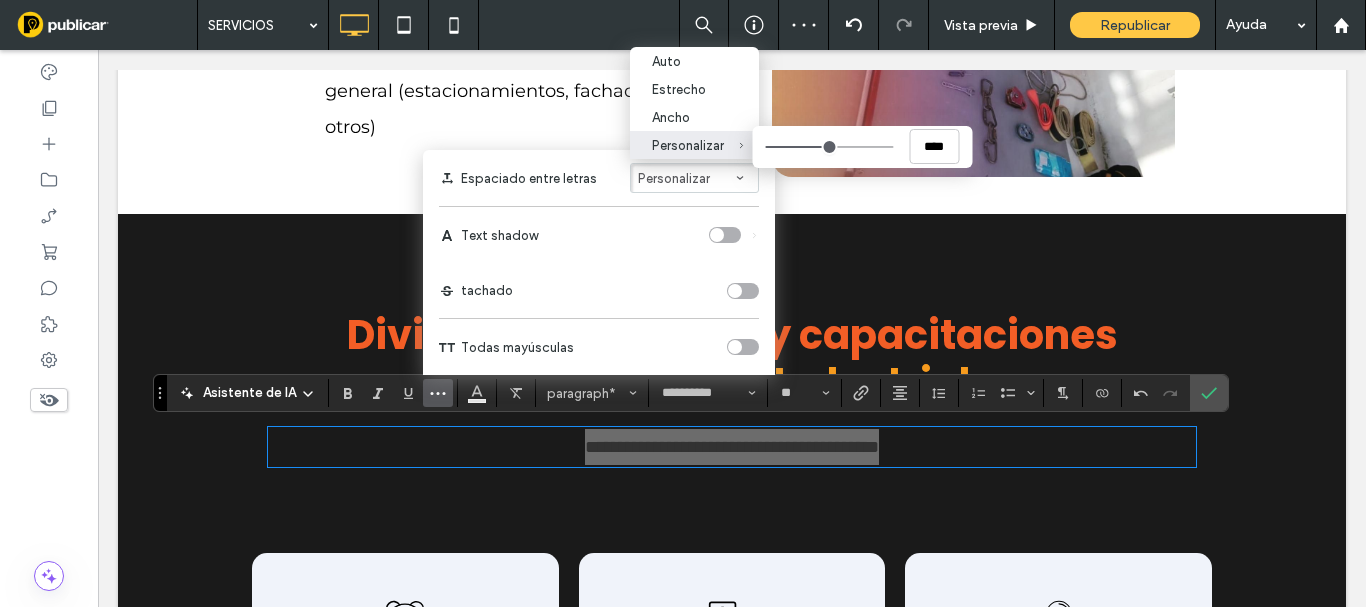 type on "****" 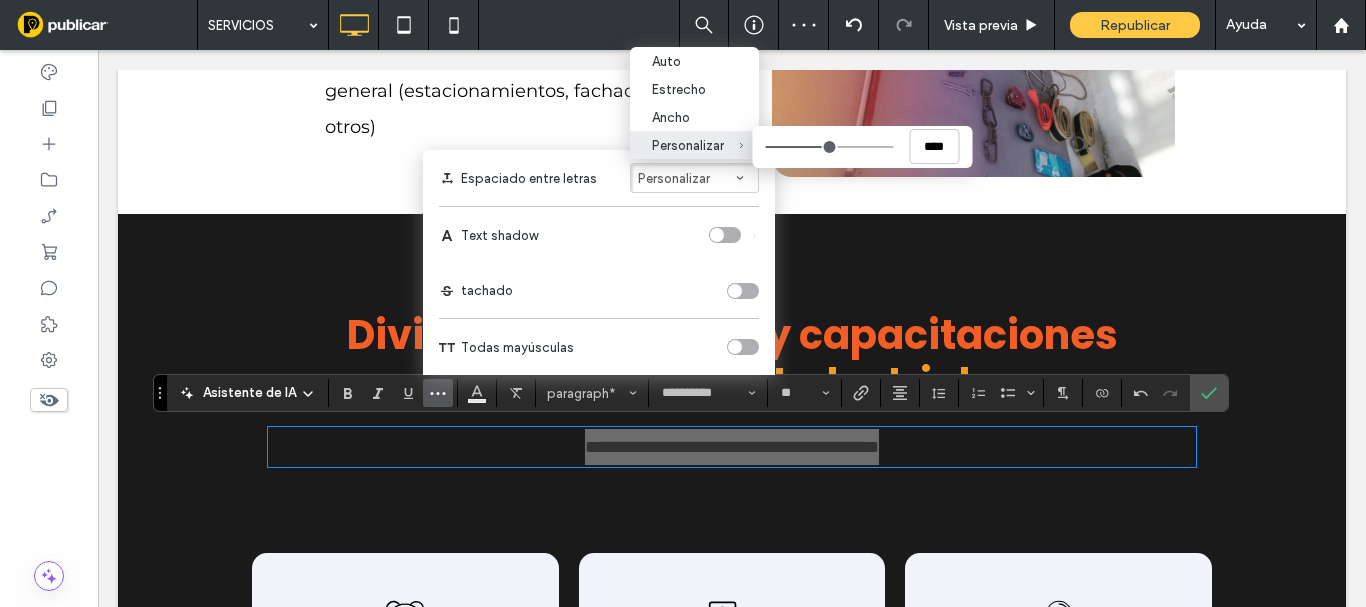 type on "****" 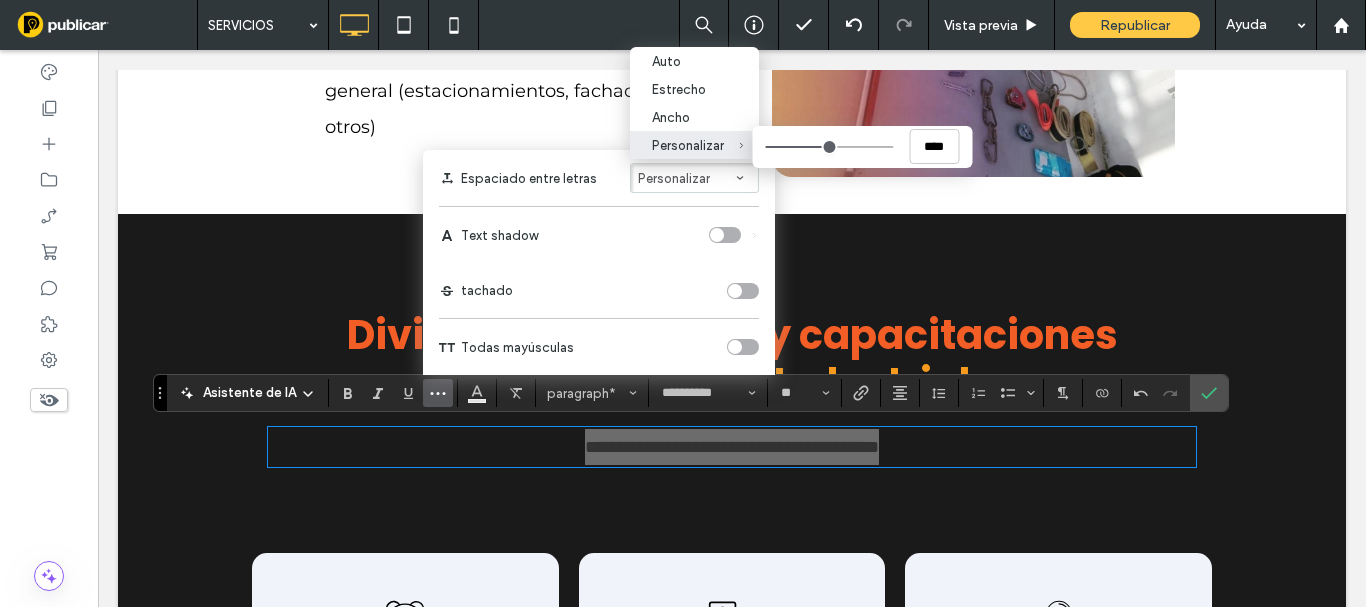 drag, startPoint x: 883, startPoint y: 149, endPoint x: 827, endPoint y: 154, distance: 56.22277 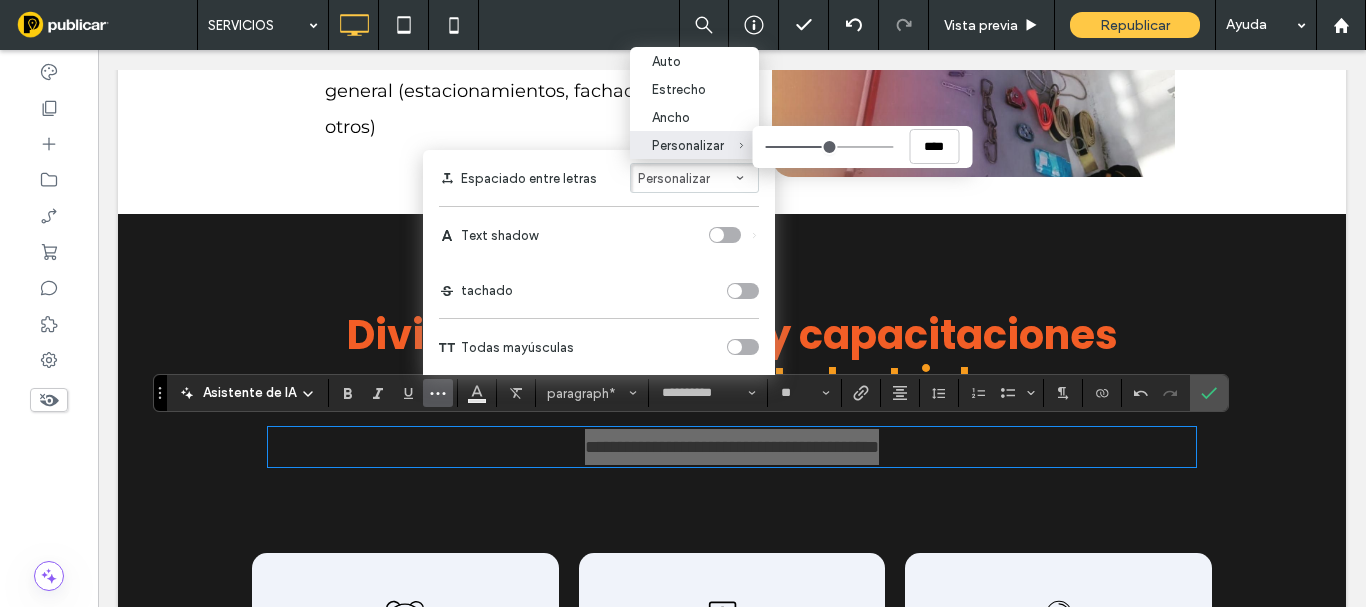click on "Personalizar ****" at bounding box center (829, 147) 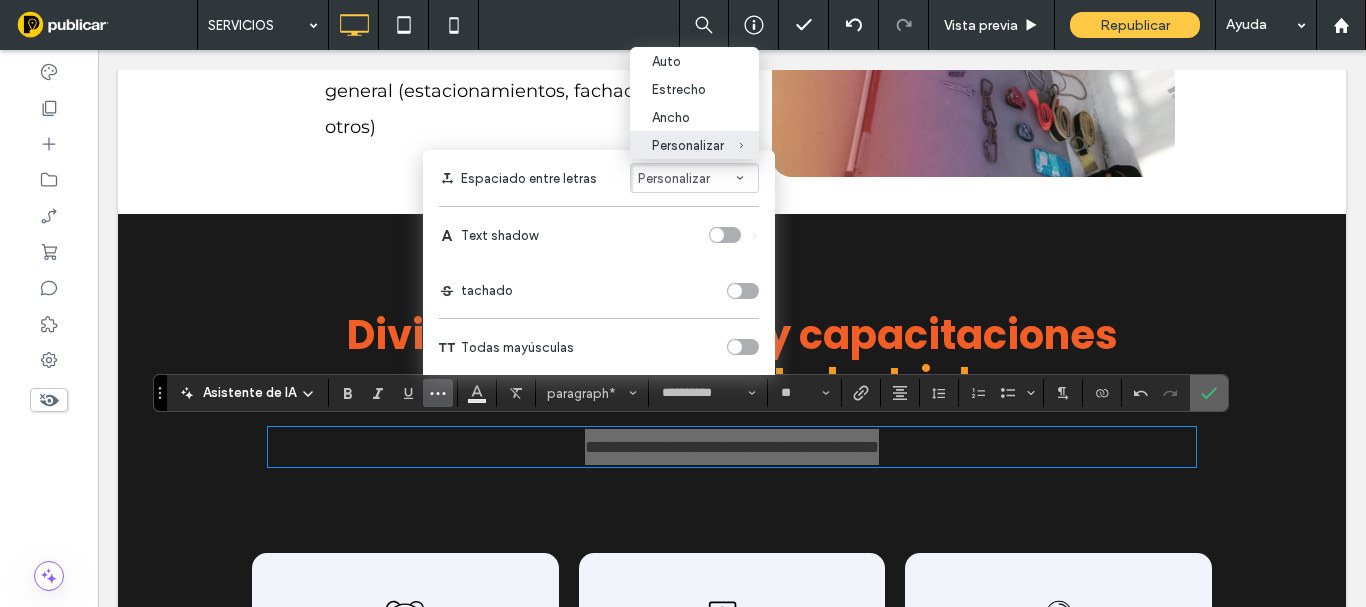 click 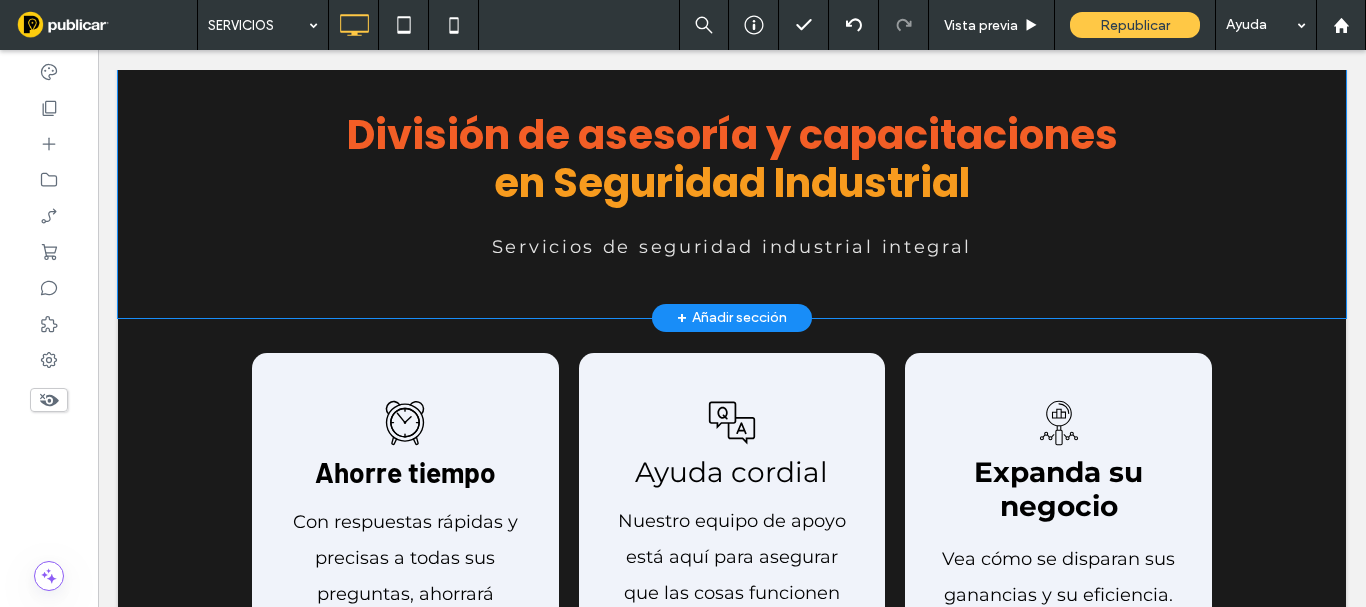 scroll, scrollTop: 2400, scrollLeft: 0, axis: vertical 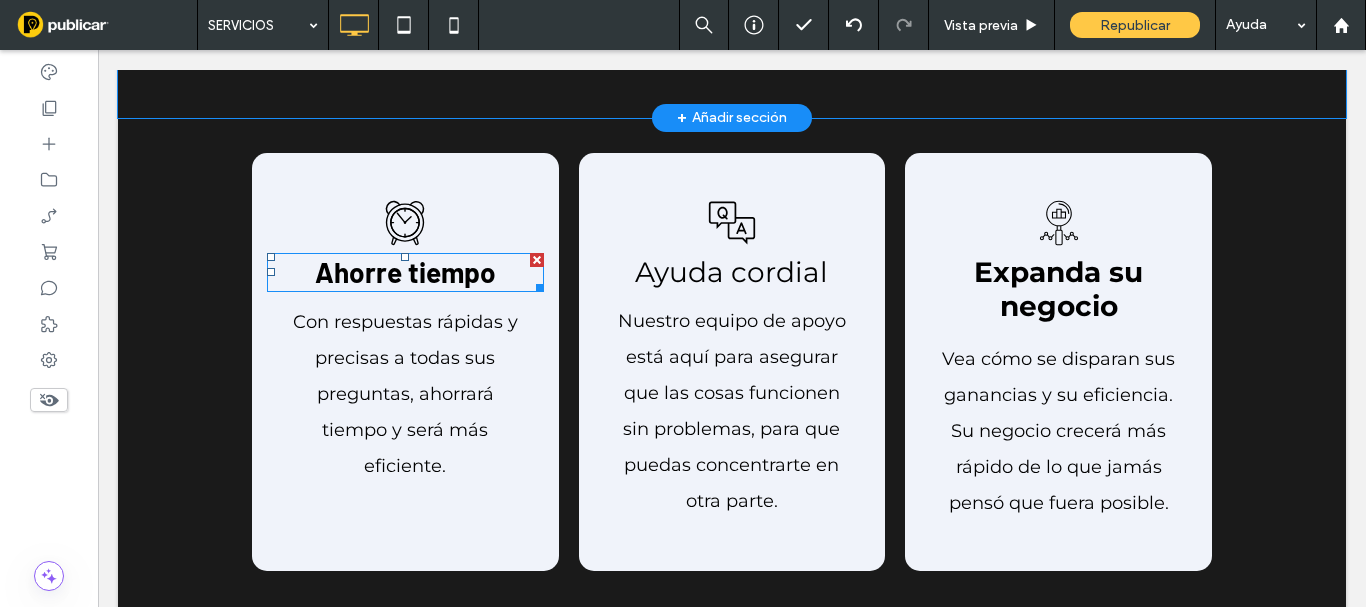 drag, startPoint x: 622, startPoint y: 312, endPoint x: 530, endPoint y: 262, distance: 104.70912 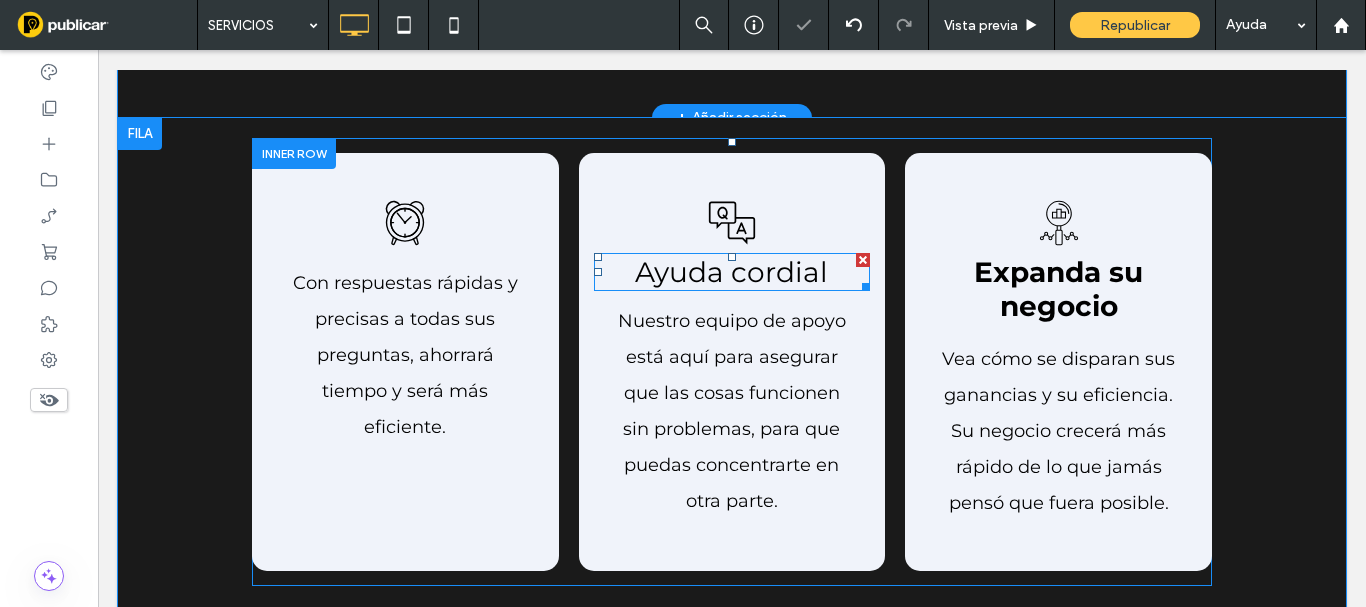 drag, startPoint x: 852, startPoint y: 259, endPoint x: 1083, endPoint y: 294, distance: 233.63647 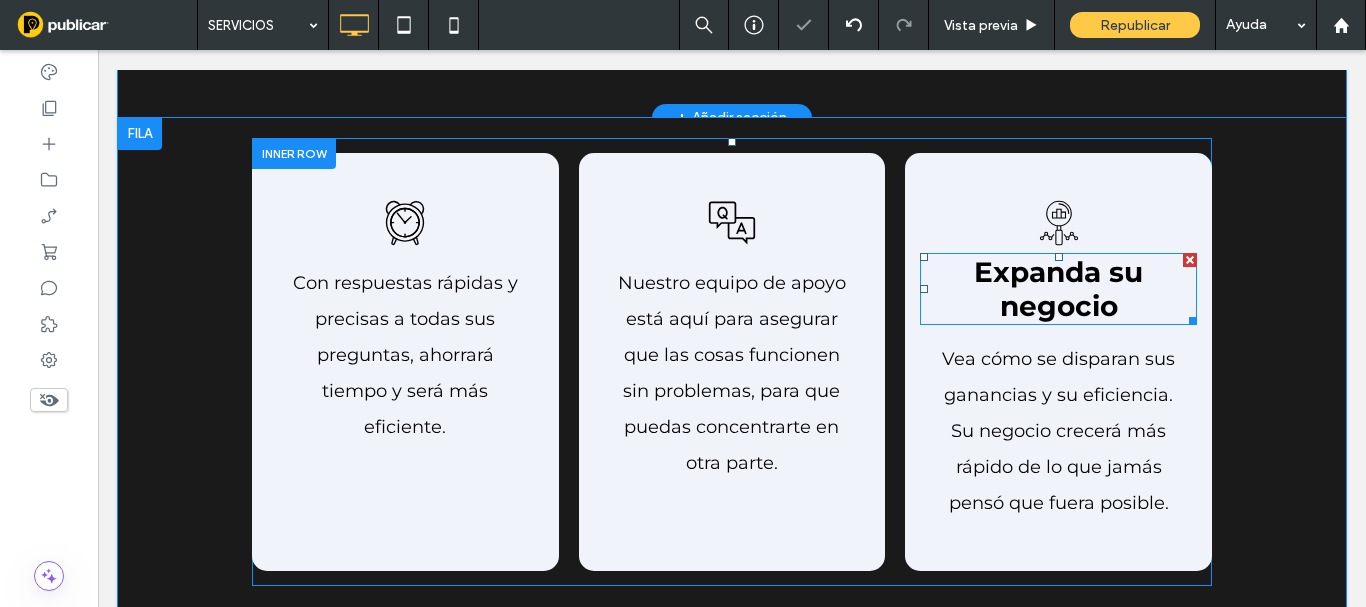 click at bounding box center [1190, 260] 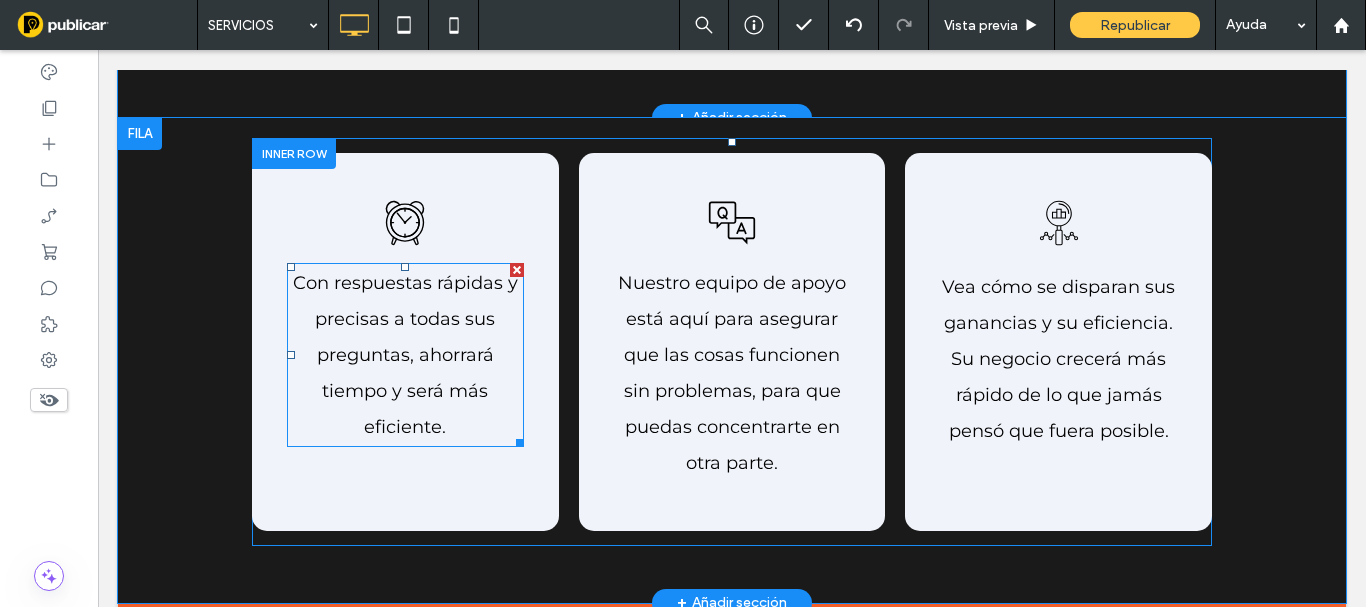 click on "Con respuestas rápidas y precisas a todas sus preguntas, ahorrará tiempo y será más eficiente." at bounding box center (405, 355) 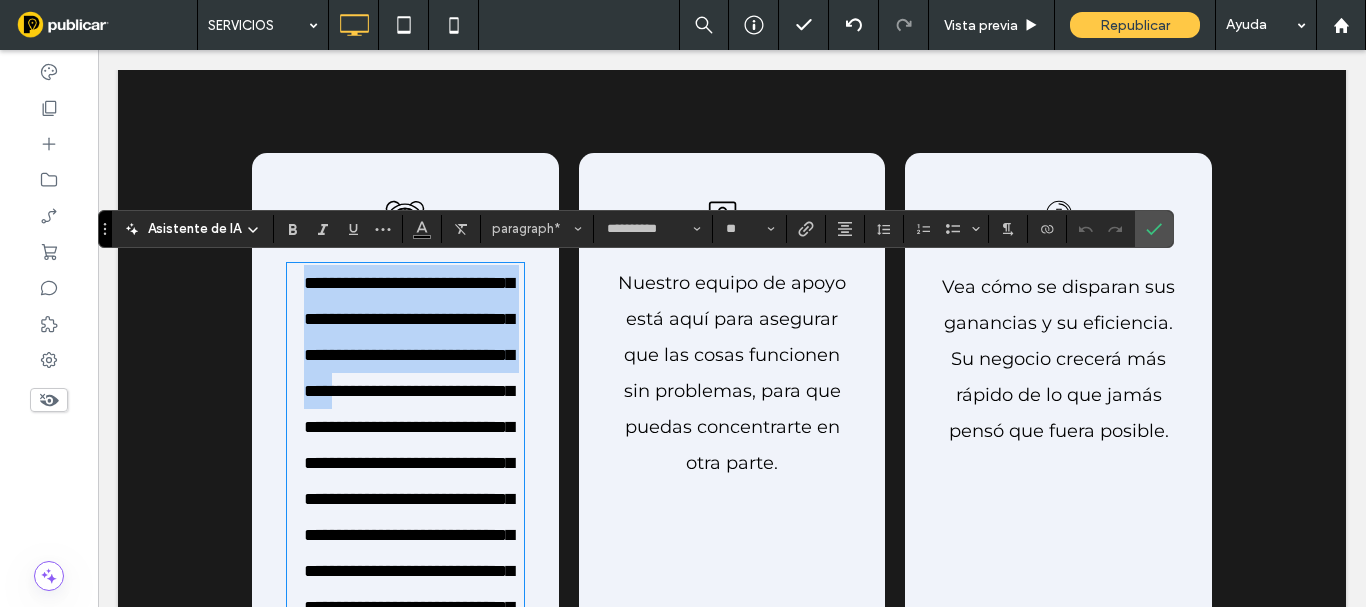 scroll, scrollTop: 0, scrollLeft: 0, axis: both 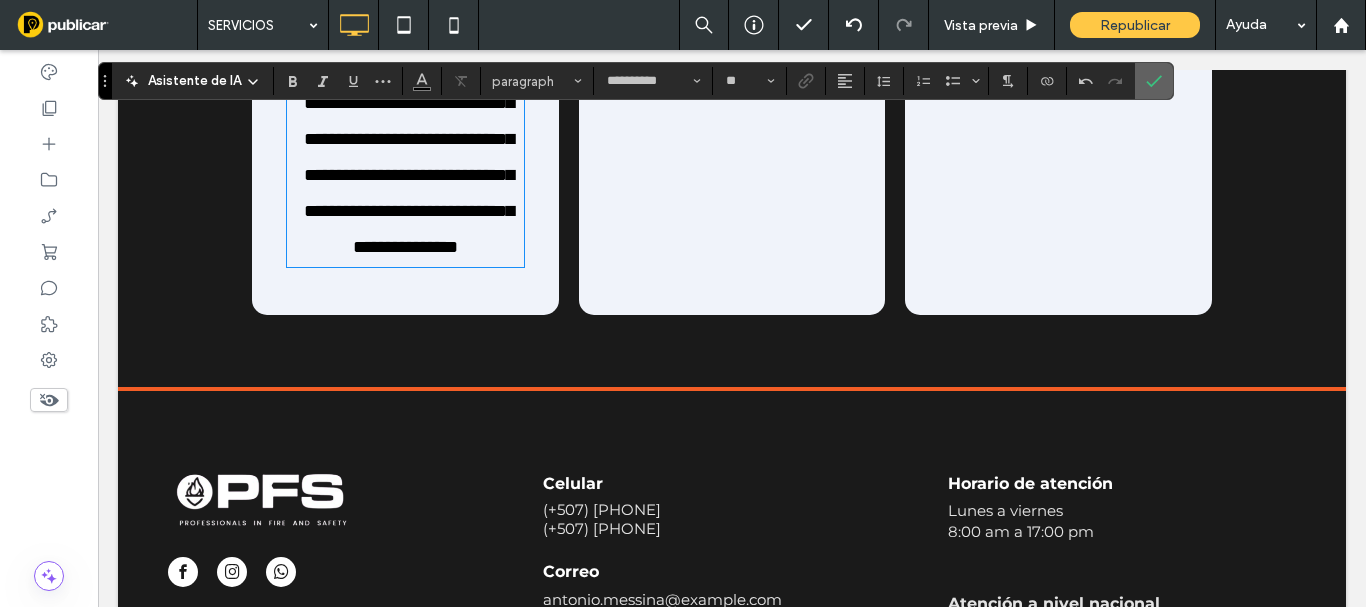click 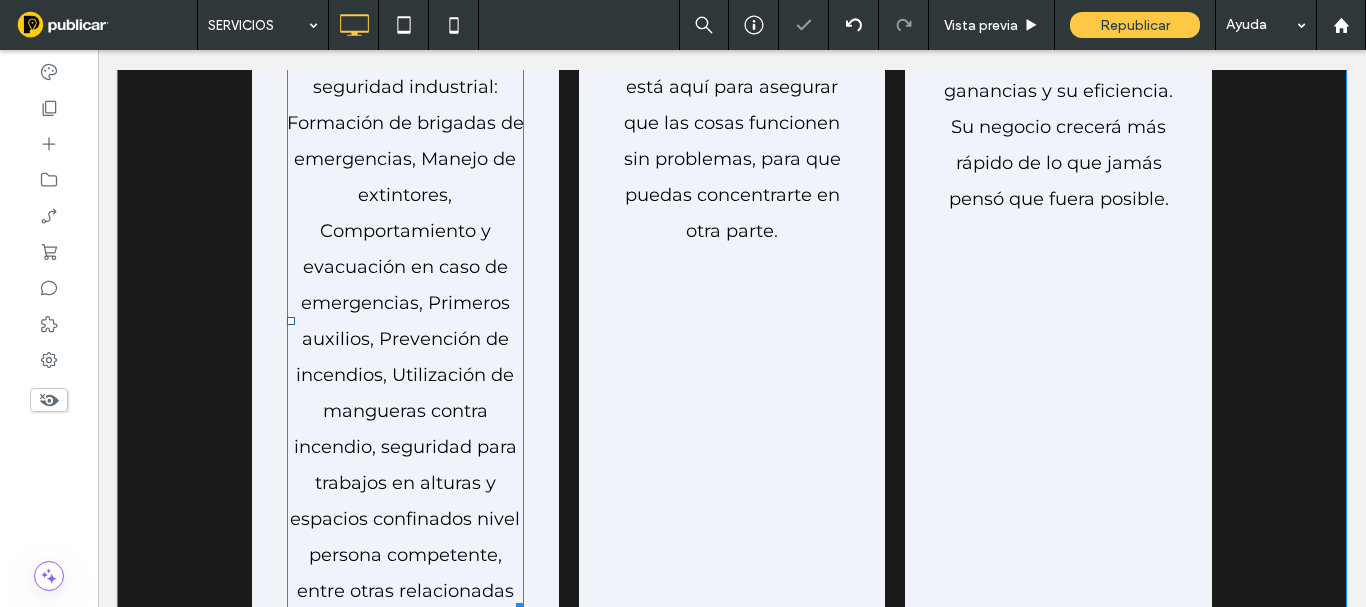 scroll, scrollTop: 2532, scrollLeft: 0, axis: vertical 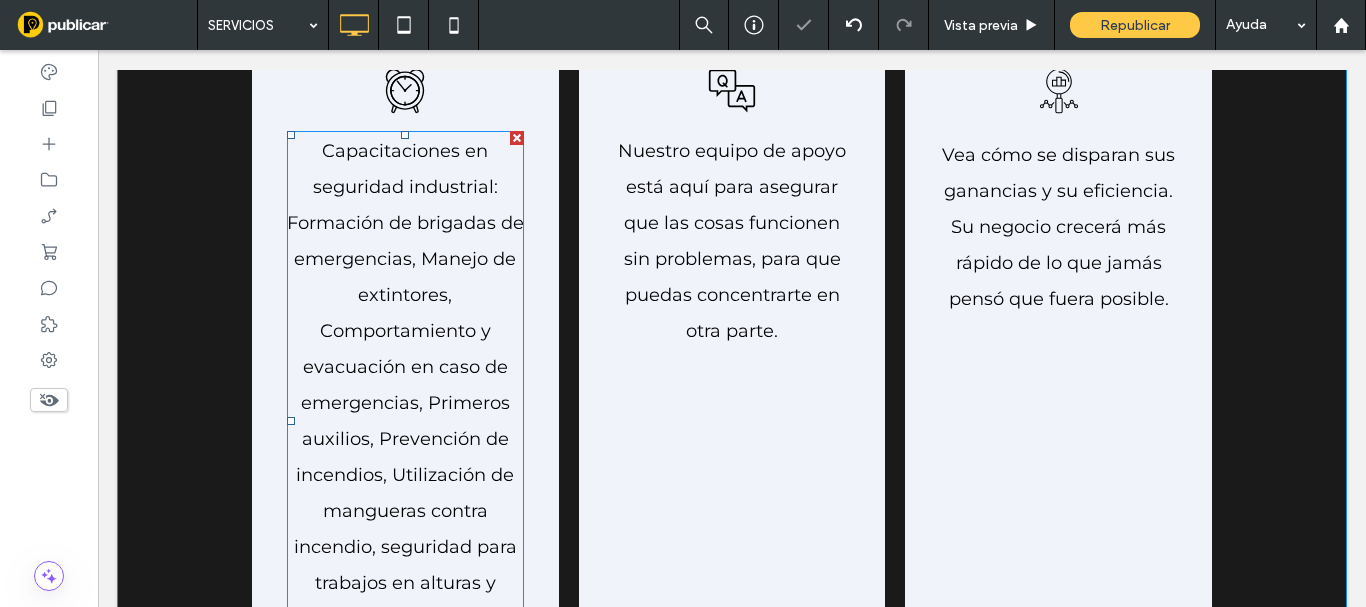 click on "Capacitaciones en seguridad industrial: Formación de brigadas de emergencias, Manejo de extintores, Comportamiento y evacuación en caso de emergencias, Primeros auxilios, Prevención de incendios, Utilización de mangueras contra incendio, seguridad para trabajos en alturas y espacios confinados nivel persona competente, entre otras relacionadas" at bounding box center [406, 421] 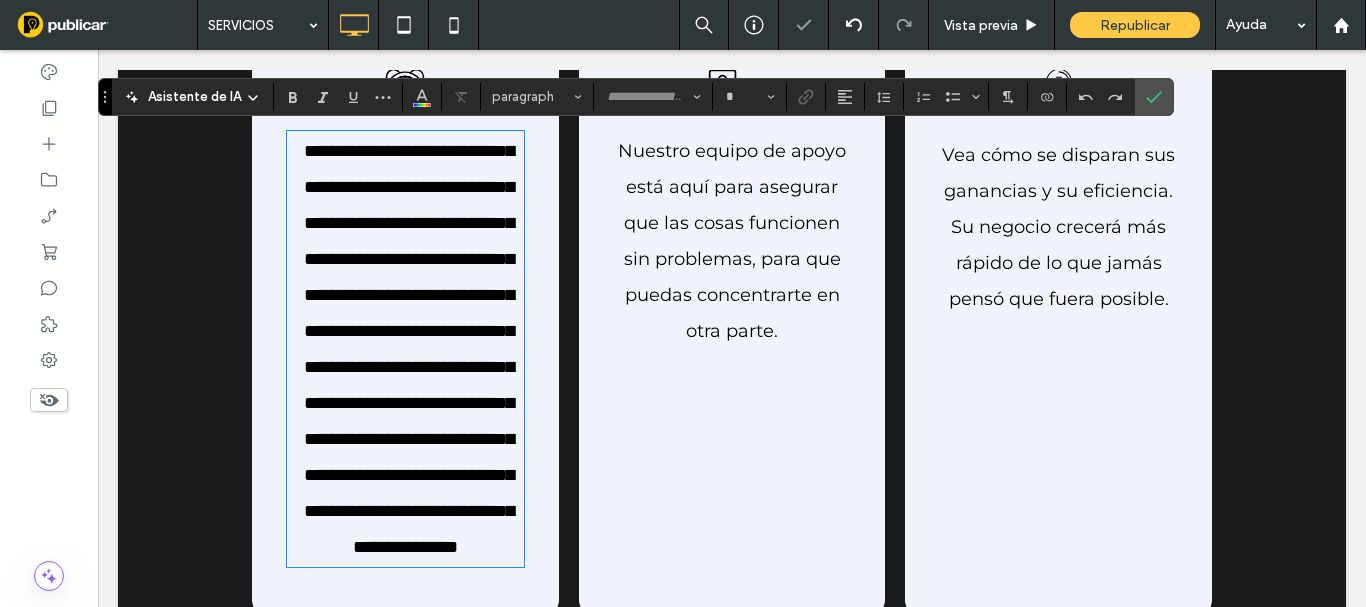 type on "**********" 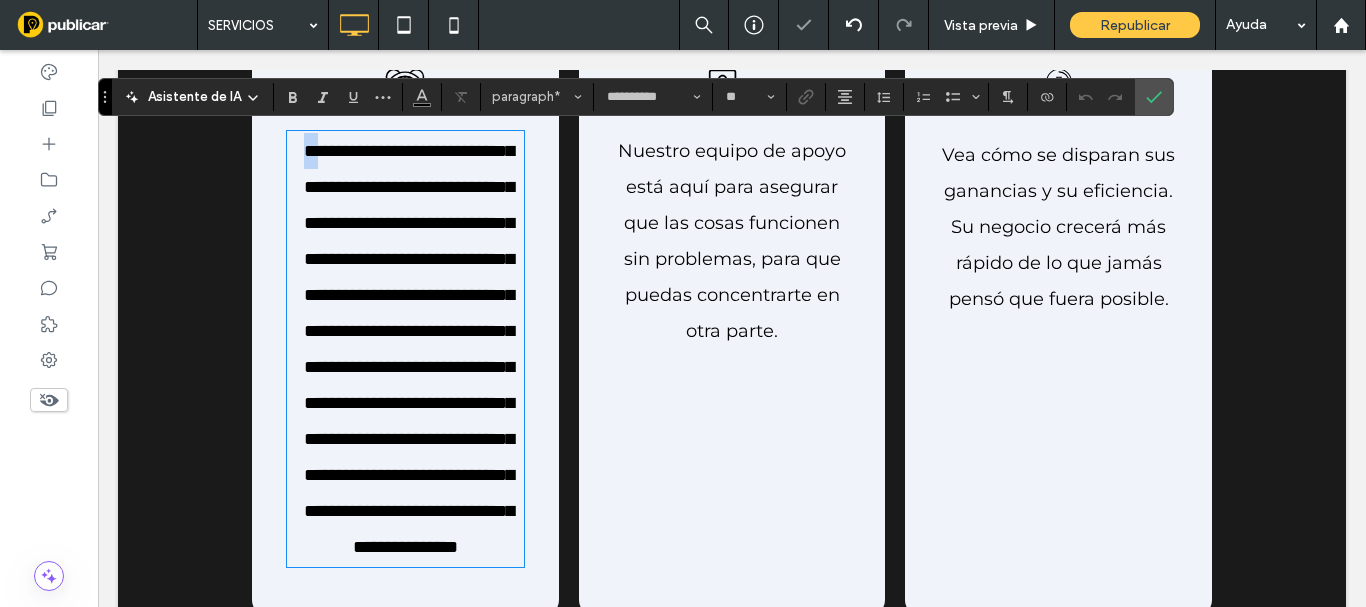 scroll, scrollTop: 2732, scrollLeft: 0, axis: vertical 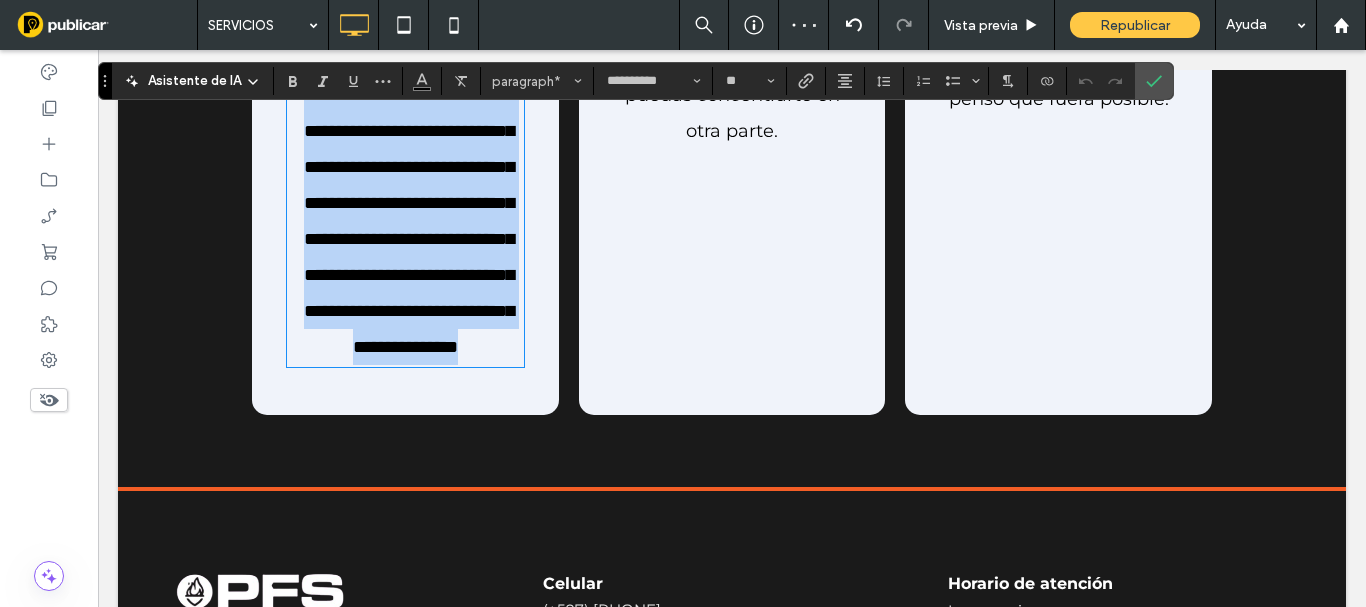 drag, startPoint x: 318, startPoint y: 146, endPoint x: 509, endPoint y: 482, distance: 386.4932 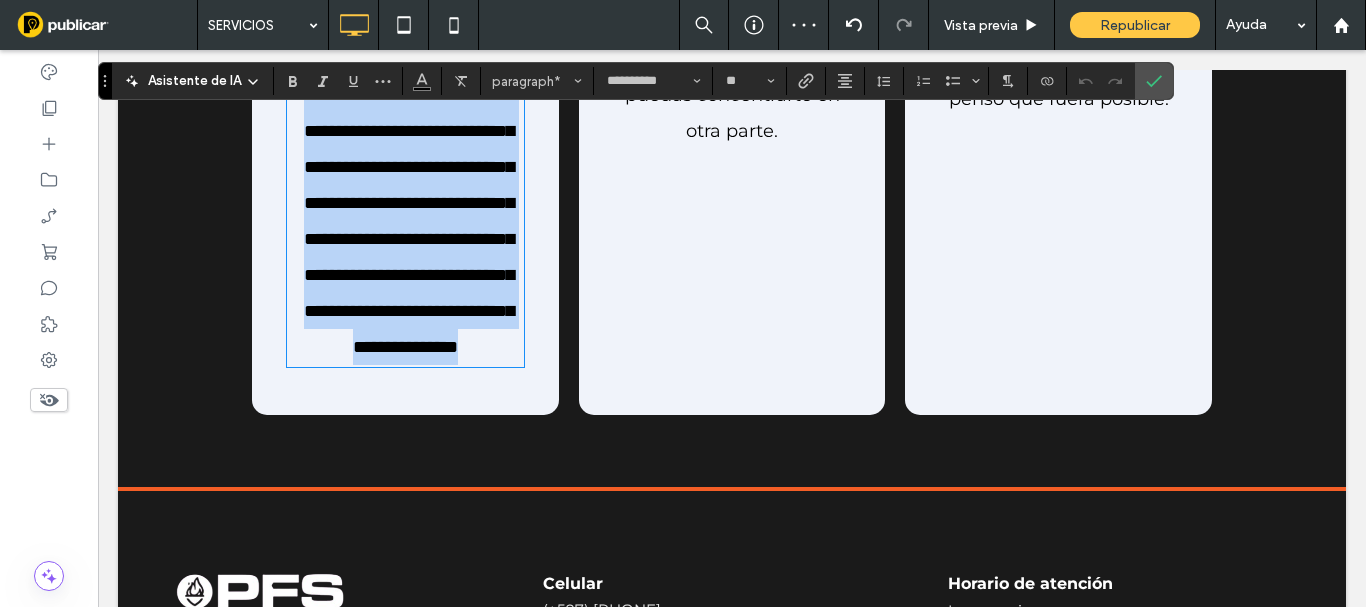 click on "**********" at bounding box center (406, 149) 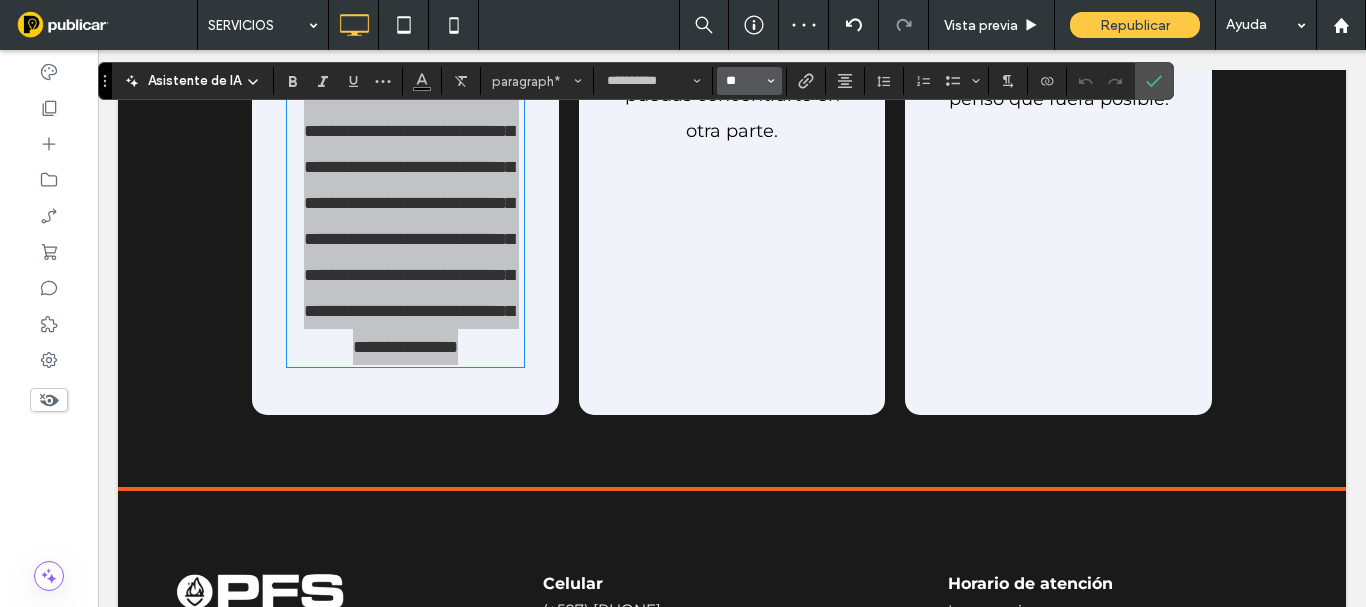 click on "**" at bounding box center (743, 81) 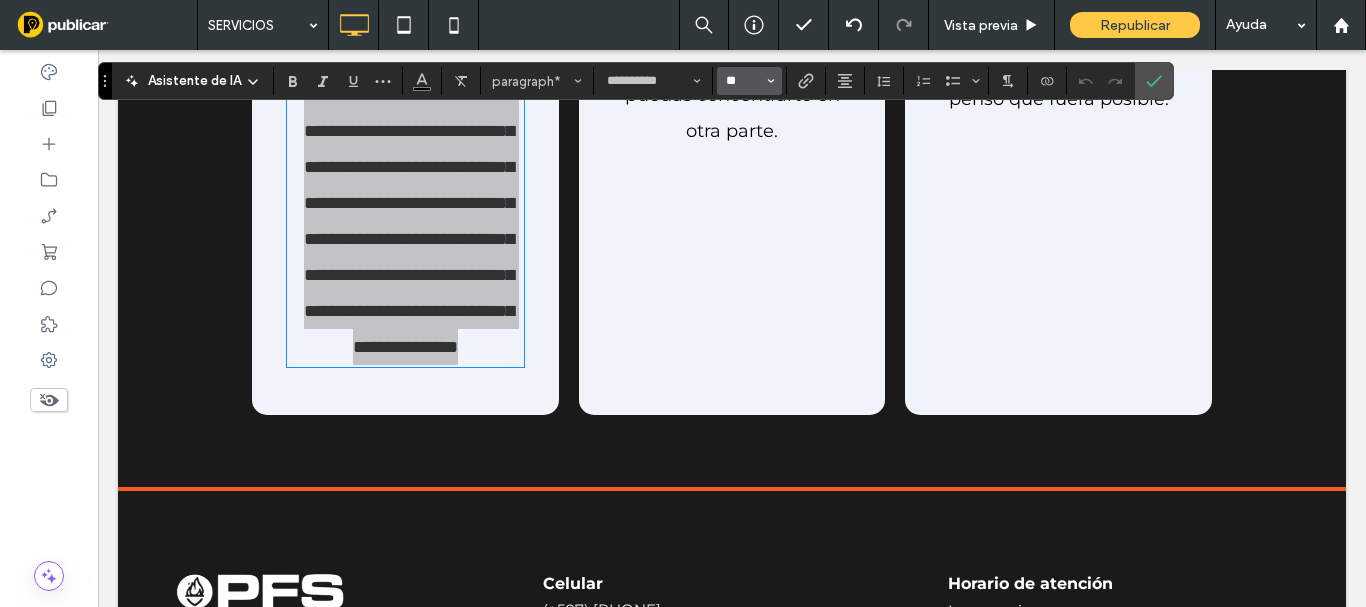 type on "*" 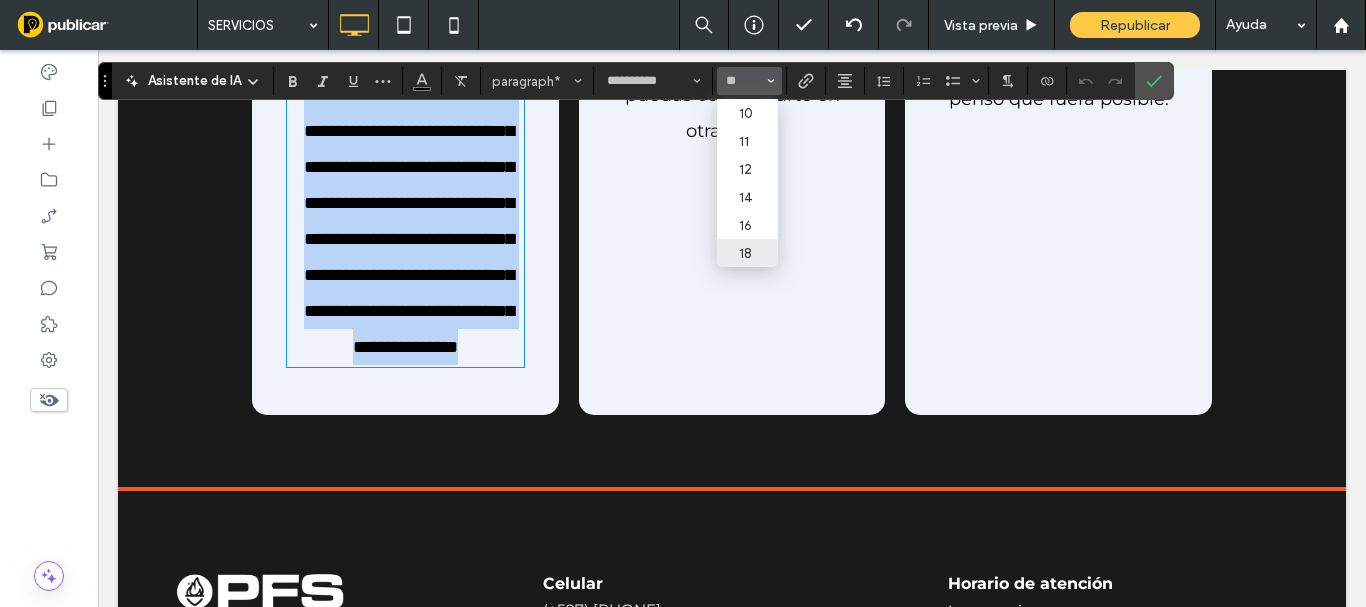 type on "**" 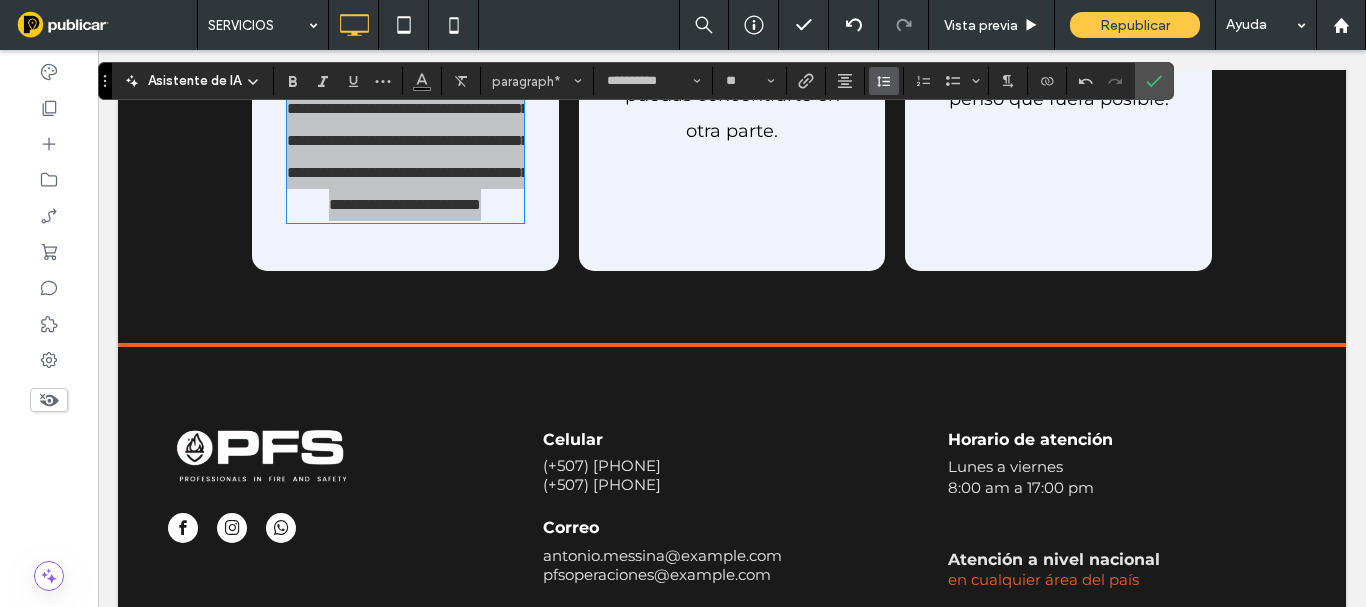 click 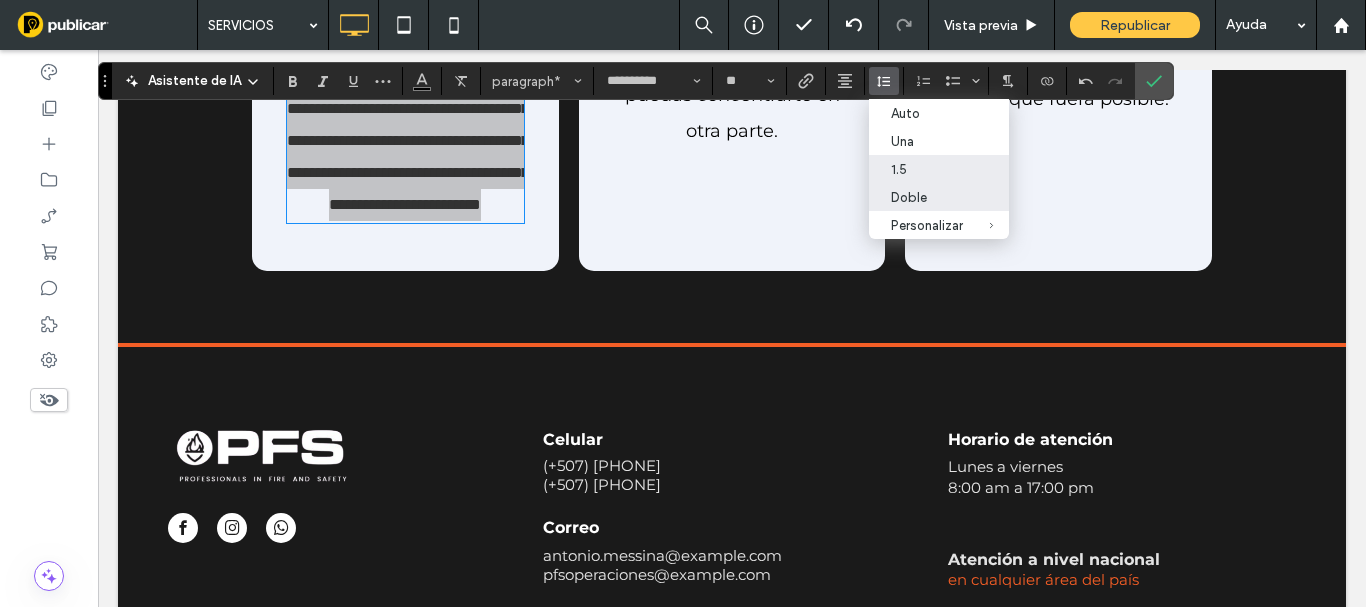 click on "1.5" at bounding box center [927, 169] 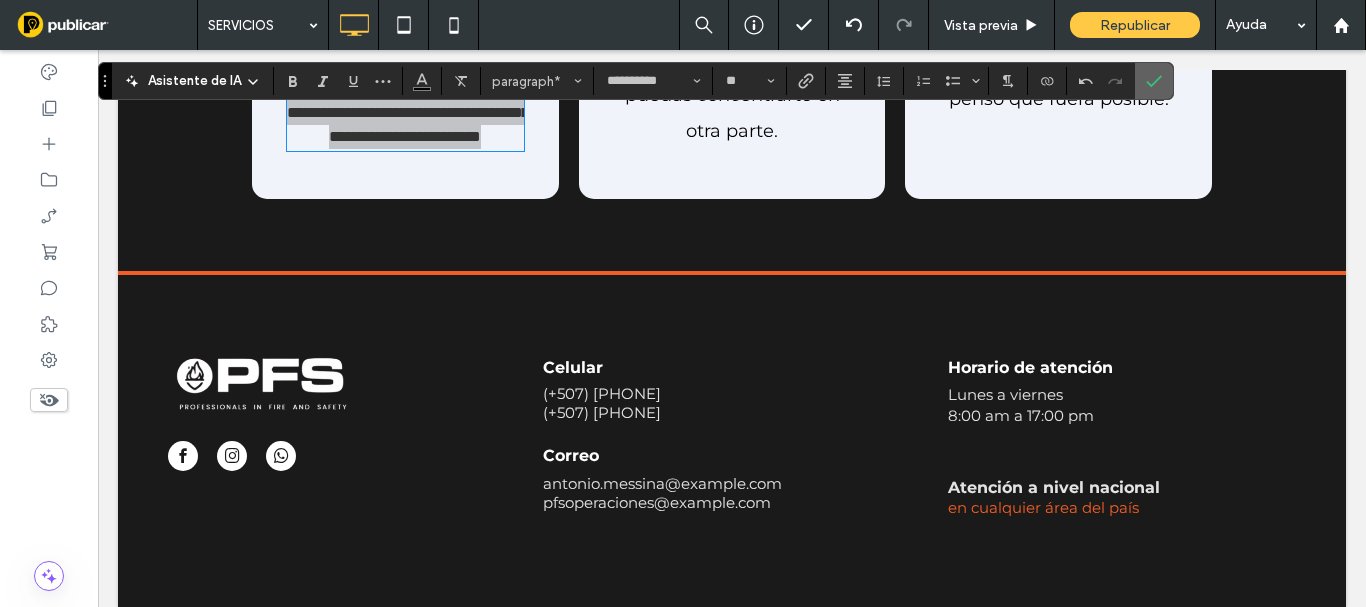 click at bounding box center [1154, 81] 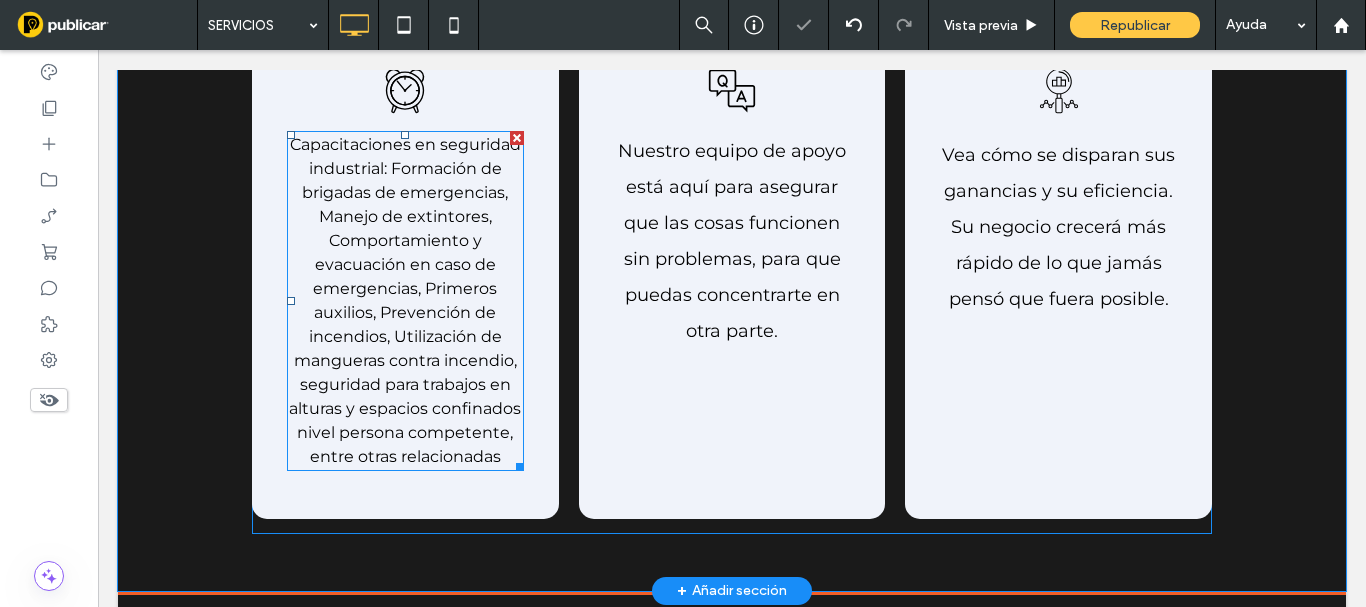 scroll, scrollTop: 2432, scrollLeft: 0, axis: vertical 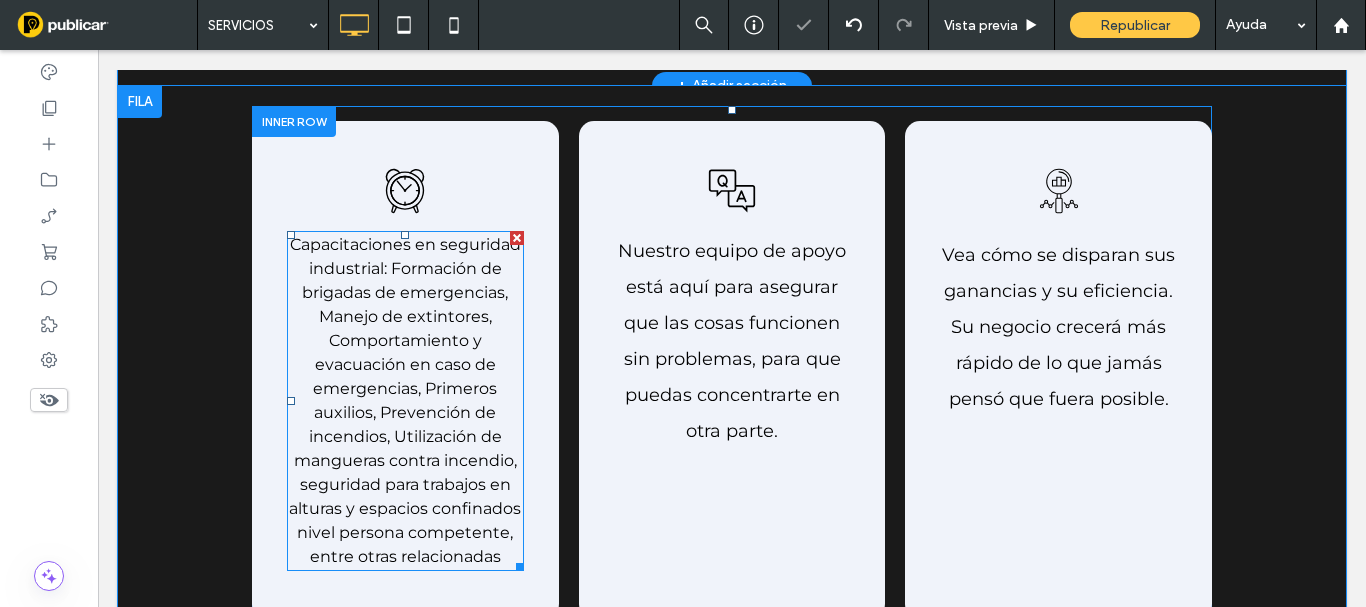 click on "Capacitaciones en seguridad industrial: Formación de brigadas de emergencias, Manejo de extintores, Comportamiento y evacuación en caso de emergencias, Primeros auxilios, Prevención de incendios, Utilización de mangueras contra incendio, seguridad para trabajos en alturas y espacios confinados nivel persona competente, entre otras relacionadas" at bounding box center [405, 400] 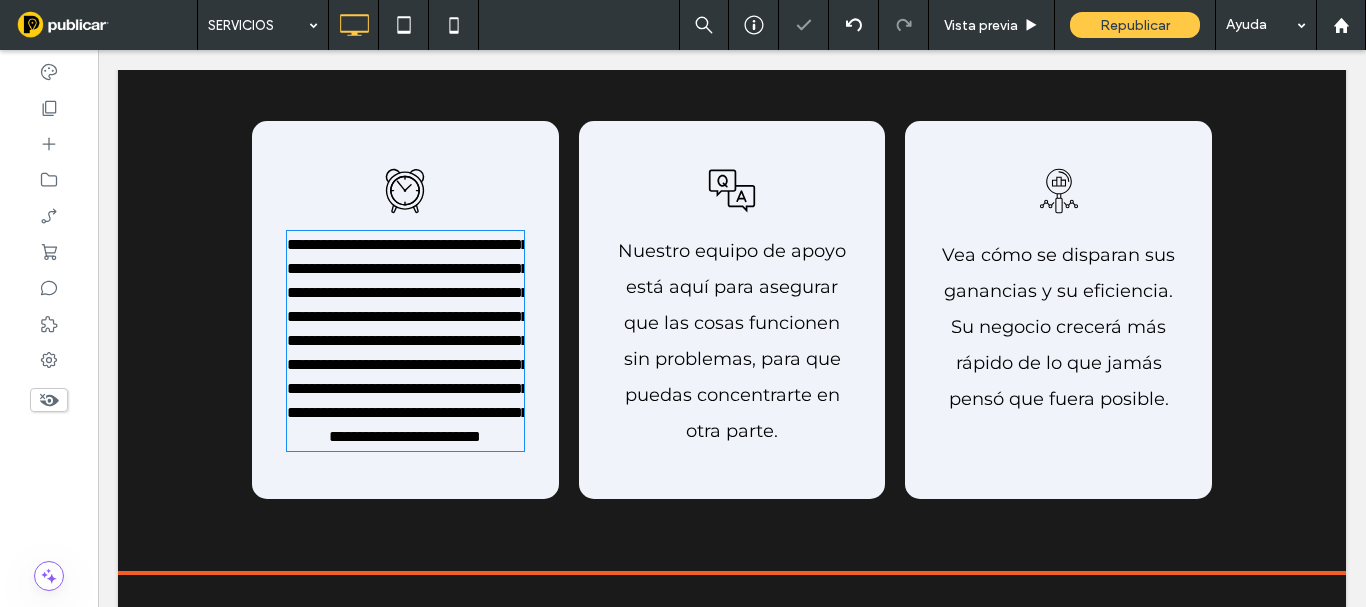 click on "**********" at bounding box center [408, 340] 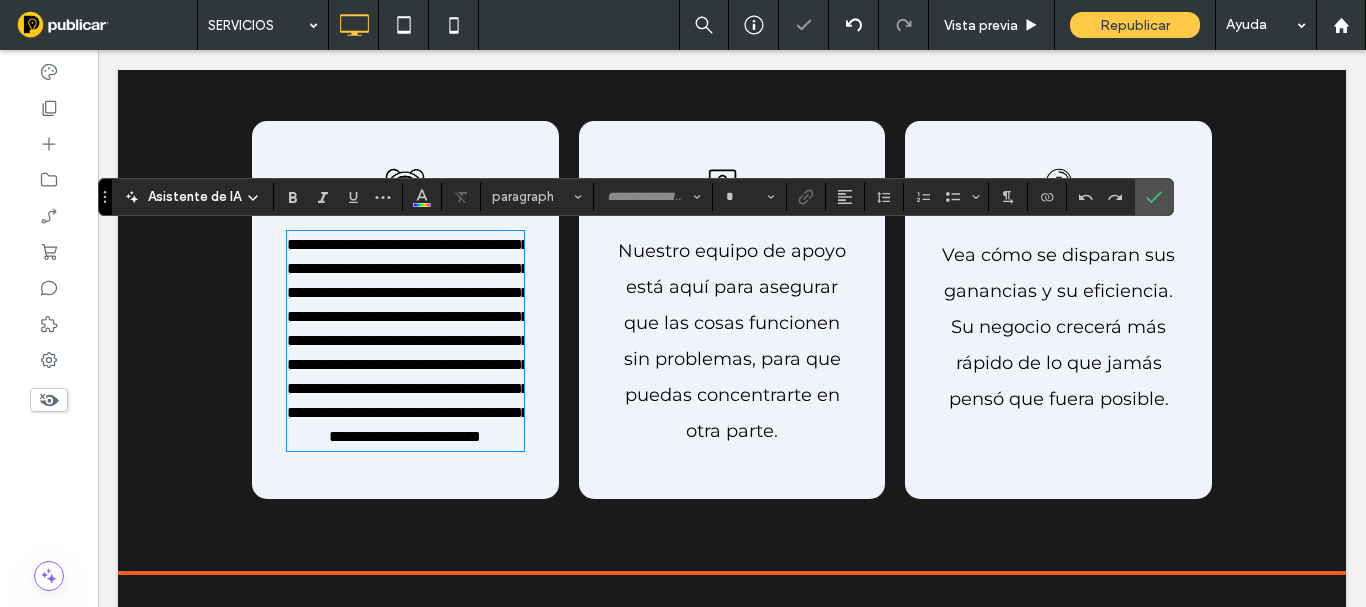 type on "**********" 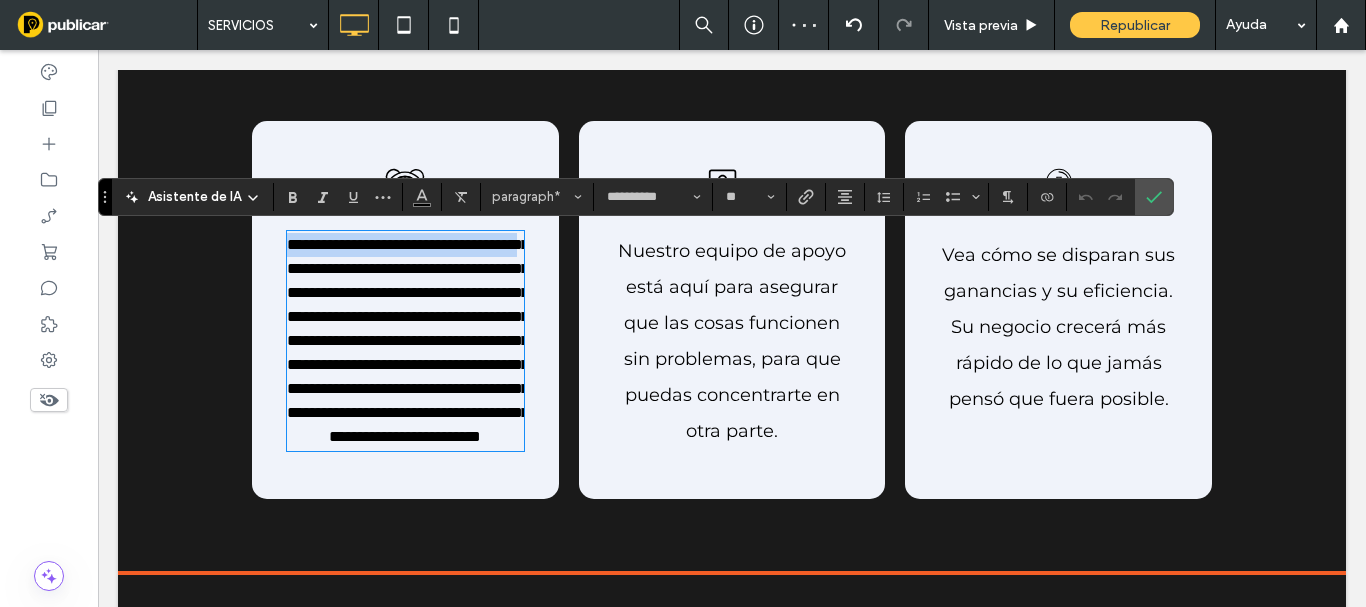 drag, startPoint x: 377, startPoint y: 267, endPoint x: 283, endPoint y: 245, distance: 96.540146 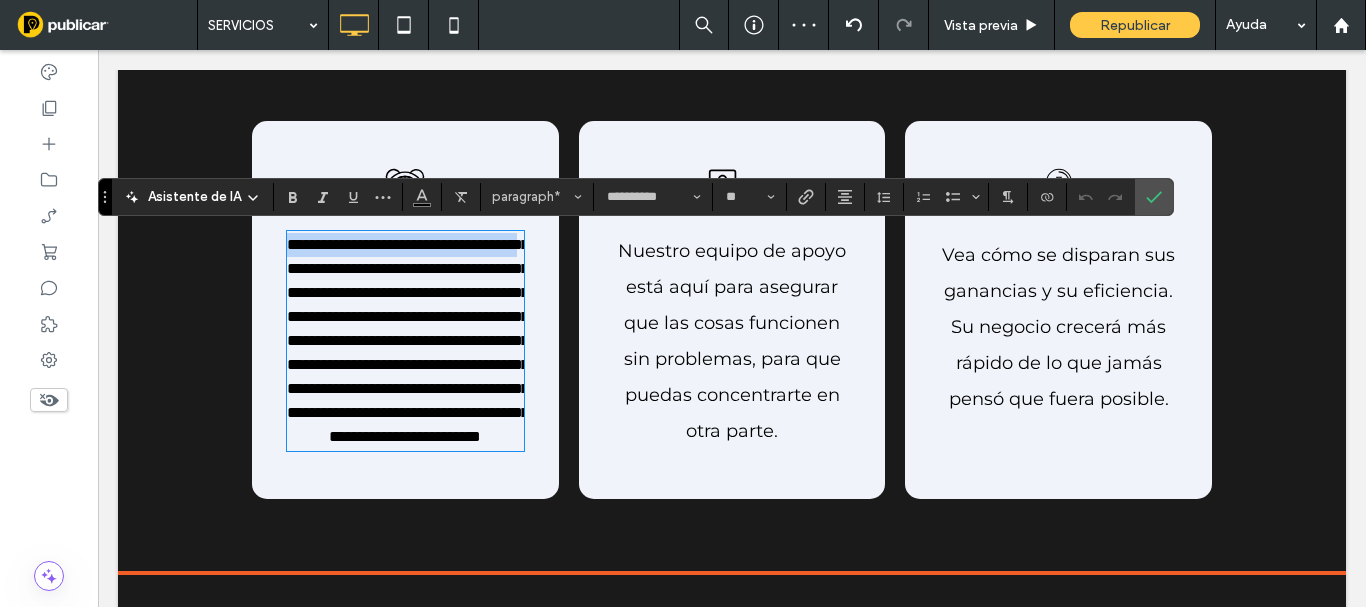 click on "**********" at bounding box center [408, 340] 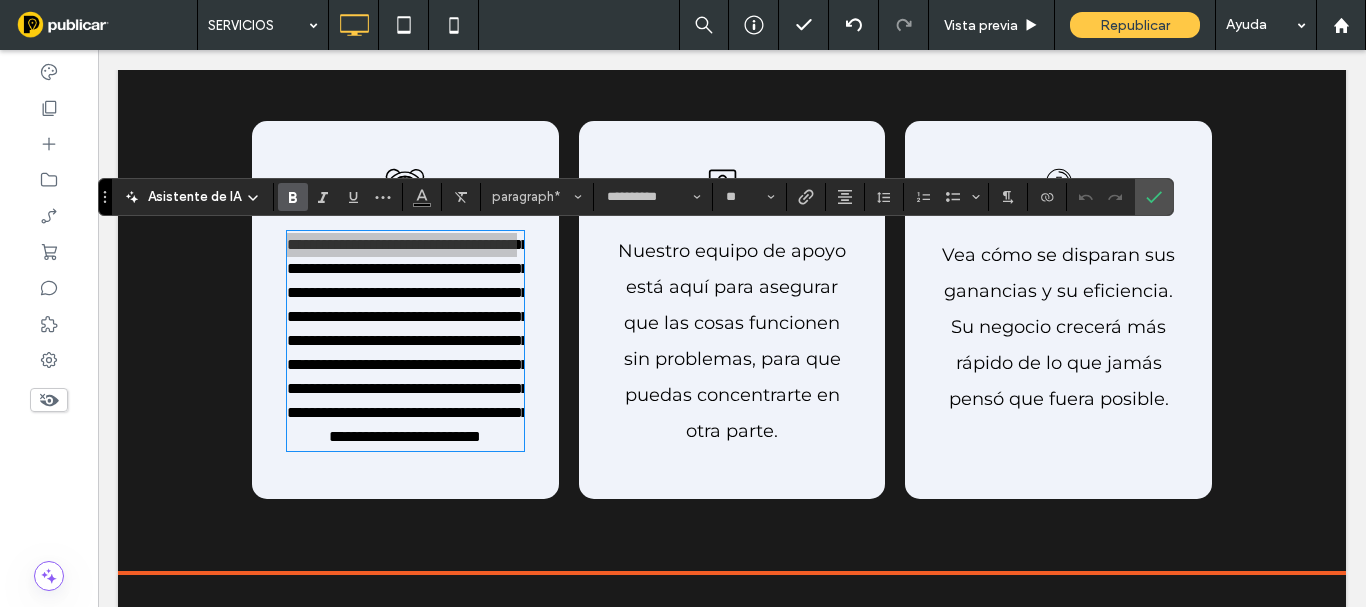 click 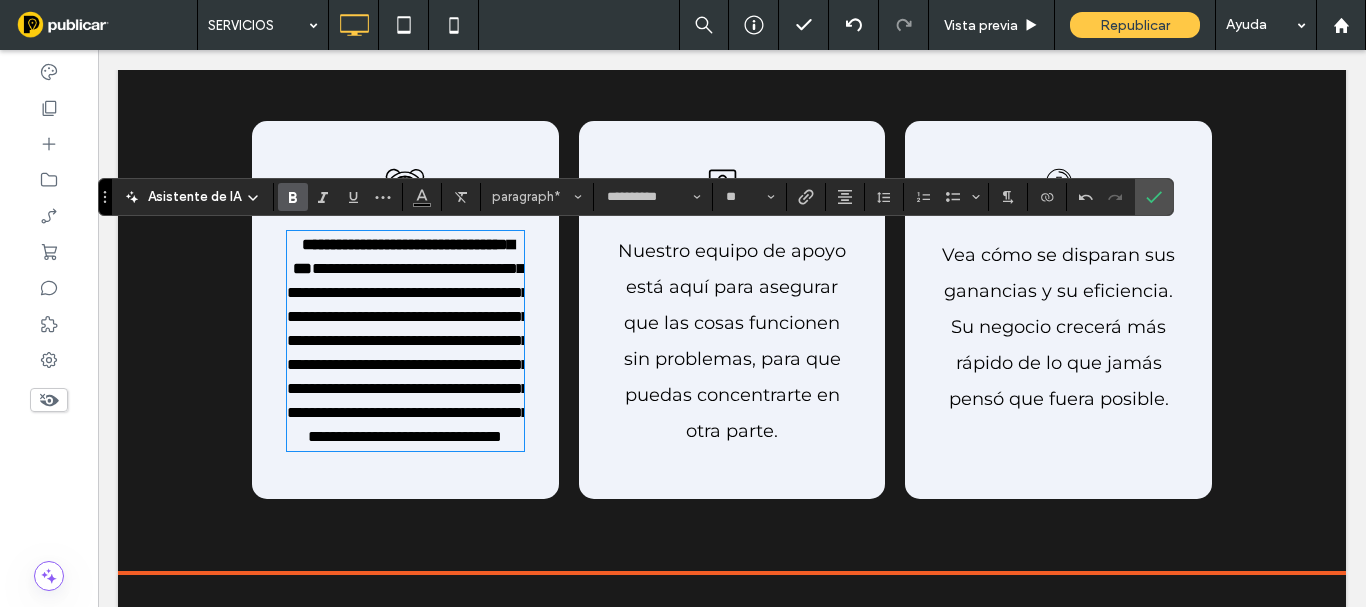 click on "**********" at bounding box center [406, 341] 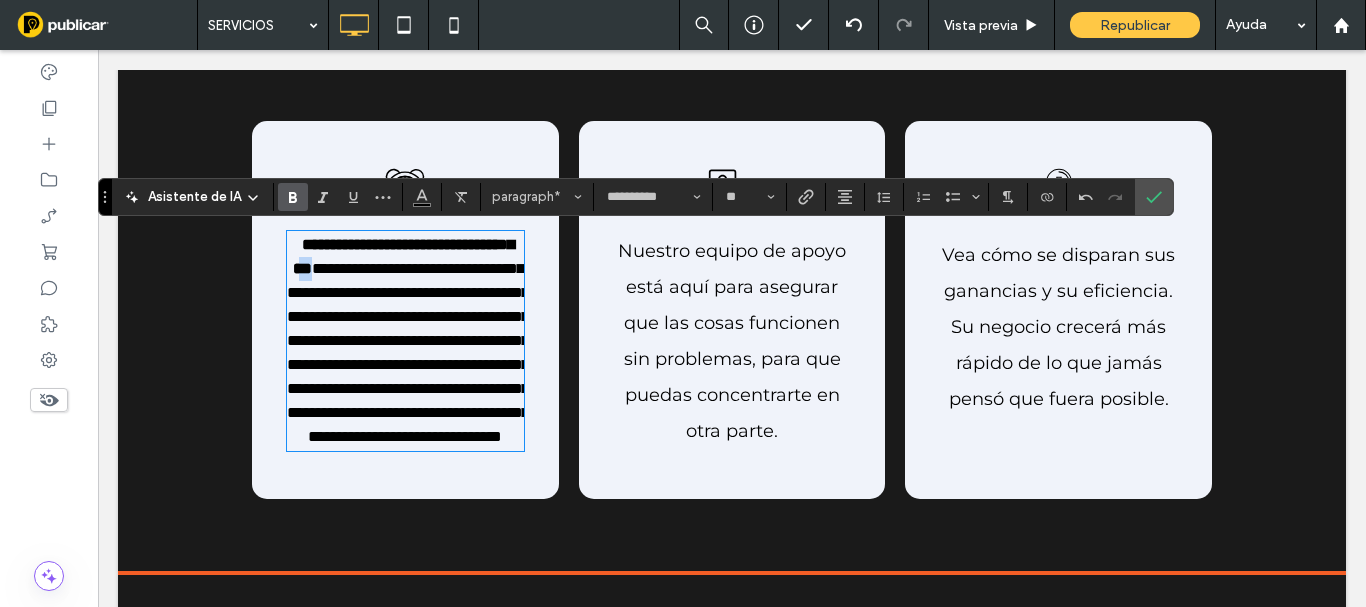 drag, startPoint x: 482, startPoint y: 270, endPoint x: 464, endPoint y: 269, distance: 18.027756 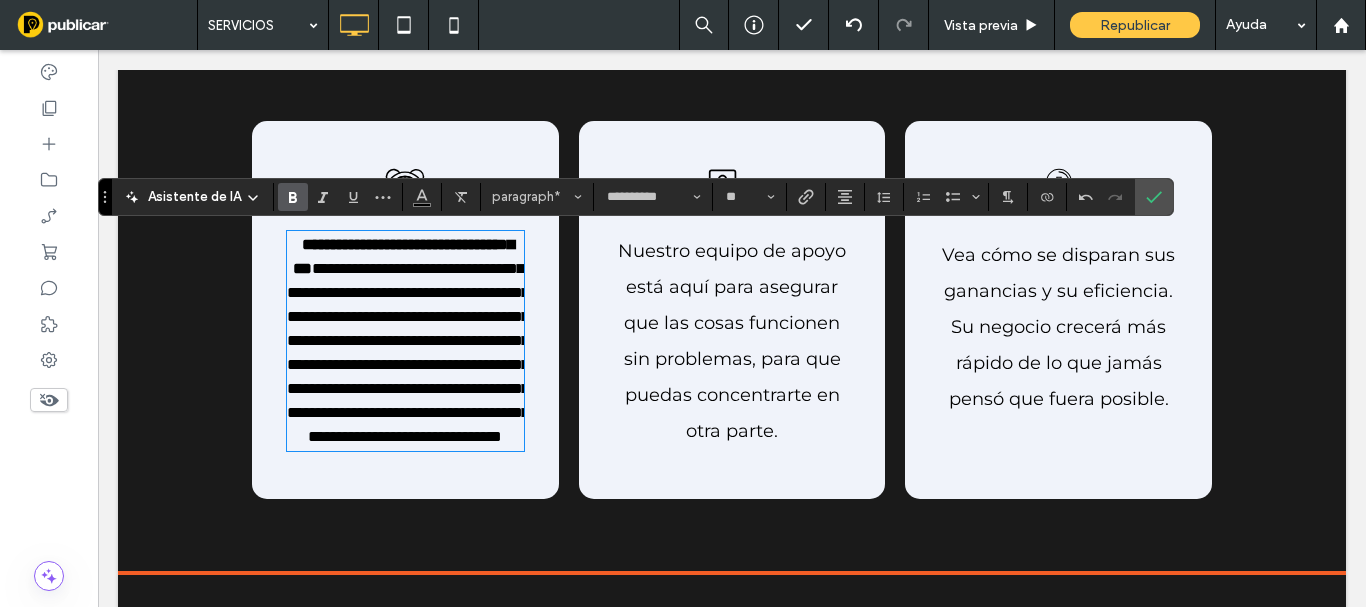 click on "**********" at bounding box center [408, 352] 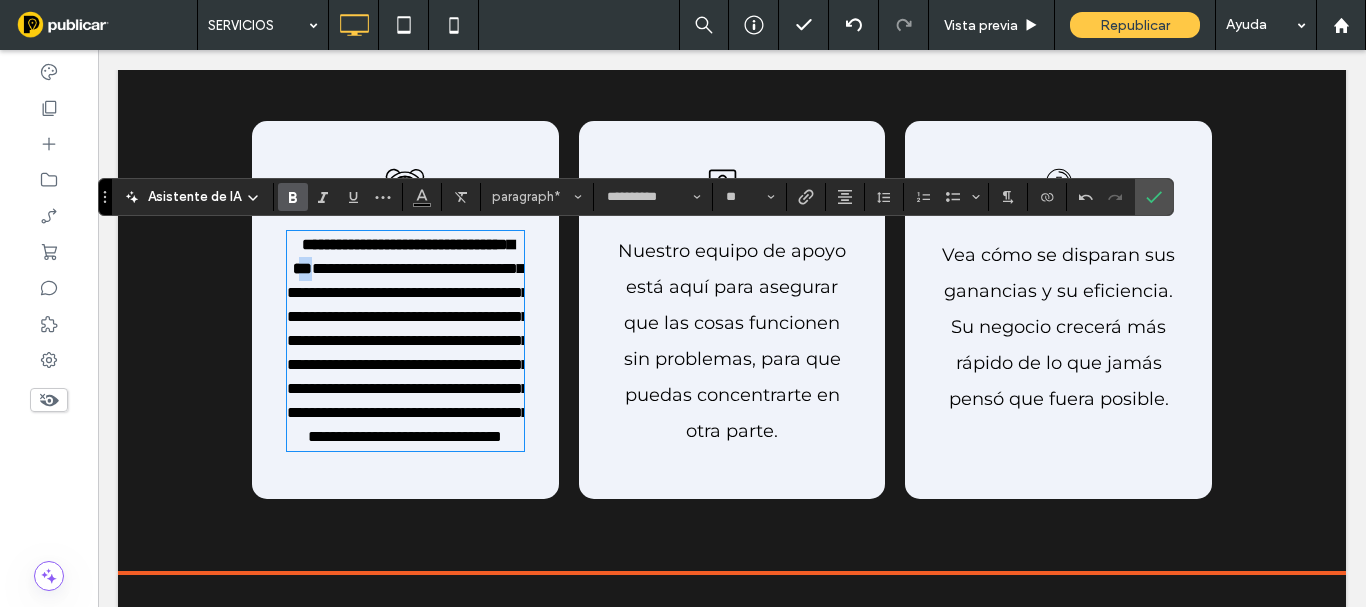drag, startPoint x: 468, startPoint y: 267, endPoint x: 427, endPoint y: 248, distance: 45.188496 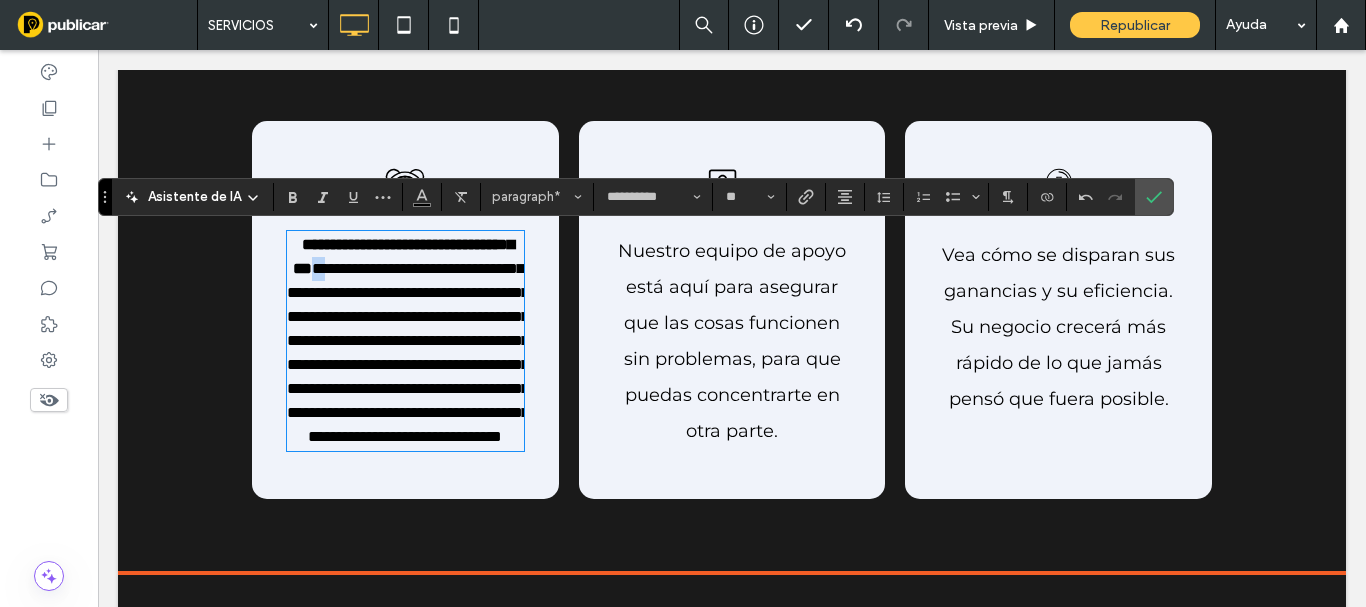 drag, startPoint x: 482, startPoint y: 272, endPoint x: 473, endPoint y: 260, distance: 15 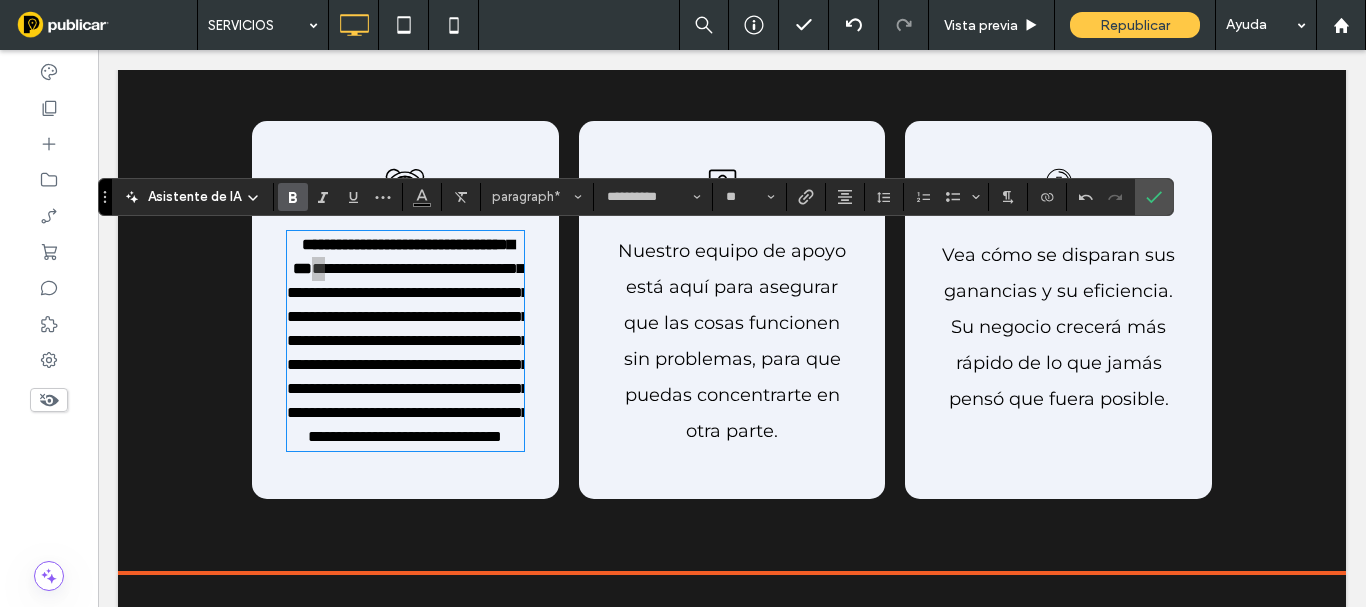 click 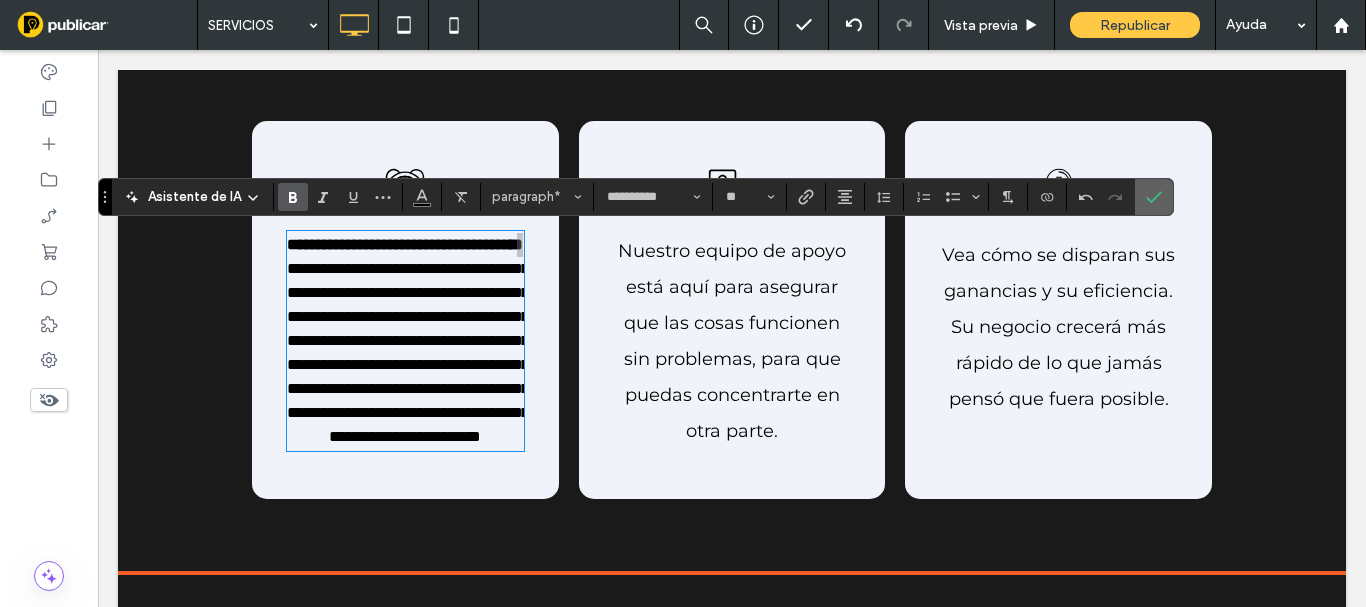 click at bounding box center [1154, 197] 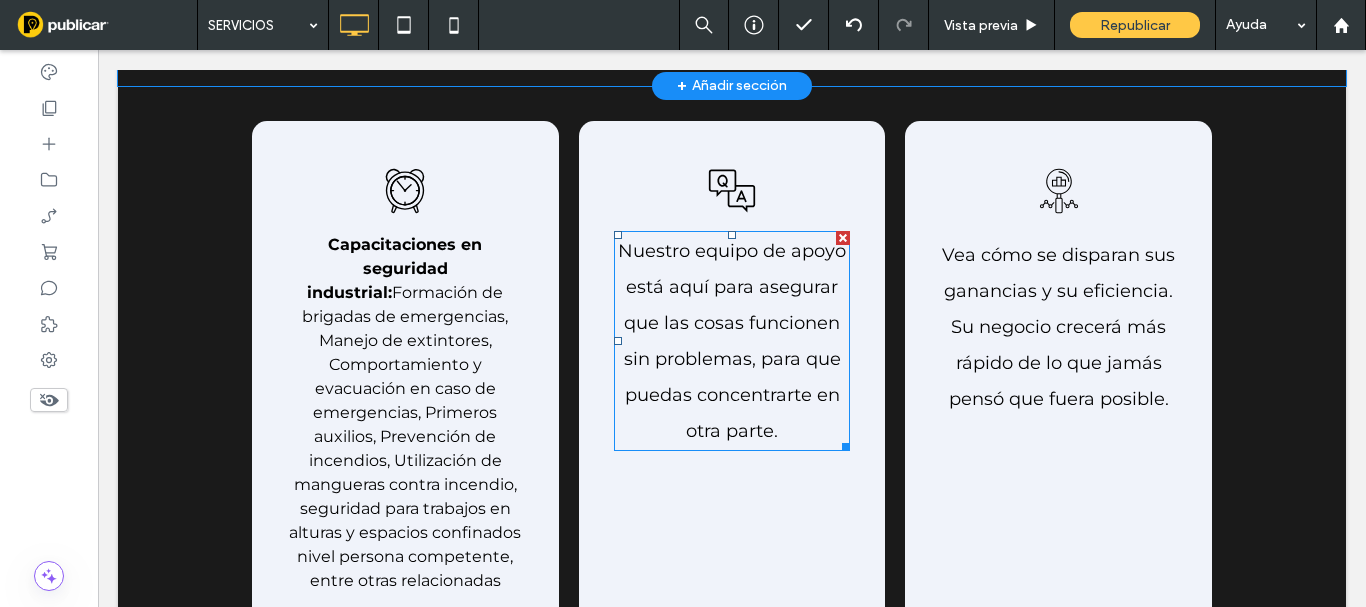 click on "Nuestro equipo de apoyo está aquí para asegurar que las cosas funcionen sin problemas, para que puedas concentrarte en otra parte." at bounding box center (732, 341) 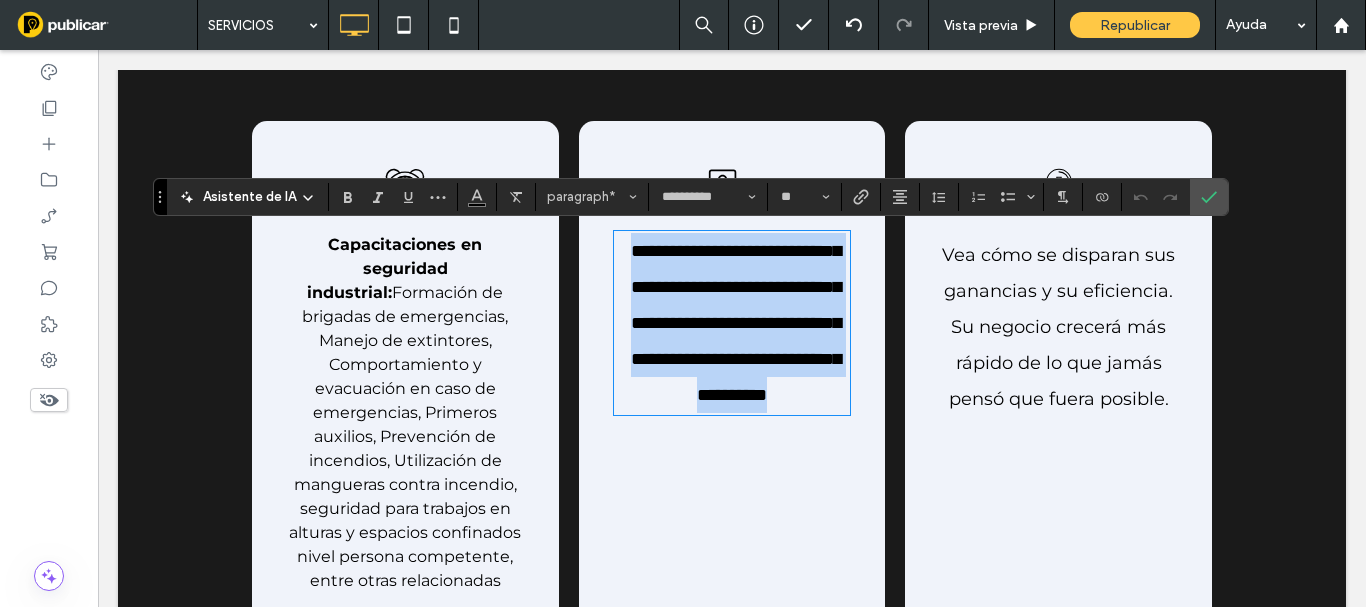 scroll, scrollTop: 0, scrollLeft: 0, axis: both 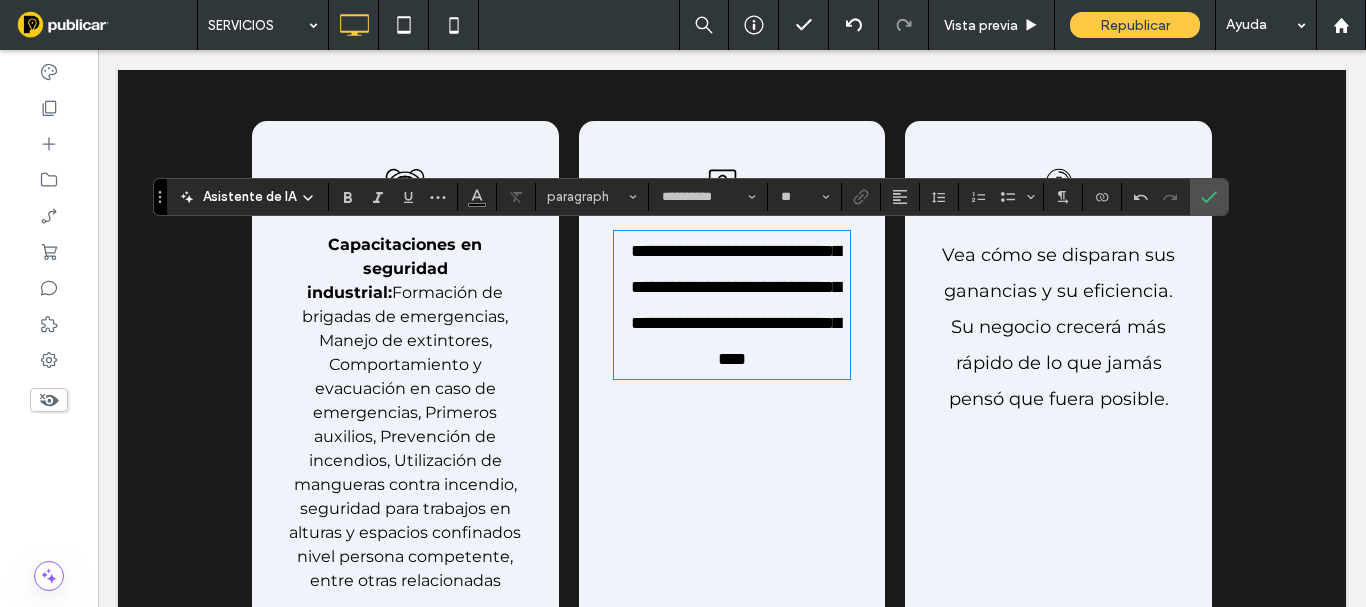 click on "**********" at bounding box center (736, 305) 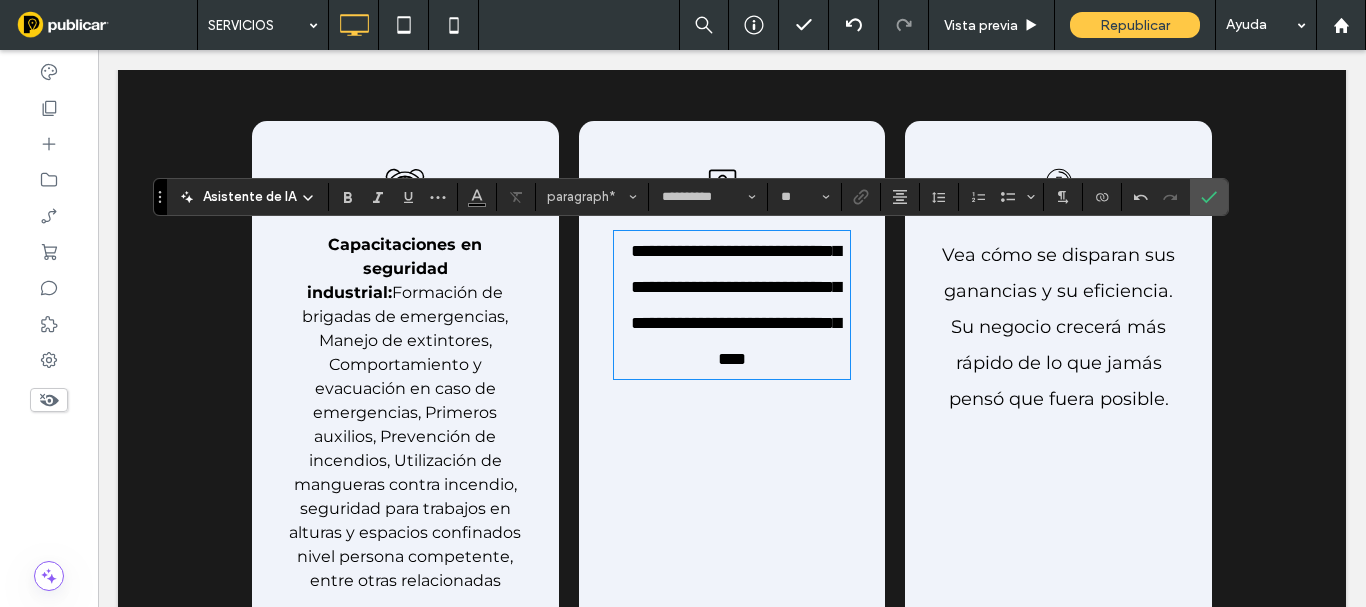 click on "**********" at bounding box center [736, 305] 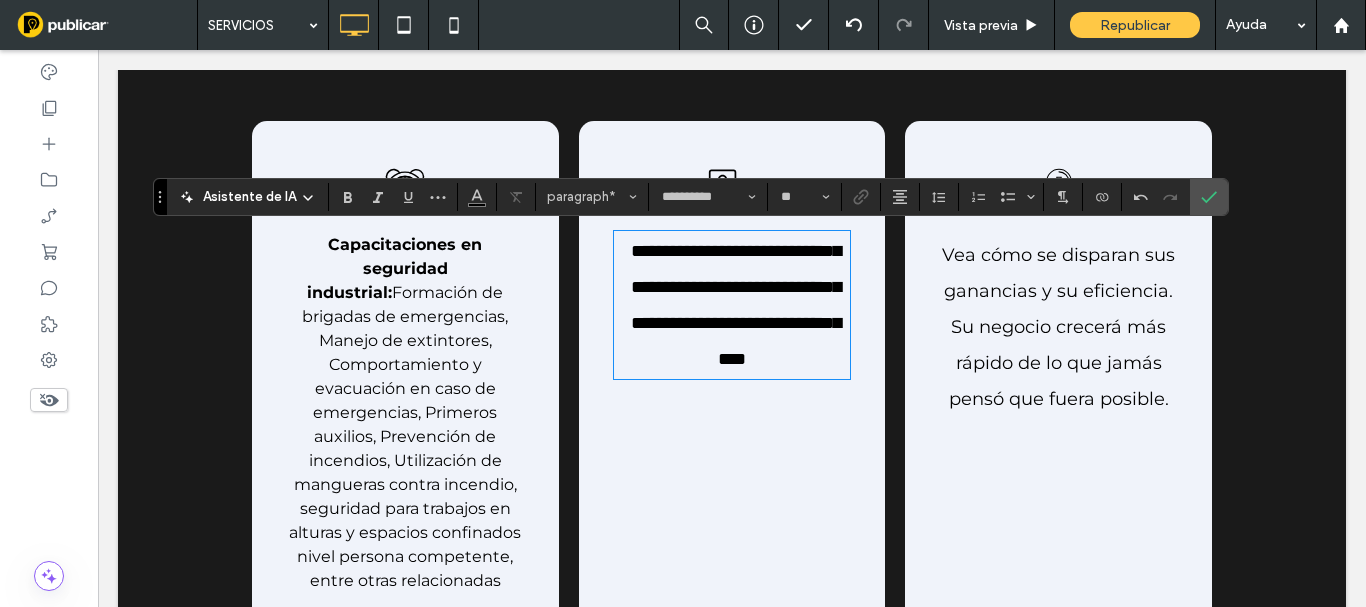 type 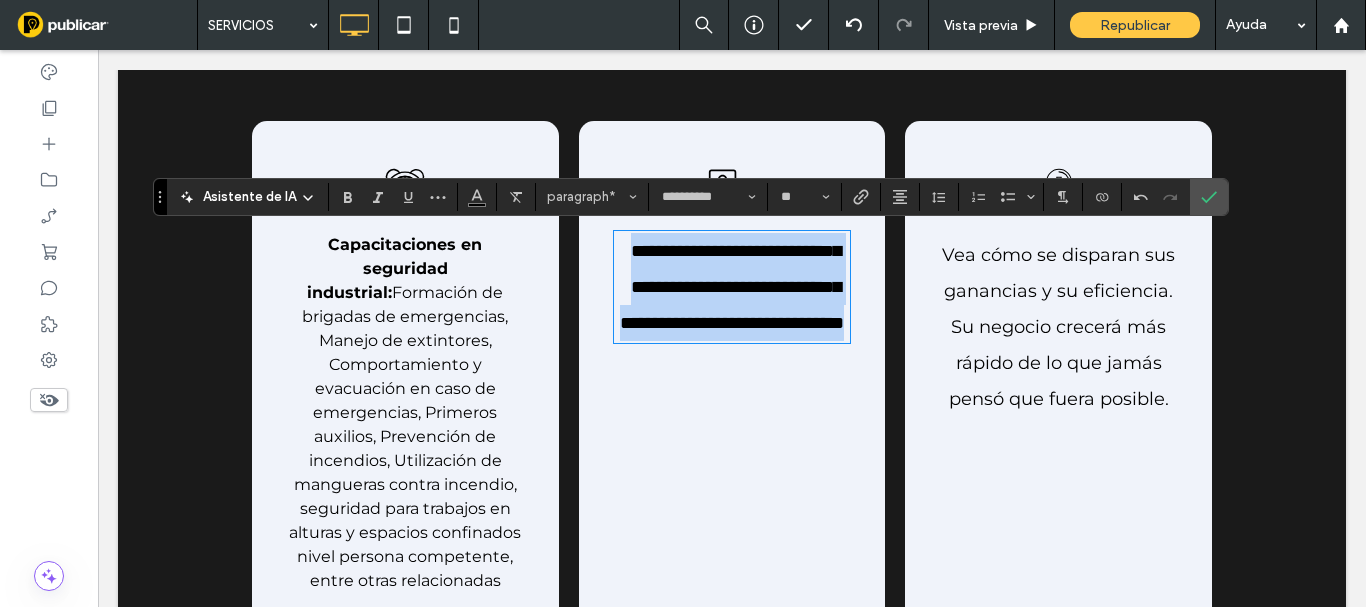 drag, startPoint x: 636, startPoint y: 252, endPoint x: 840, endPoint y: 382, distance: 241.9008 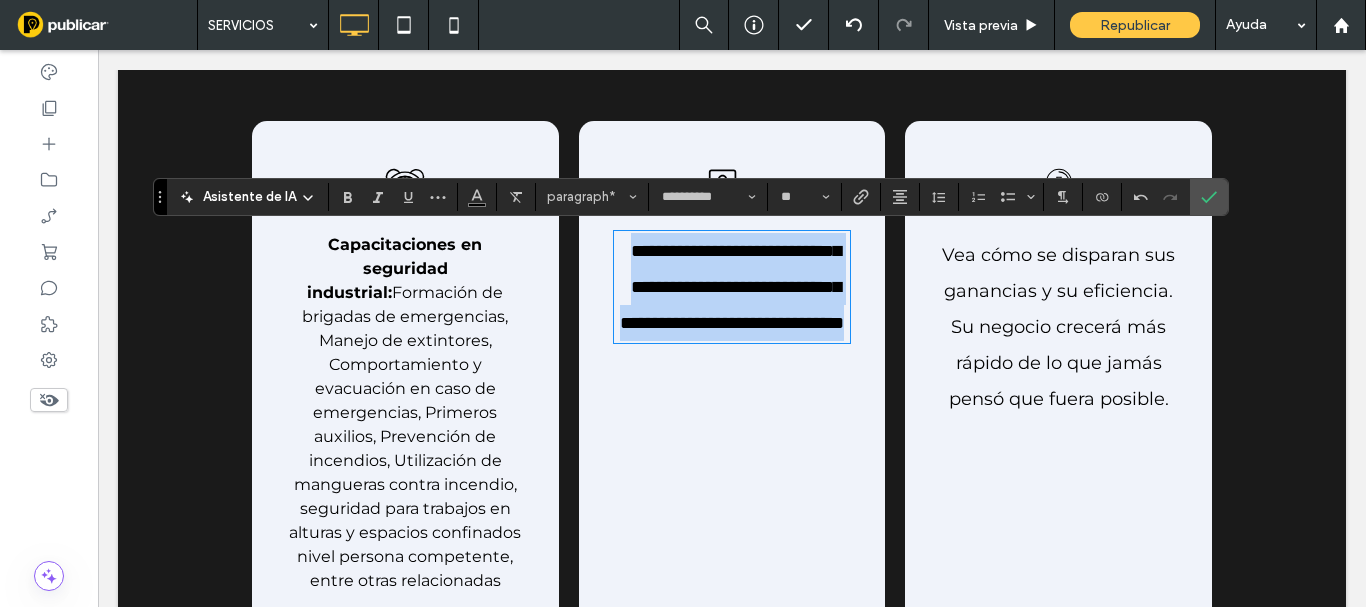click on "**********" at bounding box center [732, 382] 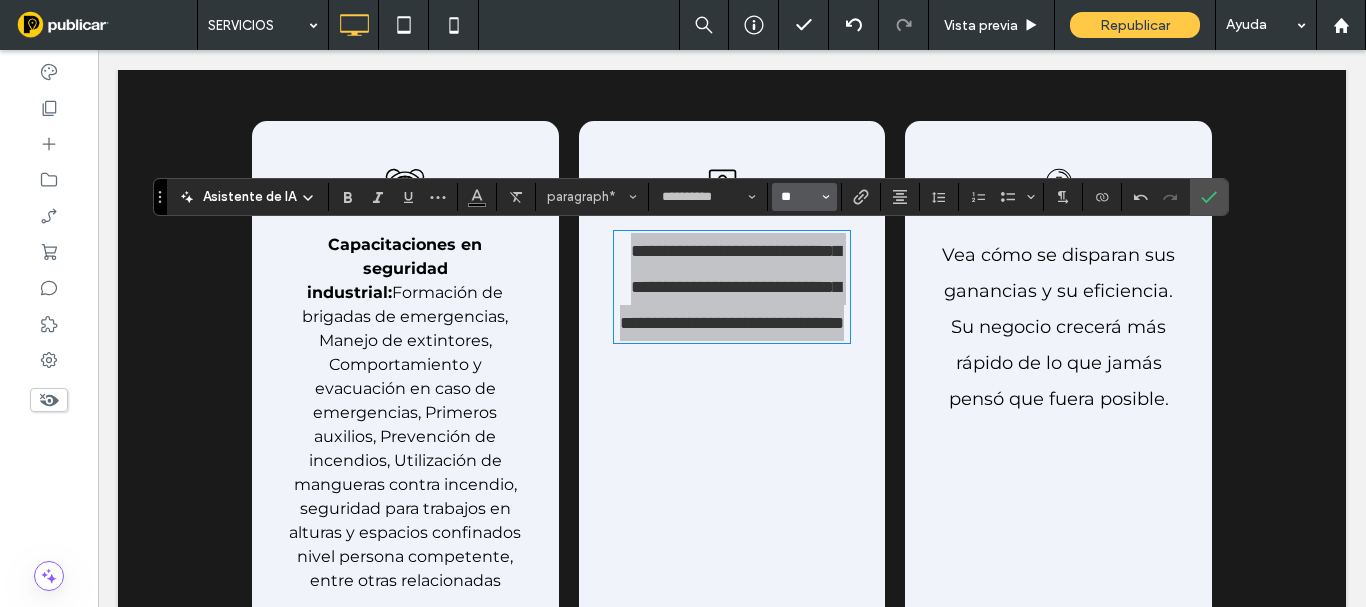 click on "**" at bounding box center [798, 197] 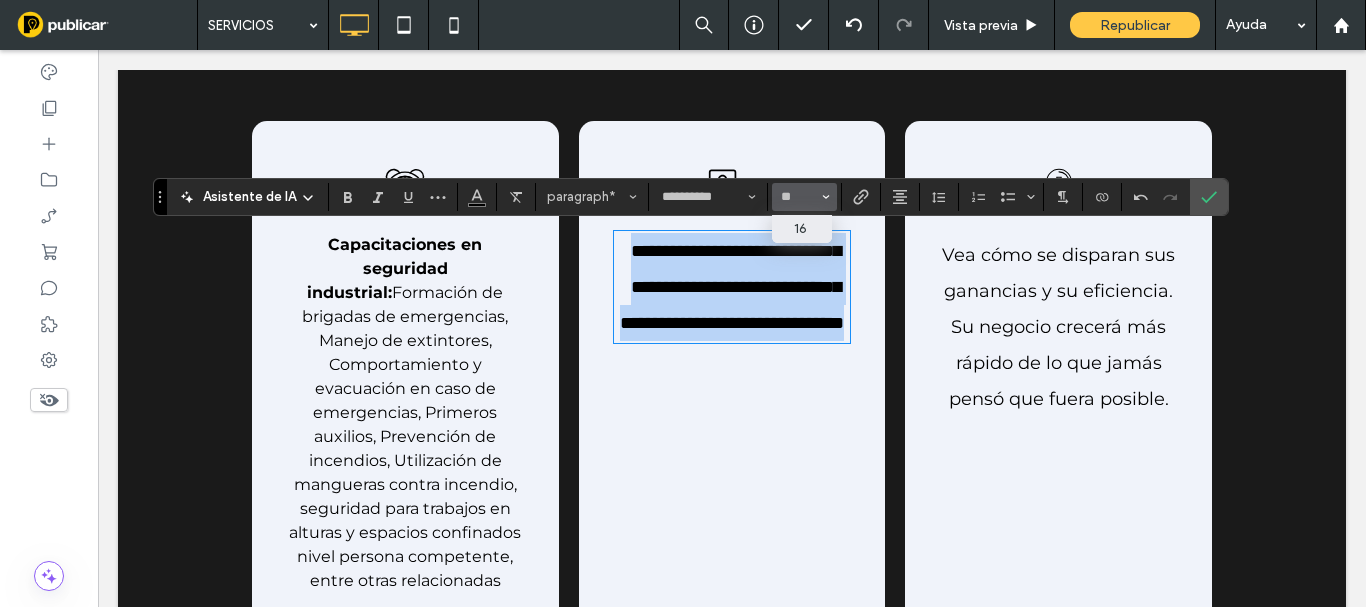 type on "**" 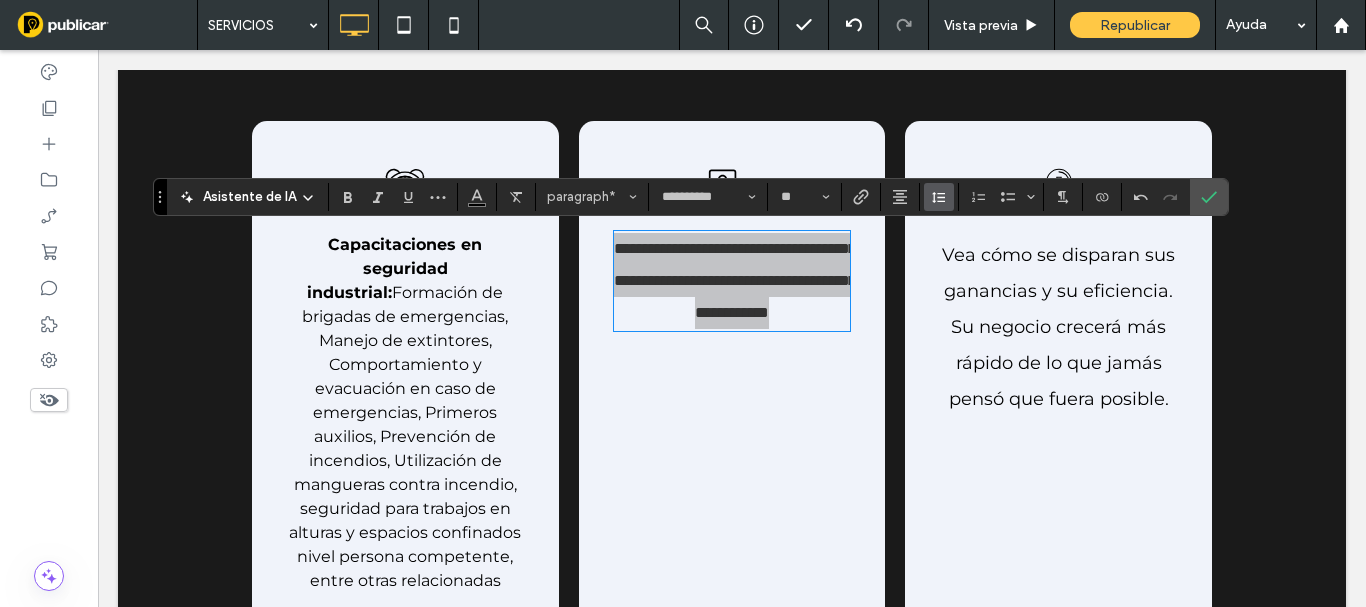click 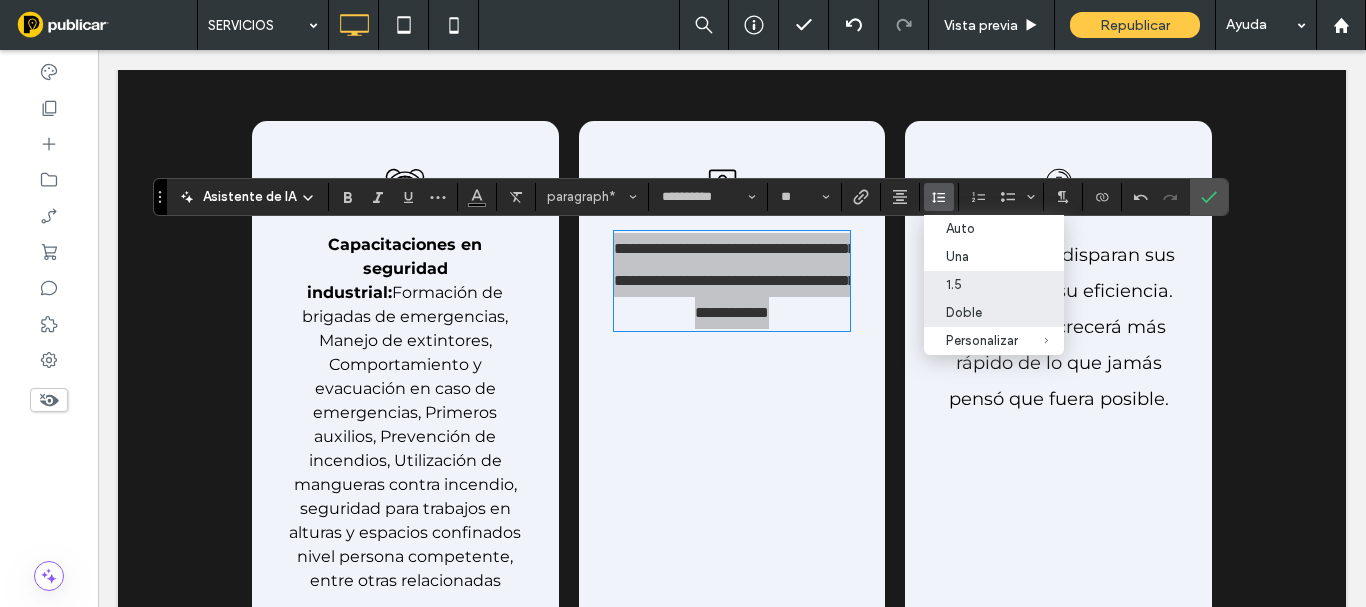 click on "1.5" at bounding box center (982, 284) 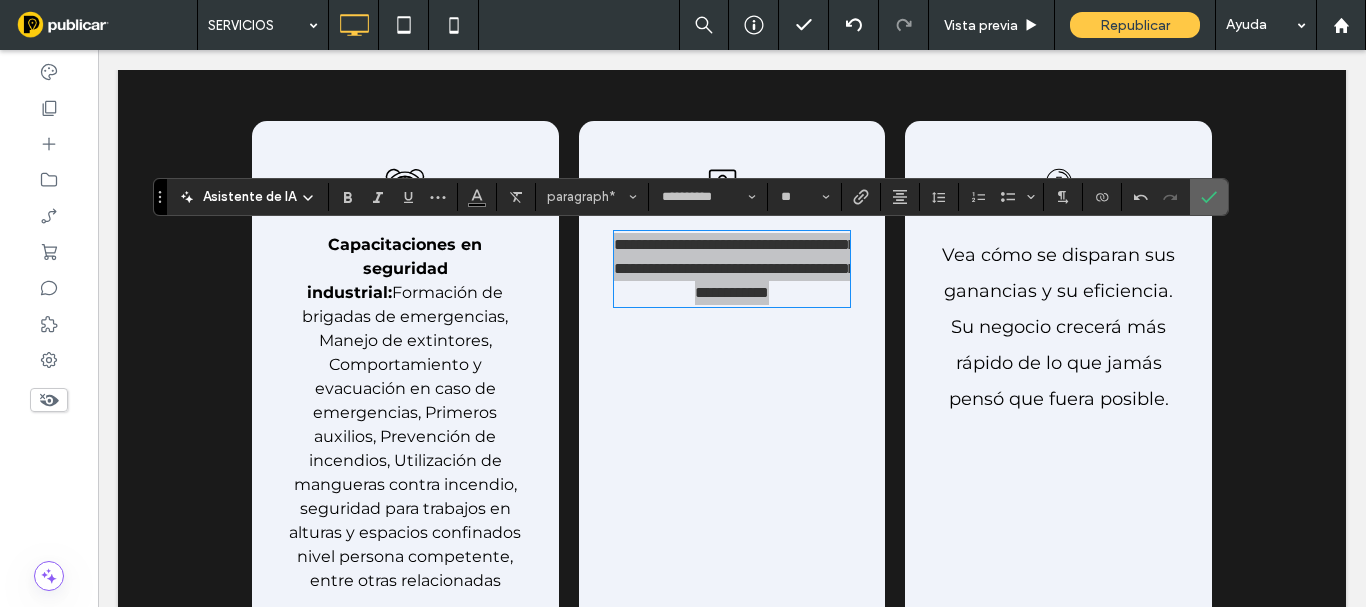 click 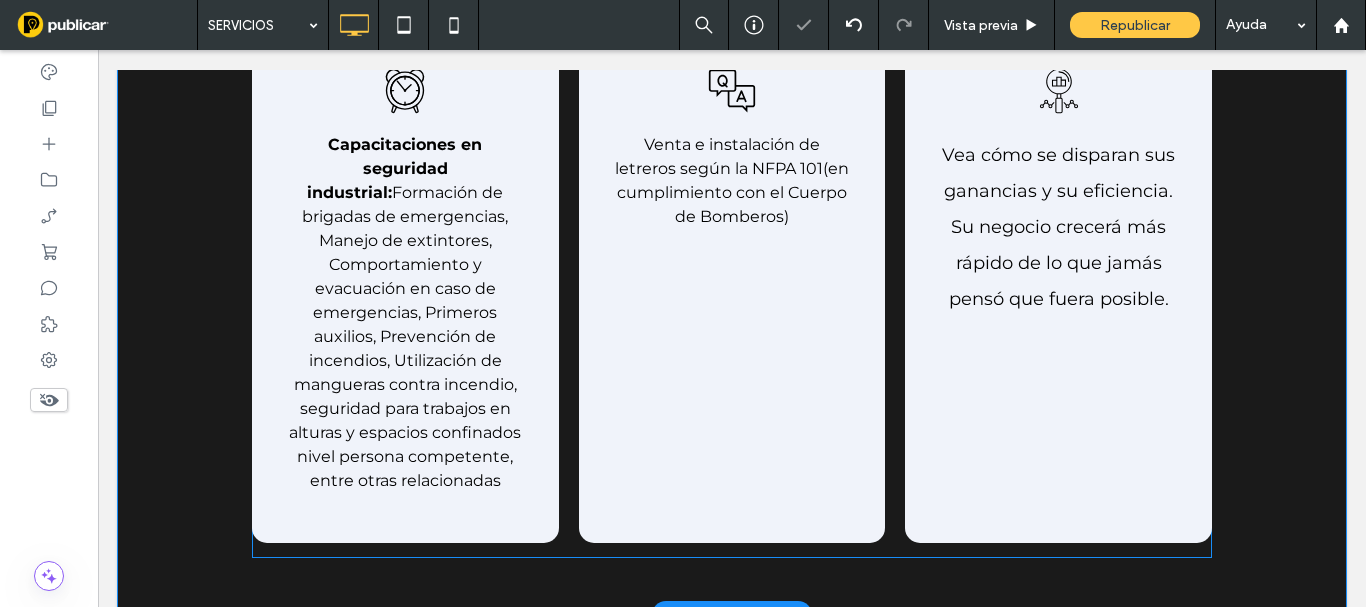 scroll, scrollTop: 2432, scrollLeft: 0, axis: vertical 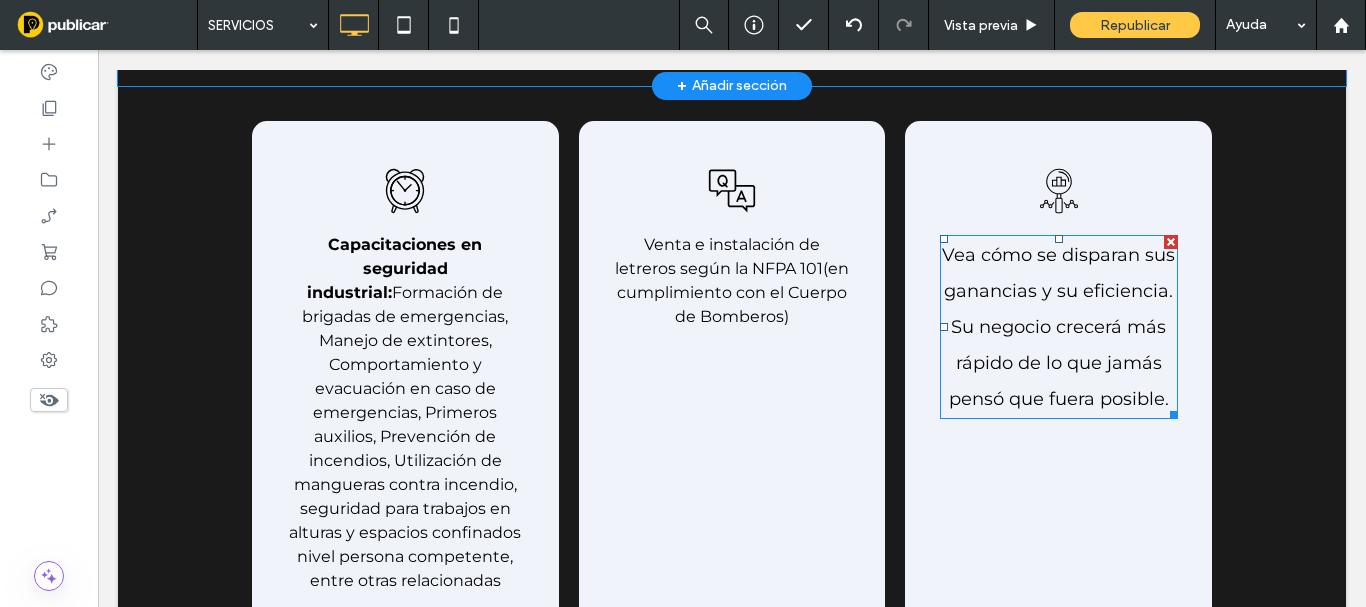 click on "Vea cómo se disparan sus ganancias y su eficiencia. Su negocio crecerá más rápido de lo que jamás pensó que fuera posible." at bounding box center [1059, 327] 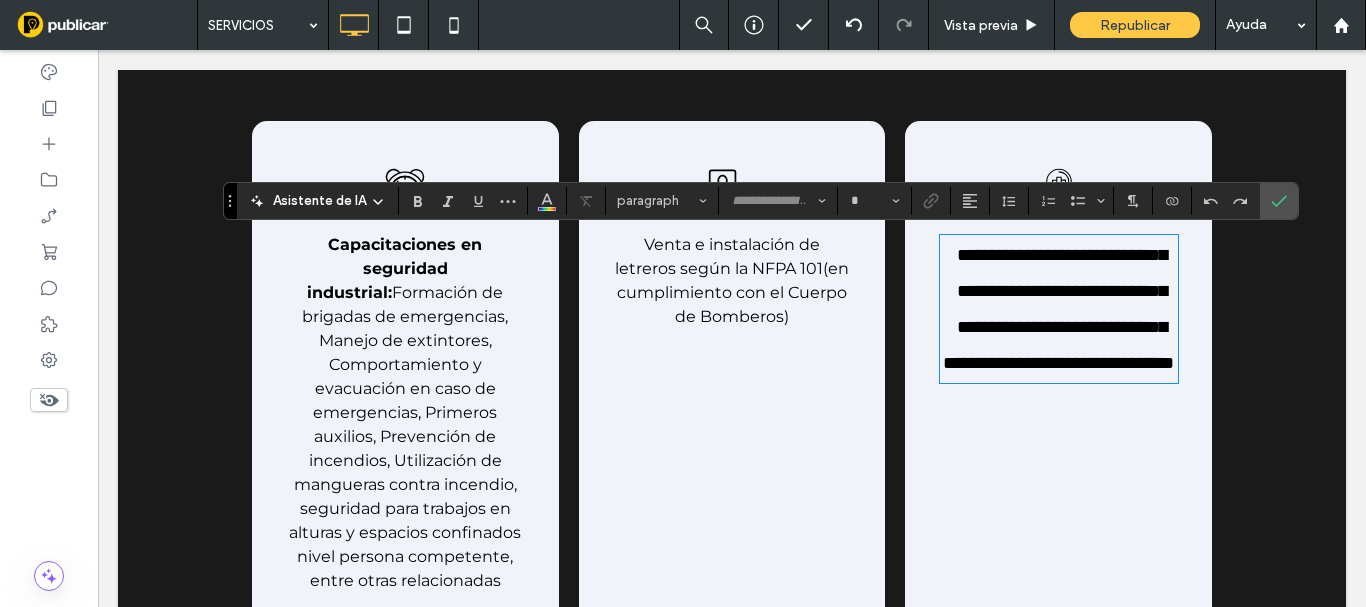 type on "**********" 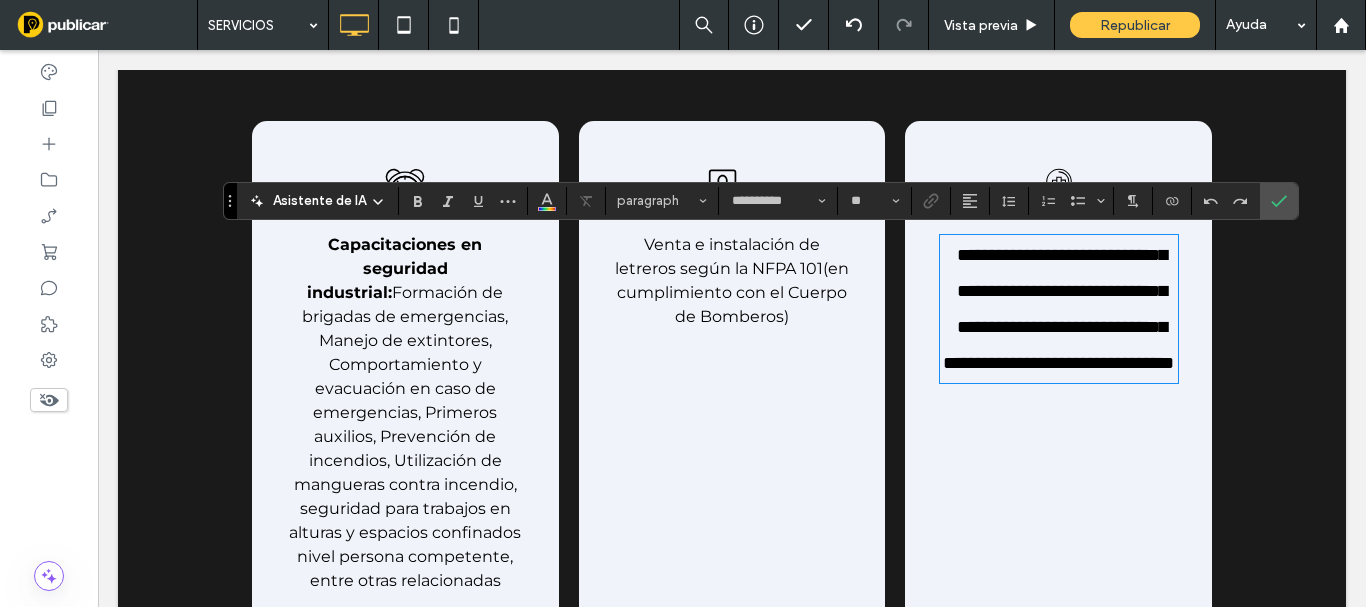 paste 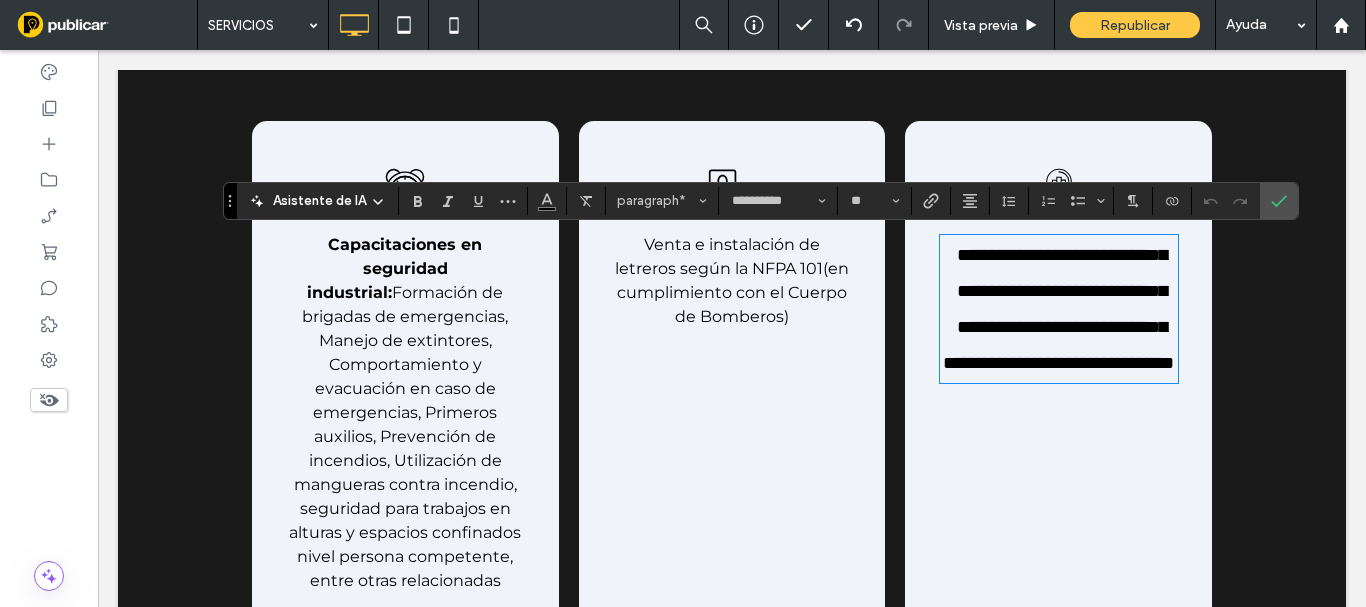type 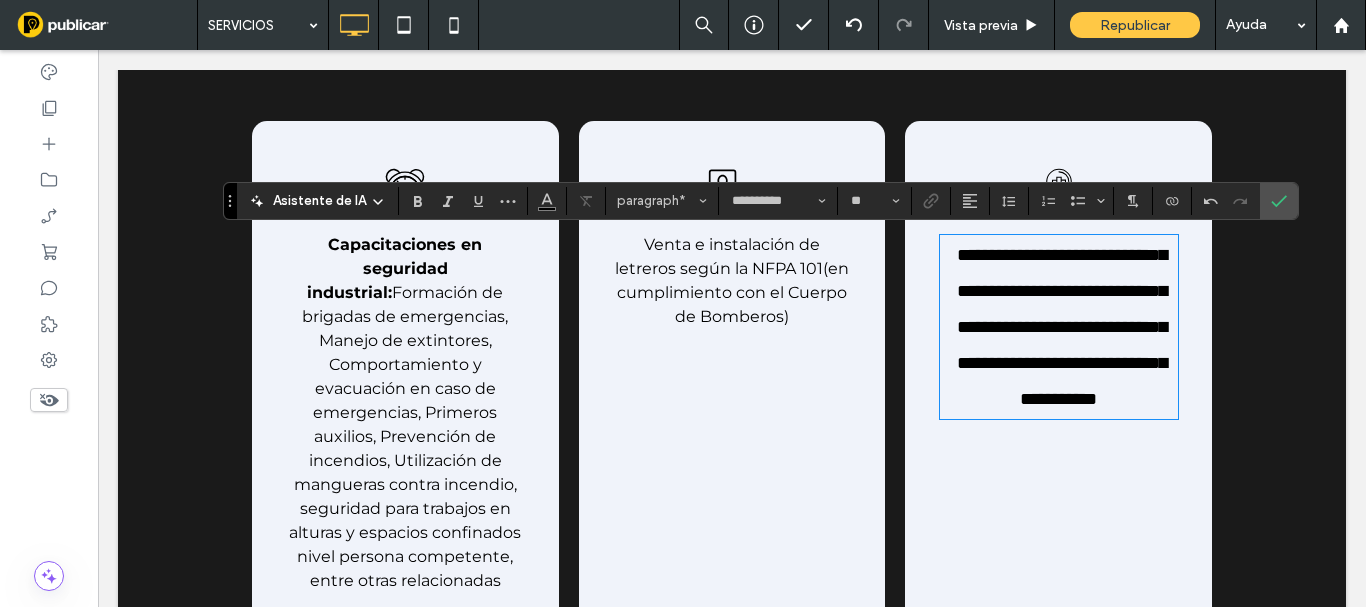 scroll, scrollTop: 0, scrollLeft: 0, axis: both 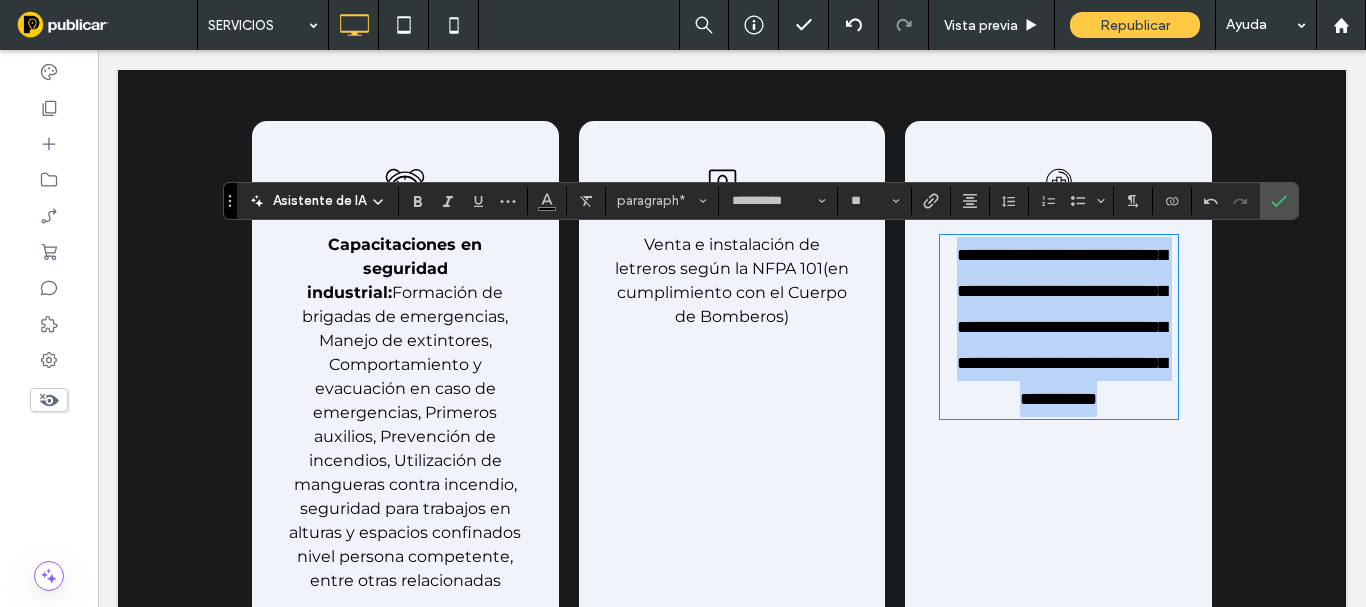 drag, startPoint x: 939, startPoint y: 251, endPoint x: 991, endPoint y: 227, distance: 57.271286 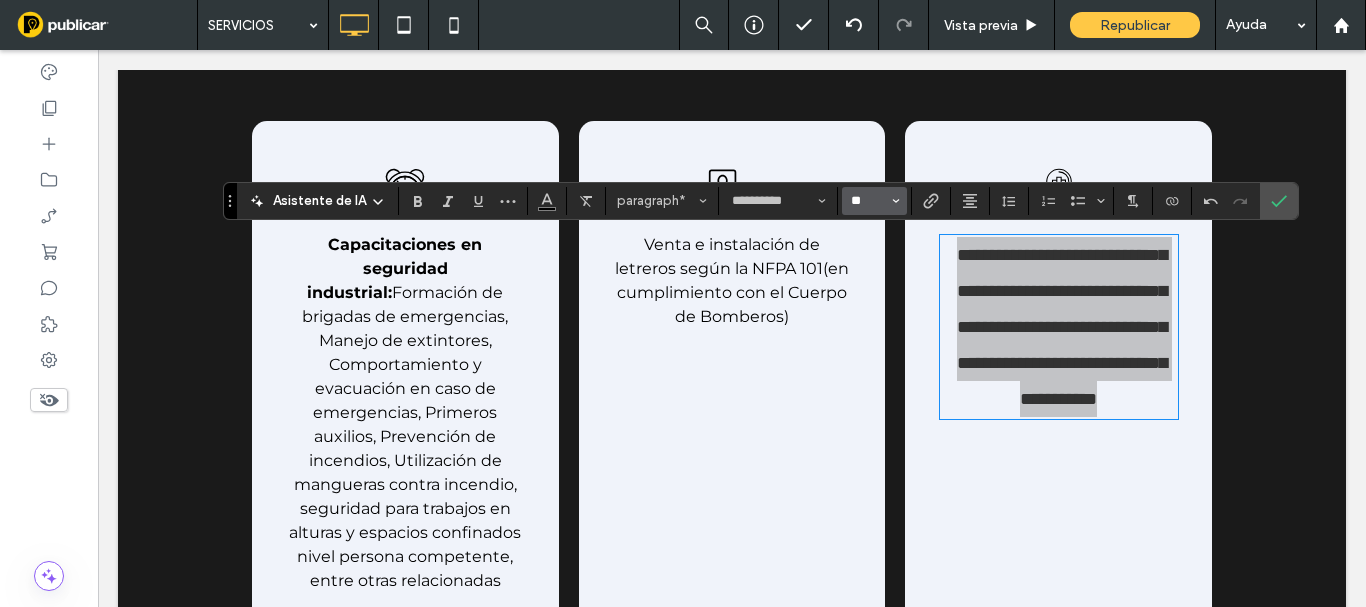 click on "**" at bounding box center [868, 201] 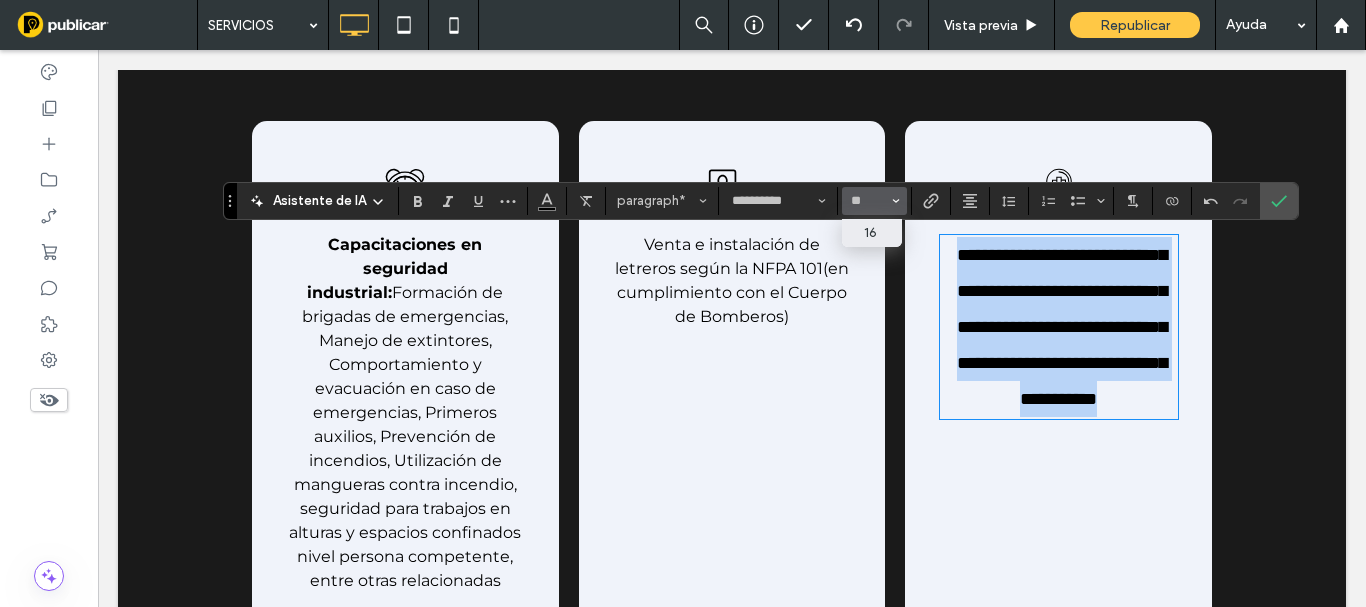 type on "**" 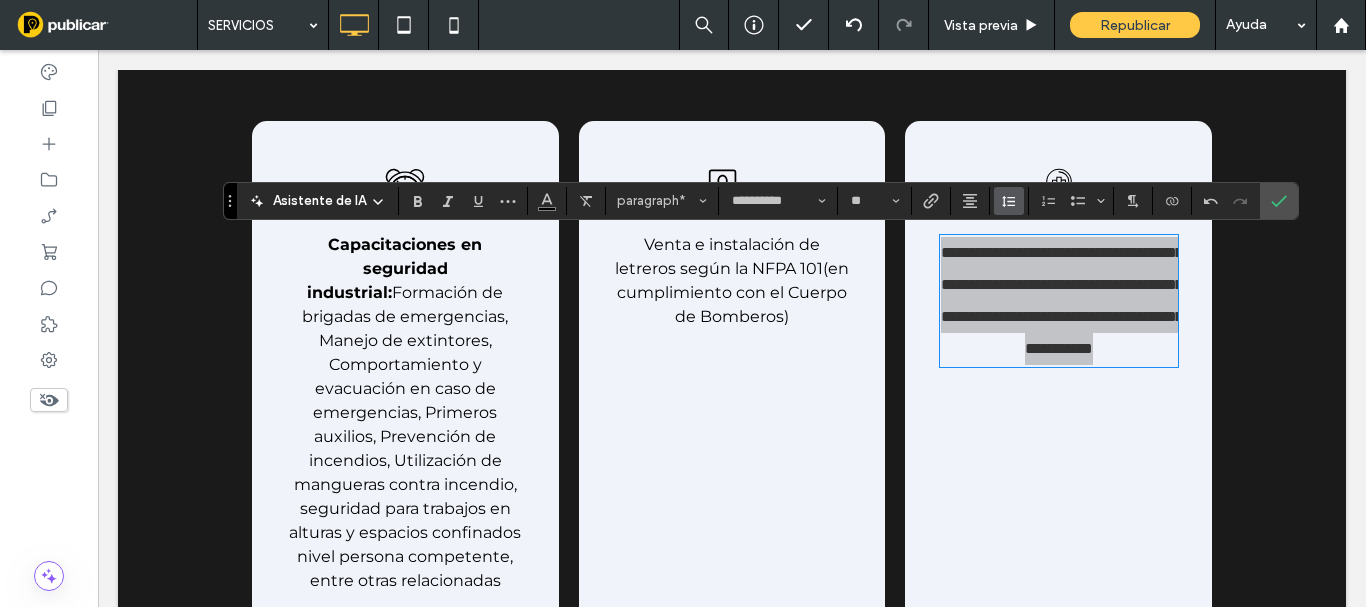 click 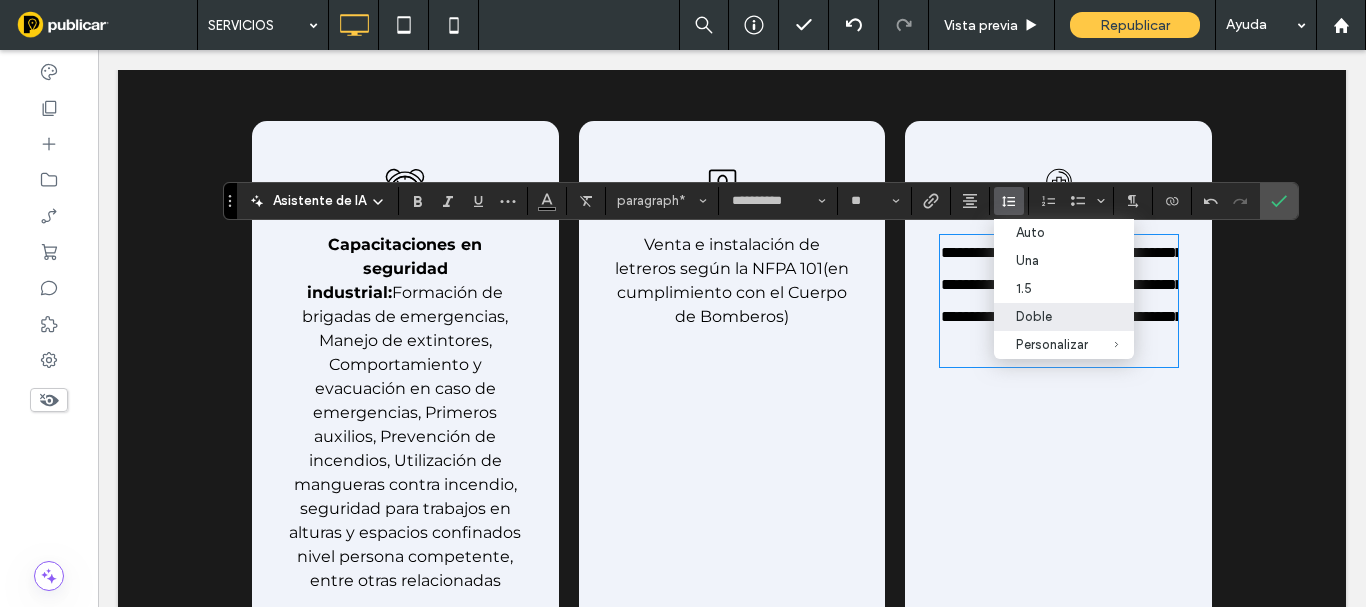 click on "Venta e instalación de letreros según la NFPA 101(en cumplimiento con el Cuerpo de Bomberos)" at bounding box center [732, 280] 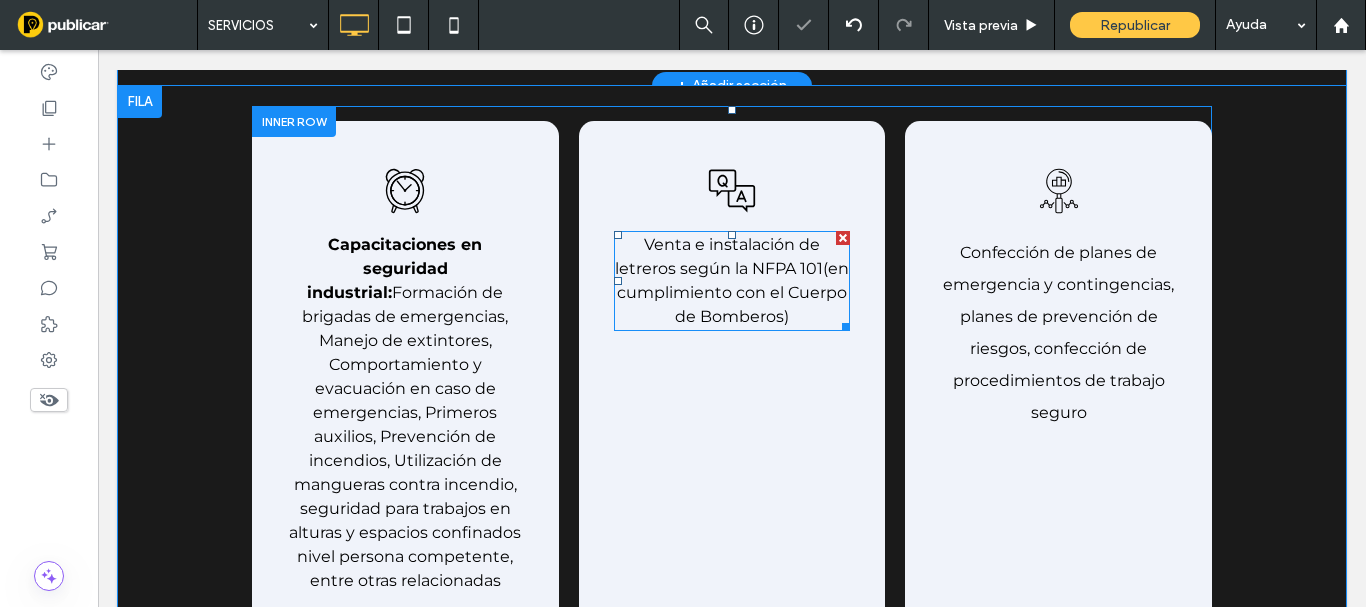click on "Venta e instalación de letreros según la NFPA 101(en cumplimiento con el Cuerpo de Bomberos)" at bounding box center (732, 280) 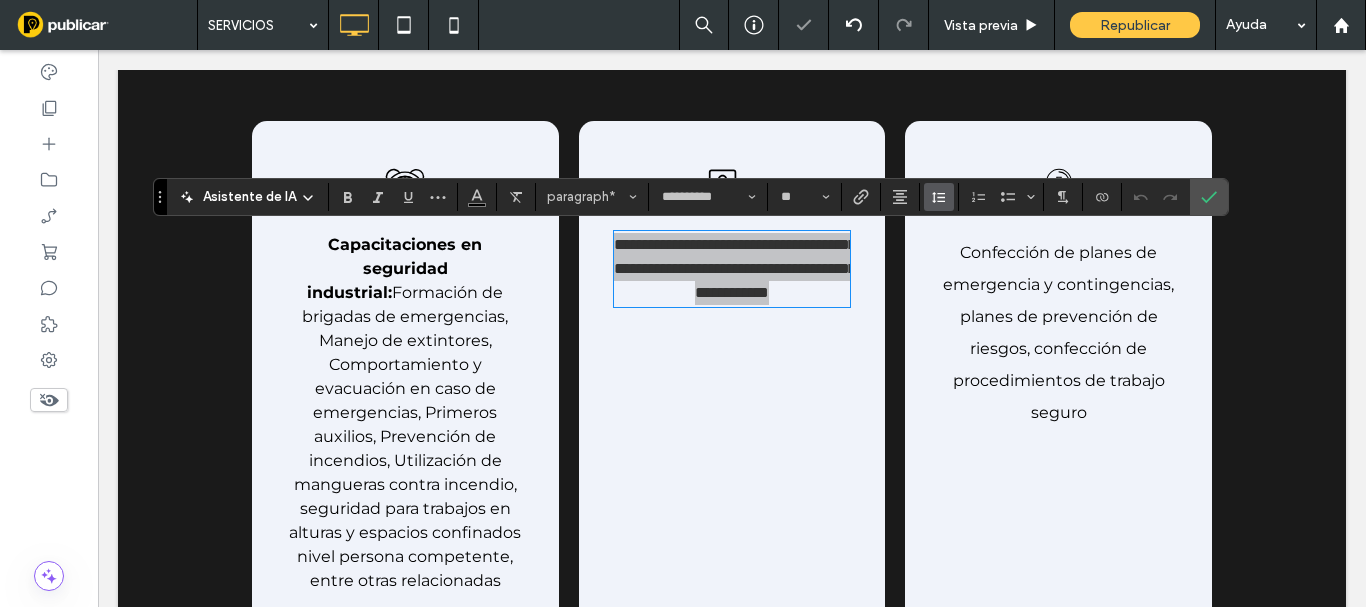 click 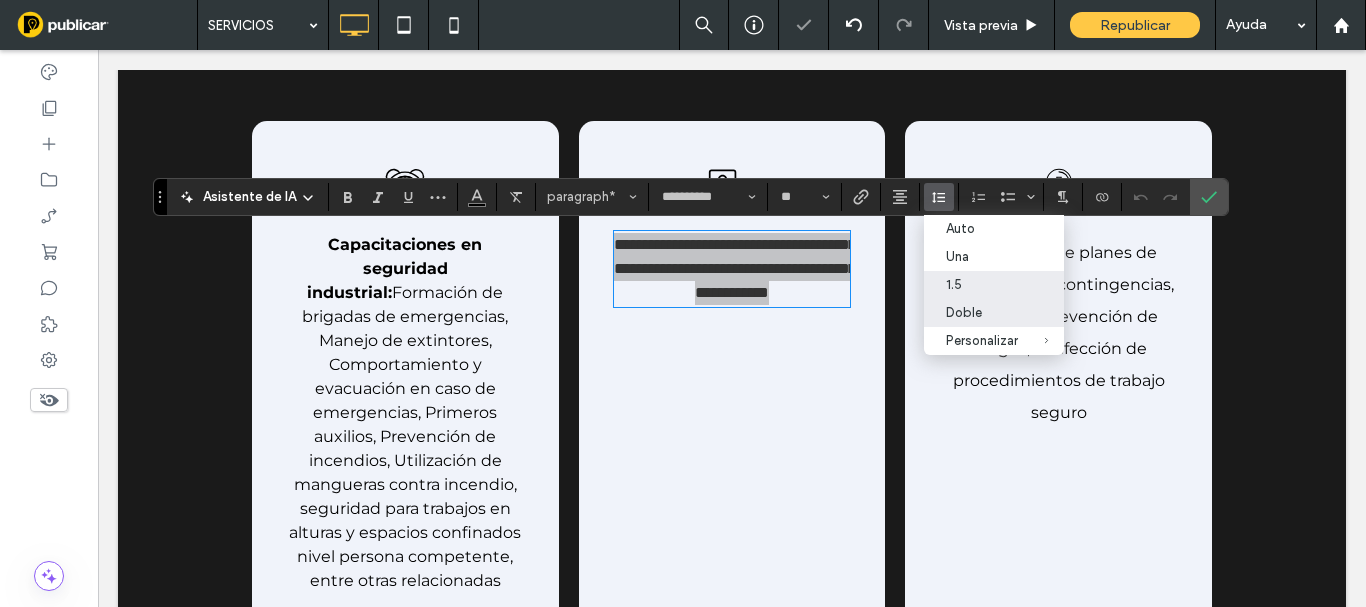 click on "Doble" at bounding box center (994, 313) 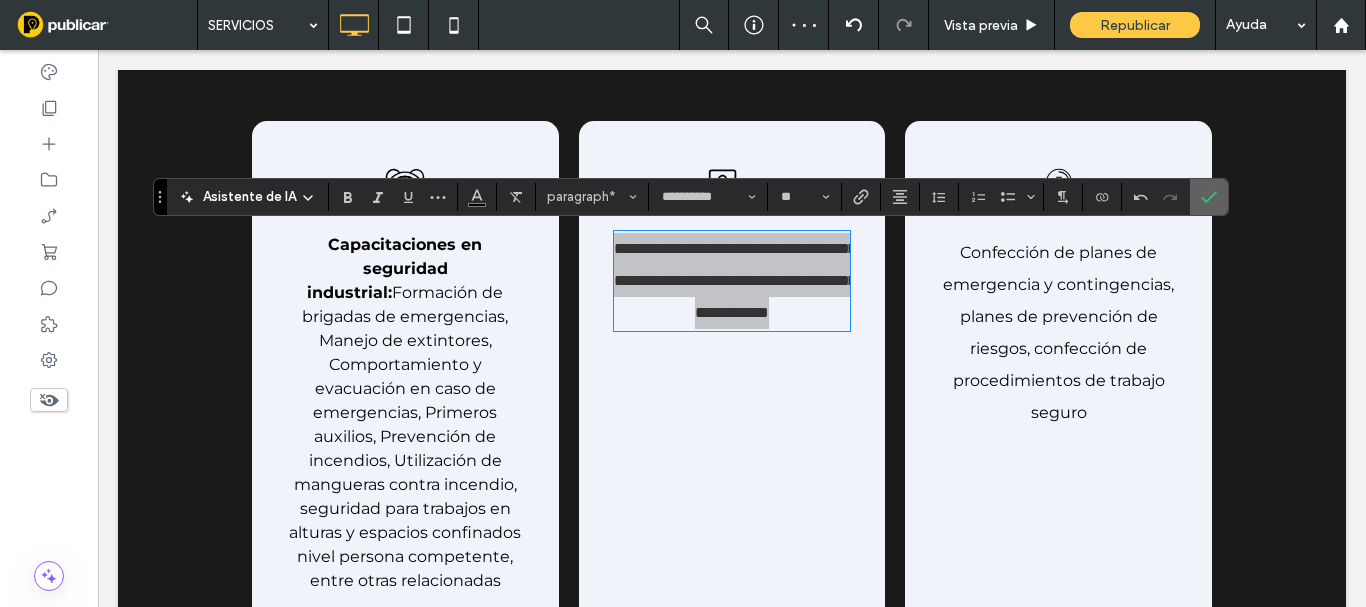 click 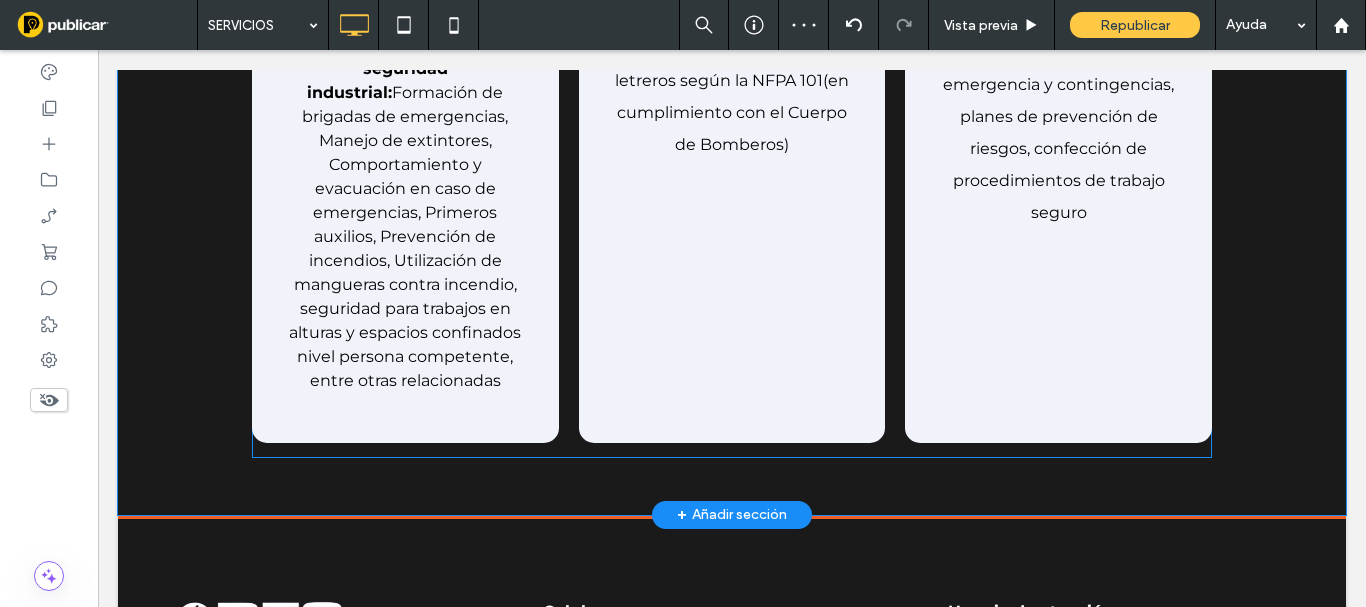 scroll, scrollTop: 2432, scrollLeft: 0, axis: vertical 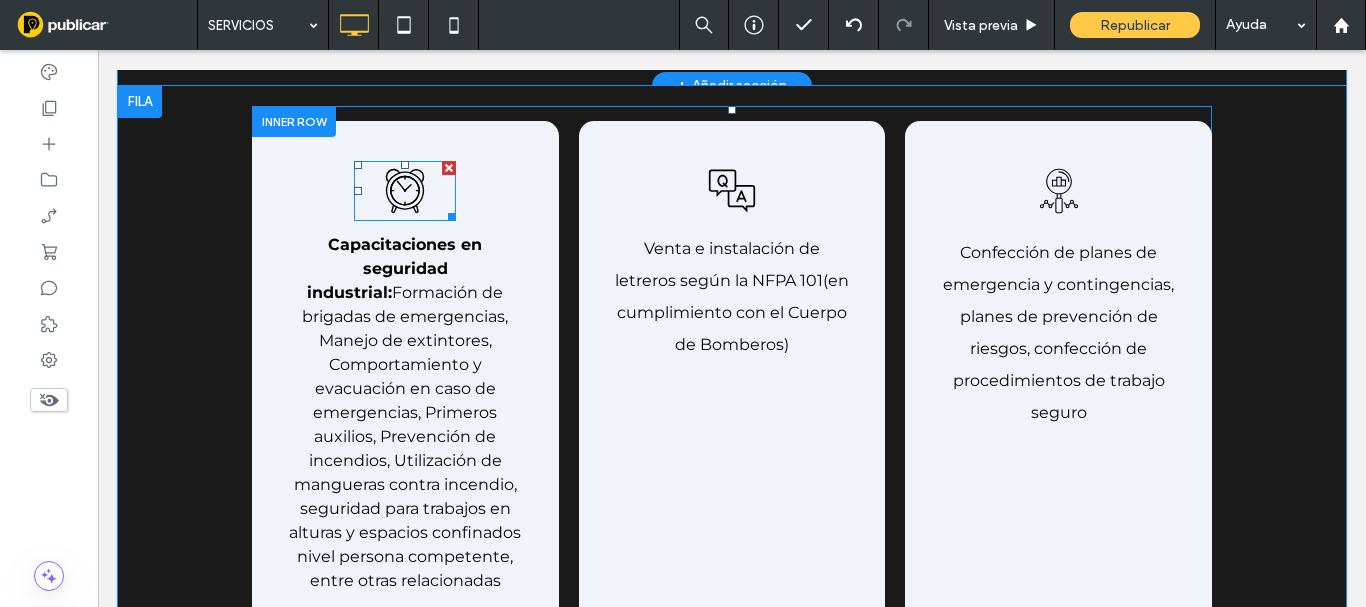 click 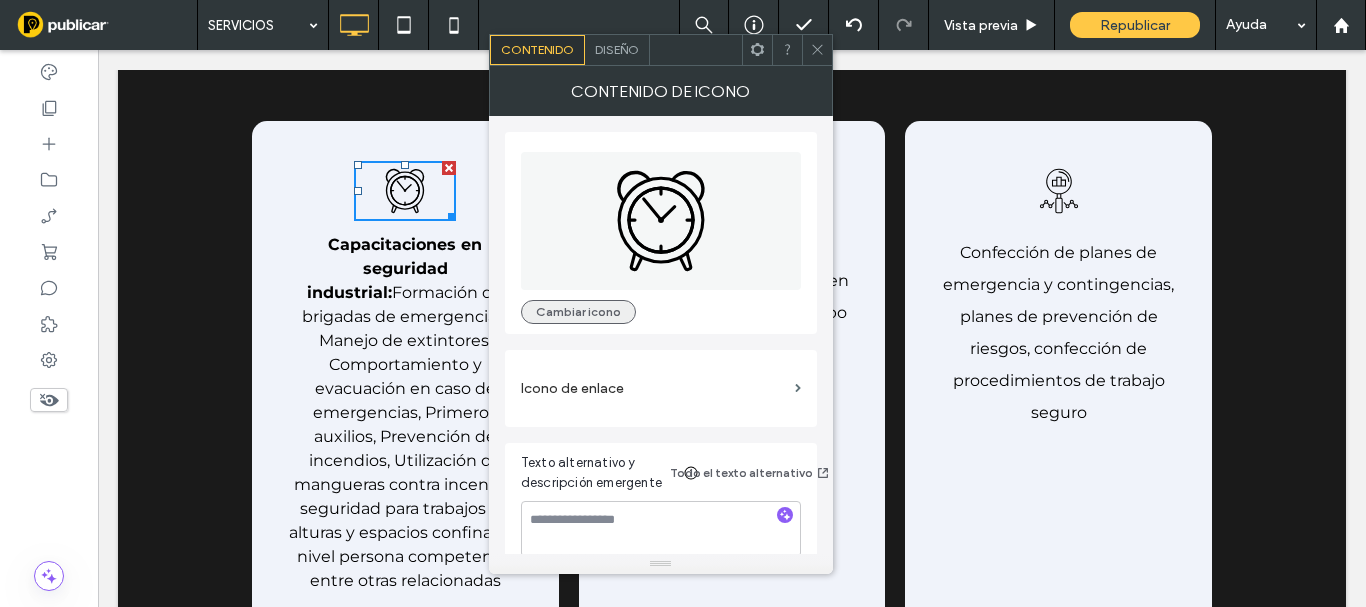 click on "Cambiar icono" at bounding box center [578, 312] 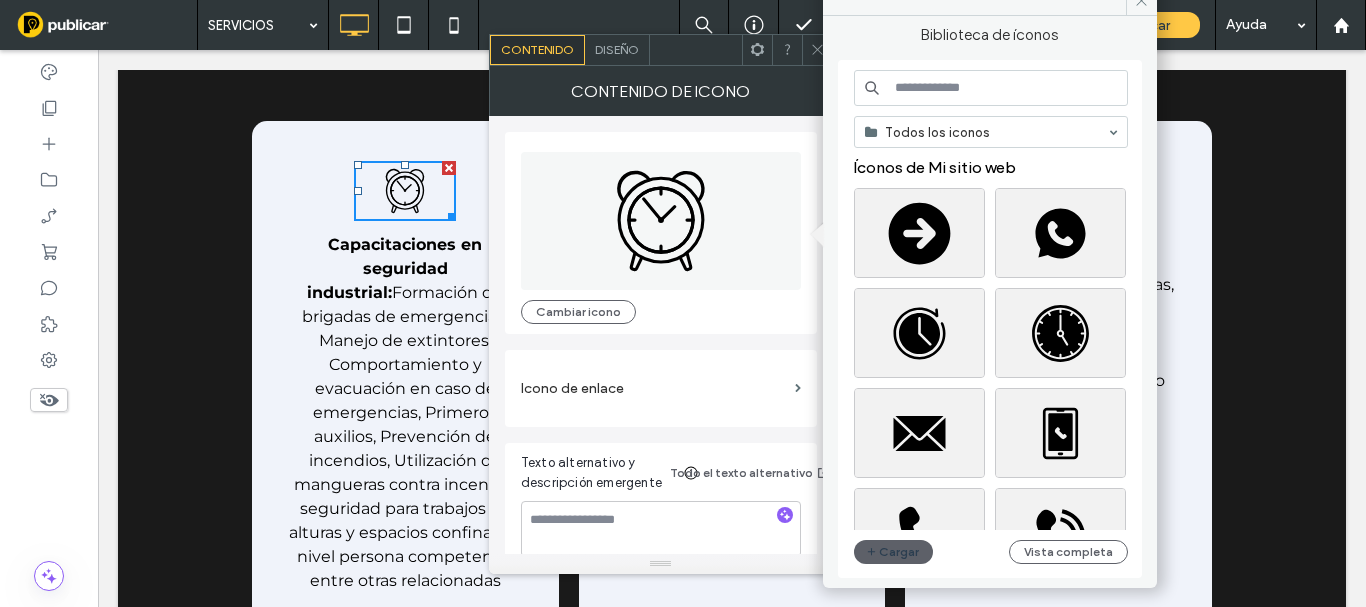 click at bounding box center [991, 88] 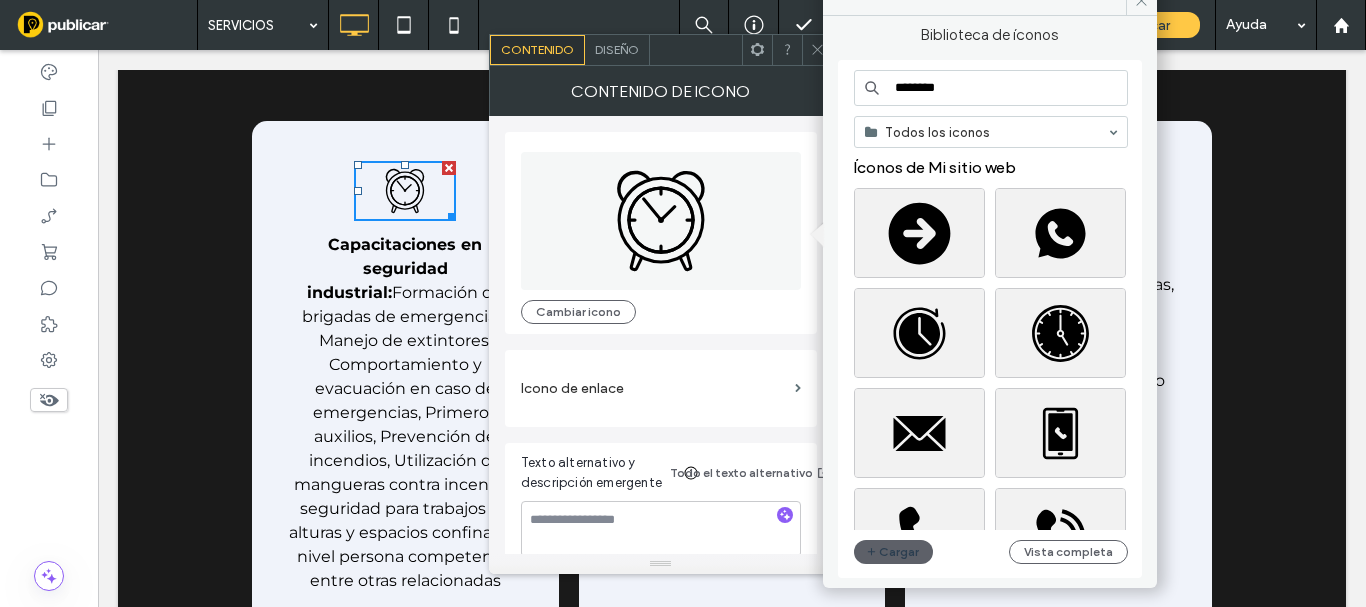 type on "********" 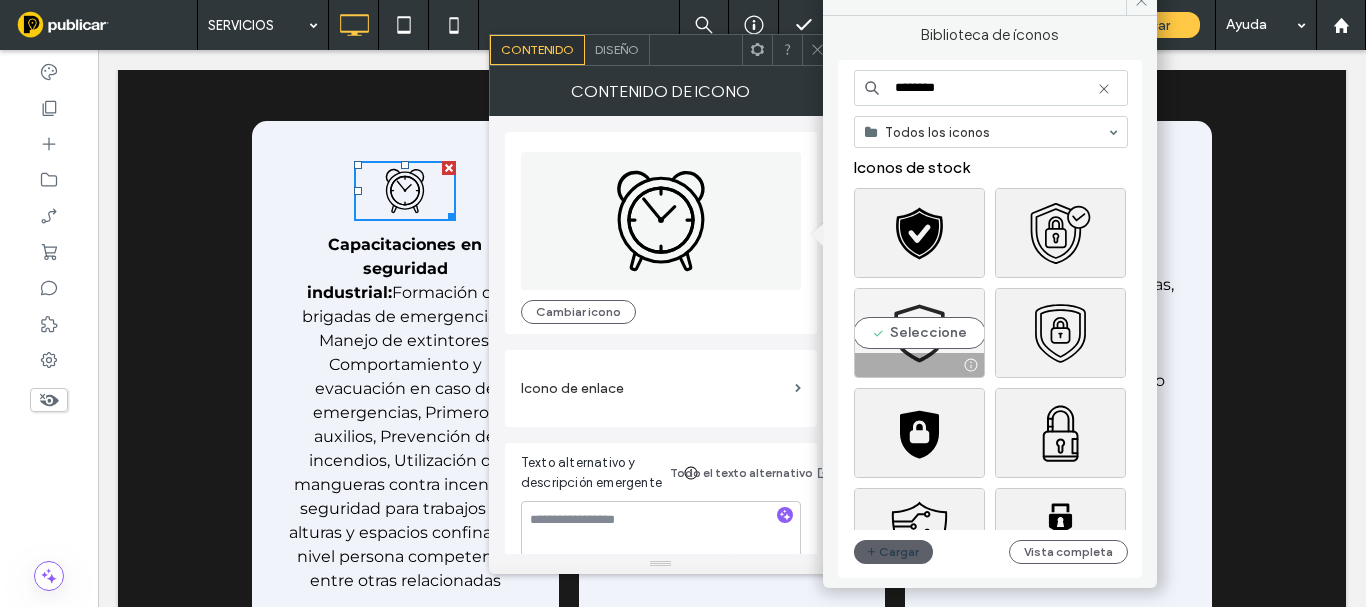click on "Seleccione" at bounding box center [919, 333] 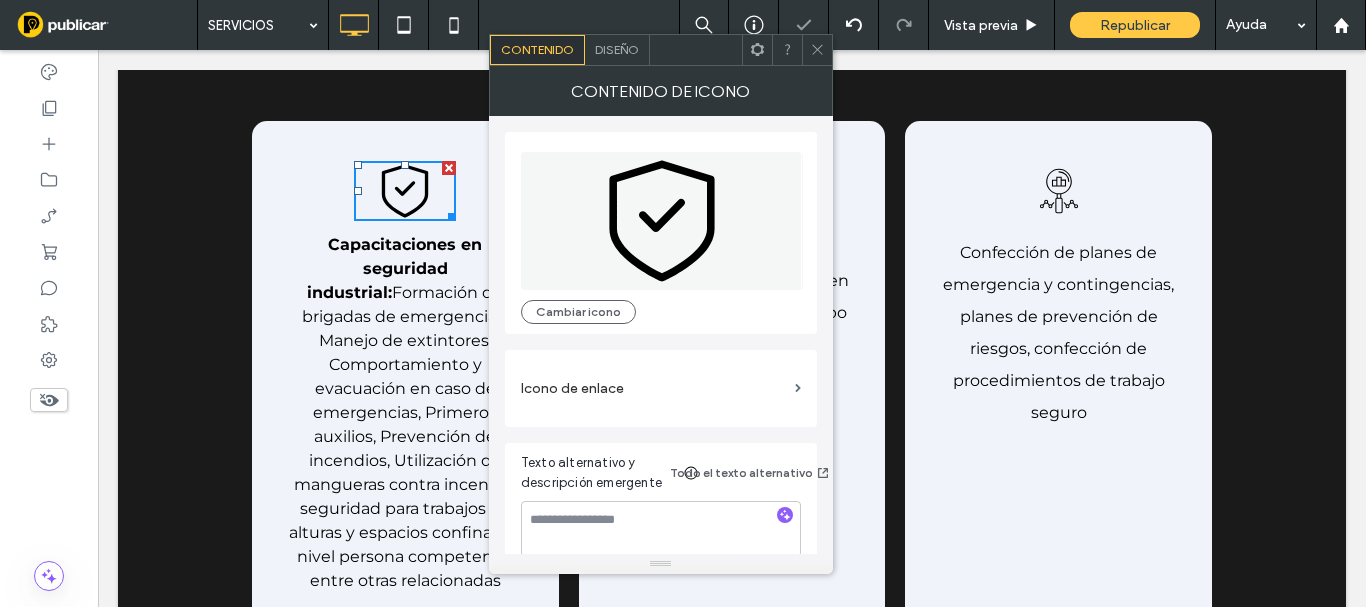 click on "Diseño" at bounding box center (617, 50) 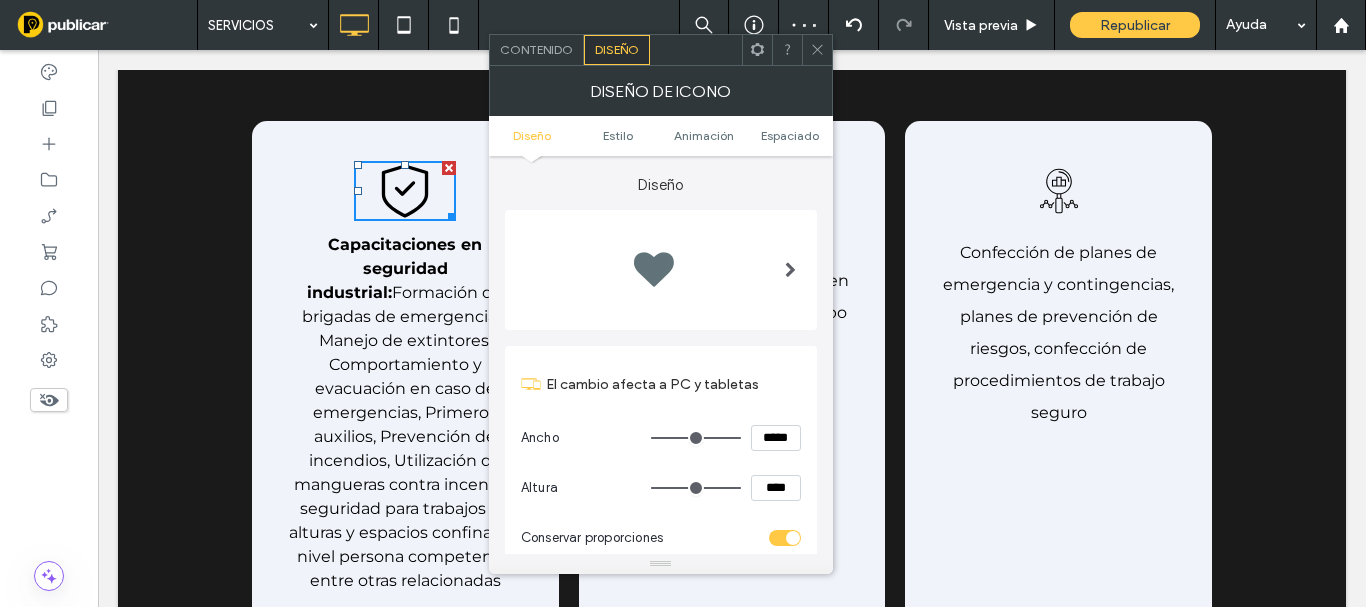 scroll, scrollTop: 200, scrollLeft: 0, axis: vertical 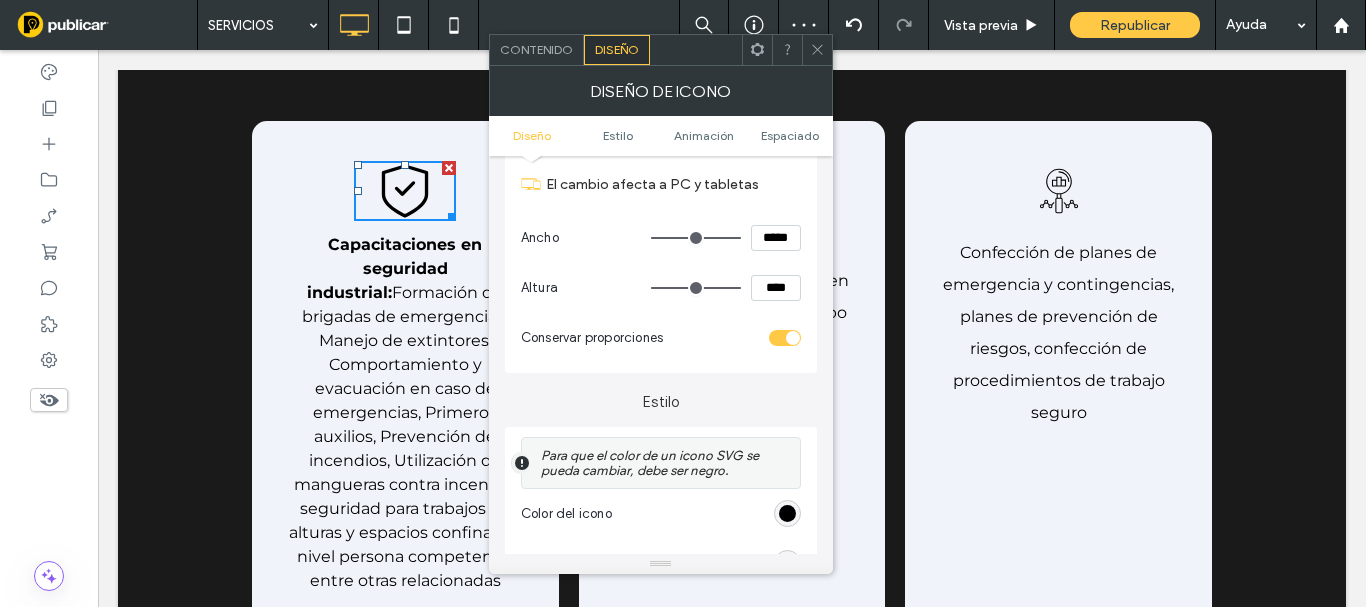 drag, startPoint x: 786, startPoint y: 506, endPoint x: 786, endPoint y: 487, distance: 19 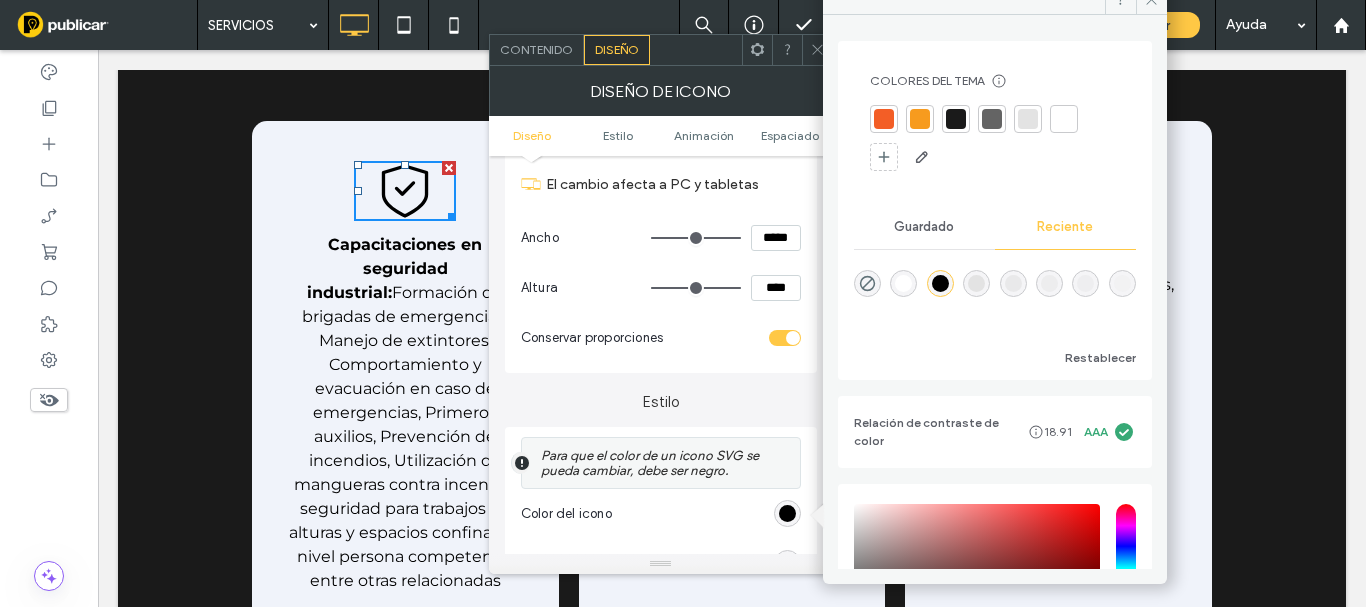 click on "Colores del tema Ahorre tiempo con los colores del tema Cree una paleta de colores para agregar o cambiar instantáneamente los colores de los elementos de la página web conectados.    Leer más" at bounding box center (995, 123) 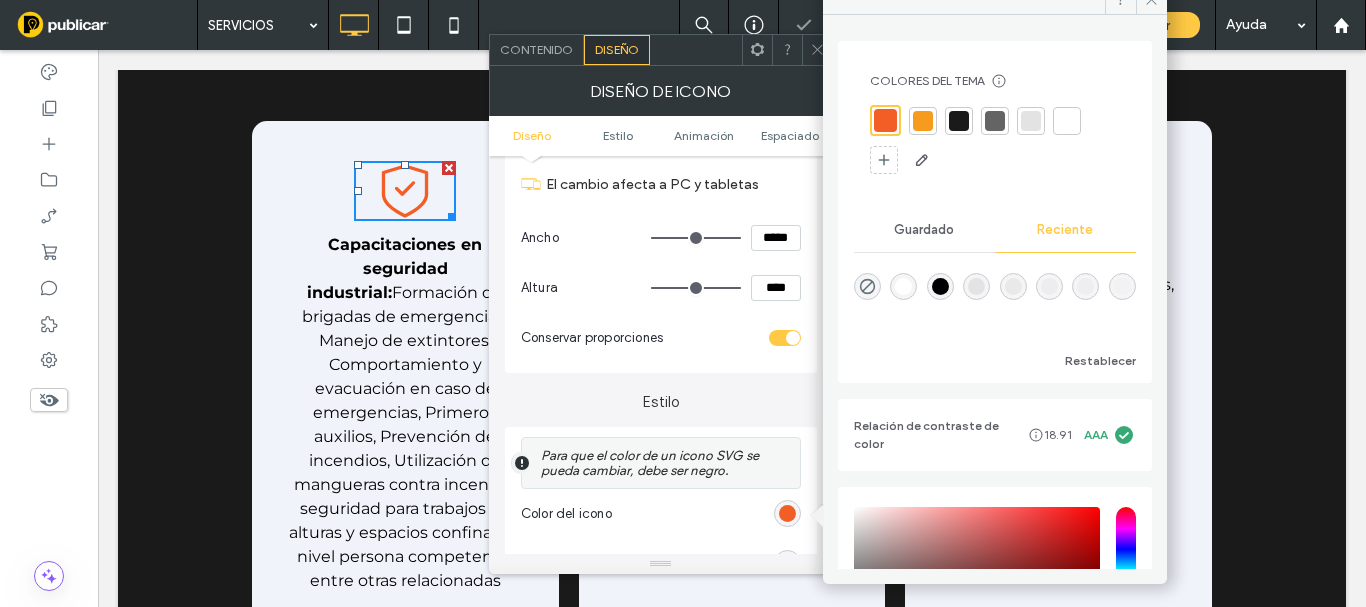 click at bounding box center (817, 50) 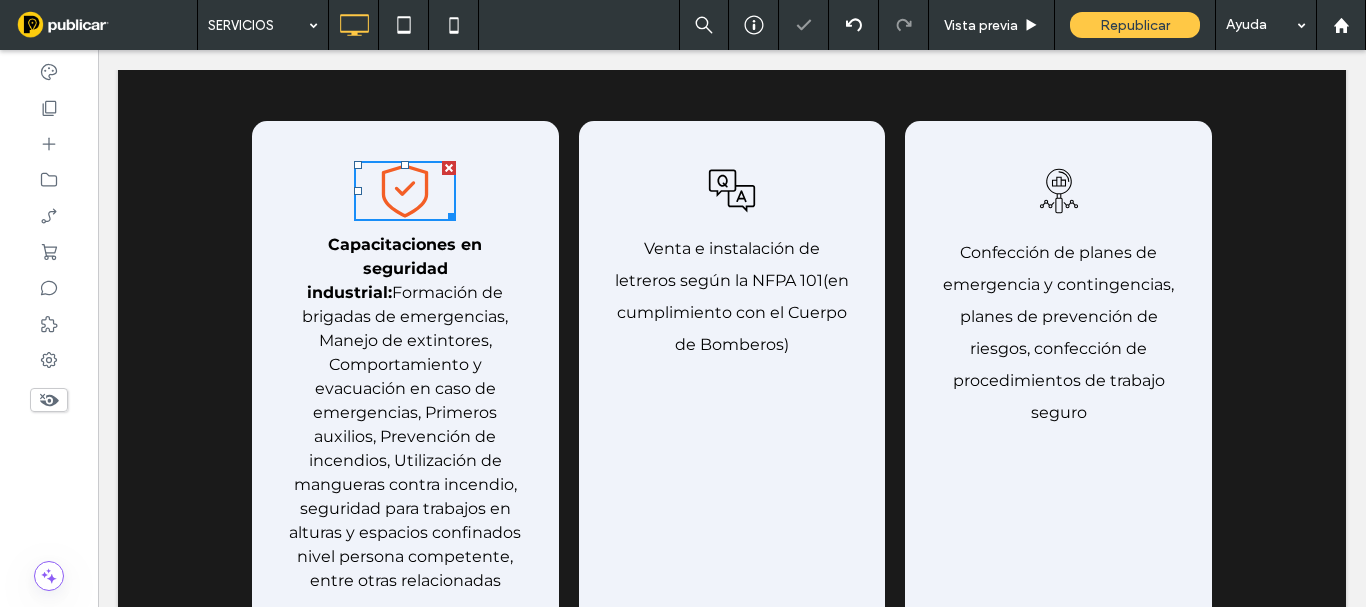 scroll, scrollTop: 0, scrollLeft: 0, axis: both 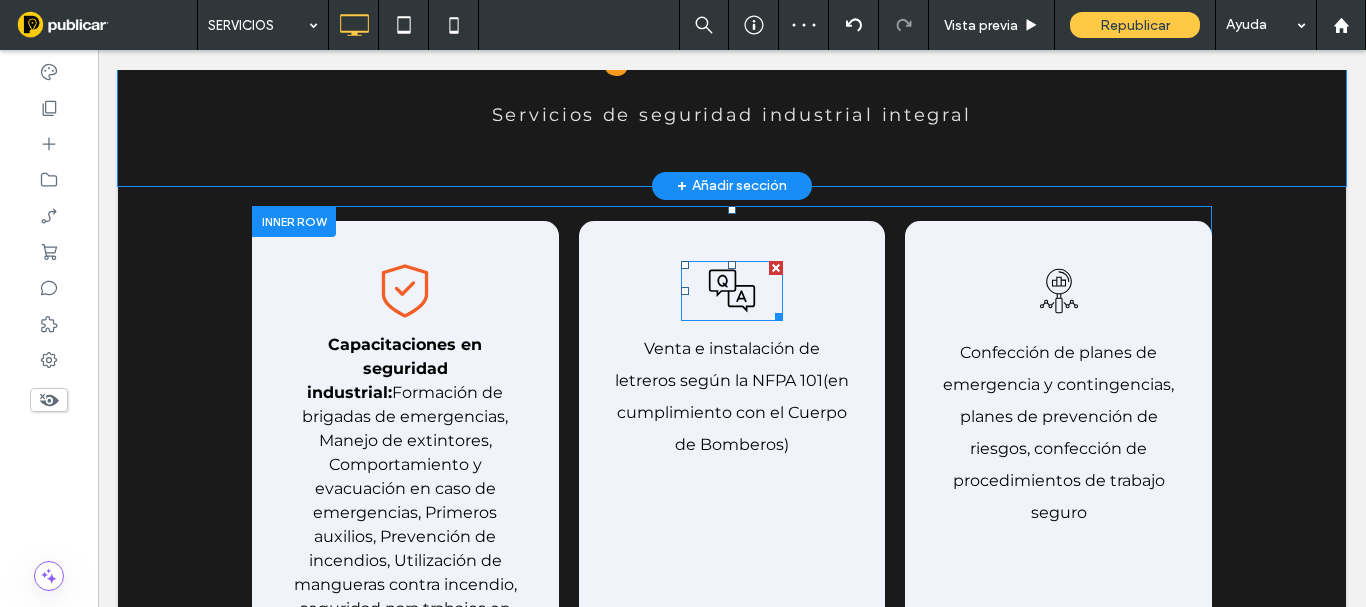 click 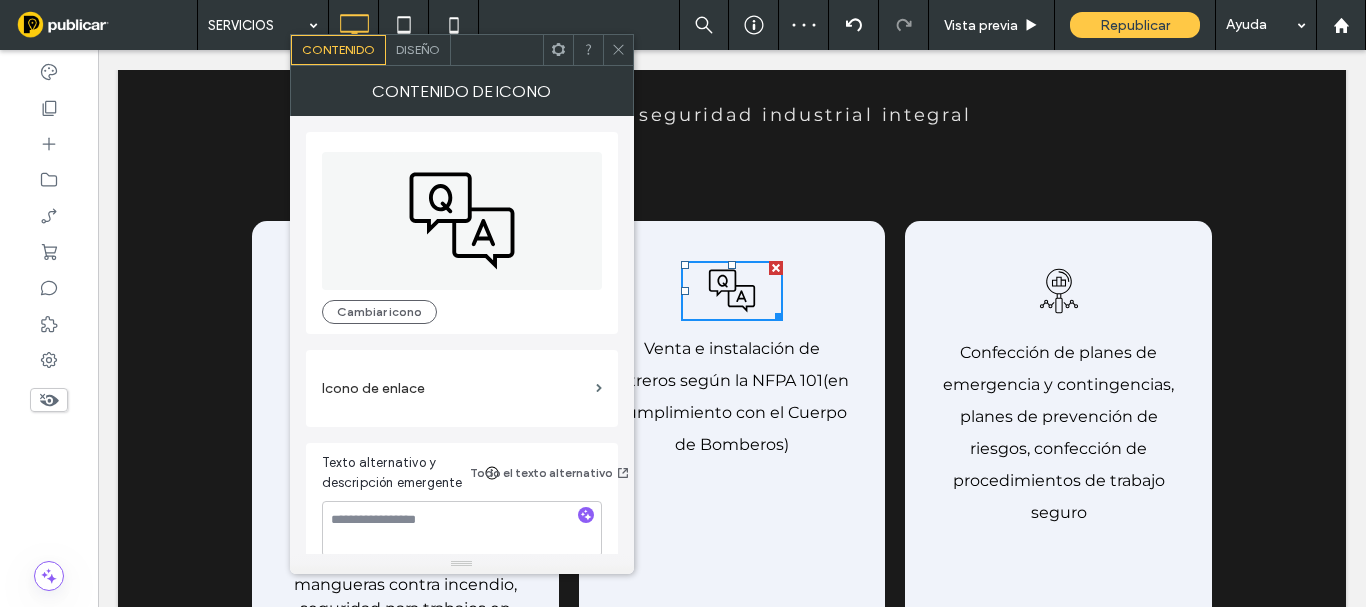 scroll, scrollTop: 21, scrollLeft: 0, axis: vertical 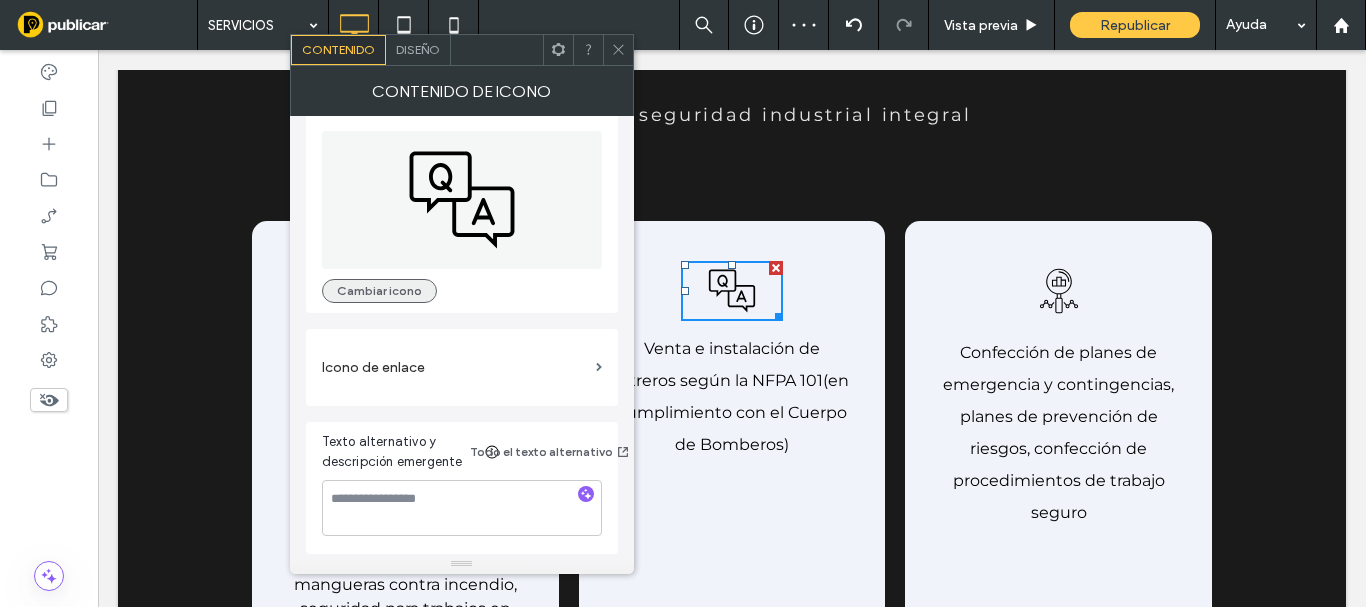 click on "Cambiar icono" at bounding box center (379, 291) 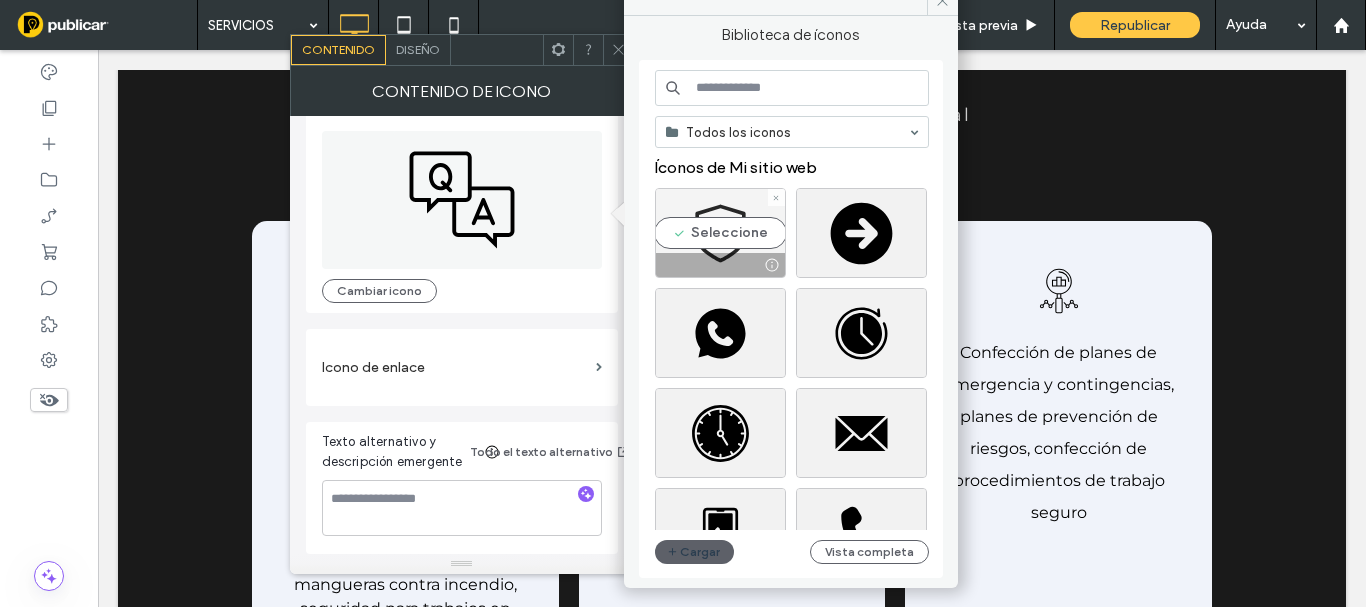 click on "Seleccione" at bounding box center (720, 233) 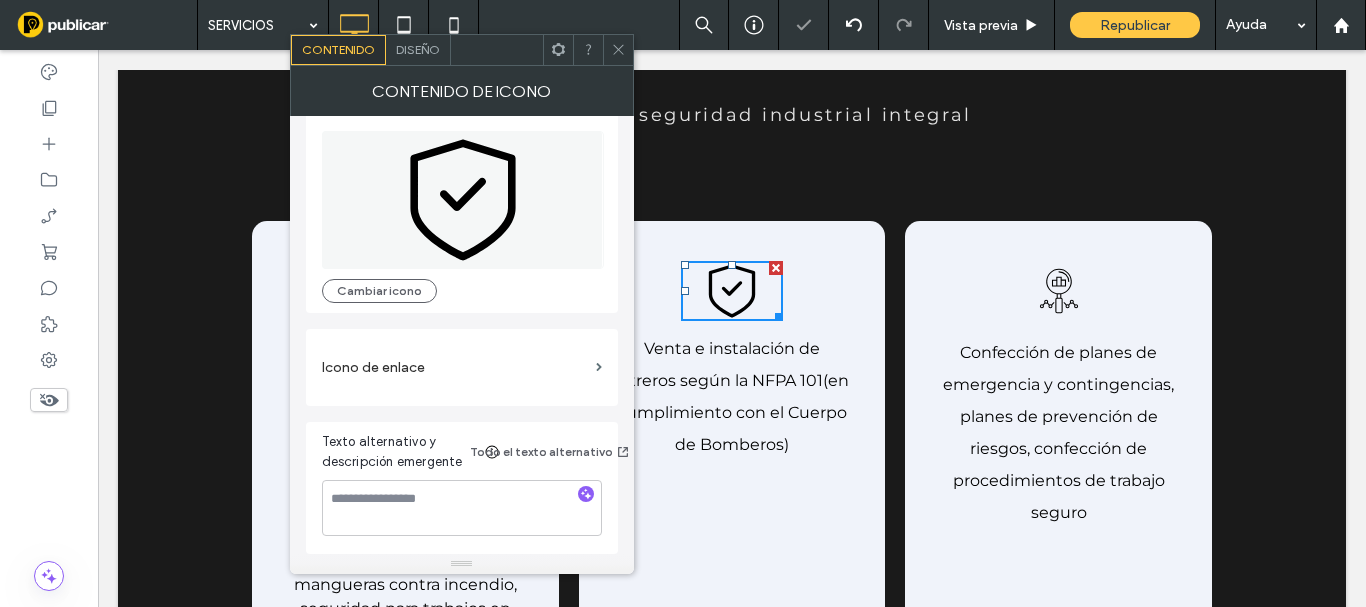 click on "Diseño" at bounding box center (418, 49) 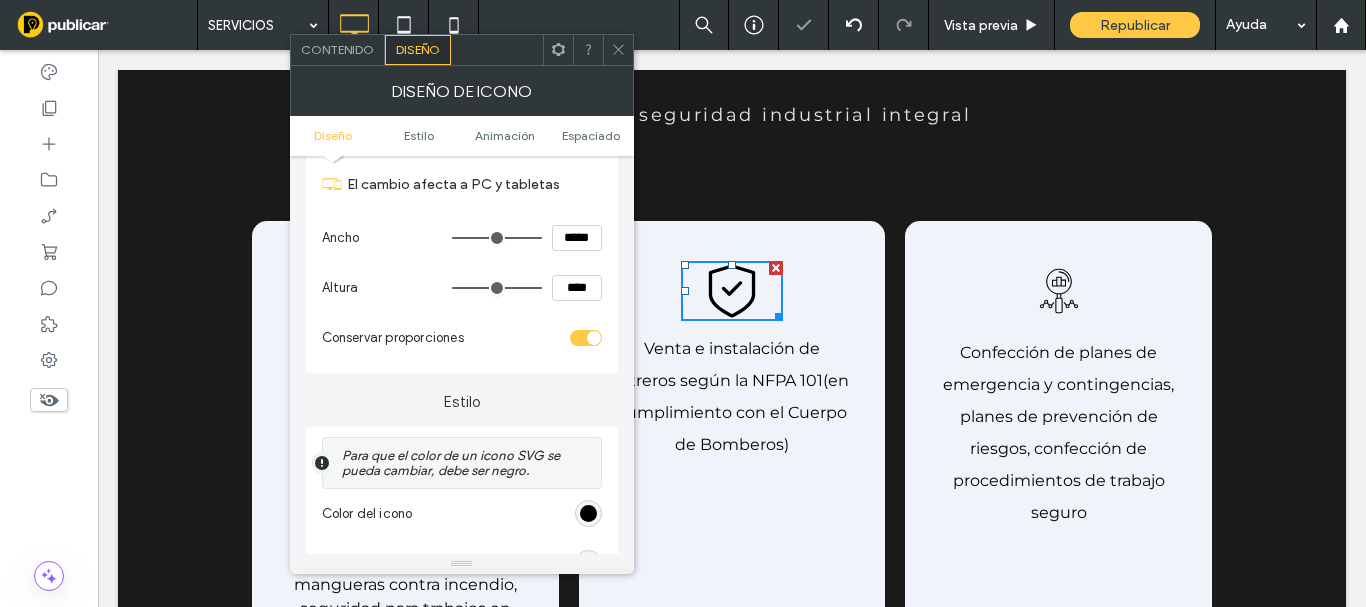 scroll, scrollTop: 400, scrollLeft: 0, axis: vertical 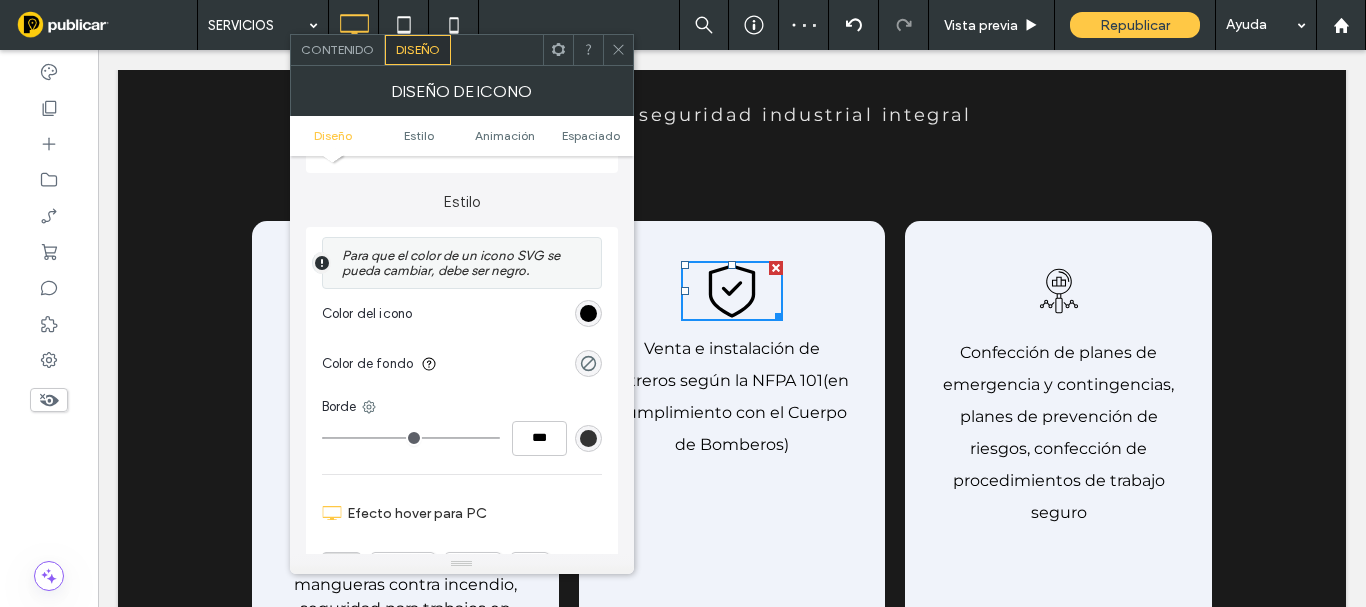 click at bounding box center (588, 313) 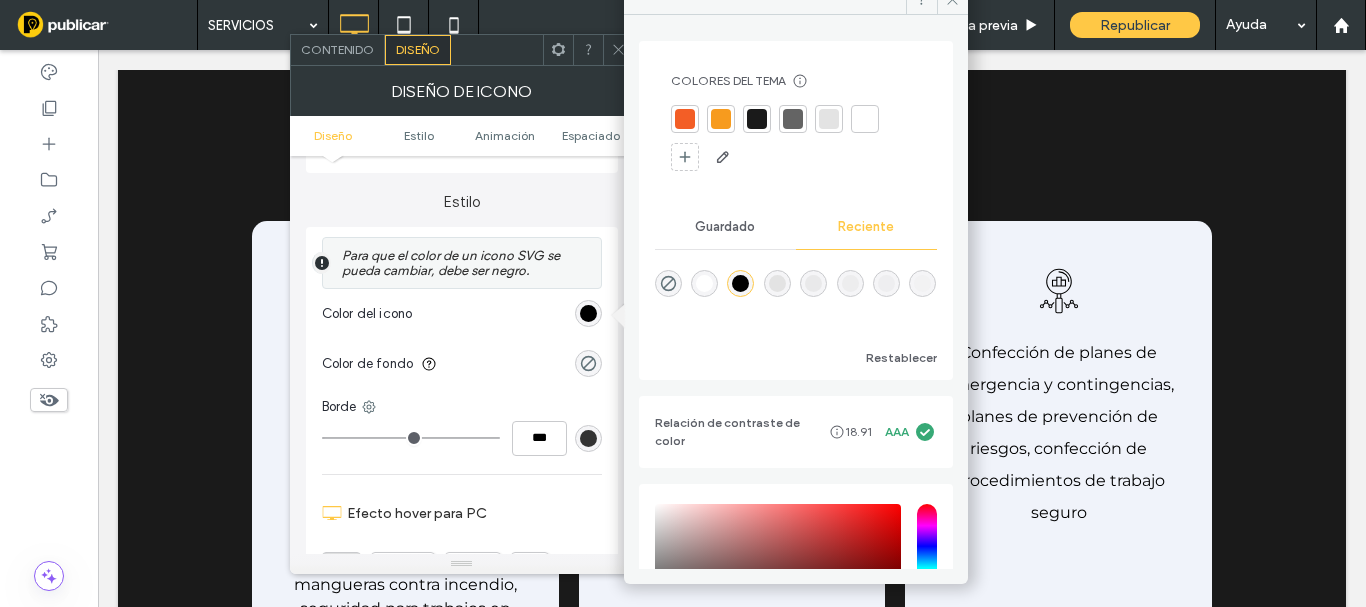 click at bounding box center (685, 119) 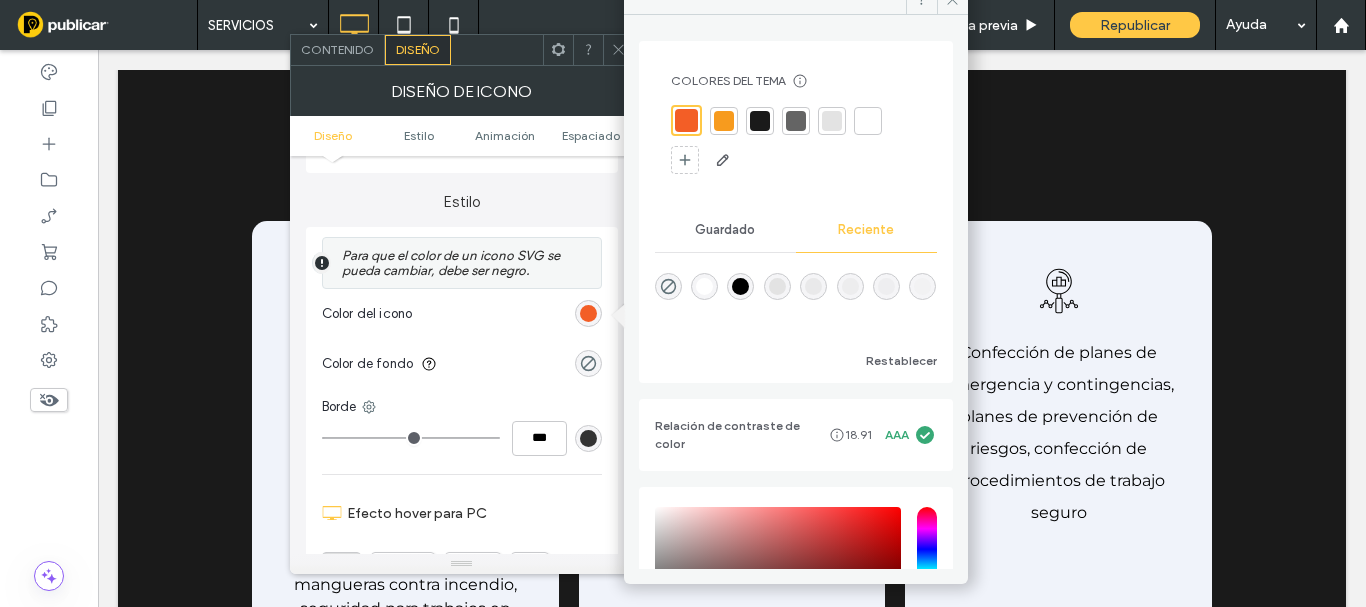 click 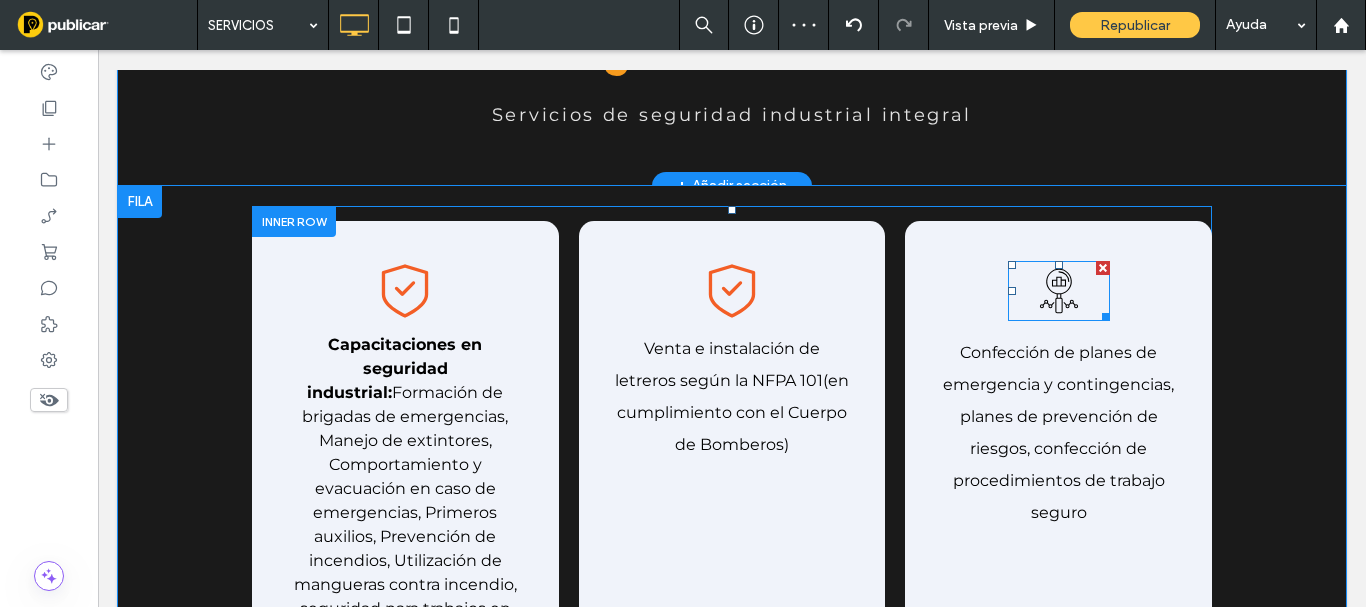 click 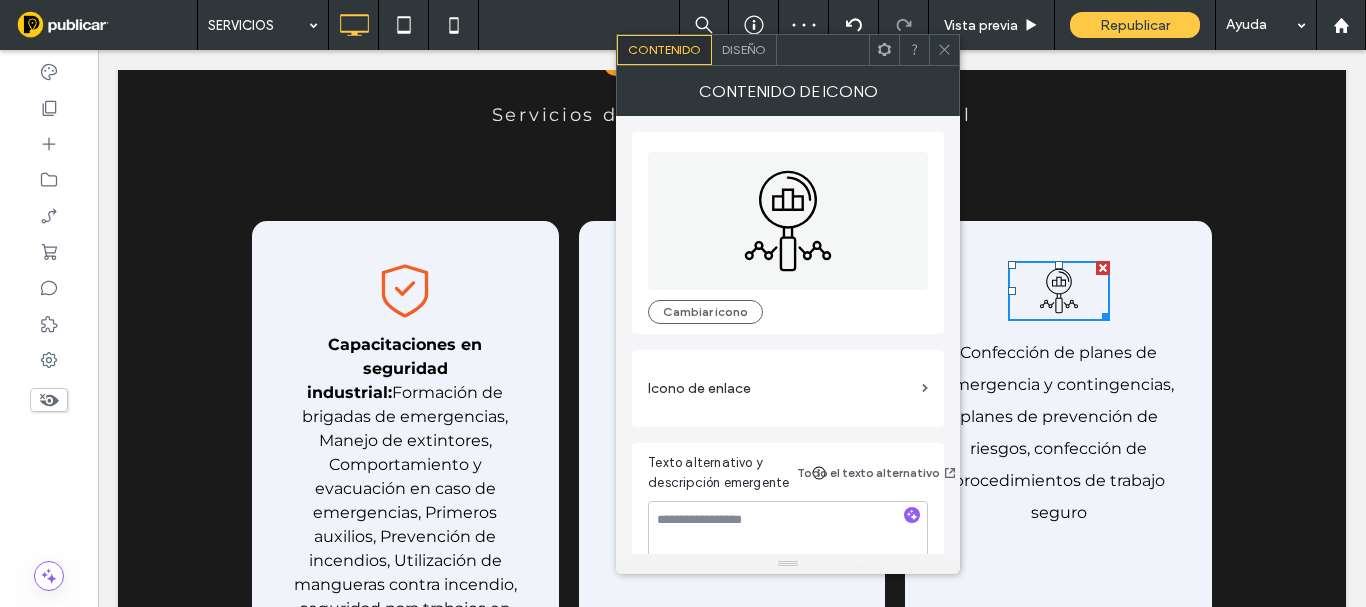 scroll, scrollTop: 2432, scrollLeft: 0, axis: vertical 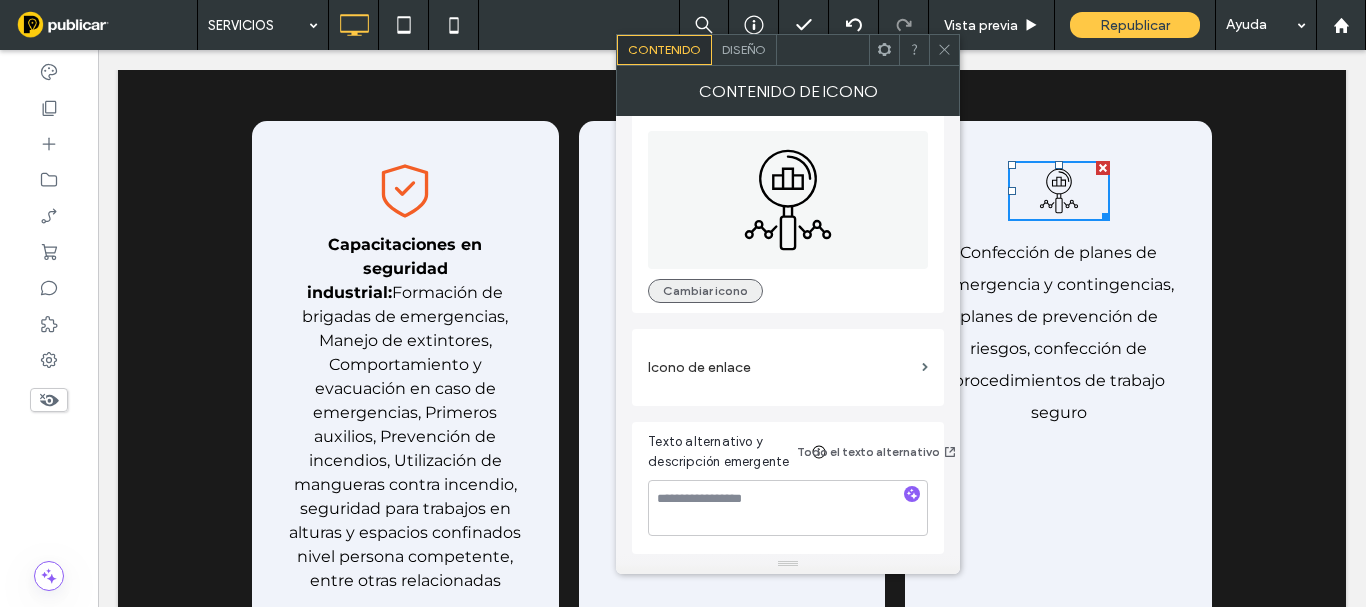 click on "Cambiar icono" at bounding box center (705, 291) 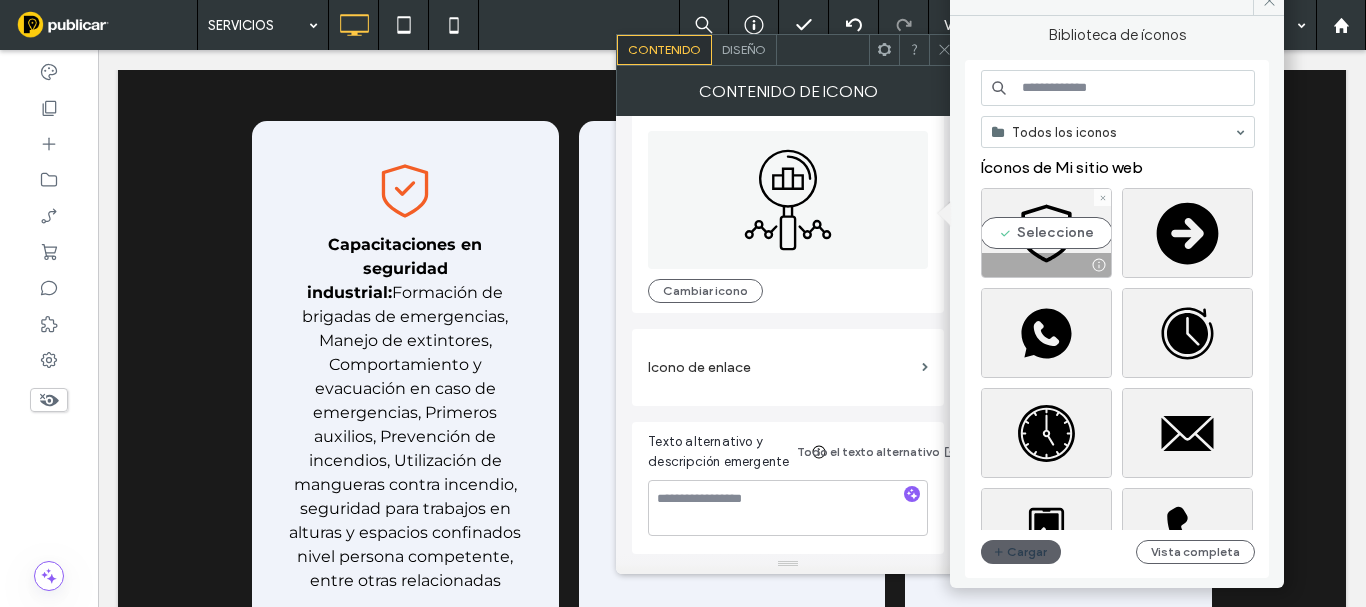 click on "Seleccione" at bounding box center [1046, 233] 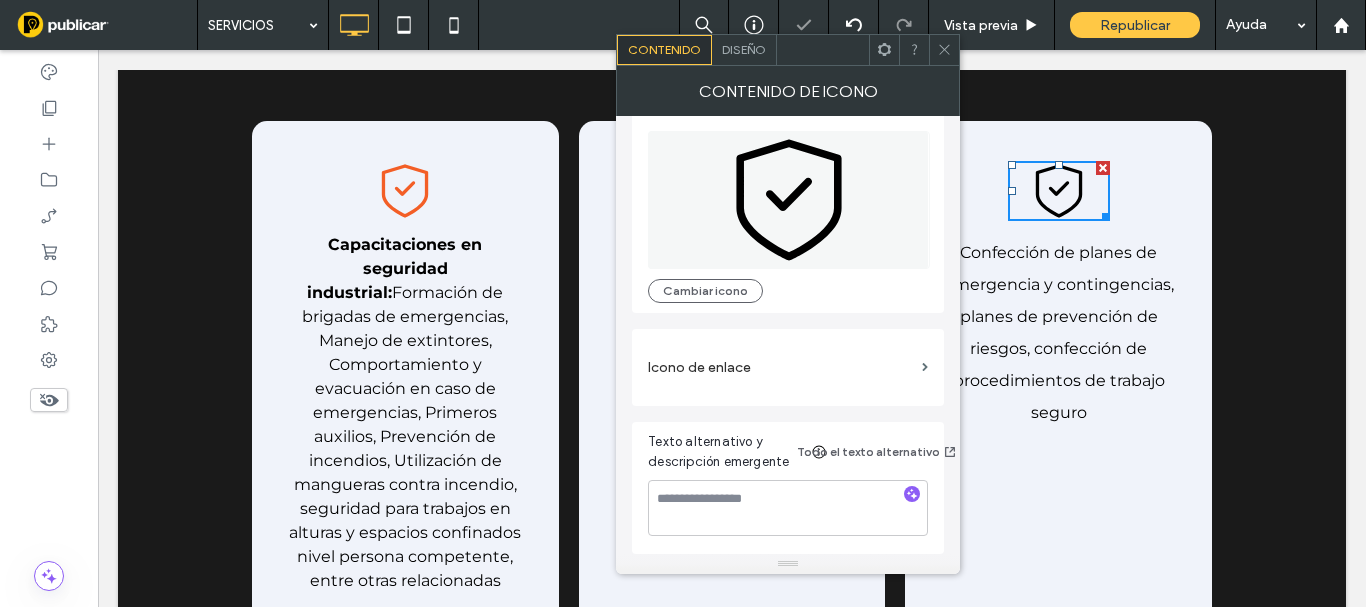 click on "Diseño" at bounding box center [744, 49] 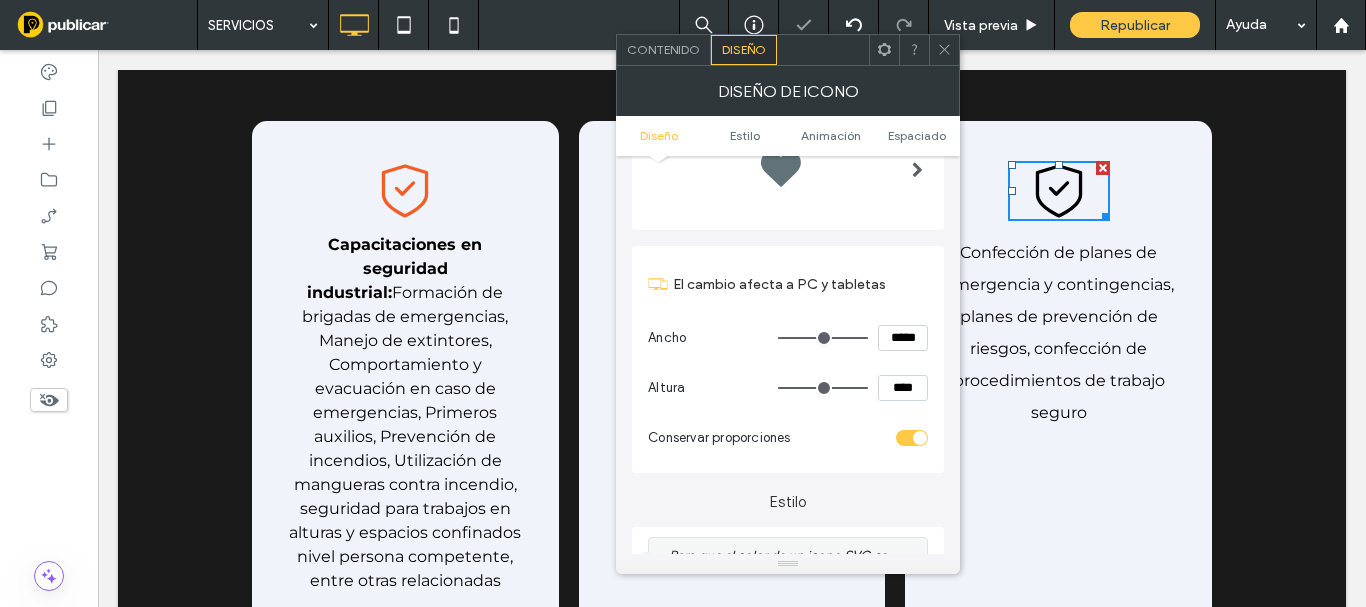 scroll, scrollTop: 200, scrollLeft: 0, axis: vertical 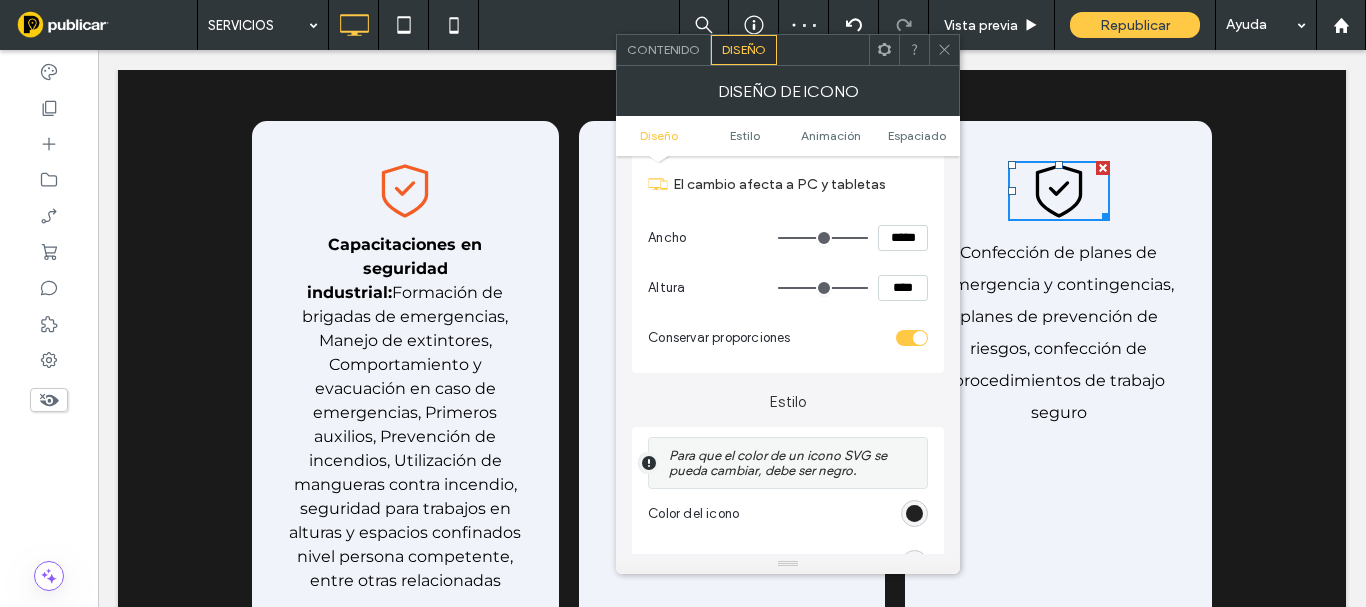 click at bounding box center (914, 513) 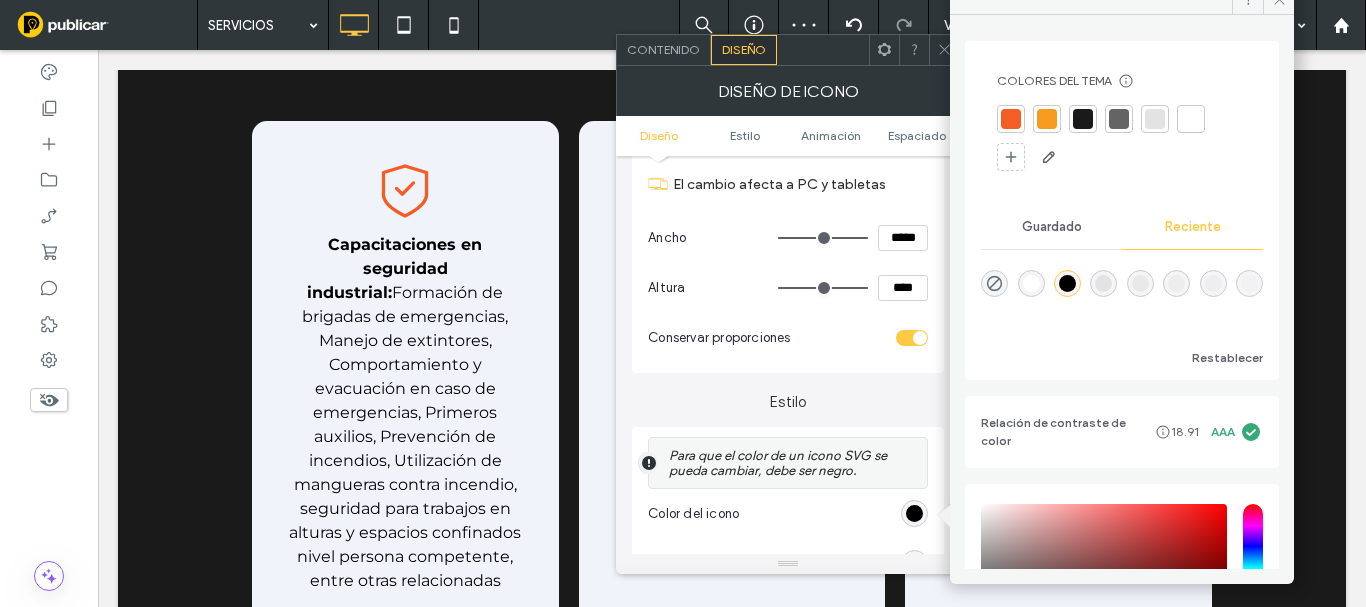 click at bounding box center [1011, 119] 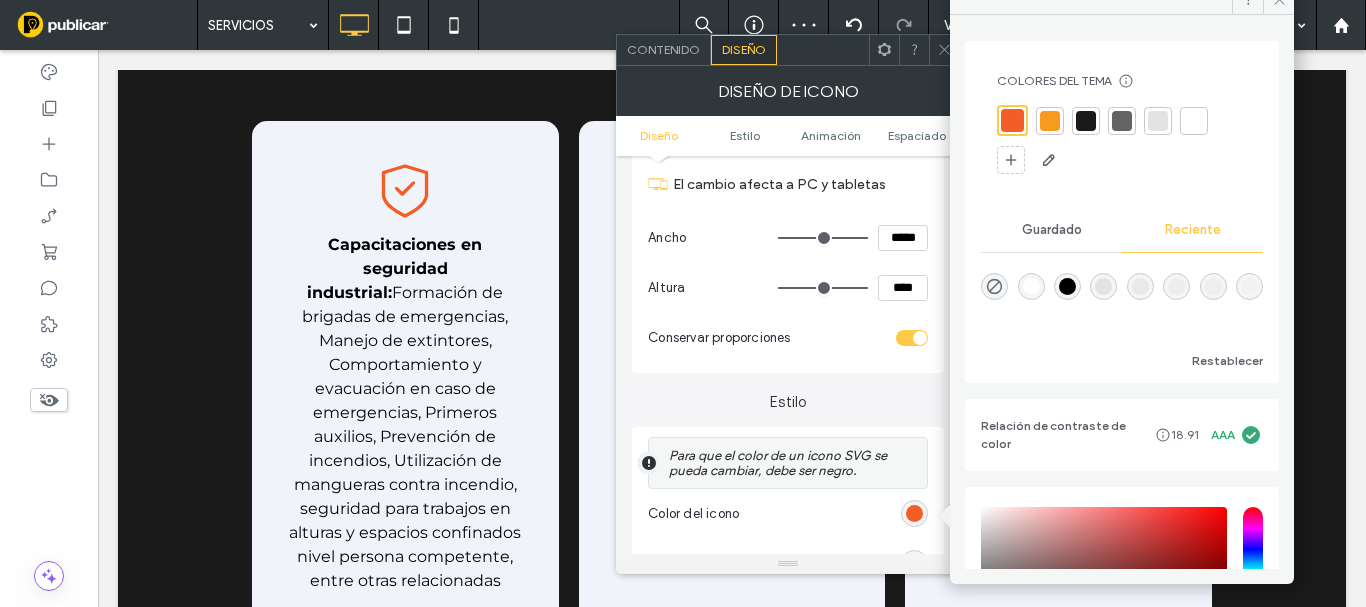 click on "Colores del tema Ahorre tiempo con los colores del tema Cree una paleta de colores para agregar o cambiar instantáneamente los colores de los elementos de la página web conectados.    Leer más Guardado Reciente Restablecer Relación de contraste de color 18.91 AAA HEX ******* Opacidad ****" at bounding box center (1122, 292) 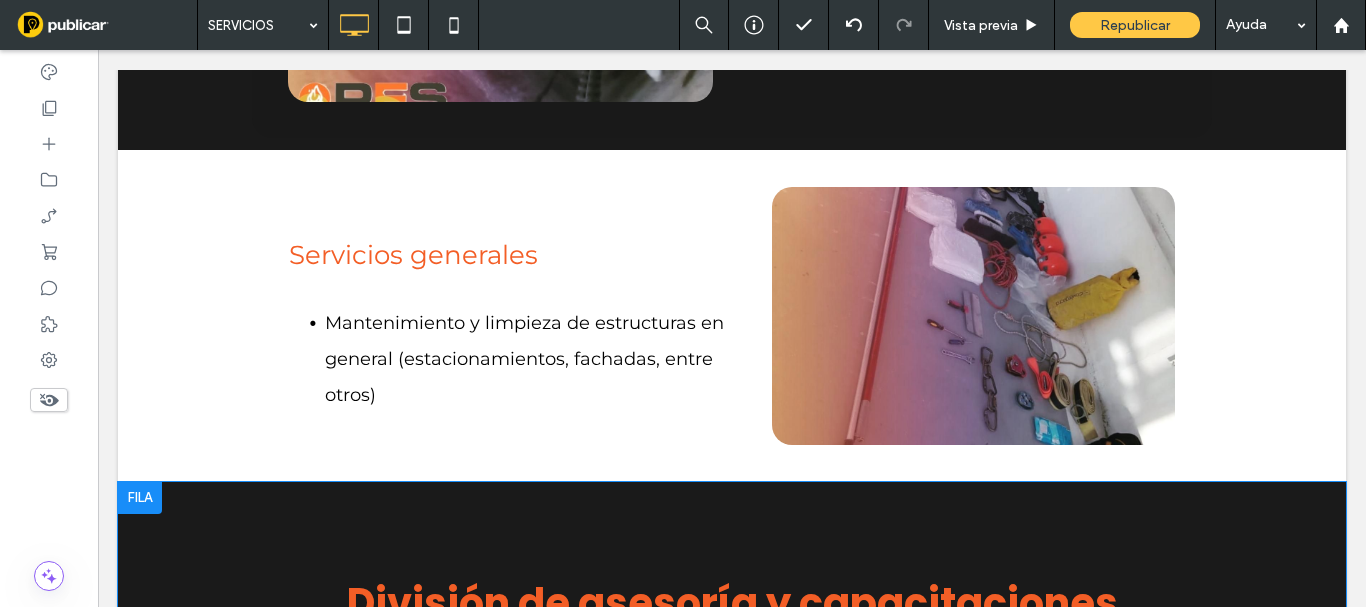 scroll, scrollTop: 1932, scrollLeft: 0, axis: vertical 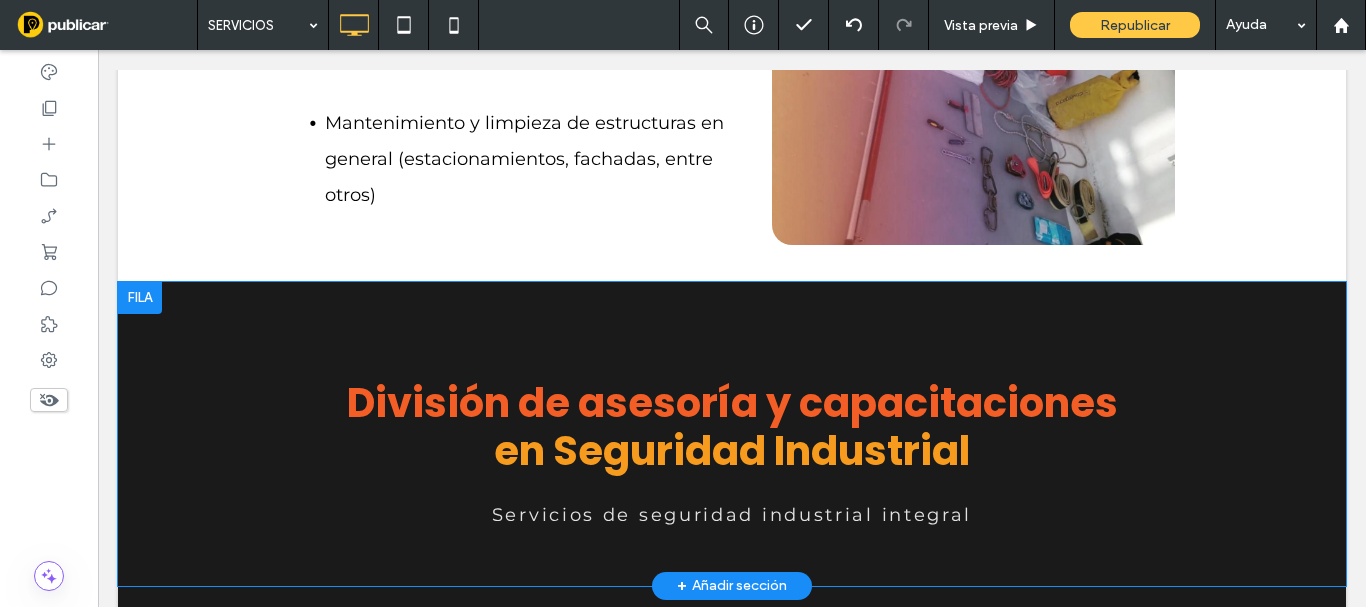 click at bounding box center (140, 298) 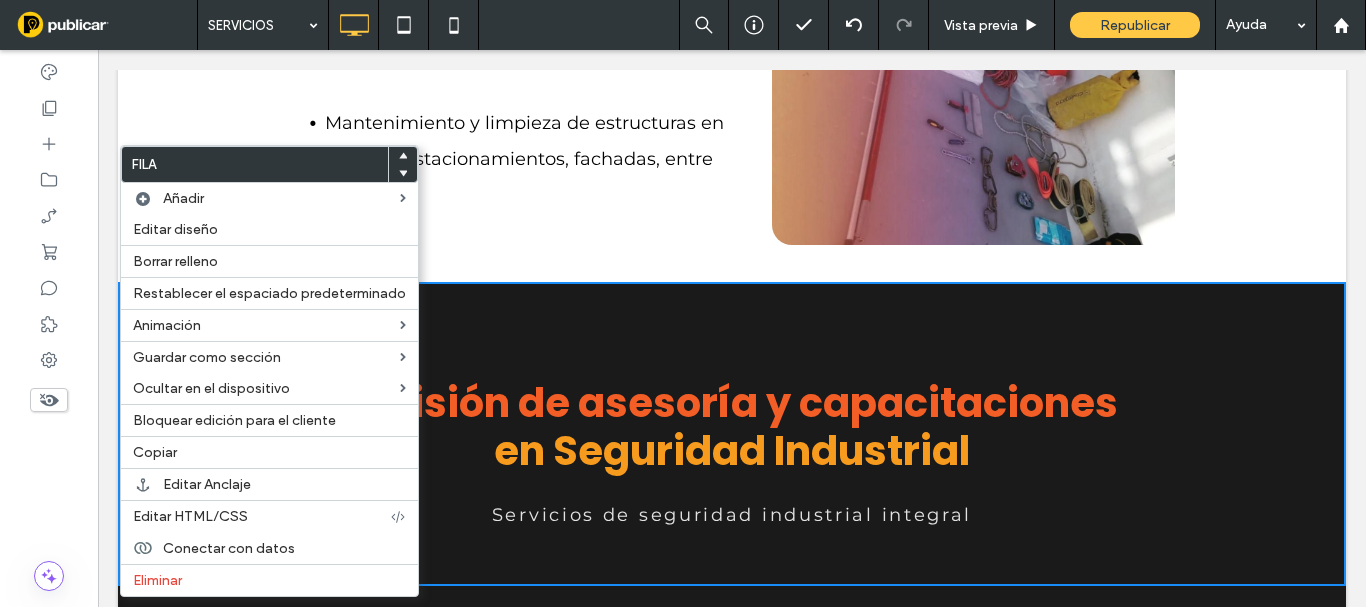 click on "Servicios generales
Mantenimiento y limpieza de estructuras en general (estacionamientos, fachadas, entre otros)
Click To Paste
Click To Paste
Click To Paste
Fila + Añadir sección" at bounding box center (732, 116) 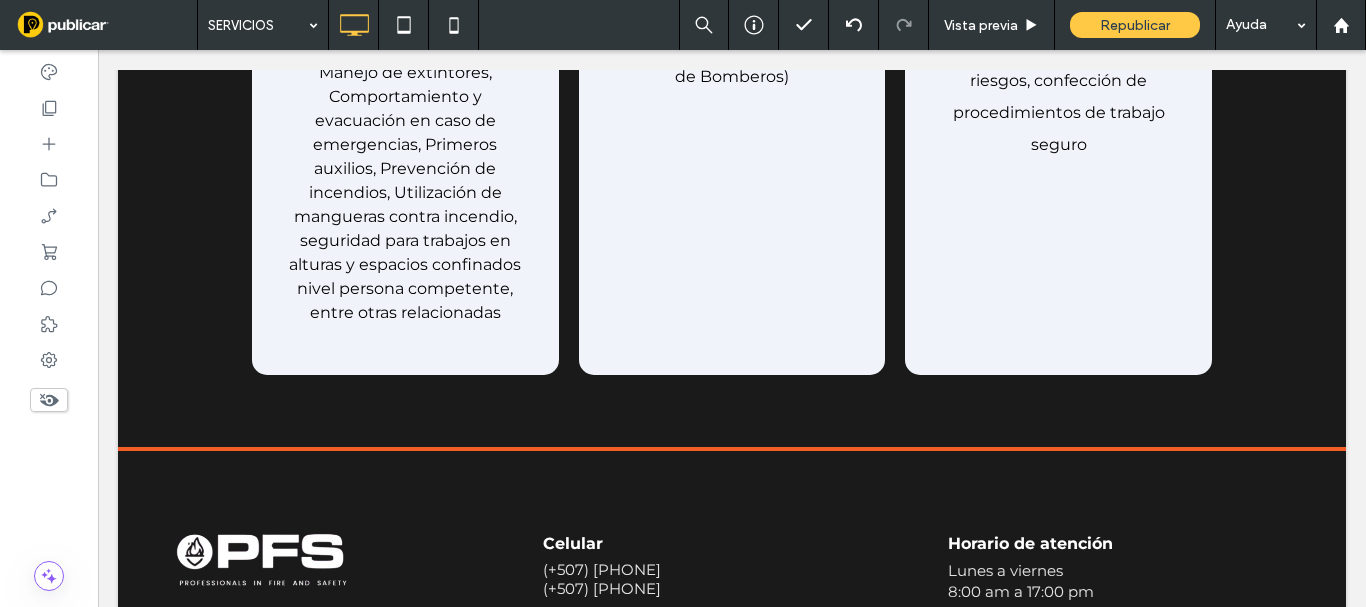 scroll, scrollTop: 2900, scrollLeft: 0, axis: vertical 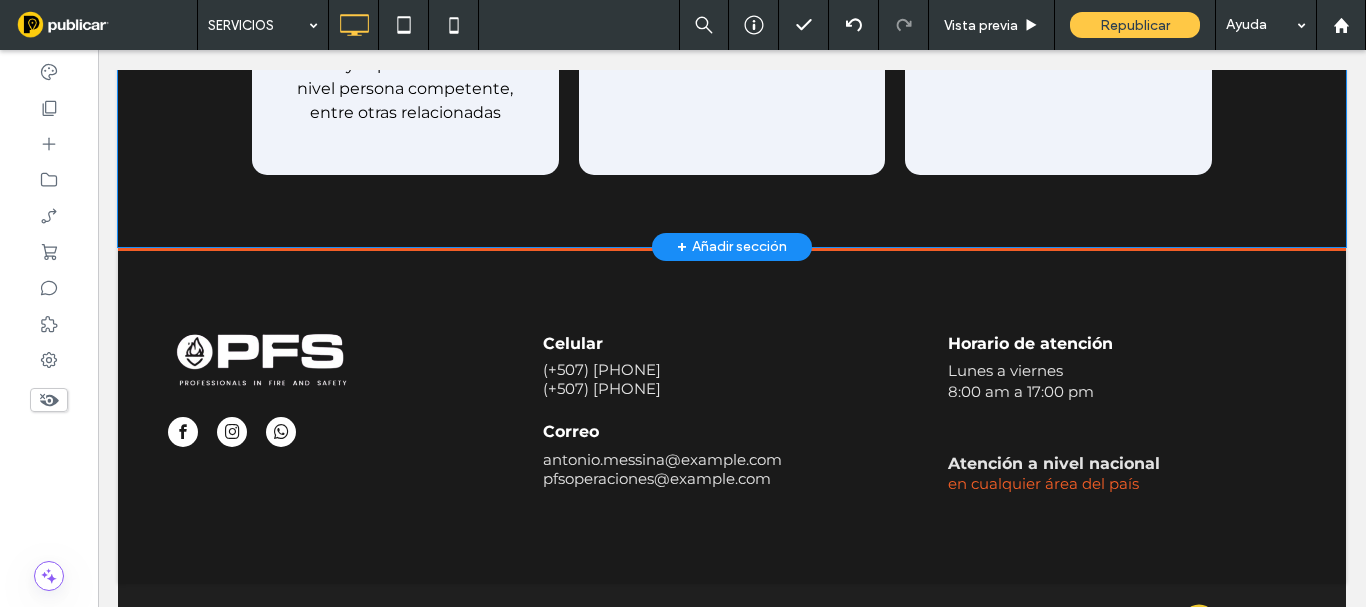 click on "+ Añadir sección" at bounding box center [732, 247] 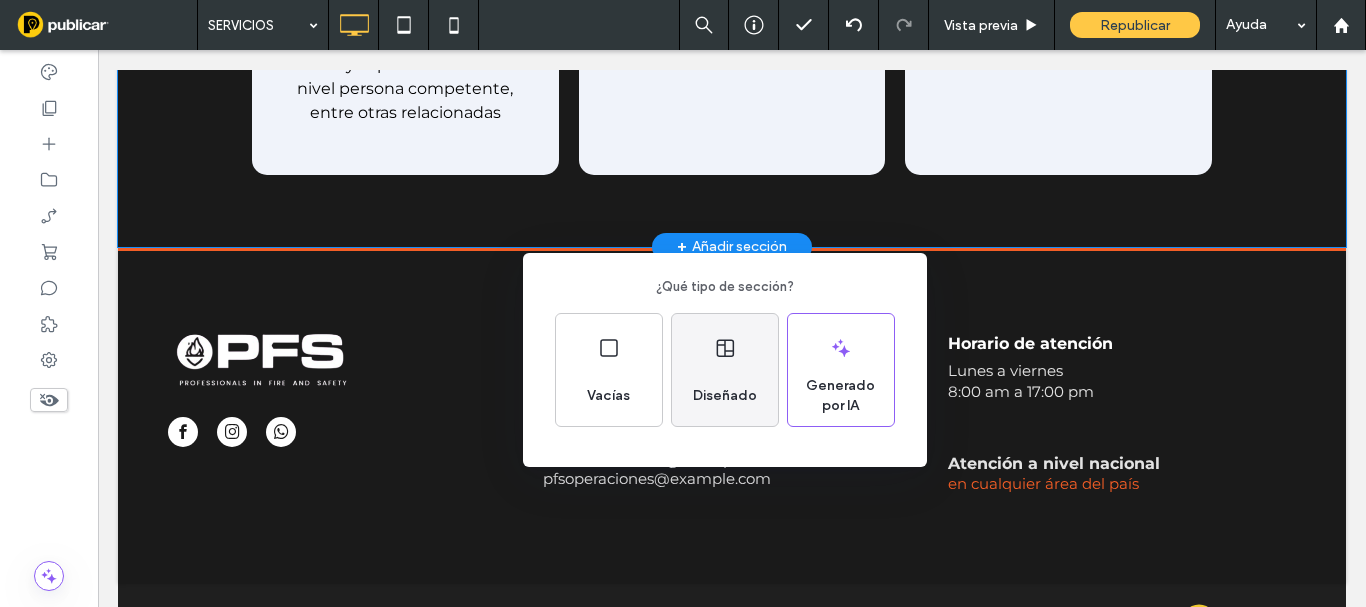 click 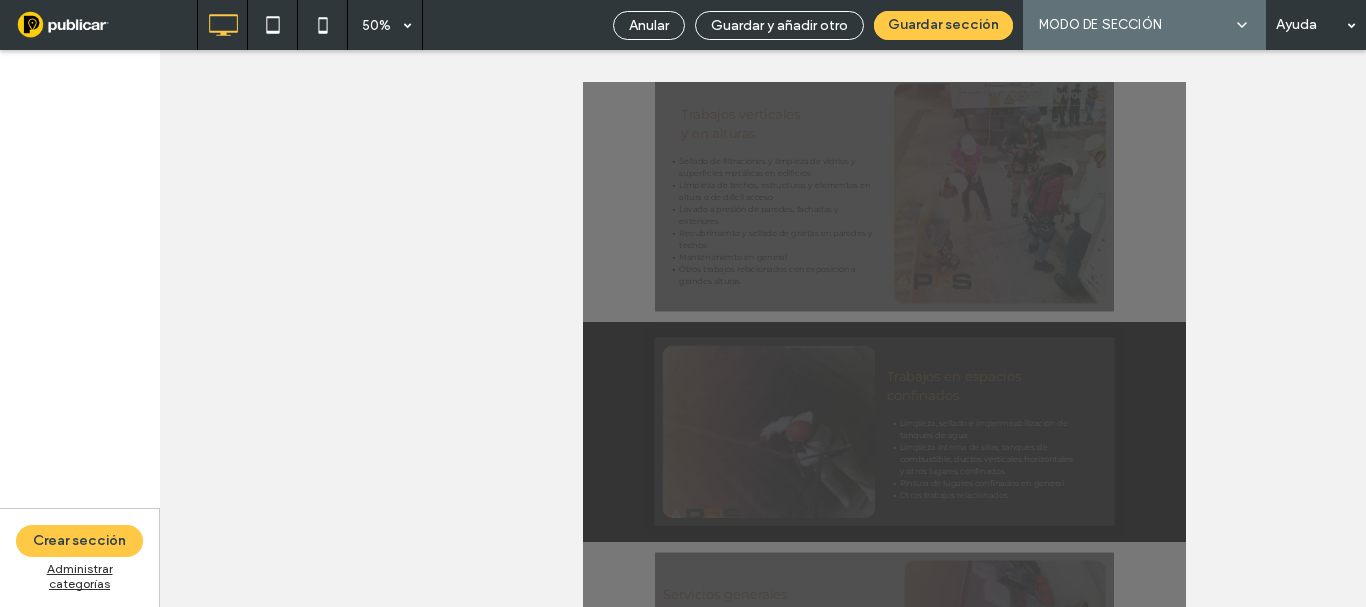 scroll, scrollTop: 1234, scrollLeft: 0, axis: vertical 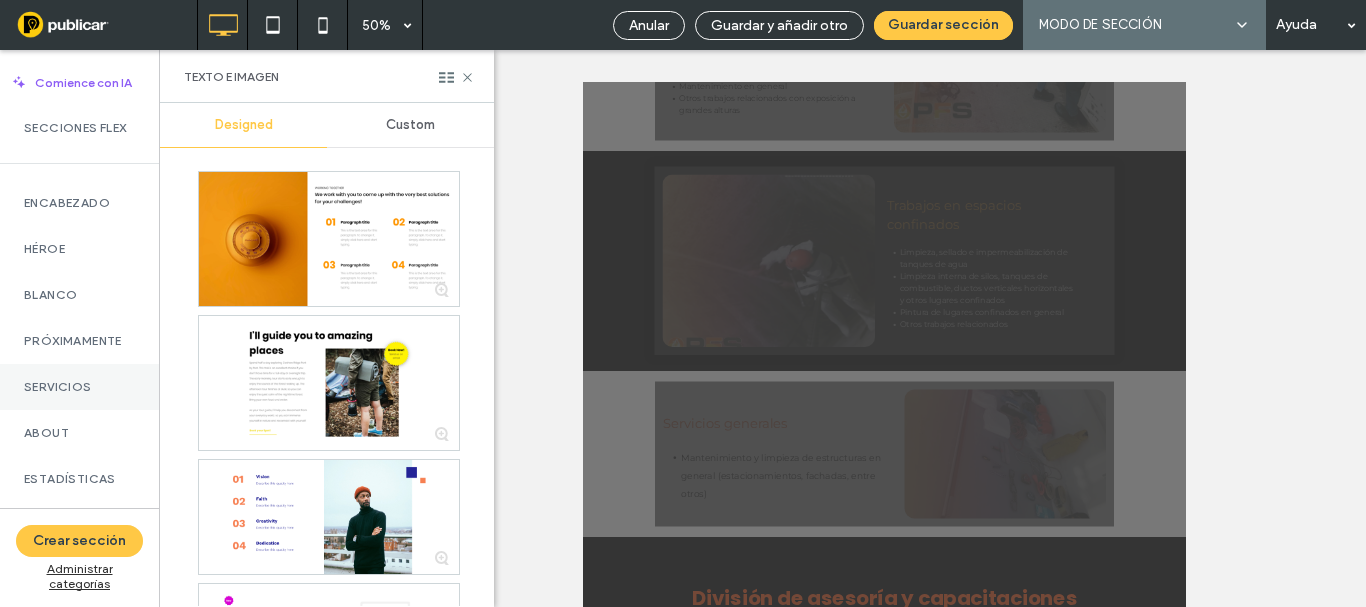 click on "Servicios" at bounding box center [79, 387] 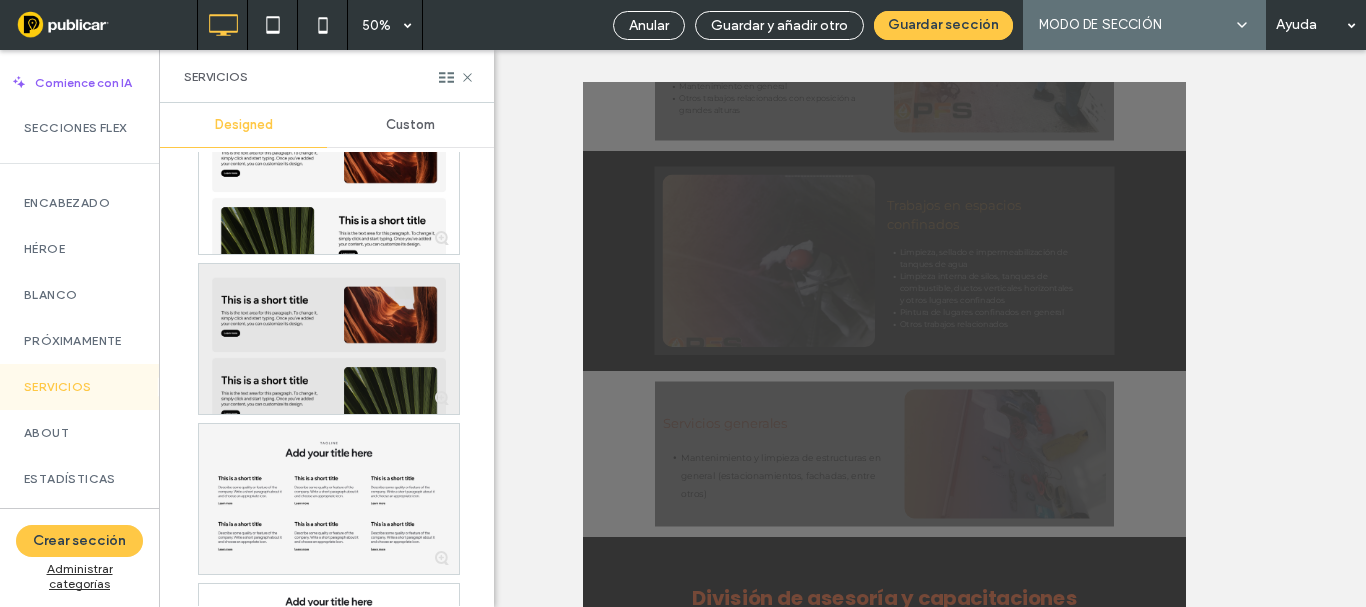 scroll, scrollTop: 3200, scrollLeft: 0, axis: vertical 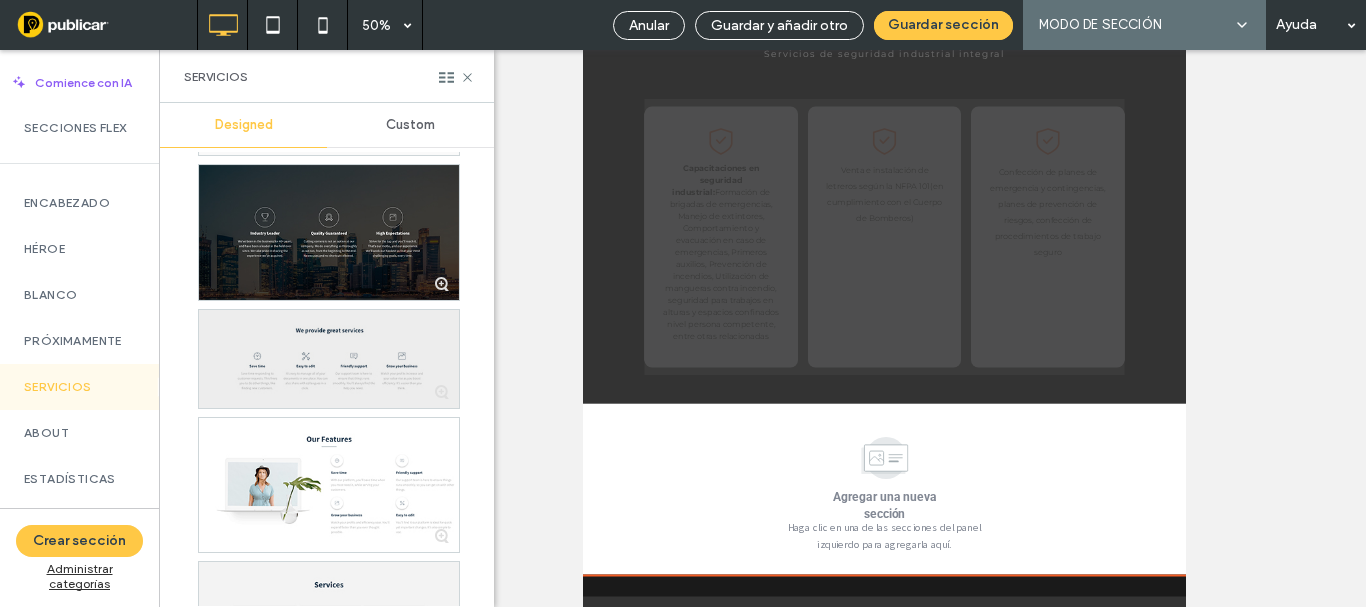 click at bounding box center (329, 359) 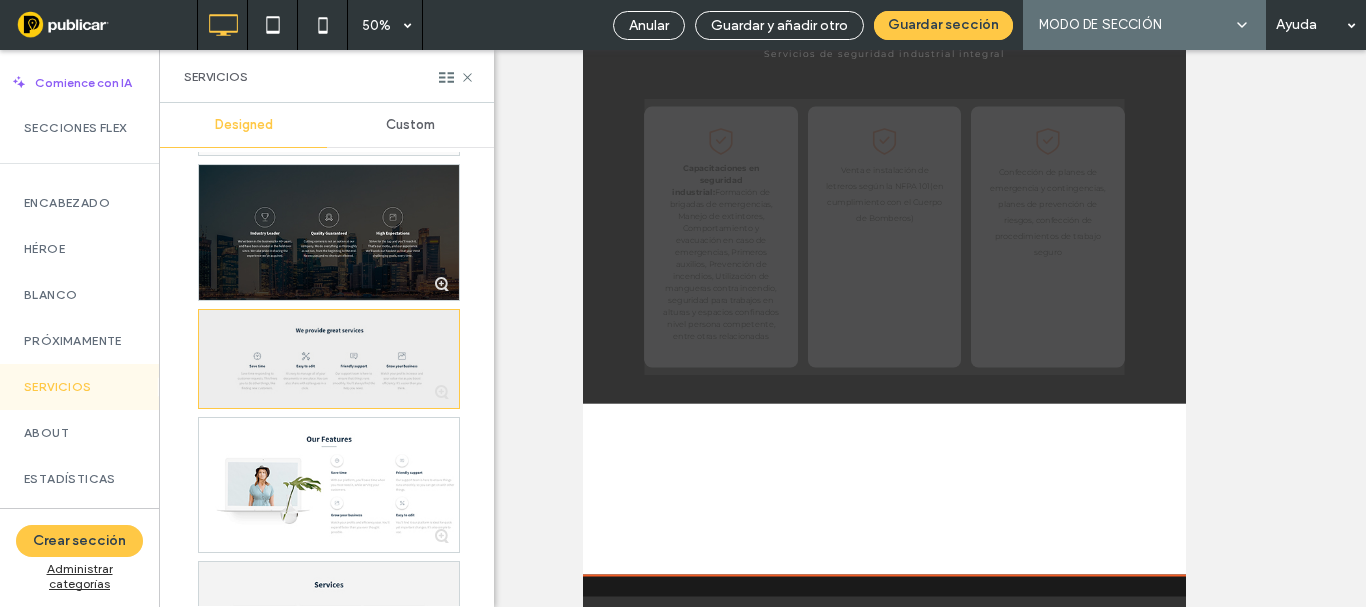 scroll, scrollTop: 1570, scrollLeft: 0, axis: vertical 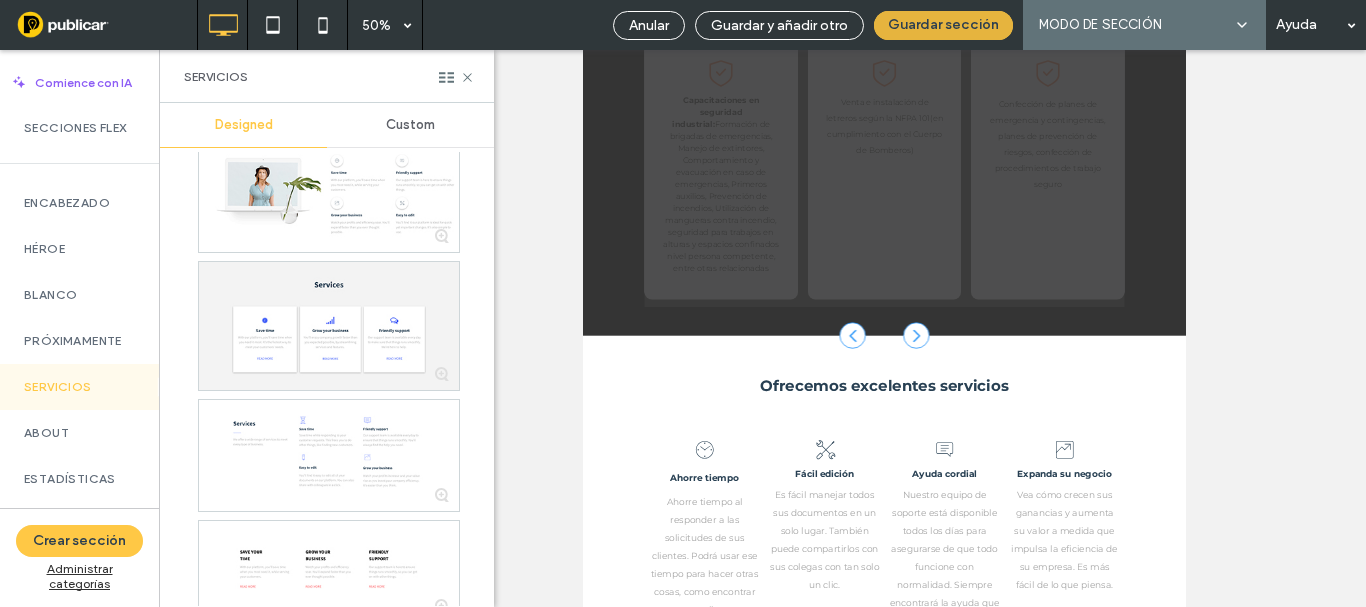 click on "Guardar sección" at bounding box center (943, 25) 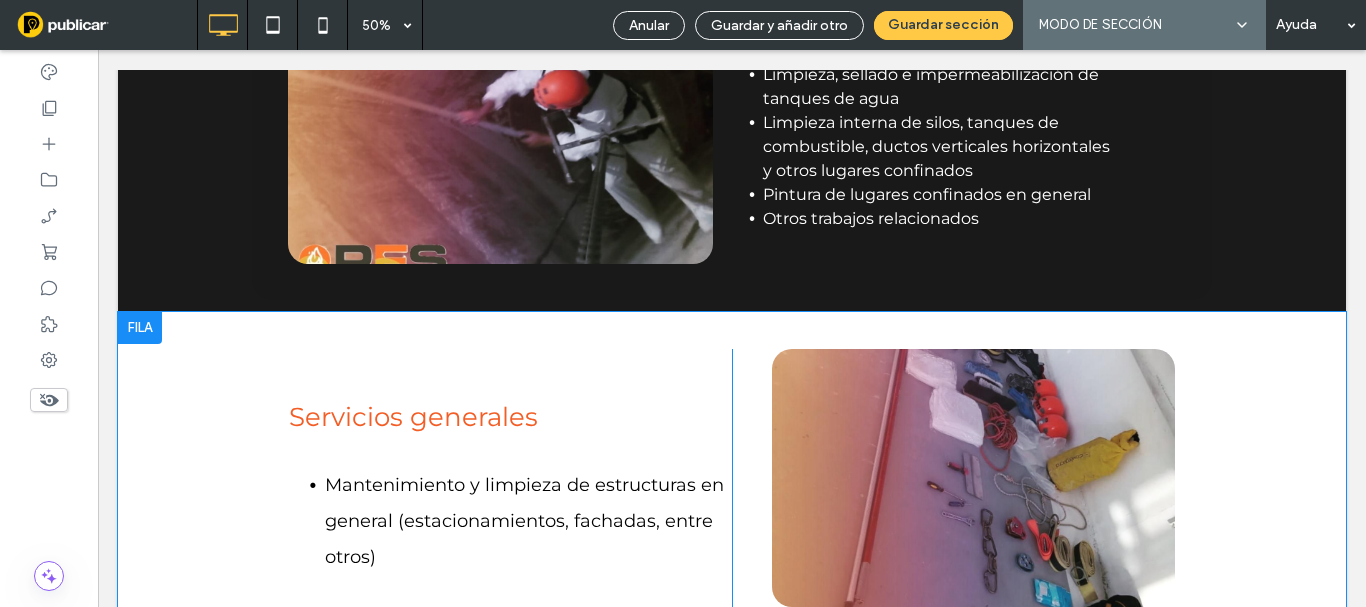 scroll, scrollTop: 0, scrollLeft: 0, axis: both 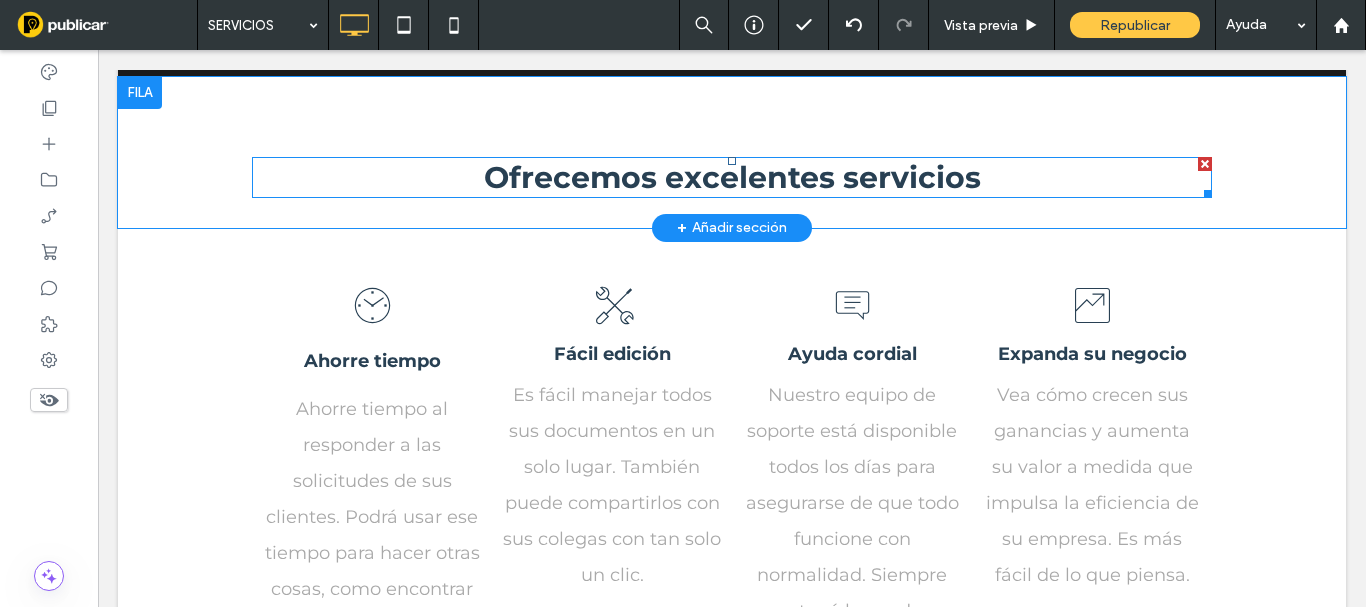 click on "Ofrecemos excelentes servicios" at bounding box center [732, 177] 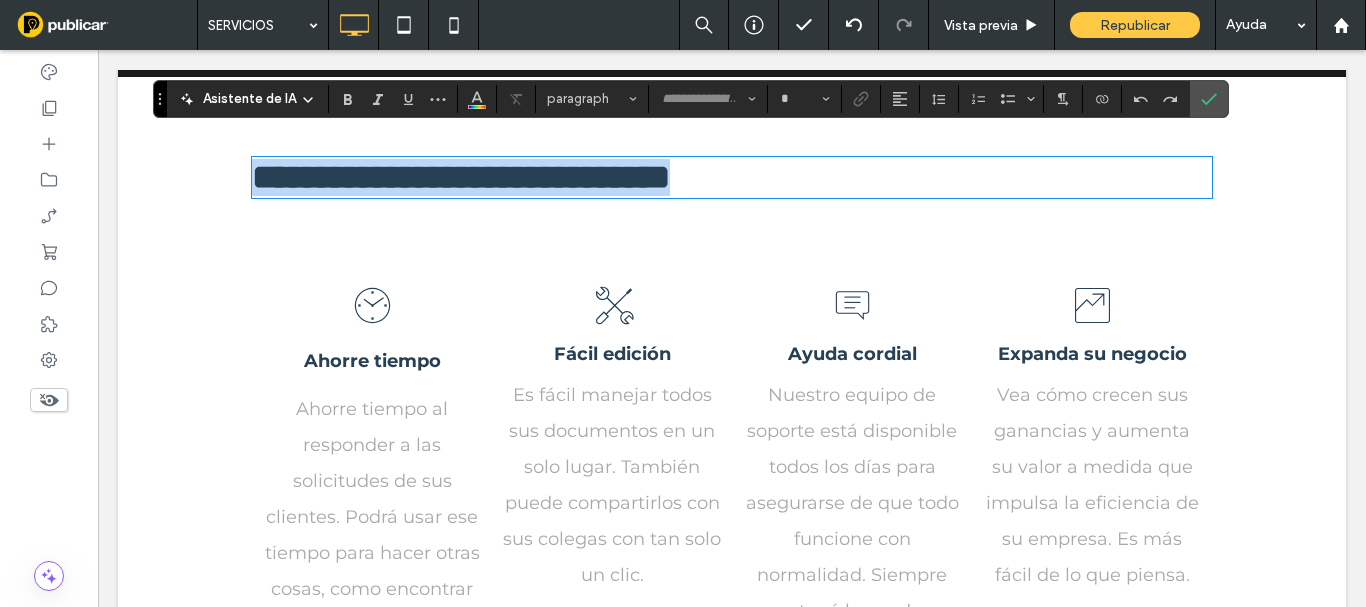 type on "**********" 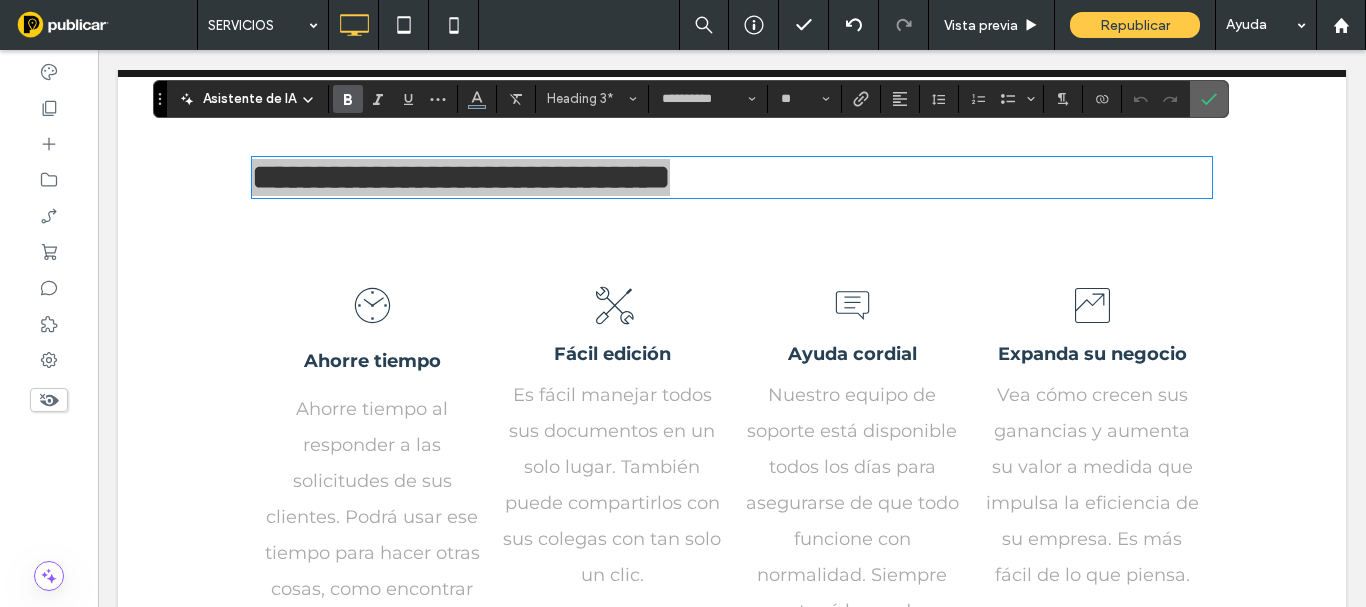 drag, startPoint x: 1206, startPoint y: 90, endPoint x: 902, endPoint y: 131, distance: 306.75235 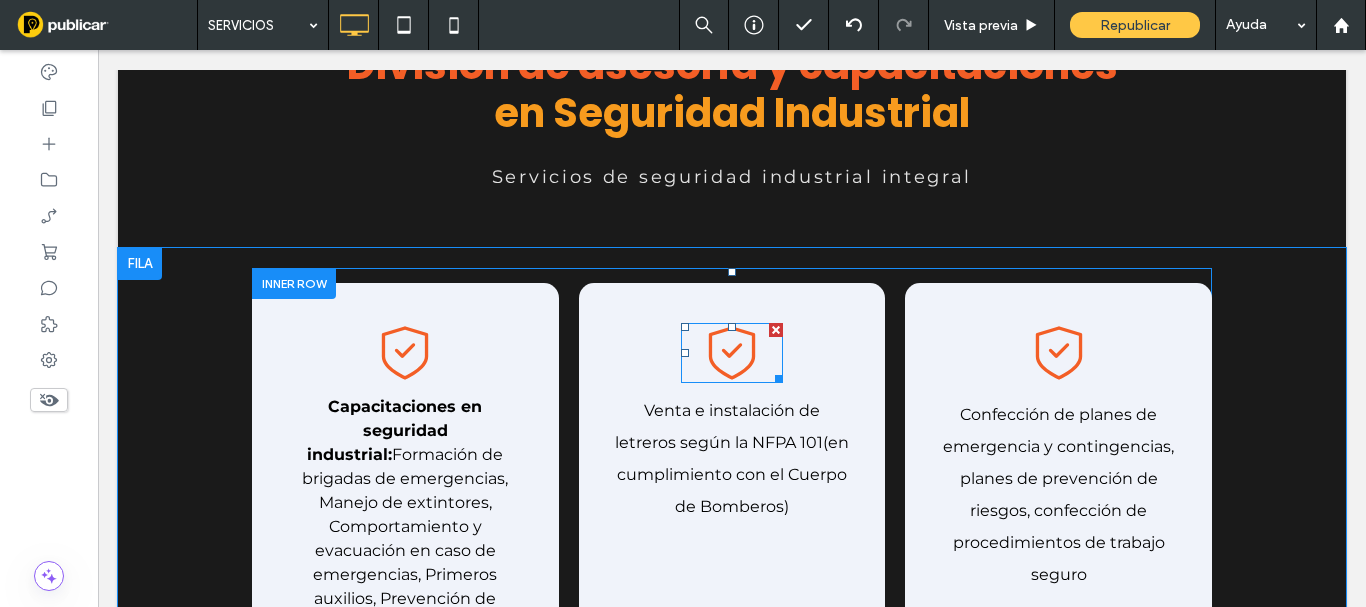 scroll, scrollTop: 1970, scrollLeft: 0, axis: vertical 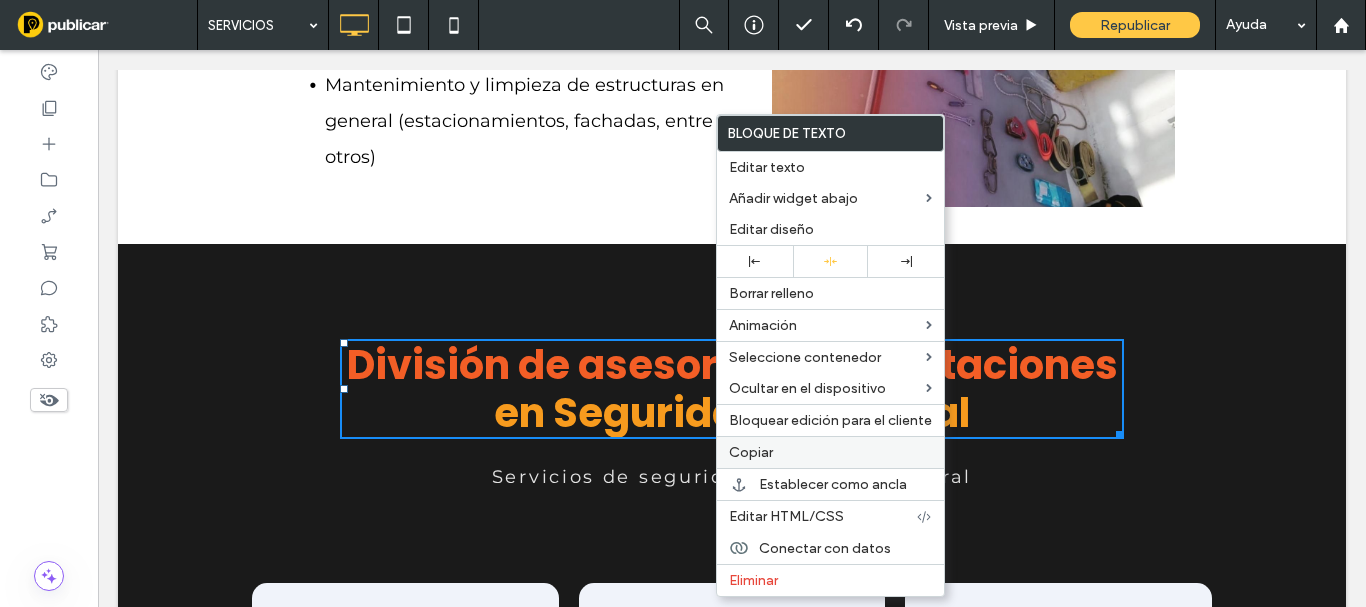 click on "Copiar" at bounding box center (751, 452) 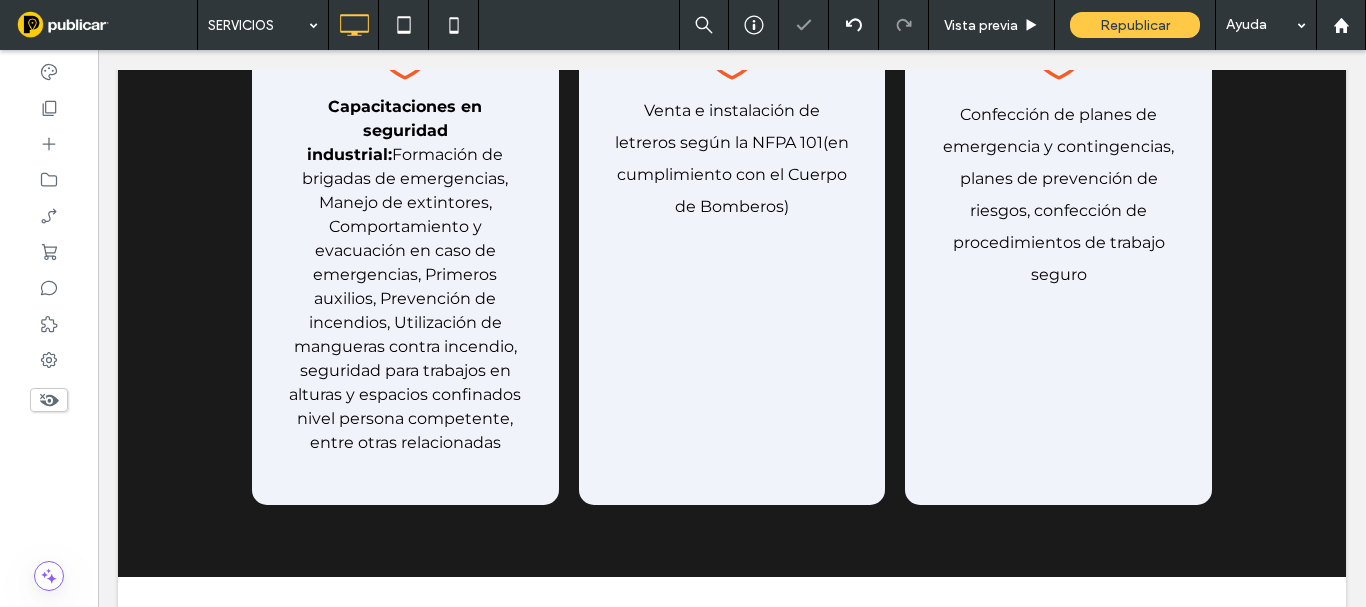scroll, scrollTop: 2970, scrollLeft: 0, axis: vertical 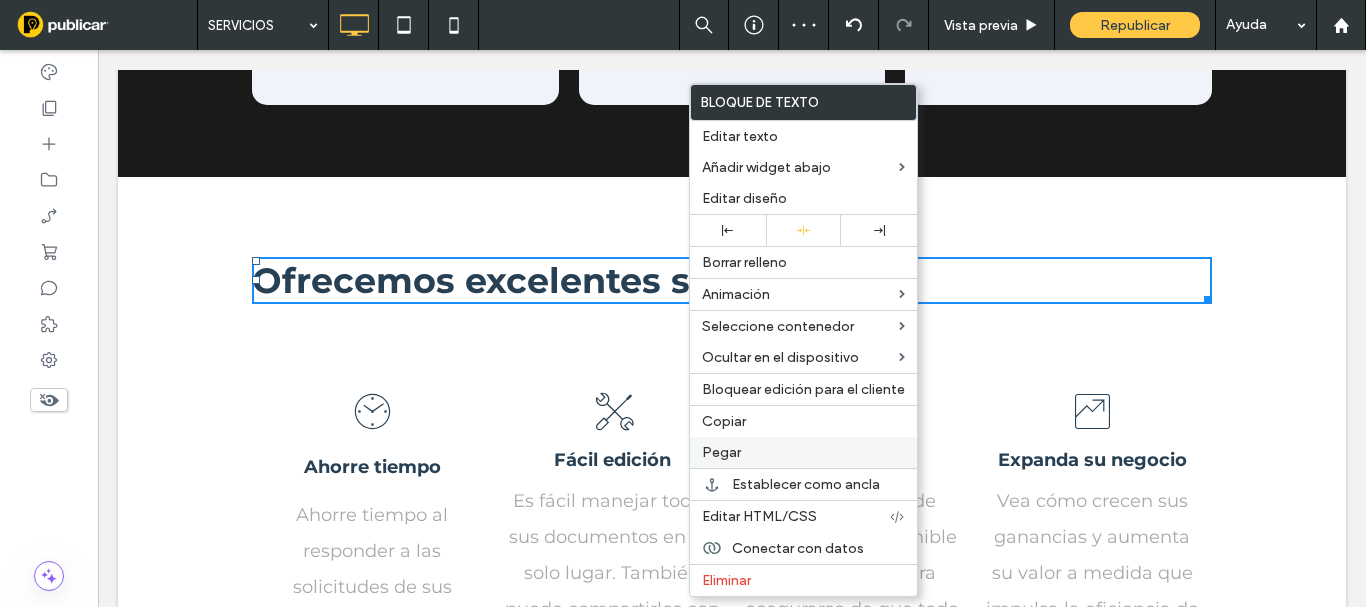 click on "Pegar" at bounding box center [803, 452] 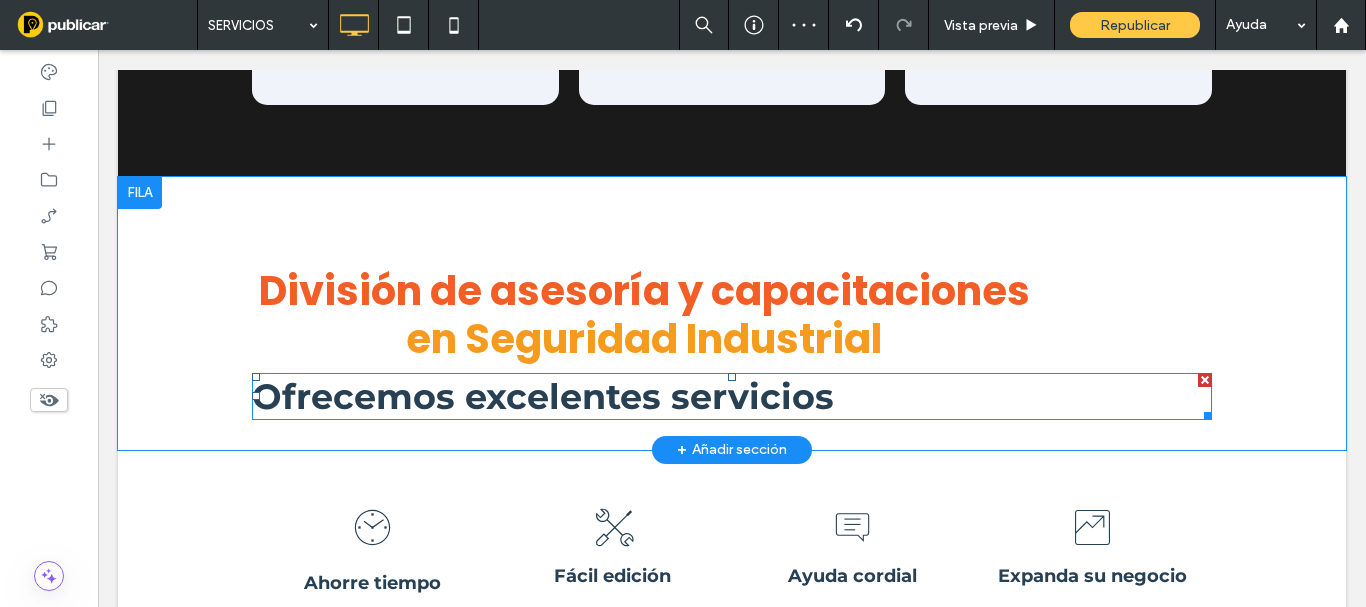 click at bounding box center [1205, 380] 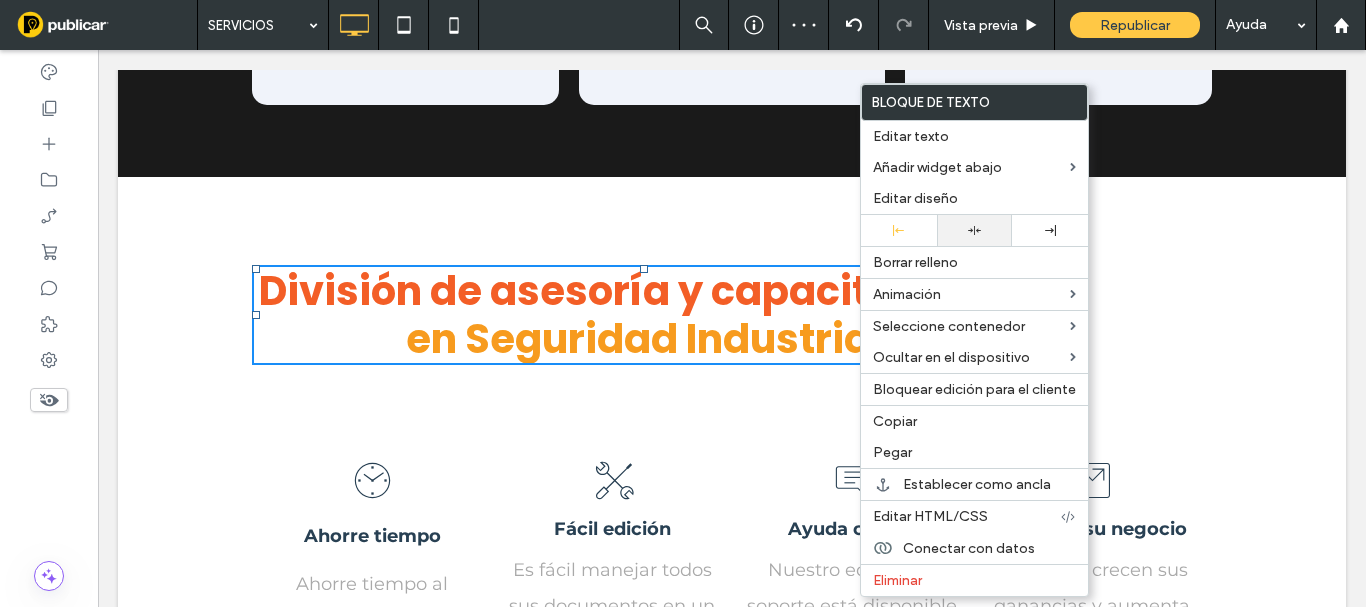 click 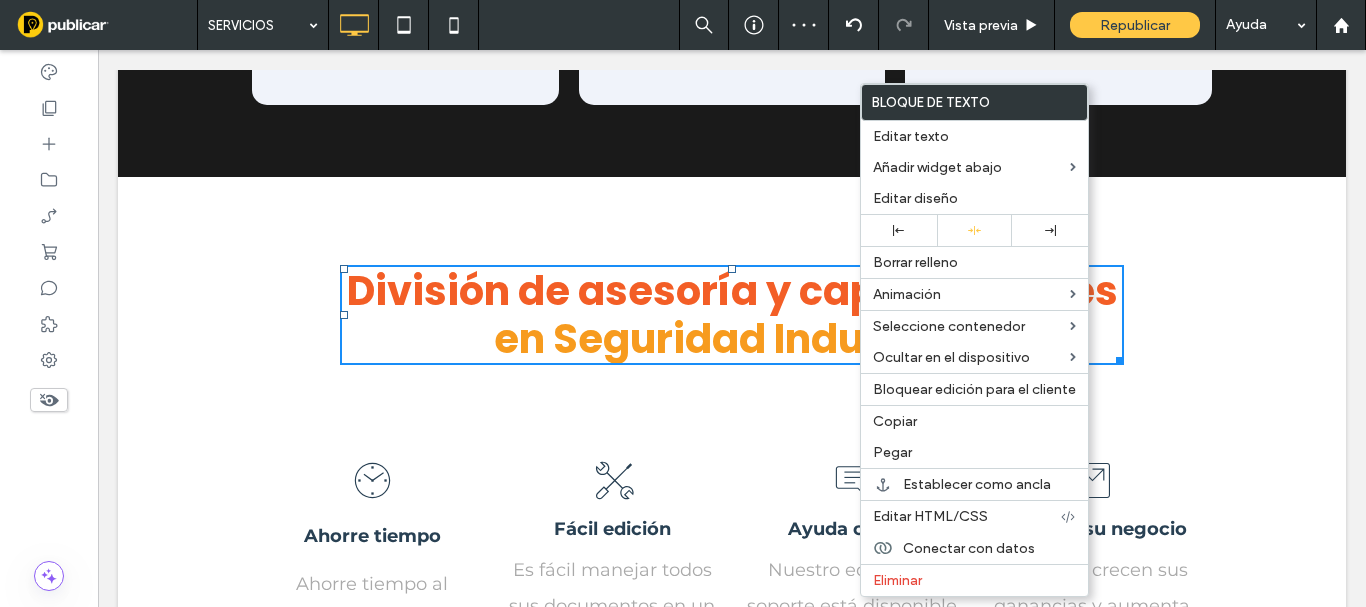 click on "División de asesoría y capacitaciones" at bounding box center (732, 291) 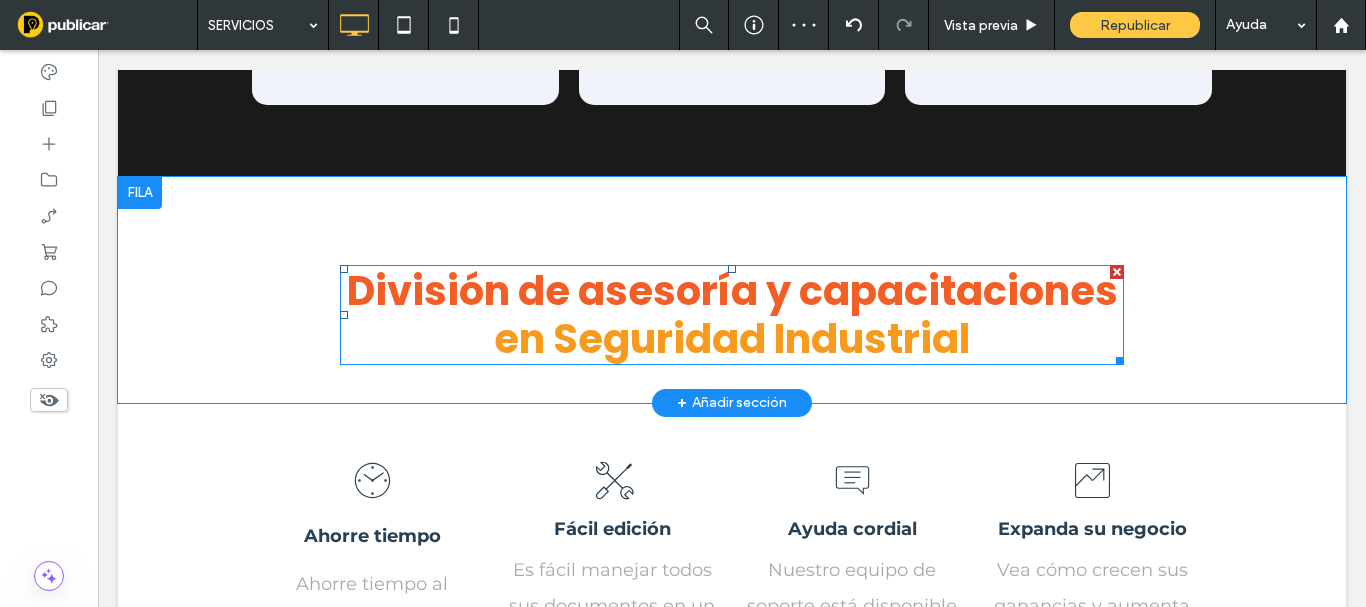click on "División de asesoría y capacitaciones" at bounding box center (732, 291) 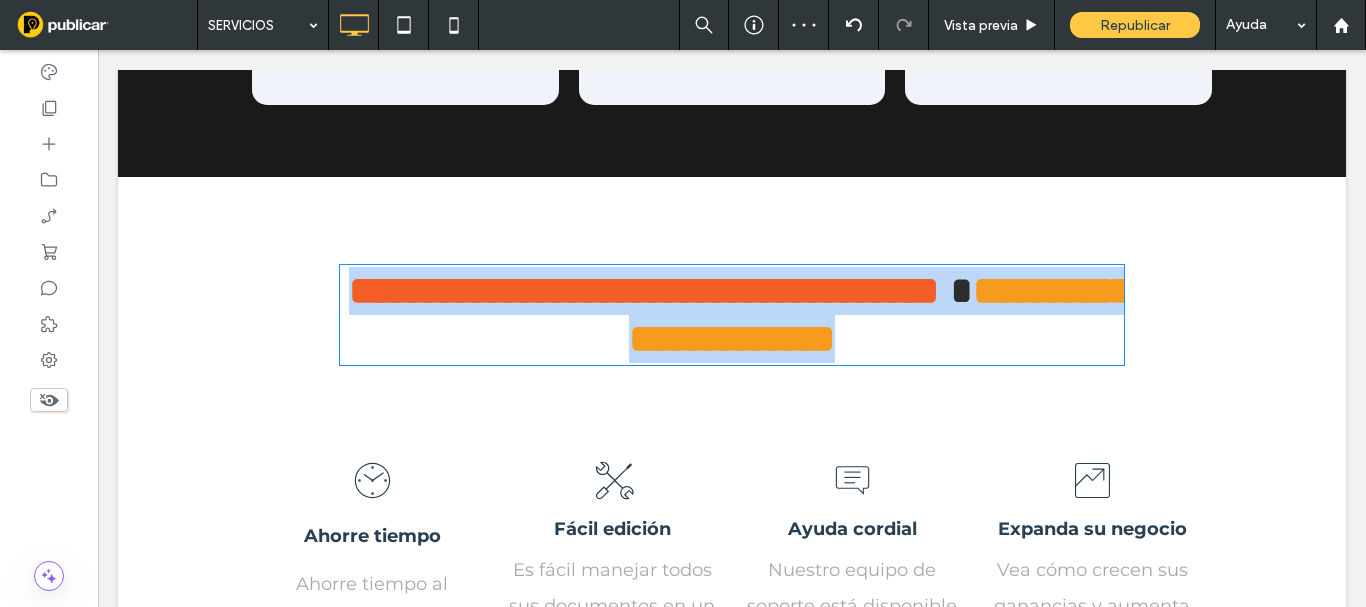 click on "**********" at bounding box center (644, 290) 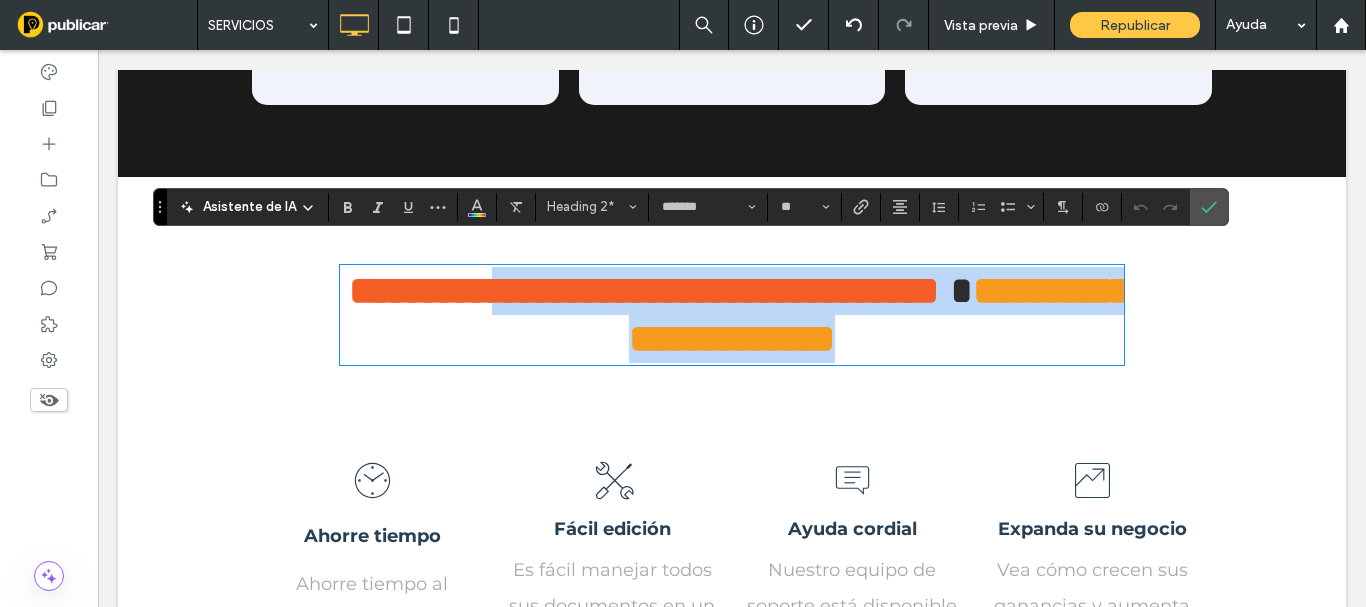 drag, startPoint x: 705, startPoint y: 278, endPoint x: 869, endPoint y: 361, distance: 183.80696 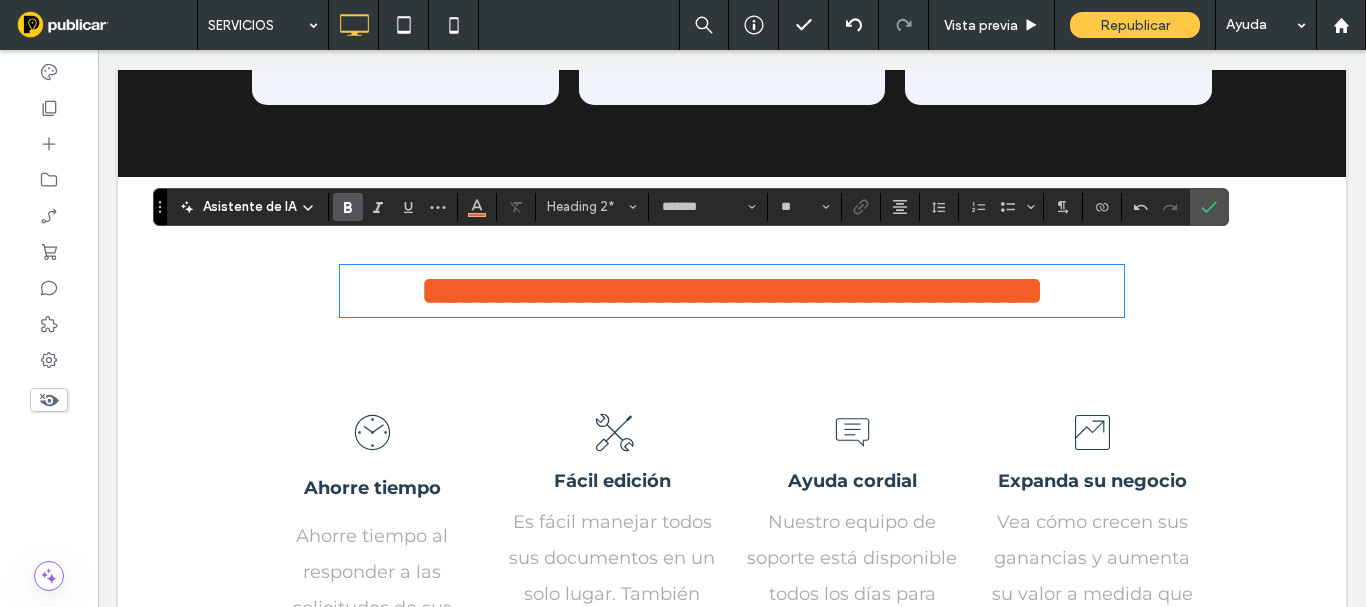 scroll, scrollTop: 4, scrollLeft: 0, axis: vertical 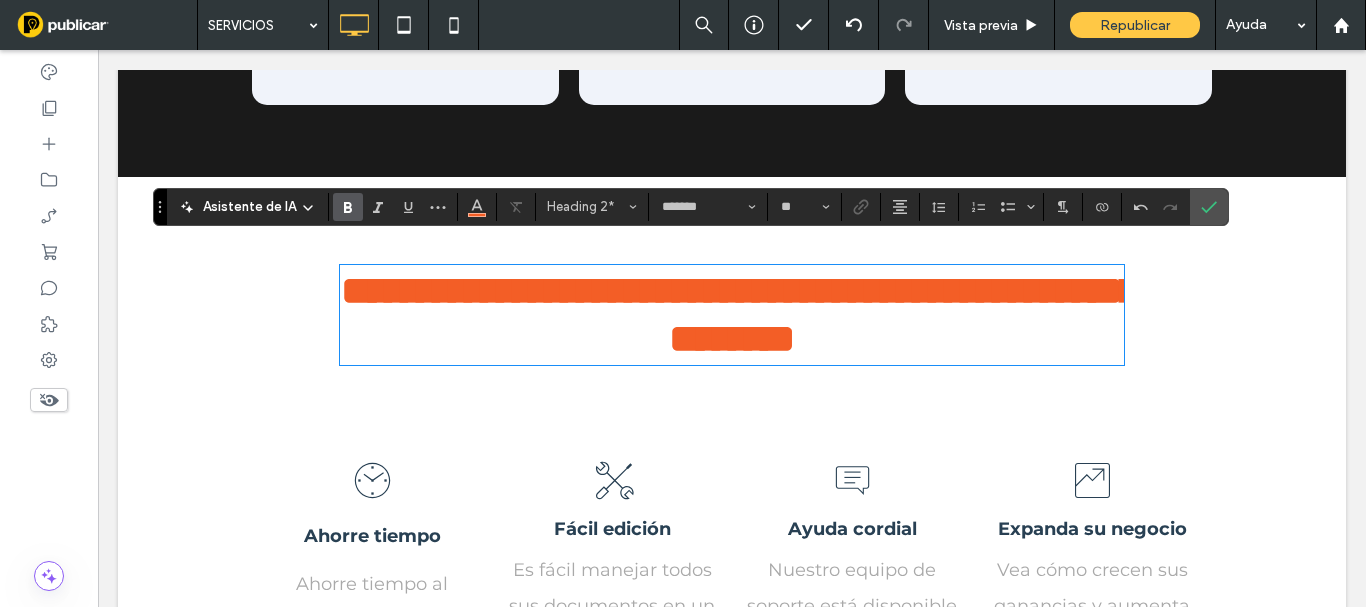 drag, startPoint x: 1064, startPoint y: 267, endPoint x: 1082, endPoint y: 267, distance: 18 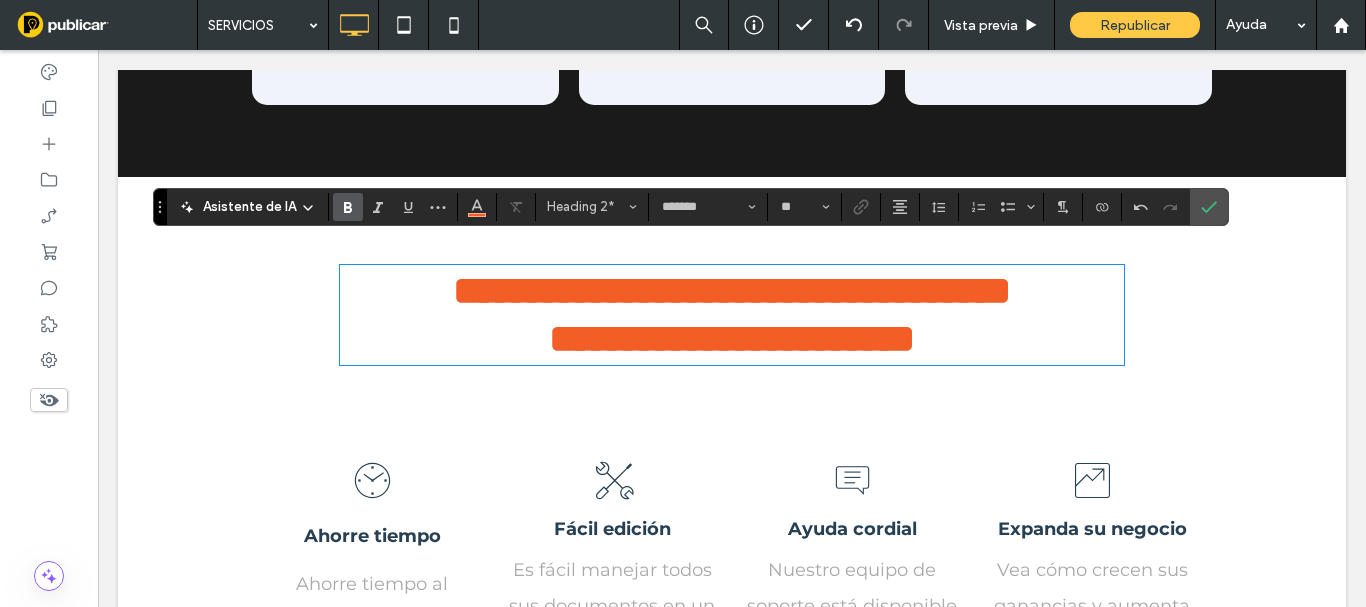 scroll, scrollTop: 4, scrollLeft: 0, axis: vertical 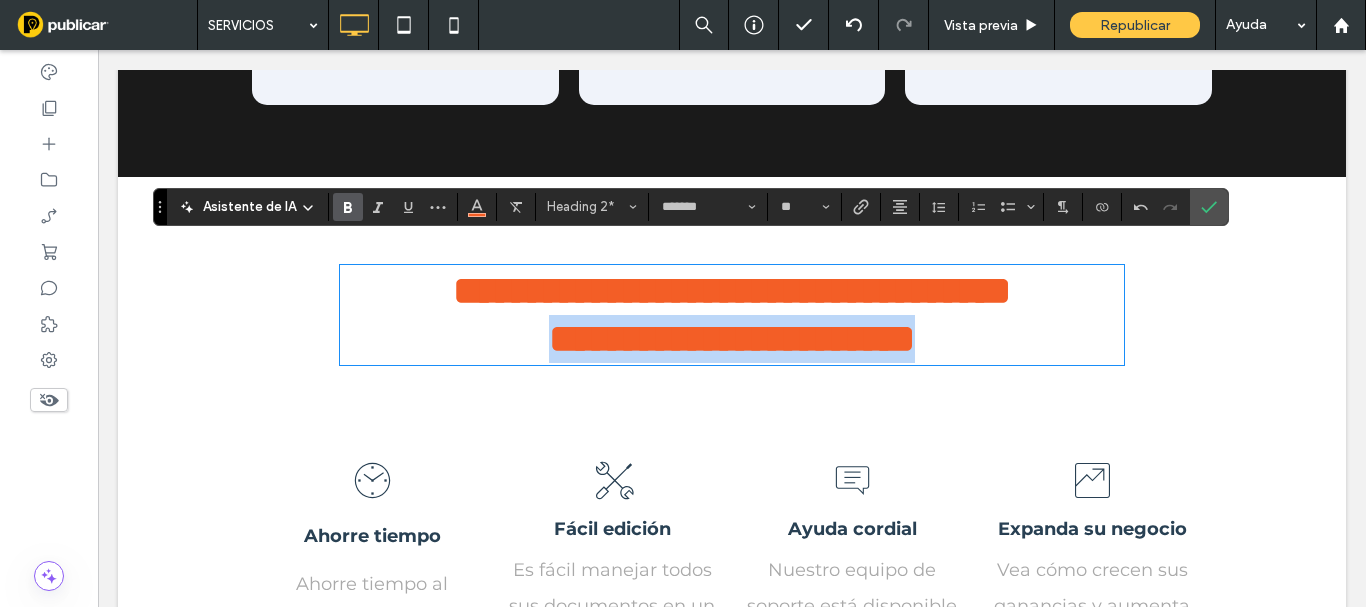 drag, startPoint x: 993, startPoint y: 324, endPoint x: 445, endPoint y: 306, distance: 548.29553 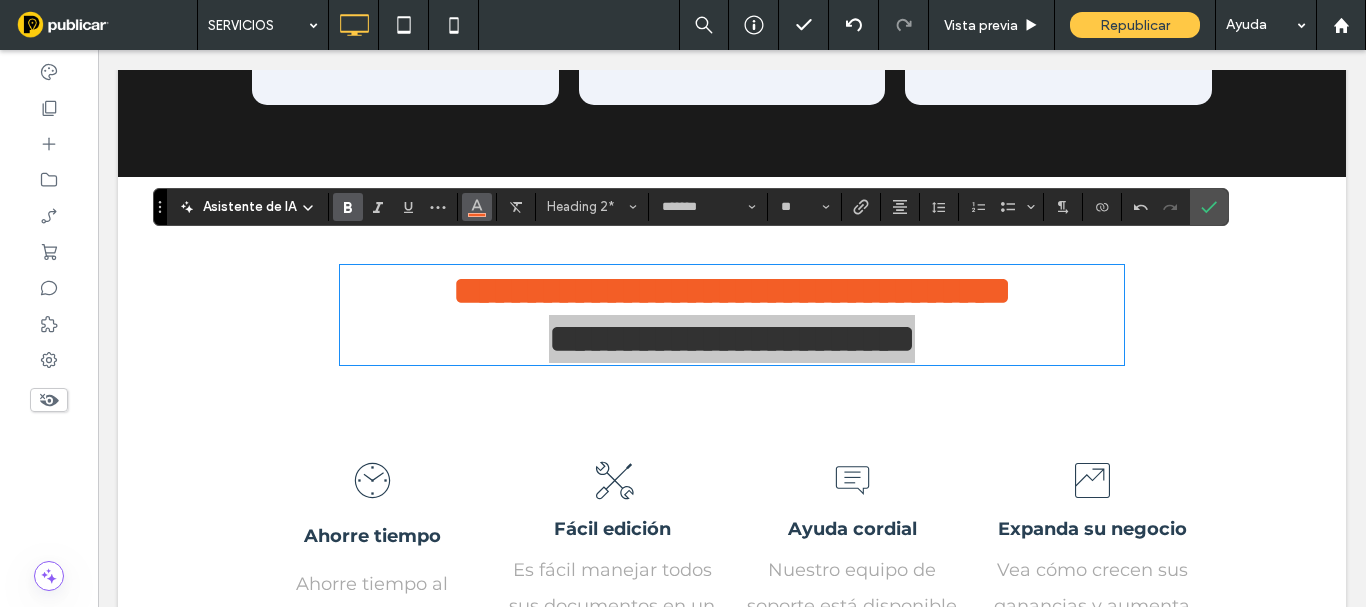 click 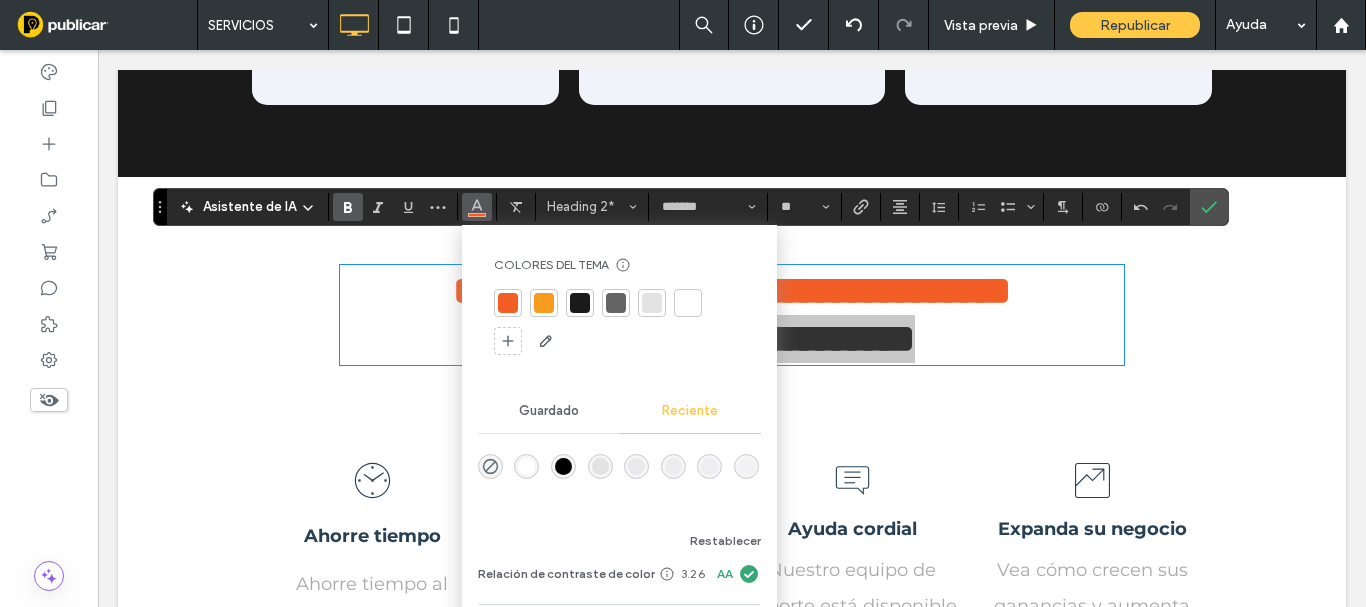 click at bounding box center (544, 303) 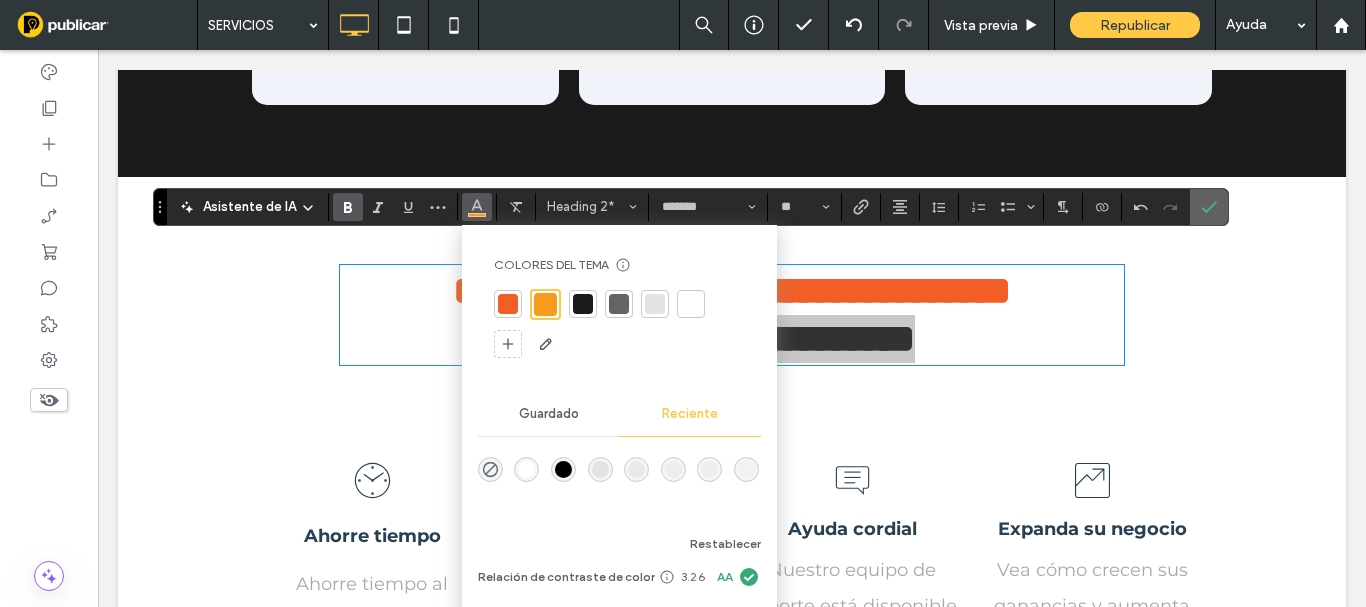 click 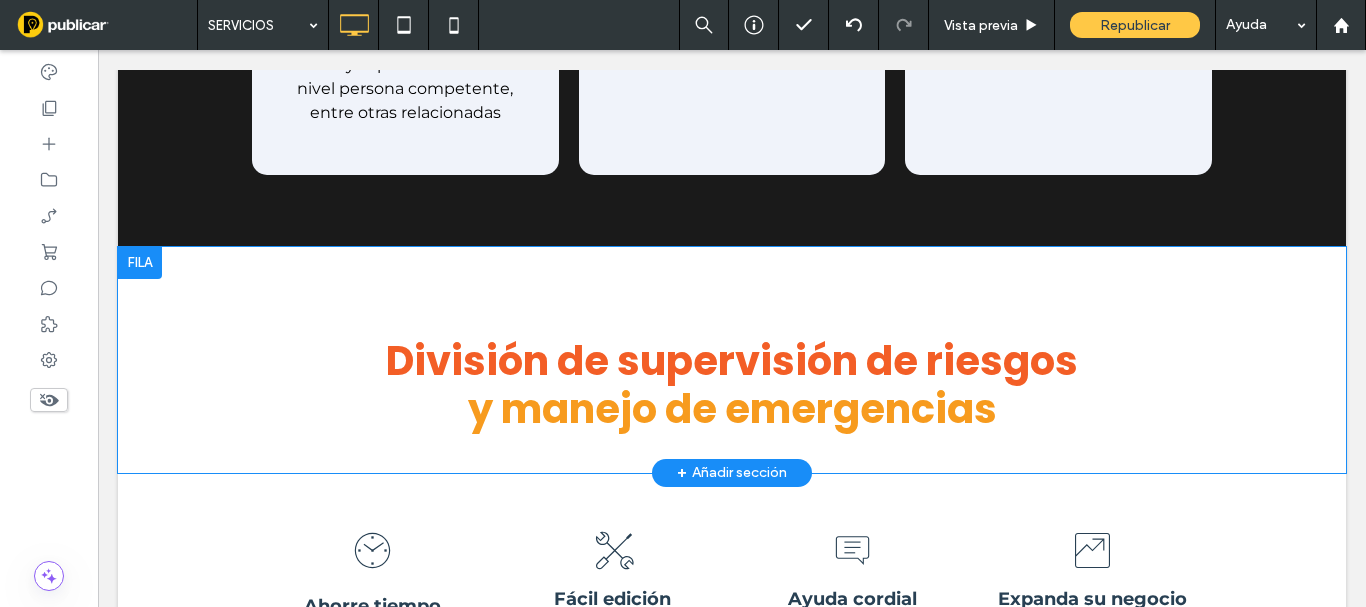scroll, scrollTop: 3200, scrollLeft: 0, axis: vertical 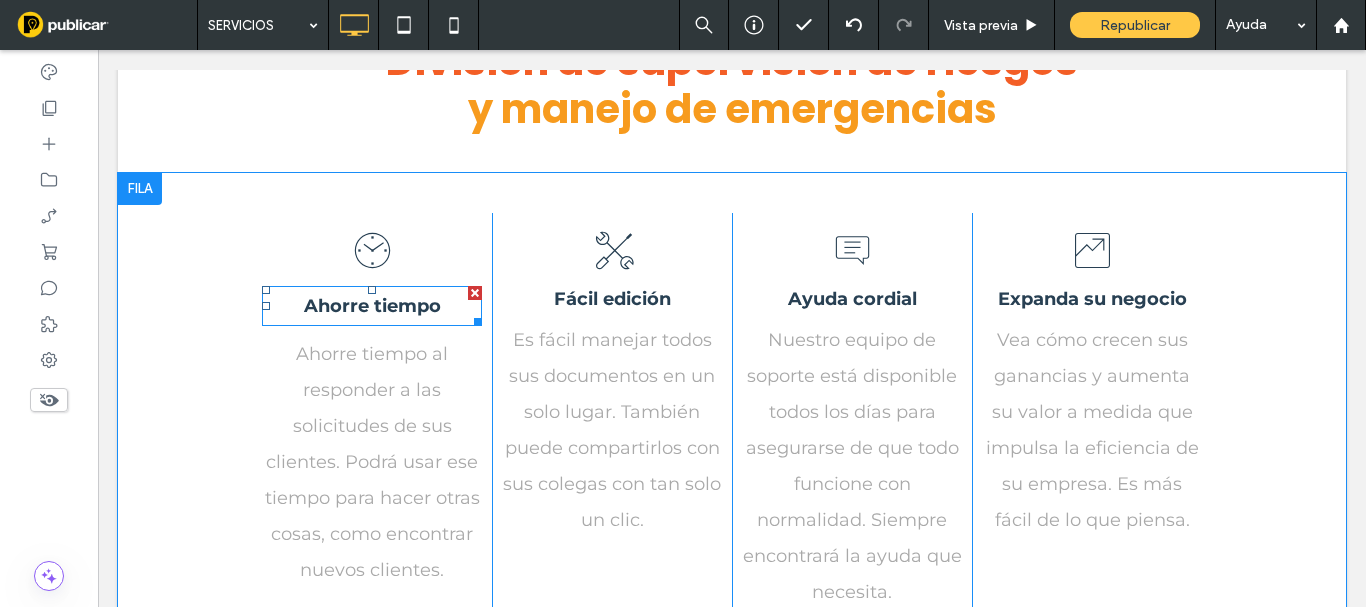 click at bounding box center [475, 293] 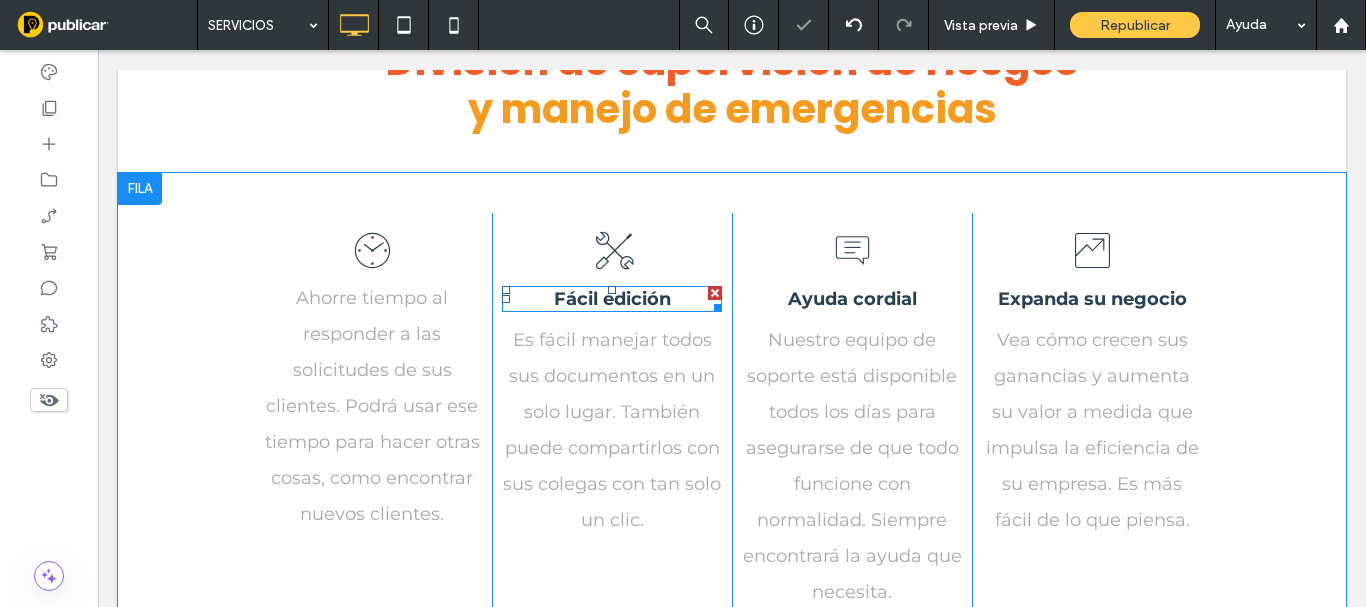 click at bounding box center (715, 293) 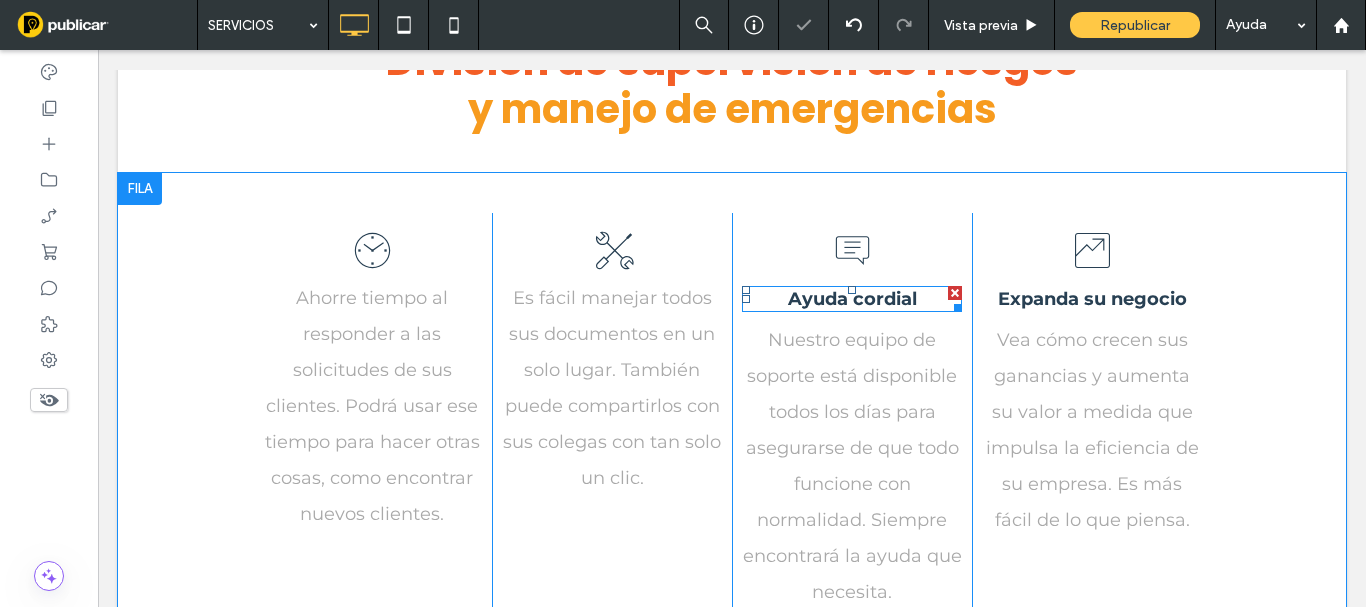 click at bounding box center [955, 293] 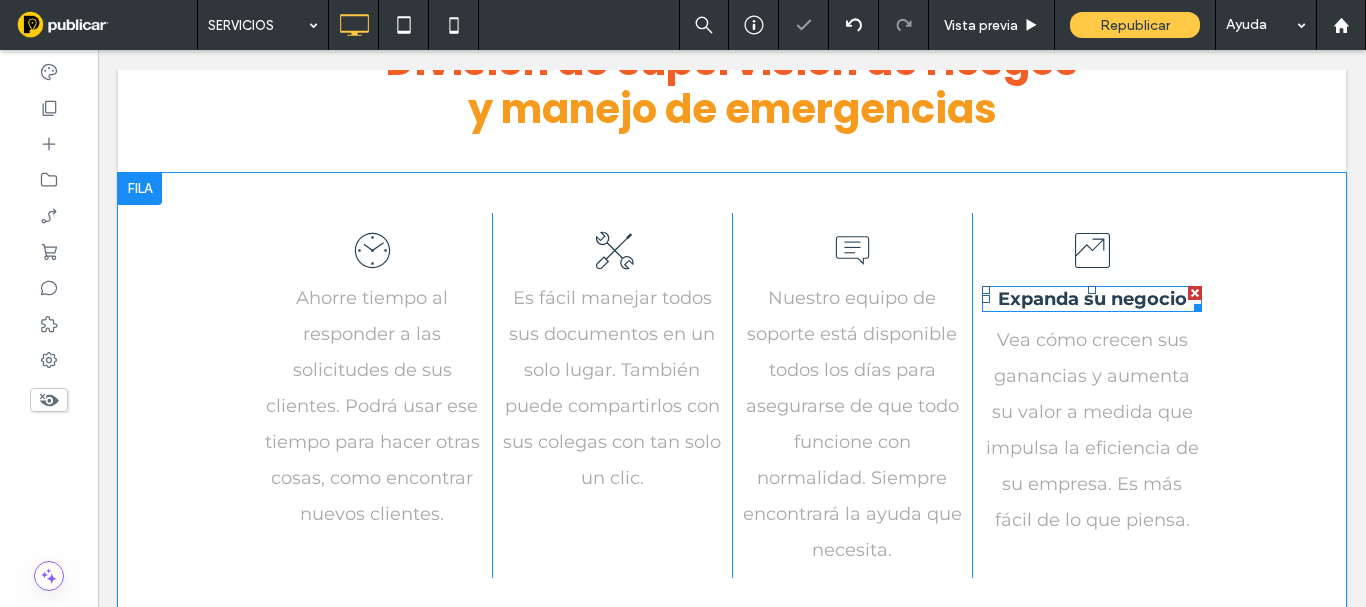click at bounding box center [1194, 304] 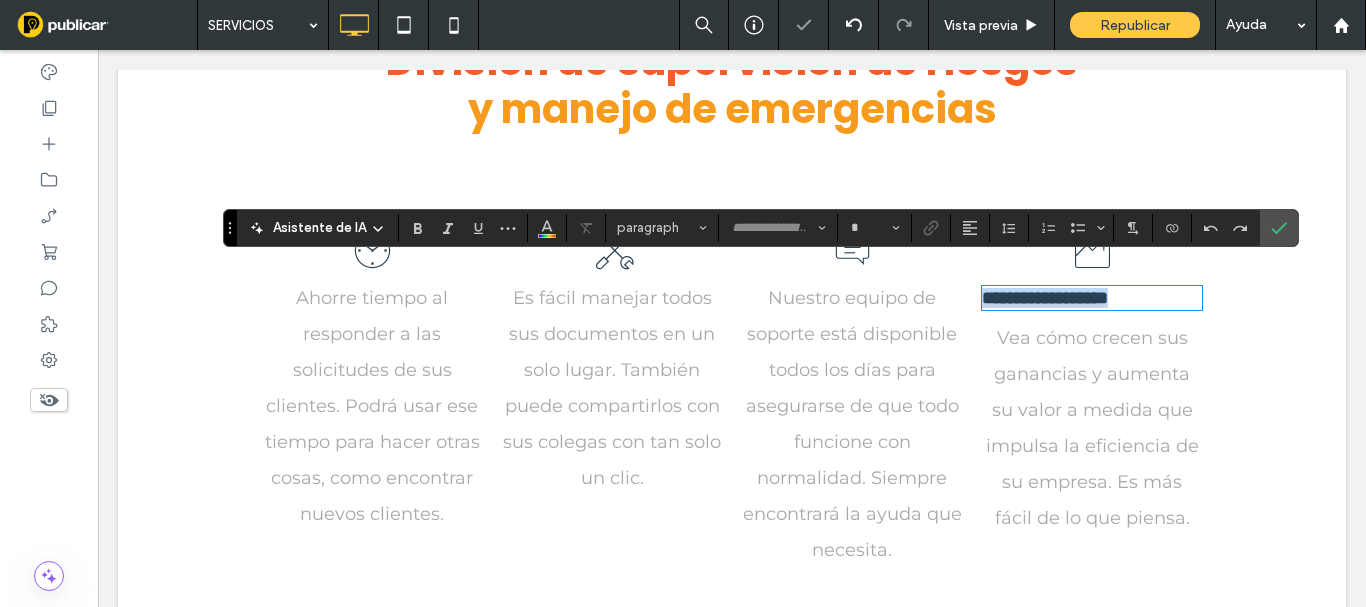 type on "**********" 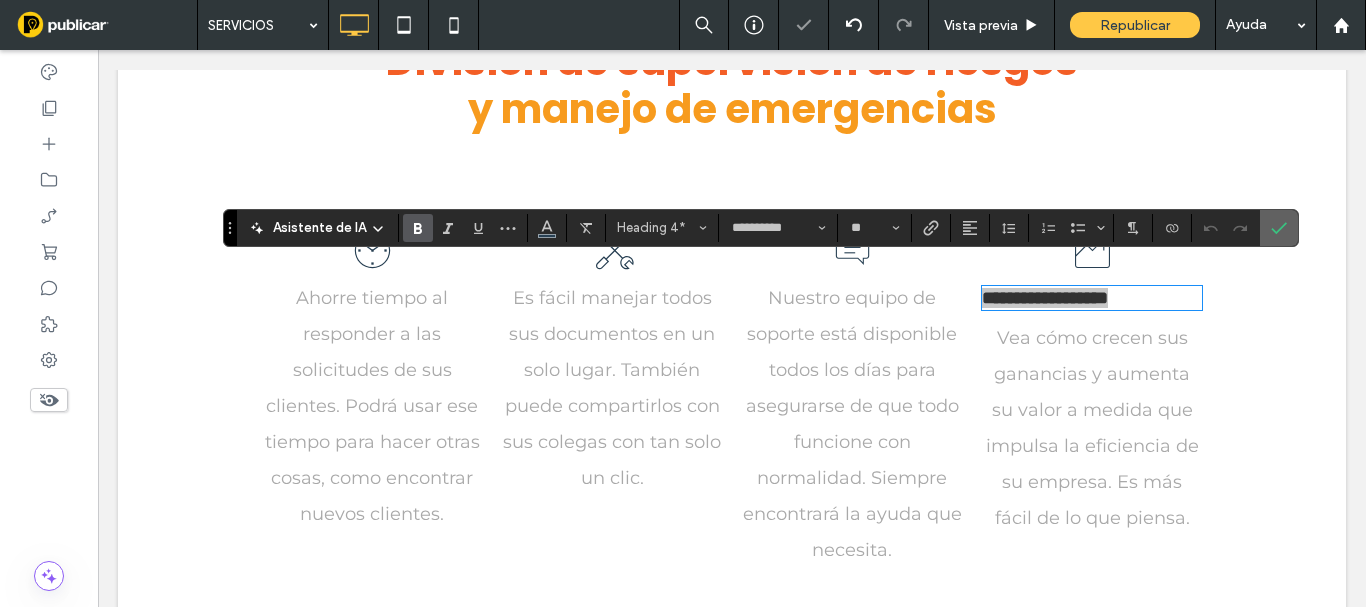 click 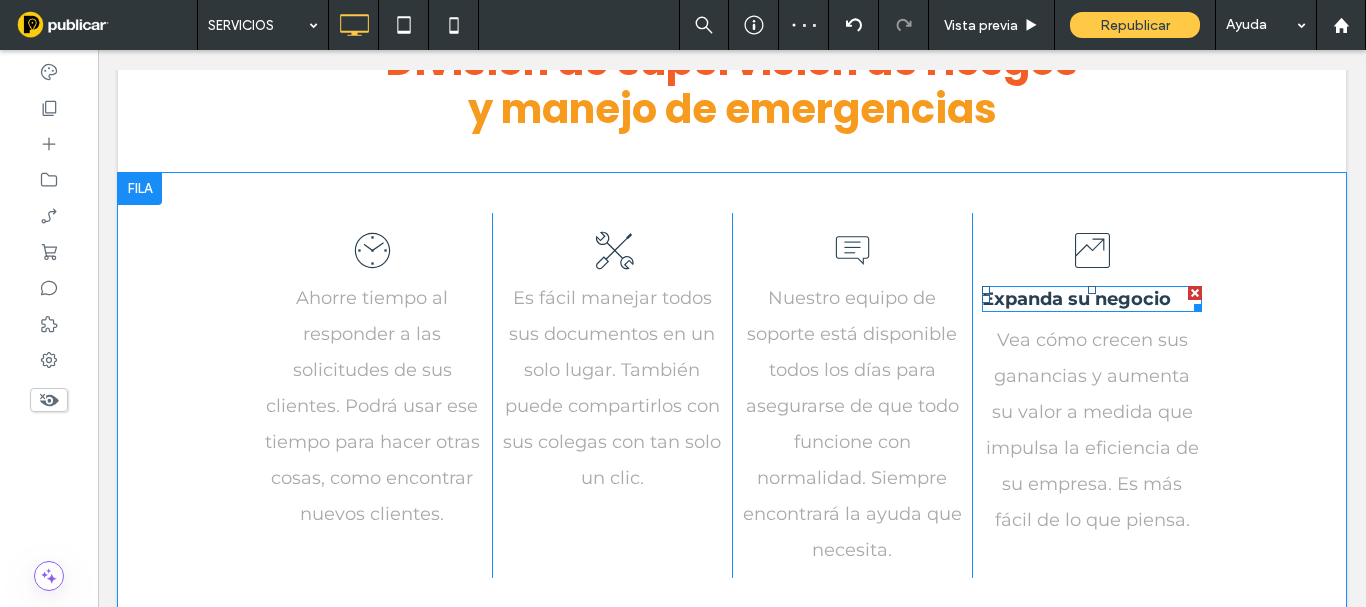 drag, startPoint x: 1190, startPoint y: 267, endPoint x: 1037, endPoint y: 311, distance: 159.20113 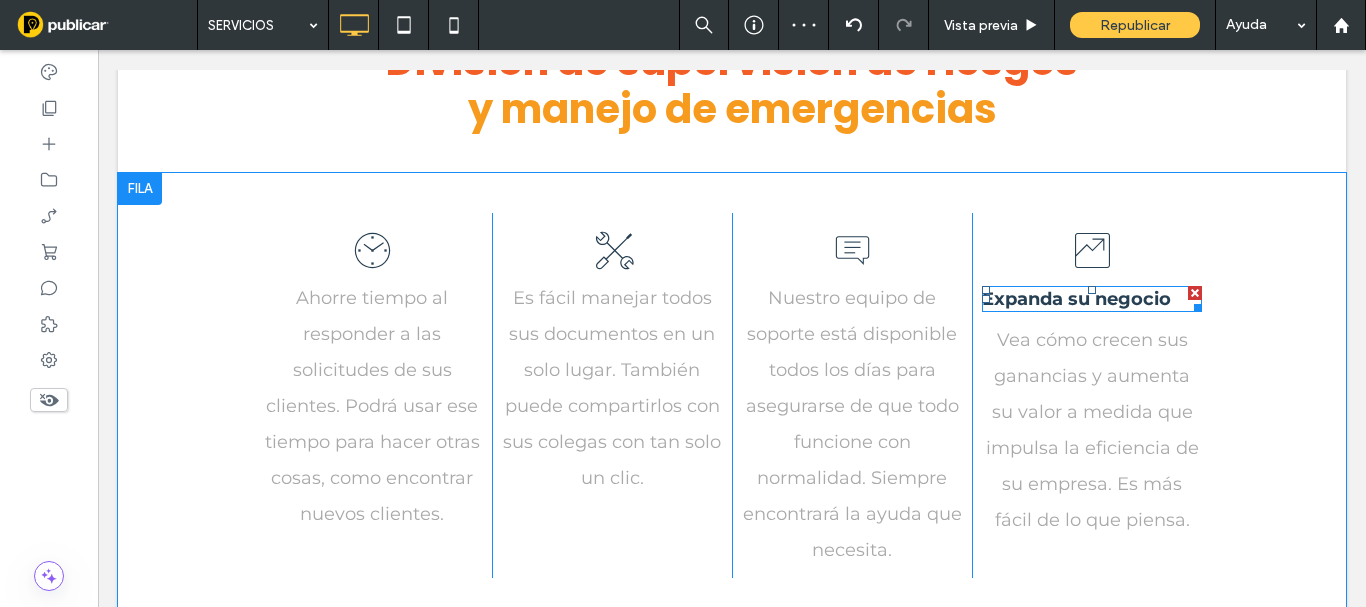 click at bounding box center [1195, 293] 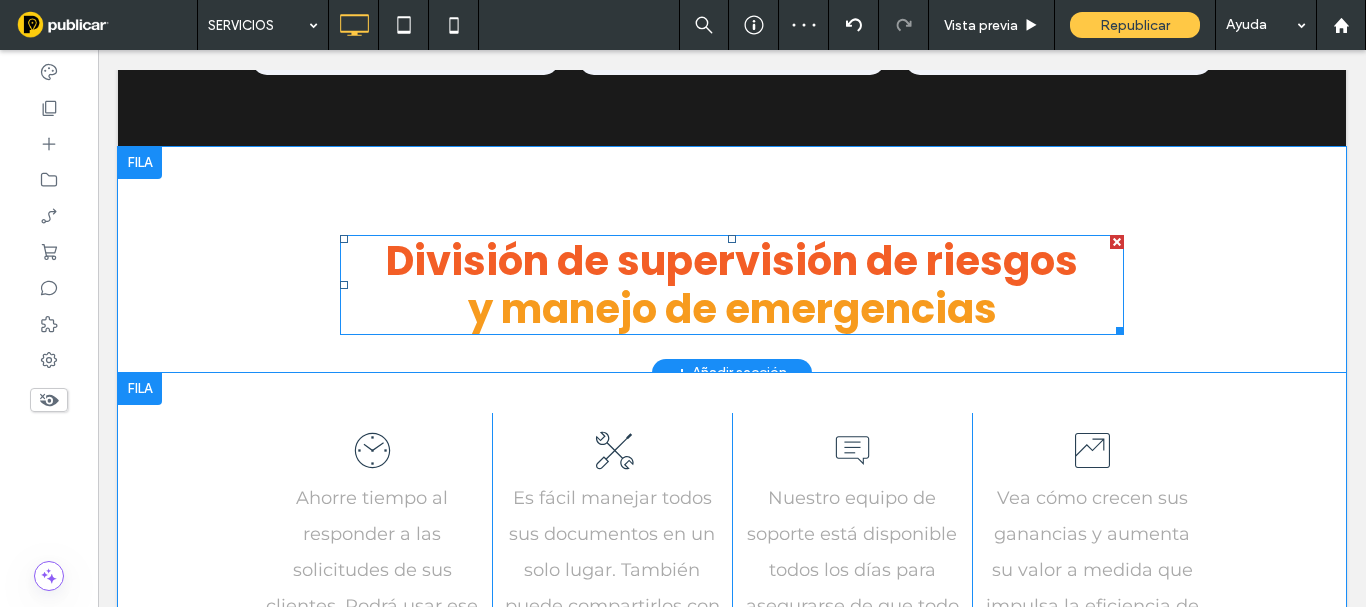 scroll, scrollTop: 2900, scrollLeft: 0, axis: vertical 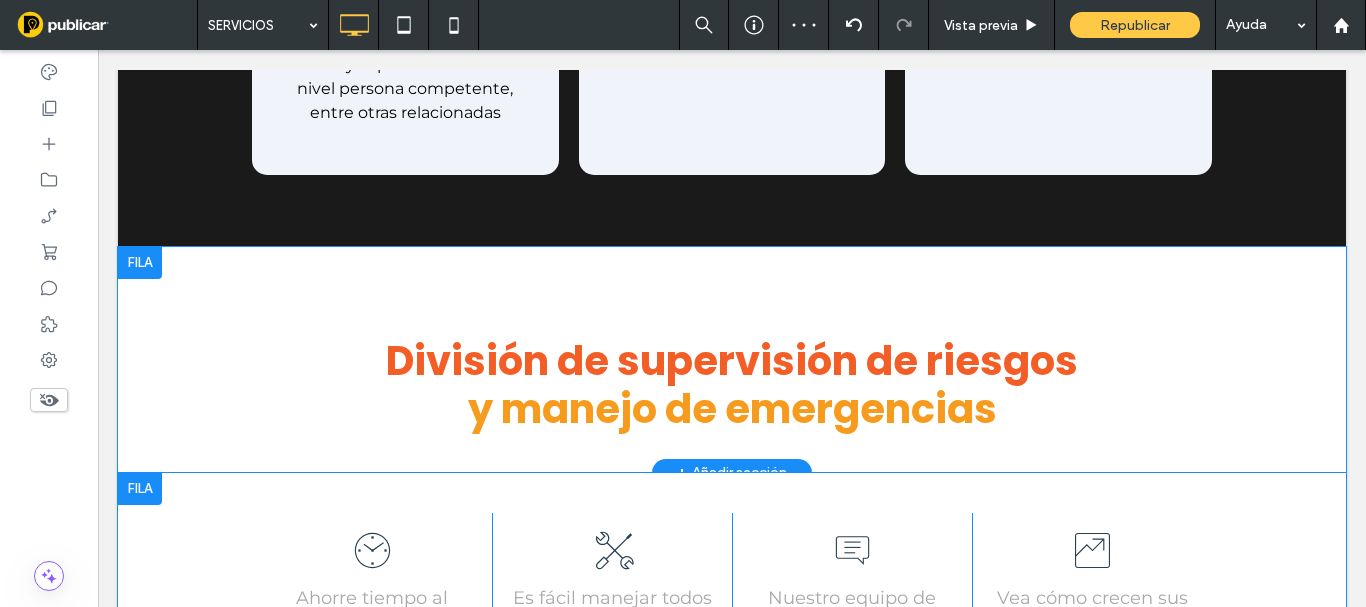 click on "División de supervisión de riesgos  y manejo de emergencias Click To Paste
Fila + Añadir sección" at bounding box center (732, 360) 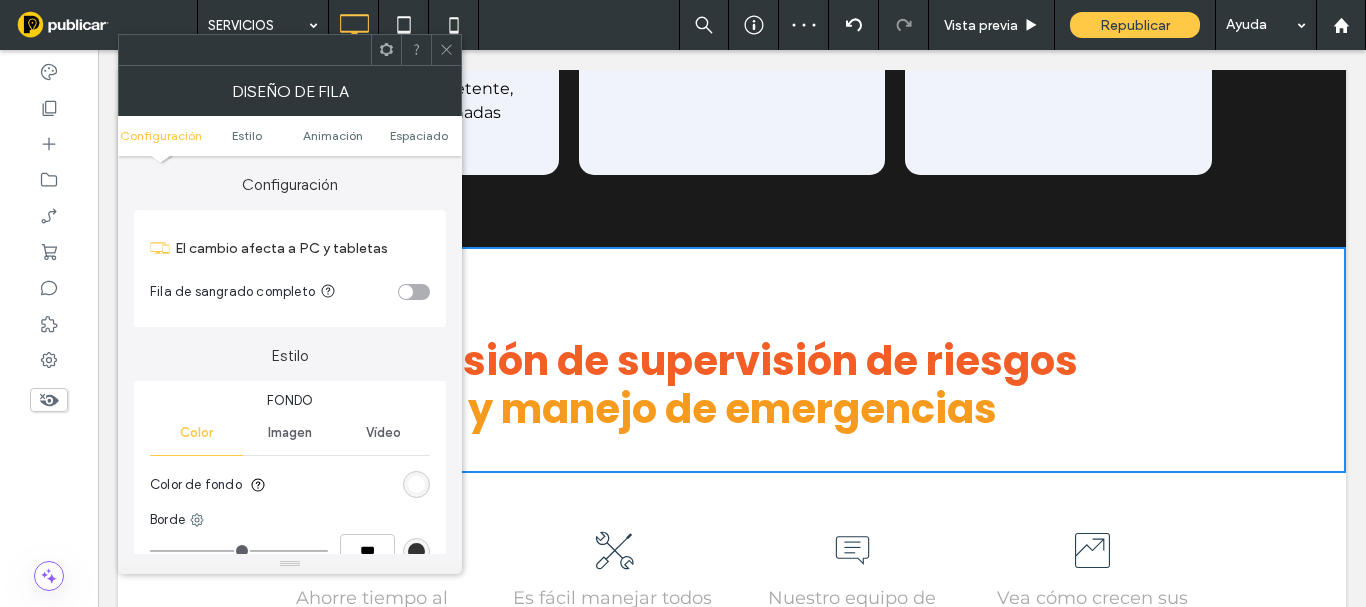 scroll, scrollTop: 200, scrollLeft: 0, axis: vertical 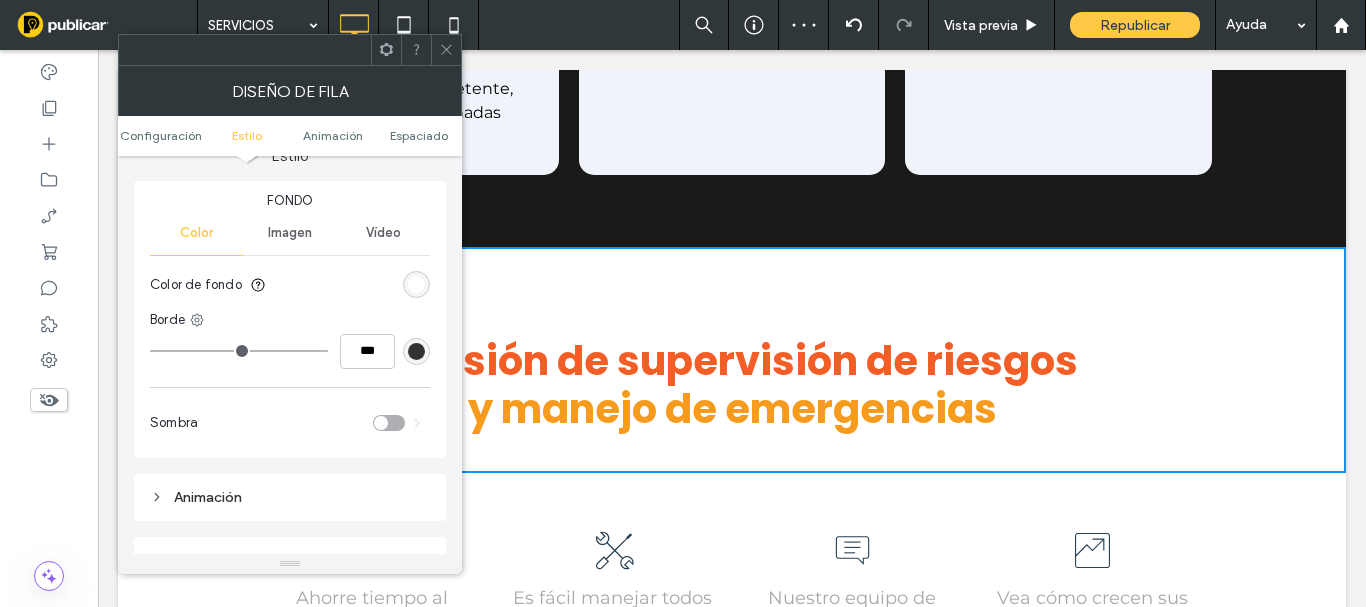 click at bounding box center [416, 284] 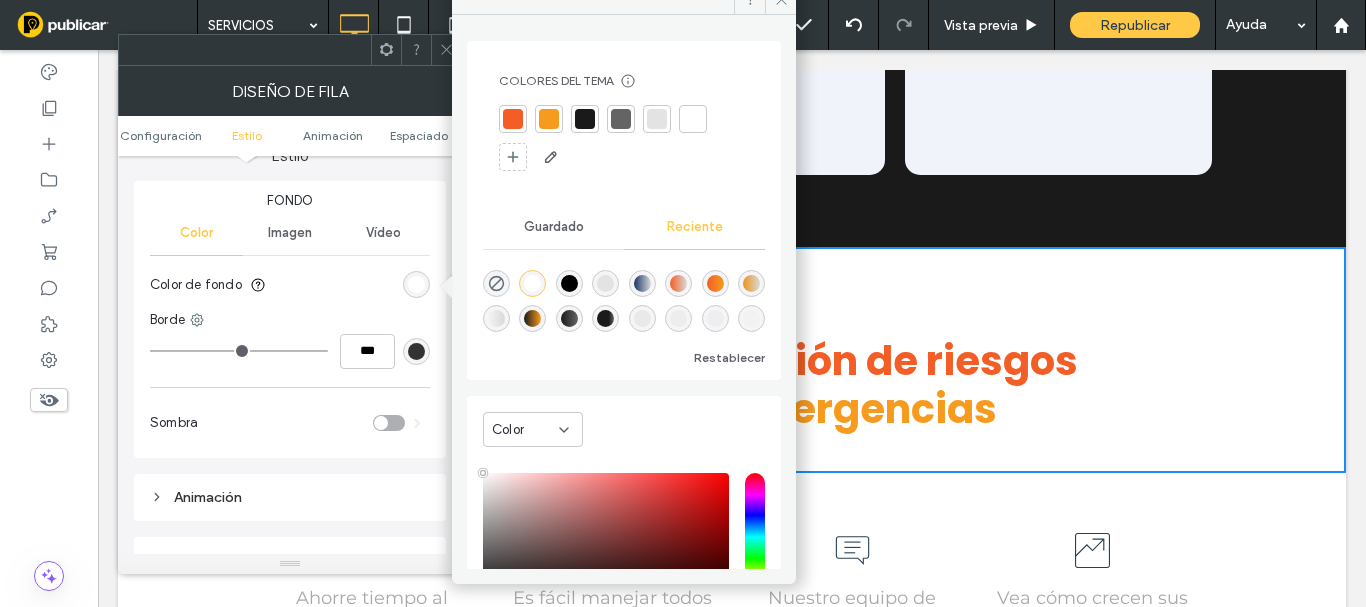 click at bounding box center [446, 50] 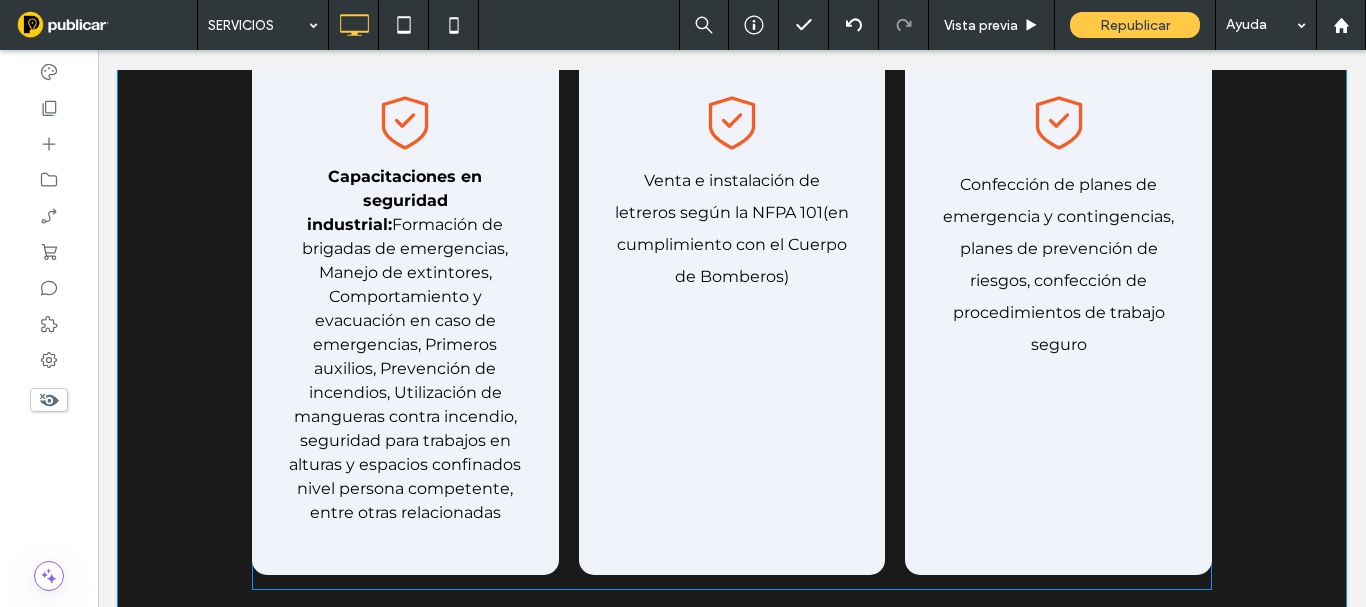 scroll, scrollTop: 2300, scrollLeft: 0, axis: vertical 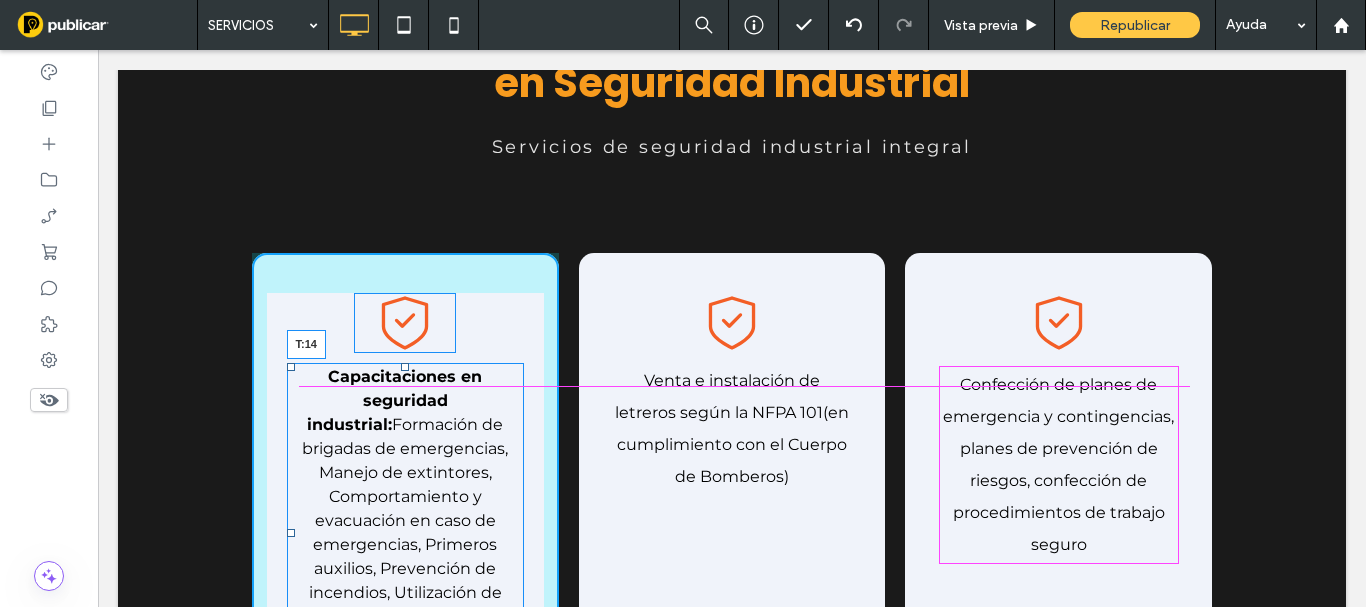drag, startPoint x: 397, startPoint y: 365, endPoint x: 395, endPoint y: 375, distance: 10.198039 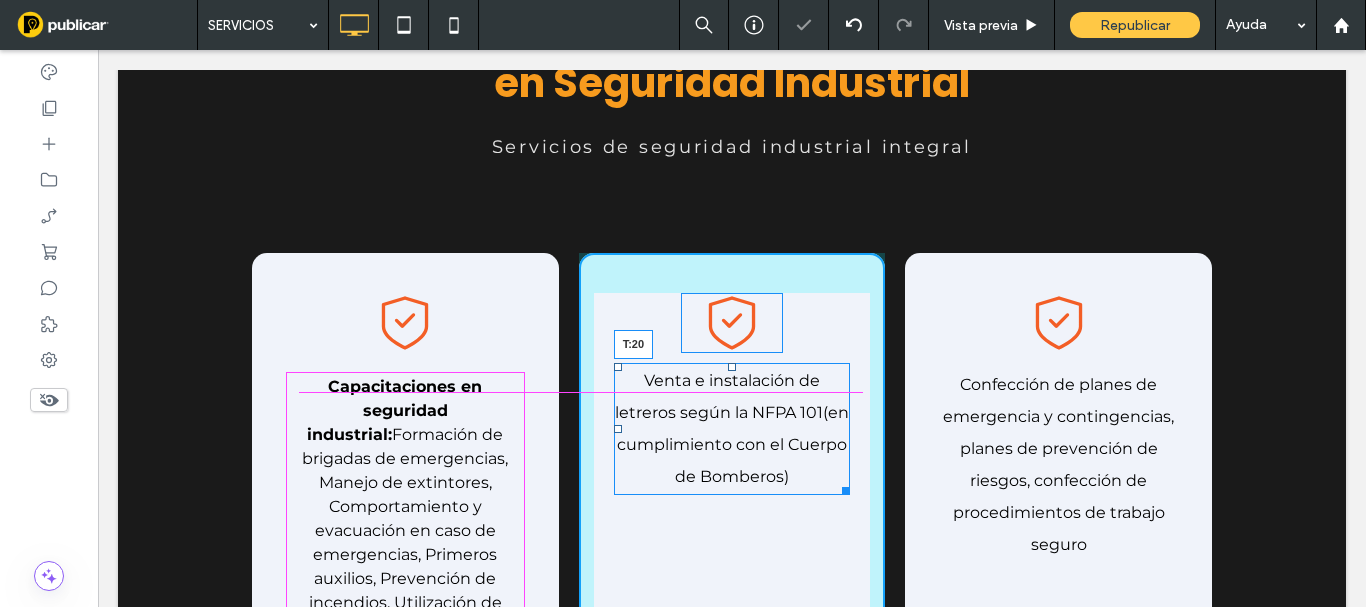 drag, startPoint x: 723, startPoint y: 368, endPoint x: 721, endPoint y: 383, distance: 15.132746 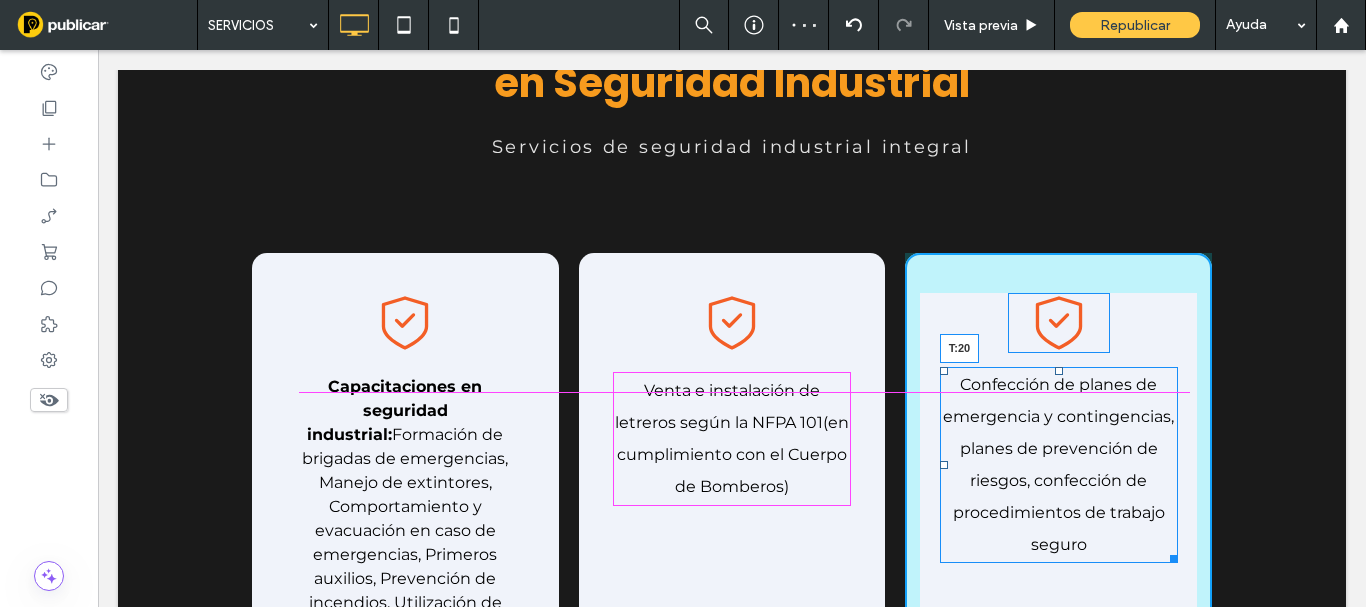 drag, startPoint x: 1052, startPoint y: 373, endPoint x: 860, endPoint y: 413, distance: 196.1224 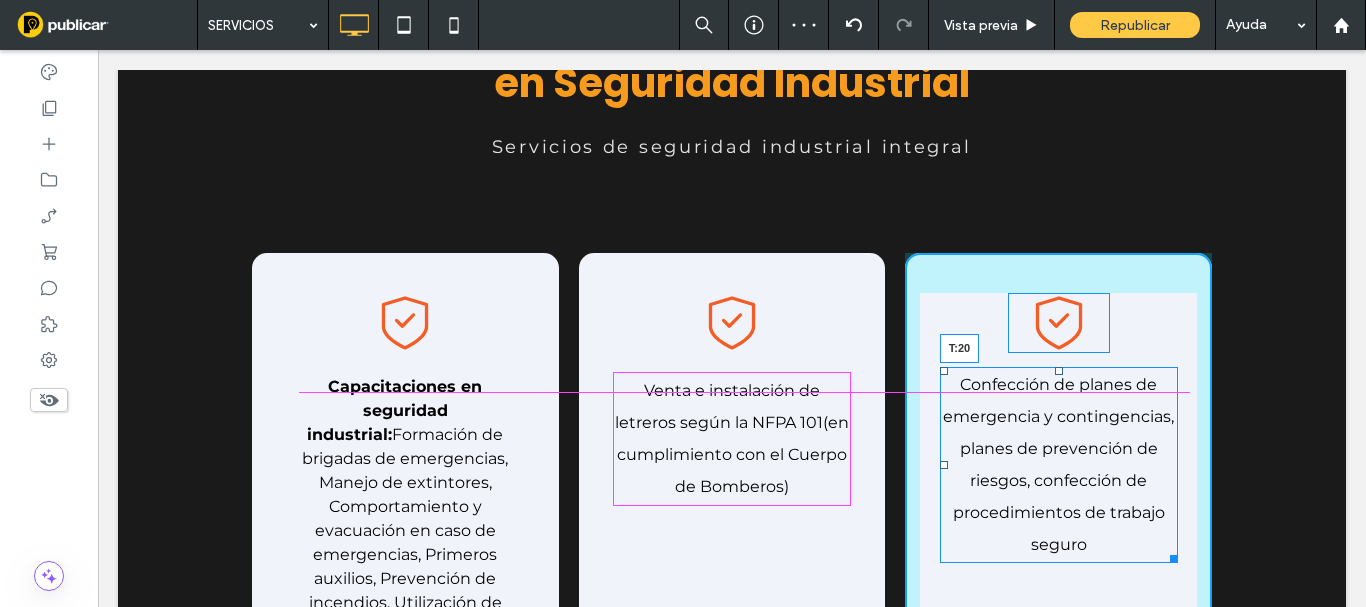 click on "Confección de planes de emergencia y contingencias, planes de prevención de riesgos, confección de procedimientos de trabajo seguro T:20" at bounding box center [1059, 465] 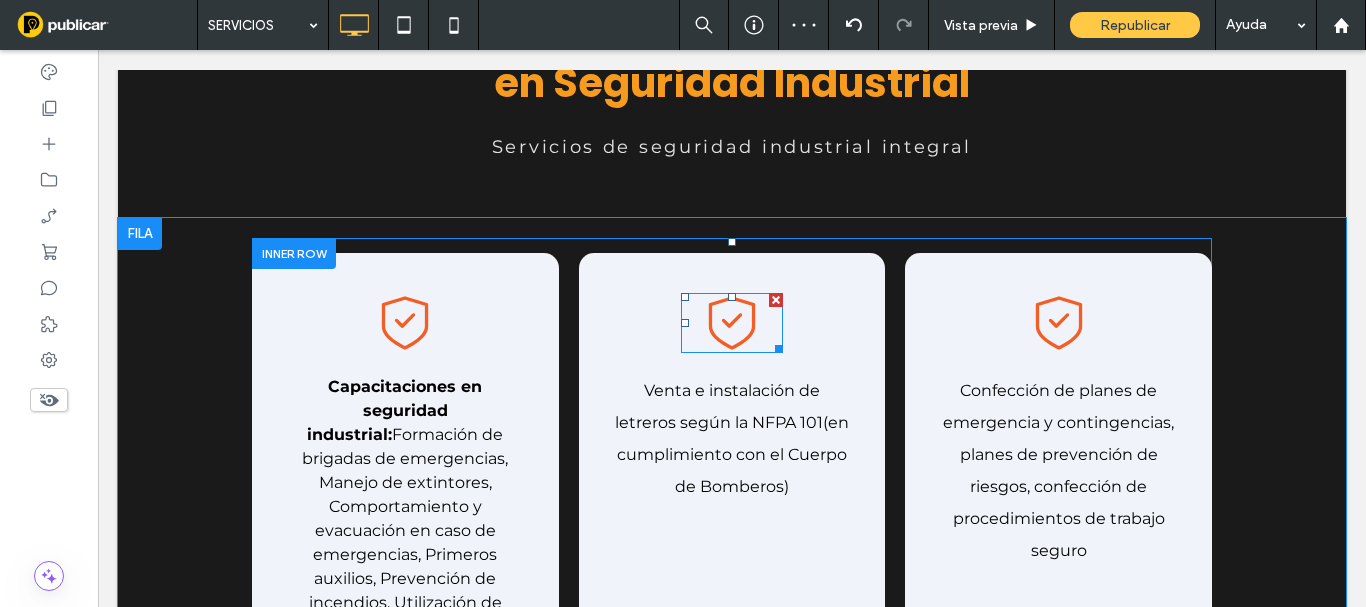 click 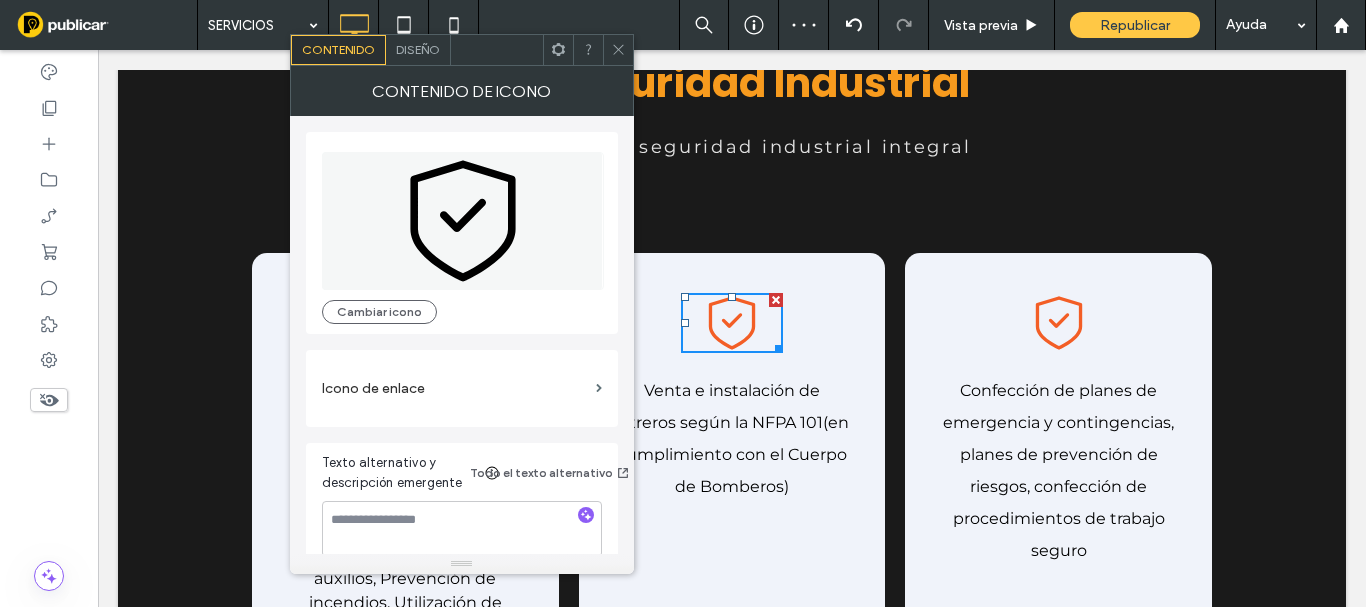 click on "Diseño" at bounding box center [418, 50] 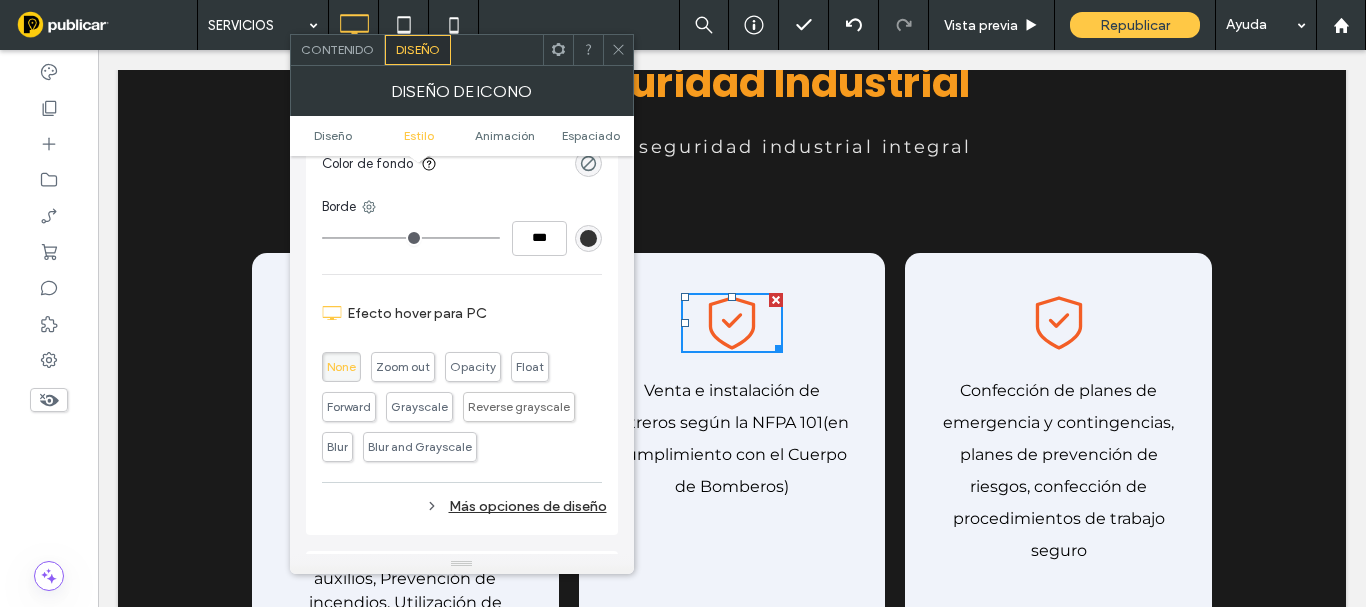 scroll, scrollTop: 800, scrollLeft: 0, axis: vertical 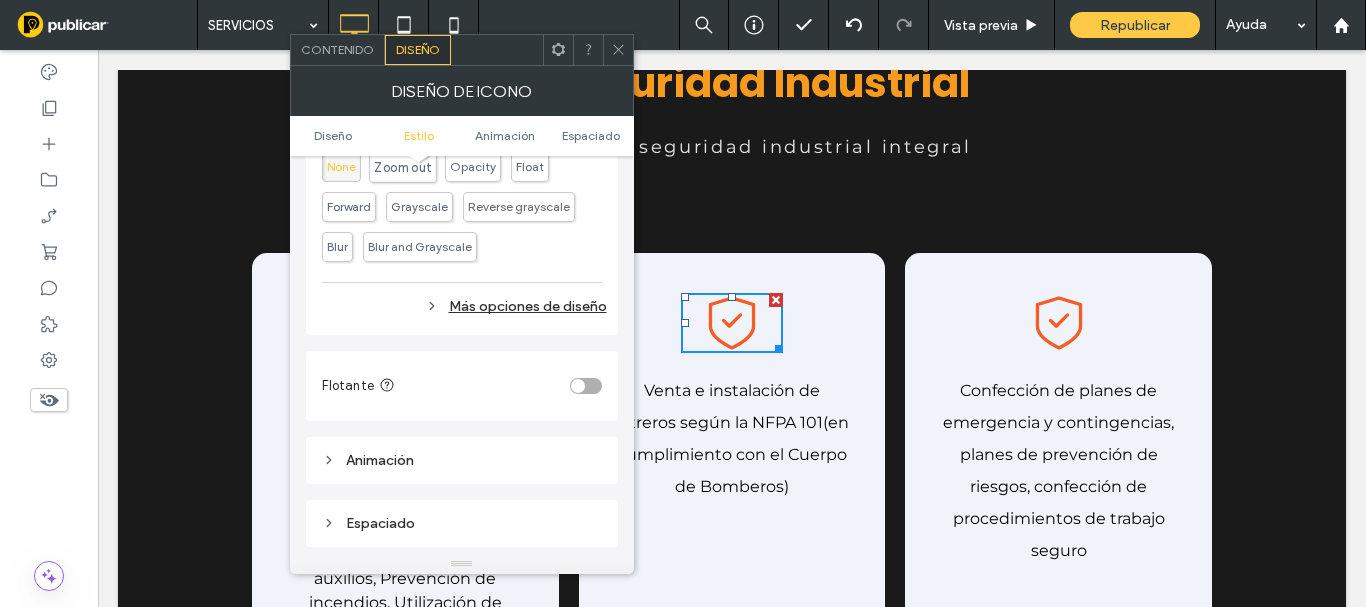 click on "Zoom out" at bounding box center [402, 167] 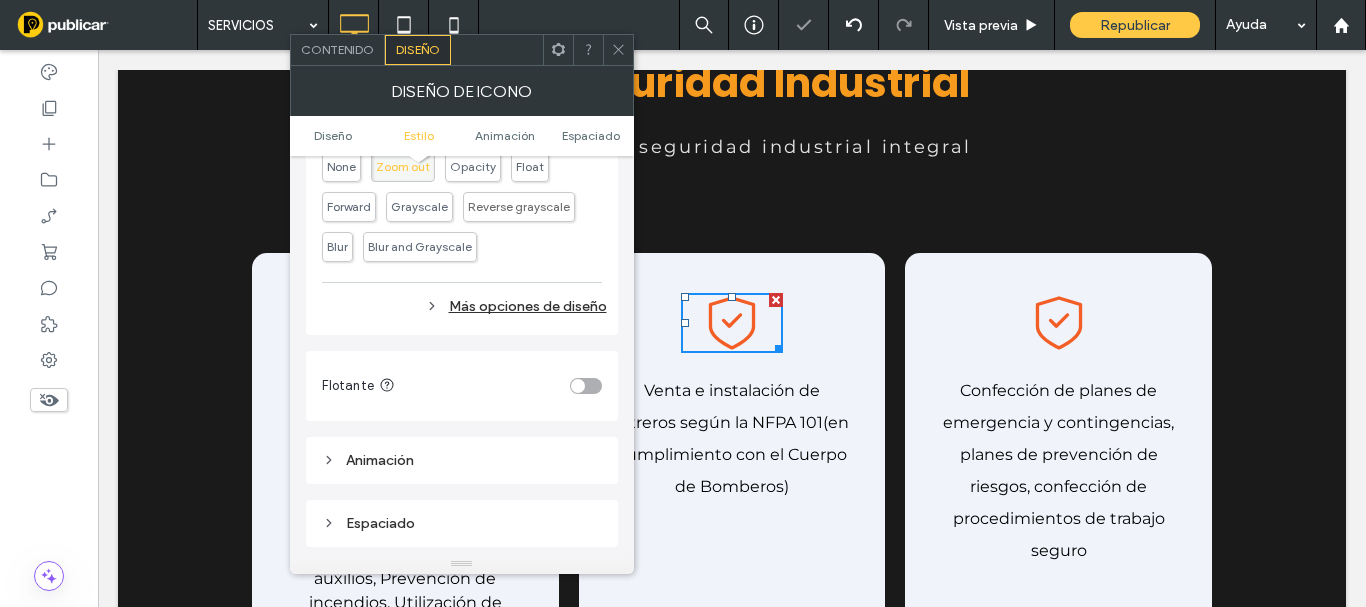 click 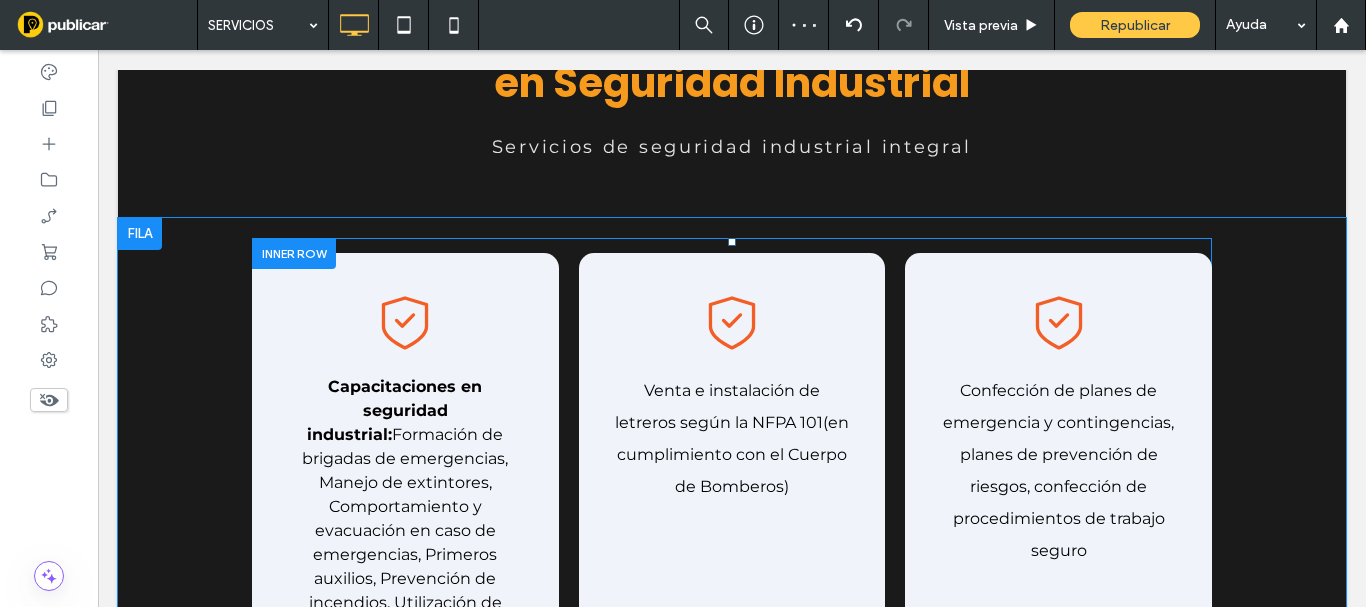 click 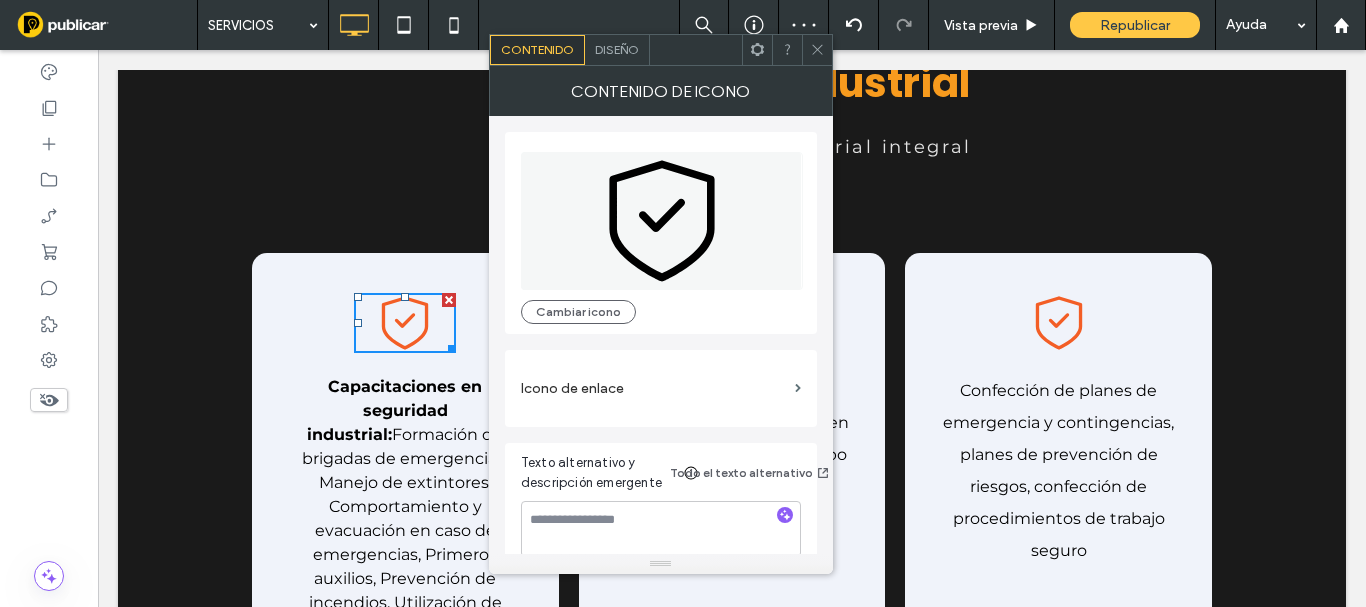 click on "Diseño" at bounding box center (617, 49) 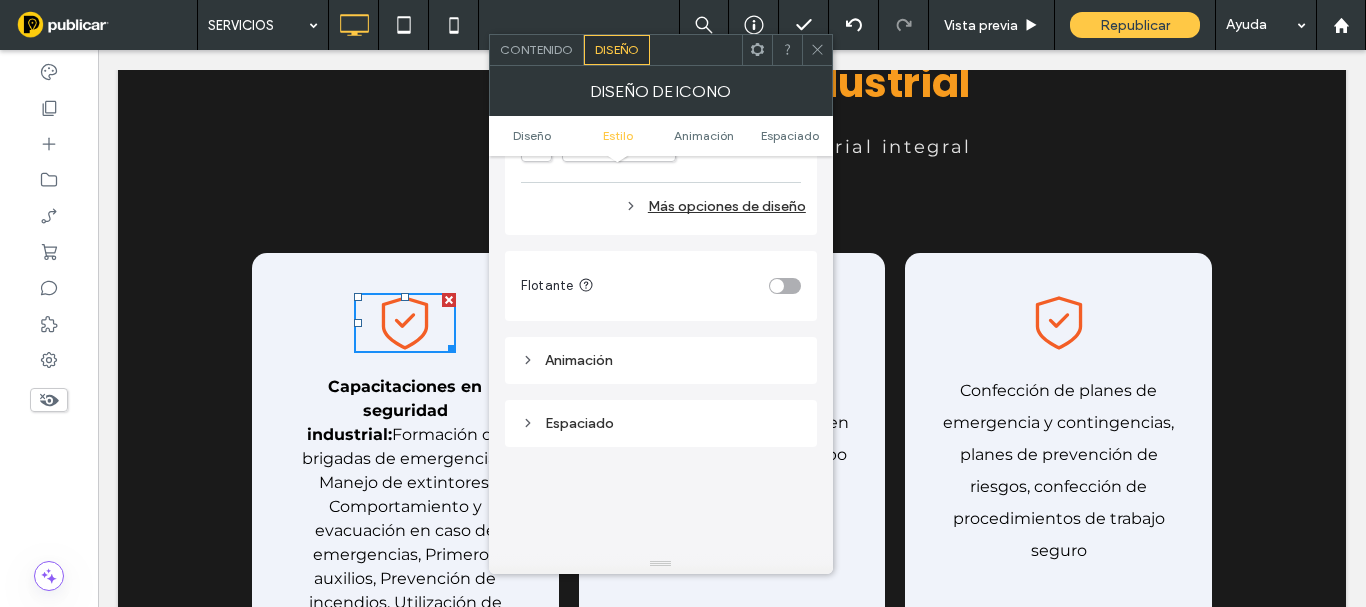 scroll, scrollTop: 700, scrollLeft: 0, axis: vertical 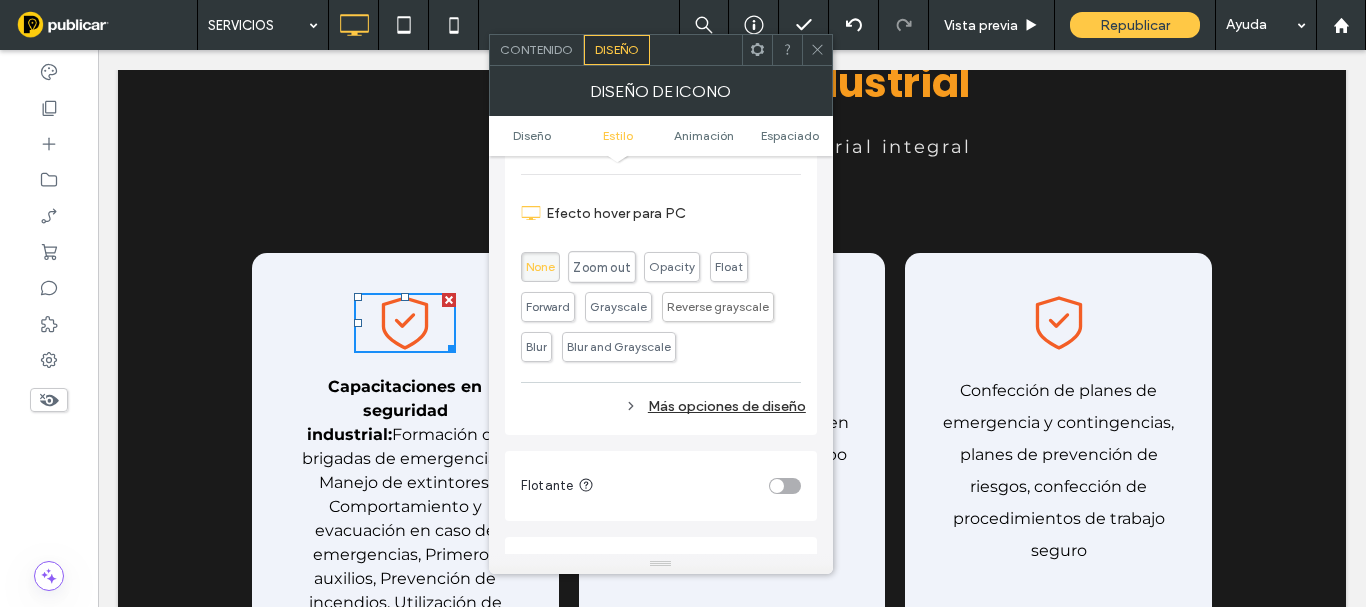 click on "Zoom out" at bounding box center [601, 267] 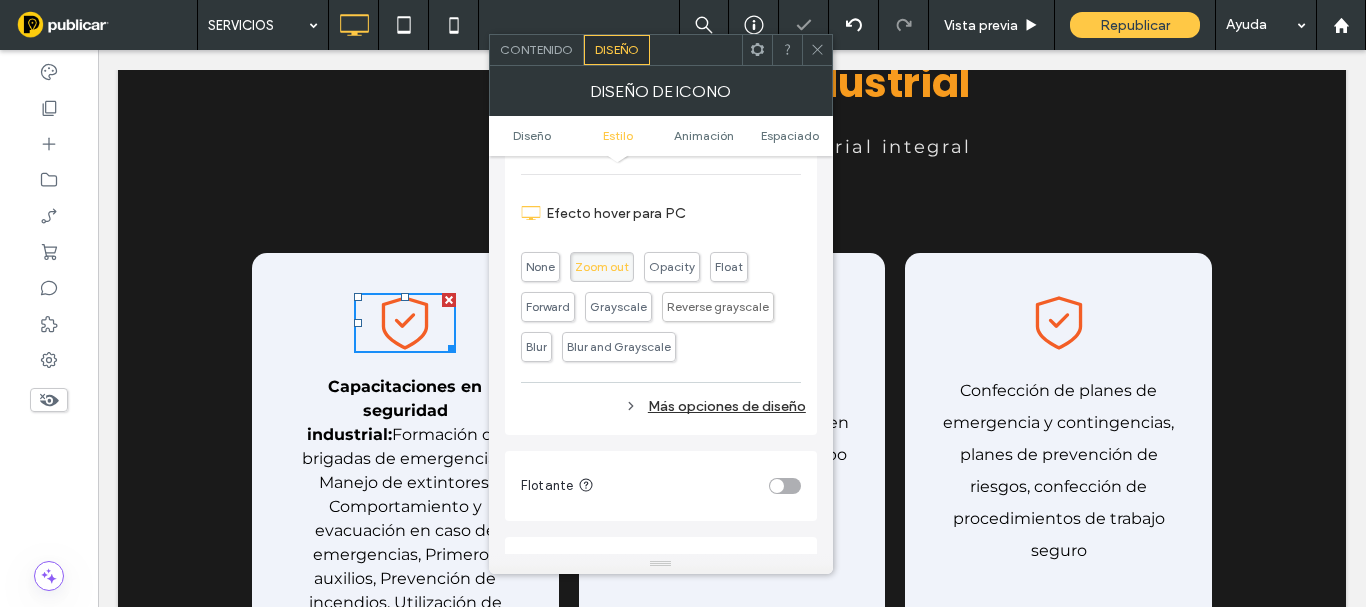 click at bounding box center (817, 50) 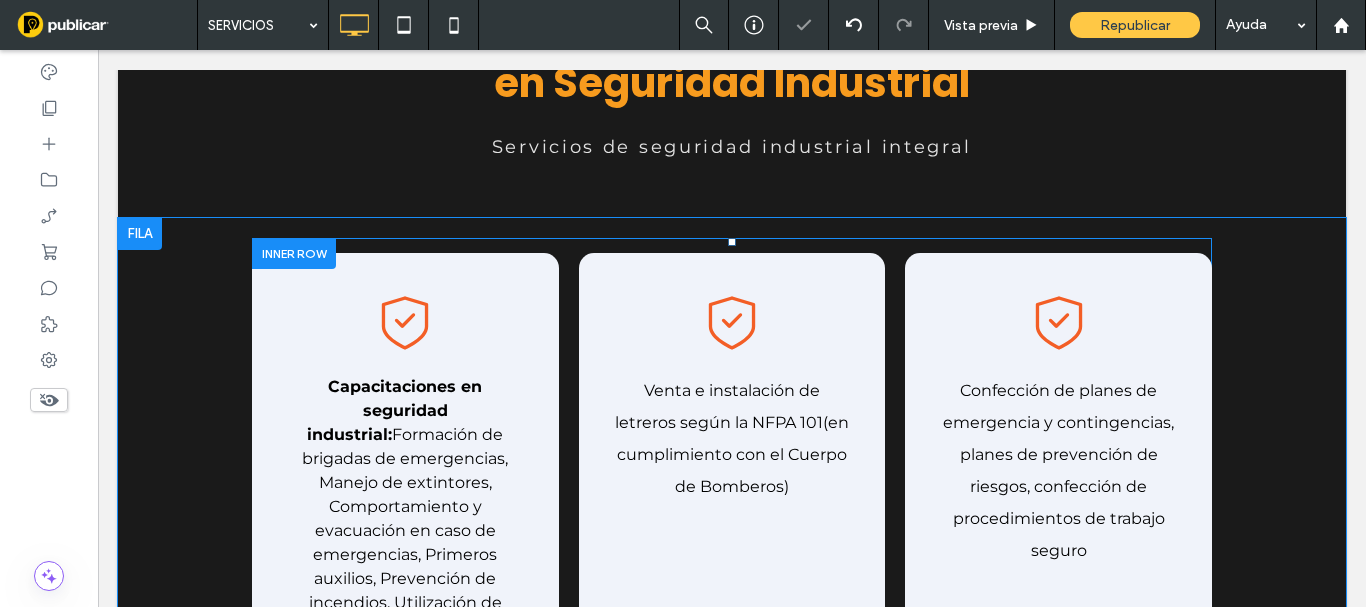 click at bounding box center (98, 50) 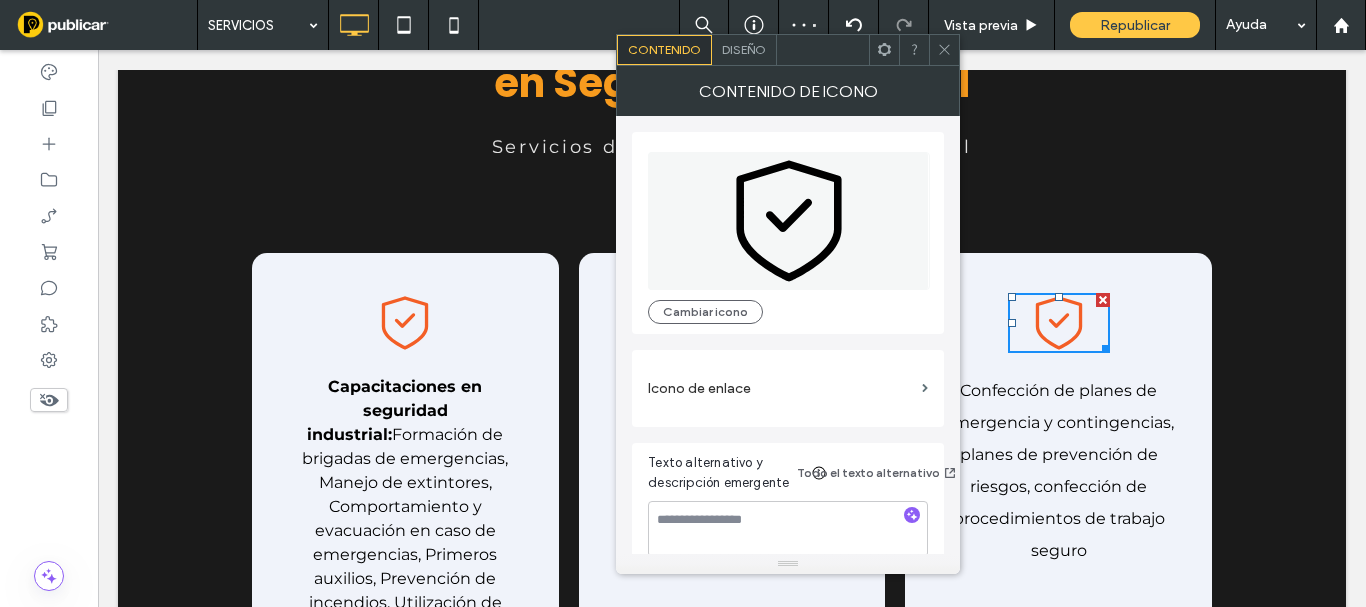 click on "Diseño" at bounding box center (744, 49) 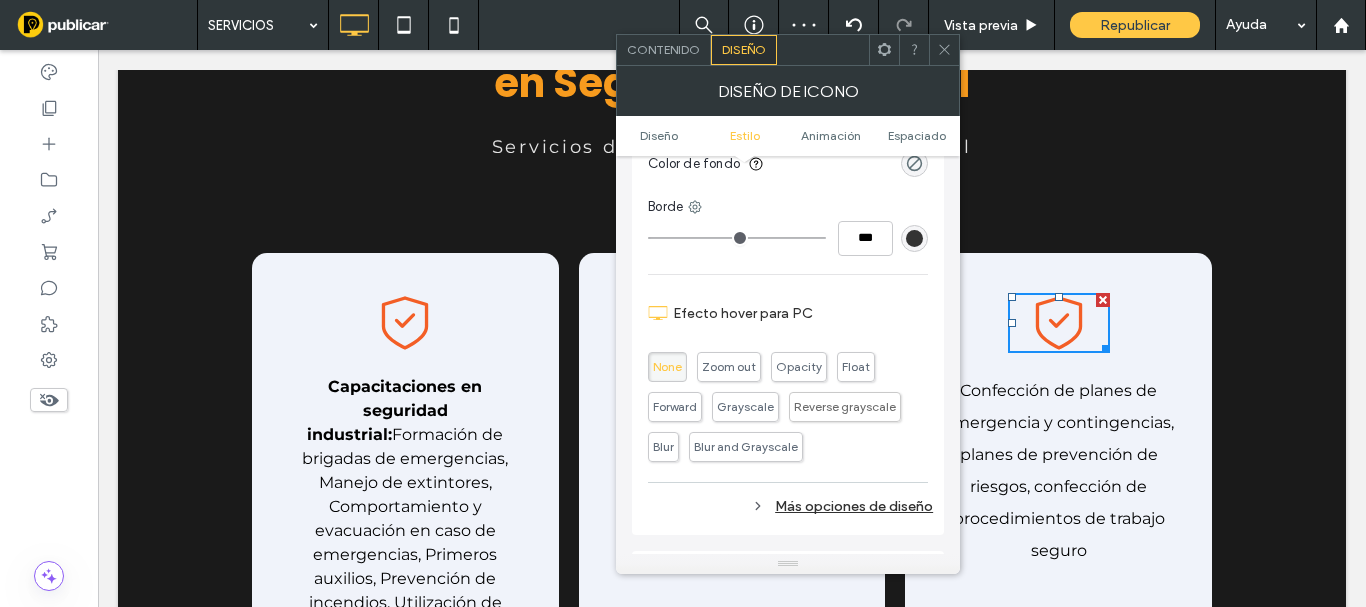 scroll, scrollTop: 700, scrollLeft: 0, axis: vertical 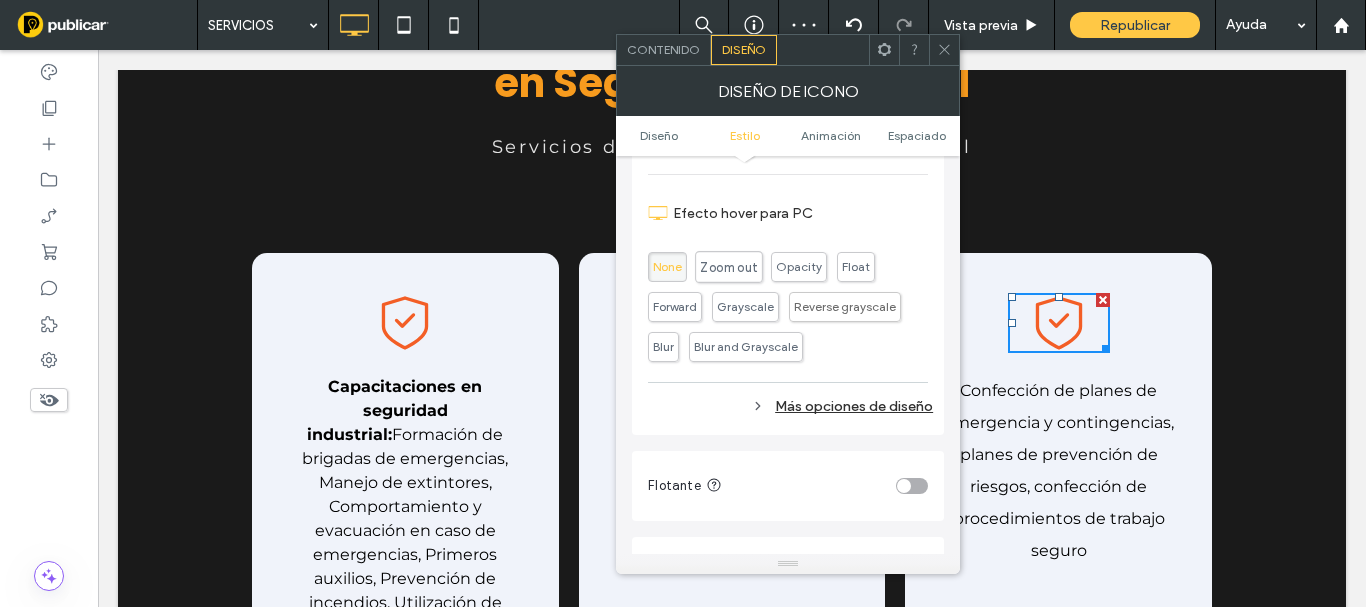 click on "Zoom out" at bounding box center (729, 267) 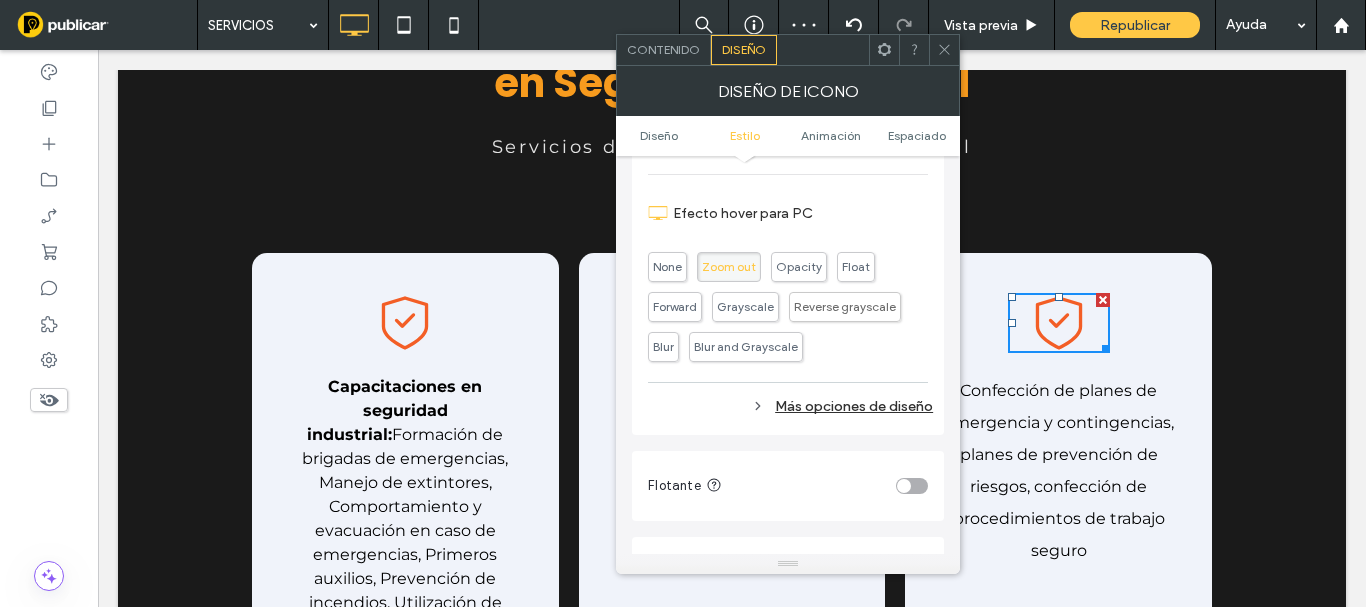 click 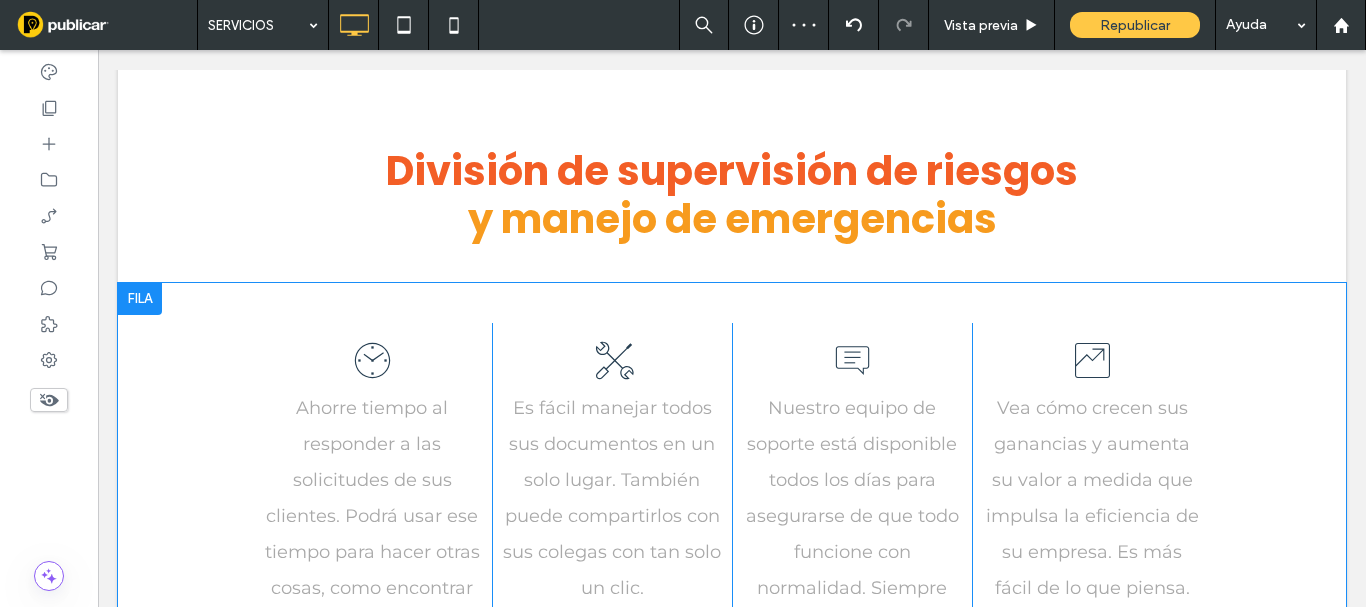 scroll, scrollTop: 3300, scrollLeft: 0, axis: vertical 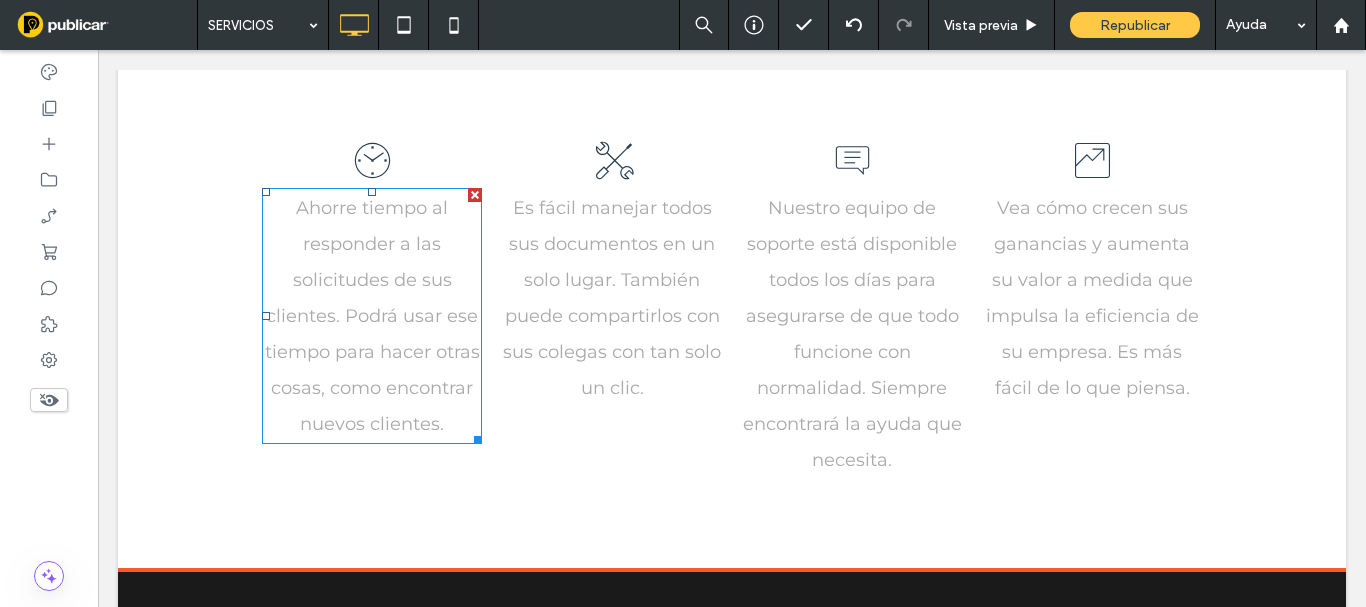 click on "Ahorre tiempo al responder a las solicitudes de sus clientes. Podrá usar ese tiempo para hacer otras cosas, como encontrar nuevos clientes." at bounding box center [372, 316] 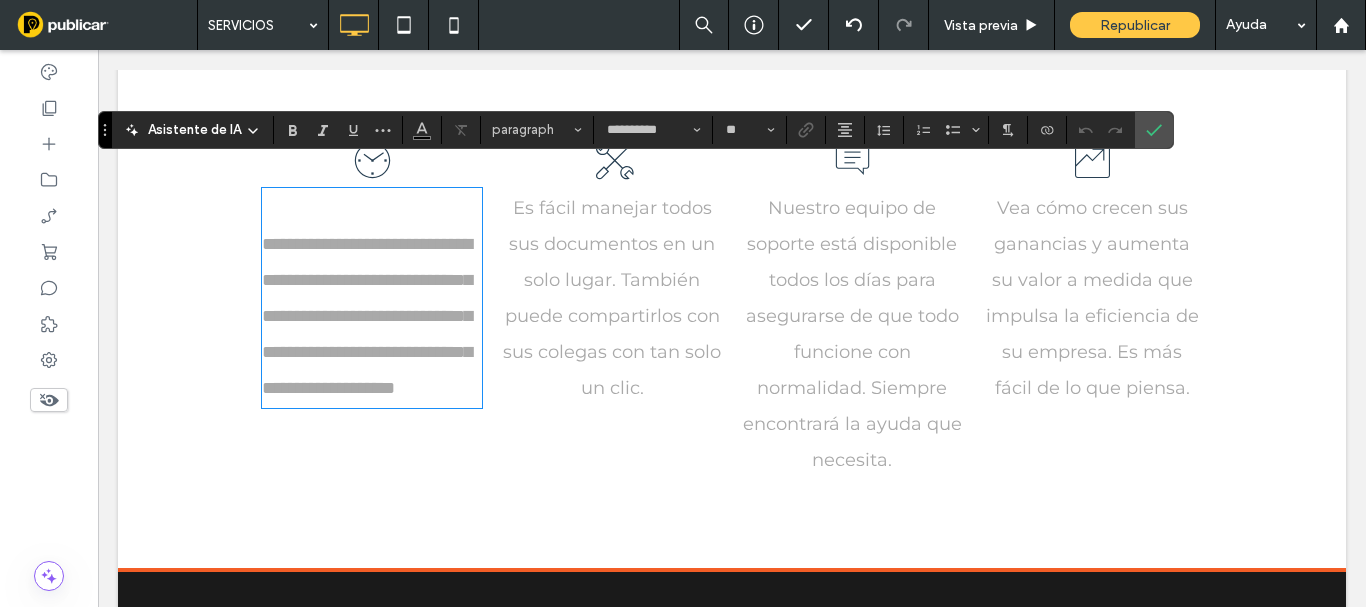 paste 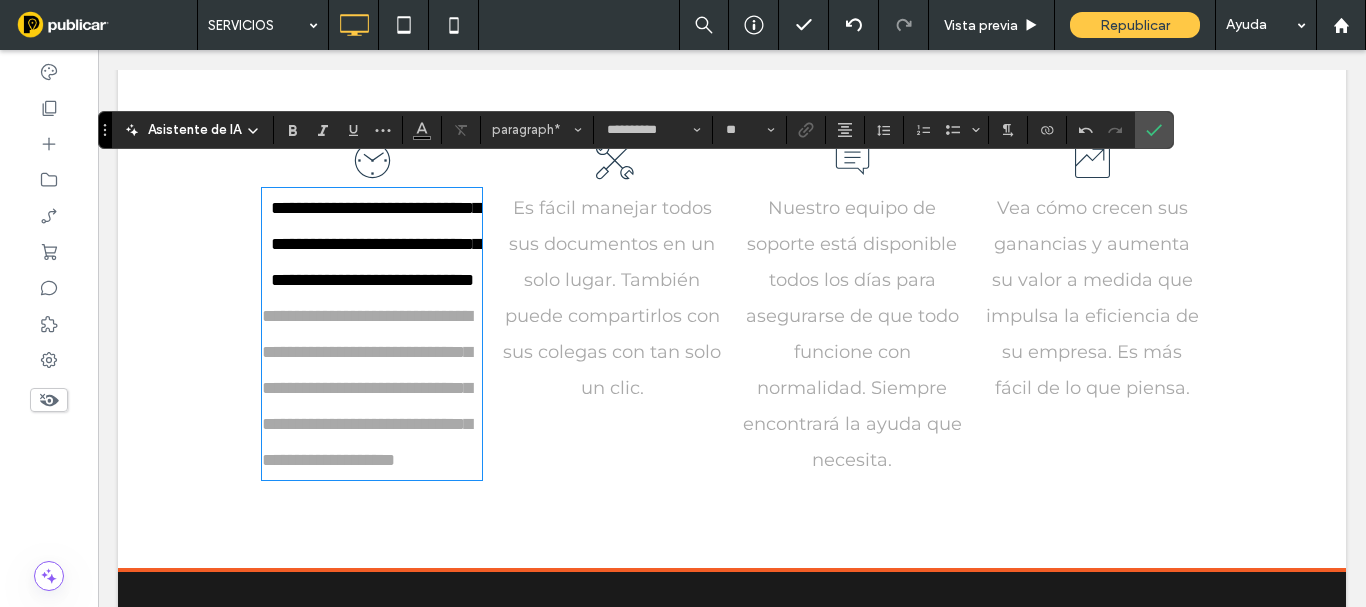 scroll, scrollTop: 0, scrollLeft: 0, axis: both 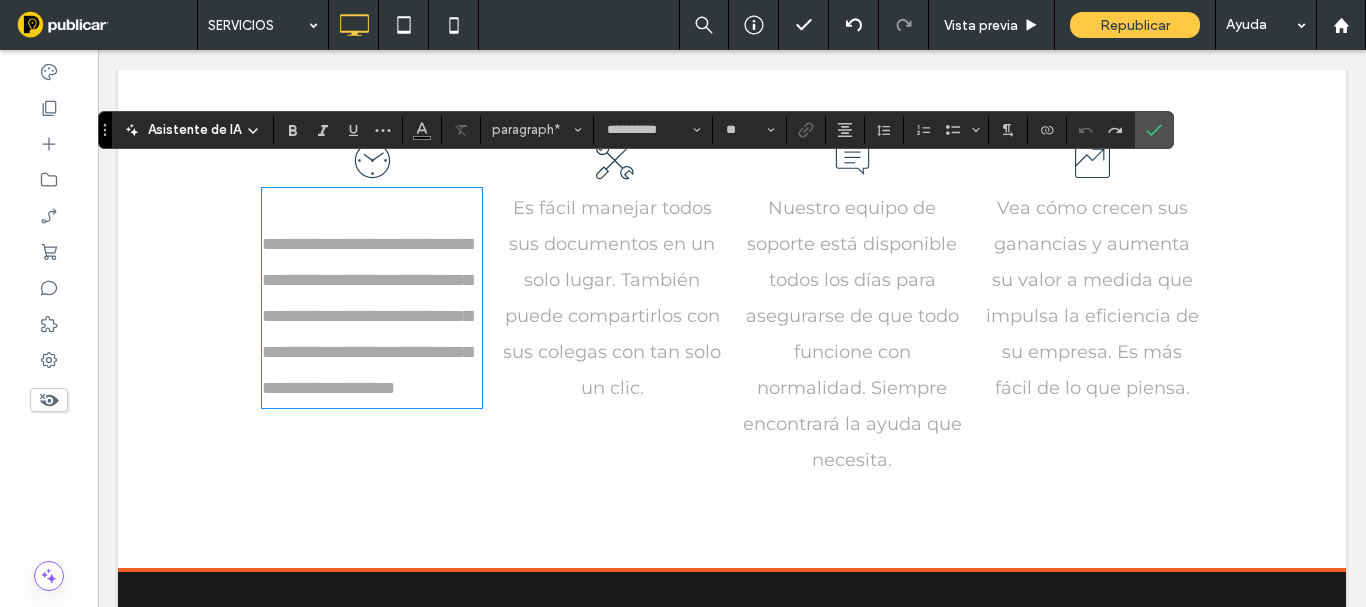 click on "**********" at bounding box center (367, 316) 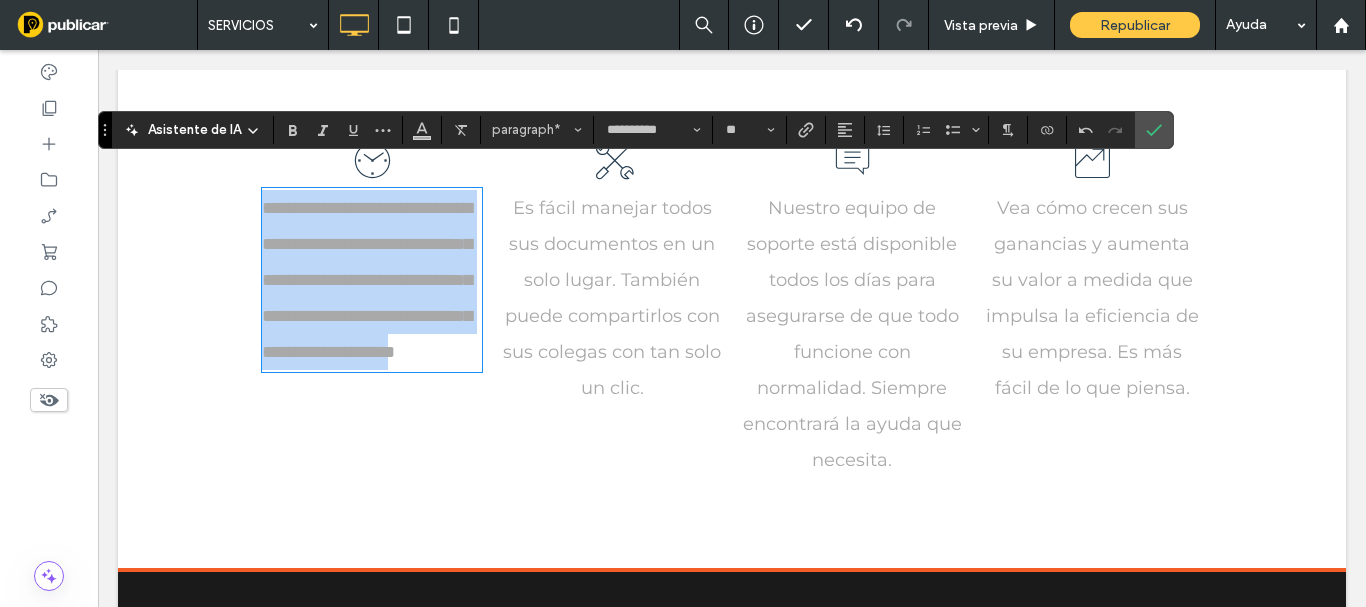 drag, startPoint x: 373, startPoint y: 395, endPoint x: 229, endPoint y: 179, distance: 259.5997 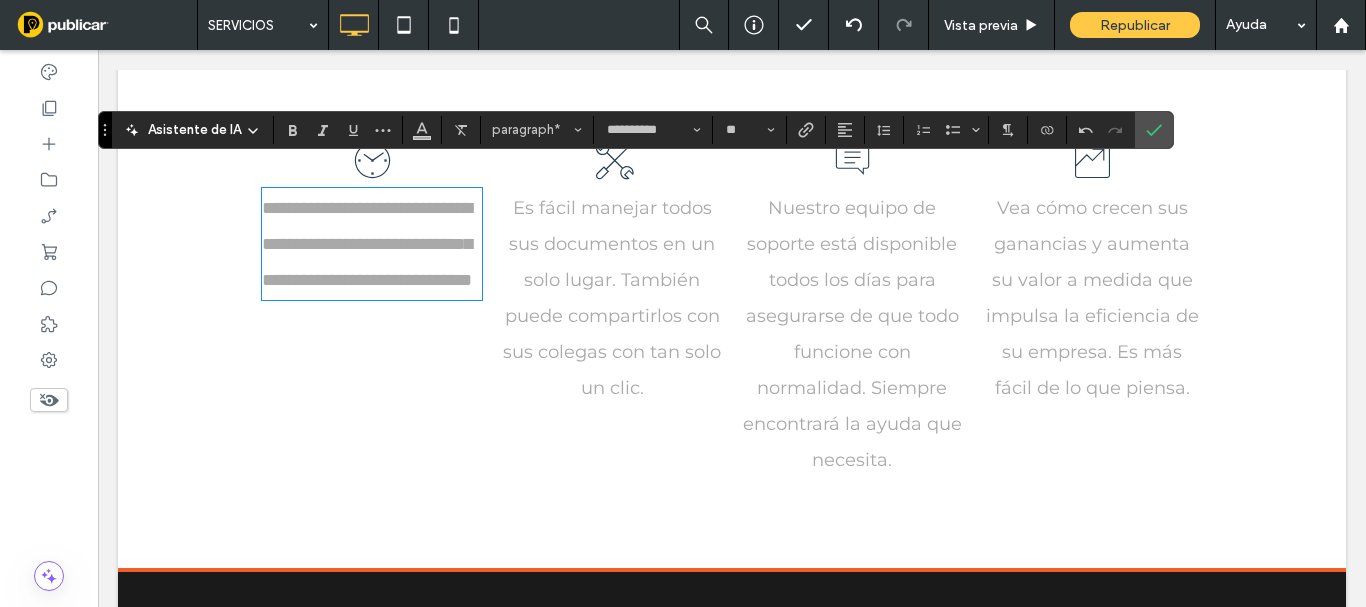 scroll, scrollTop: 0, scrollLeft: 0, axis: both 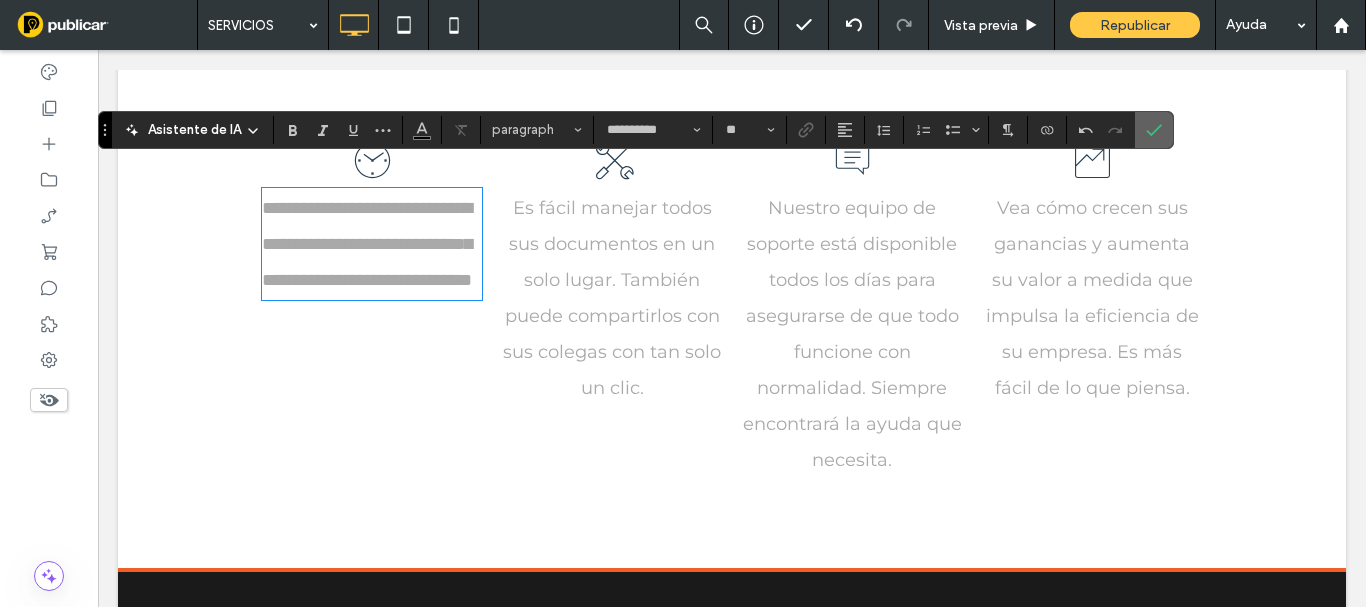 click at bounding box center (1154, 130) 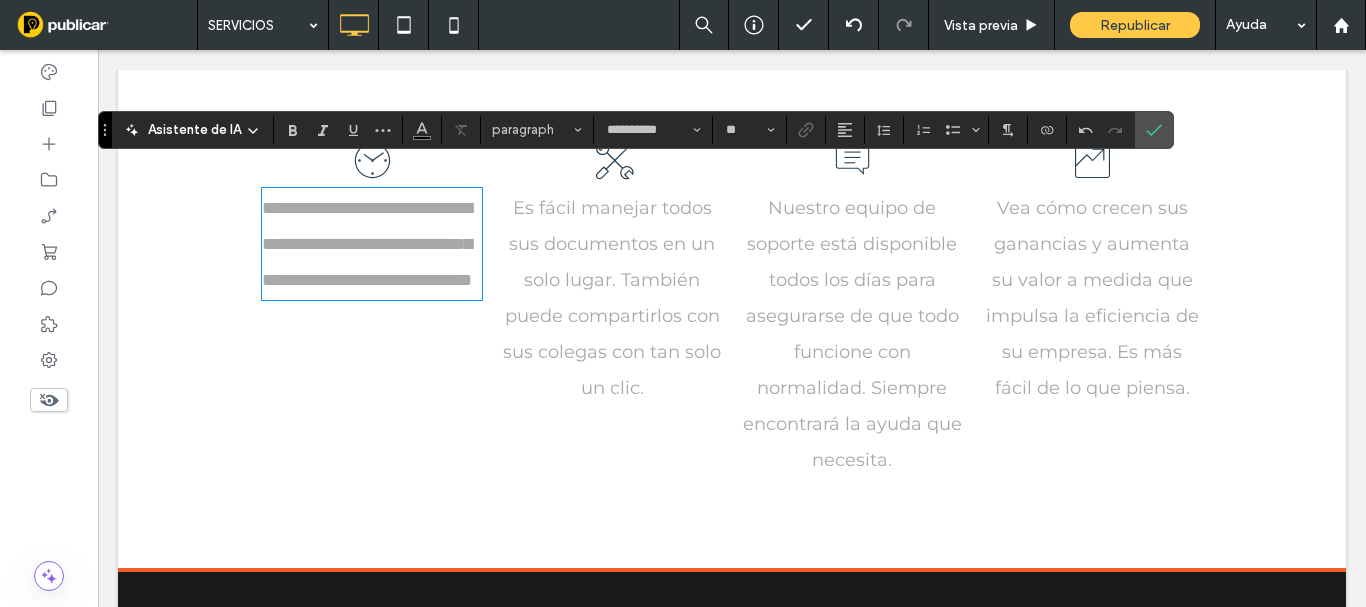 click on "Es fácil manejar todos sus documentos en un solo lugar. También puede compartirlos con sus colegas con tan solo un clic." at bounding box center (612, 298) 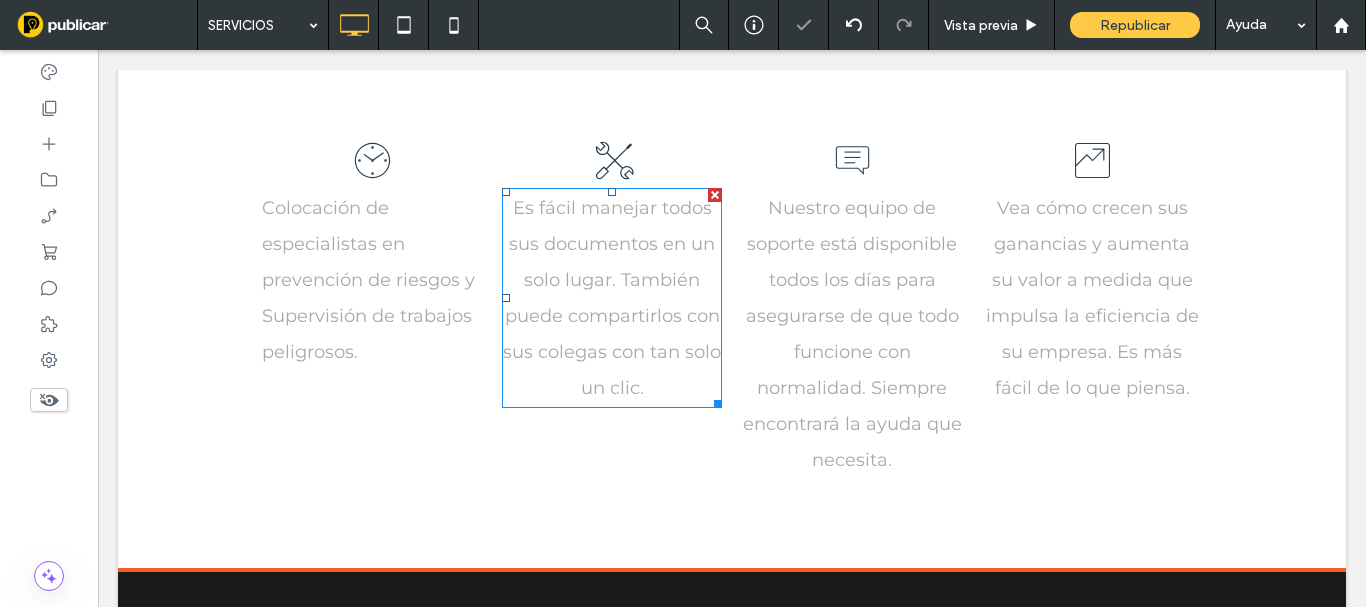 click on "Es fácil manejar todos sus documentos en un solo lugar. También puede compartirlos con sus colegas con tan solo un clic." at bounding box center [612, 298] 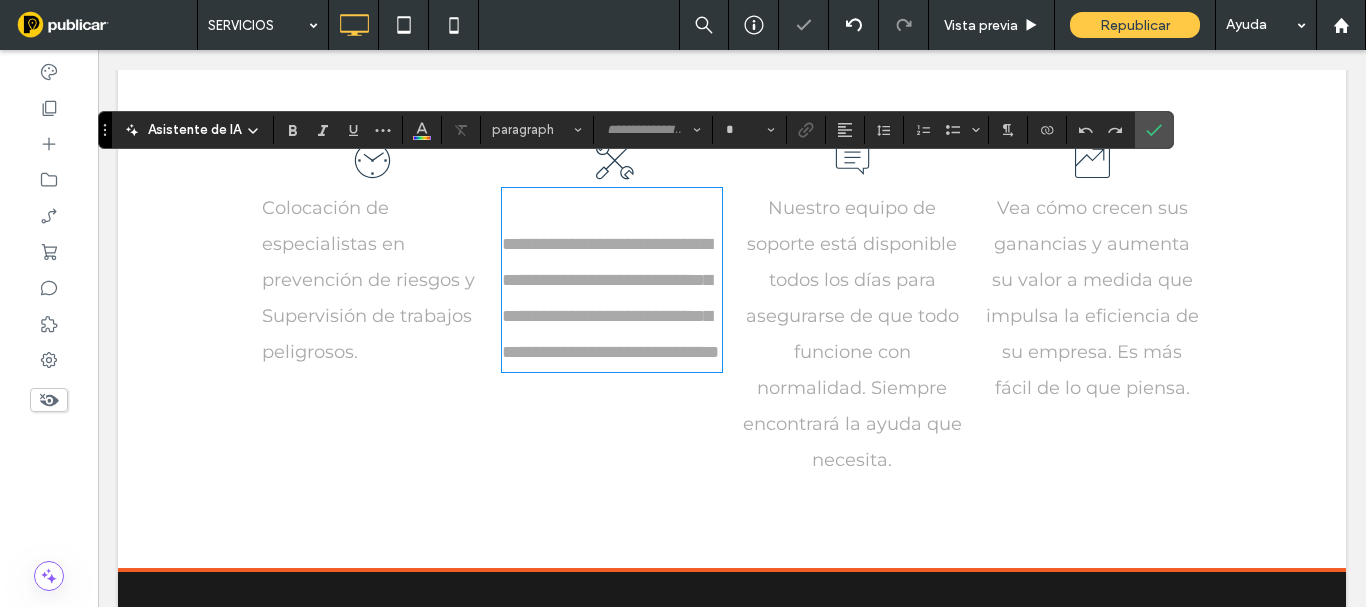 type on "**********" 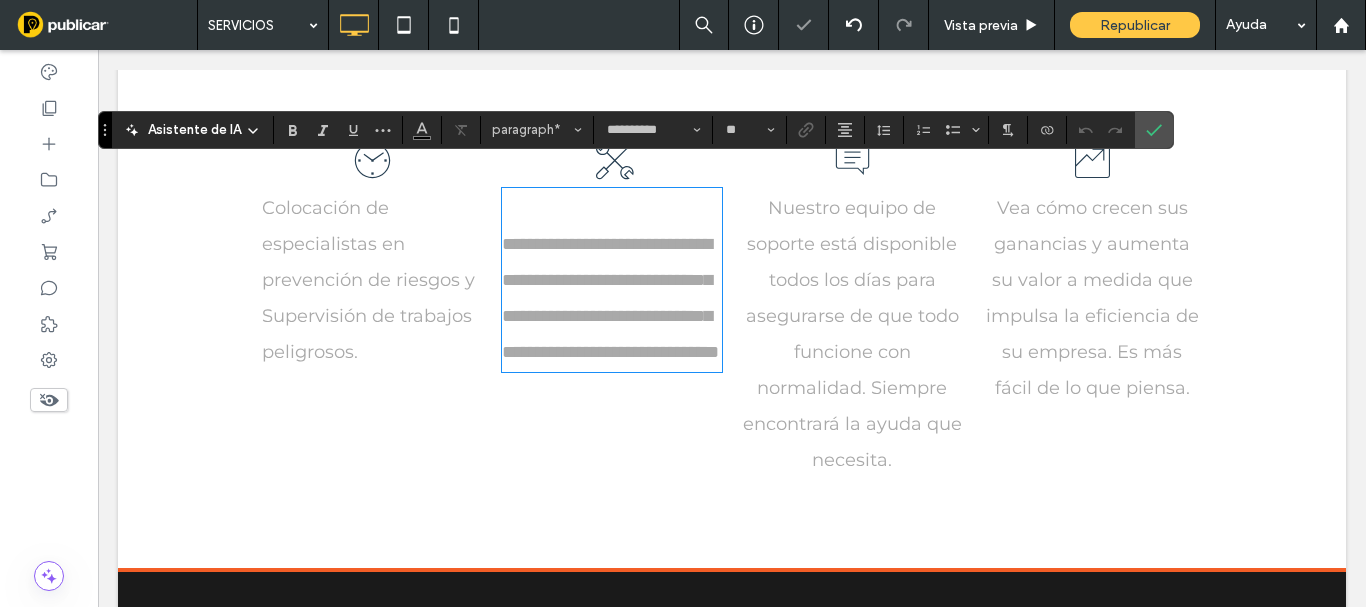 click on "**********" at bounding box center [610, 298] 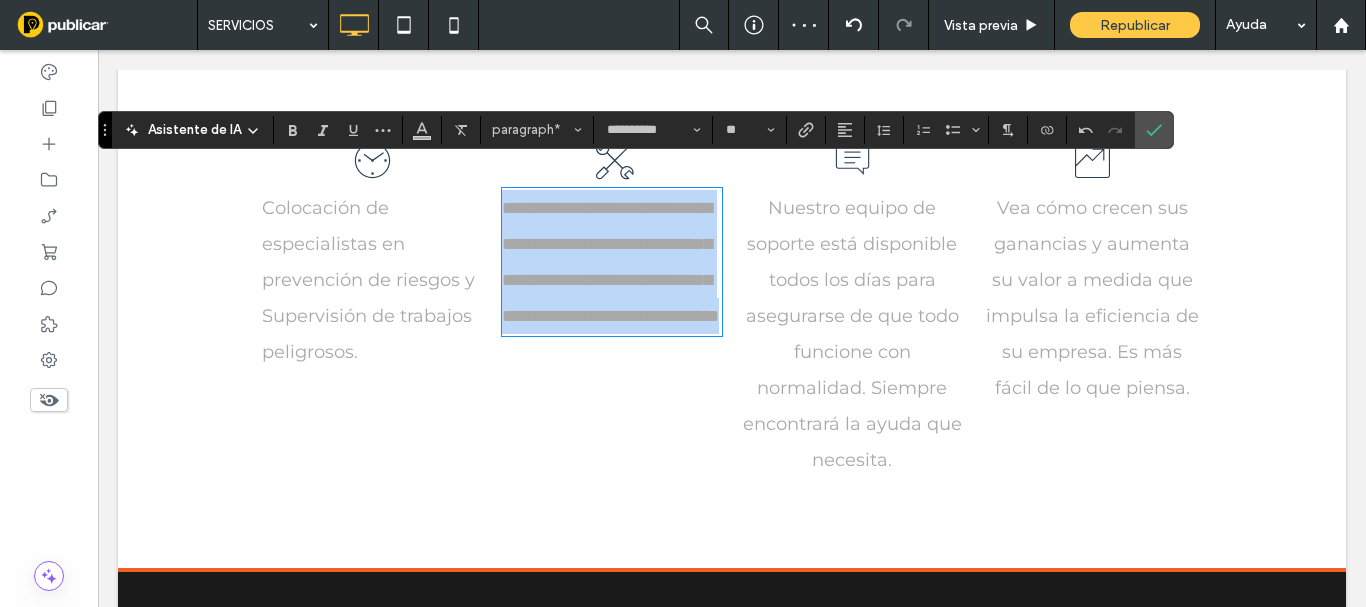 drag, startPoint x: 487, startPoint y: 310, endPoint x: 467, endPoint y: 176, distance: 135.48431 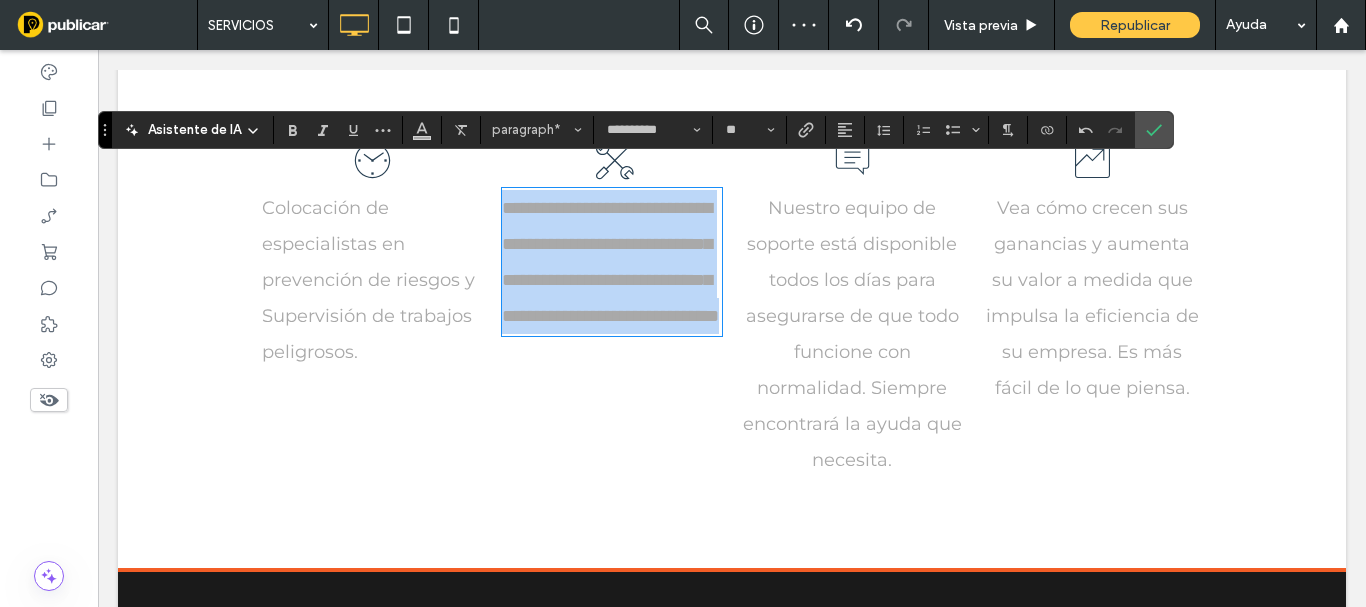 click on "**********" at bounding box center [732, 305] 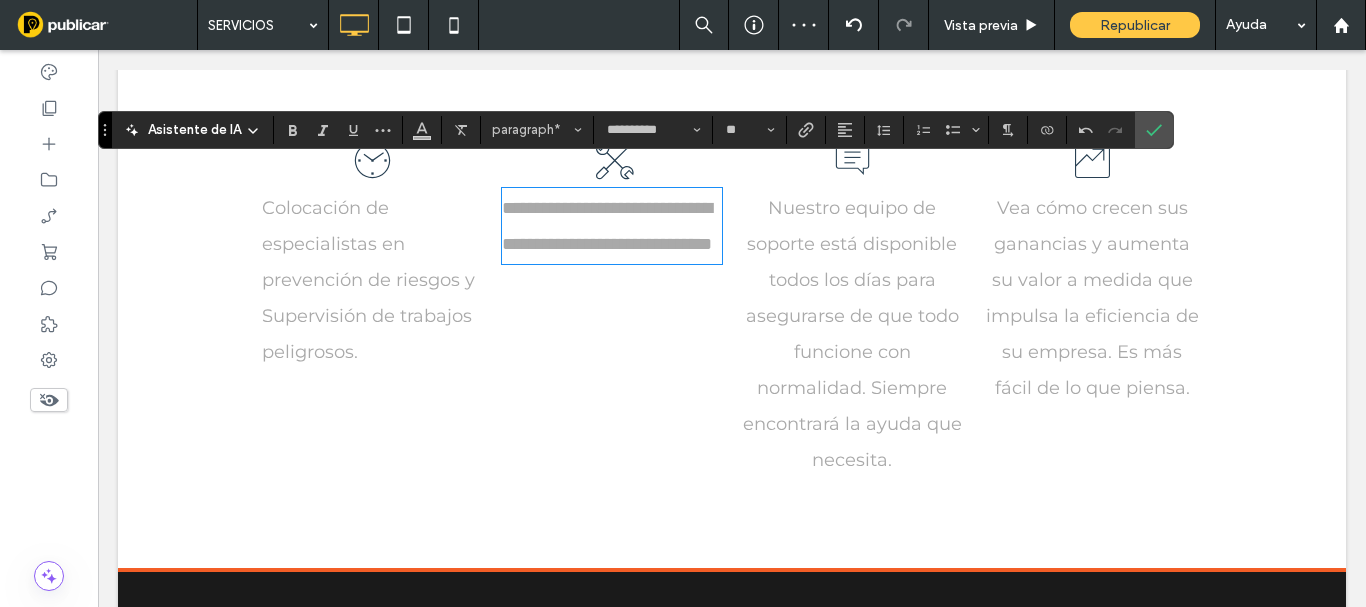 scroll, scrollTop: 0, scrollLeft: 0, axis: both 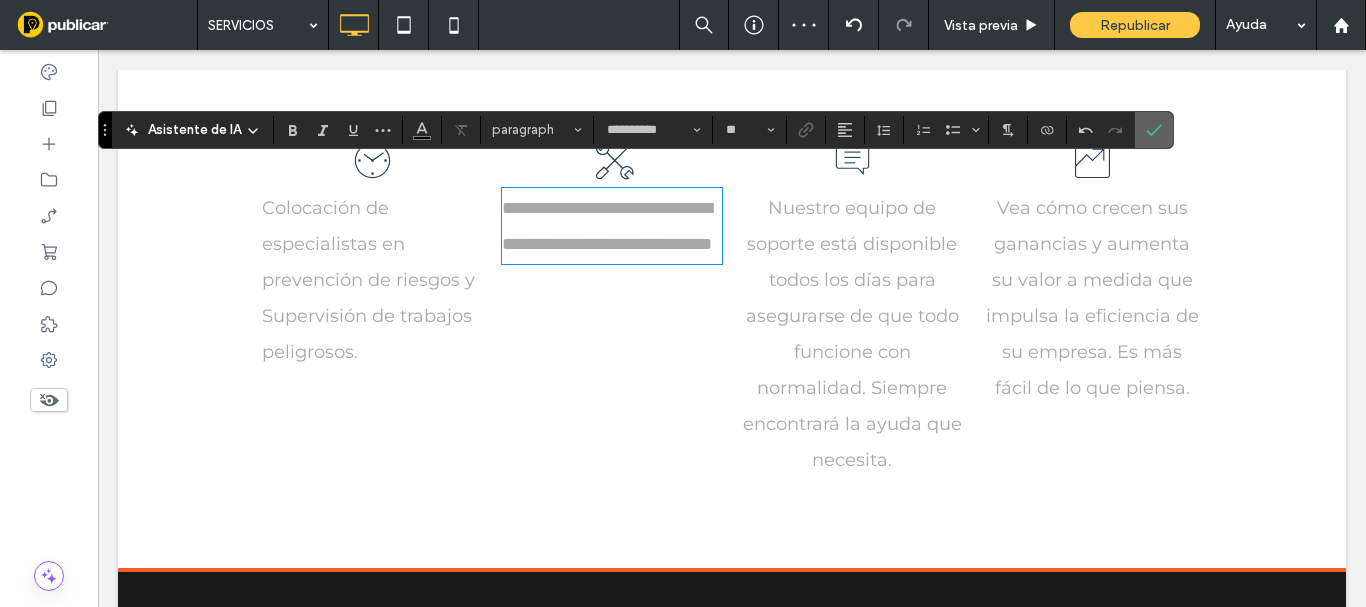 drag, startPoint x: 1144, startPoint y: 128, endPoint x: 1206, endPoint y: 99, distance: 68.44706 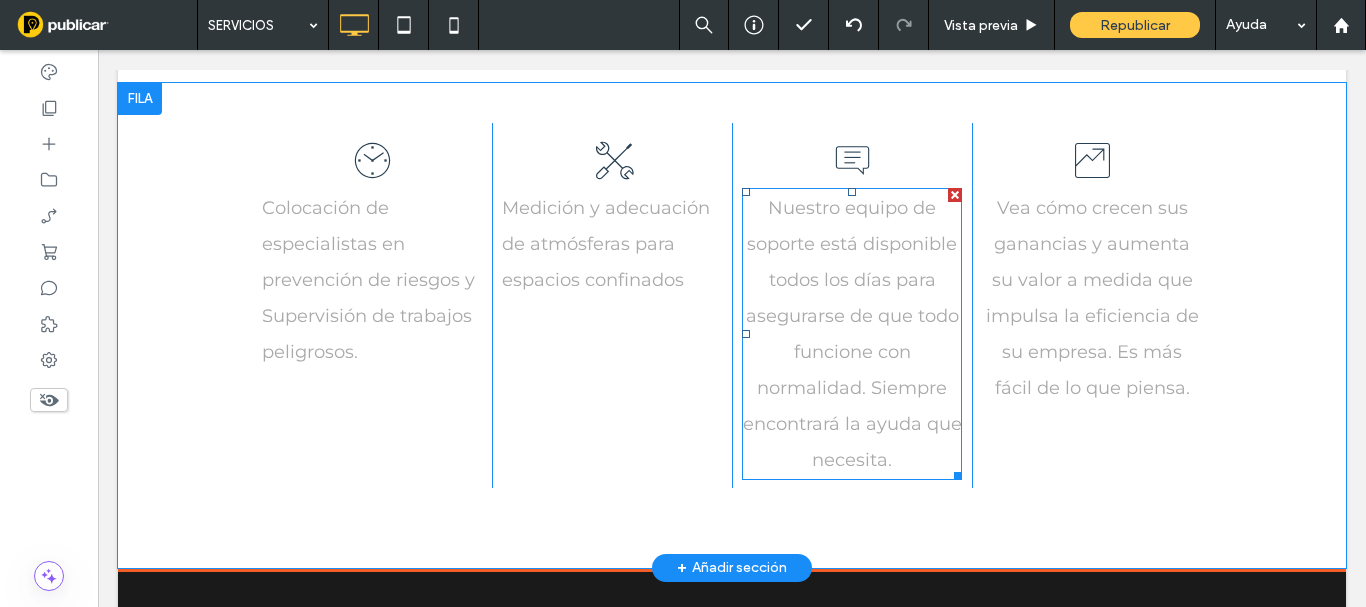 click on "Nuestro equipo de soporte está disponible todos los días para asegurarse de que todo funcione con normalidad. Siempre encontrará la ayuda que necesita." at bounding box center (852, 334) 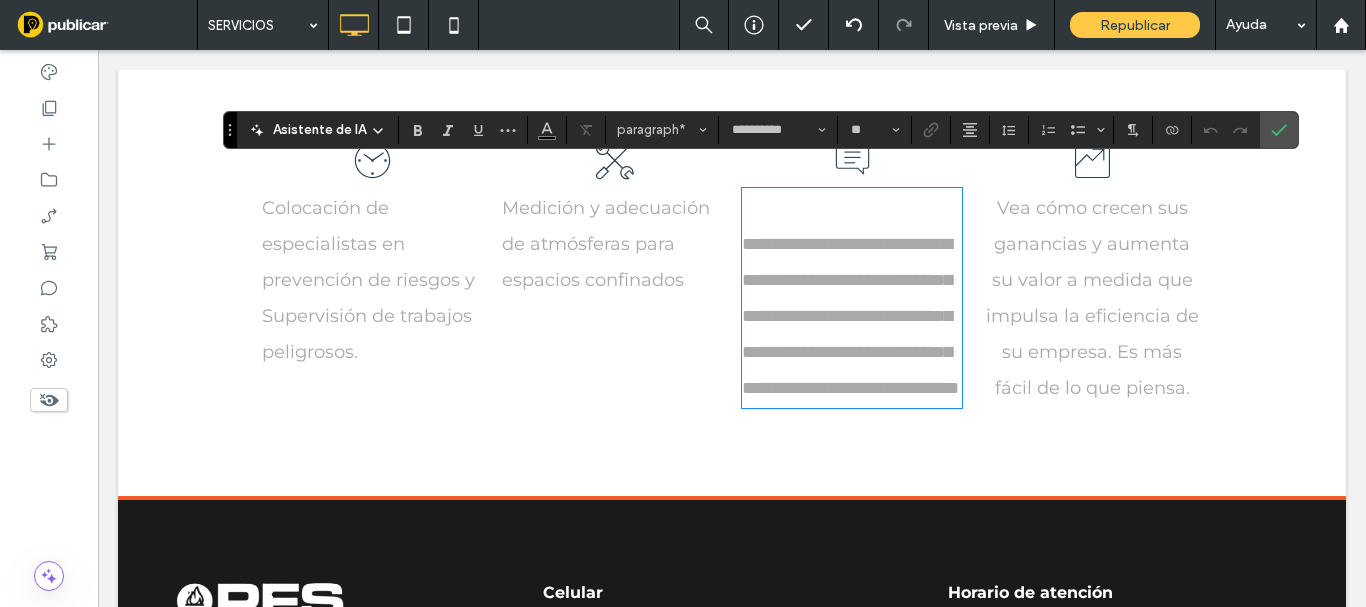 click on "**********" at bounding box center [852, 269] 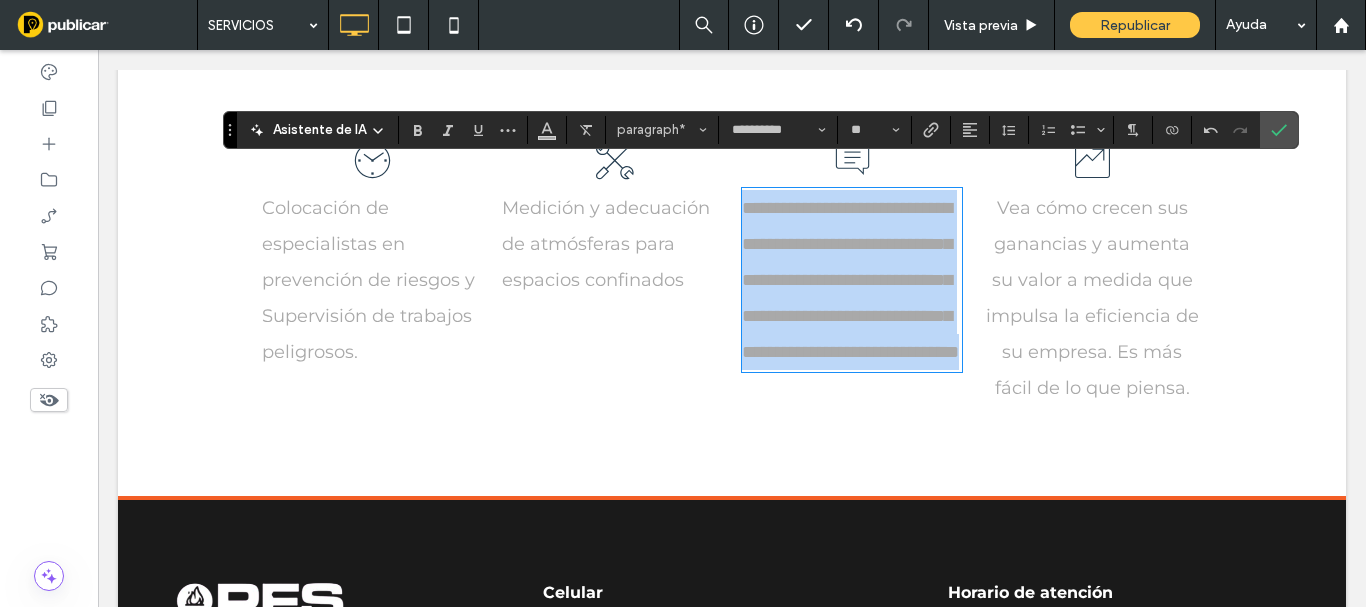 drag, startPoint x: 824, startPoint y: 443, endPoint x: 736, endPoint y: 186, distance: 271.64868 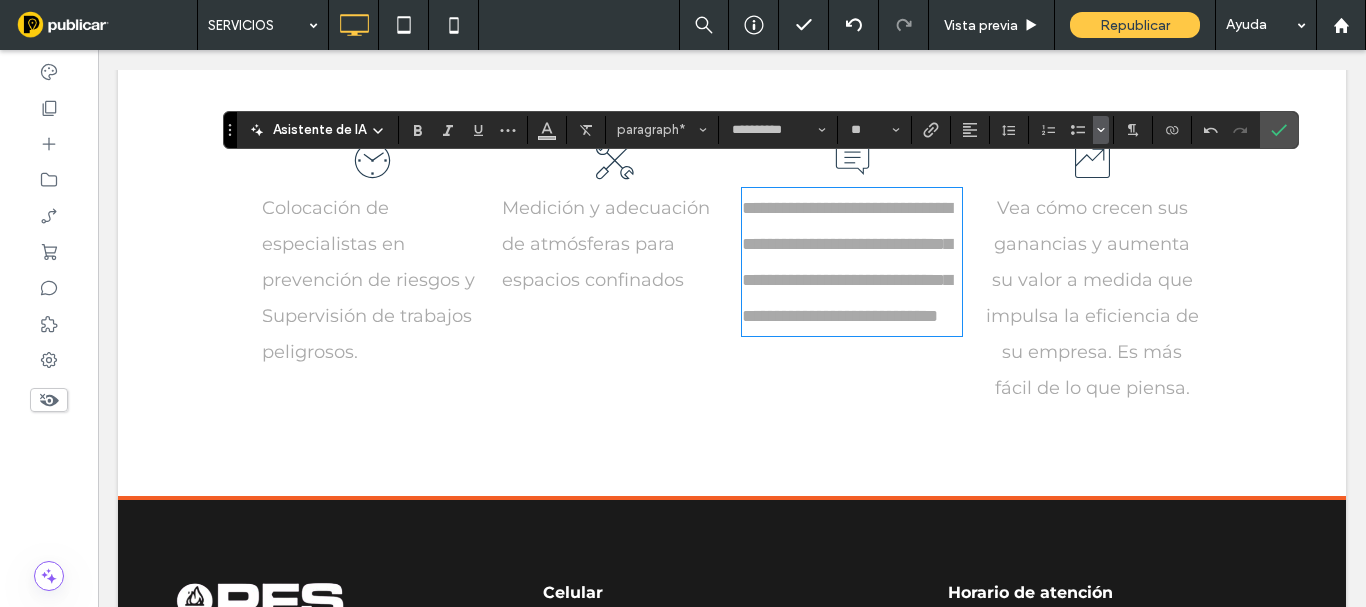 scroll, scrollTop: 0, scrollLeft: 0, axis: both 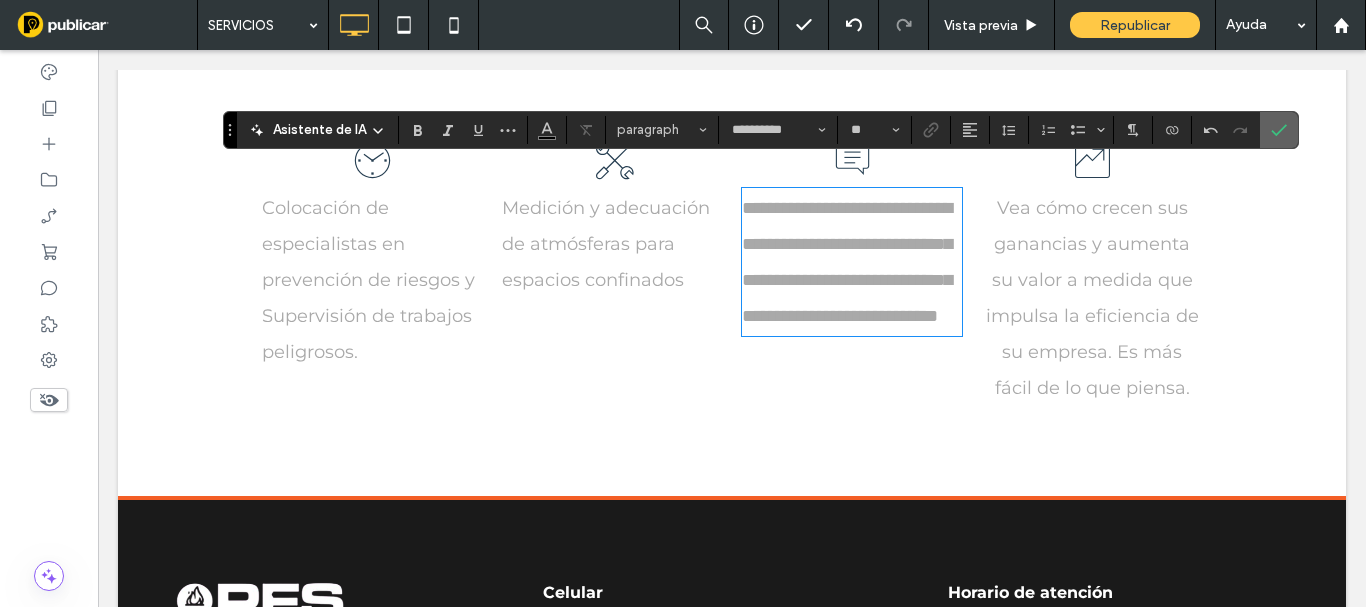 click 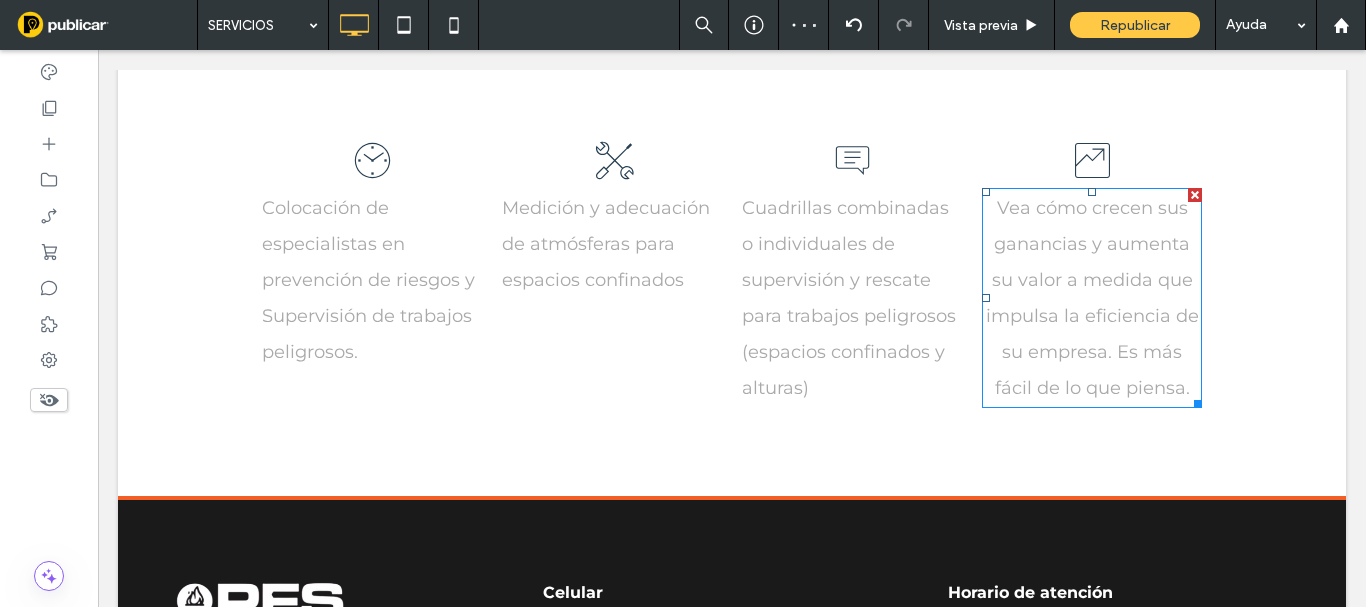 click on "Vea cómo crecen sus ganancias y aumenta su valor a medida que impulsa la eficiencia de su empresa. Es más fácil de lo que piensa." at bounding box center (1092, 298) 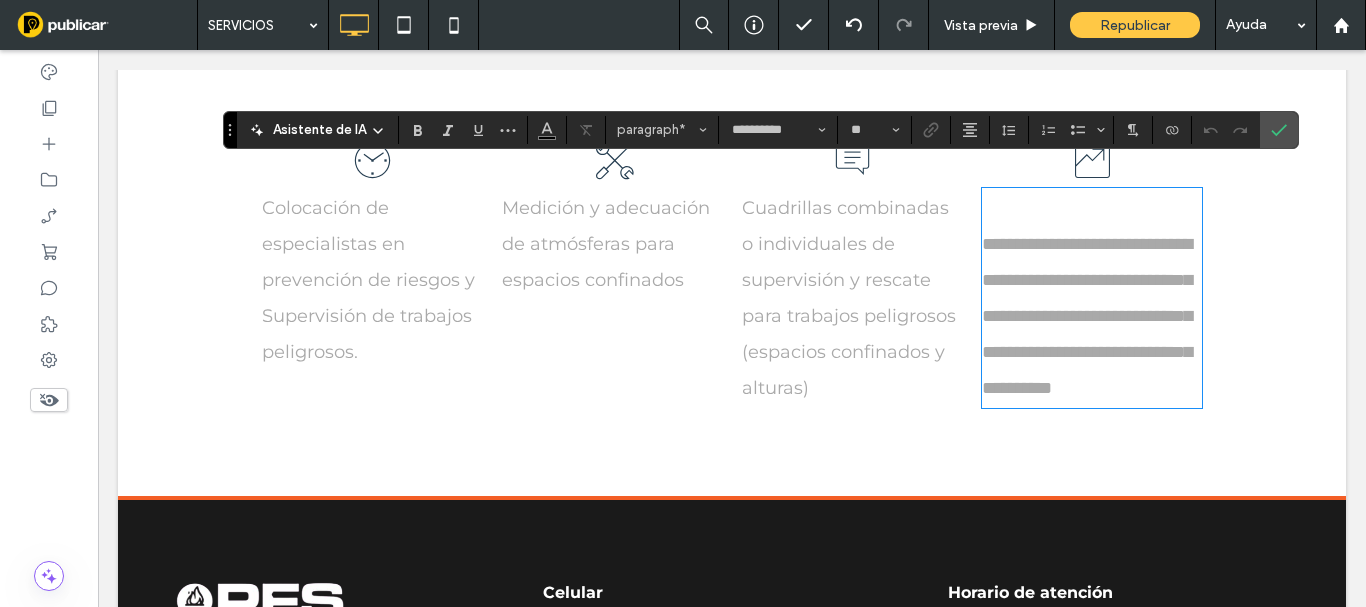 click on "**********" at bounding box center [1087, 316] 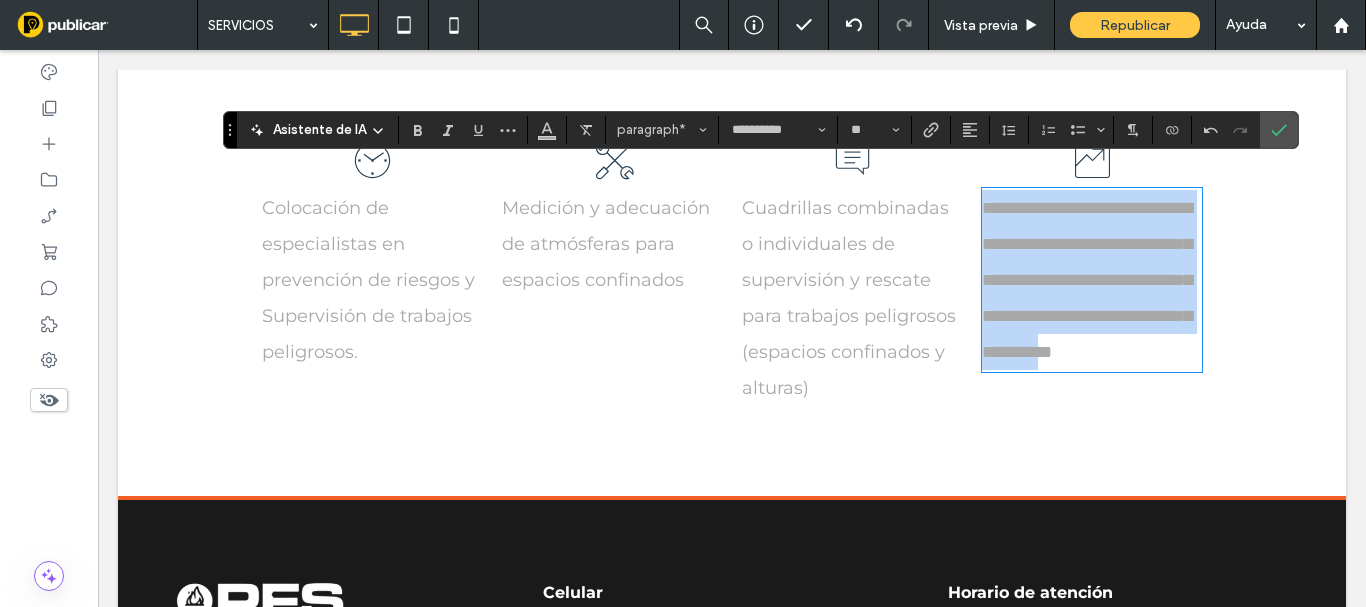 drag, startPoint x: 1011, startPoint y: 256, endPoint x: 972, endPoint y: 195, distance: 72.40166 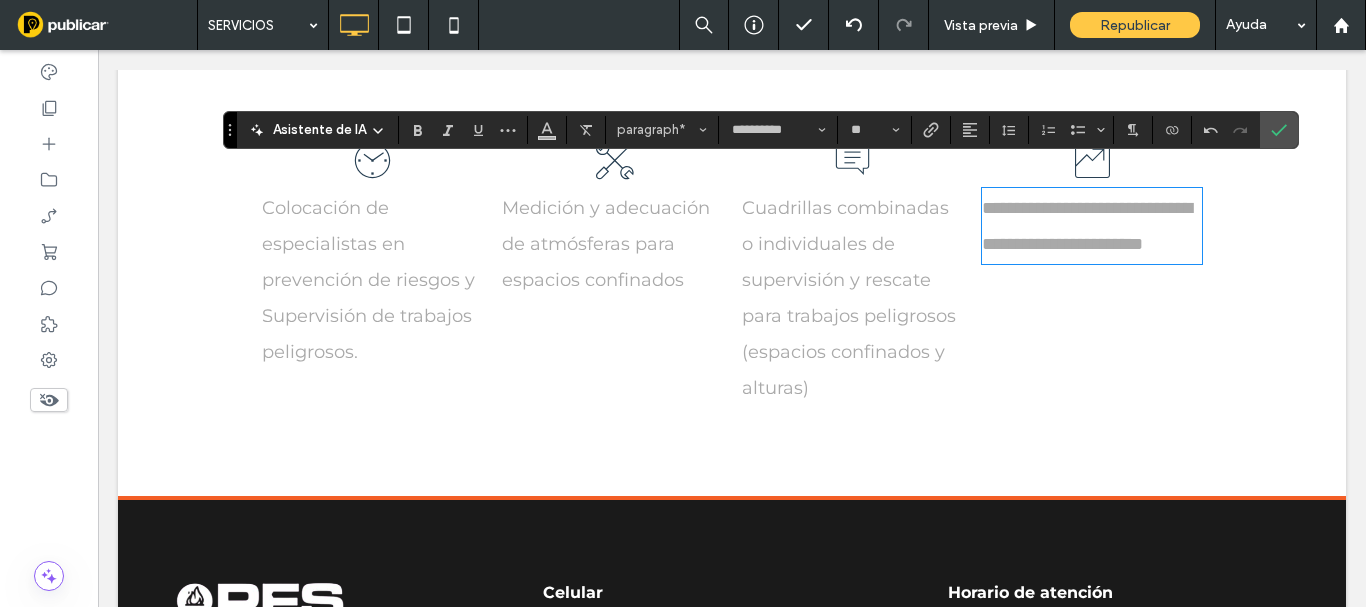 scroll, scrollTop: 0, scrollLeft: 0, axis: both 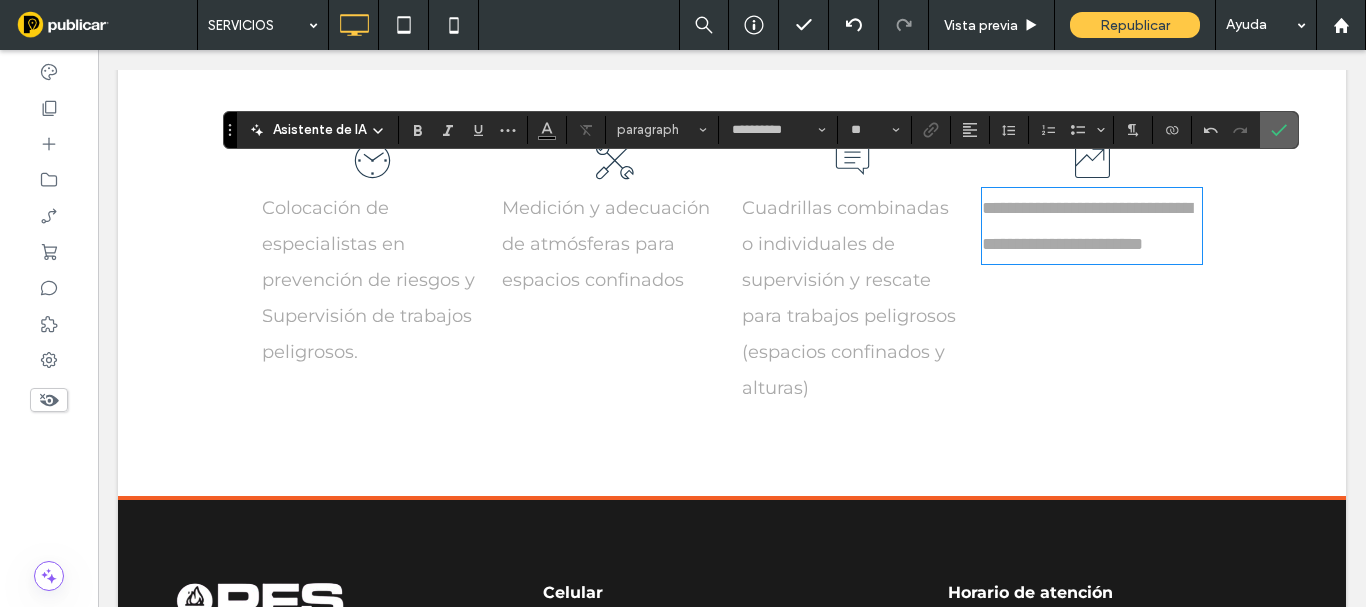 click 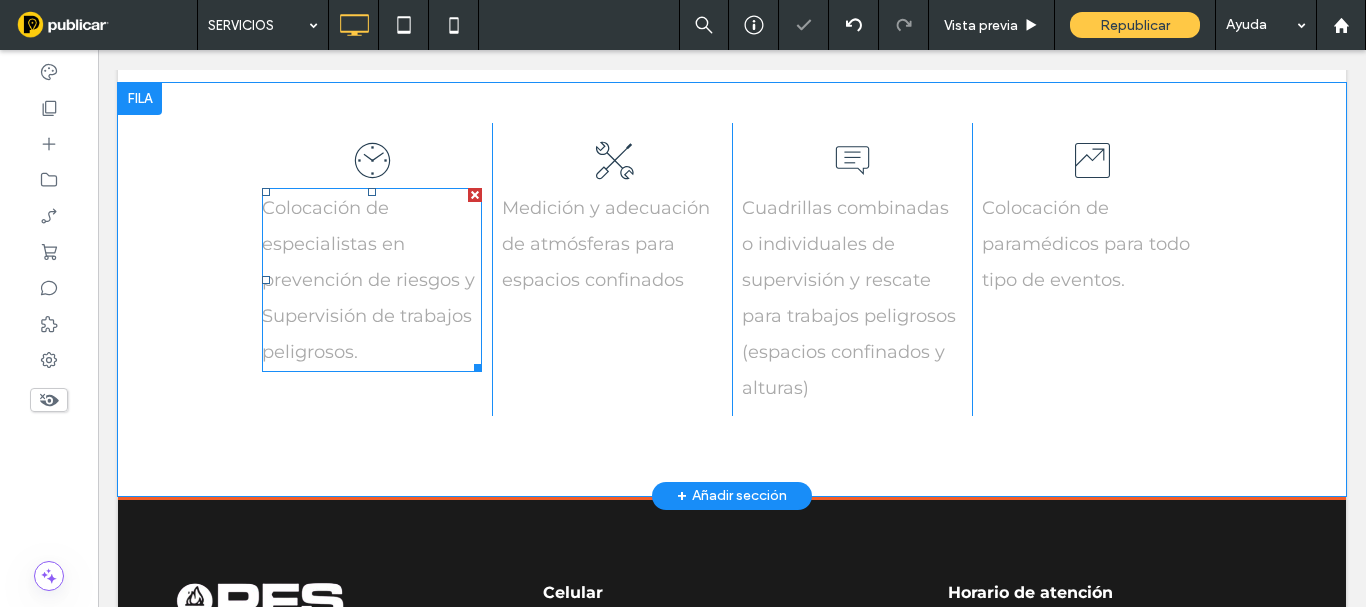 click on "Colocación de especialistas en prevención de riesgos y Supervisión de trabajos peligrosos." at bounding box center (368, 280) 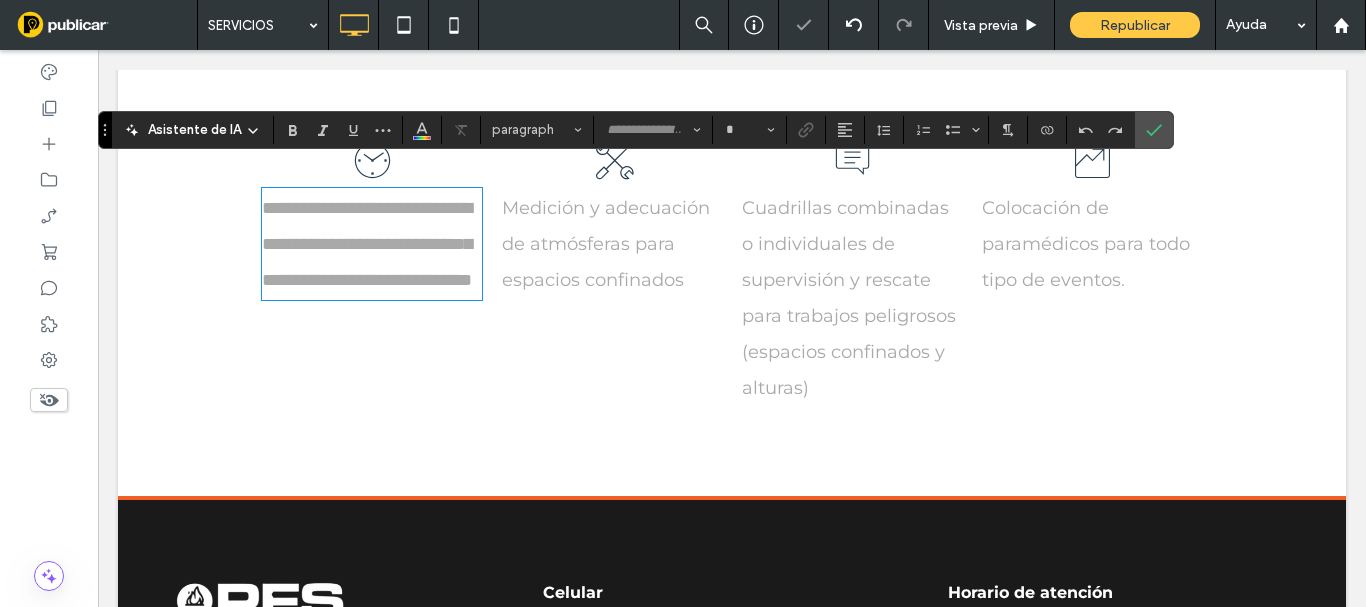 type on "**********" 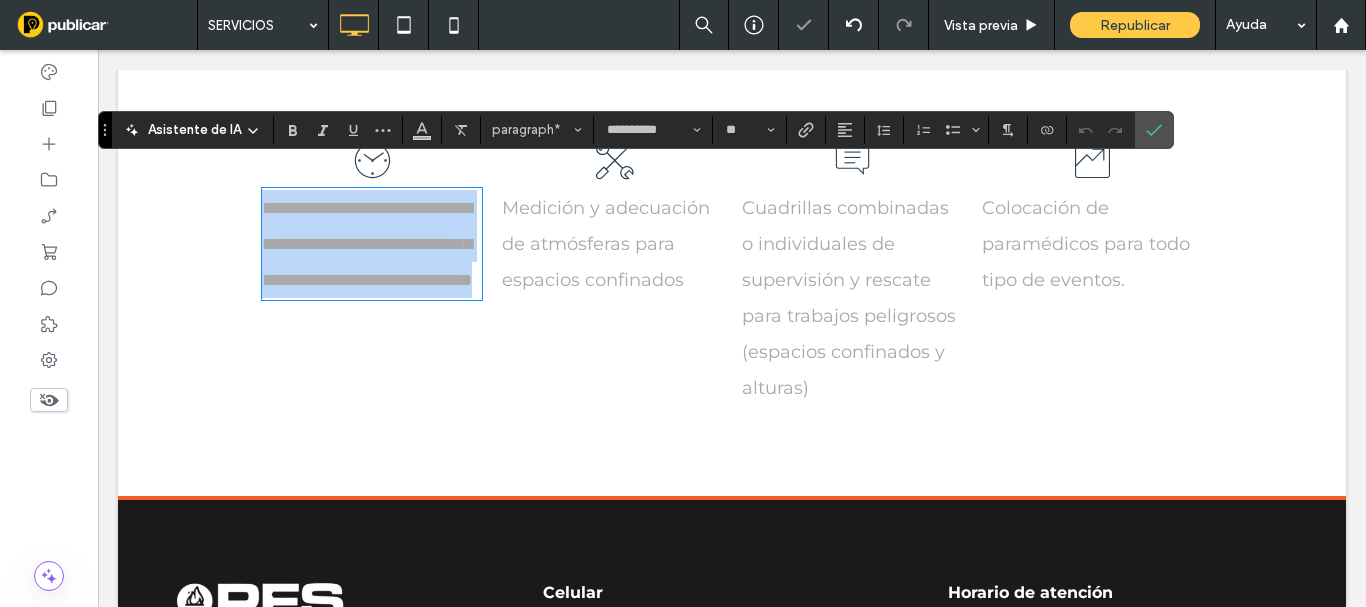drag, startPoint x: 264, startPoint y: 214, endPoint x: 237, endPoint y: 164, distance: 56.82429 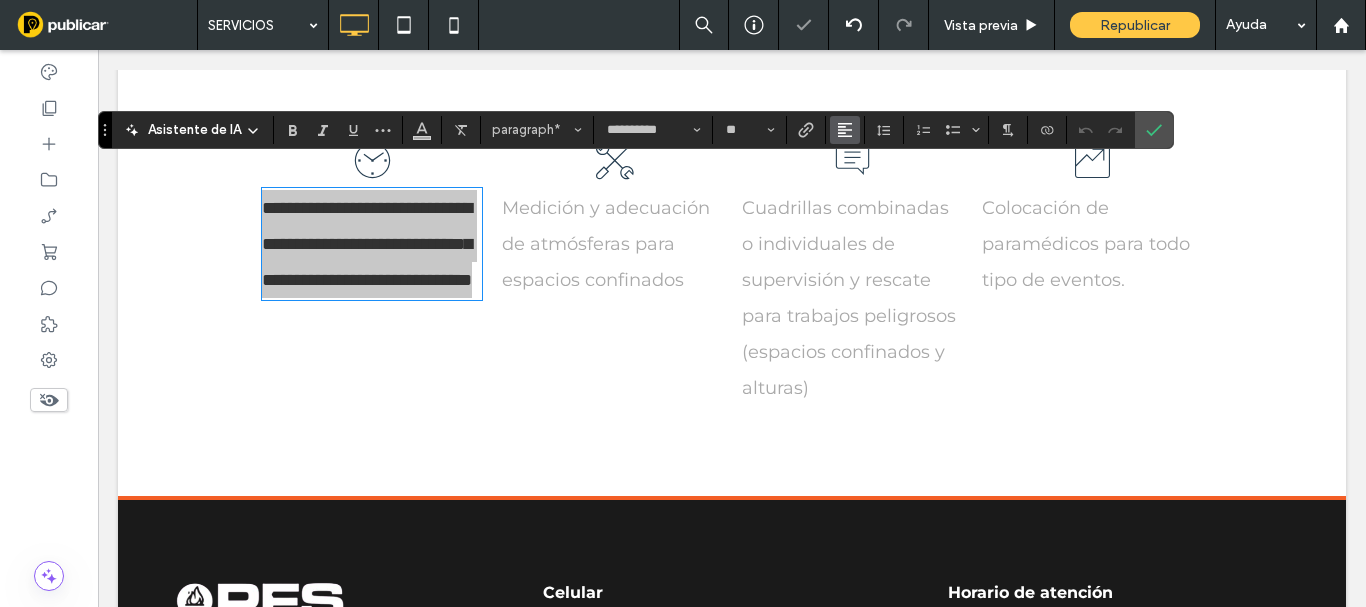 click at bounding box center (845, 130) 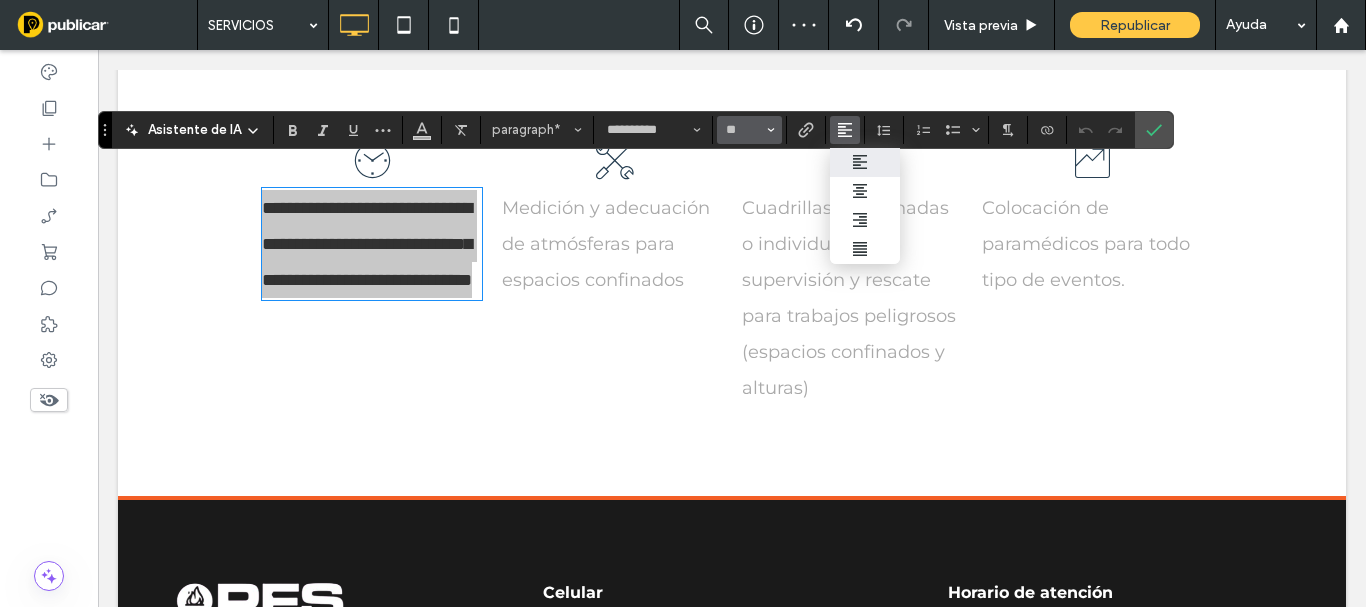drag, startPoint x: 859, startPoint y: 195, endPoint x: 750, endPoint y: 134, distance: 124.90797 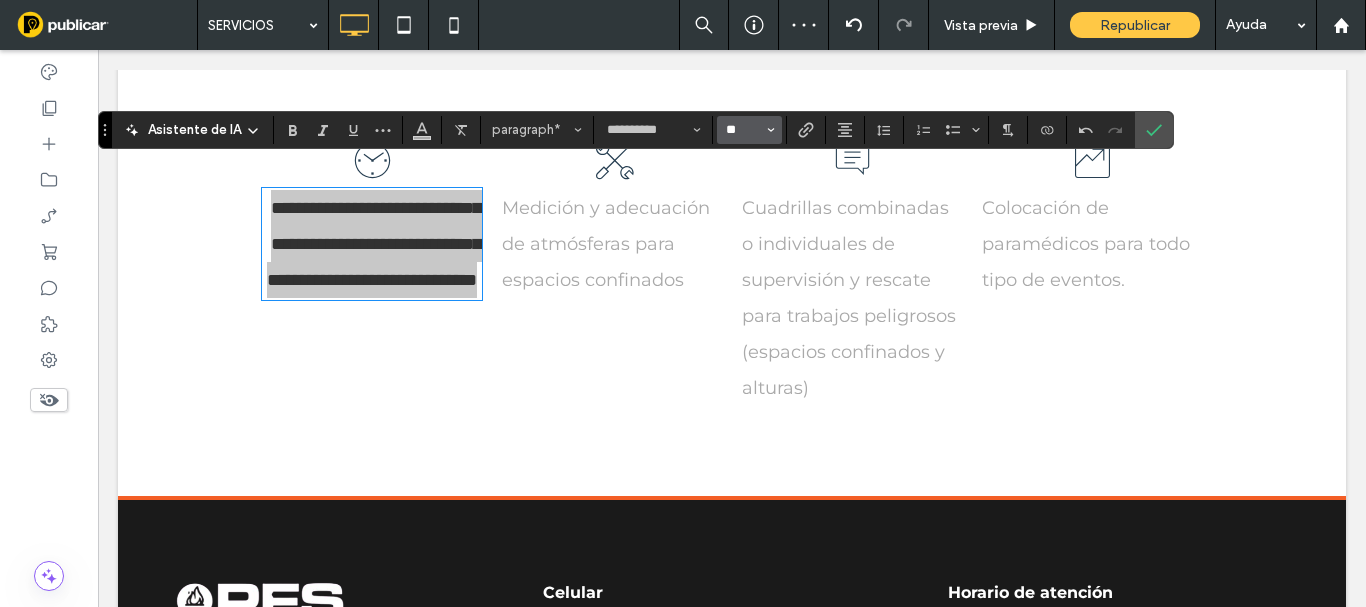click on "**" at bounding box center (743, 130) 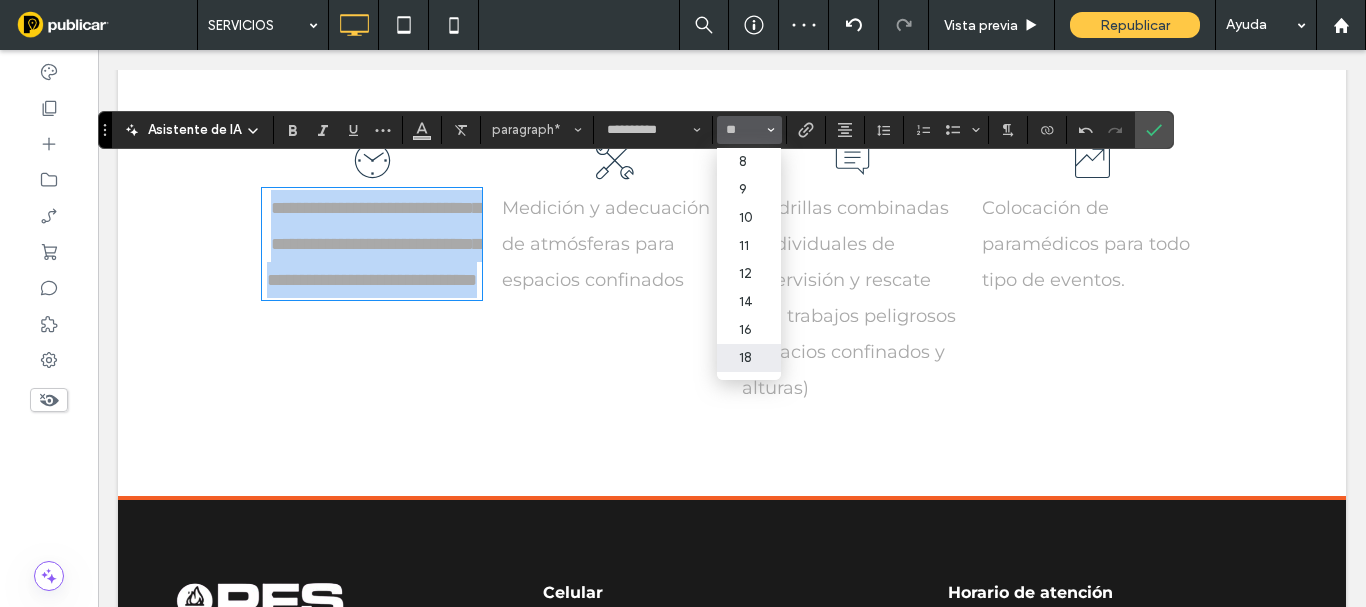 type on "**" 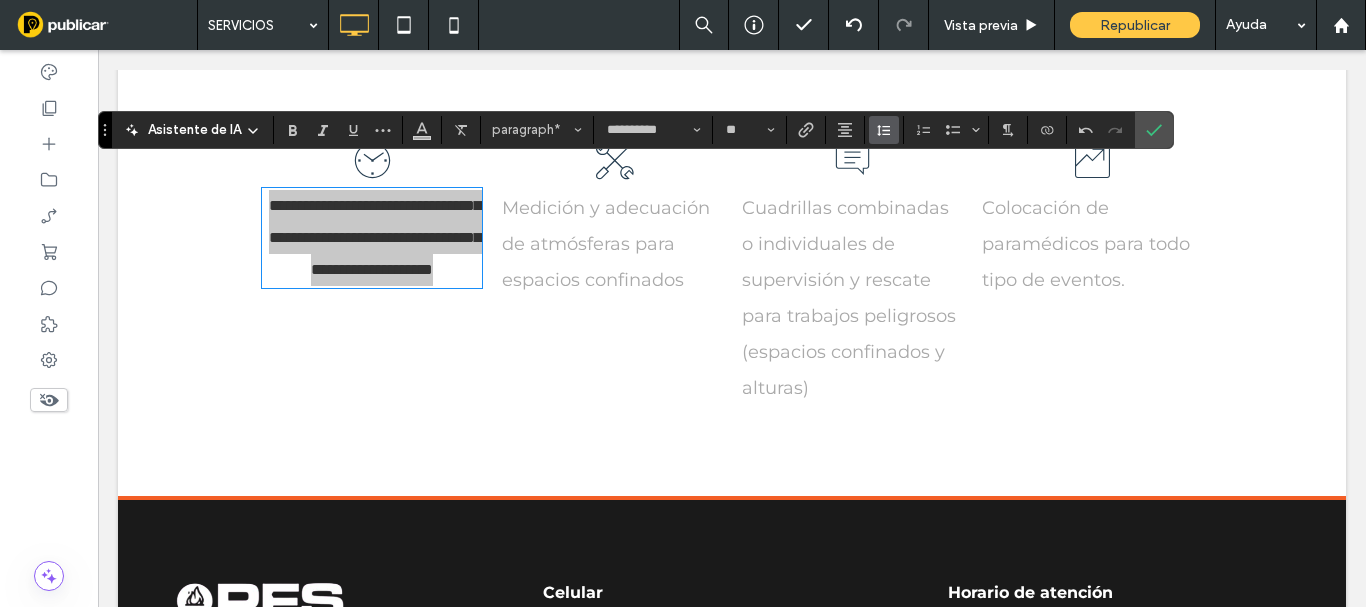 click 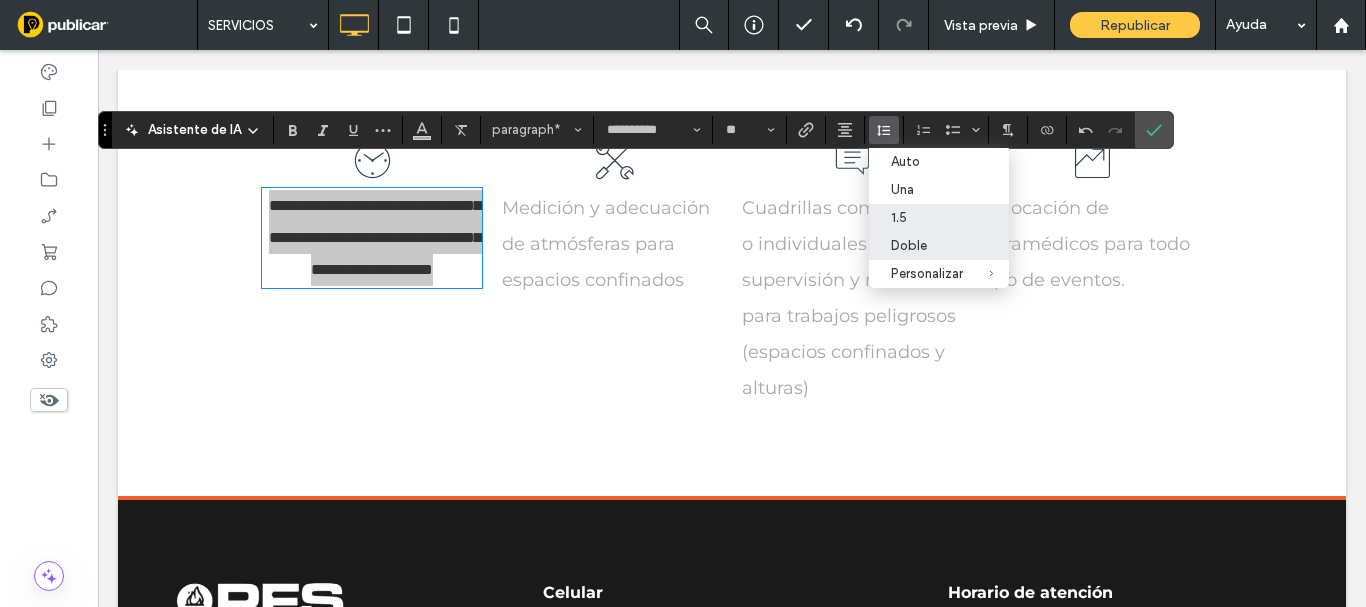click on "1.5" at bounding box center [939, 218] 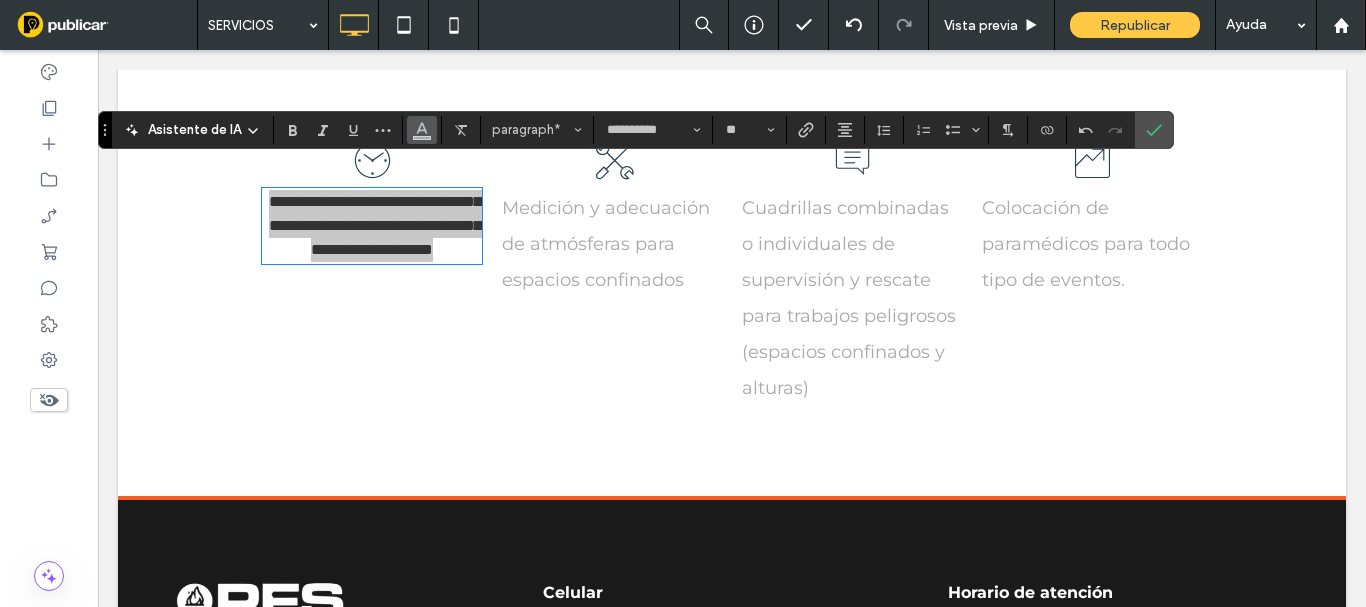 click at bounding box center (422, 130) 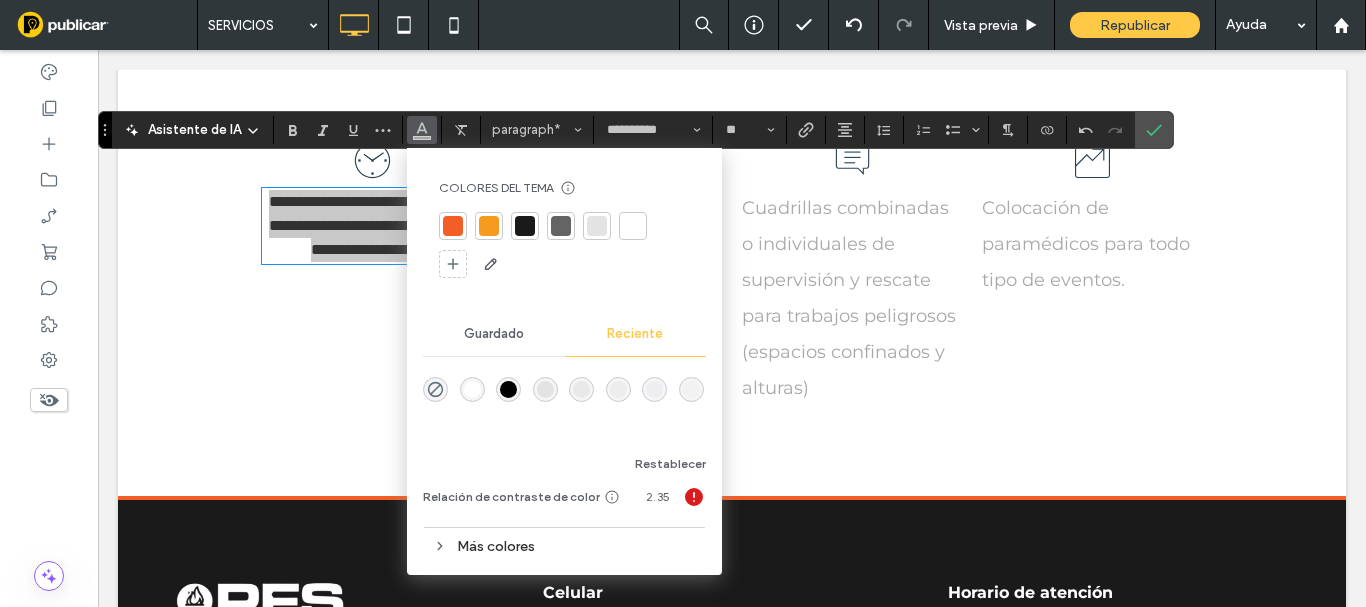click at bounding box center [525, 226] 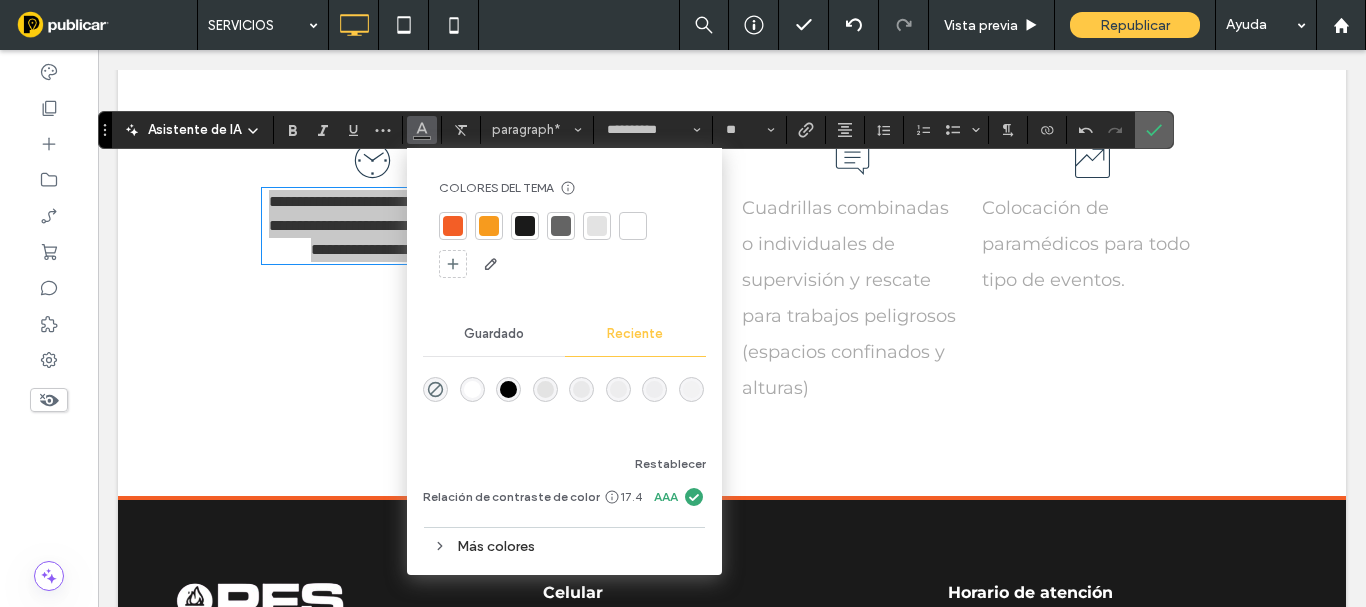 click 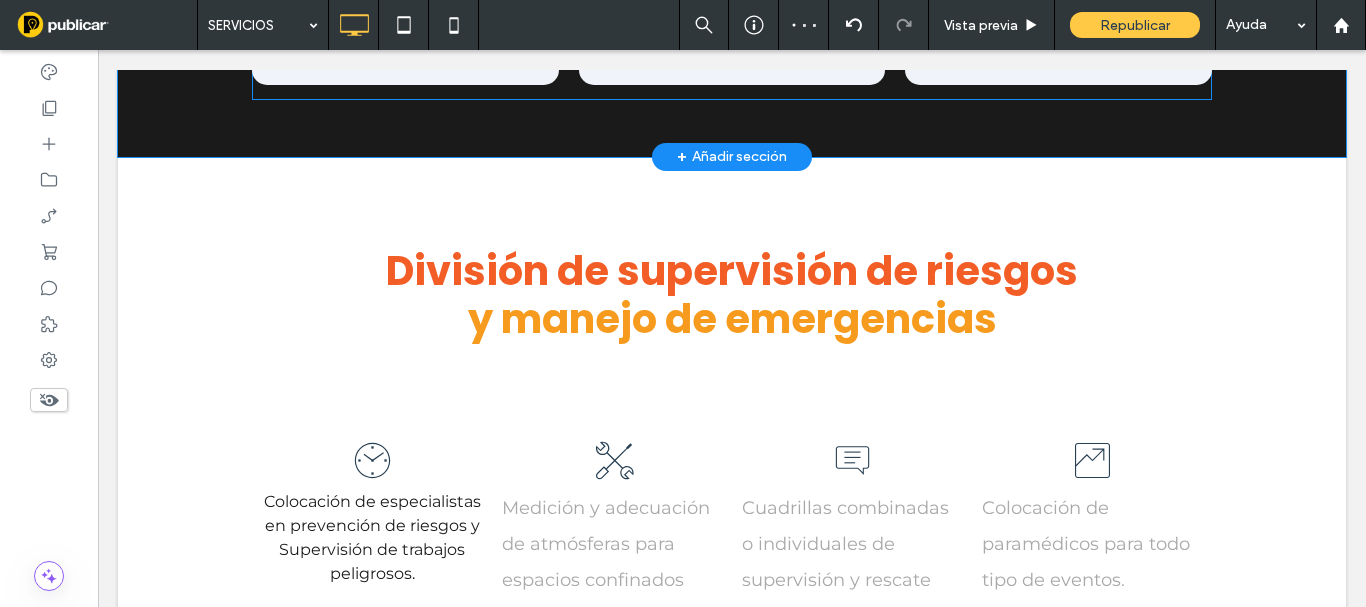 scroll, scrollTop: 3200, scrollLeft: 0, axis: vertical 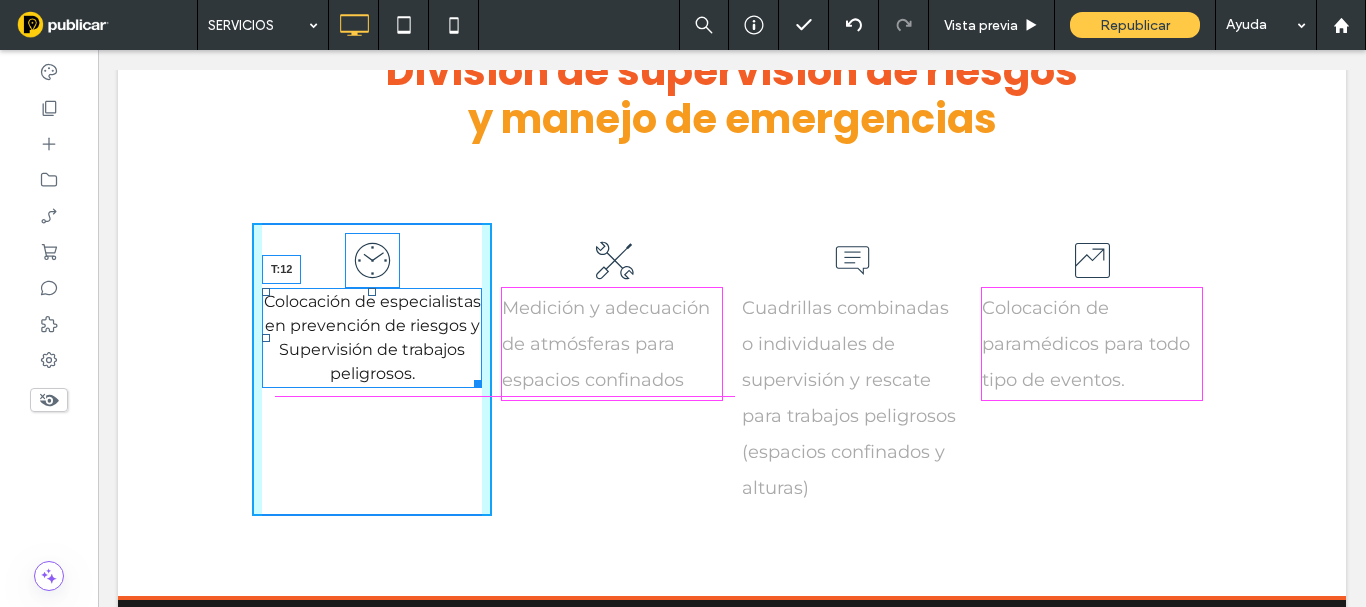 drag, startPoint x: 368, startPoint y: 270, endPoint x: 530, endPoint y: 335, distance: 174.55371 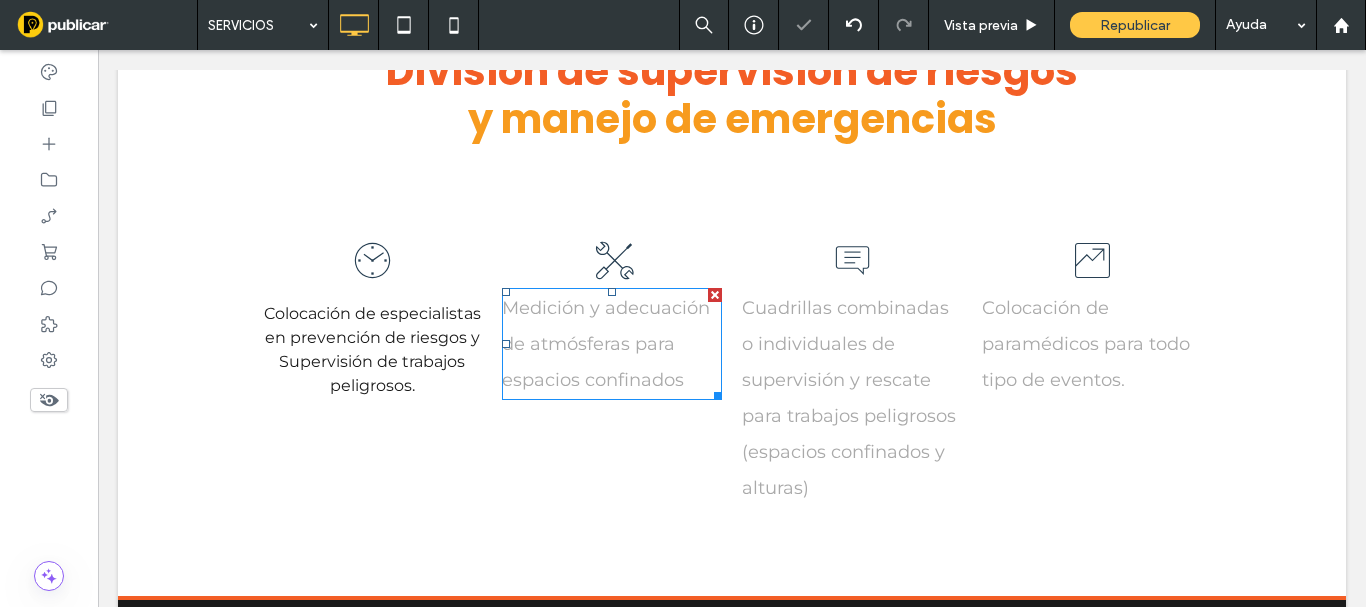 click on "Medición y adecuación de atmósferas para espacios confinados" at bounding box center (606, 344) 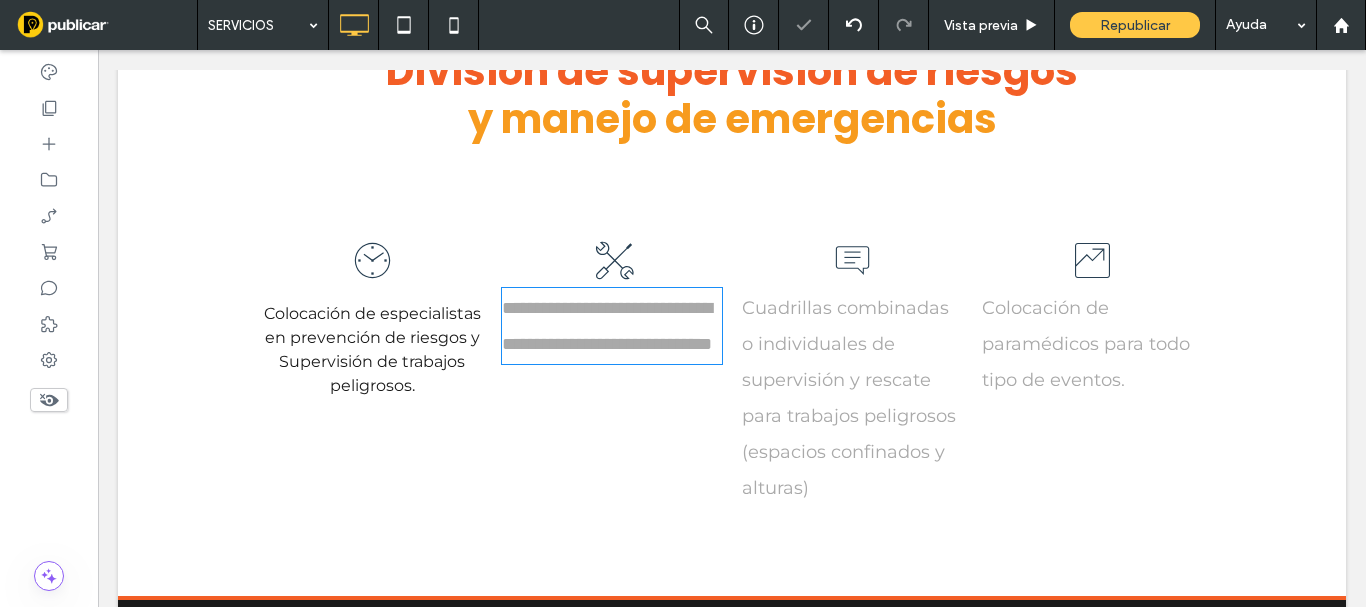 click on "**********" at bounding box center [607, 326] 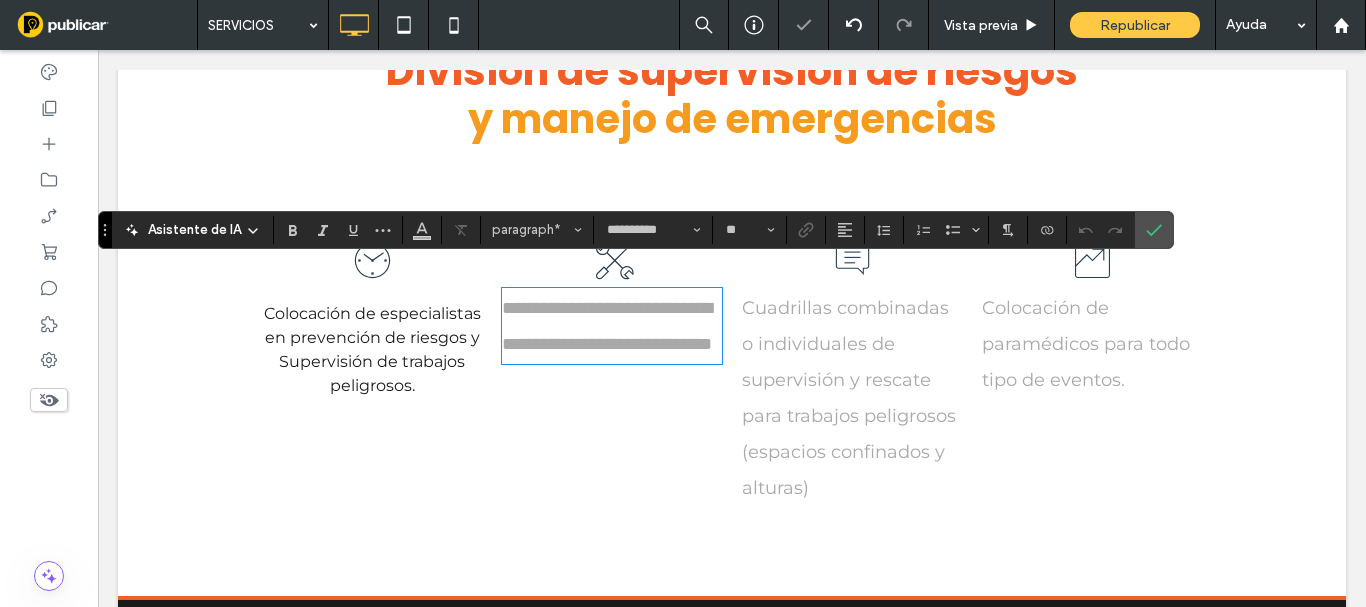 click on "**********" at bounding box center (607, 326) 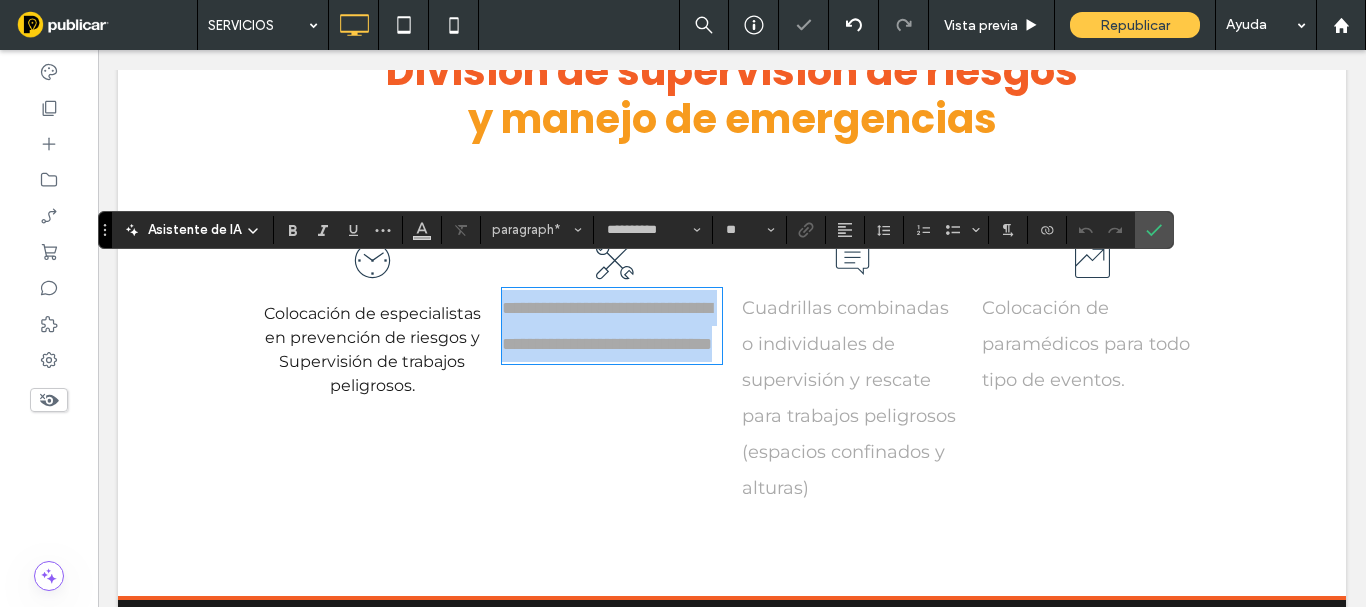 drag, startPoint x: 494, startPoint y: 280, endPoint x: 699, endPoint y: 365, distance: 221.92342 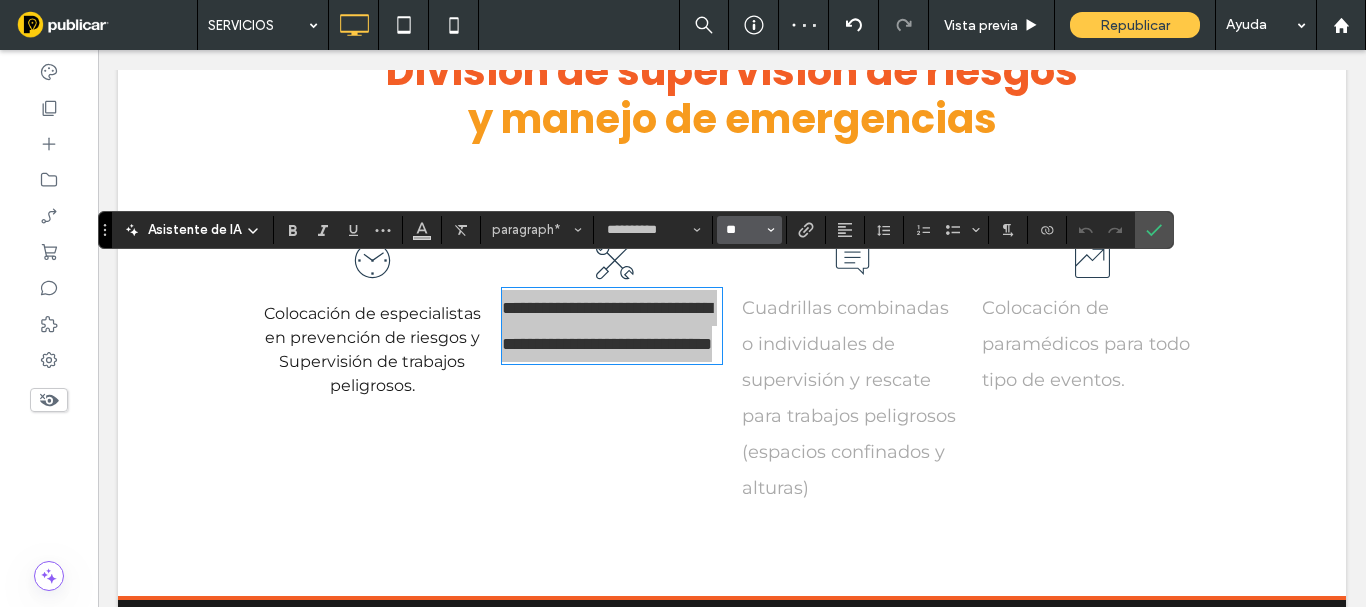 click on "**" at bounding box center [743, 230] 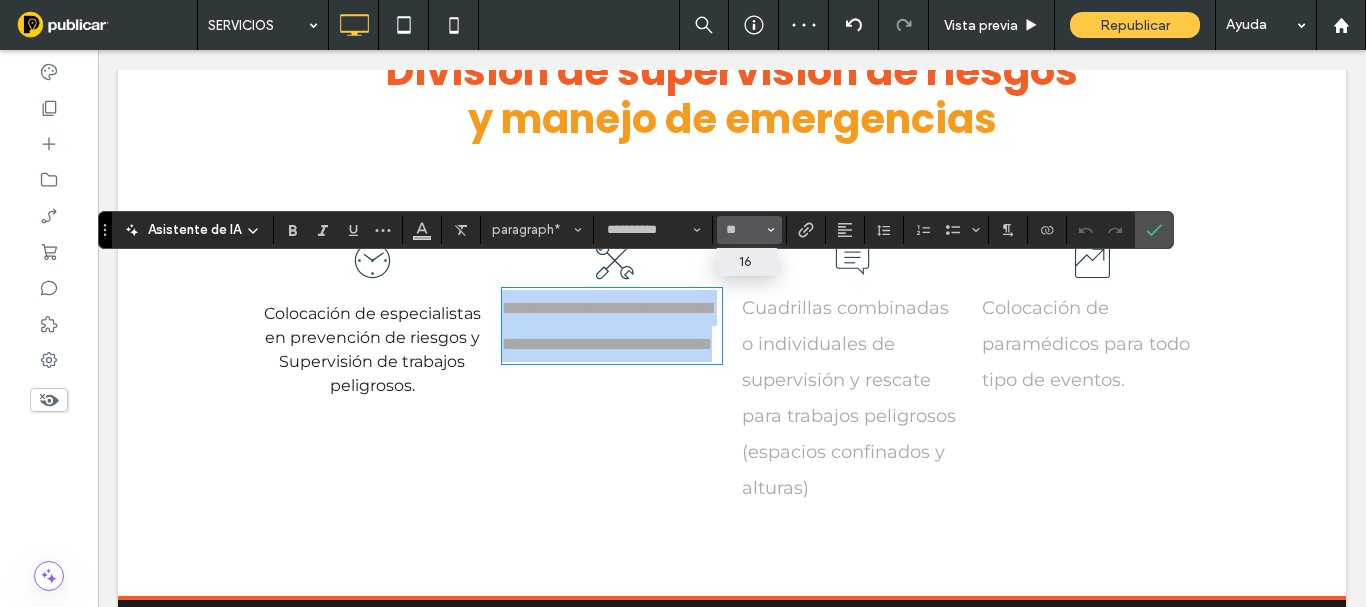 type on "**" 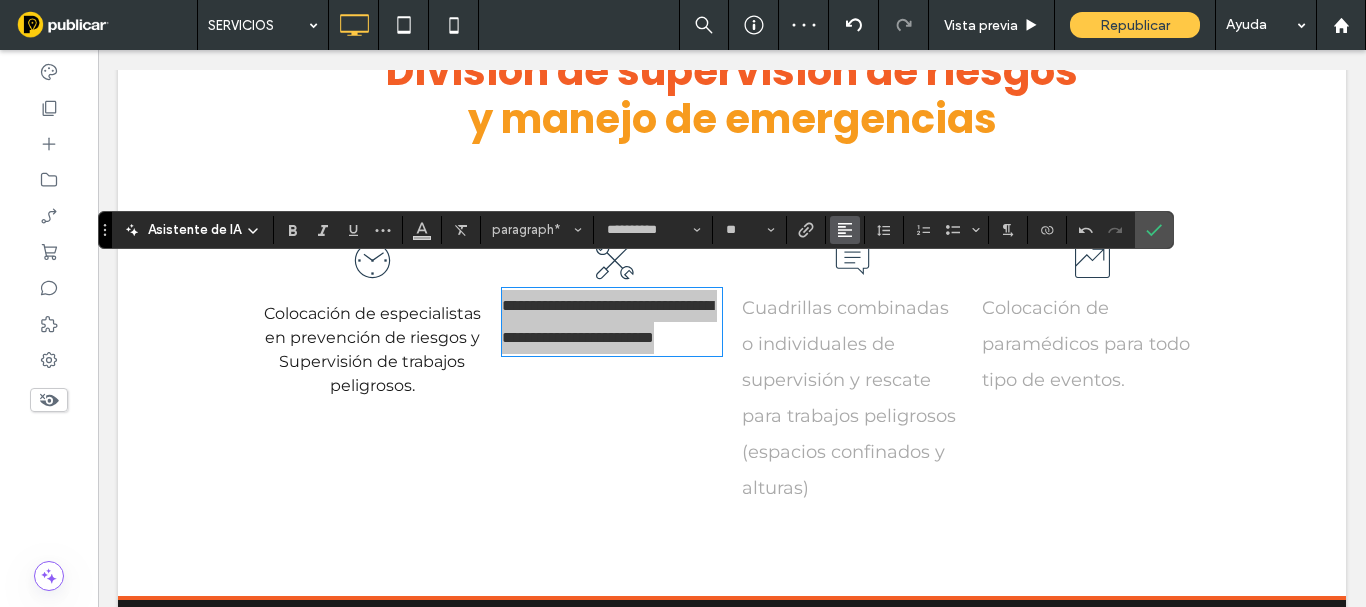 click on "**********" at bounding box center [636, 230] 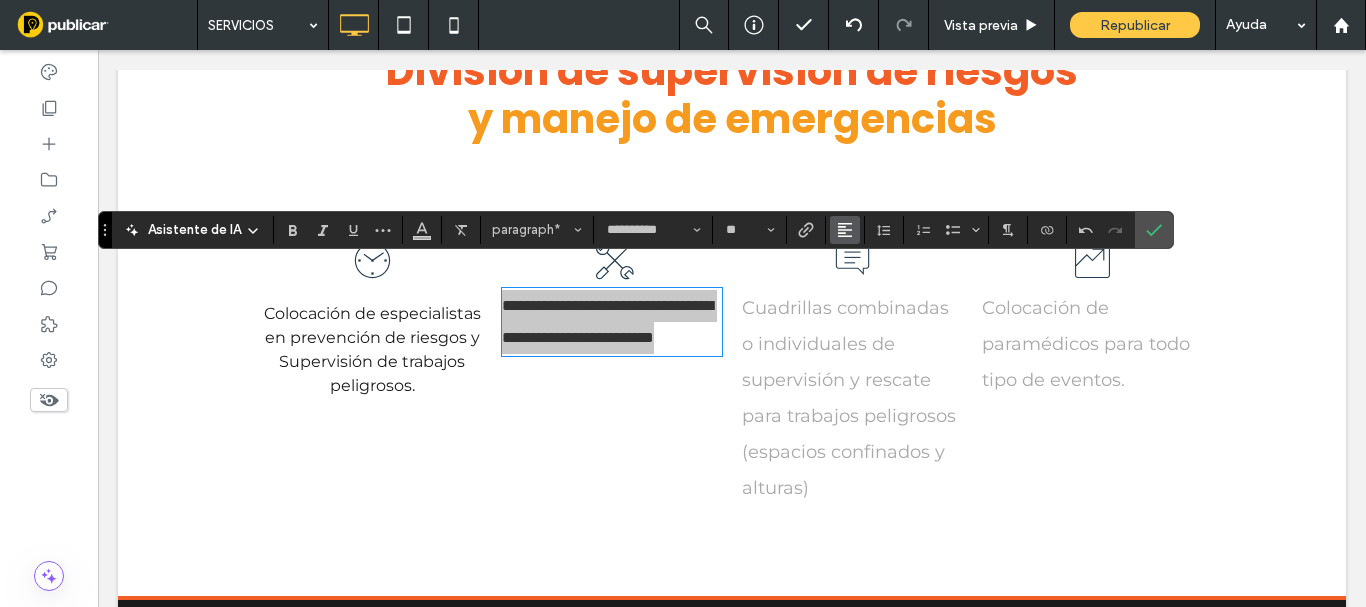 click at bounding box center [845, 230] 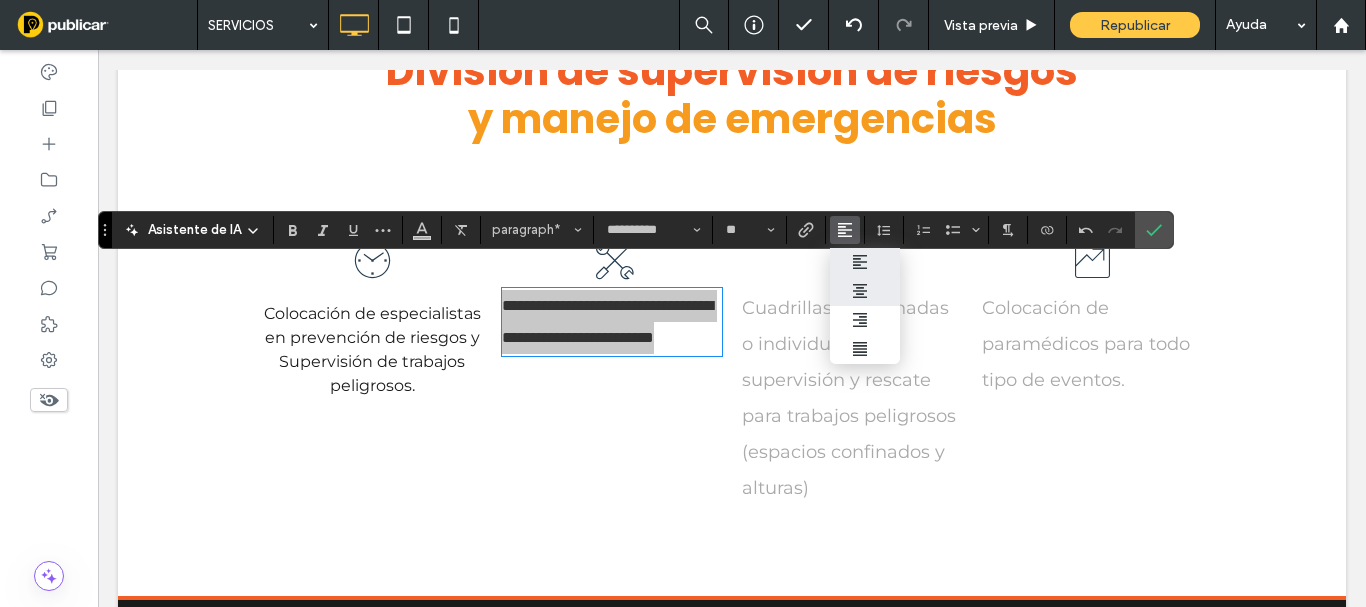 drag, startPoint x: 863, startPoint y: 284, endPoint x: 764, endPoint y: 234, distance: 110.909874 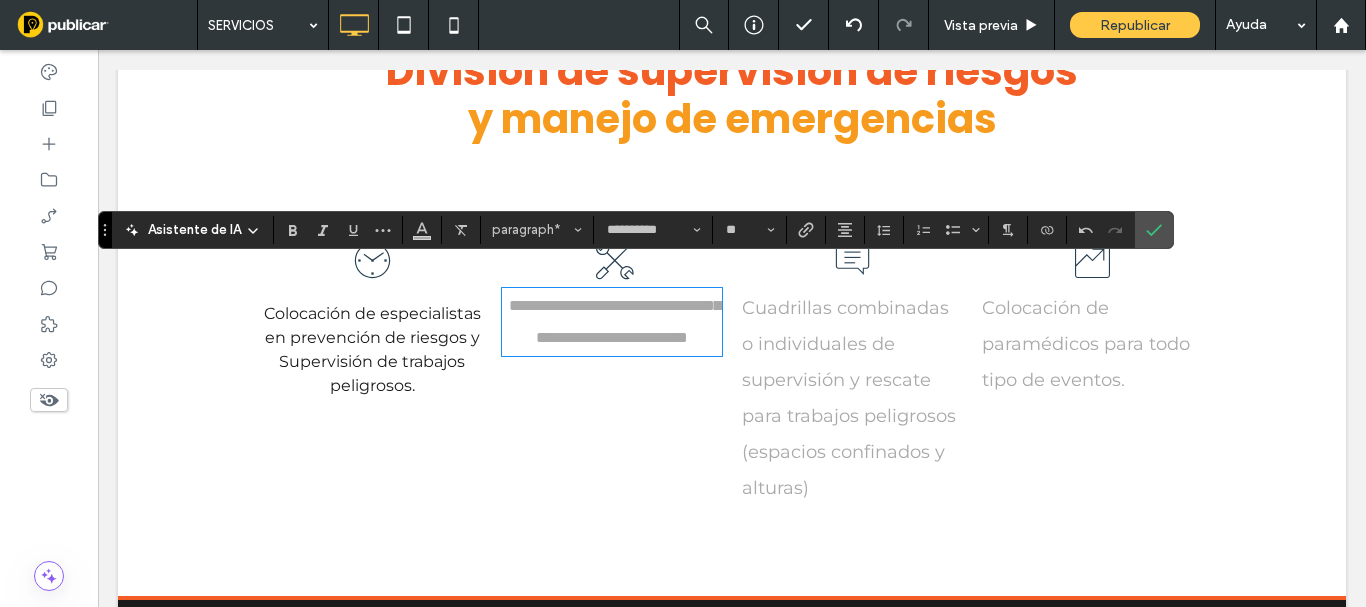 click on "Colocación de especialistas en prevención de riesgos y Supervisión de trabajos peligrosos." at bounding box center (372, 349) 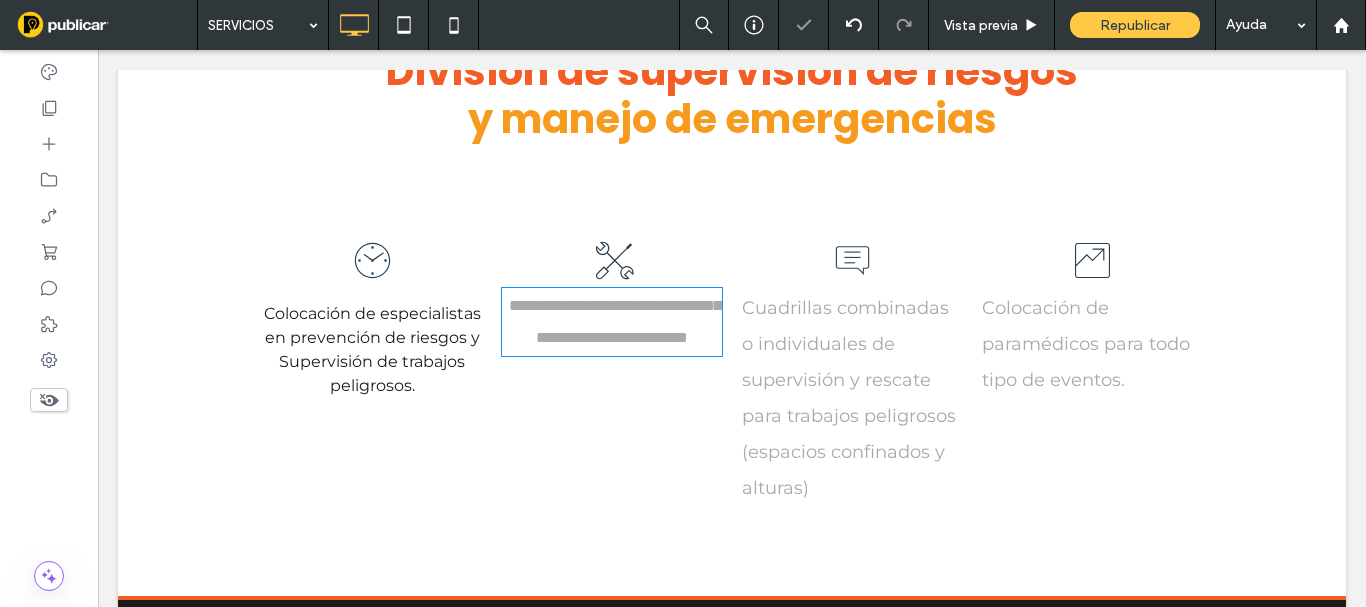 click on "Colocación de especialistas en prevención de riesgos y Supervisión de trabajos peligrosos." at bounding box center [372, 349] 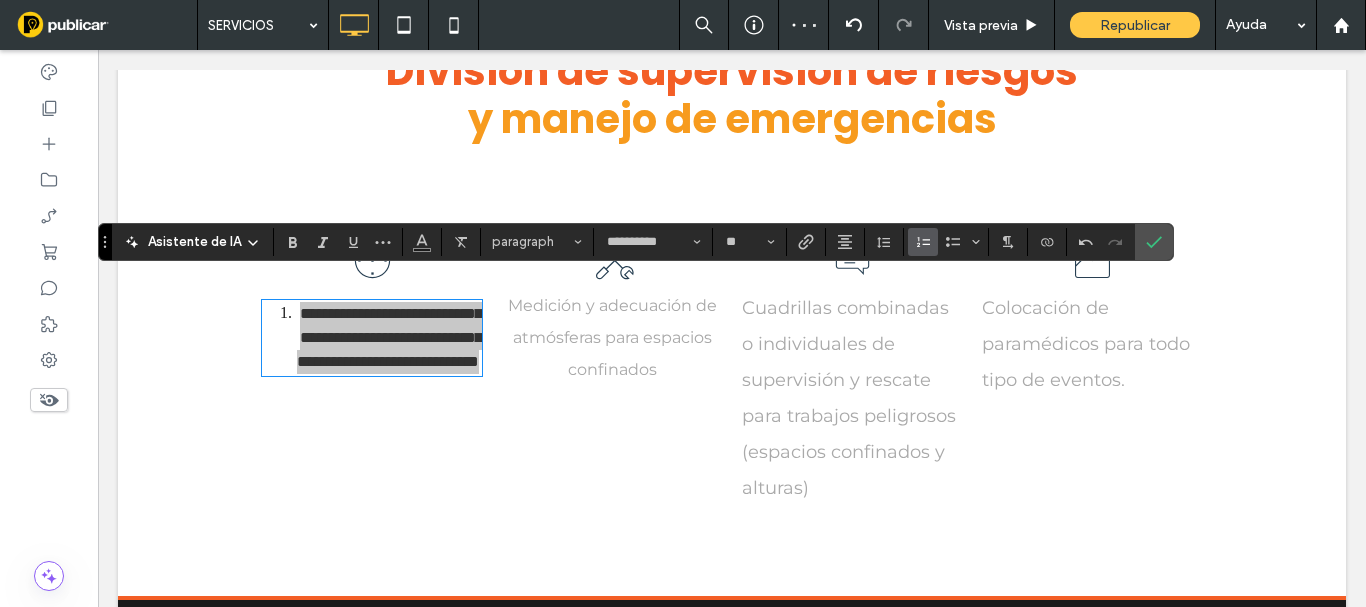 click 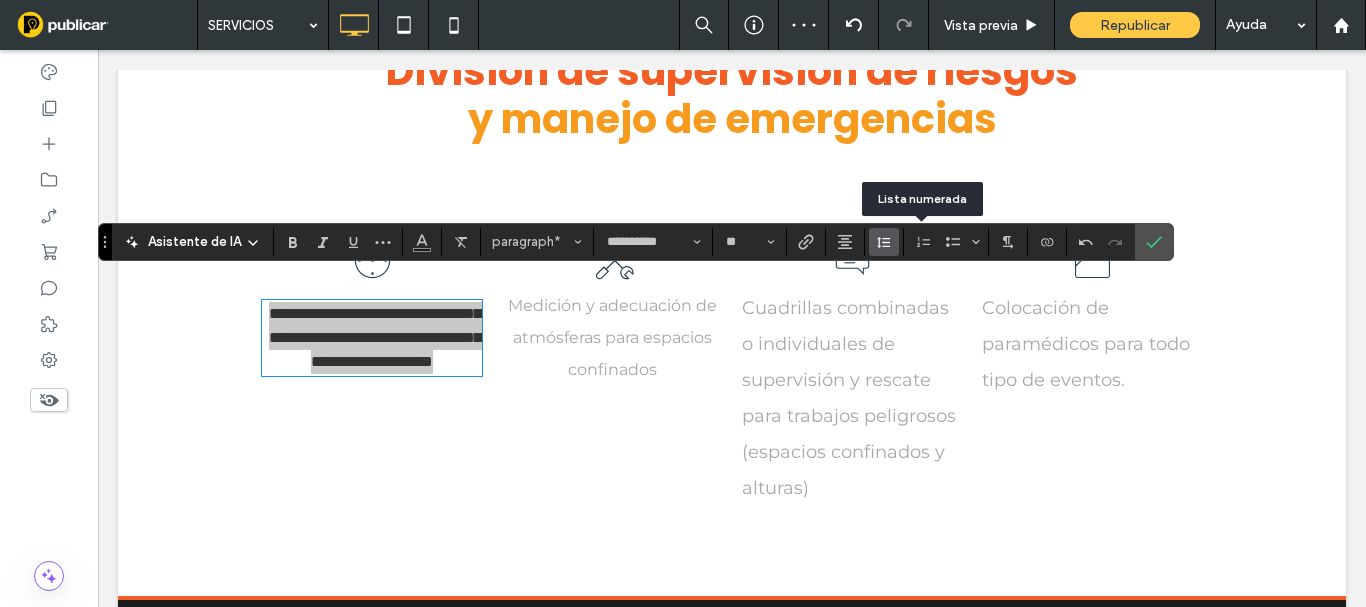 click 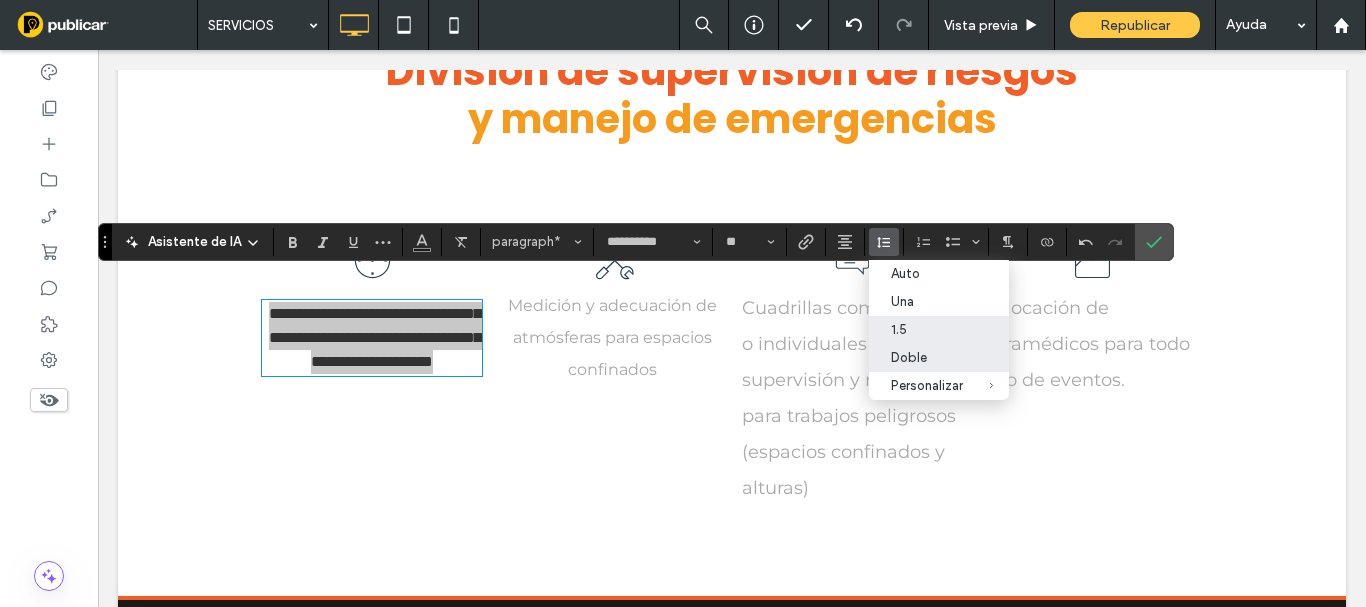 click on "Doble" at bounding box center (939, 358) 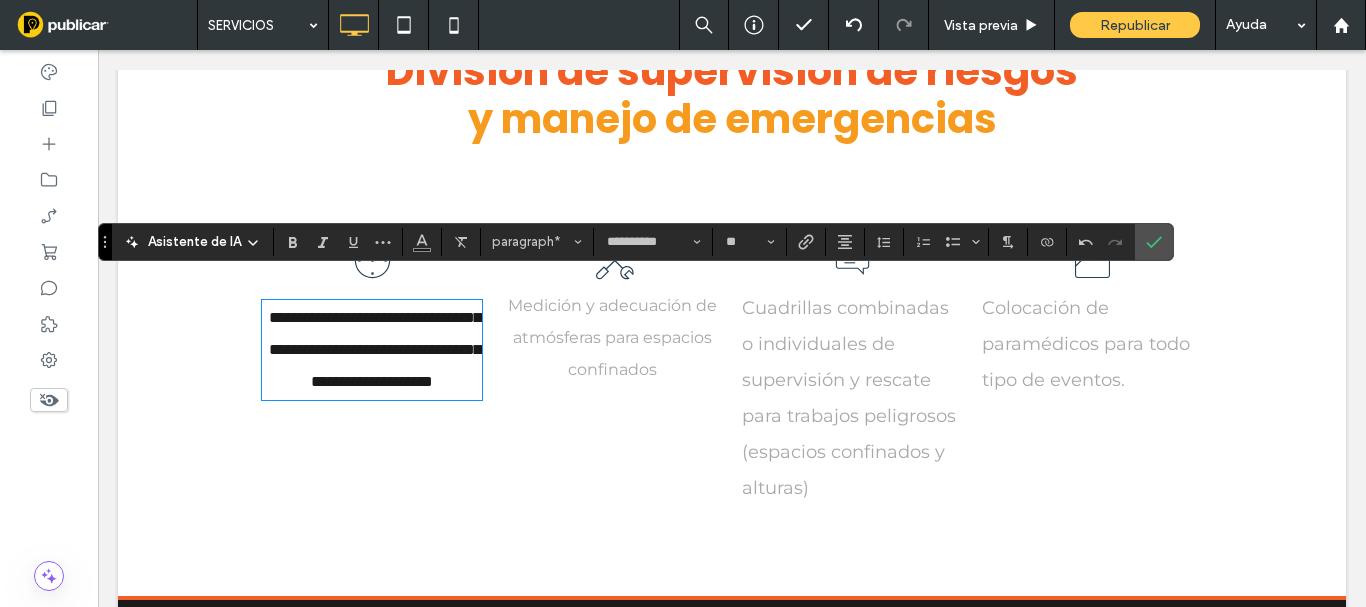 click on "Medición y adecuación de atmósferas para espacios confinados" at bounding box center (612, 338) 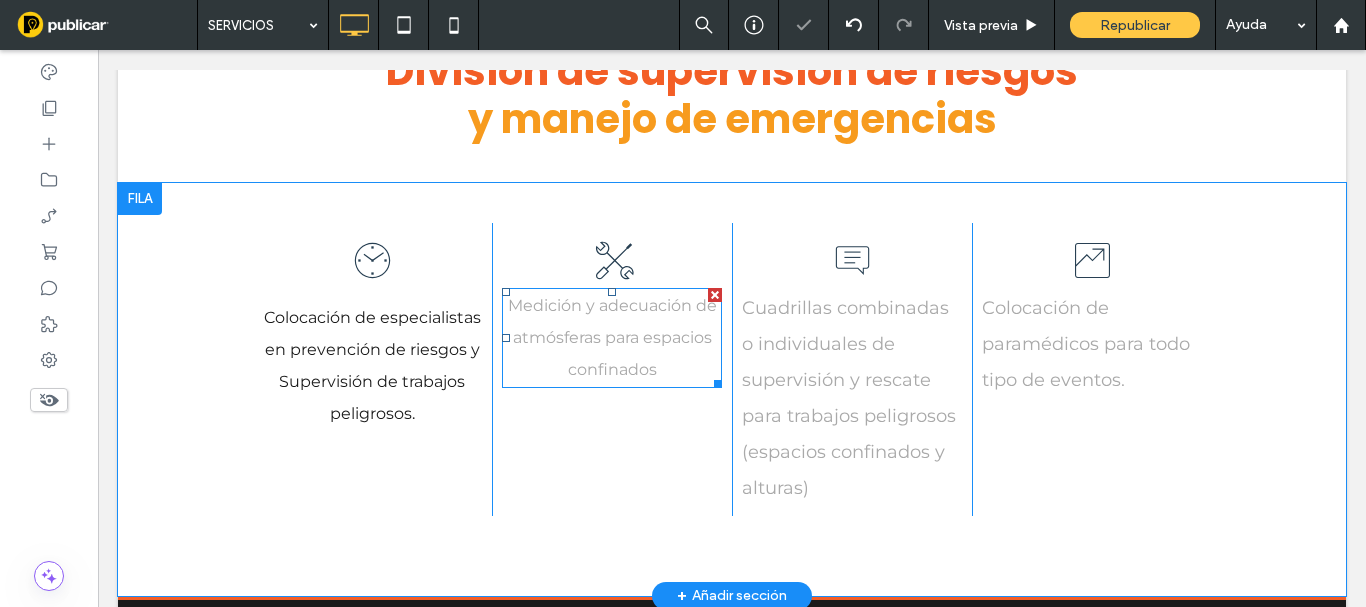 click on "Medición y adecuación de atmósferas para espacios confinados" at bounding box center [612, 338] 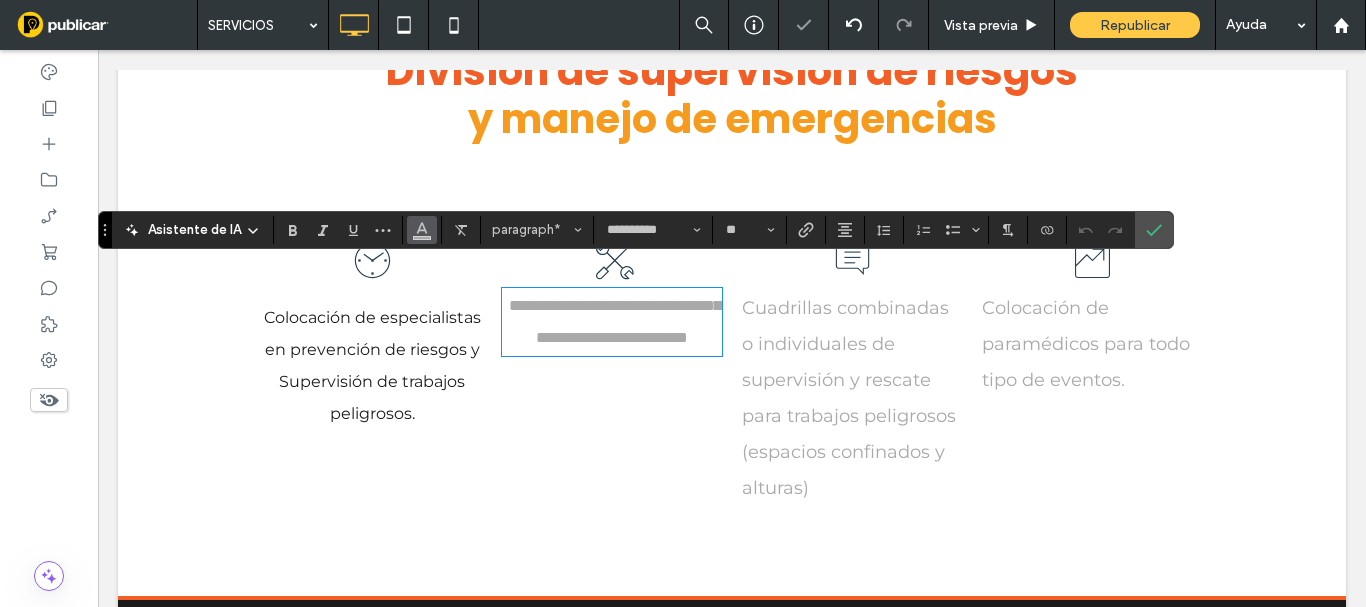 click 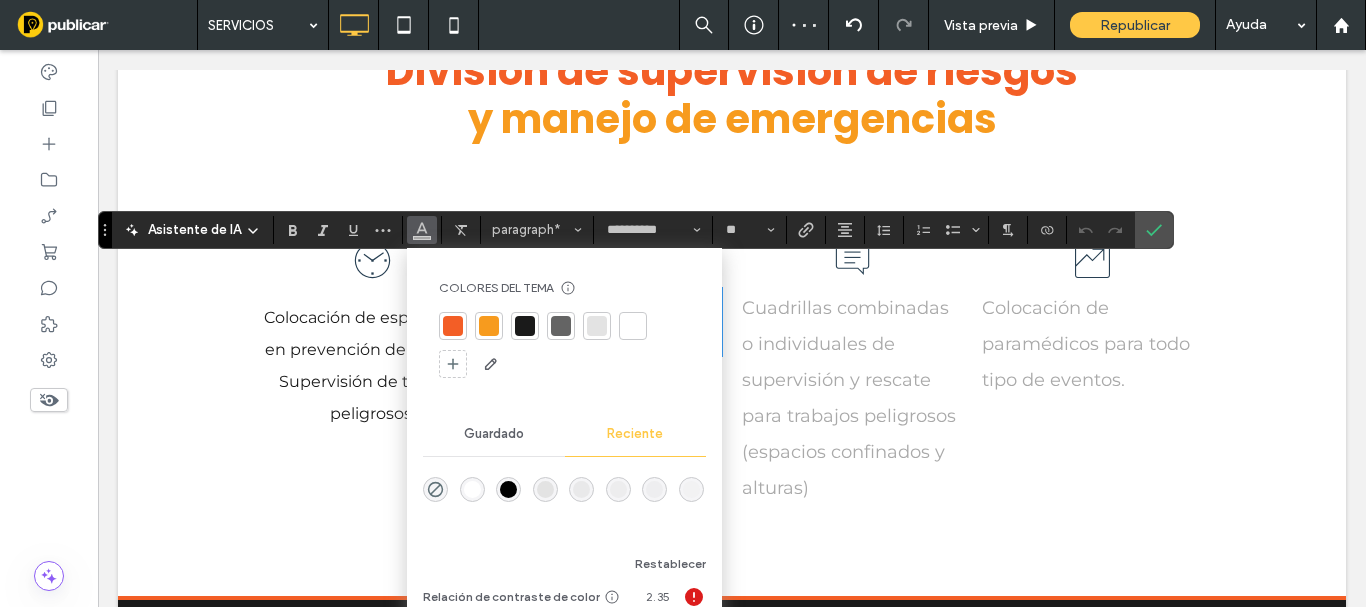 click at bounding box center [525, 326] 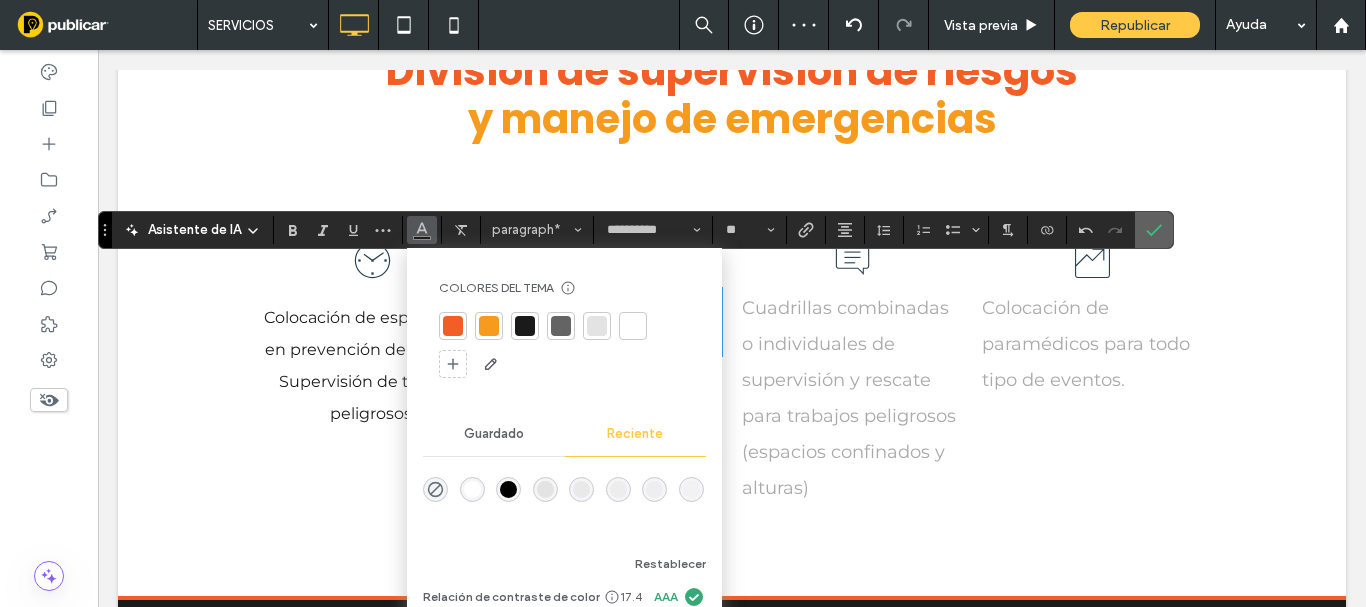 click at bounding box center [1150, 230] 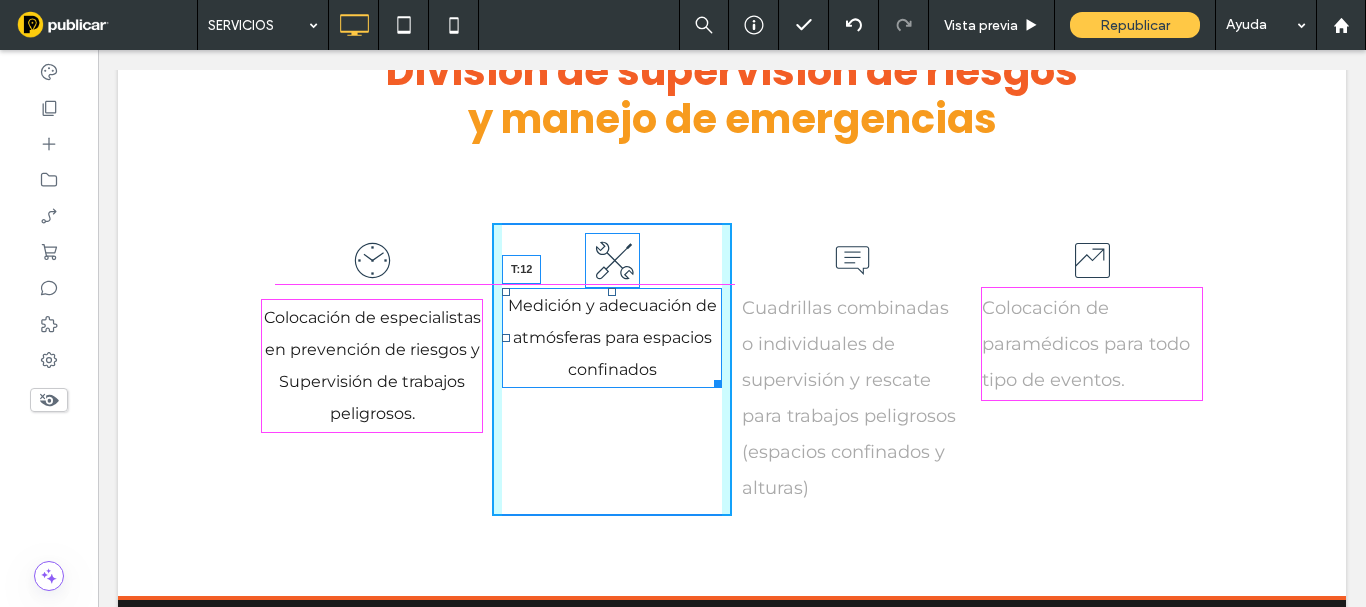 drag, startPoint x: 605, startPoint y: 267, endPoint x: 714, endPoint y: 334, distance: 127.9453 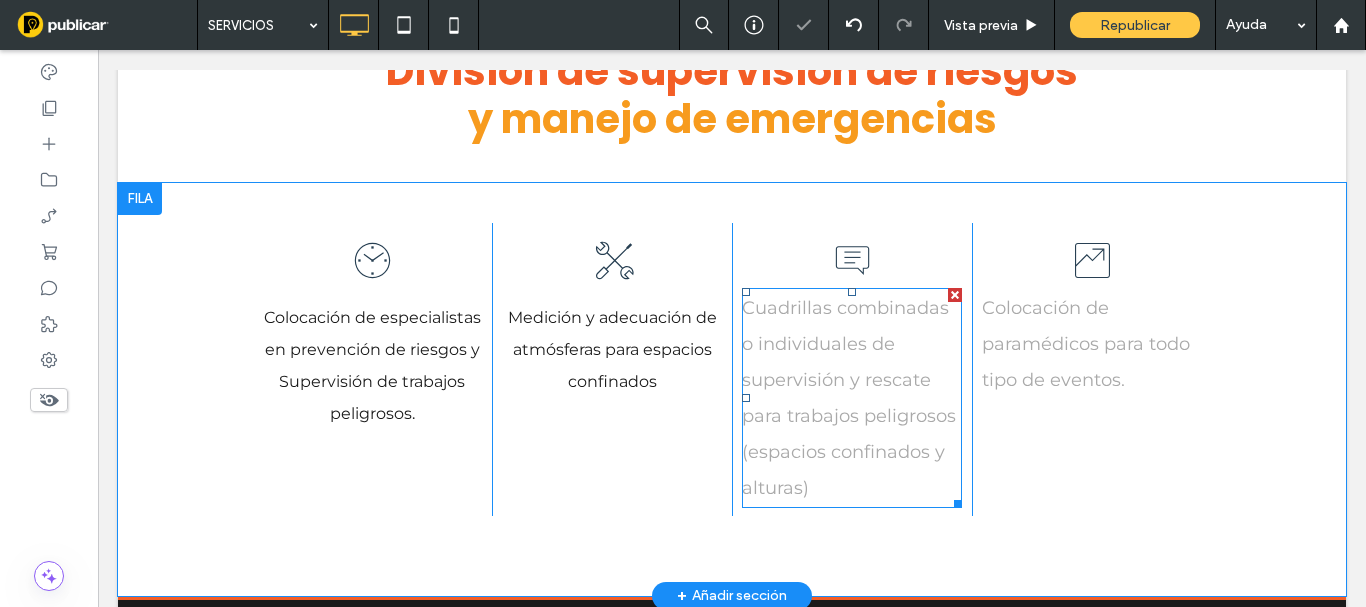 click on "Cuadrillas combinadas o individuales de supervisión y rescate para trabajos peligrosos (espacios confinados y alturas)" at bounding box center (852, 398) 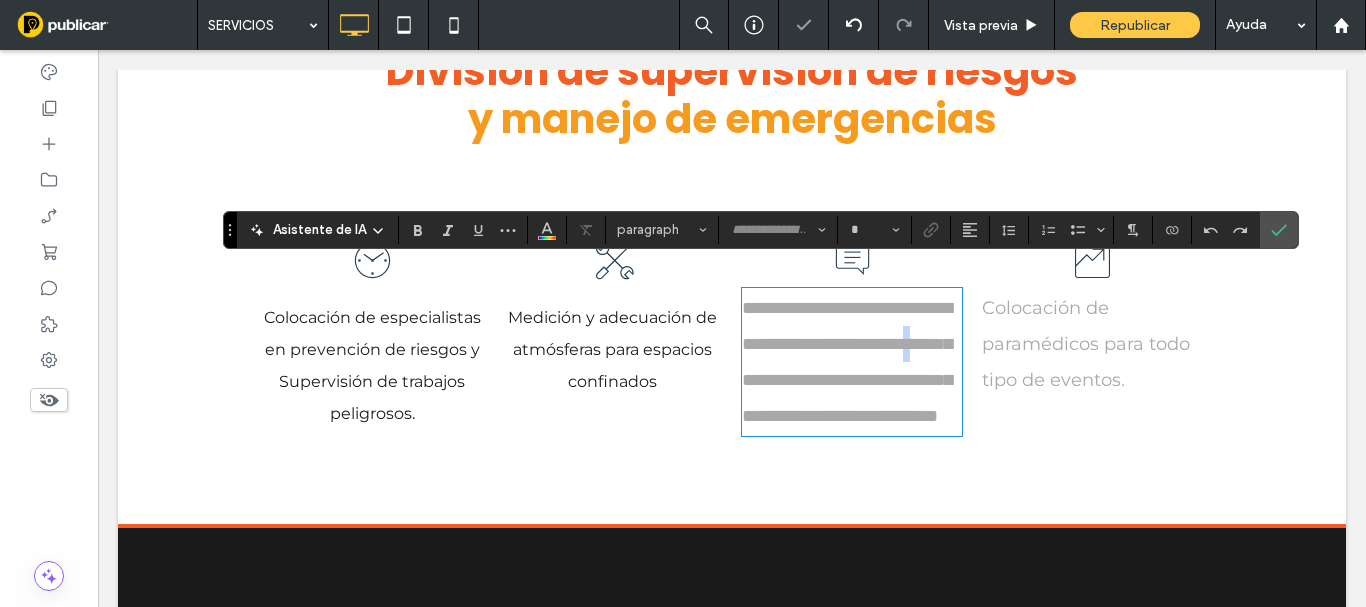 type on "**********" 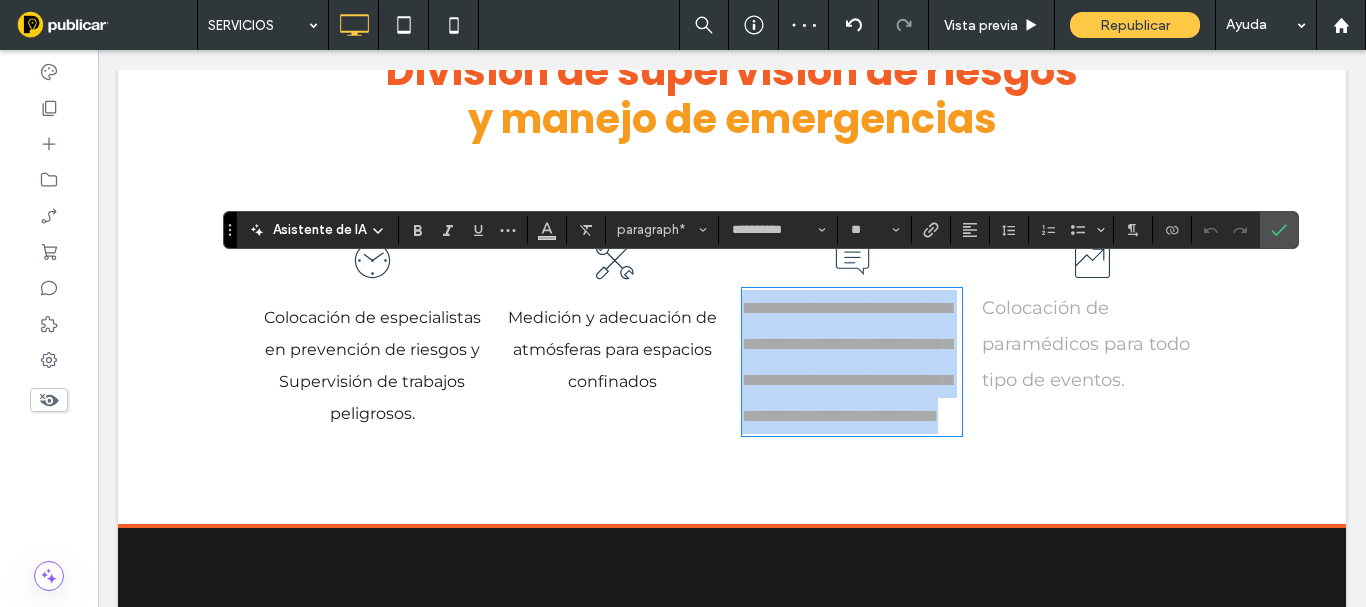 drag, startPoint x: 803, startPoint y: 457, endPoint x: 777, endPoint y: 252, distance: 206.6422 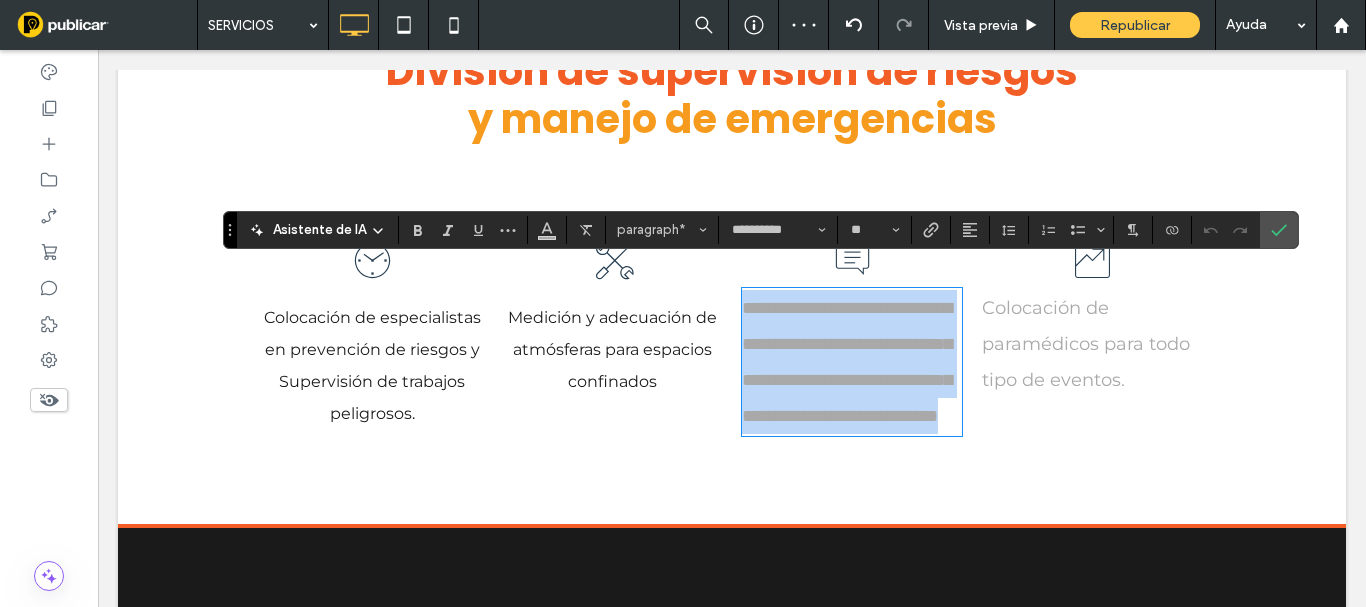 click on "**********" at bounding box center (732, 333) 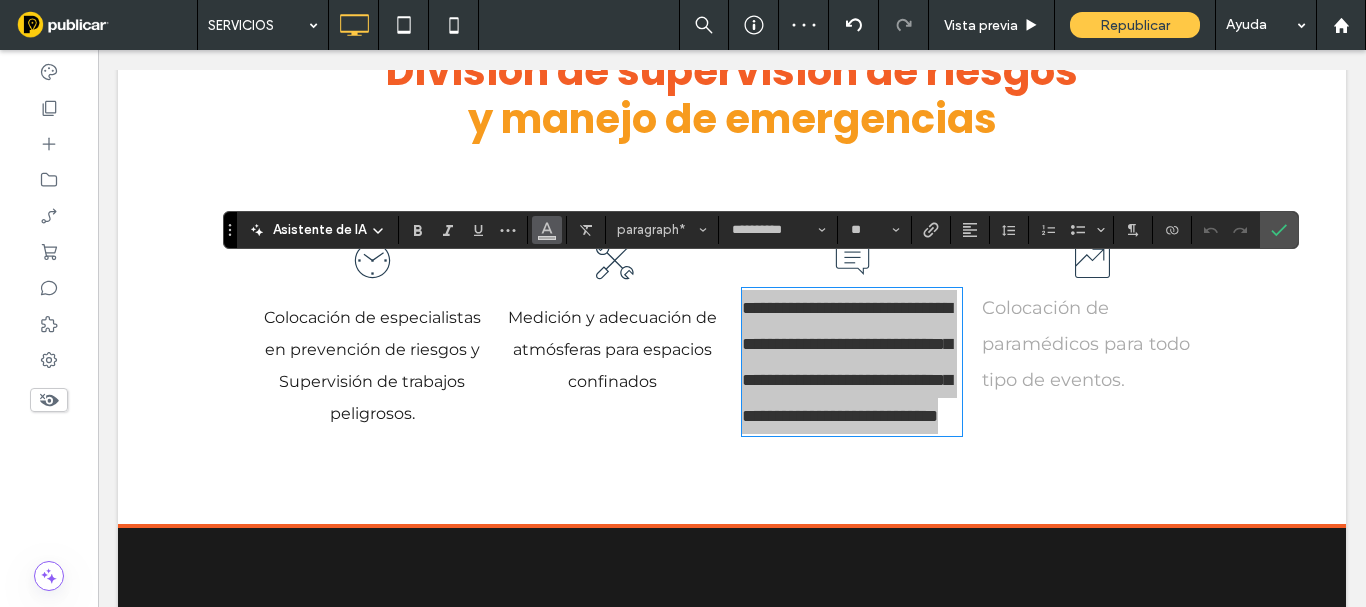 click 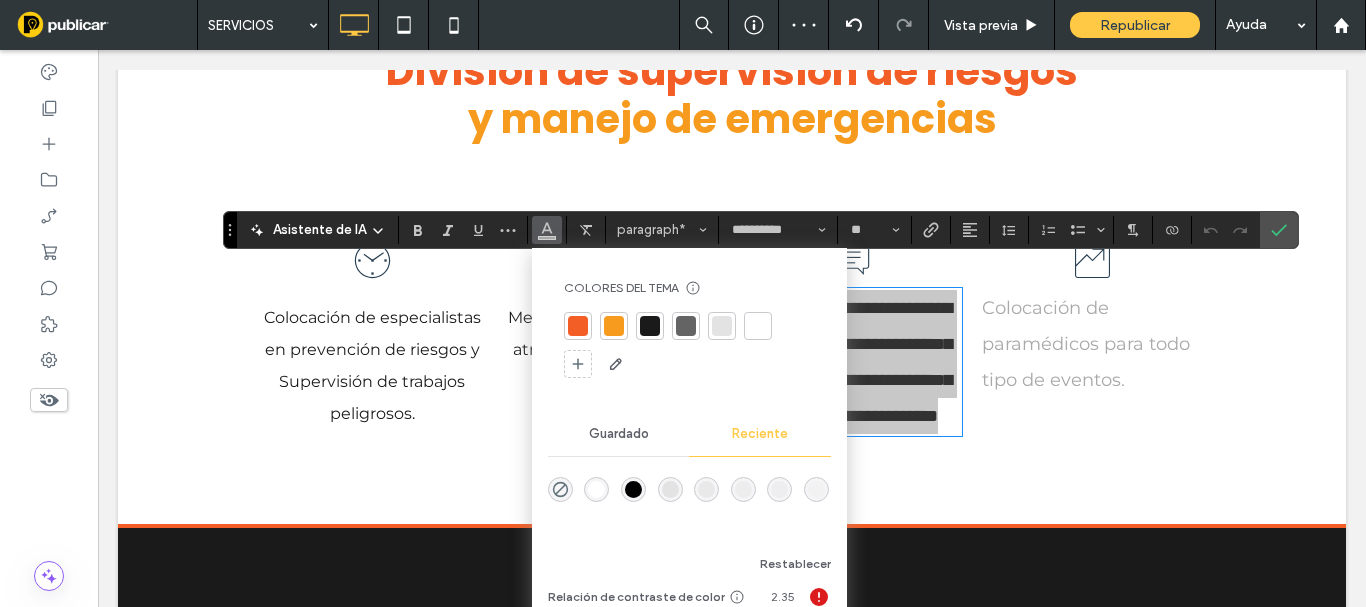 click at bounding box center [650, 326] 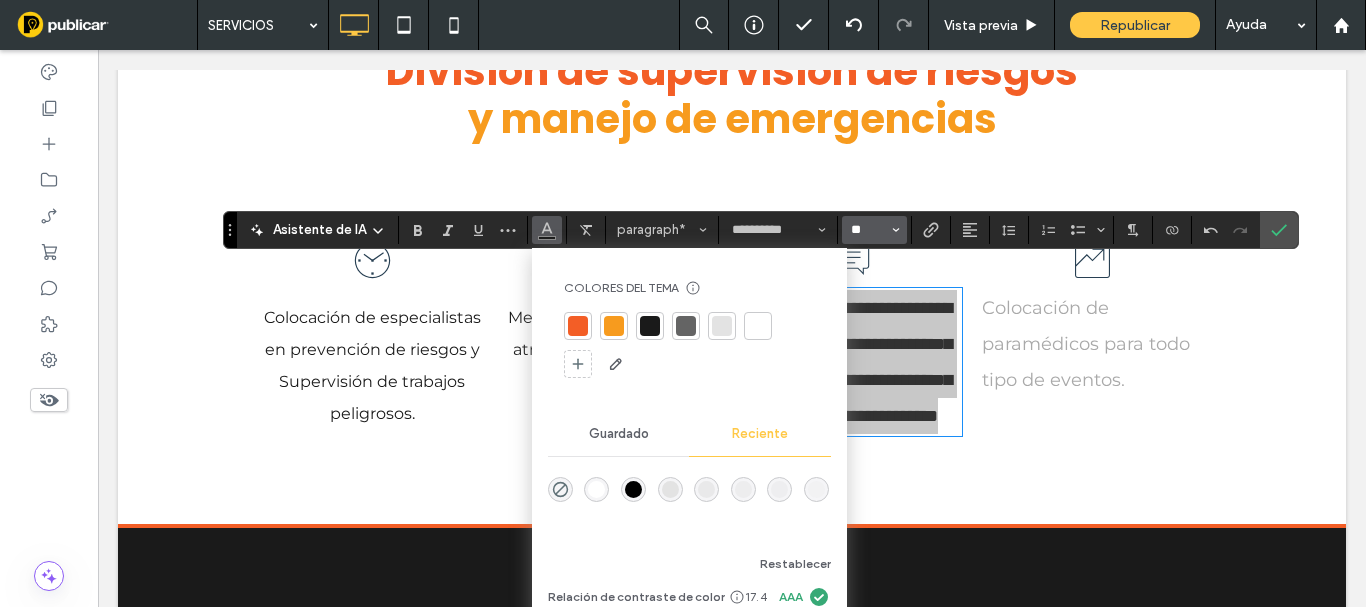 click on "**" at bounding box center [868, 230] 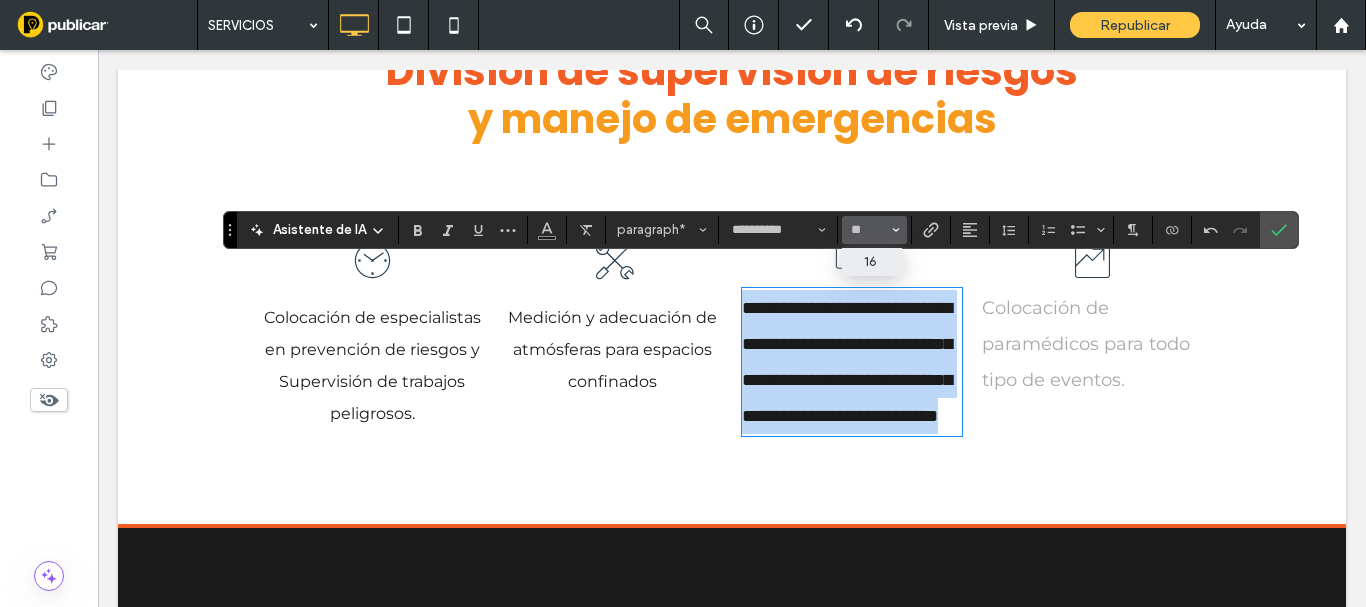 type on "**" 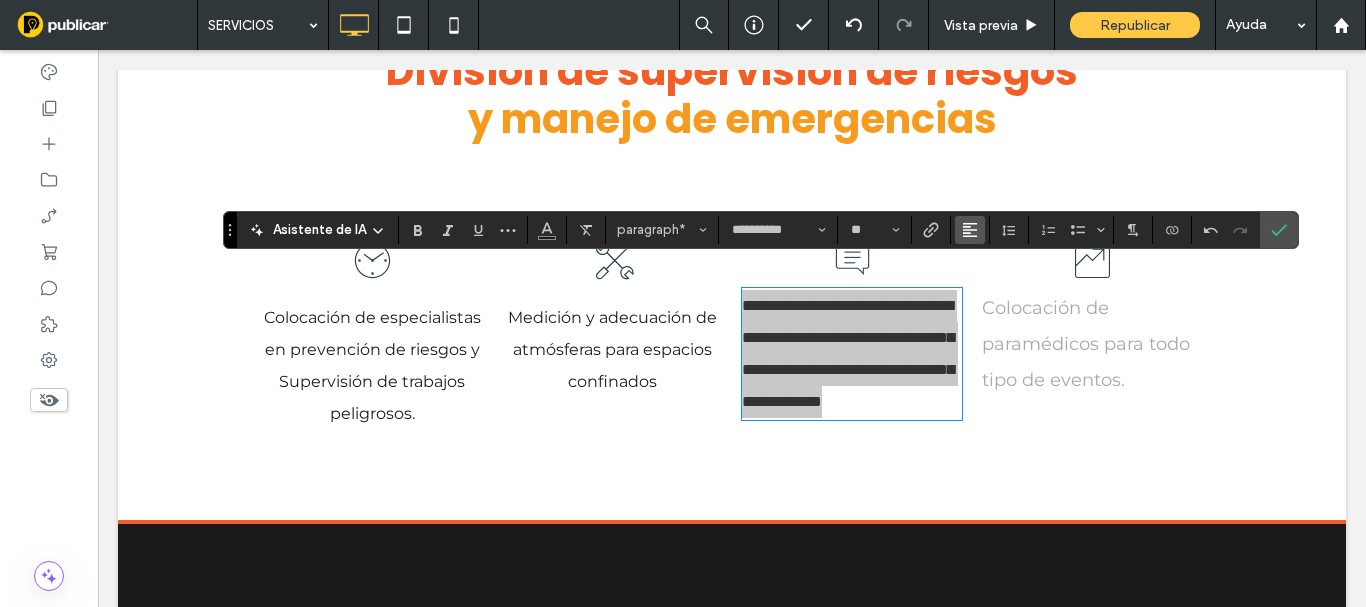 click 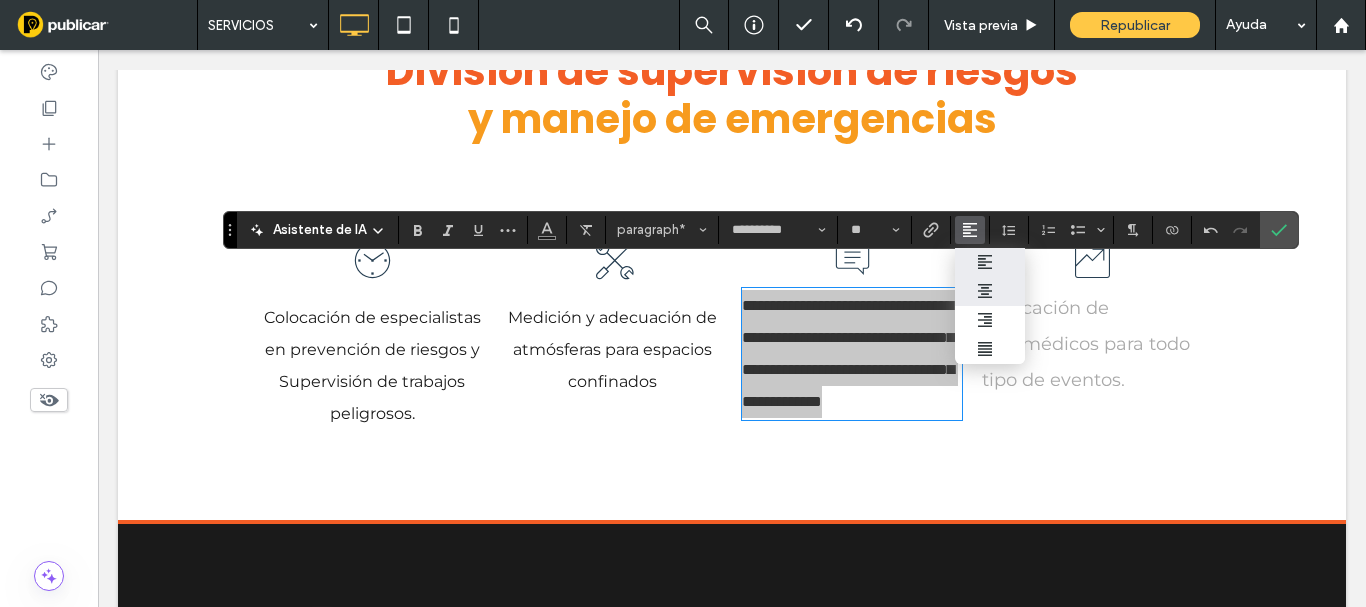 click at bounding box center [990, 291] 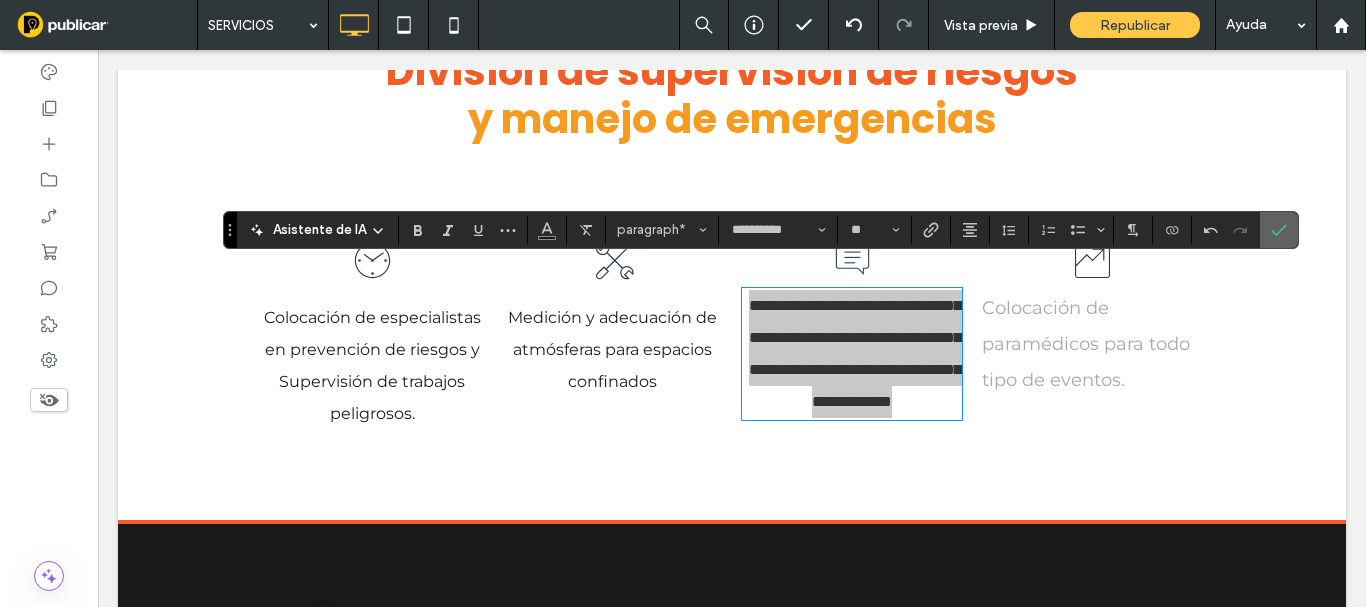 click 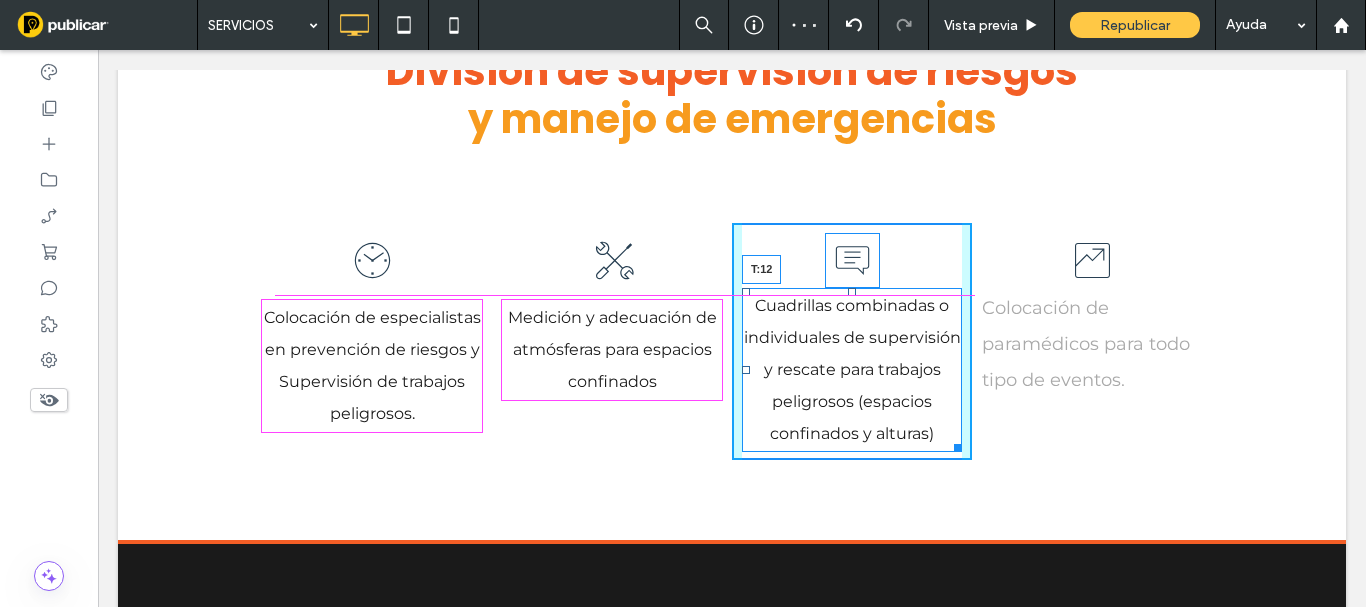 drag, startPoint x: 845, startPoint y: 269, endPoint x: 845, endPoint y: 282, distance: 13 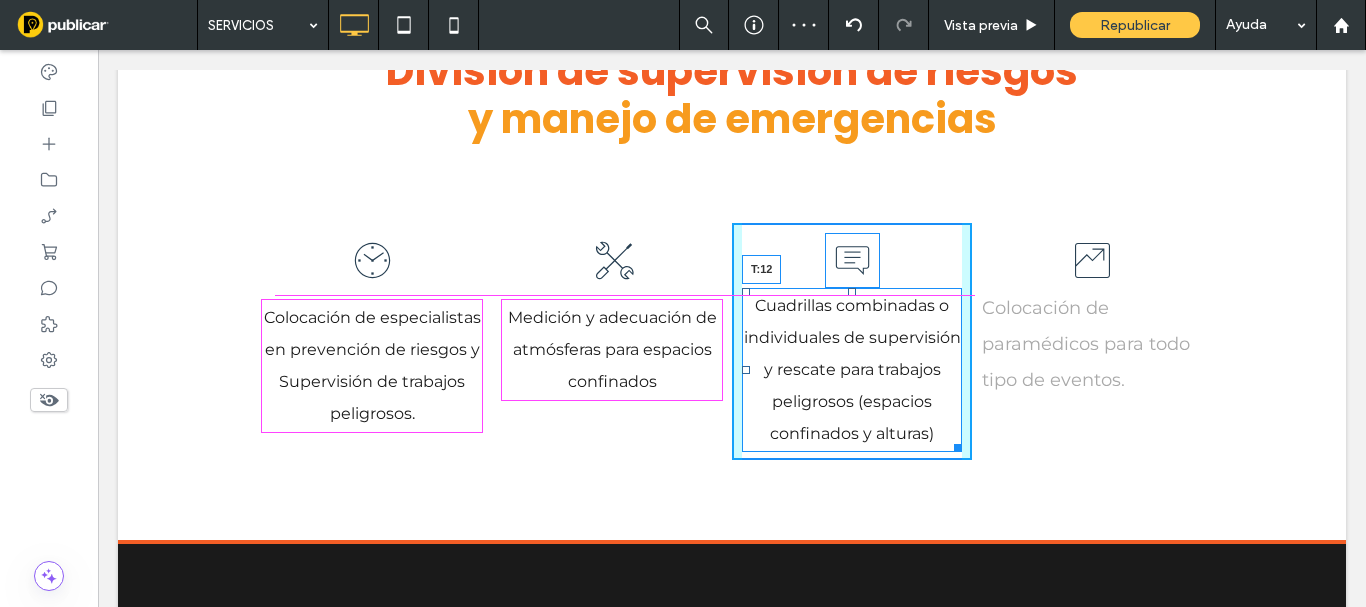 click at bounding box center [852, 292] 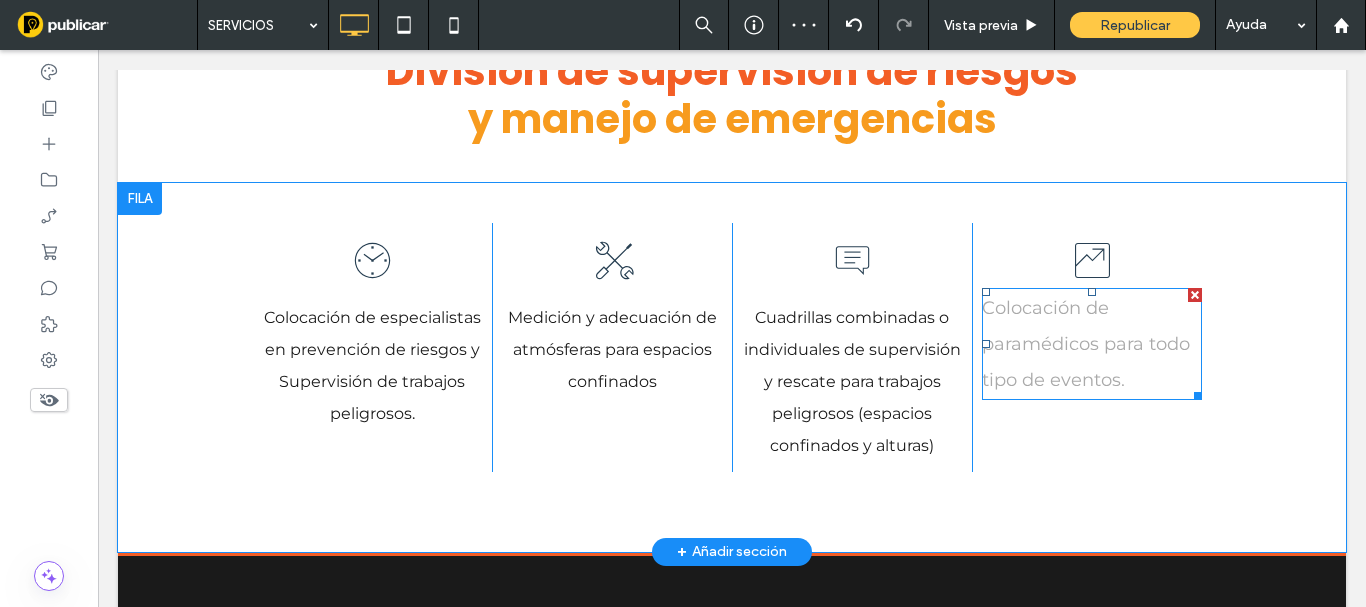 click on "Colocación de paramédicos para todo tipo de eventos." at bounding box center (1092, 344) 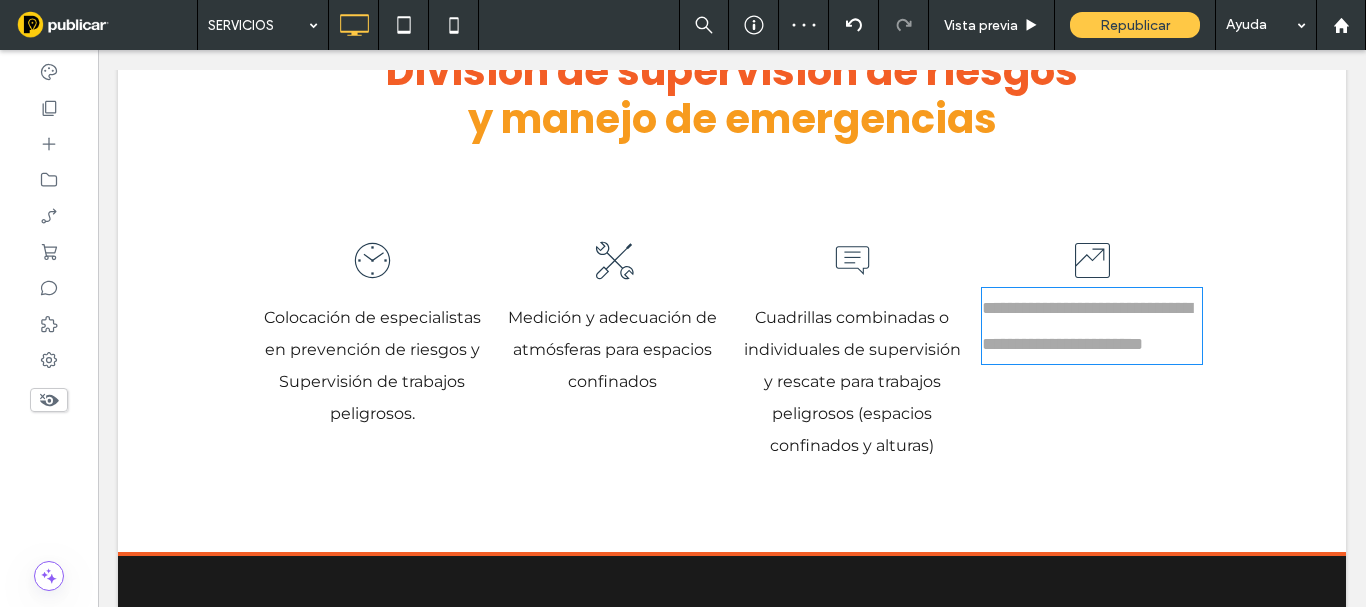 type on "**********" 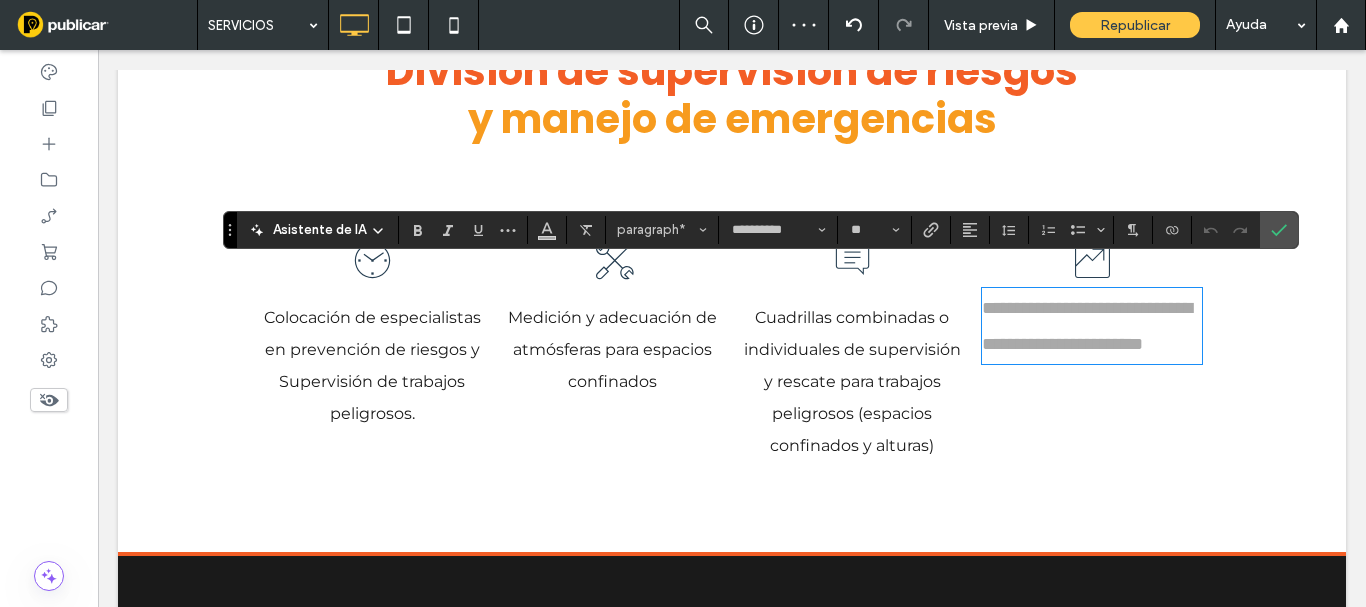 click on "**********" at bounding box center (1092, 326) 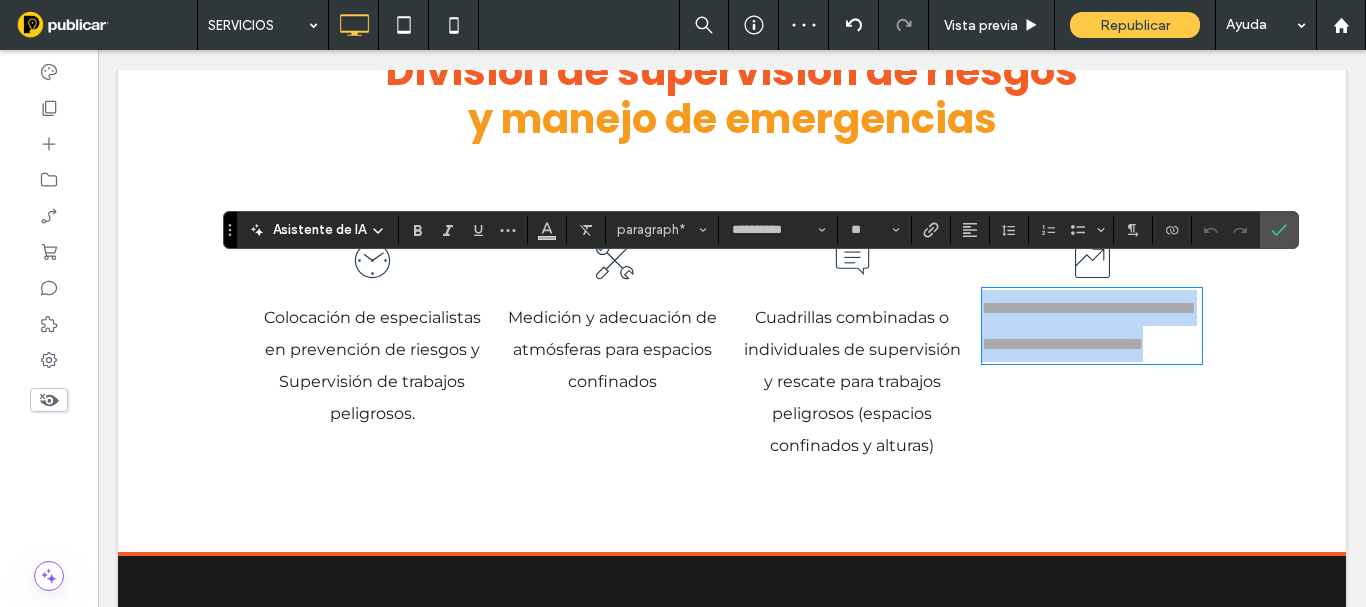 drag, startPoint x: 1131, startPoint y: 351, endPoint x: 877, endPoint y: 251, distance: 272.9762 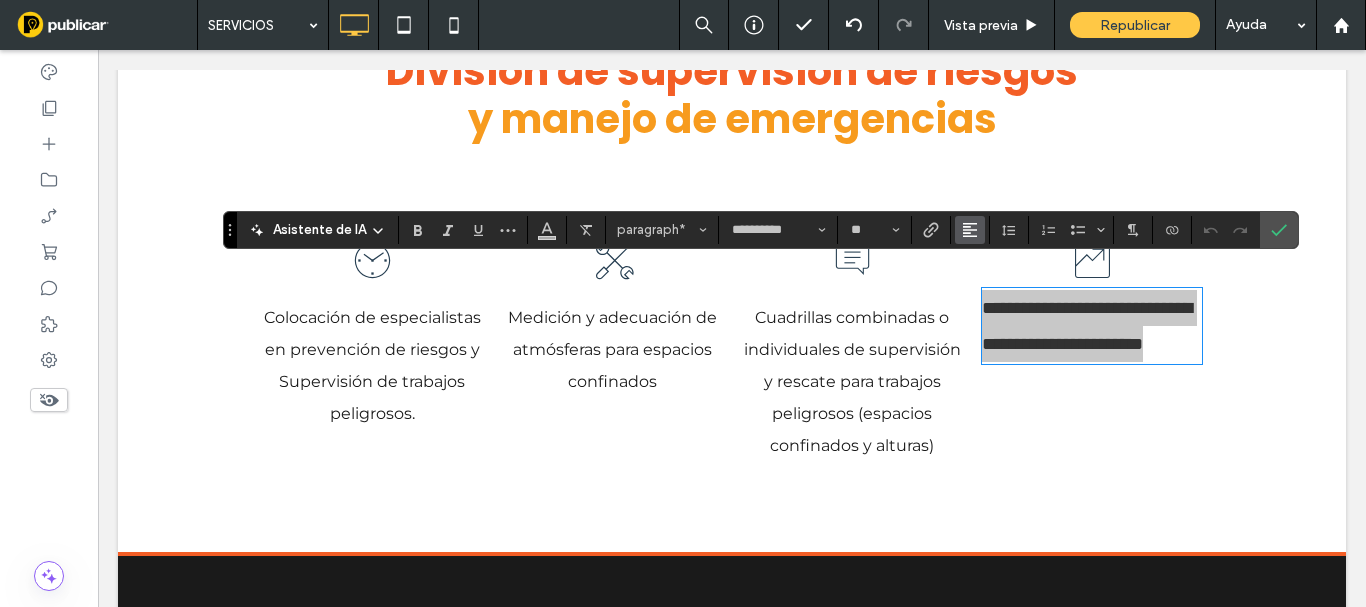 click 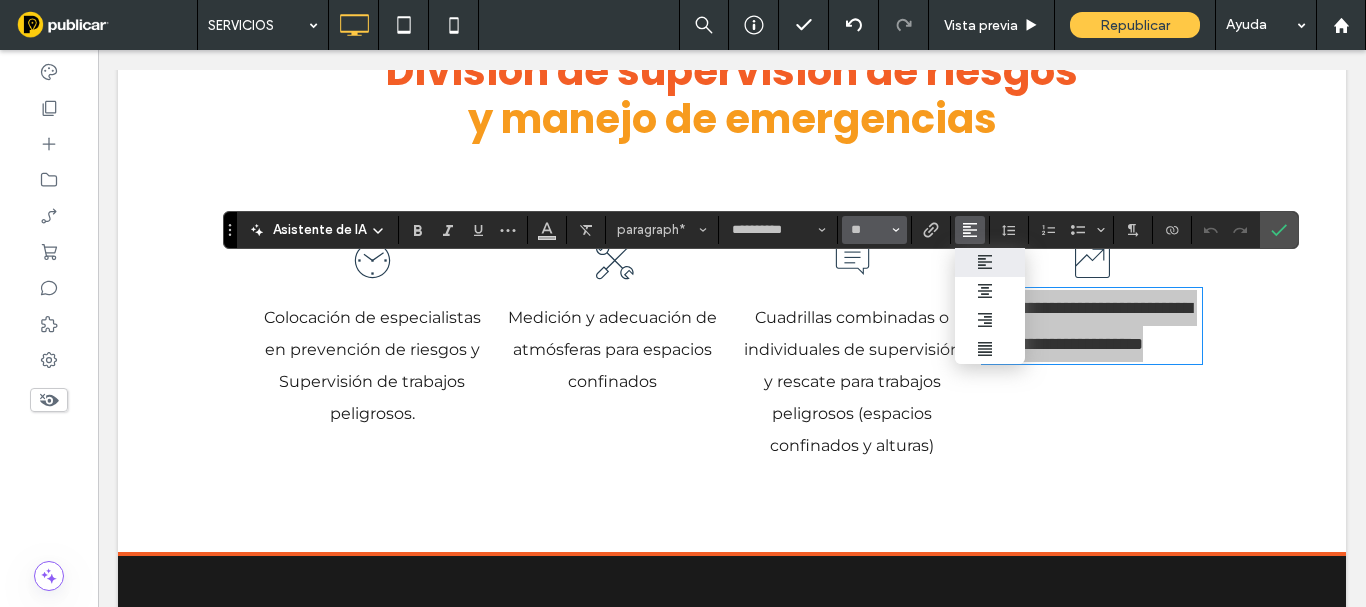 drag, startPoint x: 987, startPoint y: 298, endPoint x: 890, endPoint y: 236, distance: 115.12167 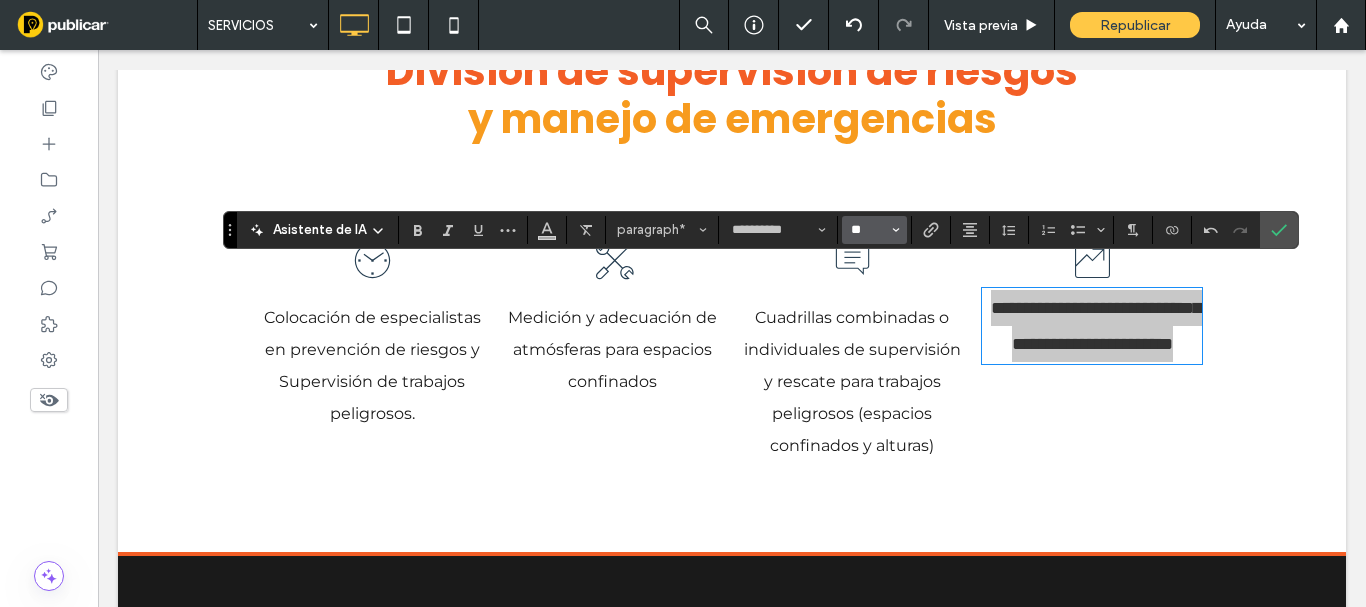 click on "**" at bounding box center [868, 230] 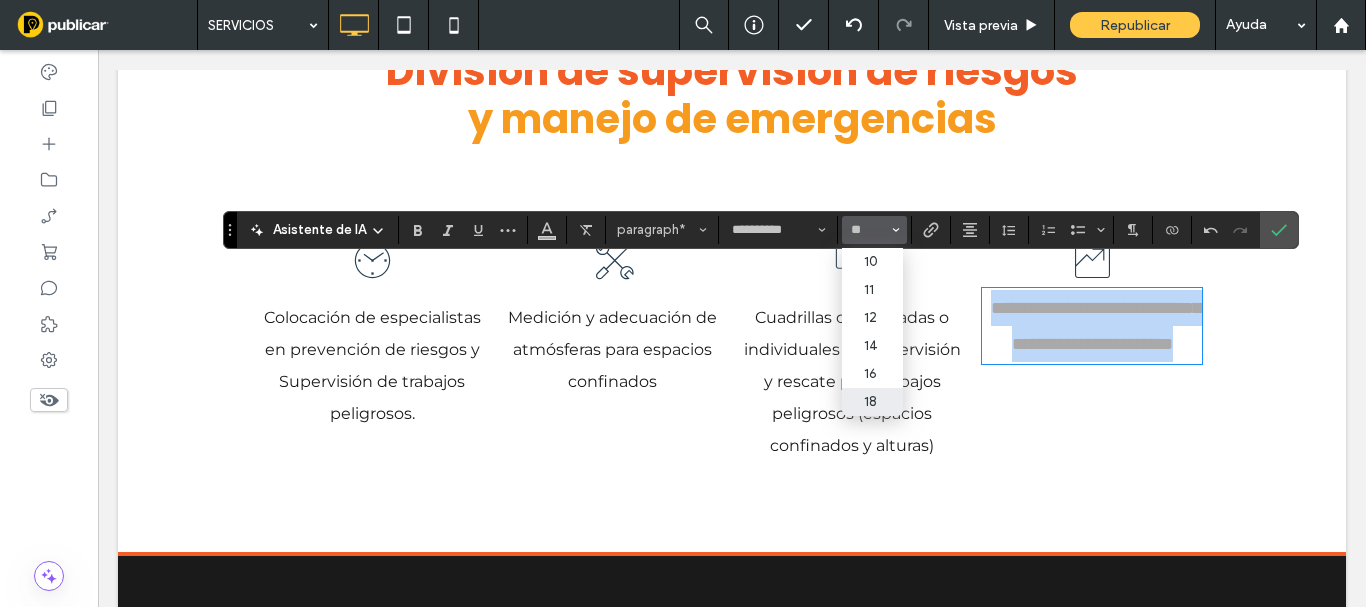 type on "**" 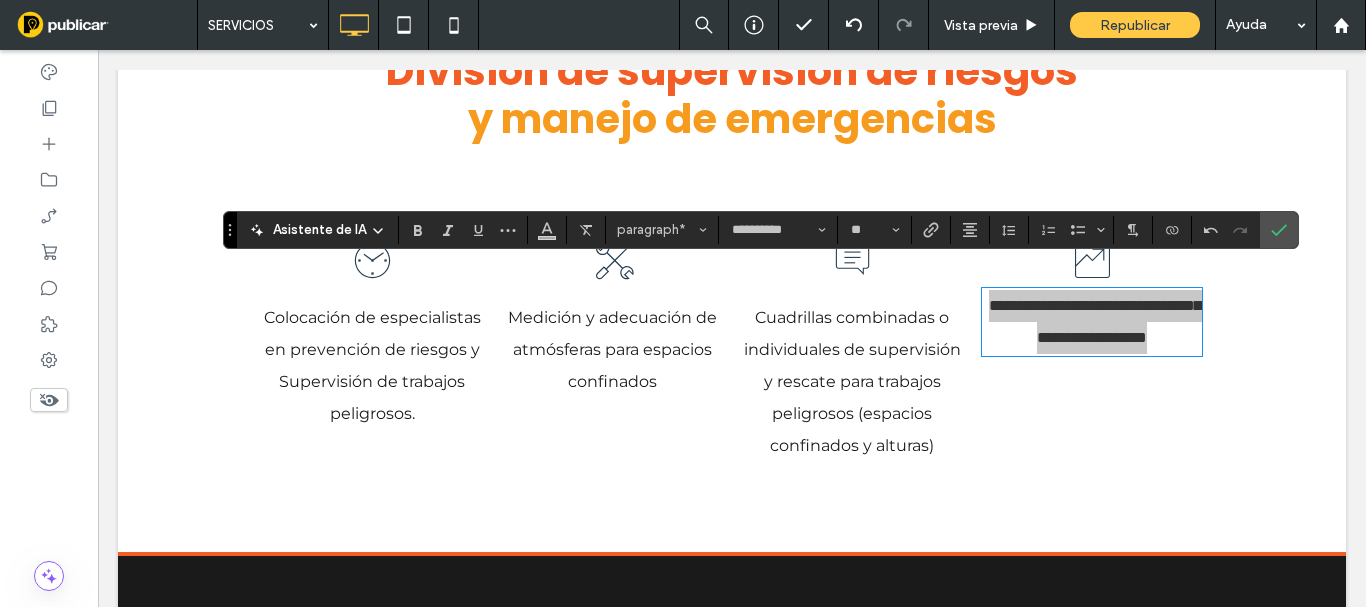 click at bounding box center [547, 230] 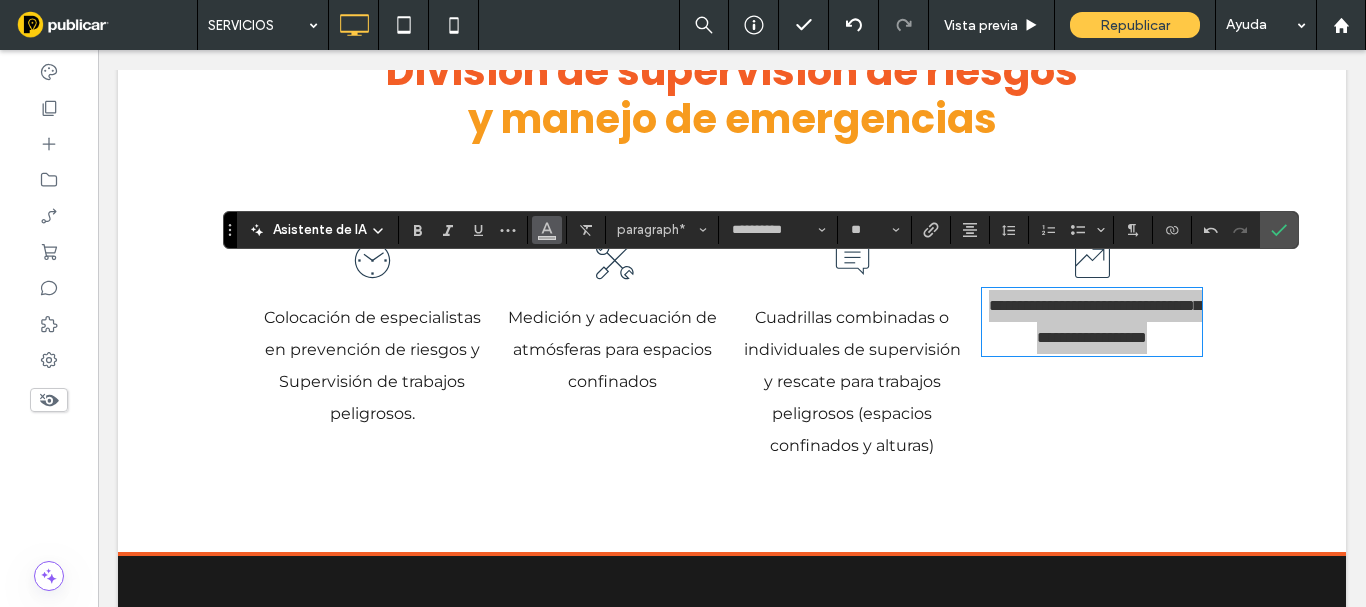 click at bounding box center (547, 230) 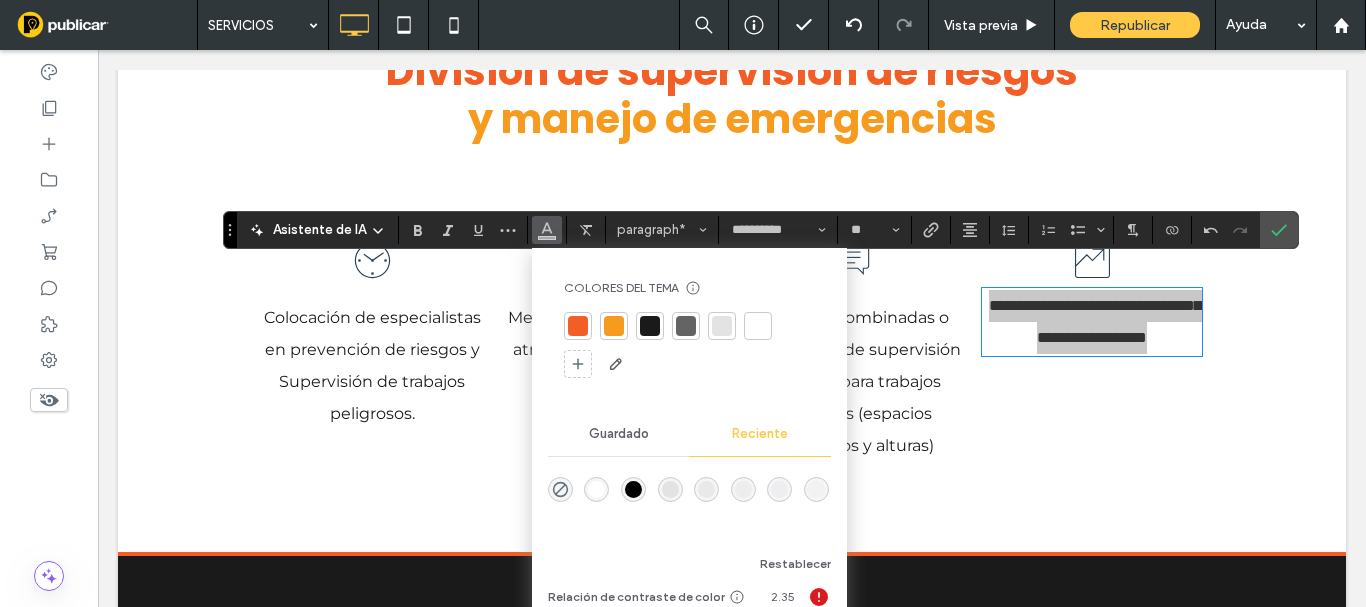 drag, startPoint x: 652, startPoint y: 321, endPoint x: 636, endPoint y: 314, distance: 17.464249 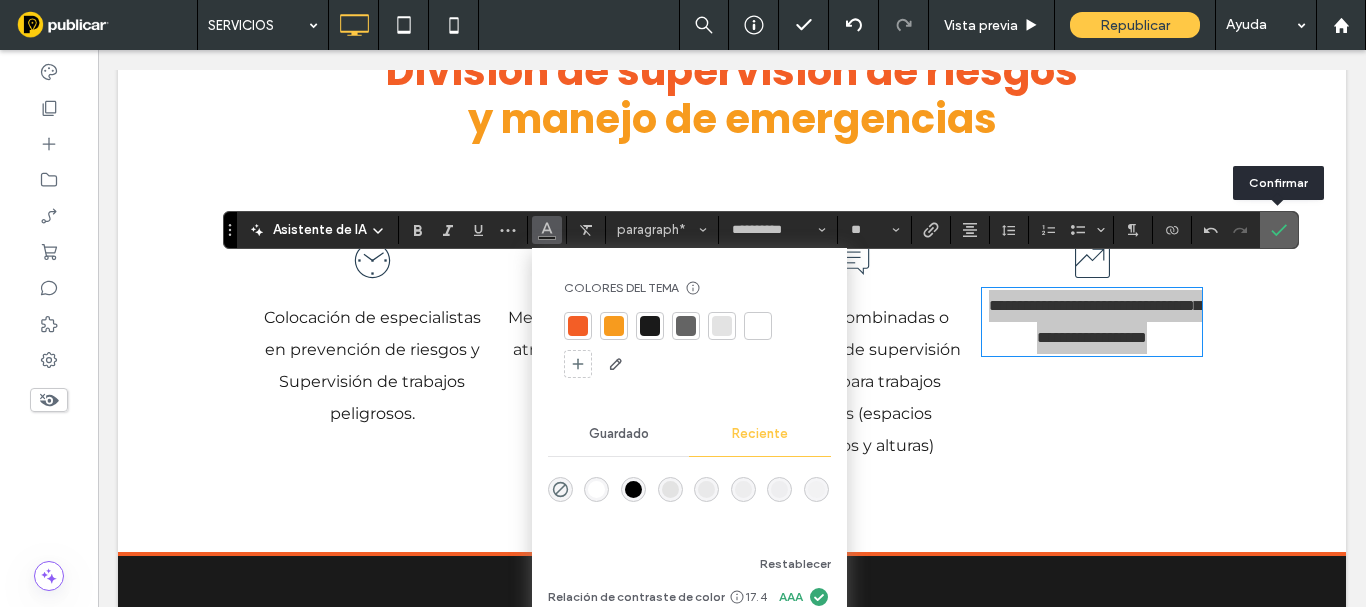 click 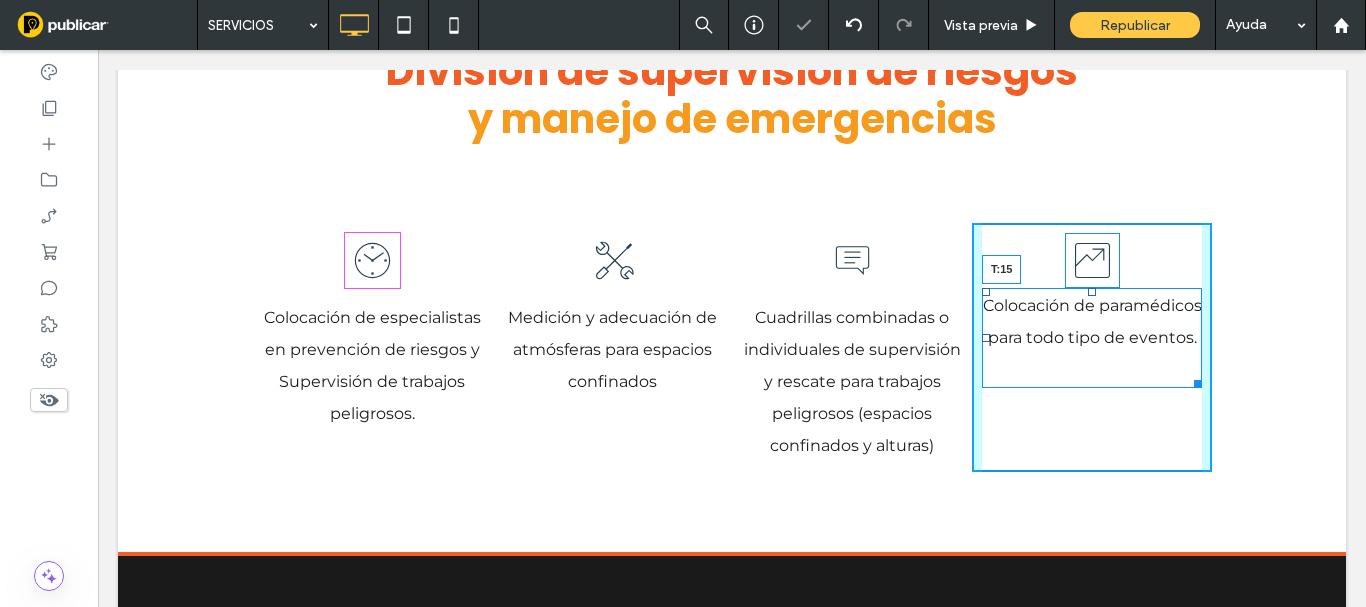 drag, startPoint x: 1084, startPoint y: 267, endPoint x: 1182, endPoint y: 332, distance: 117.59677 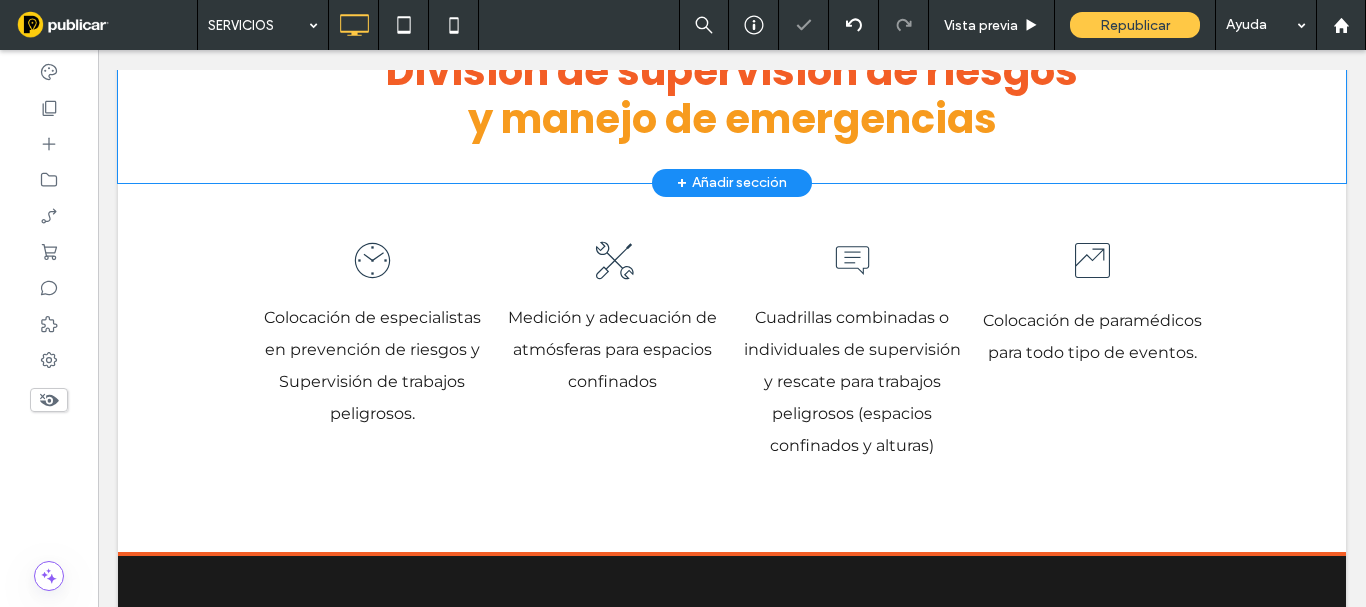 scroll, scrollTop: 3100, scrollLeft: 0, axis: vertical 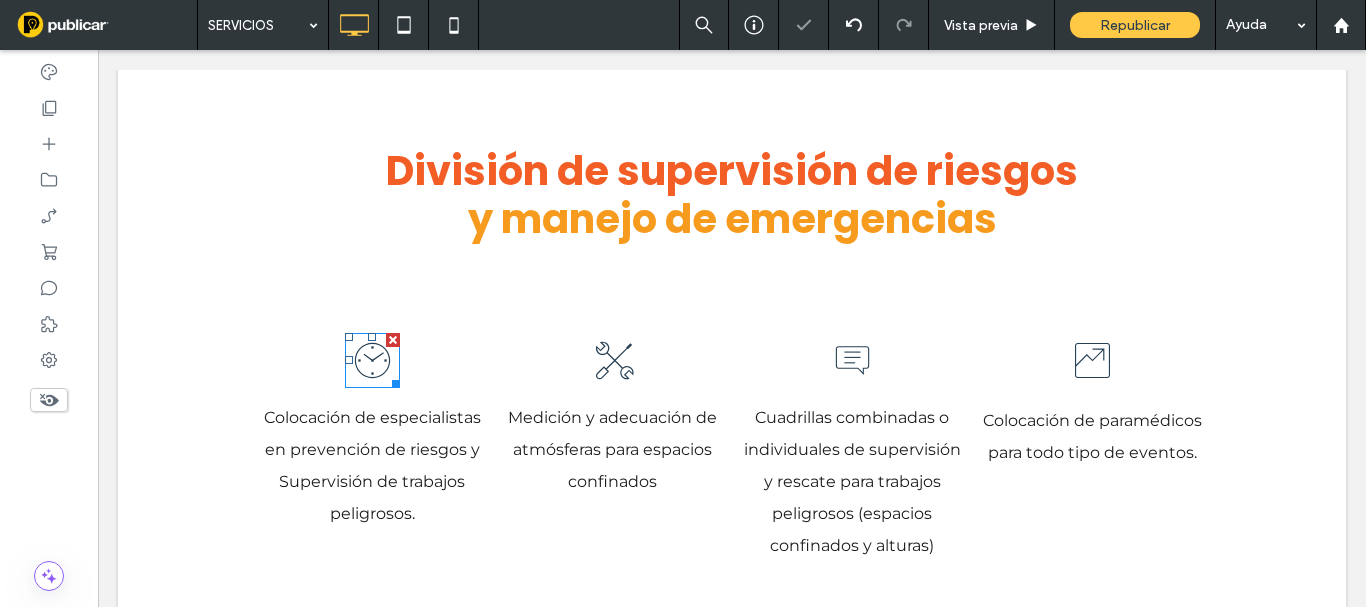 click 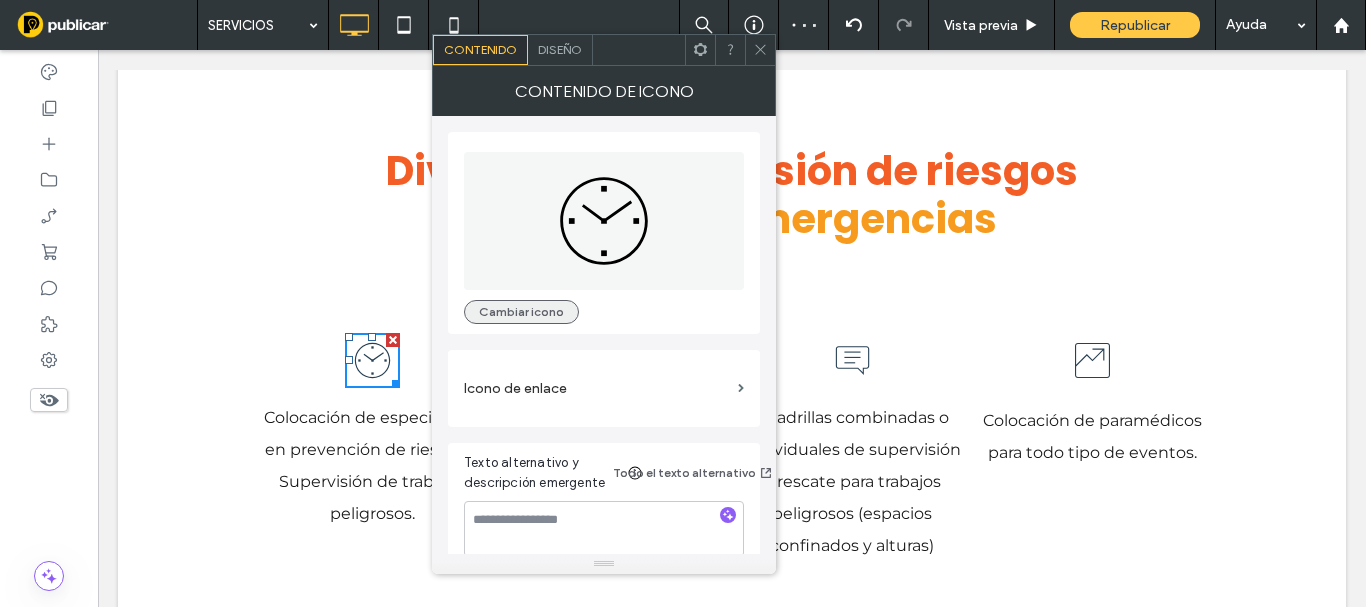 click on "Cambiar icono" at bounding box center [521, 312] 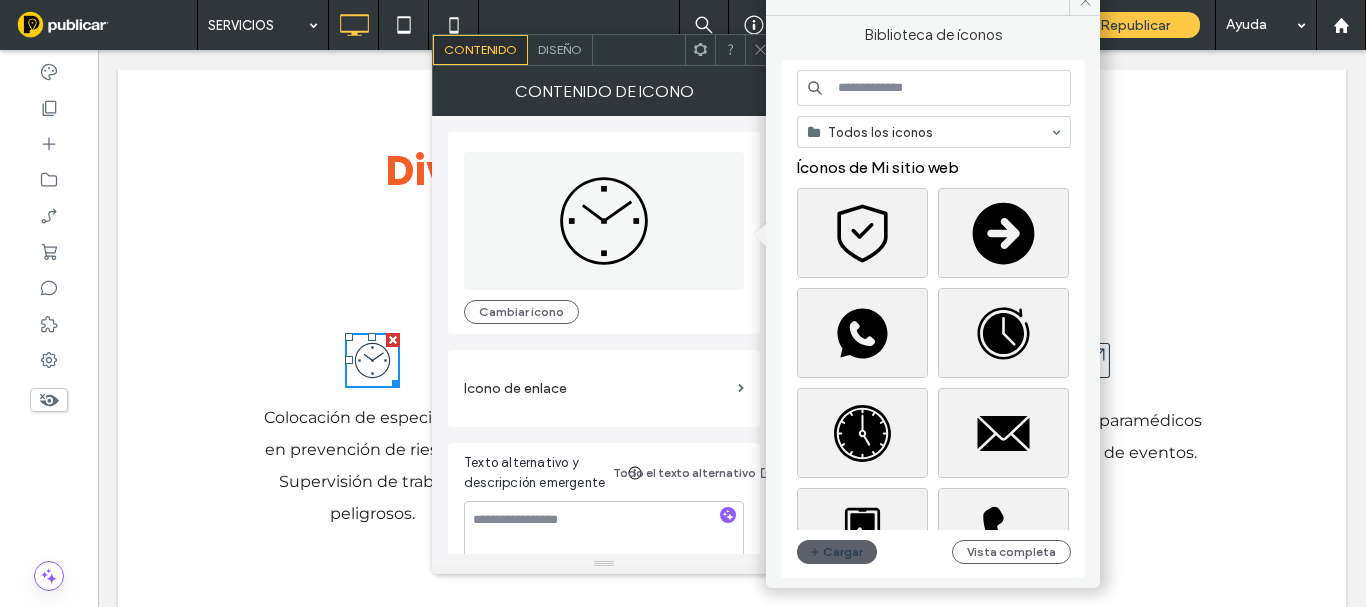 click at bounding box center [934, 88] 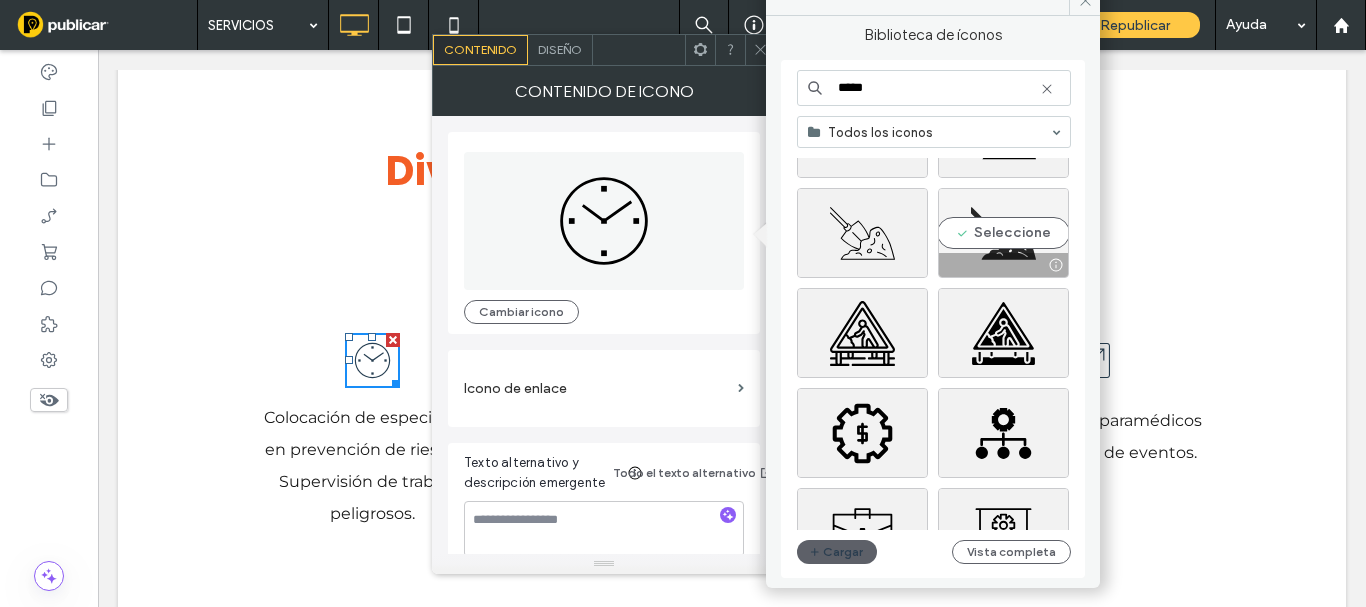 scroll, scrollTop: 2158, scrollLeft: 0, axis: vertical 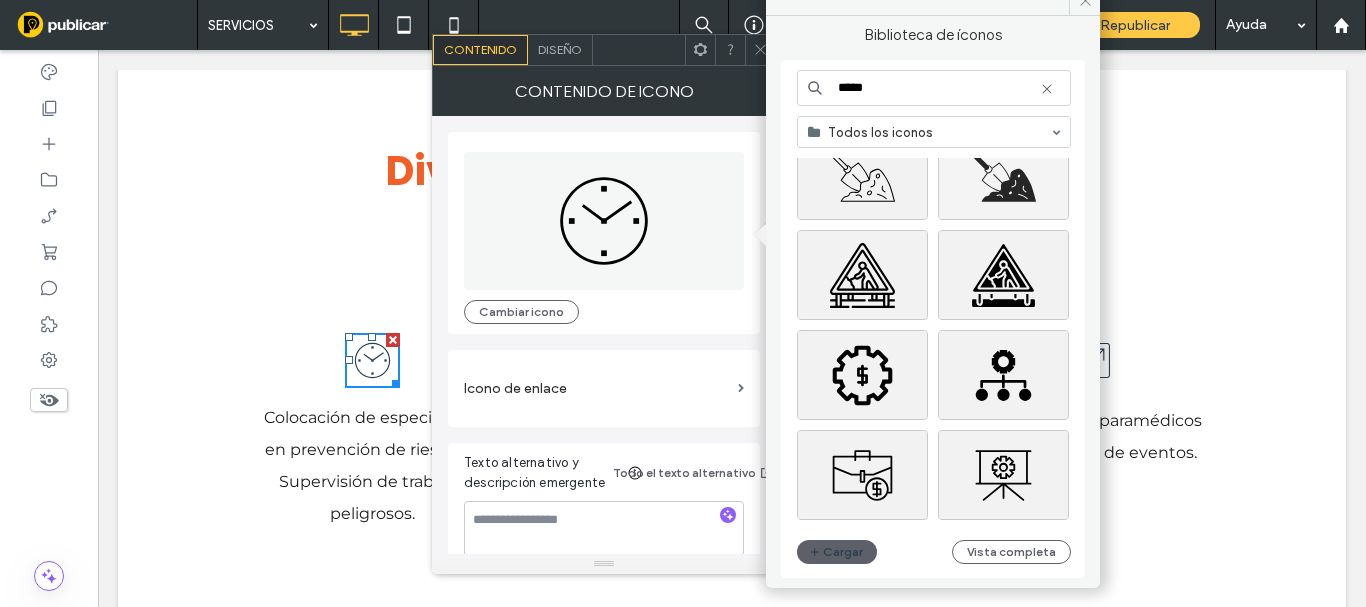 drag, startPoint x: 905, startPoint y: 87, endPoint x: 791, endPoint y: 81, distance: 114.15778 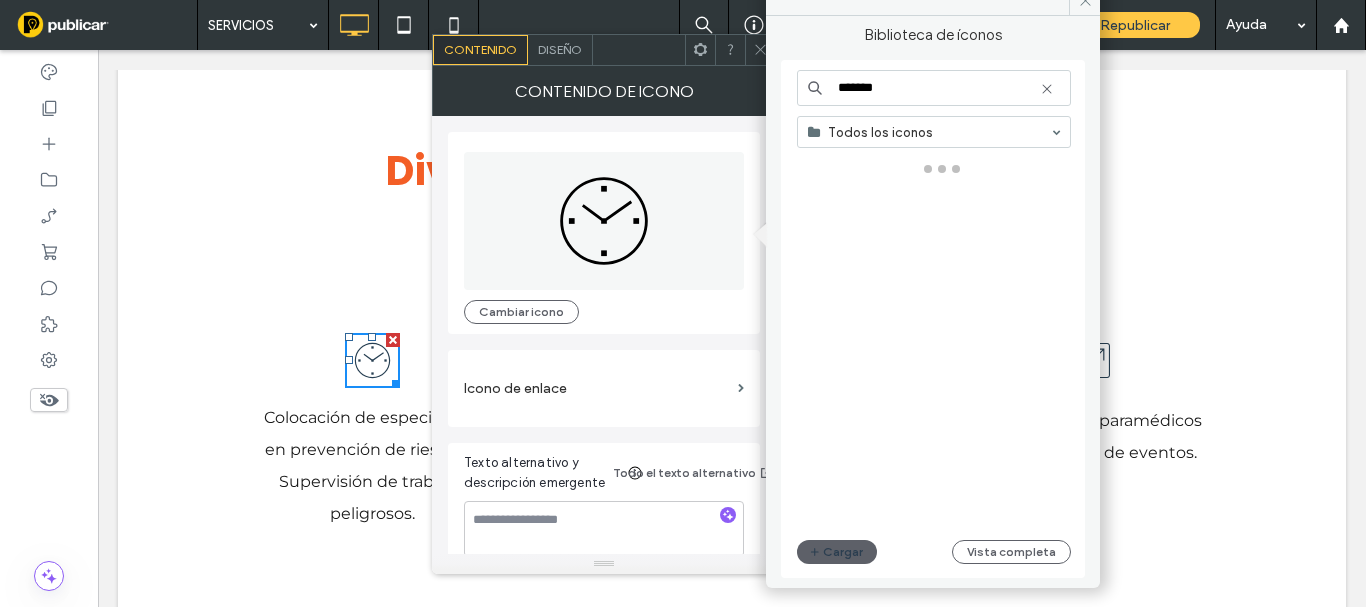 type on "*******" 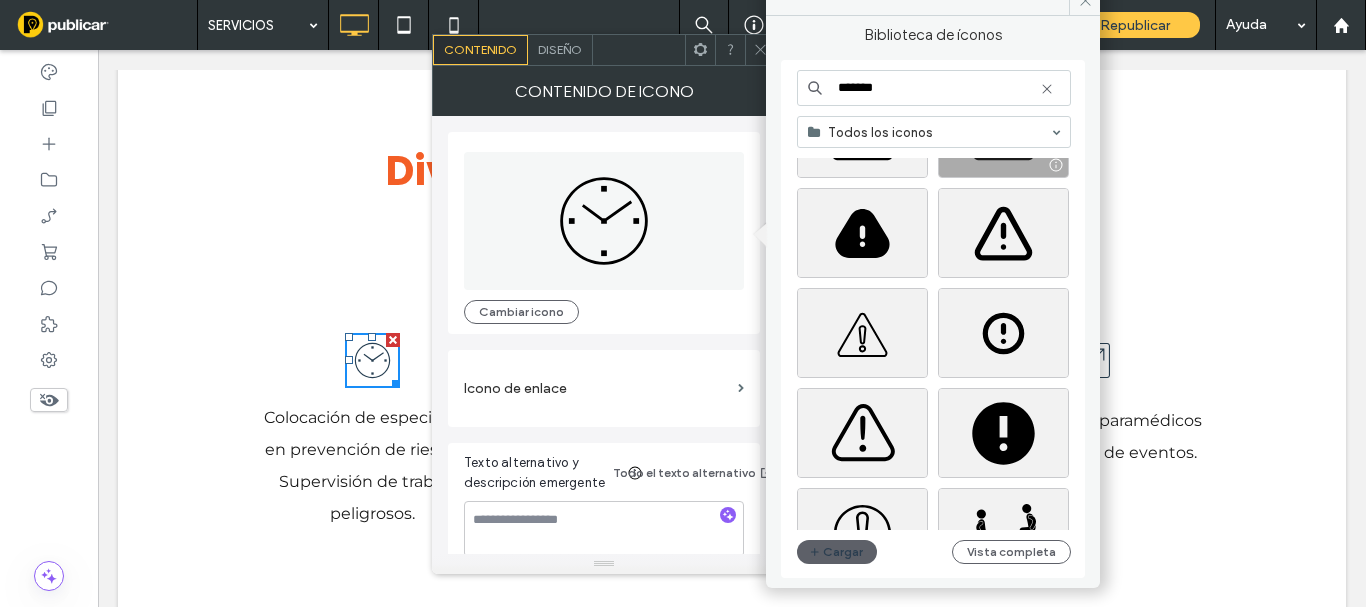 scroll, scrollTop: 400, scrollLeft: 0, axis: vertical 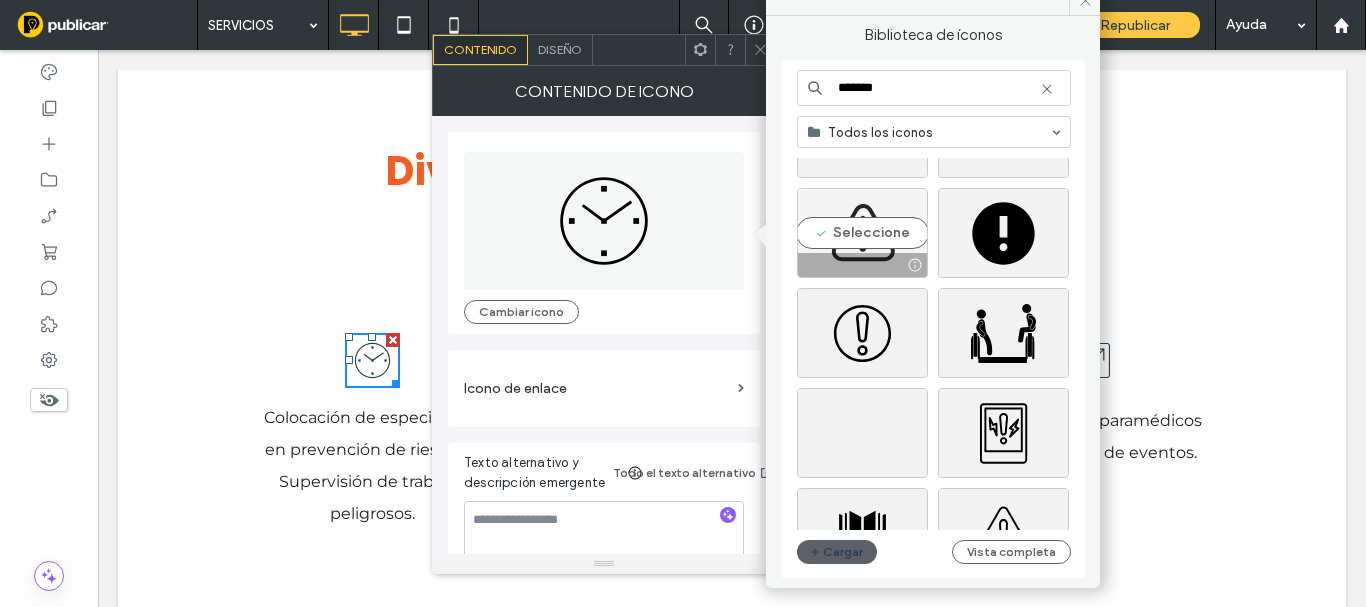 click on "Seleccione" at bounding box center [862, 233] 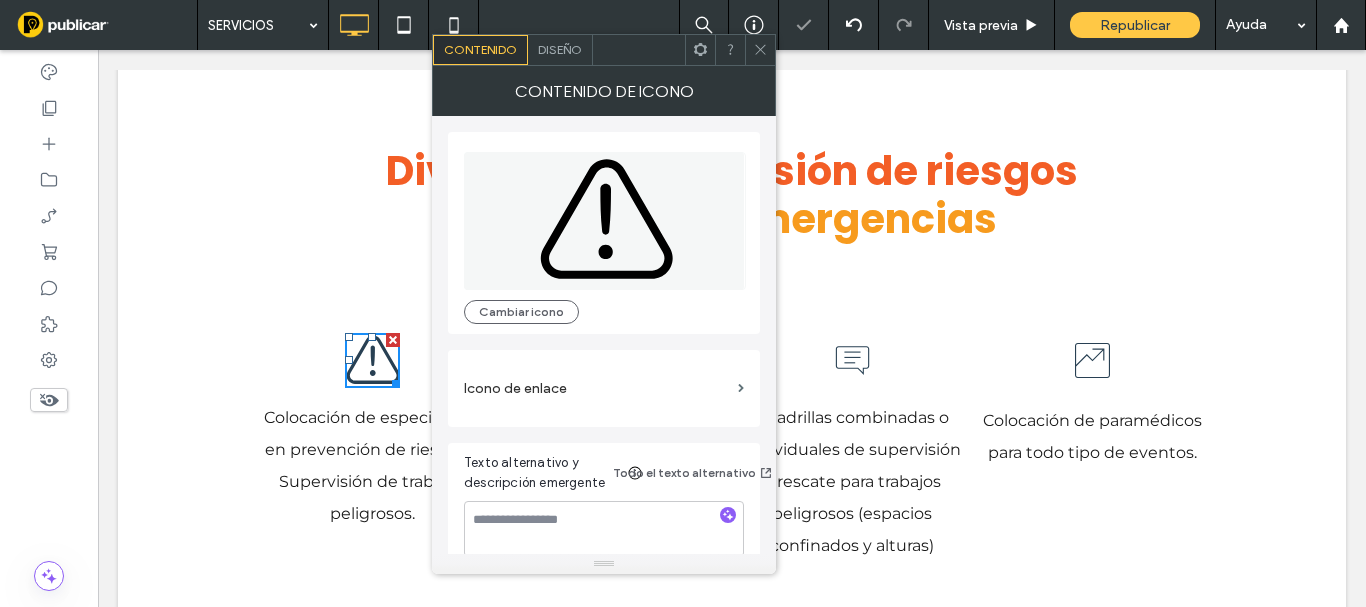 click 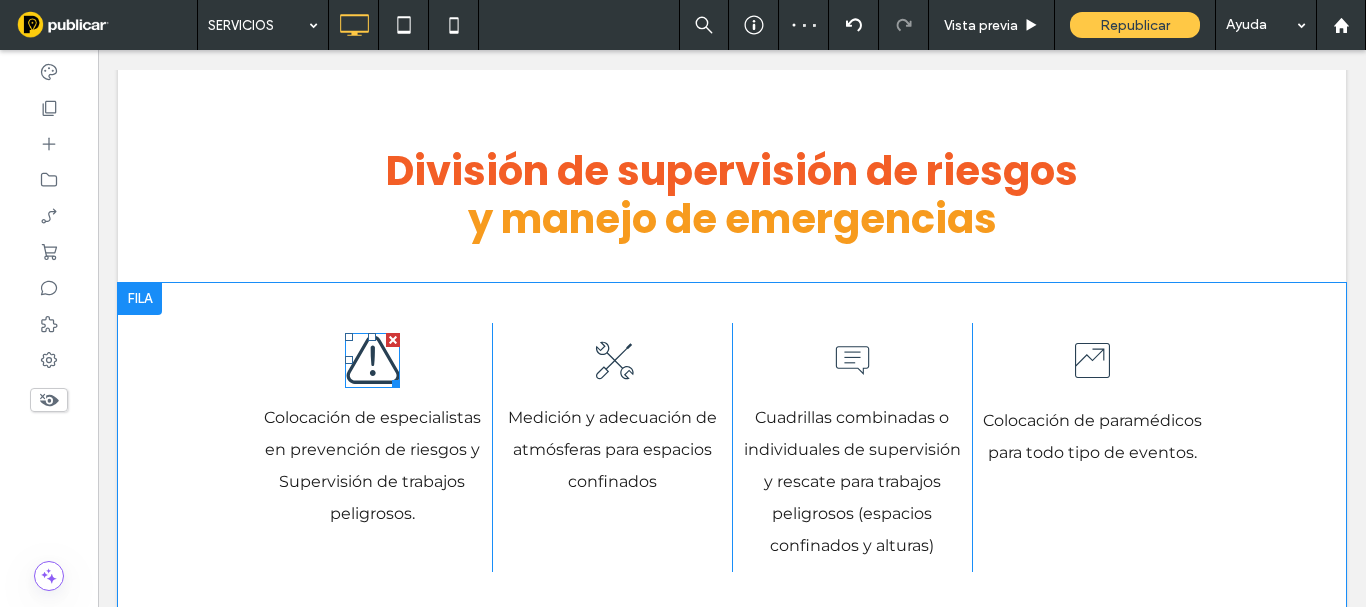 click 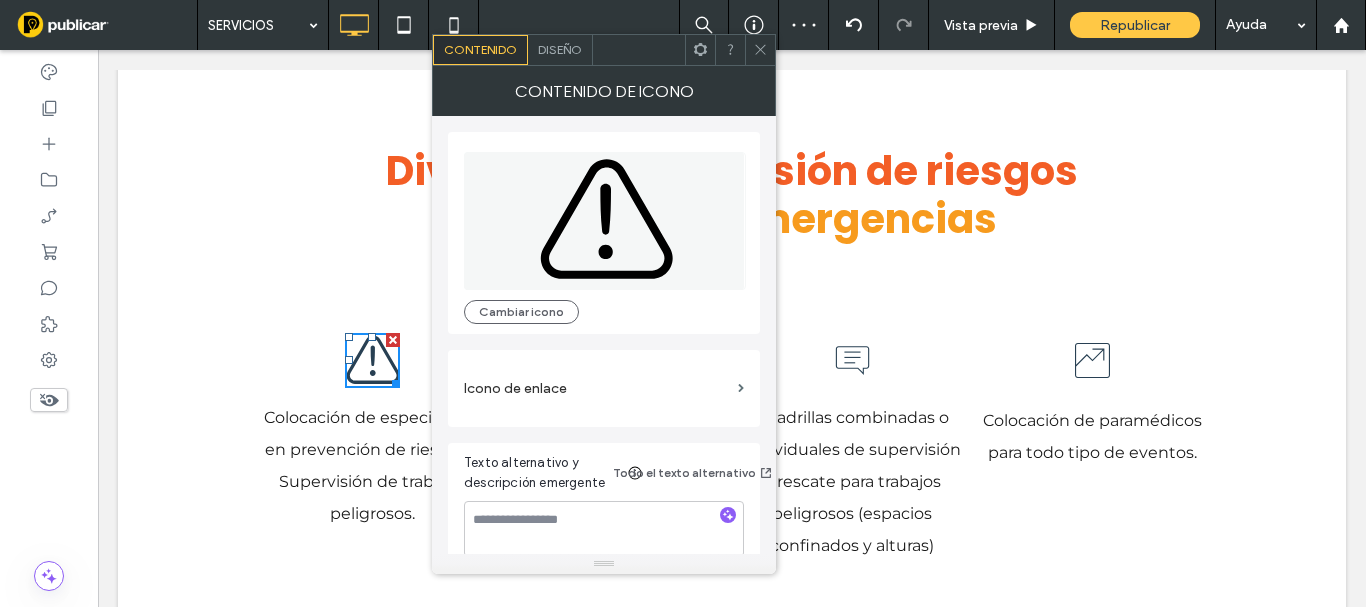 click on "Diseño" at bounding box center [560, 50] 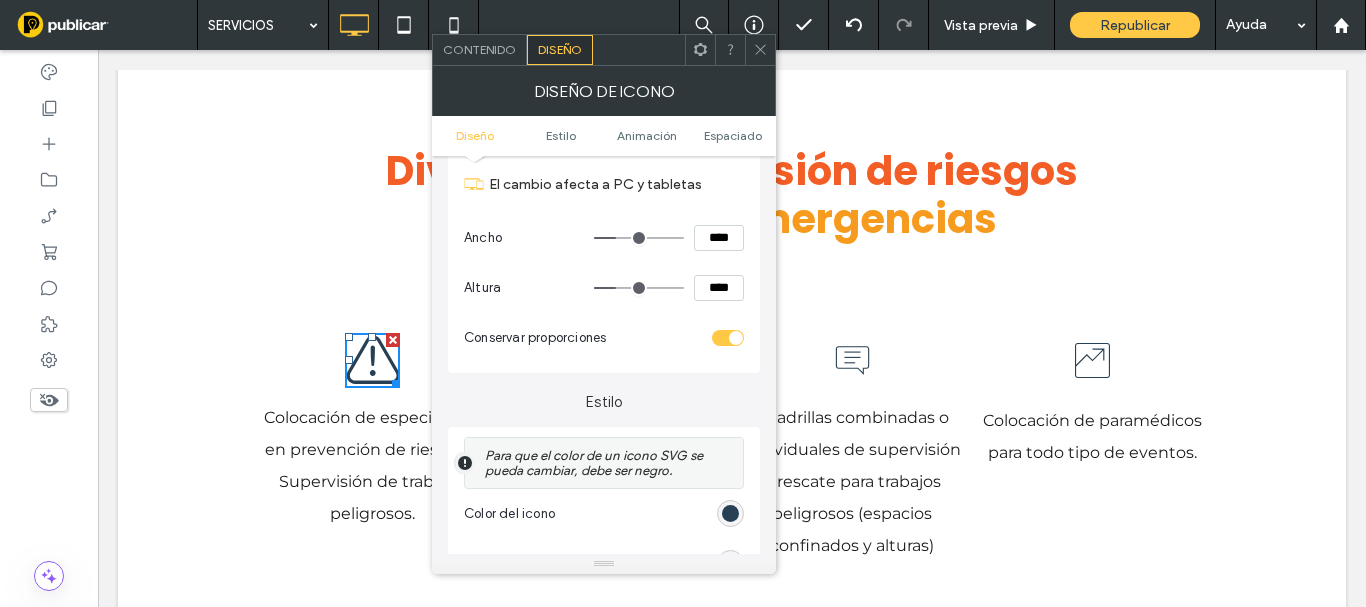 scroll, scrollTop: 300, scrollLeft: 0, axis: vertical 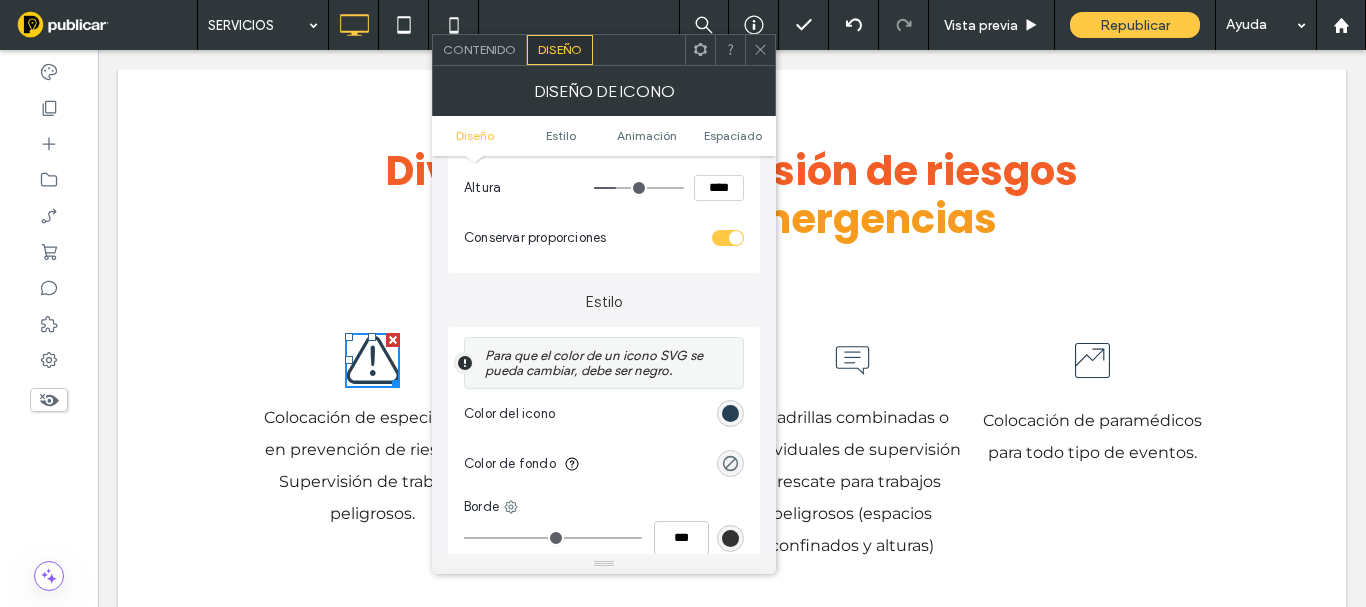 click at bounding box center (730, 413) 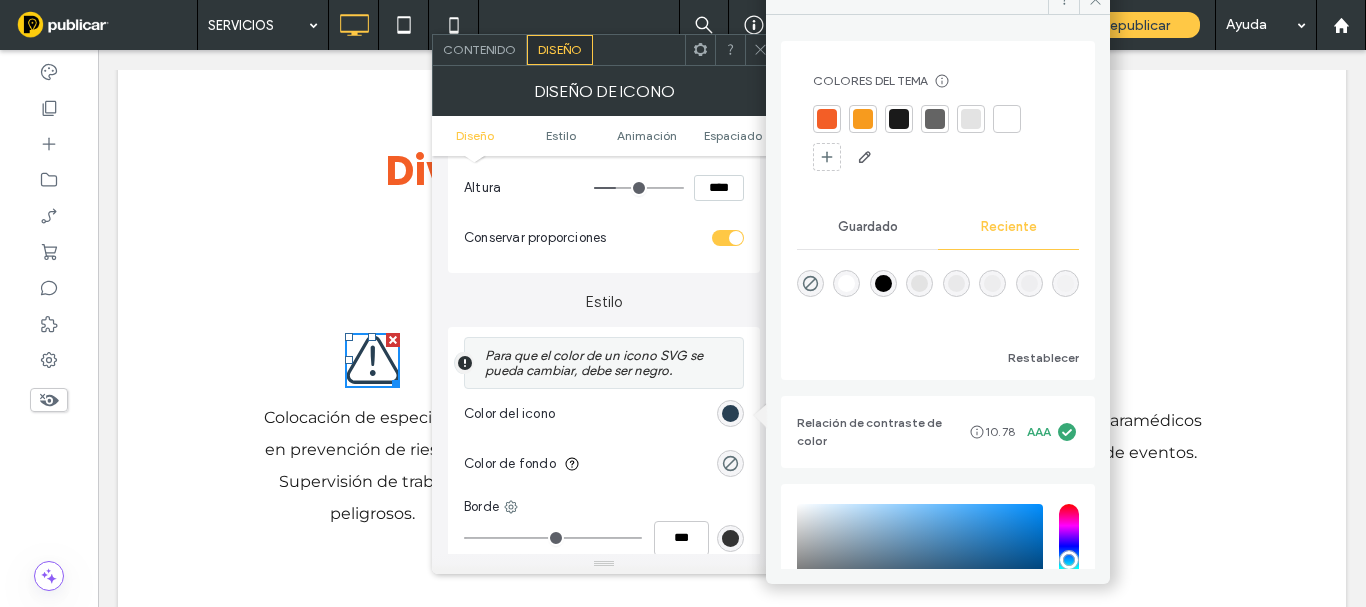 drag, startPoint x: 865, startPoint y: 115, endPoint x: 770, endPoint y: 72, distance: 104.27847 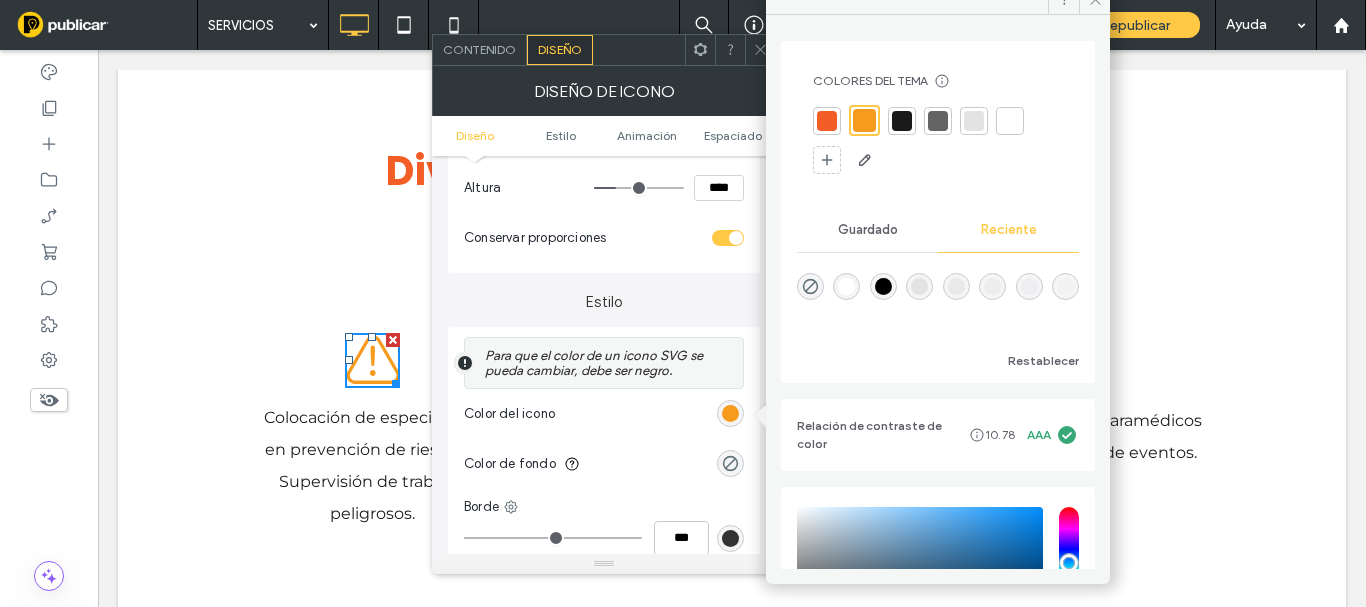 click at bounding box center [760, 50] 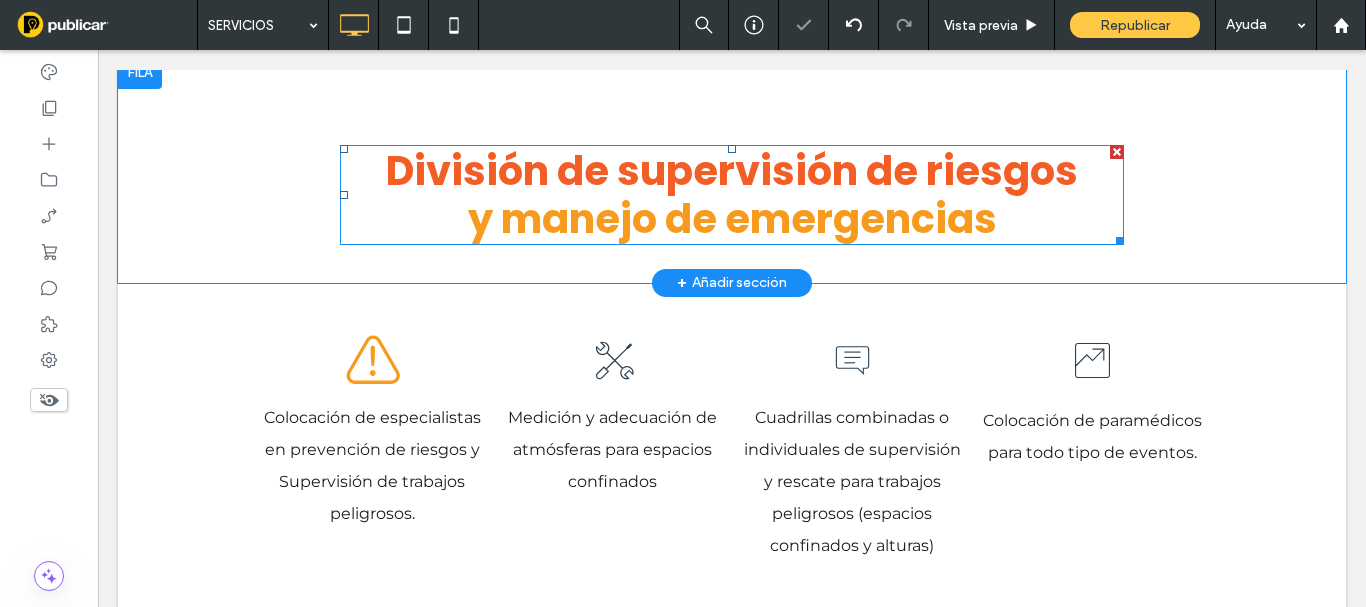 scroll, scrollTop: 3000, scrollLeft: 0, axis: vertical 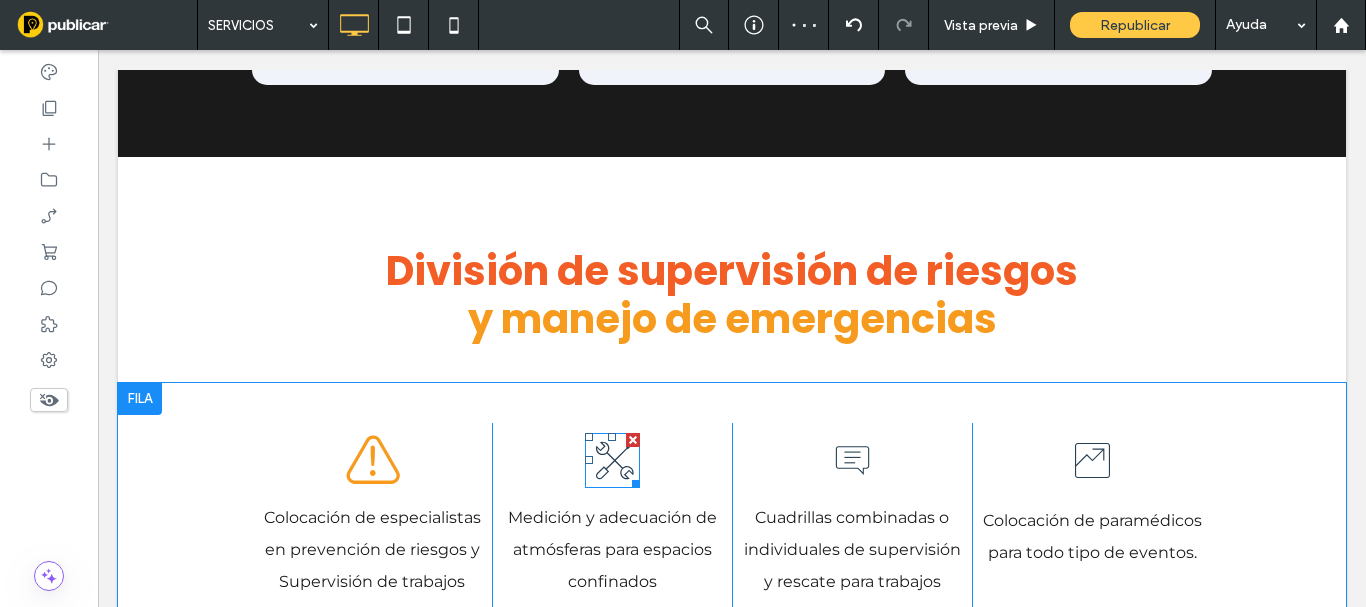 click at bounding box center (632, 480) 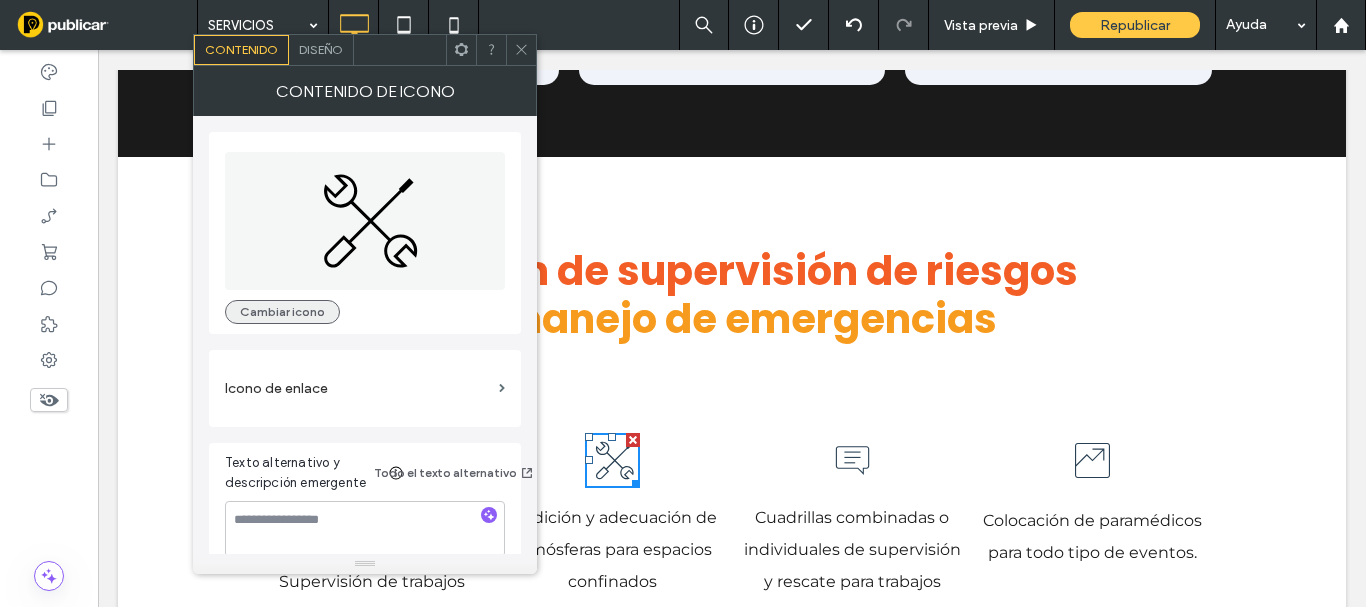 click on "Cambiar icono" at bounding box center (282, 312) 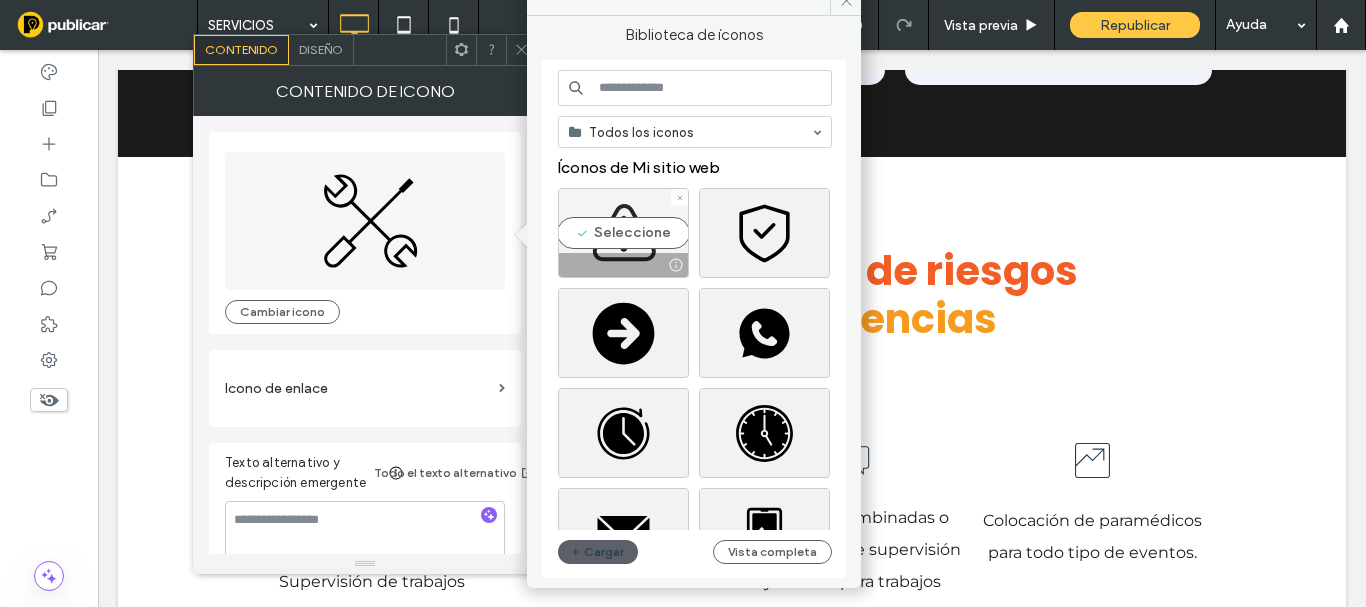 click on "Seleccione" at bounding box center [623, 233] 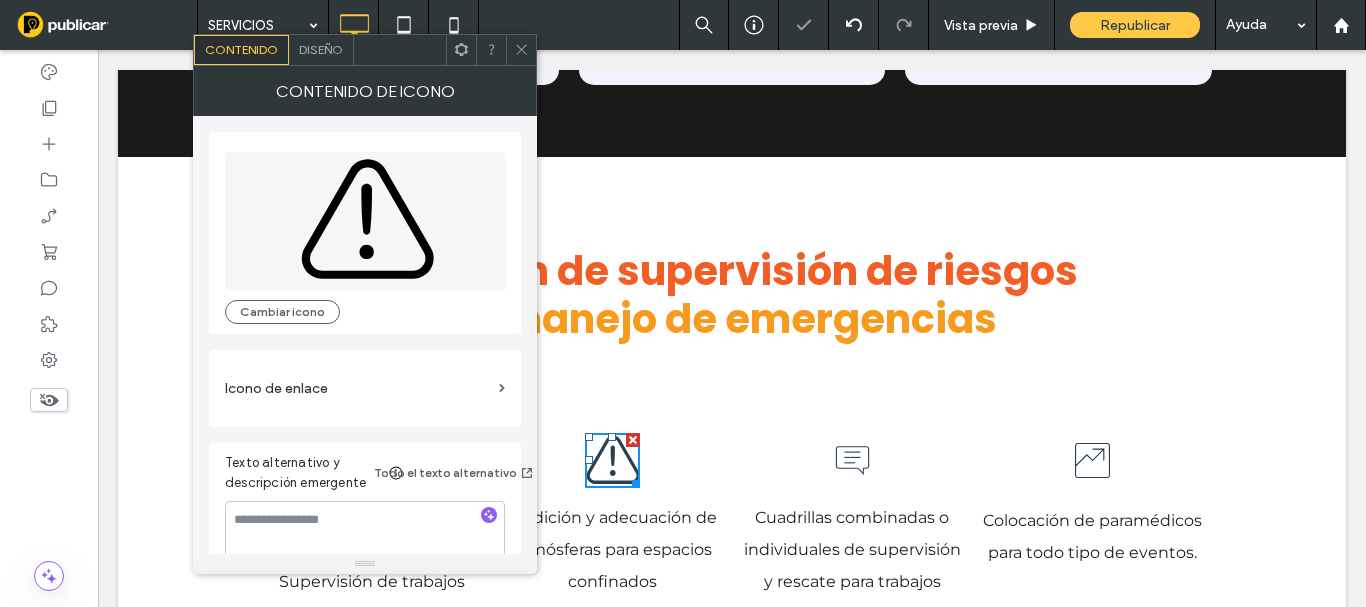 click on "Diseño" at bounding box center (321, 49) 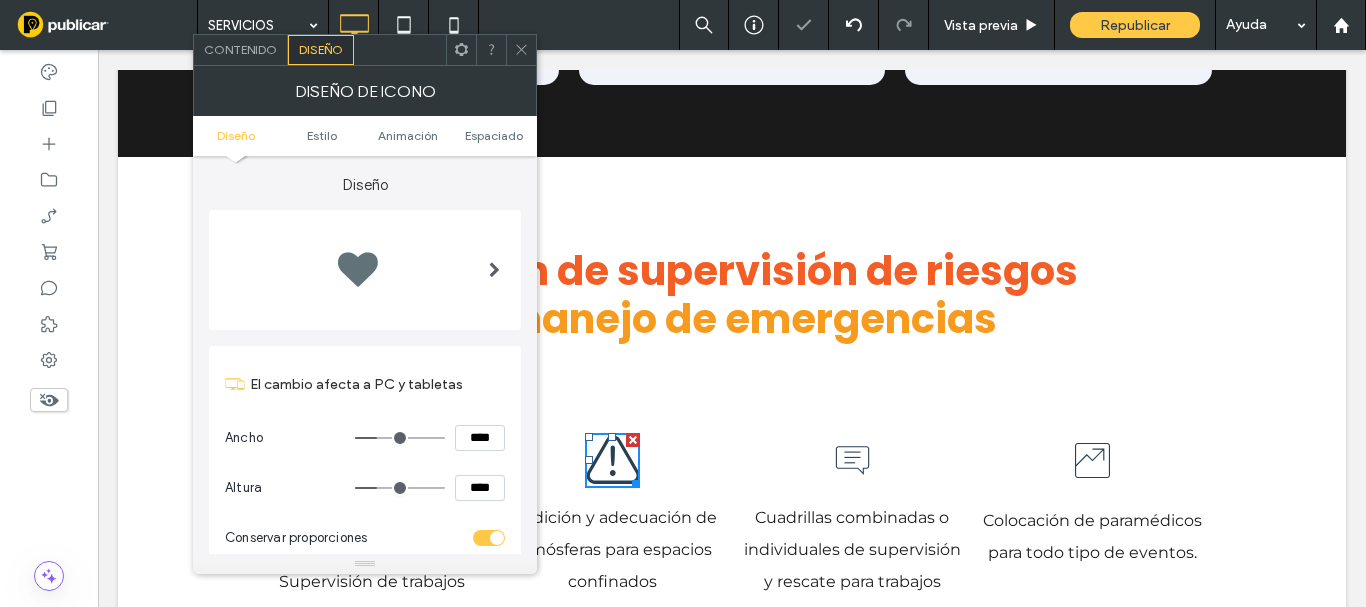 scroll, scrollTop: 300, scrollLeft: 0, axis: vertical 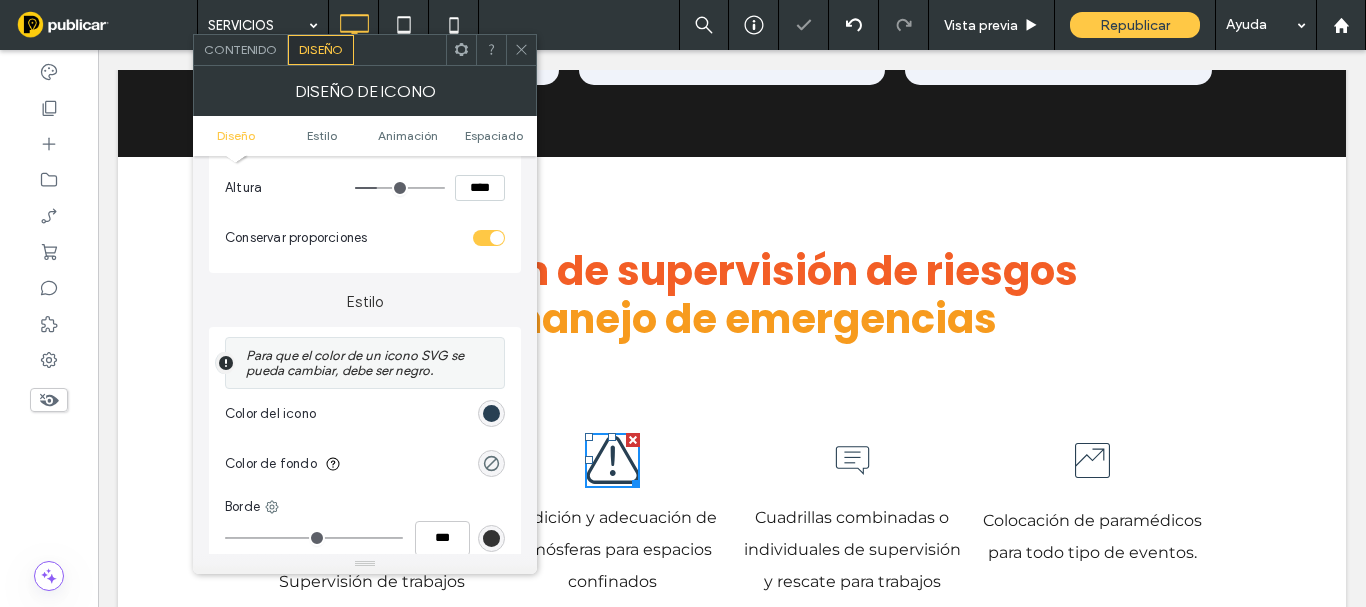 click at bounding box center [491, 413] 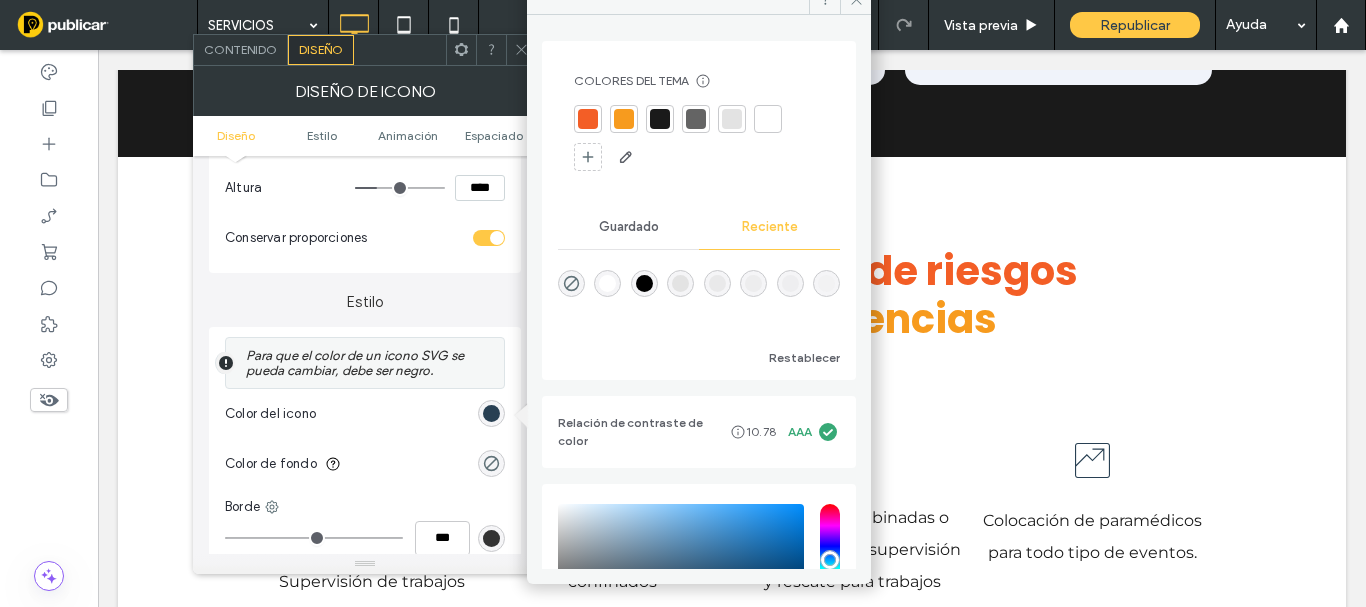 click at bounding box center (588, 119) 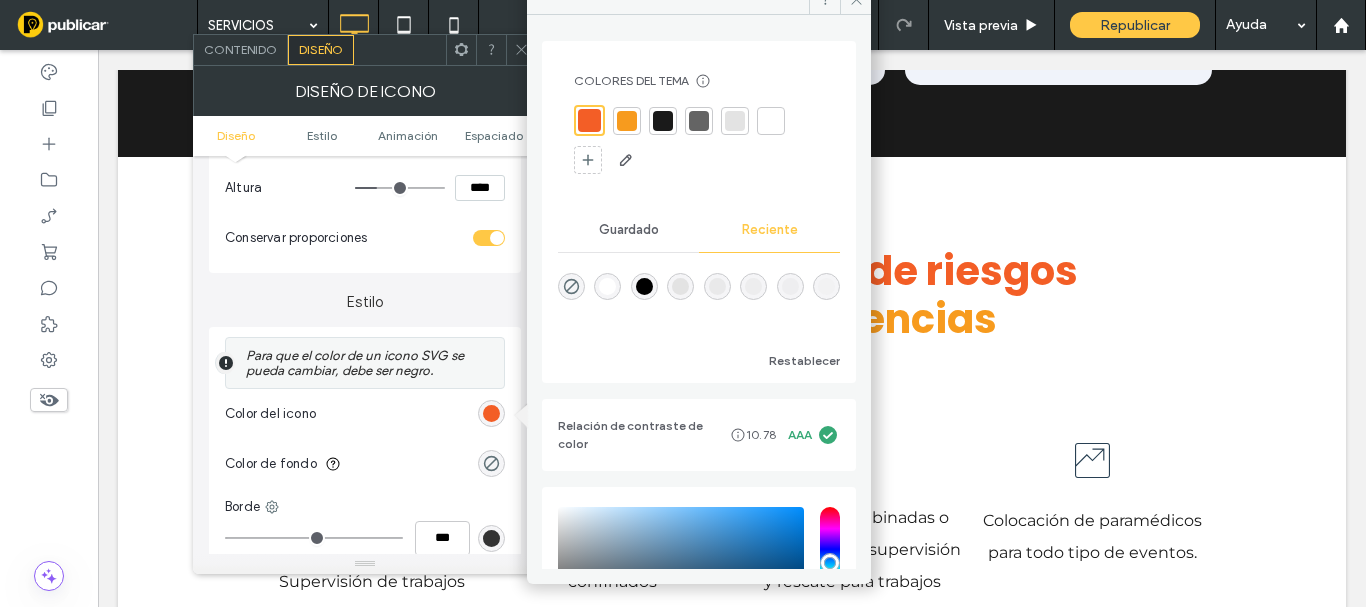 click at bounding box center (521, 50) 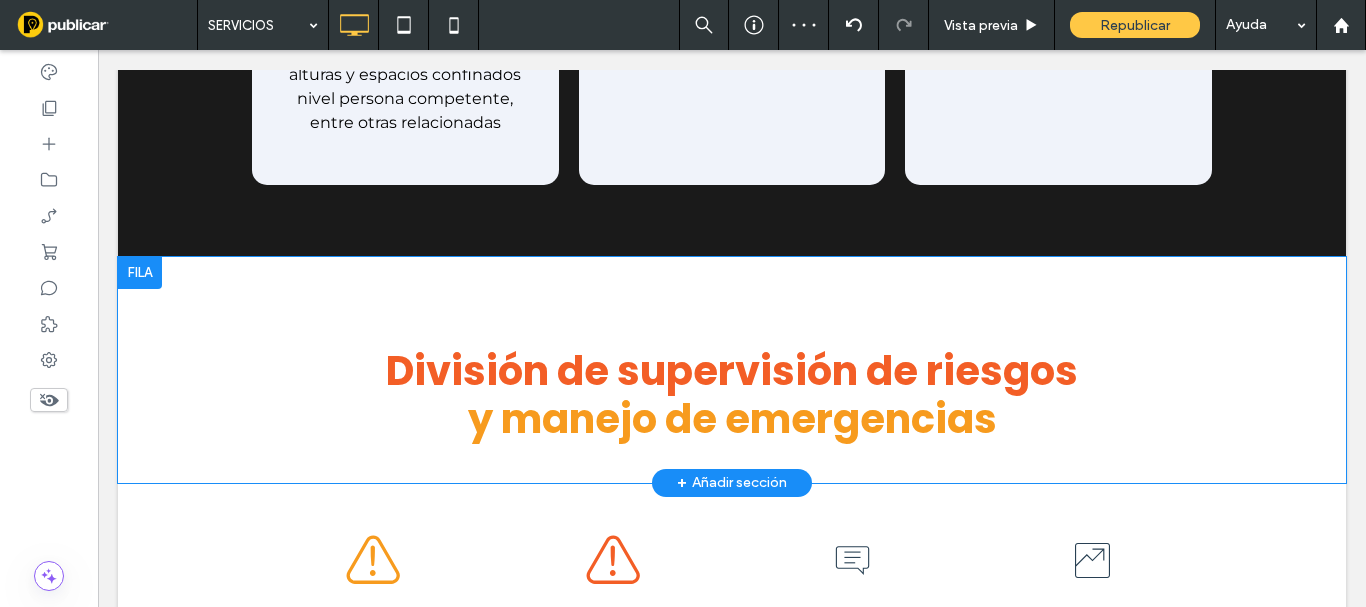 scroll, scrollTop: 3100, scrollLeft: 0, axis: vertical 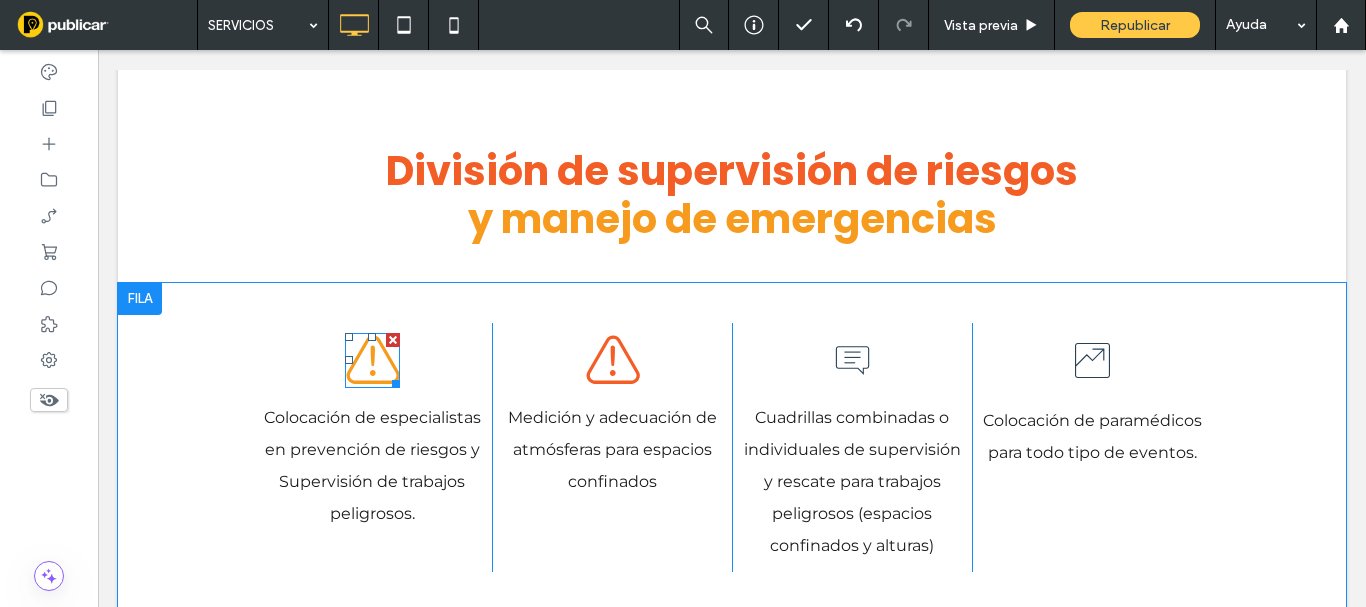 click 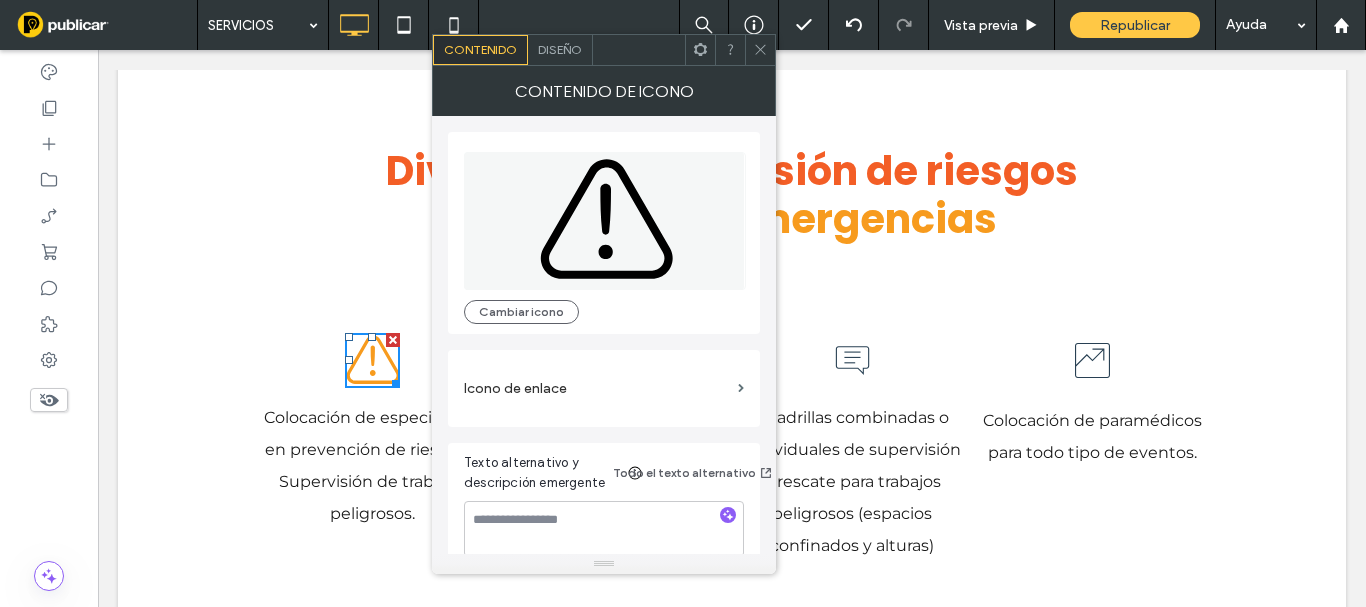click on "Diseño" at bounding box center (560, 49) 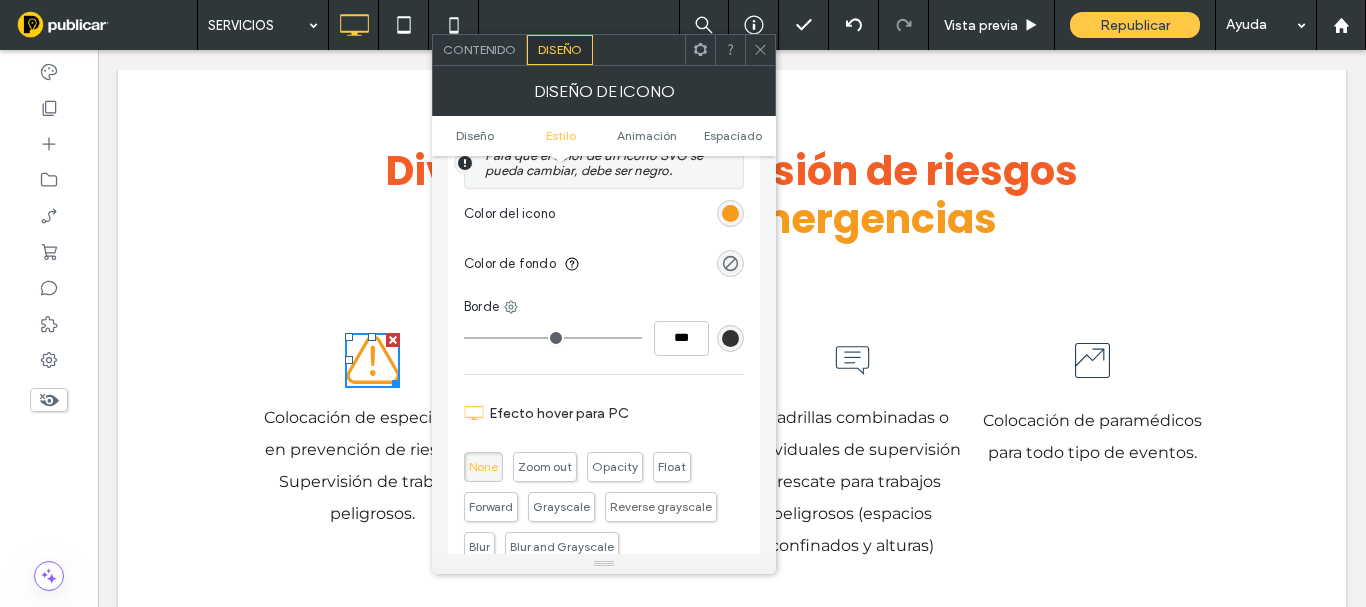 scroll, scrollTop: 700, scrollLeft: 0, axis: vertical 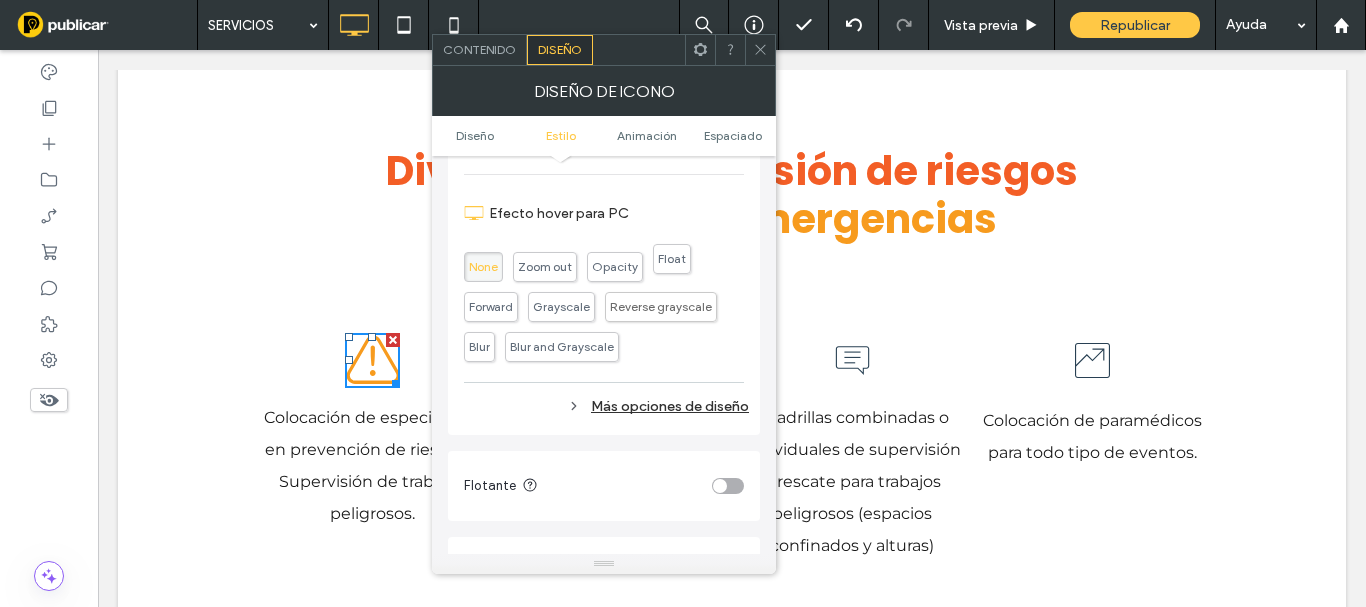 click on "Float" at bounding box center [672, 258] 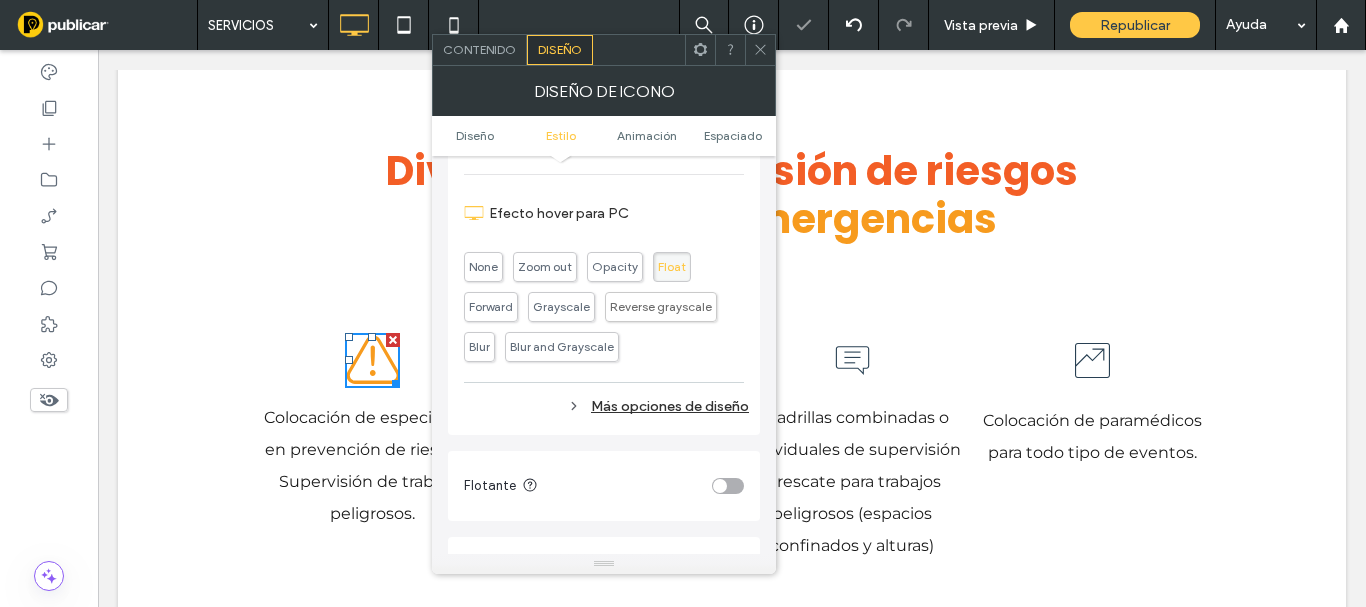 click 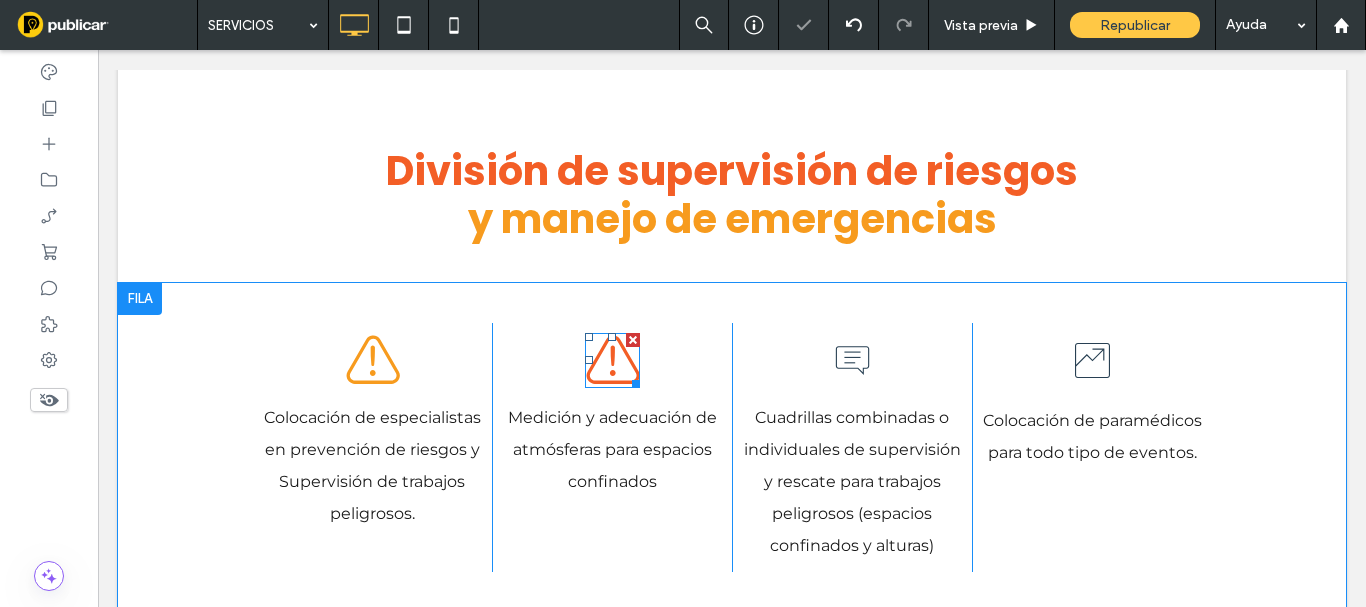 click 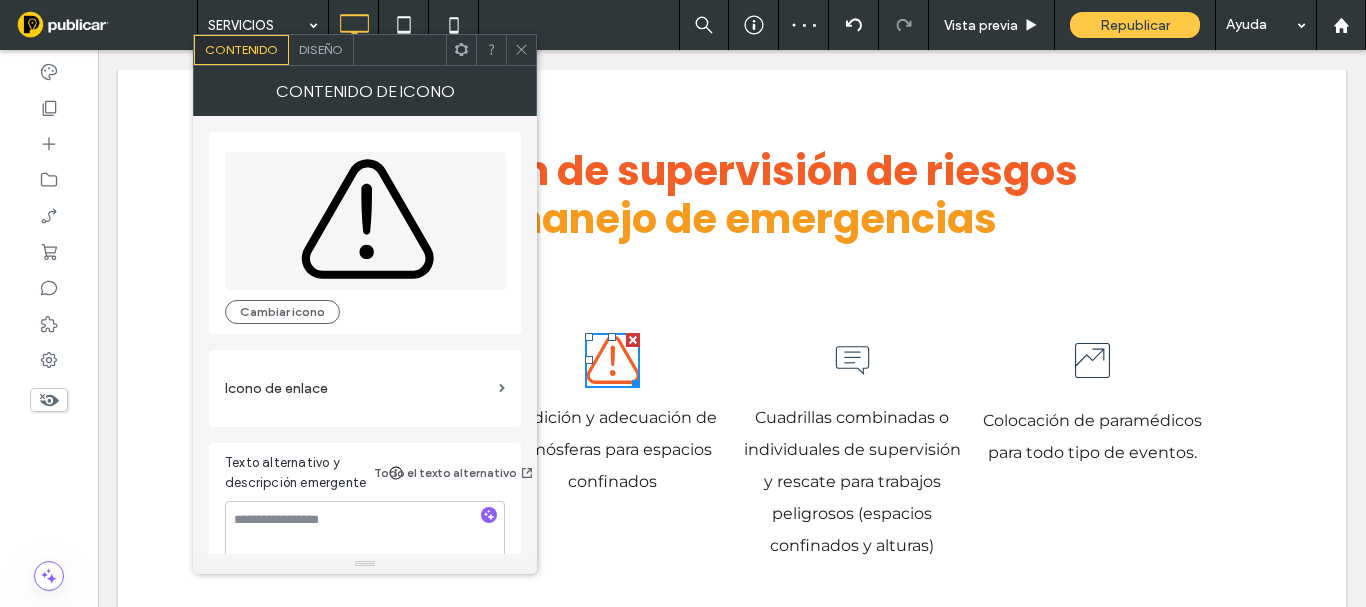 click on "Diseño" at bounding box center (321, 50) 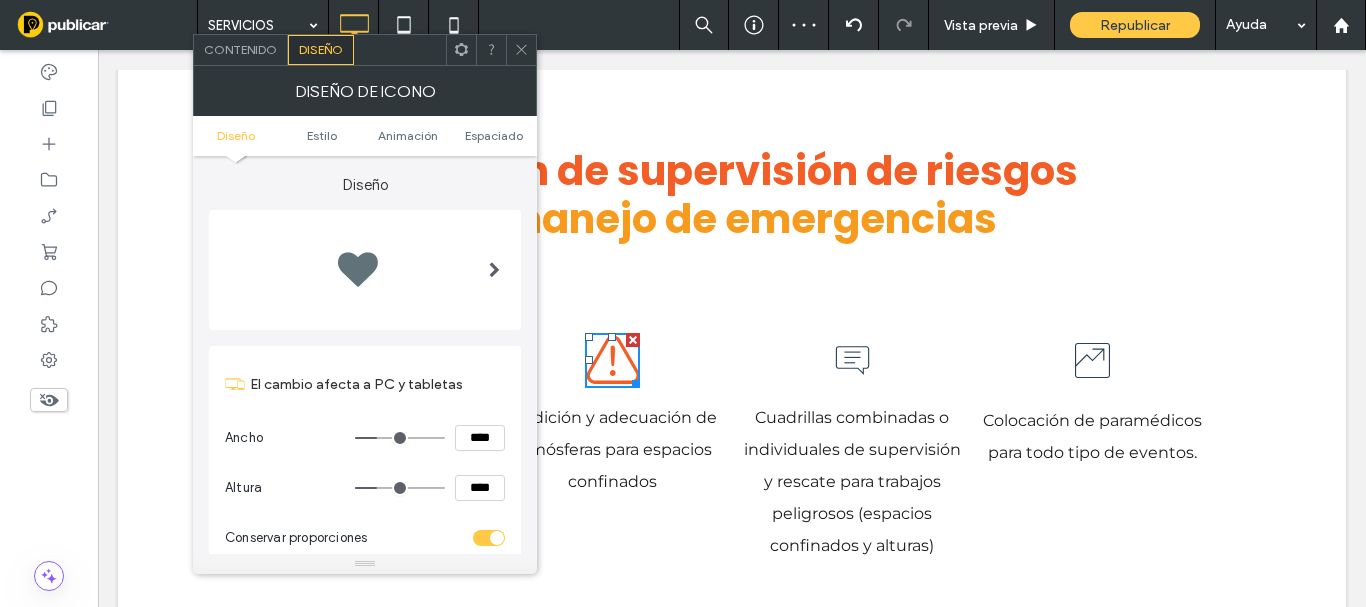 scroll, scrollTop: 500, scrollLeft: 0, axis: vertical 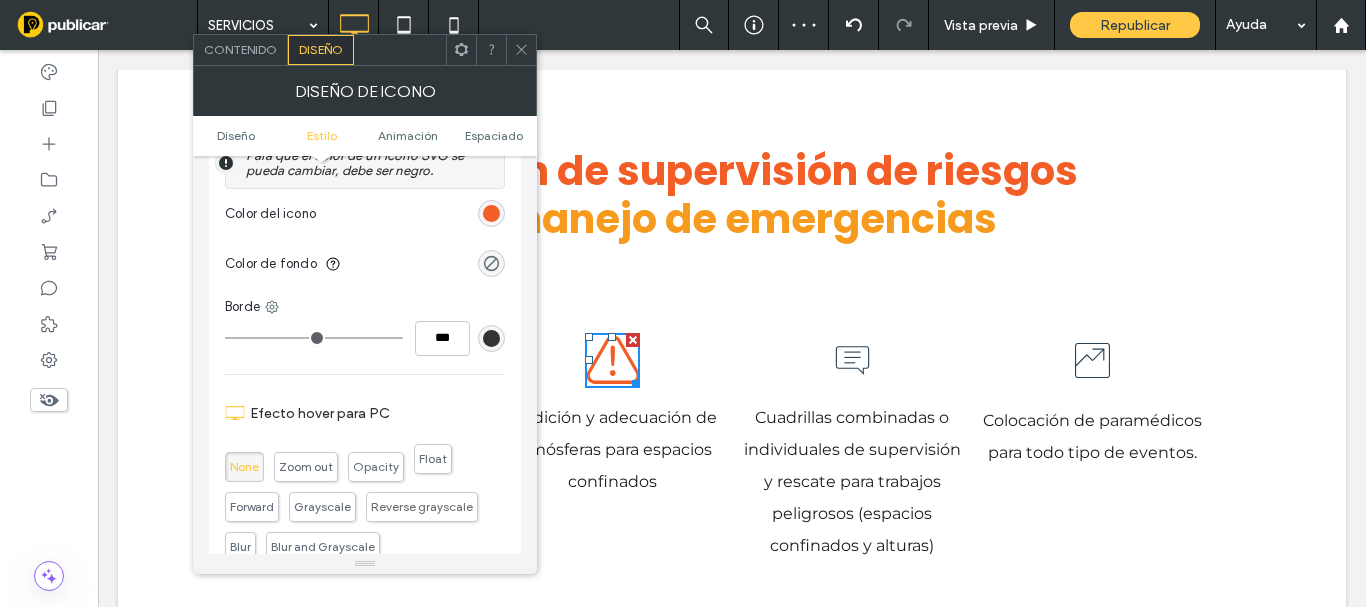 click on "Float" at bounding box center (433, 467) 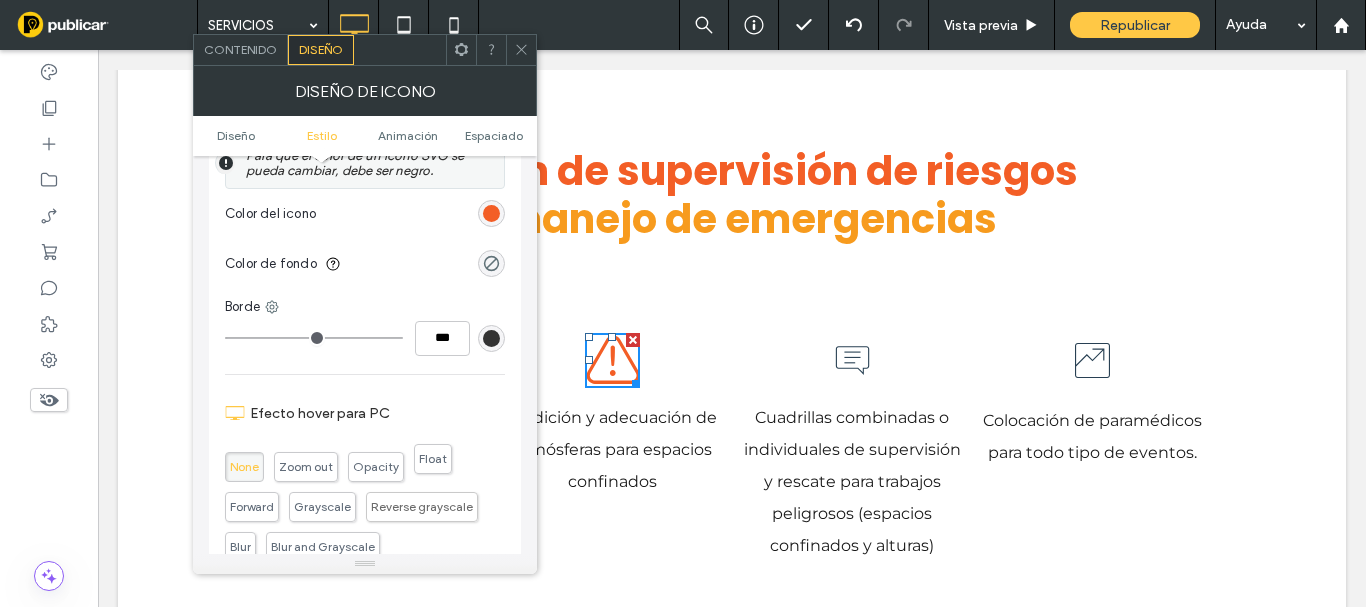 click on "Float" at bounding box center [433, 467] 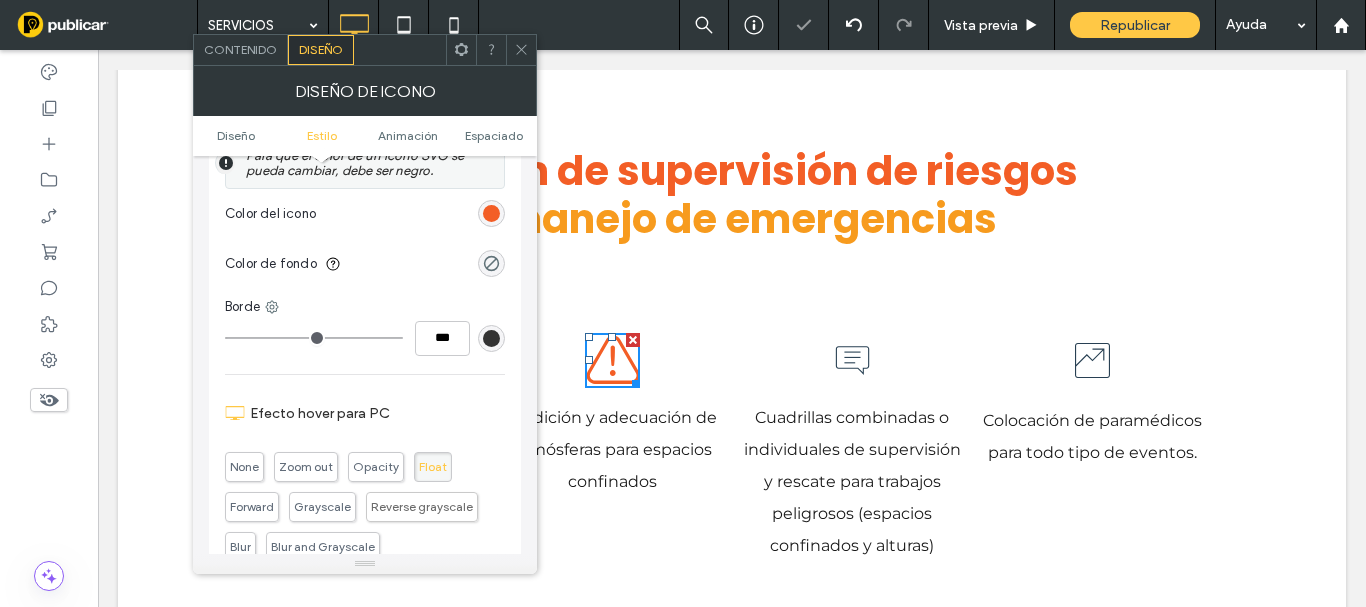 click 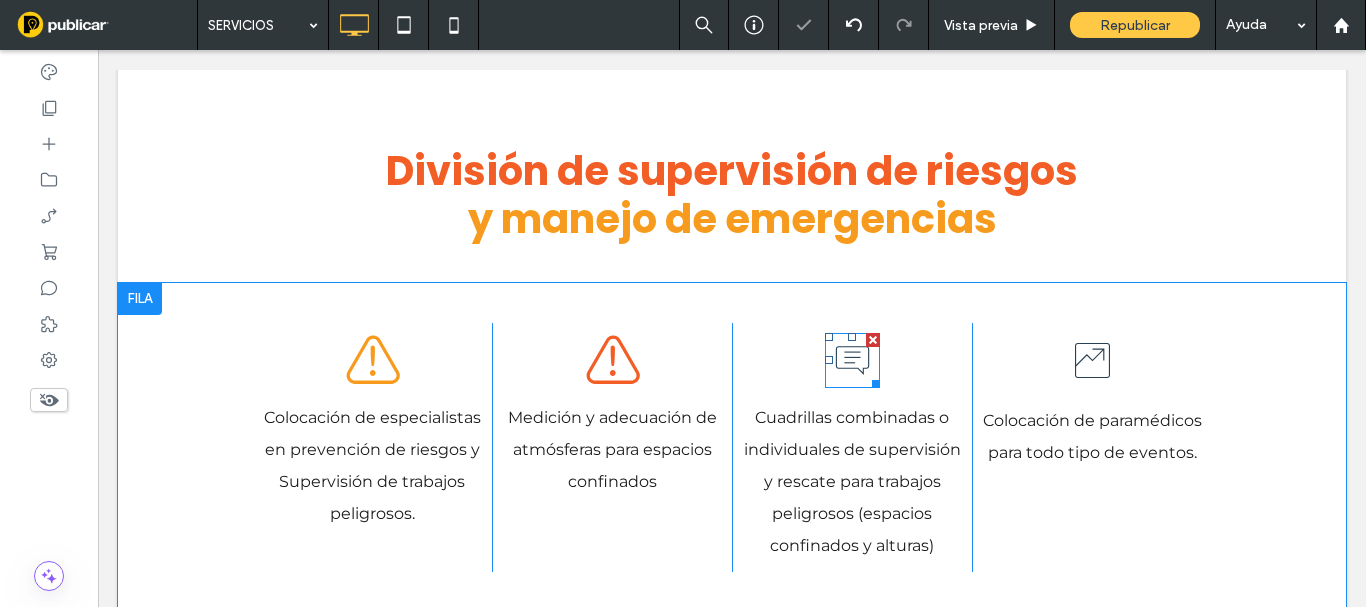 click 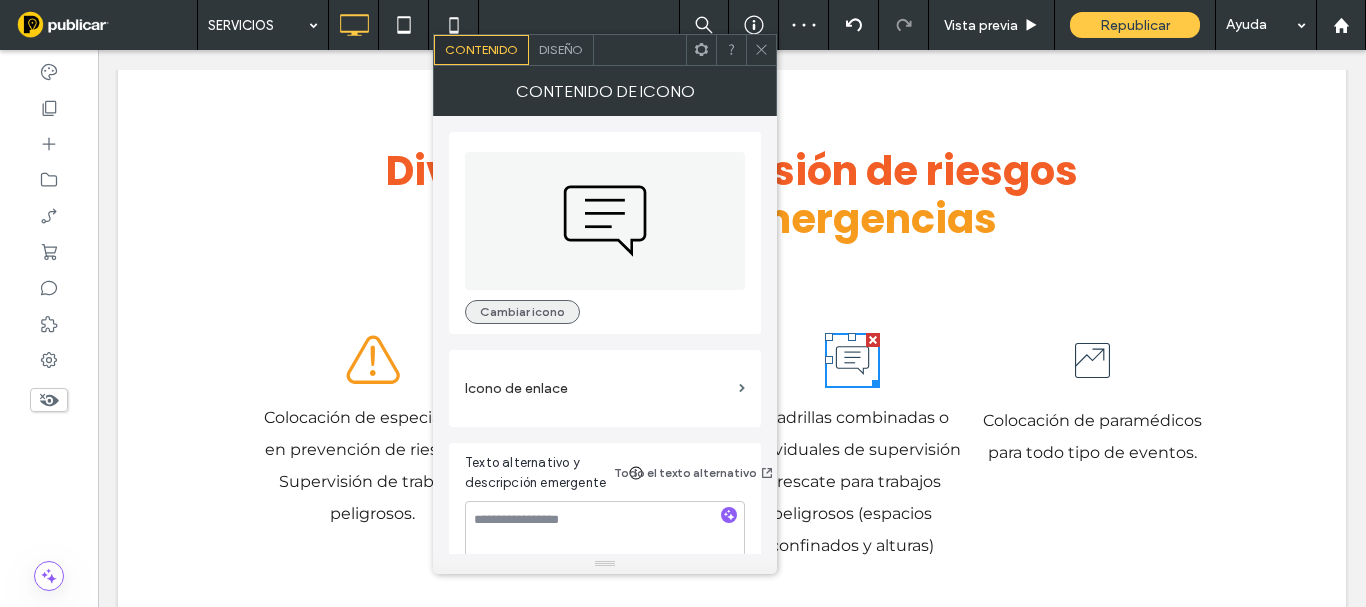 click on "Cambiar icono" at bounding box center (522, 312) 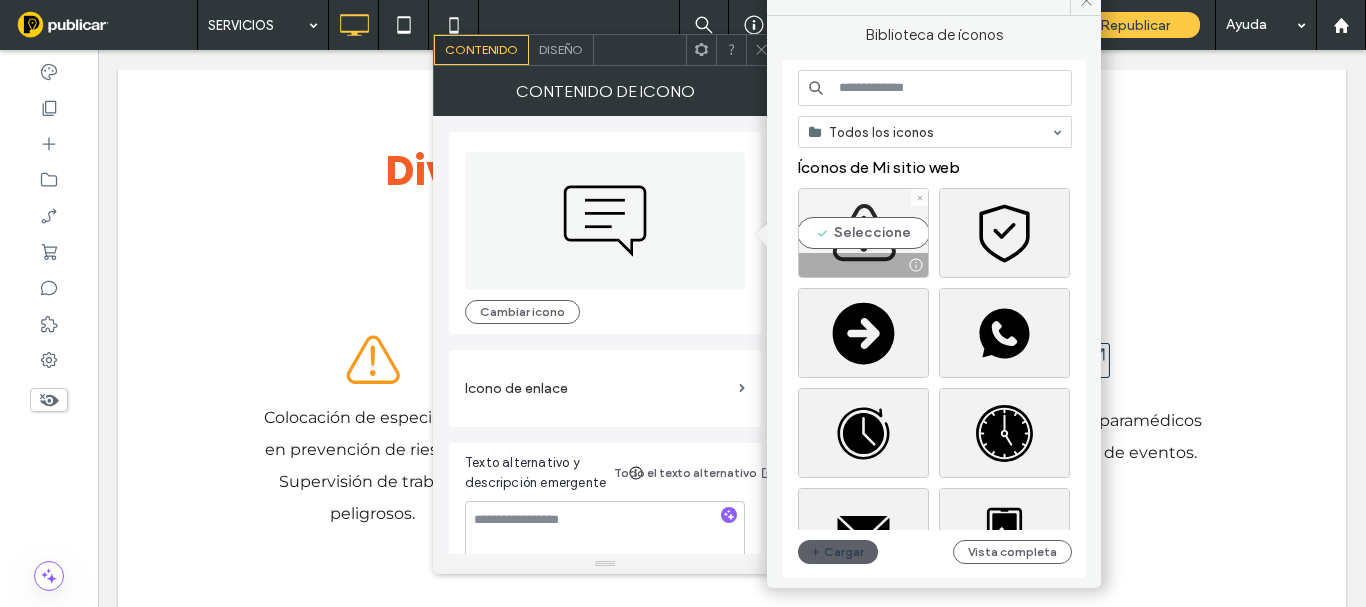 click on "Seleccione" at bounding box center [863, 233] 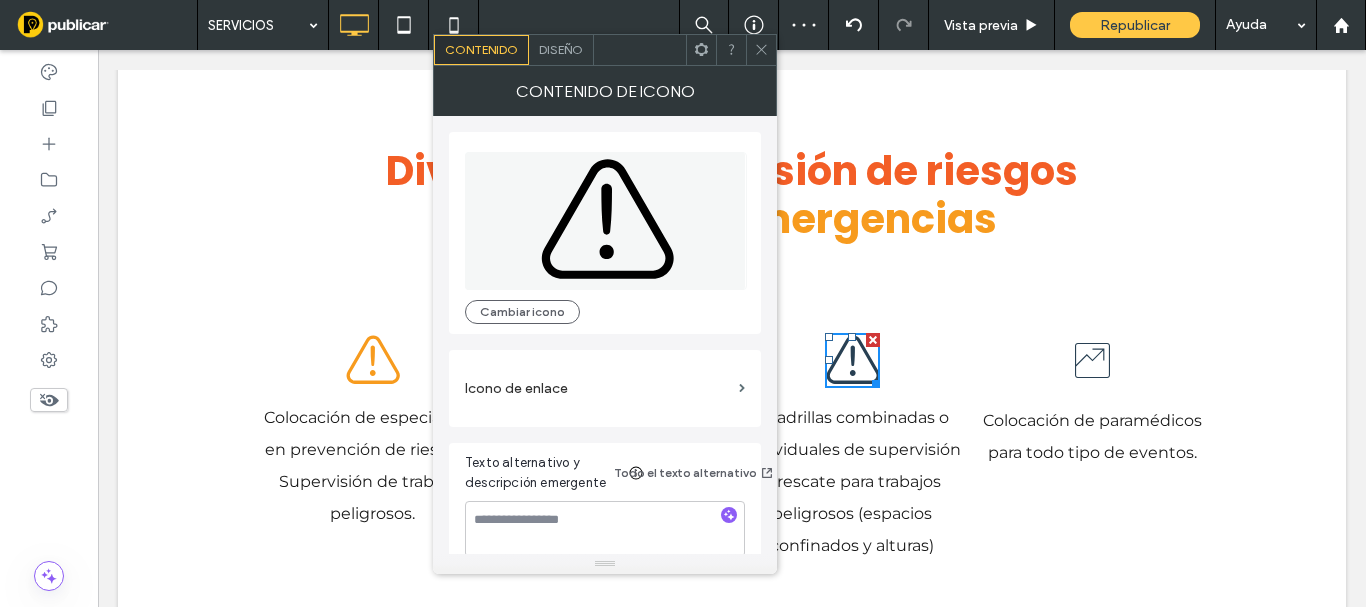click on "Diseño" at bounding box center [561, 49] 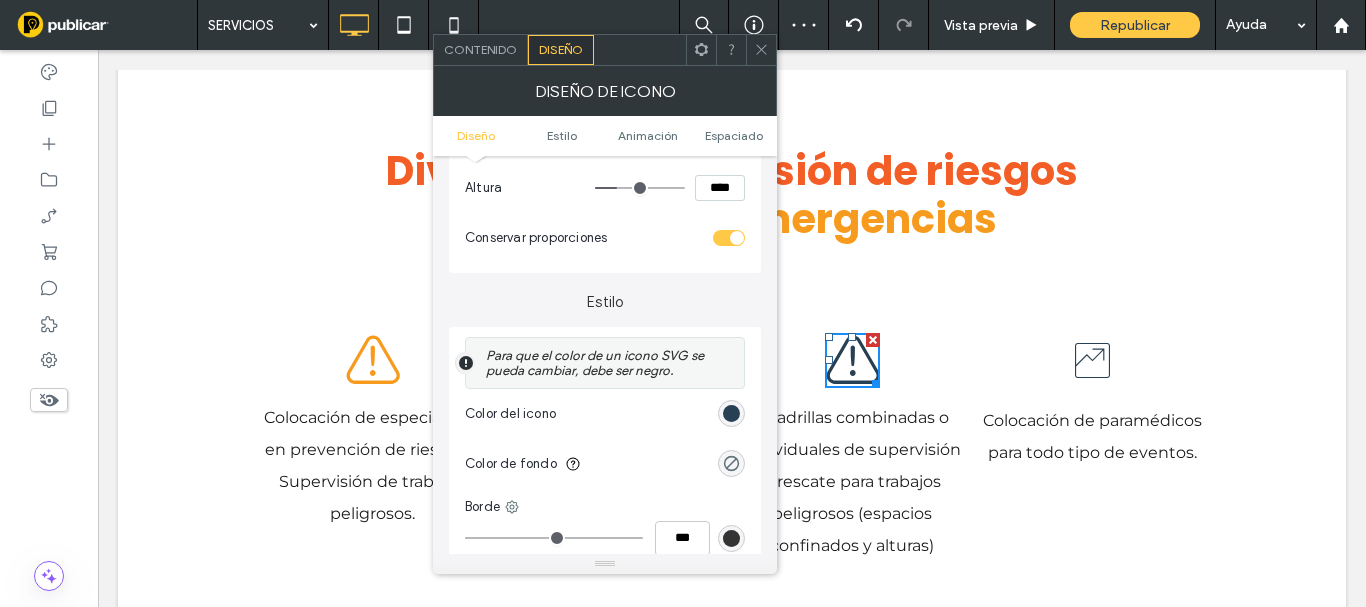 scroll, scrollTop: 500, scrollLeft: 0, axis: vertical 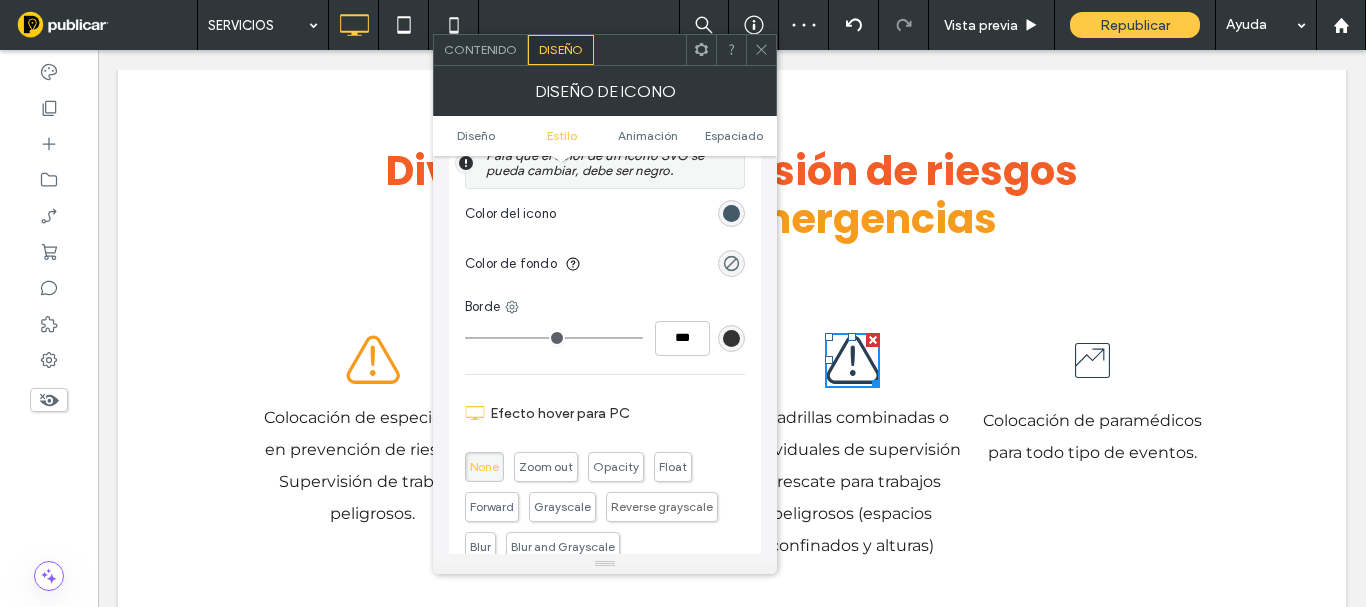click at bounding box center [731, 213] 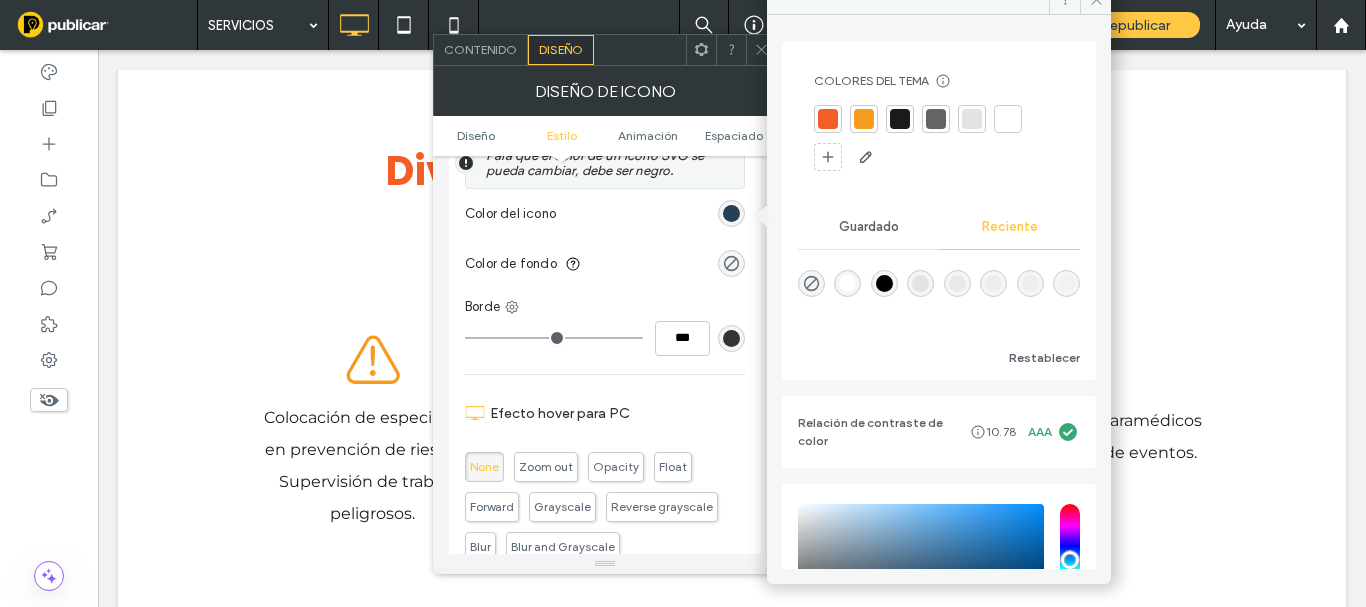 click at bounding box center (864, 119) 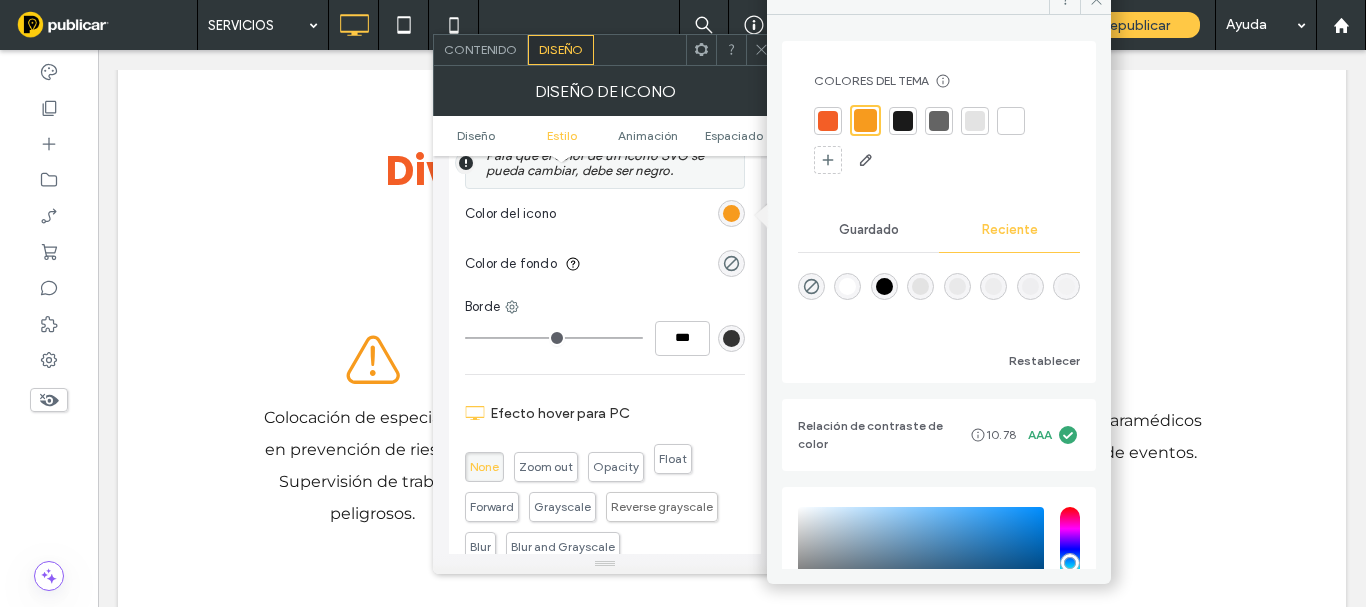 click on "Float" at bounding box center [673, 459] 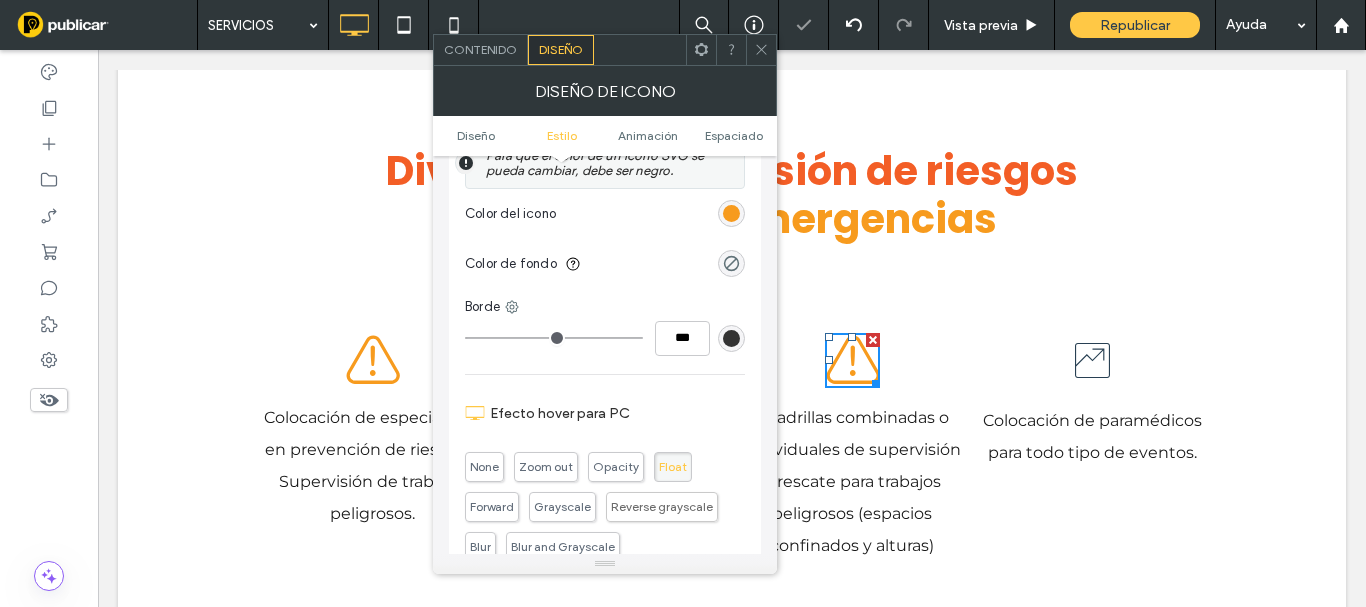 click 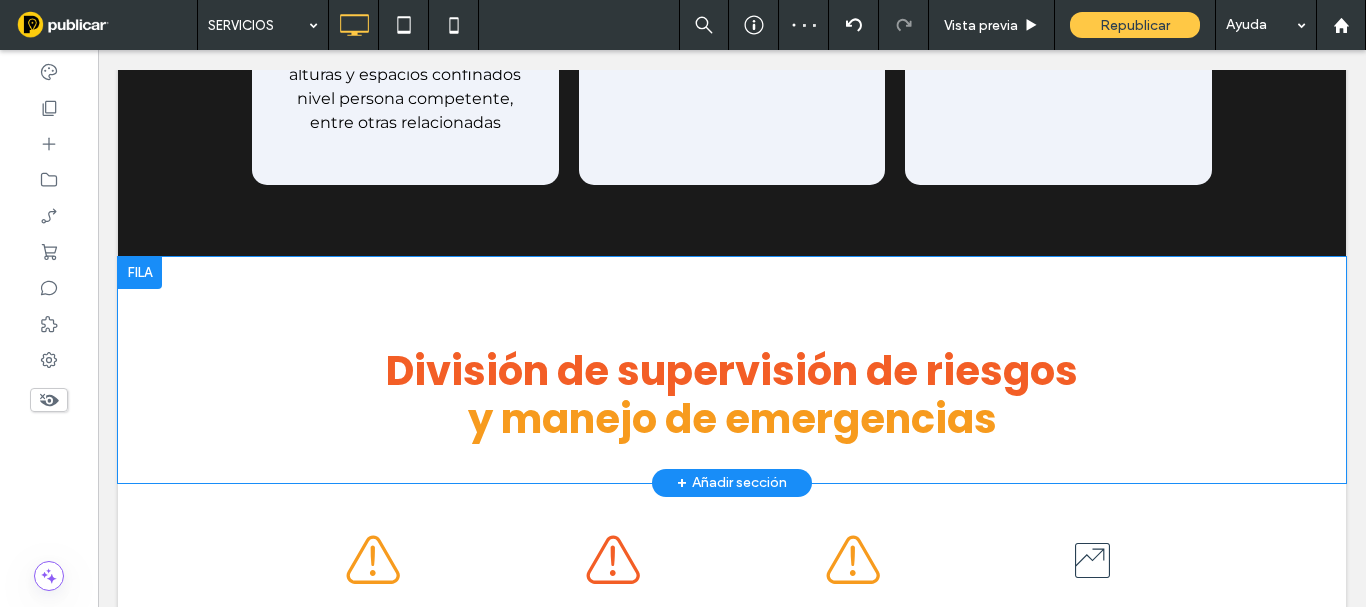 scroll, scrollTop: 3100, scrollLeft: 0, axis: vertical 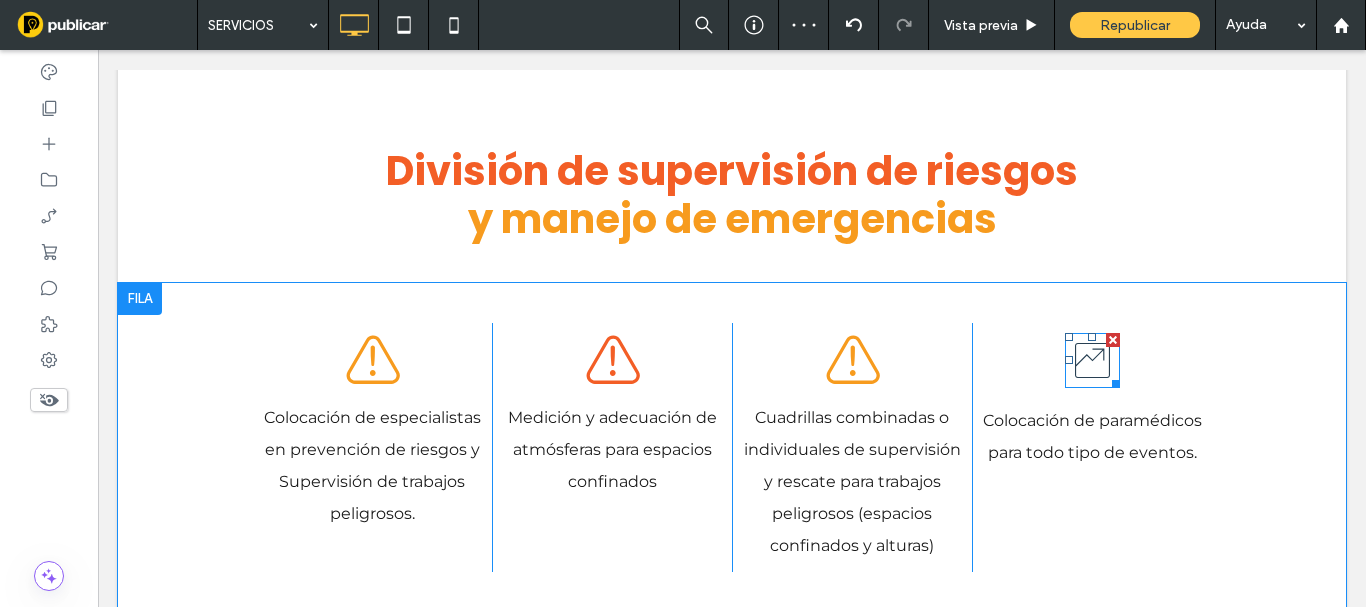 click 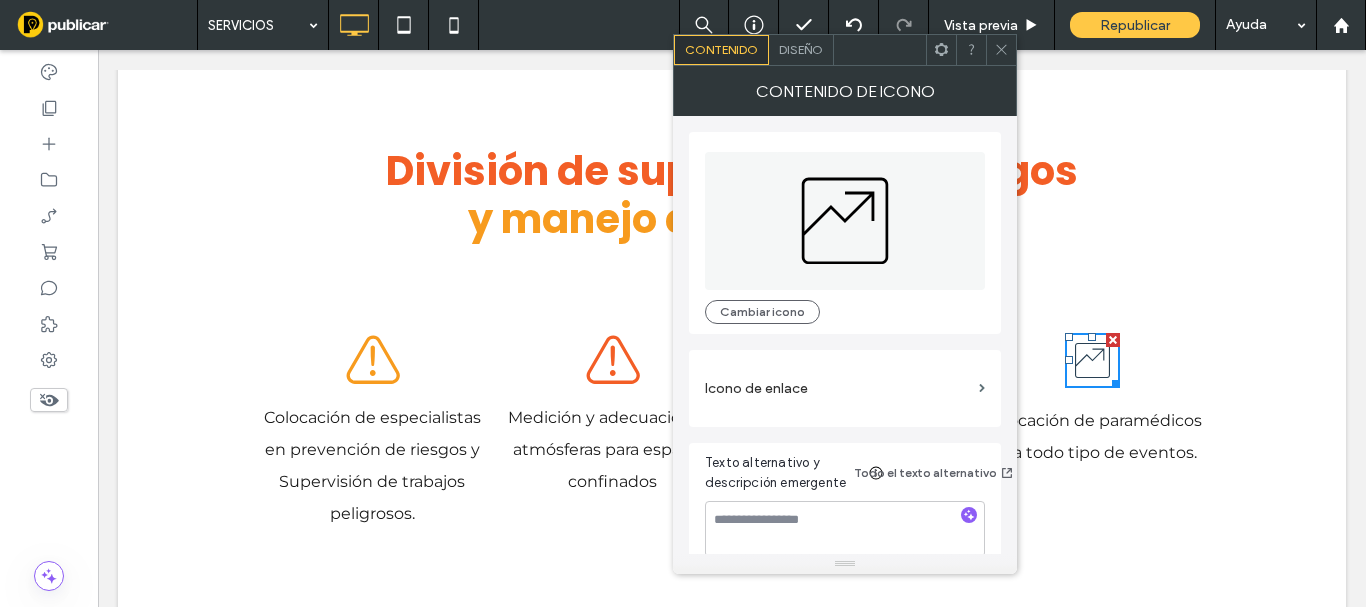 click on "Diseño" at bounding box center (801, 50) 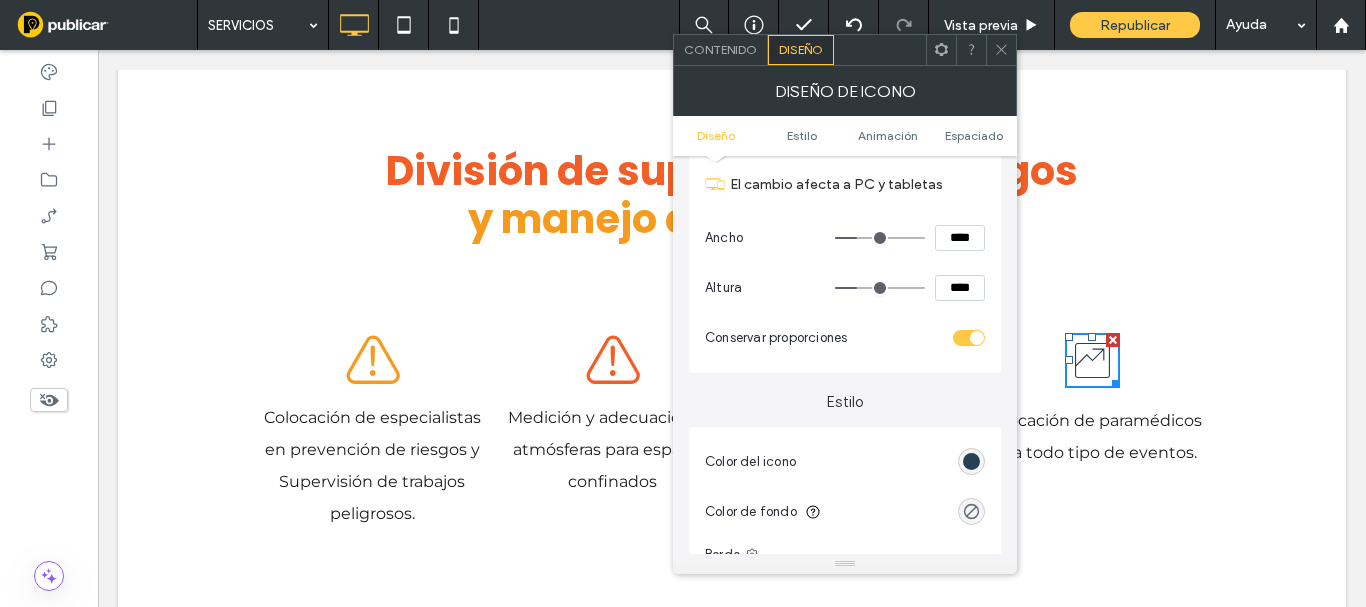 scroll, scrollTop: 0, scrollLeft: 0, axis: both 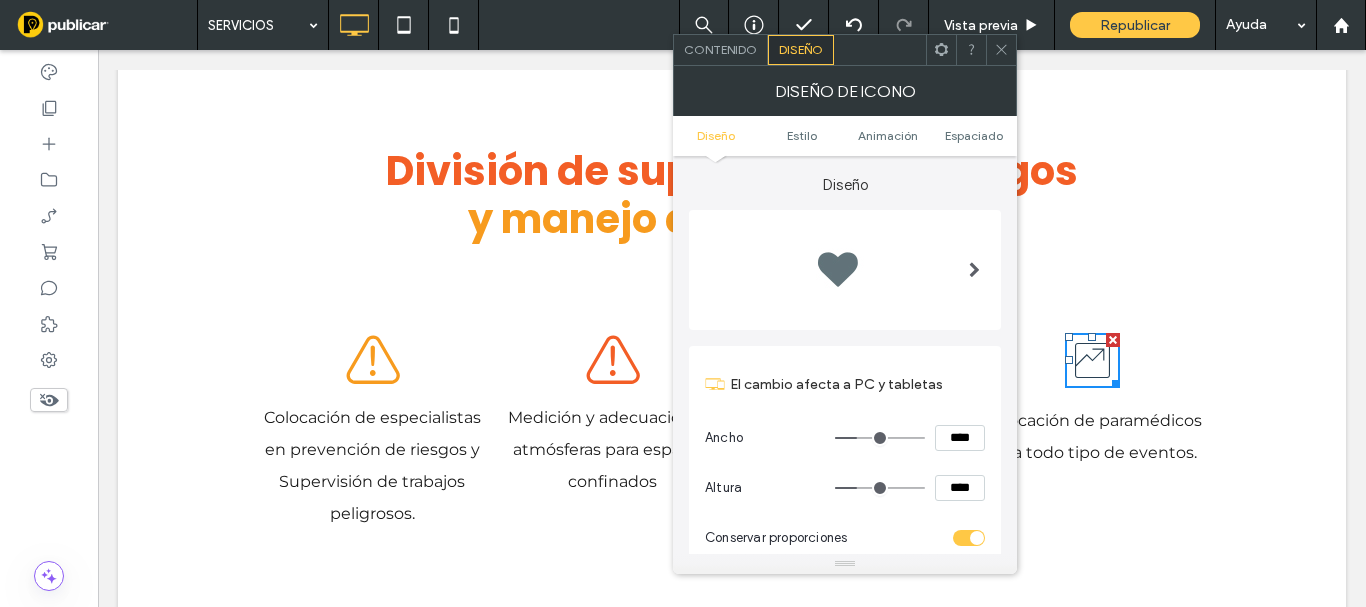 click on "Contenido" at bounding box center (721, 50) 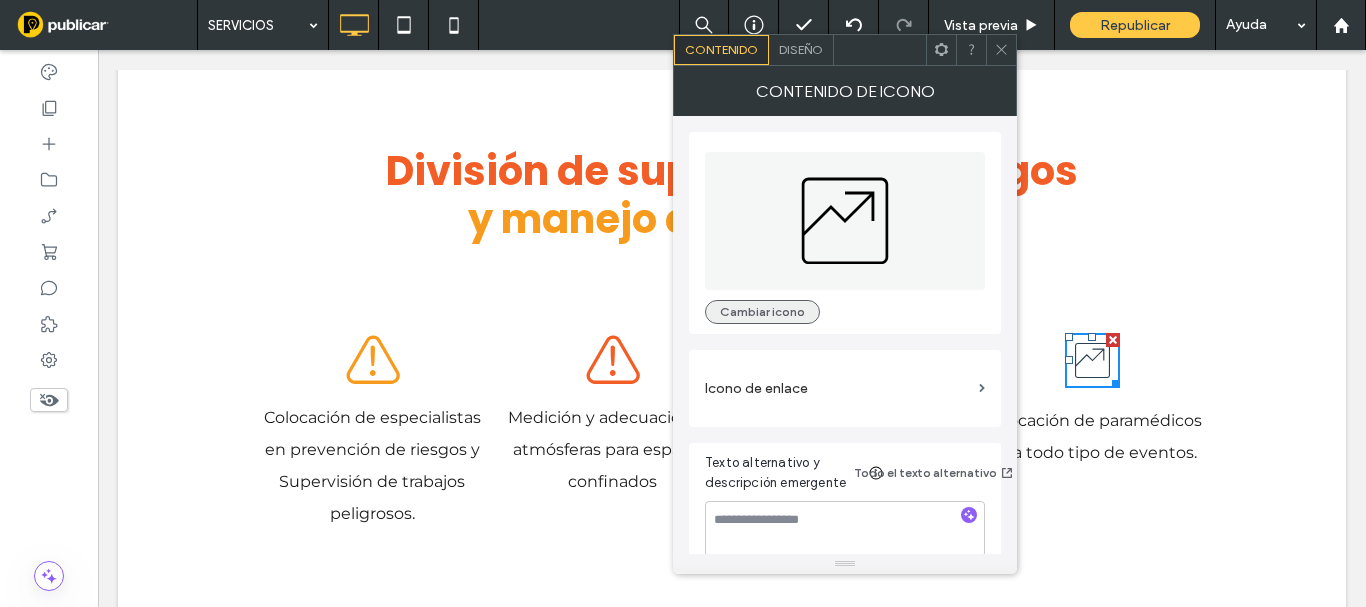 click on "Cambiar icono" at bounding box center (762, 312) 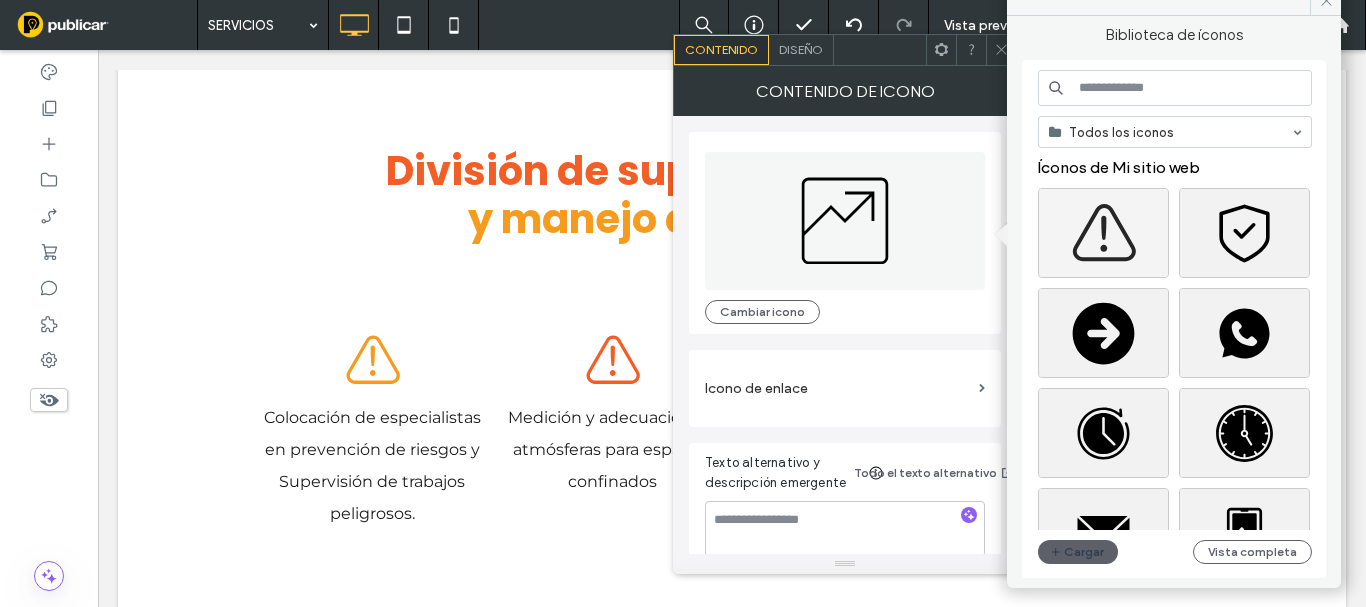 click at bounding box center (1103, 233) 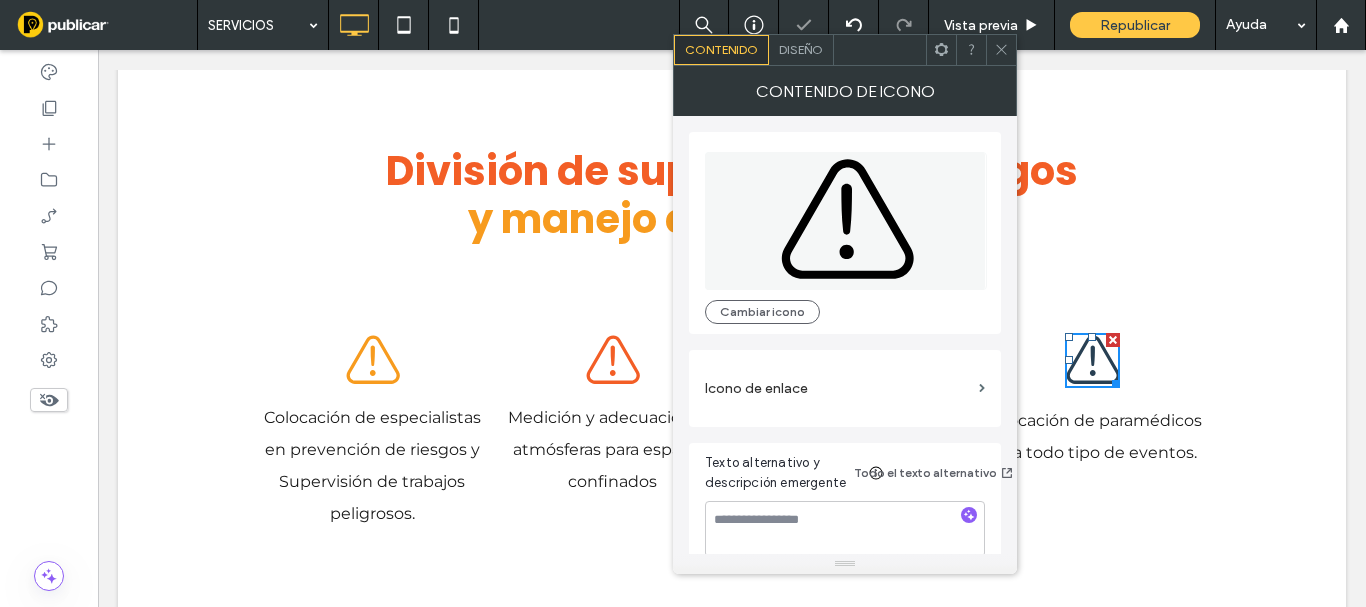click on "Diseño" at bounding box center [801, 50] 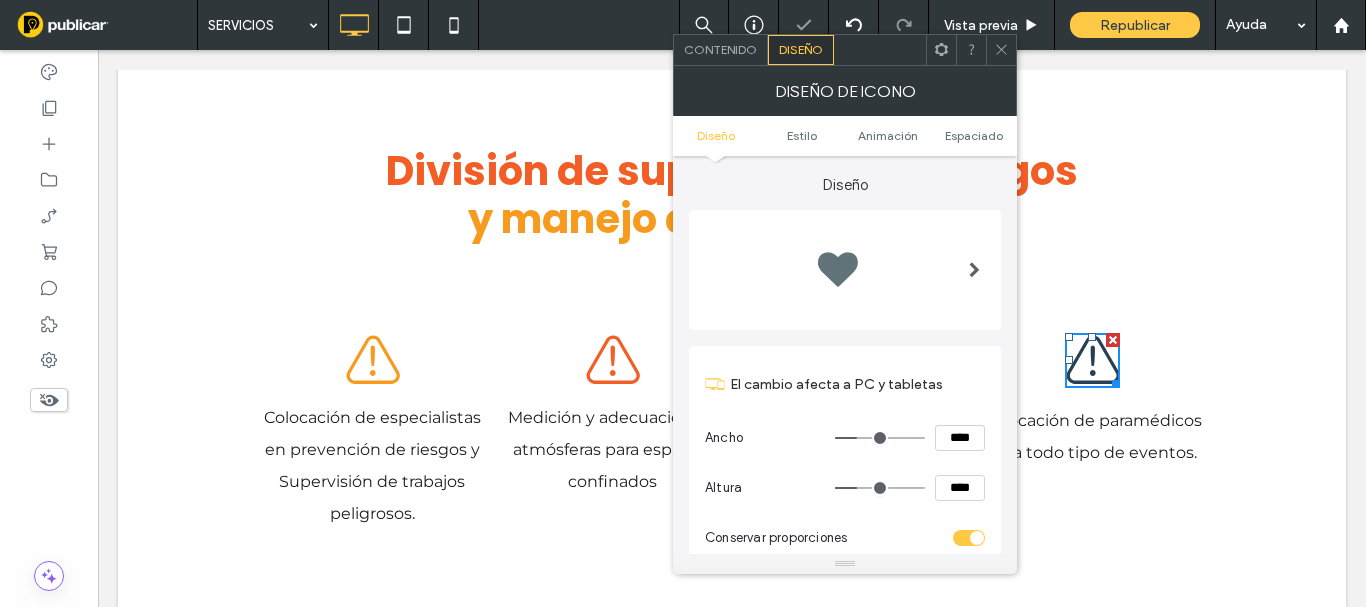 scroll, scrollTop: 300, scrollLeft: 0, axis: vertical 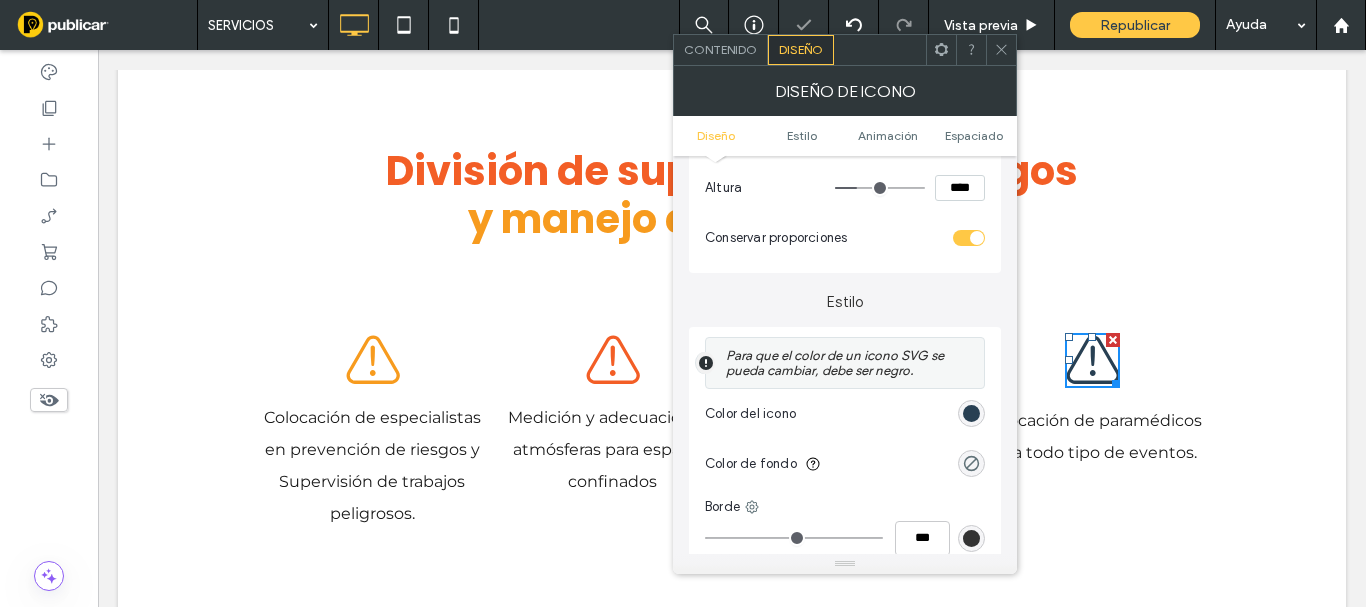 click at bounding box center (971, 413) 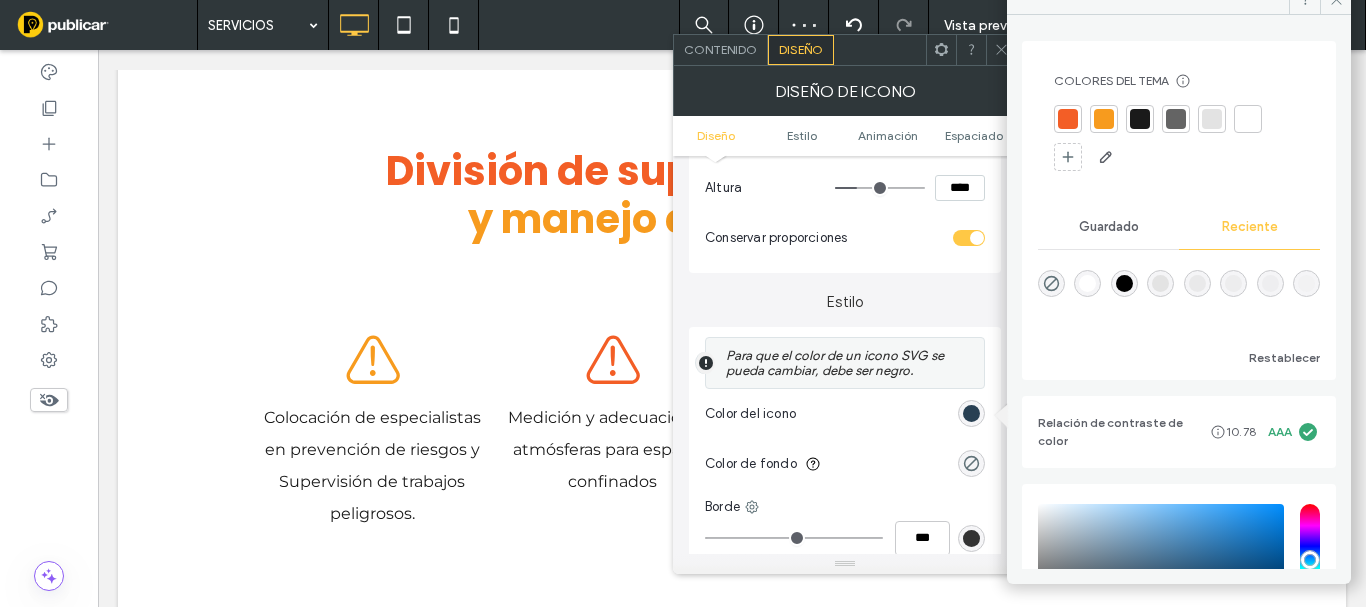 click at bounding box center (1068, 119) 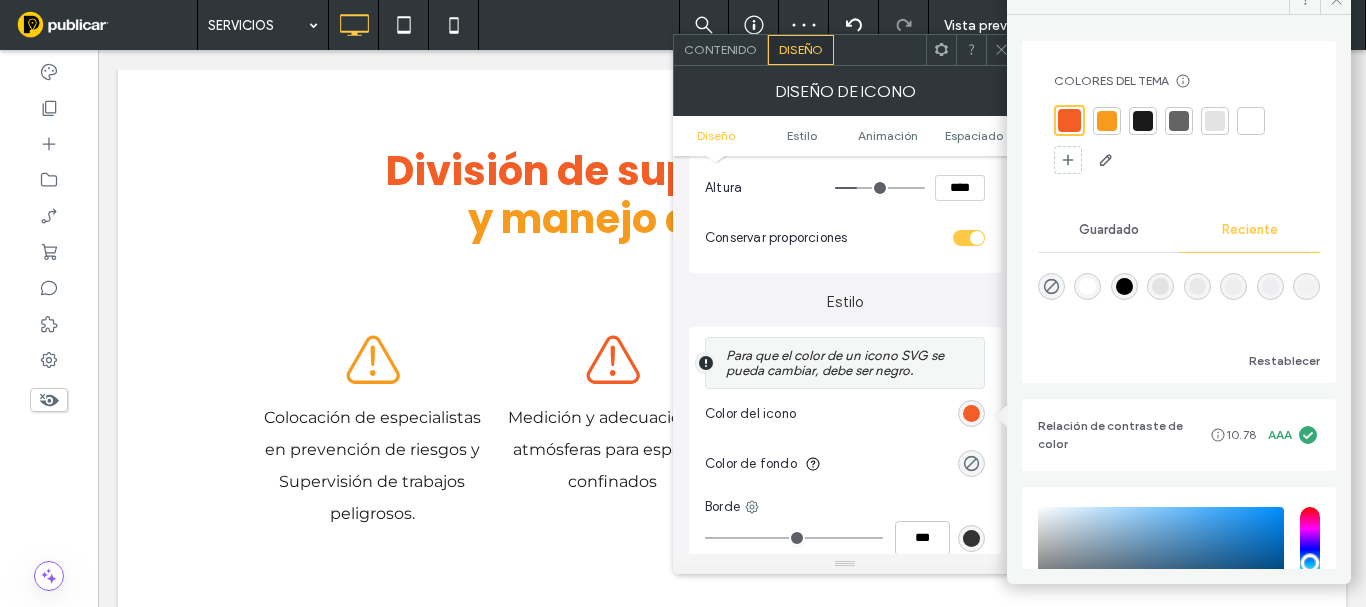 click at bounding box center (1001, 50) 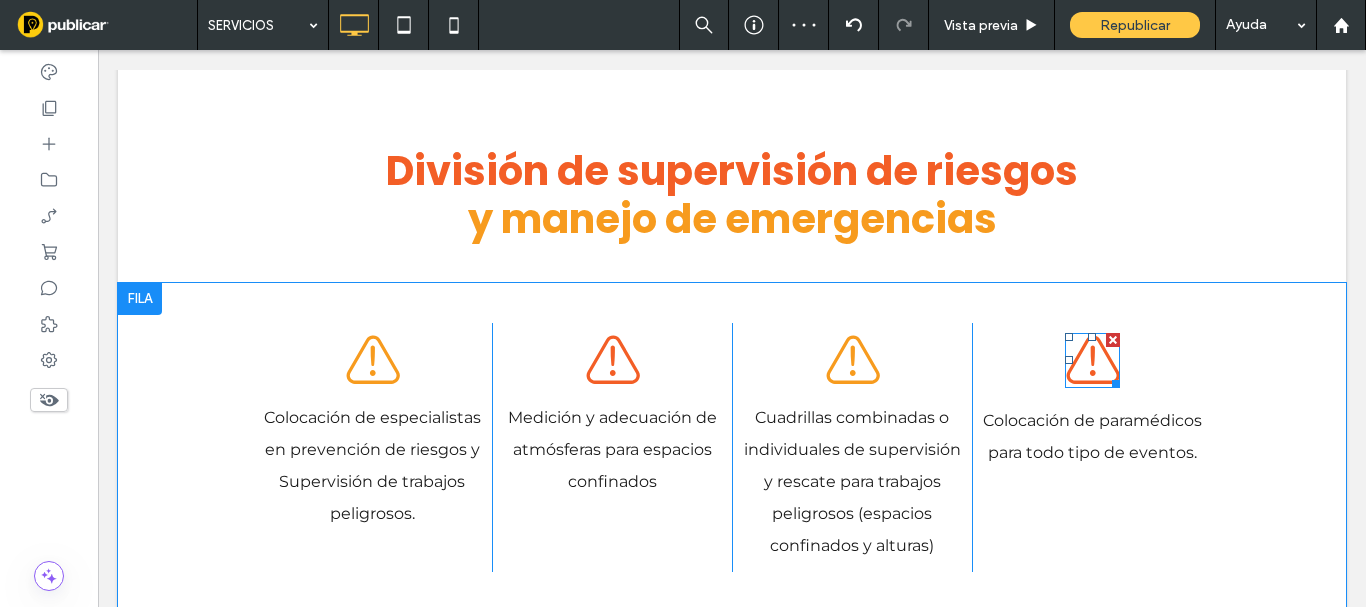 click 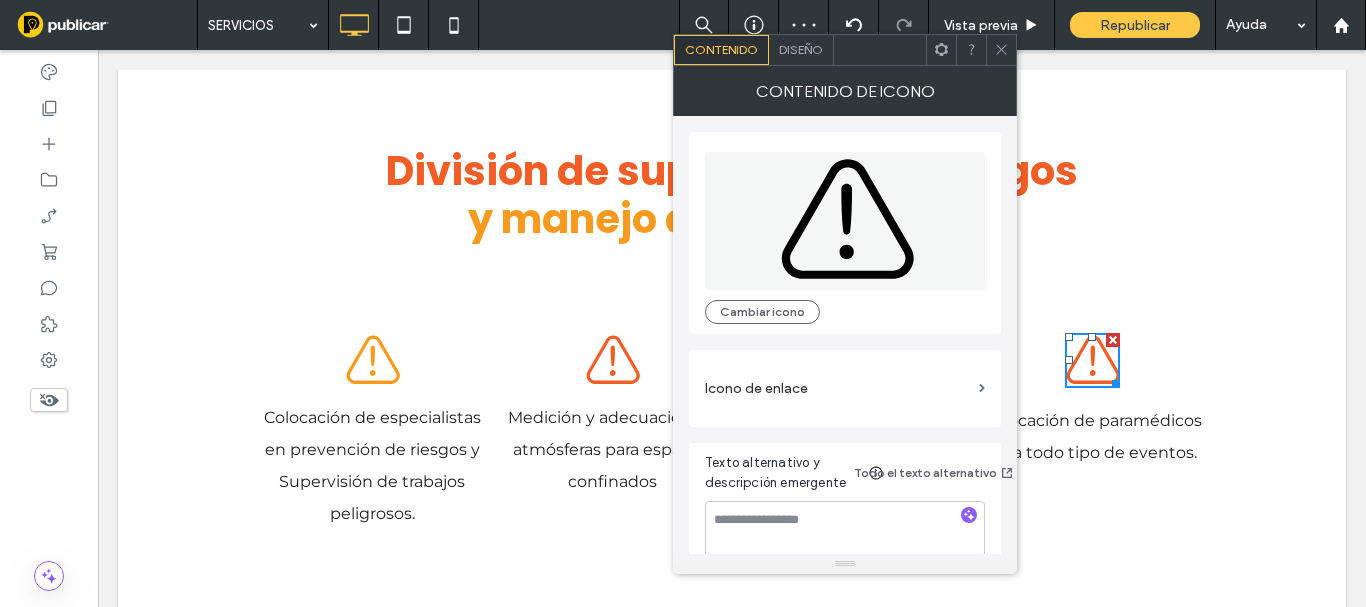 click on "Diseño" at bounding box center (801, 49) 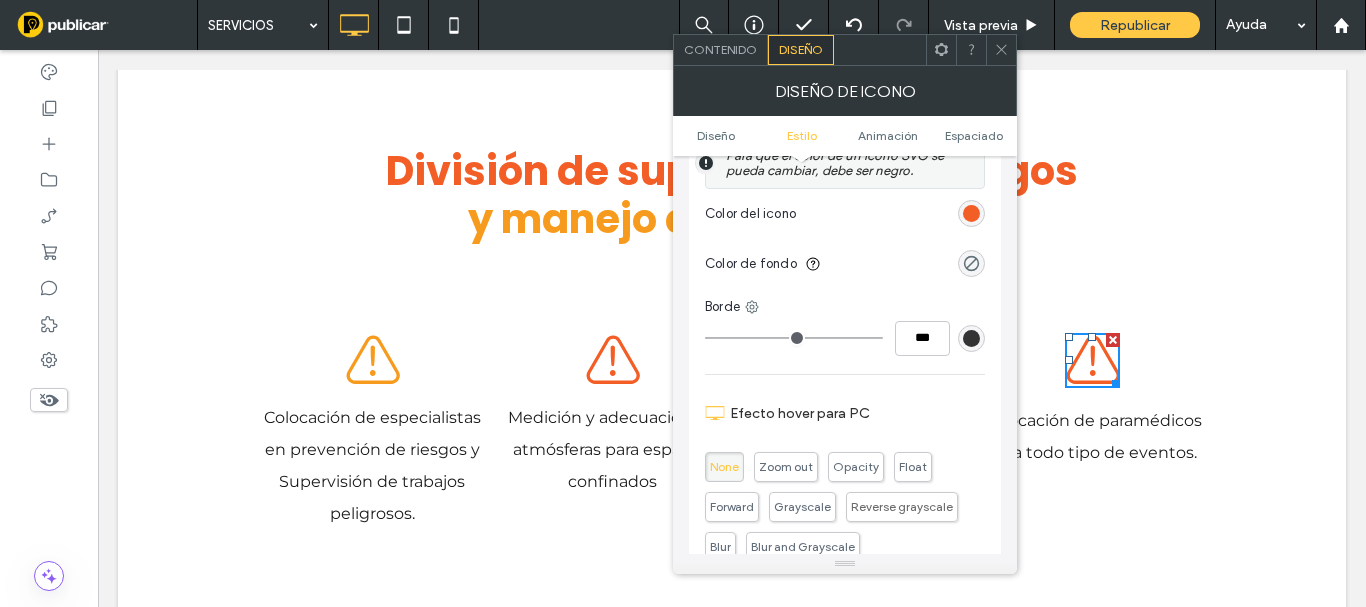 scroll, scrollTop: 600, scrollLeft: 0, axis: vertical 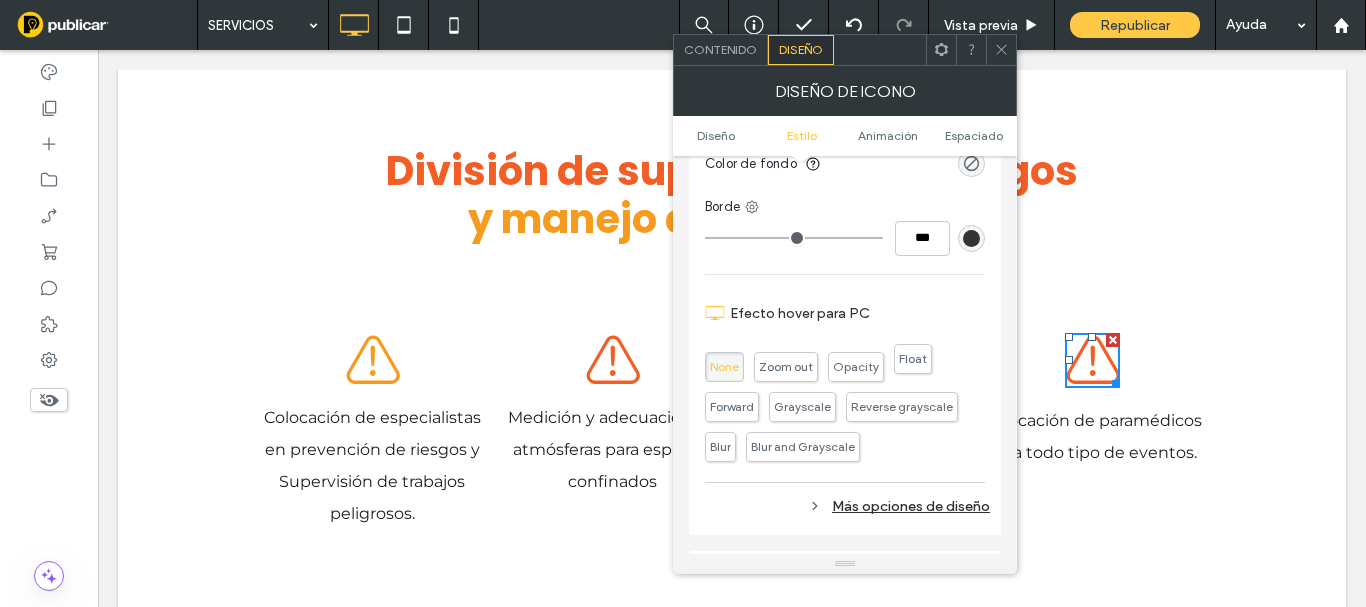 click on "Float" at bounding box center (913, 358) 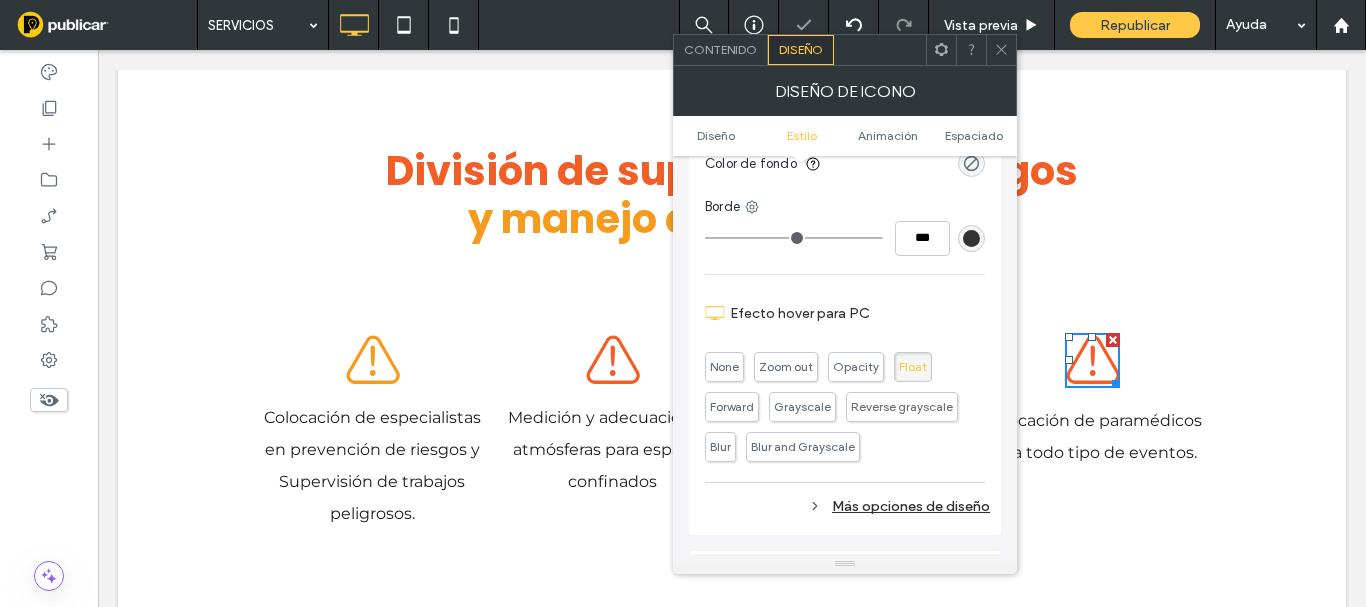 click 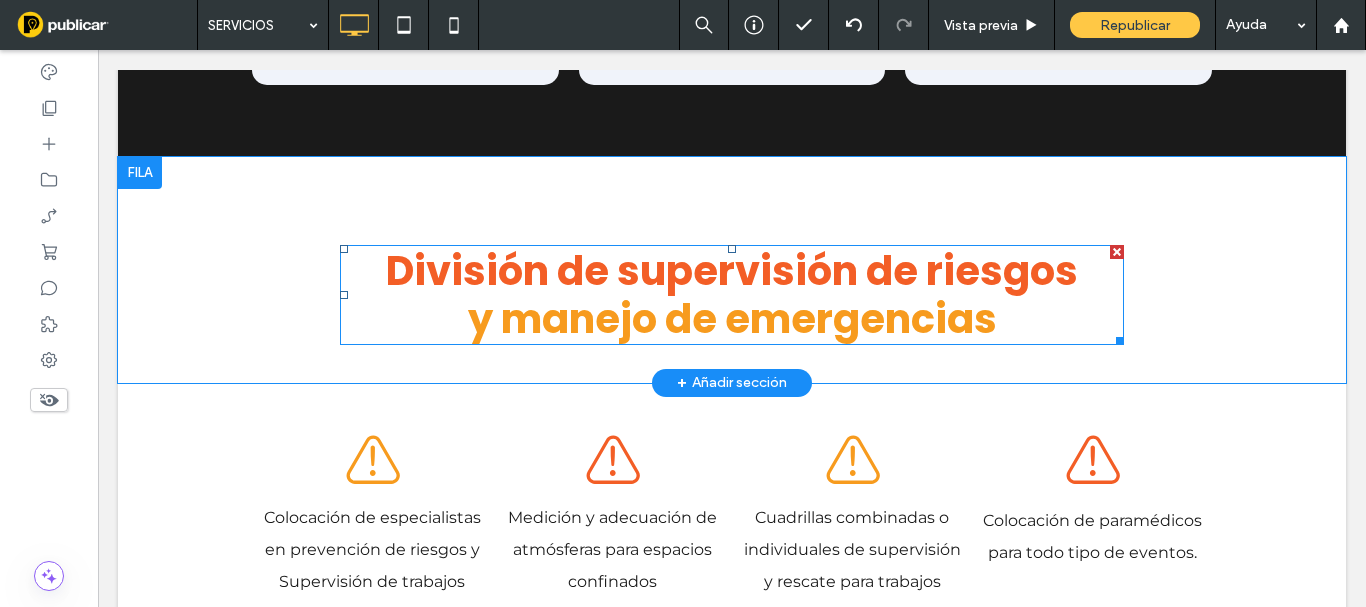 scroll, scrollTop: 2900, scrollLeft: 0, axis: vertical 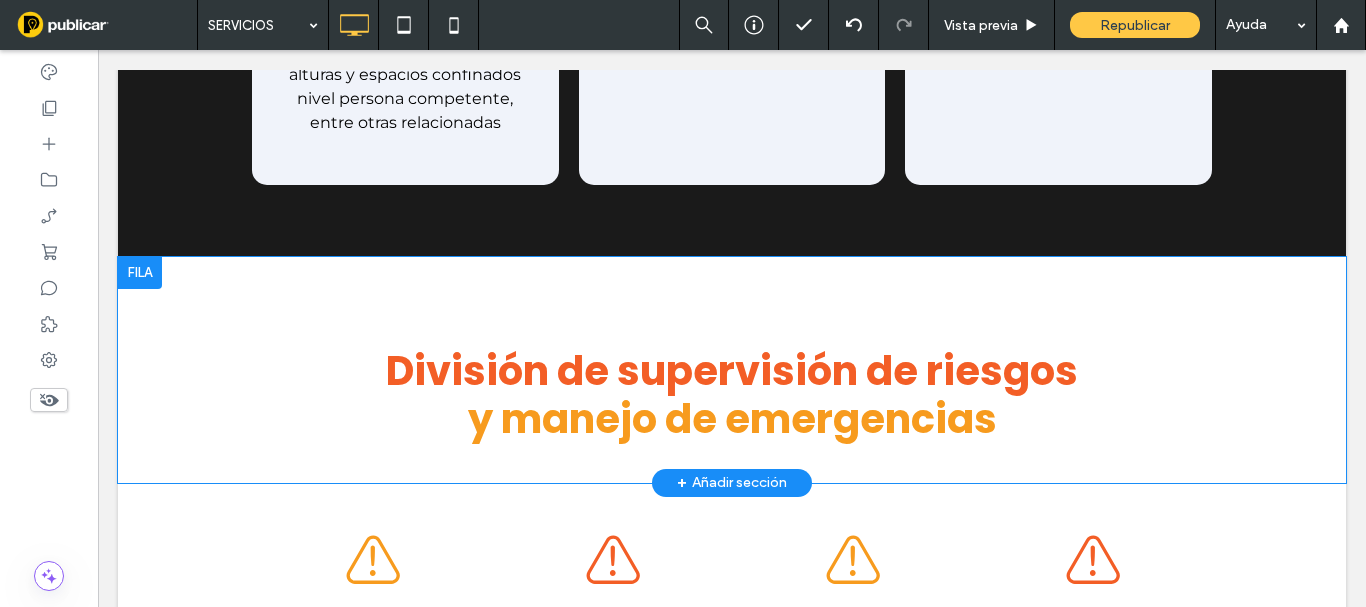 click at bounding box center [140, 273] 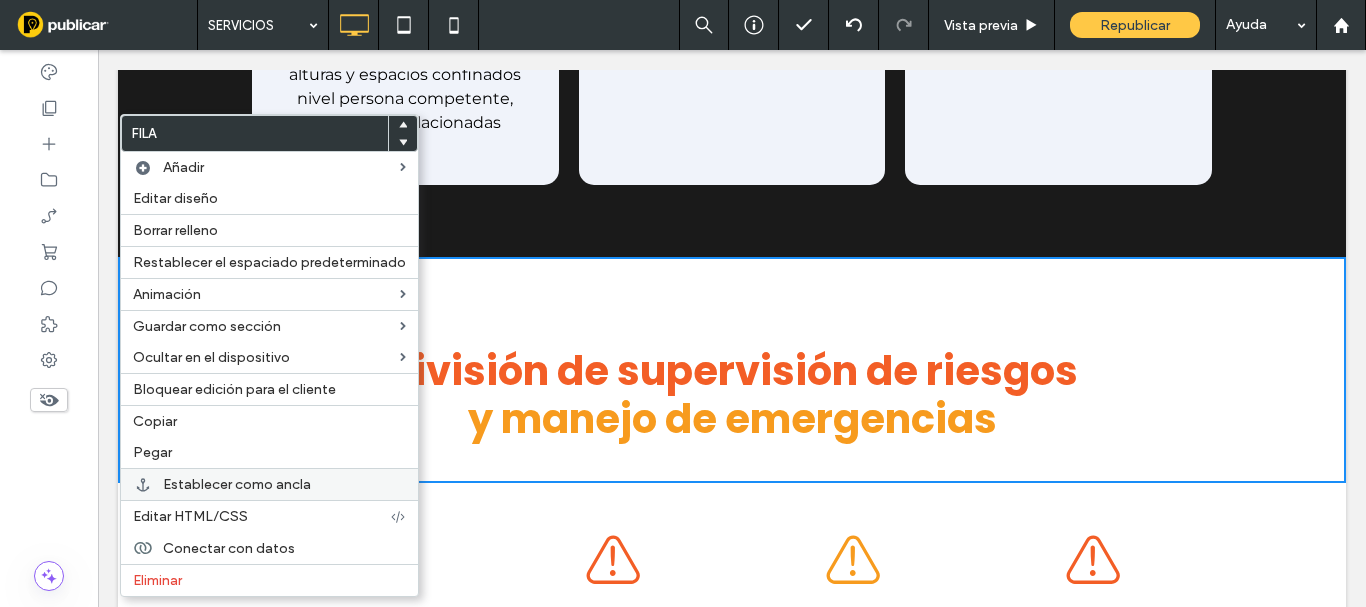 click on "Establecer como ancla" at bounding box center (269, 484) 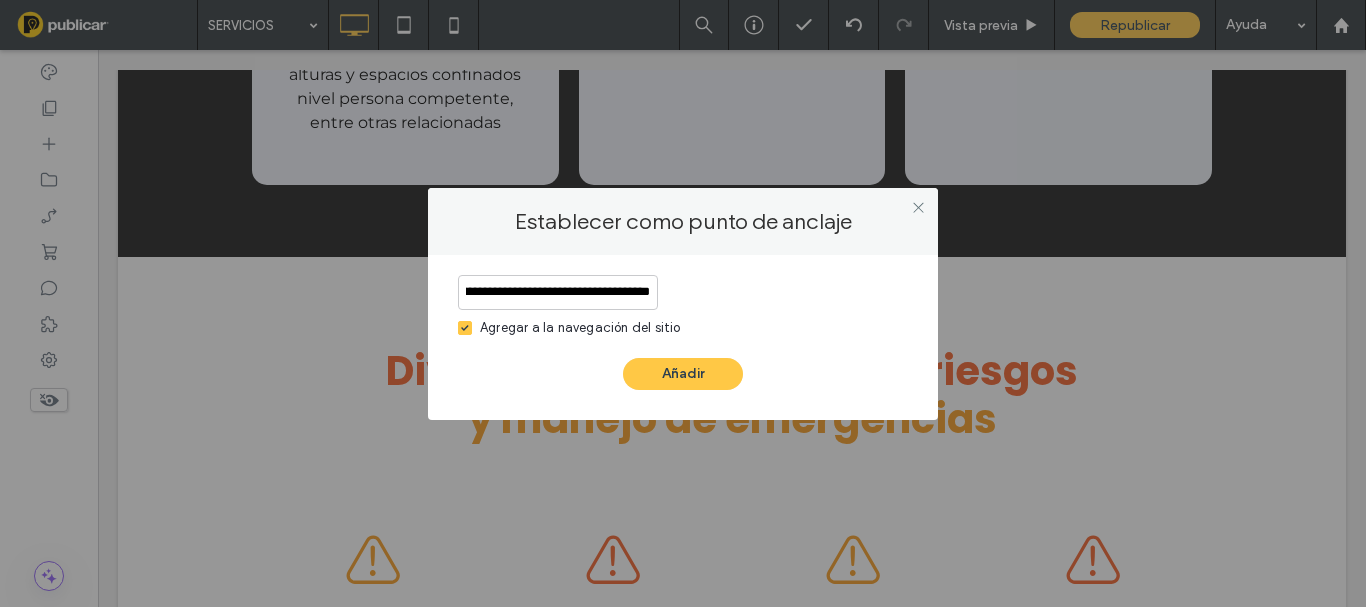 scroll, scrollTop: 0, scrollLeft: 125, axis: horizontal 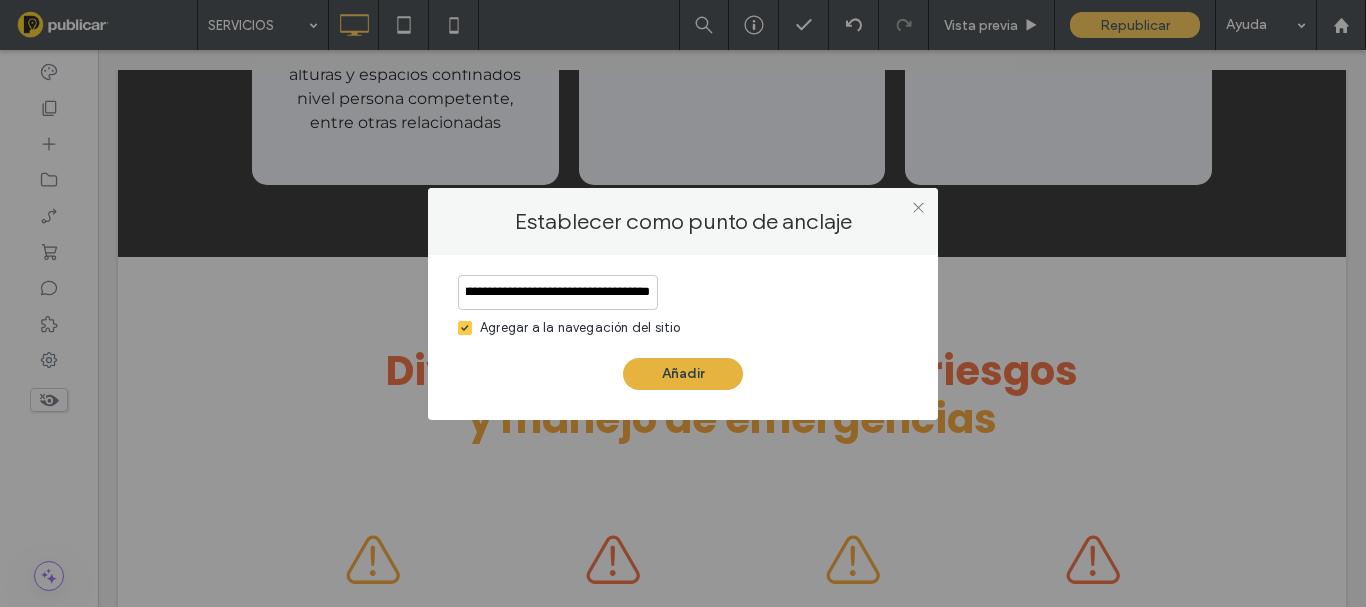 type on "**********" 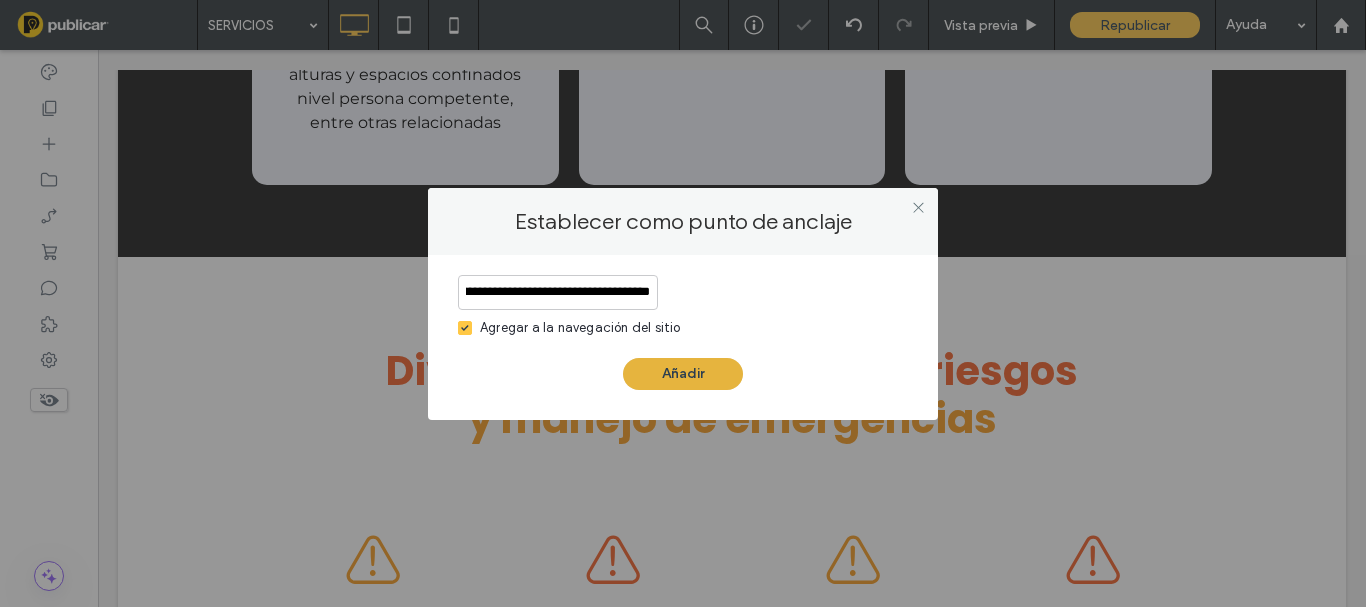 scroll, scrollTop: 0, scrollLeft: 0, axis: both 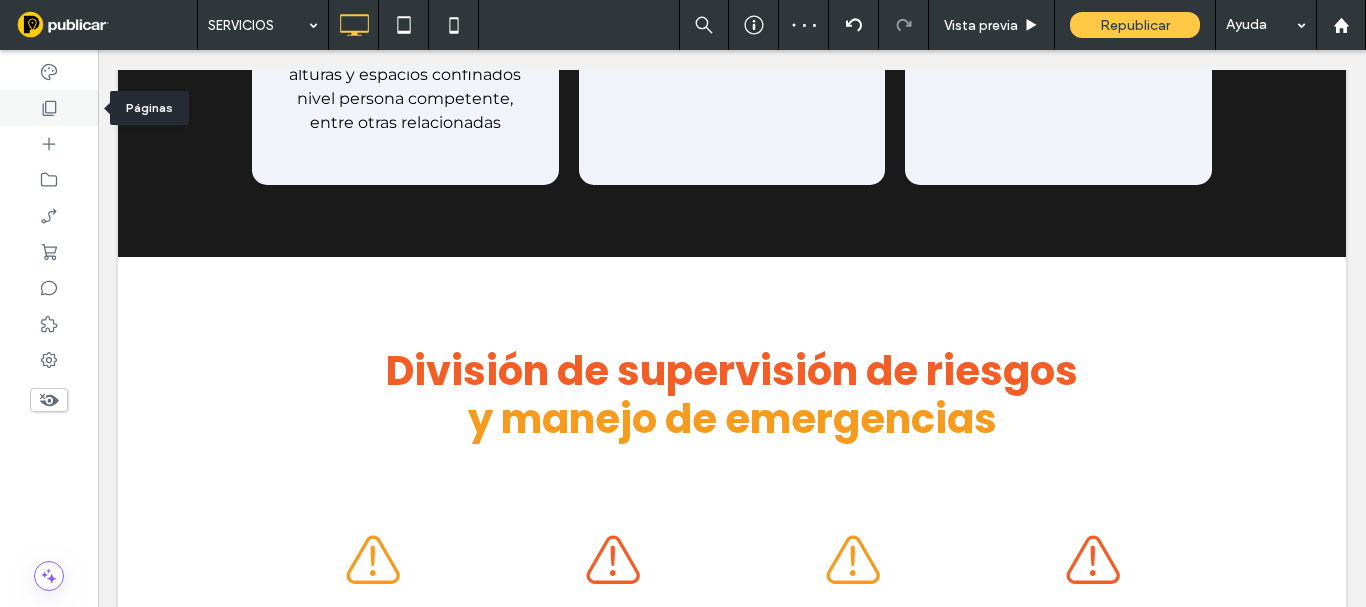 click 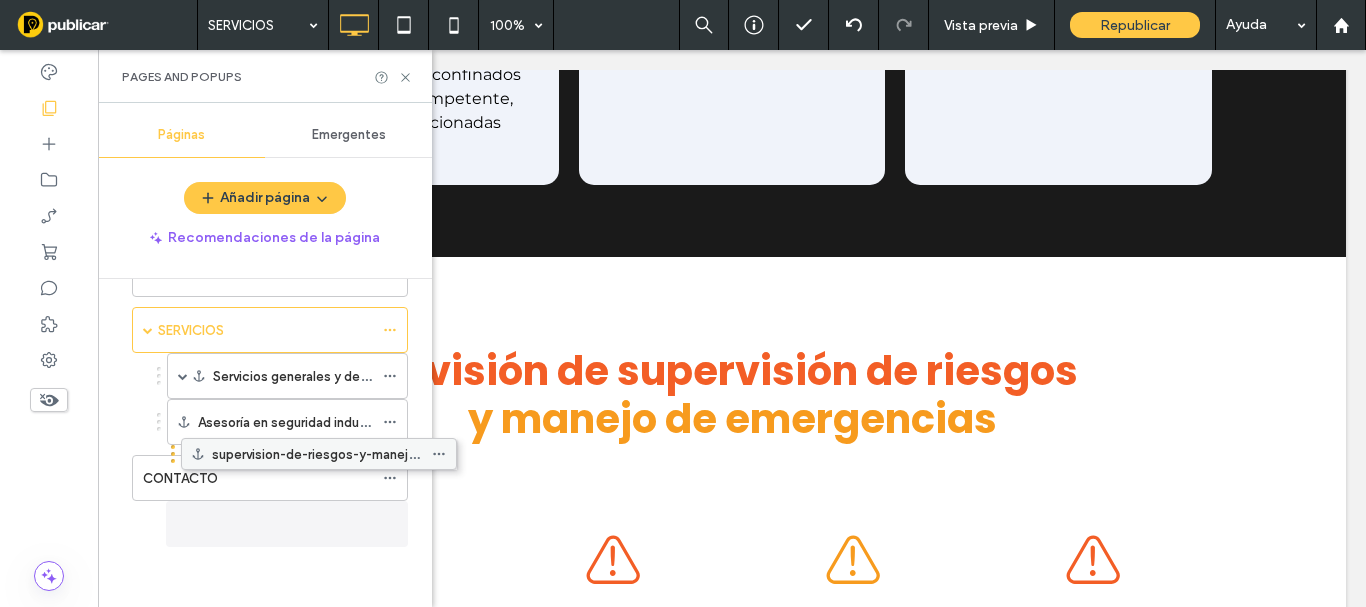 scroll, scrollTop: 118, scrollLeft: 0, axis: vertical 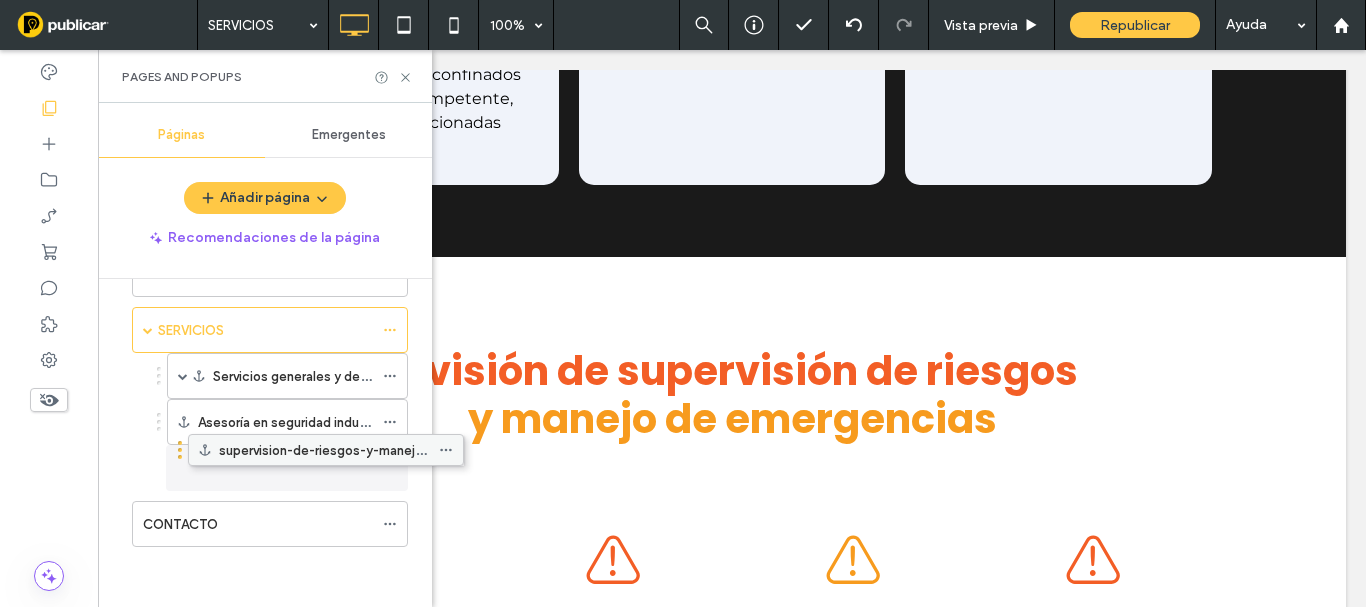 drag, startPoint x: 208, startPoint y: 466, endPoint x: 217, endPoint y: 457, distance: 12.727922 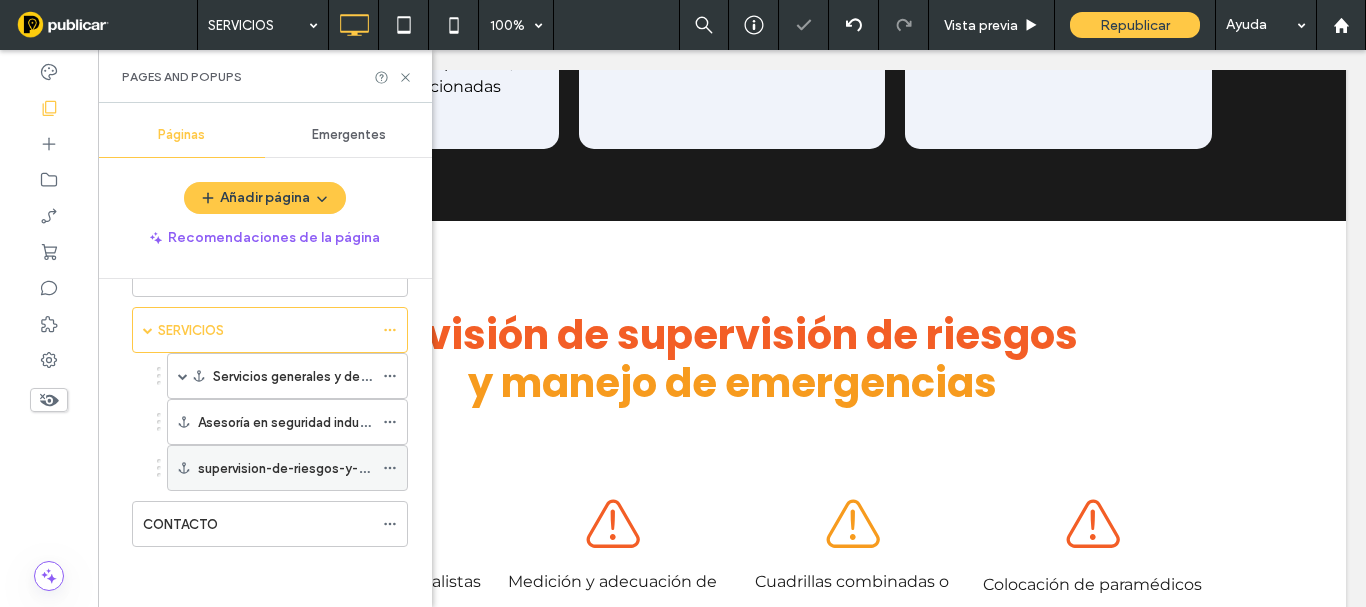 scroll, scrollTop: 2900, scrollLeft: 0, axis: vertical 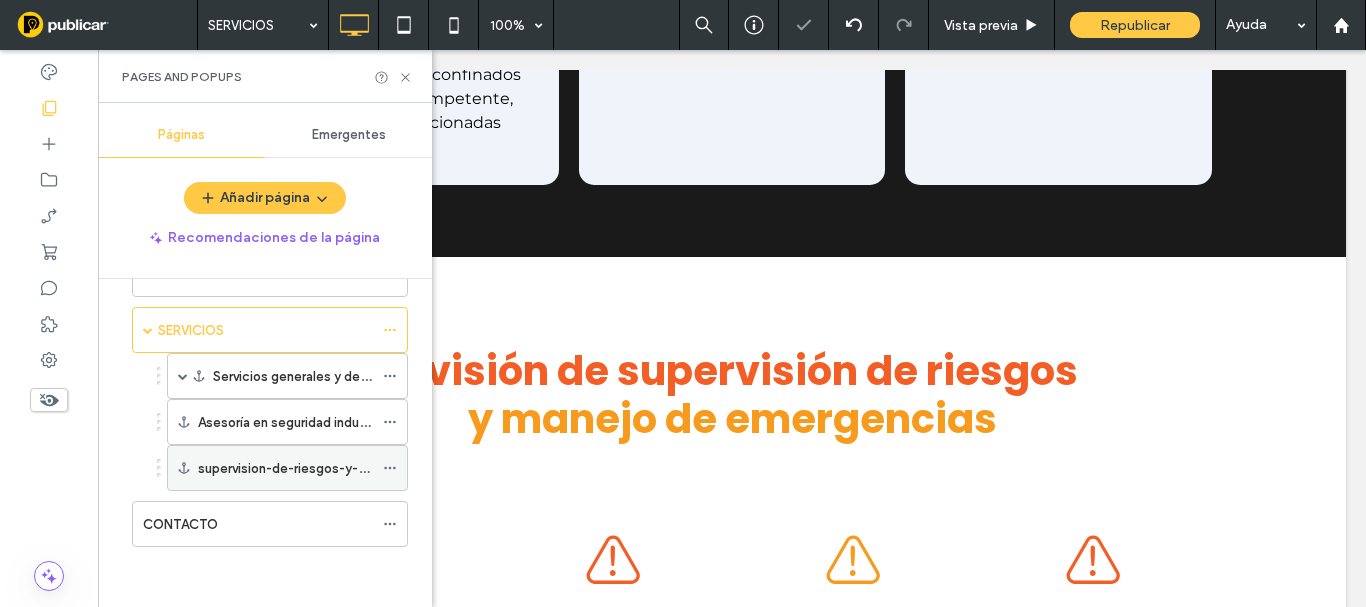 click 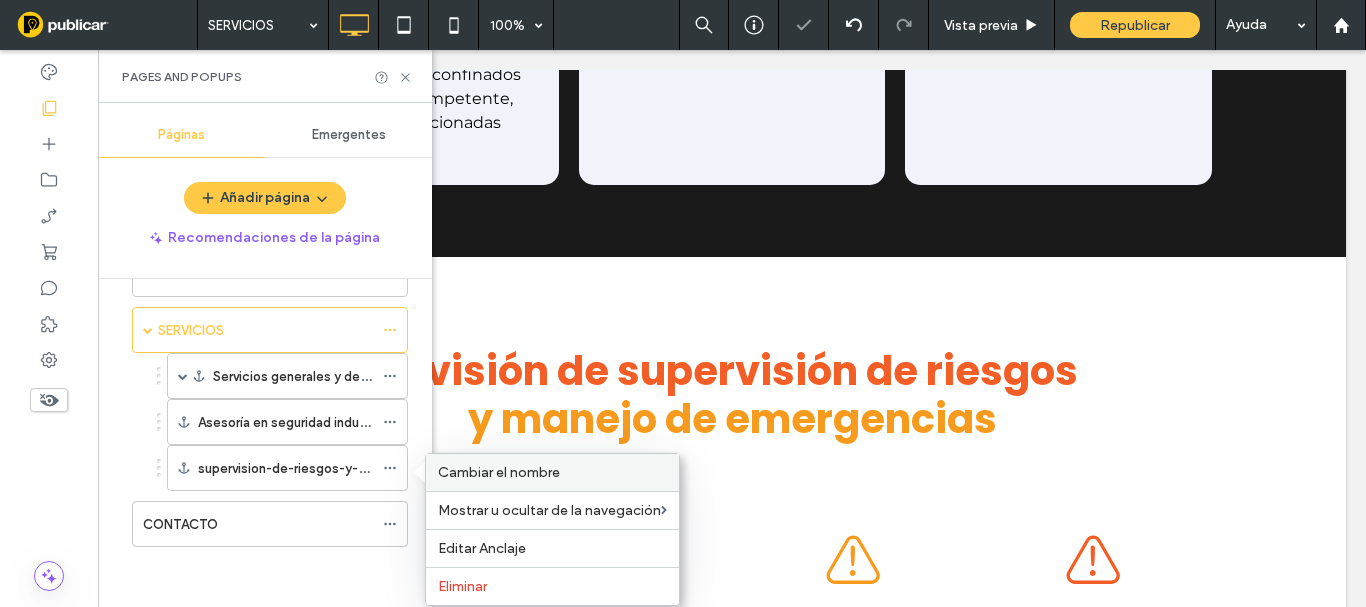 click on "Cambiar el nombre" at bounding box center (552, 472) 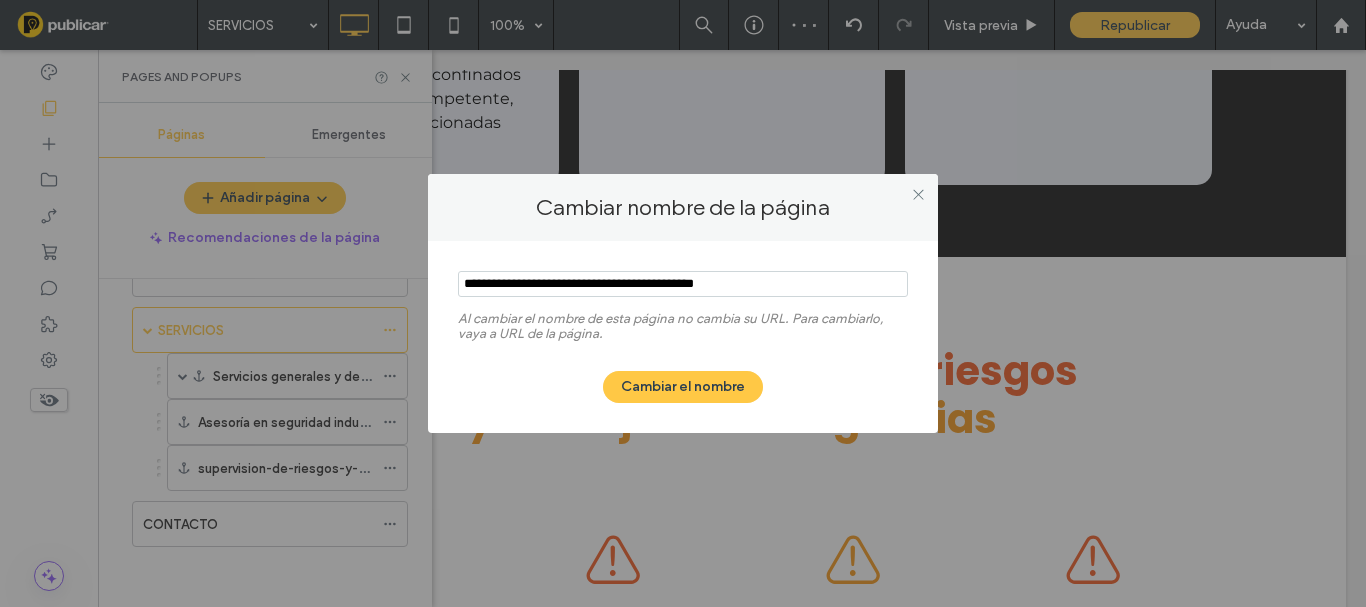 drag, startPoint x: 801, startPoint y: 291, endPoint x: 198, endPoint y: 288, distance: 603.00745 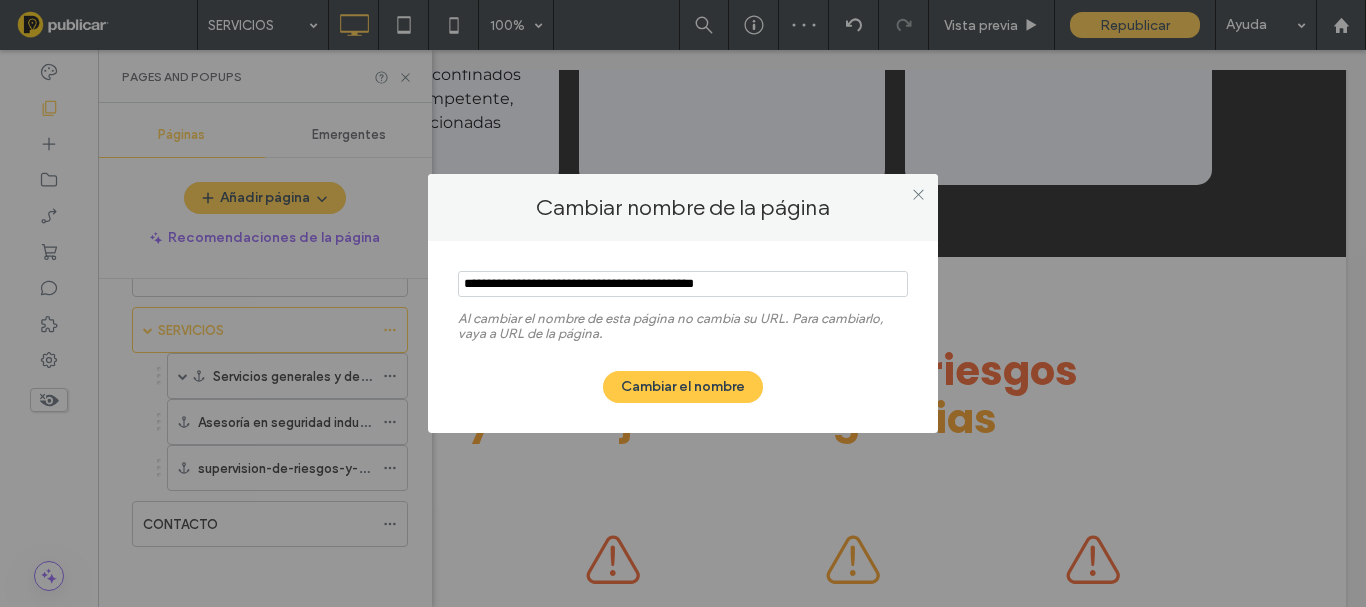 click on "Cambiar nombre de la página Al cambiar el nombre de esta página no cambia su URL. Para cambiarlo, vaya a URL de la página. Cambiar el nombre" at bounding box center (683, 303) 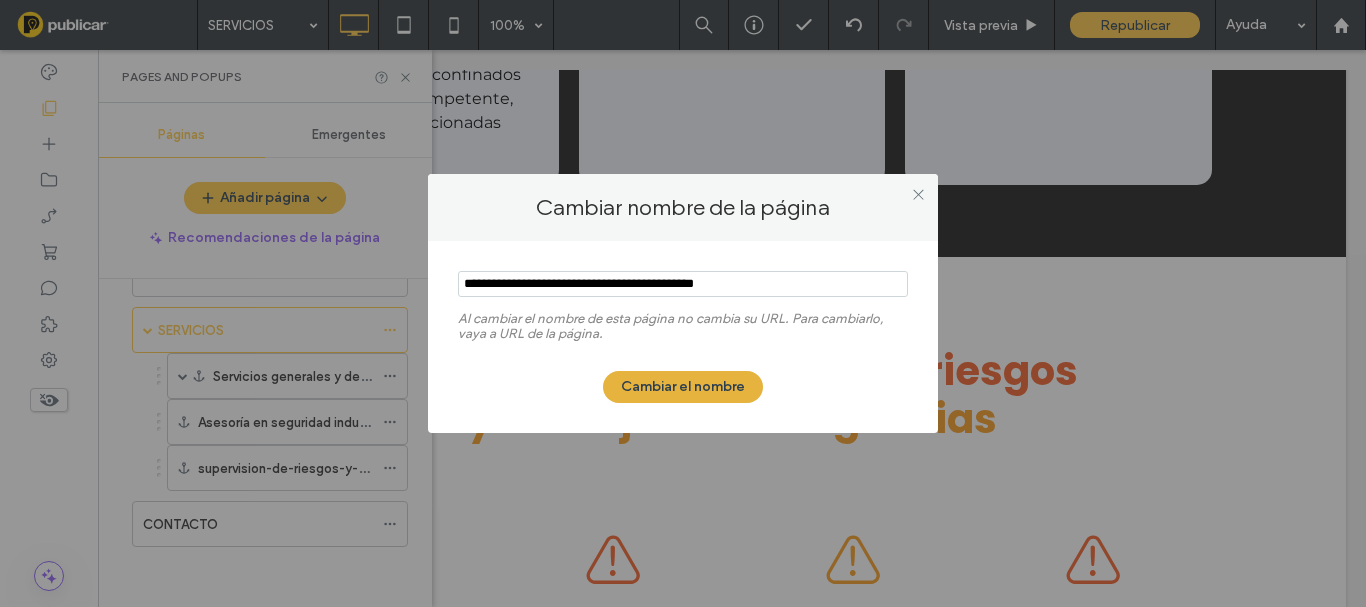 type on "**********" 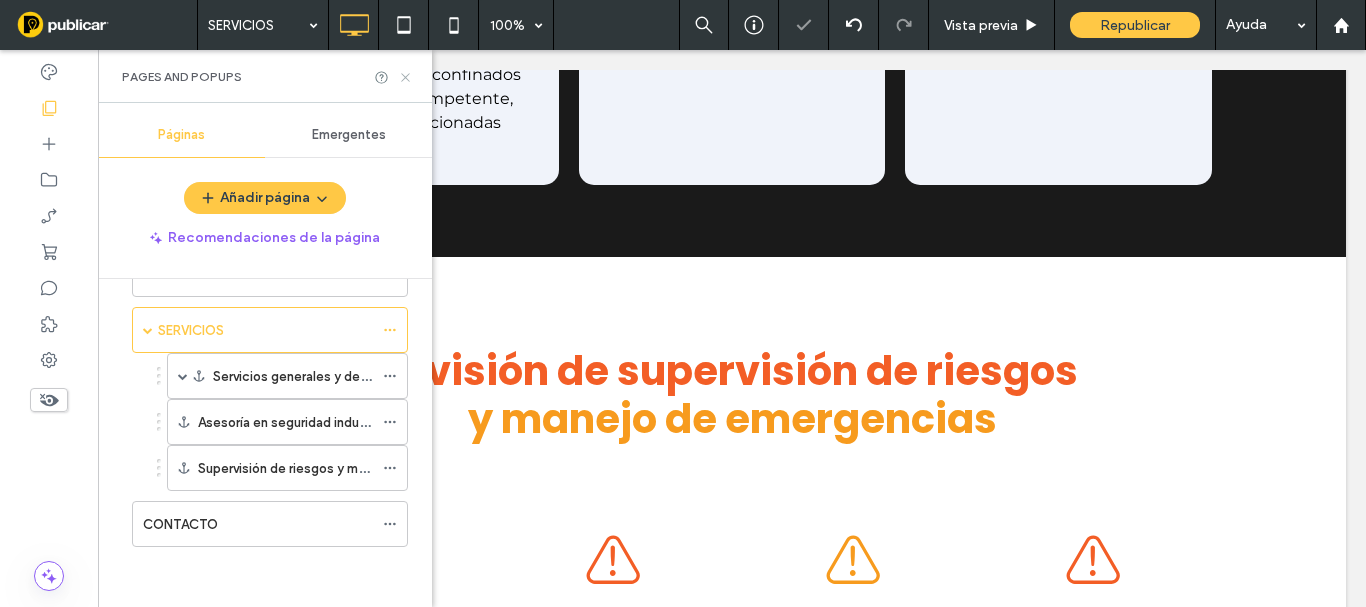 click 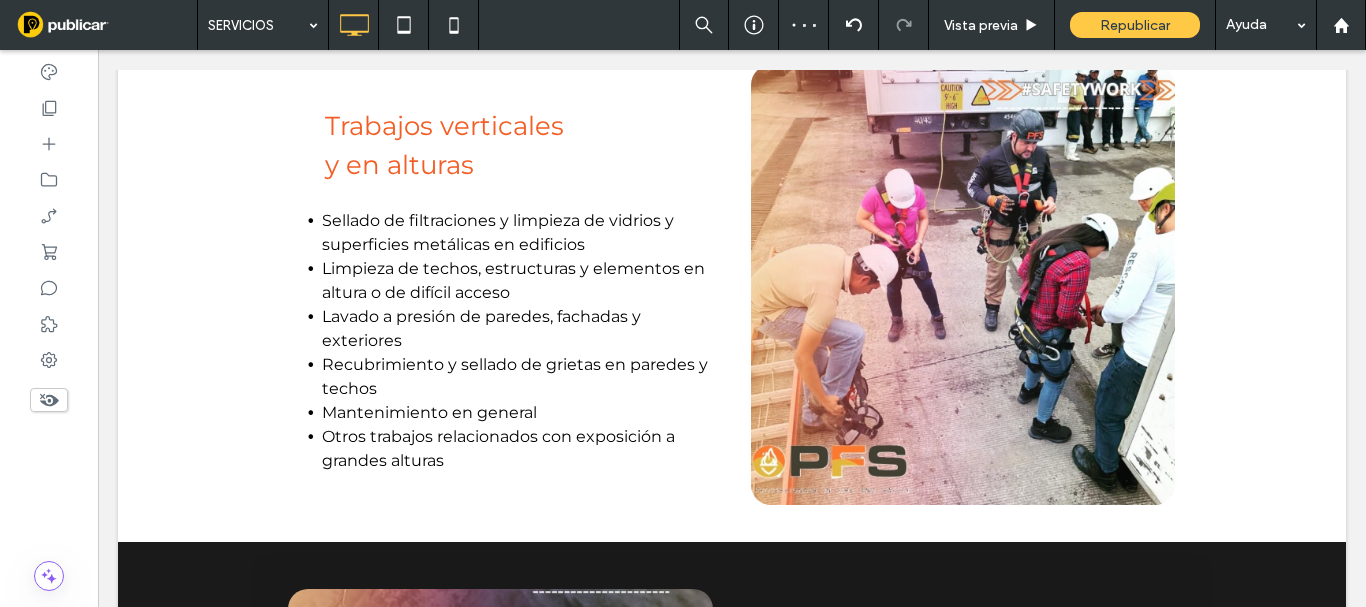scroll, scrollTop: 400, scrollLeft: 0, axis: vertical 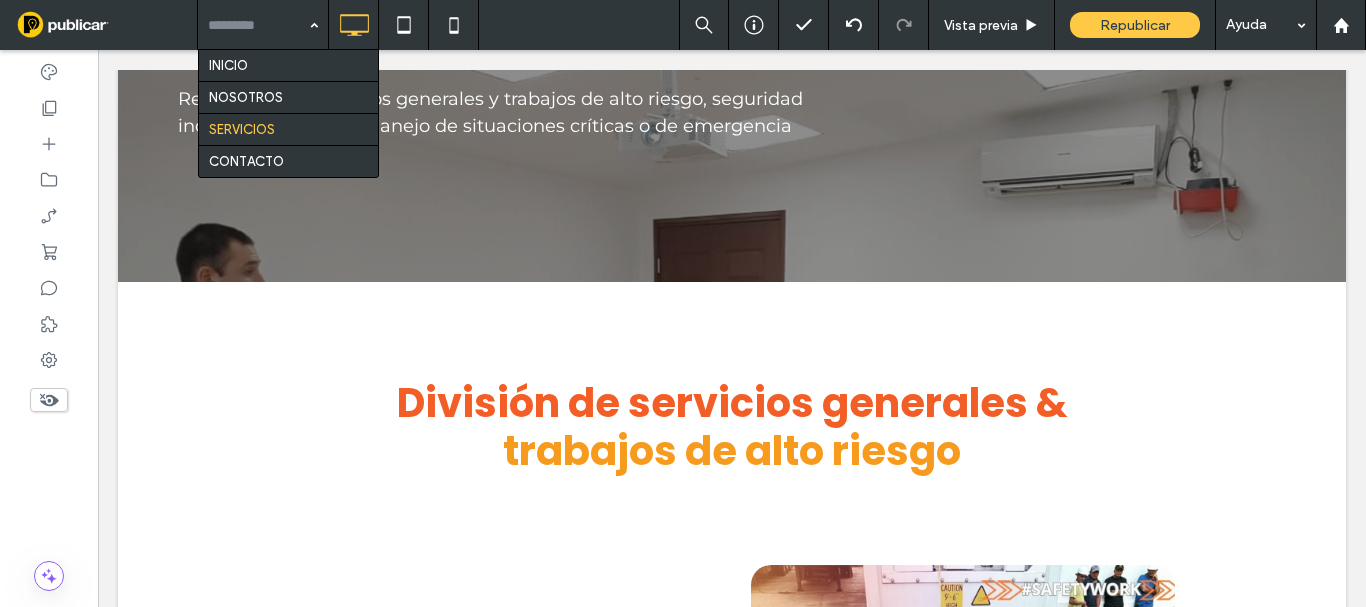 click on "INICIO NOSOTROS SERVICIOS CONTACTO" at bounding box center [263, 25] 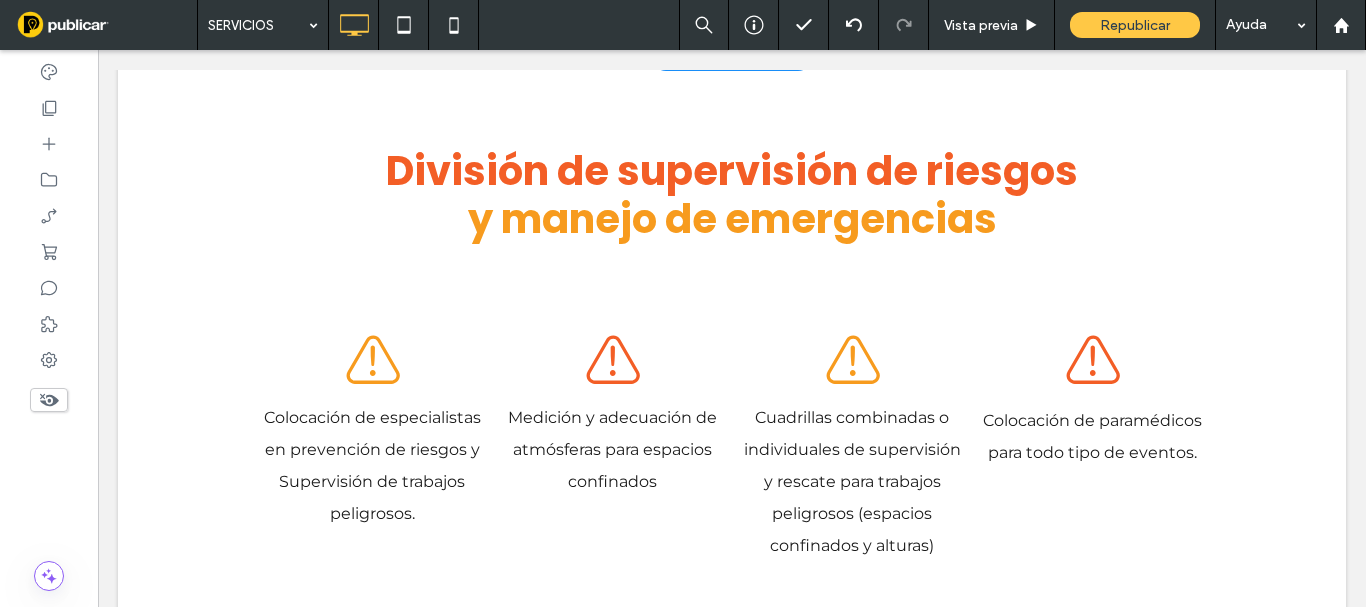 scroll, scrollTop: 3300, scrollLeft: 0, axis: vertical 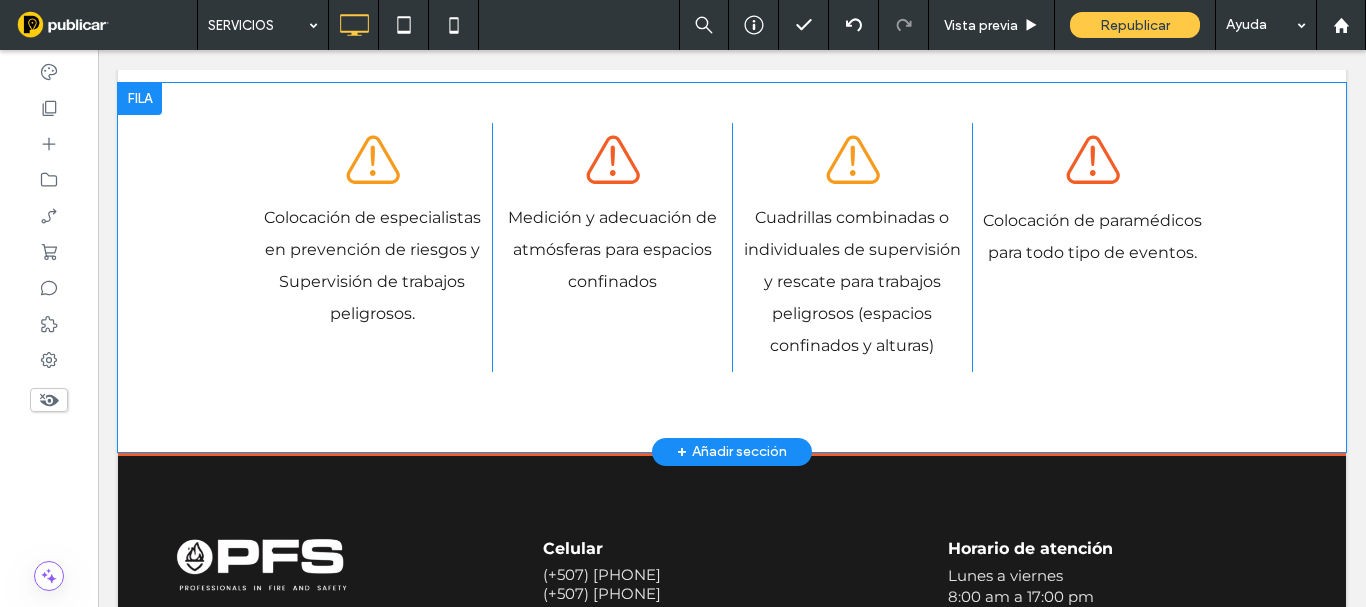 click on "+ Añadir sección" at bounding box center [732, 452] 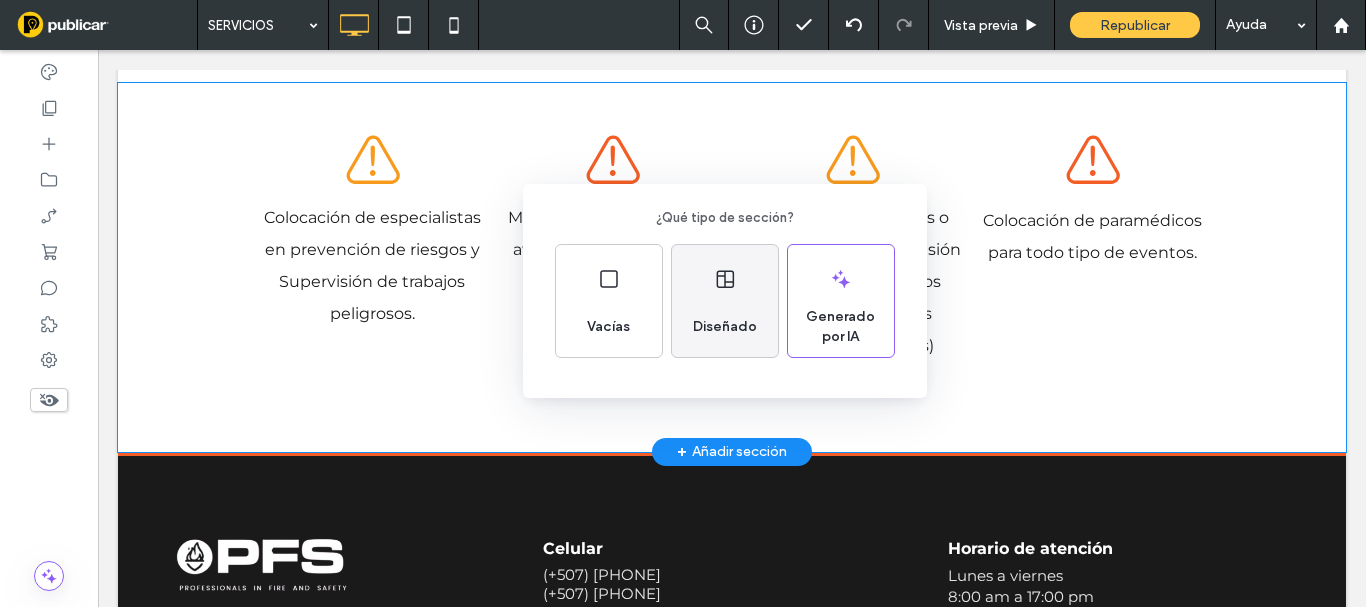click on "Diseñado" at bounding box center (725, 327) 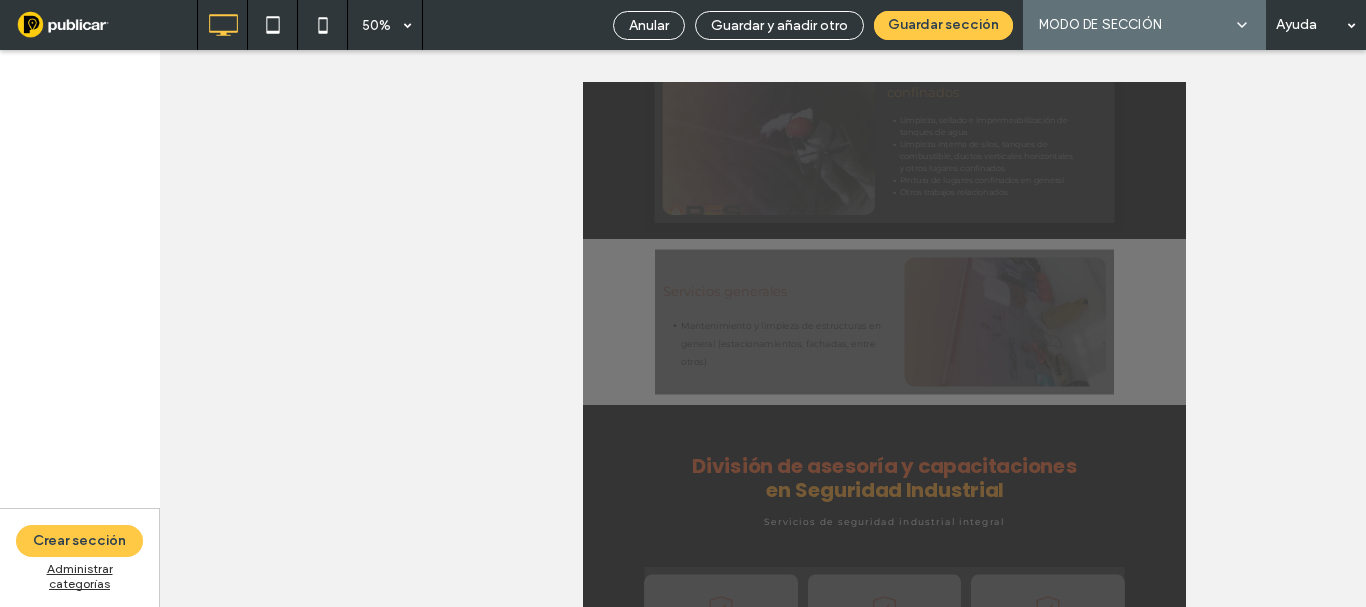 scroll, scrollTop: 1839, scrollLeft: 0, axis: vertical 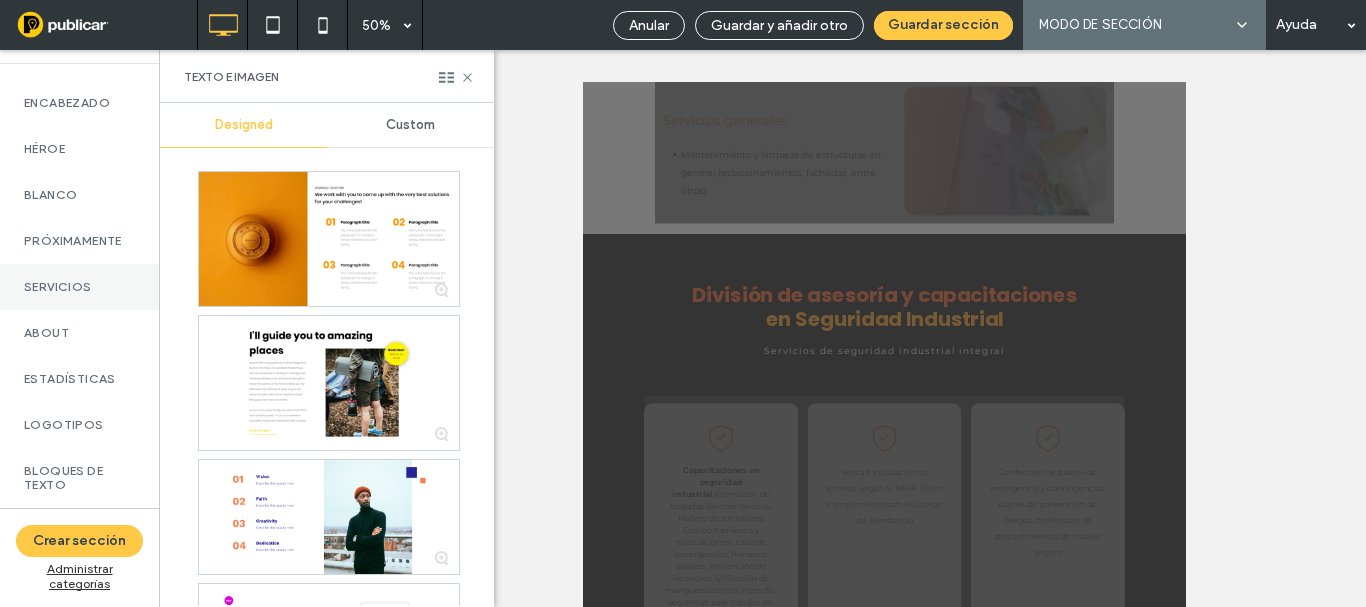 click on "Servicios" at bounding box center [79, 287] 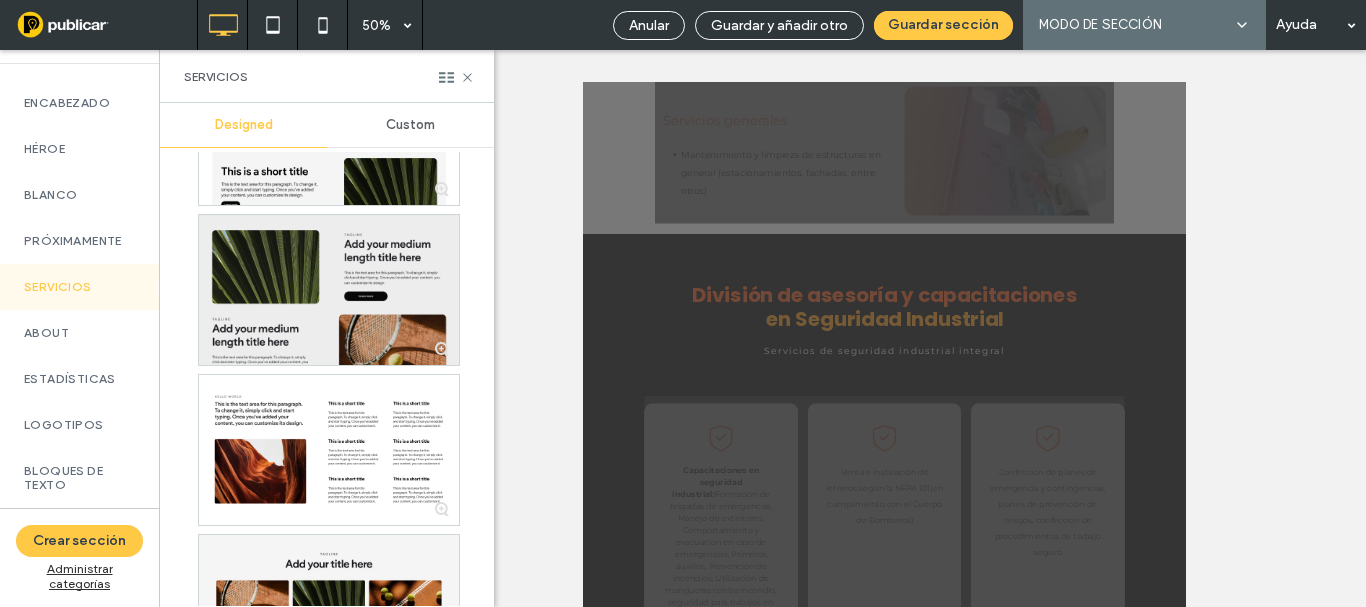 scroll, scrollTop: 800, scrollLeft: 0, axis: vertical 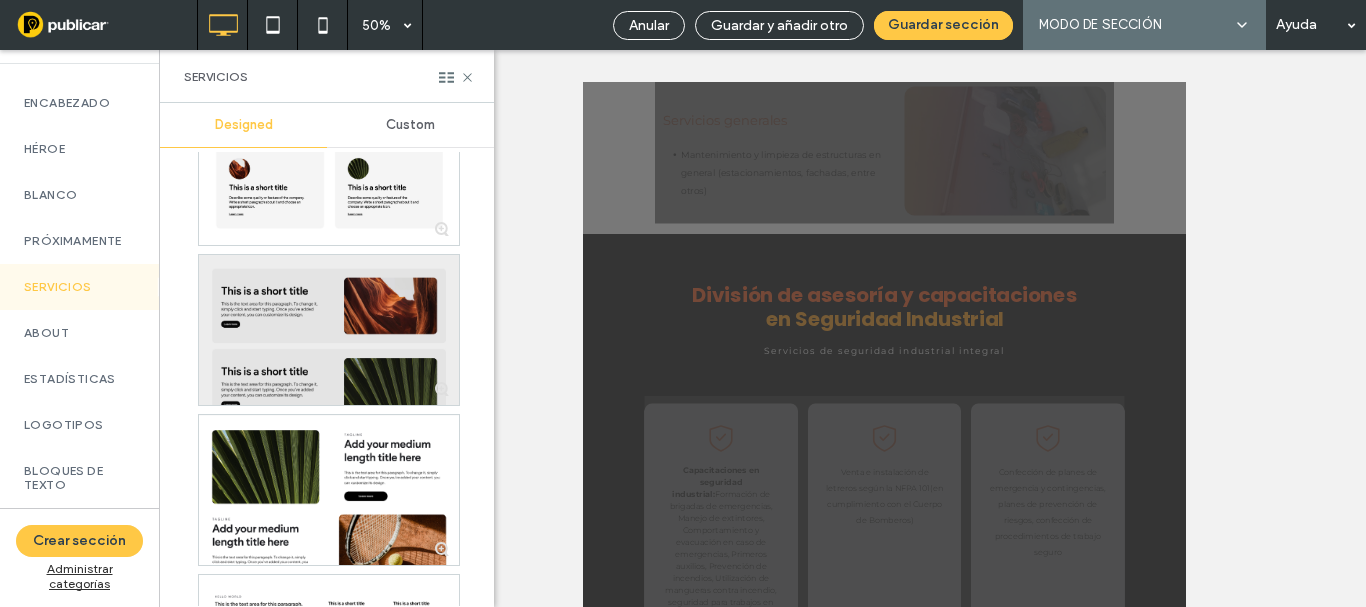 click at bounding box center [329, 330] 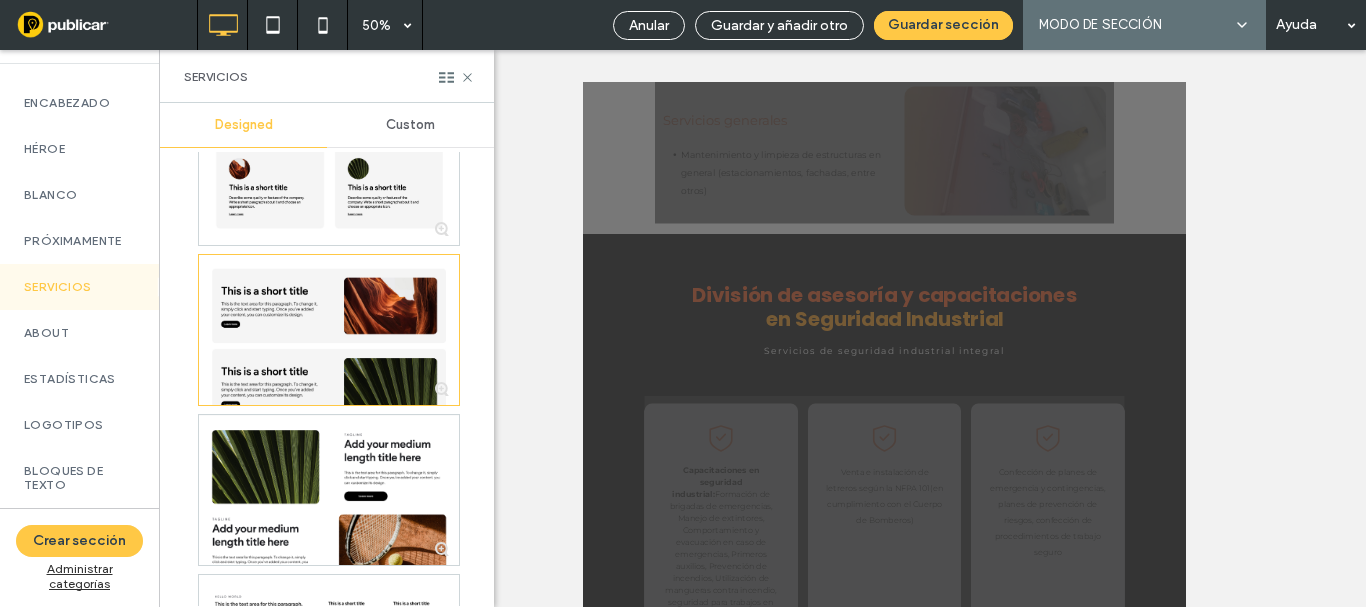 scroll, scrollTop: 2639, scrollLeft: 0, axis: vertical 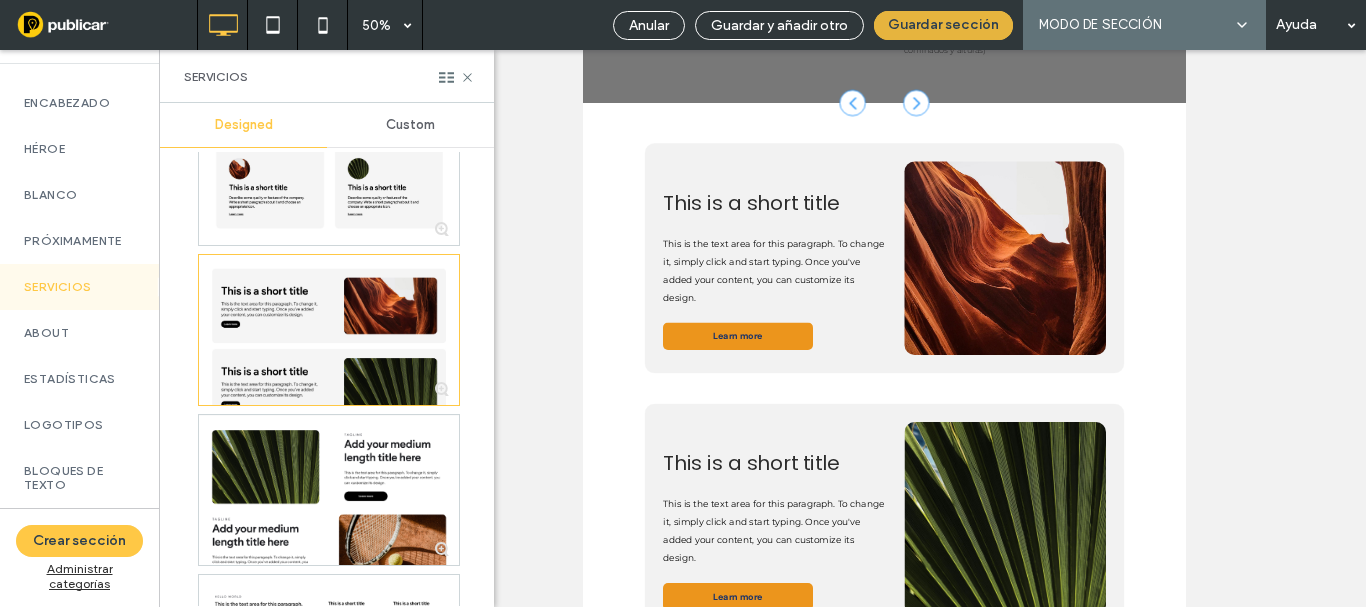 click on "Guardar sección" at bounding box center (943, 25) 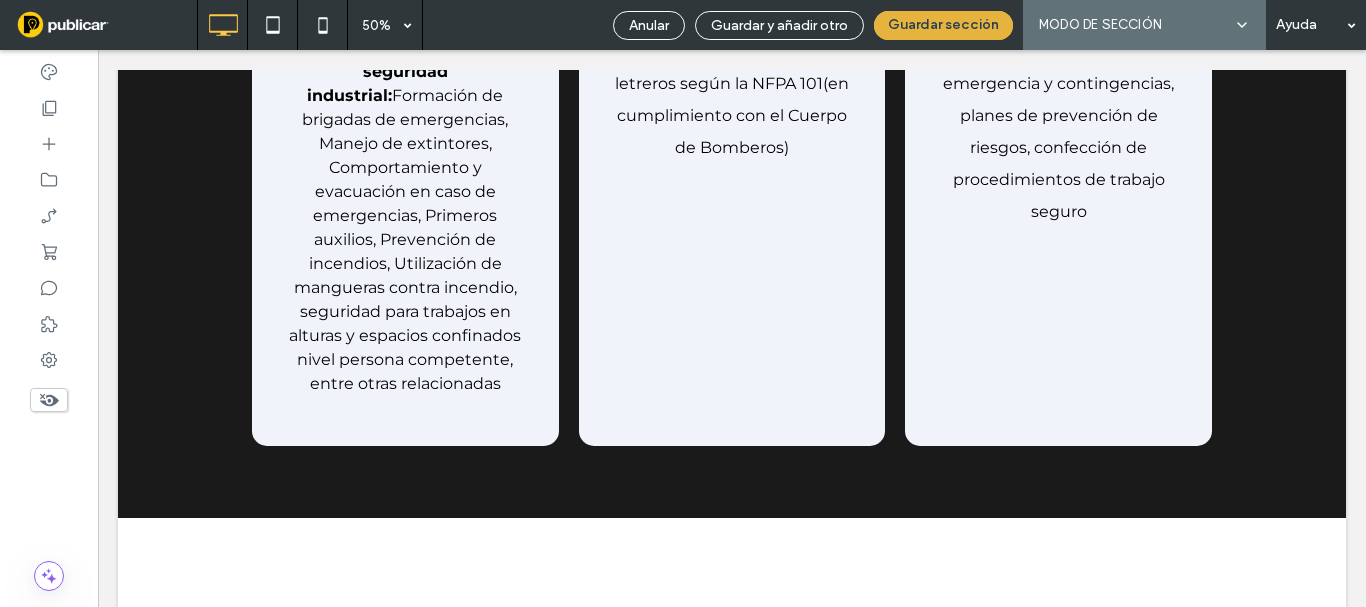 scroll, scrollTop: 0, scrollLeft: 0, axis: both 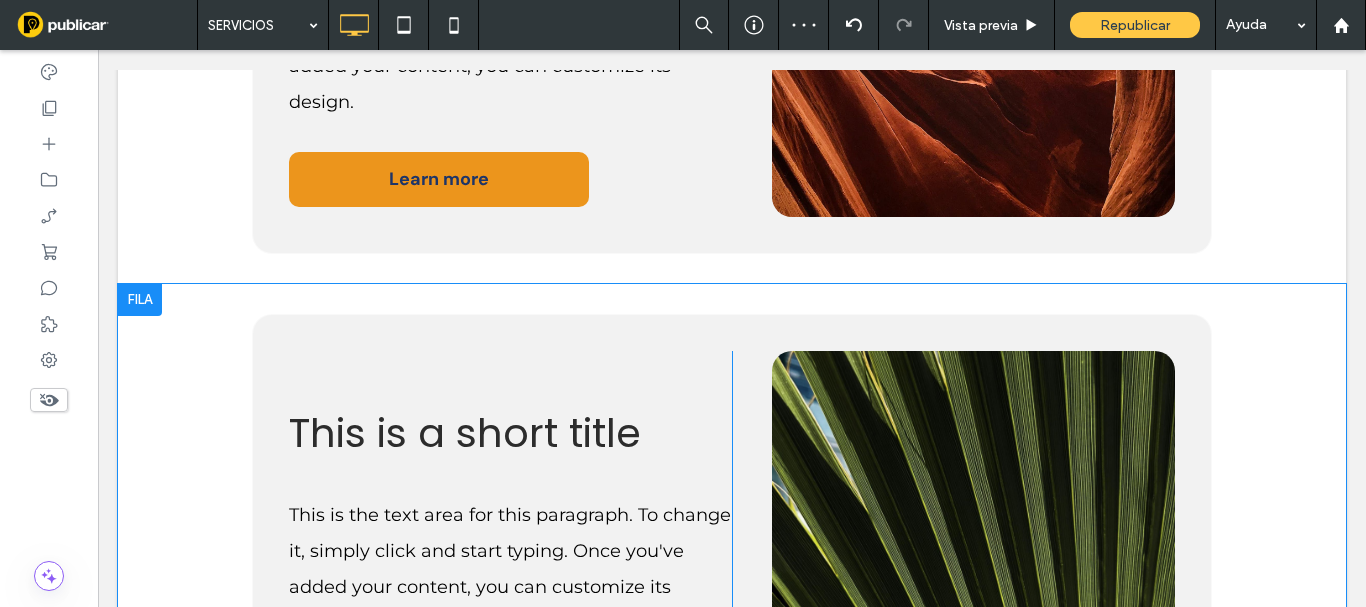 click at bounding box center (140, 300) 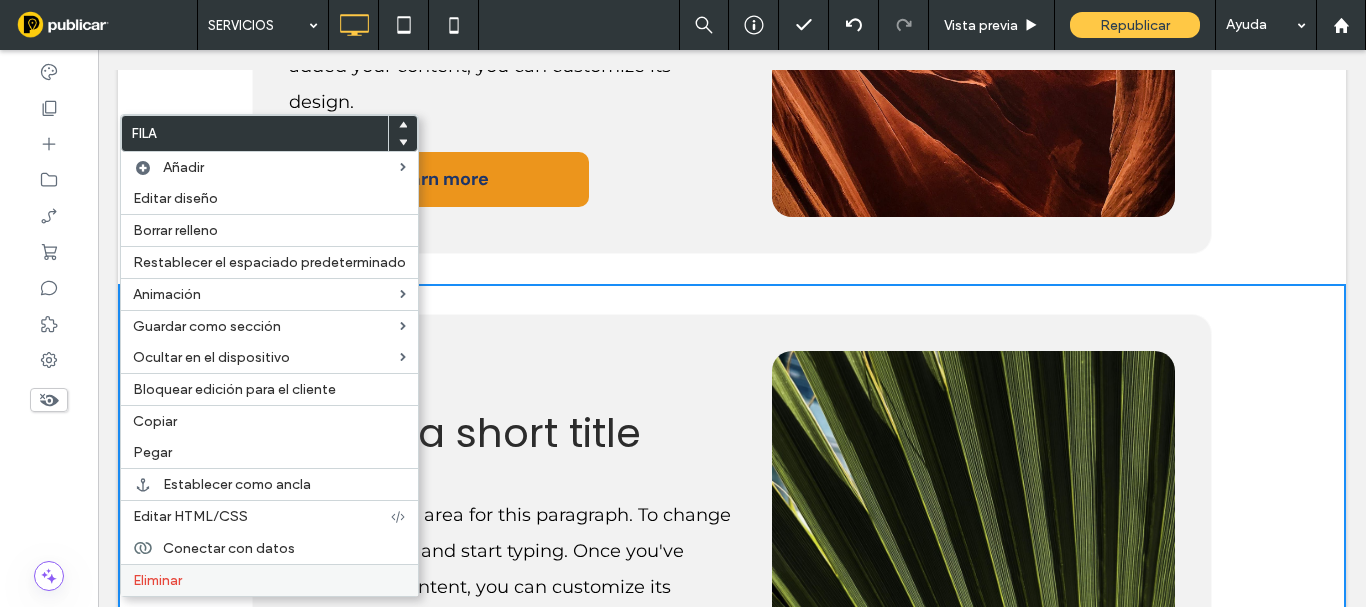 click on "Eliminar" at bounding box center (157, 580) 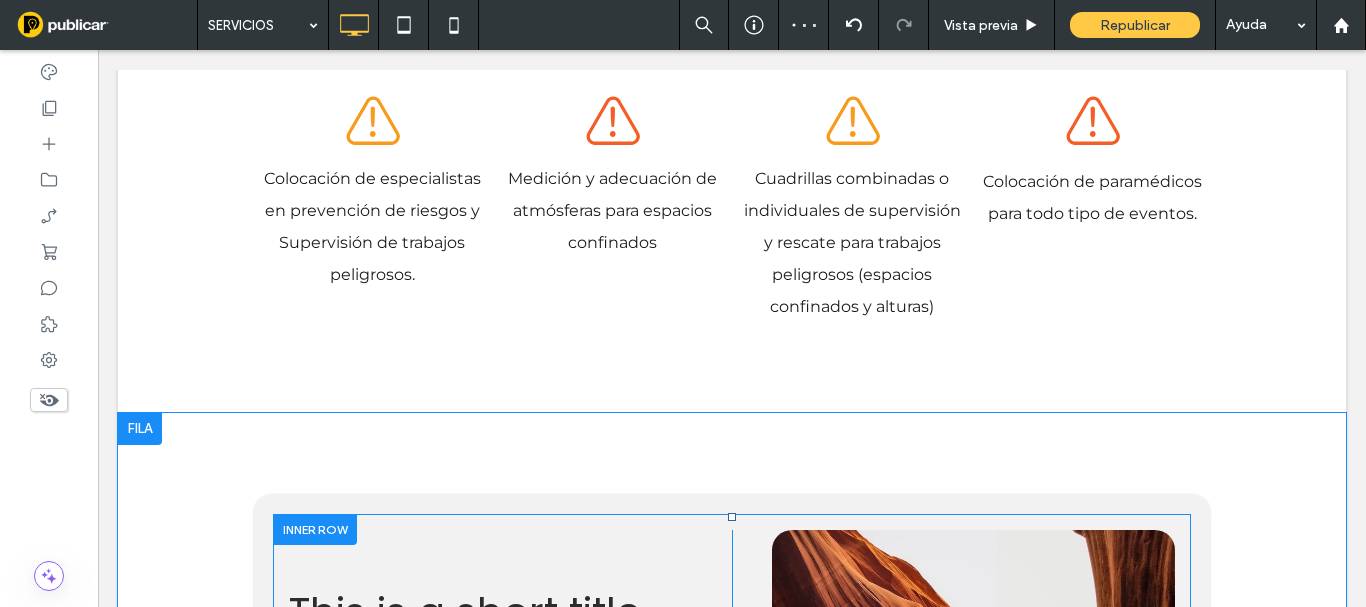 scroll, scrollTop: 3539, scrollLeft: 0, axis: vertical 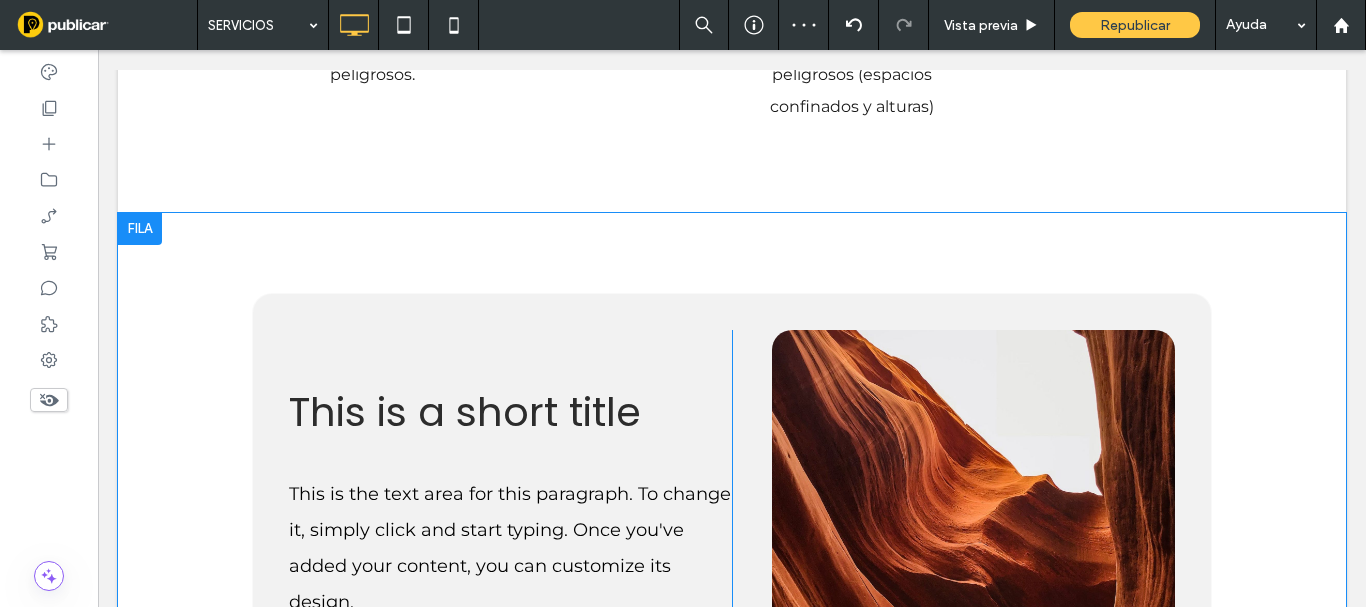 click on "This is a short title
This is the text area for this paragraph. To change it, simply click and start typing. Once you've added your content, you can customize its design.
Learn more
Click To Paste
Click To Paste
Click To Paste
Fila + Añadir sección" at bounding box center (732, 498) 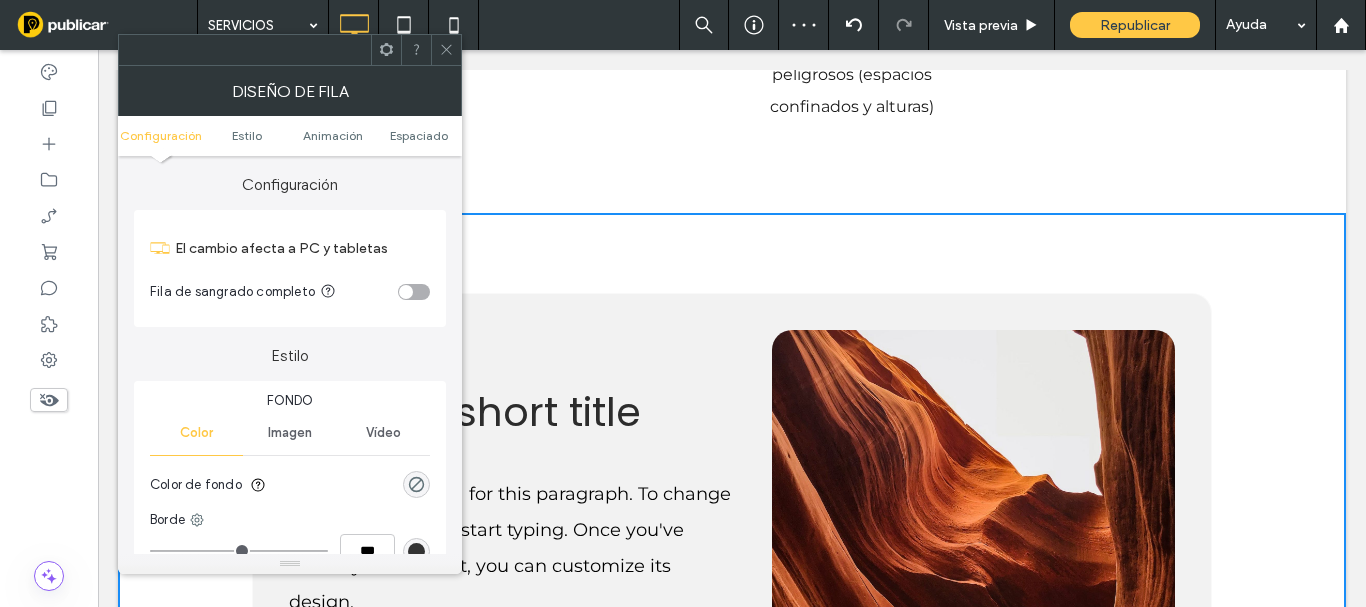 click on "Configuración Estilo Animación Espaciado" at bounding box center [290, 136] 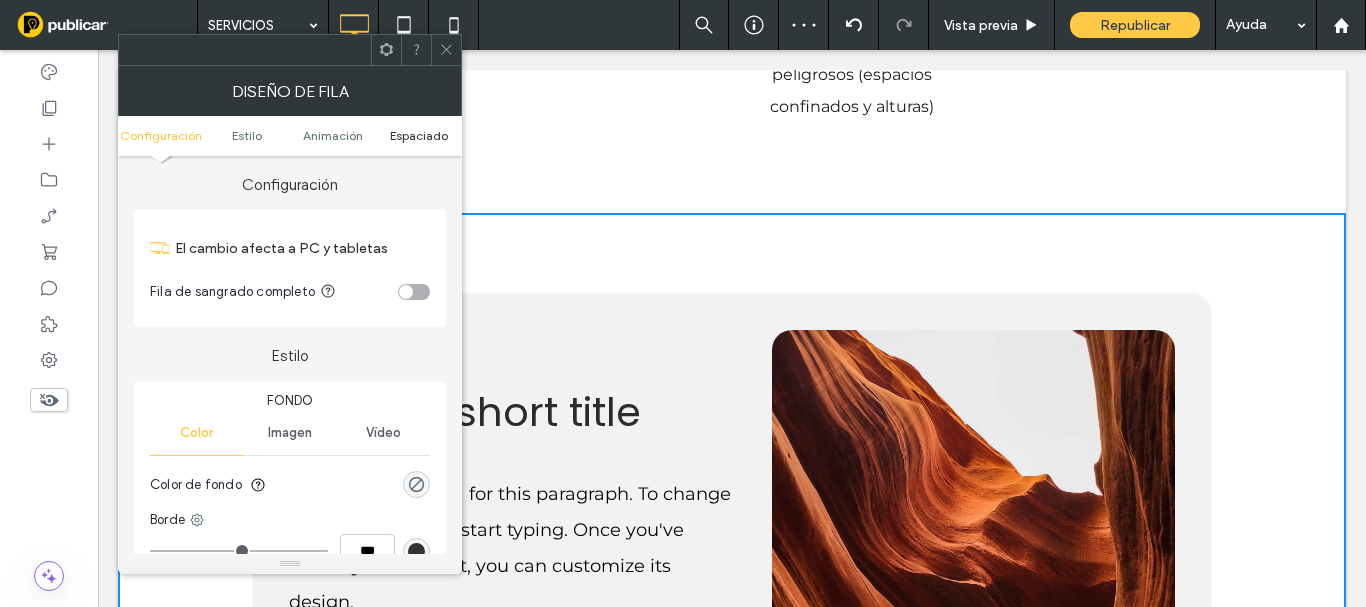 click on "Espaciado" at bounding box center (419, 135) 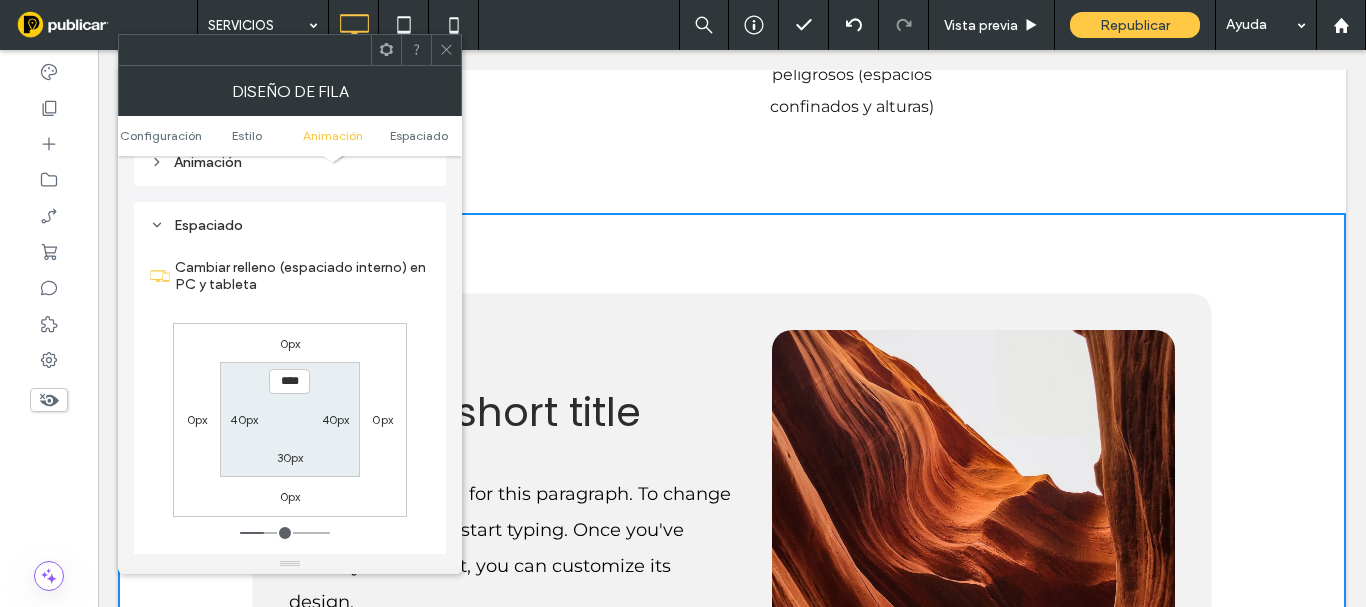 scroll, scrollTop: 565, scrollLeft: 0, axis: vertical 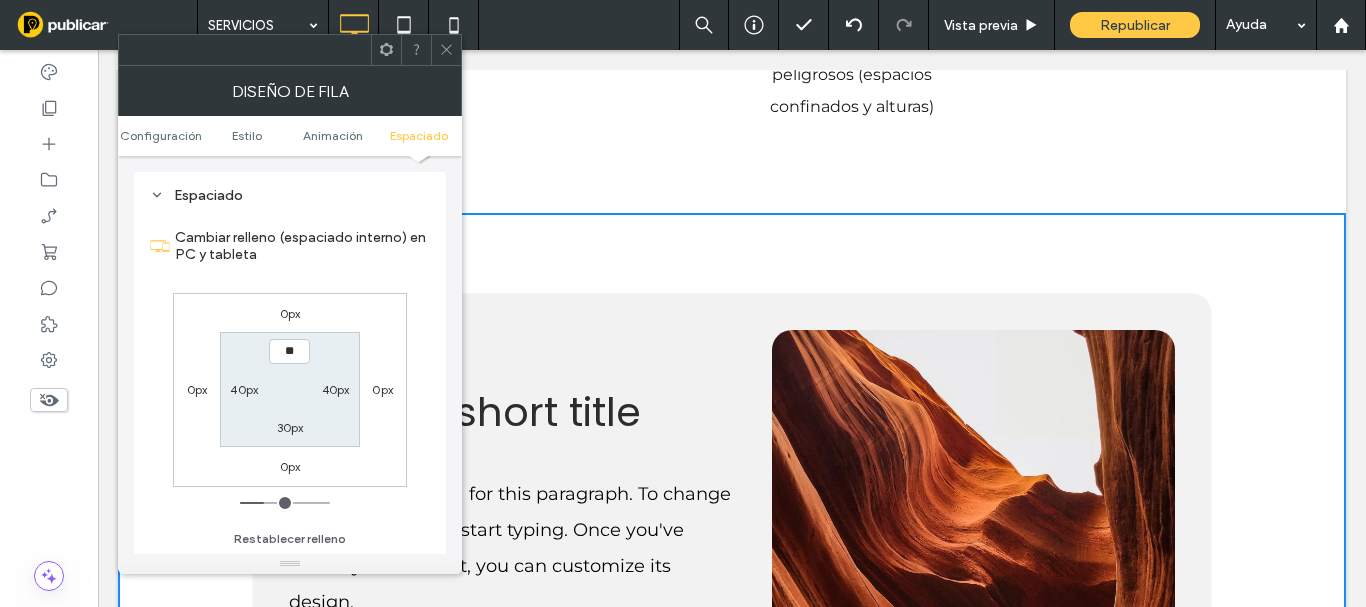 type on "****" 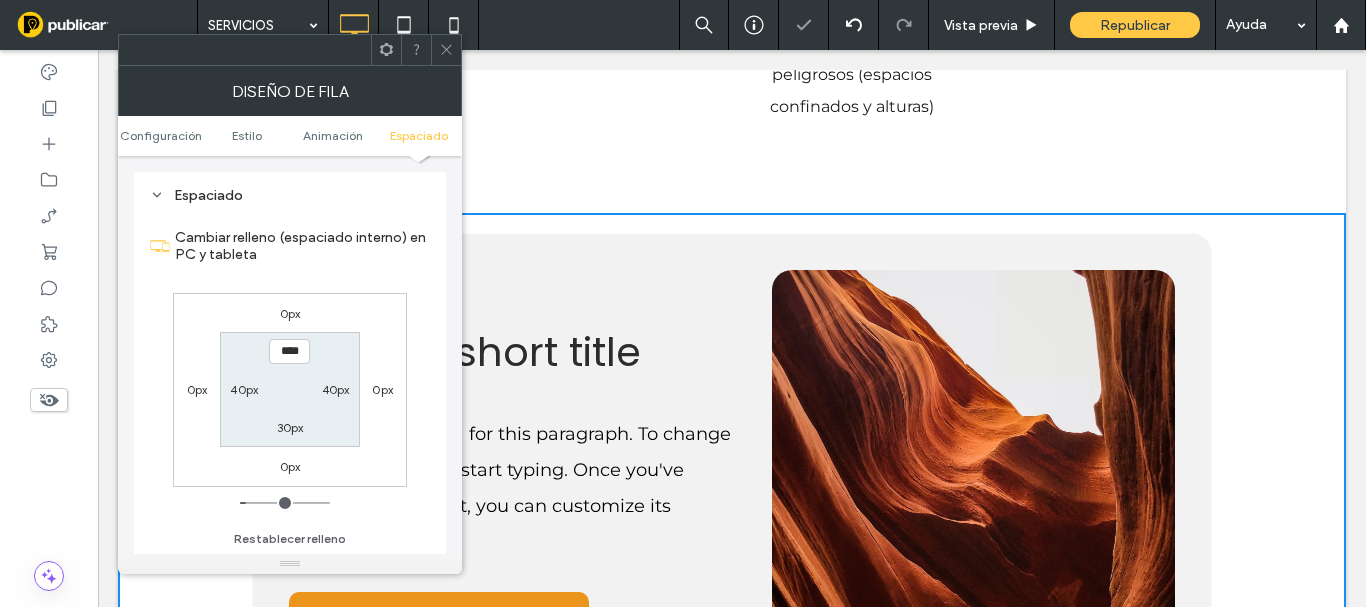 click 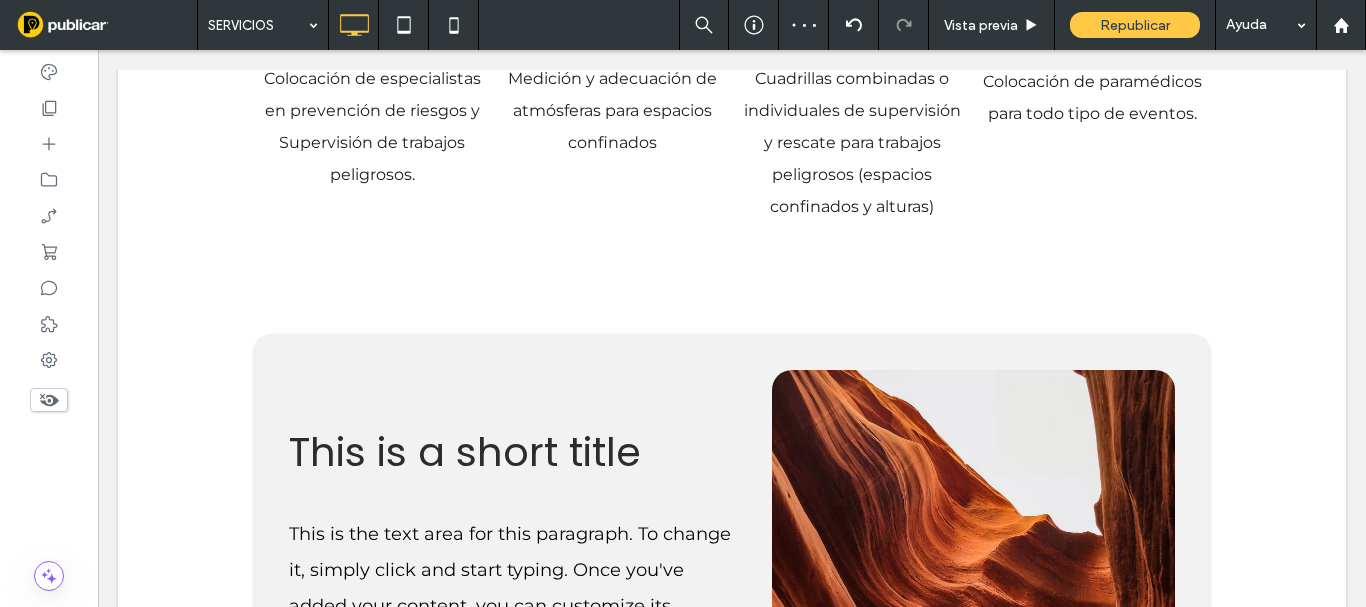 scroll, scrollTop: 3639, scrollLeft: 0, axis: vertical 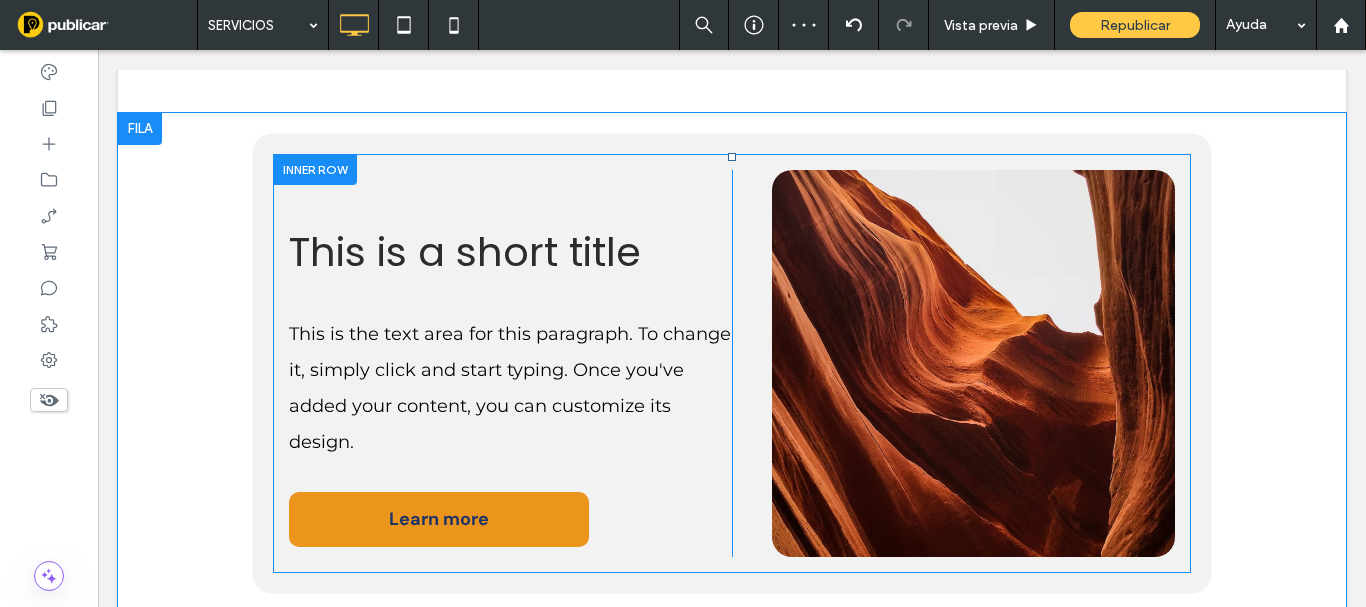 click at bounding box center (315, 169) 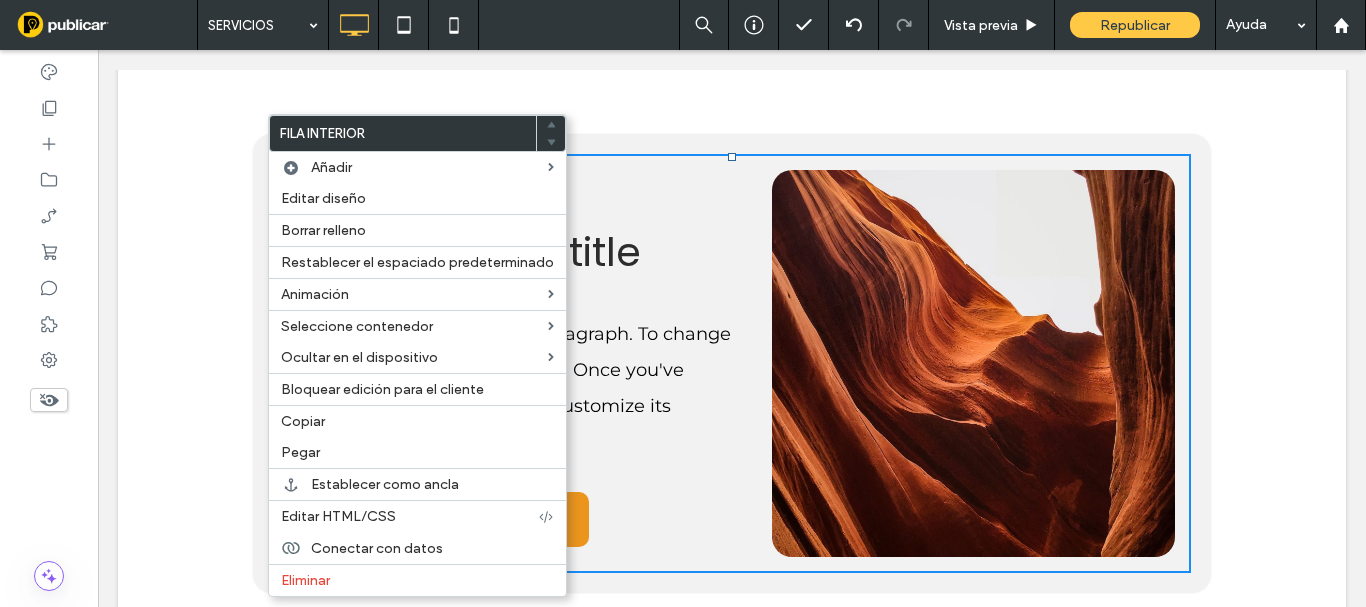 click on "This is a short title
This is the text area for this paragraph. To change it, simply click and start typing. Once you've added your content, you can customize its design.
Learn more
Click To Paste
Click To Paste
Click To Paste" at bounding box center (732, 363) 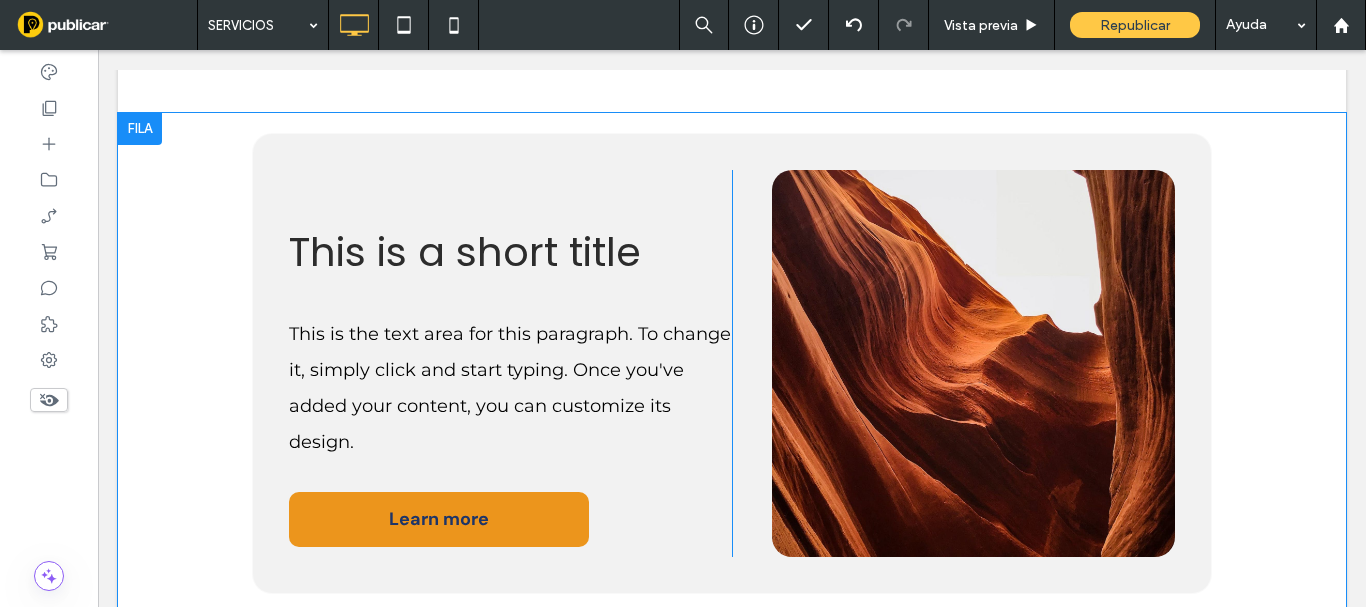 click on "This is a short title
This is the text area for this paragraph. To change it, simply click and start typing. Once you've added your content, you can customize its design.
Learn more
Click To Paste
Click To Paste
Click To Paste" at bounding box center [732, 363] 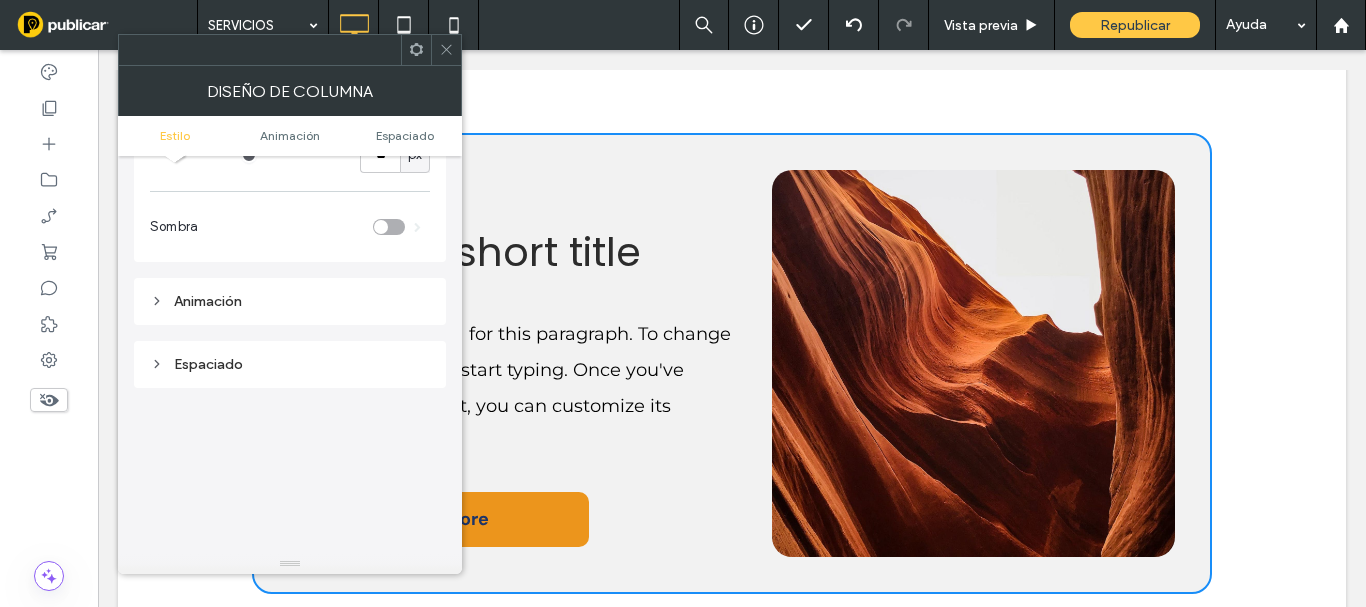 scroll, scrollTop: 0, scrollLeft: 0, axis: both 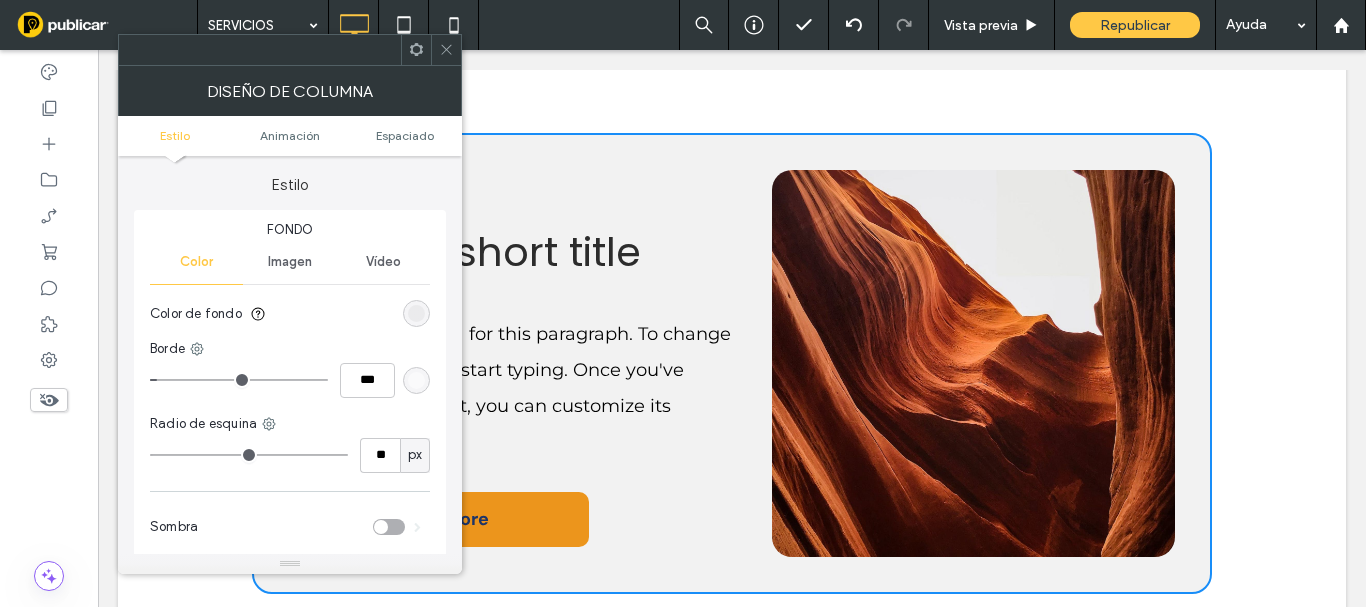 click at bounding box center [416, 313] 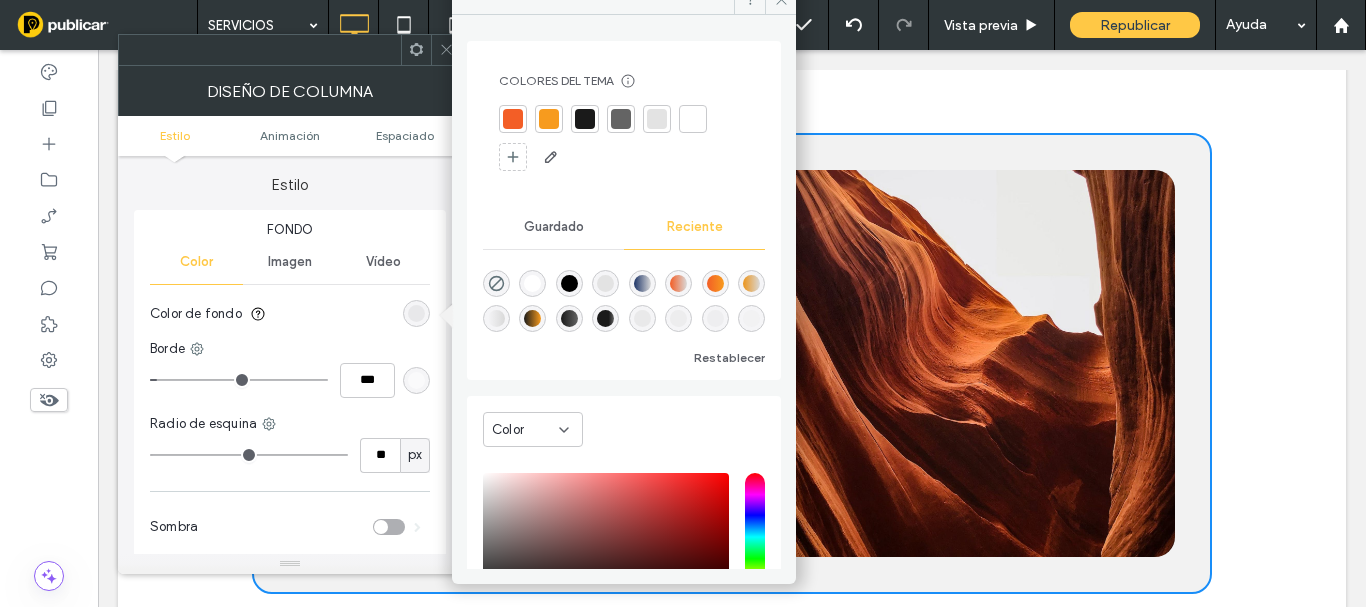 click at bounding box center (693, 119) 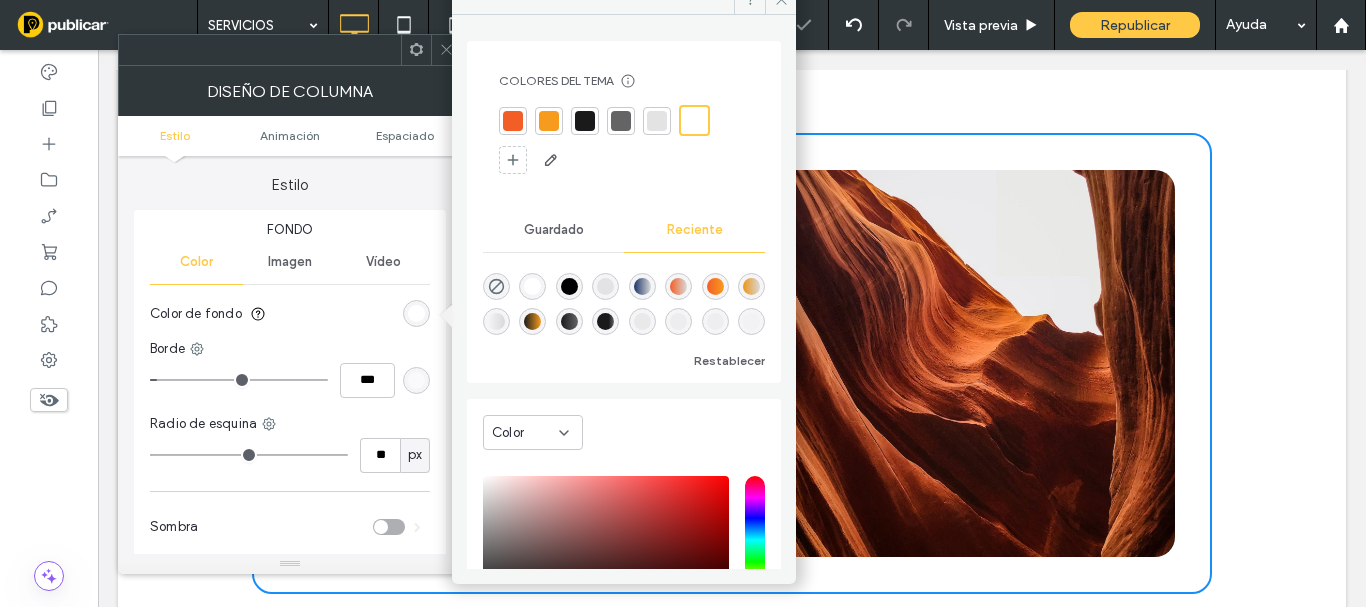 click 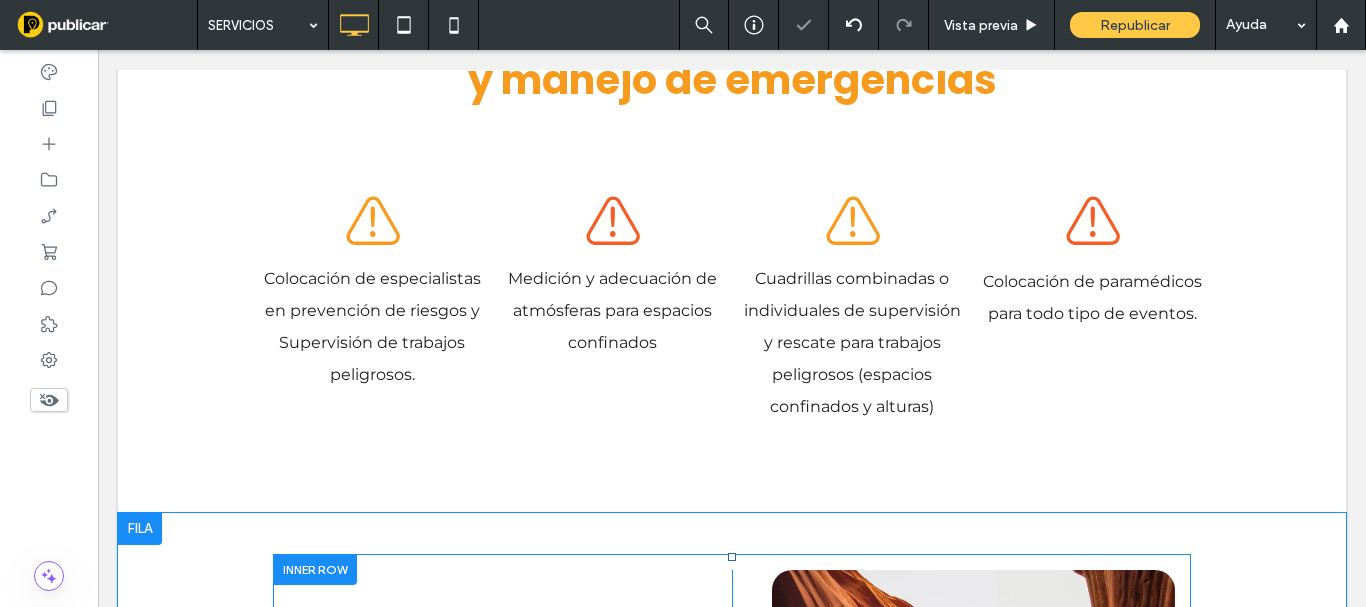 scroll, scrollTop: 3539, scrollLeft: 0, axis: vertical 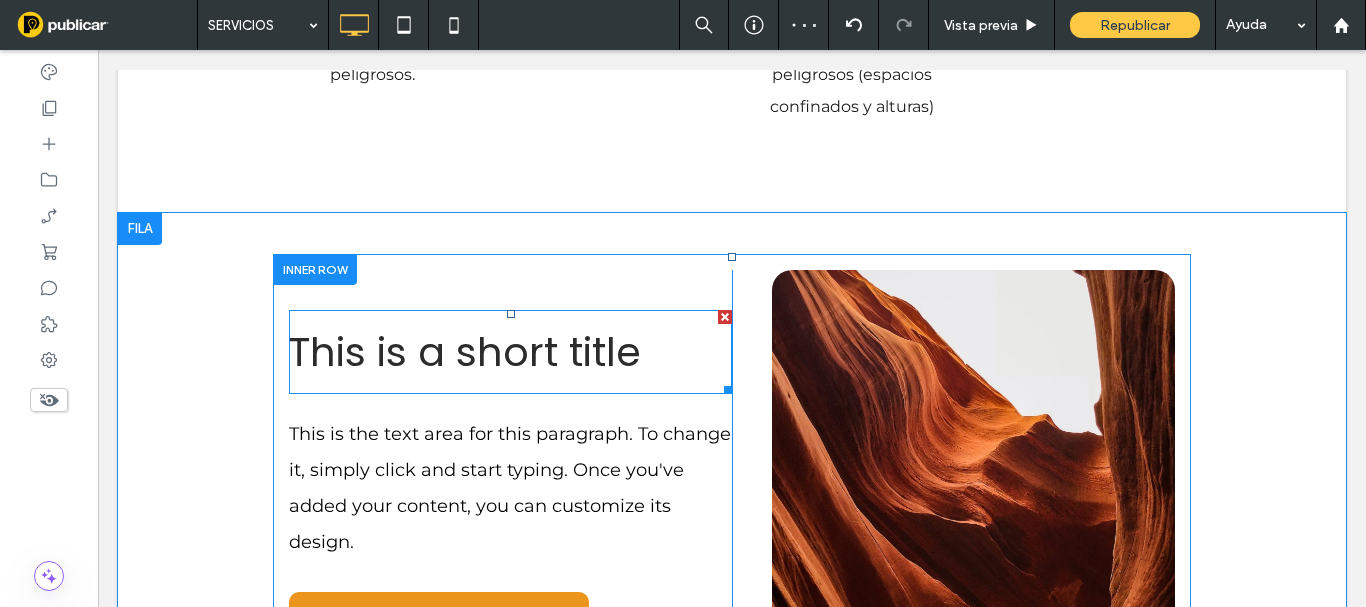 click on "This is a short title" at bounding box center [465, 352] 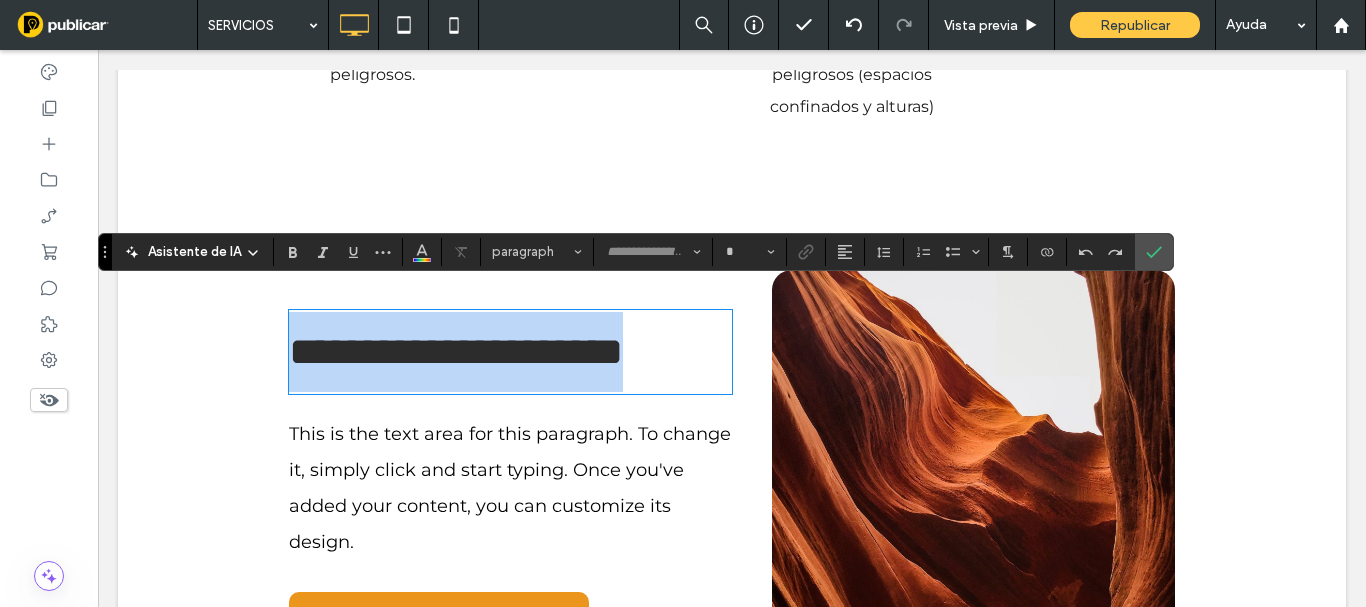 type on "*******" 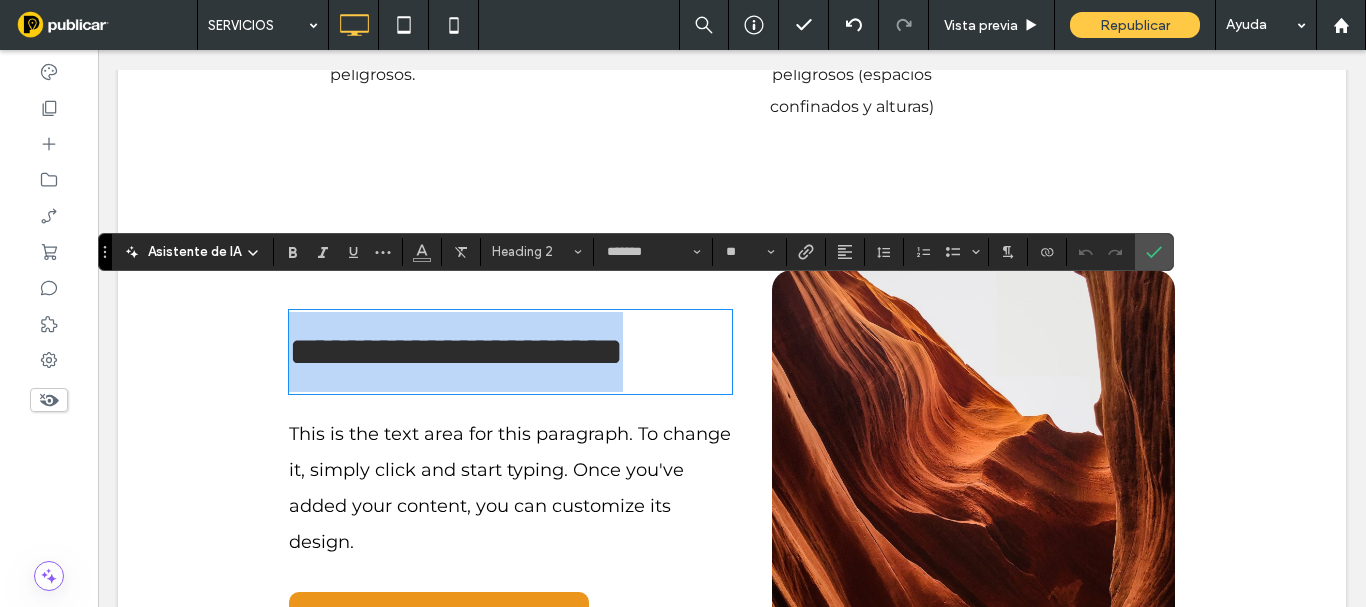 type 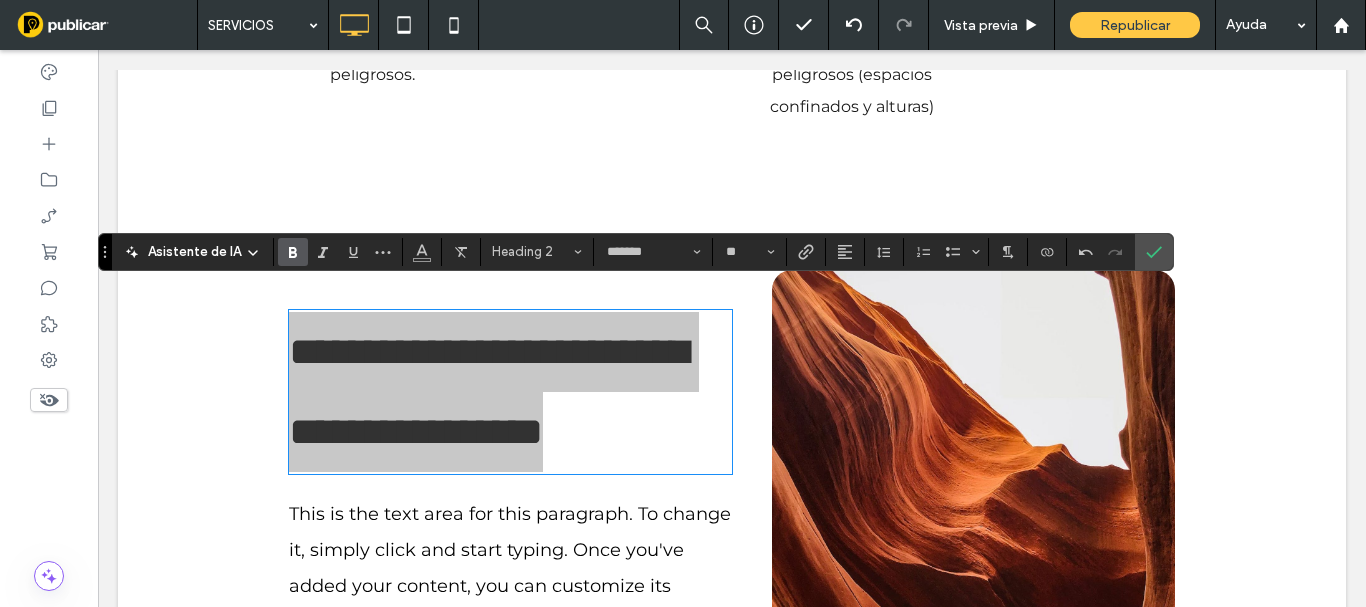 click 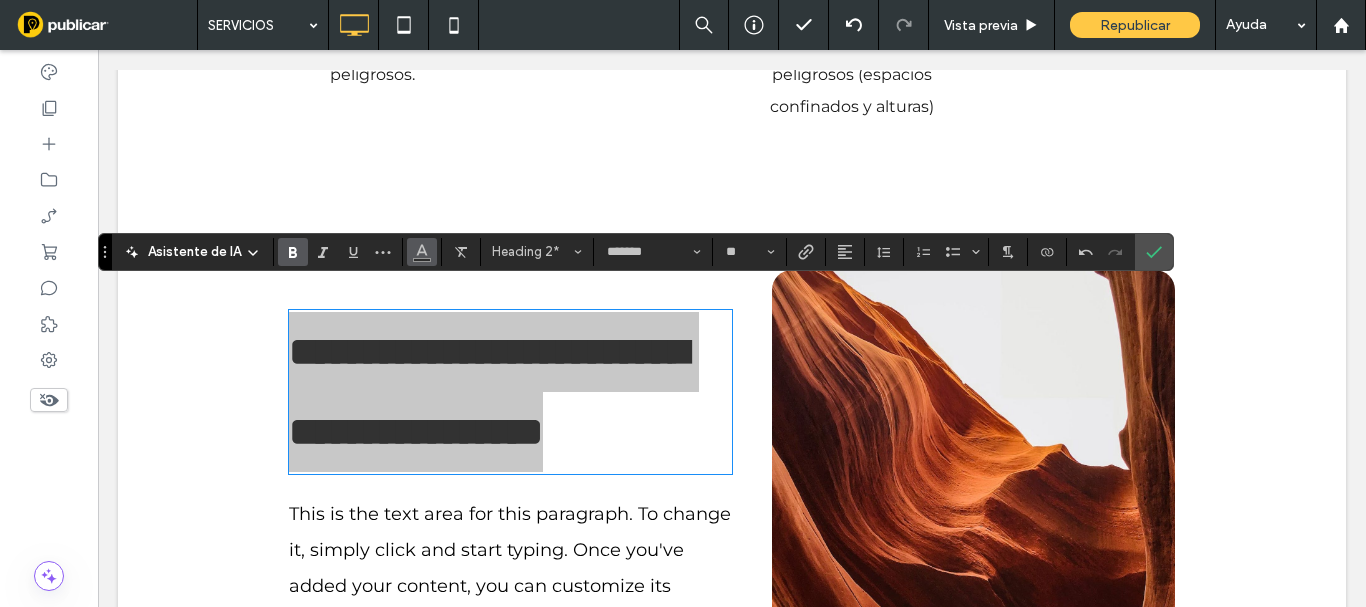 click 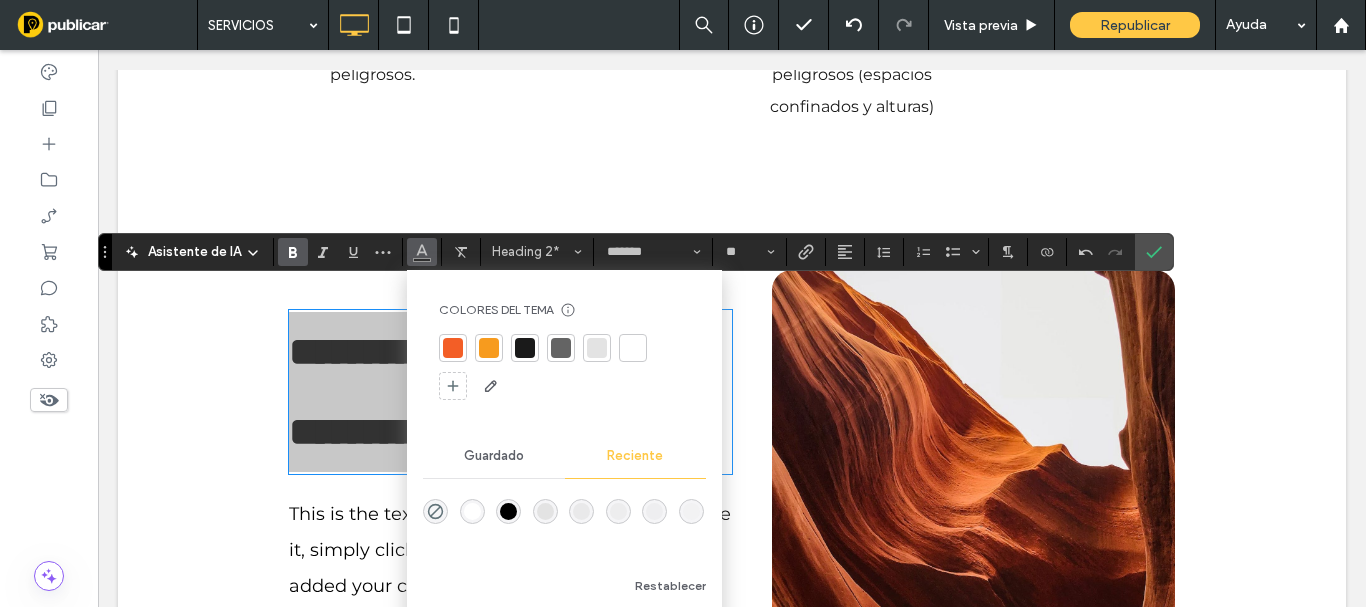 click at bounding box center (453, 348) 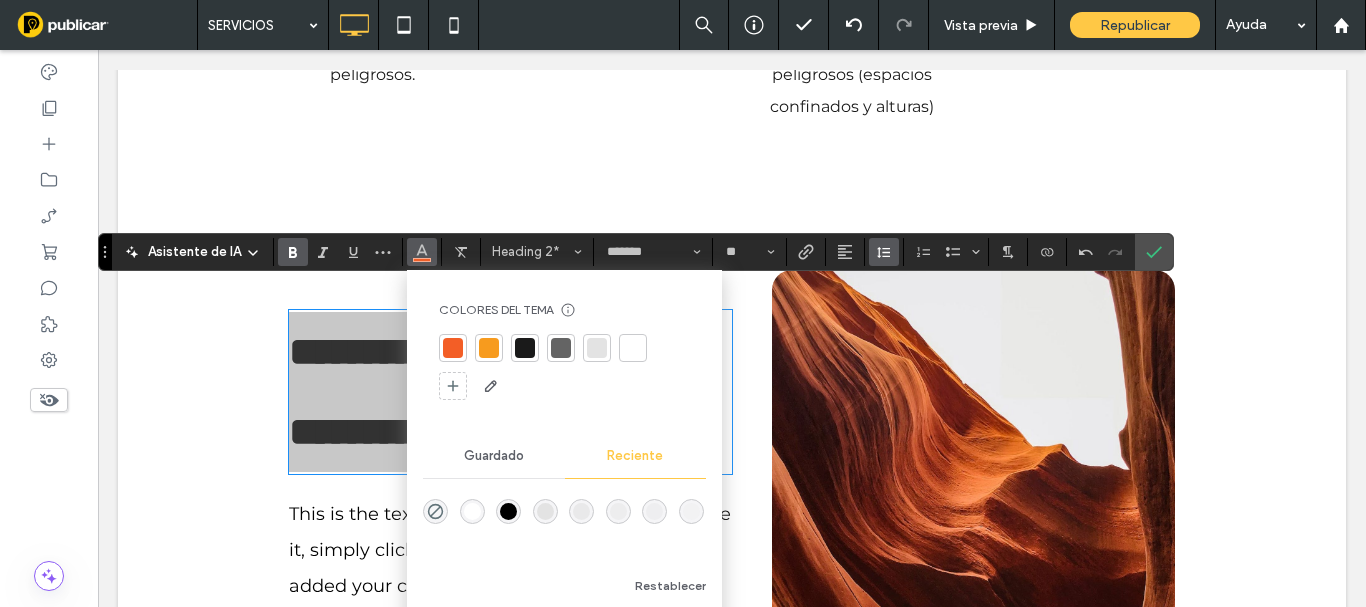 click at bounding box center [884, 252] 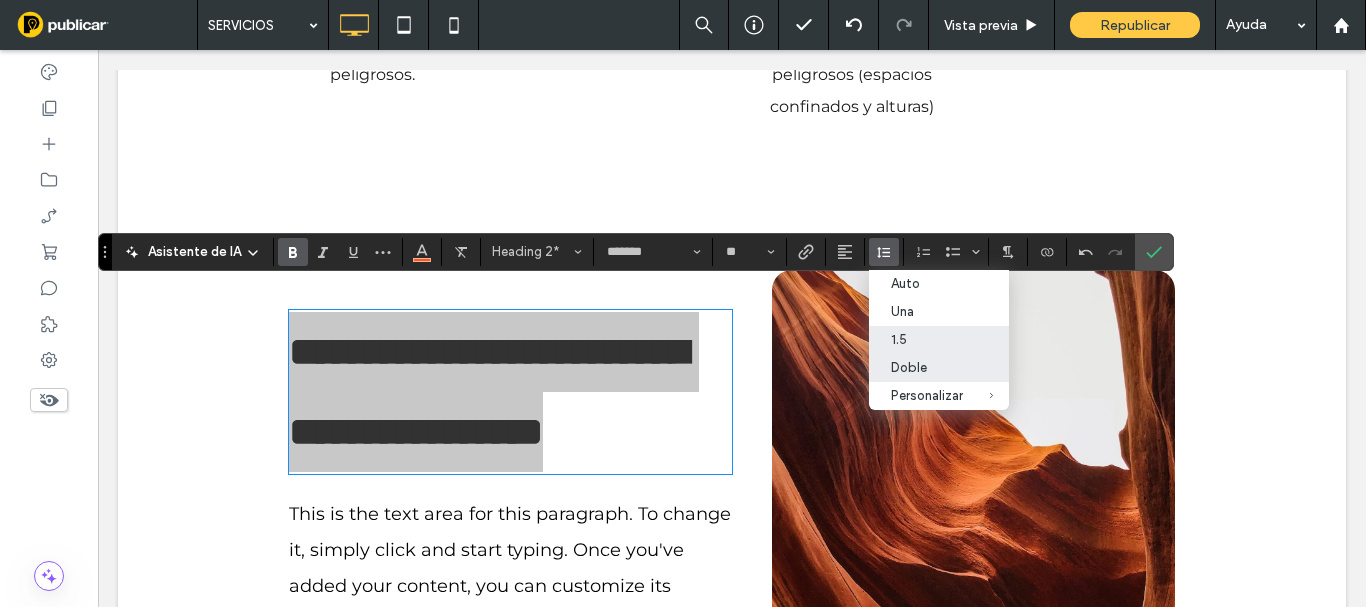 click on "1.5" at bounding box center (927, 339) 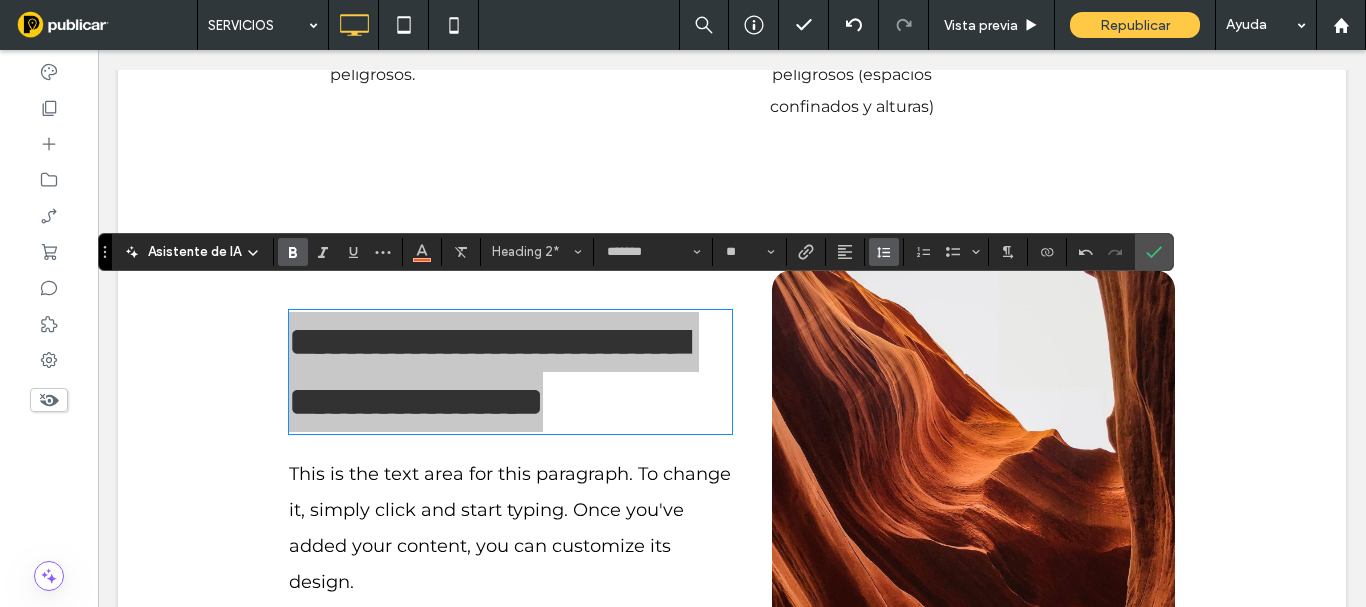 click at bounding box center [884, 252] 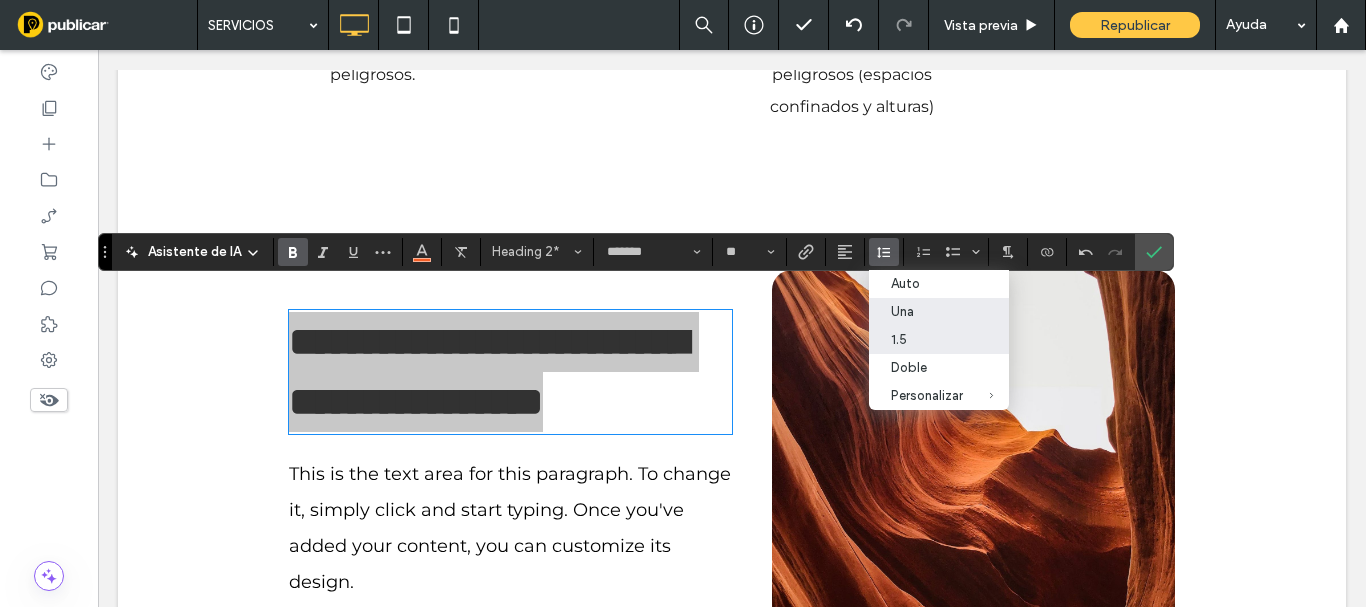 click on "Una" at bounding box center (939, 312) 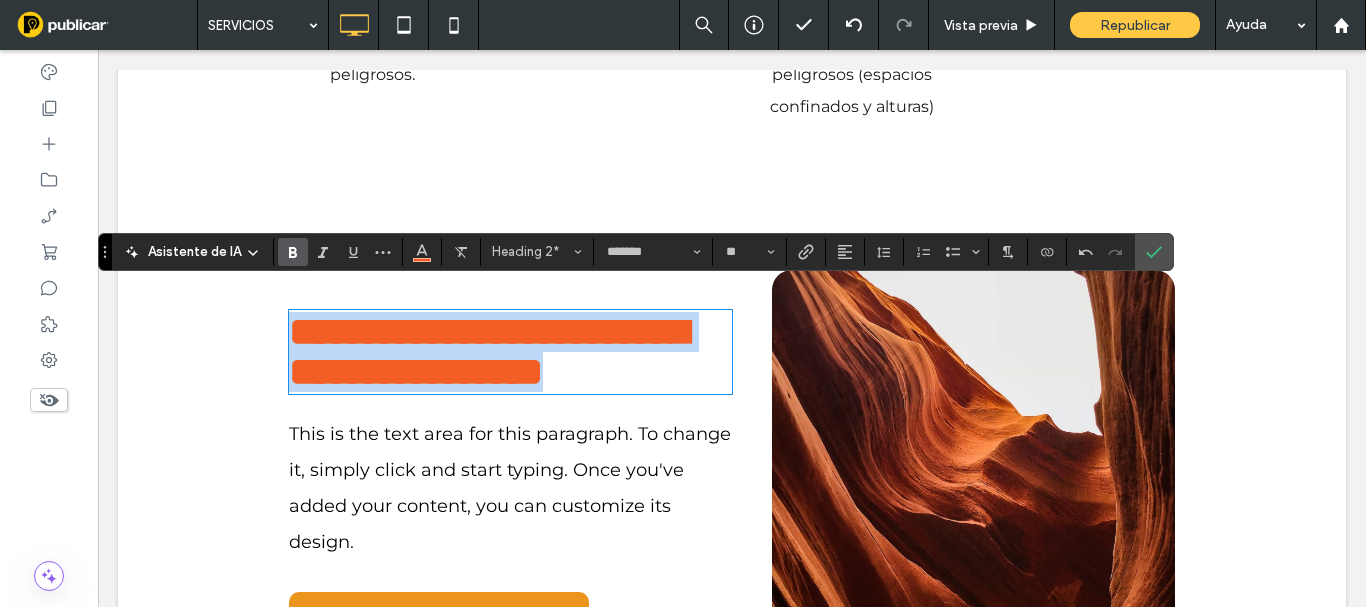 click on "**********" at bounding box center [510, 352] 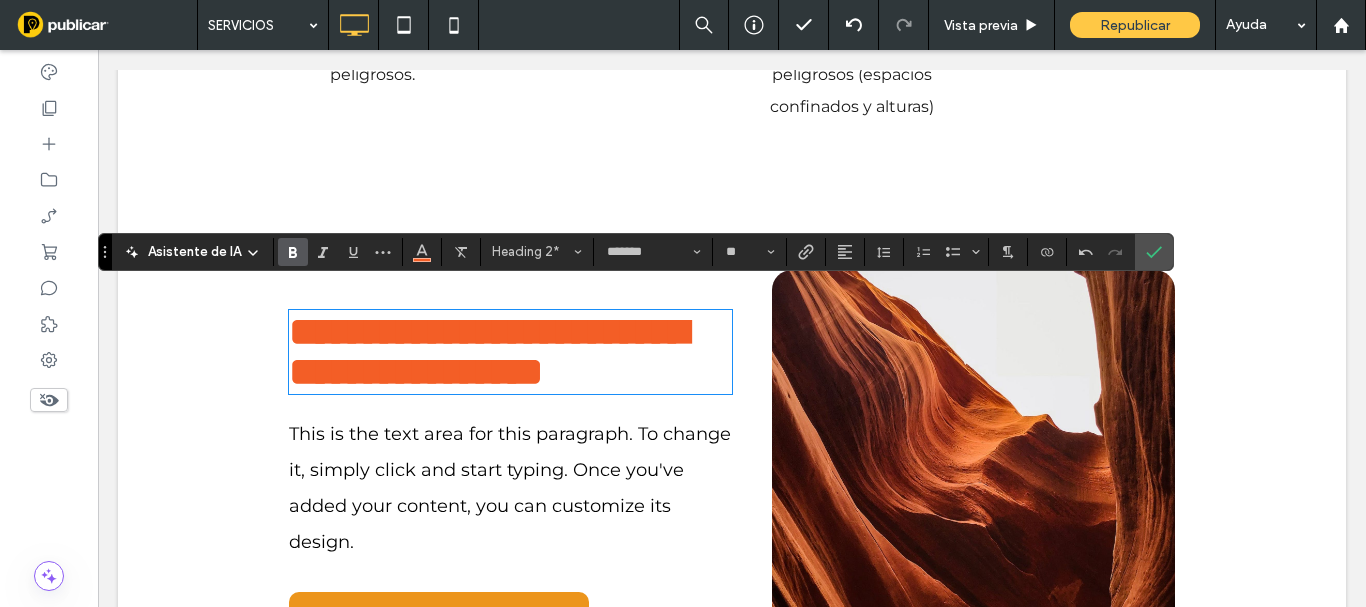 scroll, scrollTop: 8, scrollLeft: 0, axis: vertical 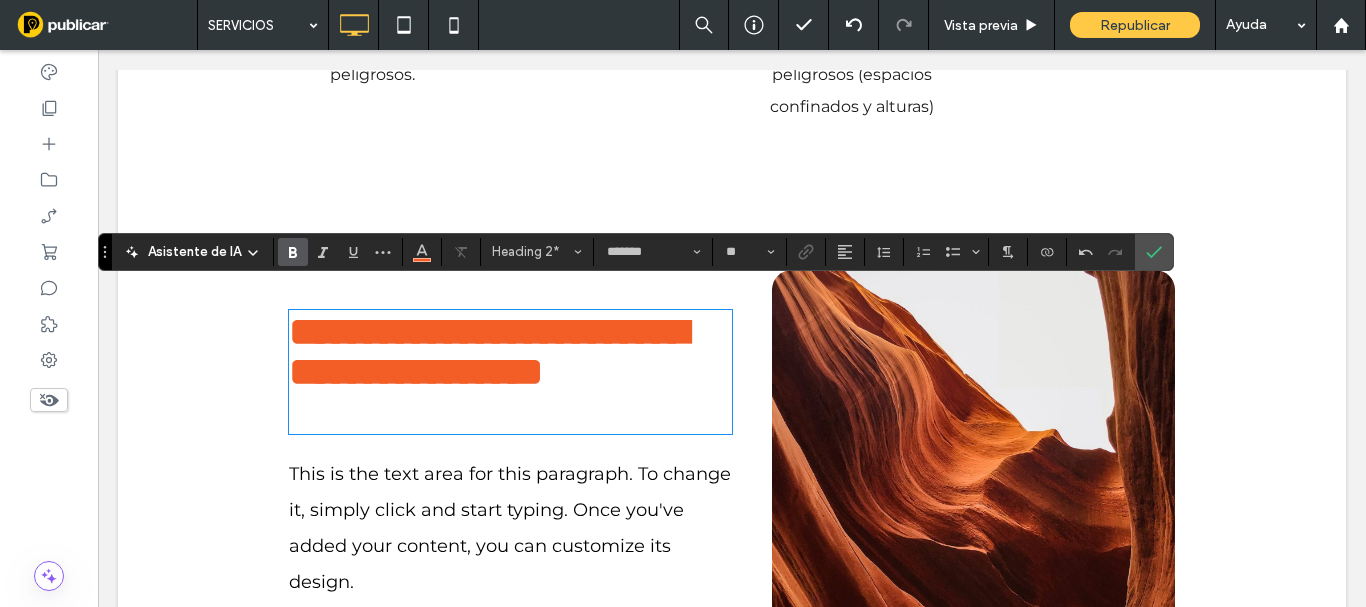 click on "**********" at bounding box center (488, 351) 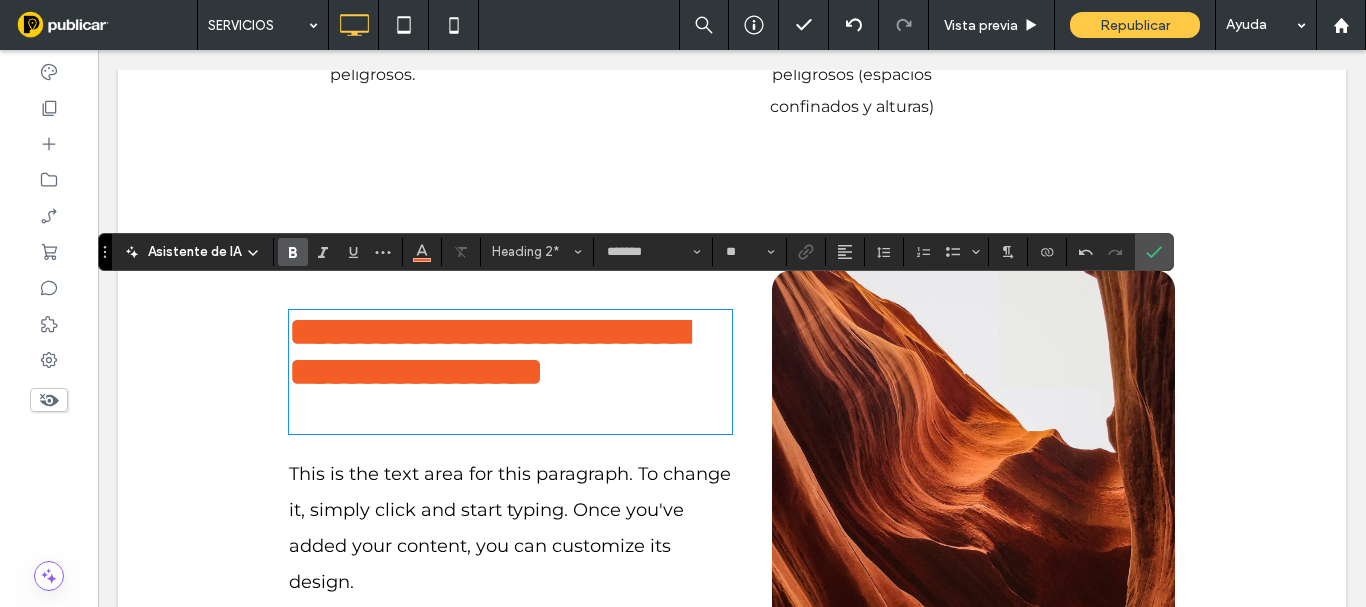 click on "**********" at bounding box center (488, 351) 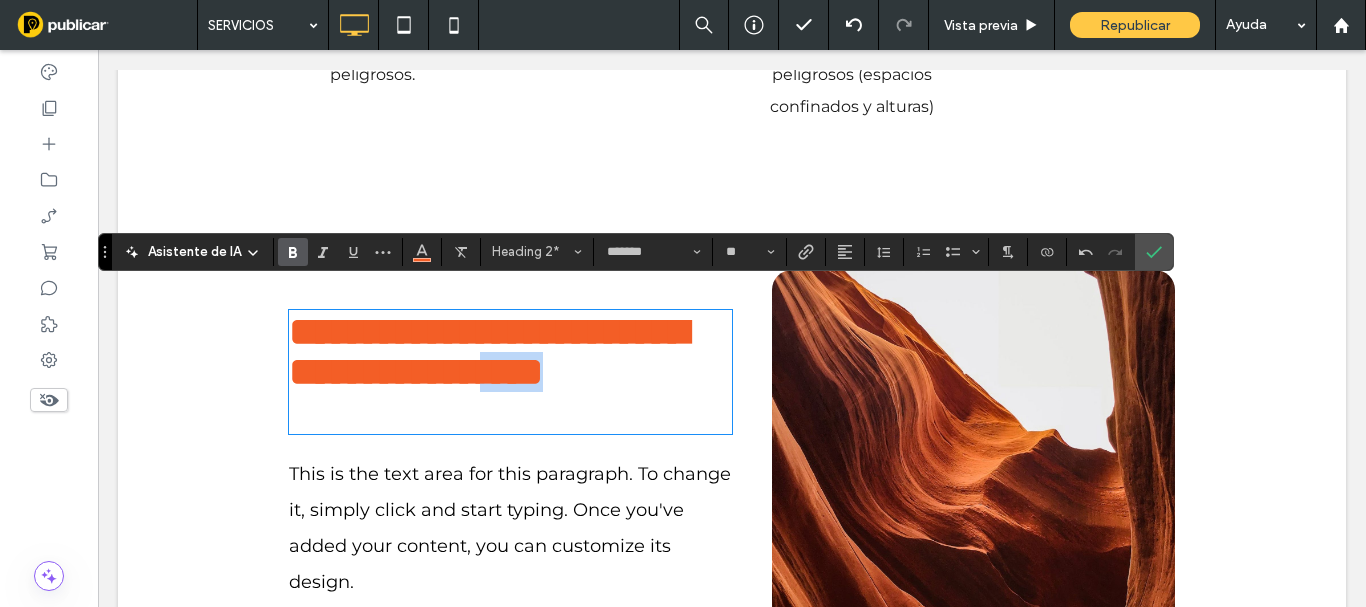 scroll, scrollTop: 0, scrollLeft: 0, axis: both 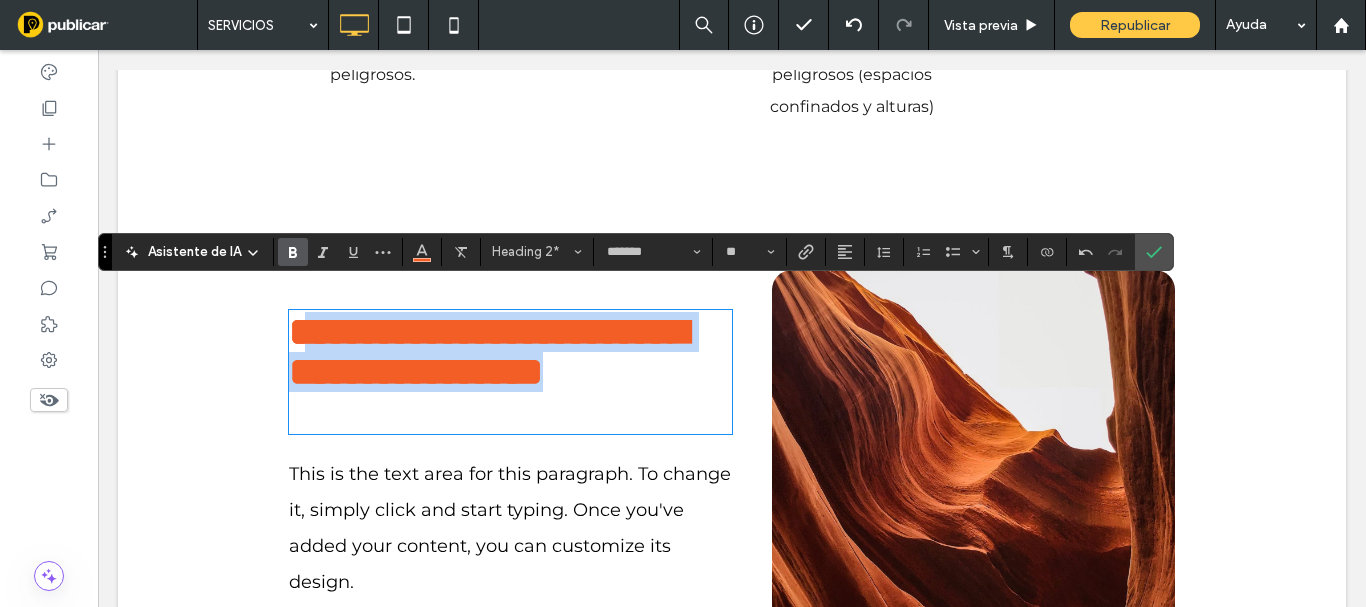 drag, startPoint x: 497, startPoint y: 383, endPoint x: 296, endPoint y: 318, distance: 211.24867 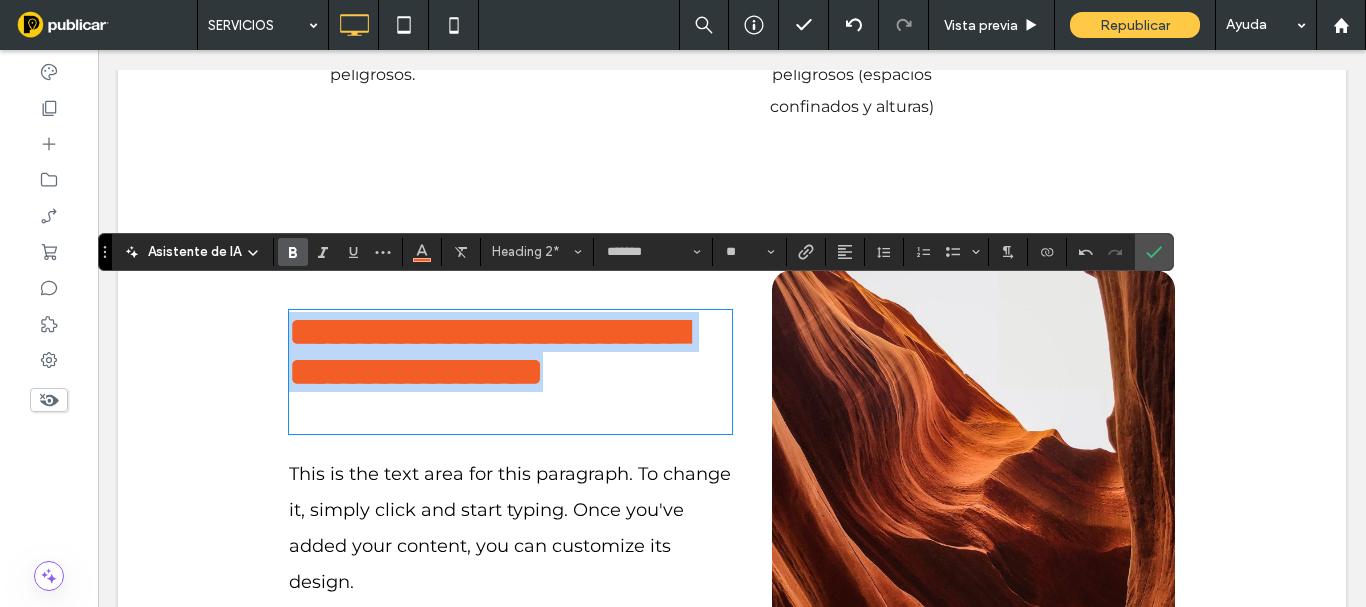 drag, startPoint x: 293, startPoint y: 310, endPoint x: 817, endPoint y: 279, distance: 524.9162 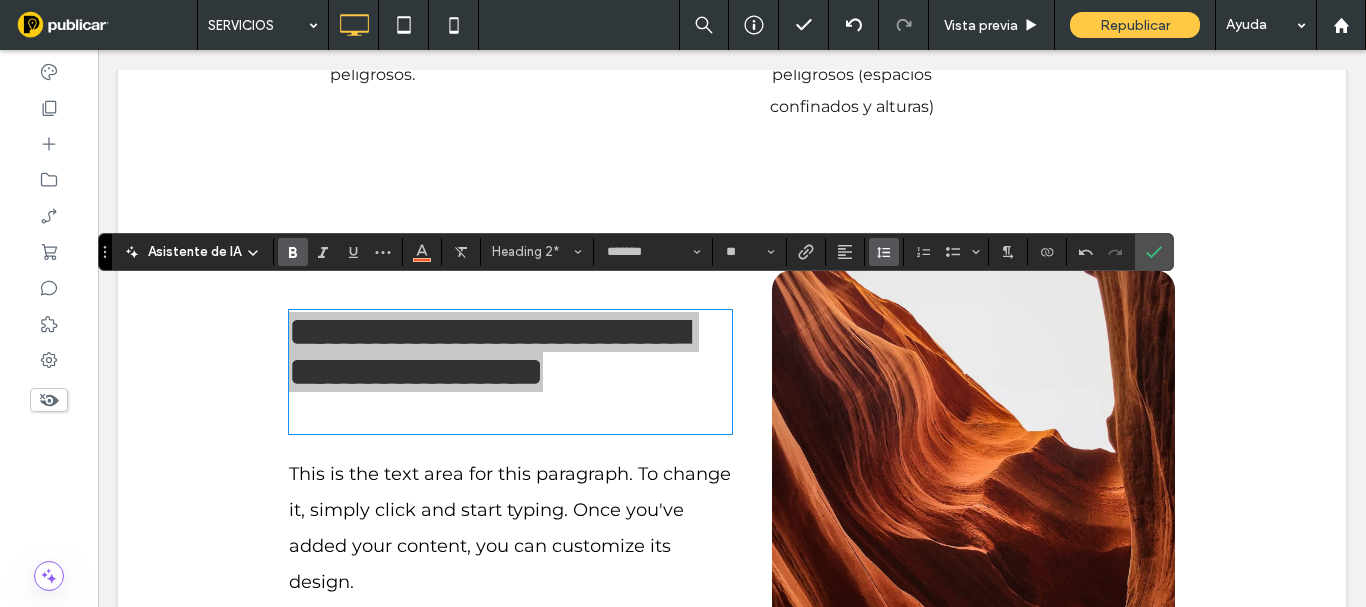click 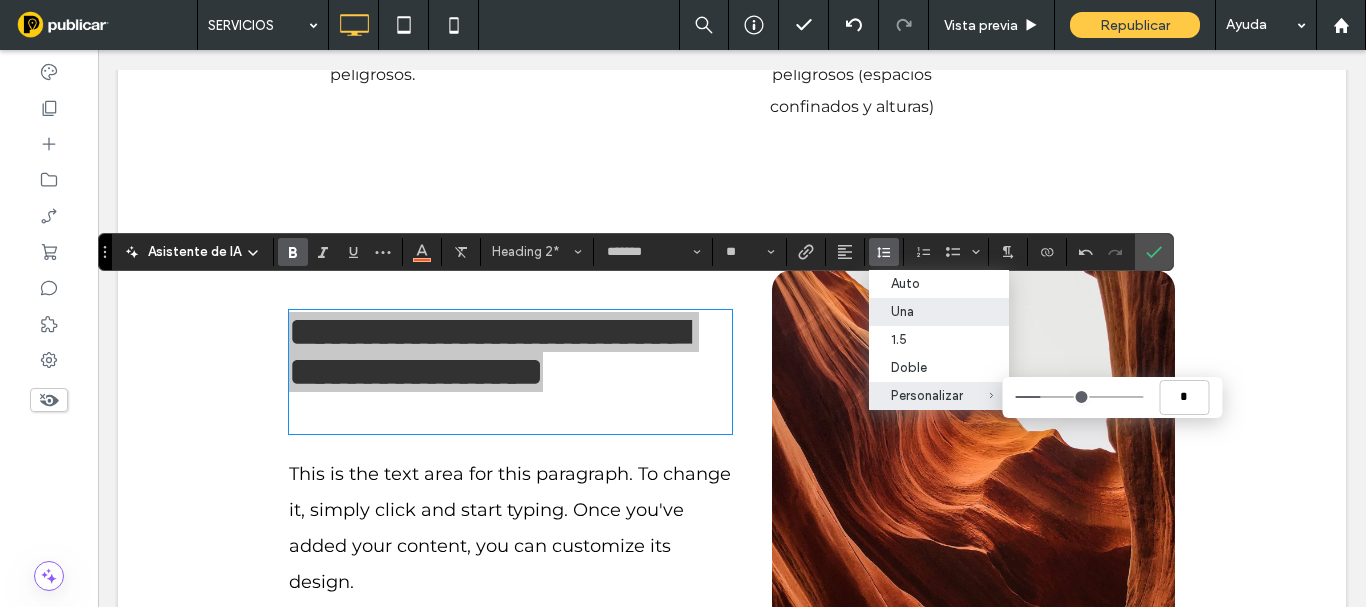 type on "***" 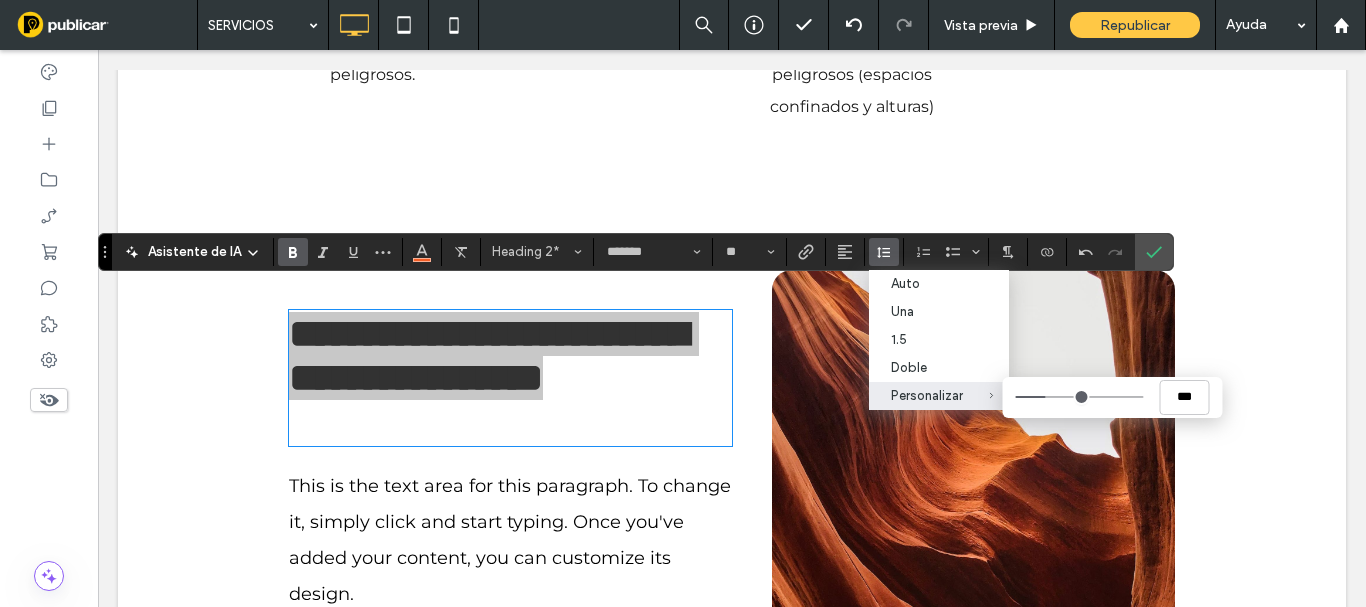 type on "***" 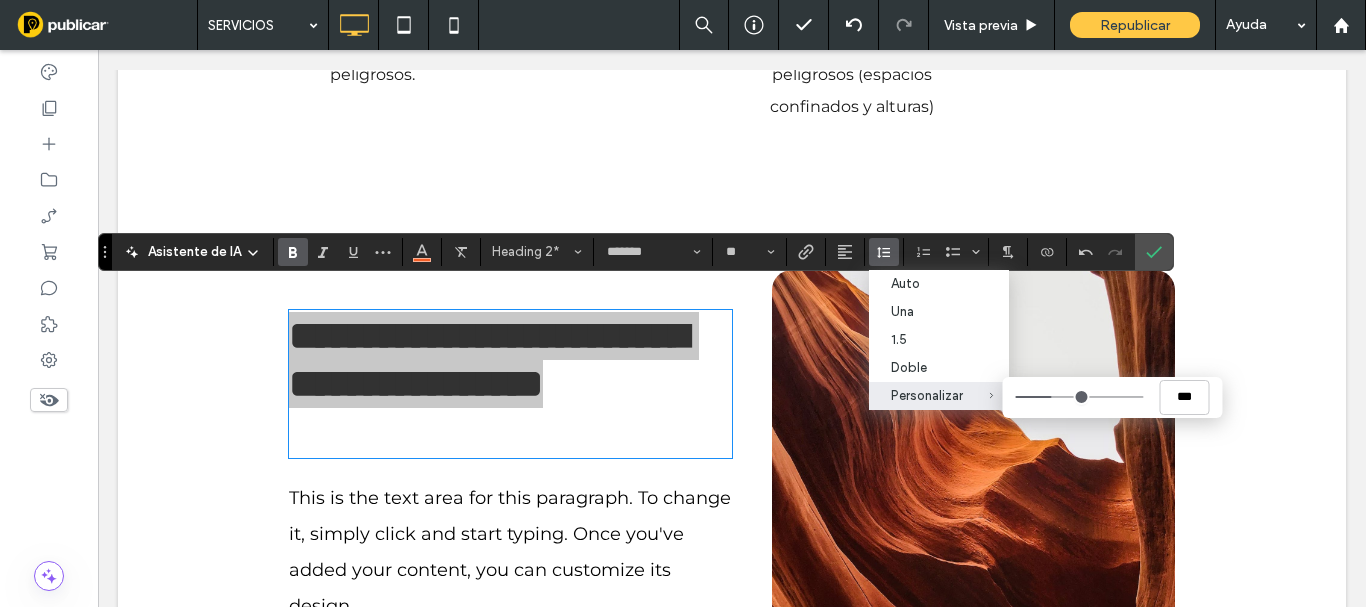 type on "***" 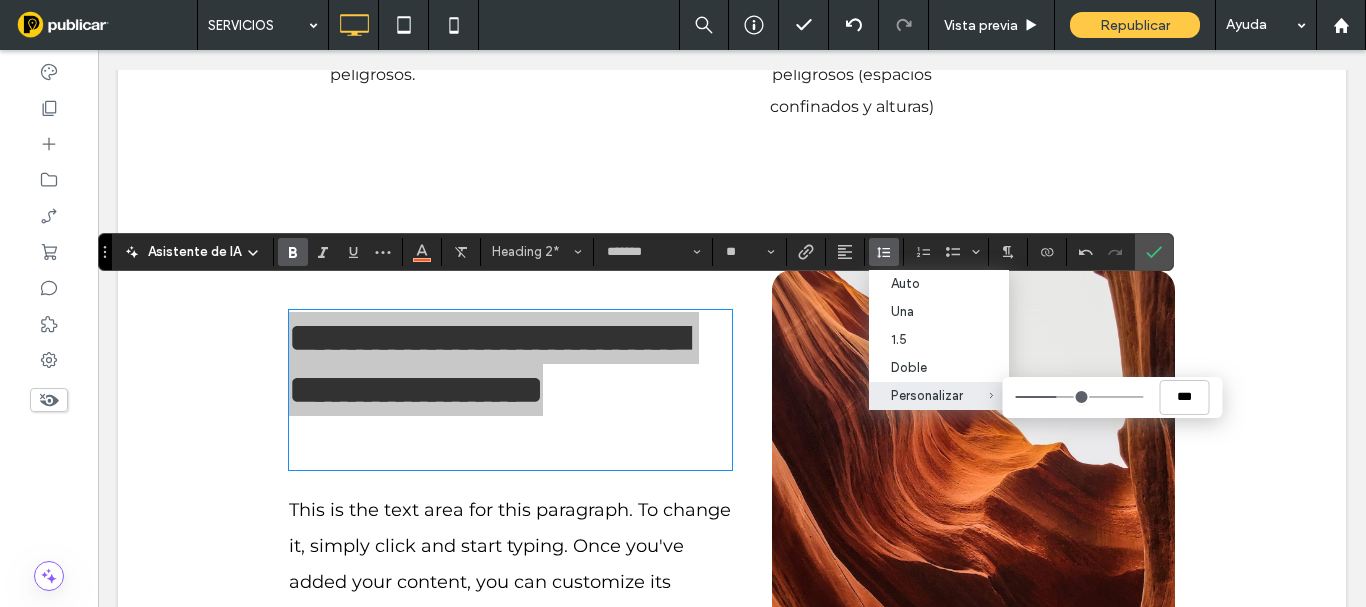 drag, startPoint x: 1045, startPoint y: 392, endPoint x: 1059, endPoint y: 396, distance: 14.56022 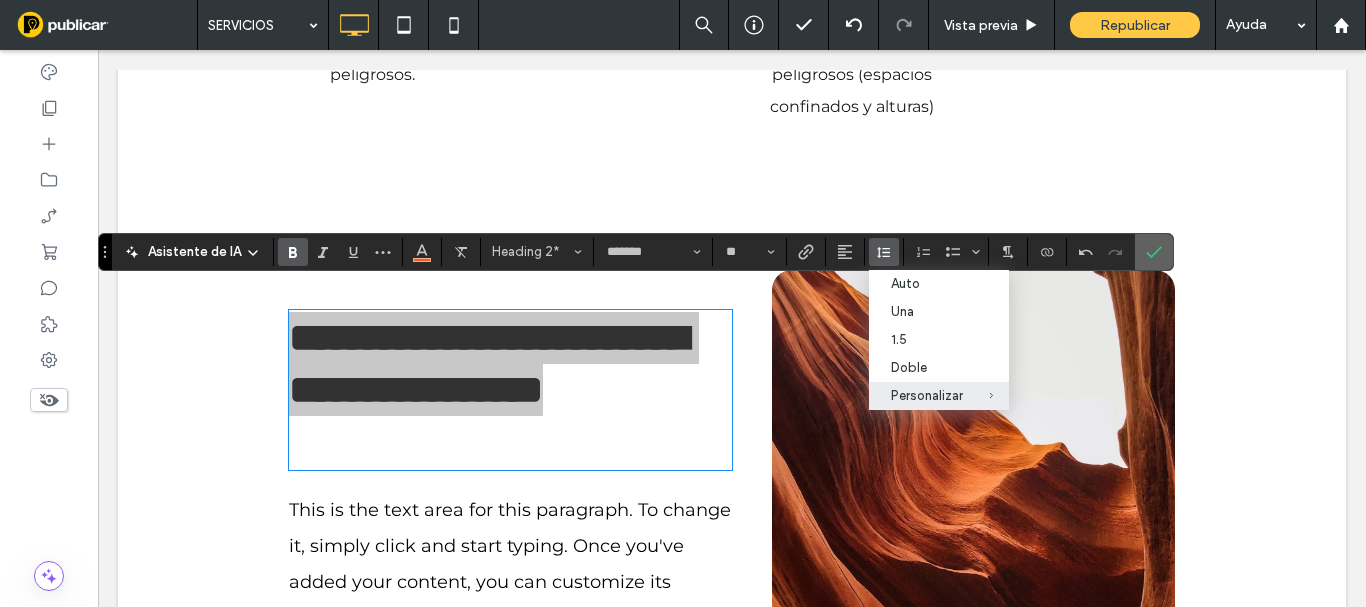 click 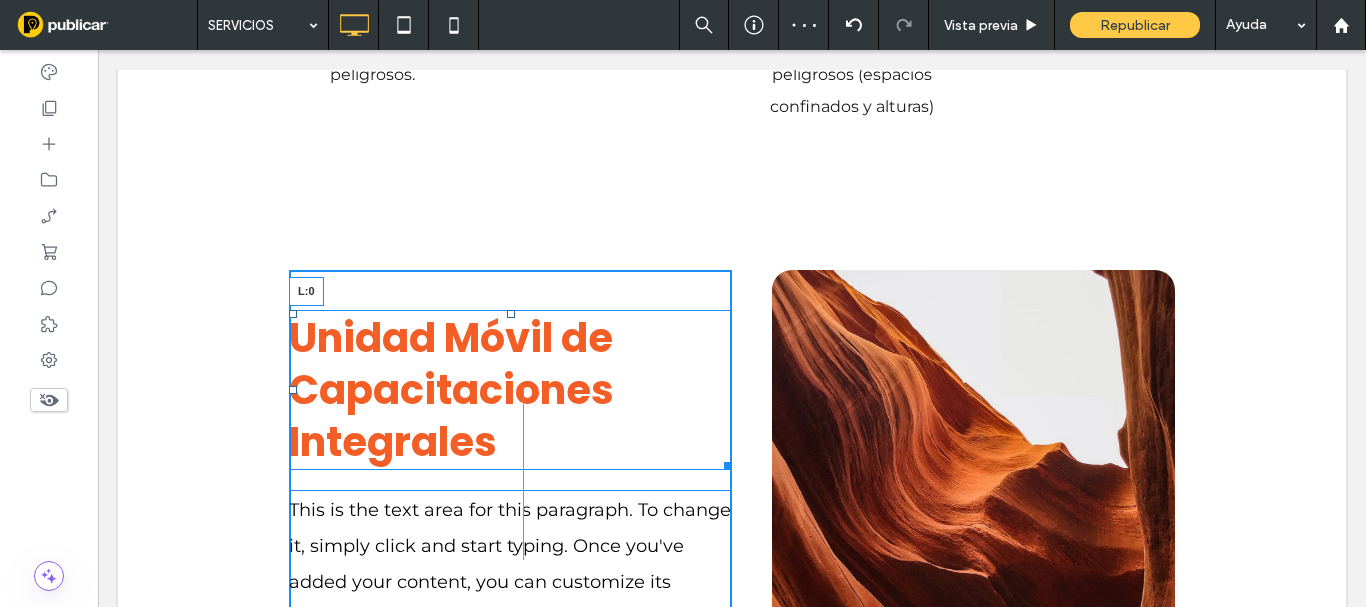 drag, startPoint x: 284, startPoint y: 366, endPoint x: 250, endPoint y: 356, distance: 35.44009 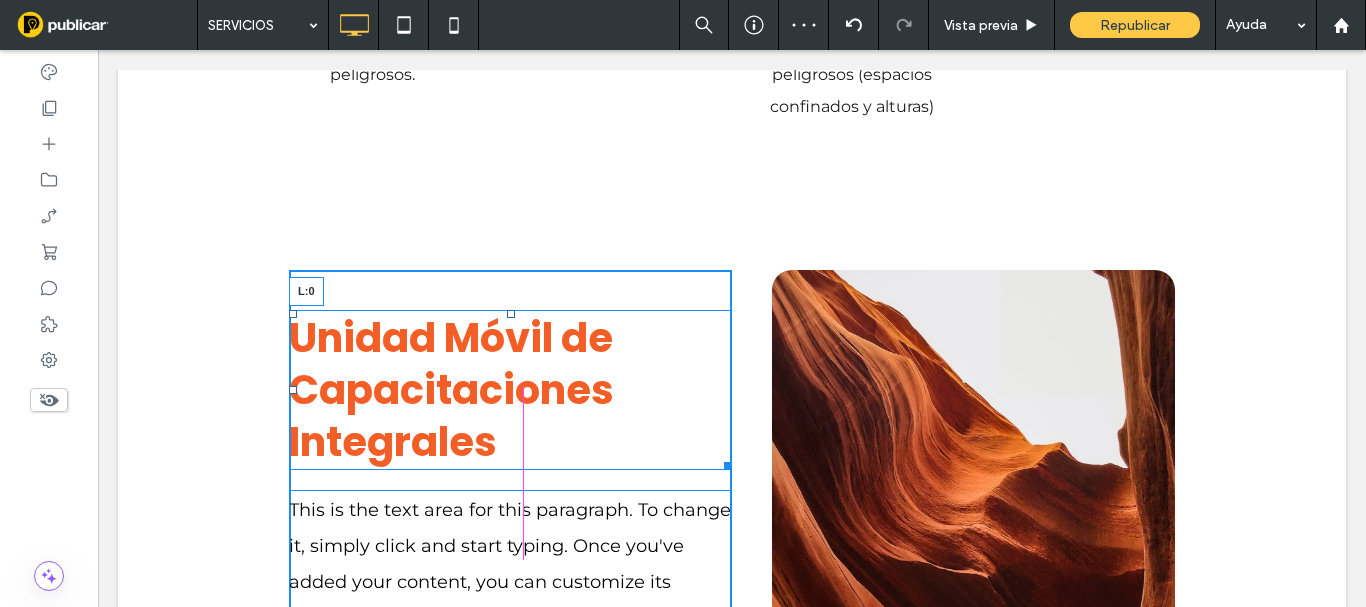 click on "Unidad Móvil de Capacitaciones Integrales L:0
This is the text area for this paragraph. To change it, simply click and start typing. Once you've added your content, you can customize its design.
Learn more
Click To Paste
Click To Paste
Click To Paste" at bounding box center (732, 501) 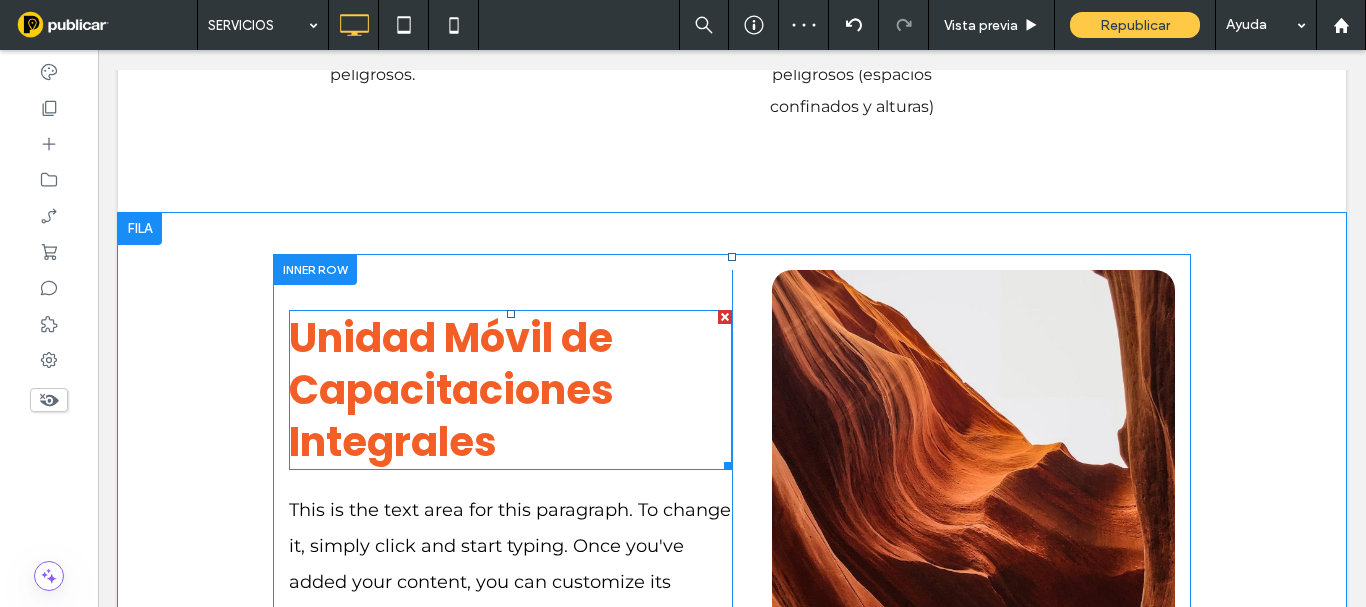 click on "Unidad Móvil de Capacitaciones Integrales" at bounding box center [451, 390] 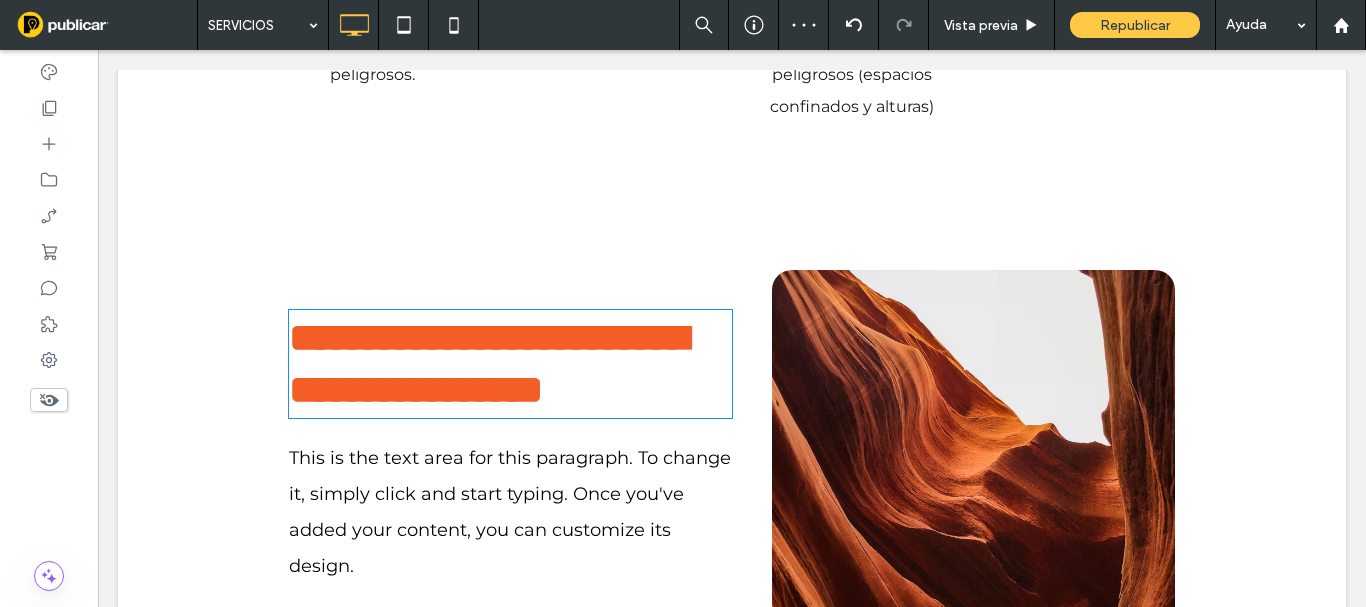 click on "**********" at bounding box center (488, 363) 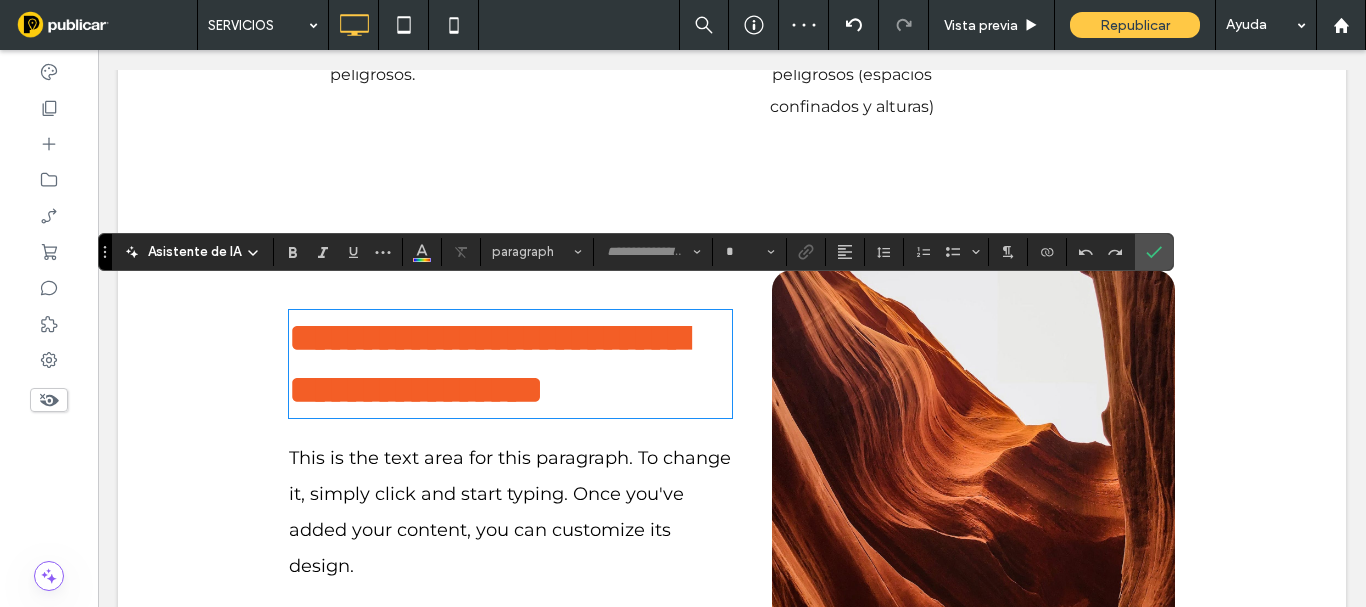 type on "*******" 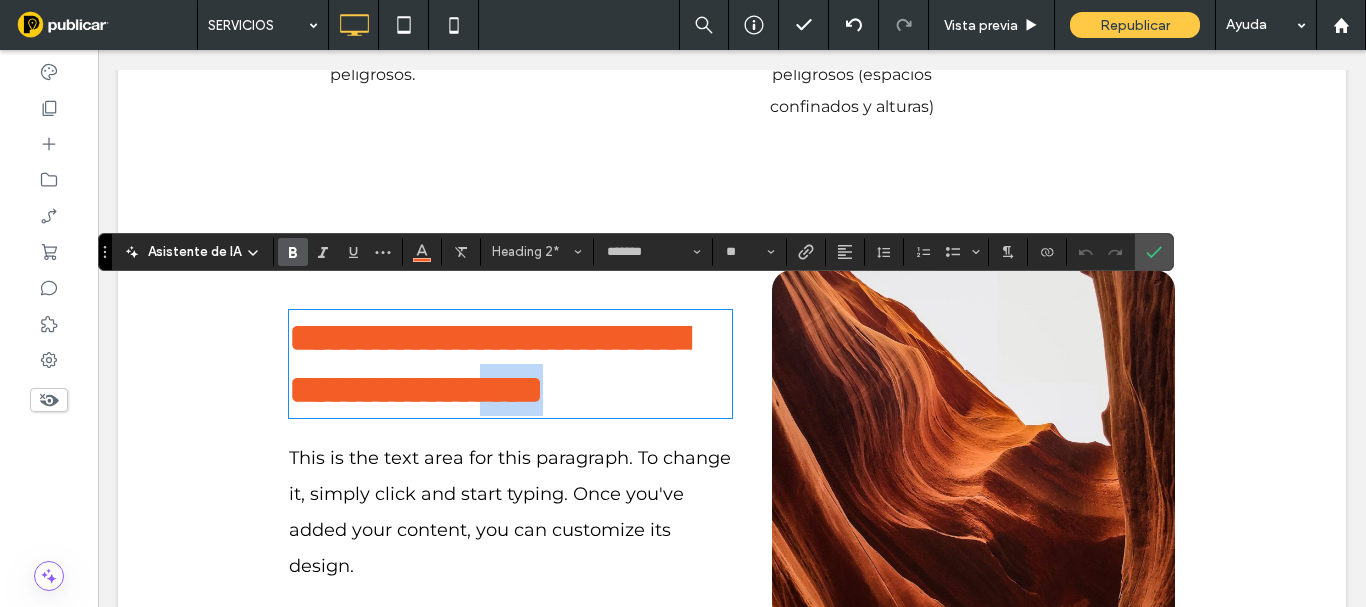 scroll, scrollTop: 2, scrollLeft: 0, axis: vertical 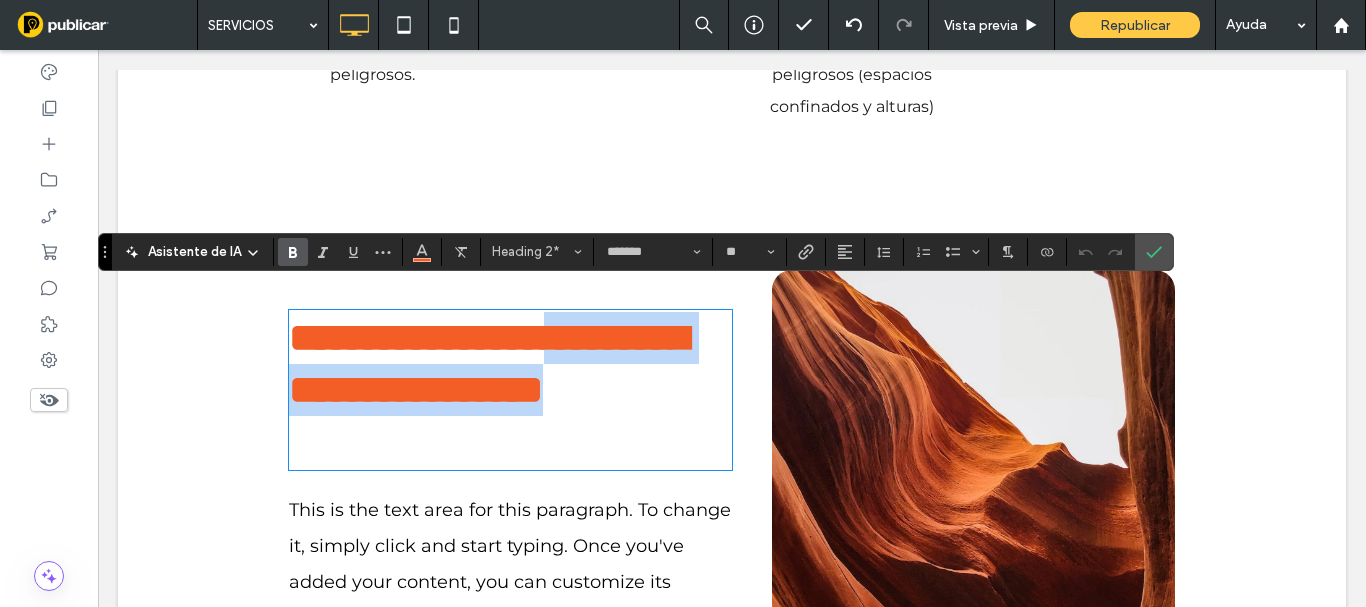 drag, startPoint x: 488, startPoint y: 419, endPoint x: 278, endPoint y: 365, distance: 216.83173 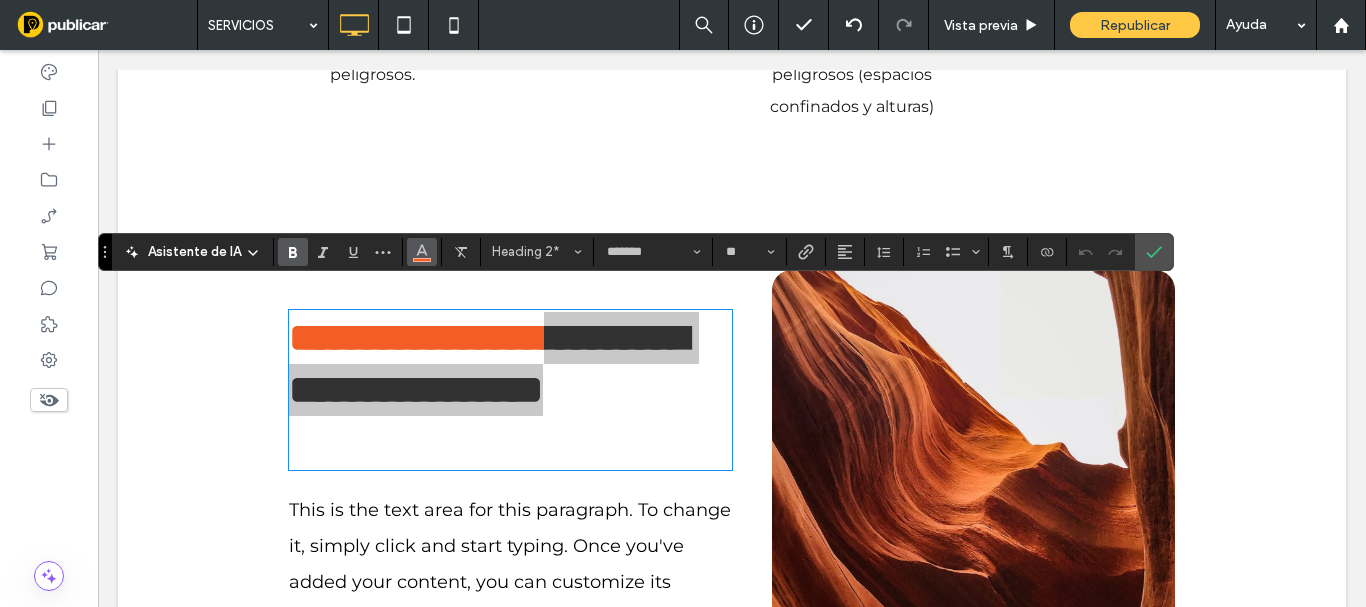 click 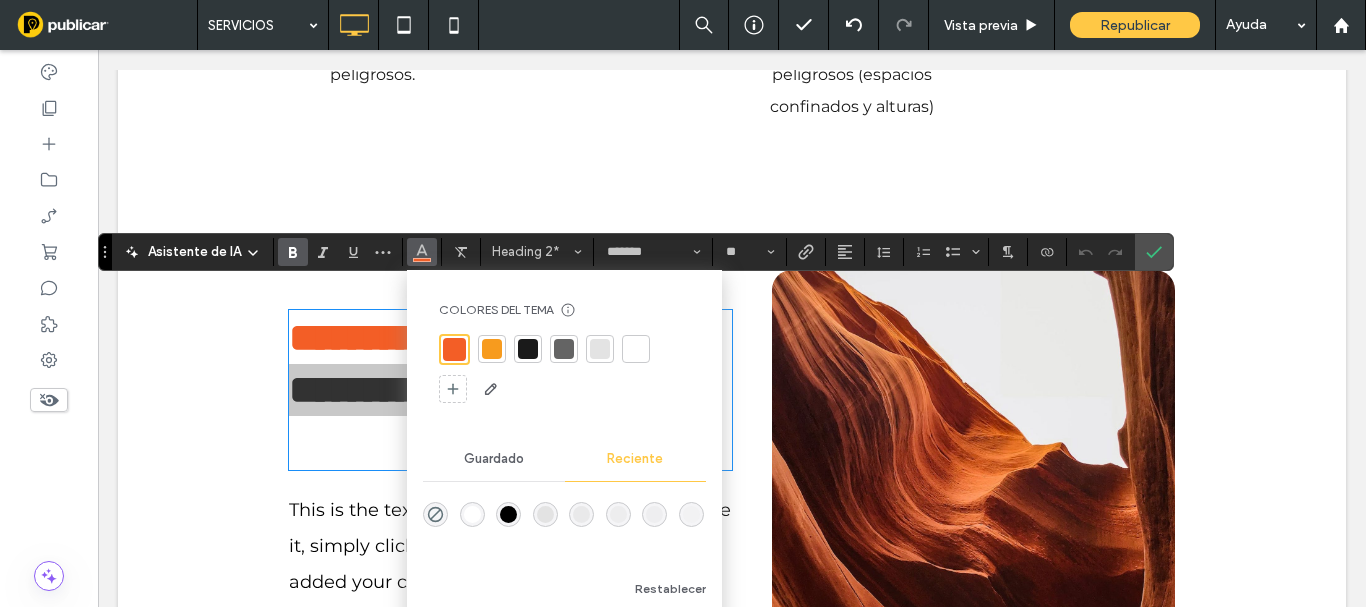 click at bounding box center [564, 349] 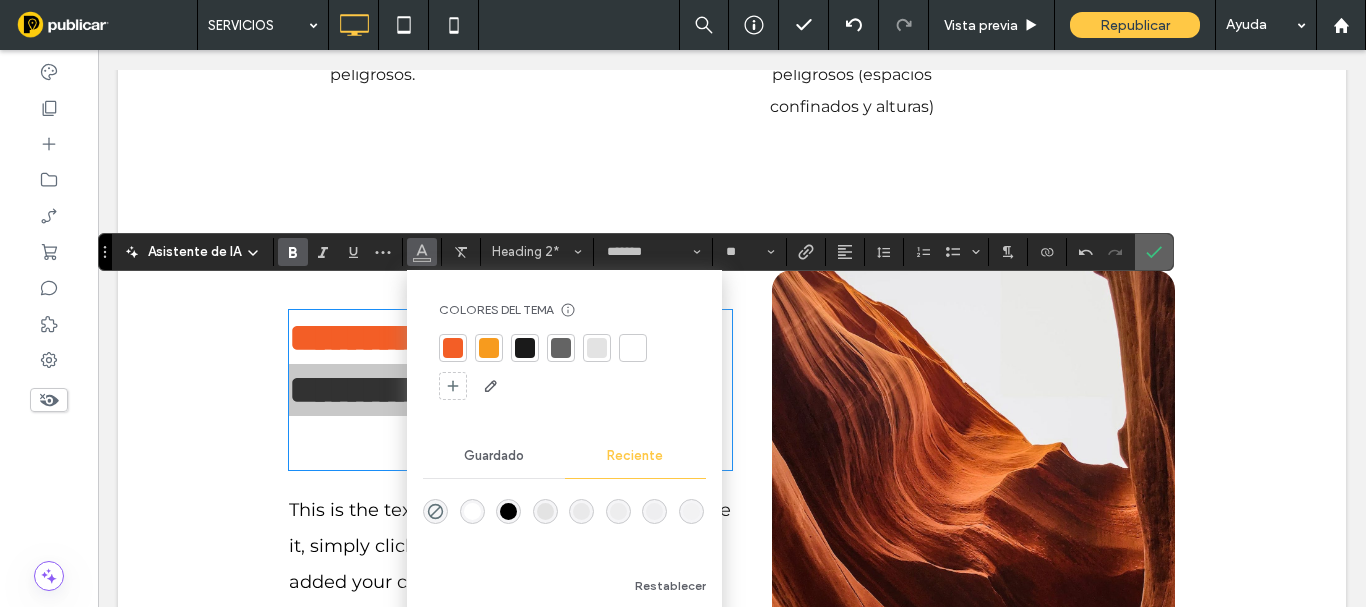 click at bounding box center (1150, 252) 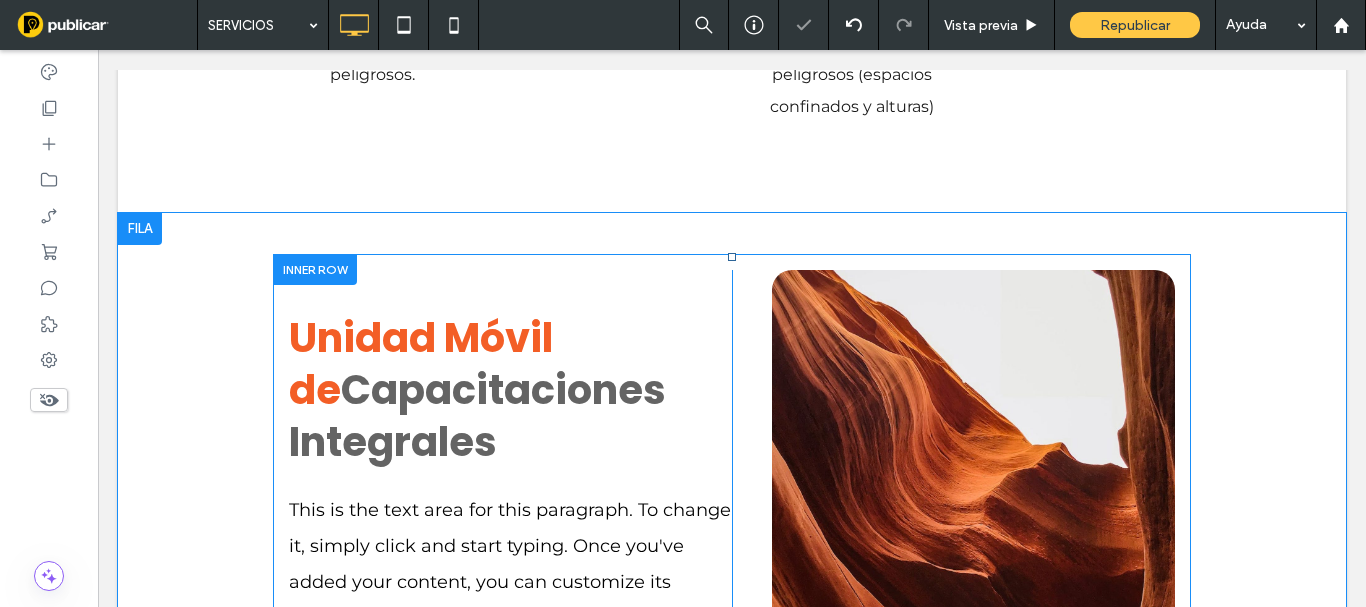 scroll, scrollTop: 3639, scrollLeft: 0, axis: vertical 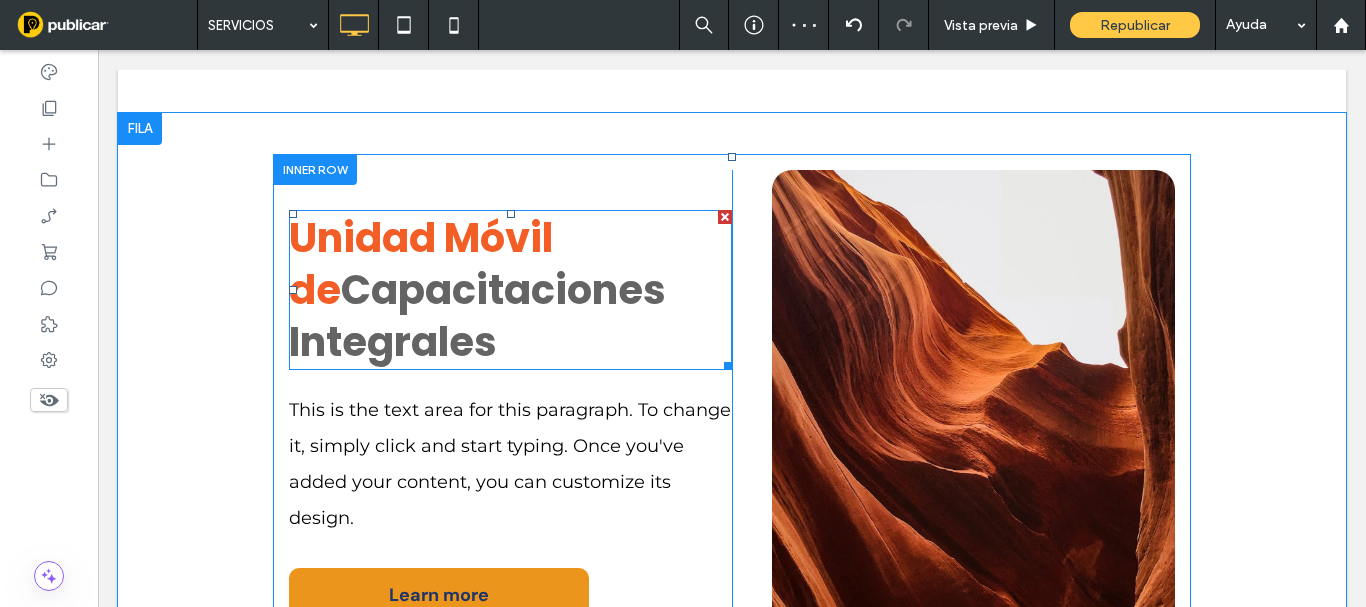 click on "Capacitaciones Integrales" at bounding box center [477, 316] 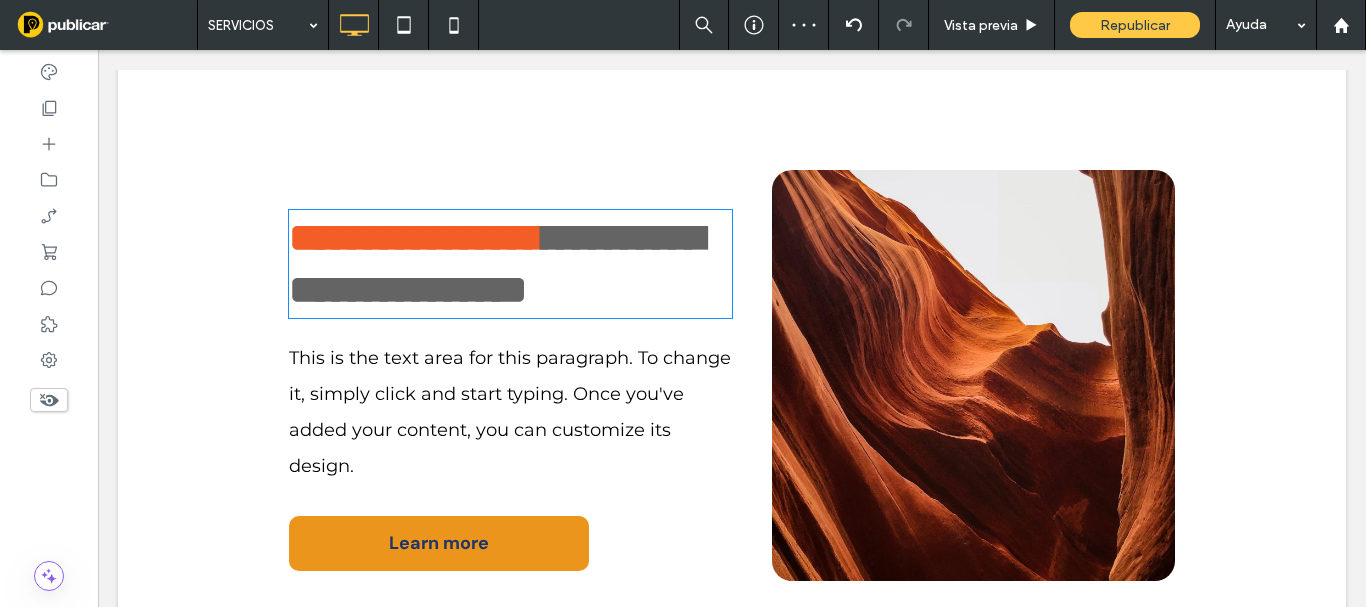 click on "**********" at bounding box center [496, 263] 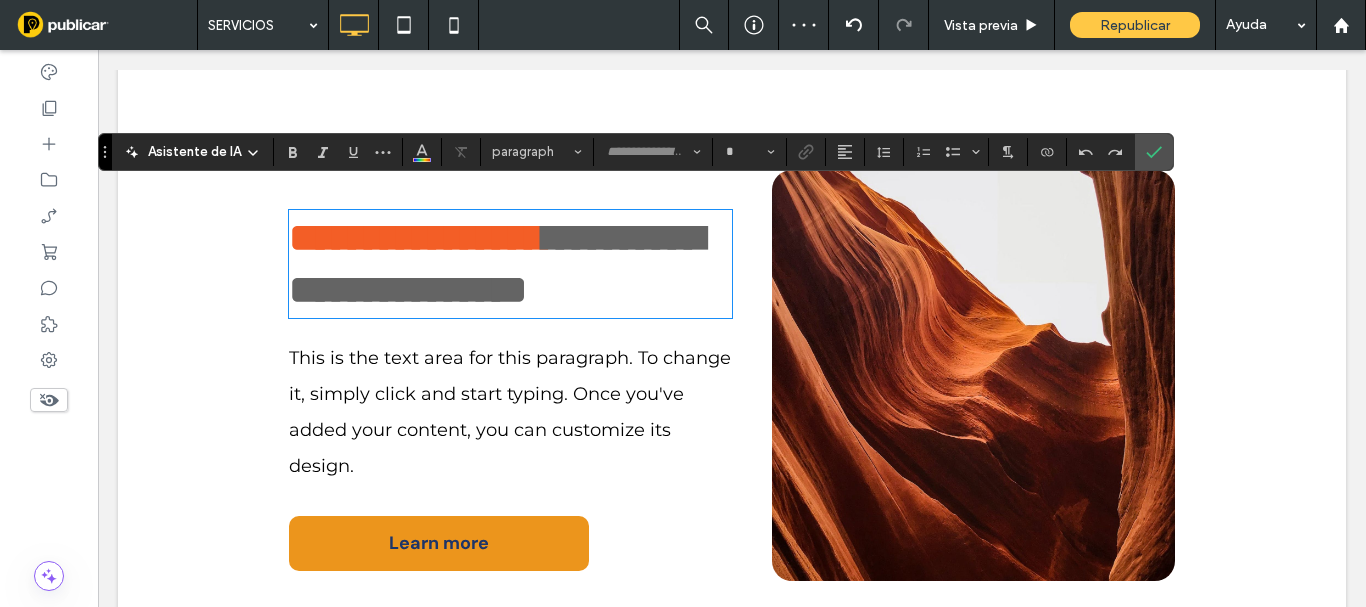 type on "*******" 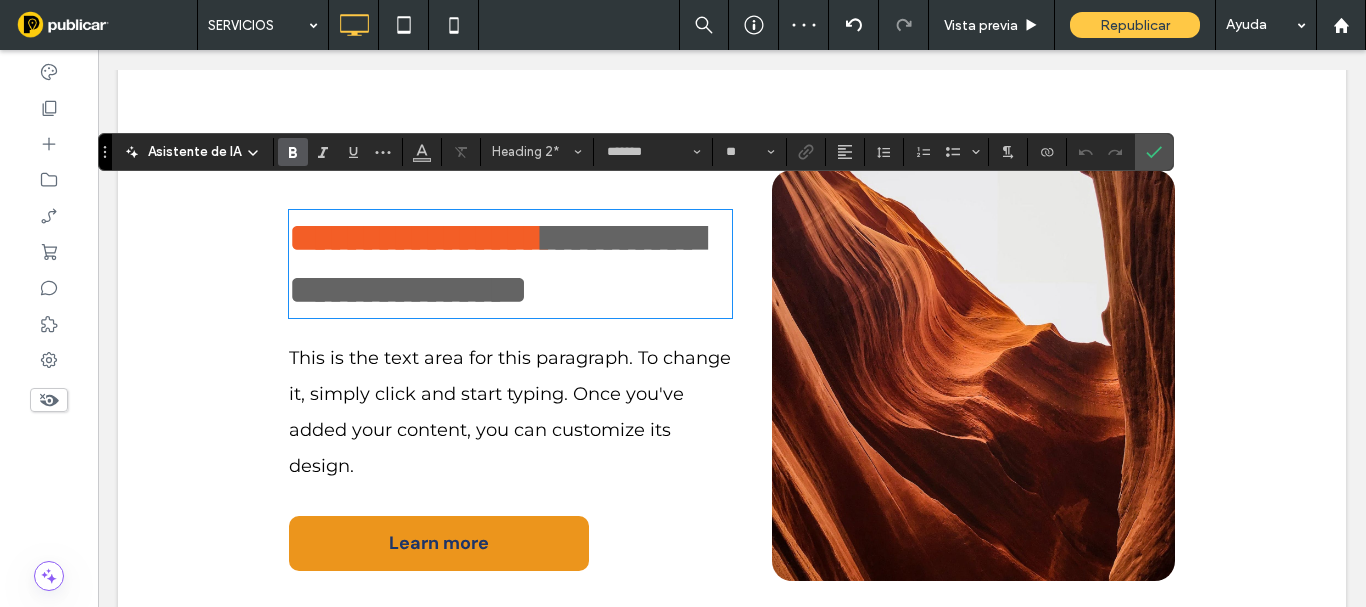 scroll, scrollTop: 0, scrollLeft: 0, axis: both 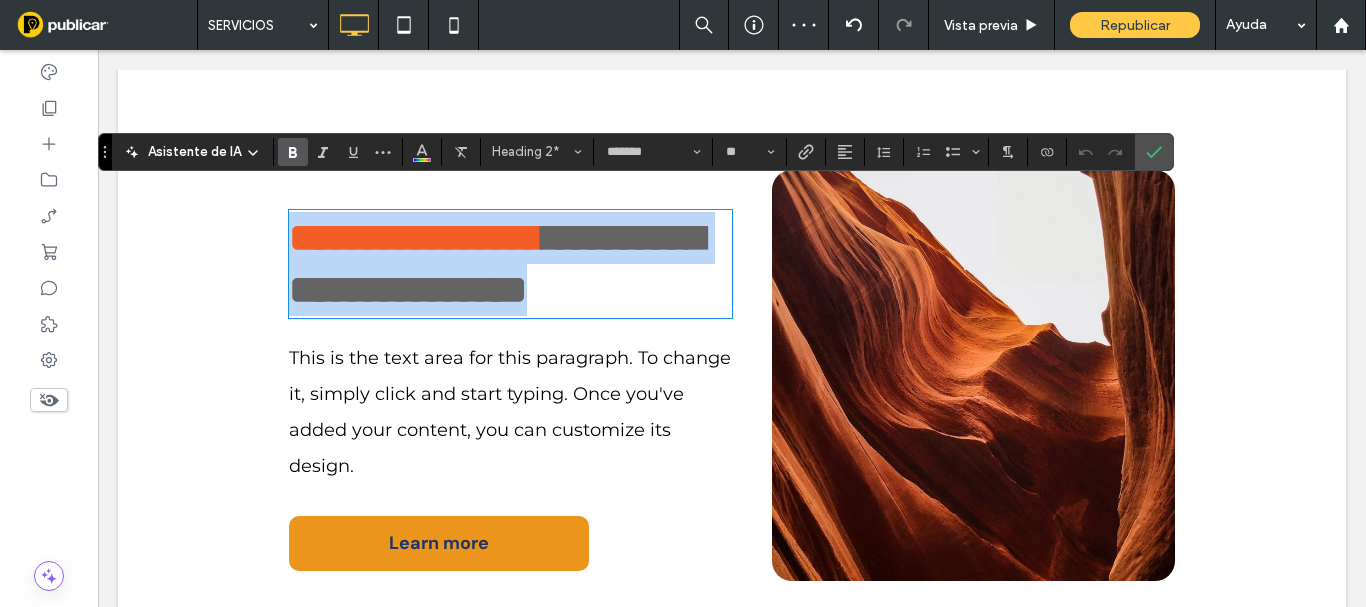 drag, startPoint x: 501, startPoint y: 321, endPoint x: 239, endPoint y: 168, distance: 303.40237 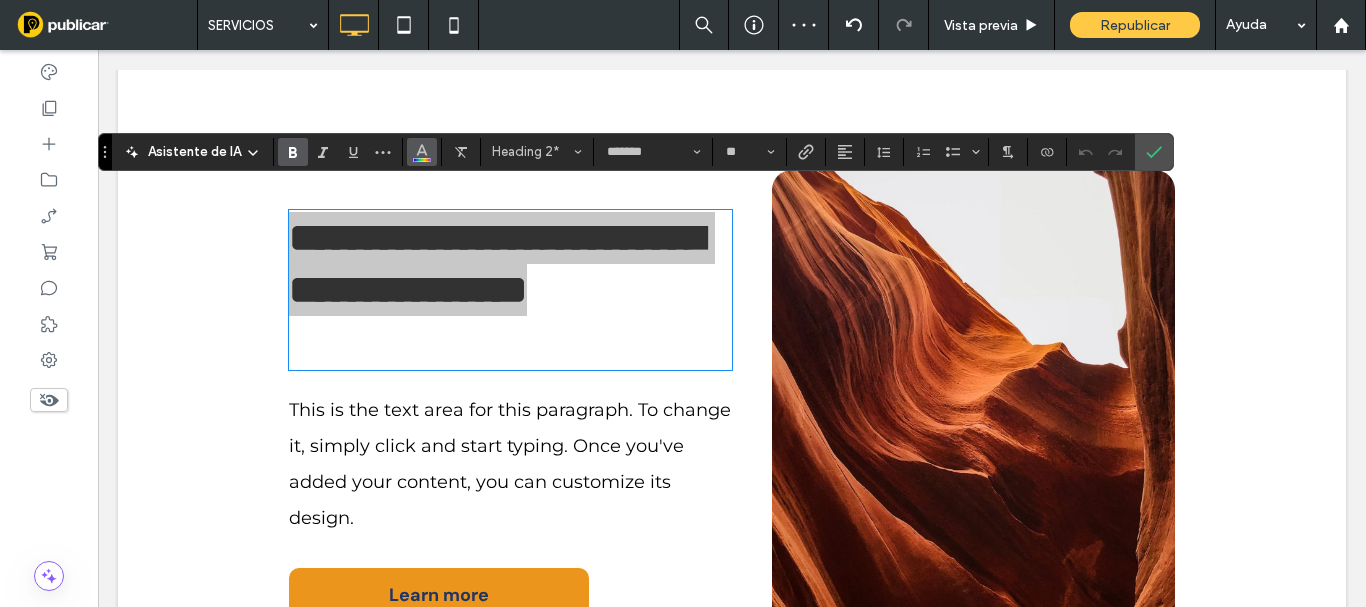 click 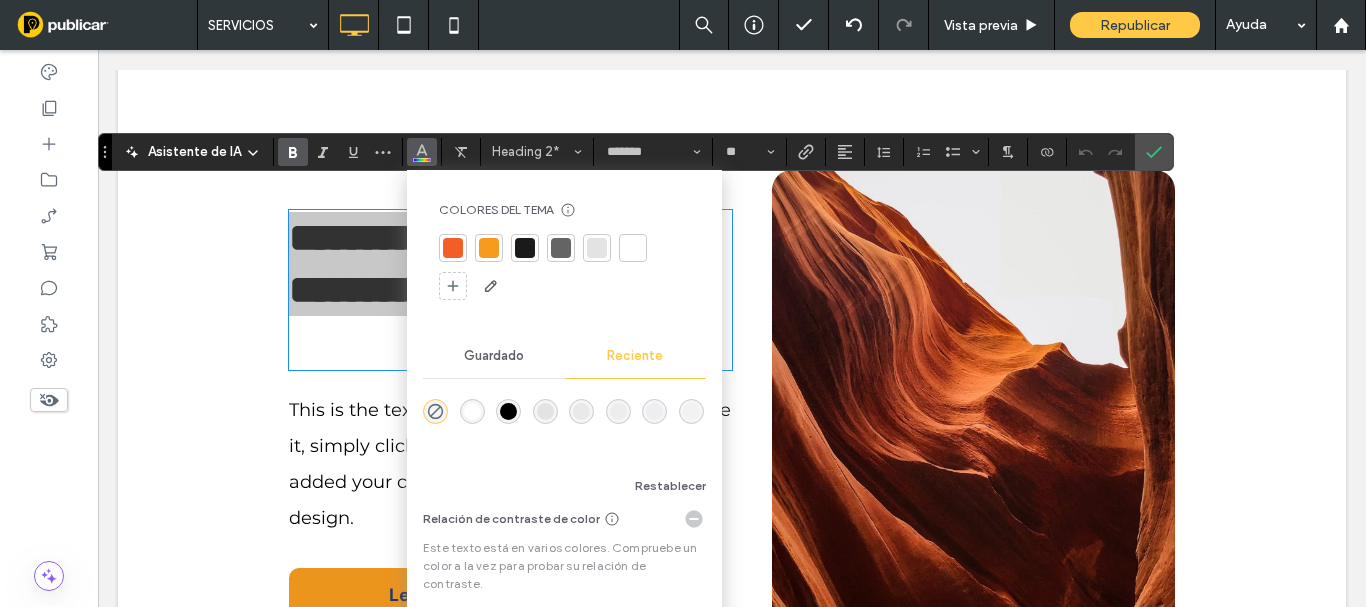 drag, startPoint x: 553, startPoint y: 239, endPoint x: 469, endPoint y: 247, distance: 84.38009 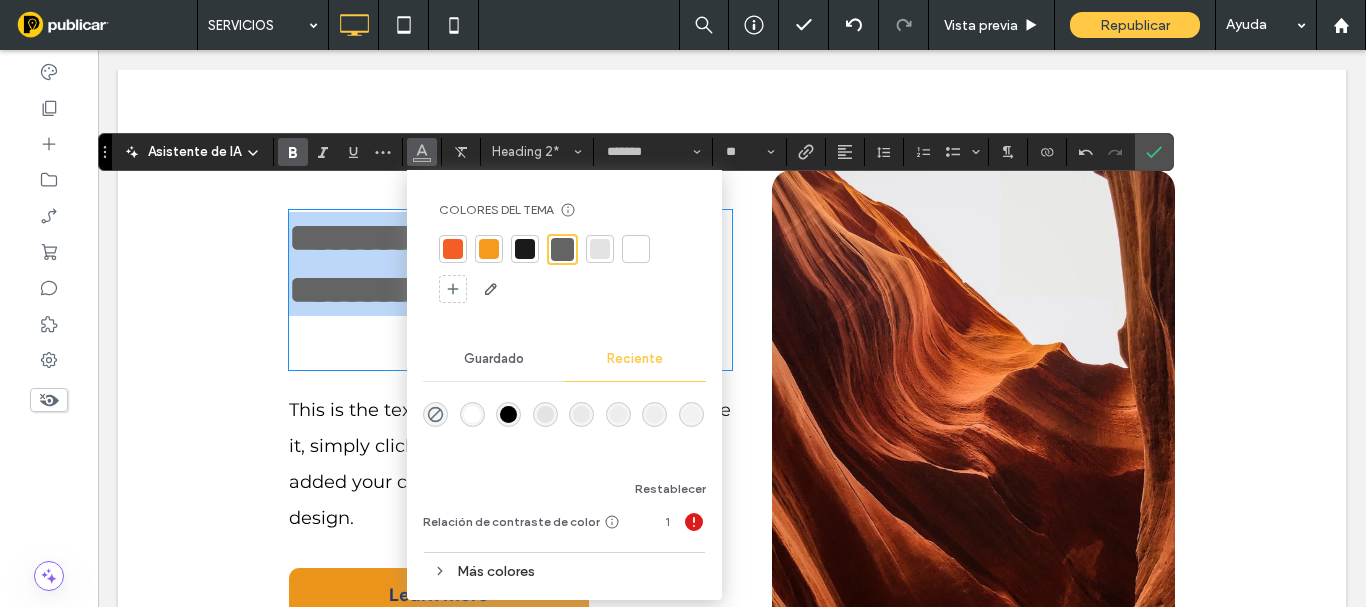 click on "**********" at bounding box center (488, 263) 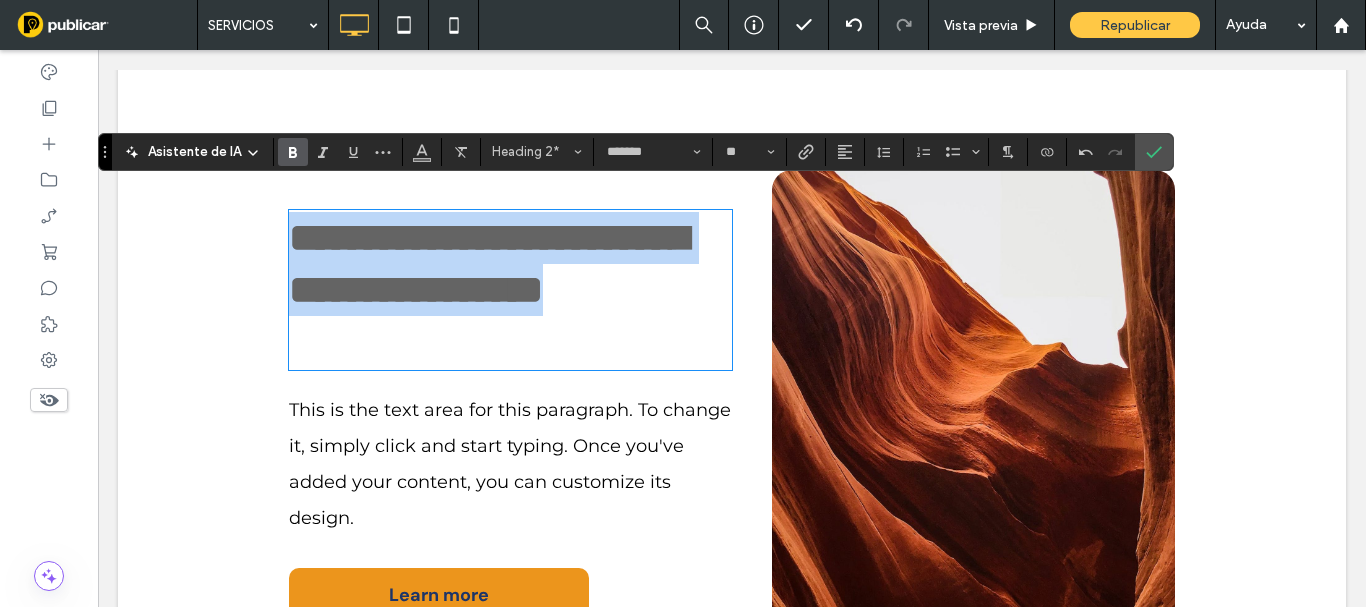 click on "**********" at bounding box center [488, 263] 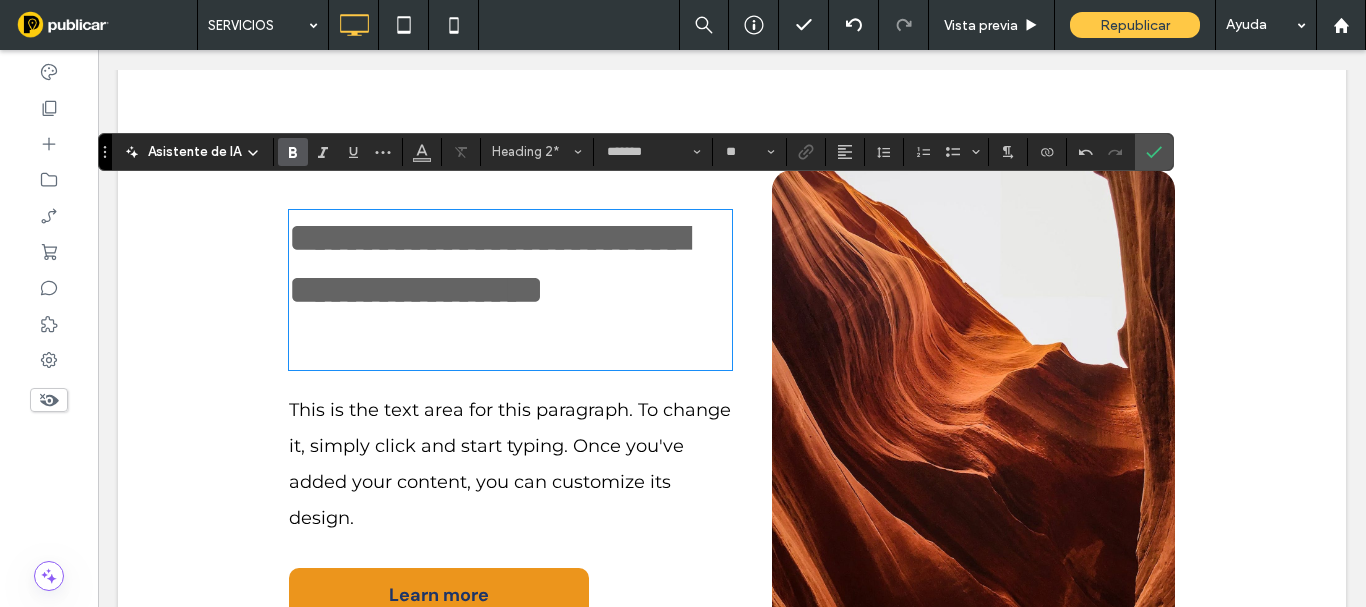 scroll, scrollTop: 2, scrollLeft: 0, axis: vertical 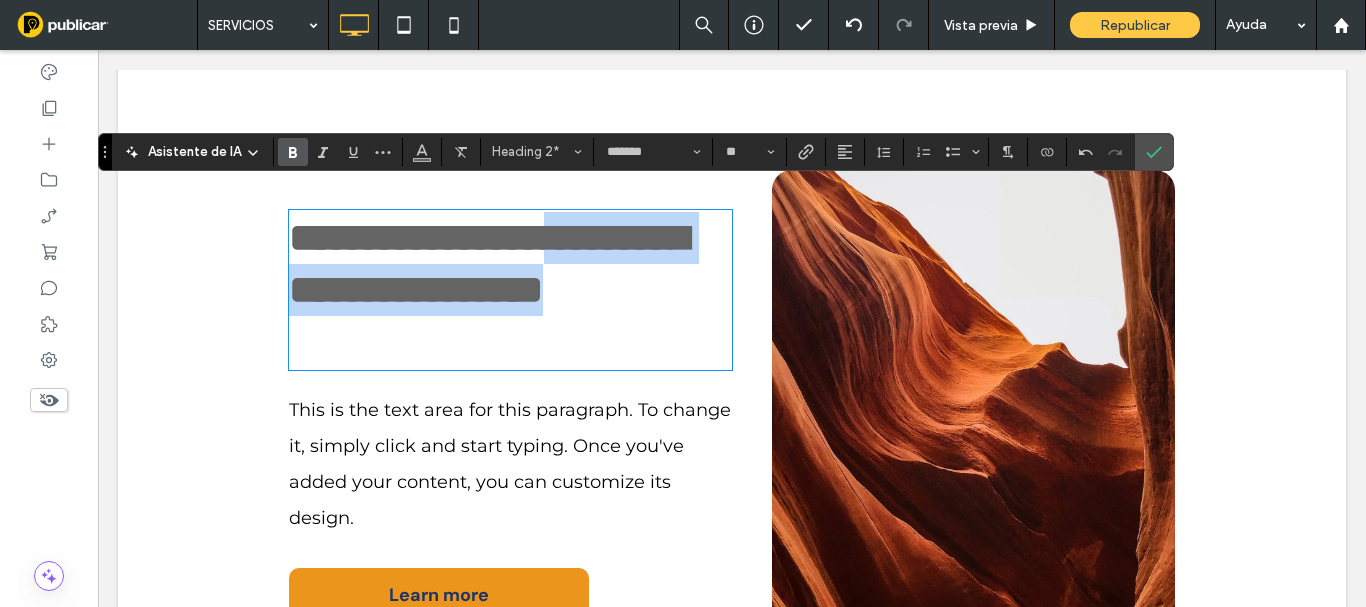 drag, startPoint x: 366, startPoint y: 285, endPoint x: 283, endPoint y: 277, distance: 83.38465 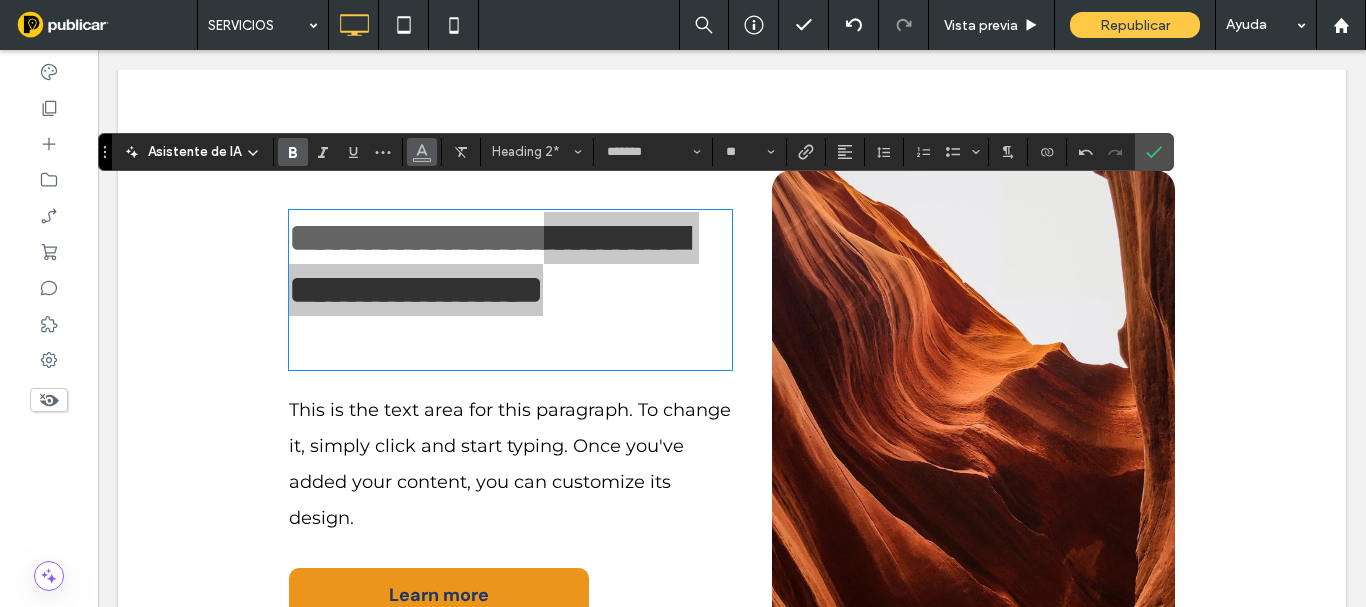 click 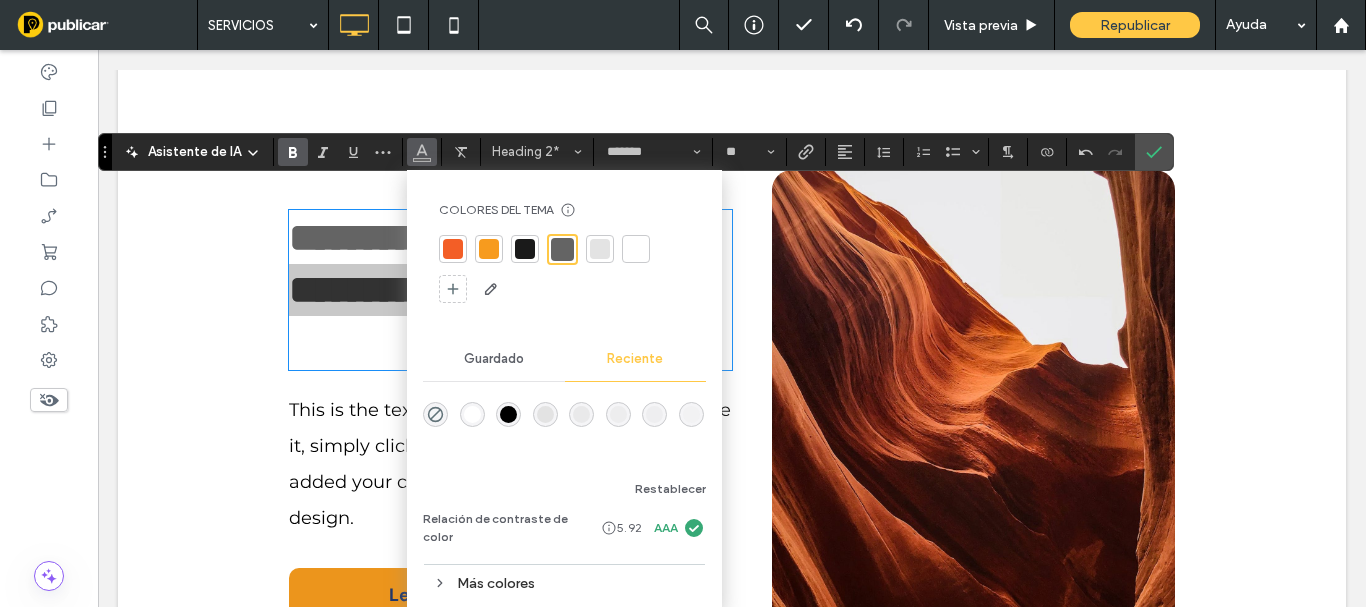 click at bounding box center (453, 249) 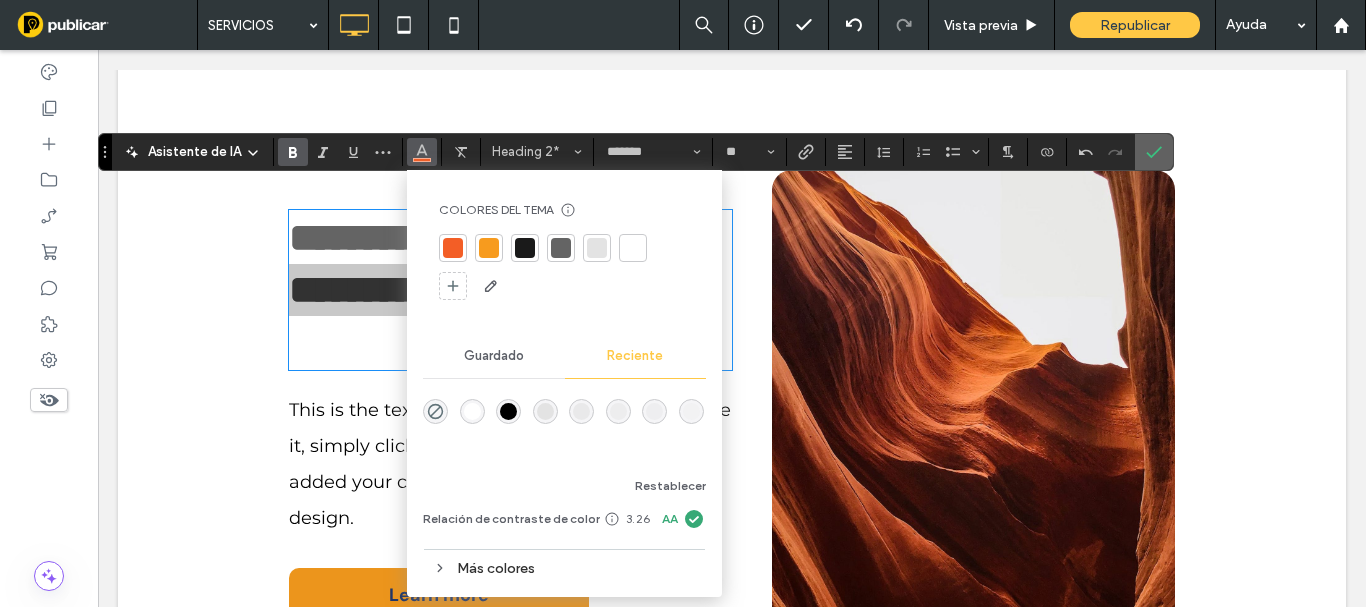 click at bounding box center [1154, 152] 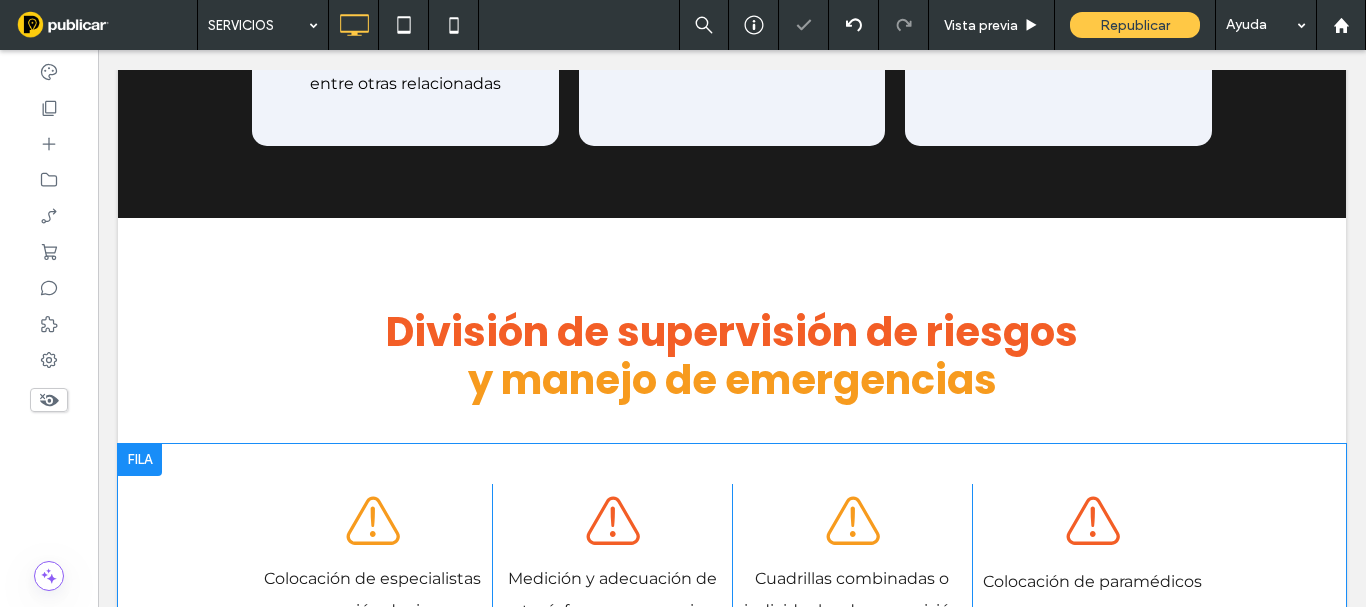 scroll, scrollTop: 3439, scrollLeft: 0, axis: vertical 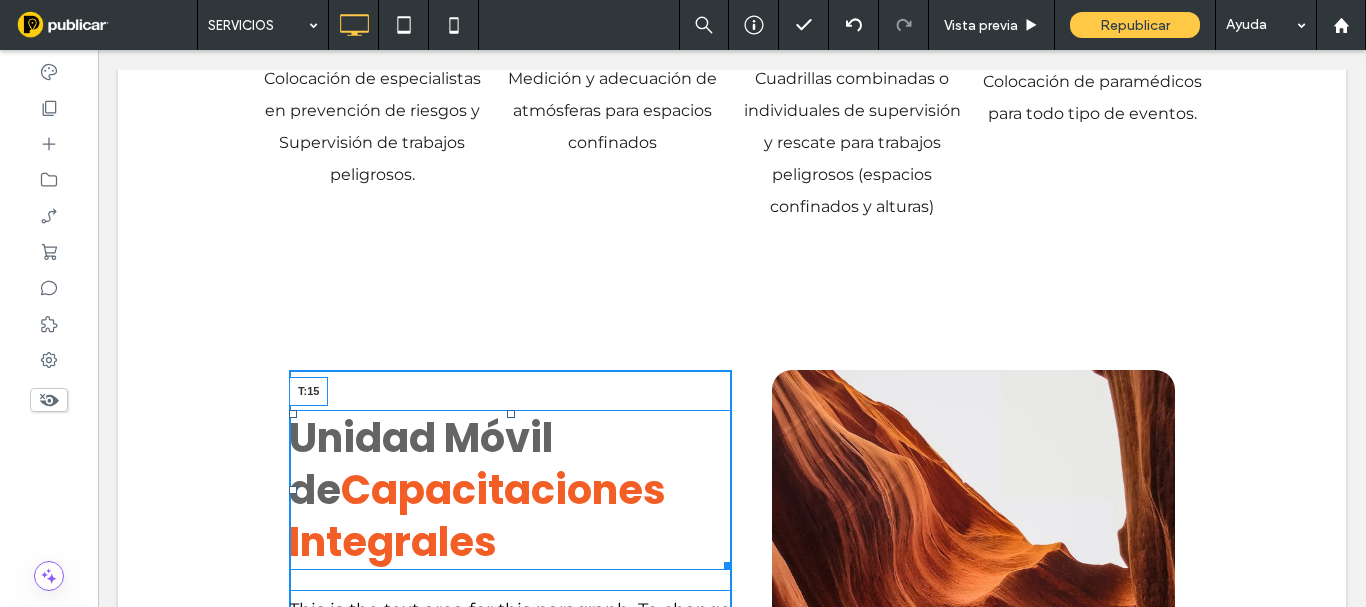drag, startPoint x: 503, startPoint y: 390, endPoint x: 601, endPoint y: 416, distance: 101.390335 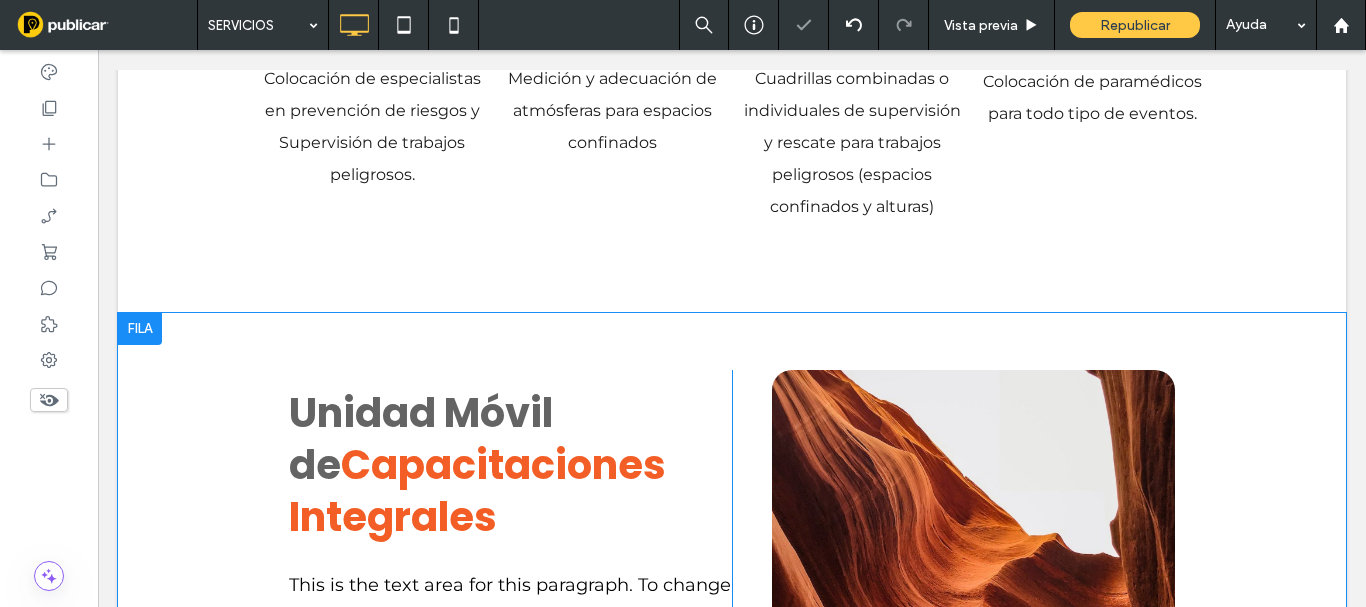scroll, scrollTop: 3639, scrollLeft: 0, axis: vertical 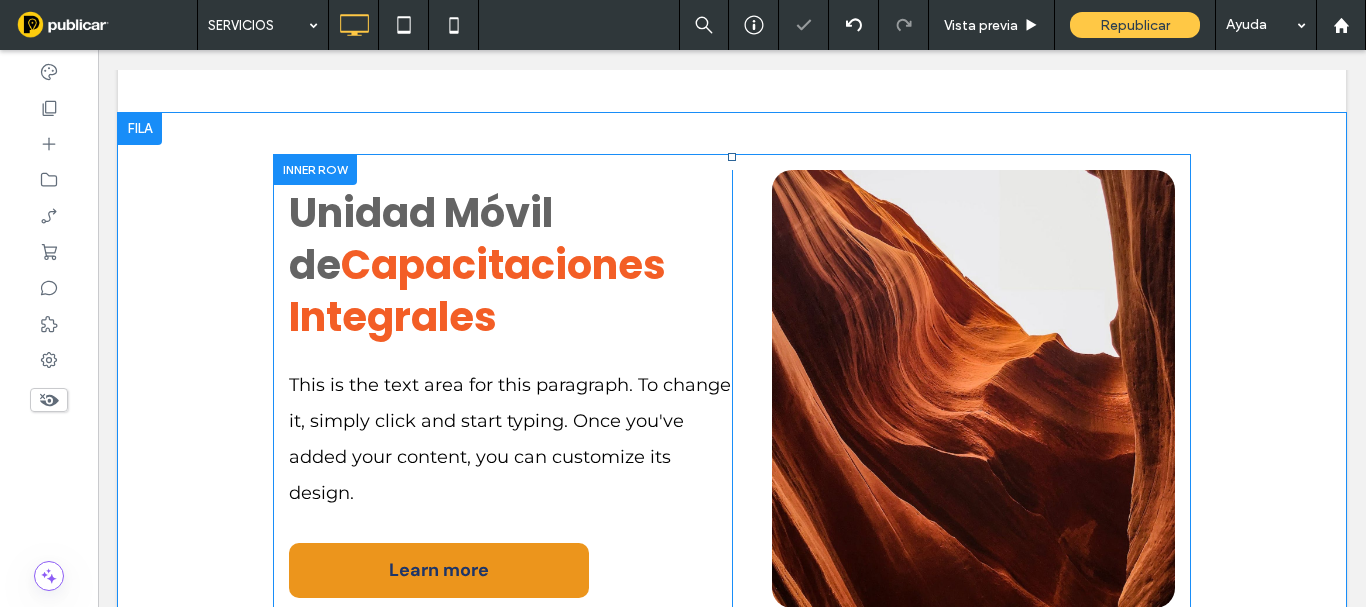 click on "Click To Paste" at bounding box center [973, 389] 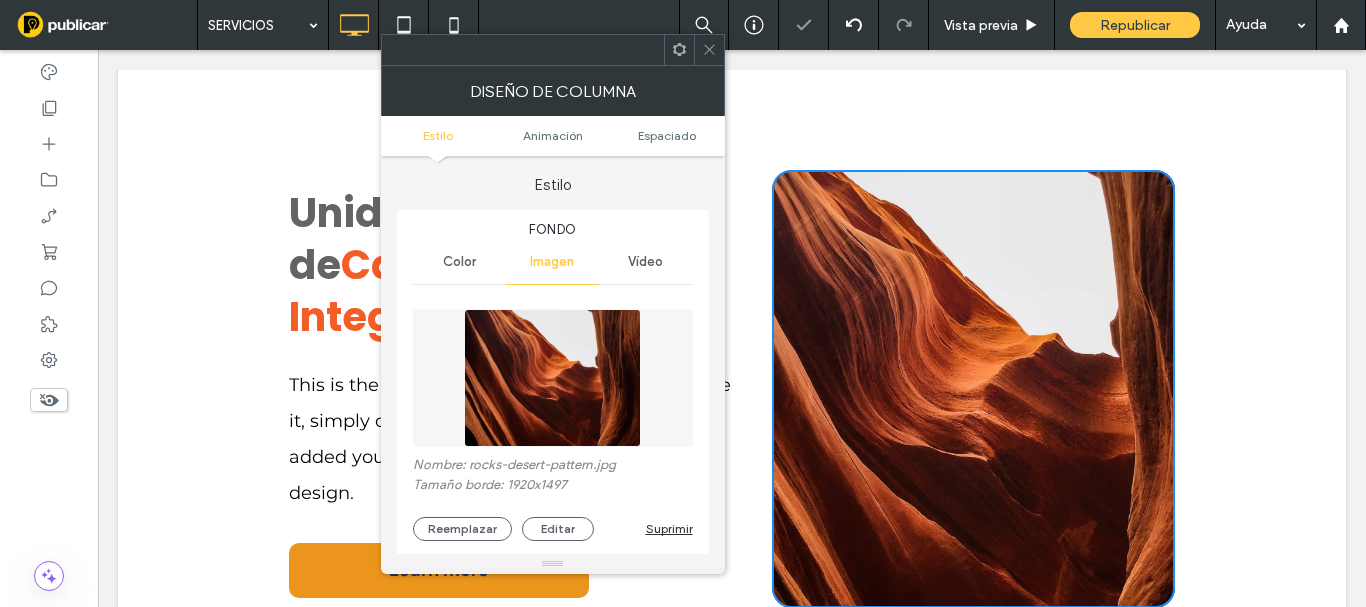 type on "**" 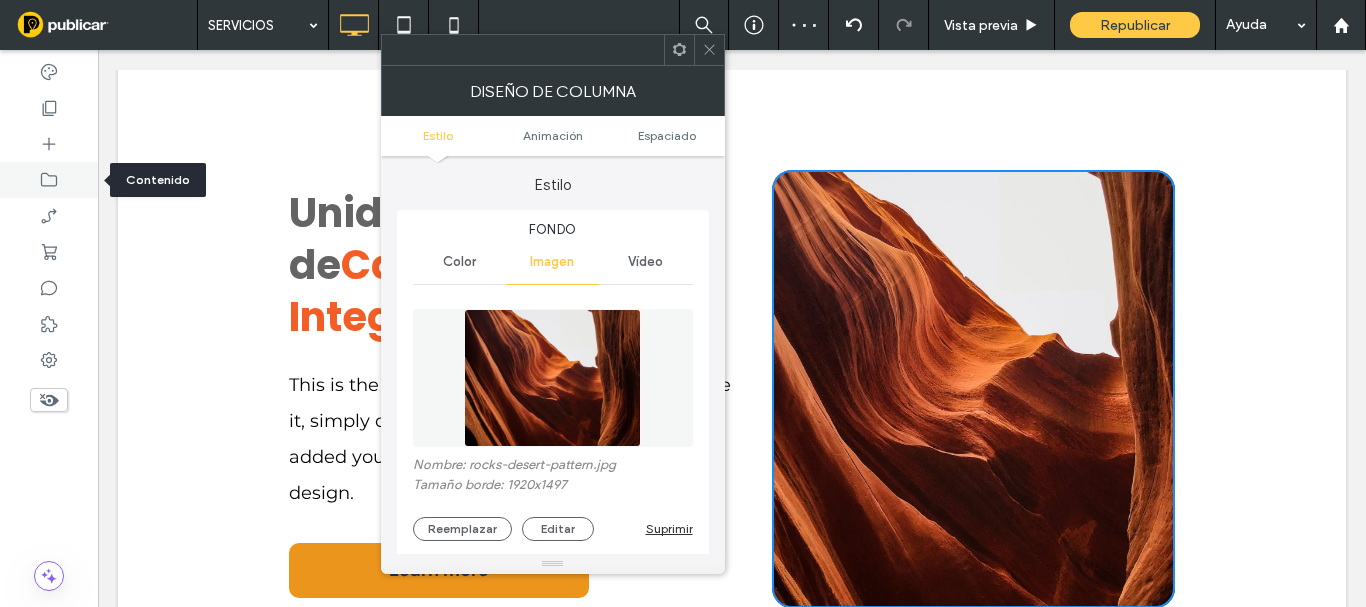 click 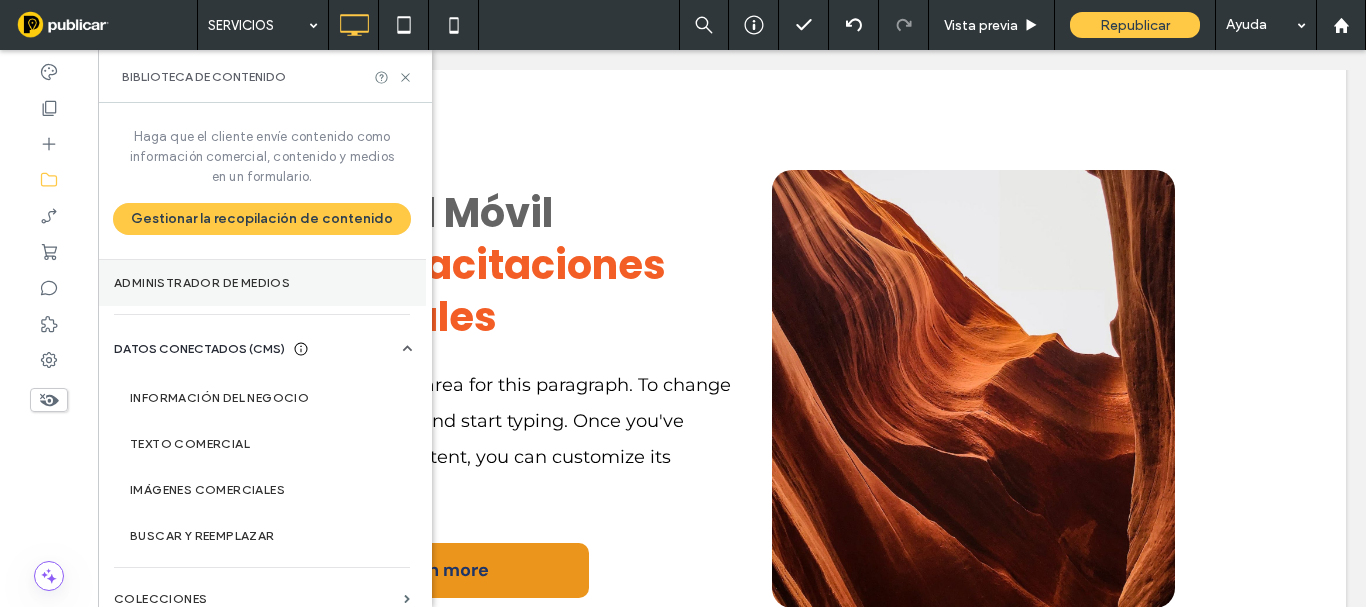 click on "Administrador de medios" at bounding box center (262, 283) 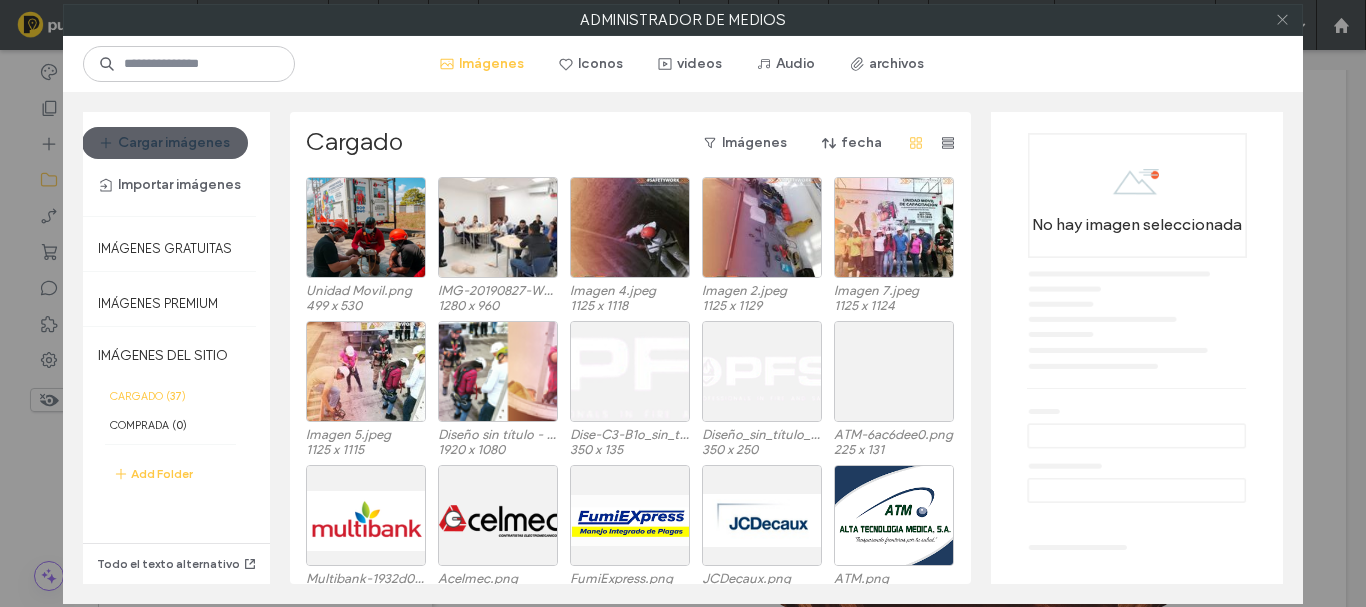 click 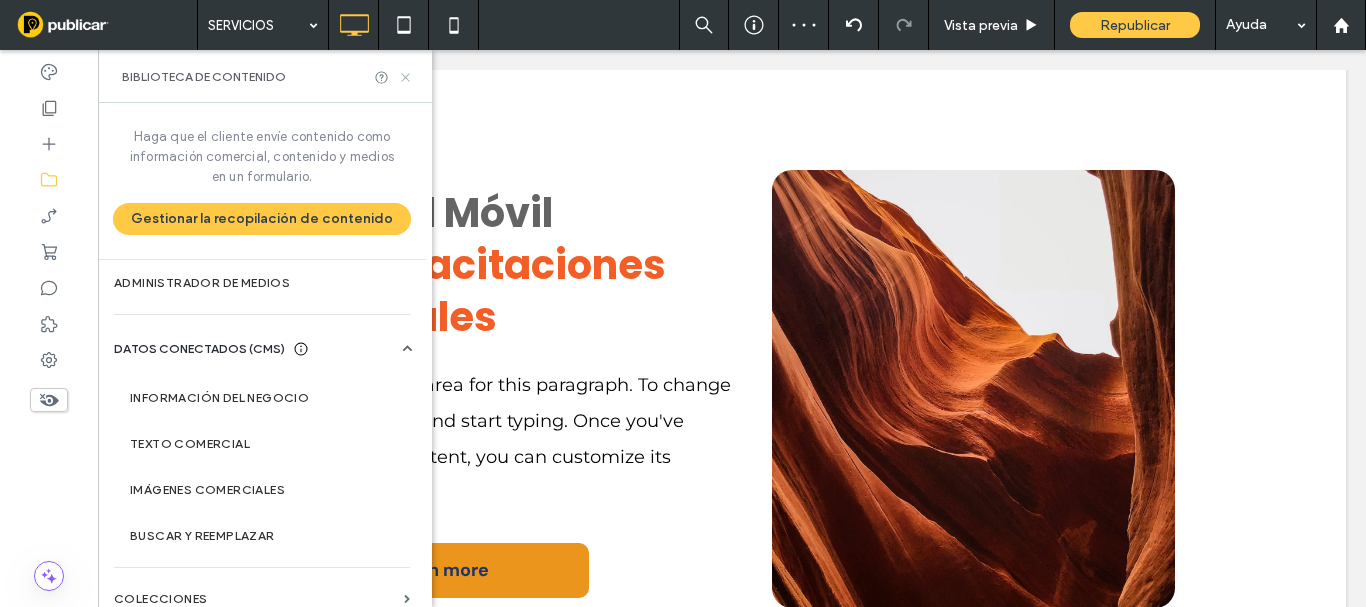 click 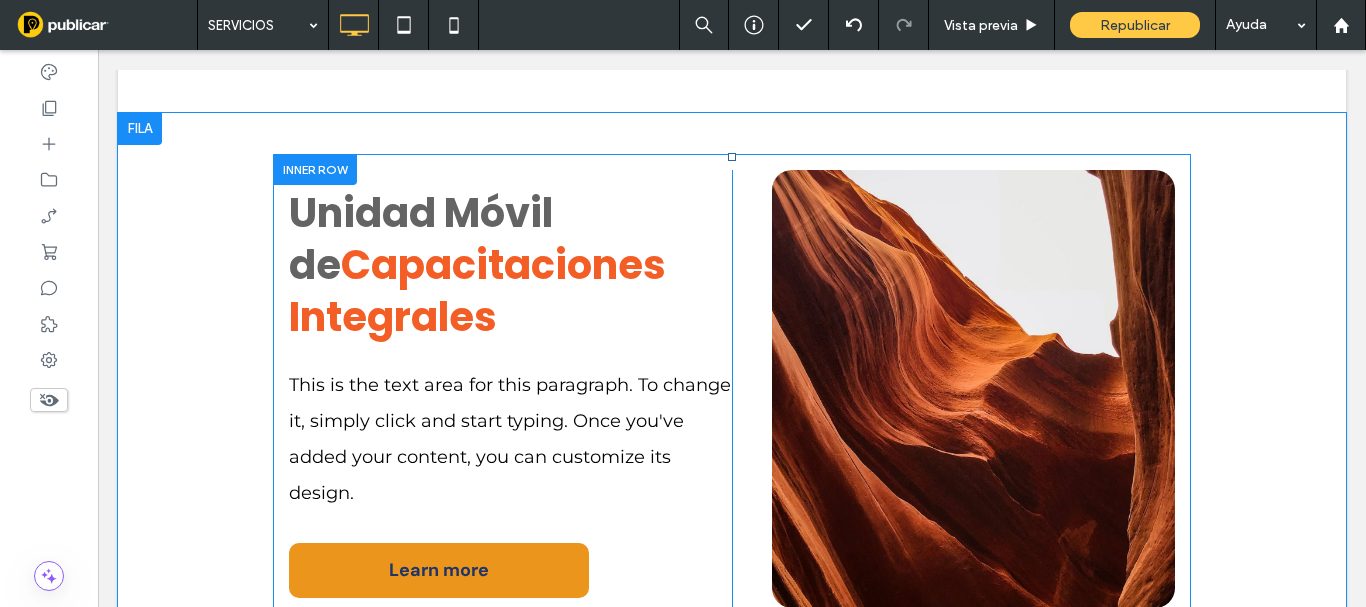 click on "Click To Paste" at bounding box center [973, 389] 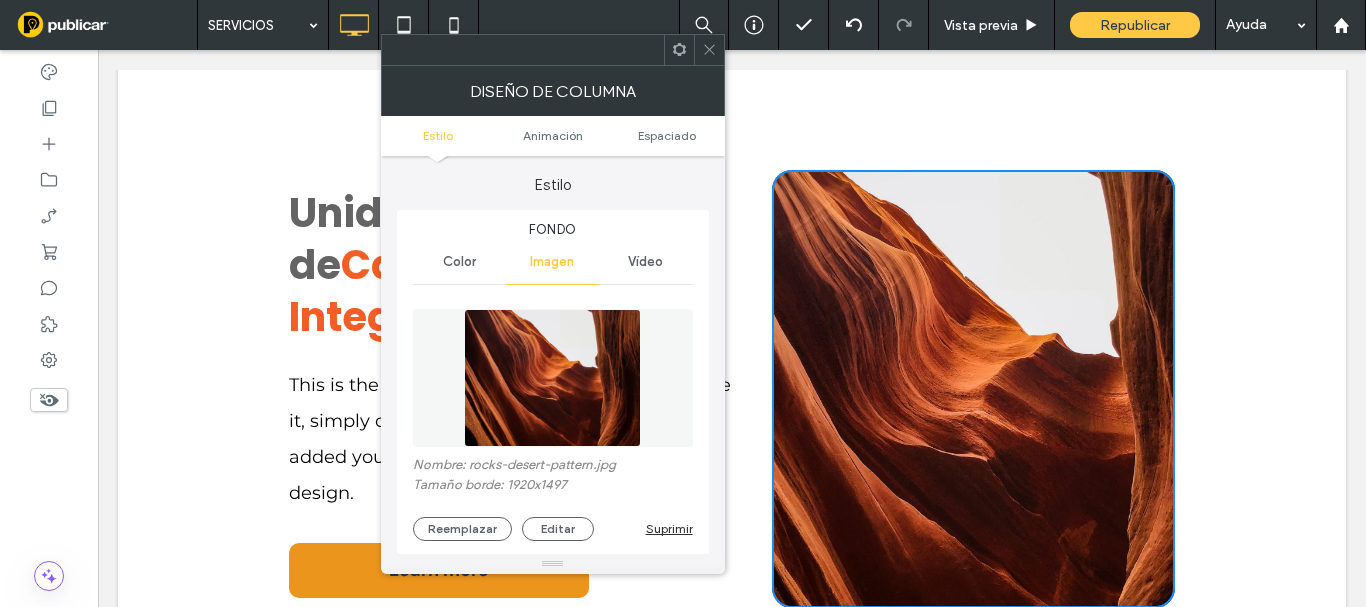 type on "**" 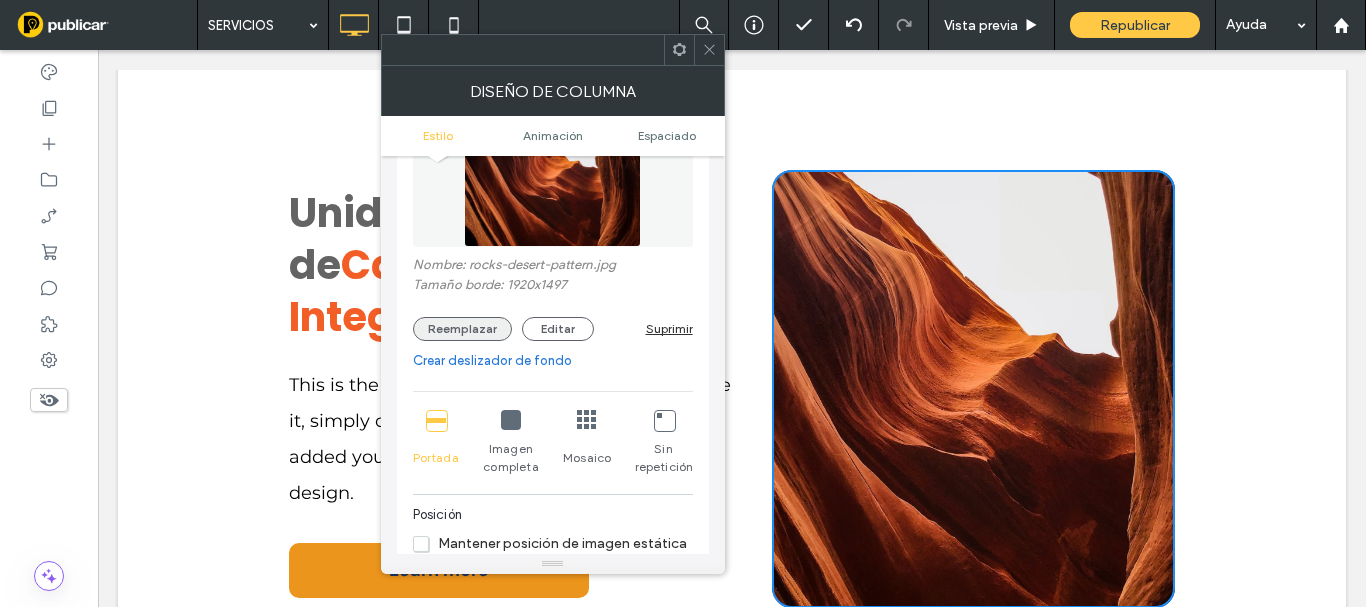 drag, startPoint x: 451, startPoint y: 307, endPoint x: 449, endPoint y: 322, distance: 15.132746 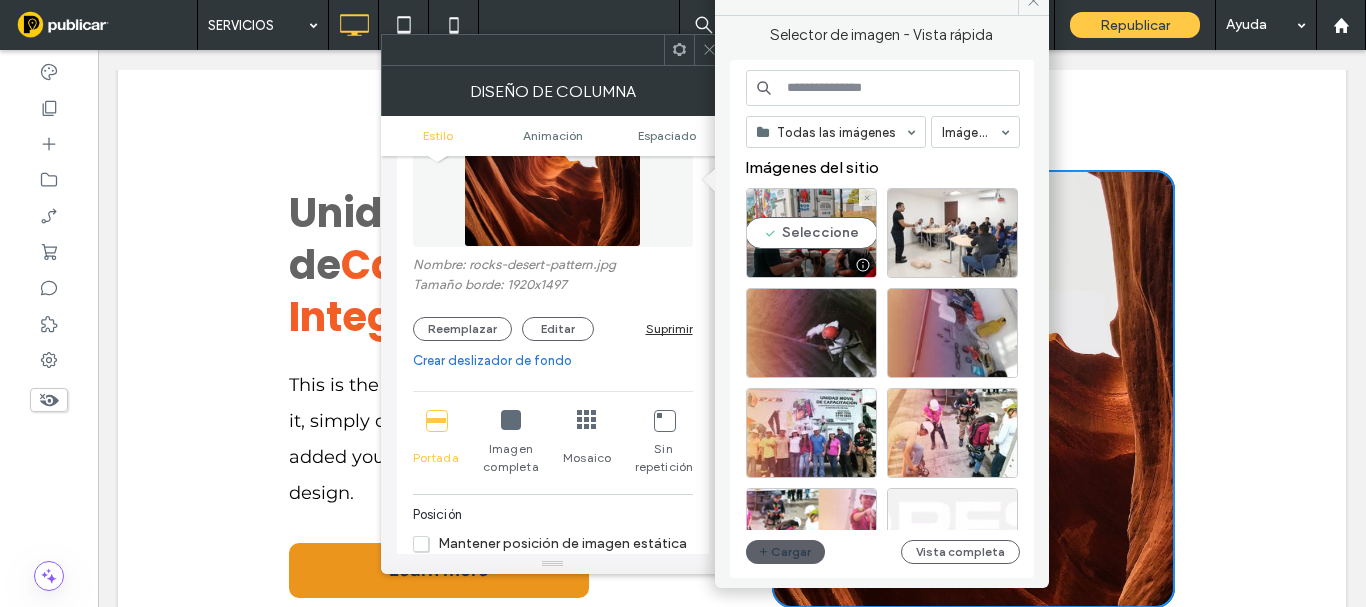 drag, startPoint x: 844, startPoint y: 202, endPoint x: 671, endPoint y: 99, distance: 201.34052 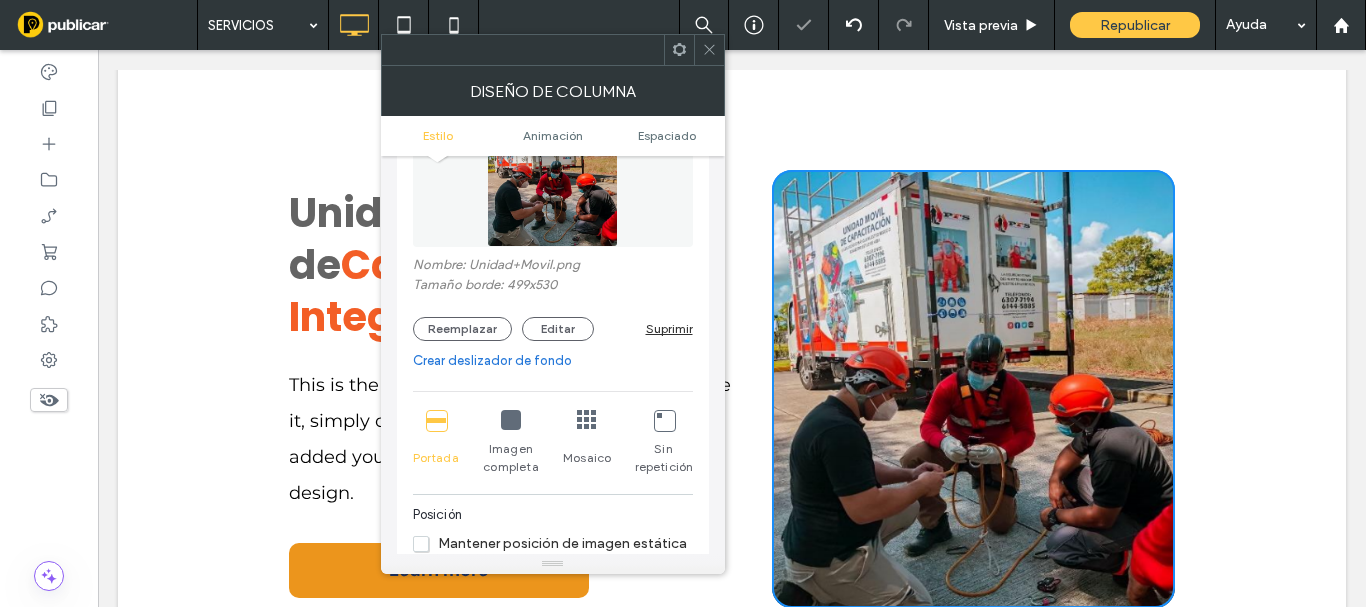 click 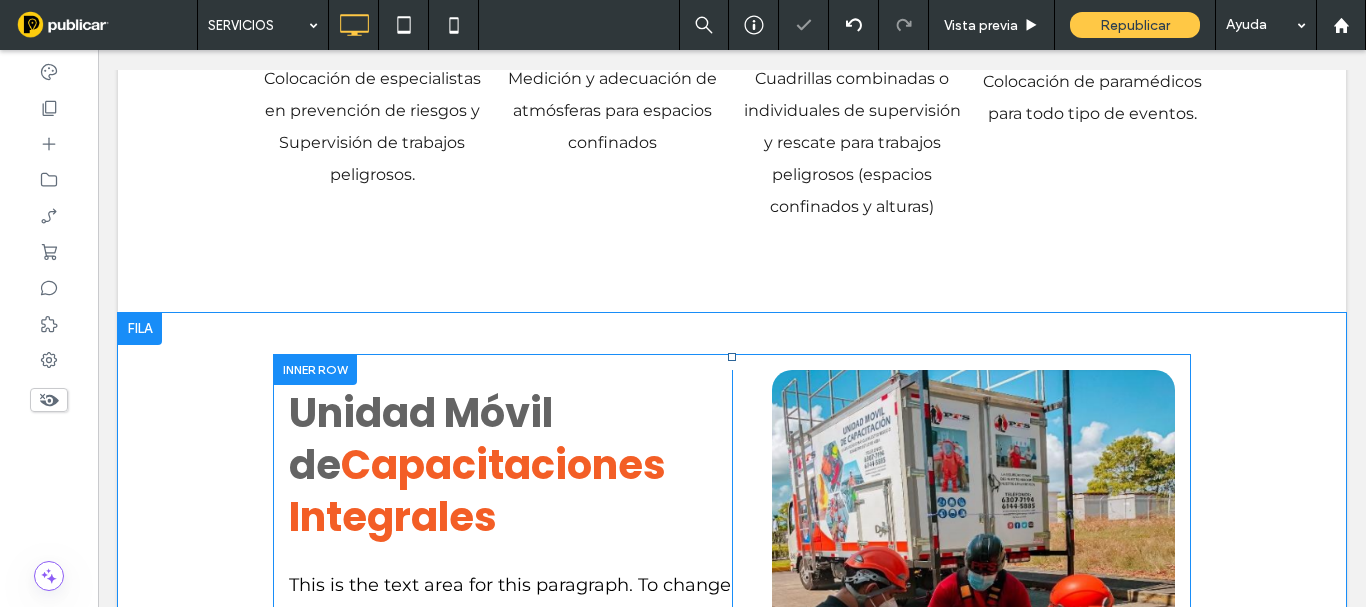 scroll, scrollTop: 3639, scrollLeft: 0, axis: vertical 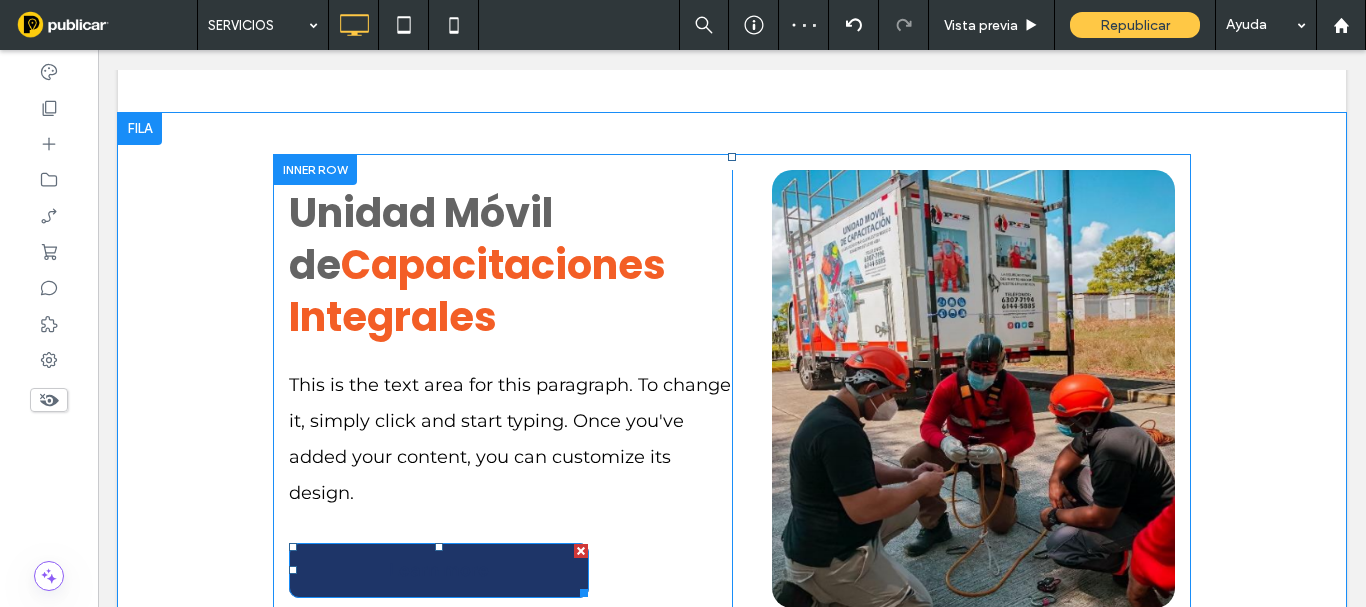 click at bounding box center [581, 551] 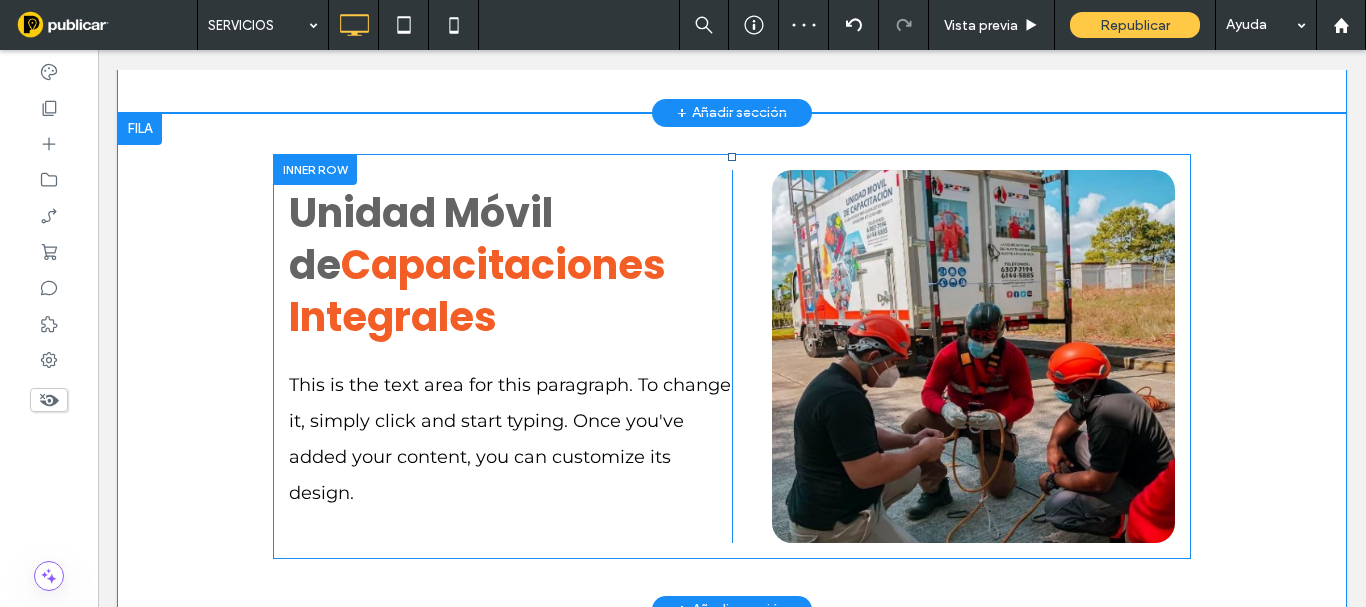 scroll, scrollTop: 3539, scrollLeft: 0, axis: vertical 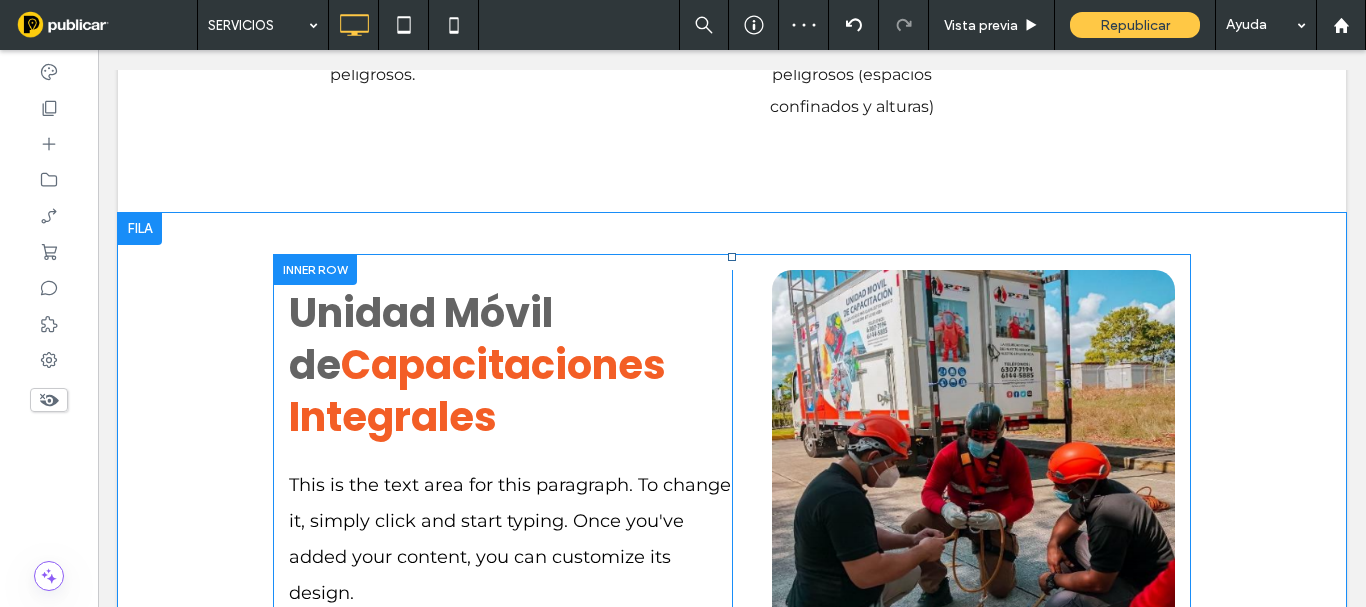 click at bounding box center [140, 229] 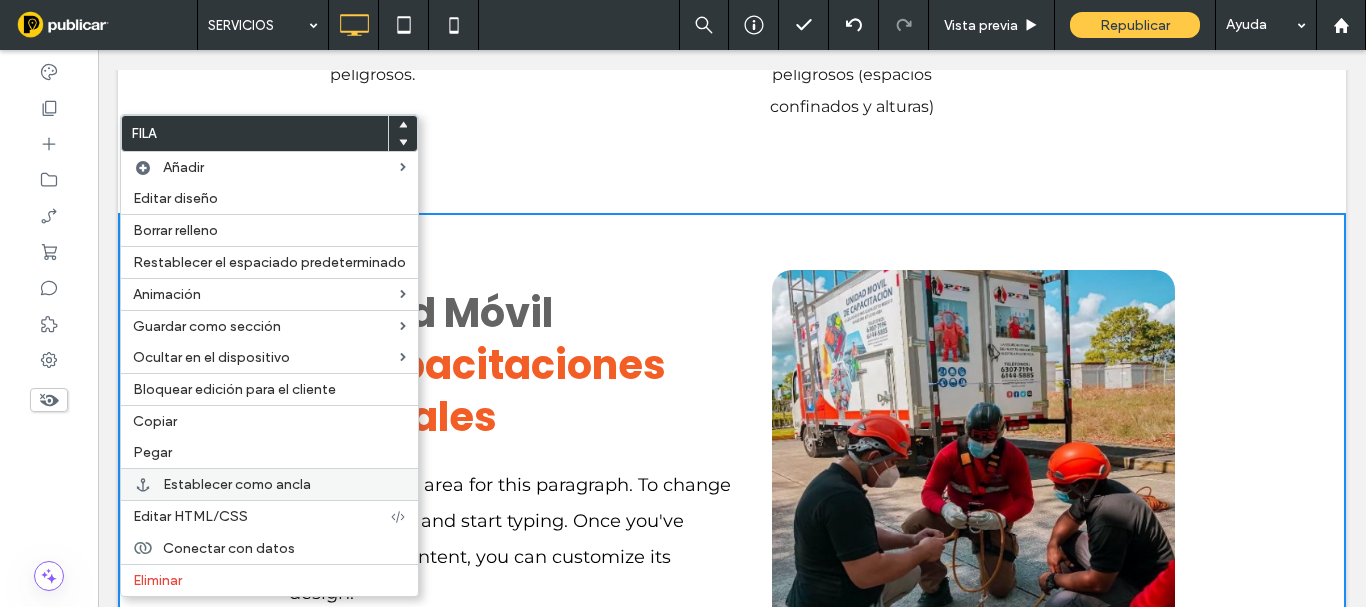 click on "Establecer como ancla" at bounding box center (237, 484) 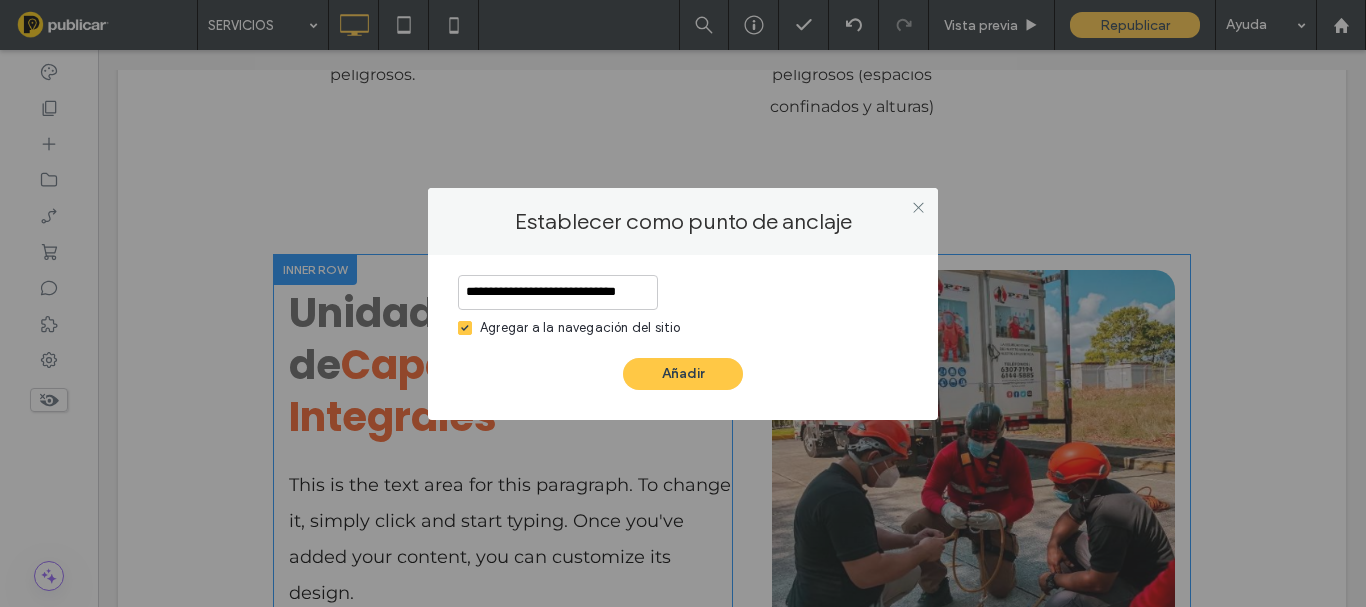 scroll, scrollTop: 0, scrollLeft: 16, axis: horizontal 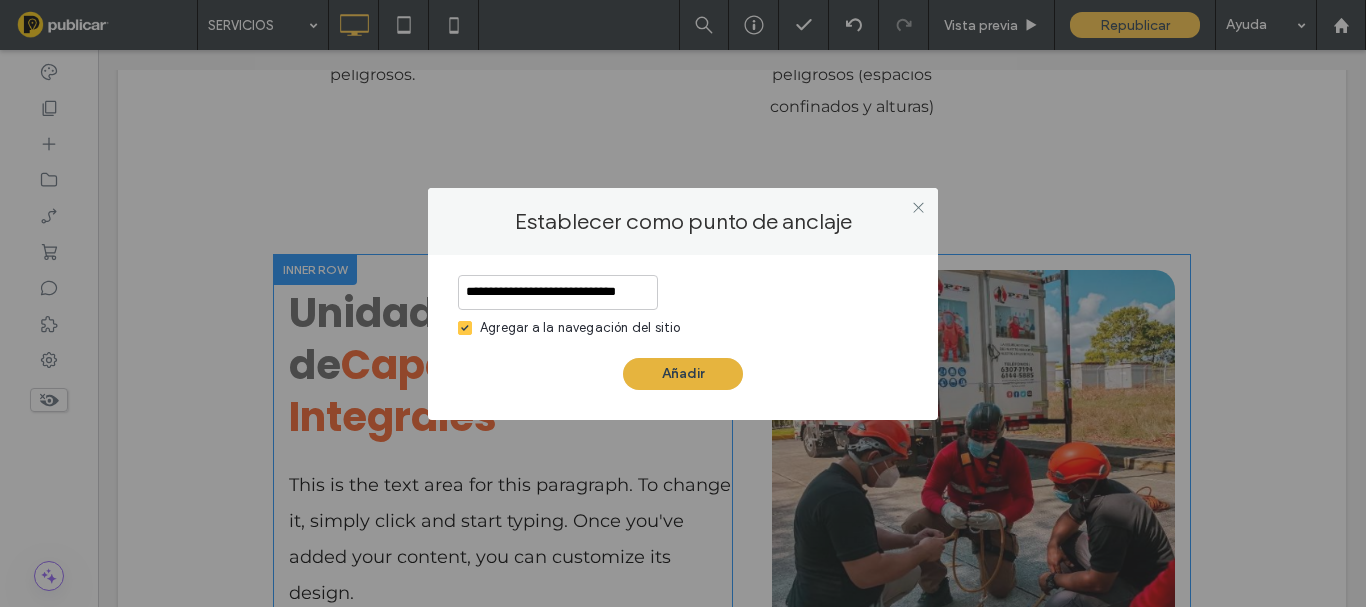 type on "**********" 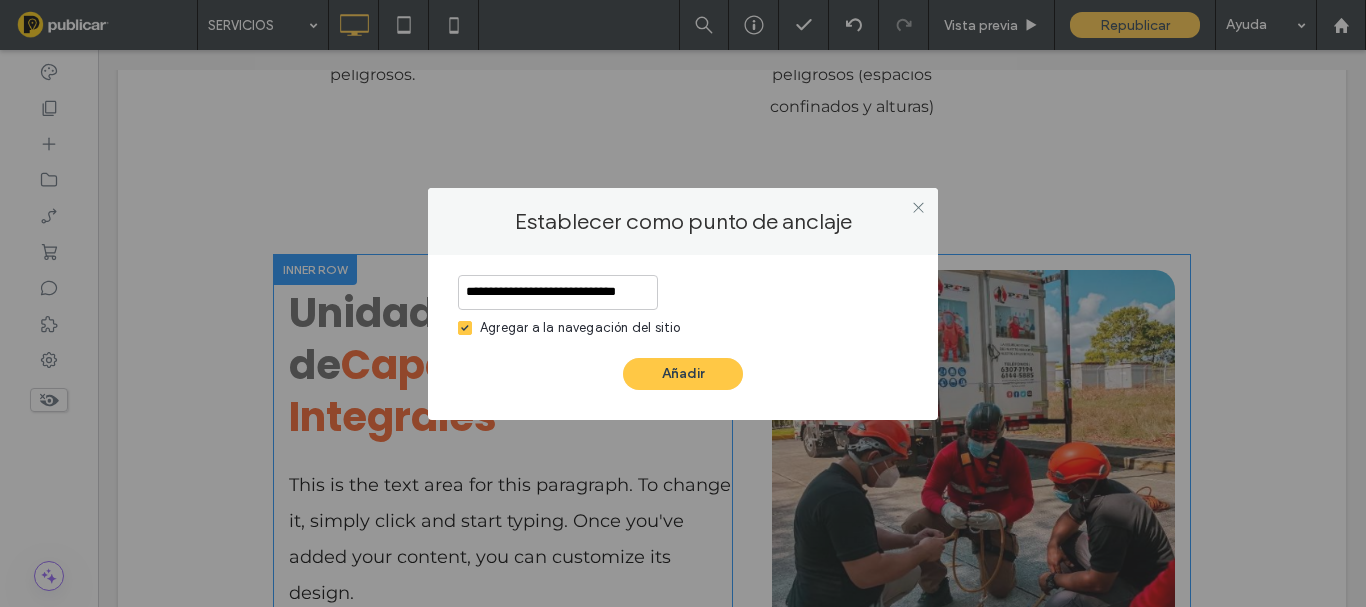 scroll, scrollTop: 0, scrollLeft: 0, axis: both 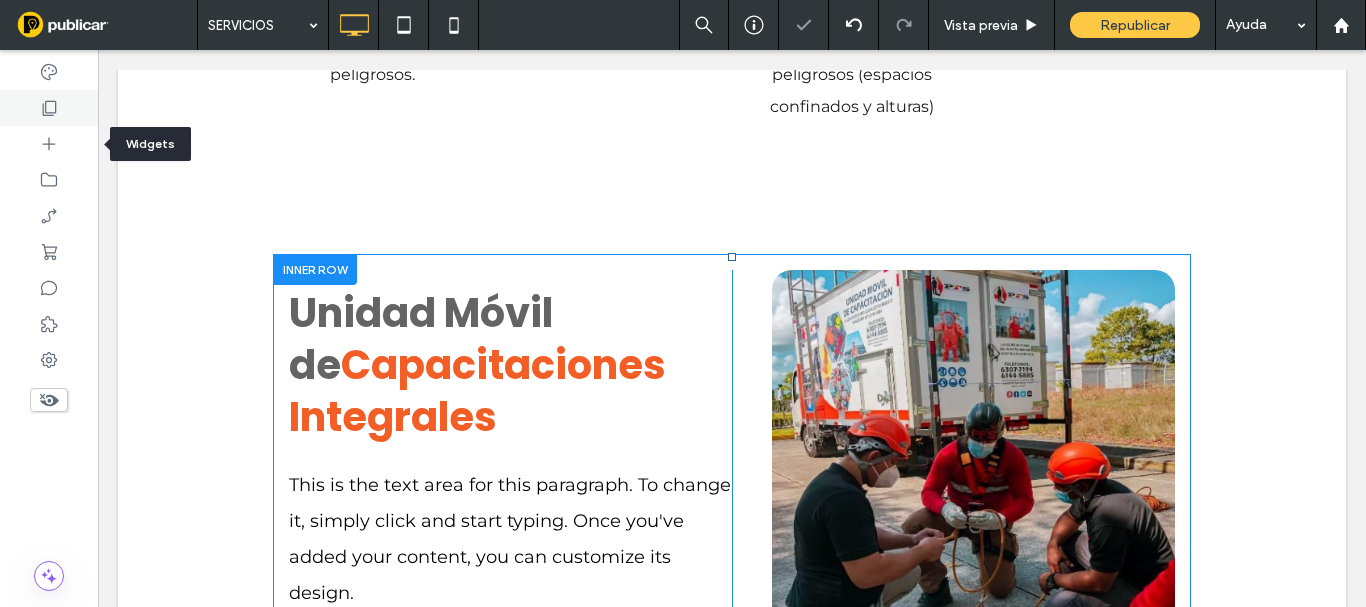 click 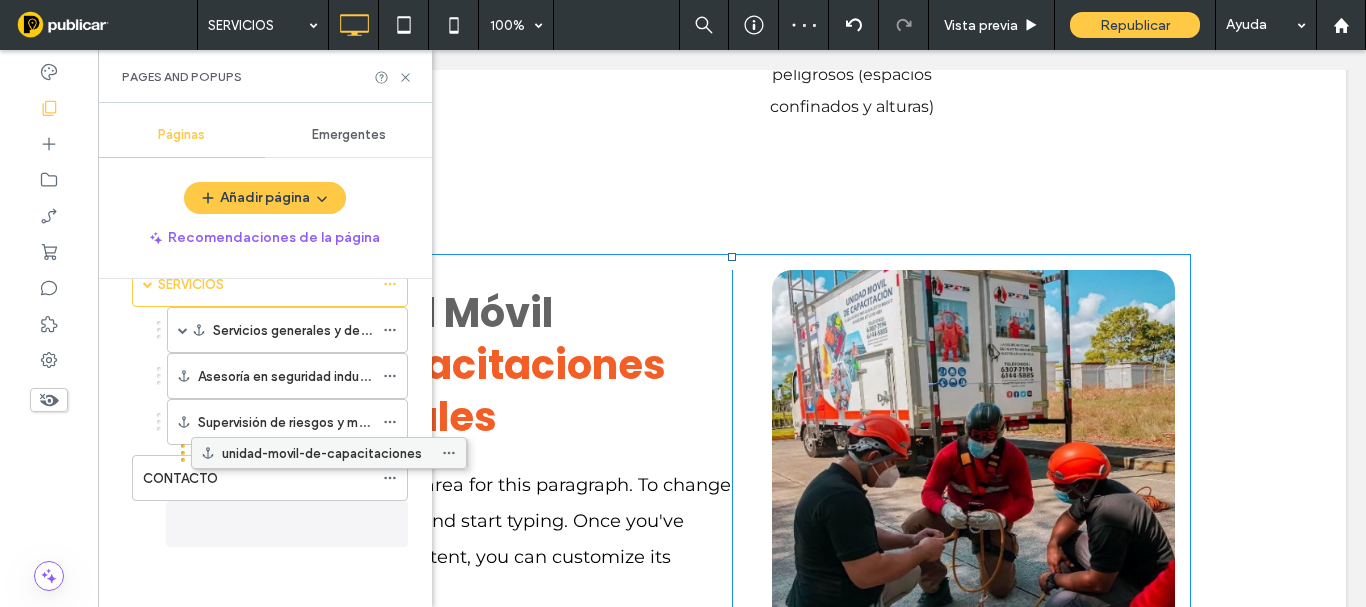 scroll, scrollTop: 164, scrollLeft: 0, axis: vertical 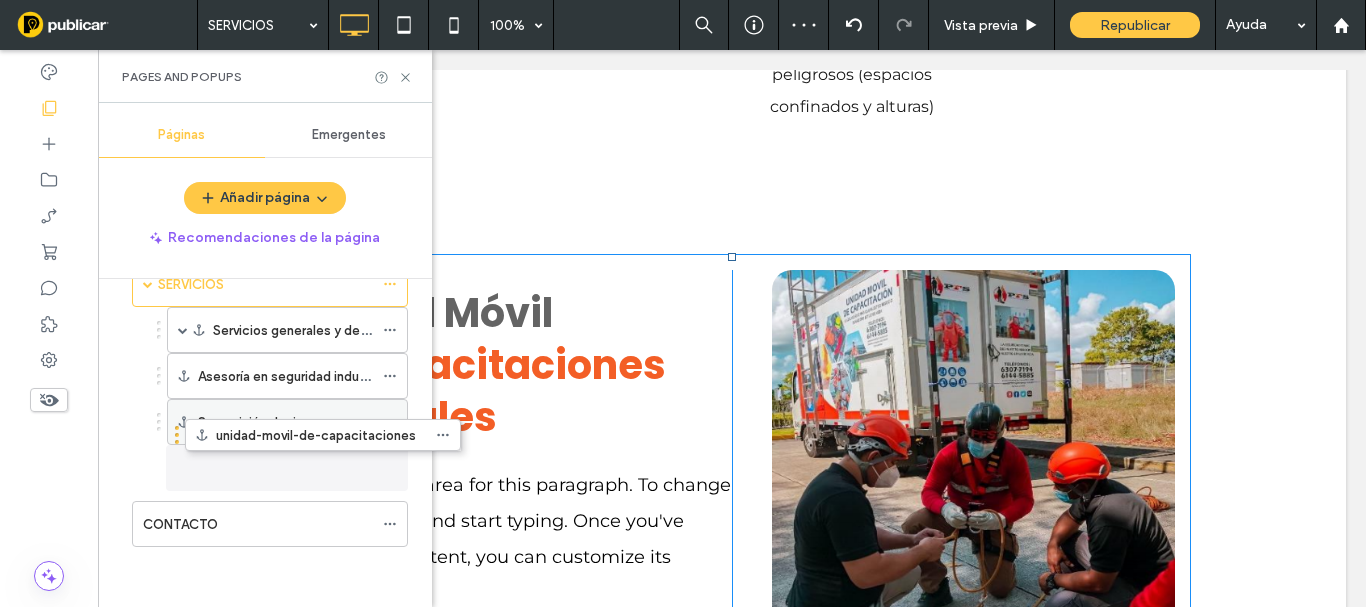 drag, startPoint x: 156, startPoint y: 523, endPoint x: 209, endPoint y: 443, distance: 95.96353 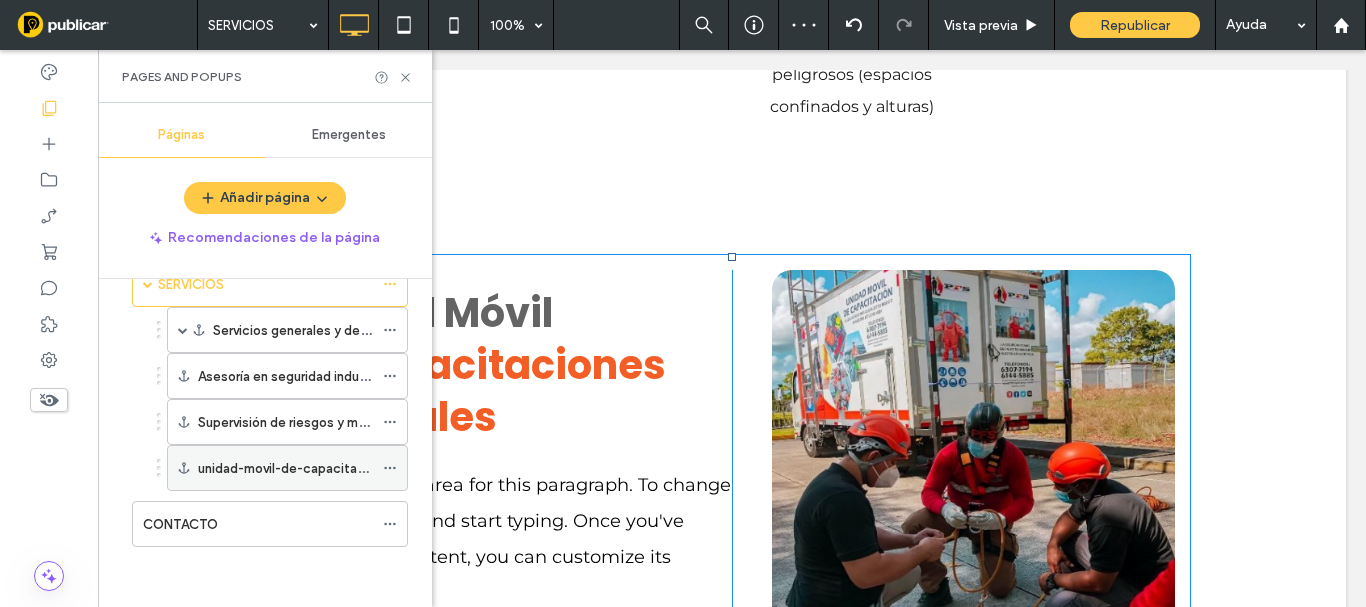 click 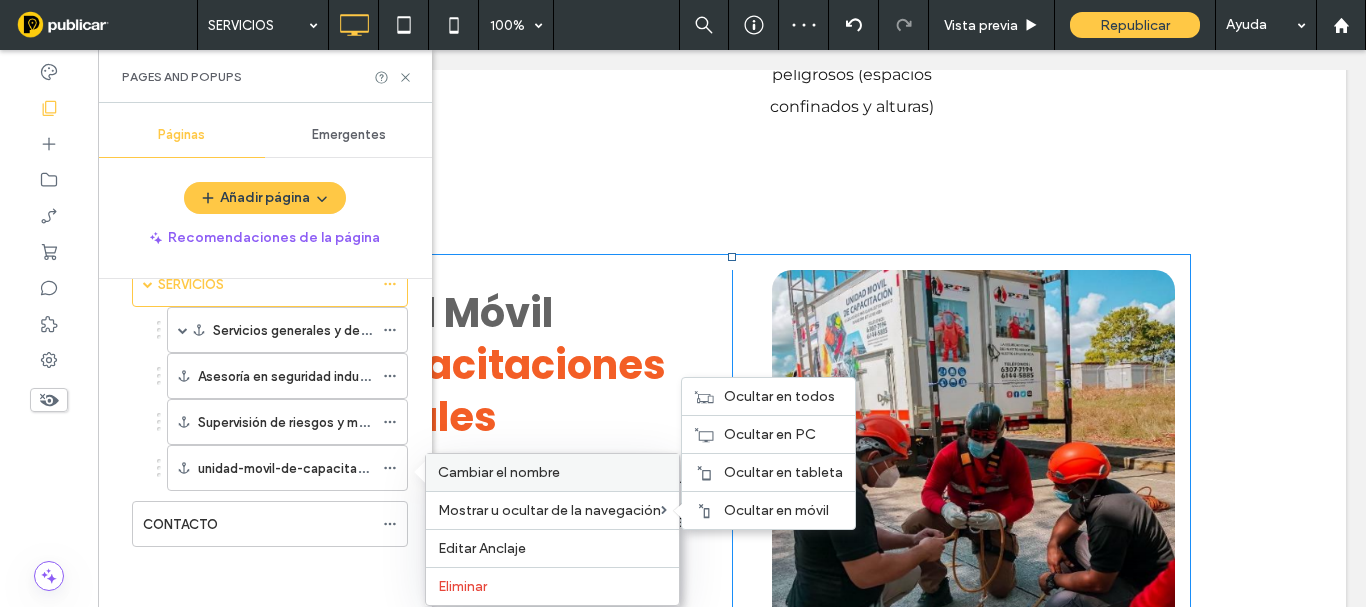 click on "Cambiar el nombre" at bounding box center [552, 472] 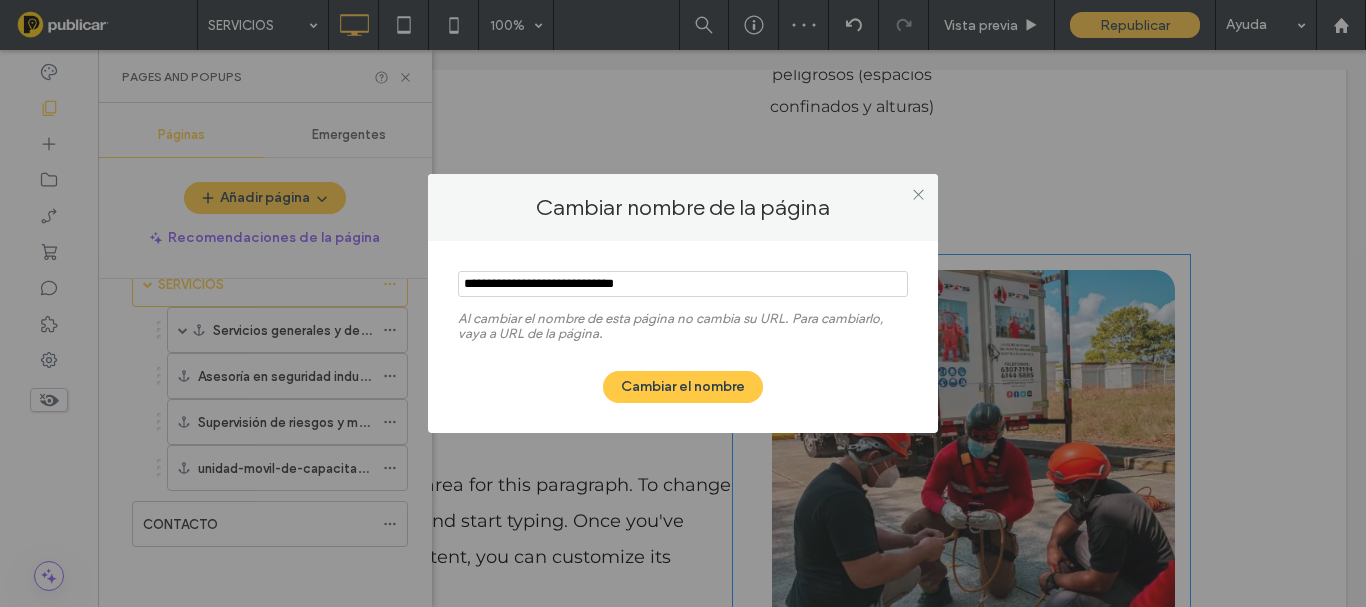 drag, startPoint x: 694, startPoint y: 285, endPoint x: 282, endPoint y: 320, distance: 413.48398 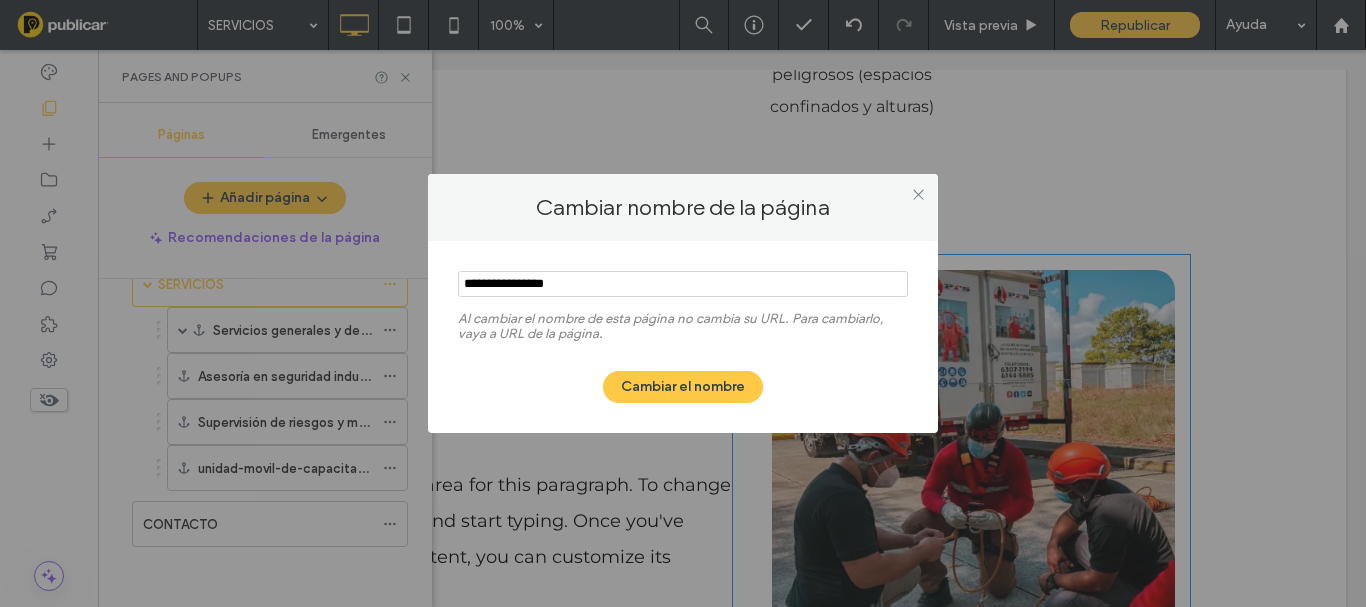 click at bounding box center [683, 284] 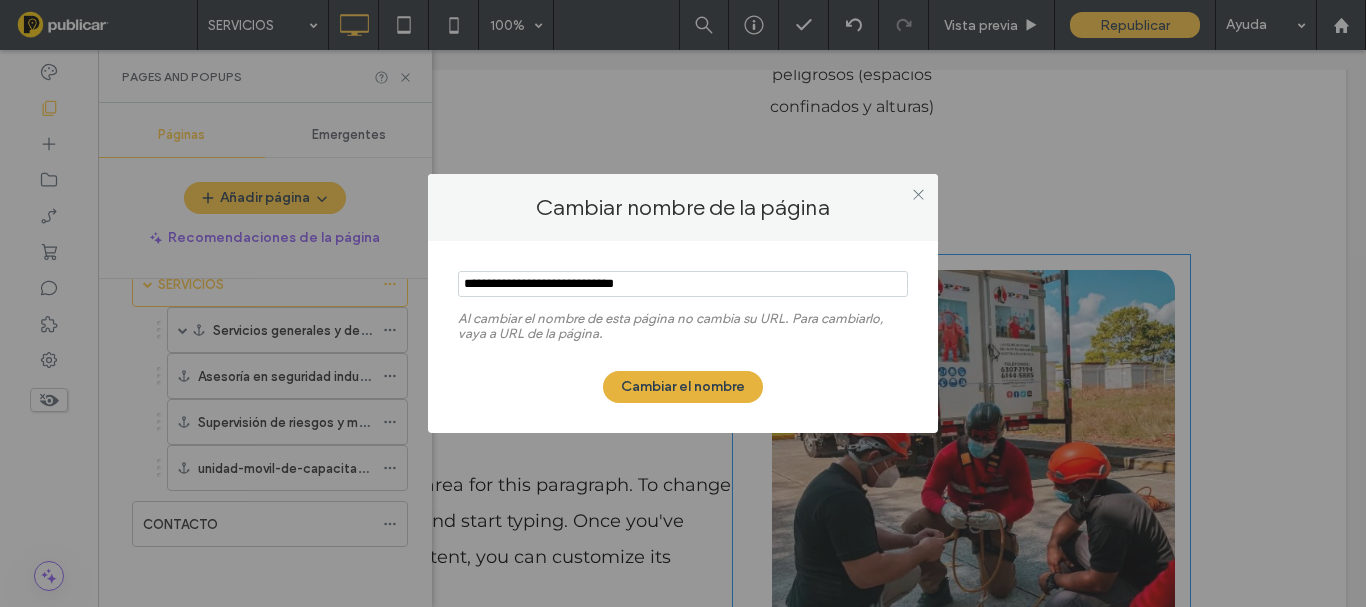 type on "**********" 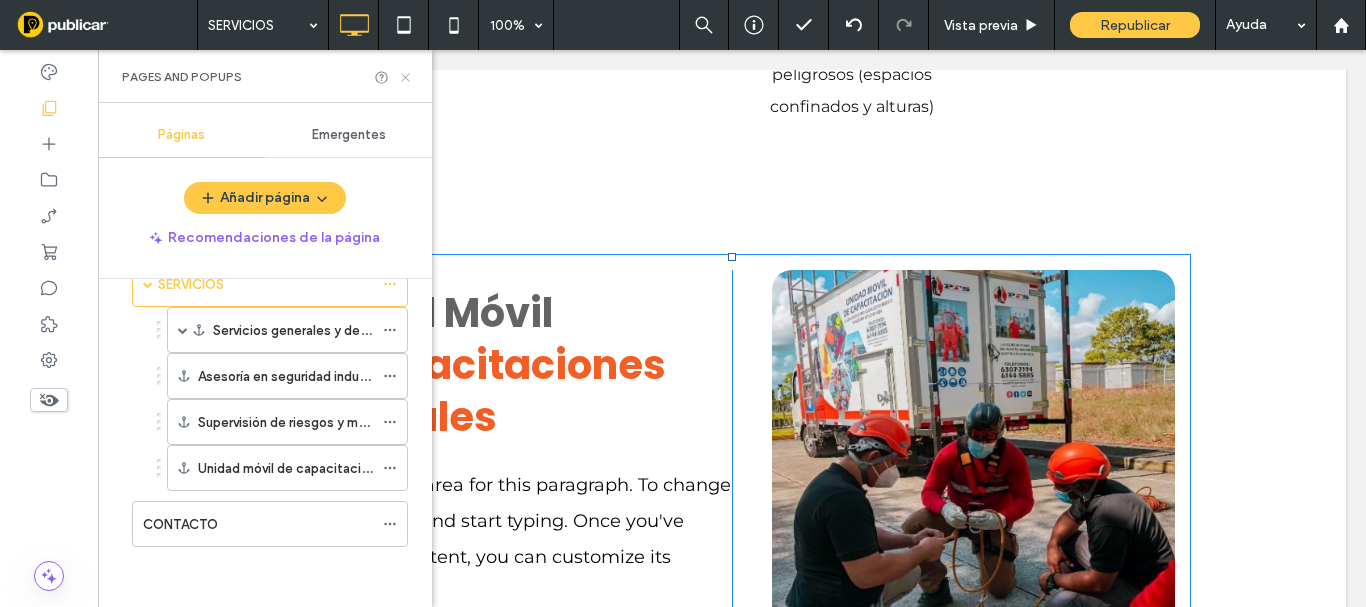 click 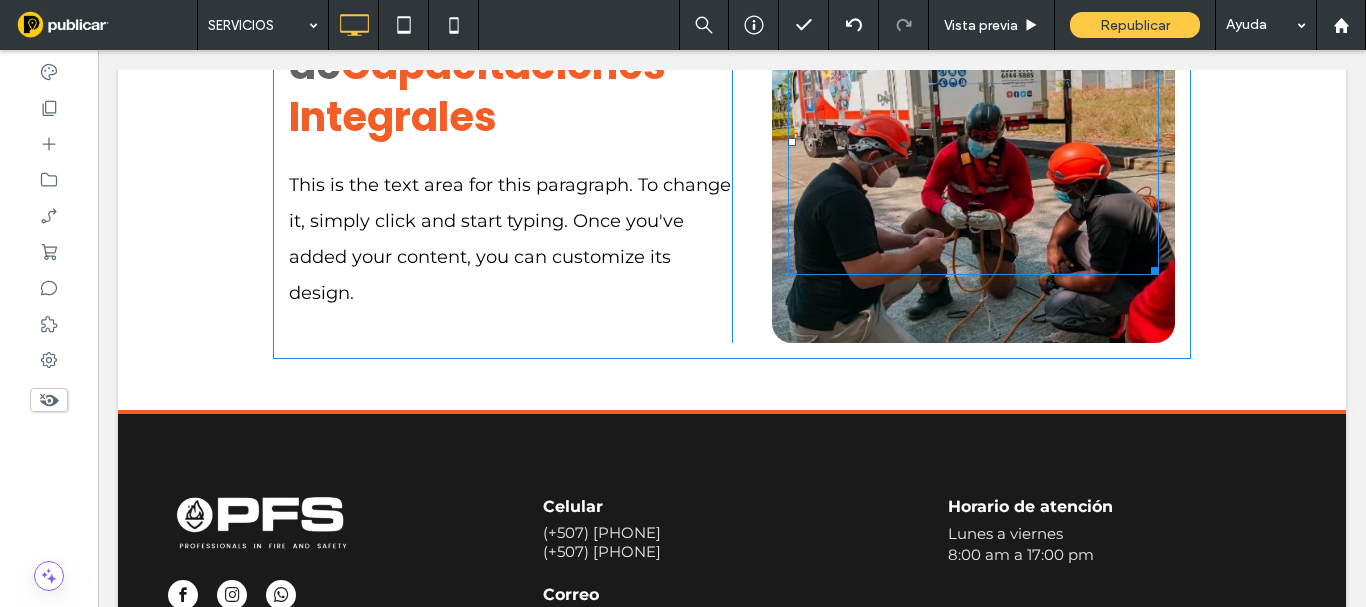 scroll, scrollTop: 3639, scrollLeft: 0, axis: vertical 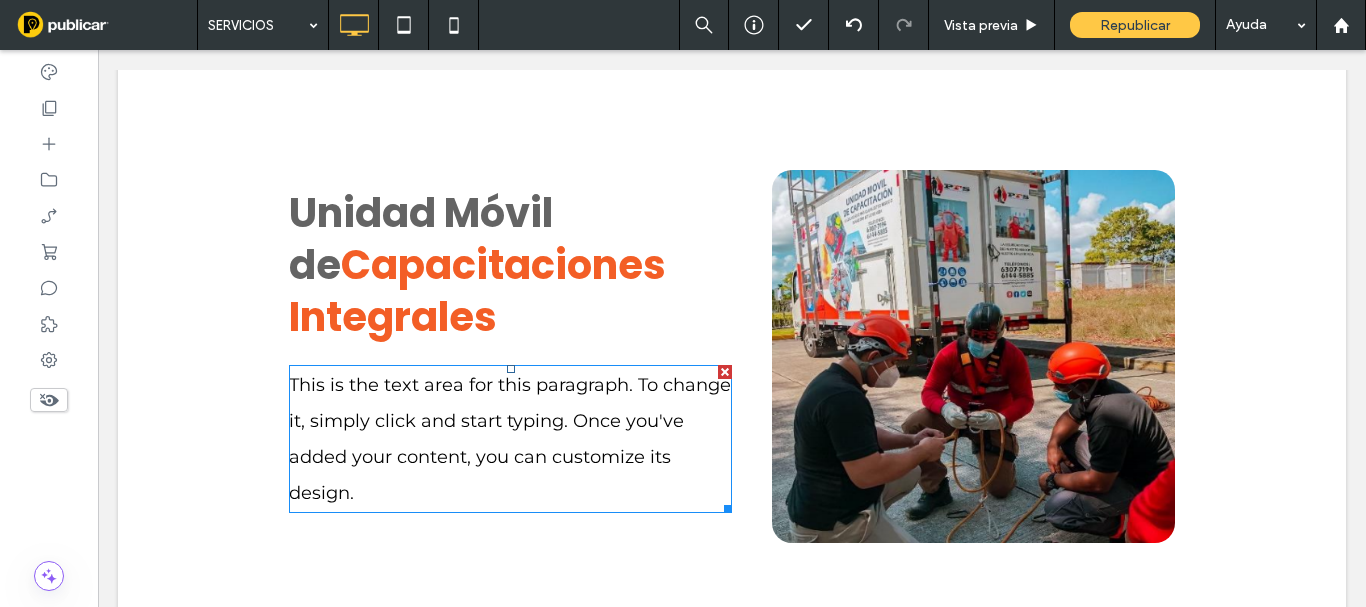 click on "This is the text area for this paragraph. To change it, simply click and start typing. Once you've added your content, you can customize its design." at bounding box center (510, 439) 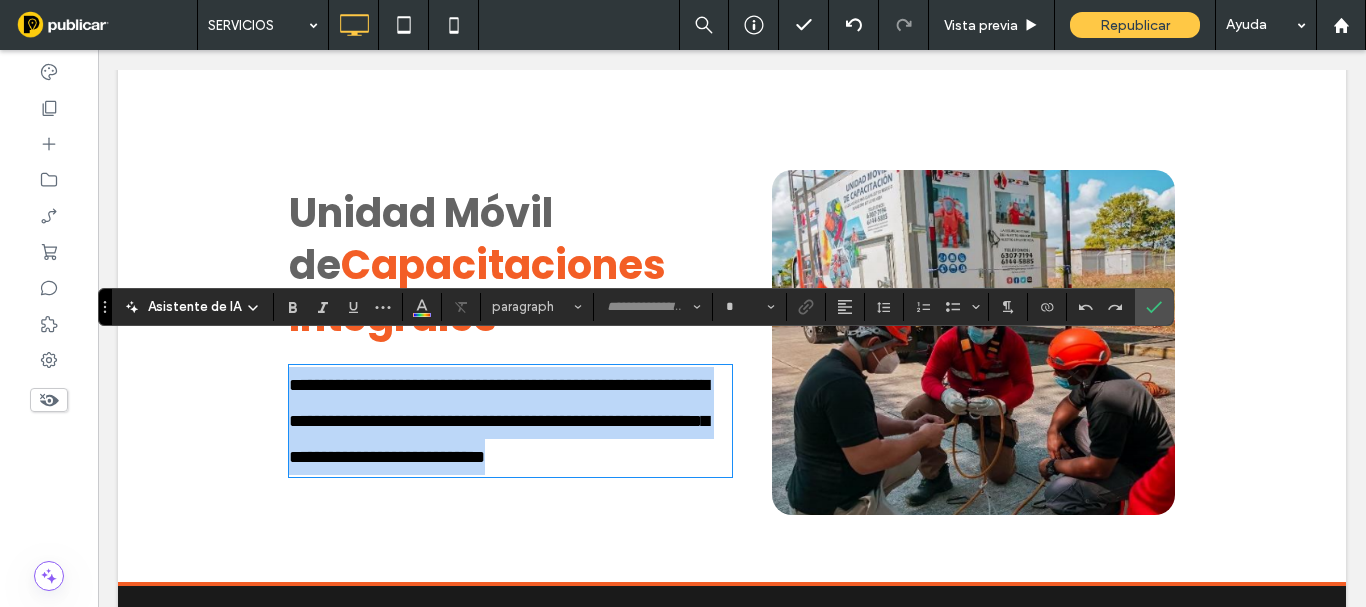 type on "**********" 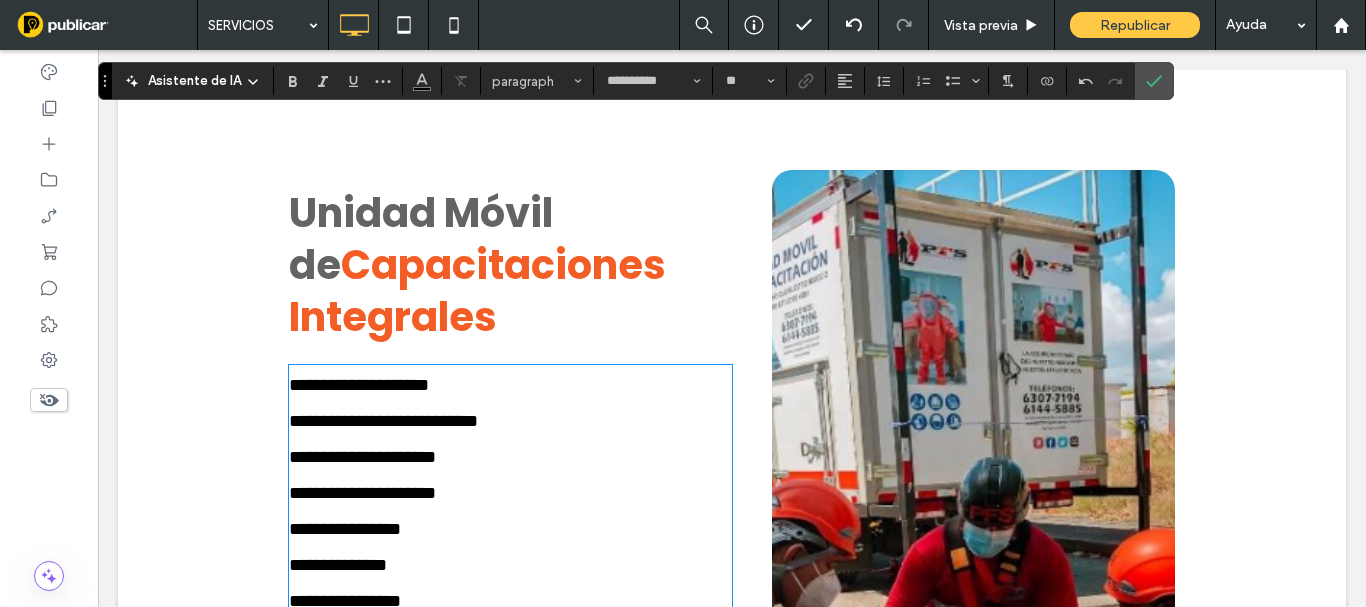 scroll, scrollTop: 0, scrollLeft: 0, axis: both 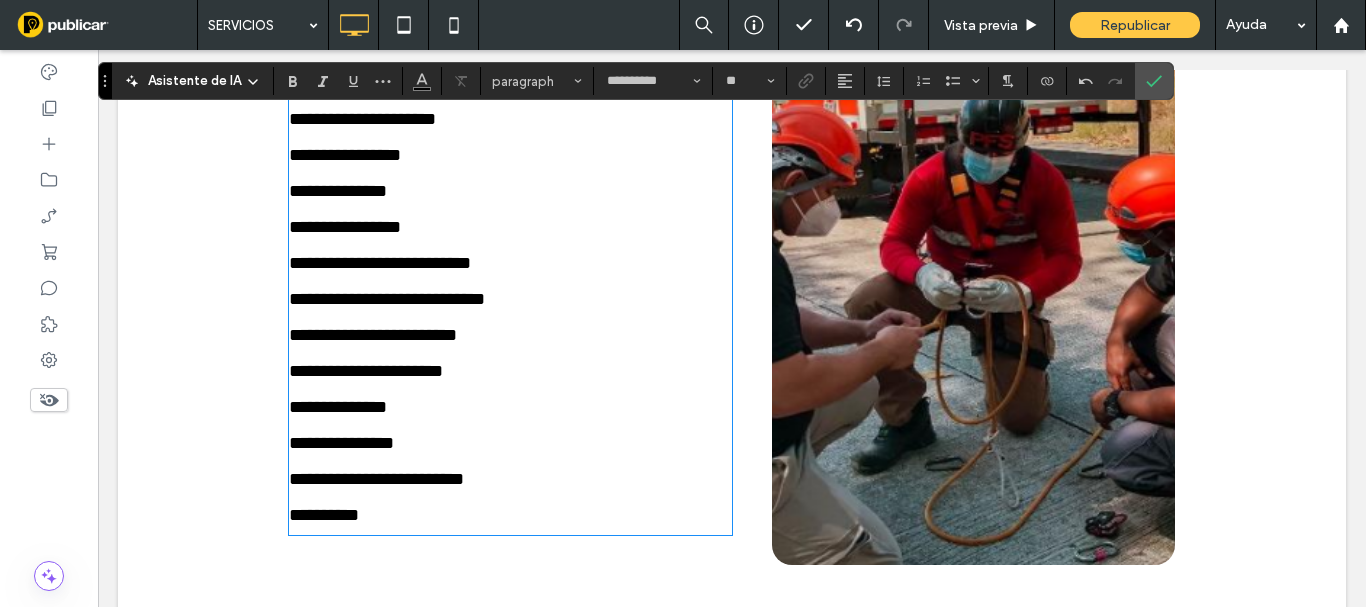 click on "**********" at bounding box center [510, 515] 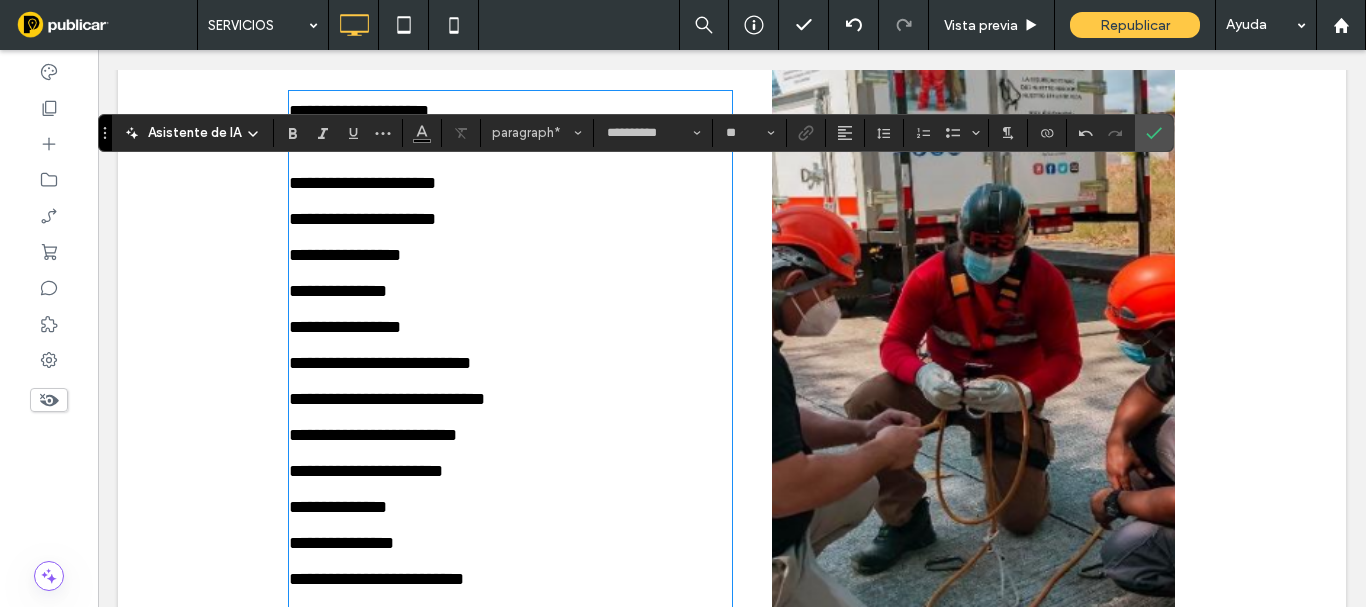 scroll, scrollTop: 3713, scrollLeft: 0, axis: vertical 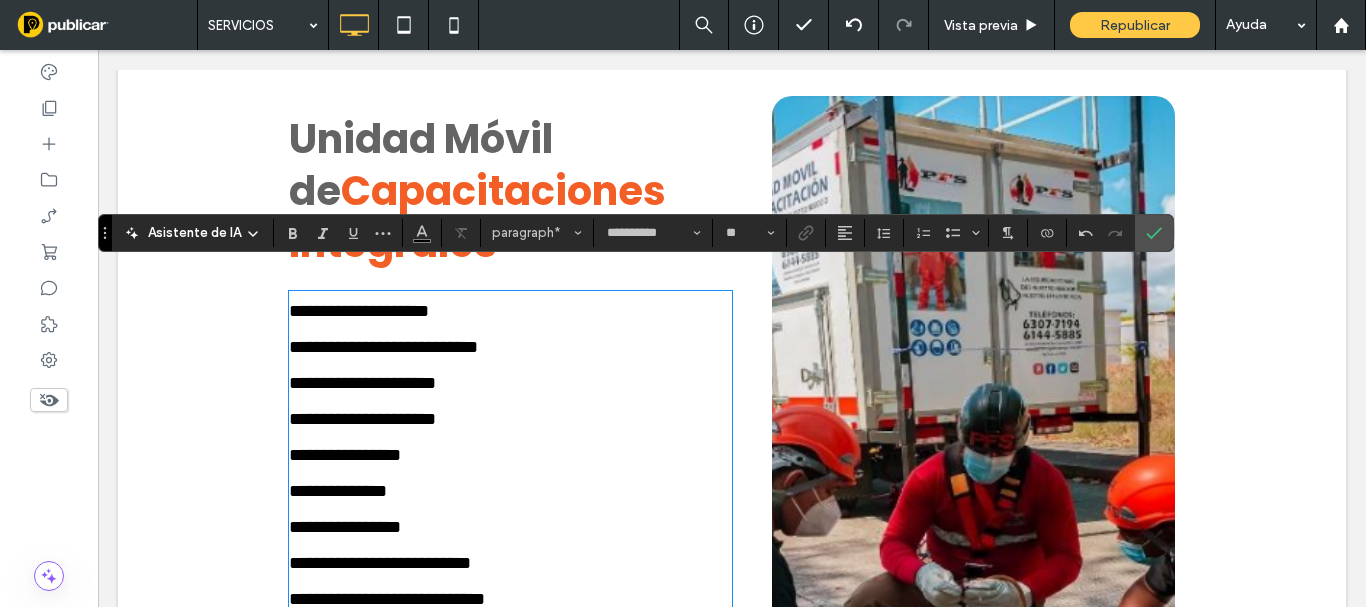 click on "**********" at bounding box center [383, 347] 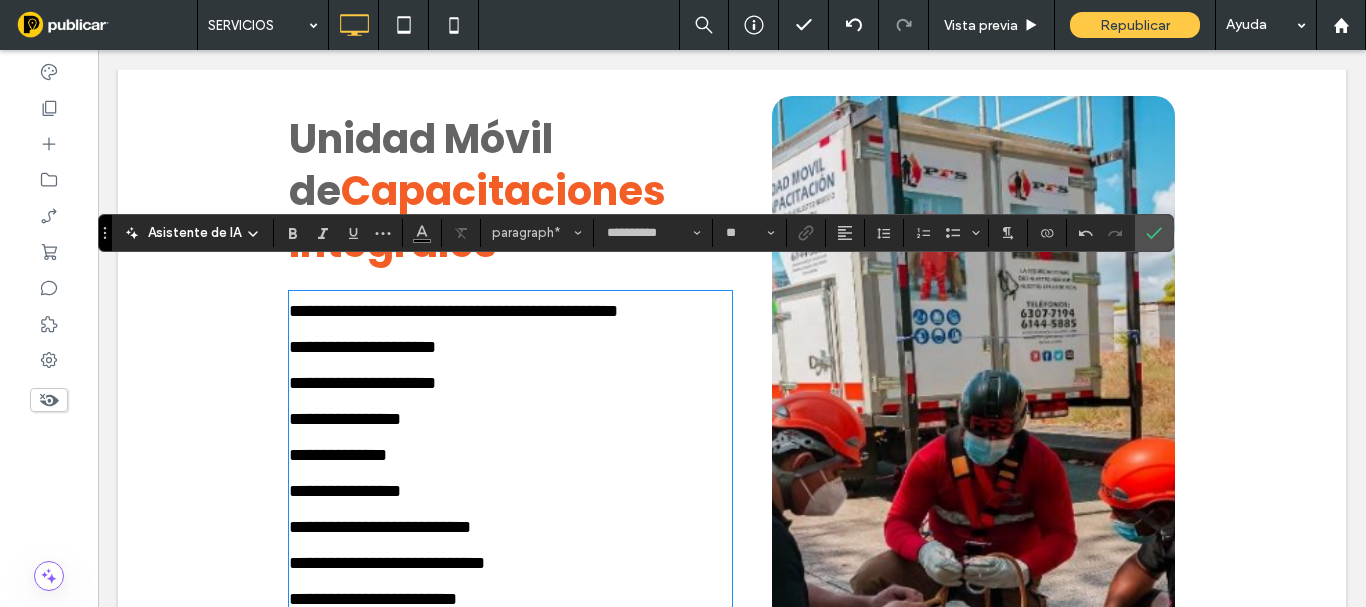 click on "**********" at bounding box center (362, 383) 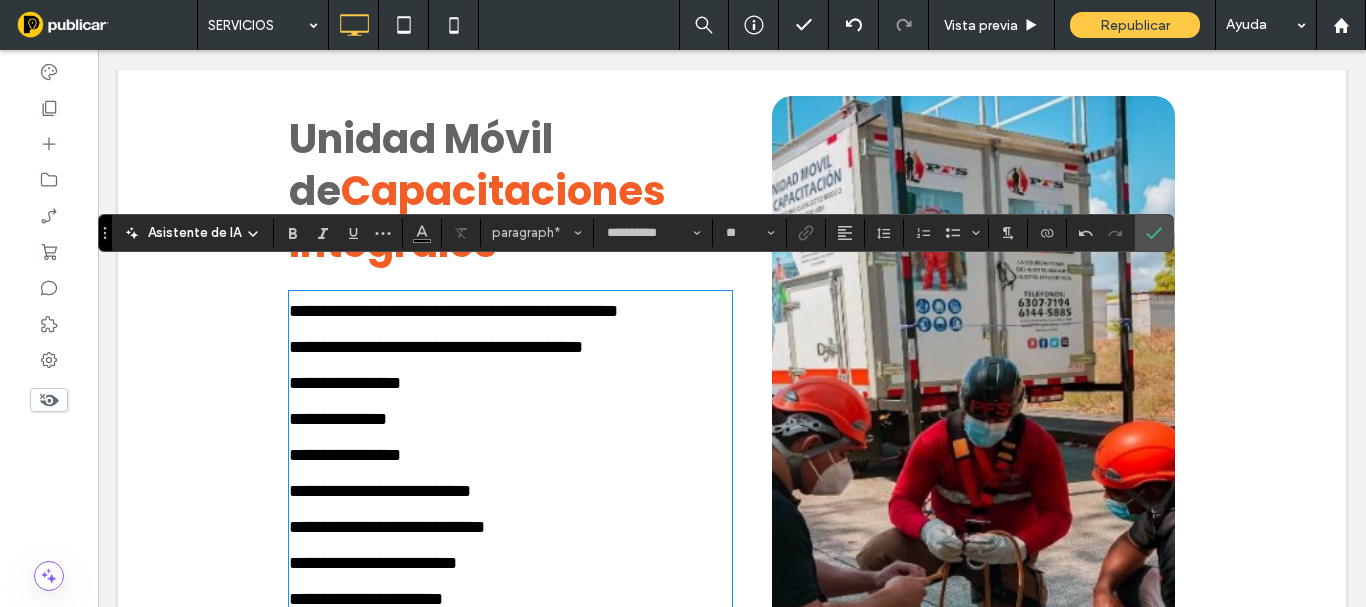 click on "**********" at bounding box center (345, 383) 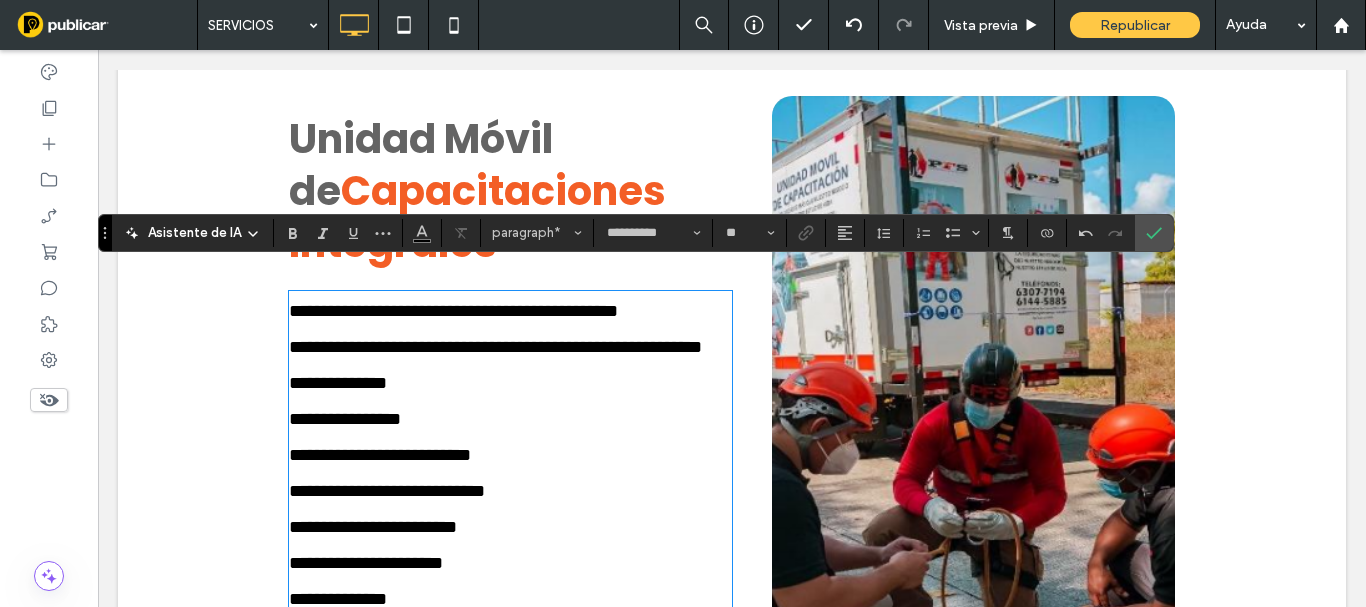 click on "**********" at bounding box center (338, 383) 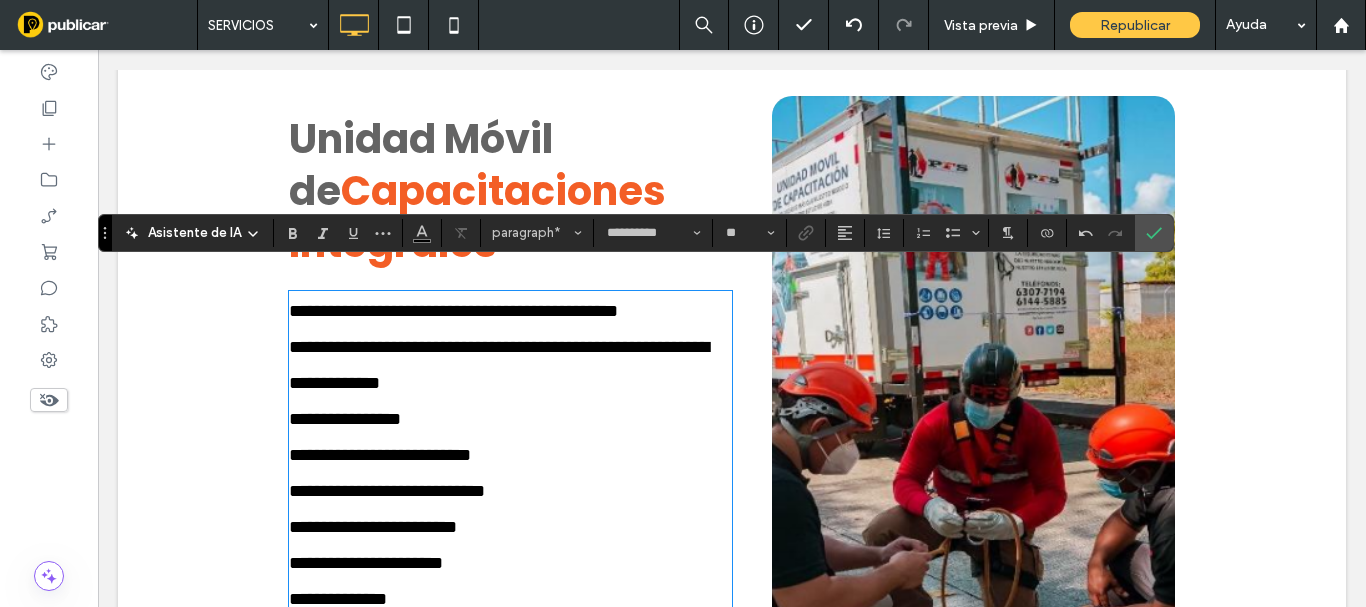 click on "**********" at bounding box center [345, 419] 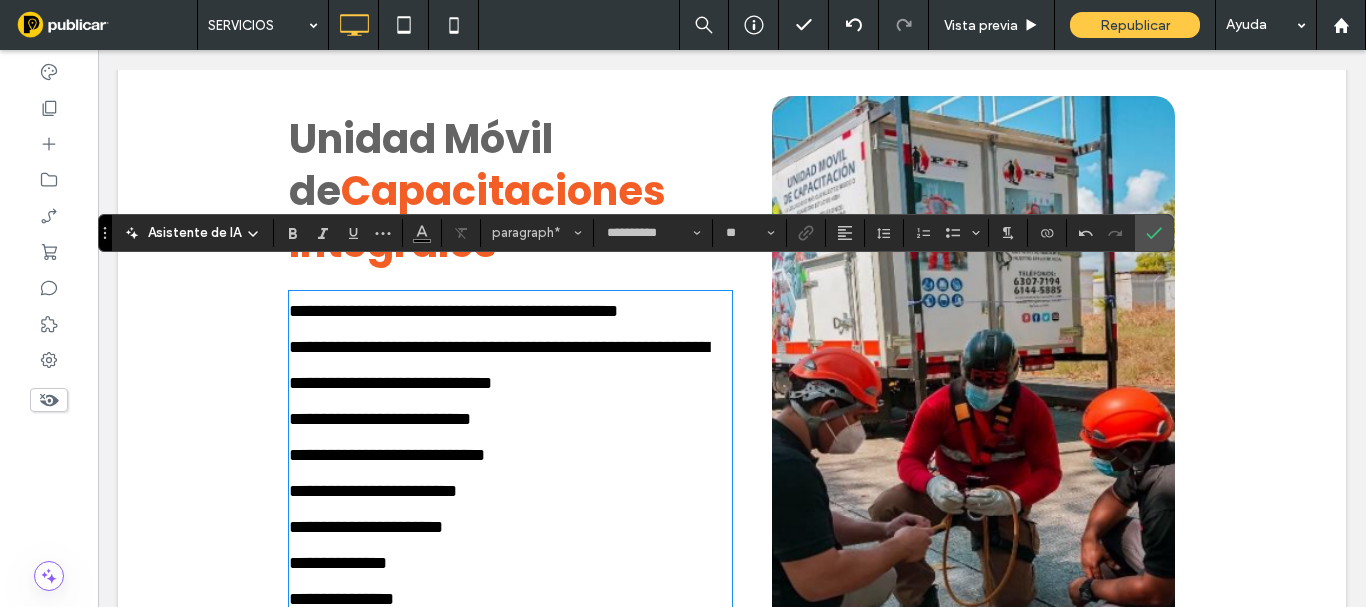 click on "**********" at bounding box center [387, 455] 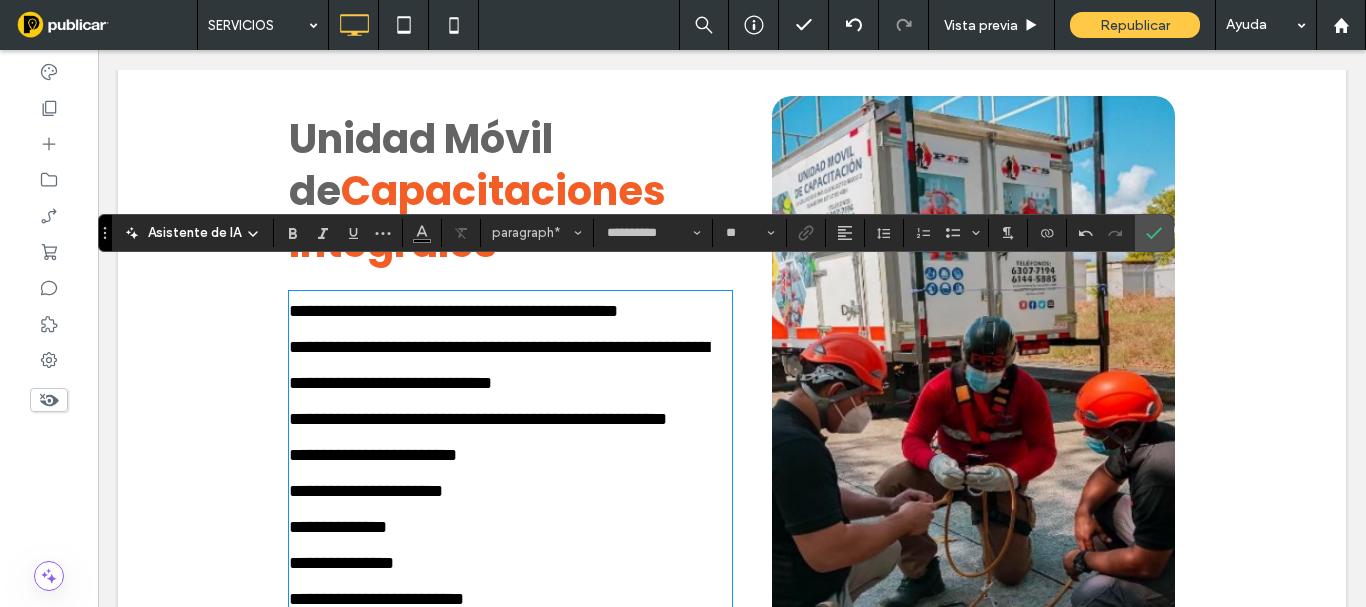 click on "**********" at bounding box center [373, 455] 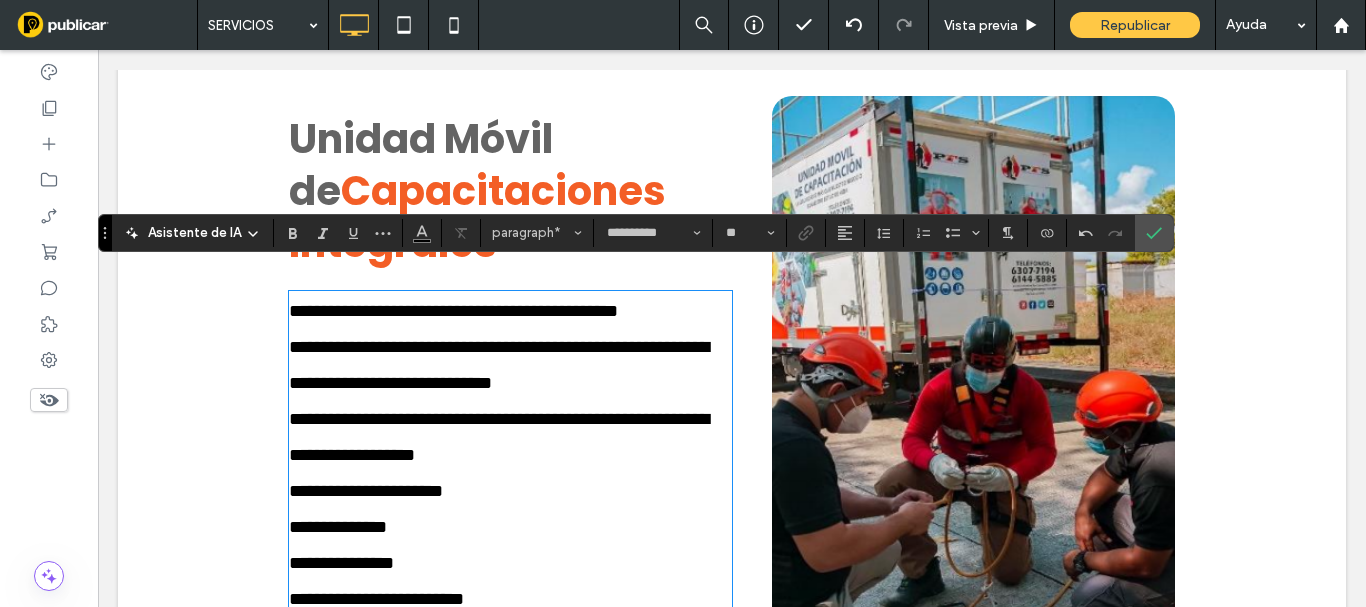 click on "**********" at bounding box center (366, 491) 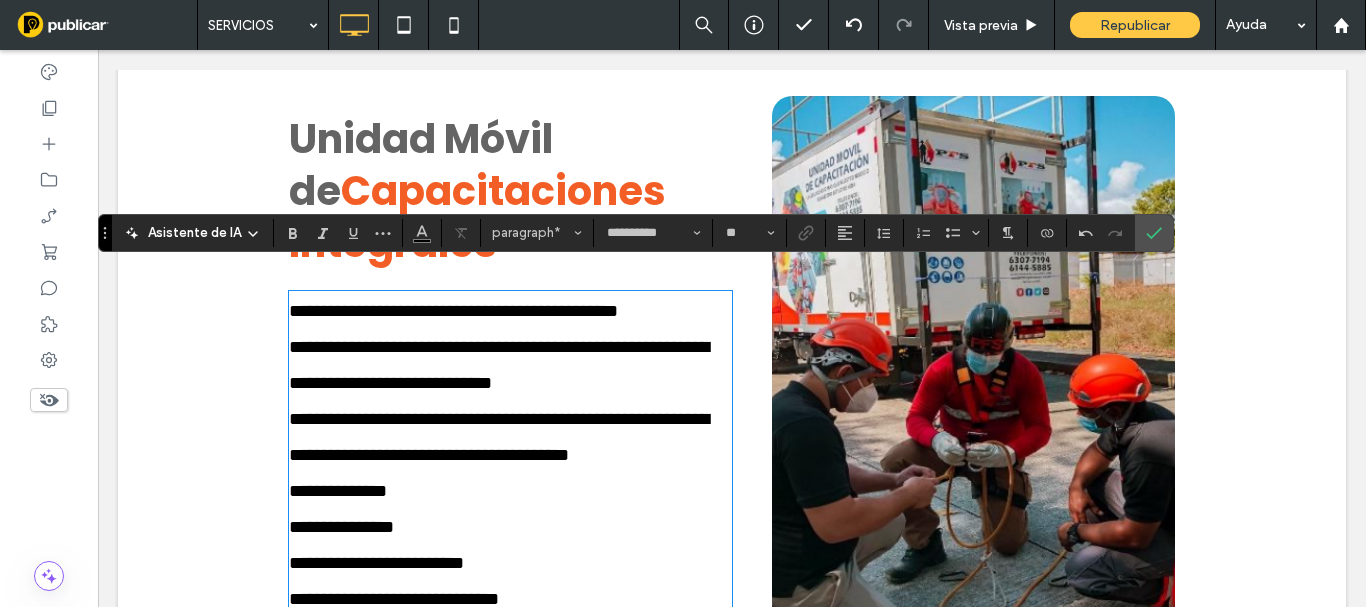 click on "**********" at bounding box center (338, 491) 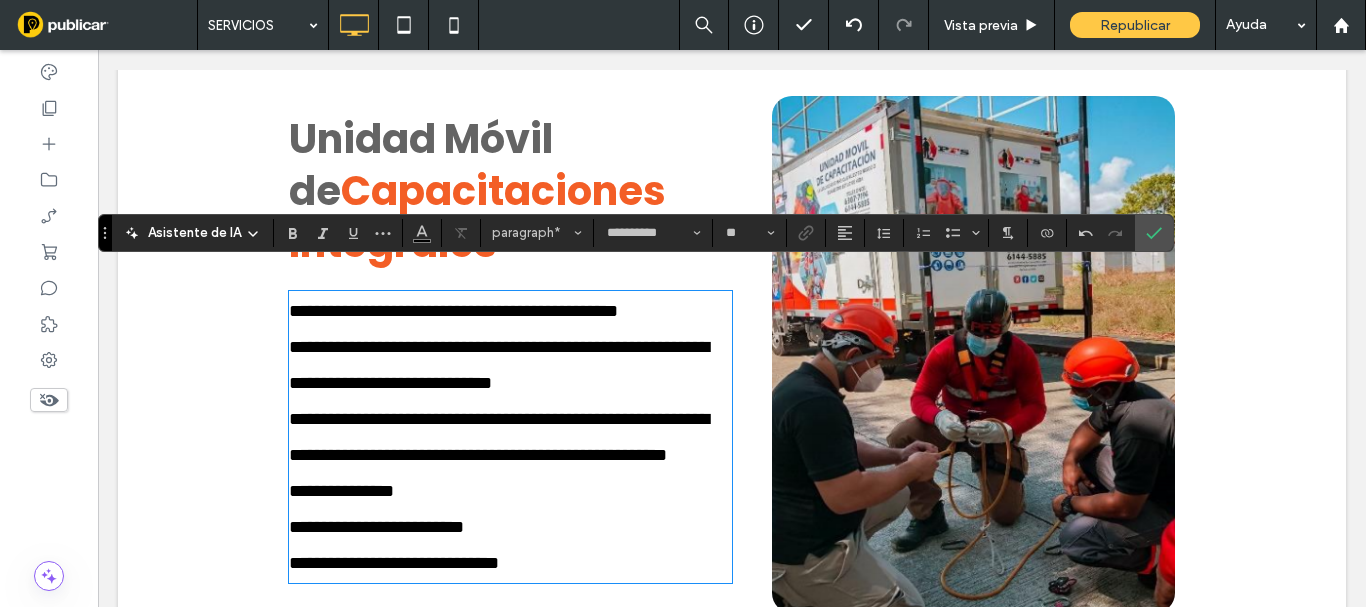 click on "**********" at bounding box center [341, 491] 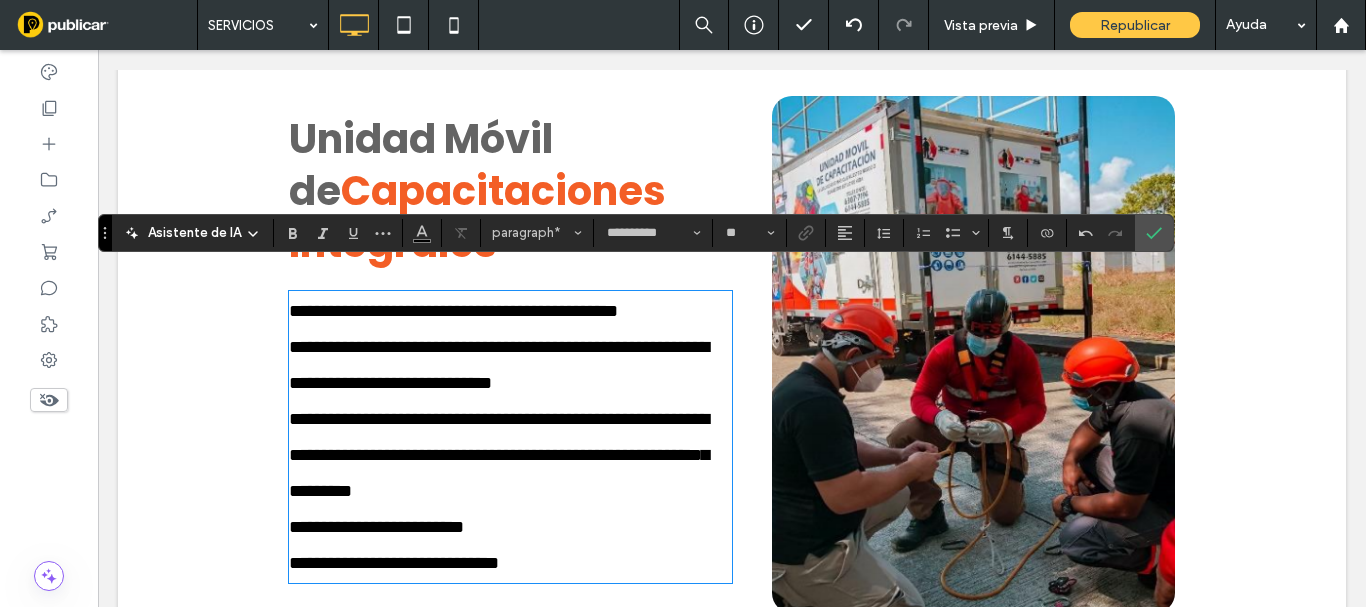 click on "**********" at bounding box center (394, 563) 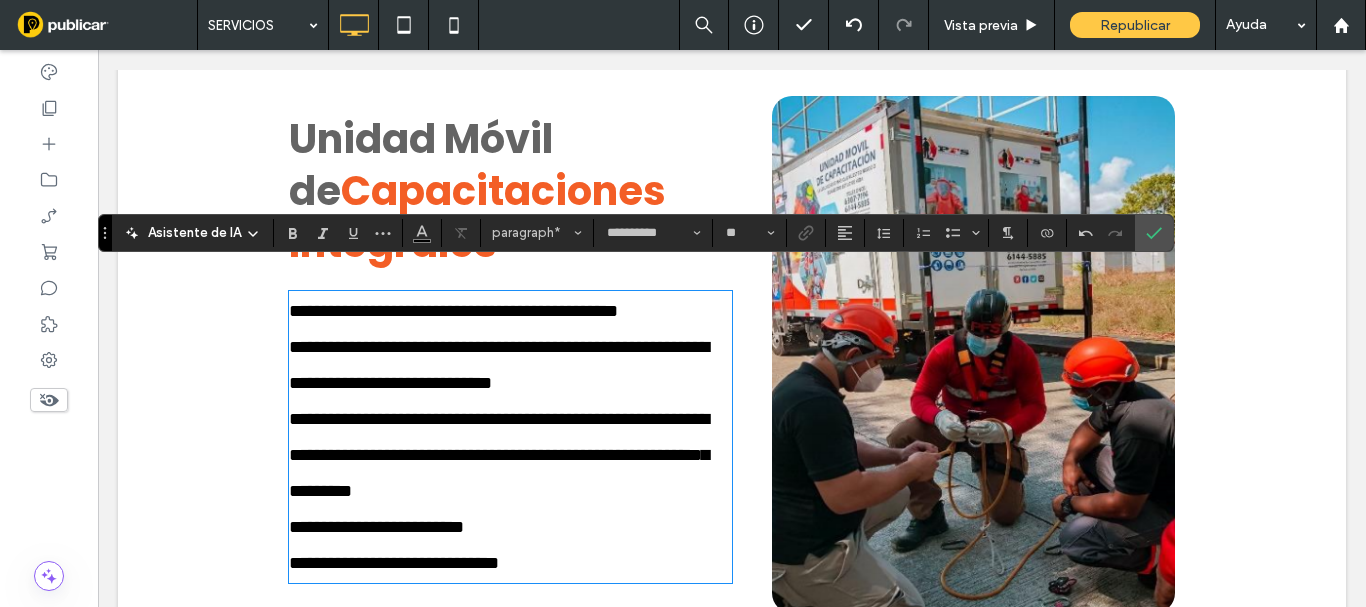click on "**********" at bounding box center (394, 563) 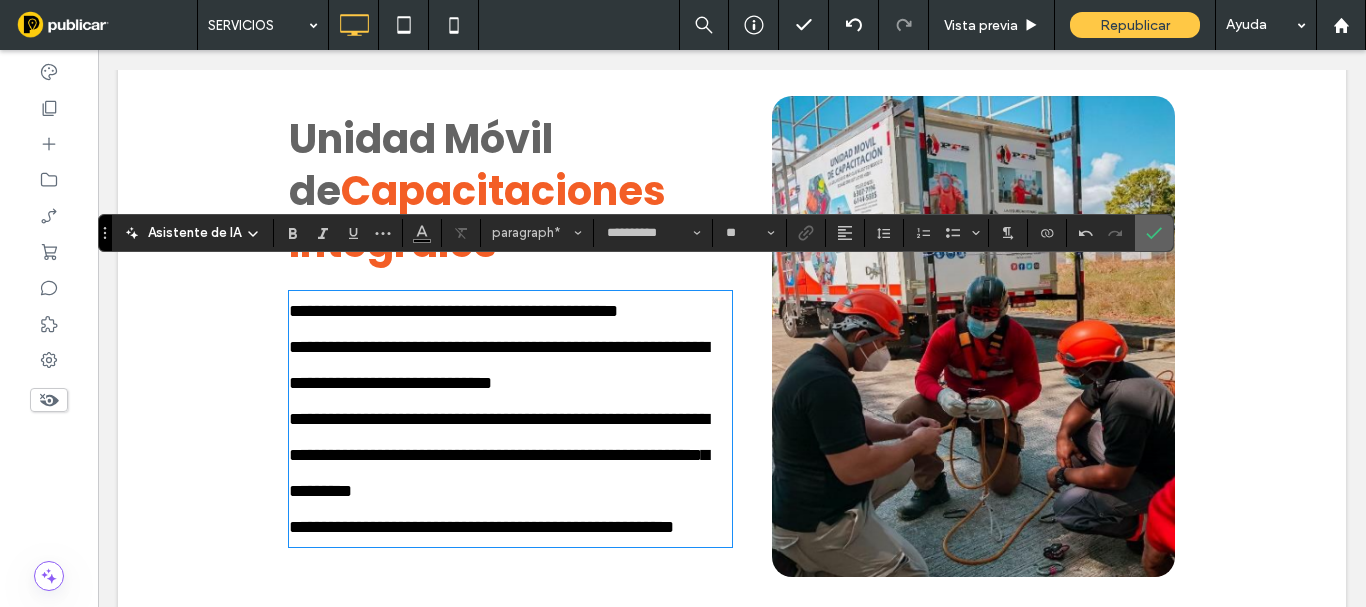 click 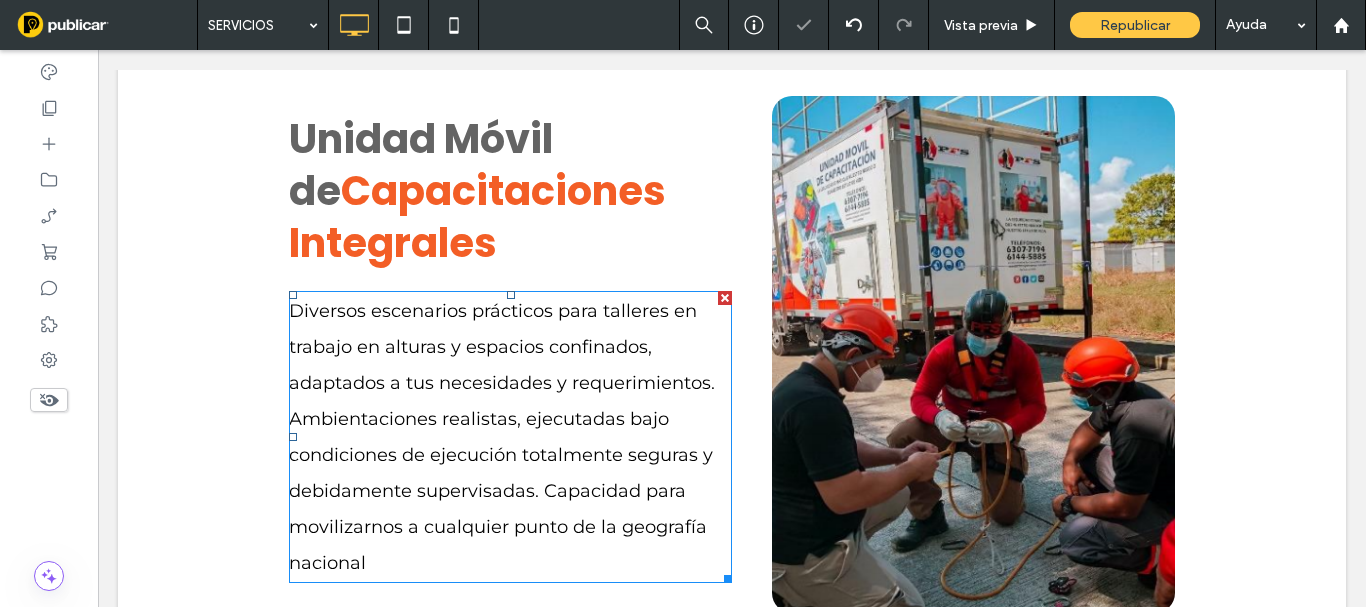 click on "movilizarnos a cualquier punto de la geografía nacional" at bounding box center [510, 545] 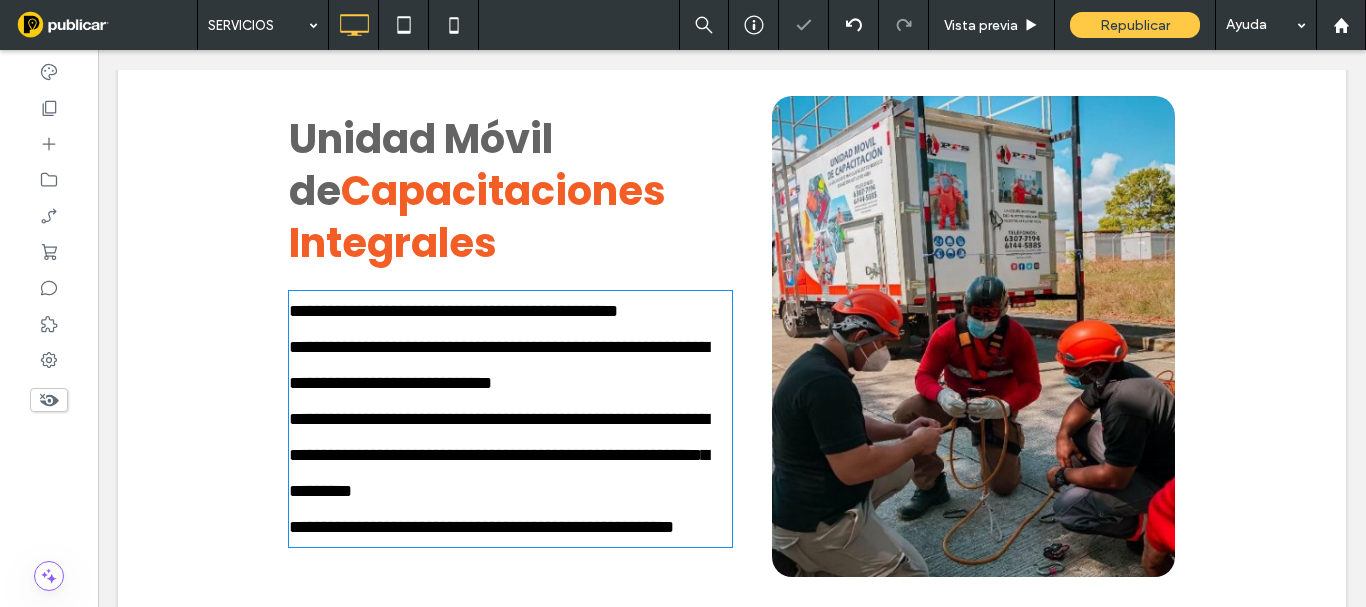 click on "**********" at bounding box center (510, 527) 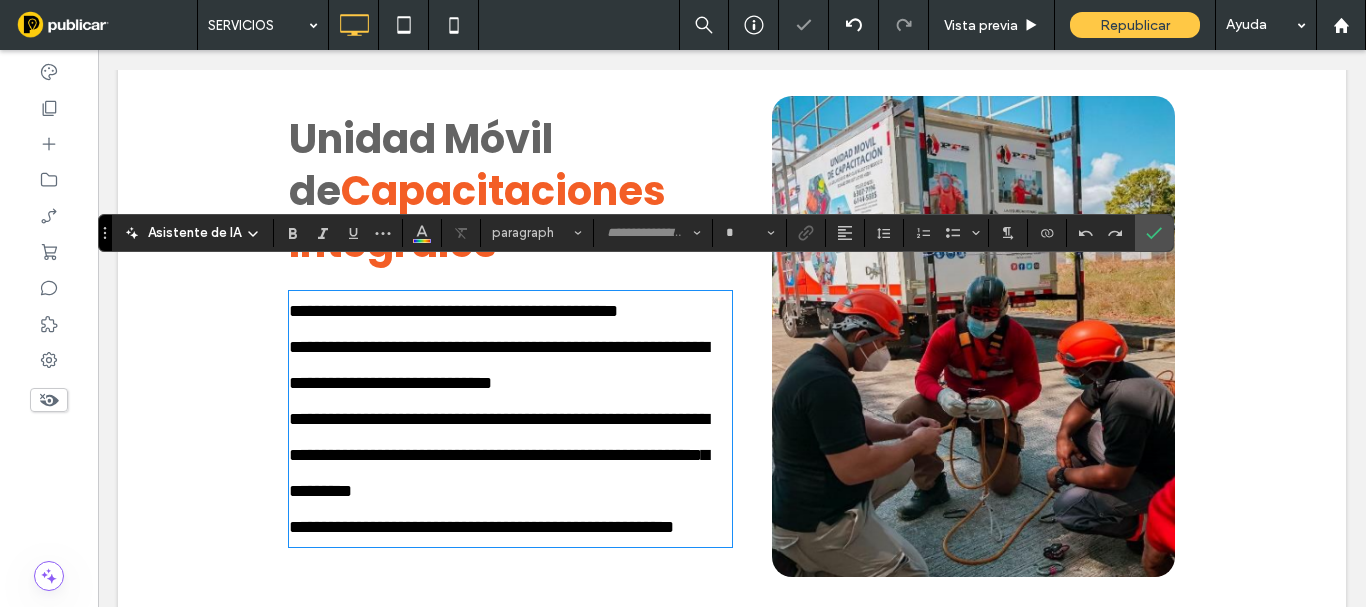 type on "**********" 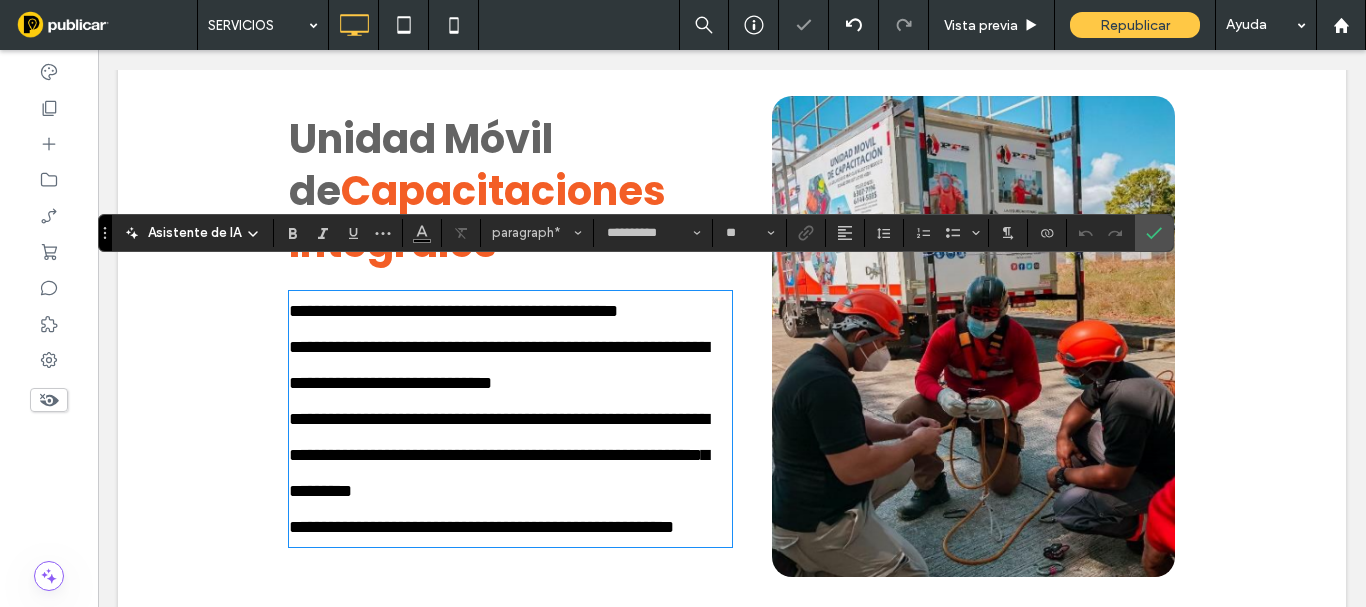type 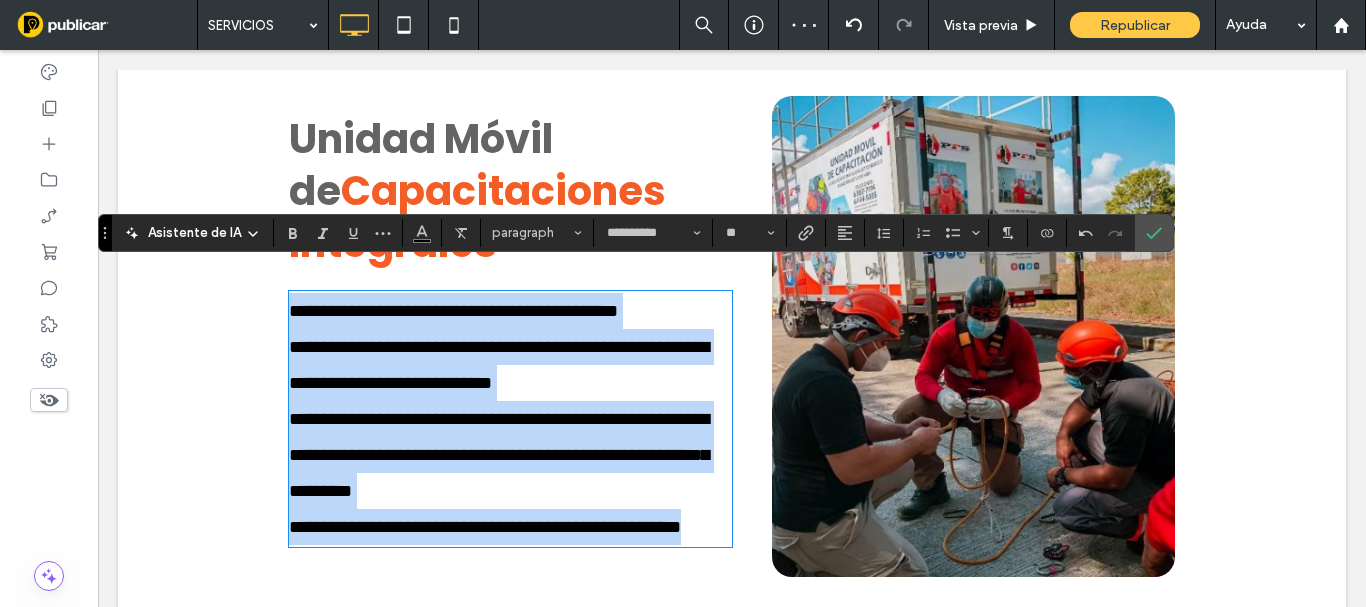 drag, startPoint x: 257, startPoint y: 266, endPoint x: 252, endPoint y: 228, distance: 38.327538 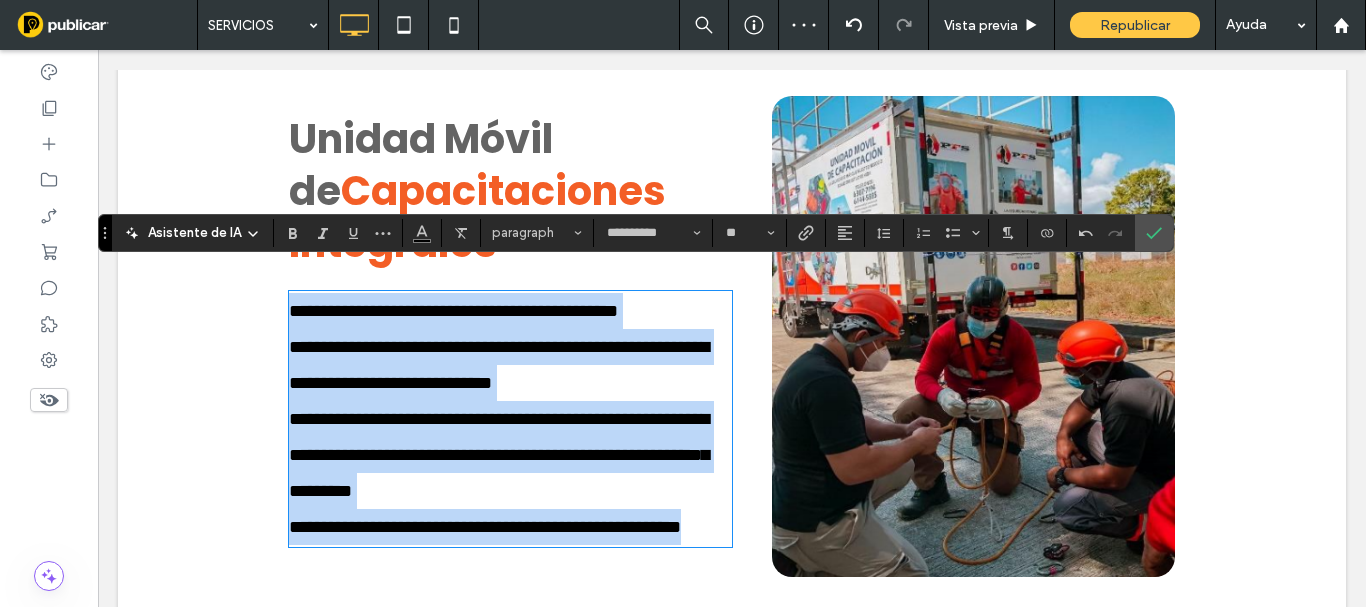 click on "**********" at bounding box center (732, 336) 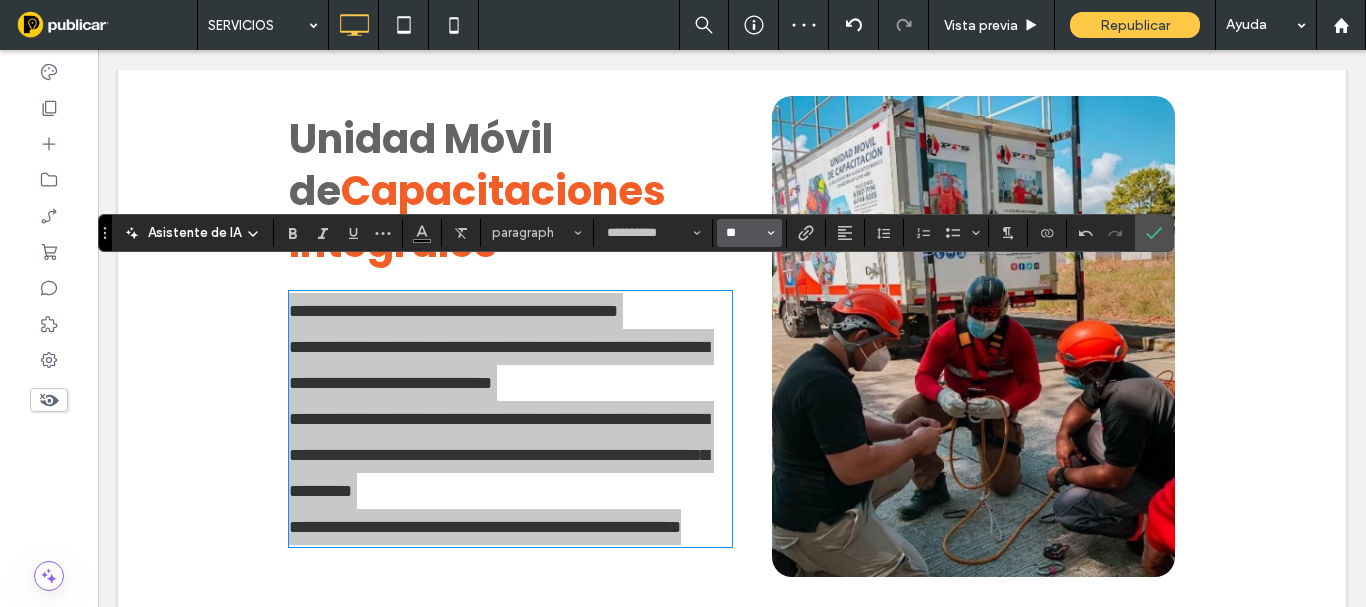 click on "**" at bounding box center [743, 233] 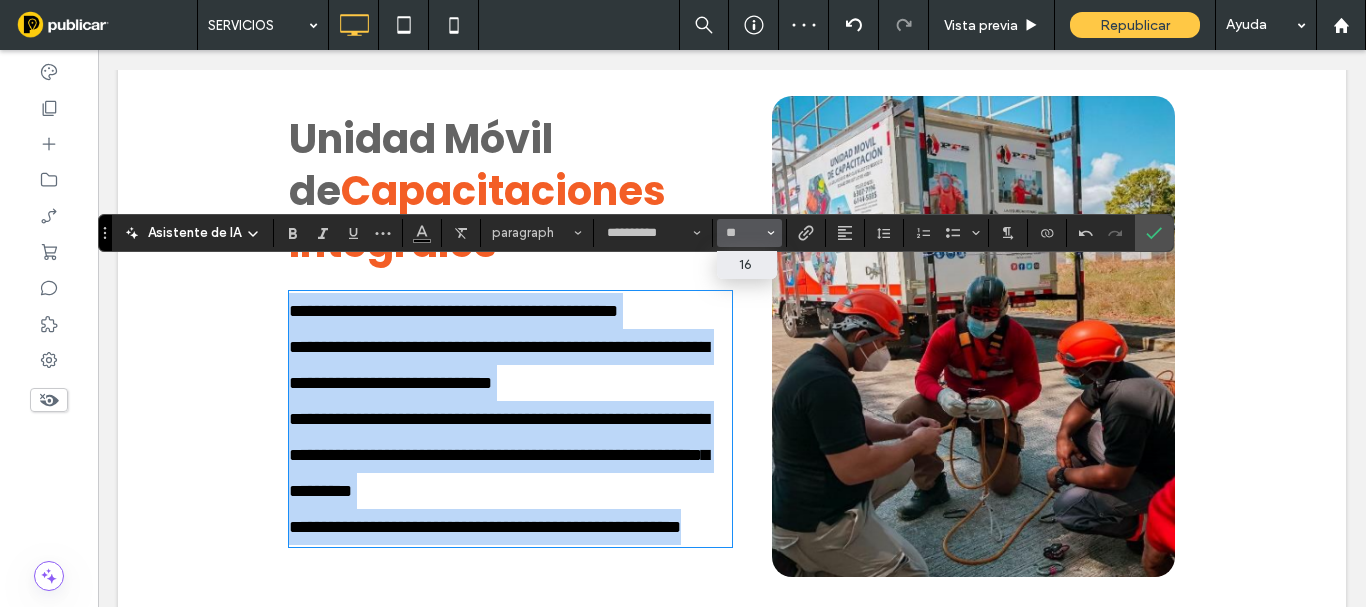 type on "**" 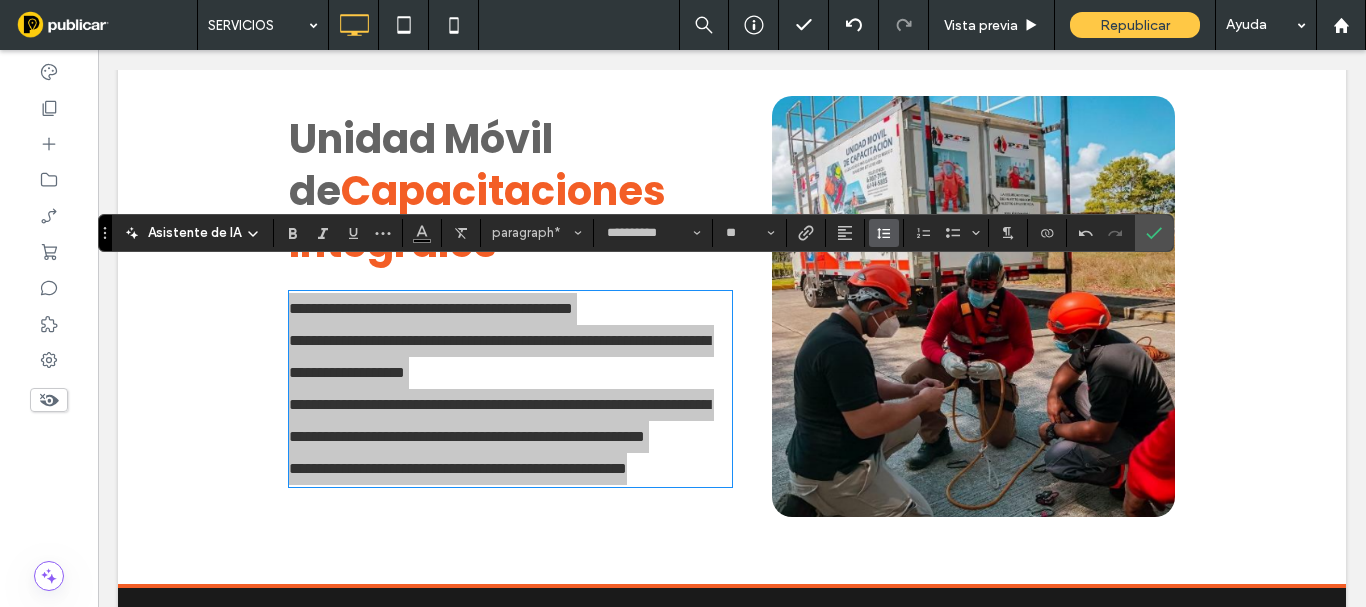 click 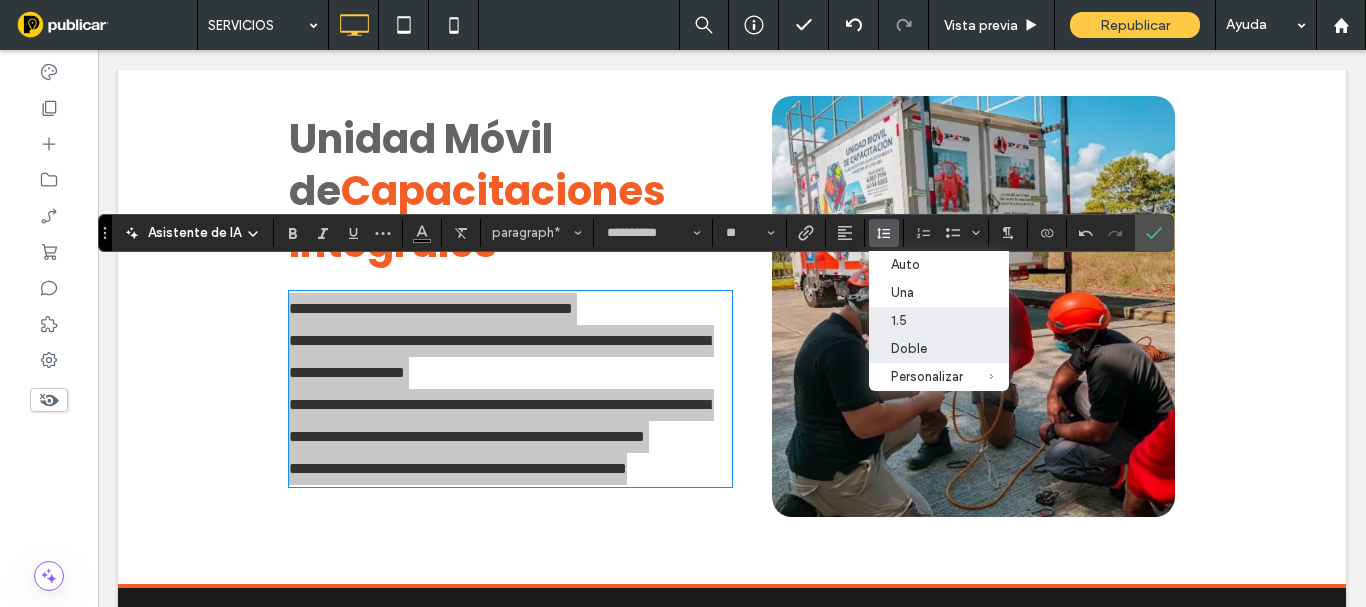 click on "1.5" at bounding box center [927, 320] 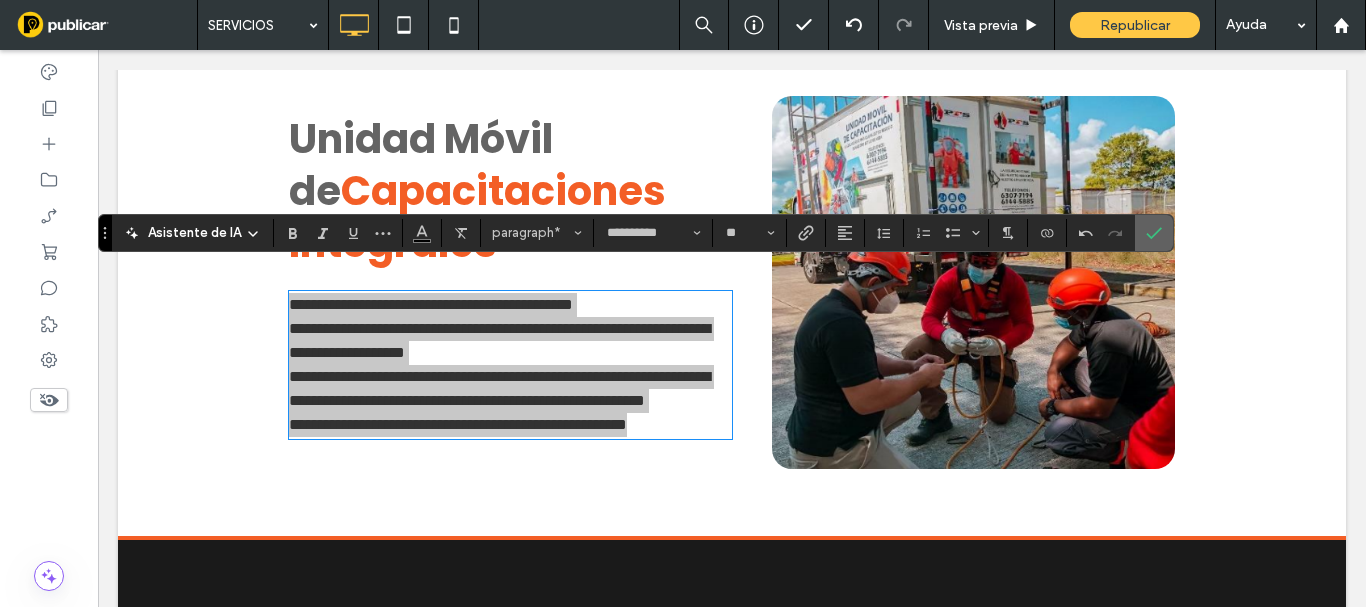 drag, startPoint x: 1151, startPoint y: 229, endPoint x: 666, endPoint y: 226, distance: 485.00928 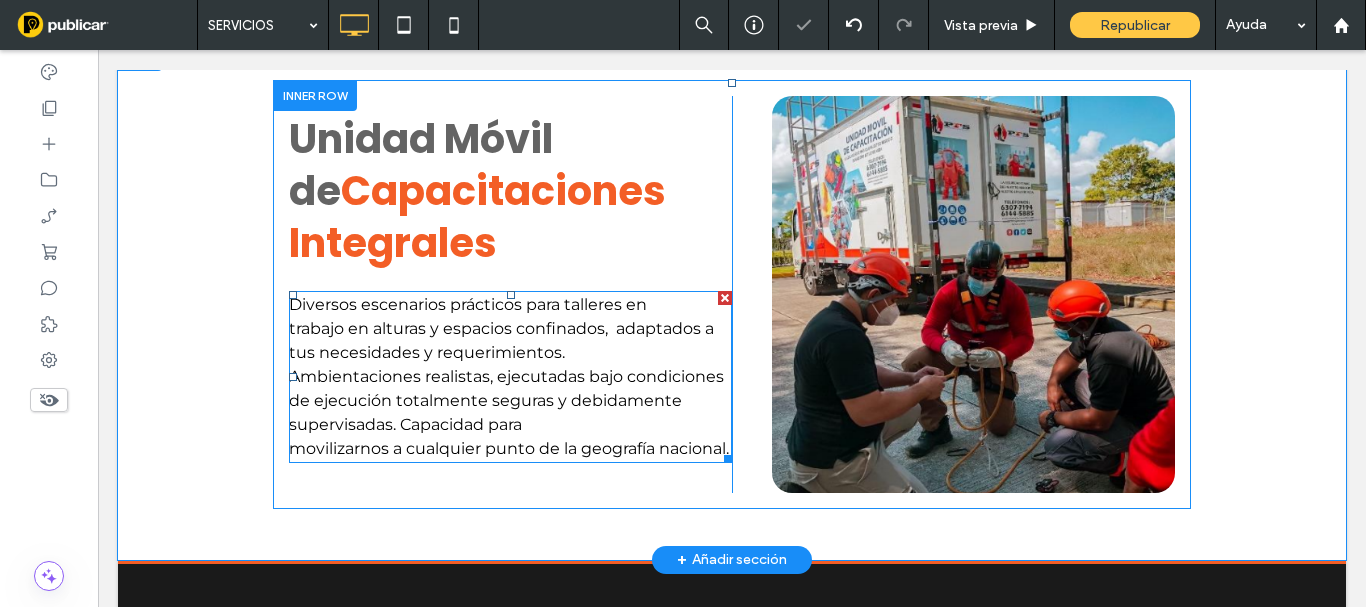 drag, startPoint x: 705, startPoint y: 461, endPoint x: 691, endPoint y: 458, distance: 14.3178215 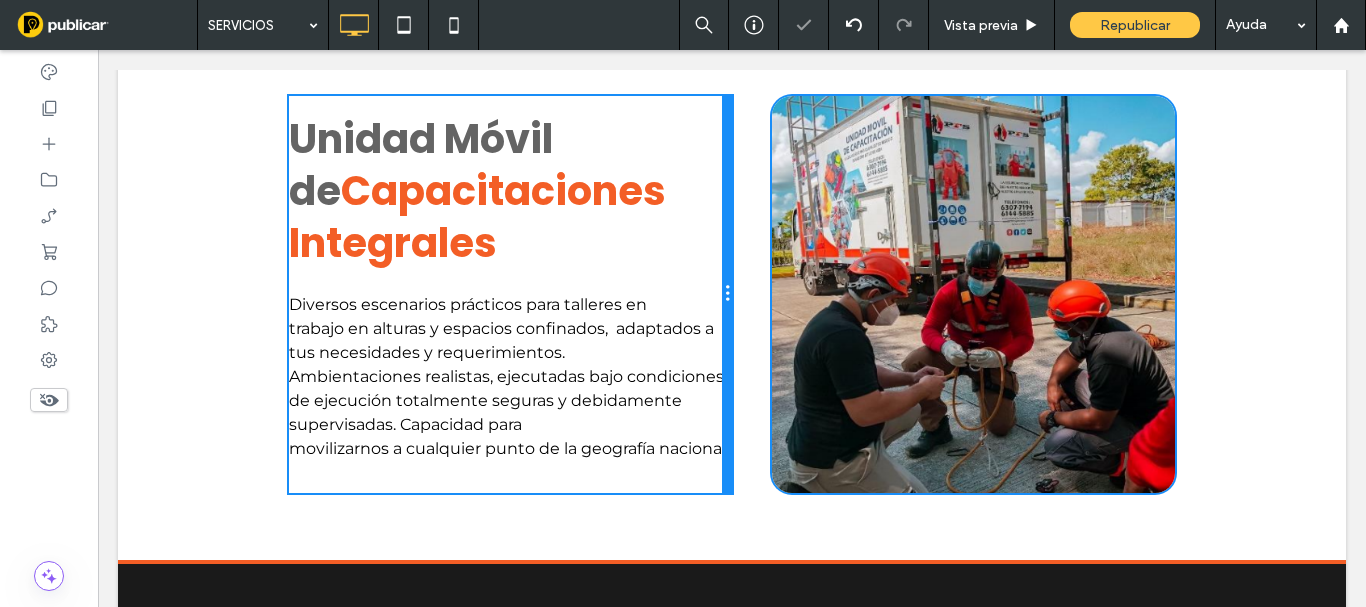 drag, startPoint x: 716, startPoint y: 459, endPoint x: 809, endPoint y: 501, distance: 102.044106 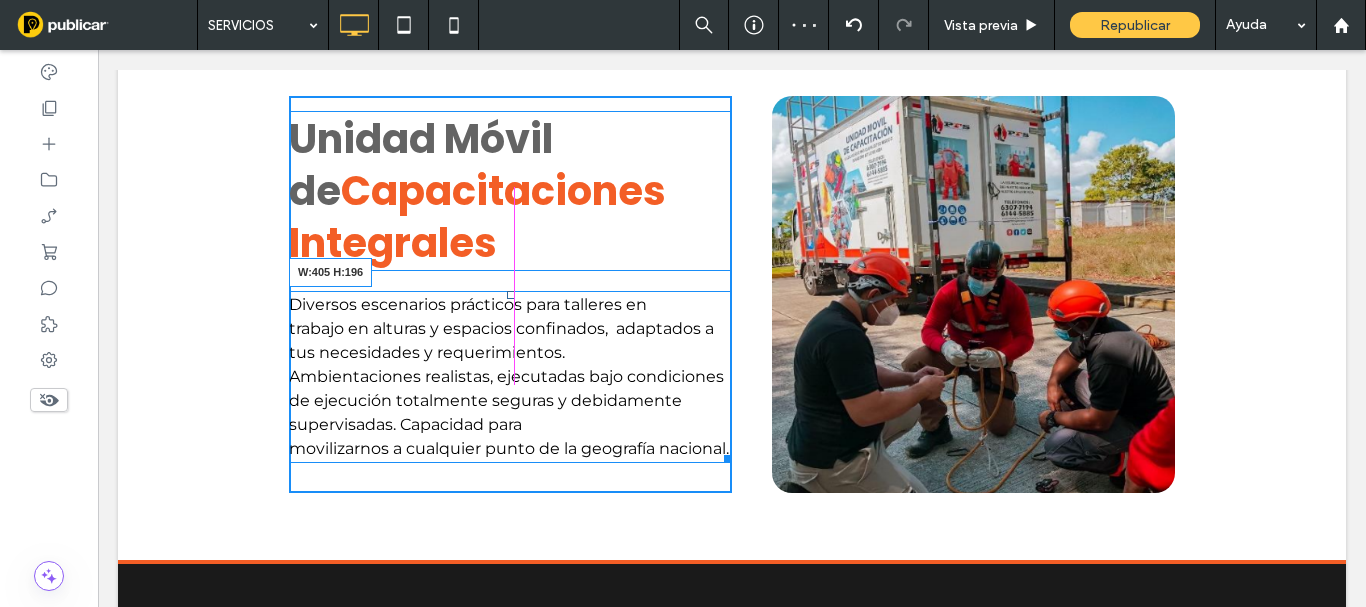 drag, startPoint x: 713, startPoint y: 456, endPoint x: 740, endPoint y: 410, distance: 53.338543 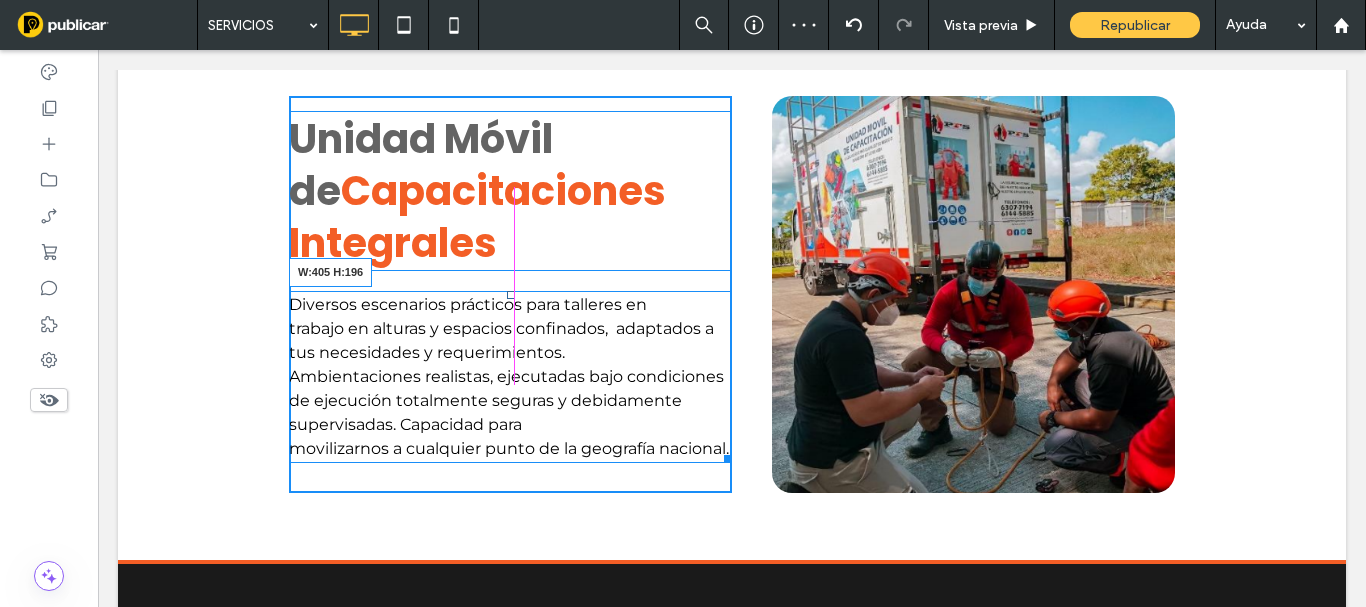 click at bounding box center (724, 455) 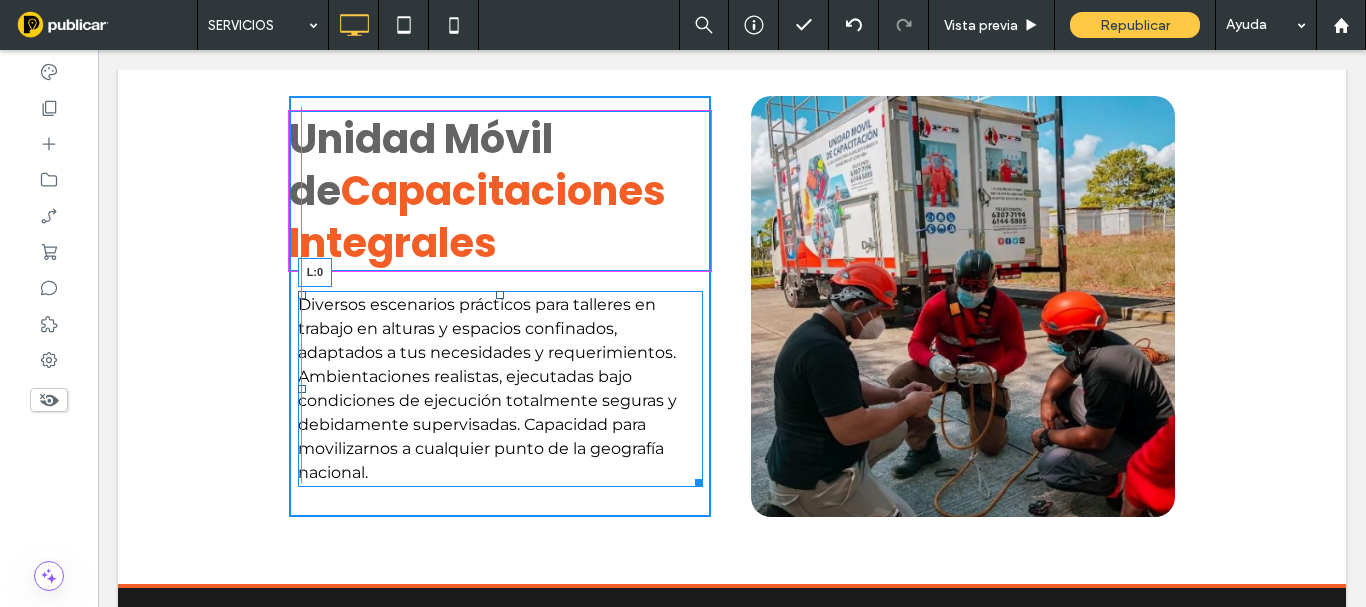 drag, startPoint x: 292, startPoint y: 361, endPoint x: 394, endPoint y: 366, distance: 102.122475 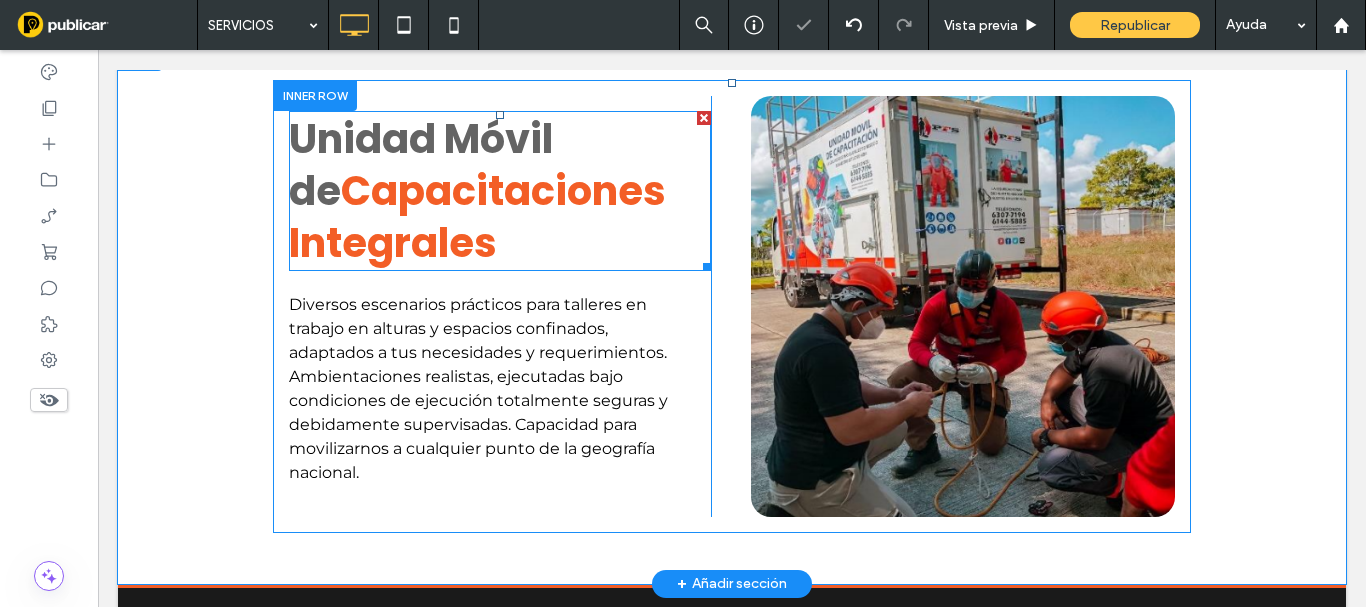scroll, scrollTop: 3613, scrollLeft: 0, axis: vertical 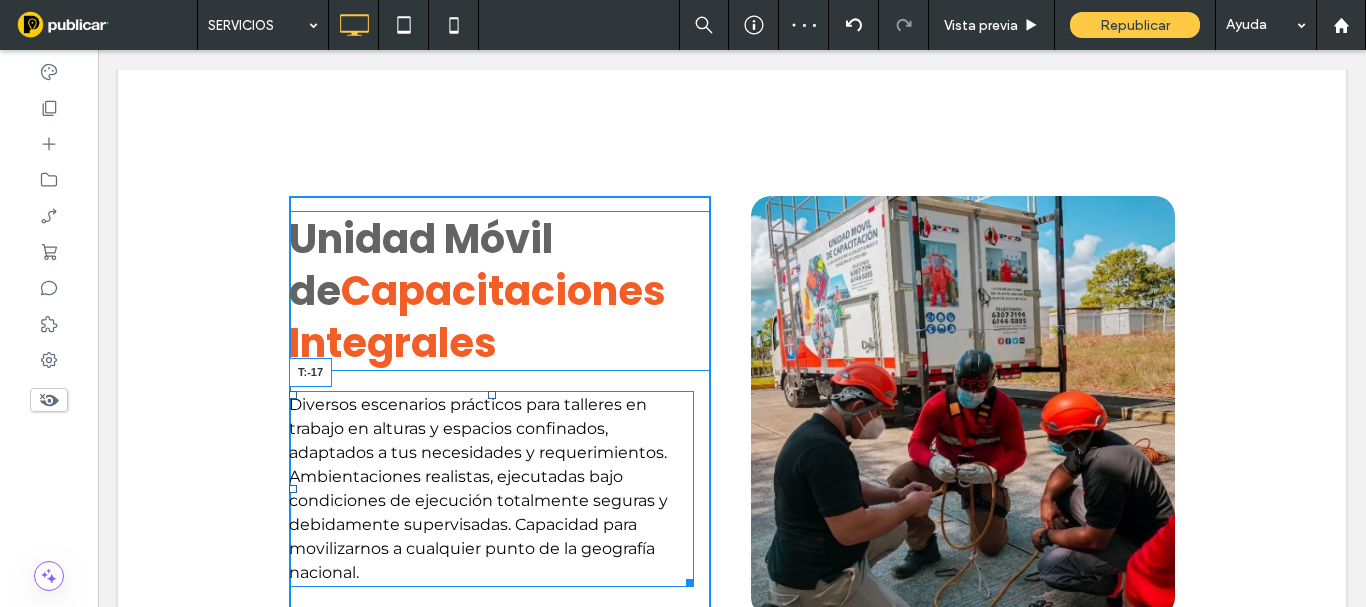 drag, startPoint x: 483, startPoint y: 372, endPoint x: 475, endPoint y: 354, distance: 19.697716 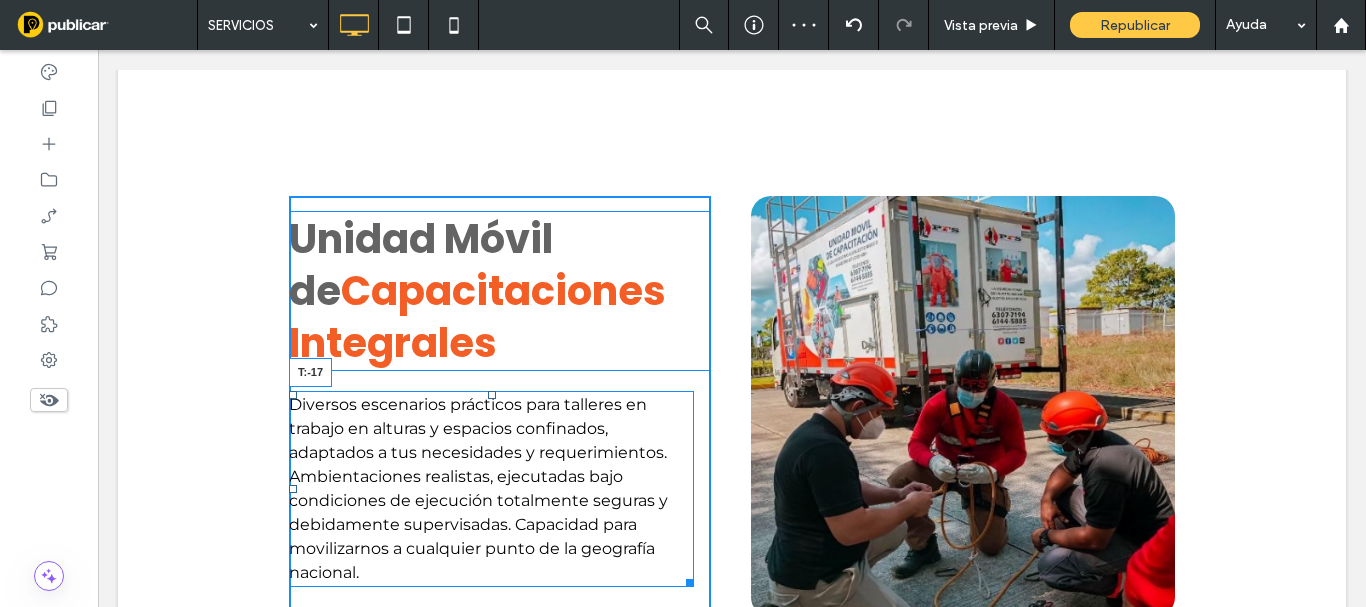 click on "Diversos escenarios prácticos para talleres en  trabajo en alturas y espacios confinados,  adaptados a tus necesidades y requerimientos.  Ambientaciones realistas, ejecutadas bajo condiciones de ejecución totalmente seguras y debidamente supervisadas. Capacidad para  movilizarnos a cualquier punto de la geografía nacional. T:-17" at bounding box center (491, 489) 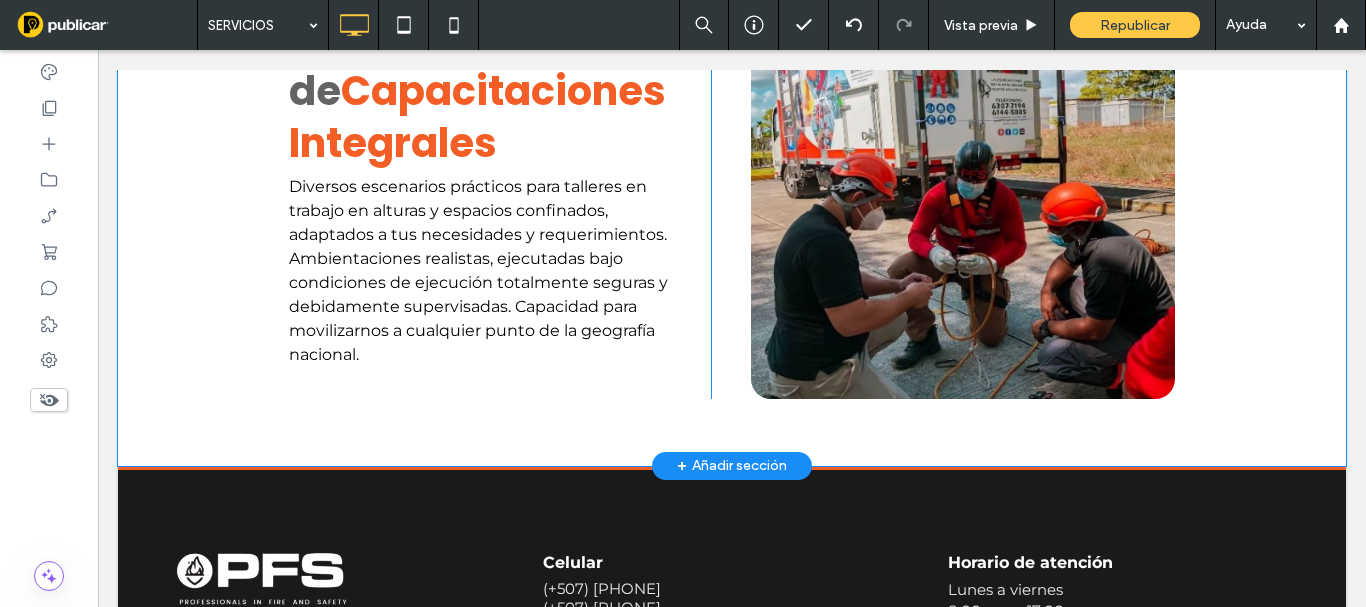 scroll, scrollTop: 3613, scrollLeft: 0, axis: vertical 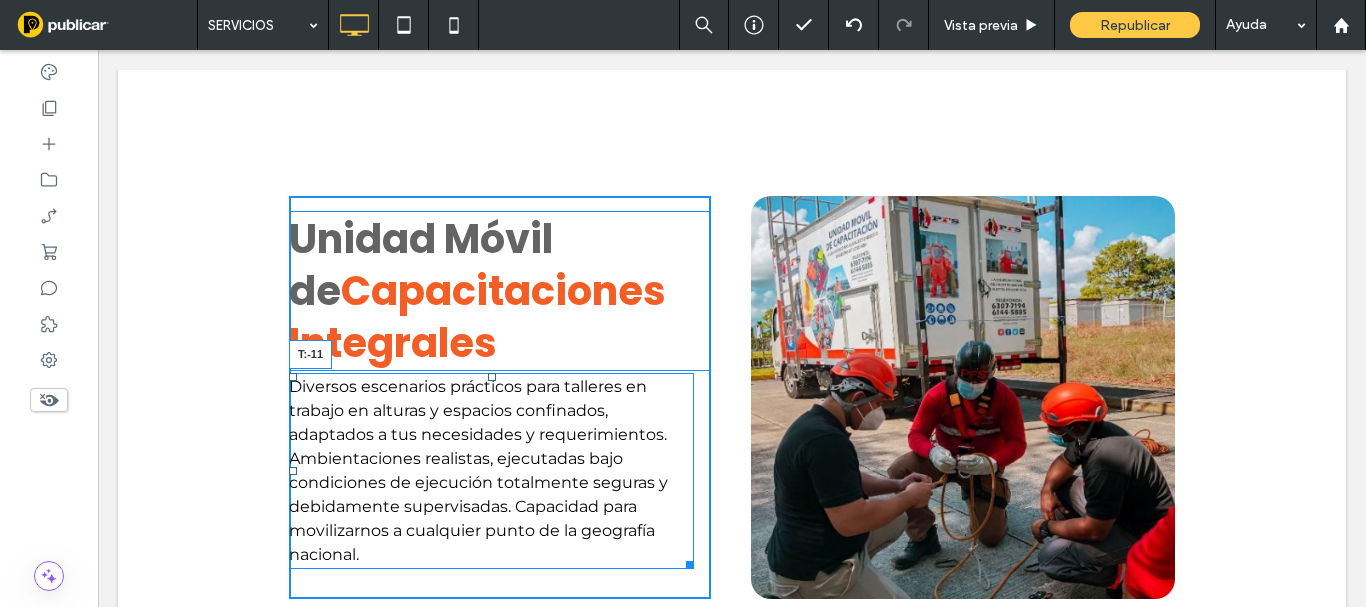 click at bounding box center (492, 377) 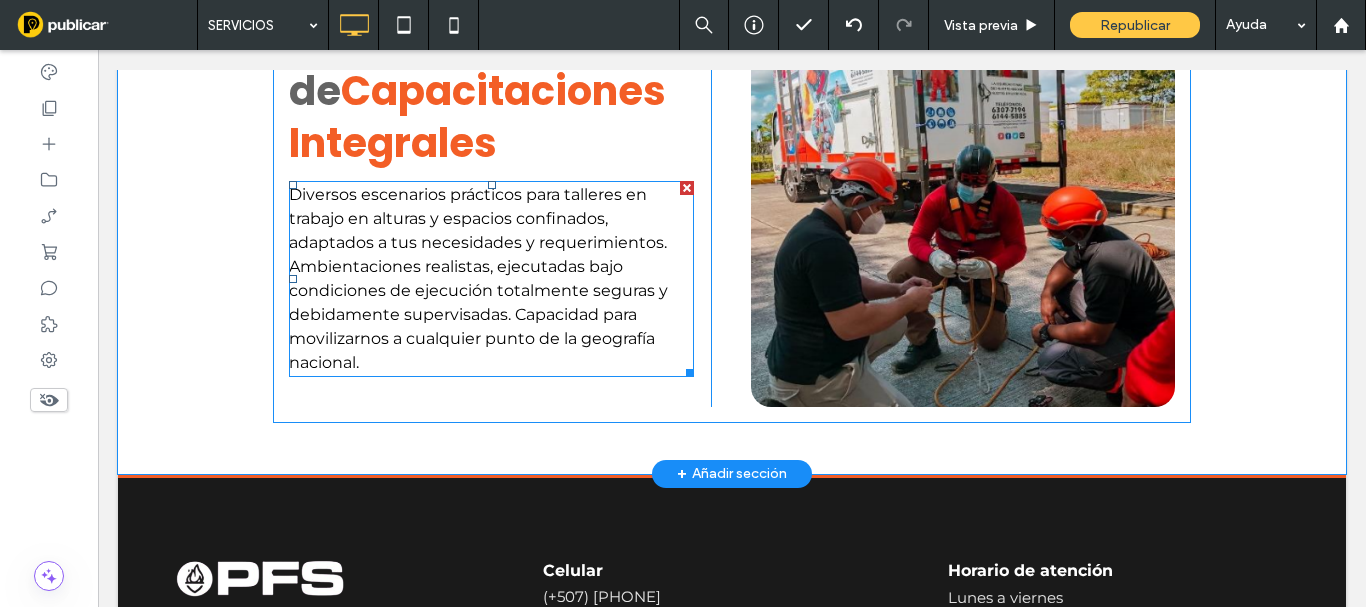 scroll, scrollTop: 3513, scrollLeft: 0, axis: vertical 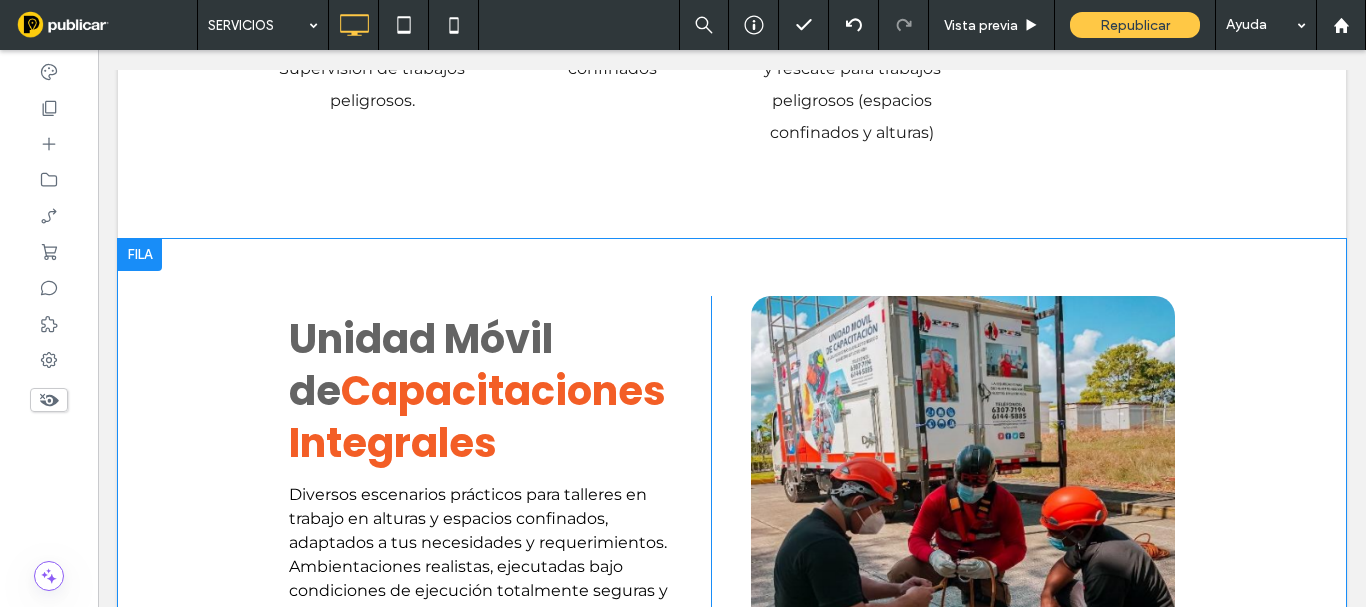 click on "Unidad Móvil de  Capacitaciones Integrales
Diversos escenarios prácticos para talleres en  trabajo en alturas y espacios confinados,  adaptados a tus necesidades y requerimientos.  Ambientaciones realistas, ejecutadas bajo condiciones de ejecución totalmente seguras y debidamente supervisadas. Capacidad para  movilizarnos a cualquier punto de la geografía nacional.
Click To Paste
Click To Paste
Click To Paste" at bounding box center (732, 501) 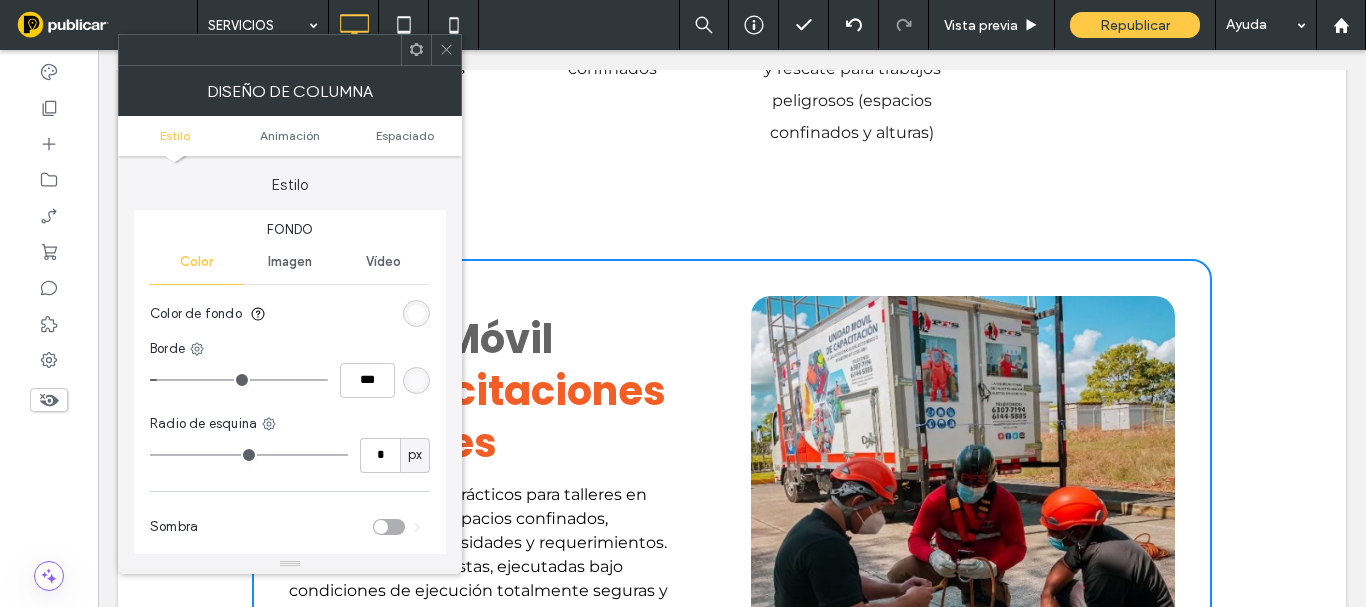 type on "**" 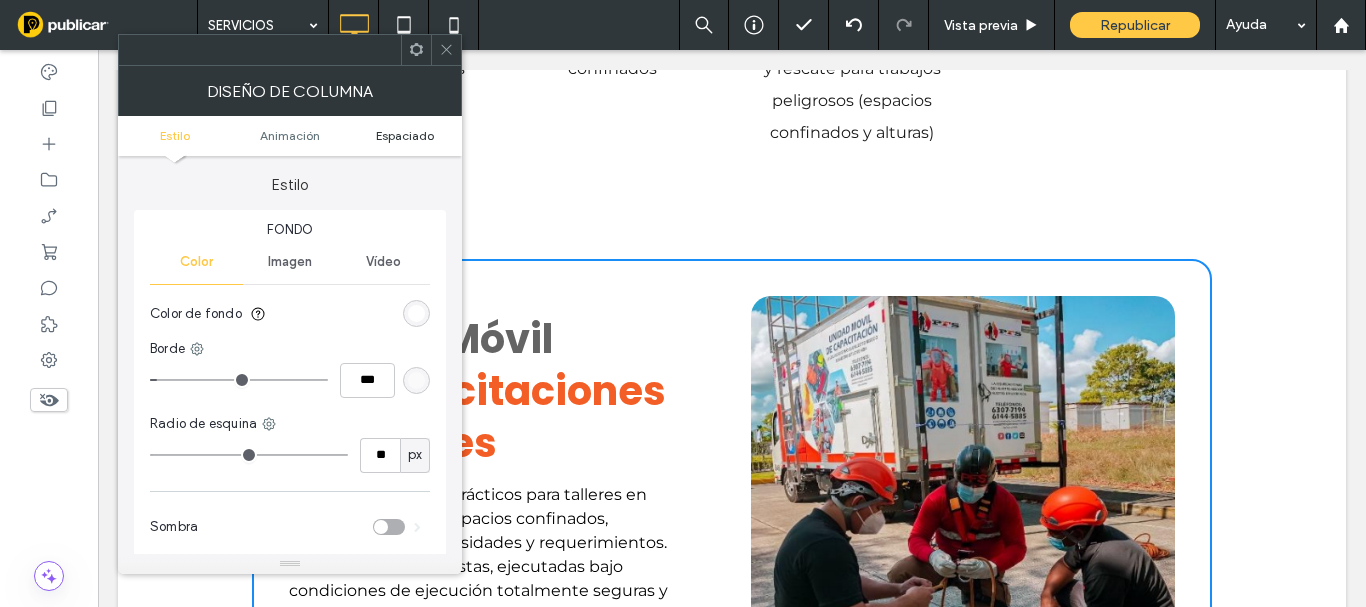 click on "Espaciado" at bounding box center [405, 135] 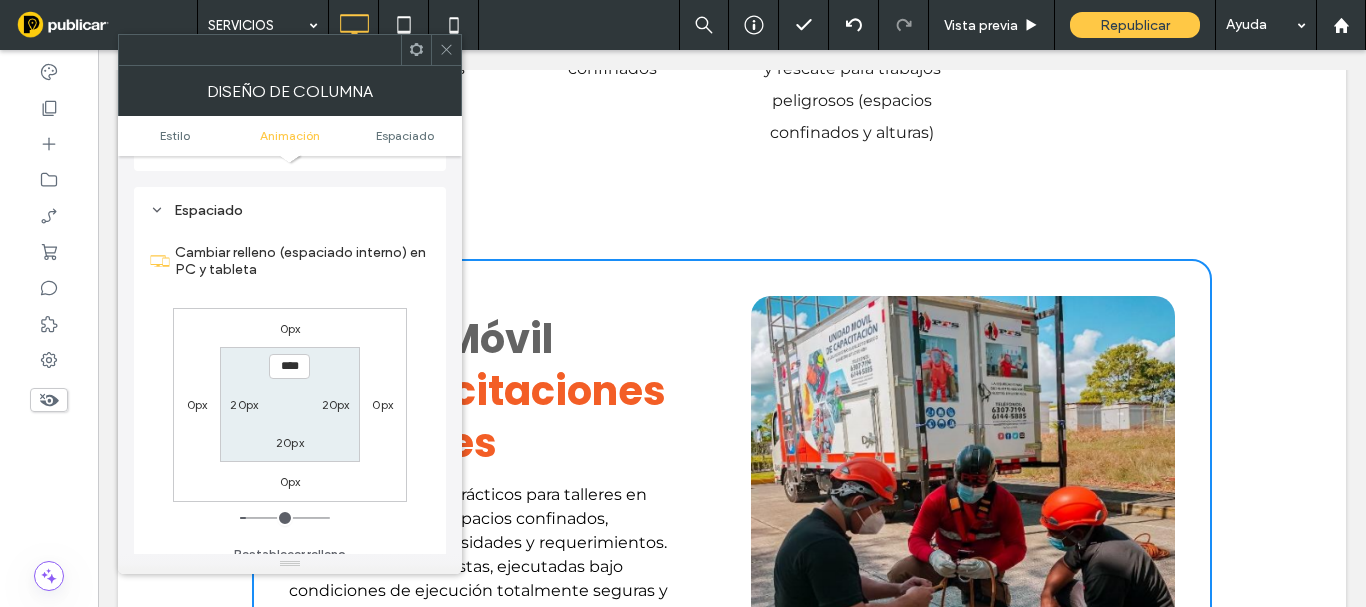 scroll, scrollTop: 469, scrollLeft: 0, axis: vertical 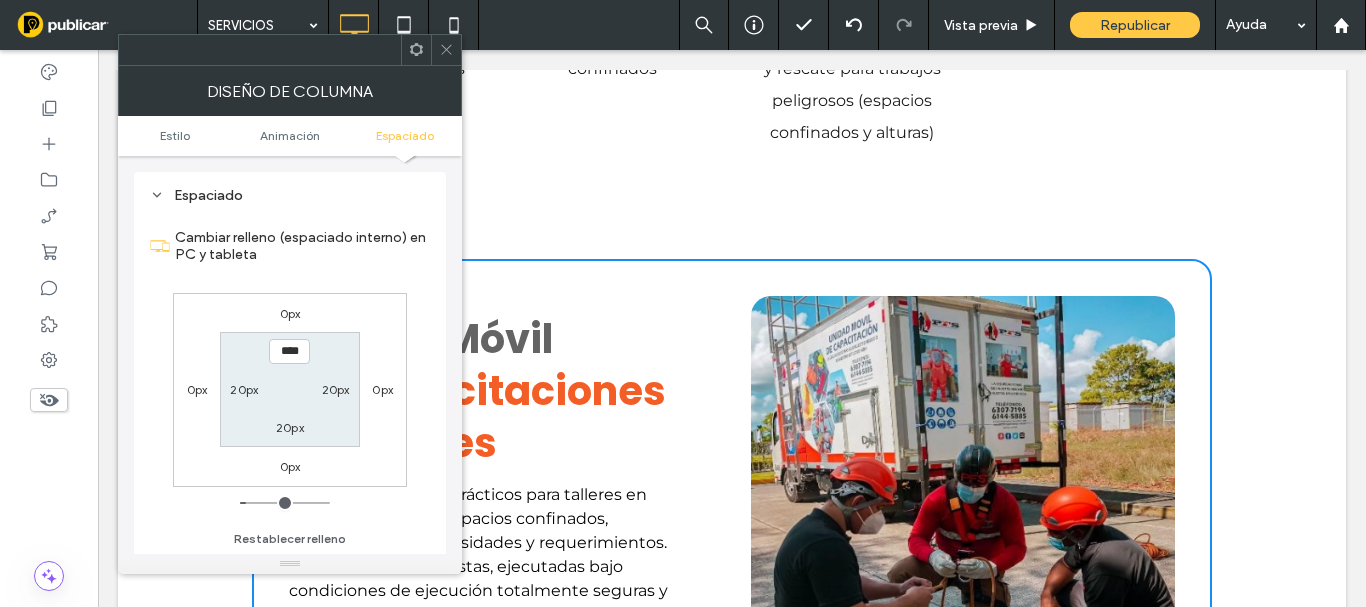 click on "20px" at bounding box center [244, 389] 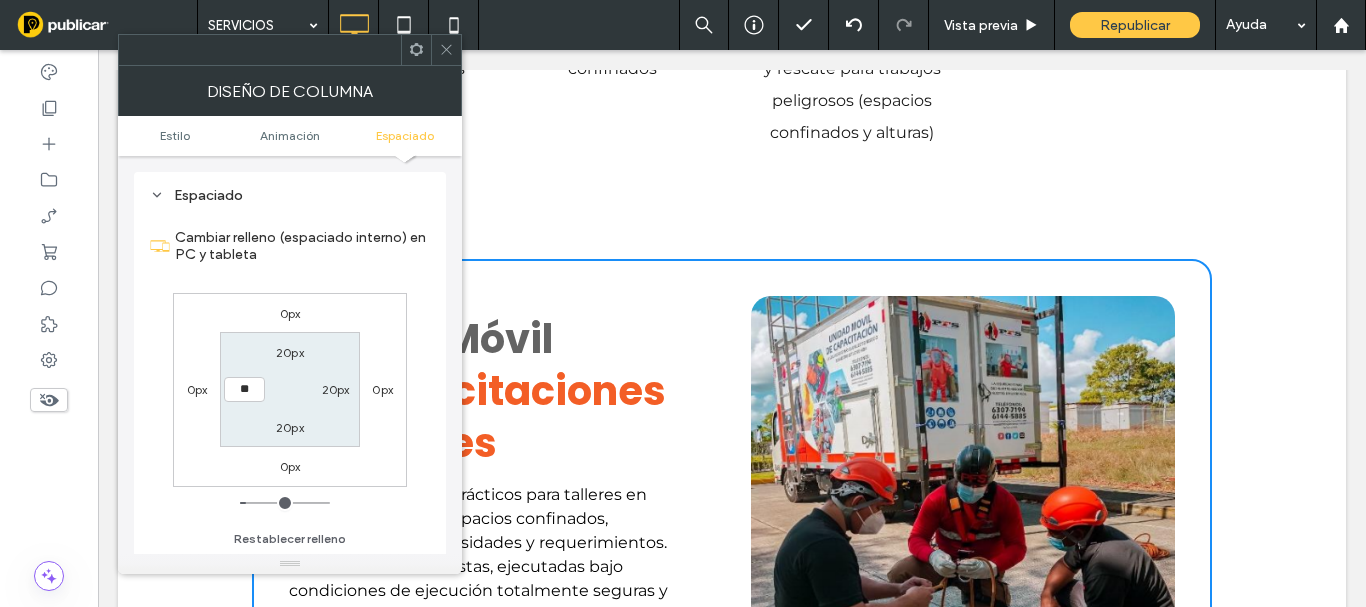 type on "**" 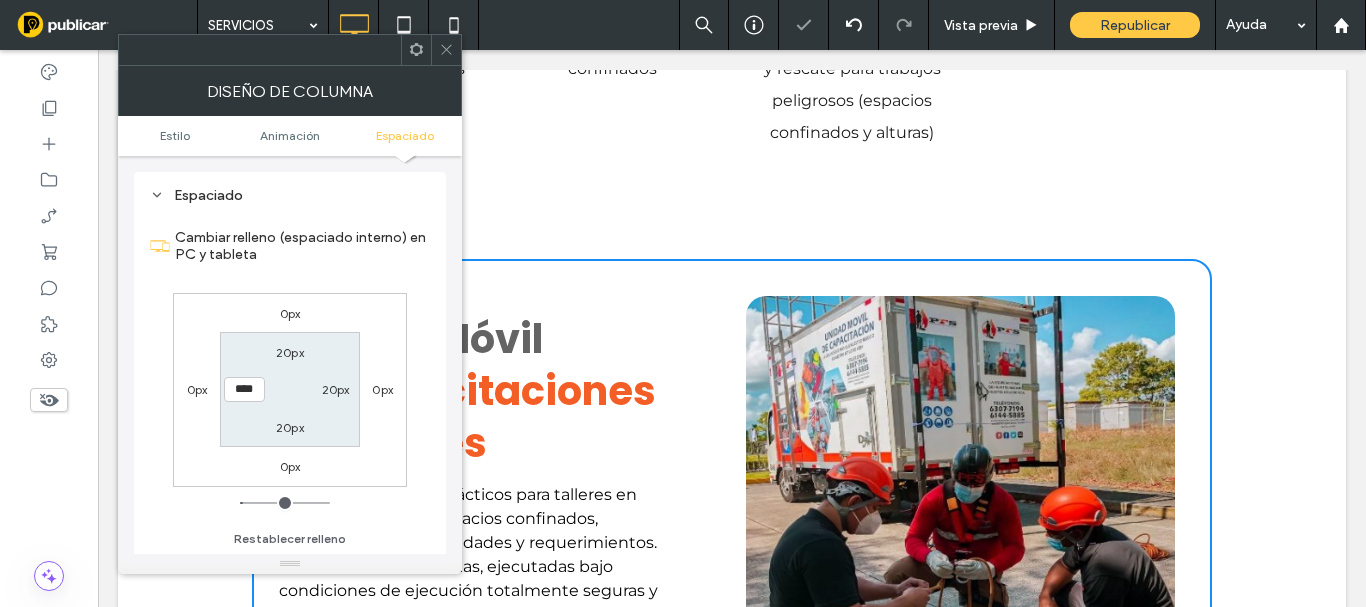 click on "20px" at bounding box center (336, 389) 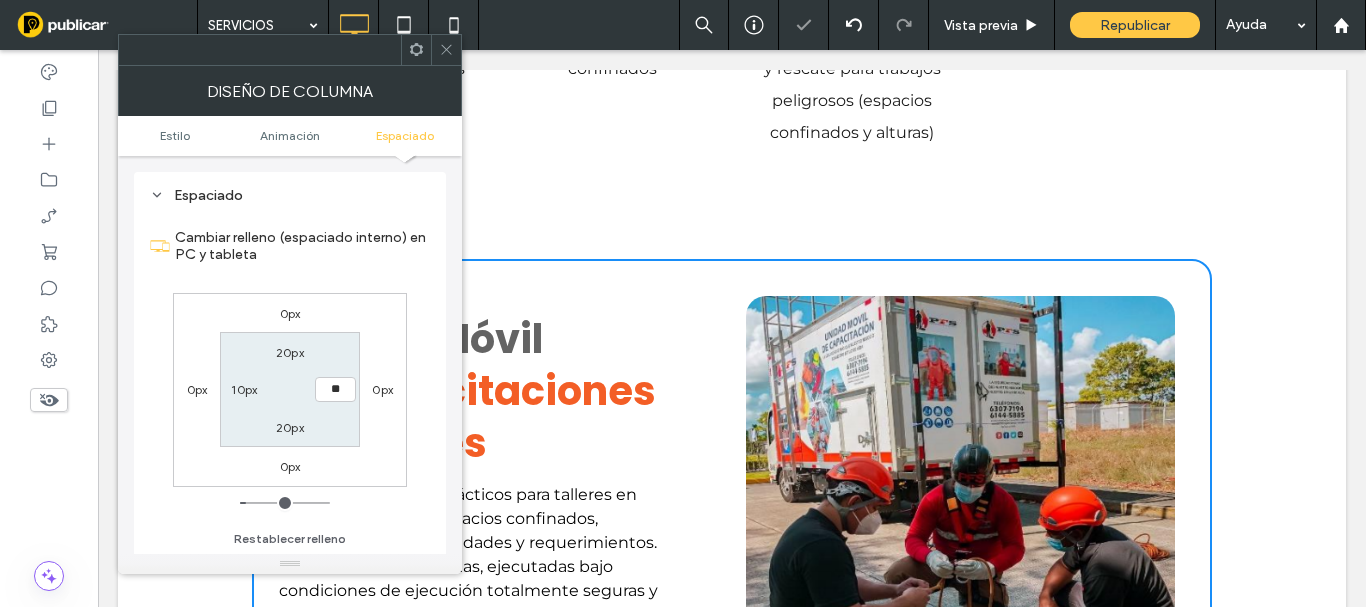 type on "**" 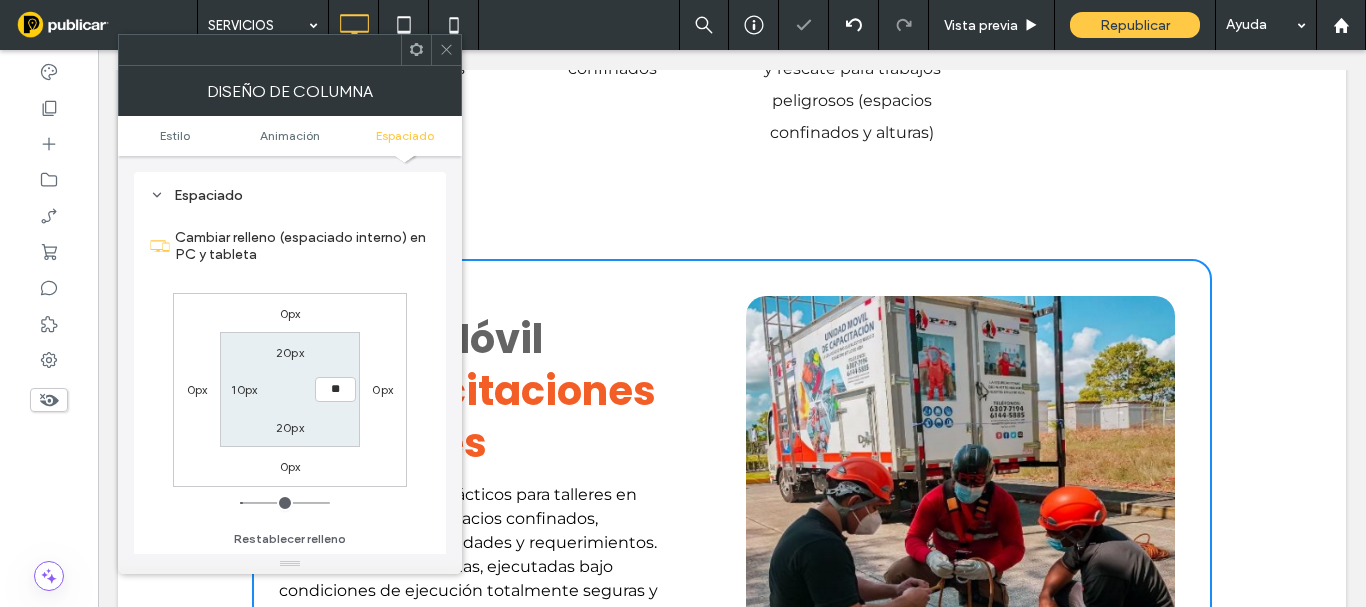 type on "**" 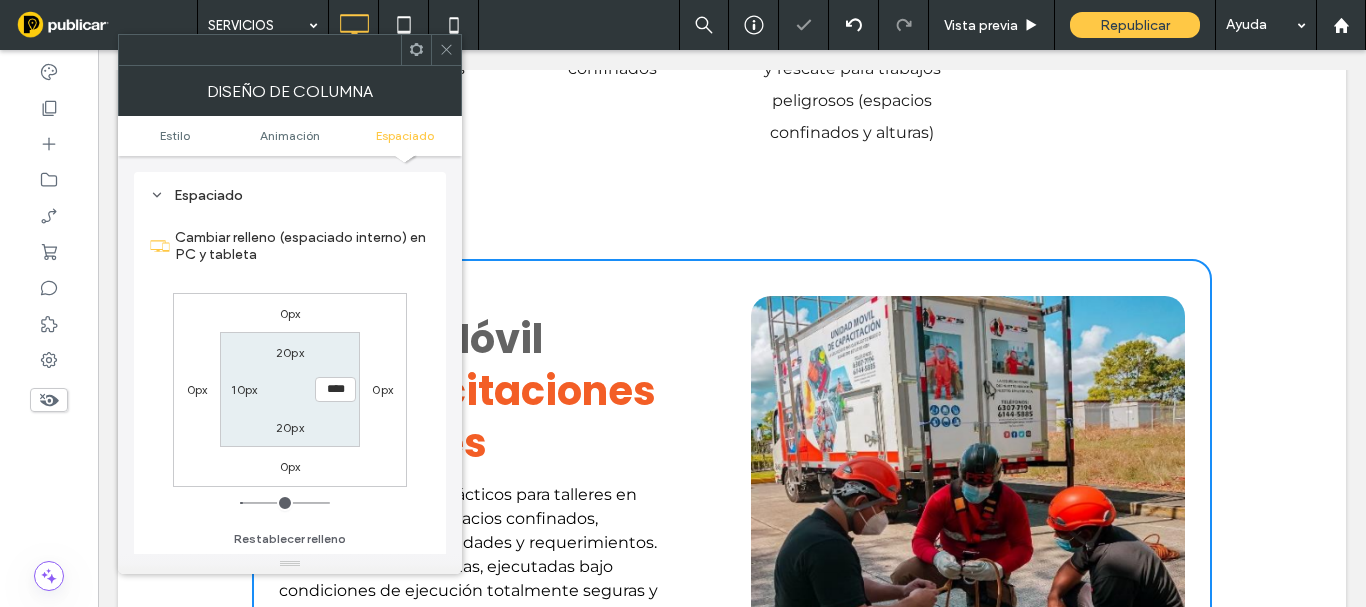 click 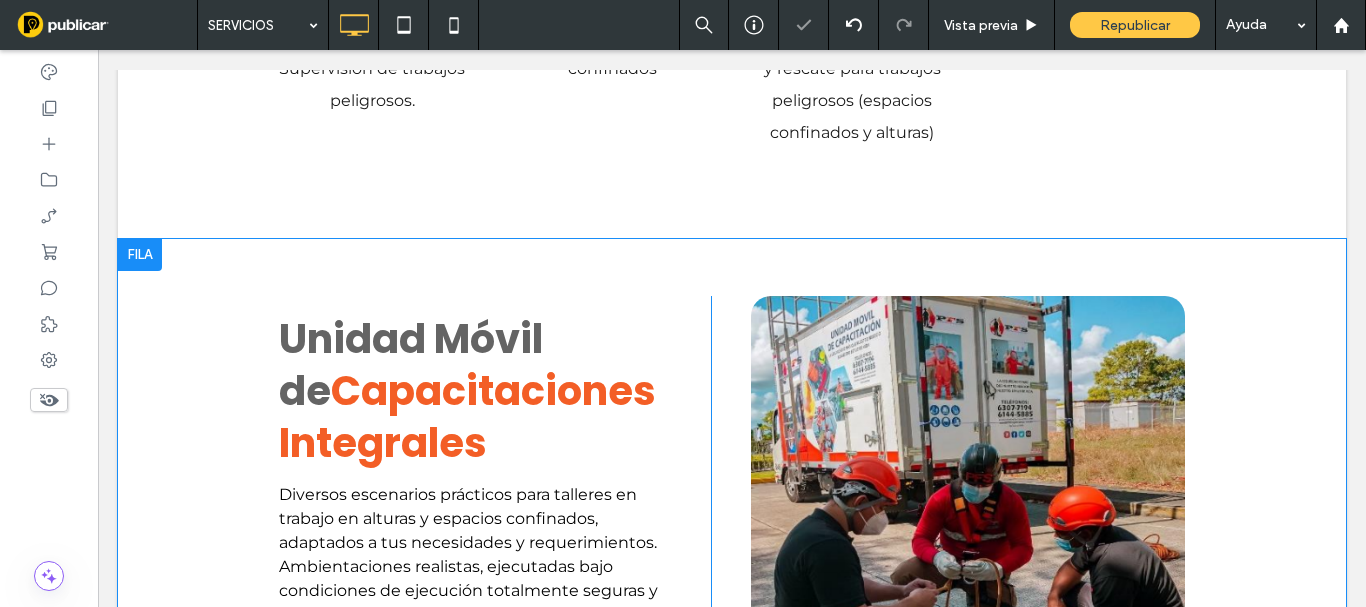 click on "Unidad Móvil de  Capacitaciones Integrales
Diversos escenarios prácticos para talleres en  trabajo en alturas y espacios confinados,  adaptados a tus necesidades y requerimientos.  Ambientaciones realistas, ejecutadas bajo condiciones de ejecución totalmente seguras y debidamente supervisadas. Capacidad para  movilizarnos a cualquier punto de la geografía nacional.
Click To Paste
Click To Paste
Click To Paste
Fila + Añadir sección" at bounding box center [732, 506] 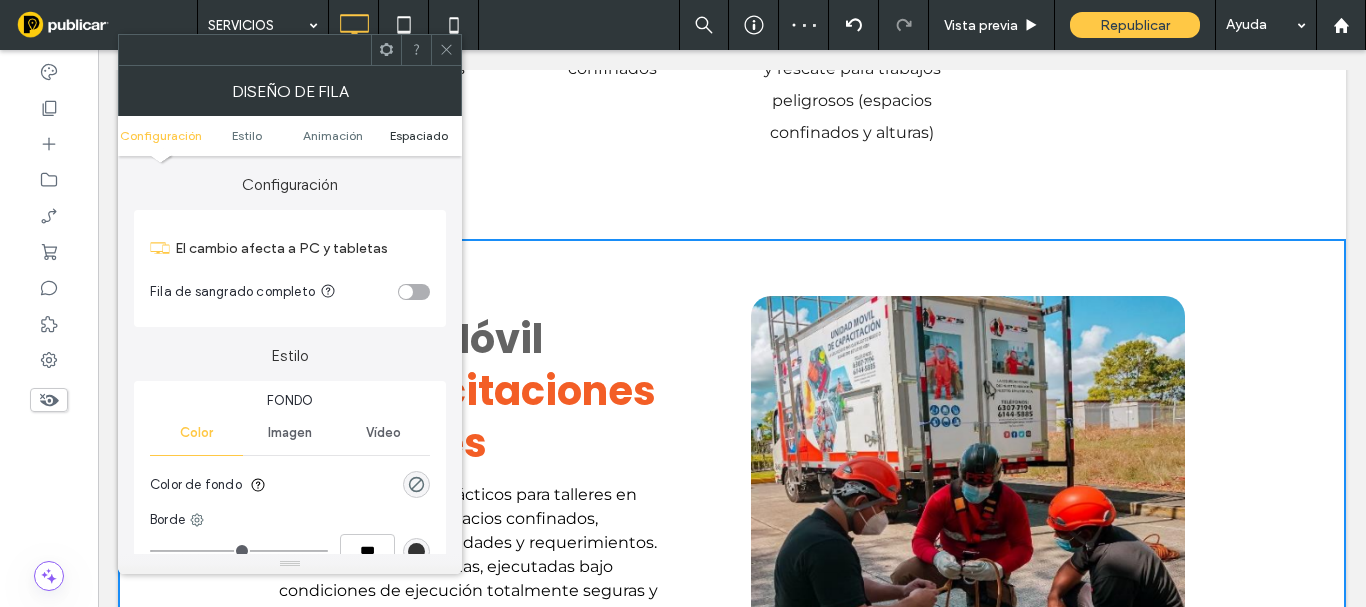 click on "Espaciado" at bounding box center [419, 135] 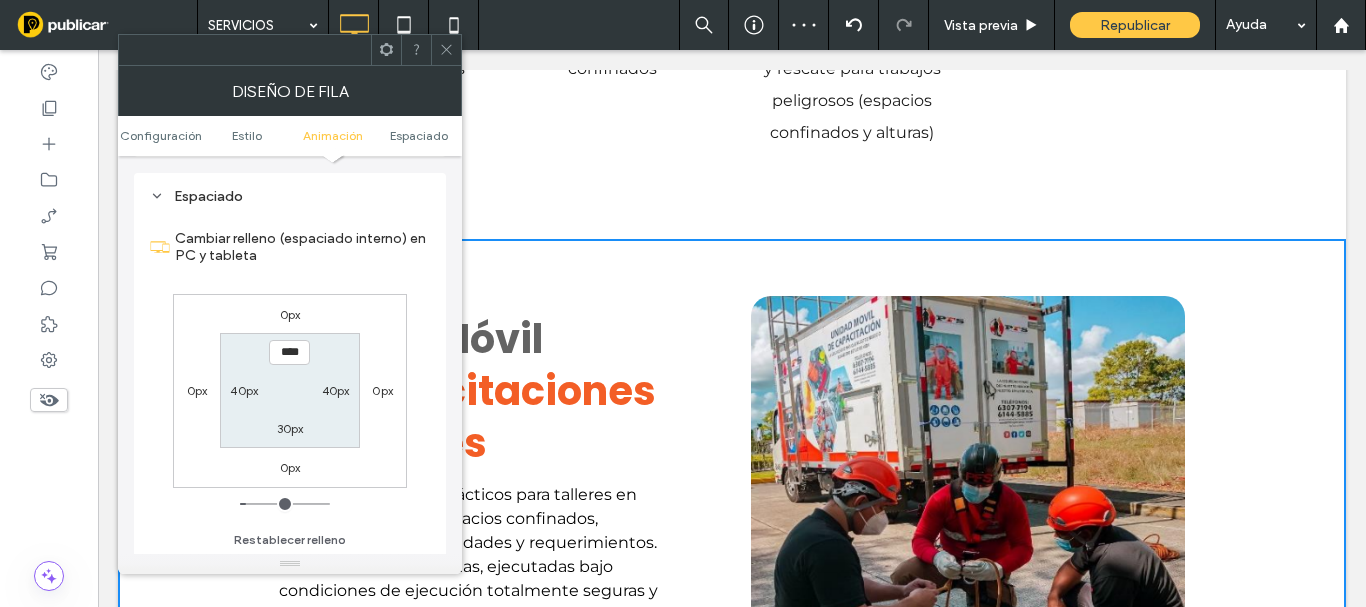 scroll, scrollTop: 565, scrollLeft: 0, axis: vertical 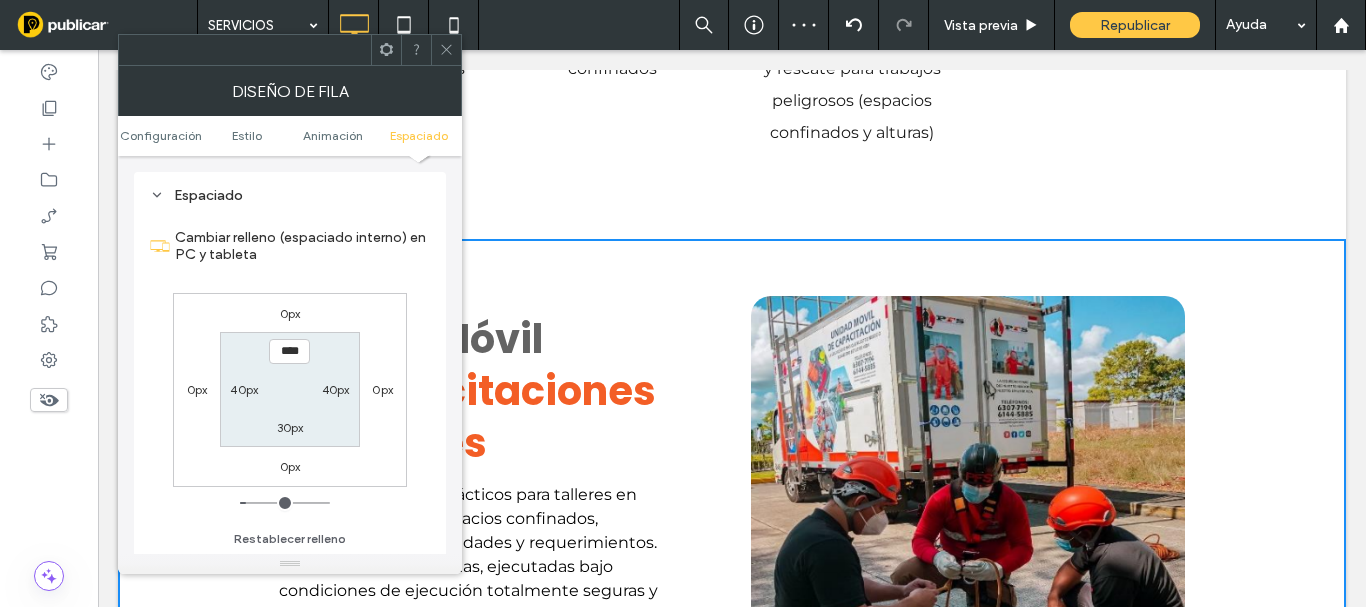 click on "40px" at bounding box center (244, 389) 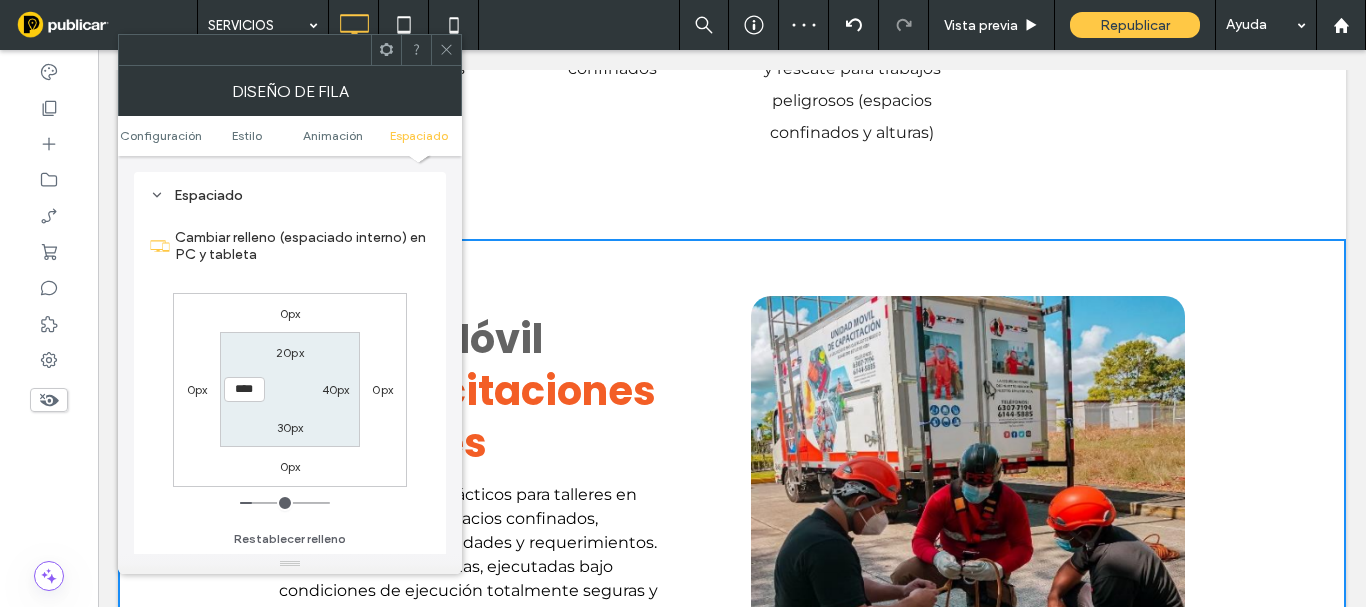 type on "**" 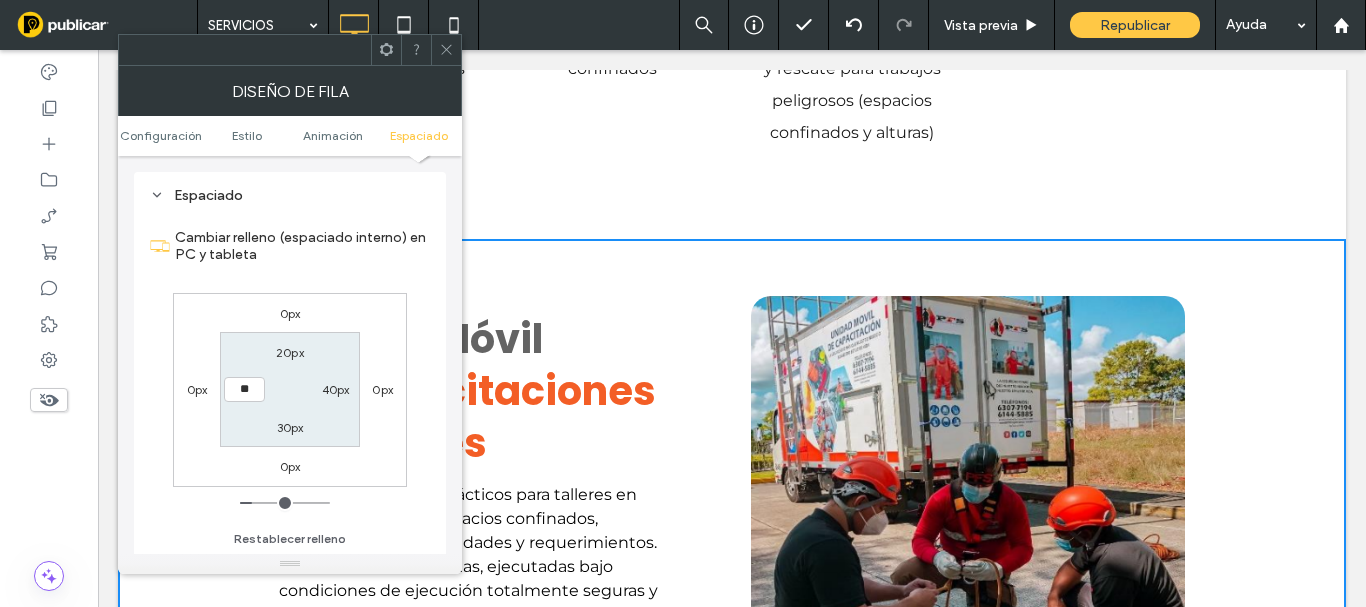 type on "**" 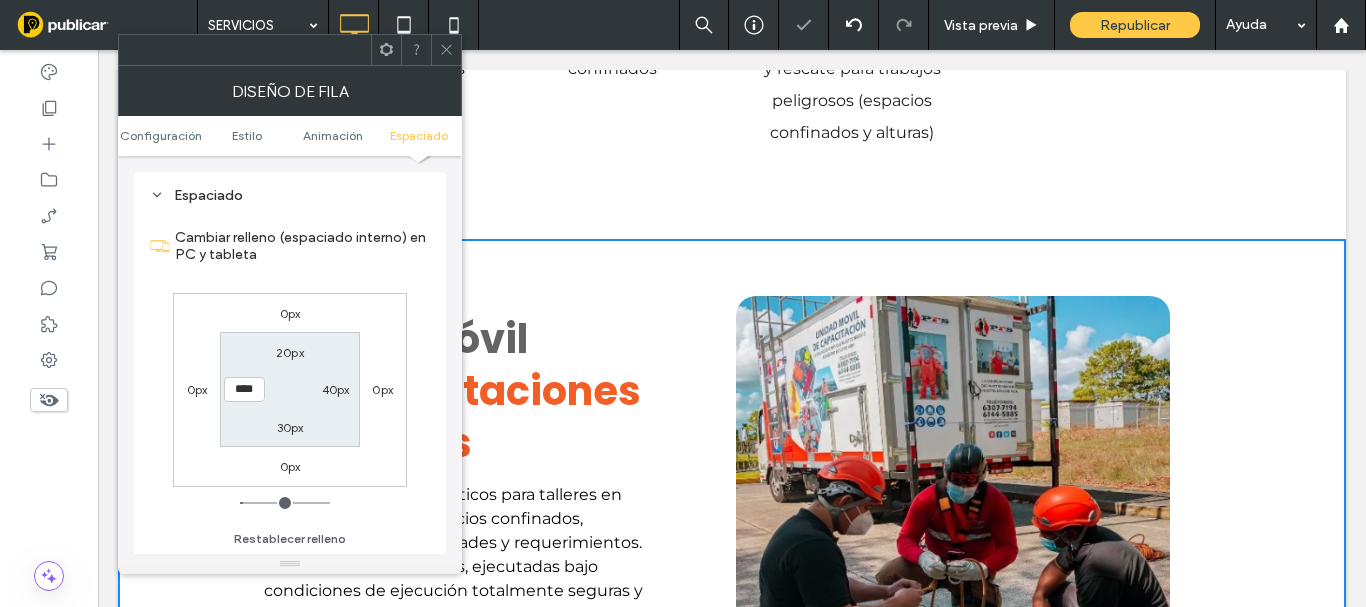 click on "40px" at bounding box center [336, 389] 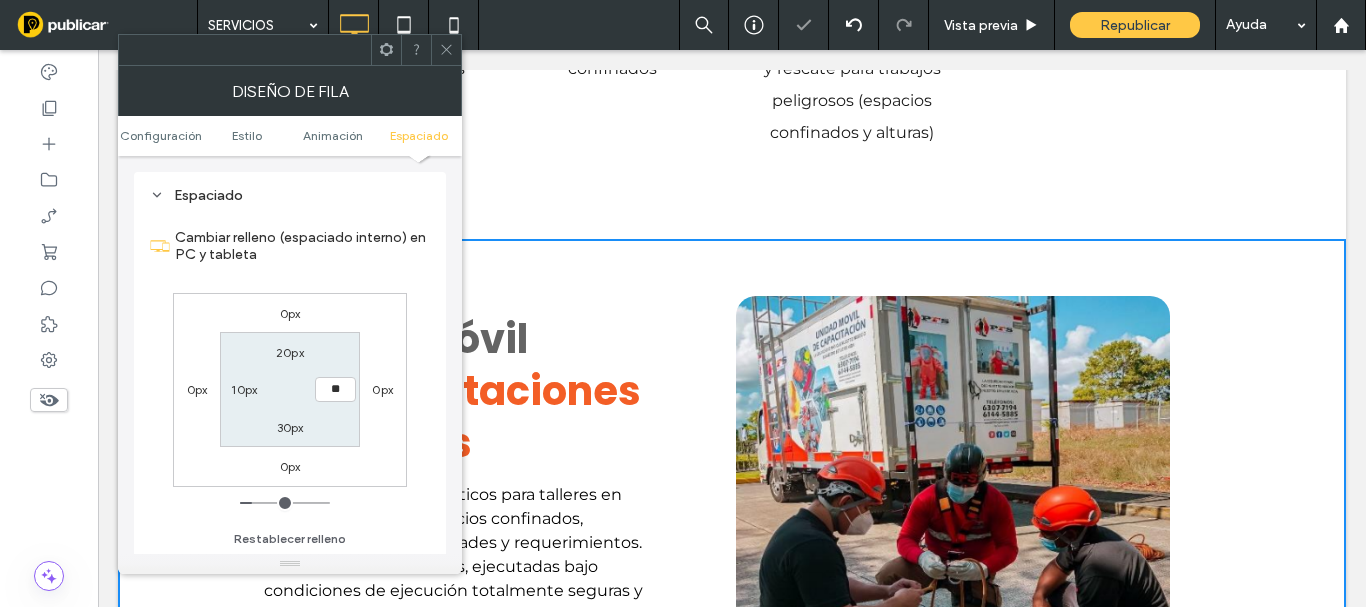 type on "**" 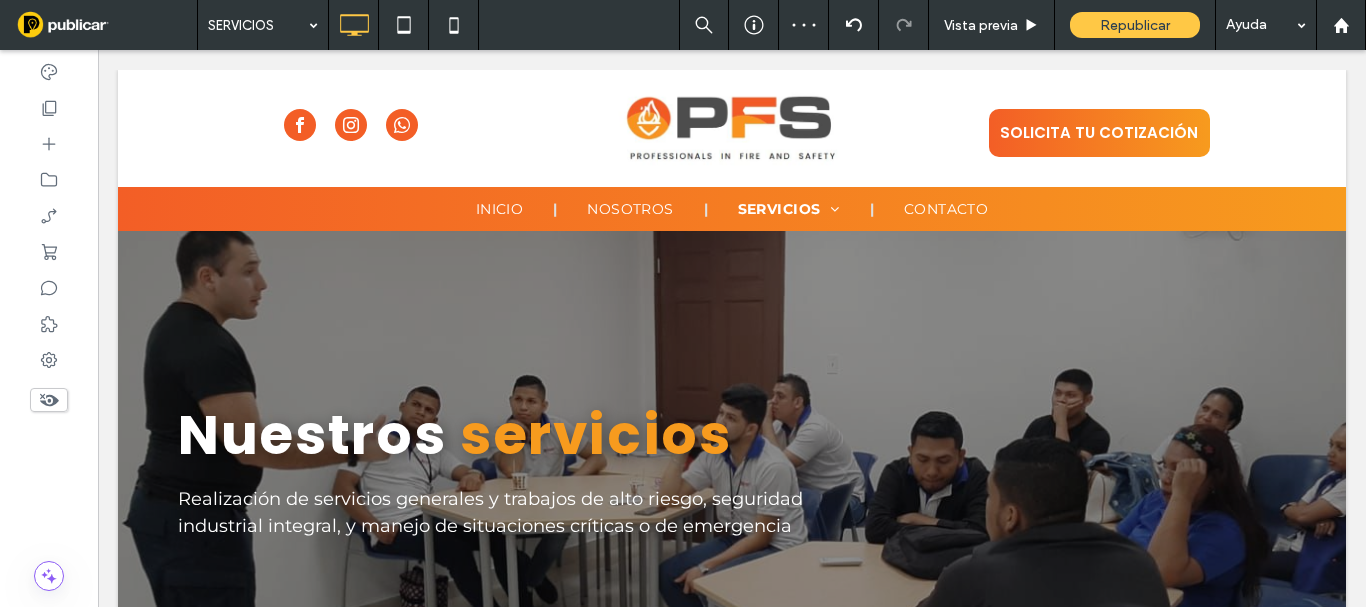 scroll, scrollTop: 3813, scrollLeft: 0, axis: vertical 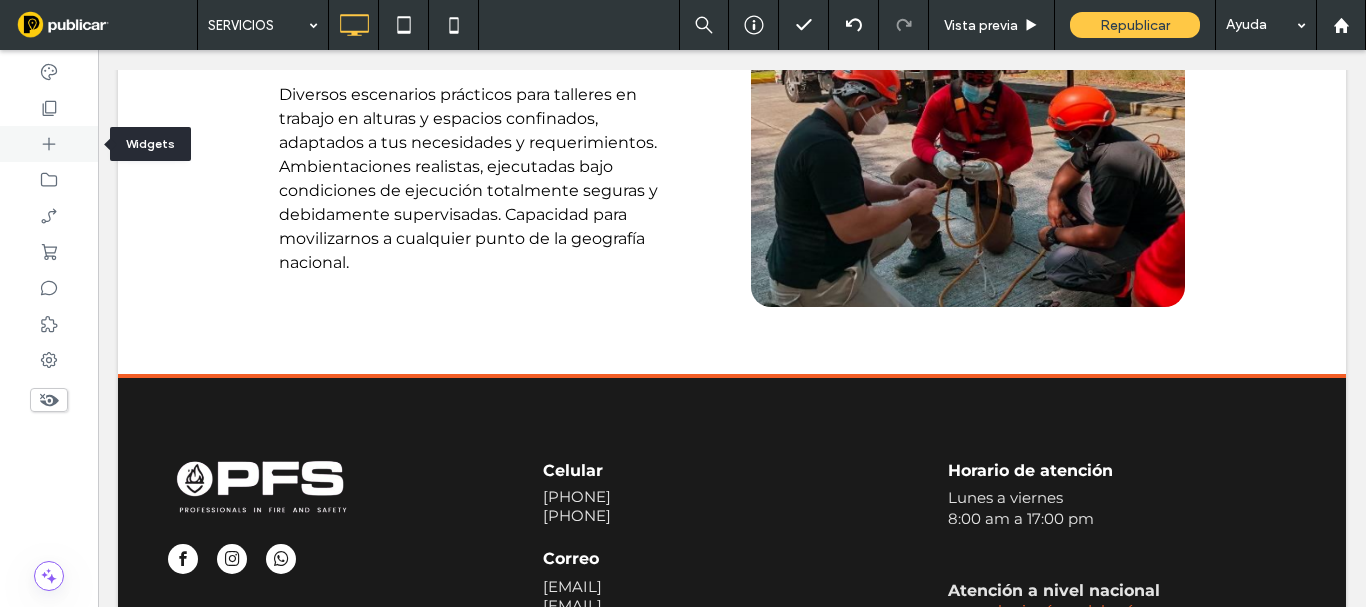 click 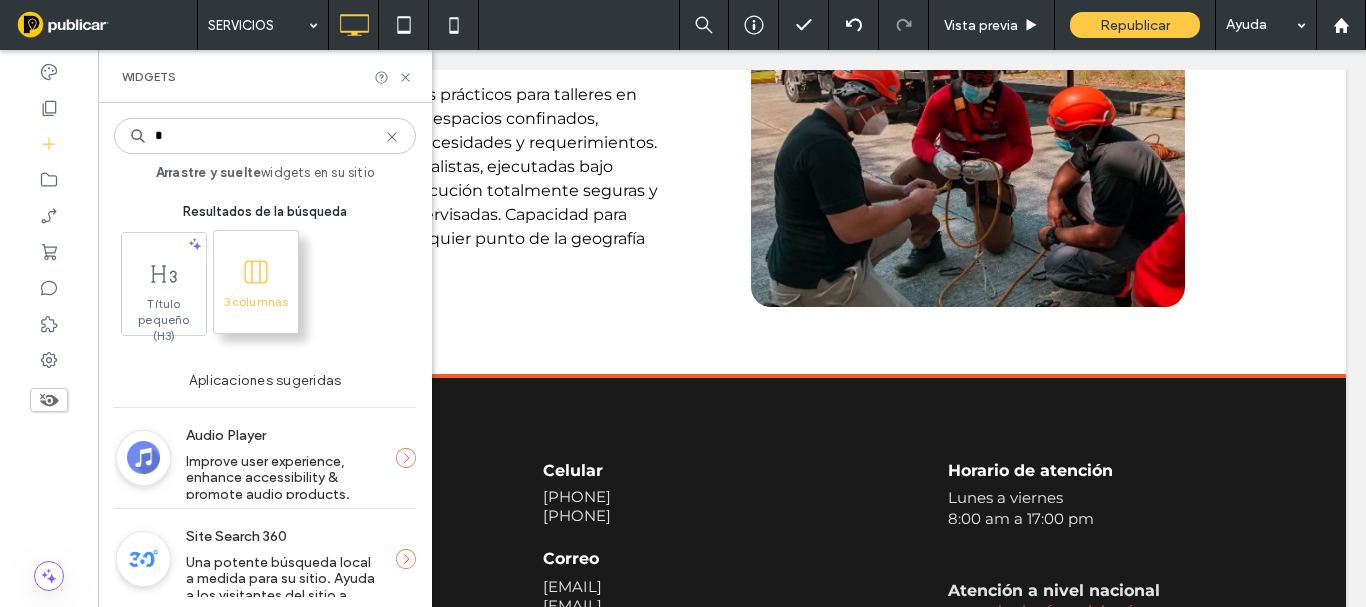 type on "*" 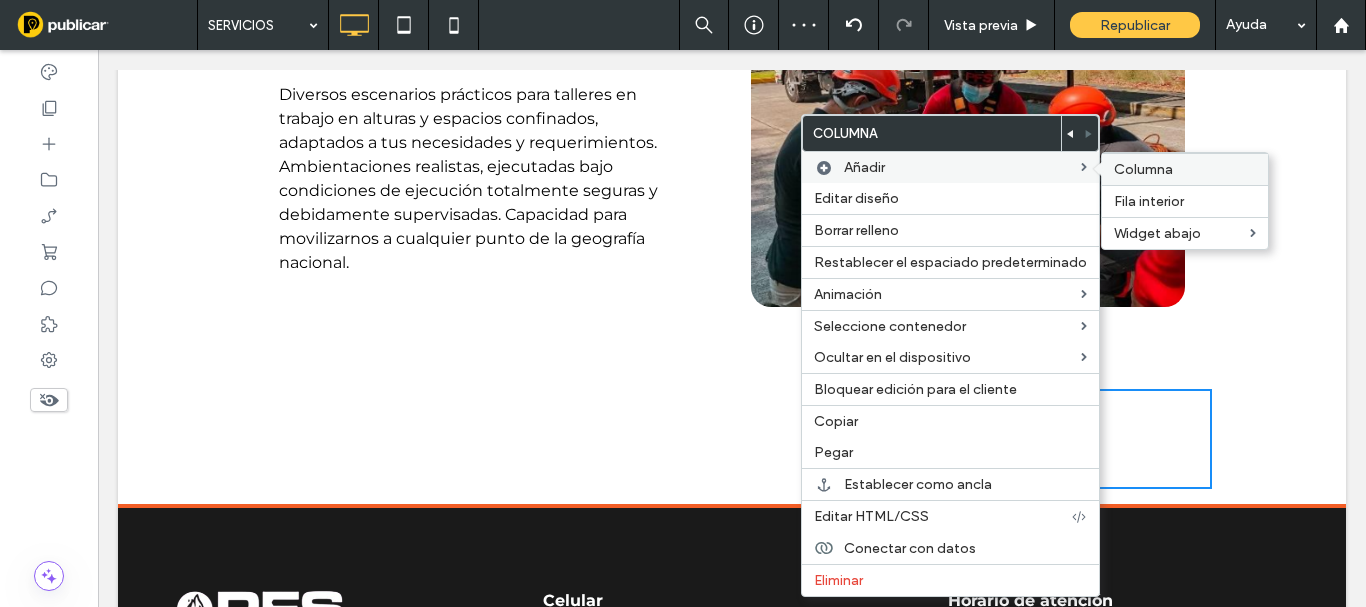 click on "Columna" at bounding box center (1143, 169) 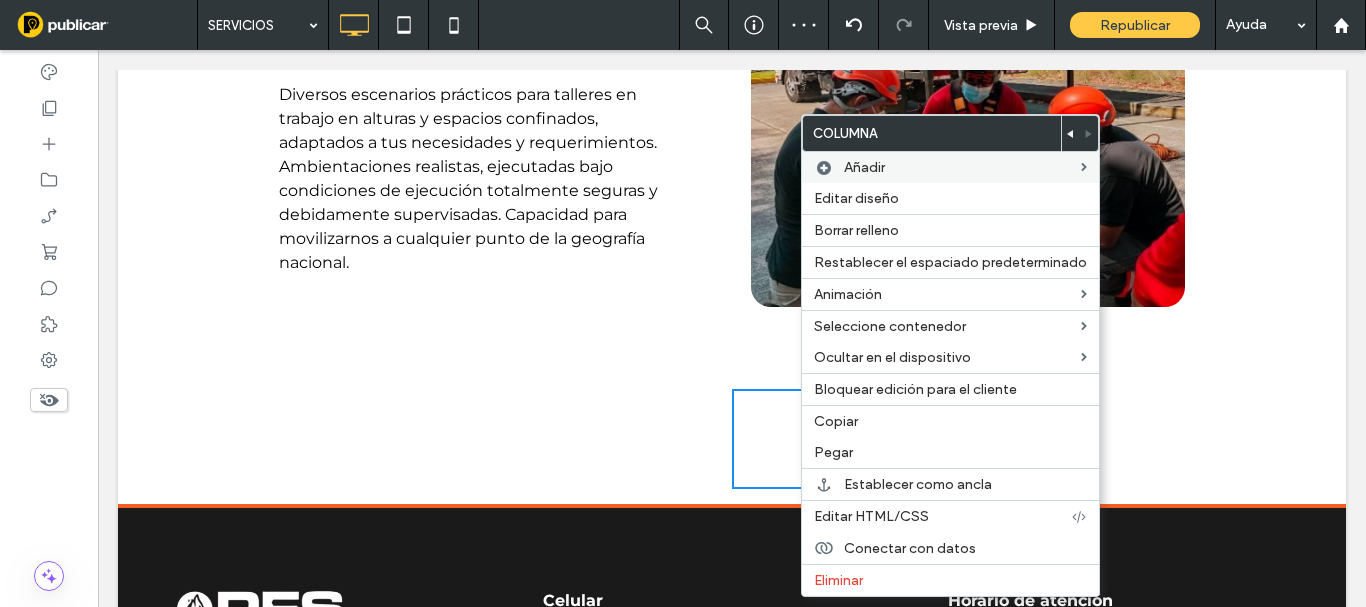 click on "Unidad Móvil de  Capacitaciones Integrales
Diversos escenarios prácticos para talleres en  trabajo en alturas y espacios confinados,  adaptados a tus necesidades y requerimientos.  Ambientaciones realistas, ejecutadas bajo condiciones de ejecución totalmente seguras y debidamente supervisadas. Capacidad para  movilizarnos a cualquier punto de la geografía nacional.
Click To Paste
Click To Paste
Click To Paste
Fila + Añadir sección" at bounding box center (732, 106) 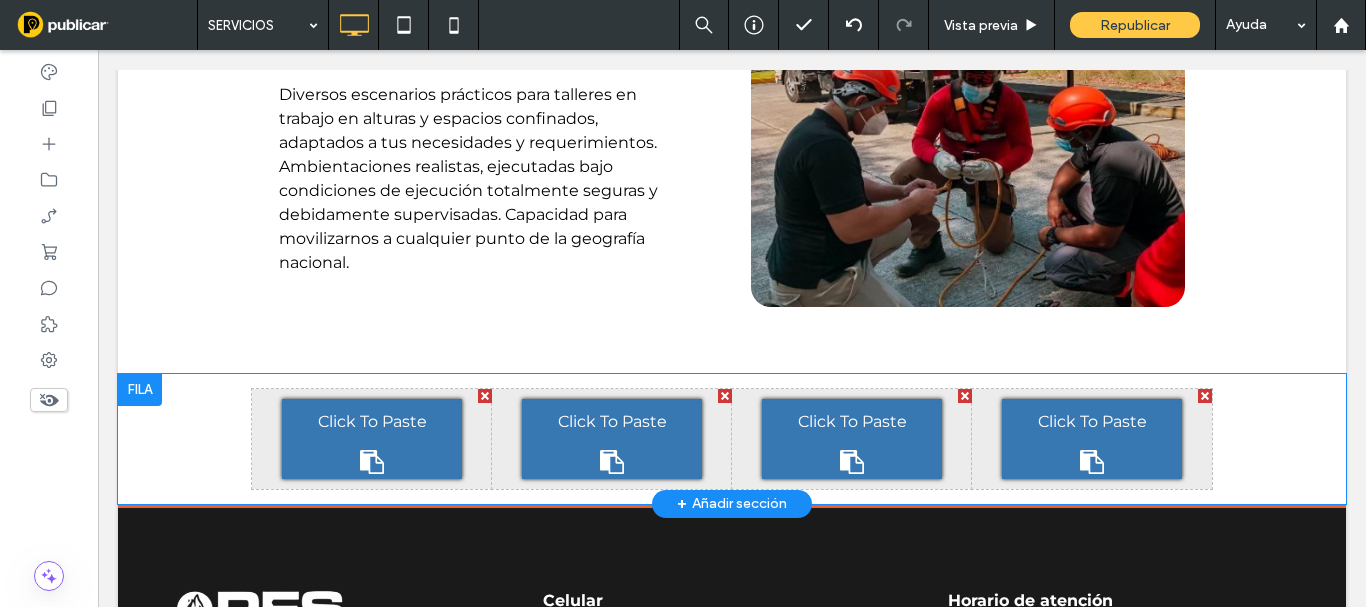 click on "Click To Paste" at bounding box center (372, 439) 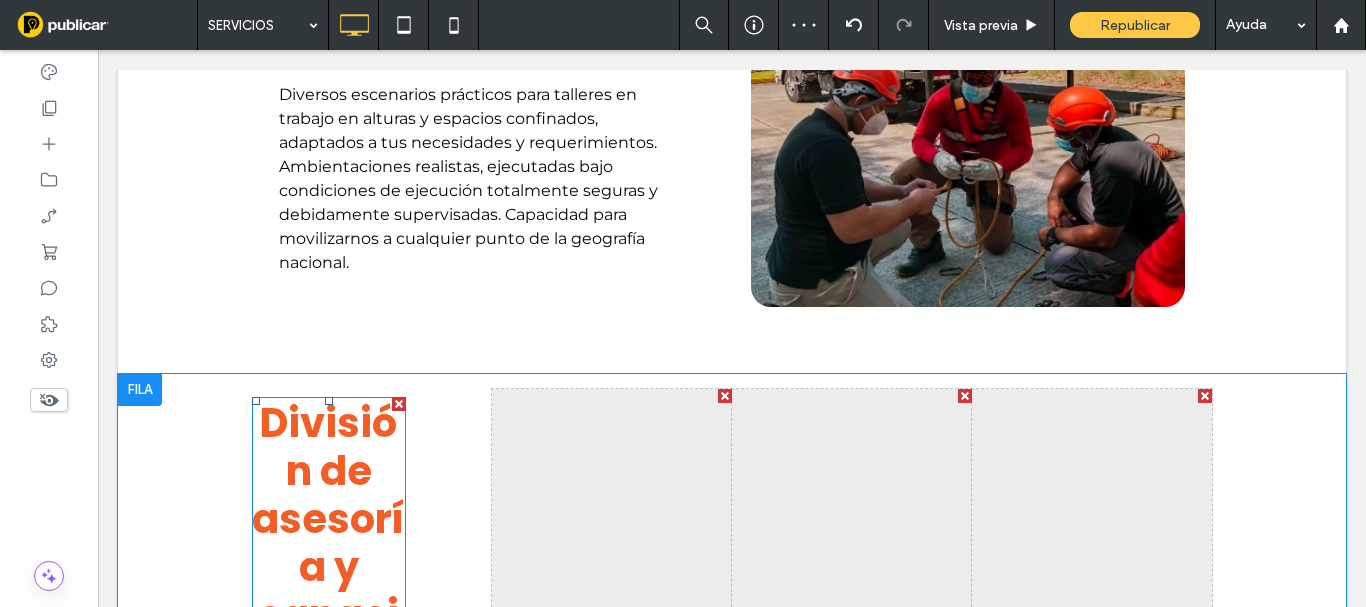 click at bounding box center [399, 404] 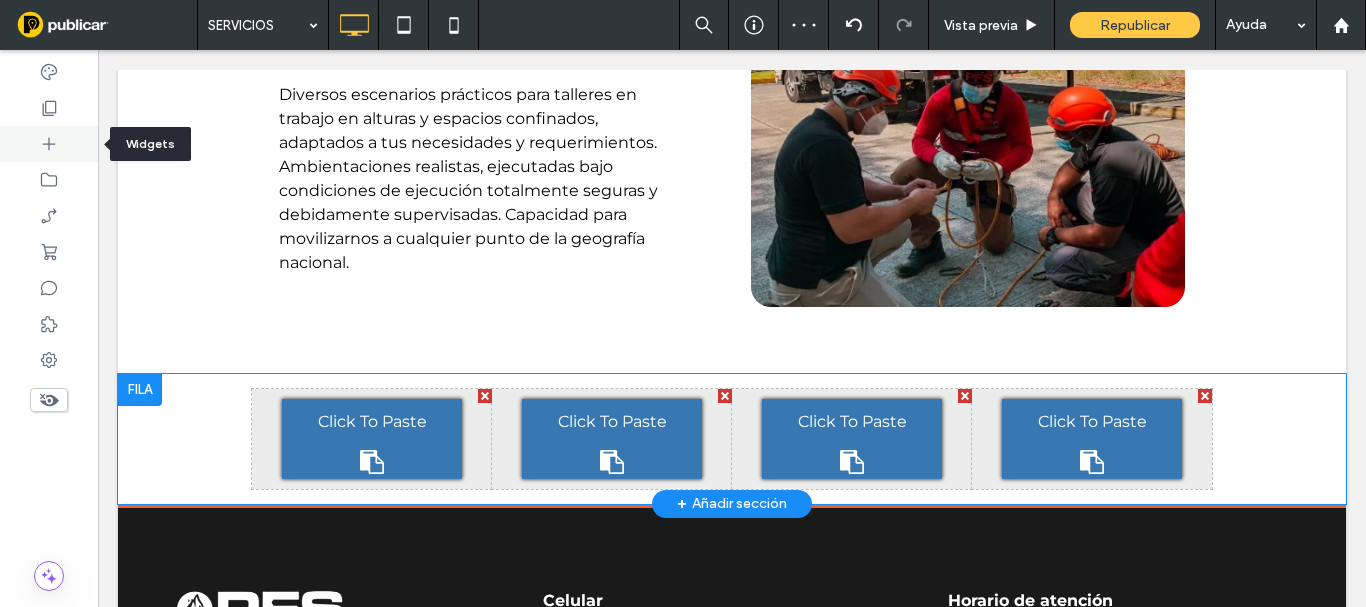 click at bounding box center (49, 144) 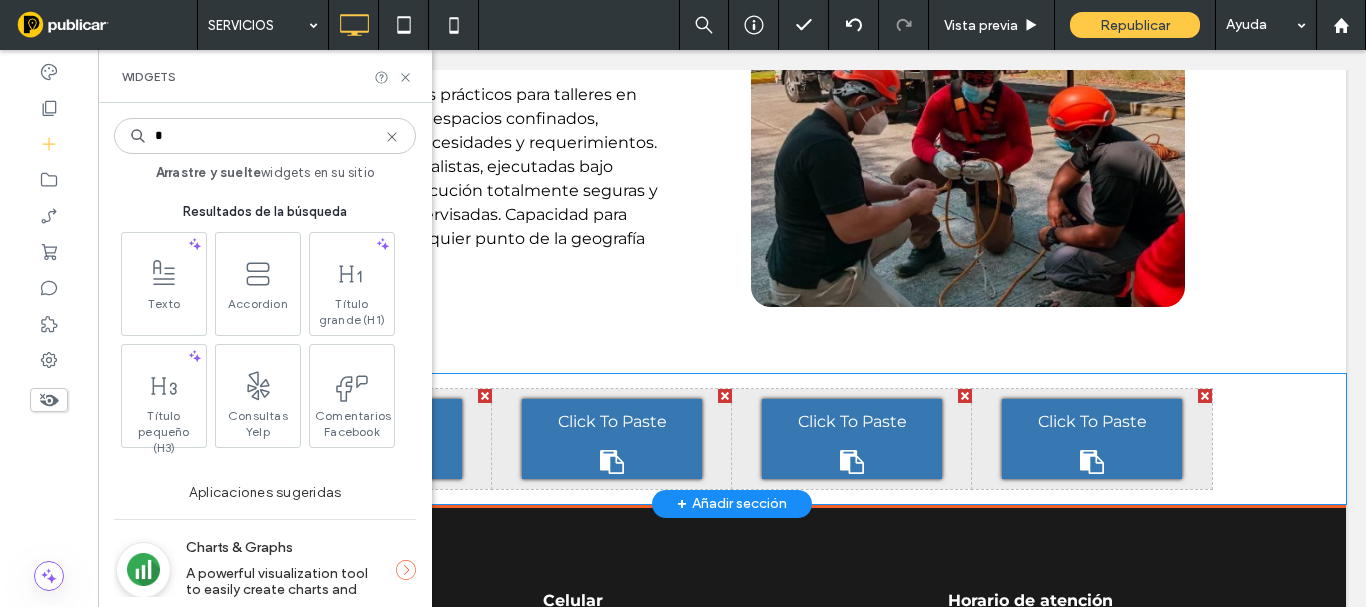 type on "*" 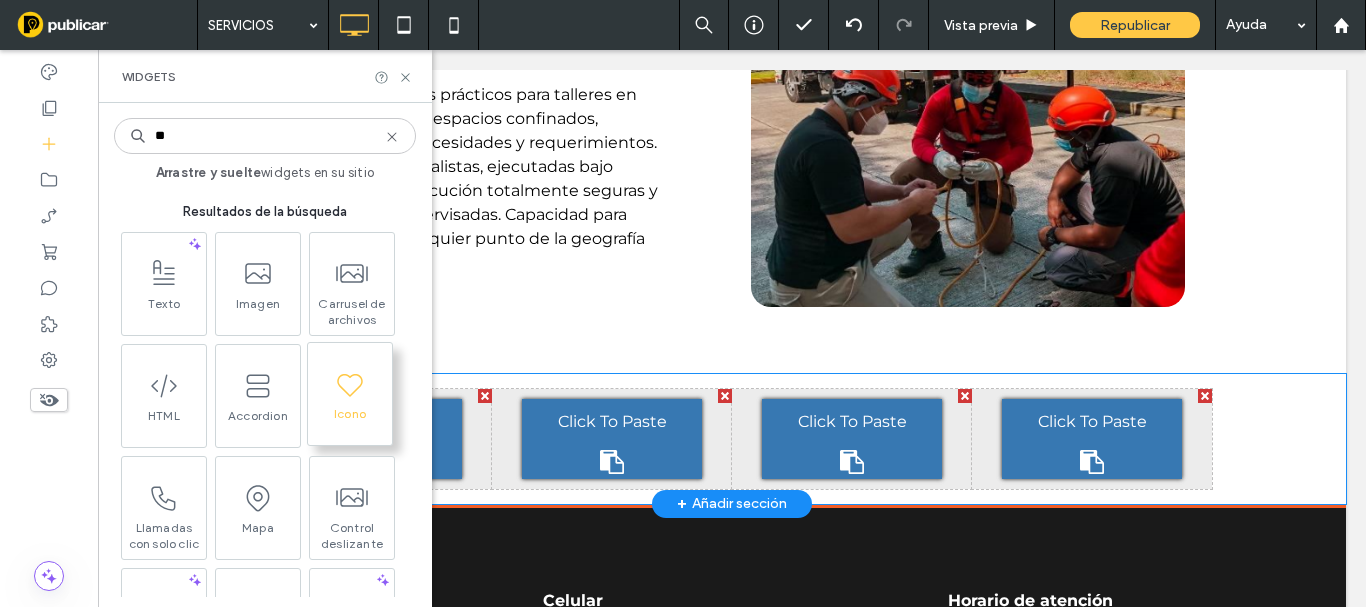 type on "**" 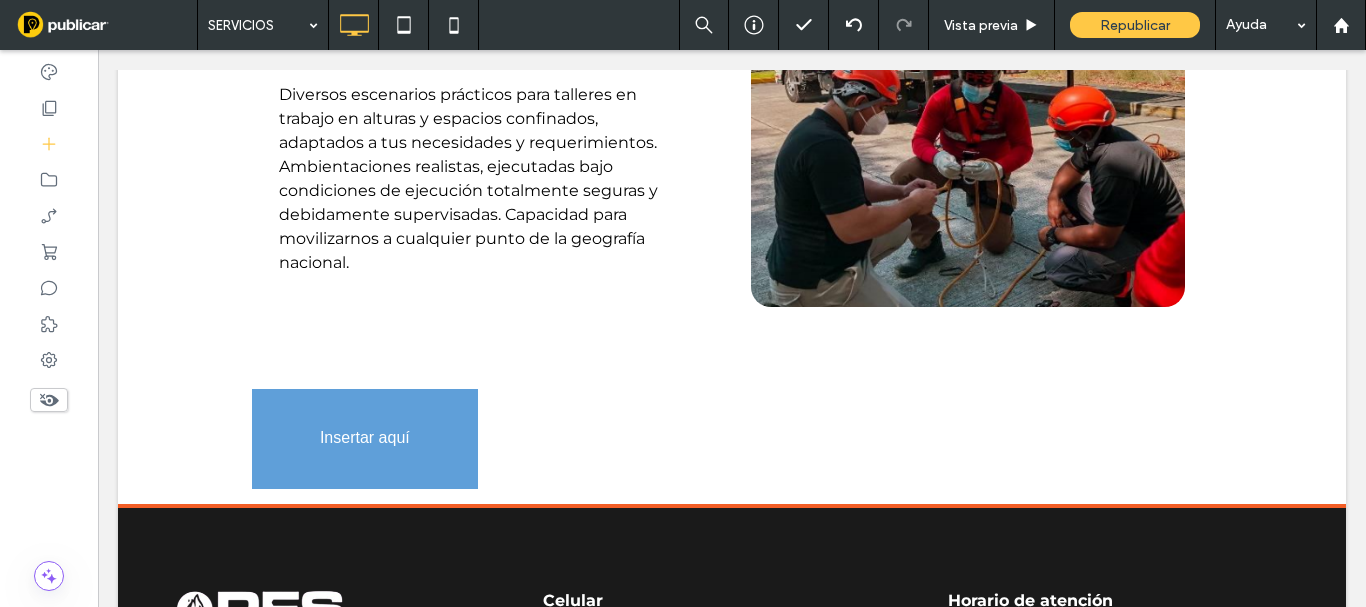 scroll, scrollTop: 3923, scrollLeft: 0, axis: vertical 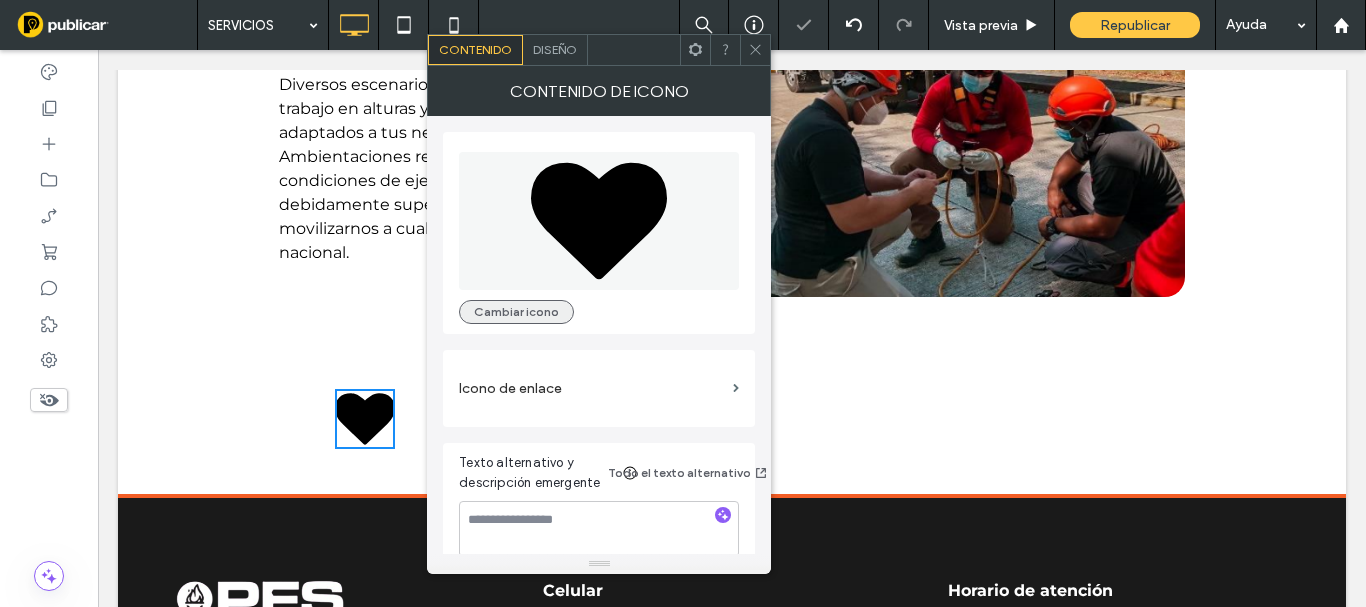 click on "Cambiar icono" at bounding box center [516, 312] 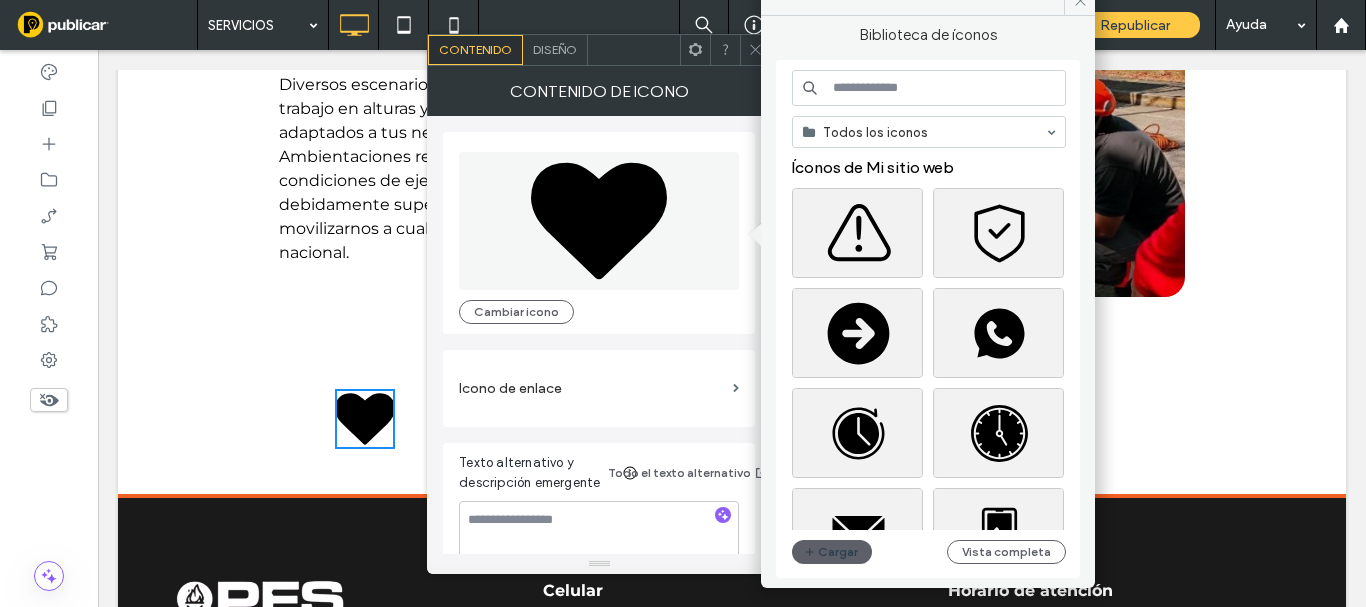 click at bounding box center (929, 88) 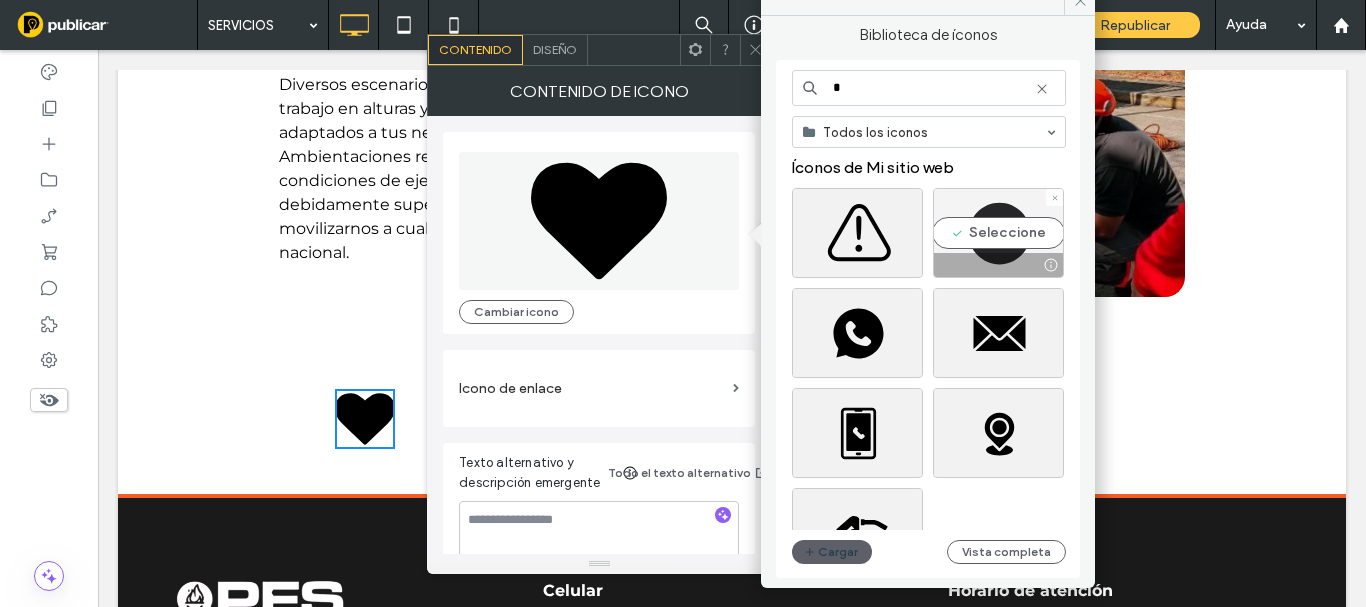 type on "*" 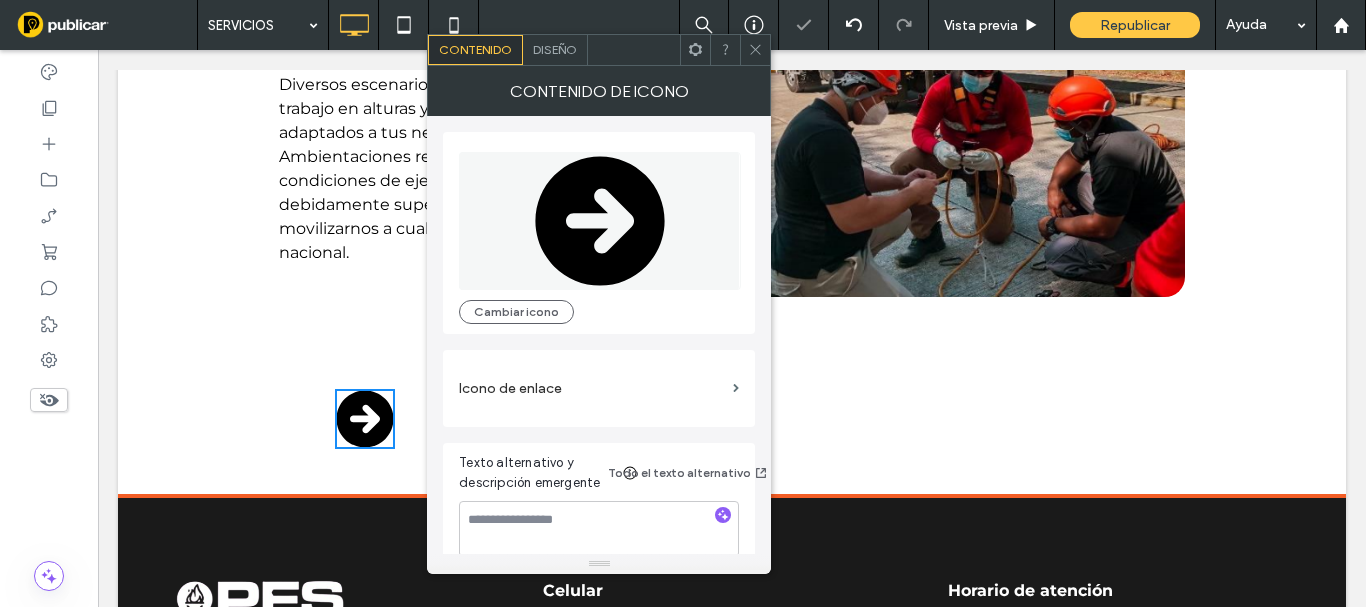 click on "Diseño" at bounding box center [555, 49] 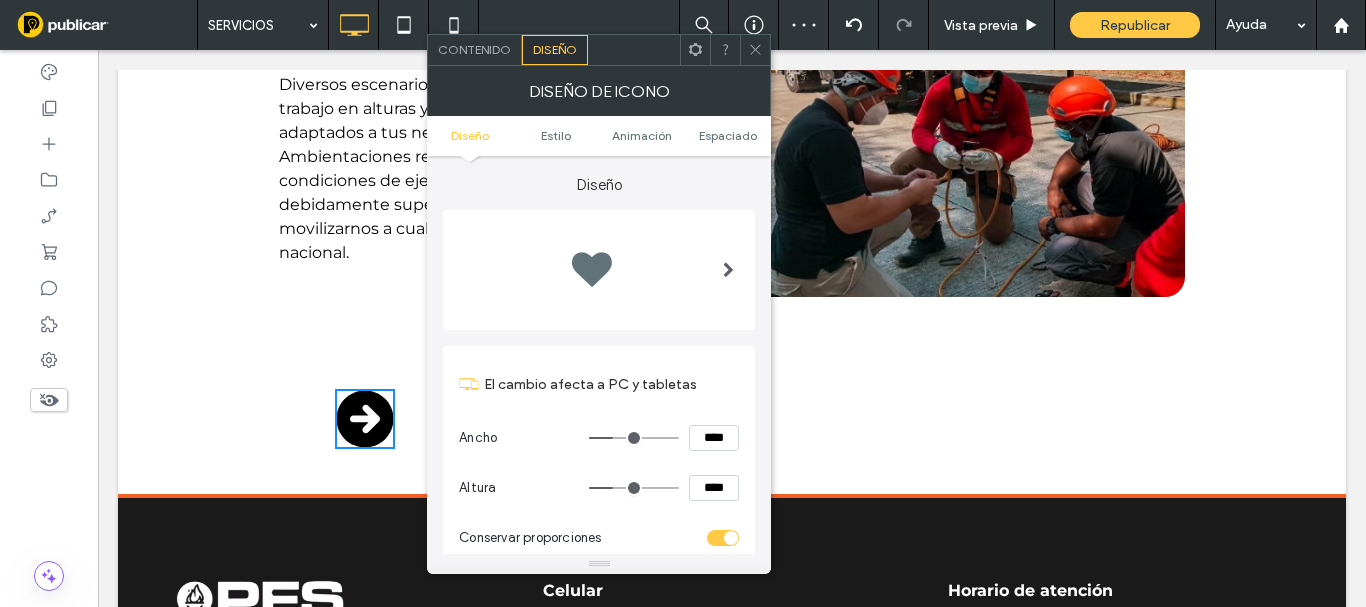 scroll, scrollTop: 200, scrollLeft: 0, axis: vertical 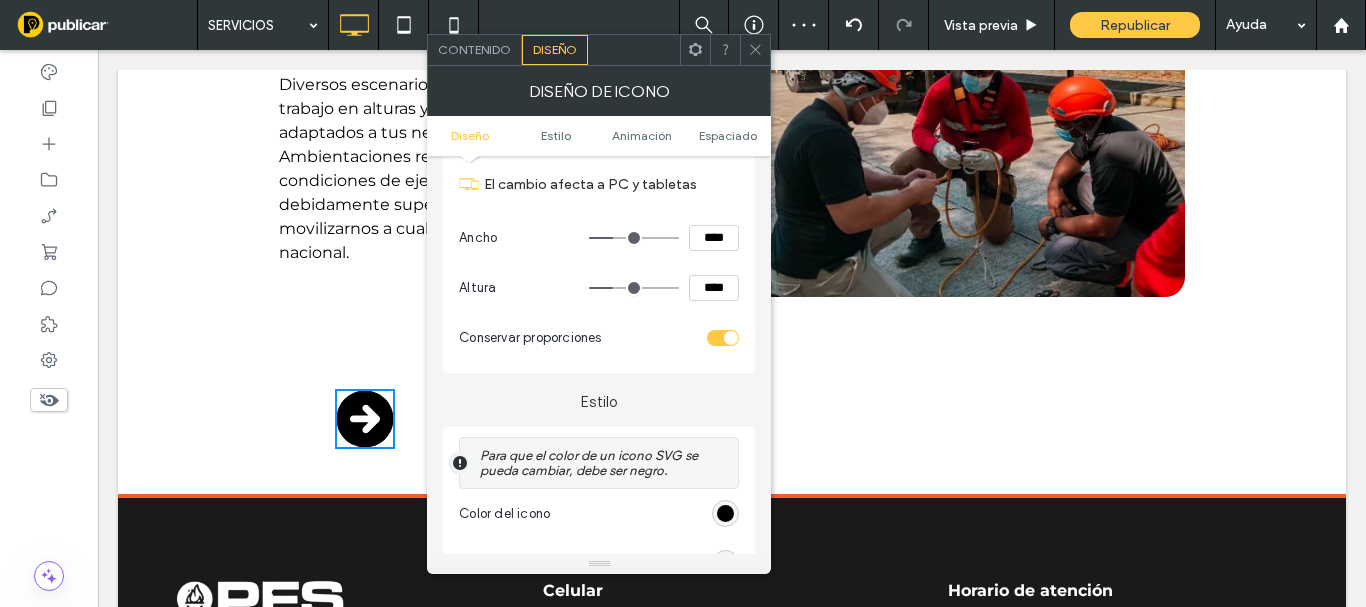 click at bounding box center [725, 513] 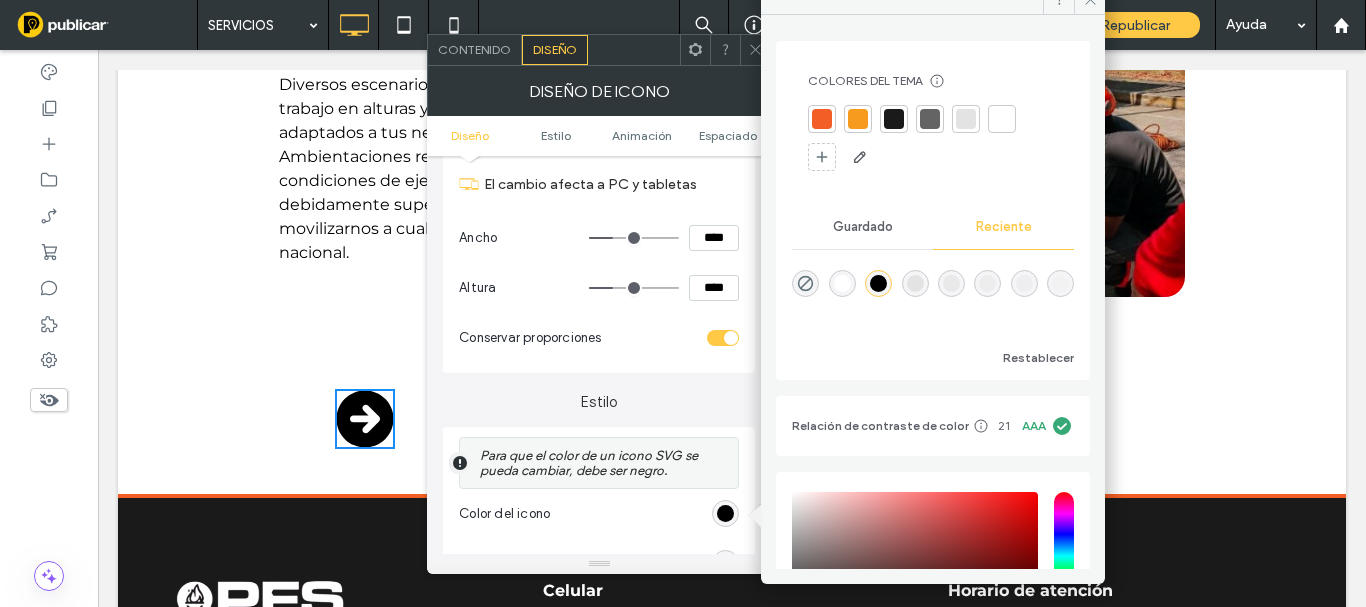 click at bounding box center (822, 119) 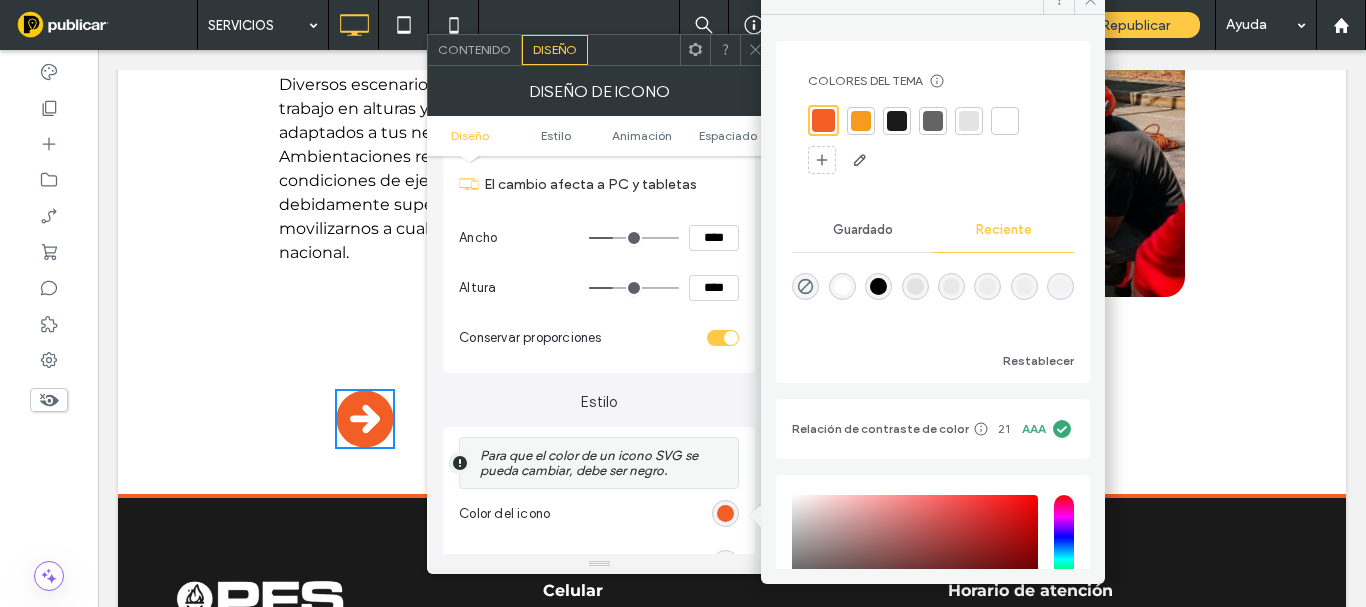 click 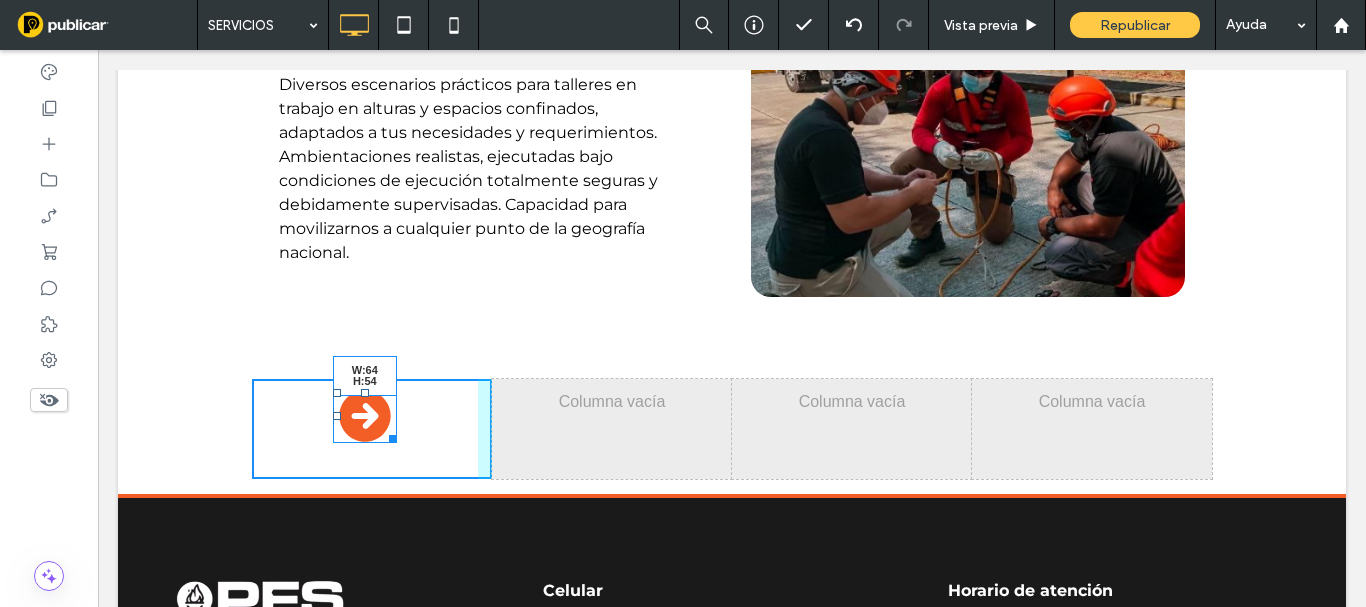 click at bounding box center (389, 435) 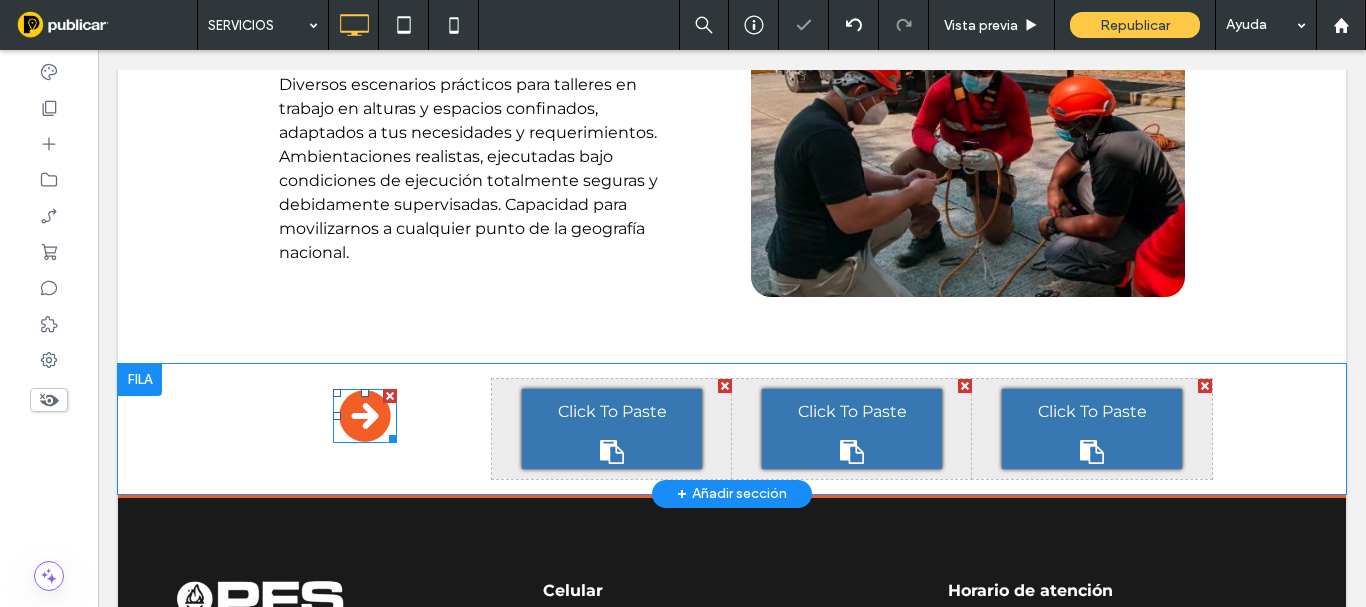click 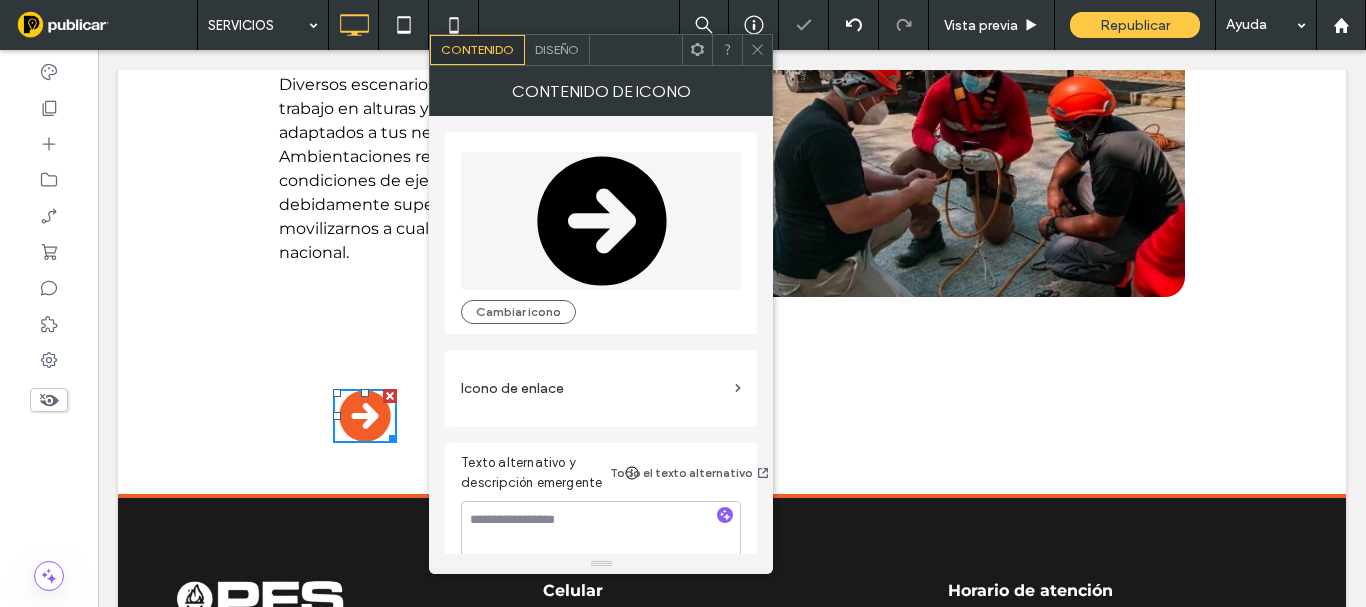 click on "Diseño" at bounding box center (557, 49) 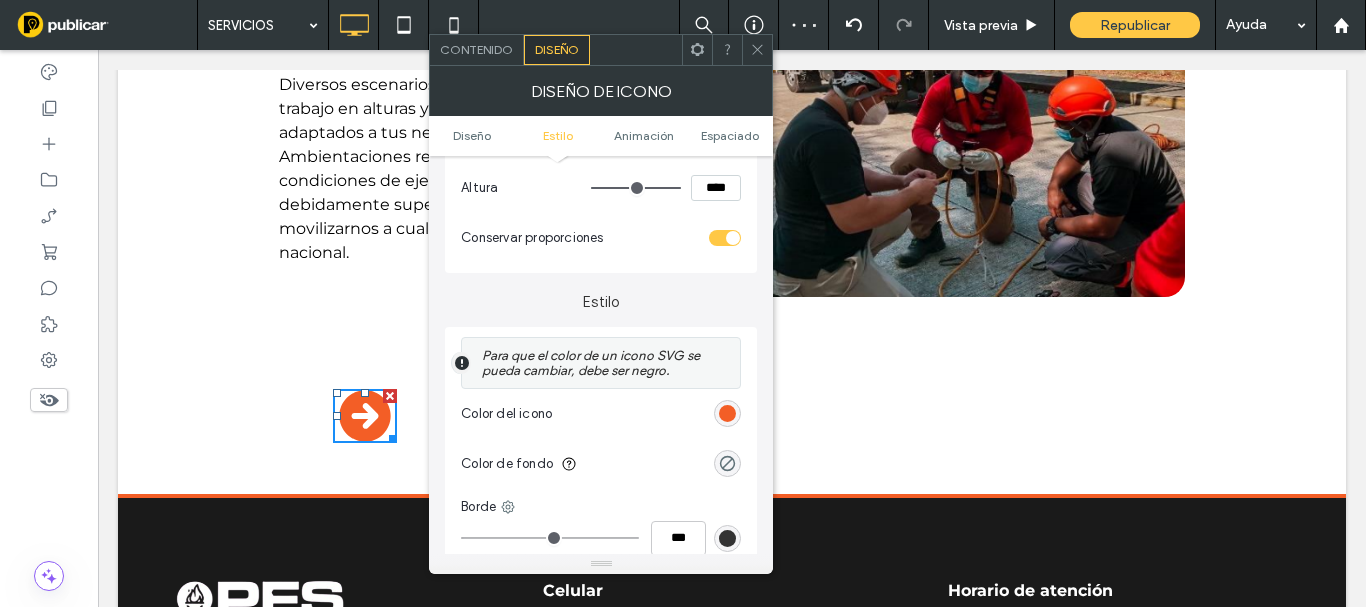 scroll, scrollTop: 500, scrollLeft: 0, axis: vertical 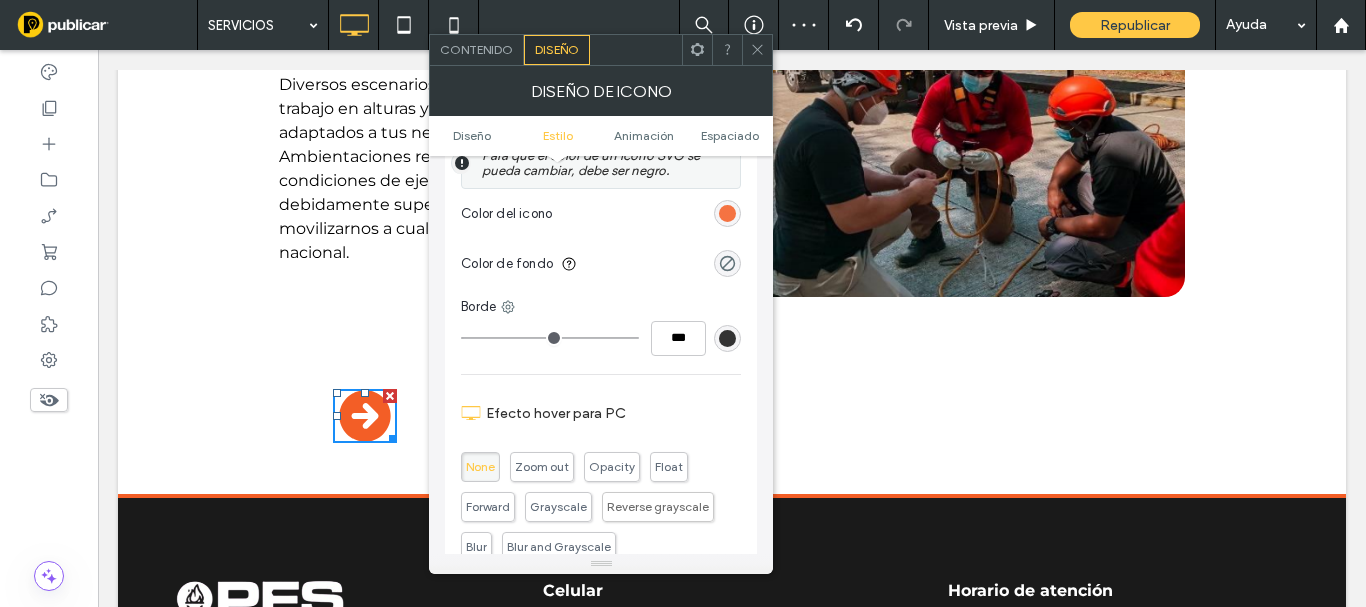 click at bounding box center (727, 213) 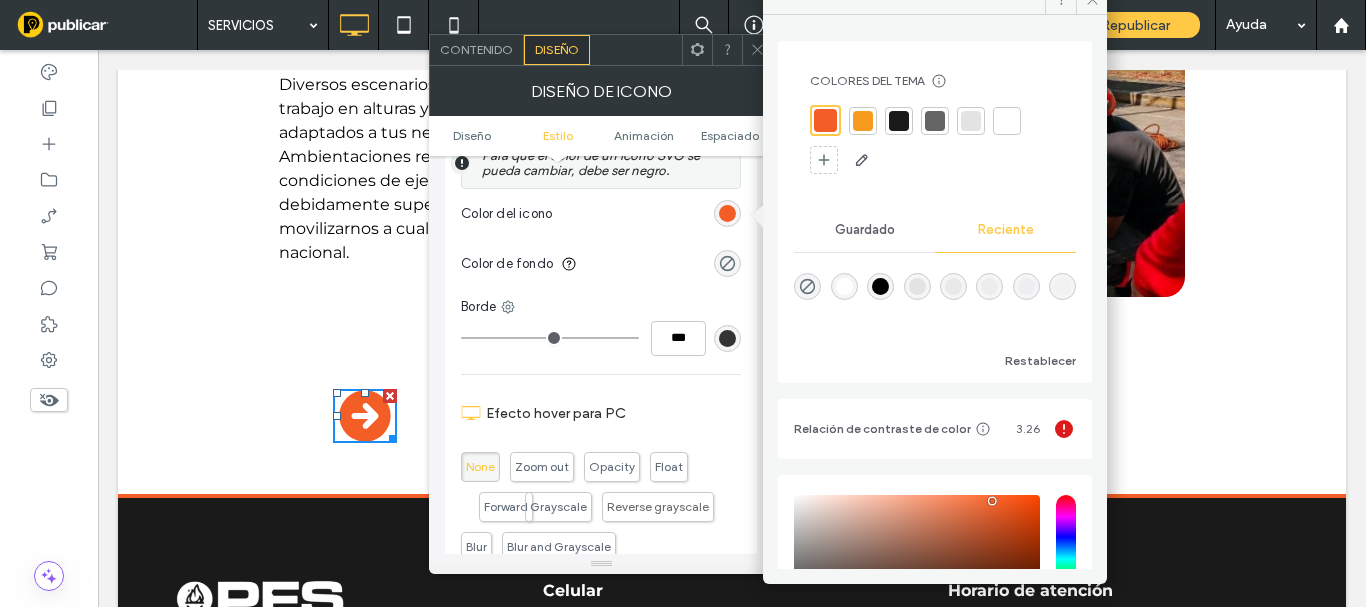 click on "Forward" at bounding box center (506, 507) 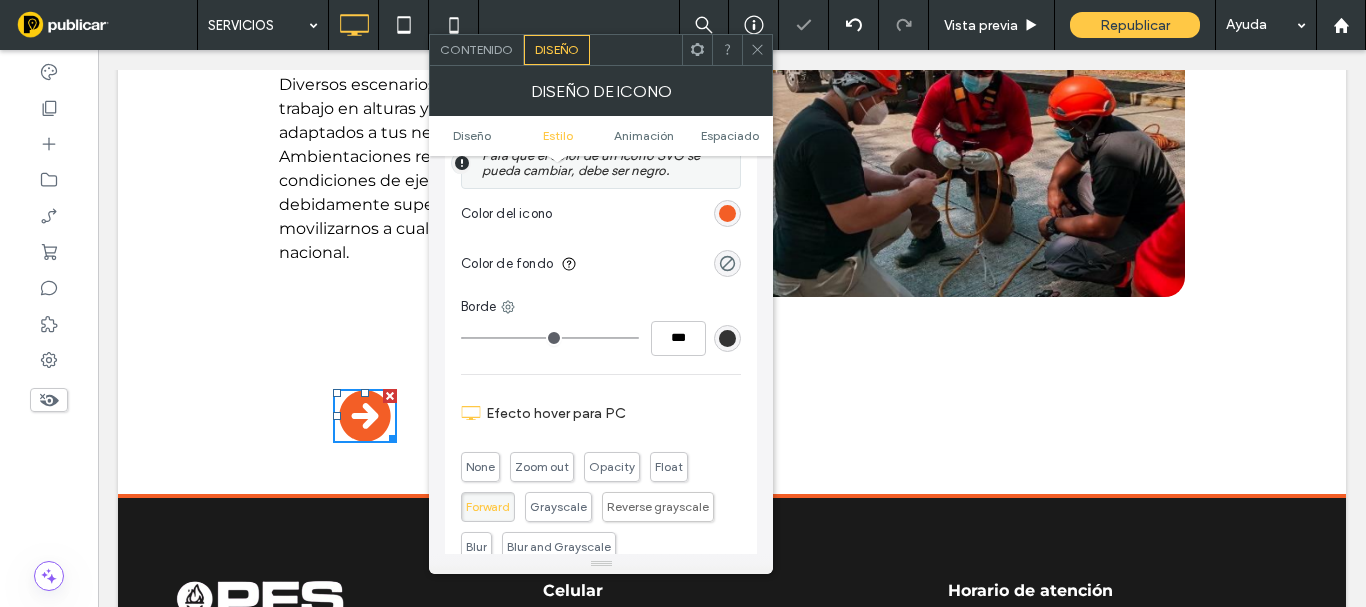 click 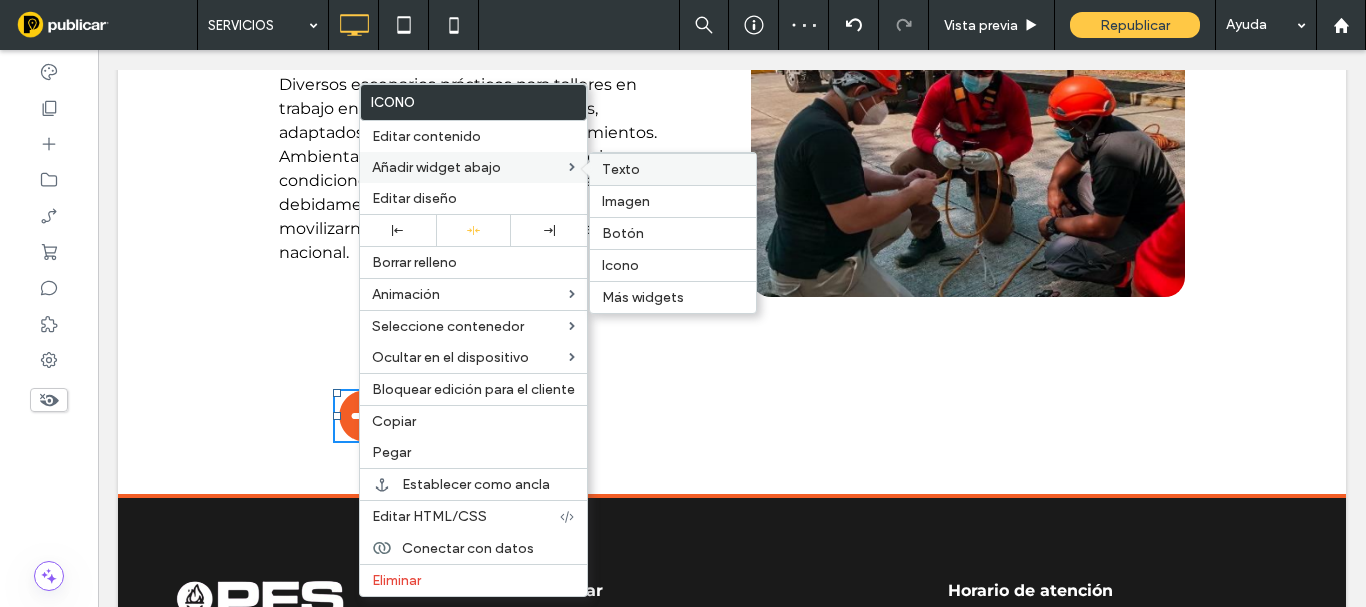 click on "Texto" at bounding box center (621, 169) 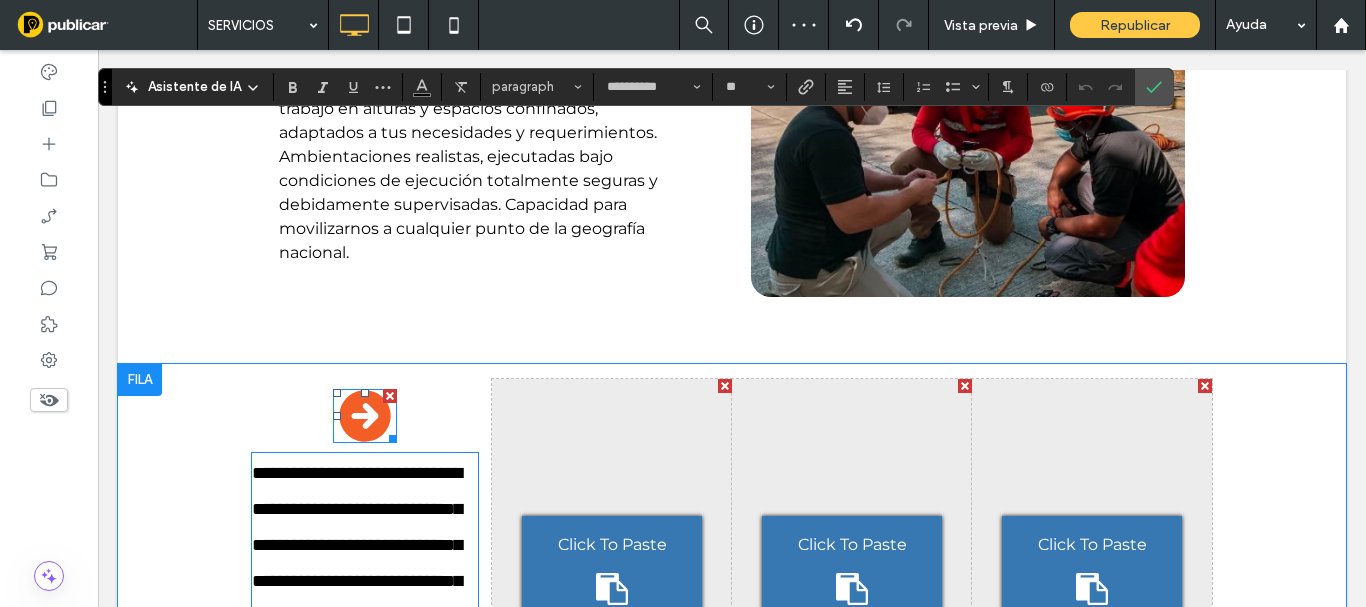type on "**********" 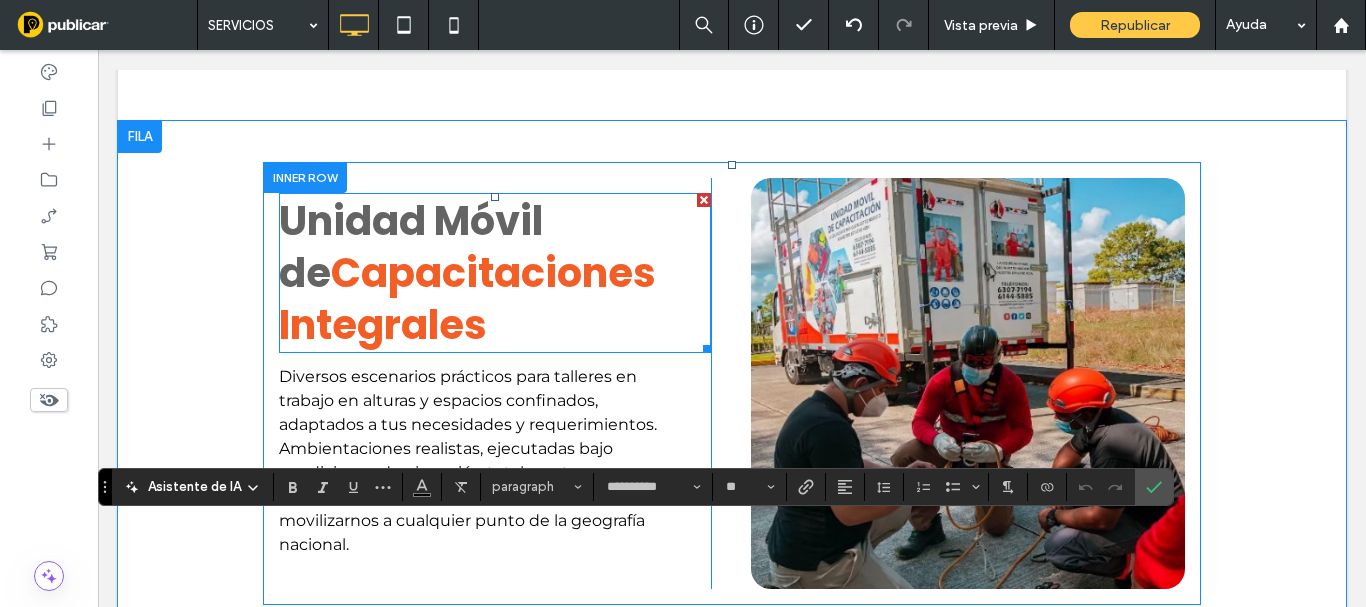 scroll, scrollTop: 3831, scrollLeft: 0, axis: vertical 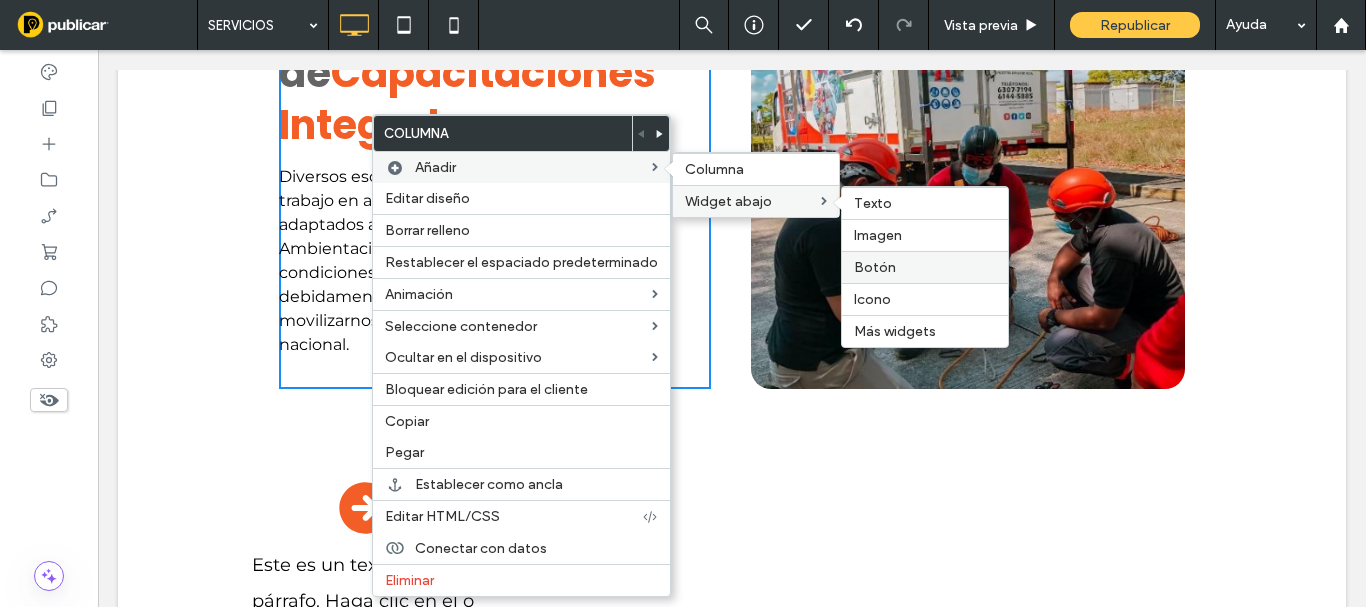 click on "Botón" at bounding box center [925, 267] 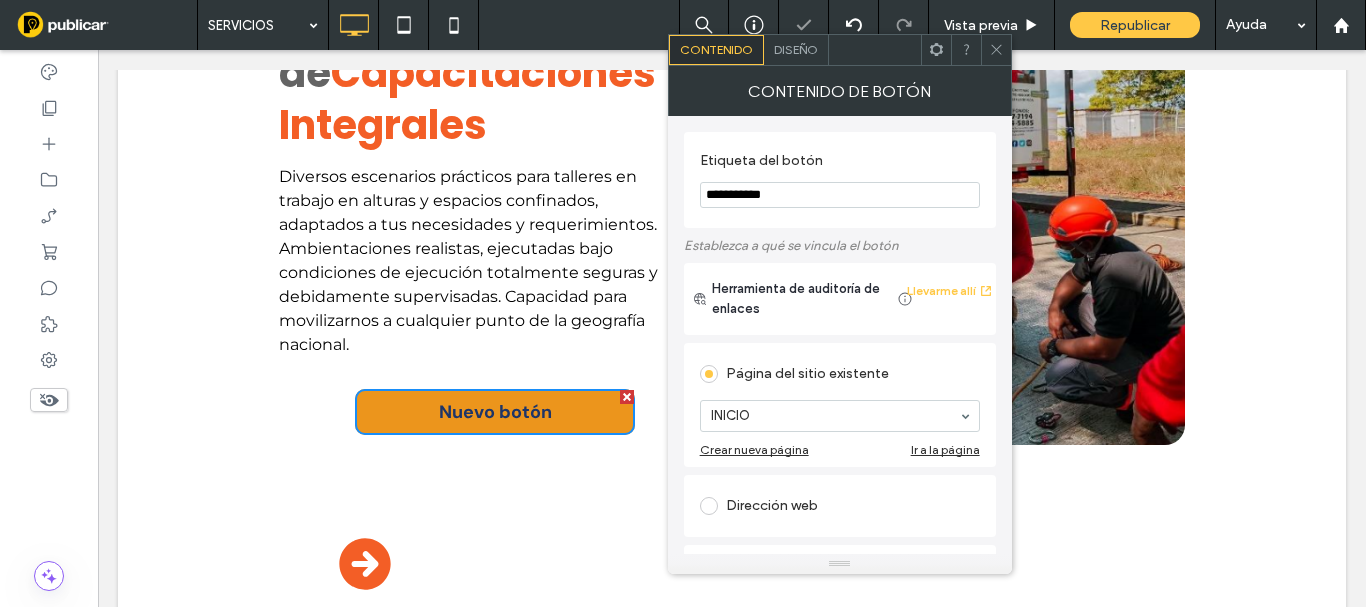 click on "**********" at bounding box center (840, 195) 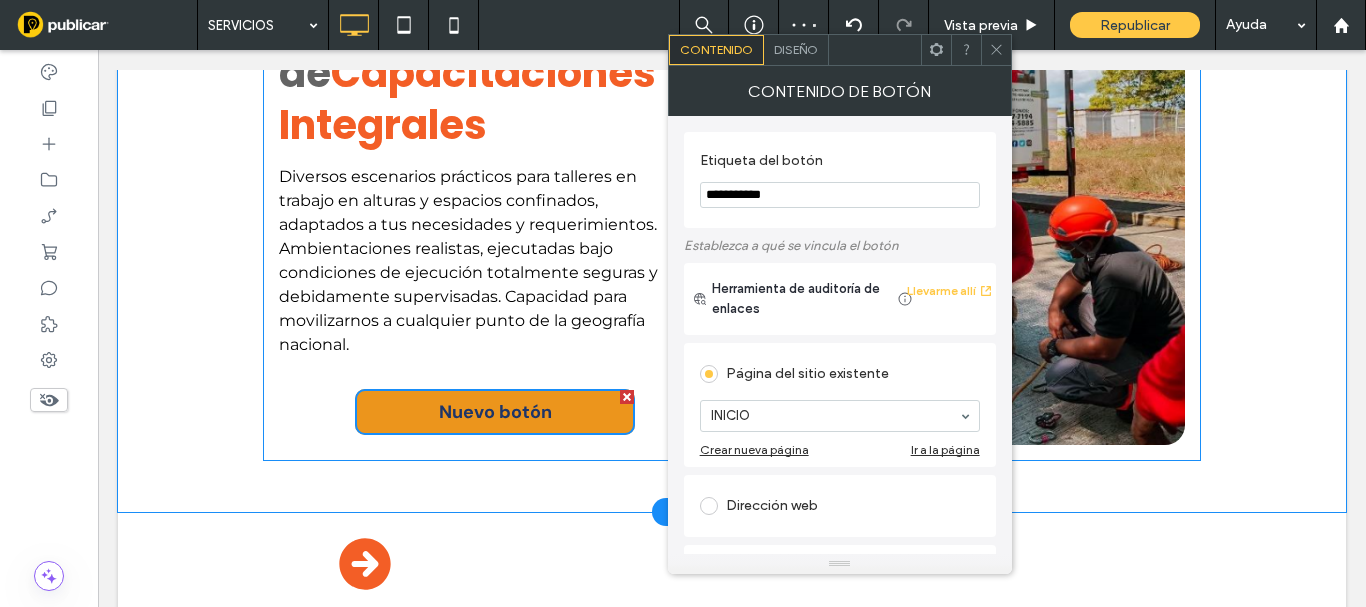 drag, startPoint x: 898, startPoint y: 245, endPoint x: 666, endPoint y: 190, distance: 238.43028 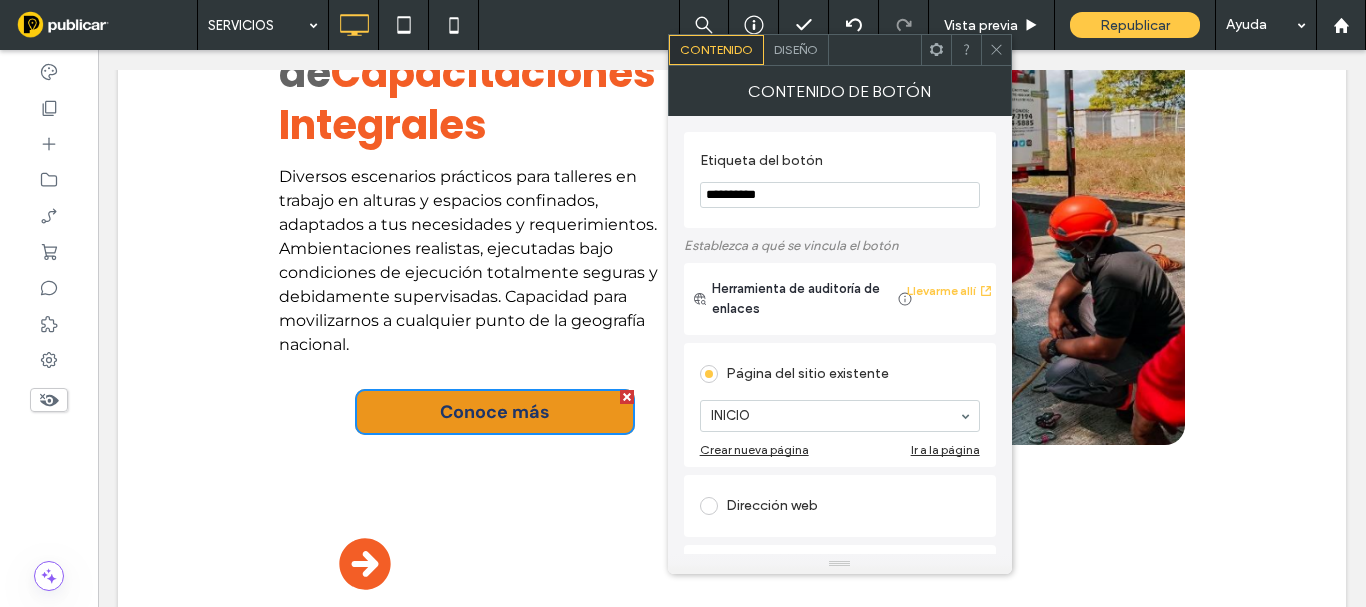 type on "**********" 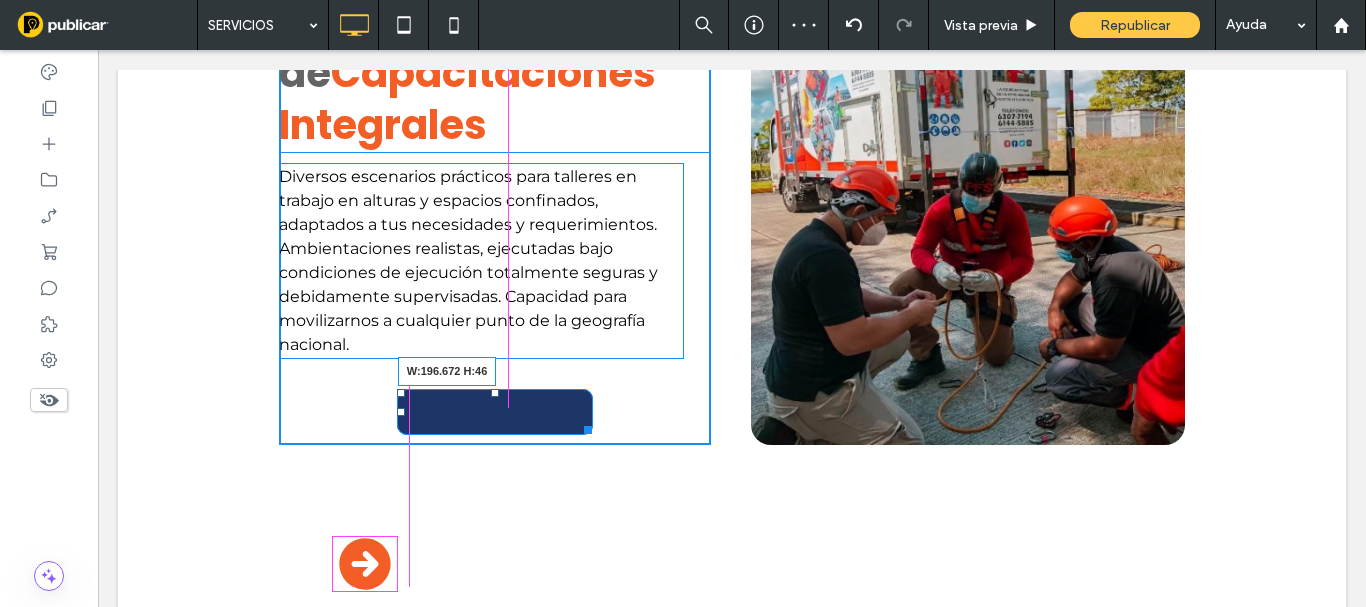 drag, startPoint x: 625, startPoint y: 406, endPoint x: 586, endPoint y: 388, distance: 42.953465 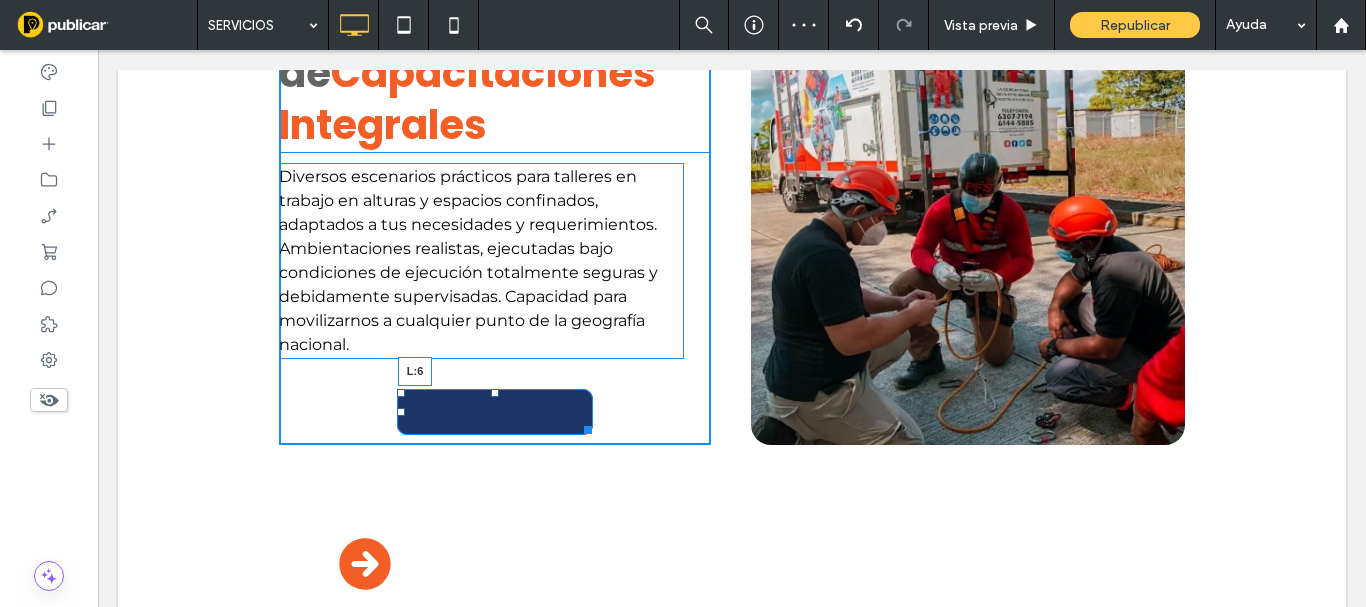 drag, startPoint x: 393, startPoint y: 389, endPoint x: 282, endPoint y: 376, distance: 111.75867 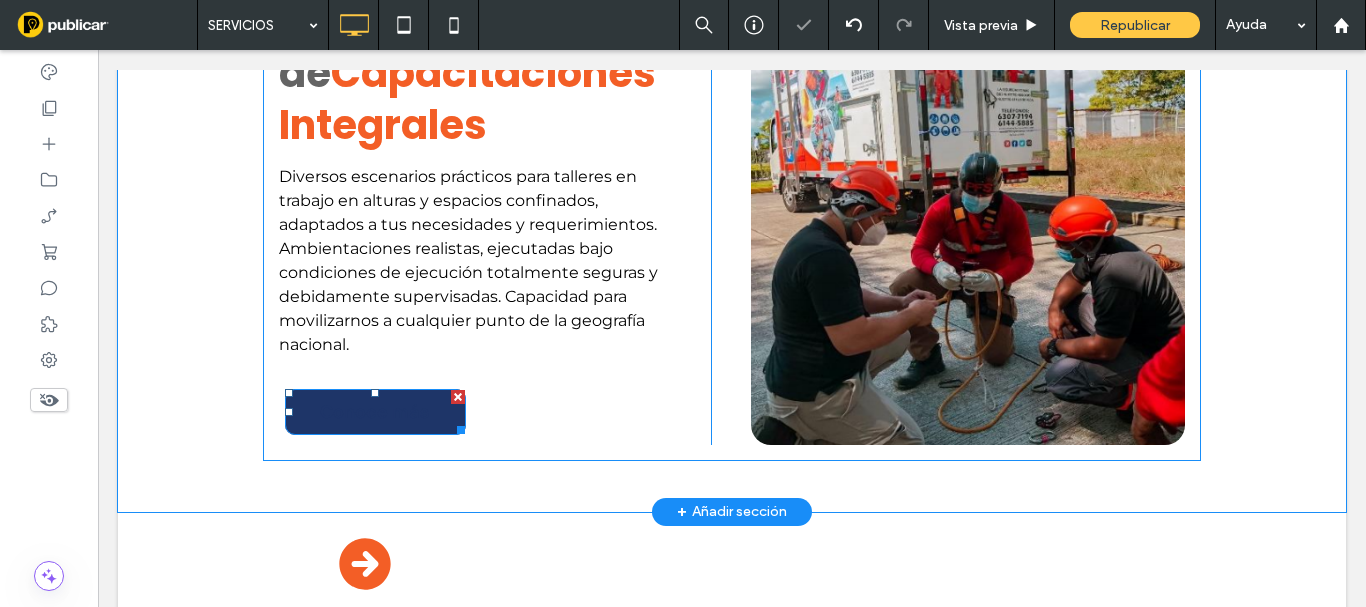 click on "Conoce más" at bounding box center (375, 412) 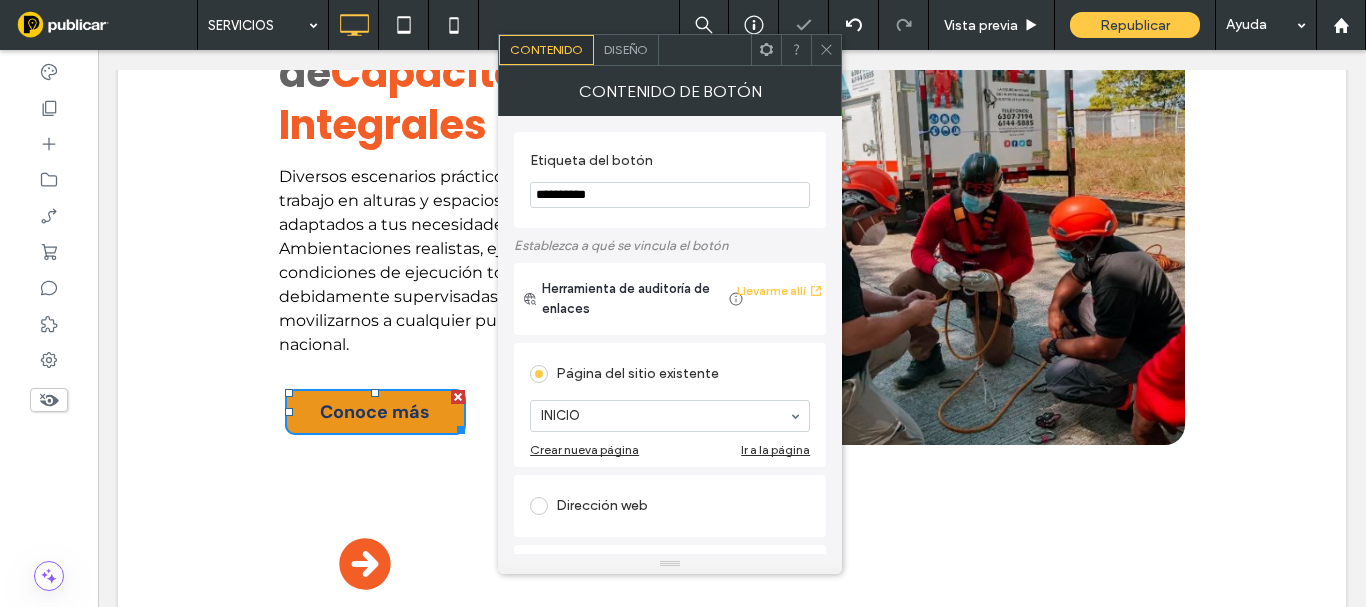 click on "Diseño" at bounding box center (626, 49) 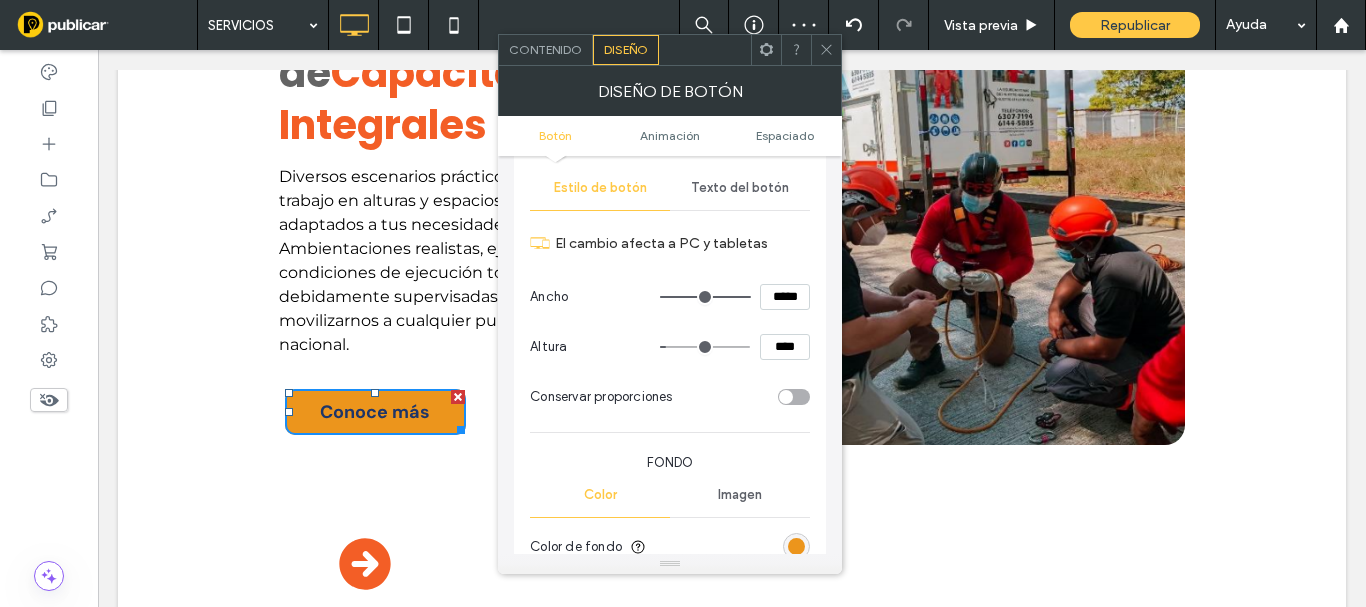 scroll, scrollTop: 400, scrollLeft: 0, axis: vertical 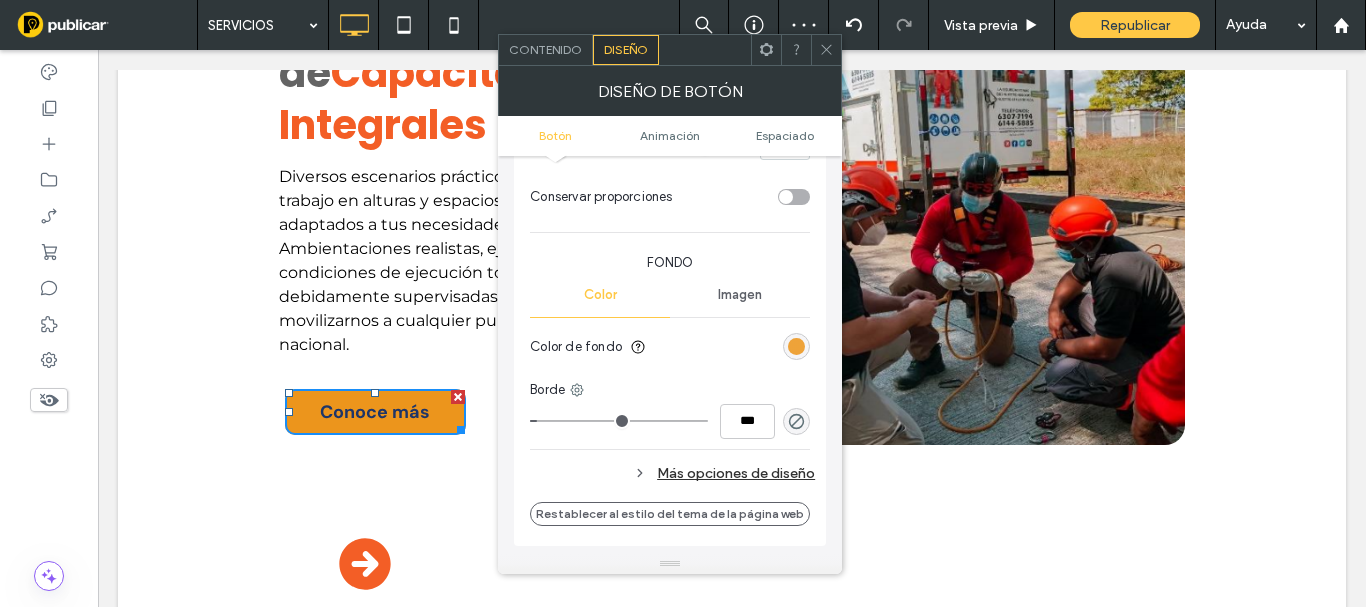 click at bounding box center [796, 346] 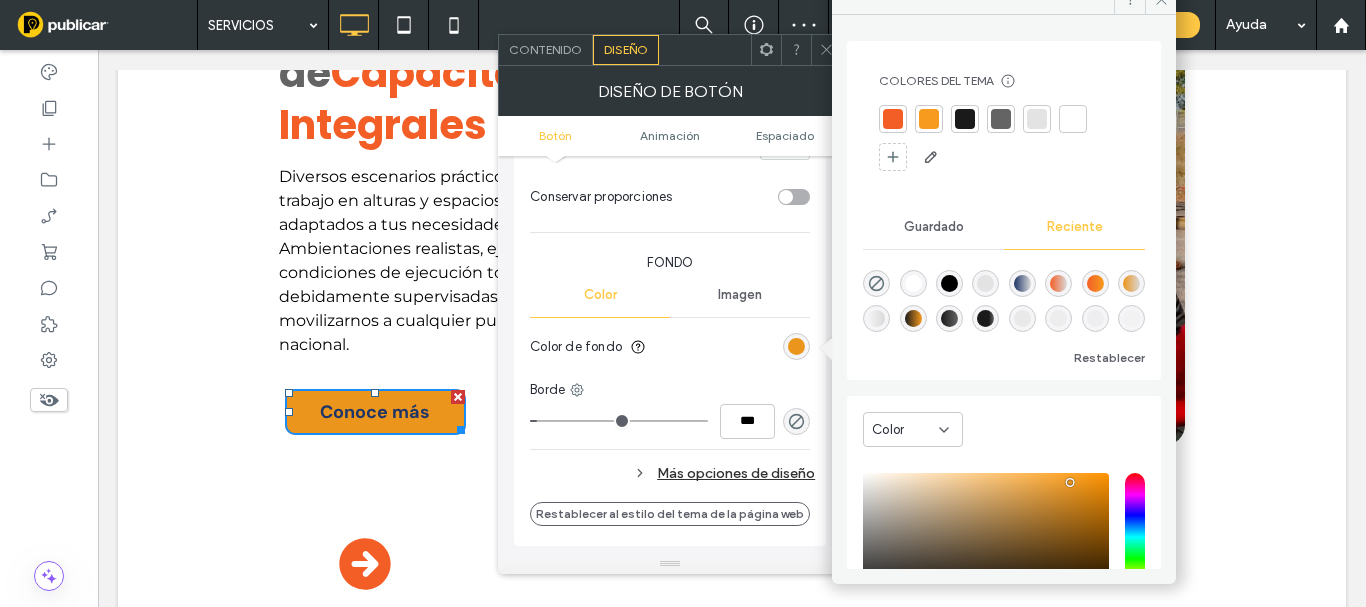 click at bounding box center (1001, 119) 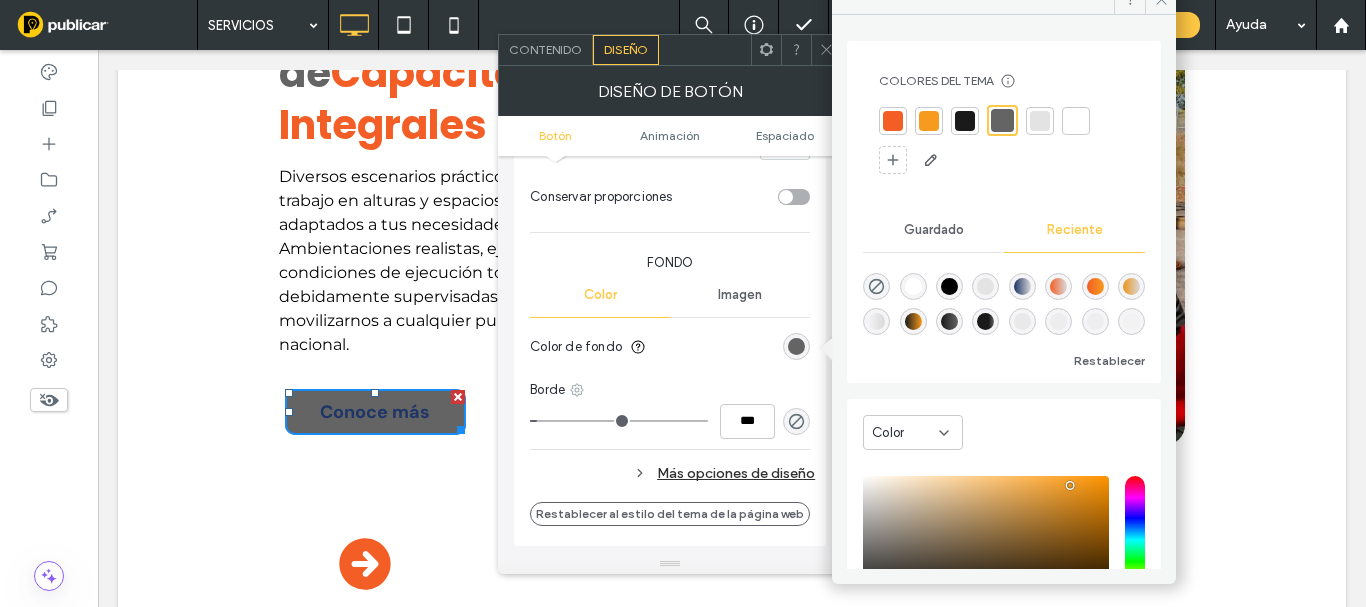 click 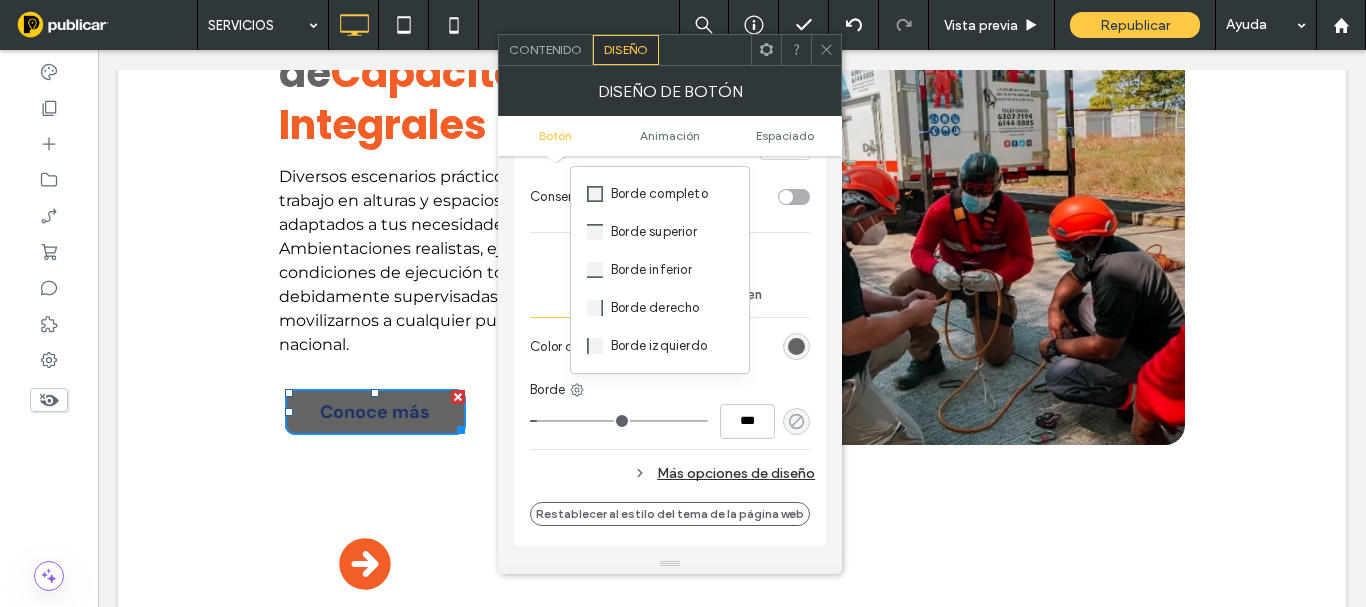click at bounding box center (796, 421) 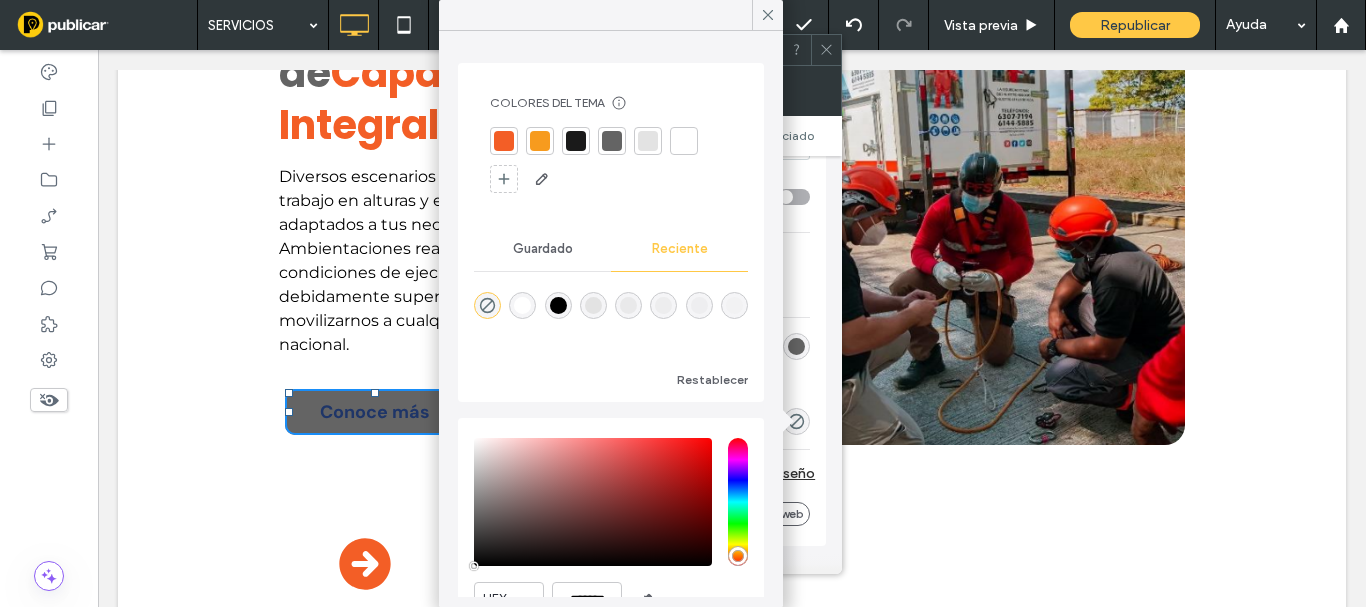 click at bounding box center (504, 141) 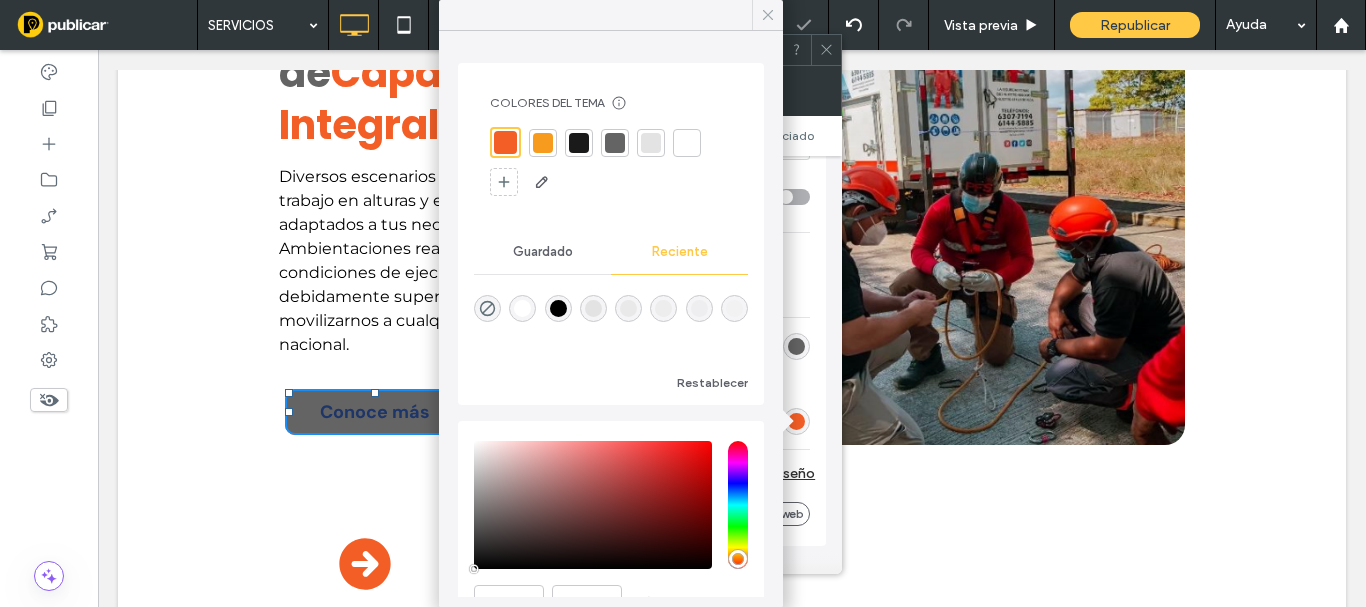 click 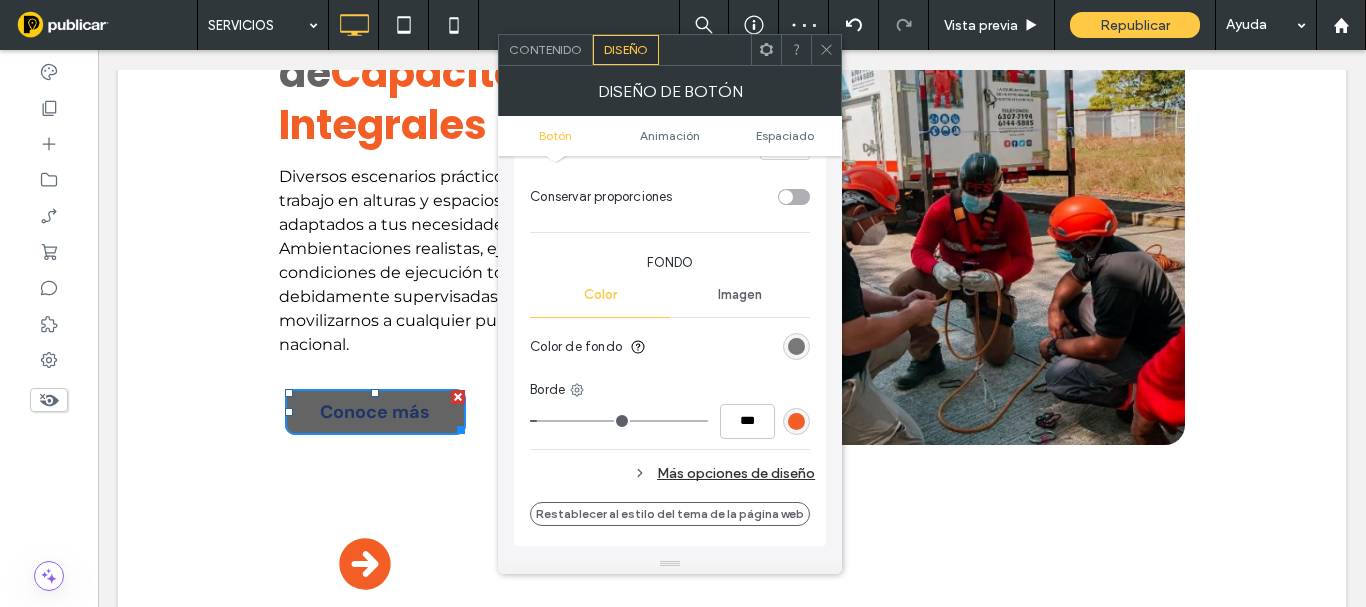 click at bounding box center (796, 346) 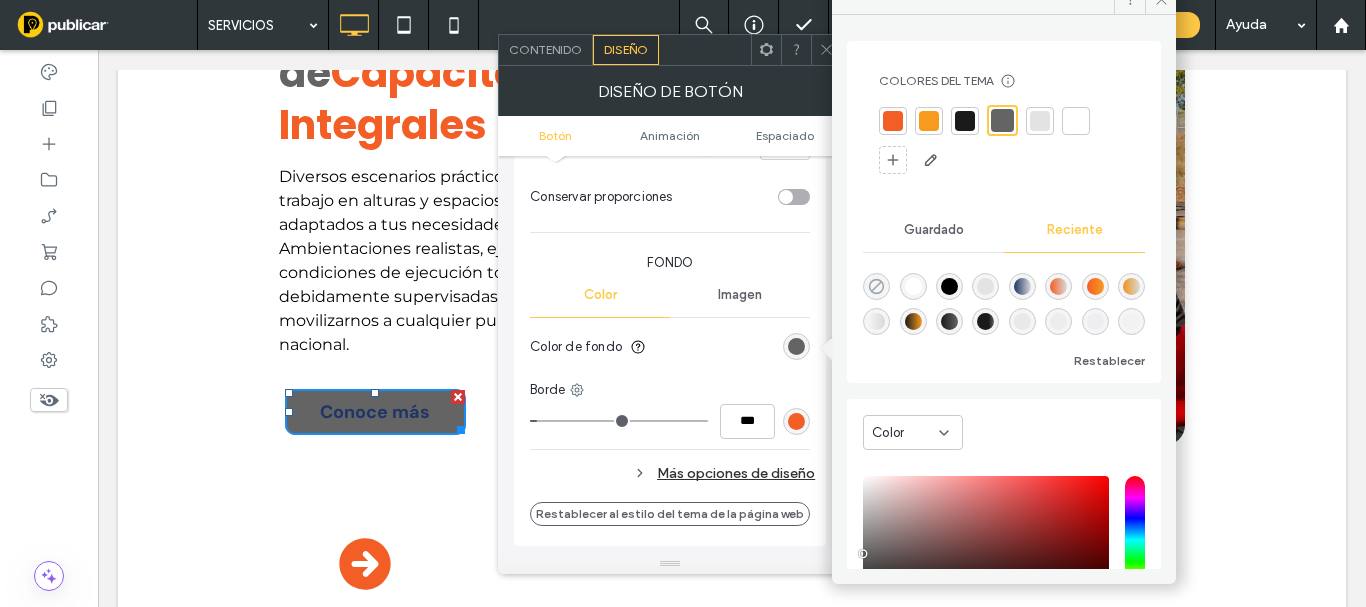 click 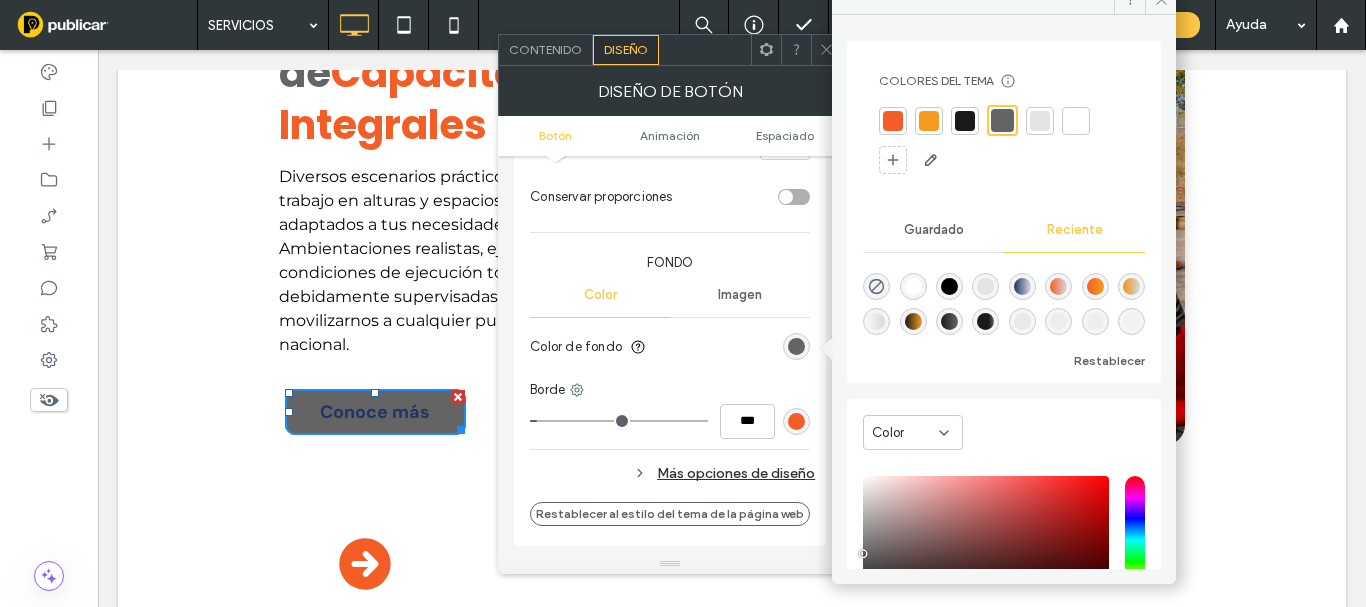 type on "*******" 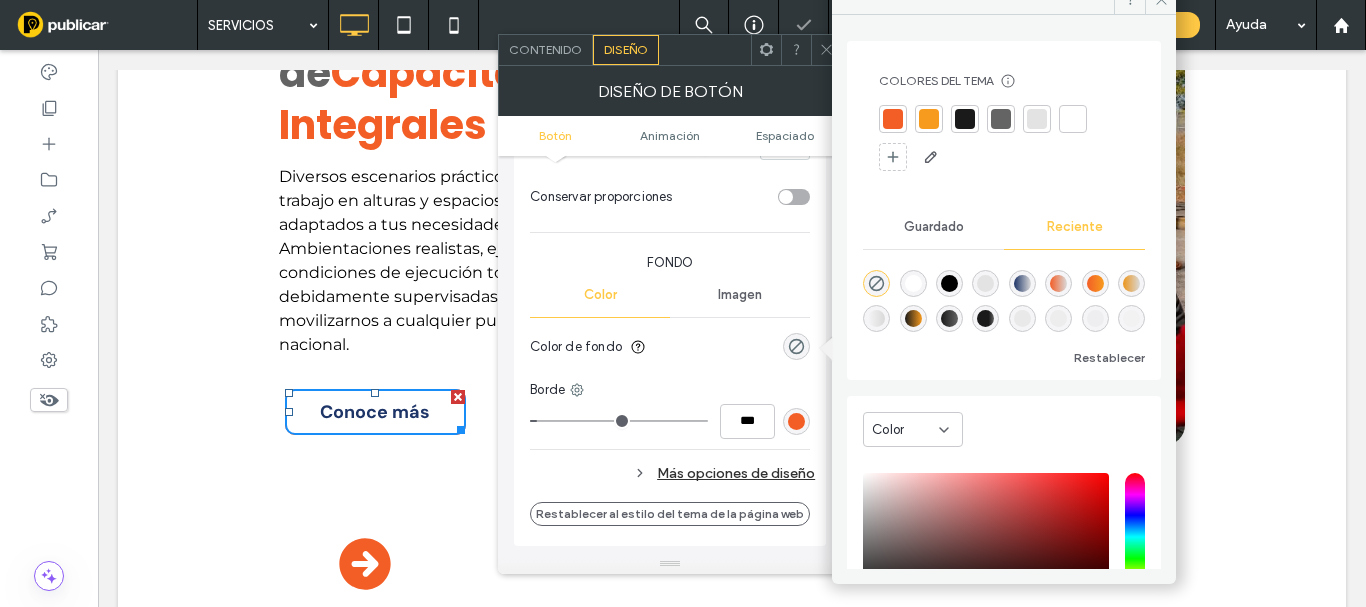 scroll, scrollTop: 200, scrollLeft: 0, axis: vertical 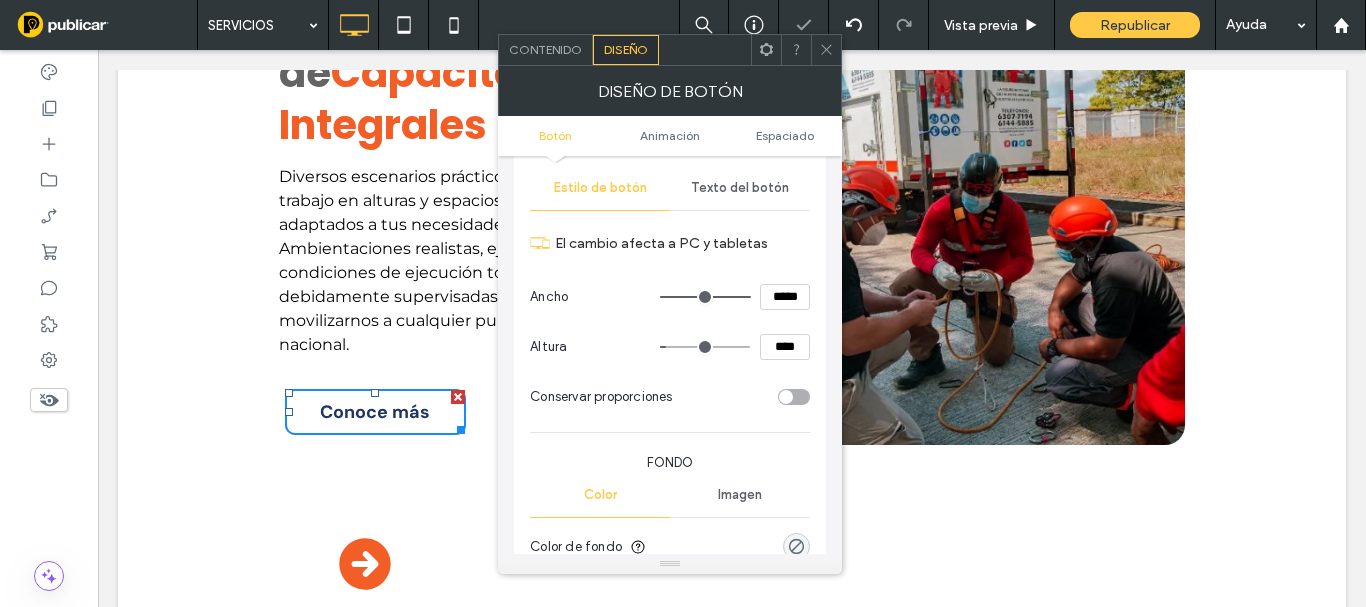 click on "Texto del botón" at bounding box center [740, 188] 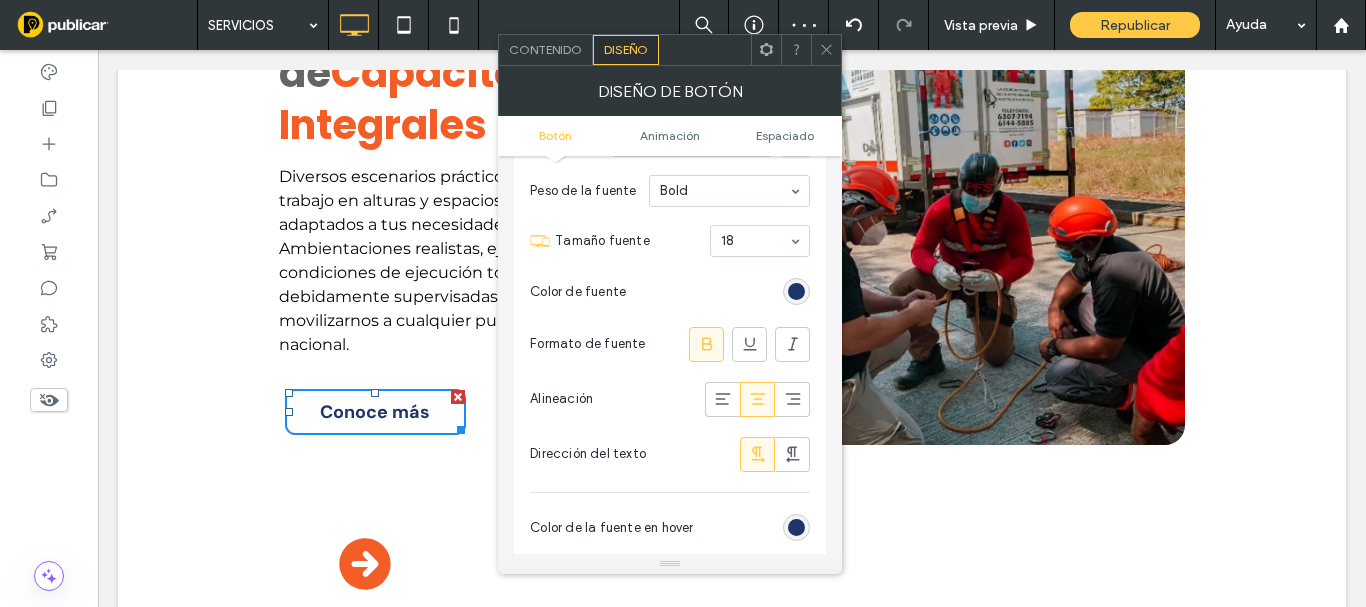 scroll, scrollTop: 200, scrollLeft: 0, axis: vertical 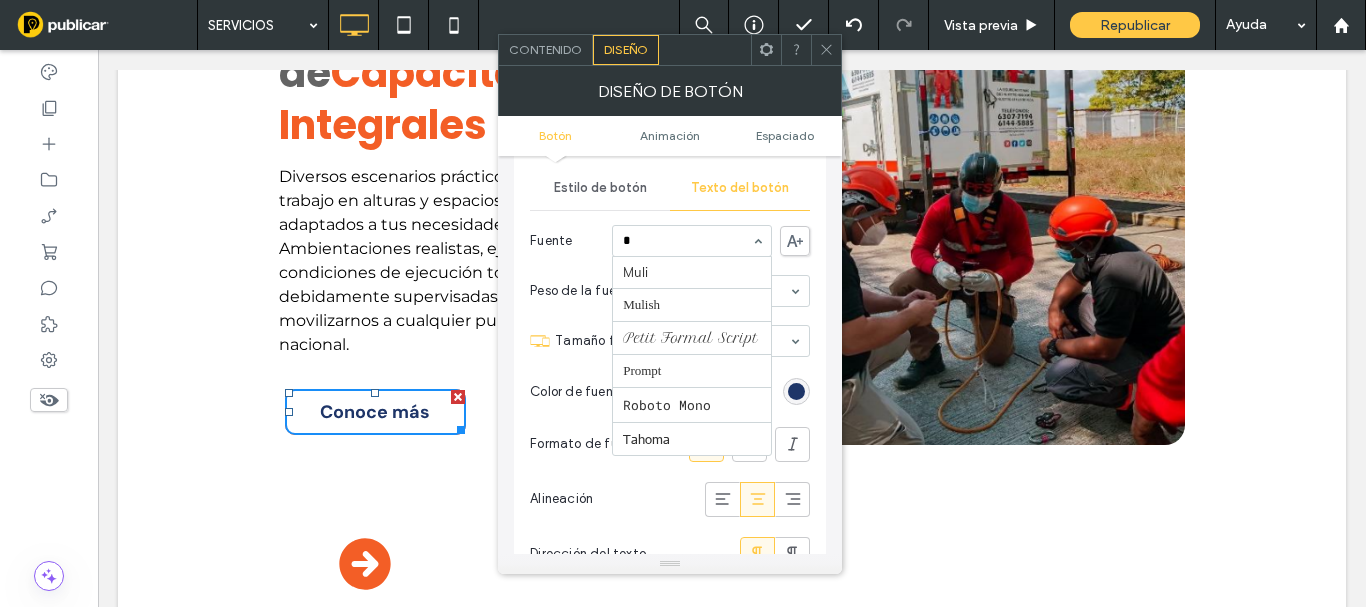 type on "**" 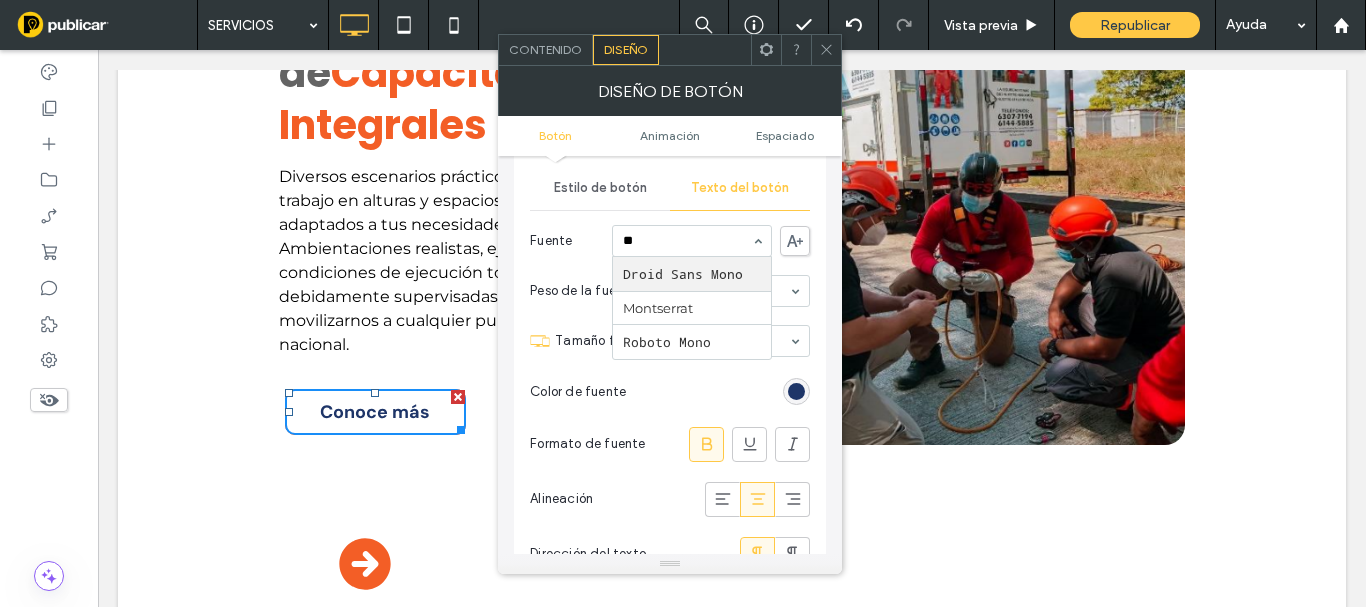 scroll, scrollTop: 0, scrollLeft: 0, axis: both 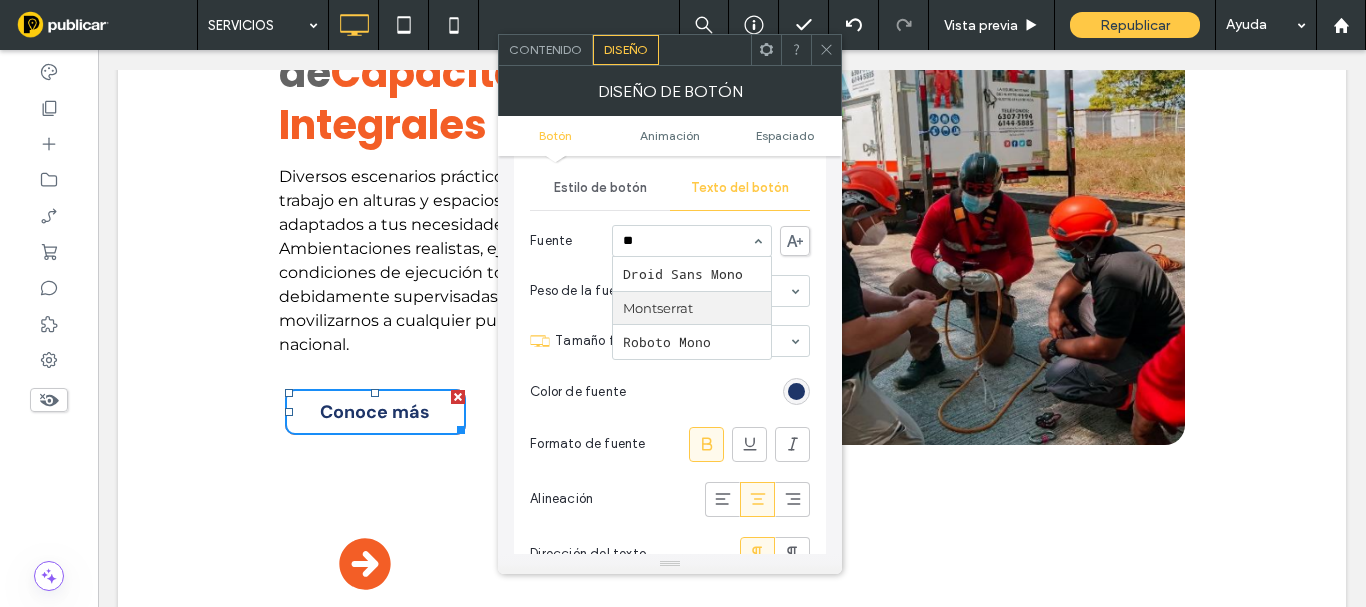 type 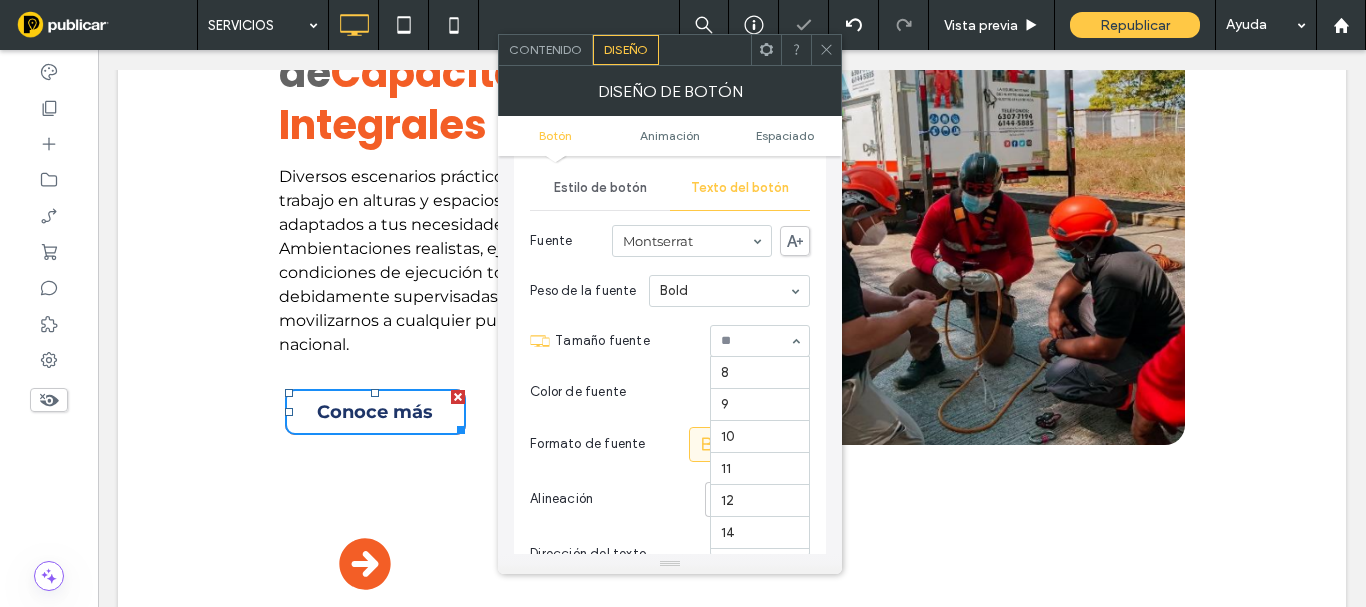scroll, scrollTop: 224, scrollLeft: 0, axis: vertical 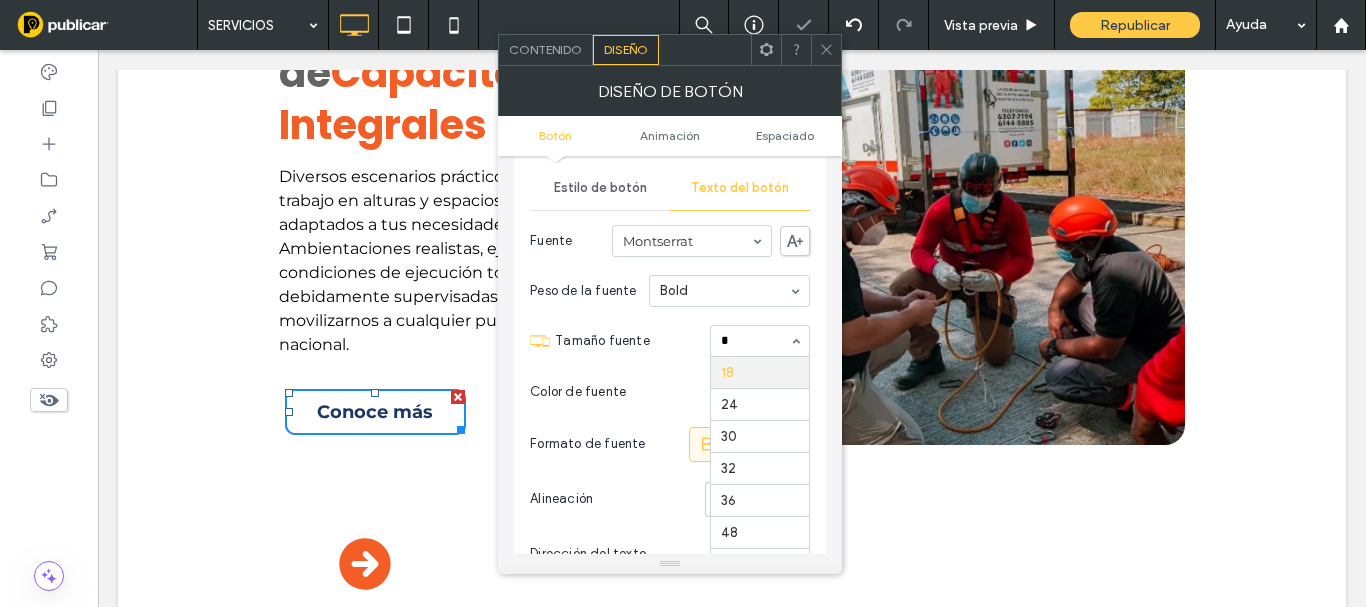 type on "**" 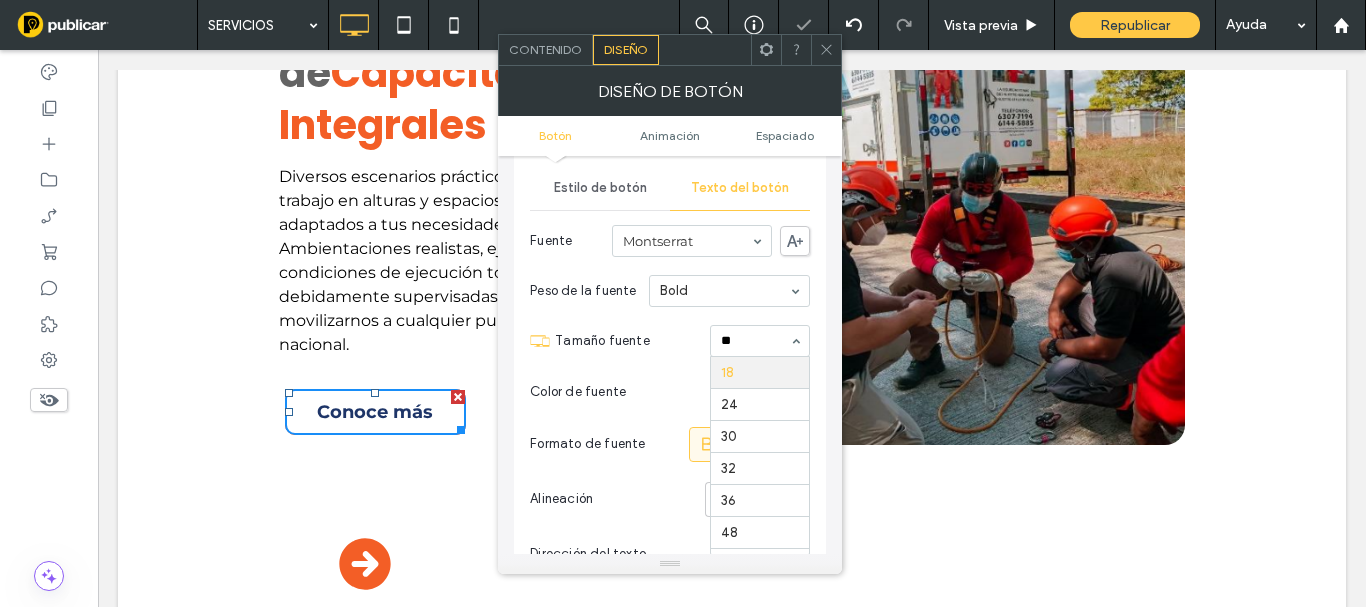 scroll, scrollTop: 0, scrollLeft: 0, axis: both 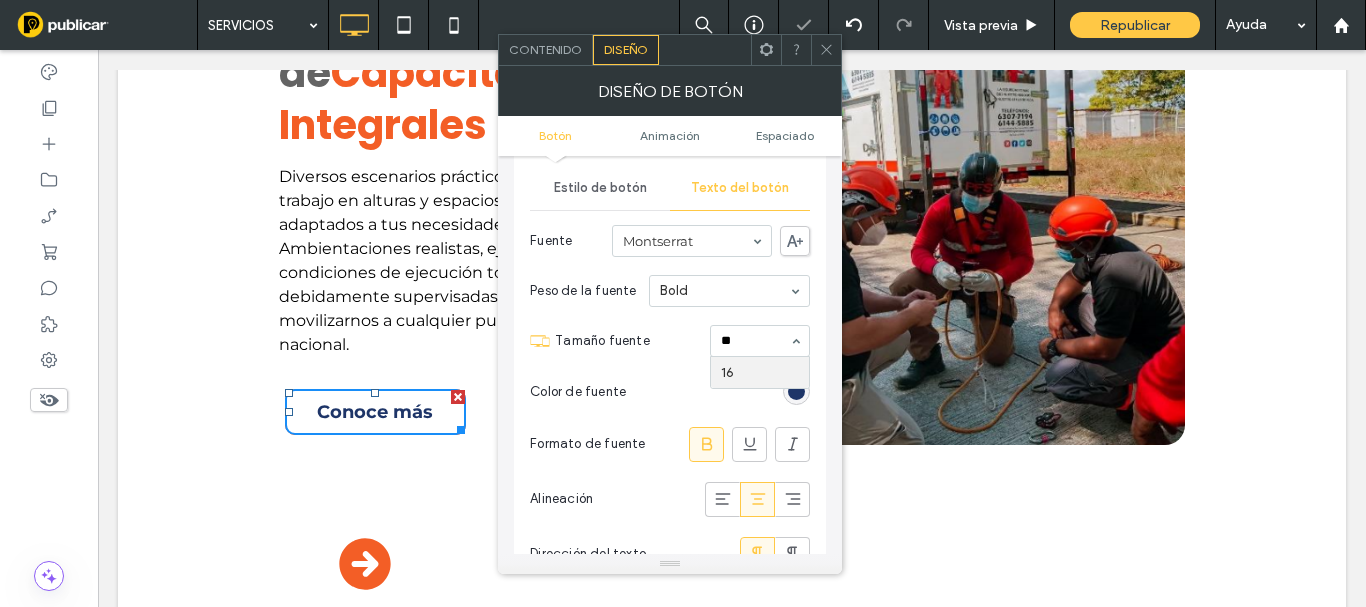 type 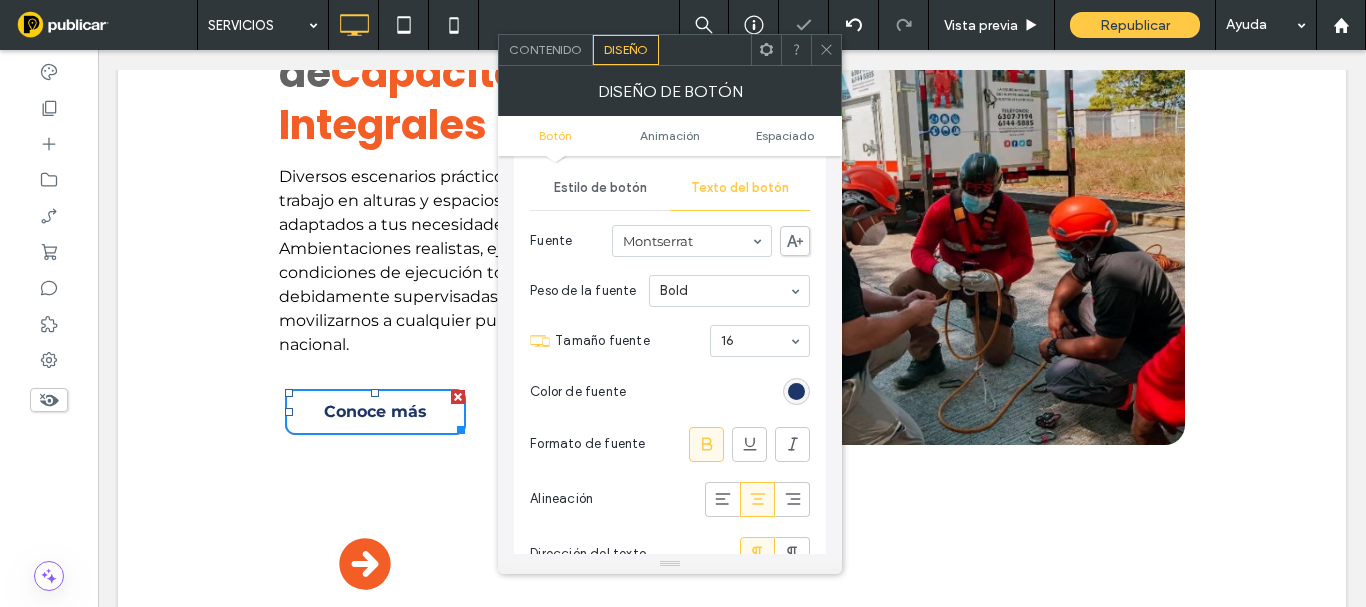 click 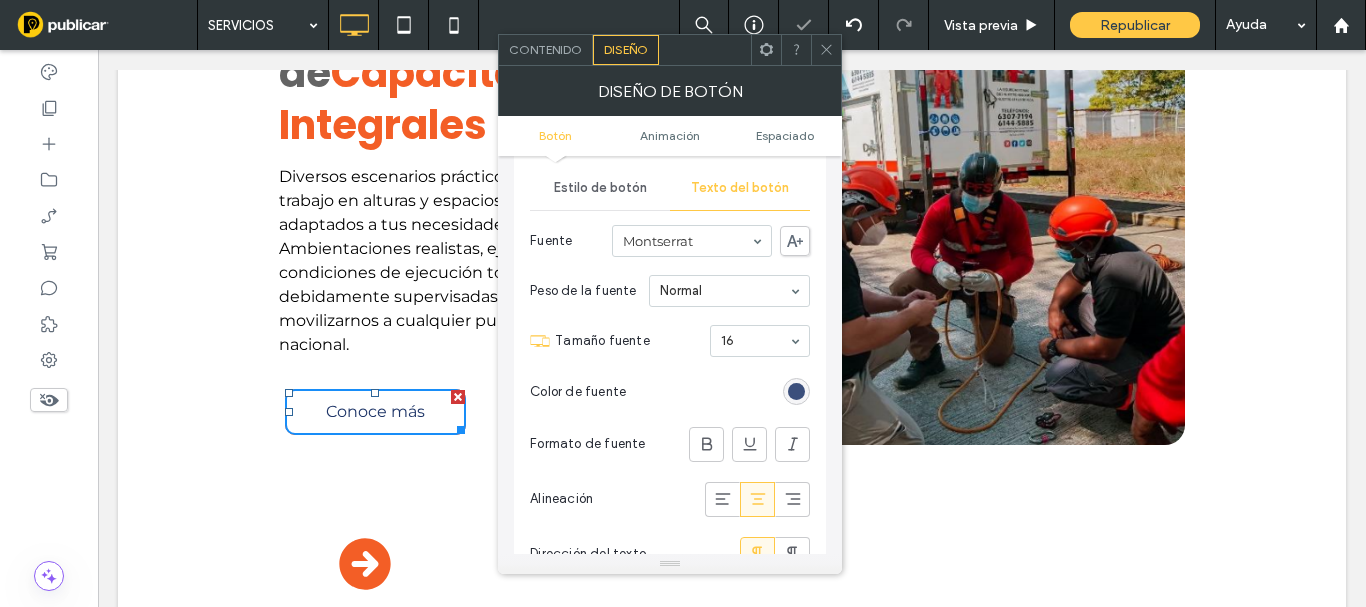 click at bounding box center (796, 391) 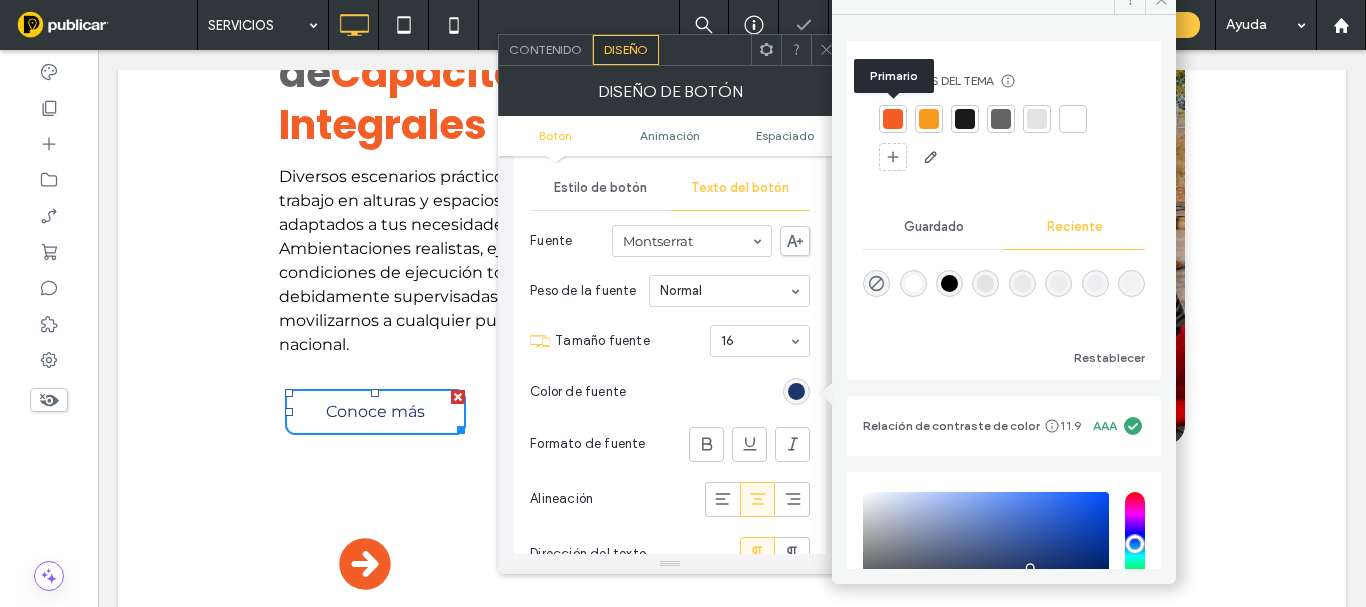 click at bounding box center [893, 119] 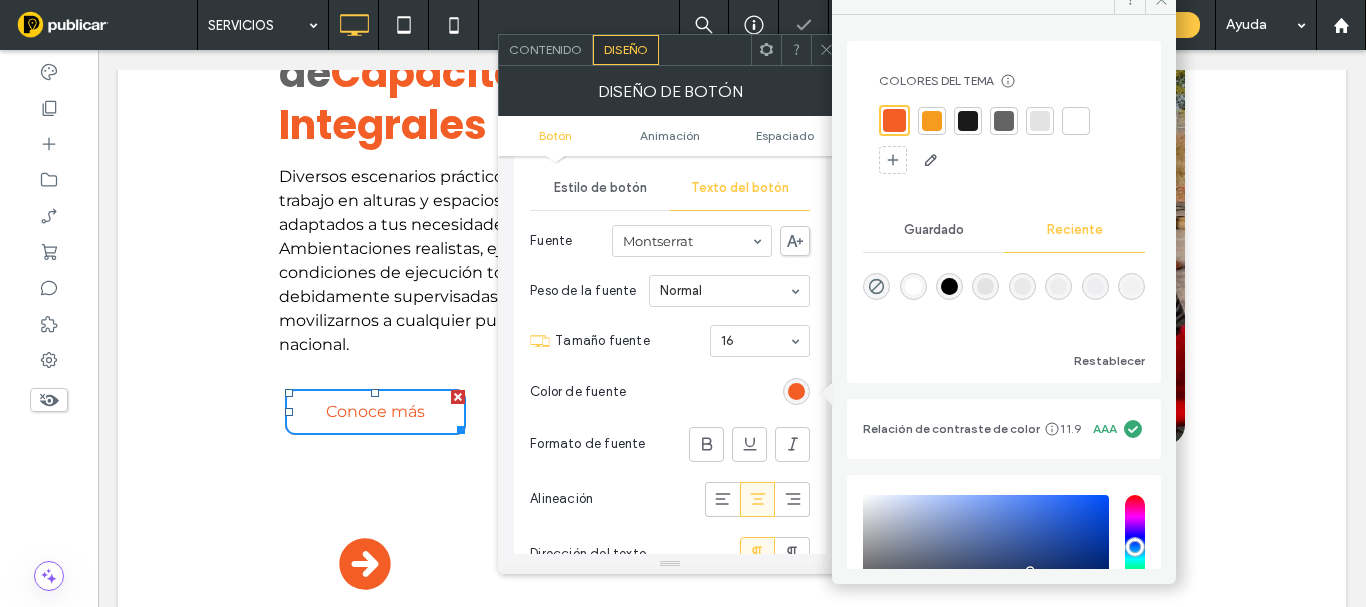 click 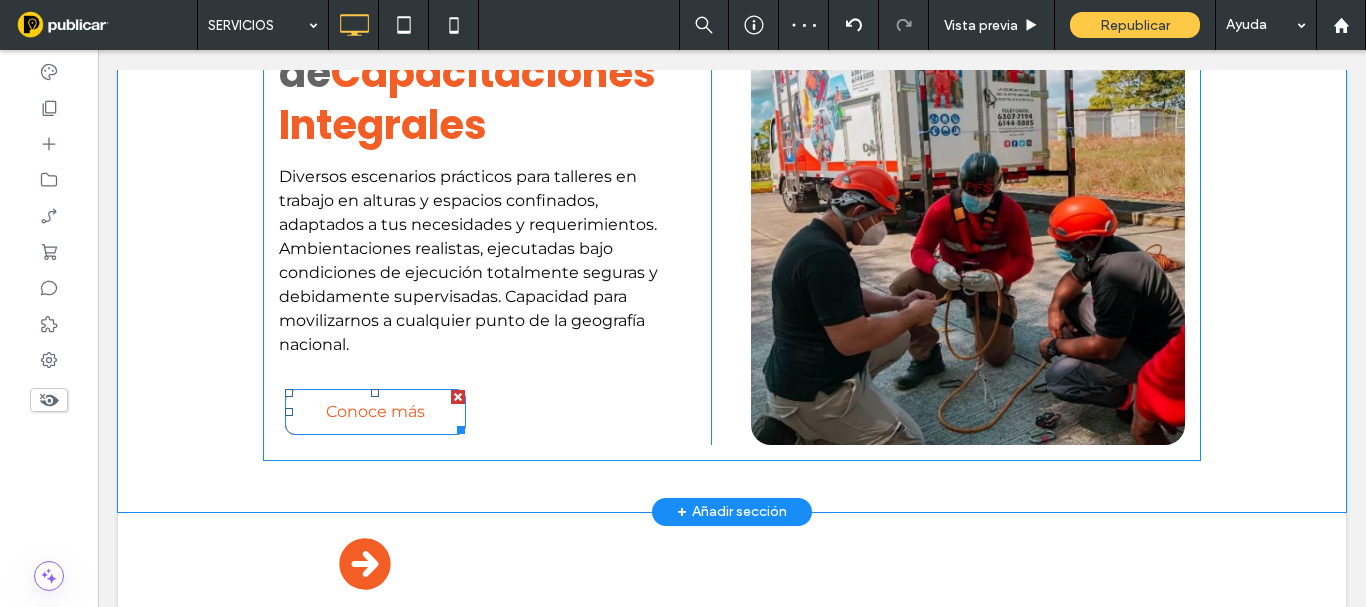 click on "Conoce más" at bounding box center [375, 411] 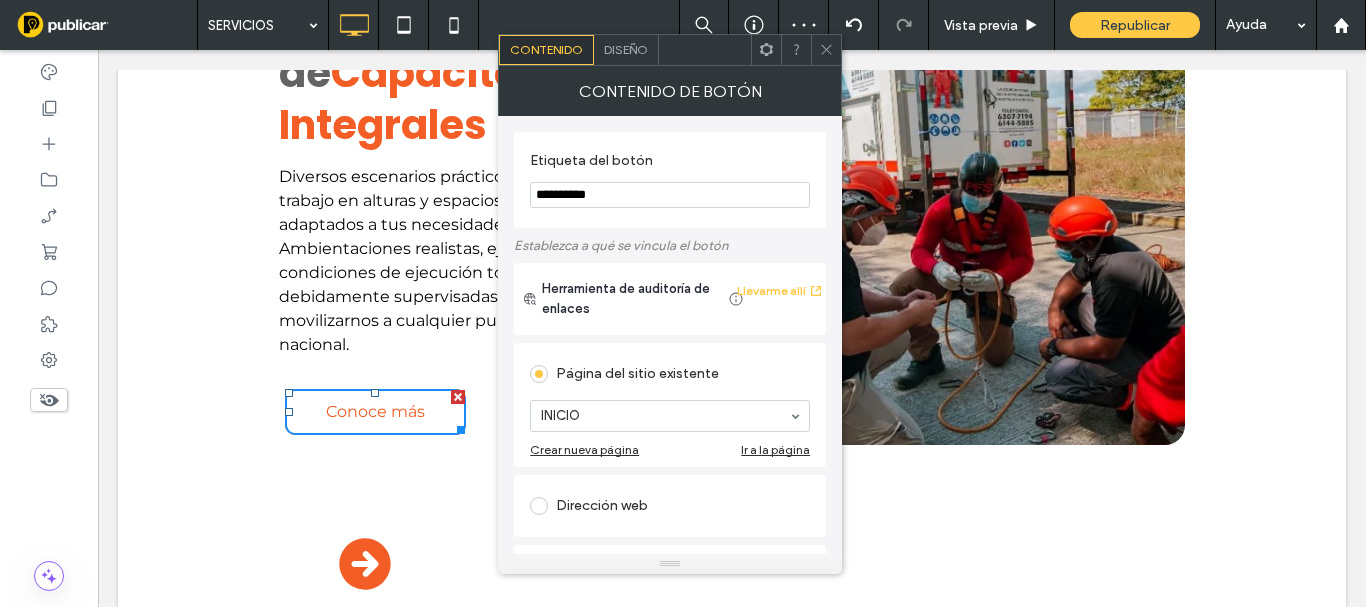 click on "Diseño" at bounding box center (626, 50) 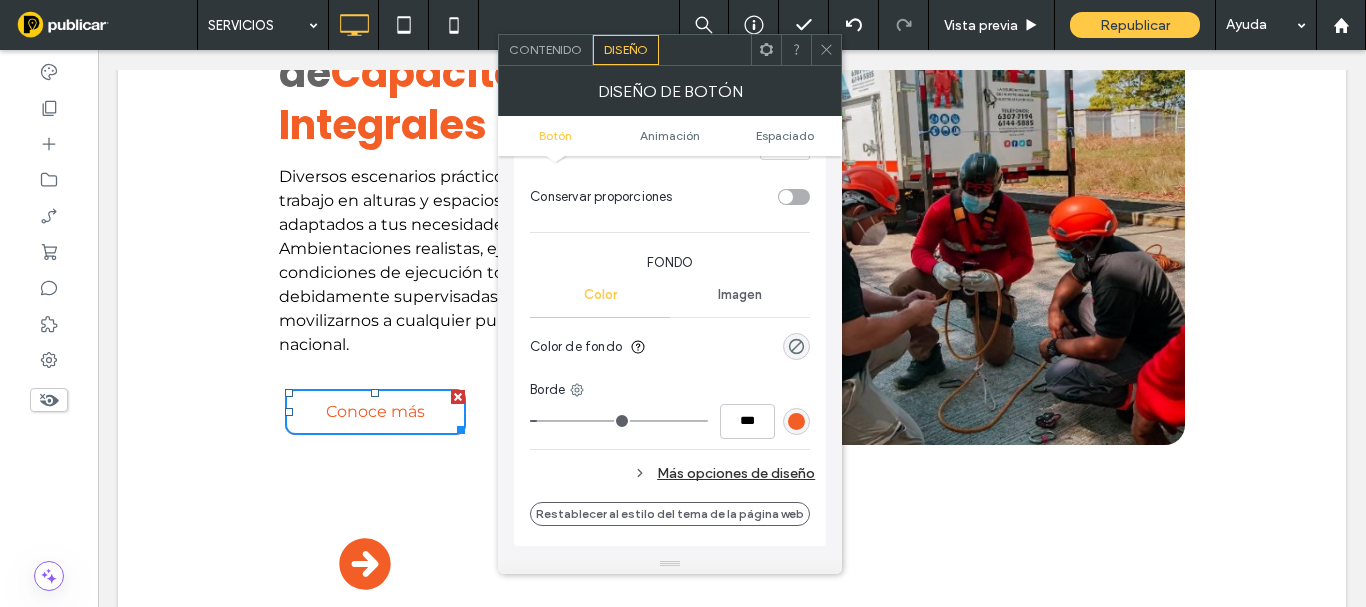 scroll, scrollTop: 600, scrollLeft: 0, axis: vertical 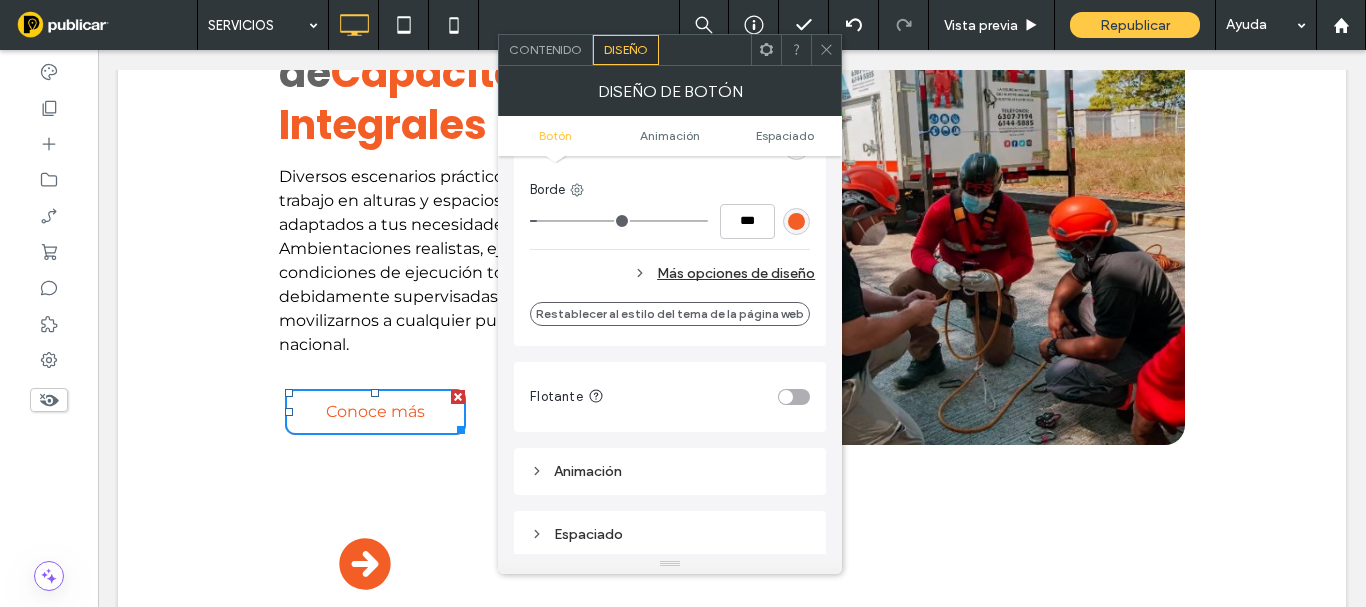 click on "Más opciones de diseño" at bounding box center (672, 273) 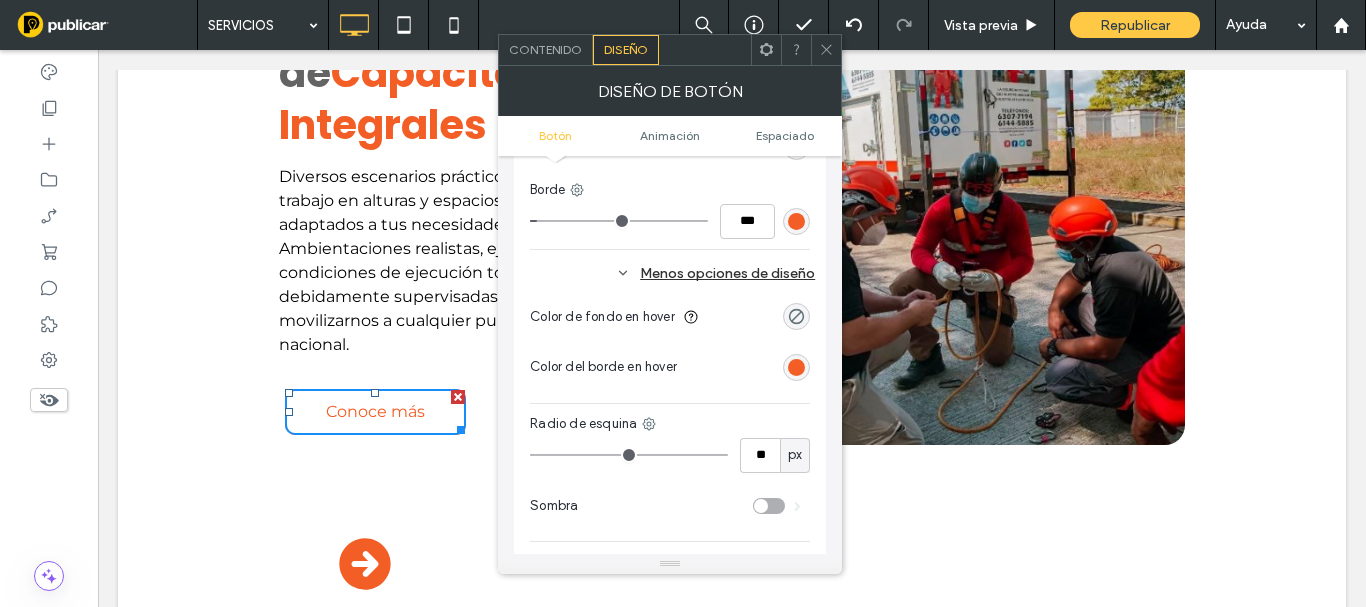 click at bounding box center (796, 367) 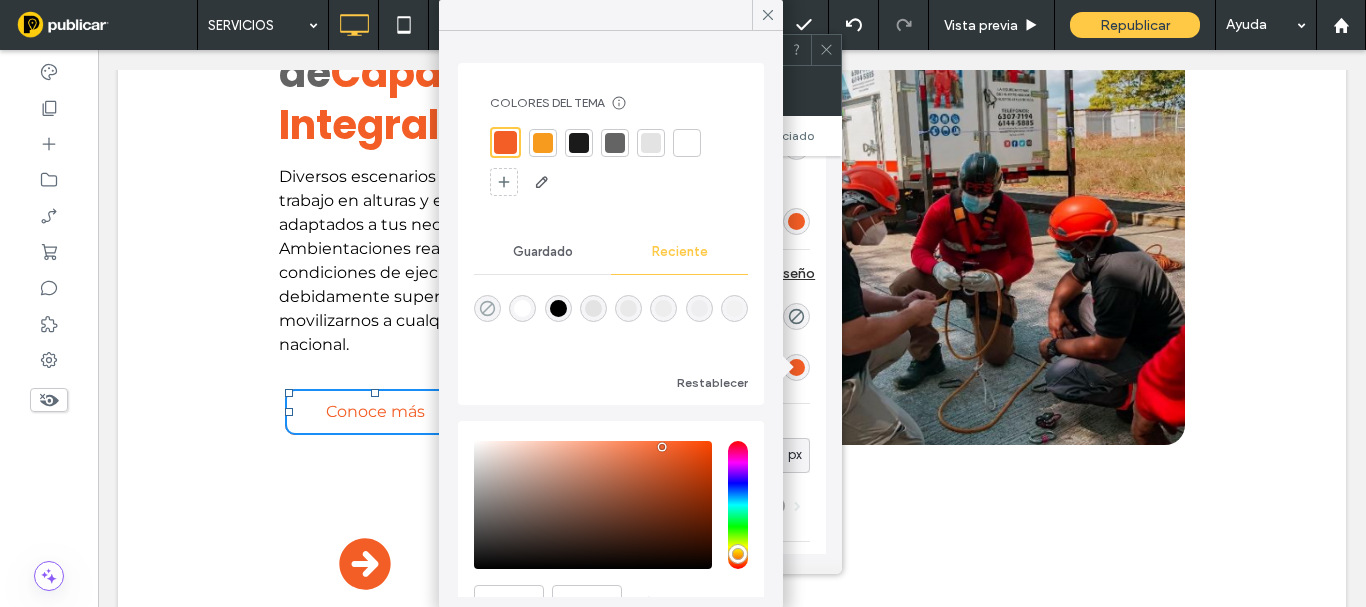 click 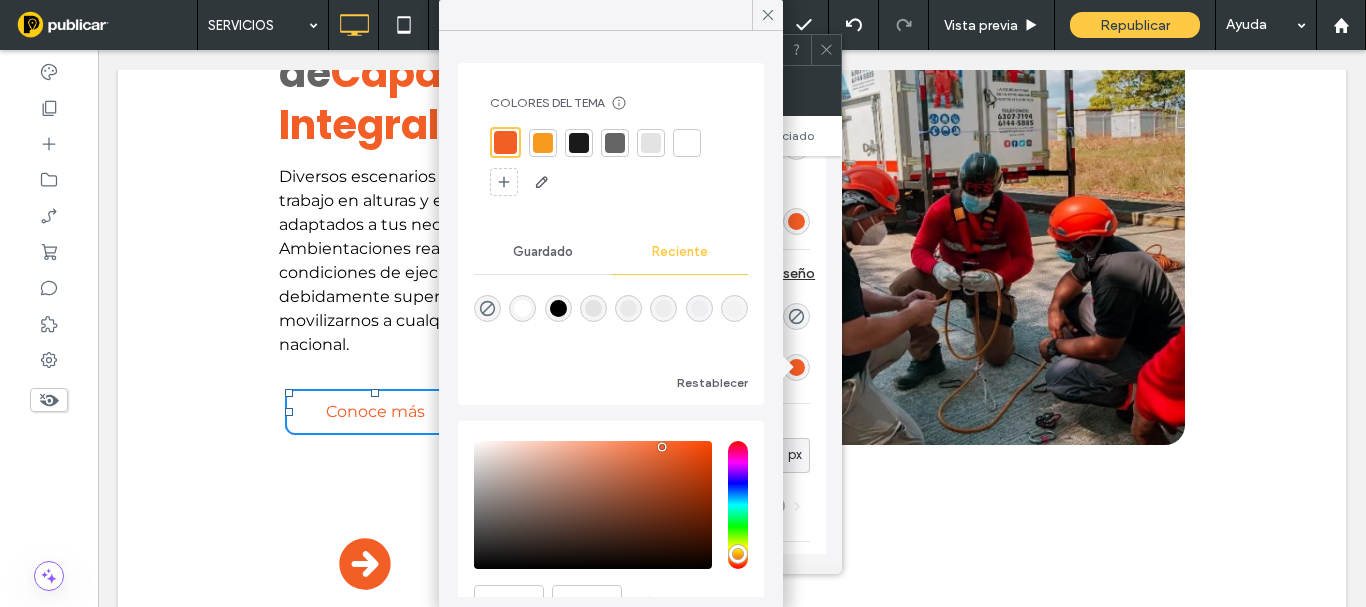 type on "*******" 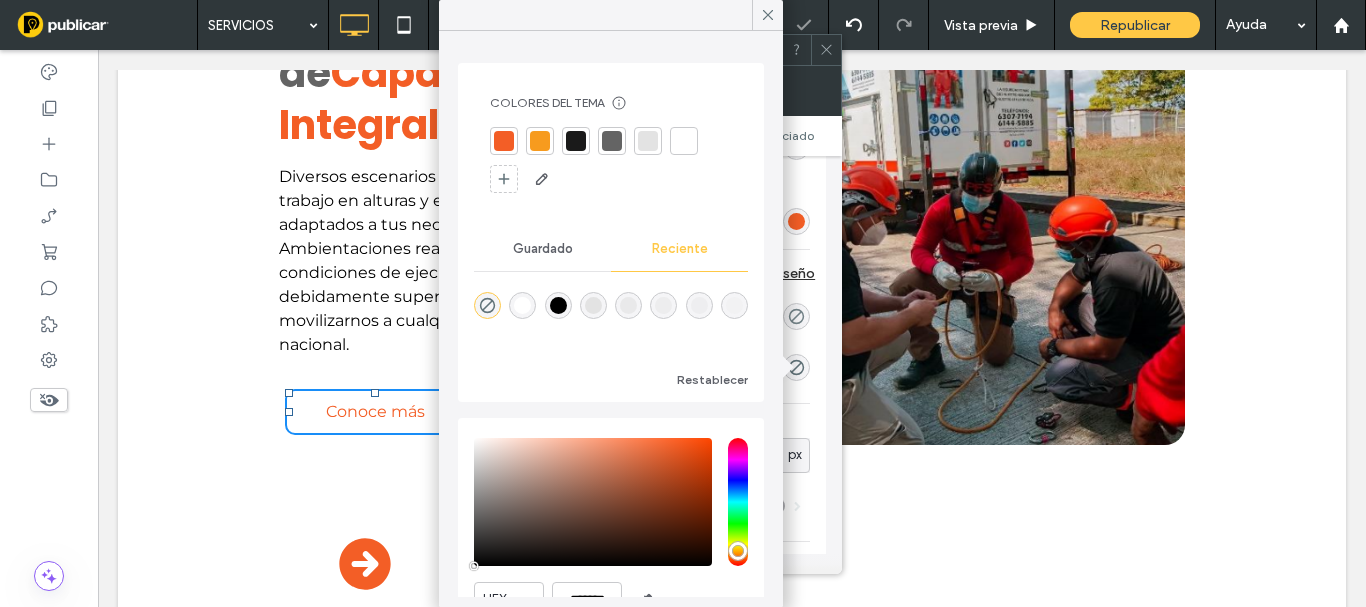 click at bounding box center (796, 316) 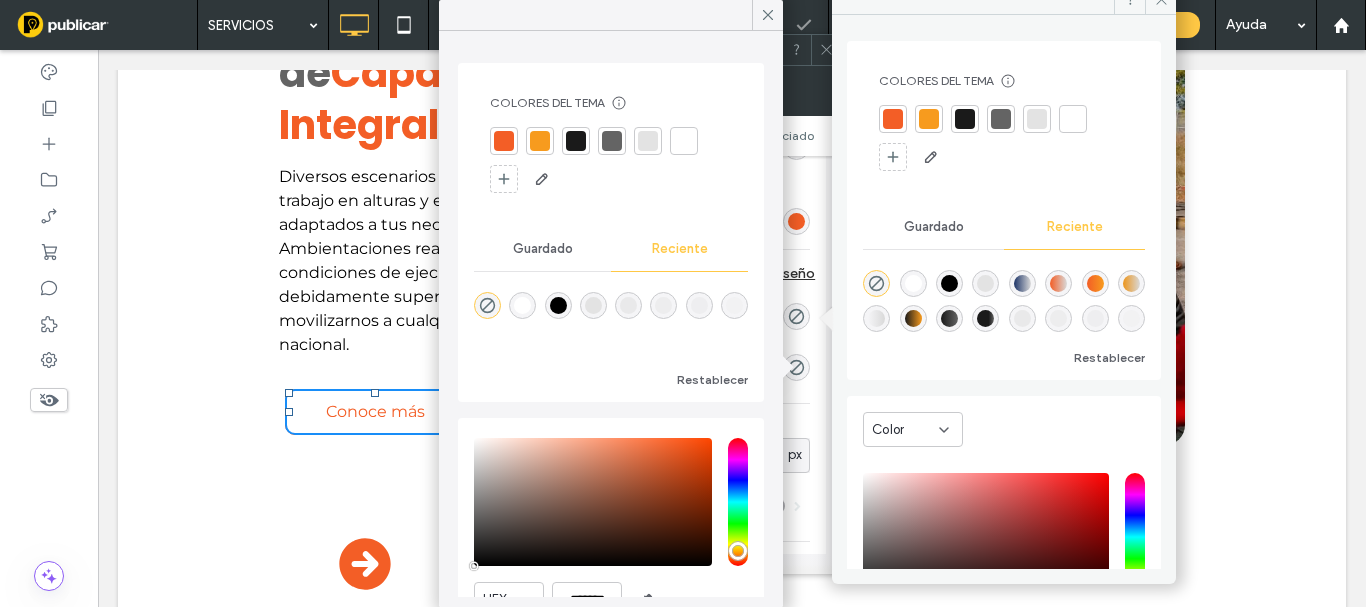 click at bounding box center (893, 119) 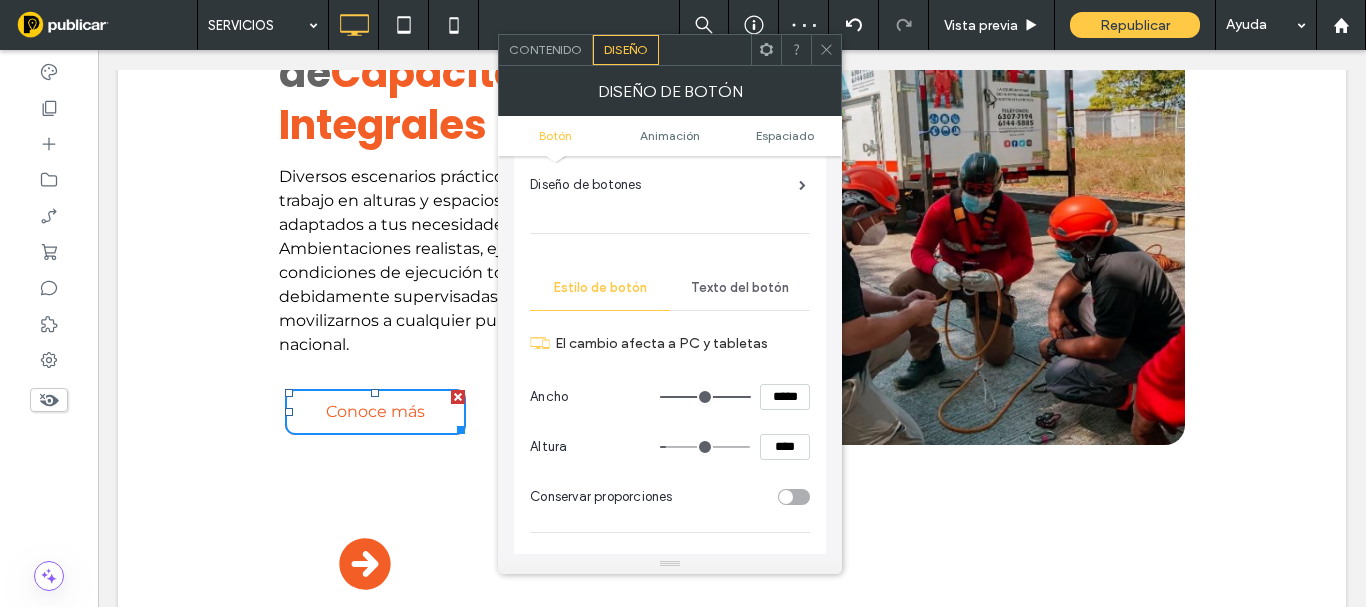 click on "Texto del botón" at bounding box center [740, 288] 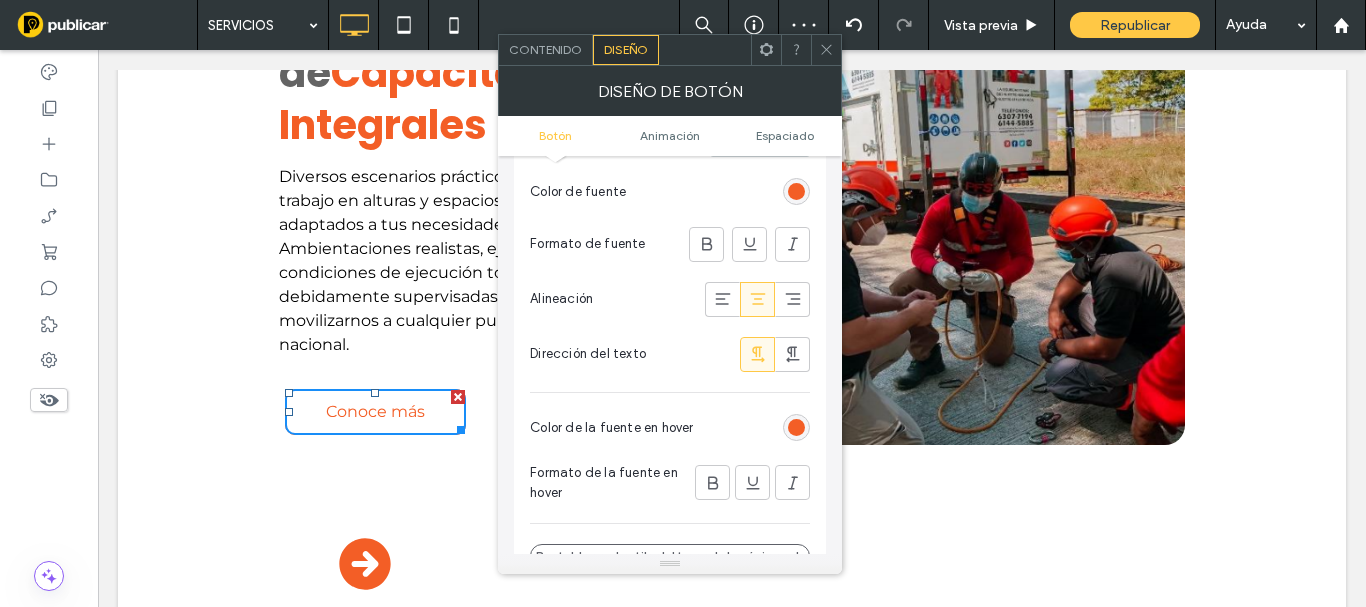 scroll, scrollTop: 500, scrollLeft: 0, axis: vertical 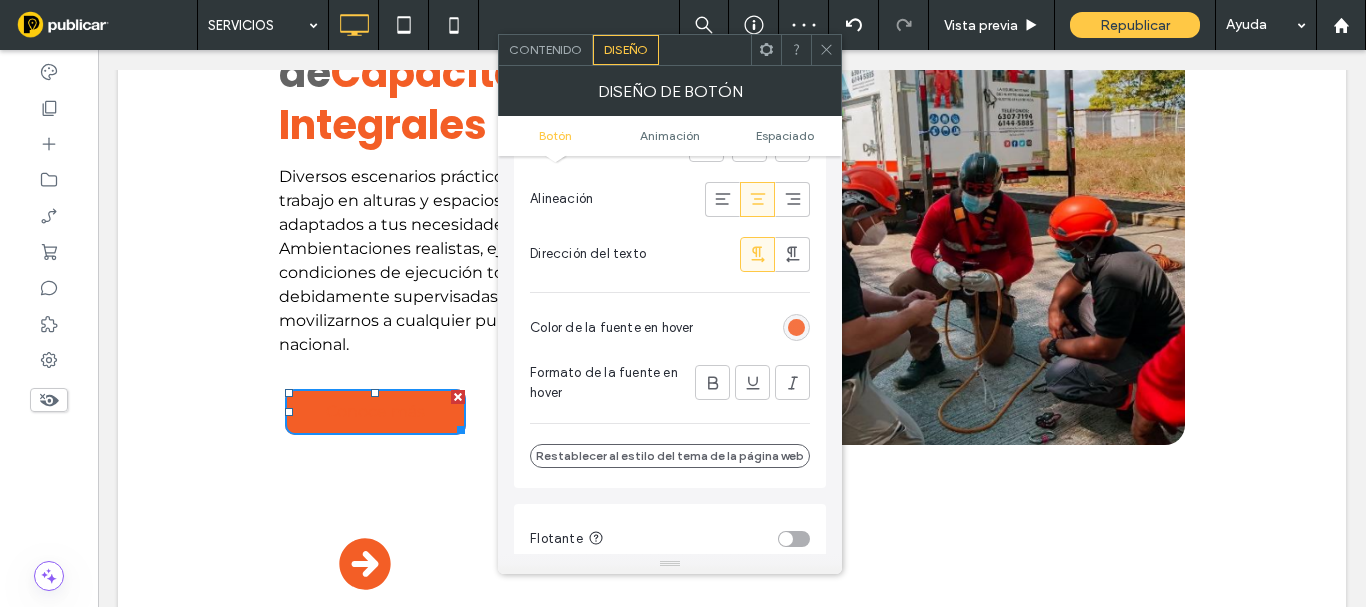 click at bounding box center (796, 327) 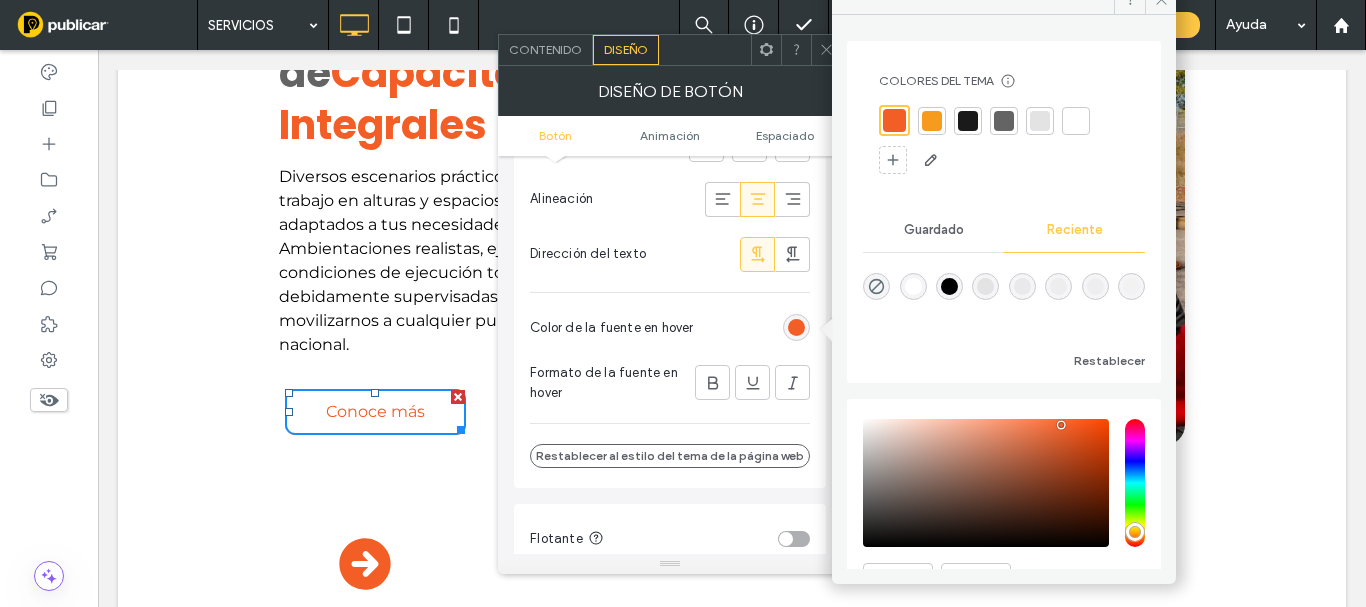 click at bounding box center [1040, 121] 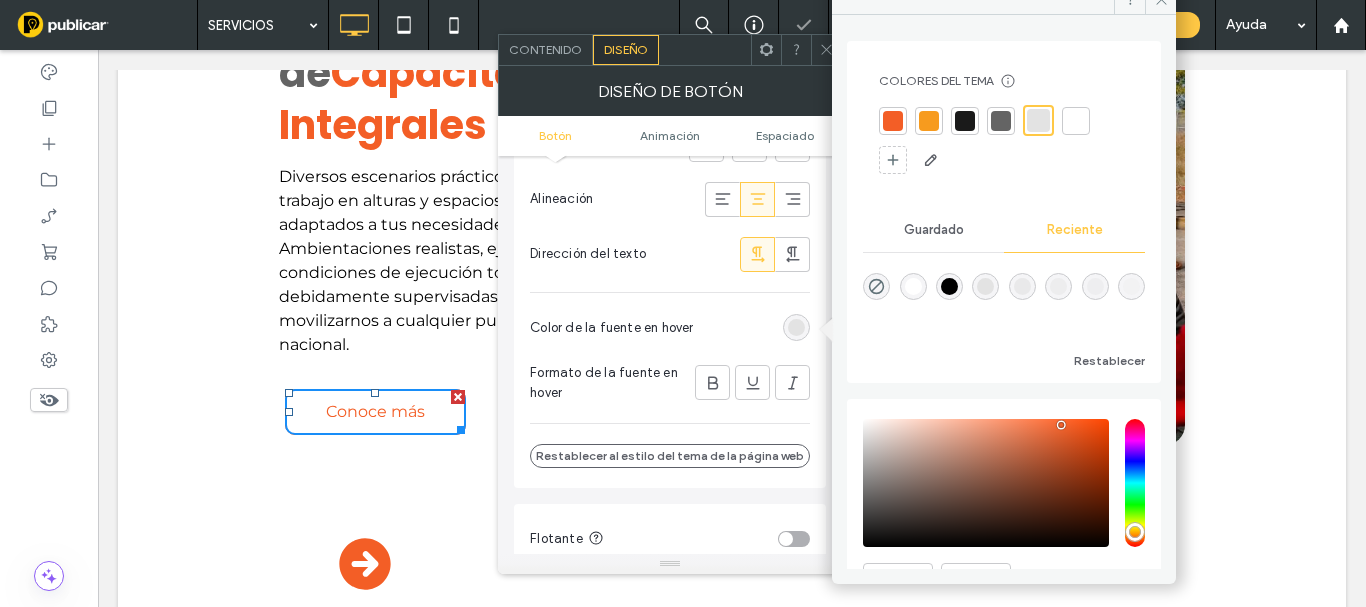 click 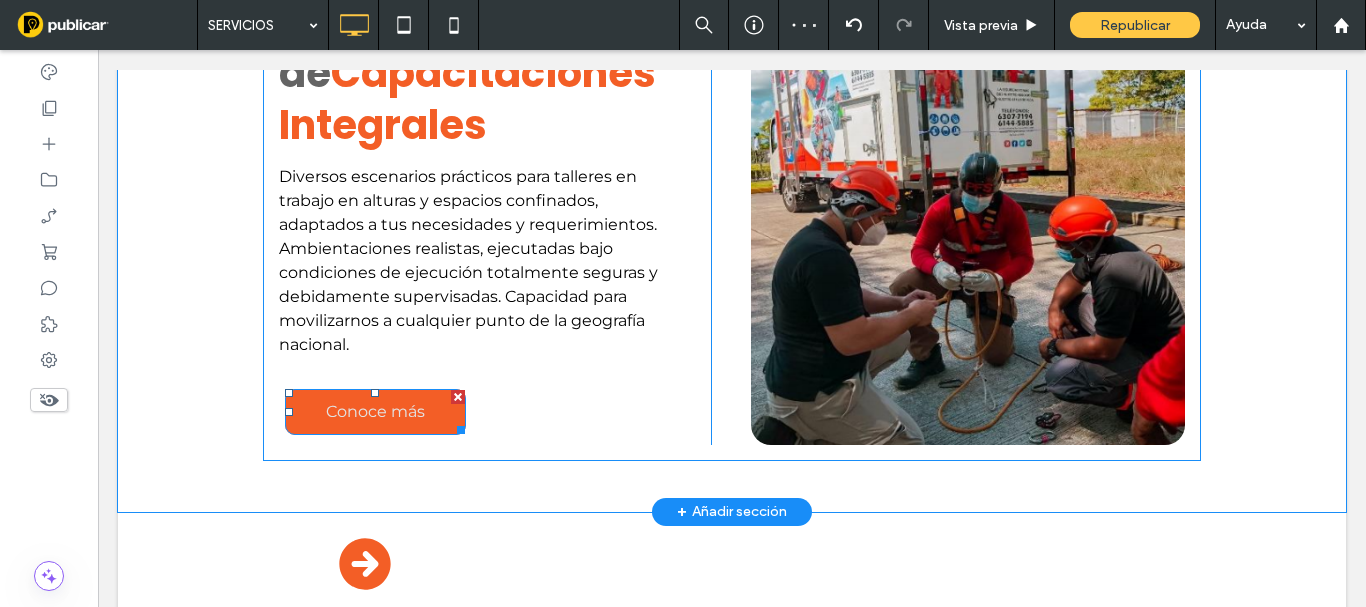click on "Conoce más" at bounding box center (375, 411) 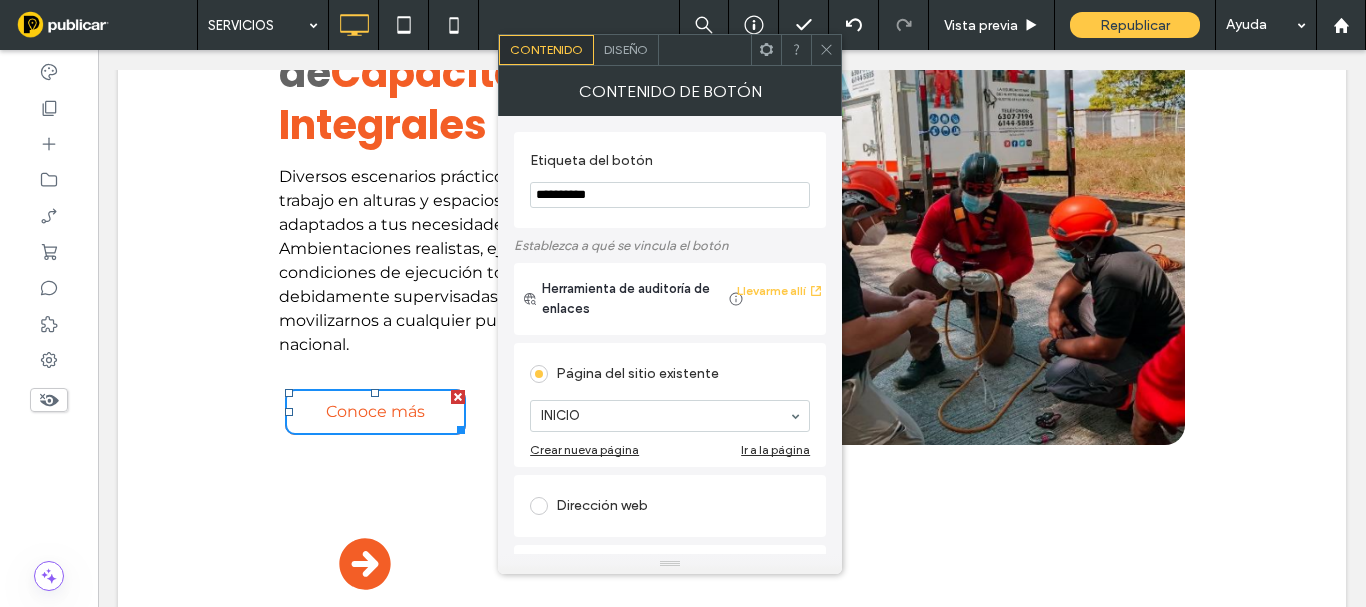 scroll, scrollTop: 334, scrollLeft: 0, axis: vertical 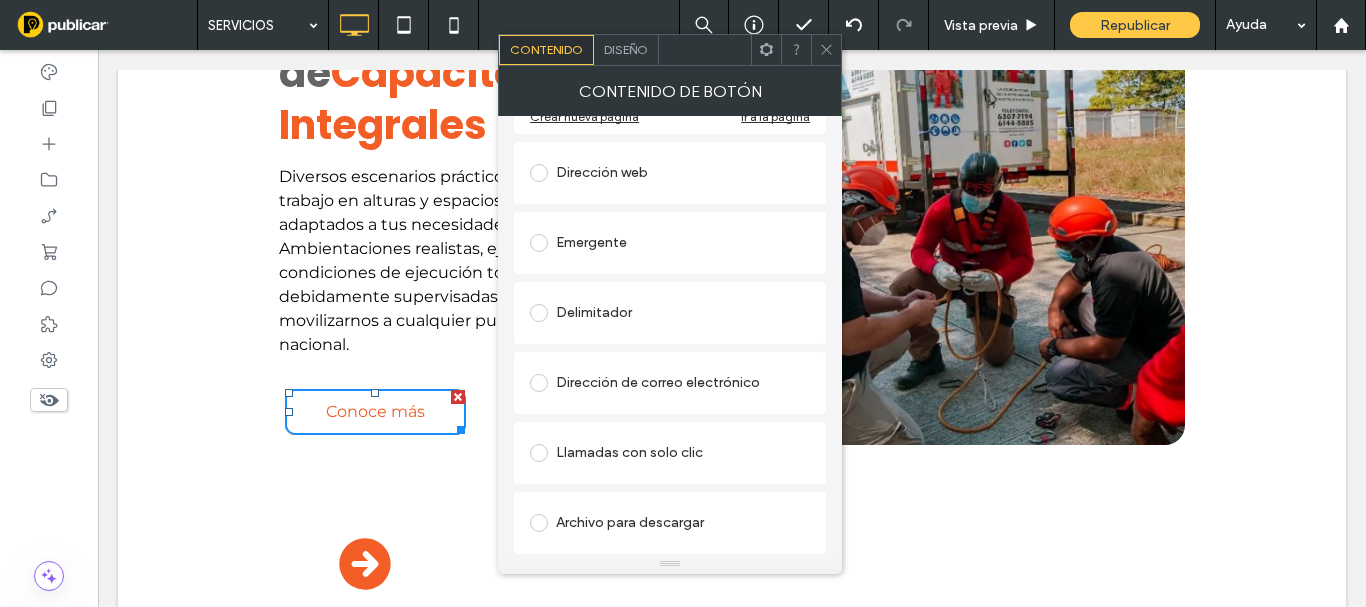 click at bounding box center [539, 523] 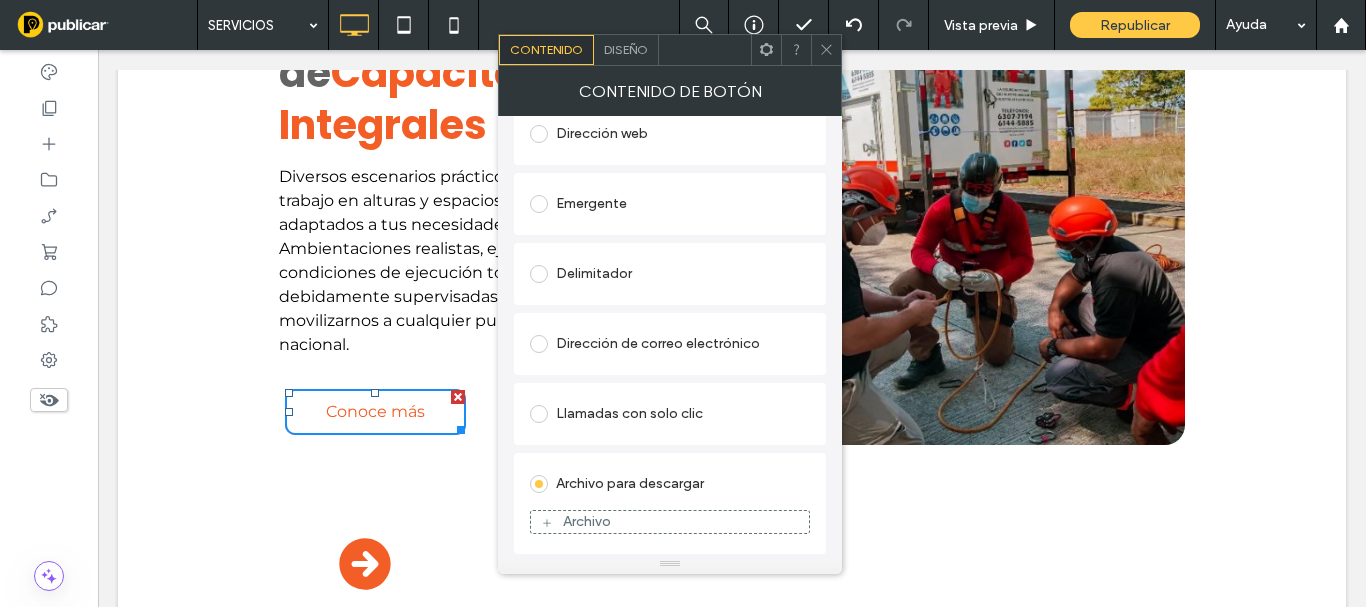 scroll, scrollTop: 311, scrollLeft: 0, axis: vertical 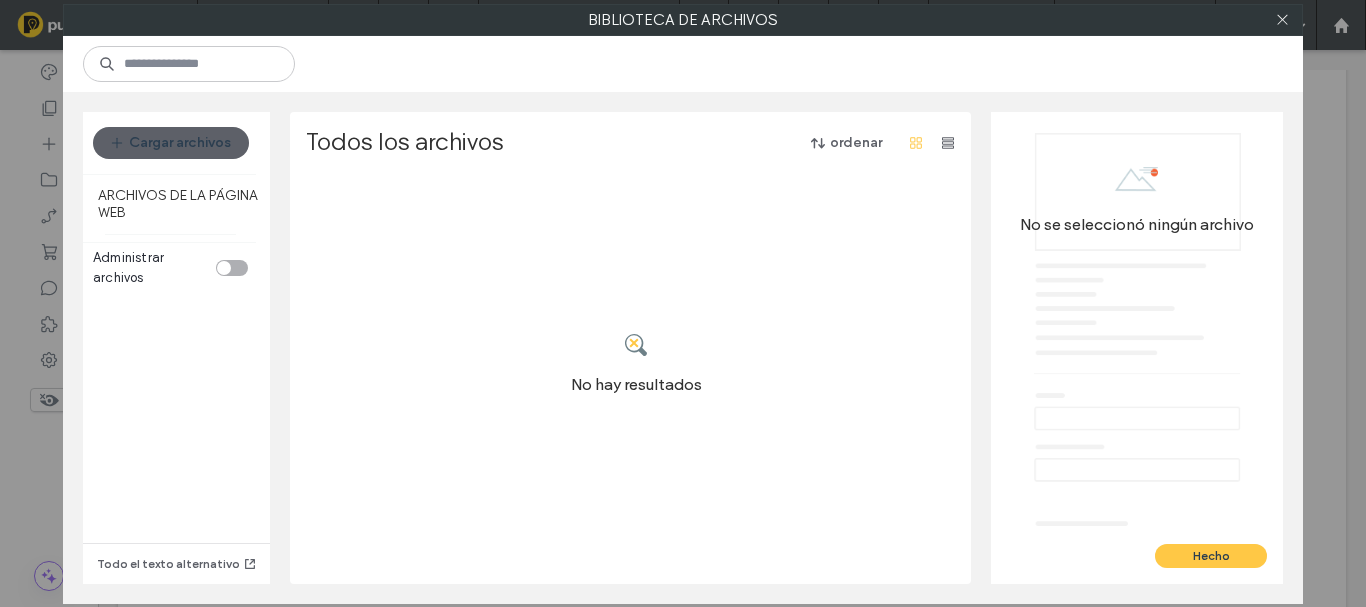 click on "Cargar archivos" at bounding box center [170, 143] 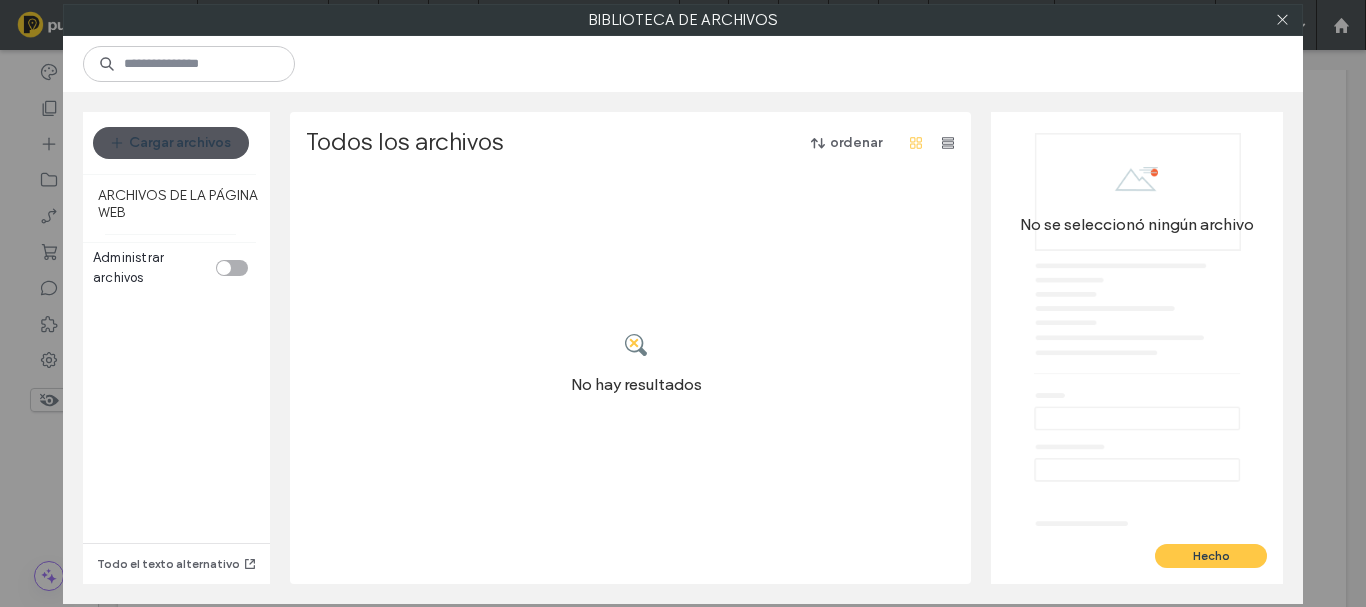 click on "Cargar archivos" at bounding box center [171, 143] 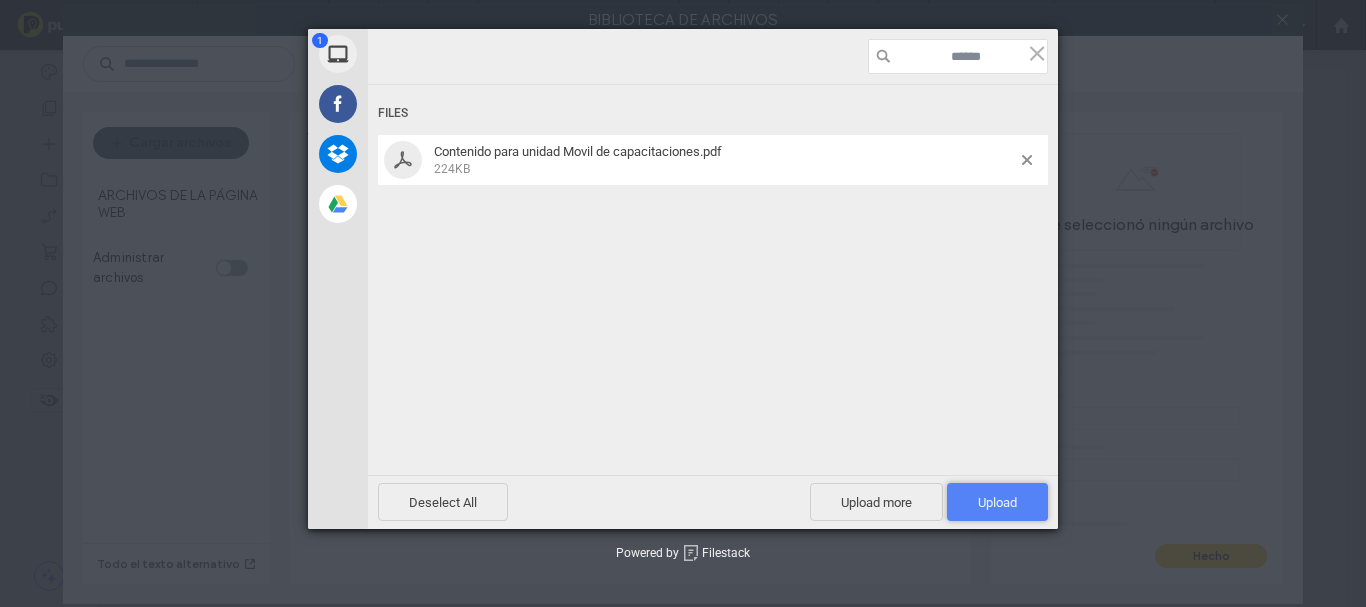 click on "Upload
1" at bounding box center (997, 502) 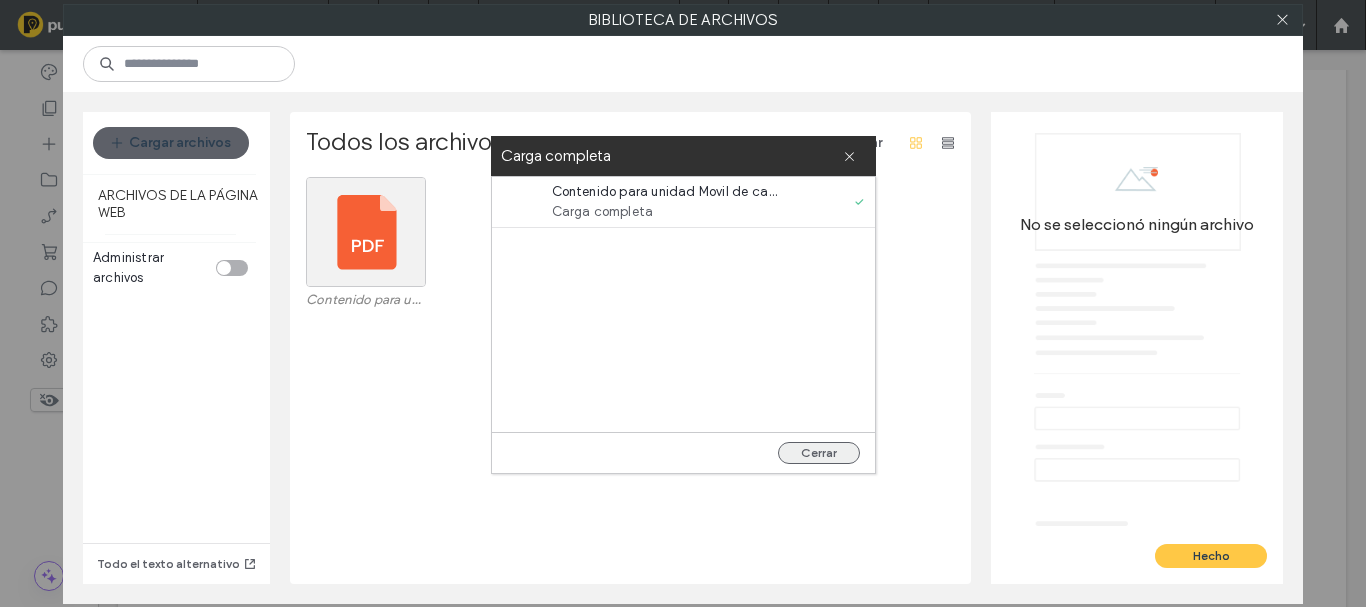 click on "Cerrar" at bounding box center (819, 453) 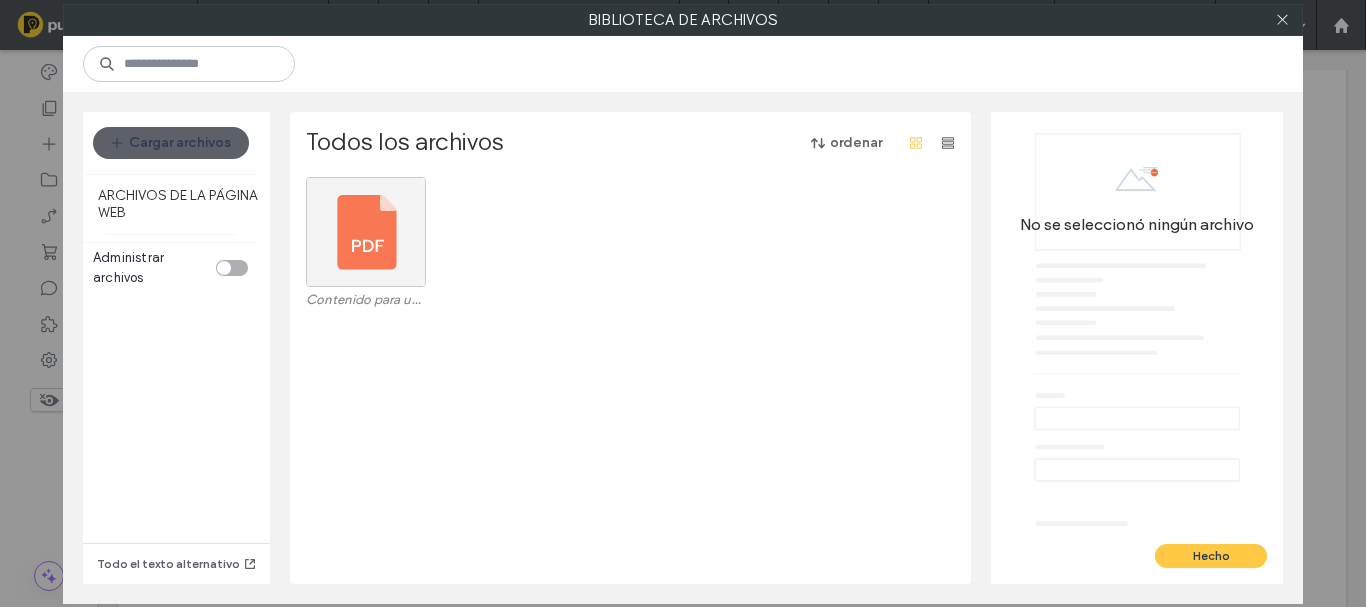 click at bounding box center [366, 232] 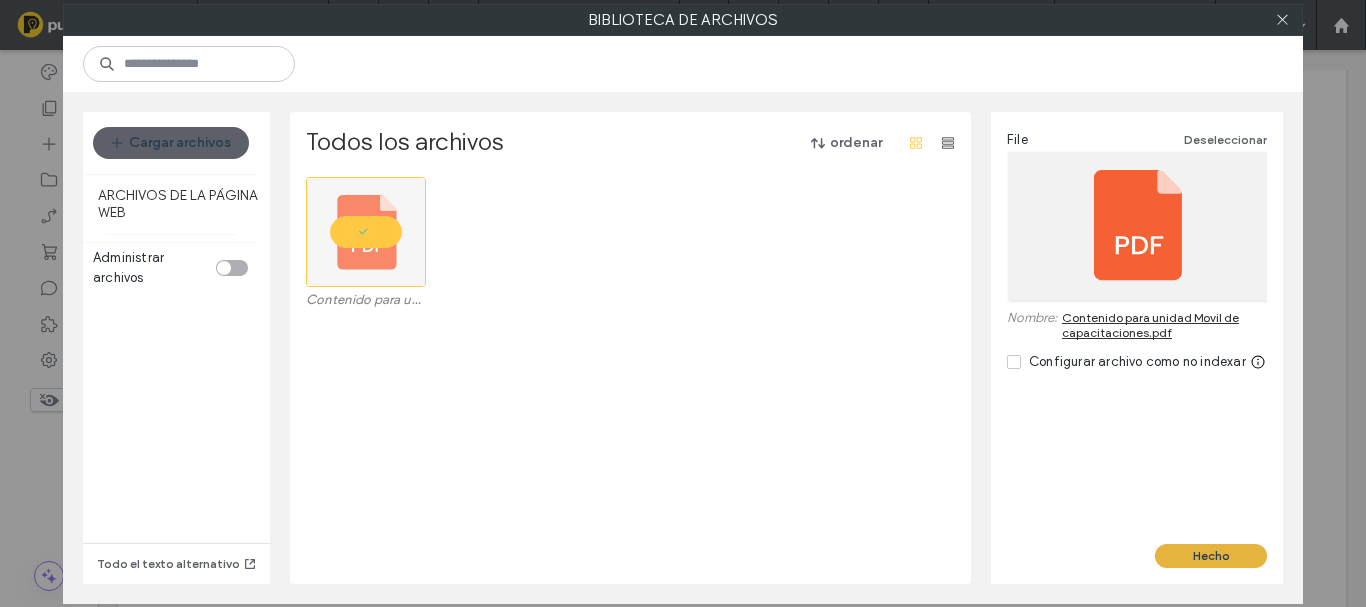 click on "Hecho" at bounding box center [1211, 556] 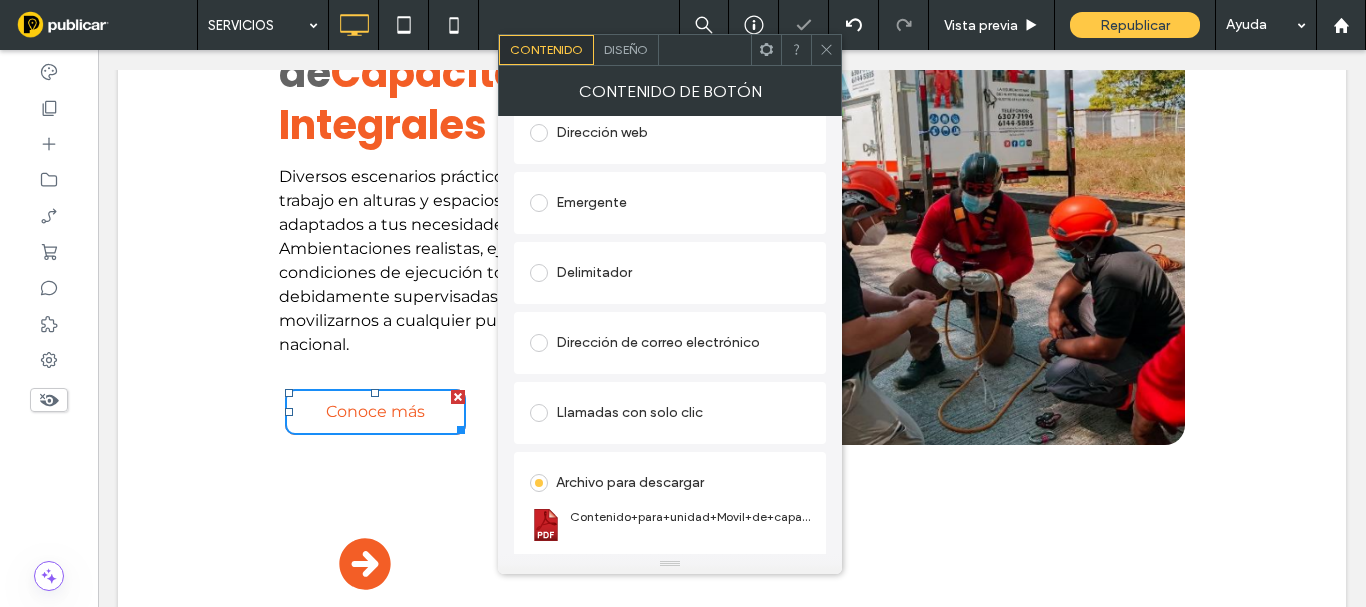 click 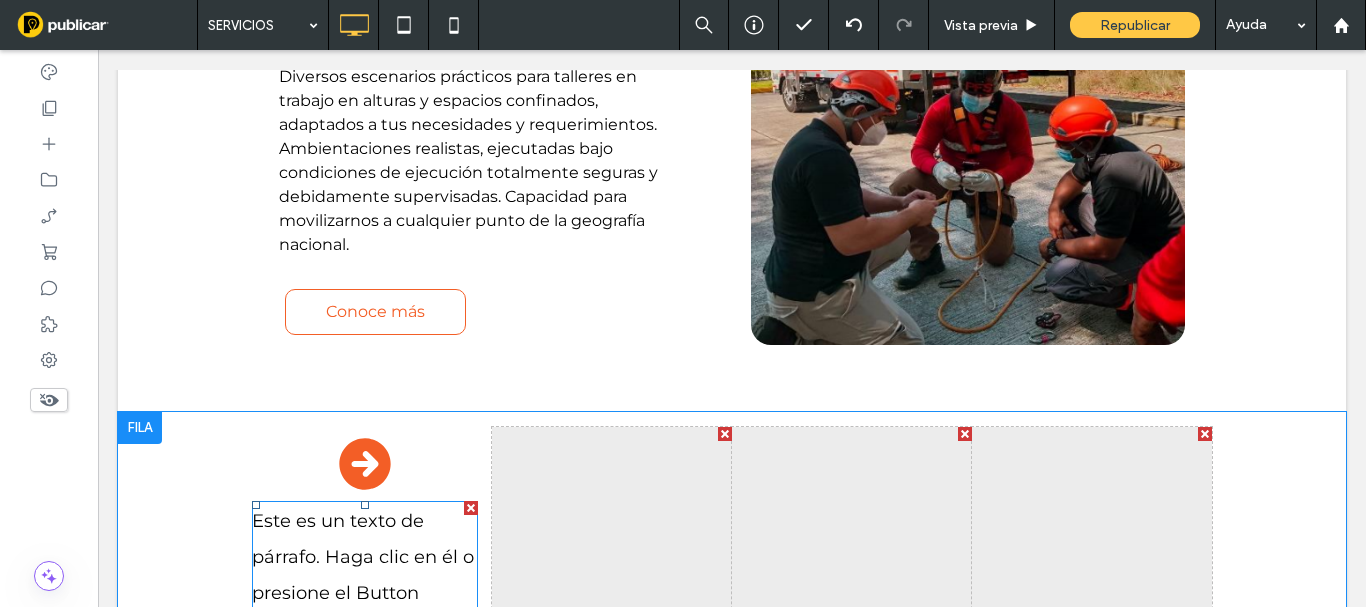 scroll, scrollTop: 4231, scrollLeft: 0, axis: vertical 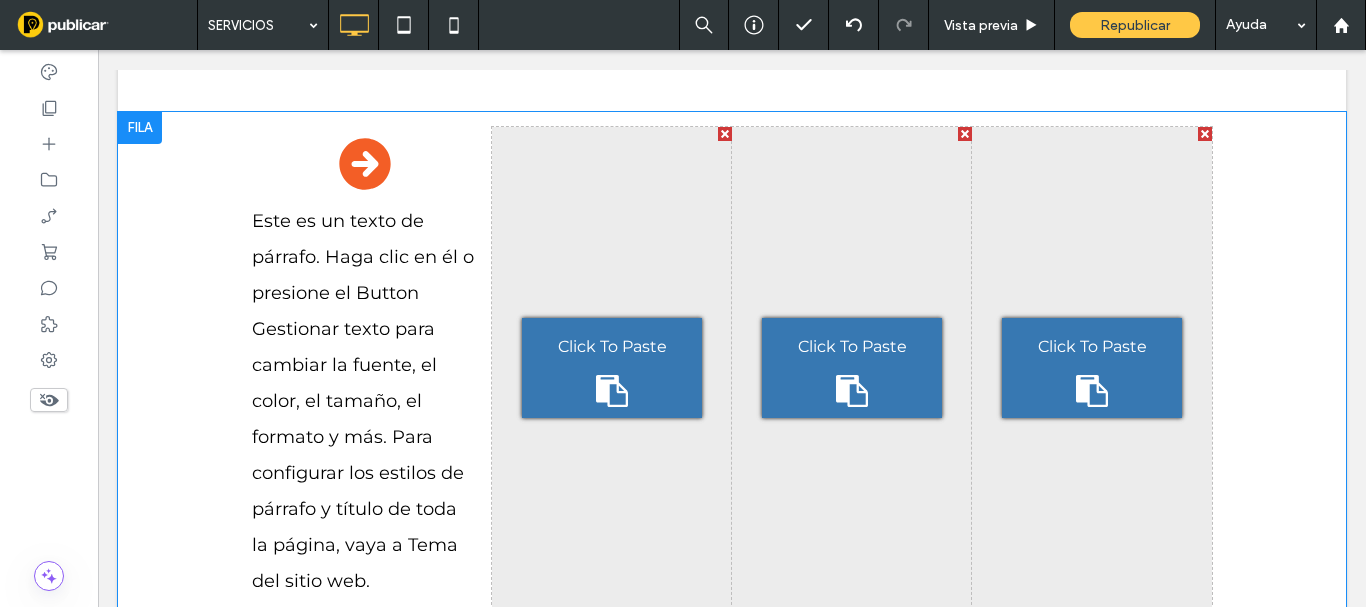 click at bounding box center [140, 128] 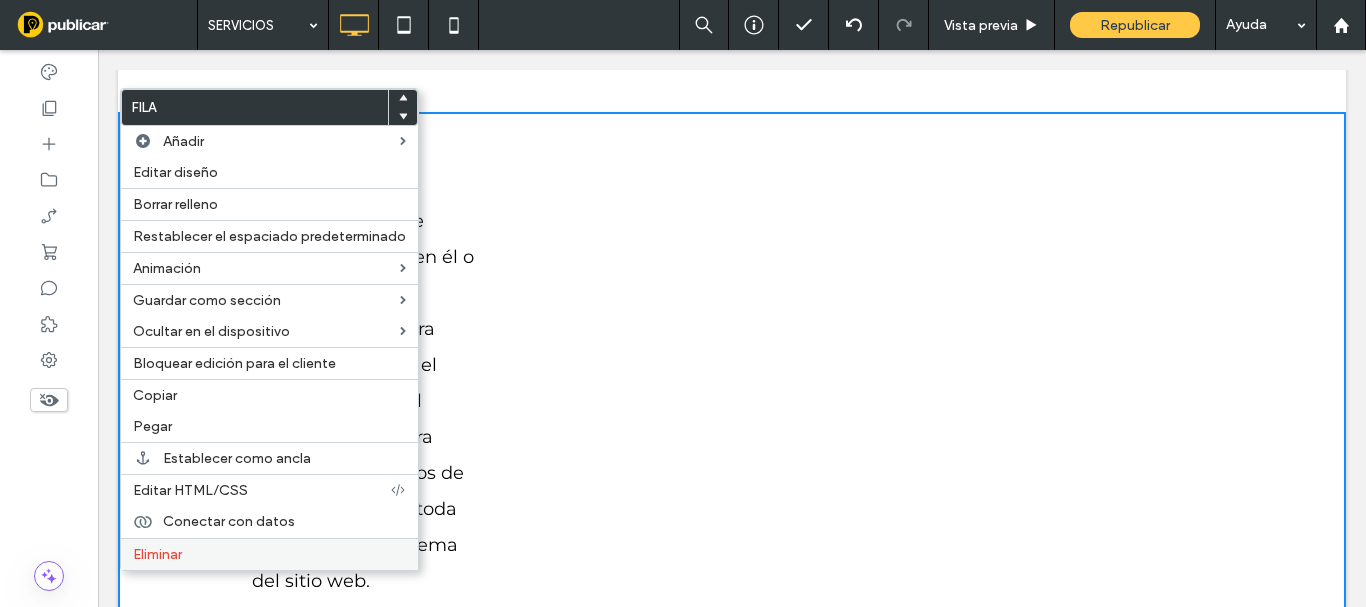 click on "Eliminar" at bounding box center (269, 554) 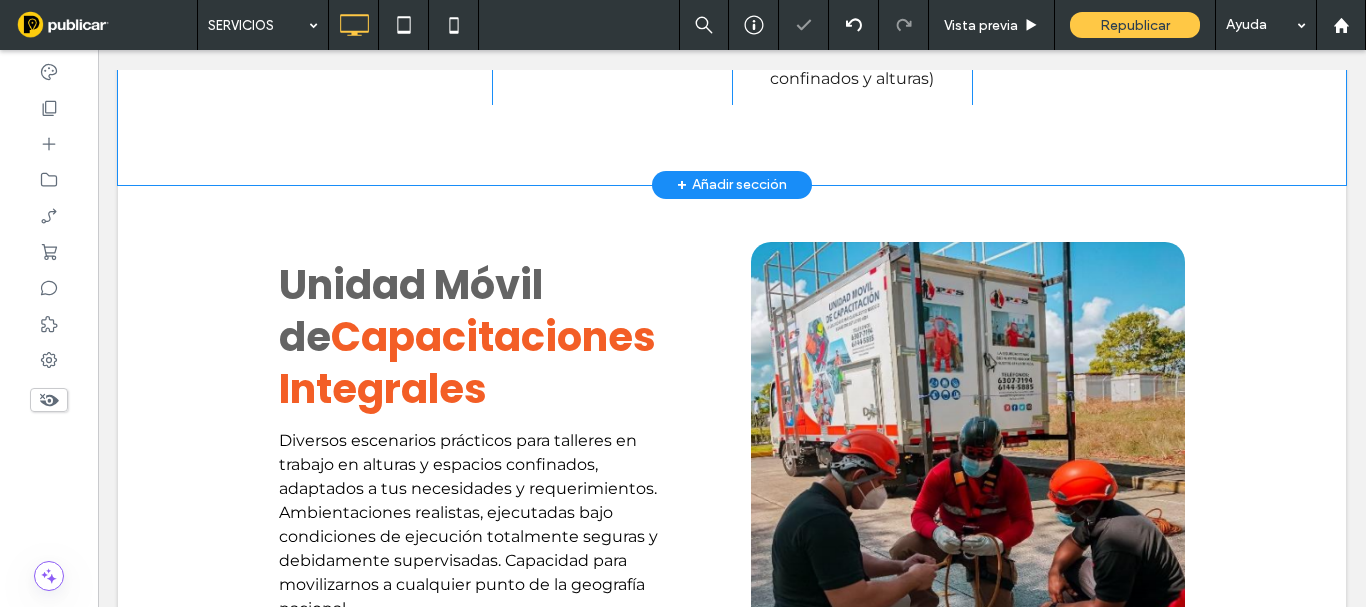 scroll, scrollTop: 3267, scrollLeft: 0, axis: vertical 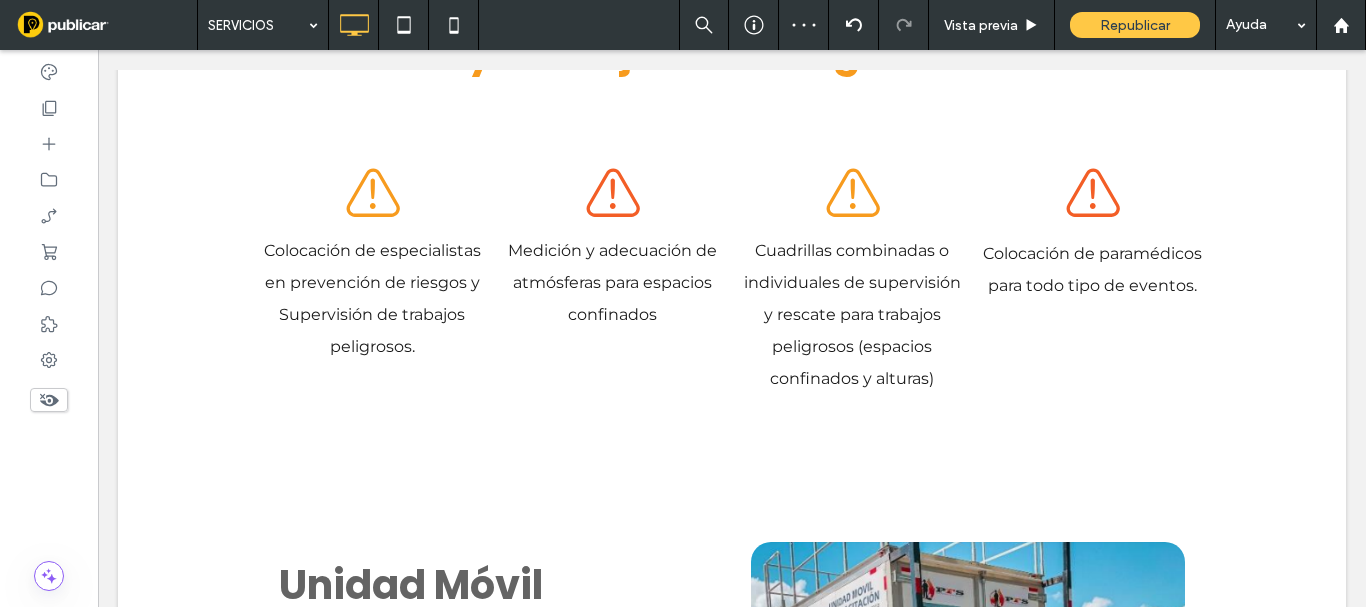 click on "Republicar" at bounding box center (1135, 25) 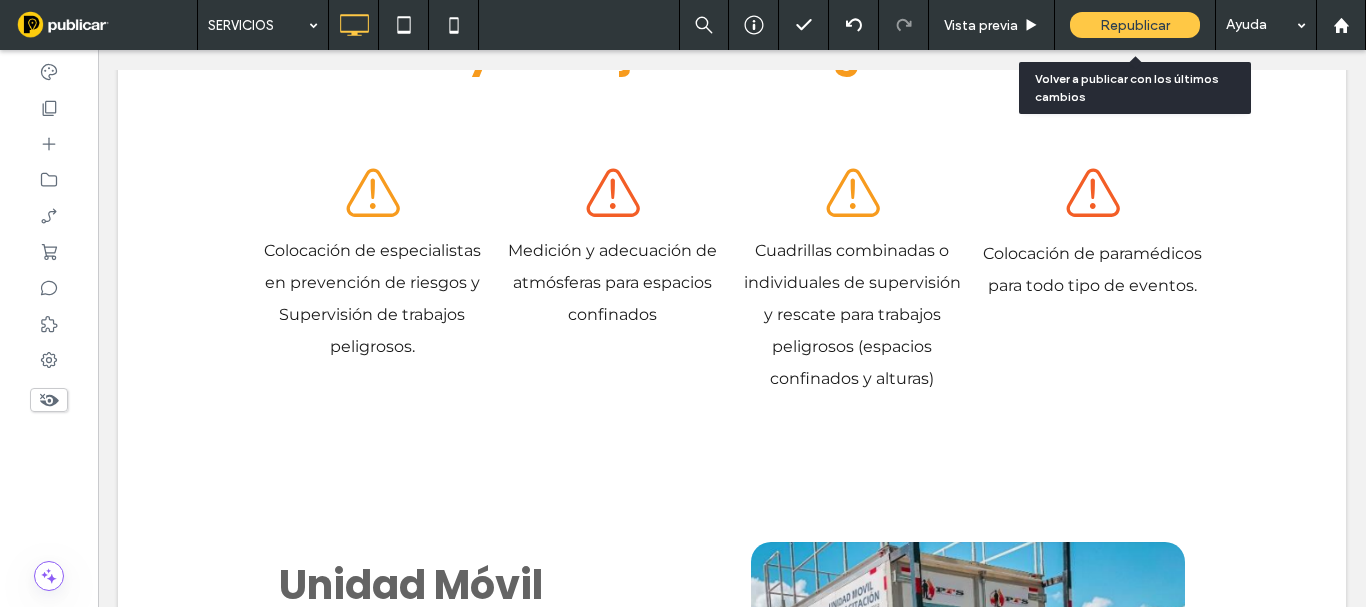 click on "Republicar" at bounding box center [1135, 25] 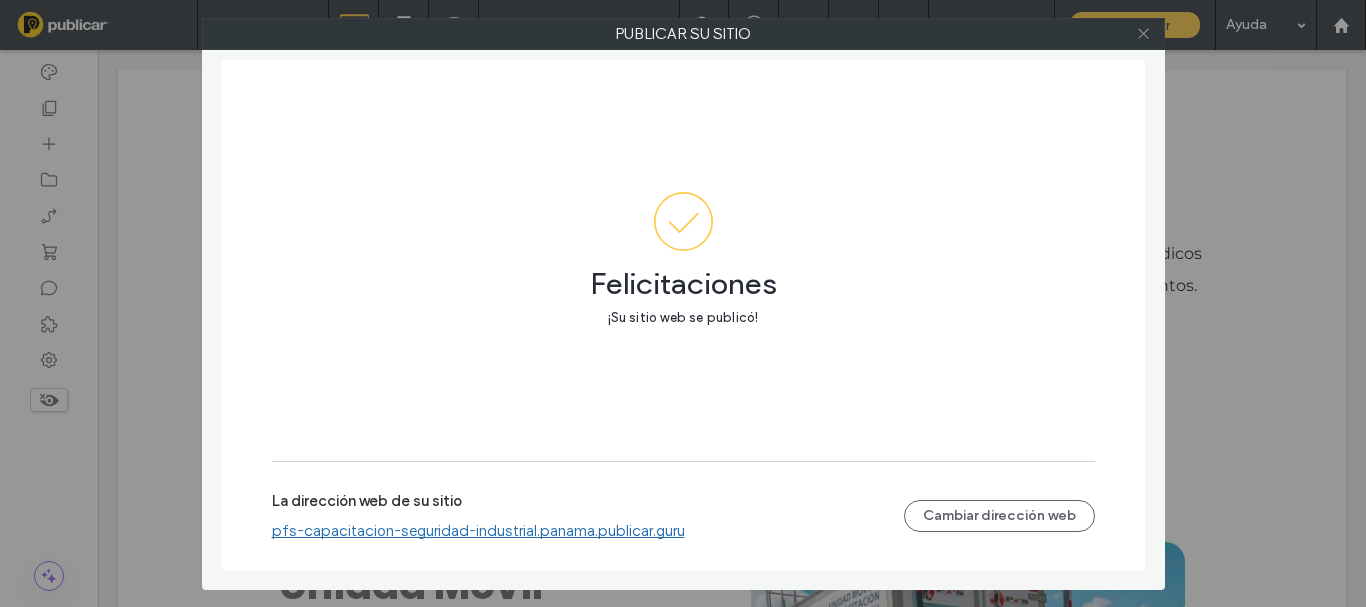 click at bounding box center [1143, 34] 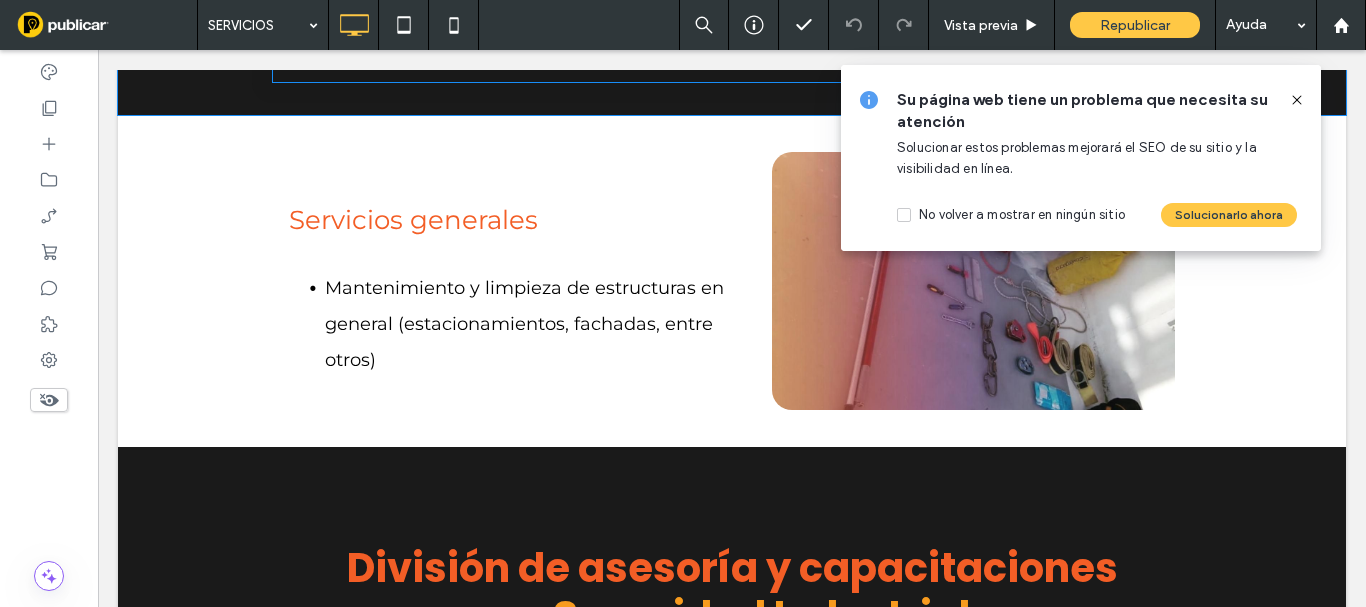 scroll, scrollTop: 1467, scrollLeft: 0, axis: vertical 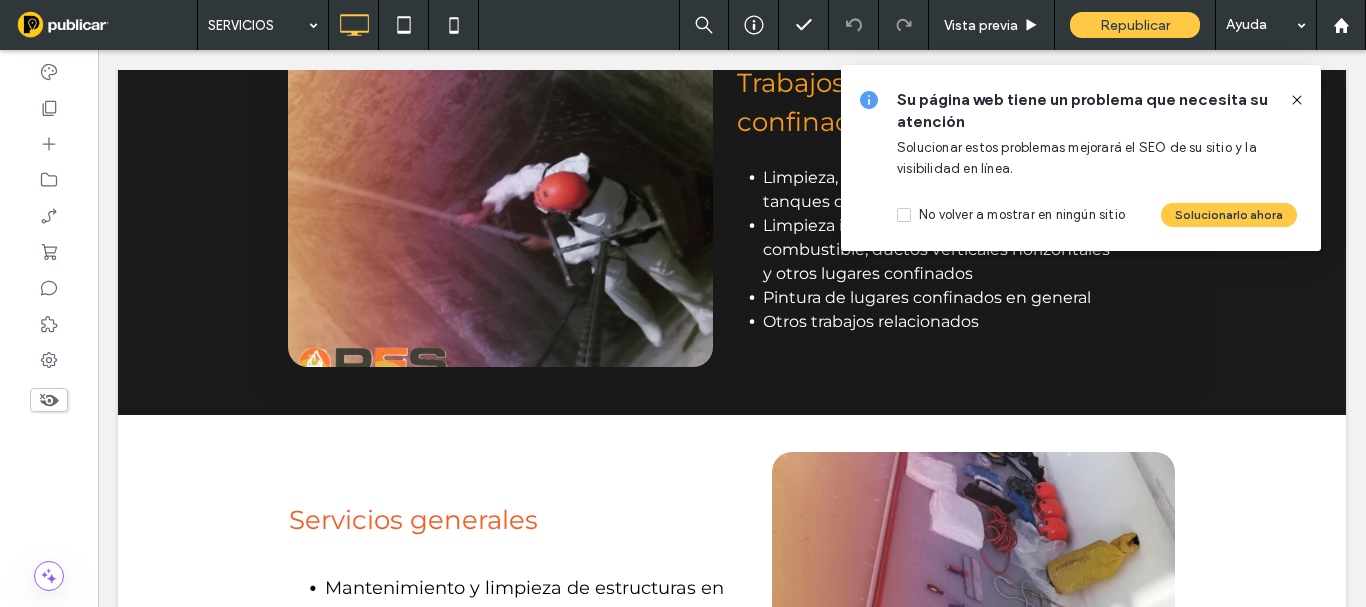 click 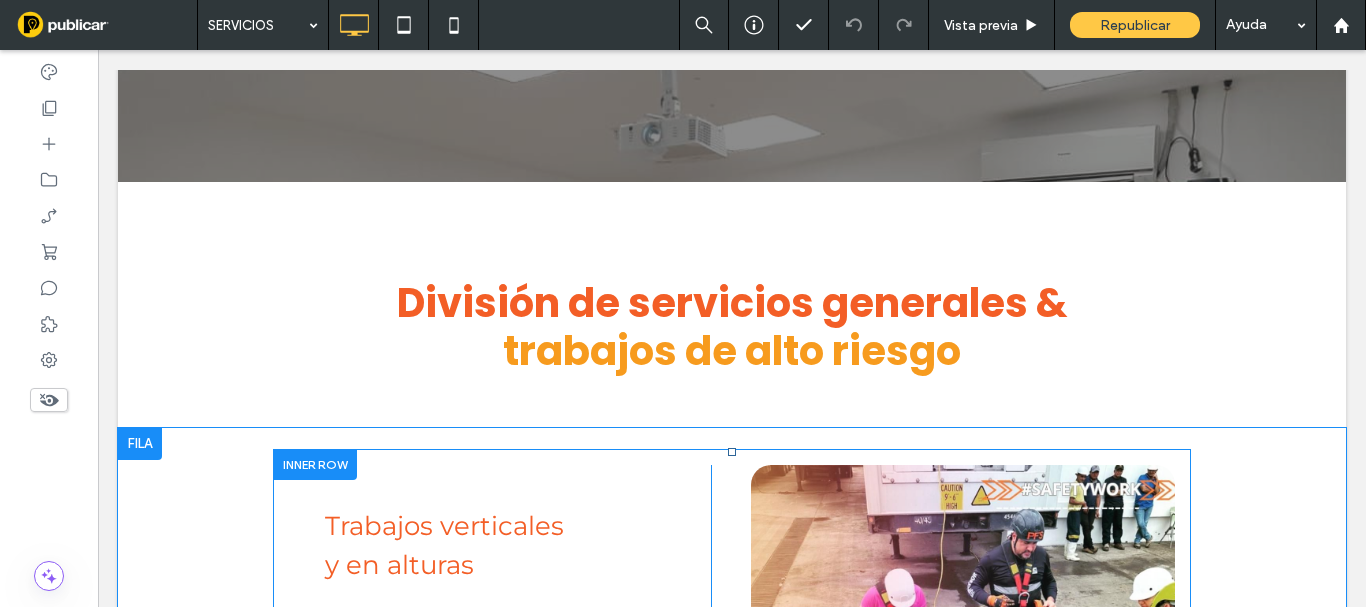scroll, scrollTop: 800, scrollLeft: 0, axis: vertical 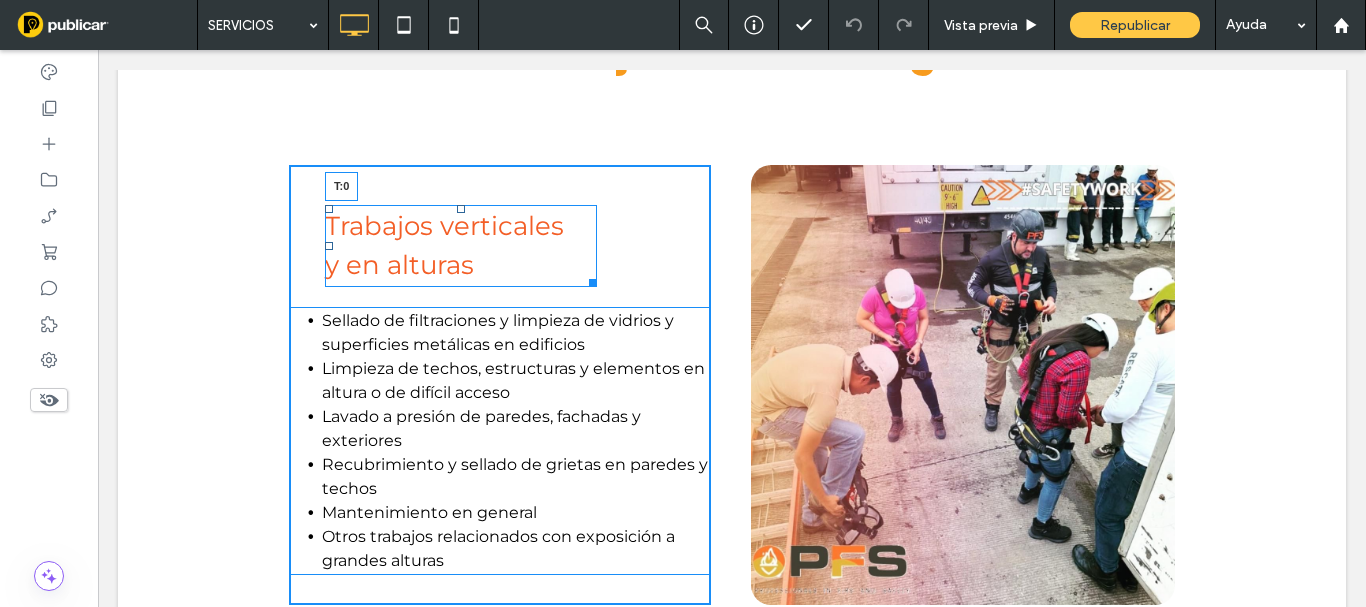 drag, startPoint x: 453, startPoint y: 208, endPoint x: 526, endPoint y: 310, distance: 125.43126 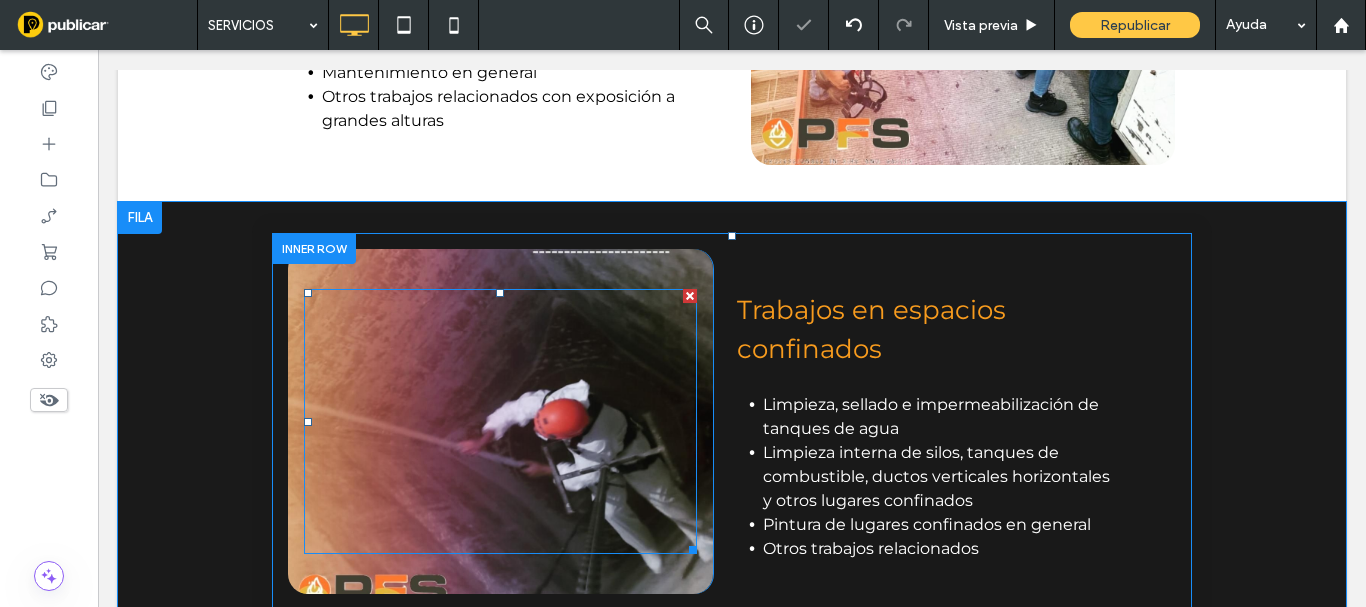 scroll, scrollTop: 1400, scrollLeft: 0, axis: vertical 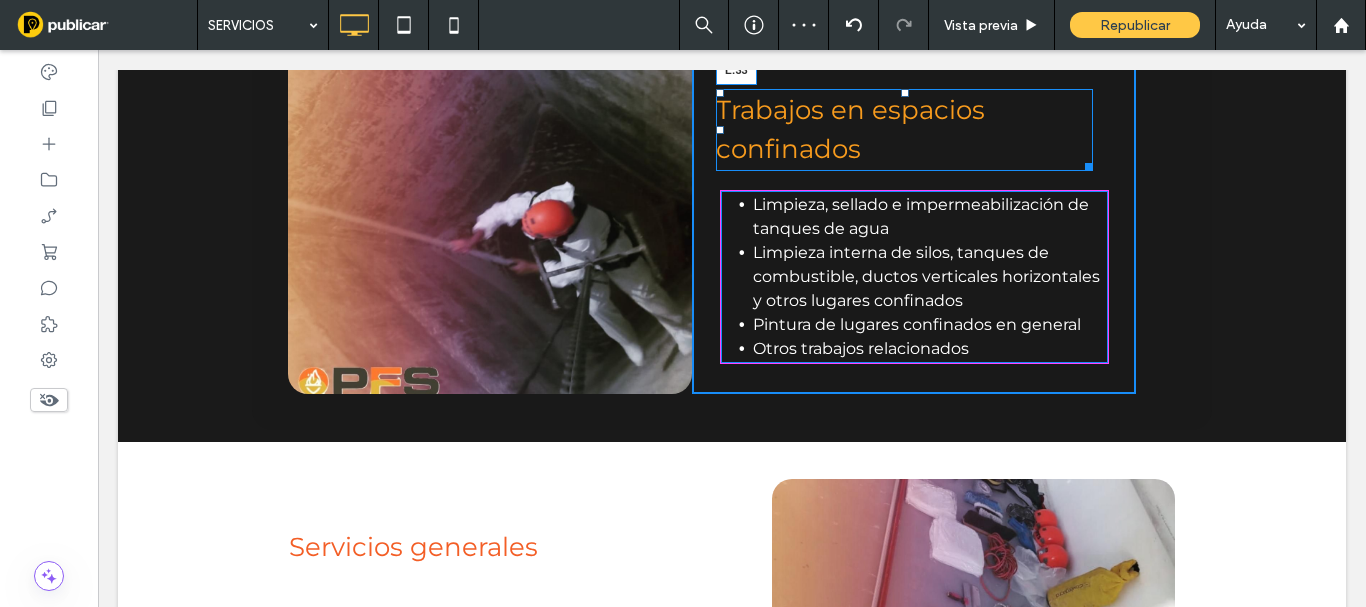 click on "Trabajos en espacios confinados
L:33" at bounding box center [904, 130] 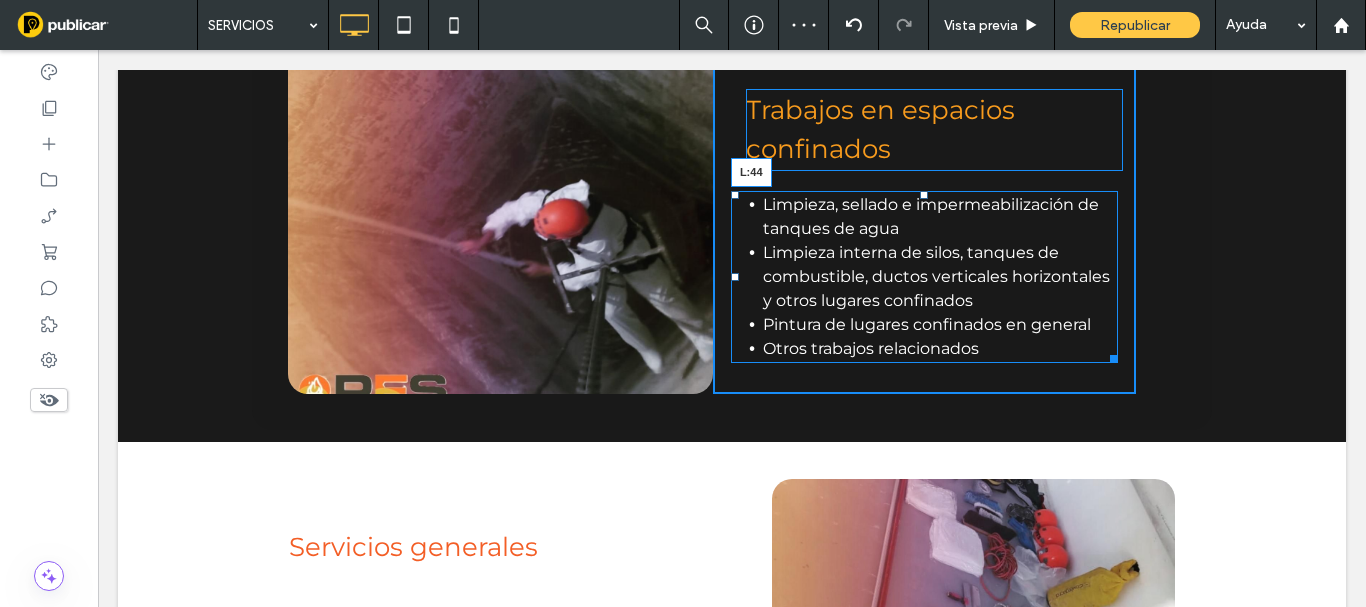 drag, startPoint x: 728, startPoint y: 278, endPoint x: 849, endPoint y: 323, distance: 129.09686 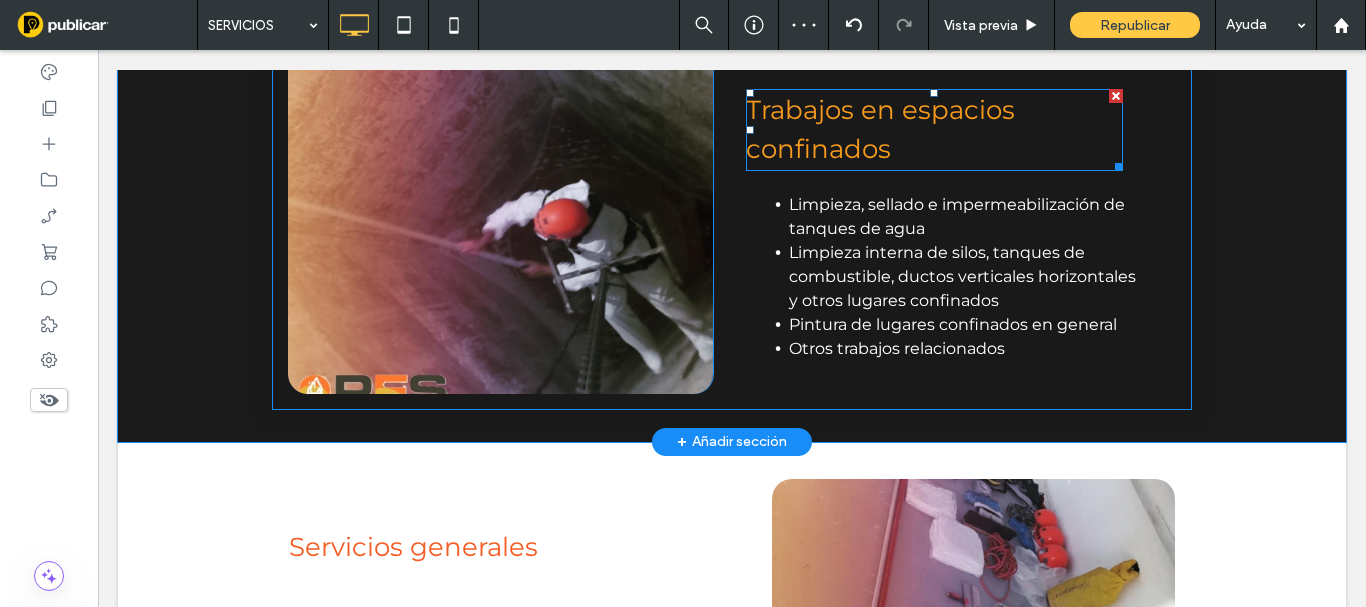 scroll, scrollTop: 1200, scrollLeft: 0, axis: vertical 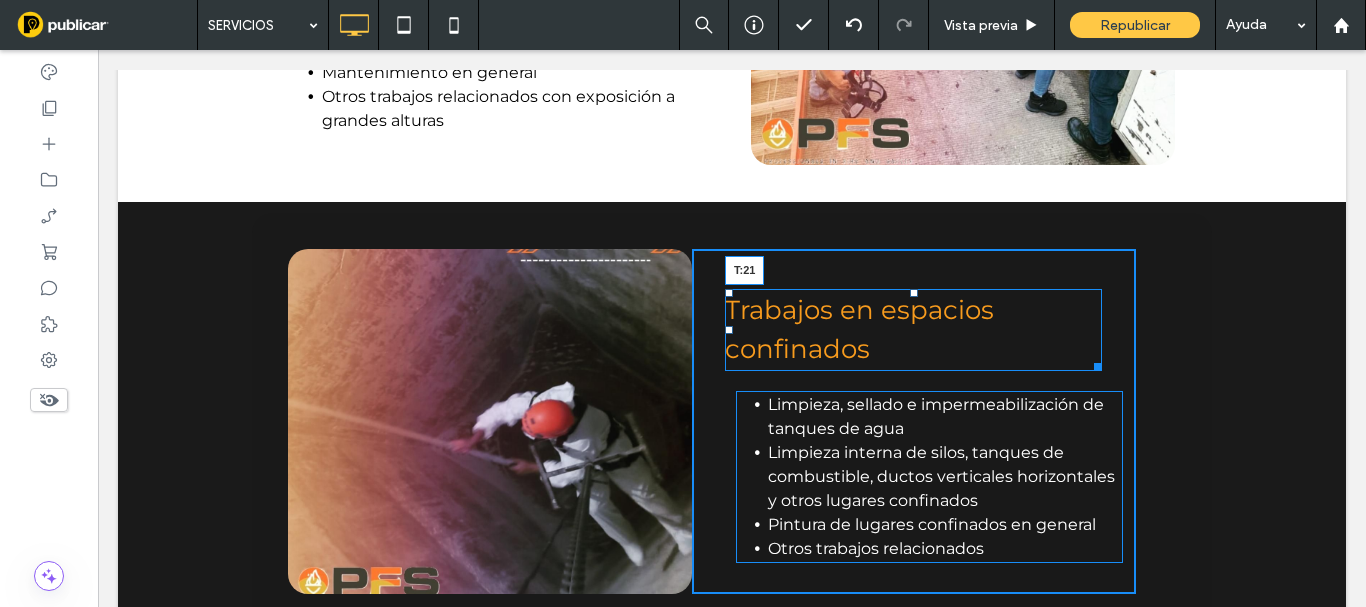 drag, startPoint x: 925, startPoint y: 291, endPoint x: 924, endPoint y: 273, distance: 18.027756 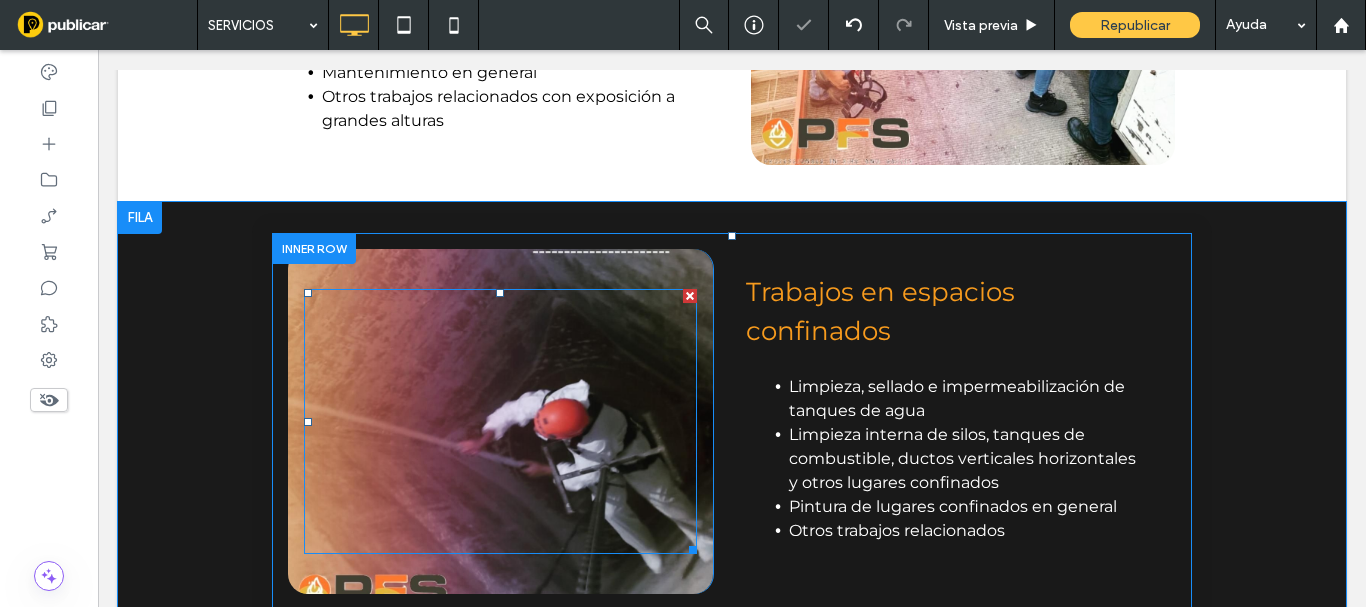 scroll, scrollTop: 1300, scrollLeft: 0, axis: vertical 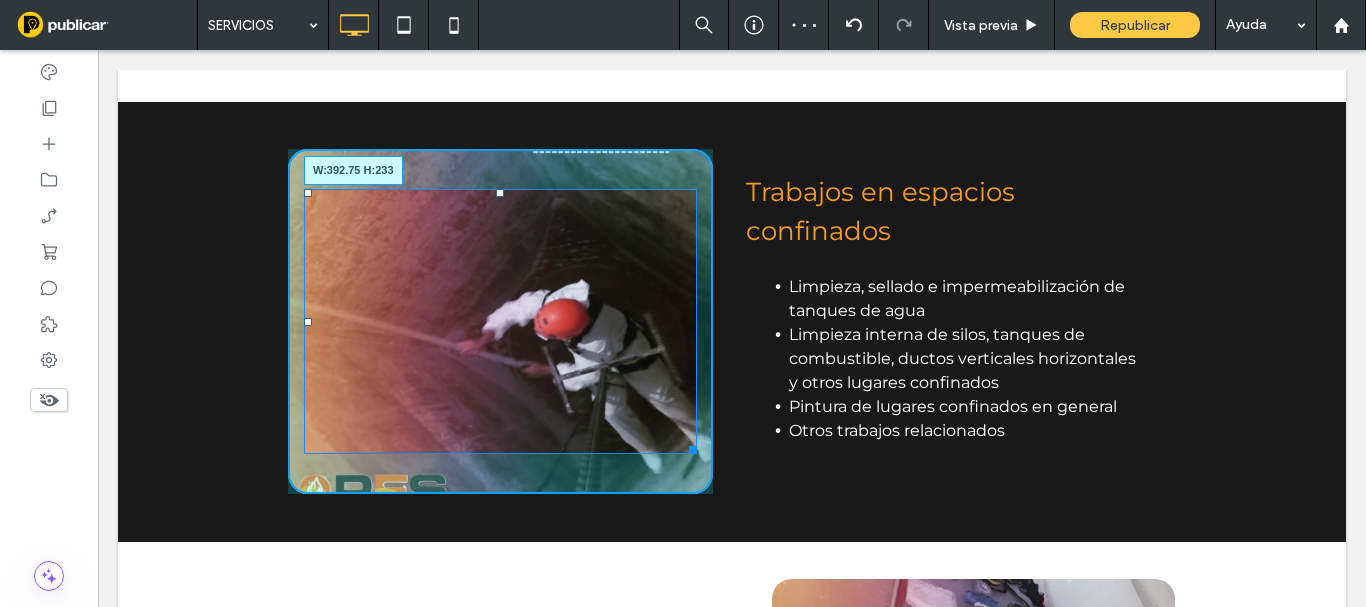 drag, startPoint x: 677, startPoint y: 446, endPoint x: 681, endPoint y: 412, distance: 34.234486 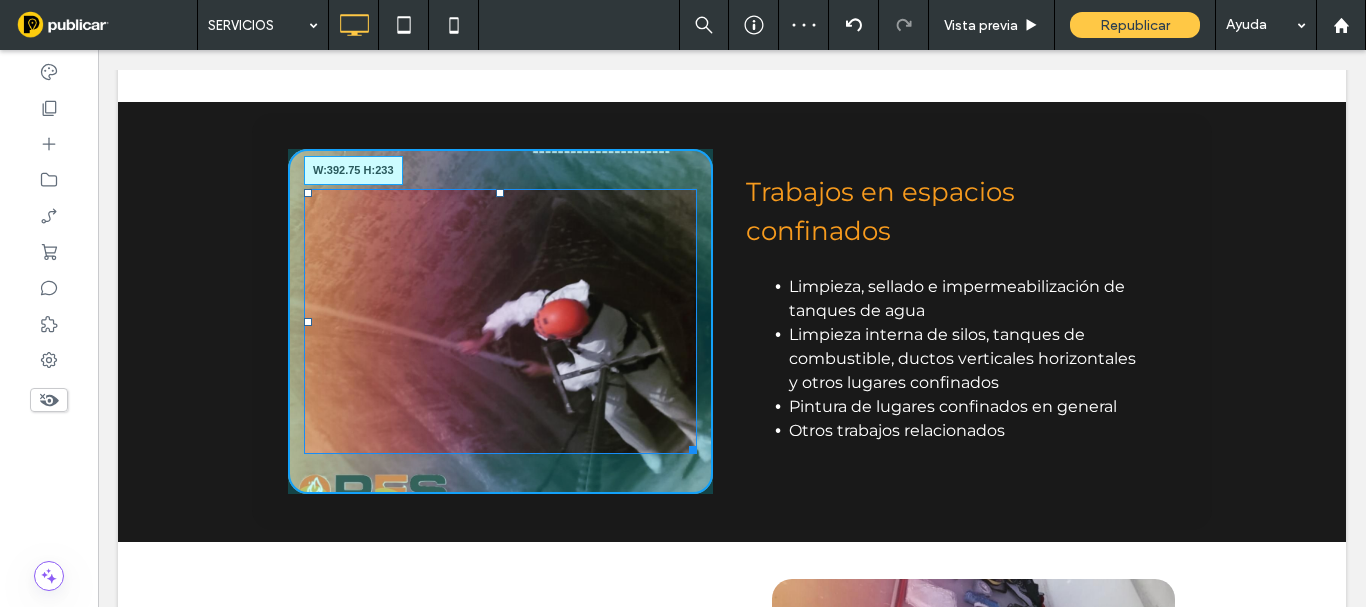 click at bounding box center [689, 446] 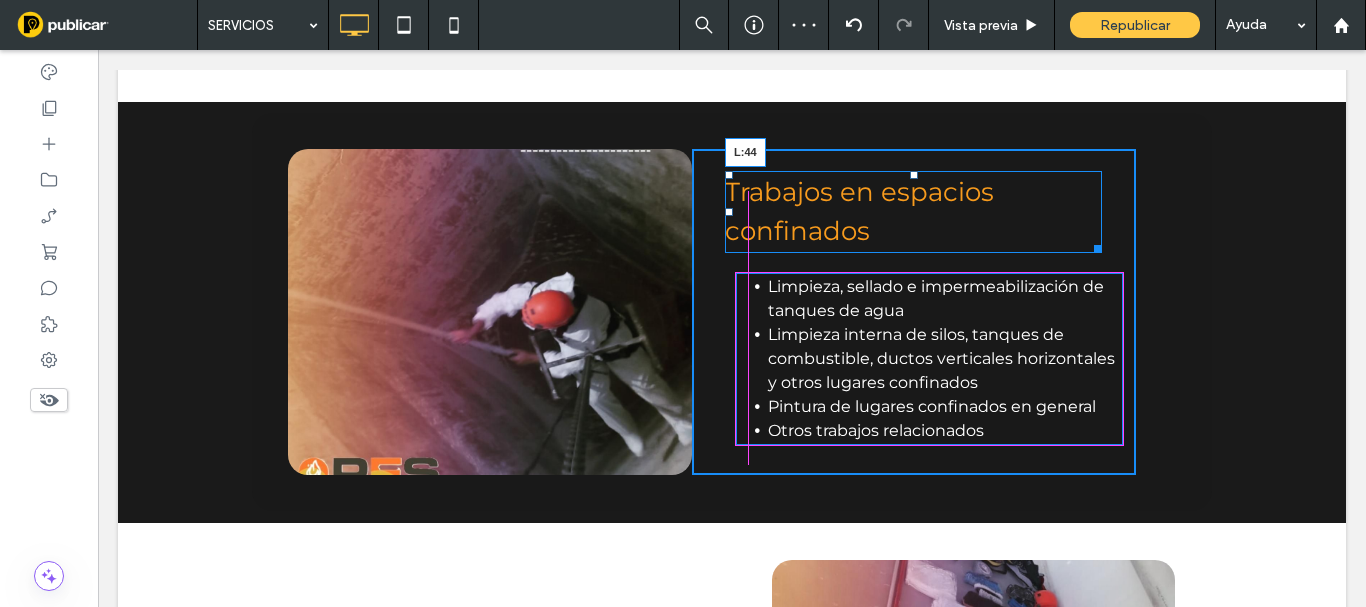 drag, startPoint x: 742, startPoint y: 211, endPoint x: 755, endPoint y: 211, distance: 13 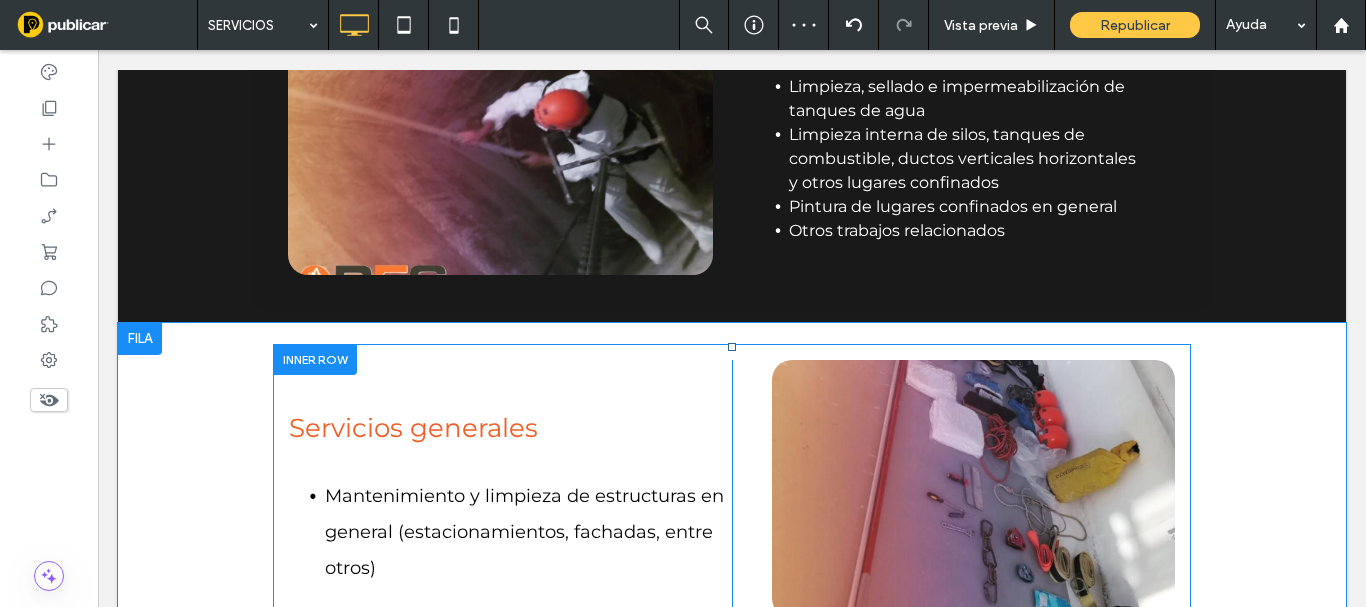 scroll, scrollTop: 1700, scrollLeft: 0, axis: vertical 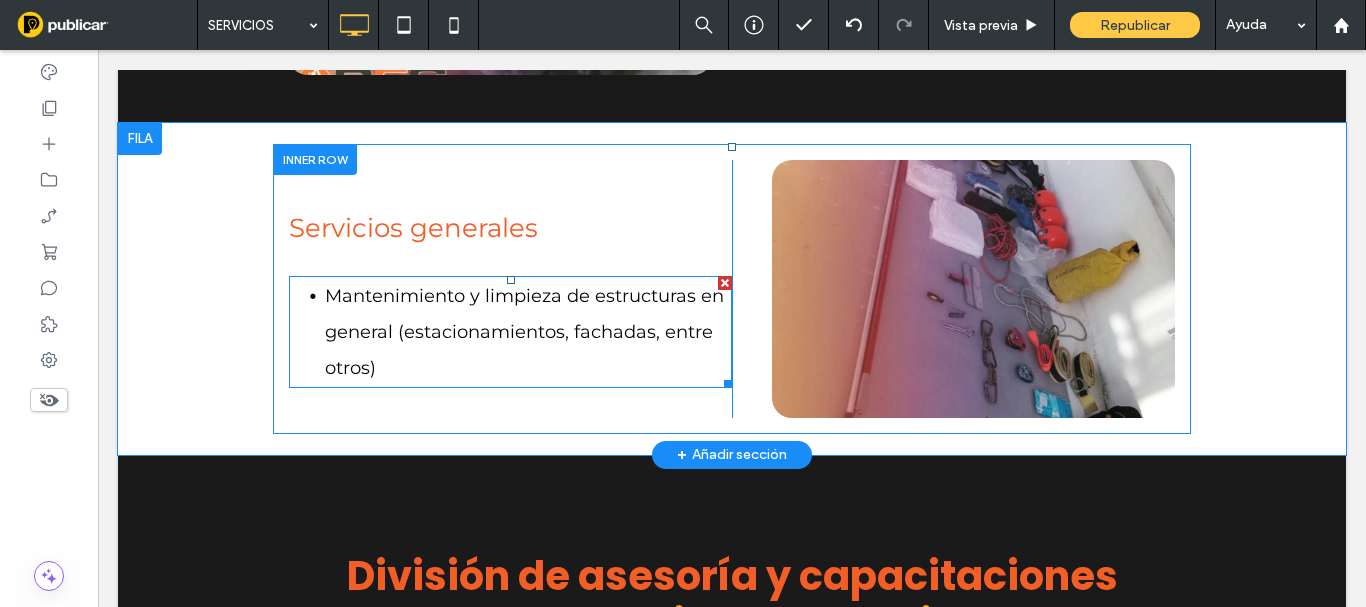 click on "Mantenimiento y limpieza de estructuras en general (estacionamientos, fachadas, entre otros)" at bounding box center (528, 332) 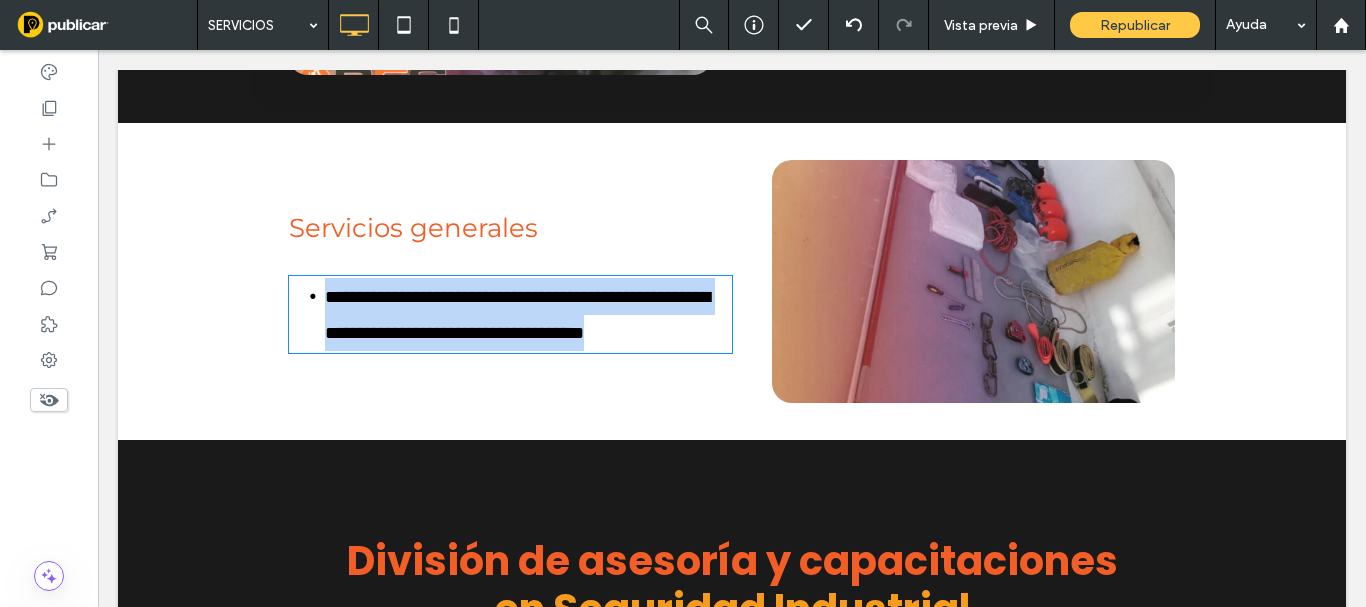 type on "**********" 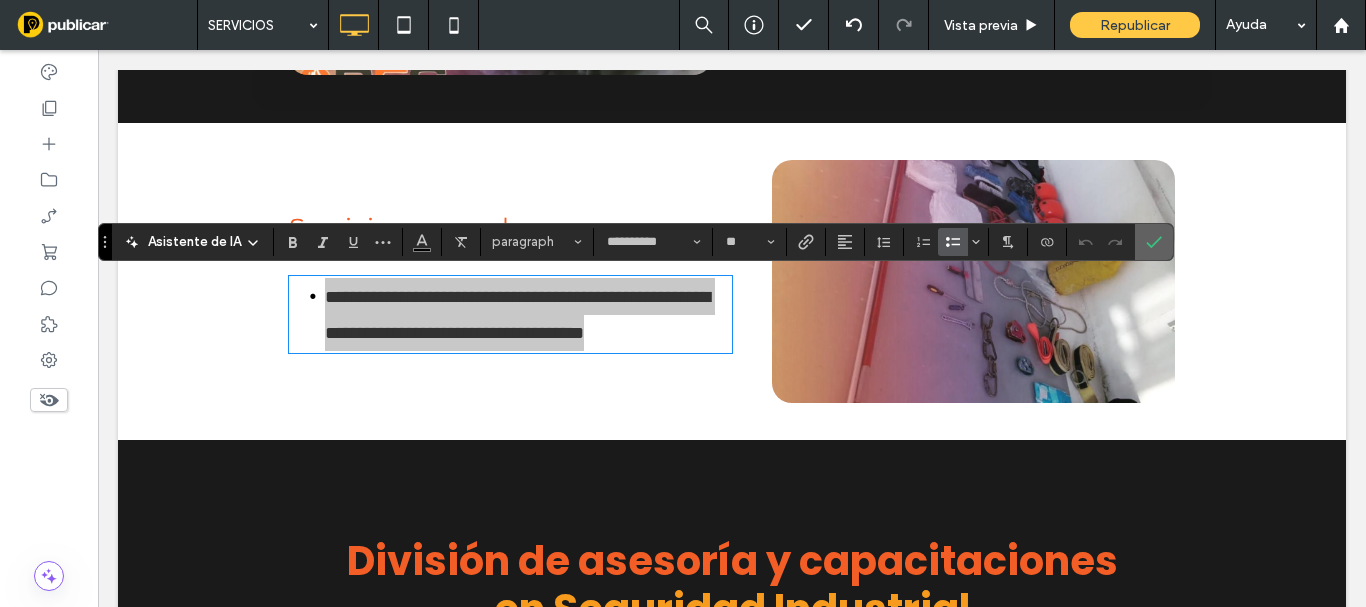 click 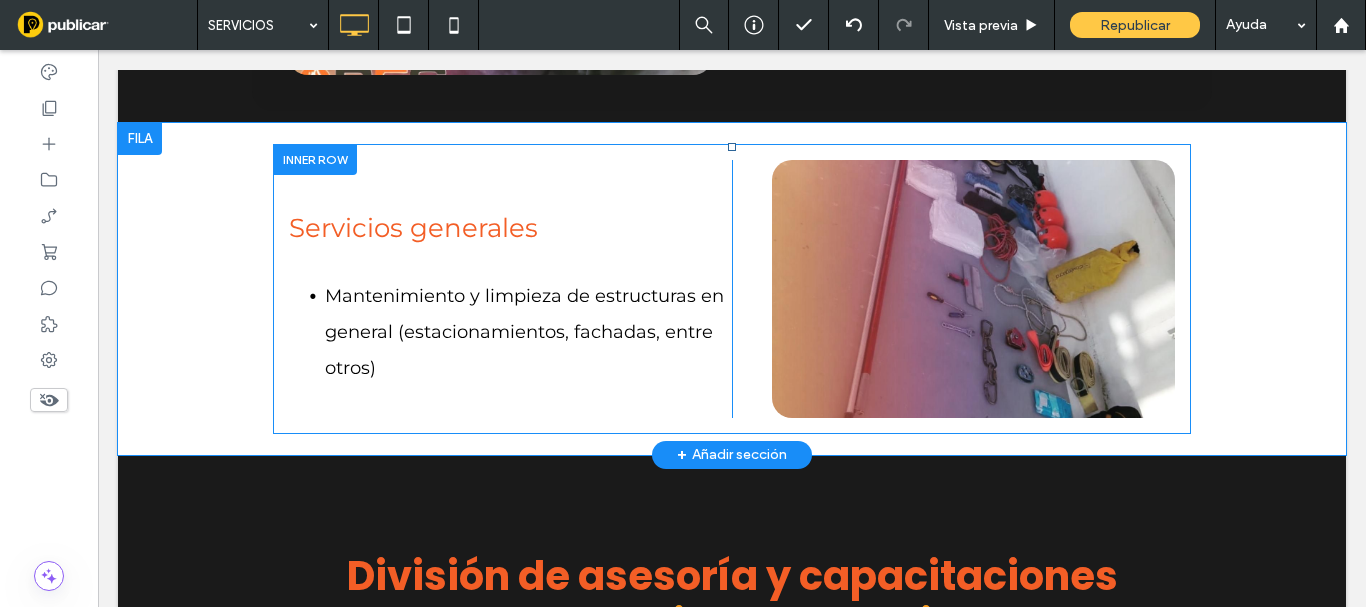 scroll, scrollTop: 1400, scrollLeft: 0, axis: vertical 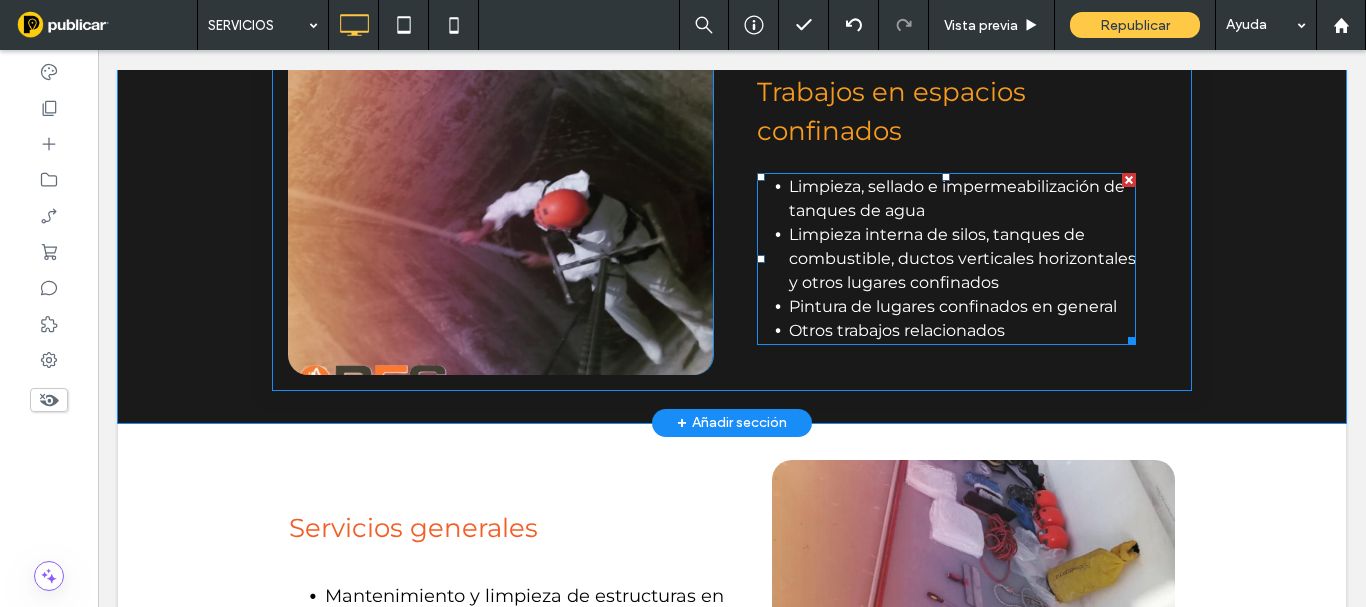 click on "Limpieza interna de silos, tanques de combustible, ductos verticales horizontales y otros lugares confinados" at bounding box center [962, 258] 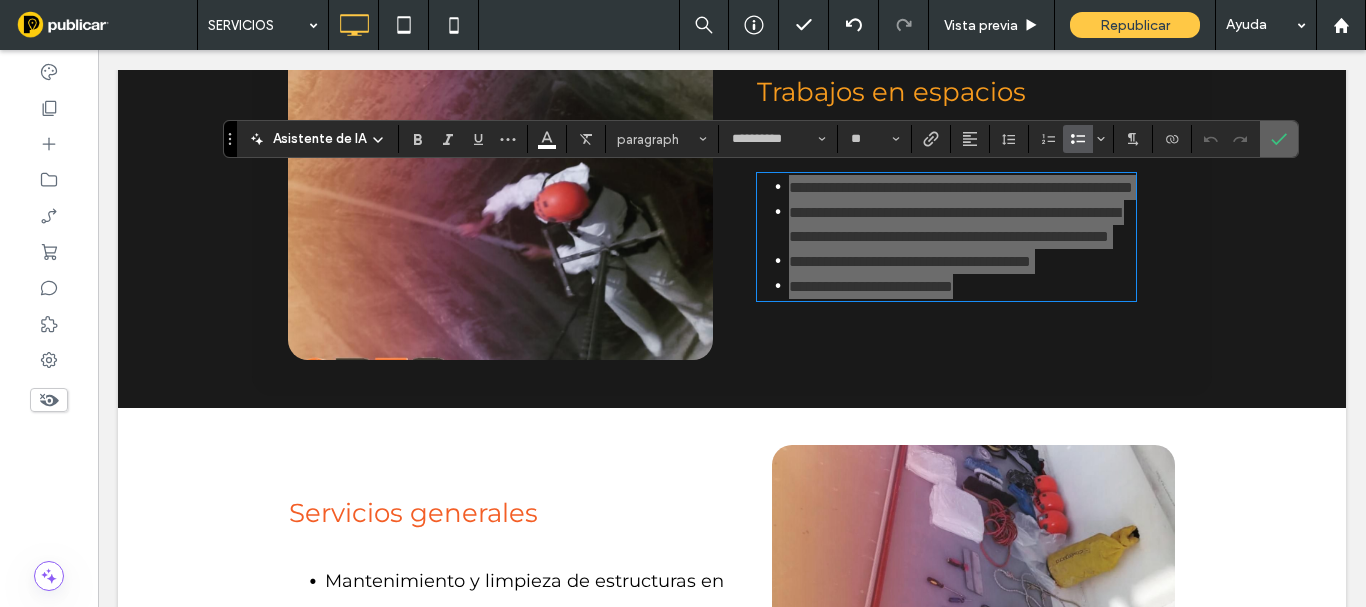 drag, startPoint x: 1280, startPoint y: 140, endPoint x: 460, endPoint y: 238, distance: 825.8353 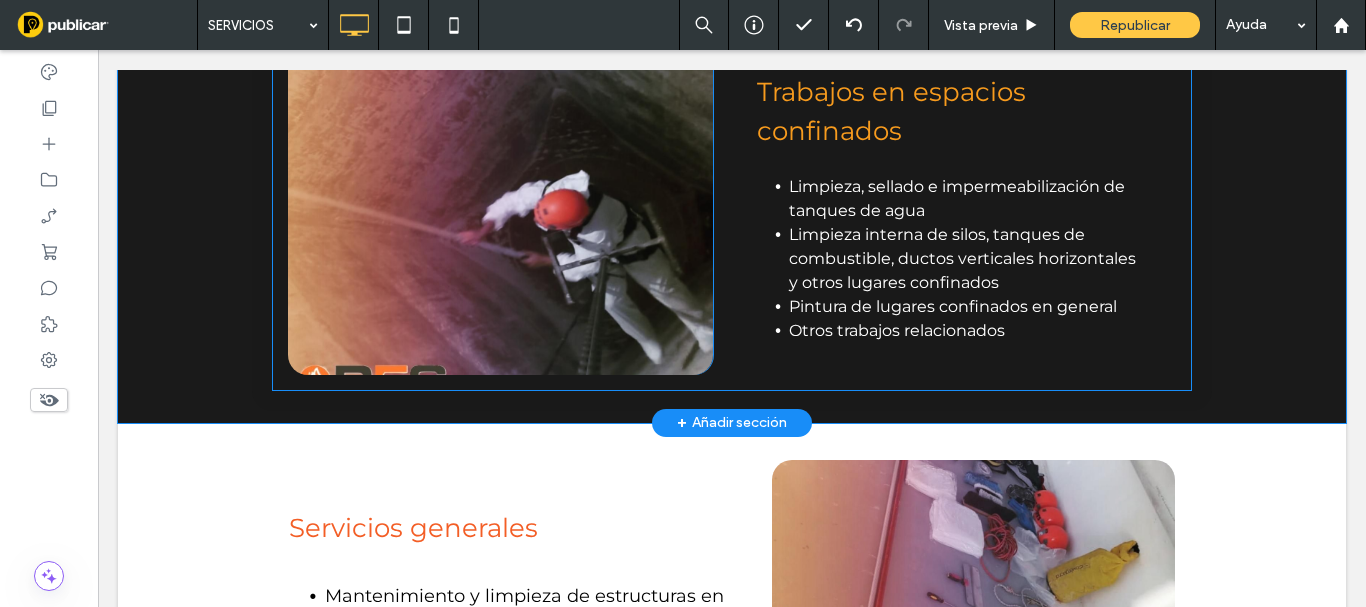 scroll, scrollTop: 1700, scrollLeft: 0, axis: vertical 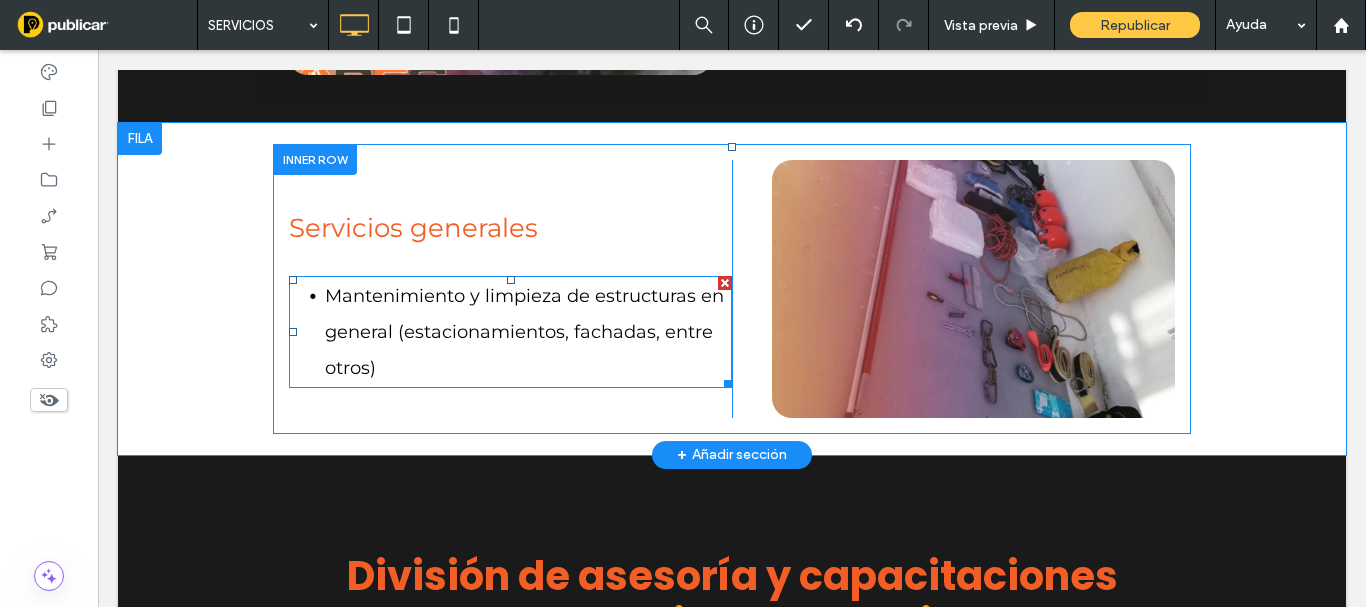 click on "Mantenimiento y limpieza de estructuras en general (estacionamientos, fachadas, entre otros)" at bounding box center [528, 332] 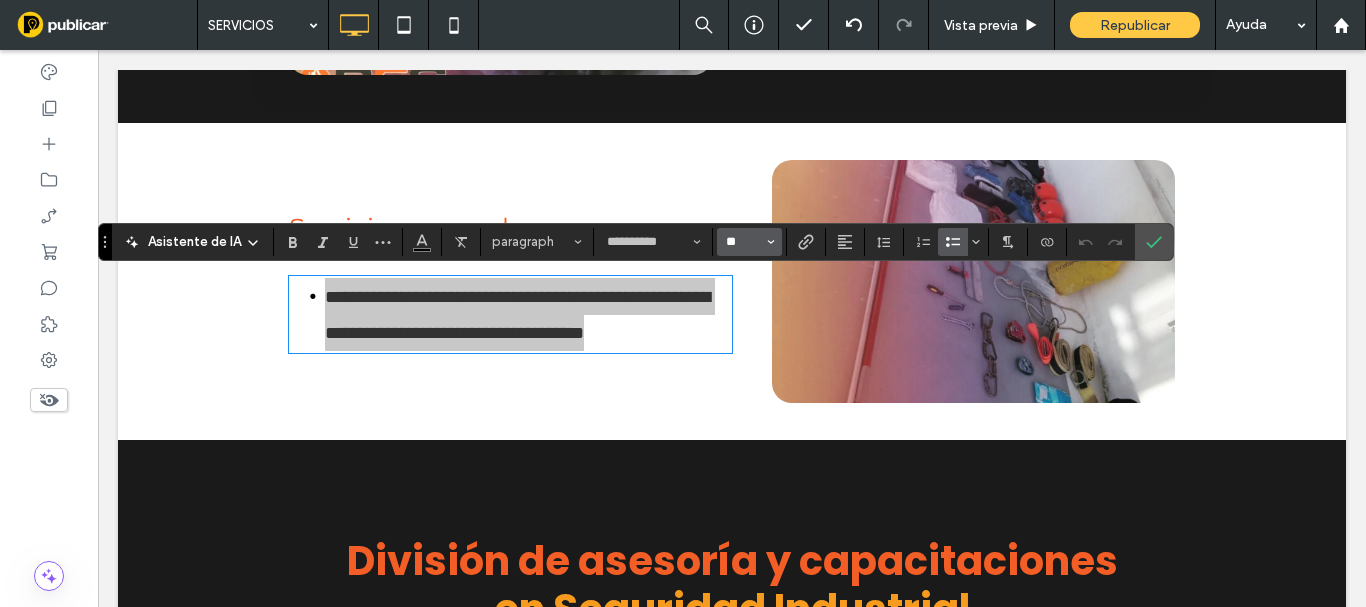 click on "**" at bounding box center (743, 242) 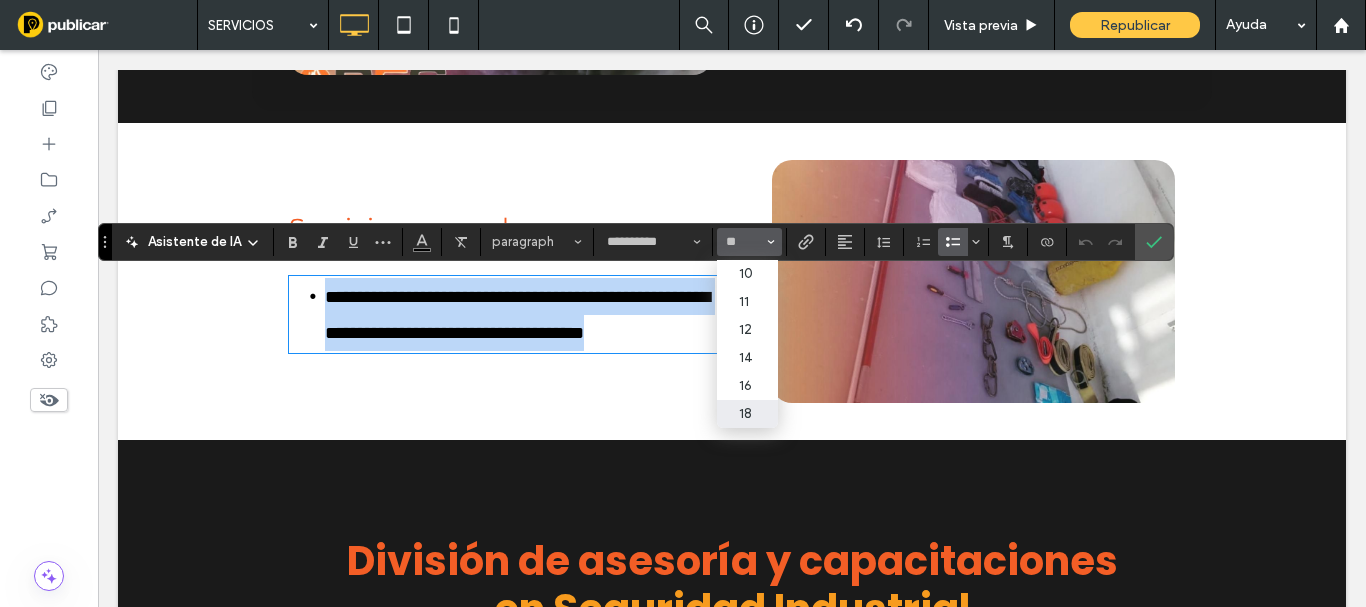 type on "**" 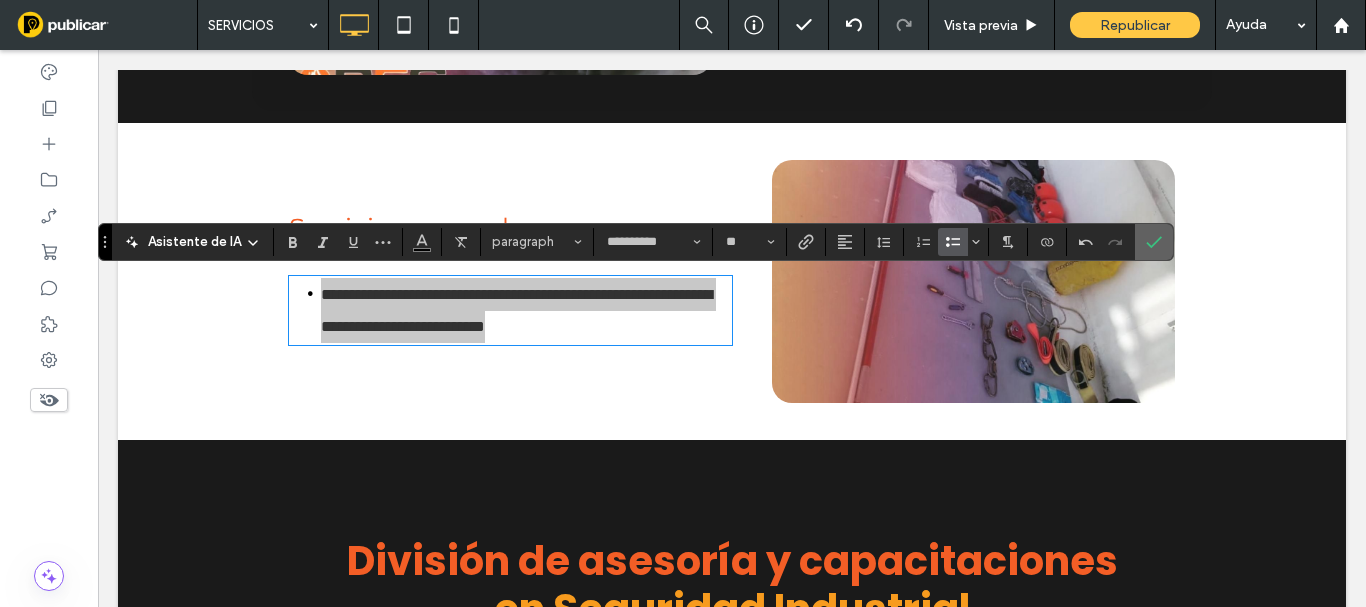 click 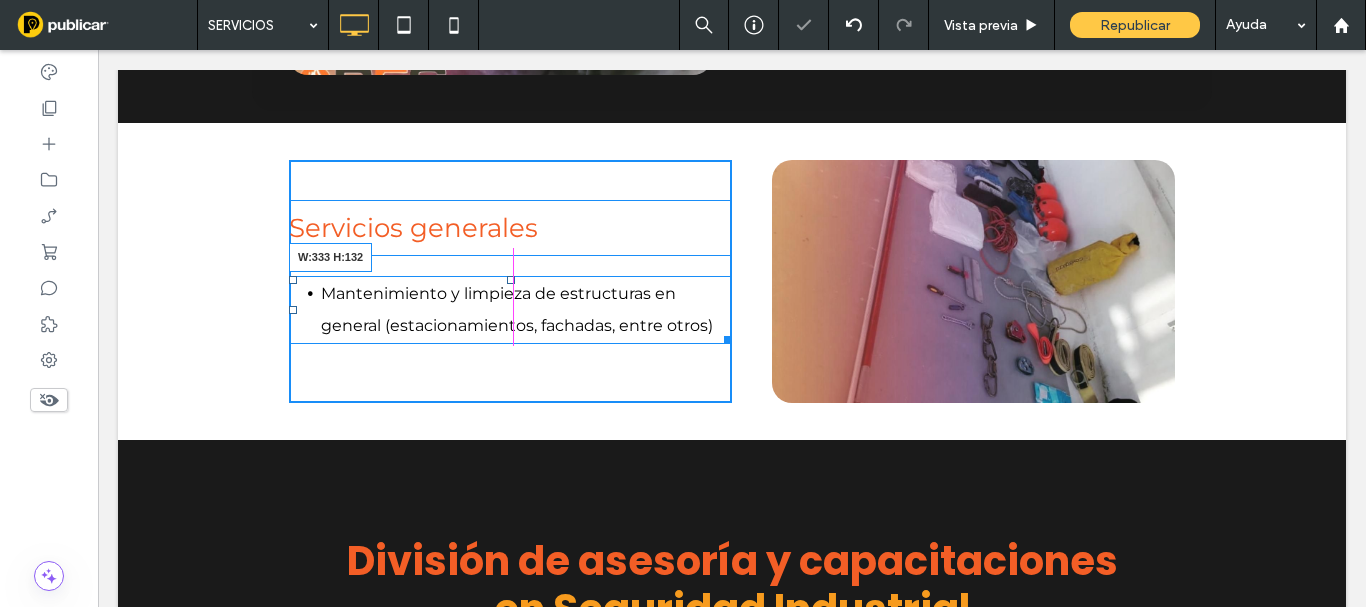 drag, startPoint x: 696, startPoint y: 340, endPoint x: 659, endPoint y: 337, distance: 37.12142 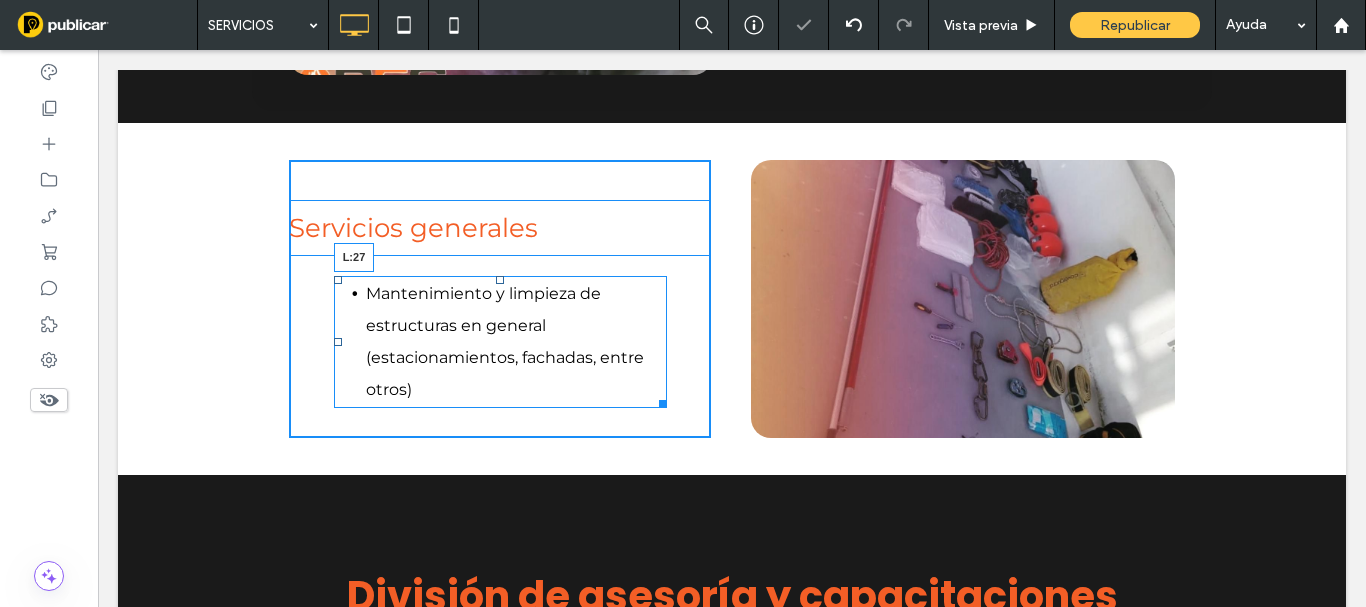 drag, startPoint x: 326, startPoint y: 338, endPoint x: 307, endPoint y: 337, distance: 19.026299 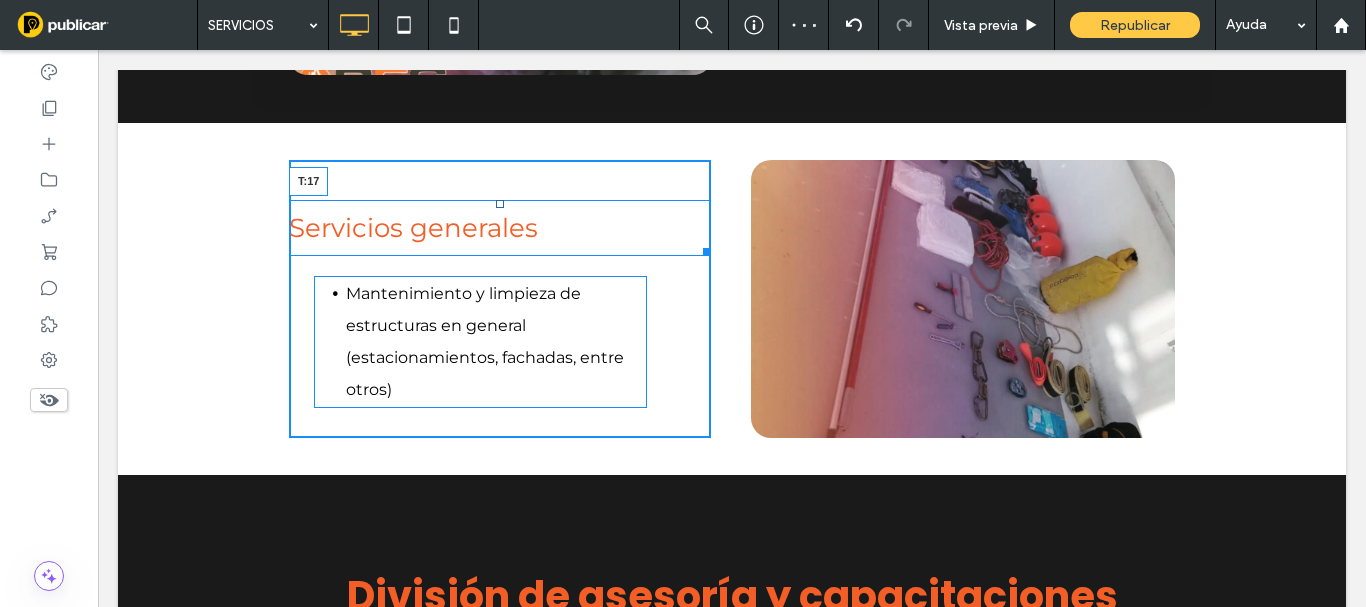 drag, startPoint x: 489, startPoint y: 205, endPoint x: 495, endPoint y: 182, distance: 23.769728 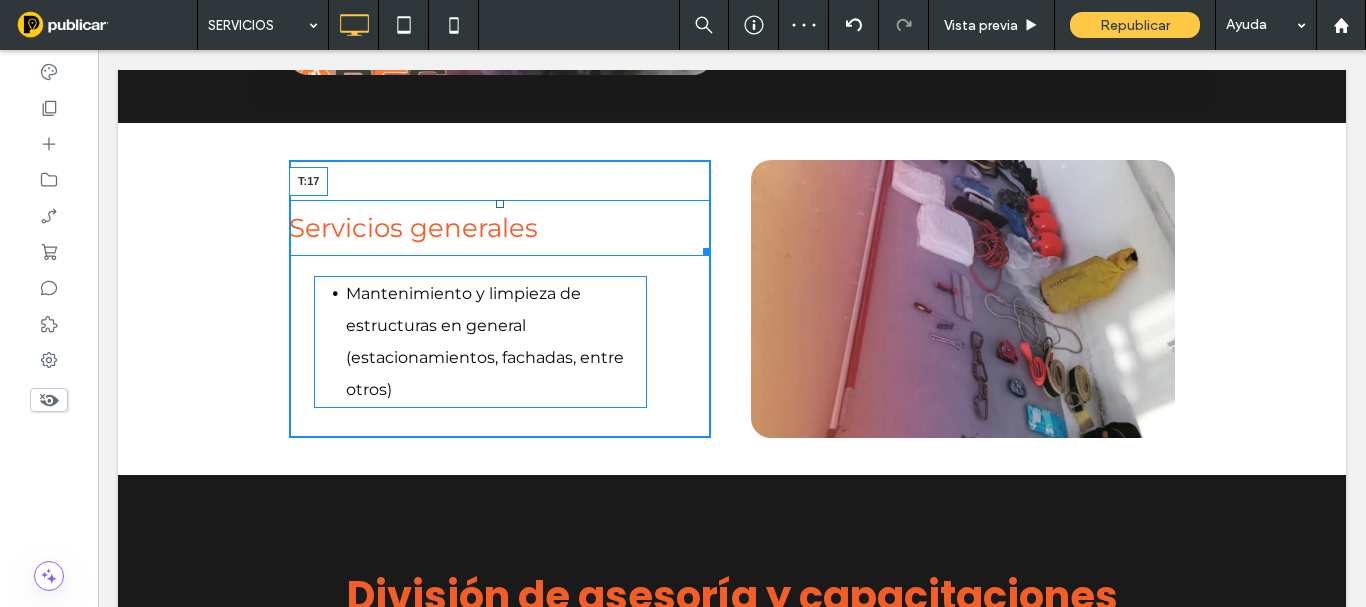 click at bounding box center [500, 204] 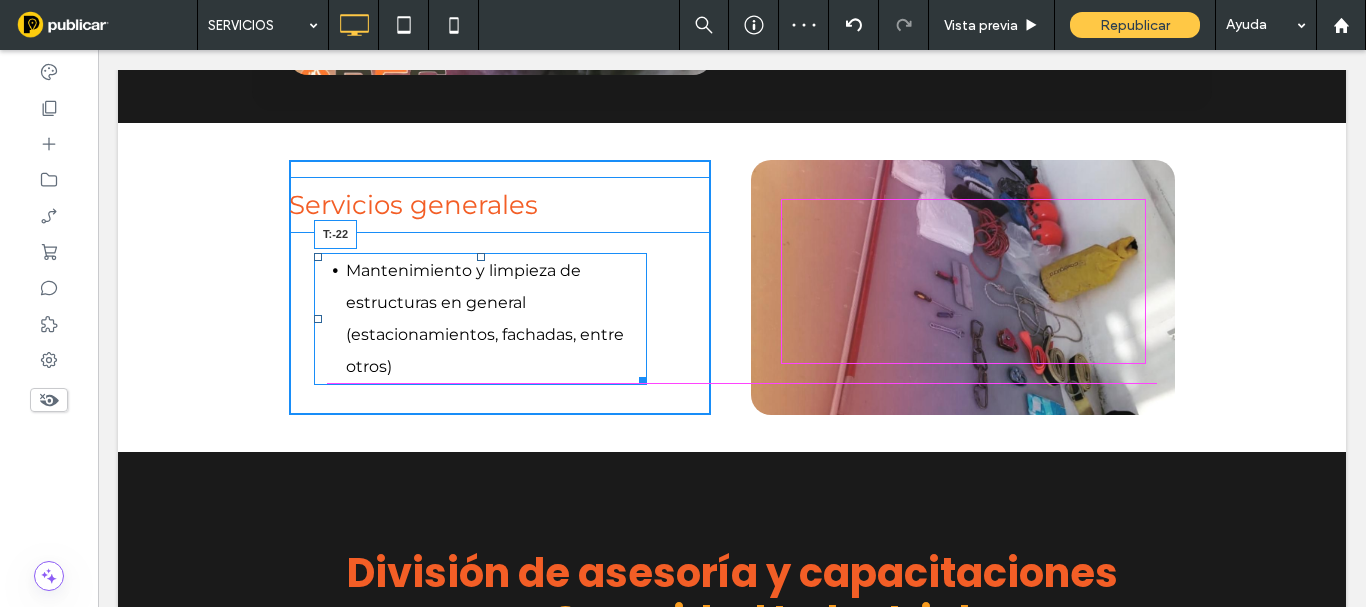 drag, startPoint x: 470, startPoint y: 247, endPoint x: 471, endPoint y: 236, distance: 11.045361 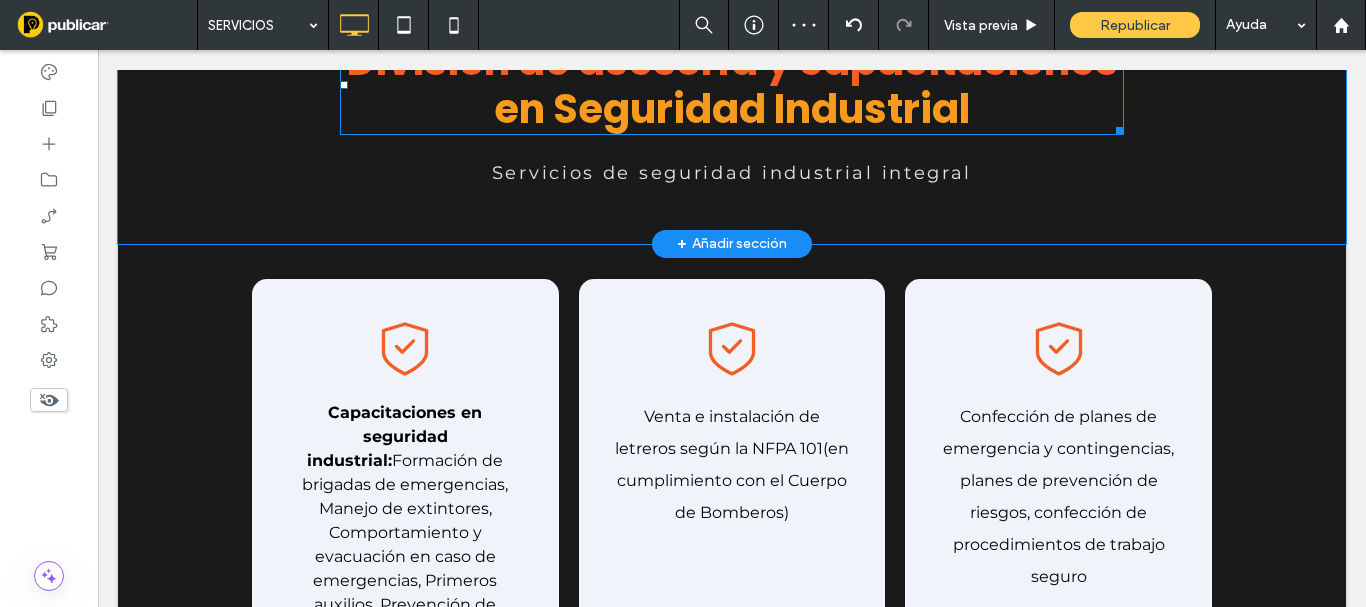 scroll, scrollTop: 2100, scrollLeft: 0, axis: vertical 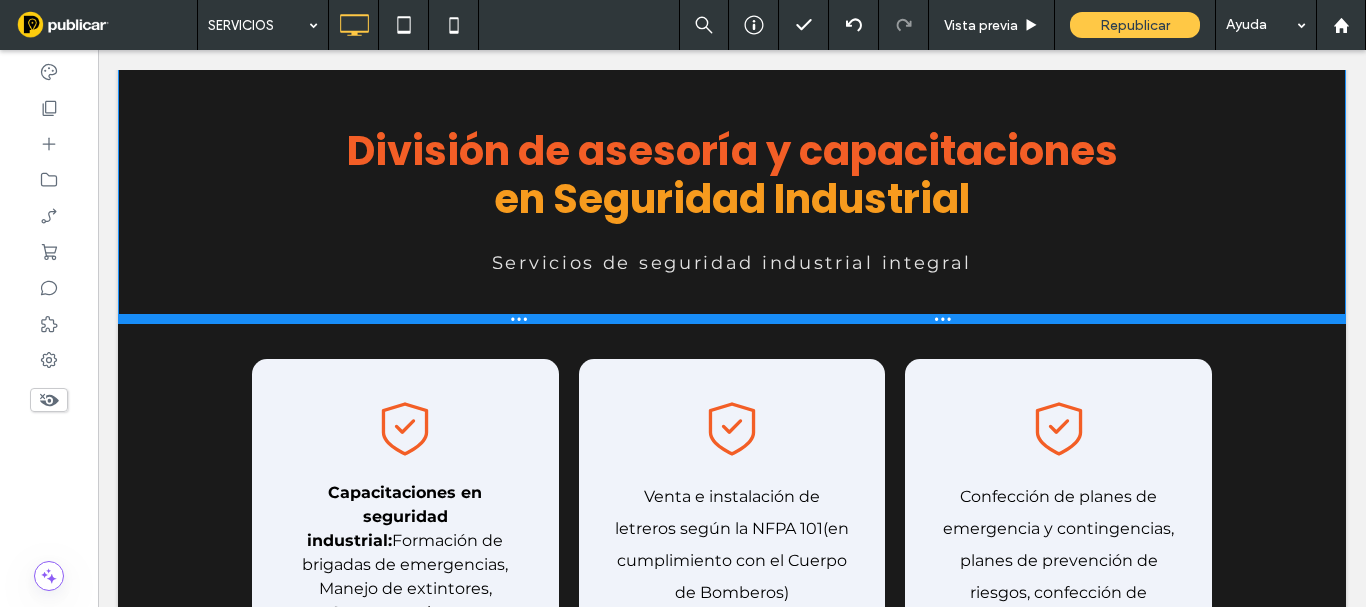 drag, startPoint x: 606, startPoint y: 341, endPoint x: 608, endPoint y: 312, distance: 29.068884 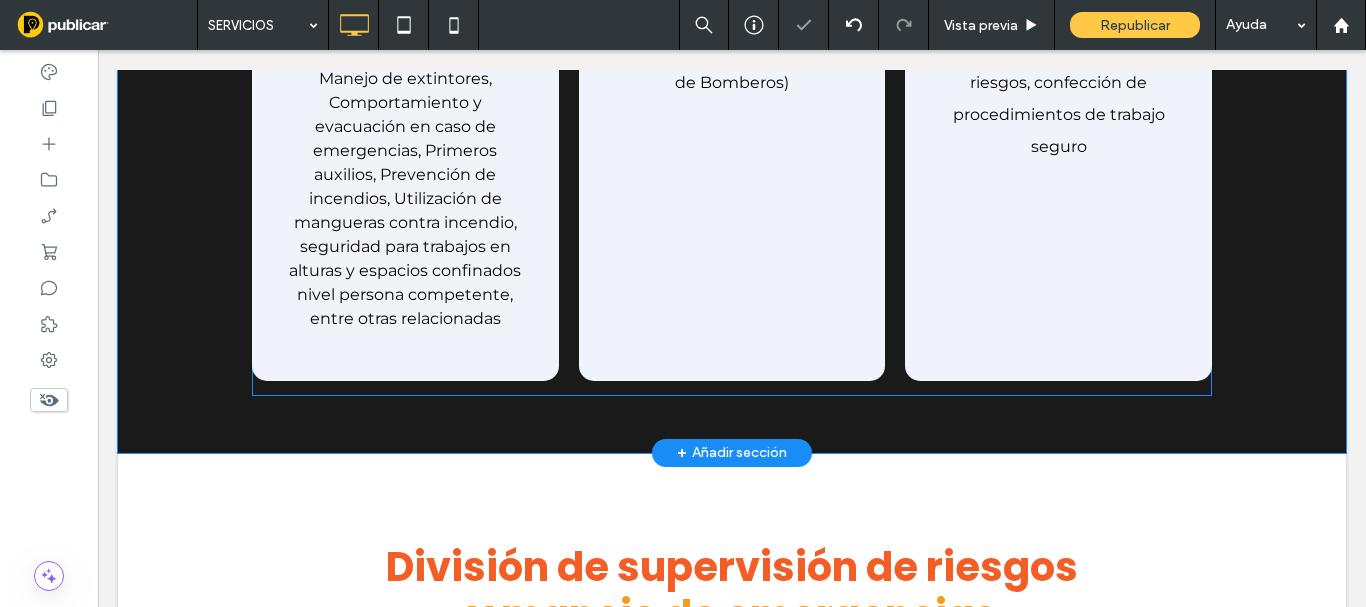 scroll, scrollTop: 2800, scrollLeft: 0, axis: vertical 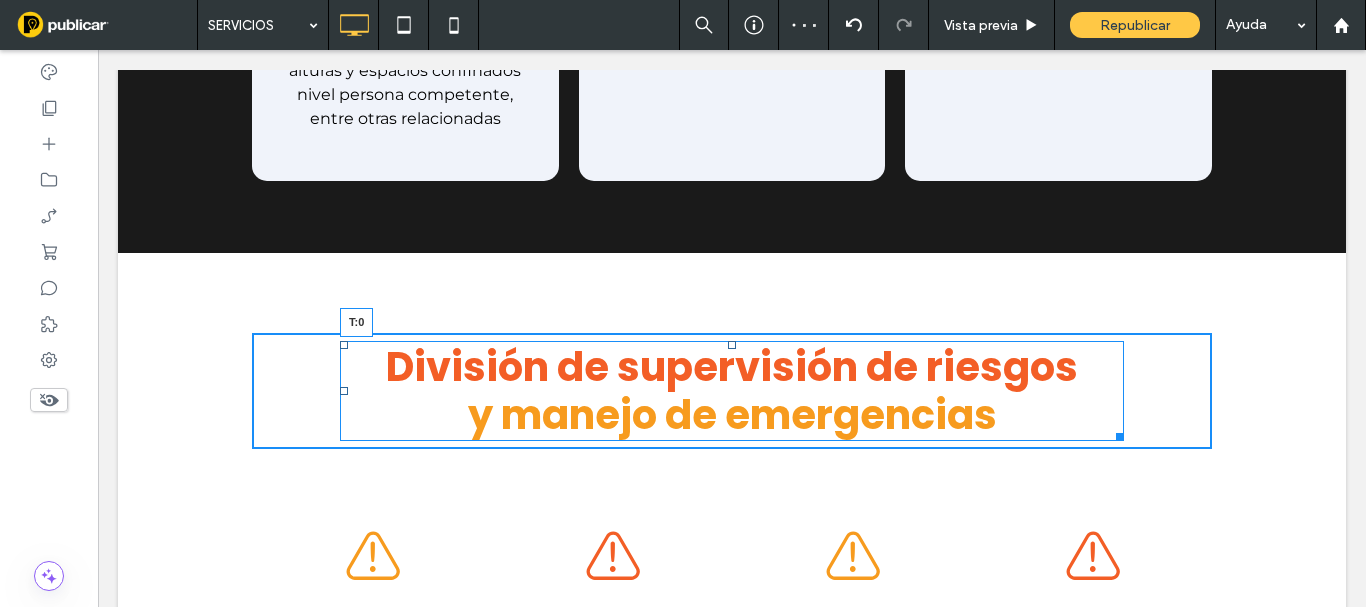 drag, startPoint x: 722, startPoint y: 317, endPoint x: 817, endPoint y: 358, distance: 103.4698 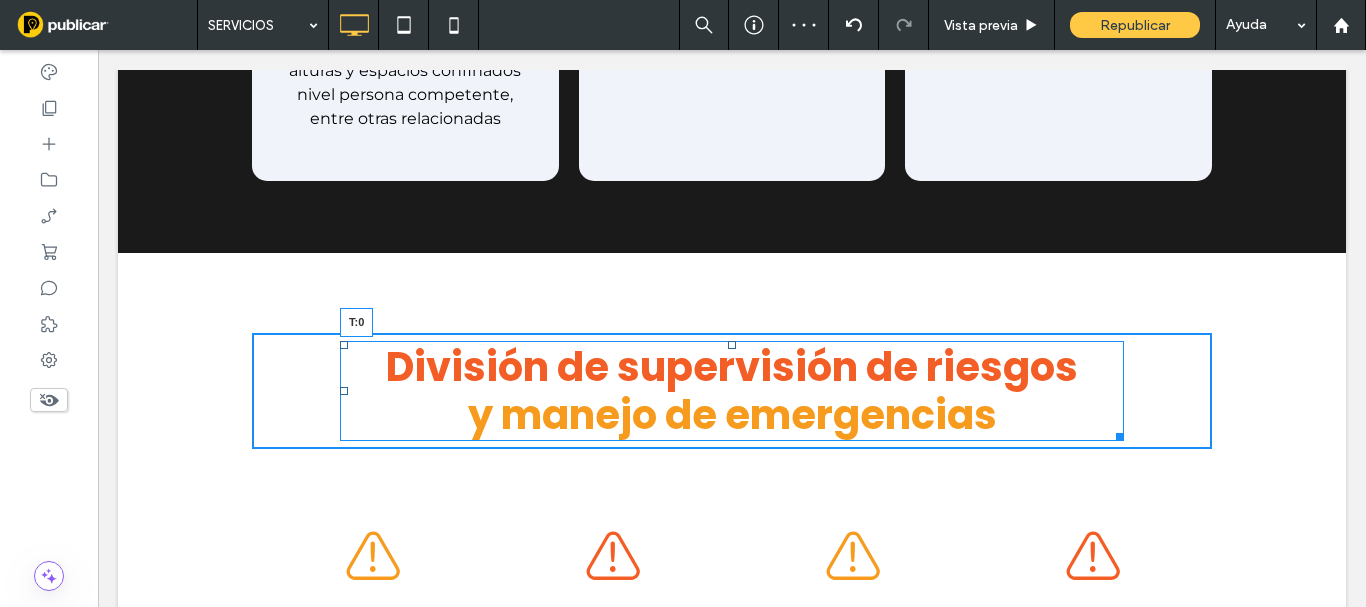 click on "División de supervisión de riesgos  y manejo de emergencias T:0" at bounding box center (732, 391) 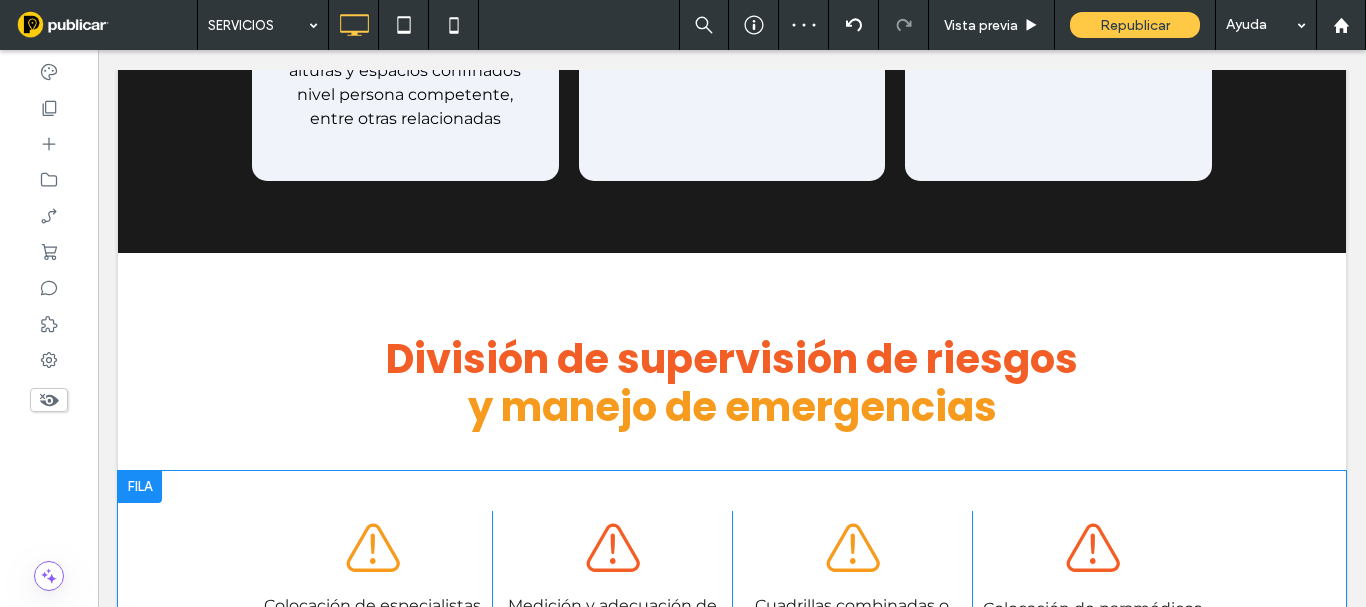 scroll, scrollTop: 3000, scrollLeft: 0, axis: vertical 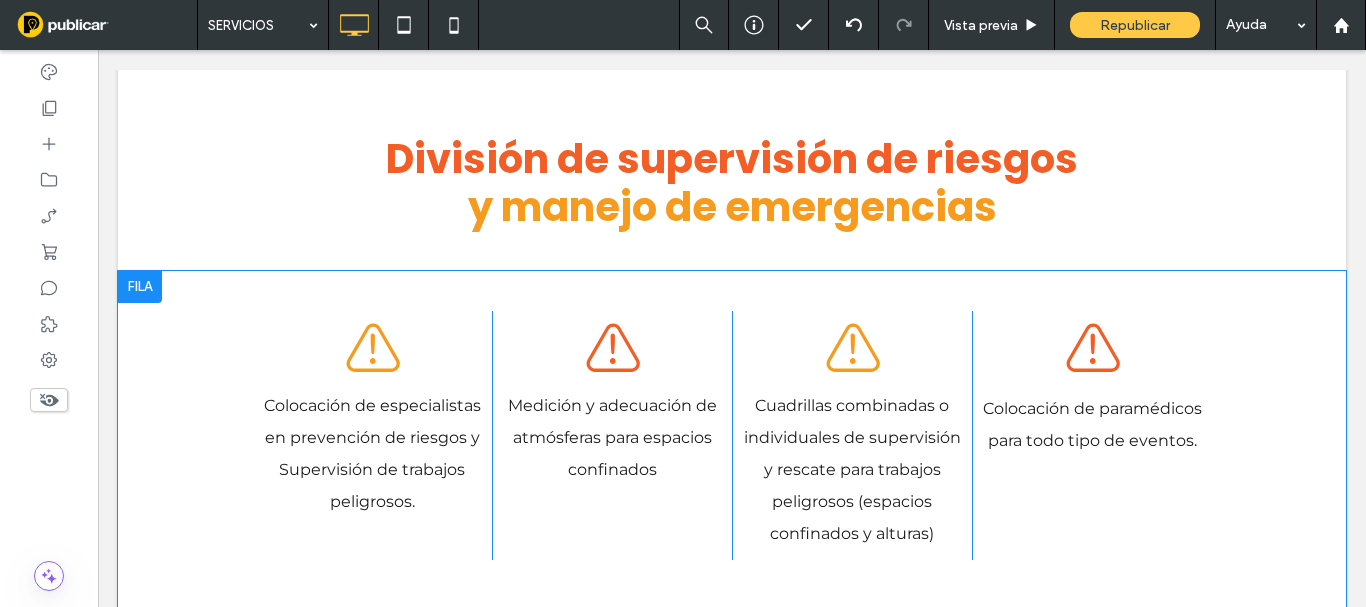 click on "Colocación de especialistas en prevención de riesgos y Supervisión de trabajos peligrosos. Click To Paste     Click To Paste" at bounding box center (372, 435) 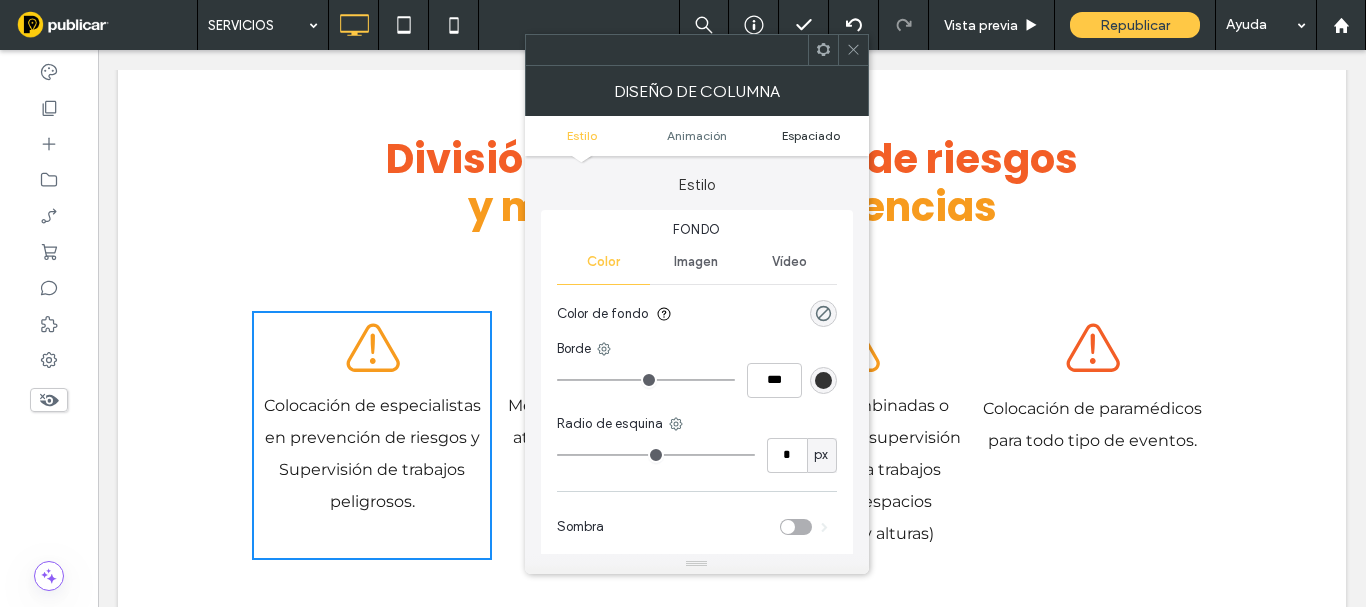 click on "Espaciado" at bounding box center (811, 135) 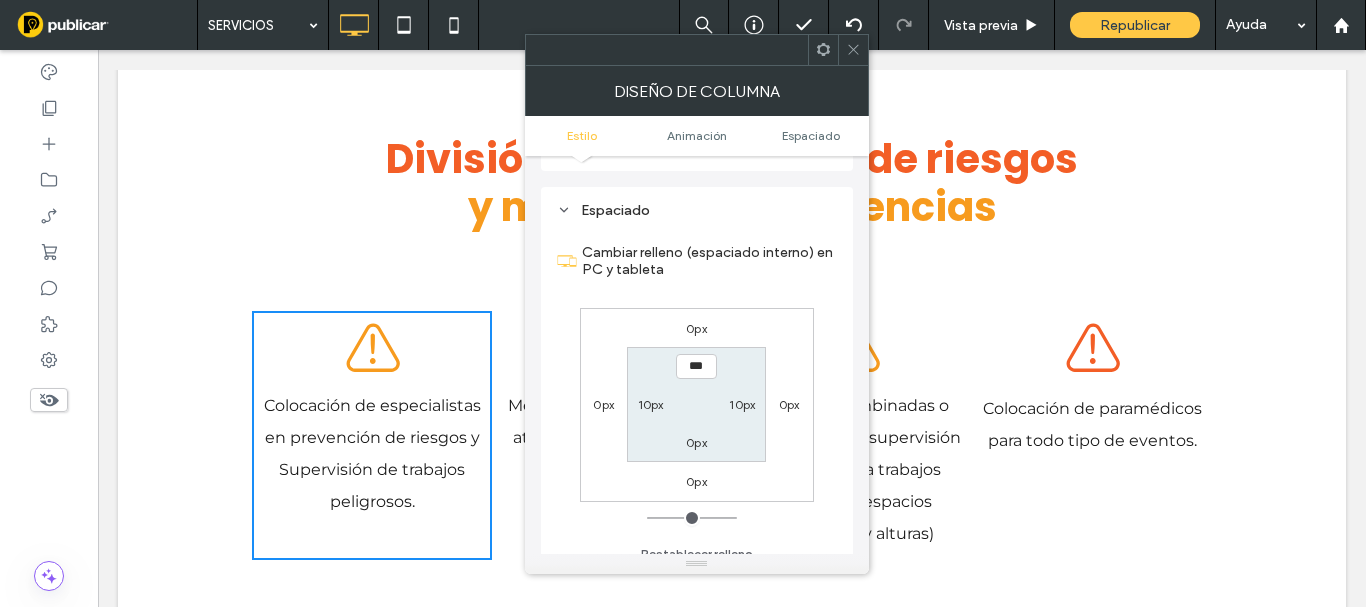 scroll, scrollTop: 469, scrollLeft: 0, axis: vertical 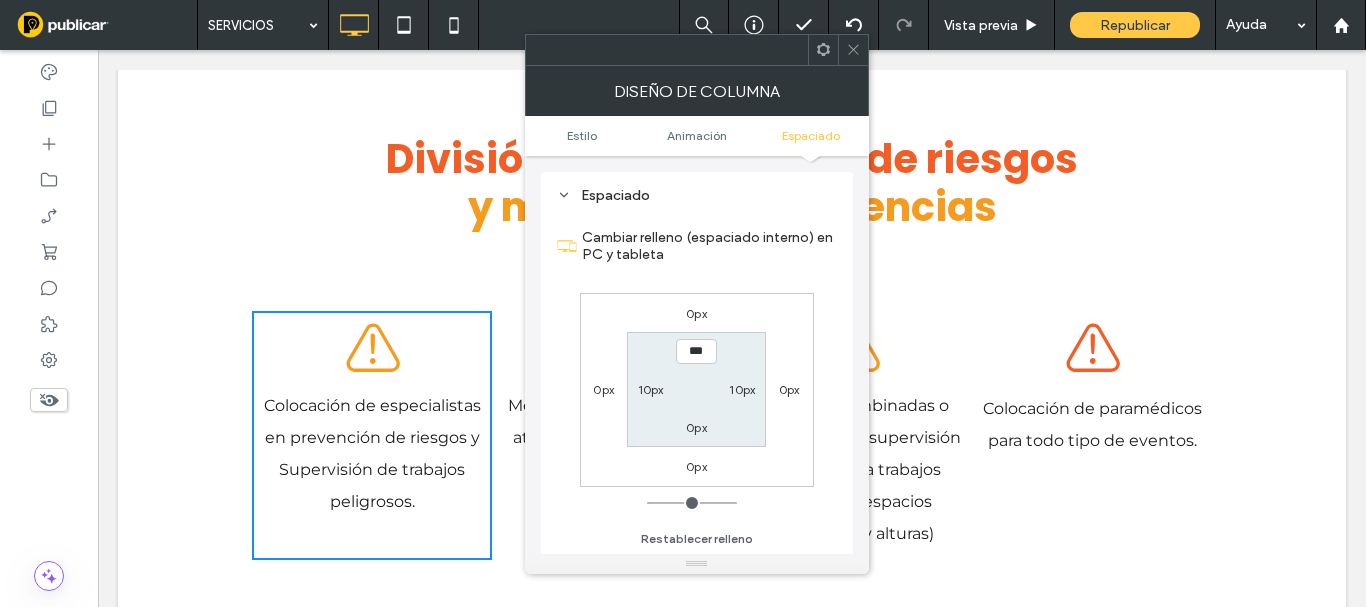 click 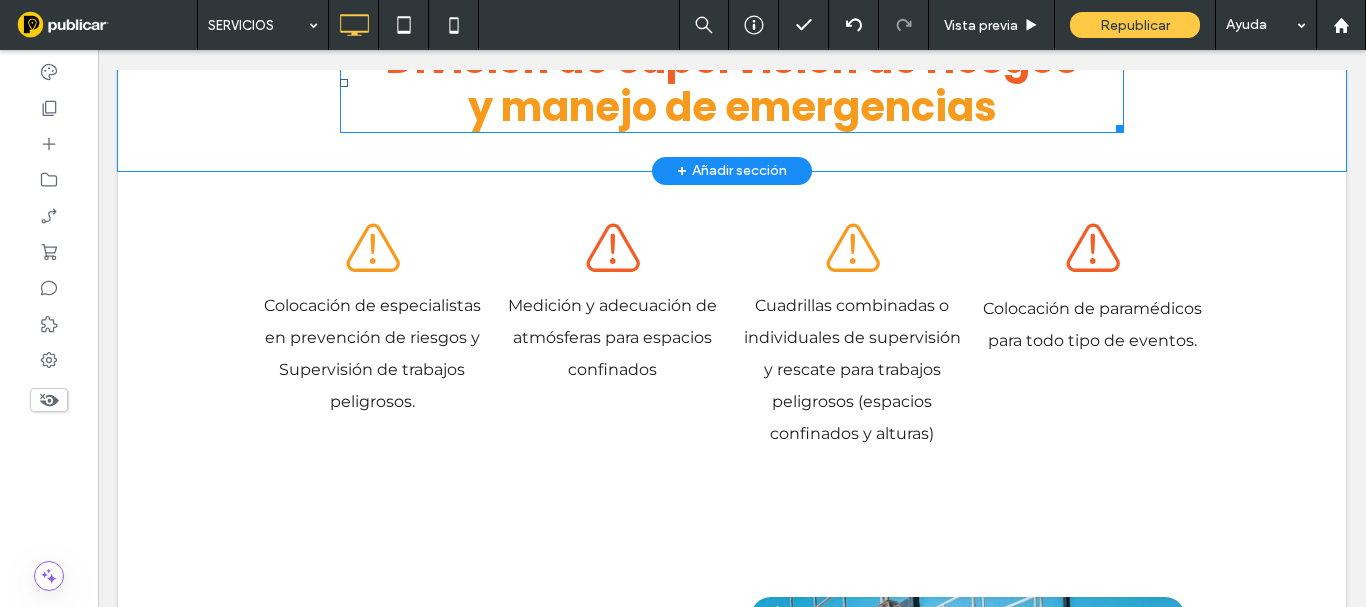 scroll, scrollTop: 2800, scrollLeft: 0, axis: vertical 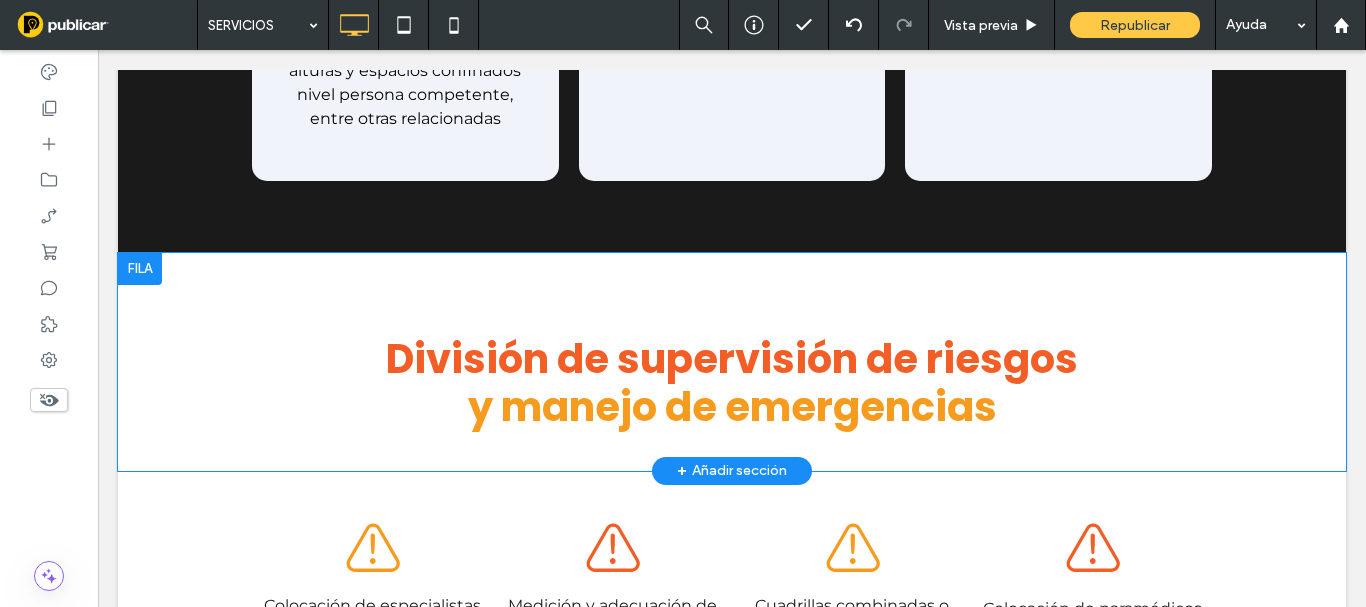 click at bounding box center [140, 269] 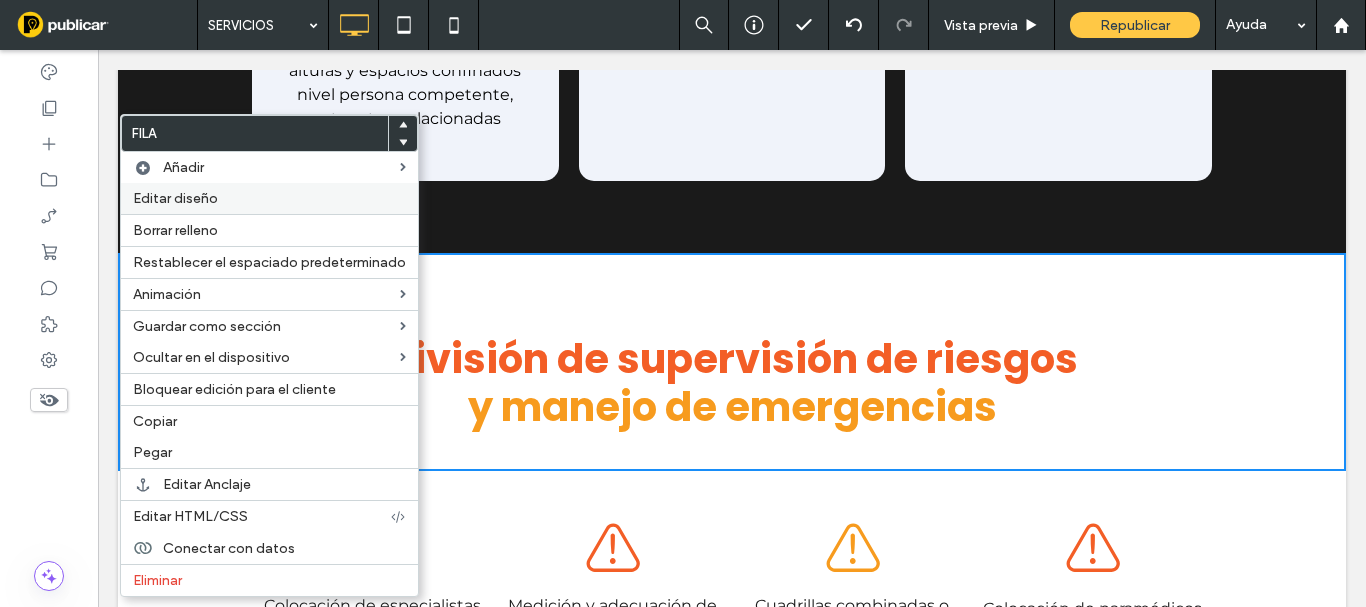 click on "Editar diseño" at bounding box center (175, 198) 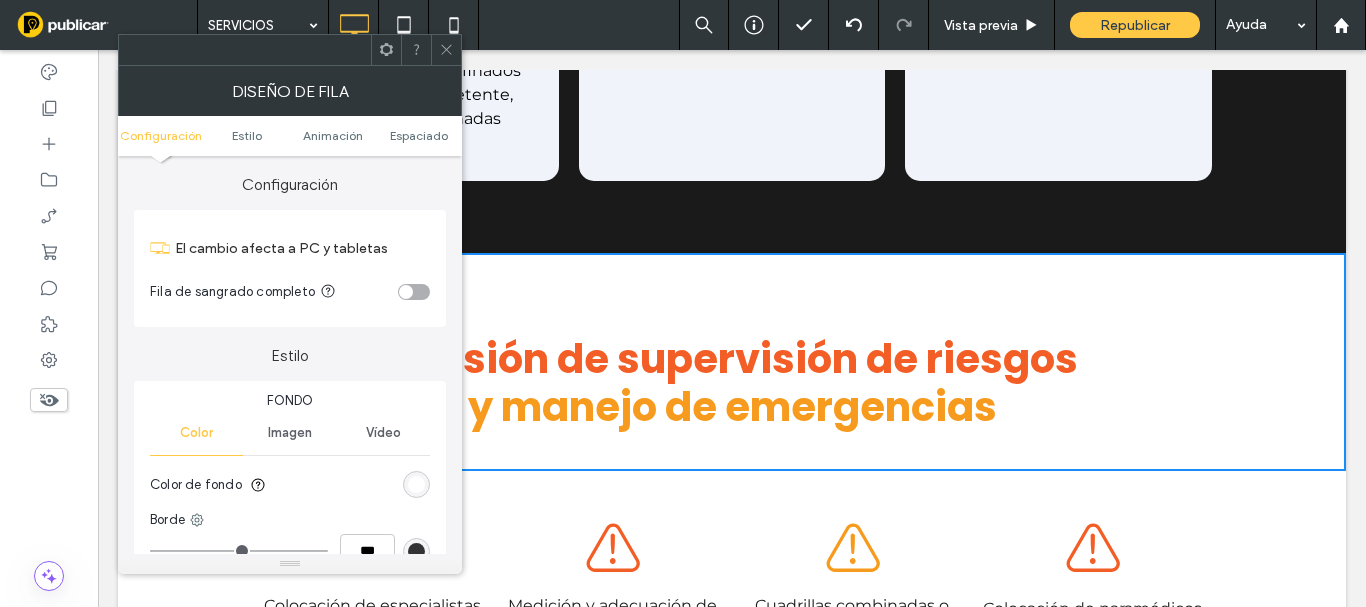 drag, startPoint x: 411, startPoint y: 483, endPoint x: 429, endPoint y: 358, distance: 126.28935 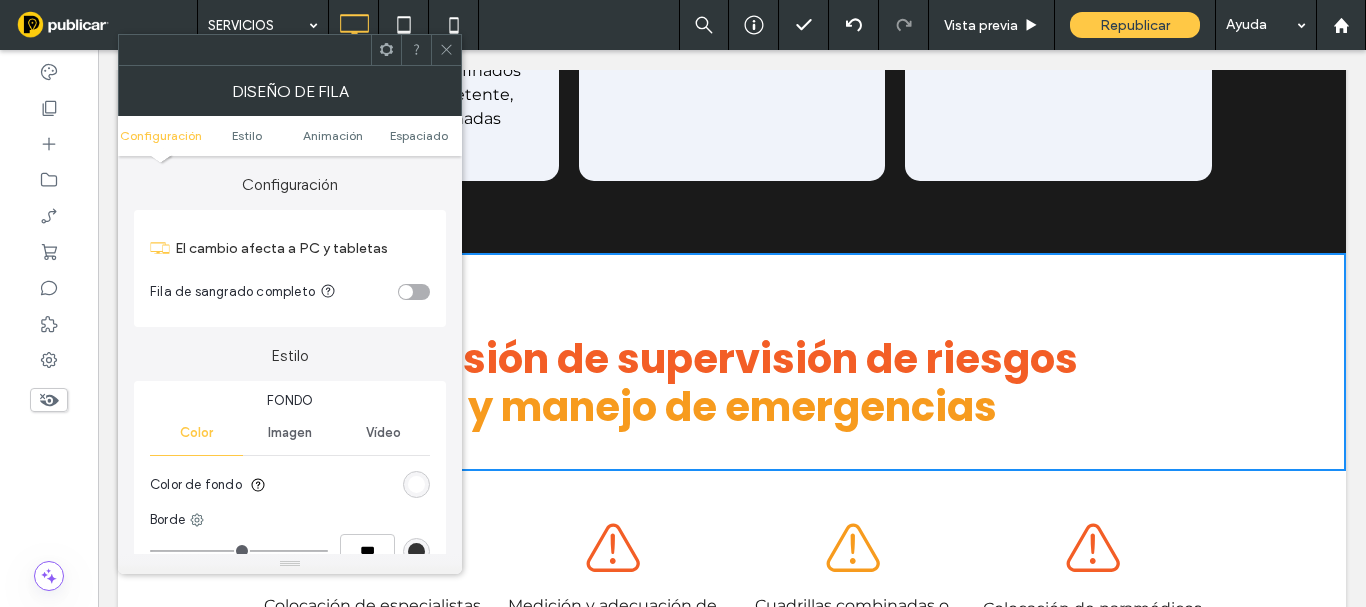 click at bounding box center (416, 484) 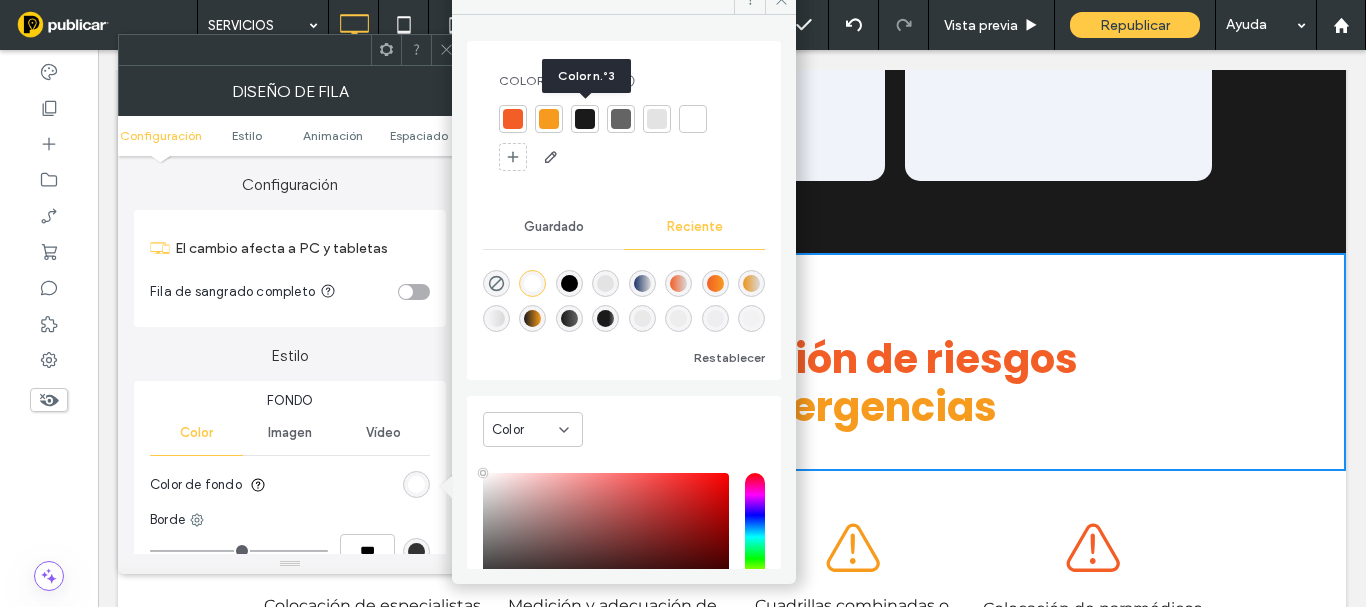click at bounding box center [585, 119] 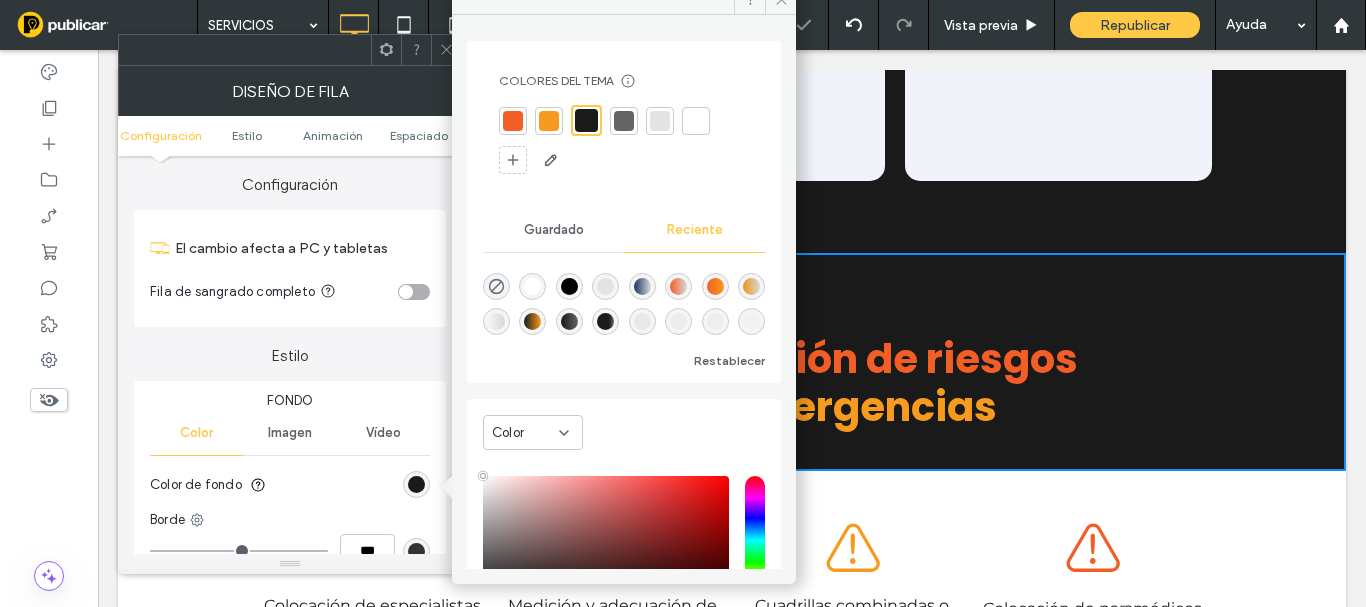 click 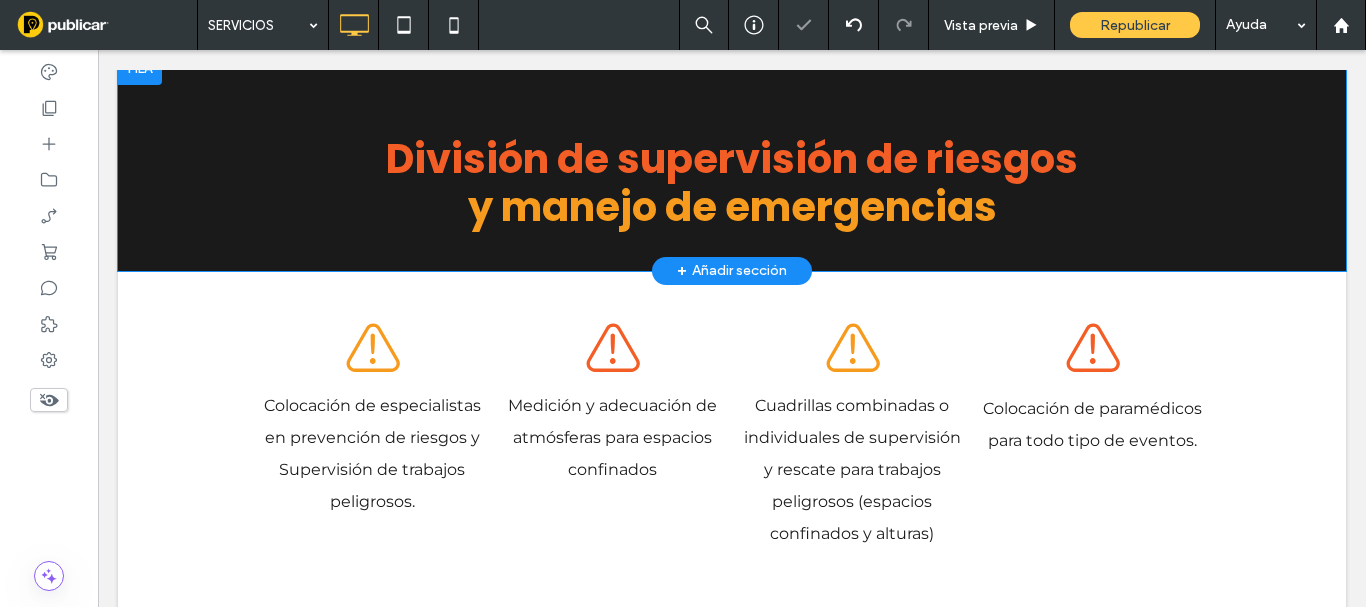 scroll, scrollTop: 3200, scrollLeft: 0, axis: vertical 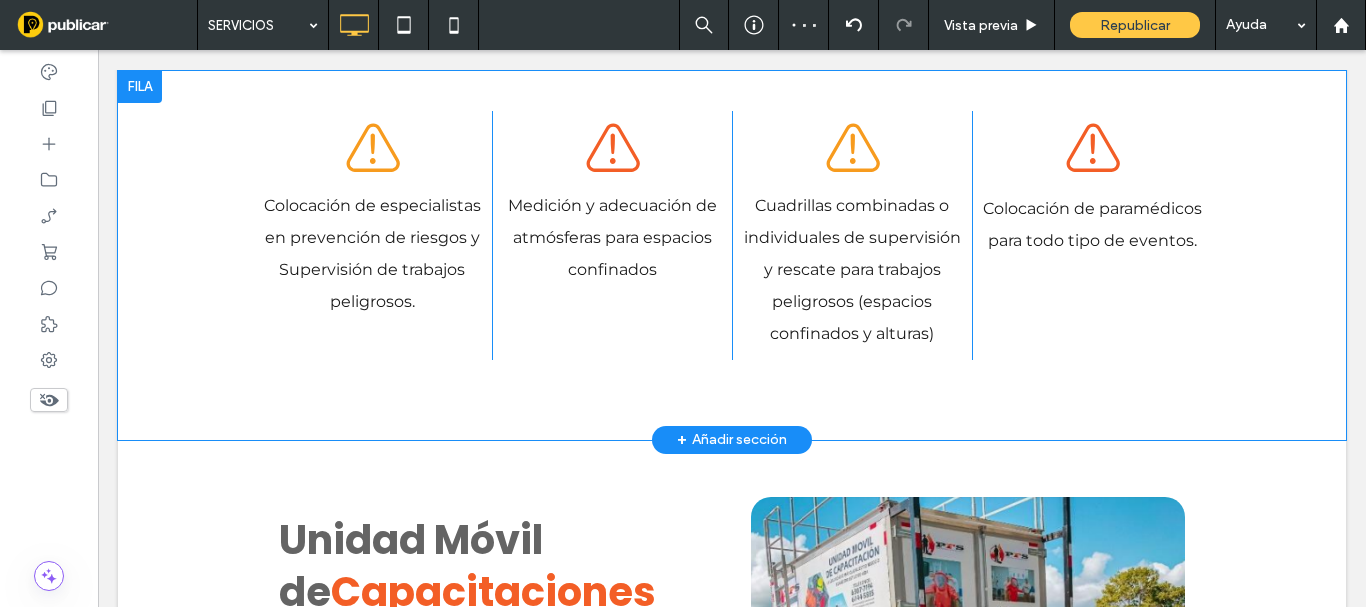 click on "Colocación de especialistas en prevención de riesgos y Supervisión de trabajos peligrosos. Click To Paste     Click To Paste
Medición y adecuación de atmósferas para espacios confinados Click To Paste     Click To Paste
Cuadrillas combinadas o individuales de supervisión y rescate para trabajos peligrosos (espacios confinados y alturas) Click To Paste     Click To Paste
Colocación de paramédicos para todo tipo de eventos.  Click To Paste     Click To Paste
Fila + Añadir sección" at bounding box center [732, 255] 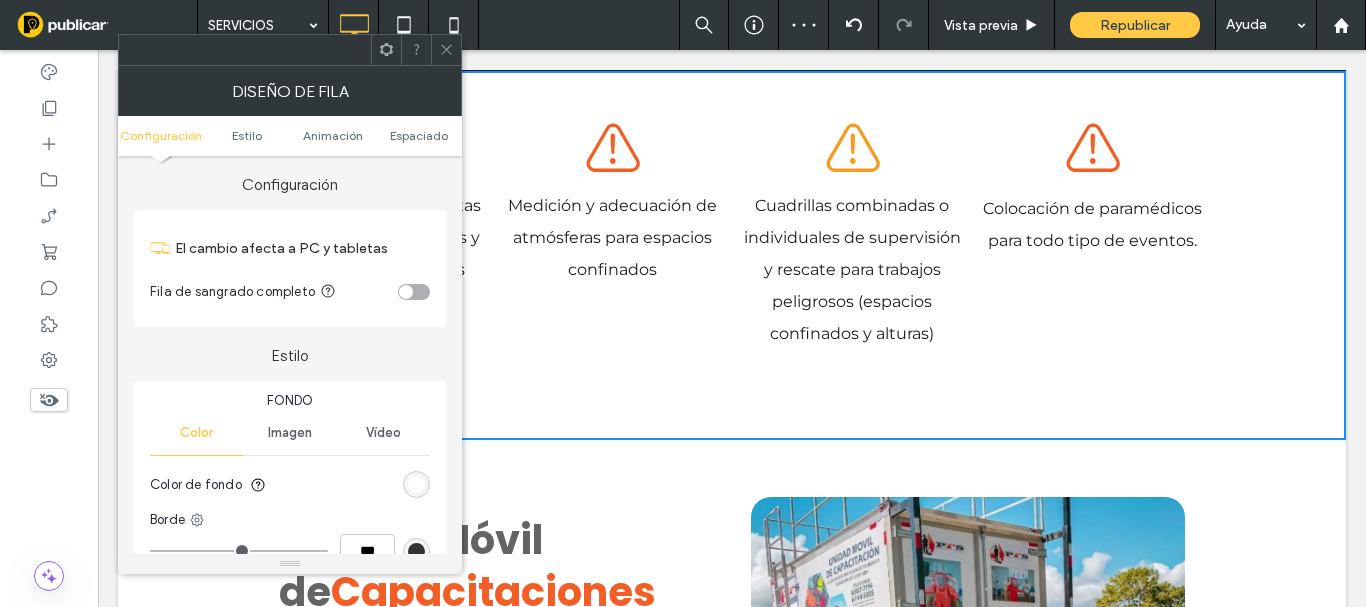 click at bounding box center [416, 484] 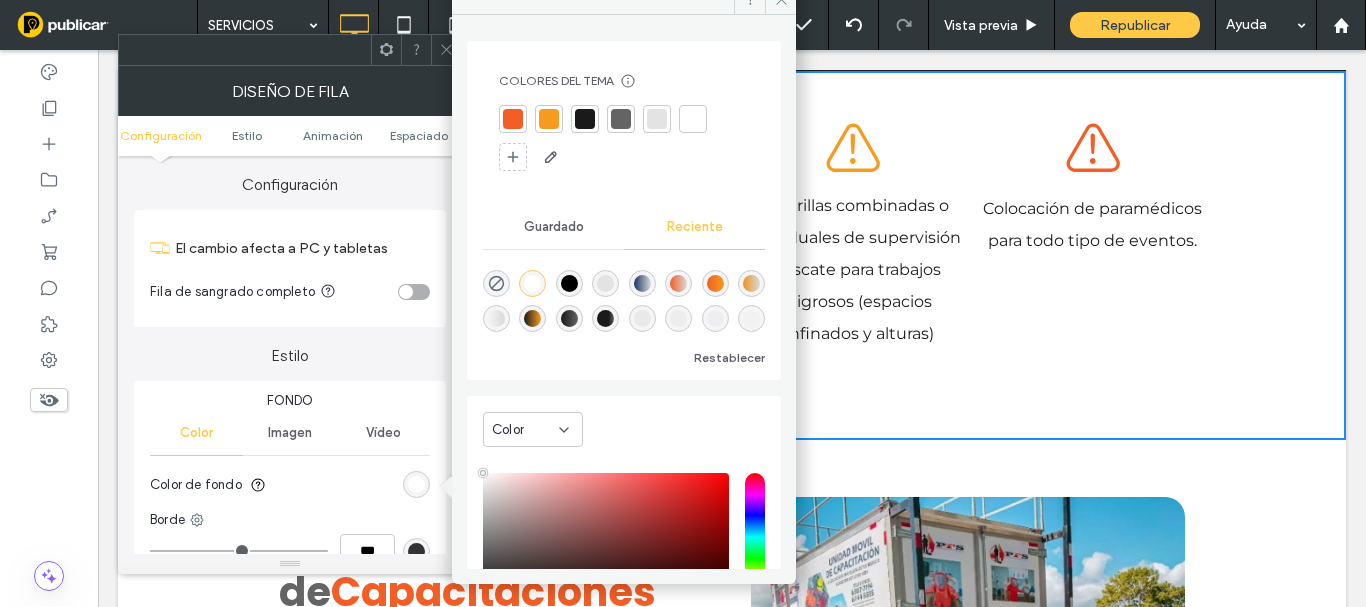 click at bounding box center [585, 119] 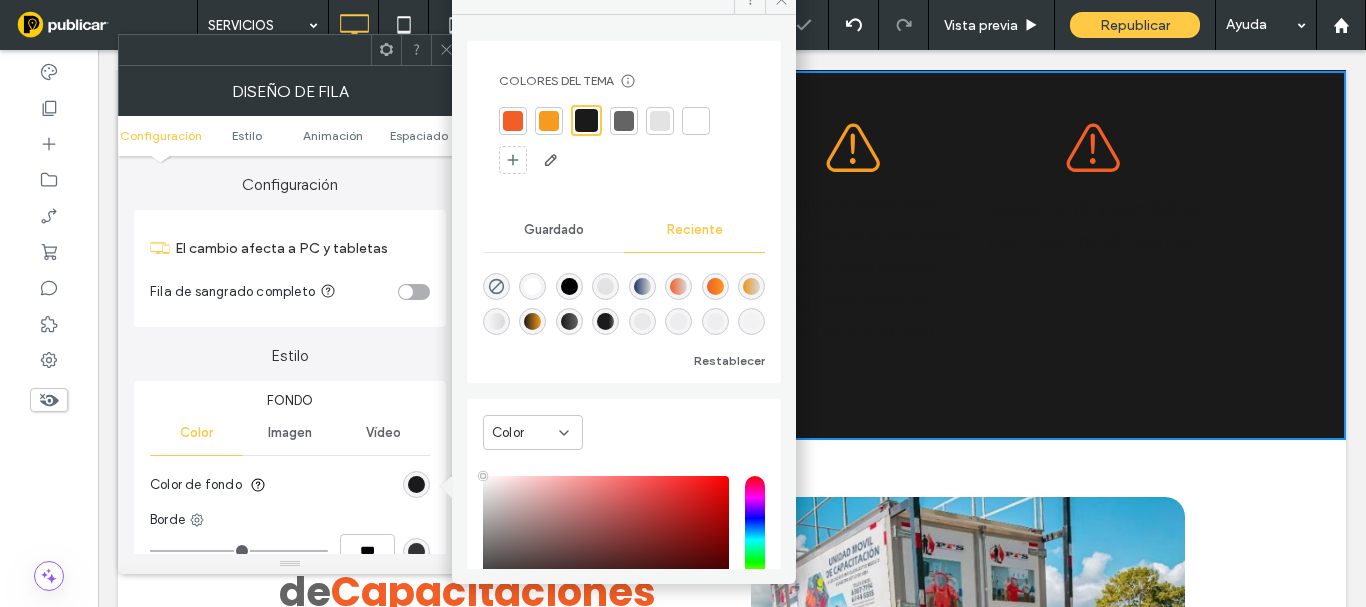 click 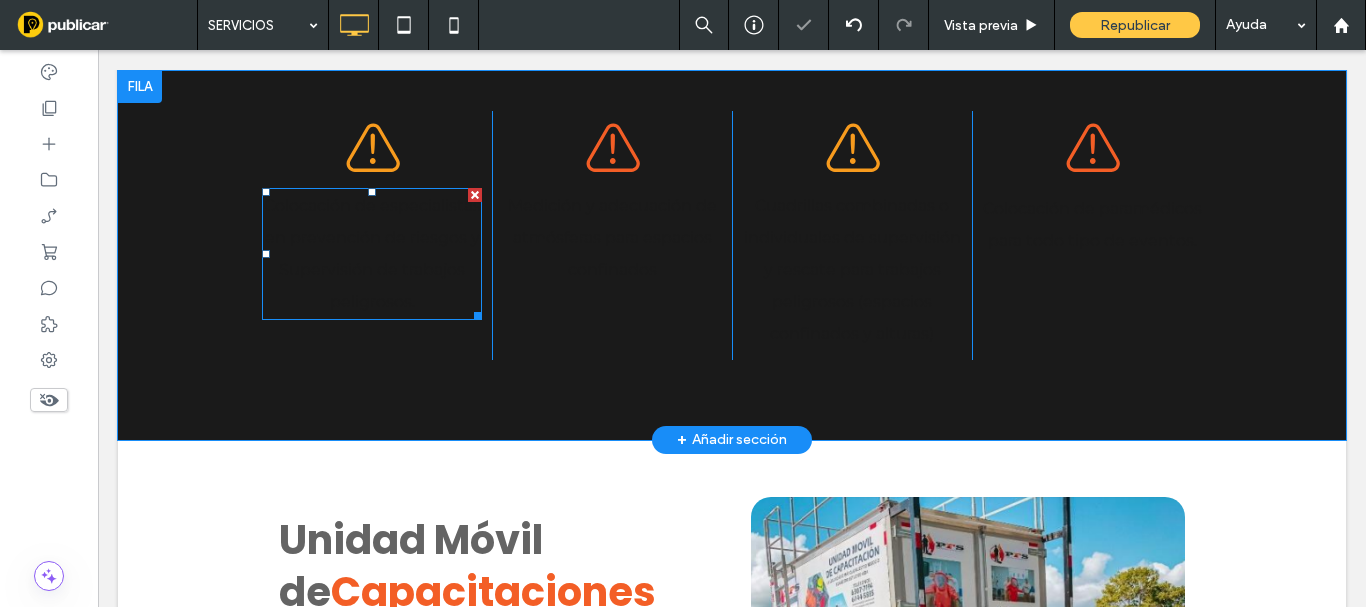 click on "Colocación de especialistas en prevención de riesgos y Supervisión de trabajos peligrosos." at bounding box center (372, 254) 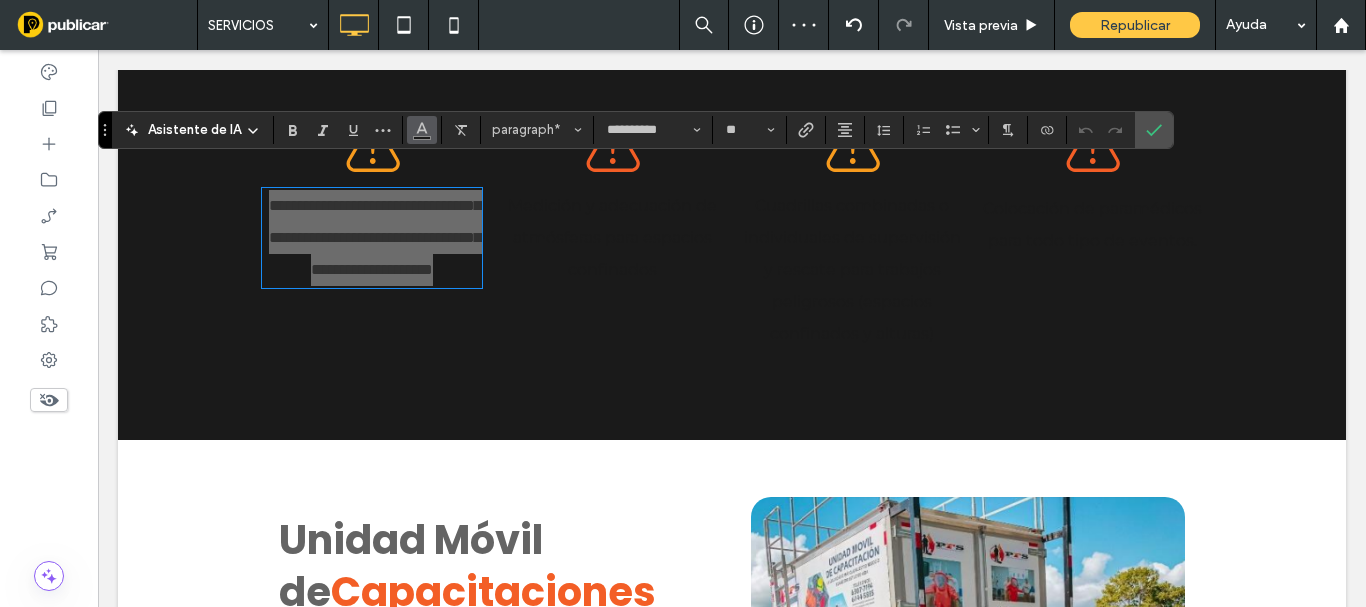 click 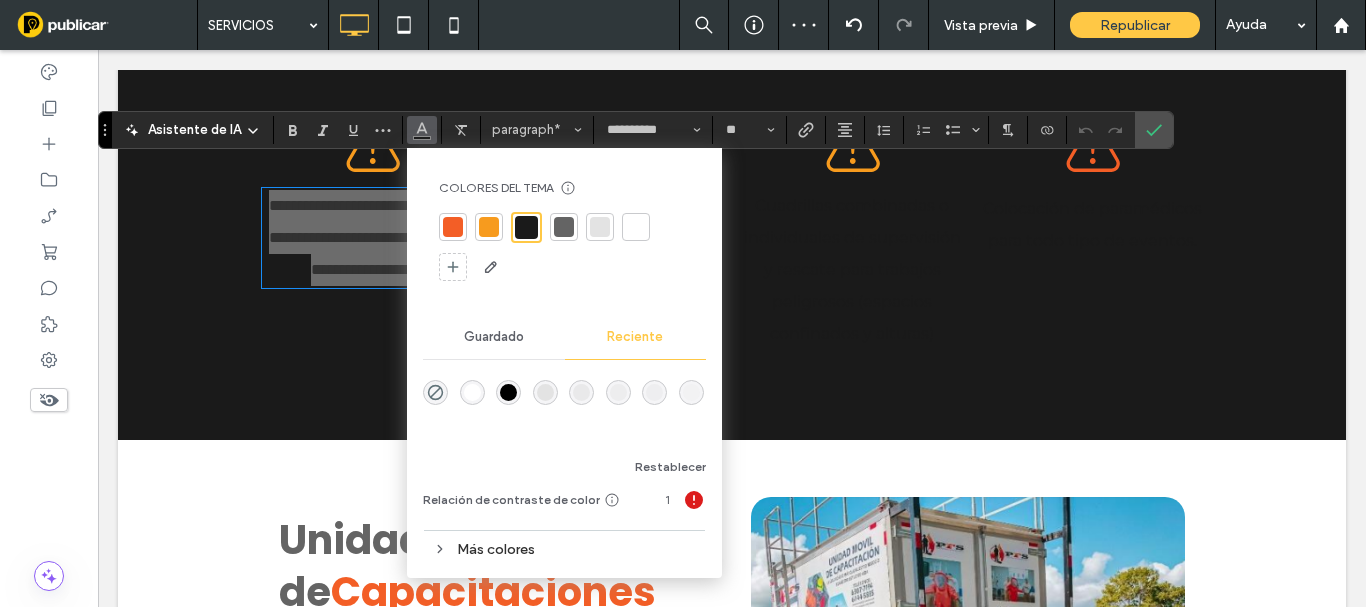 click at bounding box center [636, 227] 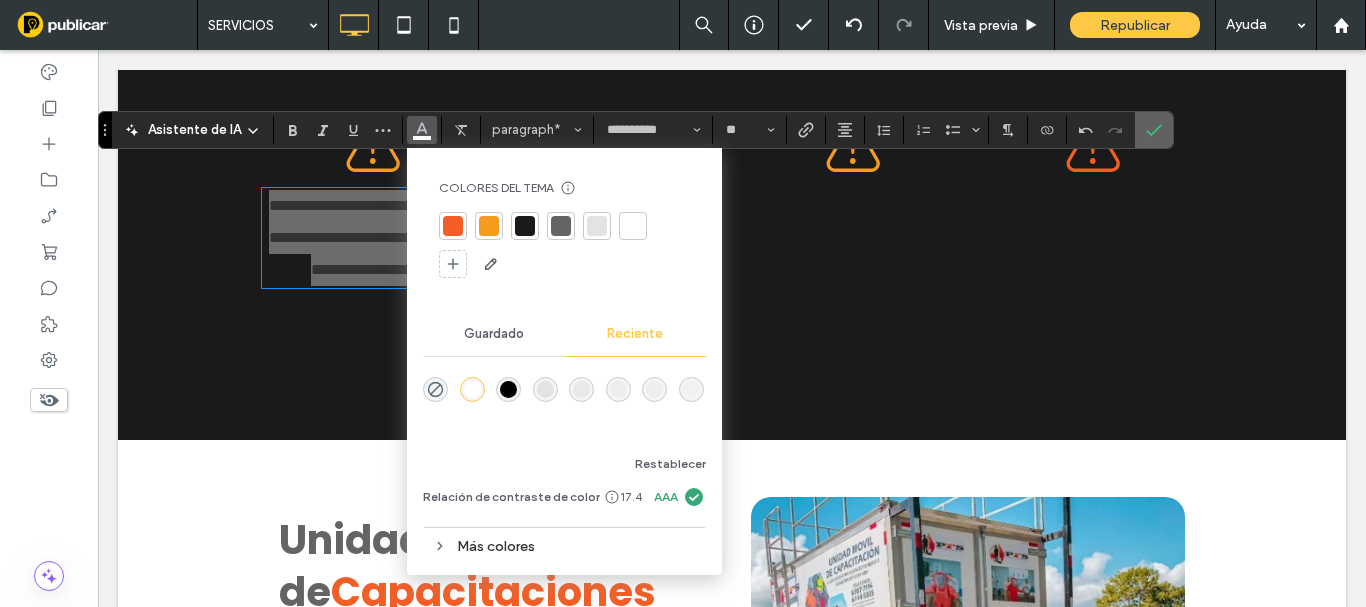 drag, startPoint x: 735, startPoint y: 94, endPoint x: 1154, endPoint y: 135, distance: 421.0012 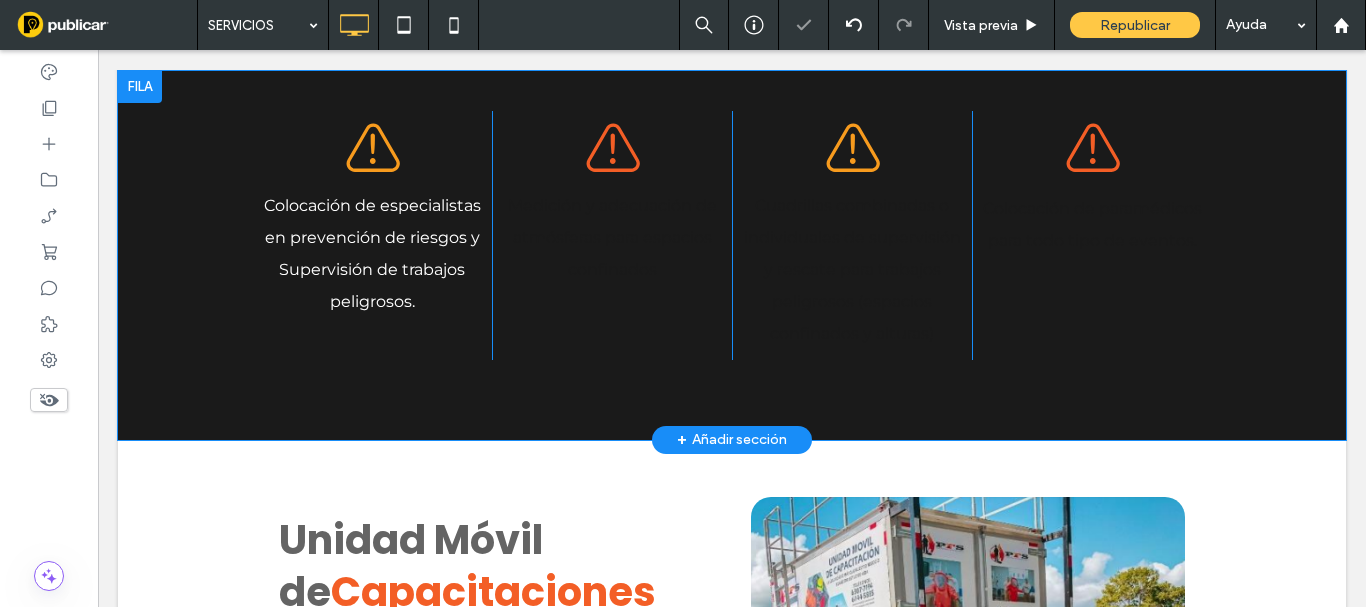 scroll, scrollTop: 3000, scrollLeft: 0, axis: vertical 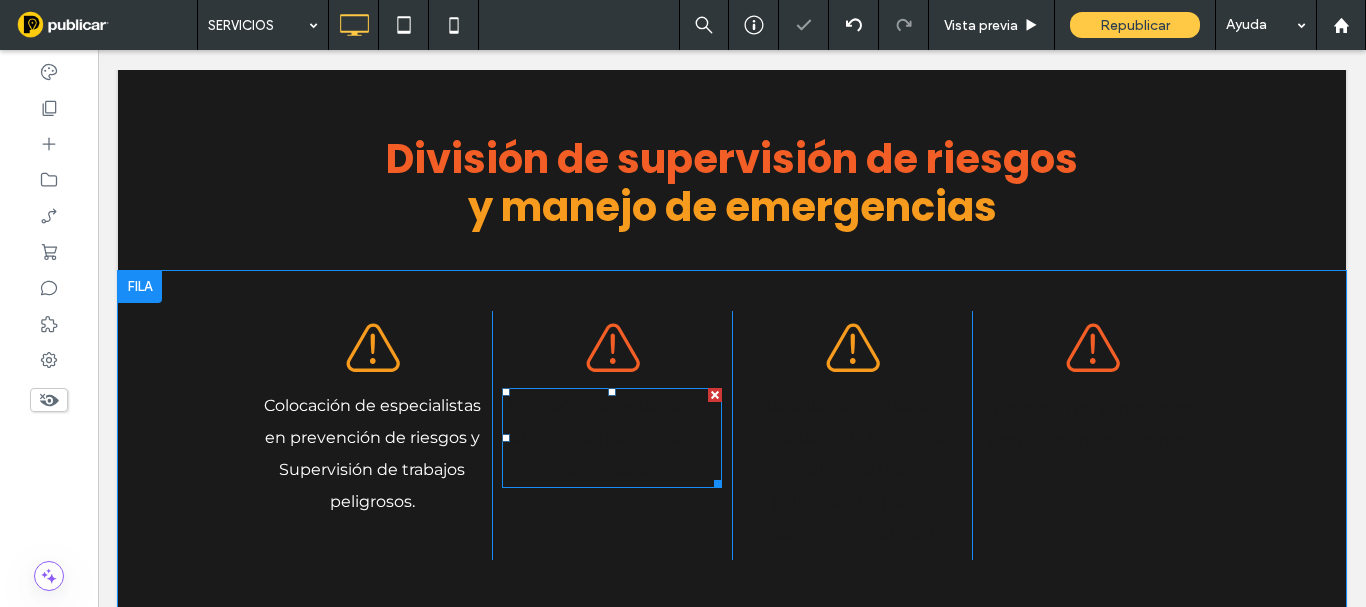 click on "Medición y adecuación de atmósferas para espacios confinados" at bounding box center (612, 438) 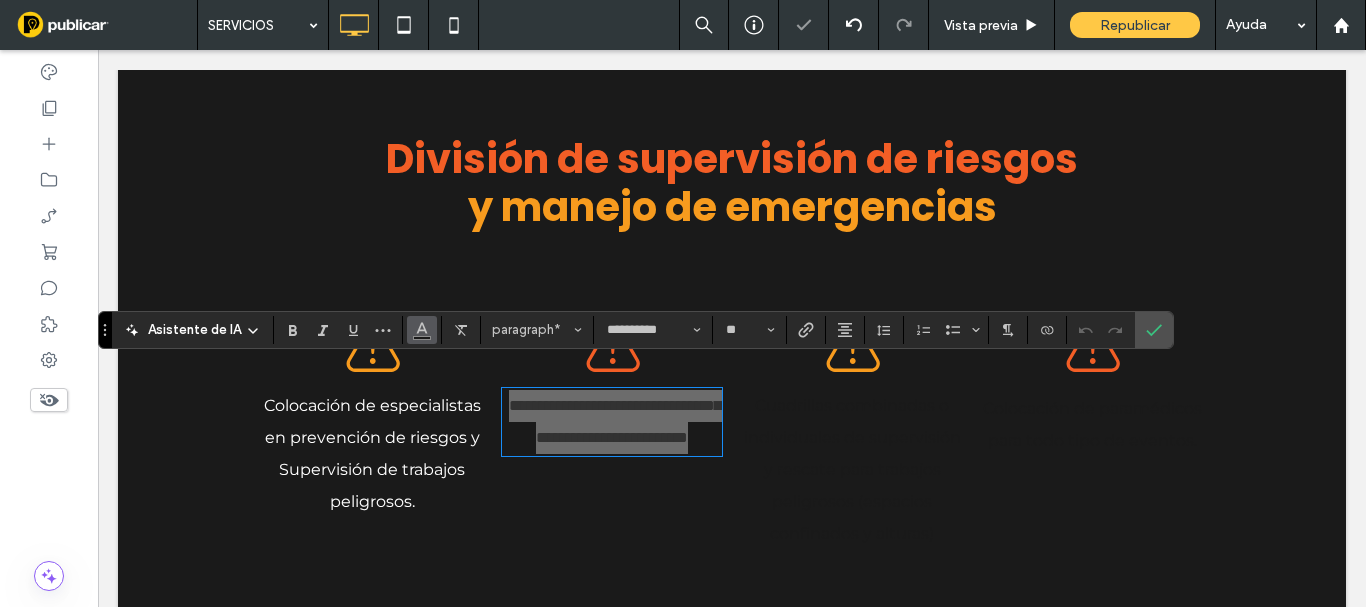 click at bounding box center [422, 330] 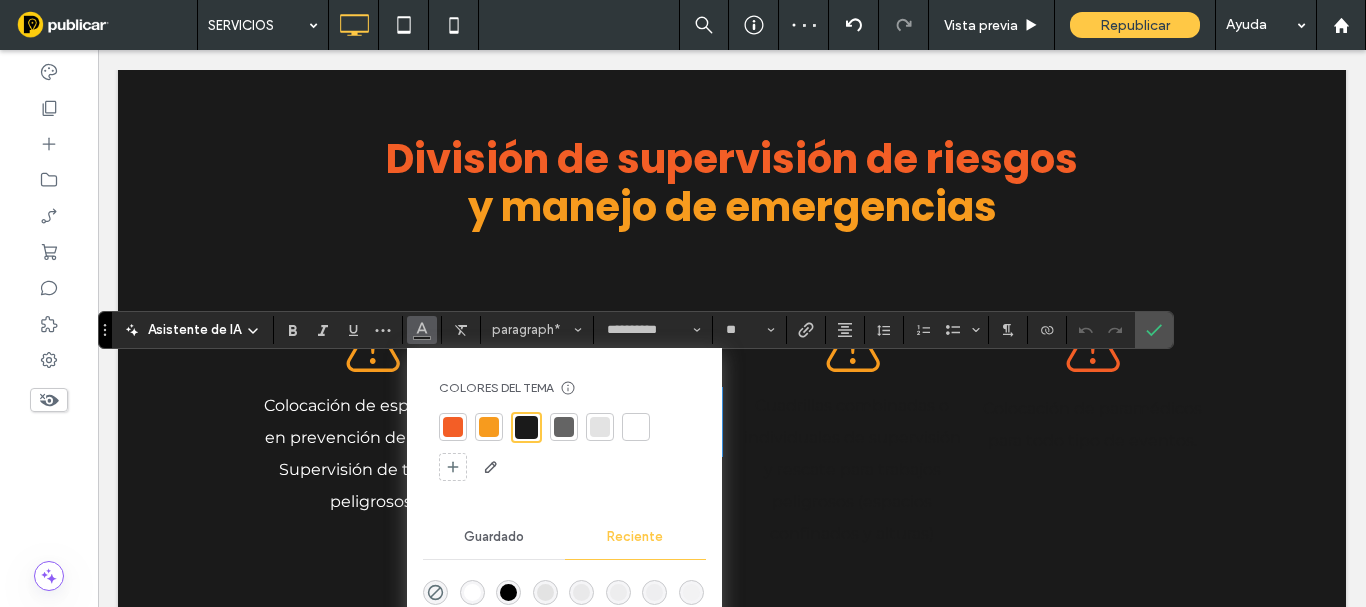 click at bounding box center (636, 427) 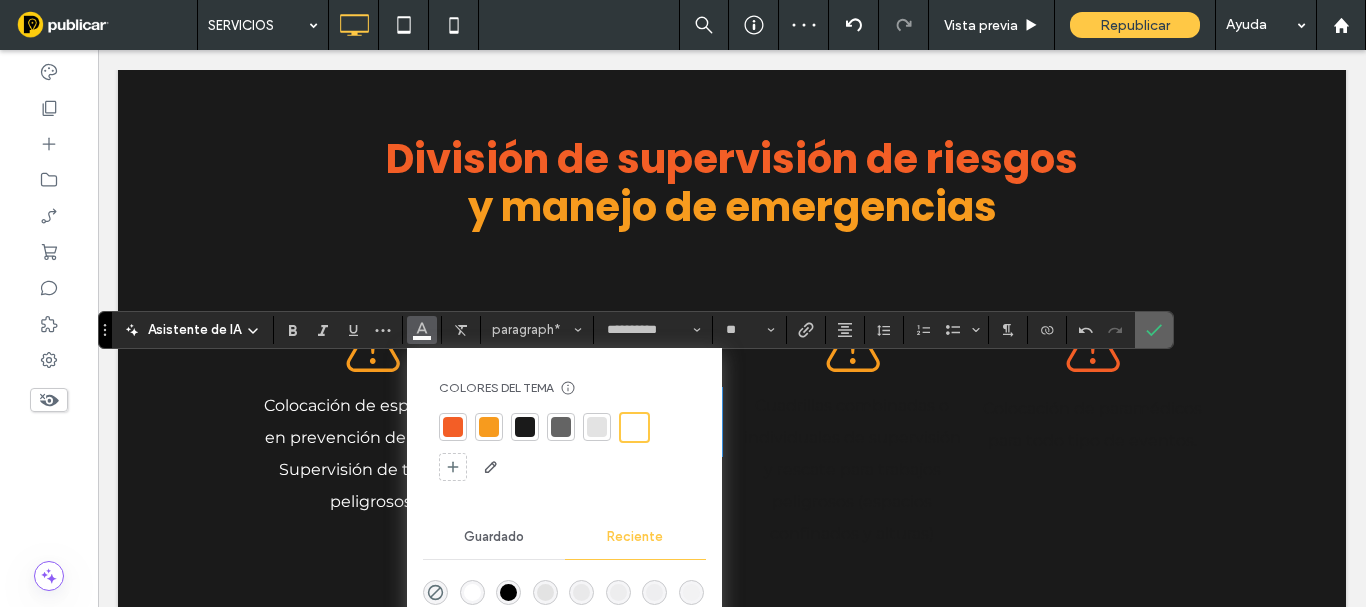 drag, startPoint x: 1155, startPoint y: 334, endPoint x: 669, endPoint y: 400, distance: 490.461 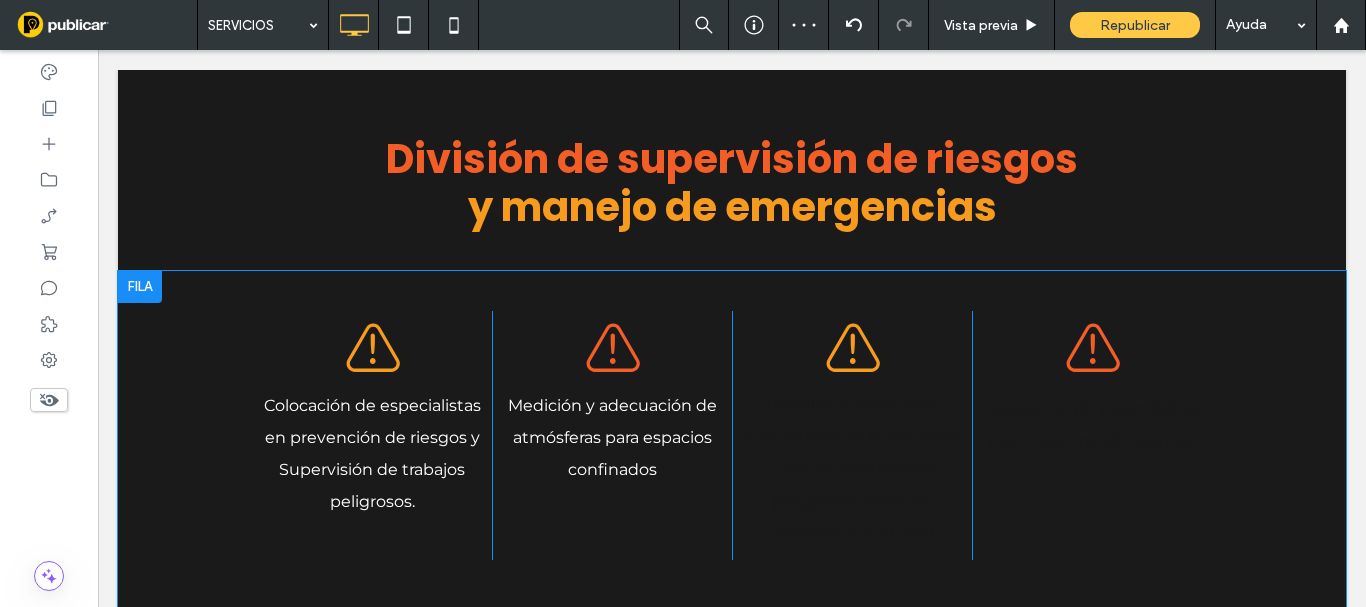 click on "Cuadrillas combinadas o individuales de supervisión y rescate para trabajos peligrosos (espacios confinados y alturas)" at bounding box center [852, 470] 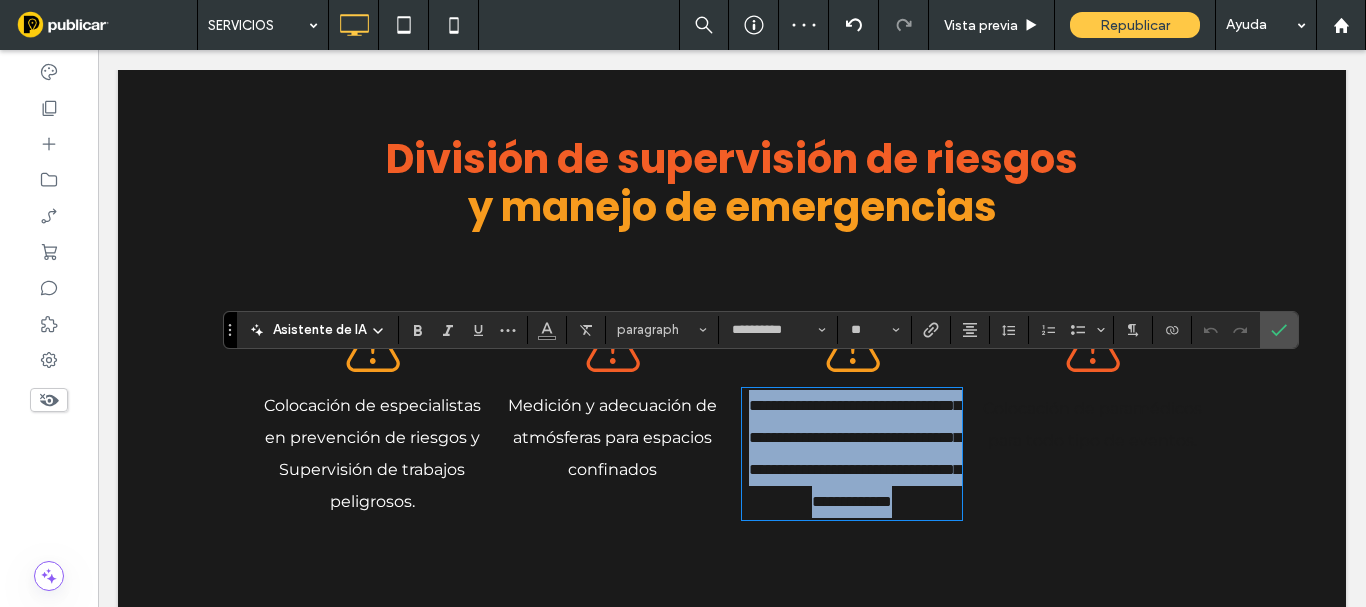 type on "**********" 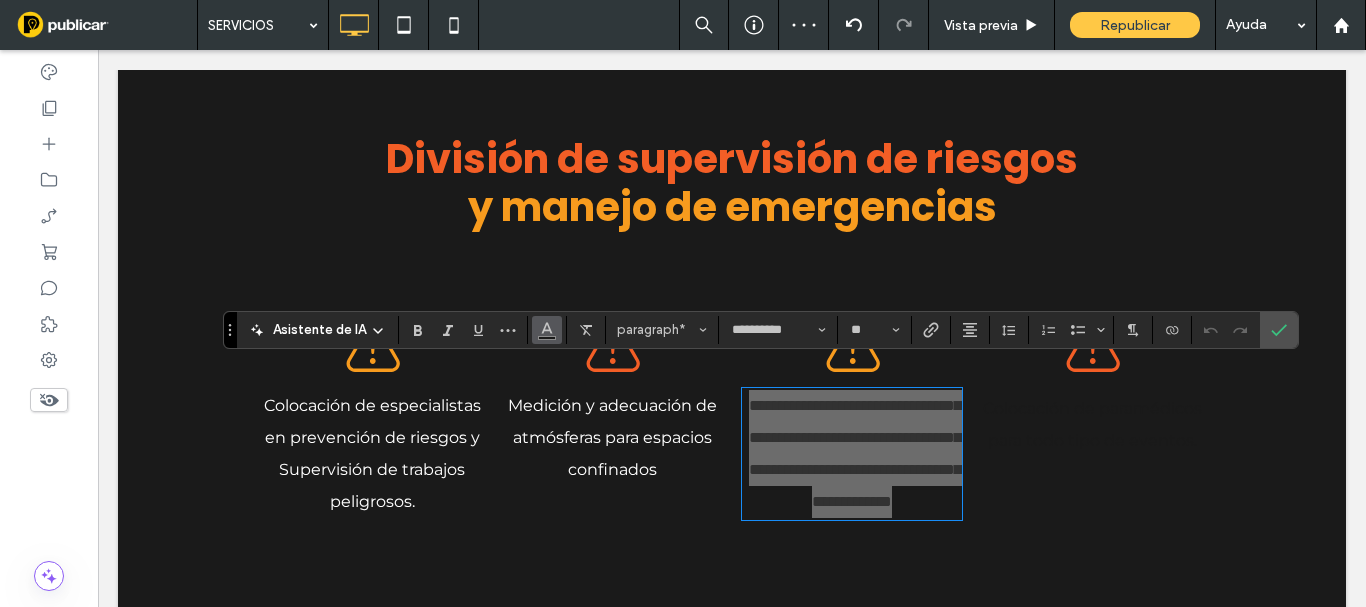 click at bounding box center (547, 328) 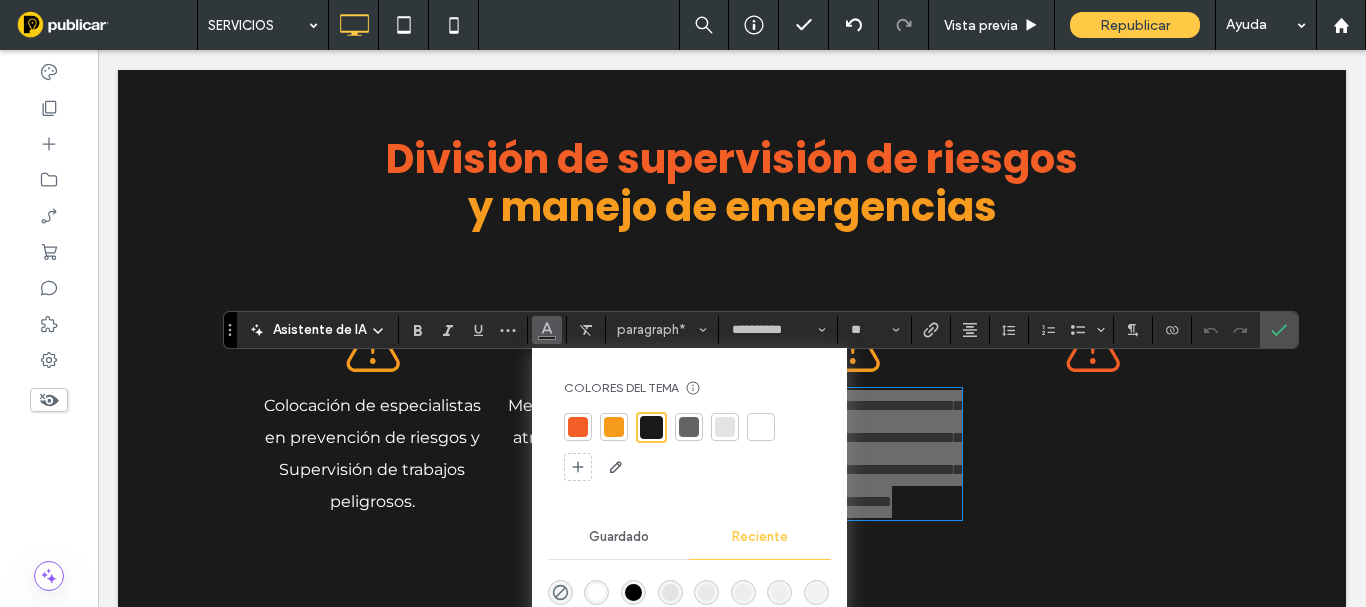 drag, startPoint x: 759, startPoint y: 427, endPoint x: 1136, endPoint y: 299, distance: 398.1369 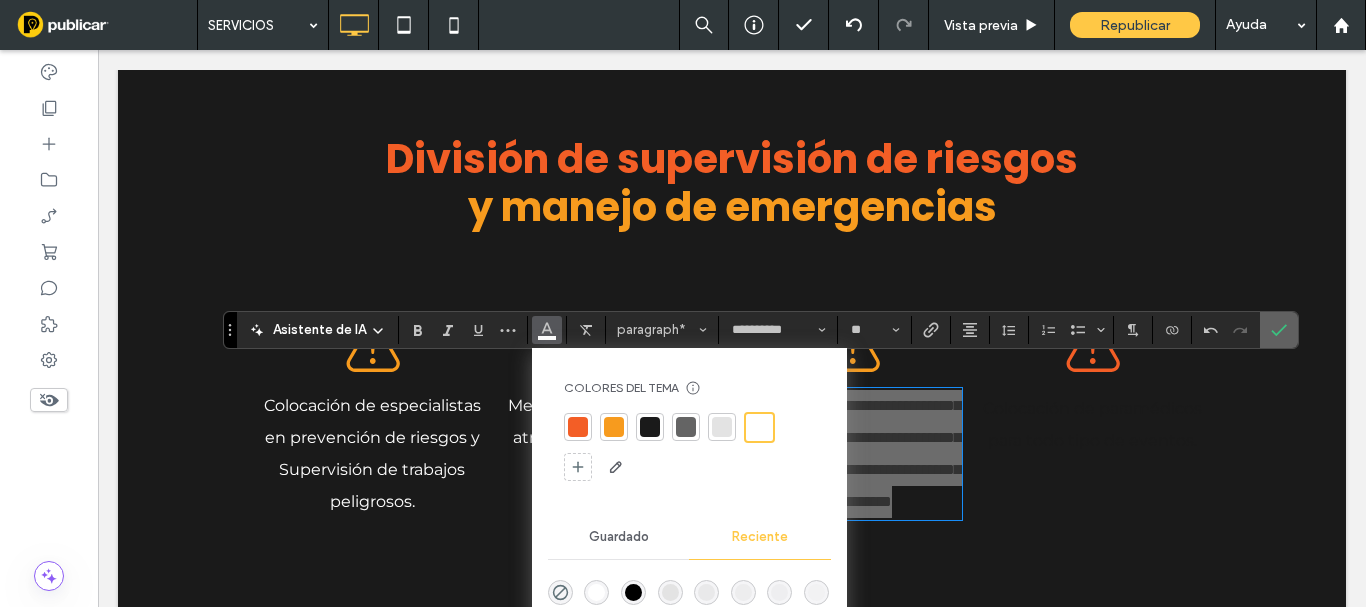 click 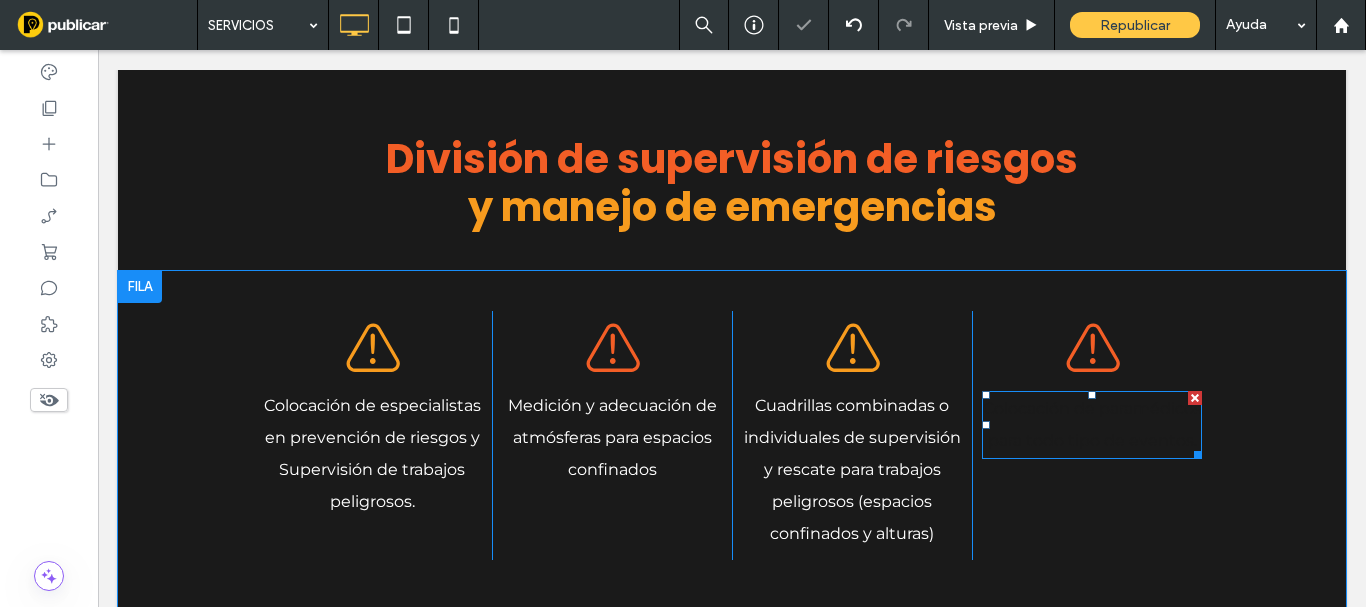 click on "Colocación de paramédicos para todo tipo de eventos." at bounding box center [1092, 425] 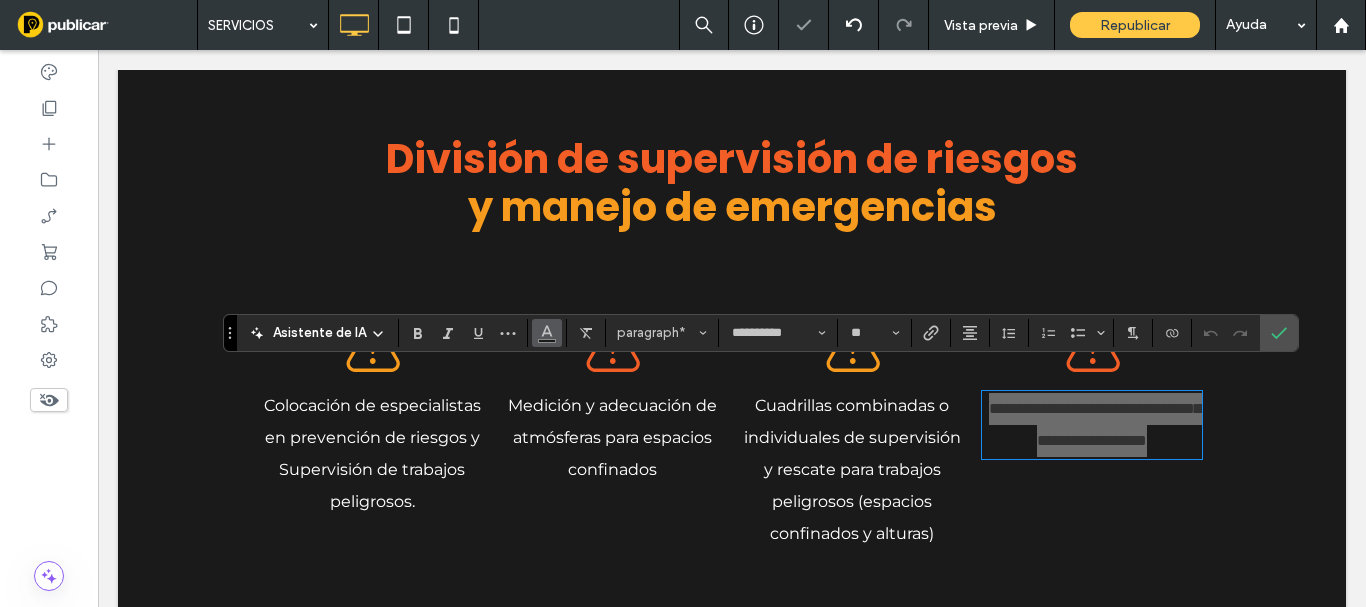 click at bounding box center (547, 333) 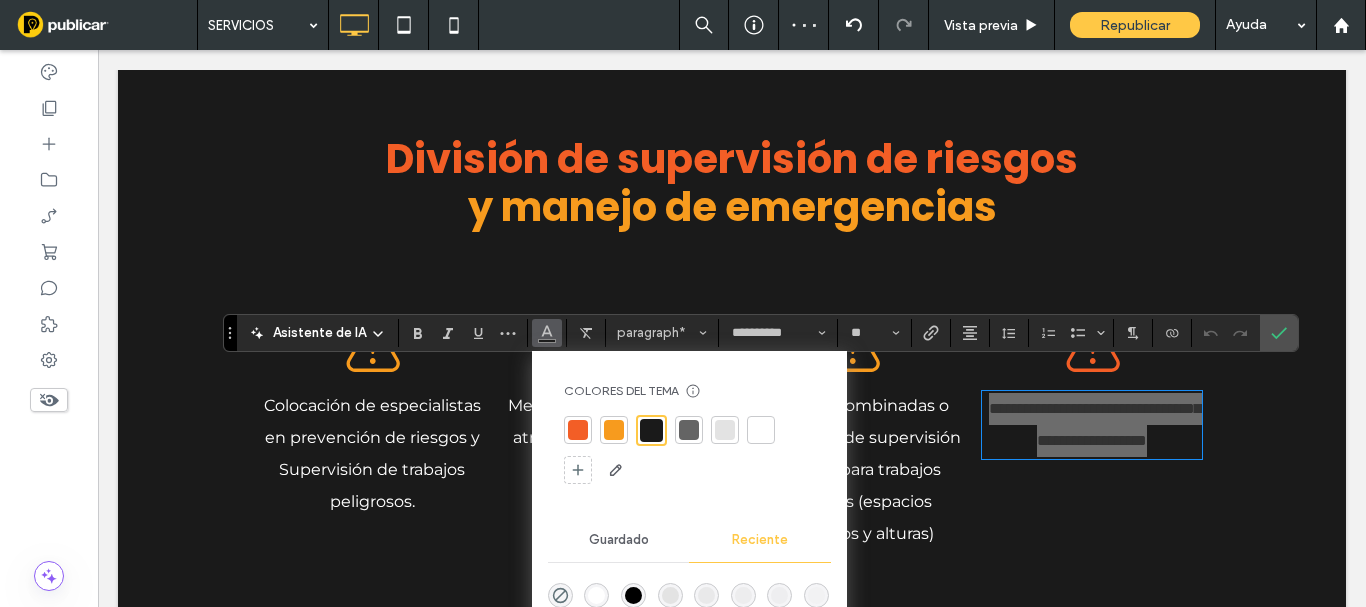 click at bounding box center (761, 430) 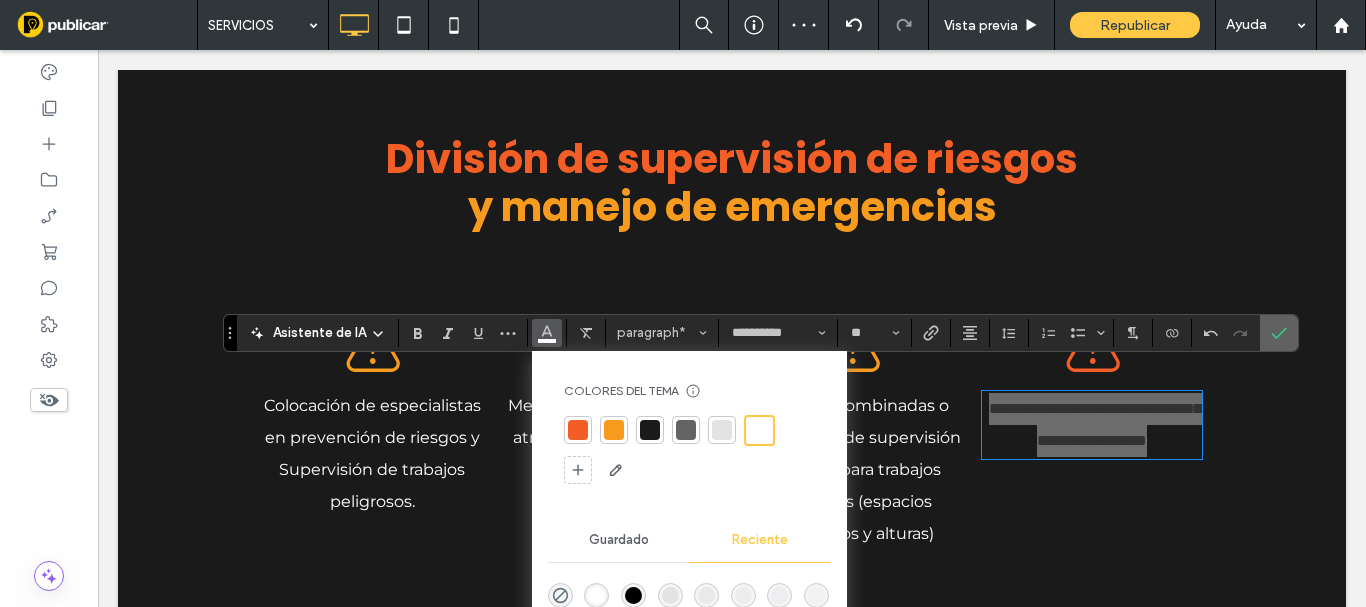click at bounding box center (1279, 333) 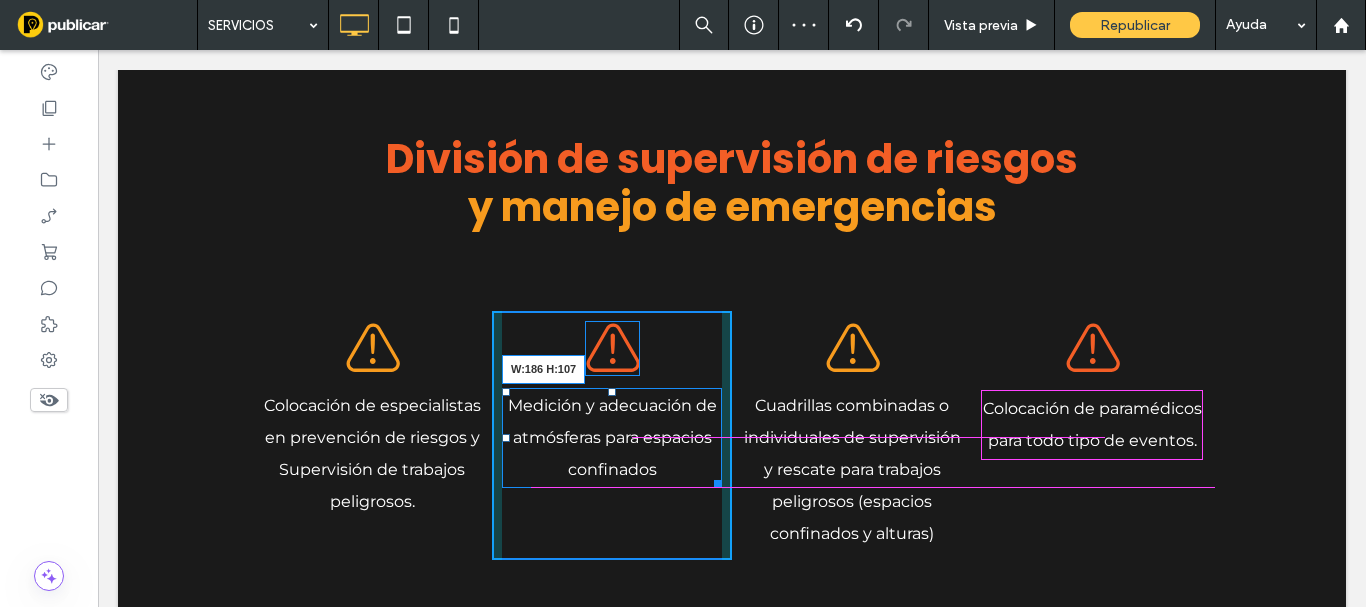 drag, startPoint x: 703, startPoint y: 453, endPoint x: 686, endPoint y: 453, distance: 17 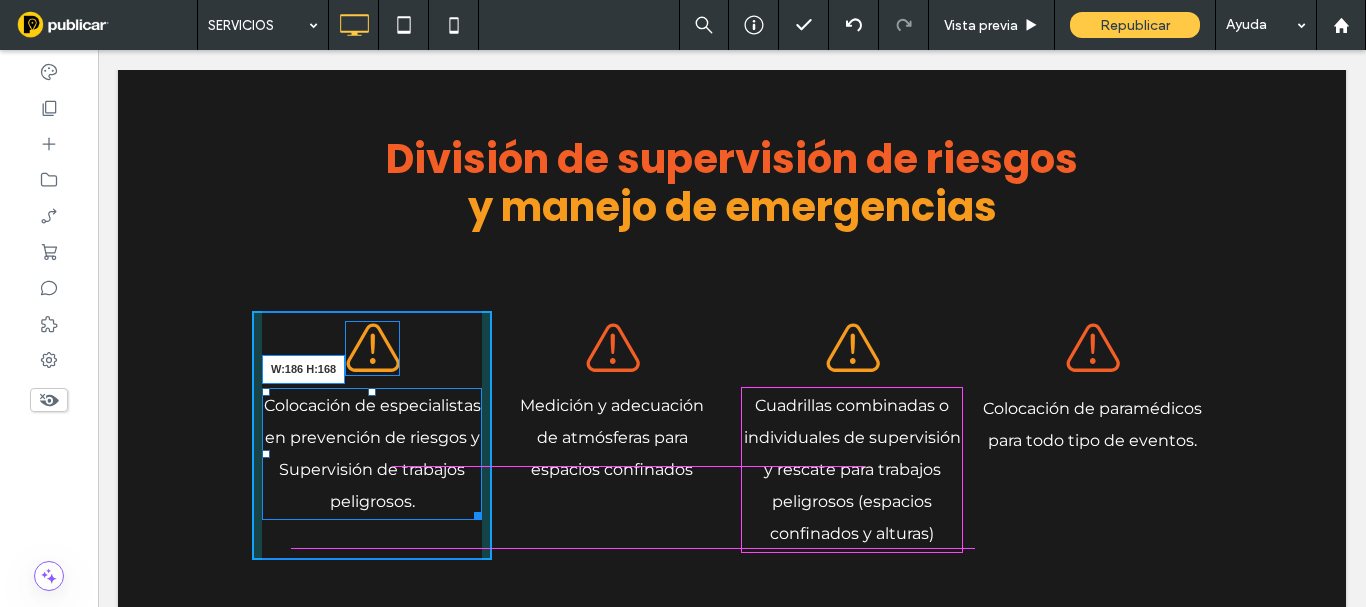 drag, startPoint x: 469, startPoint y: 485, endPoint x: 452, endPoint y: 485, distance: 17 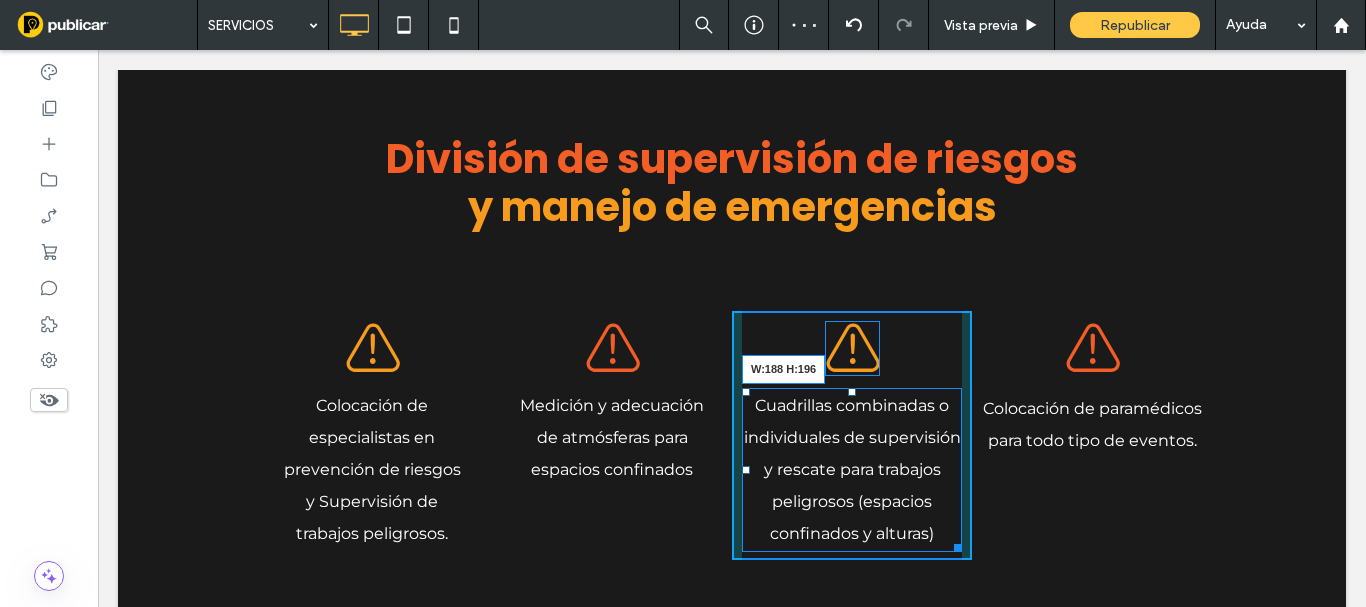 drag, startPoint x: 945, startPoint y: 519, endPoint x: 929, endPoint y: 519, distance: 16 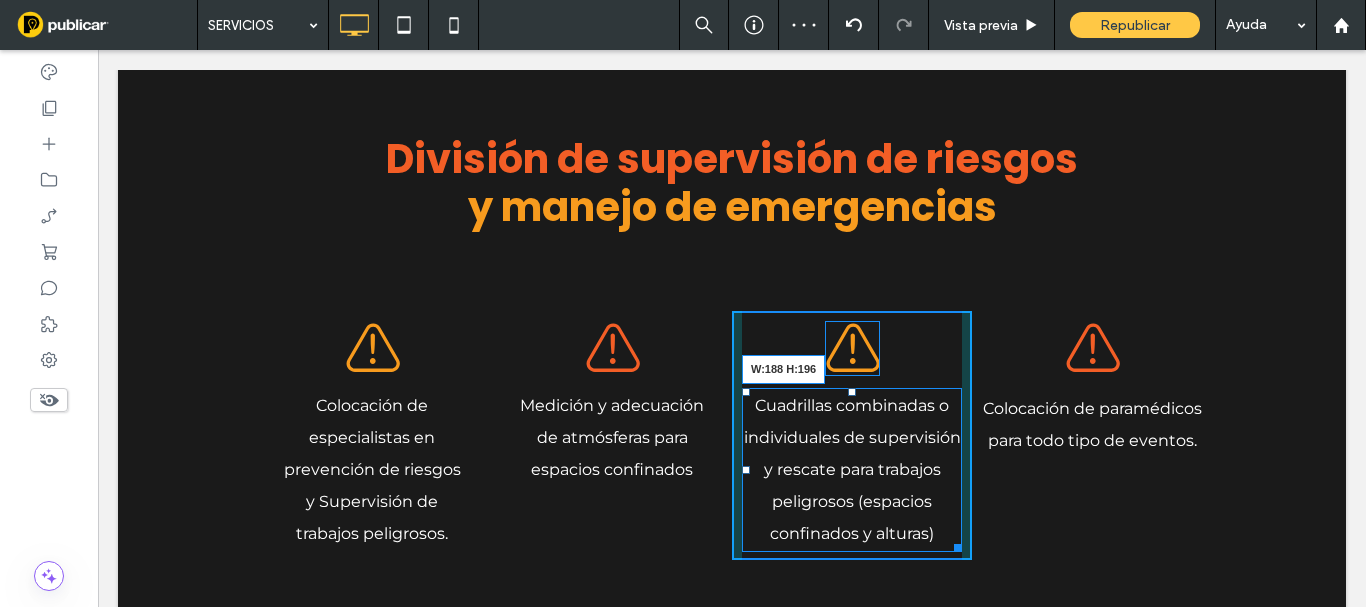 click on "Cuadrillas combinadas o individuales de supervisión y rescate para trabajos peligrosos (espacios confinados y alturas) W:188 H:196" at bounding box center (852, 470) 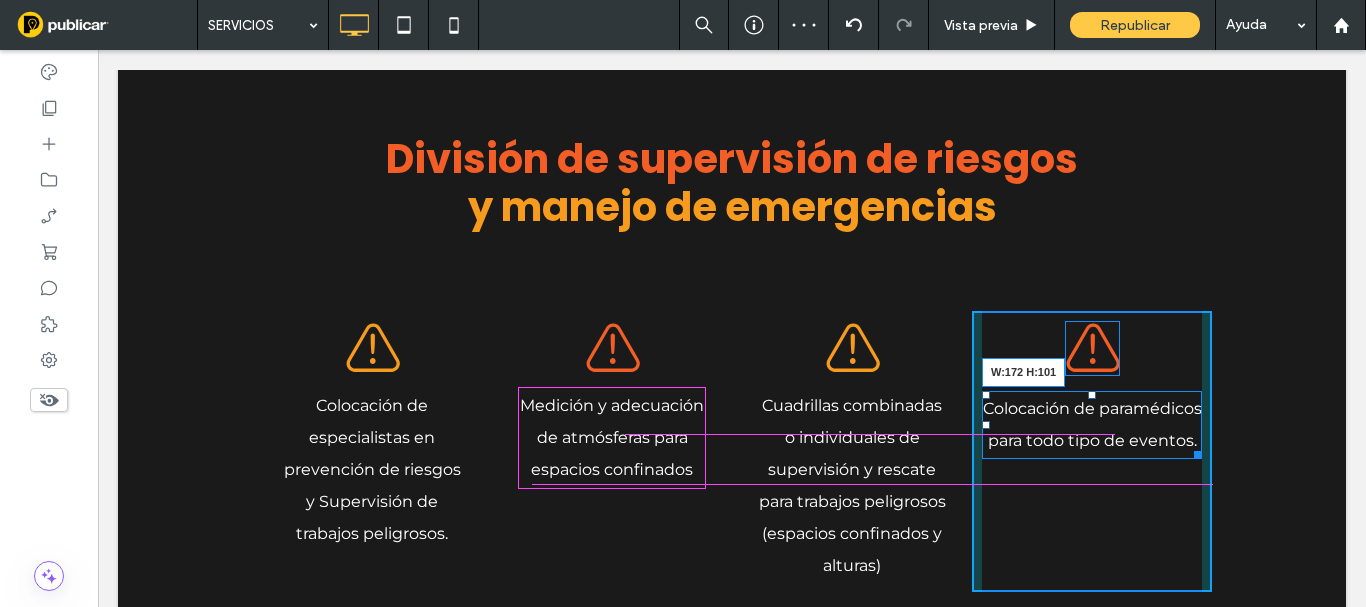 drag, startPoint x: 1182, startPoint y: 465, endPoint x: 1158, endPoint y: 465, distance: 24 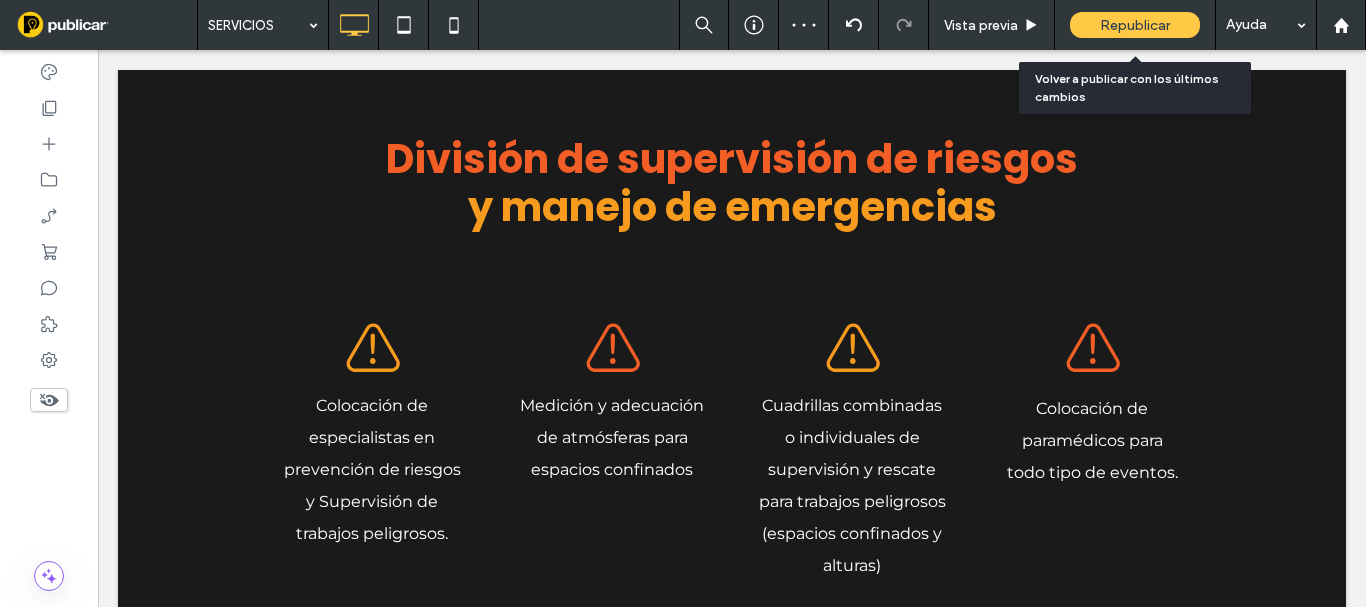 click on "Republicar" at bounding box center (1135, 25) 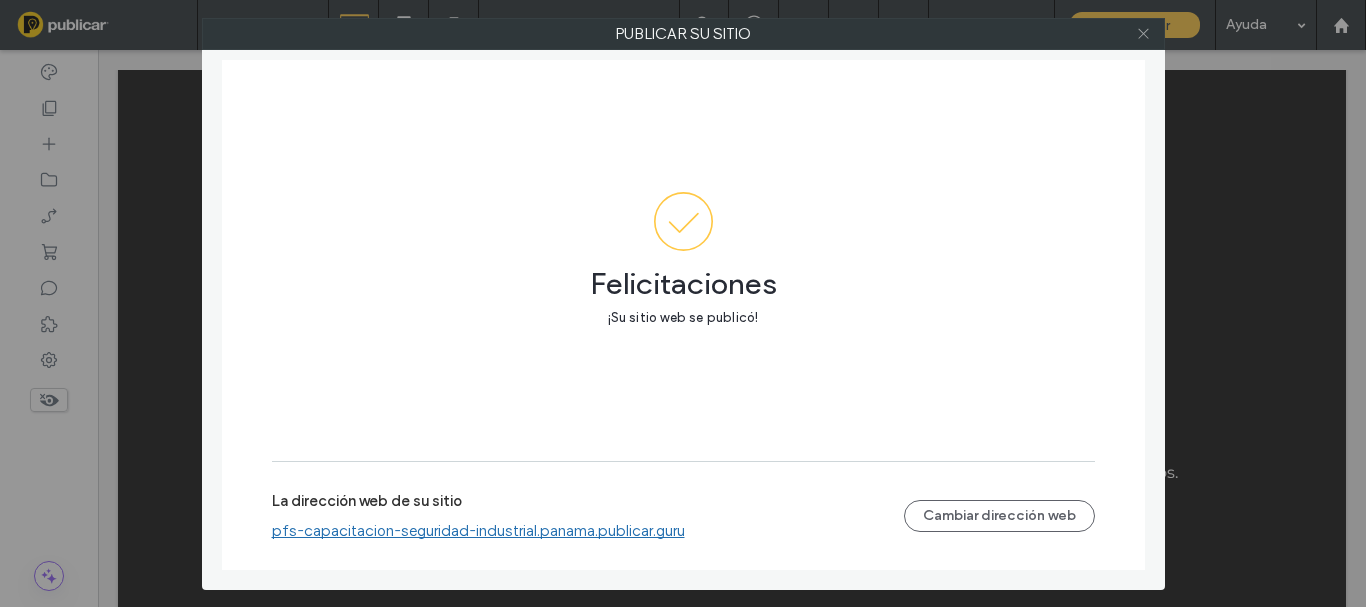 drag, startPoint x: 1145, startPoint y: 28, endPoint x: 1137, endPoint y: 45, distance: 18.788294 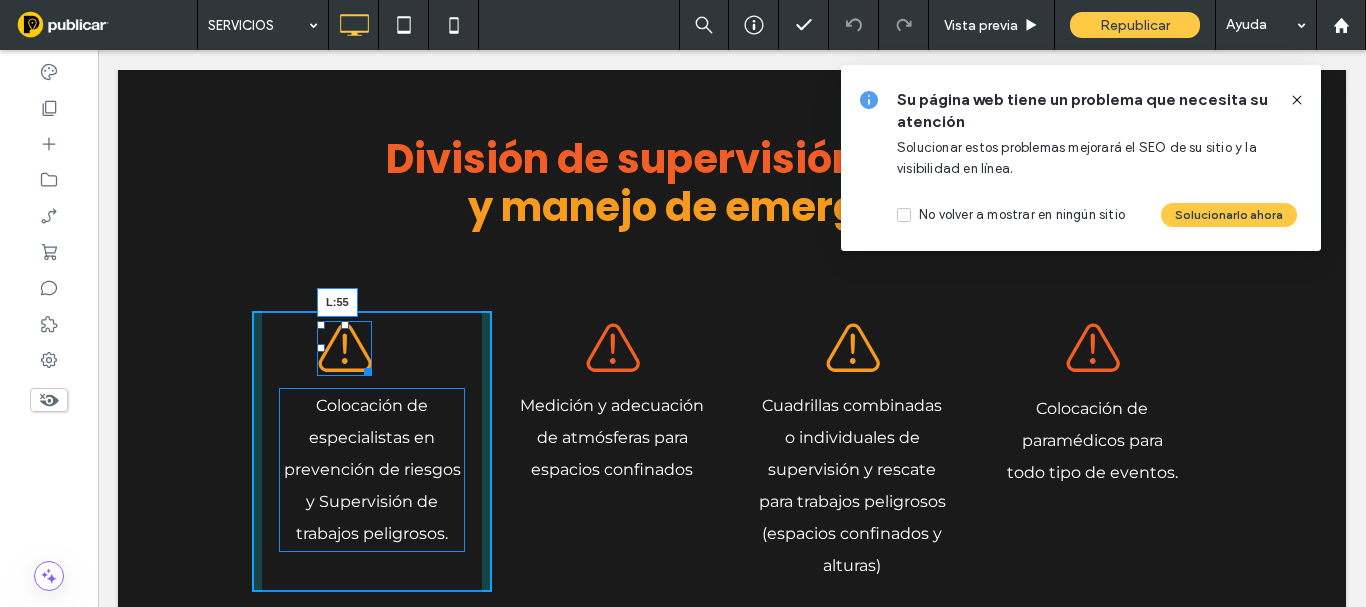 drag, startPoint x: 307, startPoint y: 325, endPoint x: 408, endPoint y: 416, distance: 135.94852 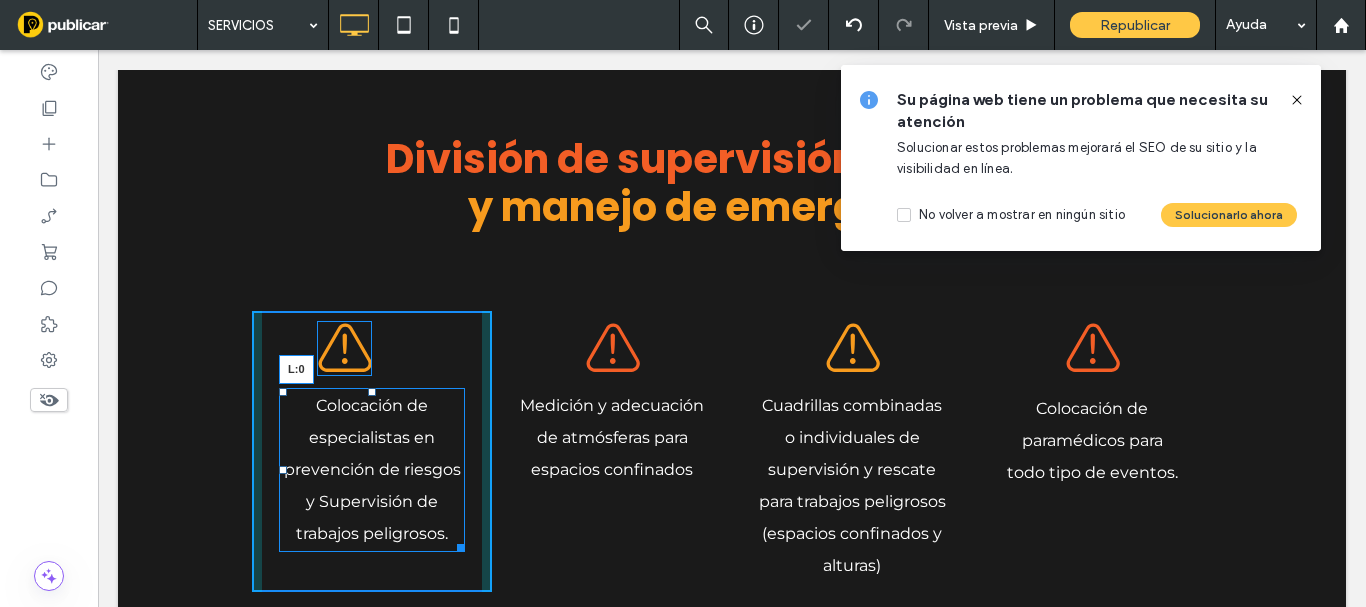drag, startPoint x: 274, startPoint y: 448, endPoint x: 174, endPoint y: 445, distance: 100.04499 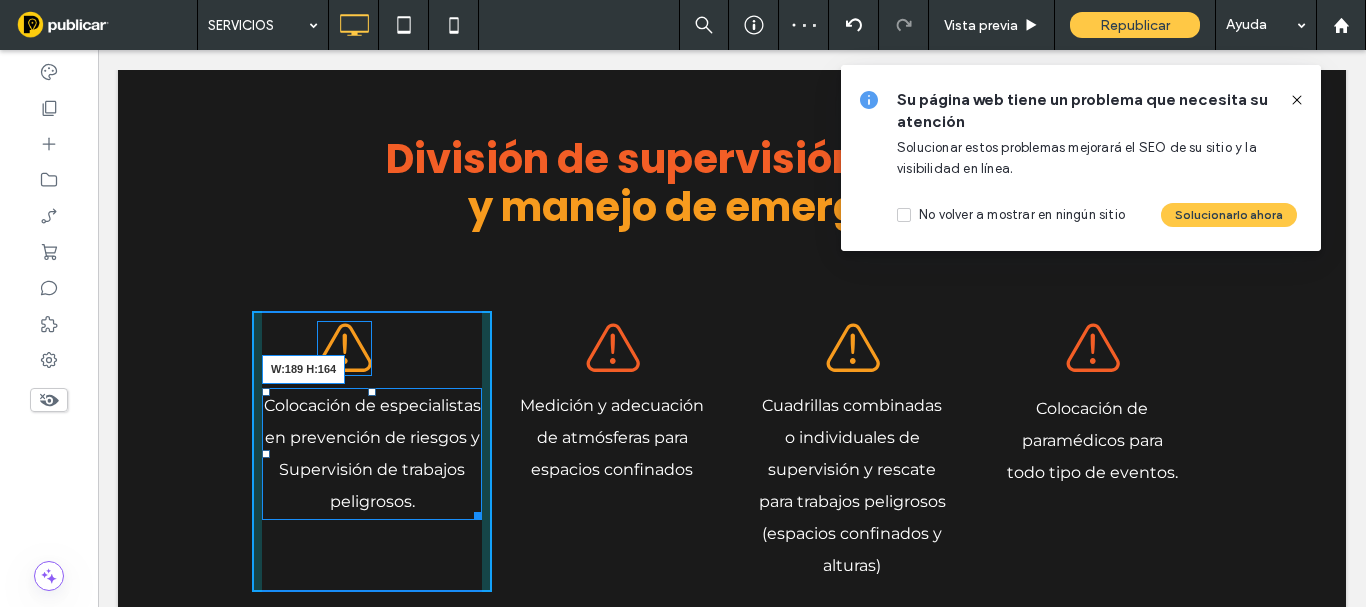 drag, startPoint x: 447, startPoint y: 488, endPoint x: 432, endPoint y: 490, distance: 15.132746 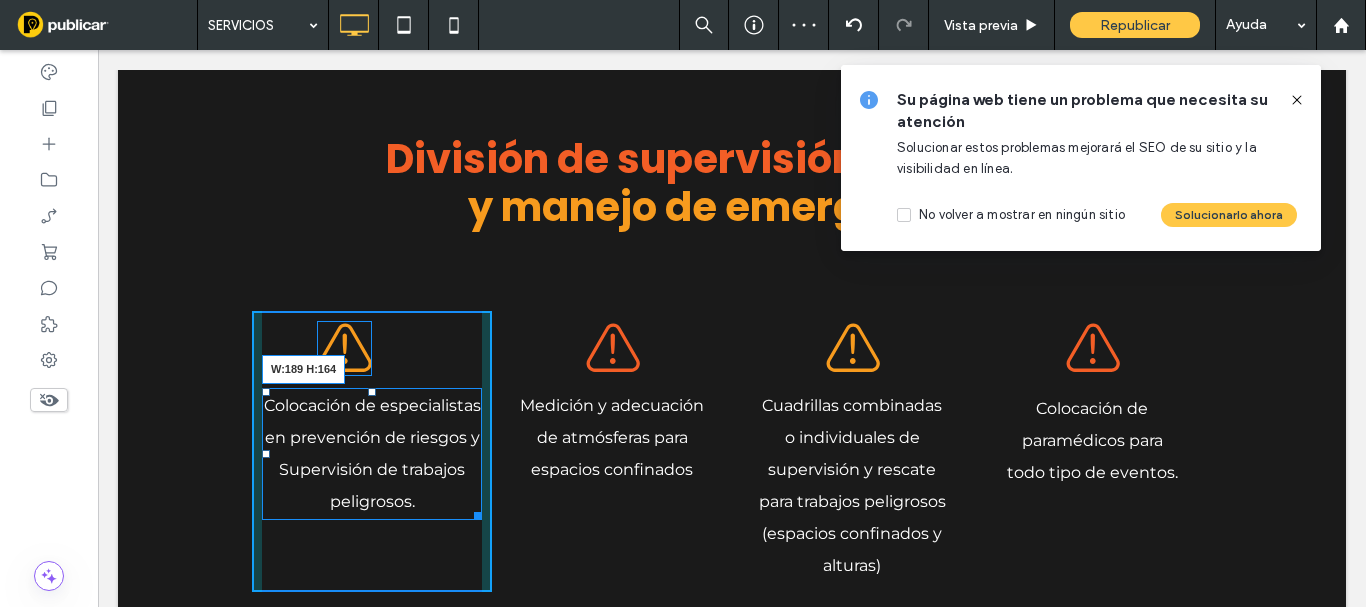 click on "Colocación de especialistas en prevención de riesgos y Supervisión de trabajos peligrosos. W:189 H:164" at bounding box center [372, 454] 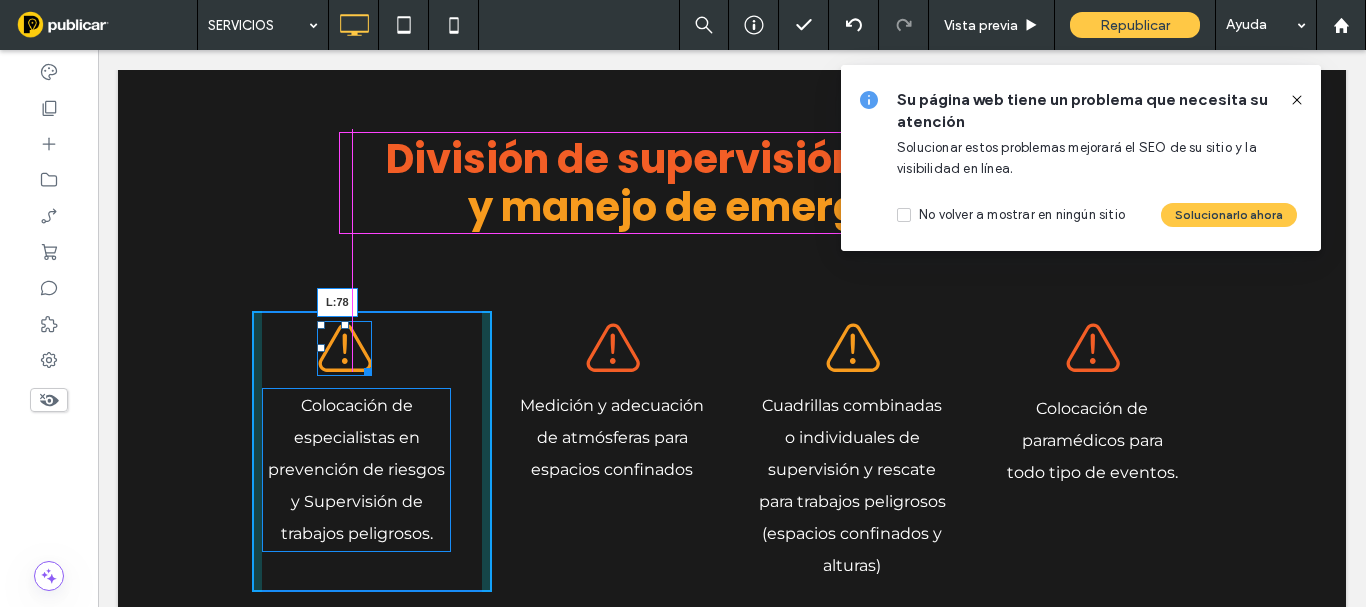 drag, startPoint x: 315, startPoint y: 322, endPoint x: 337, endPoint y: 323, distance: 22.022715 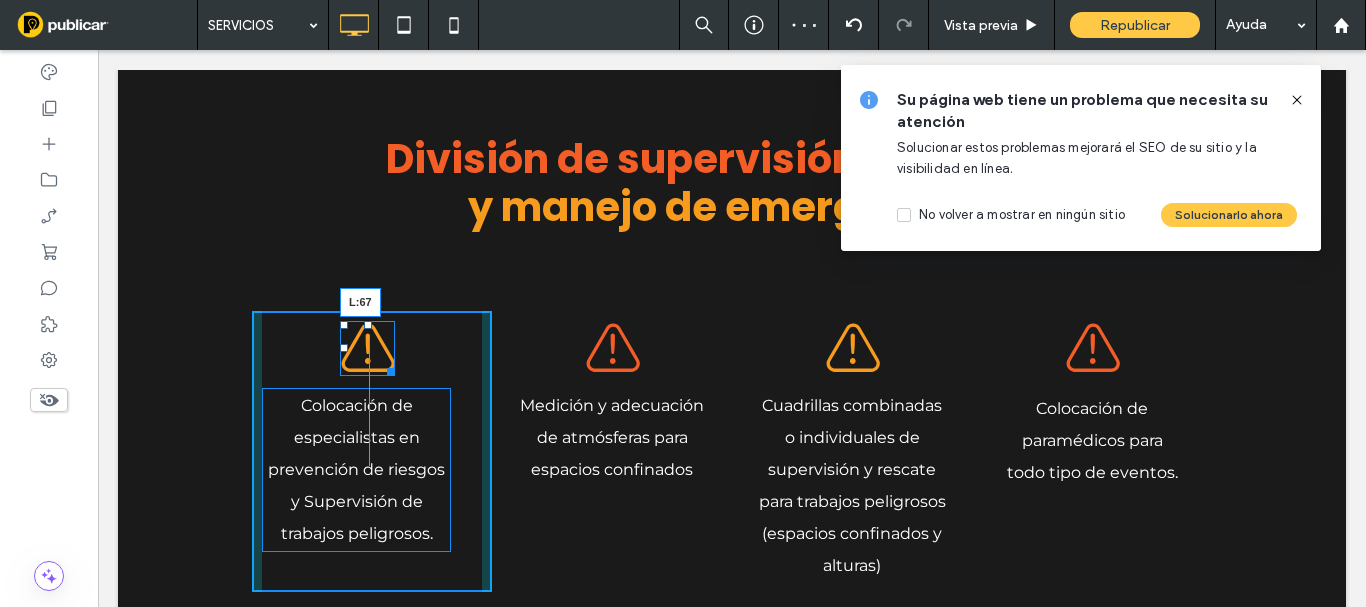 drag, startPoint x: 335, startPoint y: 324, endPoint x: 324, endPoint y: 326, distance: 11.18034 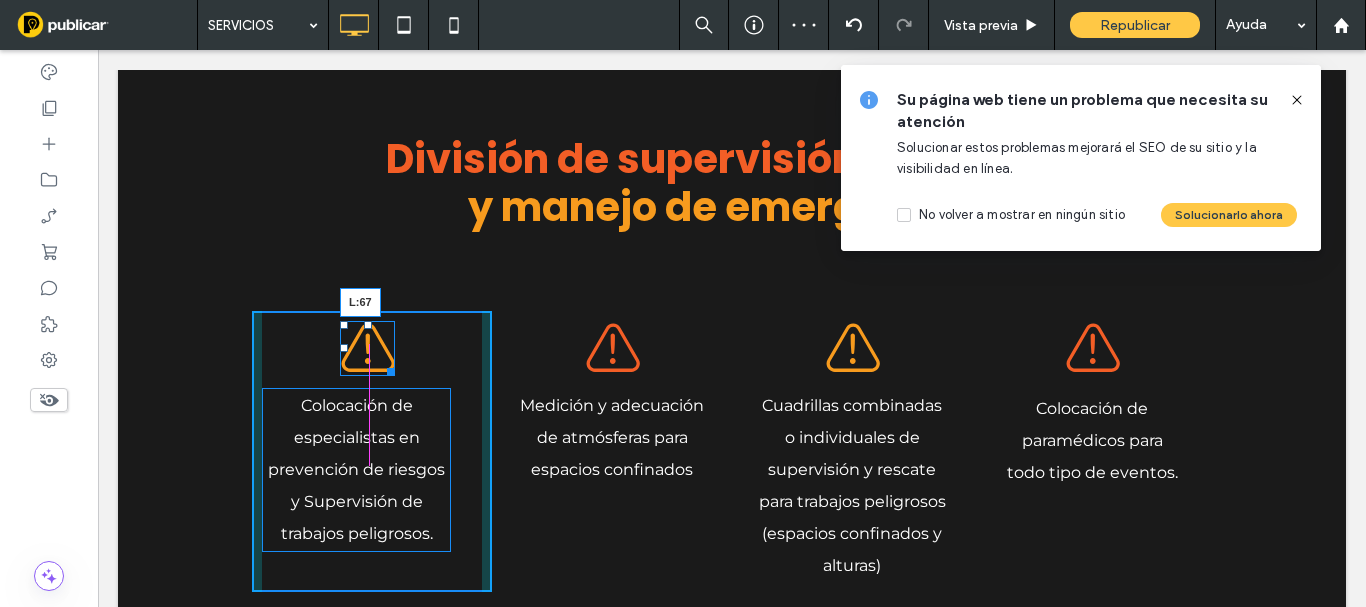 click at bounding box center (344, 348) 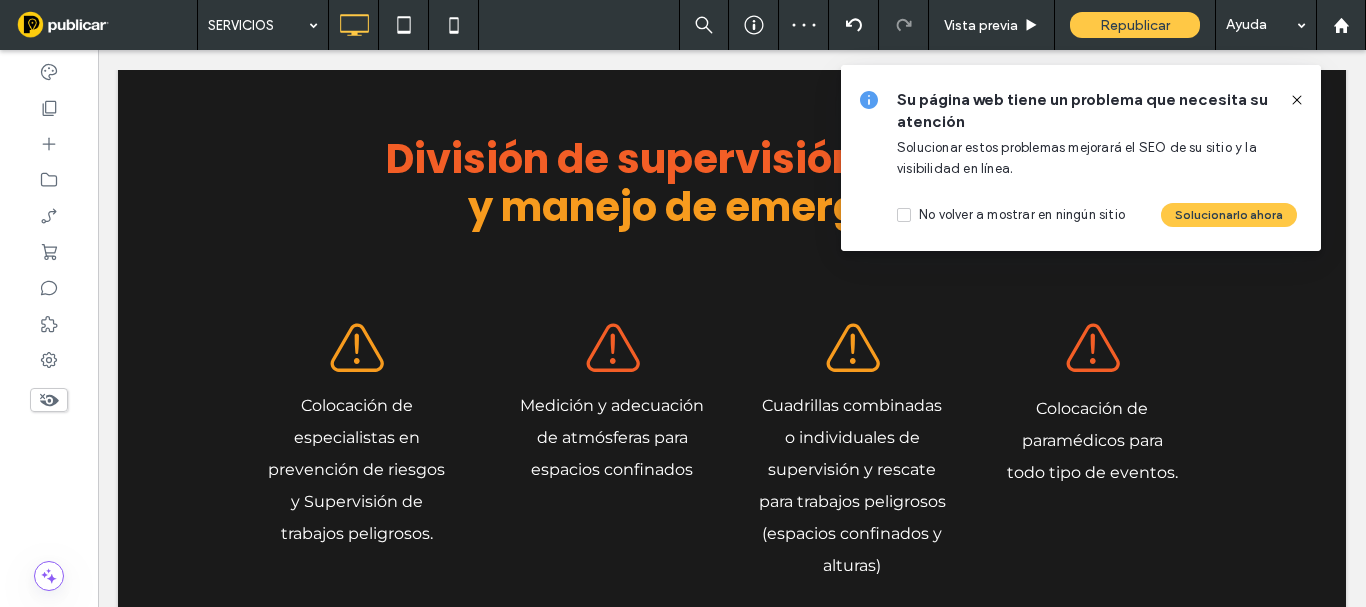 drag, startPoint x: 1295, startPoint y: 96, endPoint x: 1195, endPoint y: 46, distance: 111.8034 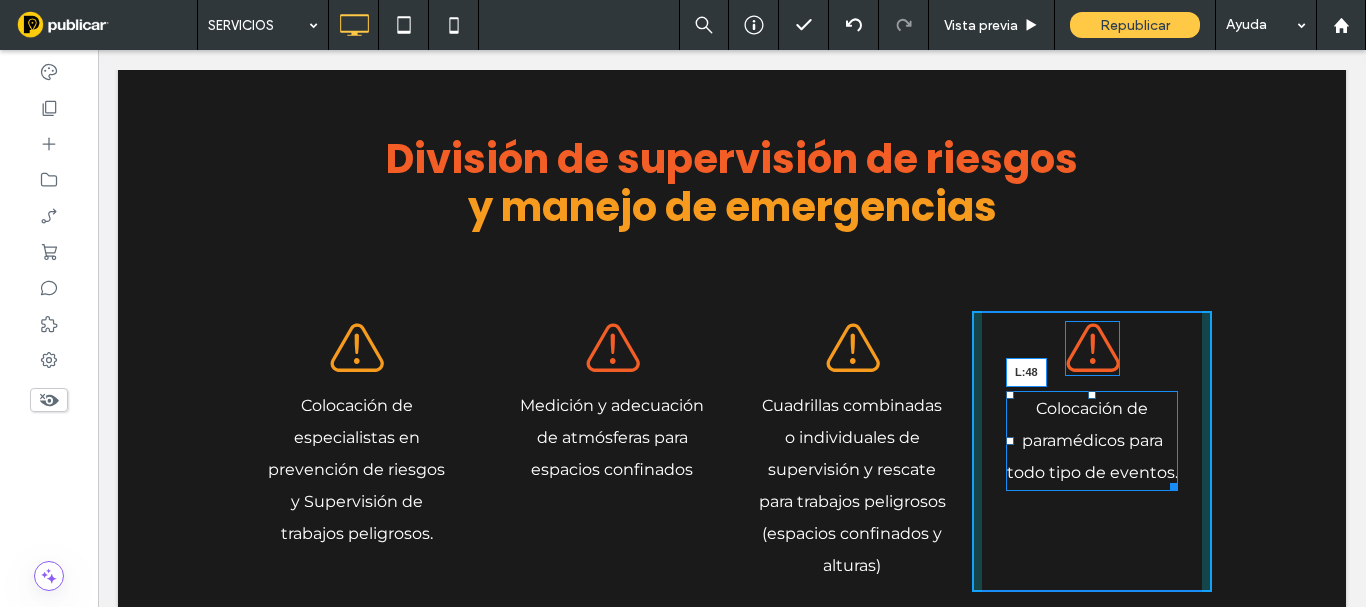 drag, startPoint x: 1000, startPoint y: 419, endPoint x: 1035, endPoint y: 417, distance: 35.057095 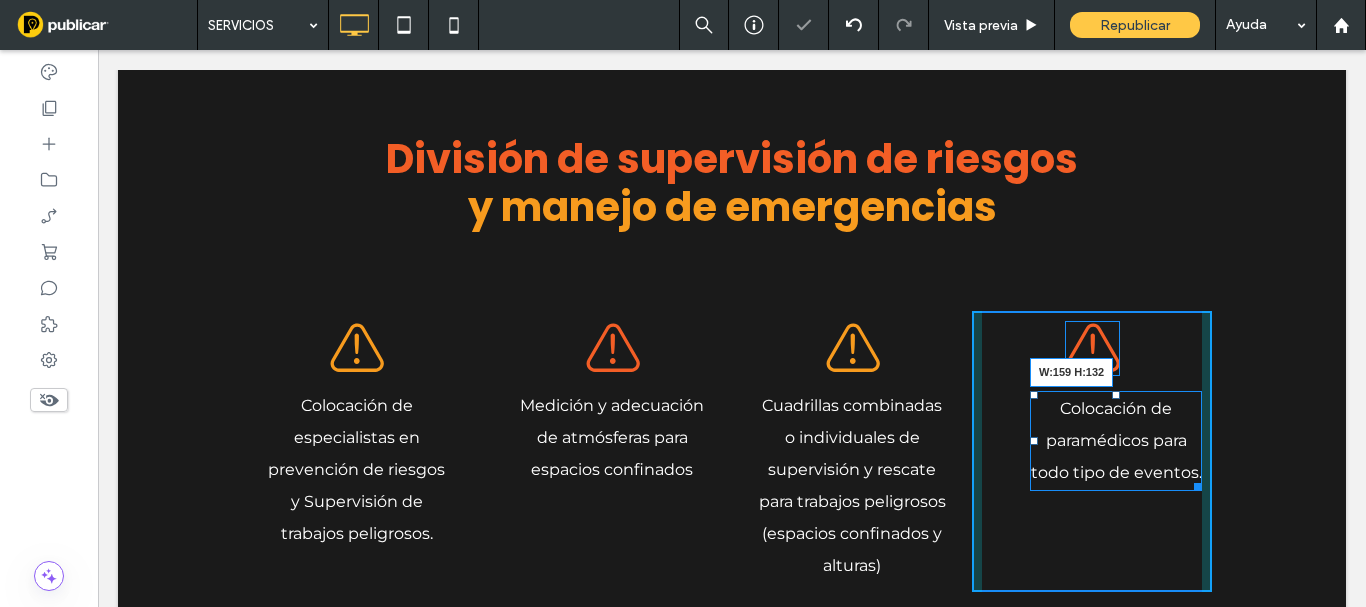 click on "Colocación de paramédicos para todo tipo de eventos.  W:159 H:132" at bounding box center [1116, 441] 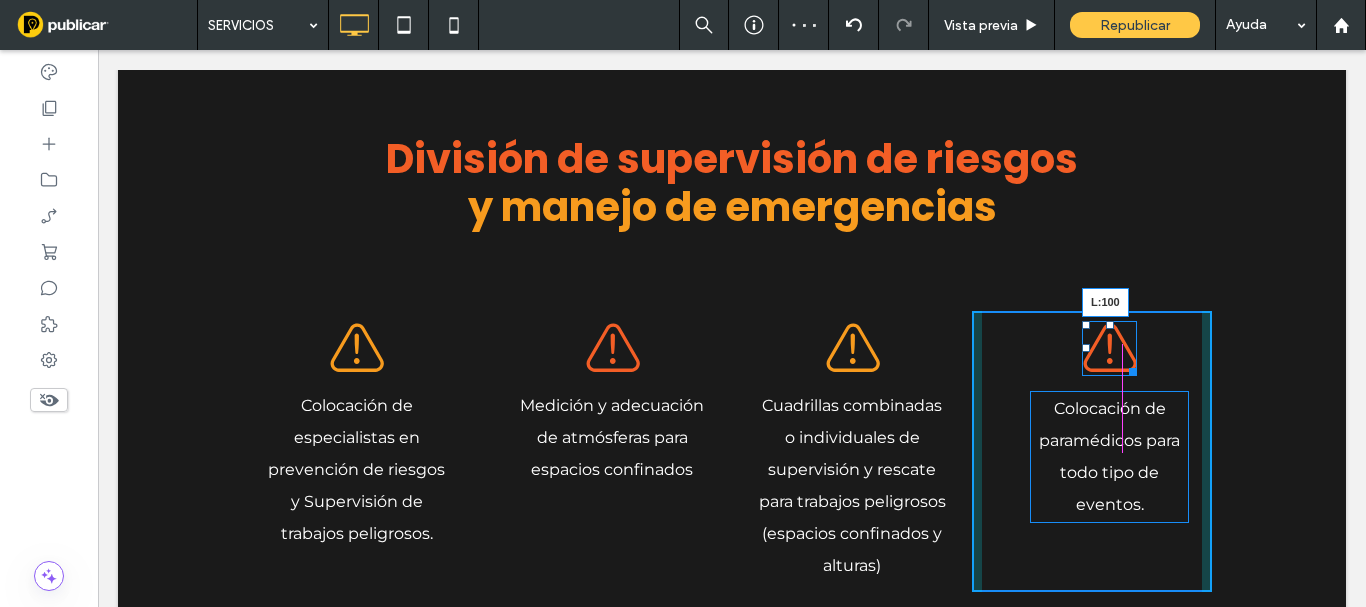 drag, startPoint x: 1061, startPoint y: 326, endPoint x: 1080, endPoint y: 327, distance: 19.026299 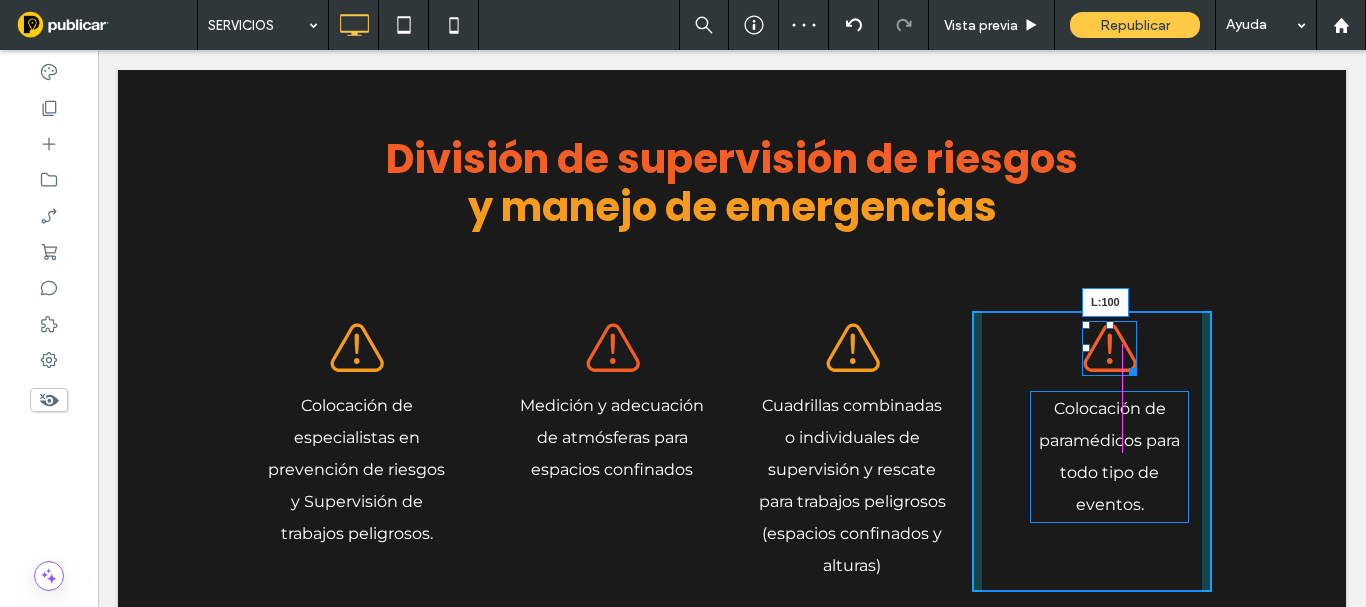 click at bounding box center (1086, 348) 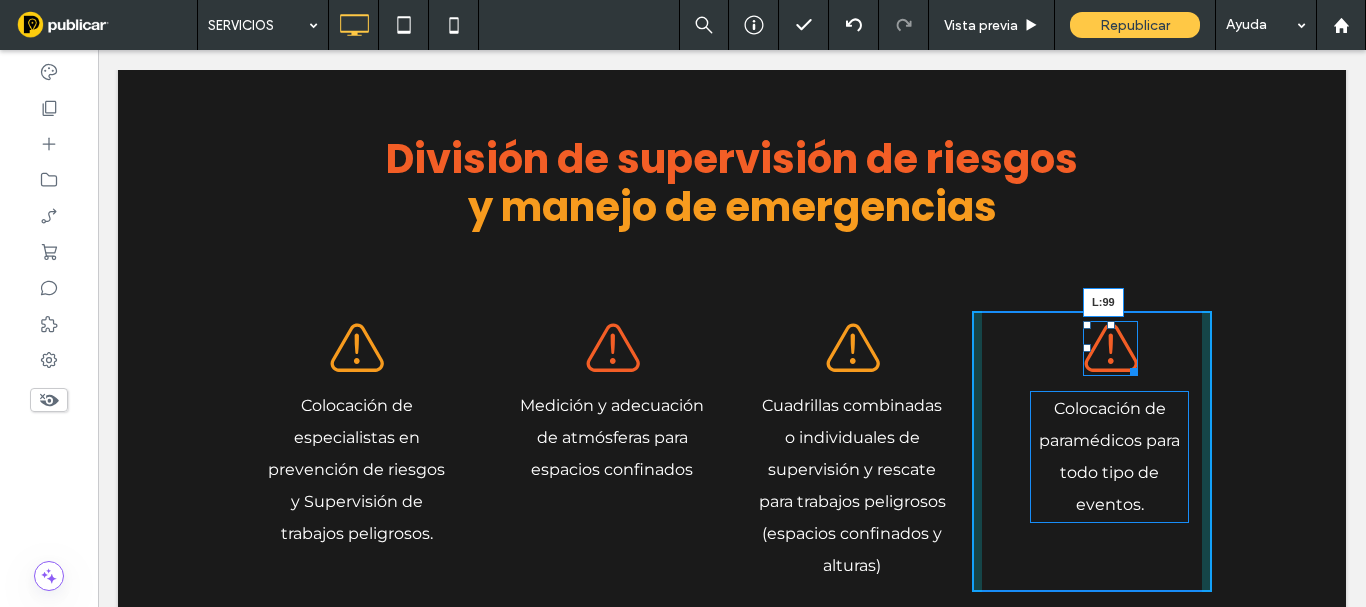 click at bounding box center (1087, 348) 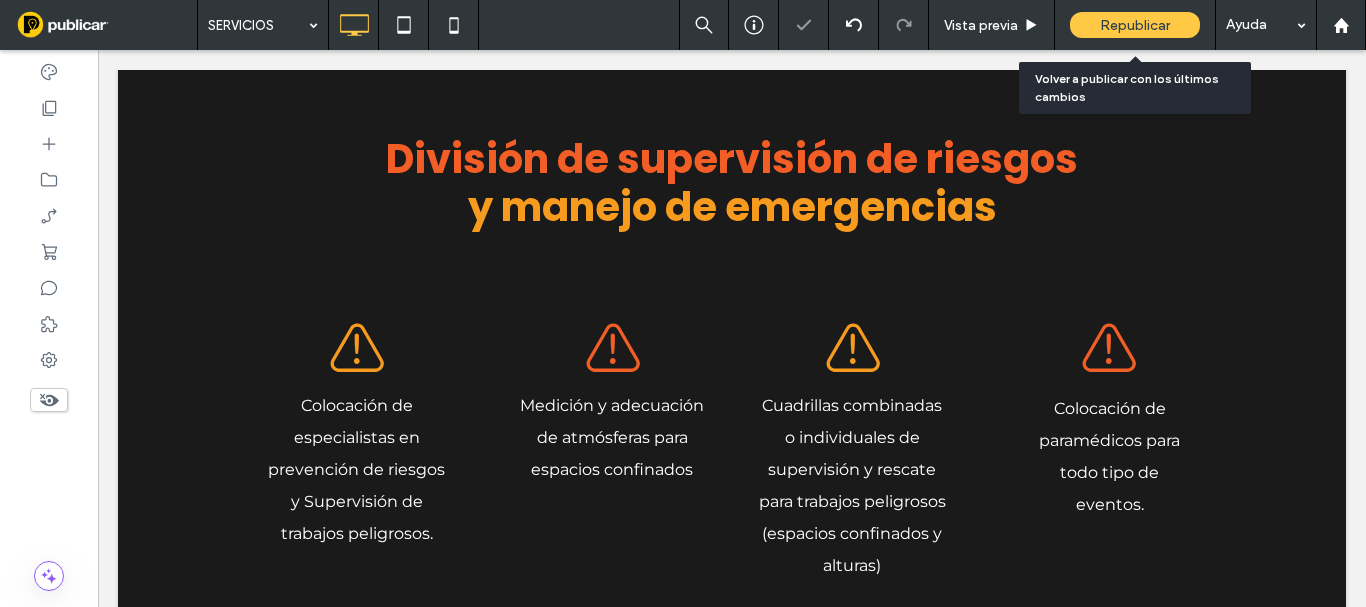 click on "Republicar" at bounding box center (1135, 25) 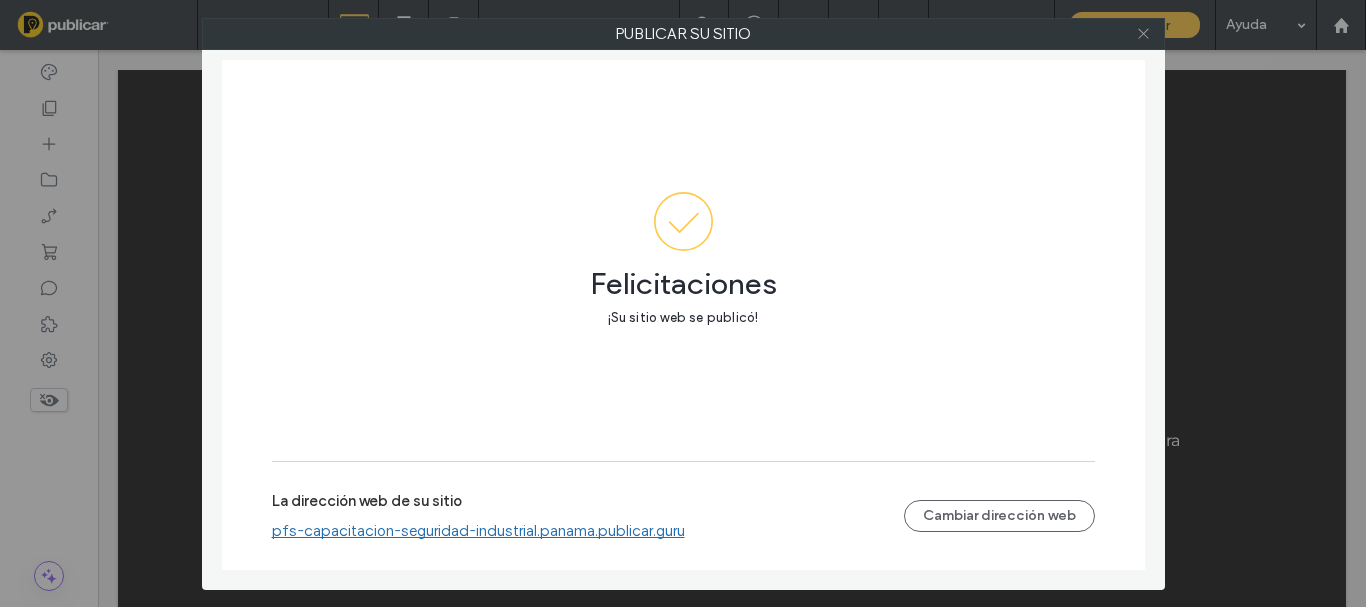 click 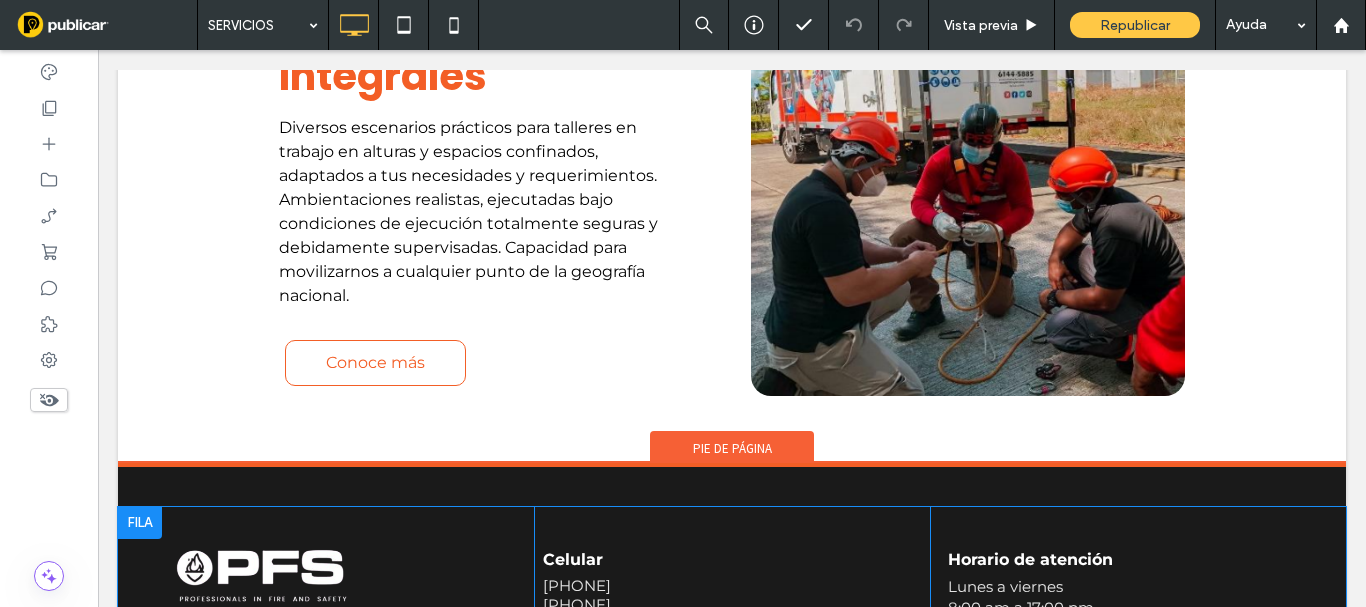 scroll, scrollTop: 4087, scrollLeft: 0, axis: vertical 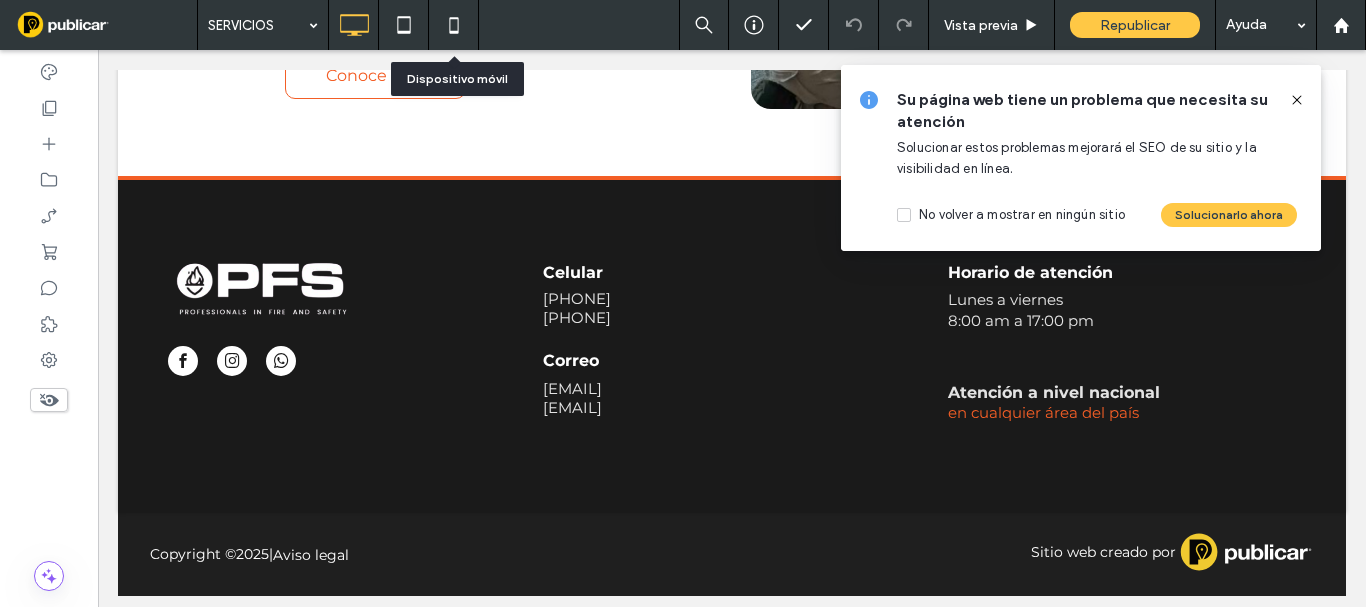 click 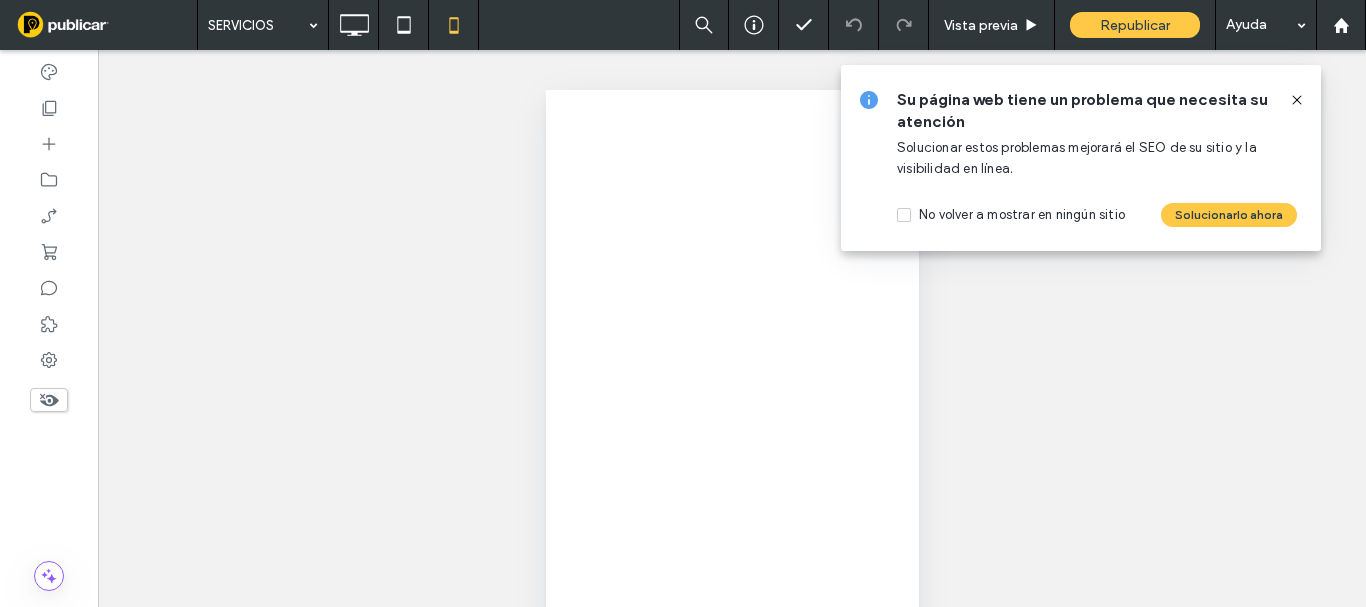 scroll, scrollTop: 0, scrollLeft: 0, axis: both 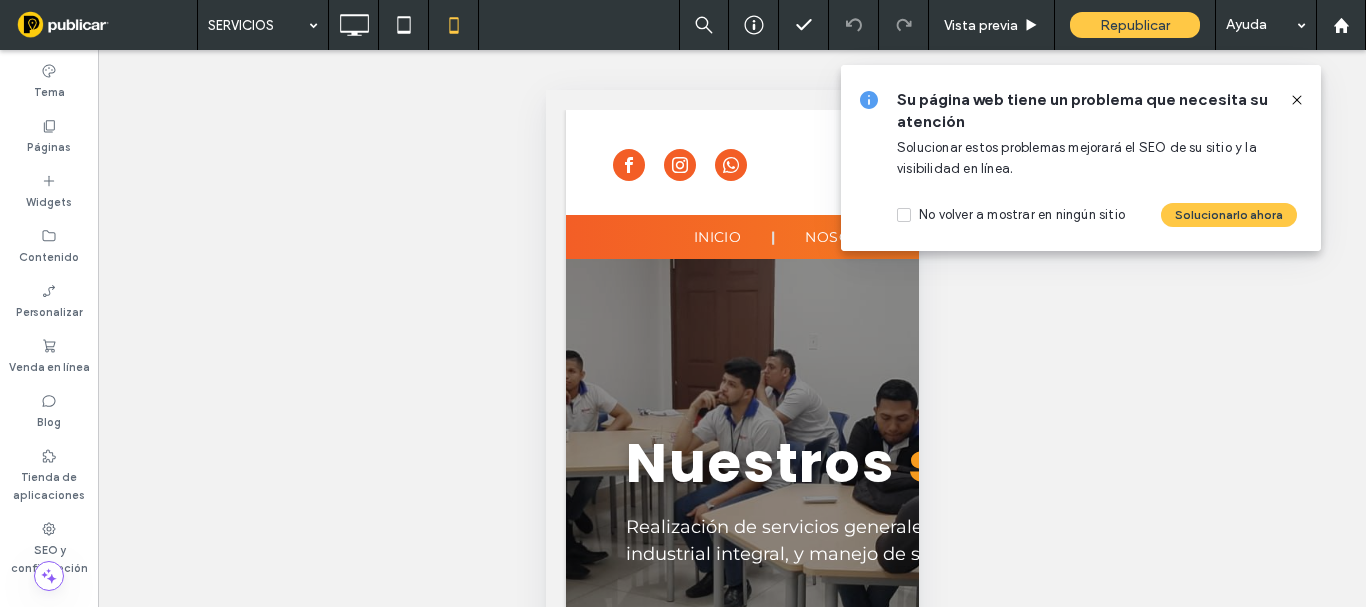 click 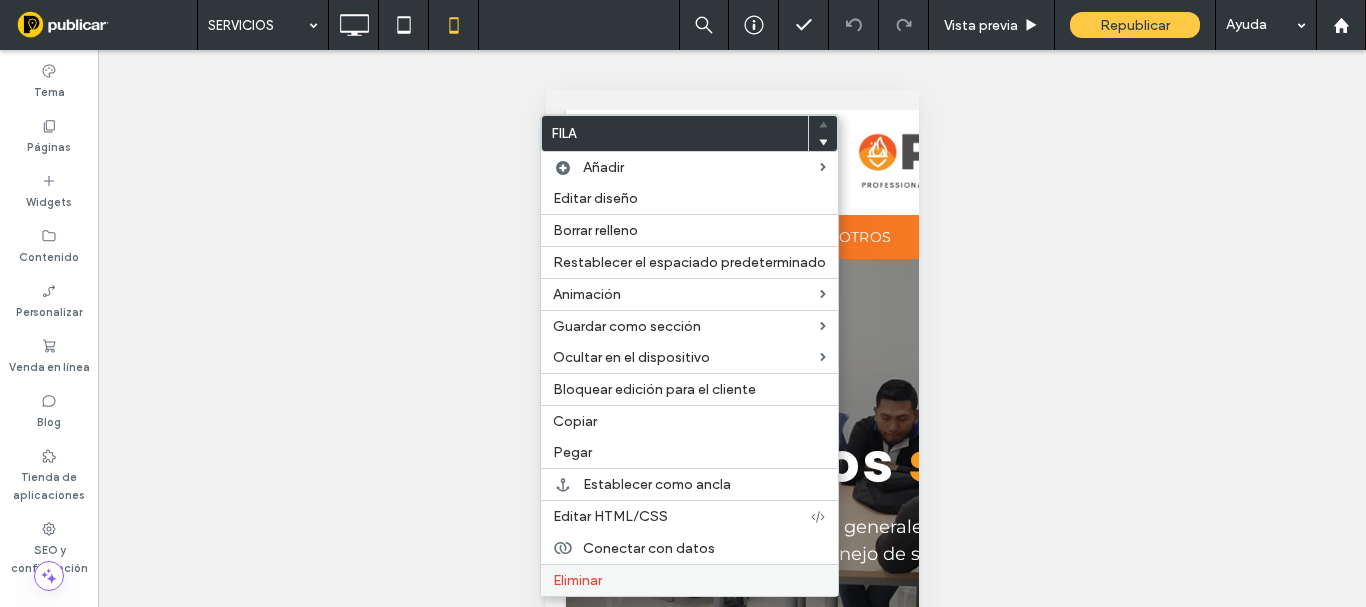 click on "Eliminar" at bounding box center [577, 580] 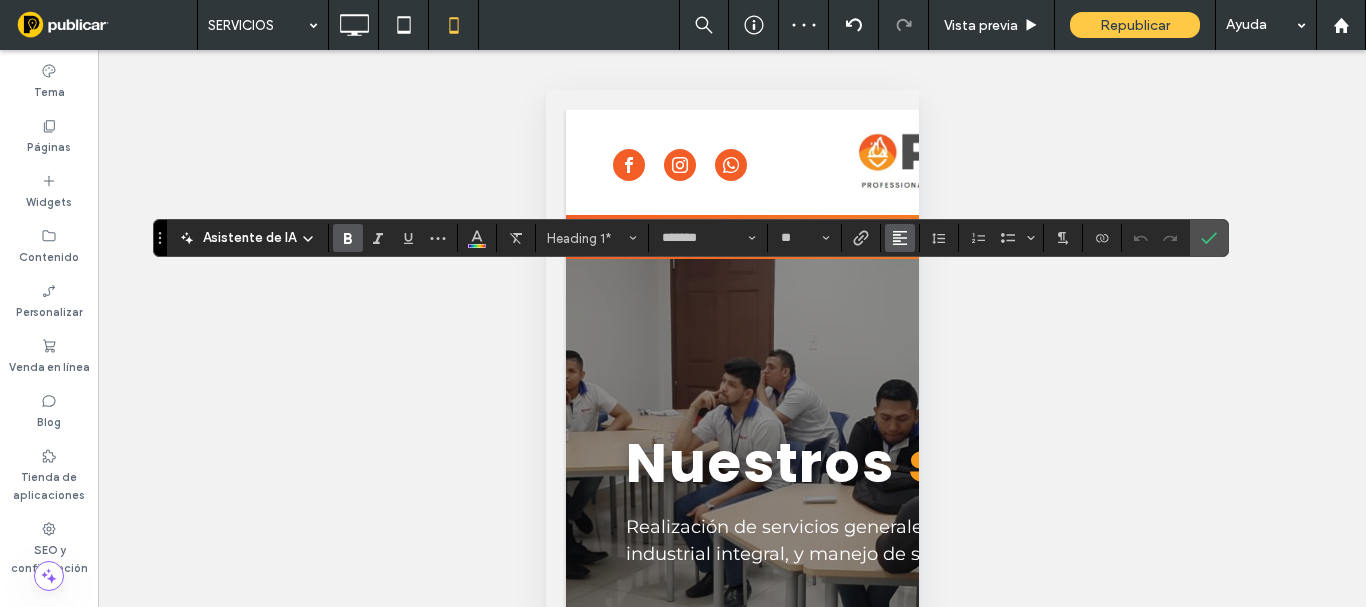 click 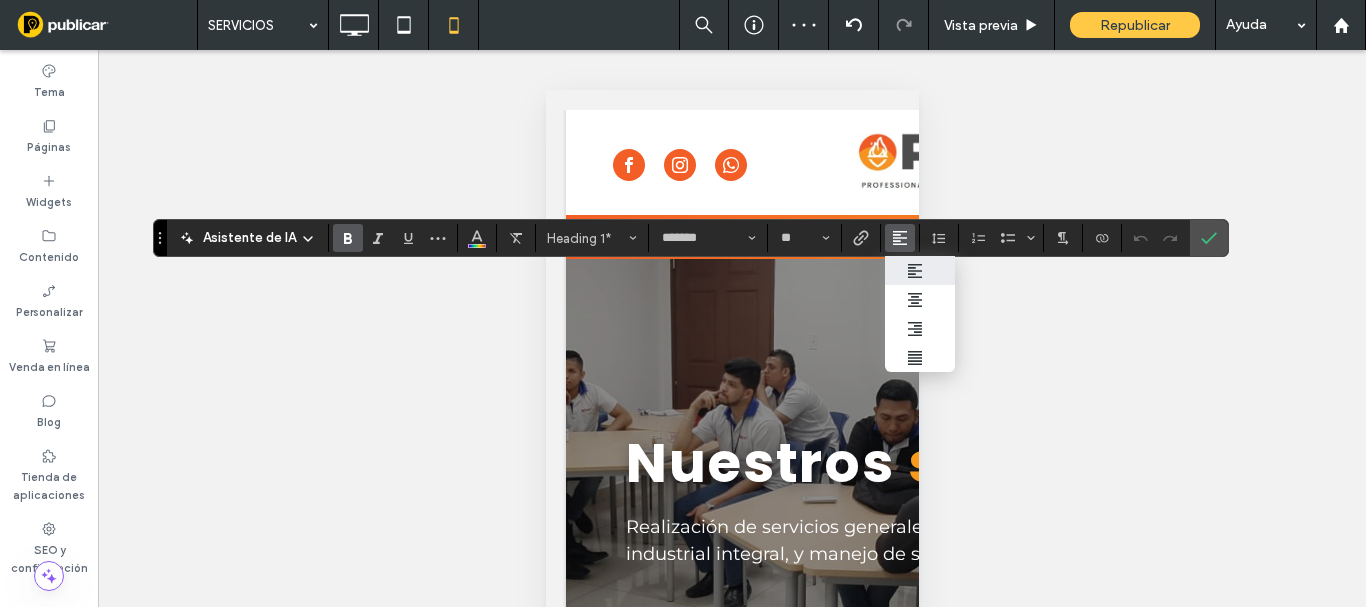 click 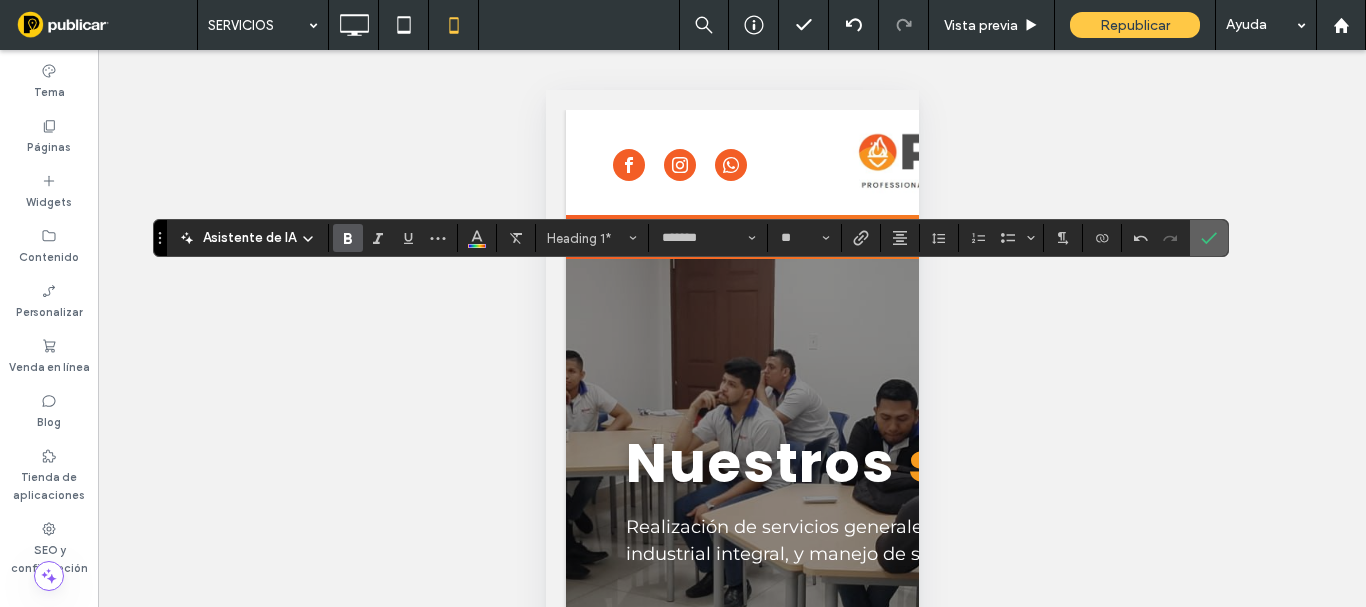 click 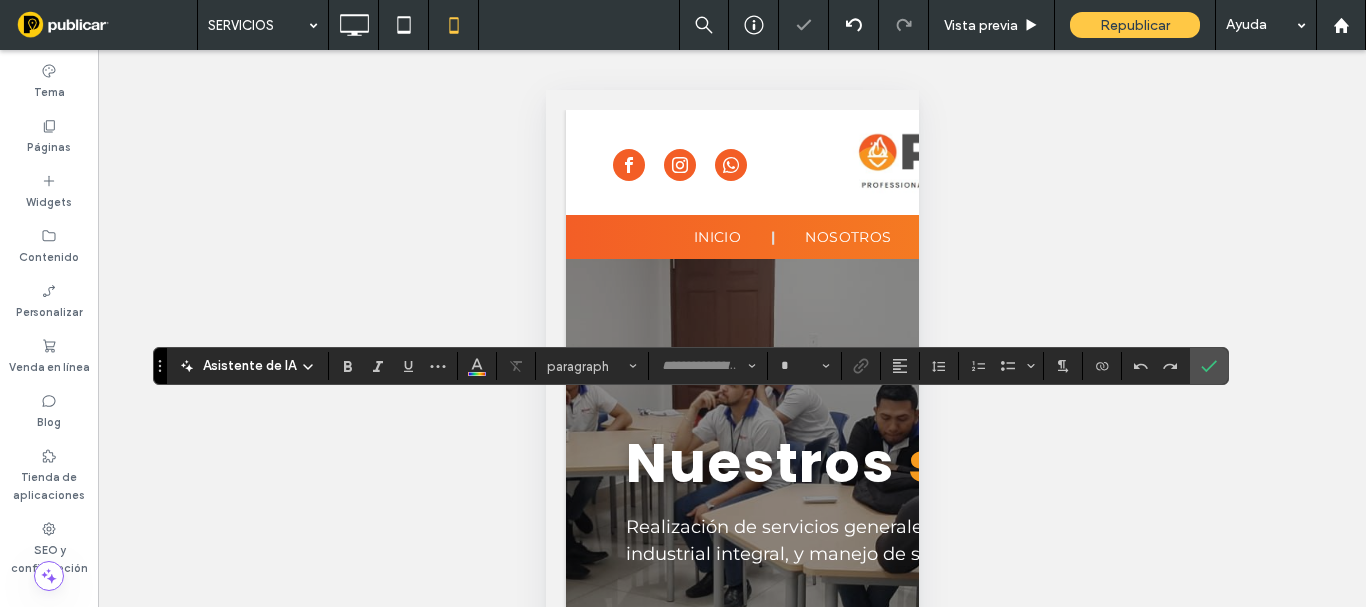 type on "**********" 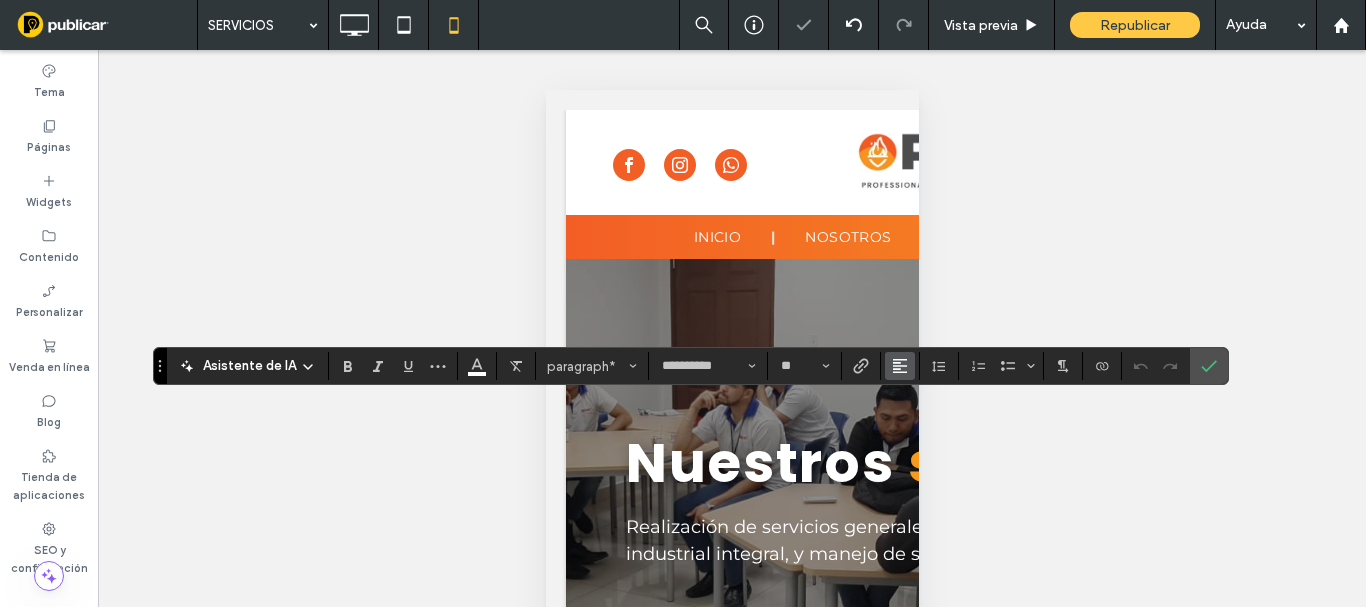 click 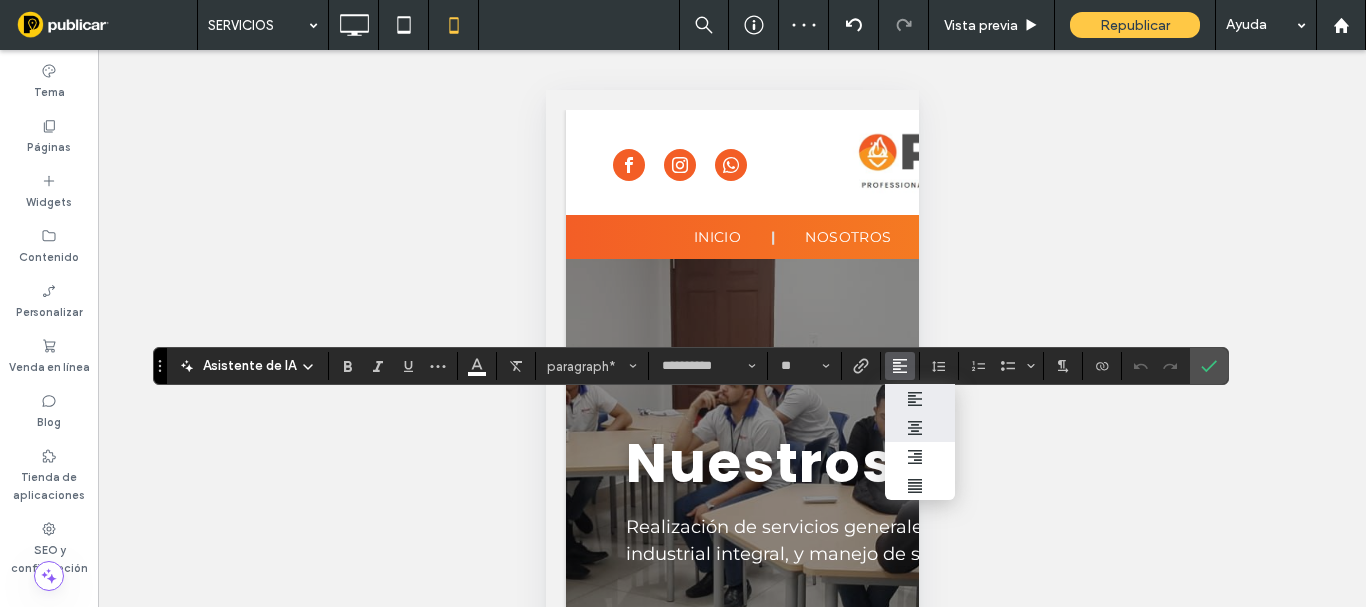 click 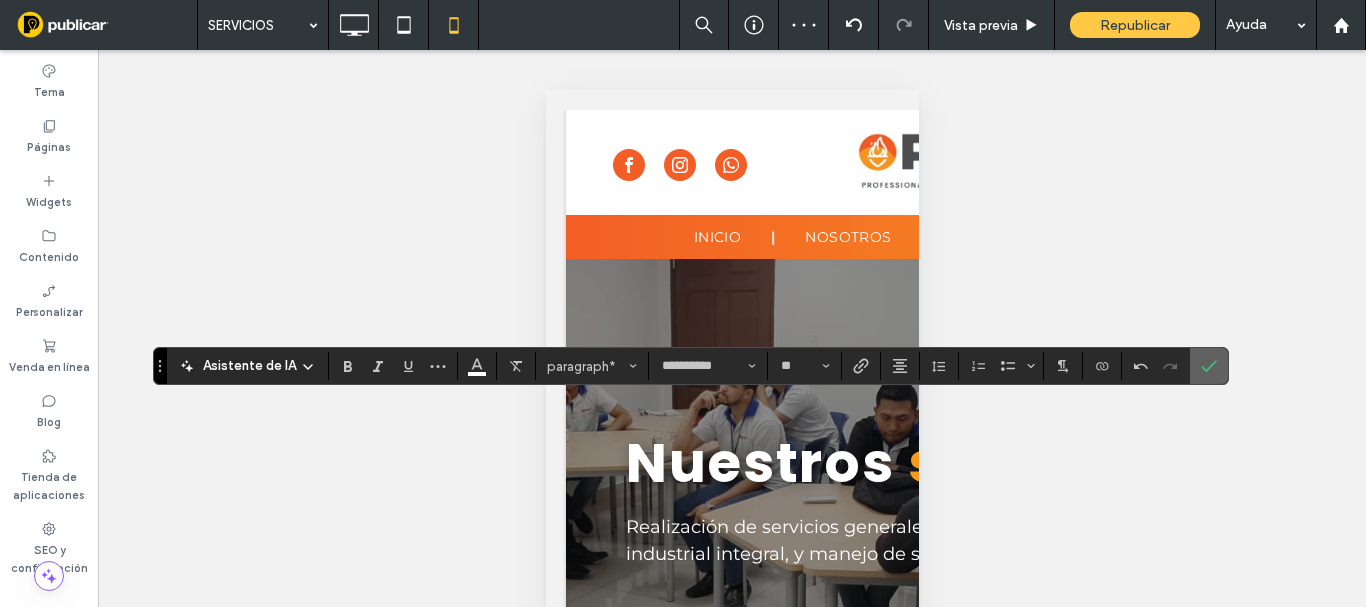 click at bounding box center [1209, 366] 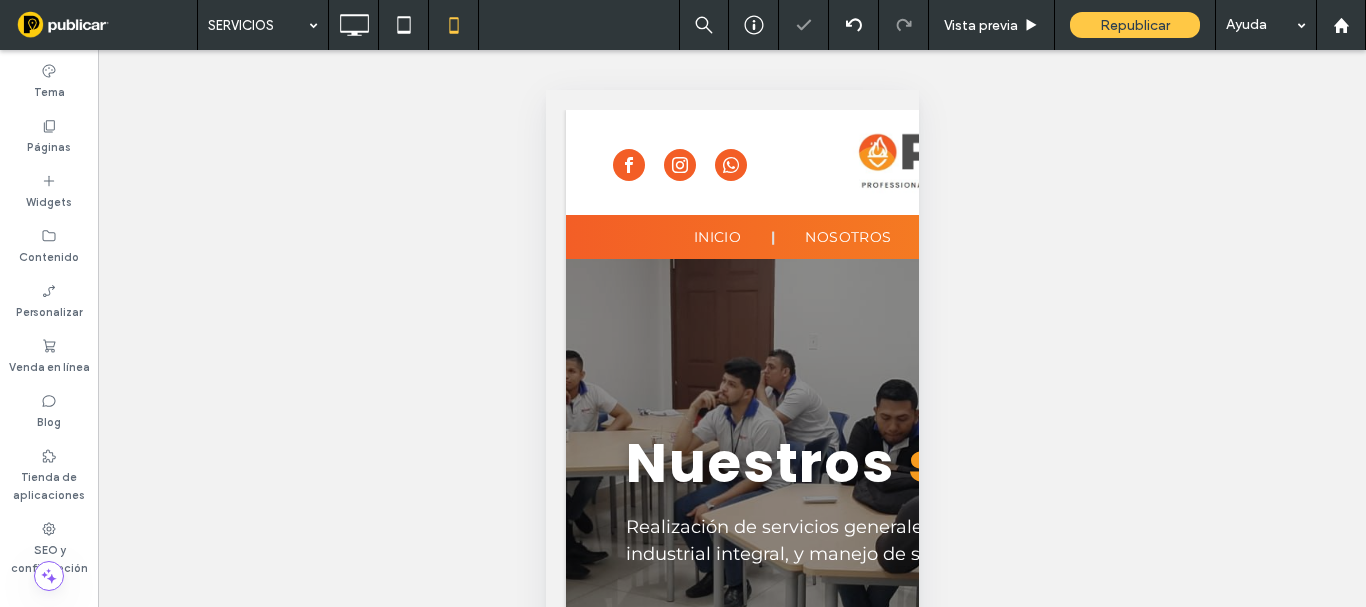 click at bounding box center (683, 303) 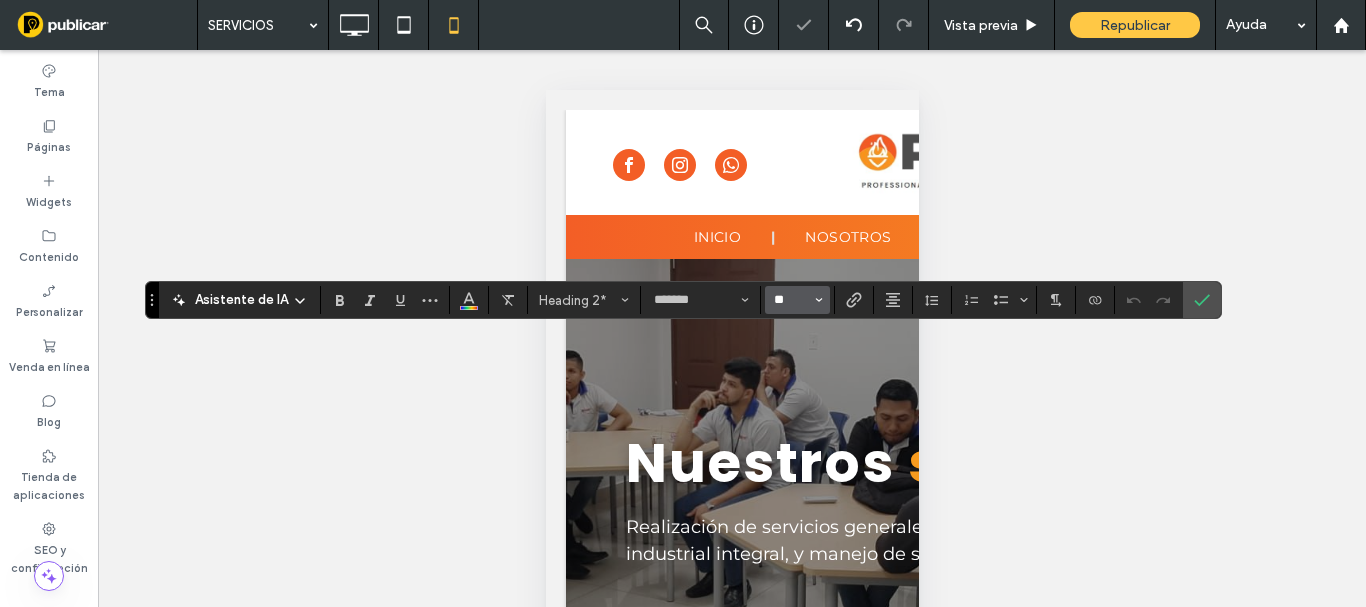 click on "**" at bounding box center [791, 300] 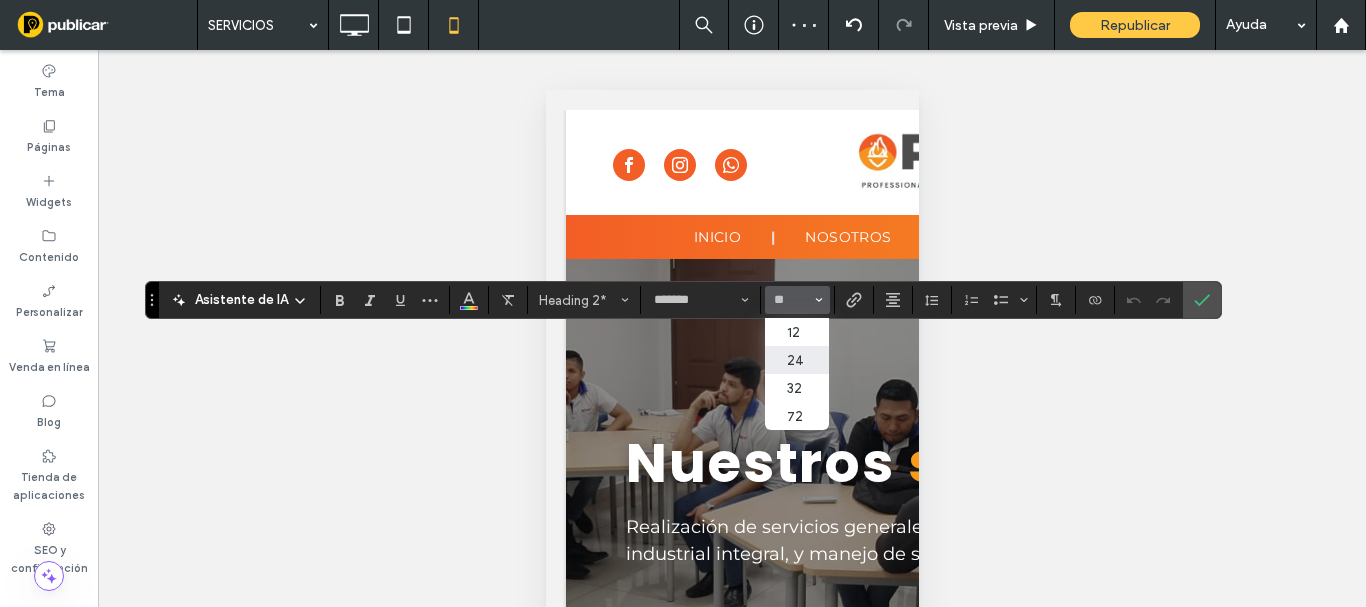 type on "**" 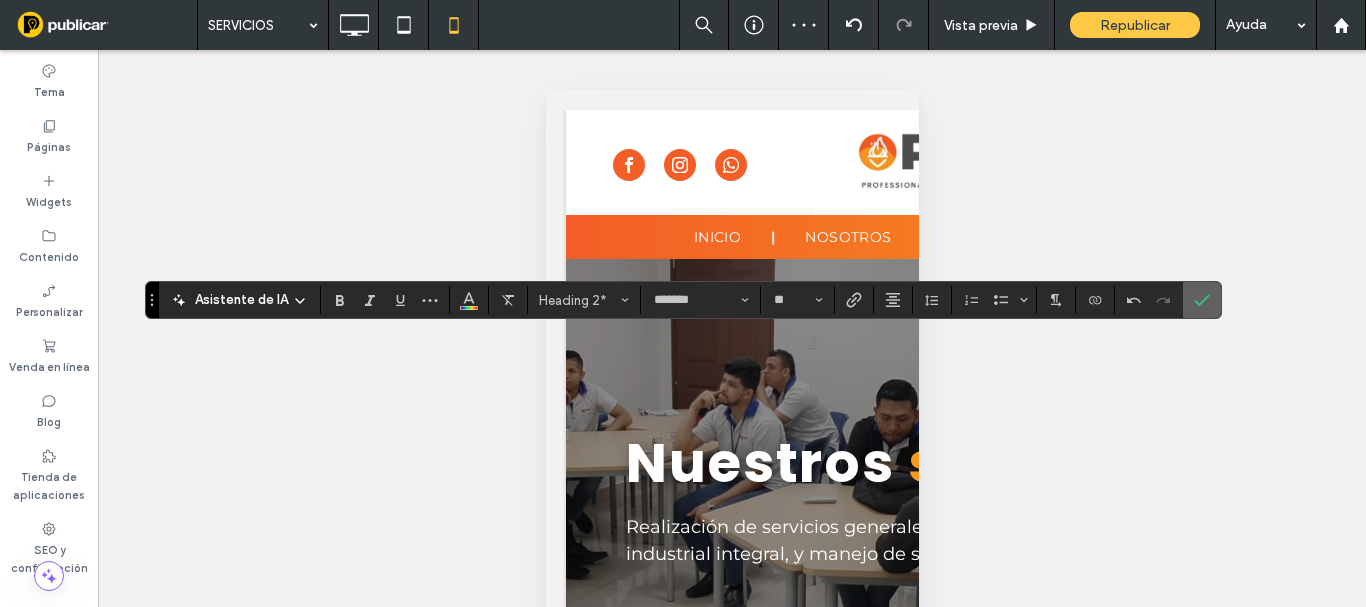 click at bounding box center (1202, 300) 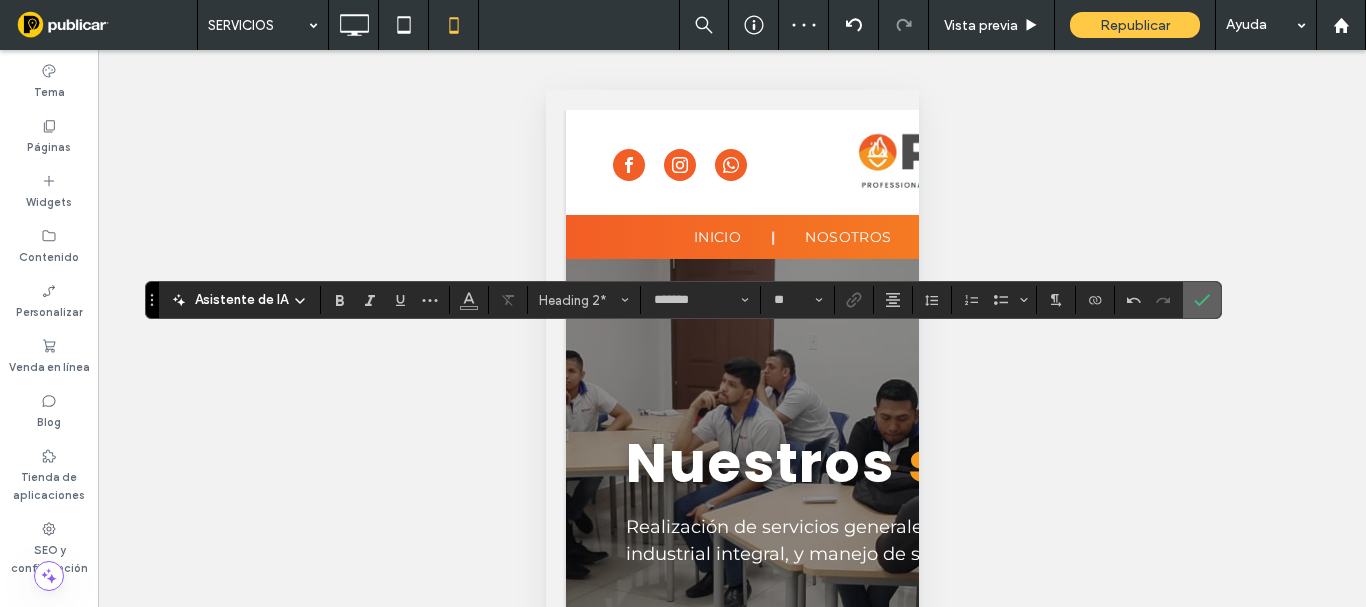 click 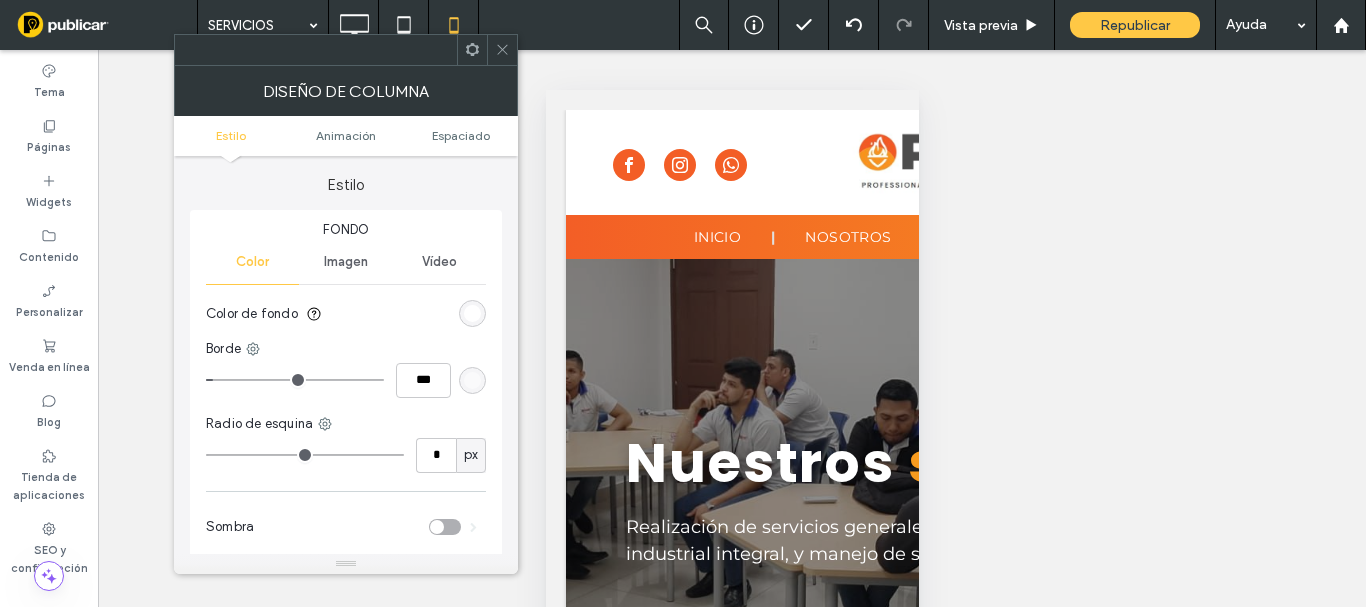 type on "**" 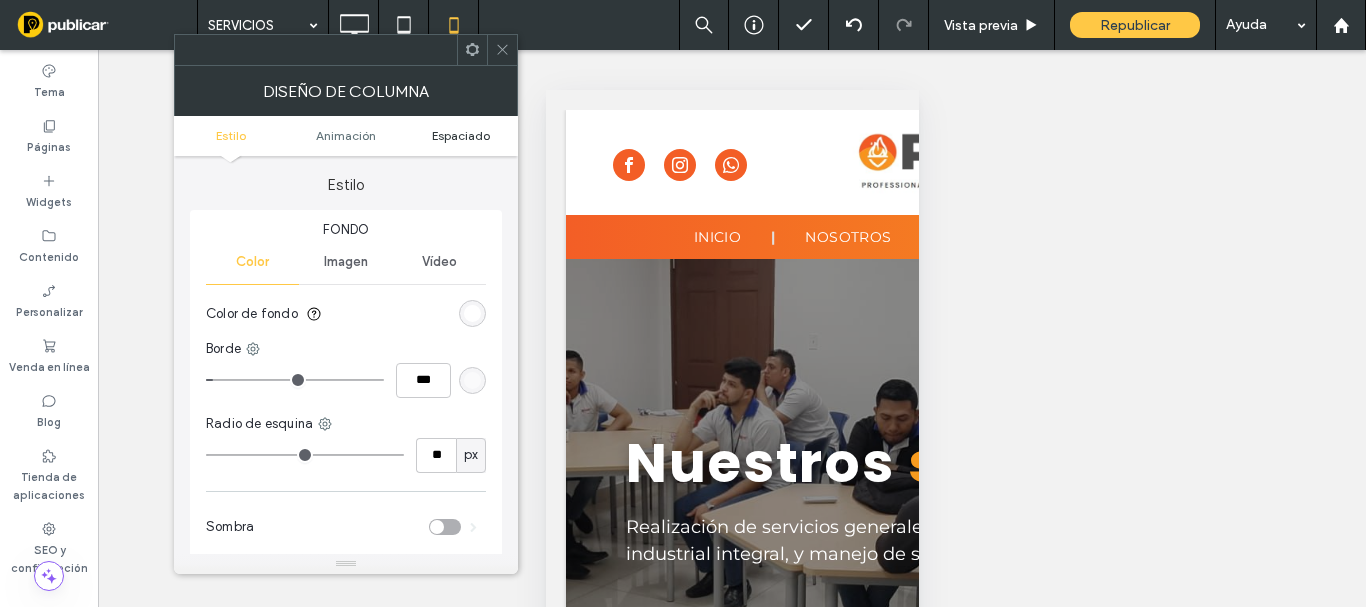 click on "Espaciado" at bounding box center [461, 135] 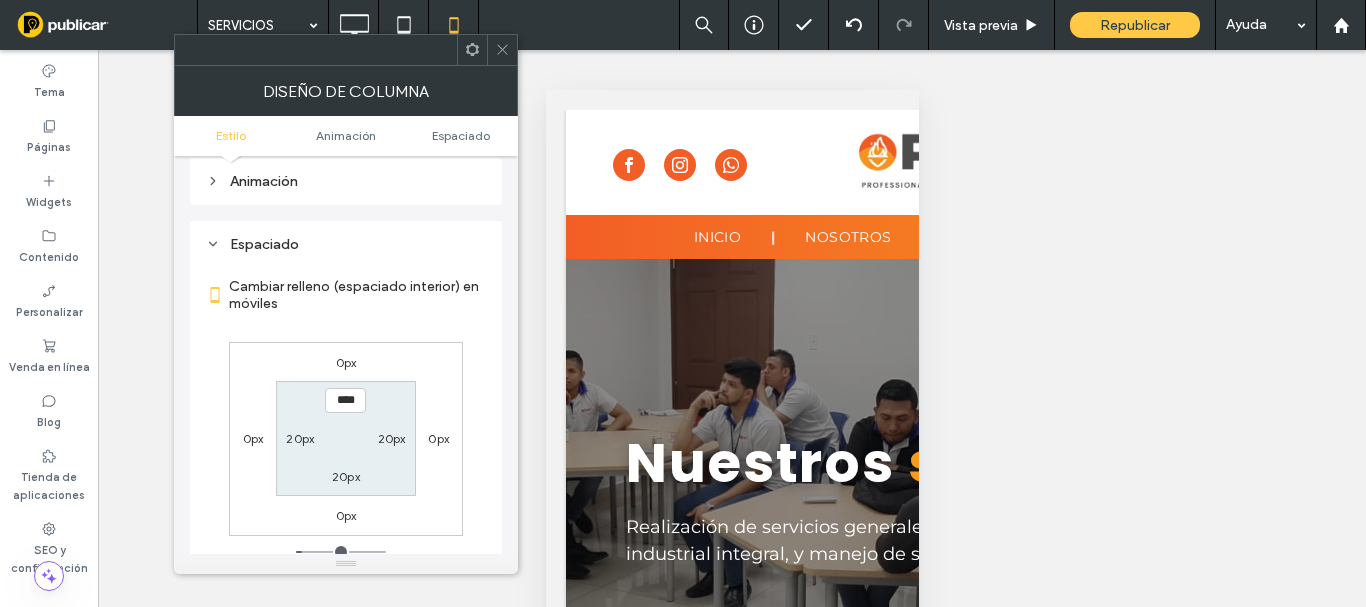 scroll, scrollTop: 469, scrollLeft: 0, axis: vertical 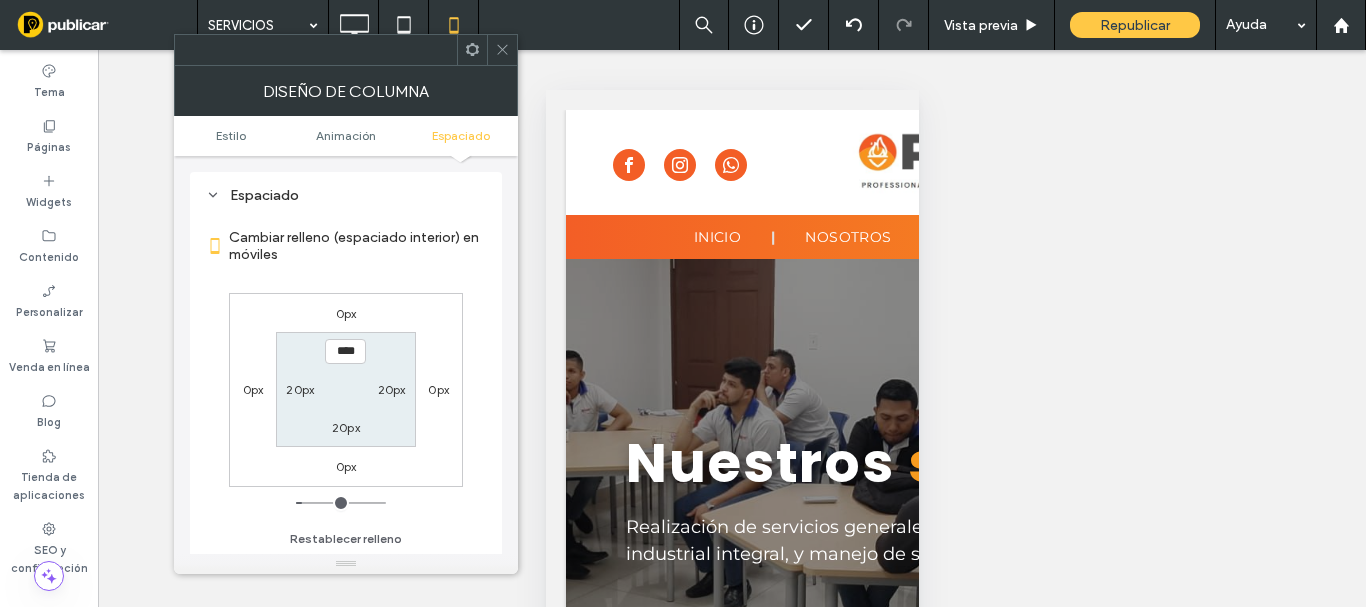 click at bounding box center [502, 50] 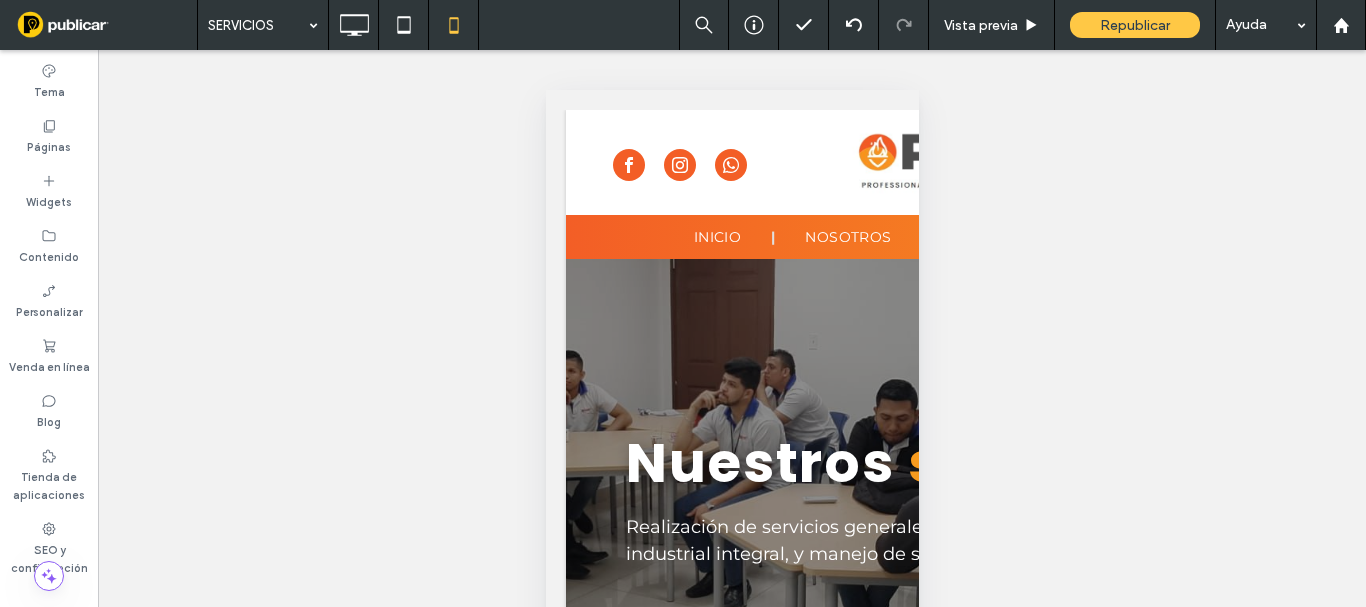type on "**********" 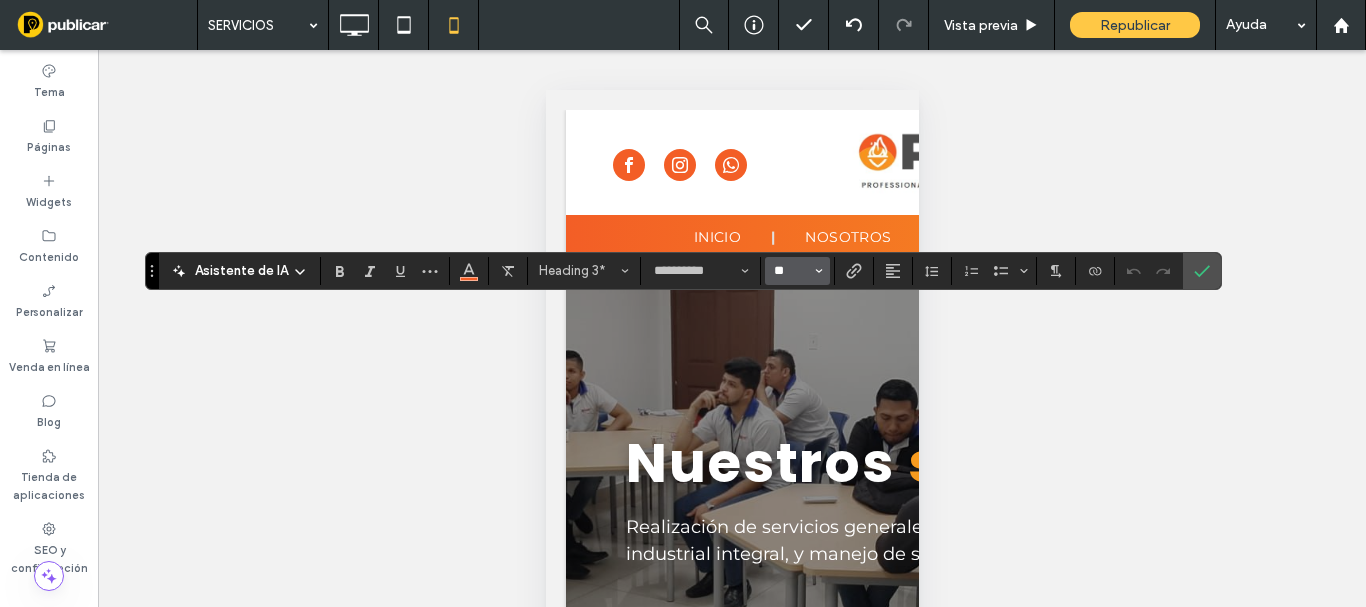 click on "**" at bounding box center (791, 271) 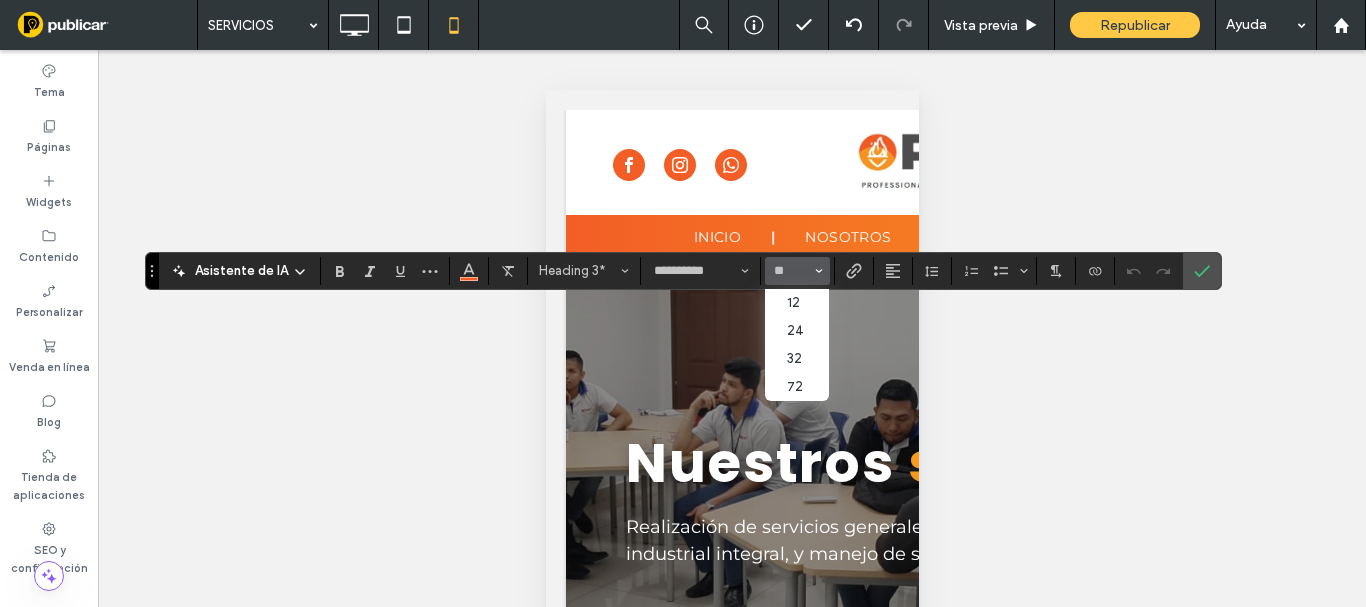 type on "**" 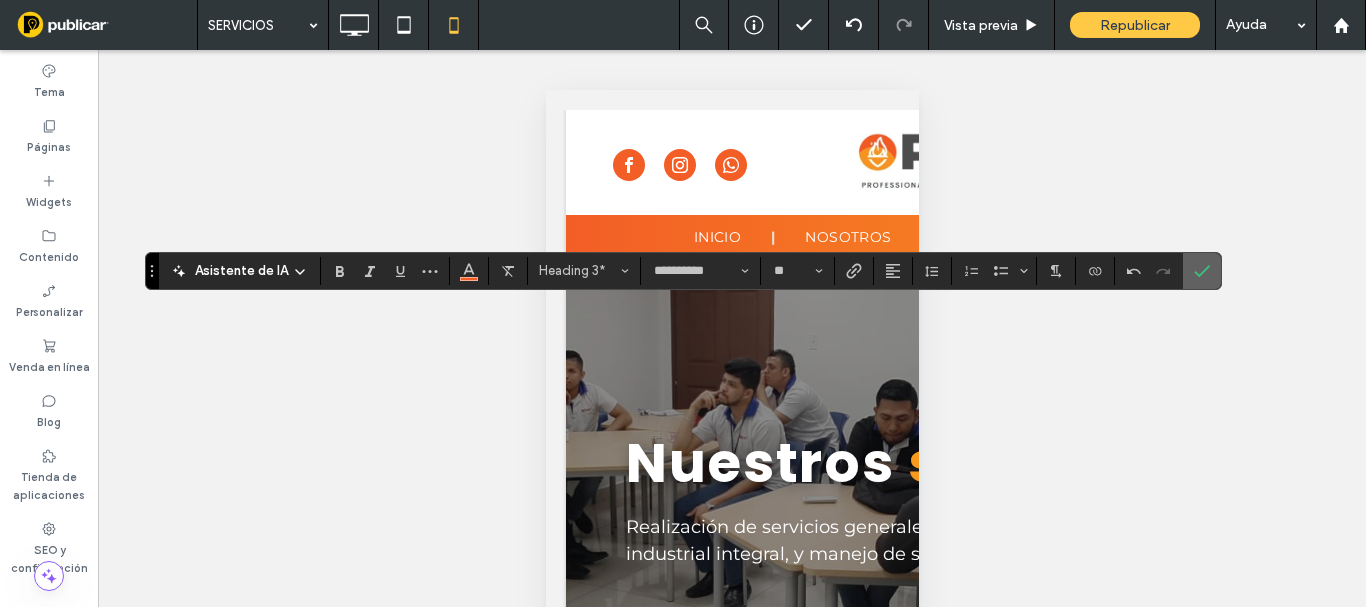 click at bounding box center [1202, 271] 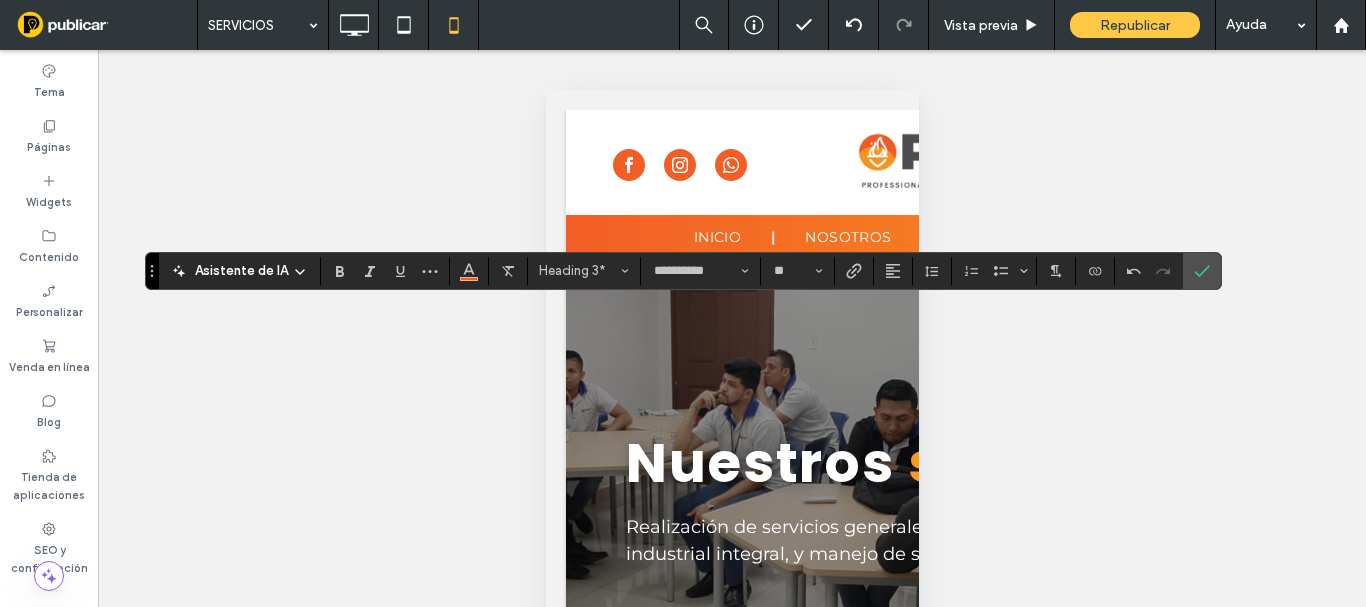 click 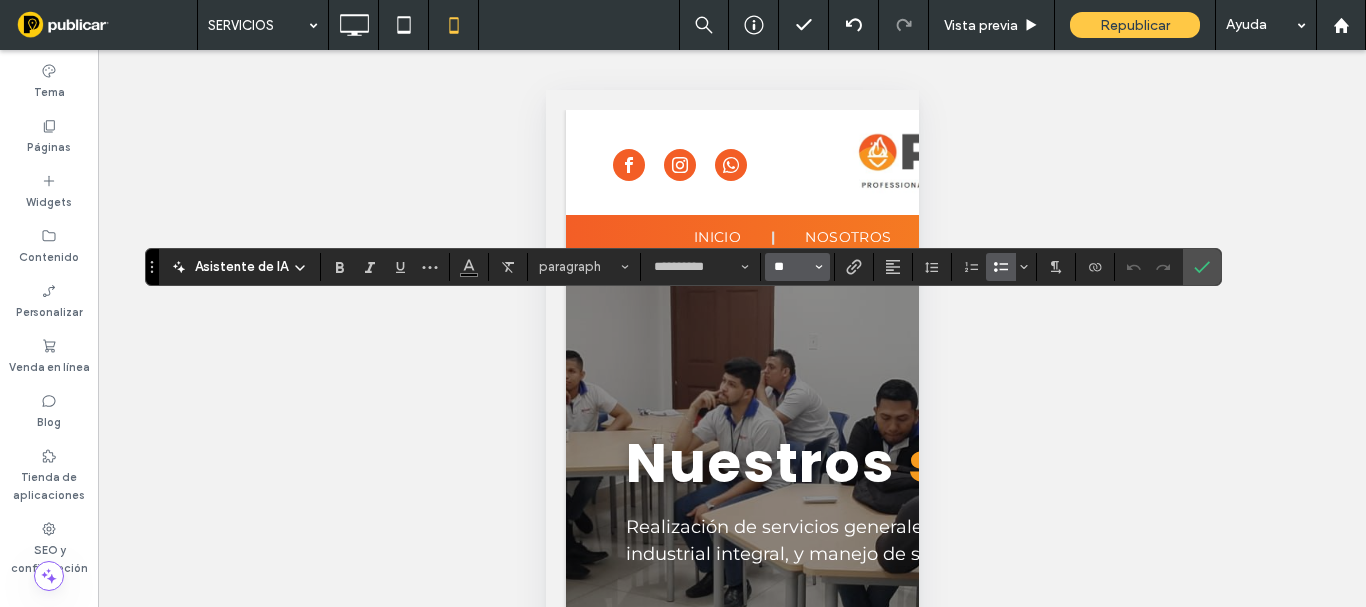 click on "**" at bounding box center [791, 267] 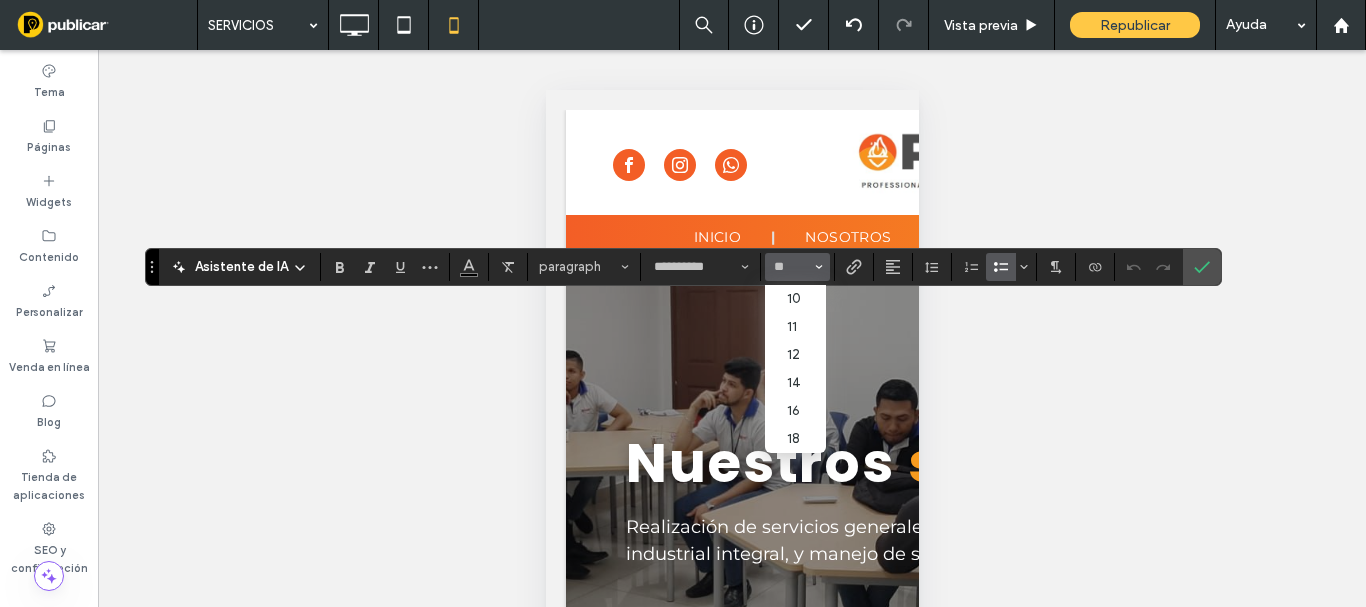 type on "**" 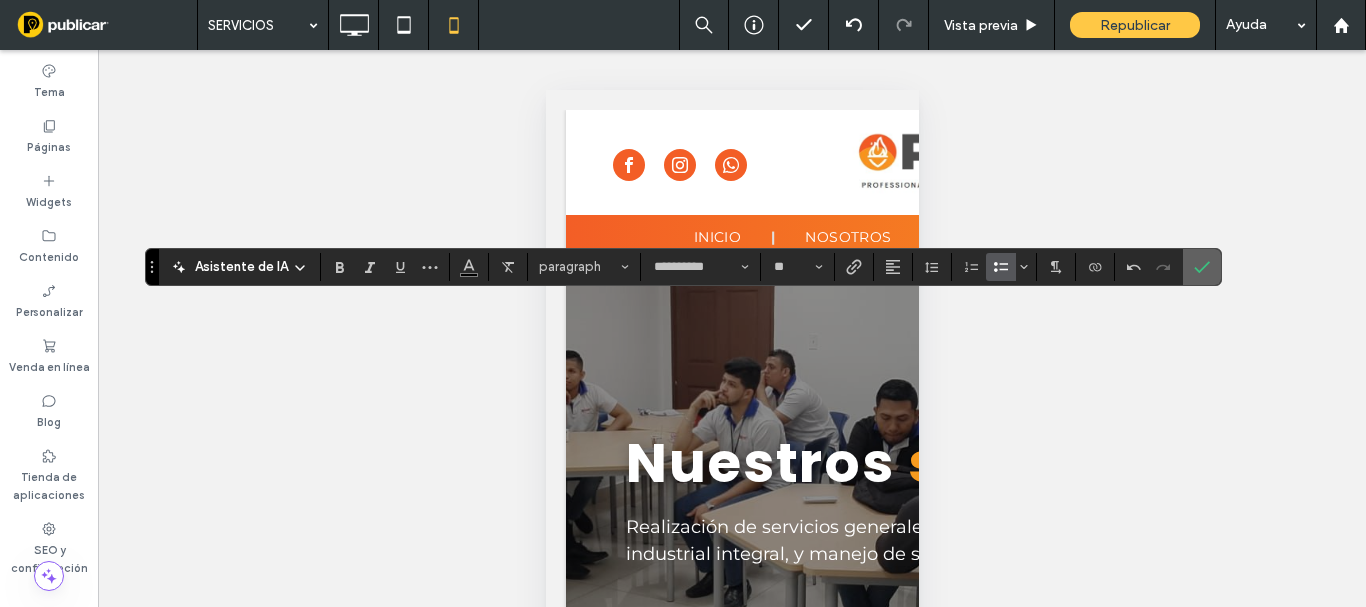 click at bounding box center [1202, 267] 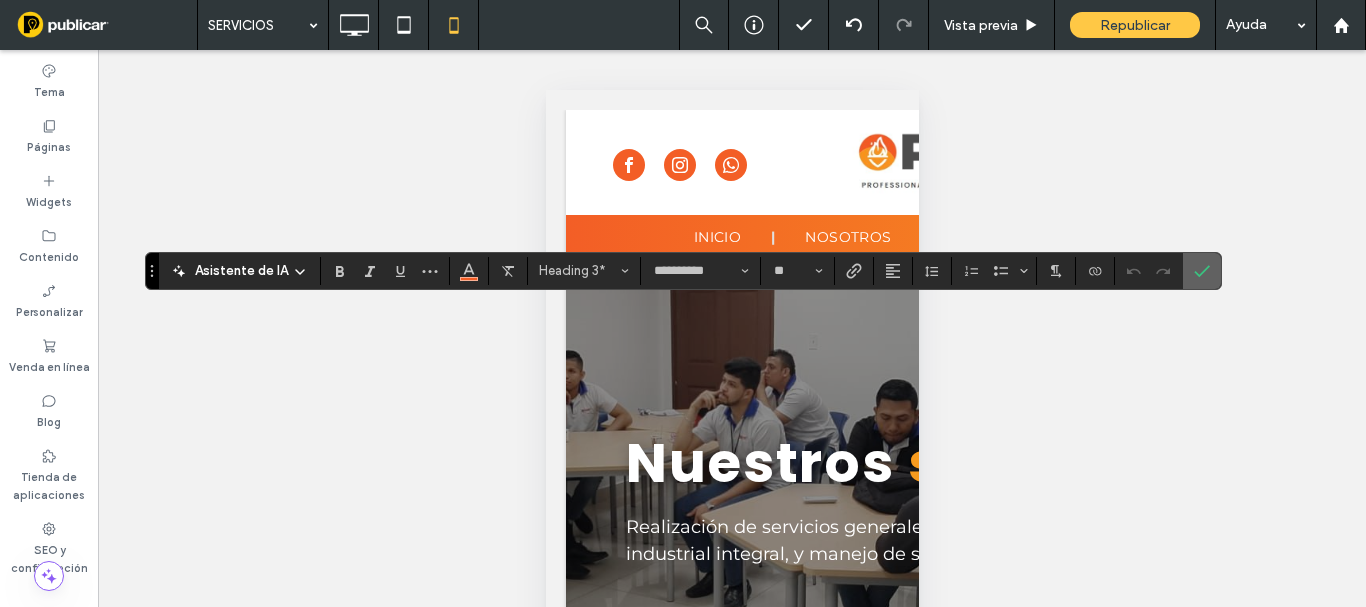 click at bounding box center [1202, 271] 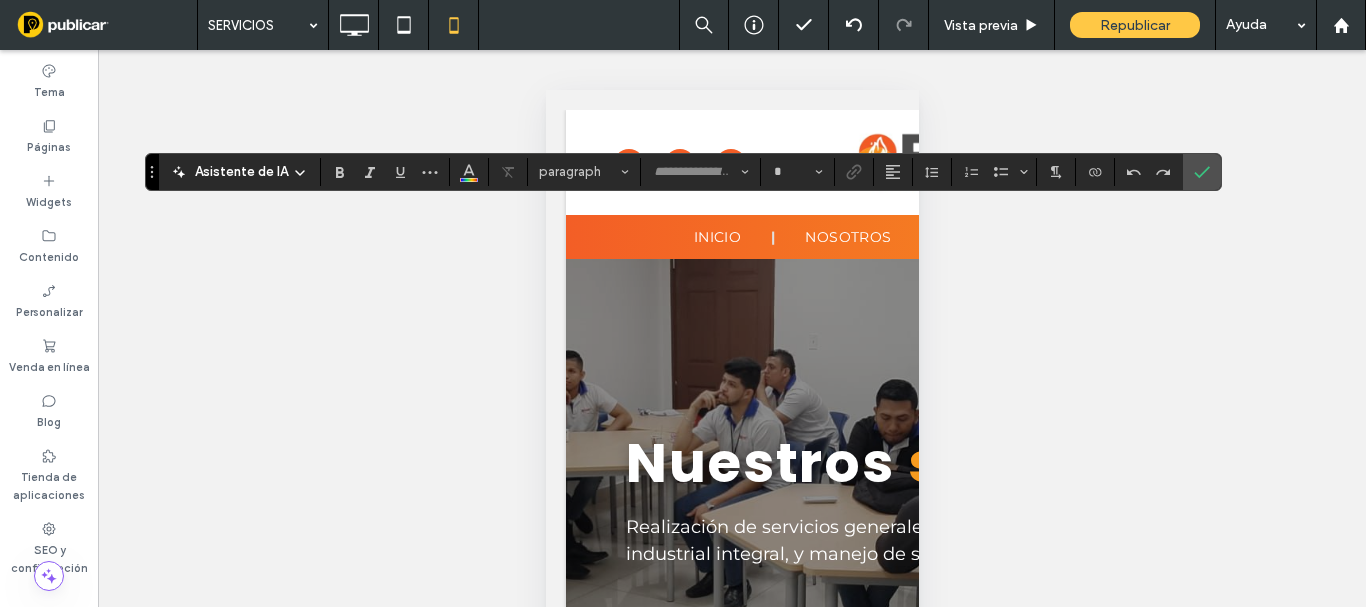 type on "**********" 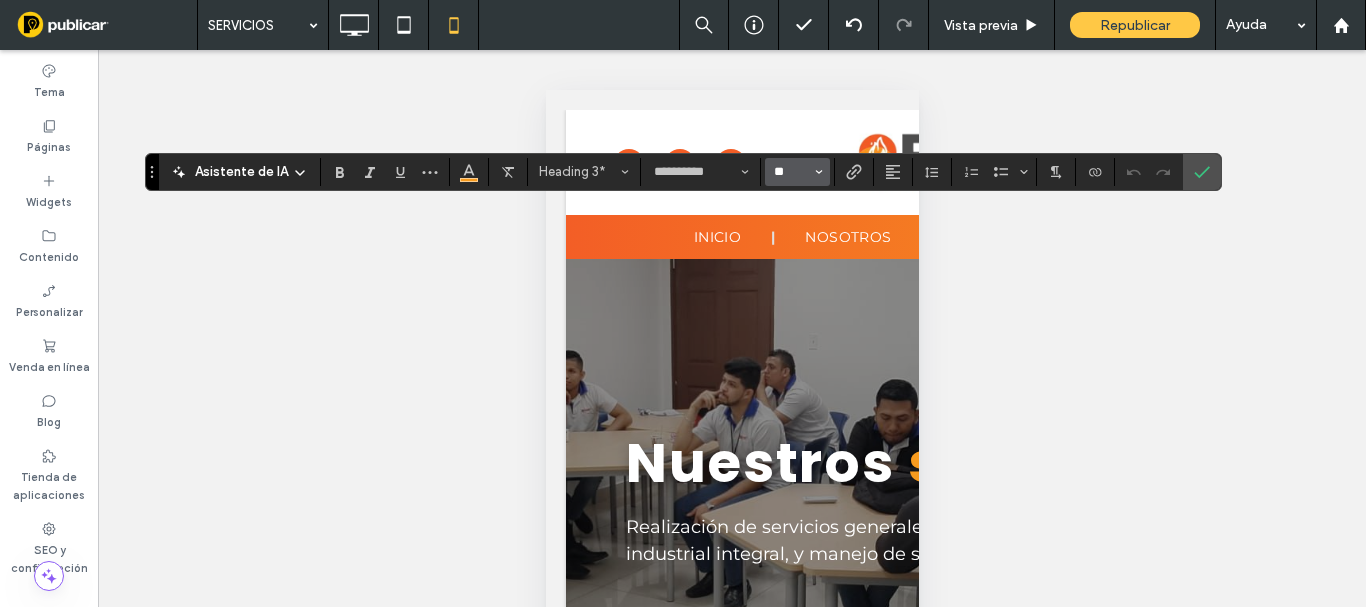 click on "**" at bounding box center (791, 172) 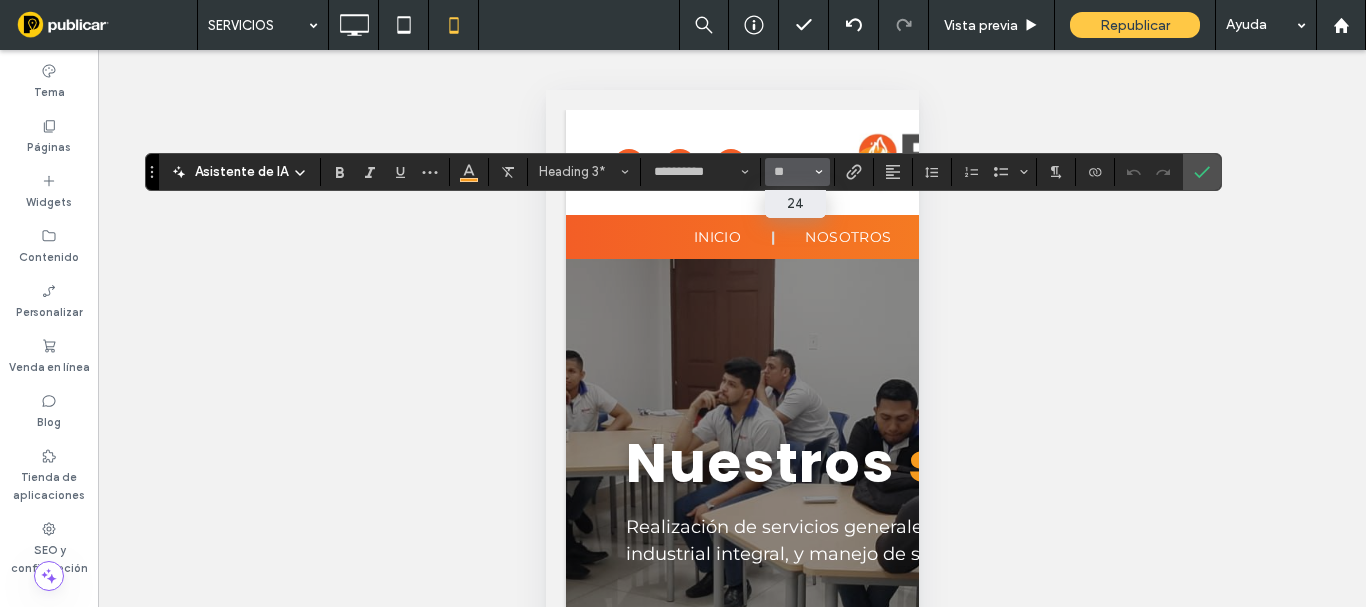 type on "**" 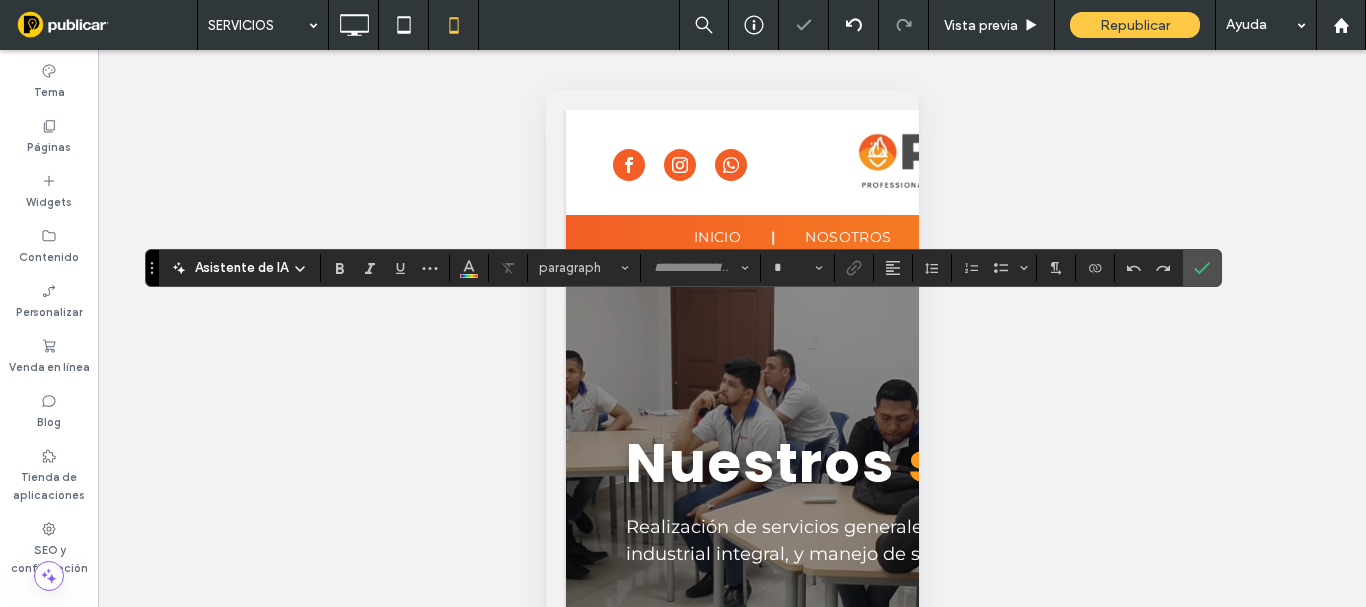 type on "**********" 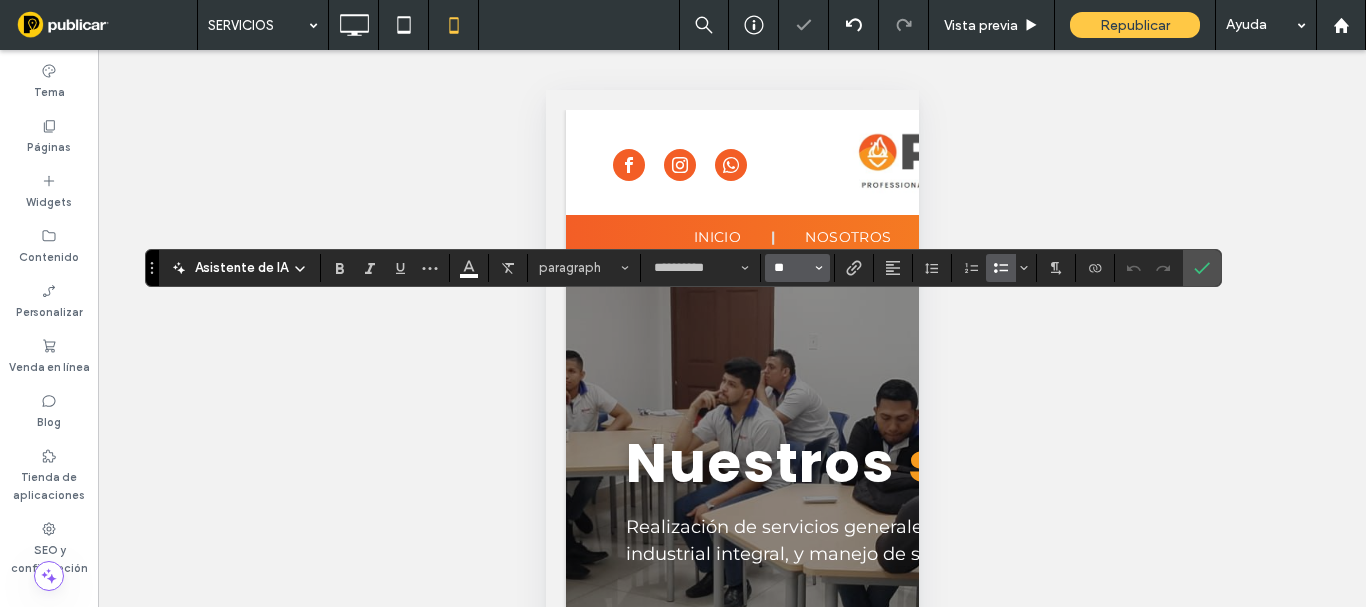 click on "**" at bounding box center (791, 268) 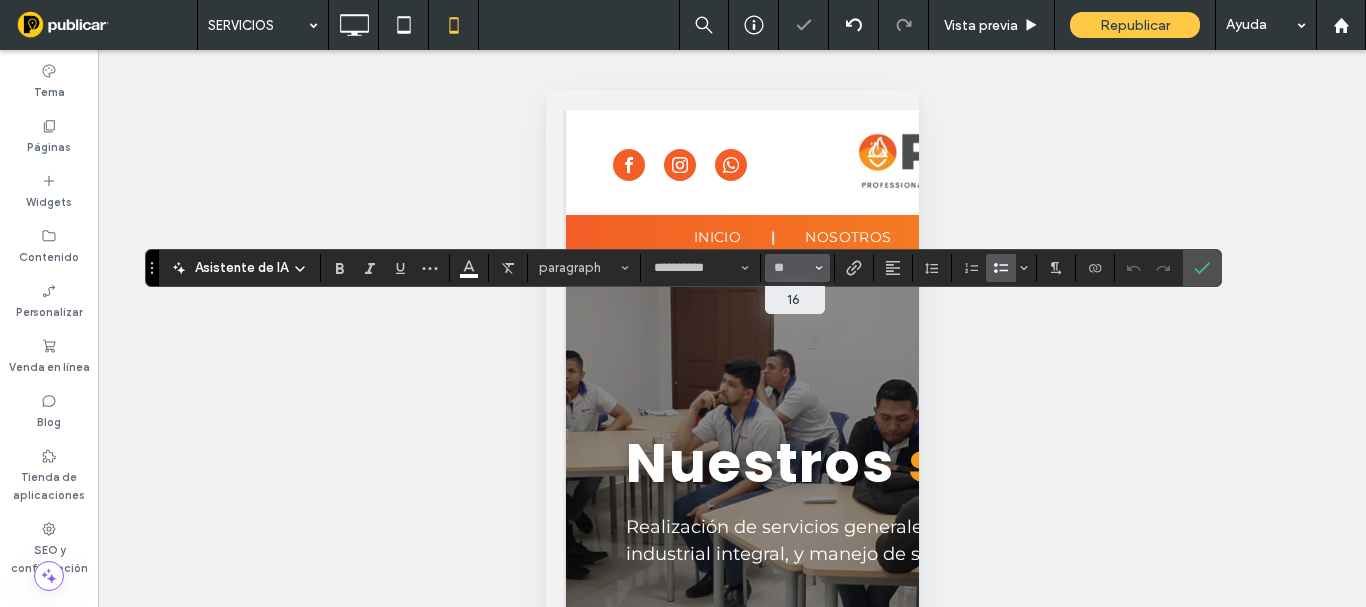 type on "**" 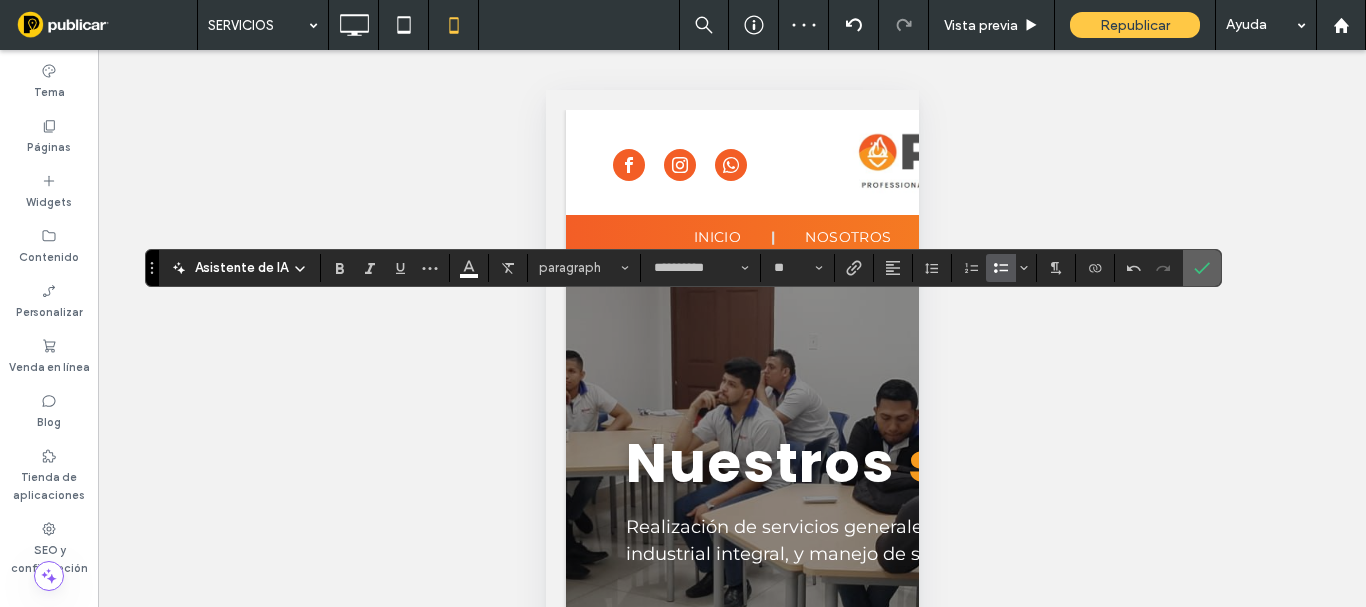 click 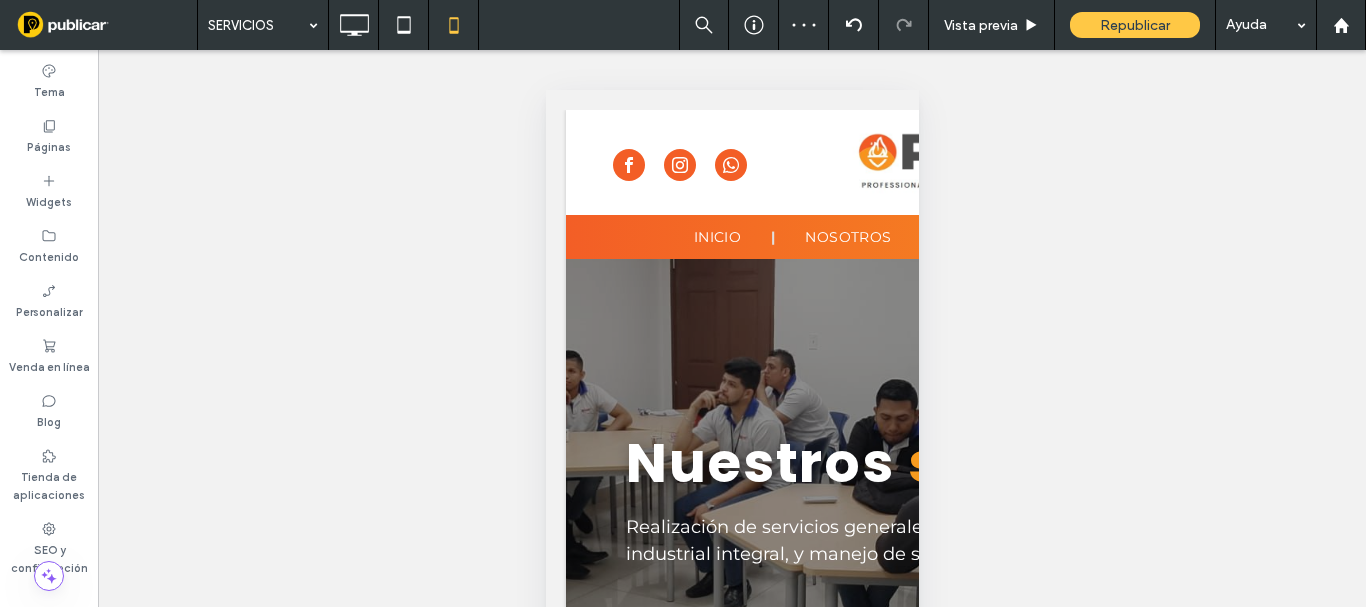 type on "**********" 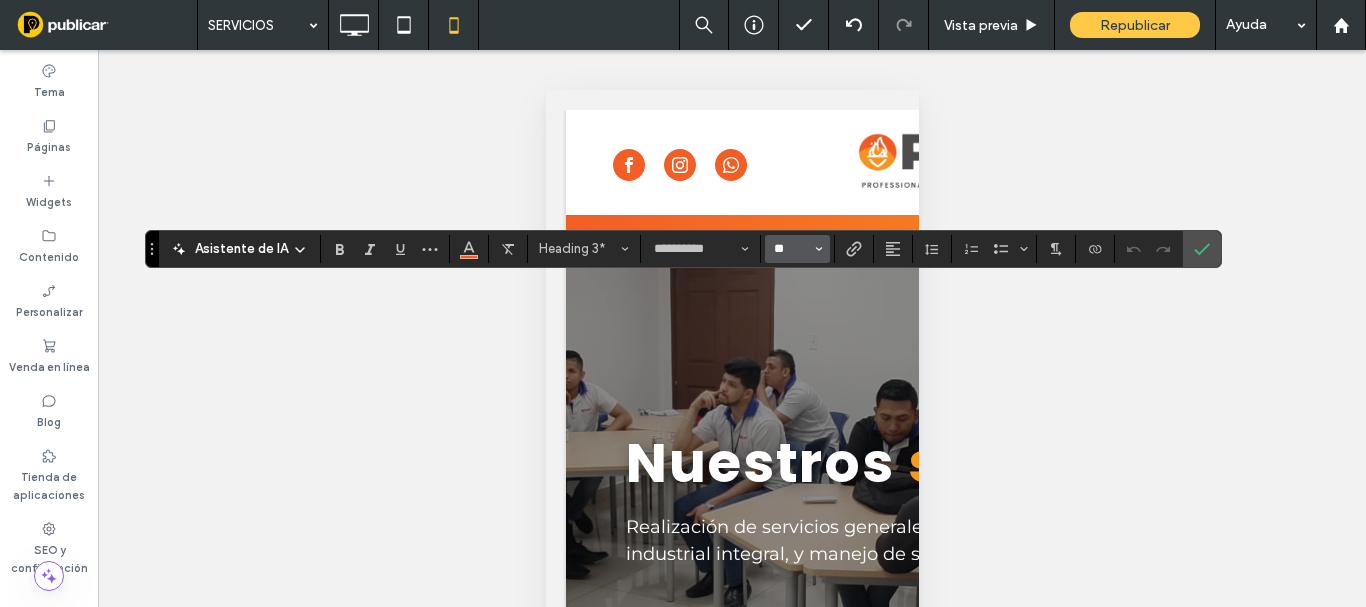click on "**" at bounding box center [791, 249] 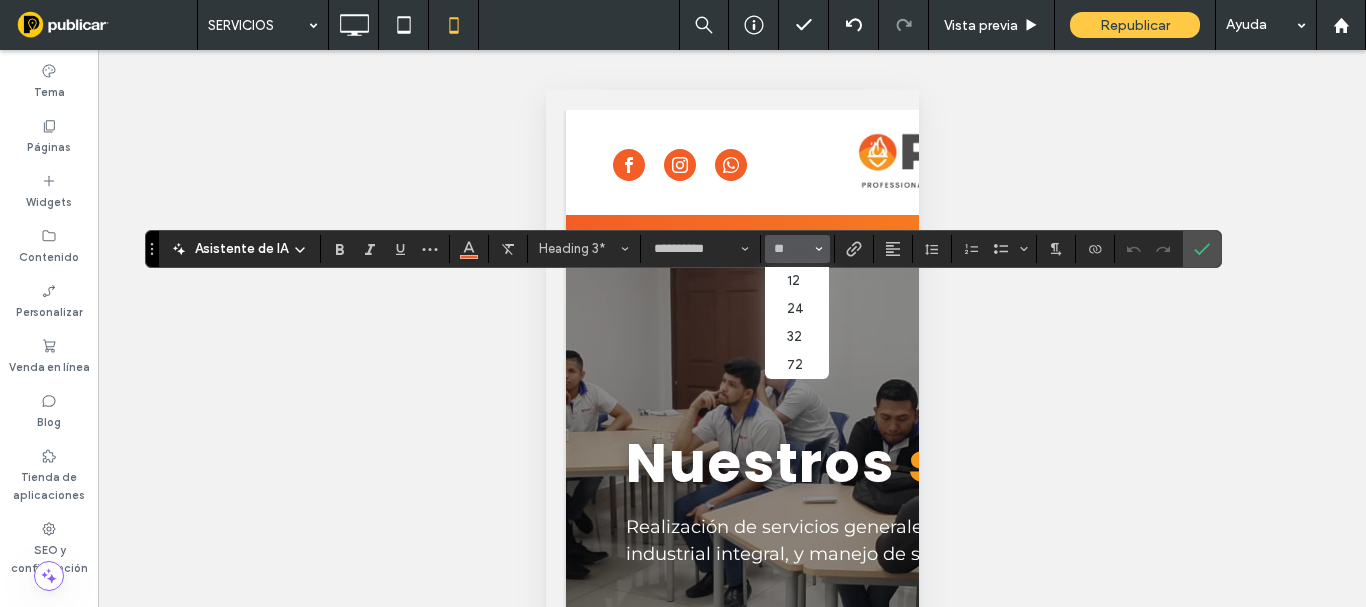 type on "**" 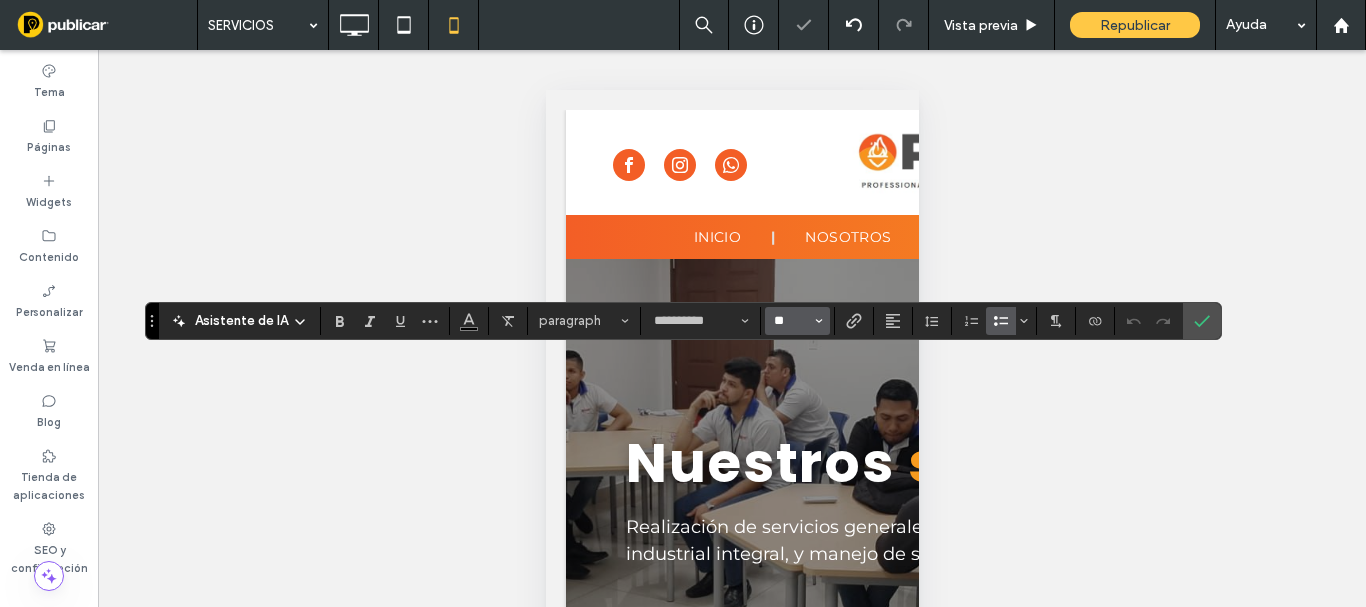 click on "**" at bounding box center [791, 321] 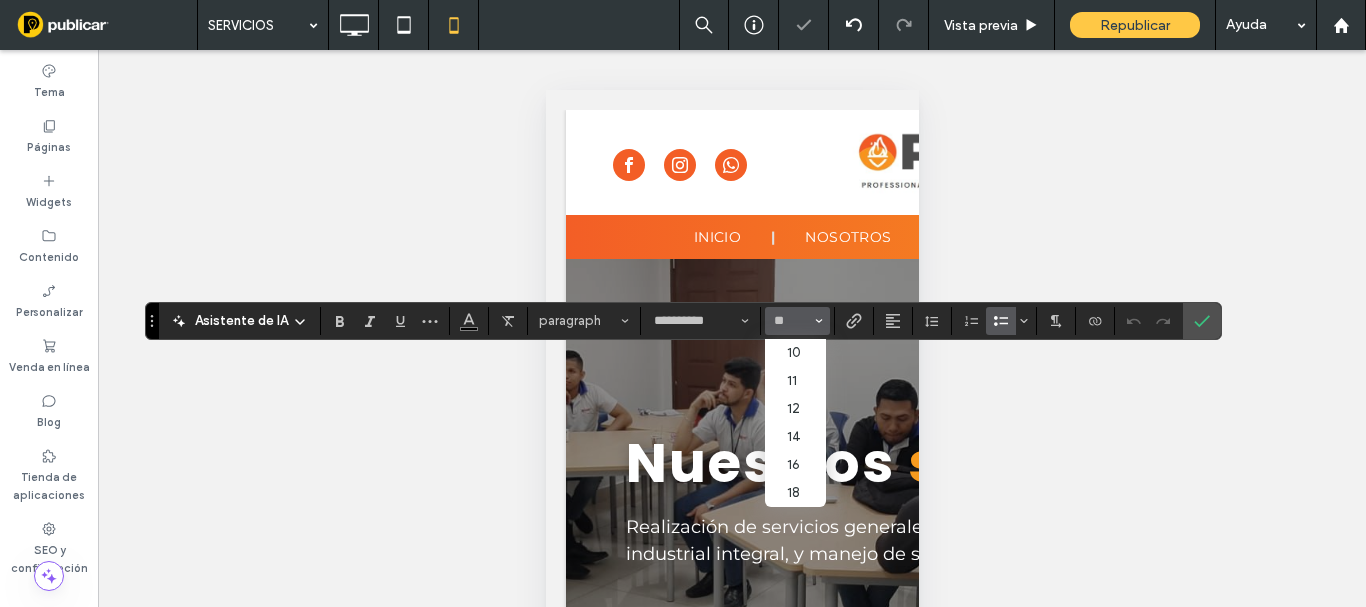 type on "**" 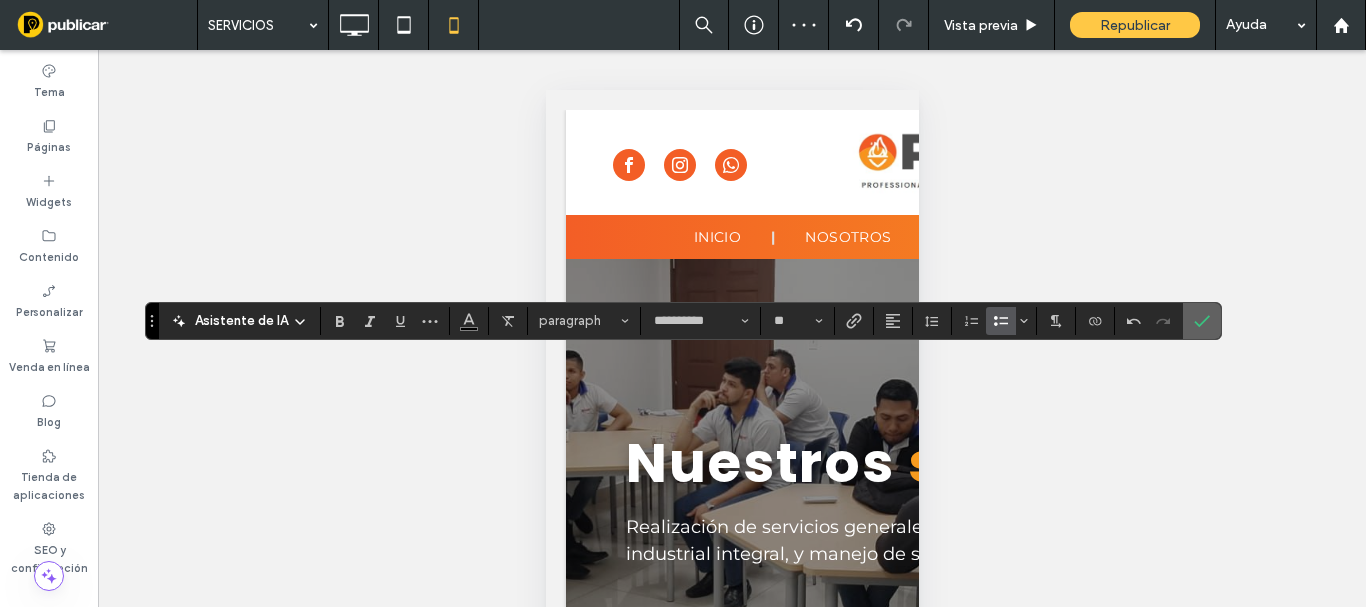 click at bounding box center (1202, 321) 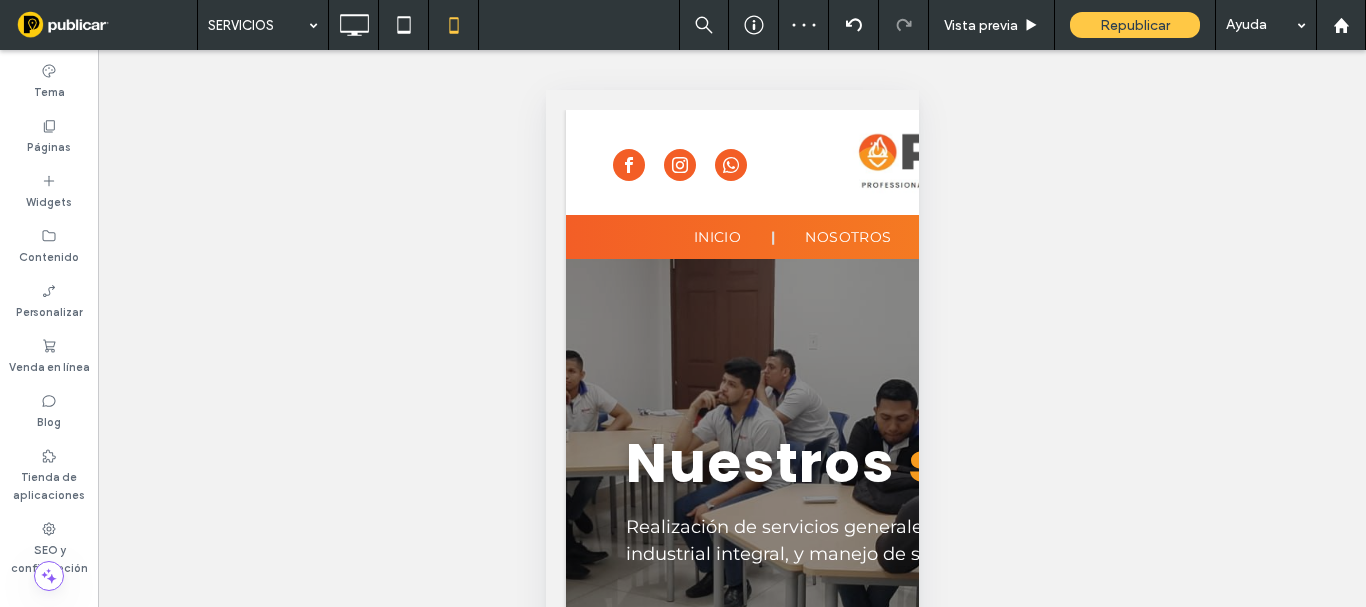 type on "*******" 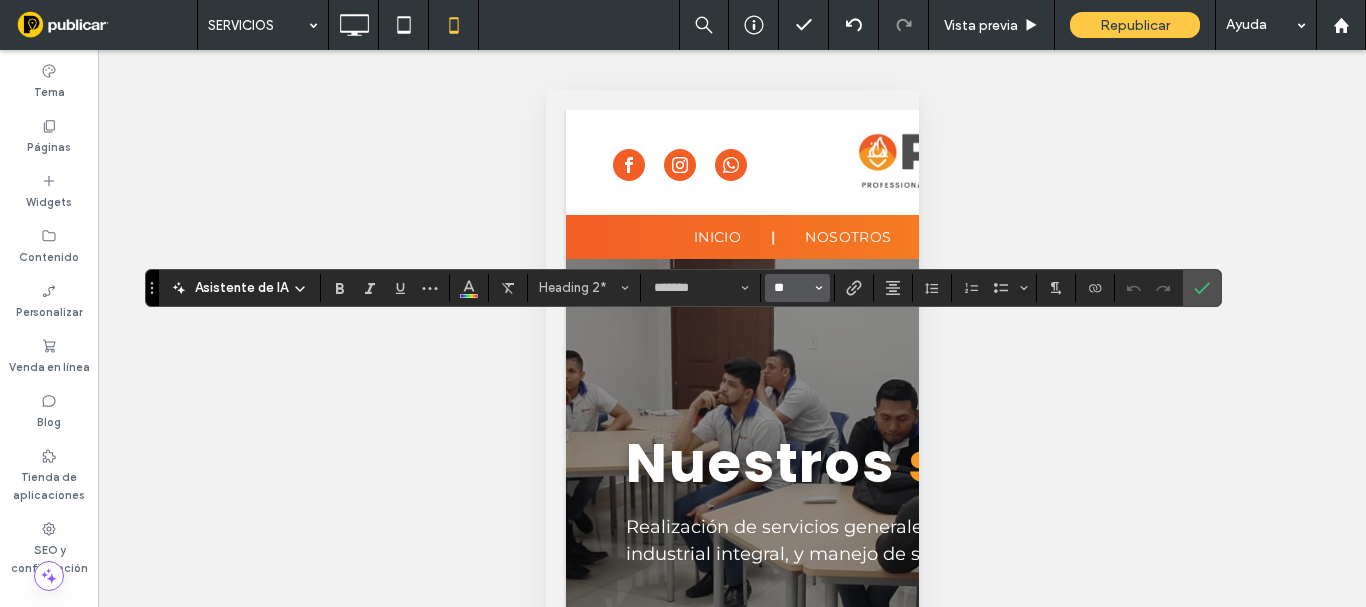 click on "**" at bounding box center (791, 288) 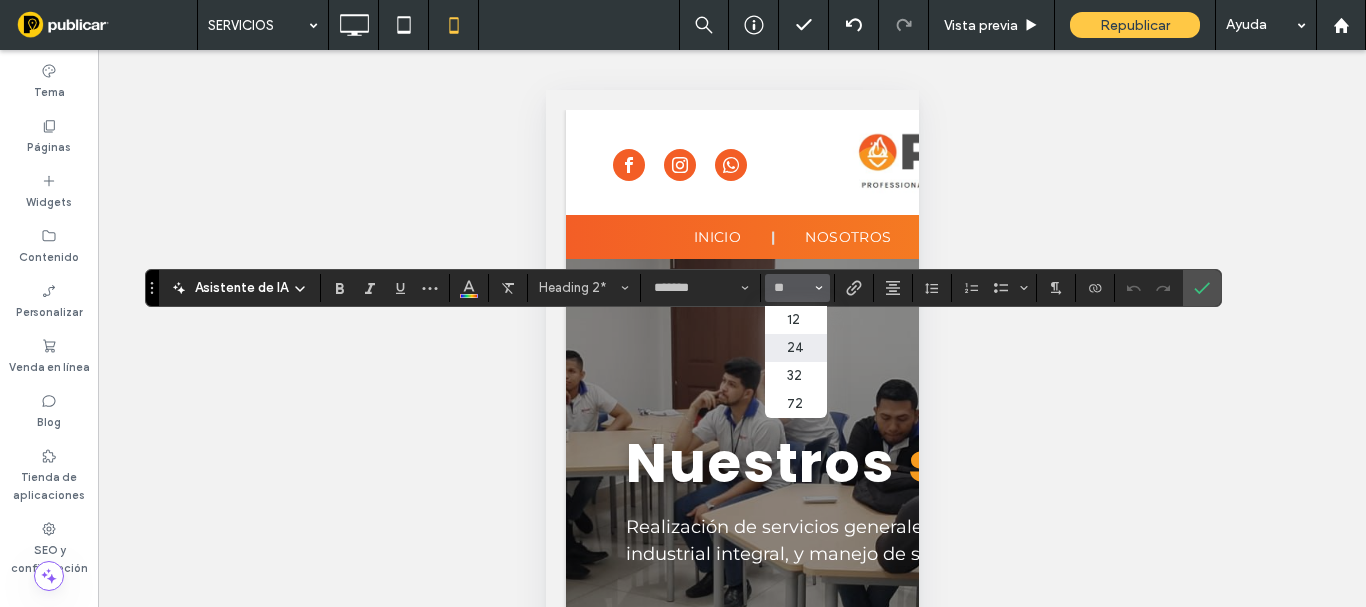 type on "**" 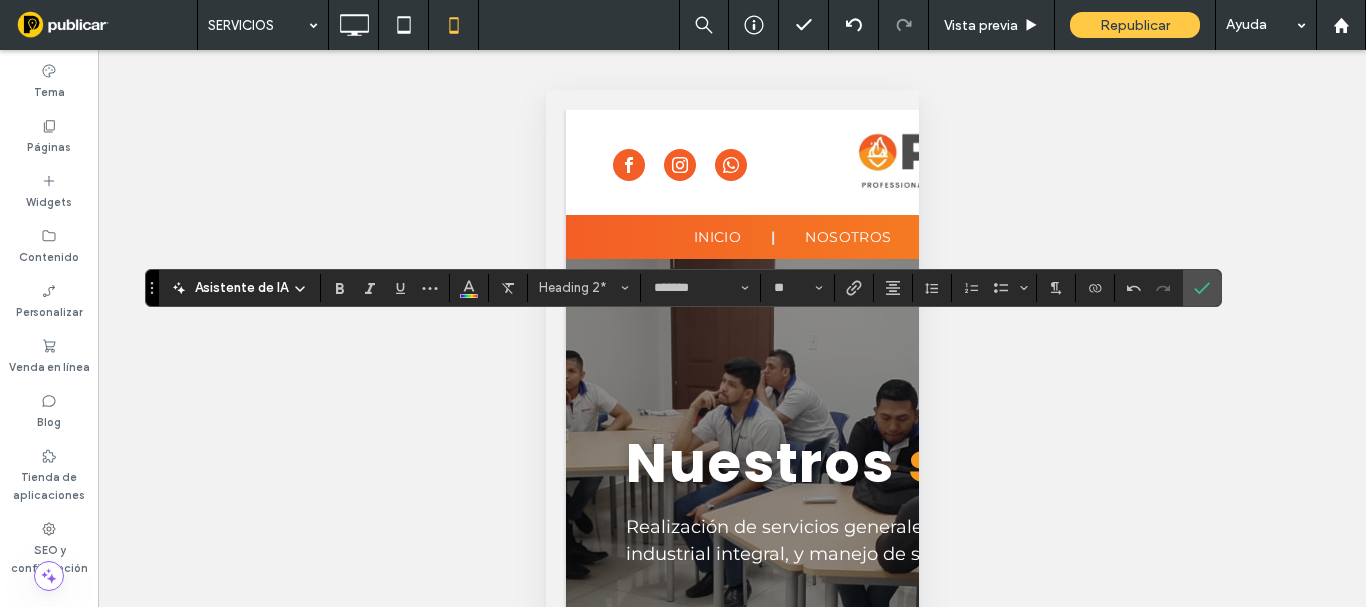 click at bounding box center (1202, 288) 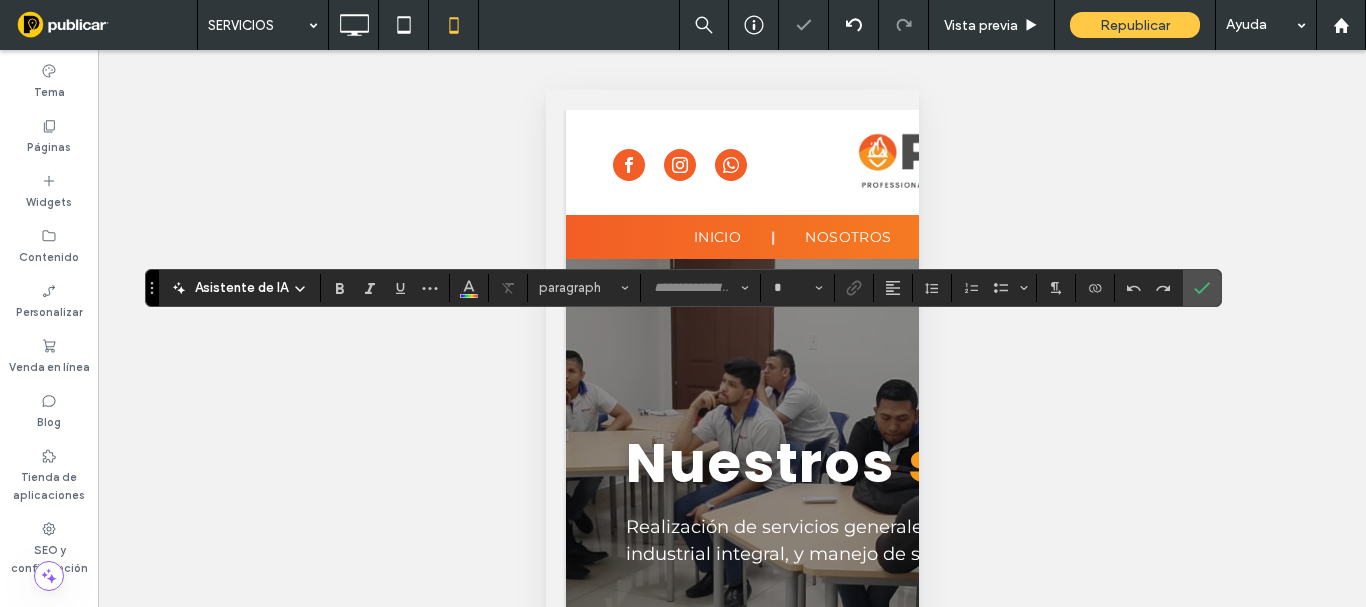 type on "*******" 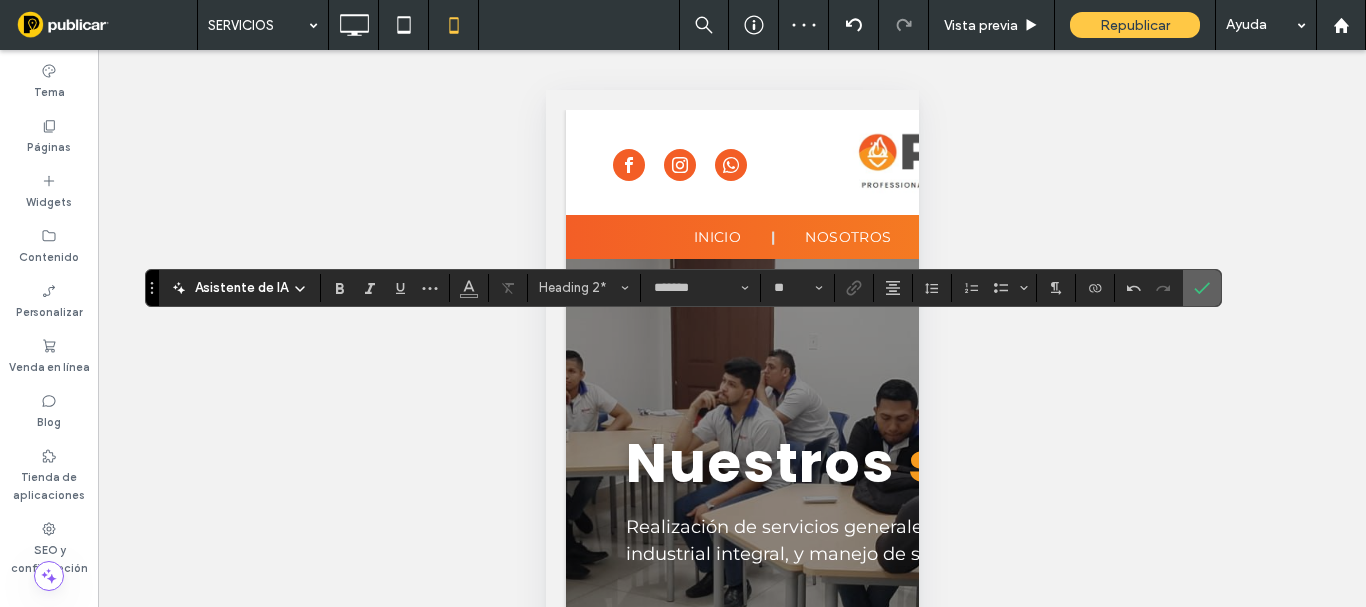 click 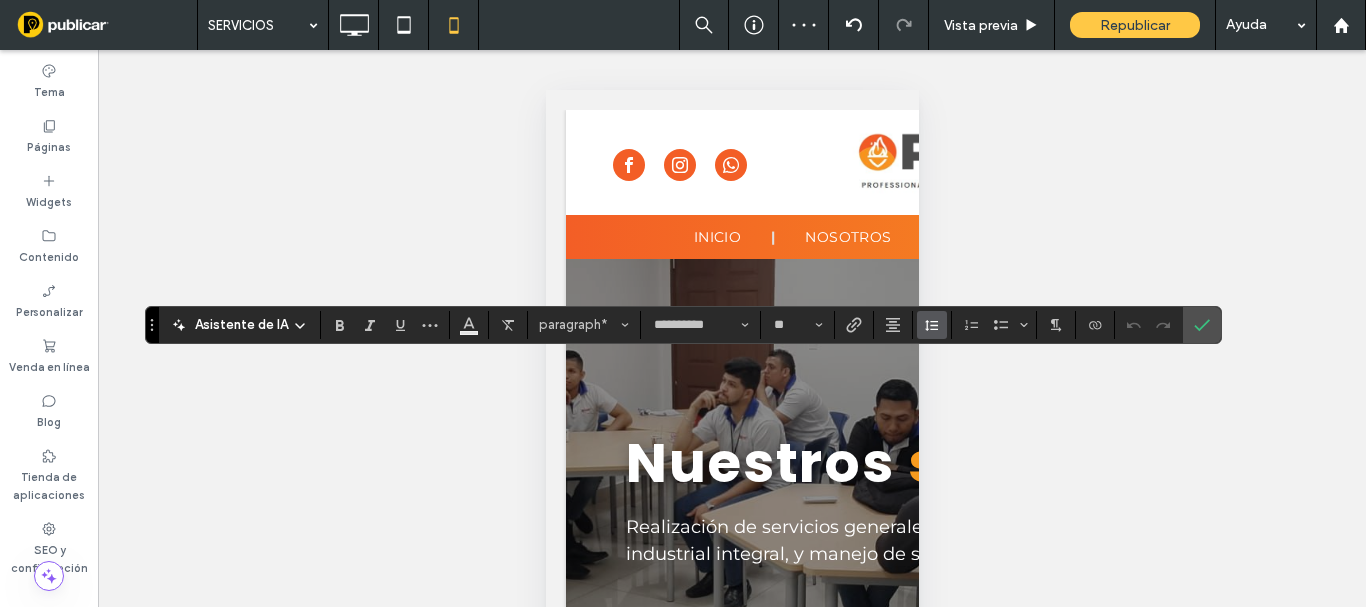 click 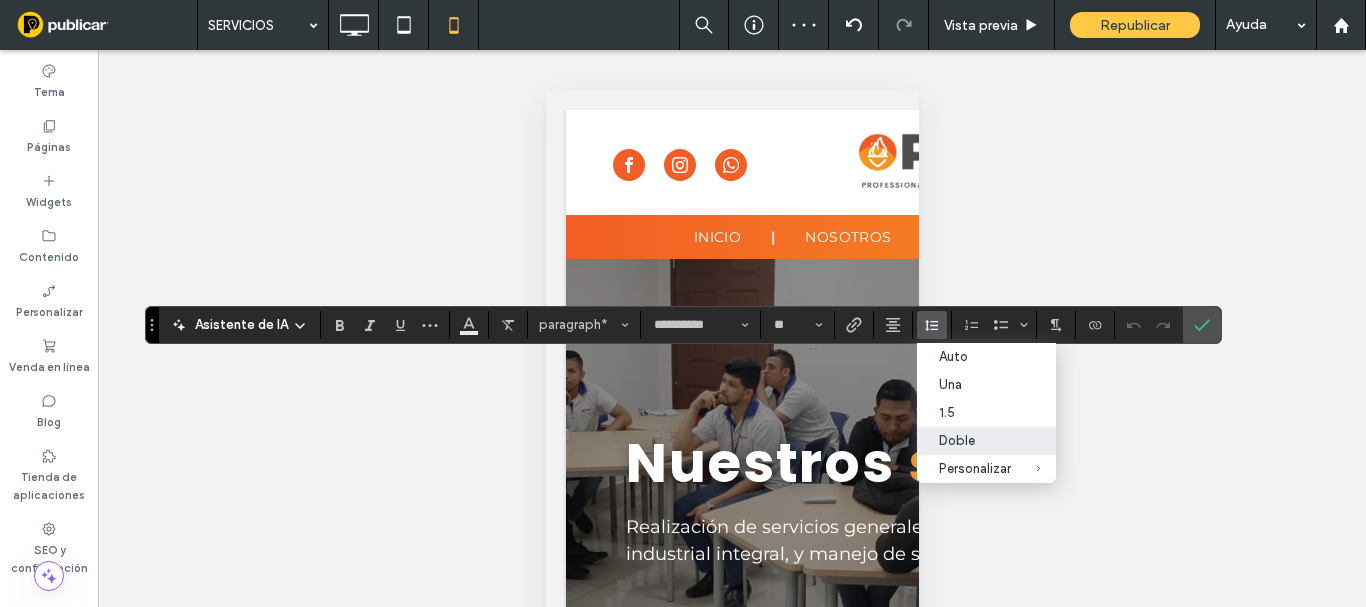 click on "1.5" at bounding box center (975, 412) 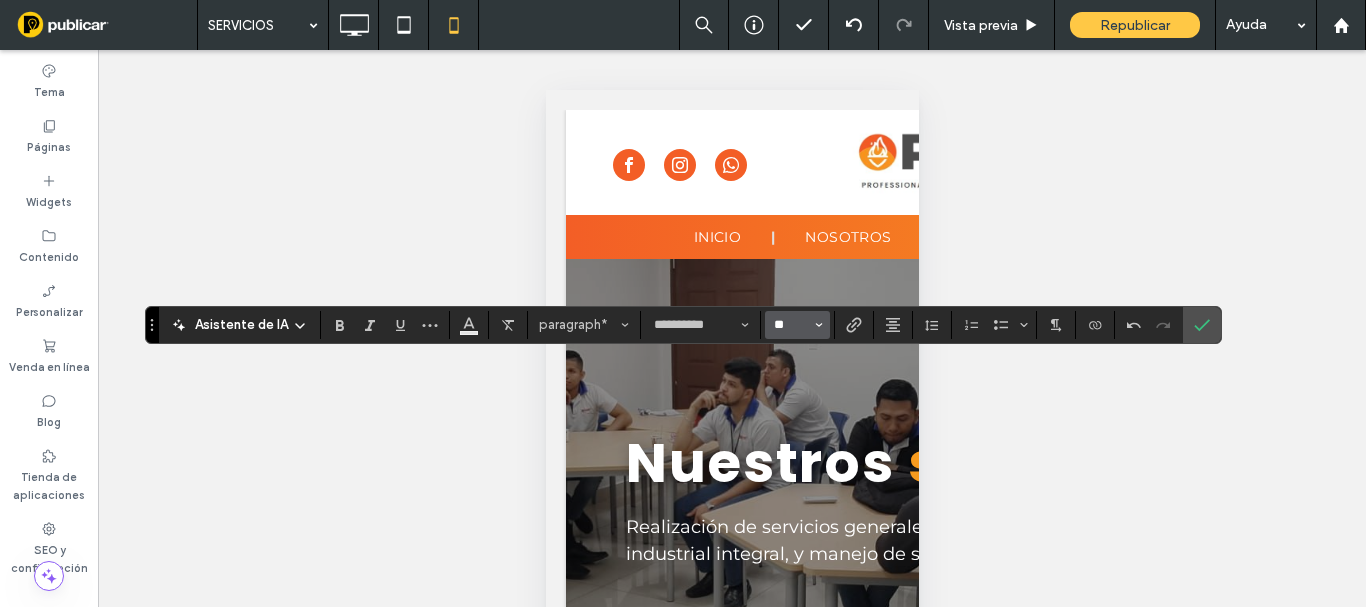 click on "**" at bounding box center [791, 325] 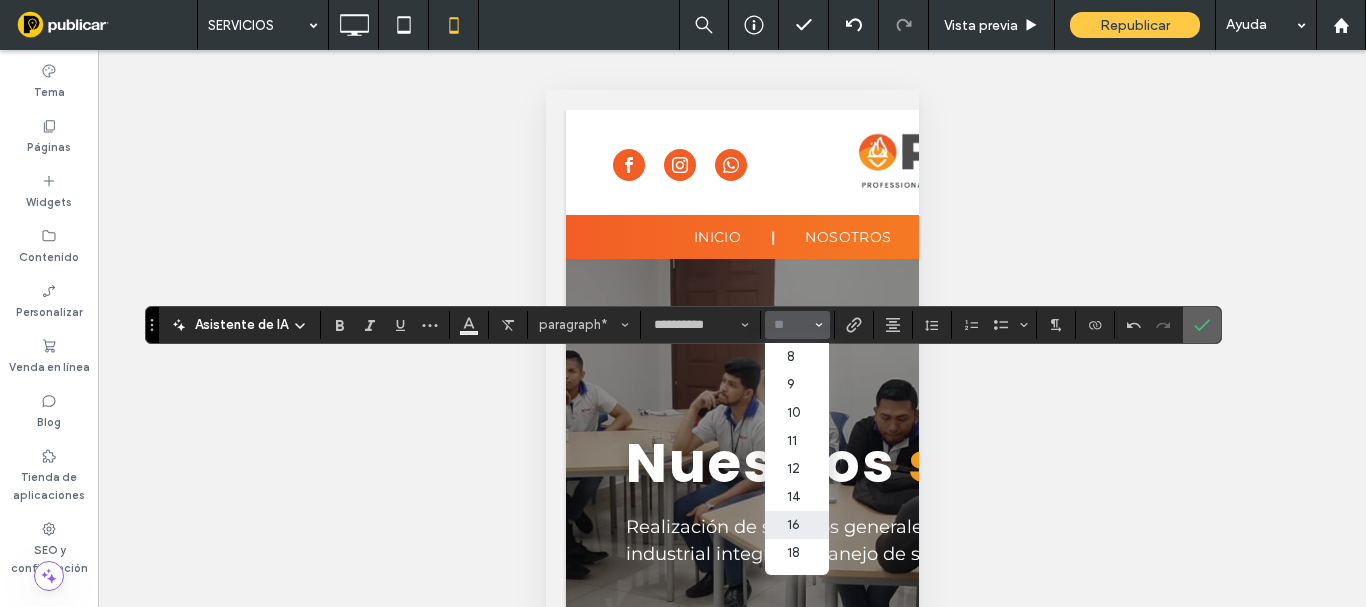 click 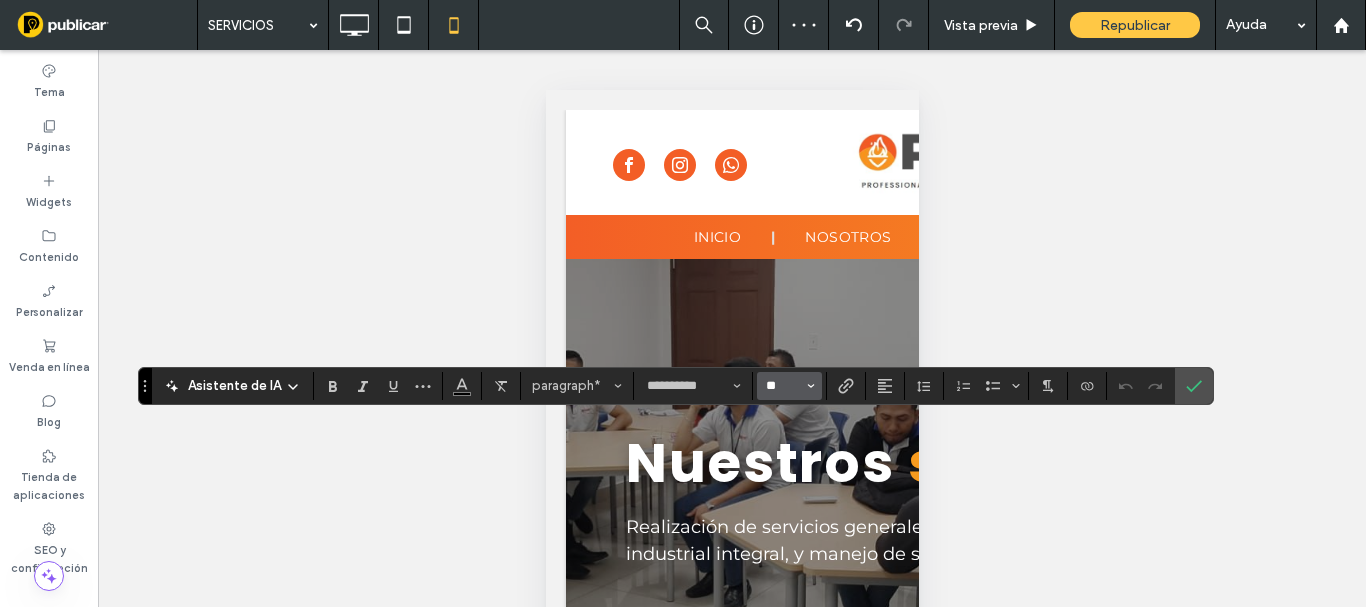 click on "**" at bounding box center [783, 386] 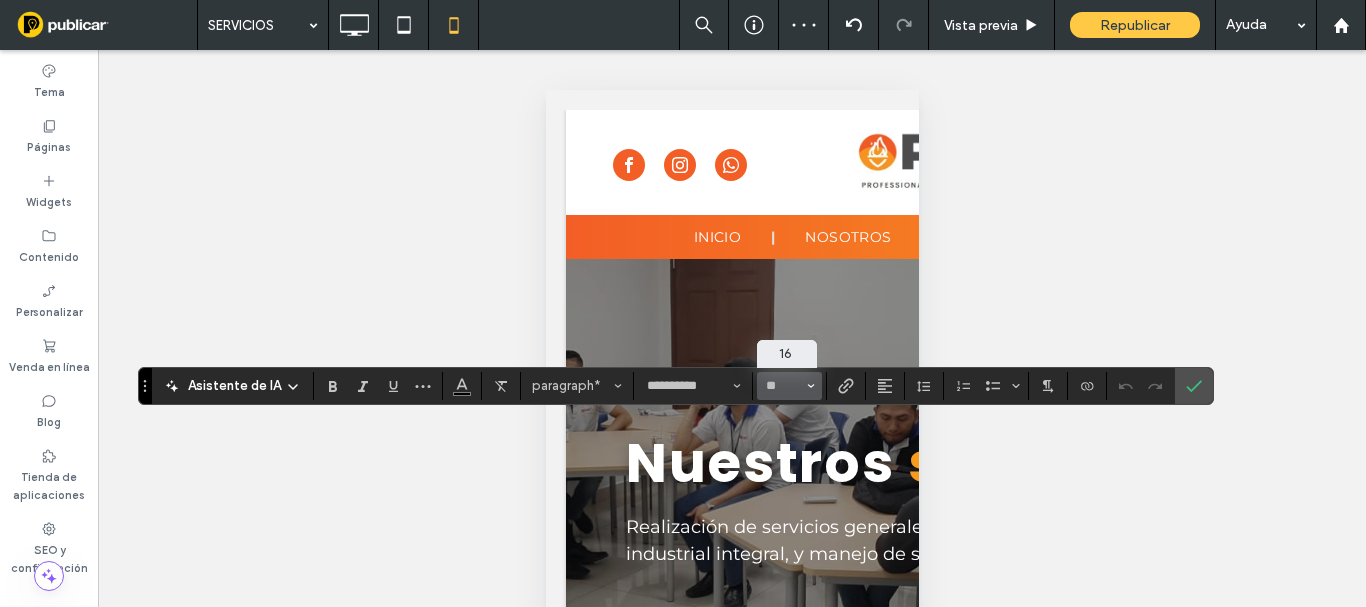 type on "**" 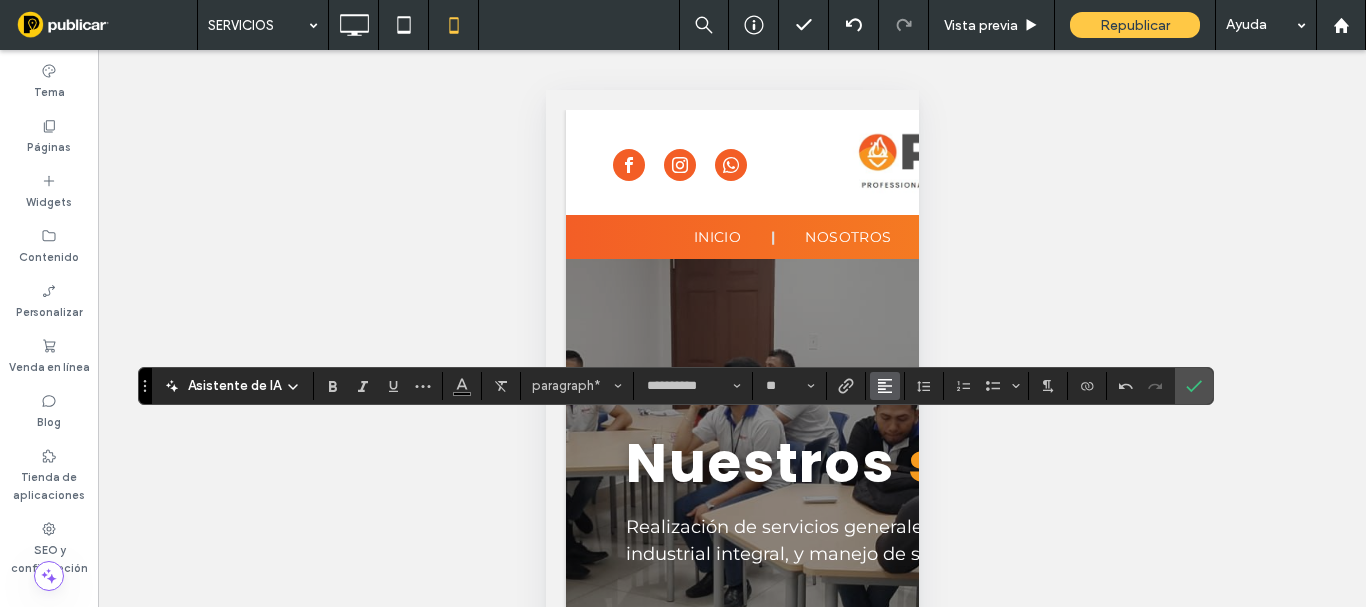 click 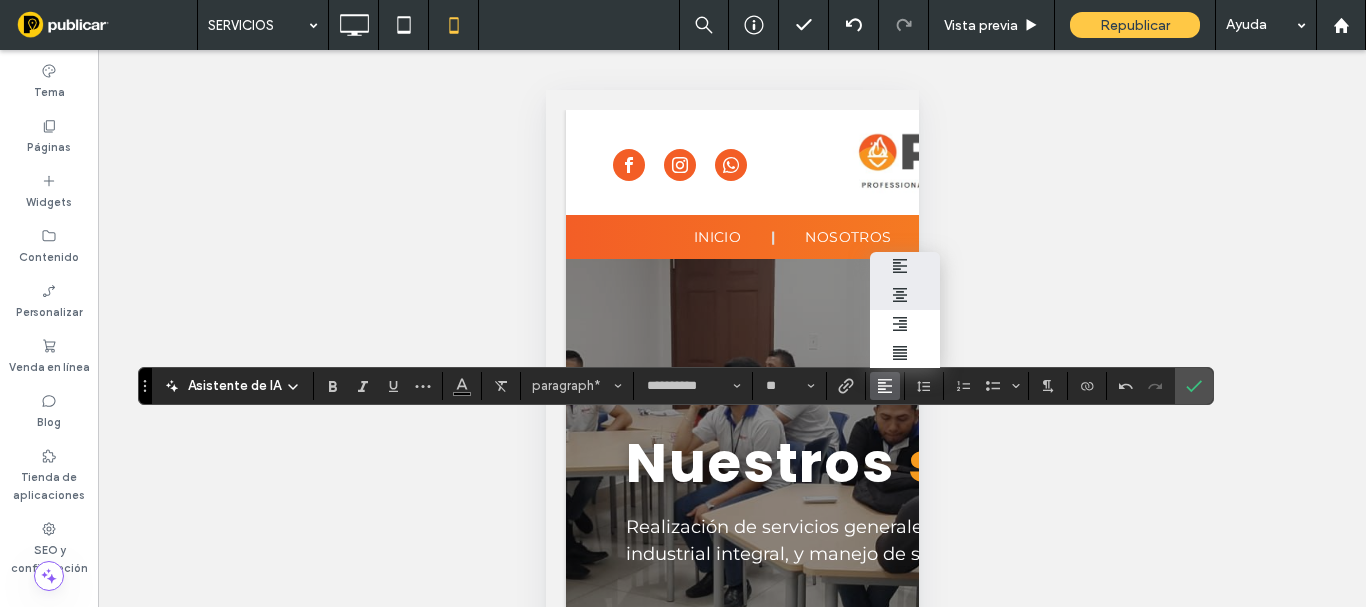 click 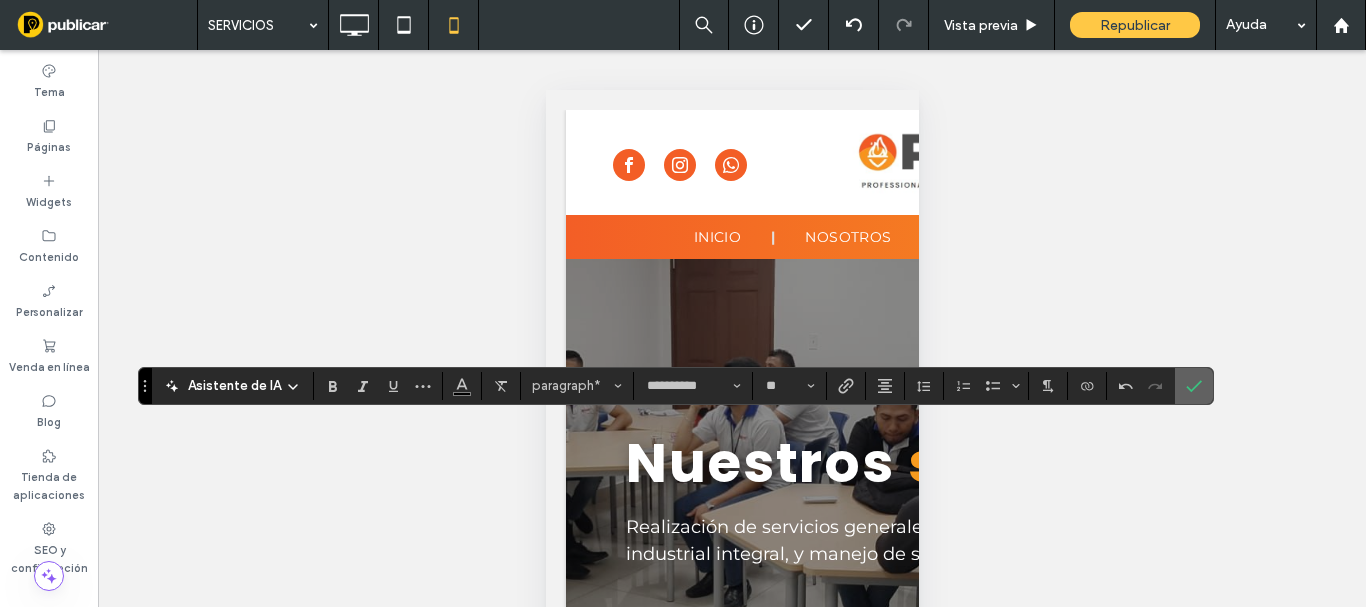 click 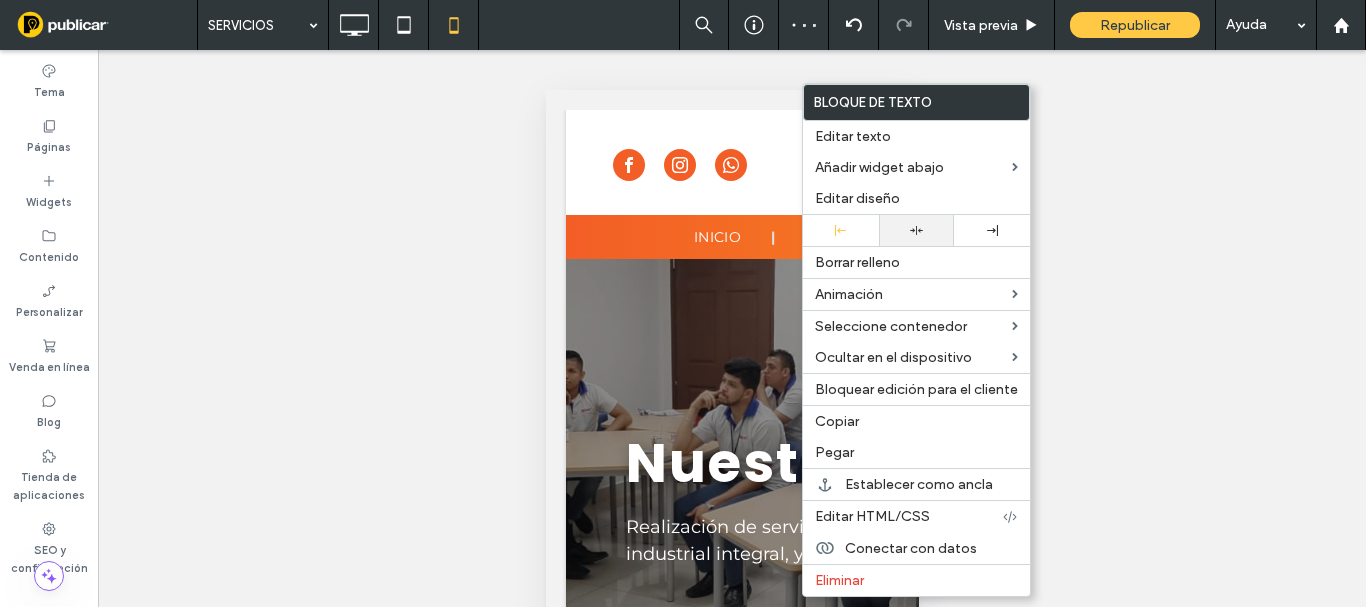 click at bounding box center [917, 230] 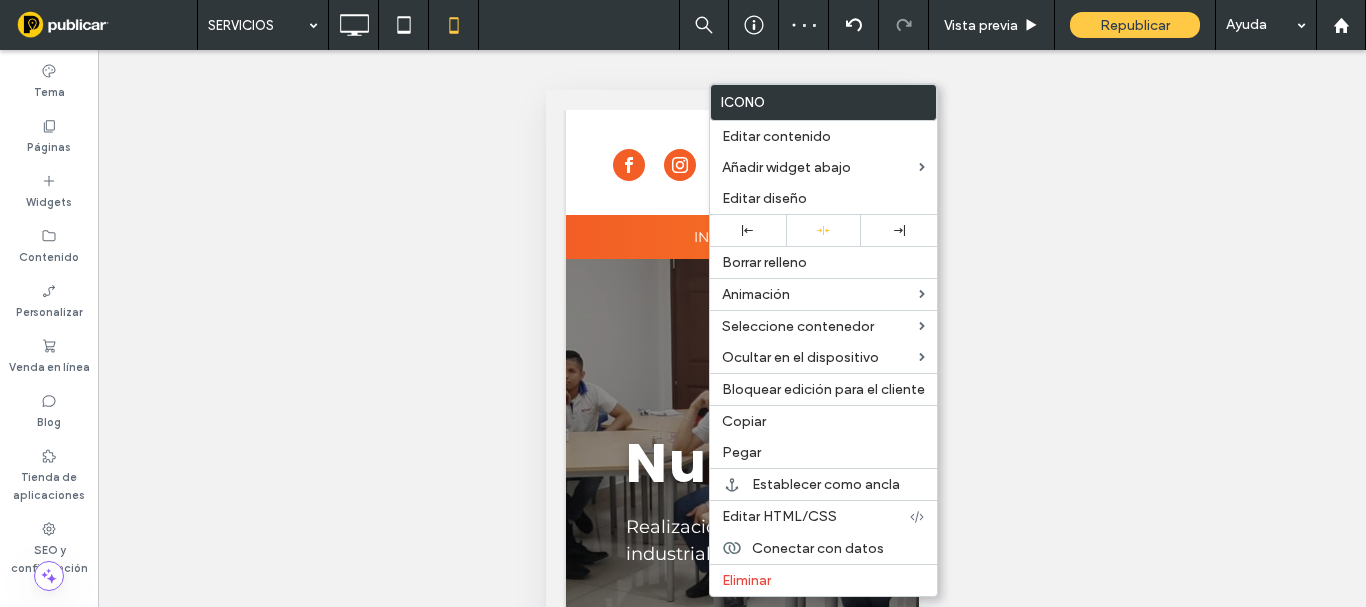 click on "Copiar" at bounding box center [823, 421] 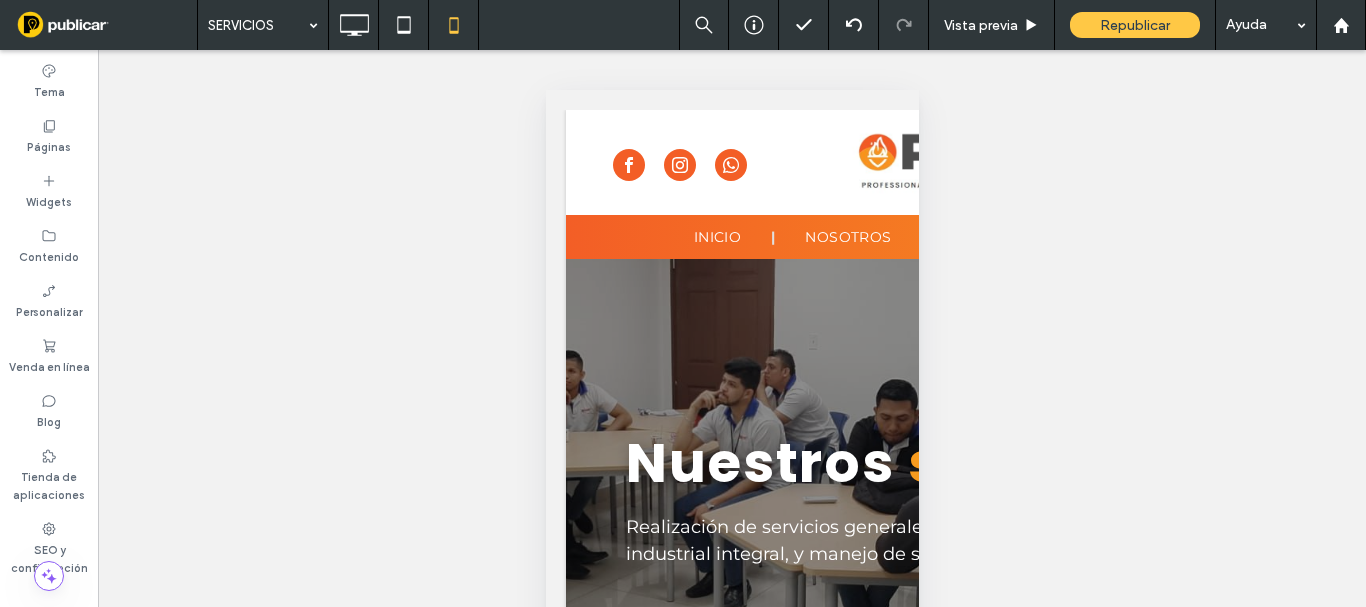 type on "**********" 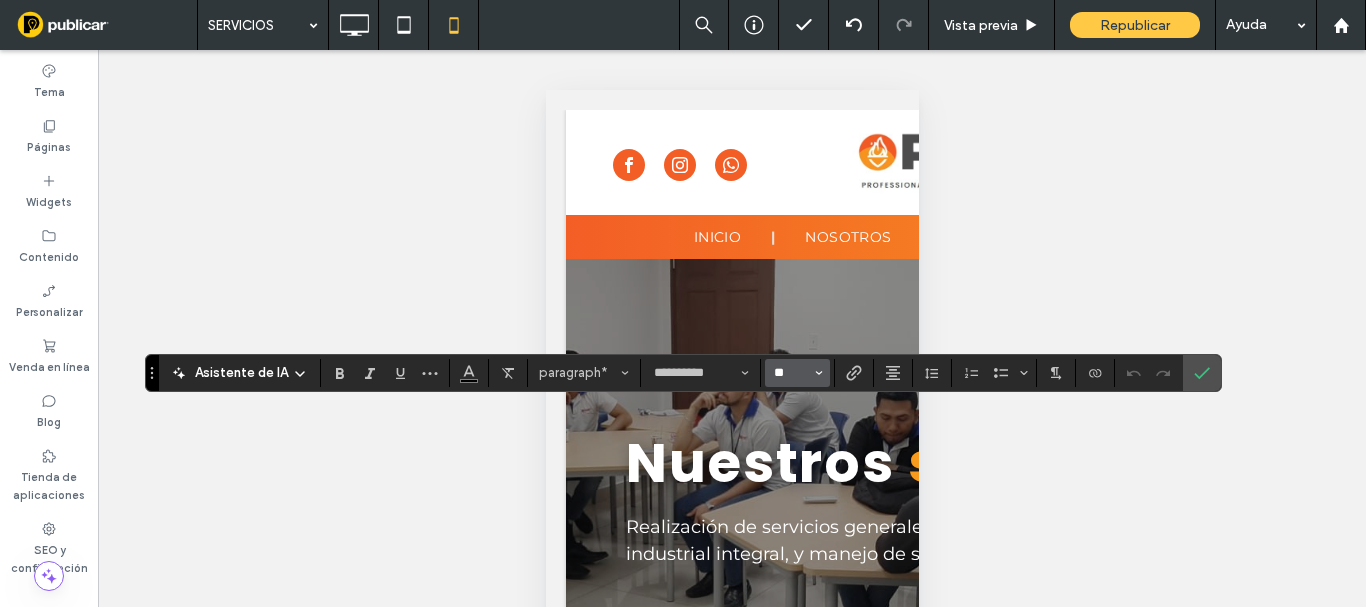 click on "**" at bounding box center (791, 373) 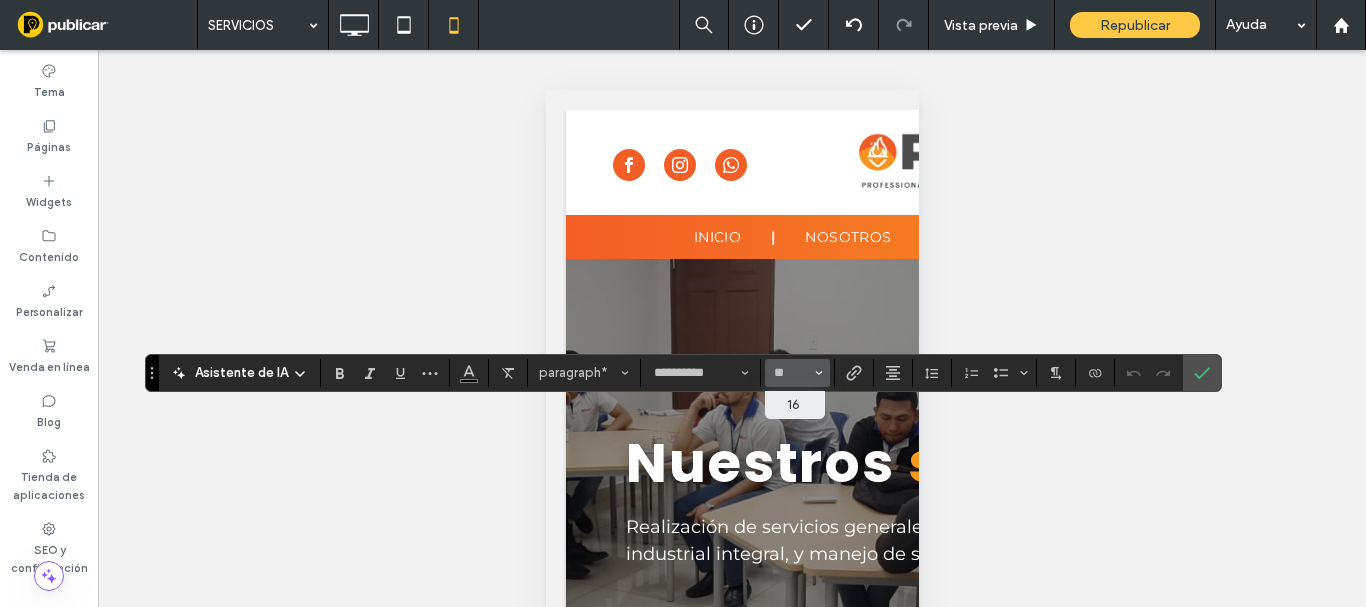 type on "**" 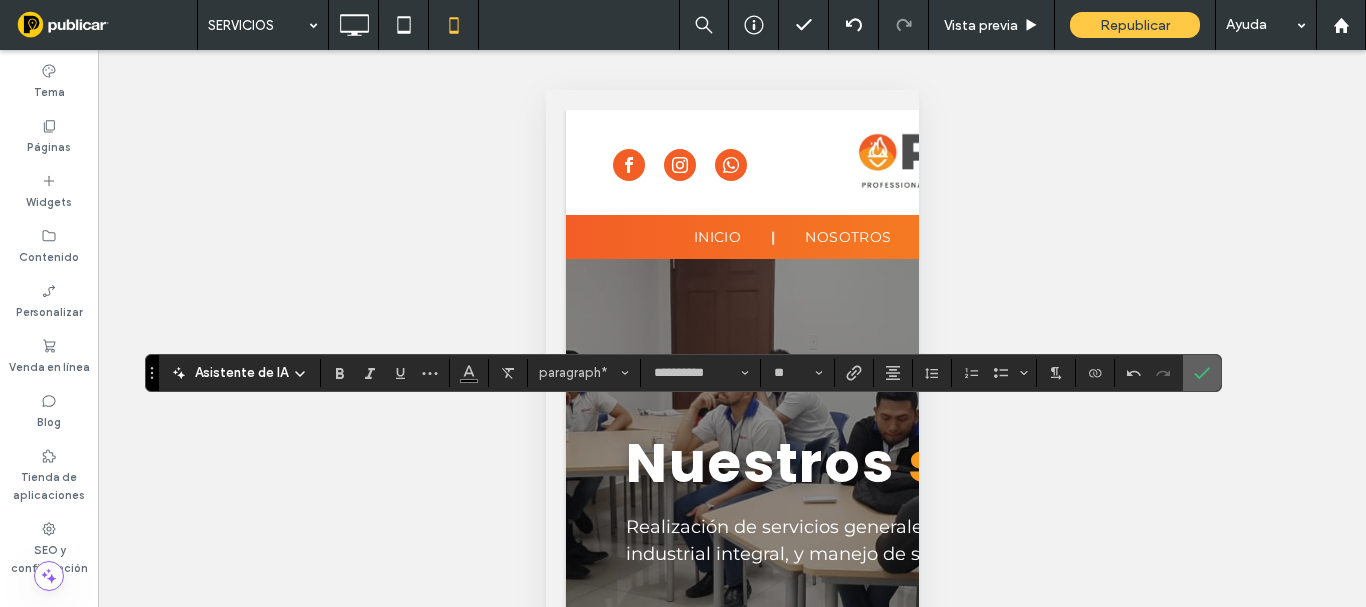 click at bounding box center [1202, 373] 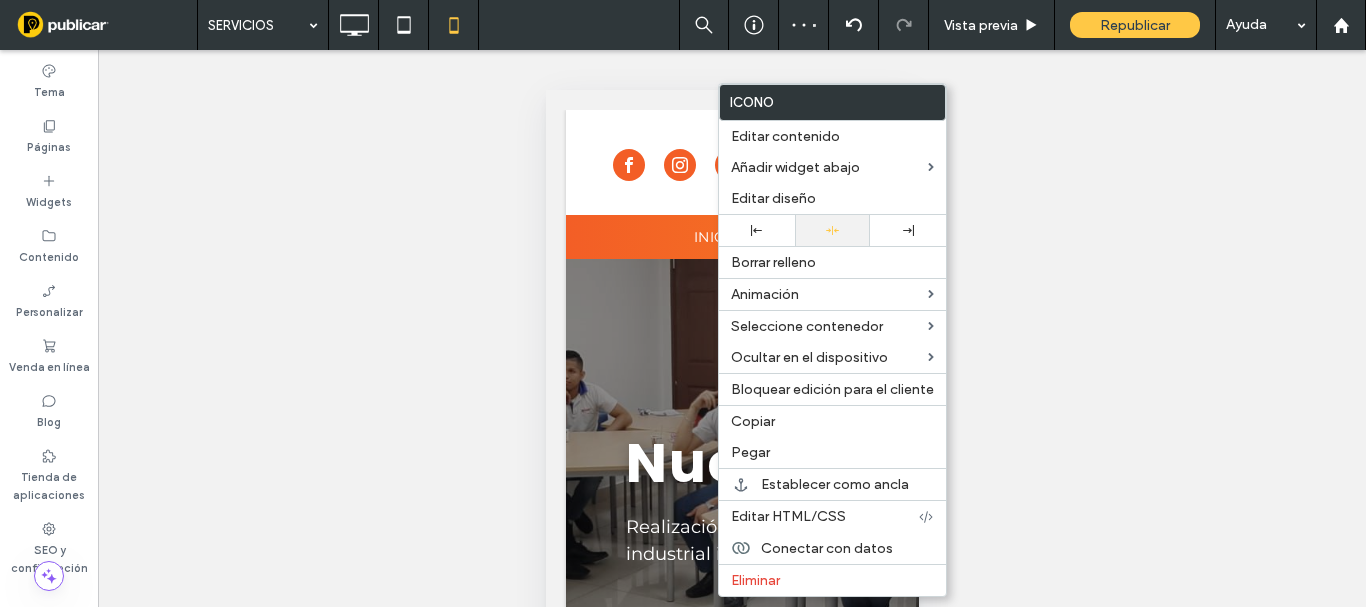 click at bounding box center (833, 230) 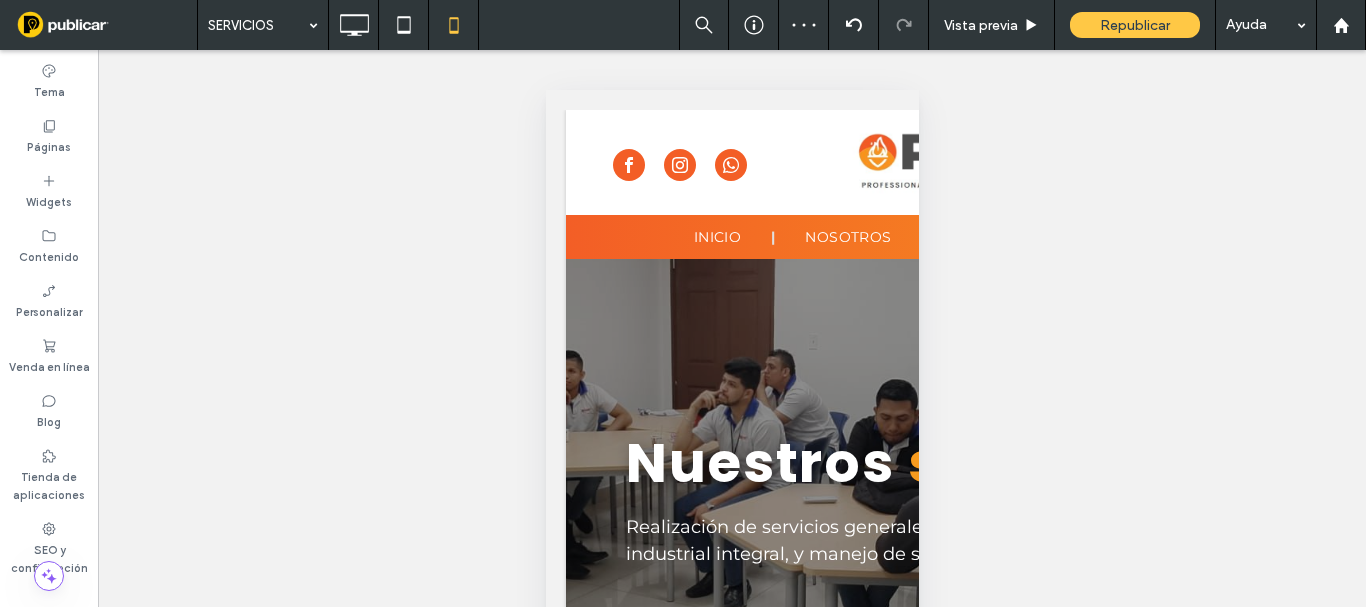 type on "**********" 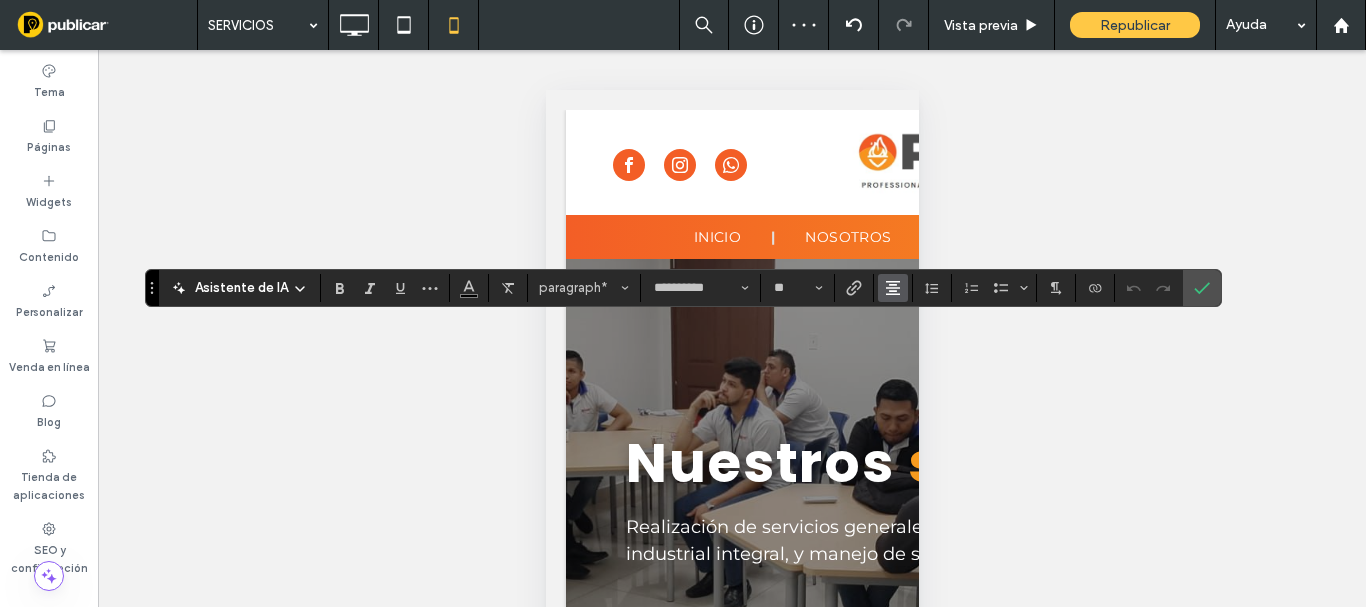 click 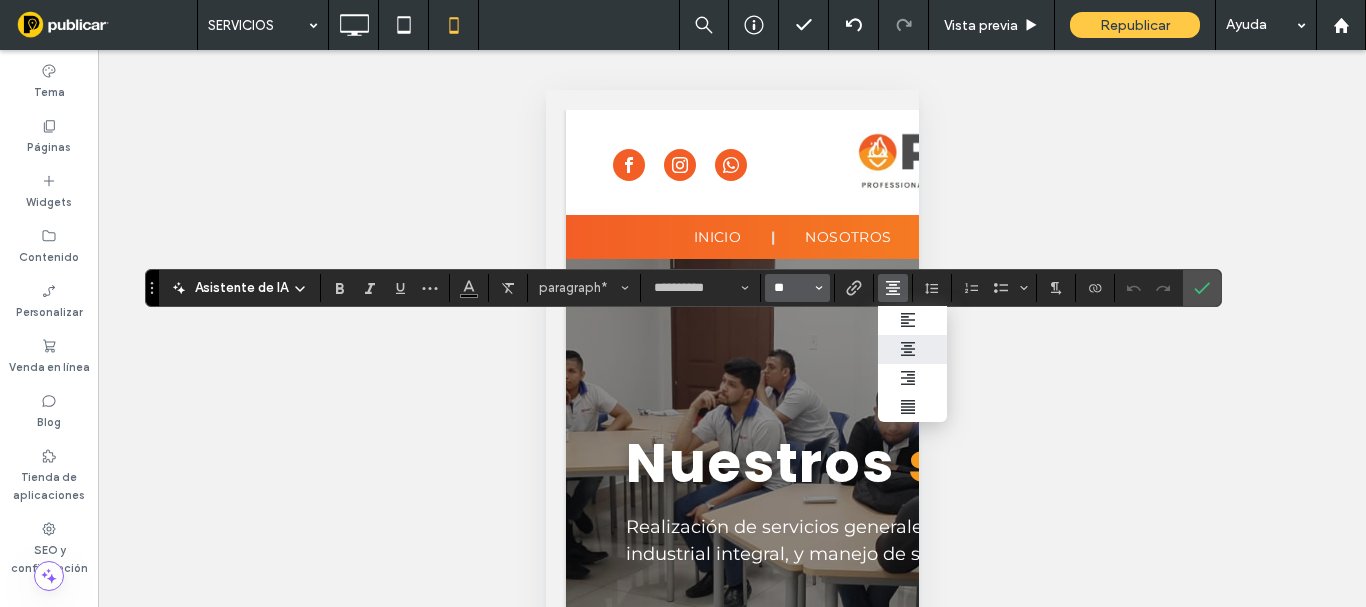 click on "**" at bounding box center [791, 288] 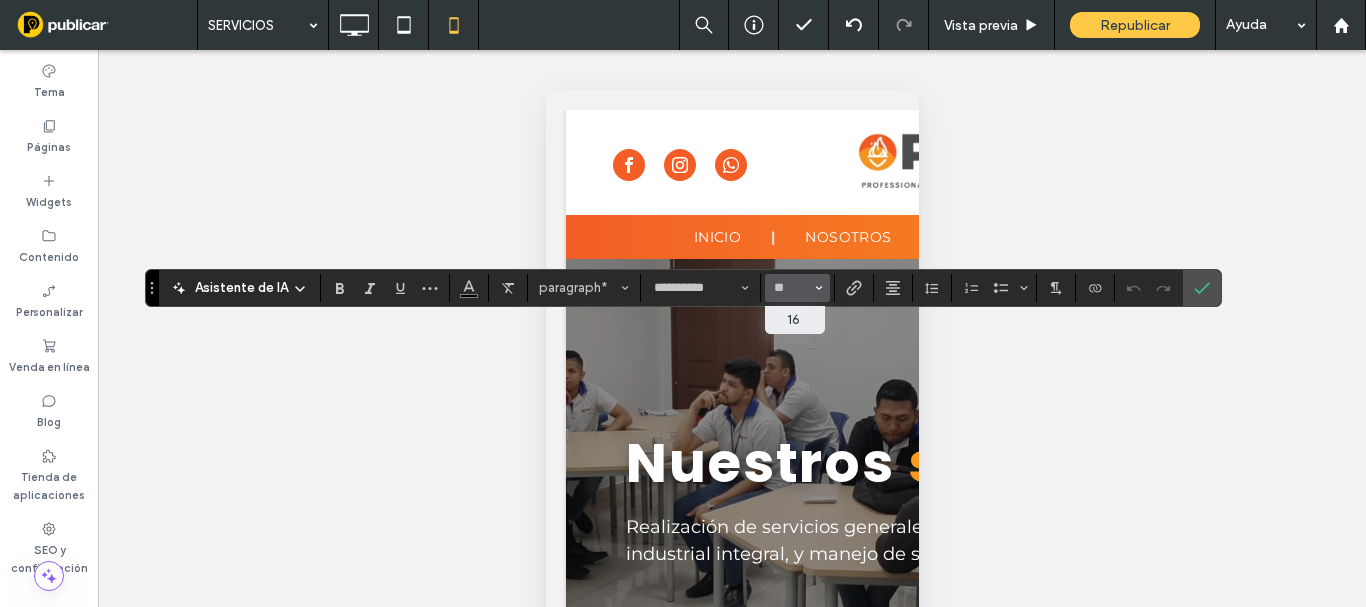 type on "**" 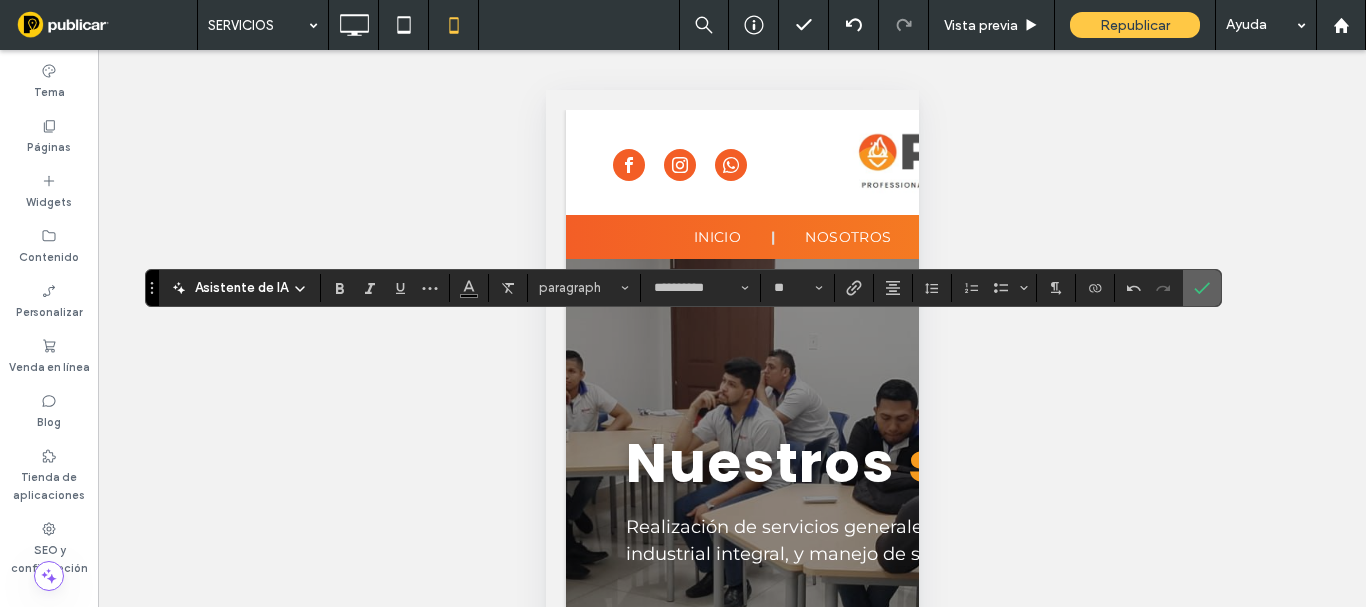 click at bounding box center [1202, 288] 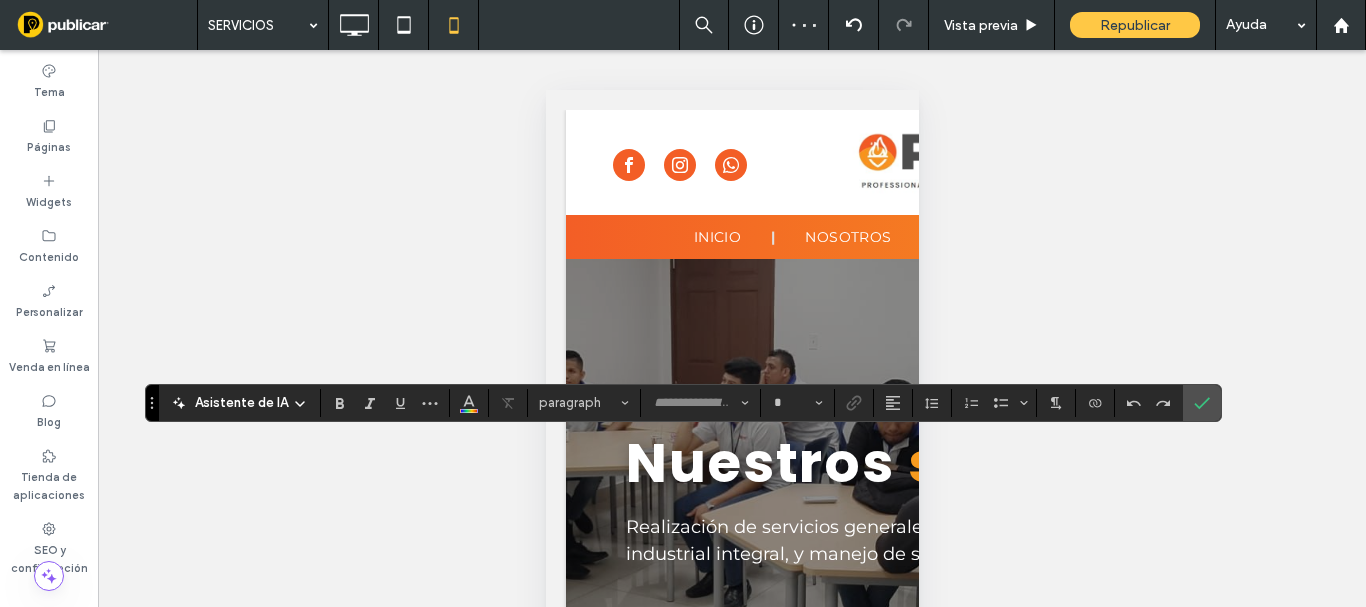 type on "*******" 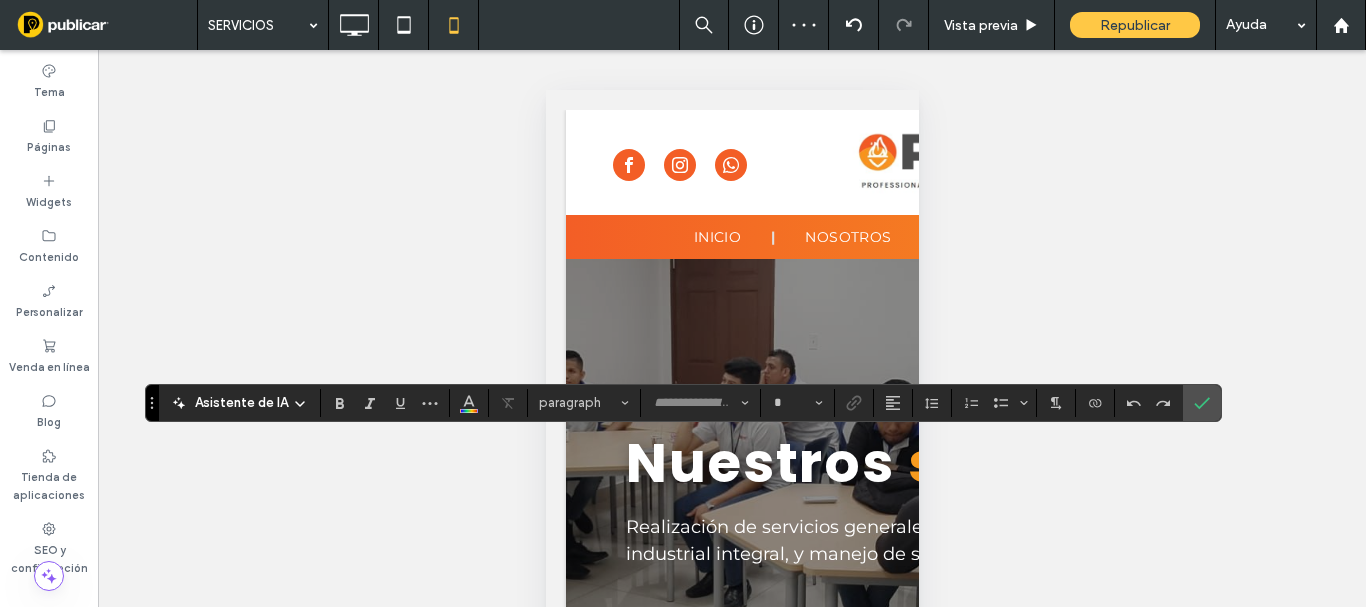 type on "**" 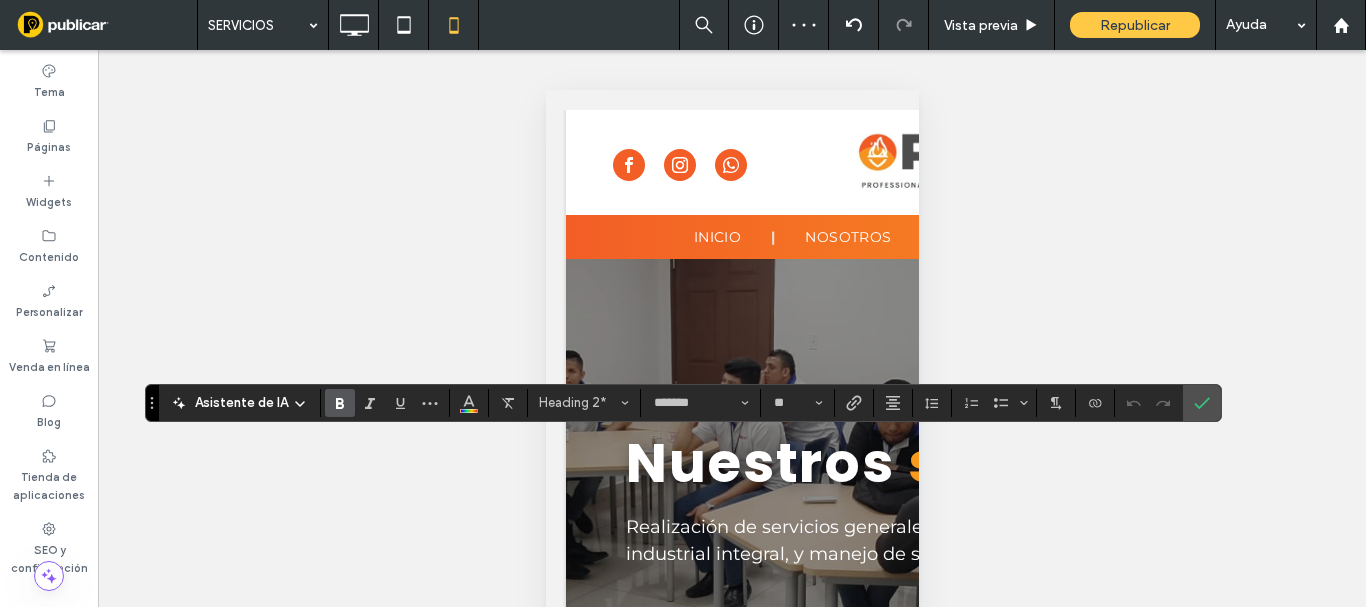 click 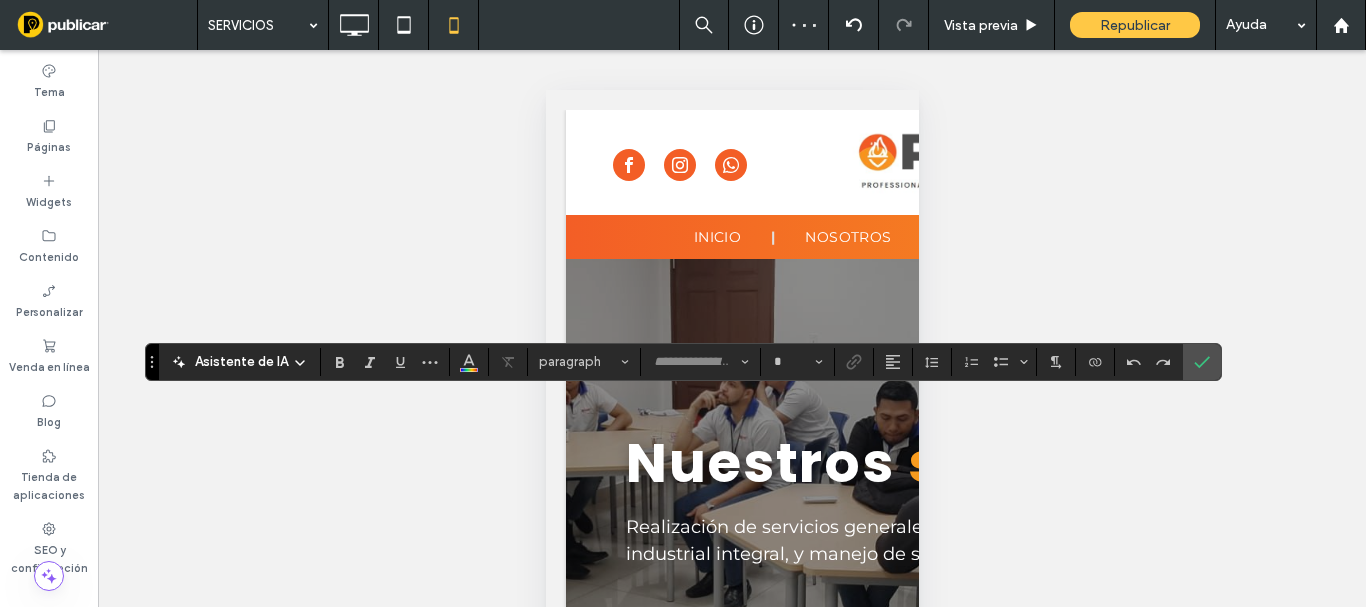 type on "**********" 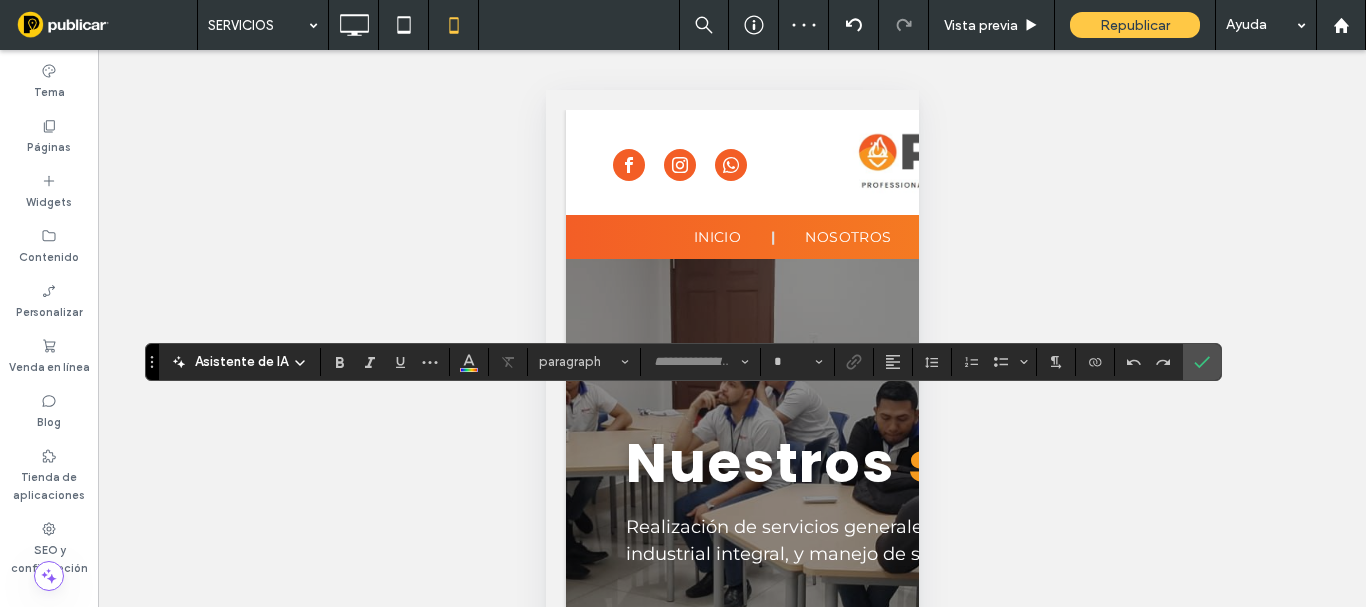 type on "**" 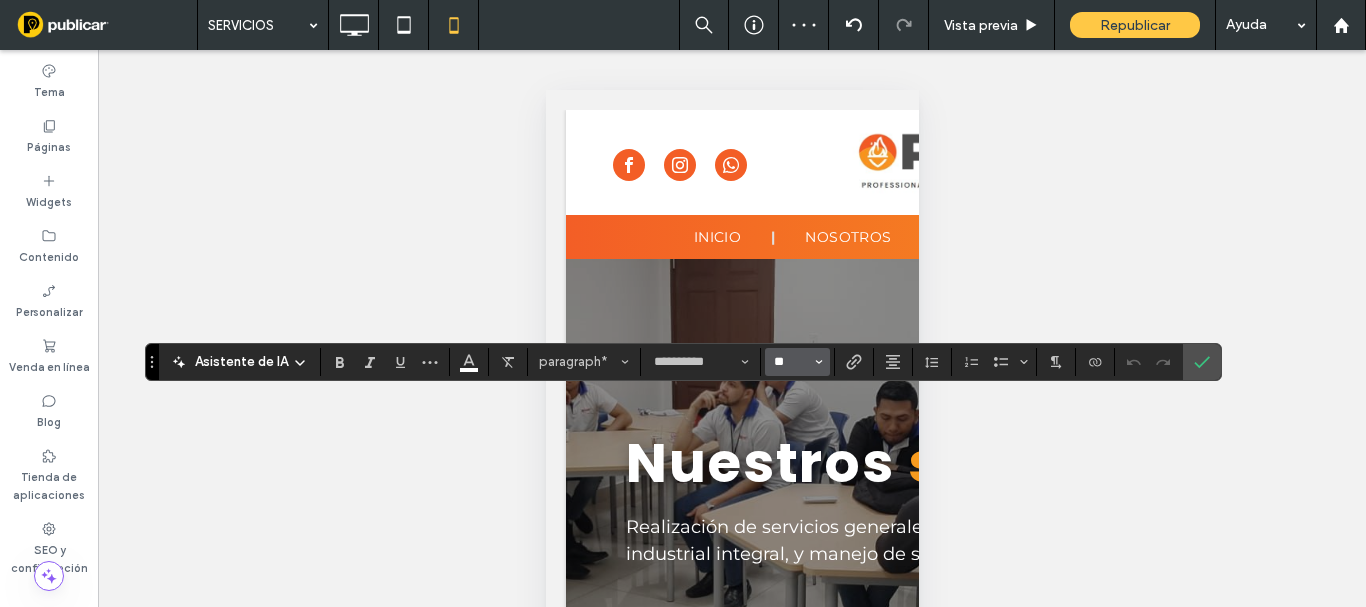 click on "**" at bounding box center [791, 362] 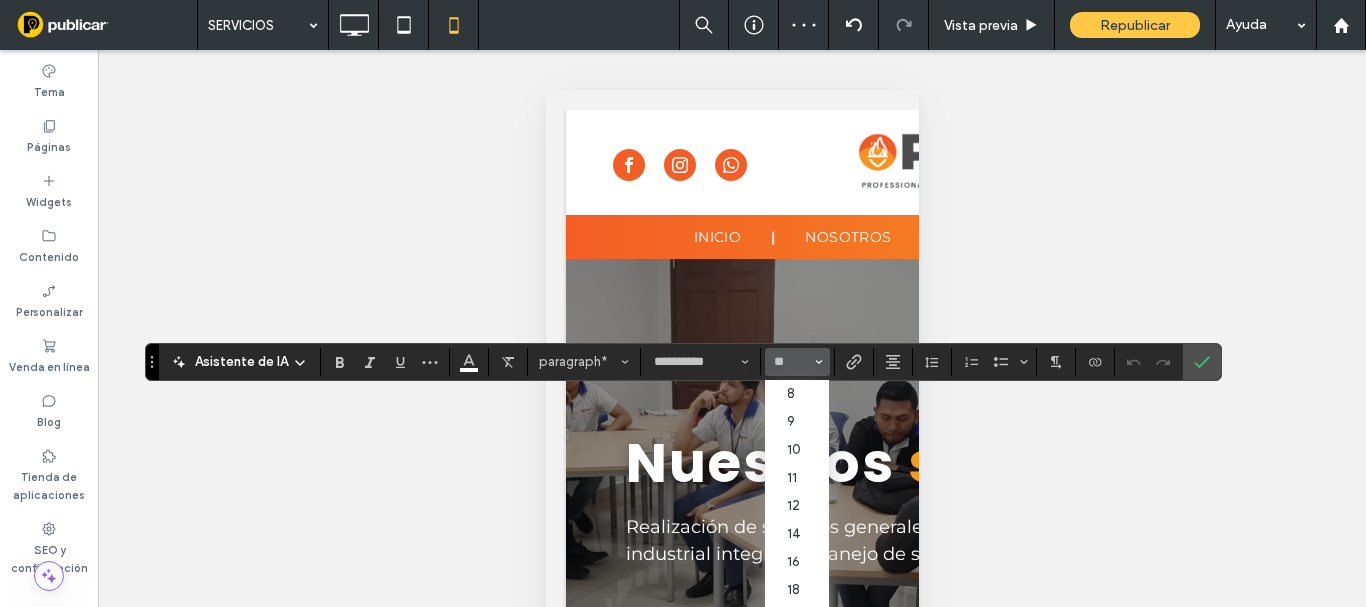 type on "**" 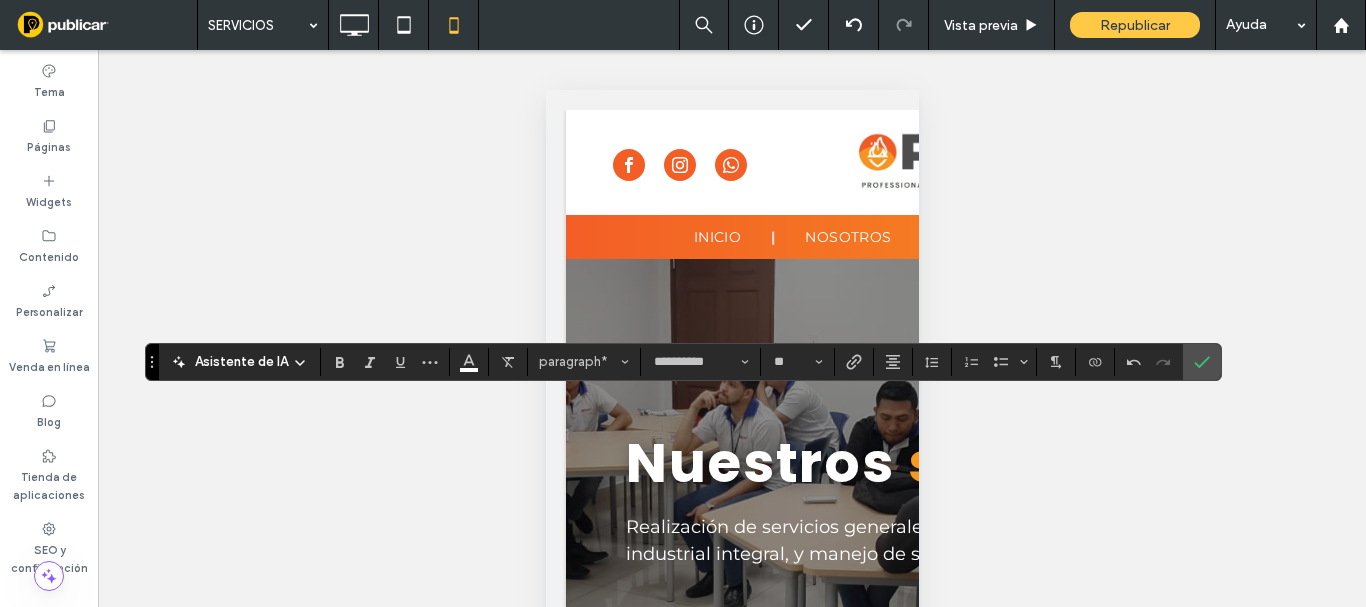 click at bounding box center [1202, 362] 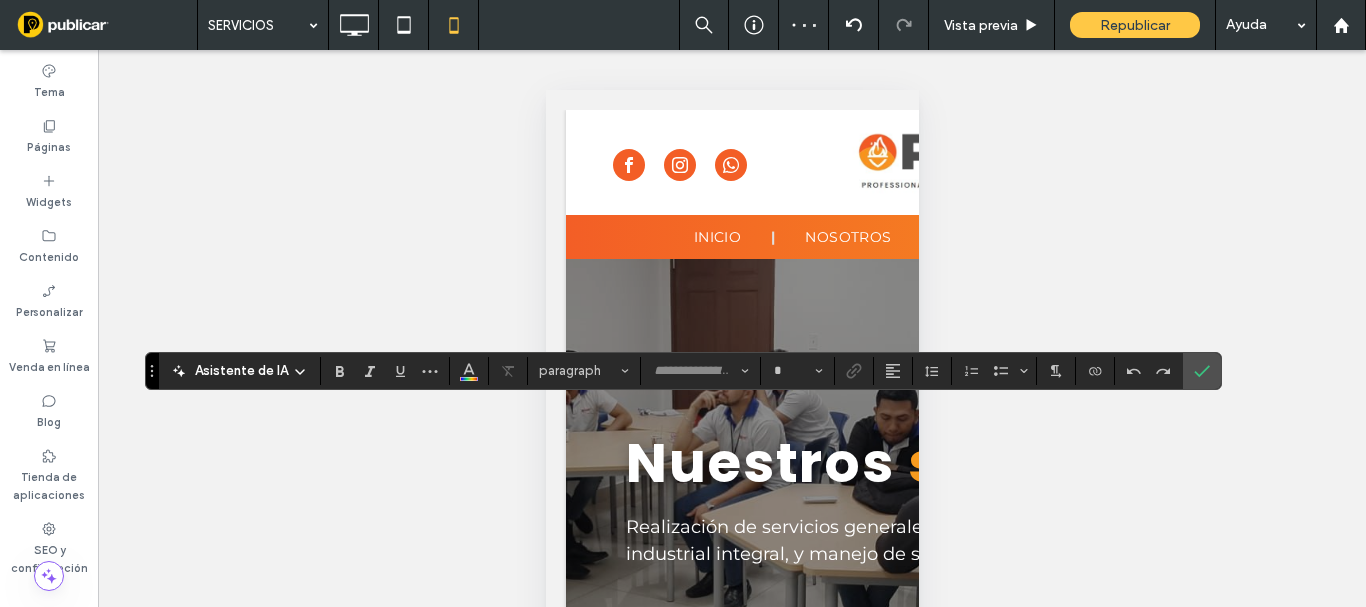 type on "**********" 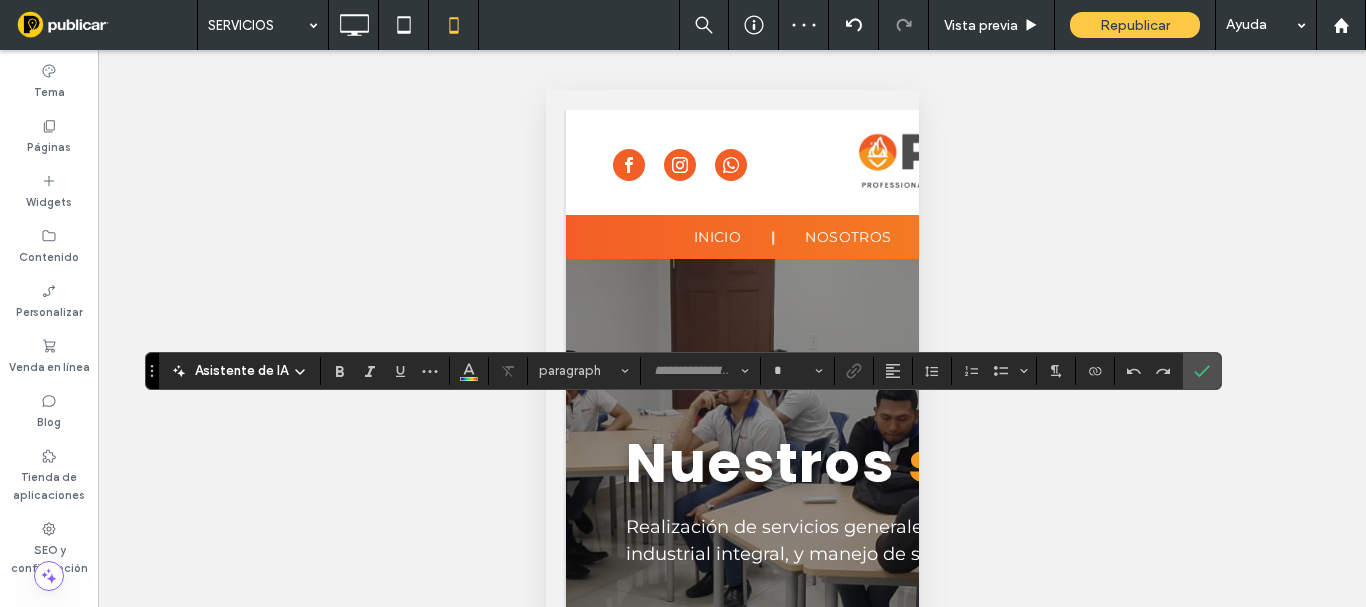 type on "**" 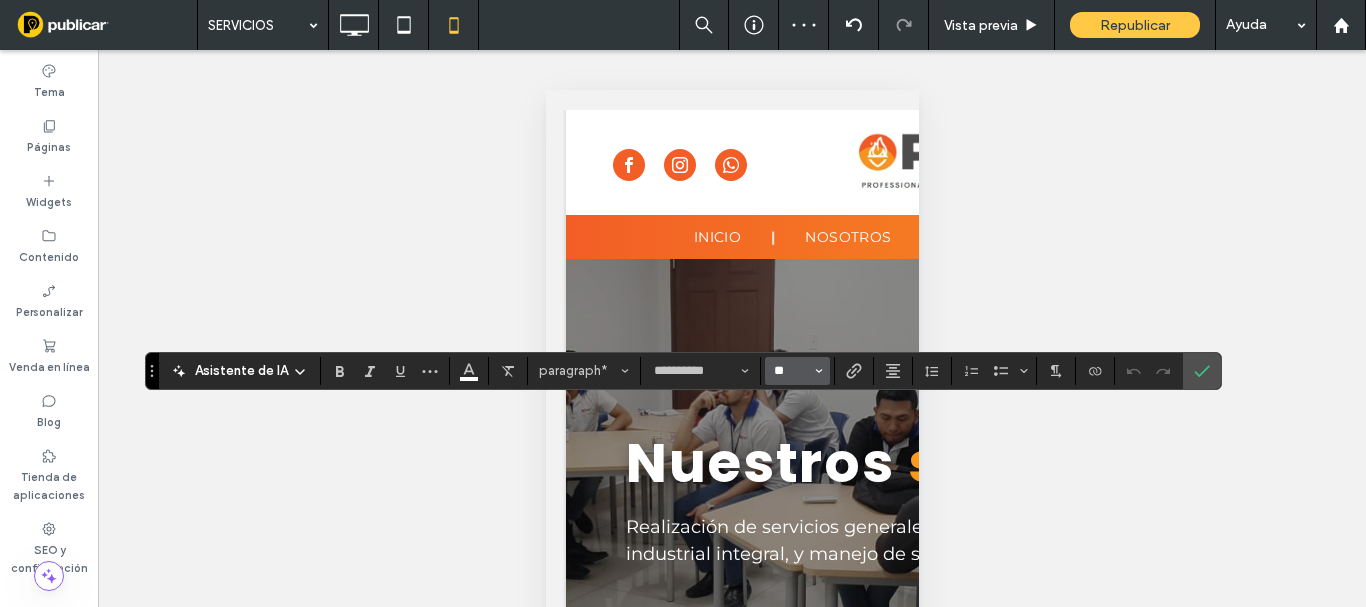 click on "**" at bounding box center (791, 371) 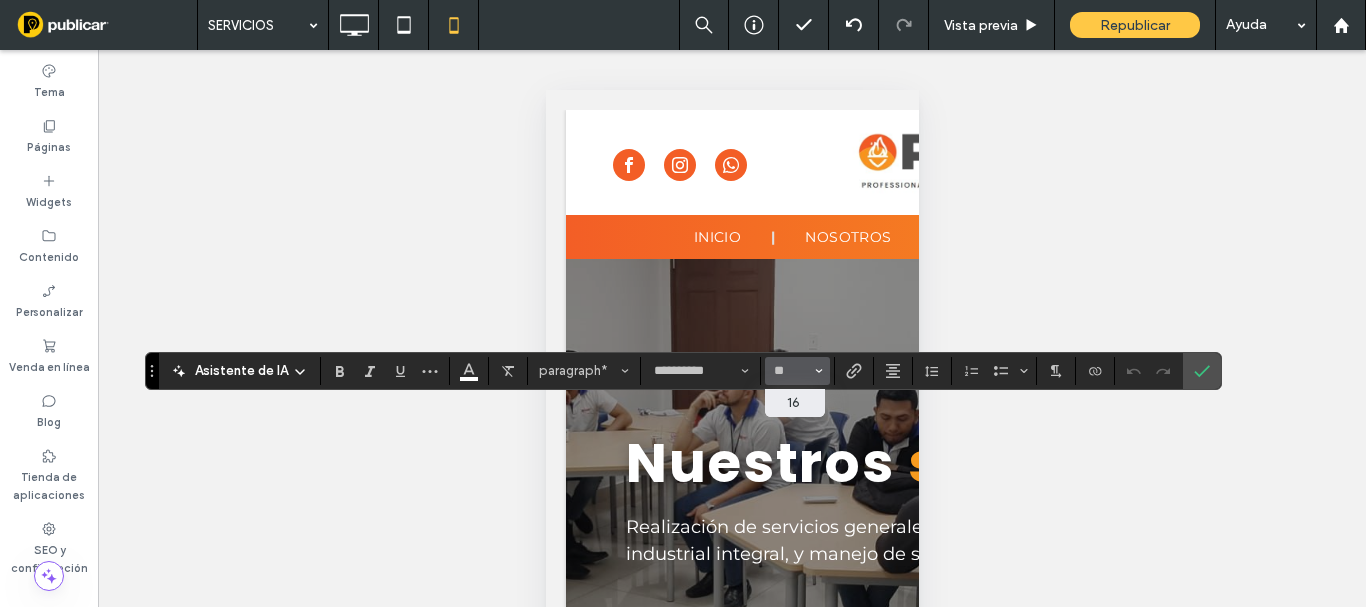 type on "**" 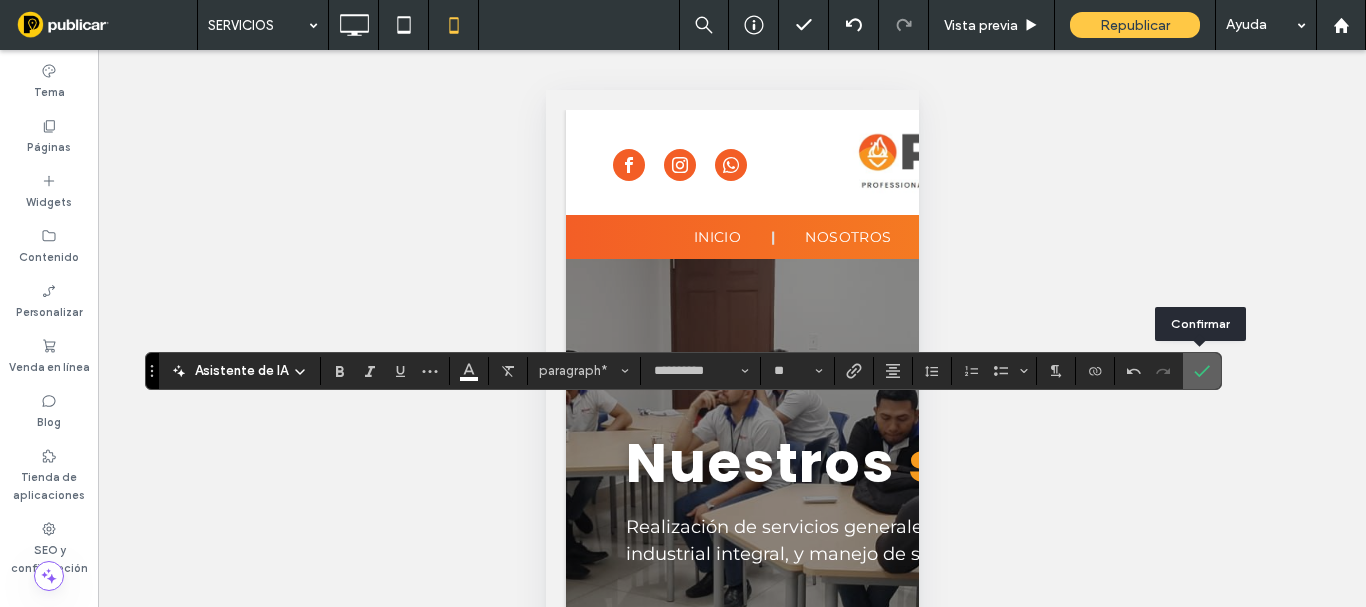 click 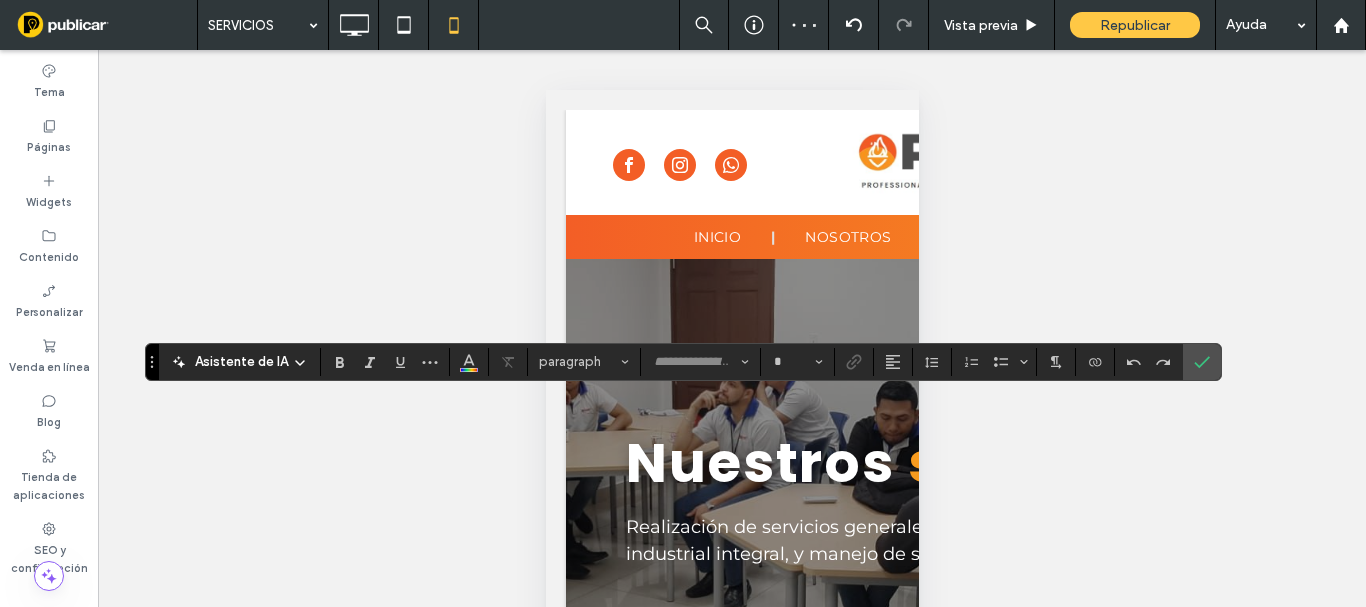 type on "**********" 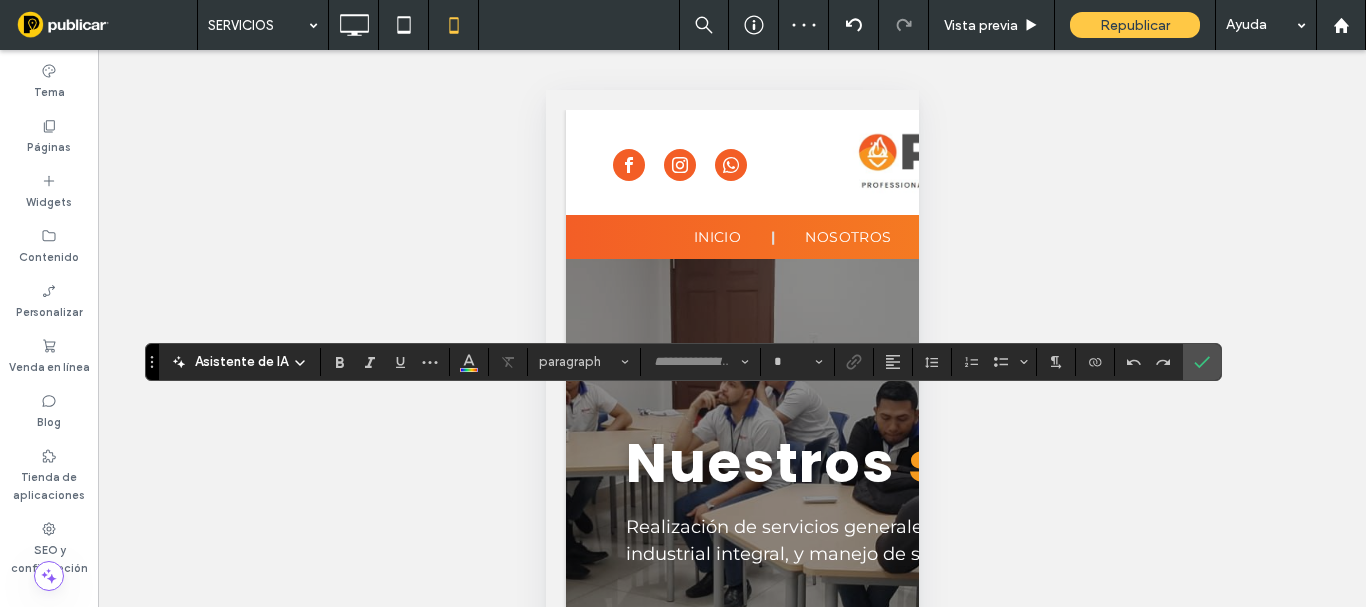 type on "**" 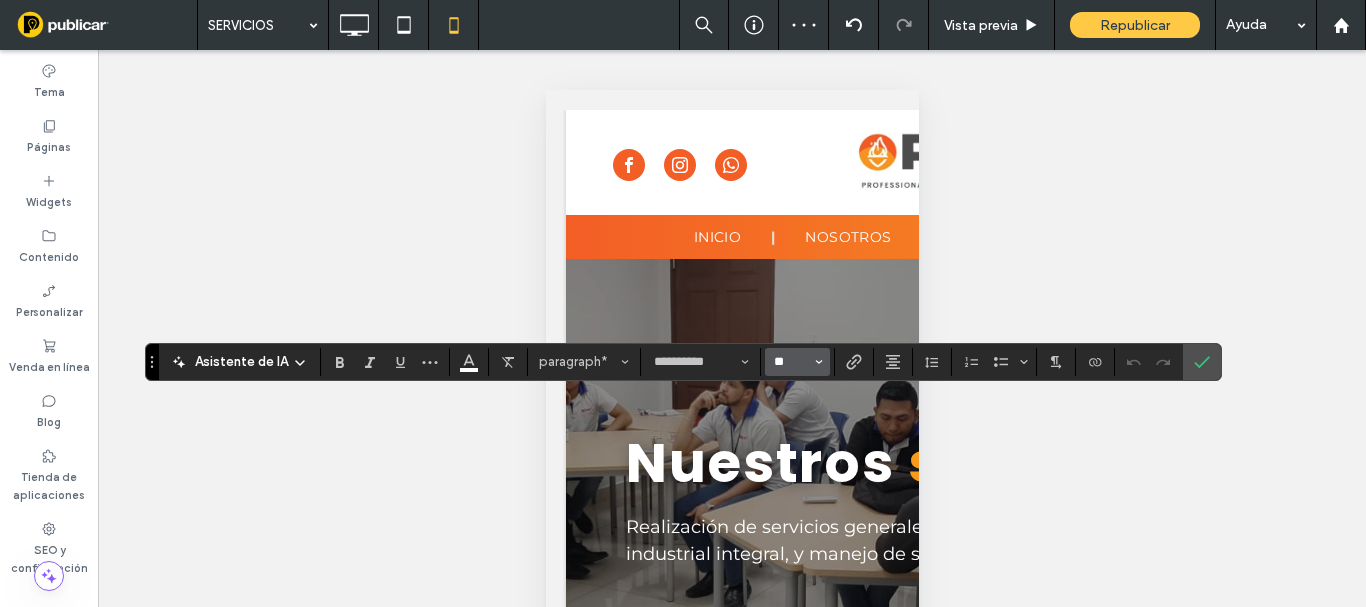 click on "**" at bounding box center (791, 362) 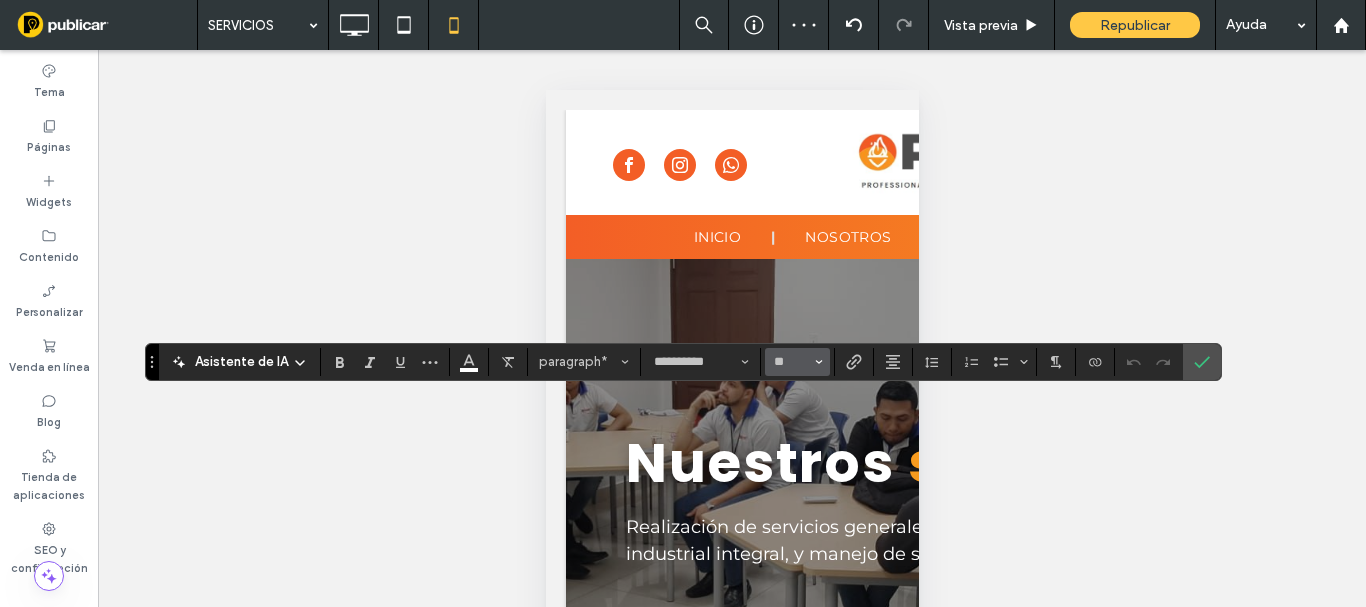 type on "**" 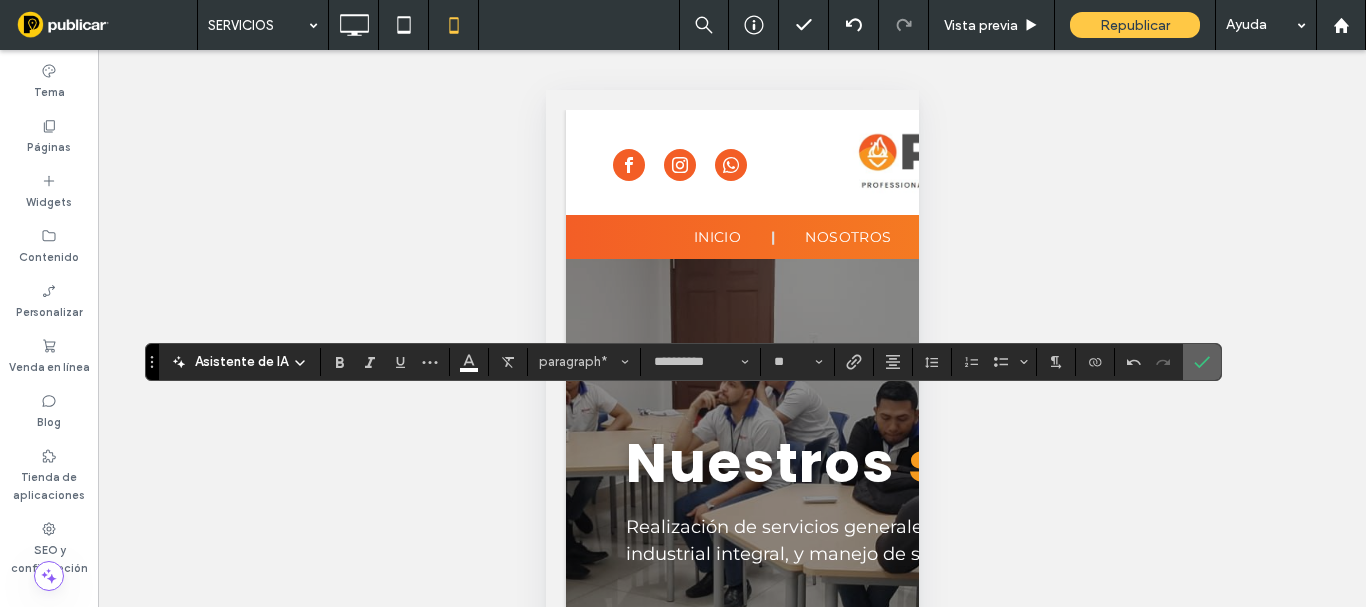 click 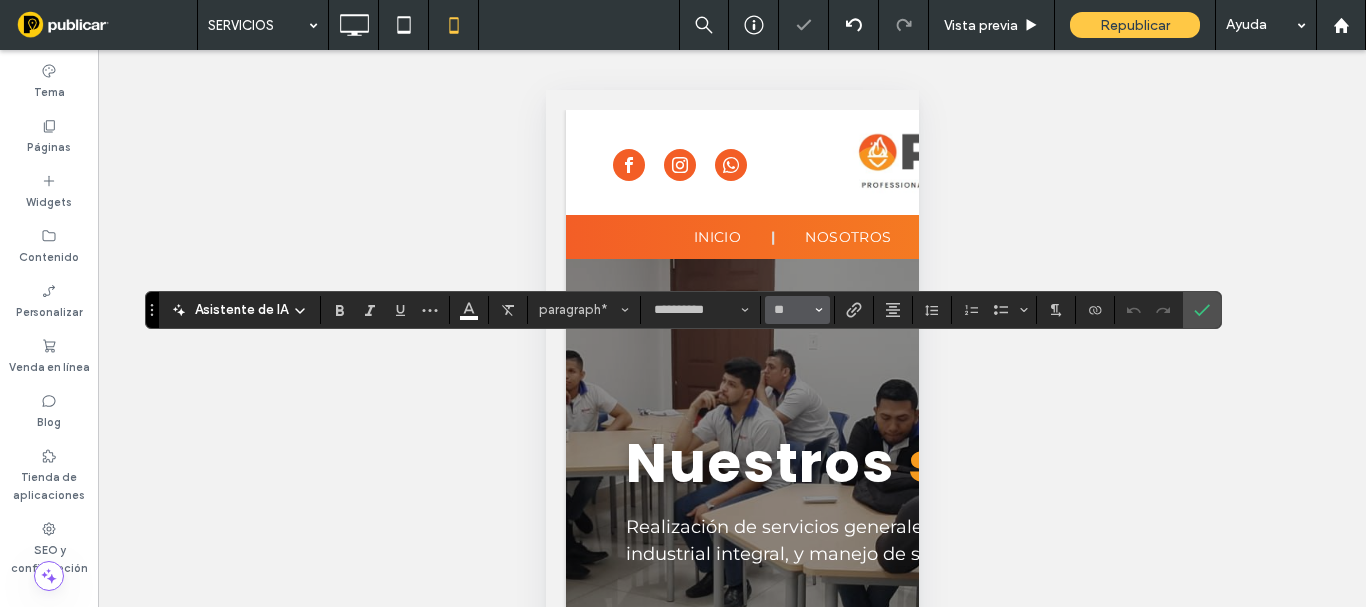 click on "**" at bounding box center (797, 310) 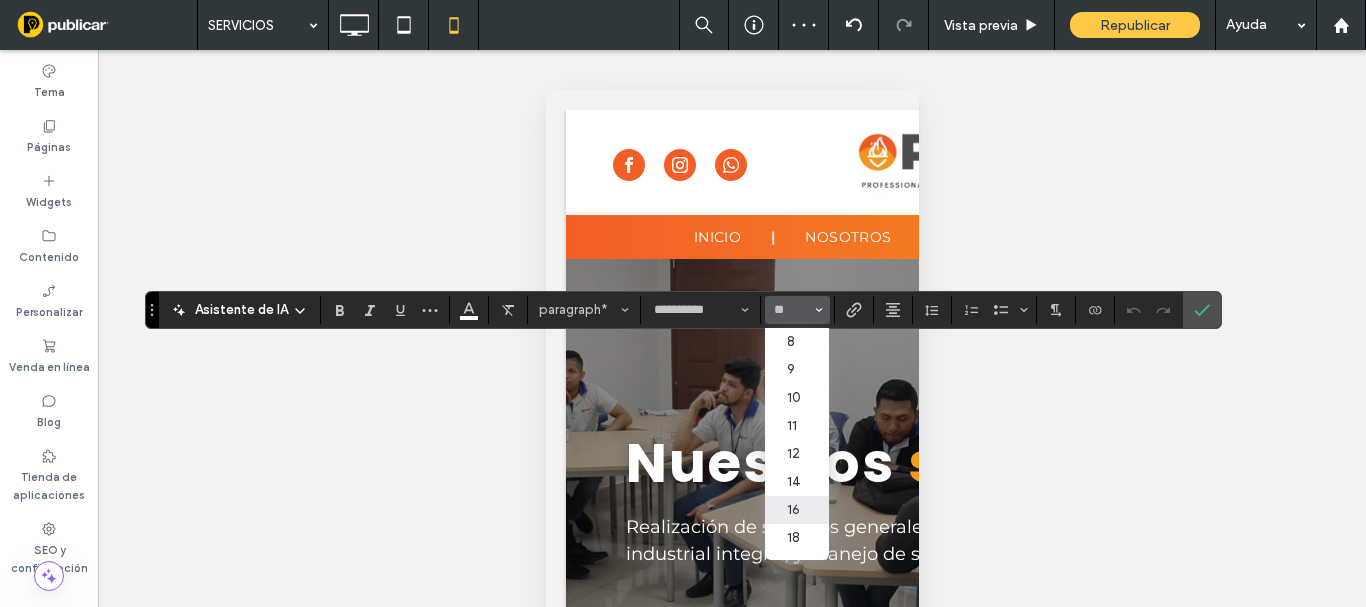 click on "16" at bounding box center [797, 510] 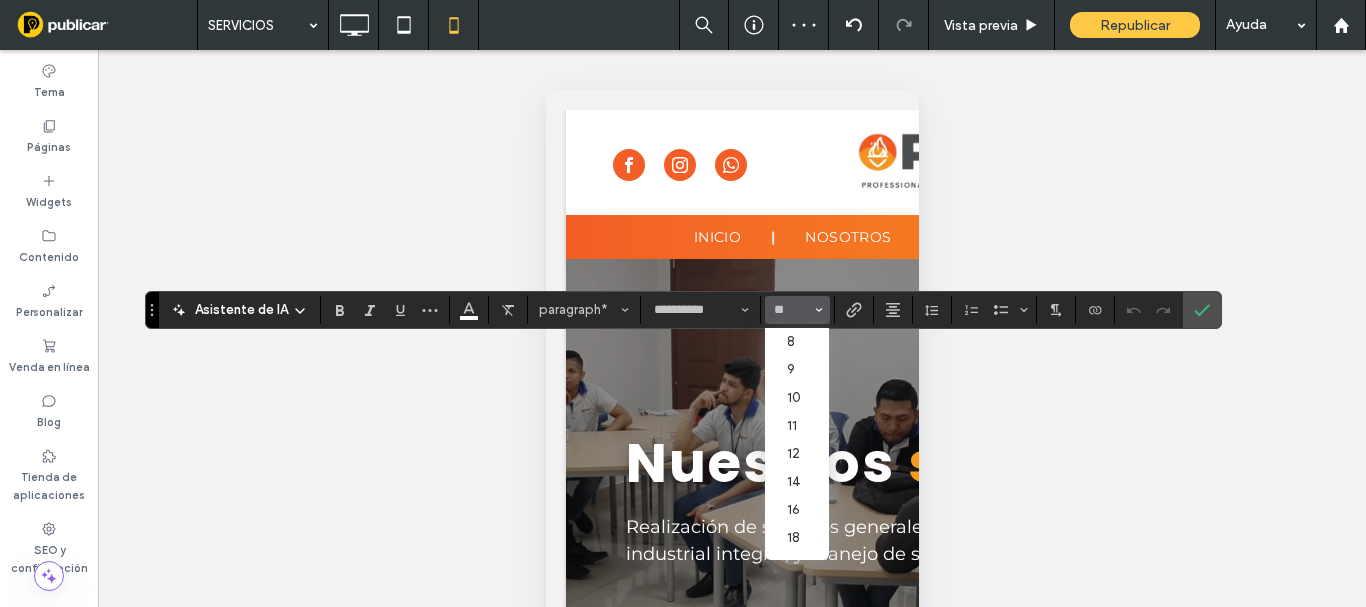 type on "**" 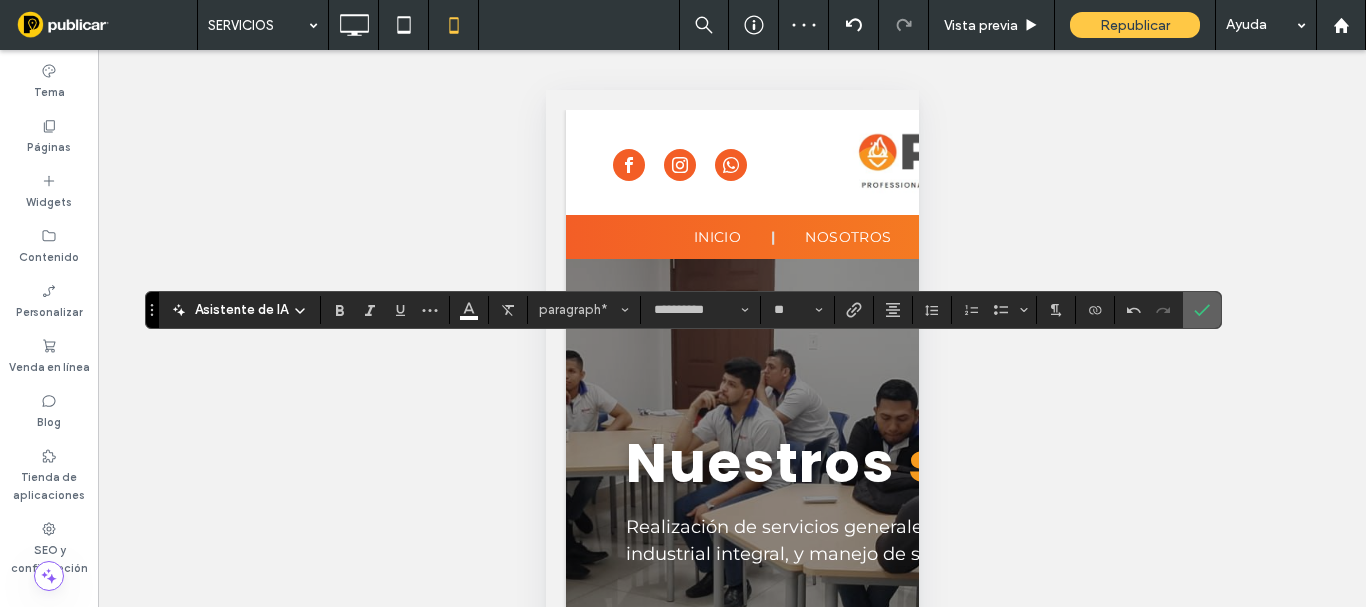 click 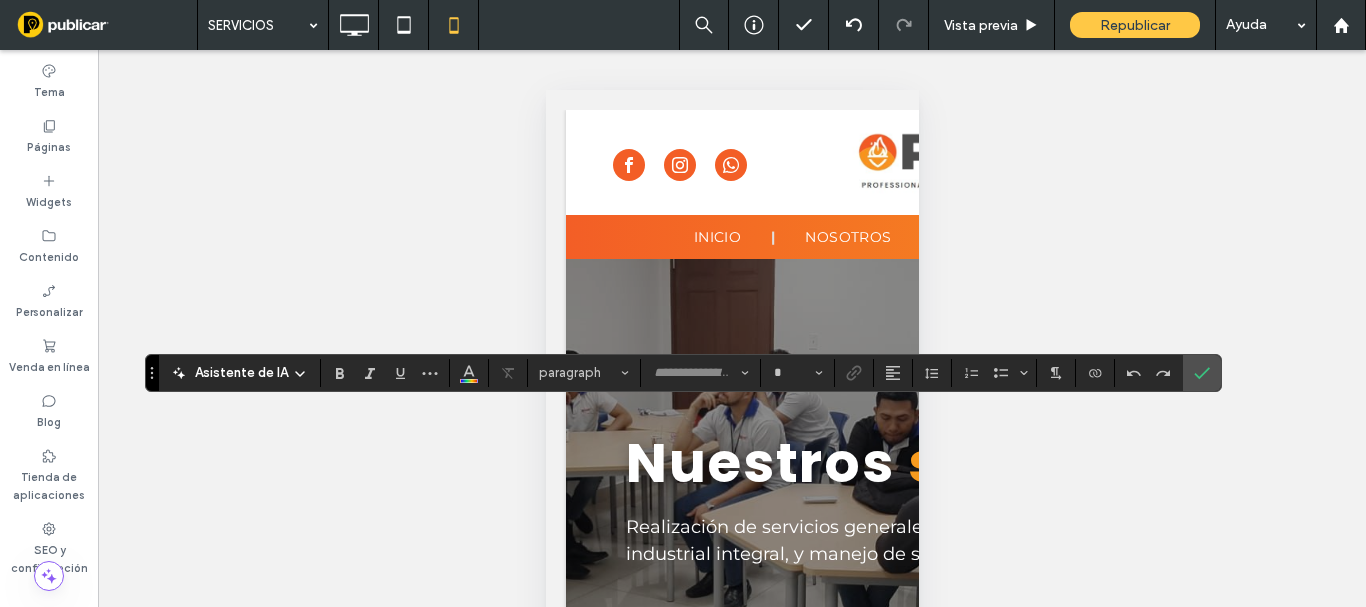 type on "*******" 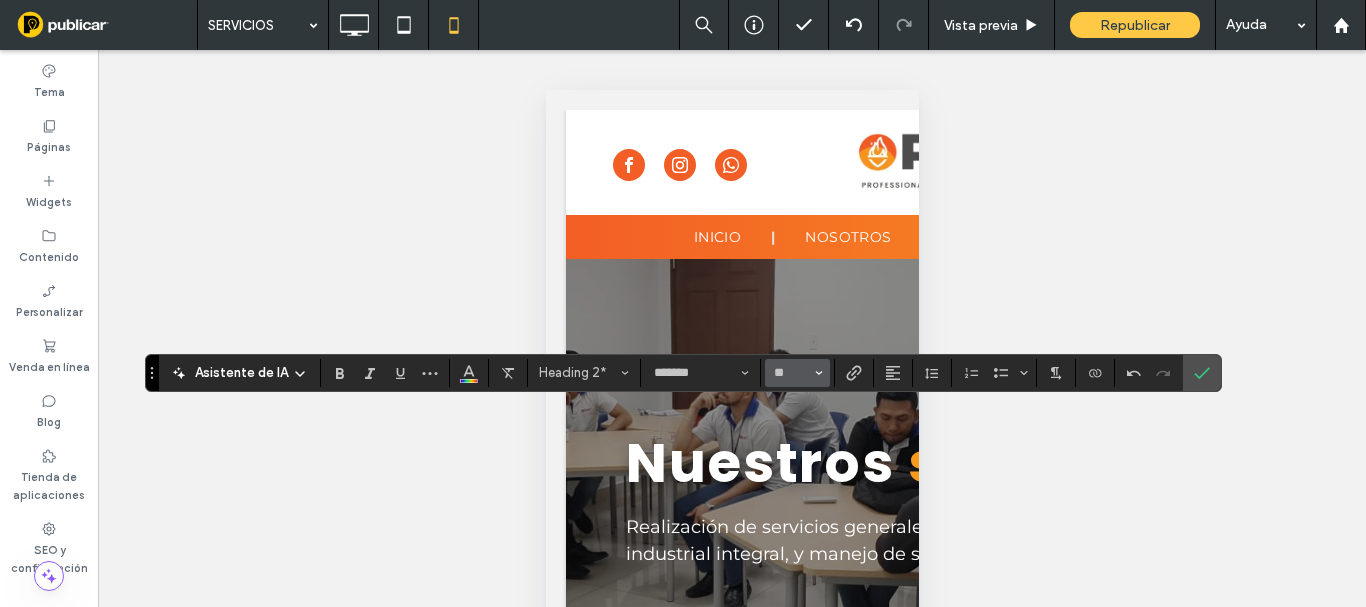 click on "**" at bounding box center (797, 373) 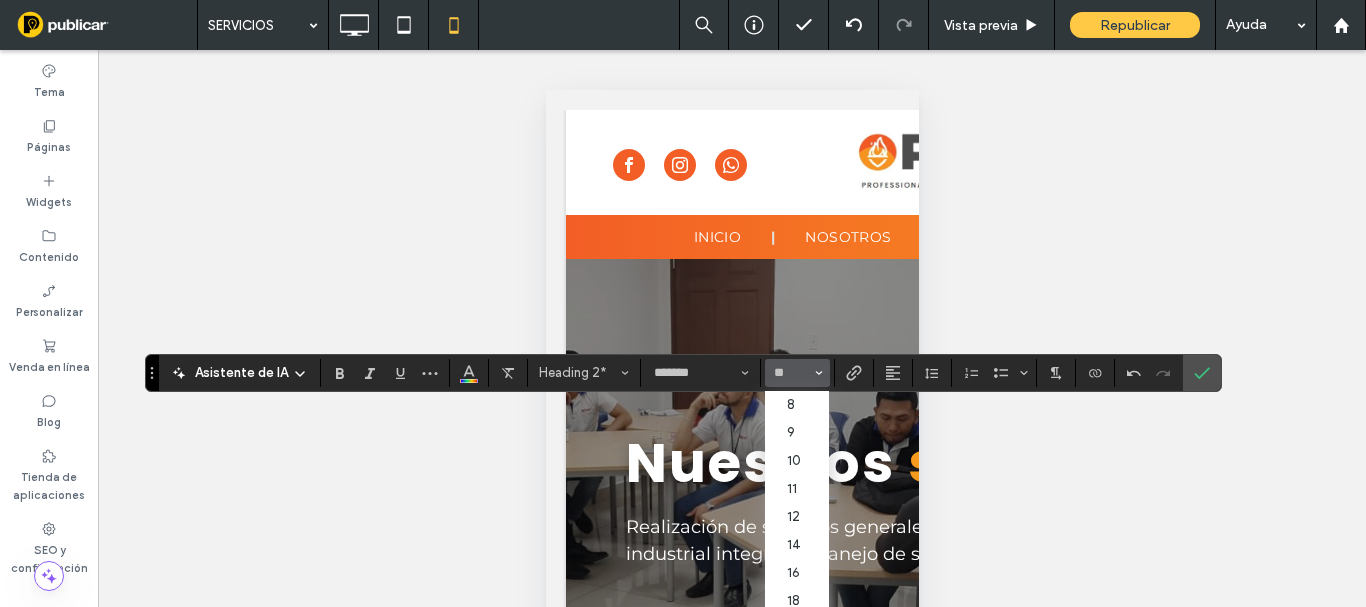 type 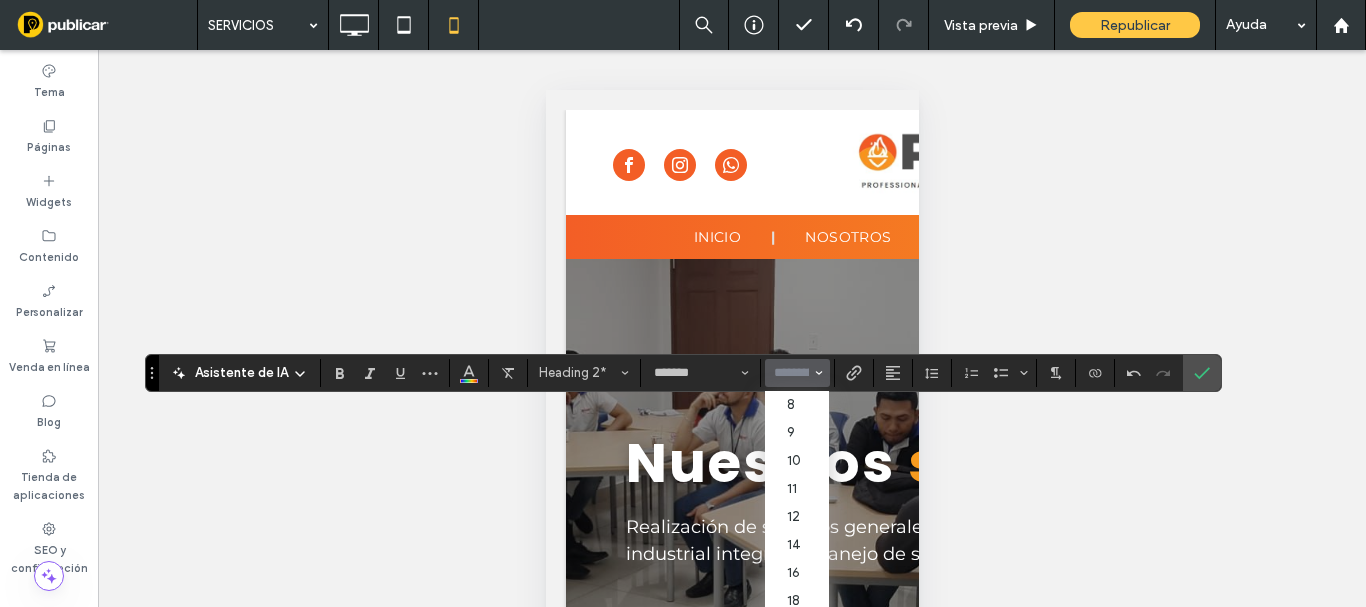click at bounding box center (791, 373) 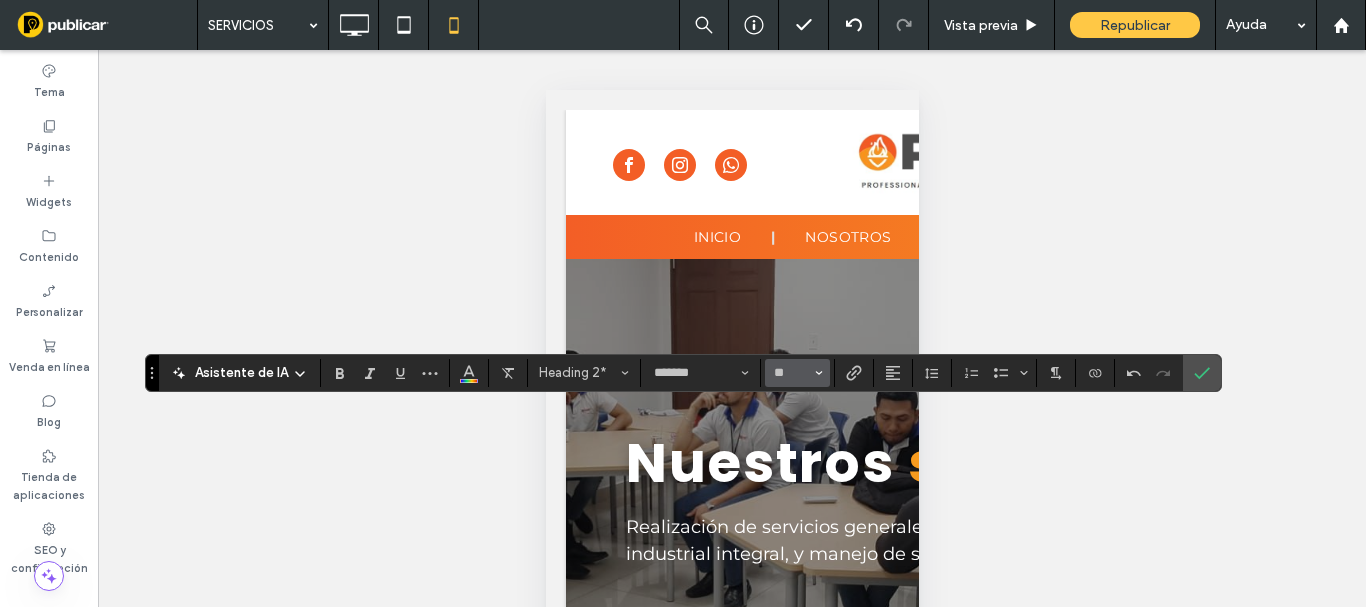 type on "**" 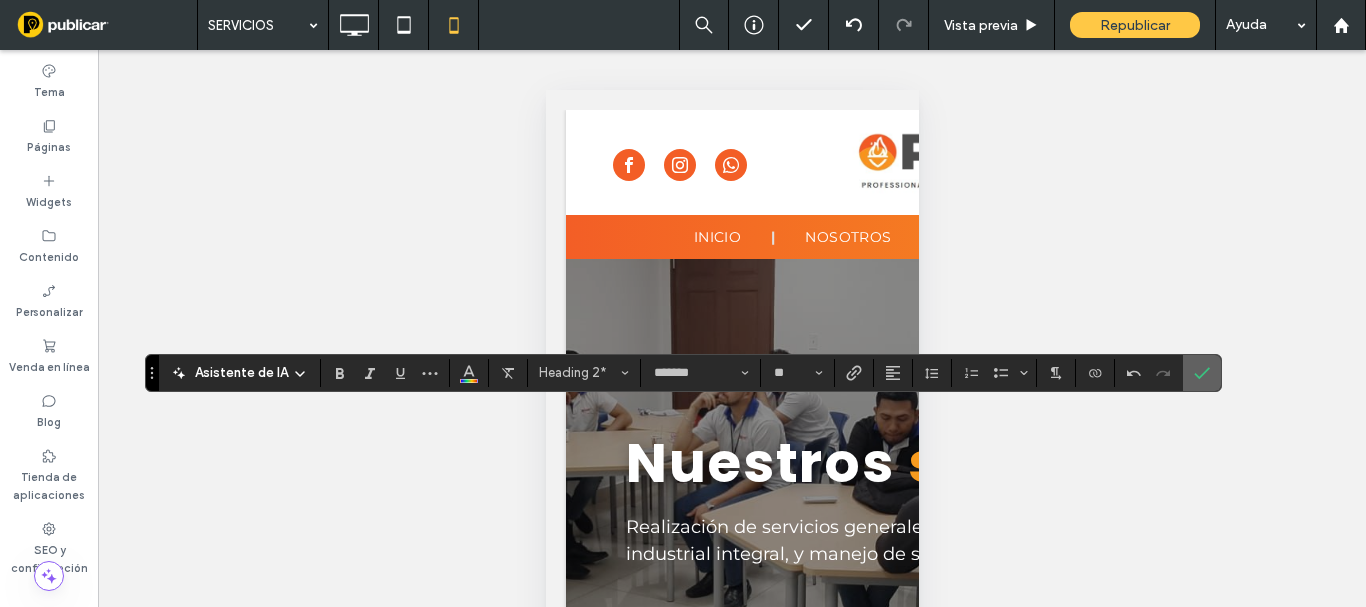 click at bounding box center (1202, 373) 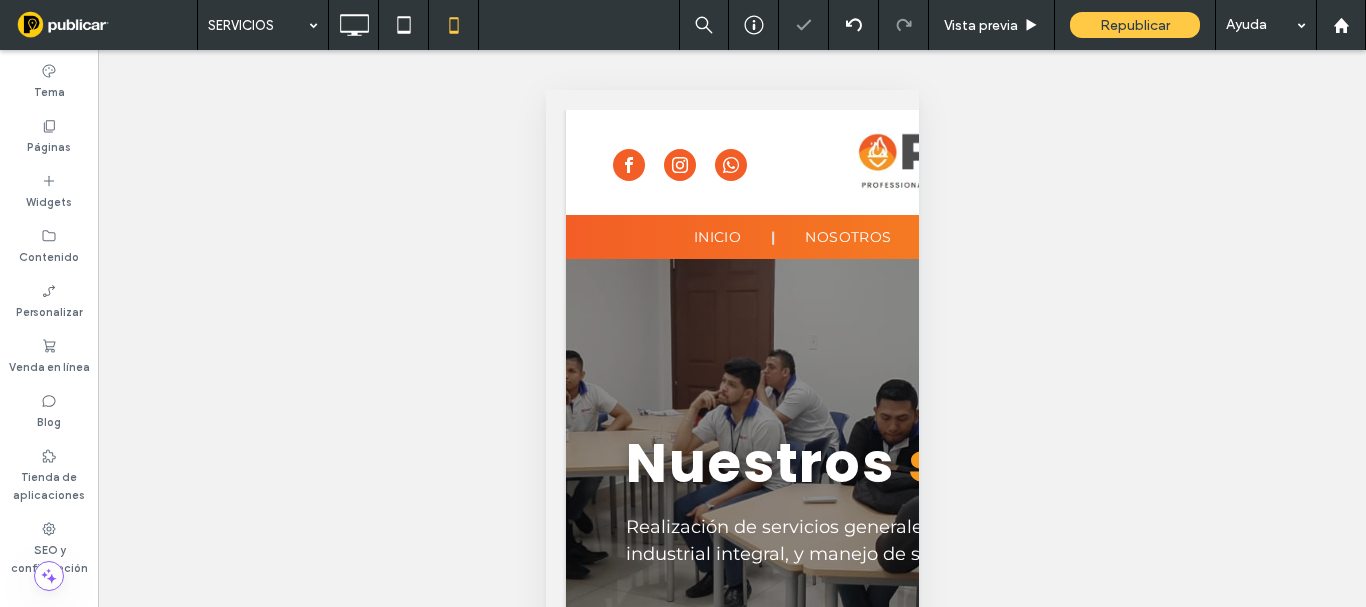 type on "**********" 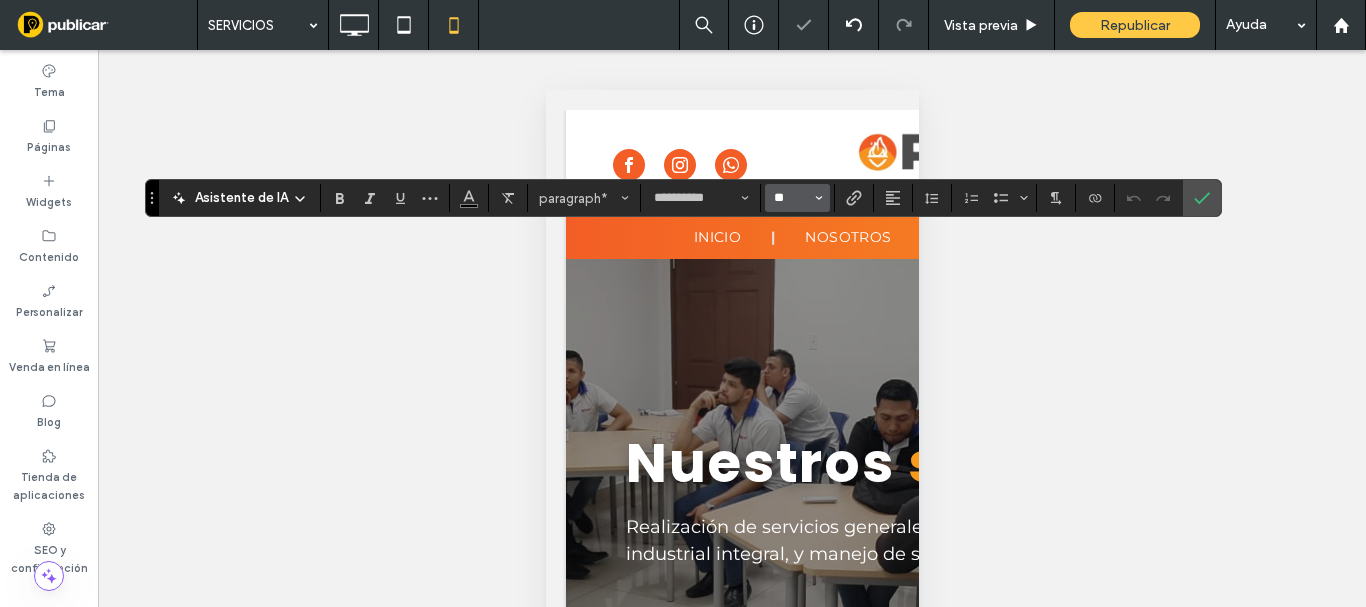 click on "**" at bounding box center (791, 198) 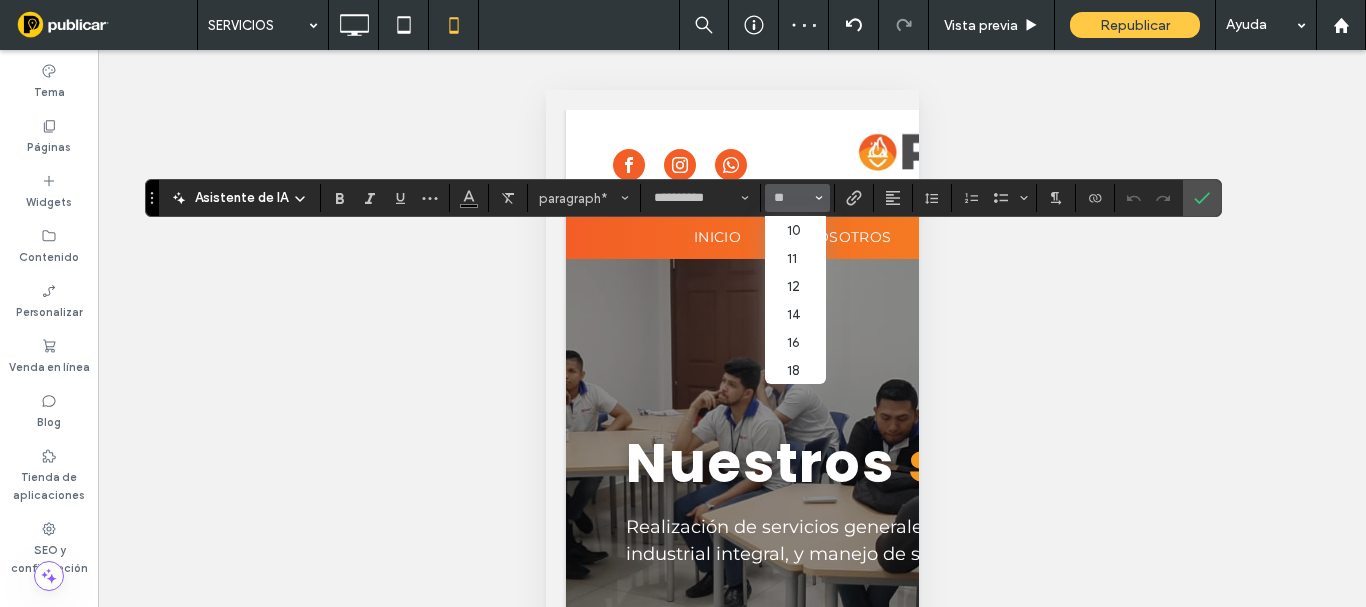 type on "**" 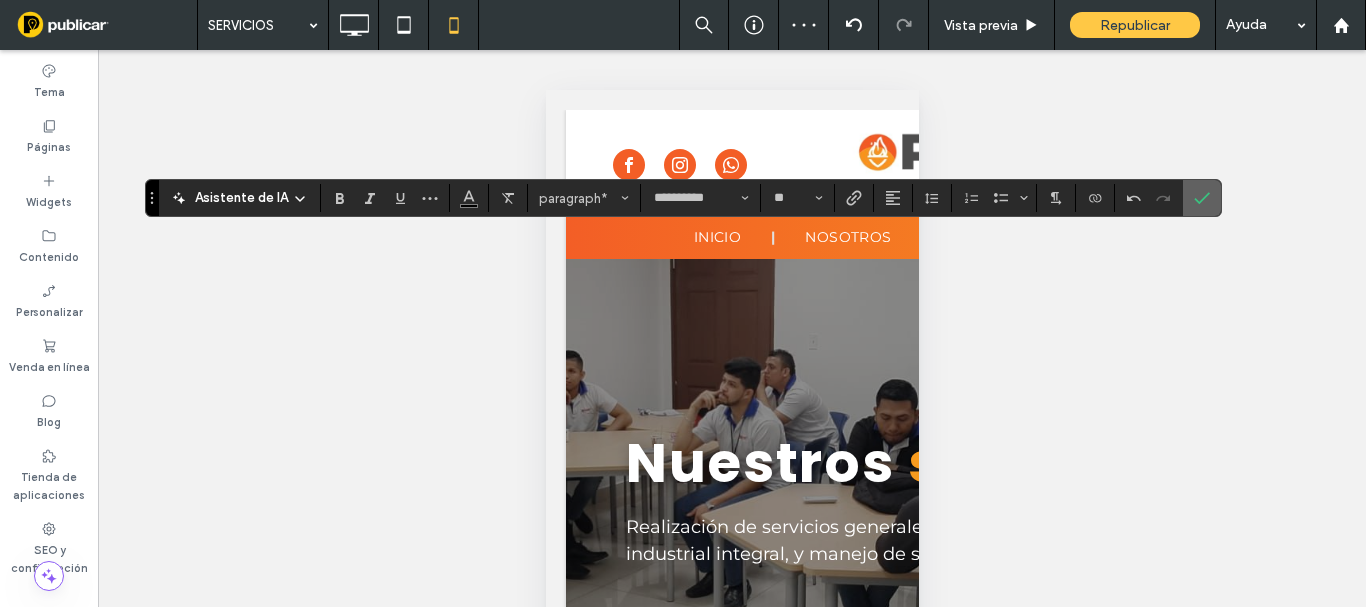 click 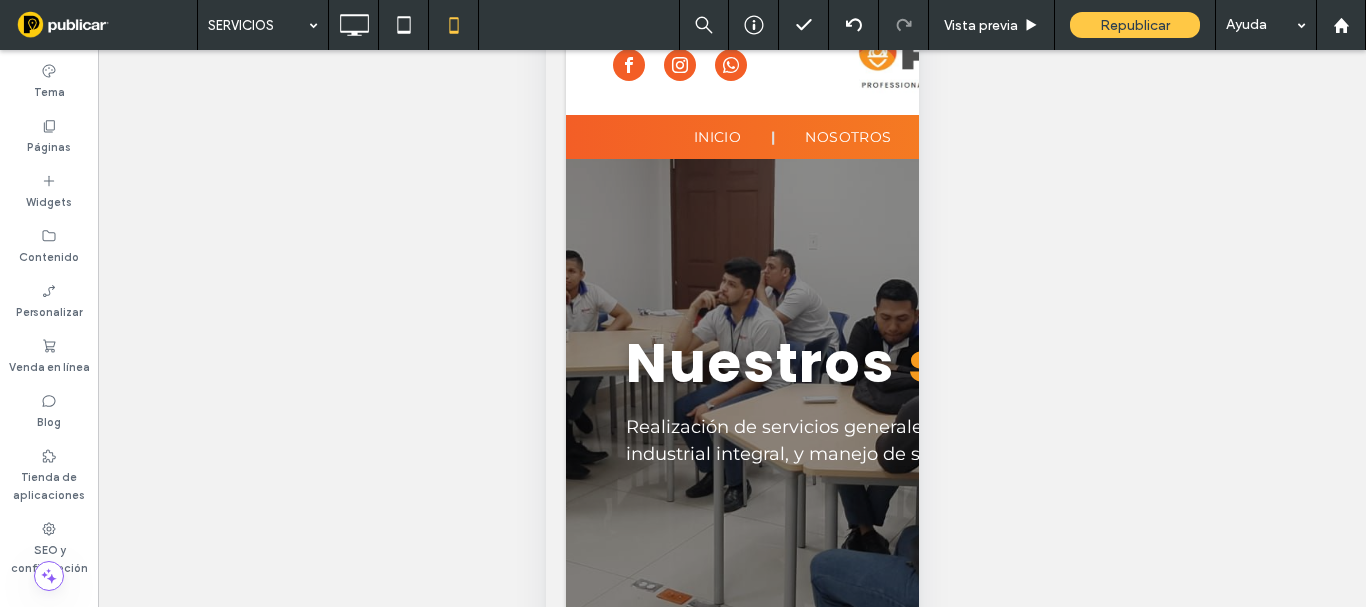 scroll, scrollTop: 0, scrollLeft: 0, axis: both 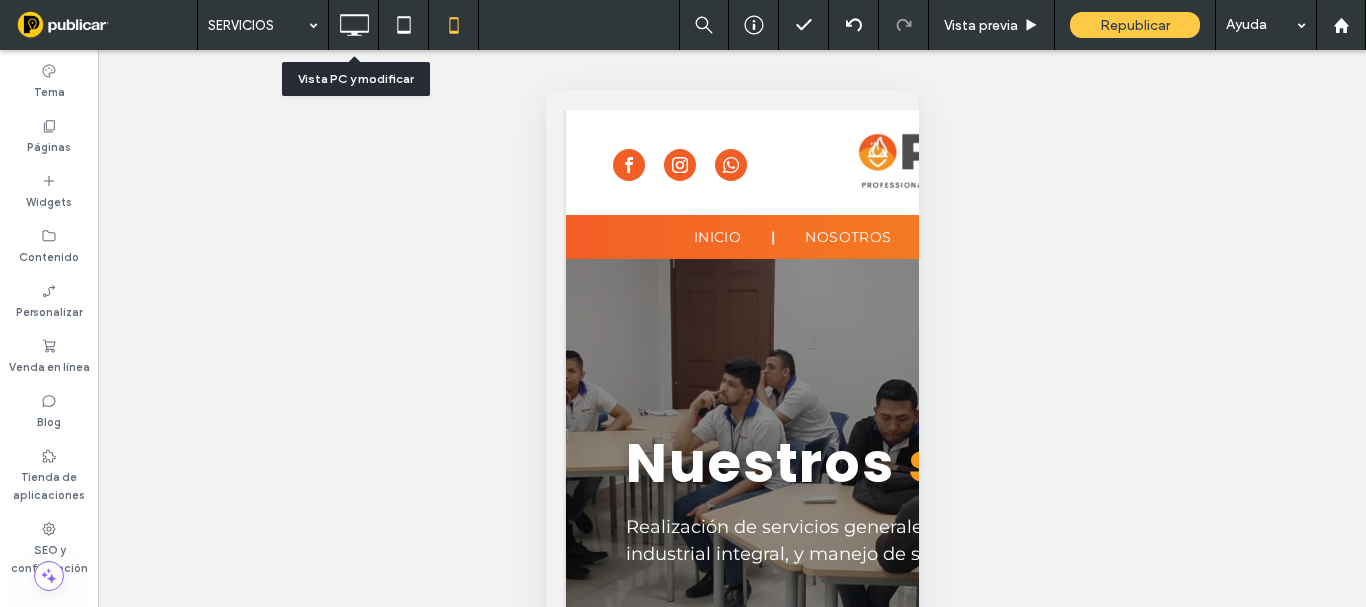 click 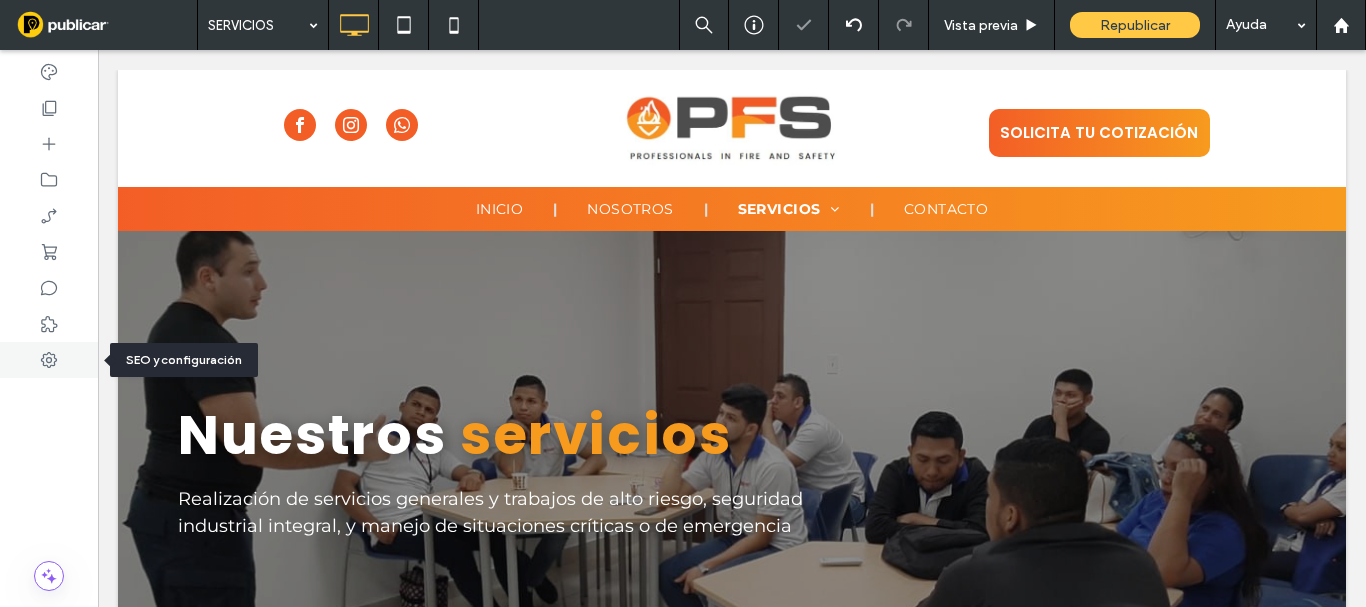 click at bounding box center [49, 360] 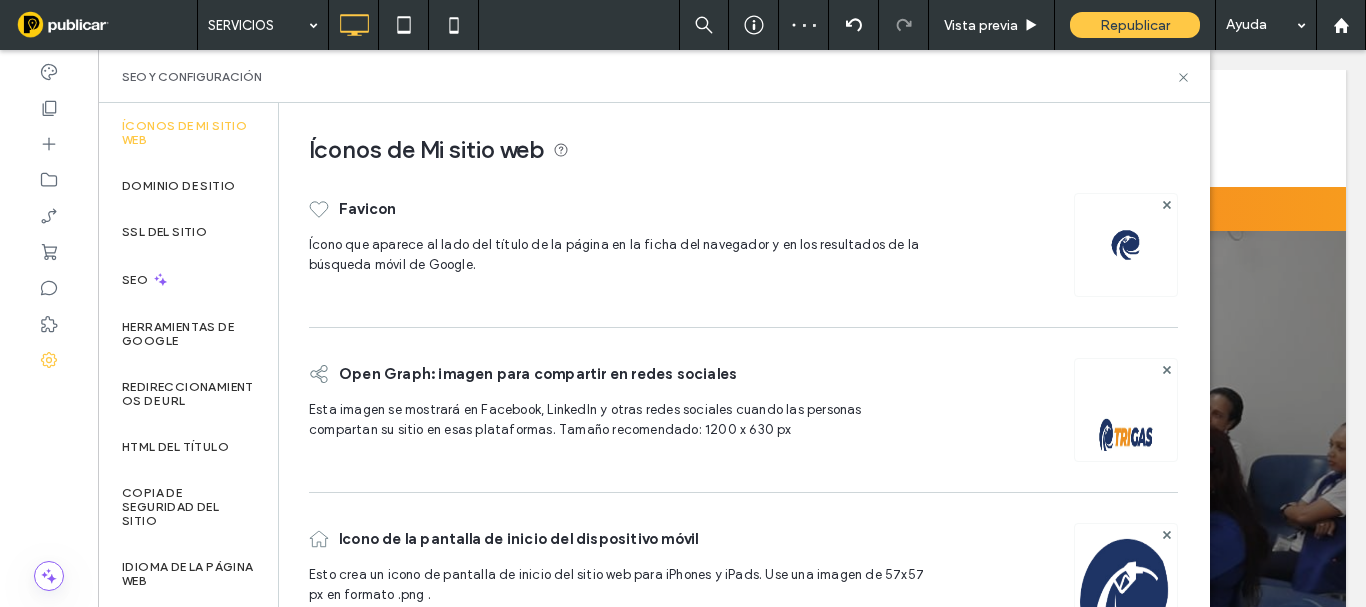 click at bounding box center (1166, 204) 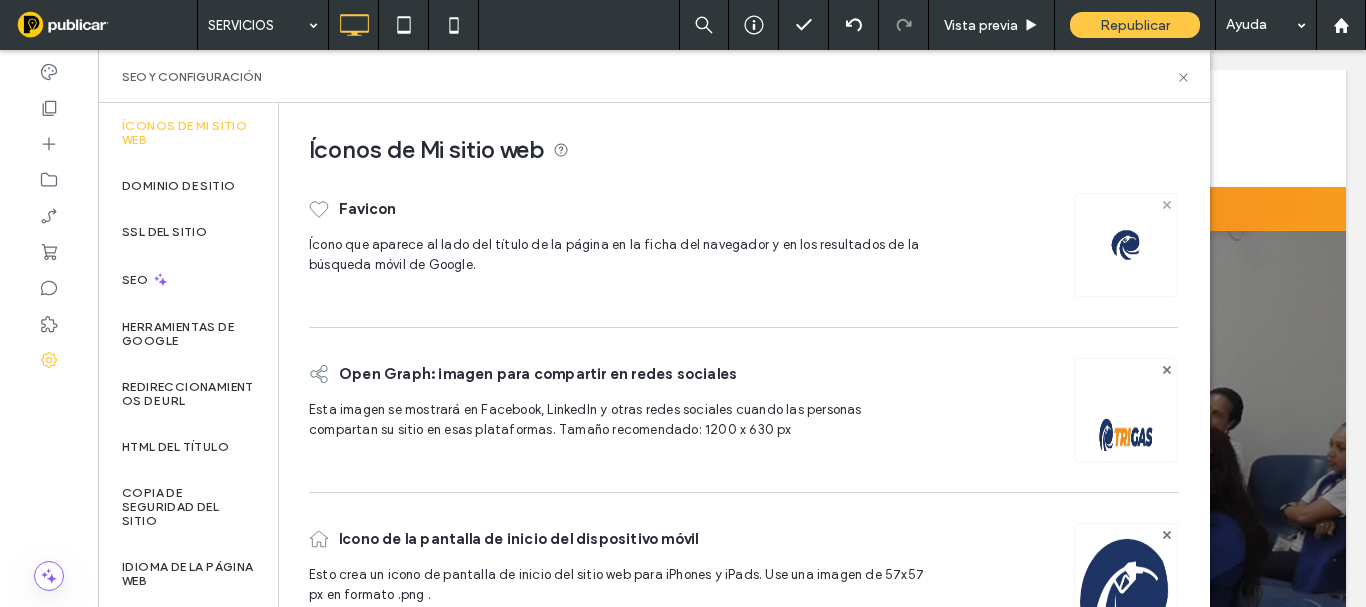 click 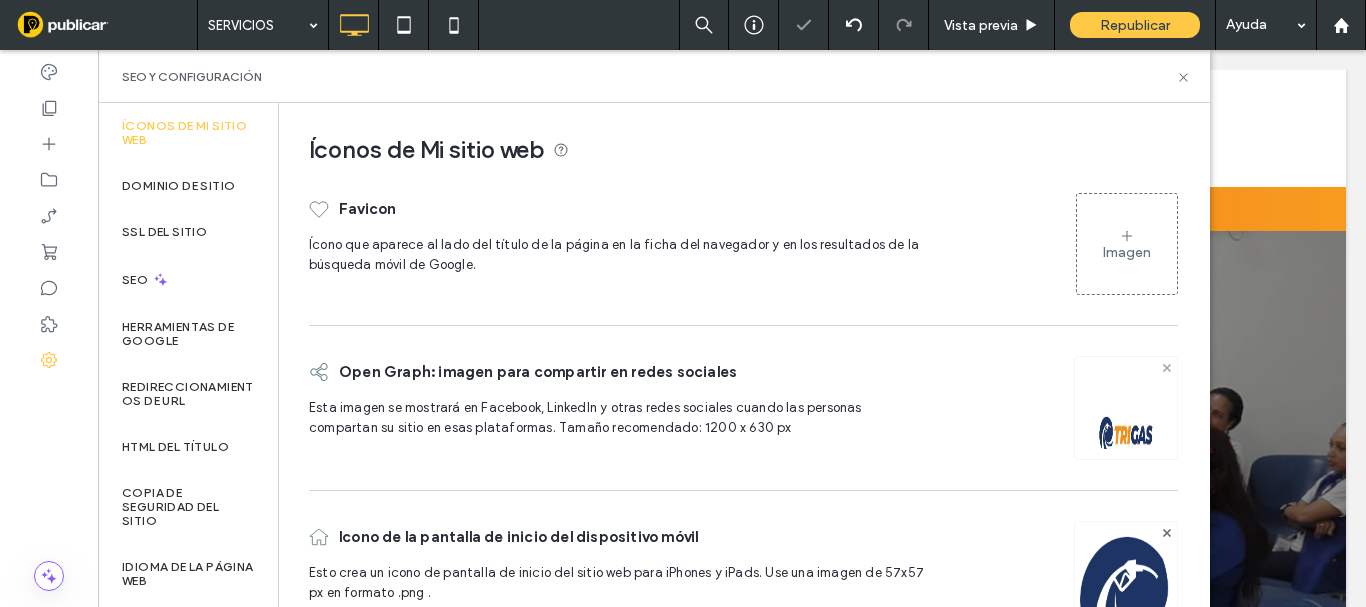 click 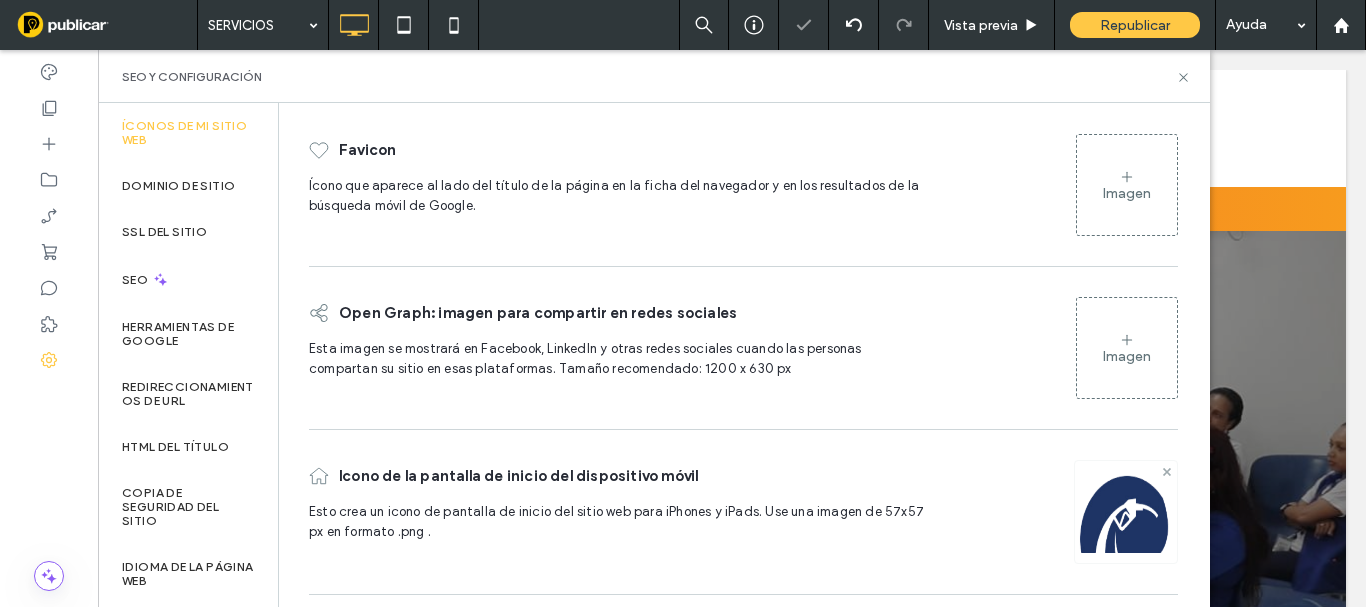 click 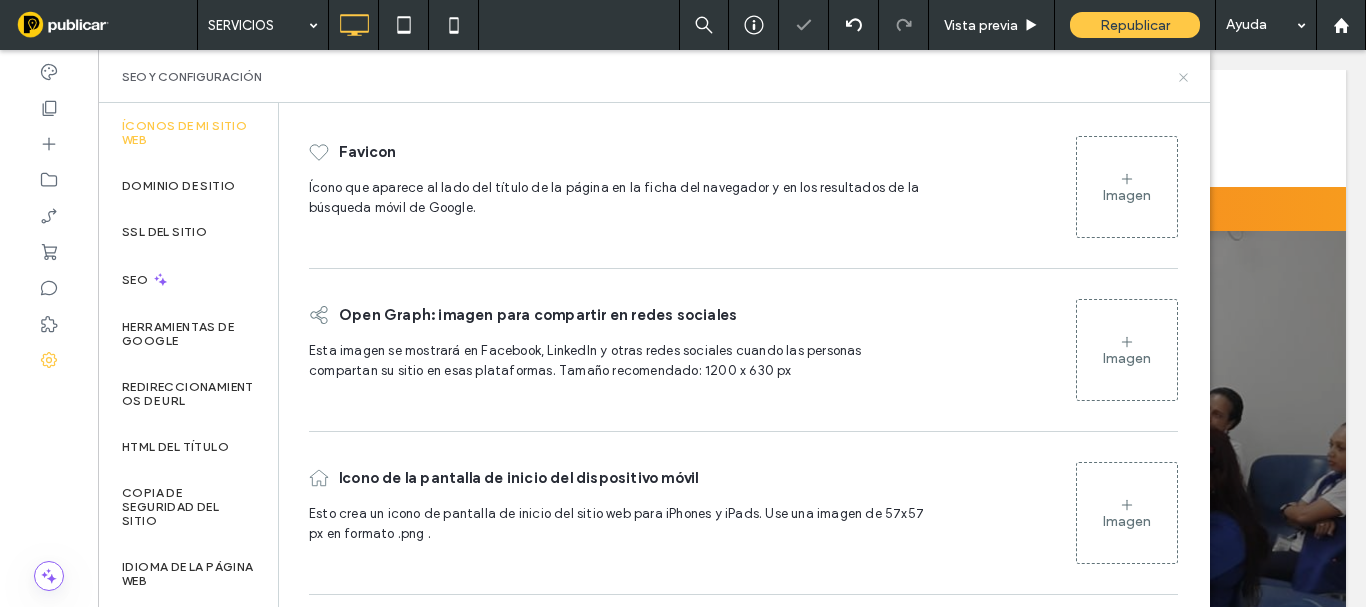 click 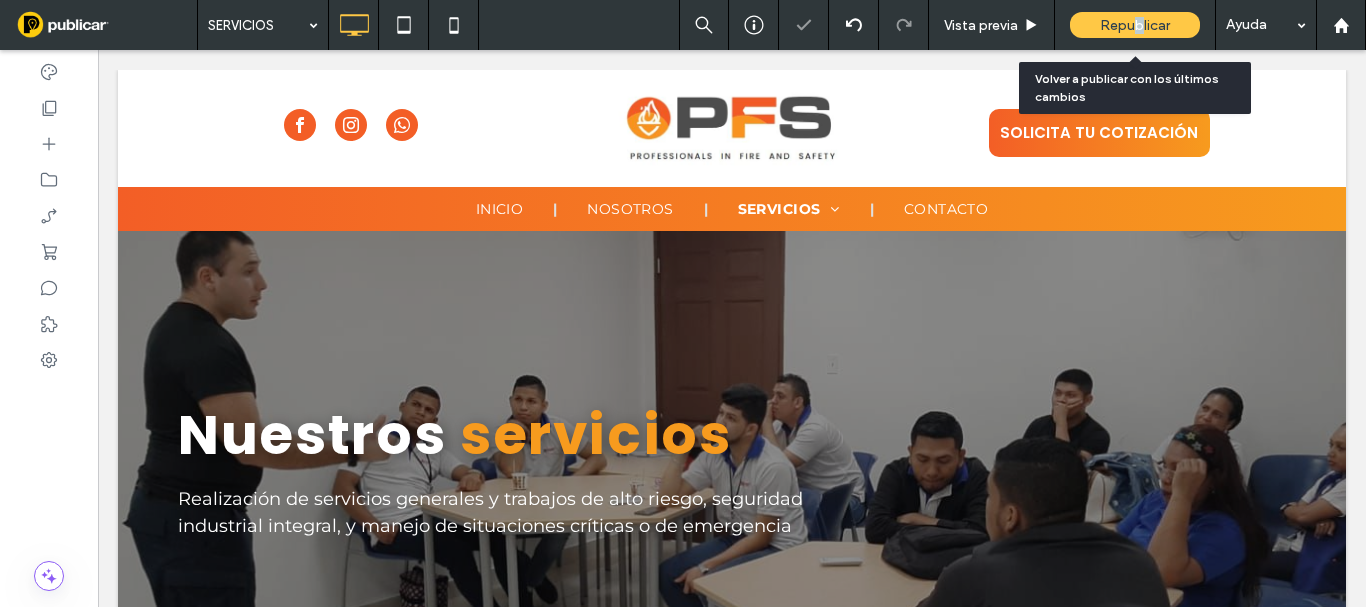 click on "Republicar" at bounding box center [1135, 25] 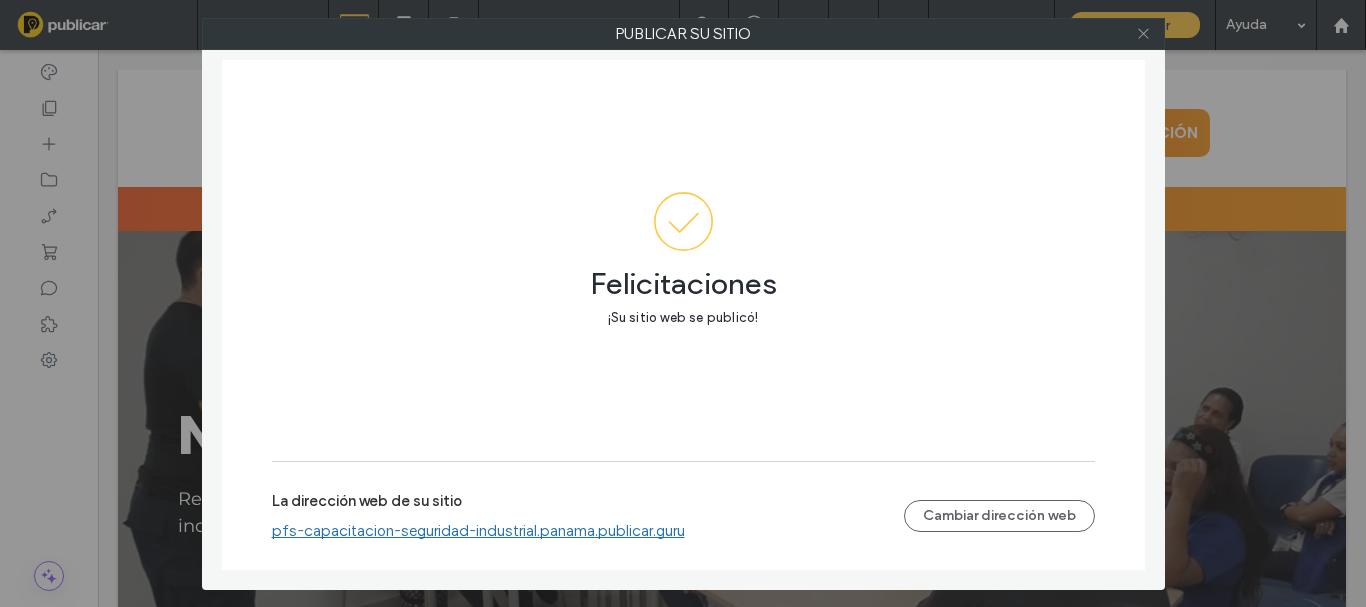 click 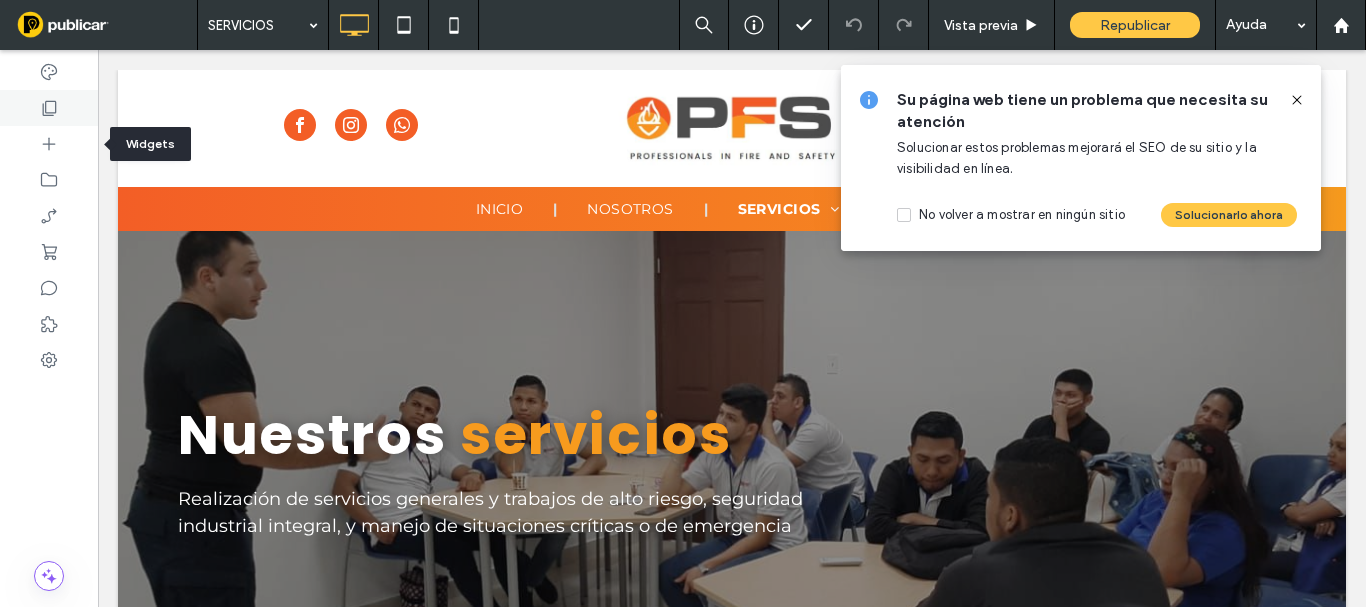 click 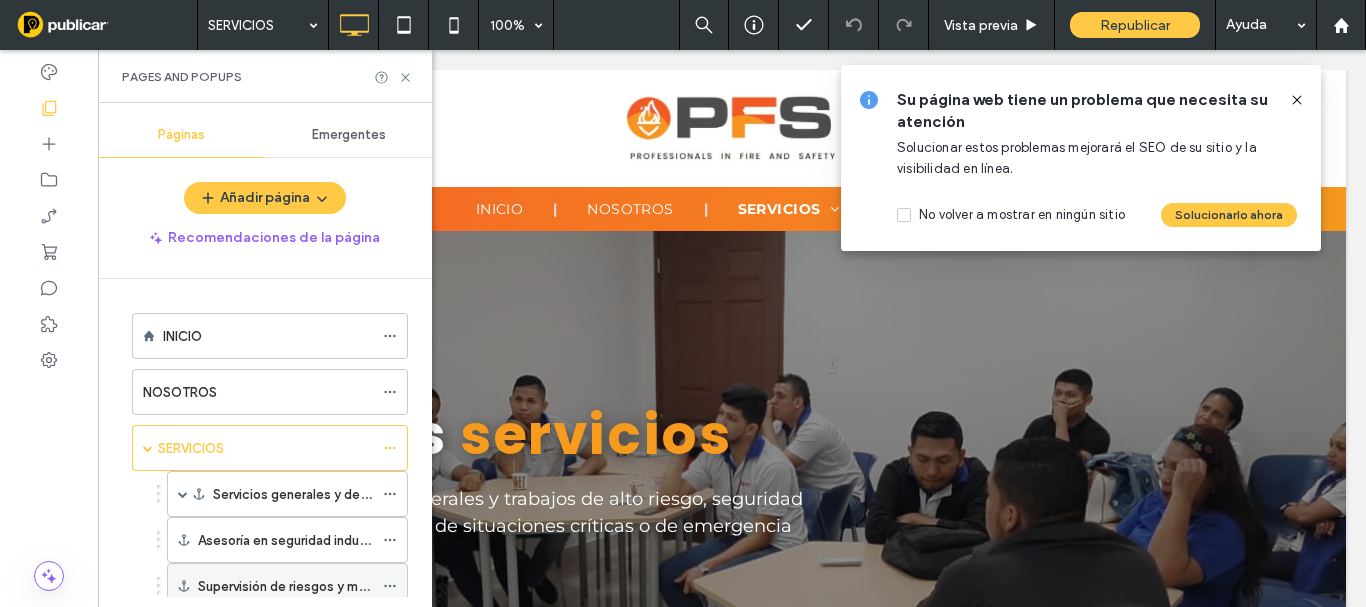 scroll, scrollTop: 164, scrollLeft: 0, axis: vertical 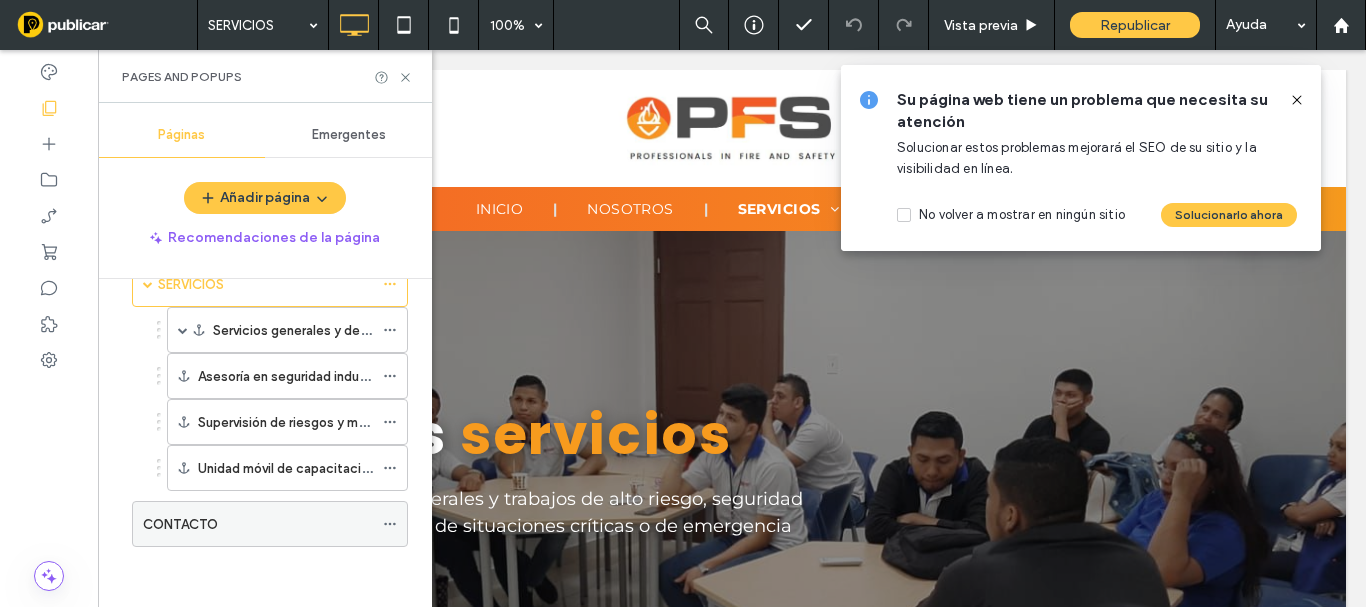 click 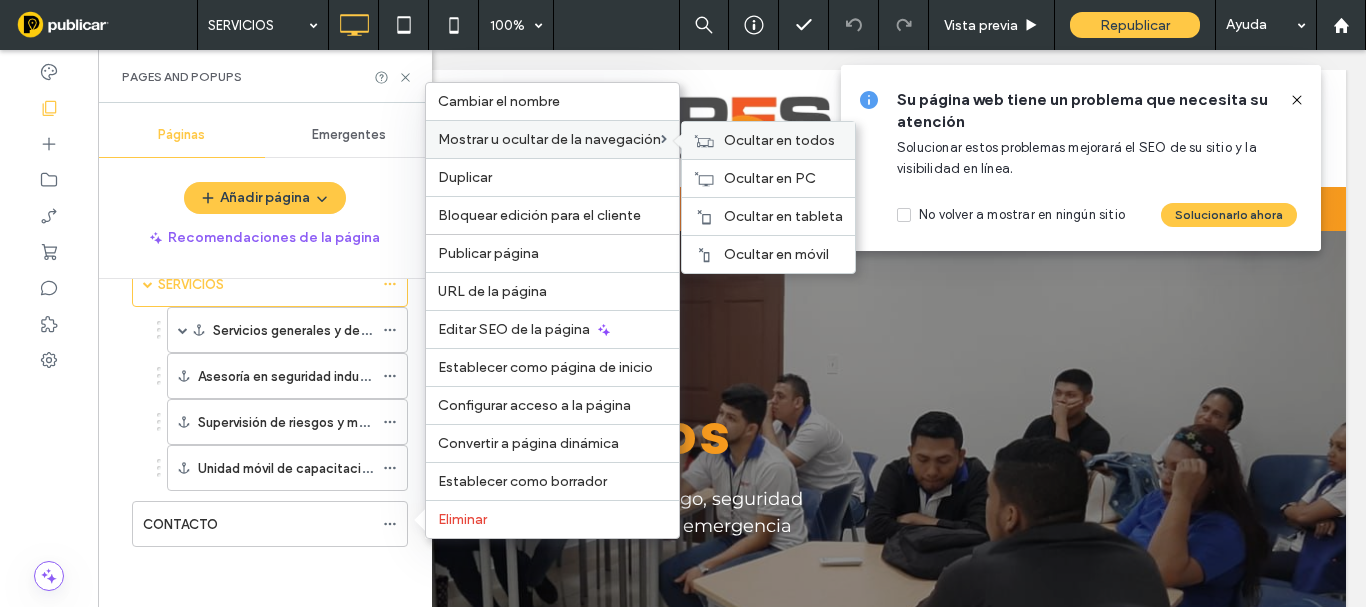 click on "Ocultar en todos" at bounding box center [779, 140] 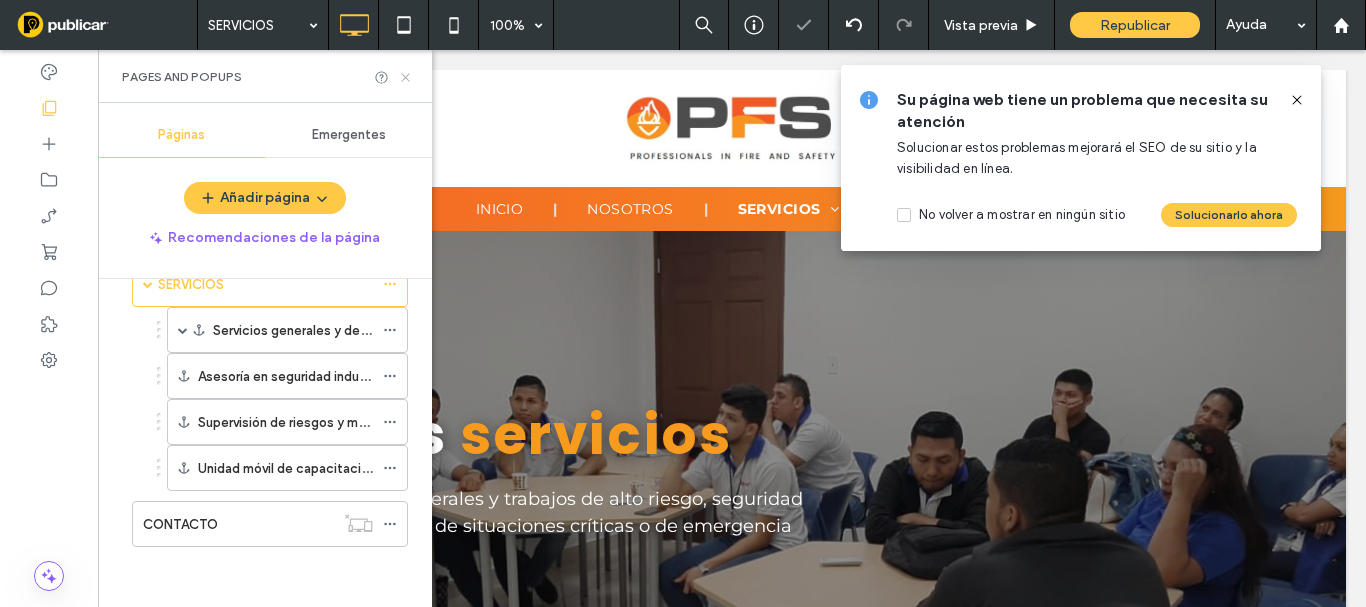 click 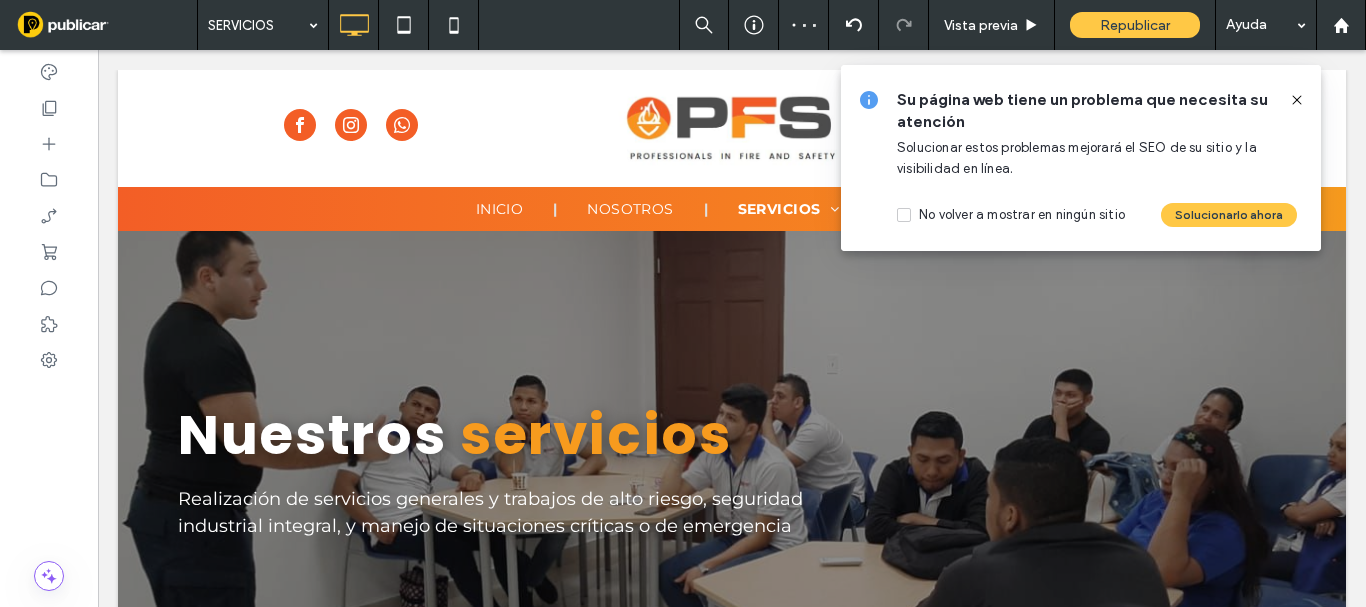 click 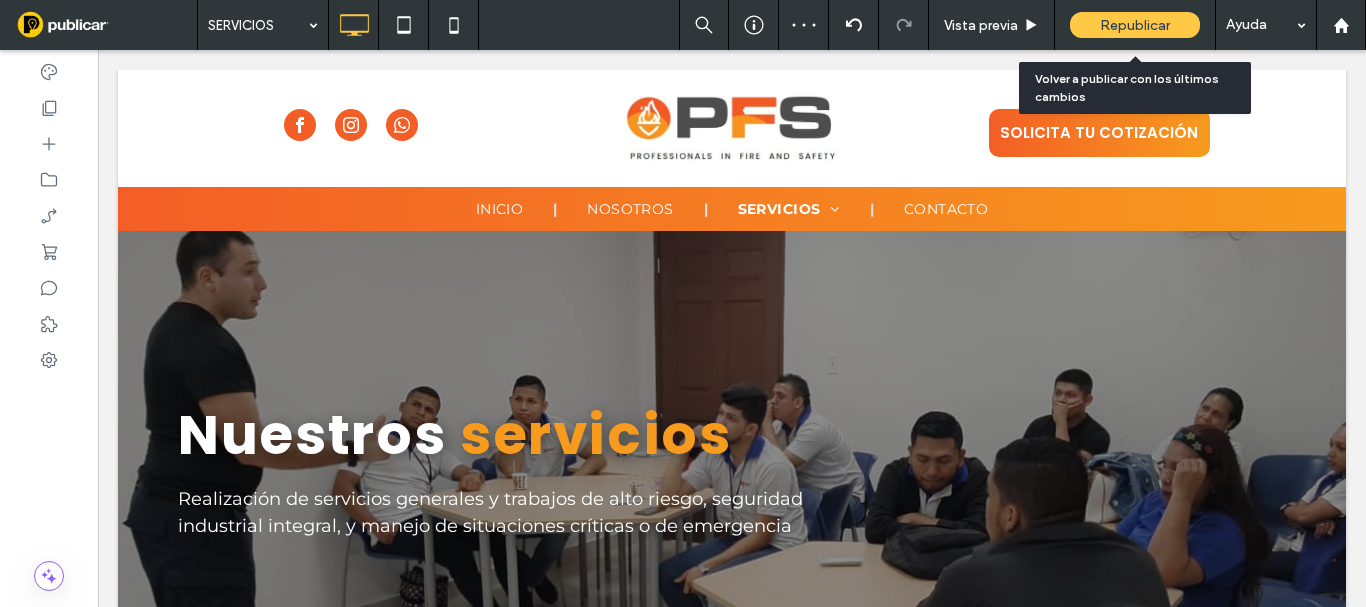 click on "Republicar" at bounding box center [1135, 25] 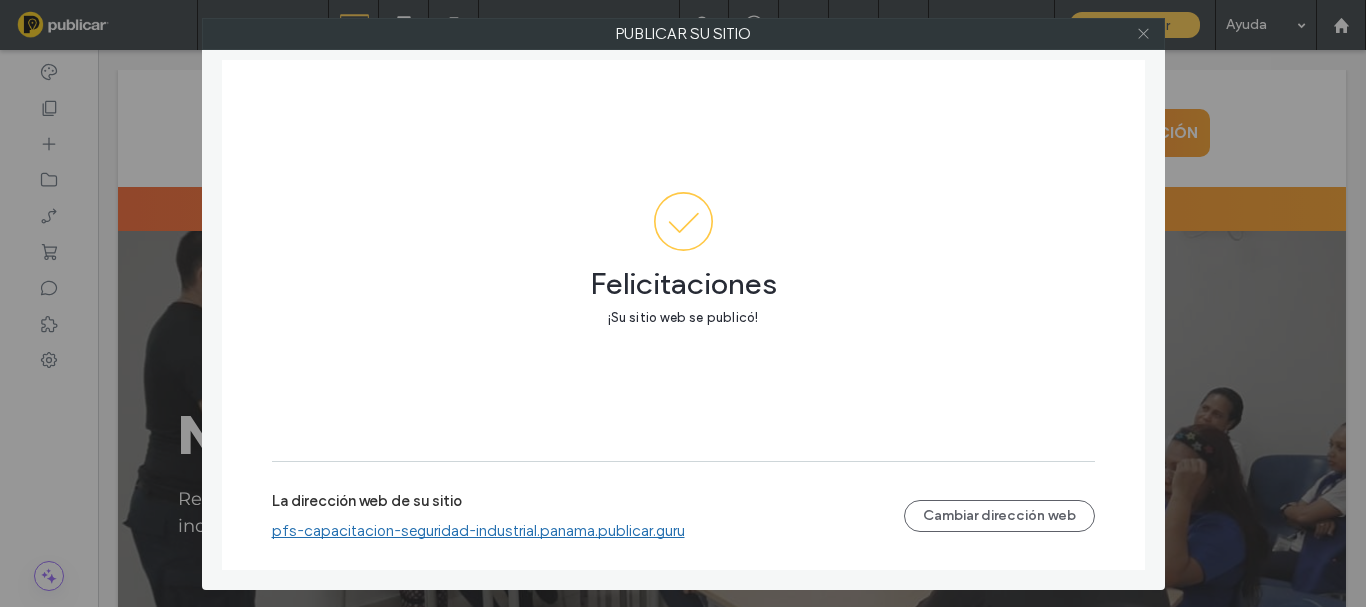 click 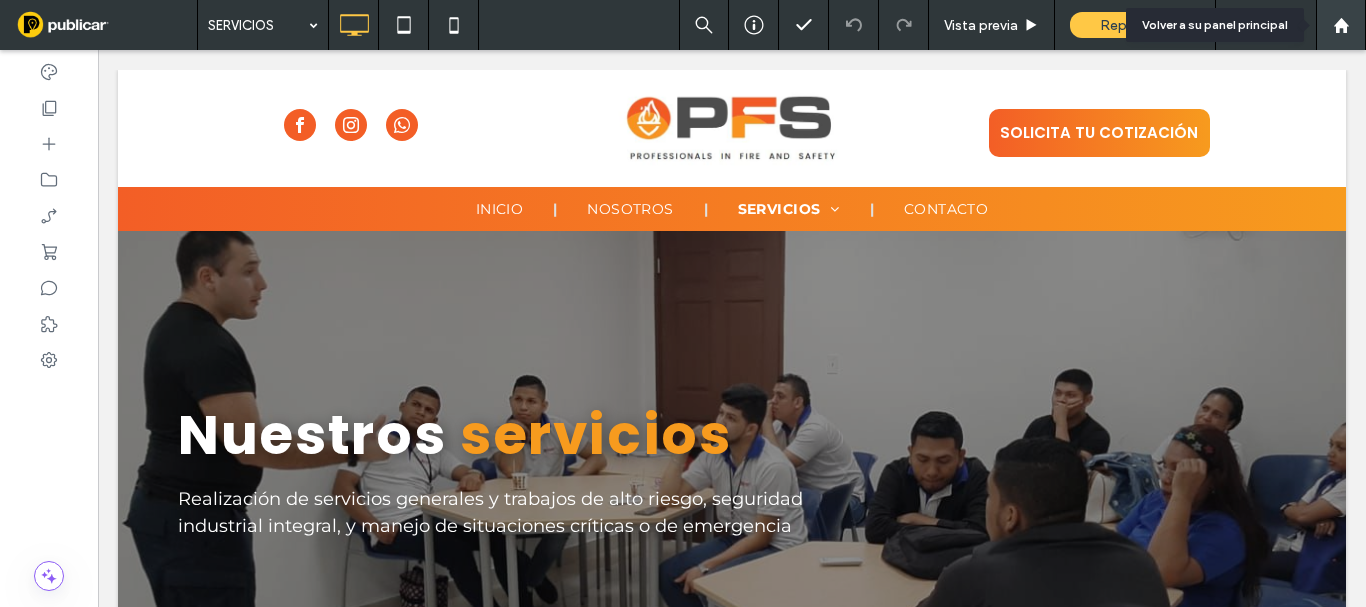 click 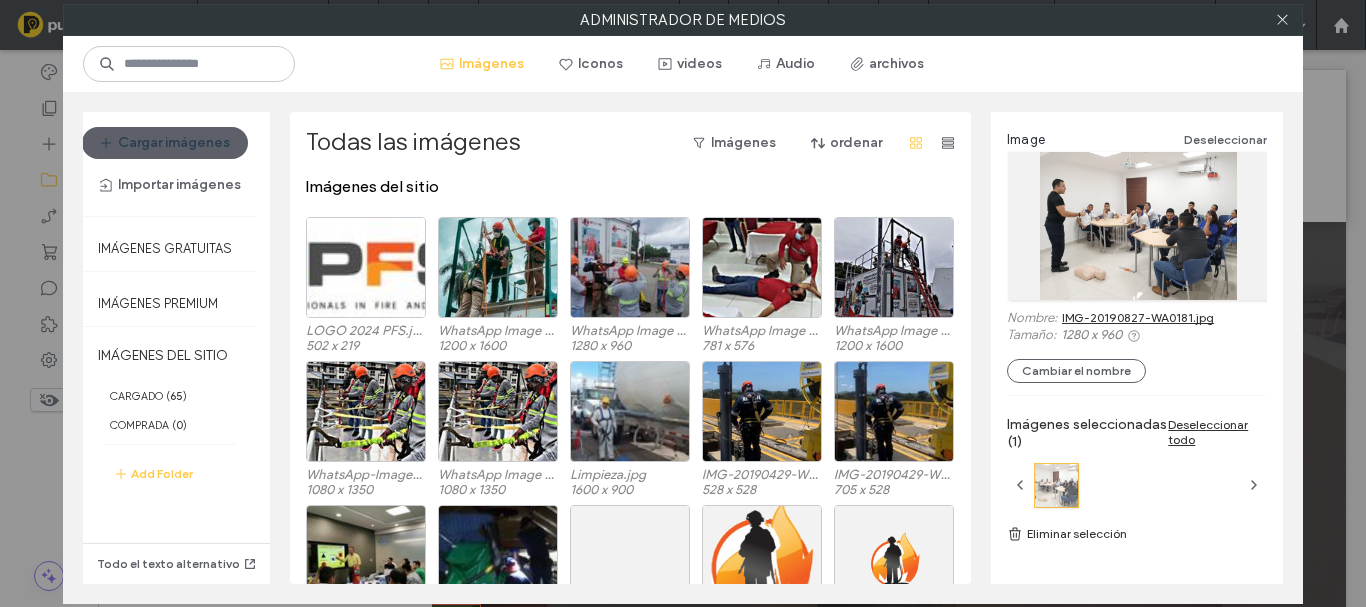 scroll, scrollTop: 0, scrollLeft: 0, axis: both 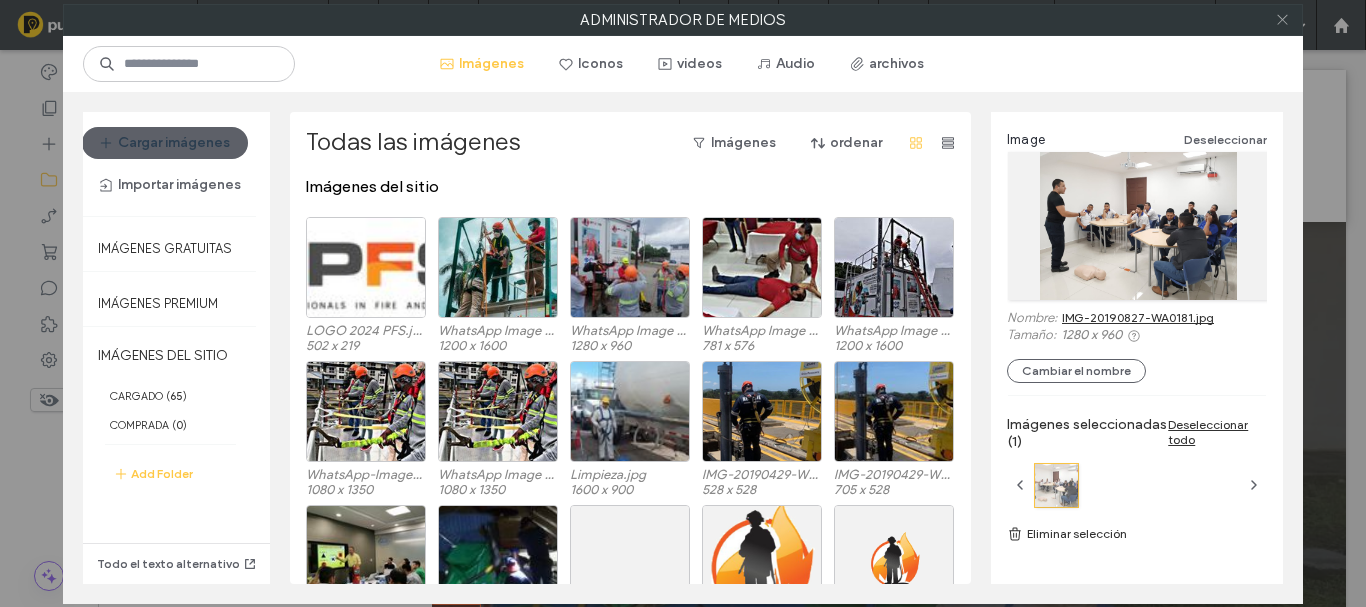 click 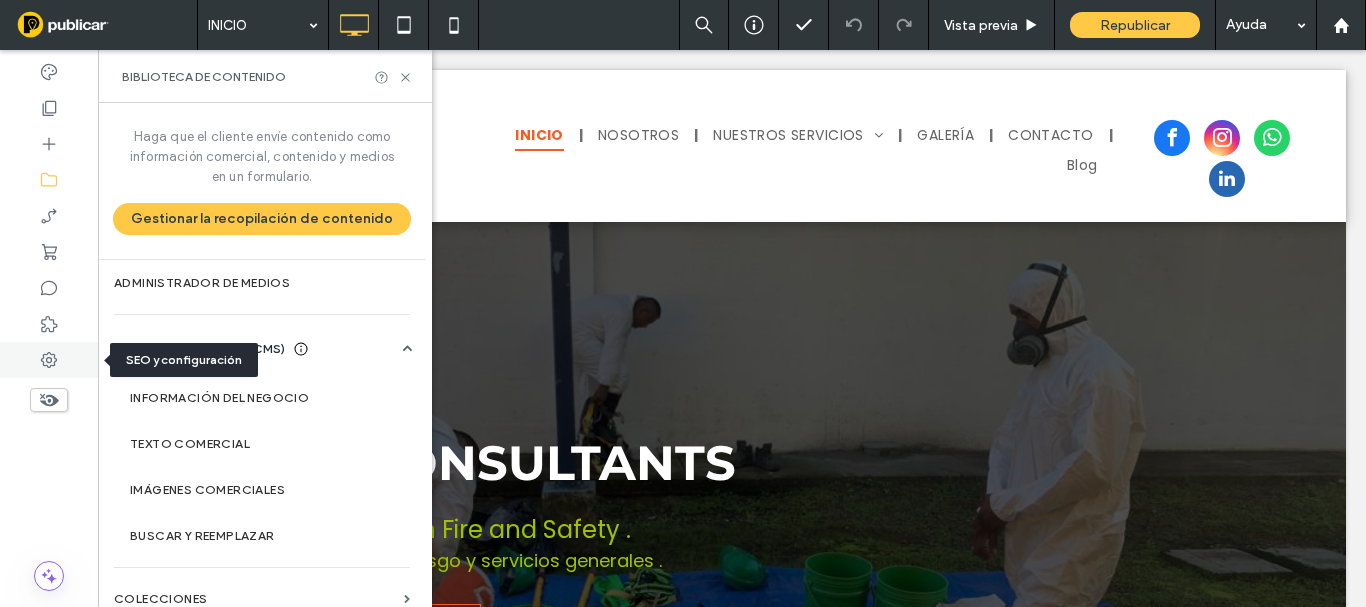 click at bounding box center (49, 360) 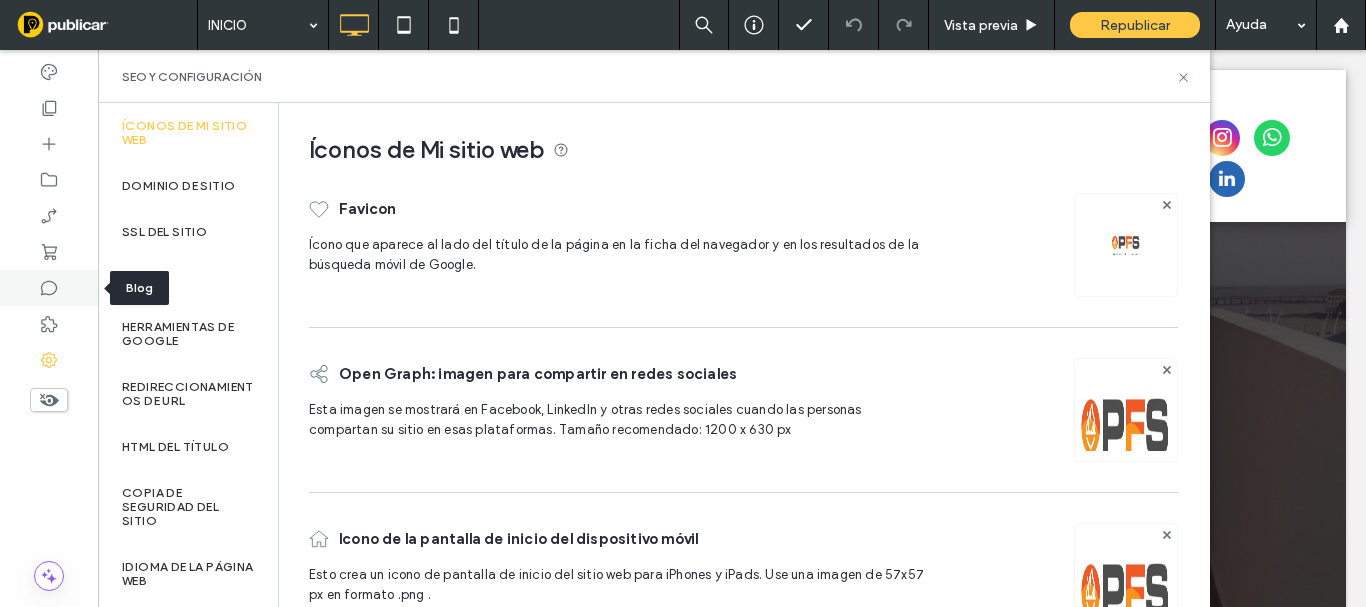 click 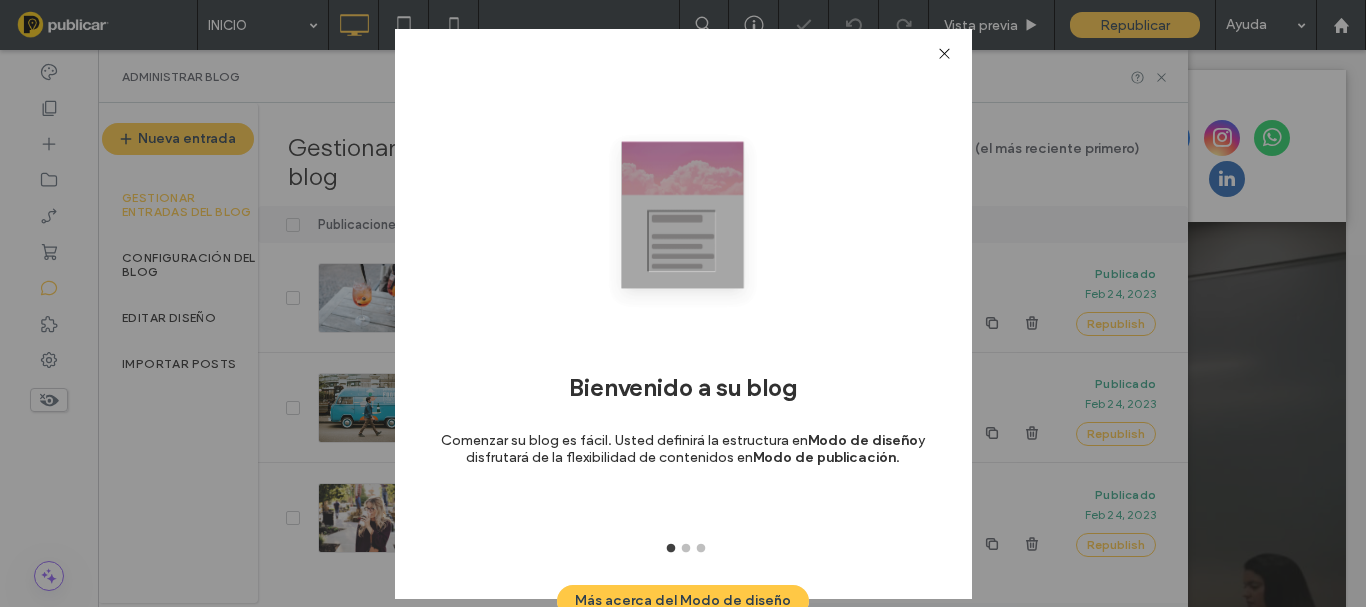 click 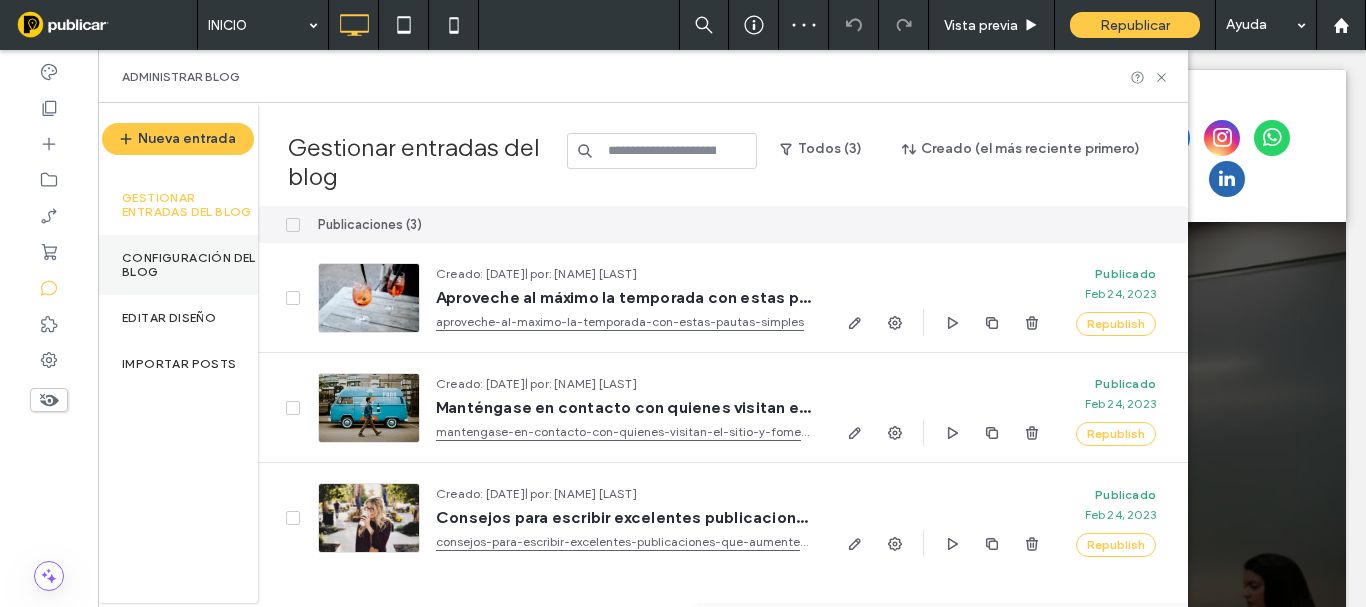 click on "Configuración del blog" at bounding box center [190, 265] 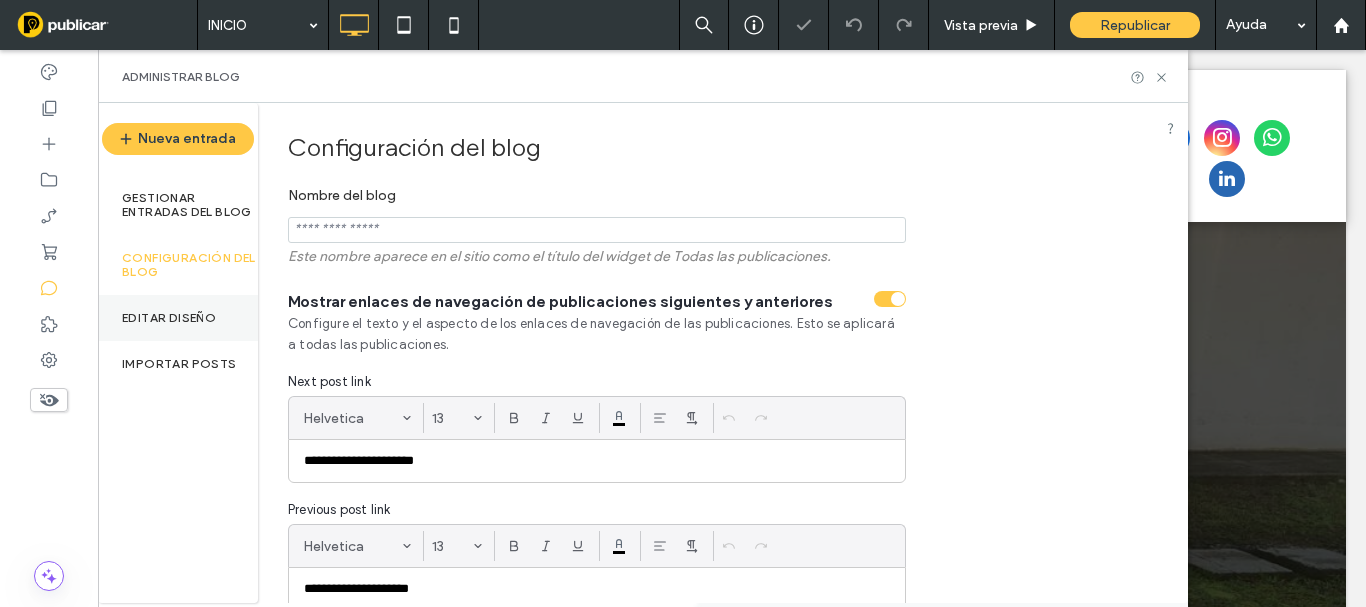 click on "**********" at bounding box center (683, 303) 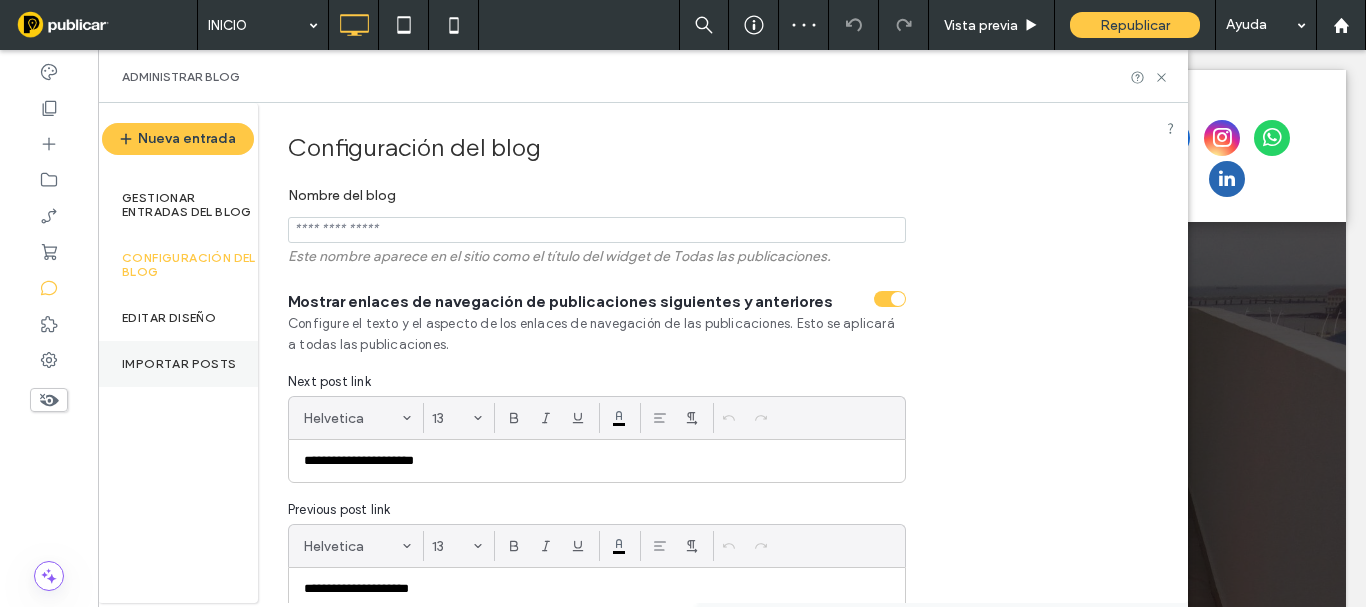 click on "Importar posts" at bounding box center [179, 364] 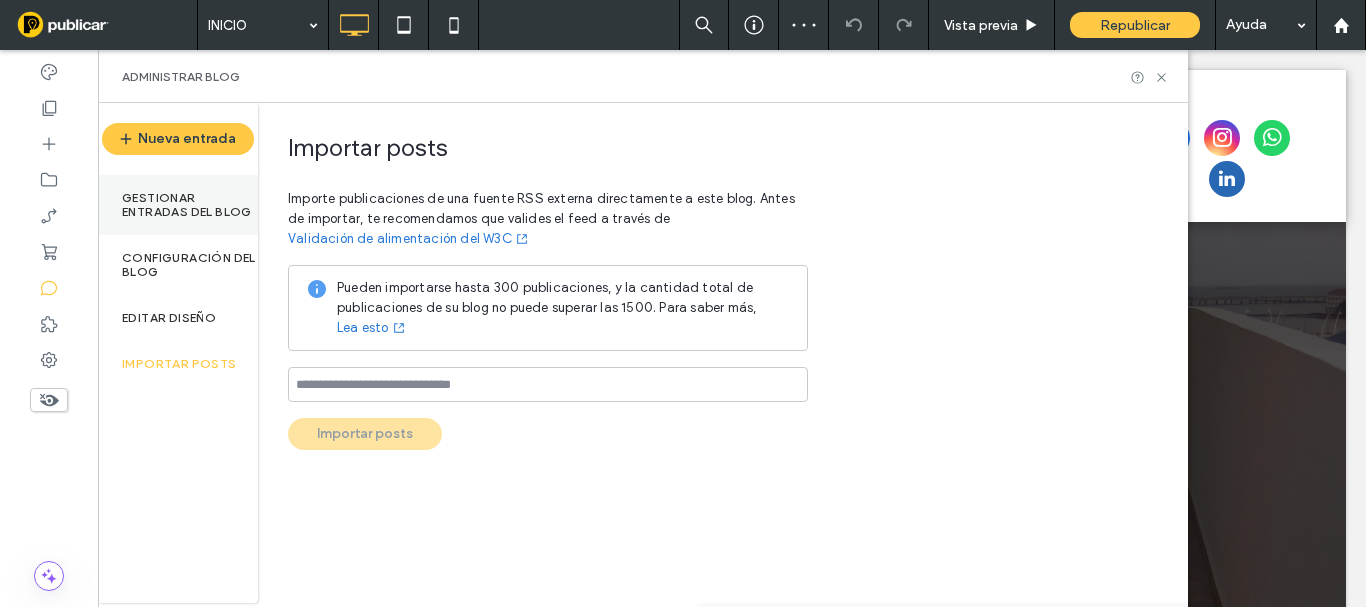 click on "Gestionar entradas del blog" at bounding box center [190, 205] 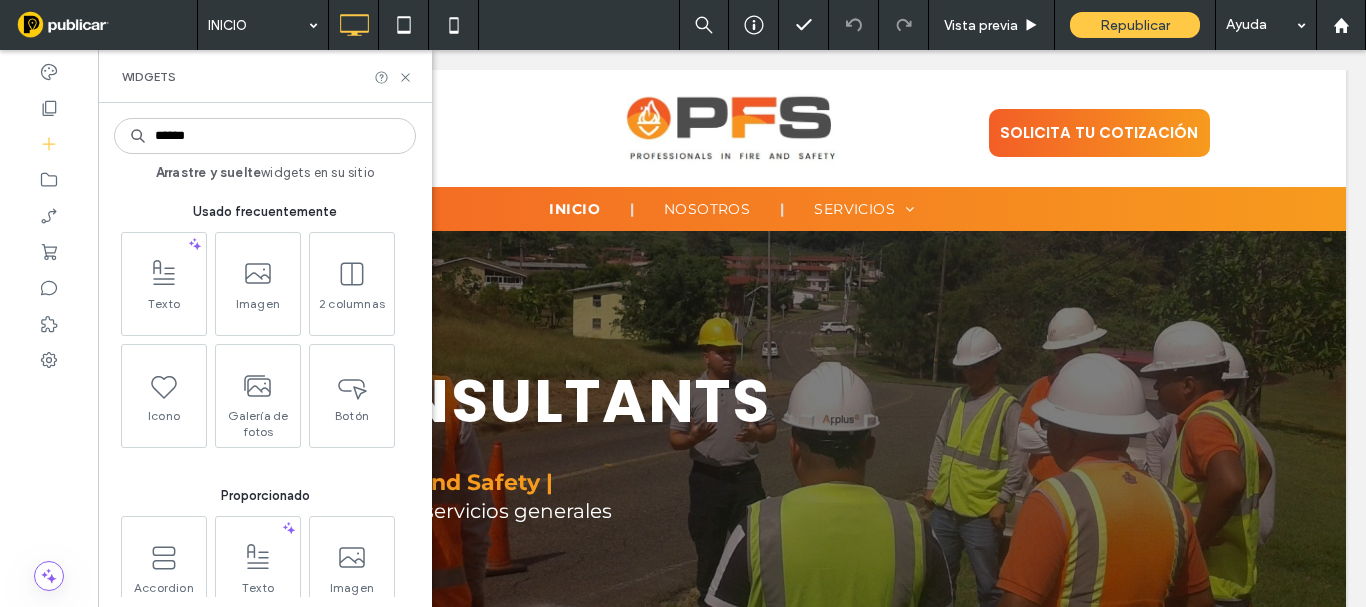 scroll, scrollTop: 0, scrollLeft: 0, axis: both 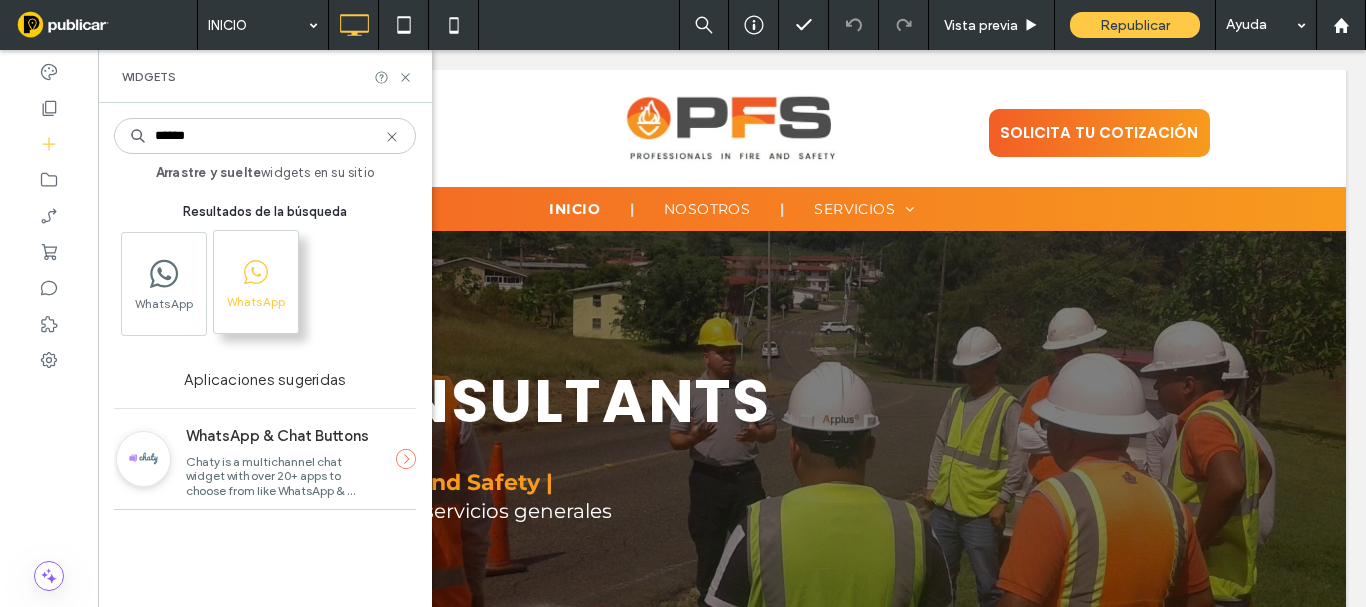 type on "******" 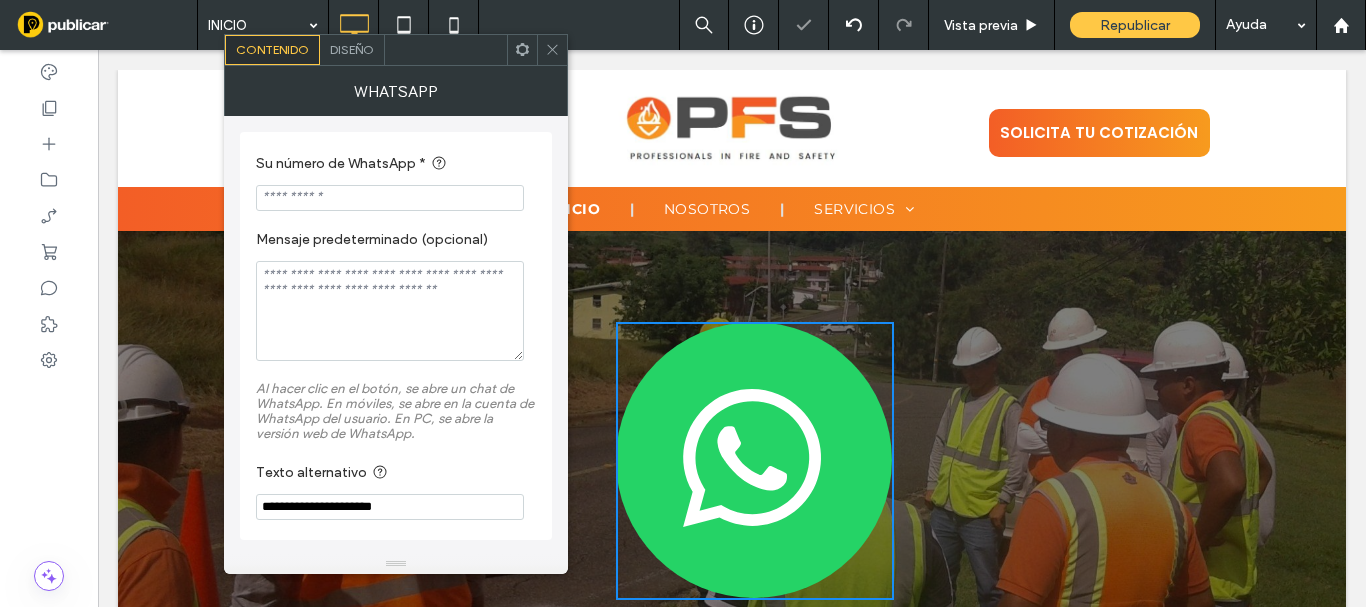 click at bounding box center [390, 198] 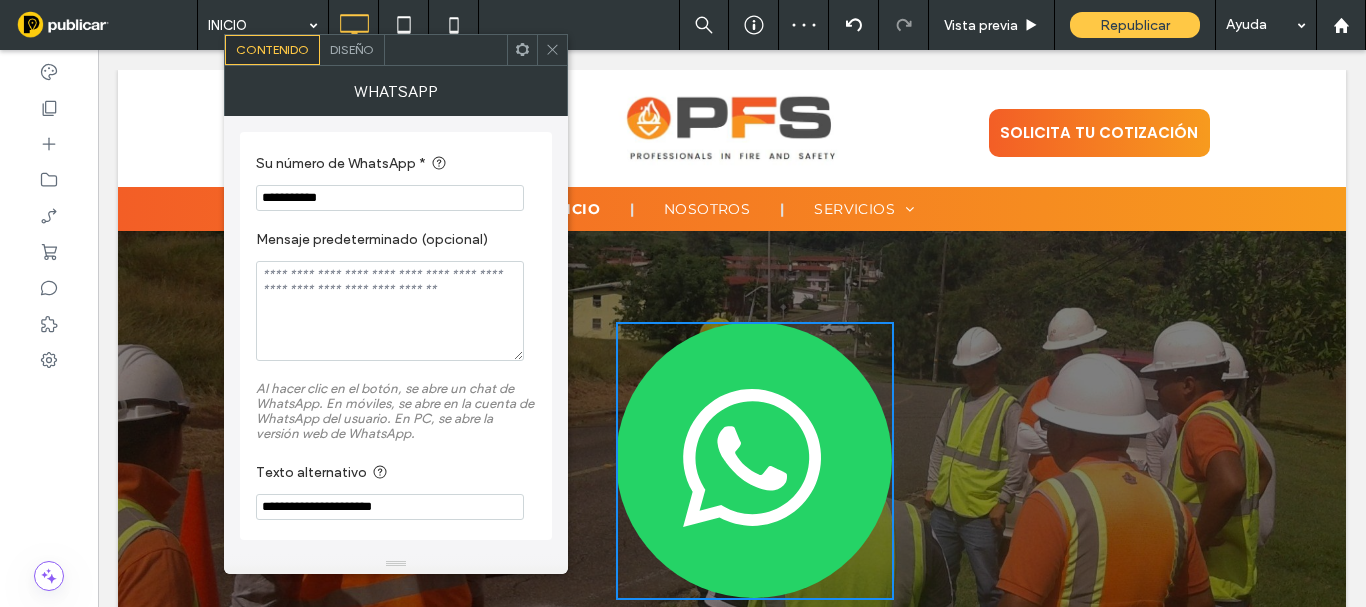 type on "**********" 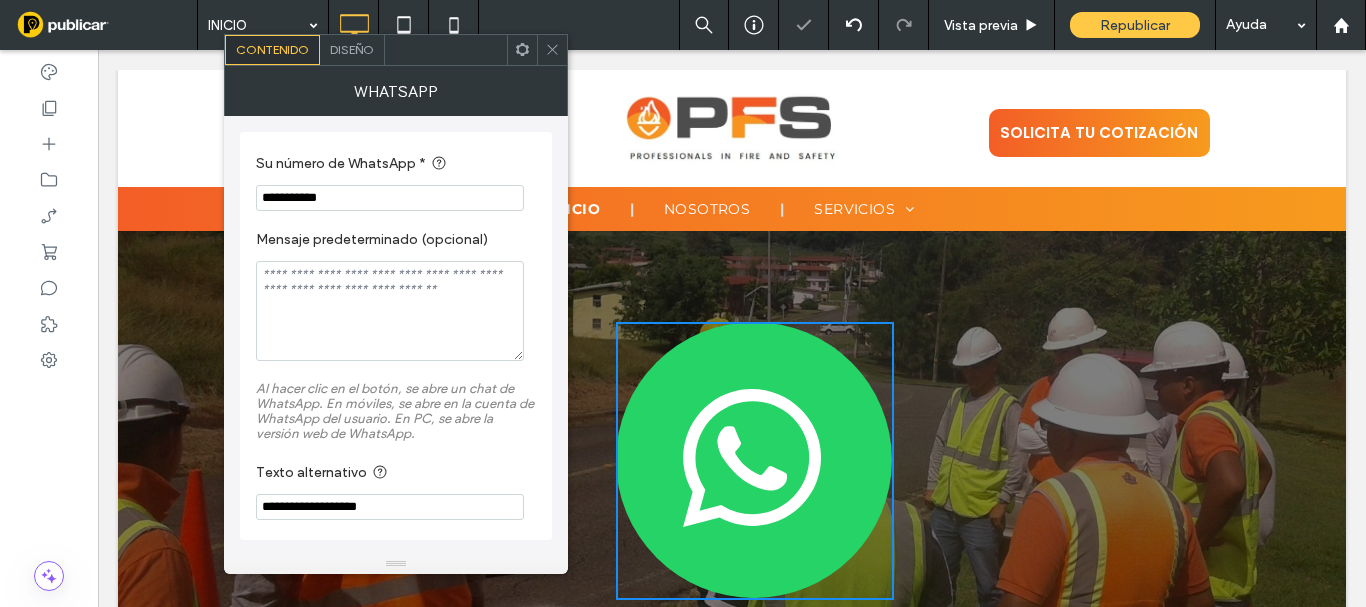 type on "**********" 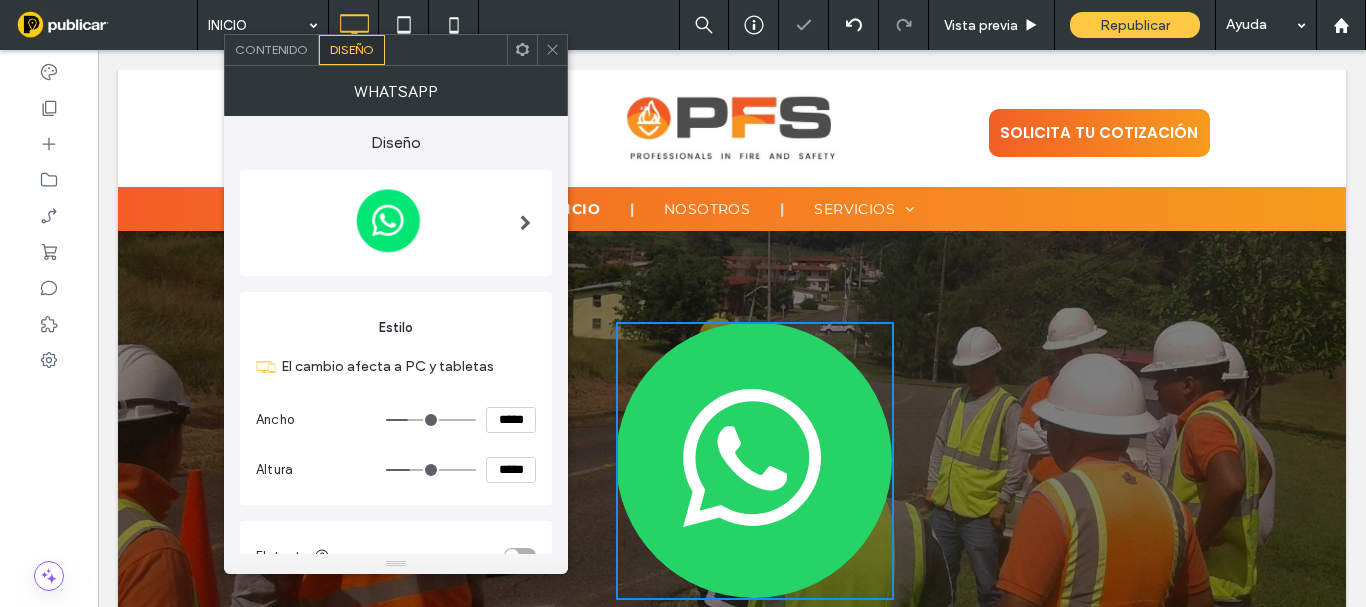 scroll, scrollTop: 167, scrollLeft: 0, axis: vertical 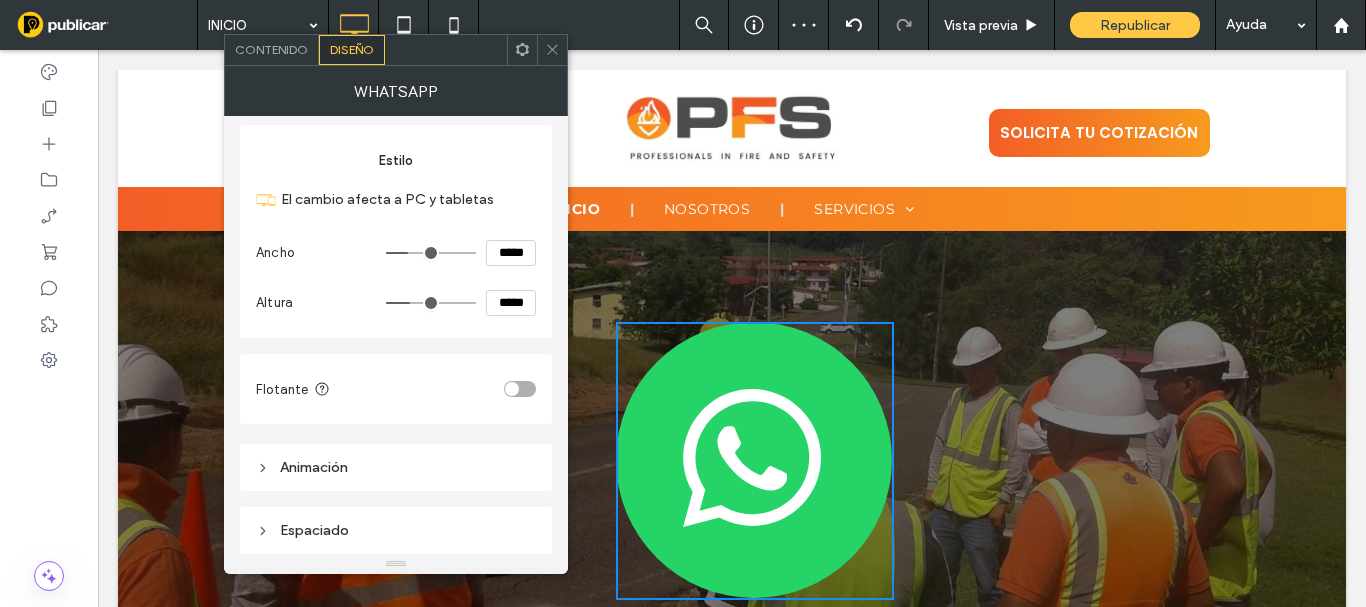 click on "*****" at bounding box center [511, 253] 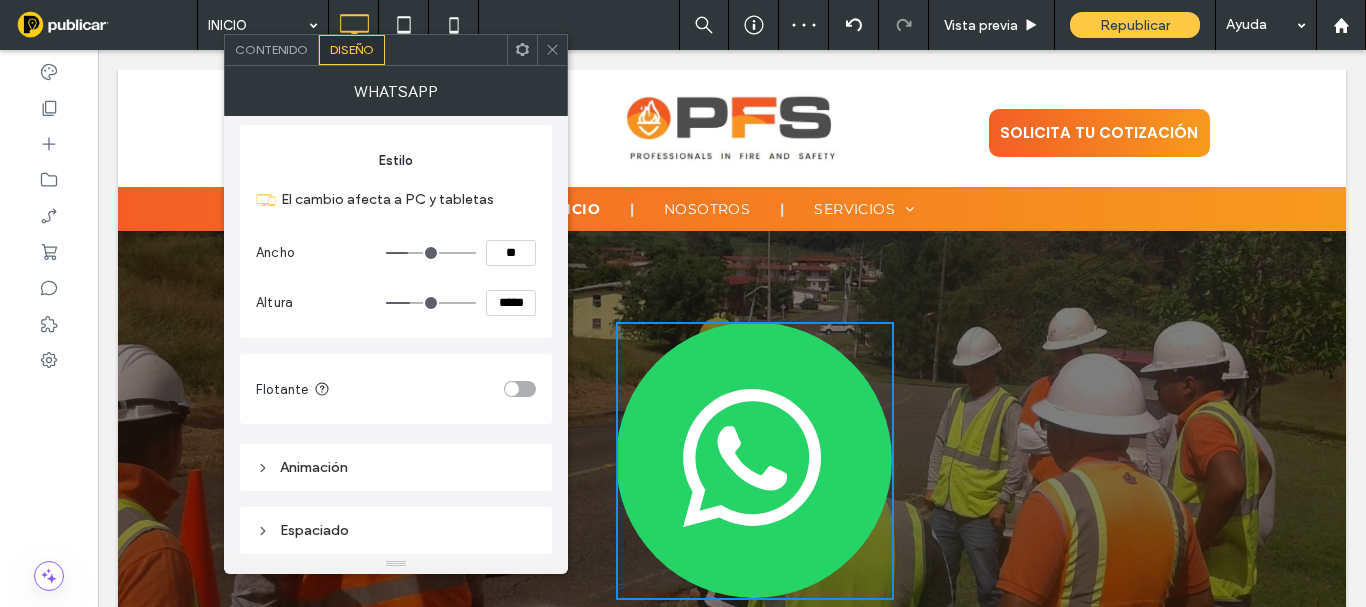 type on "****" 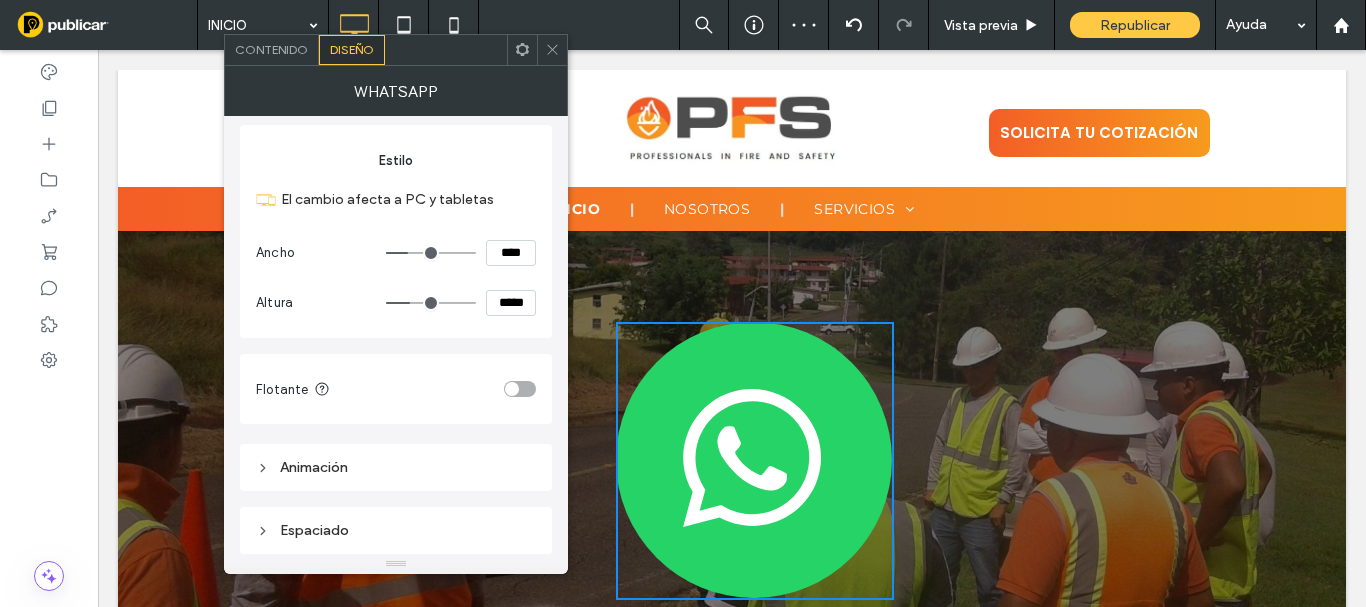 type on "**" 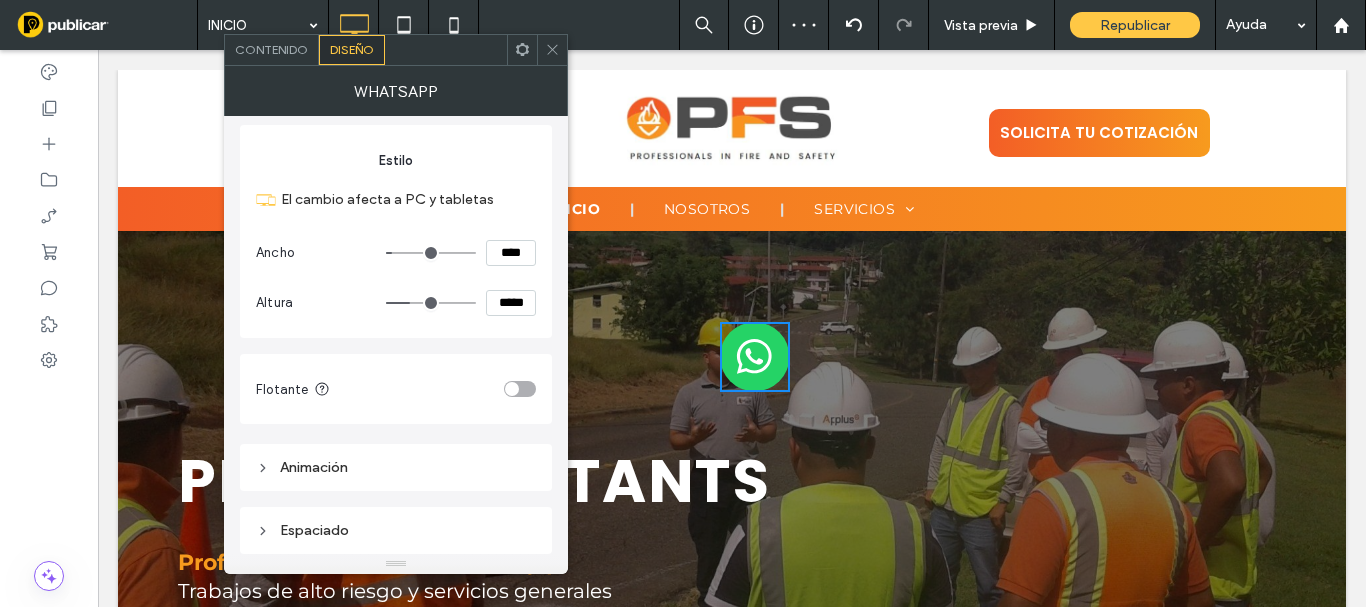 click on "*****" at bounding box center [511, 303] 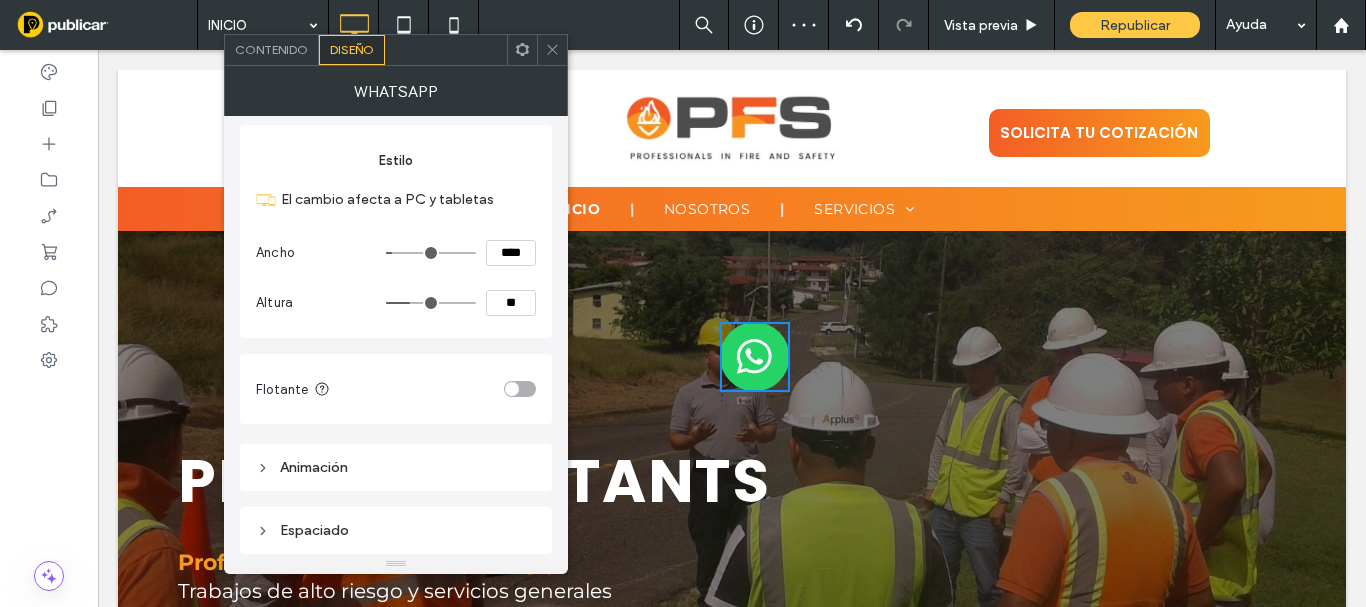 type on "****" 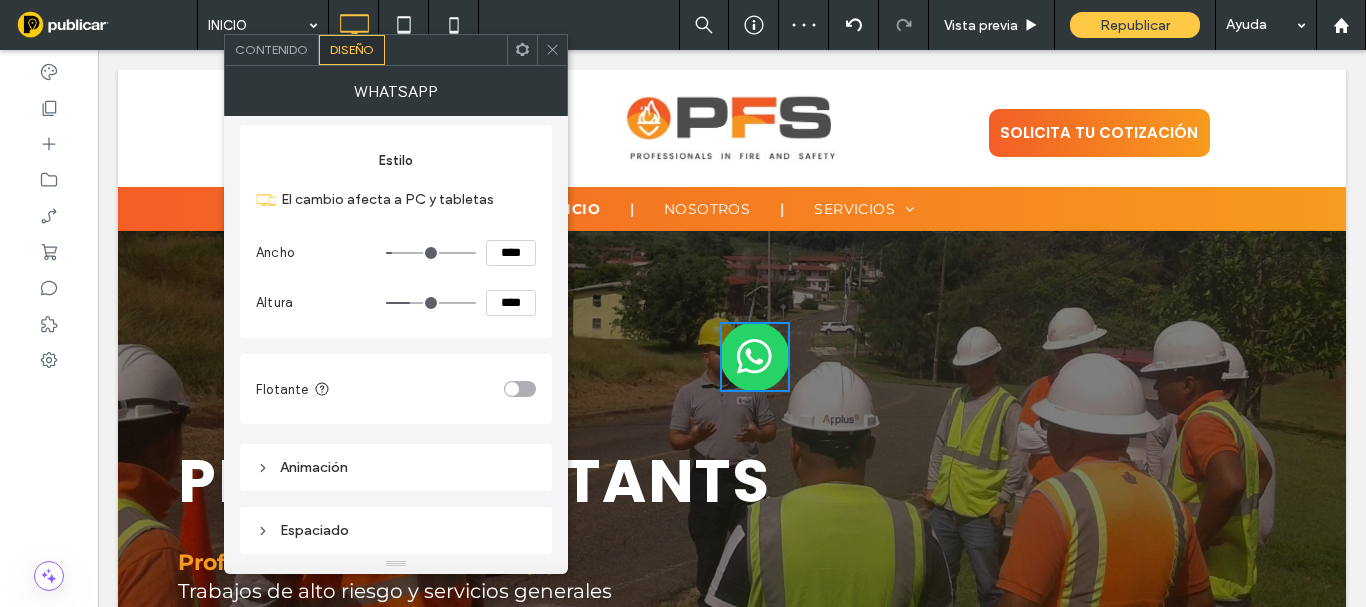 type on "**" 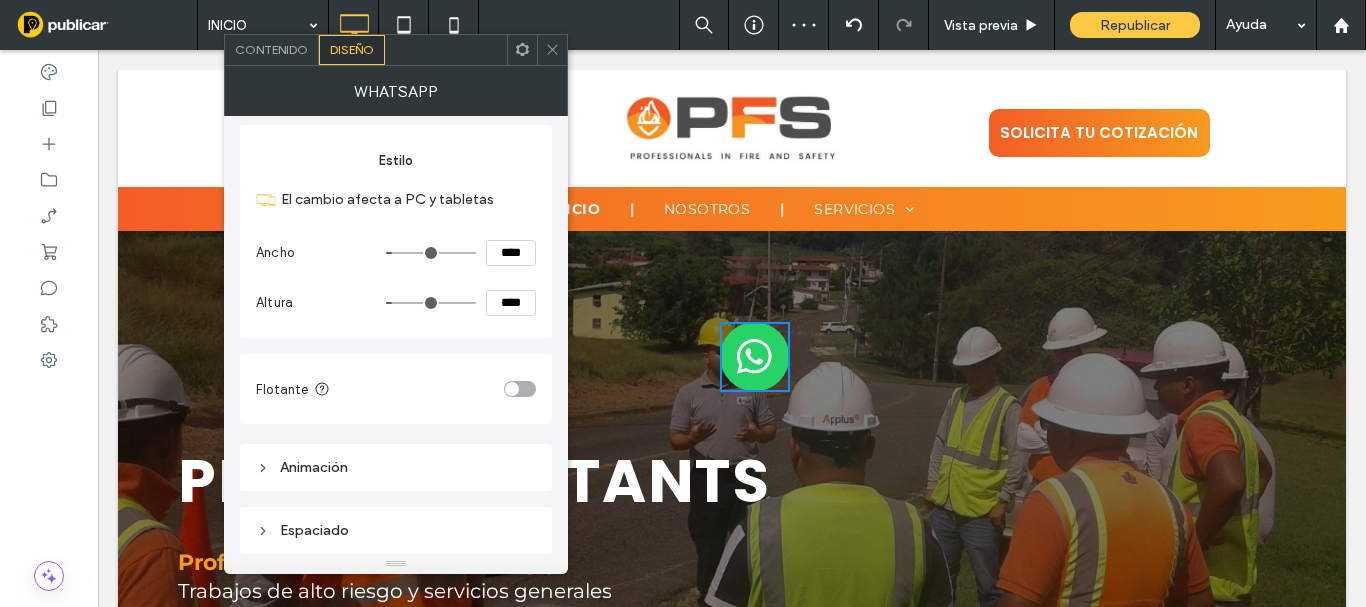 click at bounding box center [520, 389] 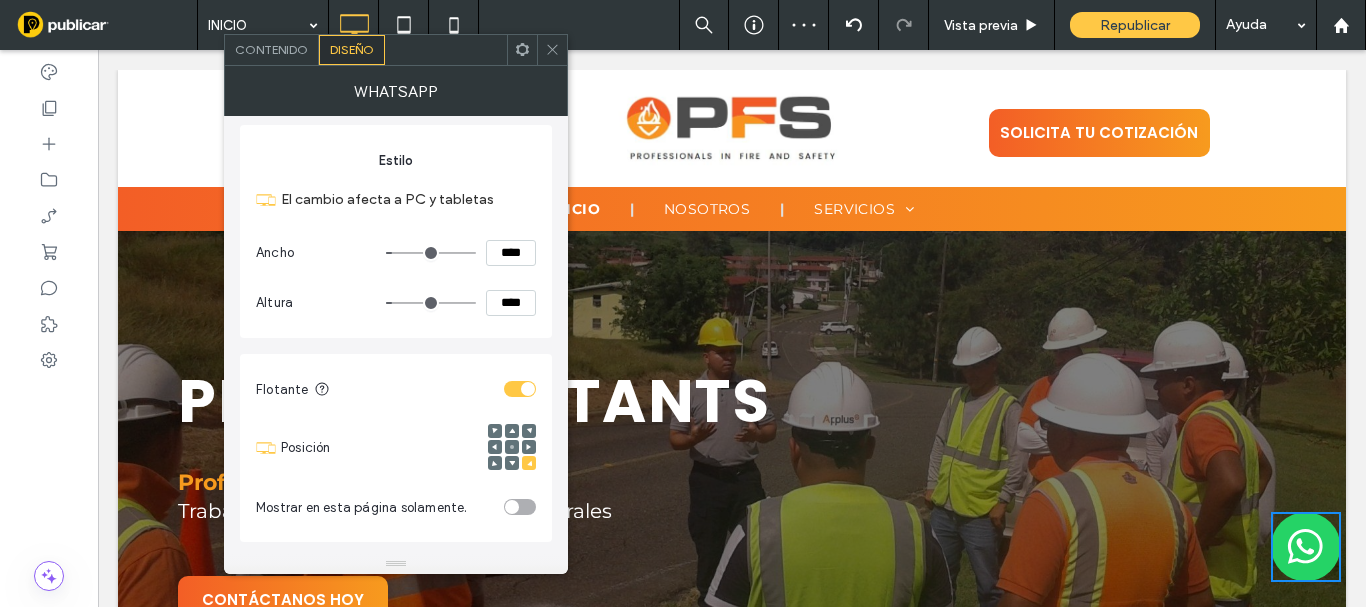 scroll, scrollTop: 0, scrollLeft: 0, axis: both 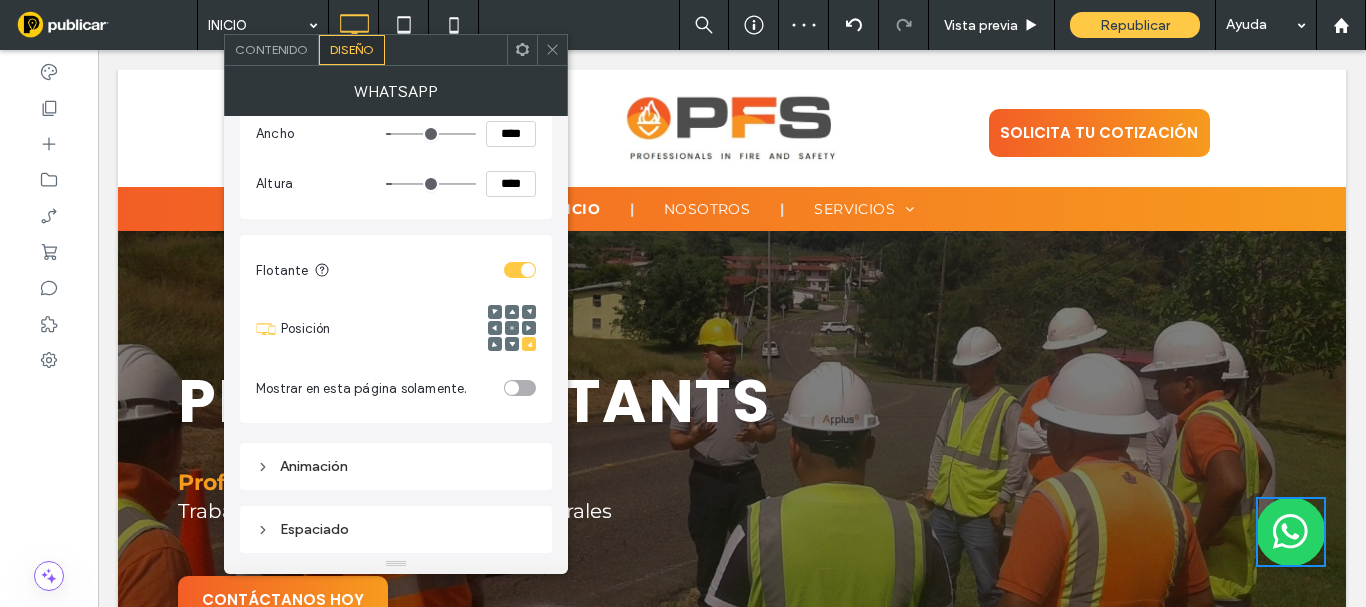 click on "Espaciado" at bounding box center [396, 529] 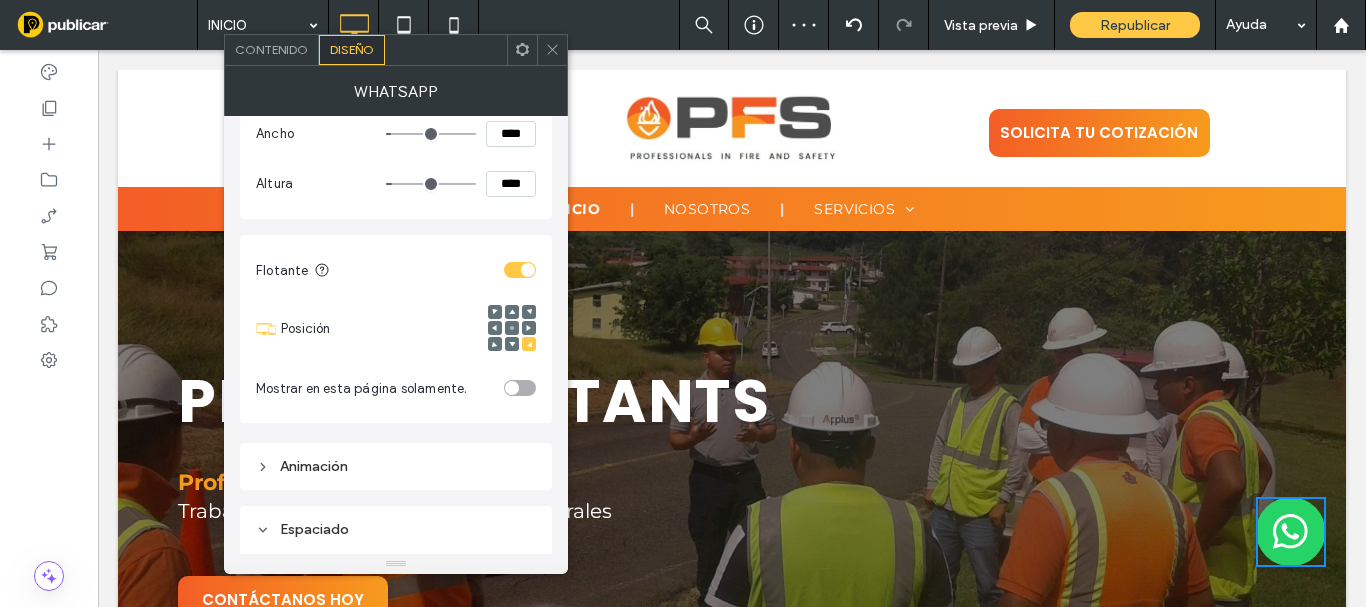 scroll, scrollTop: 635, scrollLeft: 0, axis: vertical 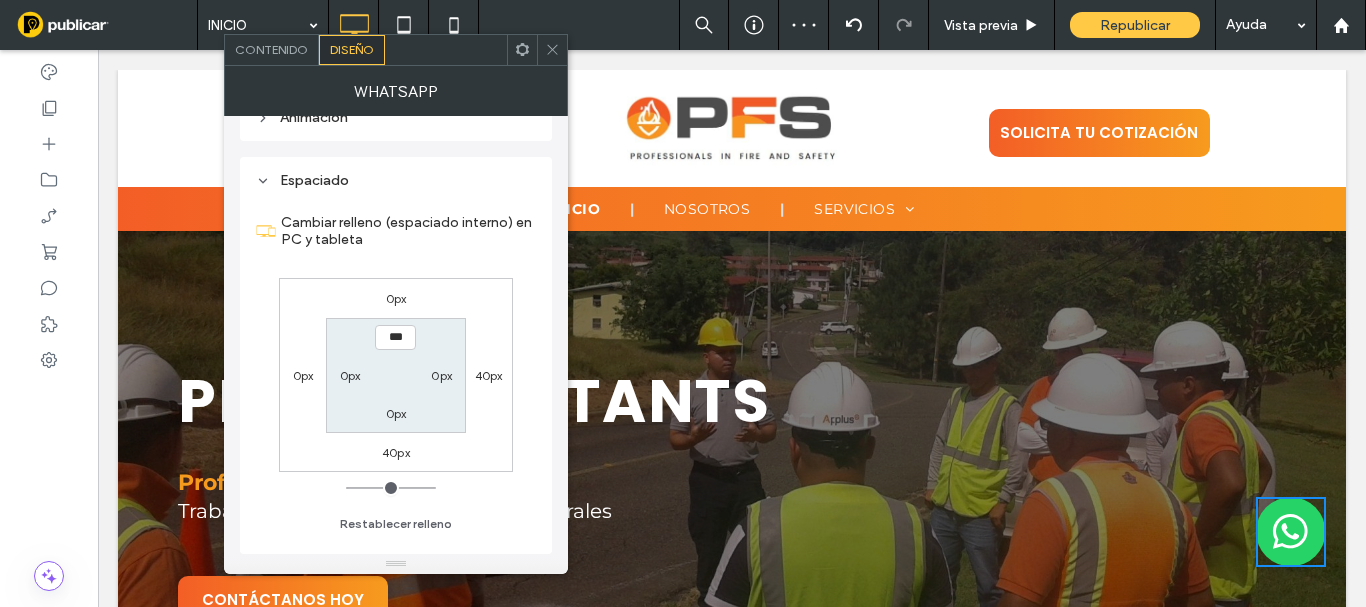 click on "40px" at bounding box center [396, 452] 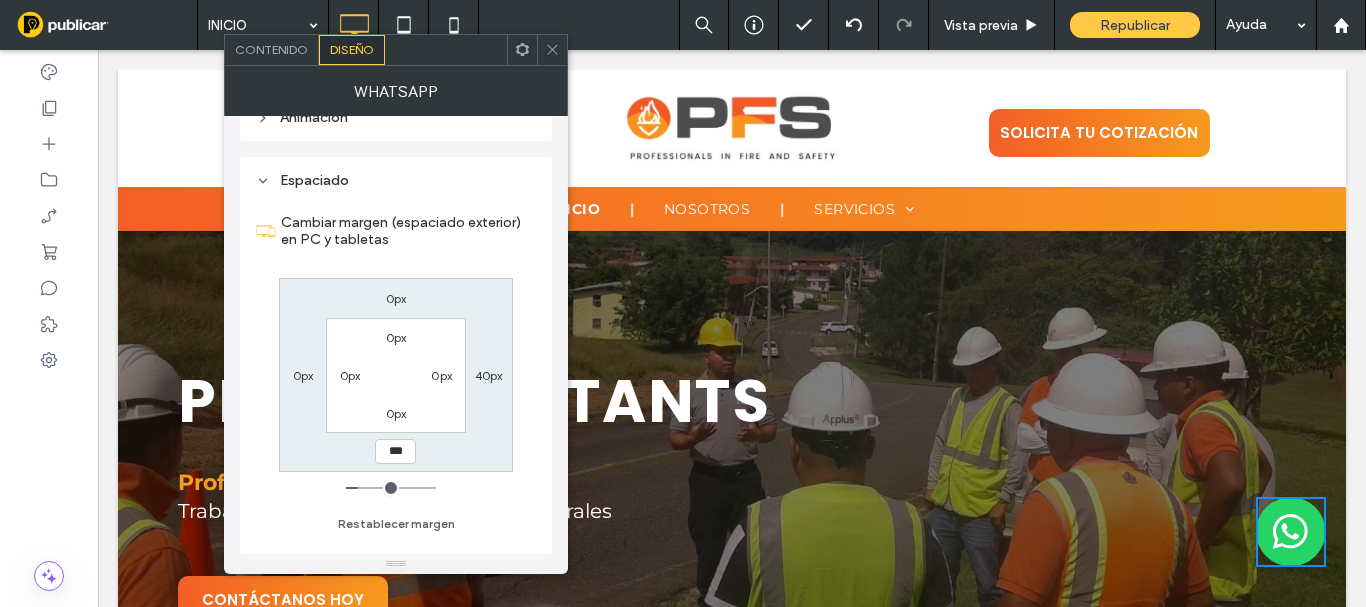 type on "***" 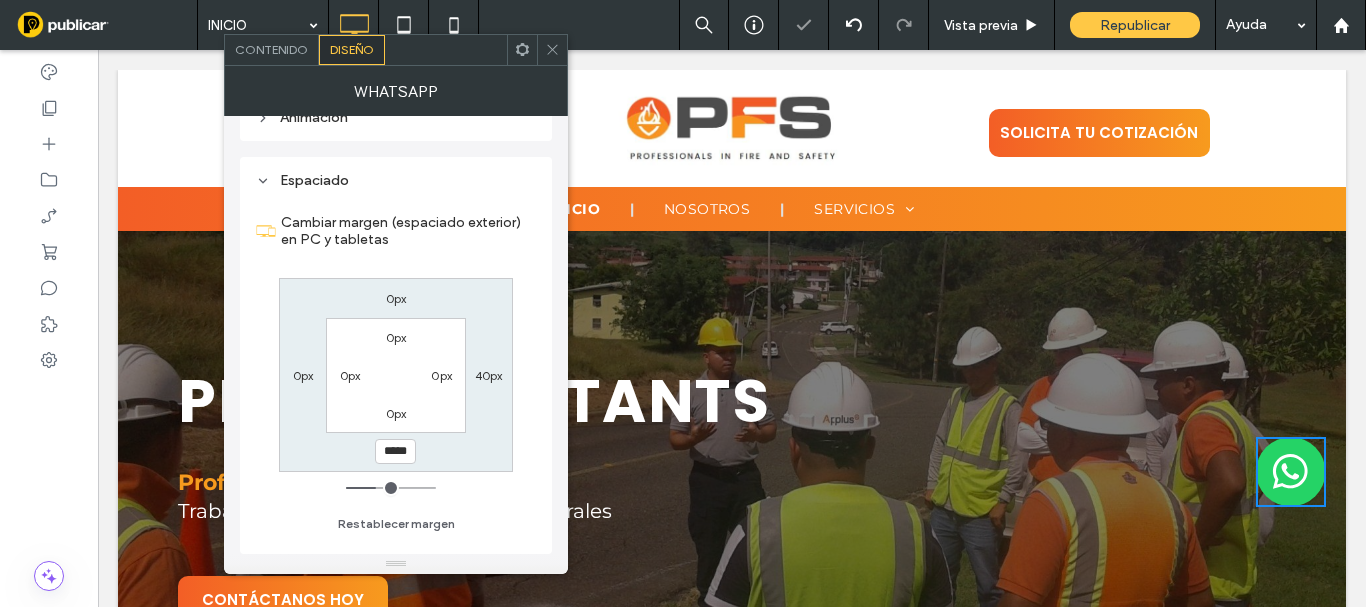 click 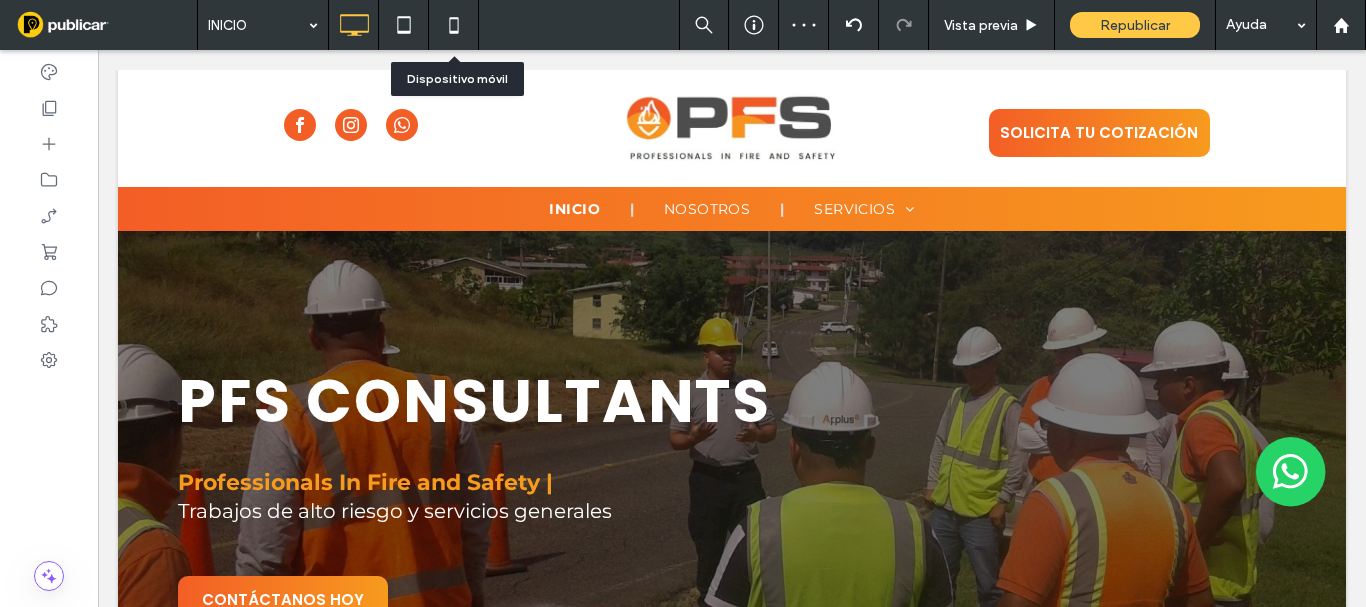 click 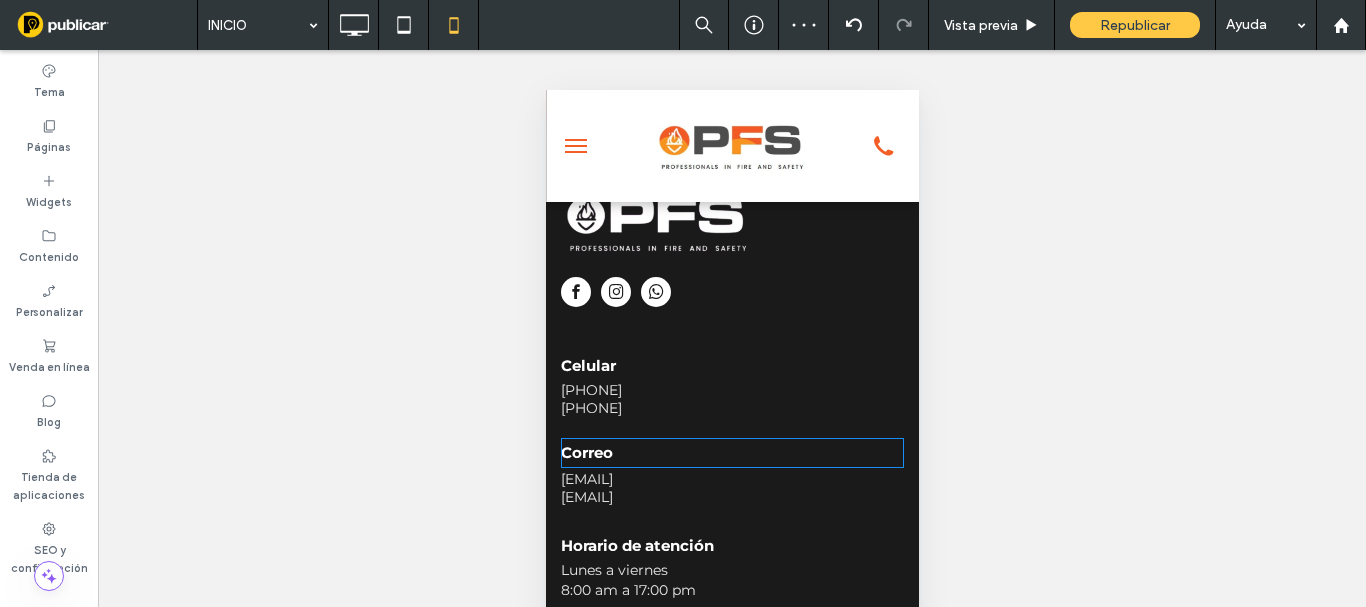scroll, scrollTop: 1985, scrollLeft: 0, axis: vertical 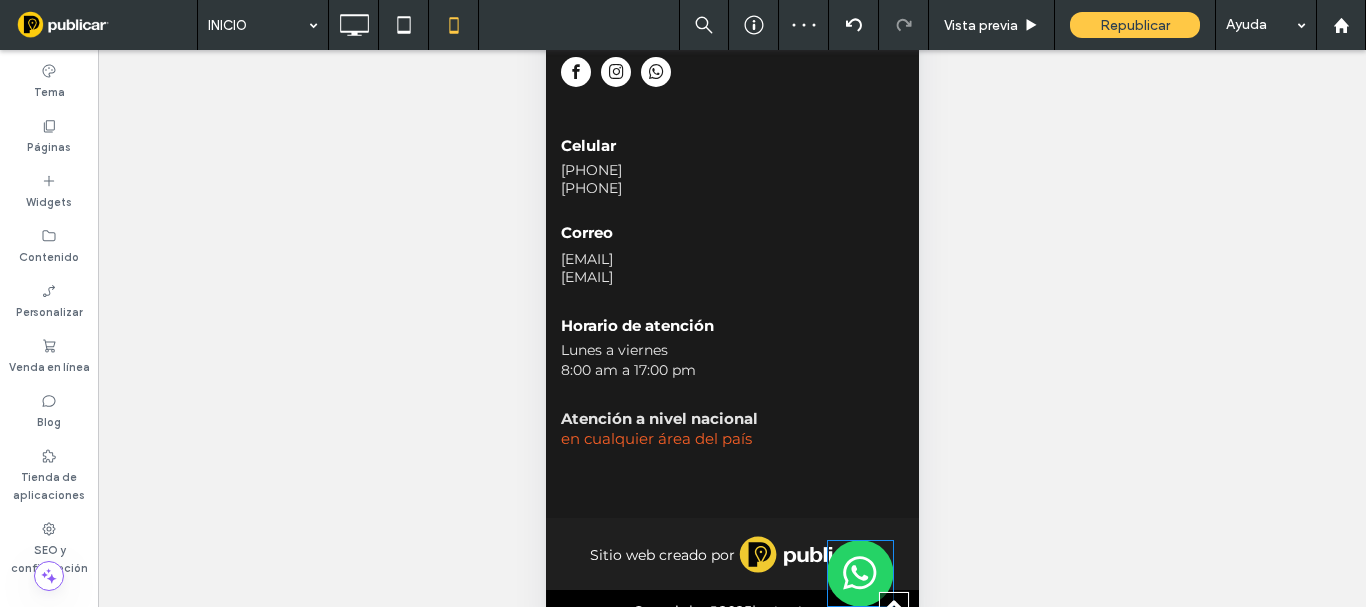 click at bounding box center [859, 573] 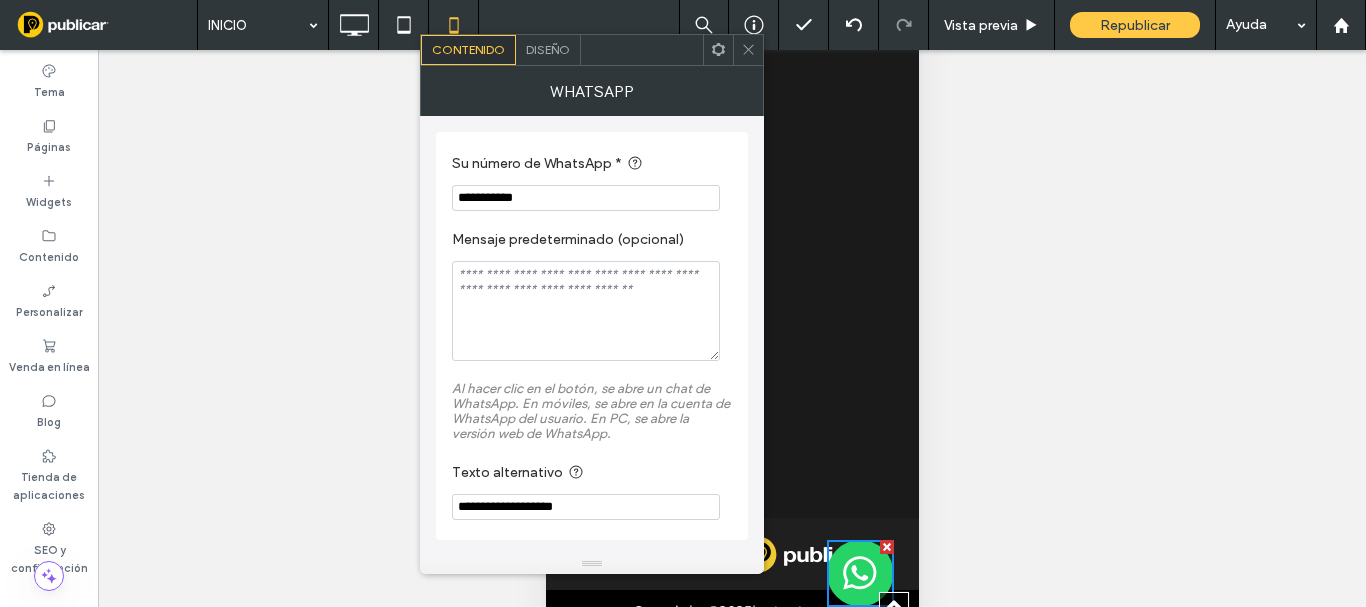 click on "Diseño" at bounding box center [548, 50] 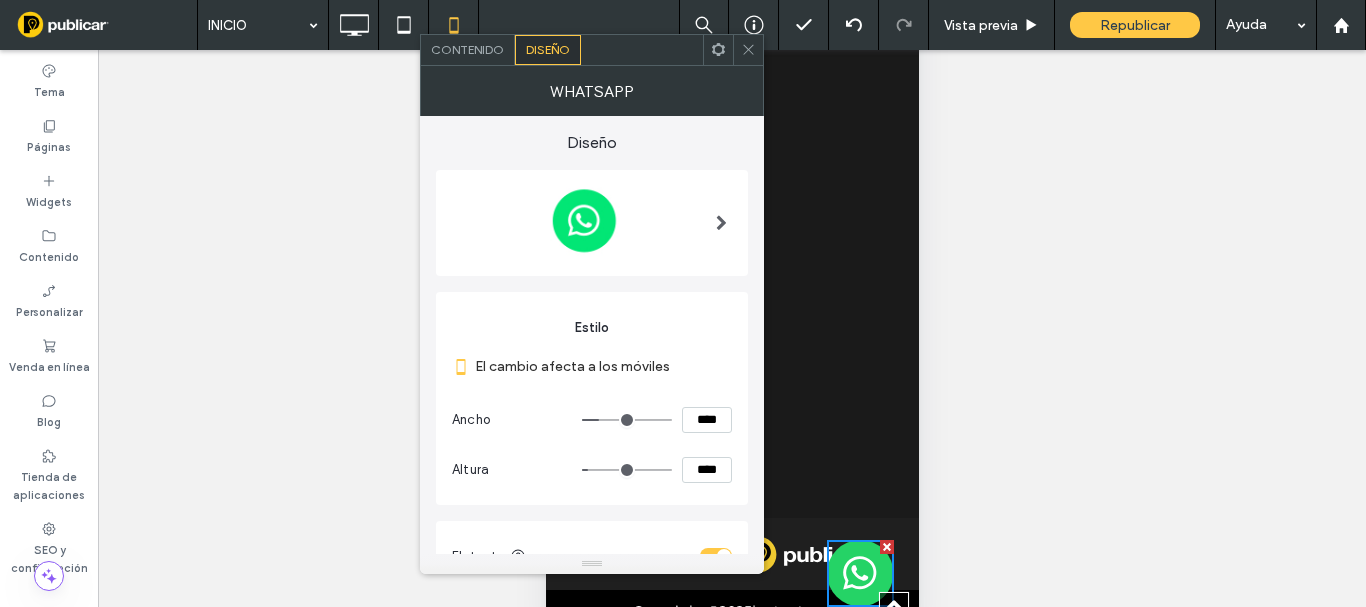 scroll, scrollTop: 285, scrollLeft: 0, axis: vertical 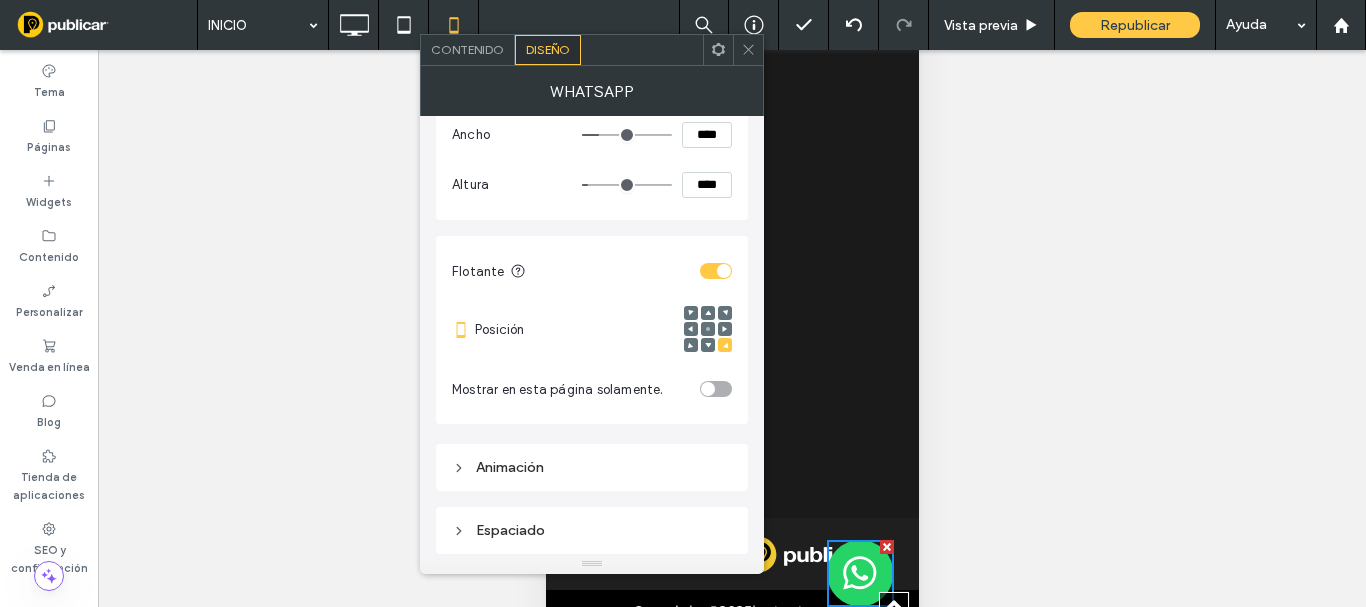 click on "Espaciado" at bounding box center [592, 530] 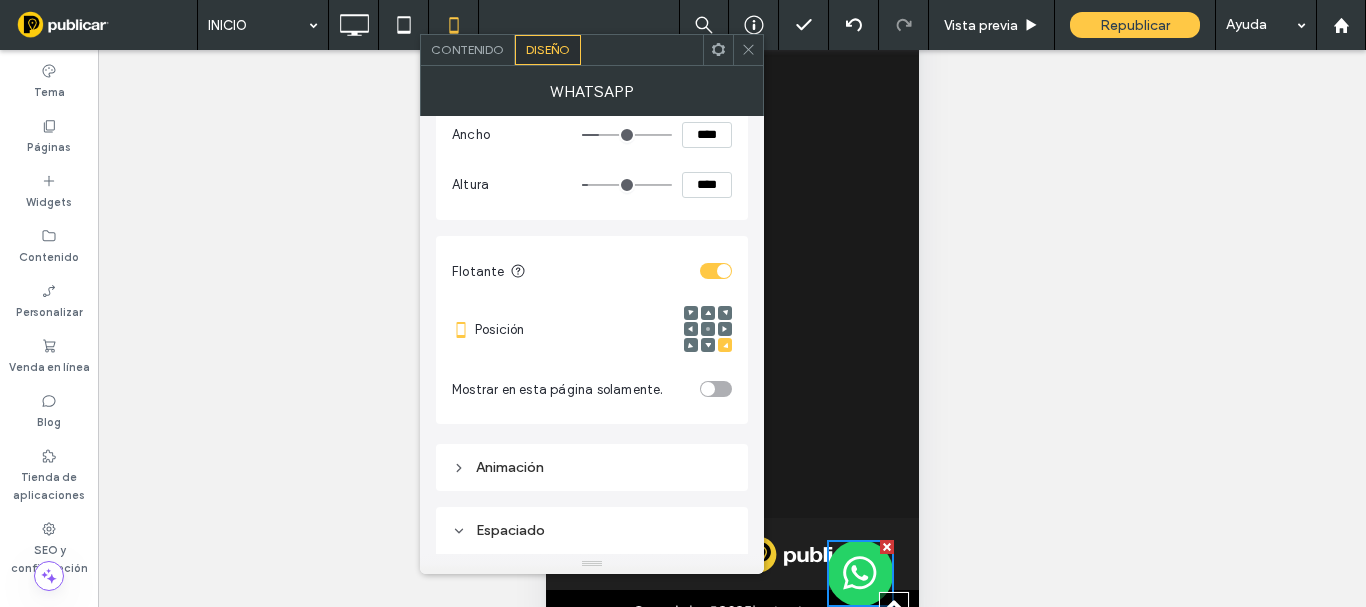 scroll, scrollTop: 635, scrollLeft: 0, axis: vertical 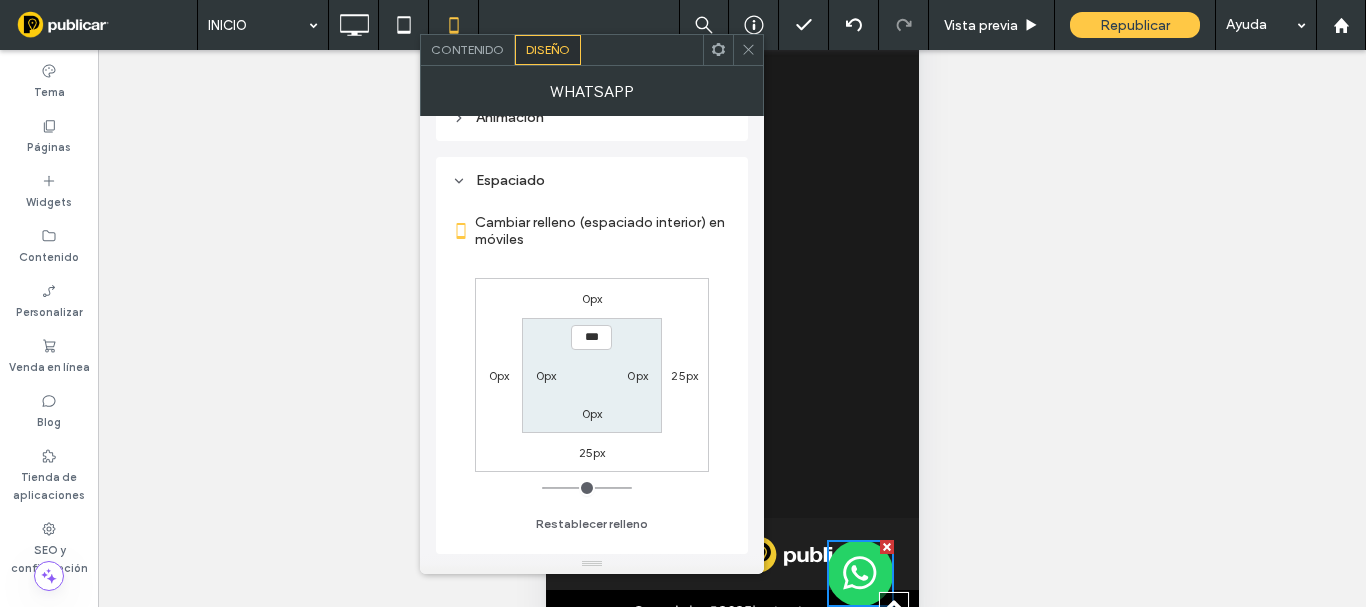 click on "25px" at bounding box center [592, 452] 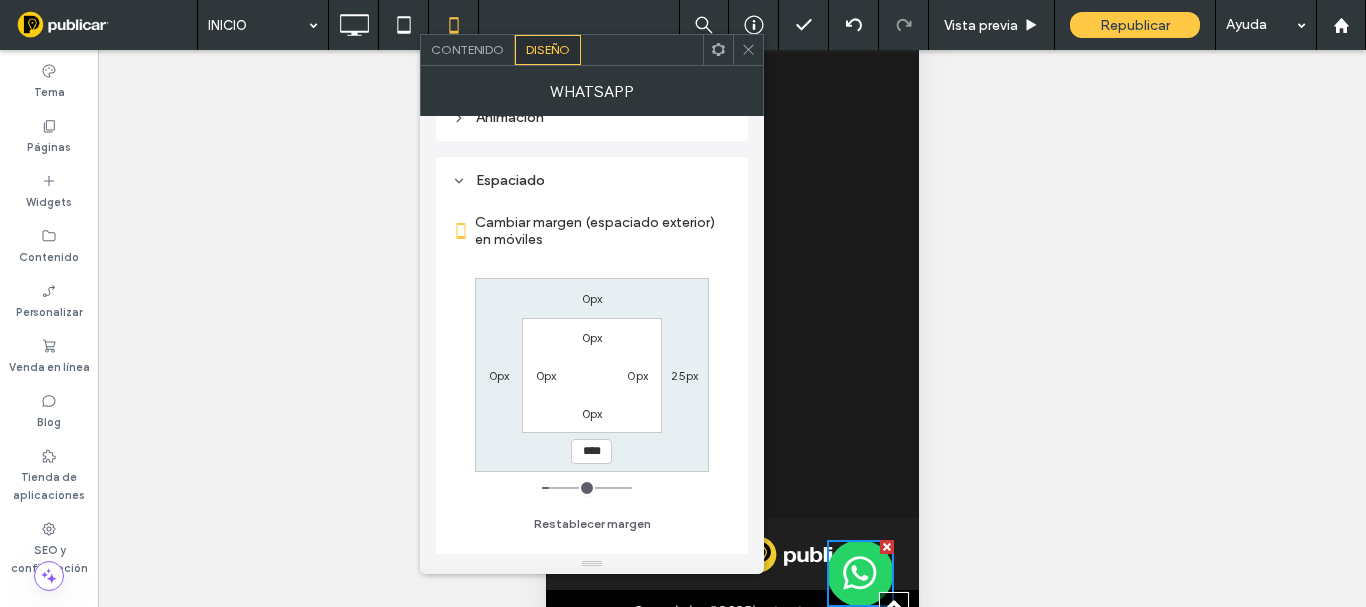 type on "**" 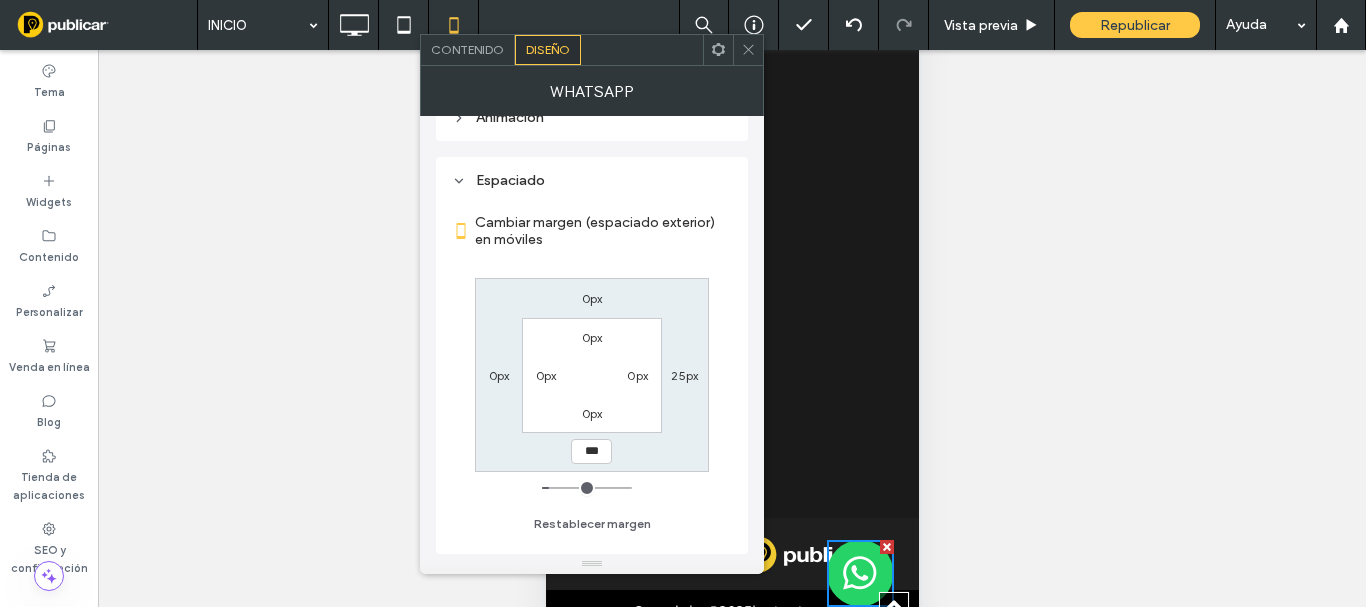 type on "***" 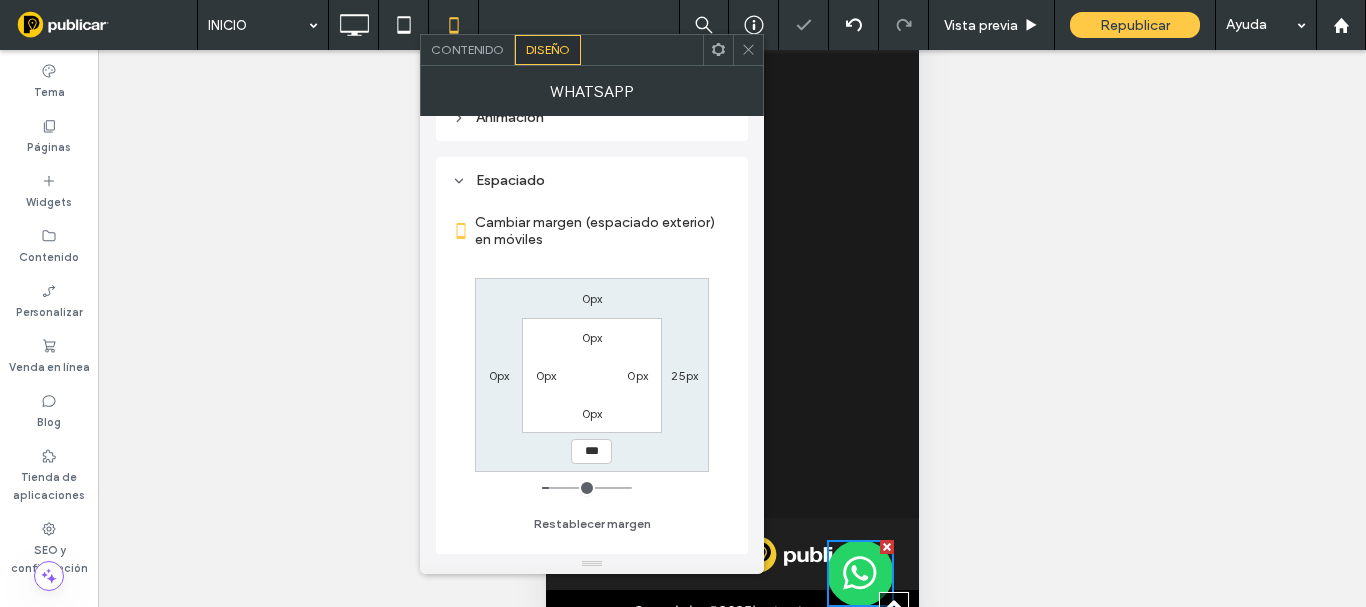 type on "***" 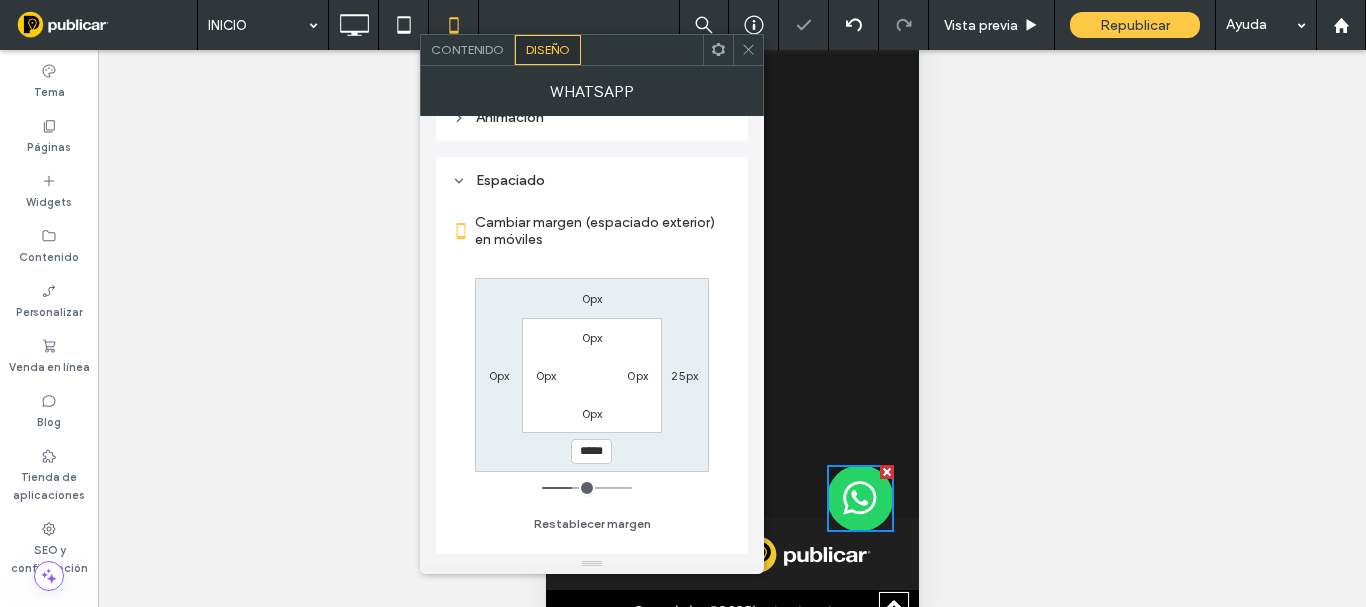 click on "*****" at bounding box center (591, 451) 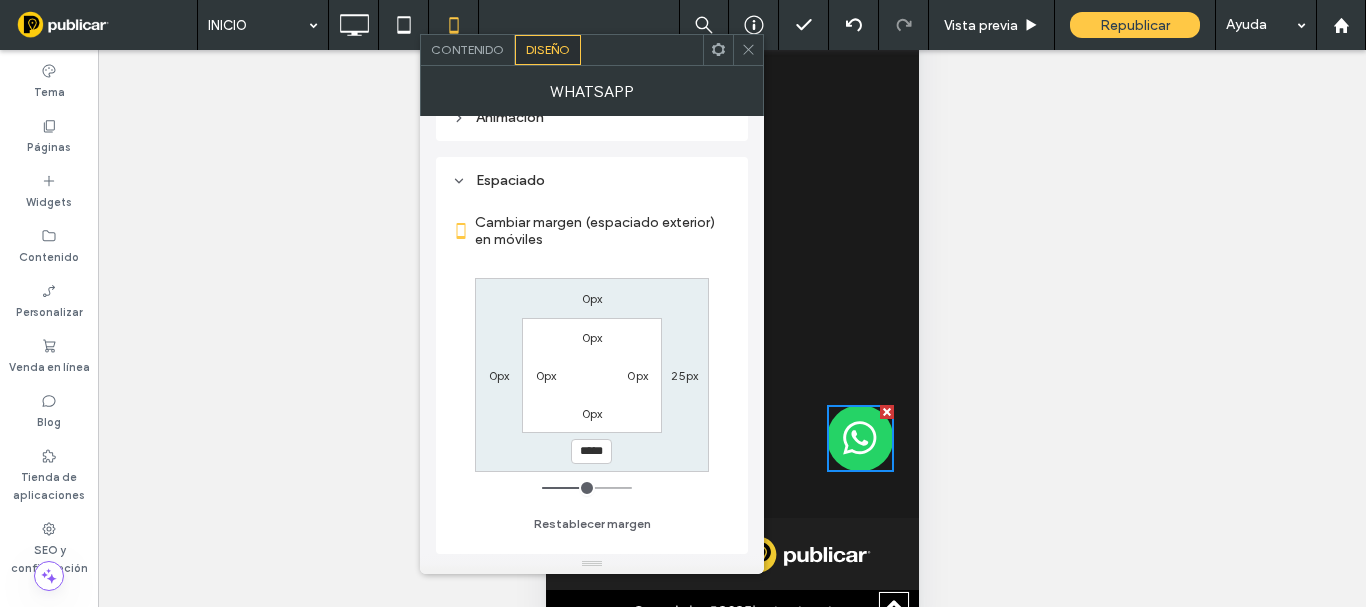 click on "25px" at bounding box center [684, 375] 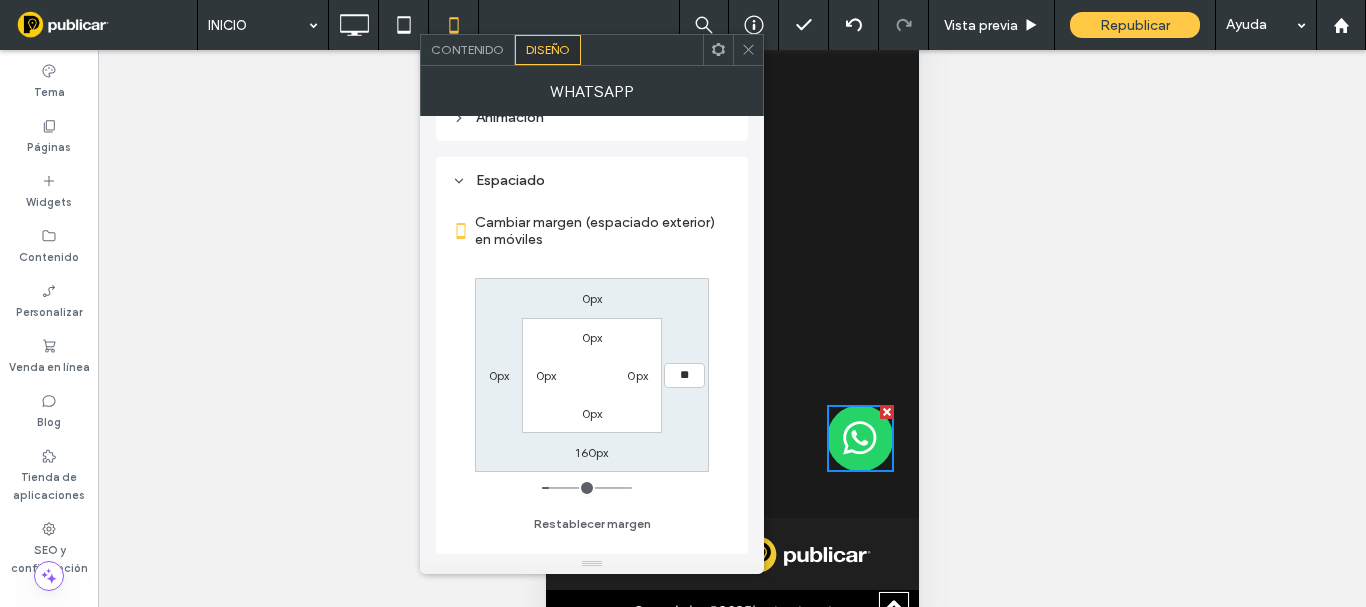 type on "**" 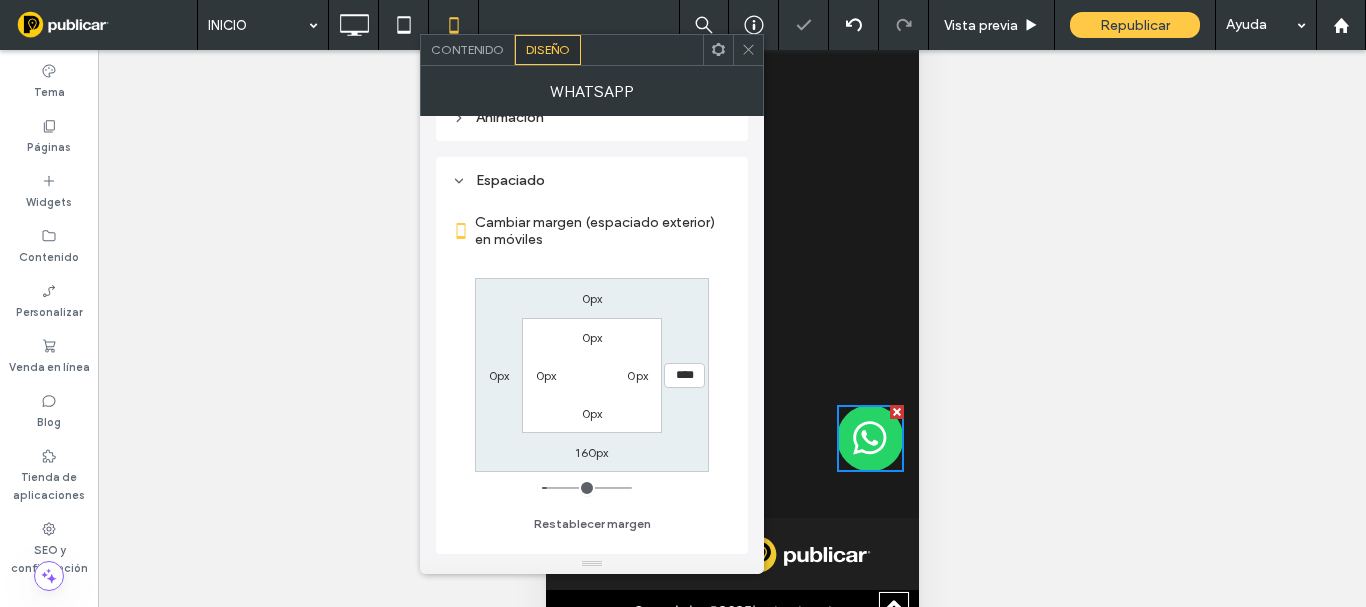 click 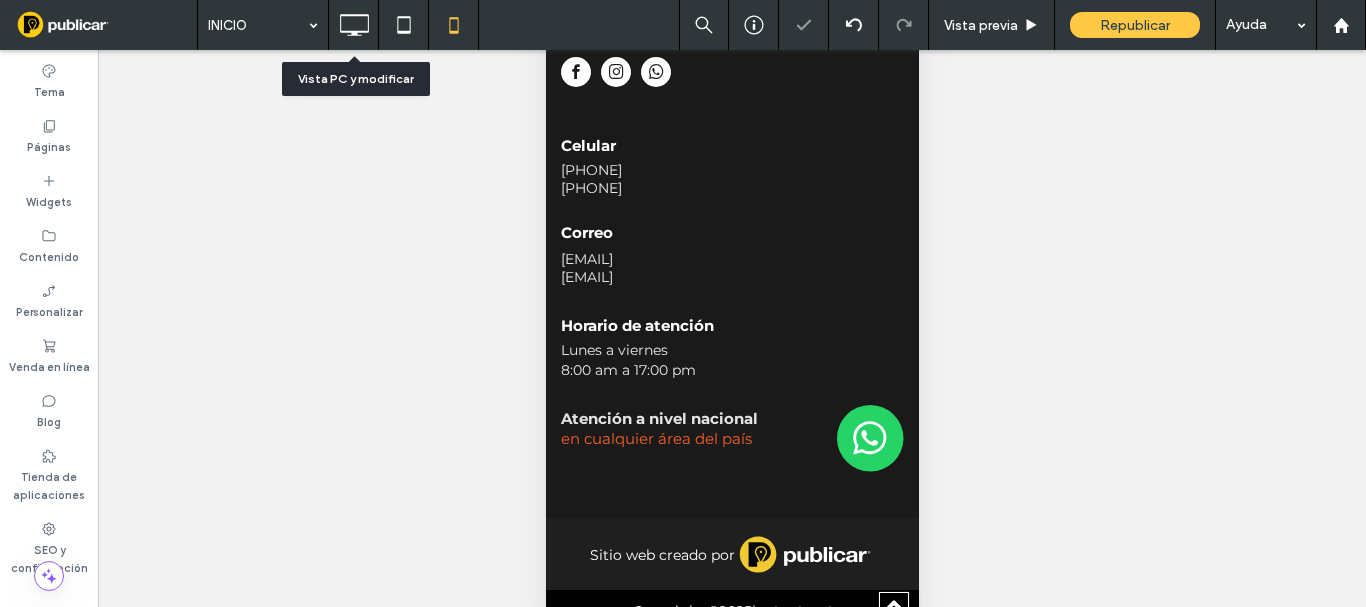 click 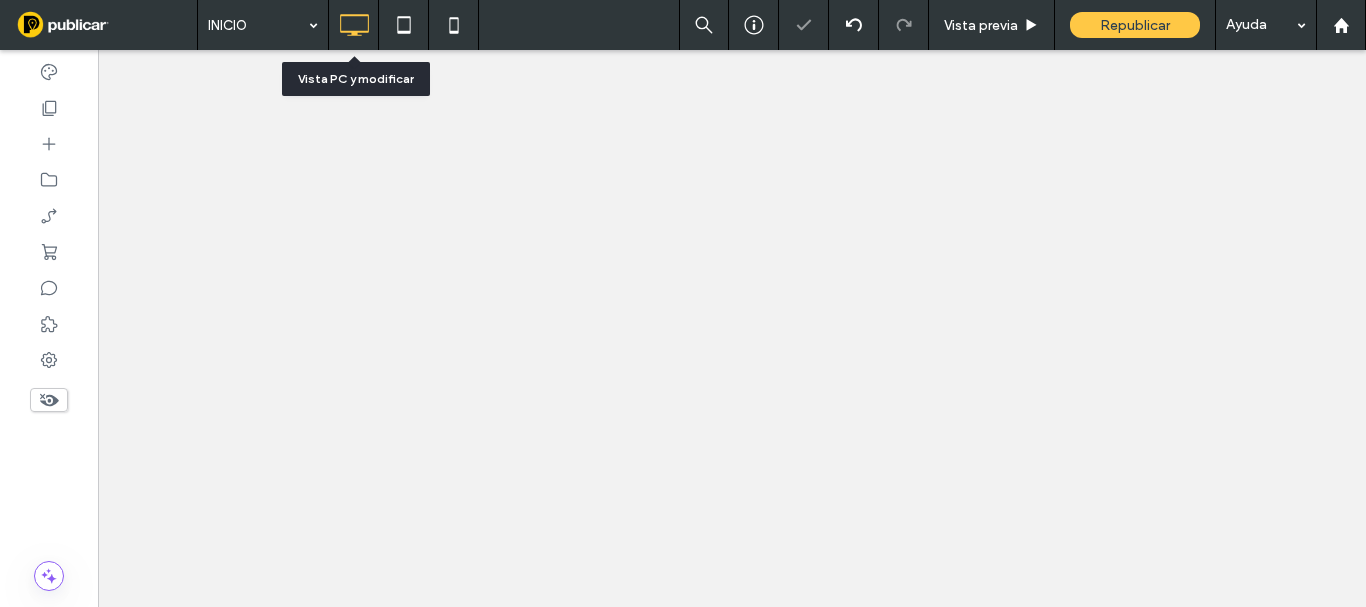 scroll, scrollTop: 0, scrollLeft: 0, axis: both 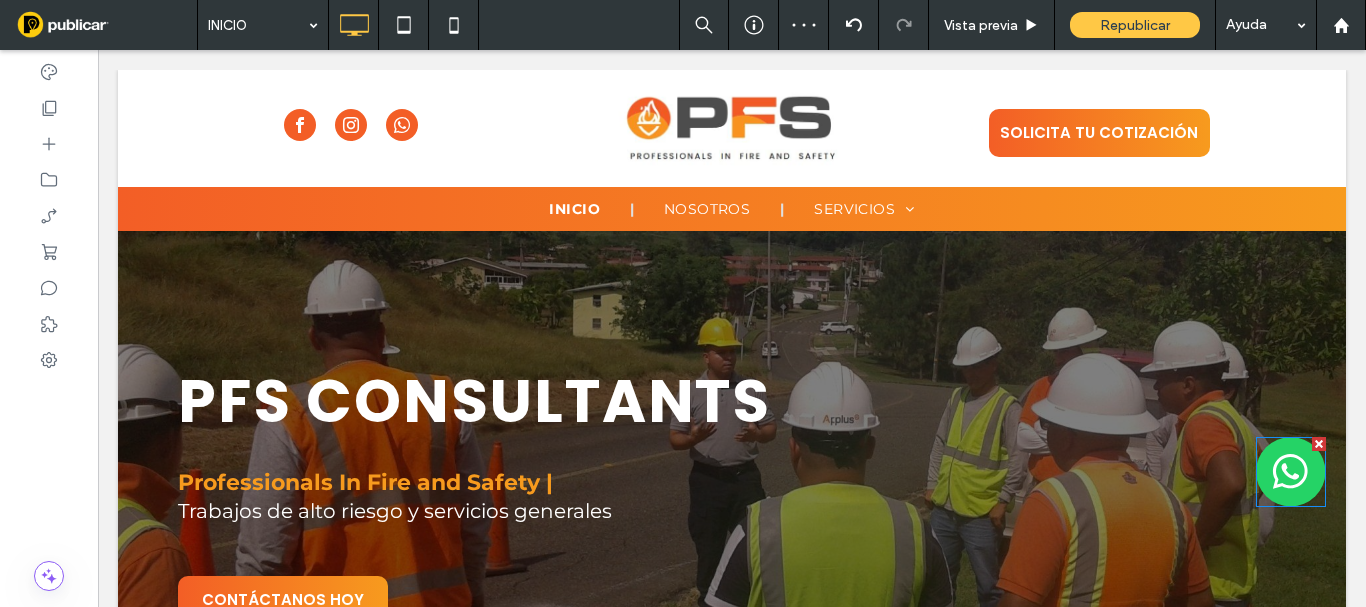 click at bounding box center (1291, 472) 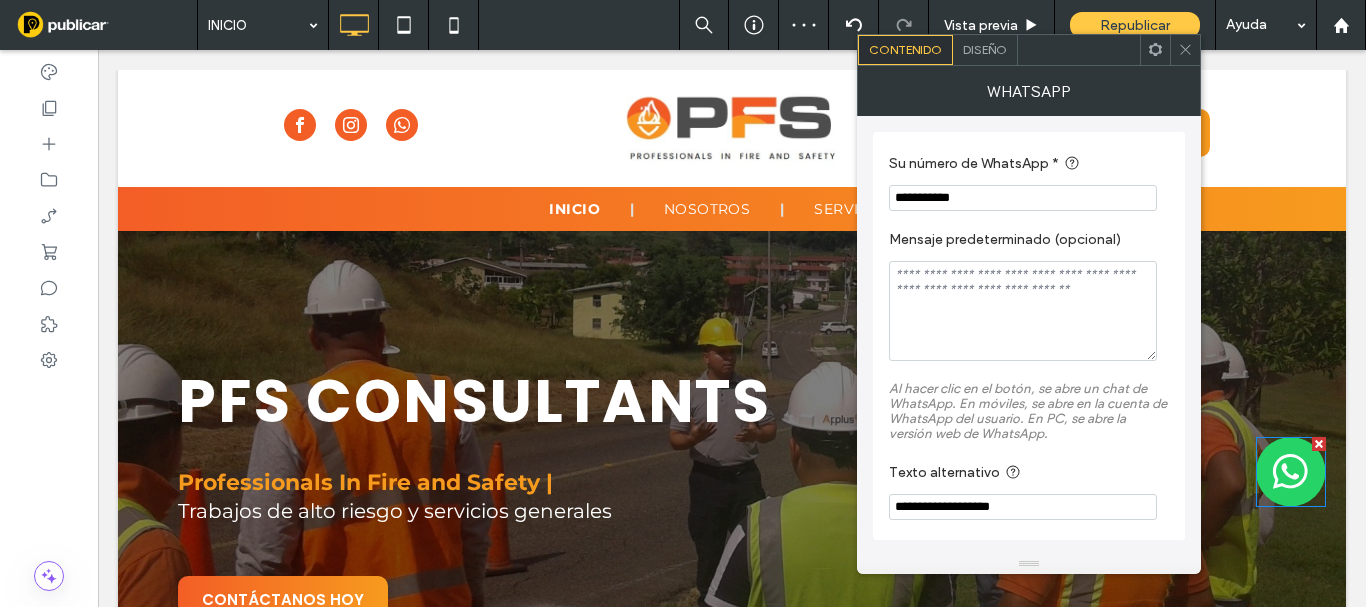 scroll, scrollTop: 0, scrollLeft: 0, axis: both 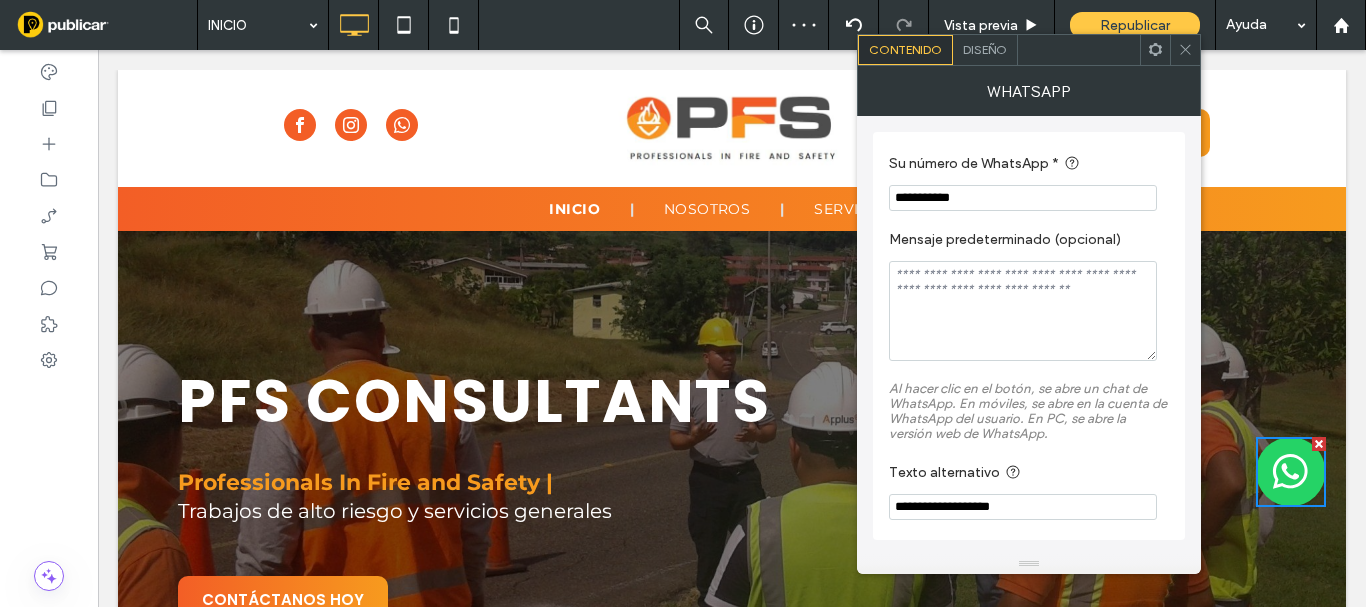 click on "Diseño" at bounding box center (985, 49) 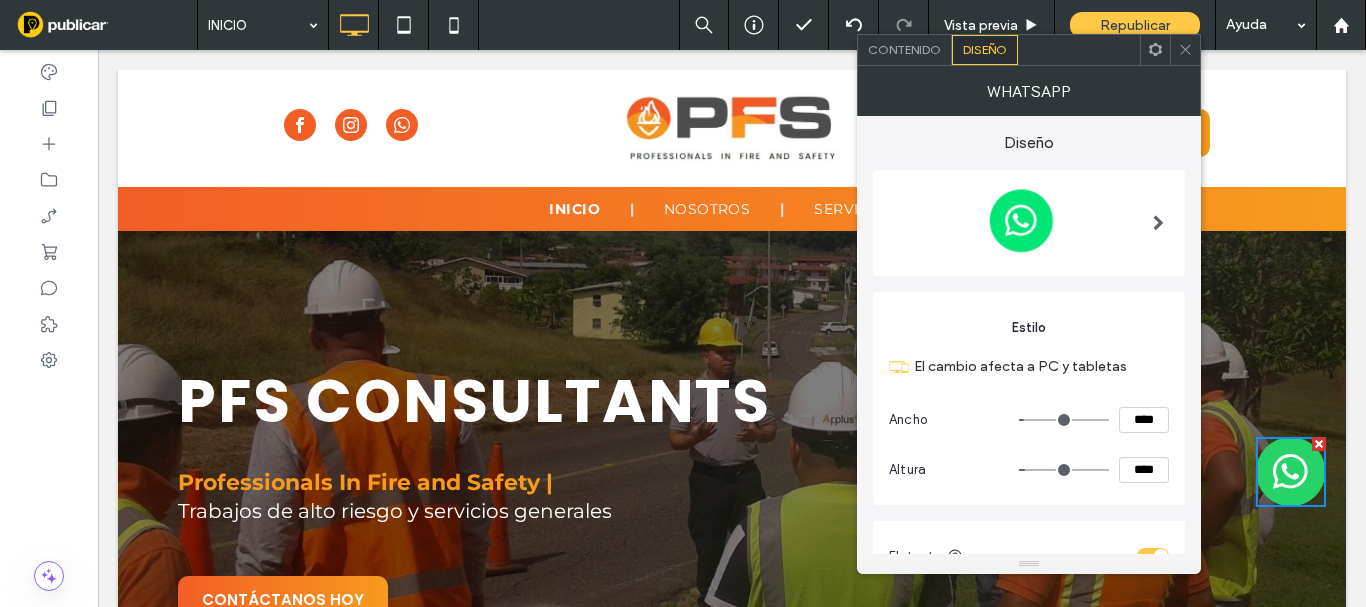 scroll, scrollTop: 285, scrollLeft: 0, axis: vertical 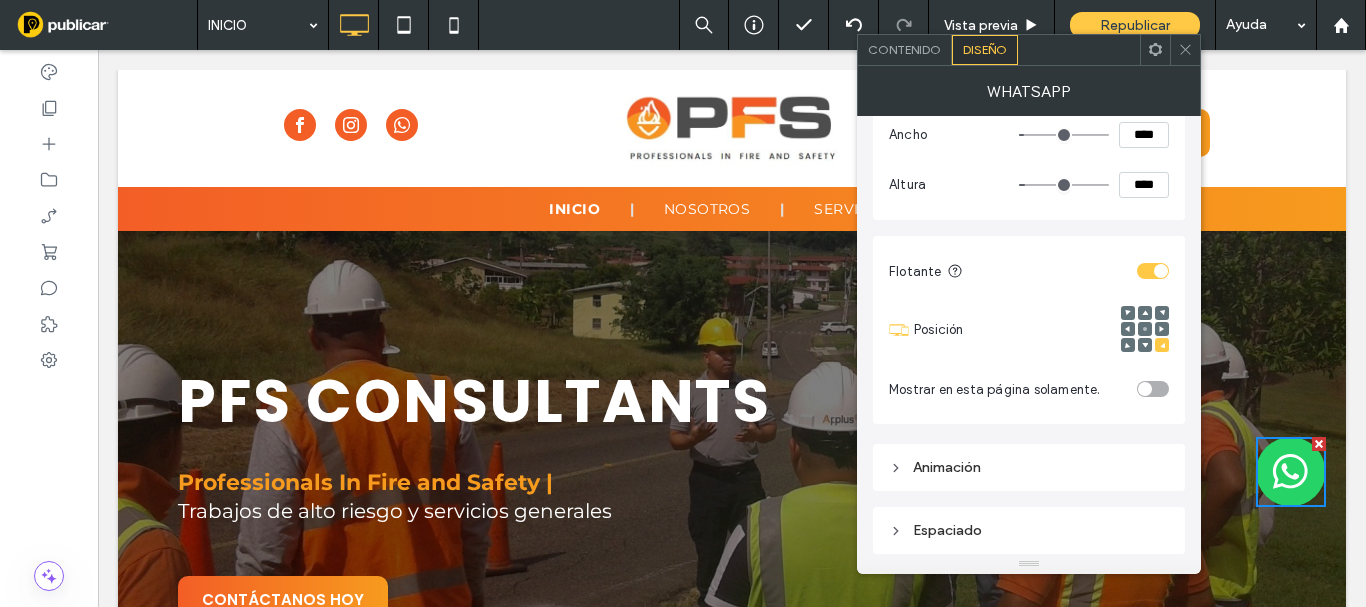 click on "Espaciado" at bounding box center (1029, 530) 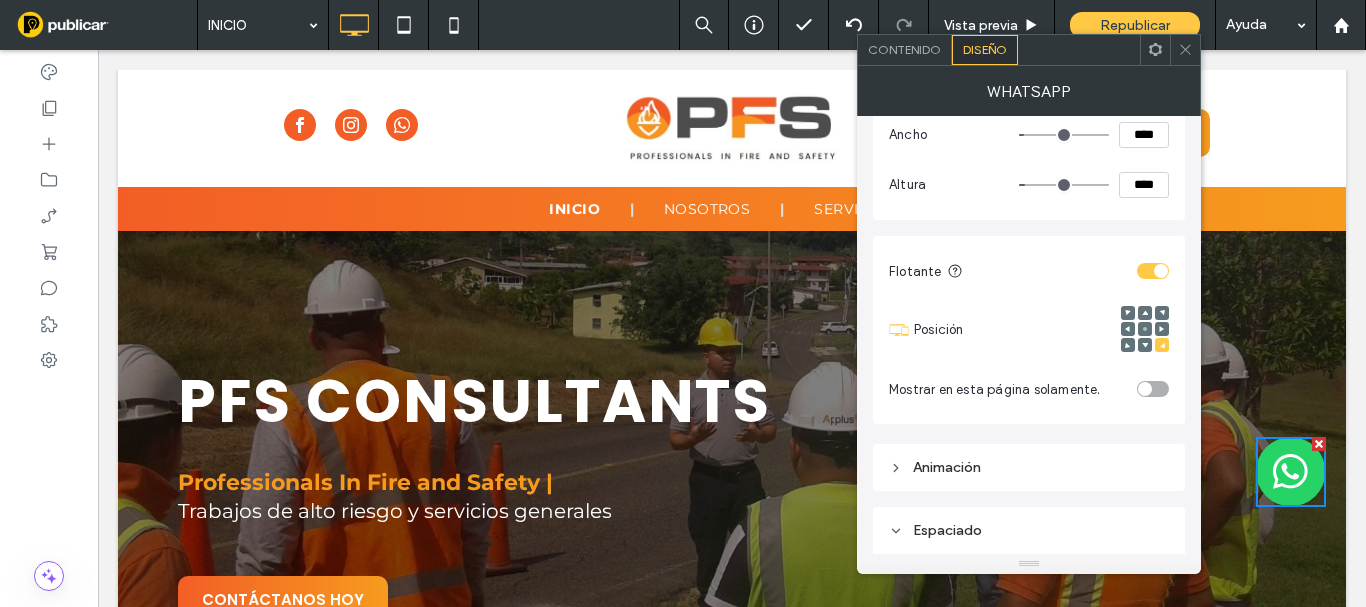 scroll, scrollTop: 635, scrollLeft: 0, axis: vertical 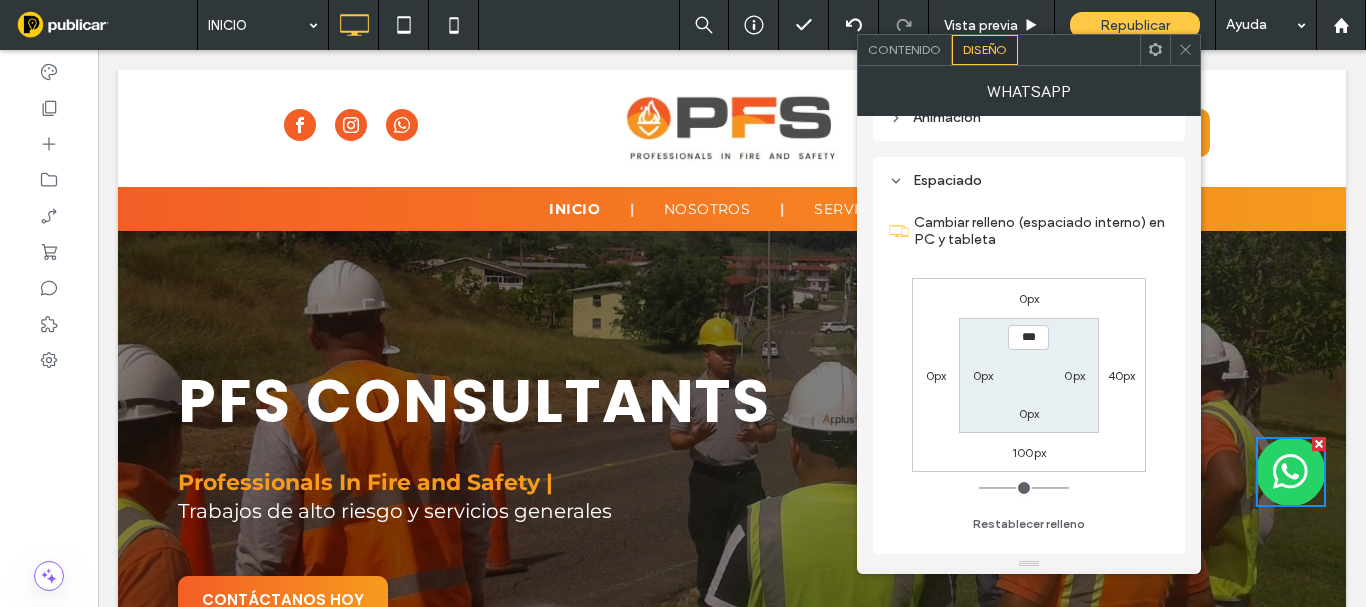 click on "40px" at bounding box center (1122, 375) 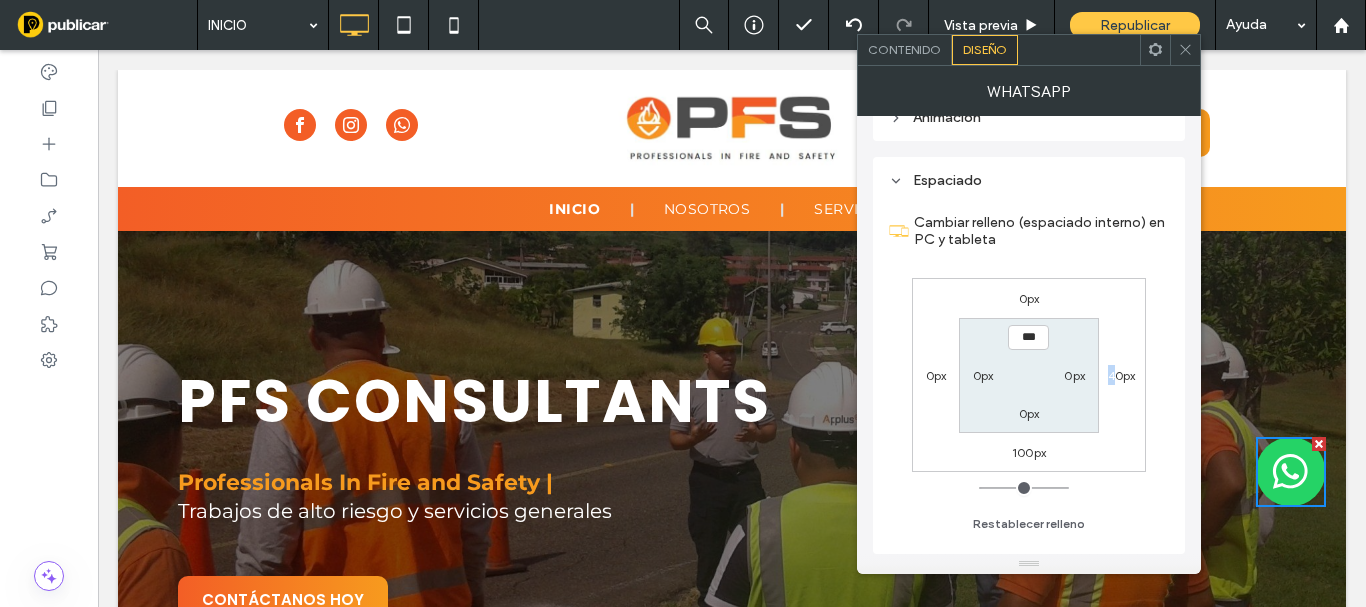 click on "40px" at bounding box center (1122, 375) 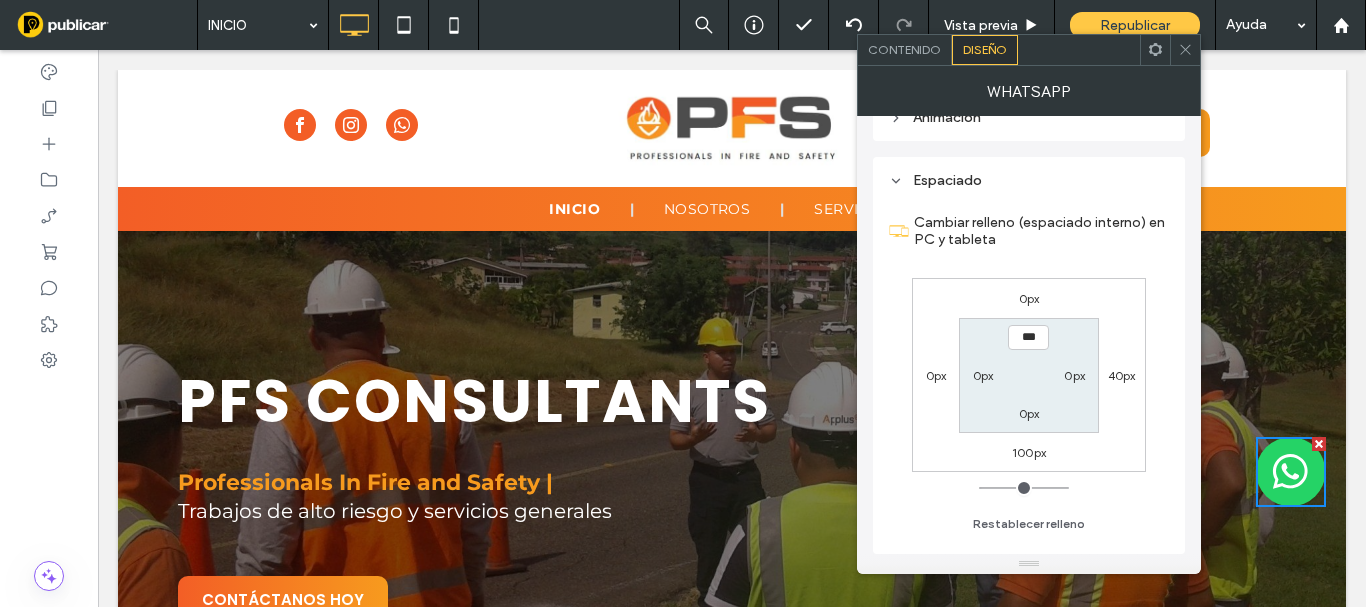 type on "**" 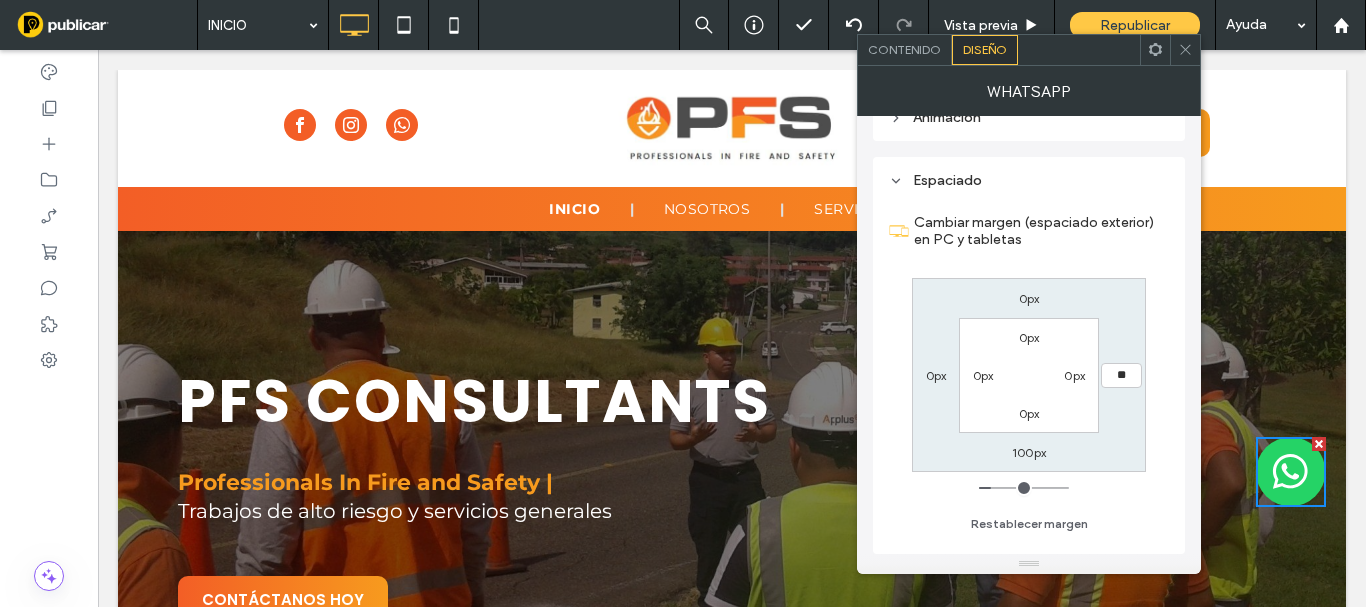 type on "**" 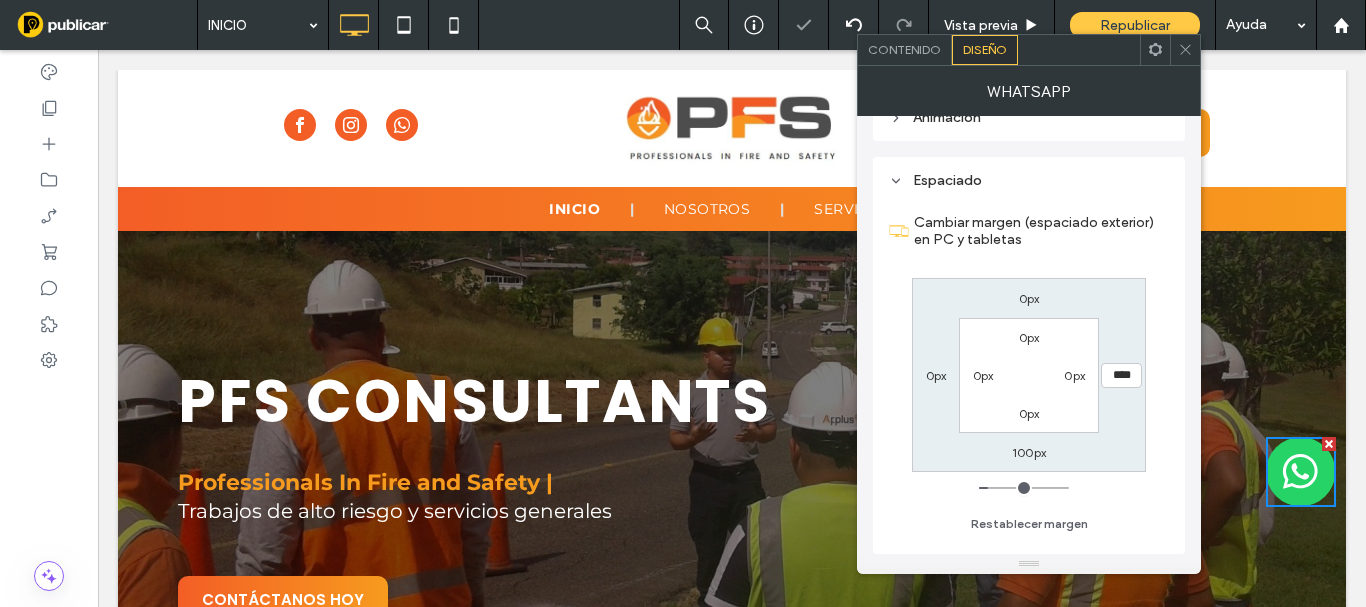 drag, startPoint x: 1190, startPoint y: 44, endPoint x: 1178, endPoint y: 48, distance: 12.649111 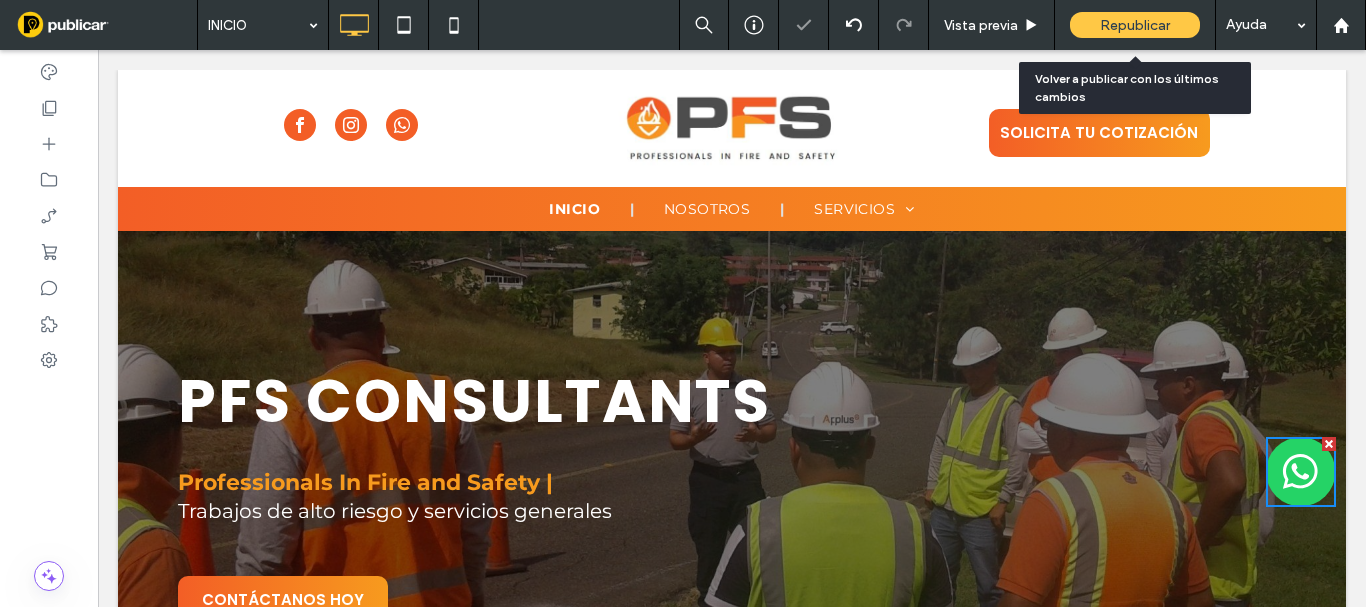click on "Republicar" at bounding box center [1135, 25] 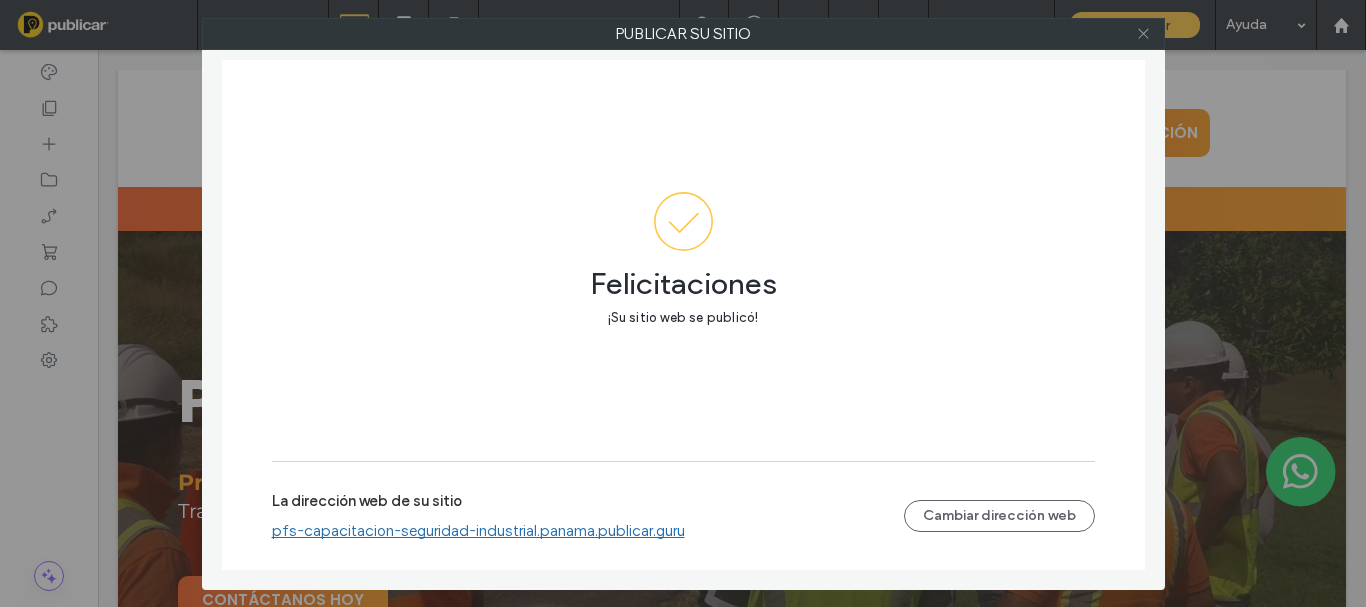 click 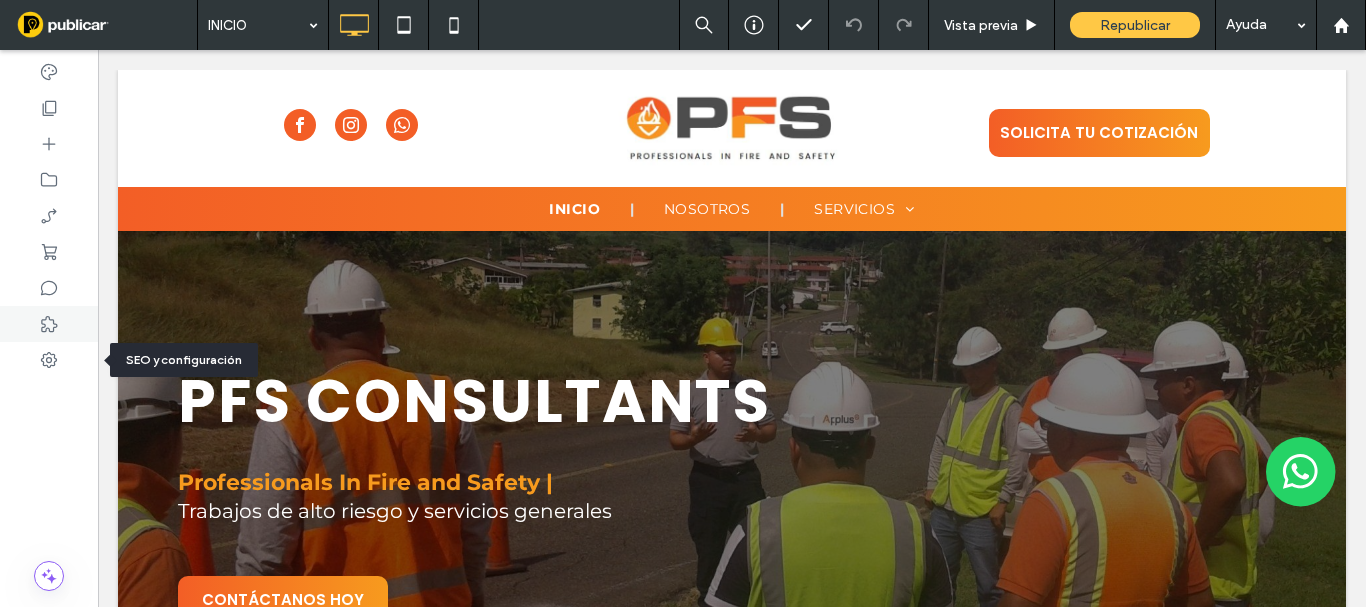 drag, startPoint x: 49, startPoint y: 360, endPoint x: 44, endPoint y: 332, distance: 28.442924 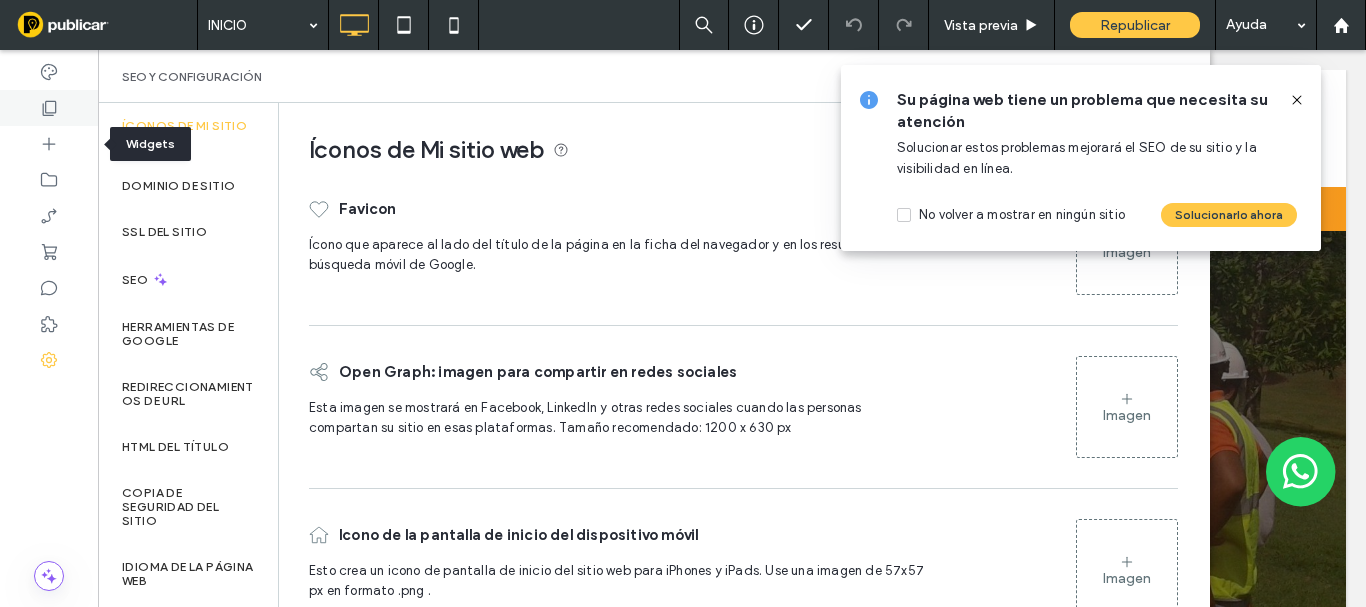 click at bounding box center [49, 108] 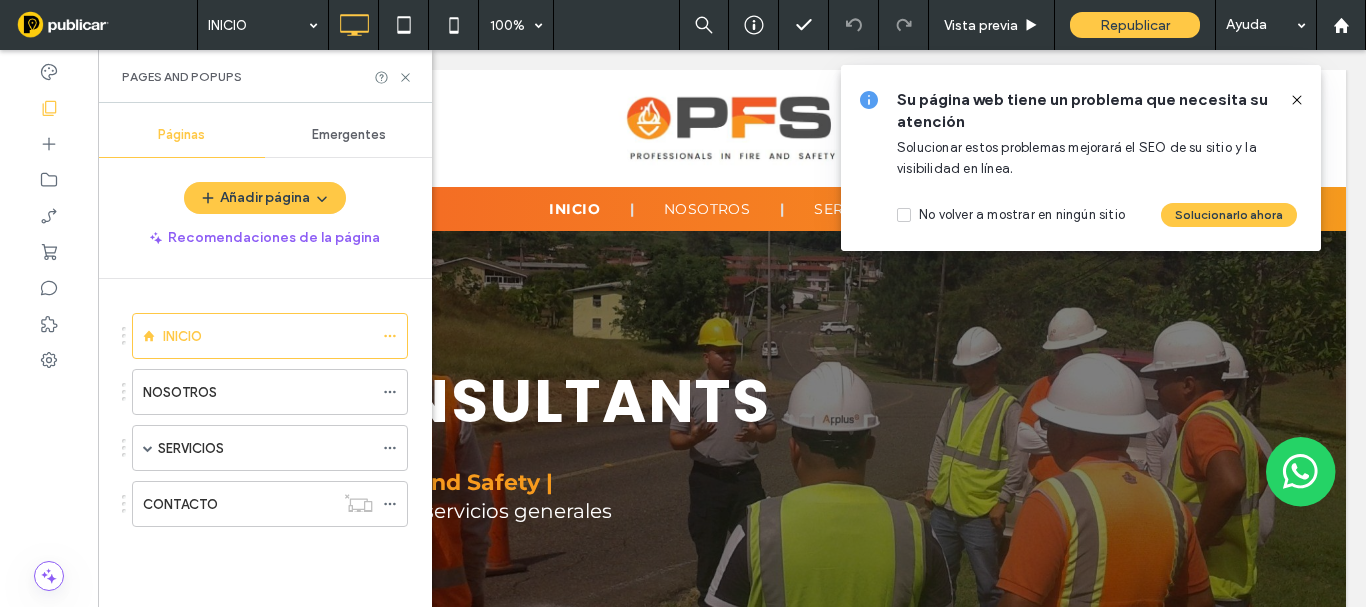 click 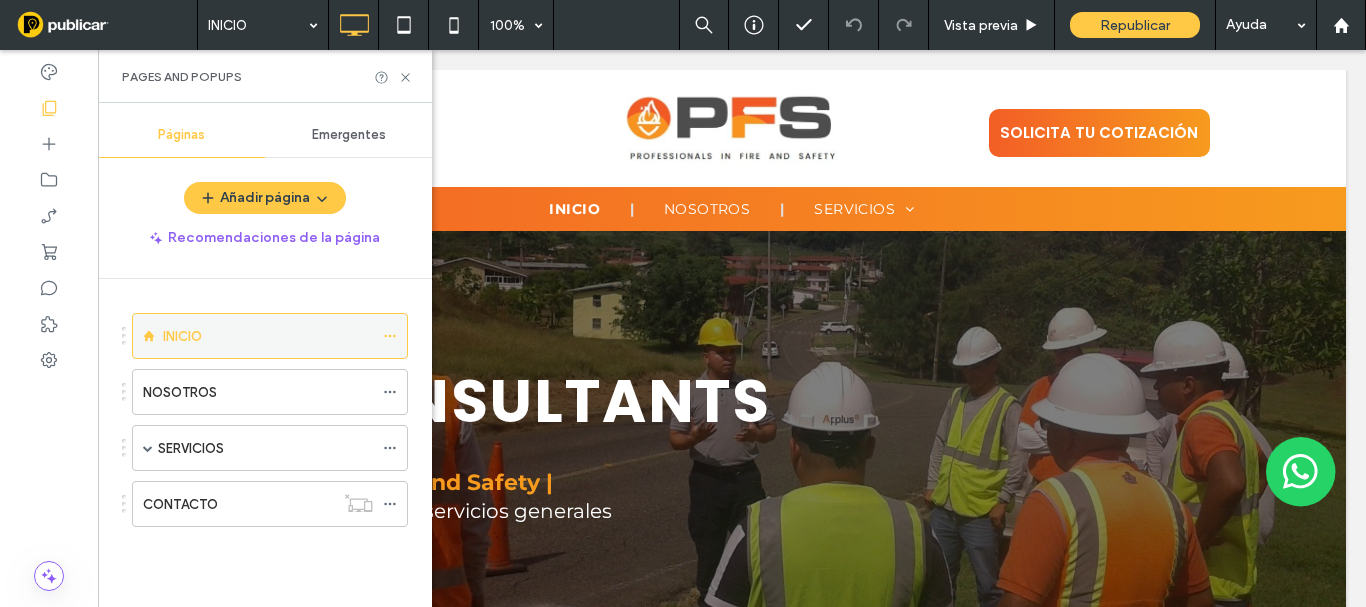 click 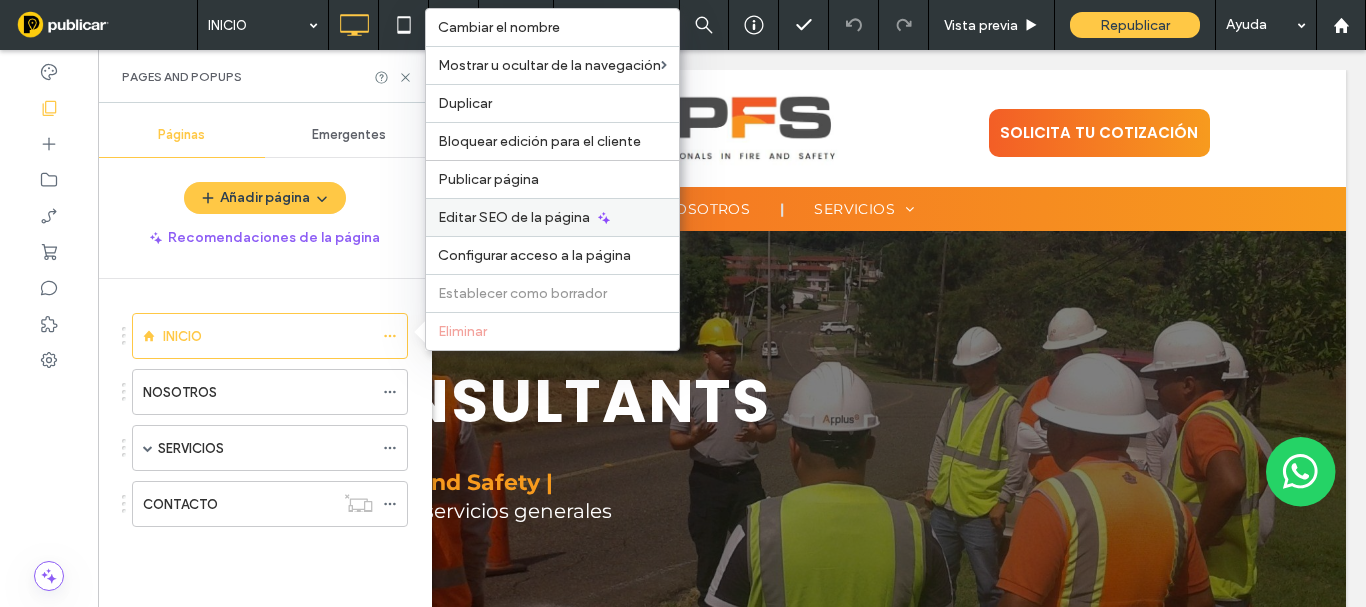 click on "Editar SEO de la página" at bounding box center (514, 217) 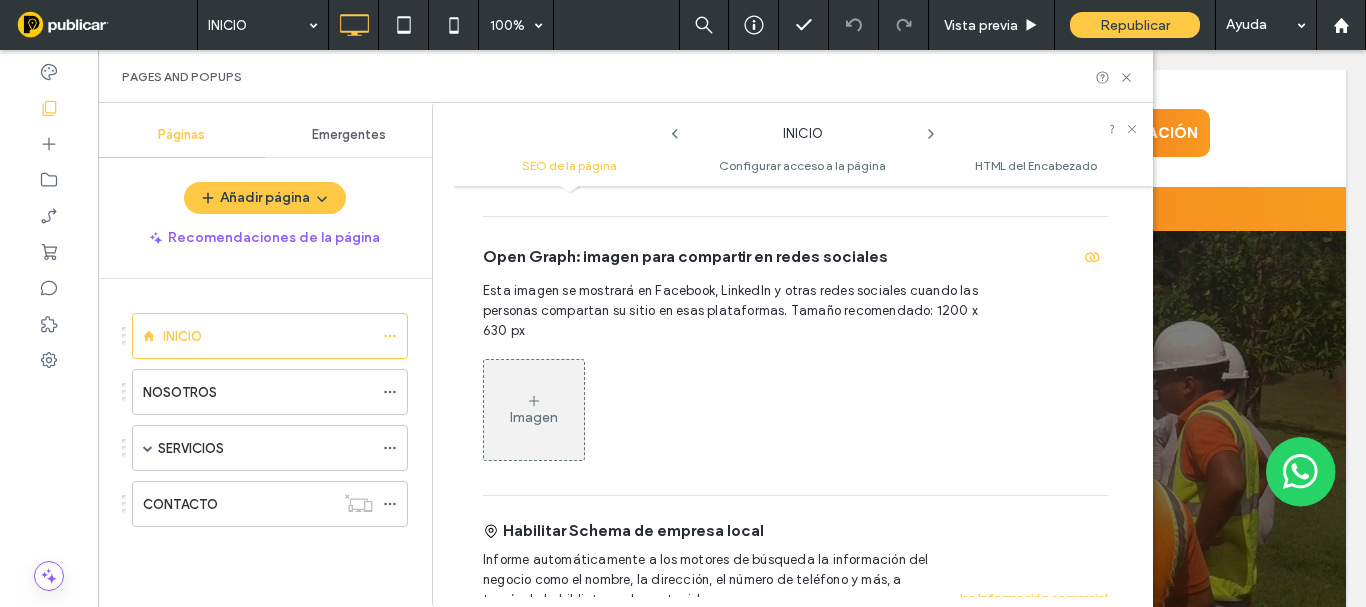 scroll, scrollTop: 200, scrollLeft: 0, axis: vertical 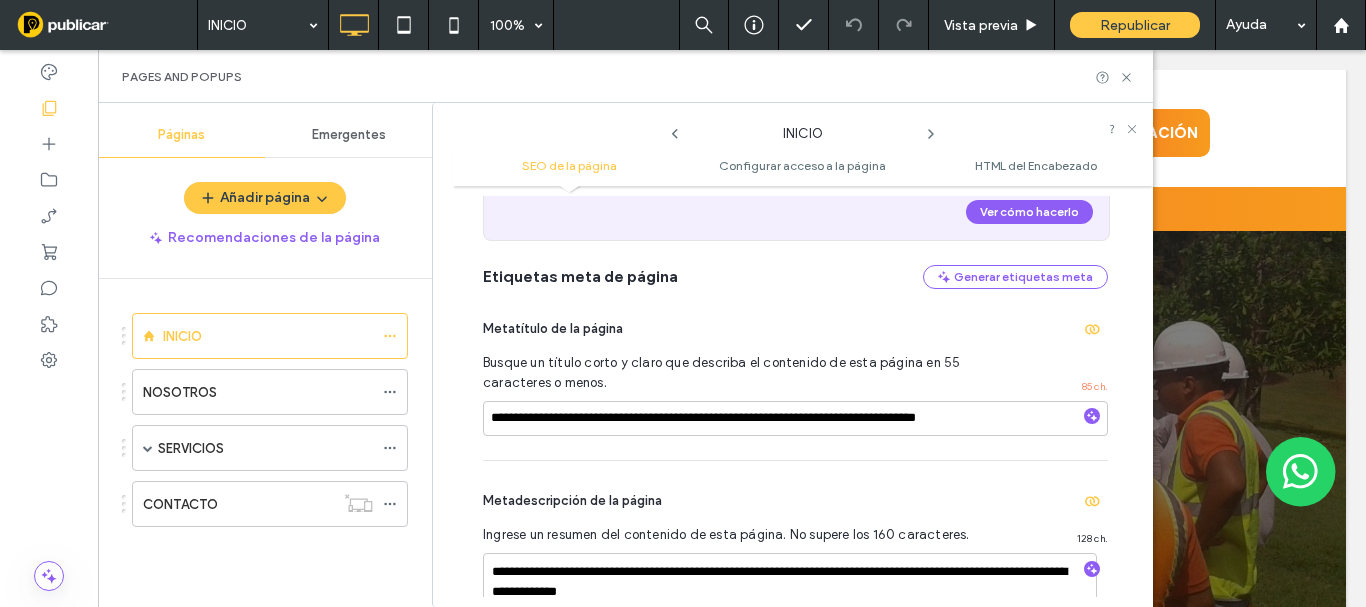 click 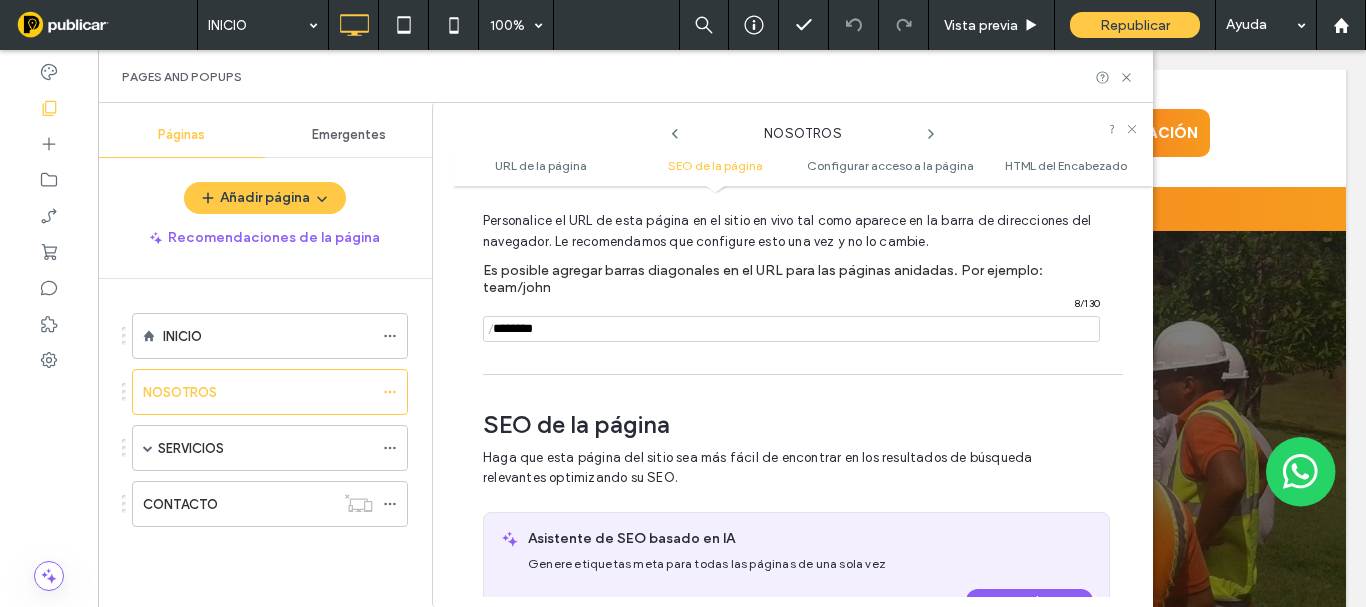 scroll, scrollTop: 591, scrollLeft: 0, axis: vertical 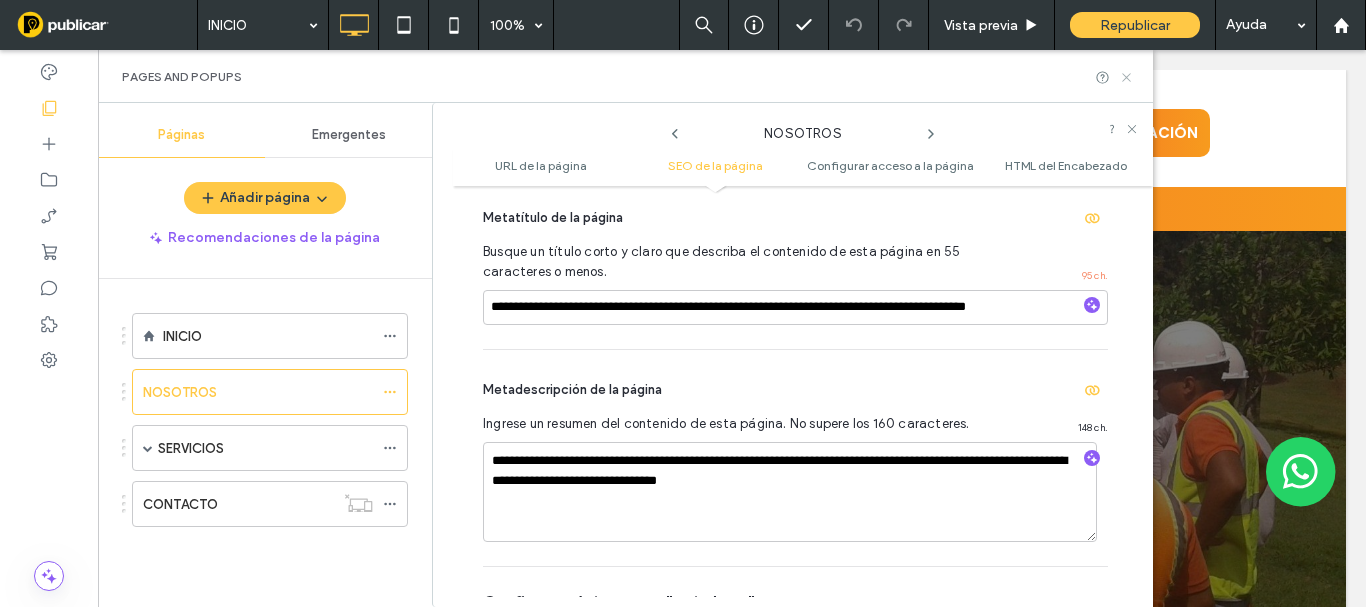 click 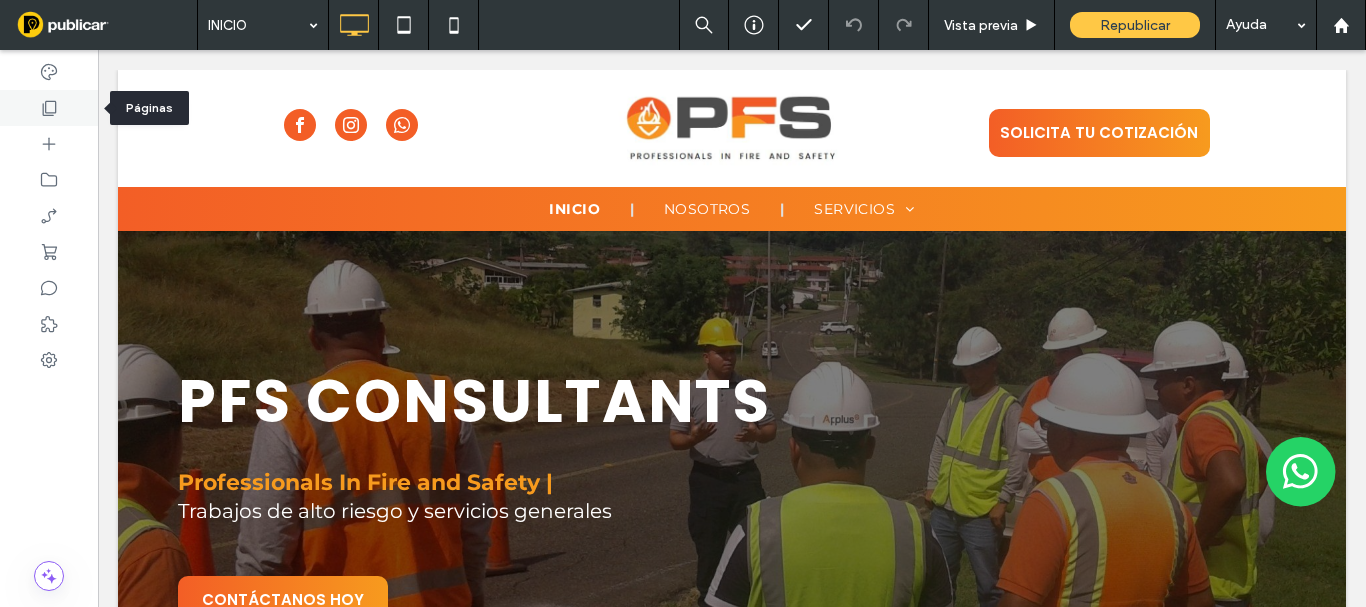 click 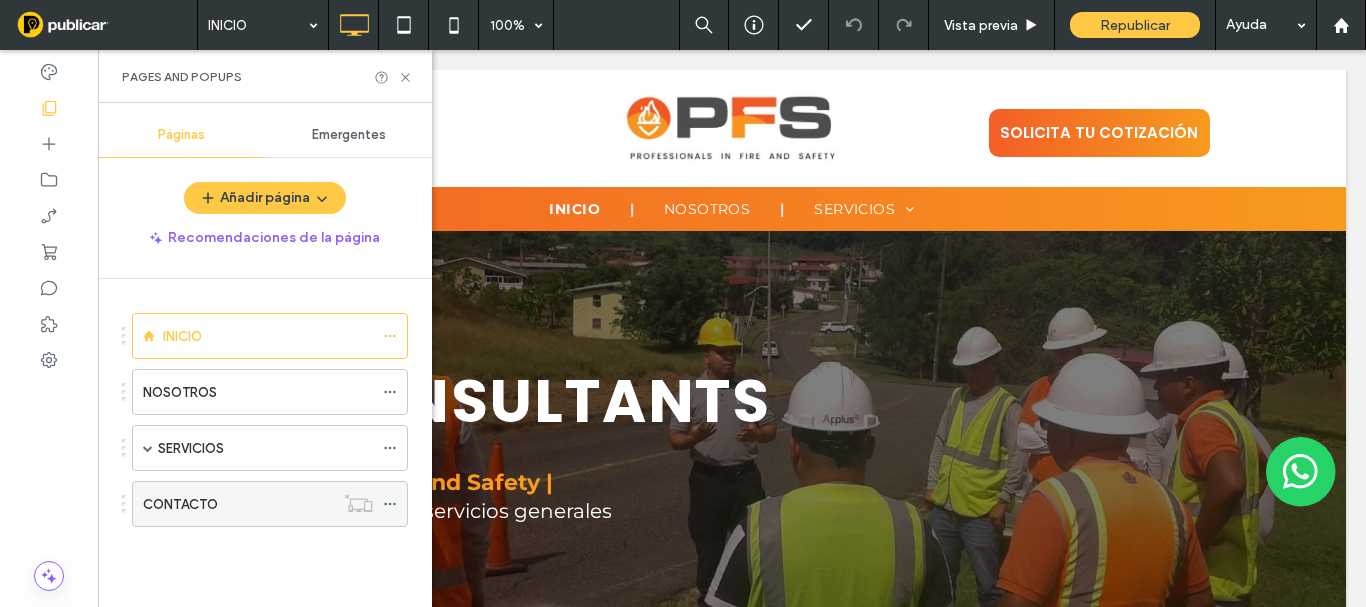 click 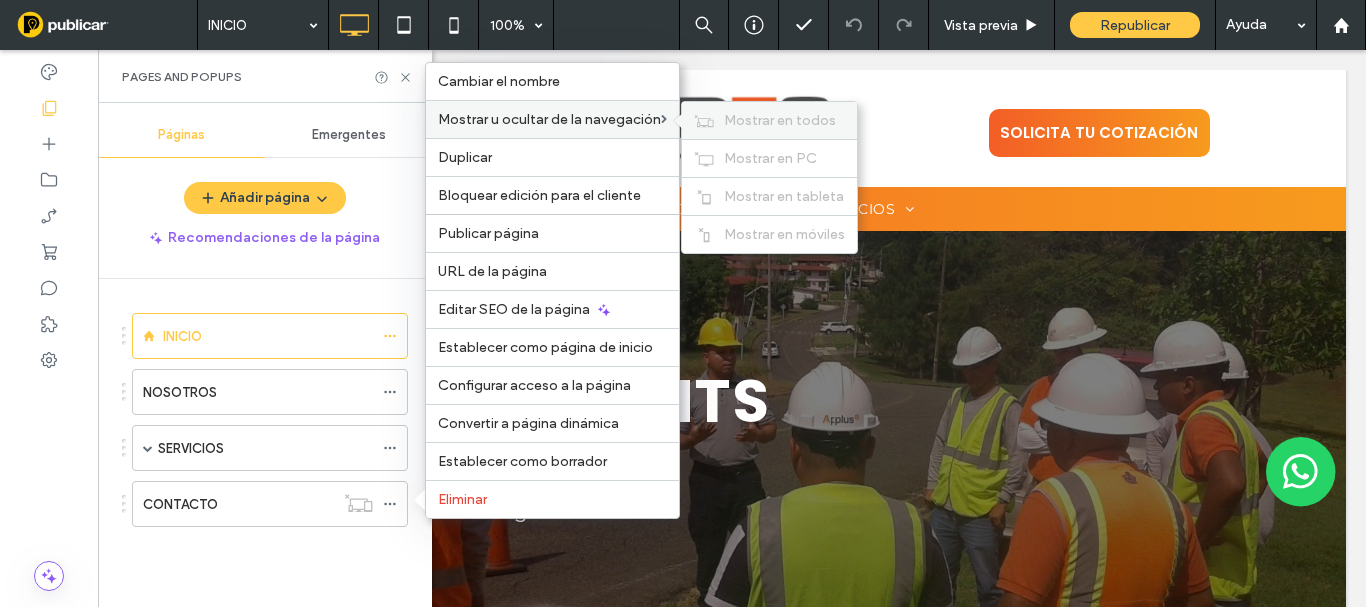 click on "Mostrar en todos" at bounding box center [780, 120] 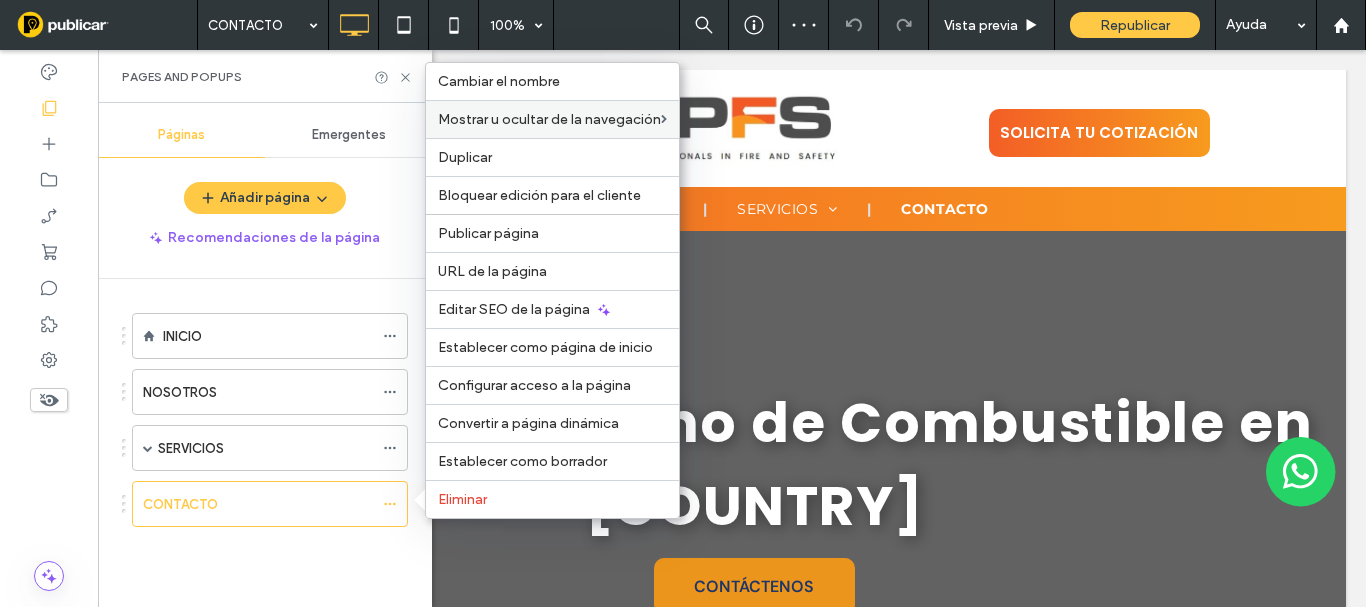 scroll, scrollTop: 0, scrollLeft: 0, axis: both 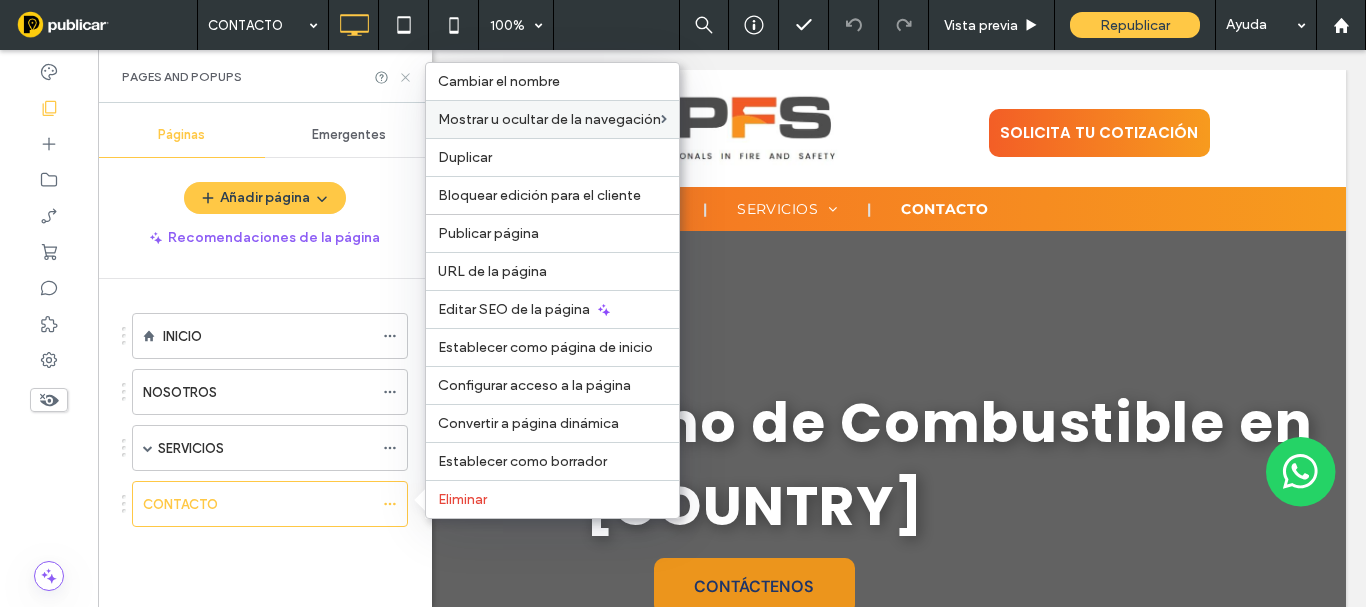 click 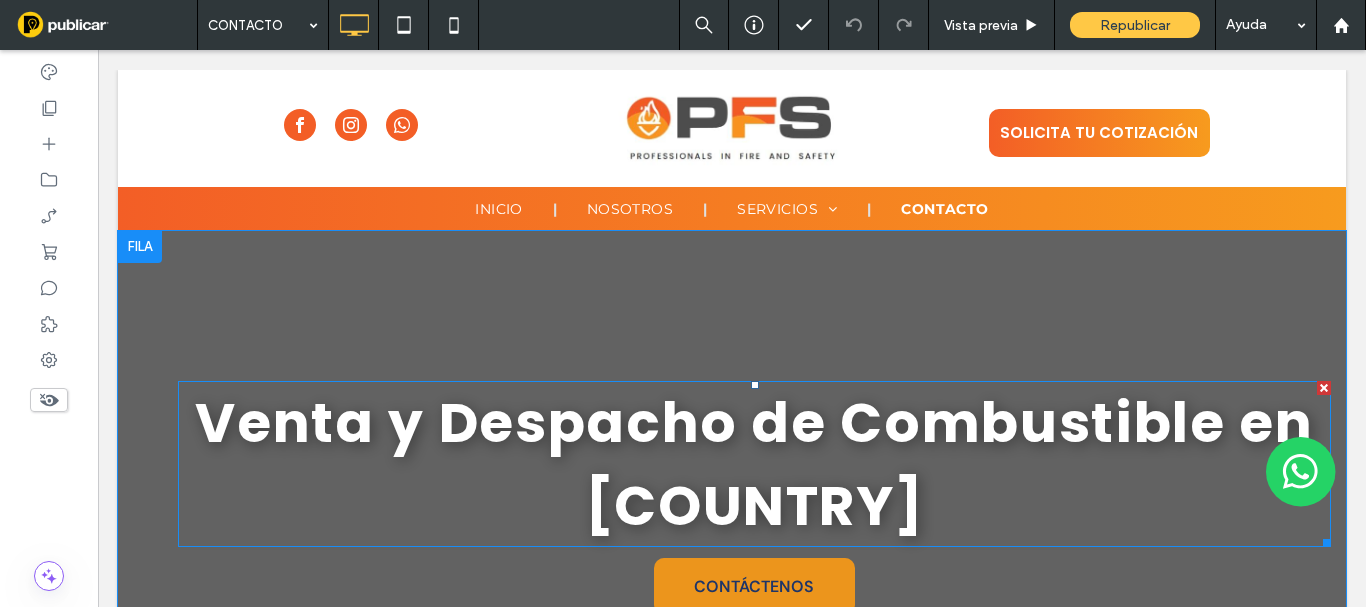 scroll, scrollTop: 100, scrollLeft: 0, axis: vertical 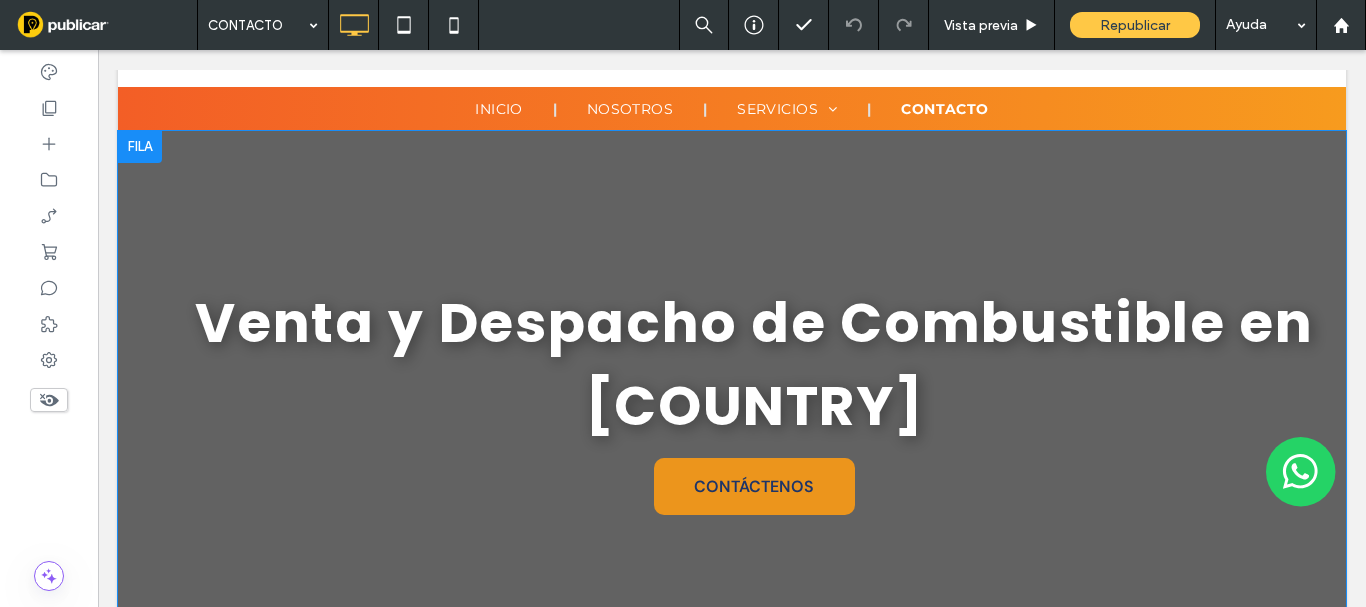 click on "Venta y Despacho de Combustible en [COUNTRY]
CONTÁCTENOS
Click To Paste
Fila + Añadir sección" at bounding box center [732, 398] 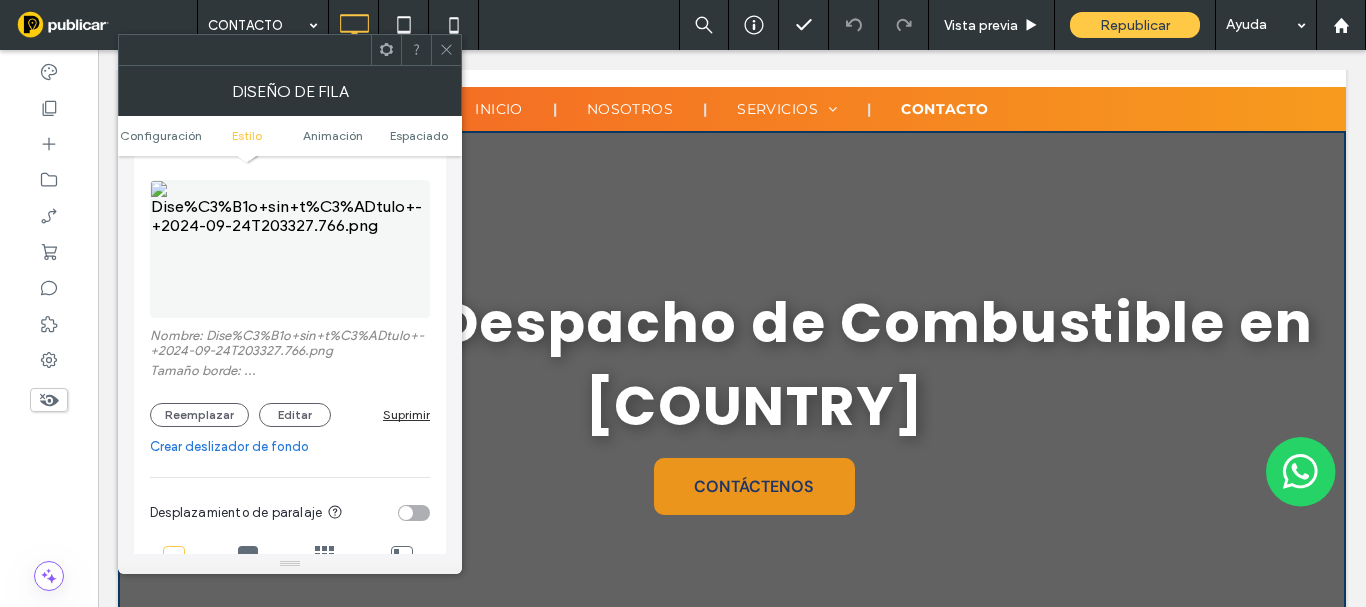 scroll, scrollTop: 400, scrollLeft: 0, axis: vertical 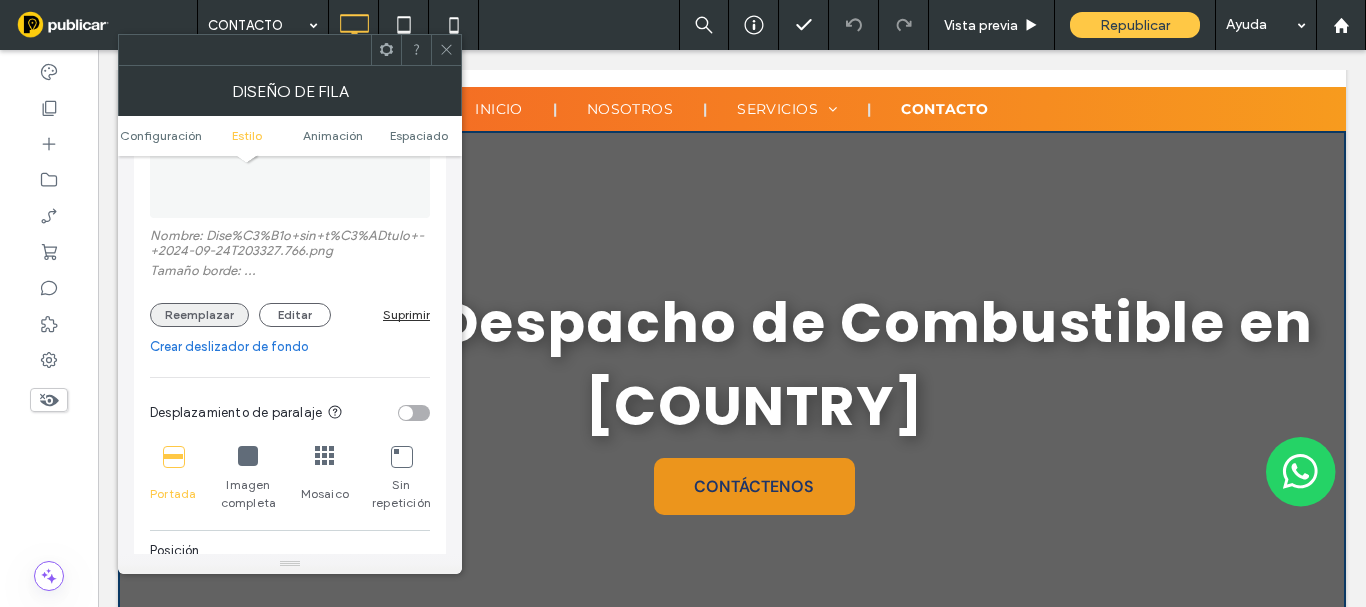 click on "Reemplazar" at bounding box center (199, 315) 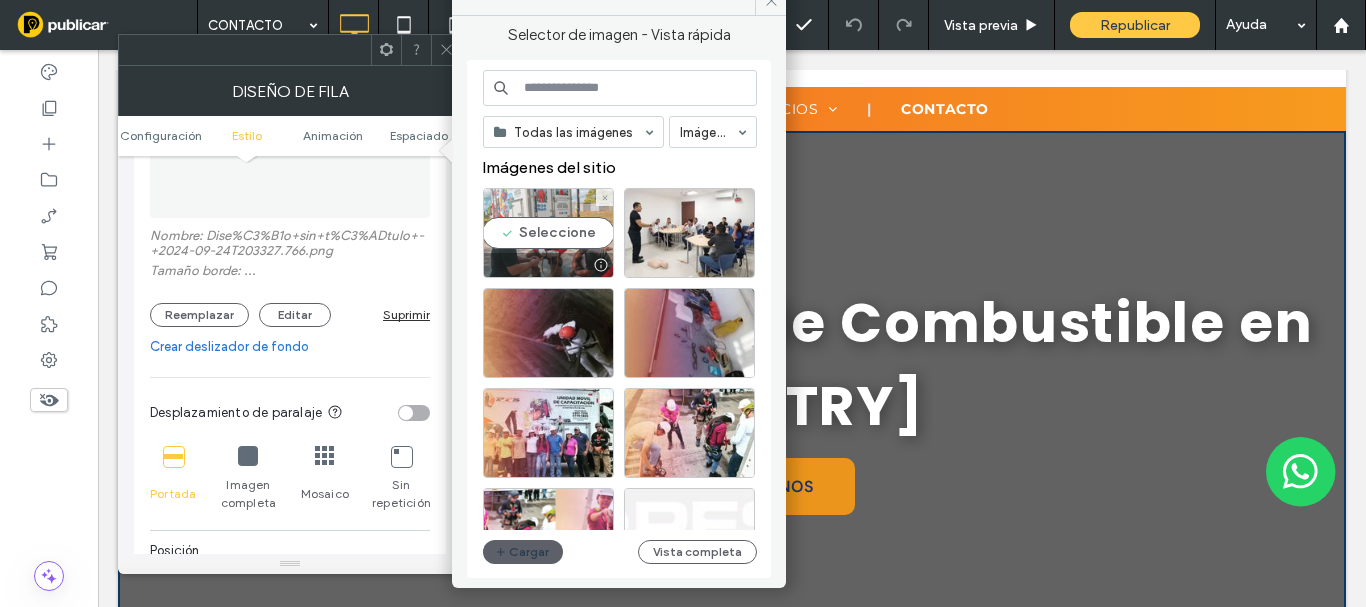 scroll, scrollTop: 100, scrollLeft: 0, axis: vertical 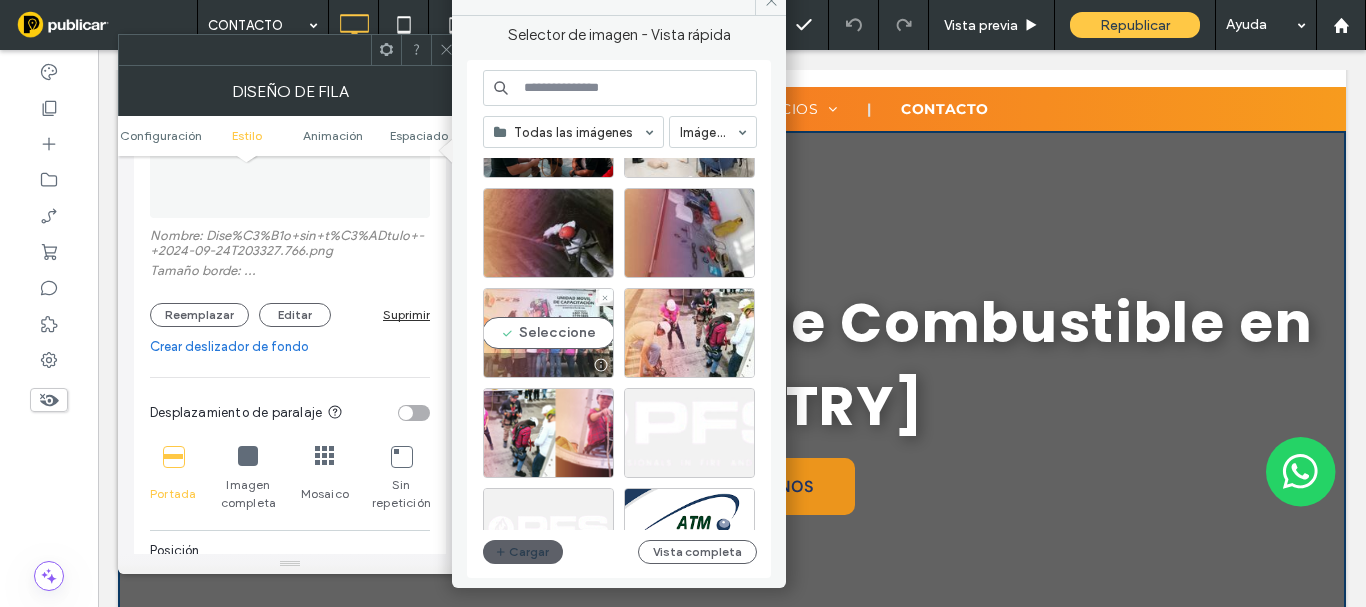 click on "Seleccione" at bounding box center (548, 333) 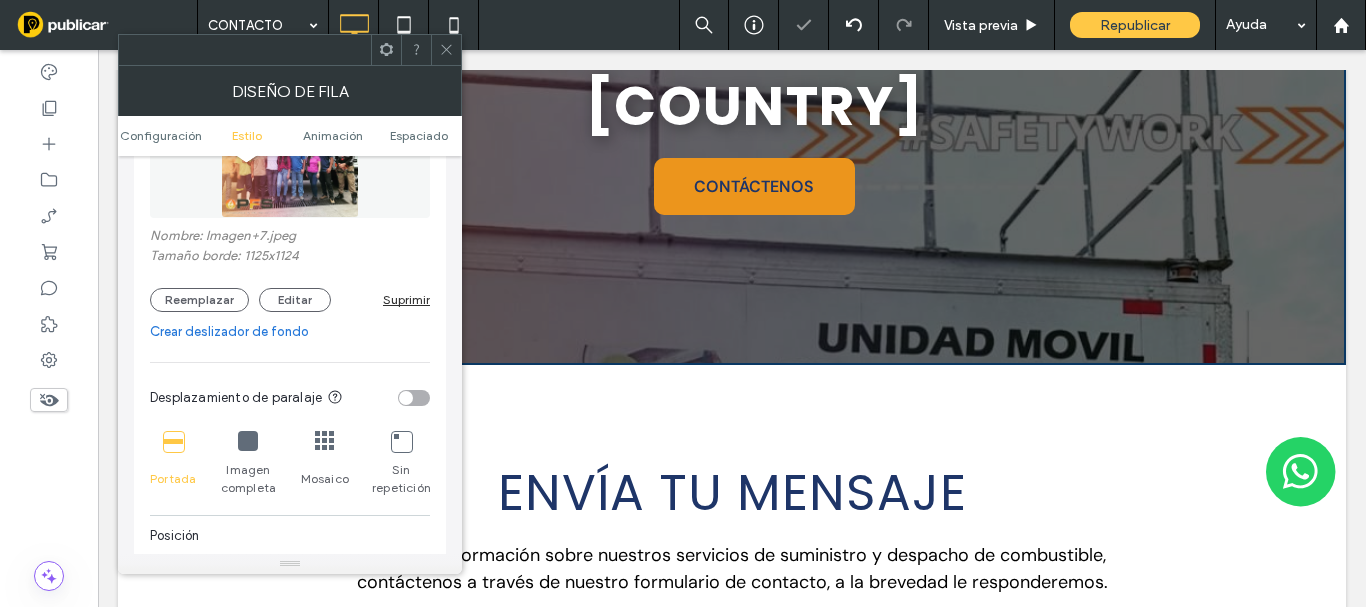 scroll, scrollTop: 0, scrollLeft: 0, axis: both 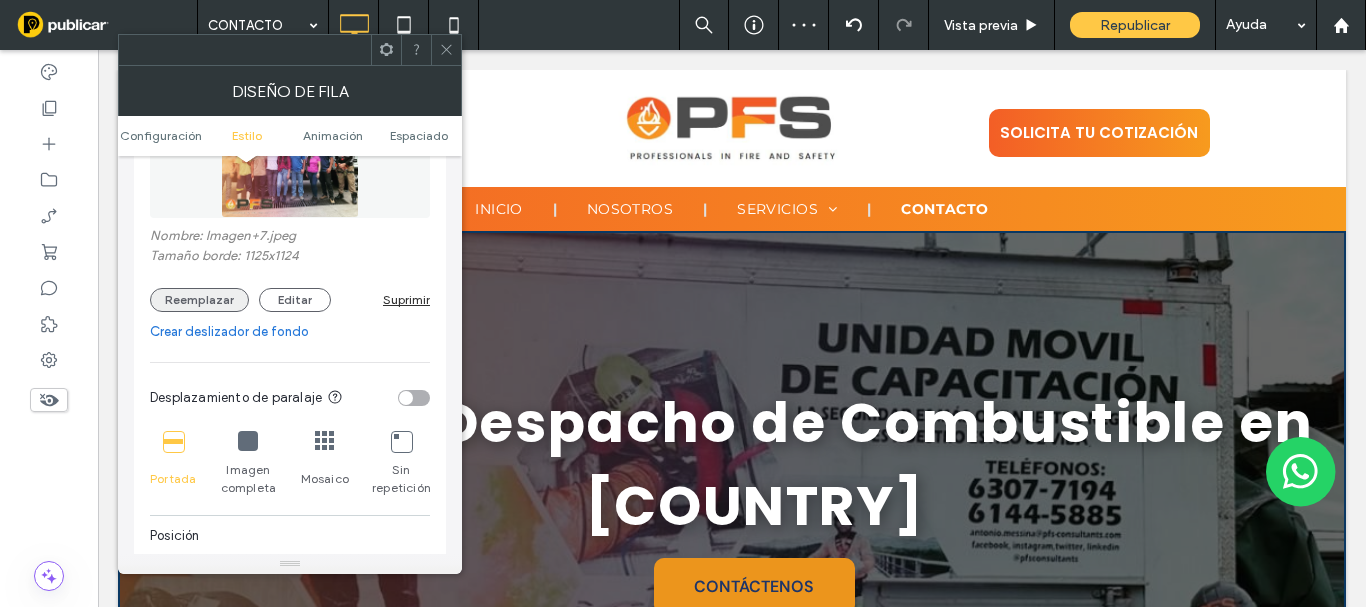 click on "Reemplazar" at bounding box center [199, 300] 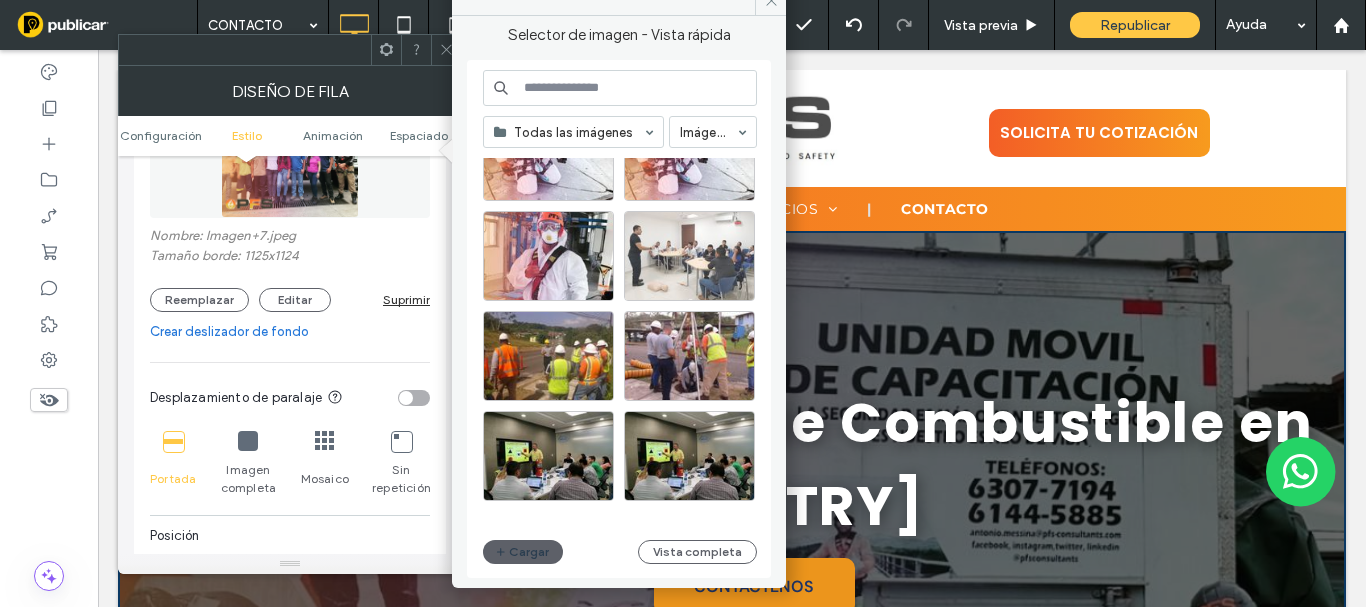 scroll, scrollTop: 1277, scrollLeft: 0, axis: vertical 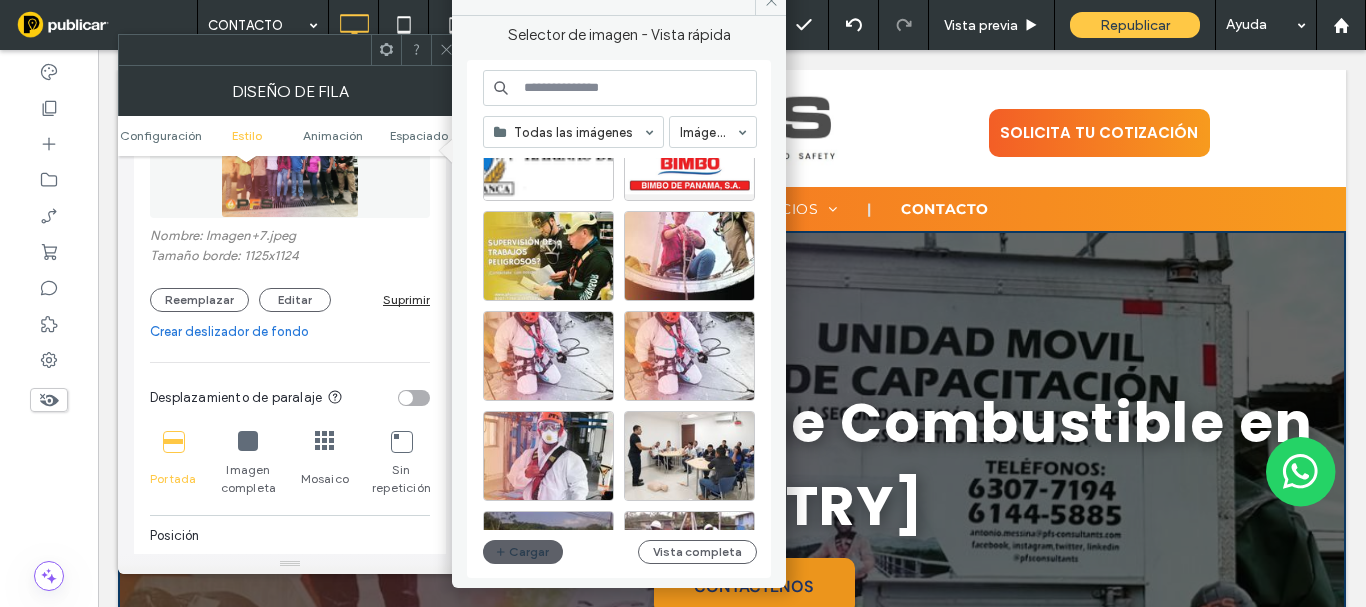 click at bounding box center [627, 261] 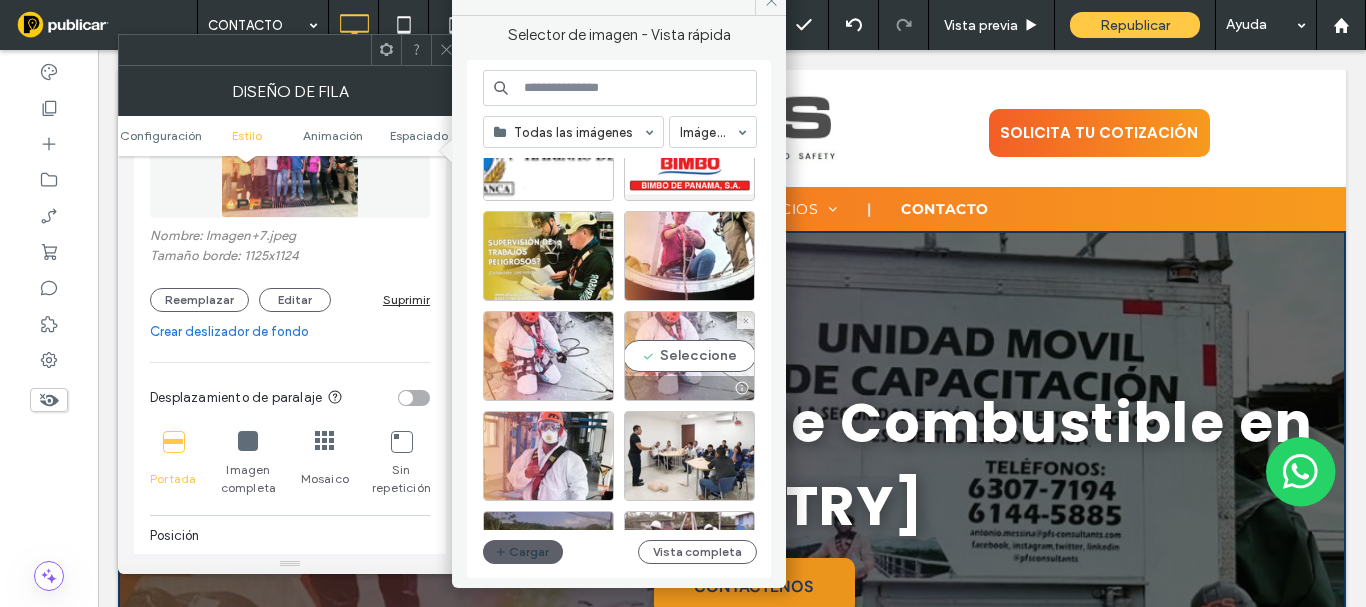 click on "Seleccione" at bounding box center [689, 356] 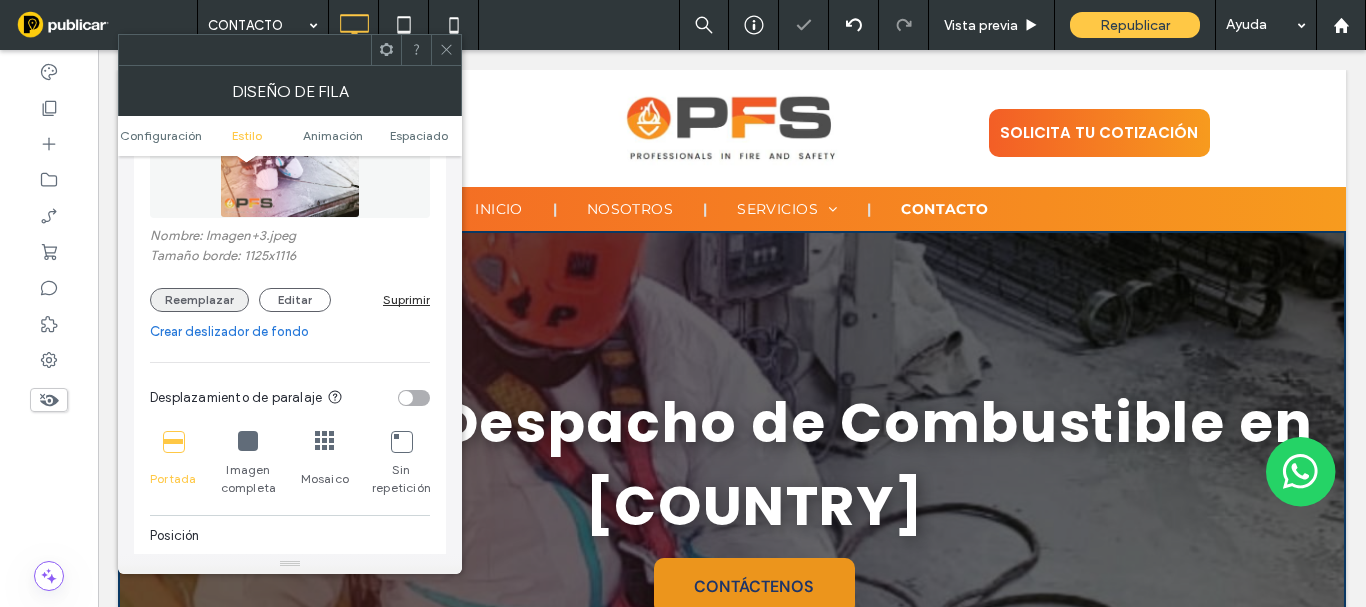 click on "Reemplazar" at bounding box center [199, 300] 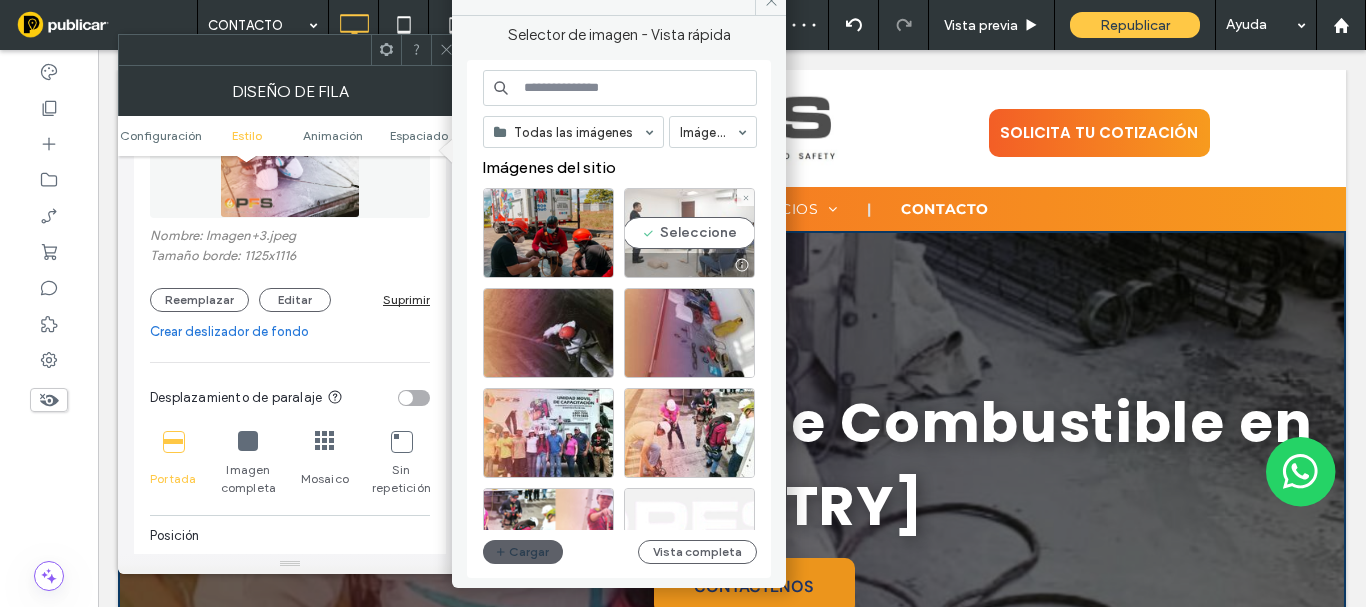 click on "Seleccione" at bounding box center (689, 233) 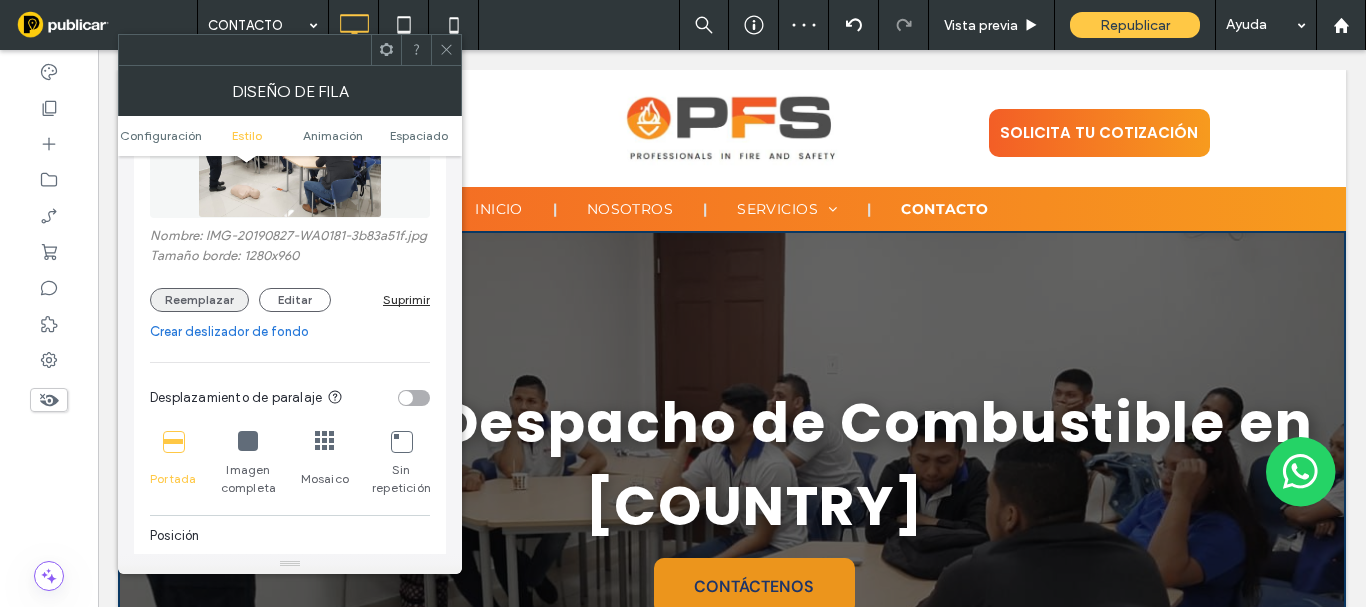 click on "Reemplazar" at bounding box center [199, 300] 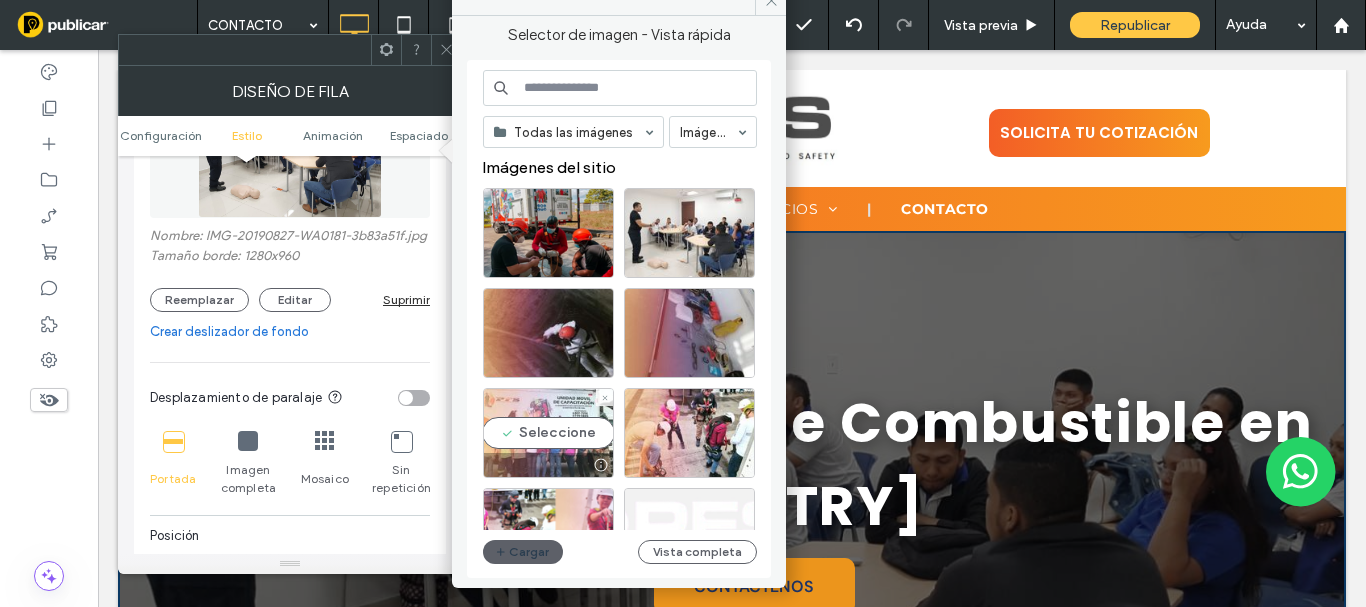 drag, startPoint x: 571, startPoint y: 410, endPoint x: 419, endPoint y: 220, distance: 243.31873 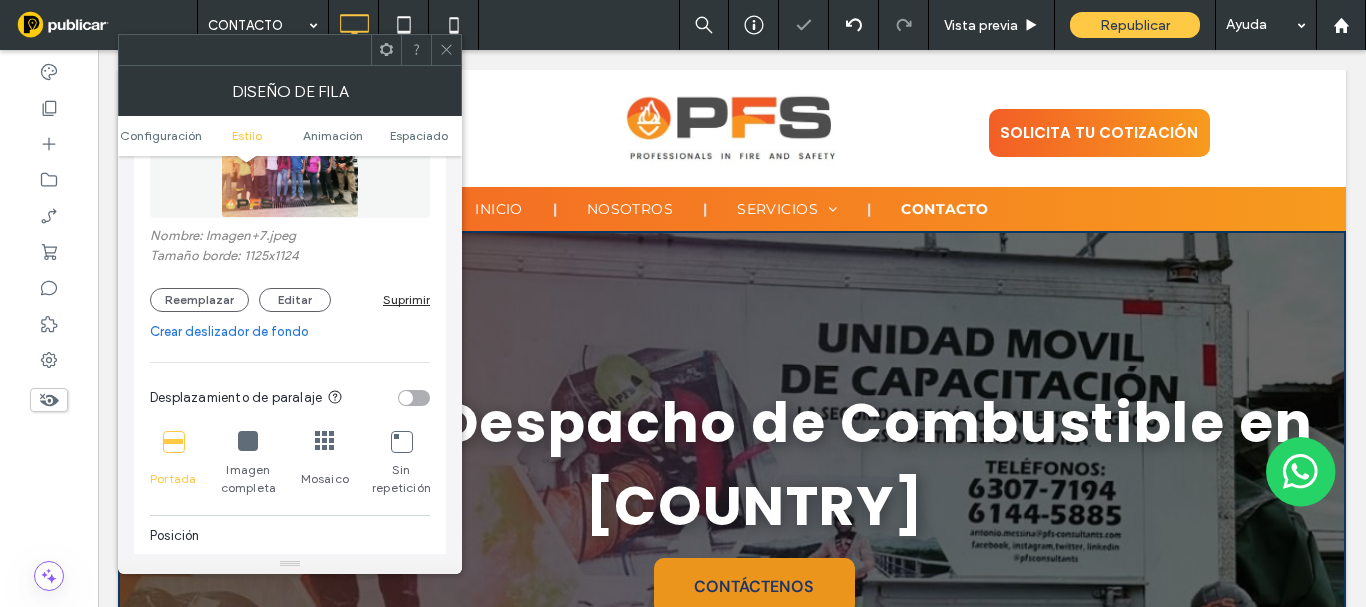 scroll, scrollTop: 700, scrollLeft: 0, axis: vertical 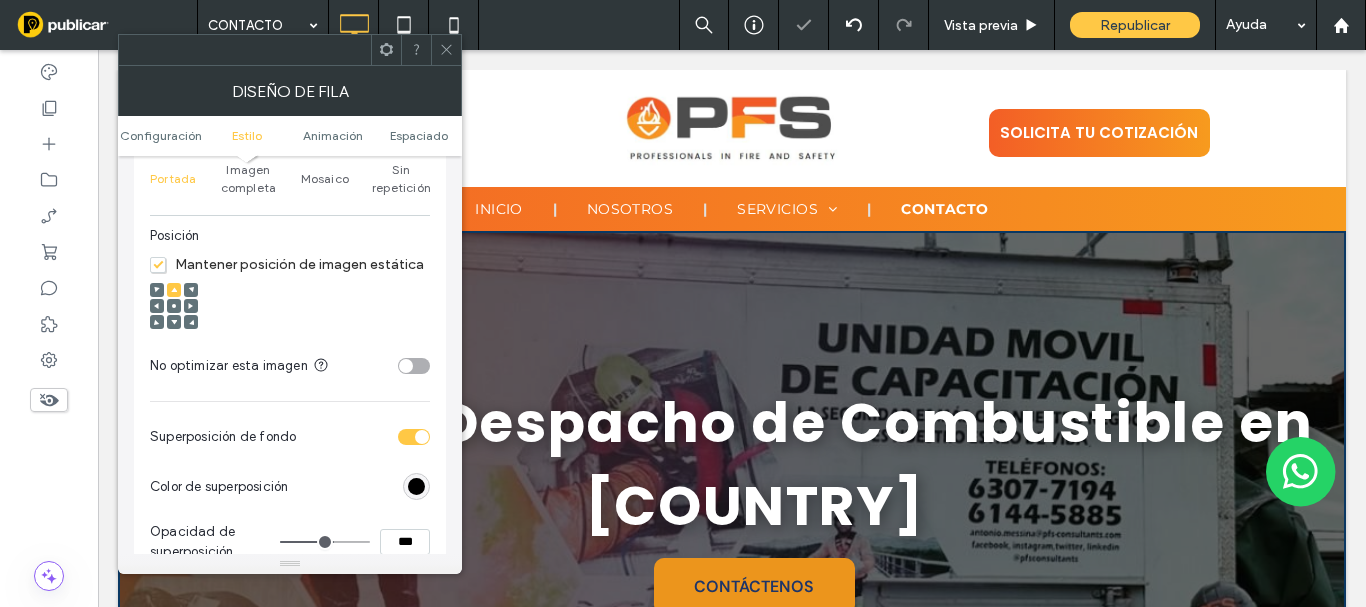 click 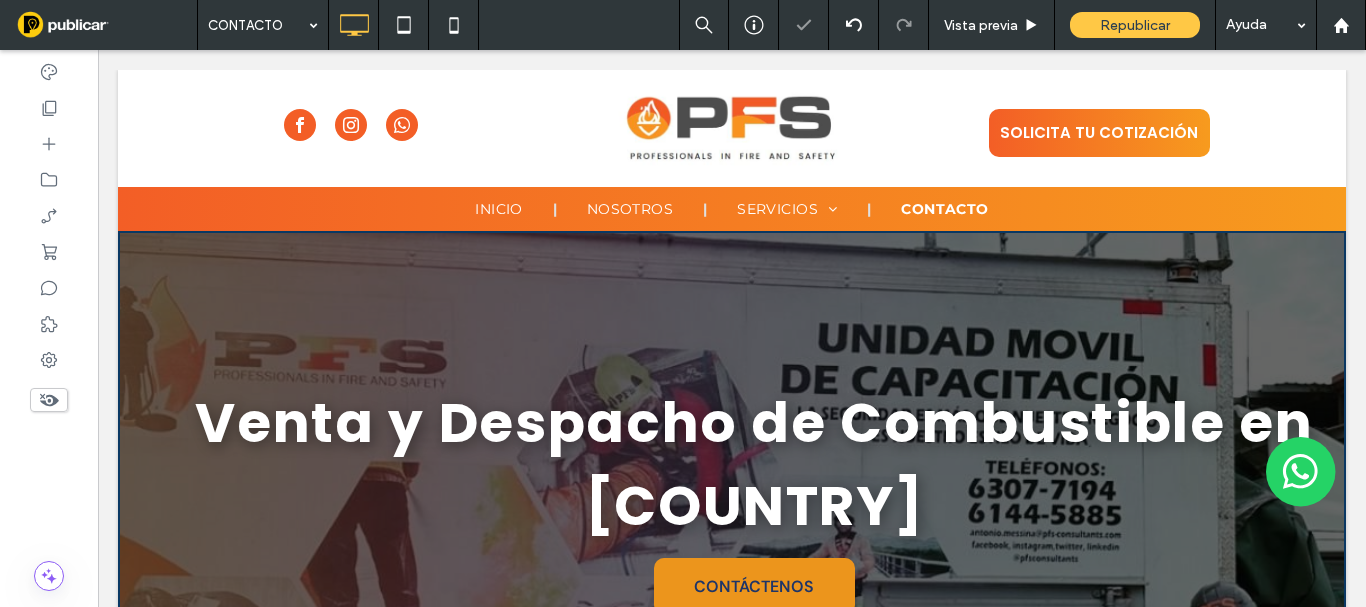 scroll, scrollTop: 200, scrollLeft: 0, axis: vertical 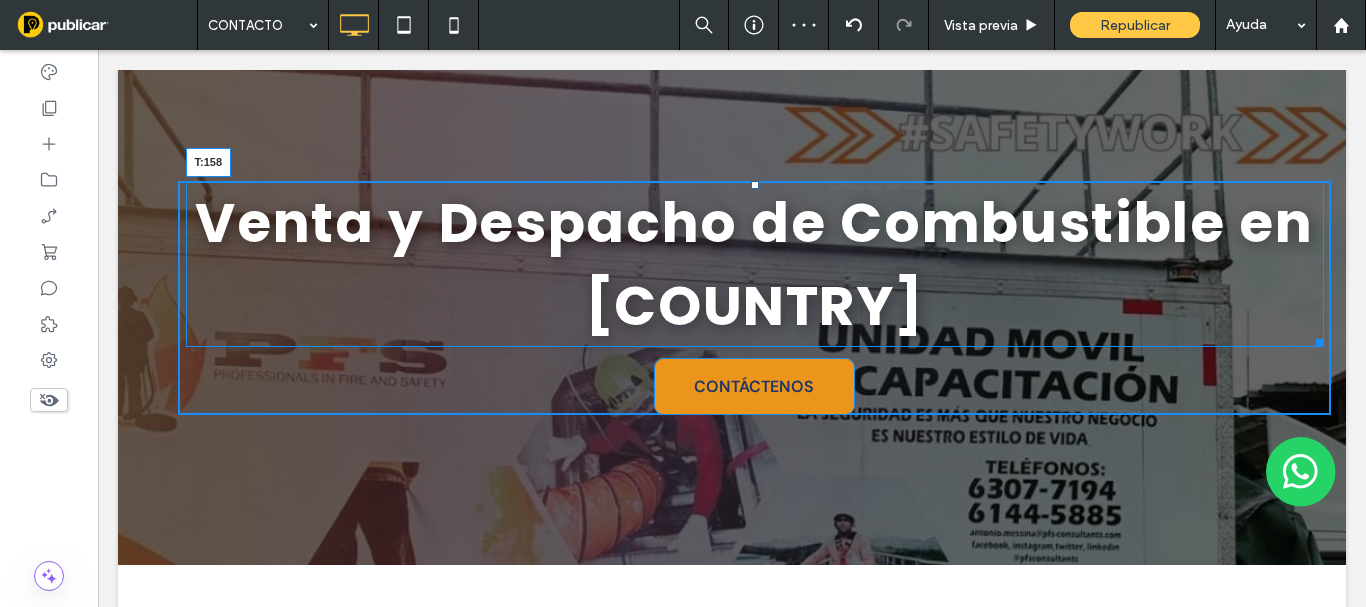 drag, startPoint x: 746, startPoint y: 186, endPoint x: 706, endPoint y: 344, distance: 162.98466 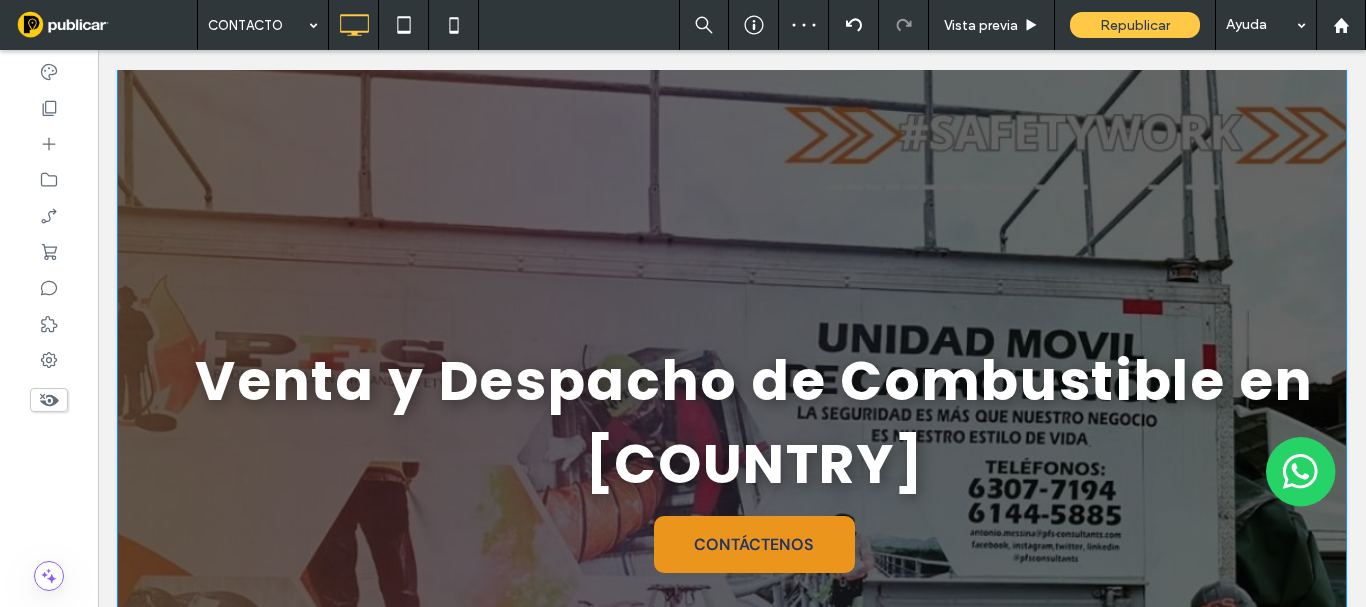 click on "Venta y Despacho de Combustible en [COUNTRY]
CONTÁCTENOS
Click To Paste
Fila + Añadir sección" at bounding box center (732, 377) 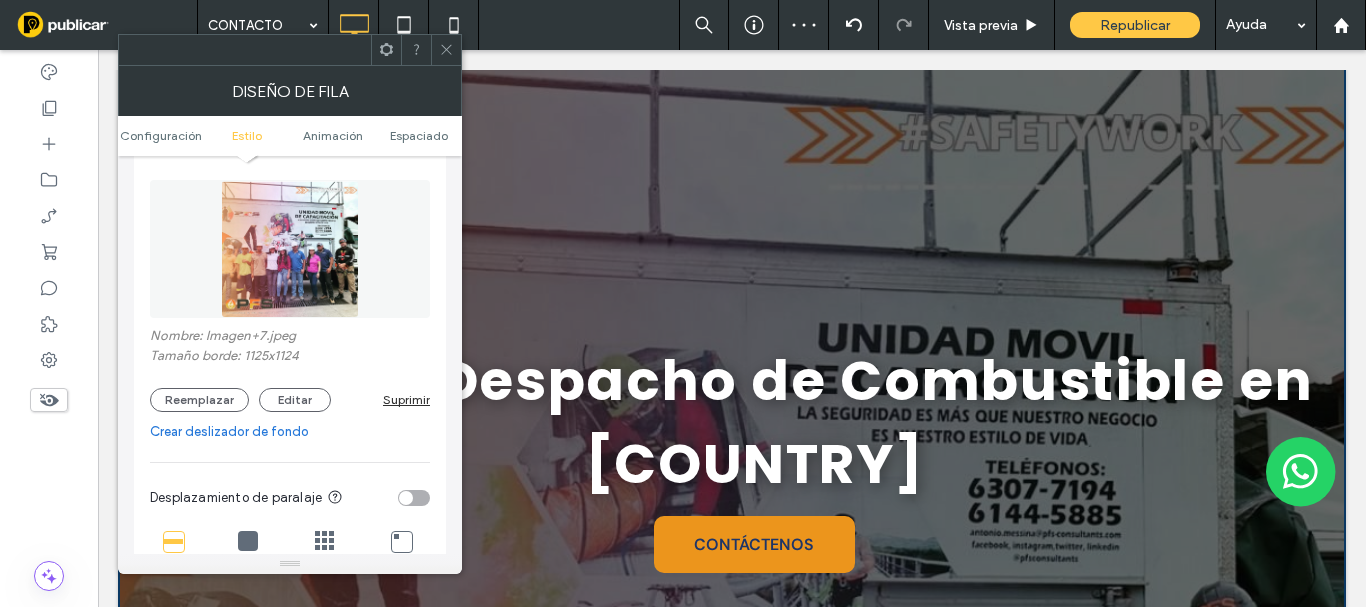 scroll, scrollTop: 400, scrollLeft: 0, axis: vertical 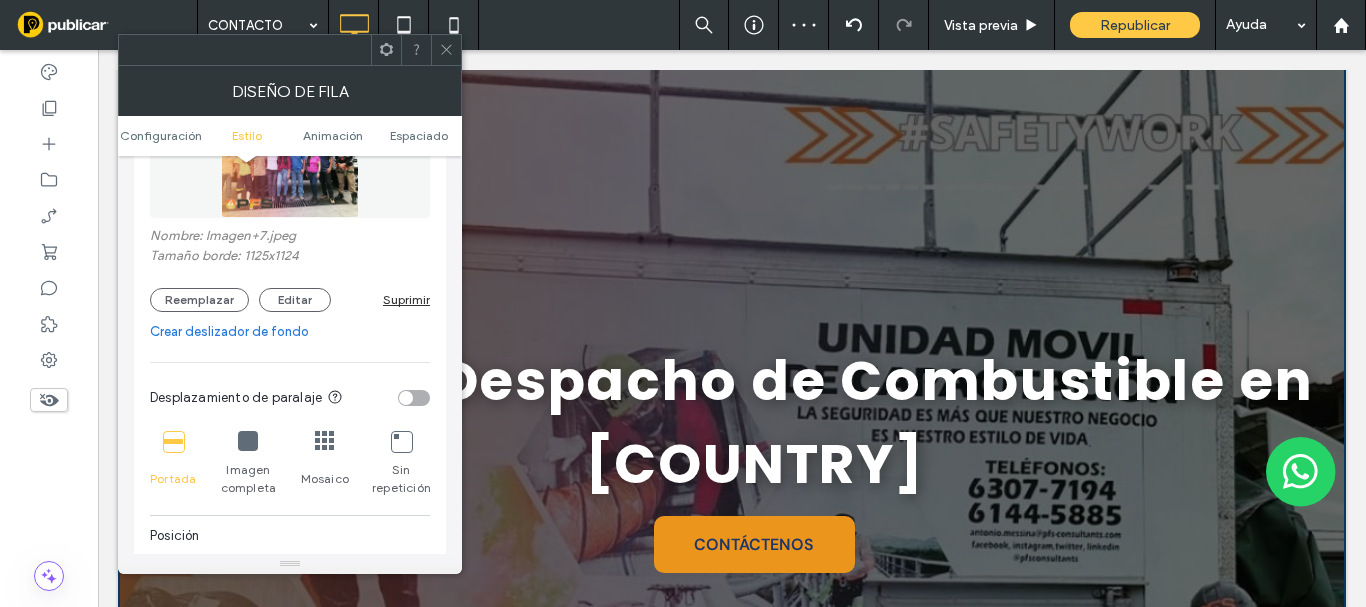 click at bounding box center (406, 398) 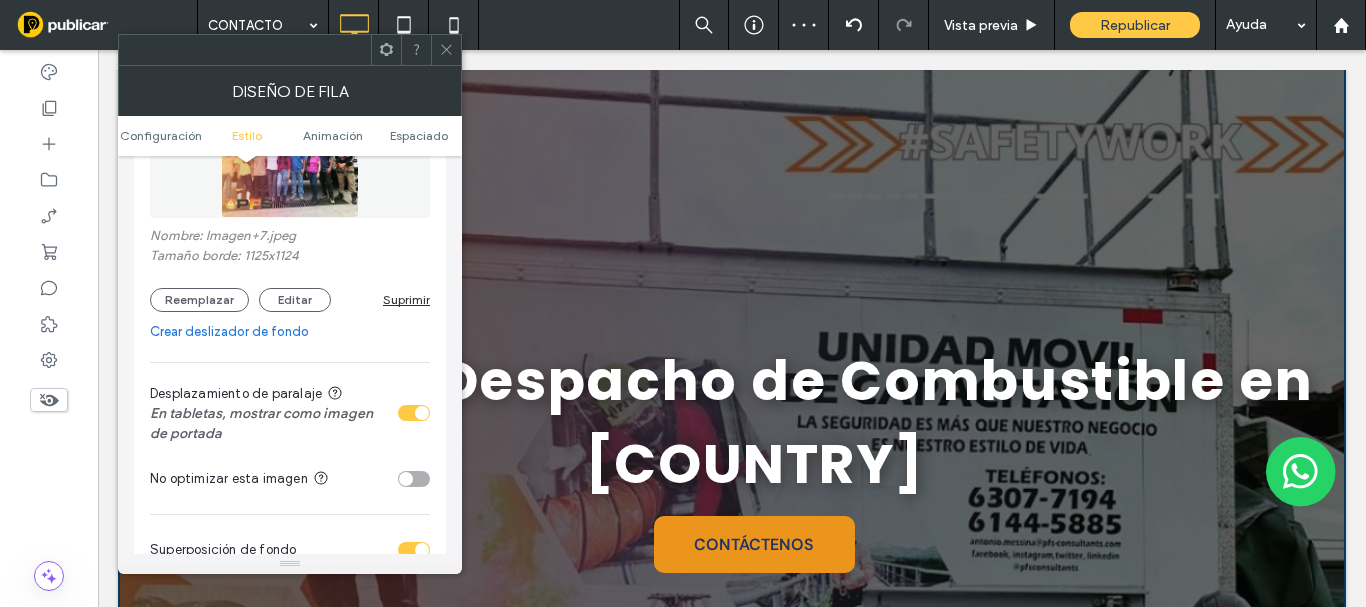 drag, startPoint x: 448, startPoint y: 48, endPoint x: 715, endPoint y: 327, distance: 386.17352 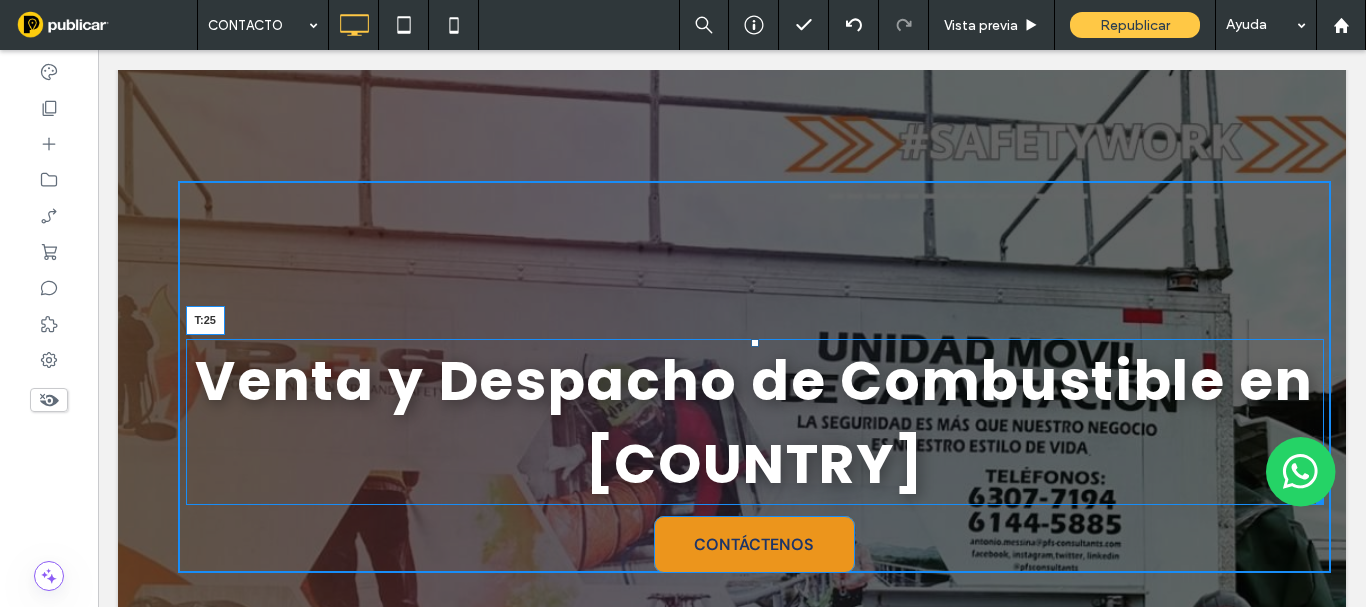 drag, startPoint x: 747, startPoint y: 342, endPoint x: 760, endPoint y: 190, distance: 152.5549 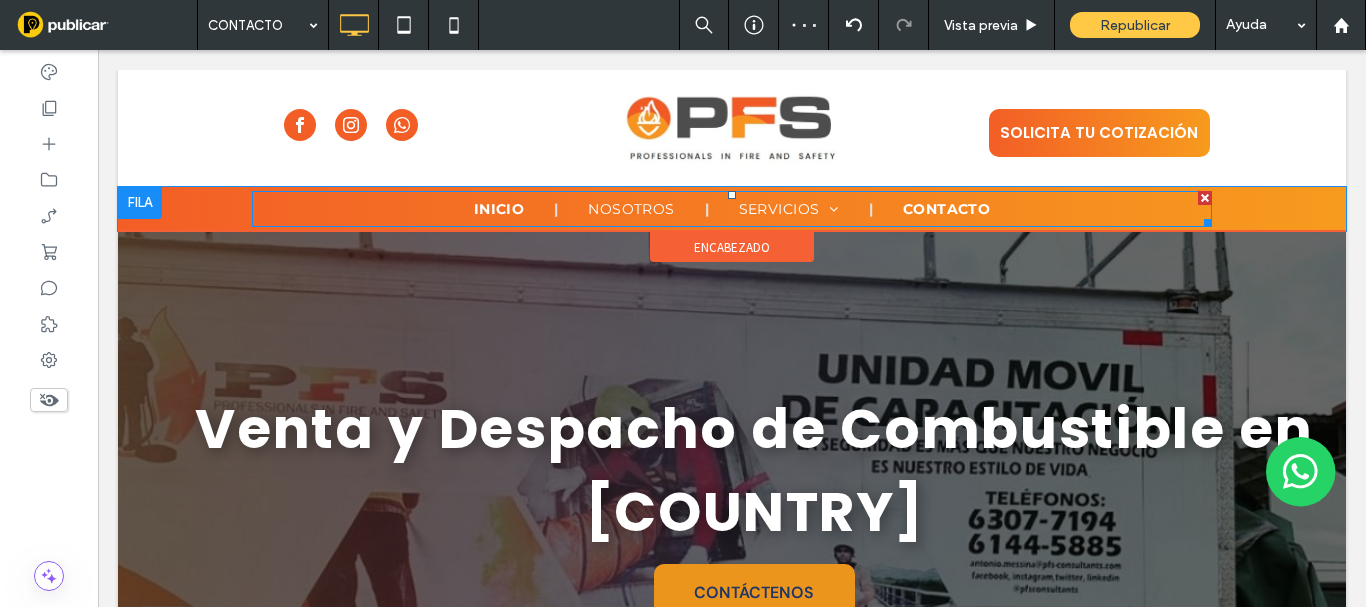 scroll, scrollTop: 100, scrollLeft: 0, axis: vertical 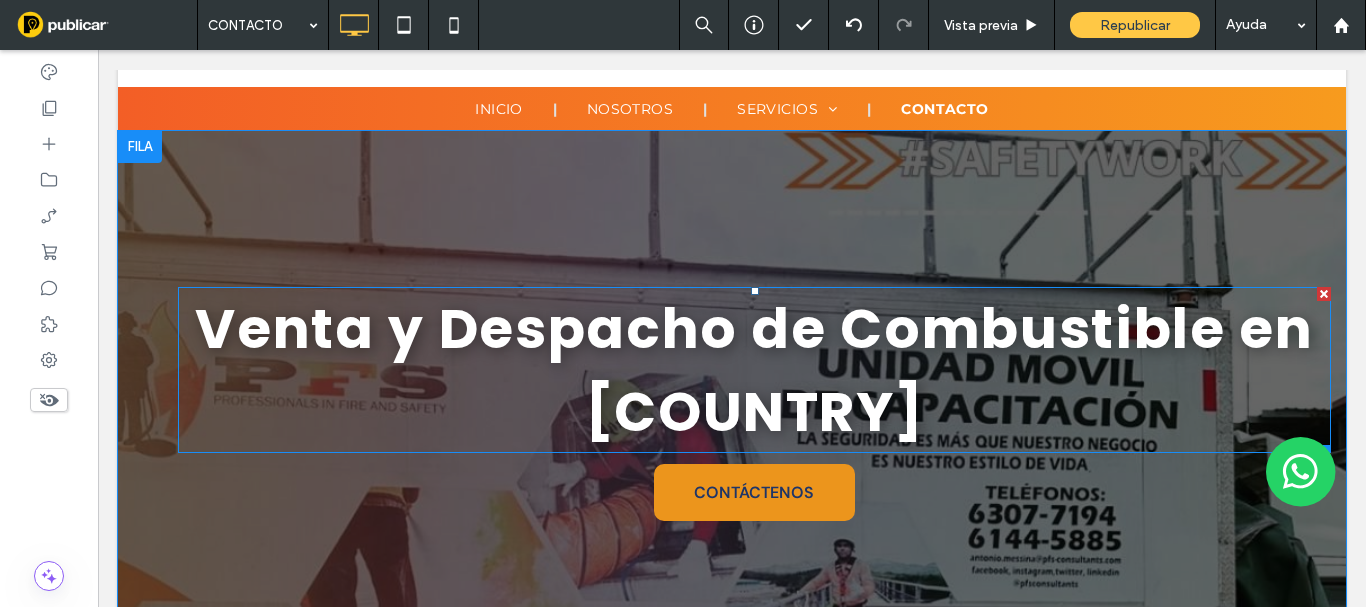 click on "Venta y Despacho de Combustible en [COUNTRY]" at bounding box center (754, 370) 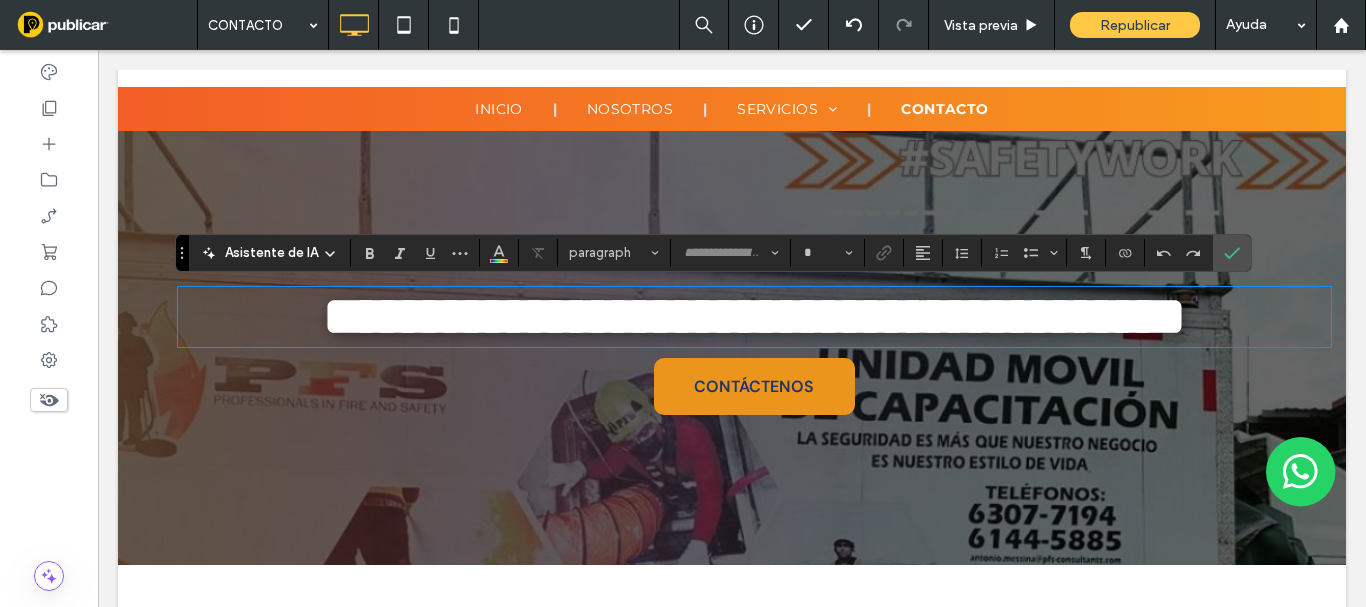 type on "*******" 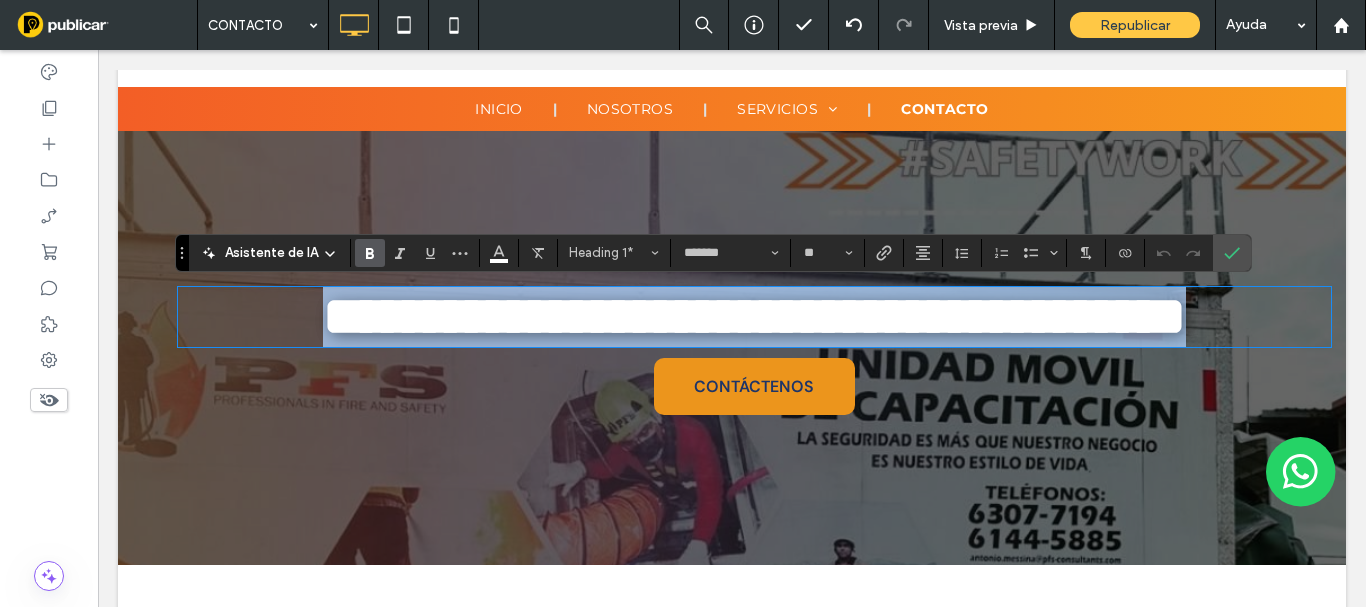 type 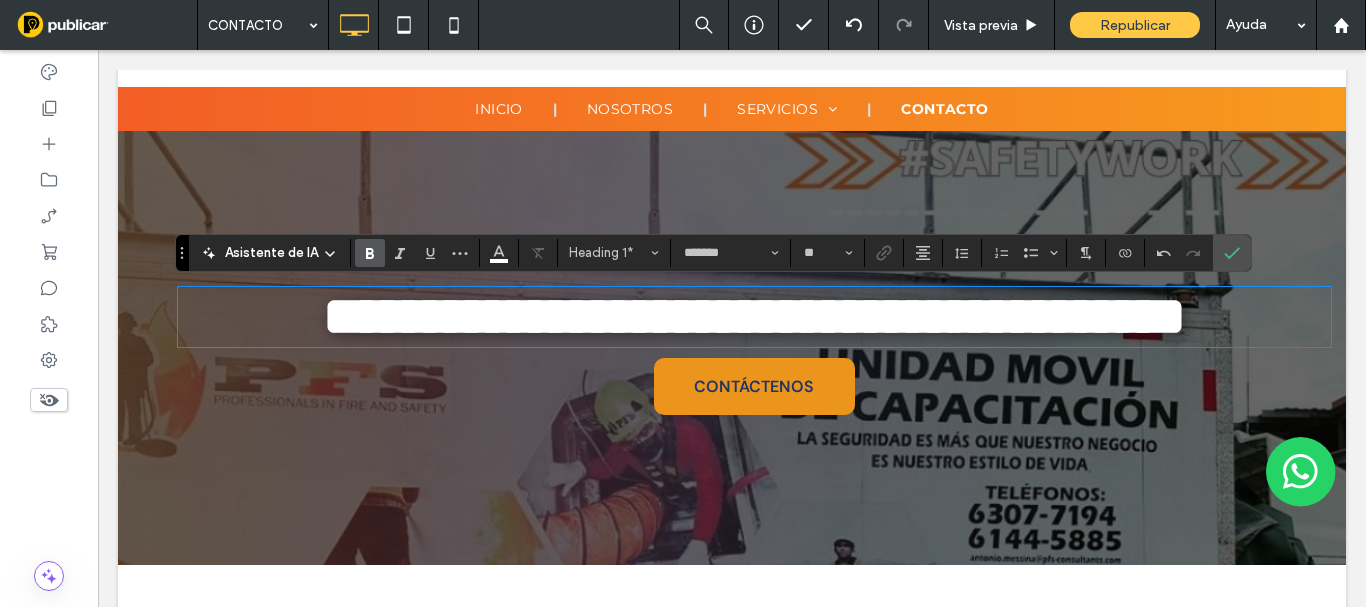 click on "**********" at bounding box center [754, 316] 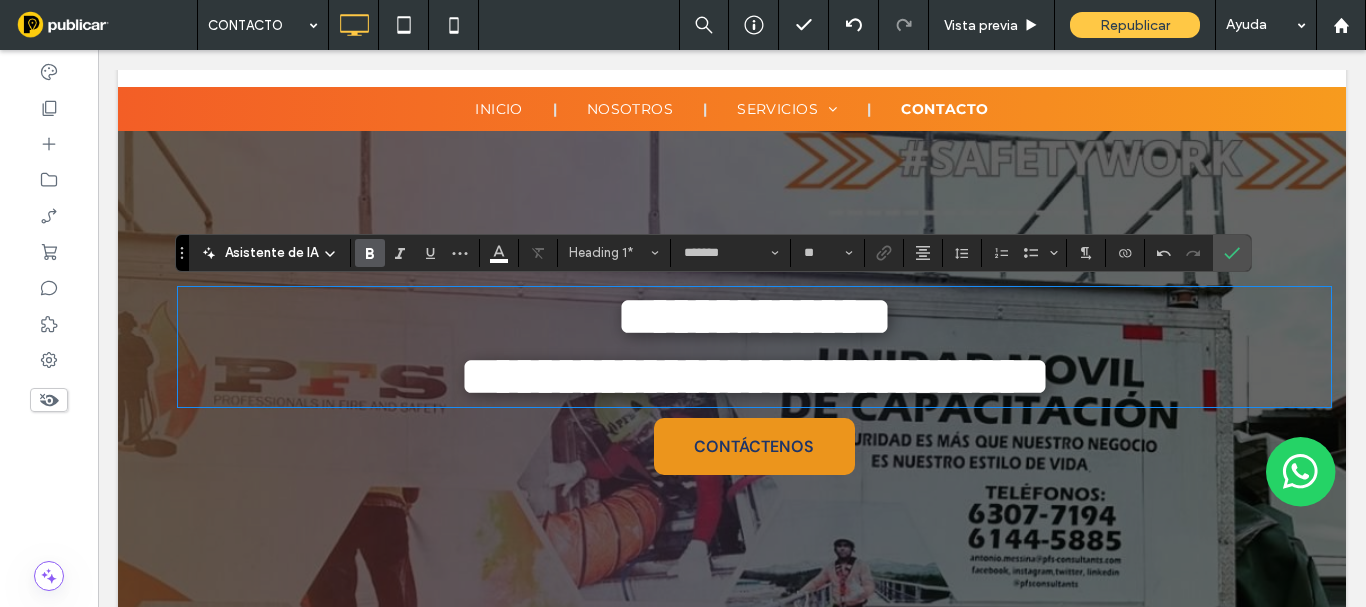 click on "**********" at bounding box center (755, 376) 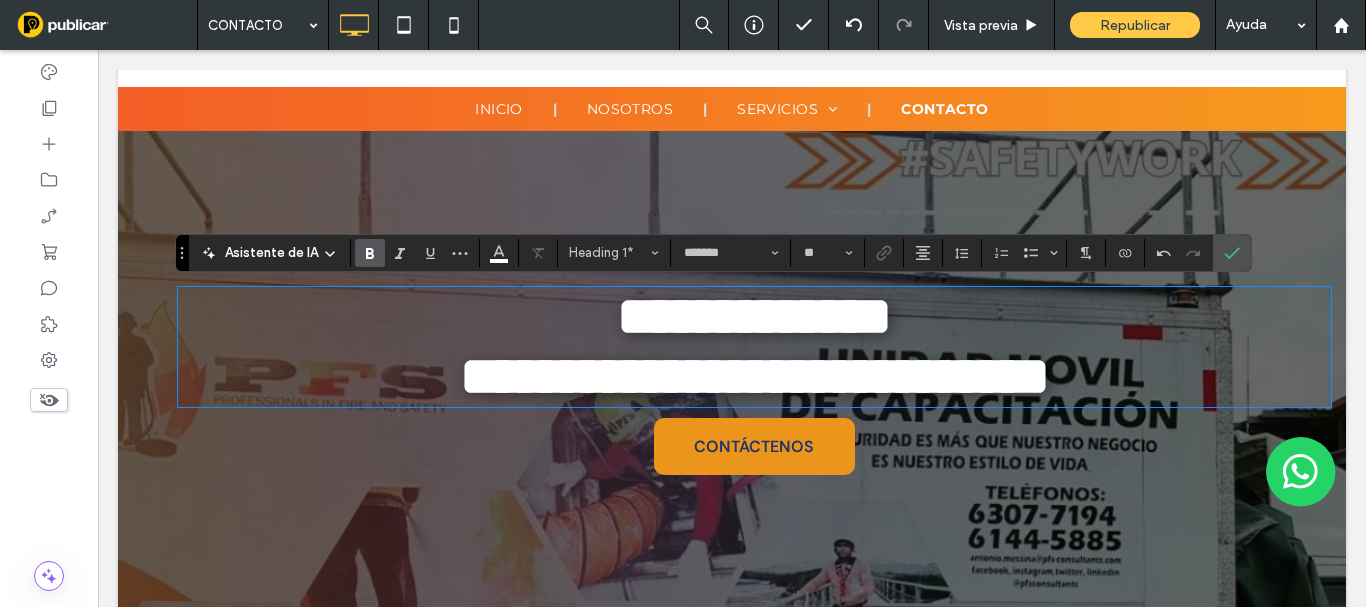 click on "**" 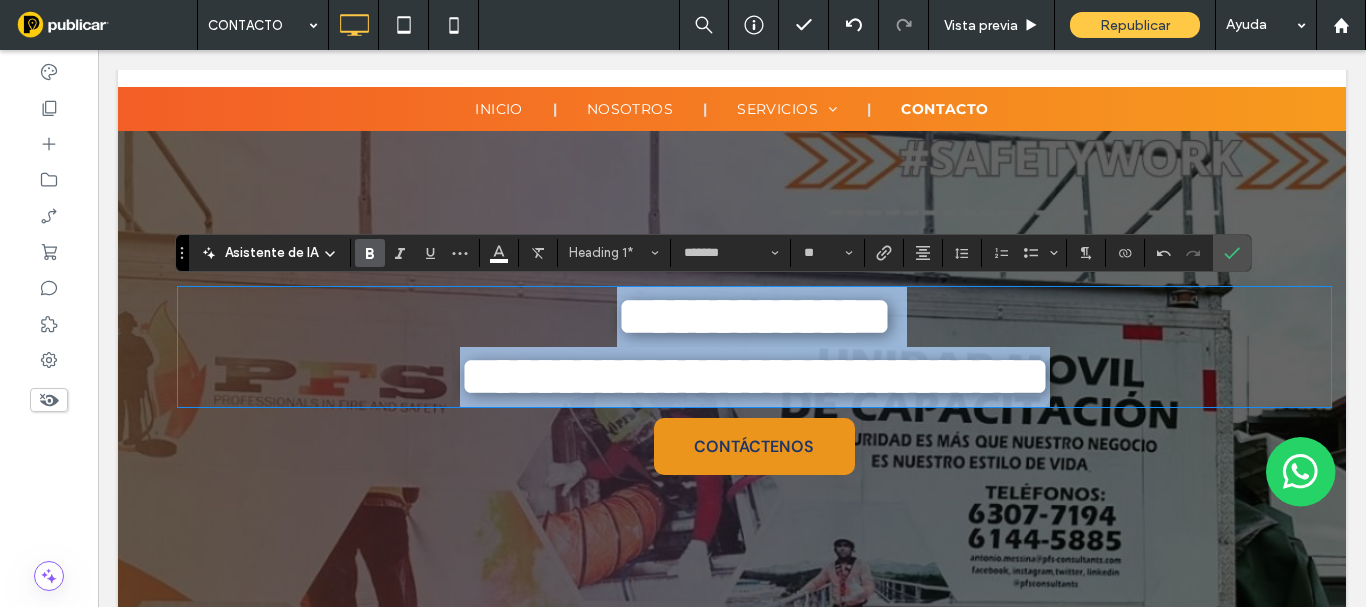 drag, startPoint x: 1184, startPoint y: 412, endPoint x: 1003, endPoint y: 293, distance: 216.61487 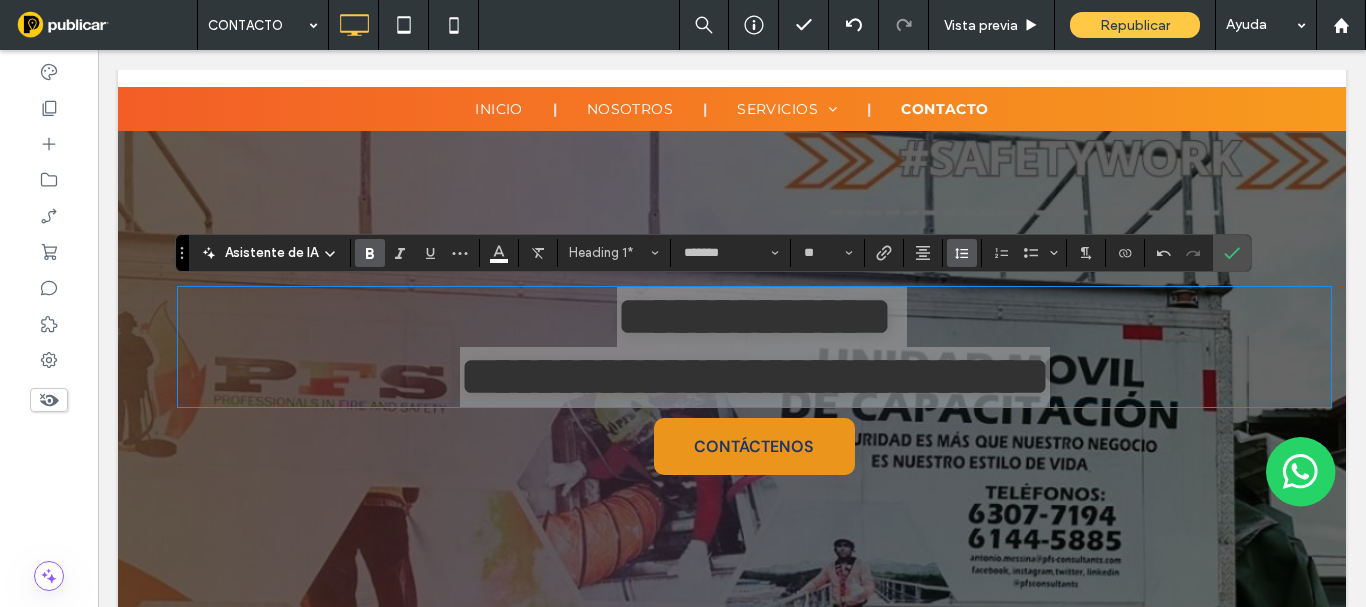 click 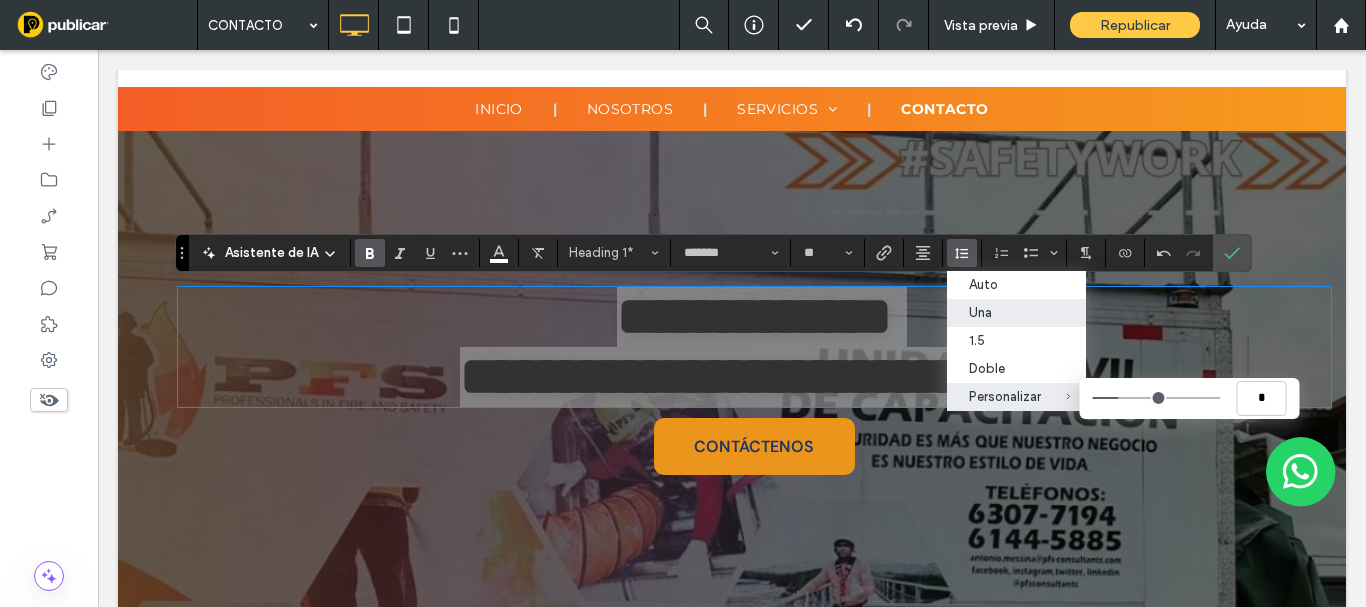 type on "***" 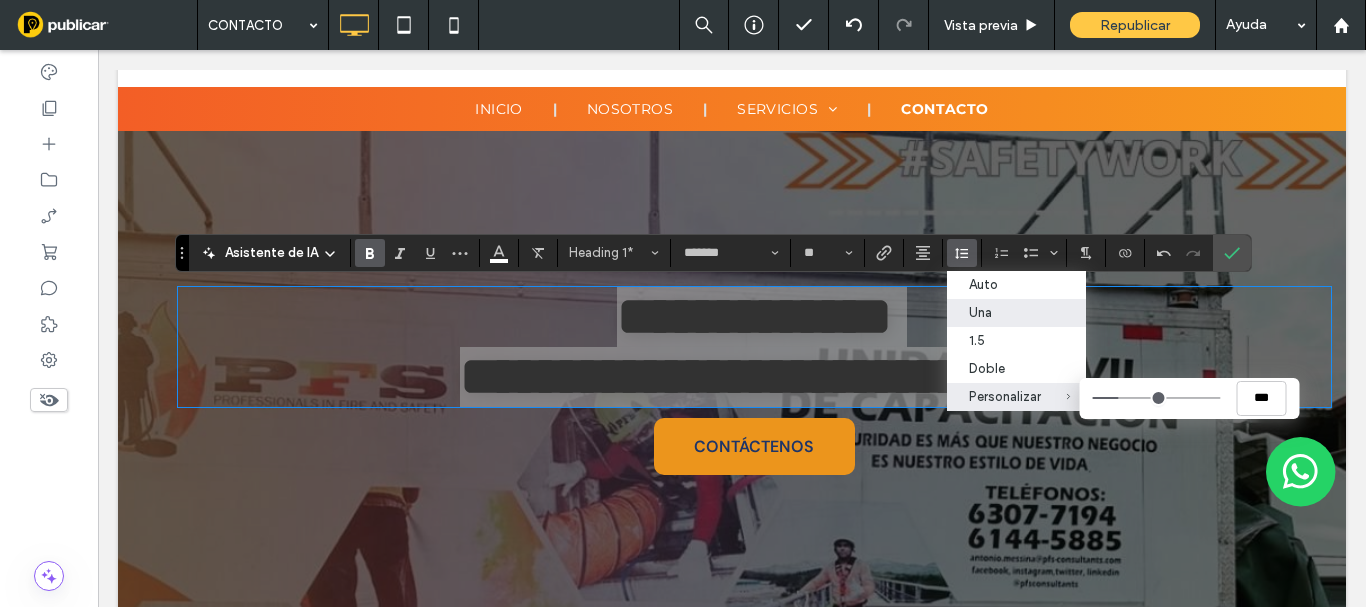 type on "***" 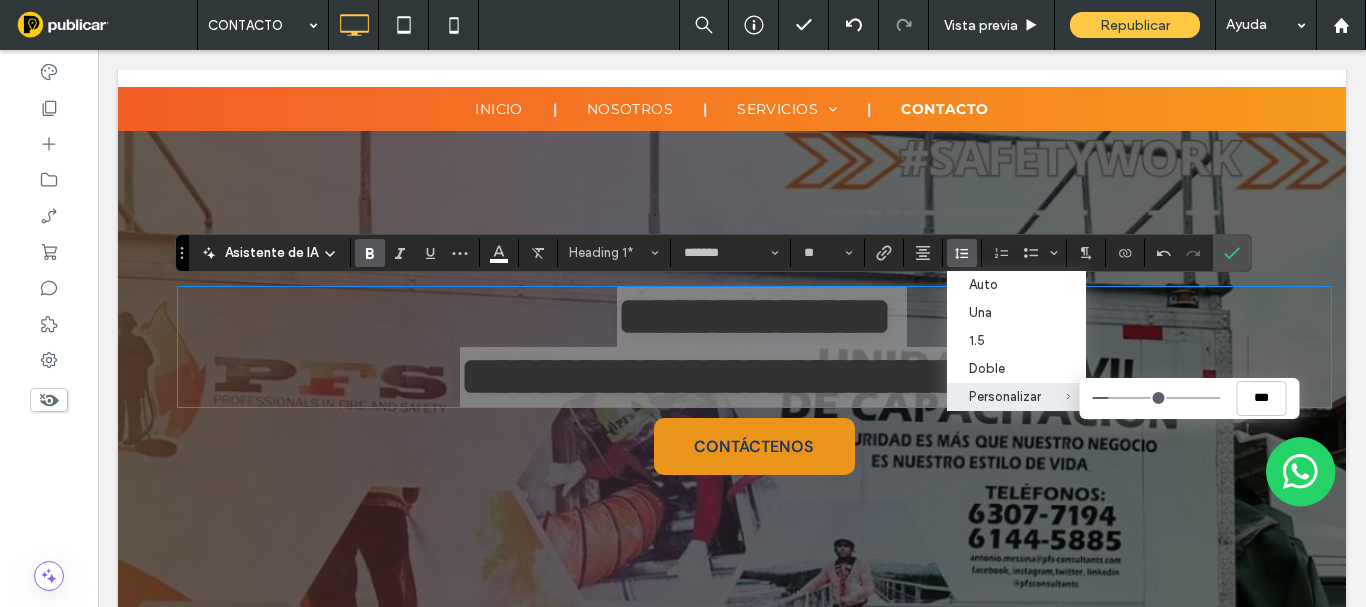drag, startPoint x: 1112, startPoint y: 398, endPoint x: 1106, endPoint y: 245, distance: 153.1176 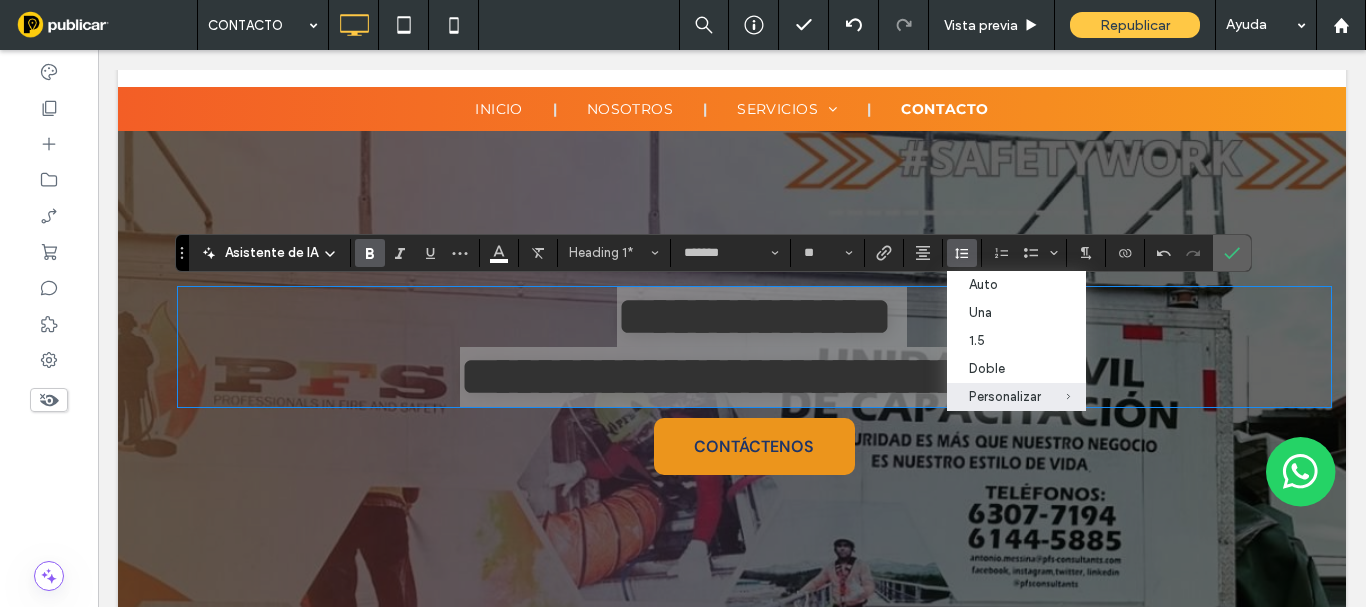drag, startPoint x: 1233, startPoint y: 248, endPoint x: 1016, endPoint y: 74, distance: 278.14566 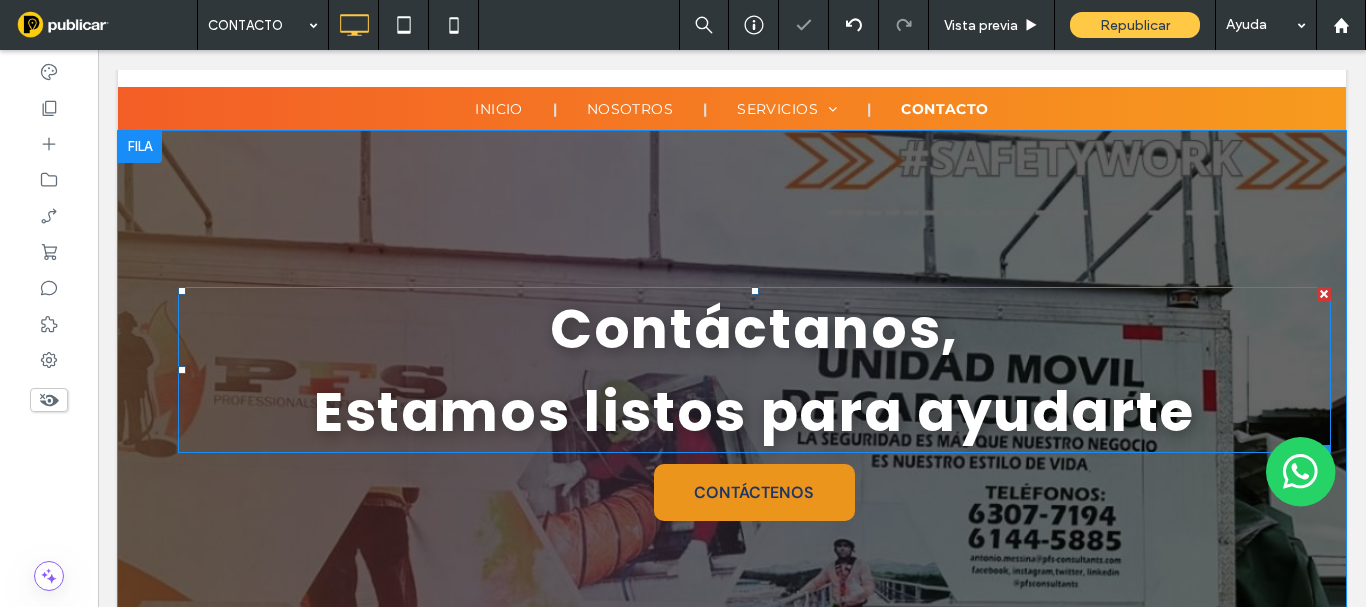 click on "Contáctanos," at bounding box center [754, 328] 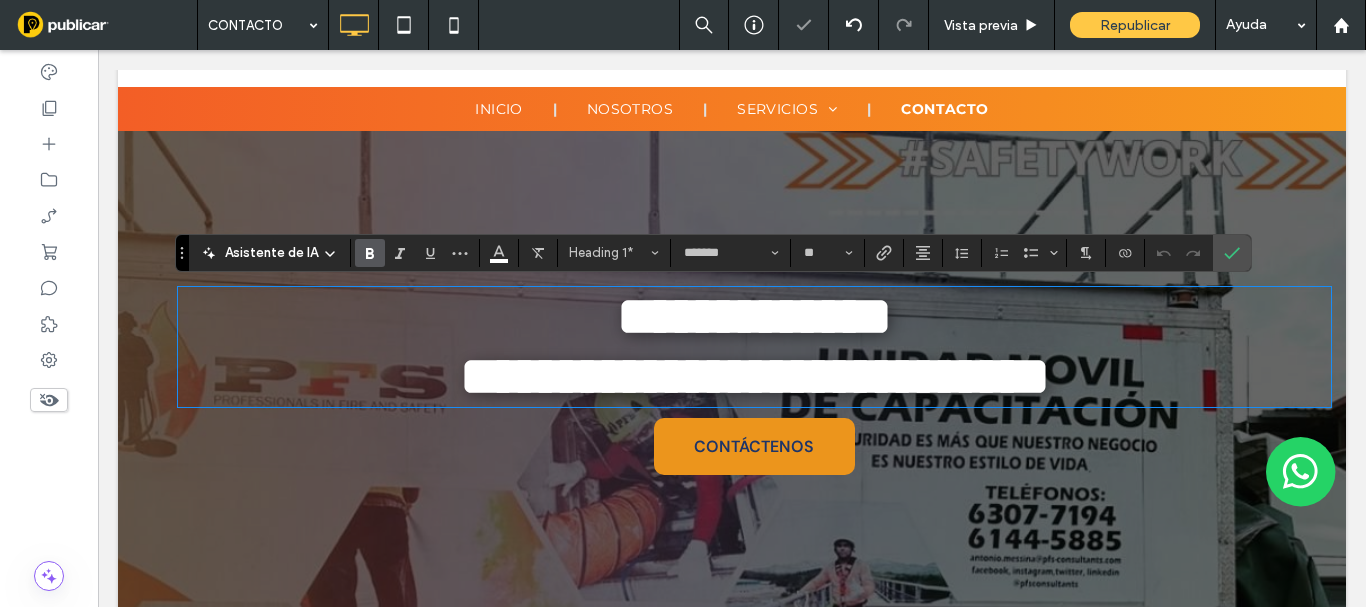 click on "**********" at bounding box center (755, 376) 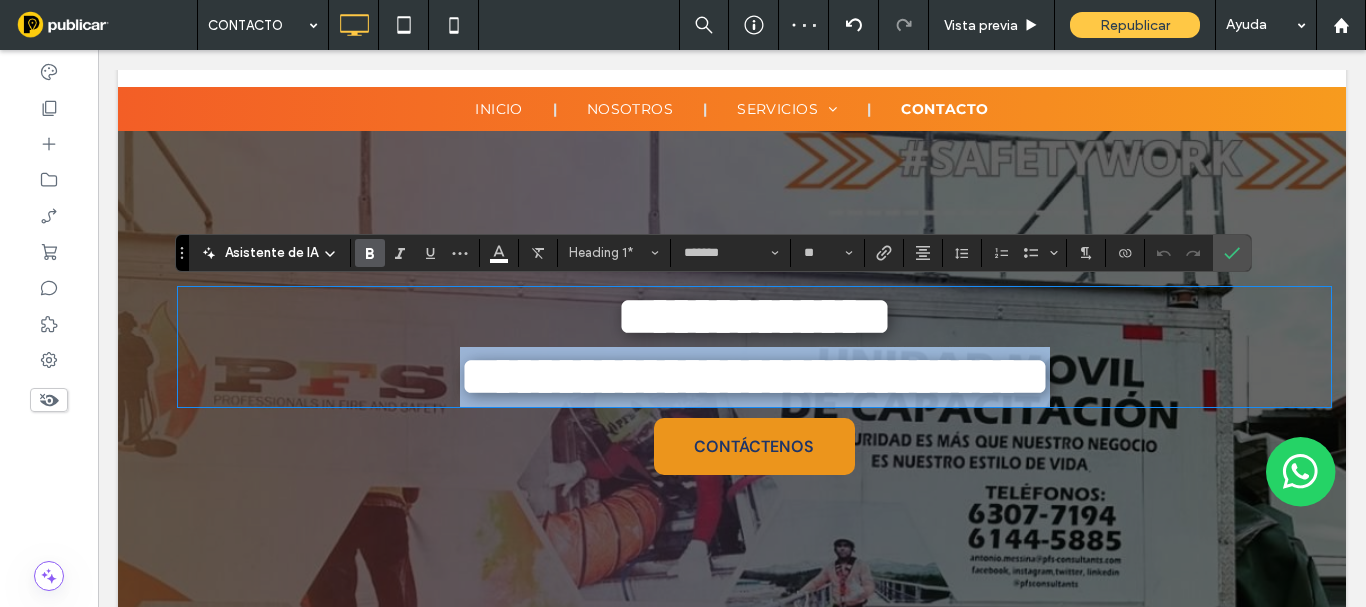 drag, startPoint x: 956, startPoint y: 422, endPoint x: 1276, endPoint y: 416, distance: 320.05624 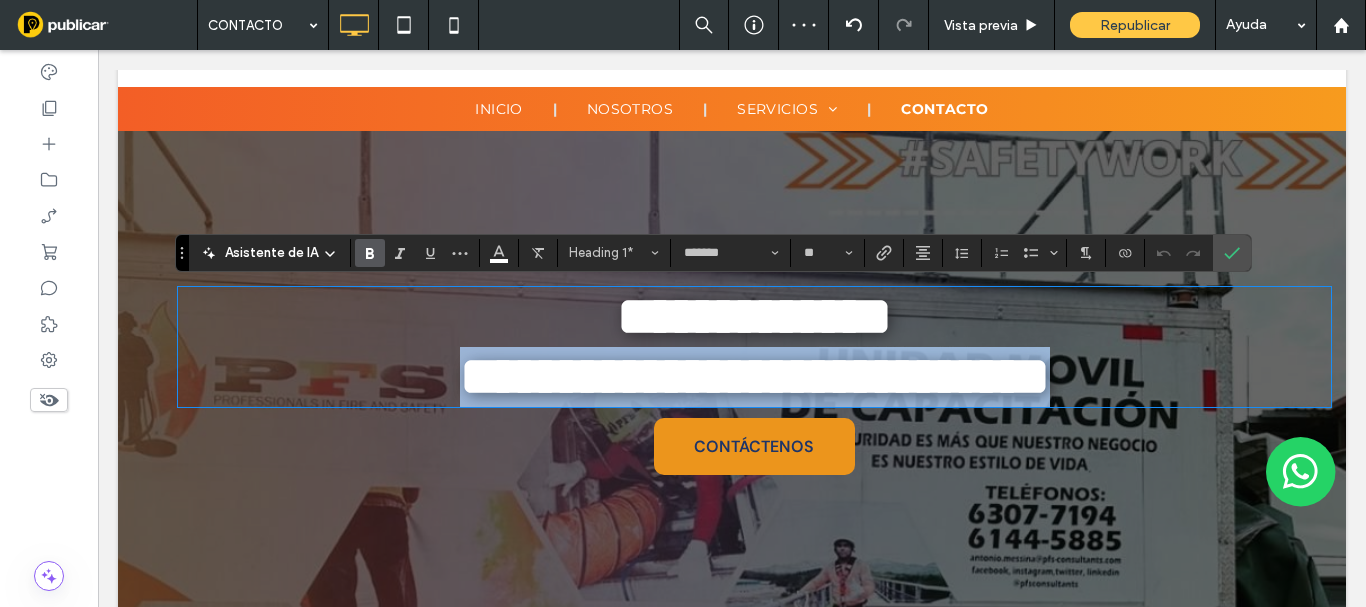 click on "**********" at bounding box center (754, 377) 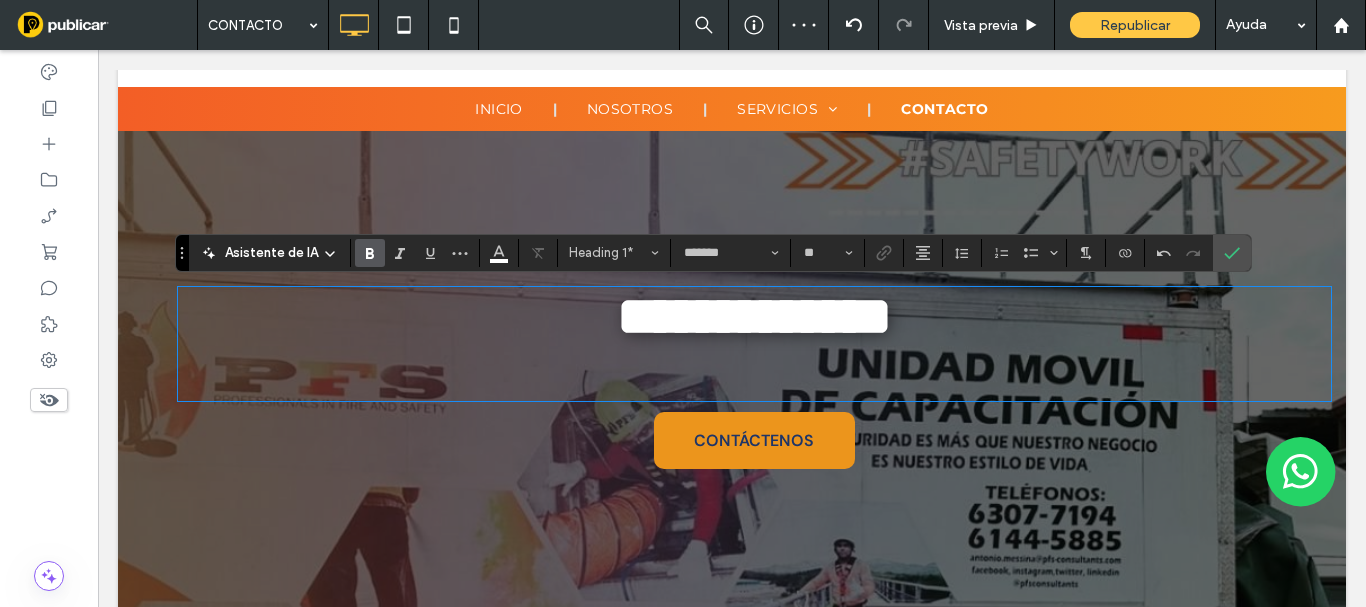 type on "**" 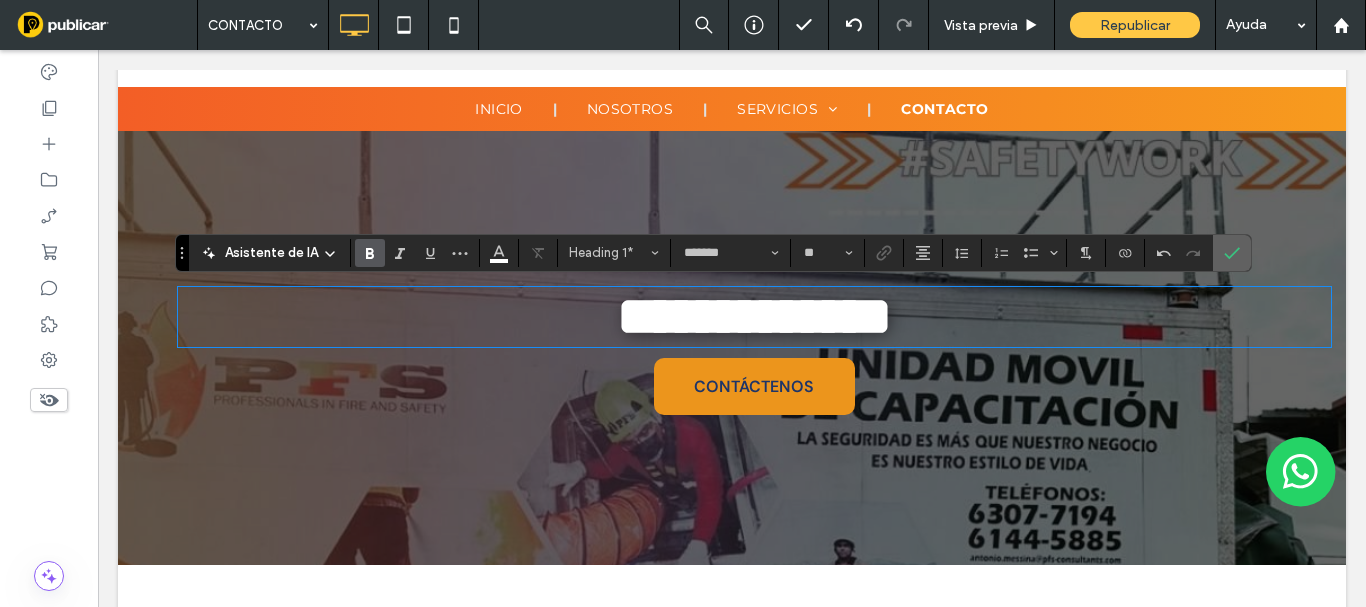 click 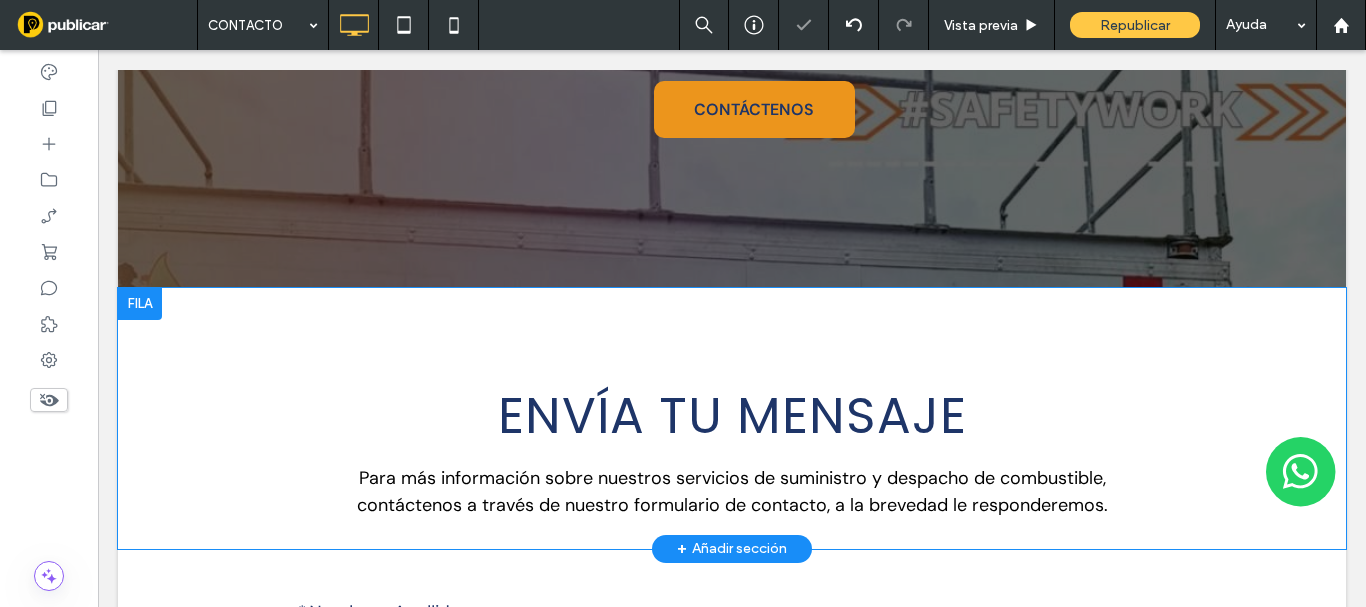scroll, scrollTop: 100, scrollLeft: 0, axis: vertical 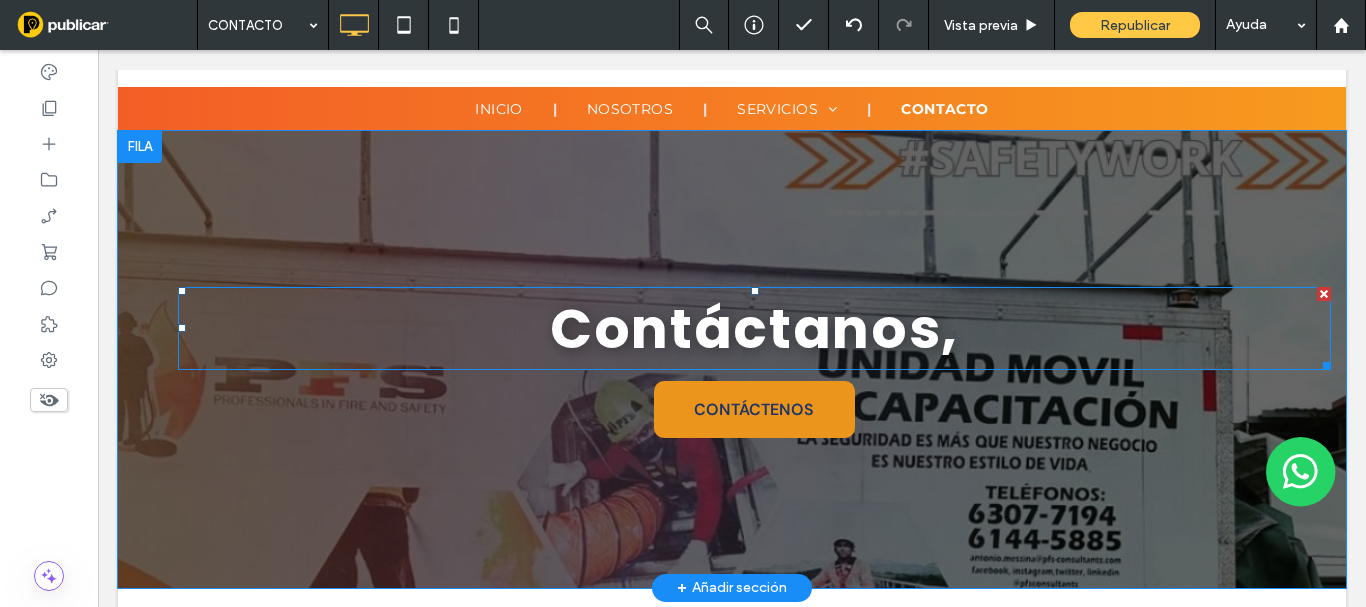 click on "Contáctanos," at bounding box center [754, 328] 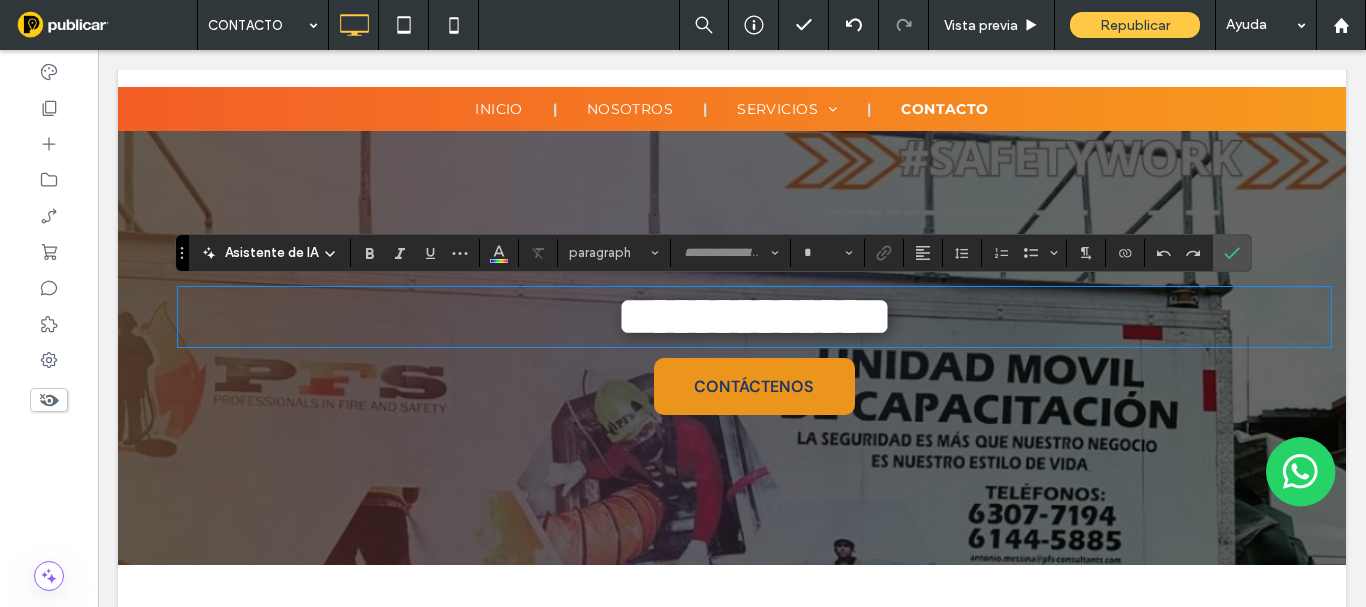 type on "*******" 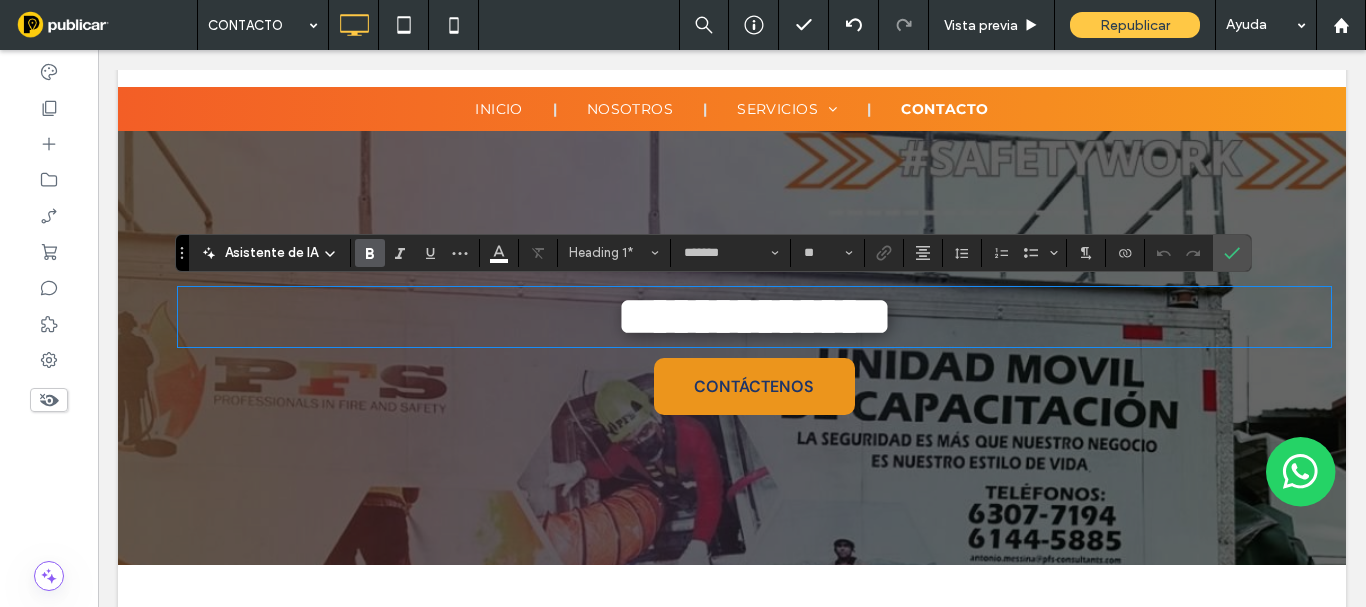type on "**********" 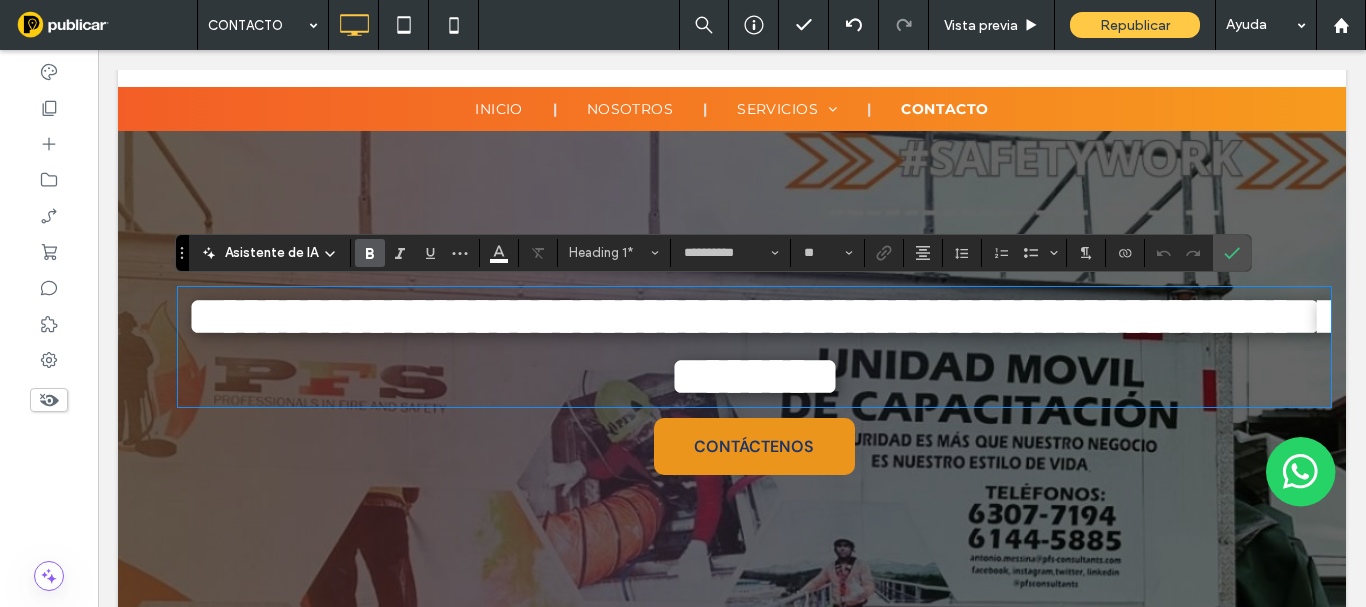 scroll, scrollTop: 0, scrollLeft: 0, axis: both 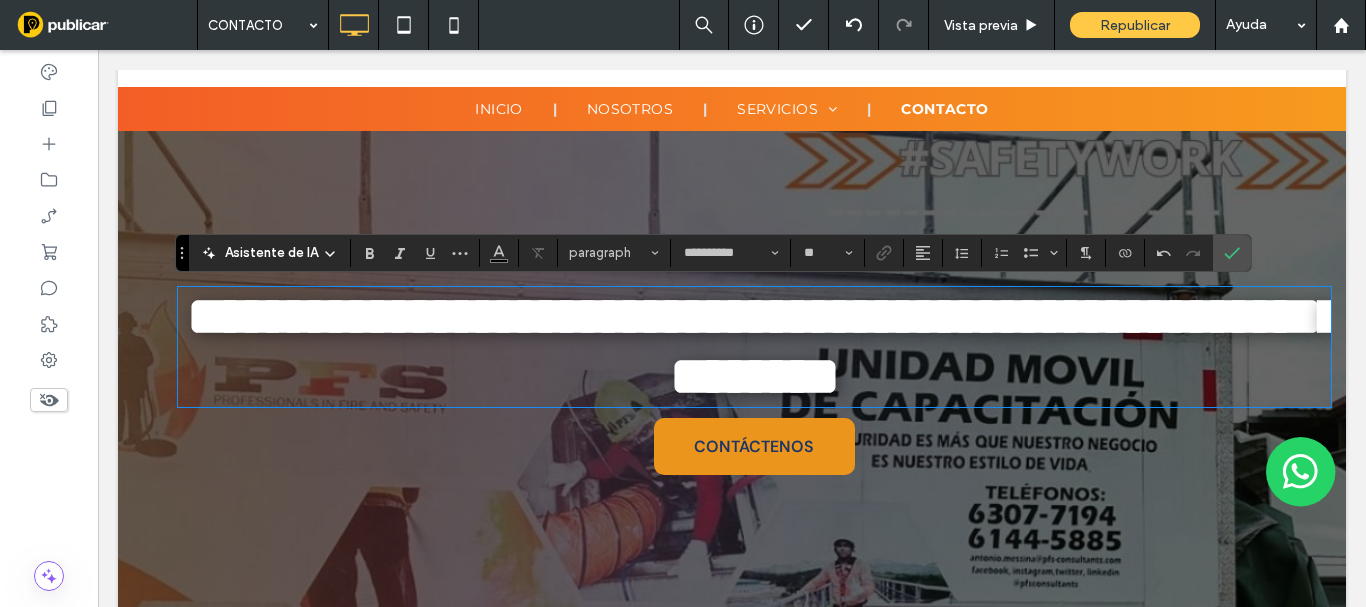 type on "*******" 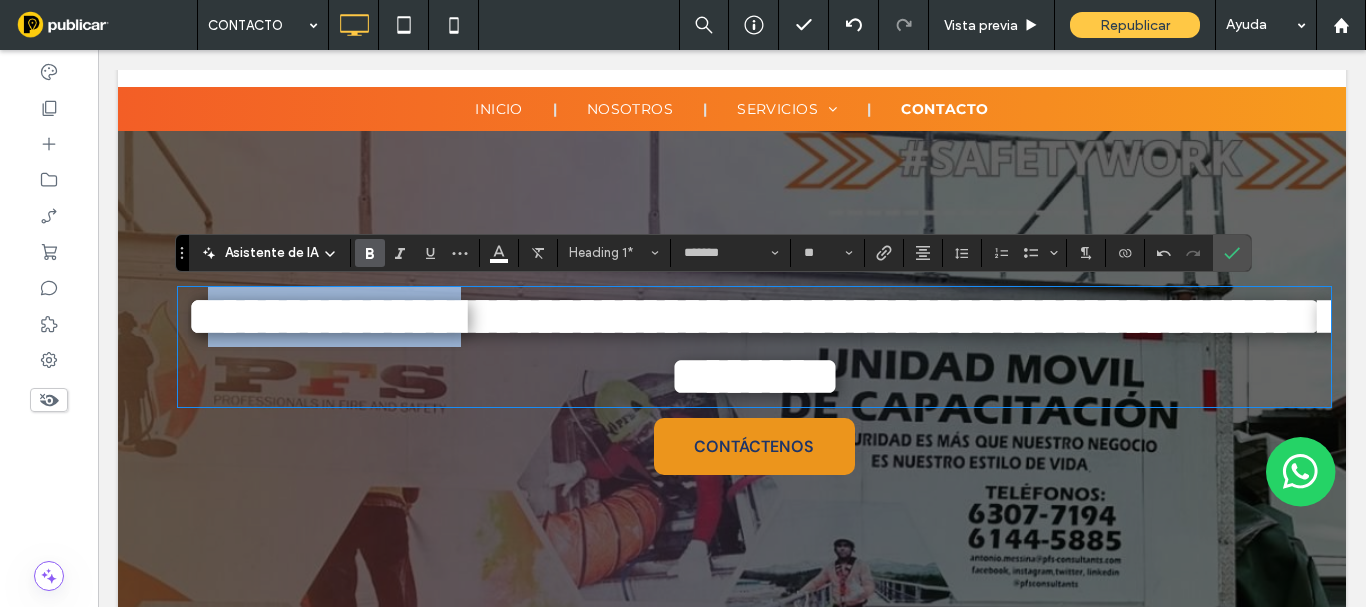 drag, startPoint x: 654, startPoint y: 342, endPoint x: 269, endPoint y: 285, distance: 389.1966 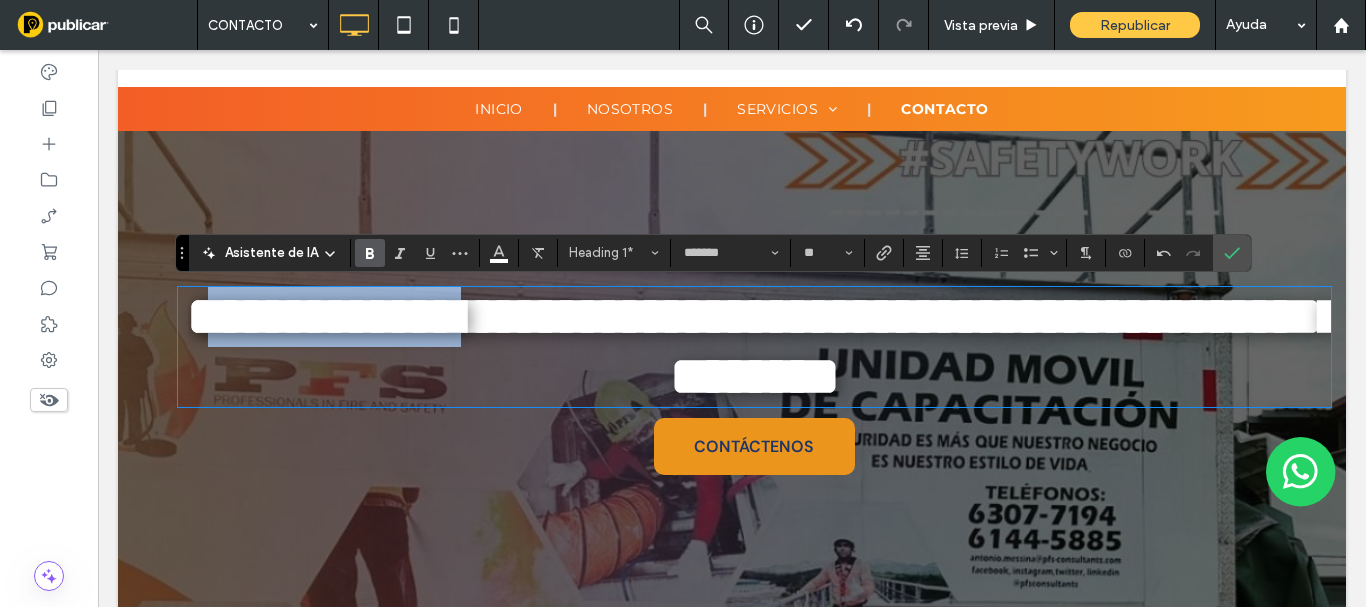 click on "**********" at bounding box center (754, 378) 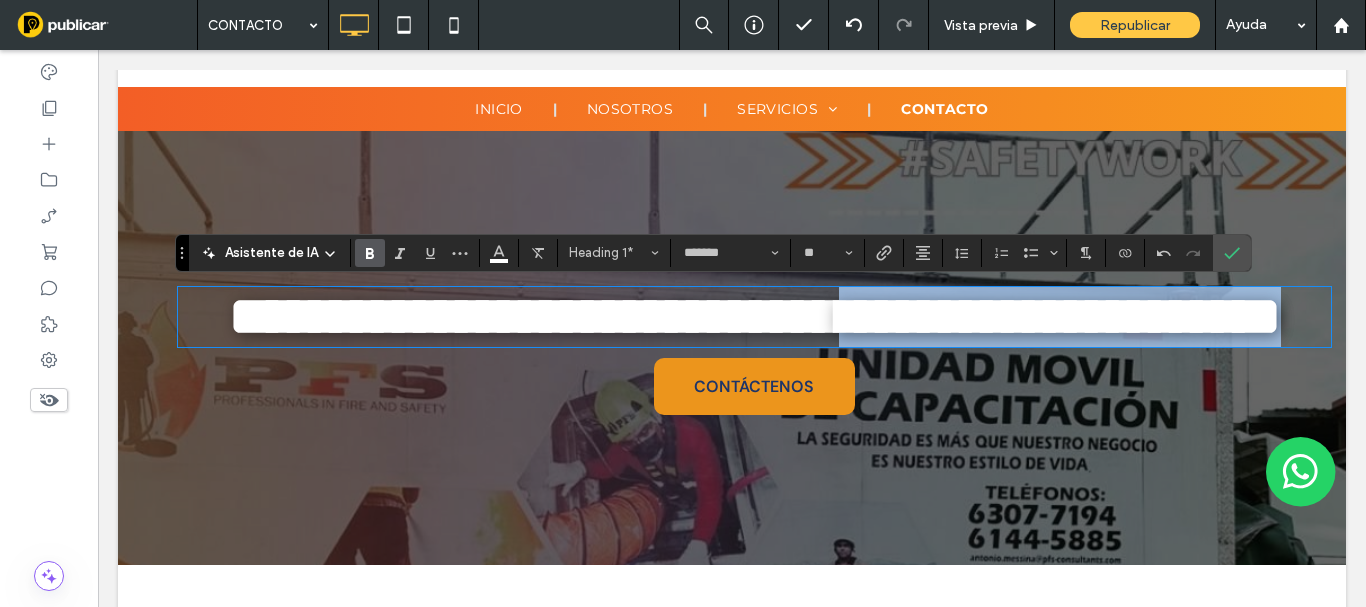 drag, startPoint x: 859, startPoint y: 412, endPoint x: 389, endPoint y: 407, distance: 470.02658 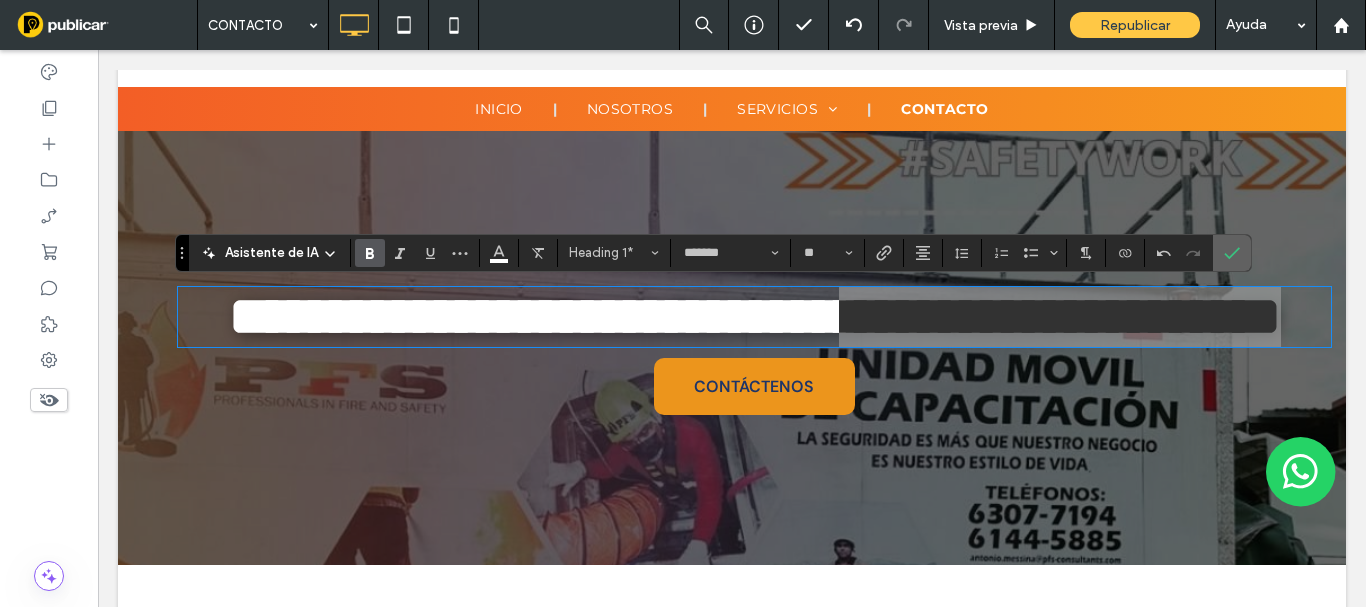 click 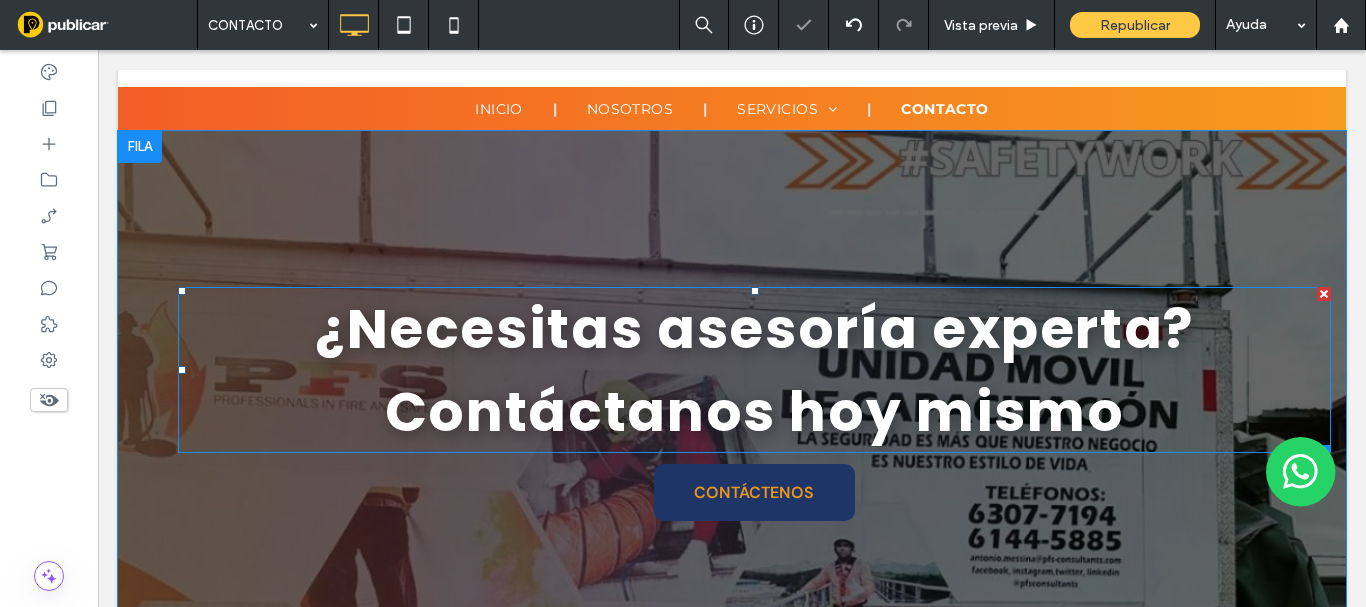 scroll, scrollTop: 200, scrollLeft: 0, axis: vertical 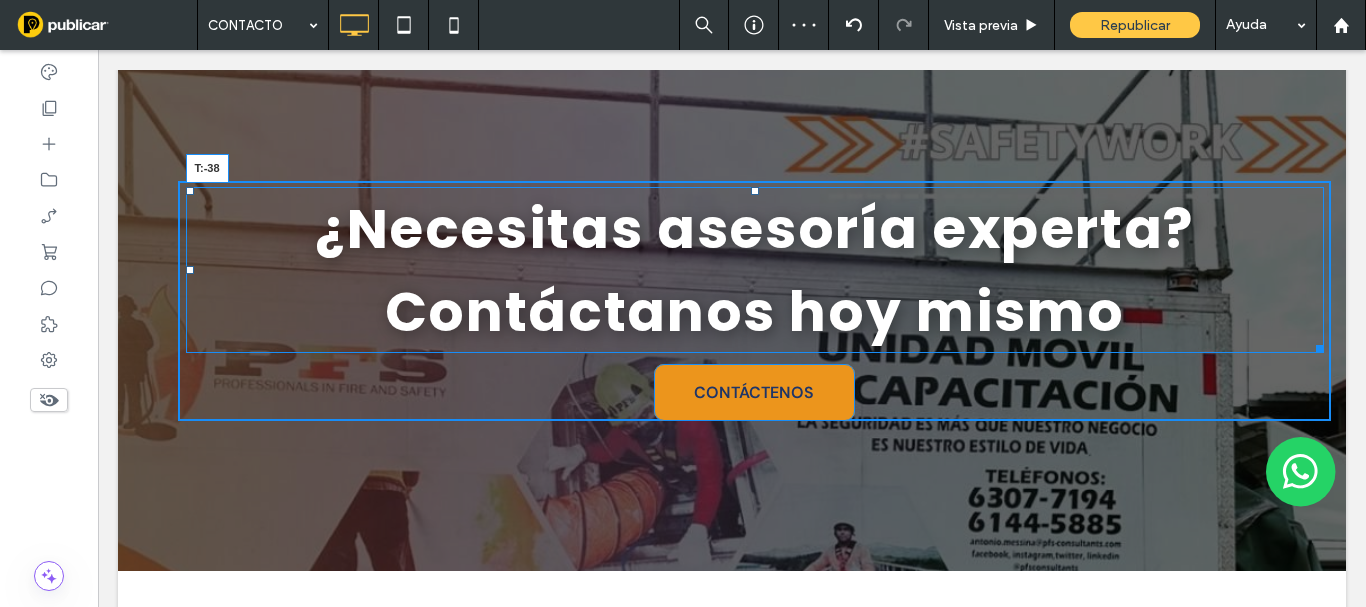 drag, startPoint x: 742, startPoint y: 155, endPoint x: 743, endPoint y: 144, distance: 11.045361 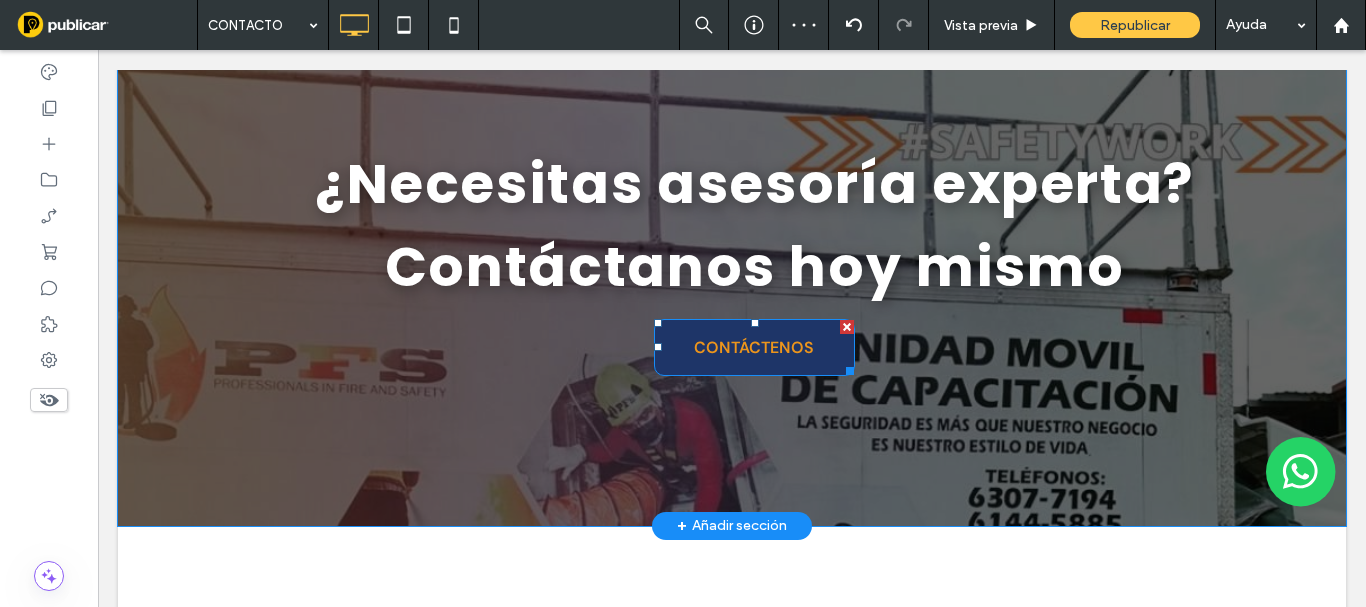 drag, startPoint x: 837, startPoint y: 329, endPoint x: 958, endPoint y: 291, distance: 126.82665 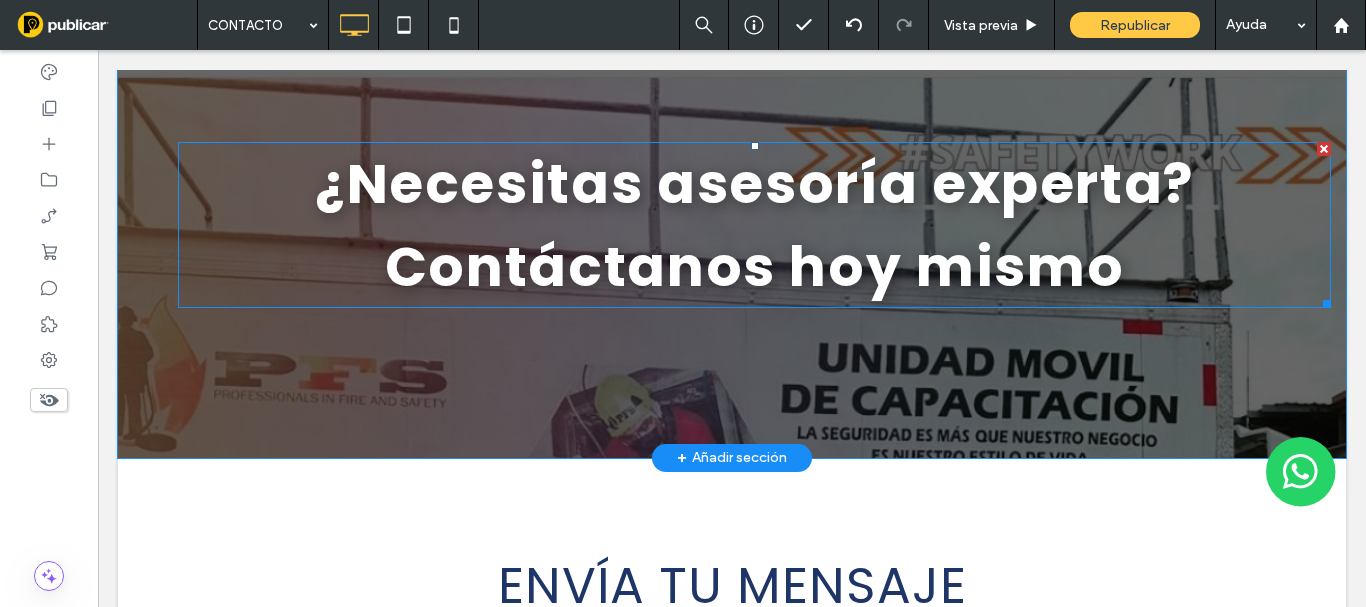 scroll, scrollTop: 0, scrollLeft: 0, axis: both 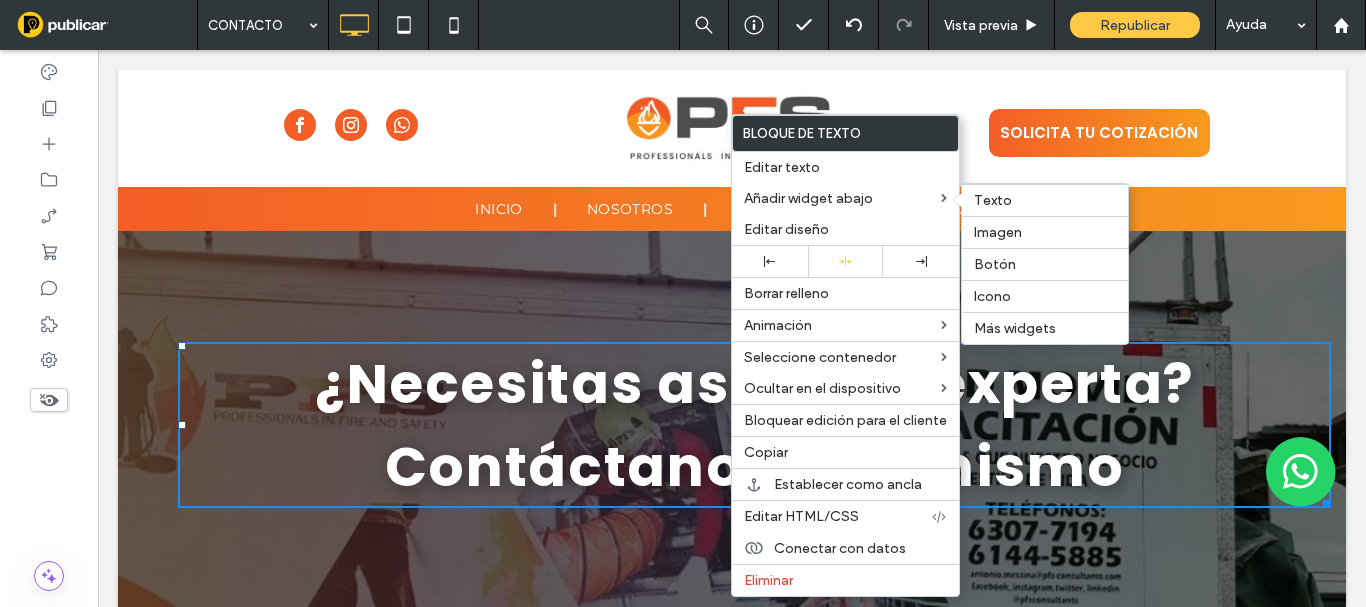 click on "Texto" at bounding box center [1045, 200] 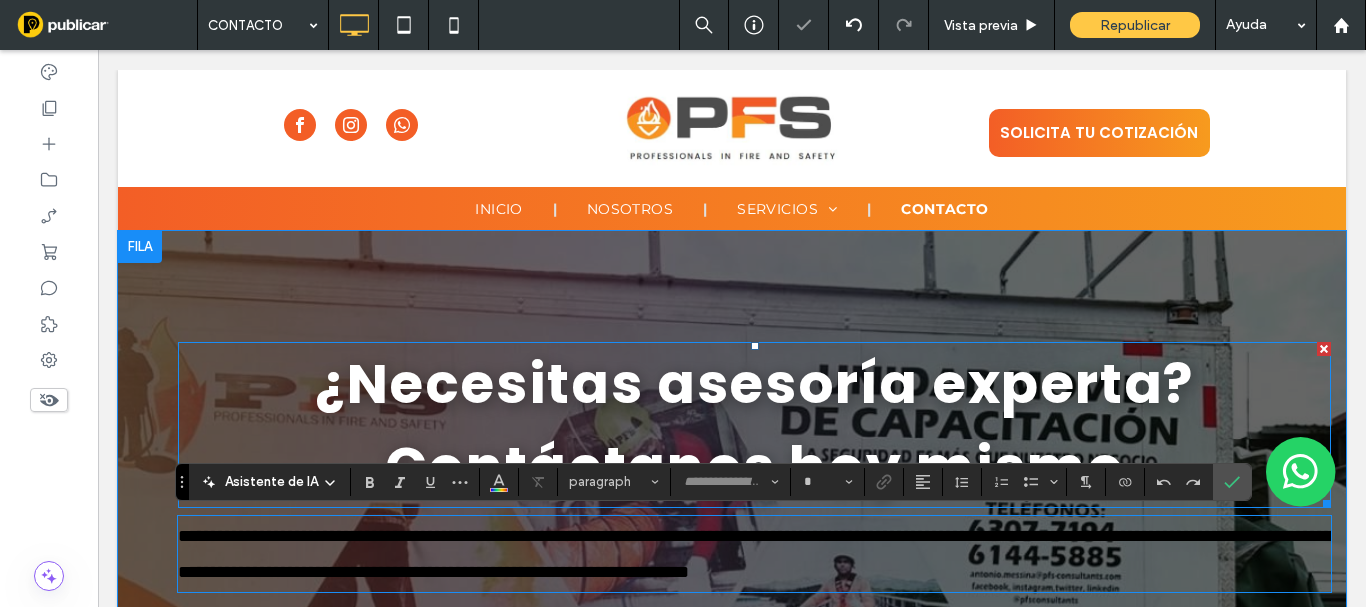 type on "**********" 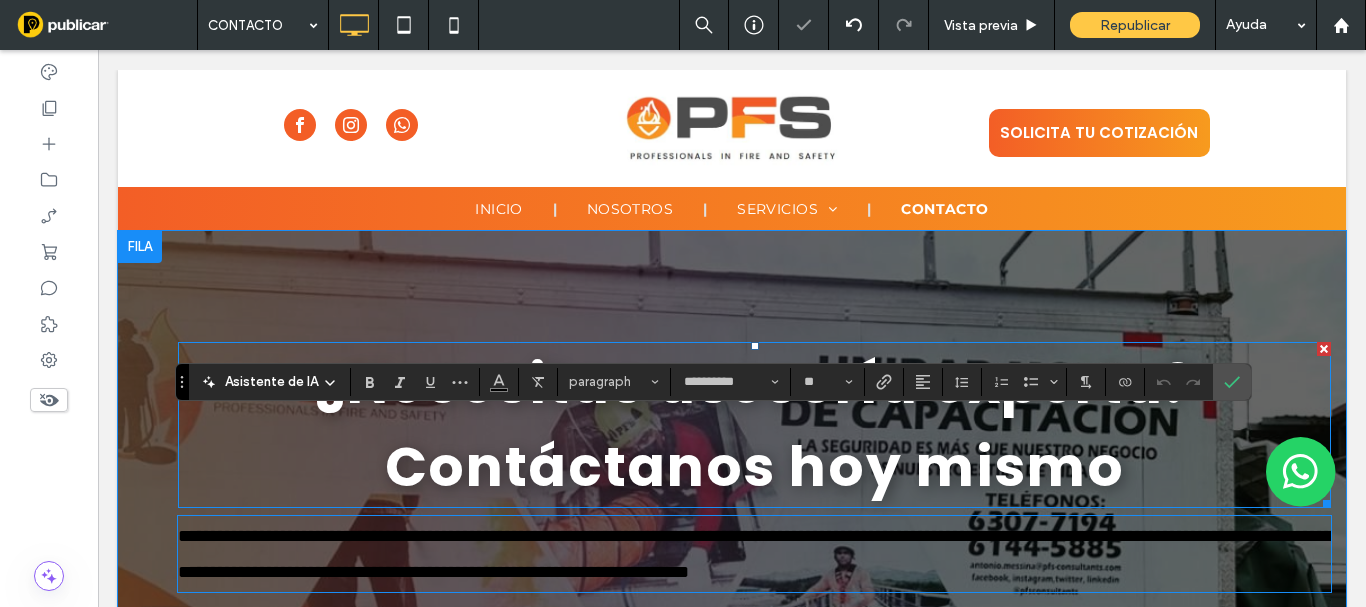 scroll, scrollTop: 100, scrollLeft: 0, axis: vertical 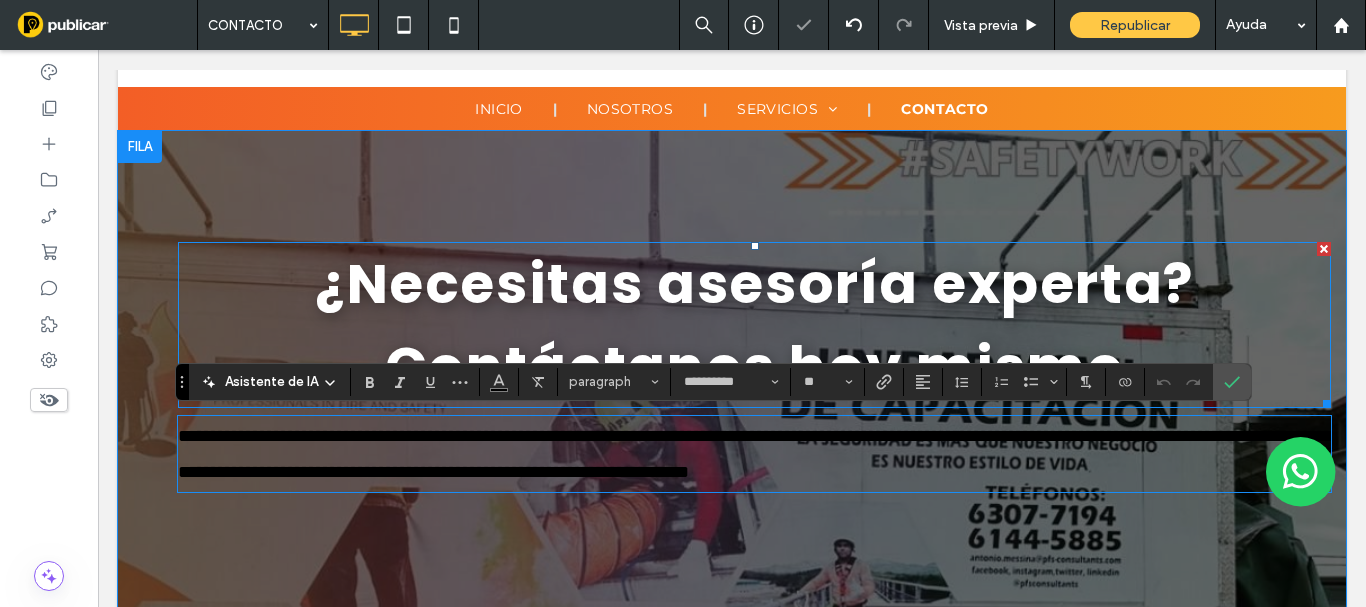 paste 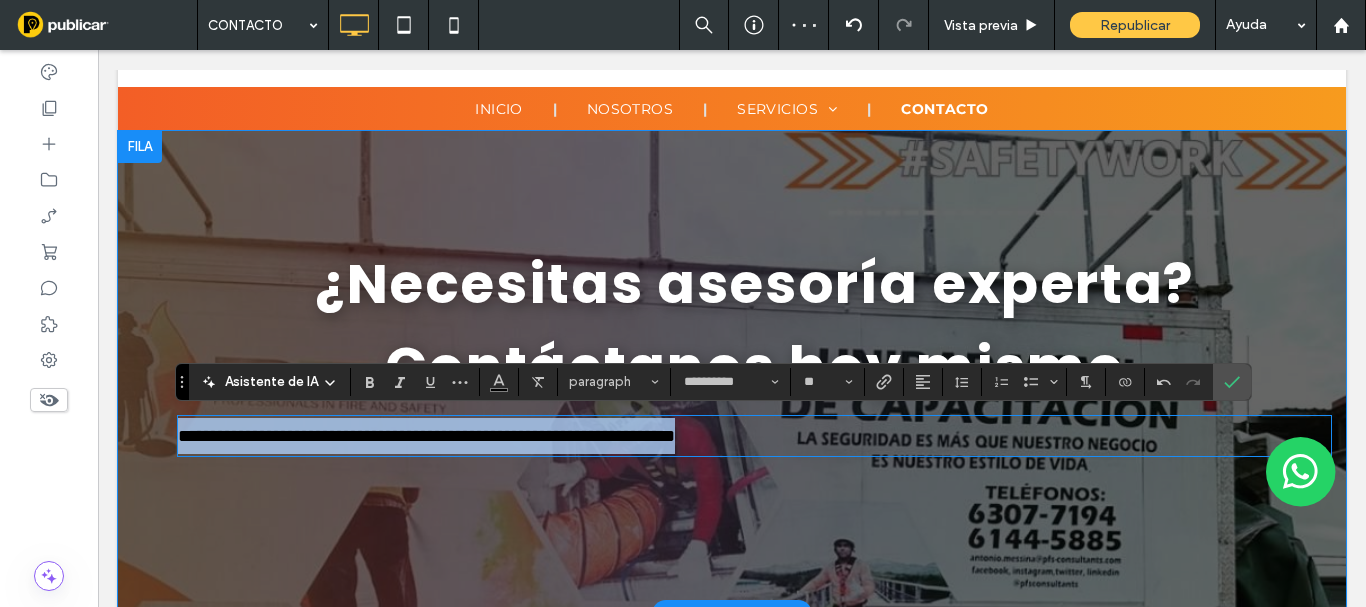 drag, startPoint x: 871, startPoint y: 434, endPoint x: 933, endPoint y: 427, distance: 62.39391 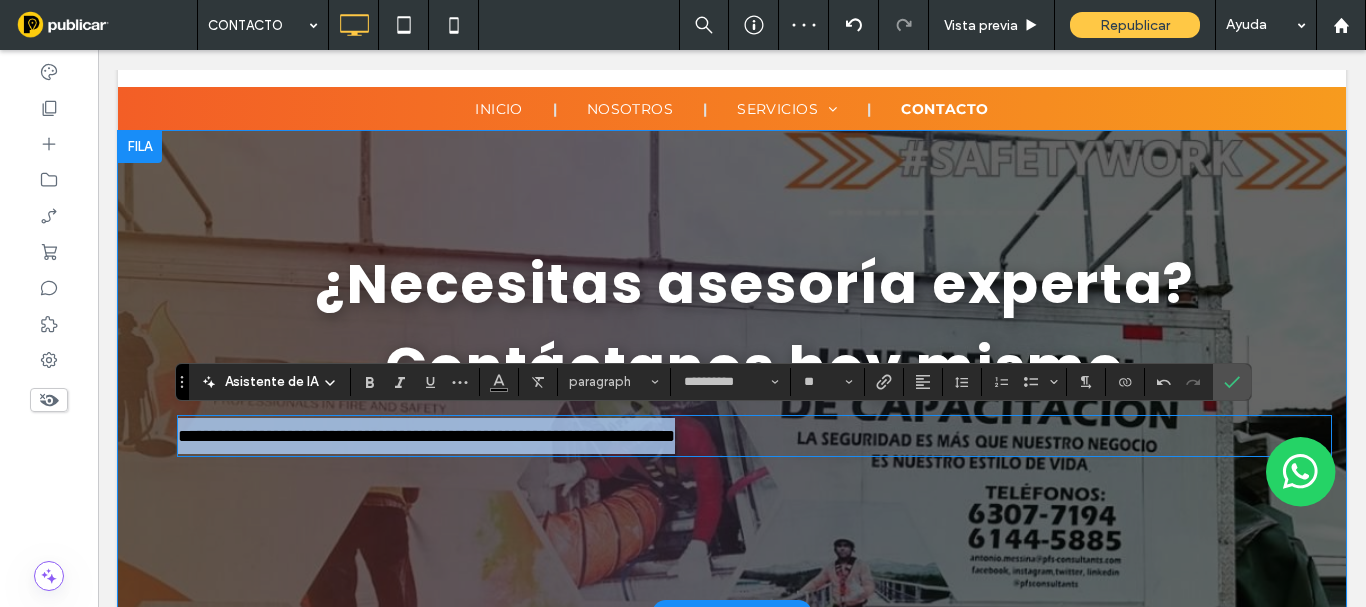 click on "**********" at bounding box center (732, 372) 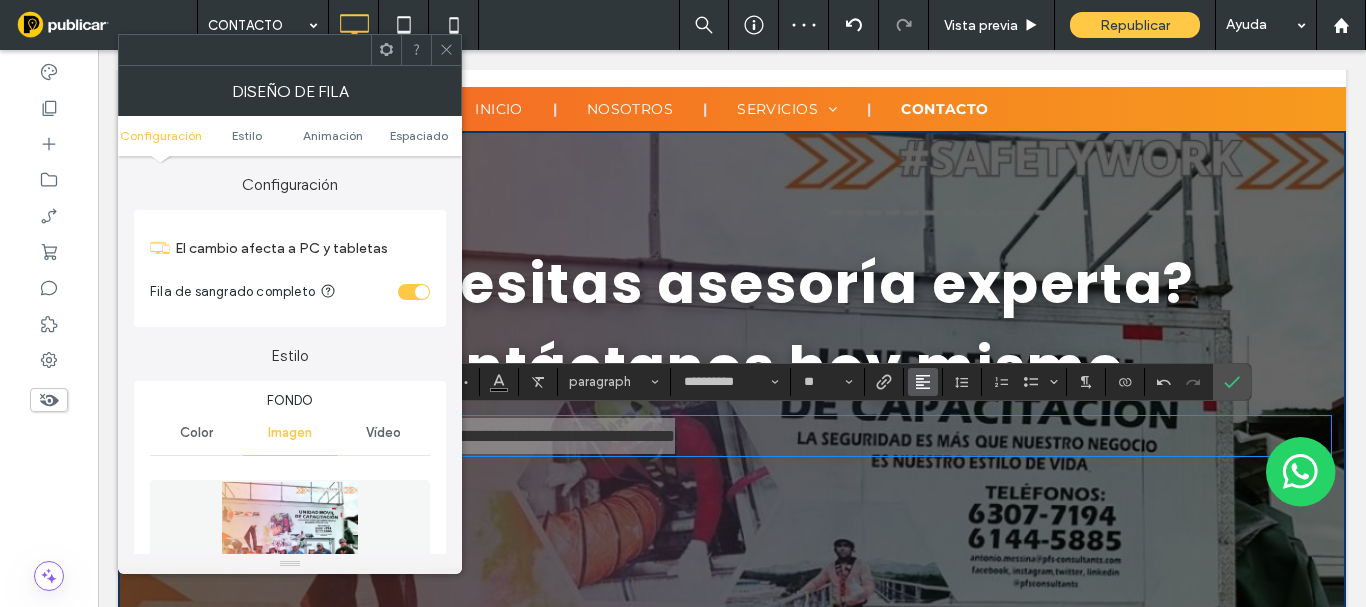 click 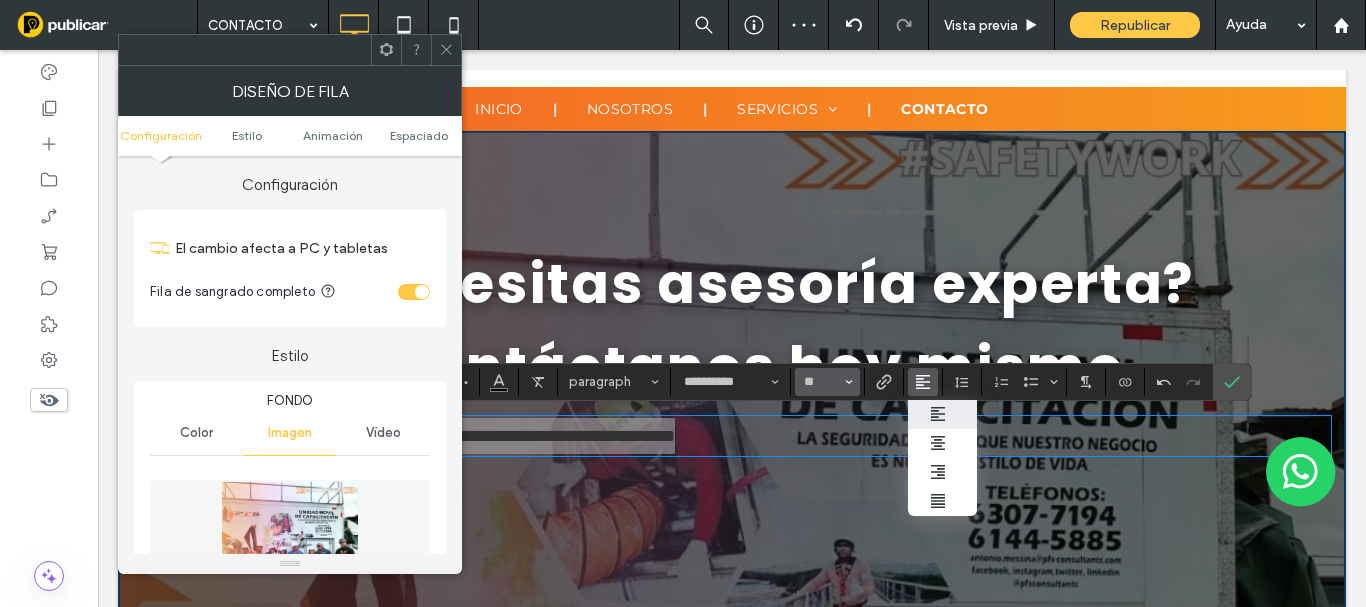 drag, startPoint x: 951, startPoint y: 445, endPoint x: 831, endPoint y: 374, distance: 139.43098 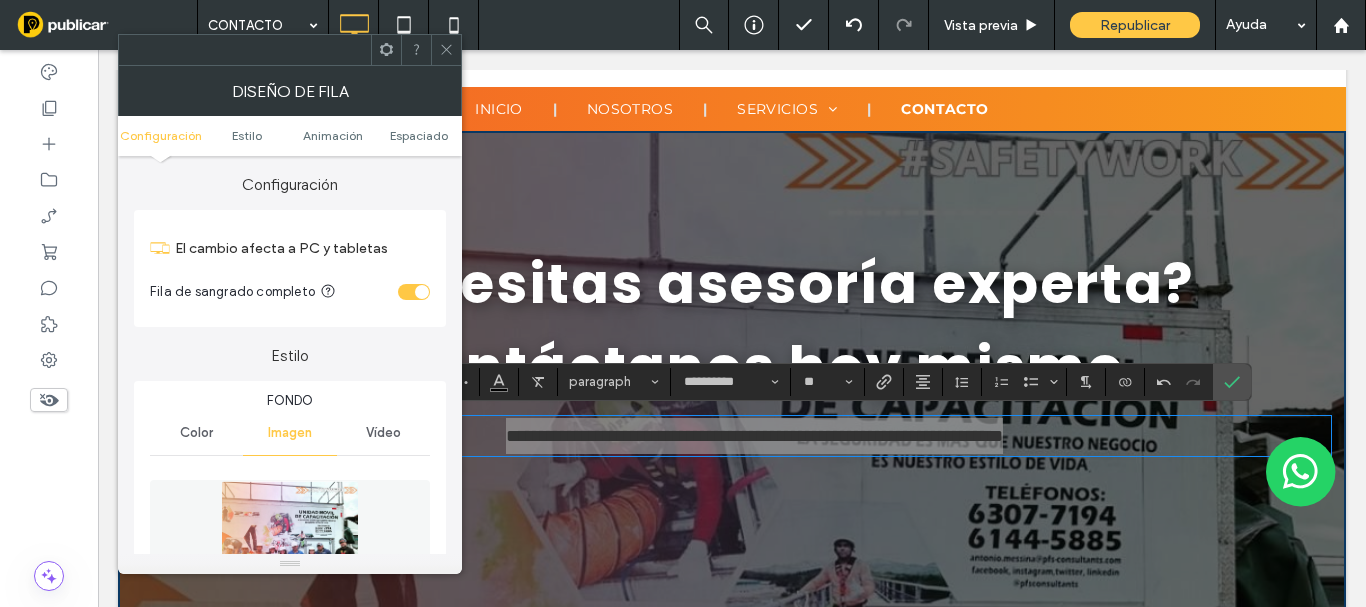 click at bounding box center (446, 50) 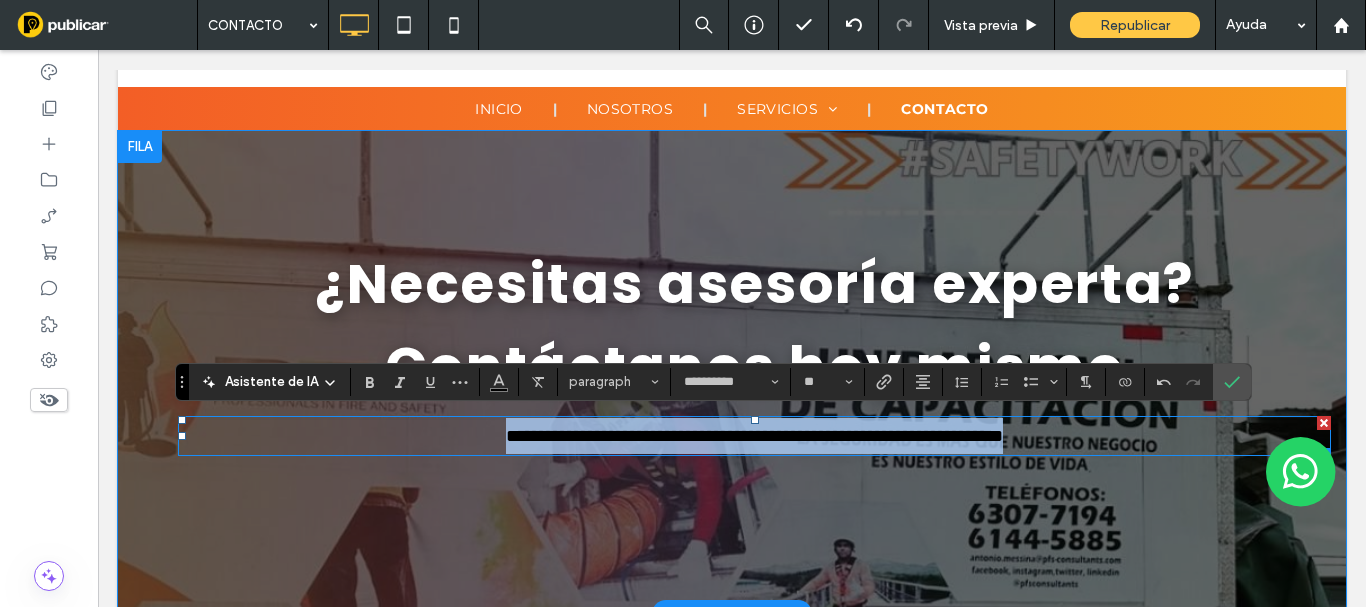 click on "**********" at bounding box center [754, 436] 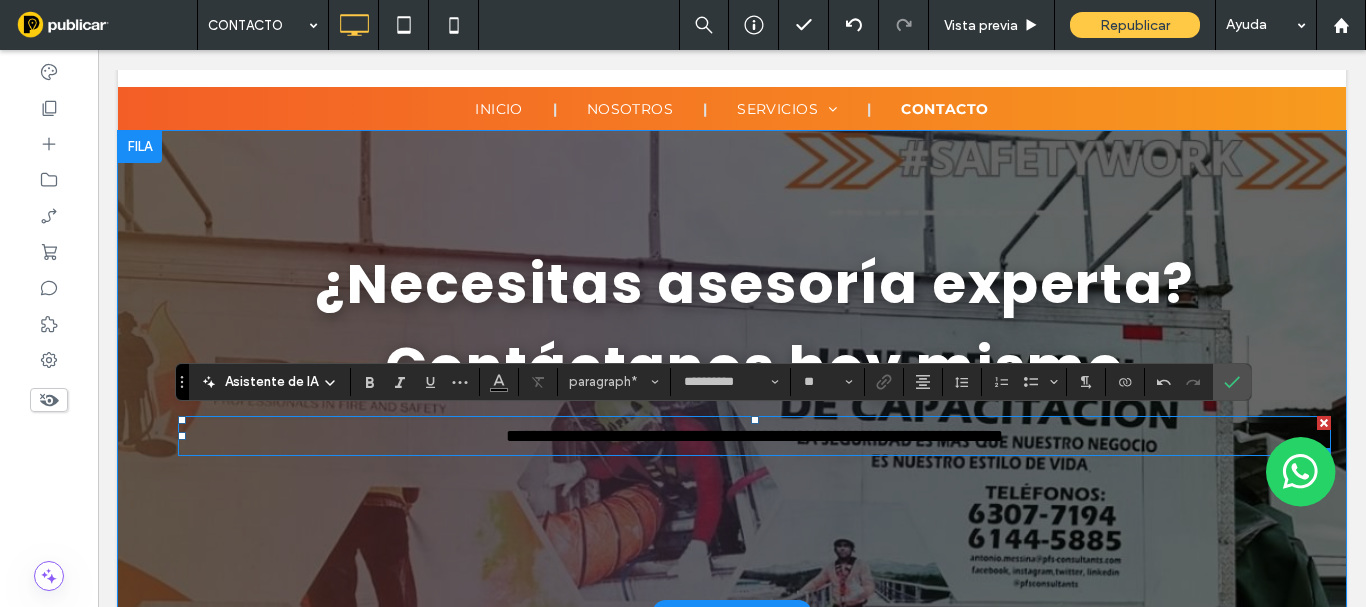 click on "**********" at bounding box center [754, 436] 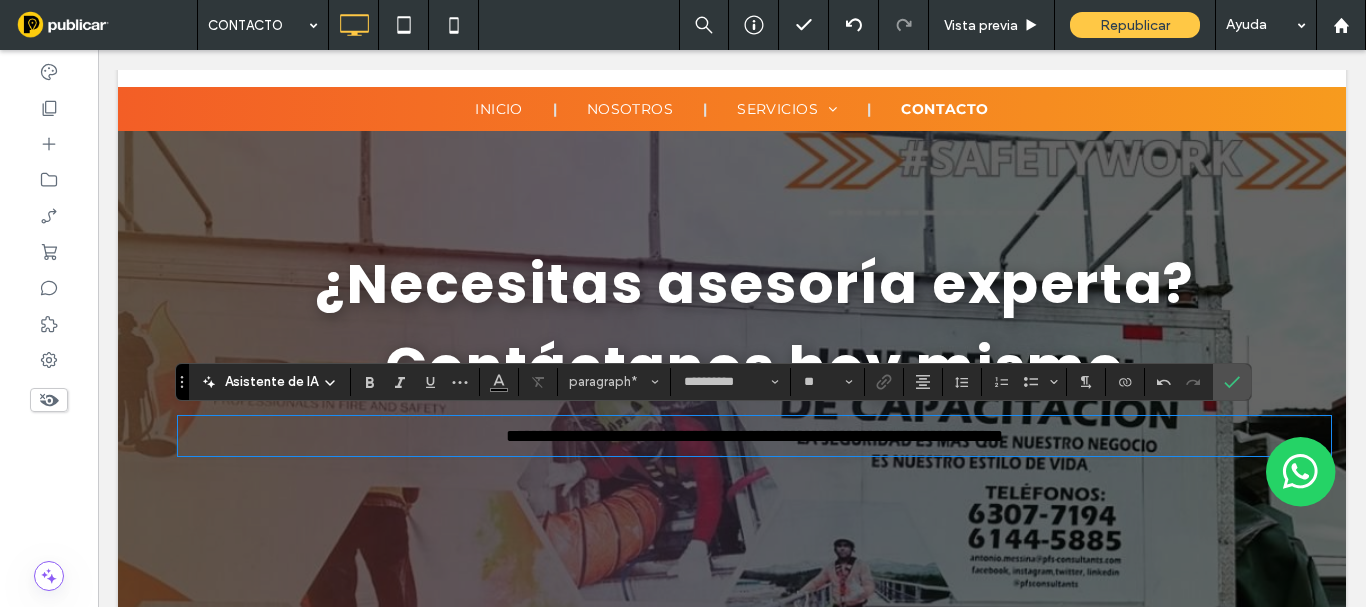 click on "*" 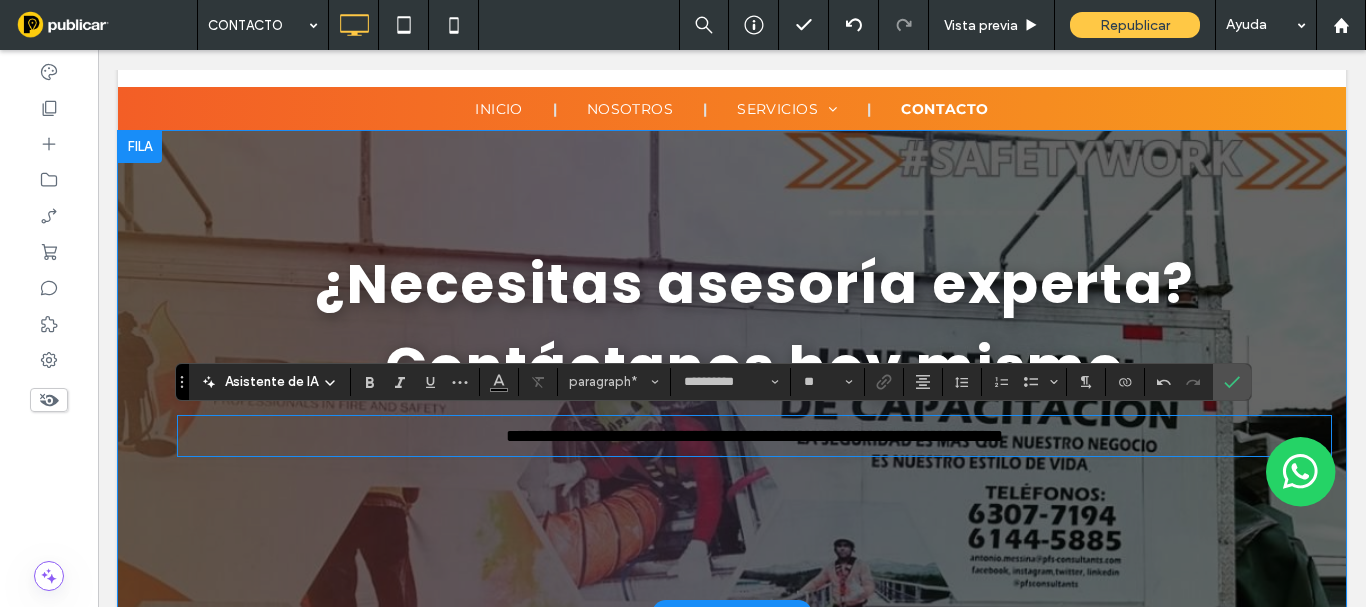 type 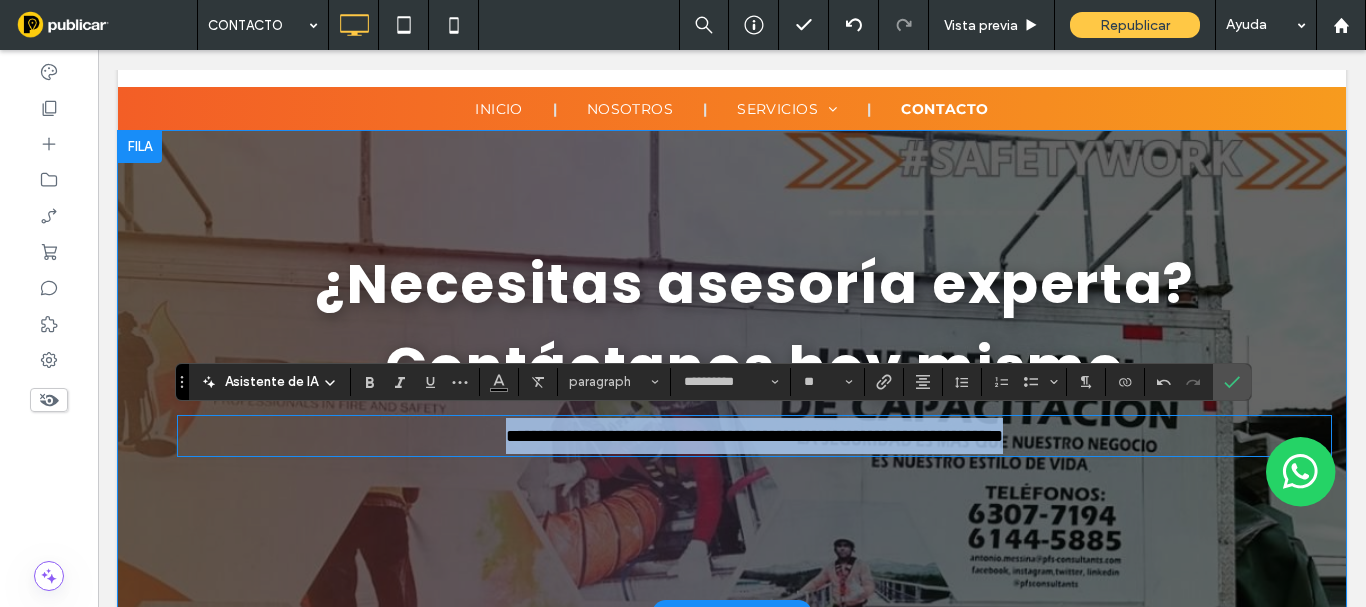 drag, startPoint x: 1140, startPoint y: 429, endPoint x: 144, endPoint y: 375, distance: 997.46277 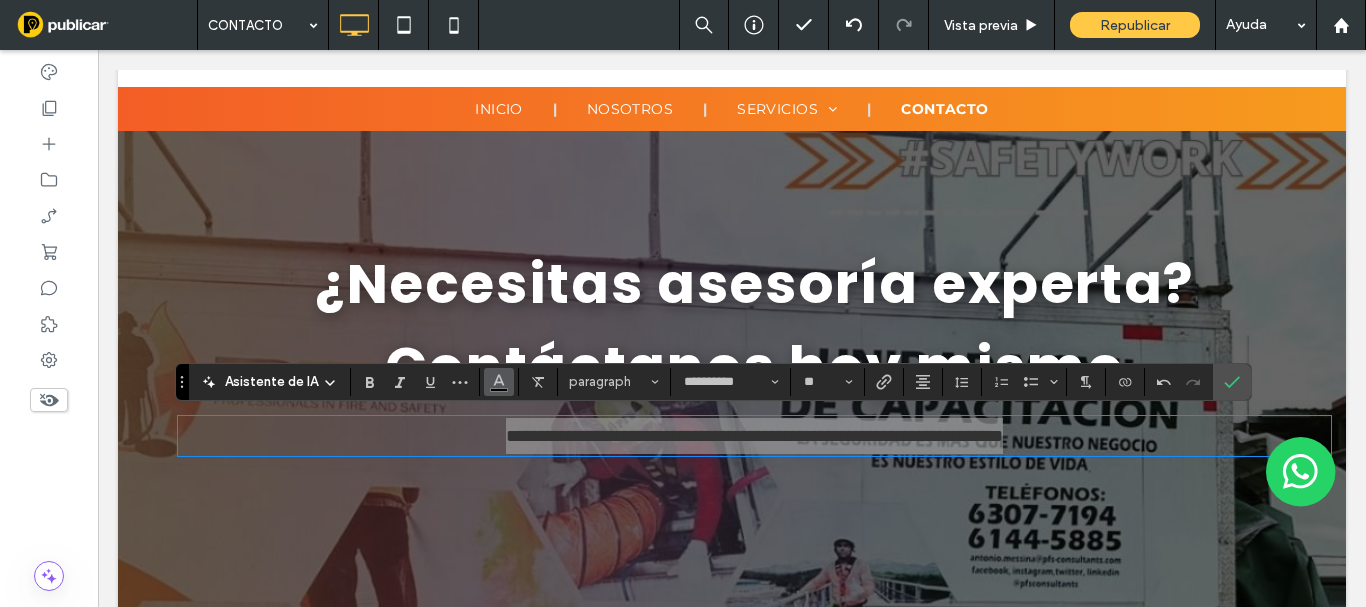 click 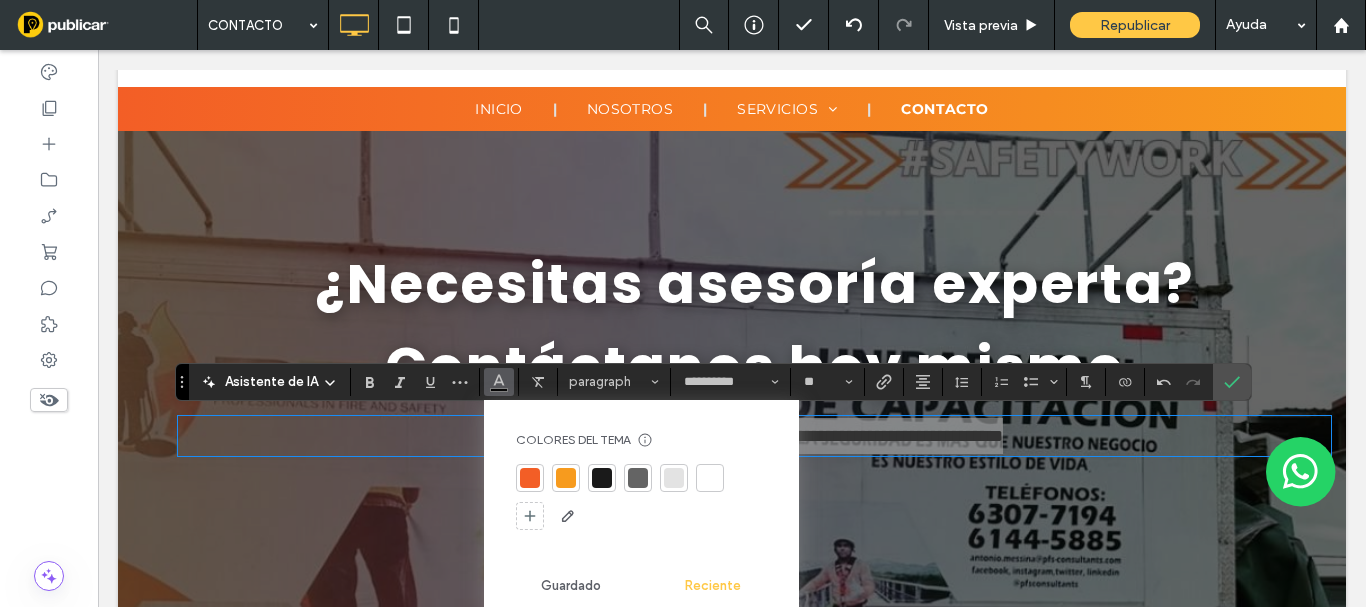 click at bounding box center [710, 478] 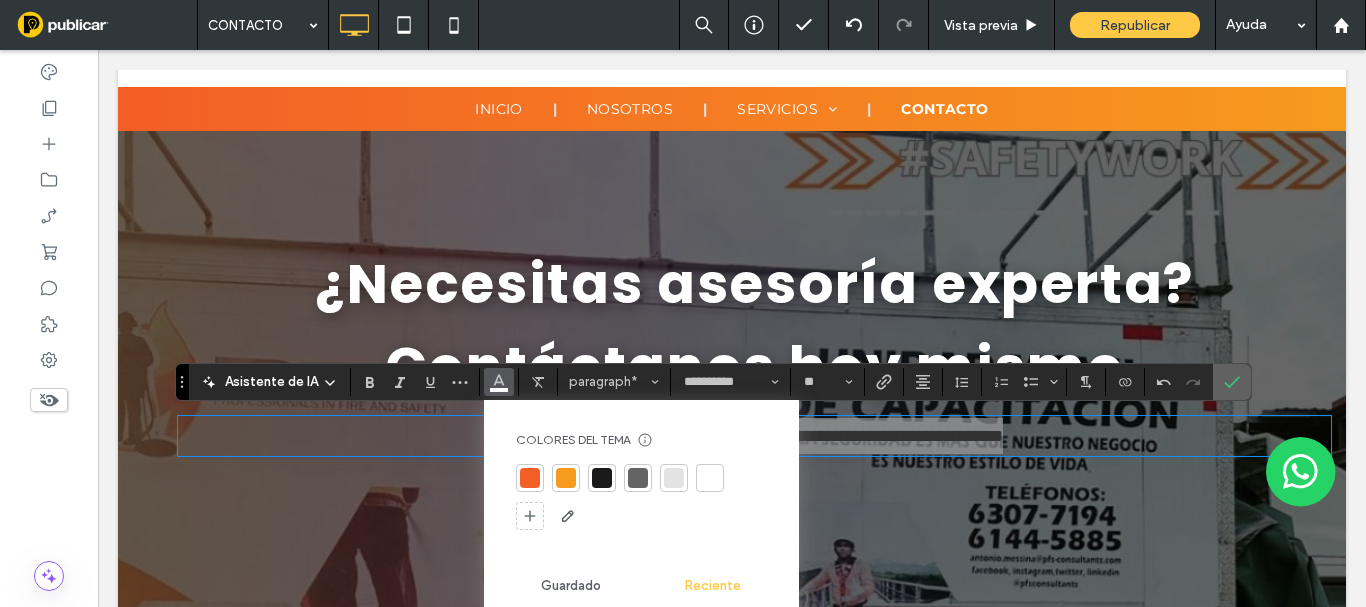 click 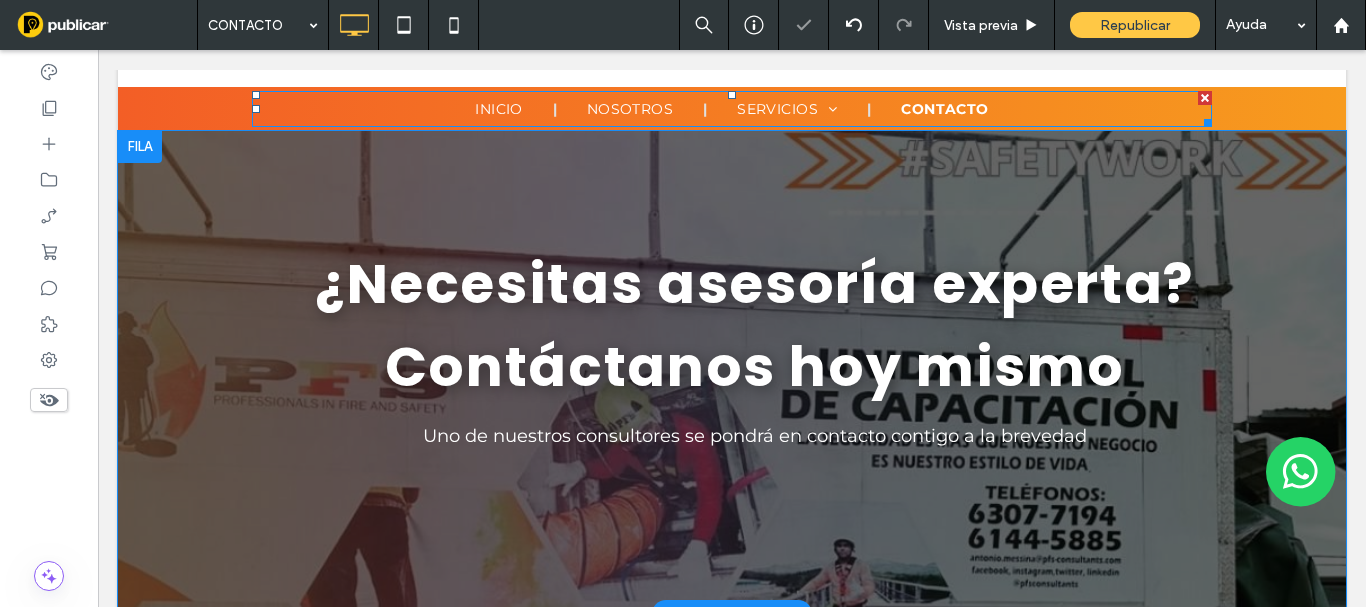 scroll, scrollTop: 300, scrollLeft: 0, axis: vertical 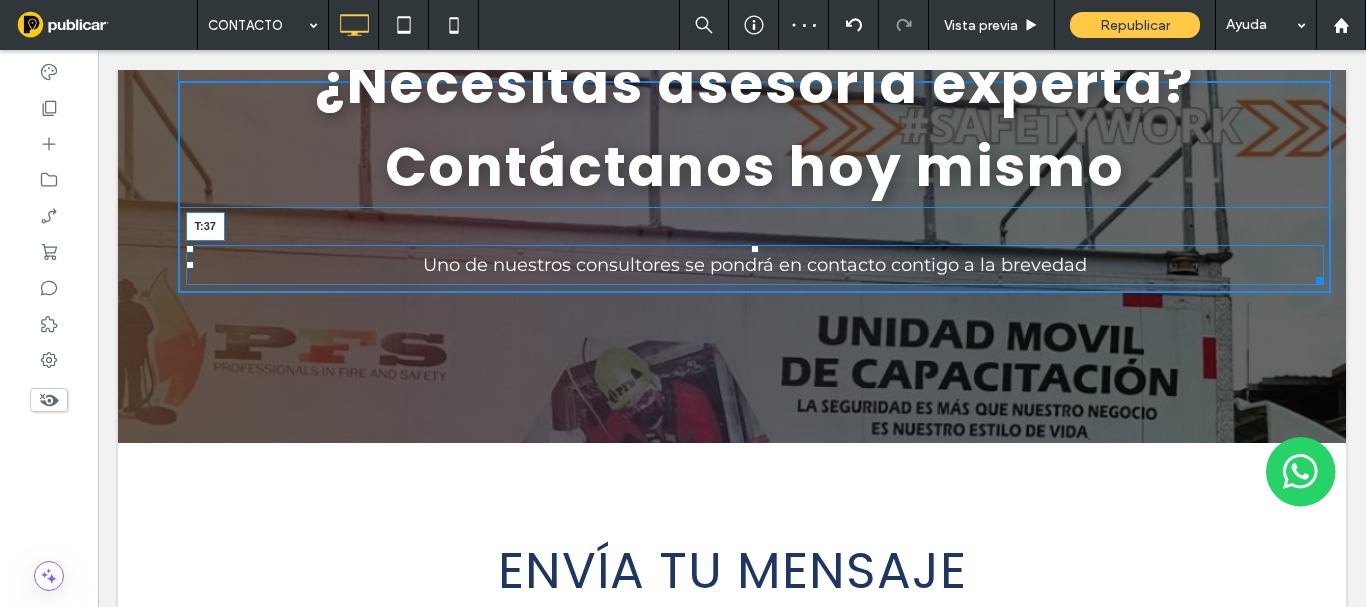 drag, startPoint x: 747, startPoint y: 219, endPoint x: 744, endPoint y: 249, distance: 30.149628 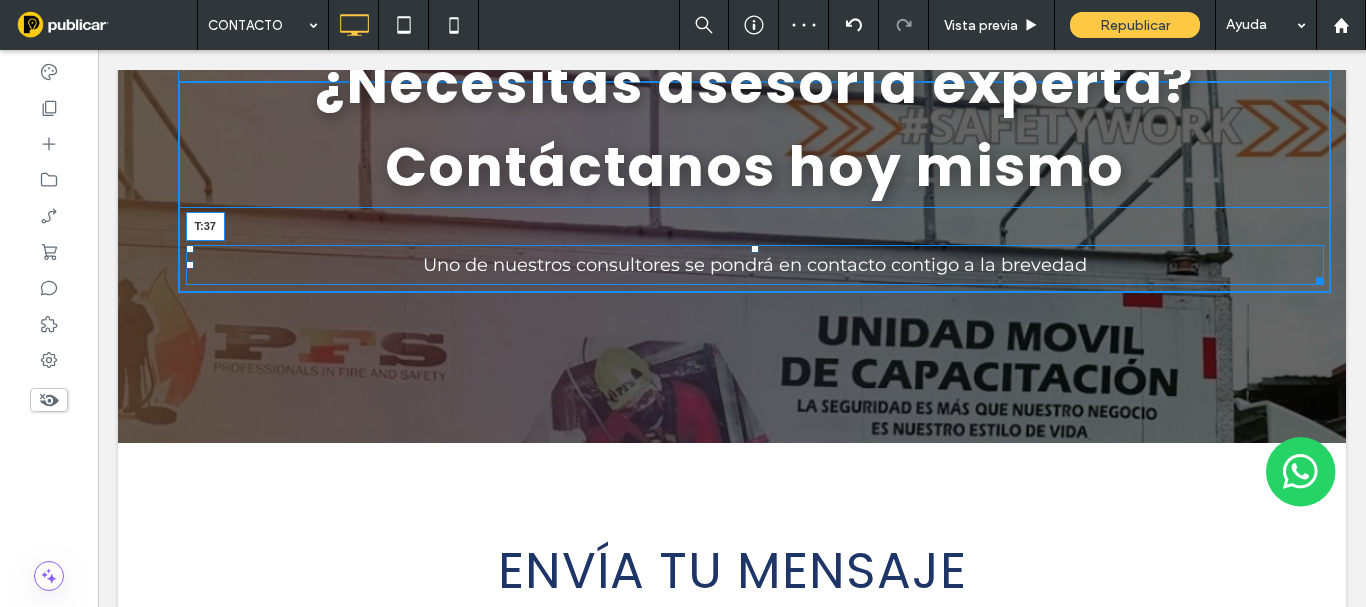 click at bounding box center [755, 249] 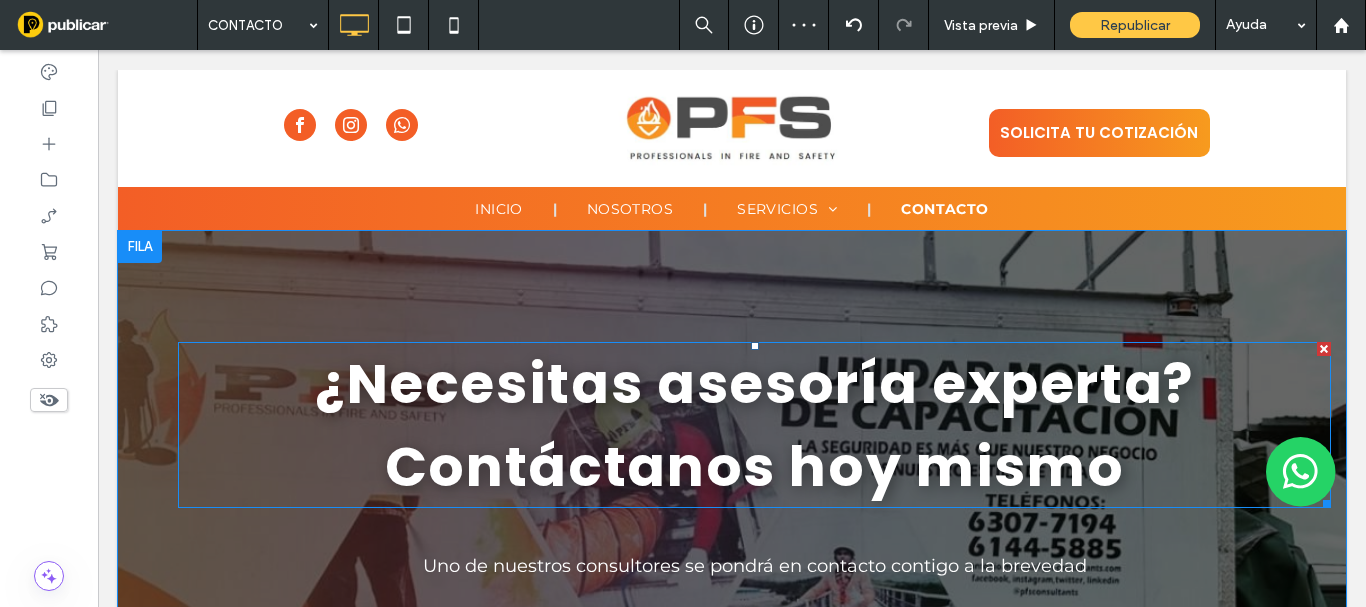 scroll, scrollTop: 100, scrollLeft: 0, axis: vertical 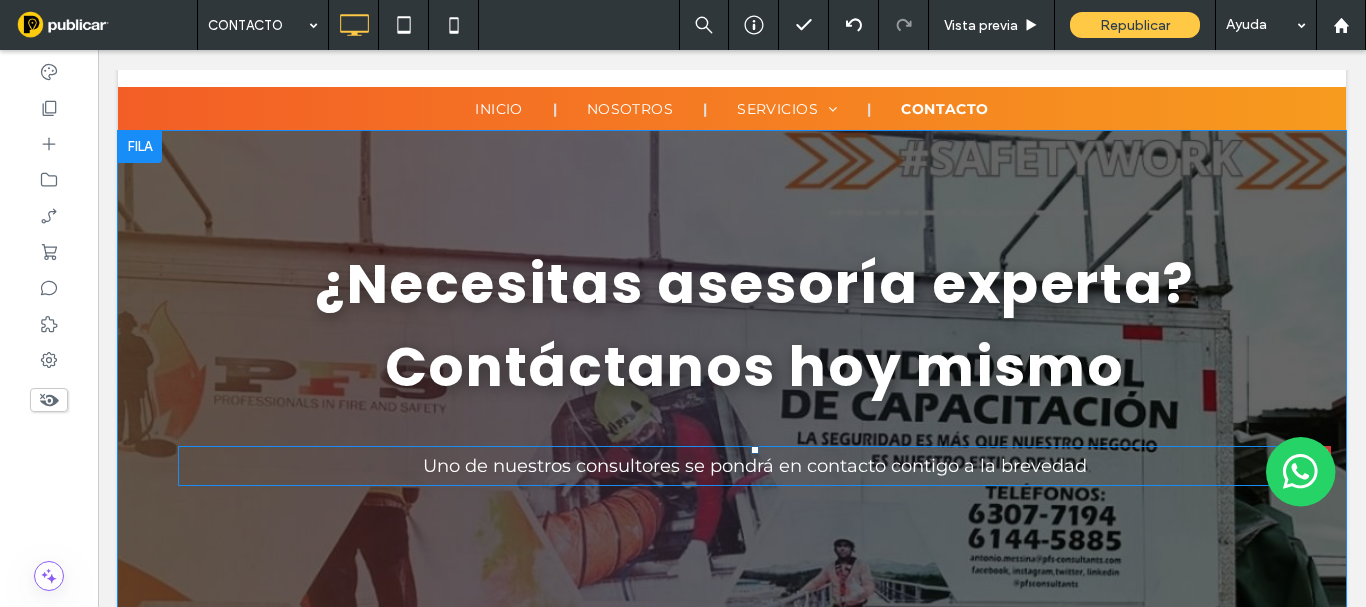 click on "Uno de nuestros consultores se pondrá en contacto contigo a la brevedad" at bounding box center [755, 466] 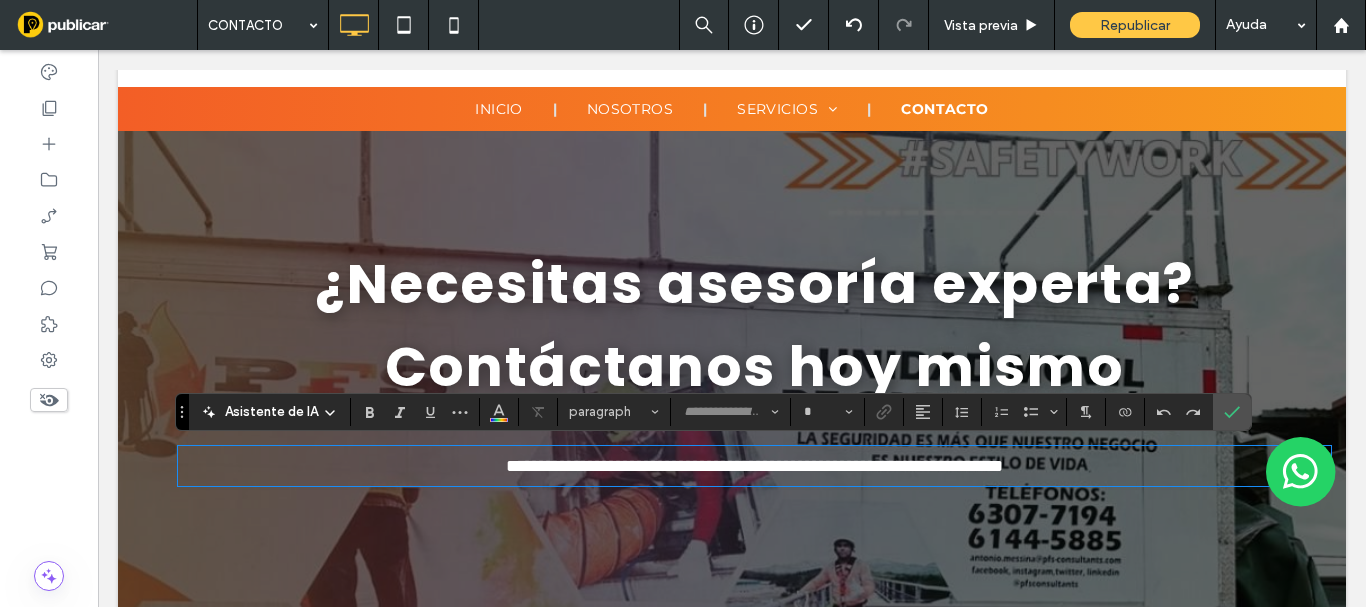 type on "**********" 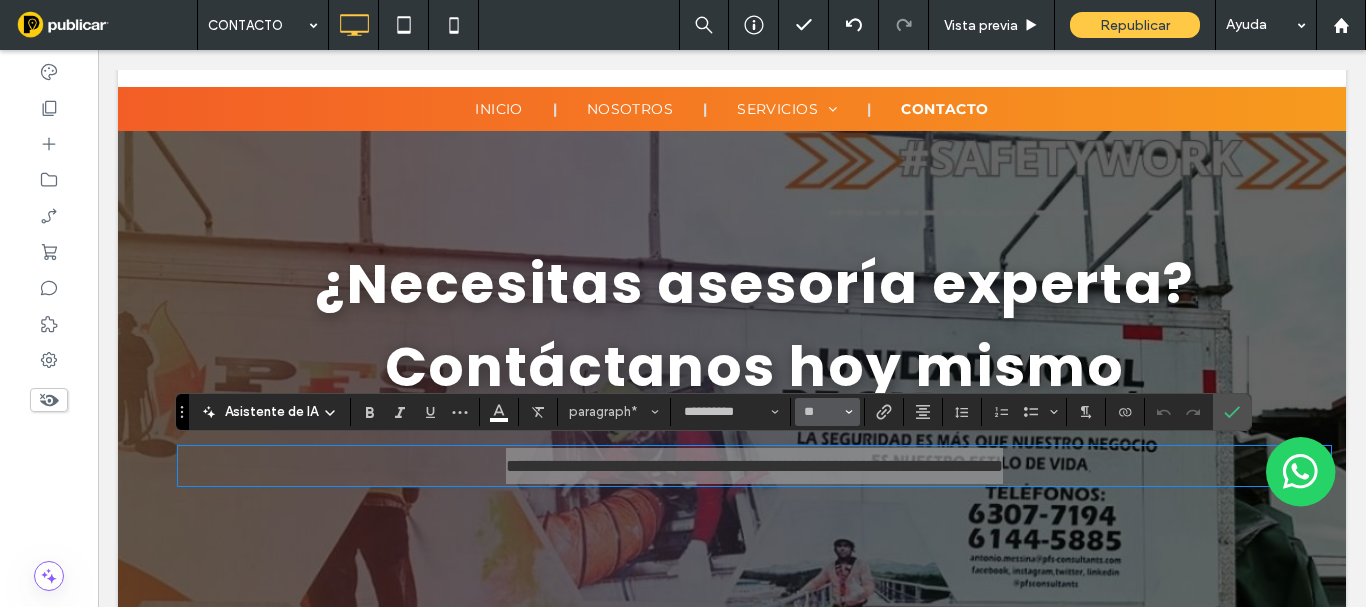 click on "**" at bounding box center [827, 412] 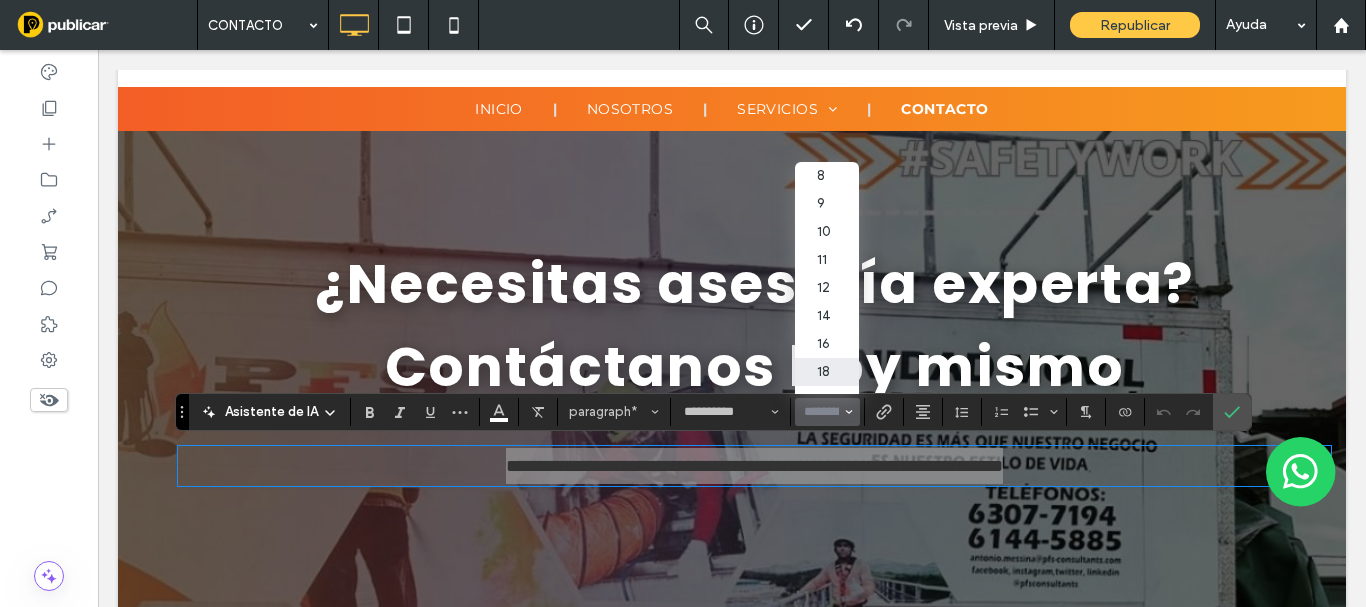 click at bounding box center [821, 412] 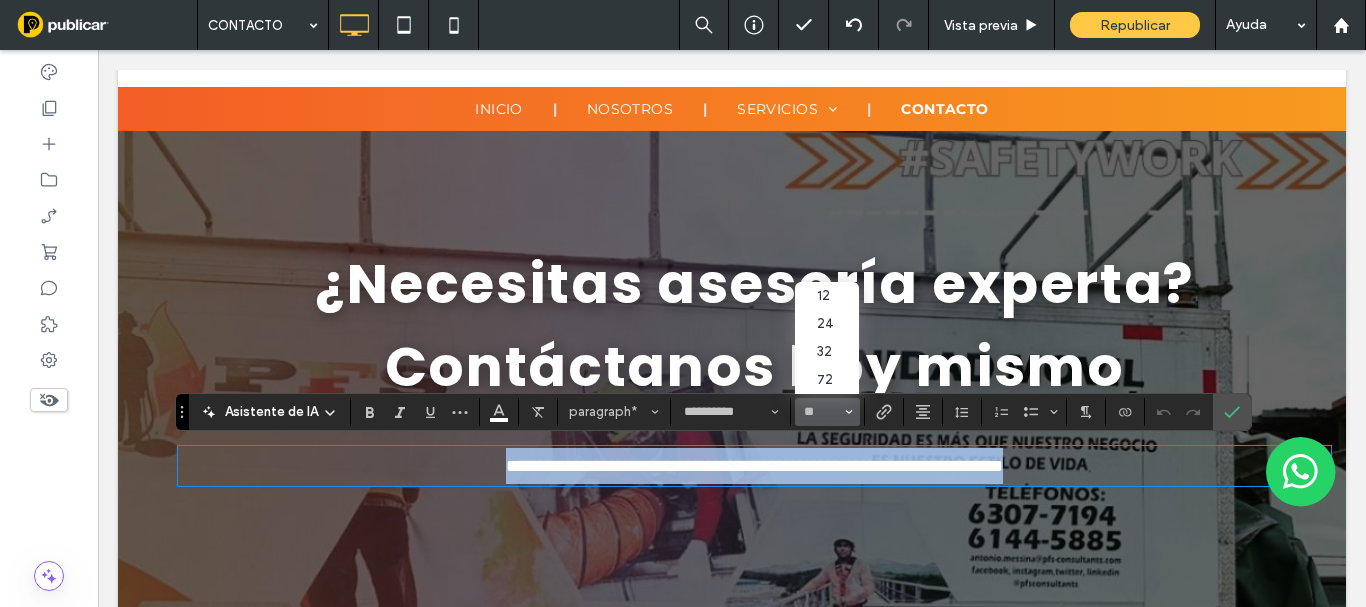 type on "**" 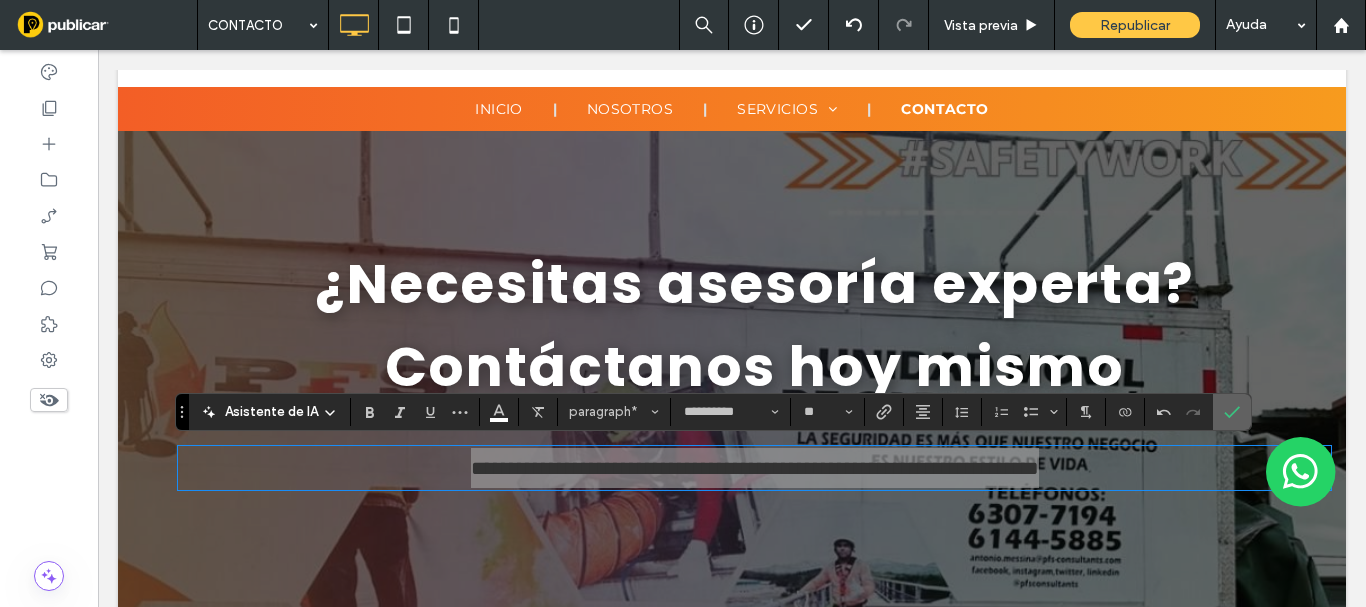 click at bounding box center [1232, 412] 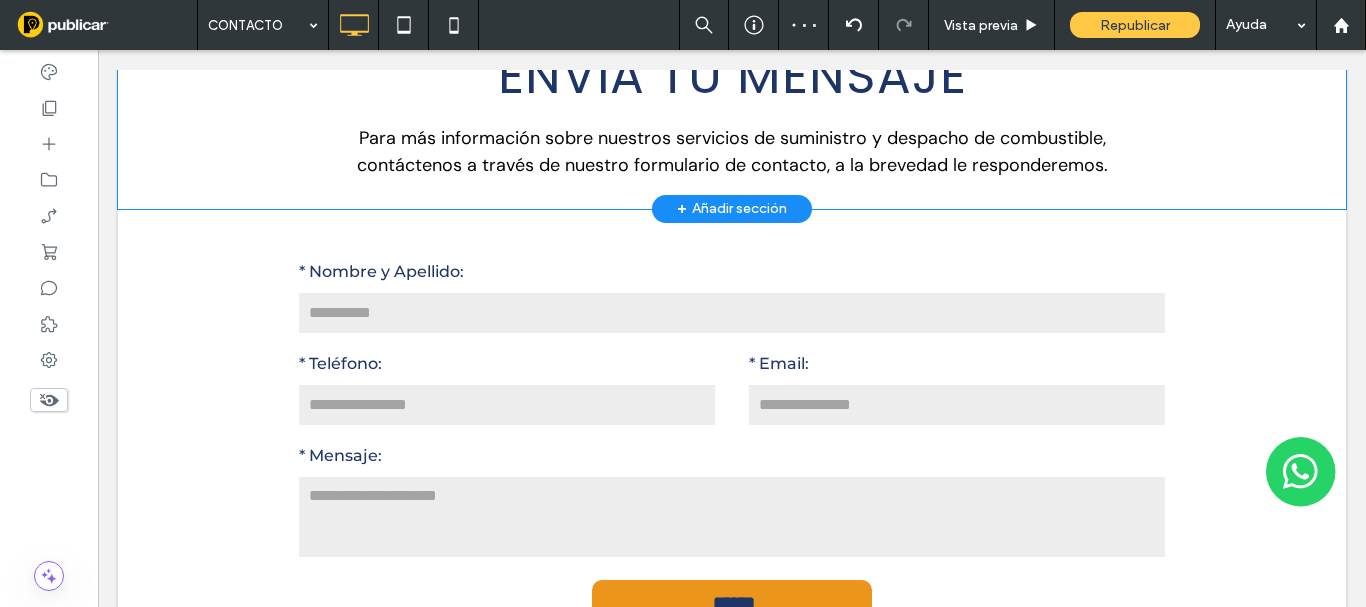 scroll, scrollTop: 500, scrollLeft: 0, axis: vertical 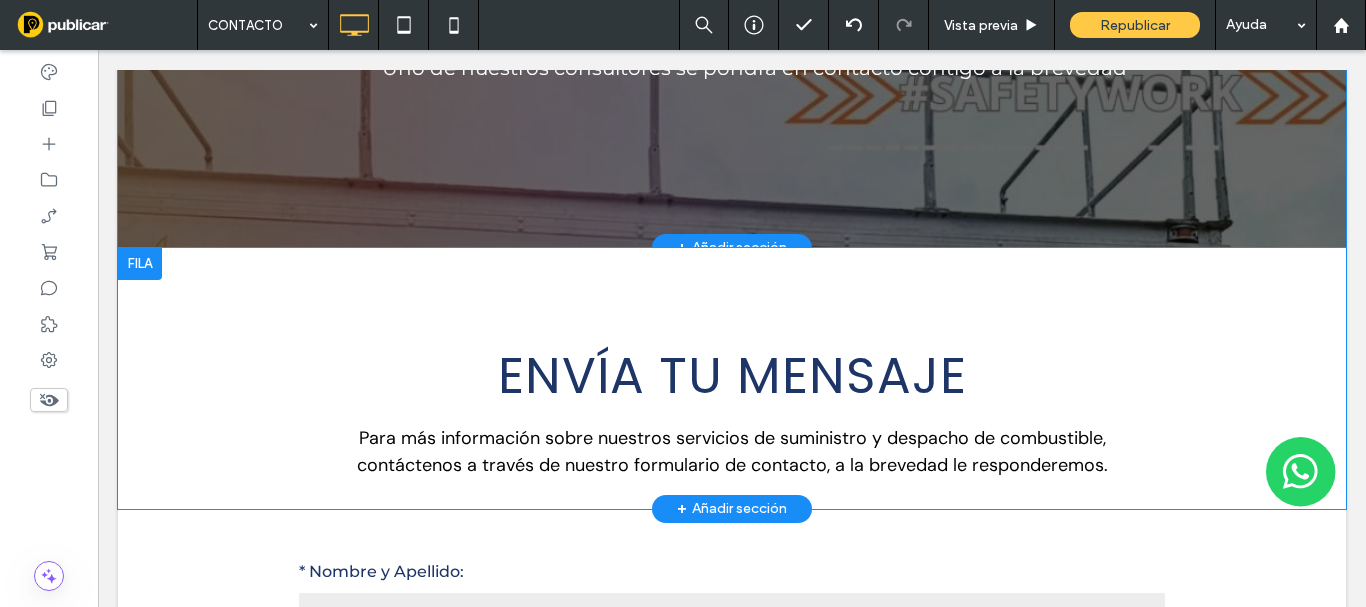 click at bounding box center [140, 264] 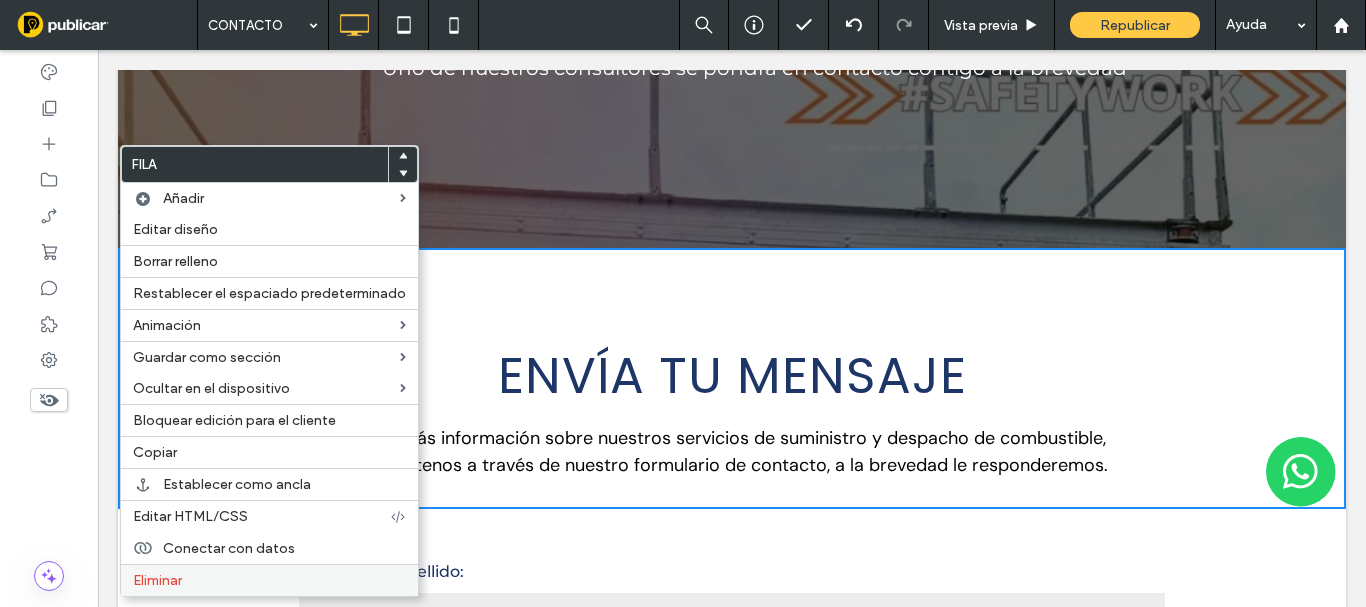 click on "Eliminar" at bounding box center (157, 580) 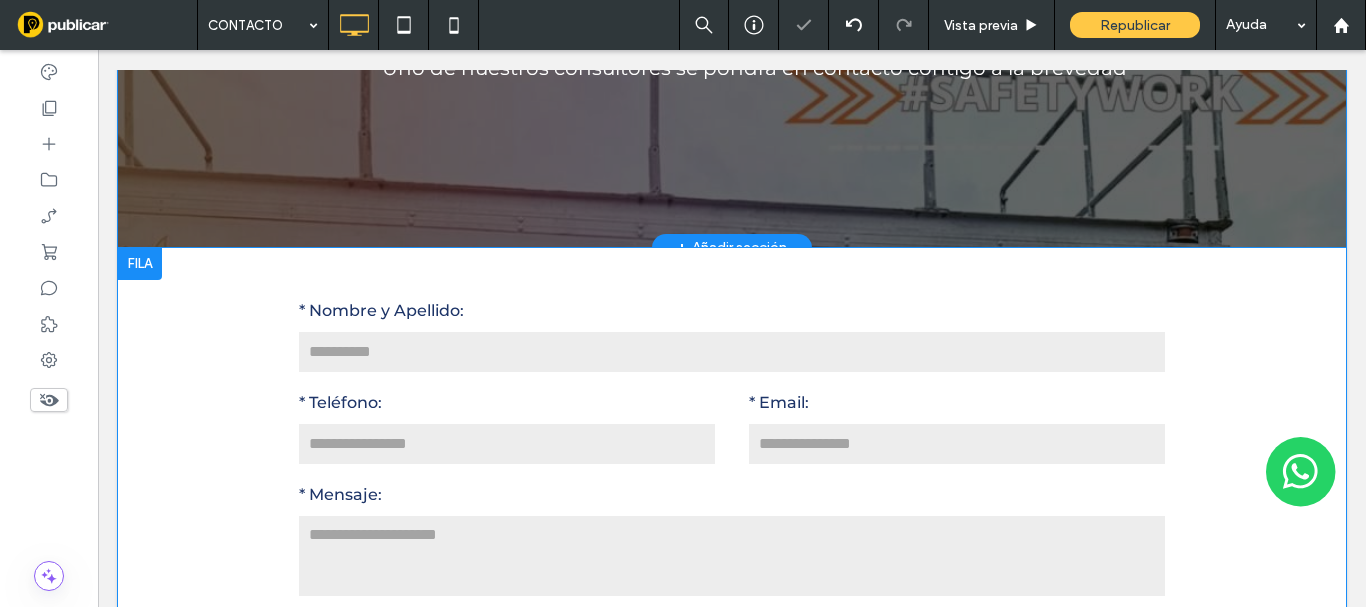 click at bounding box center [140, 264] 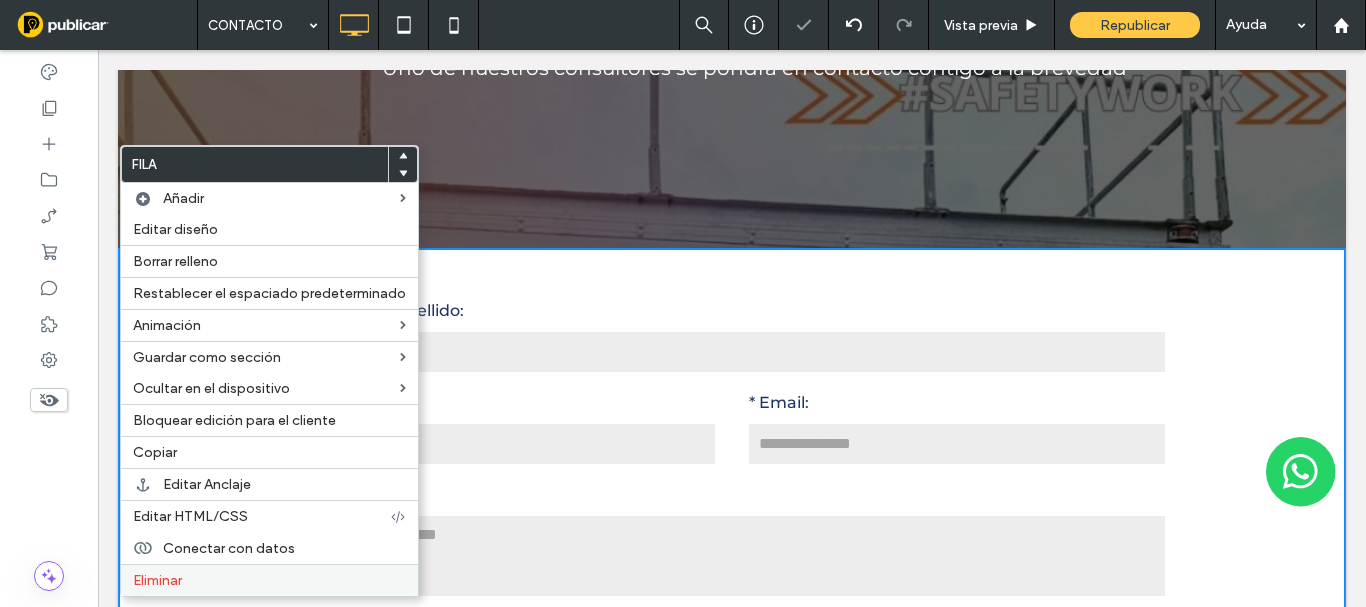 click on "Eliminar" at bounding box center [269, 580] 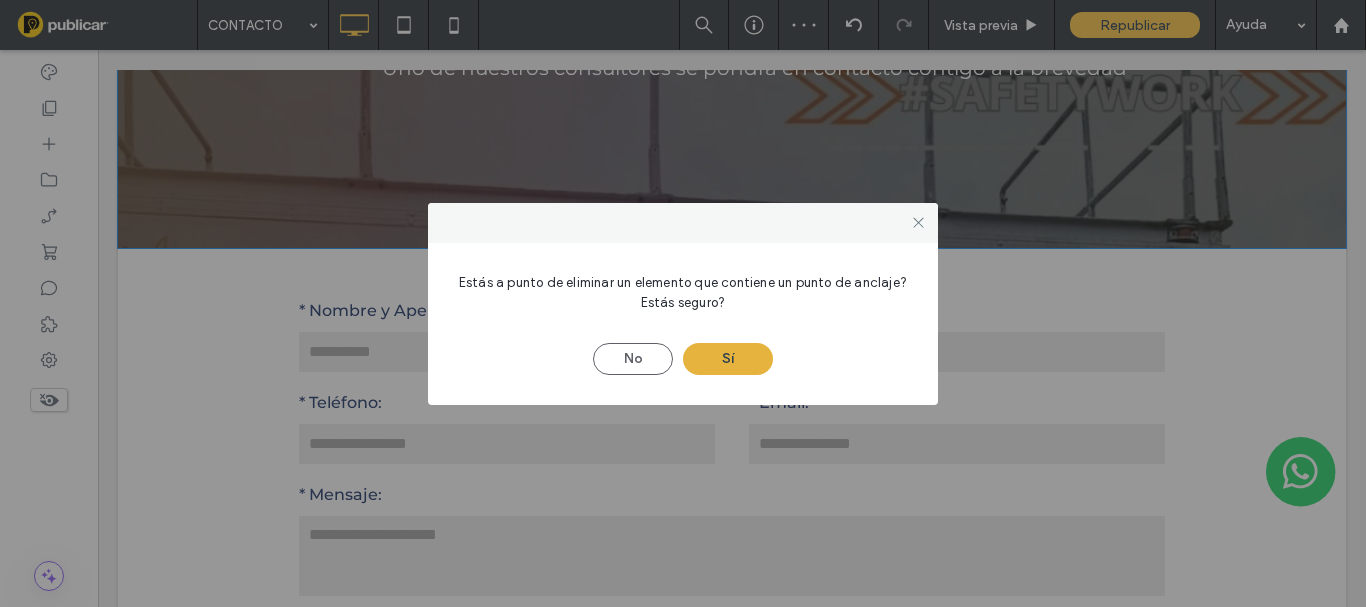 click on "Sí" at bounding box center [728, 359] 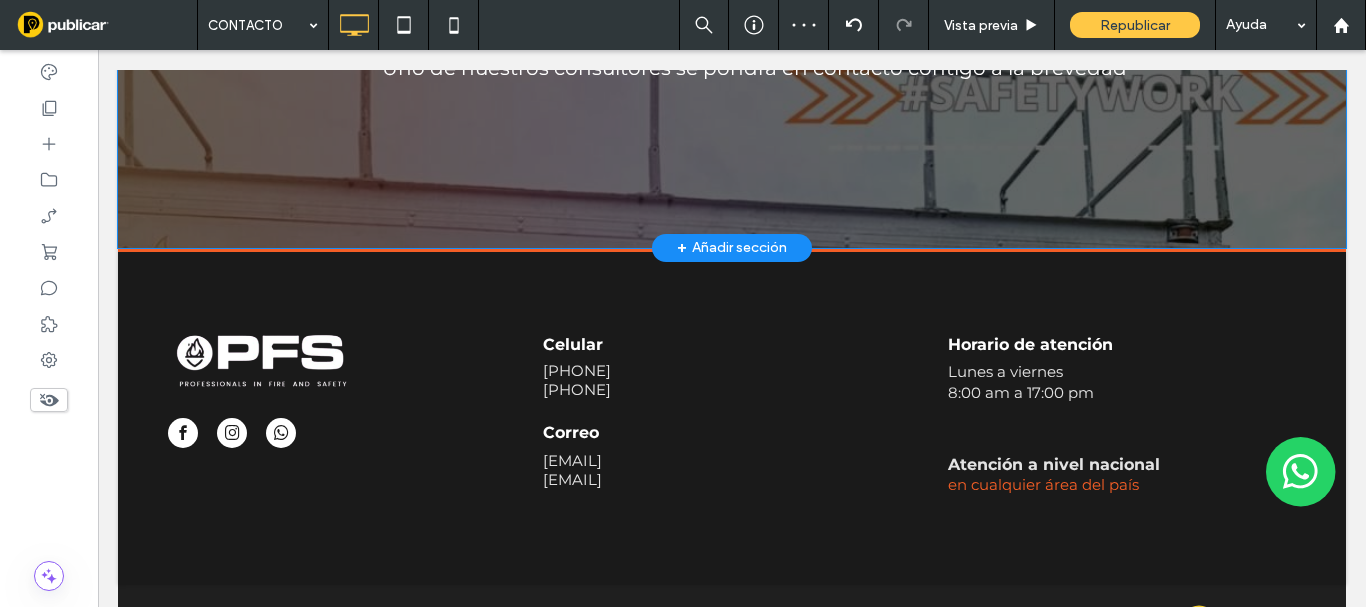 click on "+ Añadir sección" at bounding box center (732, 248) 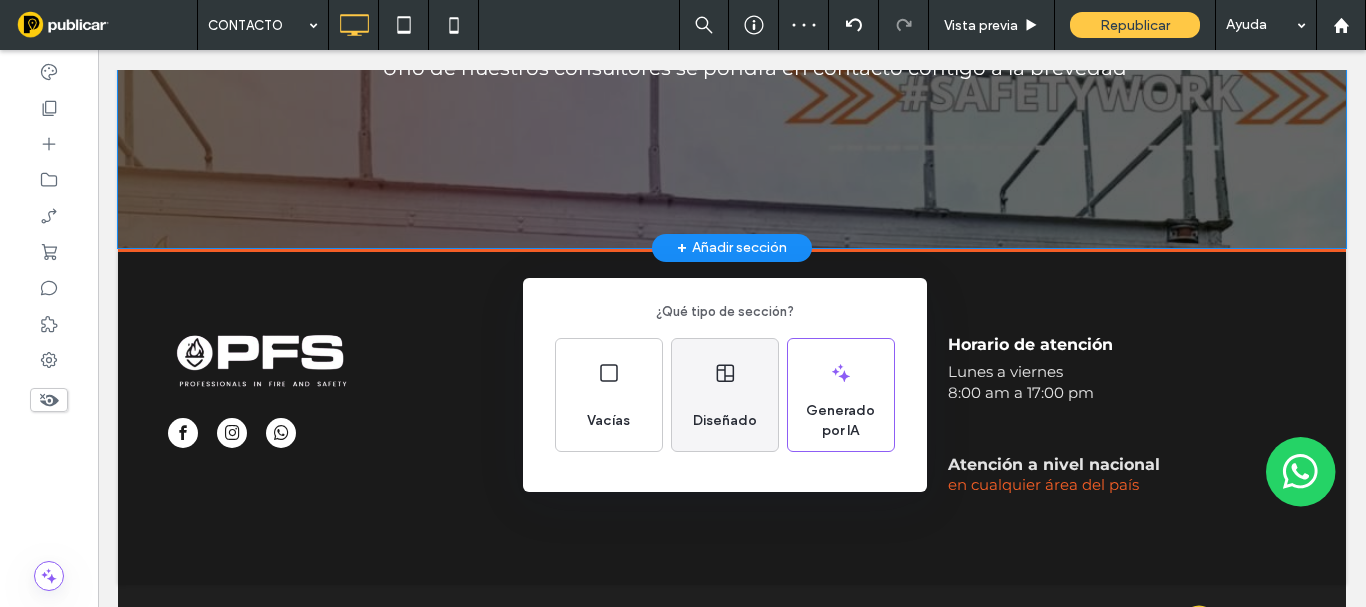 click on "Diseñado" at bounding box center (725, 395) 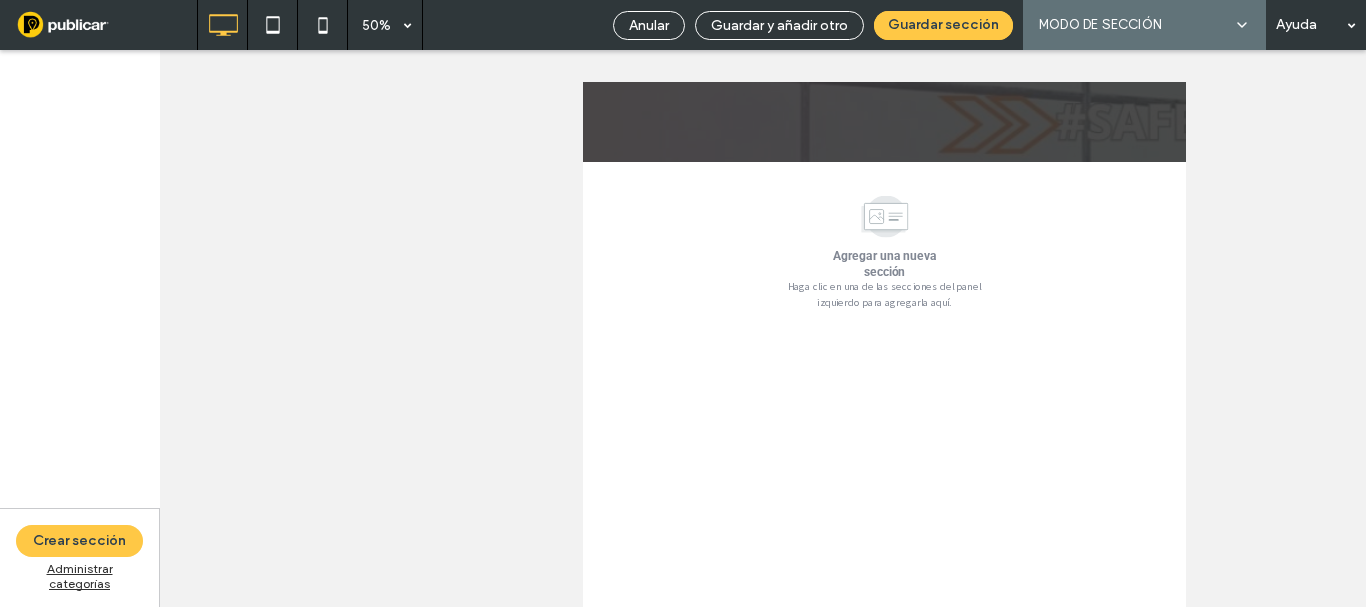 scroll, scrollTop: 0, scrollLeft: 0, axis: both 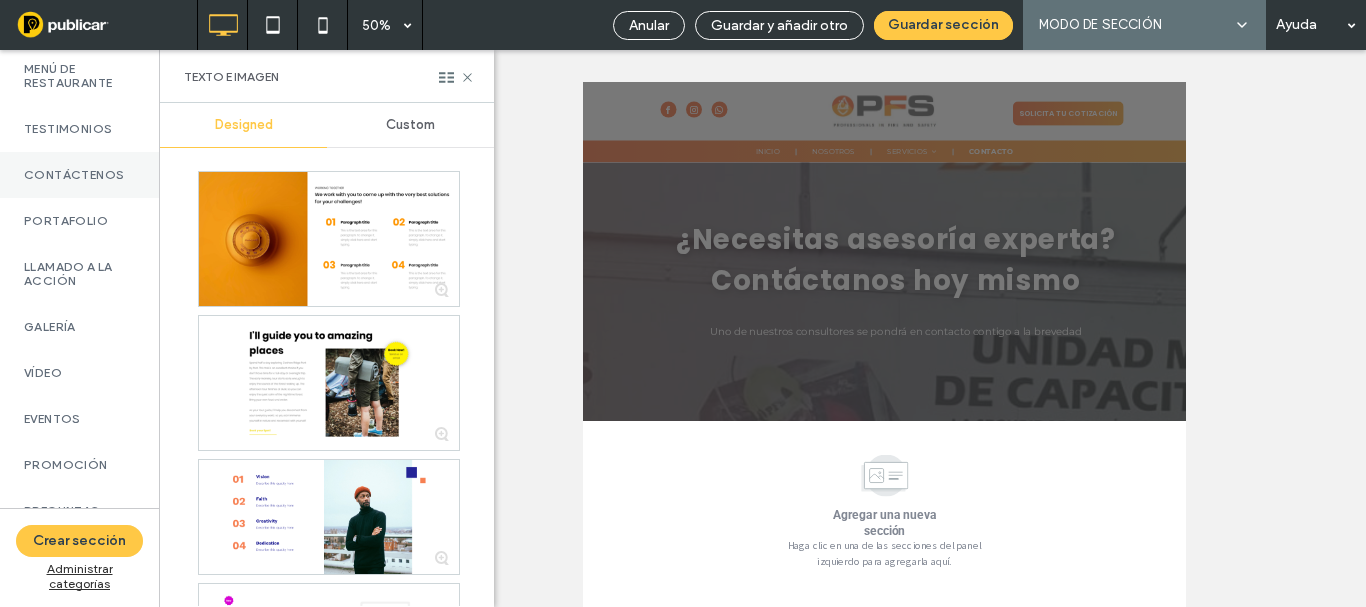 click on "Contáctenos" at bounding box center (79, 175) 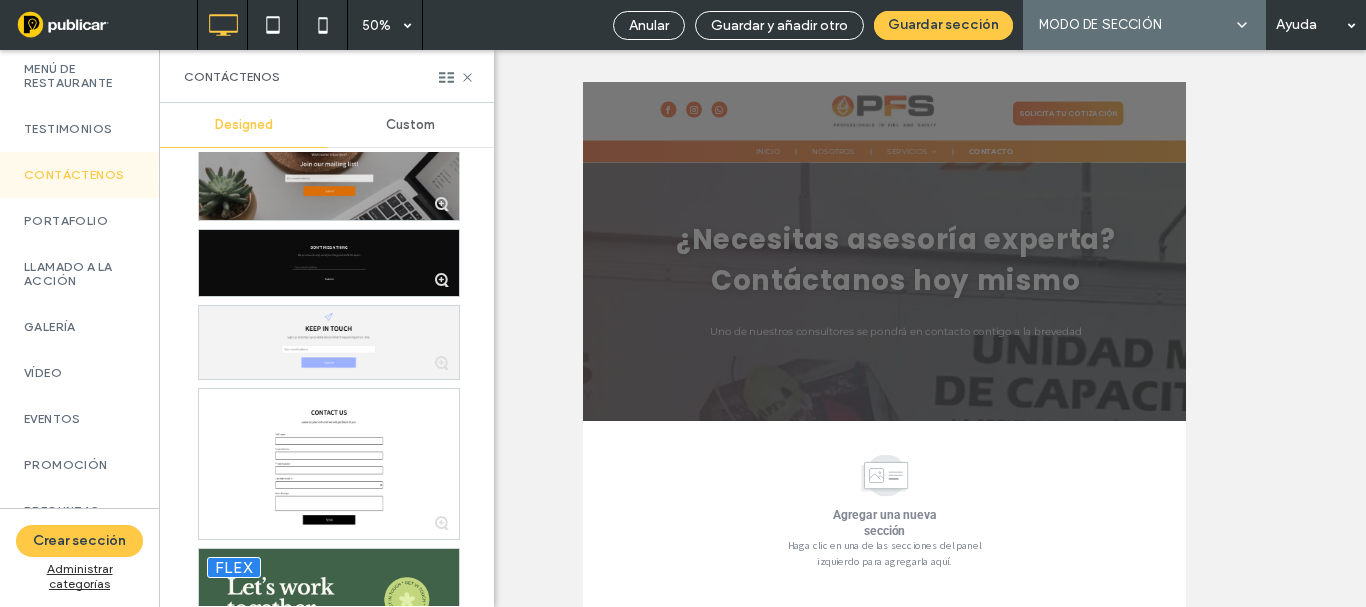 scroll, scrollTop: 3900, scrollLeft: 0, axis: vertical 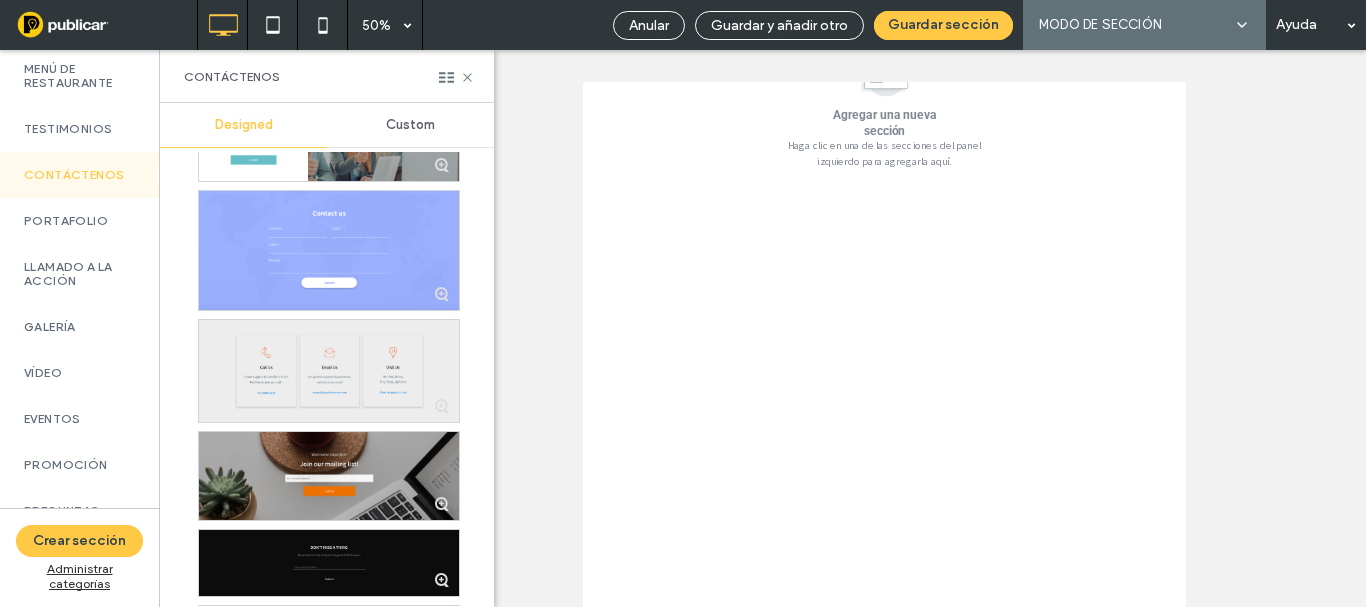 click at bounding box center [329, 371] 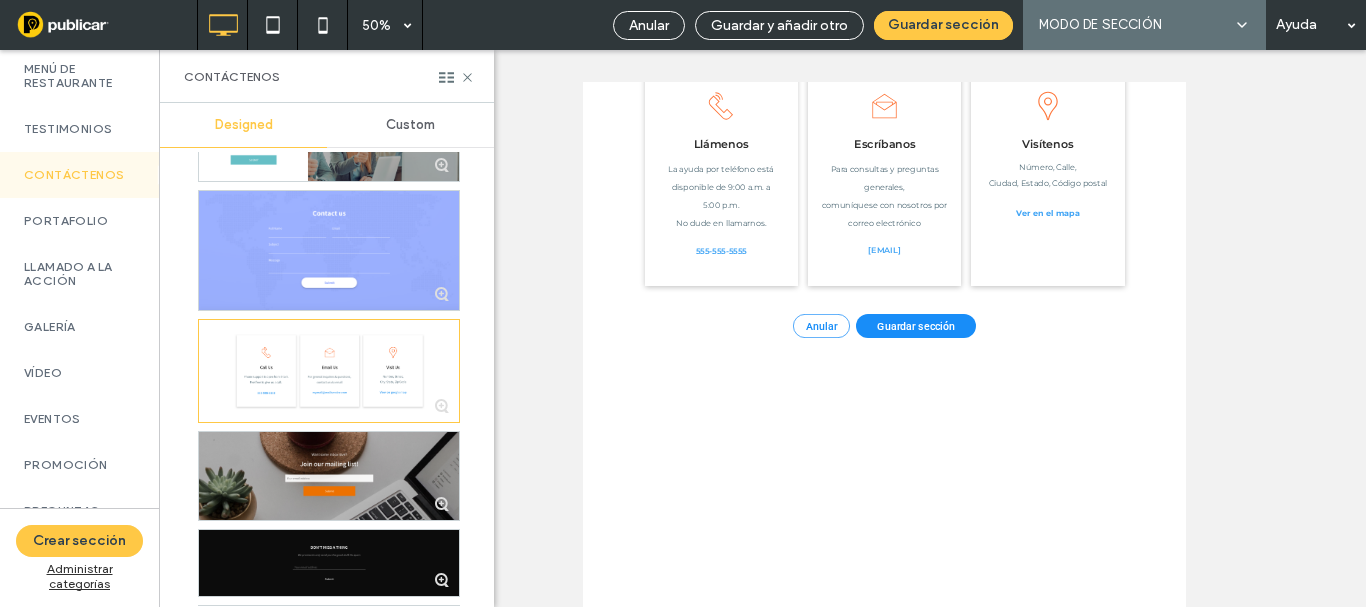 scroll, scrollTop: 518, scrollLeft: 0, axis: vertical 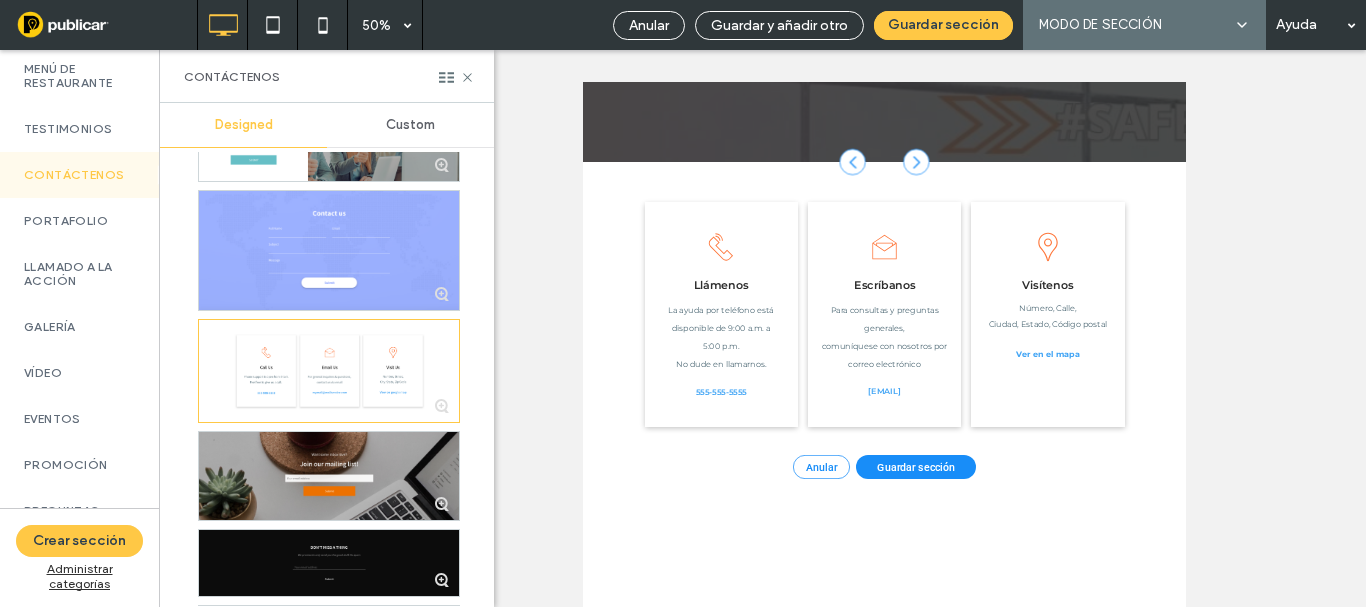 click on "Guardar sección" at bounding box center [1248, 852] 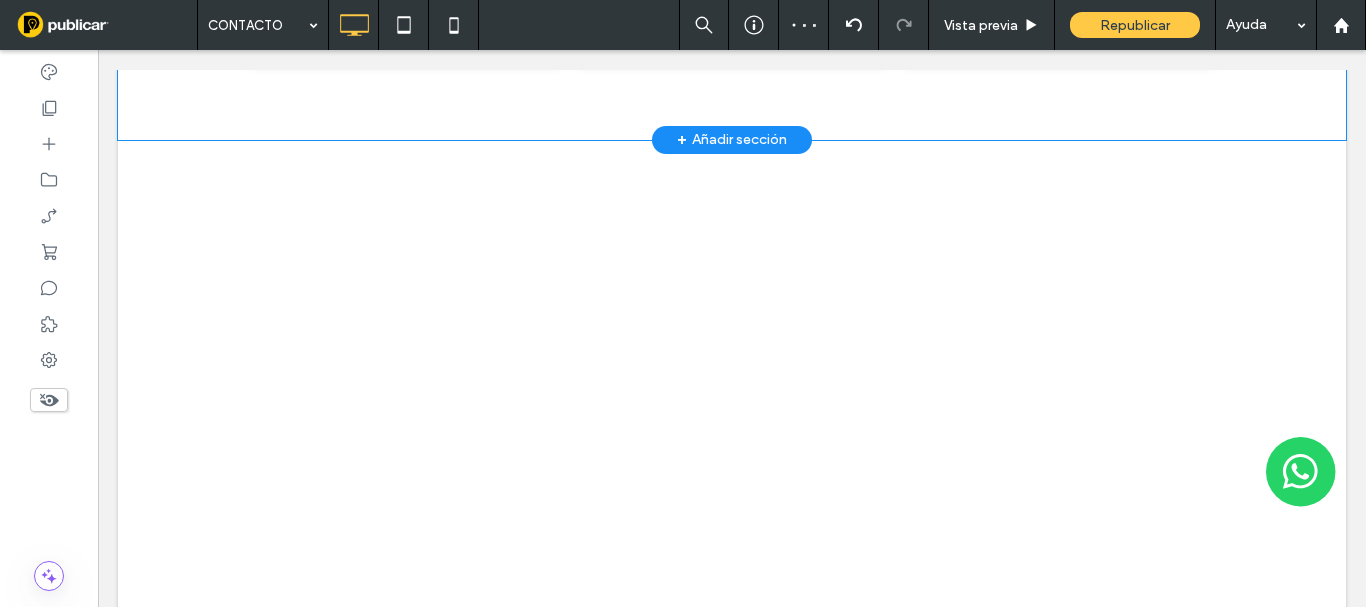 scroll, scrollTop: 1618, scrollLeft: 0, axis: vertical 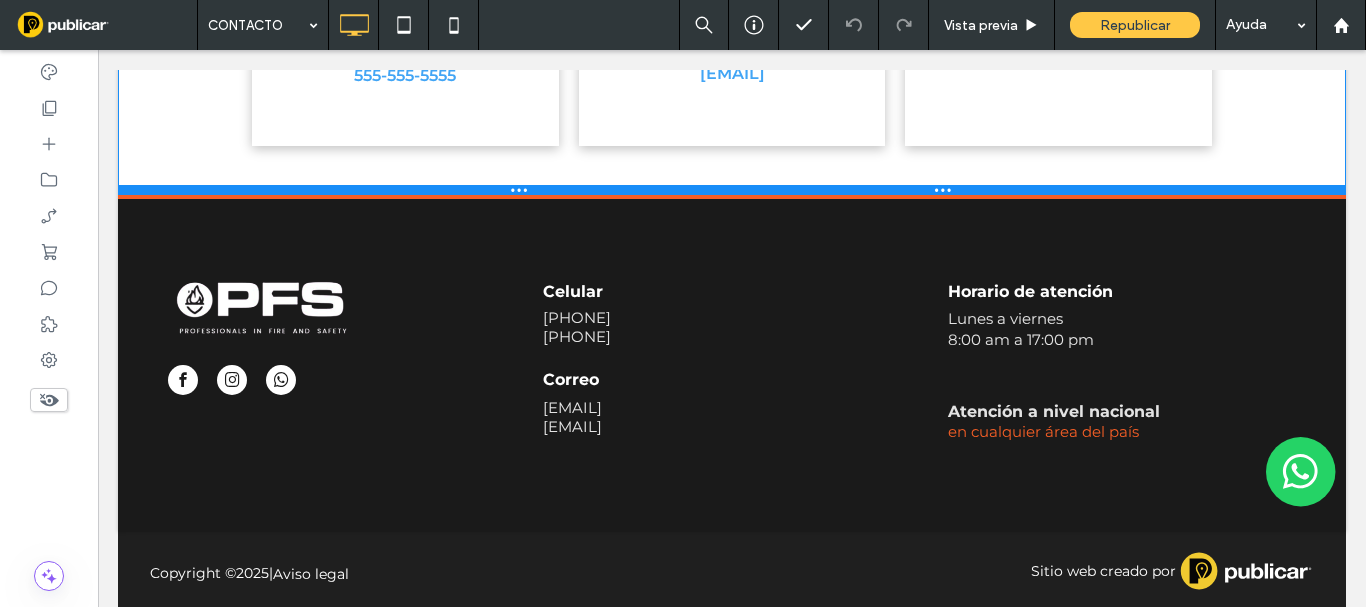 drag, startPoint x: 463, startPoint y: 250, endPoint x: 527, endPoint y: 181, distance: 94.11163 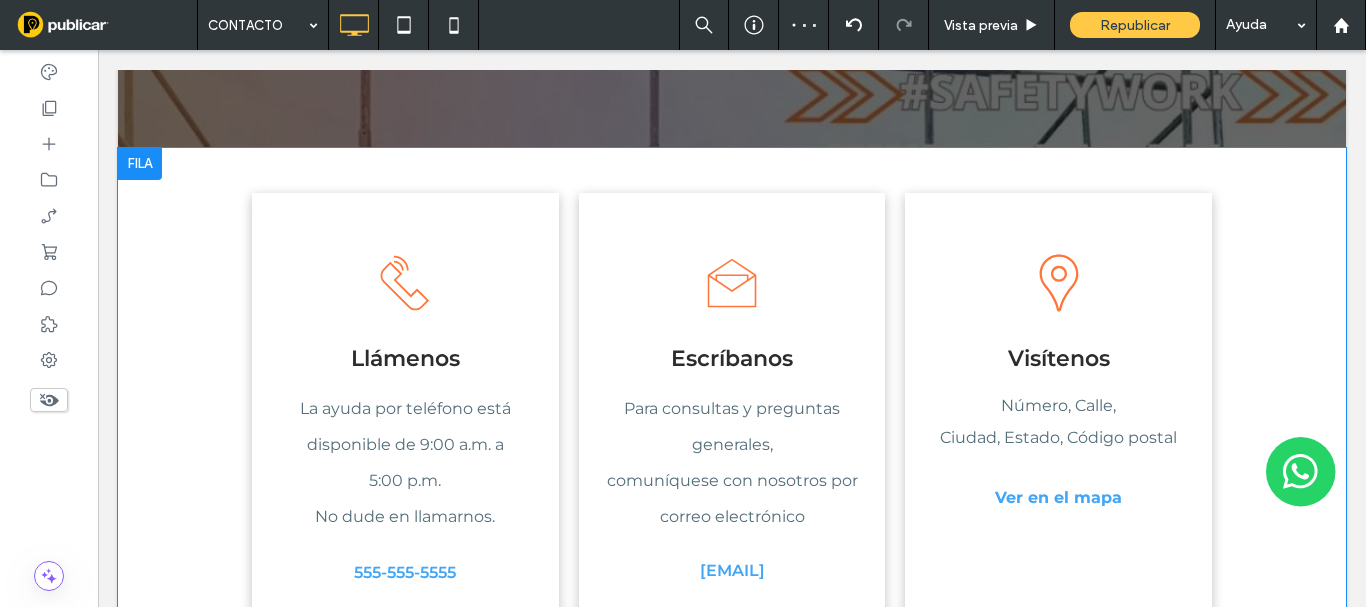 scroll, scrollTop: 800, scrollLeft: 0, axis: vertical 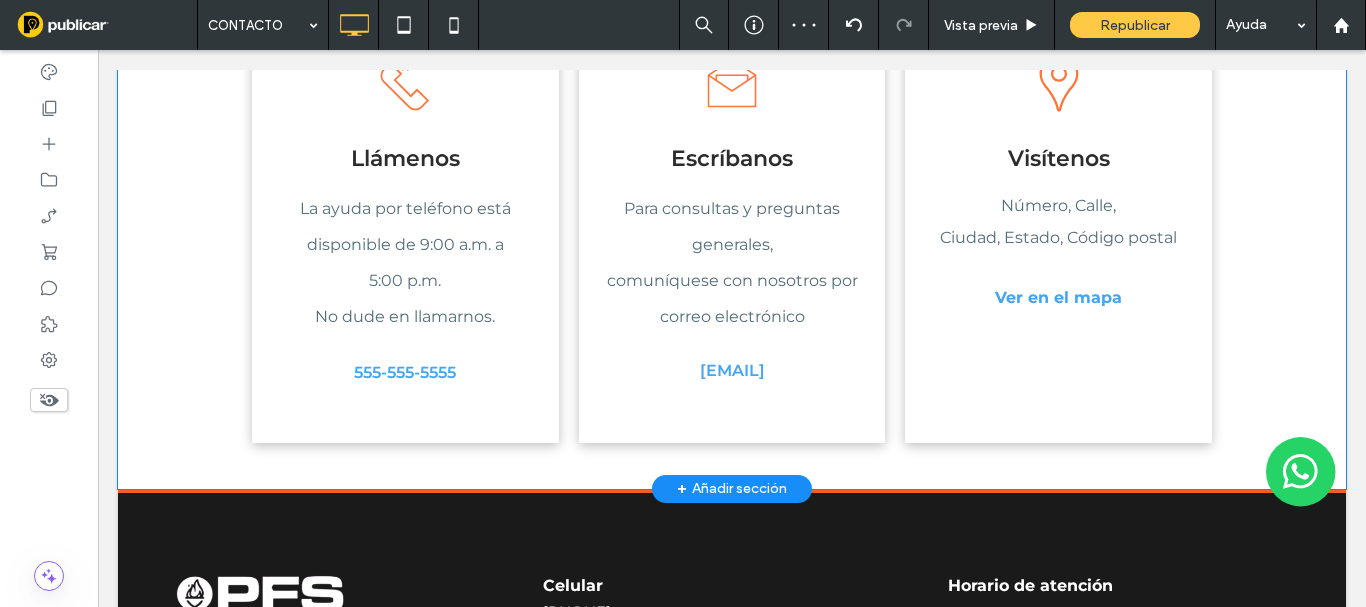 click on "+ Añadir sección" at bounding box center (732, 489) 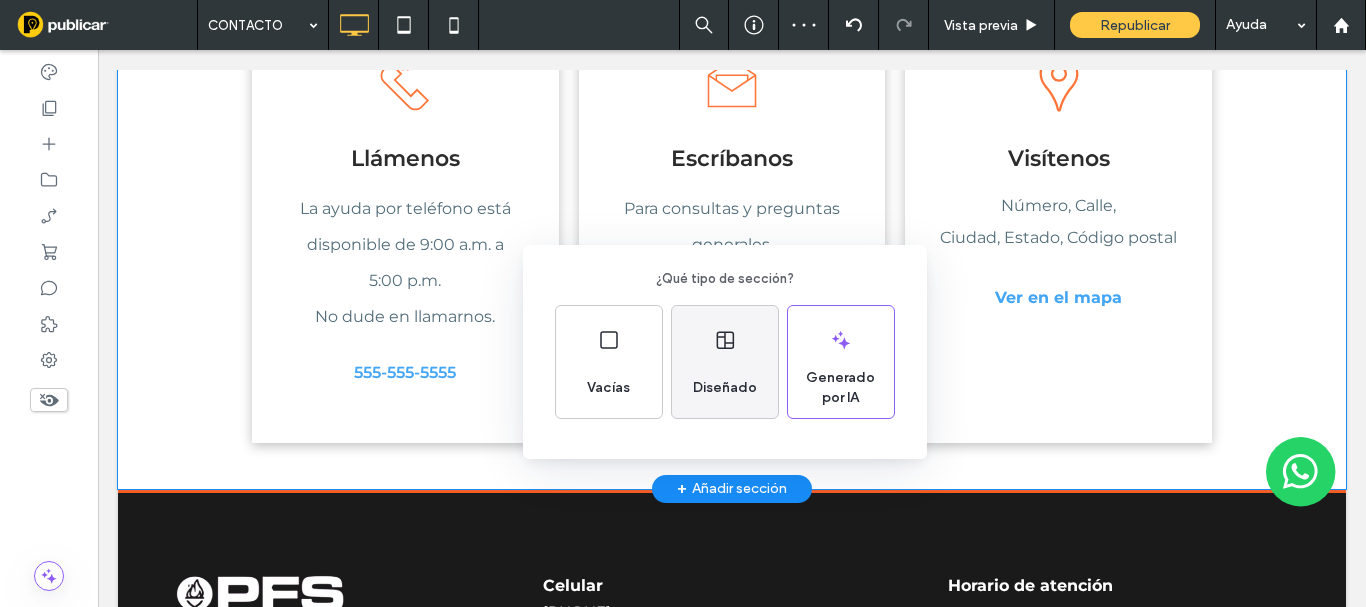 click on "Diseñado" at bounding box center (725, 388) 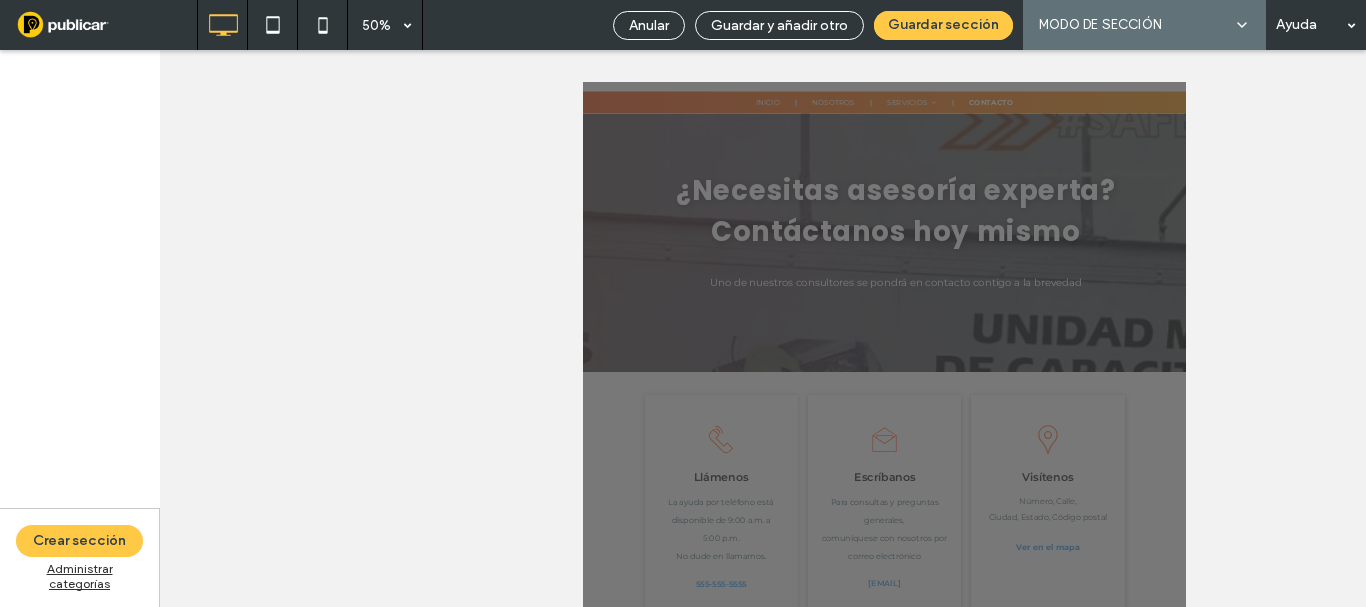 scroll, scrollTop: 1059, scrollLeft: 0, axis: vertical 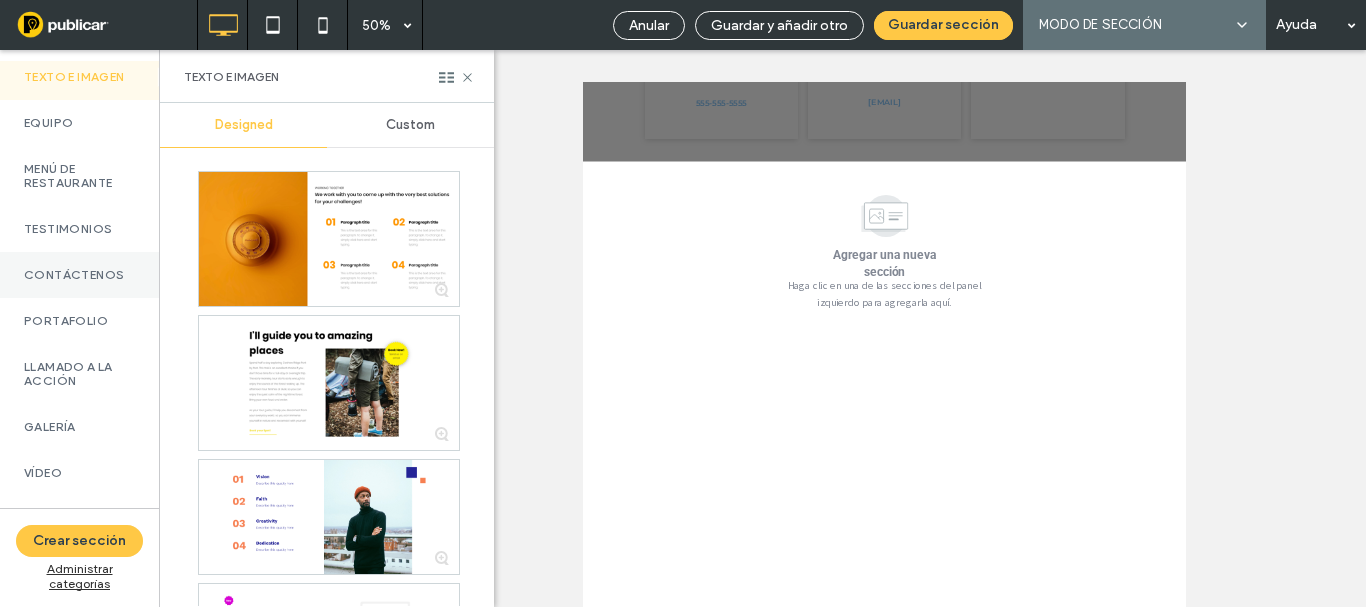 click on "Contáctenos" at bounding box center (79, 275) 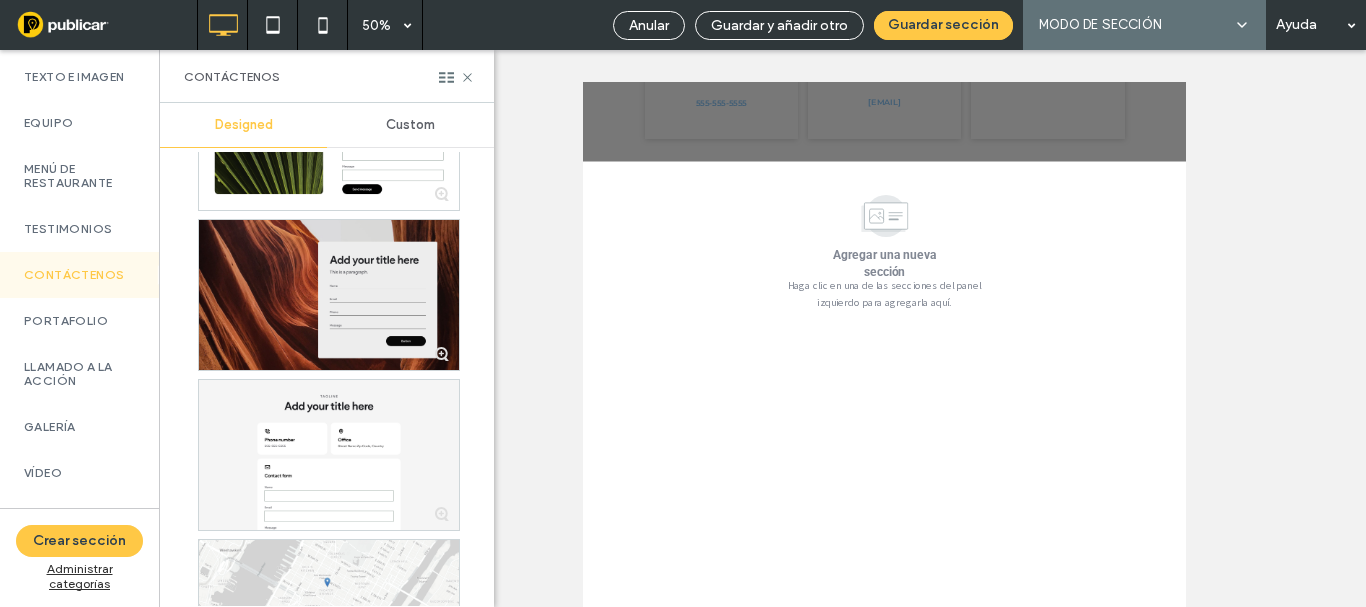 scroll, scrollTop: 0, scrollLeft: 0, axis: both 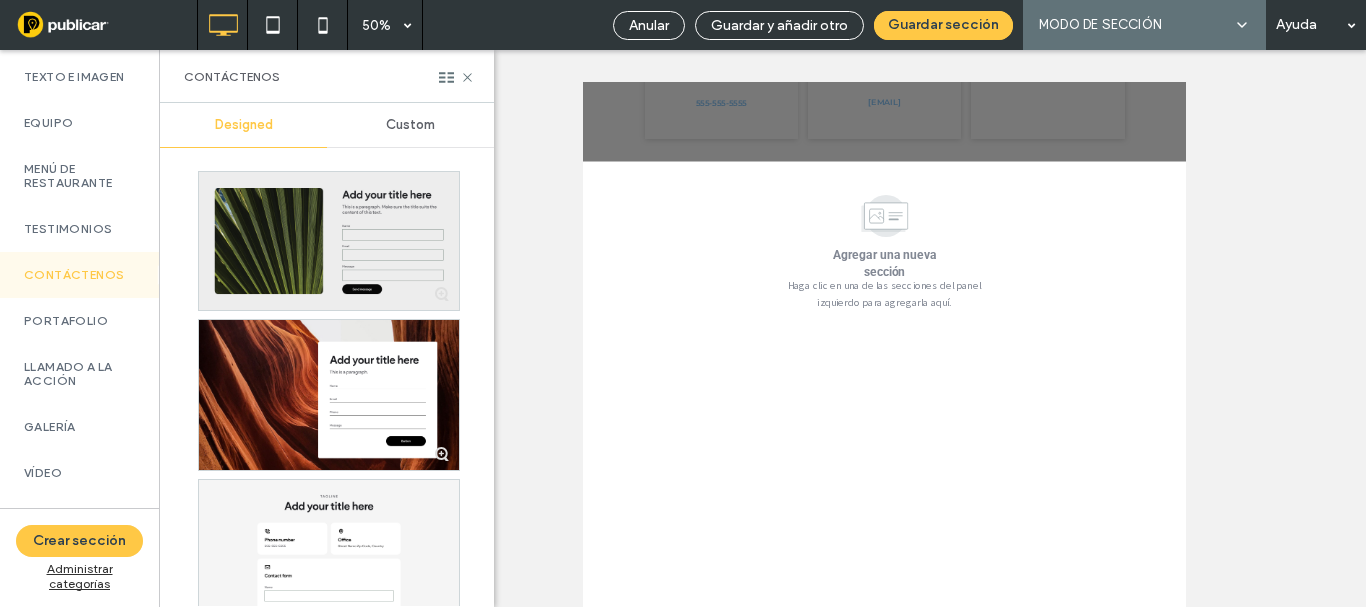 click at bounding box center [329, 241] 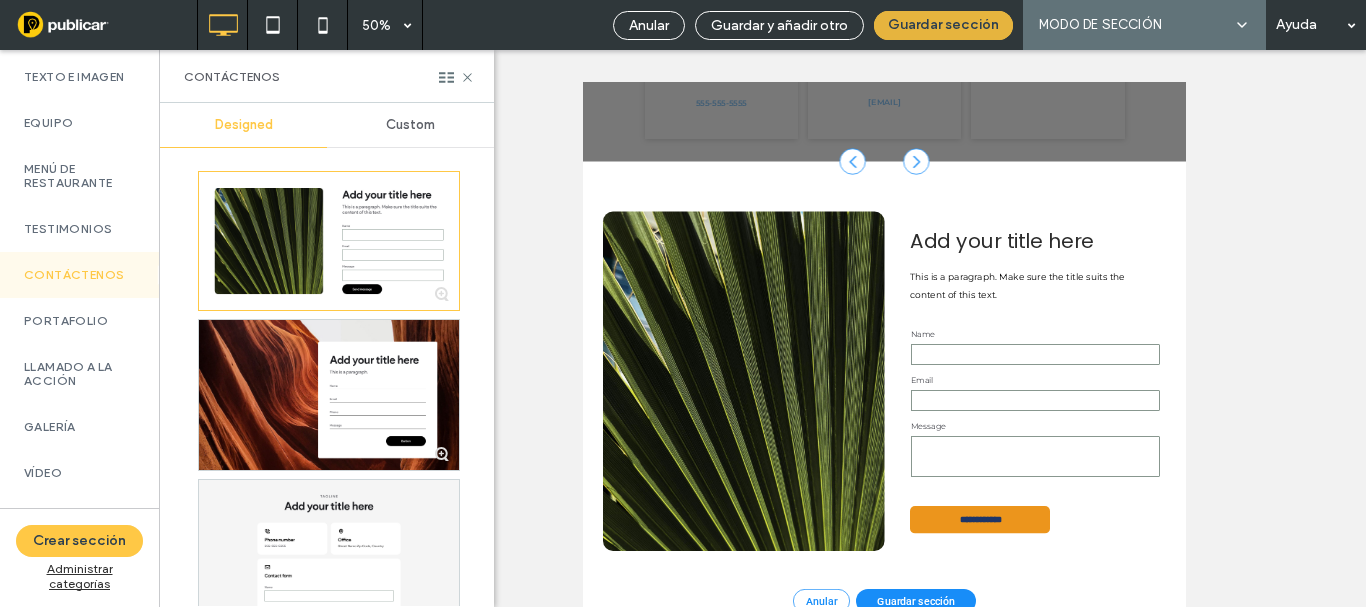 click on "Guardar sección" at bounding box center (943, 25) 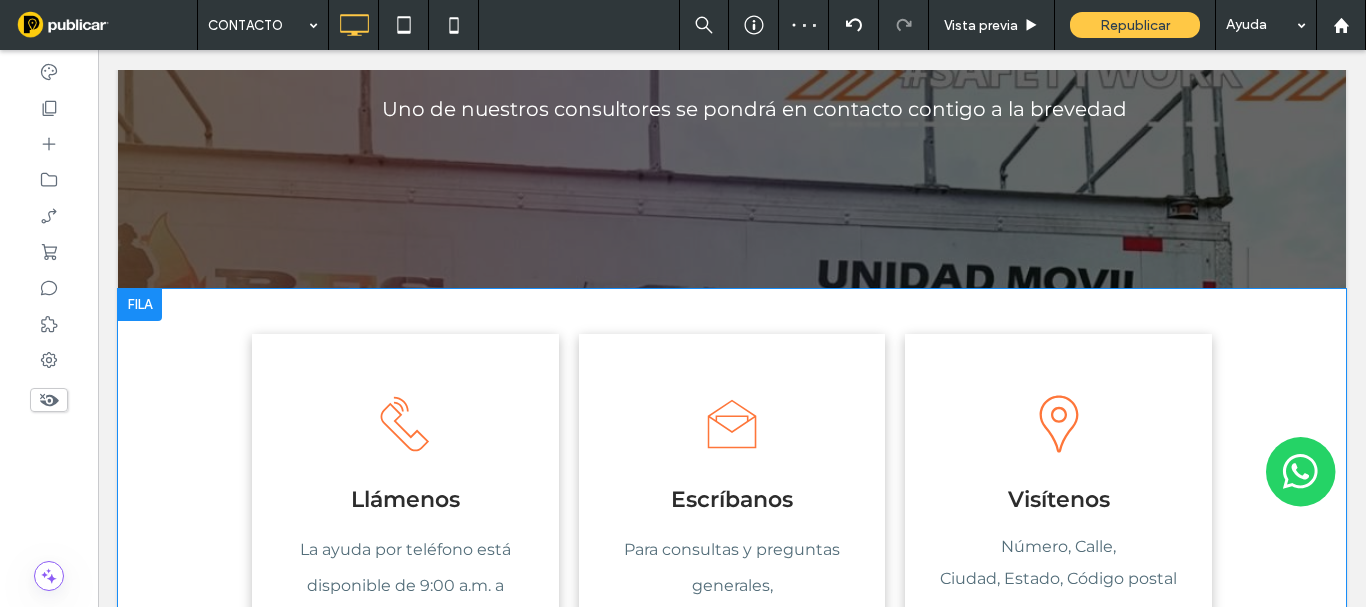 scroll, scrollTop: 659, scrollLeft: 0, axis: vertical 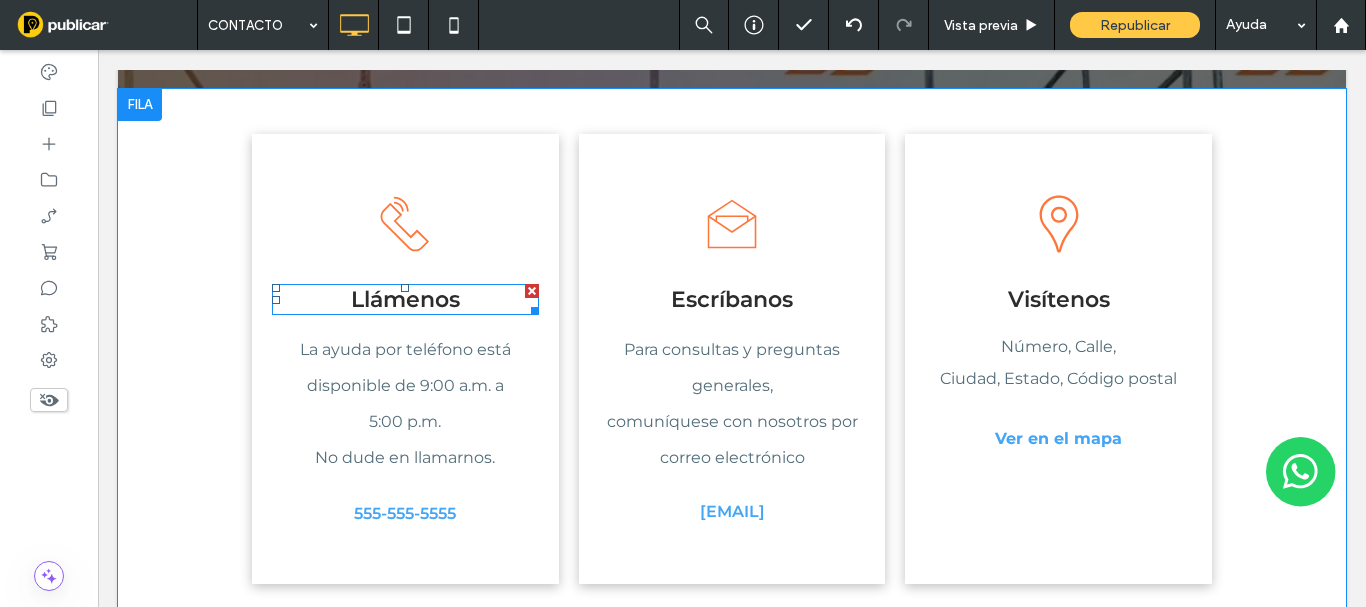 click on "Llámenos" at bounding box center (405, 299) 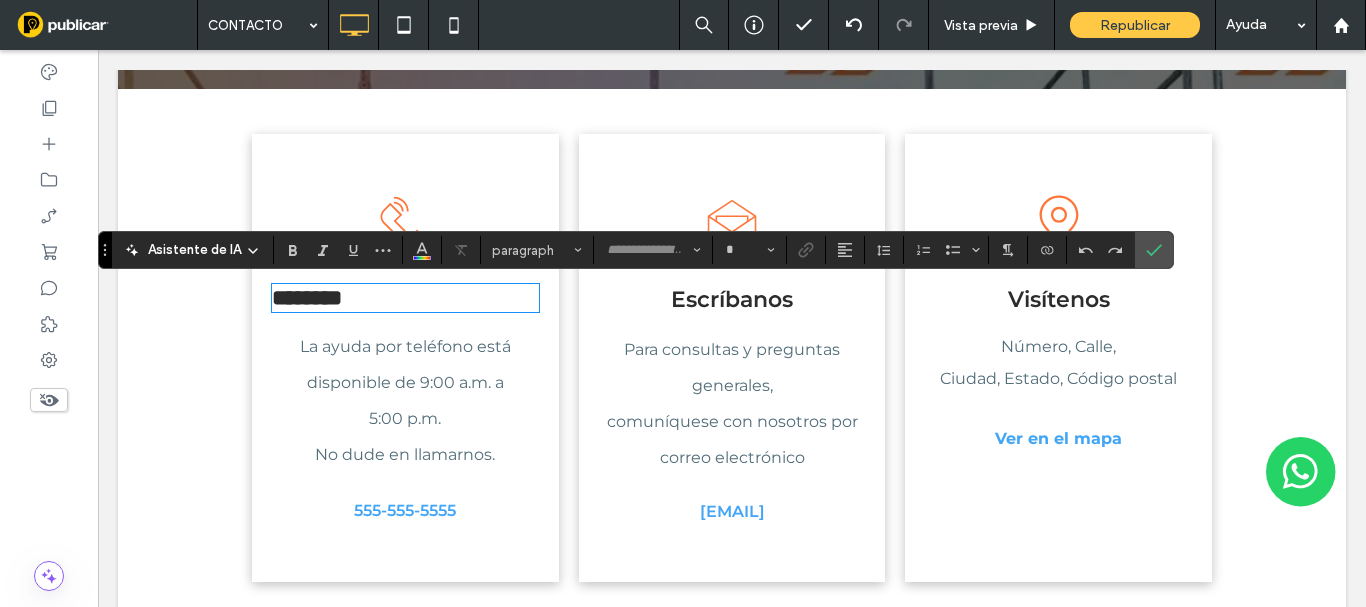 type on "**********" 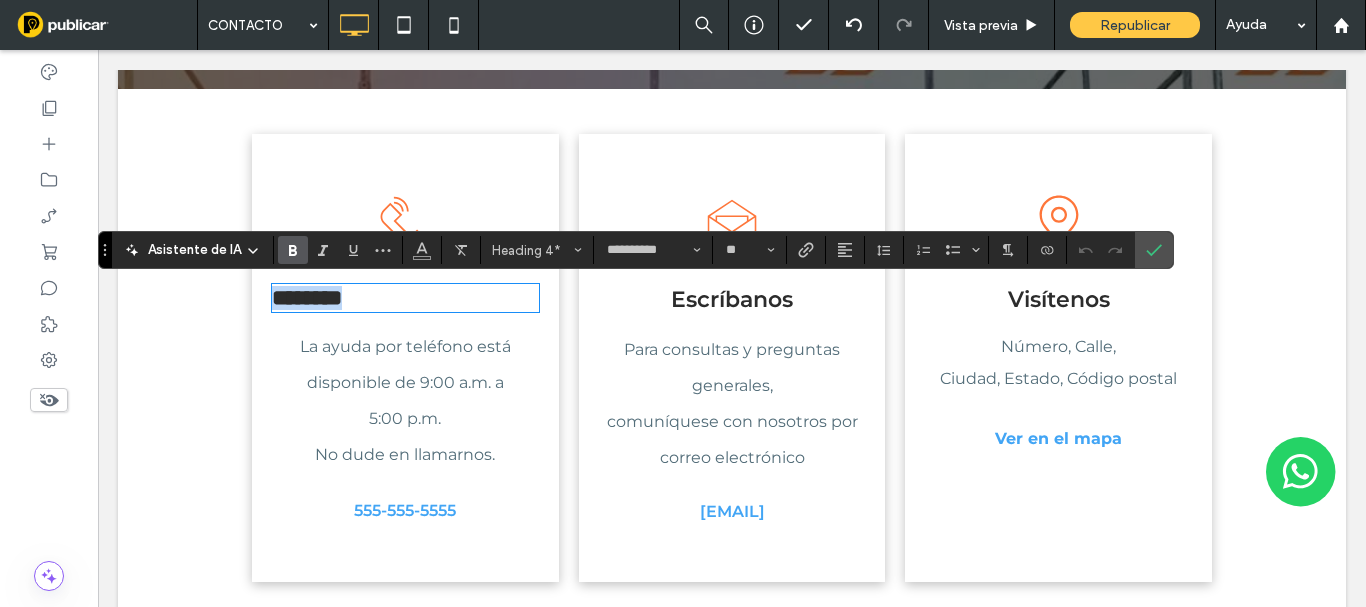 type 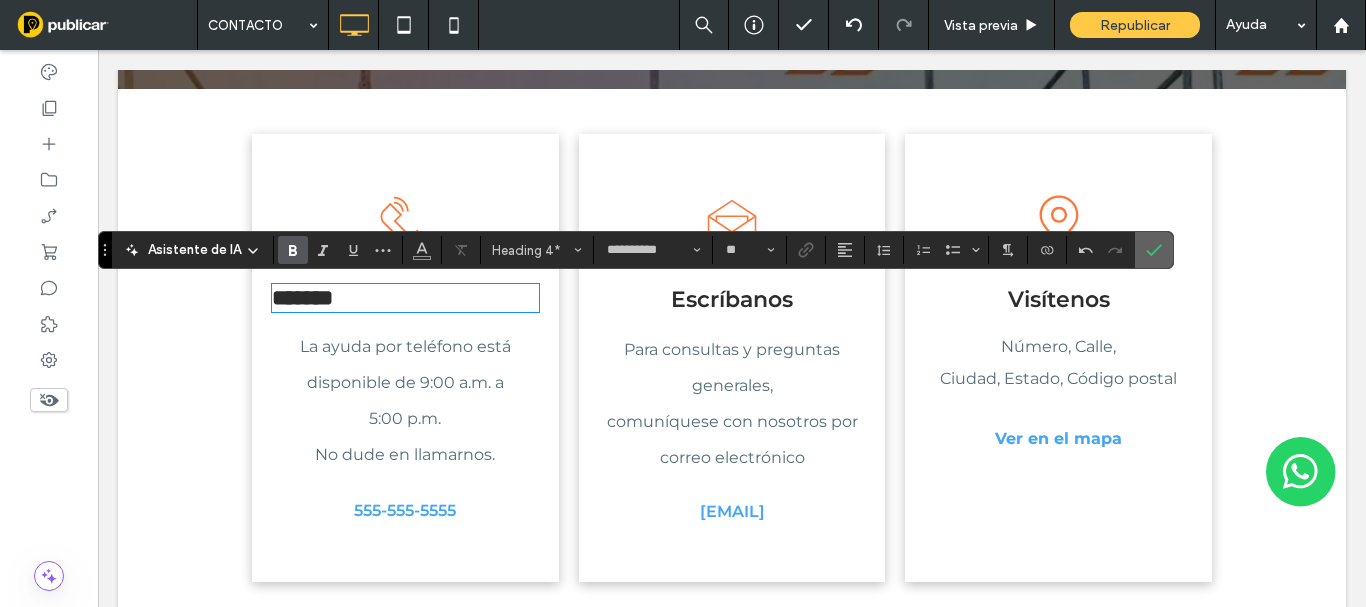 click 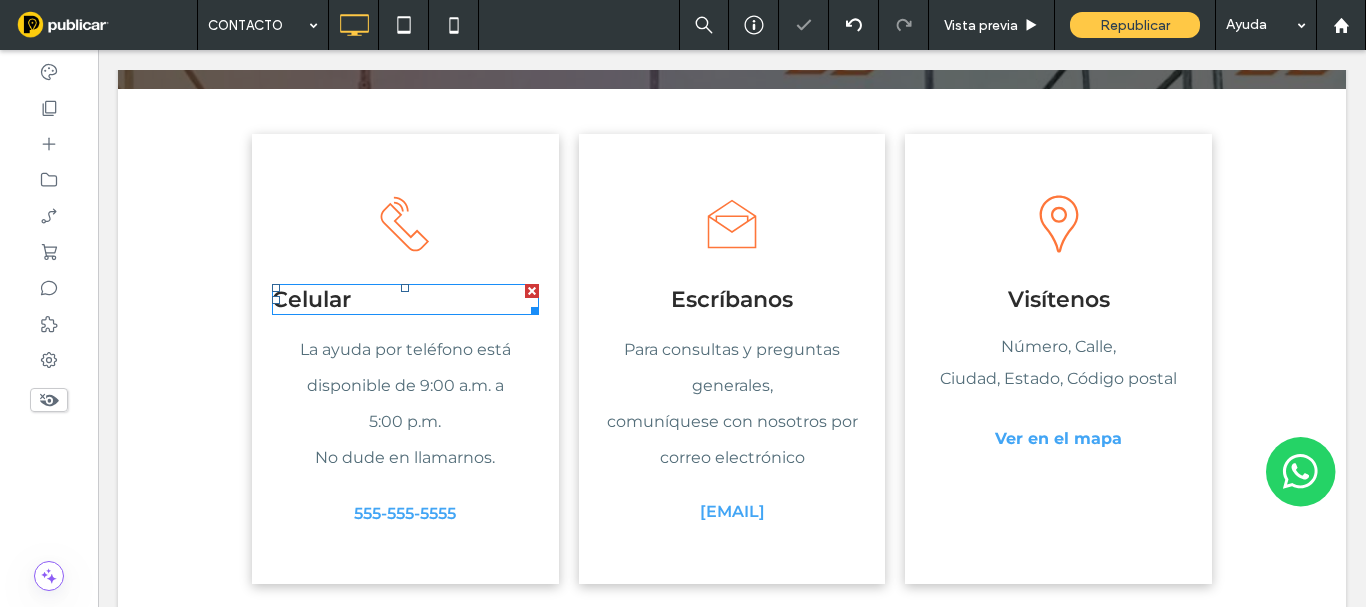 click on "Celular" at bounding box center [405, 299] 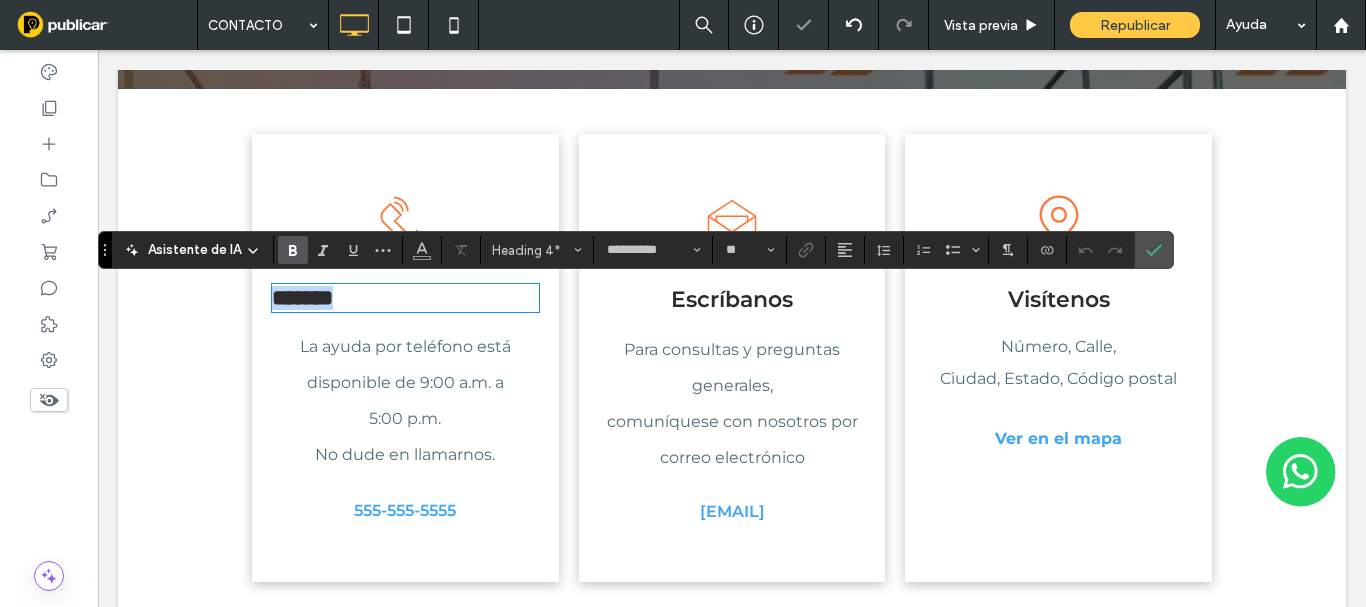drag, startPoint x: 377, startPoint y: 302, endPoint x: 262, endPoint y: 310, distance: 115.27792 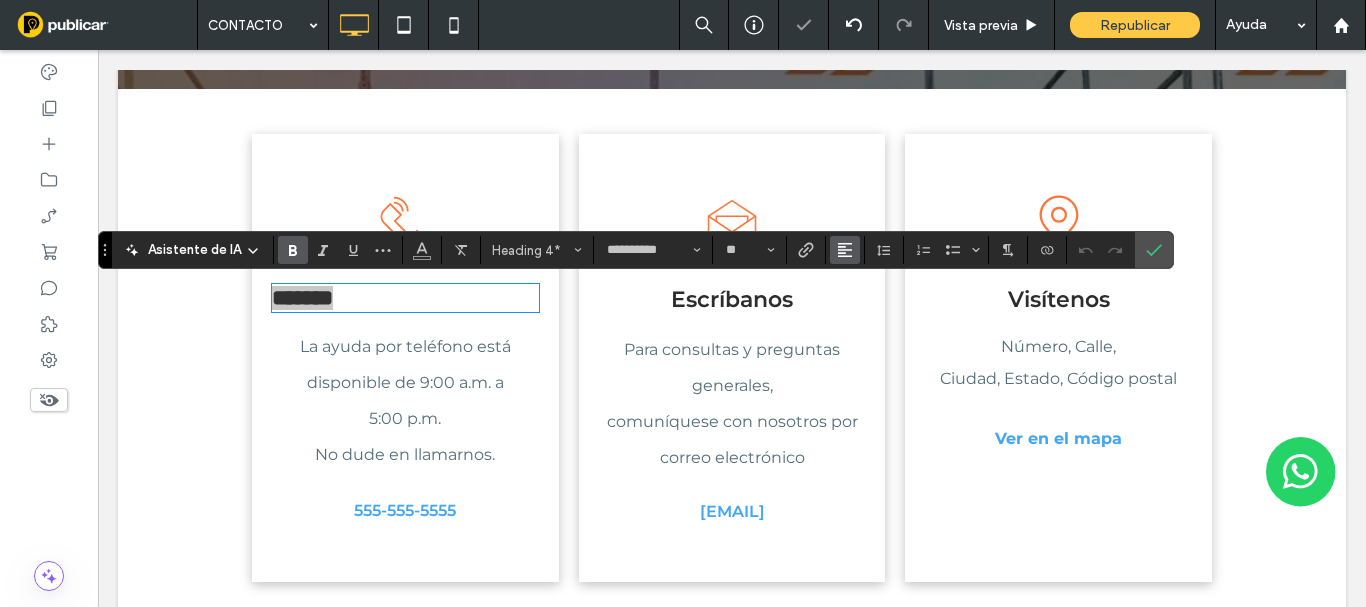 click 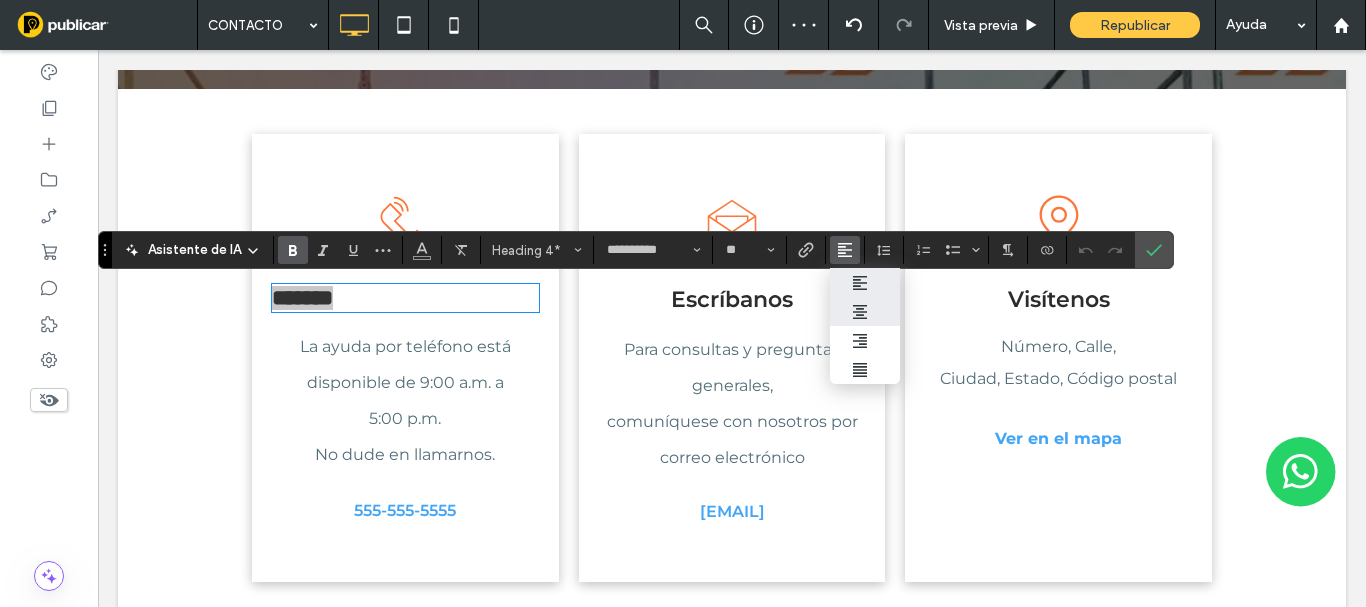 click 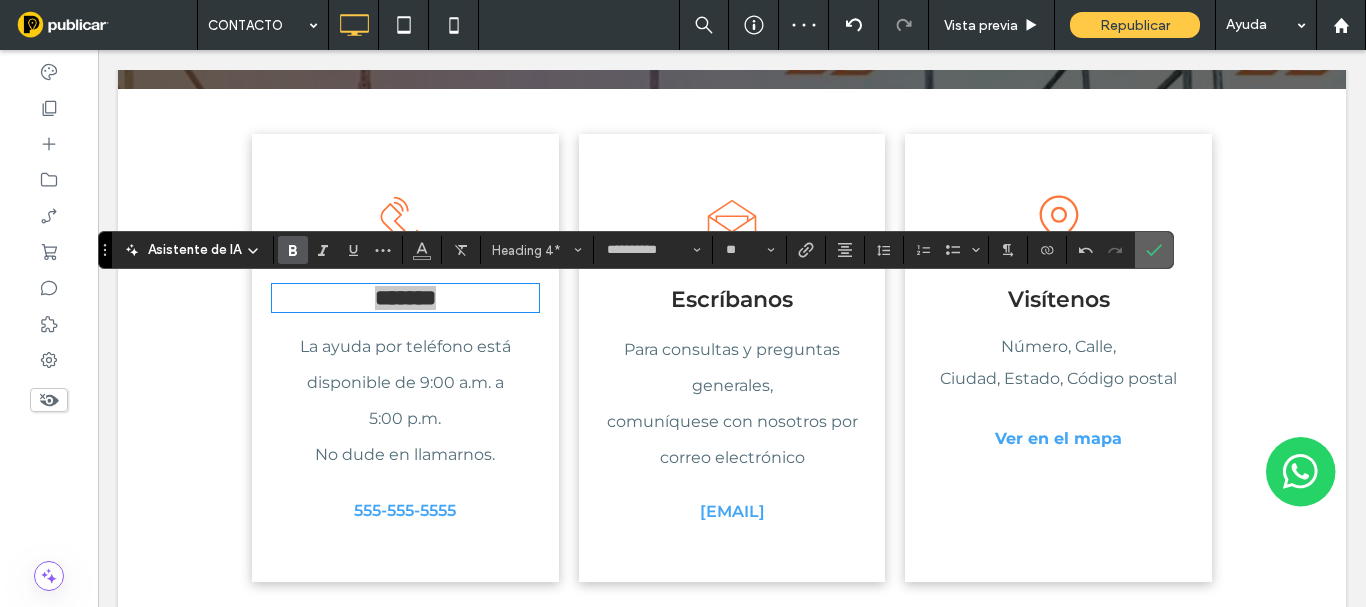 drag, startPoint x: 470, startPoint y: 384, endPoint x: 1148, endPoint y: 254, distance: 690.35065 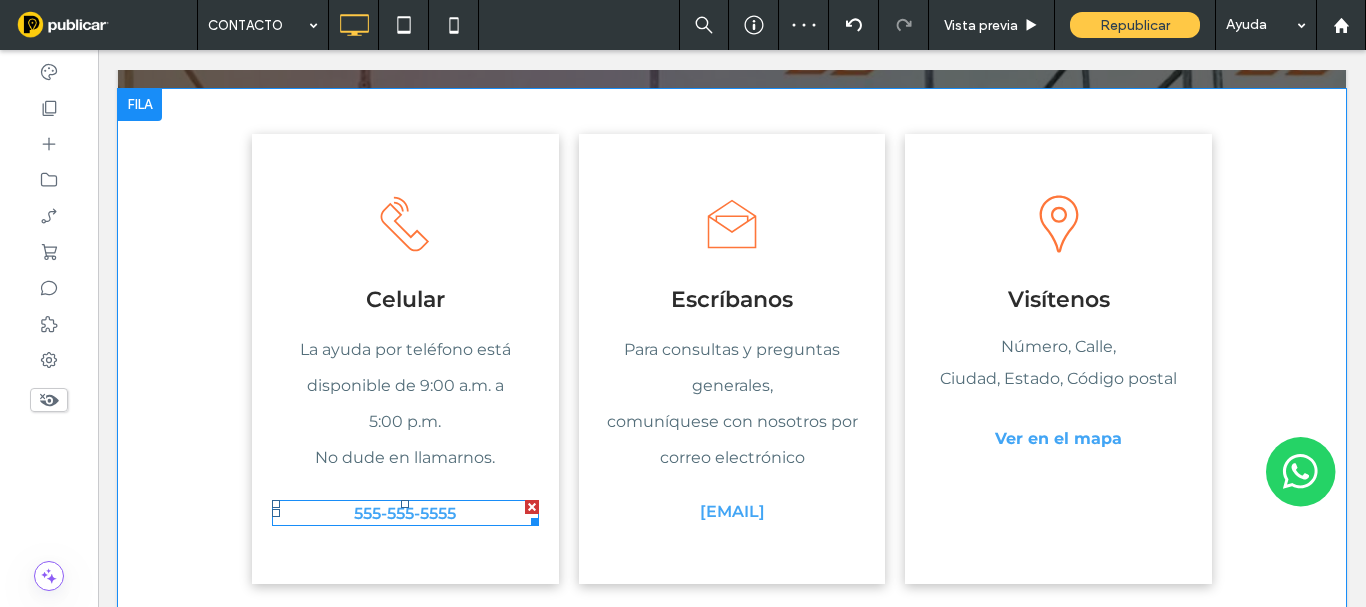 click at bounding box center [532, 507] 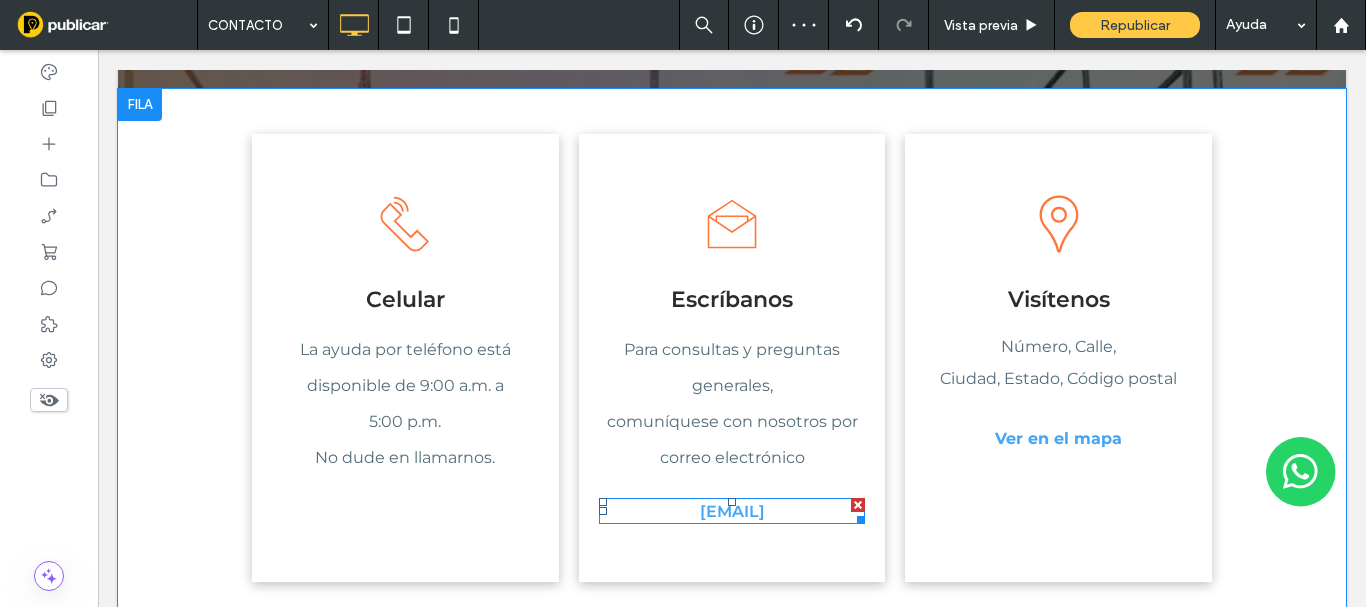 click at bounding box center (858, 505) 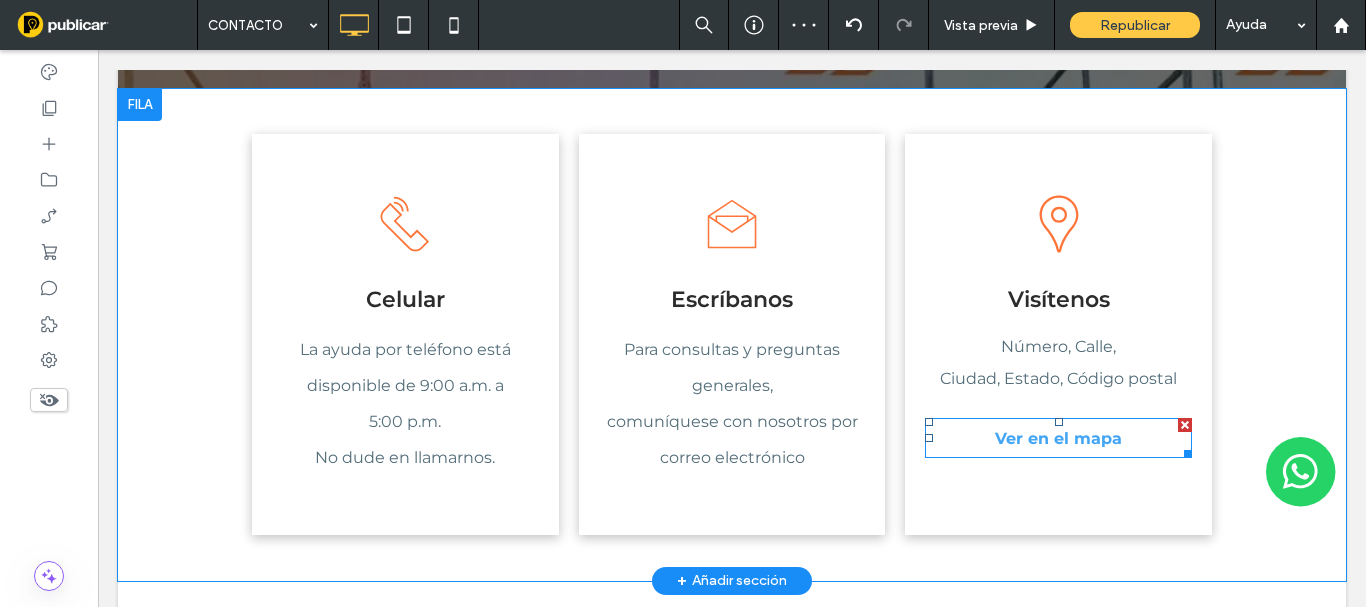 click at bounding box center [1185, 425] 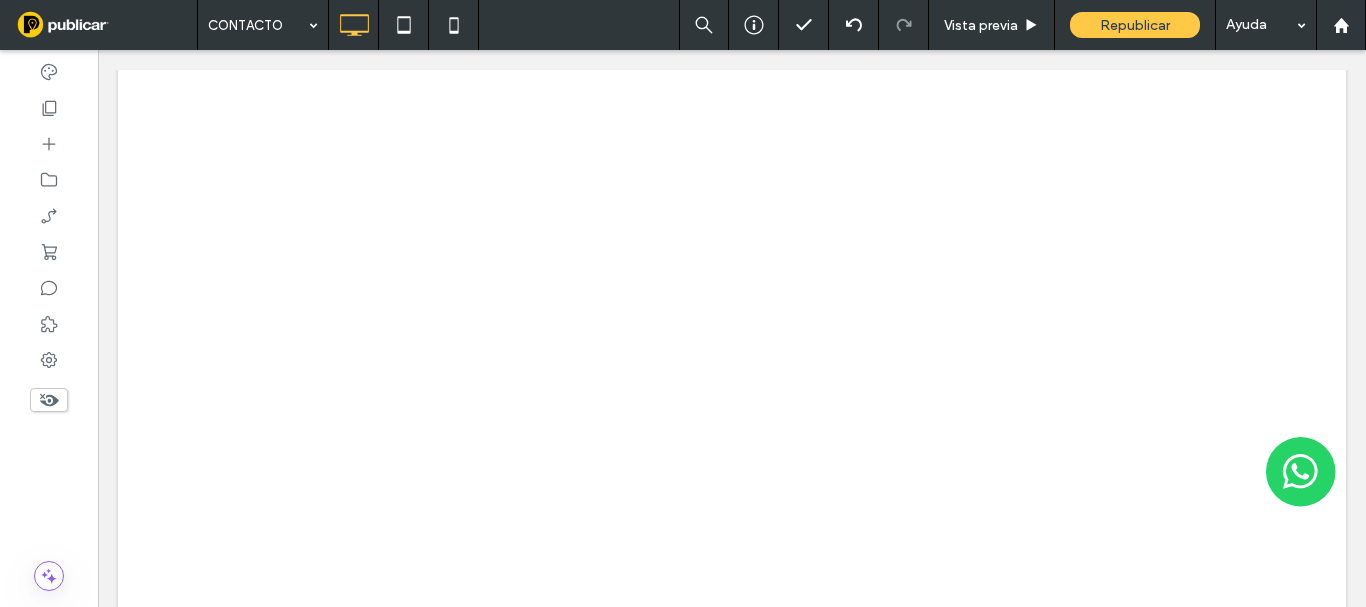 scroll, scrollTop: 3315, scrollLeft: 0, axis: vertical 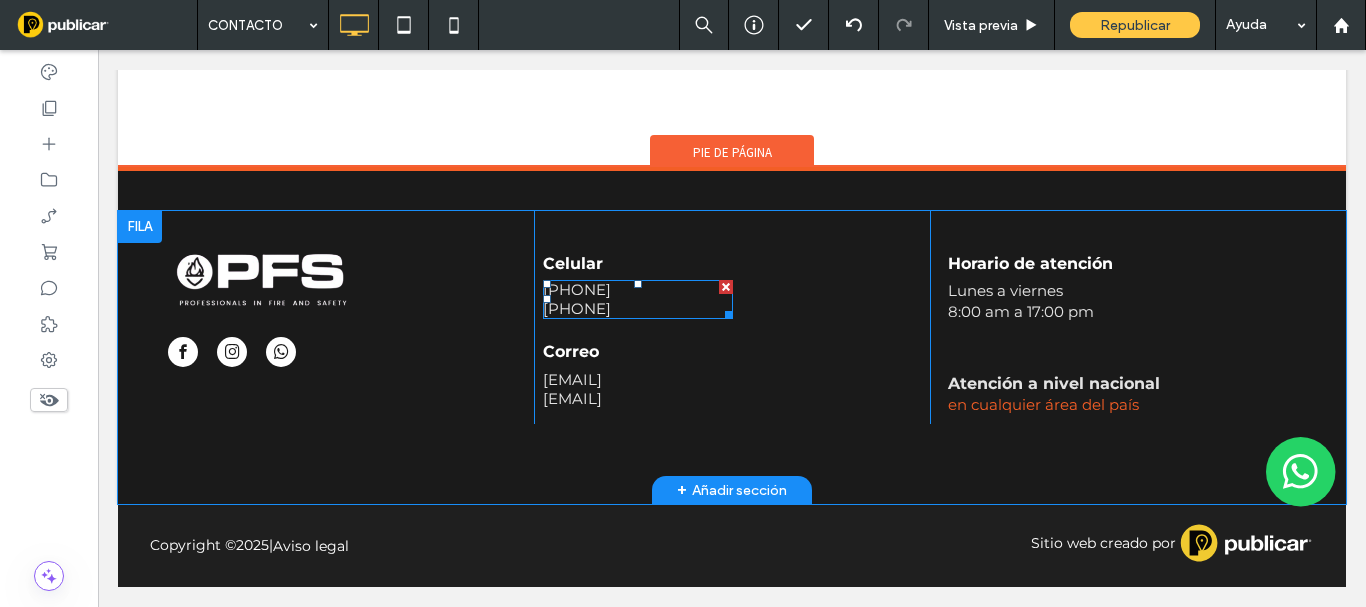 click on "[PHONE]" at bounding box center (577, 289) 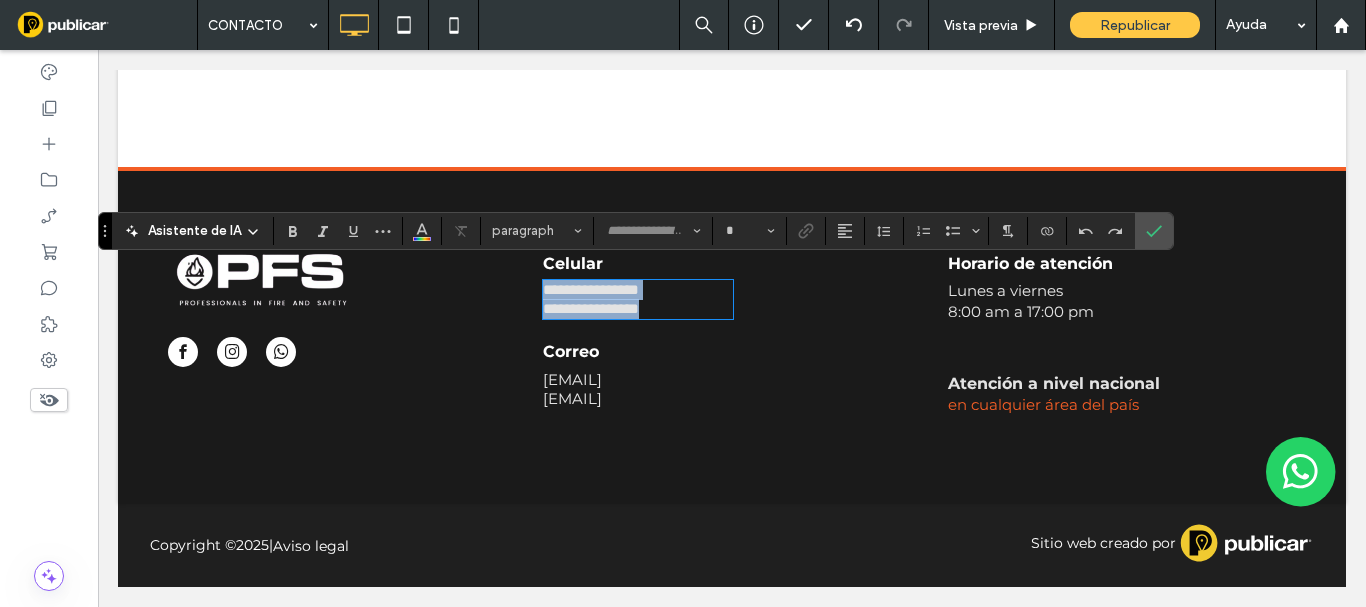 type on "**********" 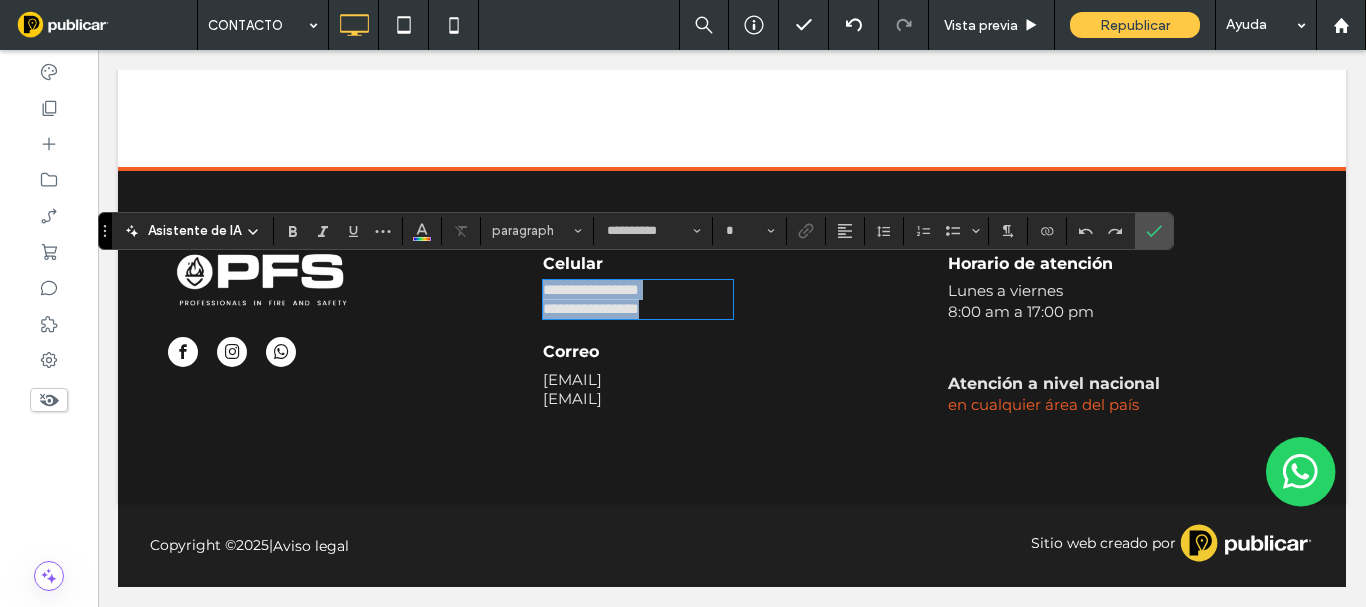 type on "**" 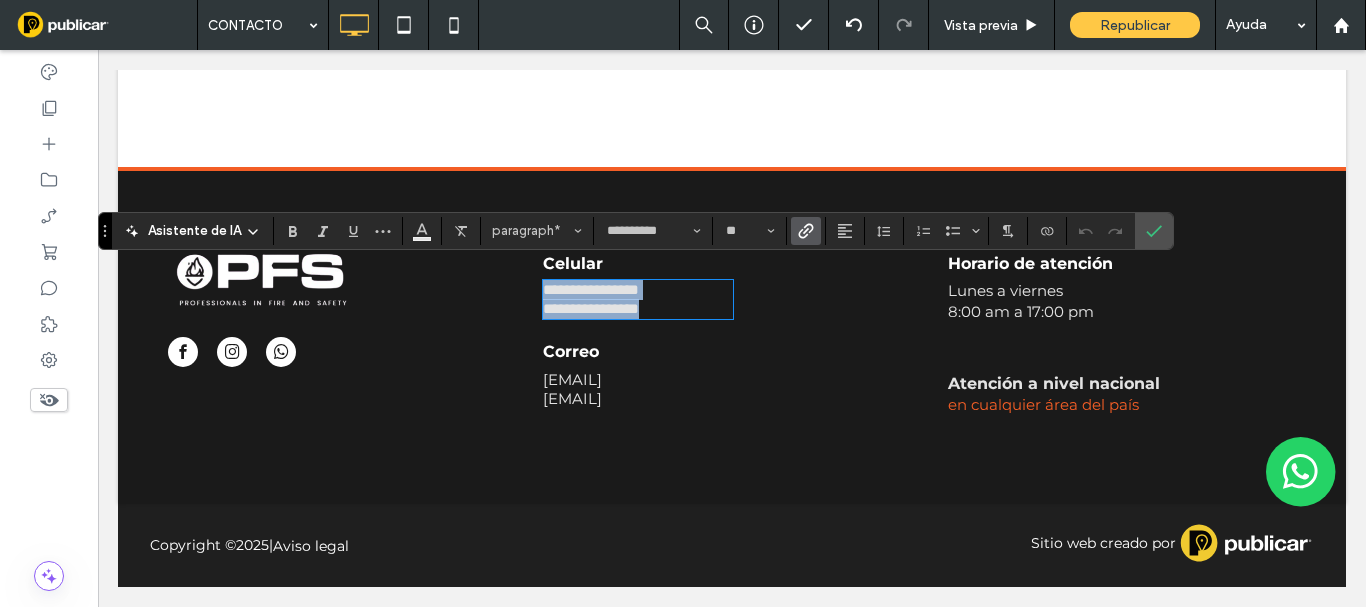 copy on "**********" 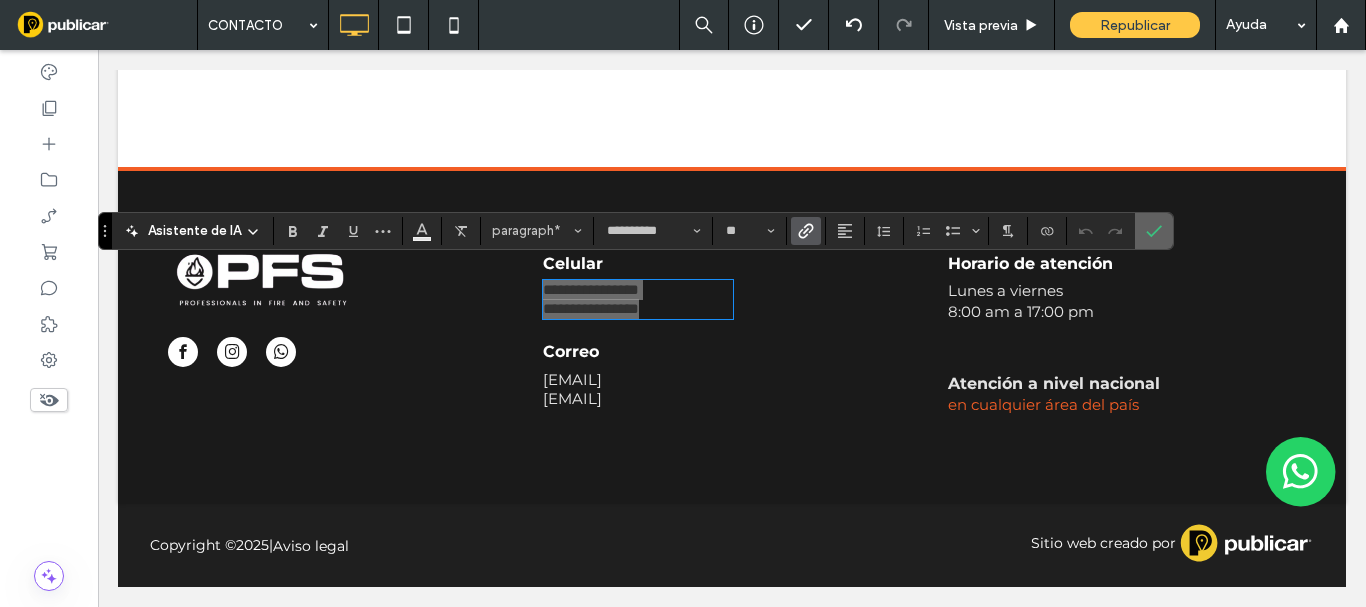 drag, startPoint x: 1143, startPoint y: 233, endPoint x: 828, endPoint y: 275, distance: 317.78766 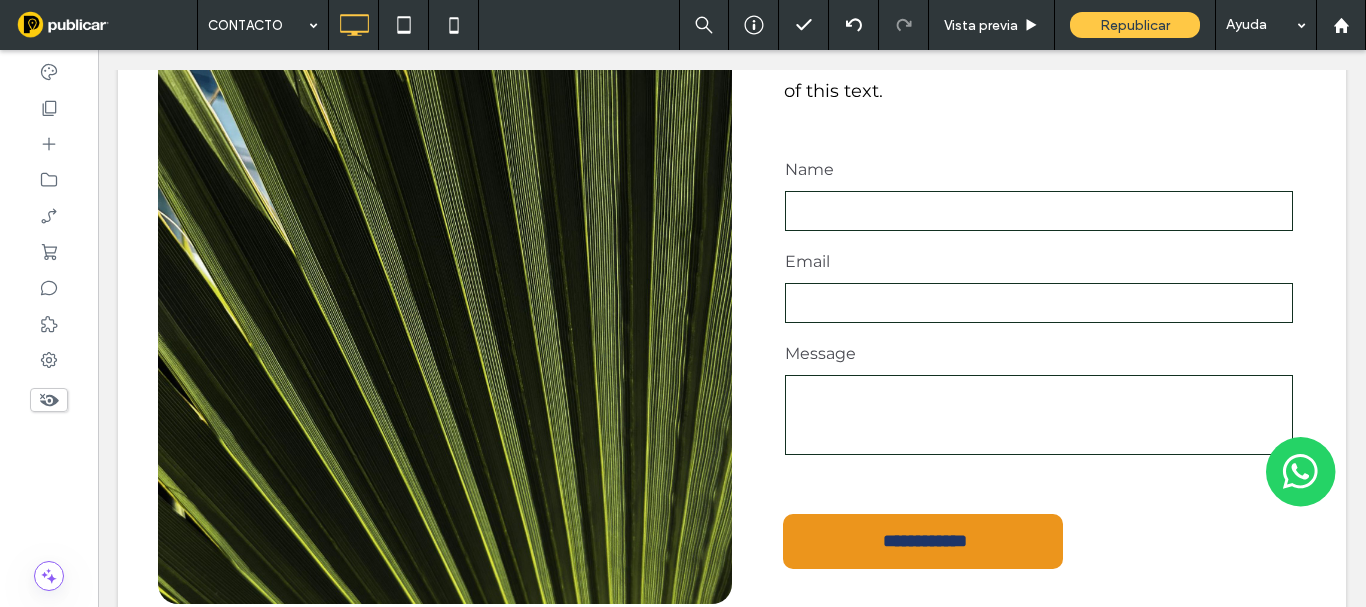 scroll, scrollTop: 915, scrollLeft: 0, axis: vertical 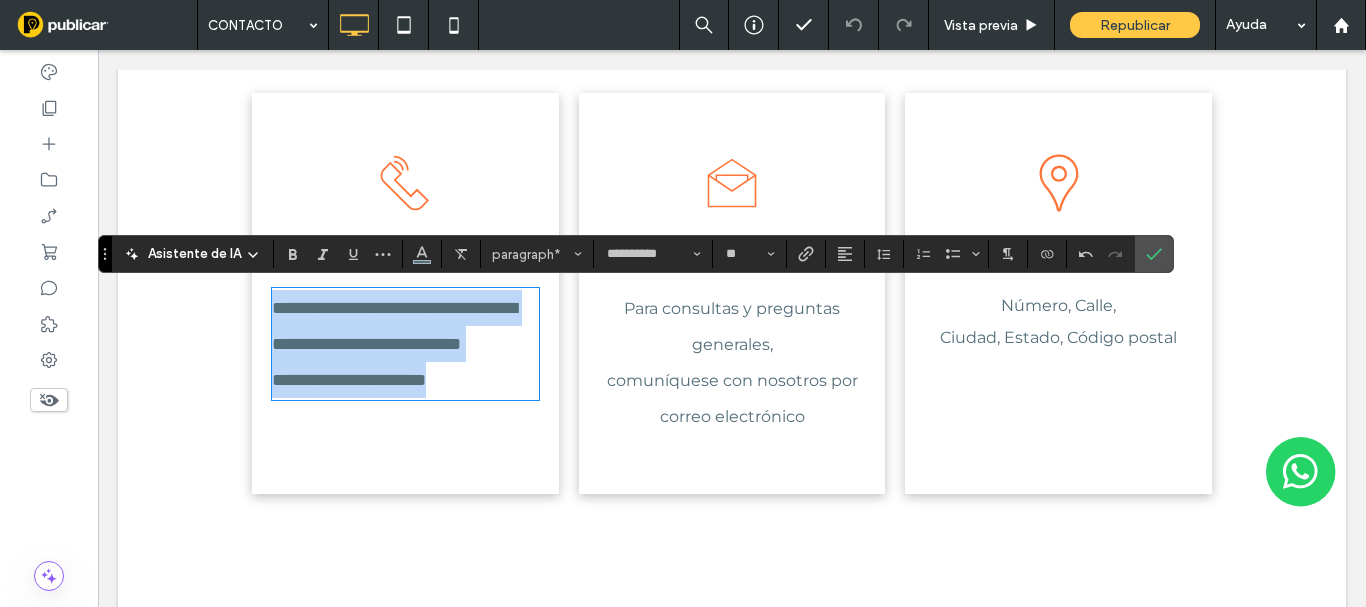 drag, startPoint x: 471, startPoint y: 421, endPoint x: 201, endPoint y: 283, distance: 303.2227 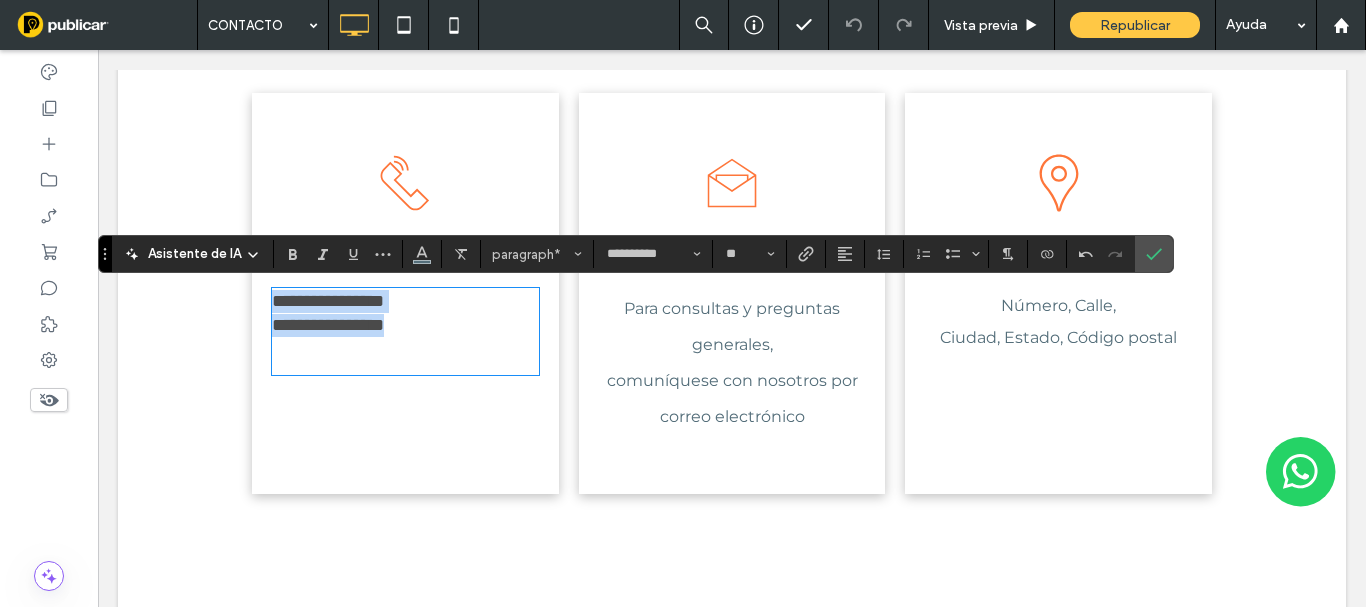 scroll, scrollTop: 0, scrollLeft: 0, axis: both 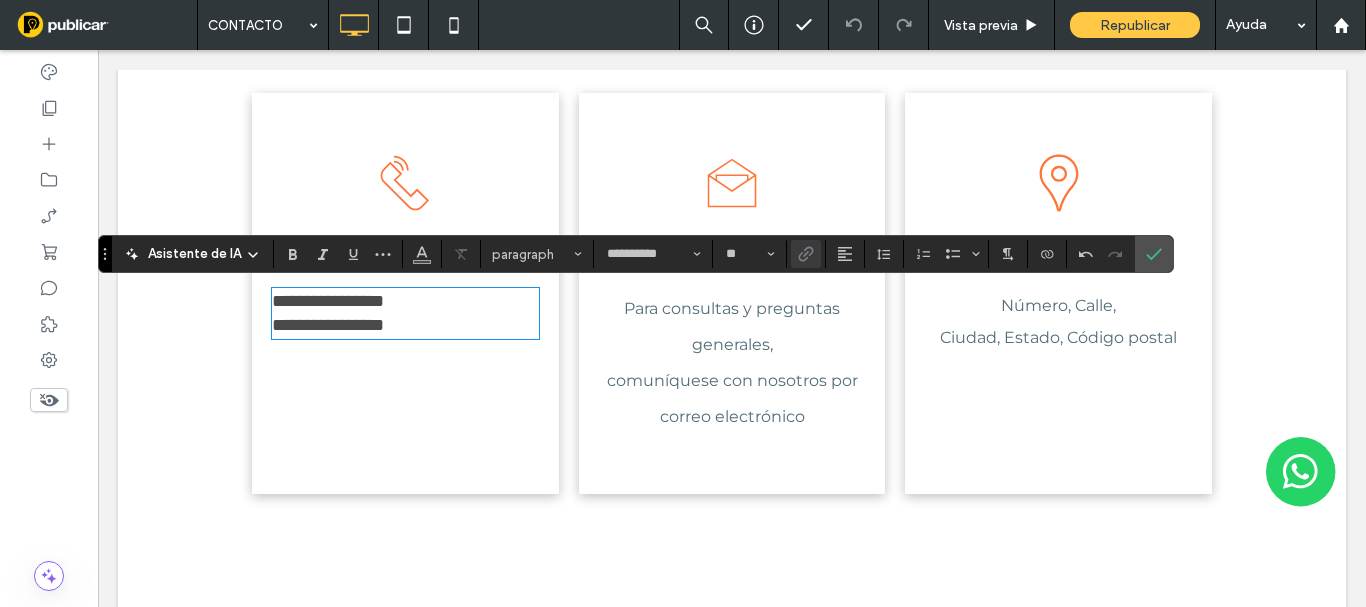 click on "**********" at bounding box center (328, 325) 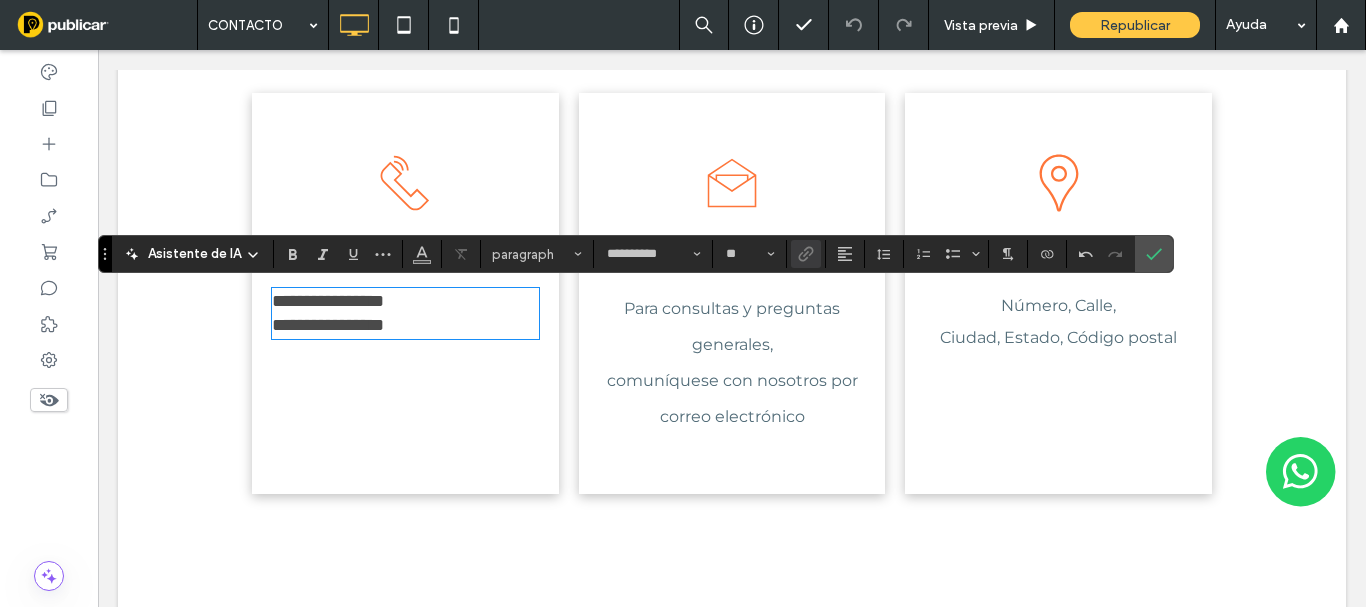 click on "**********" at bounding box center (328, 301) 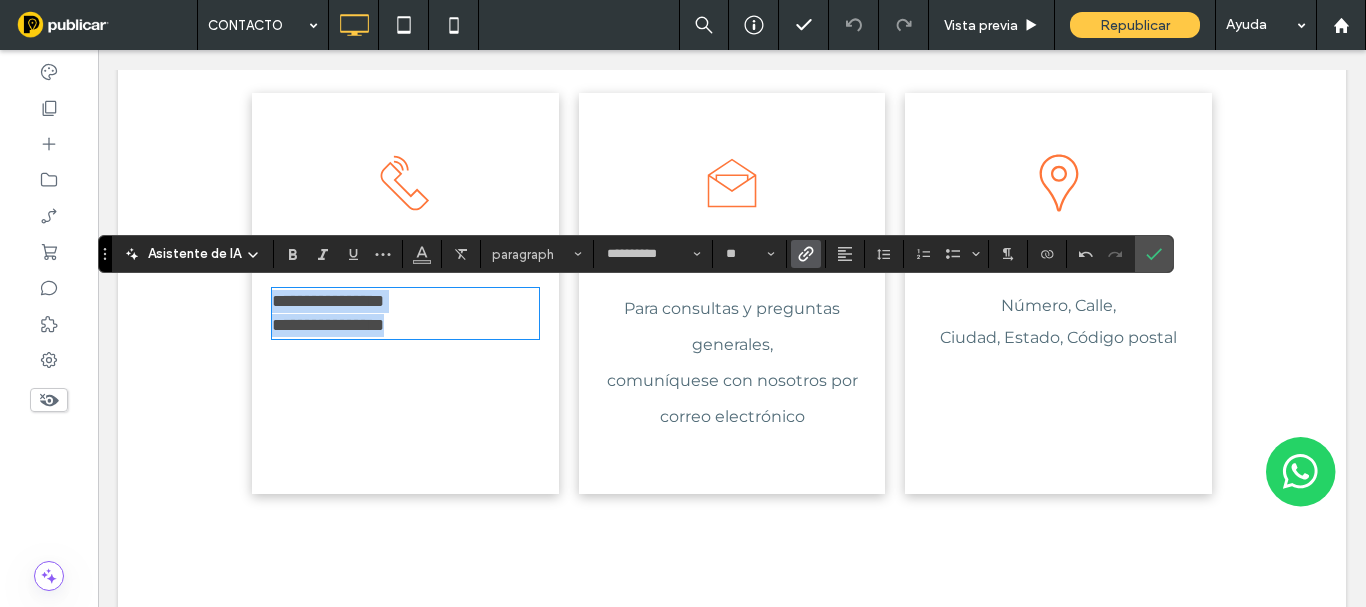 drag, startPoint x: 281, startPoint y: 308, endPoint x: 276, endPoint y: 281, distance: 27.45906 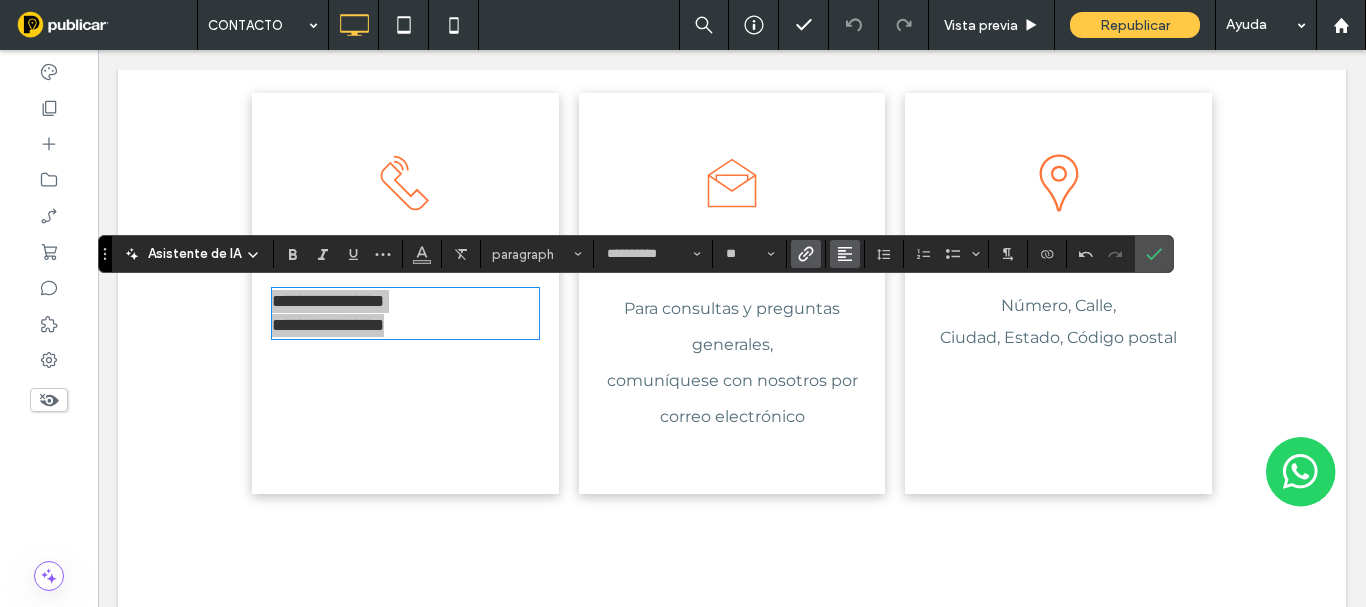 click 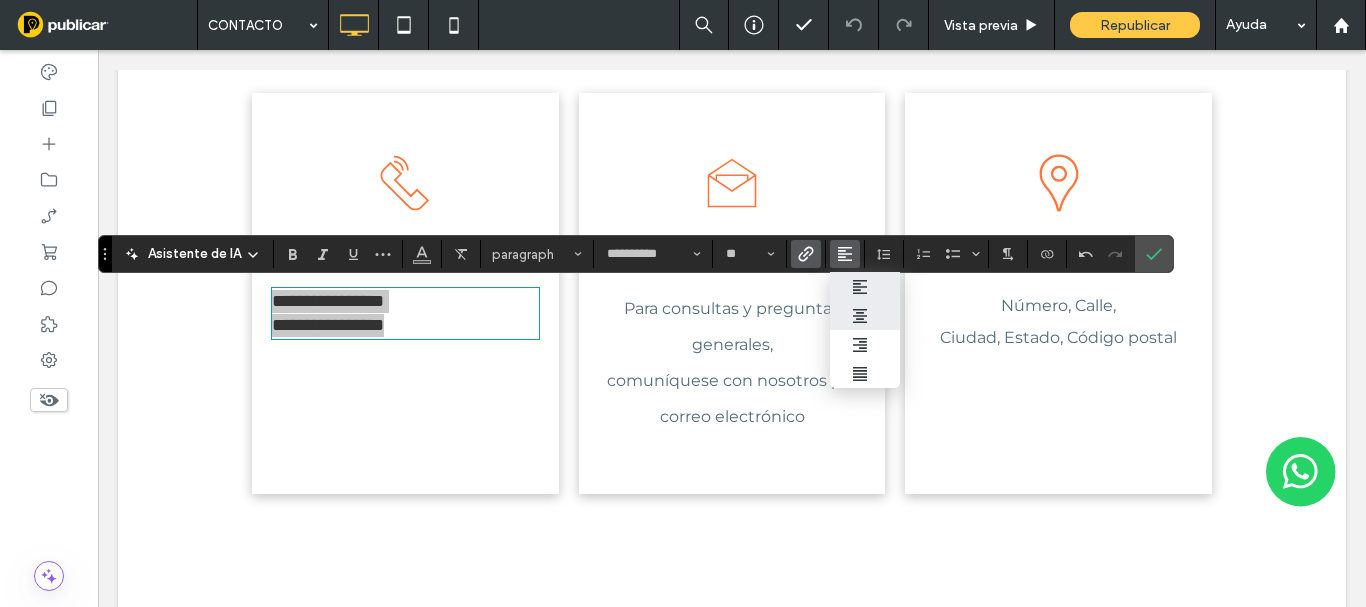click 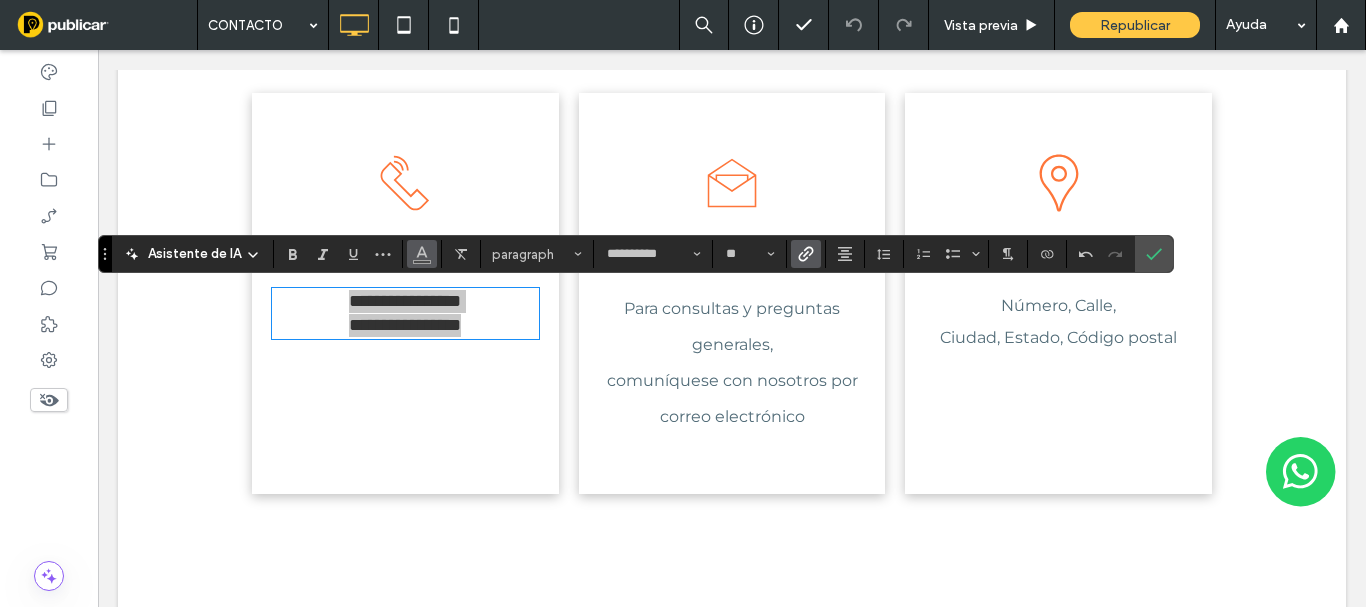 click at bounding box center [422, 254] 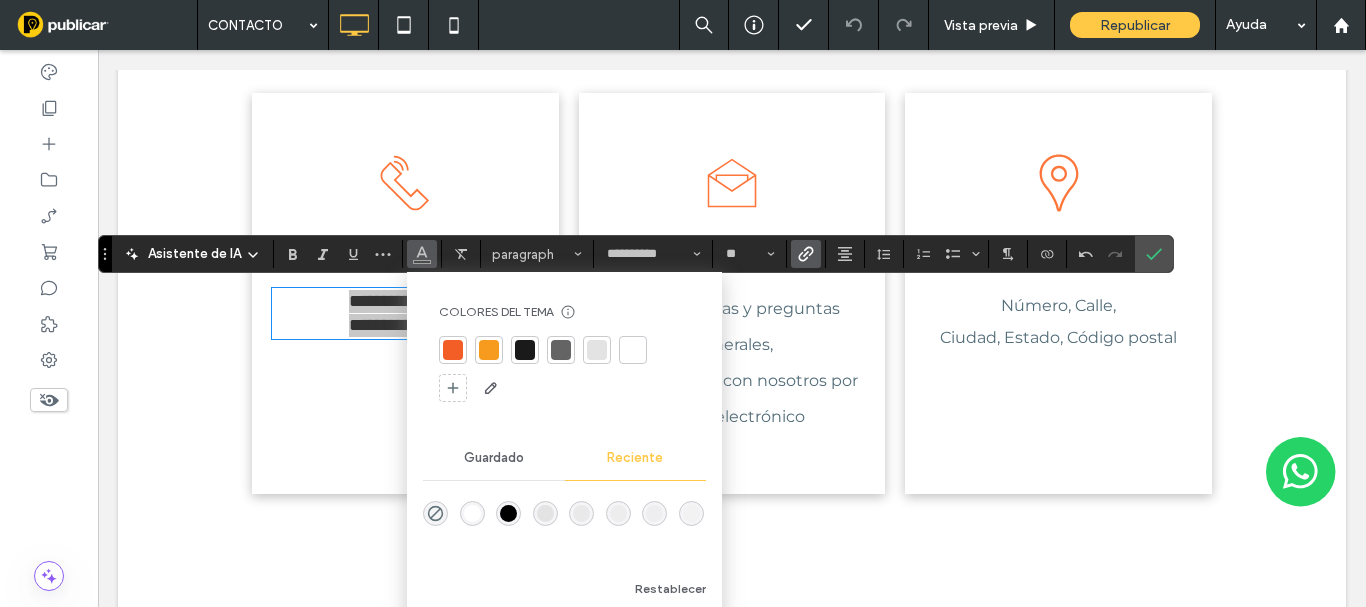 click at bounding box center (525, 350) 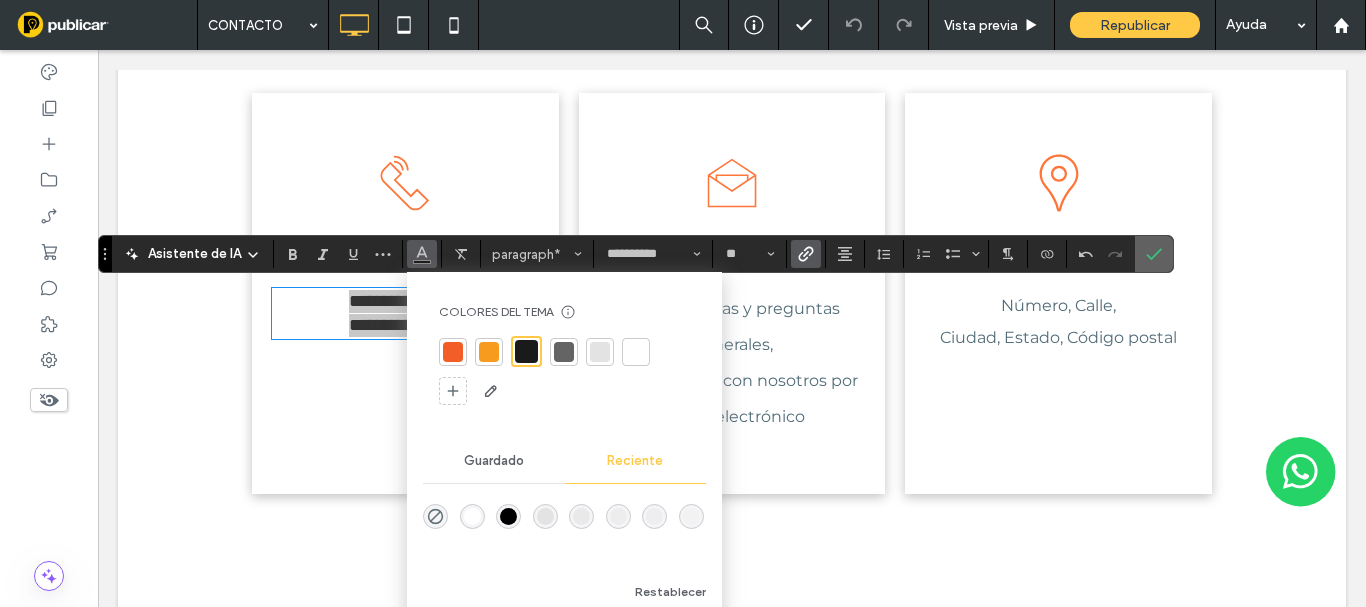 click 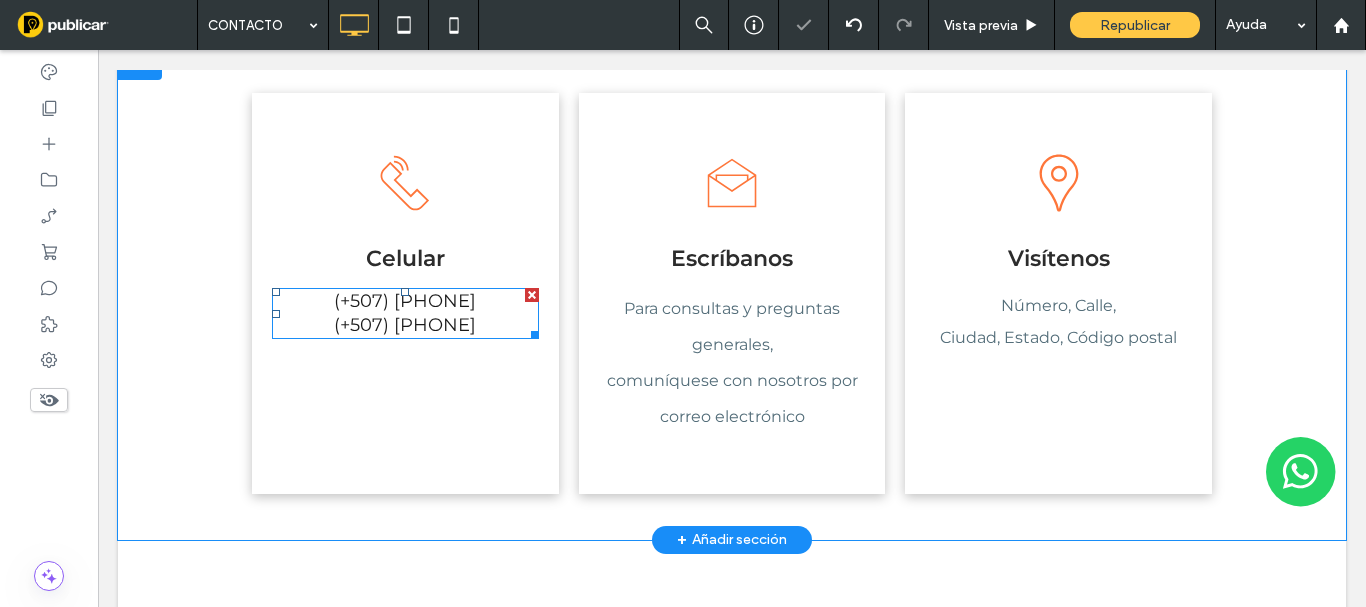 click on "(+507) [PHONE]" at bounding box center [405, 301] 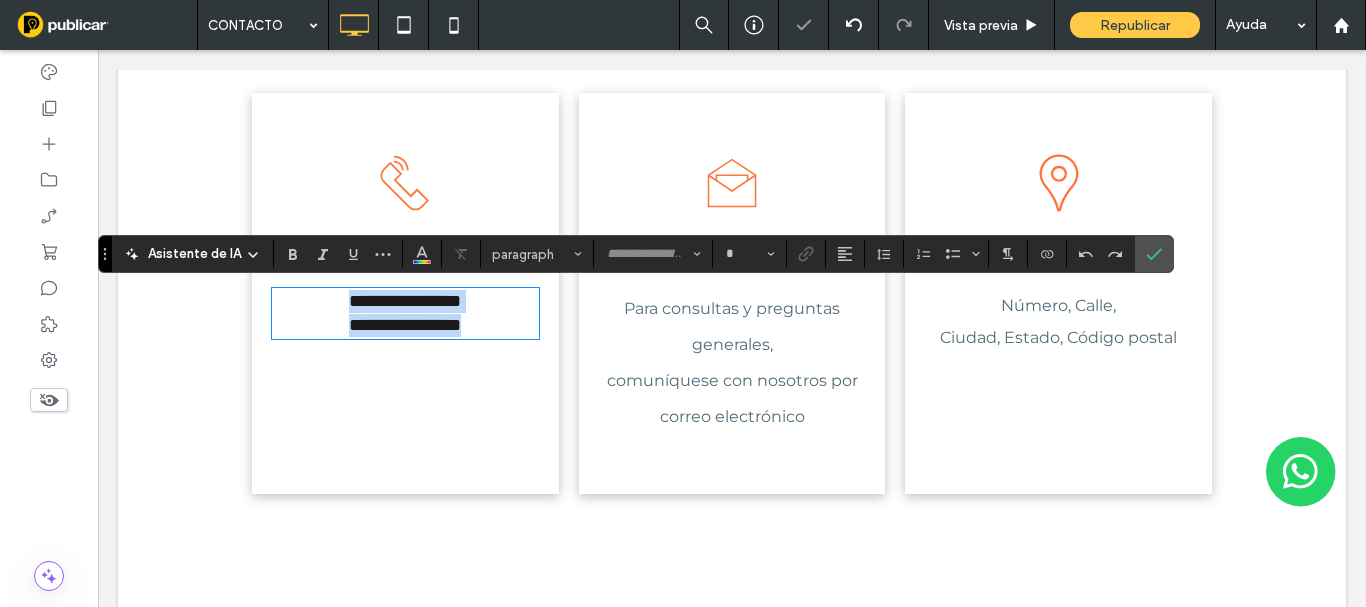 type on "**********" 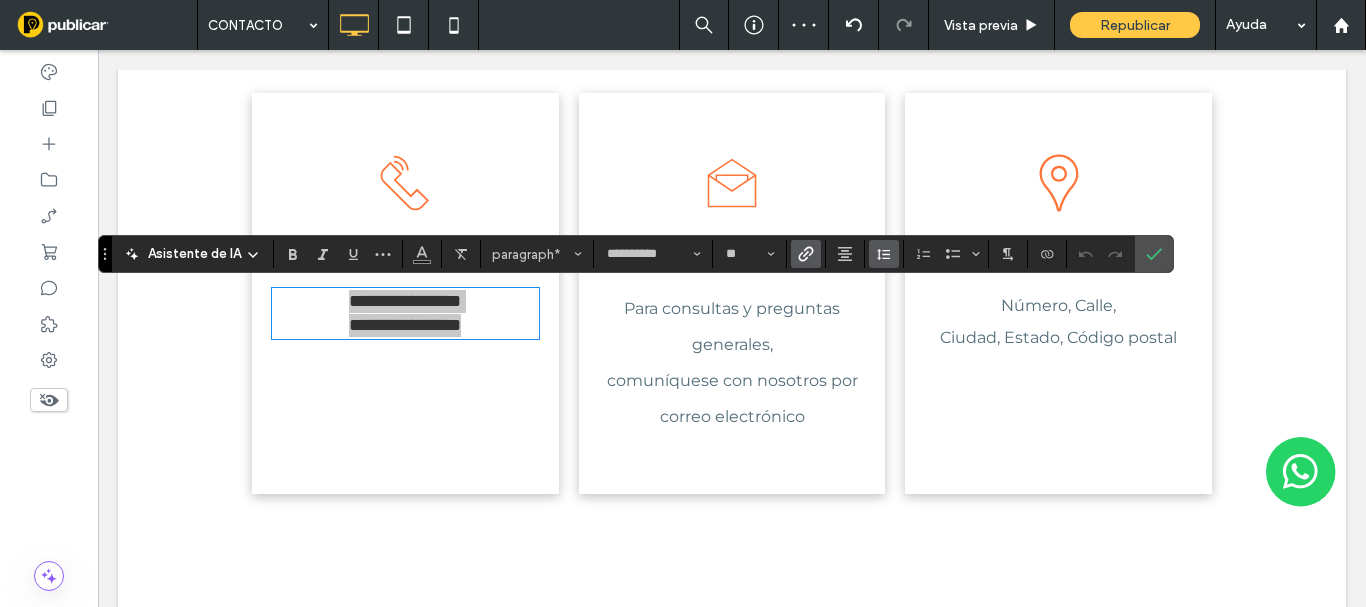 click at bounding box center (884, 254) 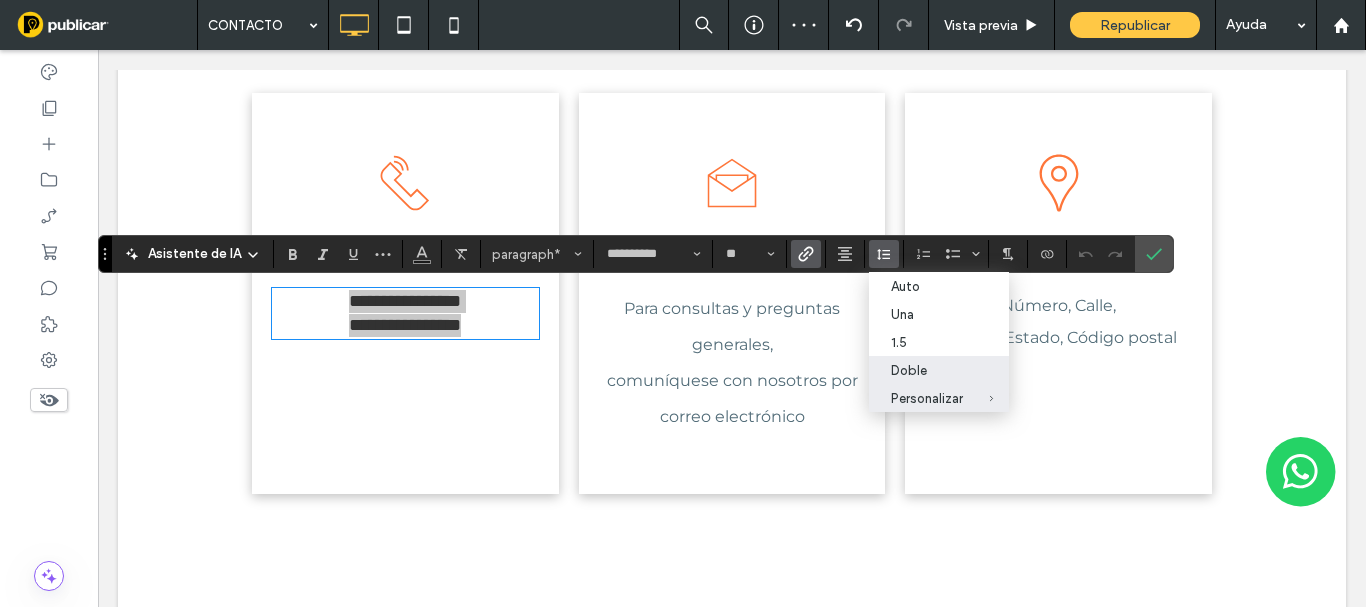click on "Doble" at bounding box center [927, 370] 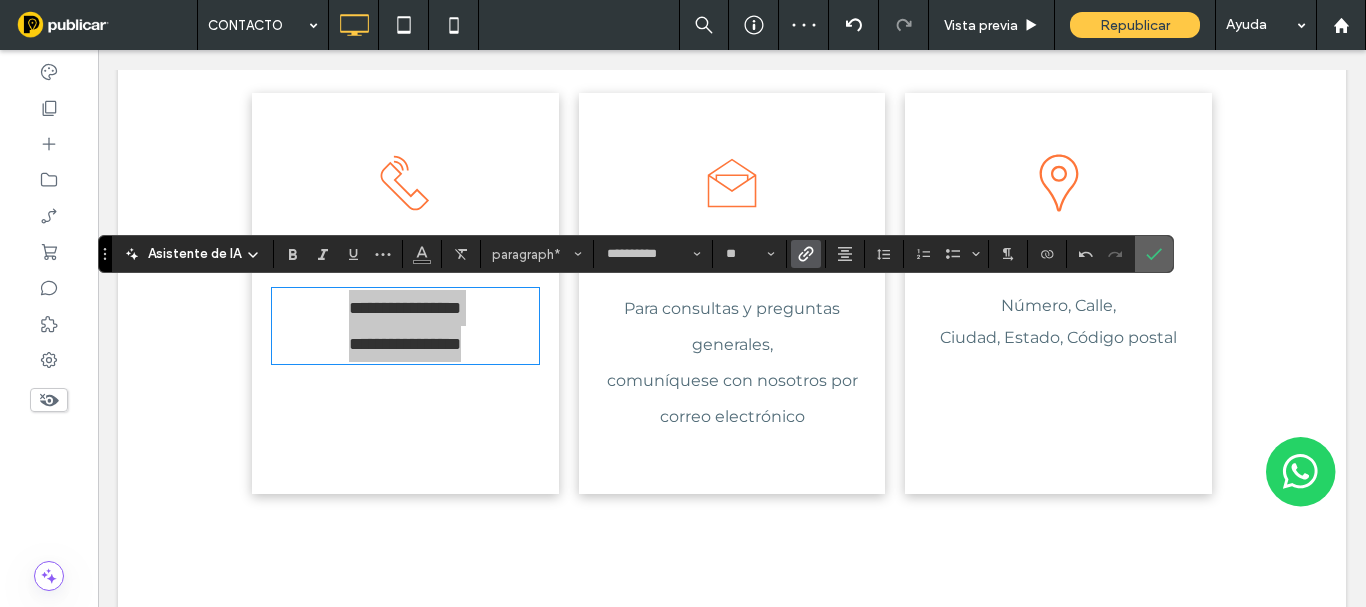 click at bounding box center [1150, 254] 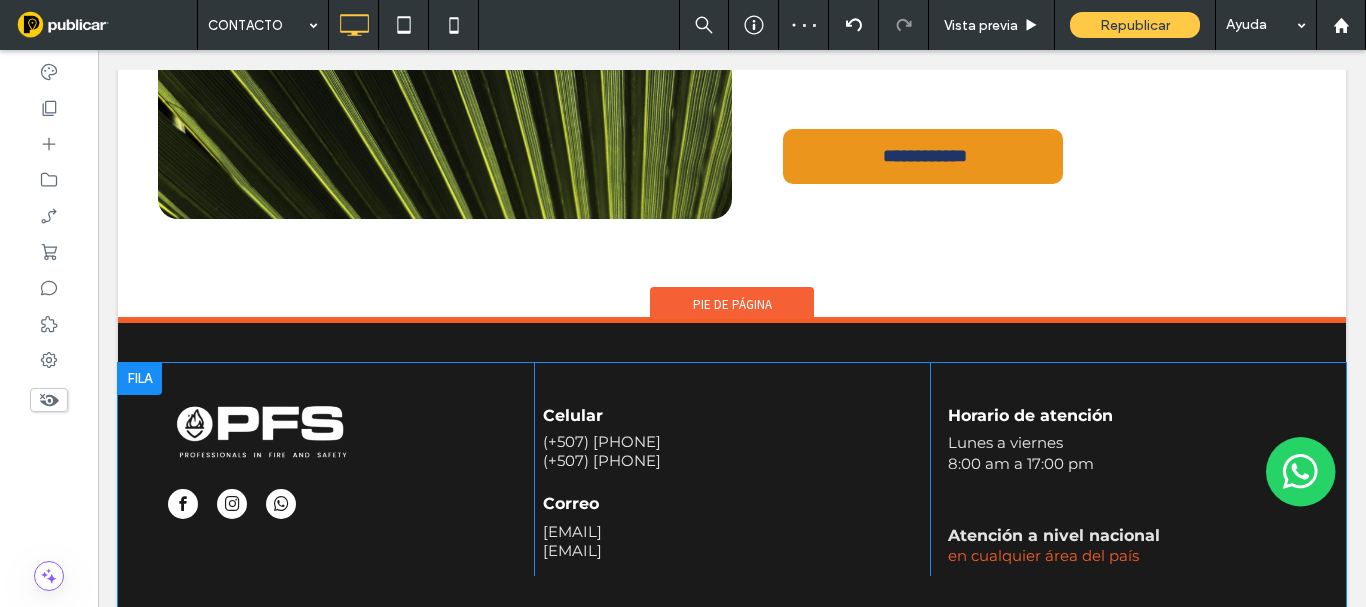 scroll, scrollTop: 1967, scrollLeft: 0, axis: vertical 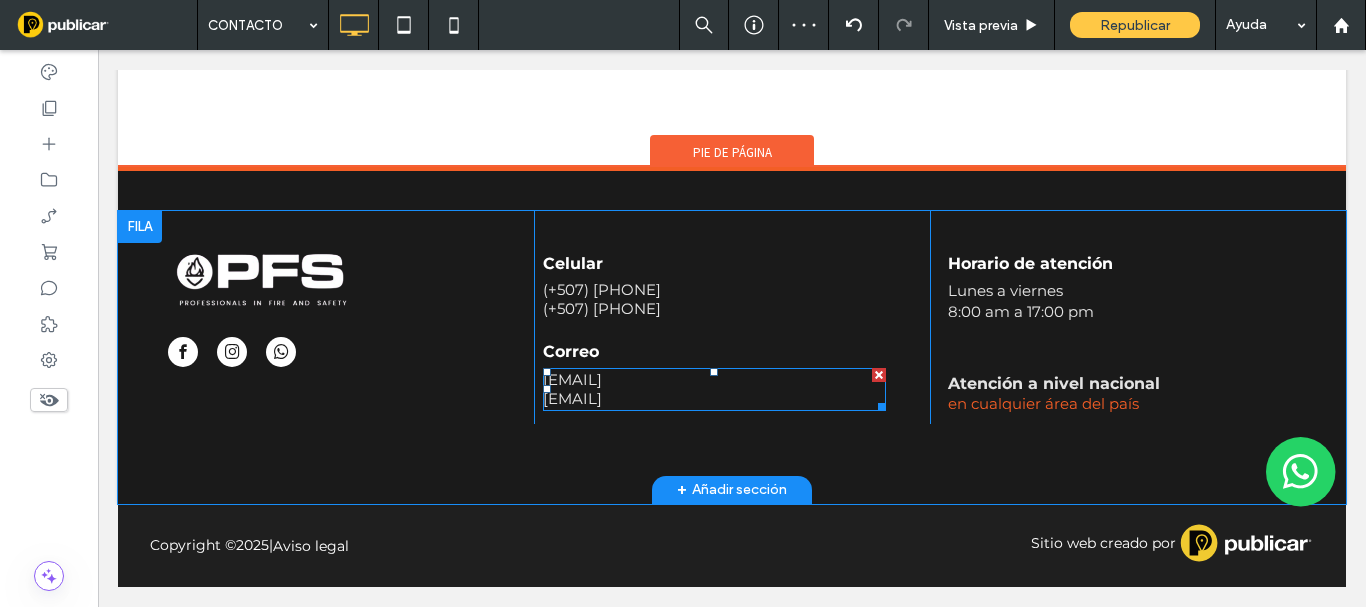 click on "pfsoperaciones@example.com" at bounding box center (572, 398) 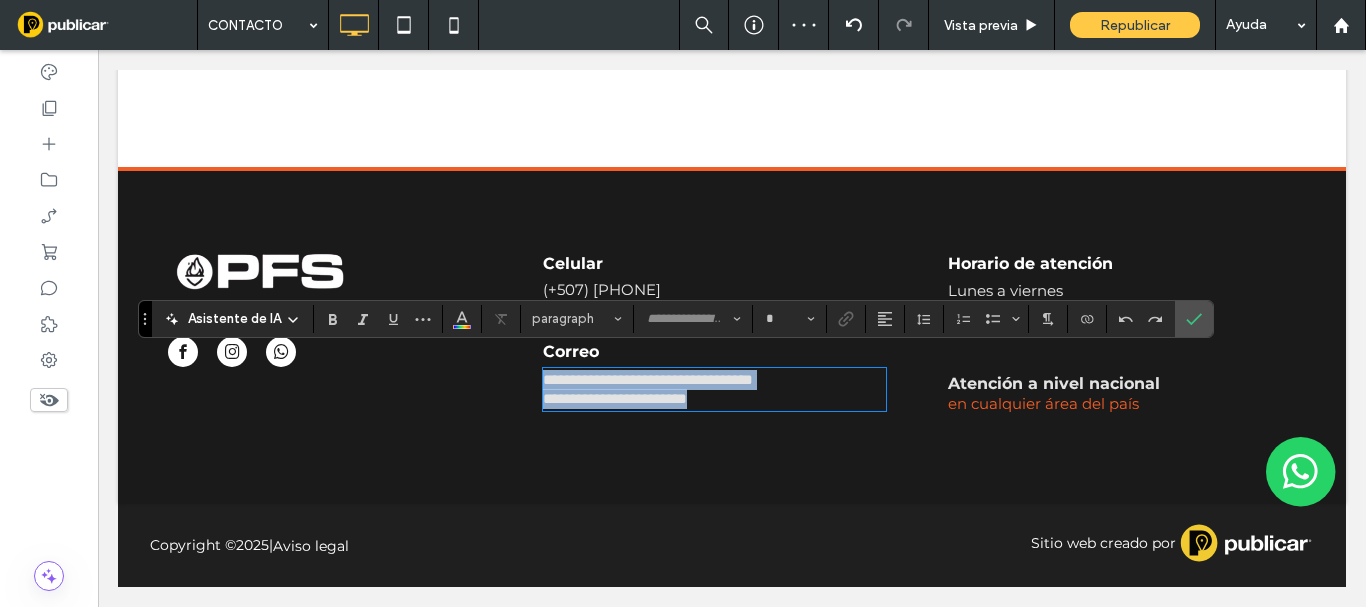 type on "**********" 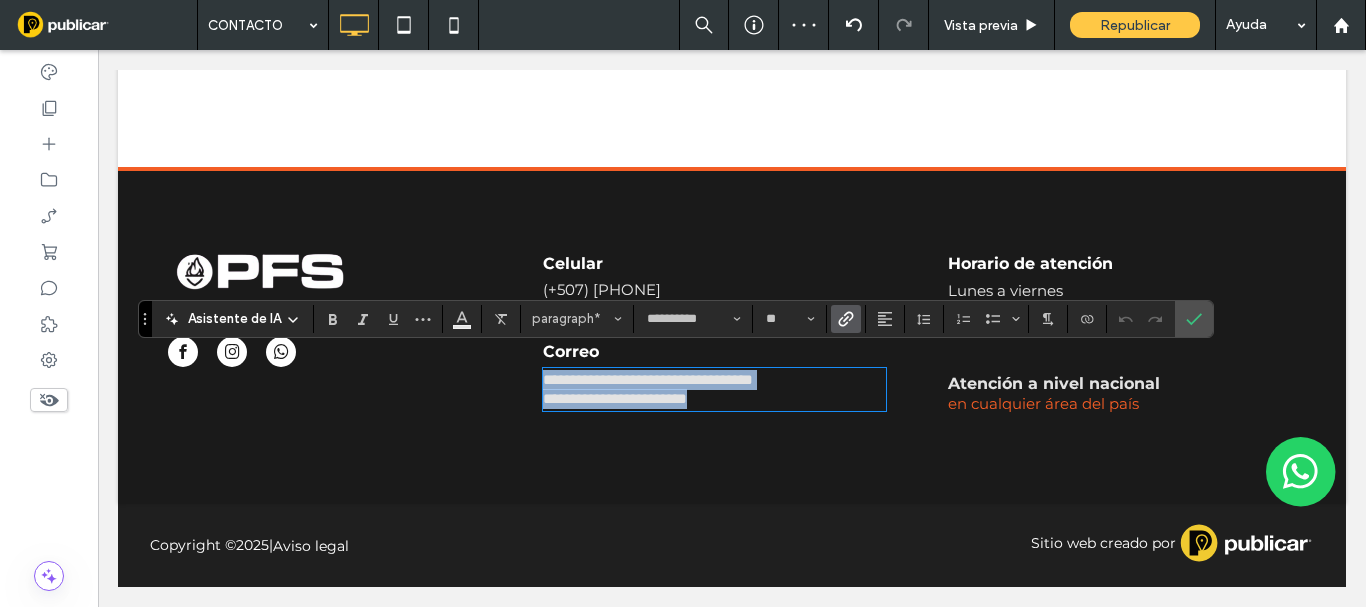 copy on "**********" 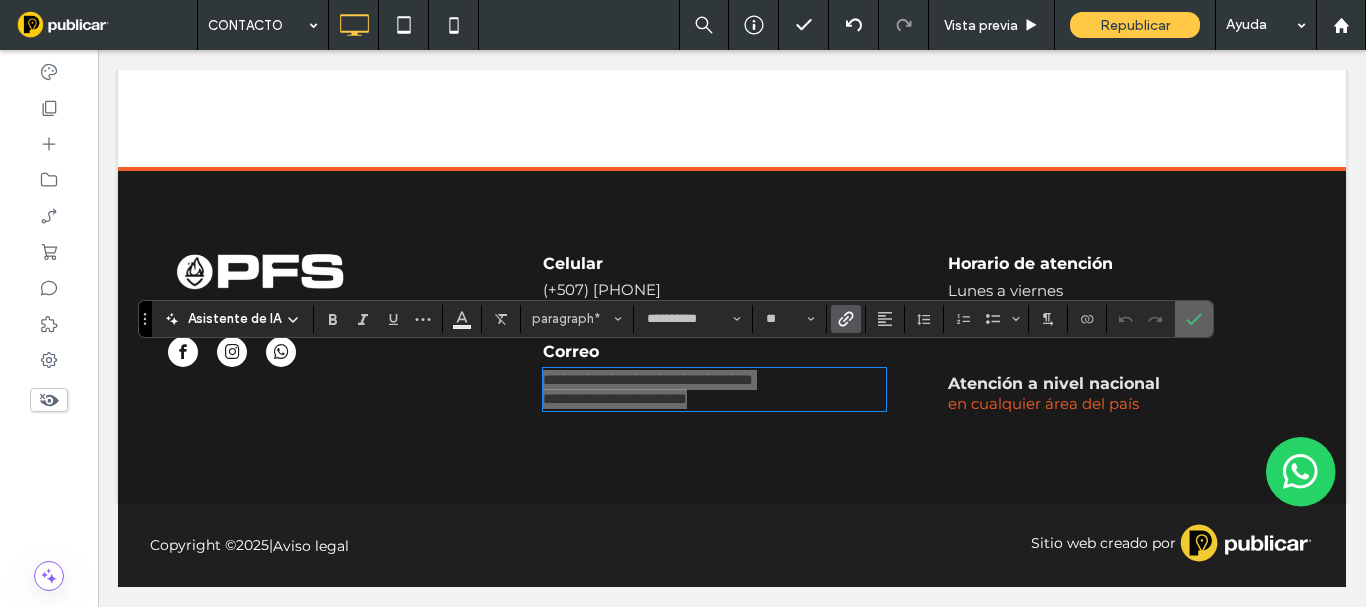 drag, startPoint x: 1185, startPoint y: 317, endPoint x: 894, endPoint y: 252, distance: 298.17108 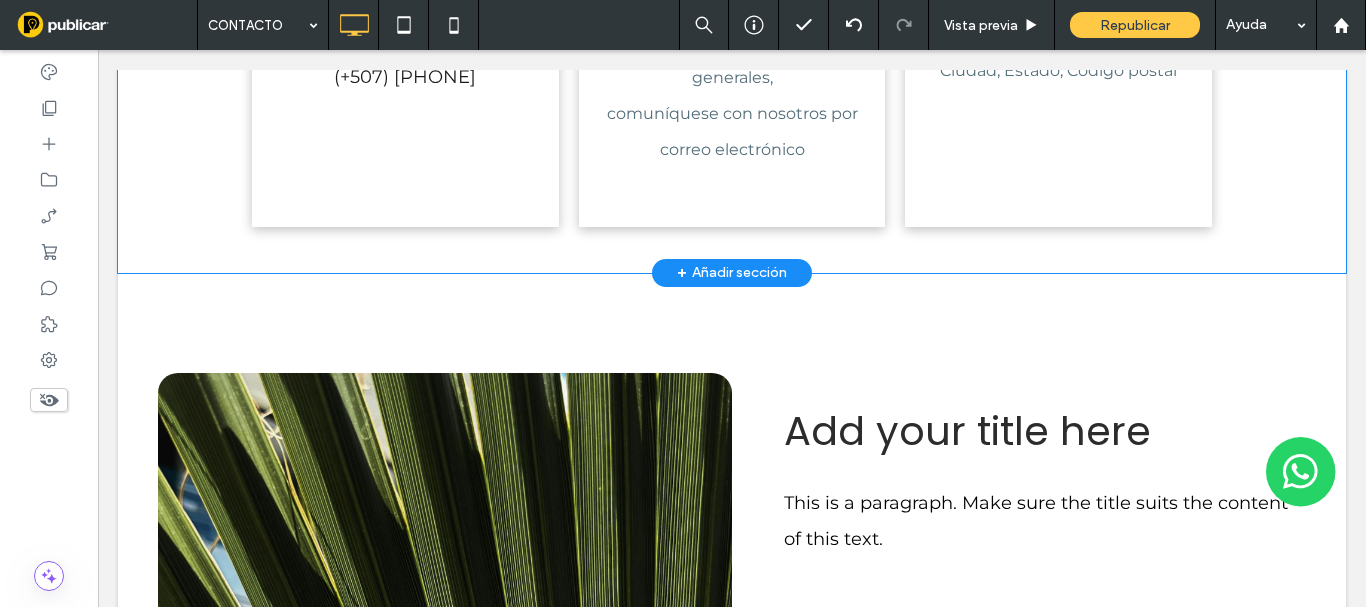scroll, scrollTop: 567, scrollLeft: 0, axis: vertical 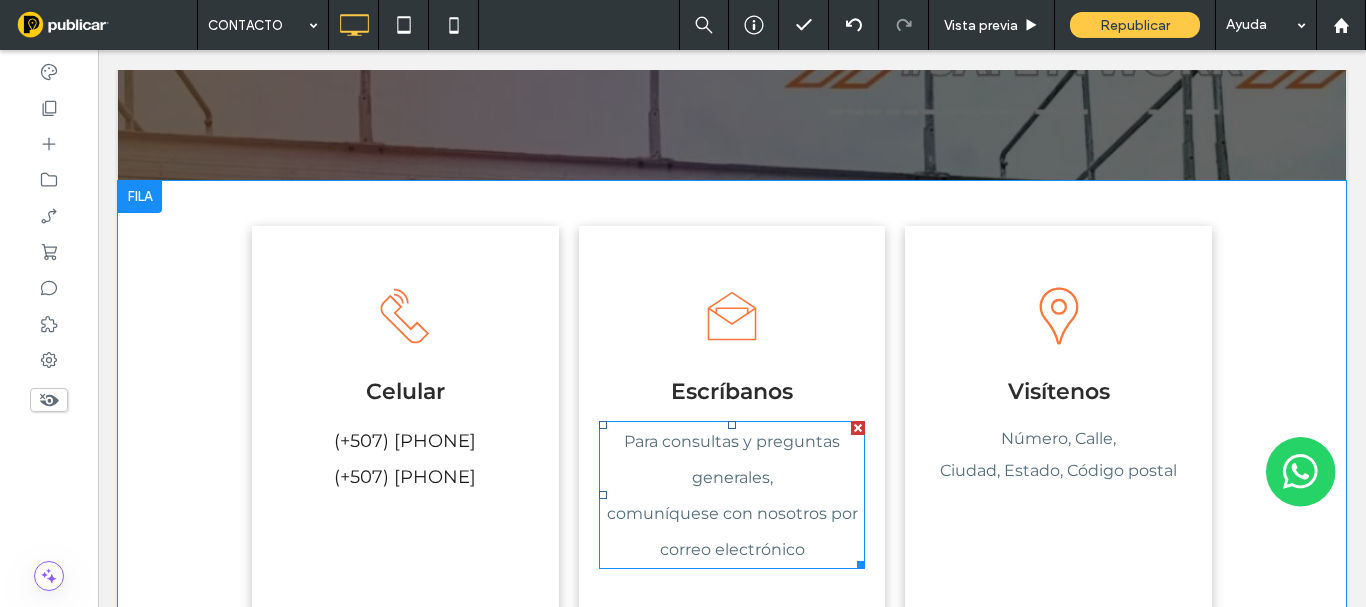 click on "Para consultas y preguntas generales," at bounding box center [732, 459] 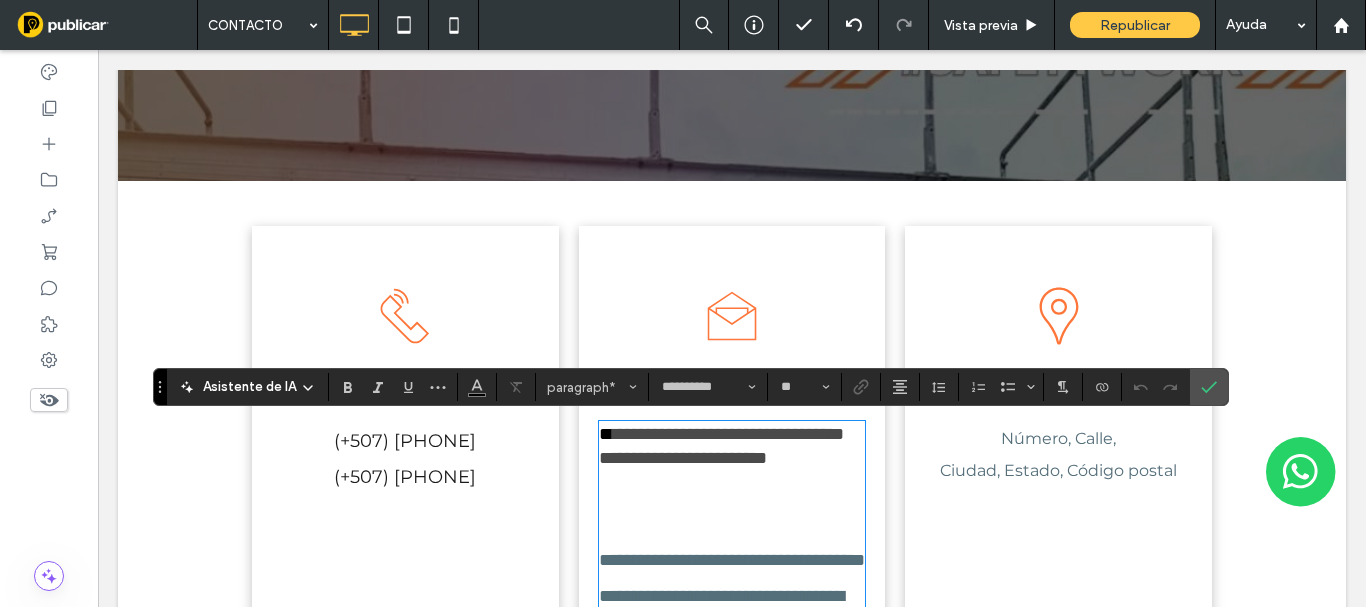 scroll, scrollTop: 0, scrollLeft: 0, axis: both 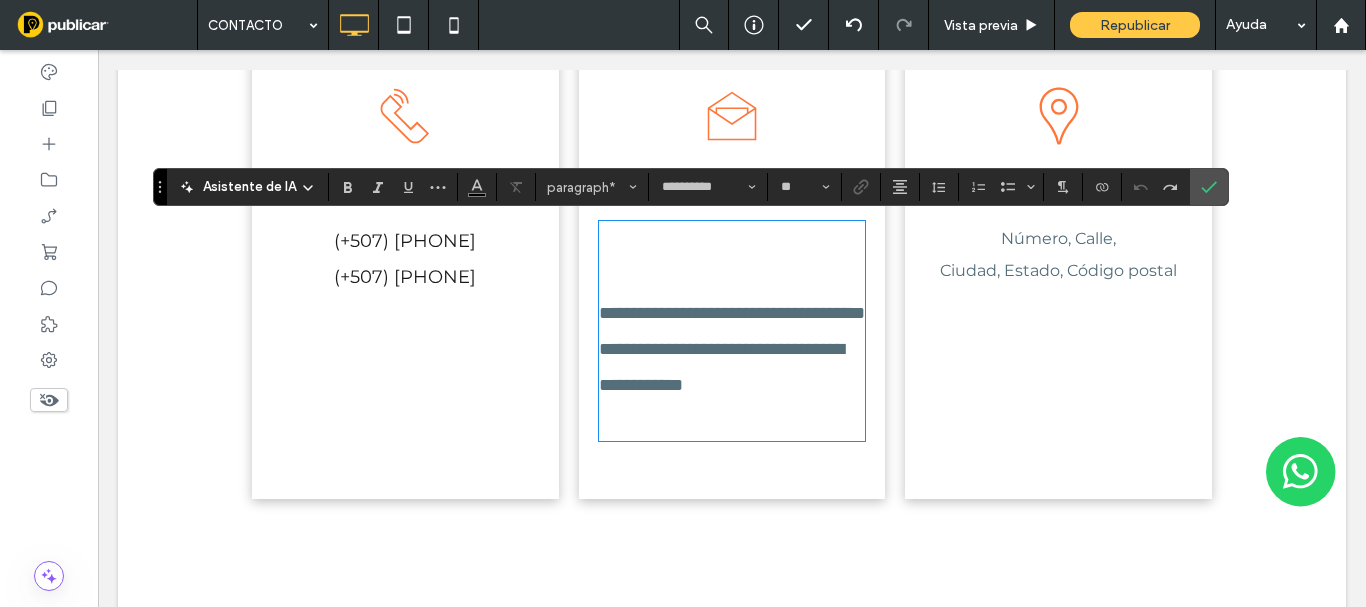 click at bounding box center [732, 421] 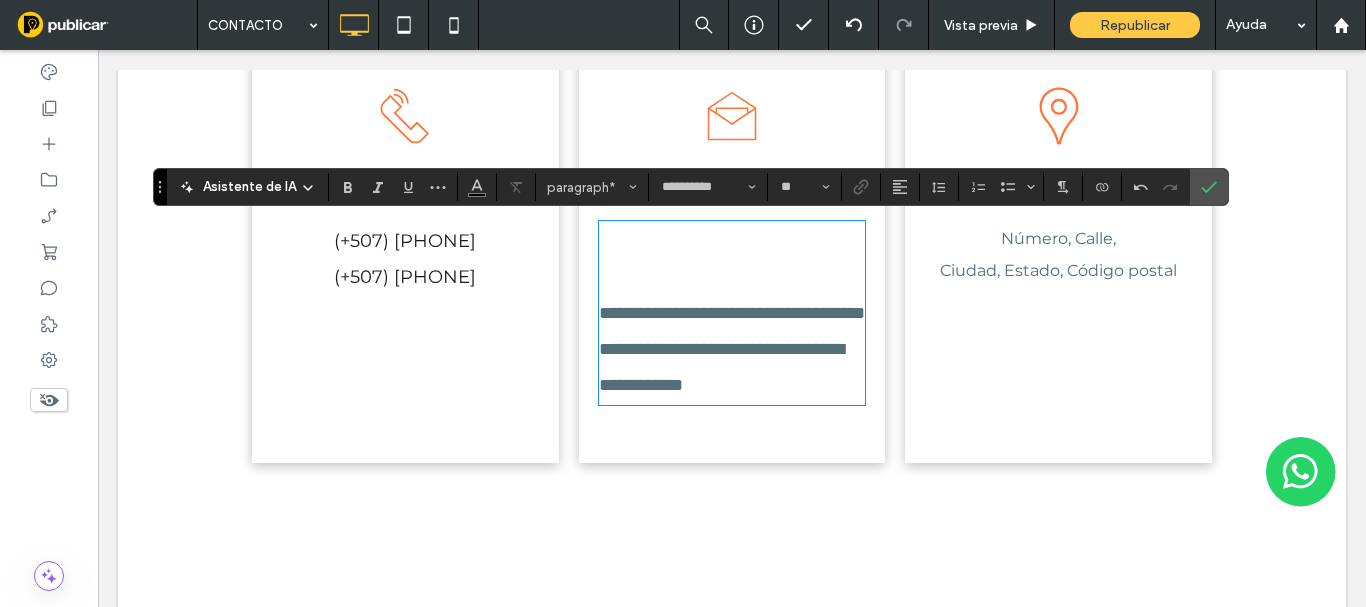 click on "**********" at bounding box center [732, 313] 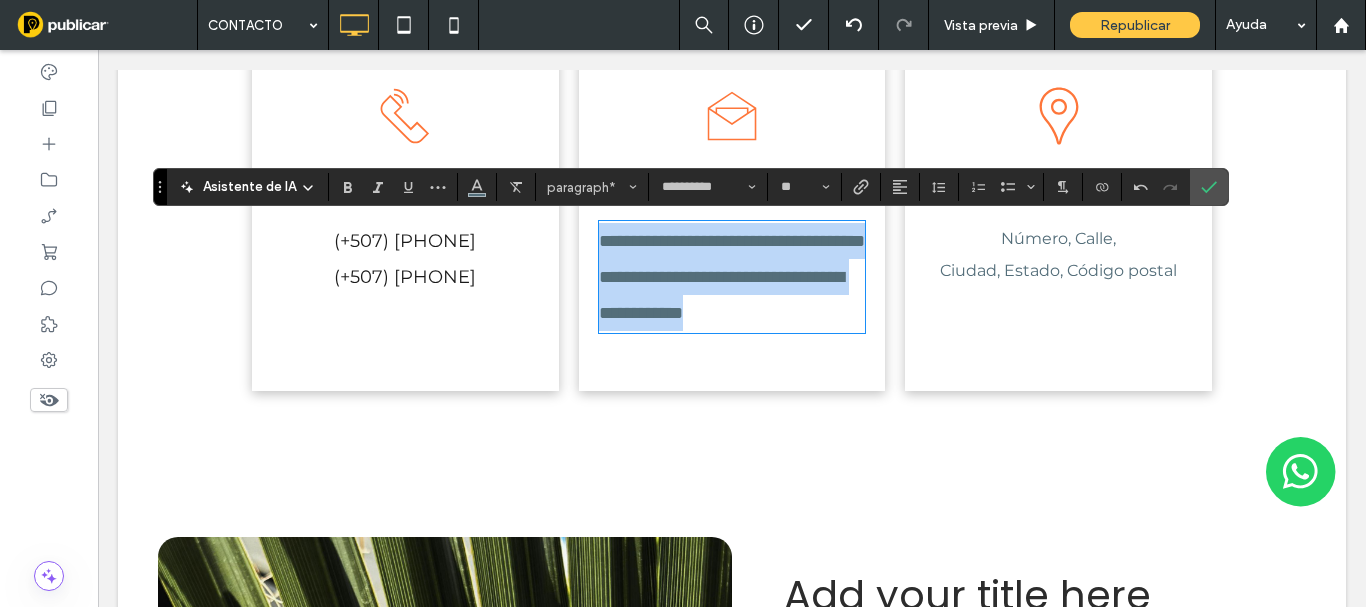 drag, startPoint x: 804, startPoint y: 357, endPoint x: 517, endPoint y: 231, distance: 313.44058 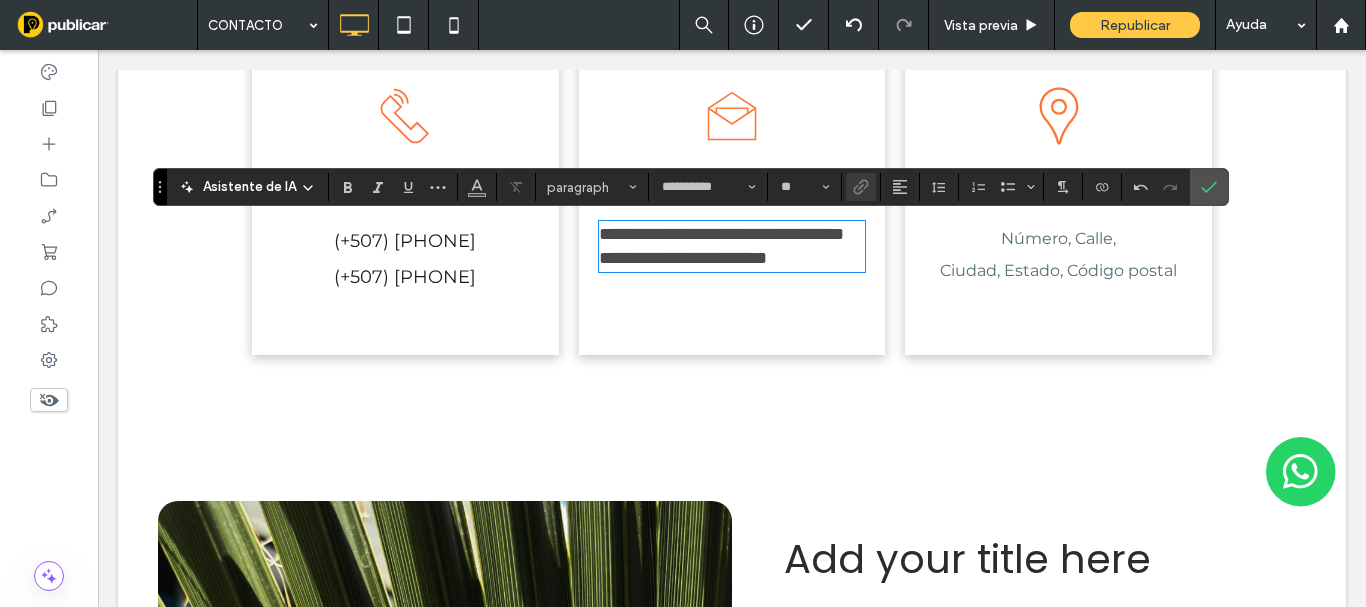 click on "(+507) [PHONE]" at bounding box center (405, 277) 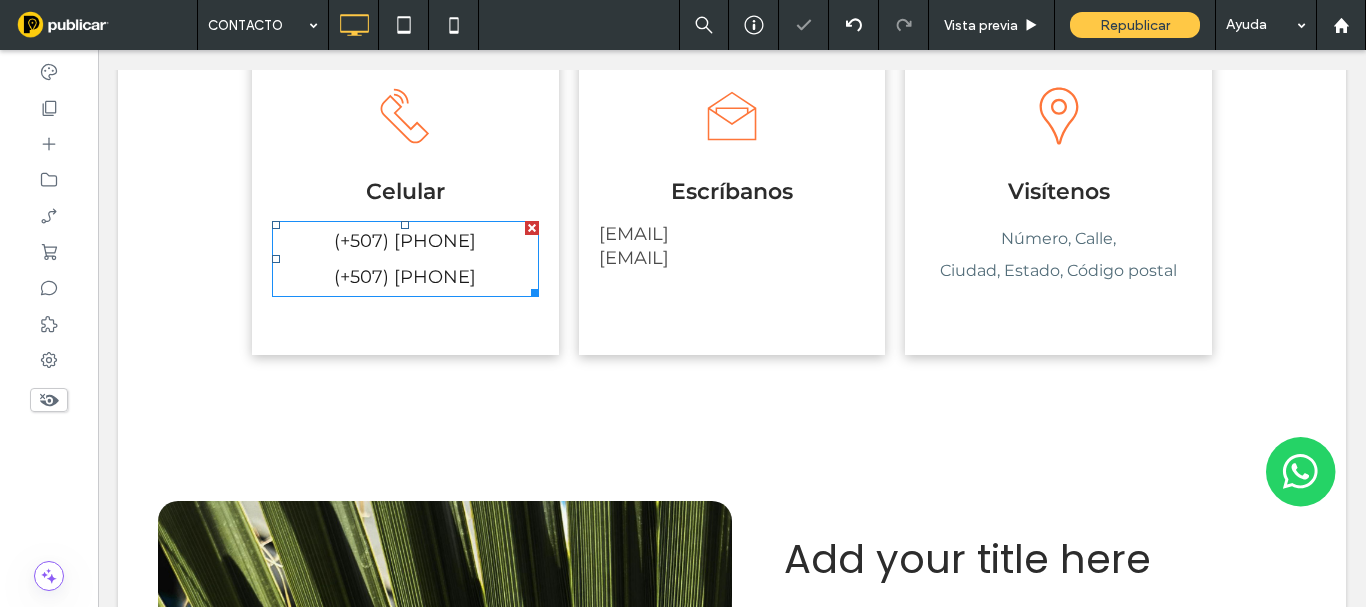 click on "(+507) [PHONE]" at bounding box center [405, 277] 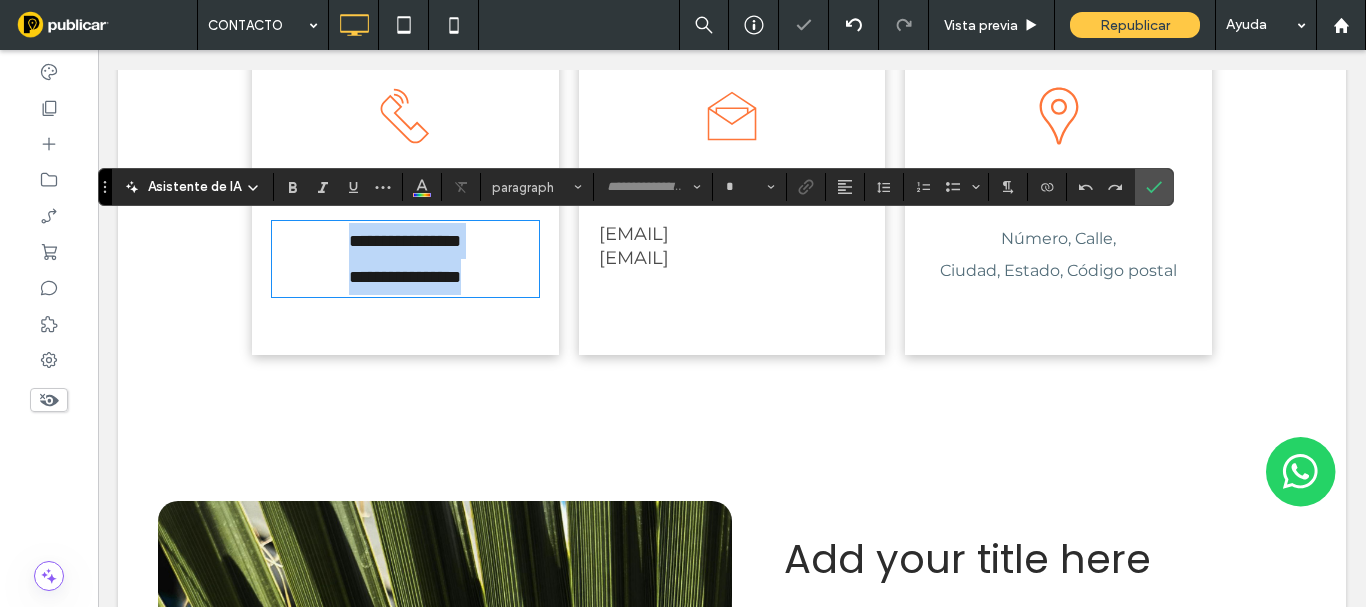 type on "**********" 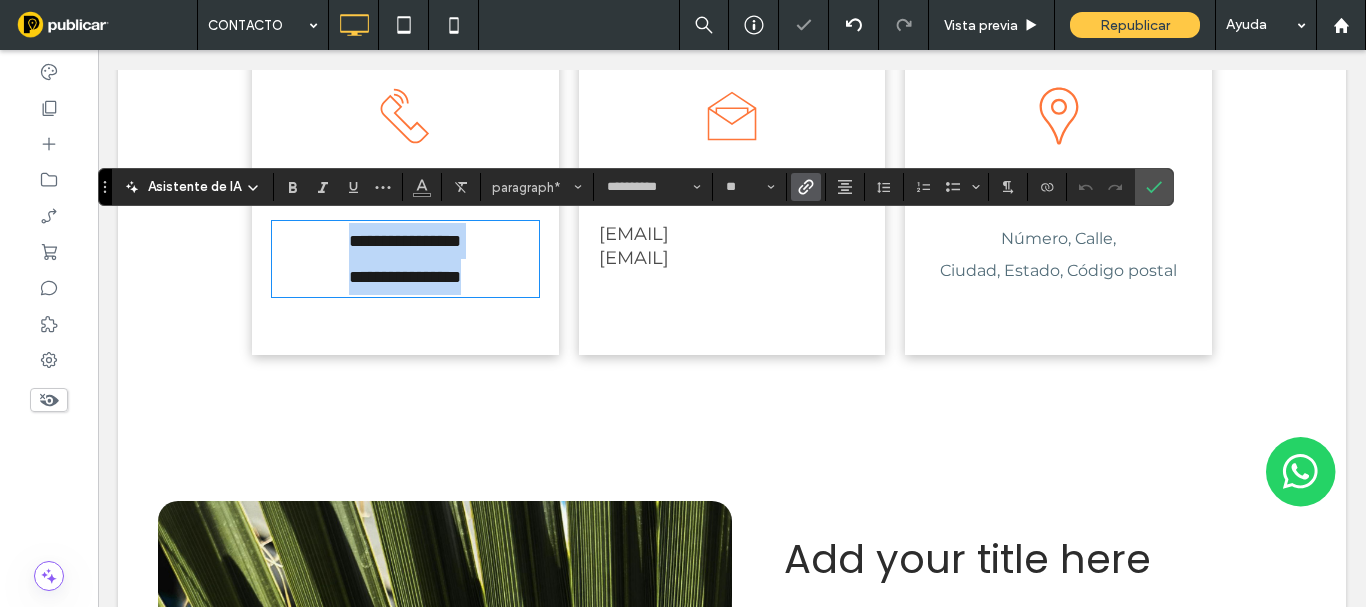 click on "pfsoperaciones@example.com" at bounding box center (634, 258) 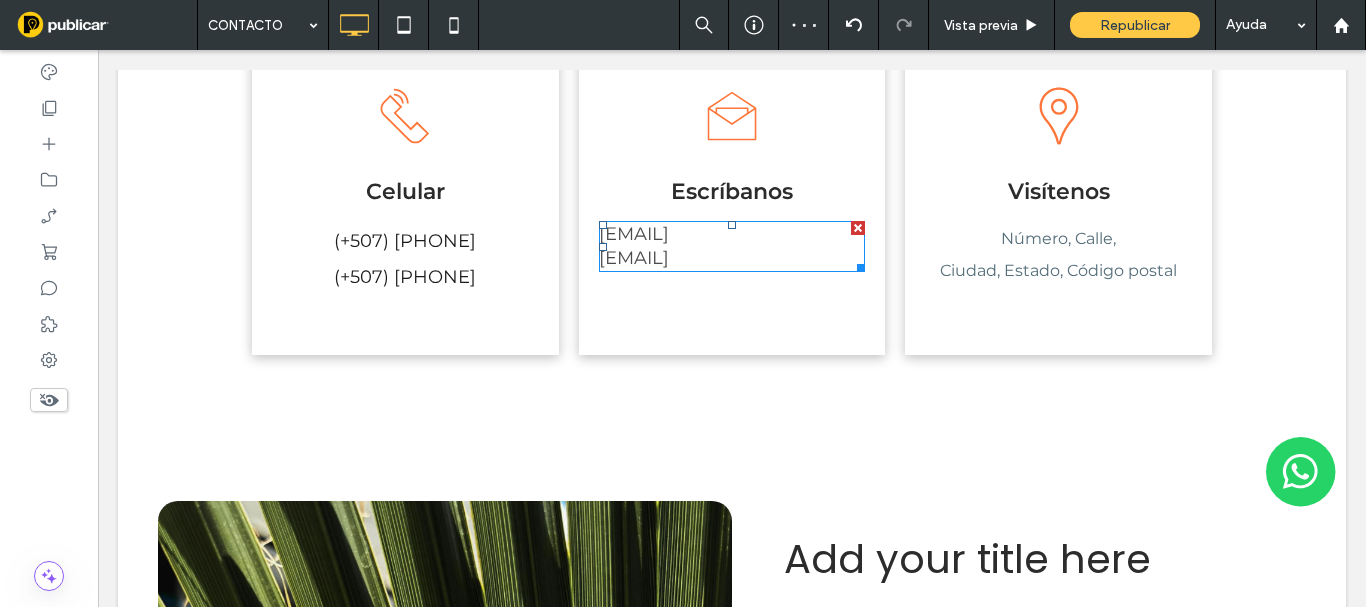 click on "pfsoperaciones@example.com" at bounding box center [634, 258] 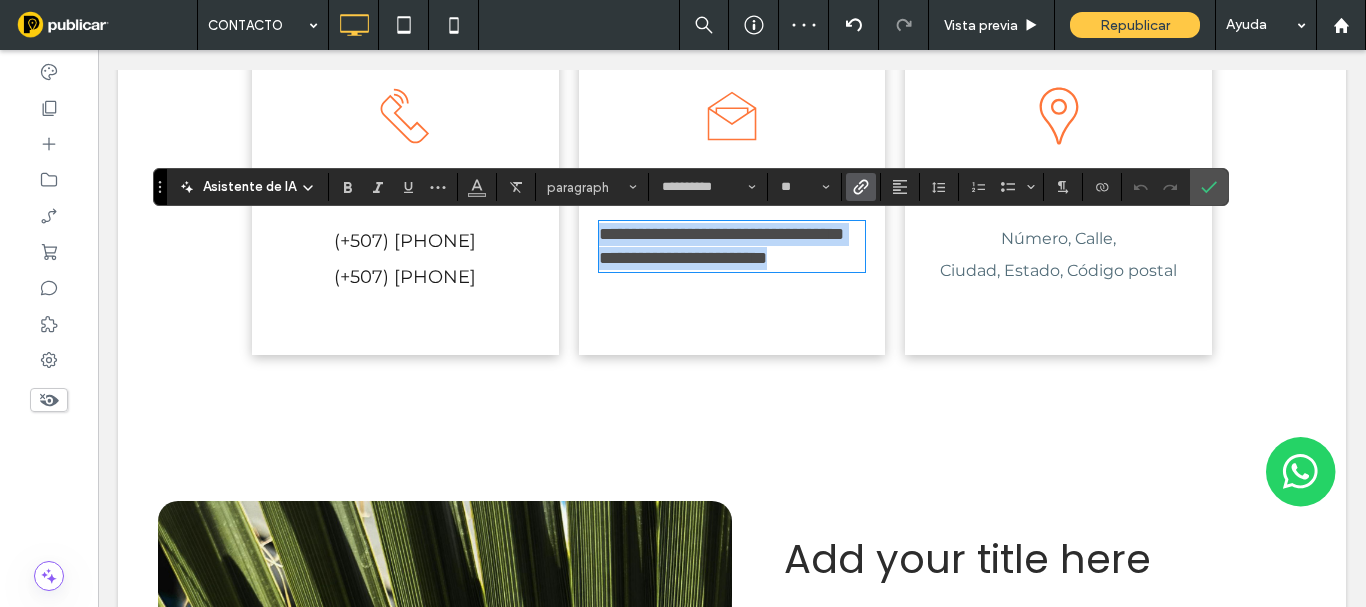 drag, startPoint x: 622, startPoint y: 238, endPoint x: 906, endPoint y: 209, distance: 285.4768 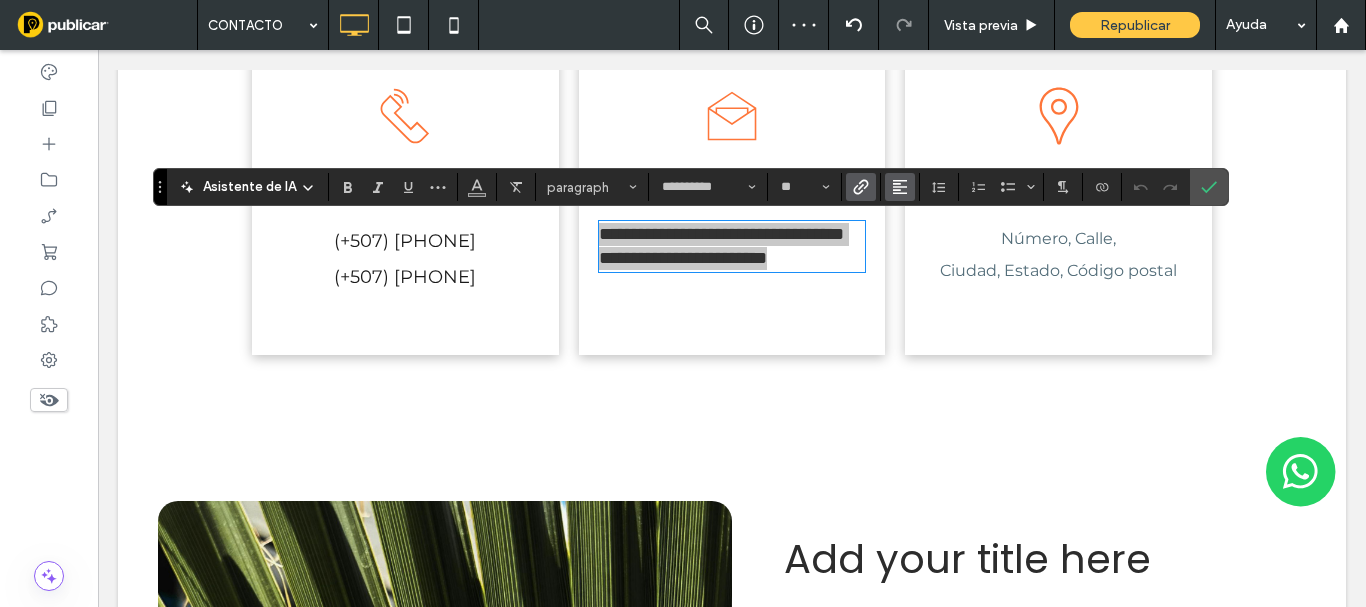 click 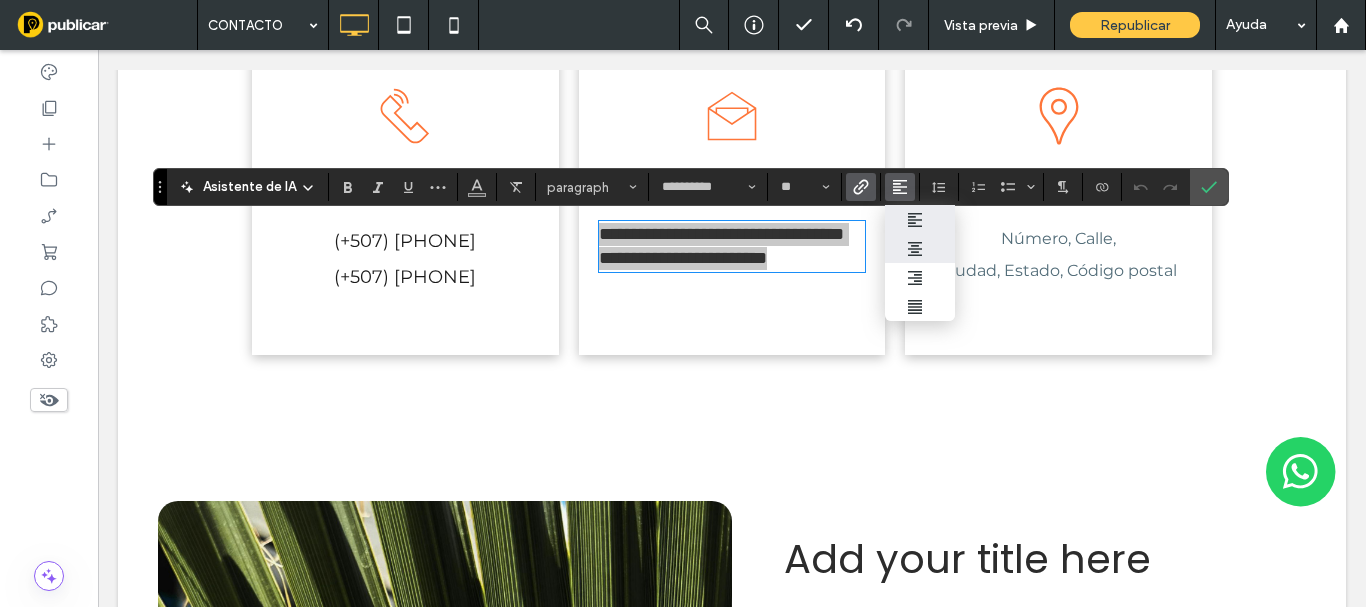 drag, startPoint x: 911, startPoint y: 258, endPoint x: 791, endPoint y: 187, distance: 139.43098 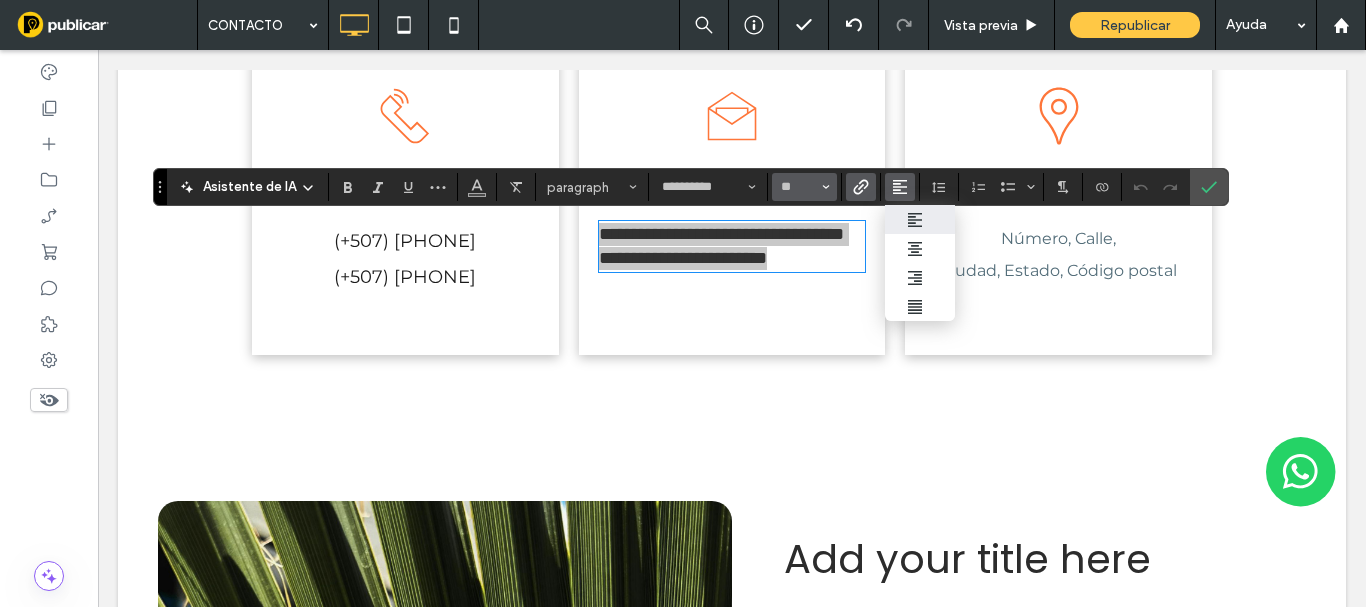 click at bounding box center [920, 248] 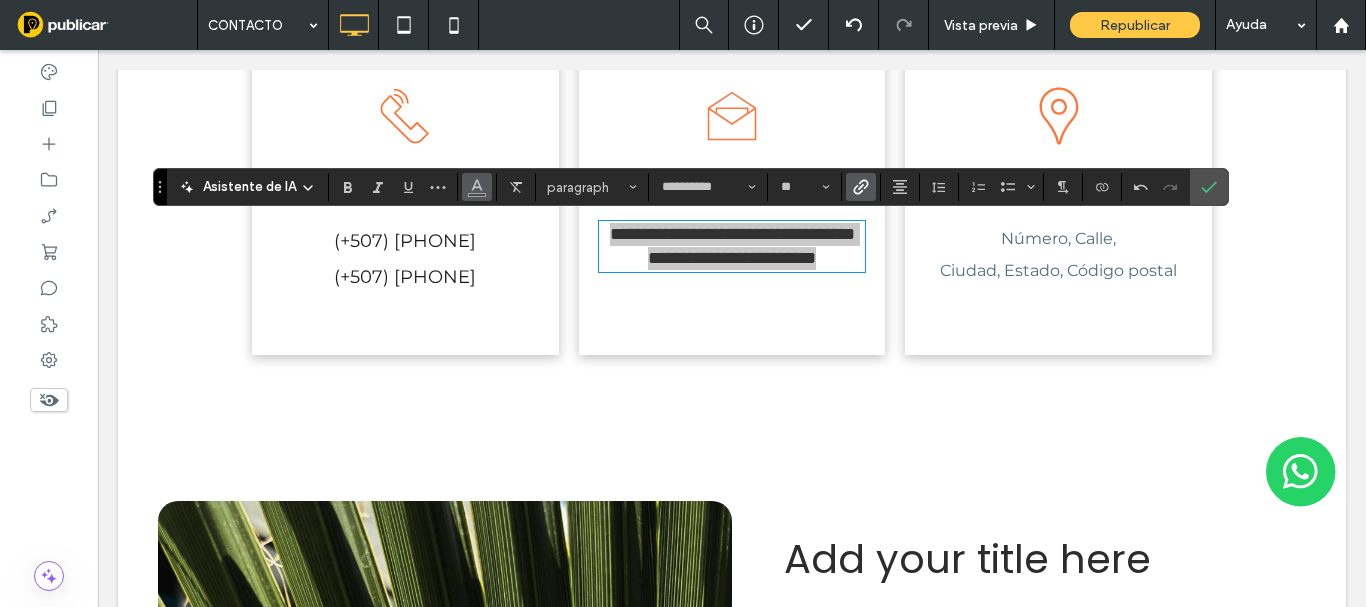 click 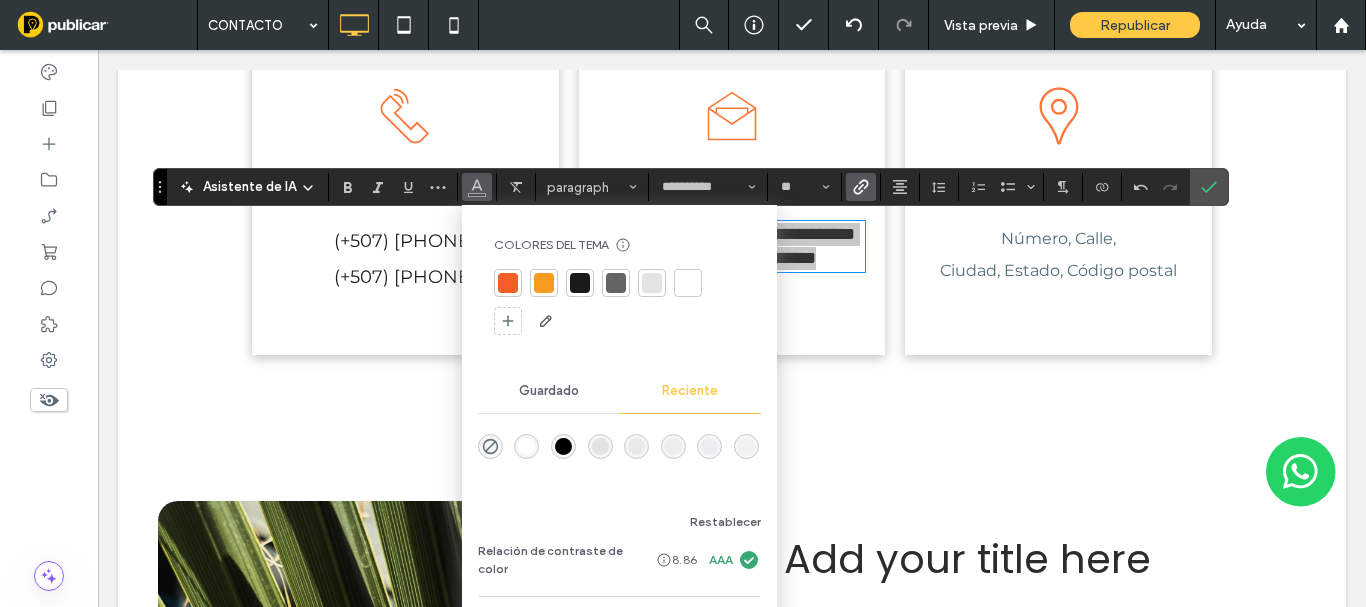 click at bounding box center [580, 283] 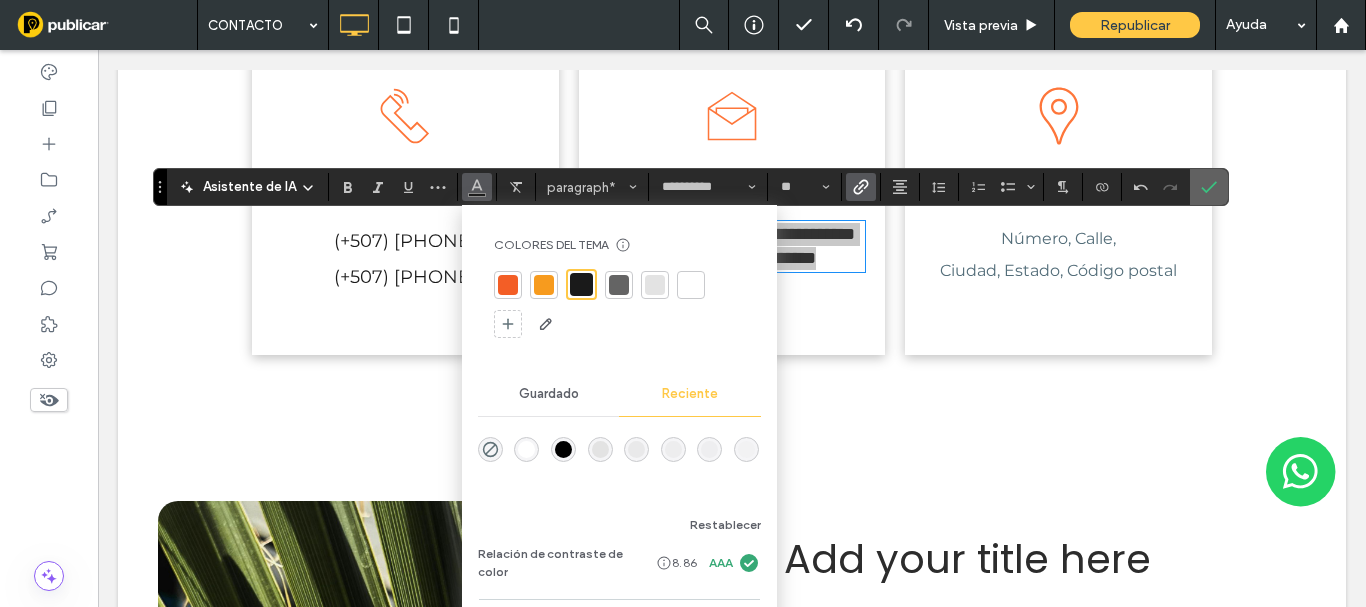 click at bounding box center [1209, 187] 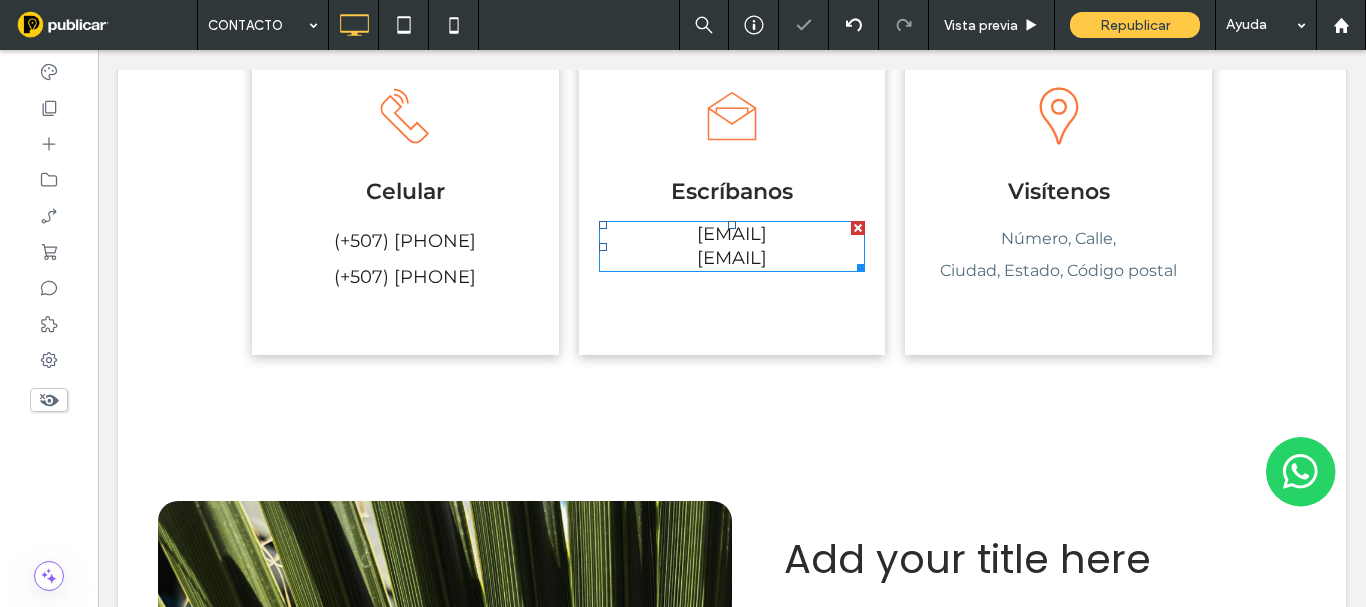 click on "antonio.messina@example.com" at bounding box center (732, 234) 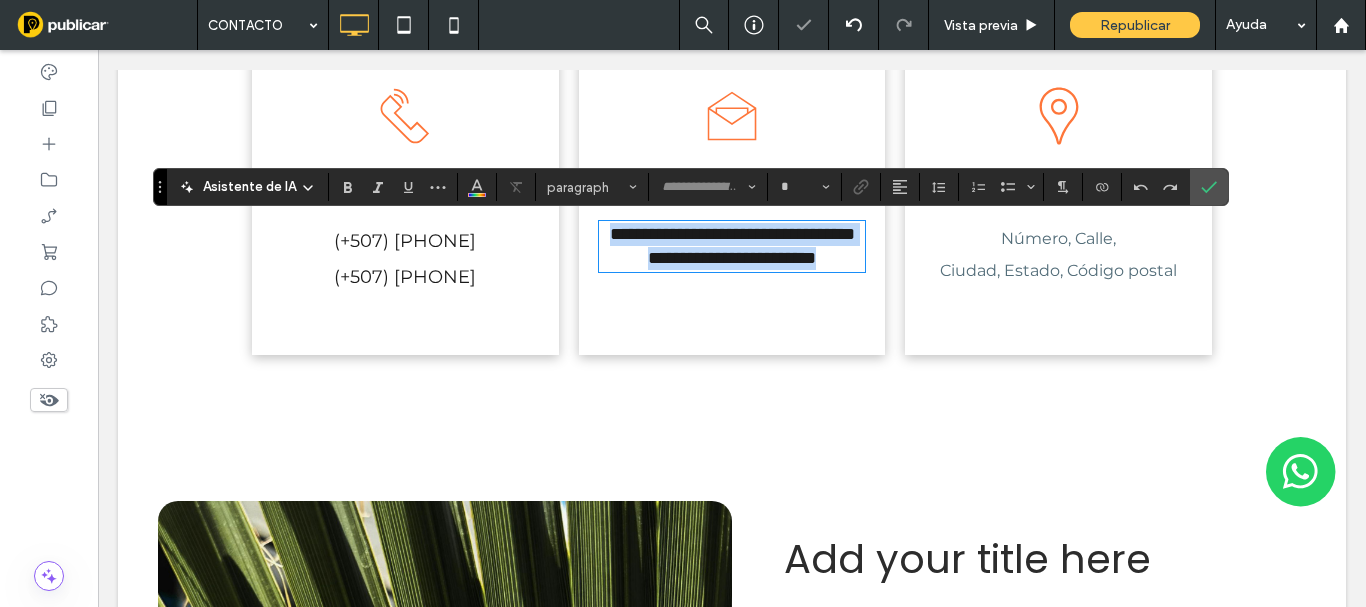 click on "**********" at bounding box center (732, 234) 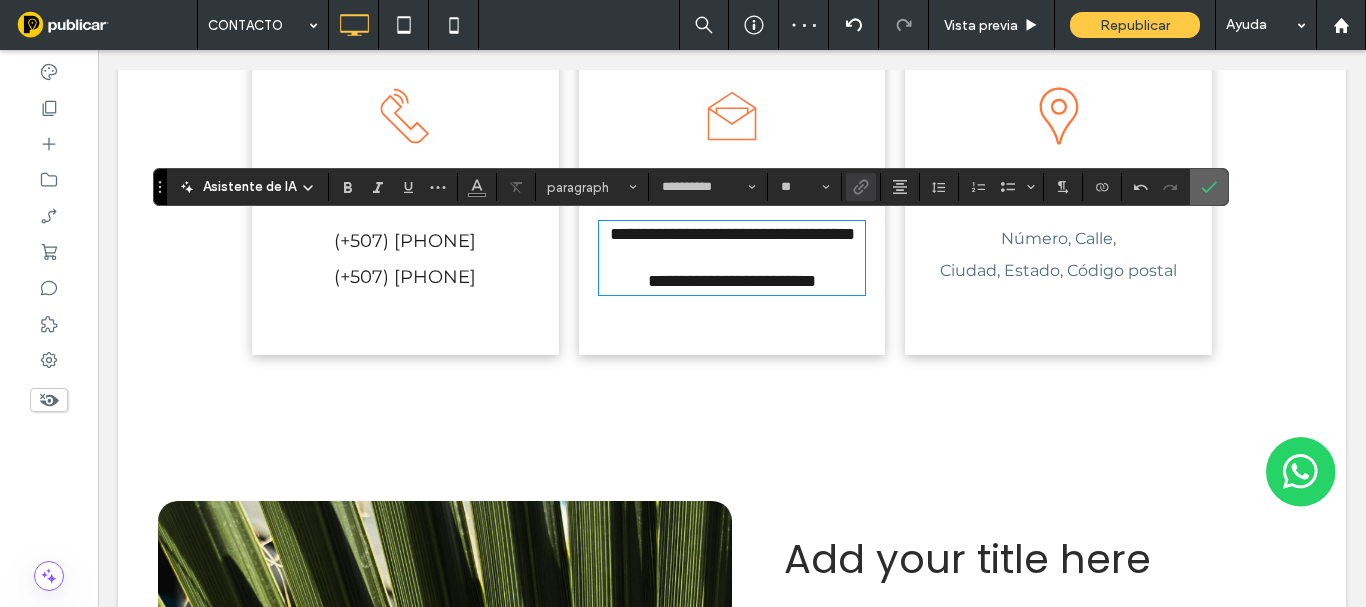 click at bounding box center [1209, 187] 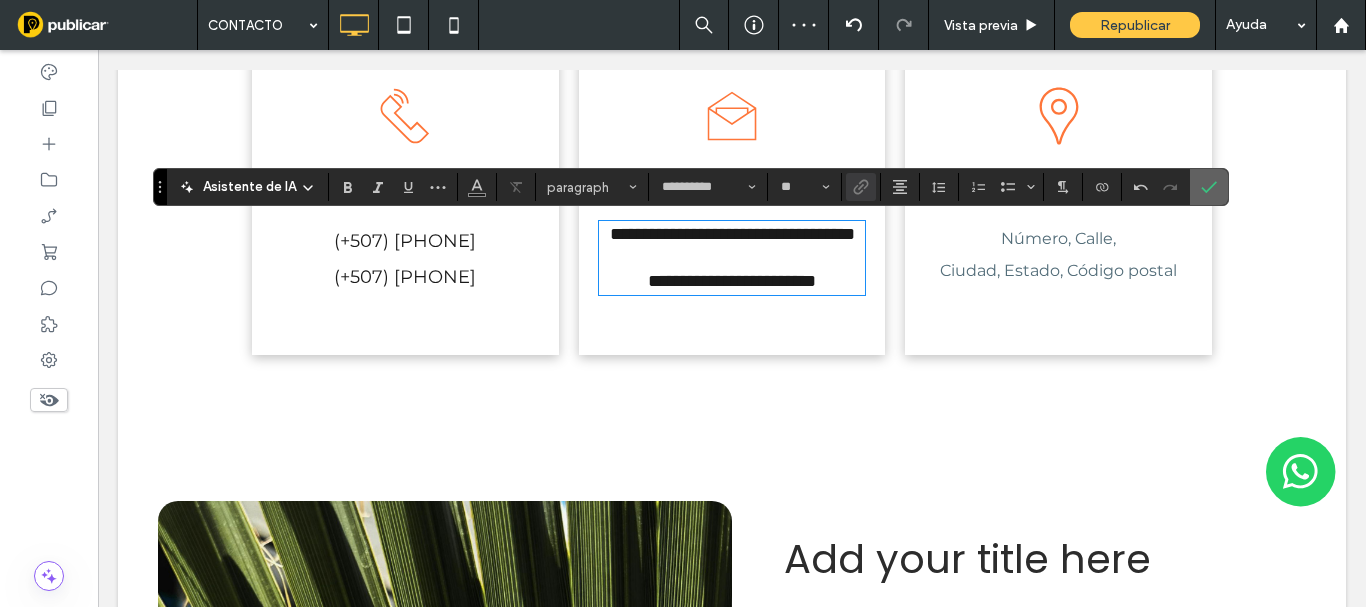 click 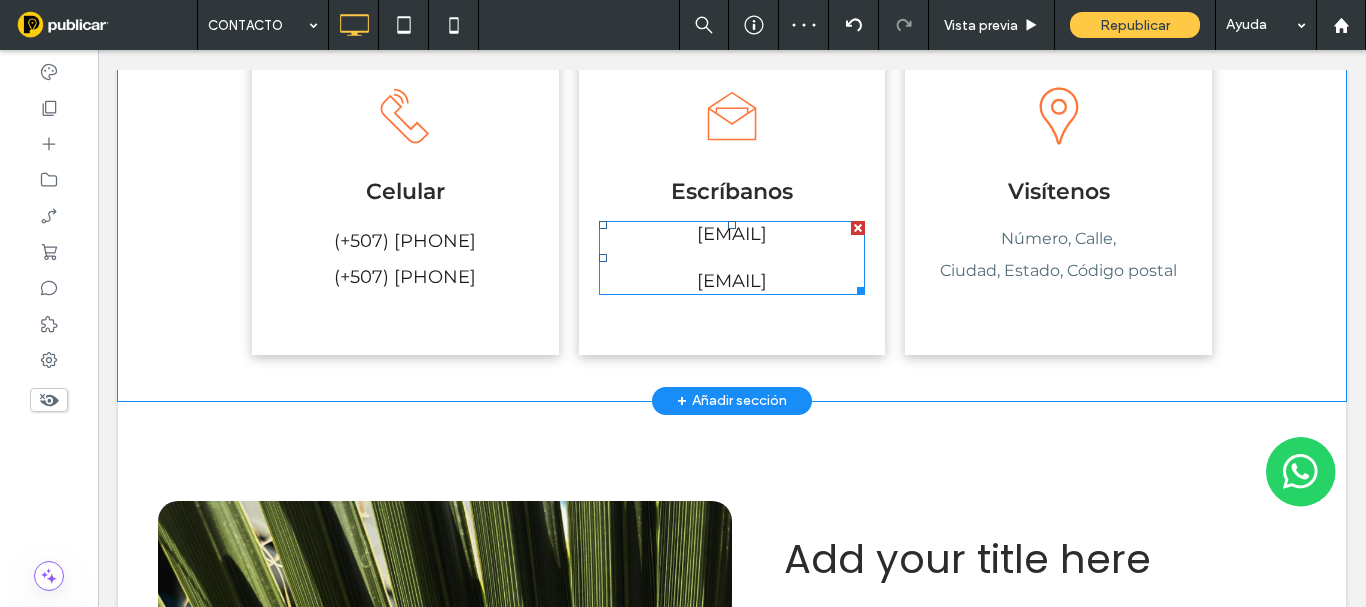 click on "antonio.messina@example.com" at bounding box center (732, 234) 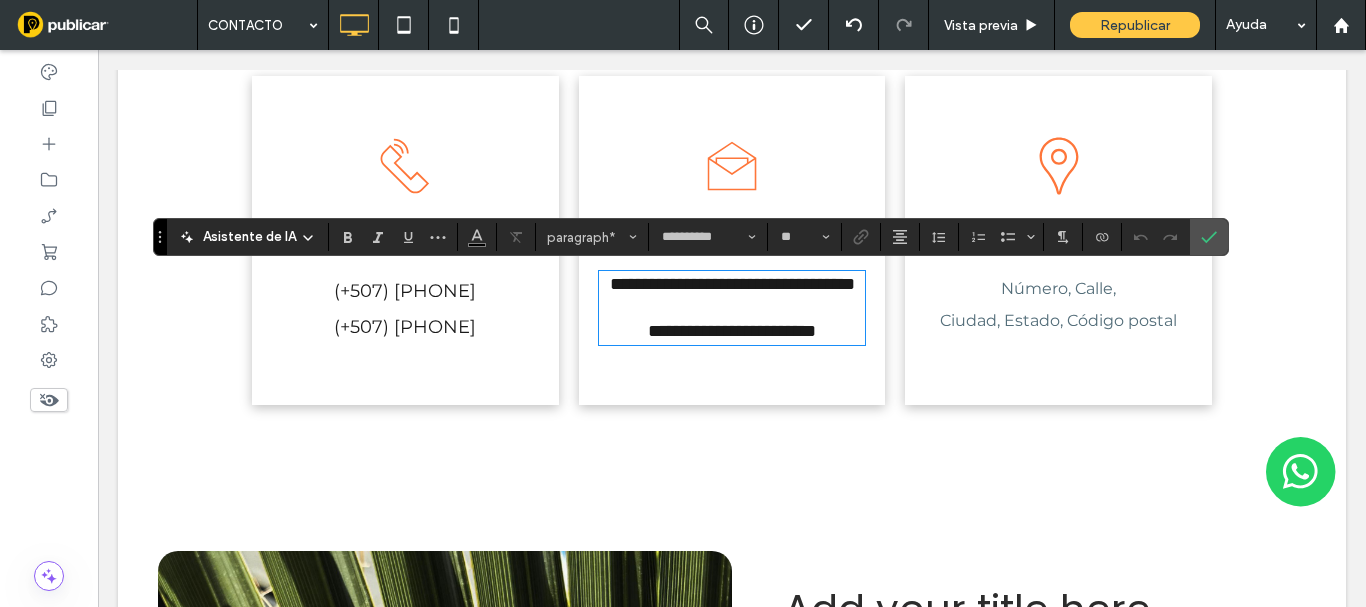 scroll, scrollTop: 517, scrollLeft: 0, axis: vertical 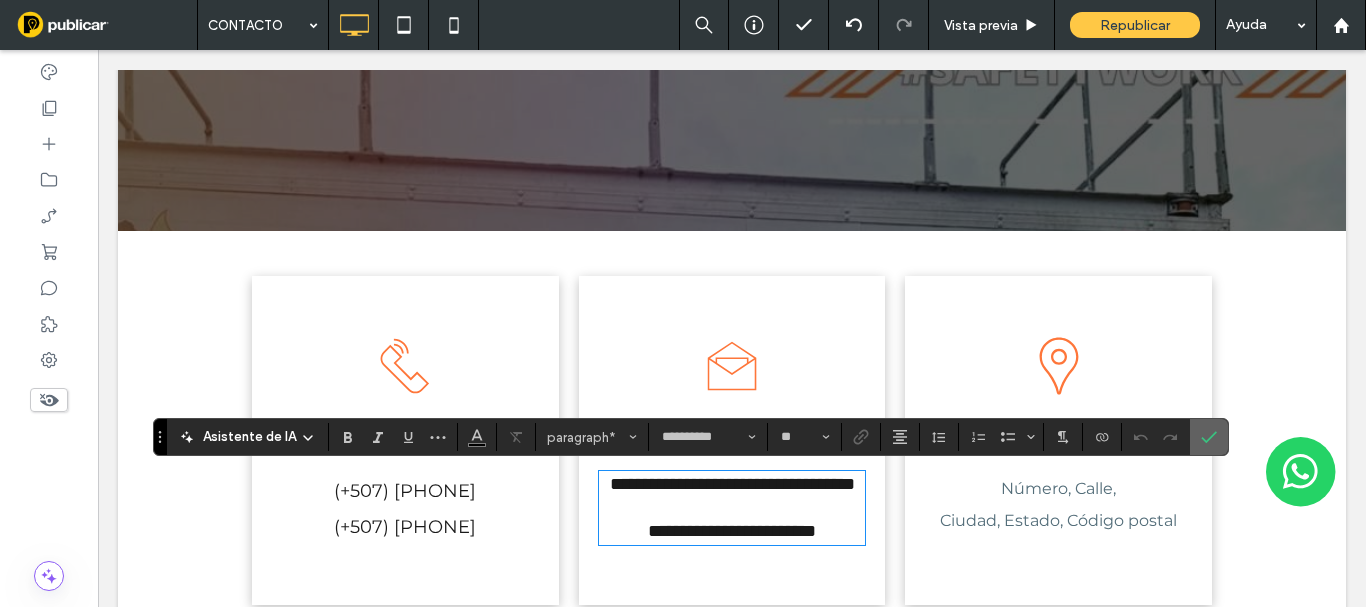 click at bounding box center [1209, 437] 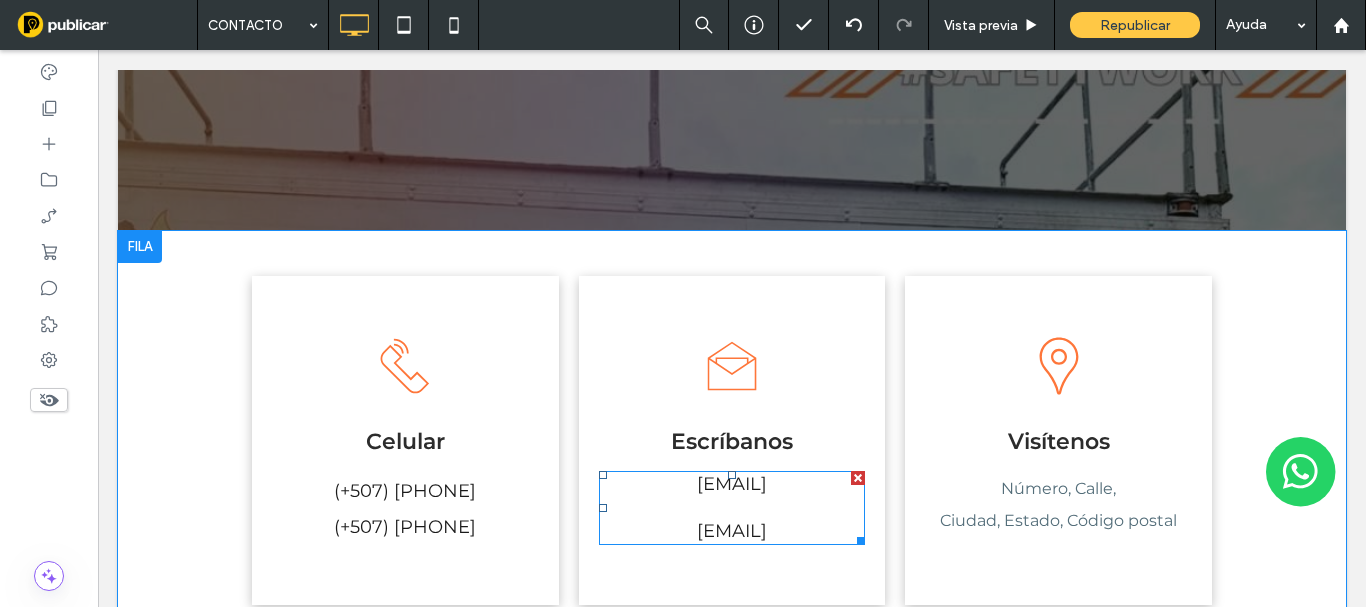 click on "antonio.messina@example.com" at bounding box center [732, 484] 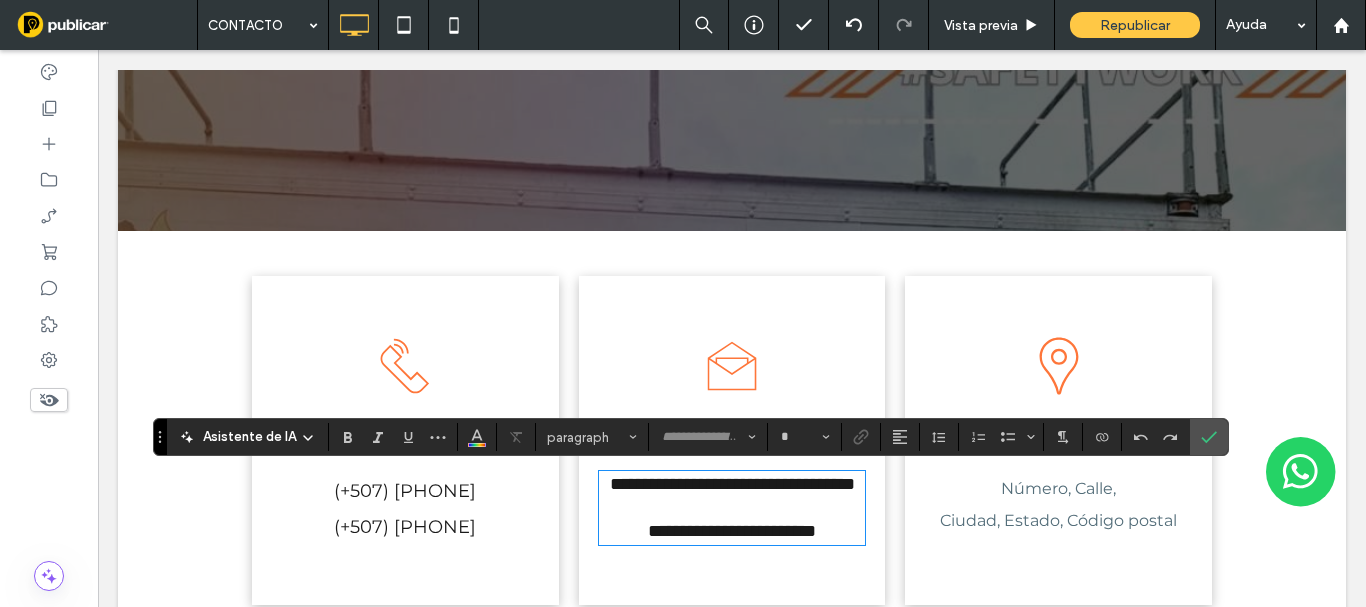 type on "**********" 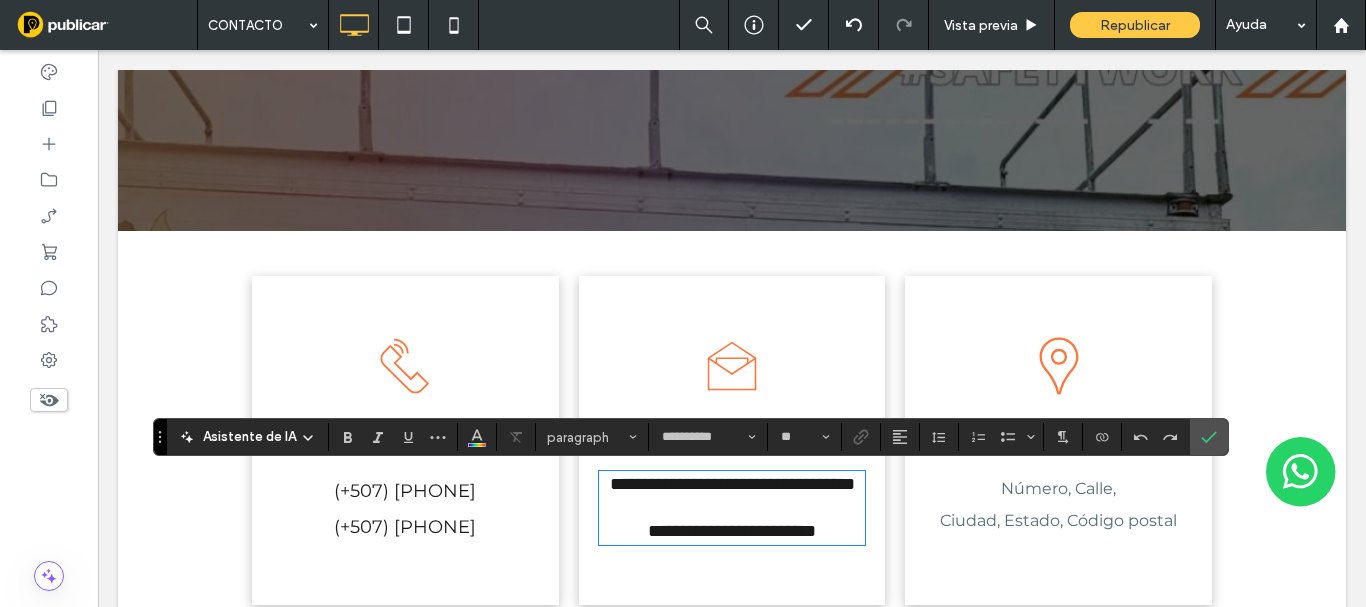 click on "**********" at bounding box center (732, 484) 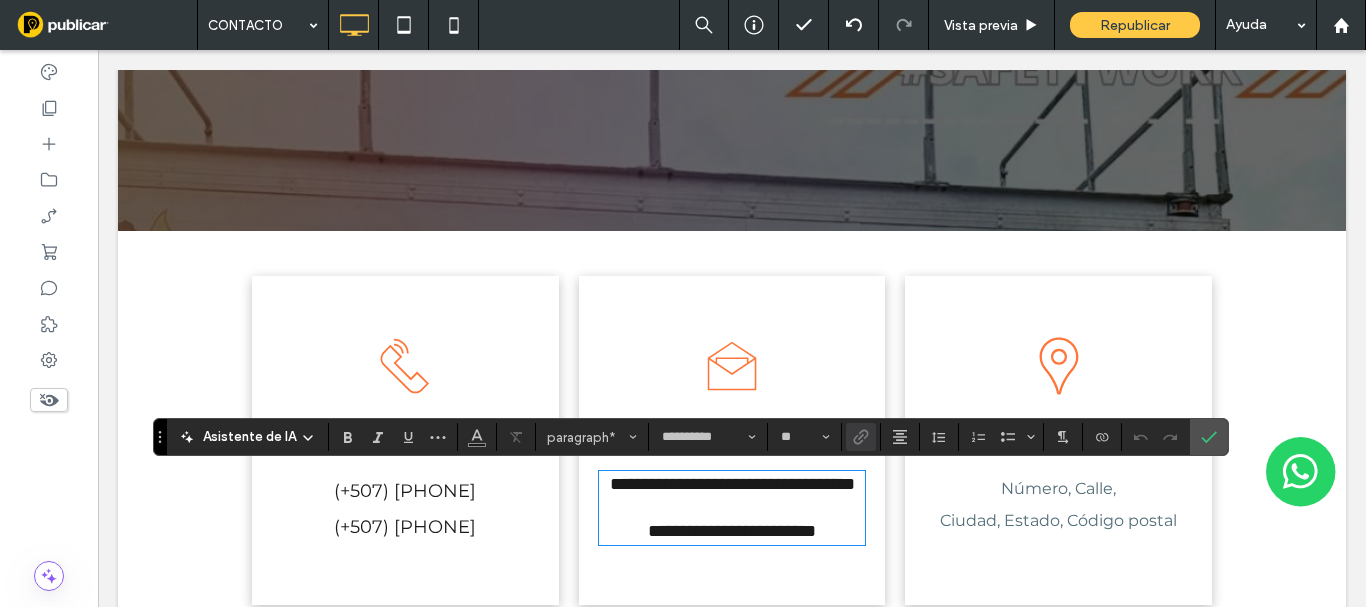 click on "**********" at bounding box center [732, 531] 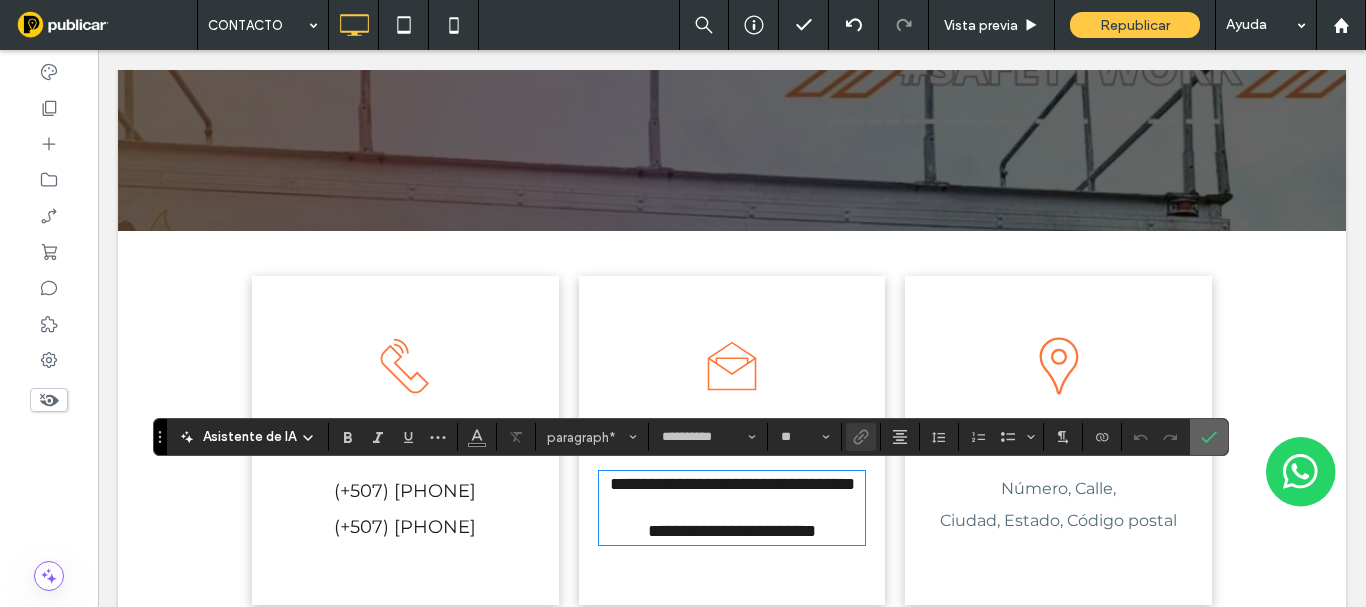 click 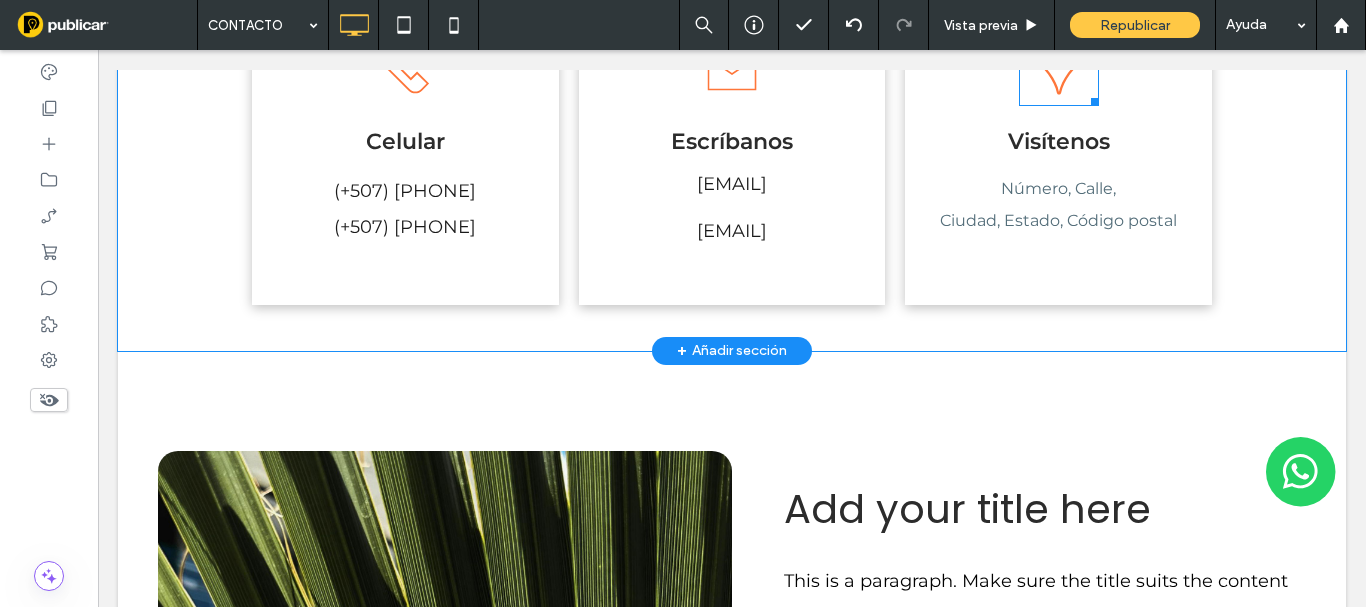 scroll, scrollTop: 617, scrollLeft: 0, axis: vertical 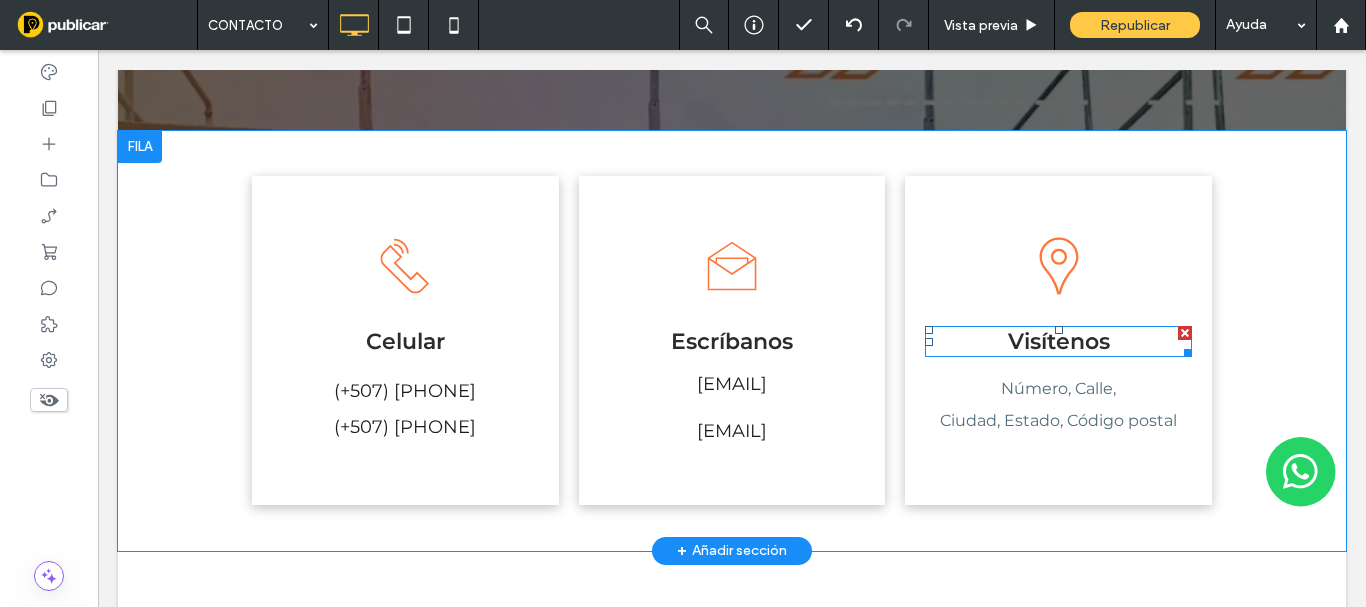 click on "Visítenos" at bounding box center (1059, 341) 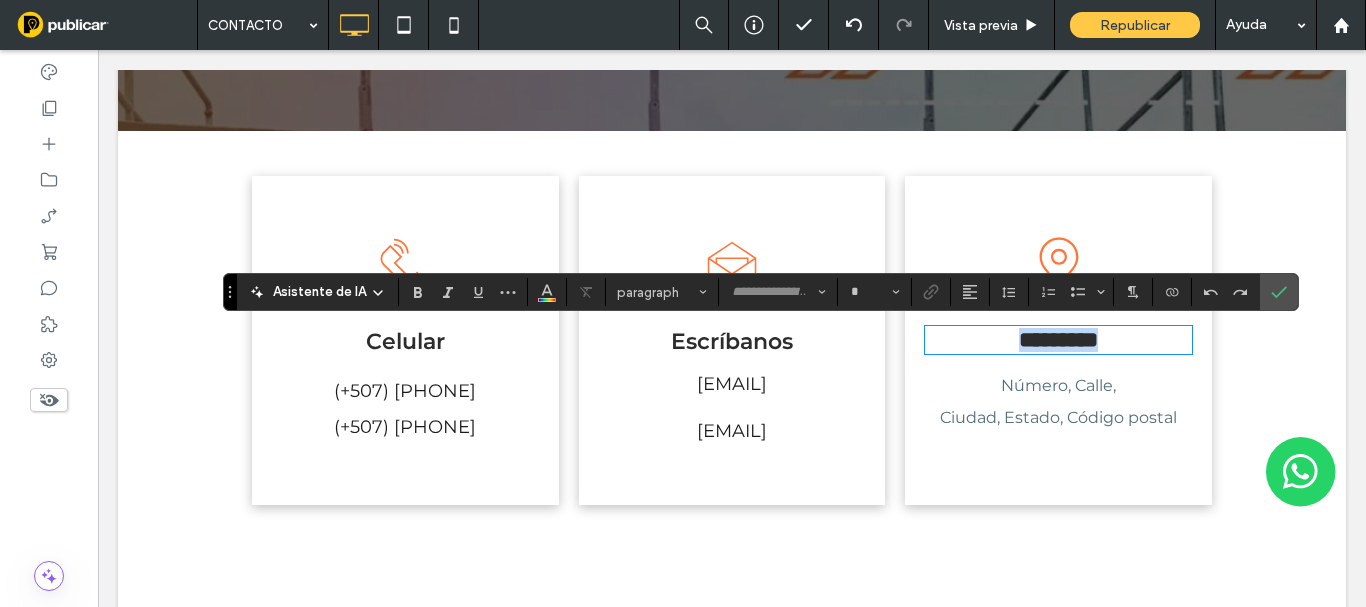 type on "**********" 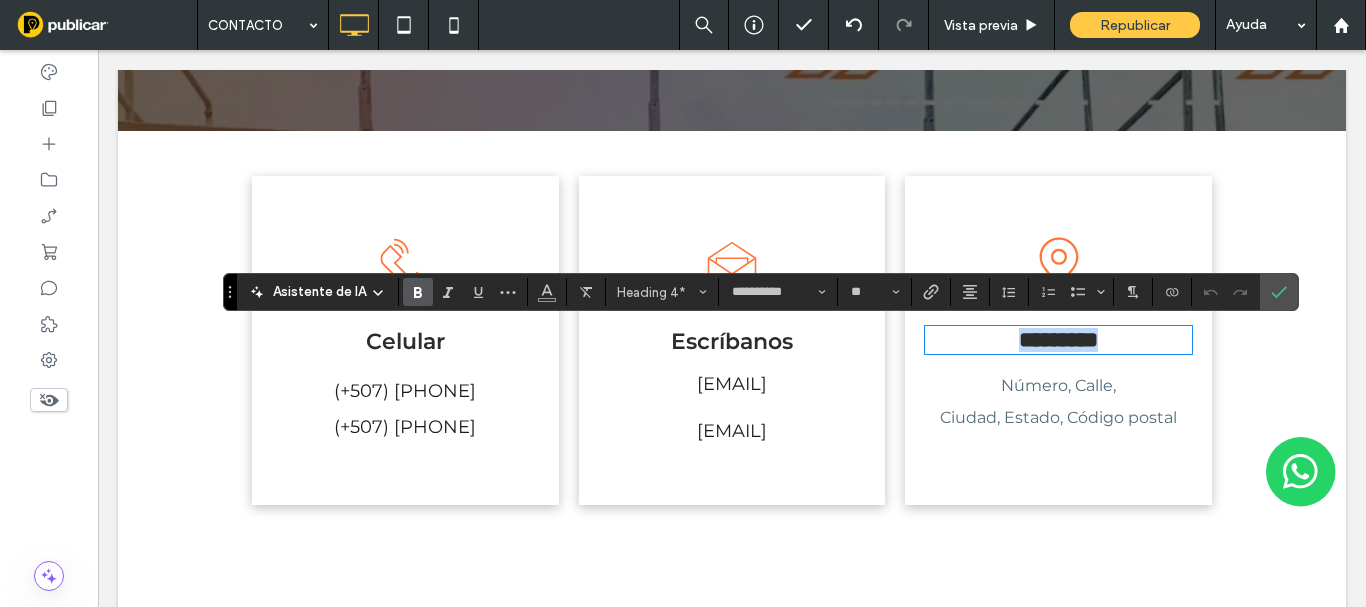 type 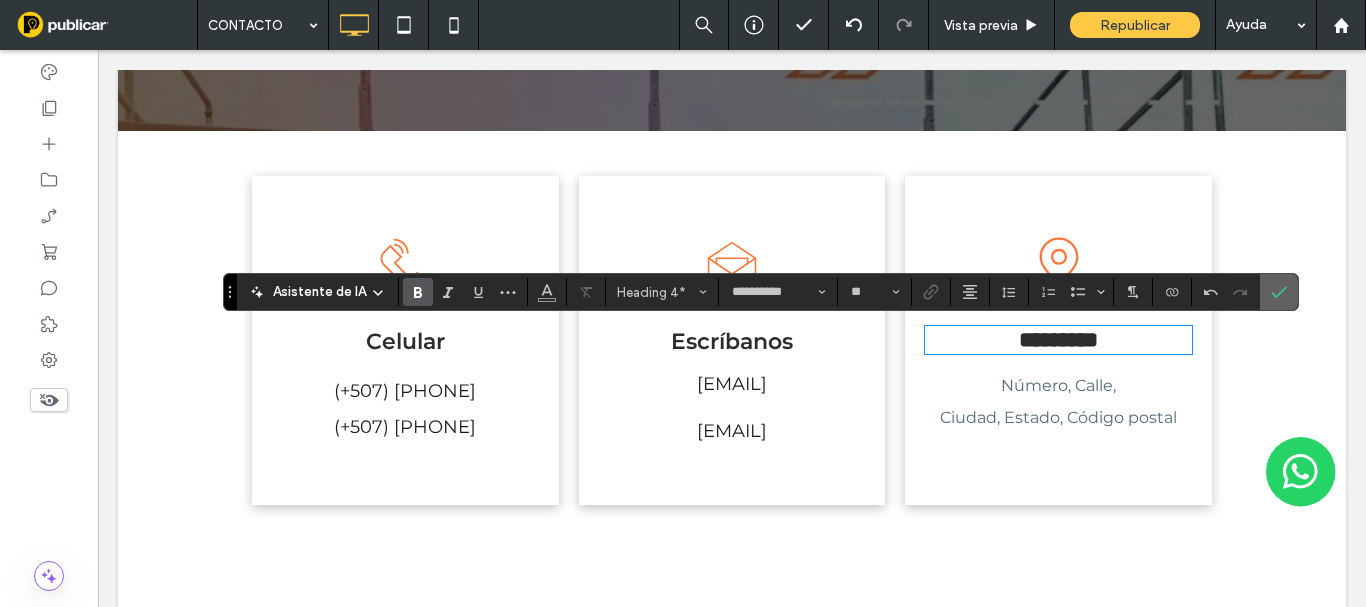 click 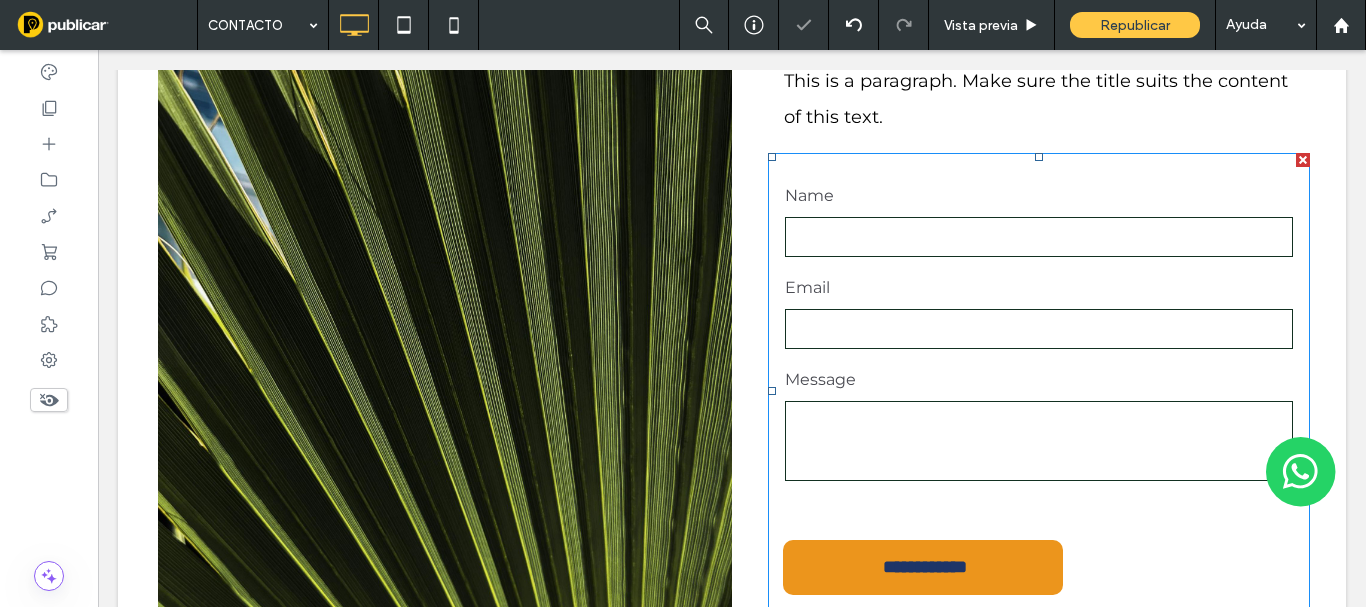 scroll, scrollTop: 1917, scrollLeft: 0, axis: vertical 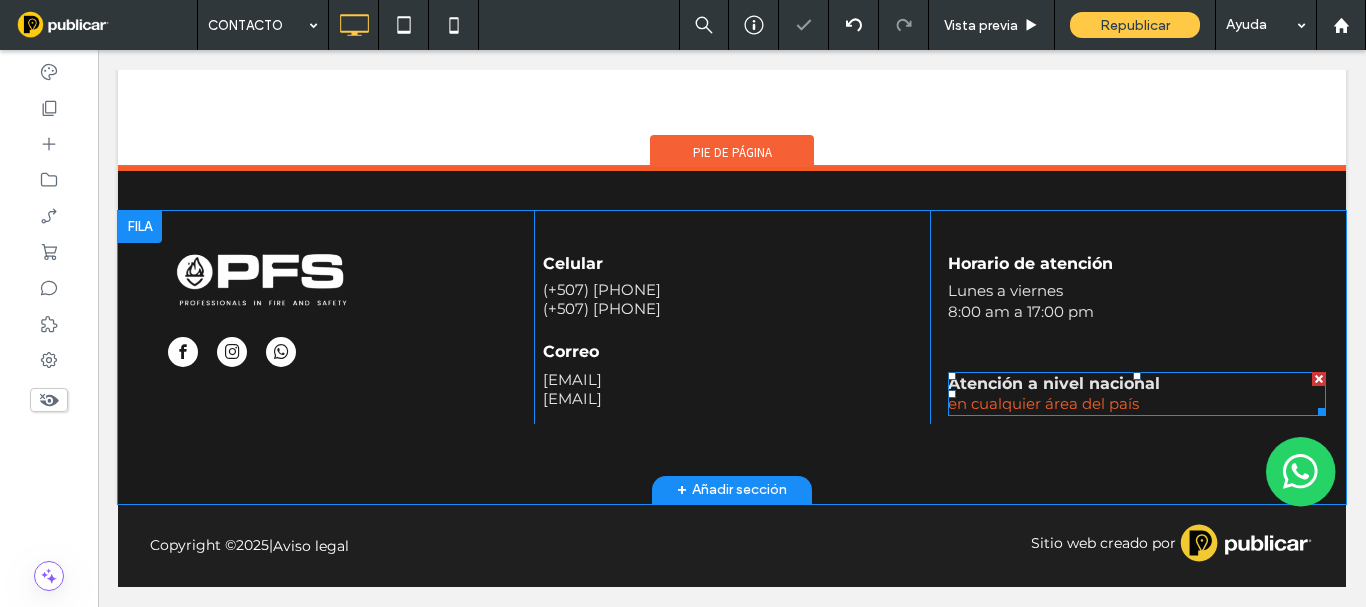 click on "Atención a nivel nacional" at bounding box center [1054, 383] 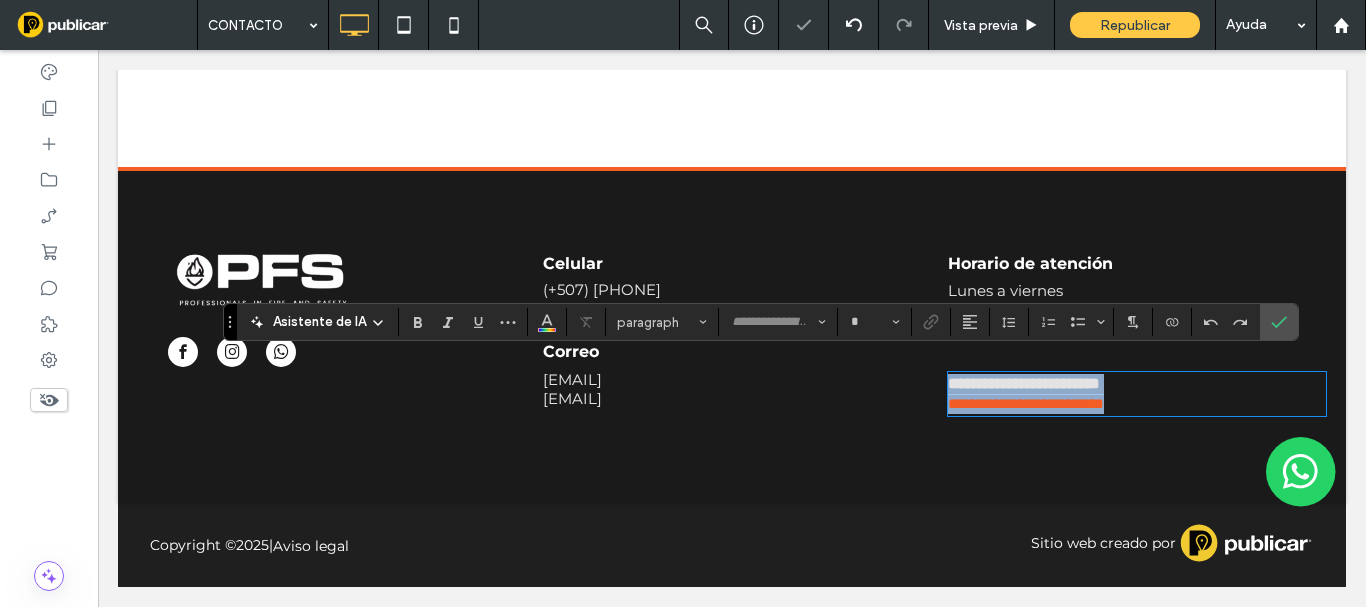 type on "**********" 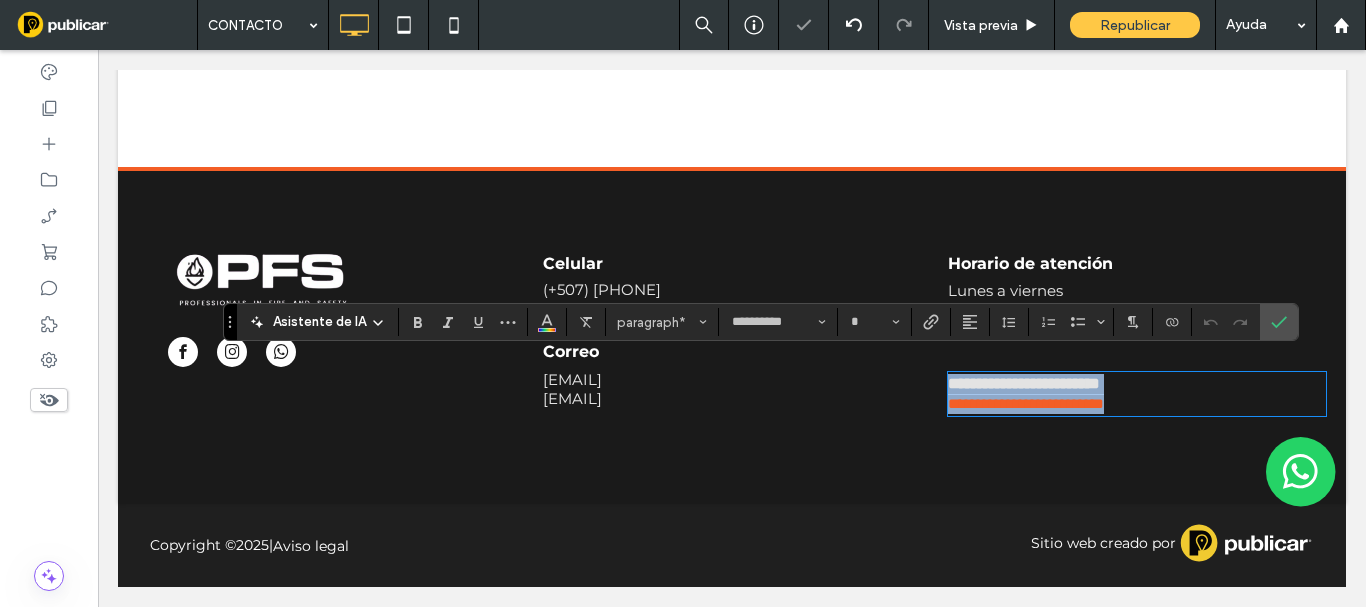 copy on "**********" 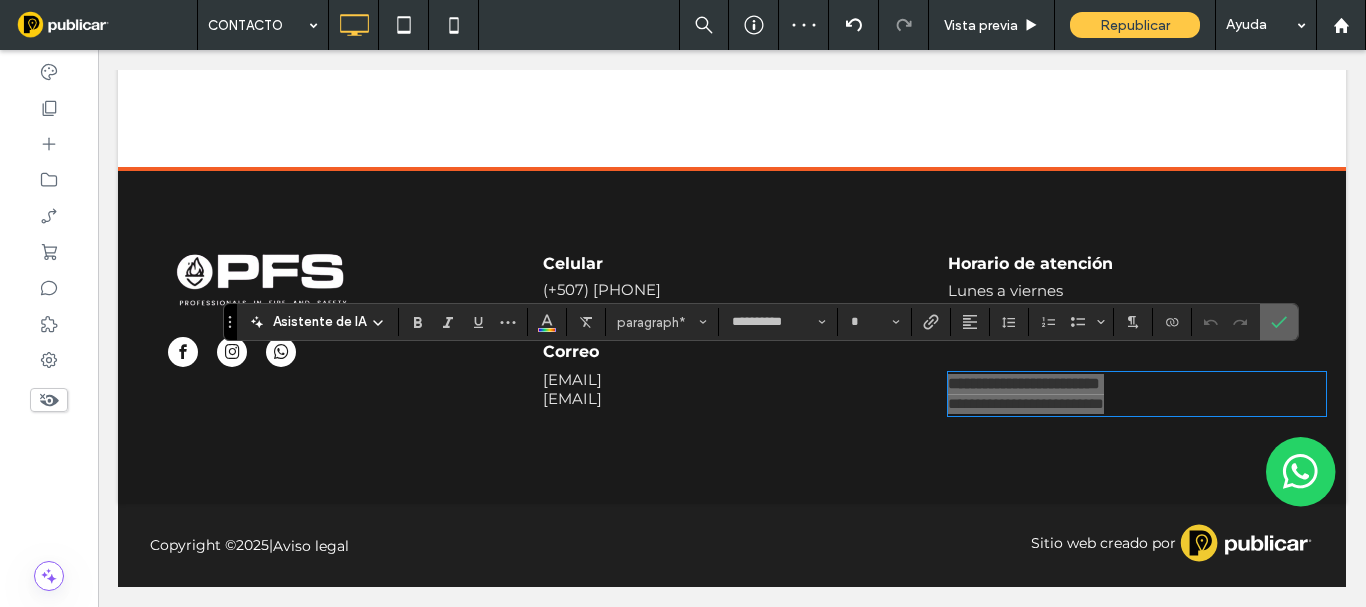 click 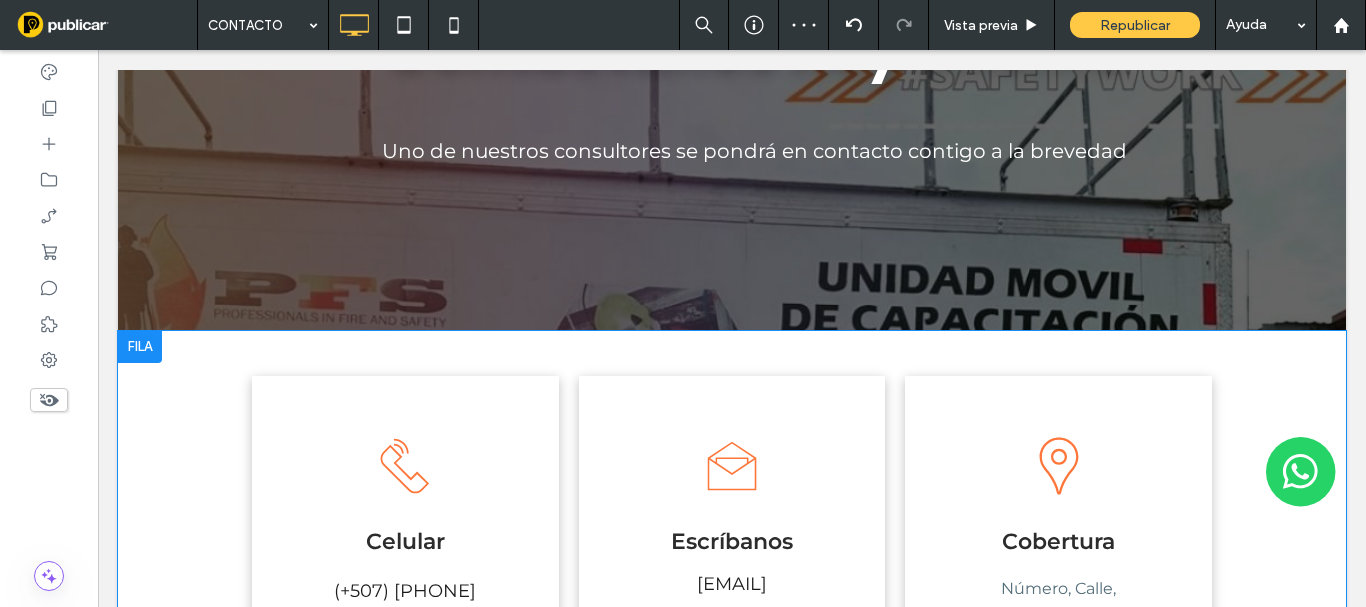 scroll, scrollTop: 717, scrollLeft: 0, axis: vertical 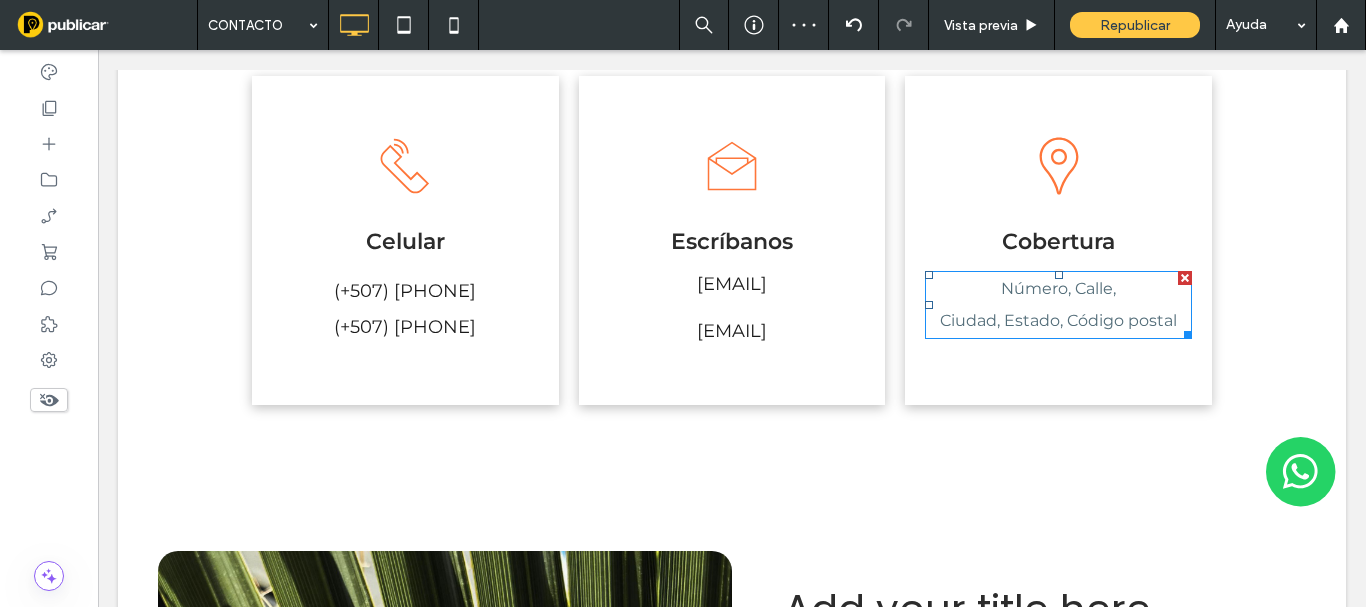 click on "Ciudad, Estado, Código postal" at bounding box center (1058, 320) 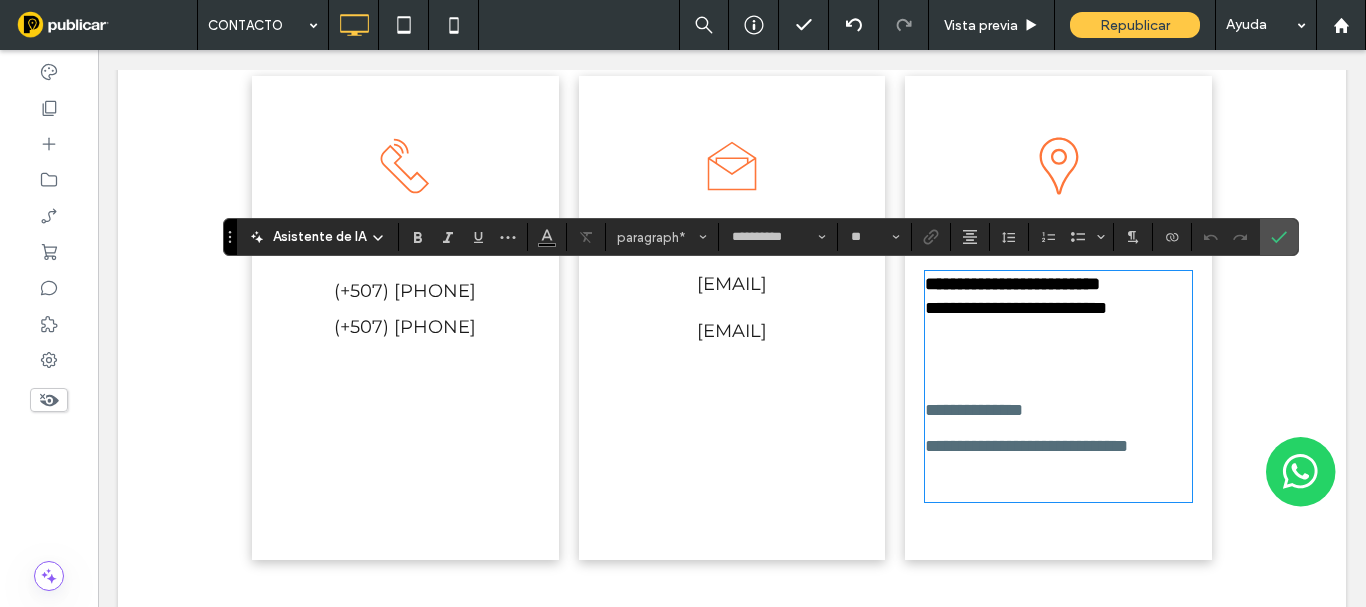 scroll, scrollTop: 0, scrollLeft: 0, axis: both 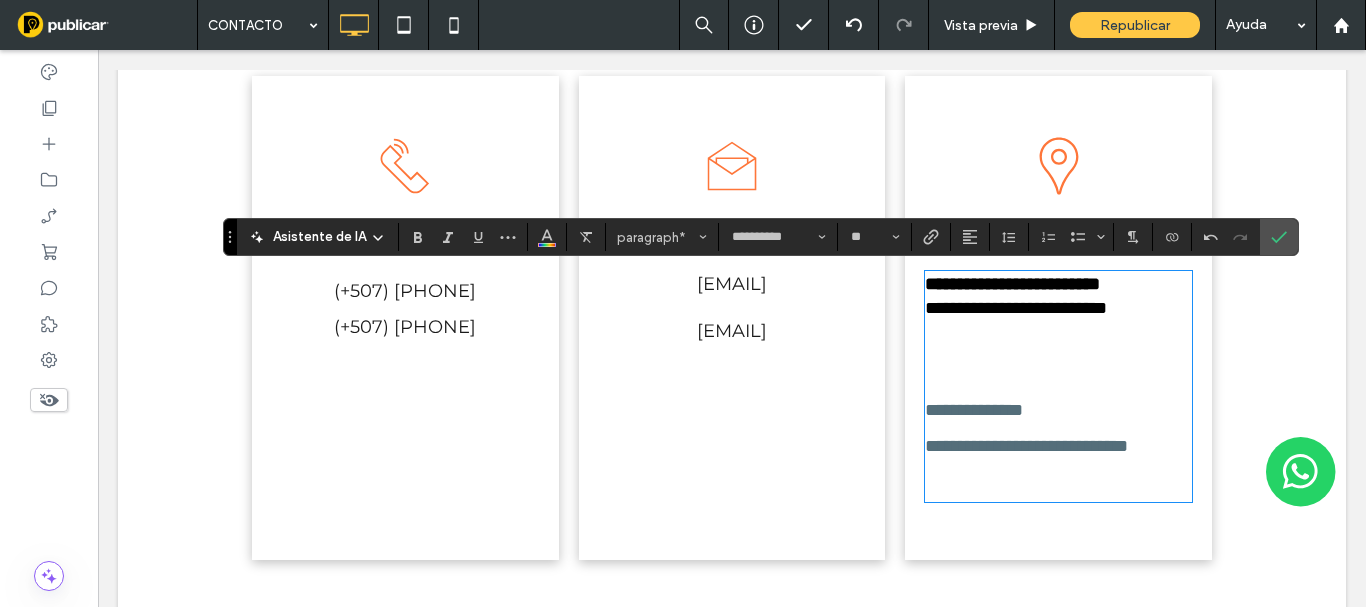 drag, startPoint x: 980, startPoint y: 503, endPoint x: 910, endPoint y: 380, distance: 141.52385 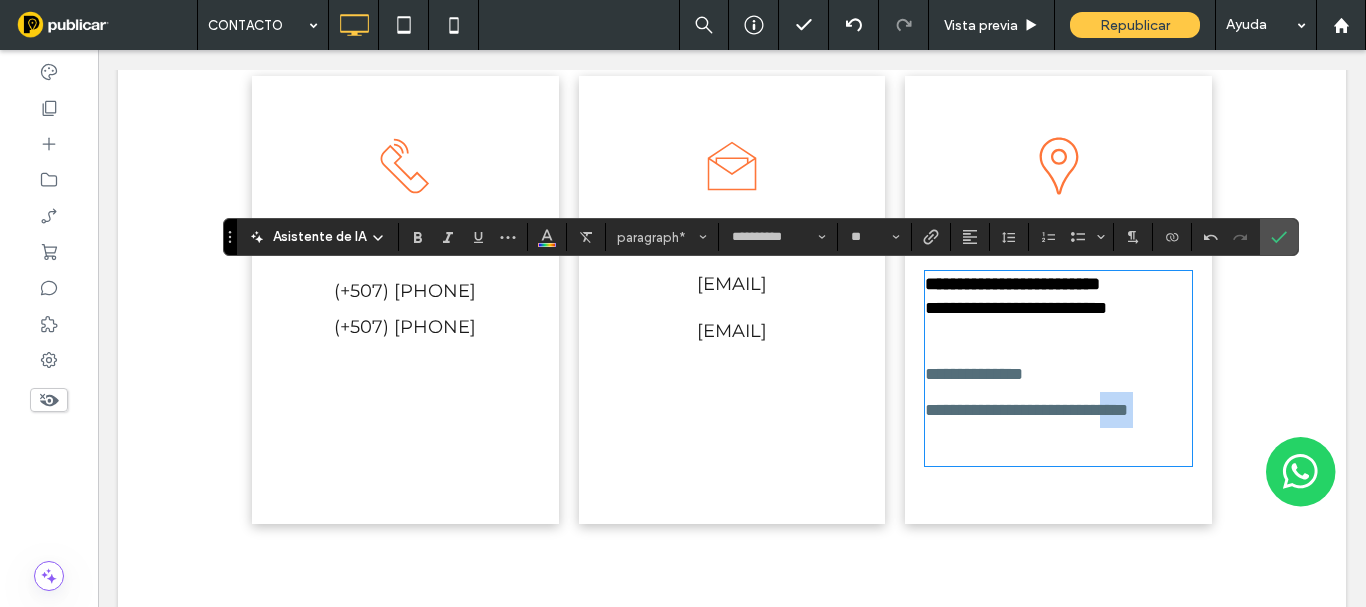 drag, startPoint x: 976, startPoint y: 492, endPoint x: 912, endPoint y: 367, distance: 140.43147 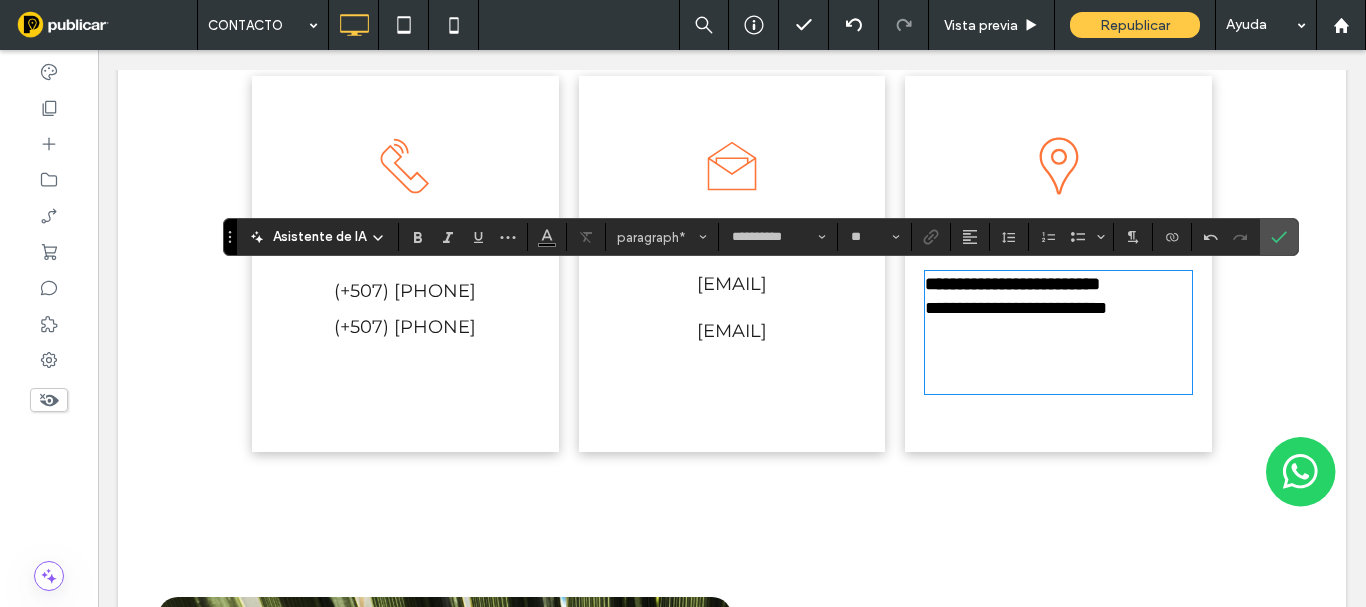 click on "﻿" at bounding box center (1058, 374) 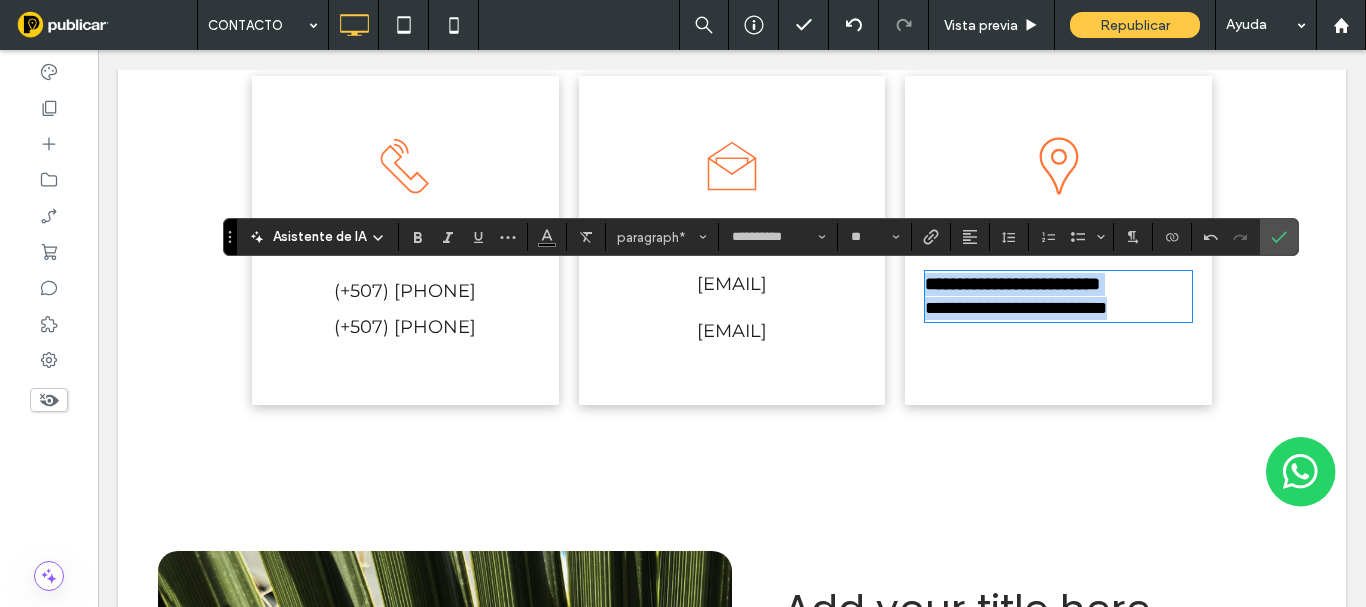 drag, startPoint x: 1151, startPoint y: 306, endPoint x: 856, endPoint y: 256, distance: 299.20728 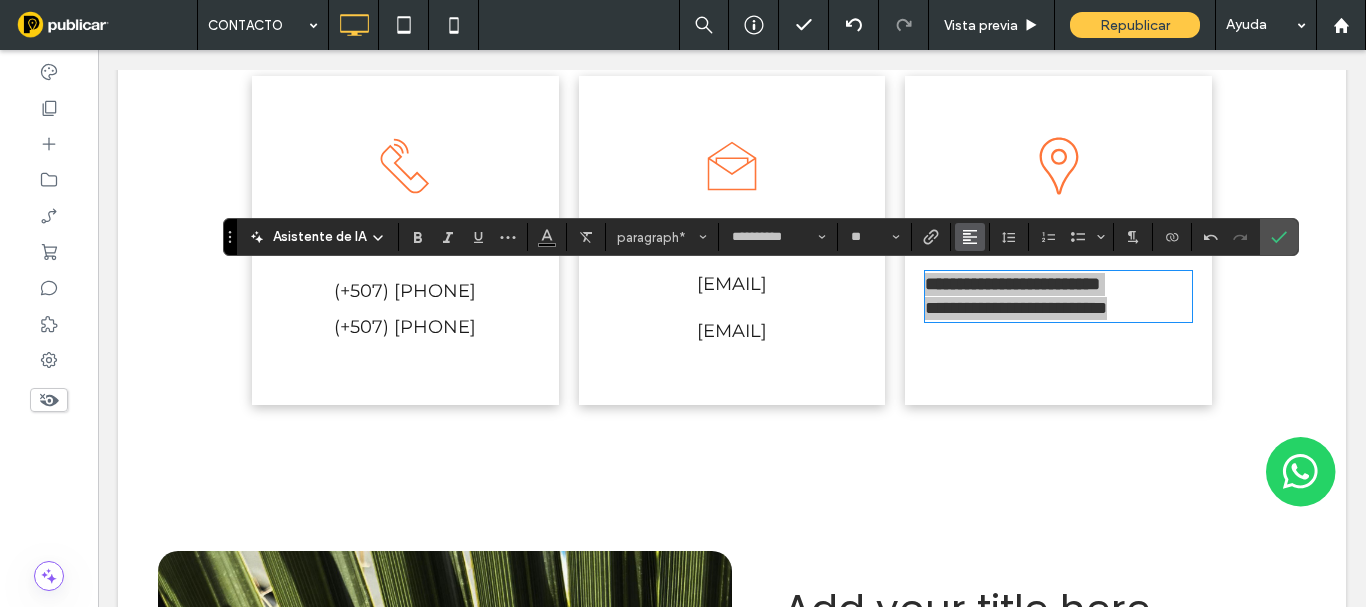 click at bounding box center (970, 237) 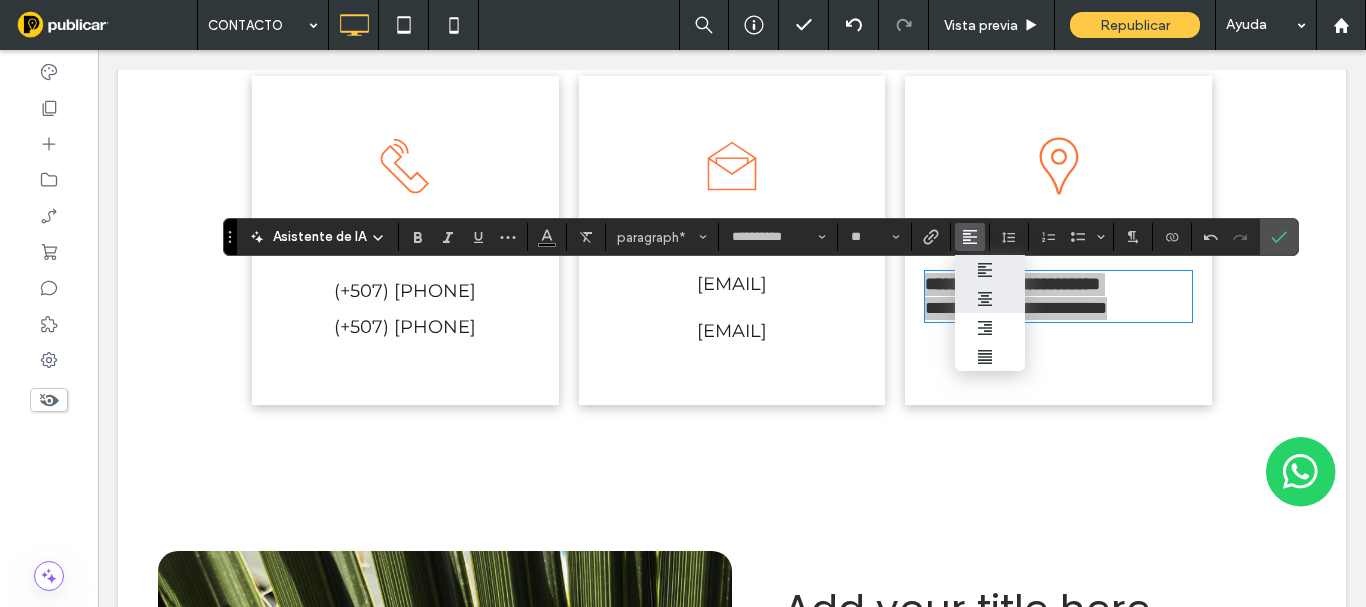 click 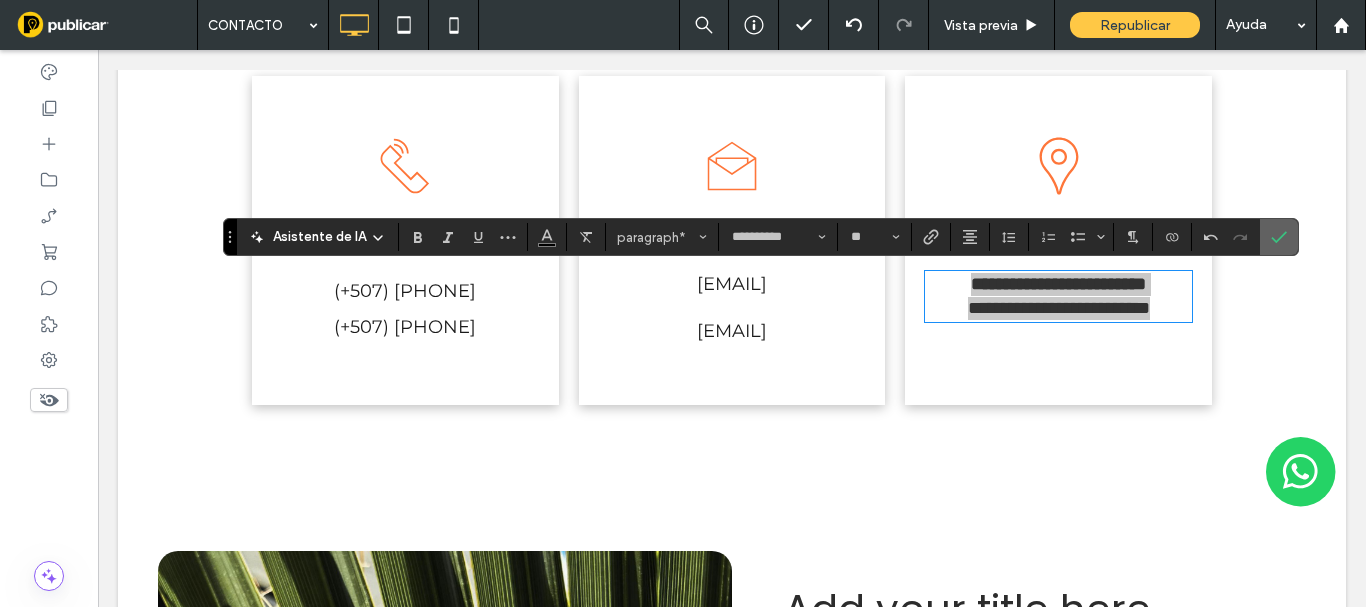click 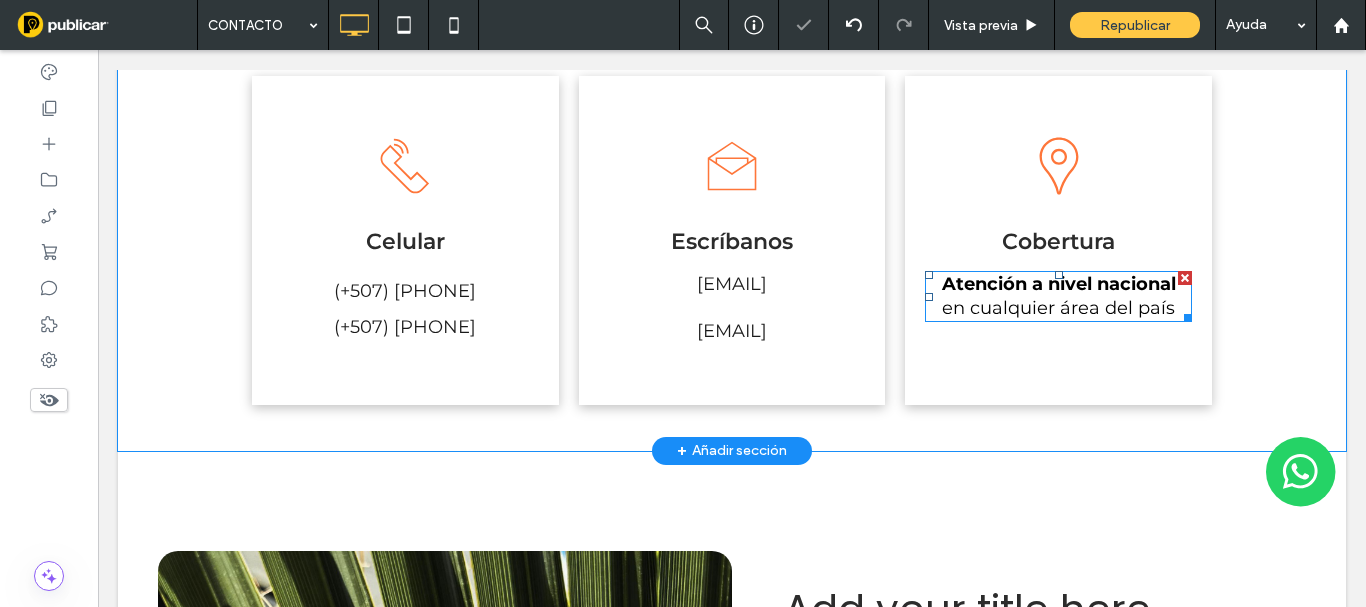 click on "en cualquier área del país" at bounding box center [1058, 308] 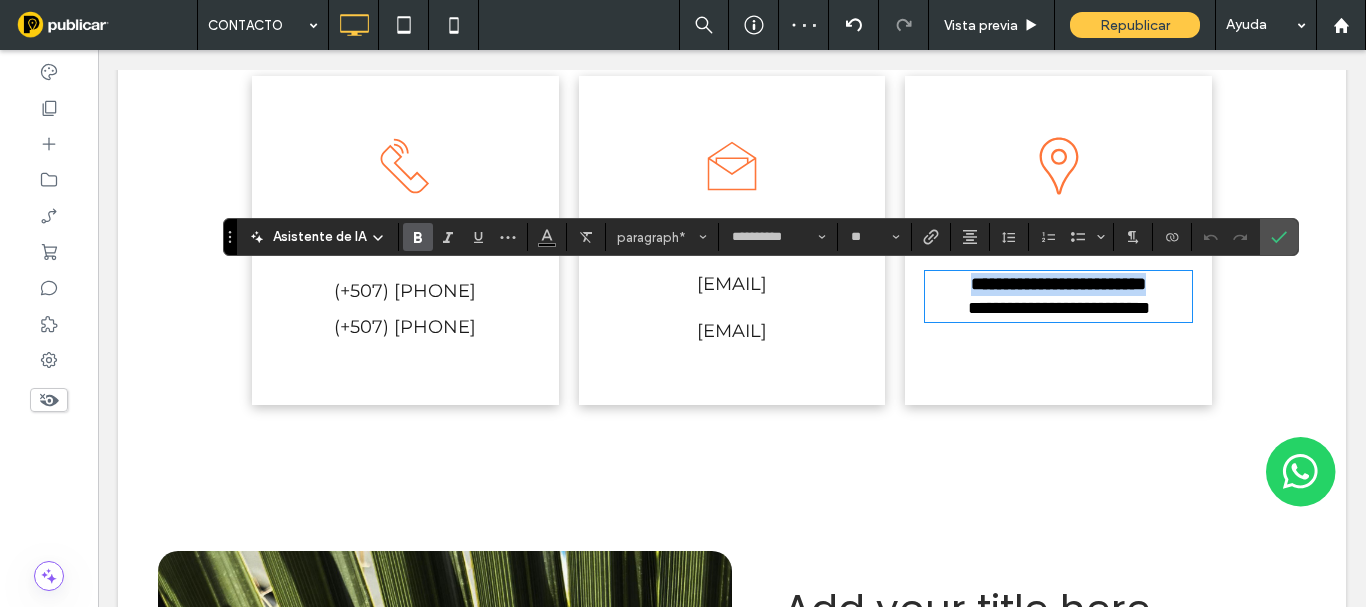 drag, startPoint x: 984, startPoint y: 284, endPoint x: 1121, endPoint y: 258, distance: 139.44533 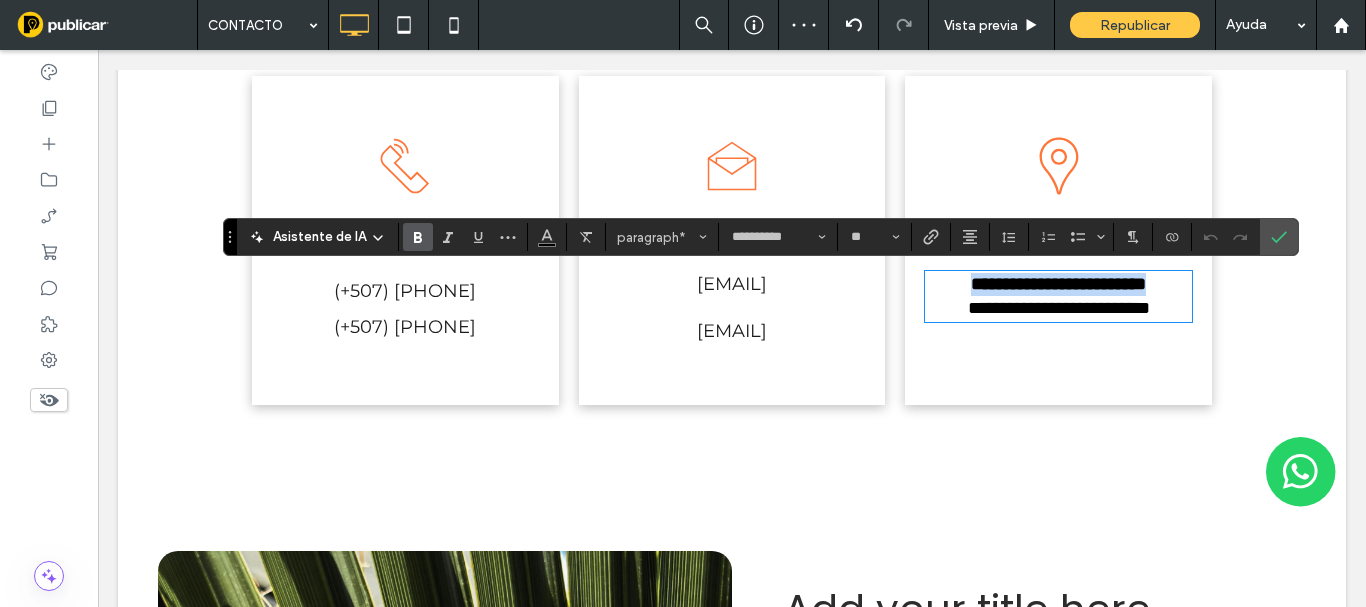 click on "**********" at bounding box center [1058, 284] 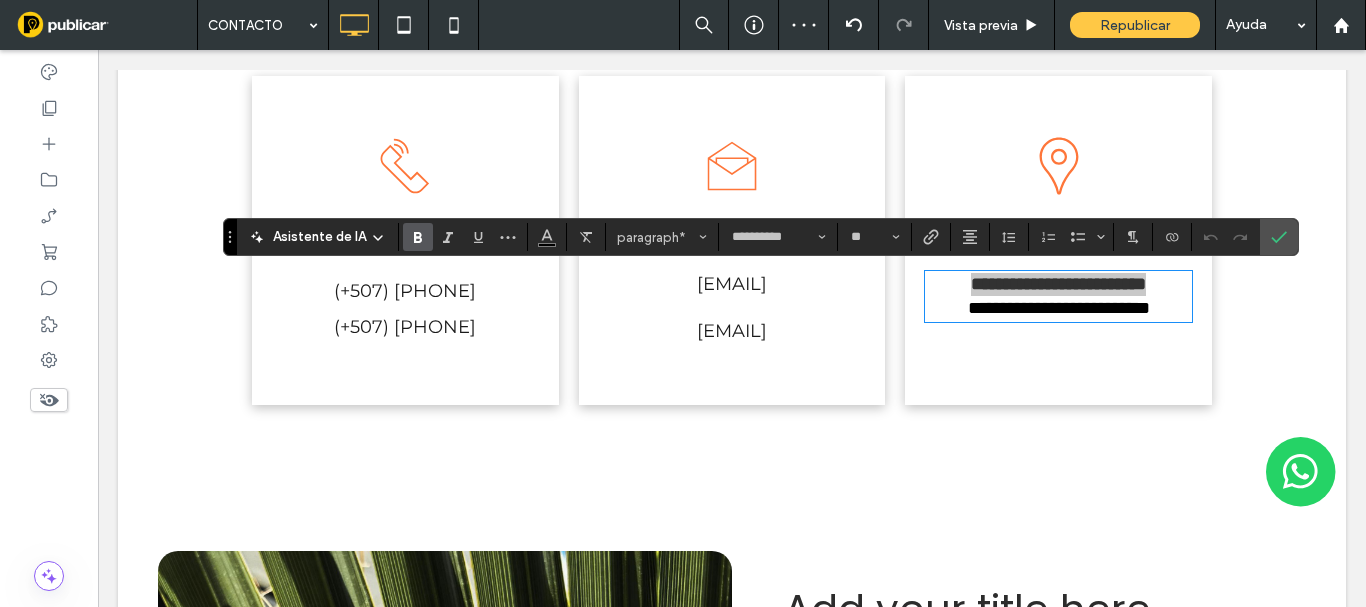 click 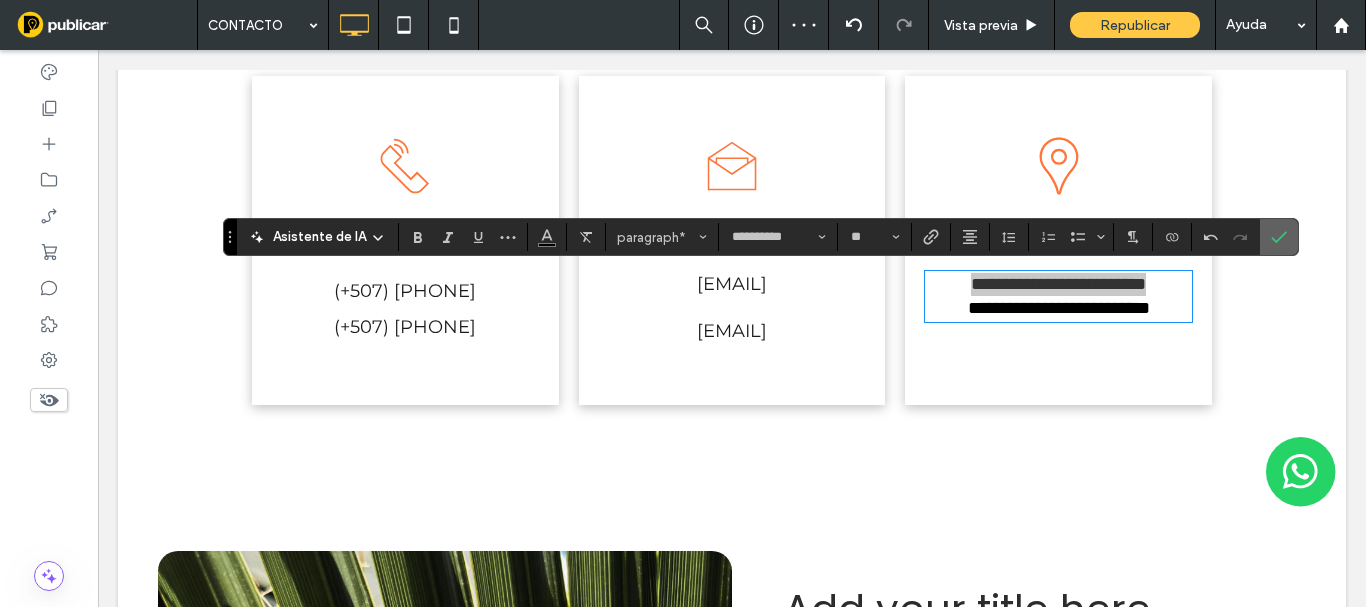 drag, startPoint x: 1277, startPoint y: 227, endPoint x: 1103, endPoint y: 75, distance: 231.04112 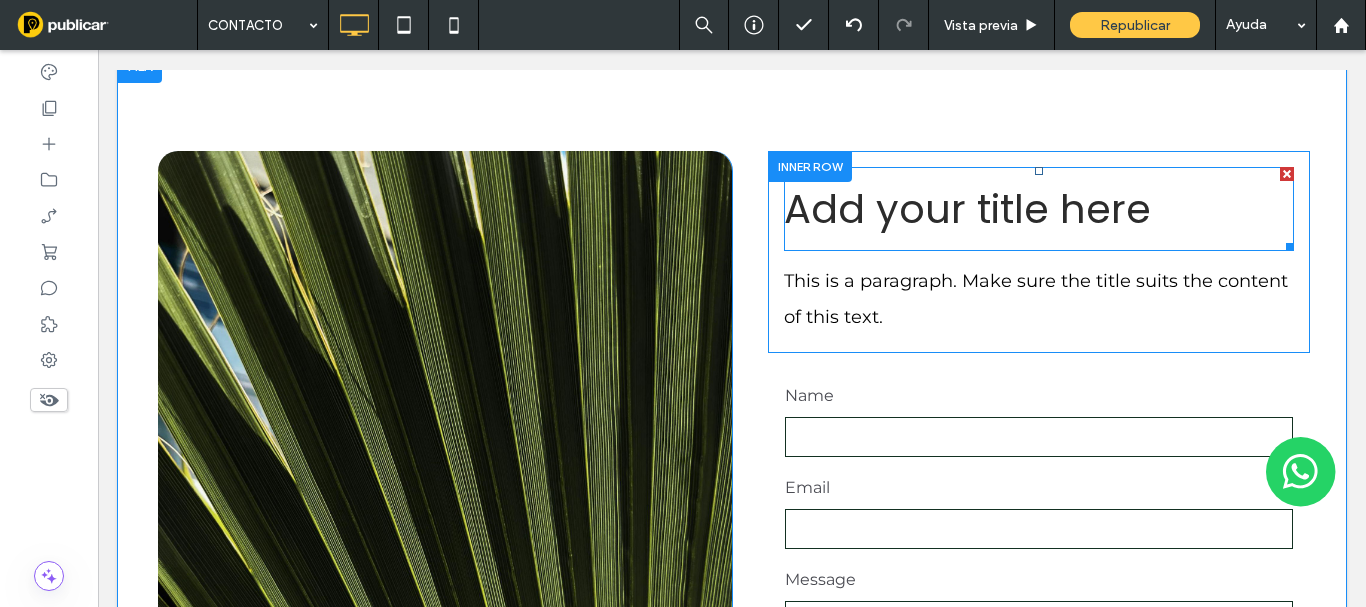 scroll, scrollTop: 1217, scrollLeft: 0, axis: vertical 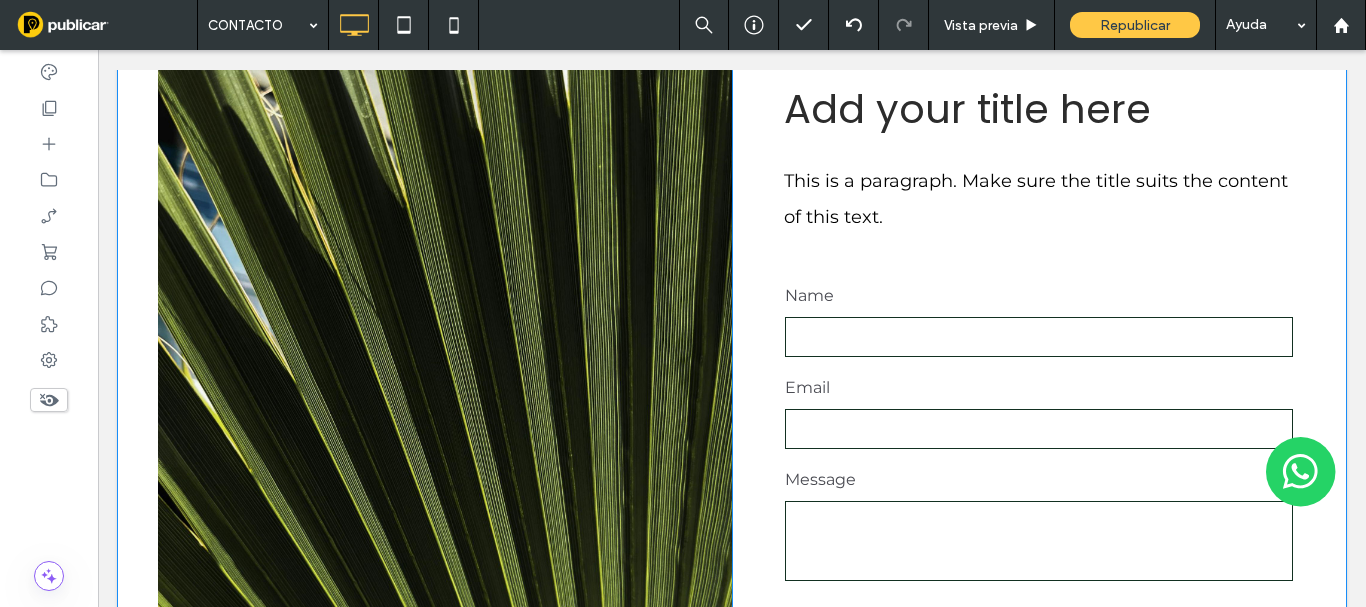 click on "Click To Paste" at bounding box center (445, 390) 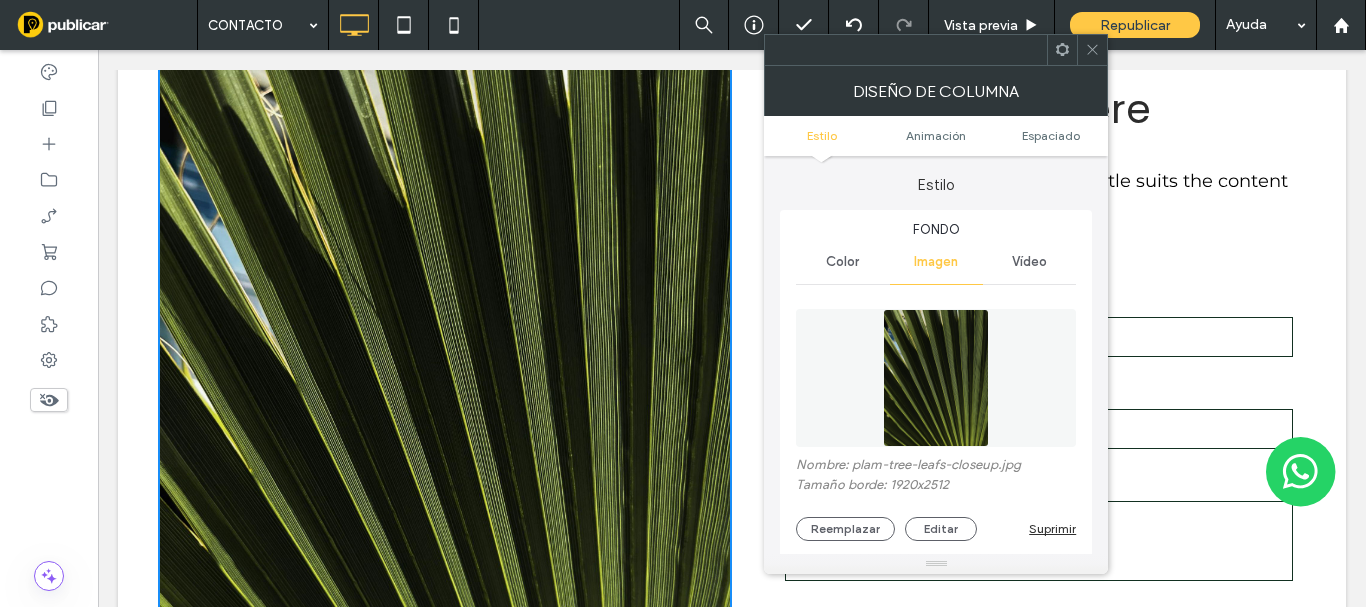 type on "**" 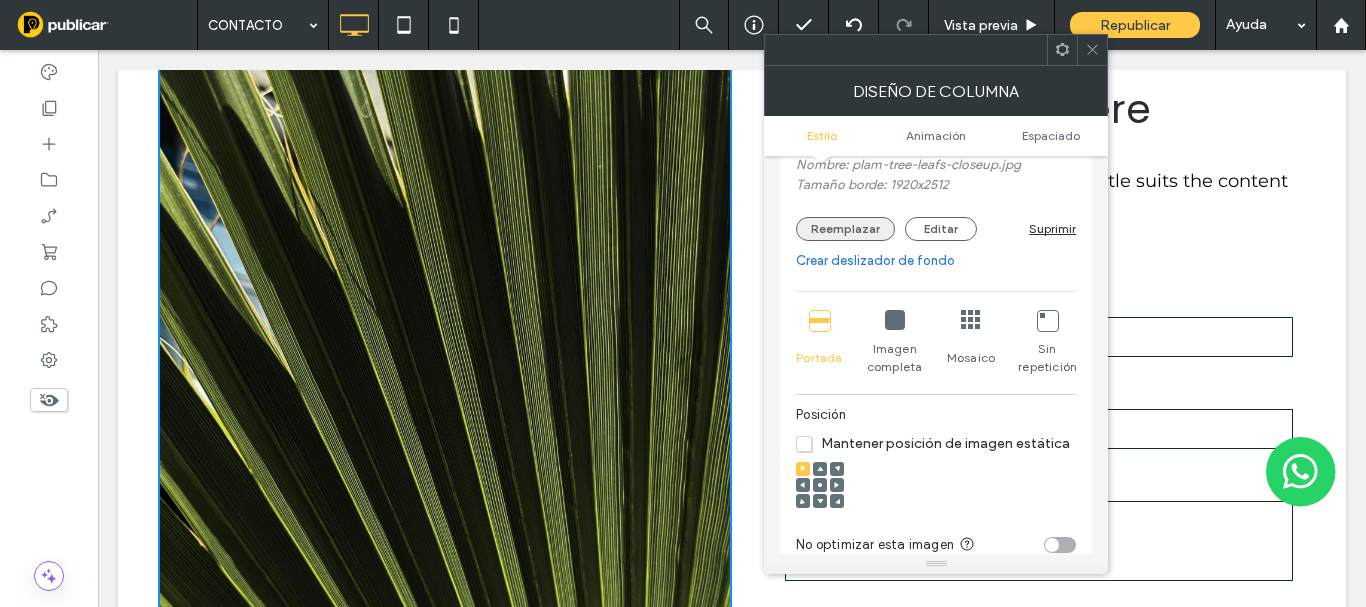 click on "Reemplazar" at bounding box center [845, 229] 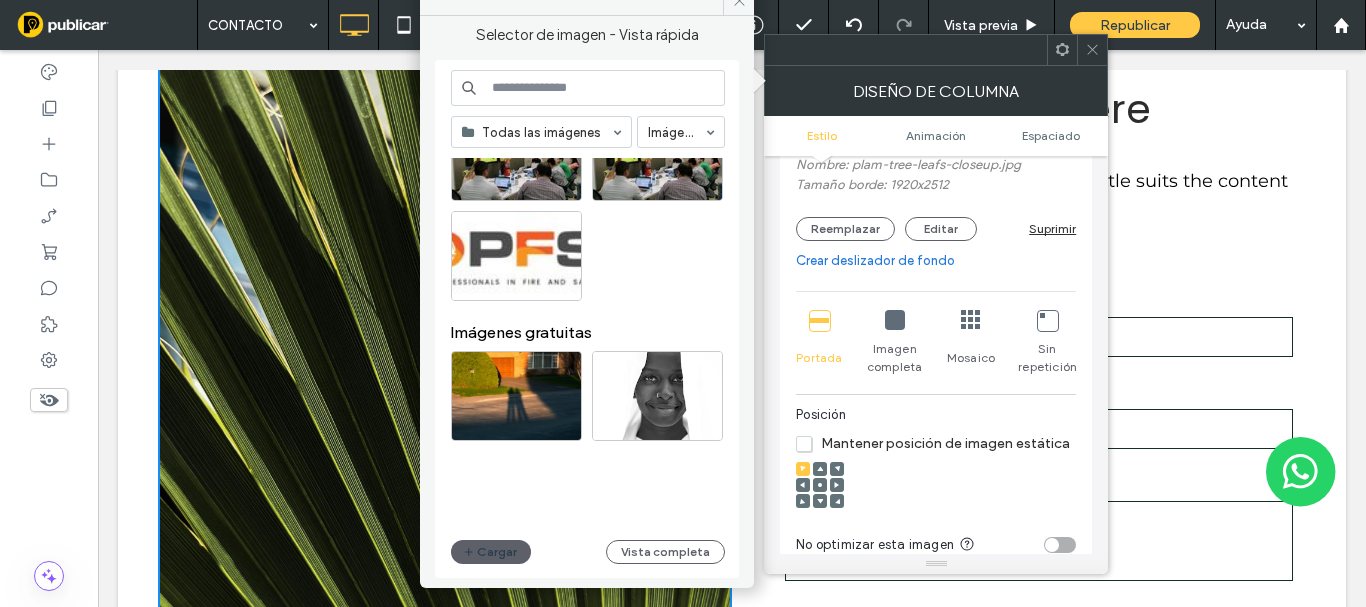 scroll, scrollTop: 1577, scrollLeft: 0, axis: vertical 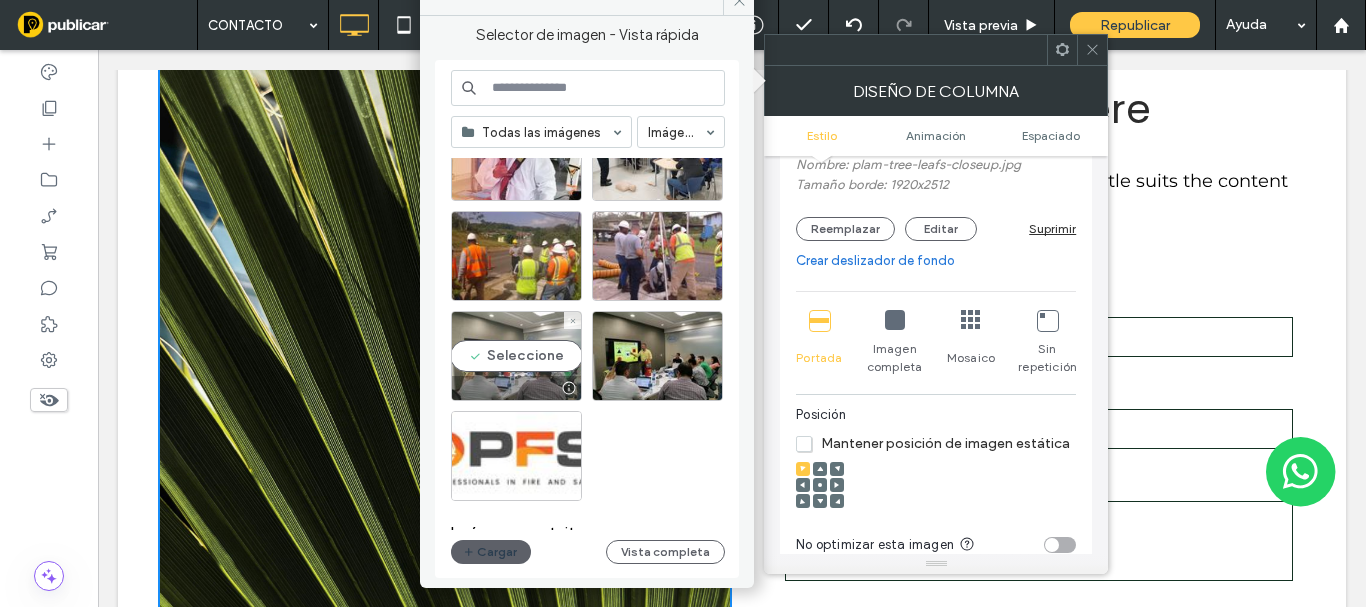 click on "Seleccione" at bounding box center (516, 356) 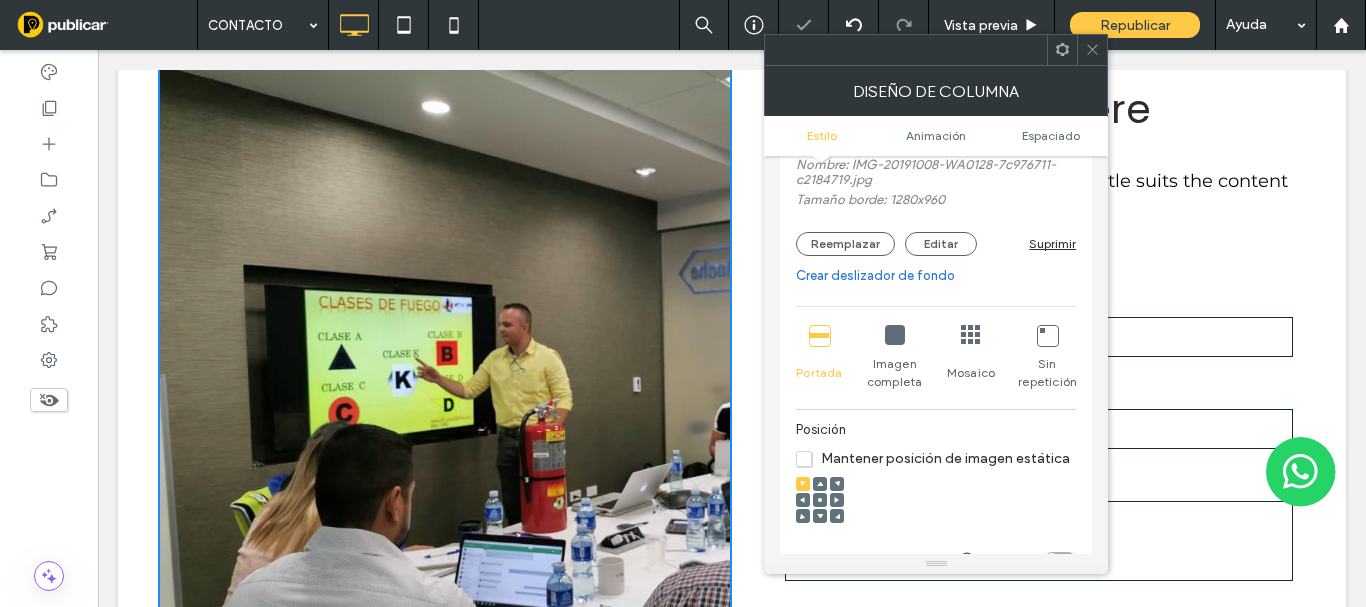 scroll, scrollTop: 1417, scrollLeft: 0, axis: vertical 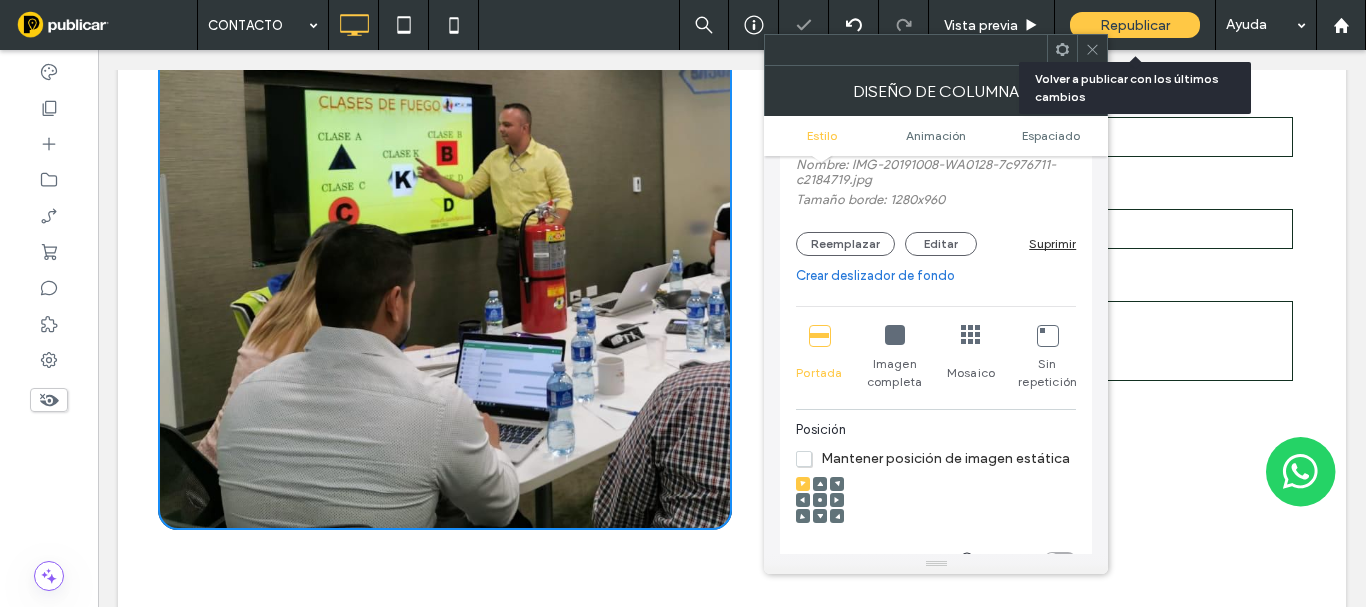 click 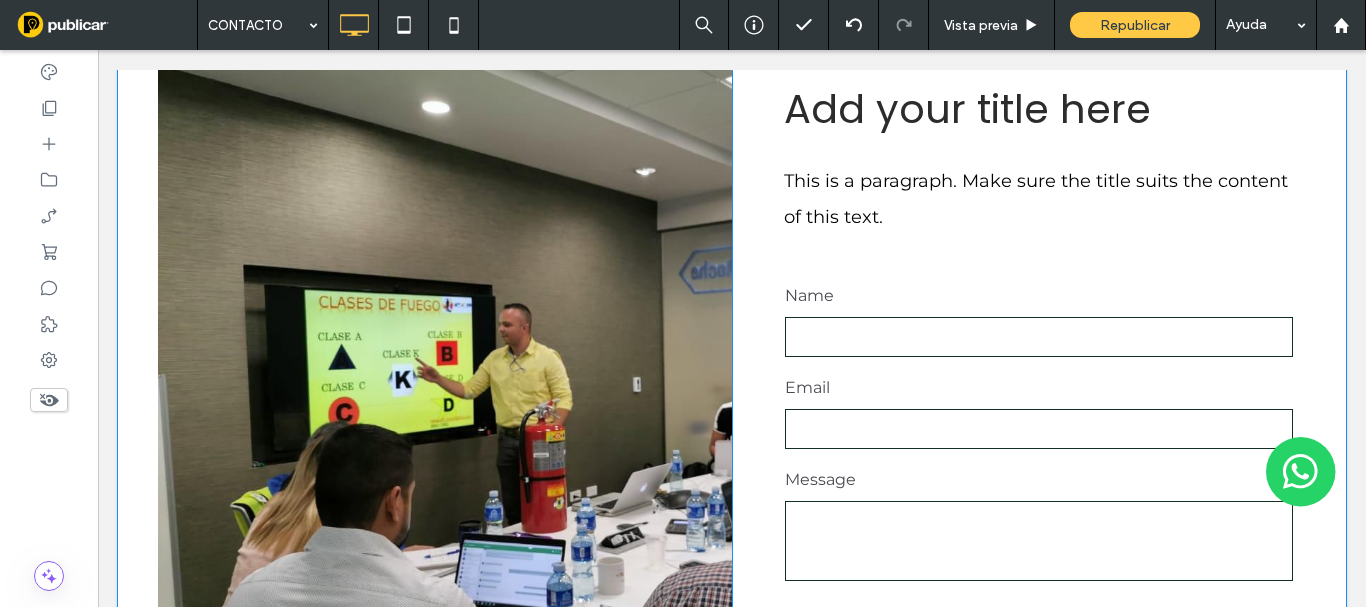 scroll, scrollTop: 1017, scrollLeft: 0, axis: vertical 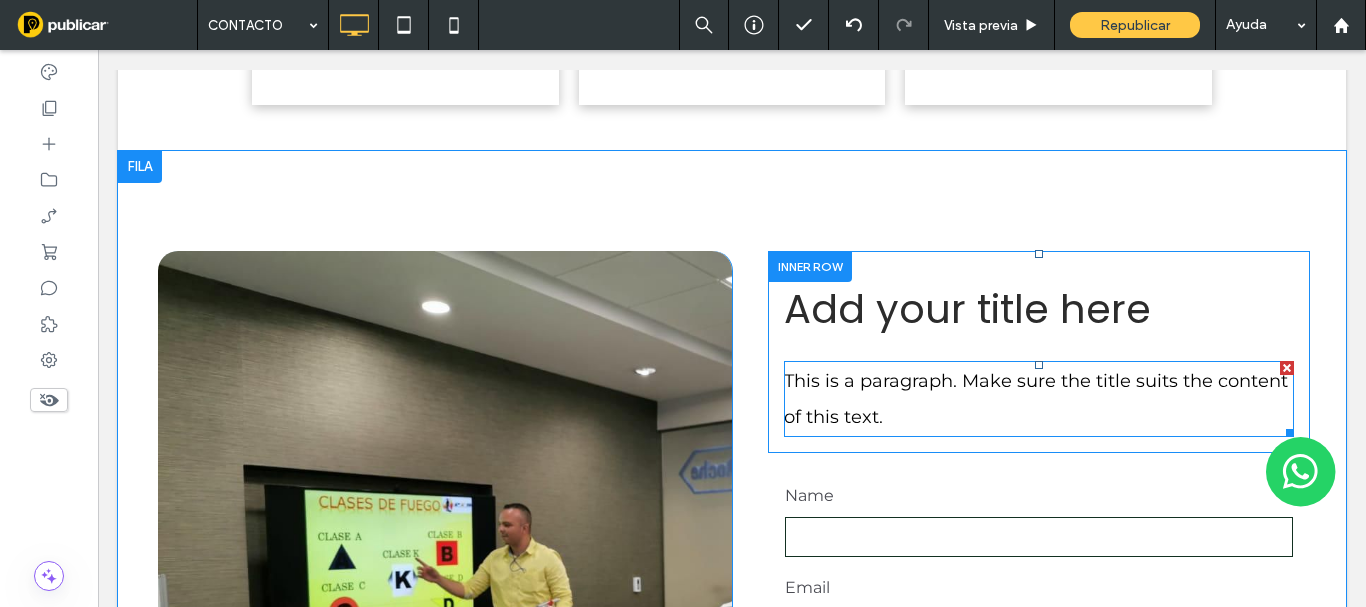 click at bounding box center [1287, 368] 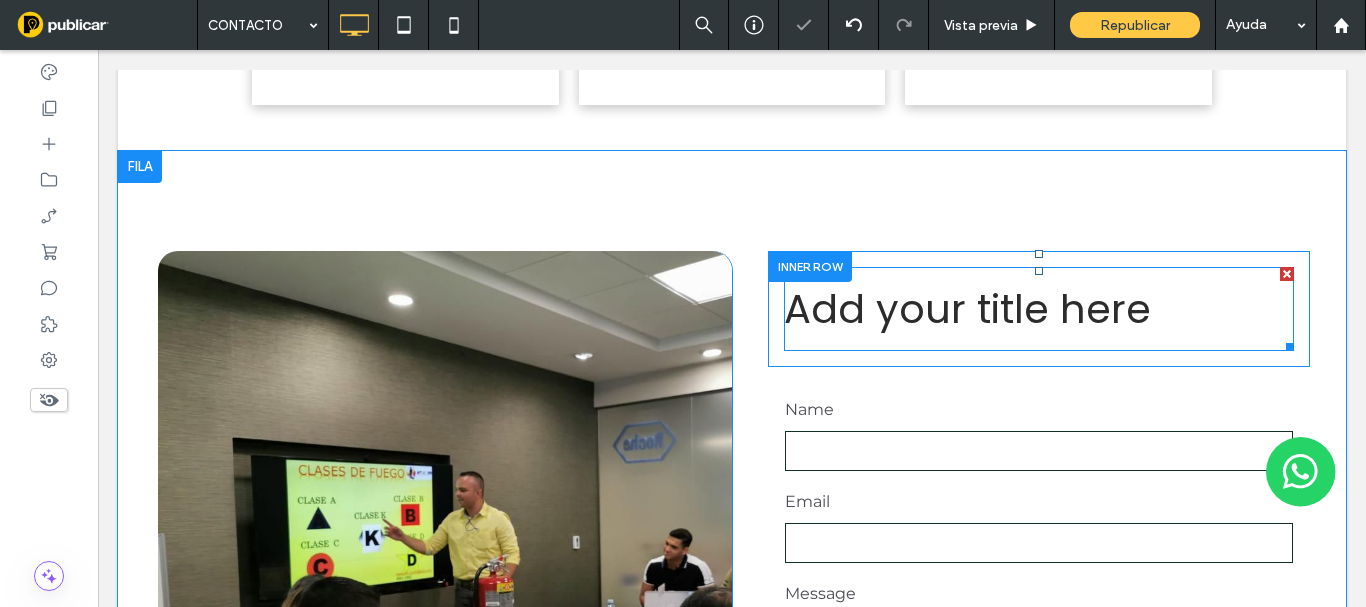 click on "Add your title here" at bounding box center [967, 309] 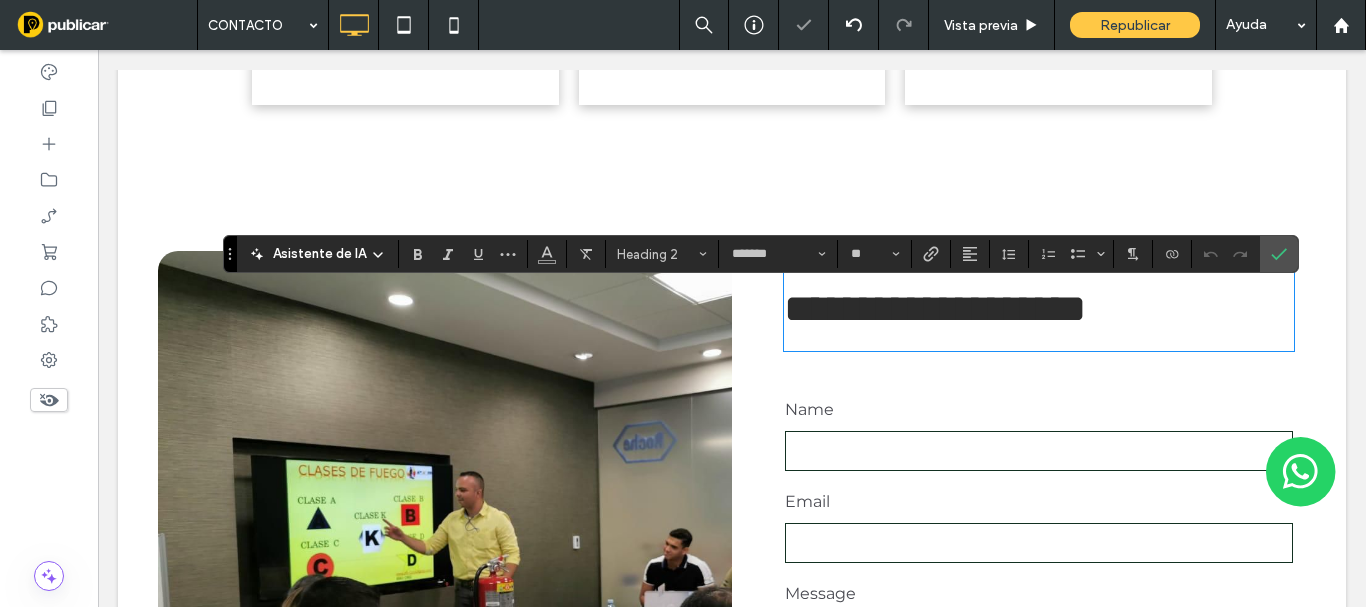 type 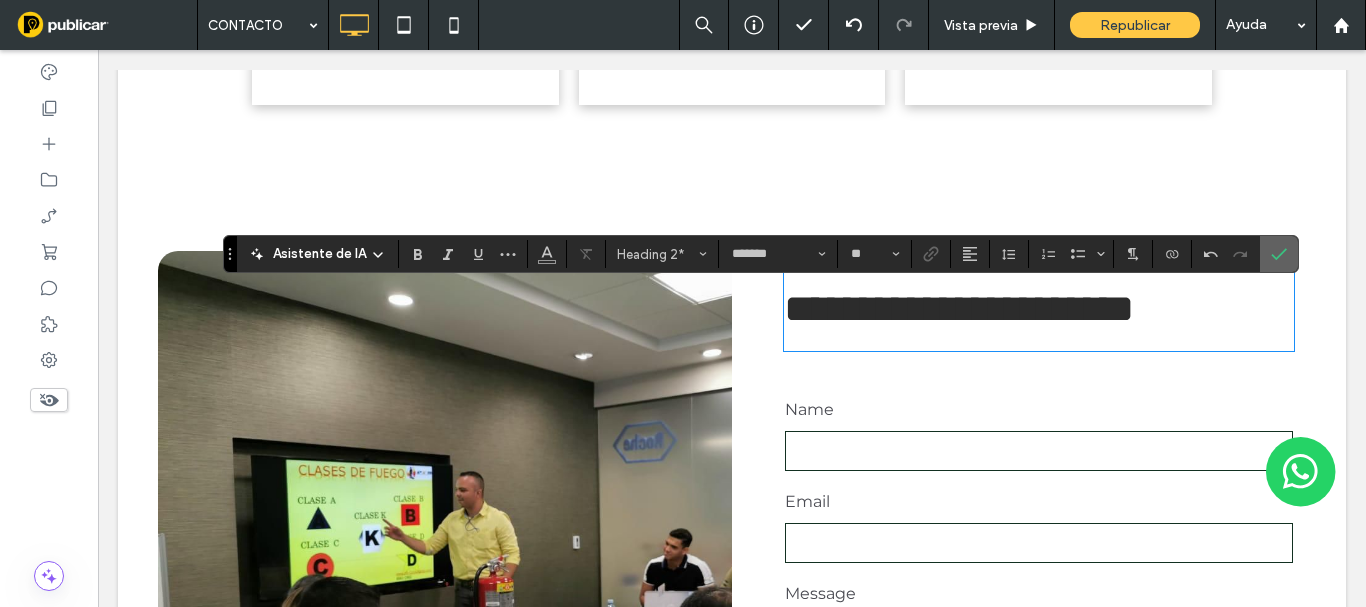 click at bounding box center (1279, 254) 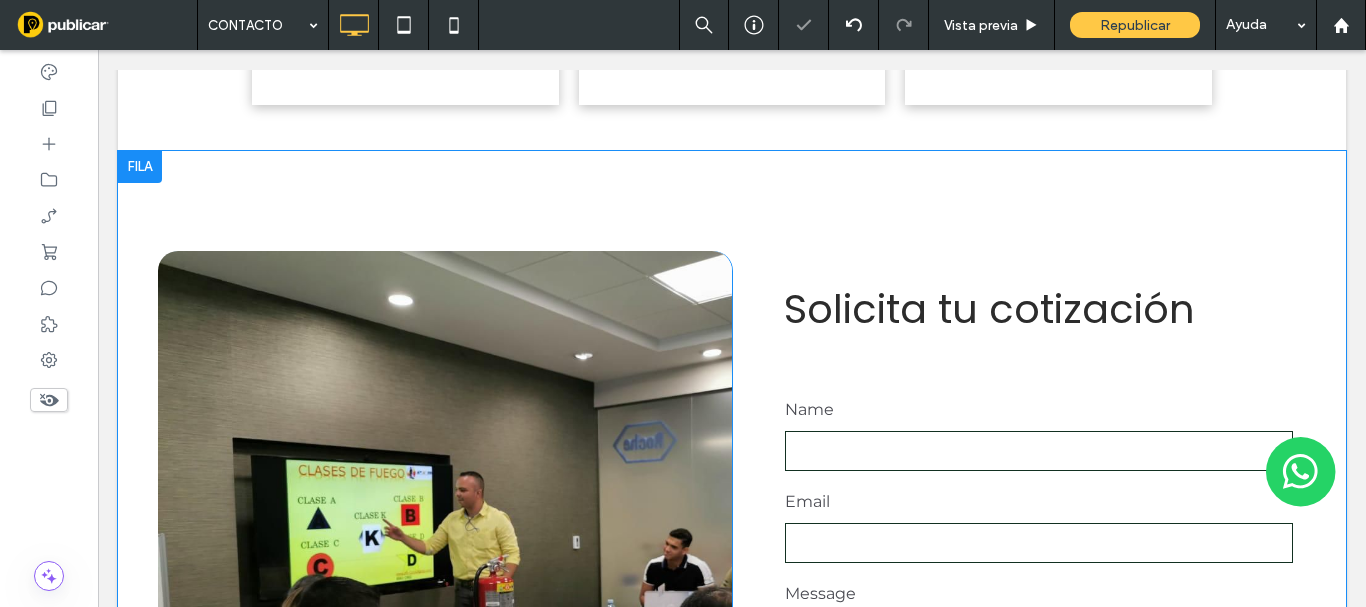 scroll, scrollTop: 817, scrollLeft: 0, axis: vertical 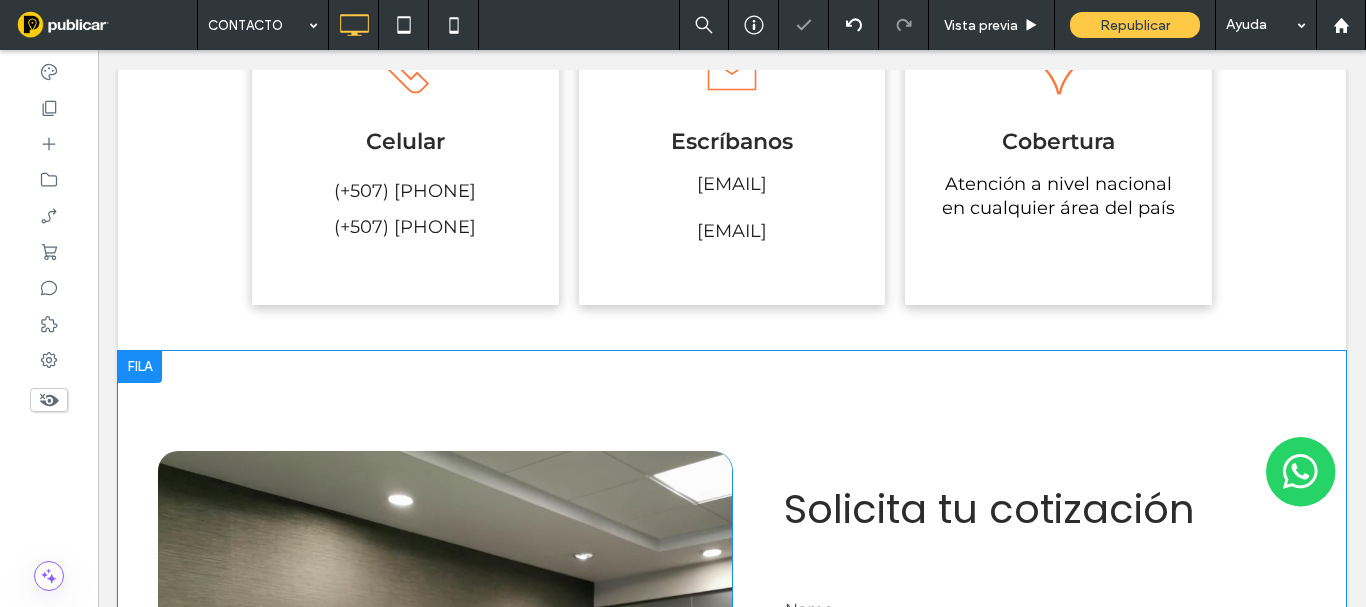 click on "**********" at bounding box center (732, 747) 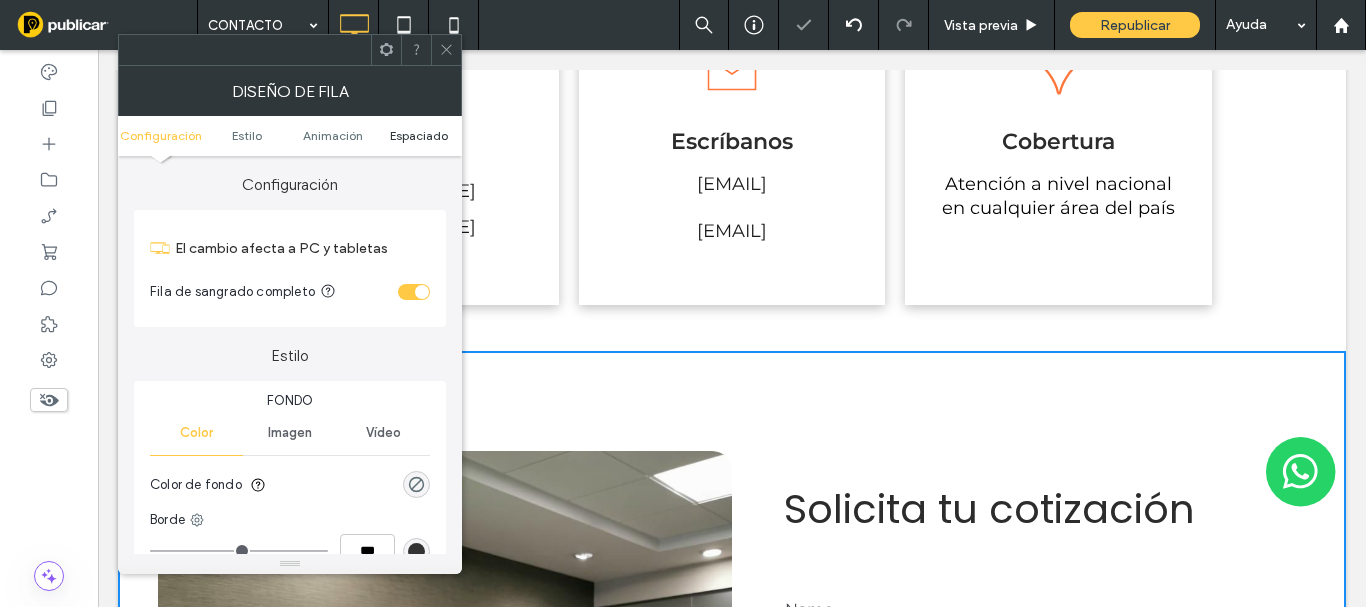 click on "Espaciado" at bounding box center [419, 135] 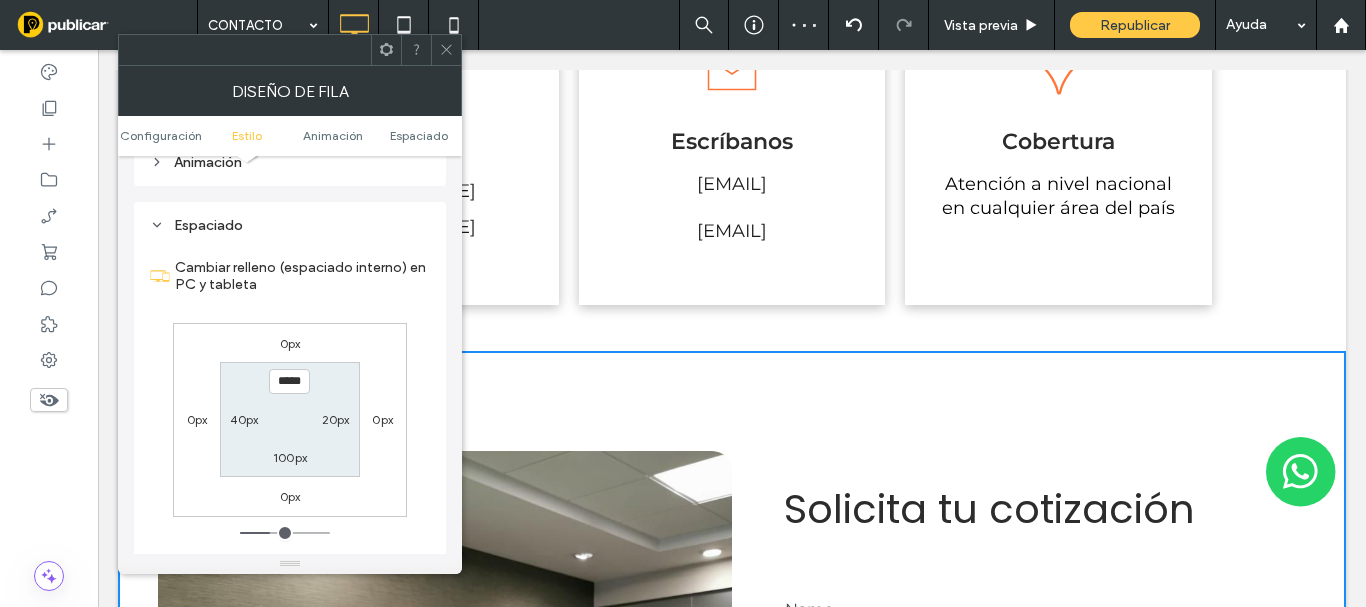 scroll, scrollTop: 565, scrollLeft: 0, axis: vertical 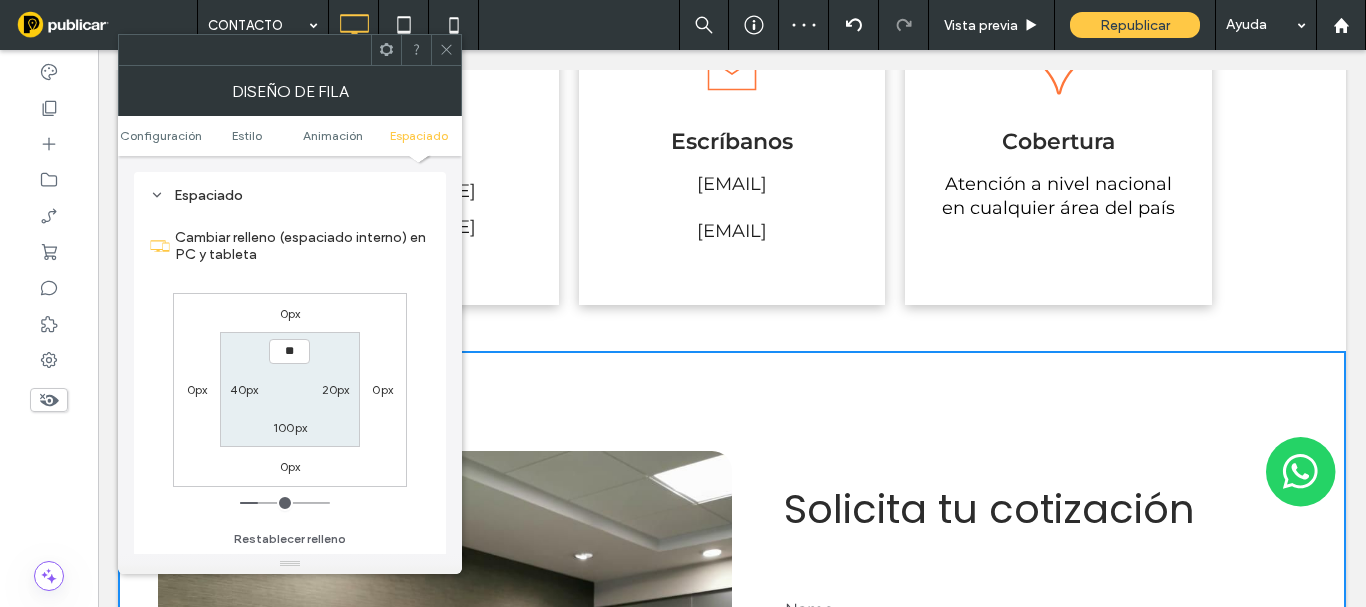 type on "****" 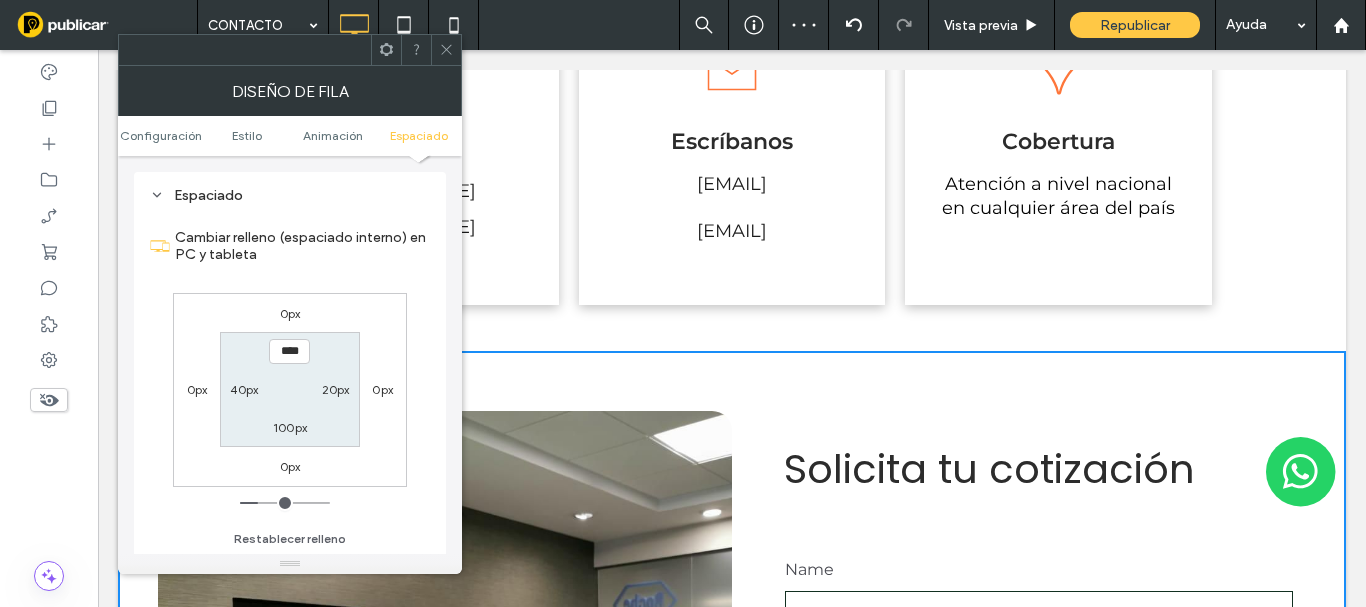 click 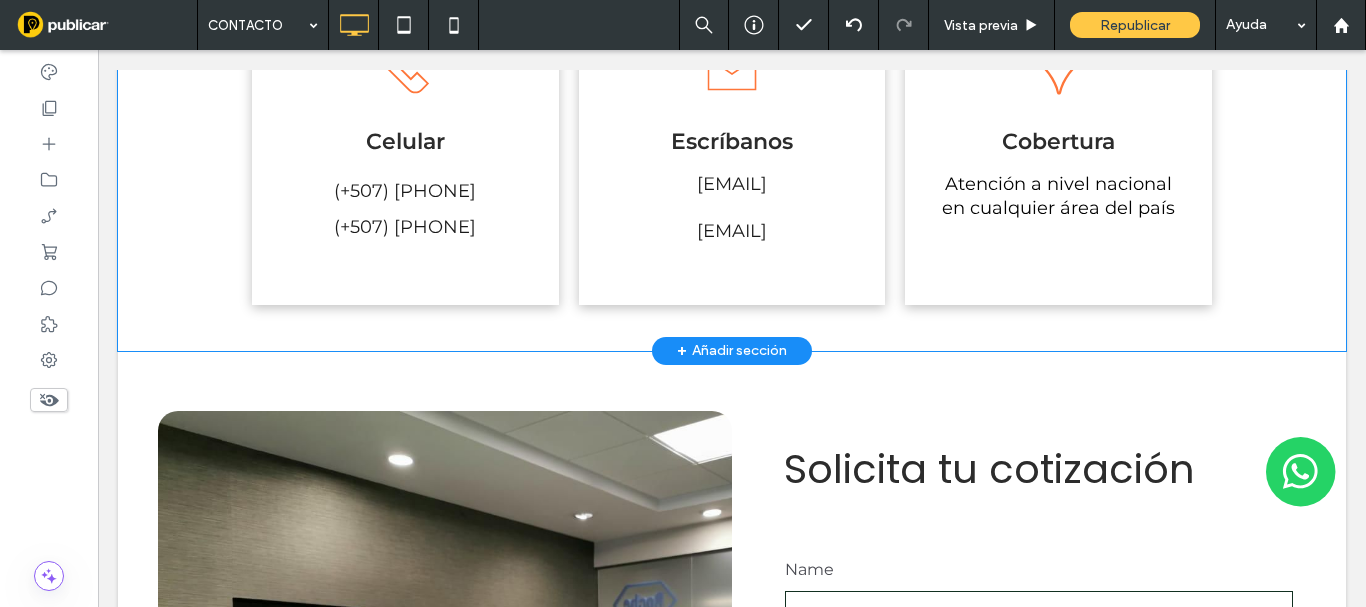 scroll, scrollTop: 917, scrollLeft: 0, axis: vertical 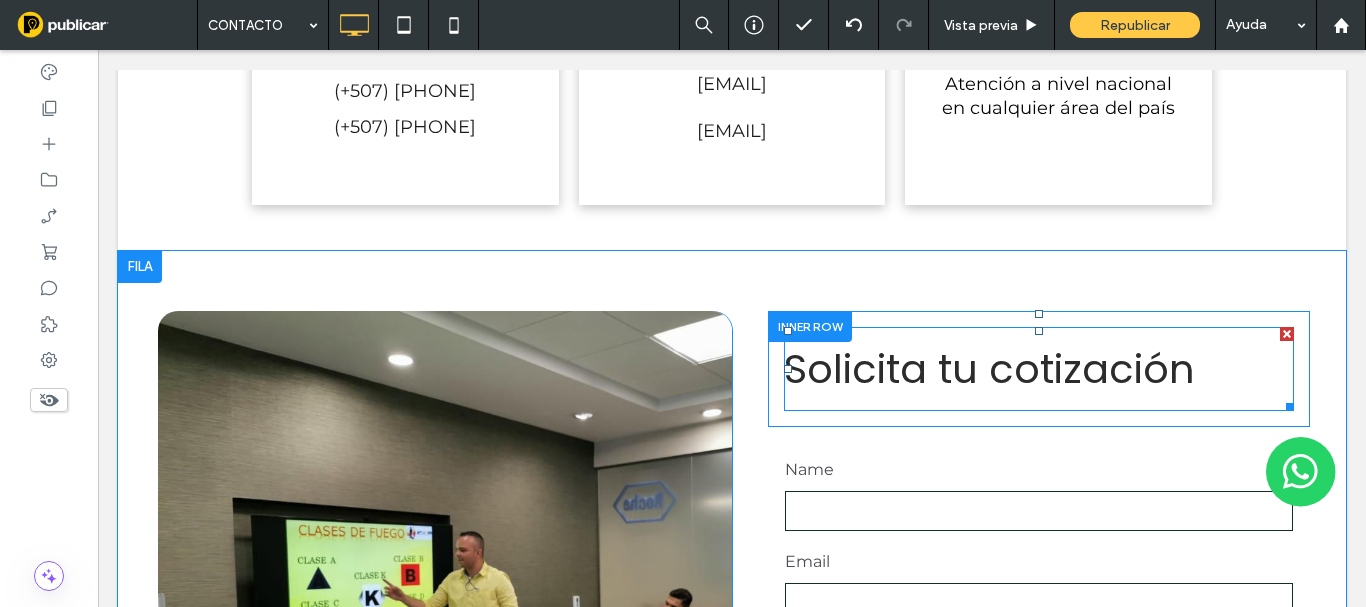 click on "Solicita tu cotización" at bounding box center [989, 369] 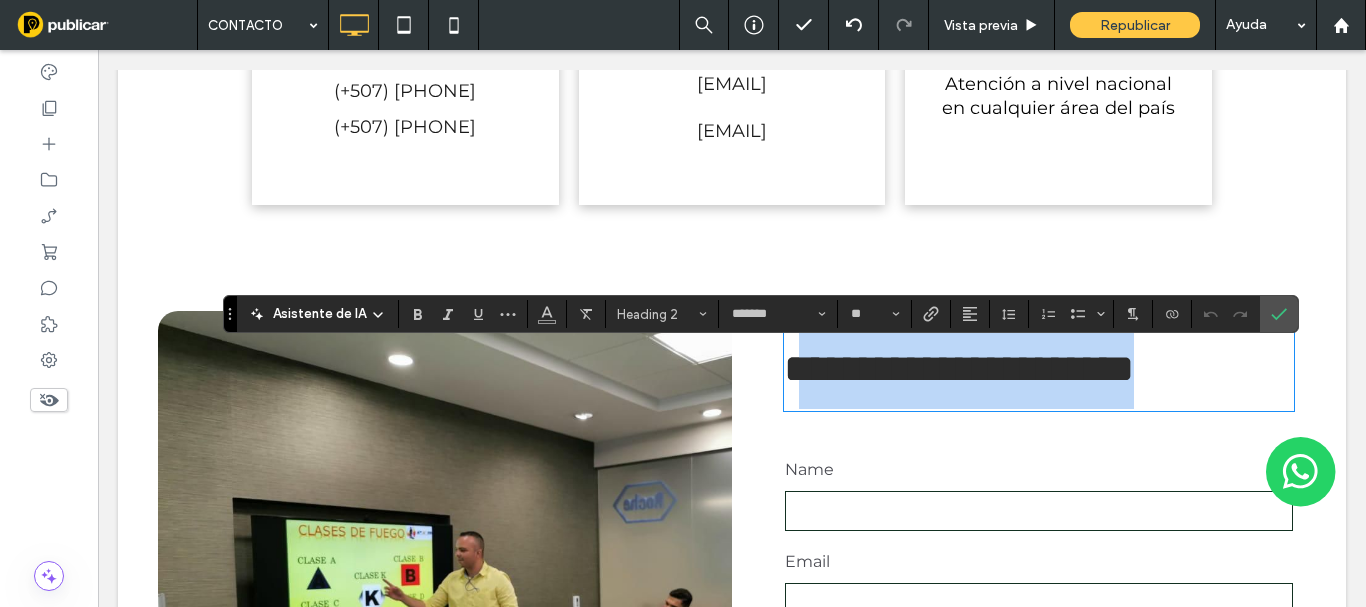 drag, startPoint x: 1199, startPoint y: 390, endPoint x: 665, endPoint y: 363, distance: 534.6821 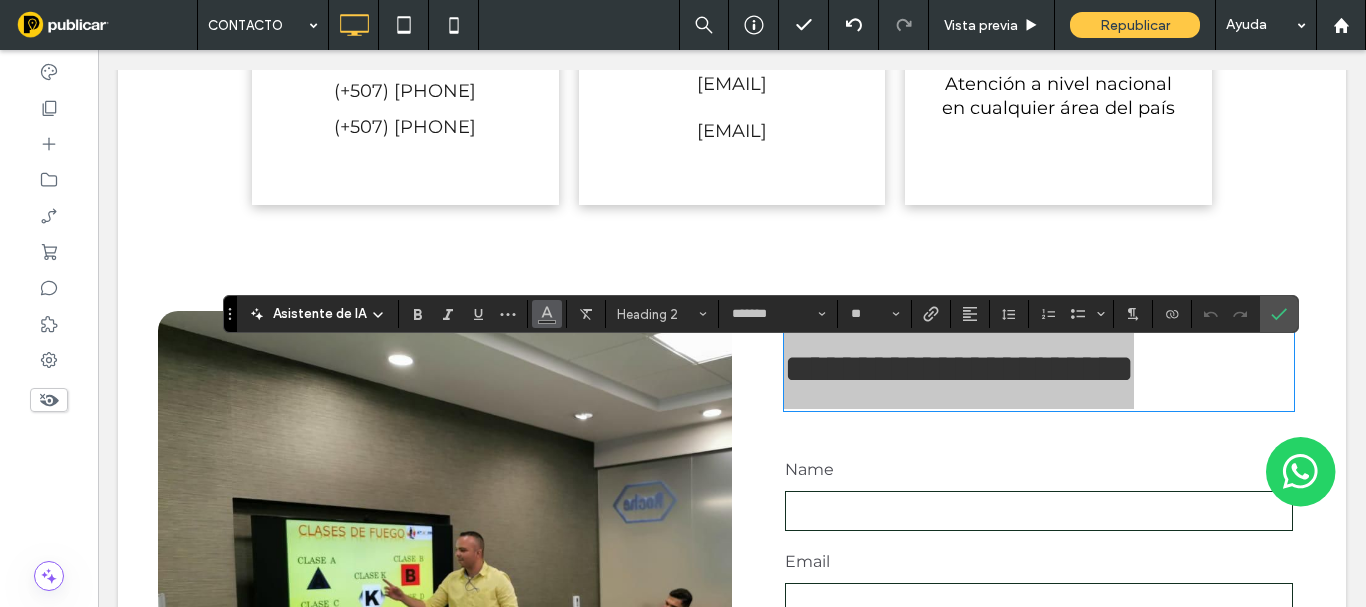 click at bounding box center (547, 314) 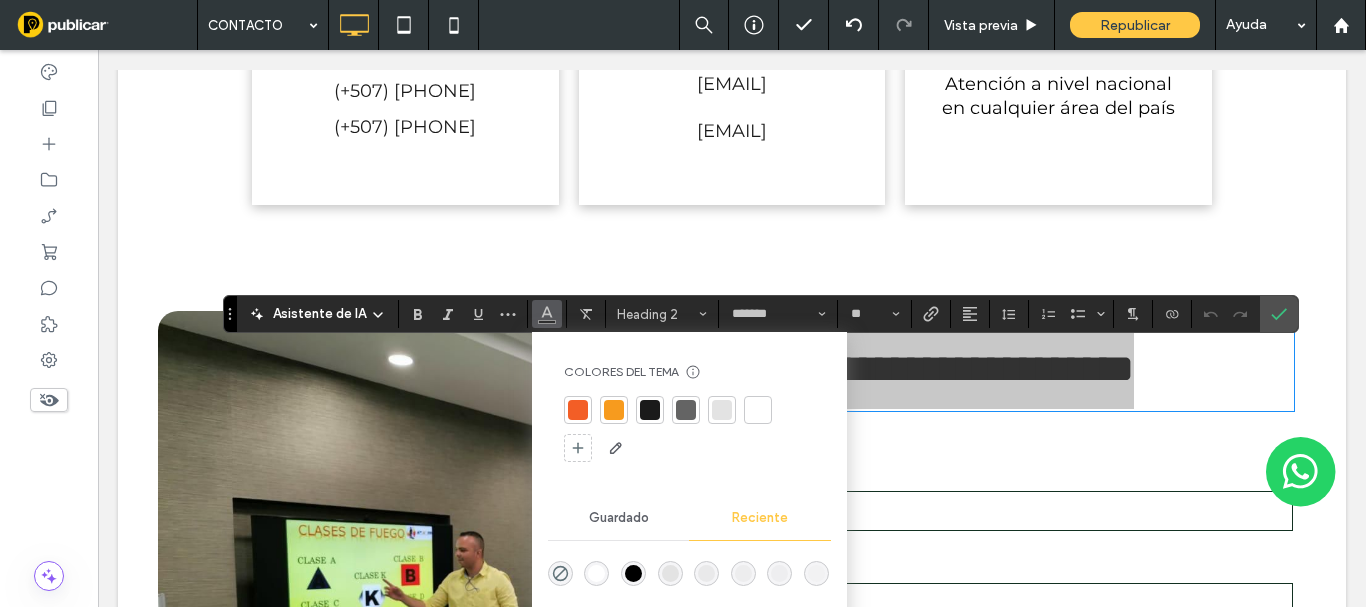 click at bounding box center [578, 410] 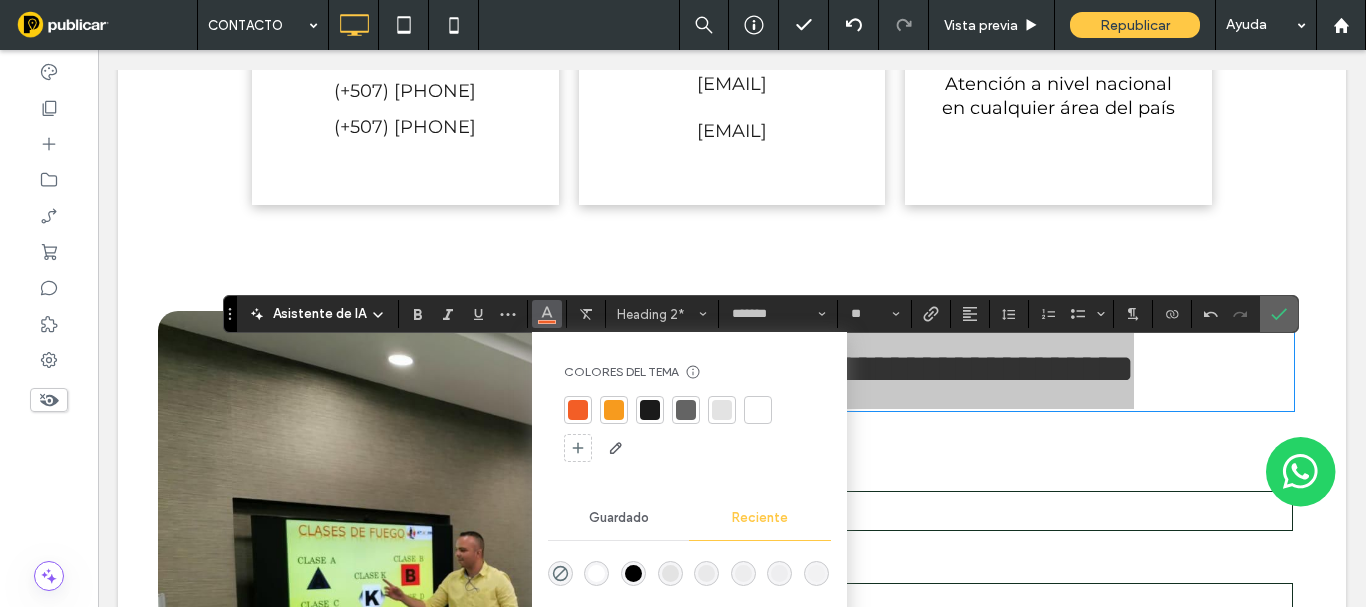 click at bounding box center [1275, 314] 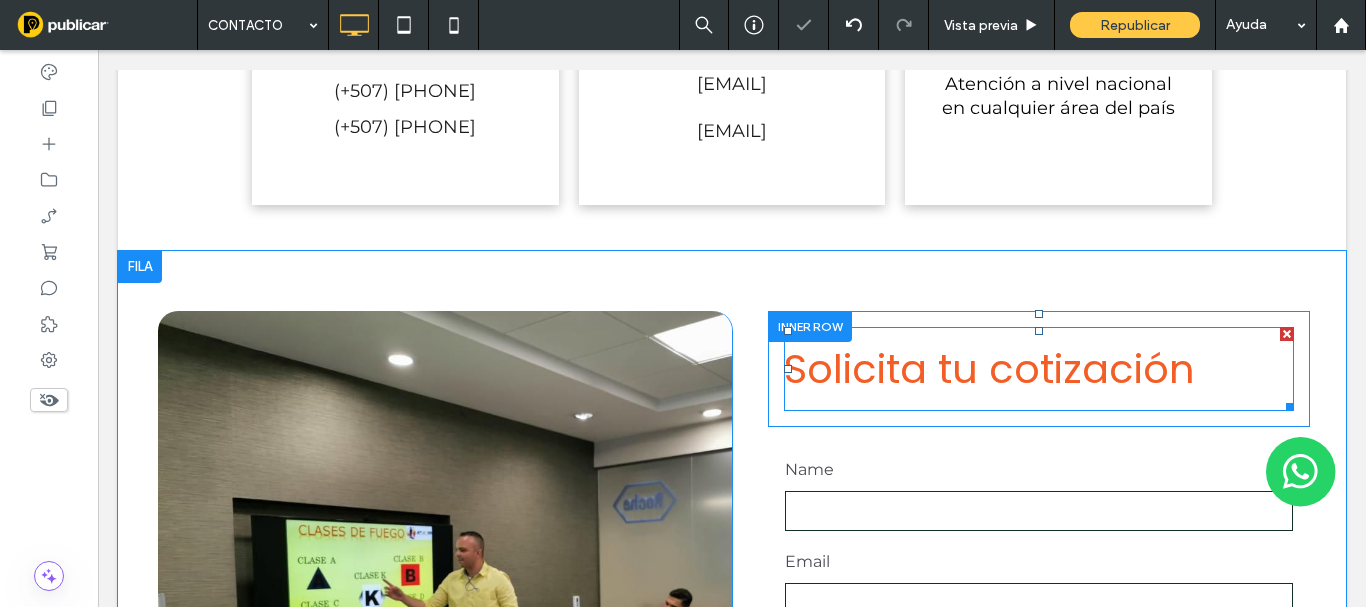 click on "Solicita tu cotización" at bounding box center [989, 369] 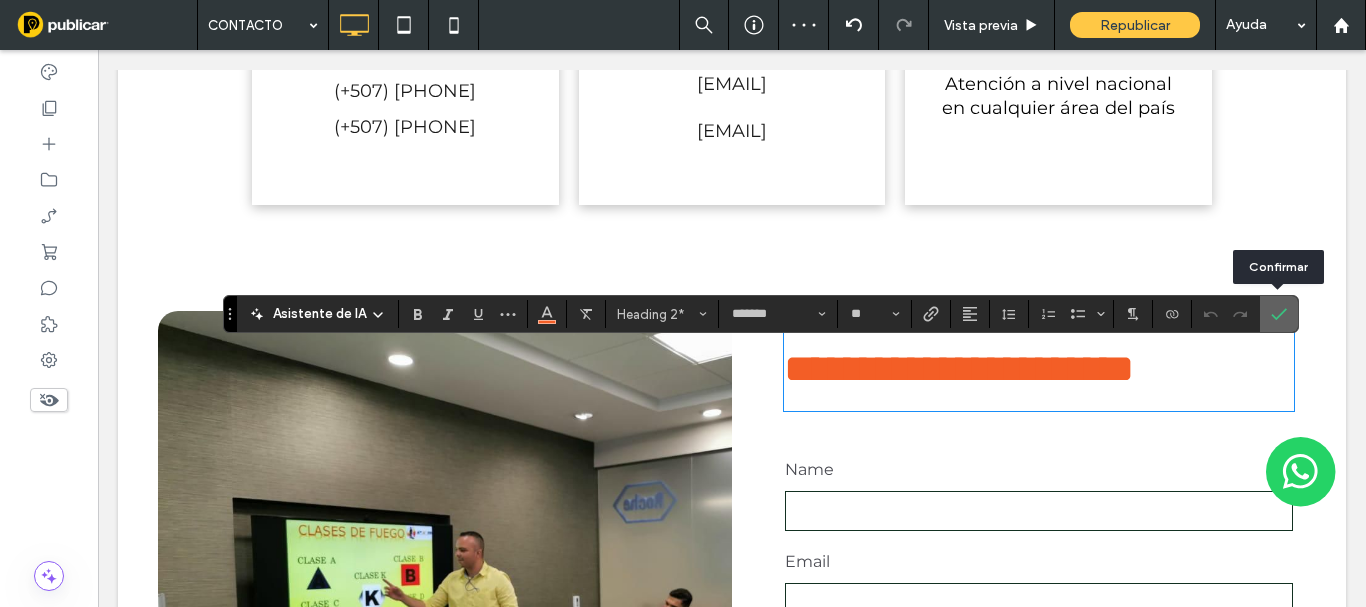 drag, startPoint x: 1274, startPoint y: 318, endPoint x: 867, endPoint y: 103, distance: 460.29773 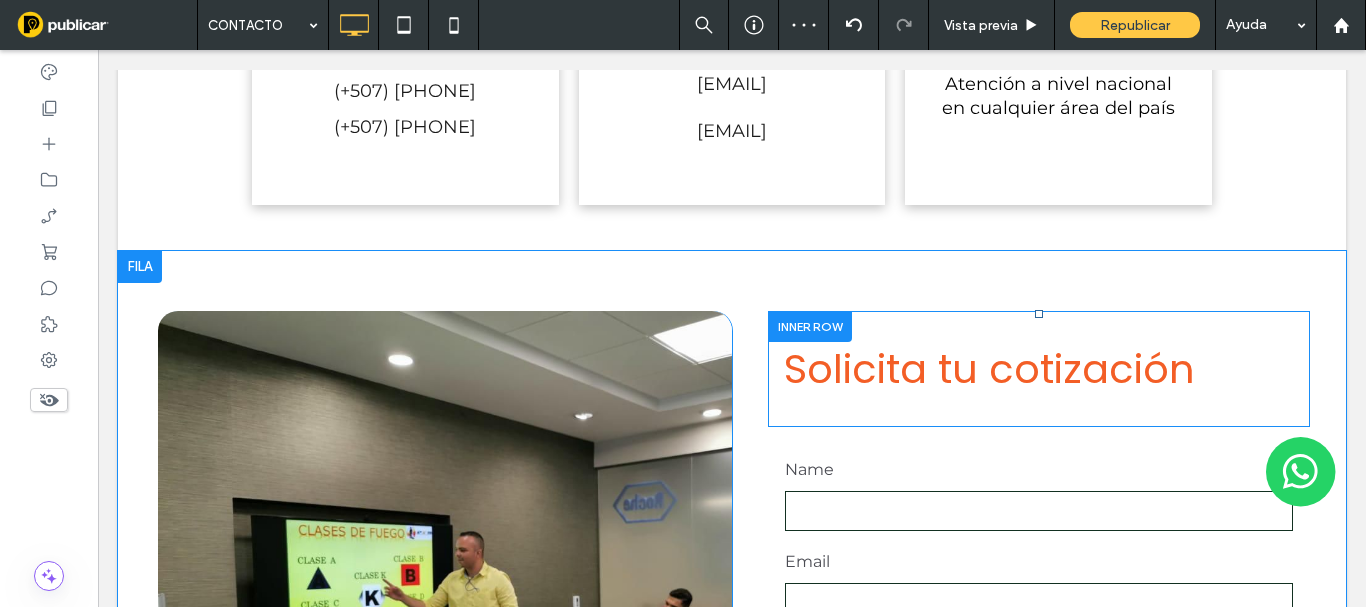 scroll, scrollTop: 1217, scrollLeft: 0, axis: vertical 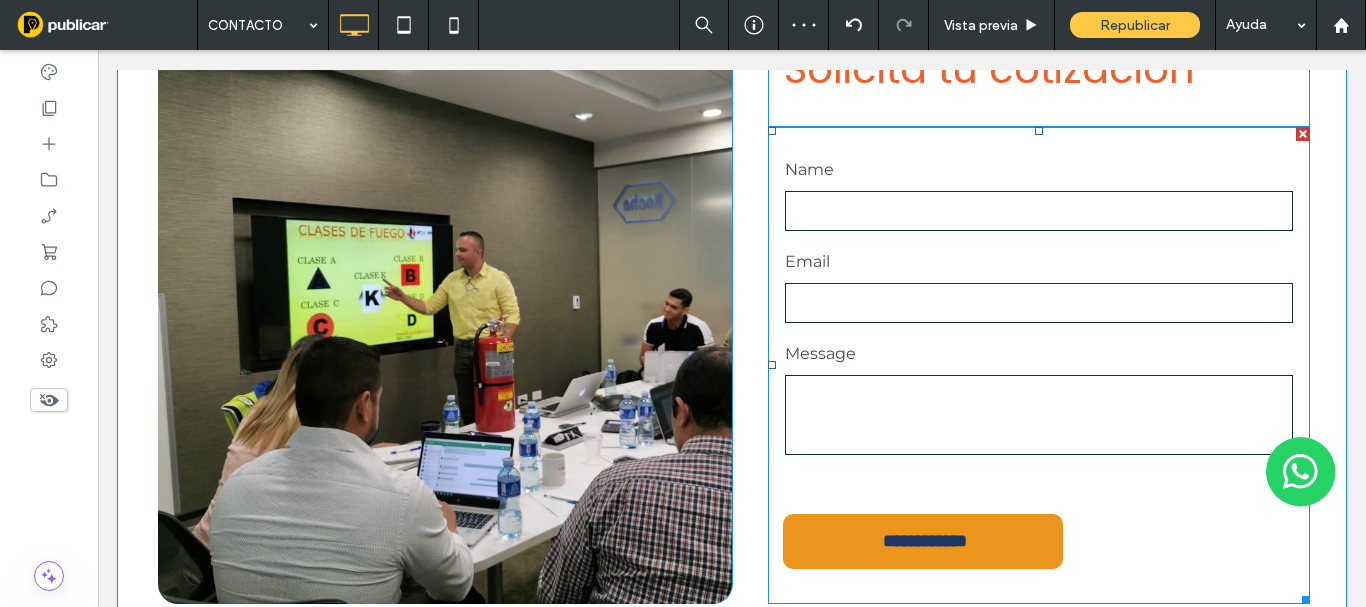 click at bounding box center (1039, 211) 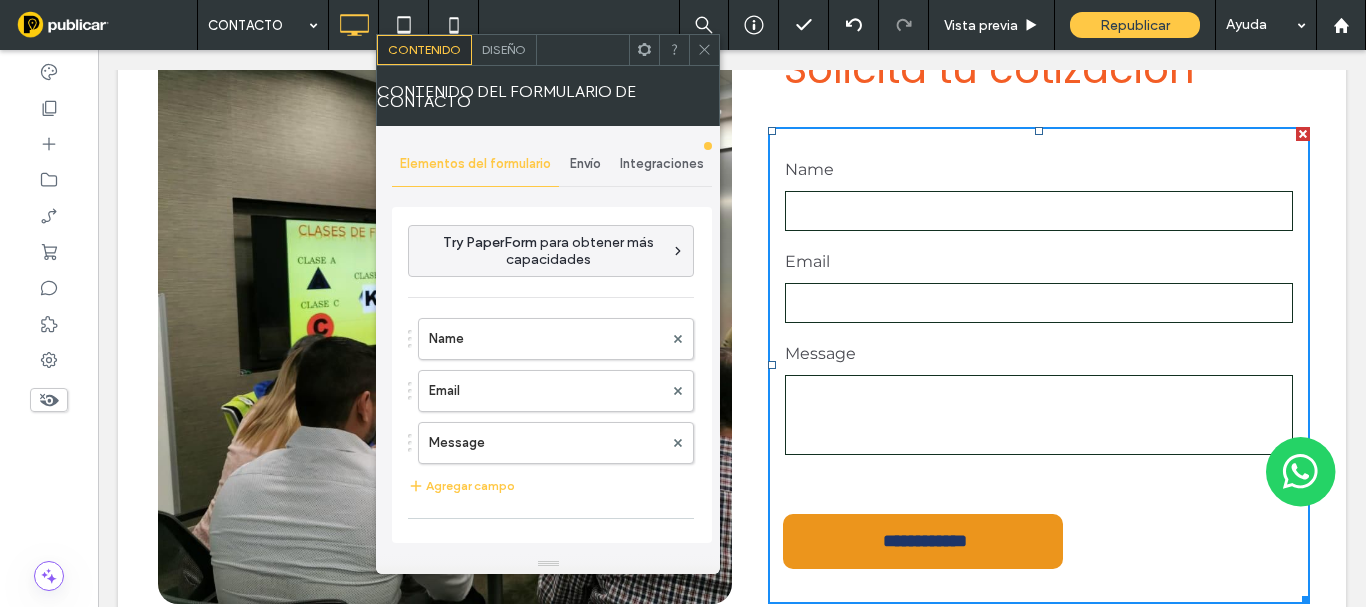 type on "**********" 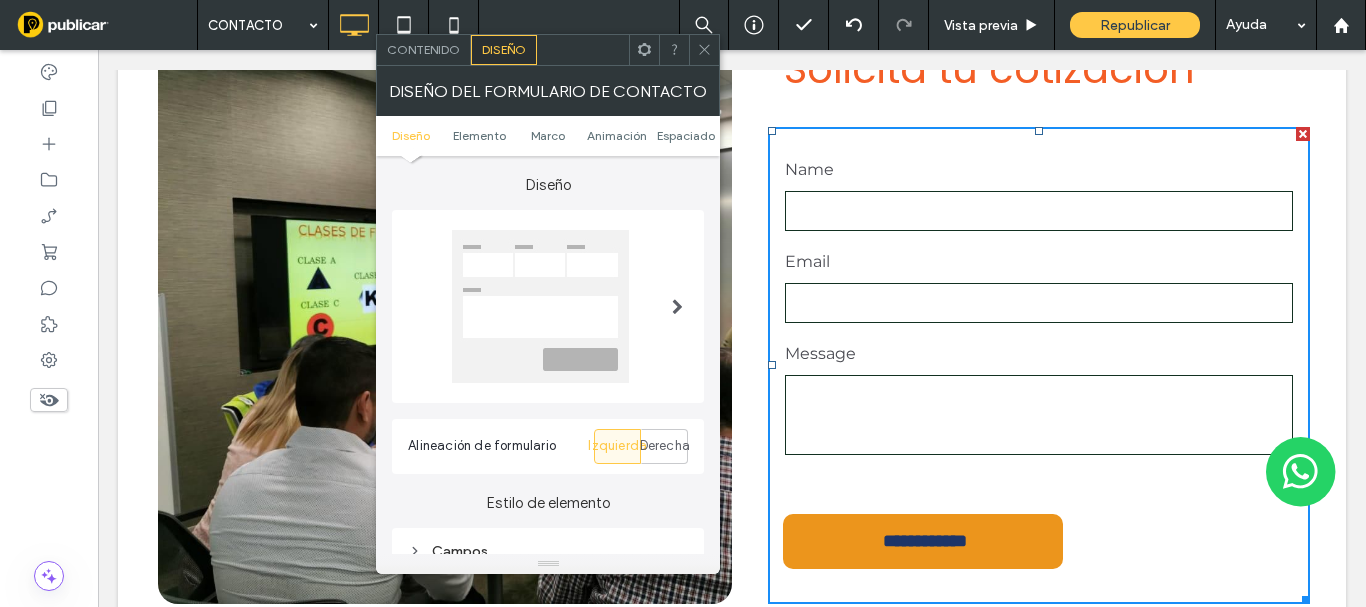 scroll, scrollTop: 200, scrollLeft: 0, axis: vertical 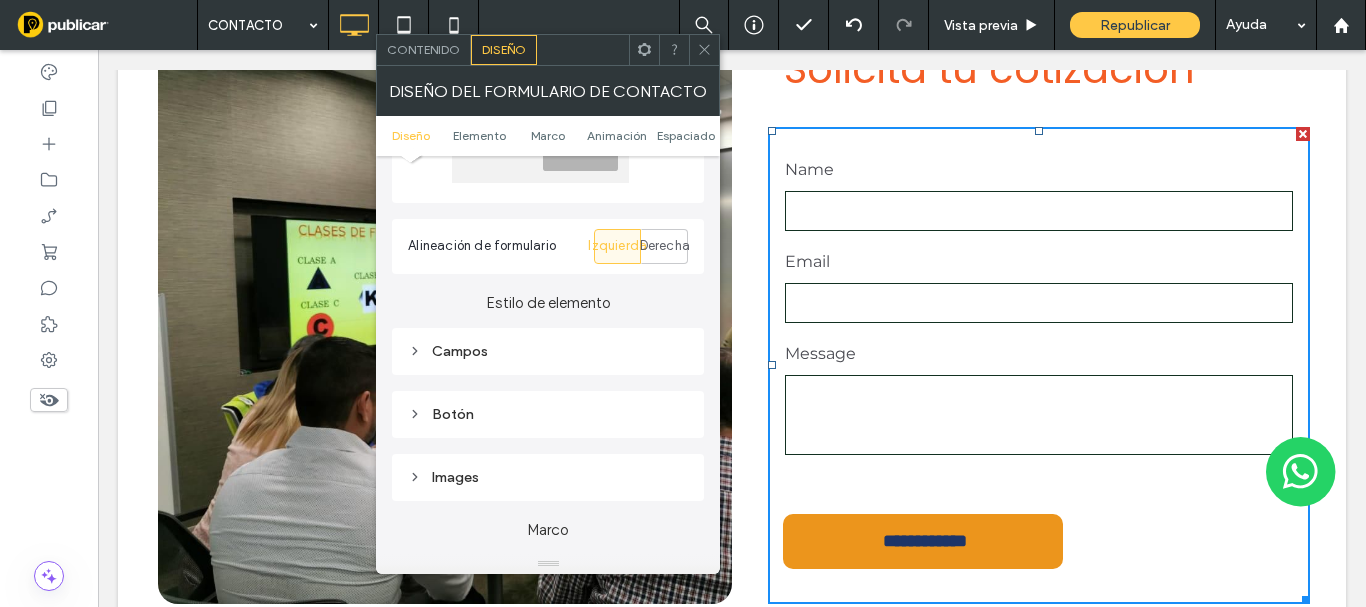 click on "Contenido" at bounding box center (423, 49) 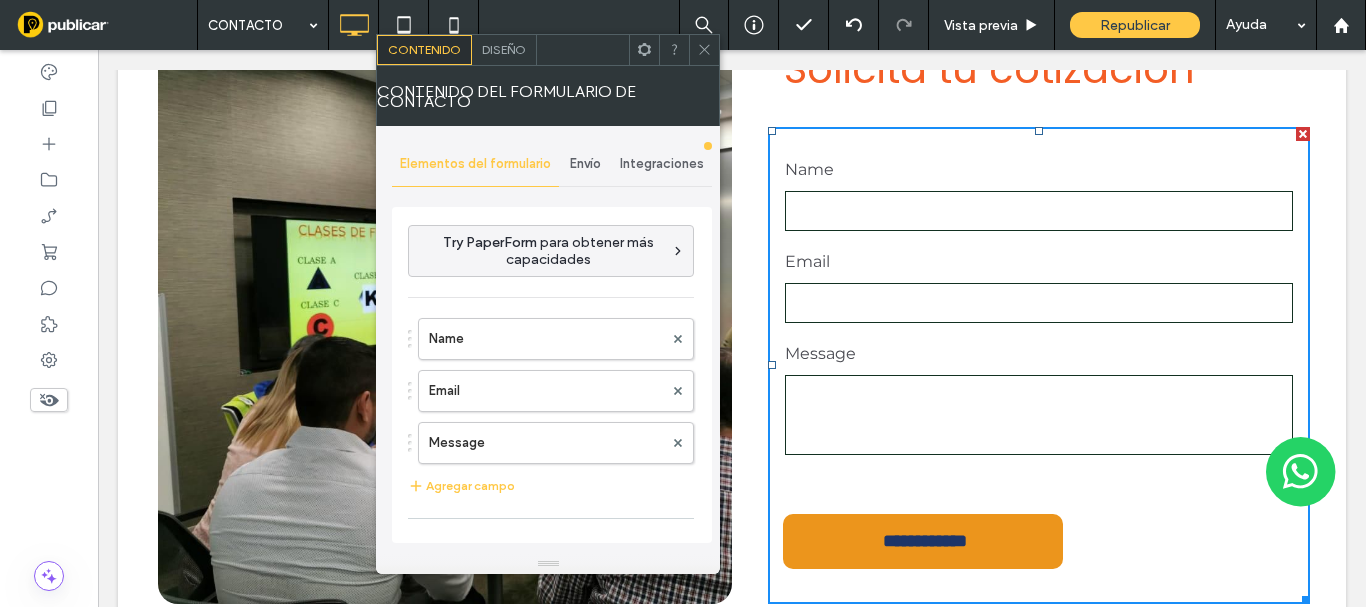 click on "Envío" at bounding box center [585, 164] 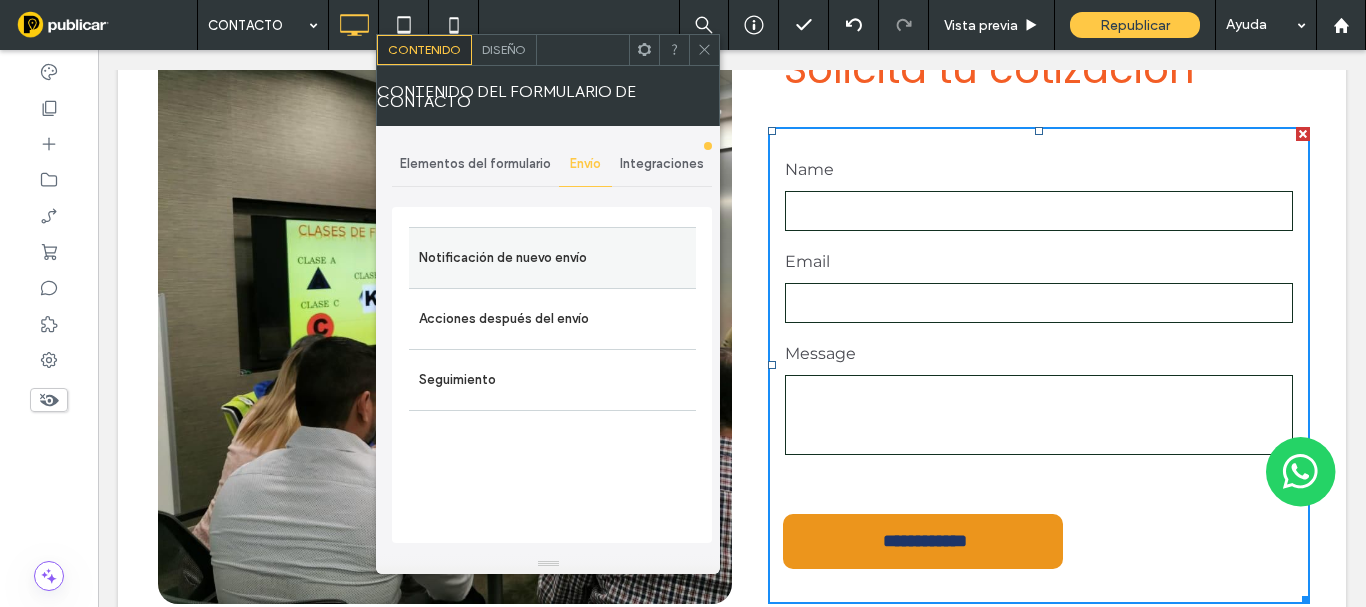 click on "Notificación de nuevo envío" at bounding box center [552, 258] 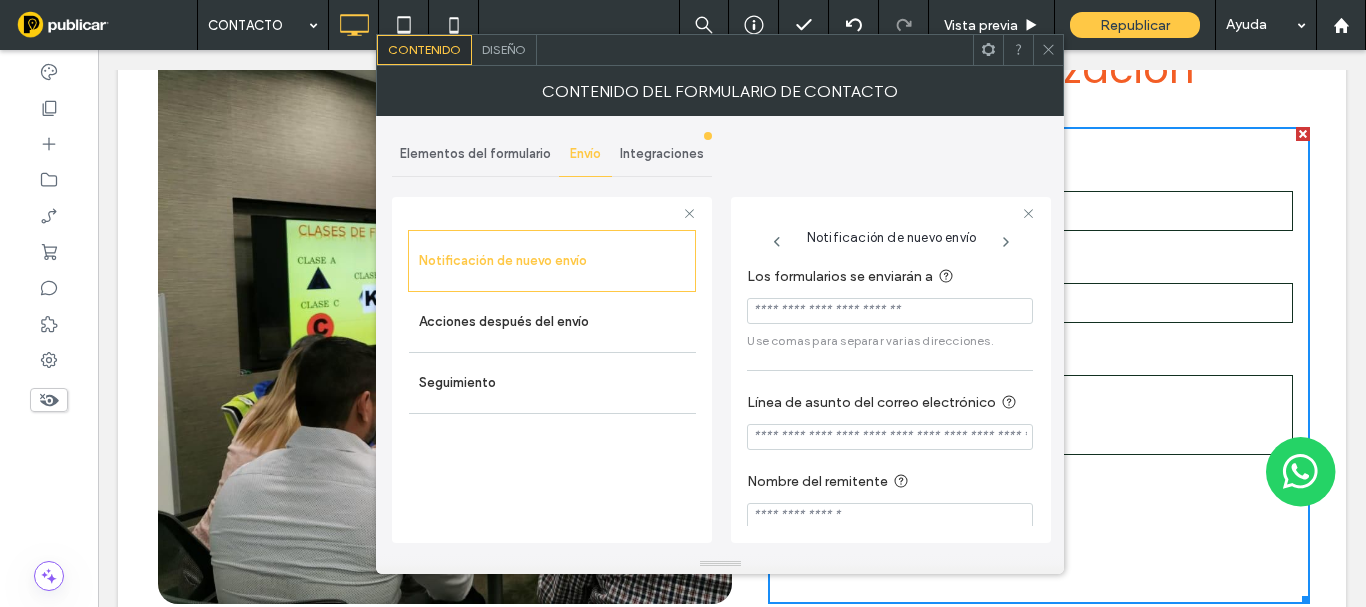 click at bounding box center [890, 311] 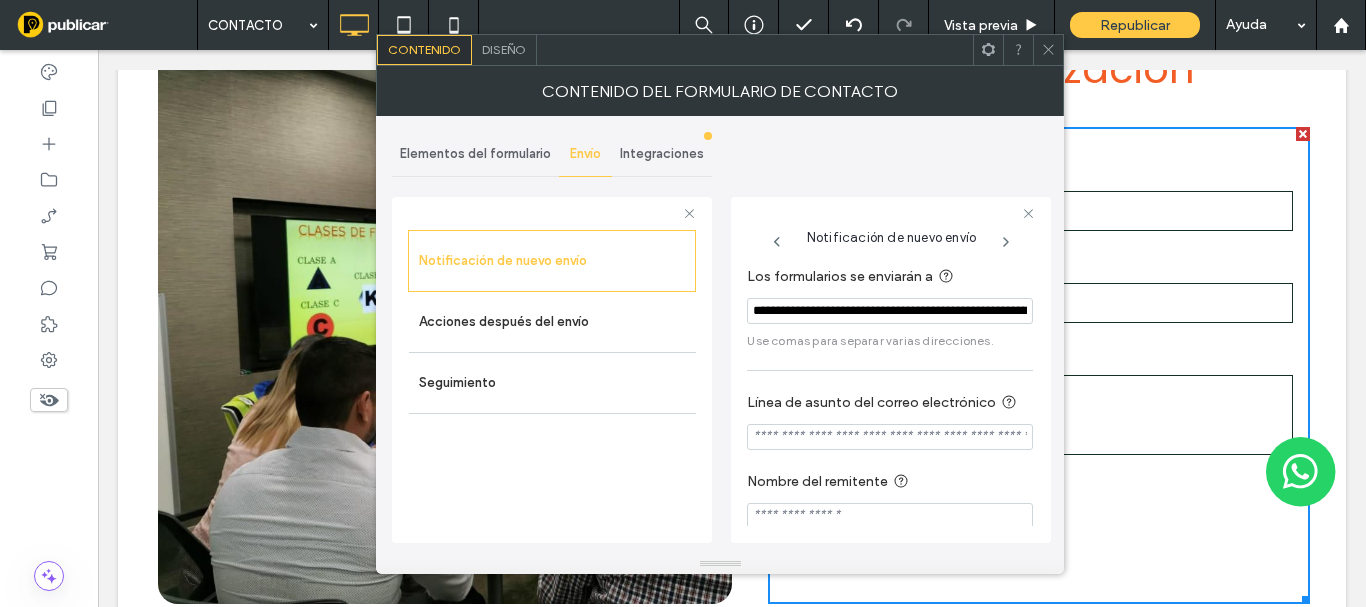 scroll, scrollTop: 0, scrollLeft: 150, axis: horizontal 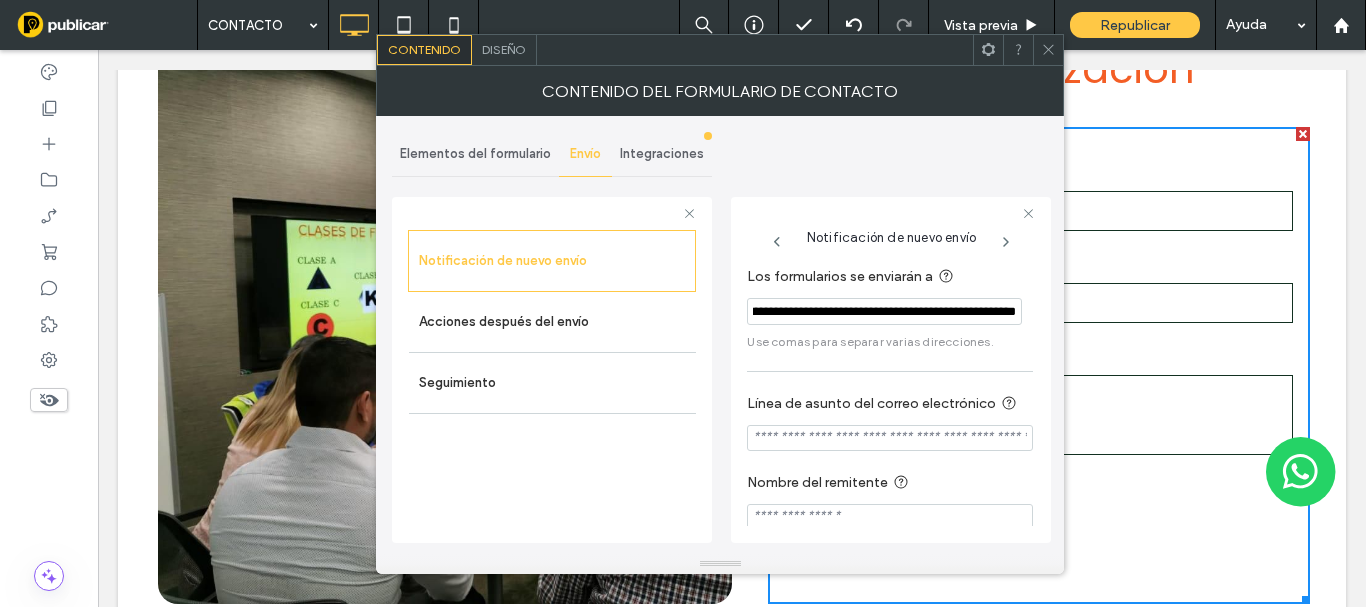 click on "**********" at bounding box center (884, 311) 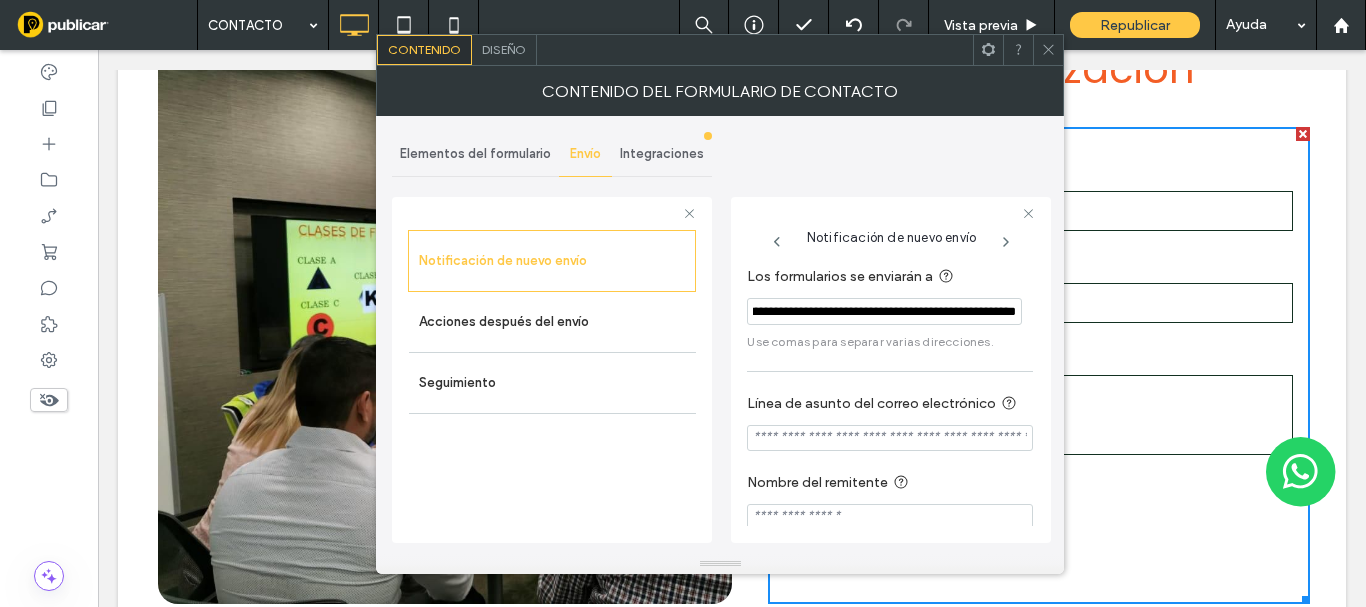 click on "**********" at bounding box center (884, 311) 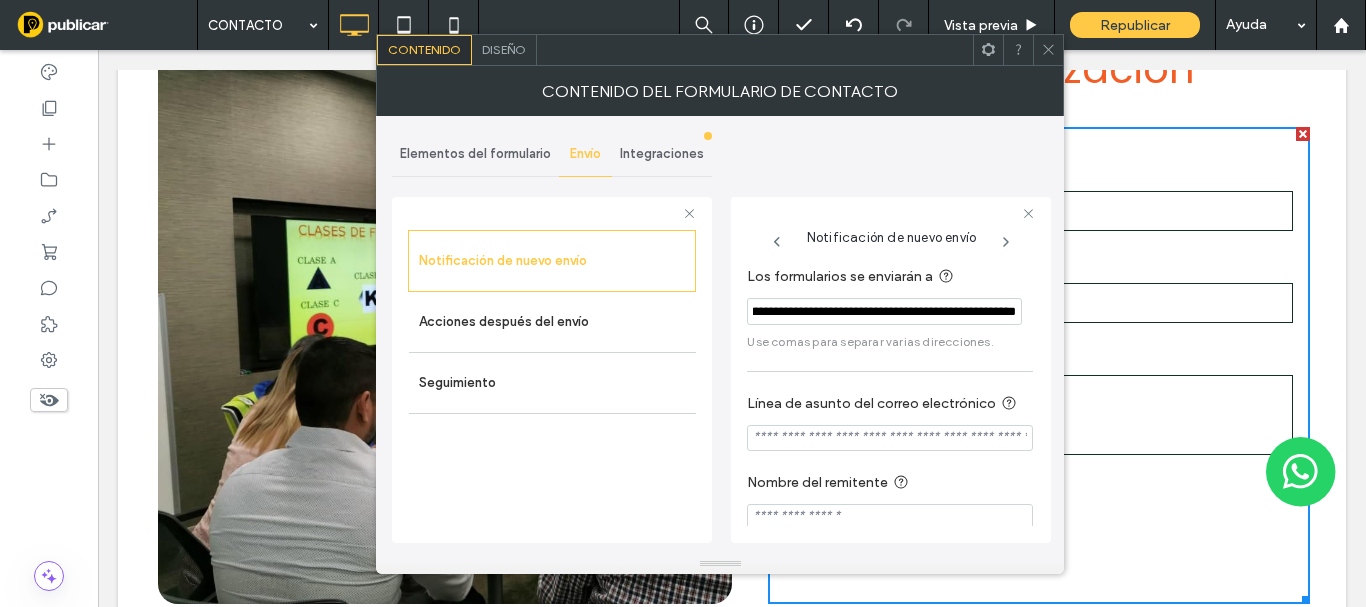 click on "**********" at bounding box center [890, 308] 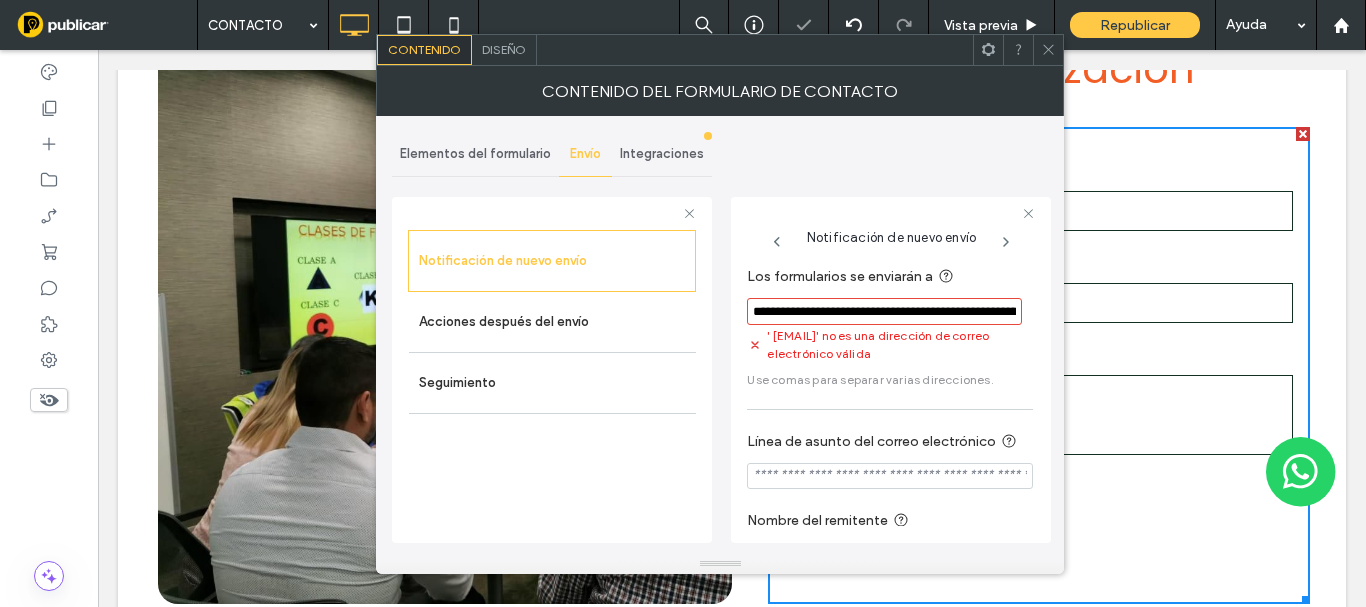 click on "**********" at bounding box center [884, 311] 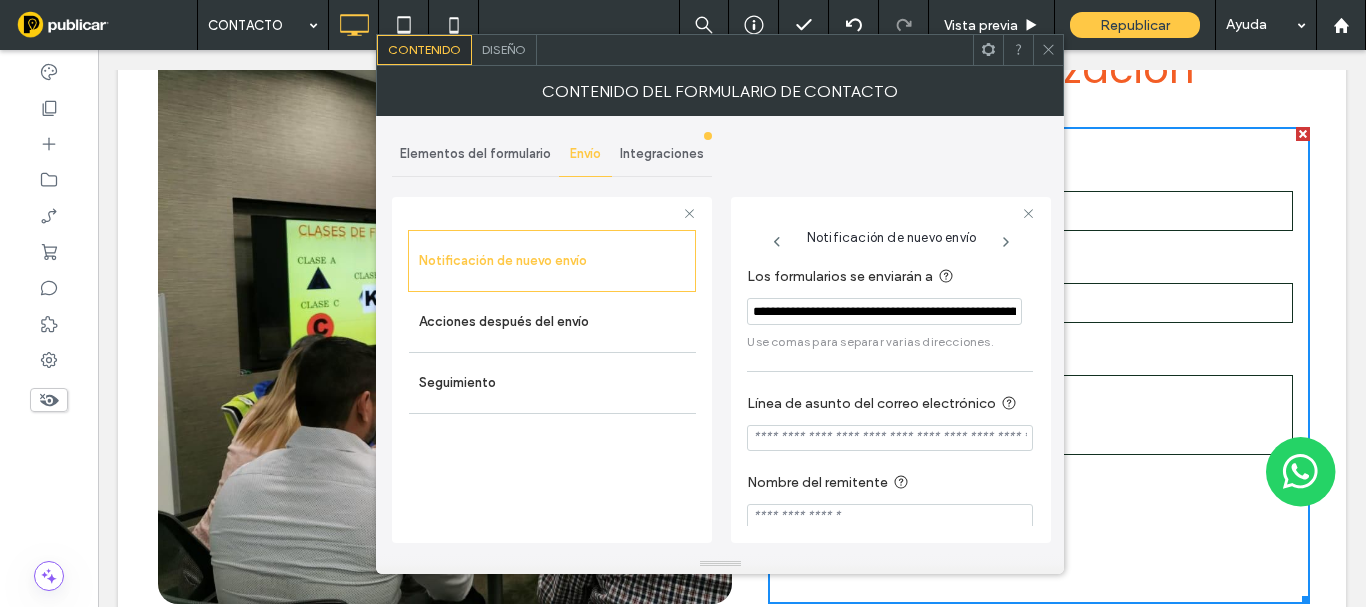 click on "**********" at bounding box center [890, 308] 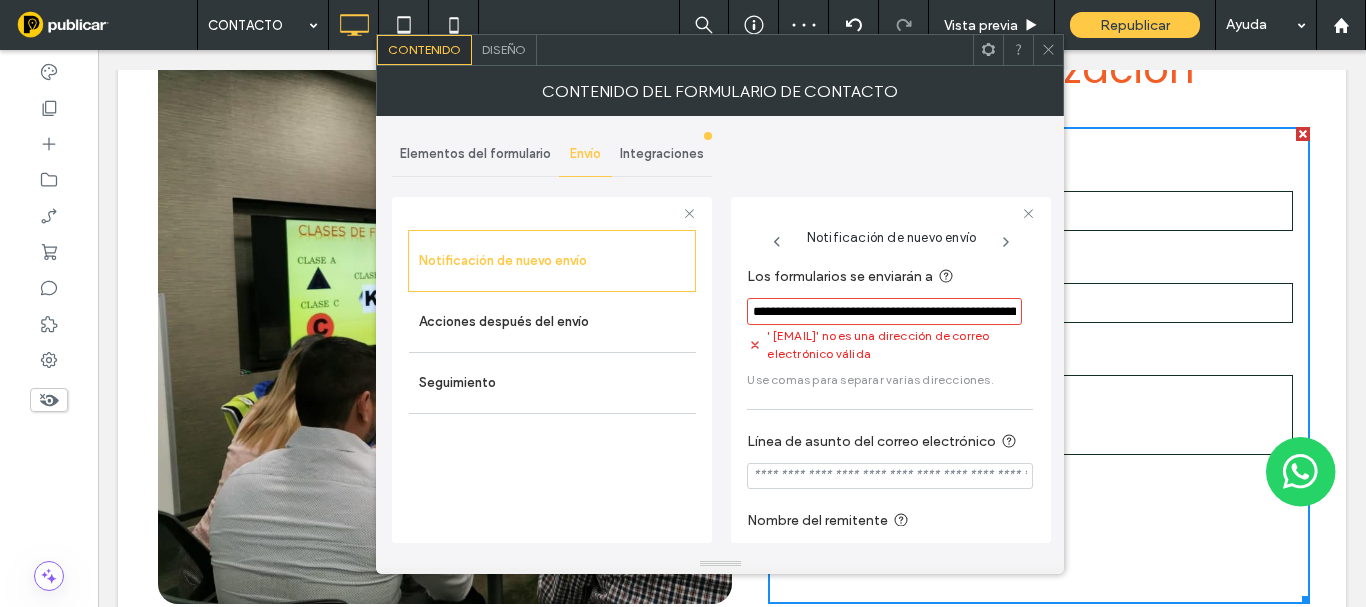 click on "**********" at bounding box center [884, 311] 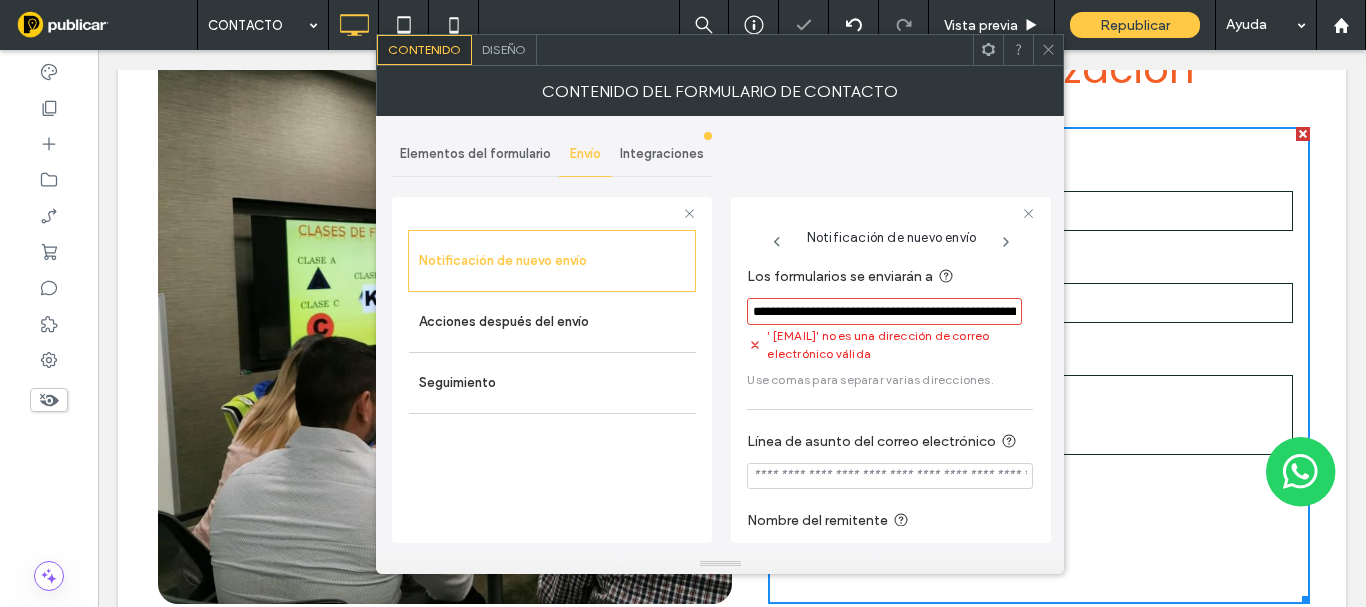 click on "**********" at bounding box center (890, 327) 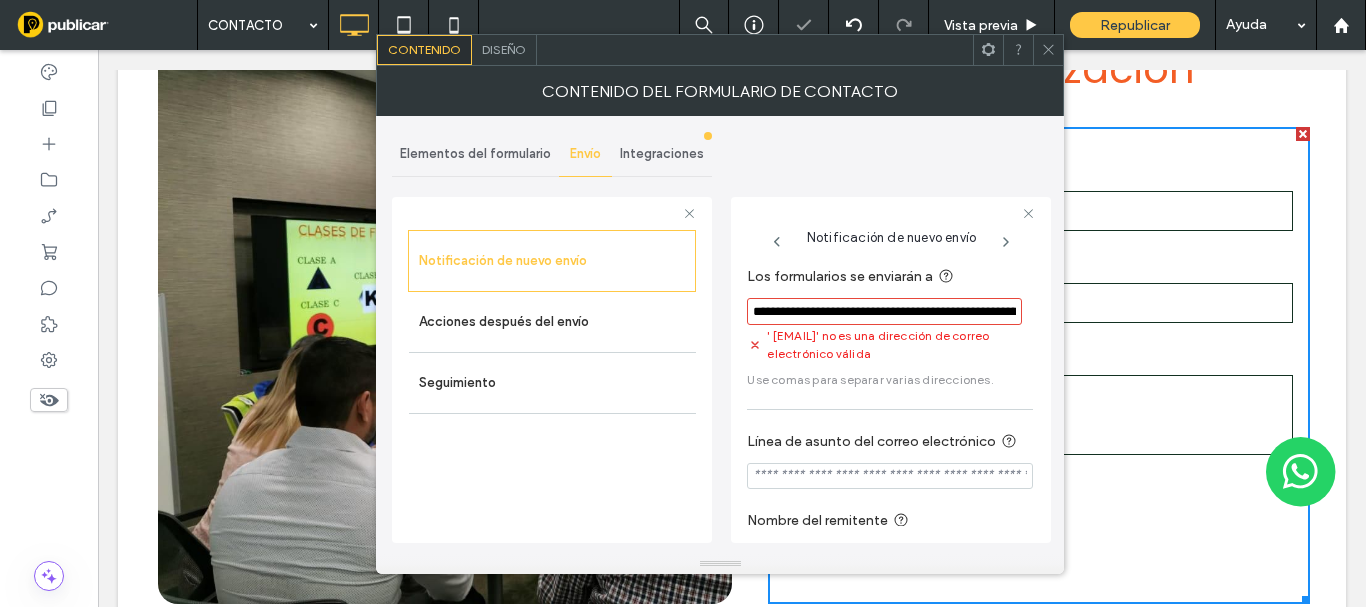 drag, startPoint x: 885, startPoint y: 311, endPoint x: 902, endPoint y: 312, distance: 17.029387 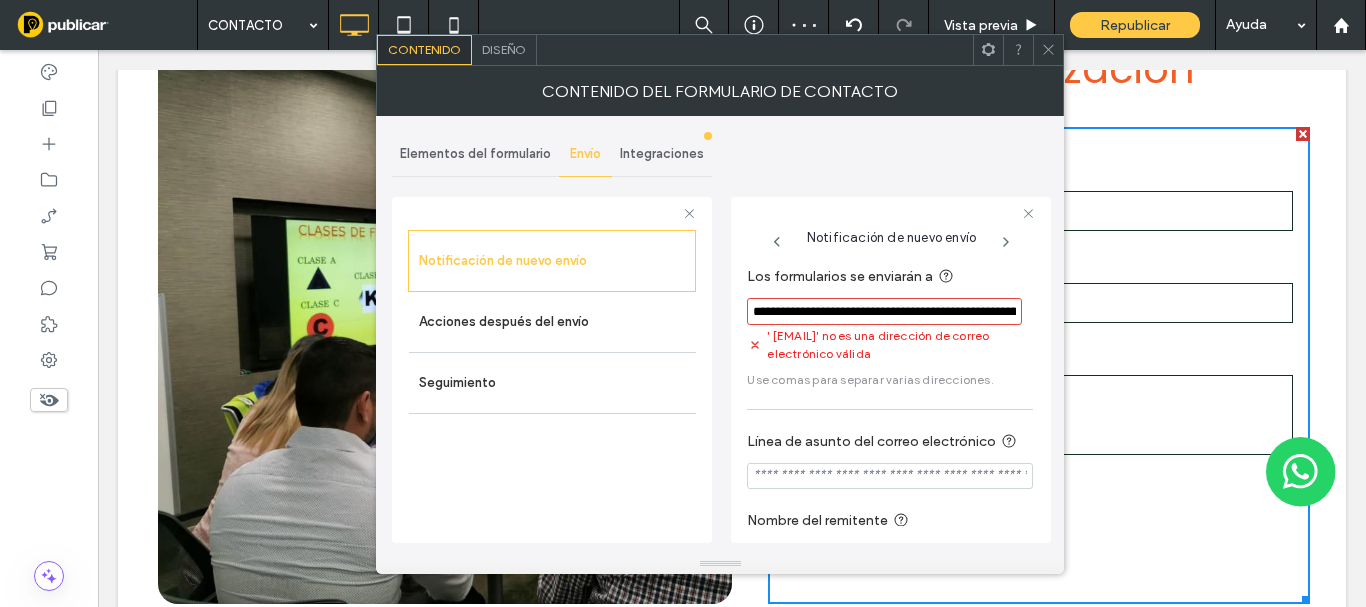 type on "**********" 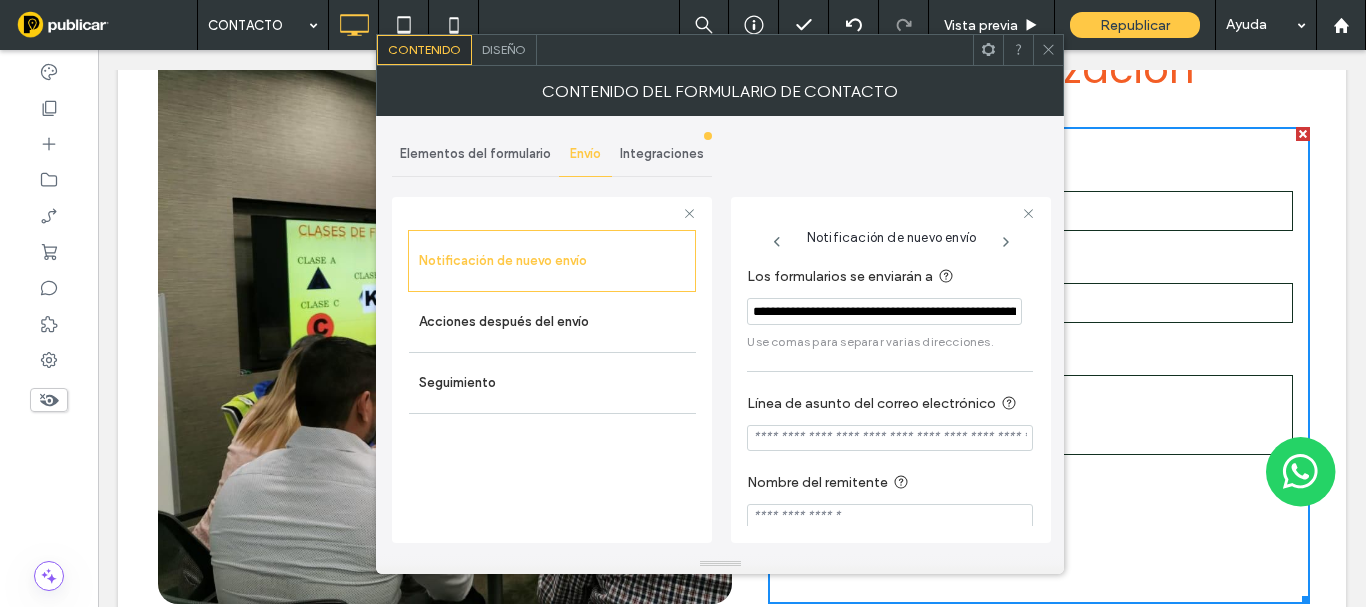 click on "Diseño" at bounding box center (504, 49) 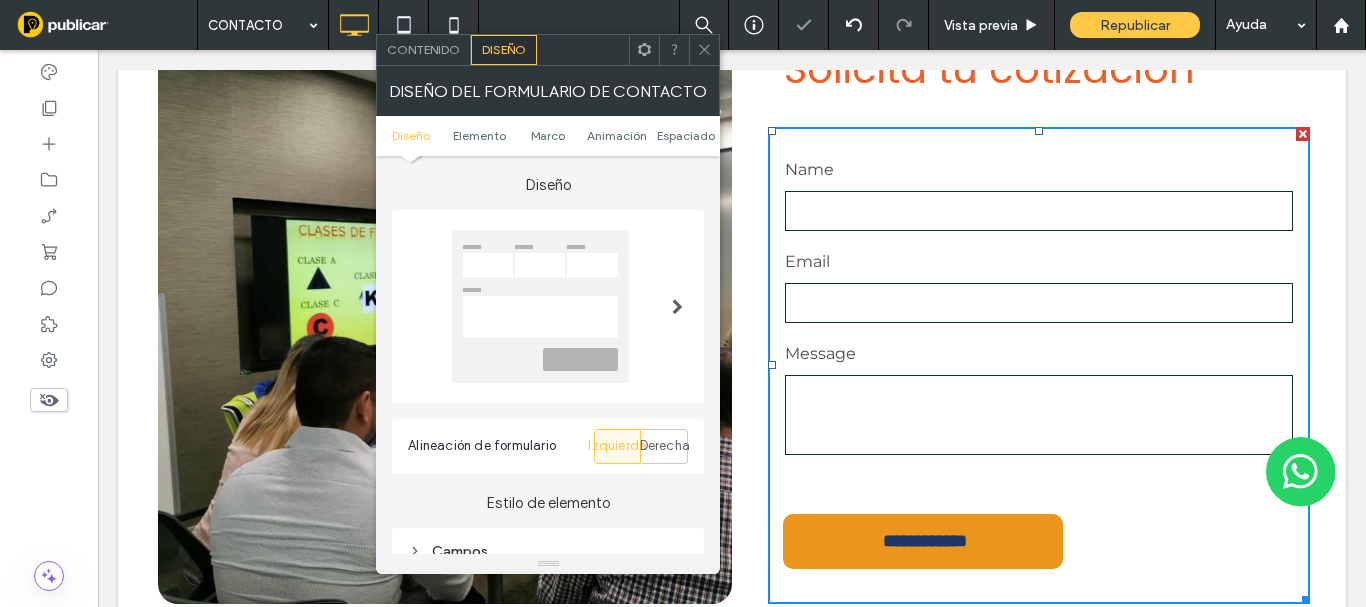 click on "Contenido" at bounding box center [424, 50] 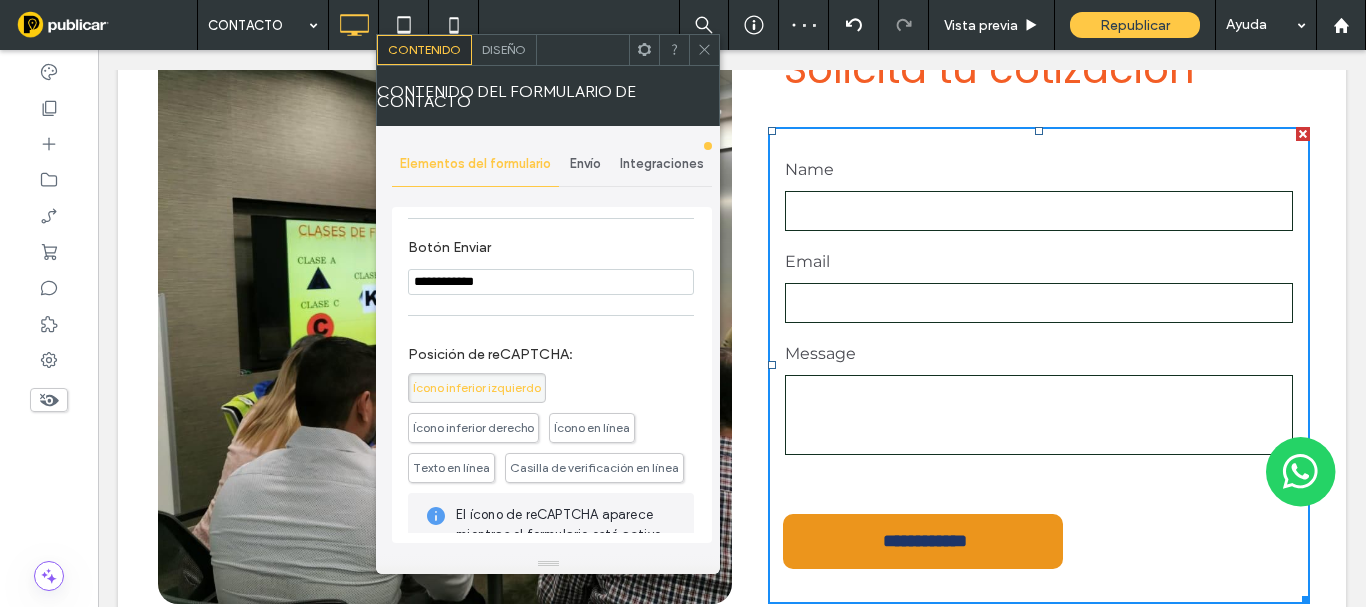 scroll, scrollTop: 0, scrollLeft: 0, axis: both 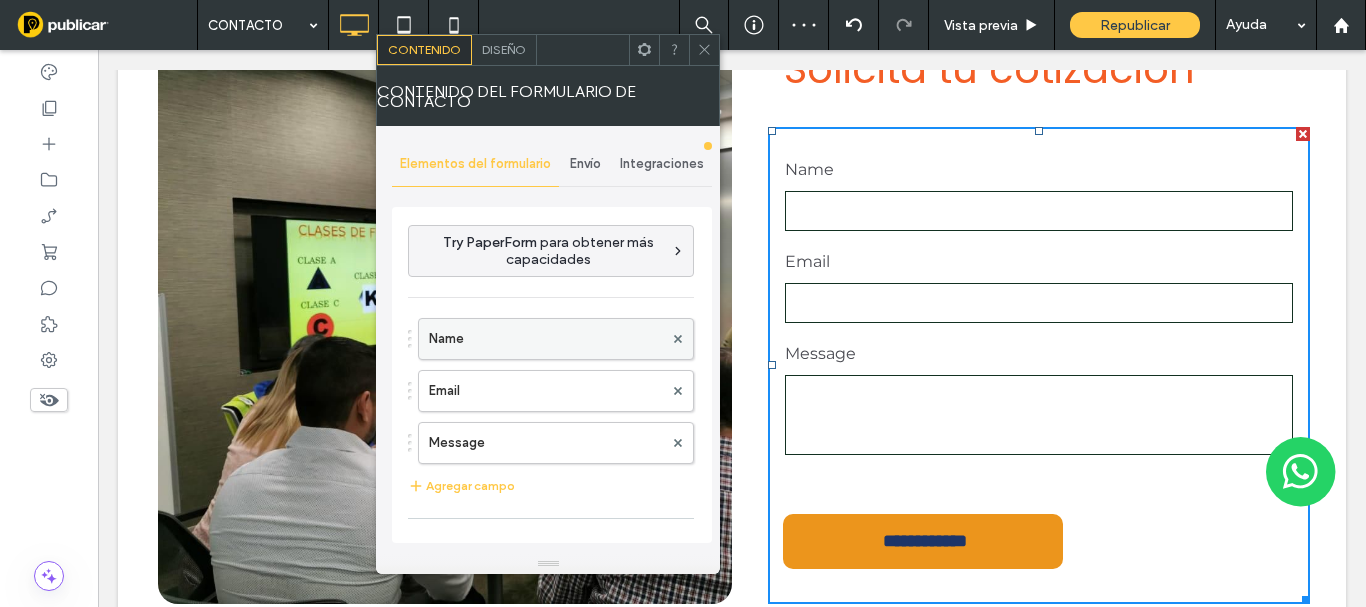 click on "Name" at bounding box center [546, 339] 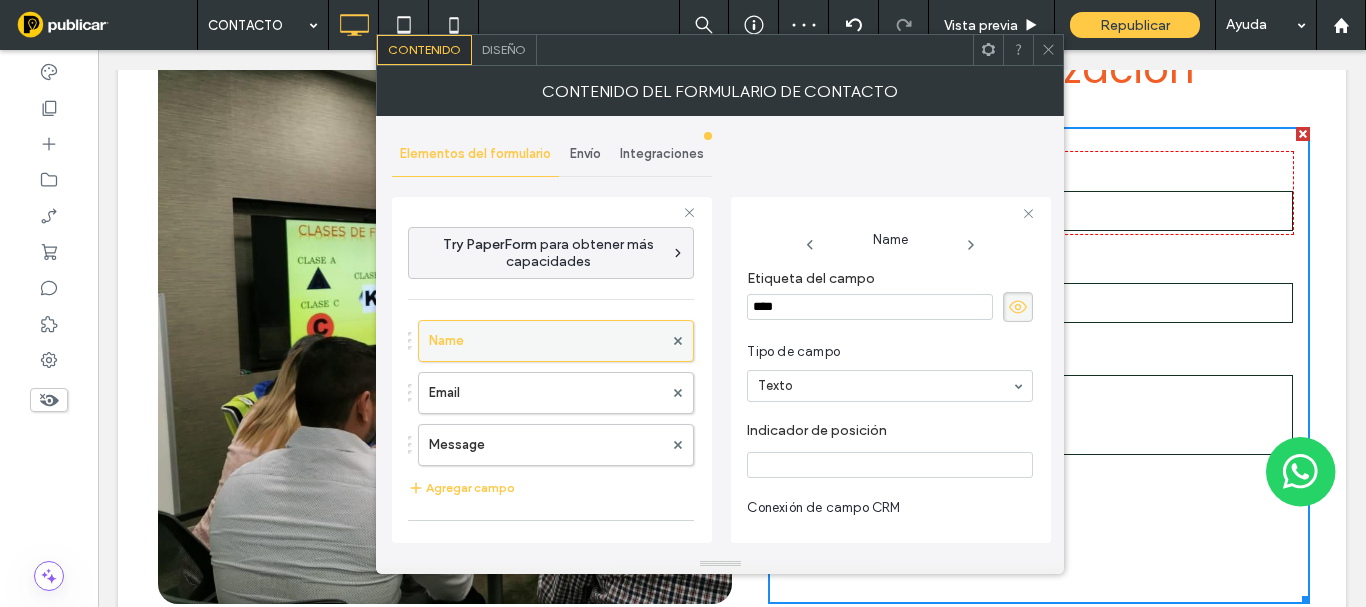 drag, startPoint x: 909, startPoint y: 301, endPoint x: 518, endPoint y: 322, distance: 391.56354 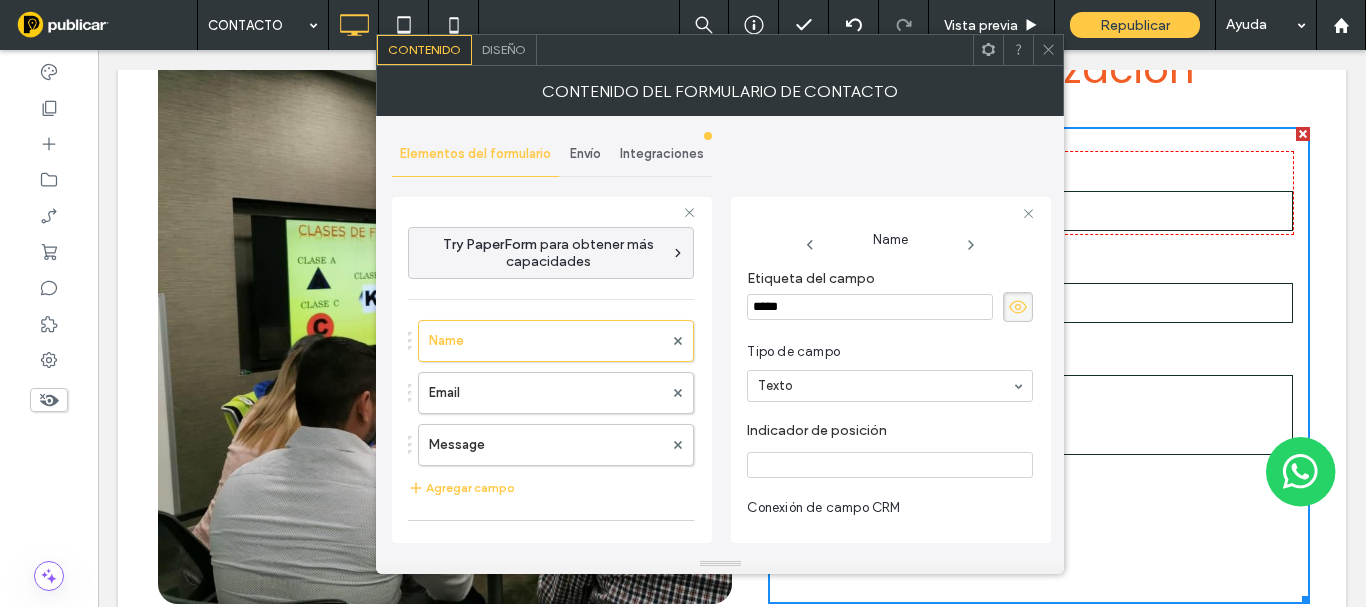 type on "******" 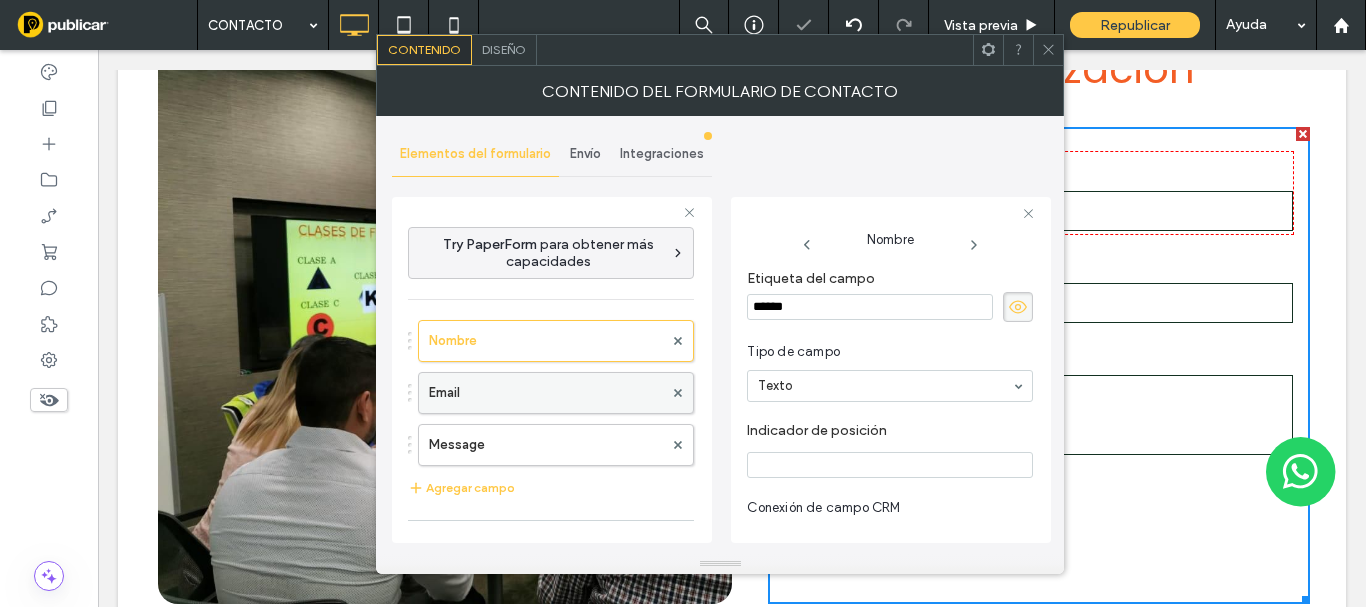 click on "Email" at bounding box center (546, 393) 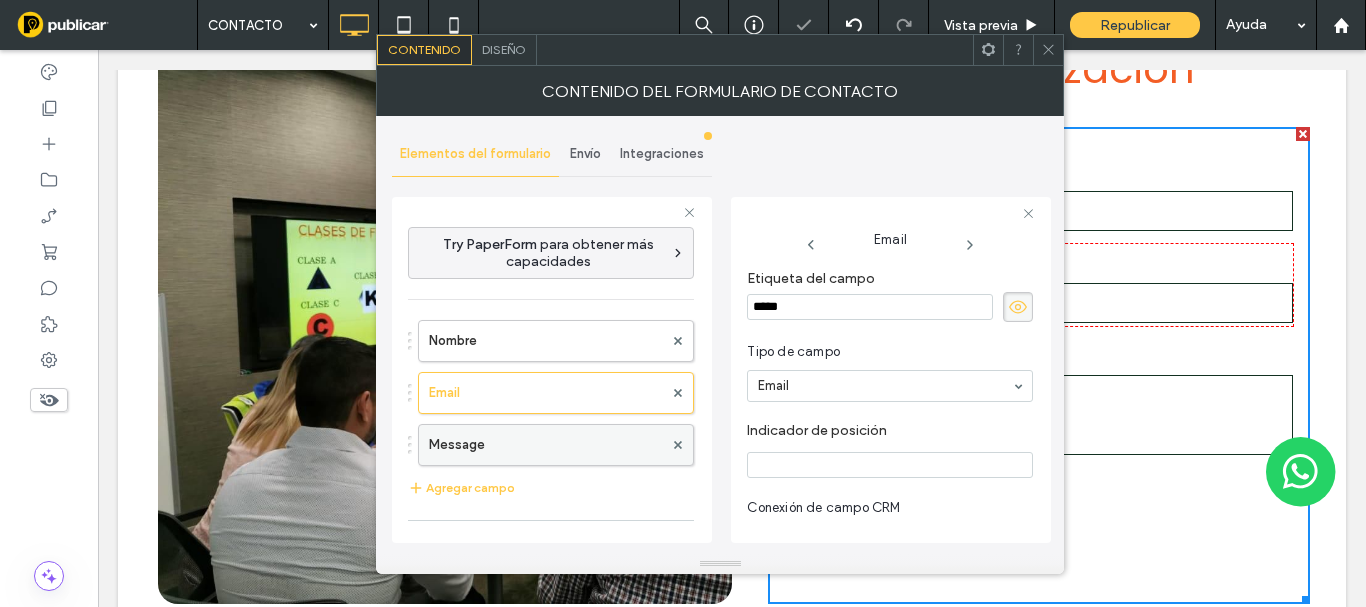 click on "Message" at bounding box center (546, 445) 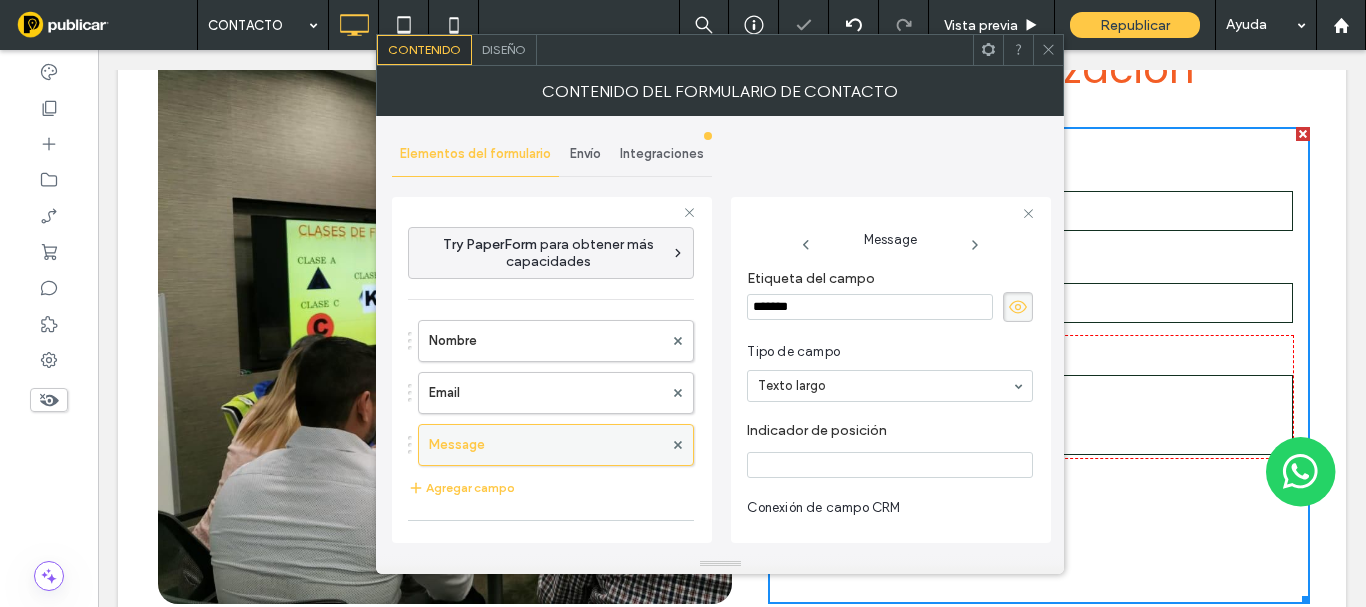 drag, startPoint x: 463, startPoint y: 484, endPoint x: 467, endPoint y: 461, distance: 23.345236 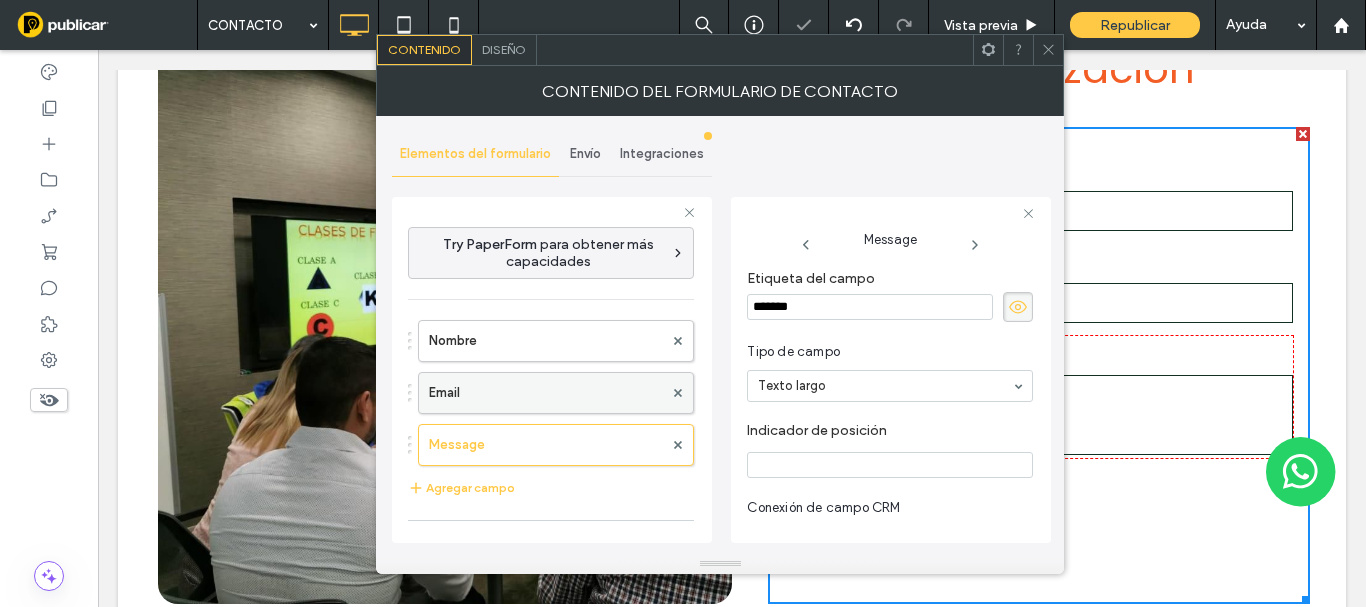 type on "*" 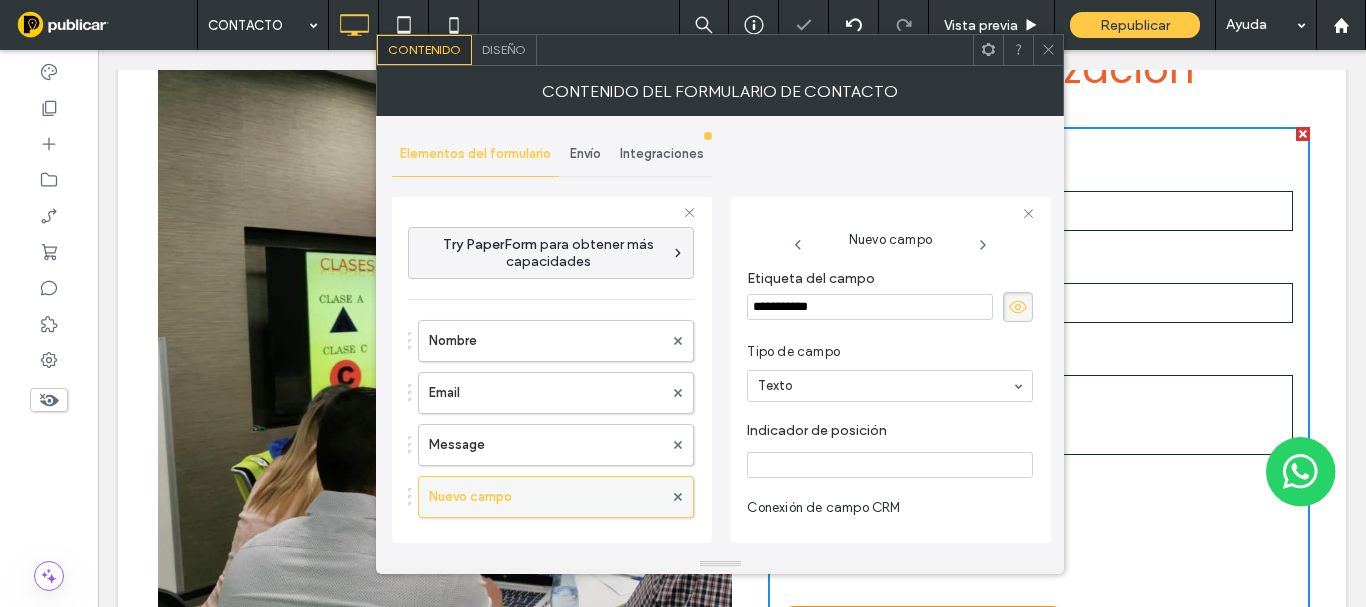 scroll, scrollTop: 100, scrollLeft: 0, axis: vertical 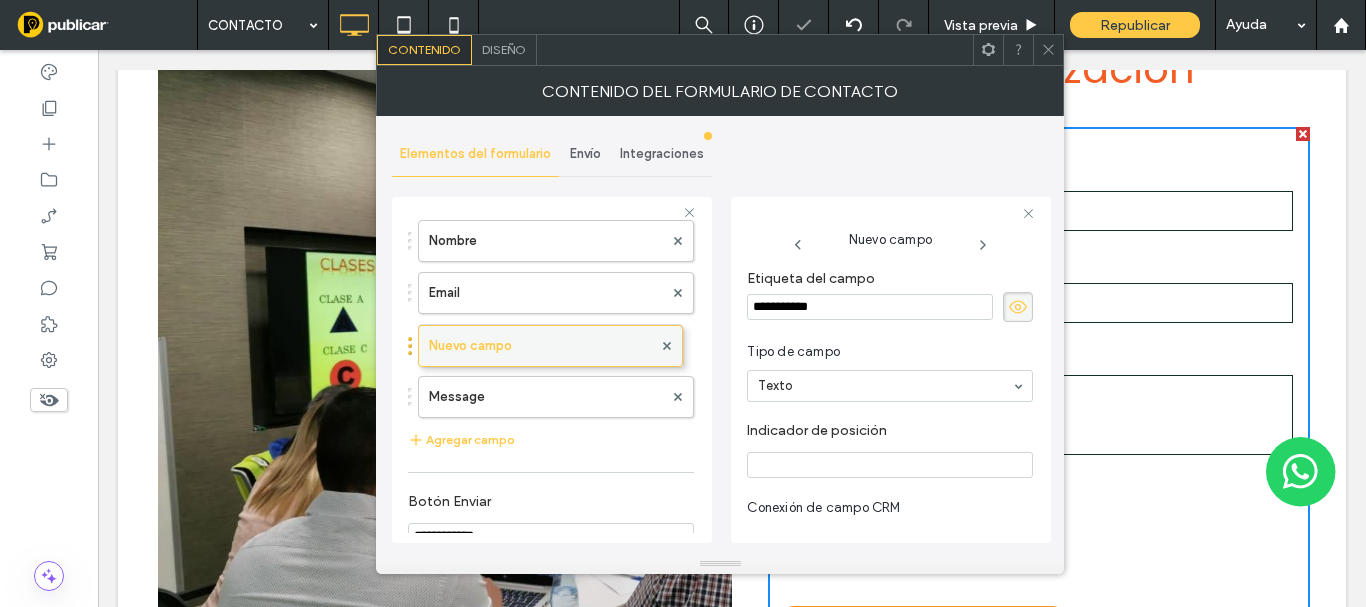 drag, startPoint x: 468, startPoint y: 399, endPoint x: 475, endPoint y: 330, distance: 69.354164 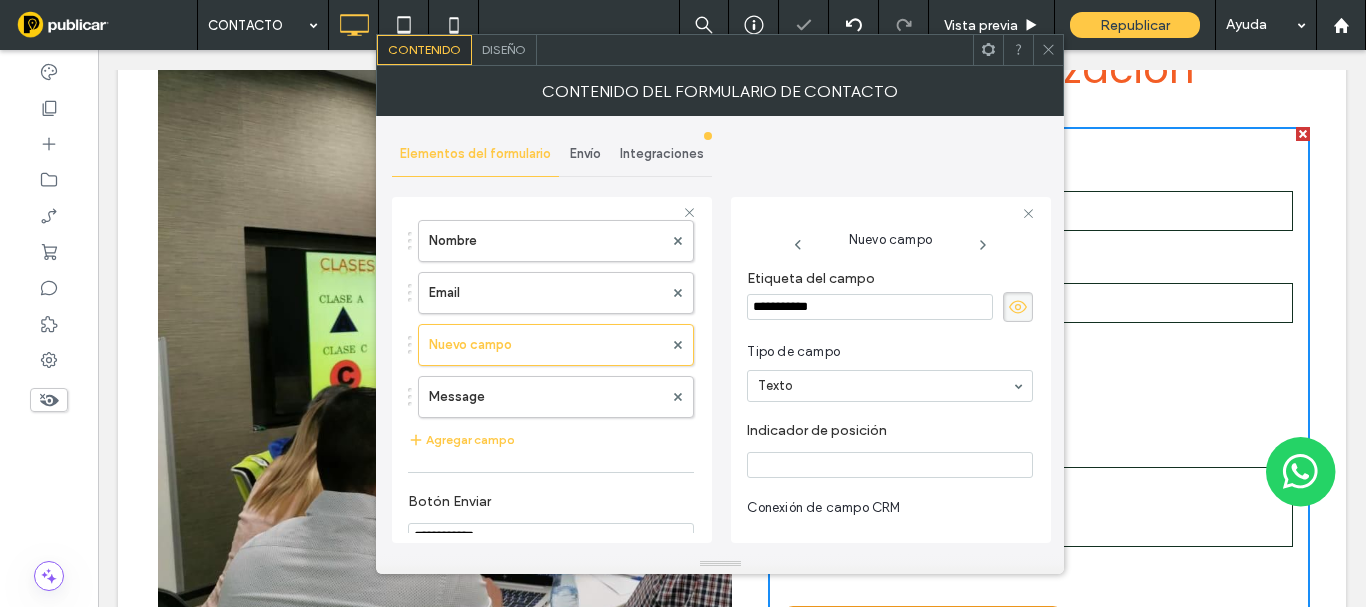 drag, startPoint x: 853, startPoint y: 307, endPoint x: 689, endPoint y: 318, distance: 164.36848 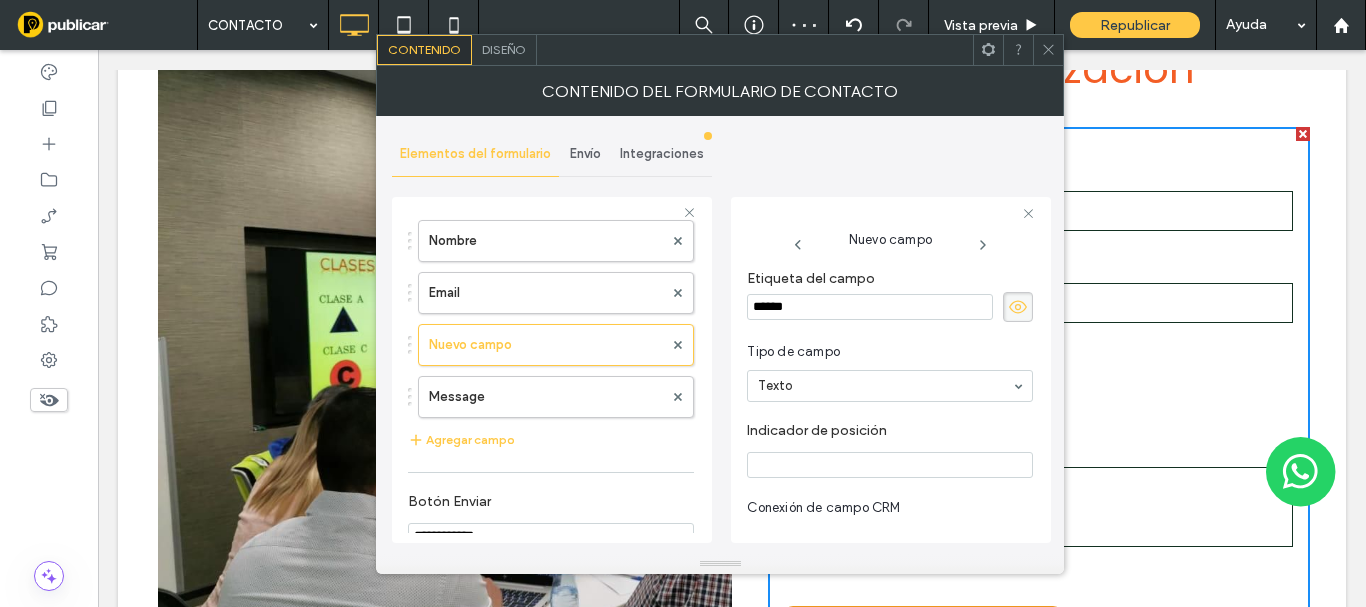type on "*******" 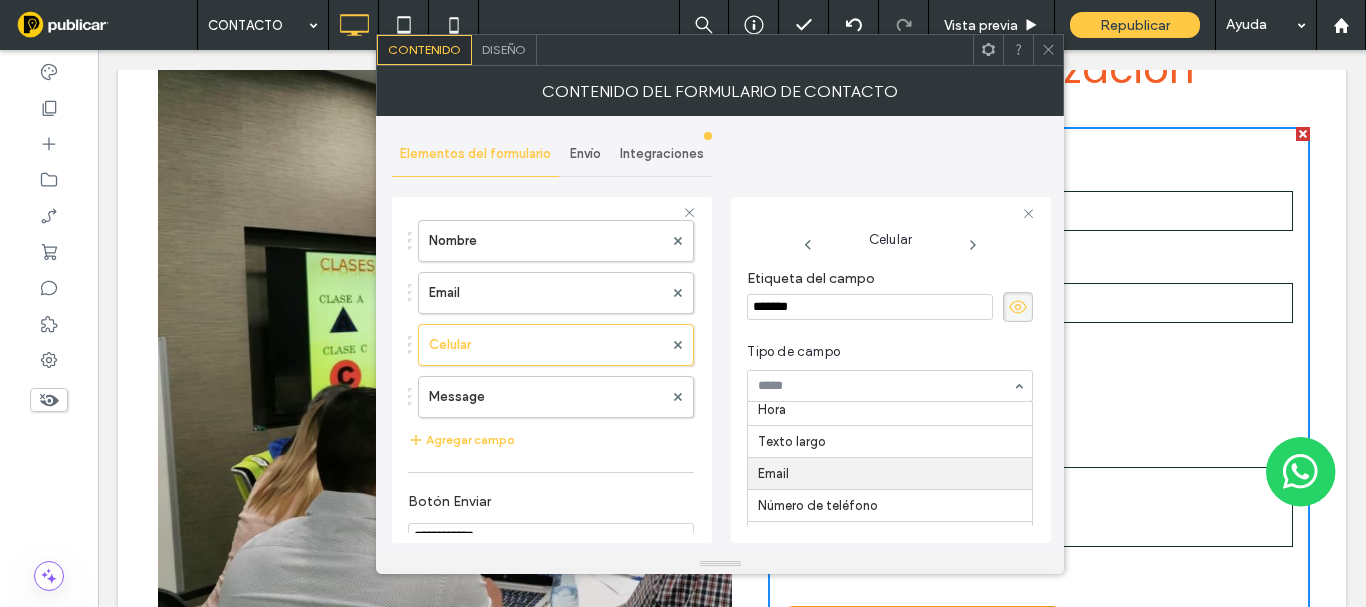 scroll, scrollTop: 217, scrollLeft: 0, axis: vertical 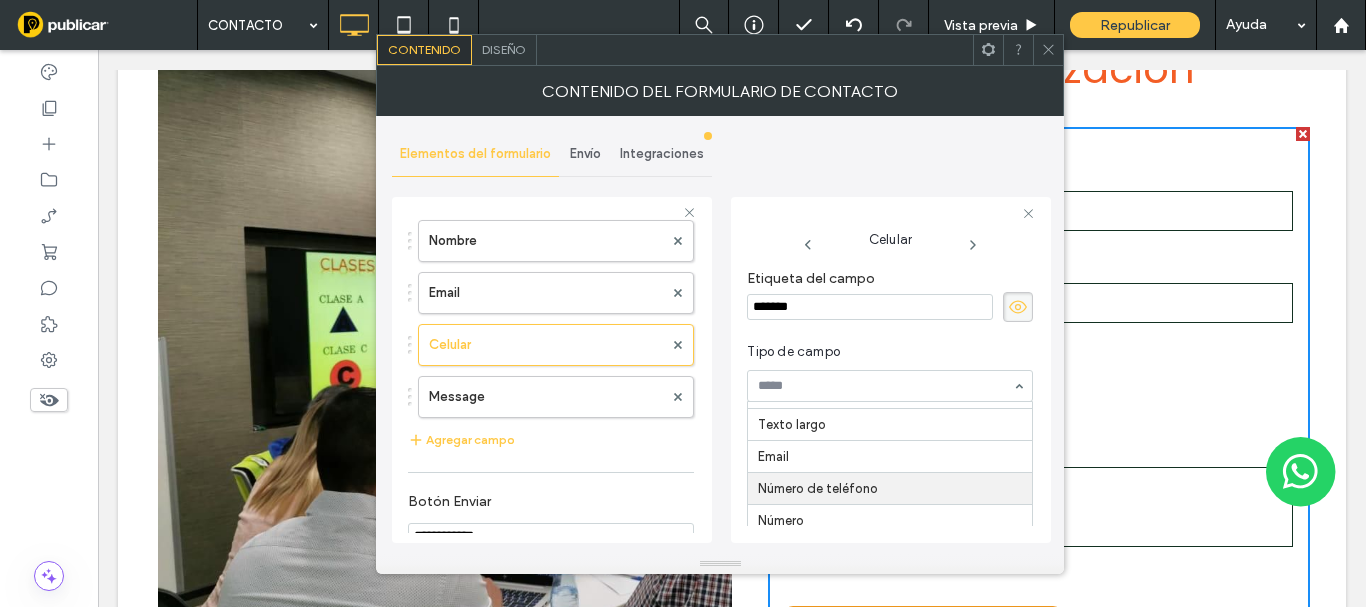 drag, startPoint x: 839, startPoint y: 485, endPoint x: 580, endPoint y: 477, distance: 259.12354 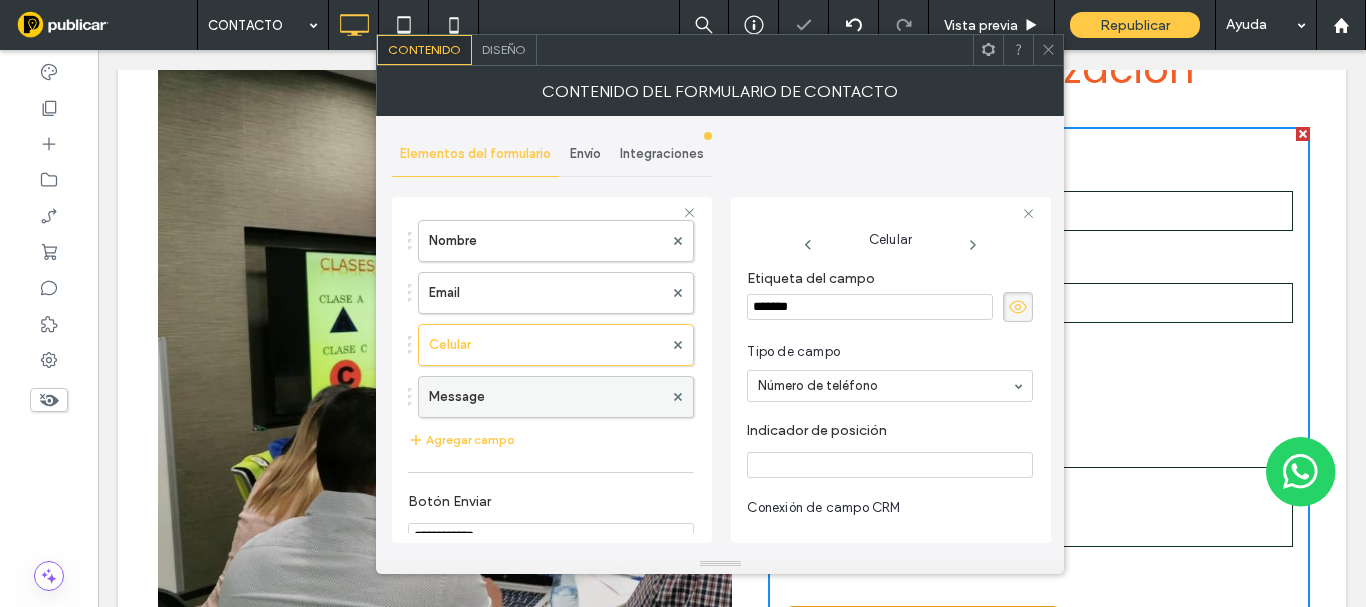 click on "Message" at bounding box center (546, 397) 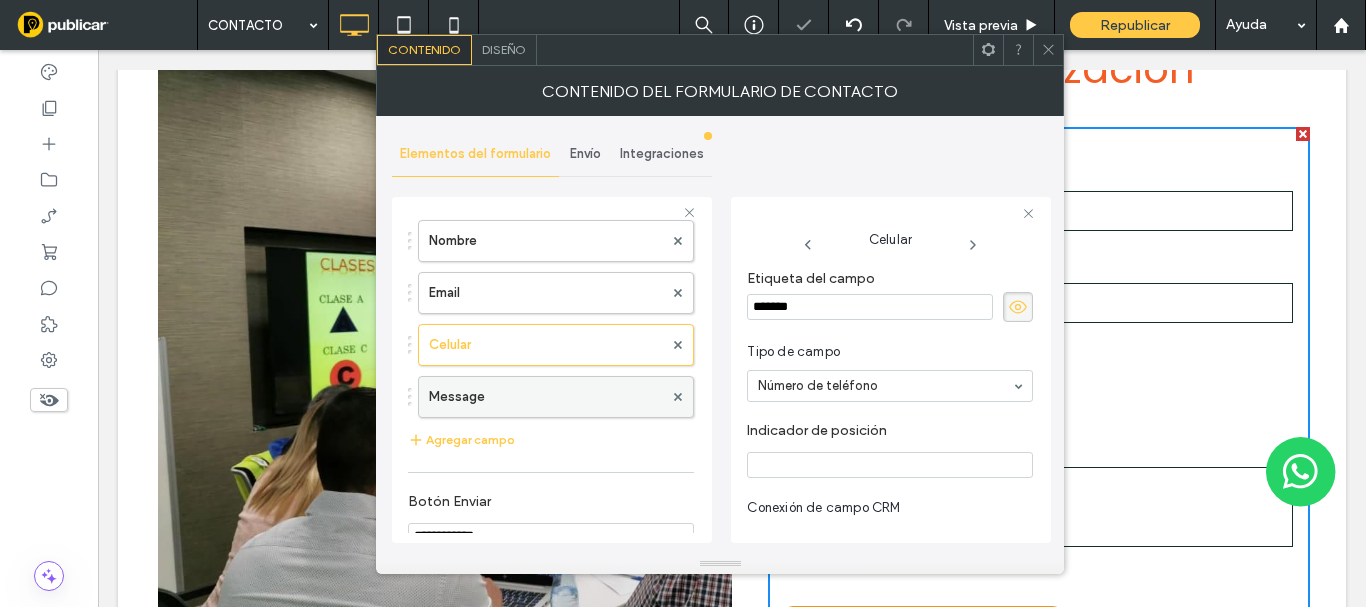 type on "**" 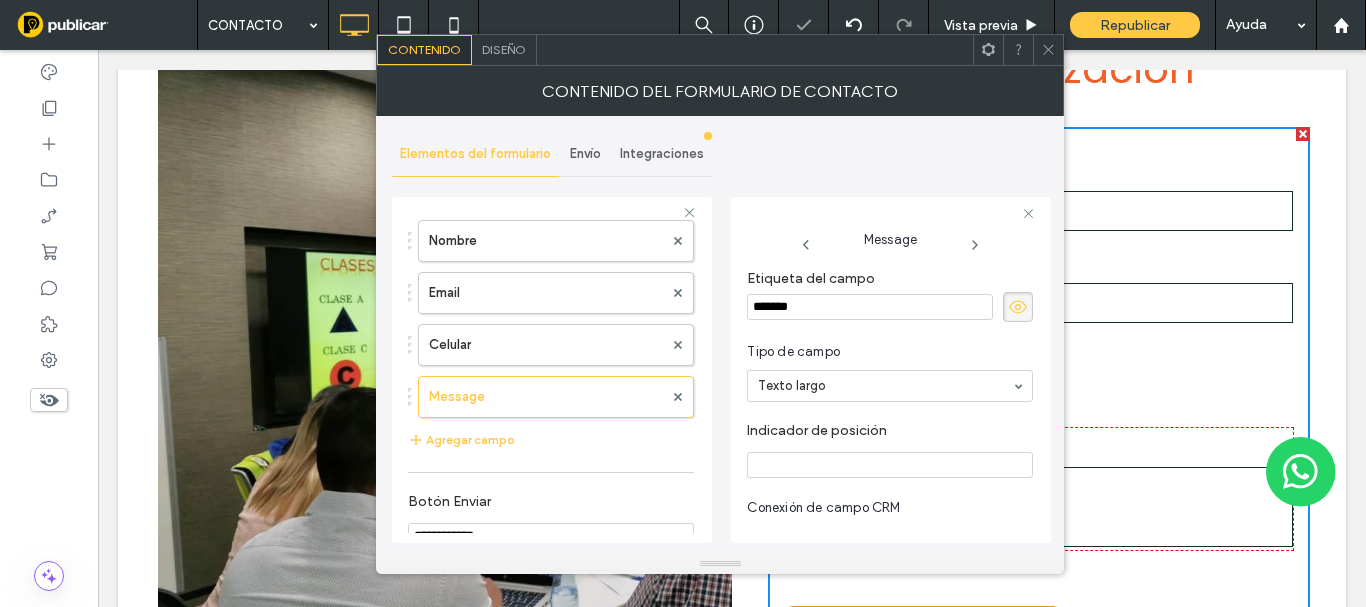 click on "*******" at bounding box center (870, 307) 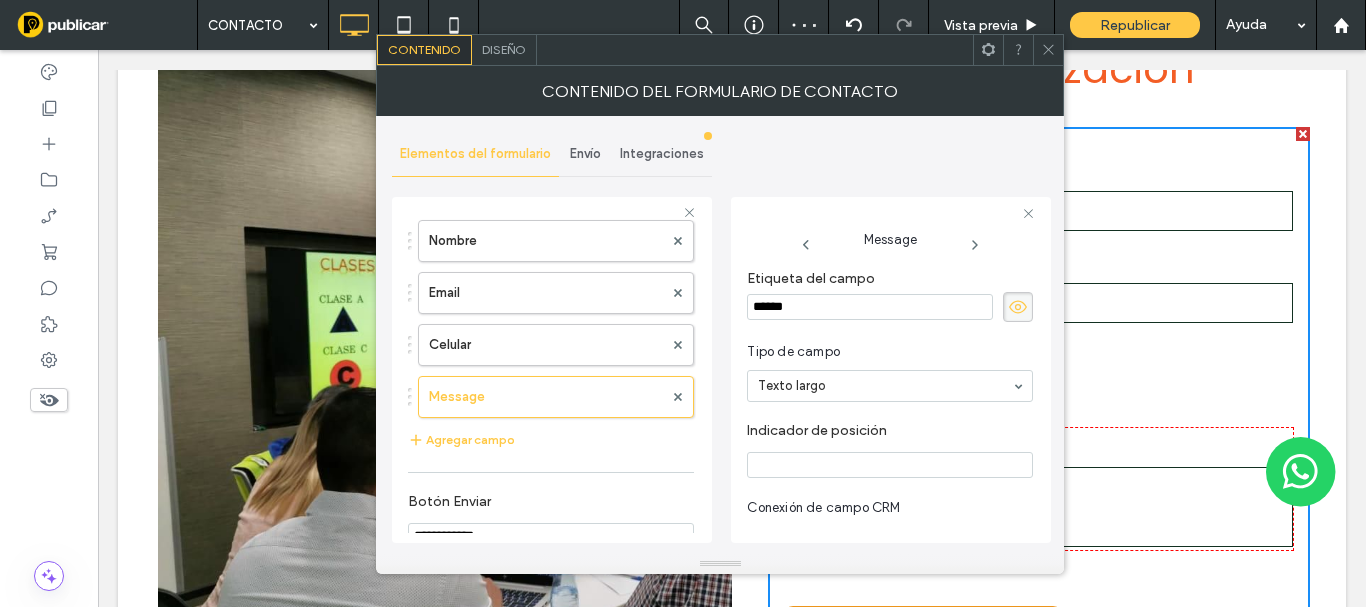 type on "*******" 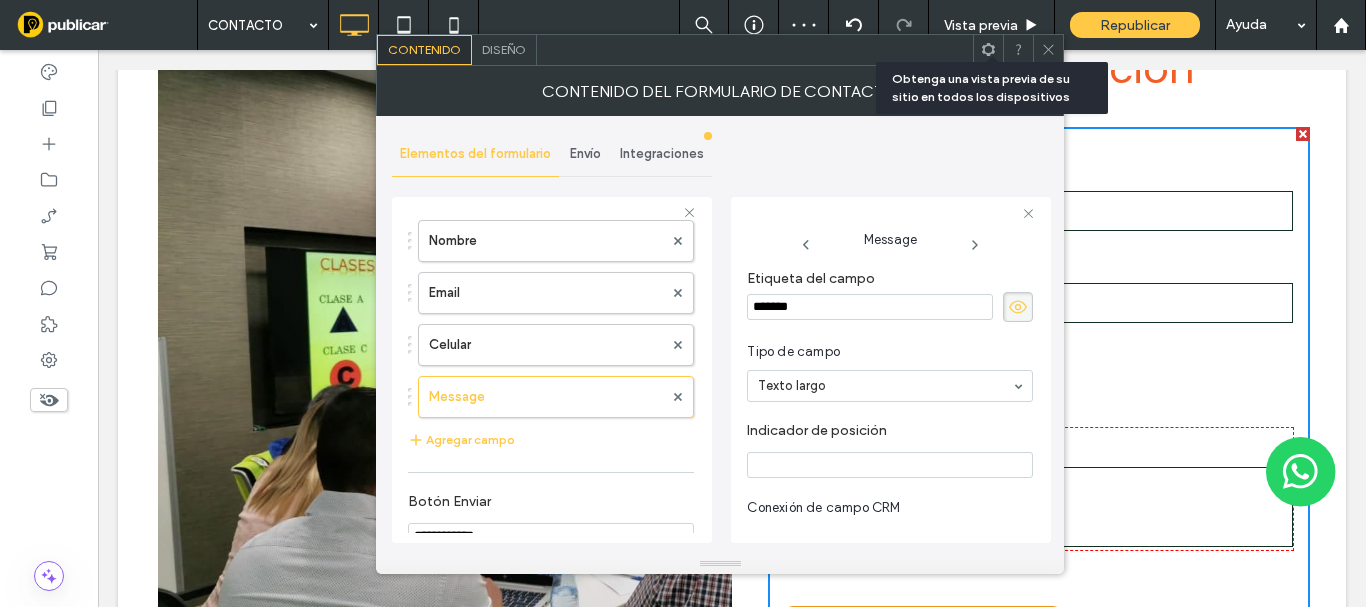 click 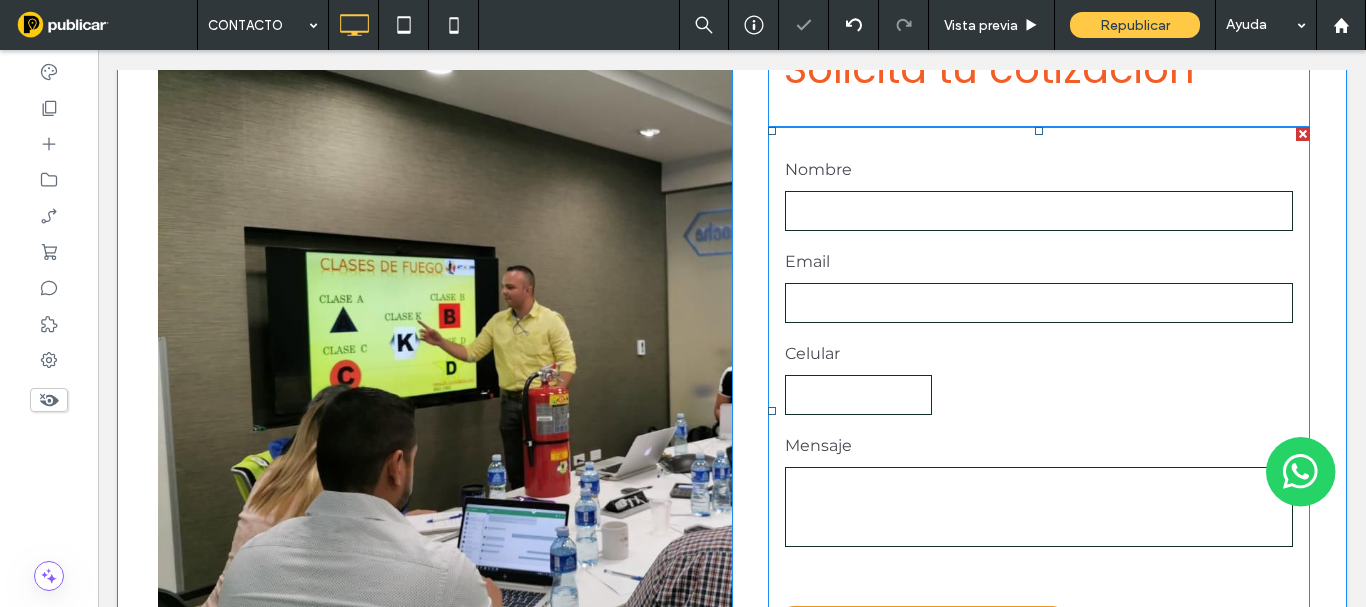 scroll, scrollTop: 1317, scrollLeft: 0, axis: vertical 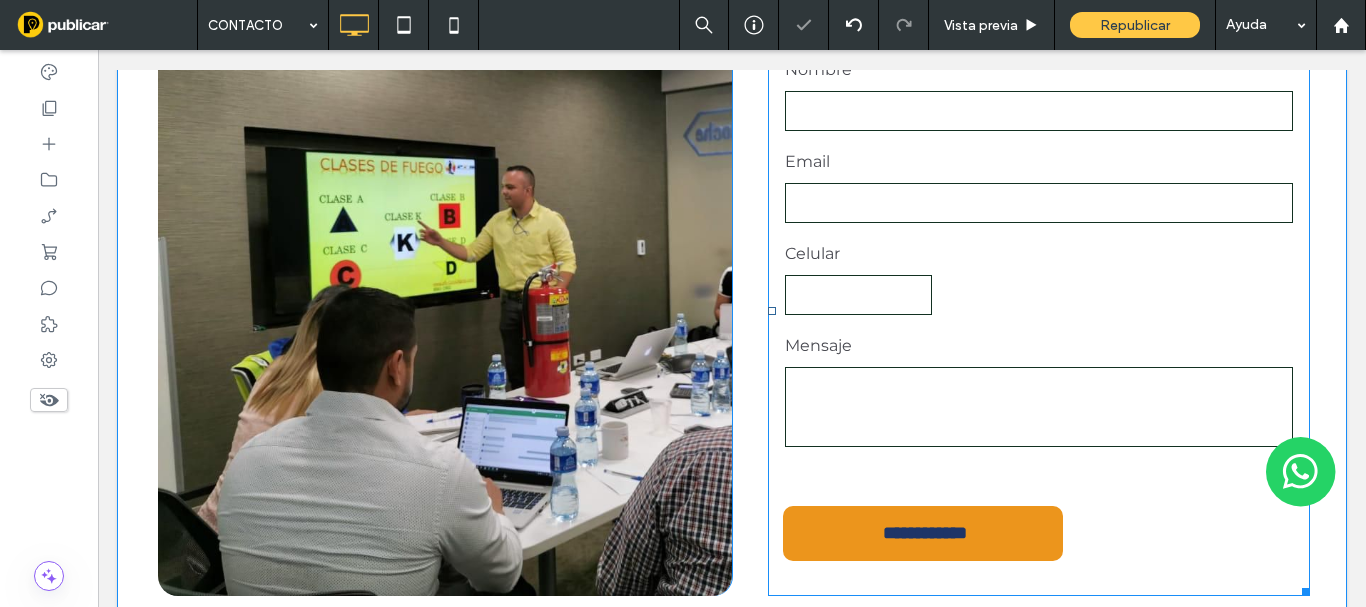 click on "Celular" at bounding box center (858, 277) 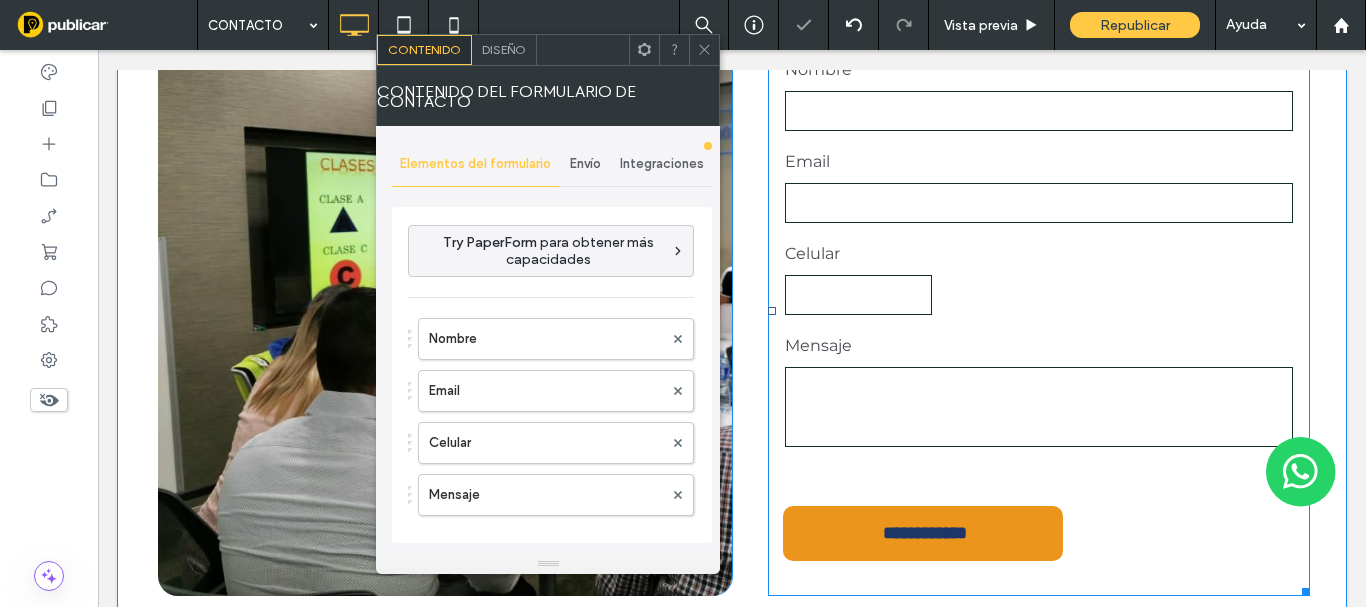 type on "**********" 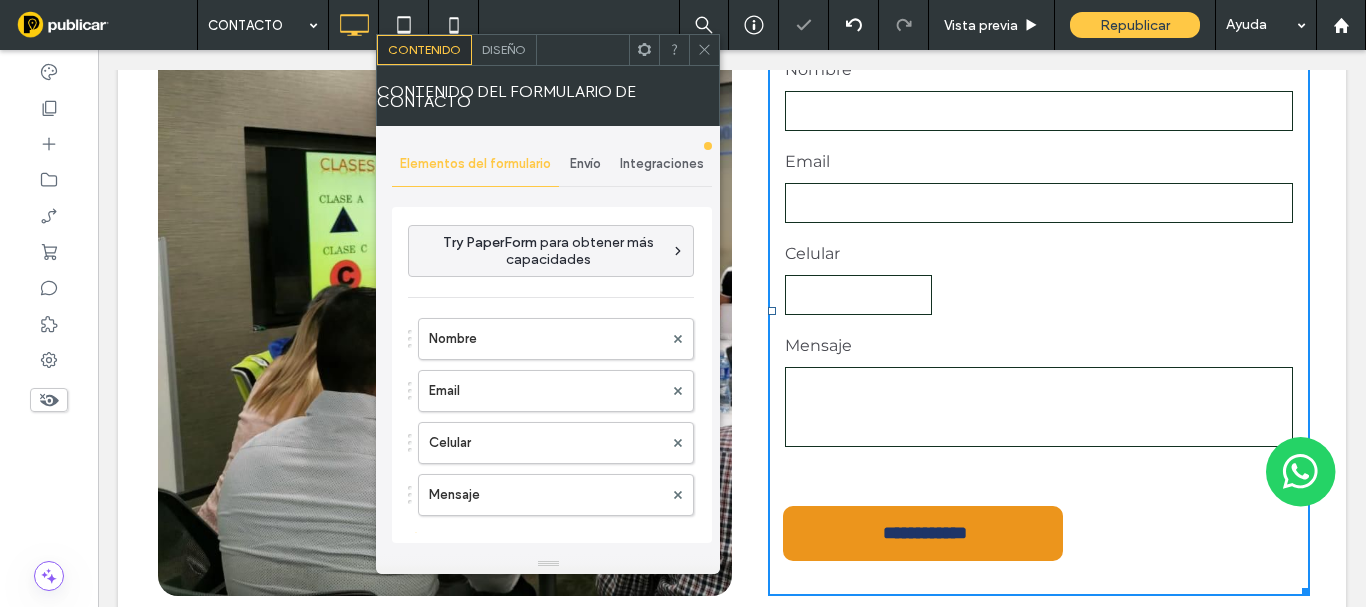 scroll, scrollTop: 200, scrollLeft: 0, axis: vertical 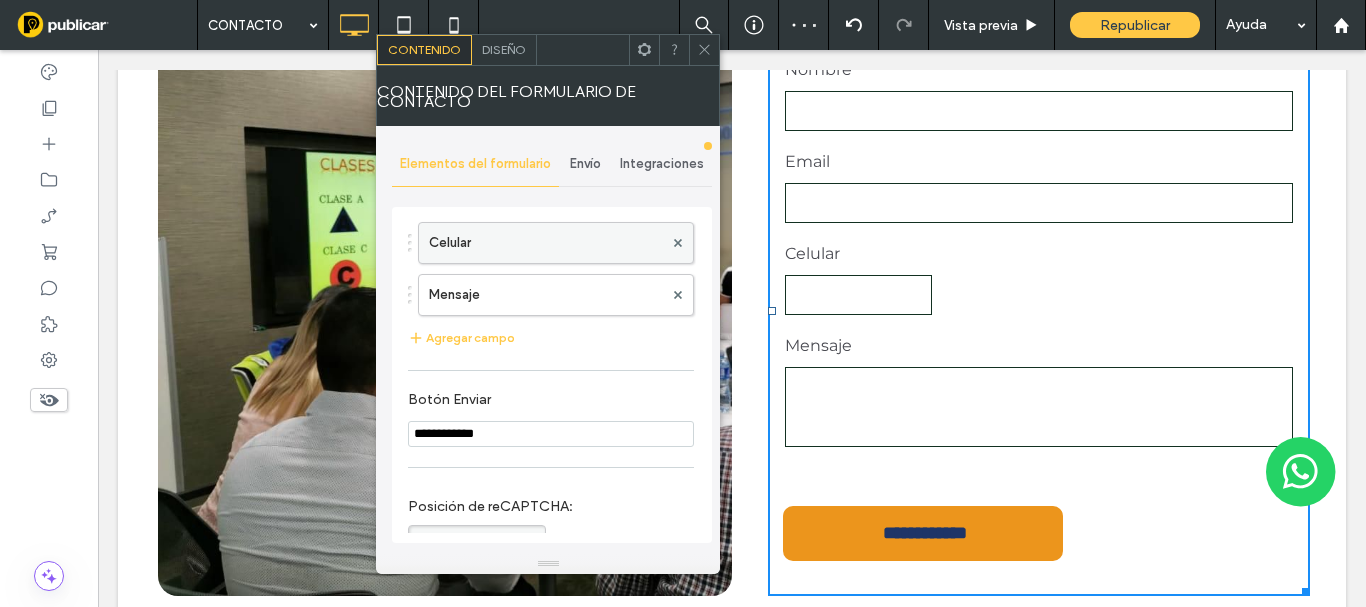 click on "Celular" at bounding box center [546, 243] 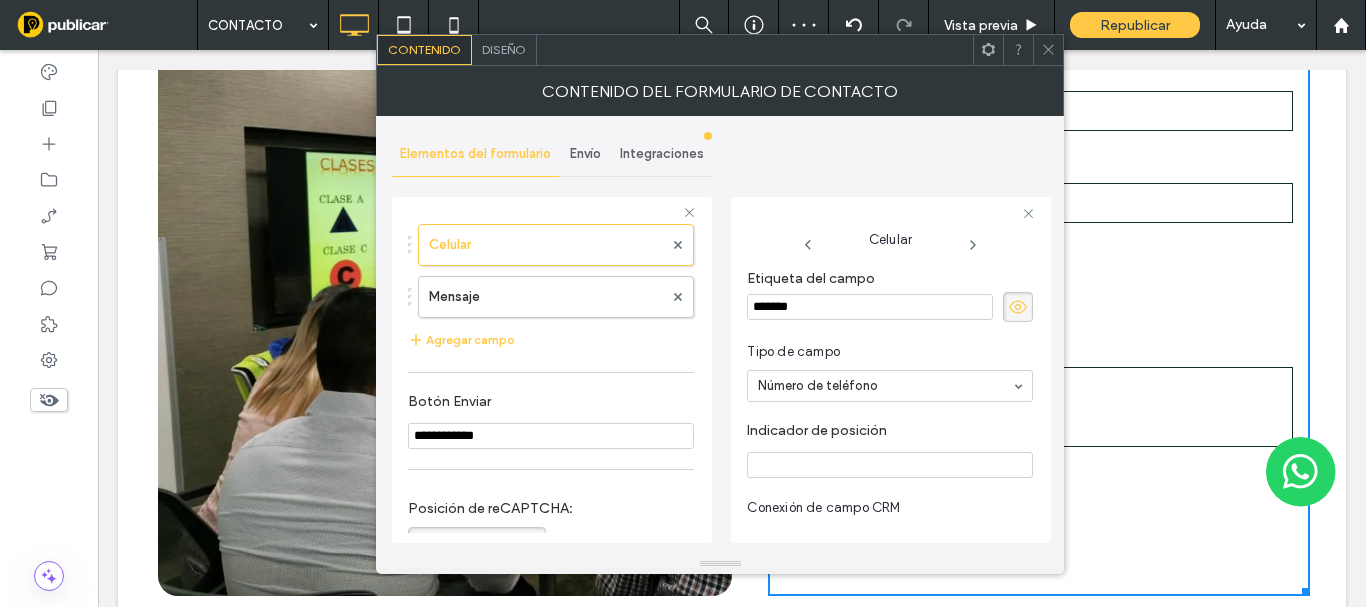 scroll, scrollTop: 200, scrollLeft: 0, axis: vertical 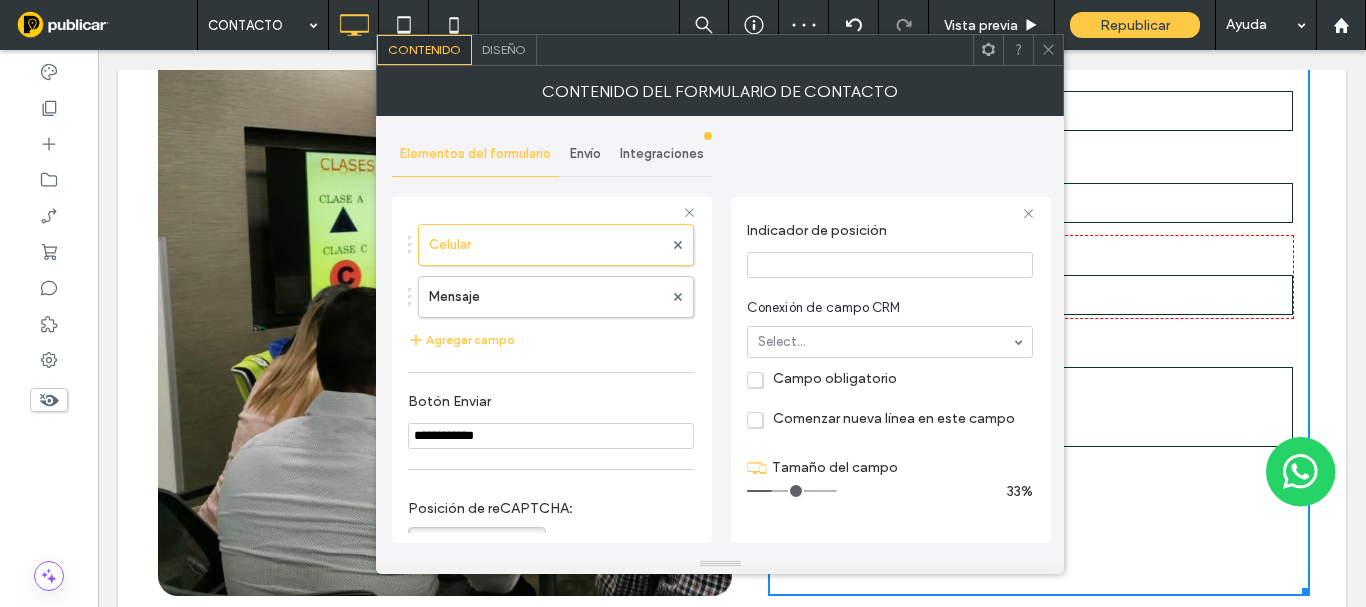 drag, startPoint x: 780, startPoint y: 491, endPoint x: 838, endPoint y: 465, distance: 63.560993 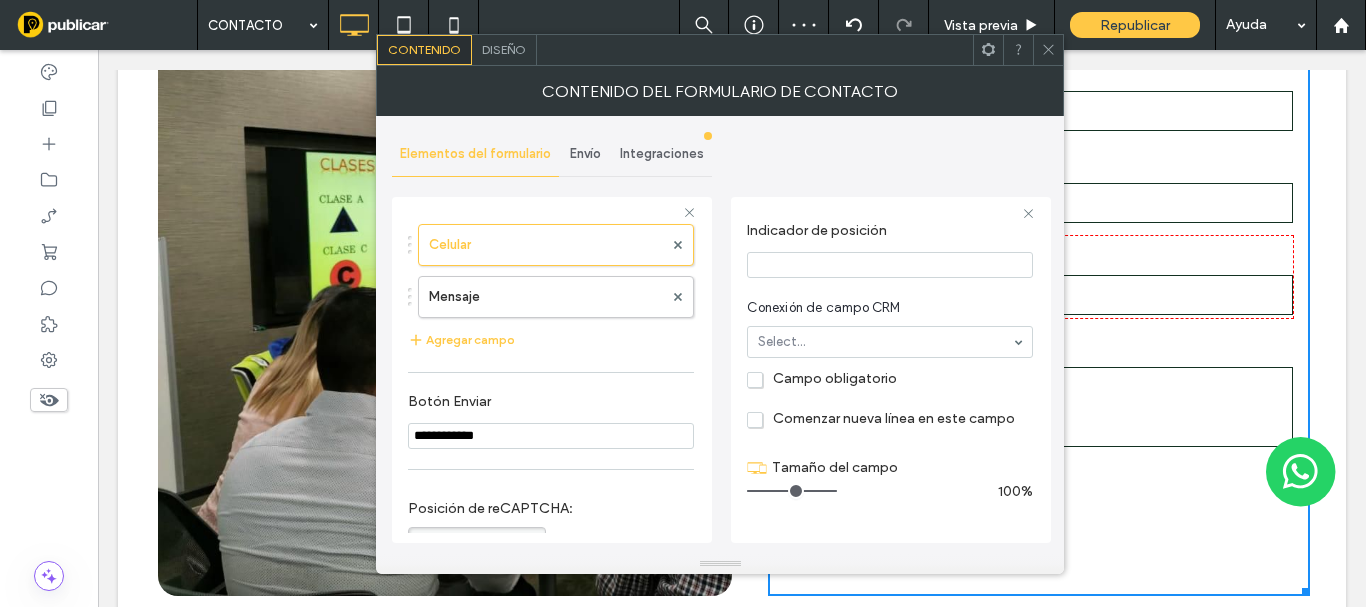 drag, startPoint x: 762, startPoint y: 386, endPoint x: 619, endPoint y: 340, distance: 150.2165 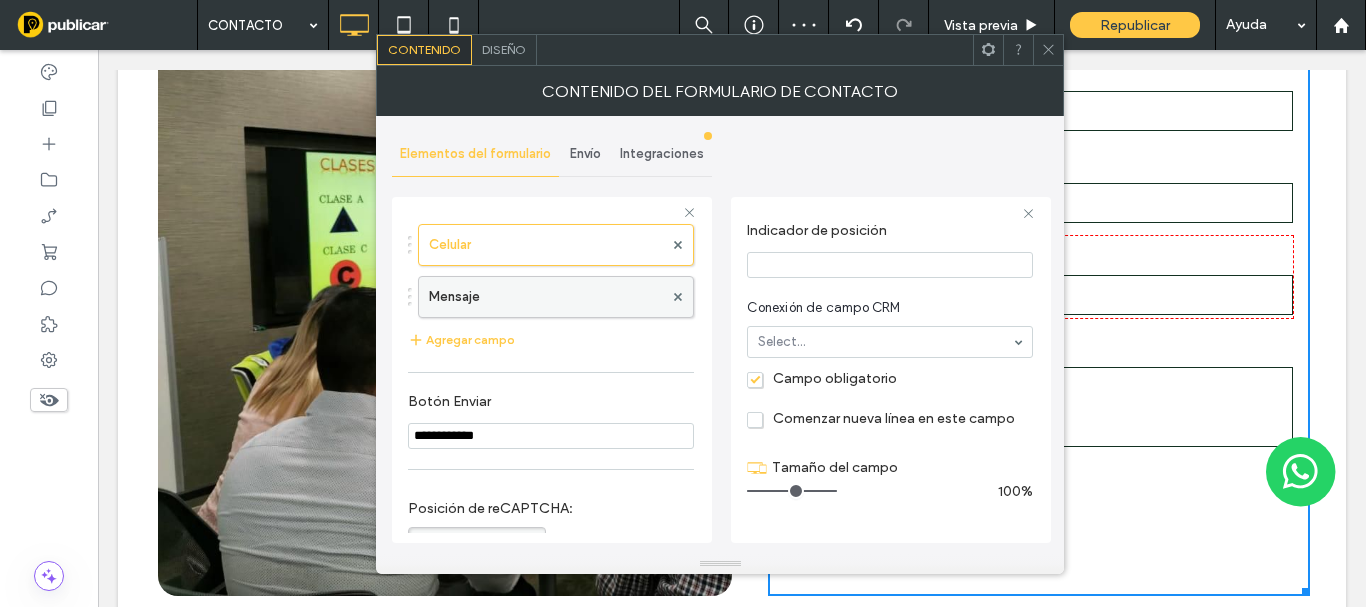 click on "Mensaje" at bounding box center [546, 297] 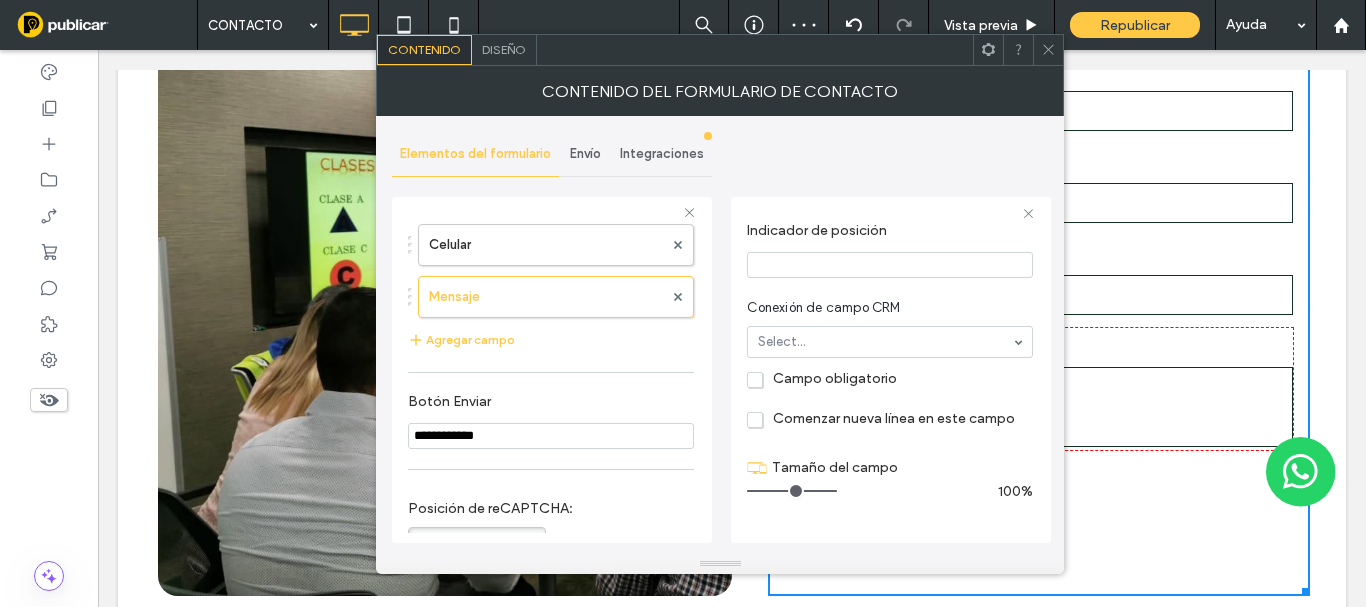 click on "Campo obligatorio" at bounding box center (821, 378) 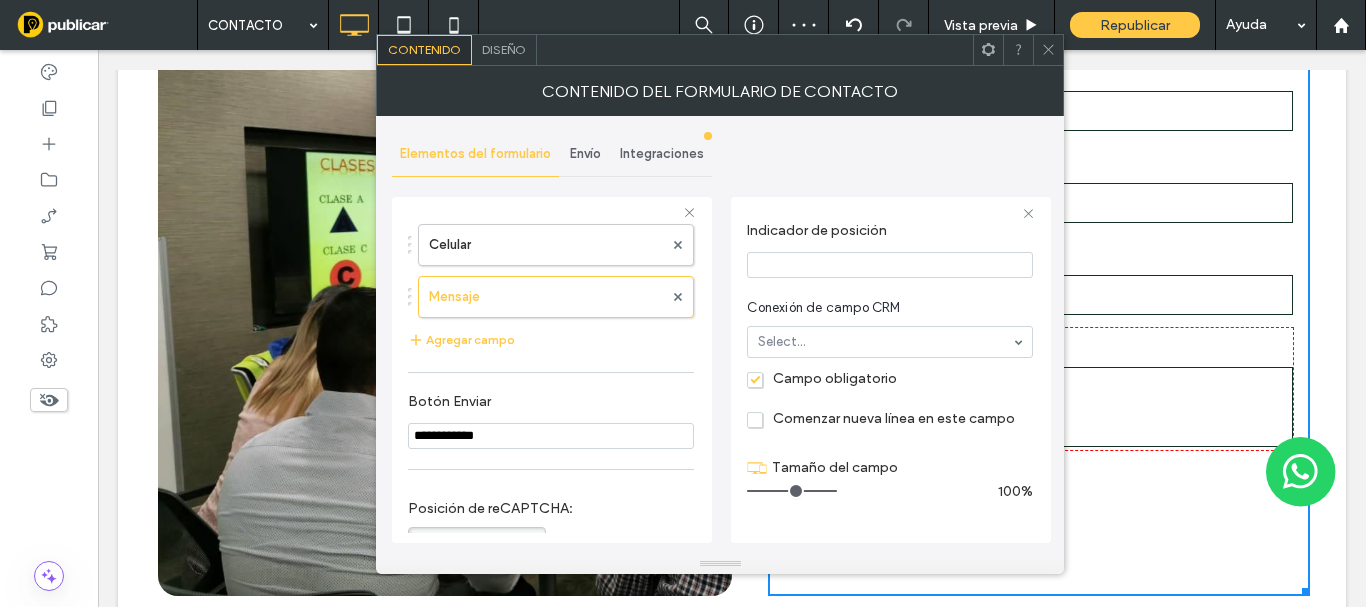 scroll, scrollTop: 0, scrollLeft: 0, axis: both 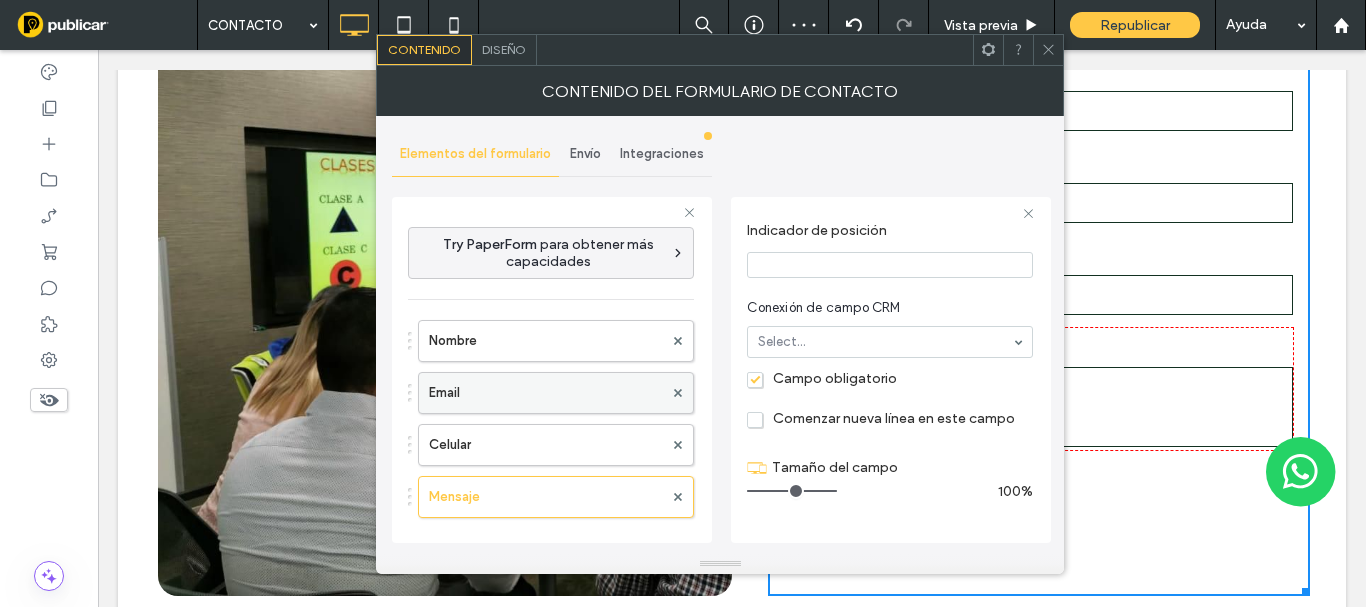 click on "Email" at bounding box center [546, 393] 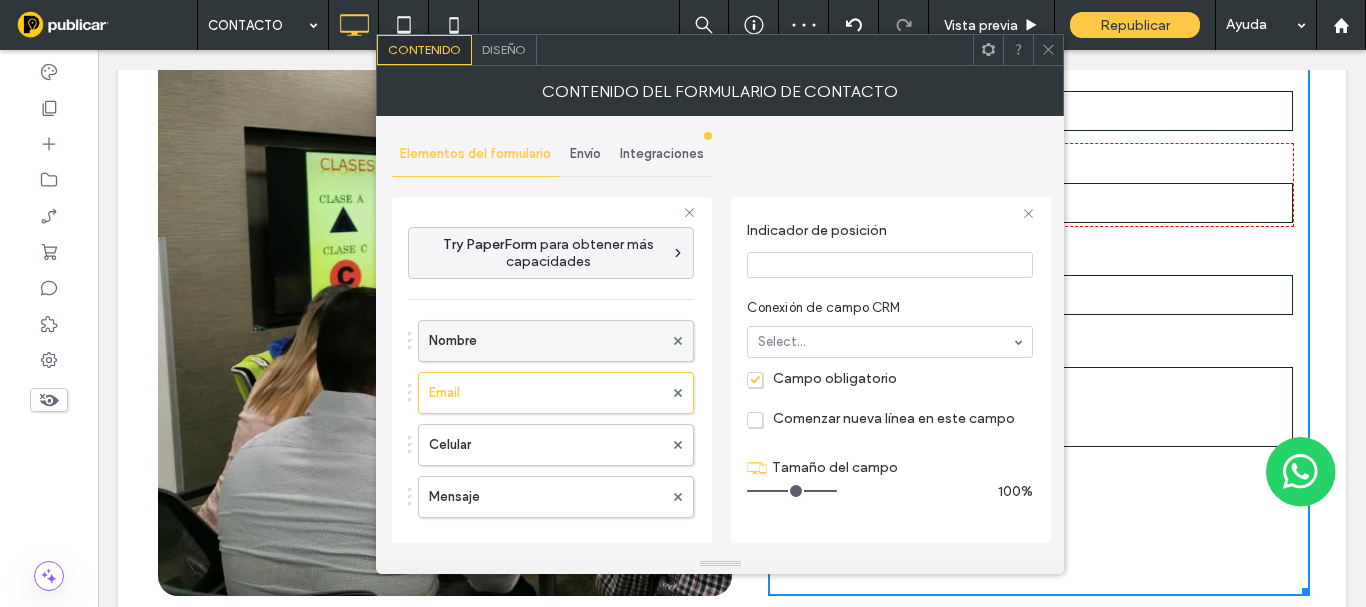 click on "Nombre" at bounding box center (546, 341) 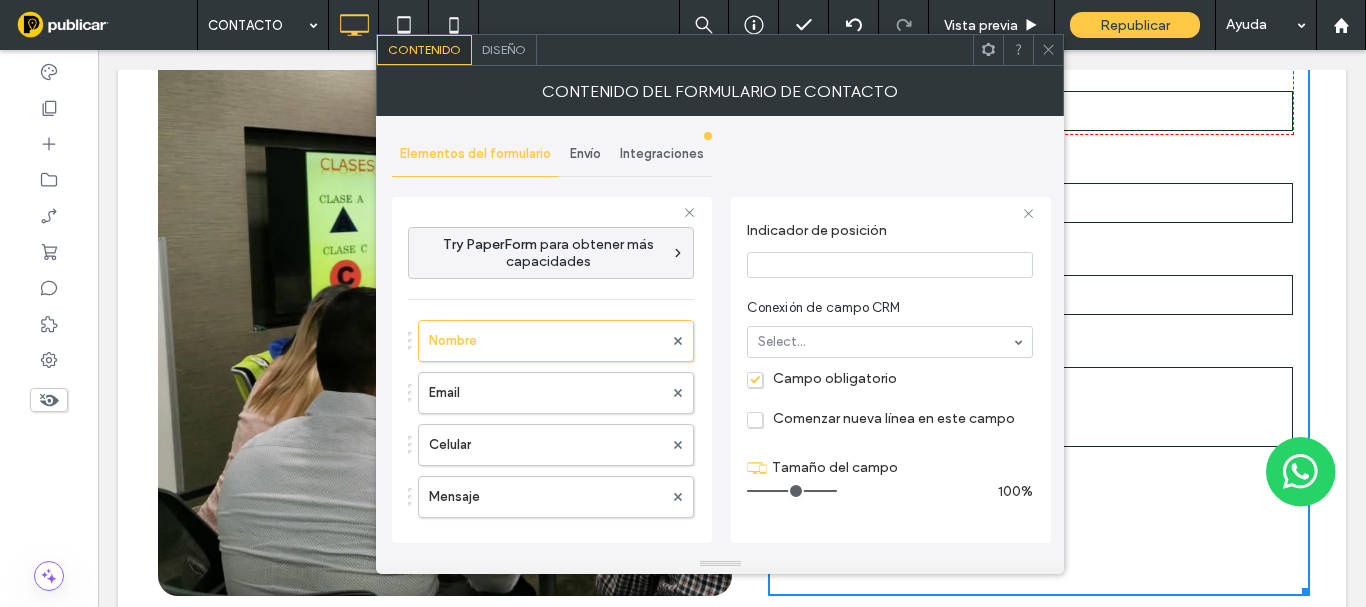 click on "Diseño" at bounding box center (504, 49) 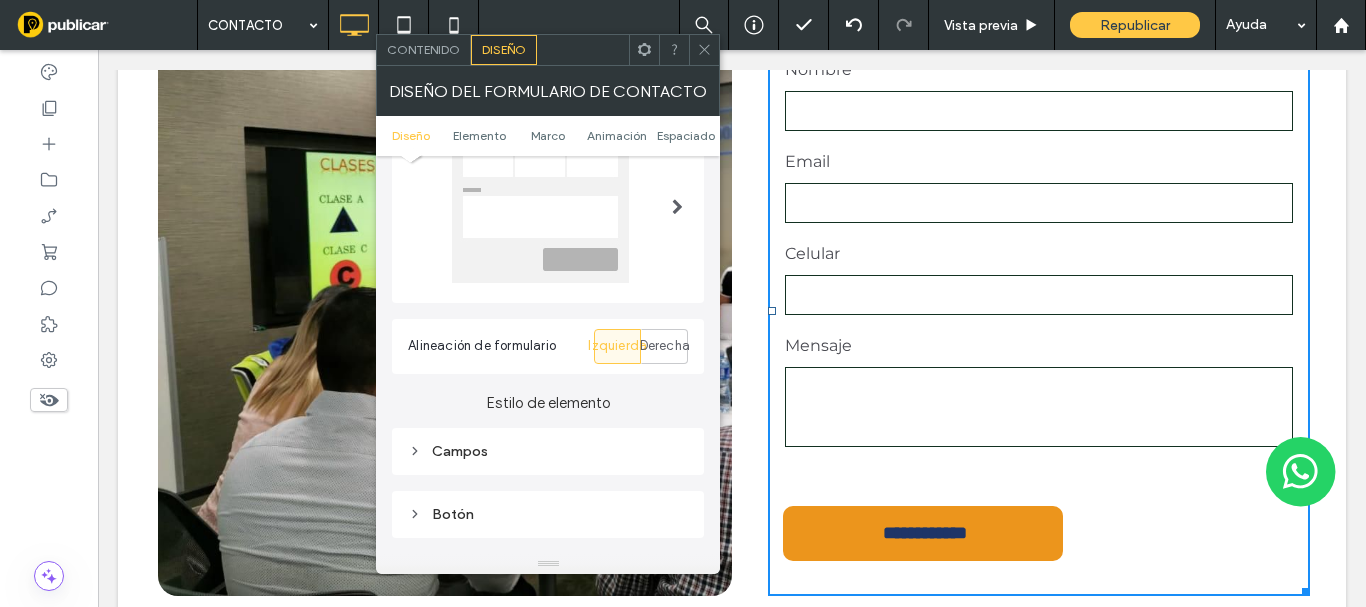scroll, scrollTop: 200, scrollLeft: 0, axis: vertical 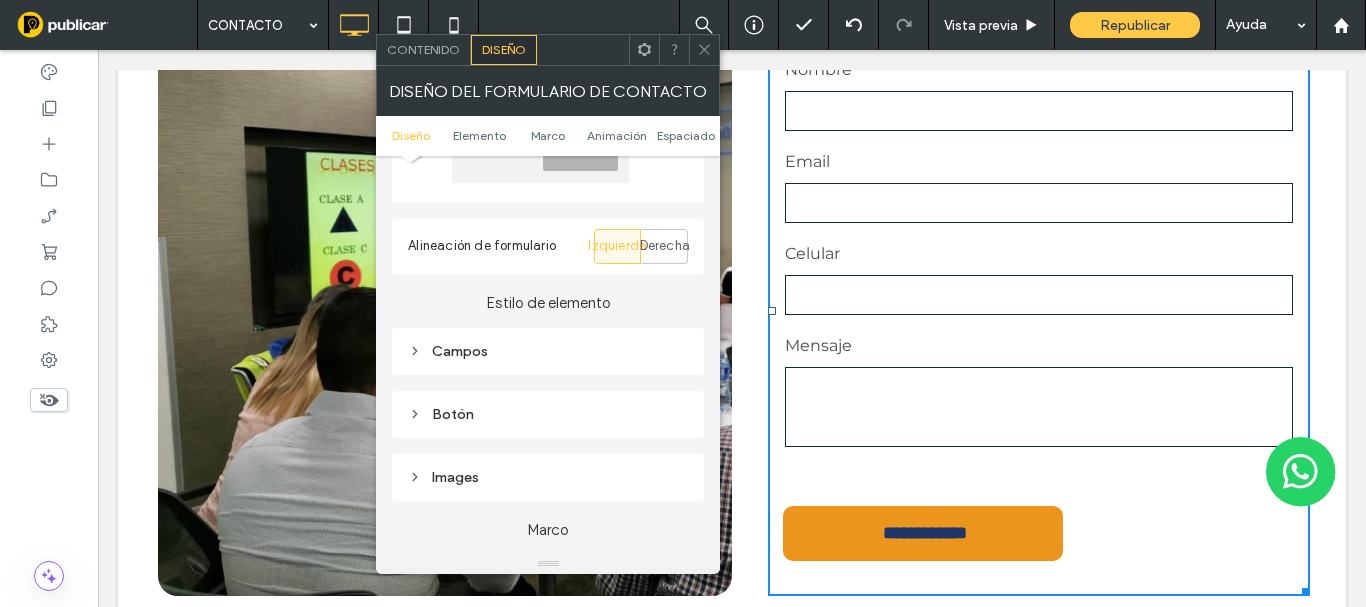 click on "Campos" at bounding box center (548, 351) 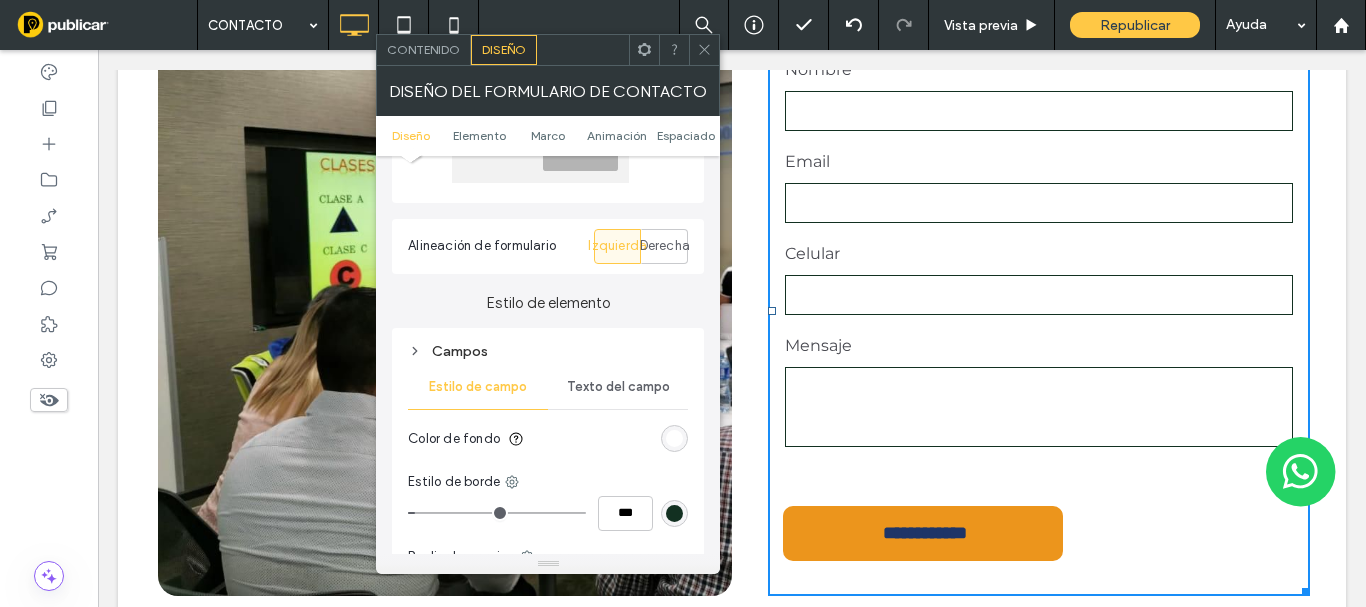 click on "Texto del campo" at bounding box center (618, 387) 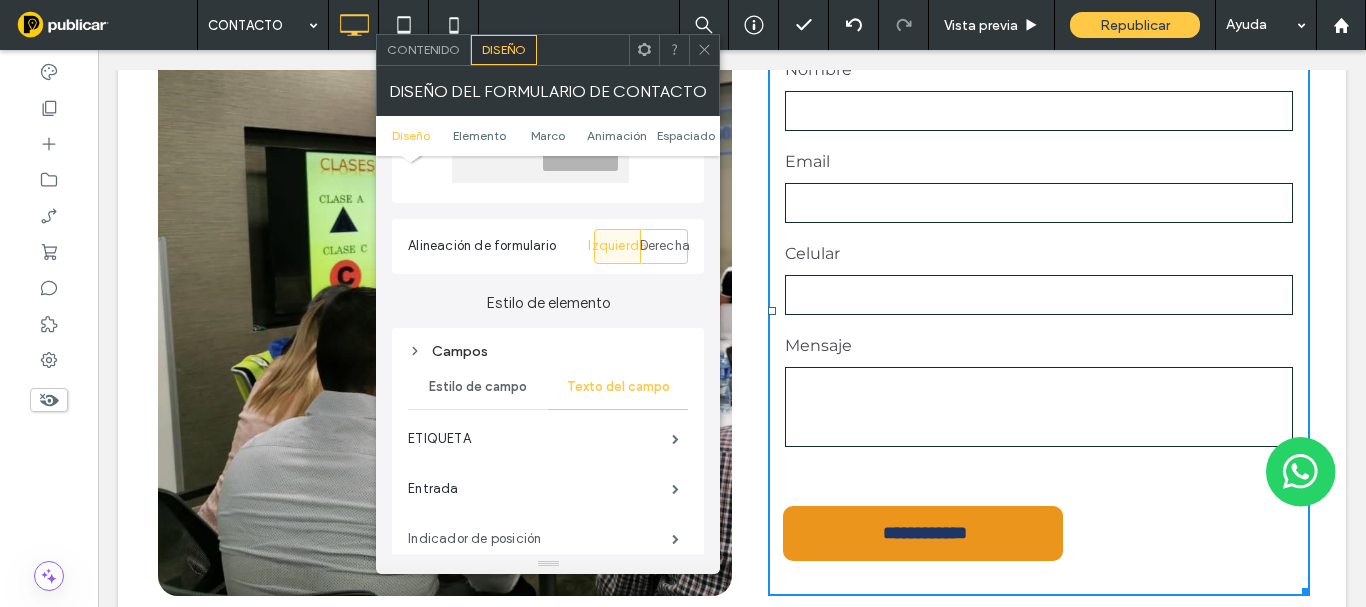 scroll, scrollTop: 400, scrollLeft: 0, axis: vertical 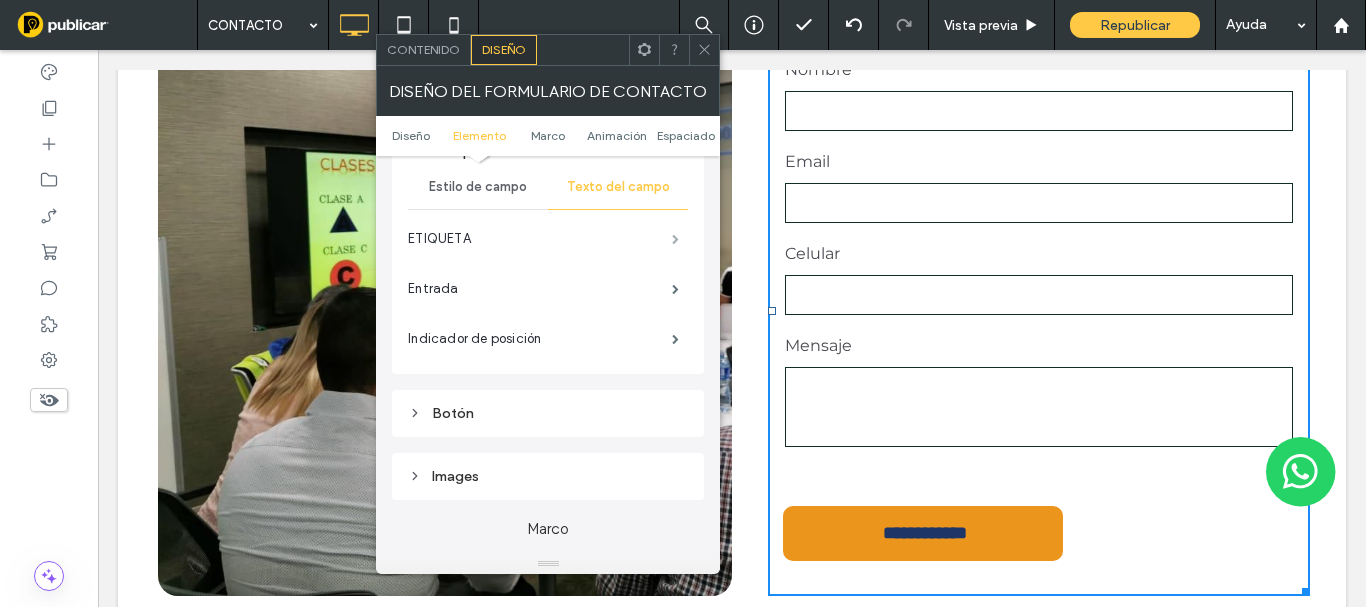 click at bounding box center [675, 239] 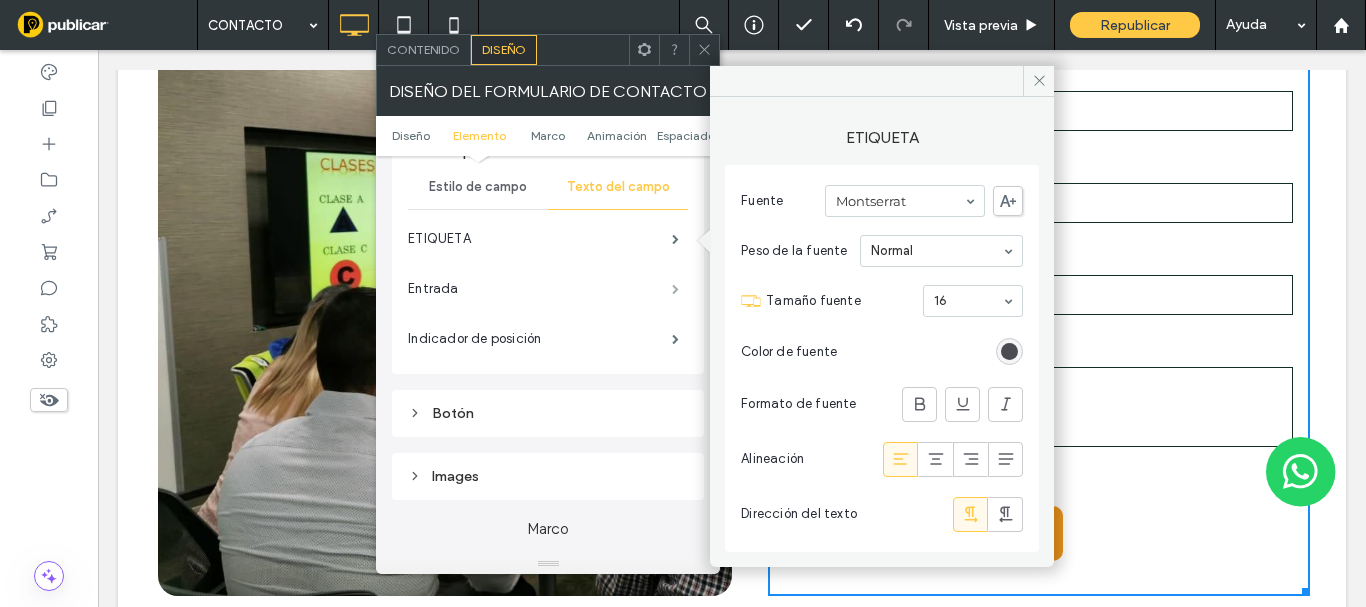 click at bounding box center [675, 289] 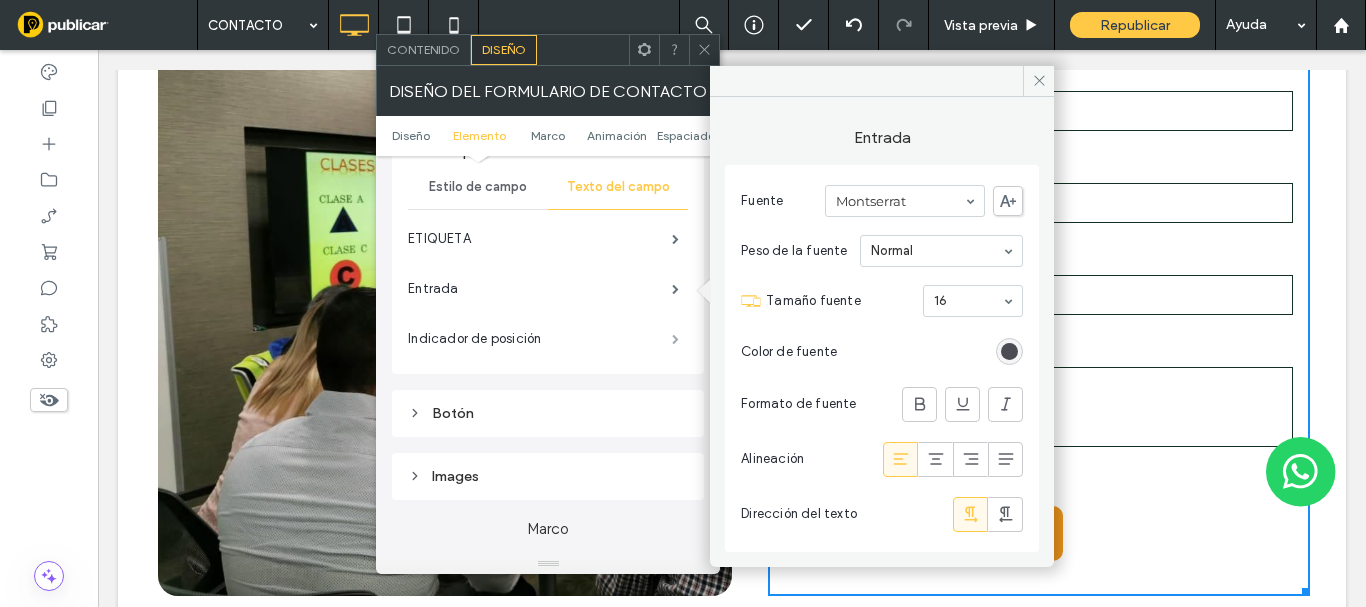click at bounding box center [675, 339] 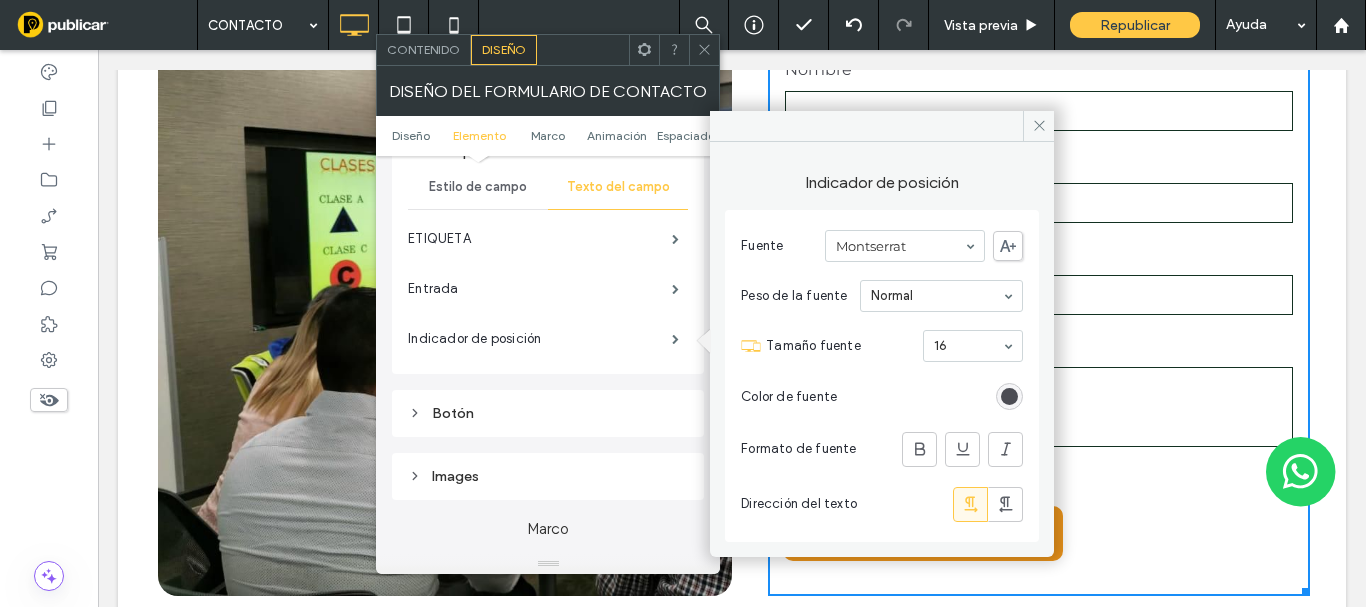 click at bounding box center (704, 50) 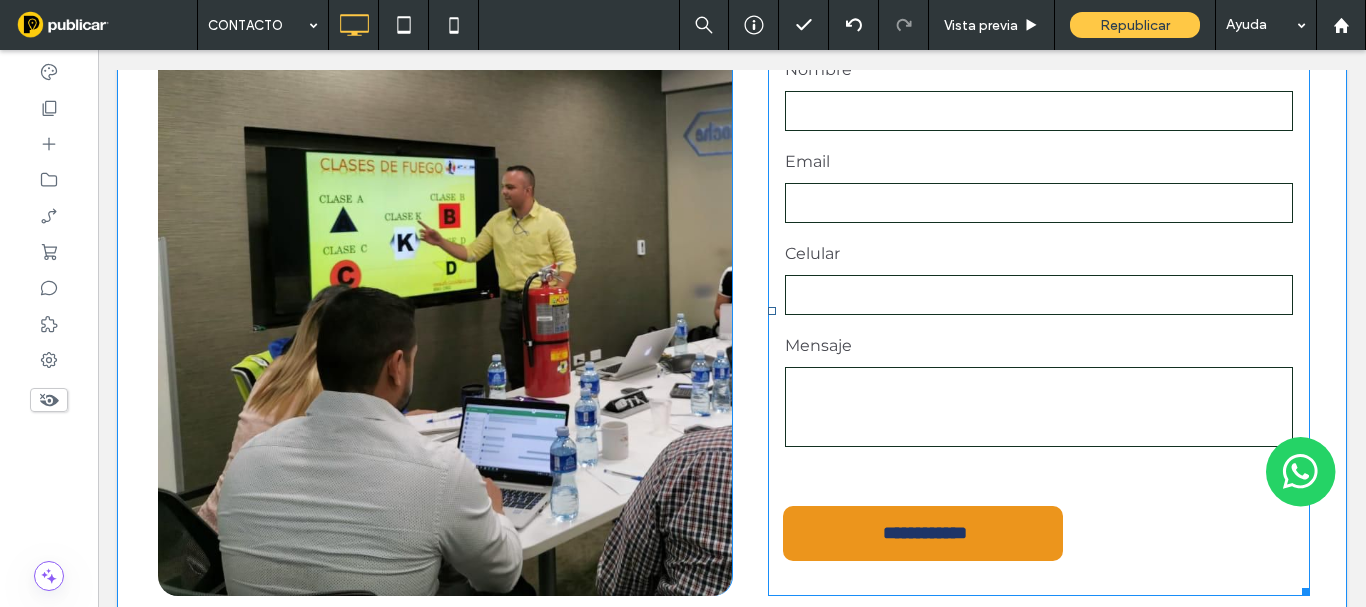 click at bounding box center [1039, 407] 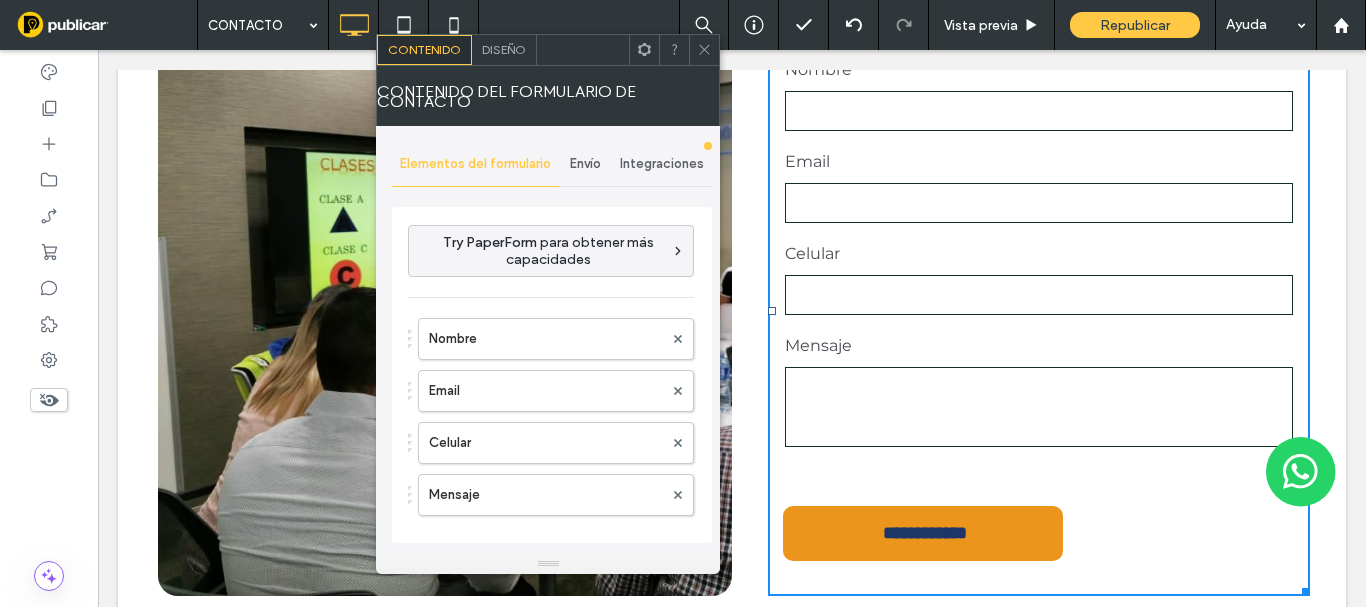 click at bounding box center [1039, 407] 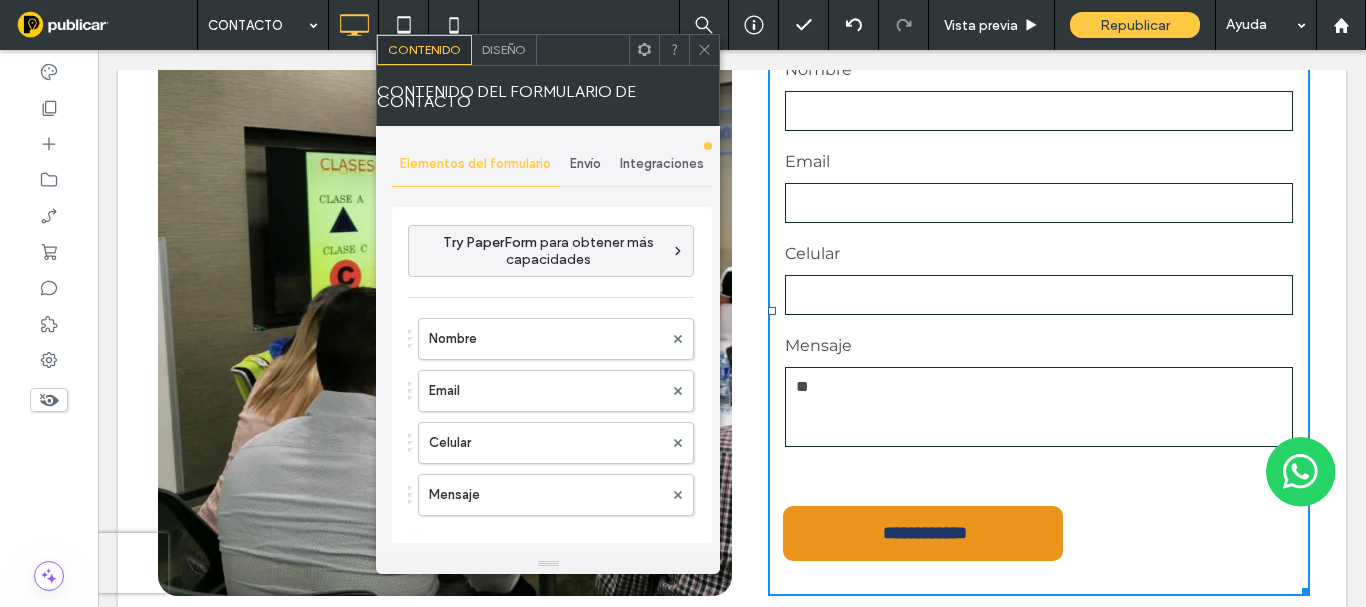 type on "*" 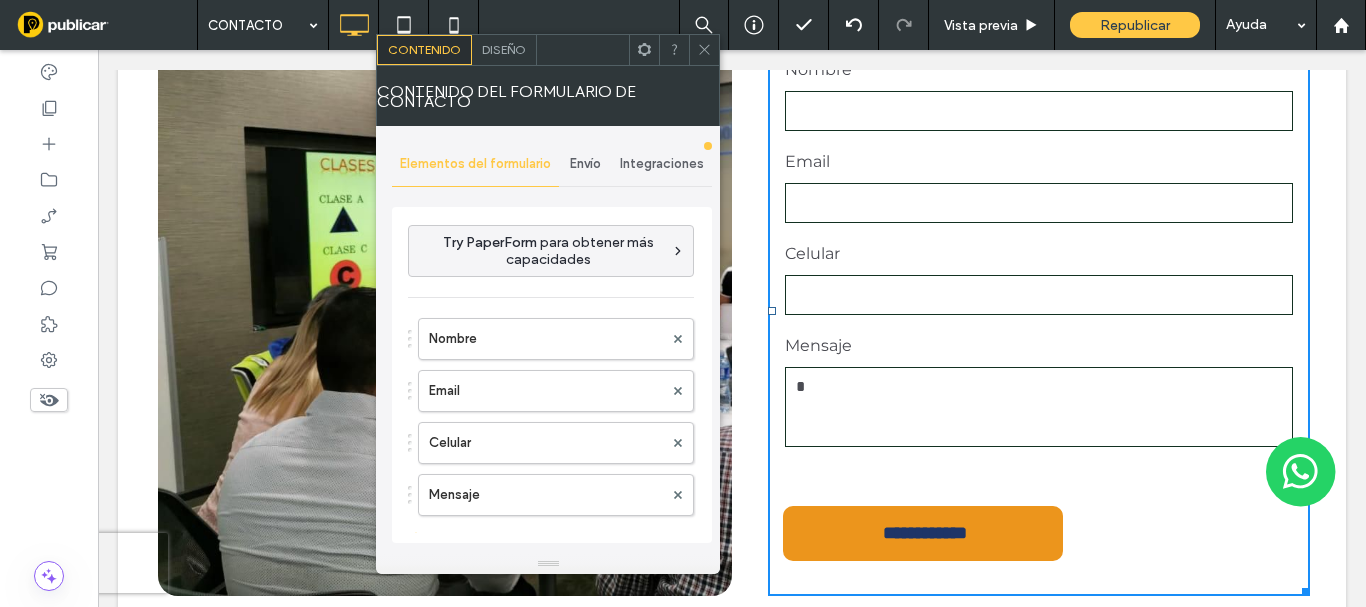 type 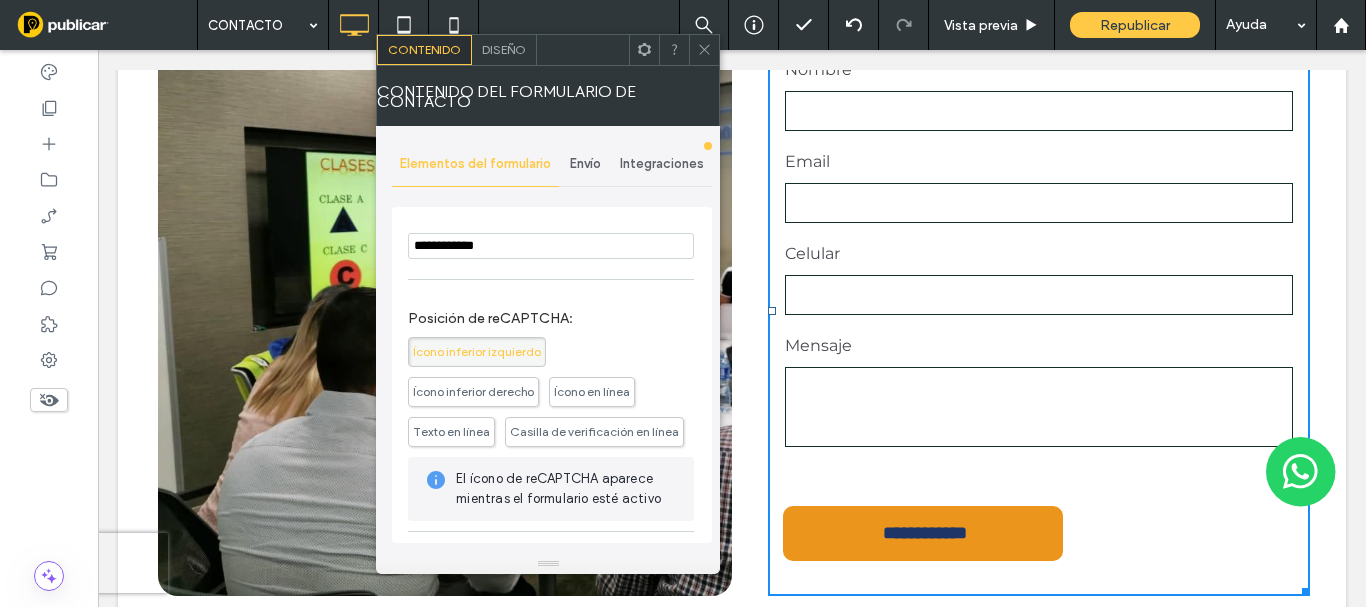 drag, startPoint x: 607, startPoint y: 281, endPoint x: 308, endPoint y: 235, distance: 302.51776 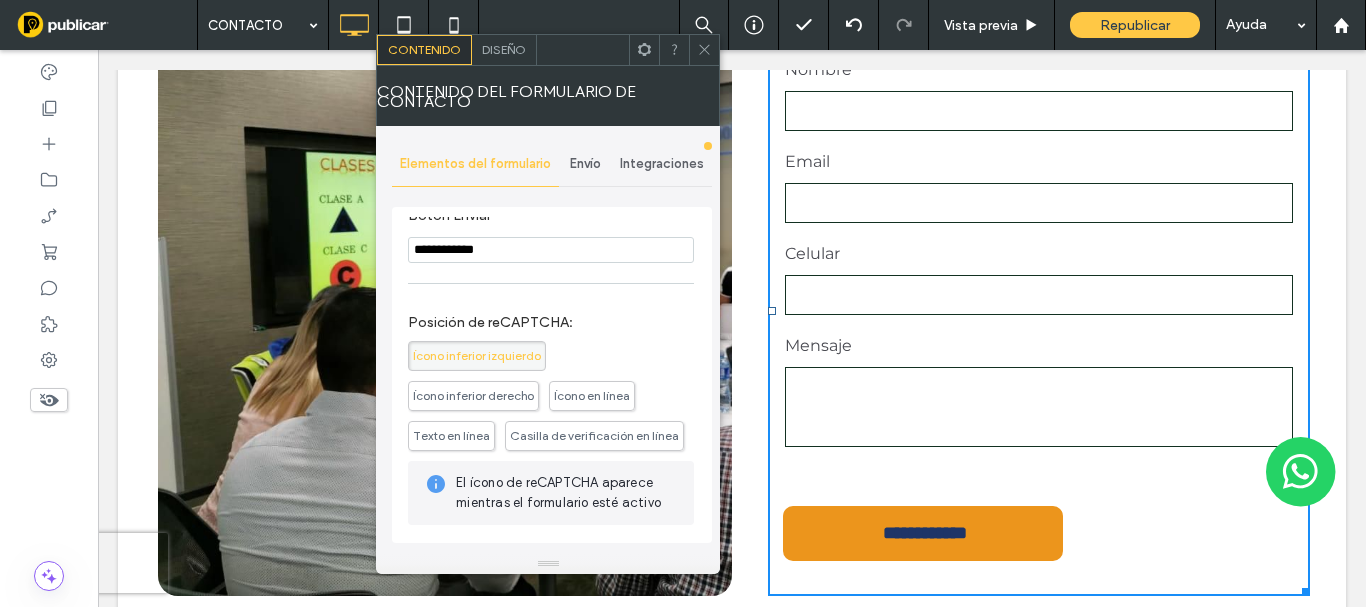 type on "*" 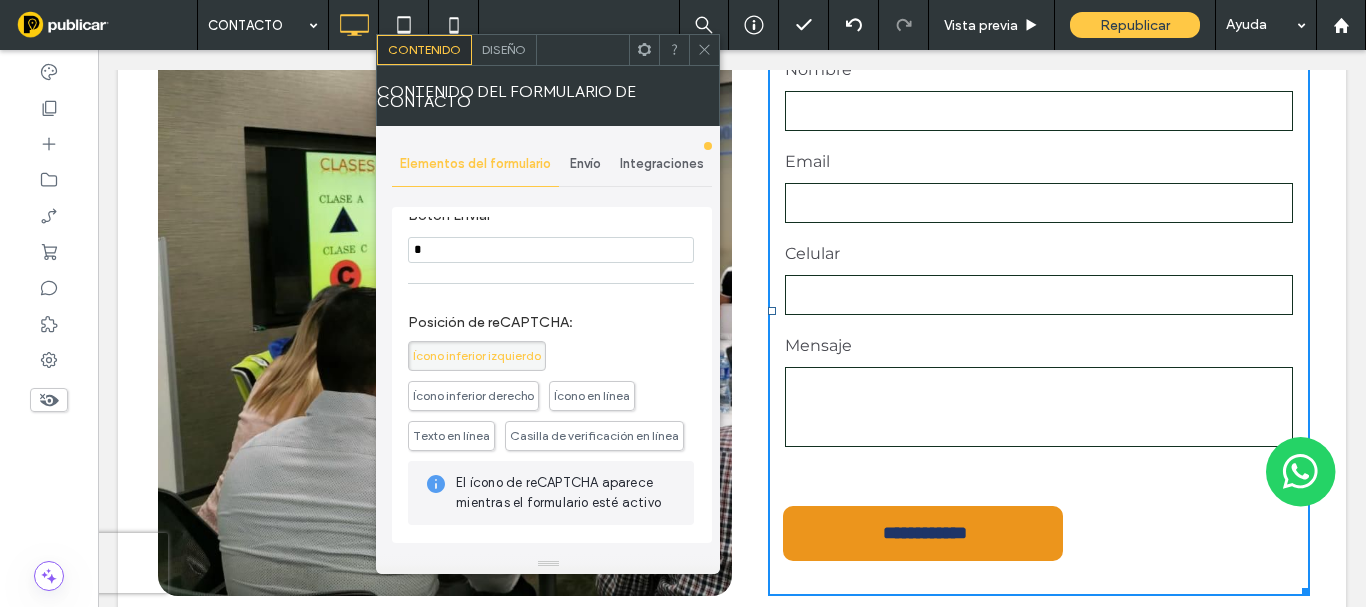 type on "*" 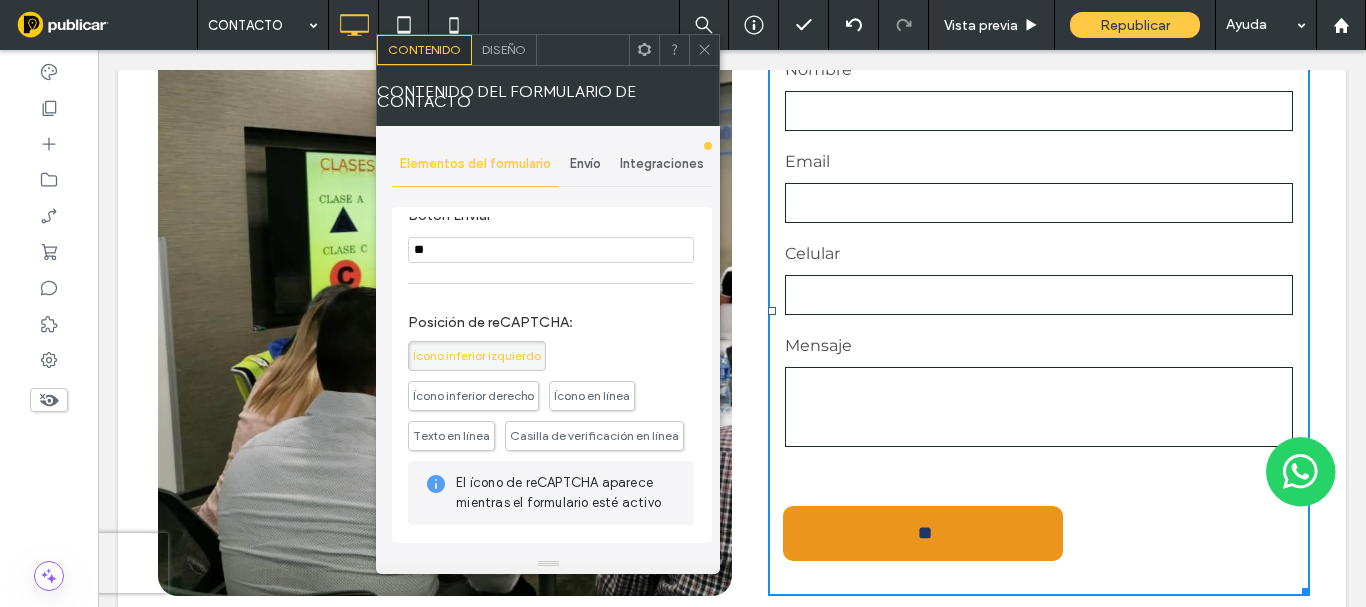 type on "***" 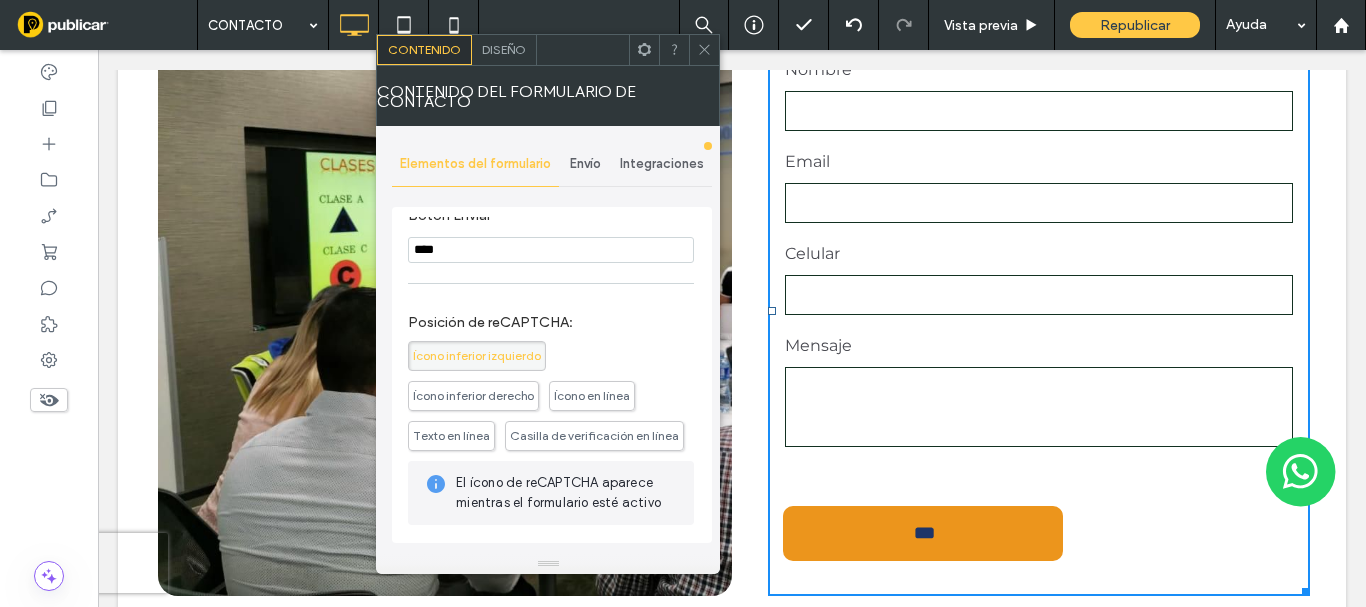 type on "****" 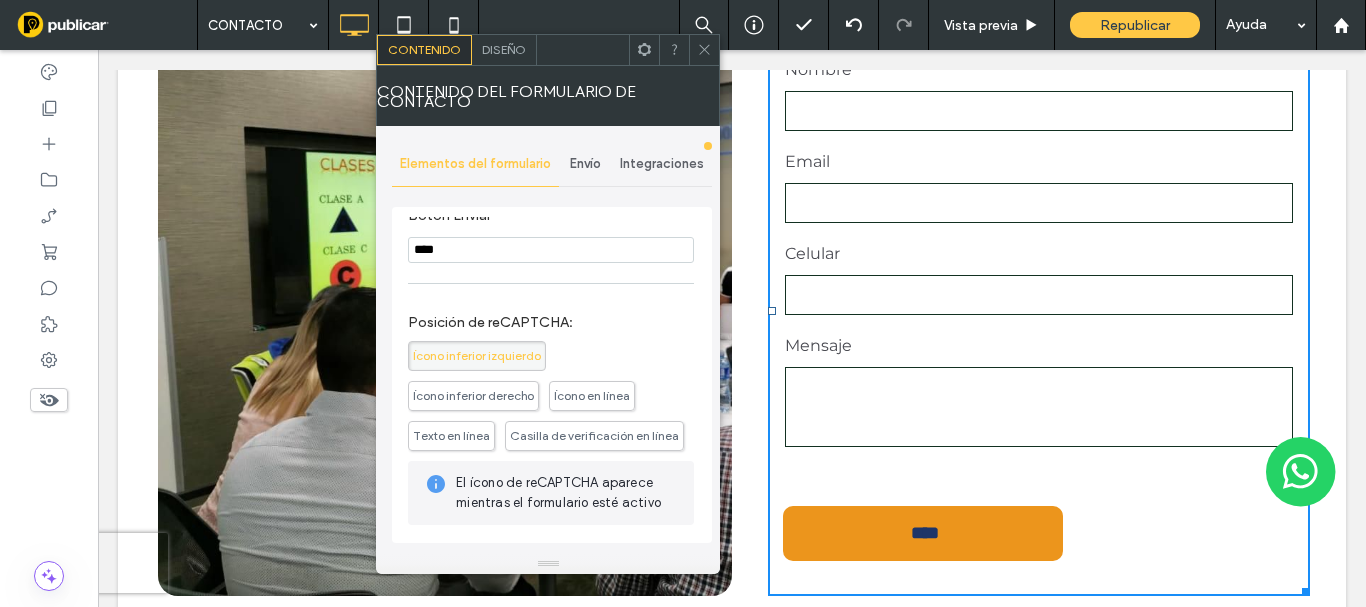 type on "*****" 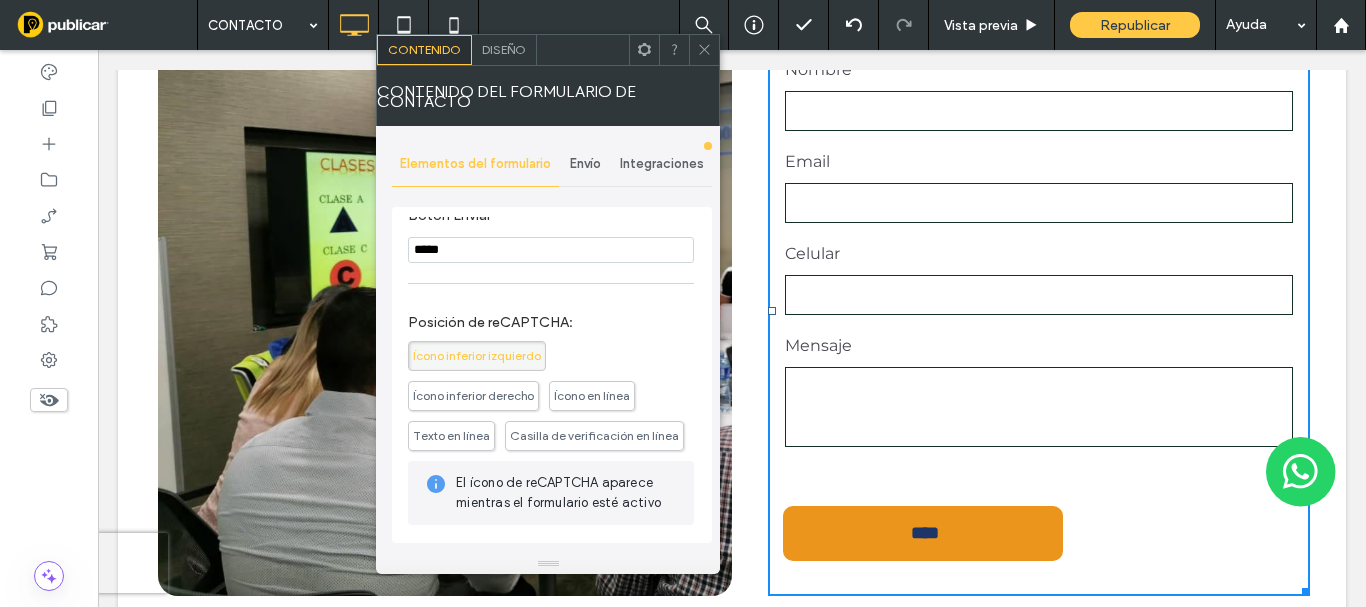 type on "*****" 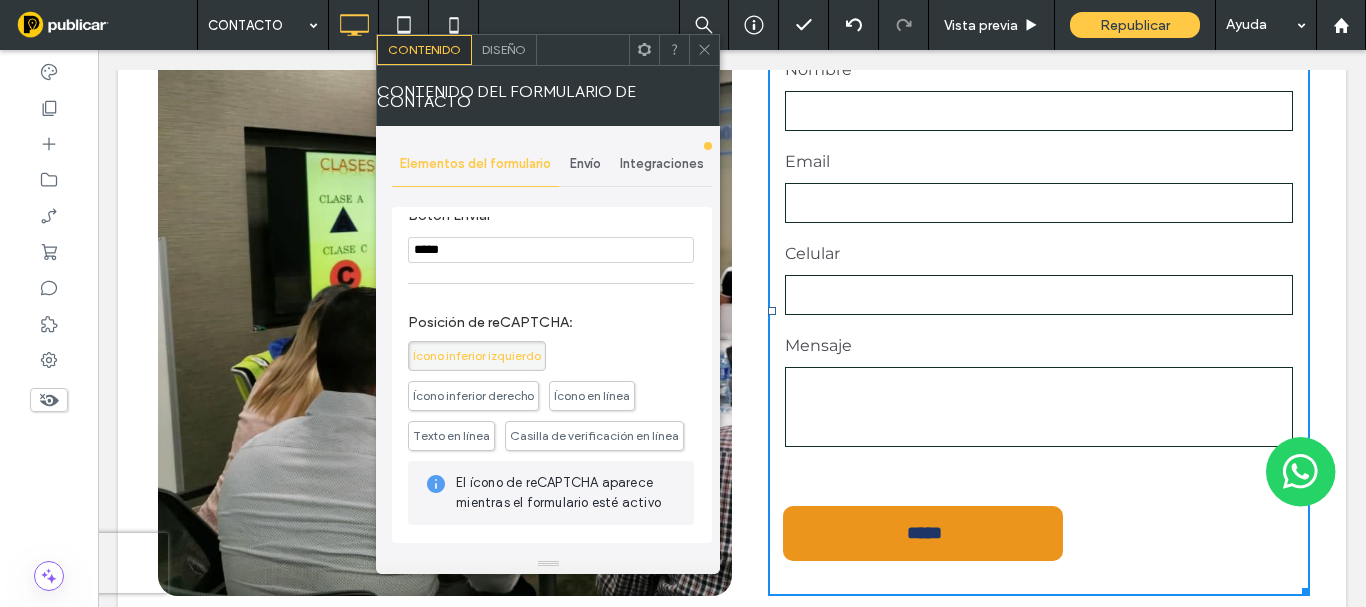 type on "******" 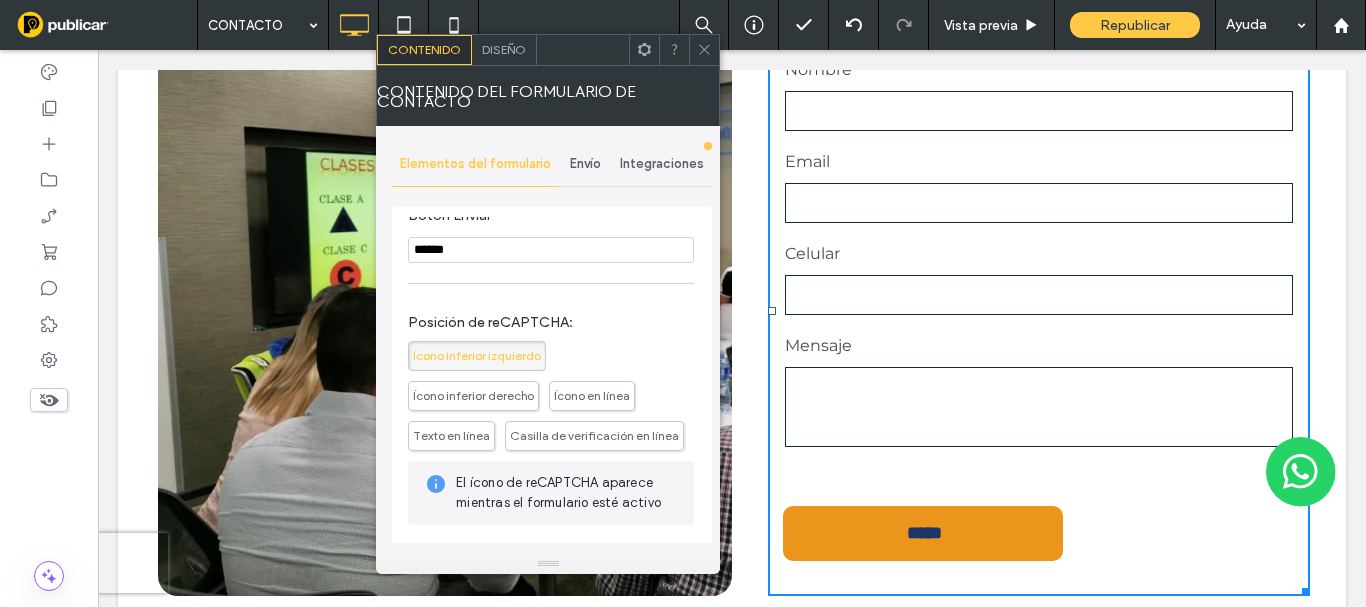 type on "******" 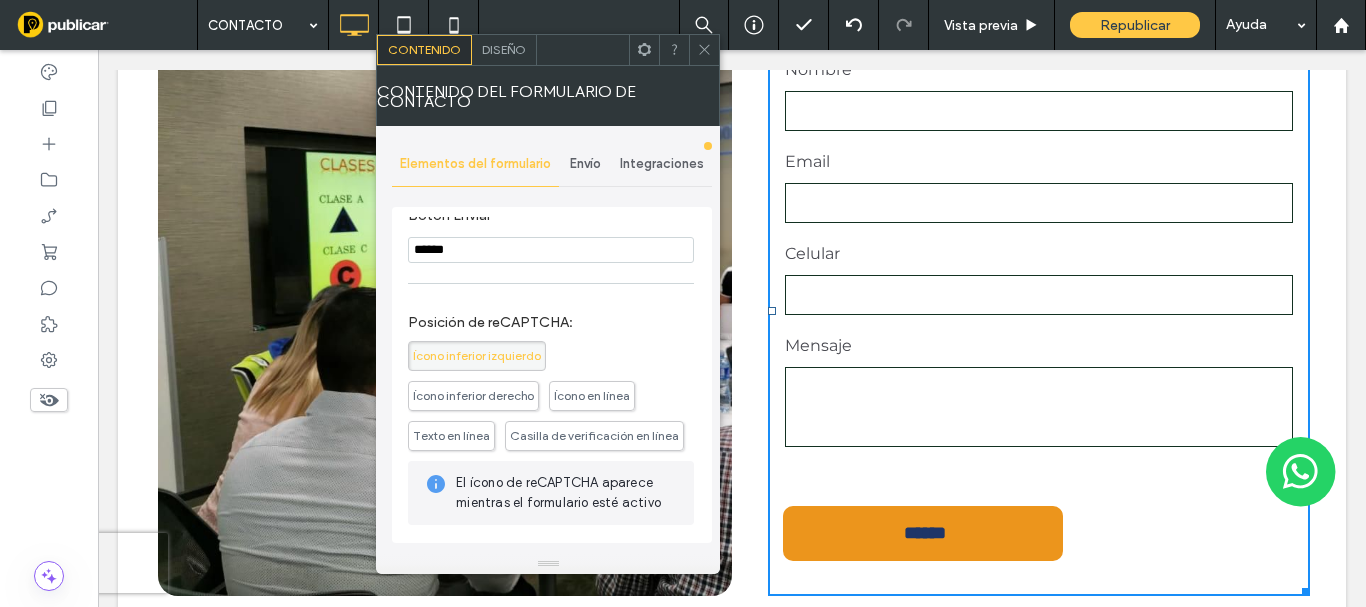type on "******" 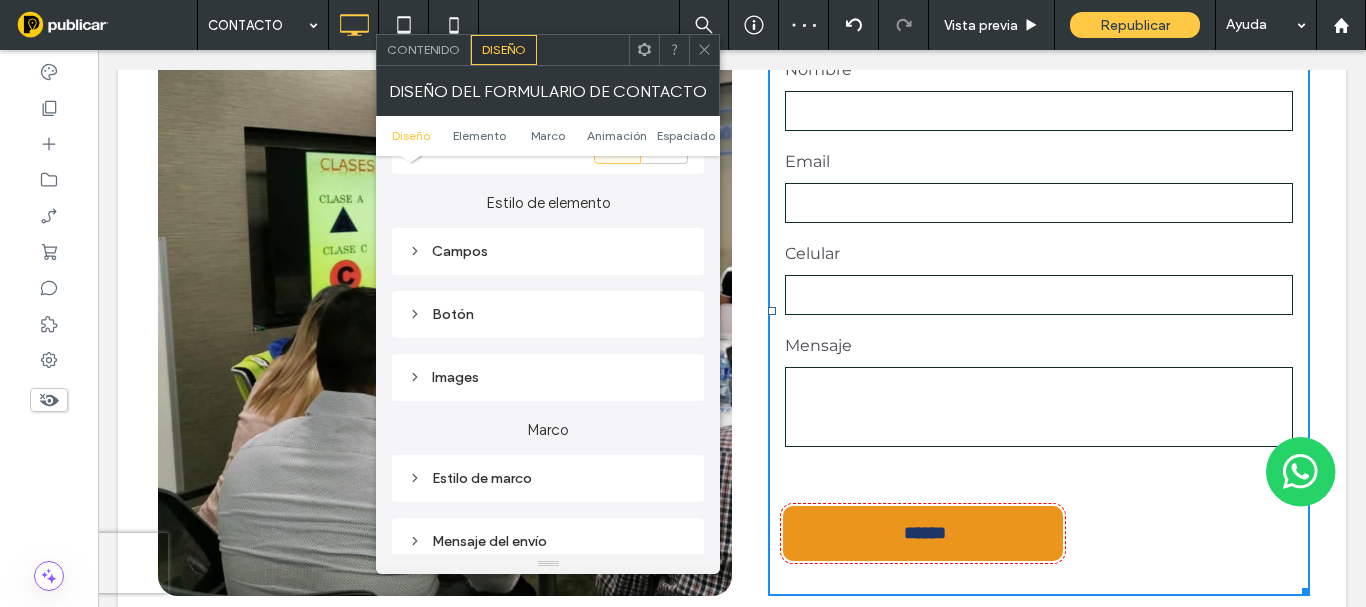 click on "Botón" at bounding box center (548, 314) 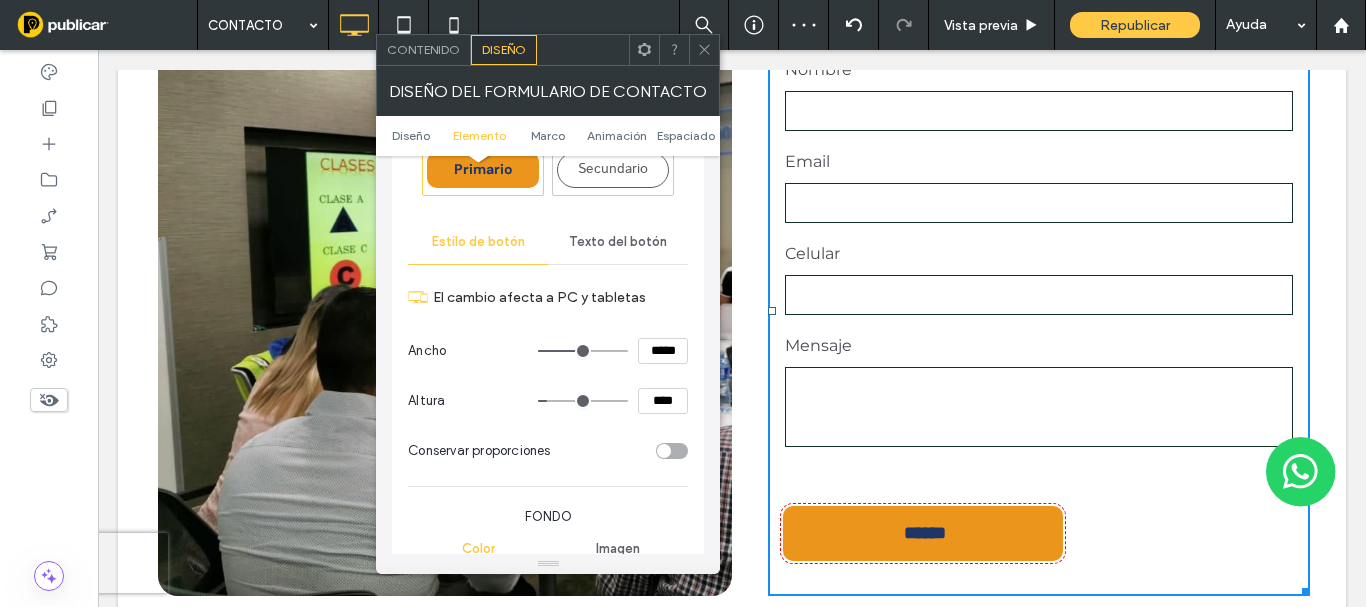 scroll, scrollTop: 700, scrollLeft: 0, axis: vertical 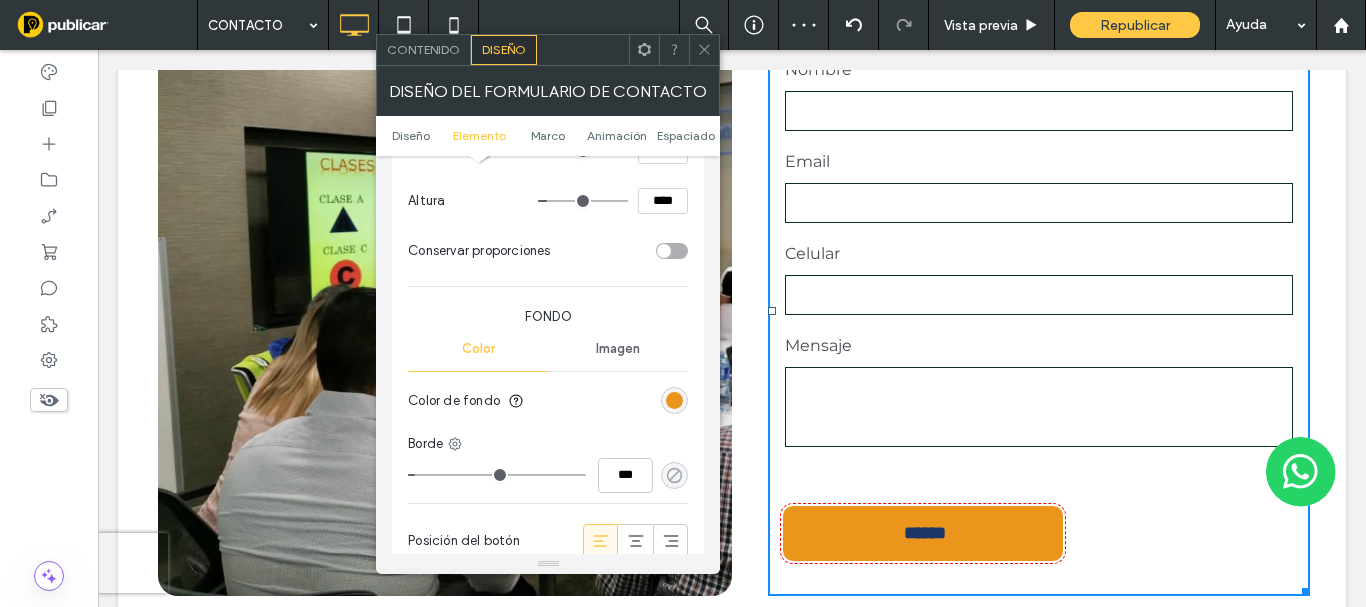 click 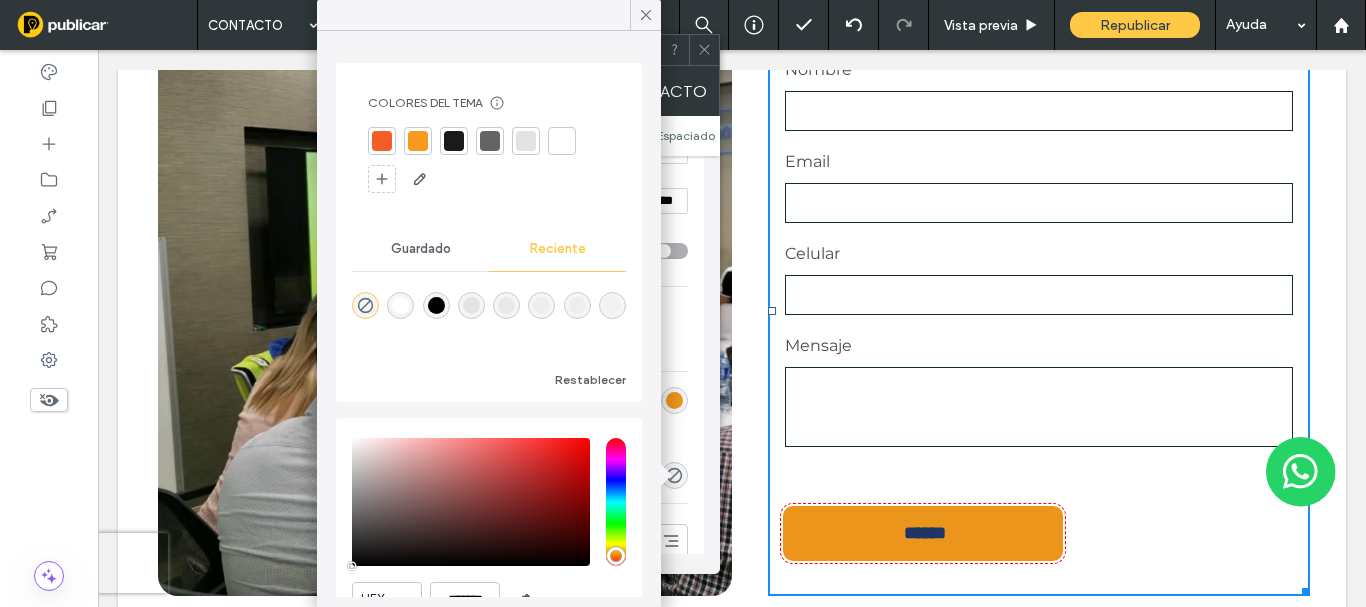 click at bounding box center (382, 141) 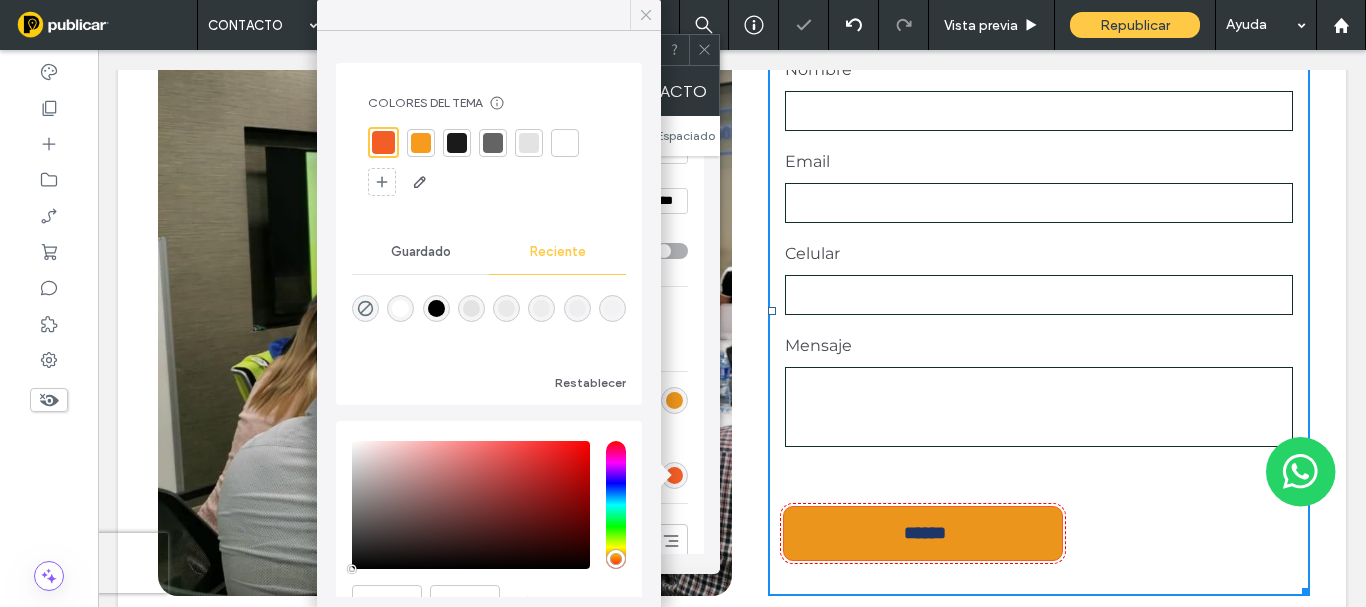 click 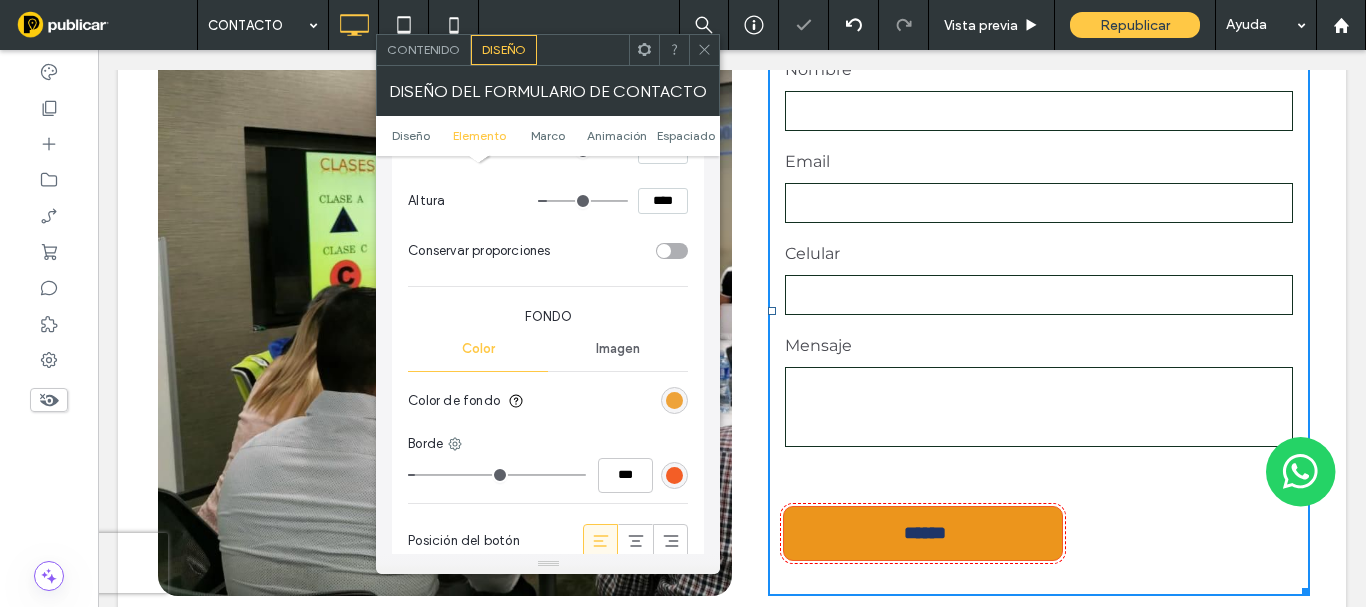 click at bounding box center [674, 400] 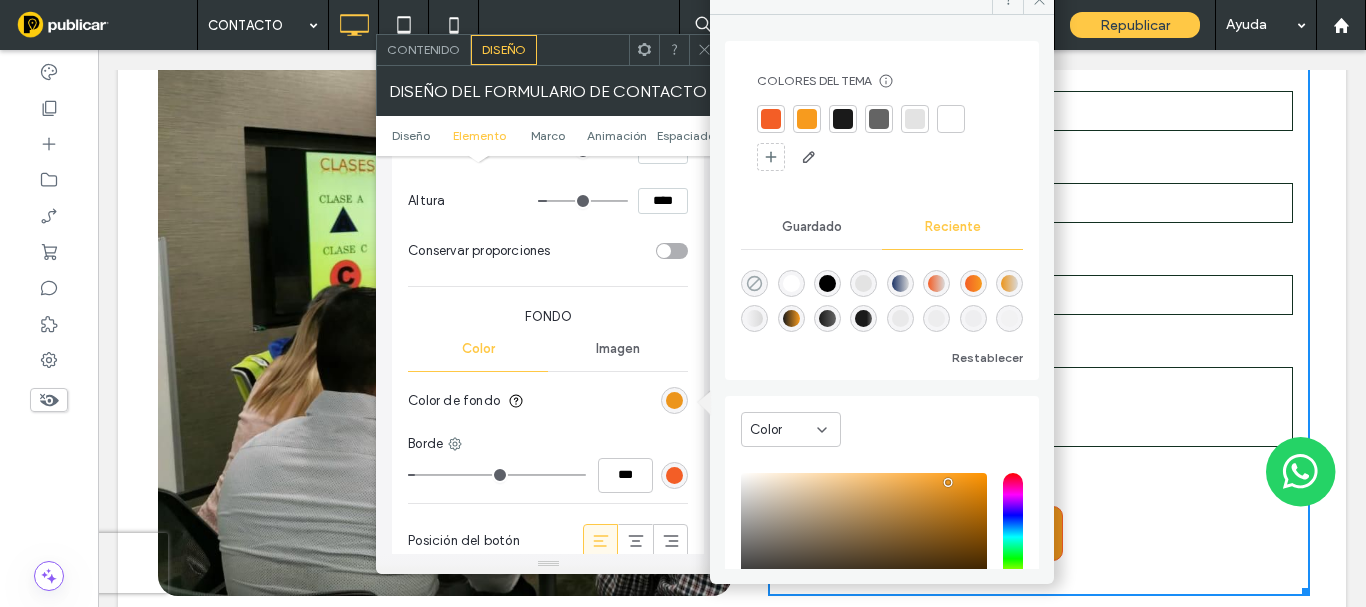 click 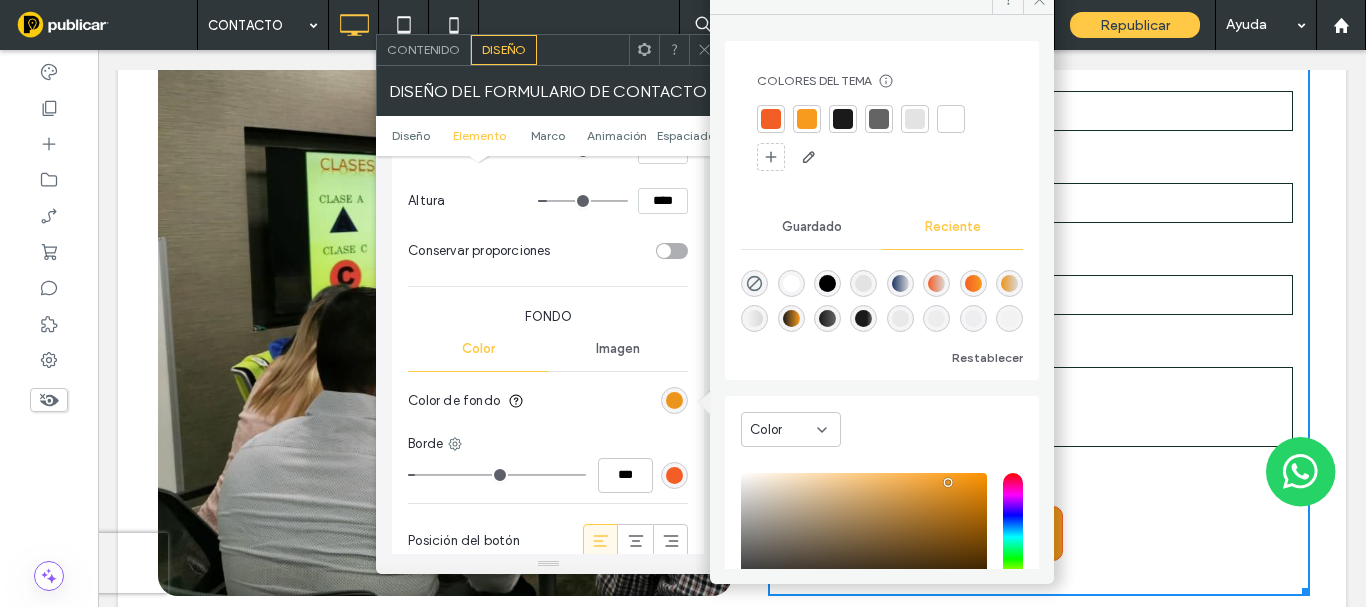 type on "*******" 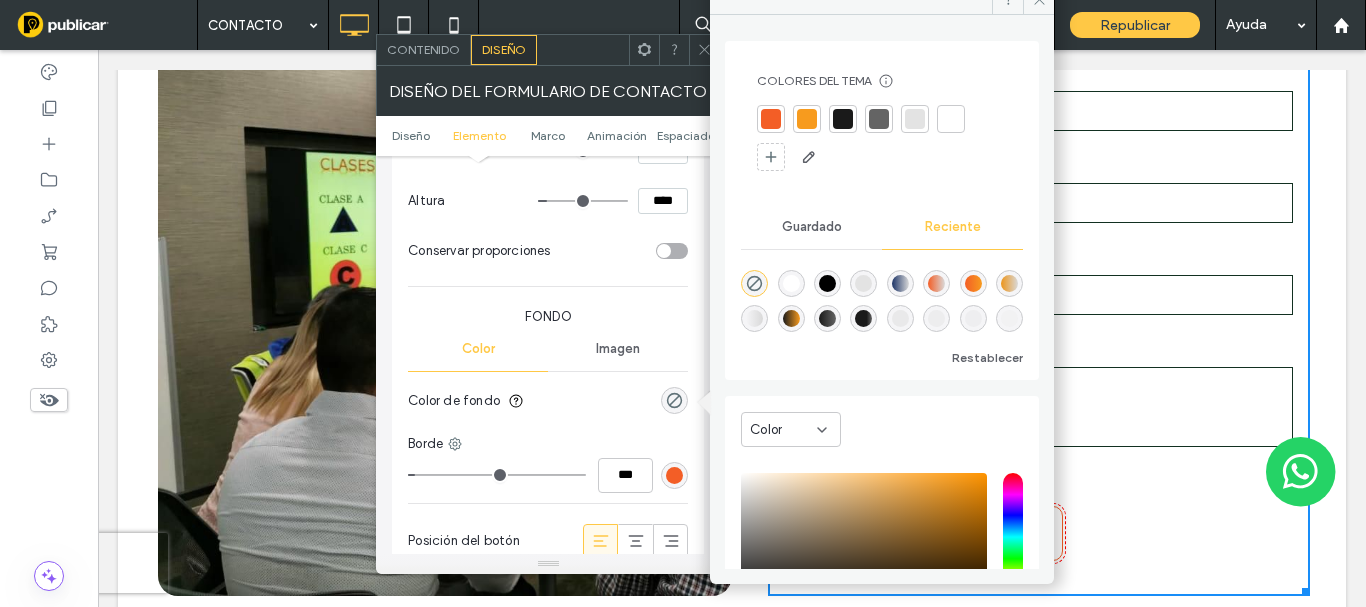 scroll, scrollTop: 900, scrollLeft: 0, axis: vertical 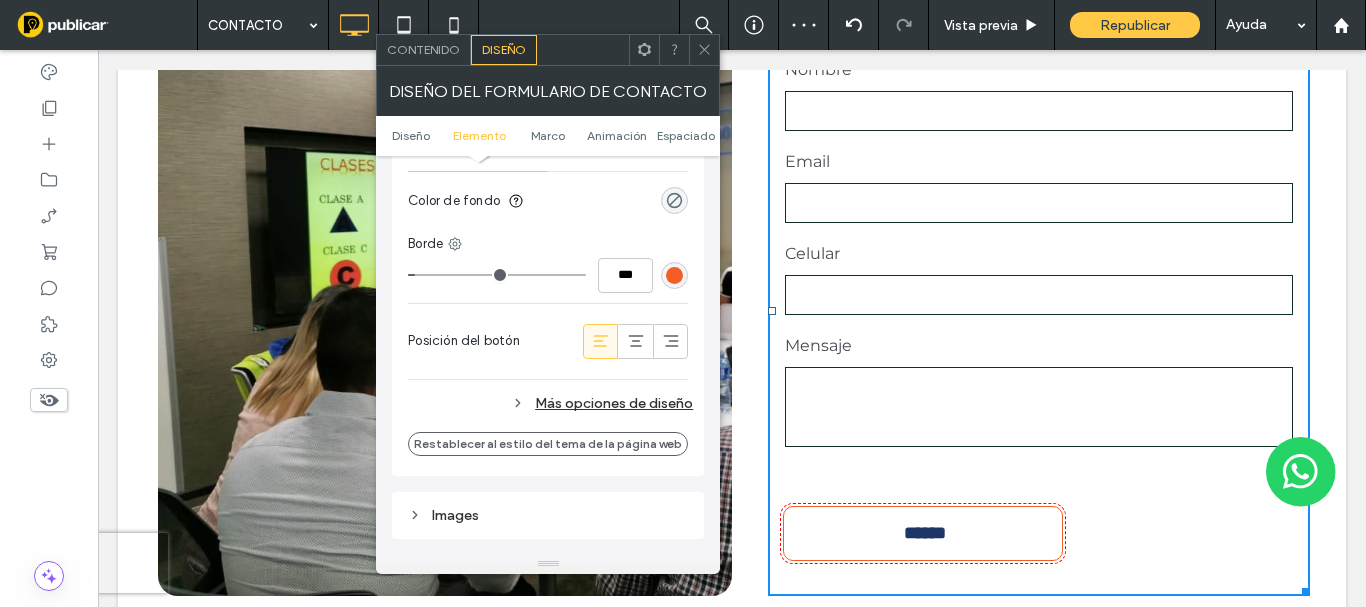 click on "Más opciones de diseño" at bounding box center [550, 403] 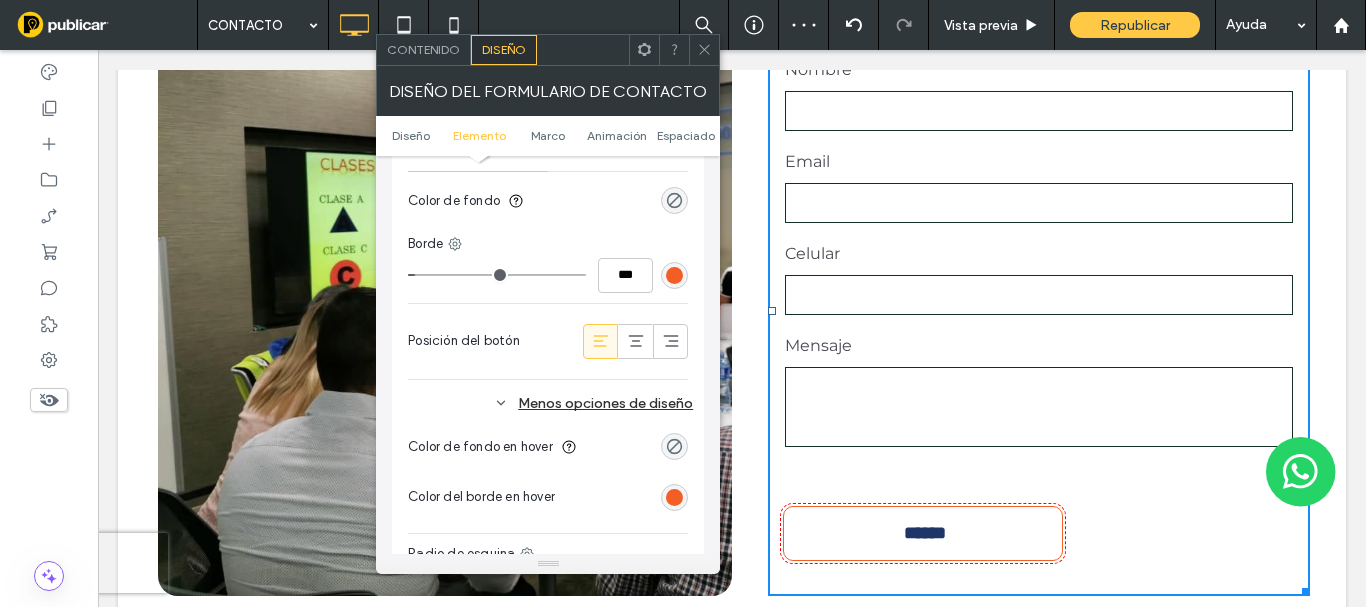 scroll, scrollTop: 1100, scrollLeft: 0, axis: vertical 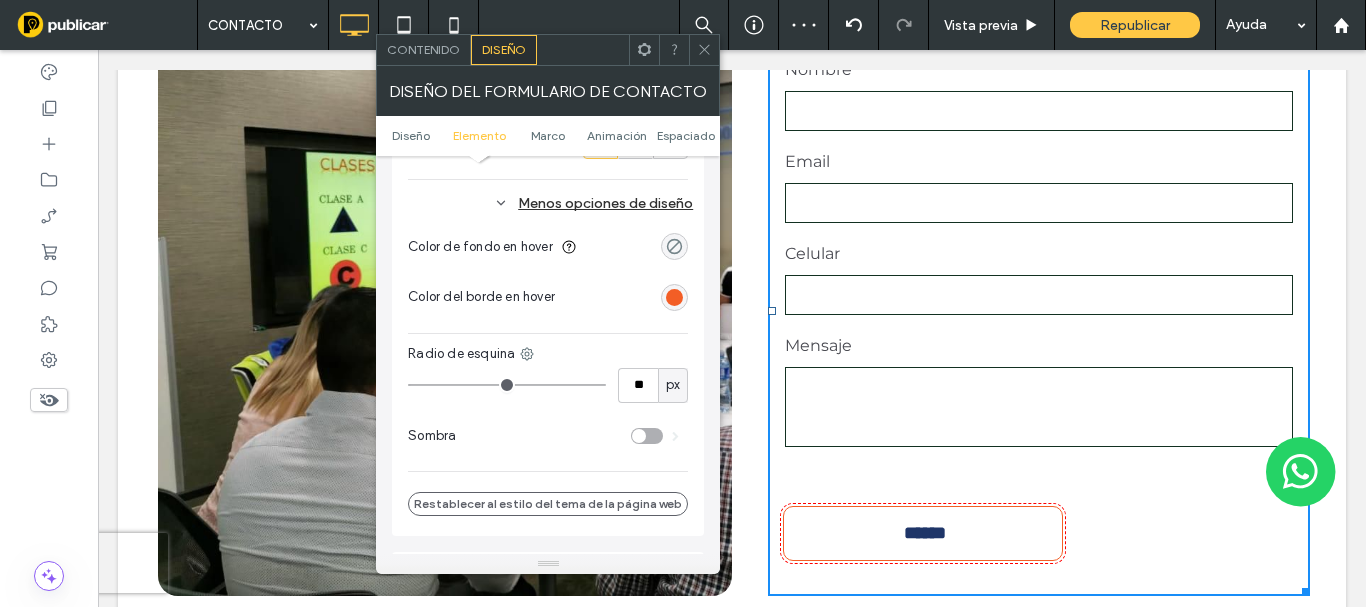 click at bounding box center (674, 246) 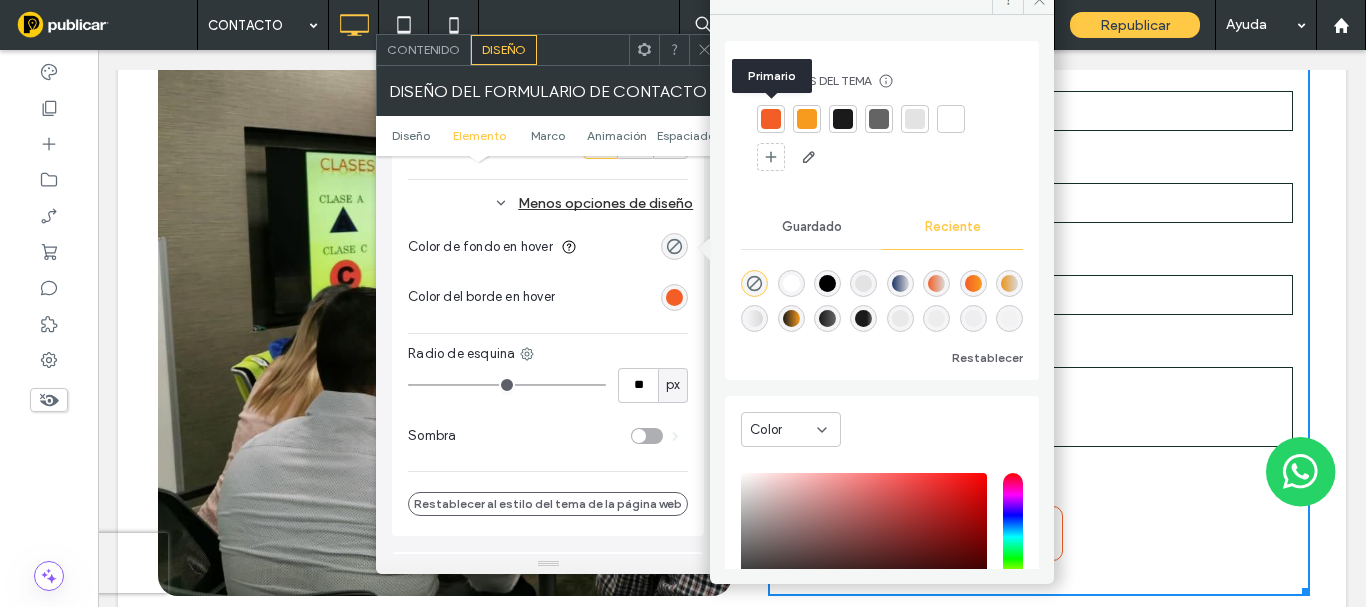 click at bounding box center [771, 119] 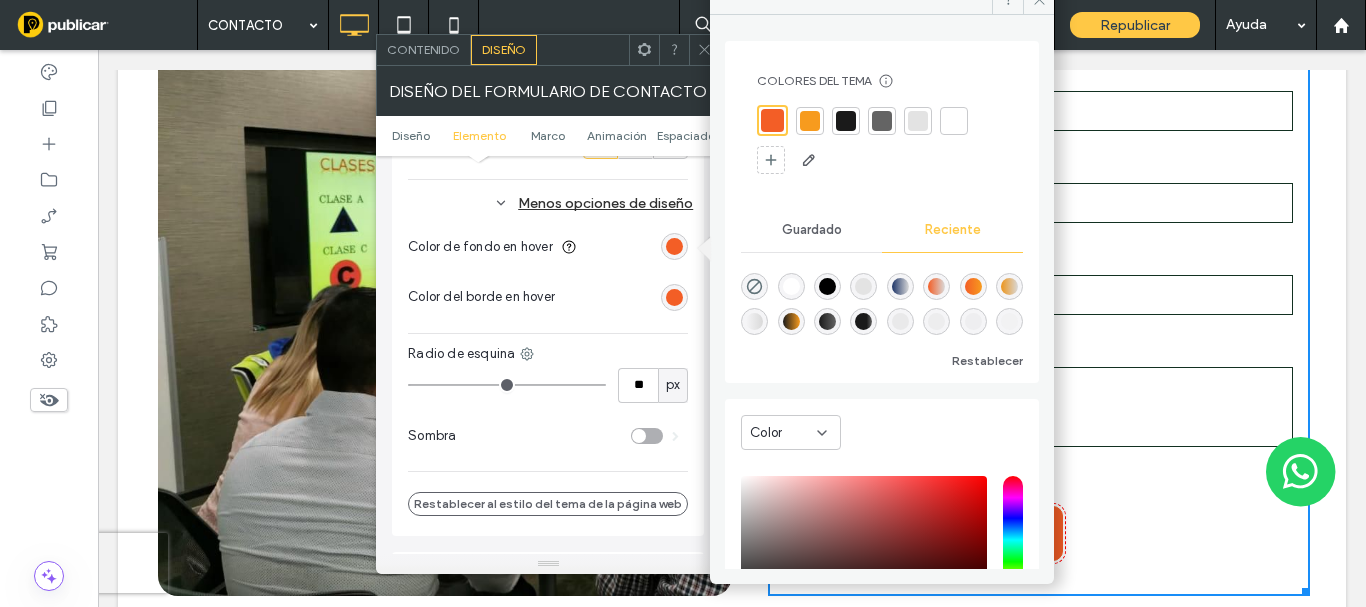 click at bounding box center [674, 297] 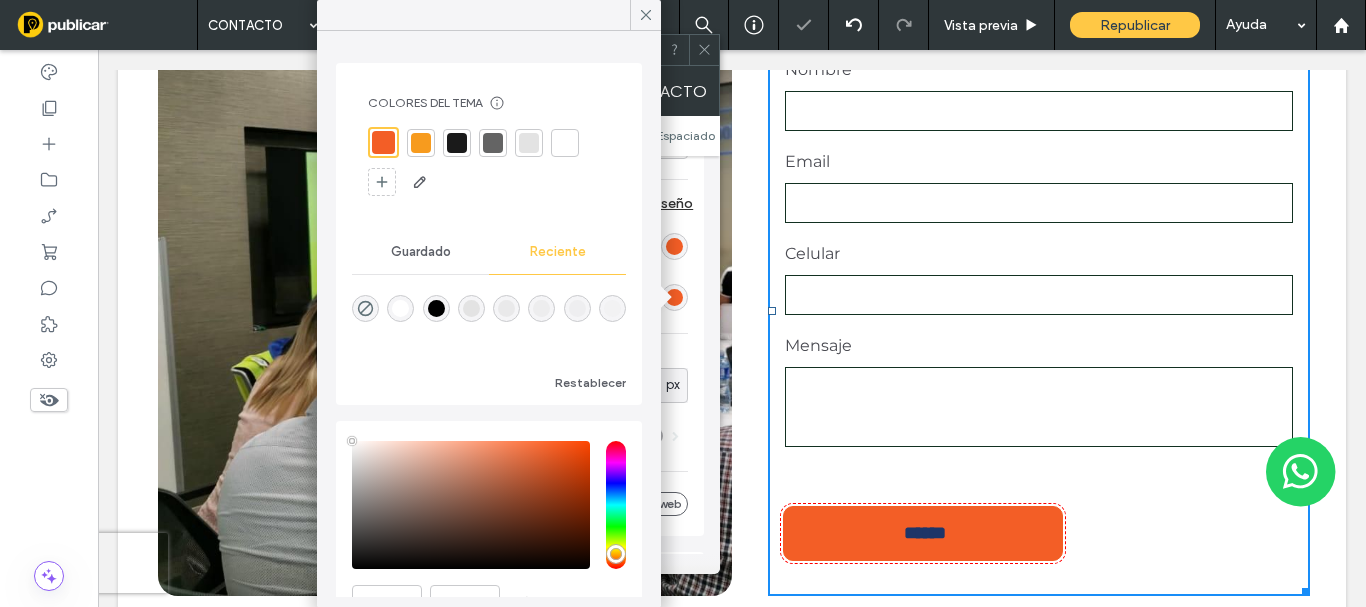 type on "****" 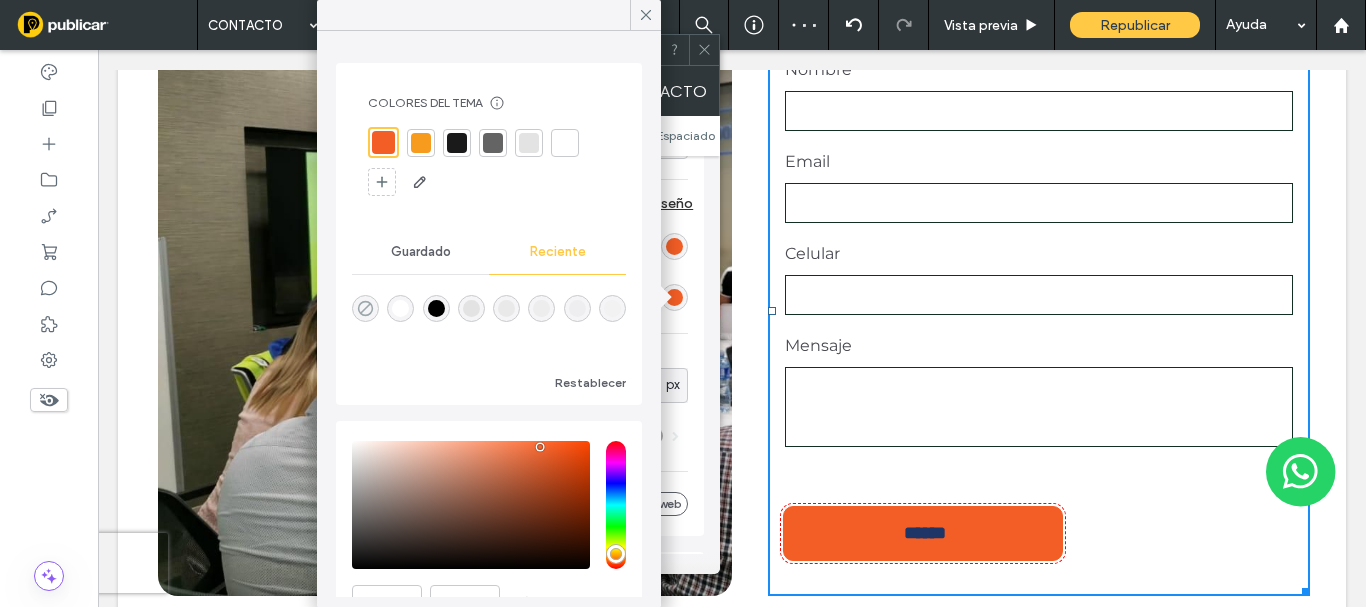 click 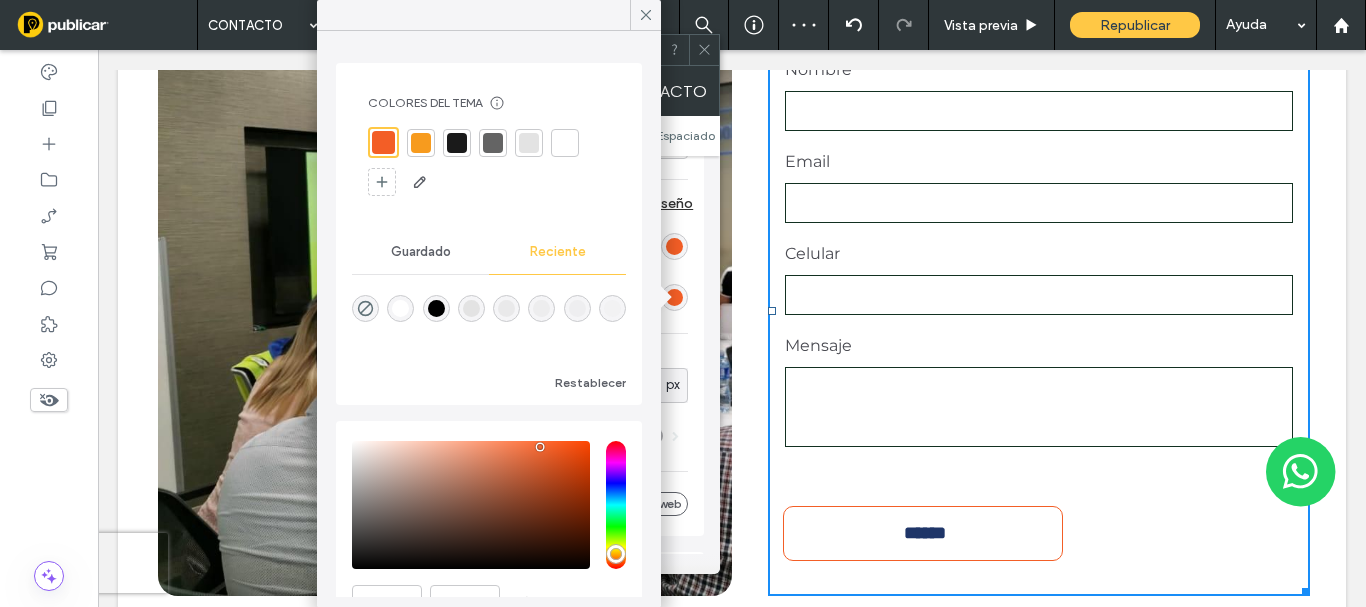 type on "*******" 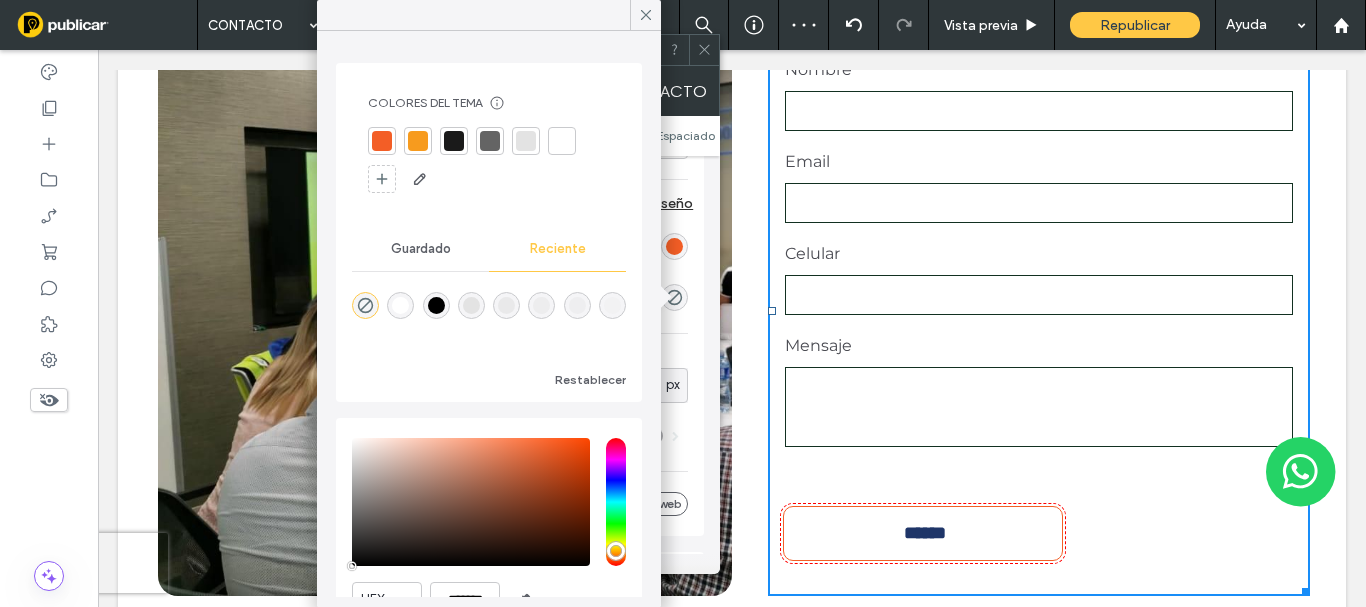 drag, startPoint x: 685, startPoint y: 349, endPoint x: 728, endPoint y: 384, distance: 55.443665 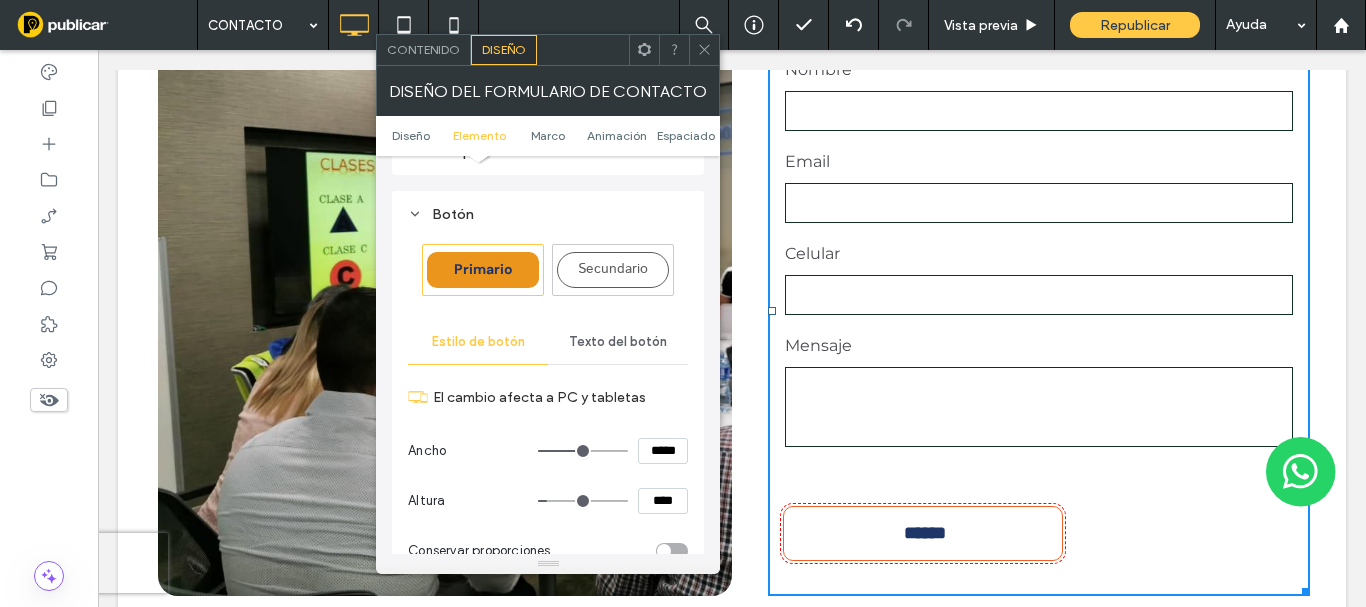 drag, startPoint x: 605, startPoint y: 329, endPoint x: 621, endPoint y: 313, distance: 22.627417 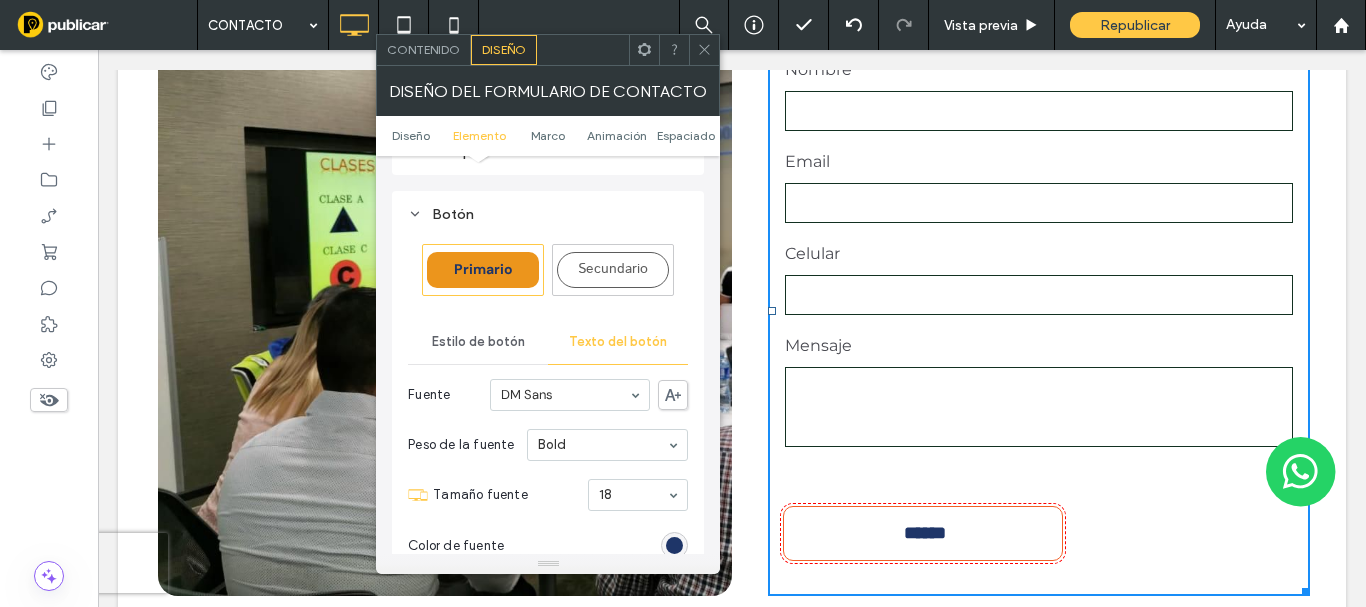 scroll, scrollTop: 600, scrollLeft: 0, axis: vertical 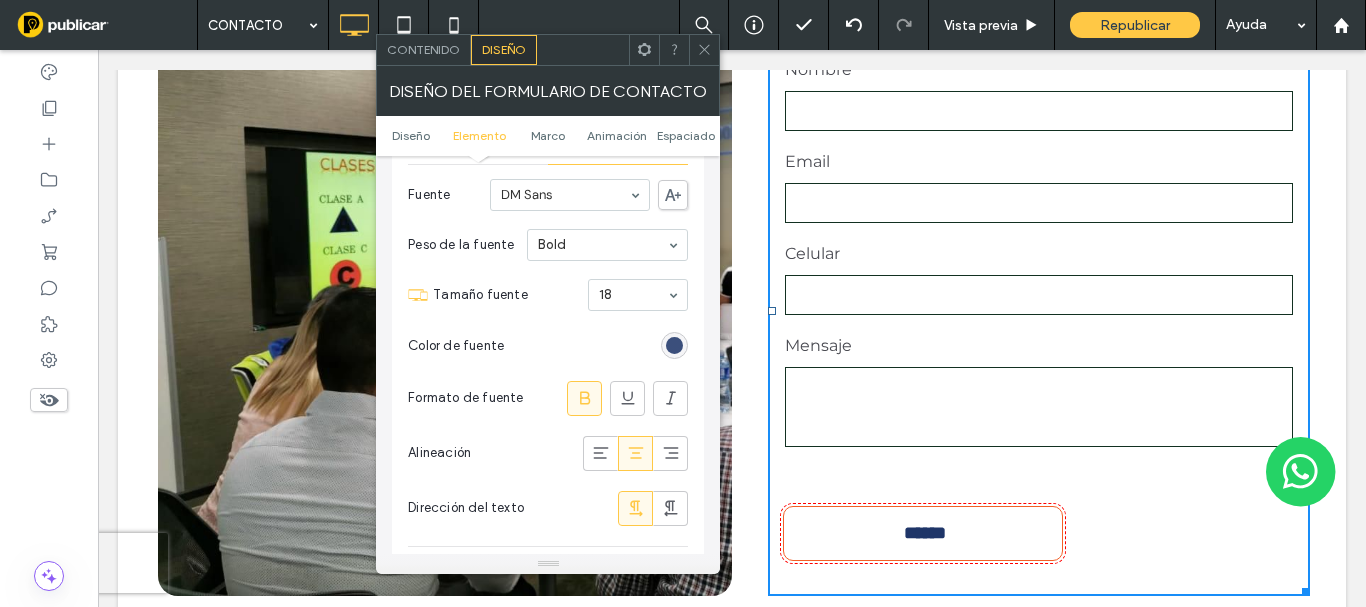 click at bounding box center [674, 345] 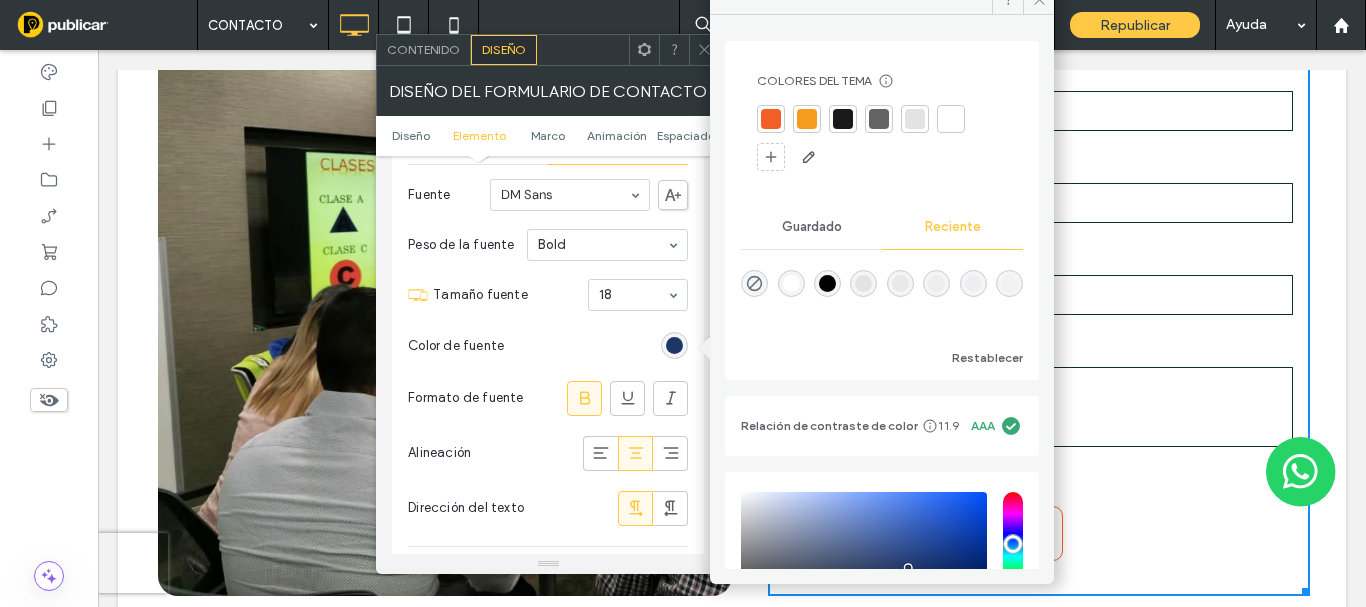 click at bounding box center [771, 119] 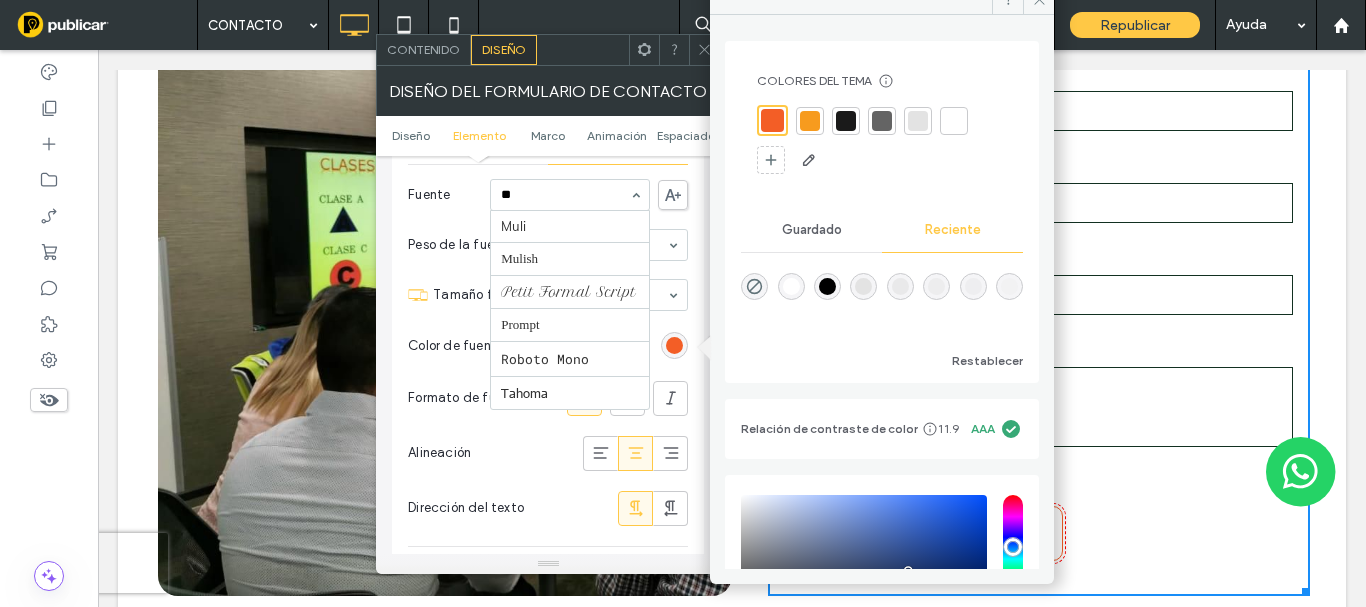 scroll, scrollTop: 0, scrollLeft: 0, axis: both 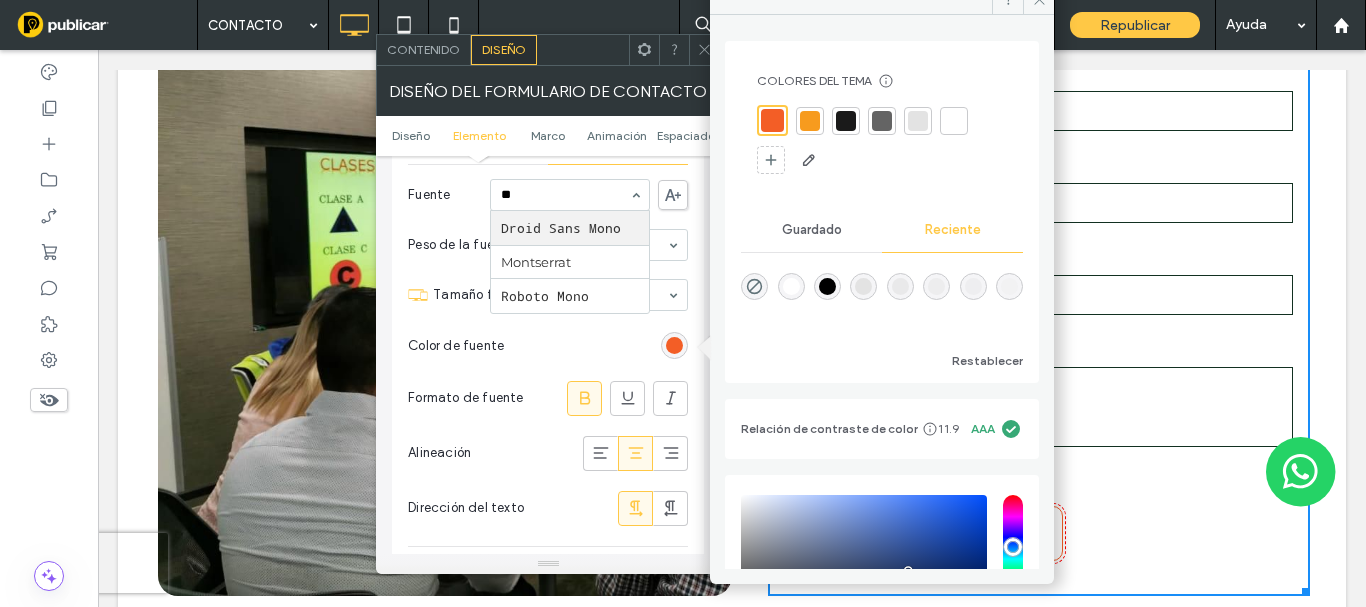 type on "***" 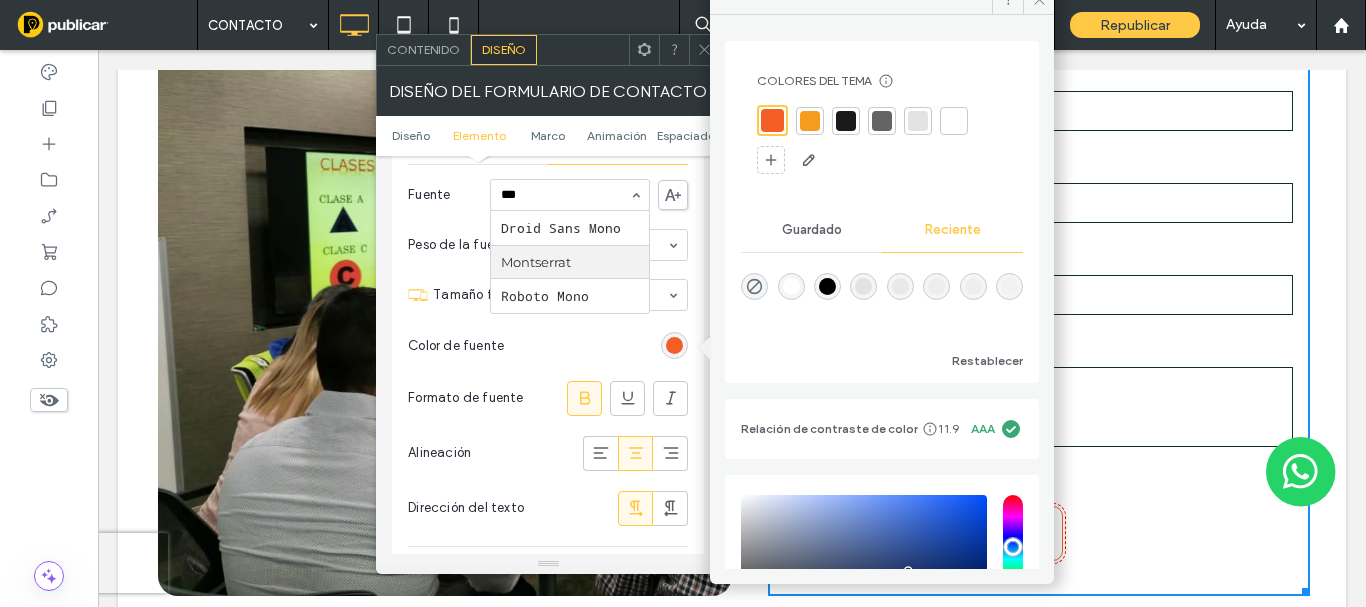 type 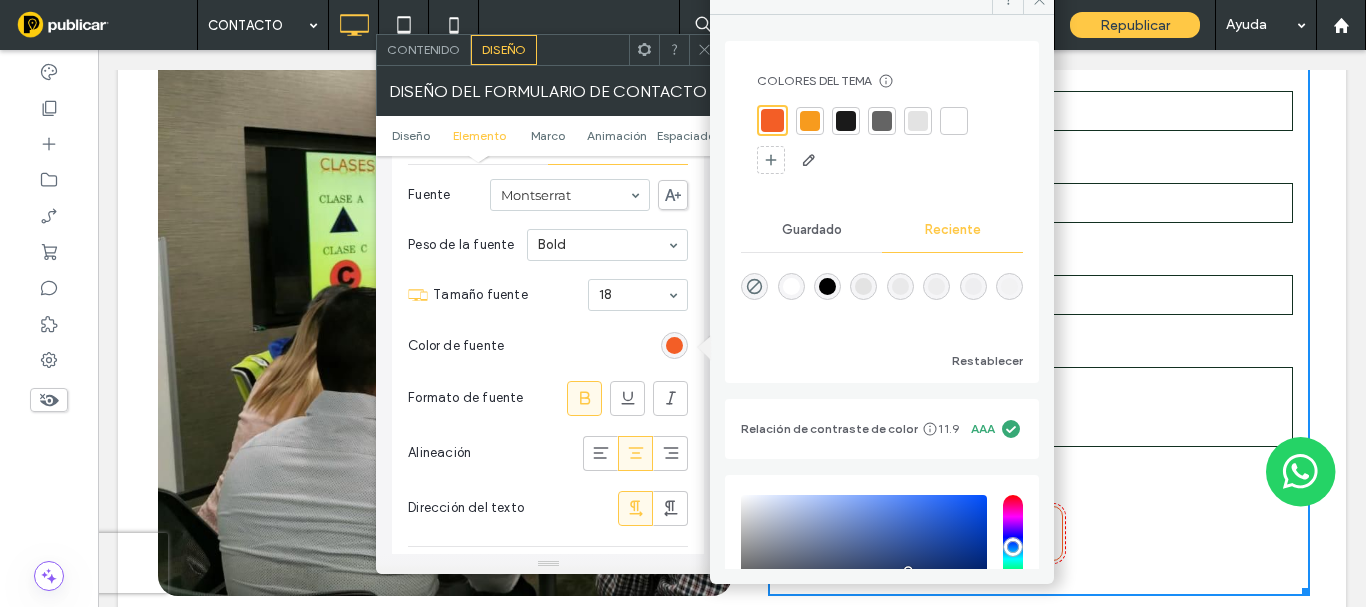 click on "Color de fuente" at bounding box center [548, 346] 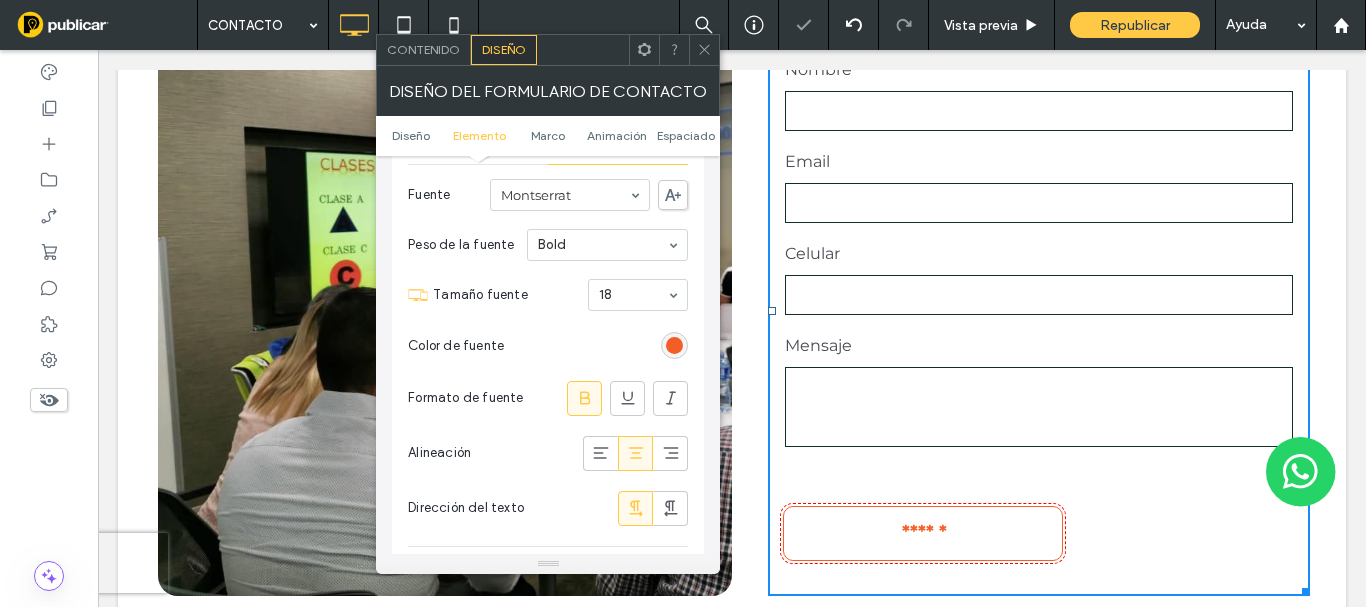 click 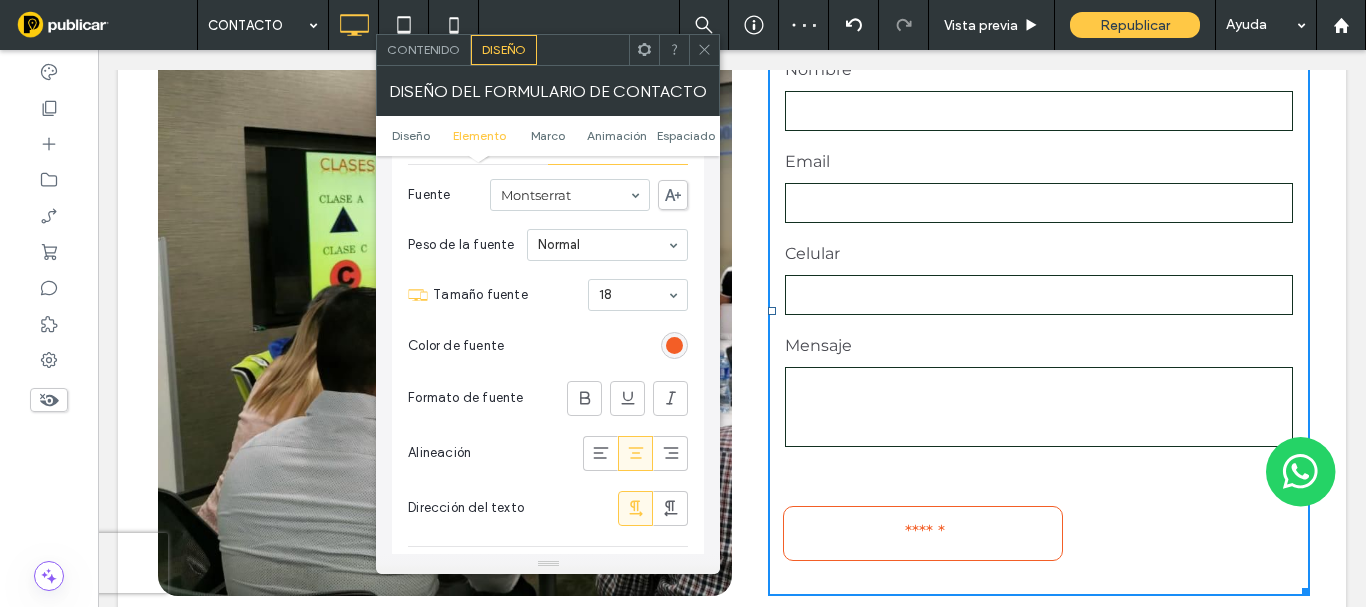 scroll, scrollTop: 1517, scrollLeft: 0, axis: vertical 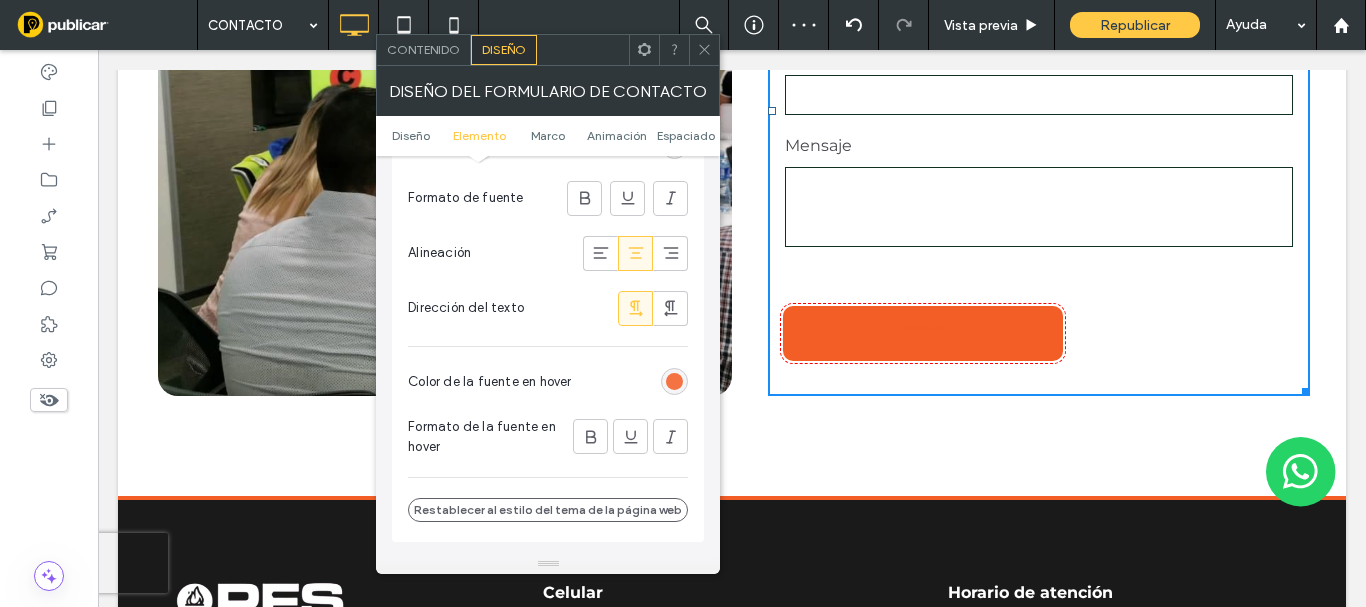 click at bounding box center (674, 381) 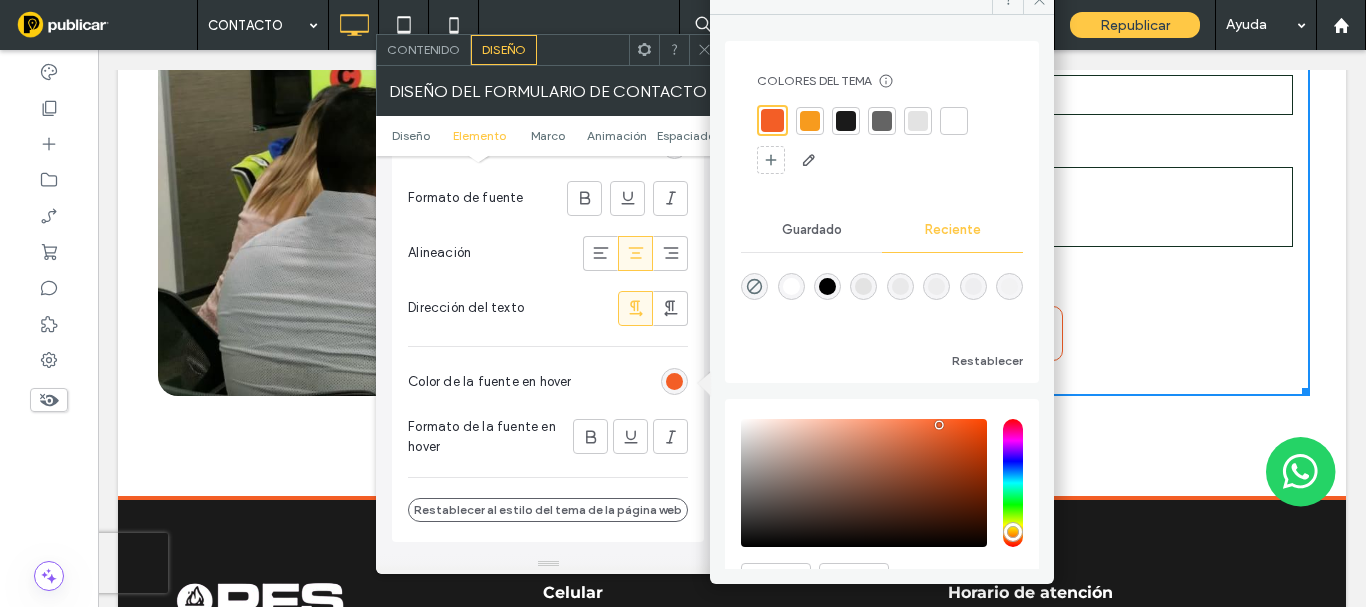 click at bounding box center (954, 121) 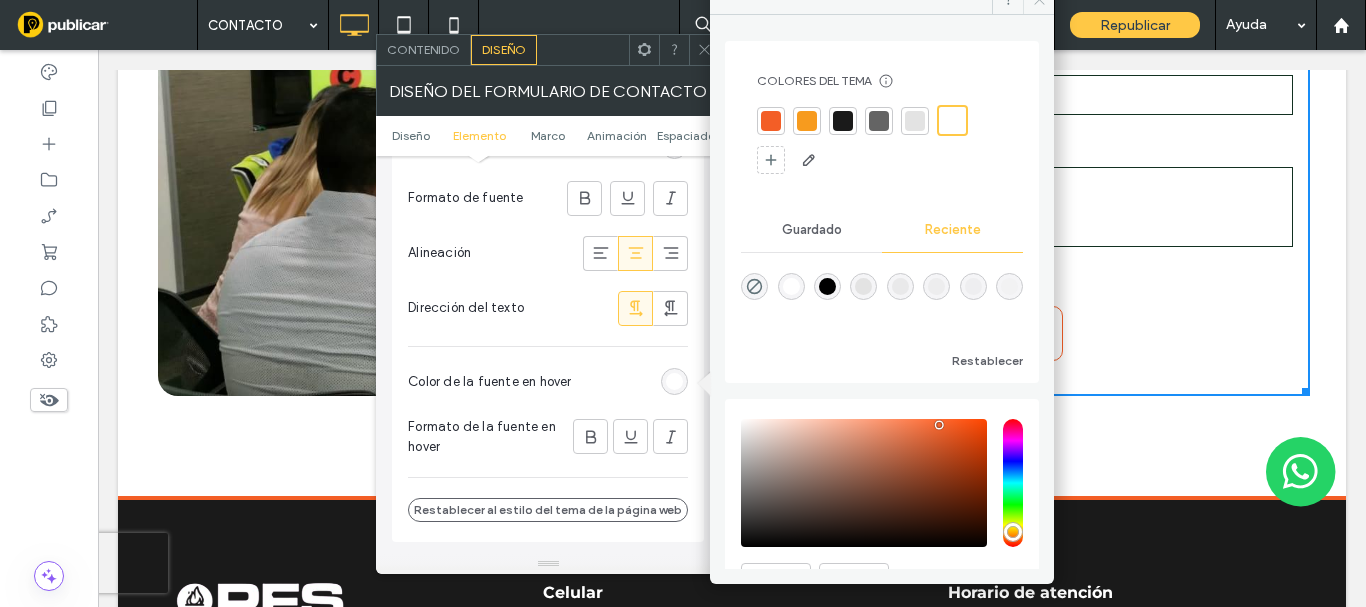 click at bounding box center (1038, -1) 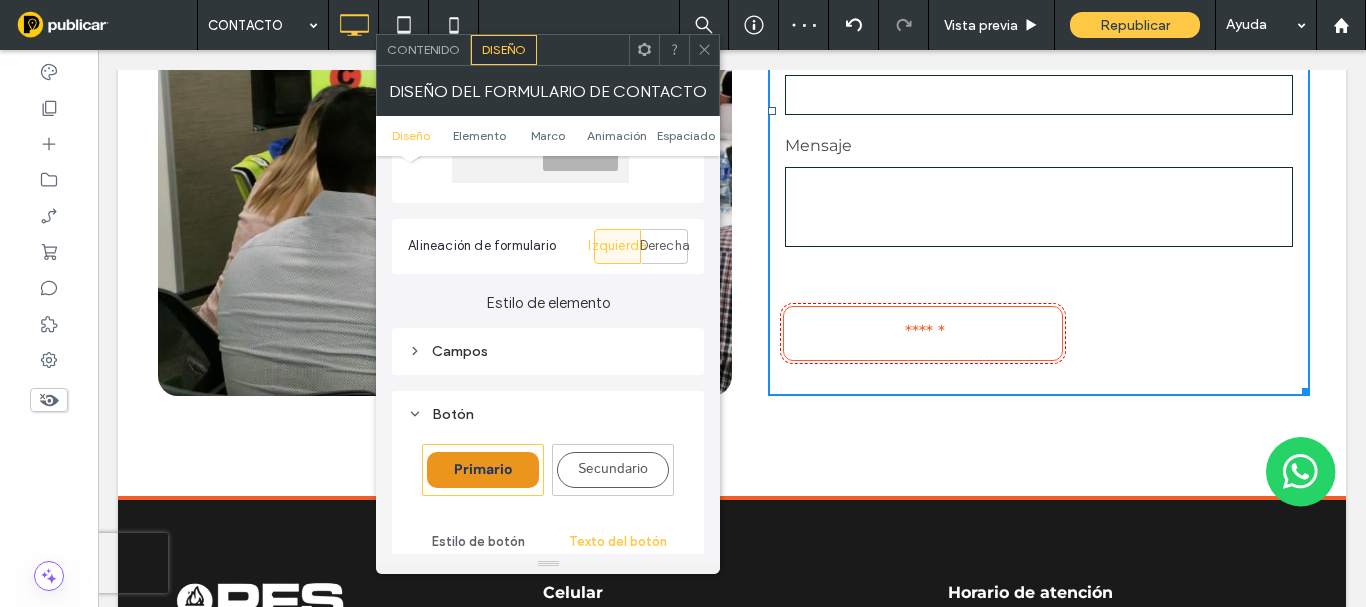 scroll, scrollTop: 600, scrollLeft: 0, axis: vertical 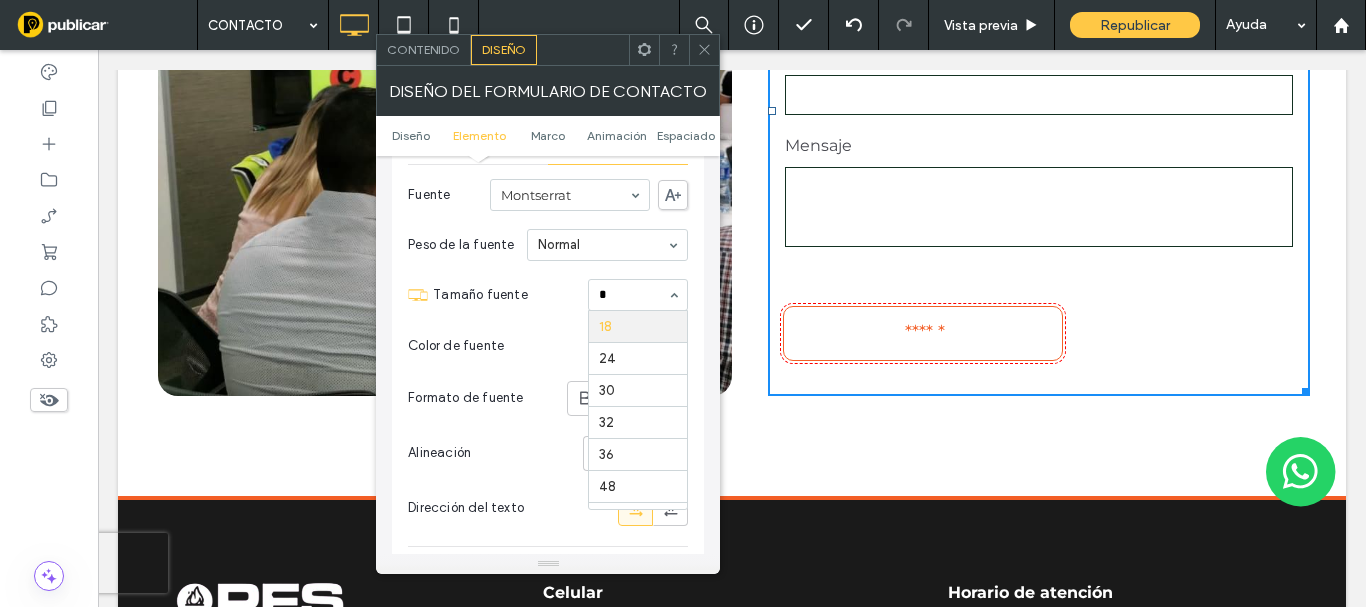 type on "**" 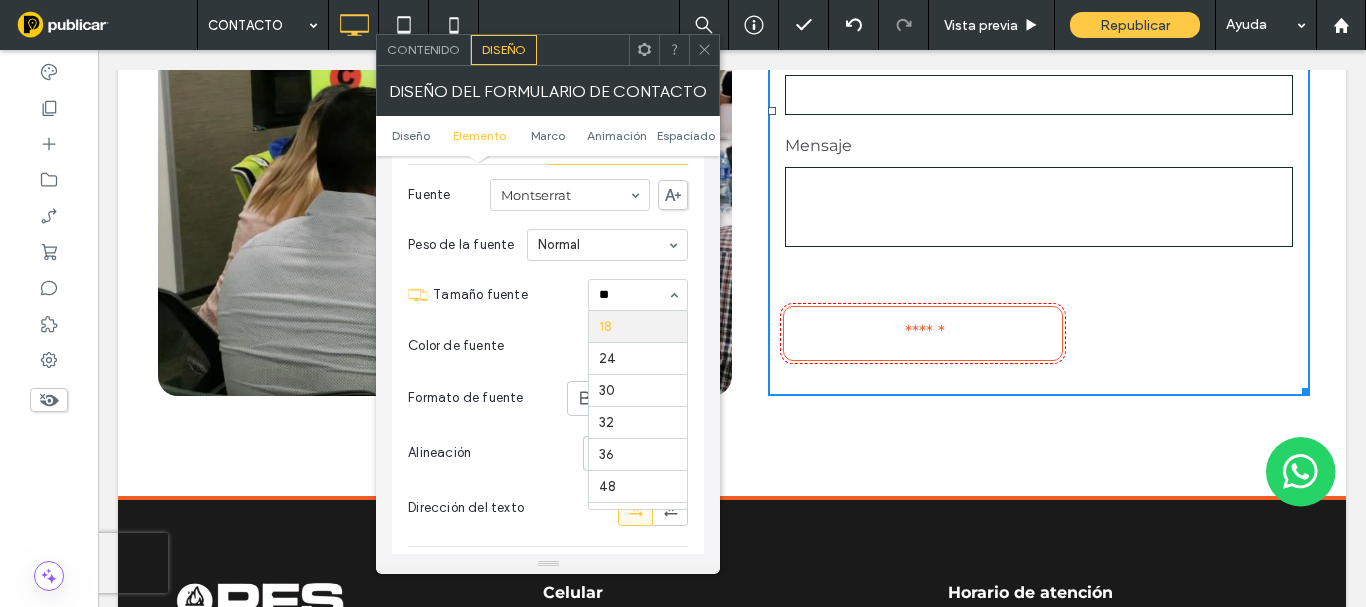 scroll, scrollTop: 0, scrollLeft: 0, axis: both 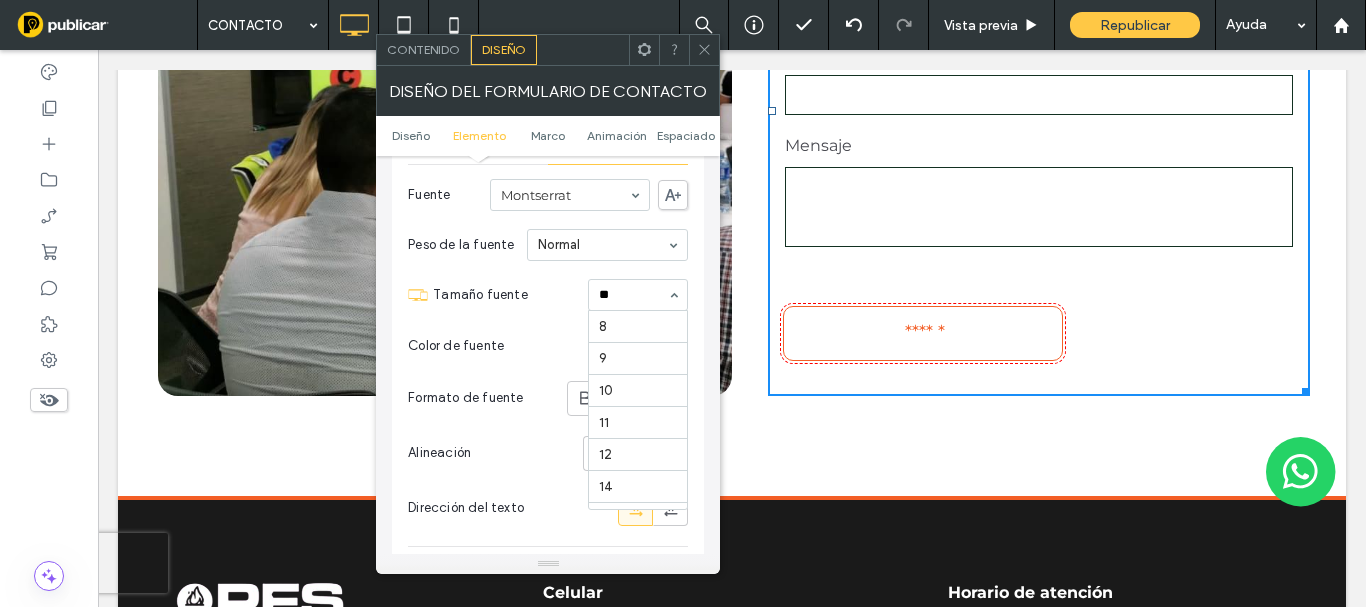 type 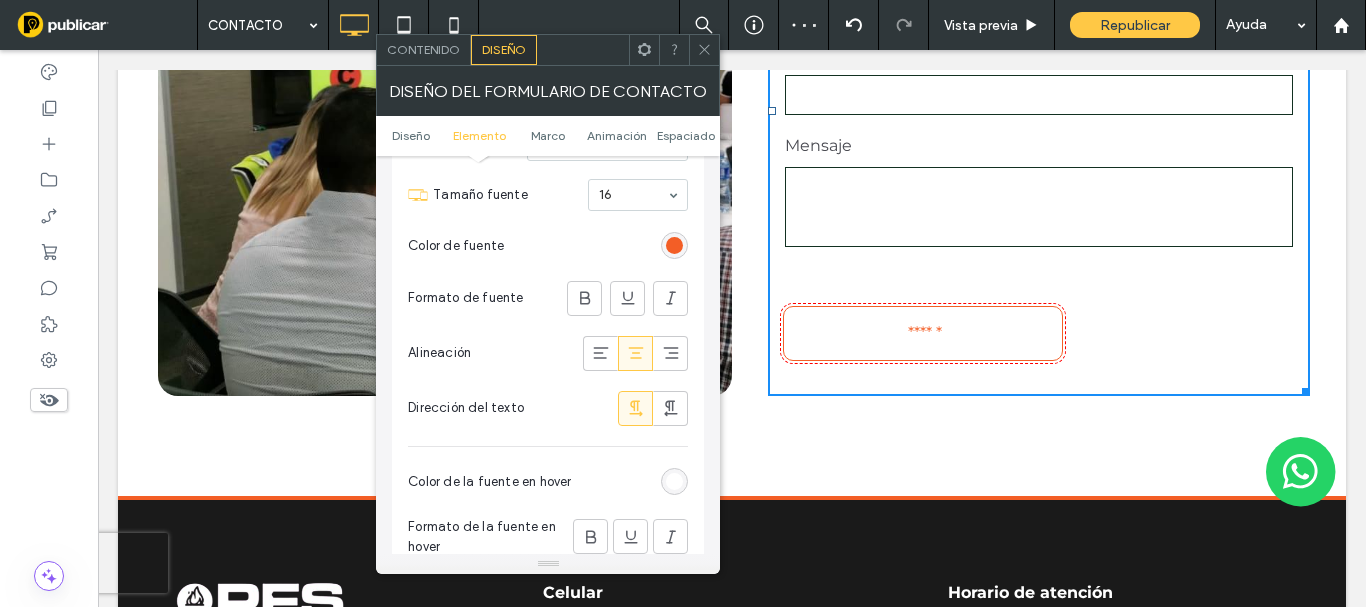 scroll, scrollTop: 400, scrollLeft: 0, axis: vertical 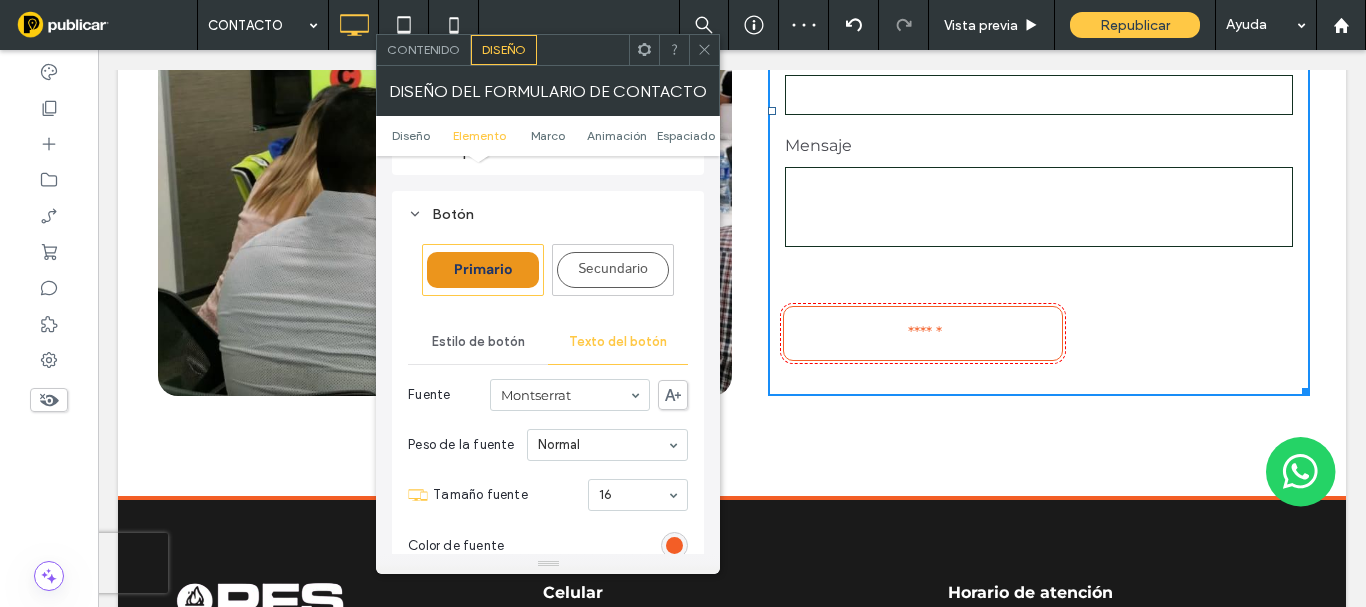 click on "Estilo de botón" at bounding box center (478, 342) 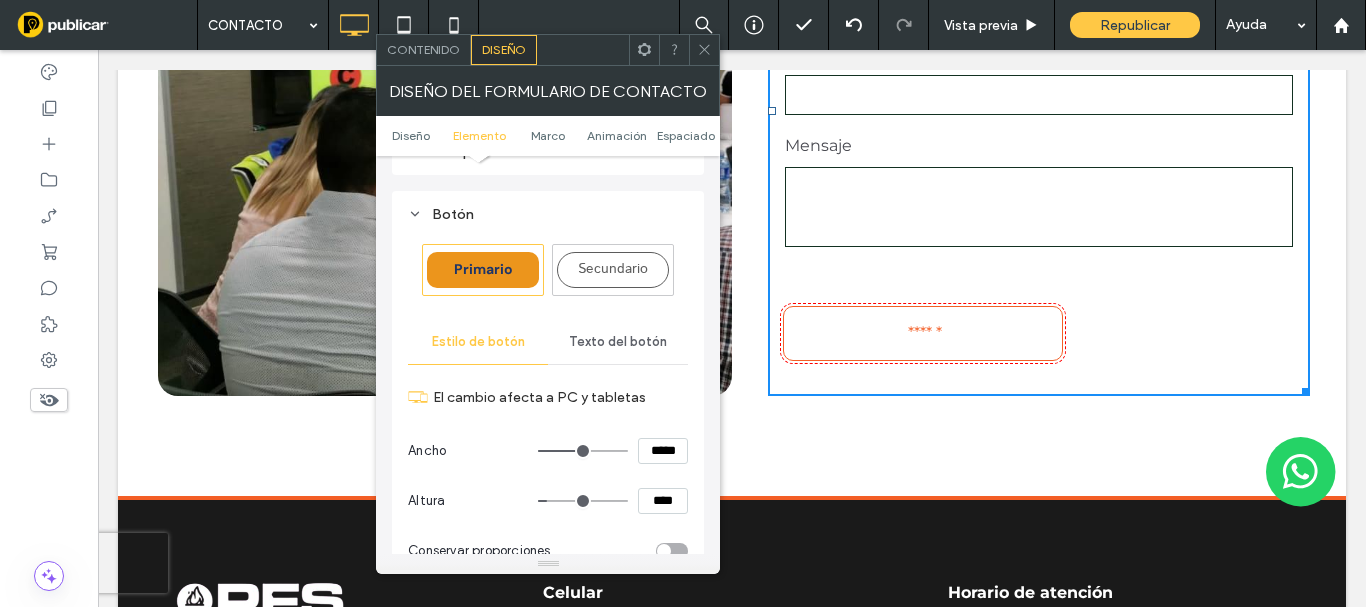 scroll, scrollTop: 600, scrollLeft: 0, axis: vertical 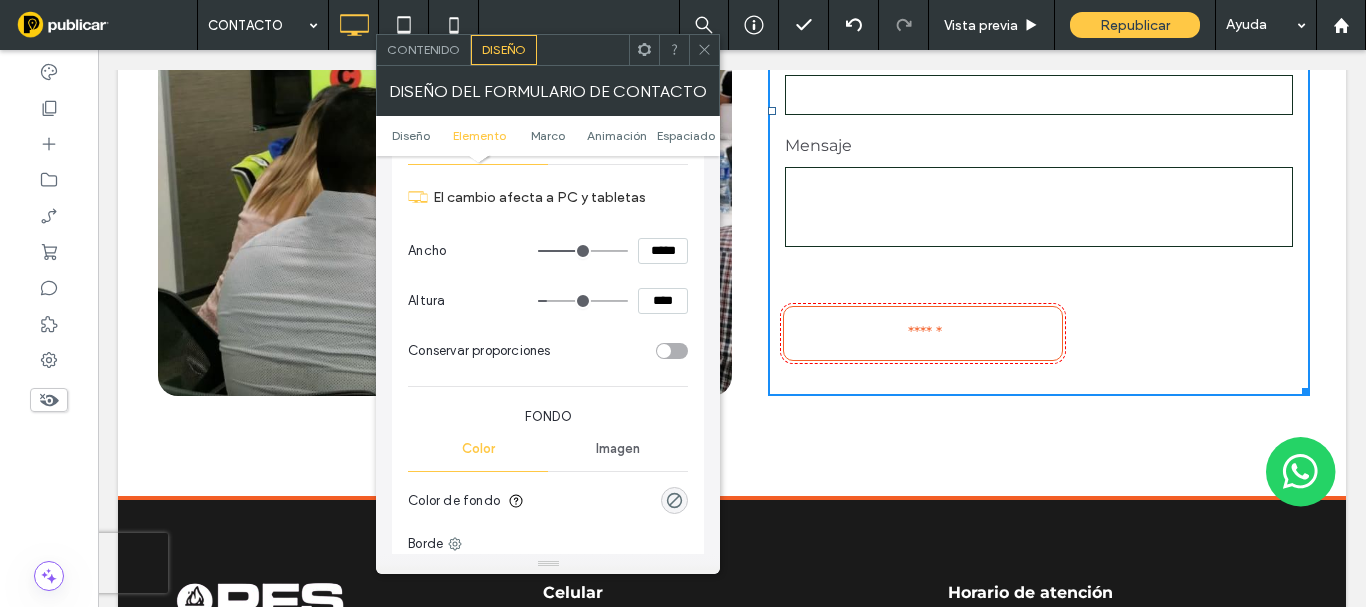 type on "***" 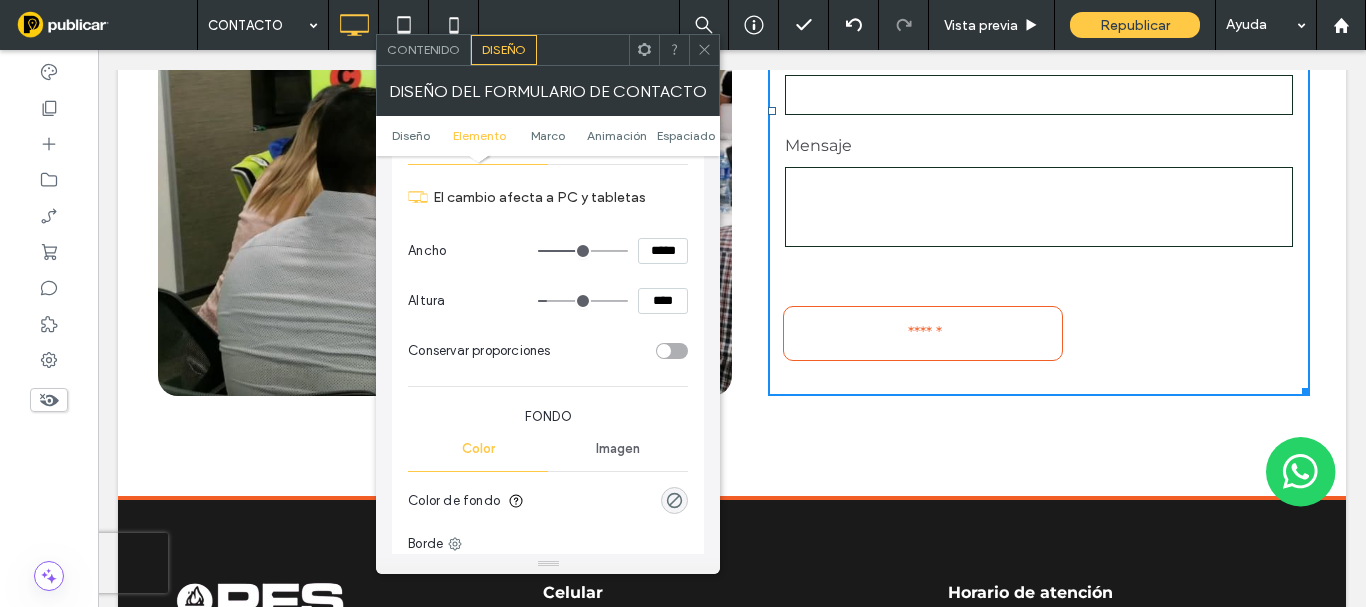 type on "***" 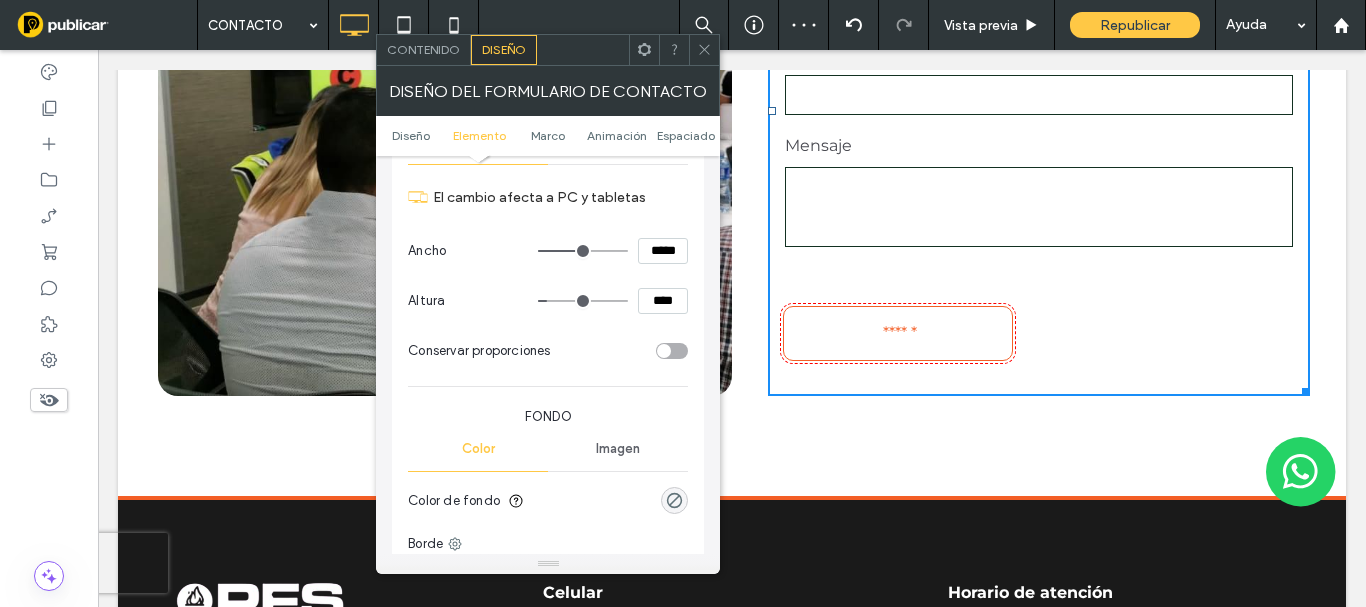 click on "****" at bounding box center [663, 301] 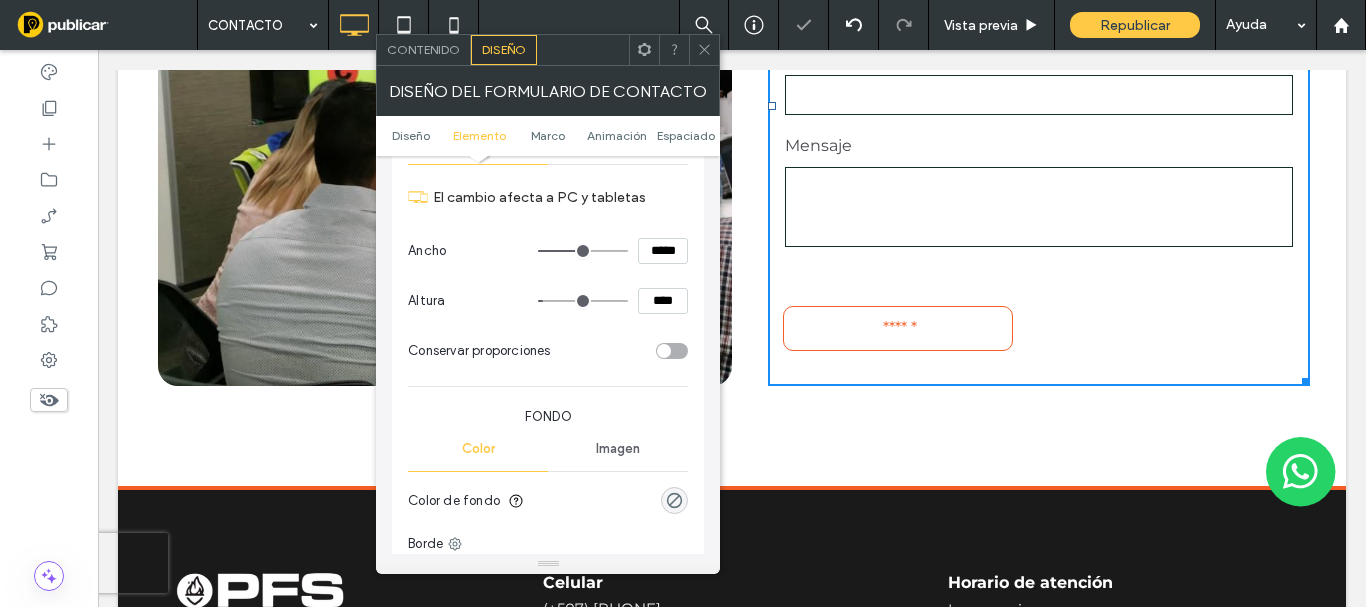 click on "*****" at bounding box center [663, 251] 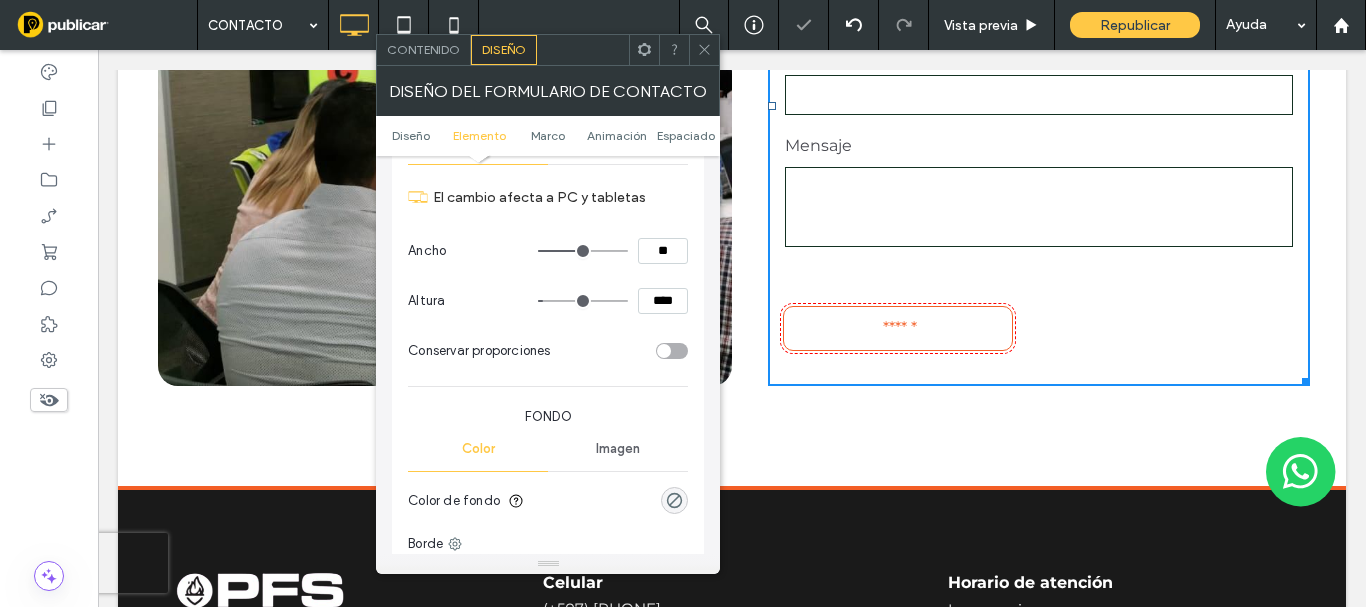 type on "****" 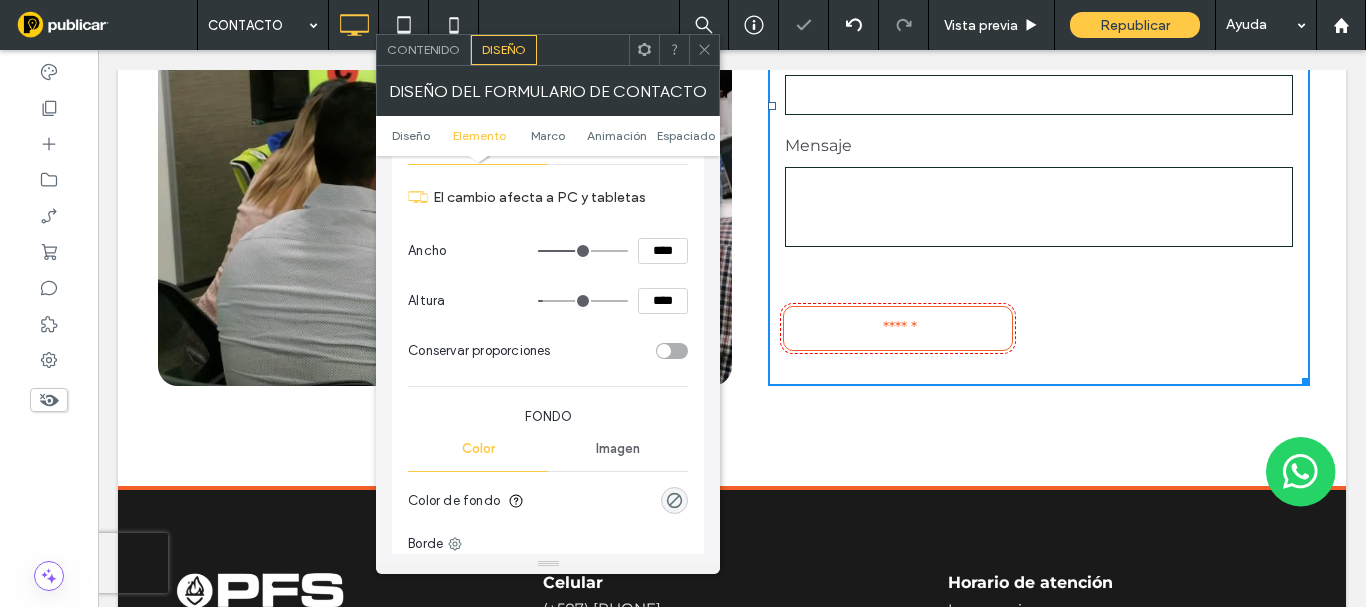 type on "**" 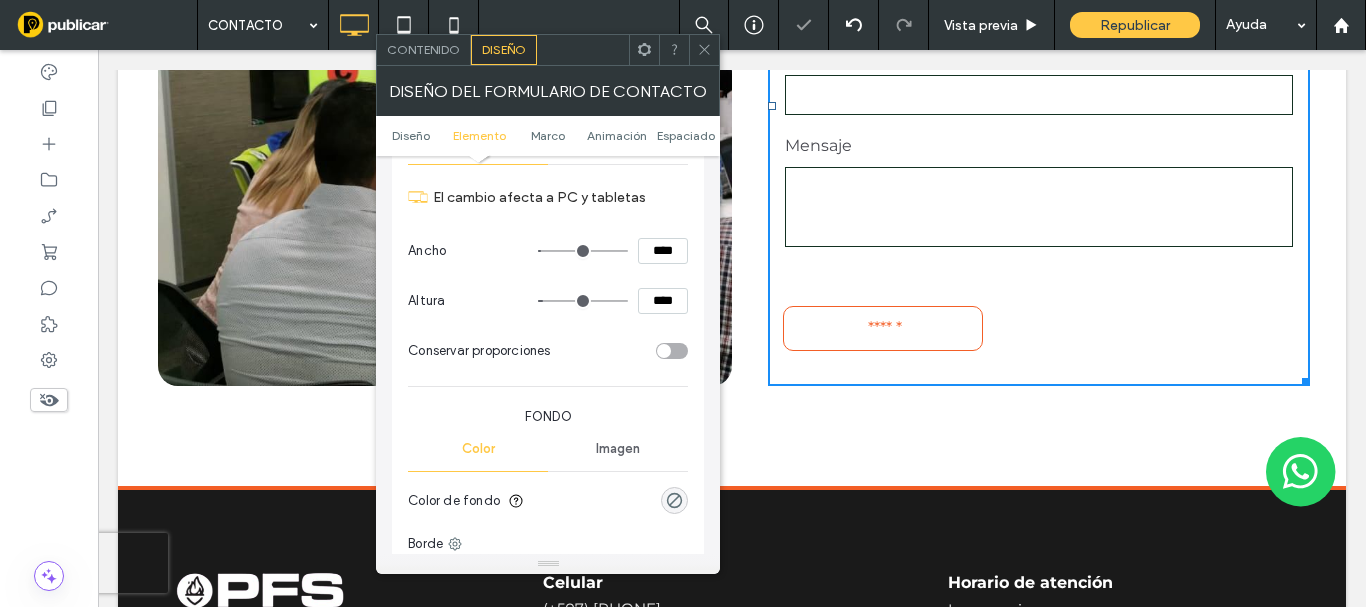 click 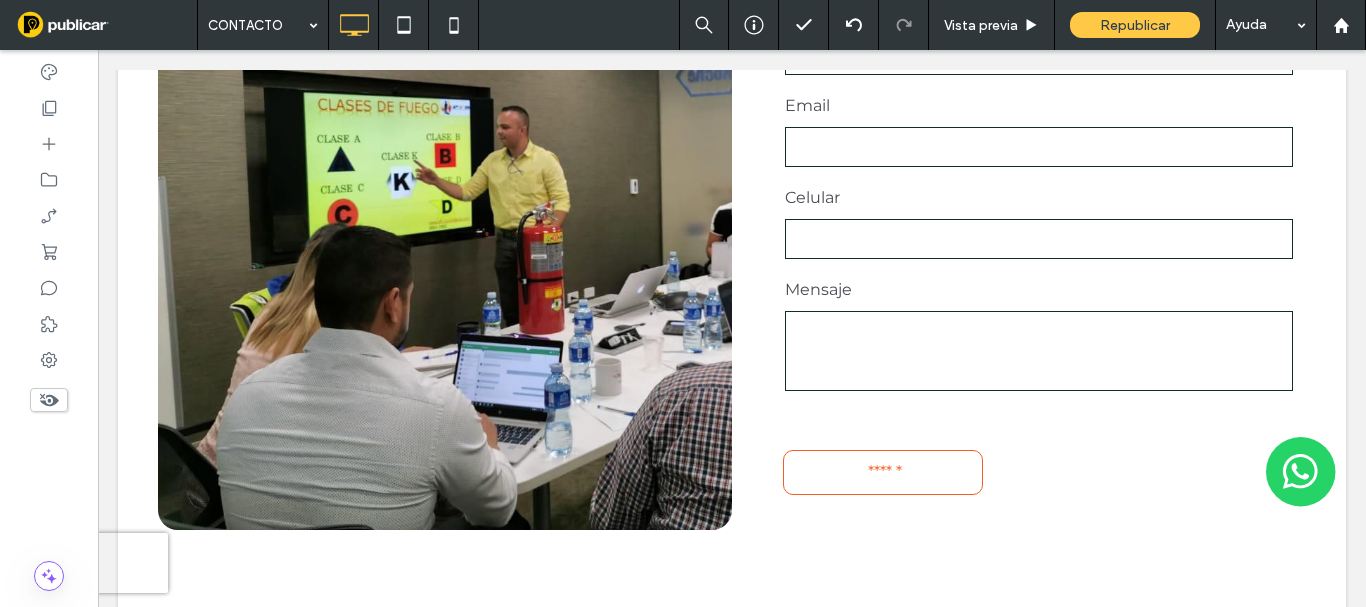 scroll, scrollTop: 873, scrollLeft: 0, axis: vertical 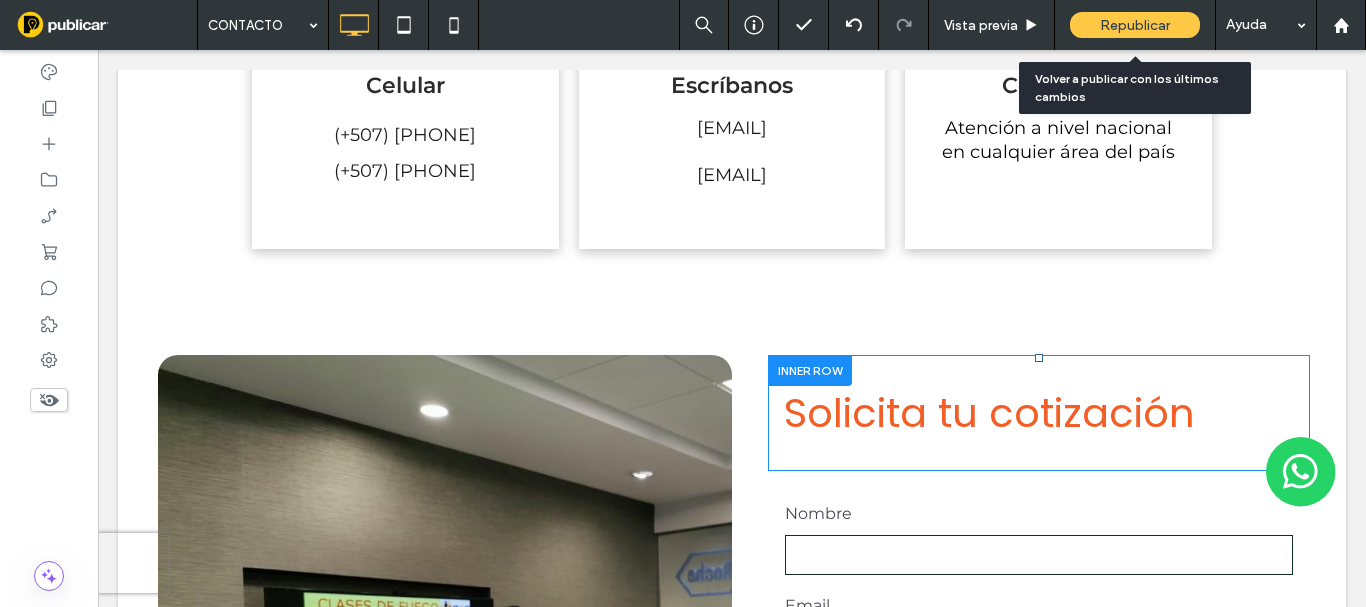 click on "Republicar" at bounding box center [1135, 25] 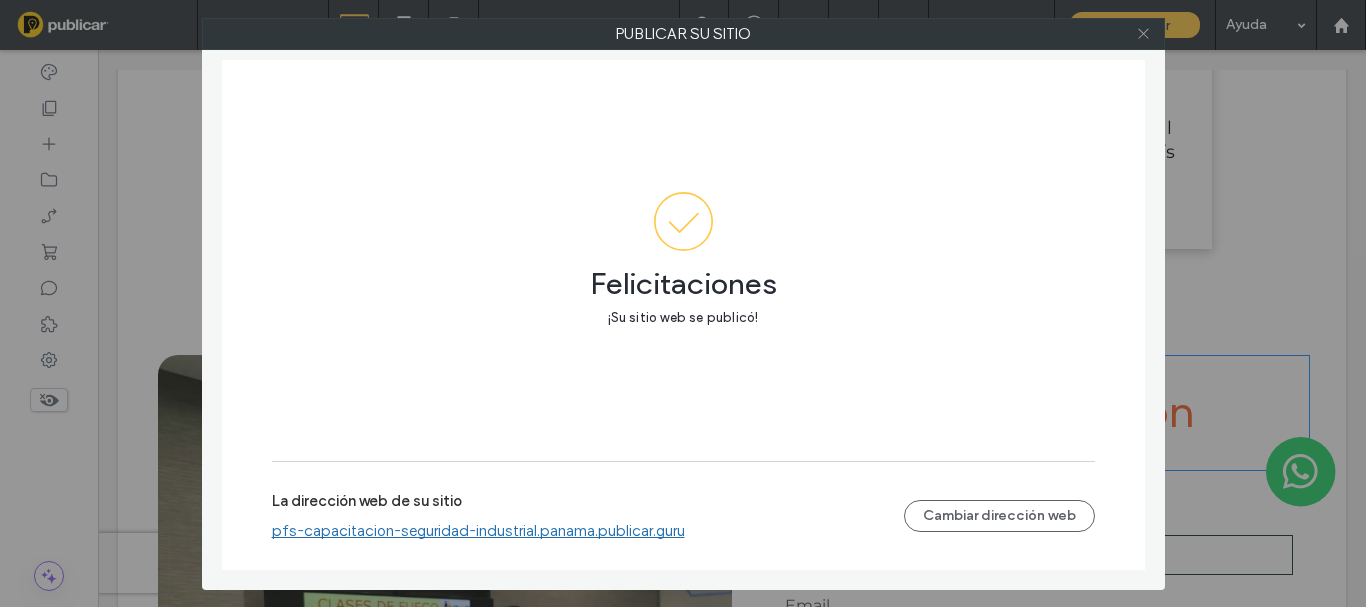 click 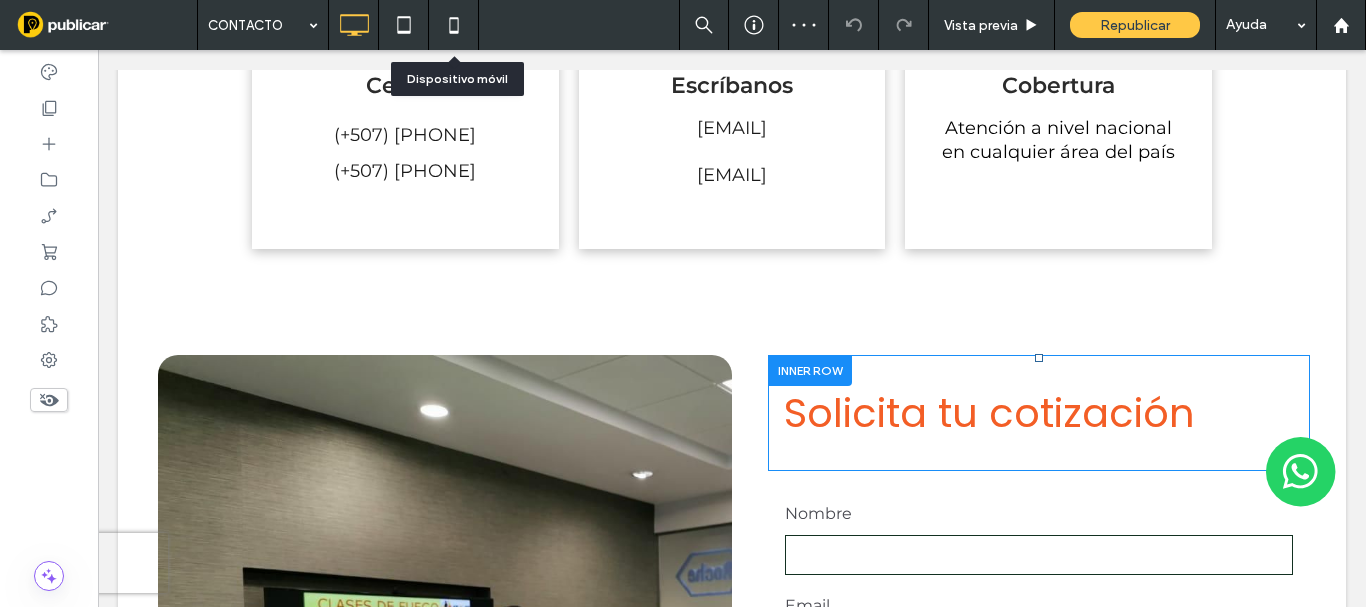 click at bounding box center (453, 25) 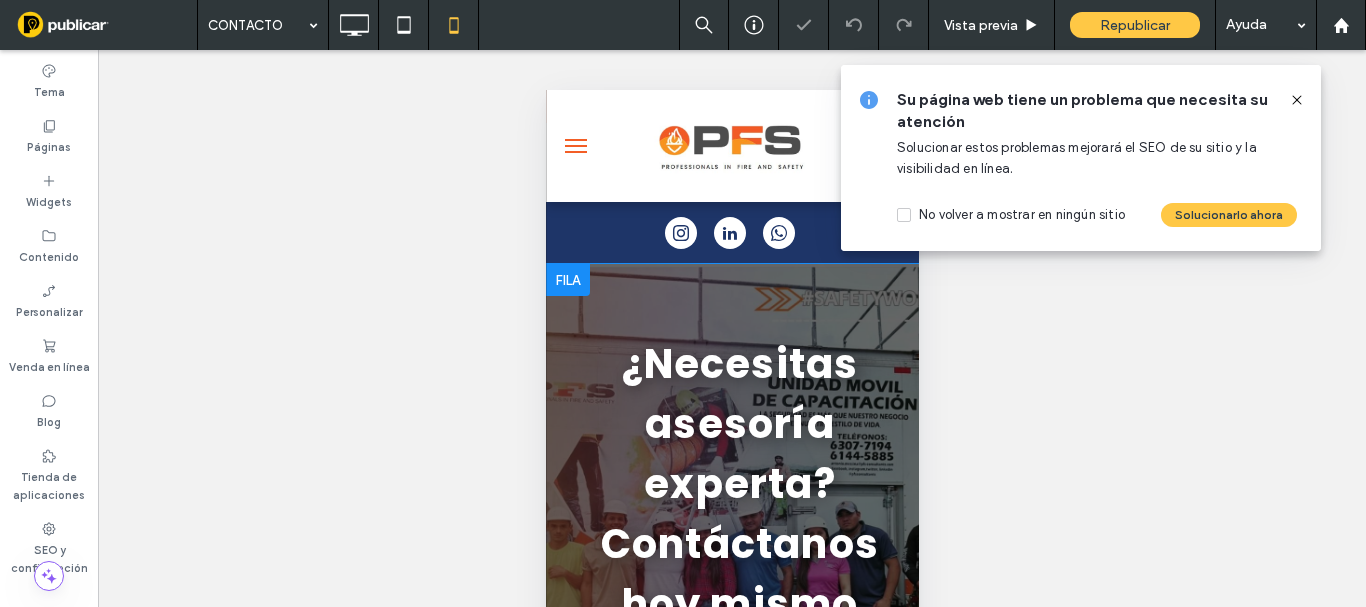 scroll, scrollTop: 0, scrollLeft: 0, axis: both 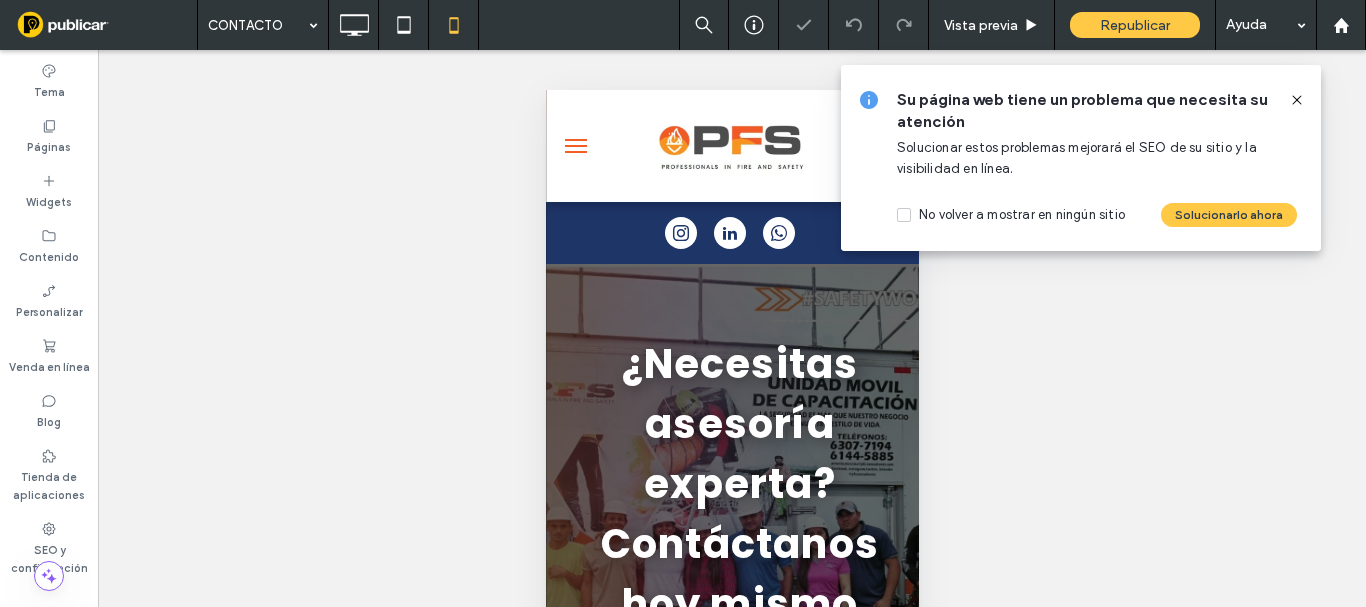 click 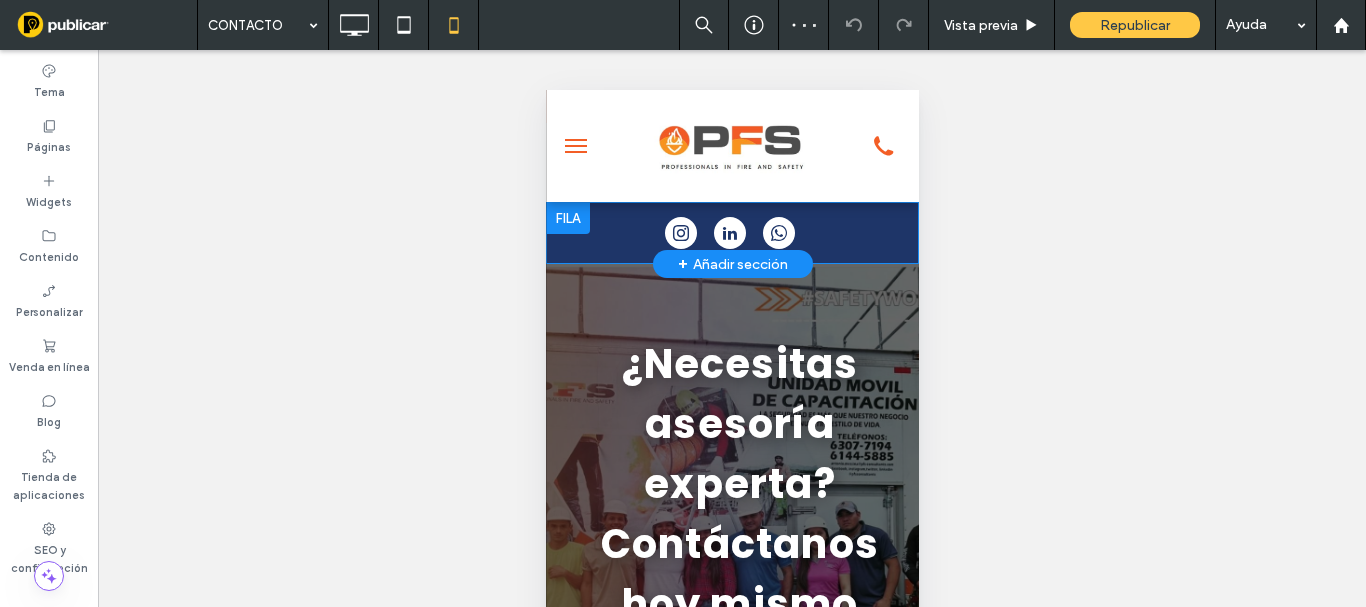 click at bounding box center (567, 218) 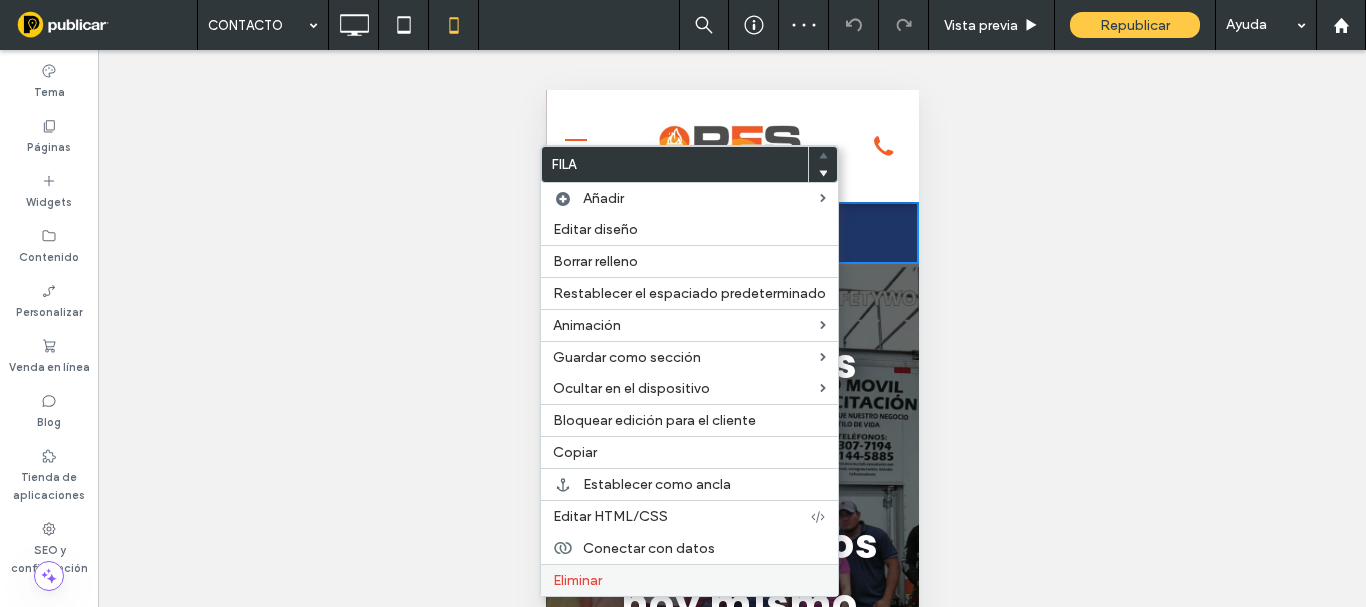 click on "Eliminar" at bounding box center (577, 580) 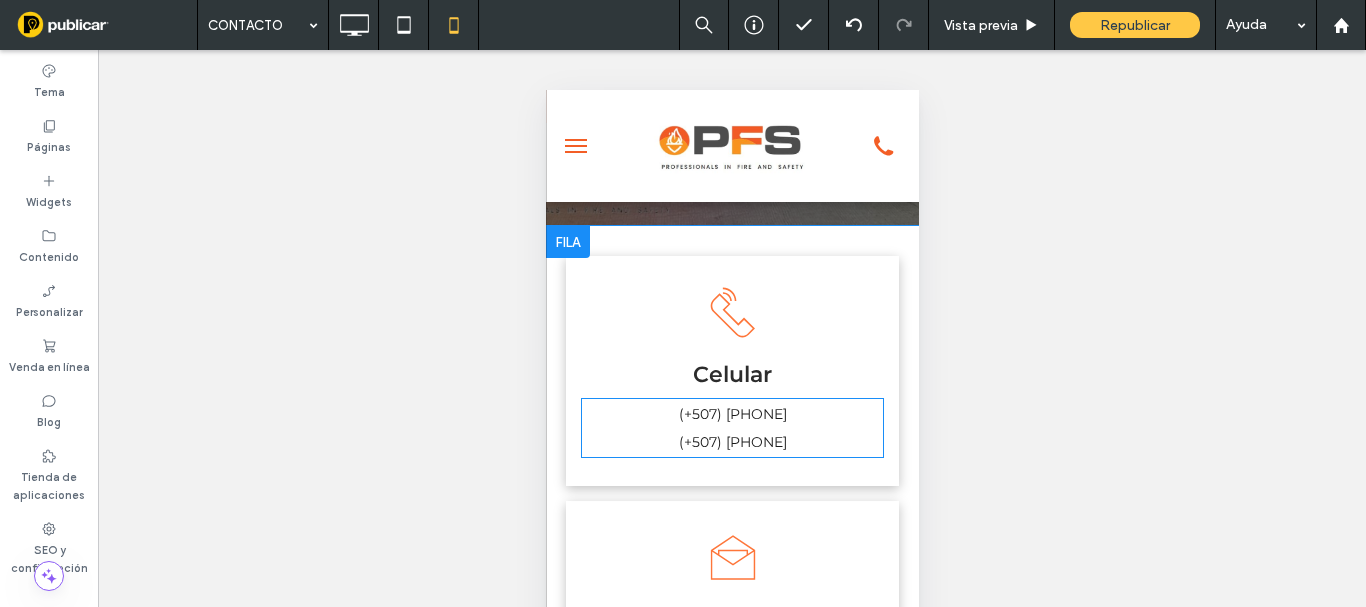 scroll, scrollTop: 600, scrollLeft: 0, axis: vertical 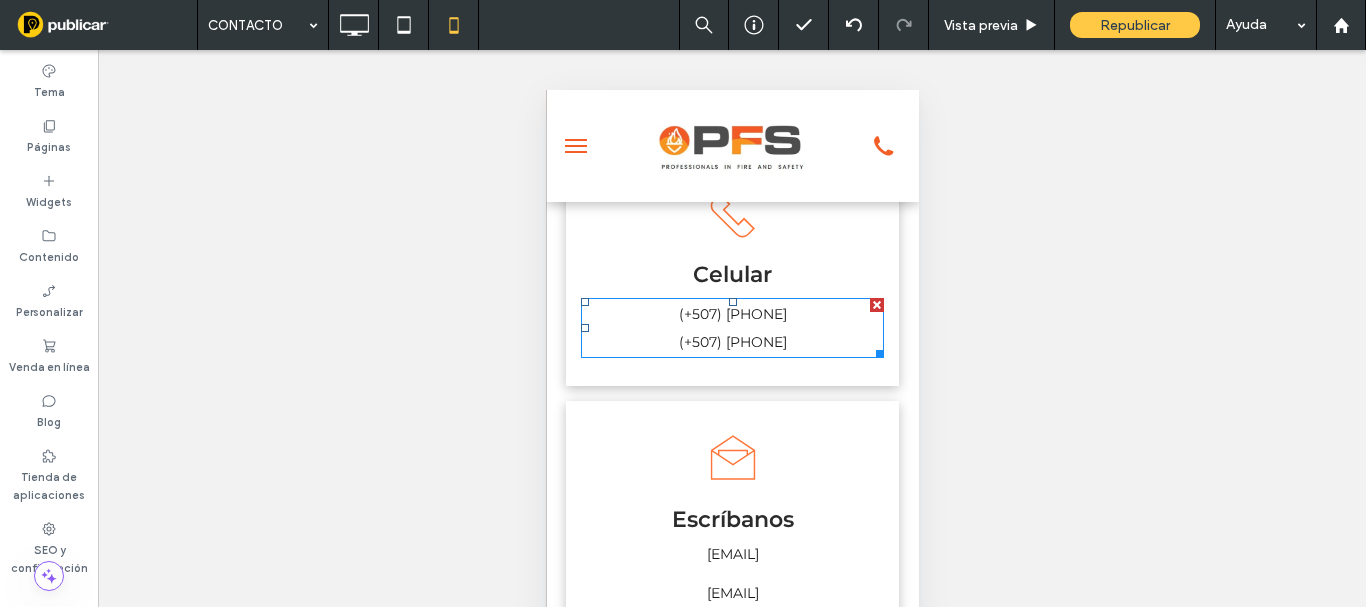 click on "(+507) 6144-5885" at bounding box center (732, 342) 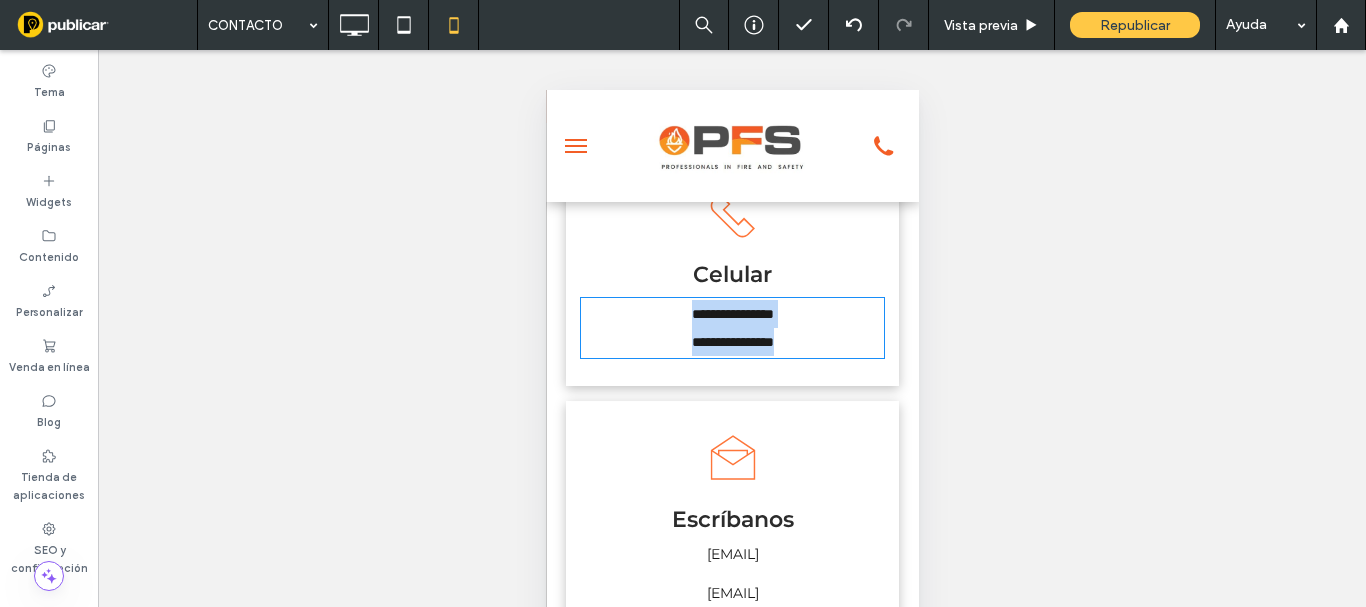 type on "**********" 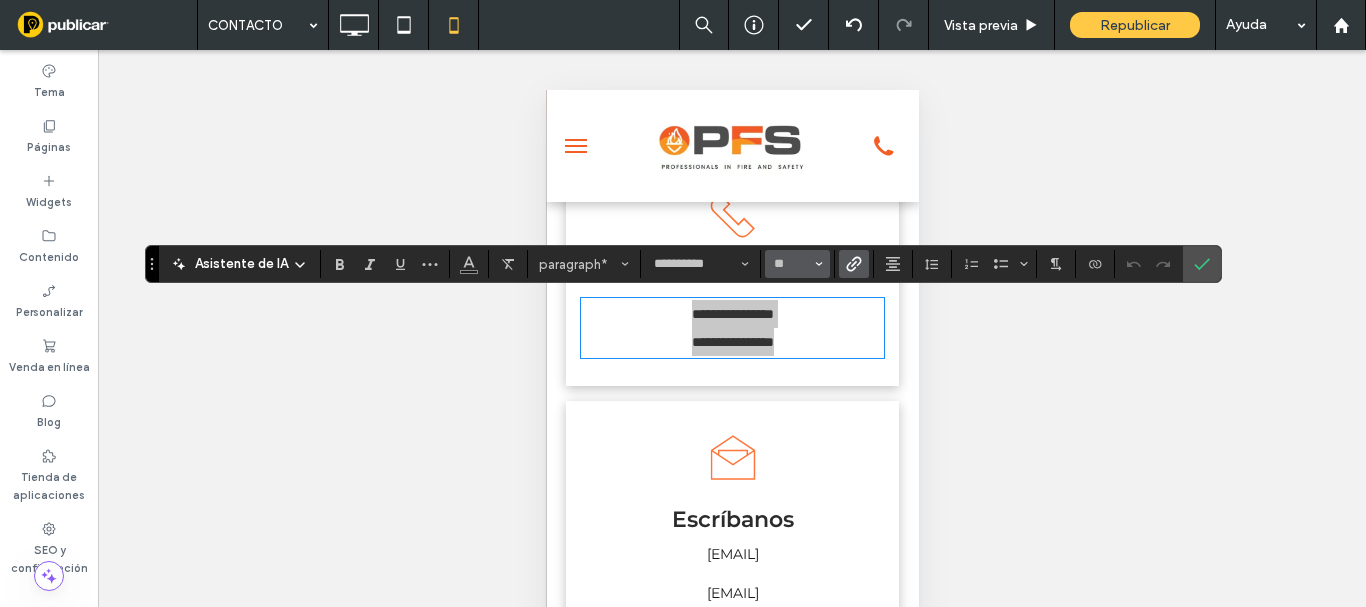 click on "**" at bounding box center [797, 264] 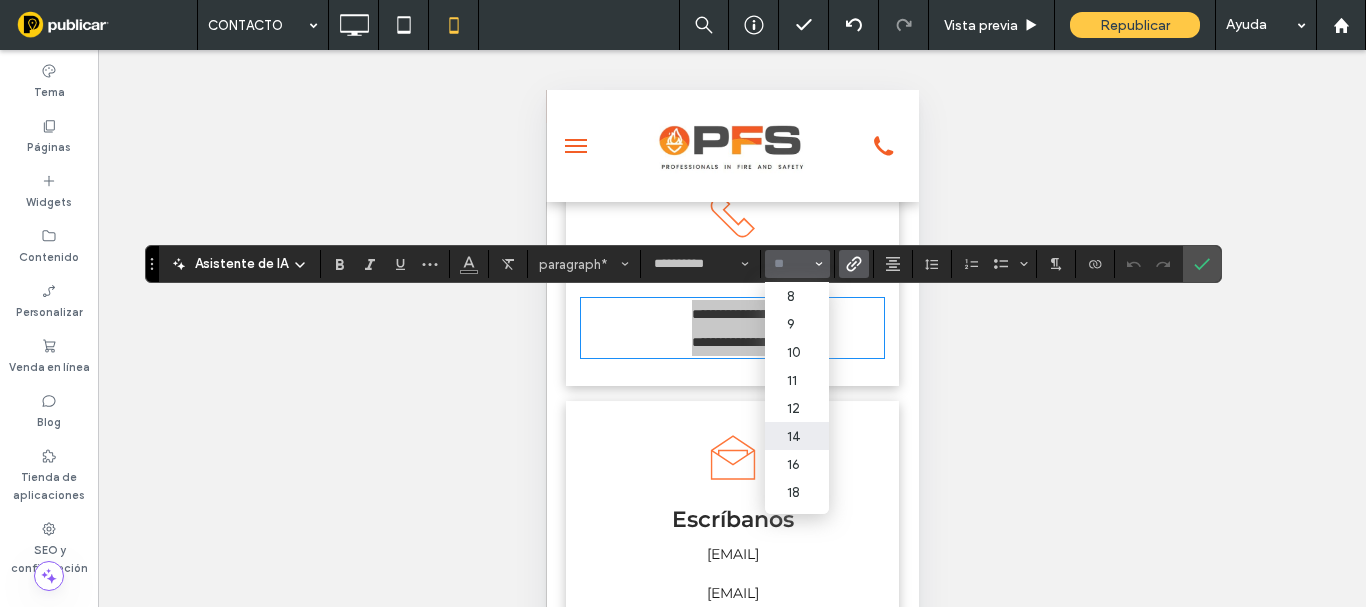 click at bounding box center (791, 264) 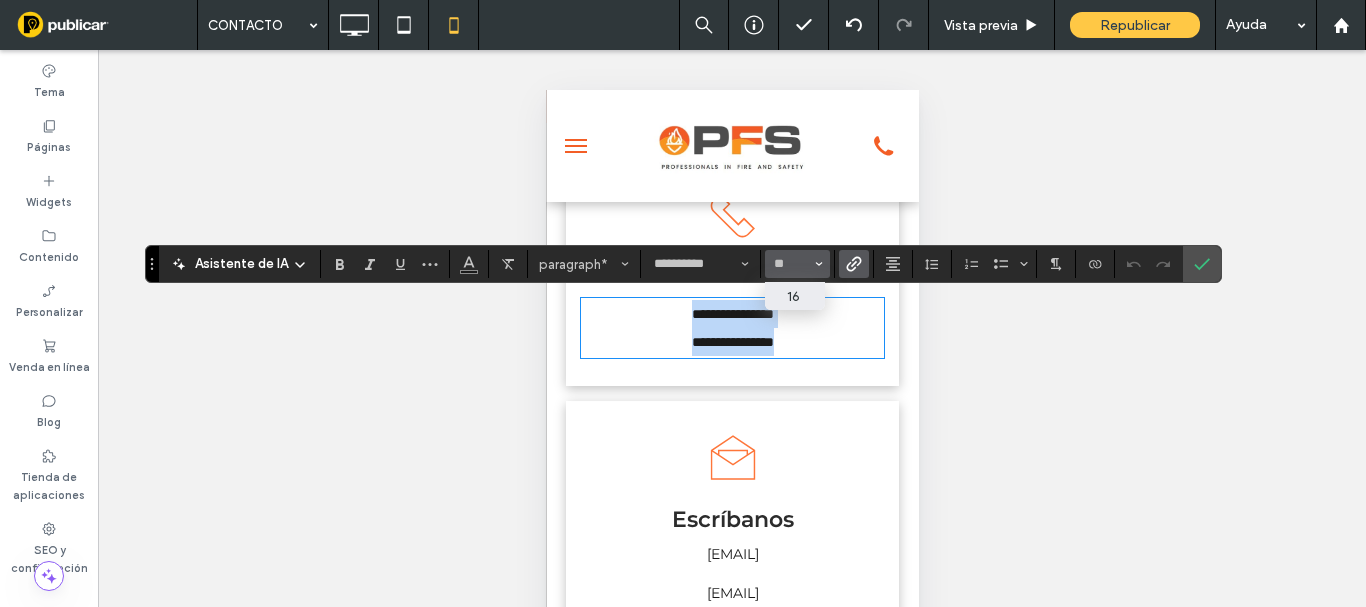 type on "**" 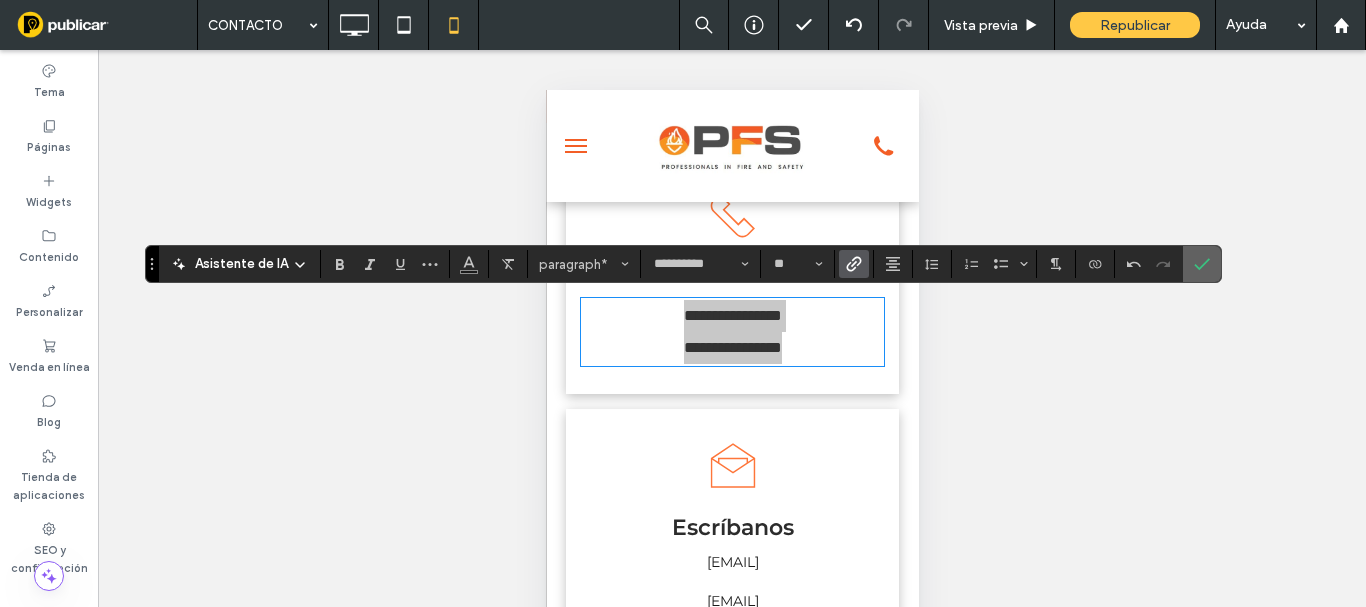 click at bounding box center [1202, 264] 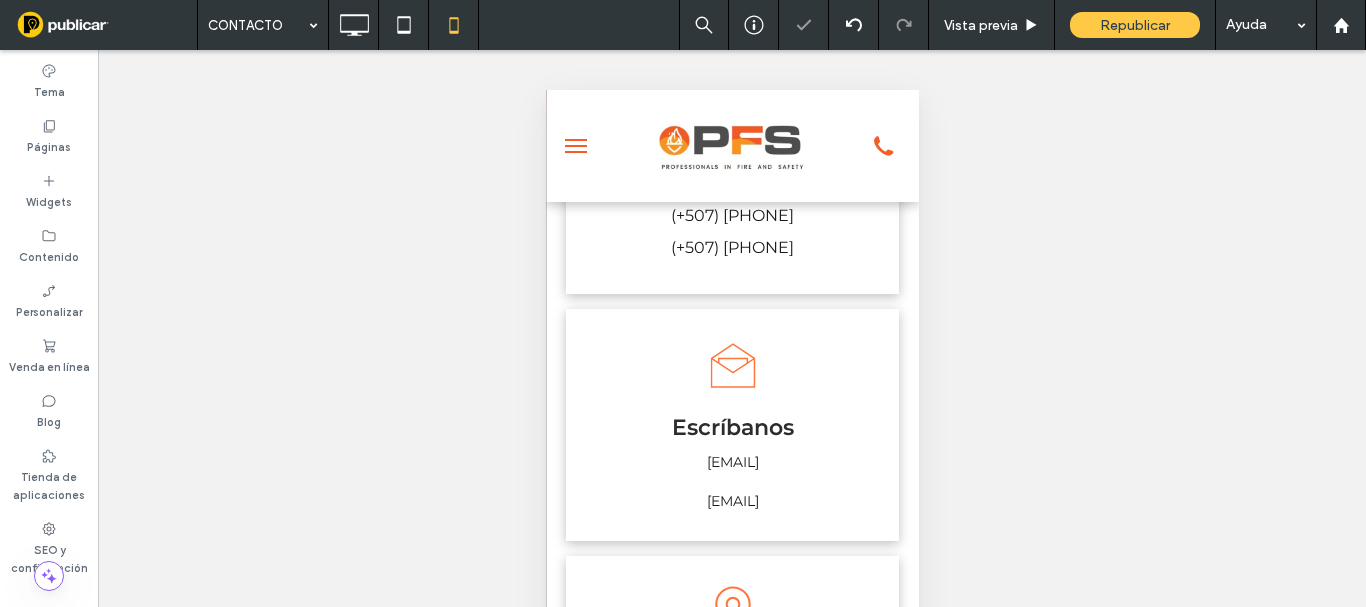 scroll, scrollTop: 800, scrollLeft: 0, axis: vertical 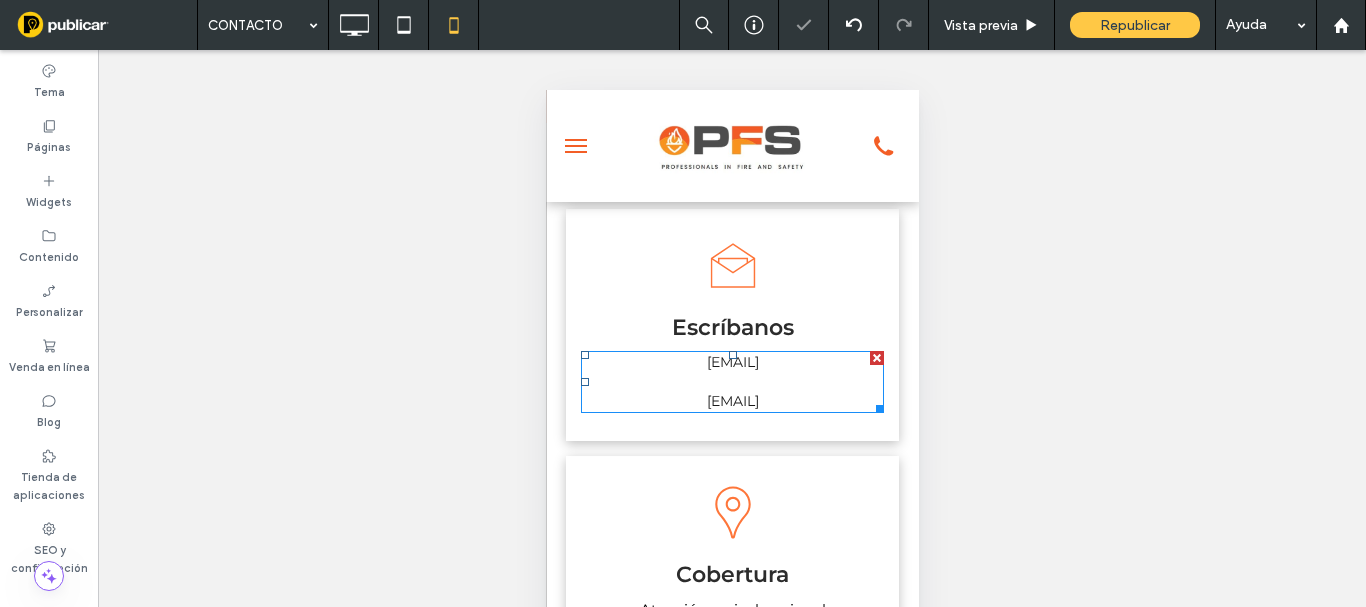 click on "pfsoperaciones@gmail.com" at bounding box center (732, 401) 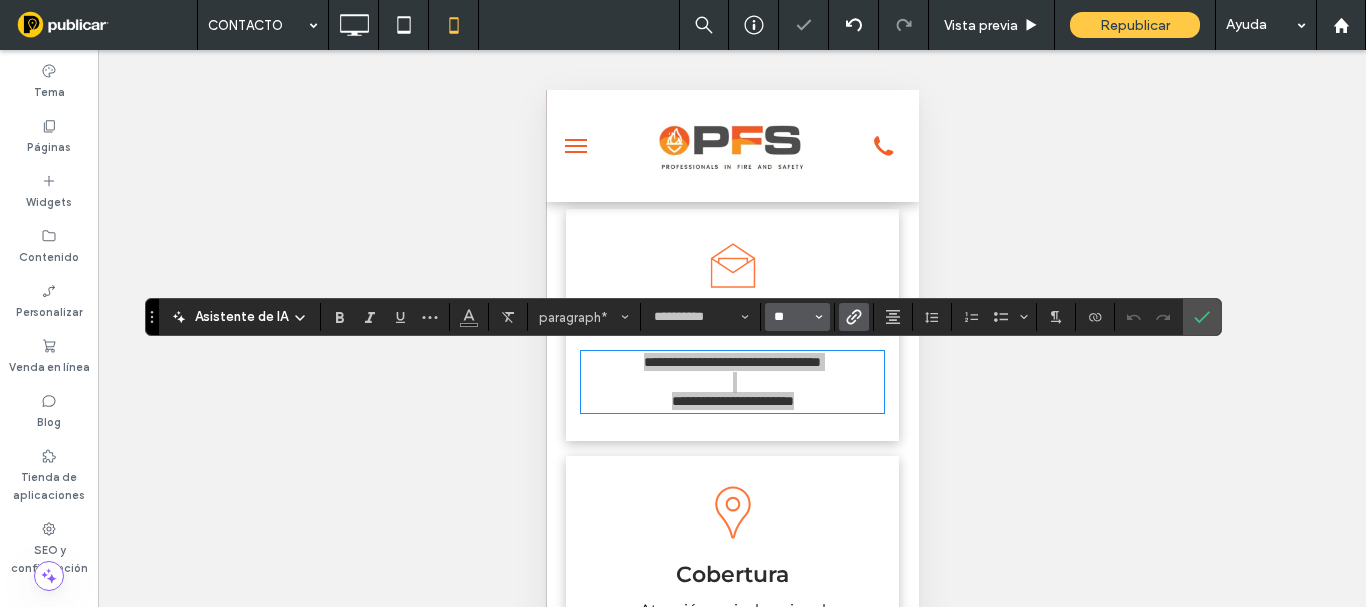 click on "**" at bounding box center (791, 317) 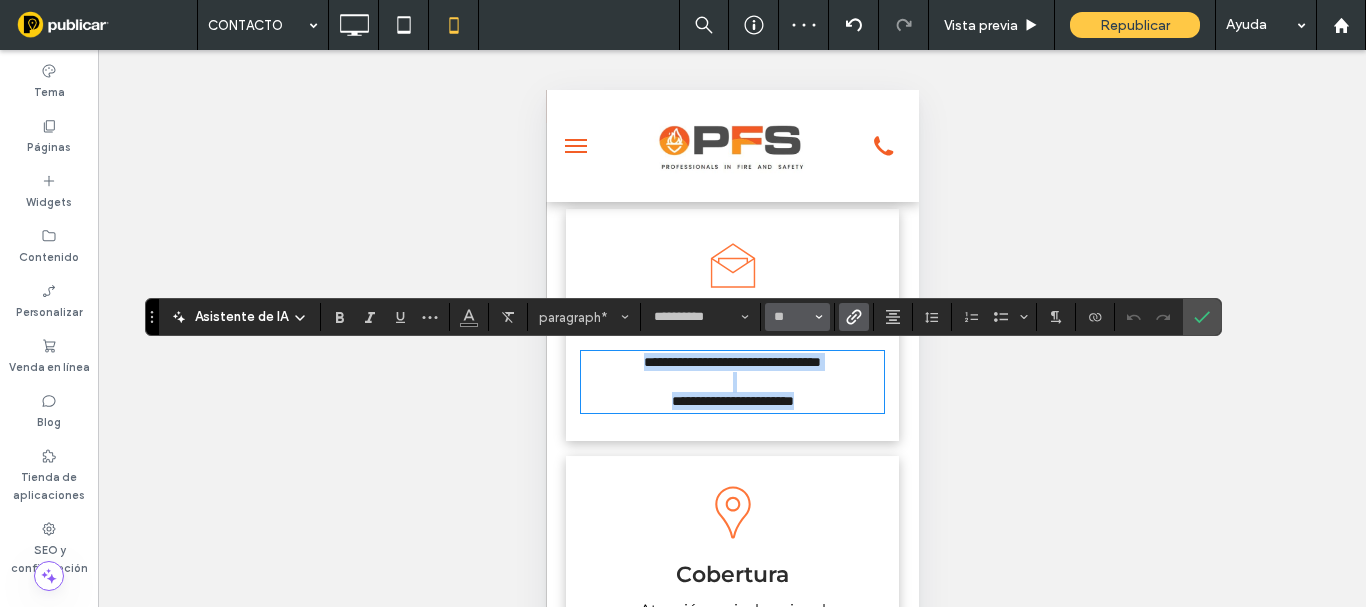type on "**" 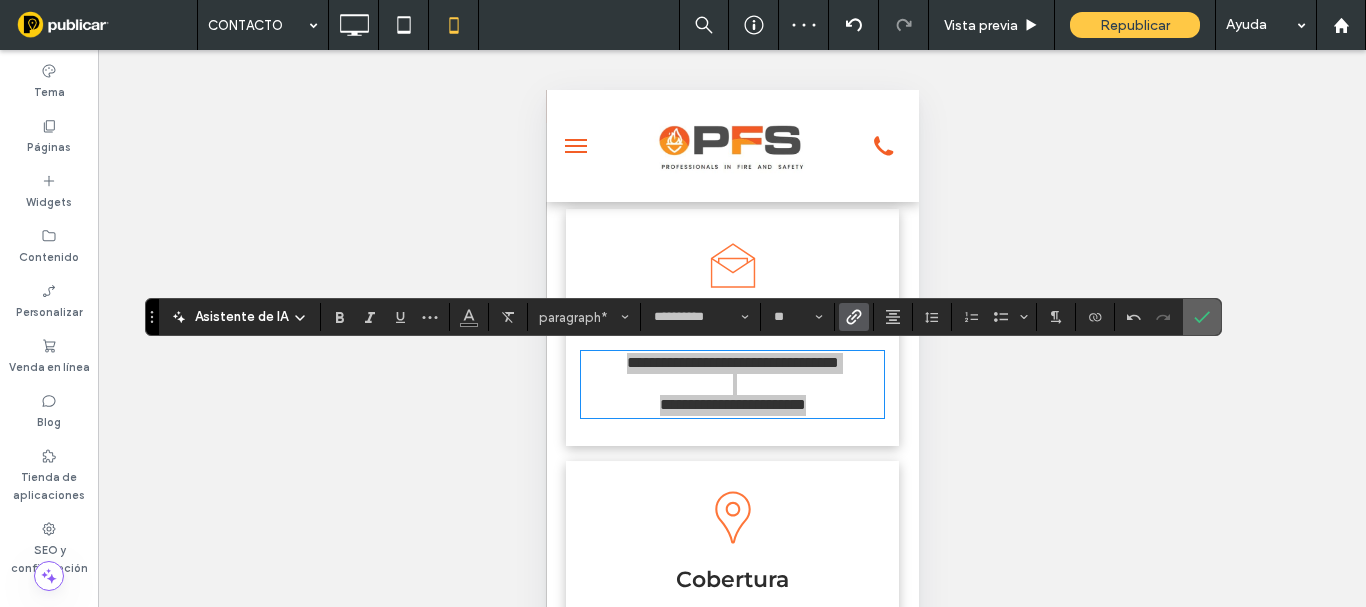 click 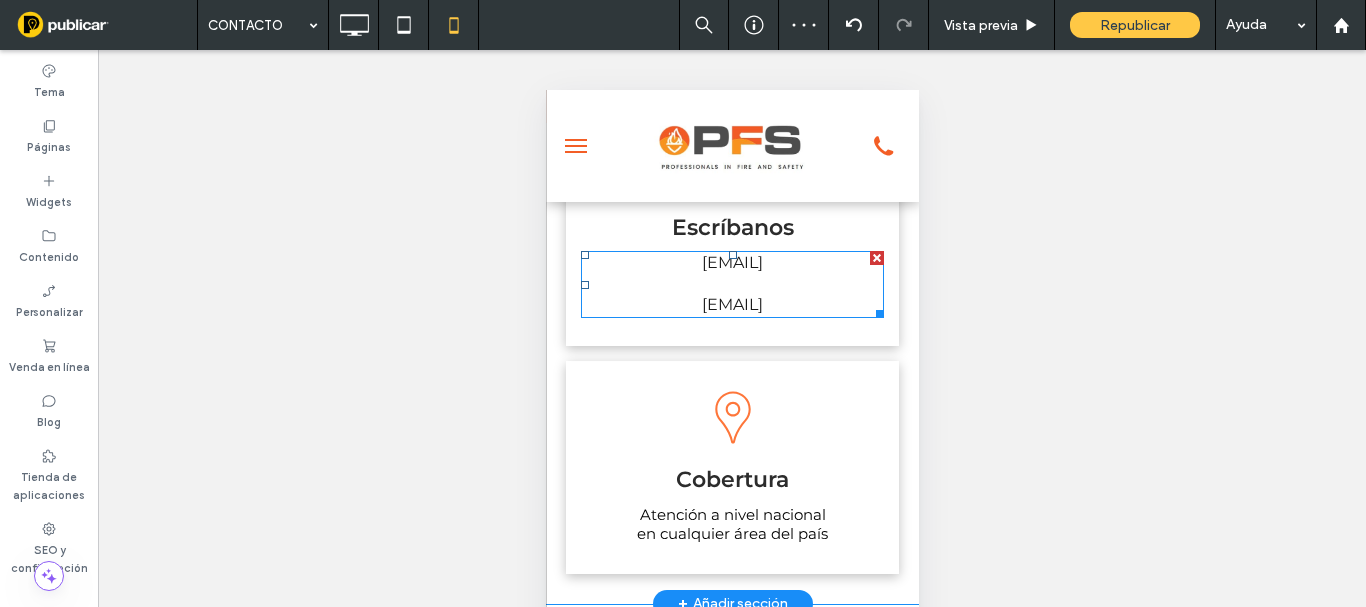 scroll, scrollTop: 1100, scrollLeft: 0, axis: vertical 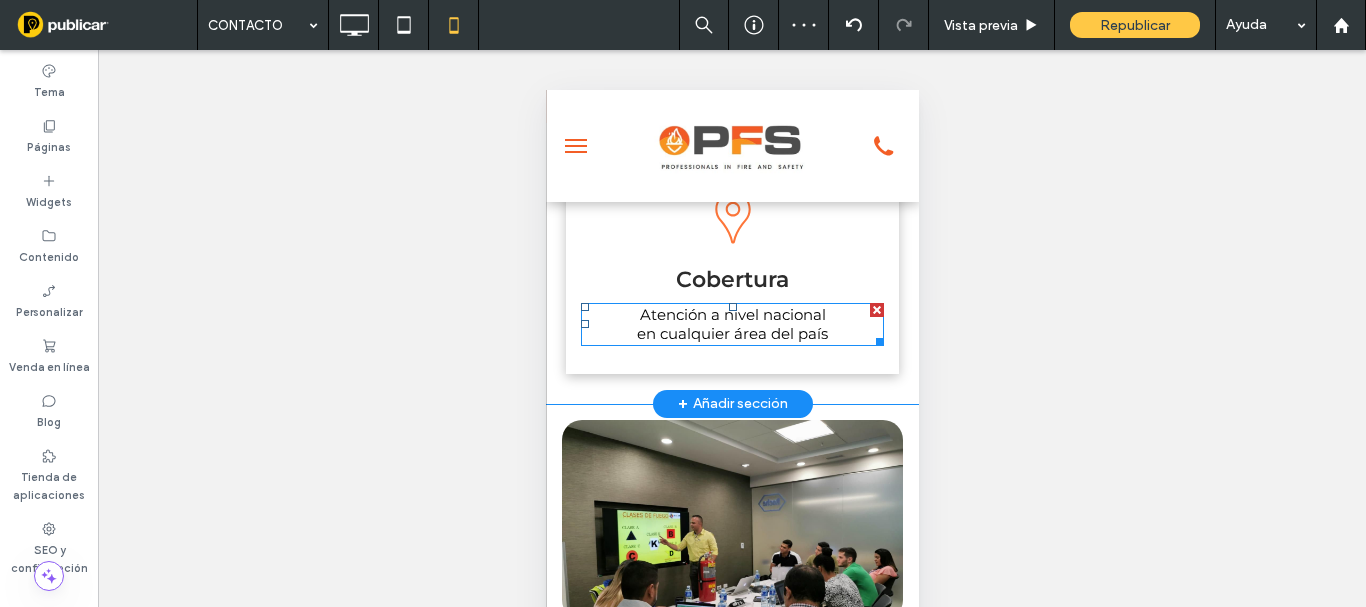 click on "Atención a nivel nacional" at bounding box center [732, 314] 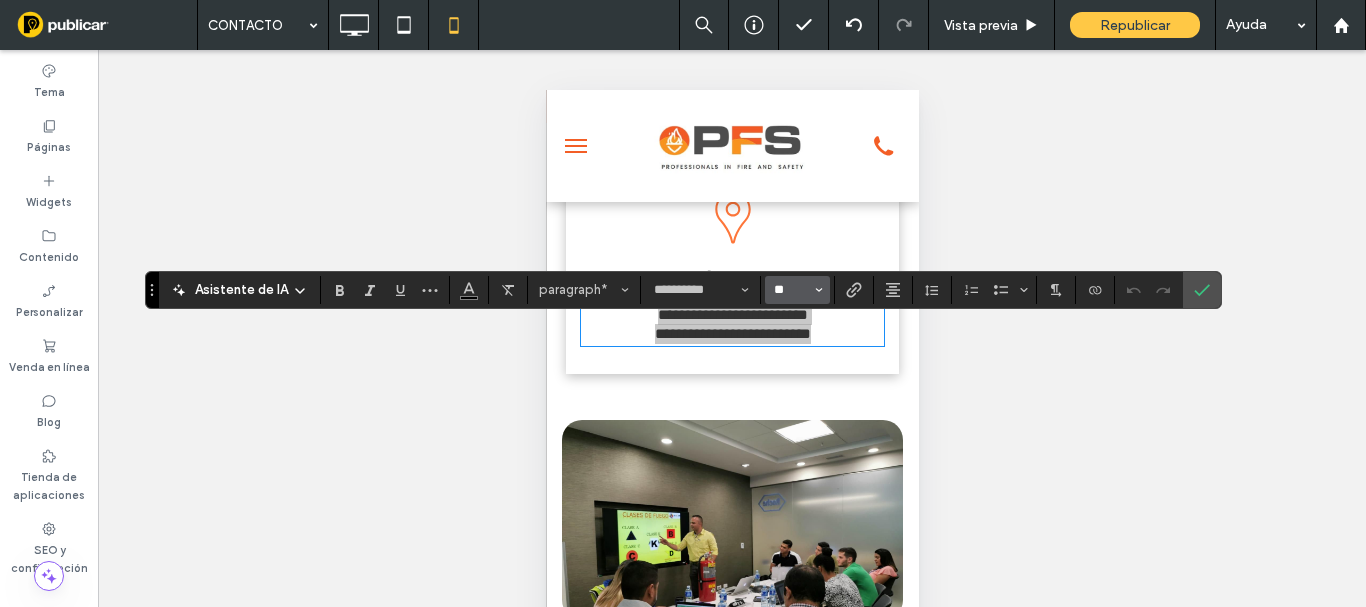 click on "**" at bounding box center [791, 290] 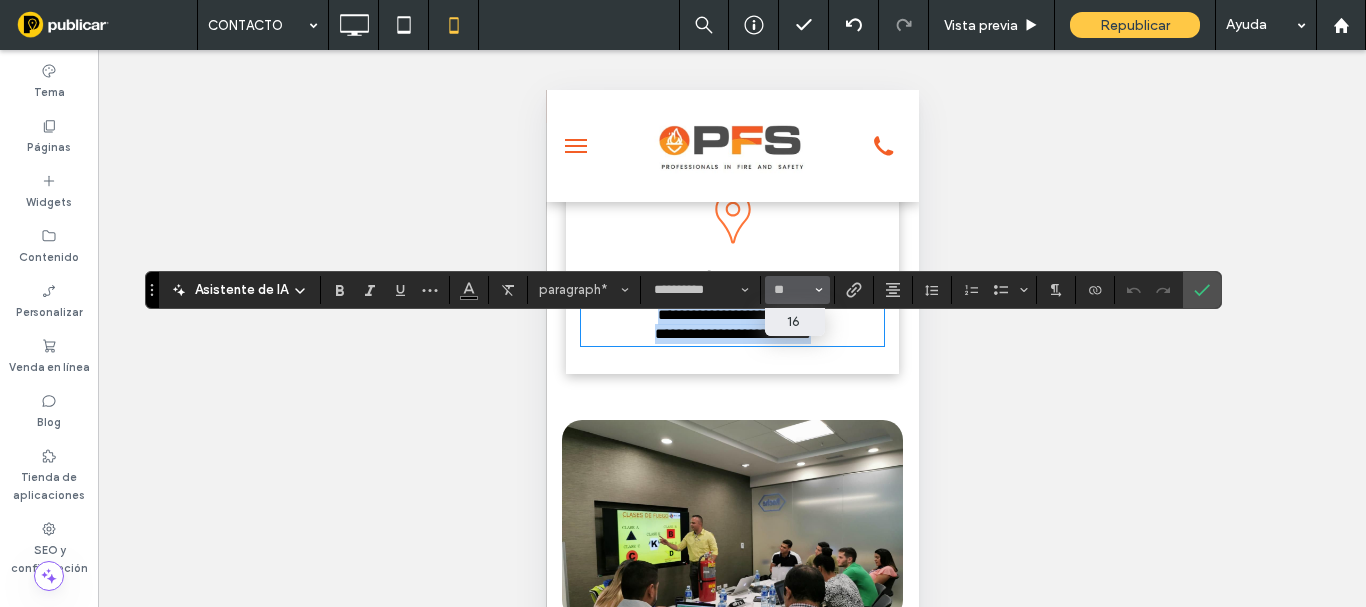 type on "**" 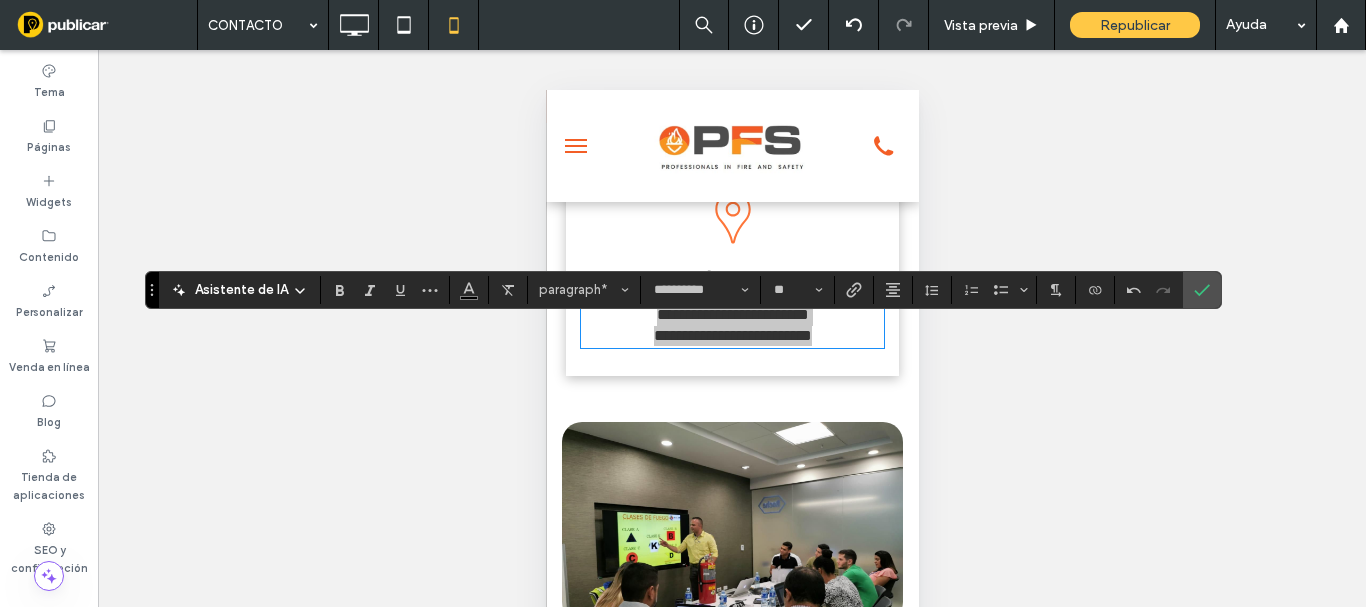 drag, startPoint x: 1204, startPoint y: 289, endPoint x: 991, endPoint y: 261, distance: 214.83249 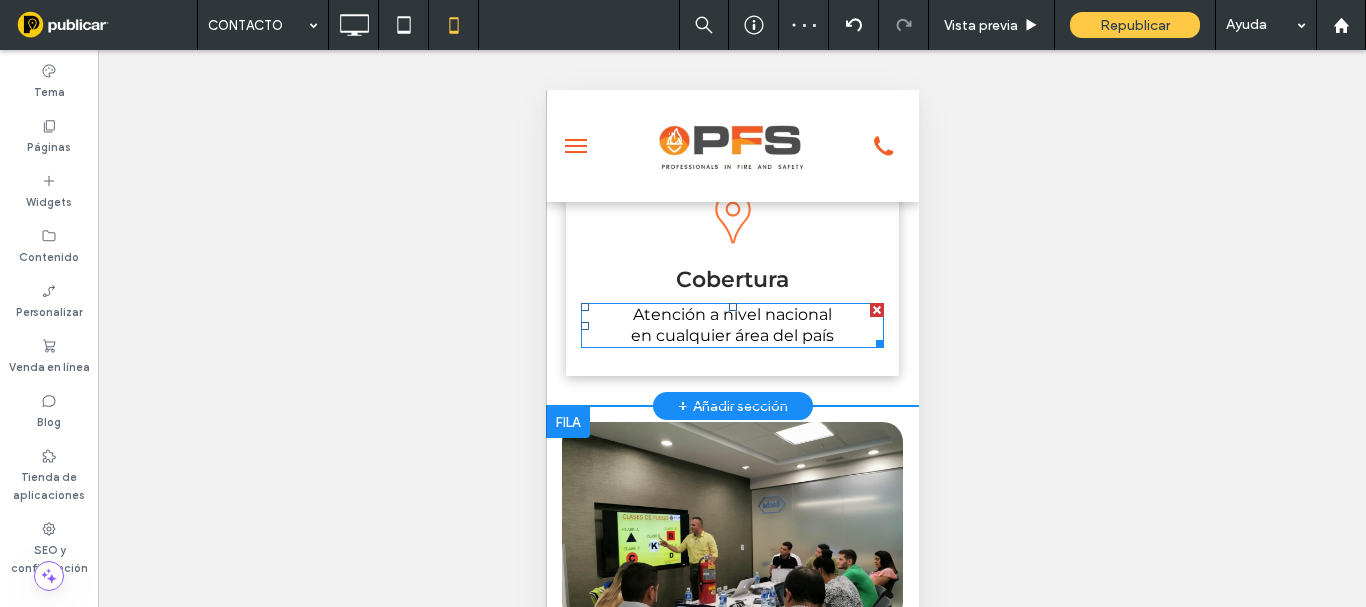 scroll, scrollTop: 1400, scrollLeft: 0, axis: vertical 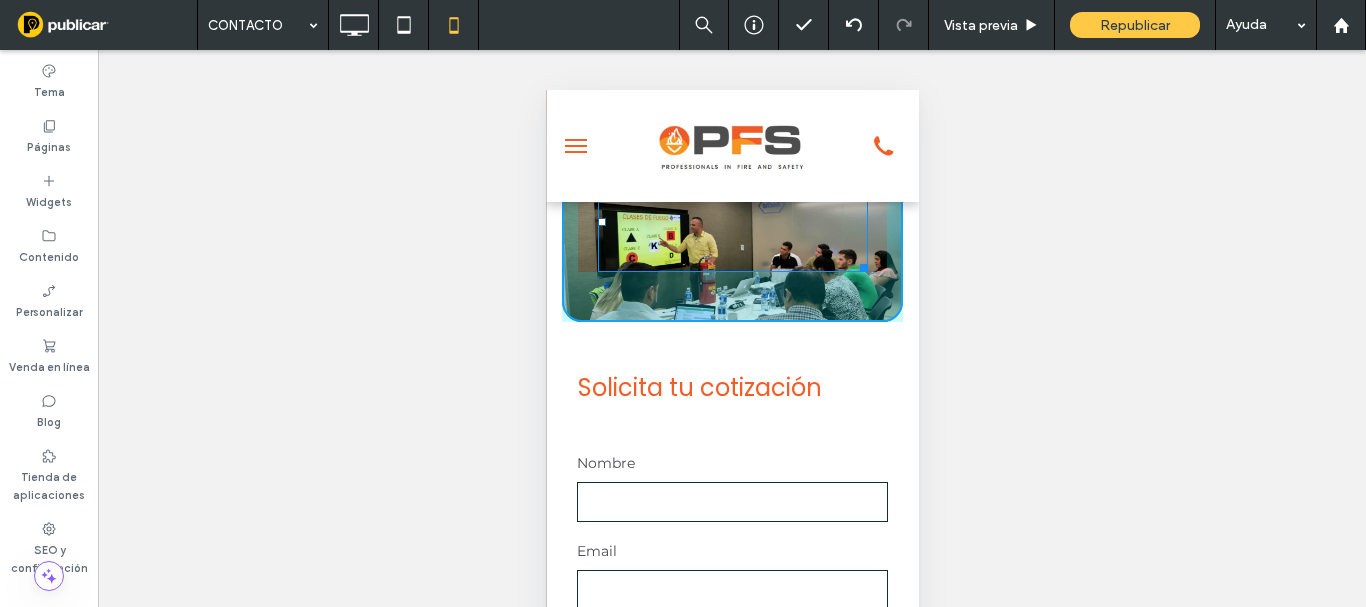 drag, startPoint x: 864, startPoint y: 289, endPoint x: 1377, endPoint y: 463, distance: 541.7056 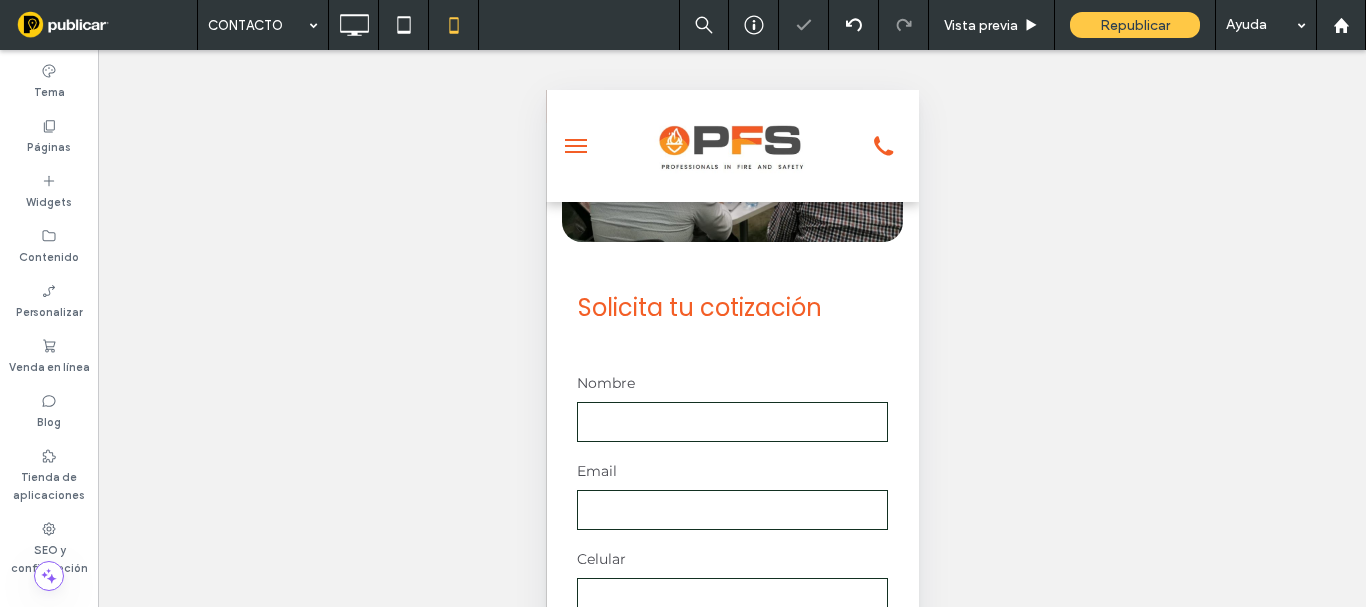 scroll, scrollTop: 1700, scrollLeft: 0, axis: vertical 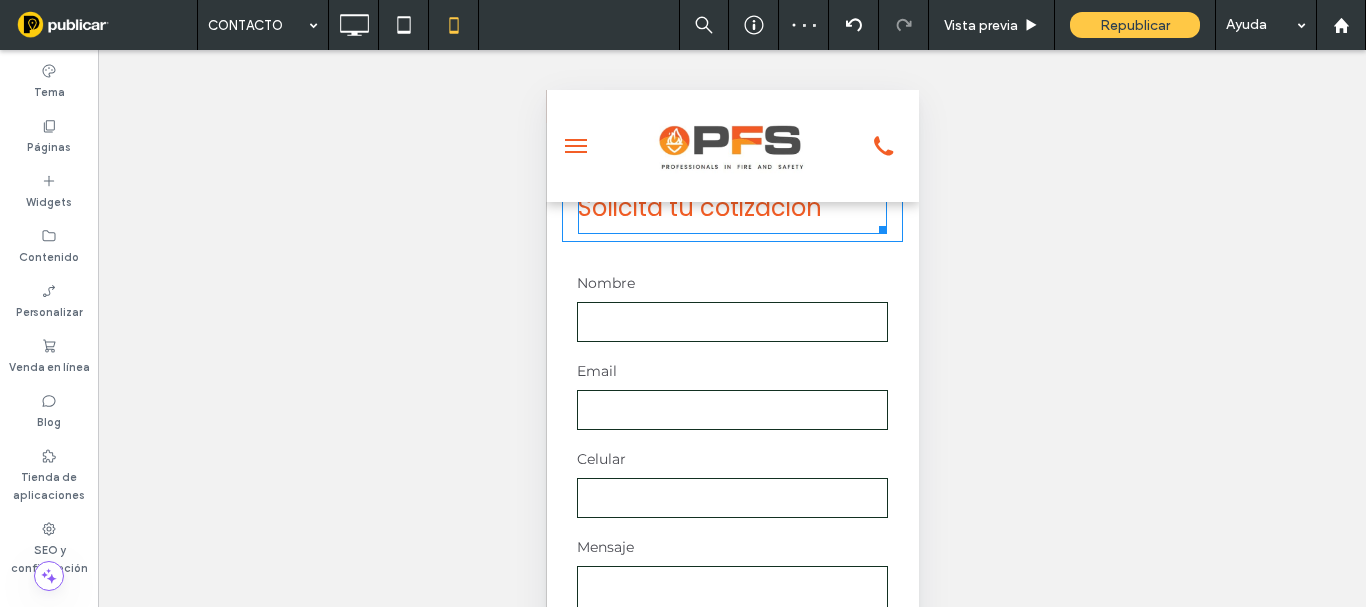 click on "Solicita tu cotización" at bounding box center [699, 207] 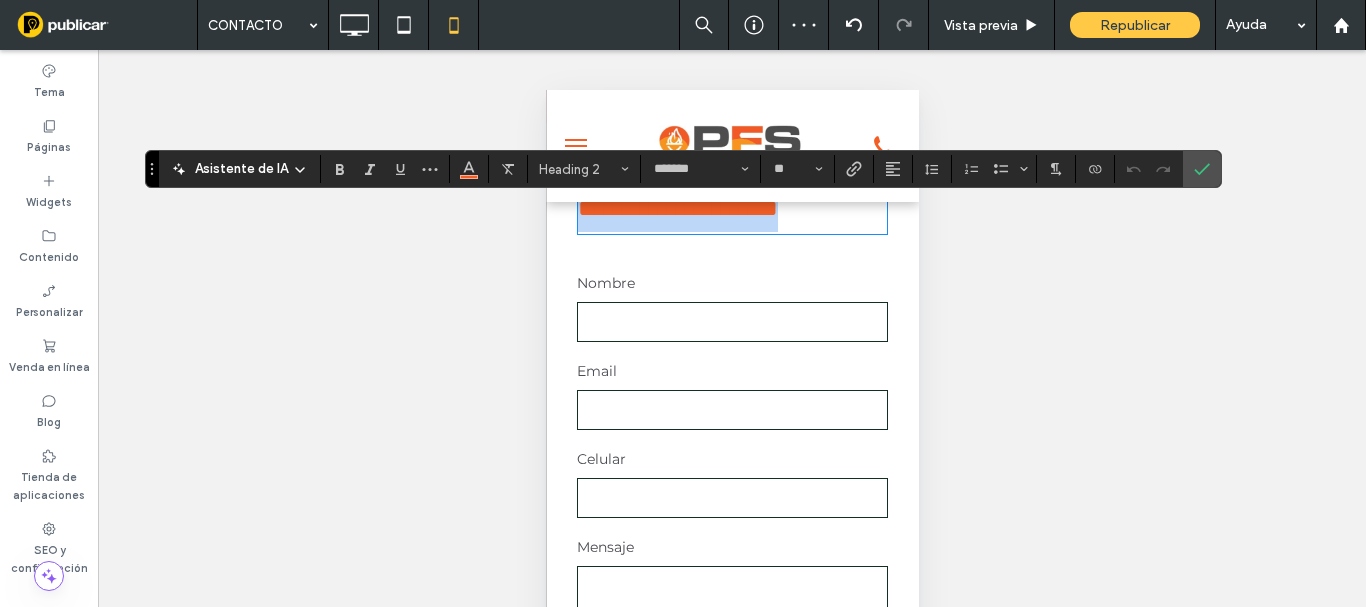 type on "*******" 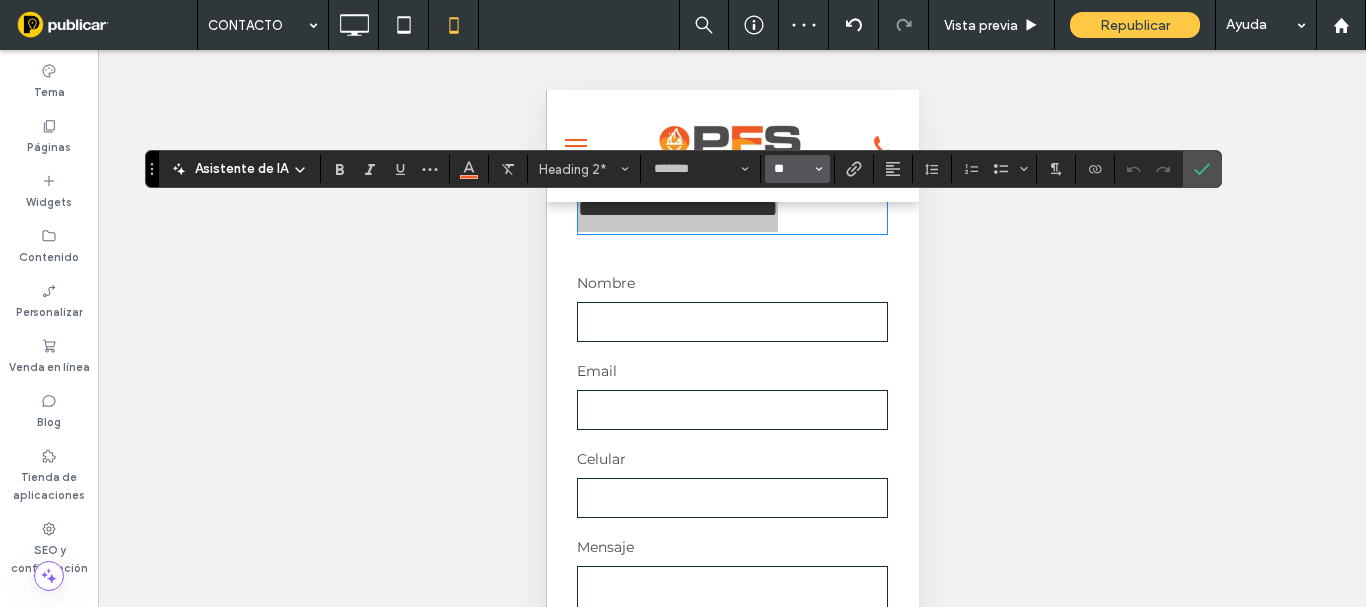 click on "**" at bounding box center [791, 169] 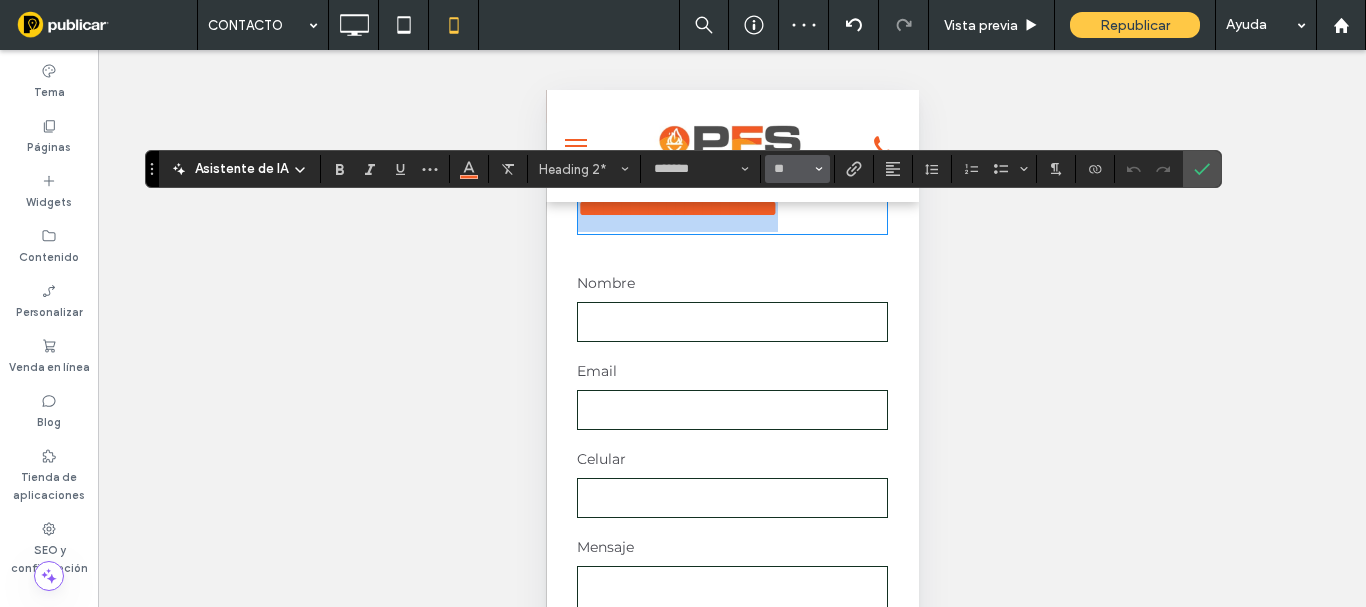 type on "**" 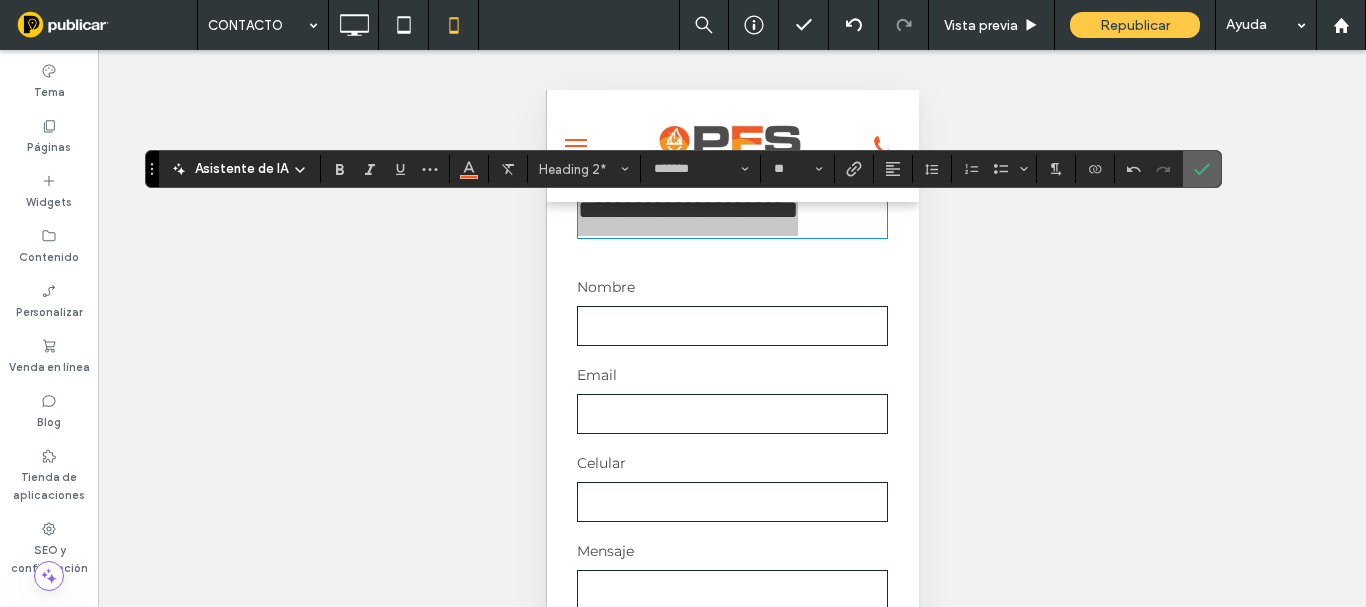 click at bounding box center (1202, 169) 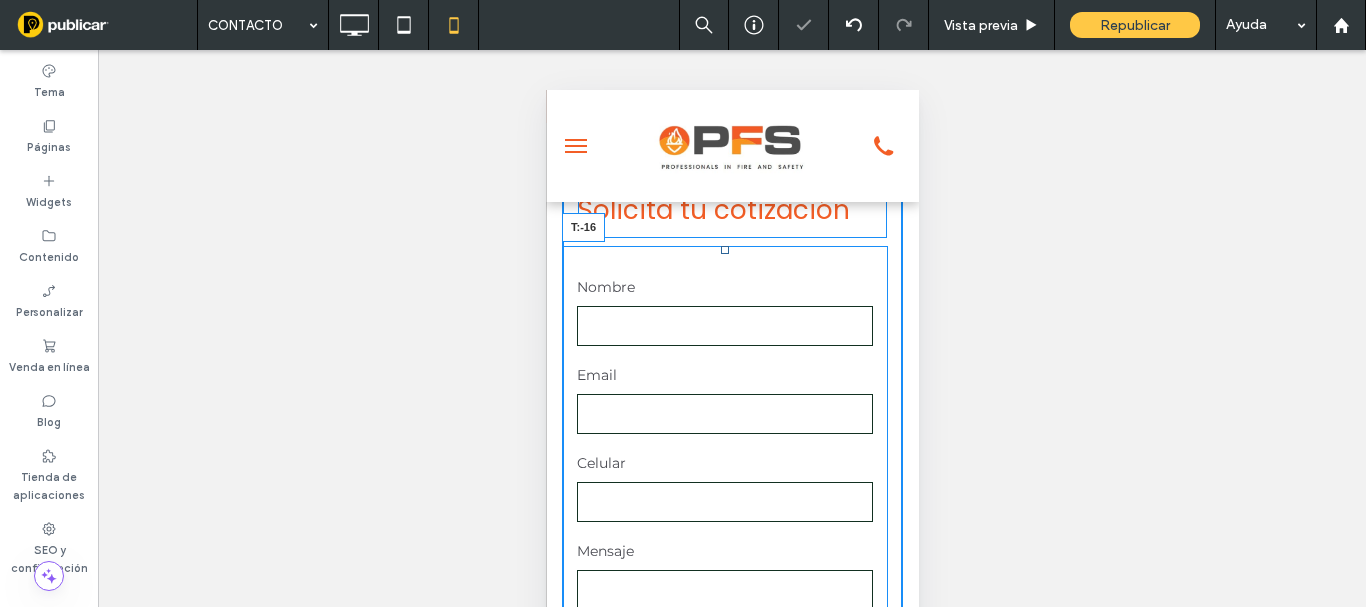 drag, startPoint x: 724, startPoint y: 271, endPoint x: 1260, endPoint y: 345, distance: 541.0841 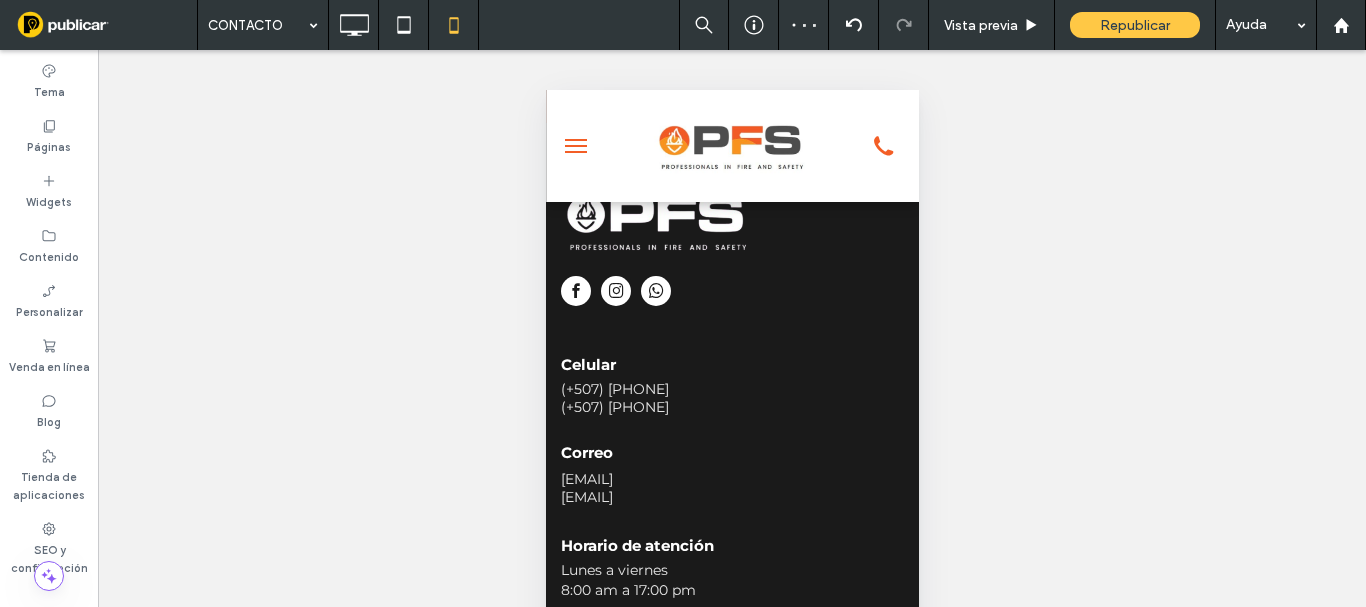 scroll, scrollTop: 2421, scrollLeft: 0, axis: vertical 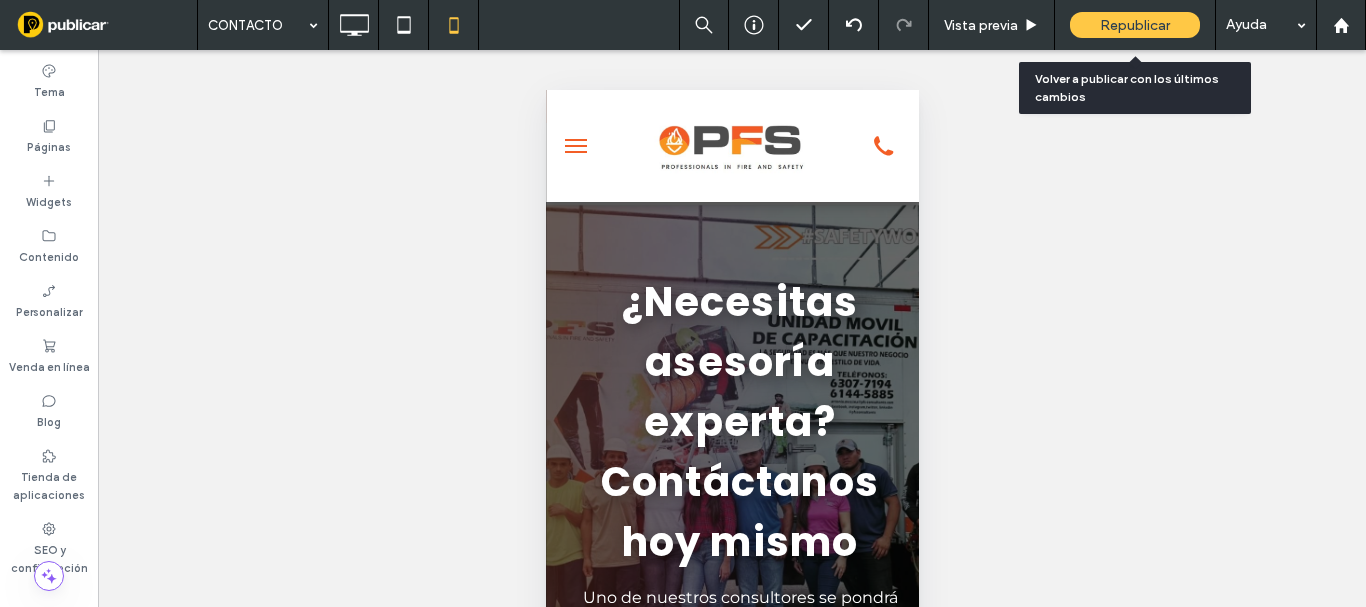click on "Republicar" at bounding box center (1135, 25) 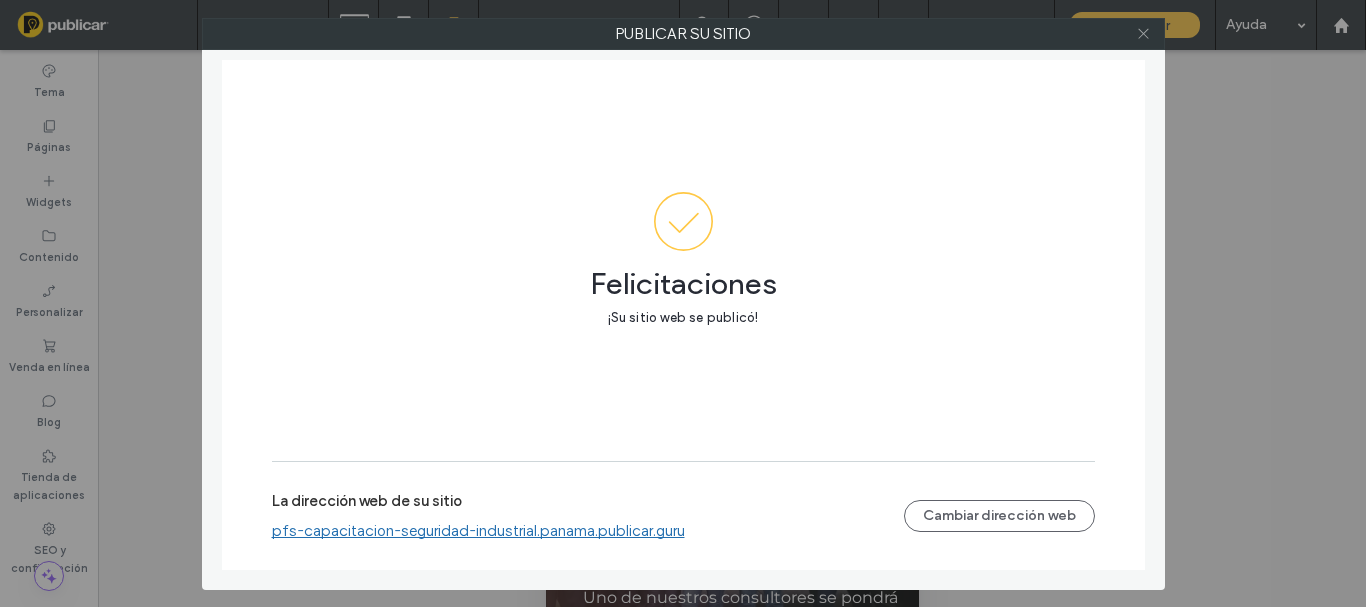 click 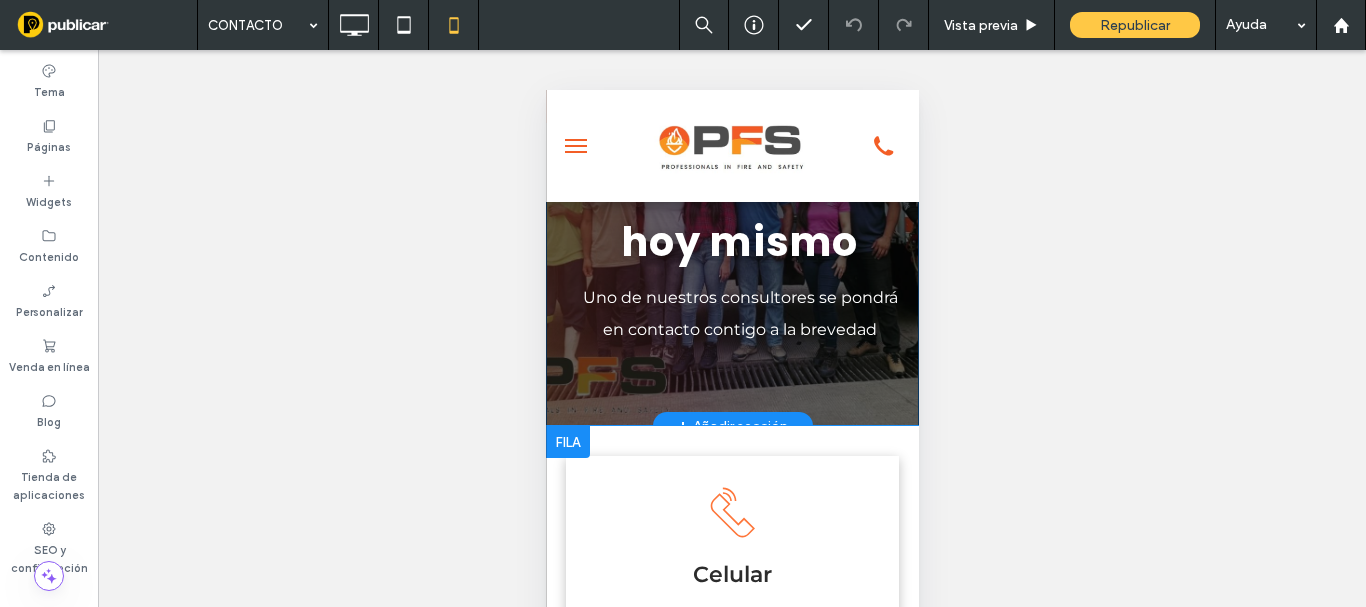 scroll, scrollTop: 400, scrollLeft: 0, axis: vertical 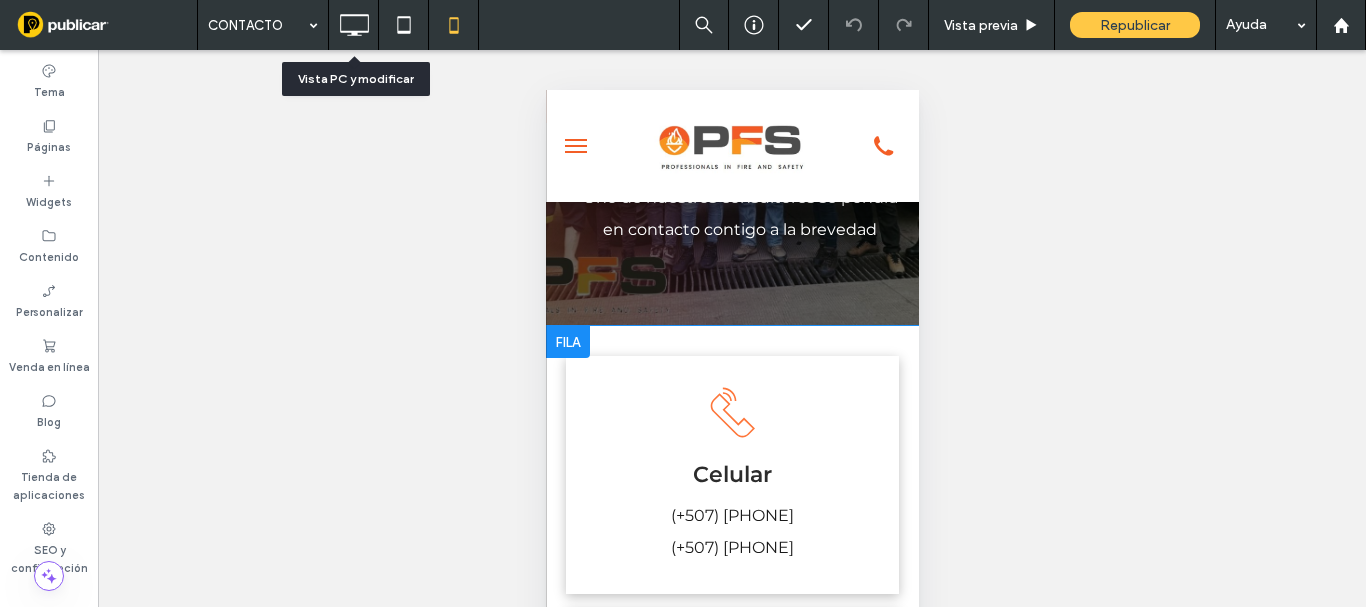 click at bounding box center (354, 25) 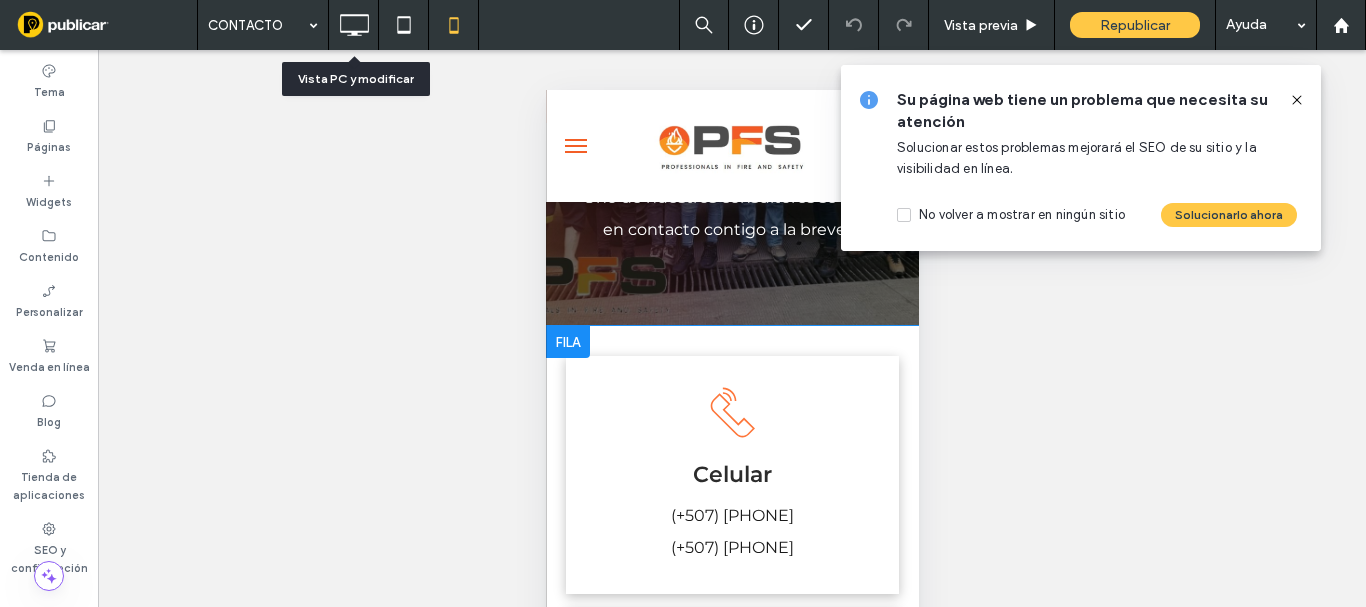 click 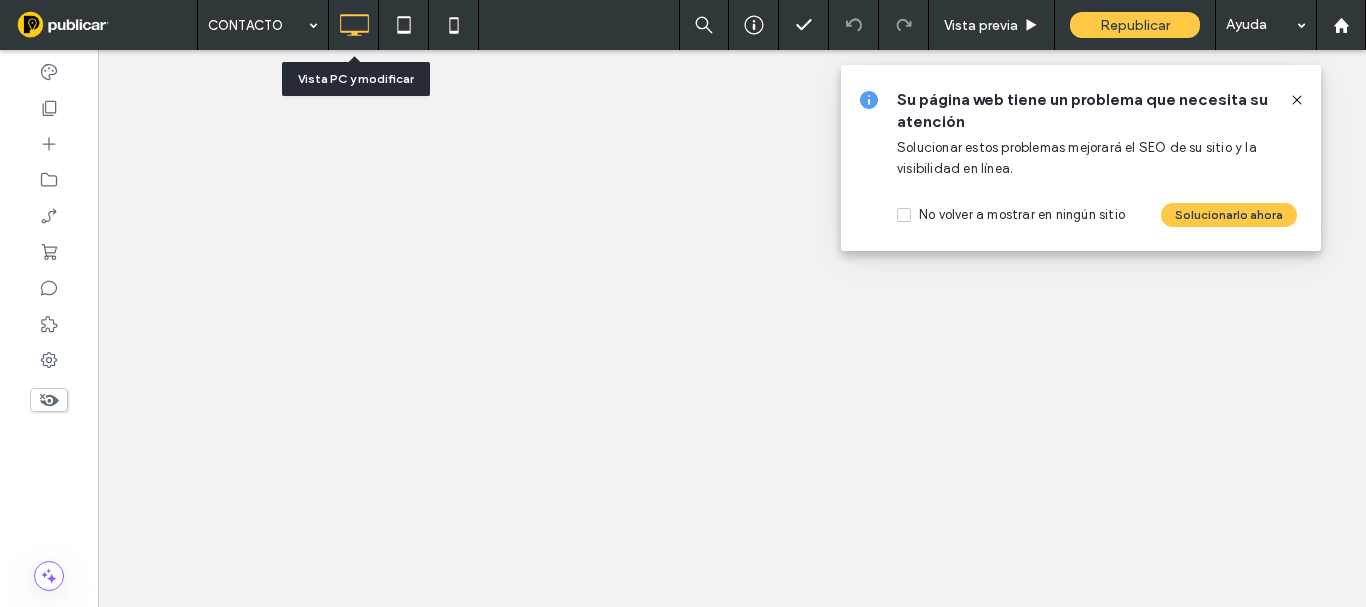 scroll, scrollTop: 0, scrollLeft: 0, axis: both 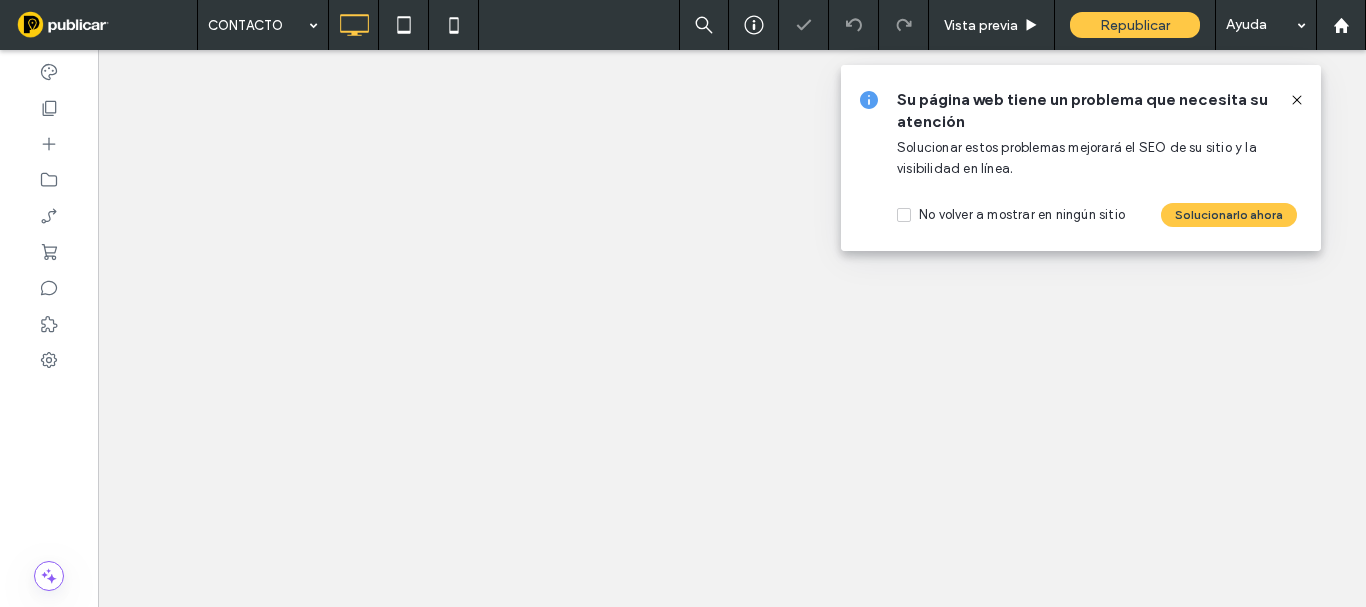 click 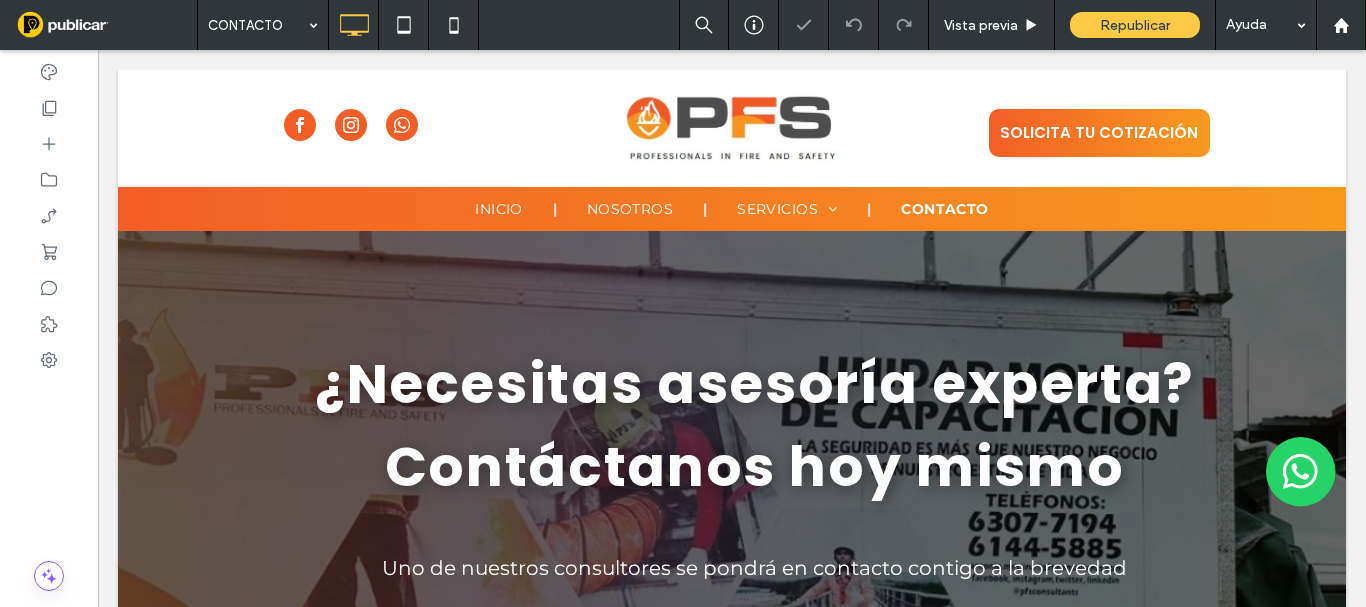 scroll, scrollTop: 0, scrollLeft: 0, axis: both 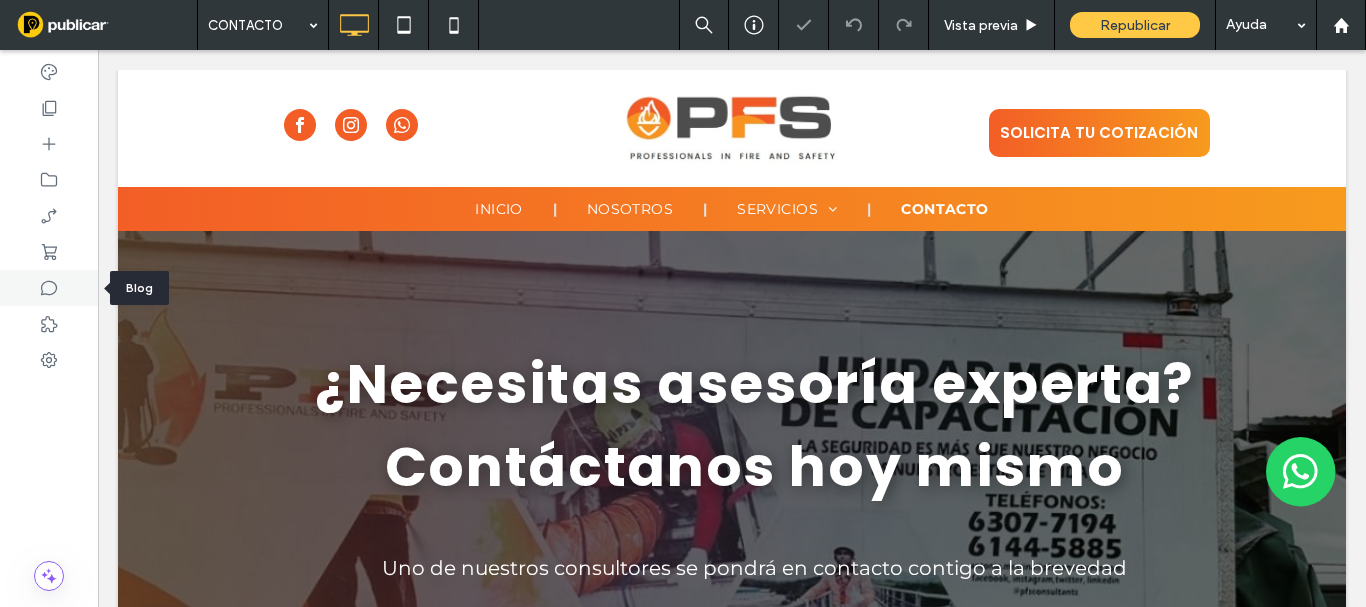 click 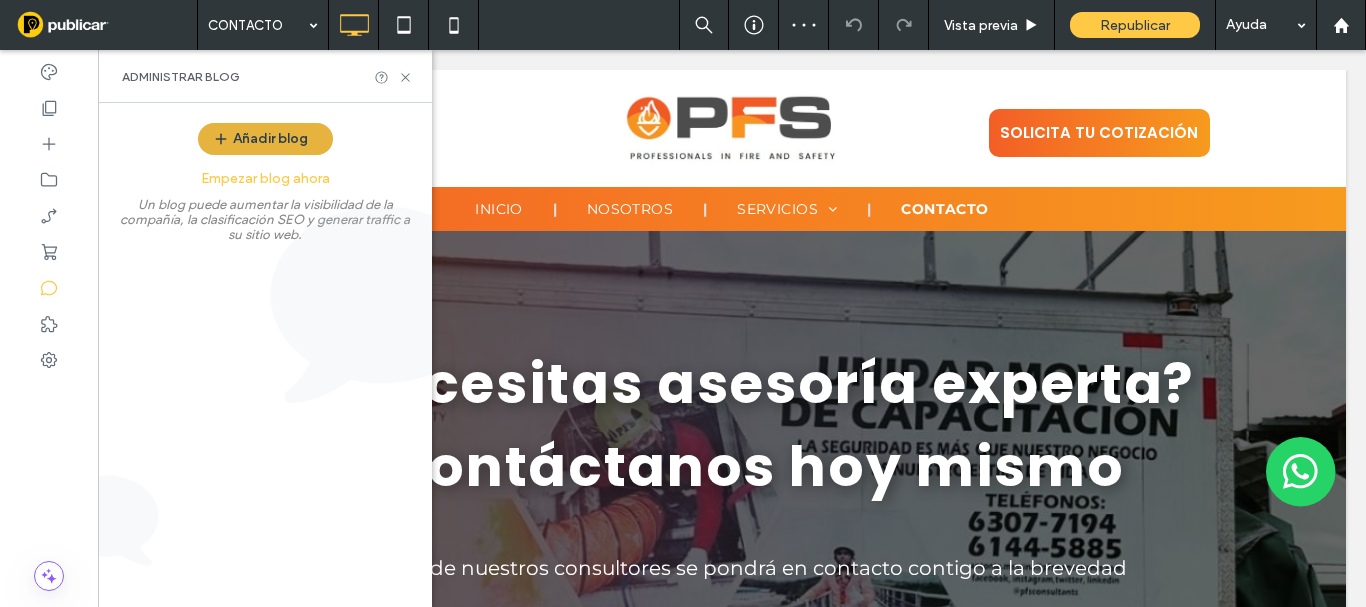 click on "Añadir blog" at bounding box center (265, 139) 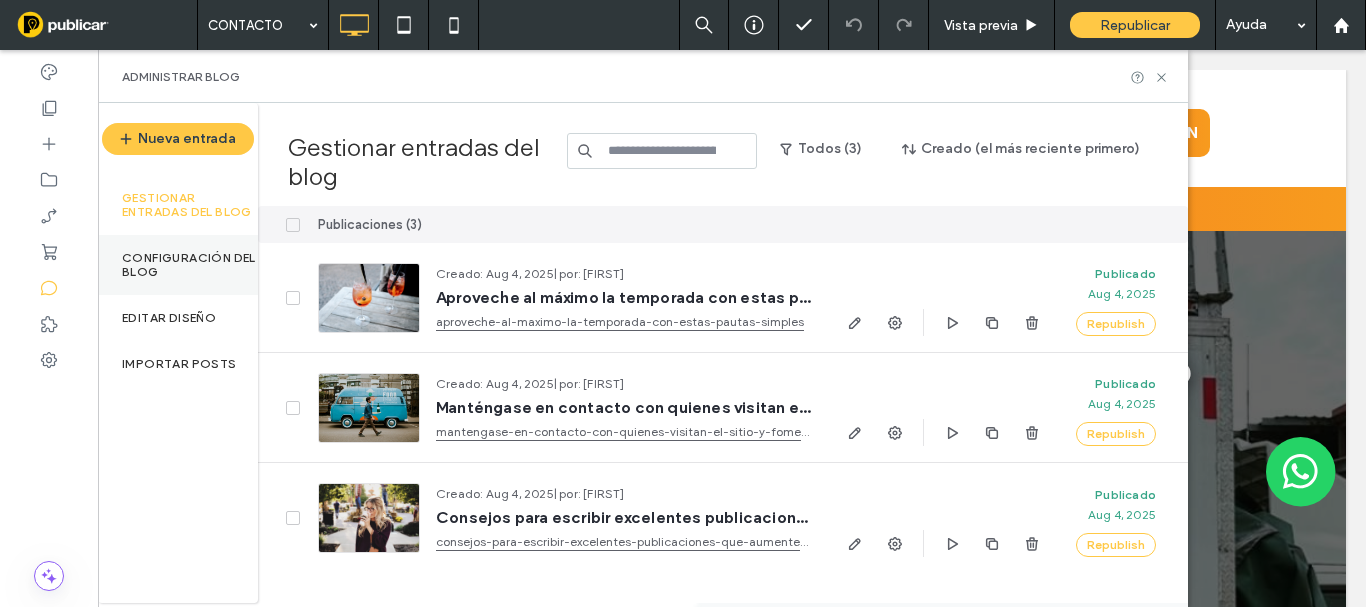 click on "Configuración del blog" at bounding box center (190, 265) 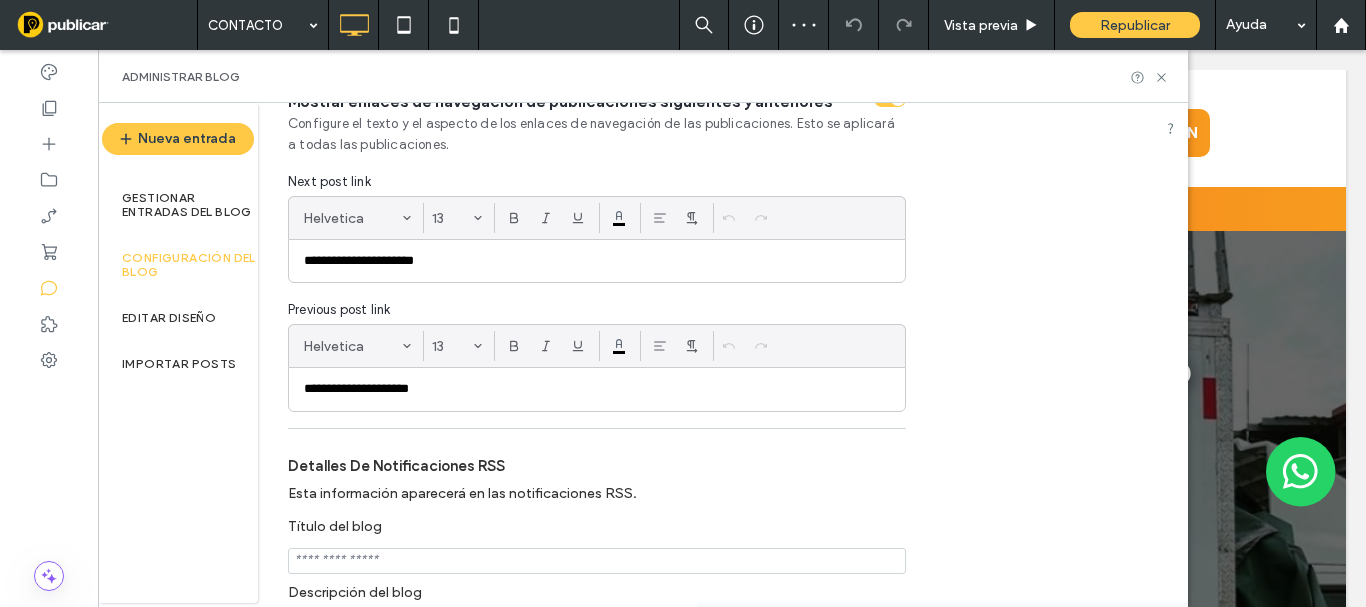scroll, scrollTop: 500, scrollLeft: 0, axis: vertical 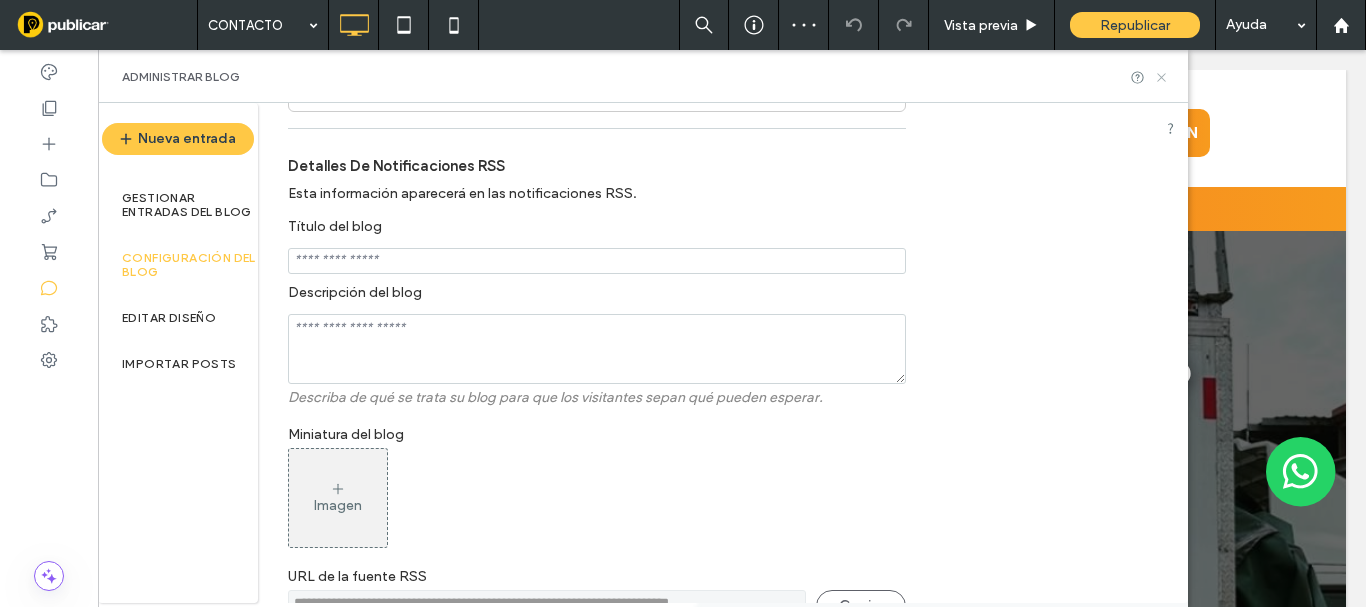 click 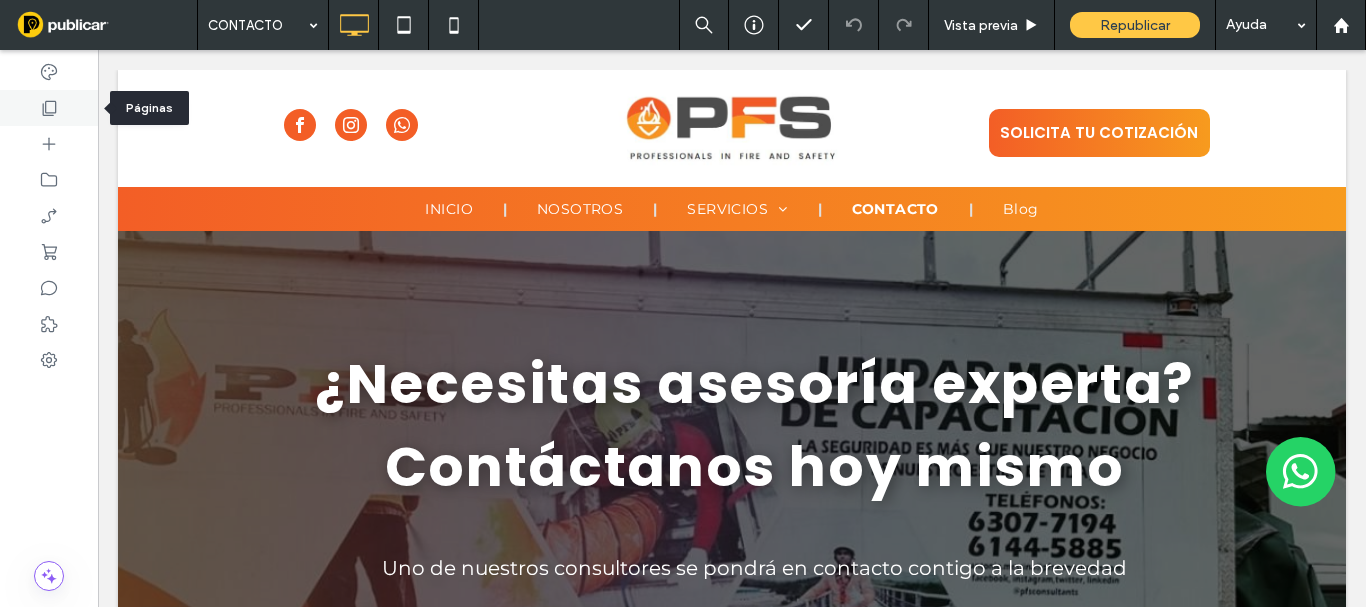 click 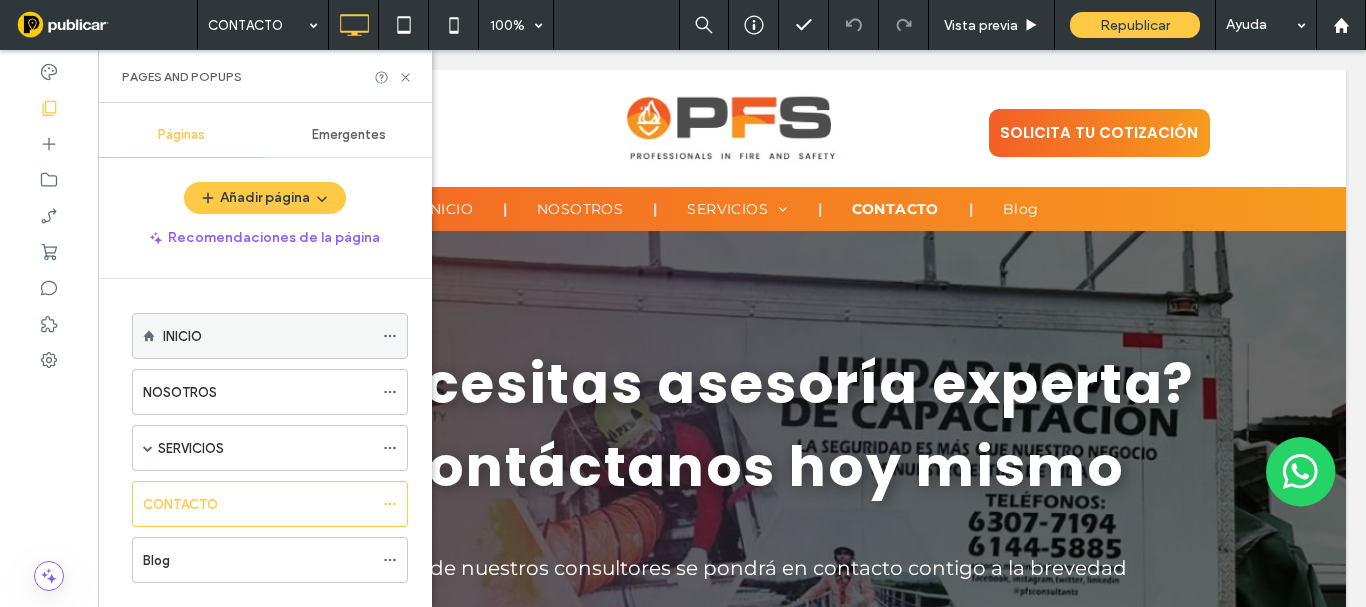 scroll, scrollTop: 36, scrollLeft: 0, axis: vertical 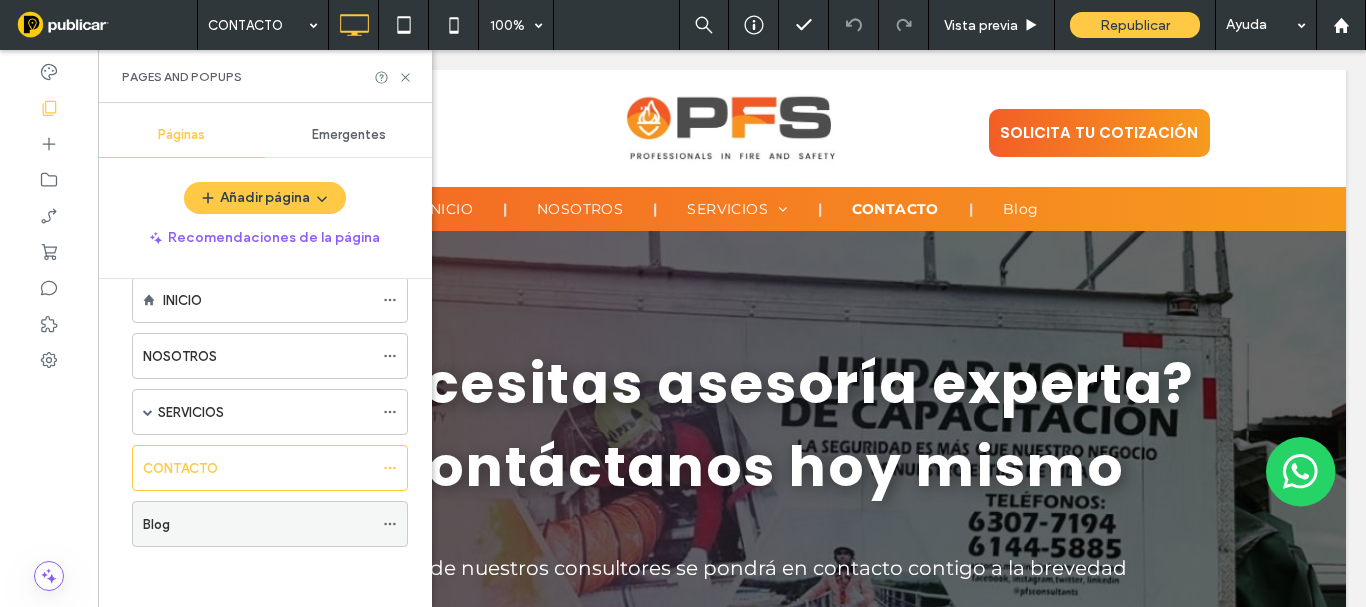 click 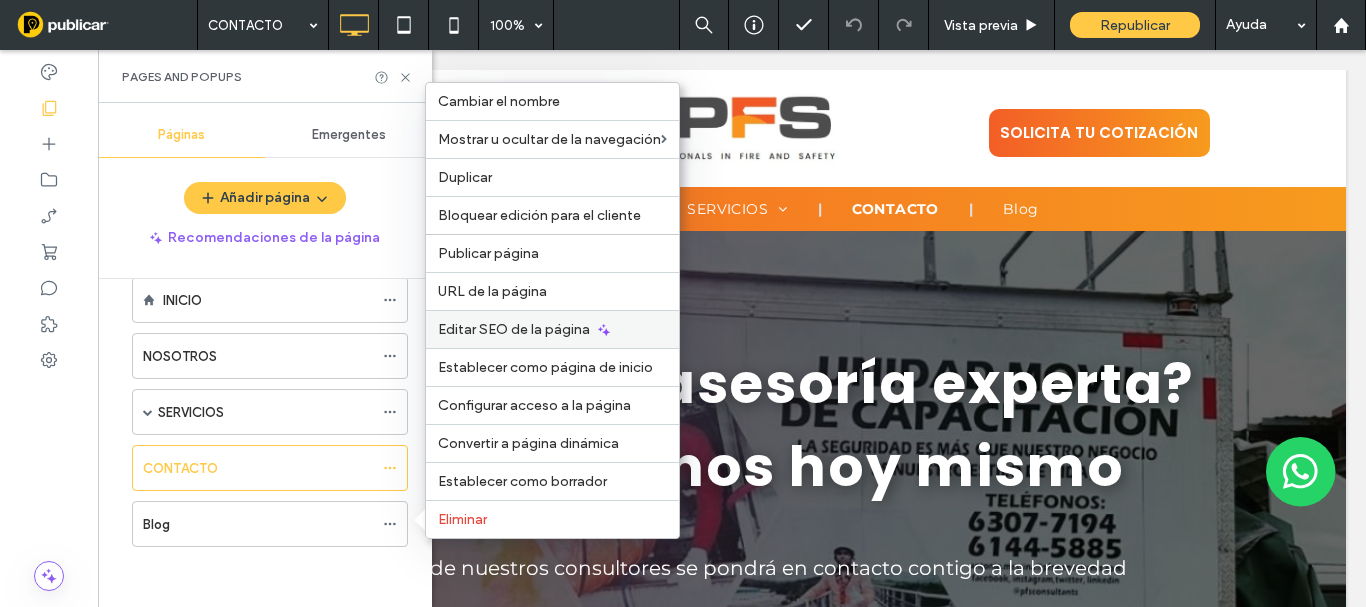 click on "Editar SEO de la página" at bounding box center (514, 329) 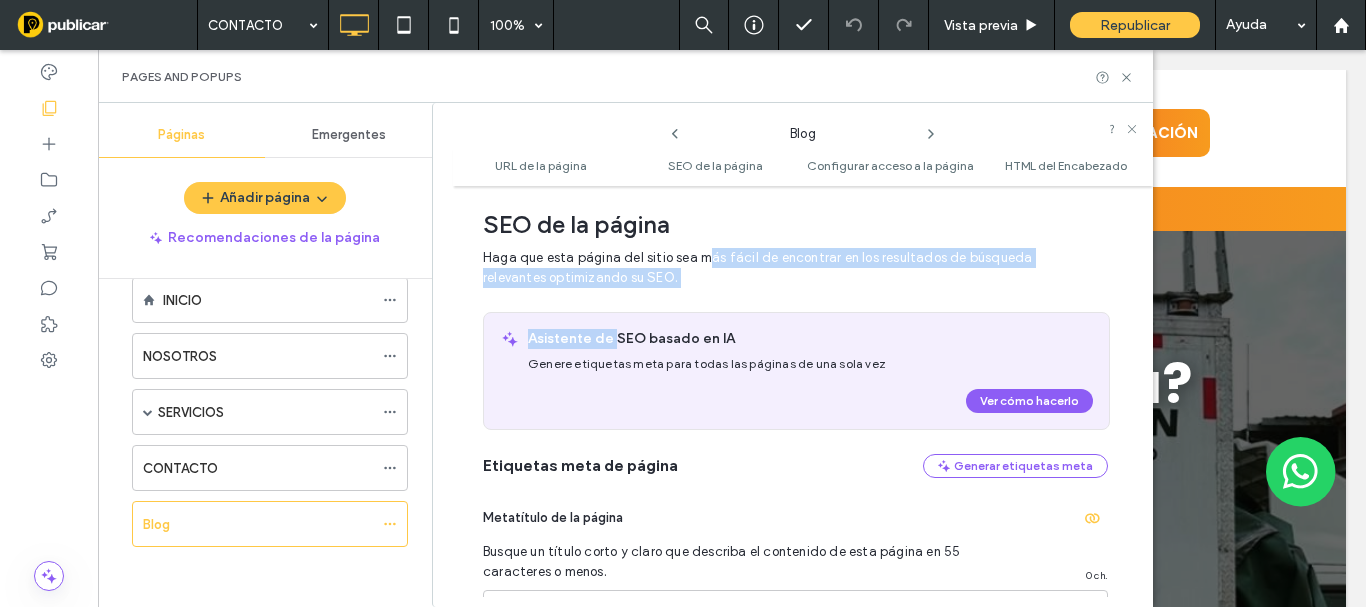 drag, startPoint x: 707, startPoint y: 317, endPoint x: 624, endPoint y: 317, distance: 83 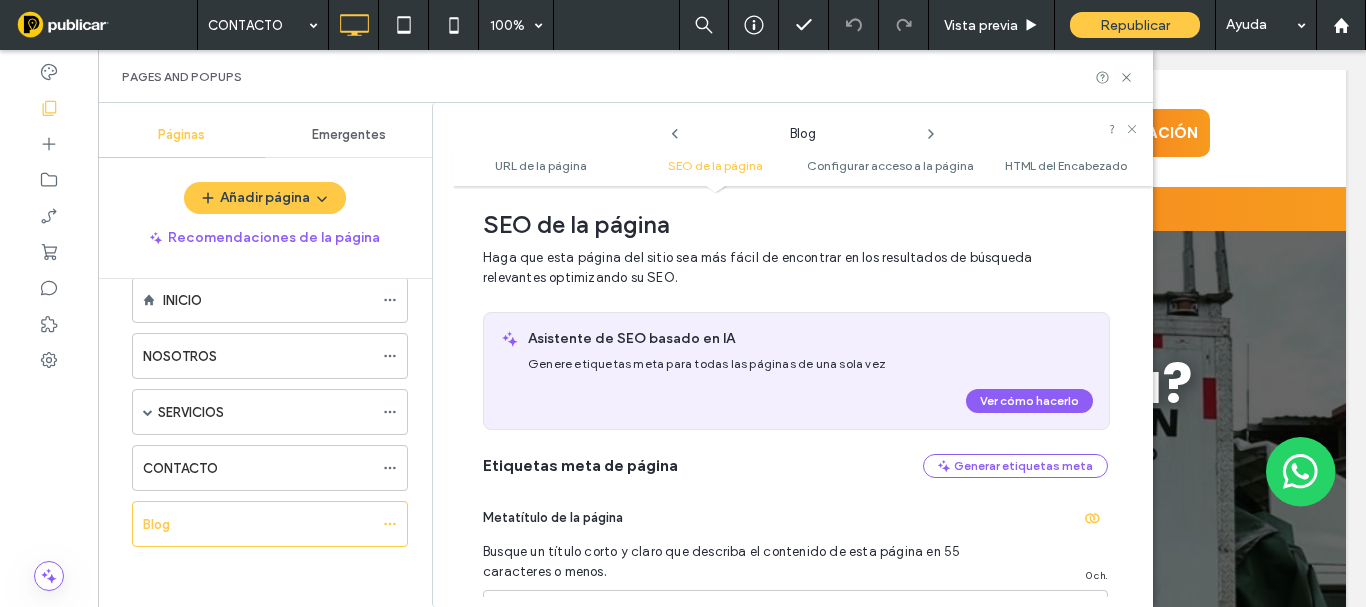 click on "Asistente de SEO basado en IA" at bounding box center (810, 339) 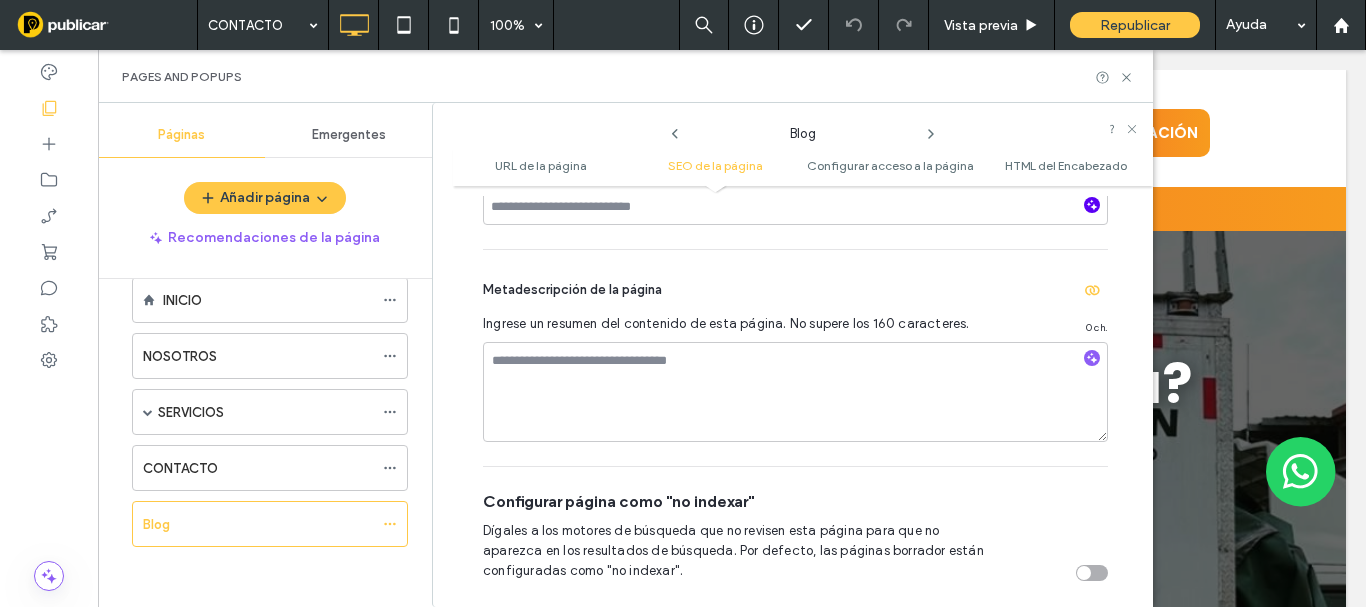 click 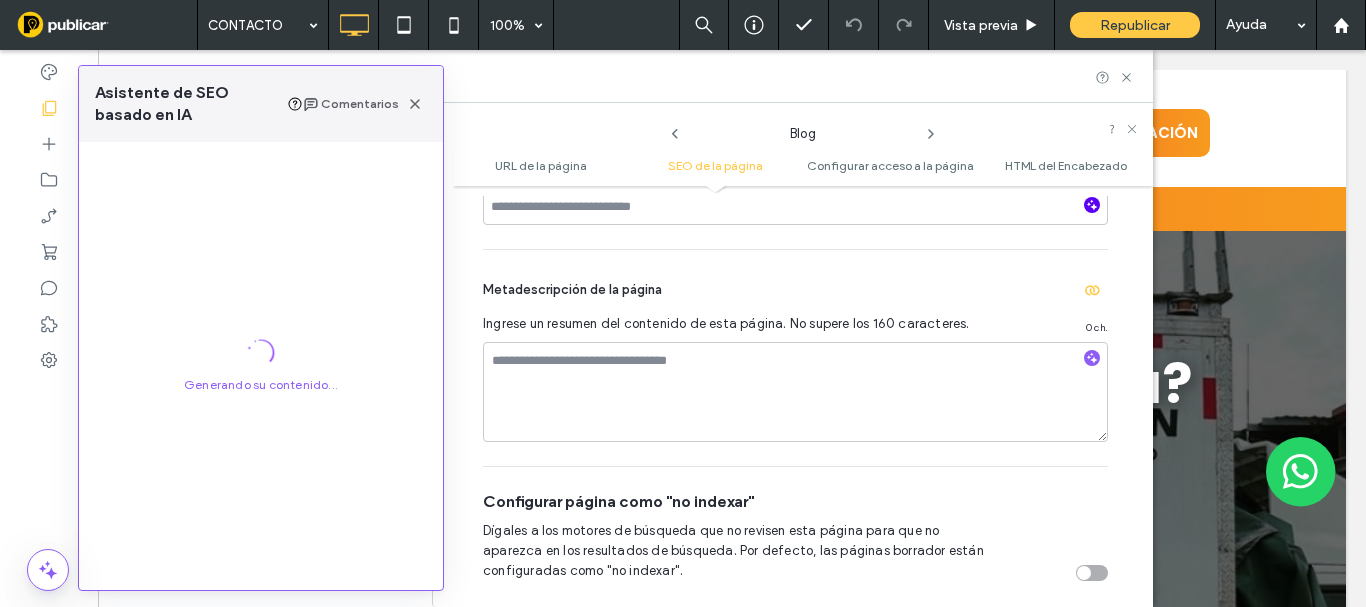 click 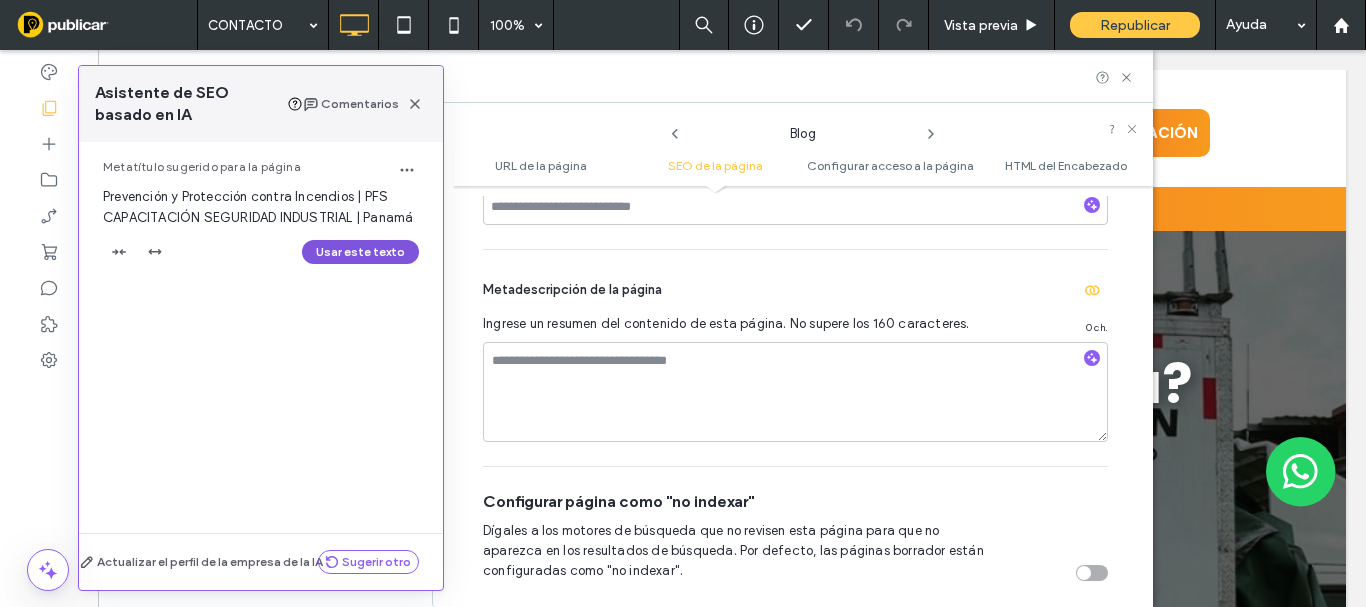 click on "Usar este texto" at bounding box center (360, 252) 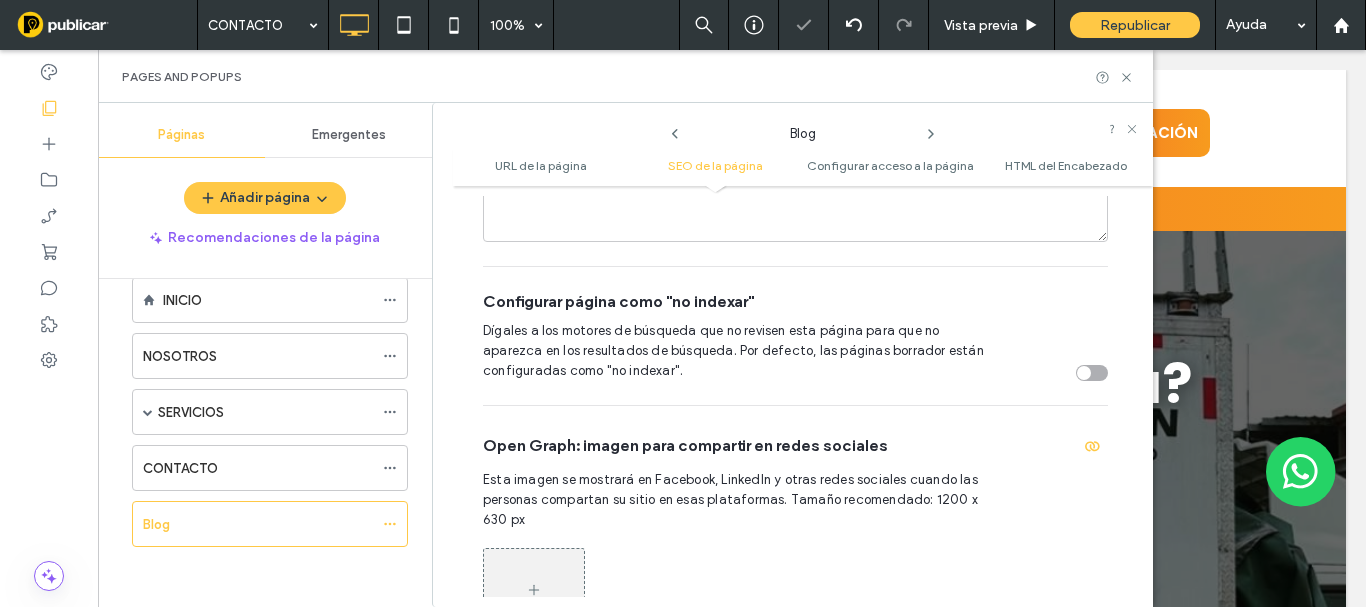 scroll, scrollTop: 691, scrollLeft: 0, axis: vertical 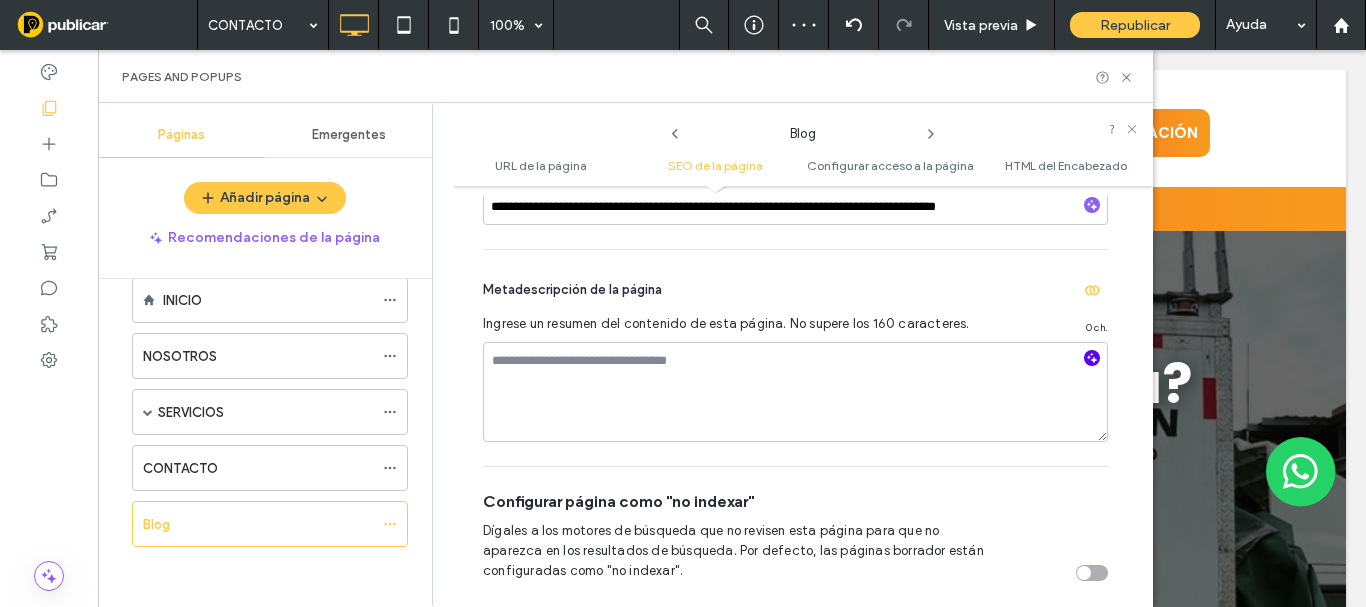 click 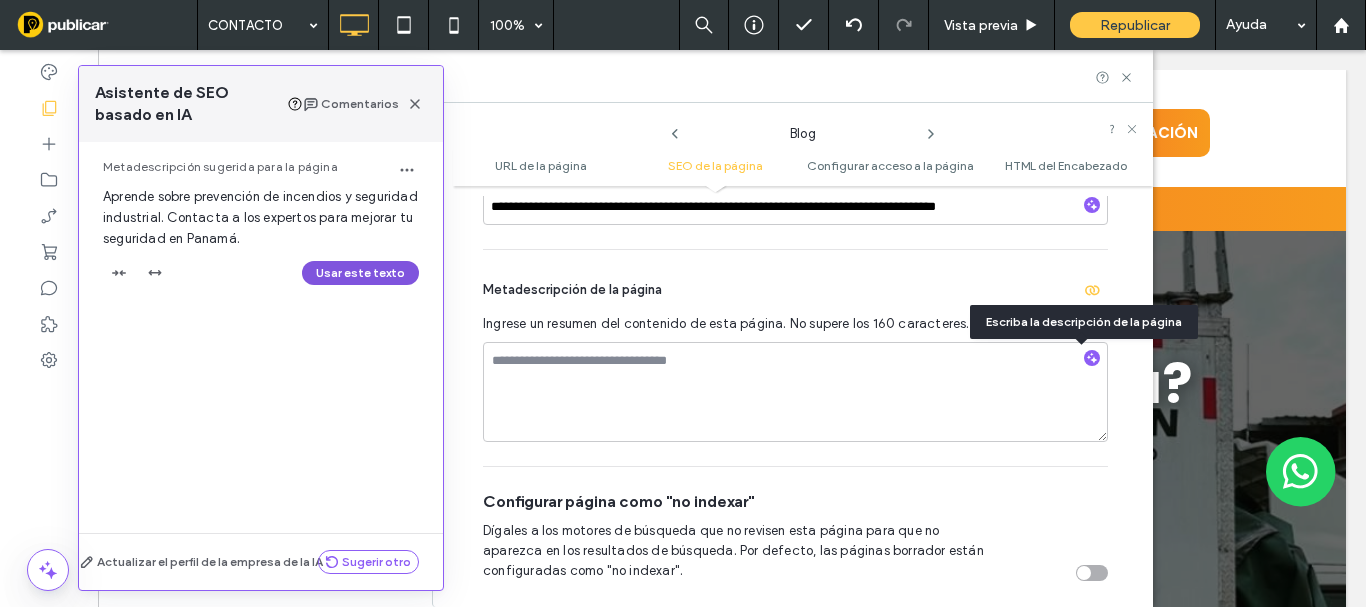 click on "Usar este texto" at bounding box center [360, 273] 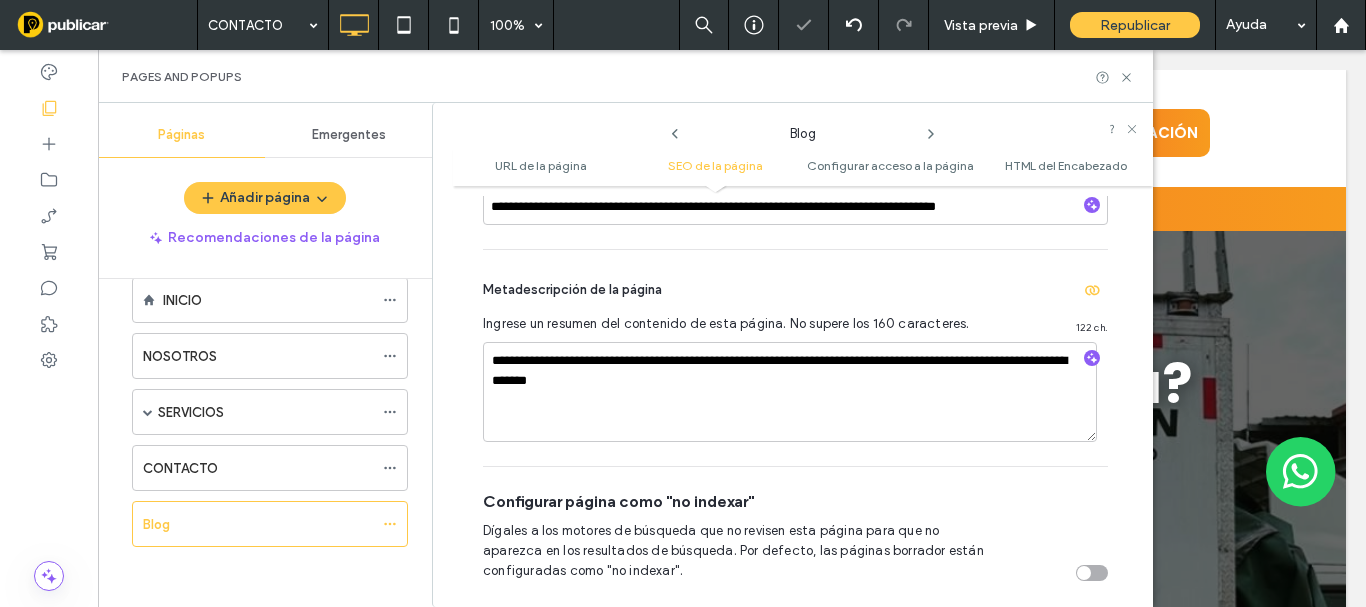 click 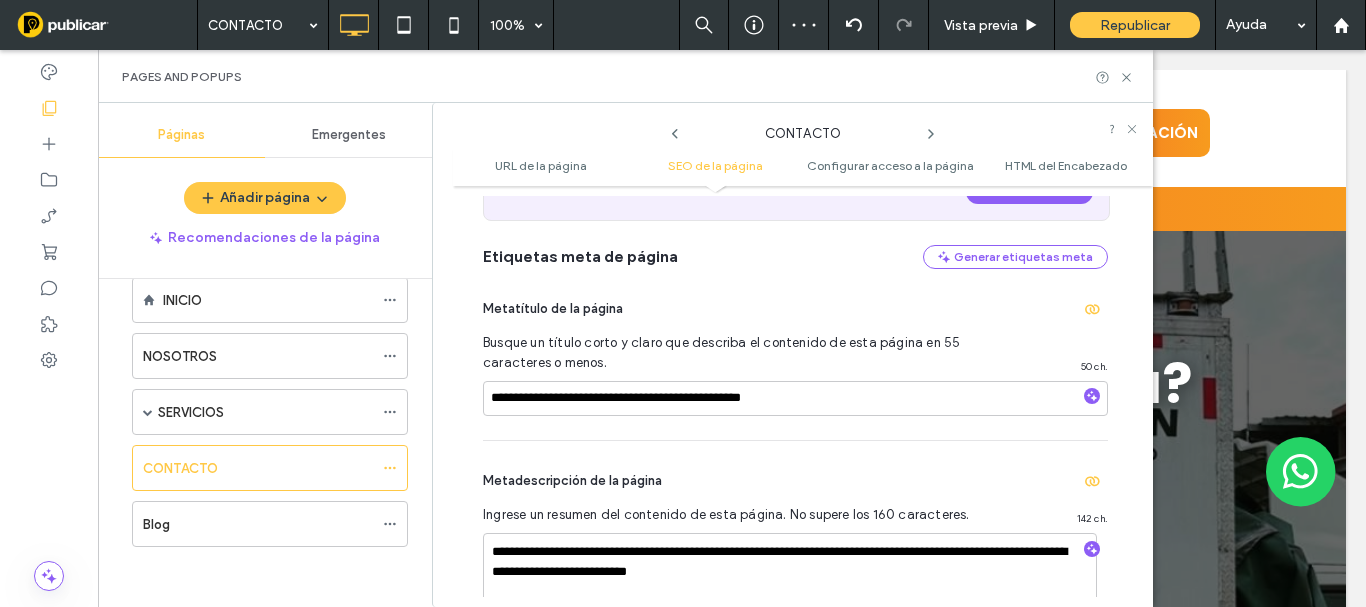 scroll, scrollTop: 600, scrollLeft: 0, axis: vertical 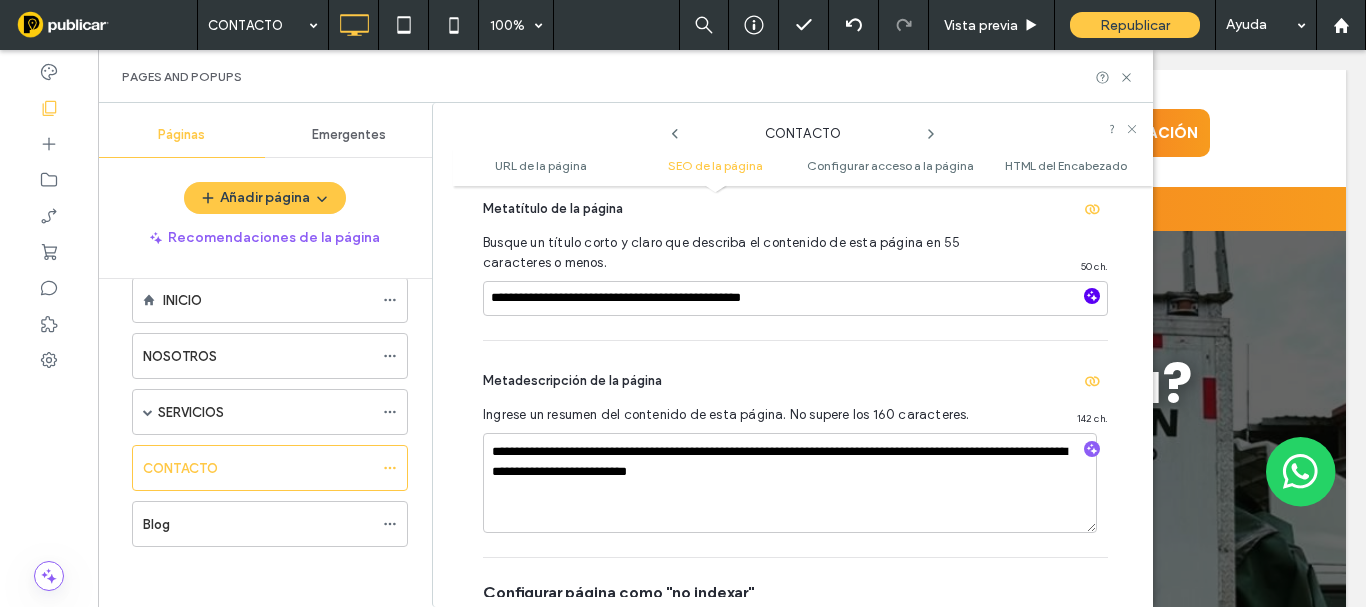 click 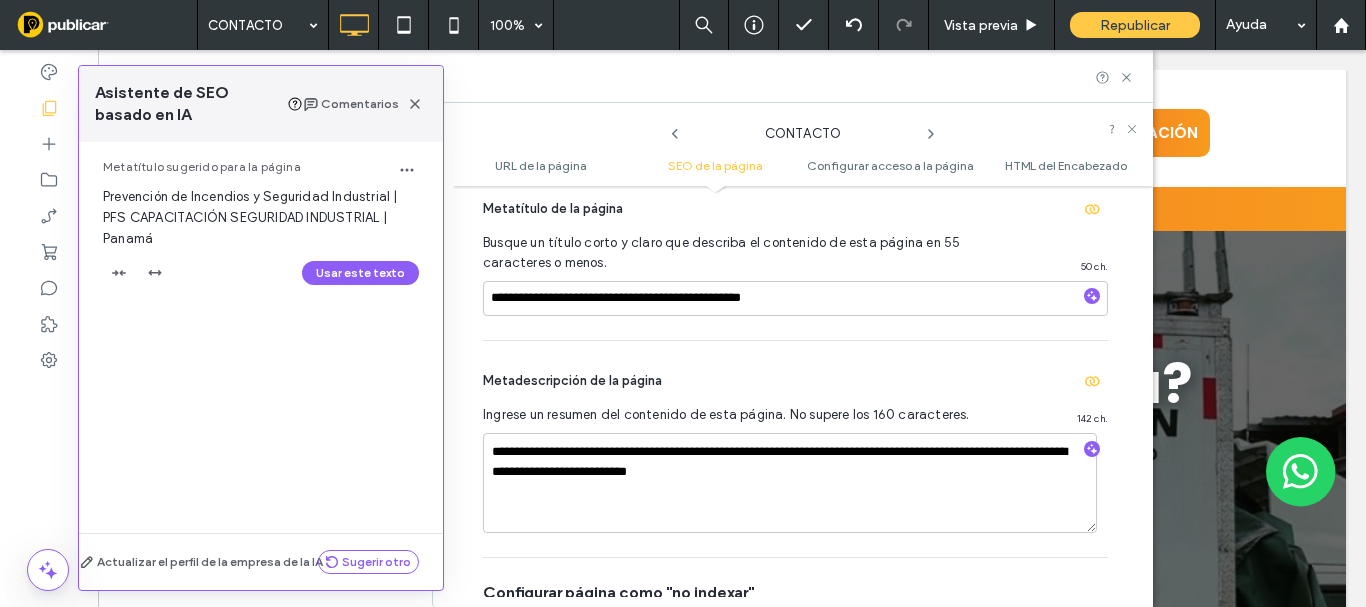 click on "Usar este texto" at bounding box center [360, 273] 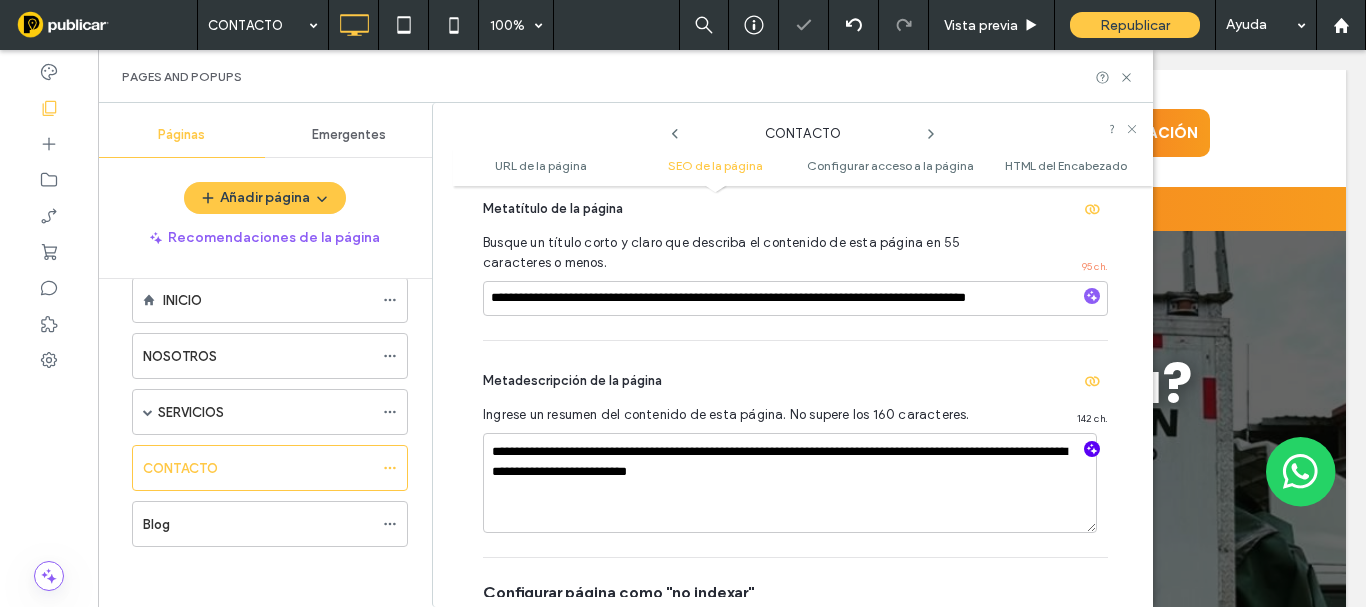 click 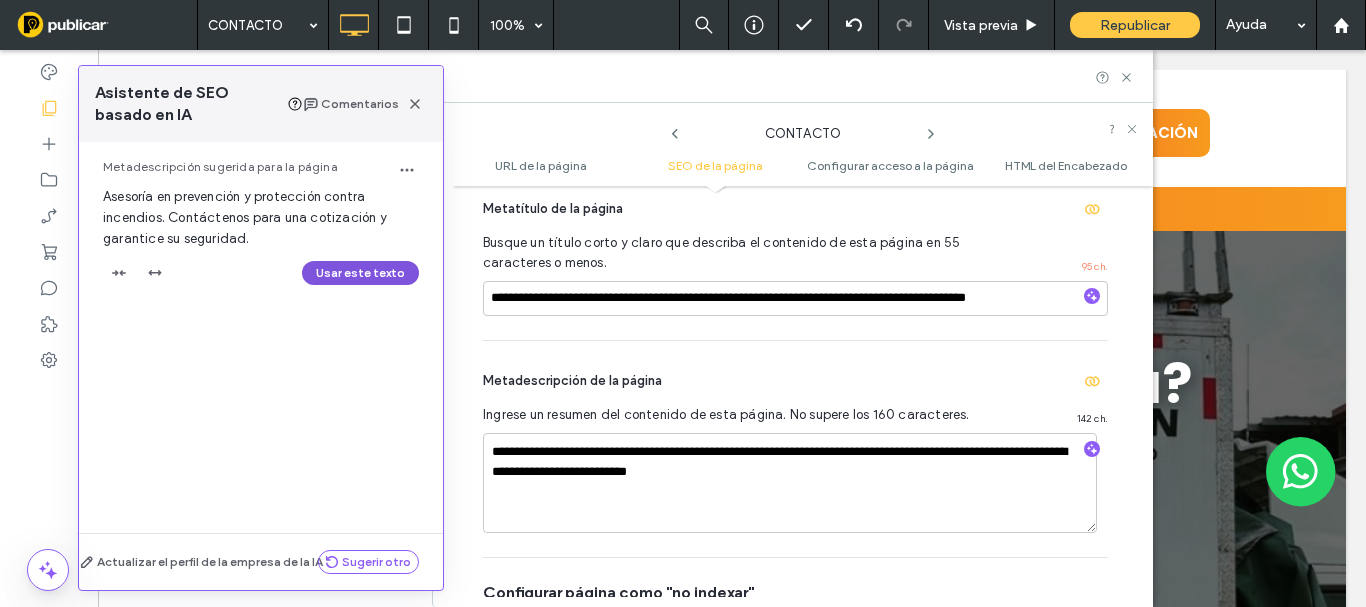 click on "Usar este texto" at bounding box center [360, 273] 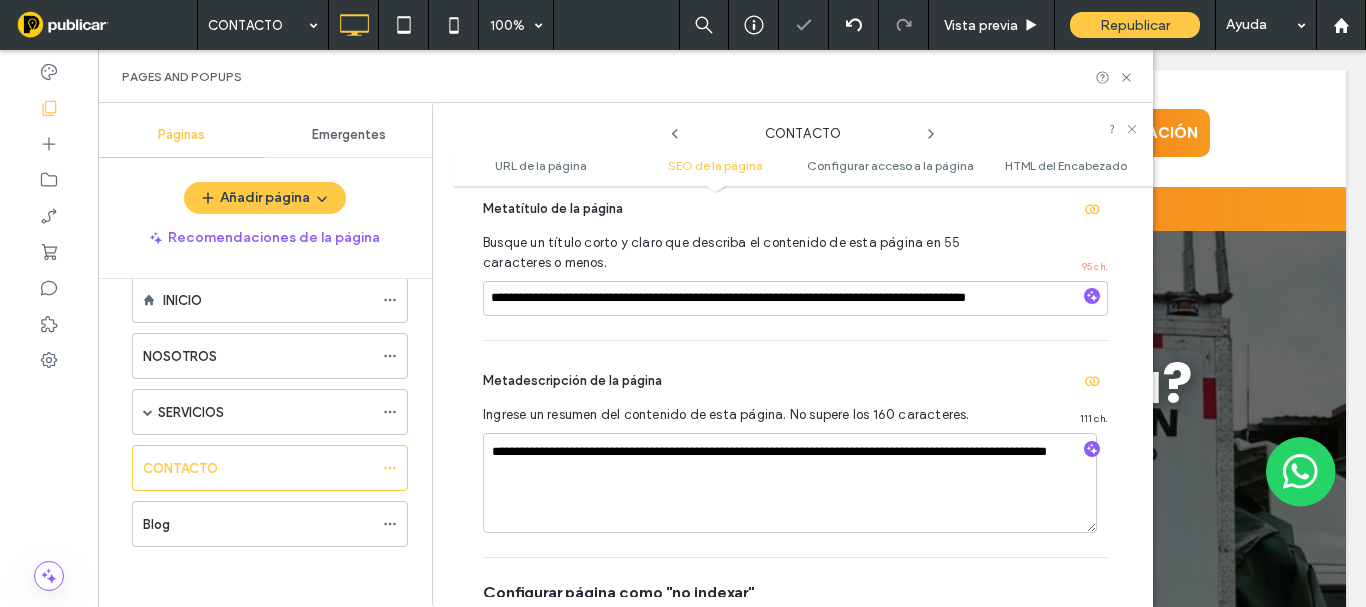 click 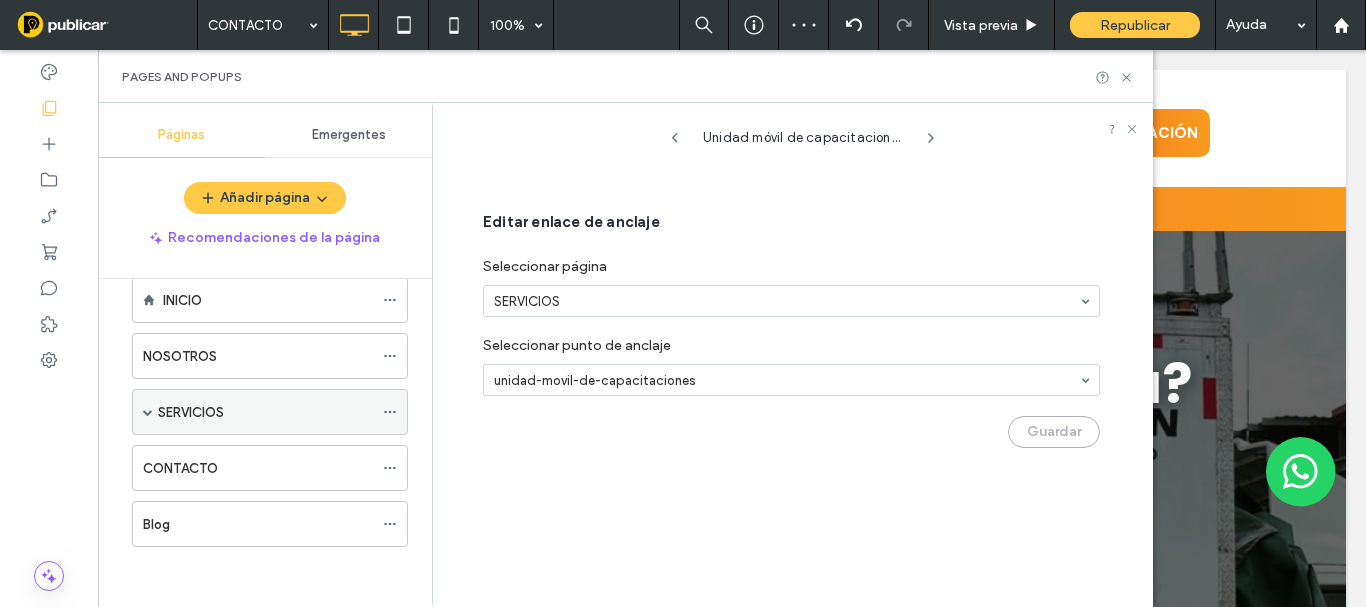 click 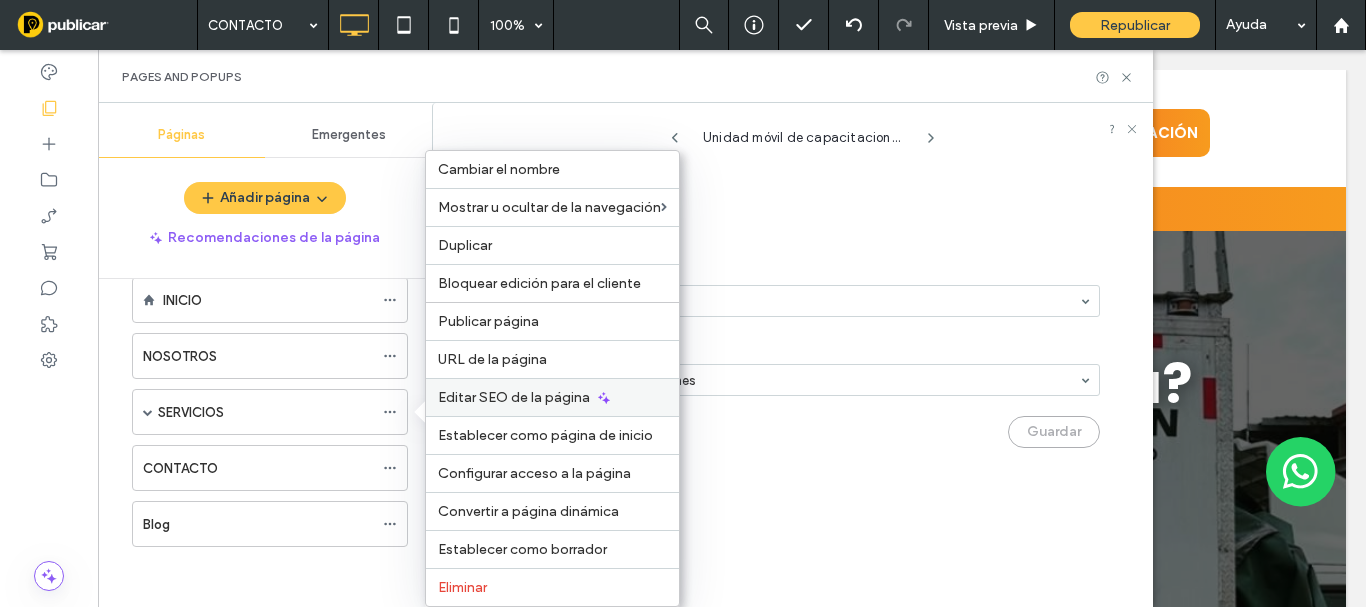 click on "Editar SEO de la página" at bounding box center [514, 397] 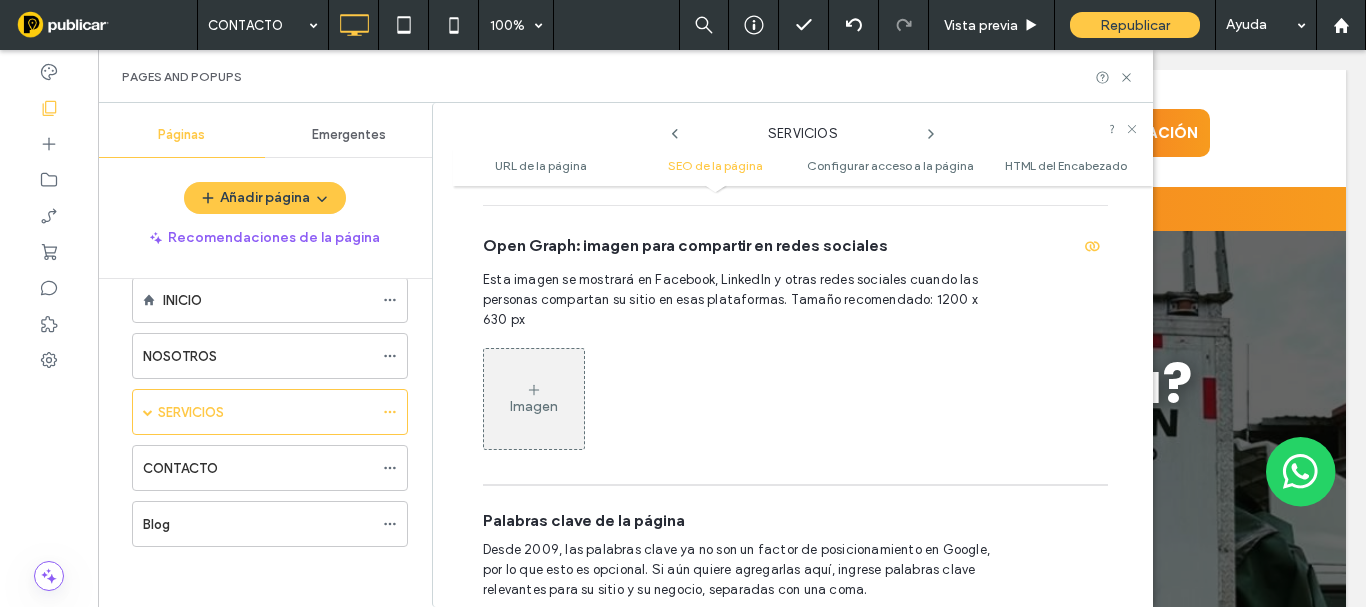 scroll, scrollTop: 1191, scrollLeft: 0, axis: vertical 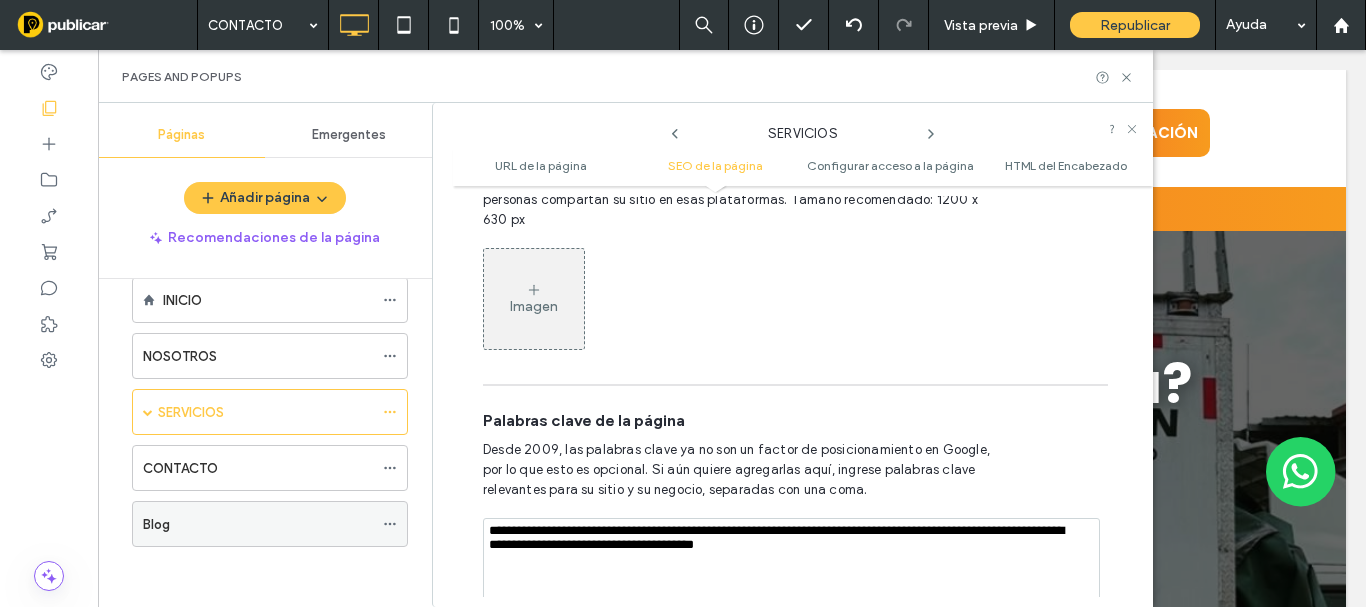 drag, startPoint x: 896, startPoint y: 540, endPoint x: 407, endPoint y: 524, distance: 489.2617 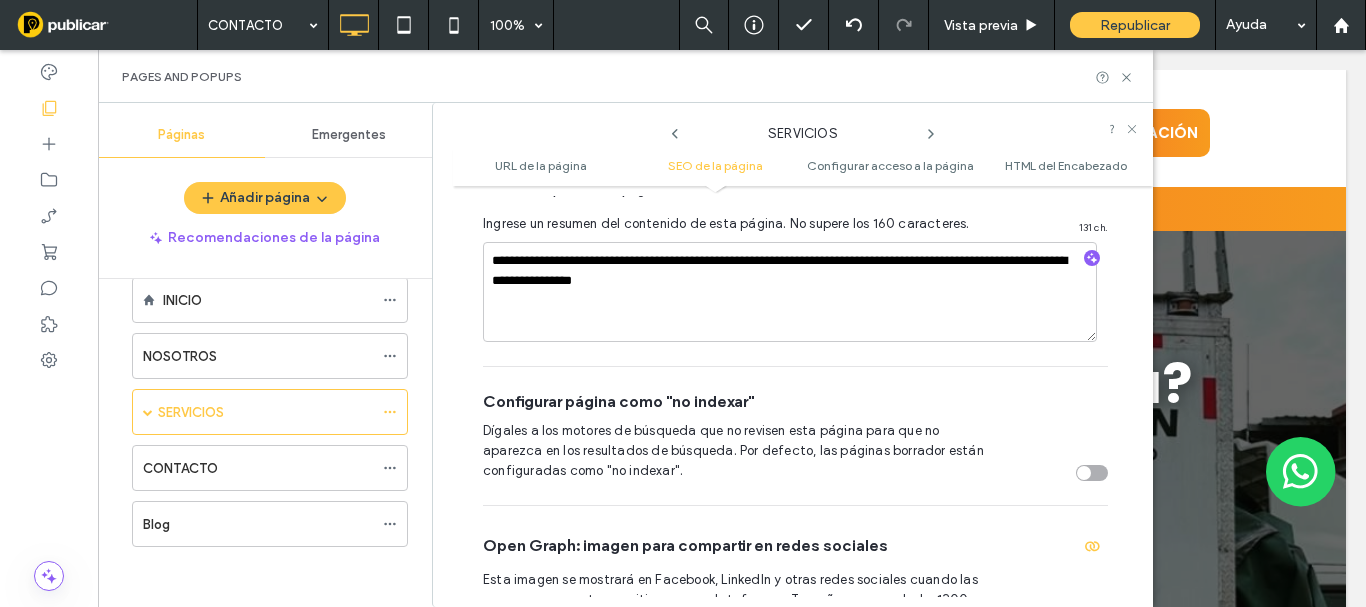 scroll, scrollTop: 491, scrollLeft: 0, axis: vertical 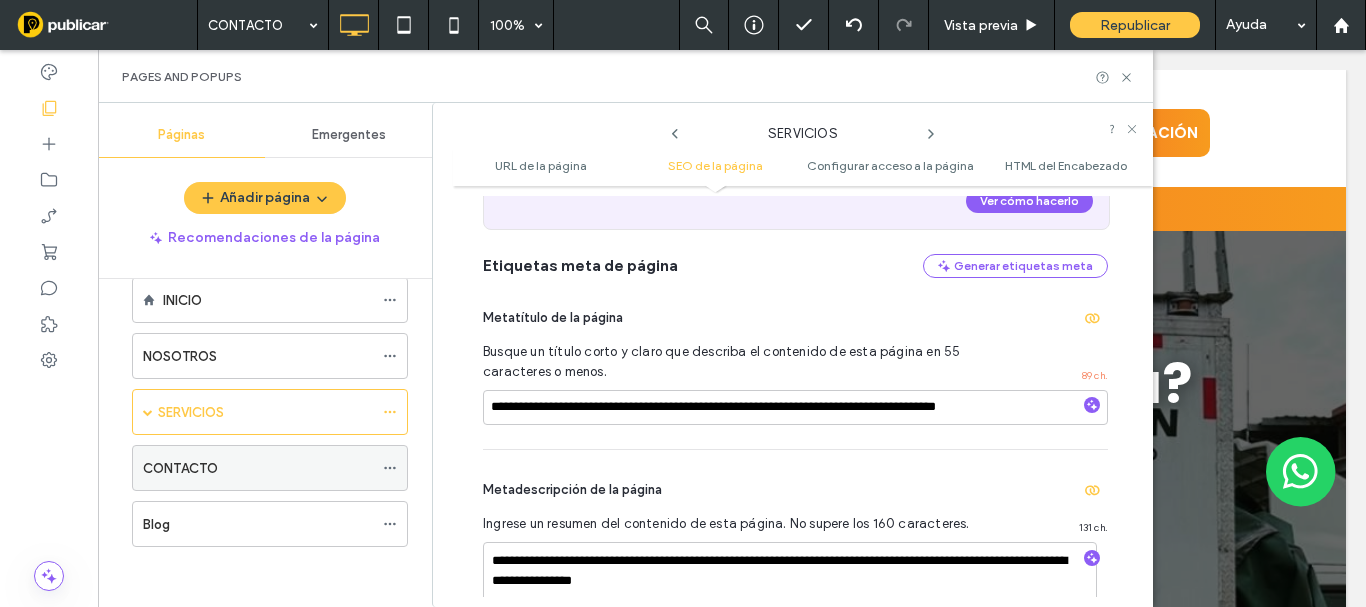 click at bounding box center (395, 468) 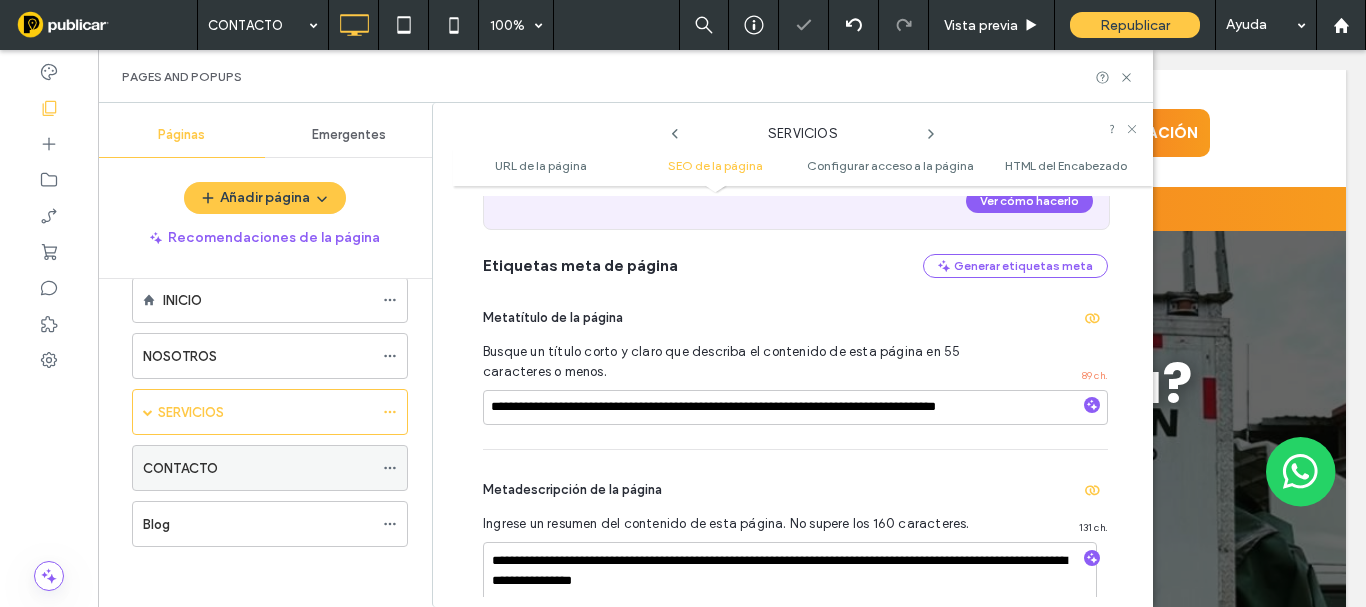 click 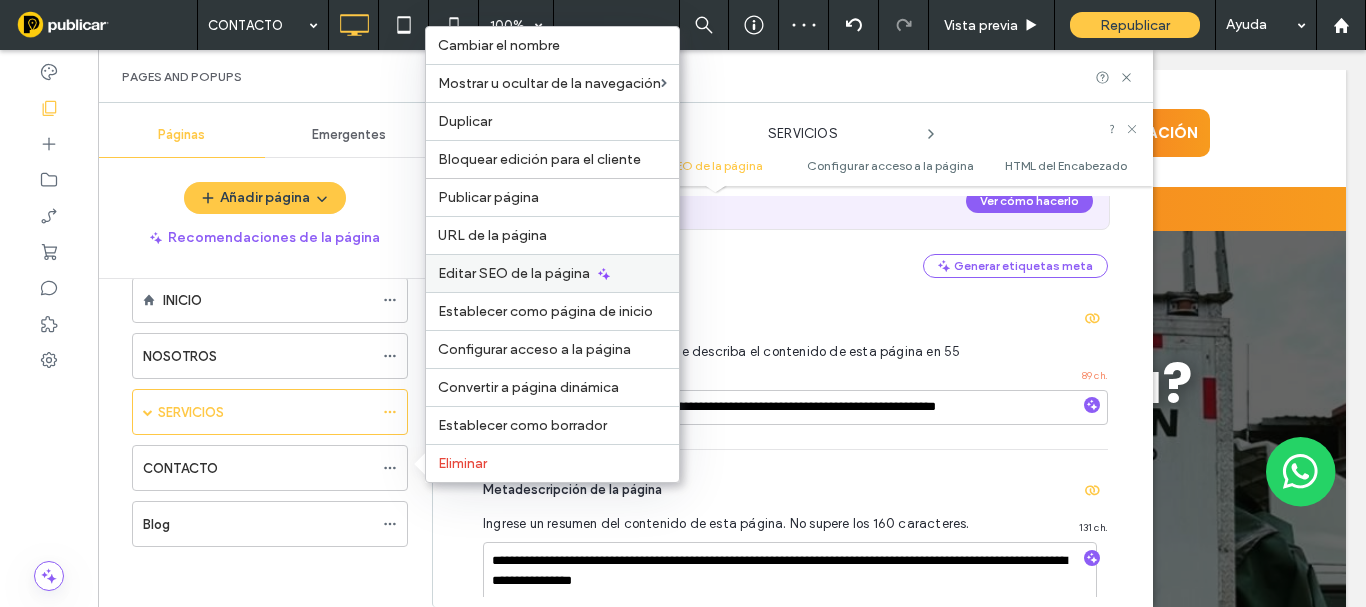 click on "Editar SEO de la página" at bounding box center (514, 273) 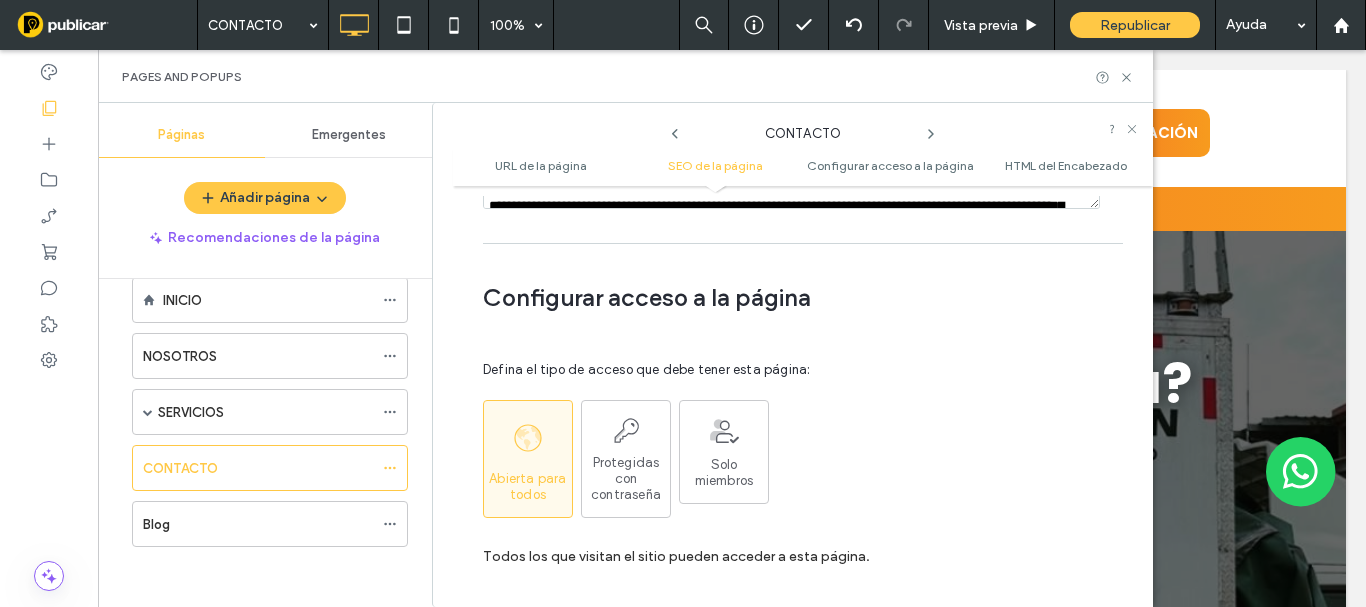 scroll, scrollTop: 1400, scrollLeft: 0, axis: vertical 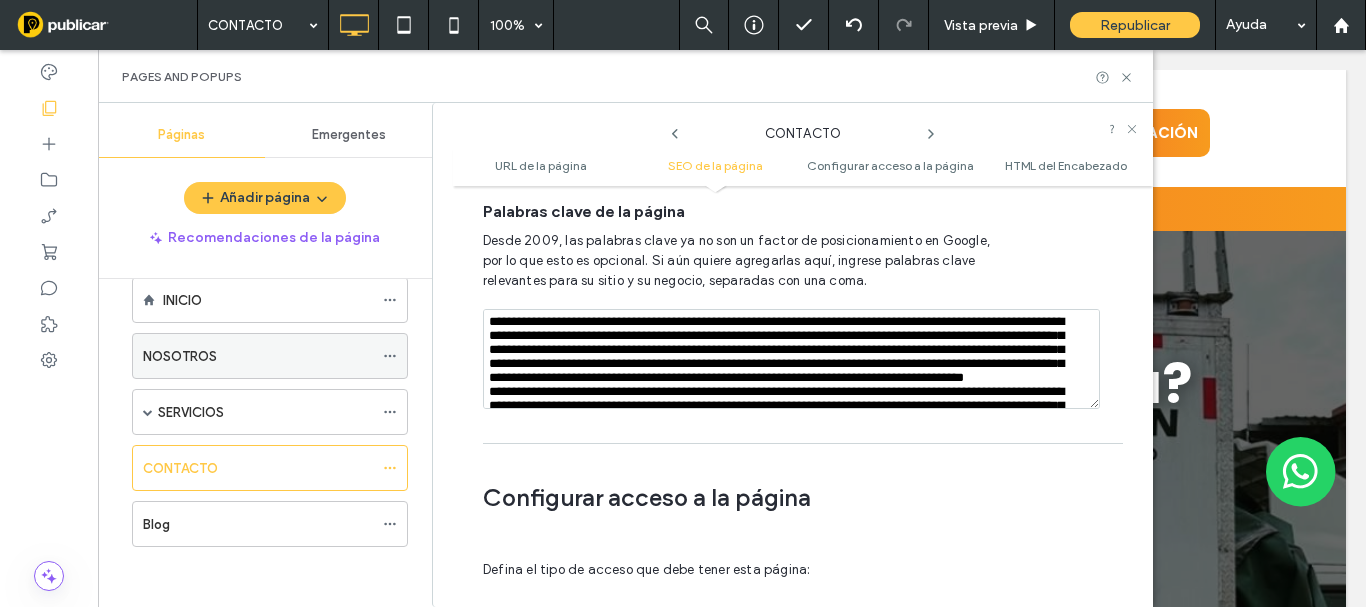 drag, startPoint x: 727, startPoint y: 377, endPoint x: 367, endPoint y: 364, distance: 360.23465 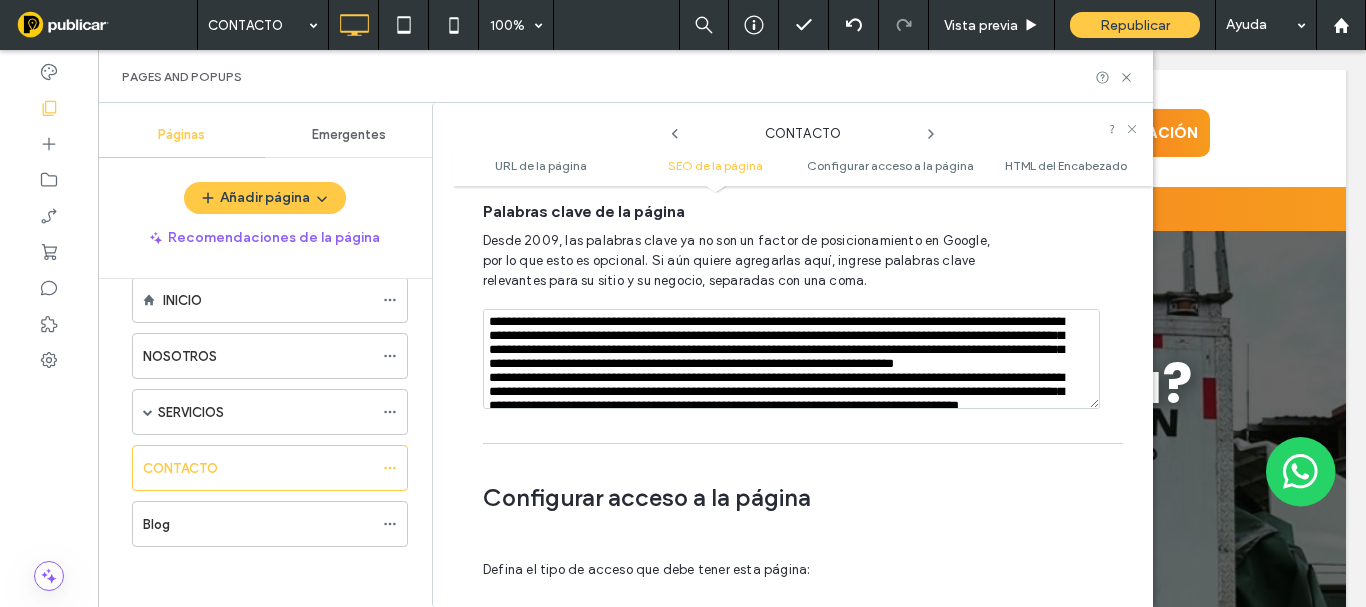 click on "**********" at bounding box center [792, 355] 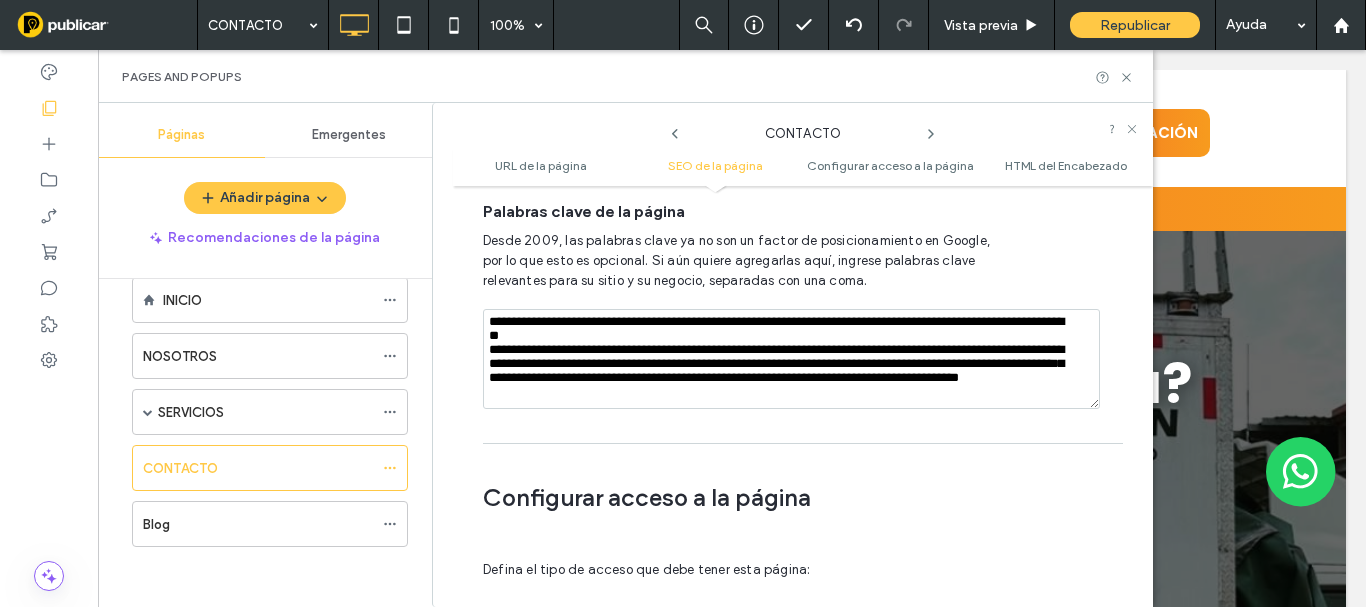 drag, startPoint x: 446, startPoint y: 307, endPoint x: 426, endPoint y: 248, distance: 62.297672 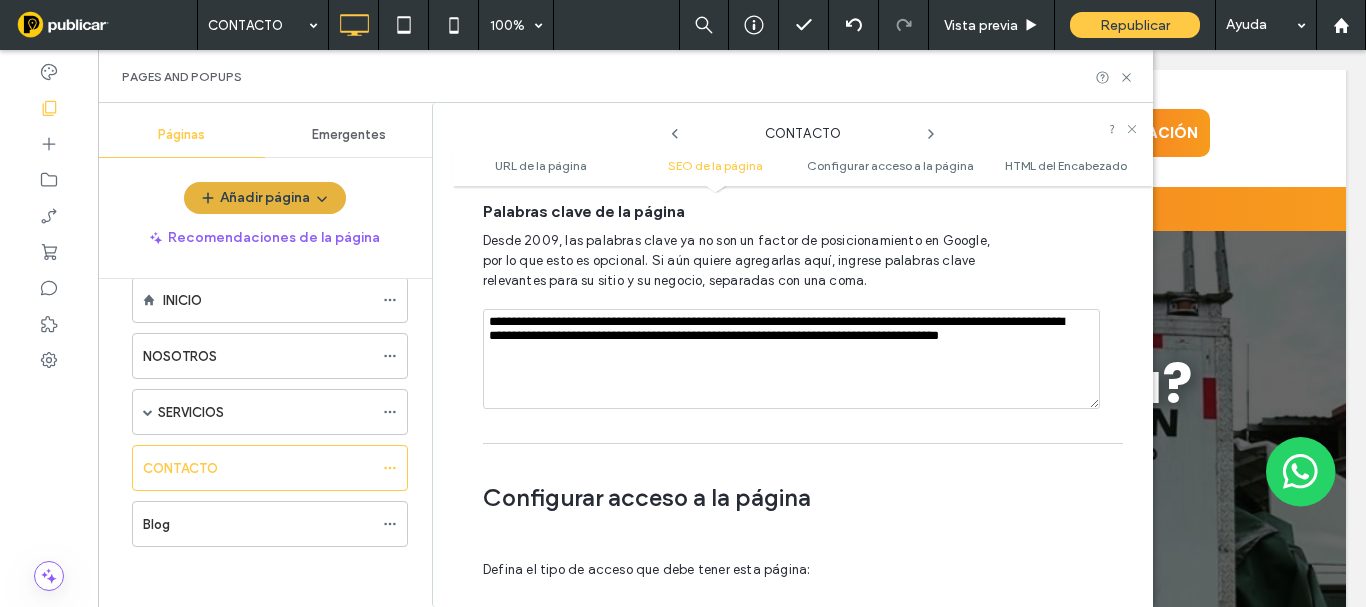 drag, startPoint x: 559, startPoint y: 345, endPoint x: 330, endPoint y: 212, distance: 264.8207 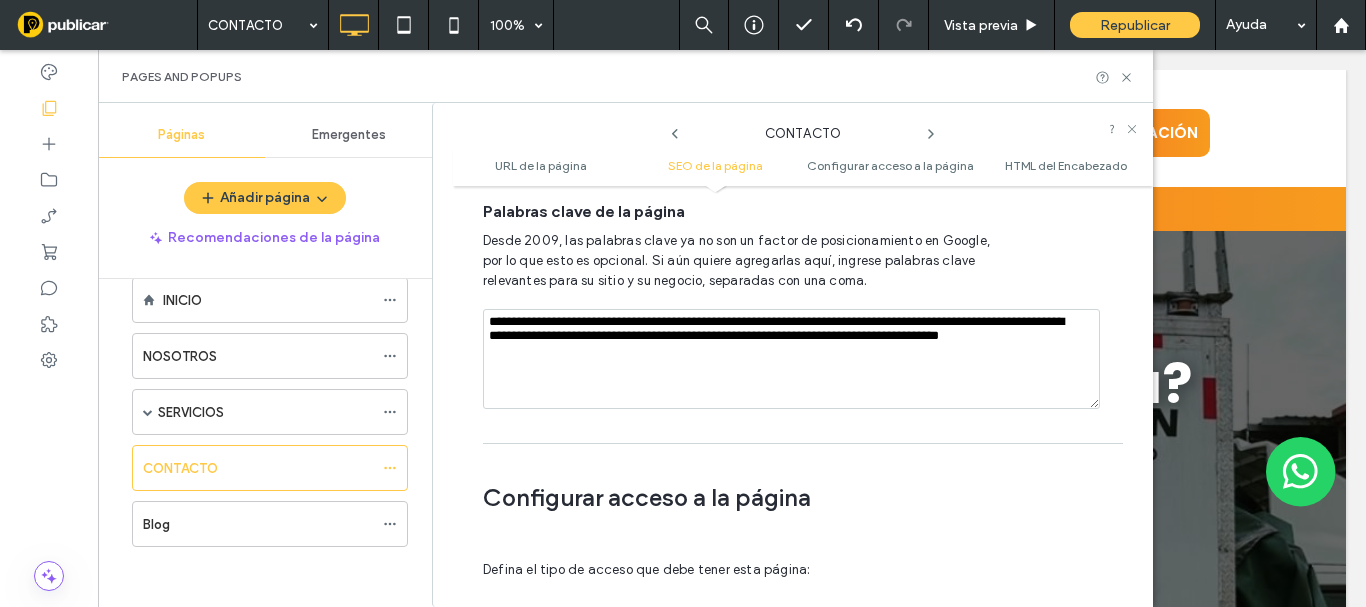 type on "*****" 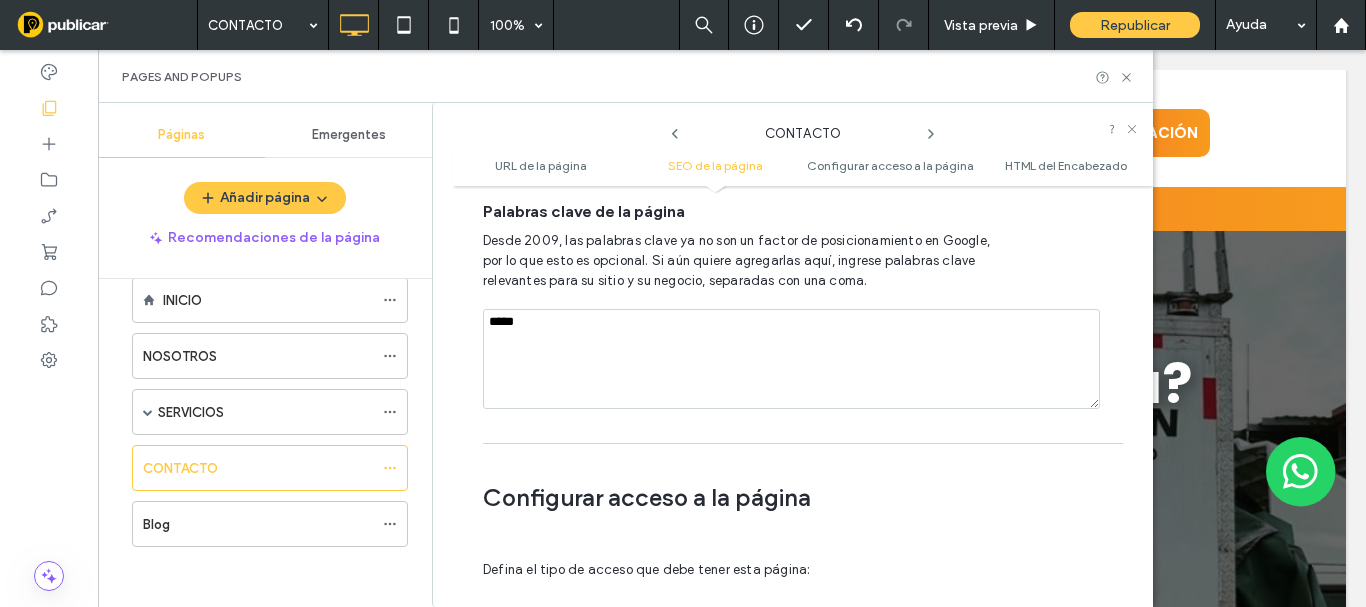 drag, startPoint x: 125, startPoint y: 210, endPoint x: 125, endPoint y: 175, distance: 35 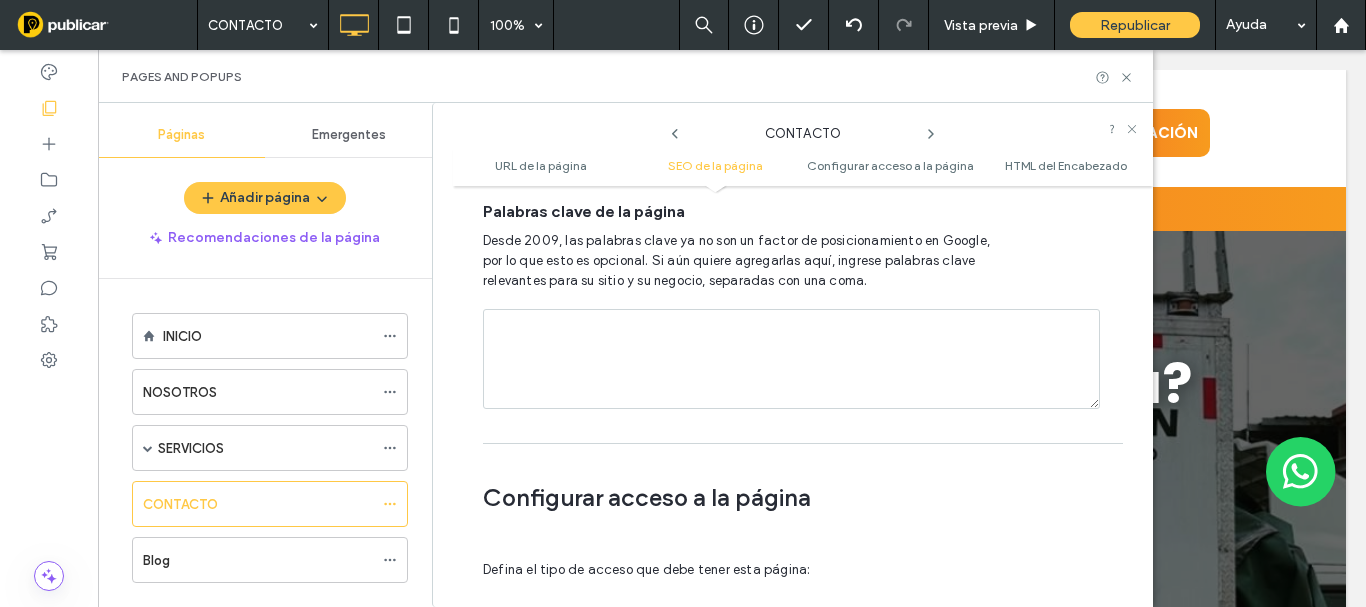 paste on "**********" 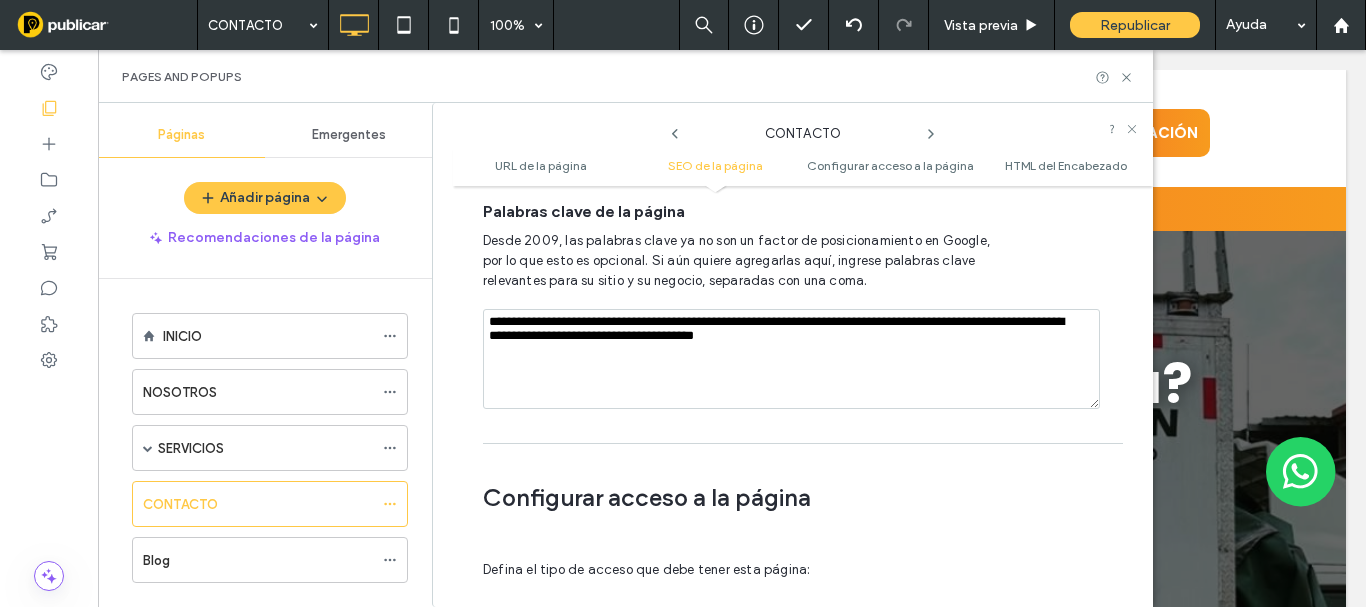 scroll, scrollTop: 1600, scrollLeft: 0, axis: vertical 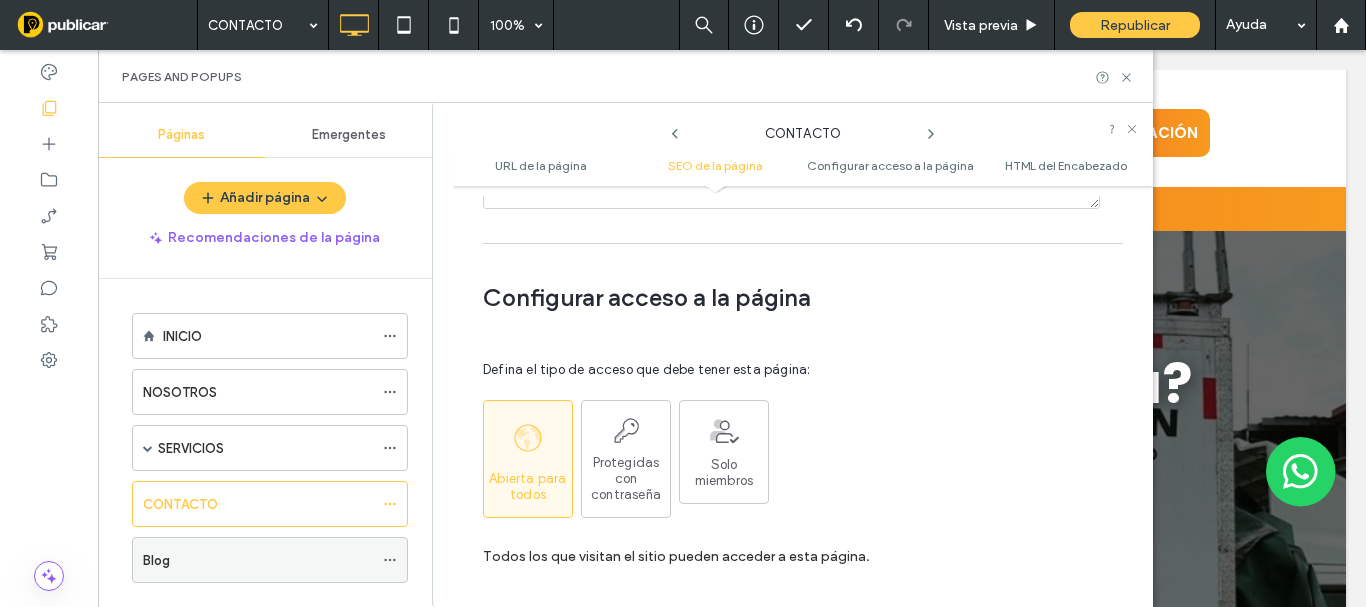click 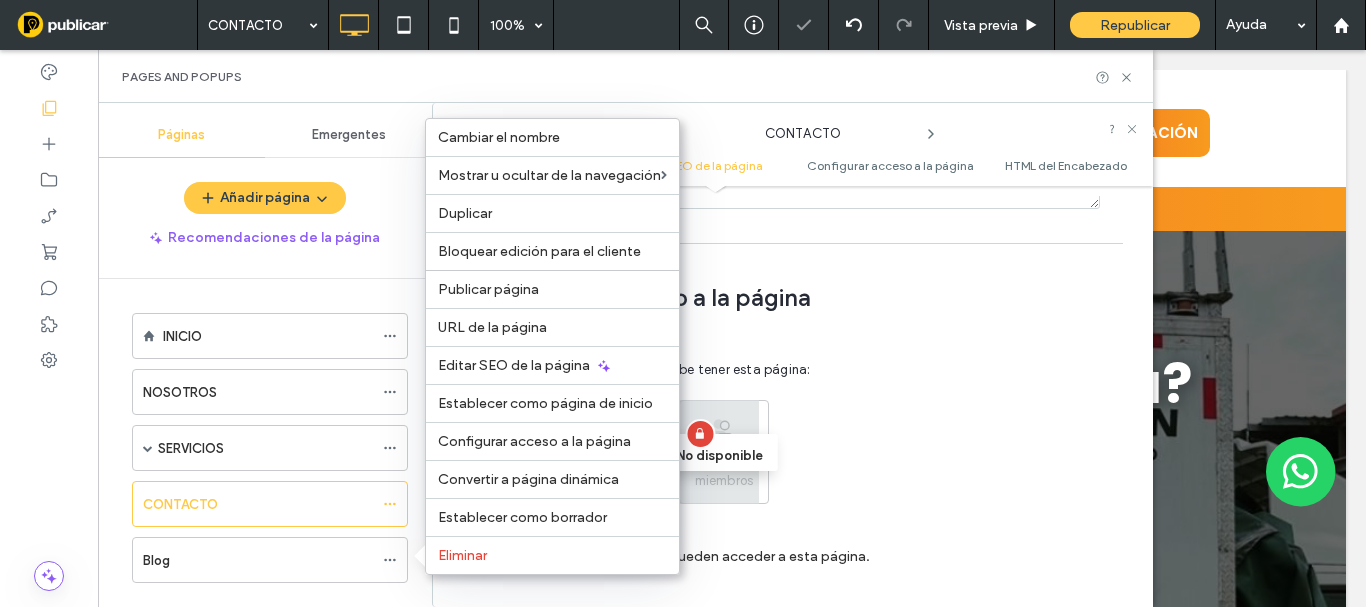 click at bounding box center [795, 343] 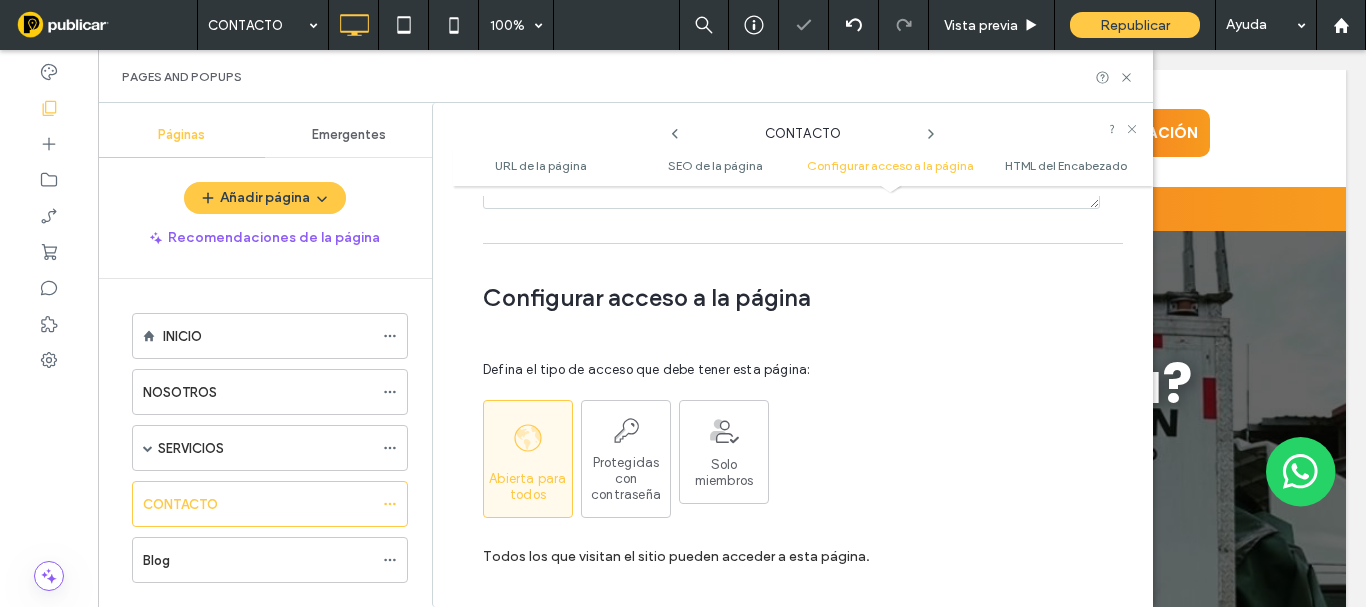 scroll, scrollTop: 2257, scrollLeft: 0, axis: vertical 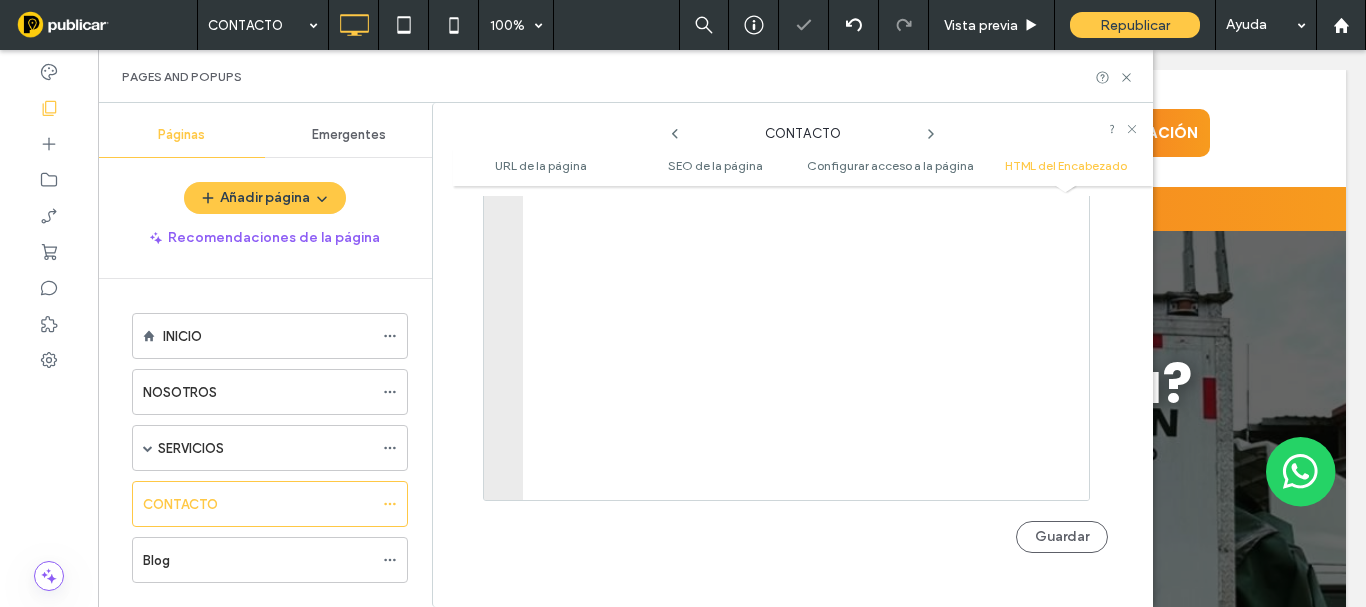 click on "Guardar" at bounding box center (1062, 537) 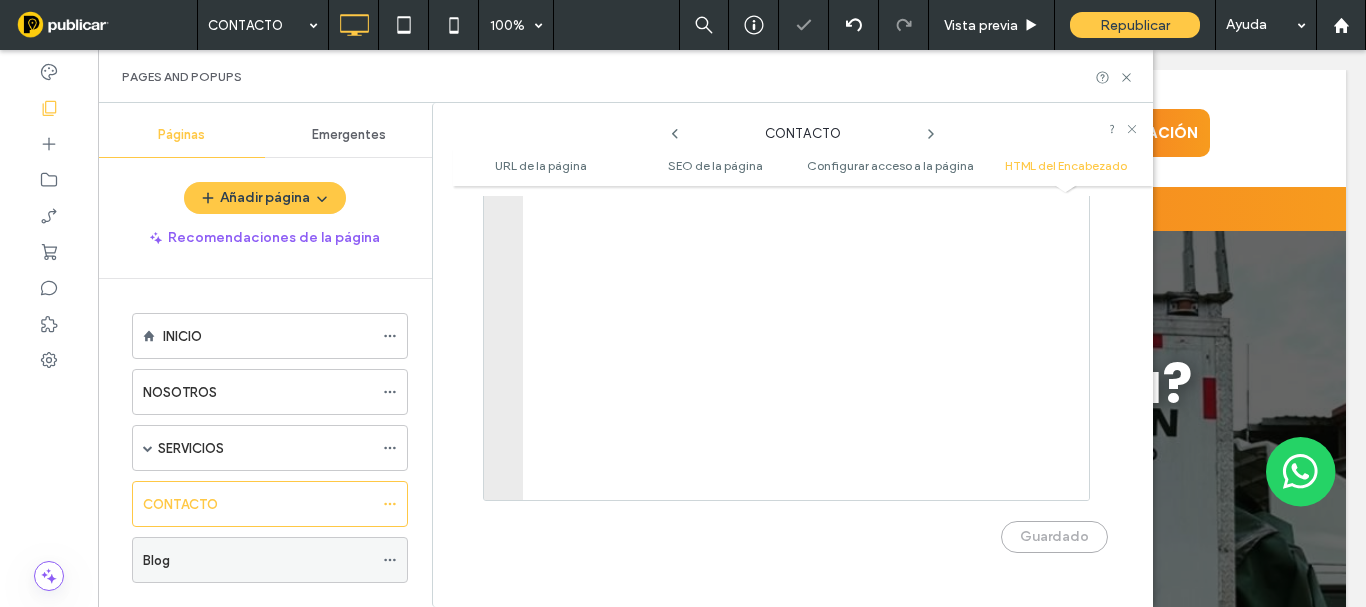 click 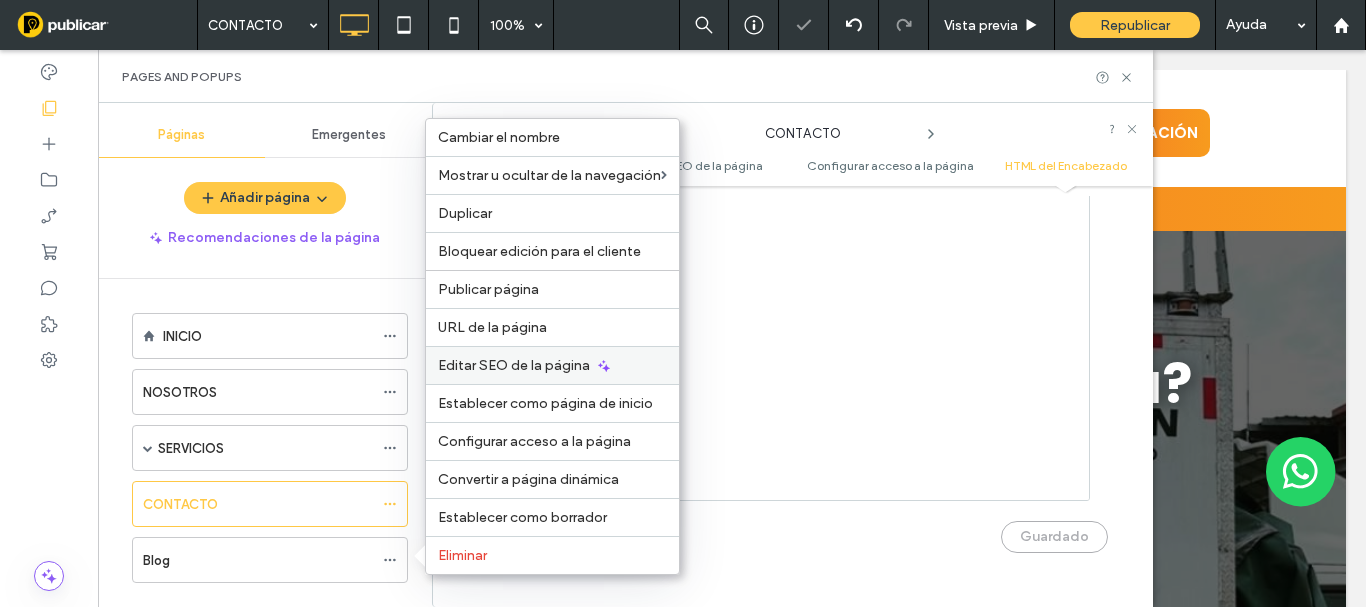 click on "Editar SEO de la página" at bounding box center [514, 365] 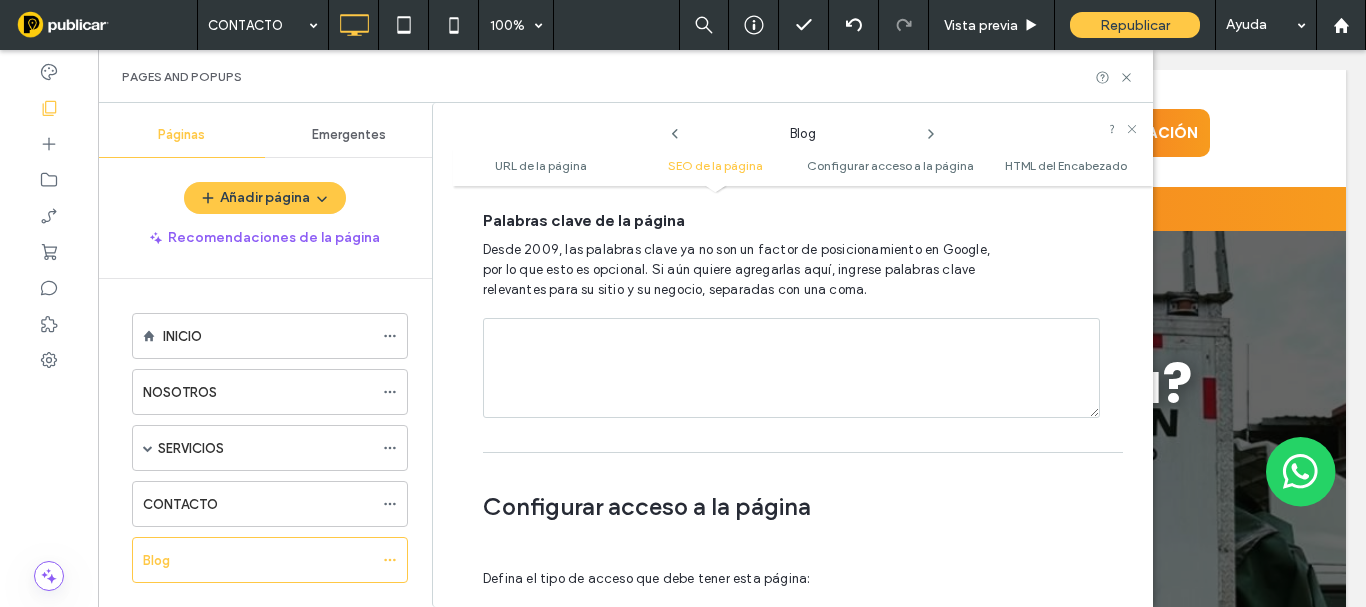 scroll, scrollTop: 1491, scrollLeft: 0, axis: vertical 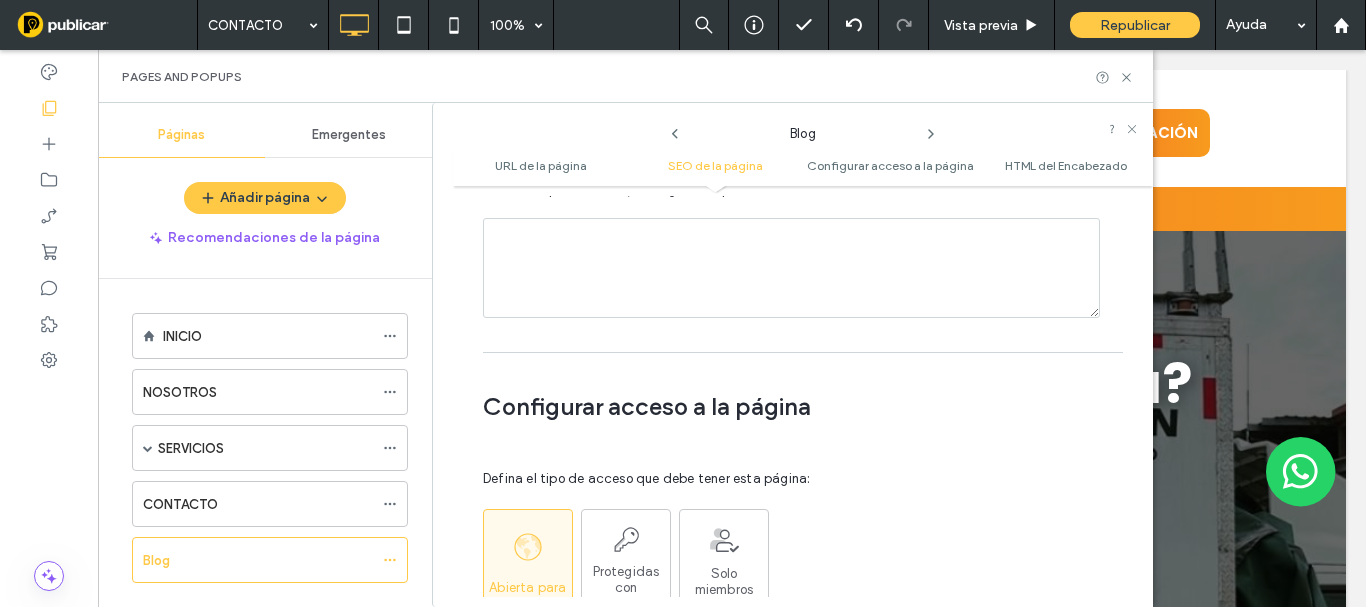 click at bounding box center (791, 268) 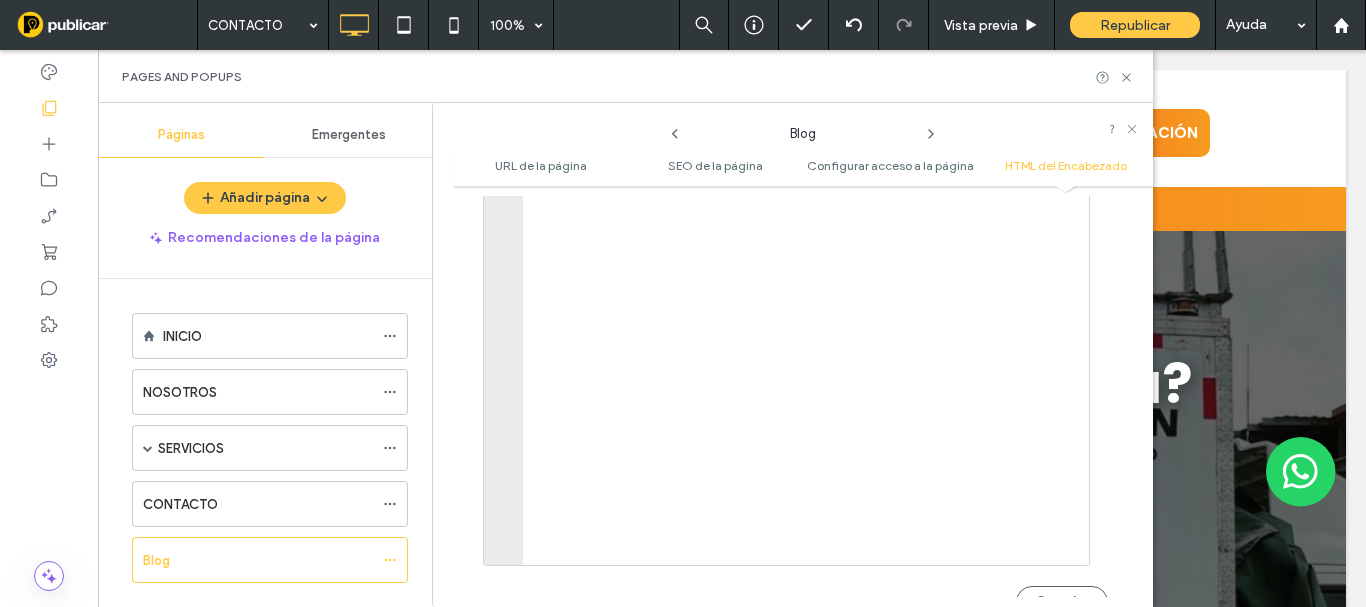 scroll, scrollTop: 2257, scrollLeft: 0, axis: vertical 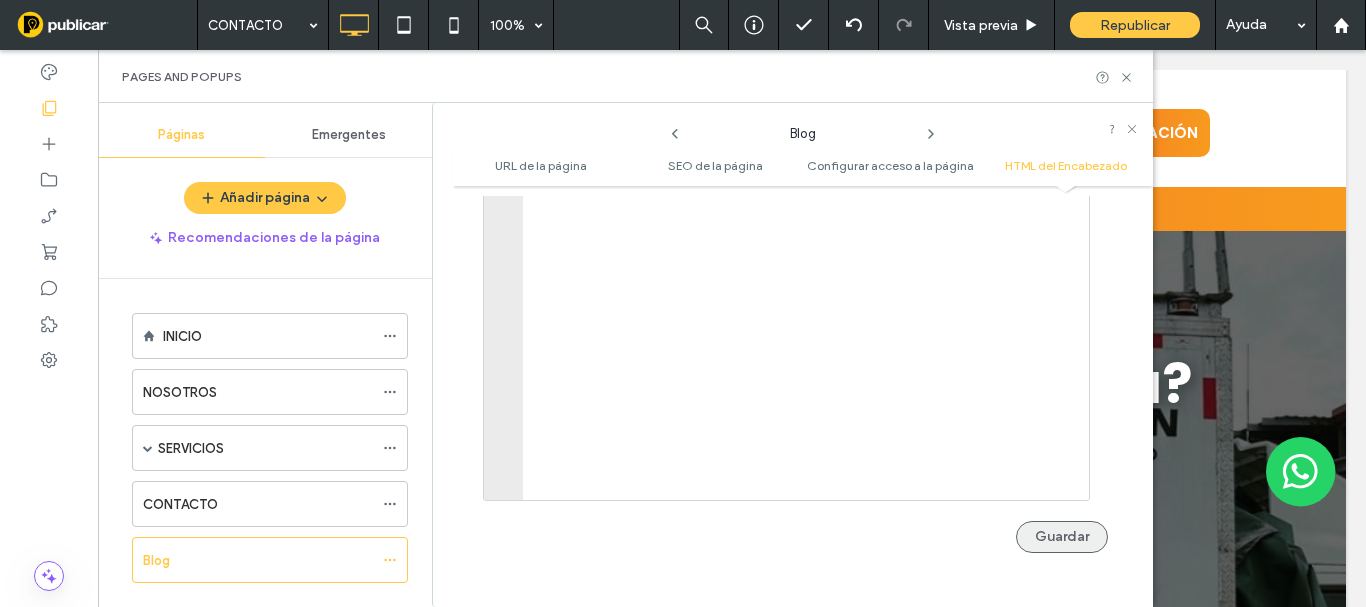 click on "Guardar" at bounding box center [1062, 537] 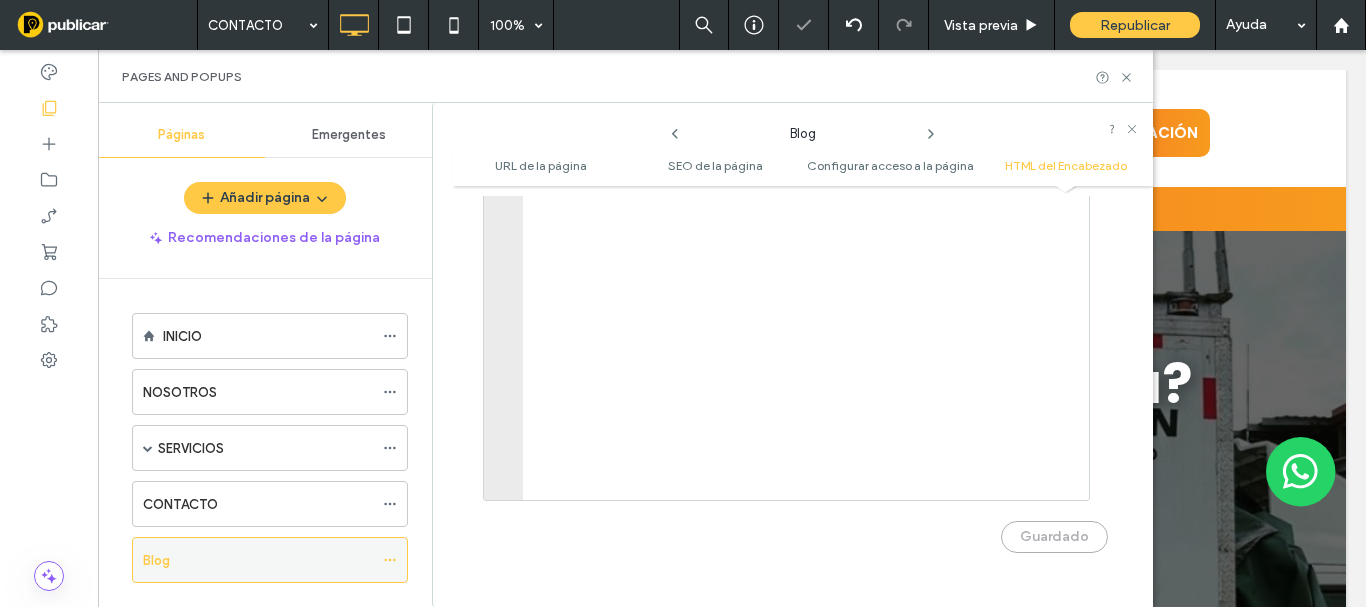 click 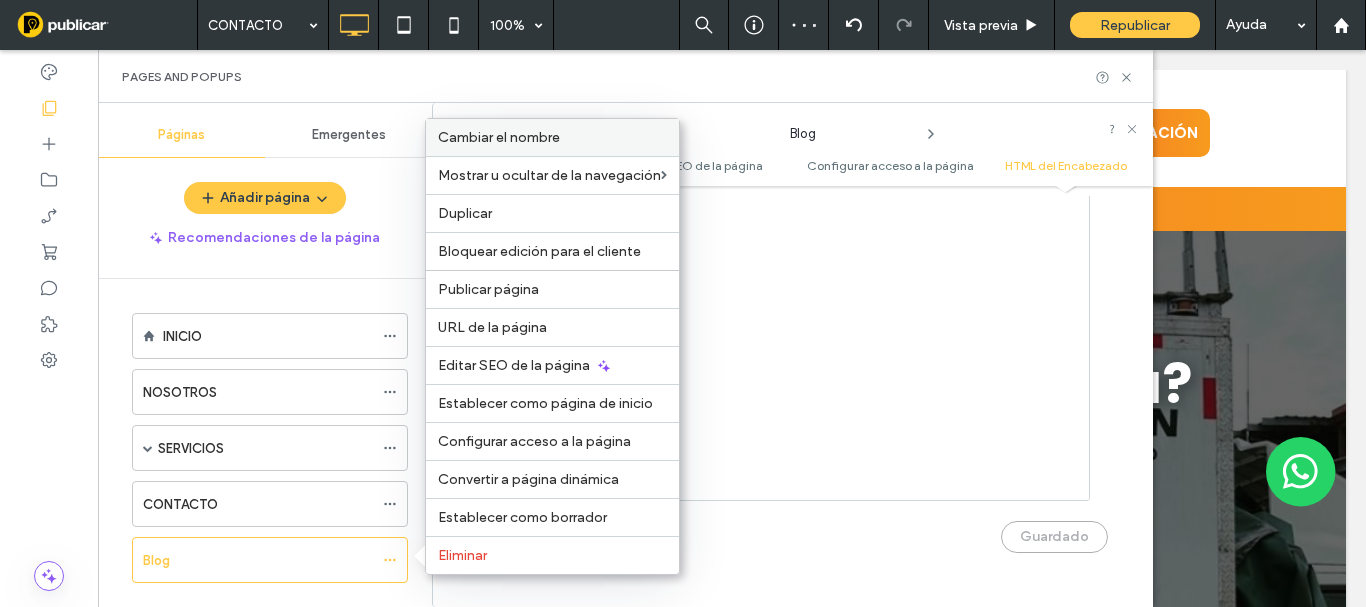 click on "Cambiar el nombre" at bounding box center [499, 137] 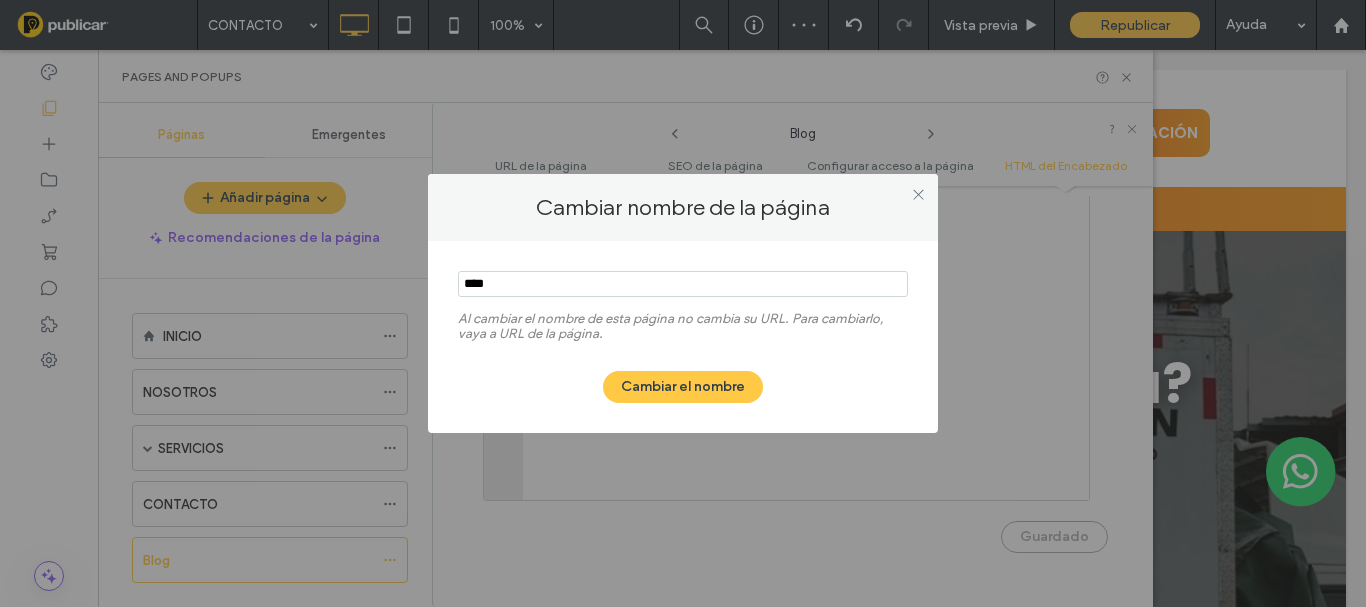 drag, startPoint x: 352, startPoint y: 253, endPoint x: 174, endPoint y: 253, distance: 178 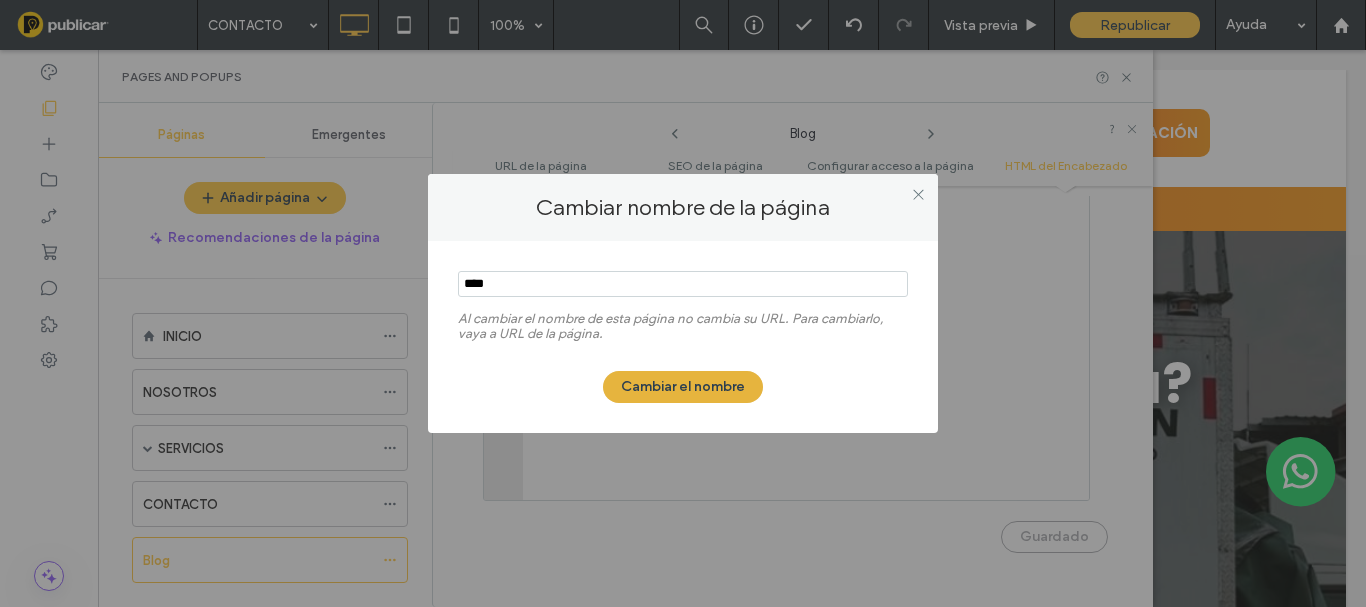 type on "****" 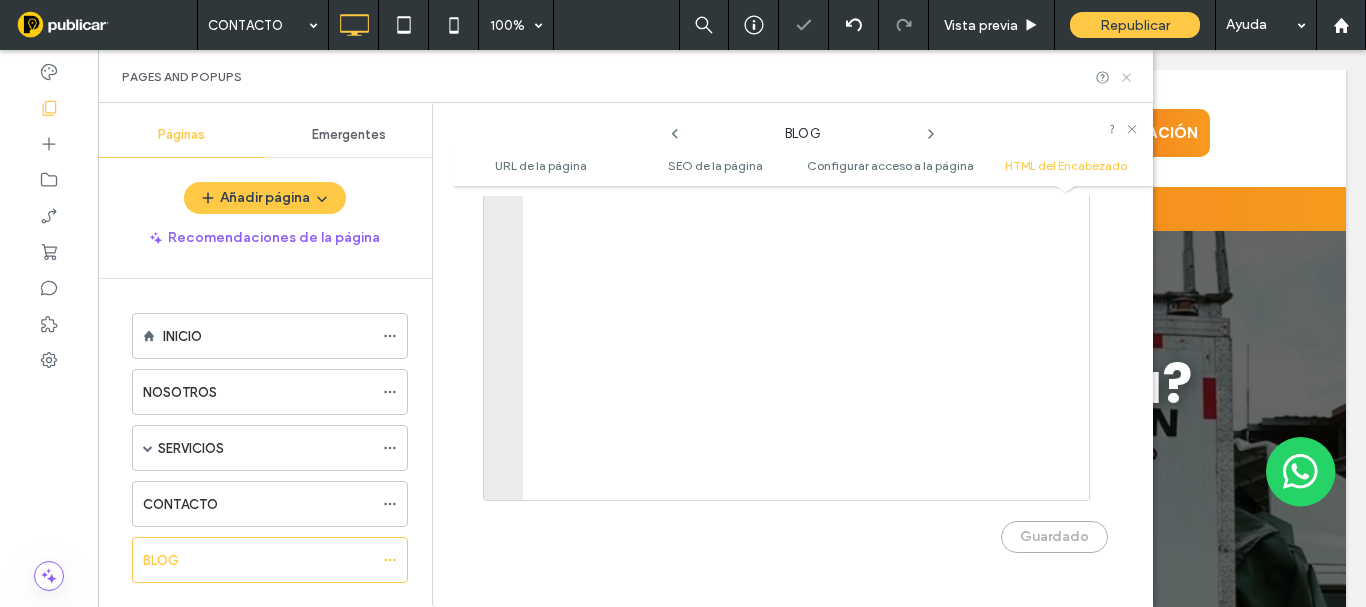 click 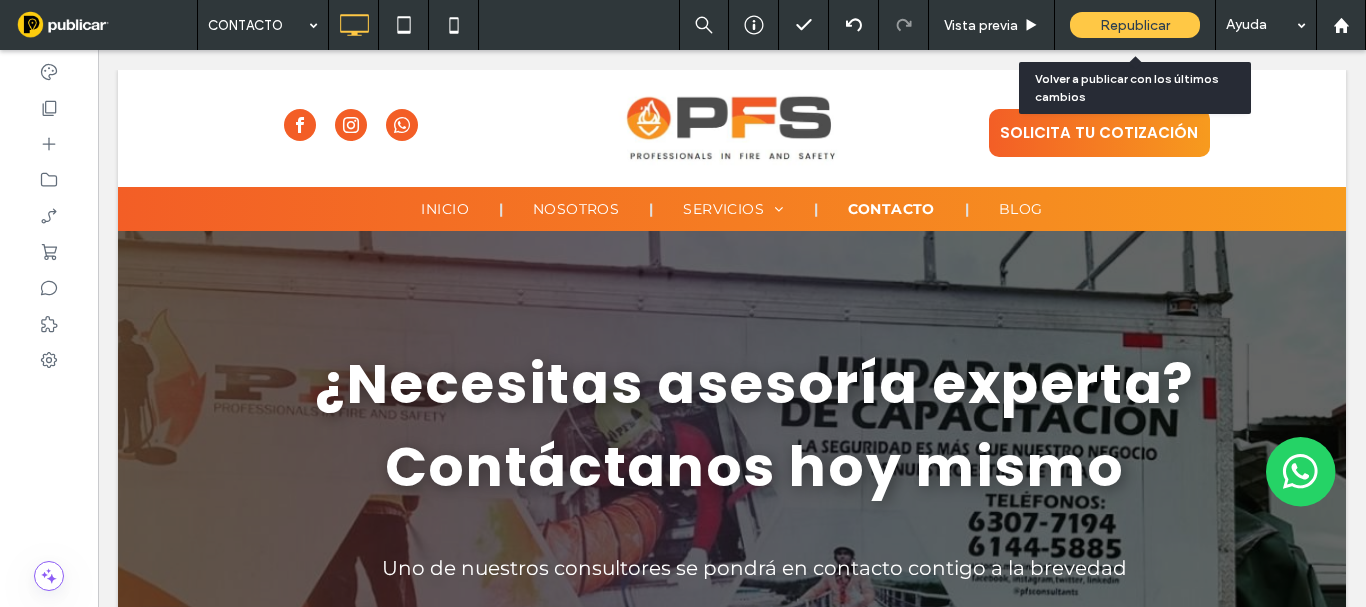 click on "Republicar" at bounding box center [1135, 25] 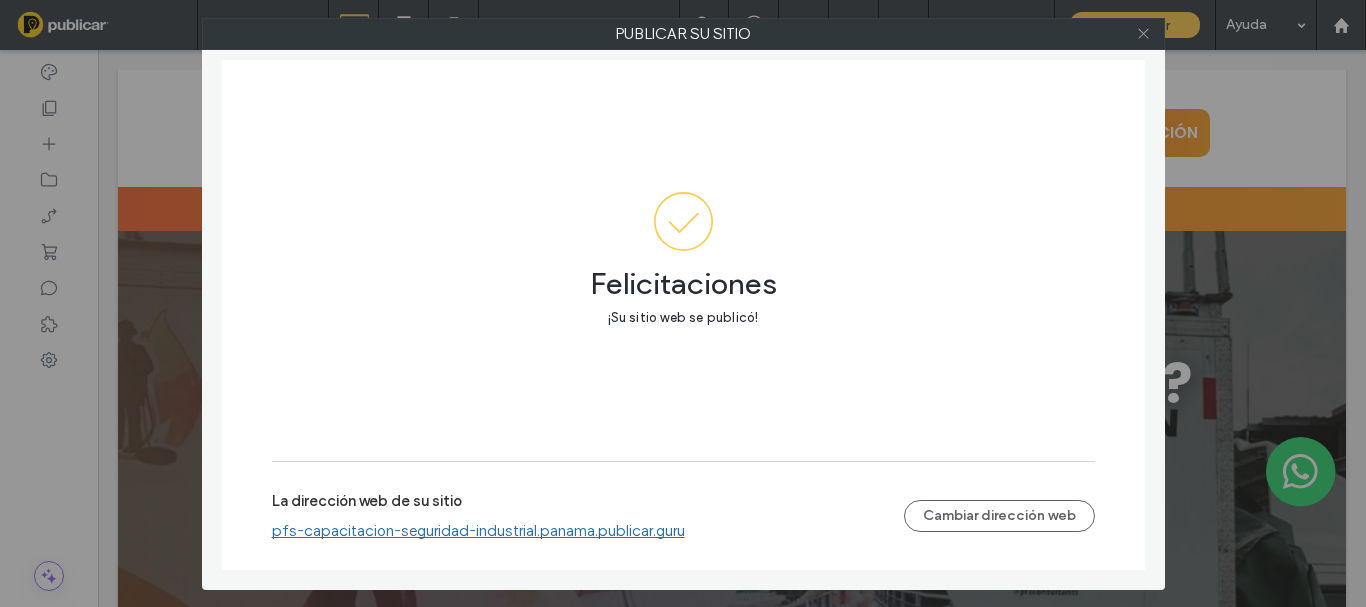 click 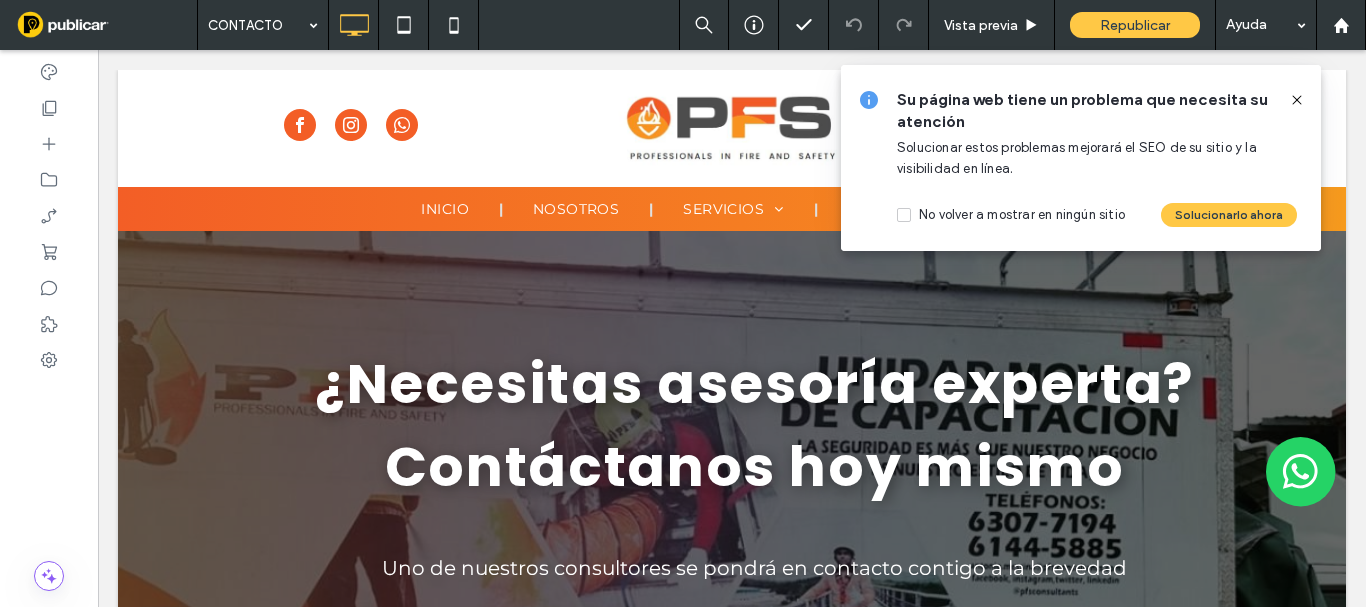 click 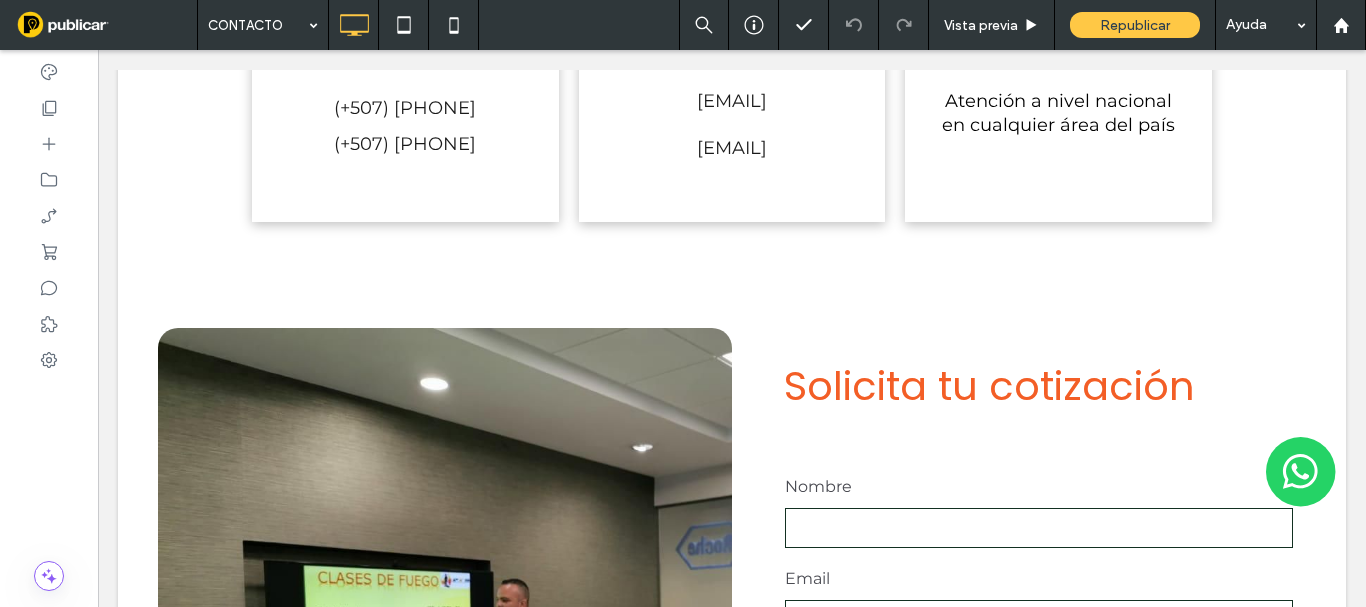 scroll, scrollTop: 500, scrollLeft: 0, axis: vertical 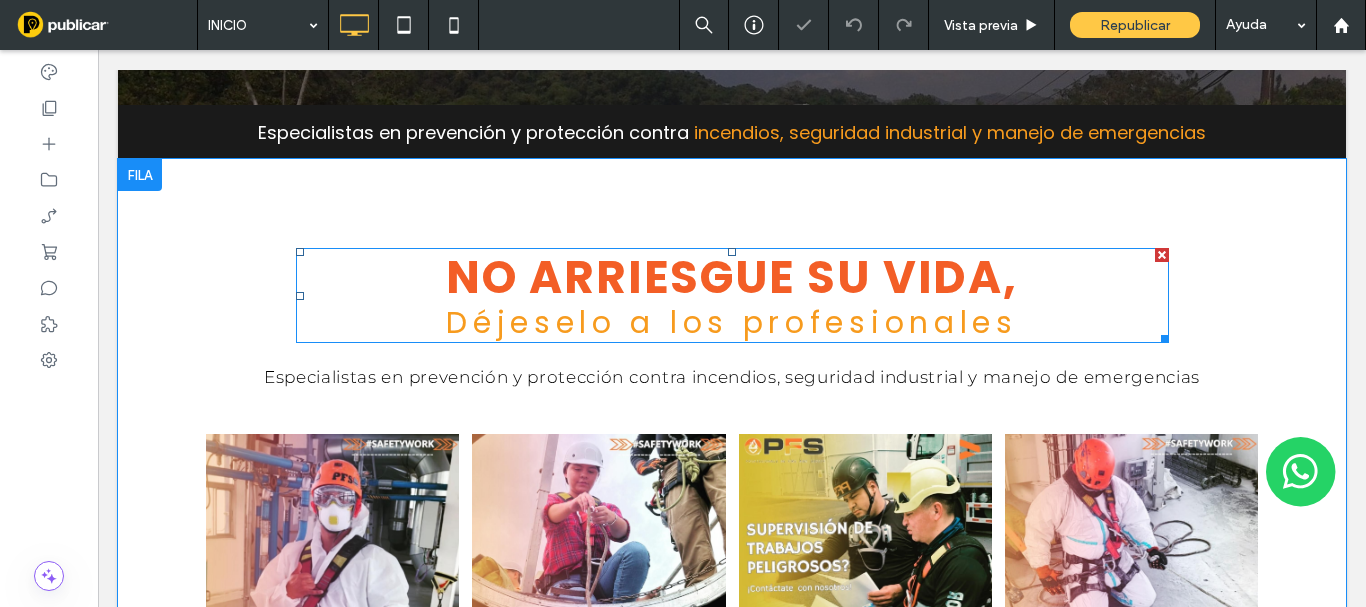 click on "NO ARRIESGUE SU VIDA," at bounding box center [732, 277] 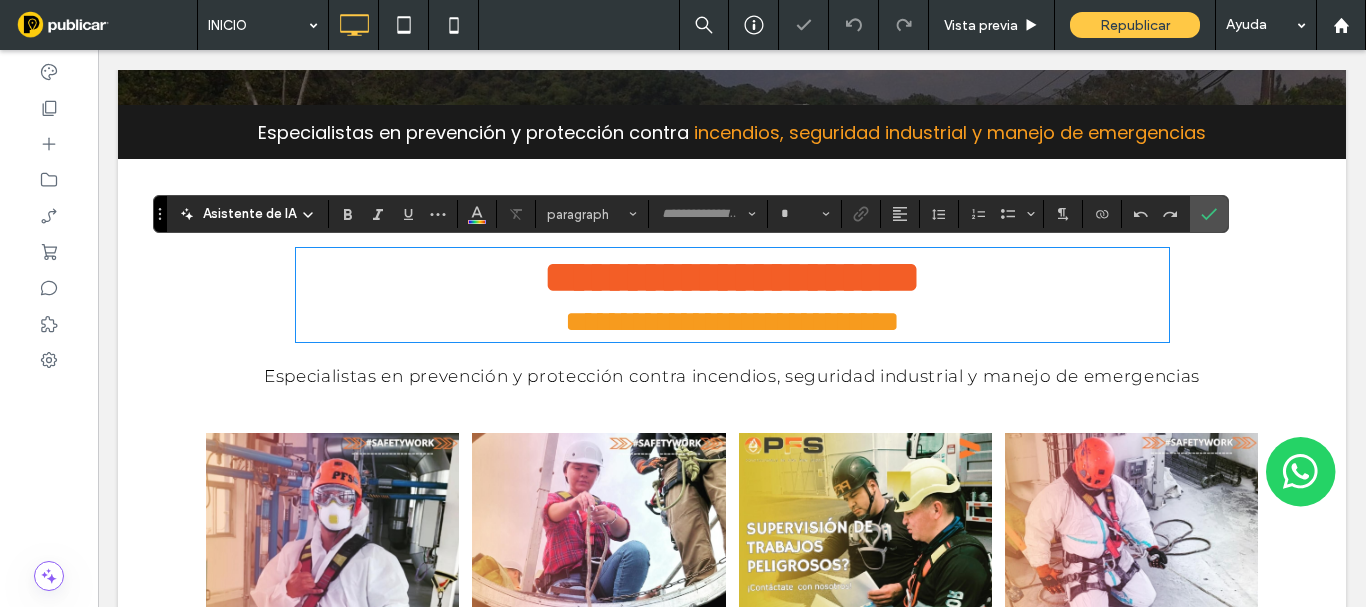type on "*******" 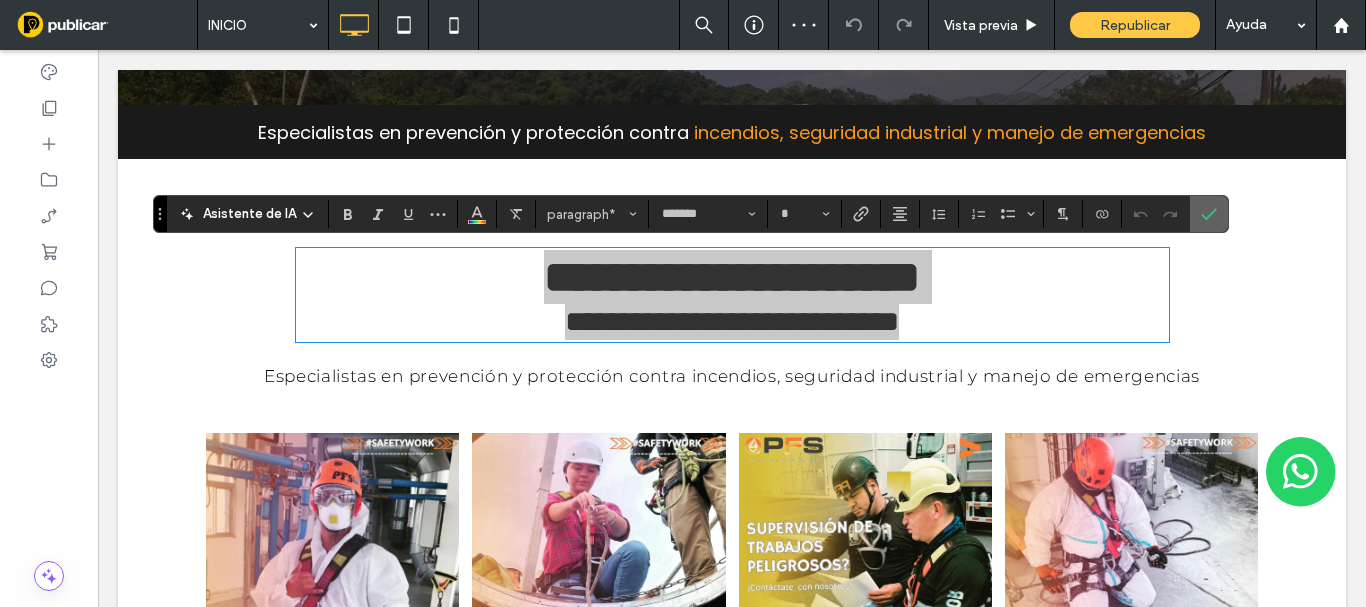 click 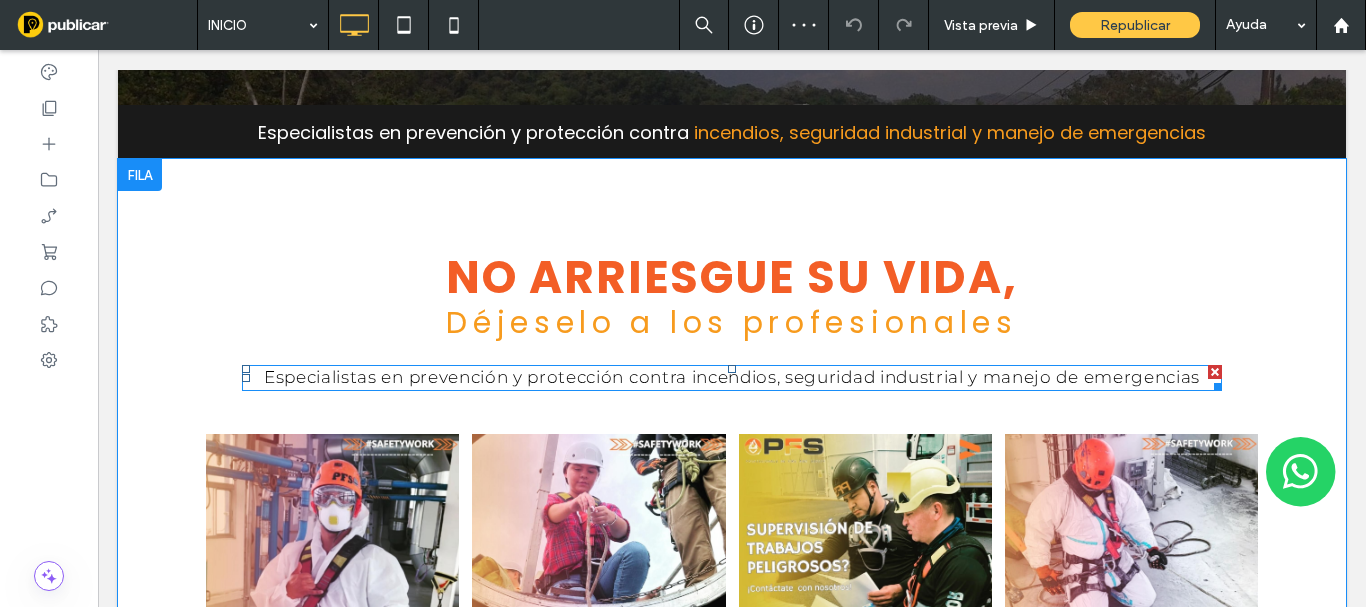 click on "Especialistas en prevención y protección contra incendios, seguridad industrial y manejo de emergencias" at bounding box center (732, 378) 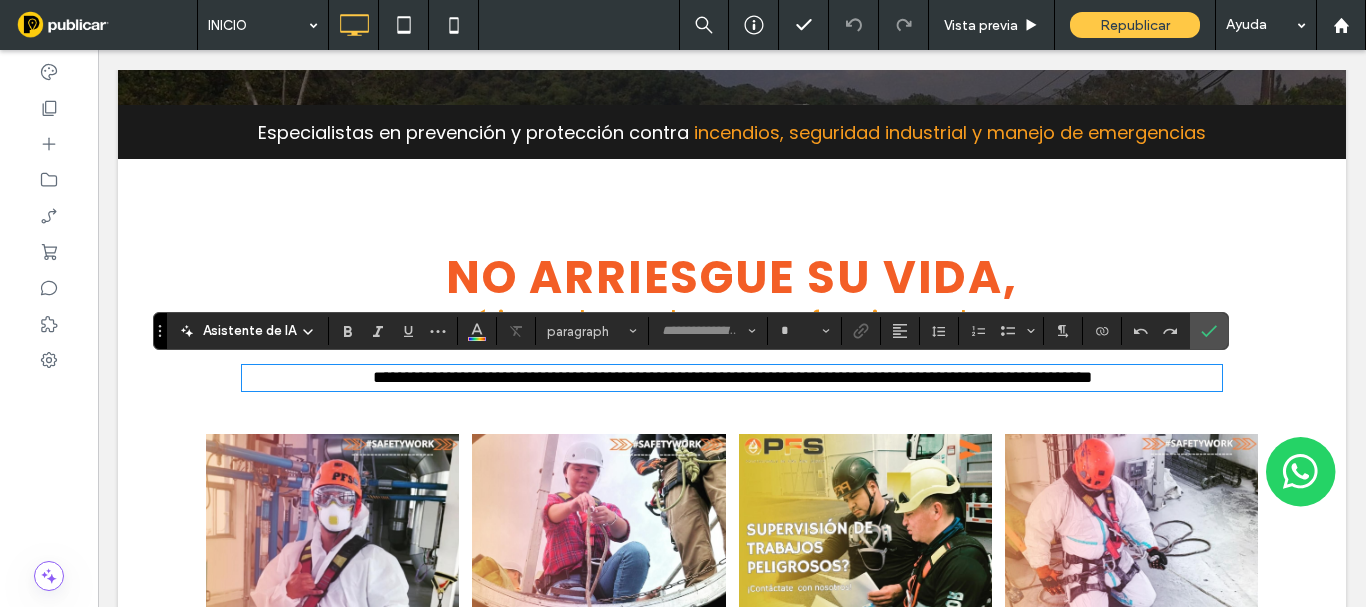type on "**********" 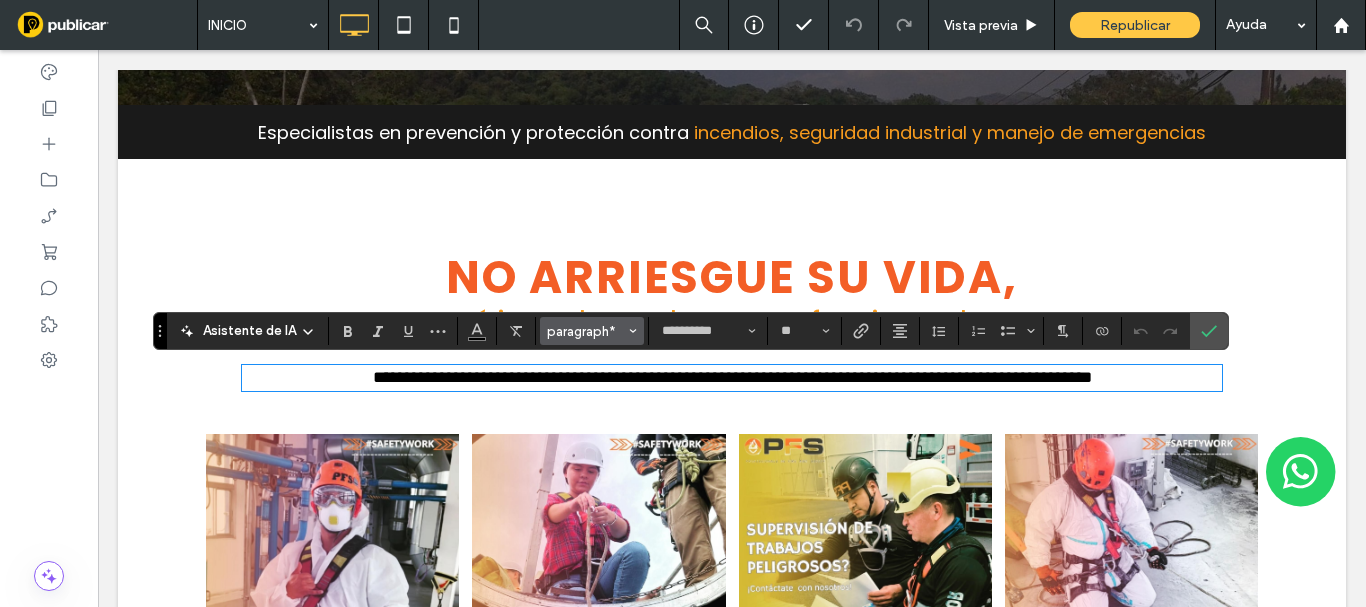 click on "paragraph*" at bounding box center (586, 331) 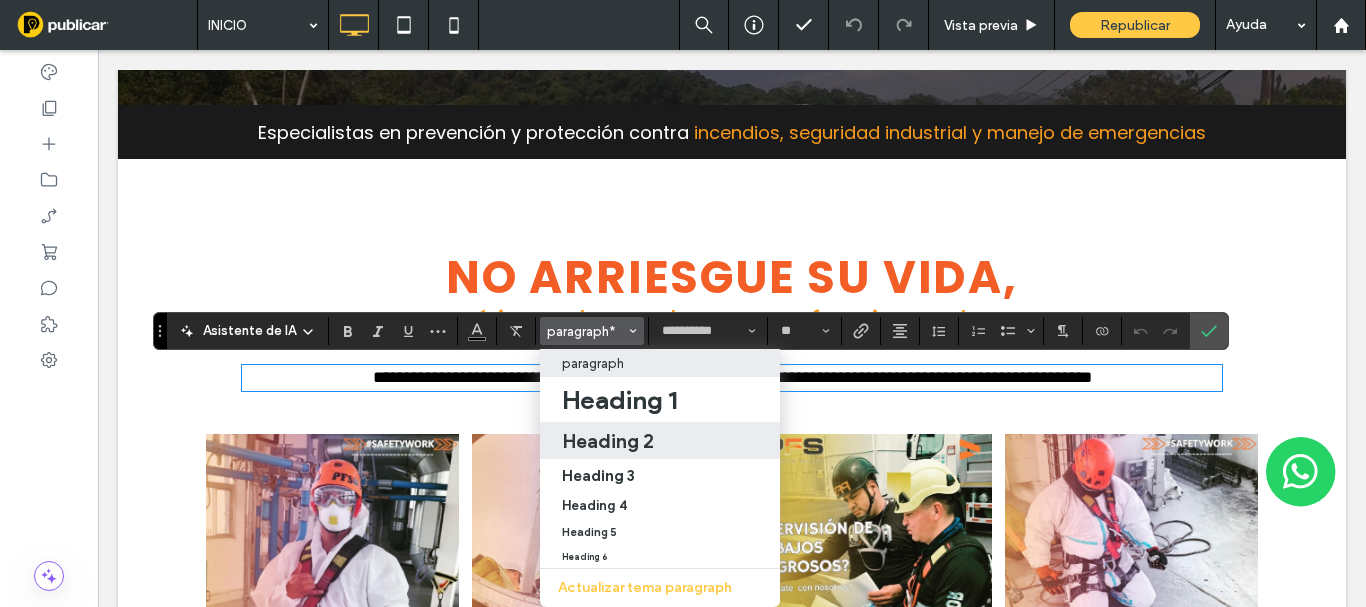 click on "Heading 2" at bounding box center [608, 441] 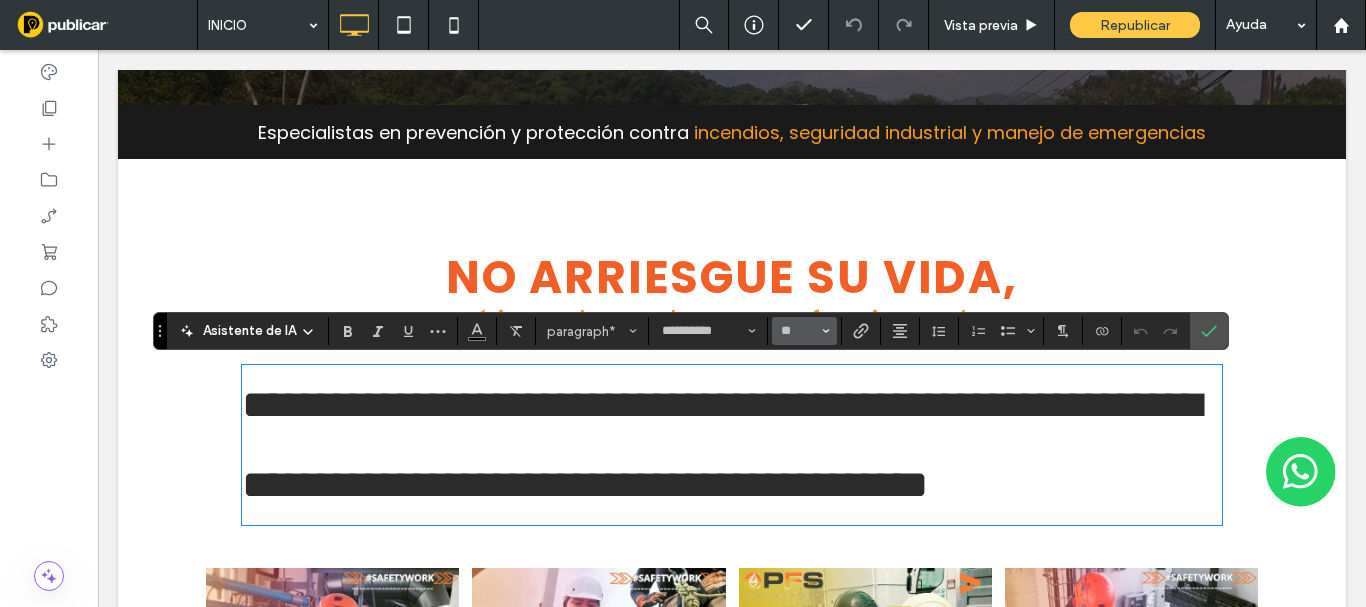type on "*******" 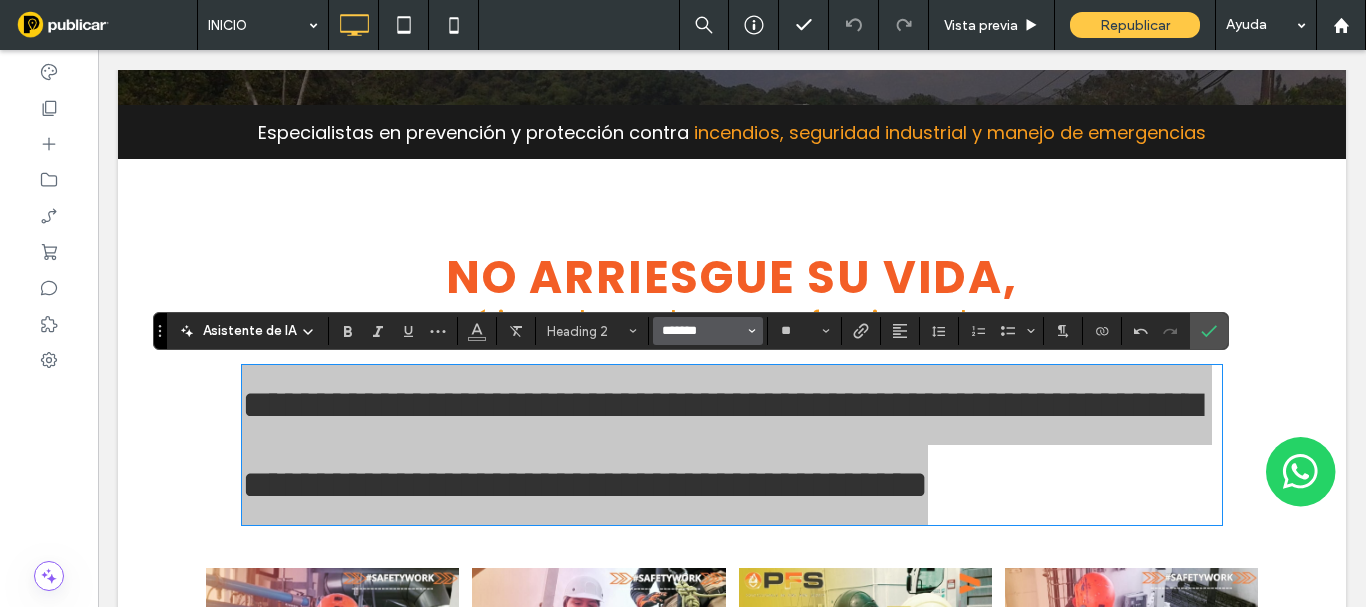click on "*******" at bounding box center (702, 331) 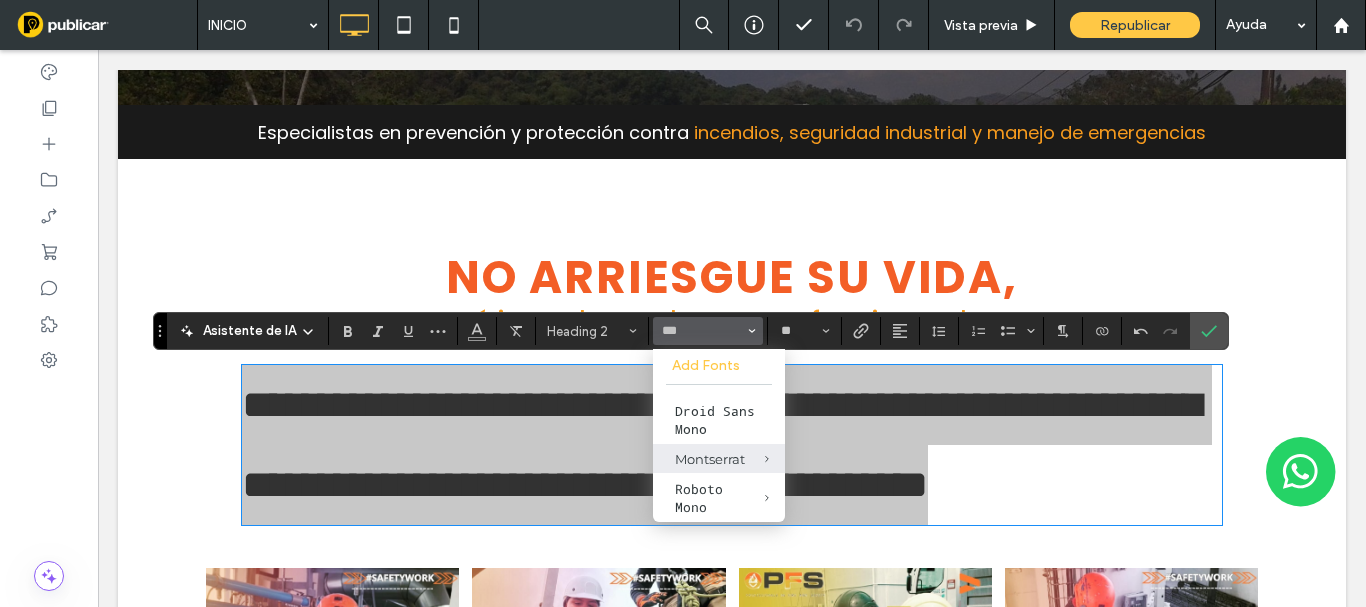 drag, startPoint x: 691, startPoint y: 460, endPoint x: 655, endPoint y: 352, distance: 113.841995 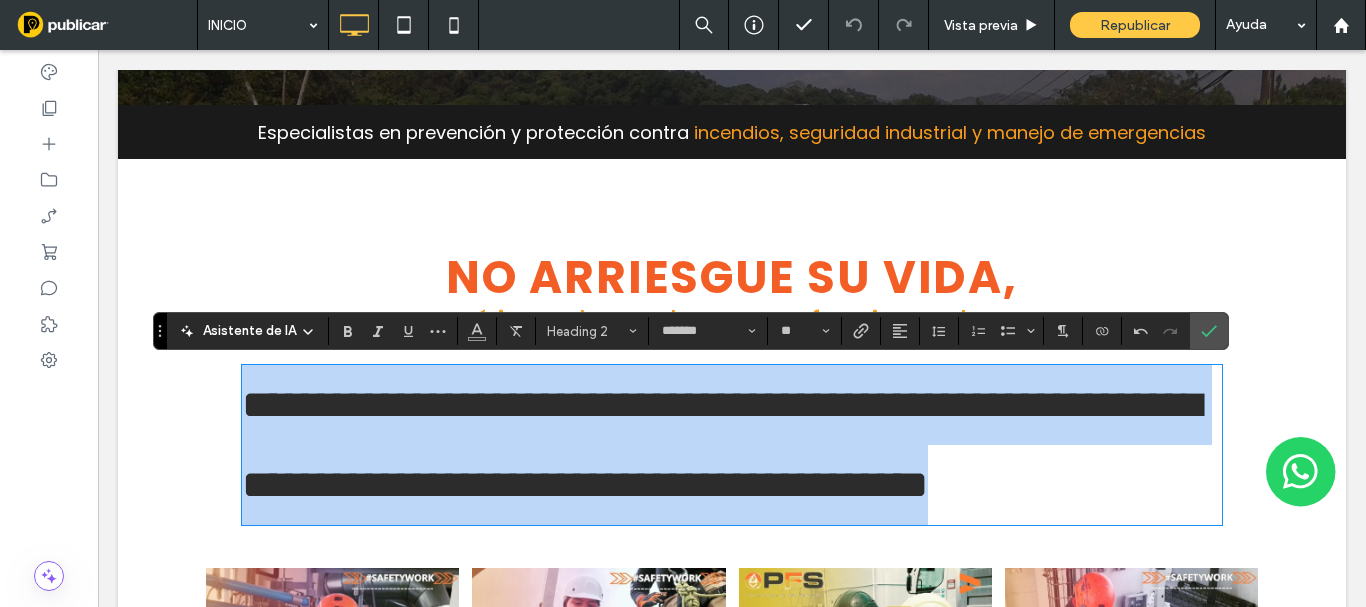 type on "**********" 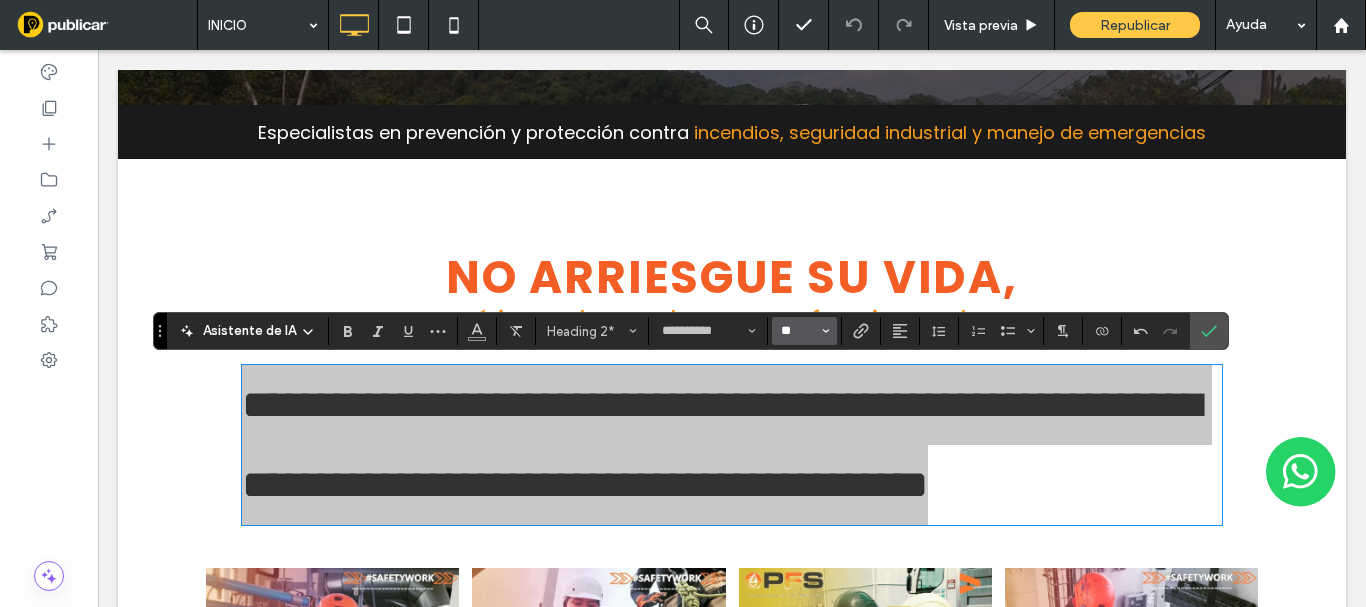 click on "**" at bounding box center [798, 331] 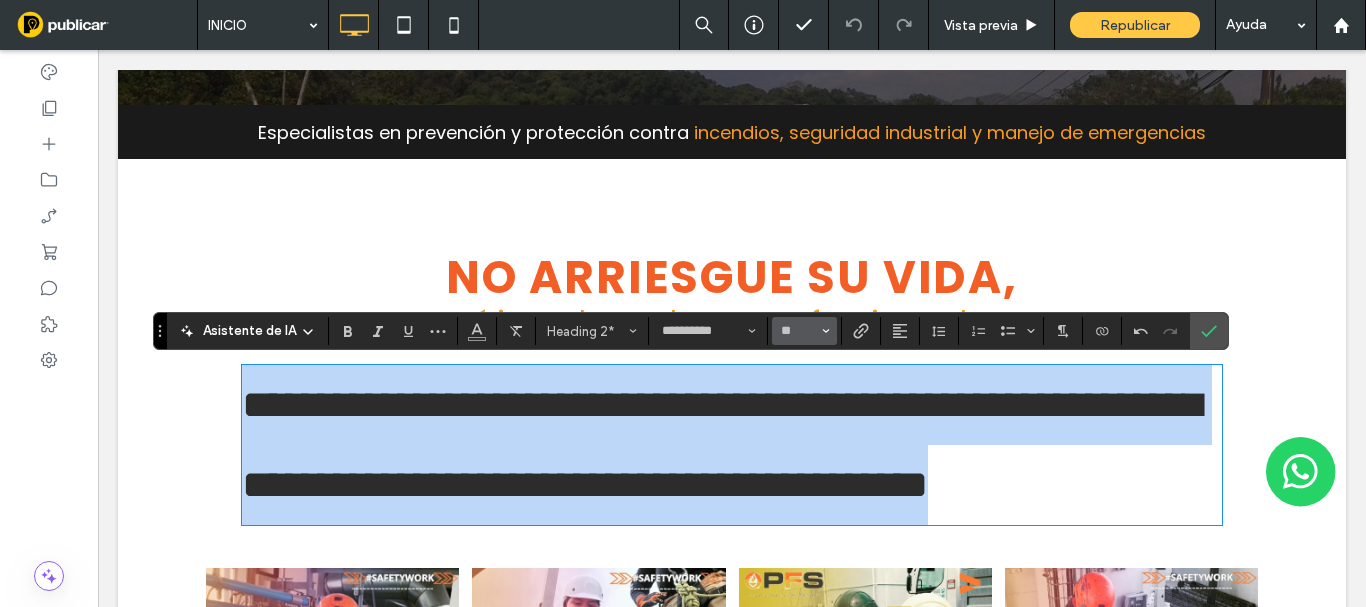 type on "**" 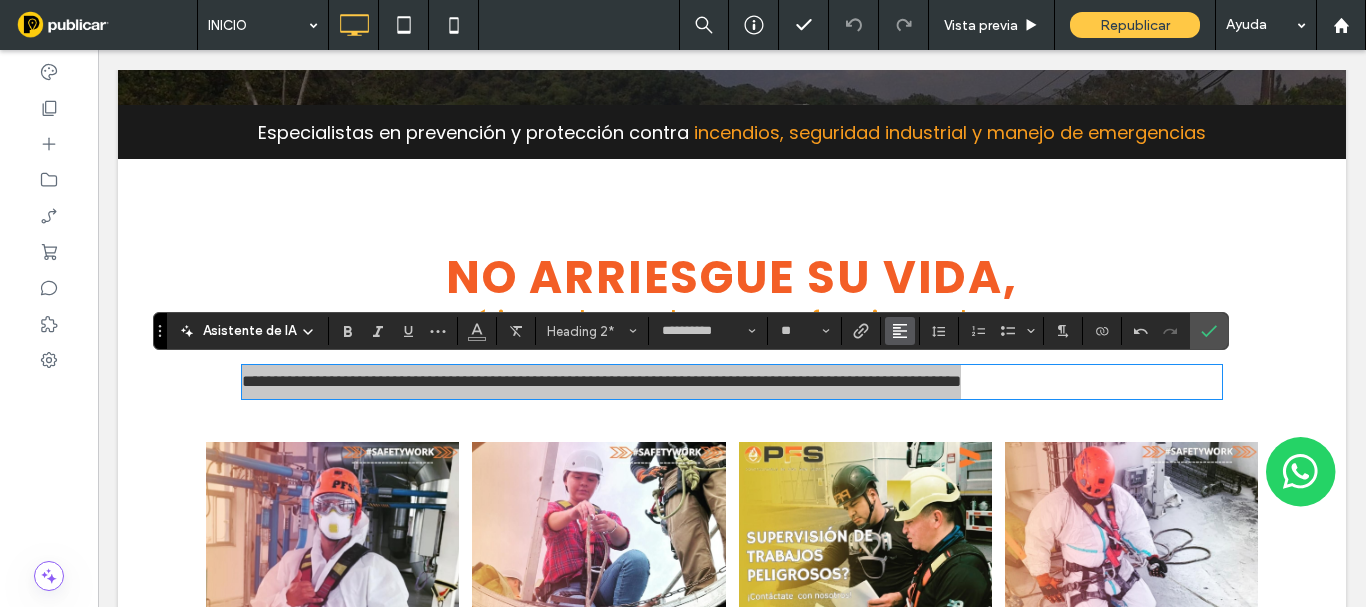 click 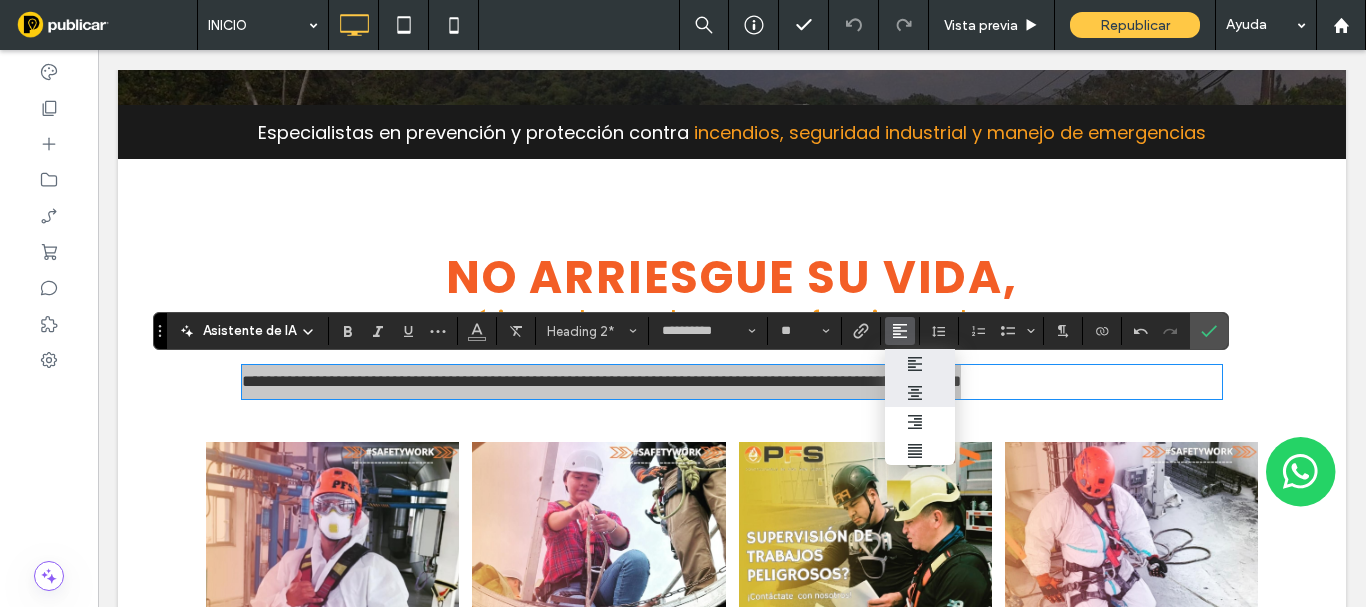 click at bounding box center [920, 393] 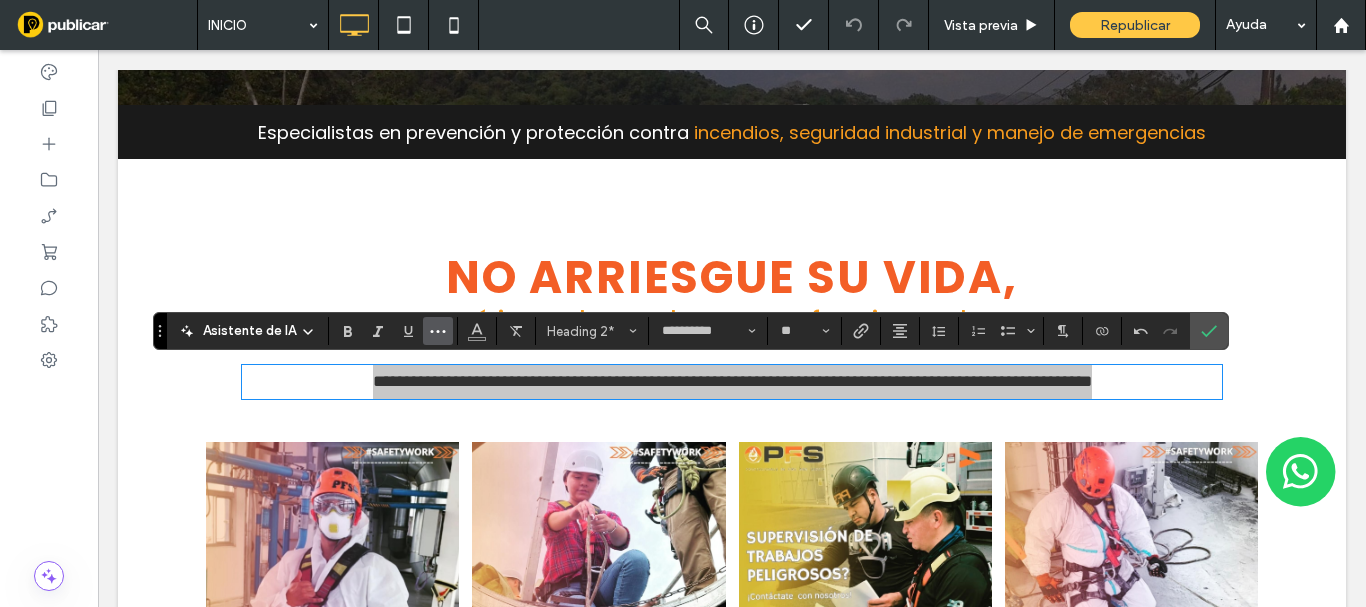 click at bounding box center (438, 331) 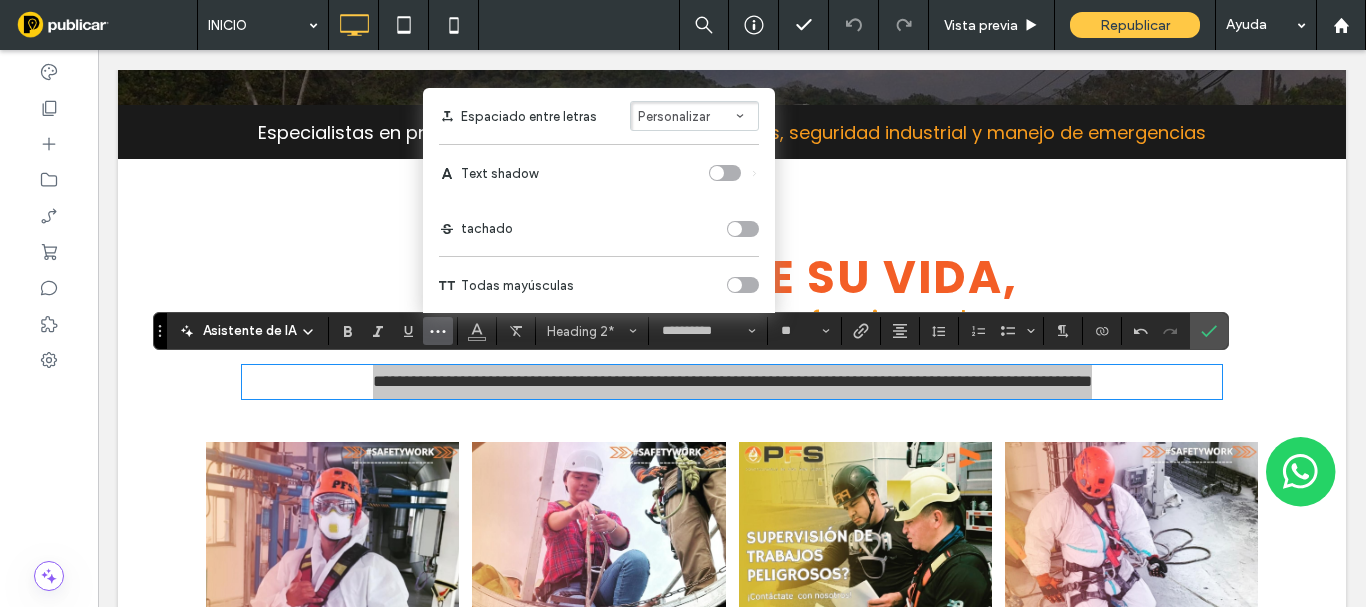 click on "Personalizar" at bounding box center [674, 116] 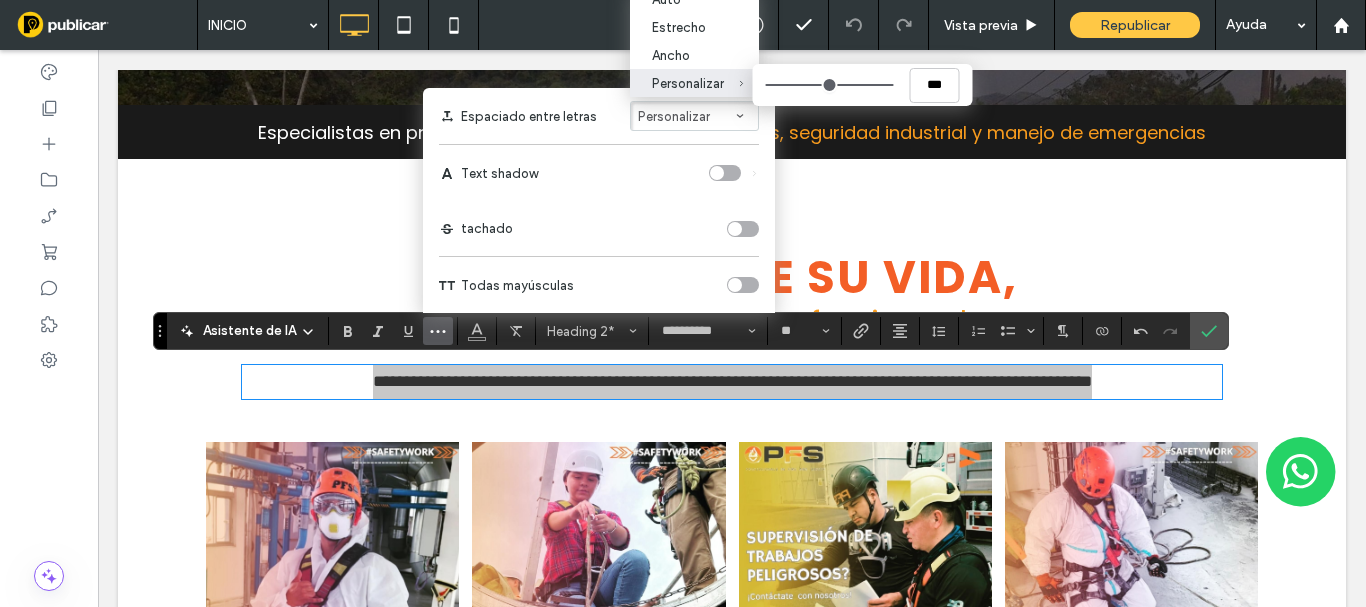 type on "****" 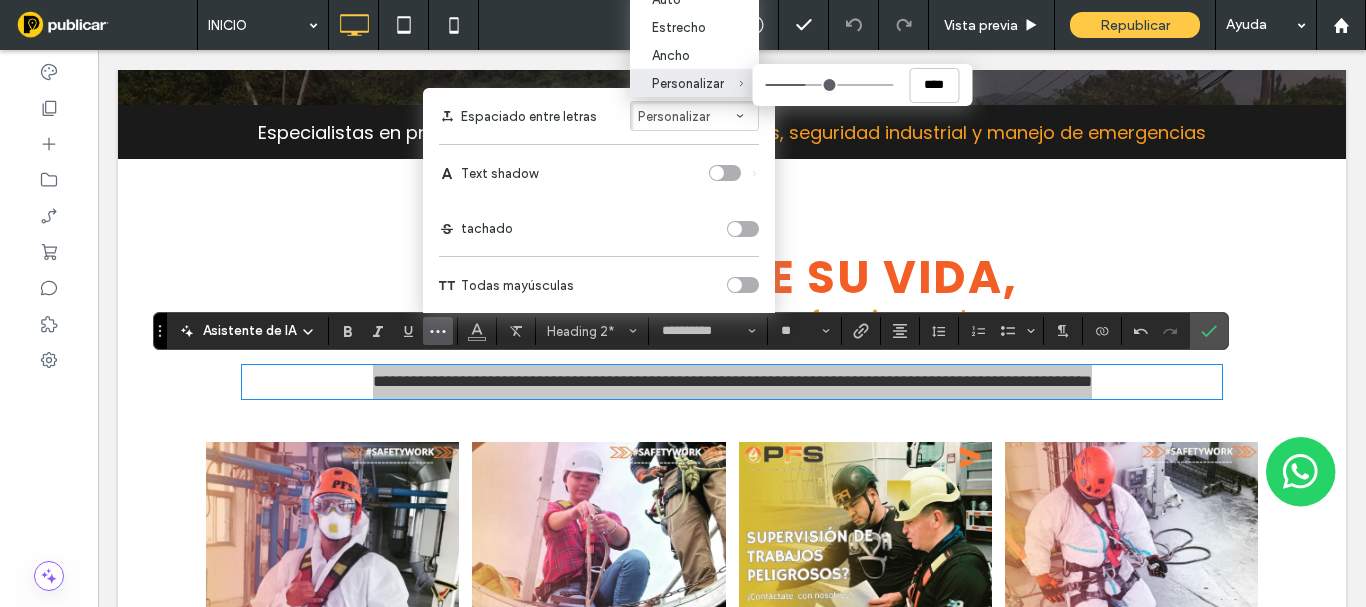 type on "*" 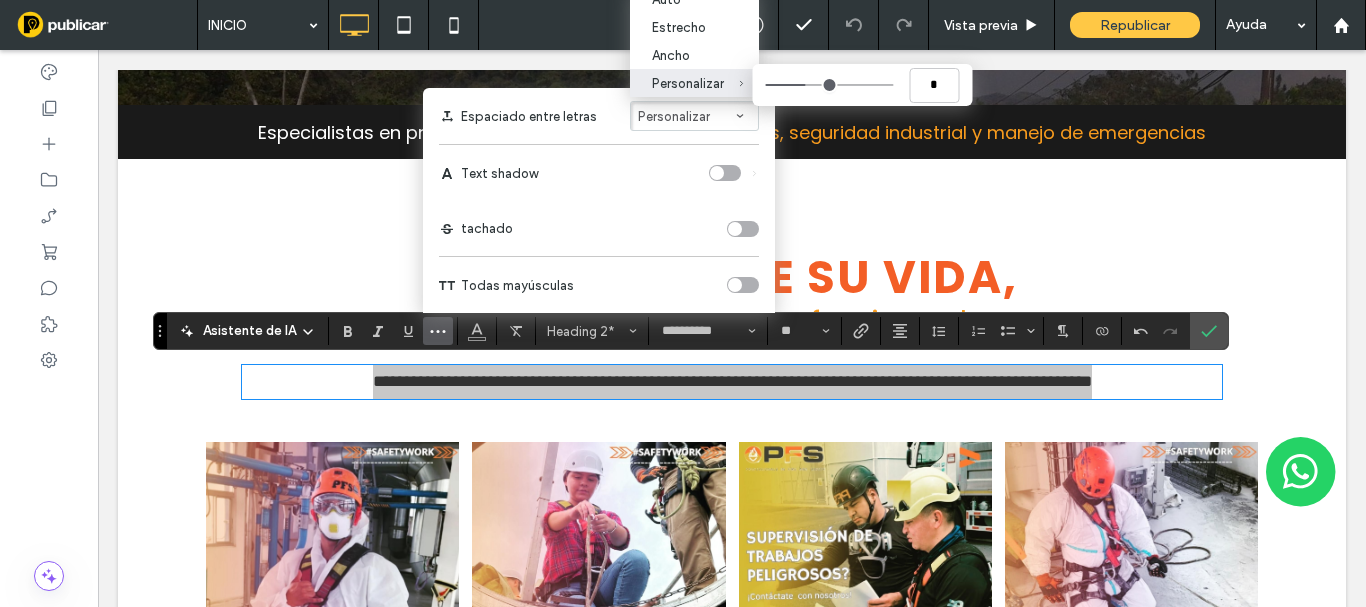 type on "*****" 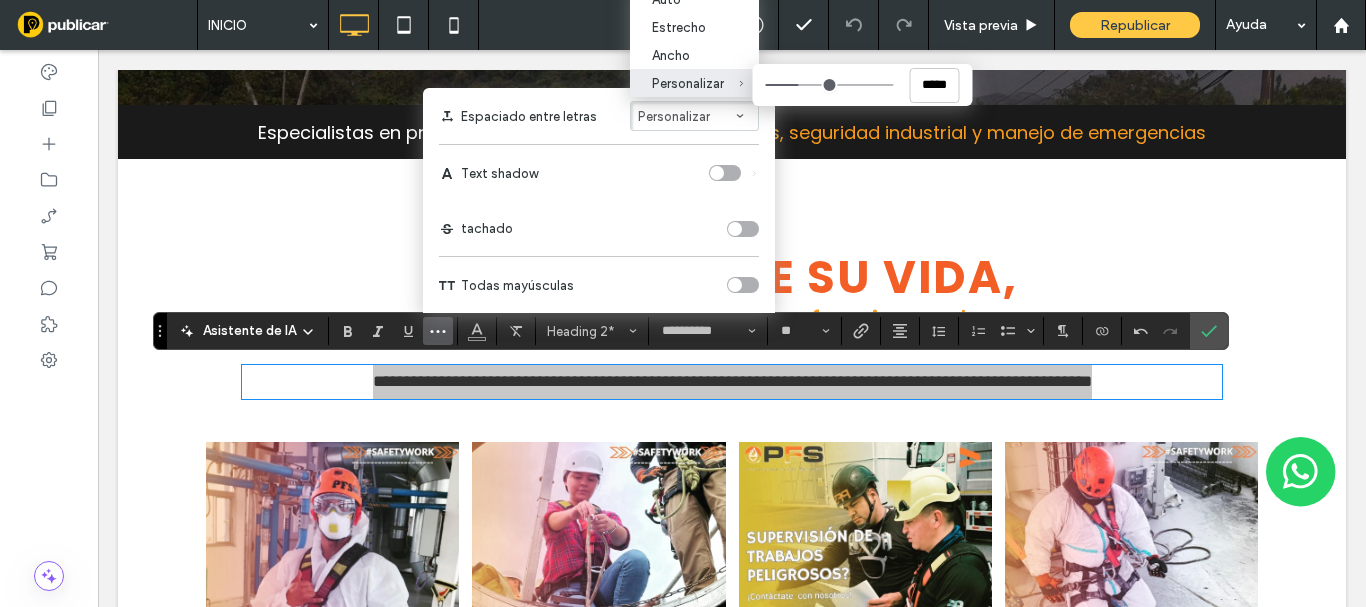 type on "***" 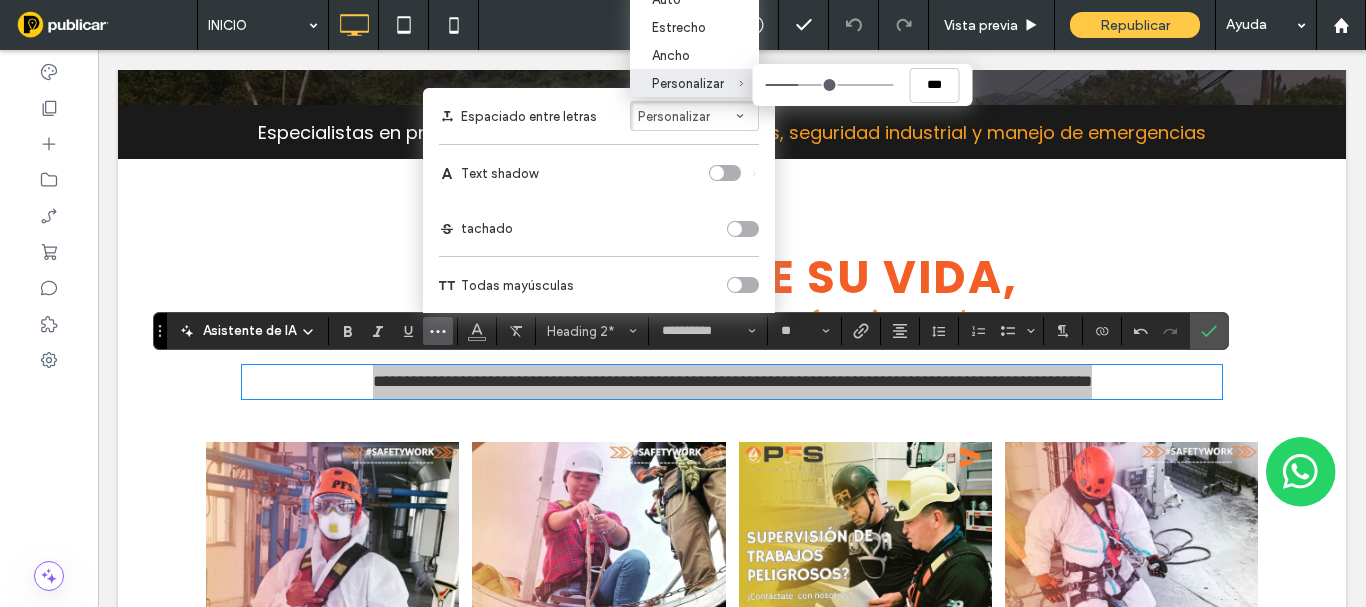 type on "*****" 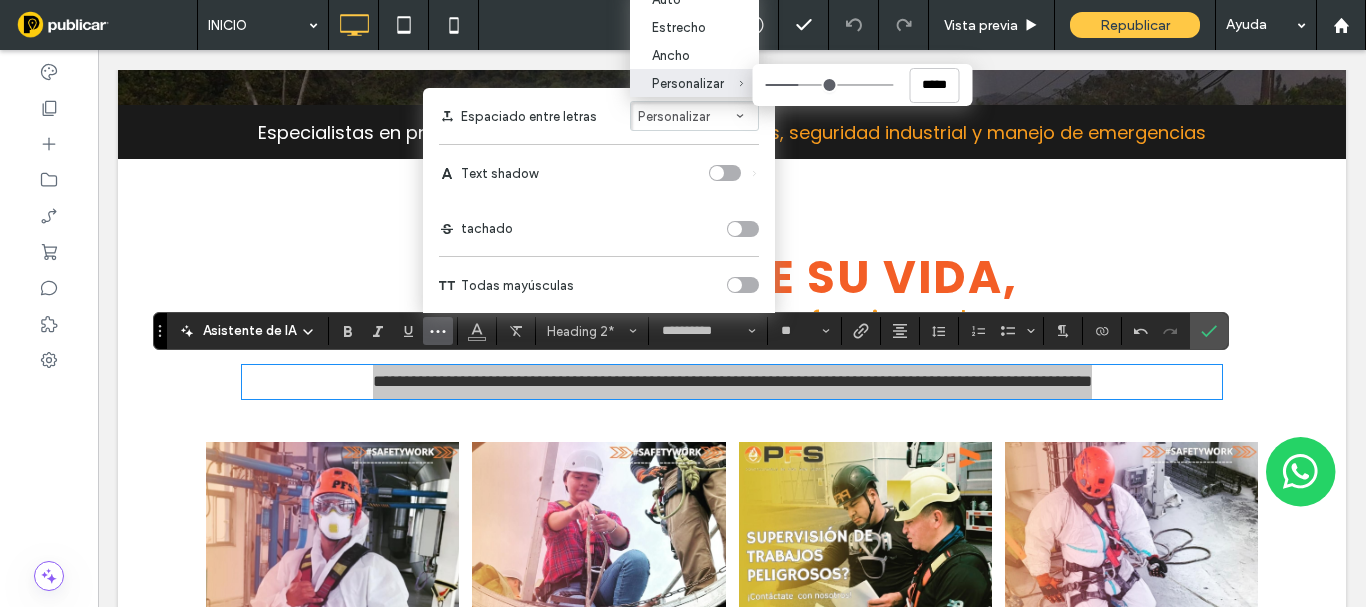 type on "*****" 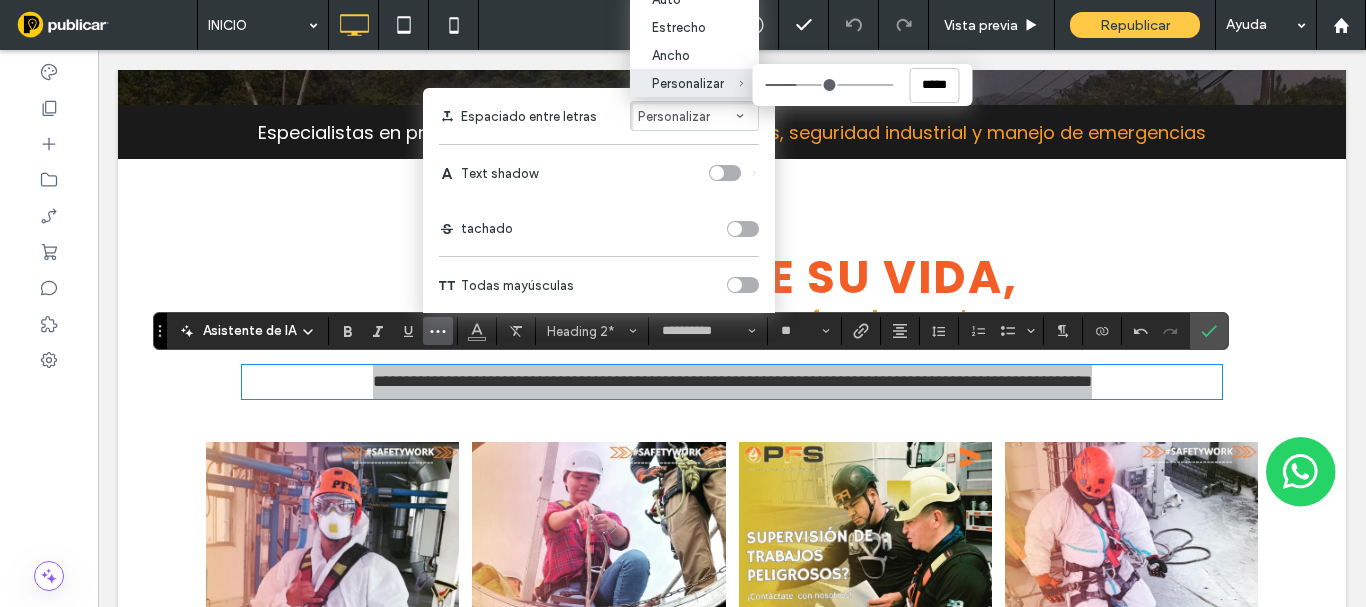 type on "*****" 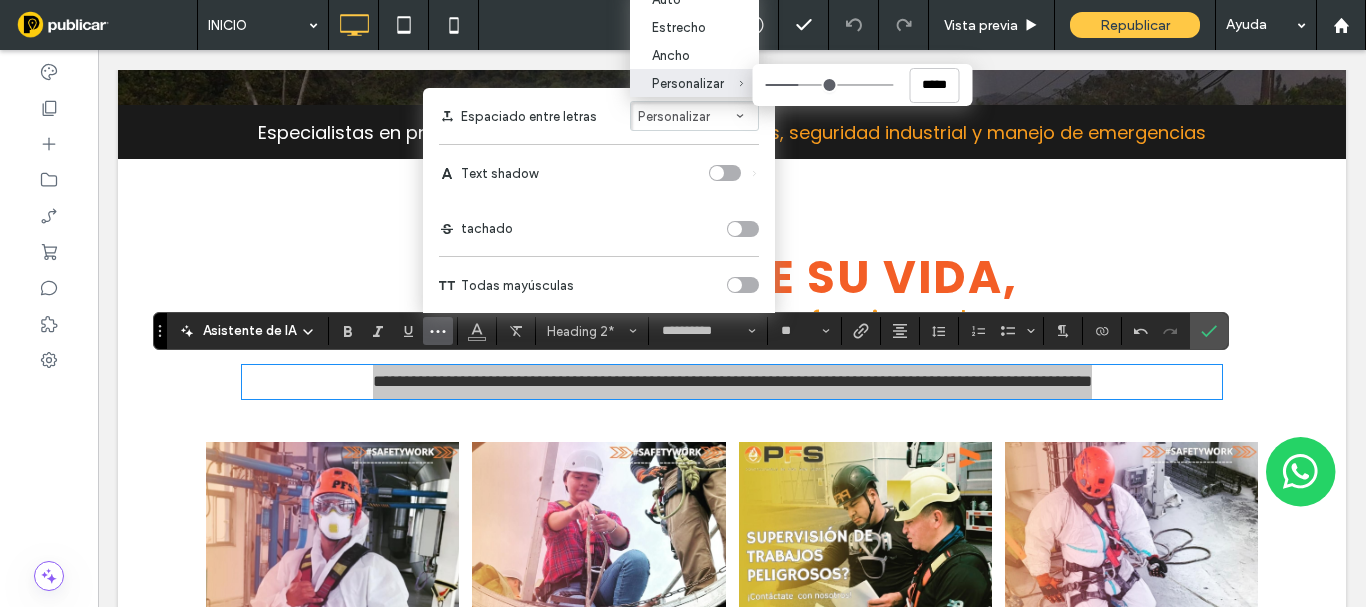 type on "****" 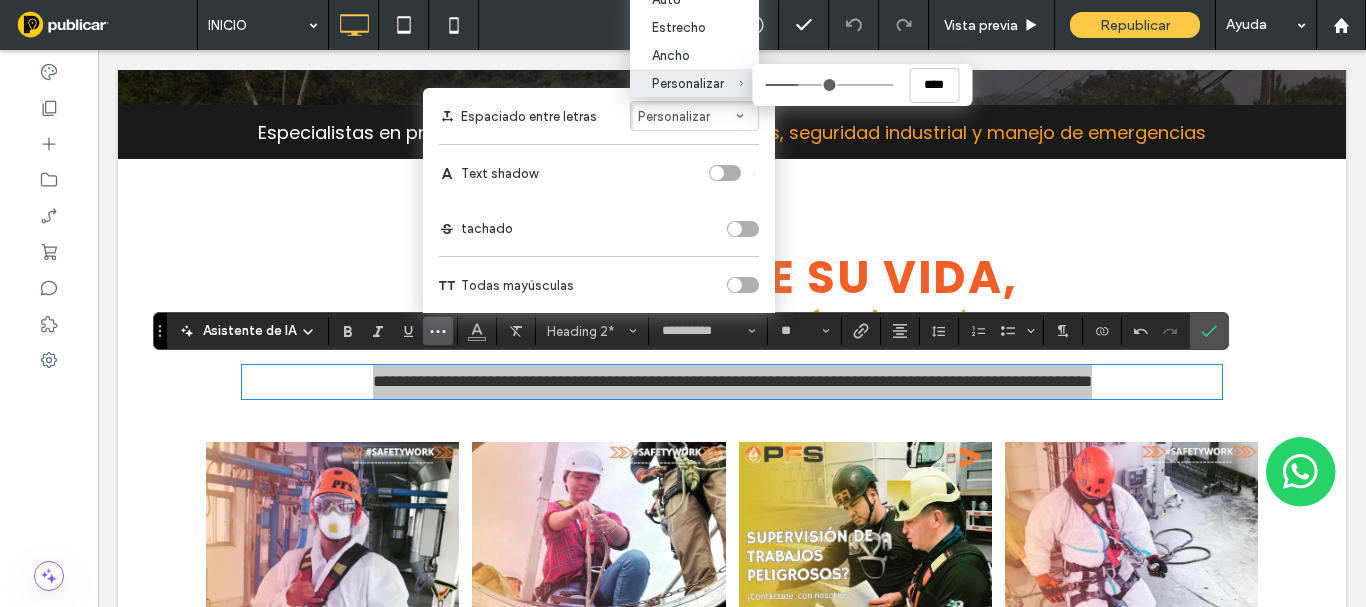 type on "****" 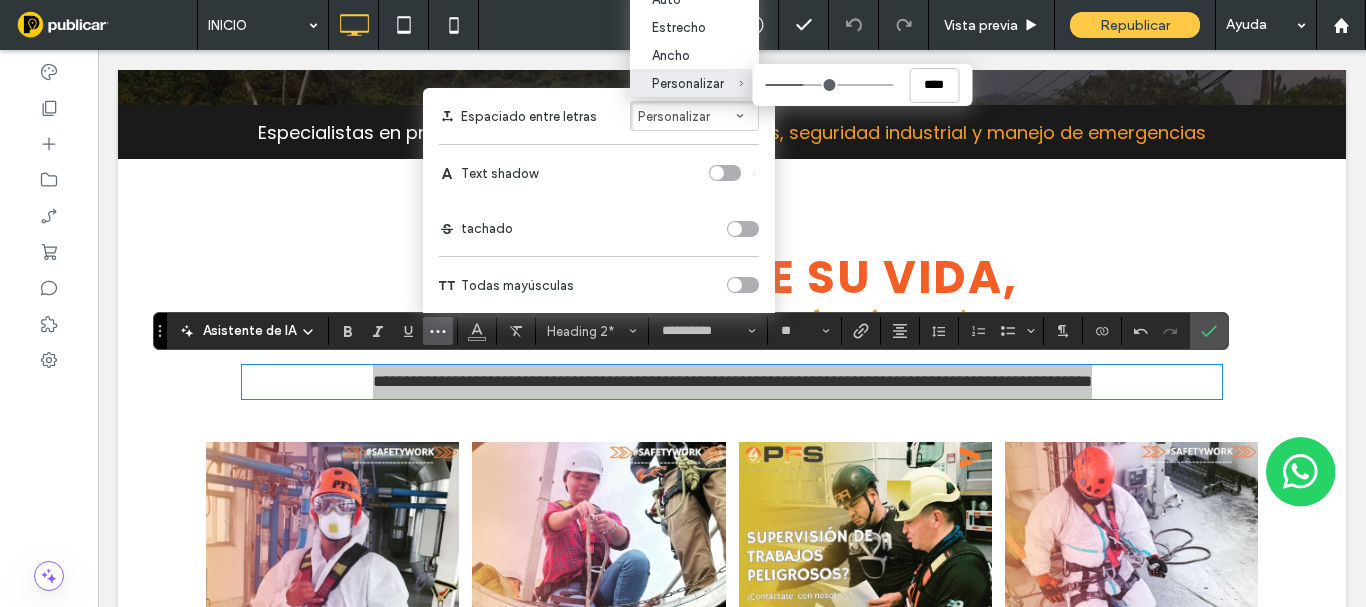 type on "****" 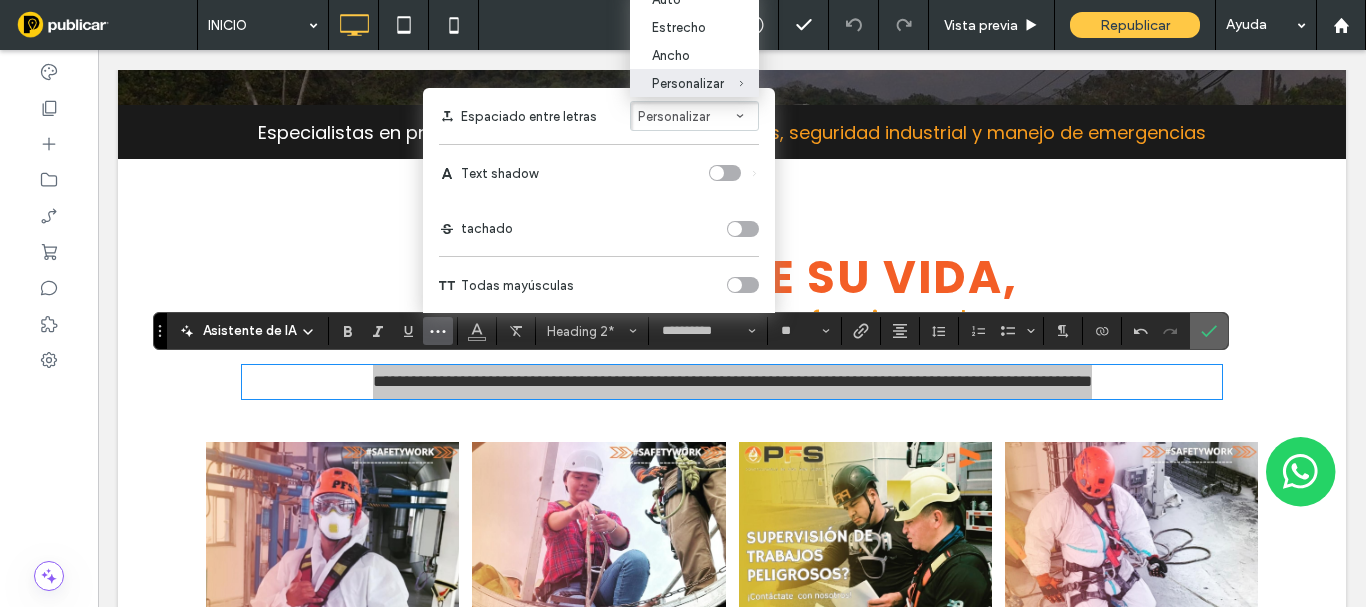 click at bounding box center [1209, 331] 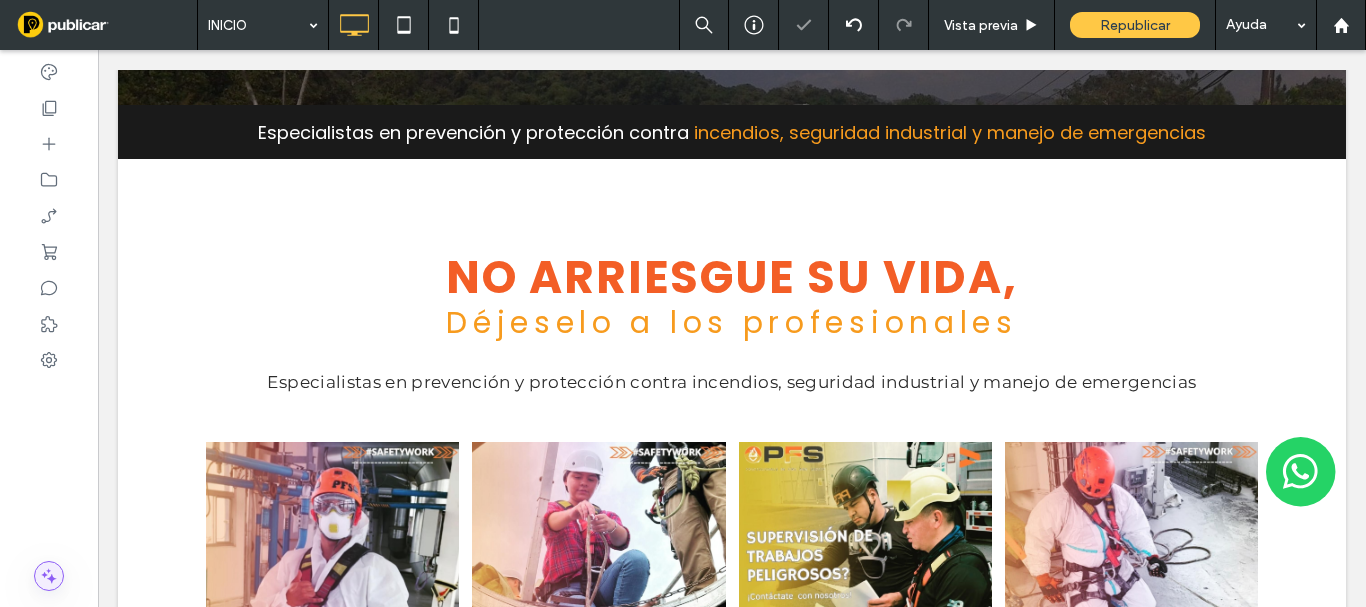click 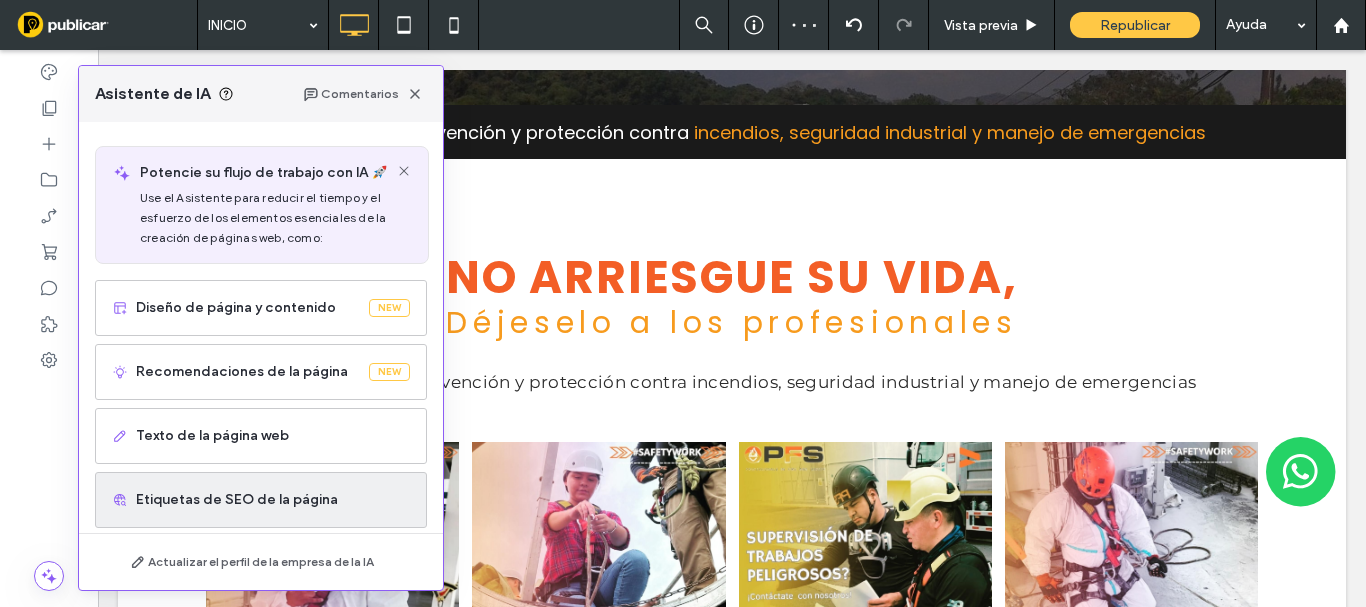 scroll, scrollTop: 147, scrollLeft: 0, axis: vertical 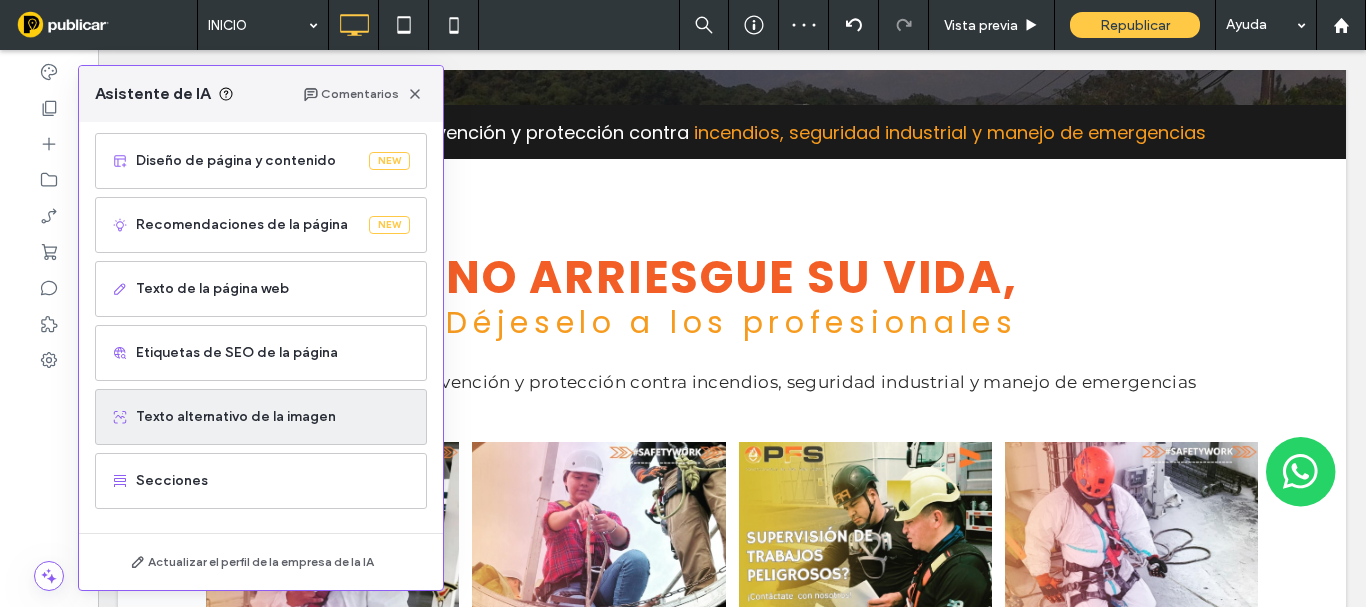 click on "Texto alternativo de la imagen" at bounding box center (273, 417) 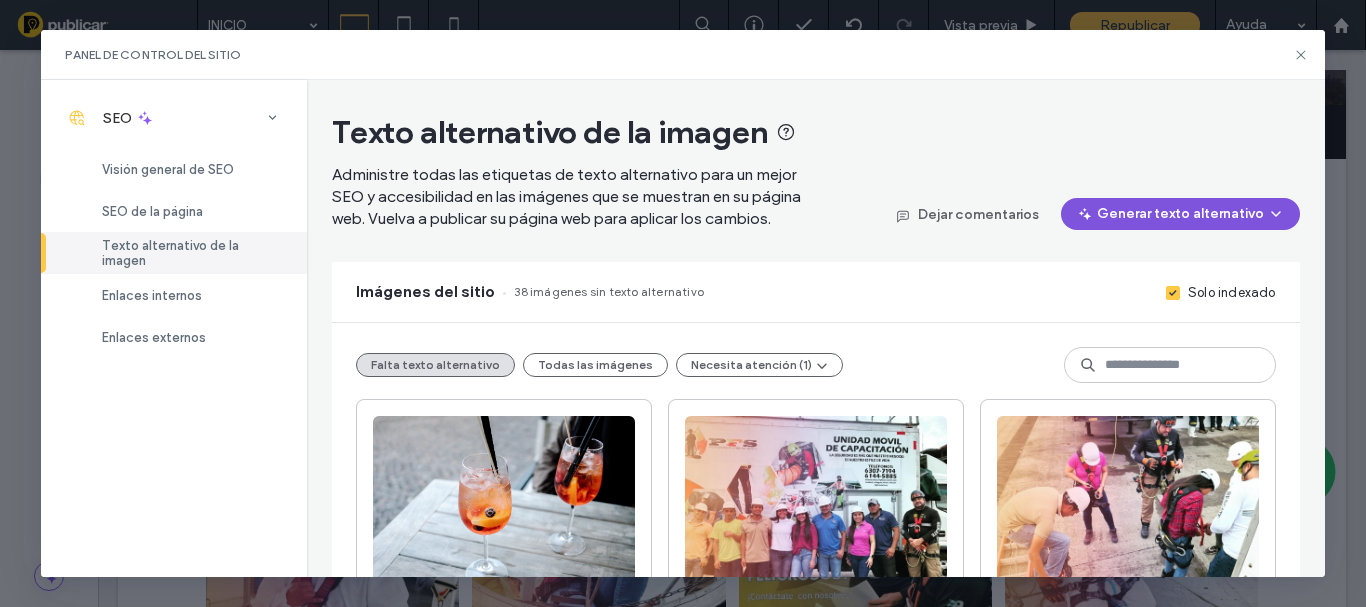 click on "Generar texto alternativo" at bounding box center (1180, 214) 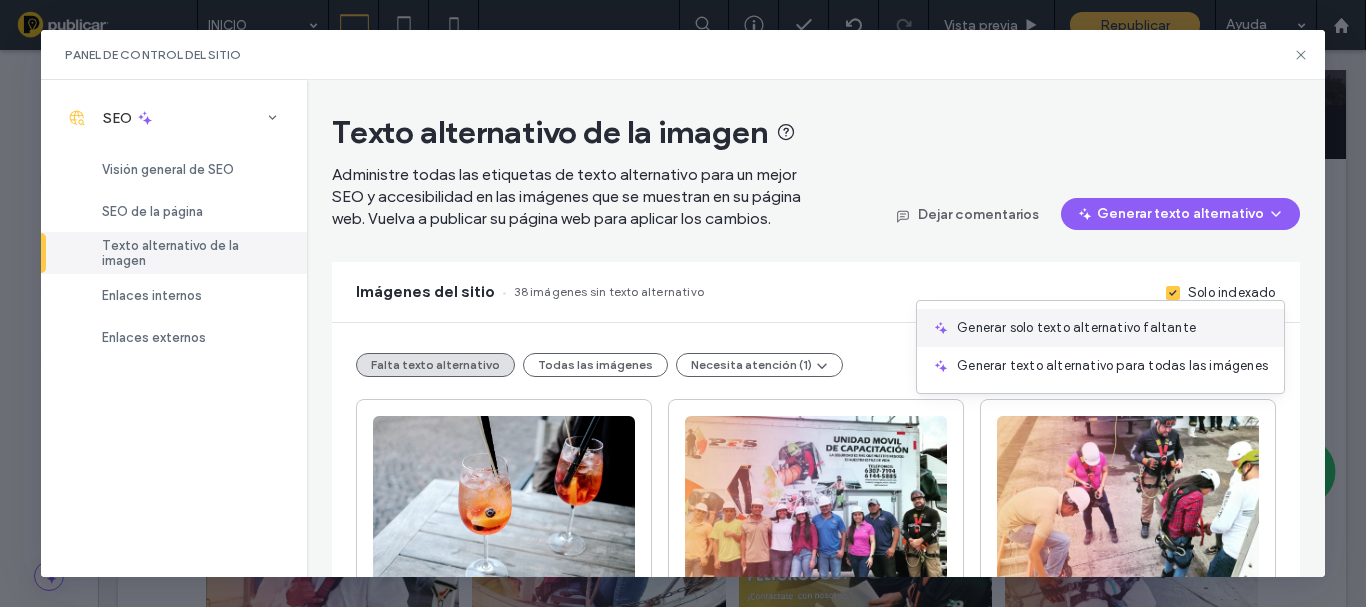 click on "Generar solo texto alternativo faltante" at bounding box center [1076, 328] 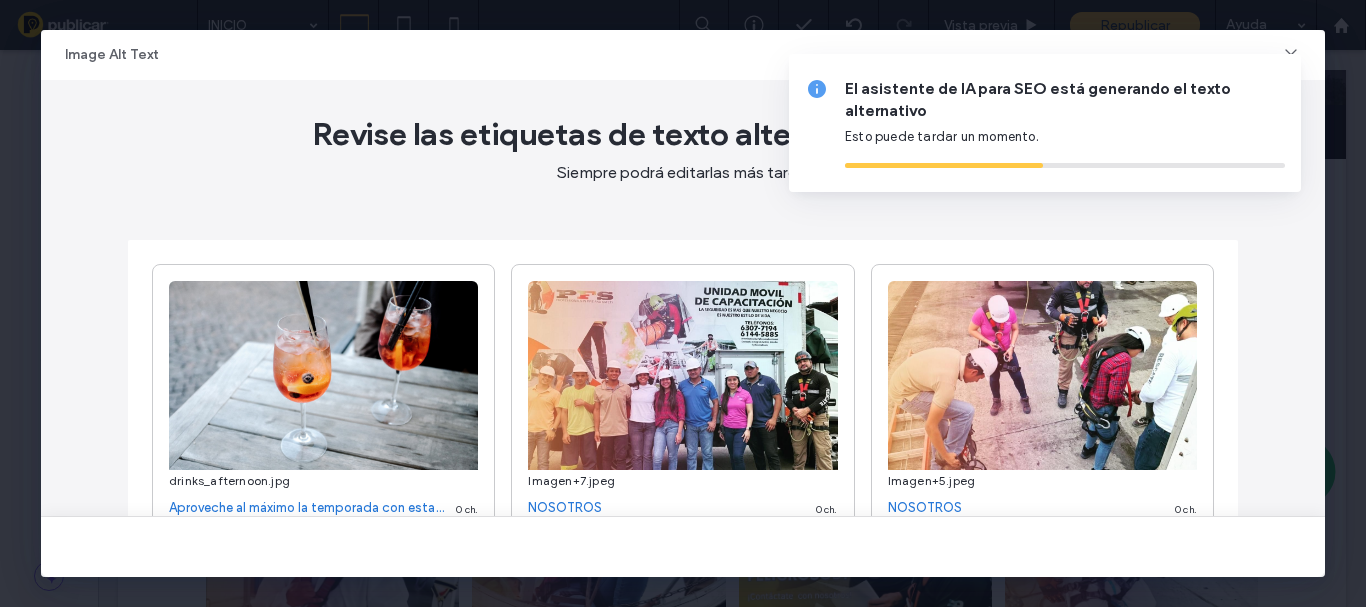 type on "**********" 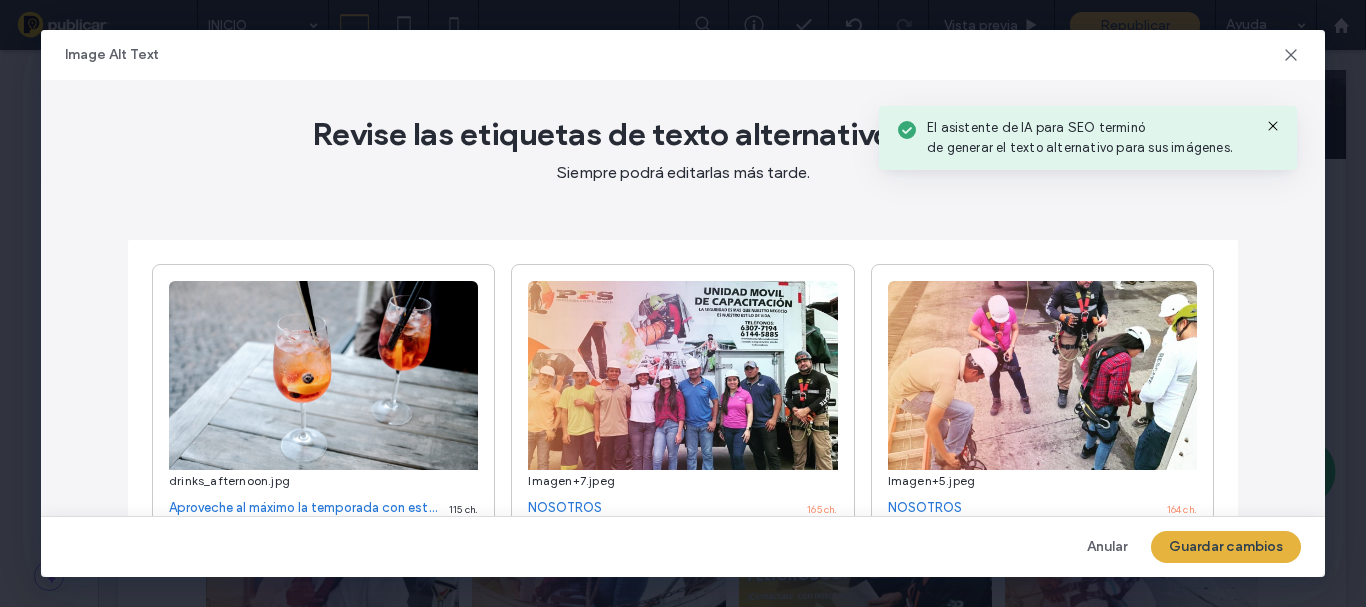 click on "Guardar cambios" at bounding box center (1226, 547) 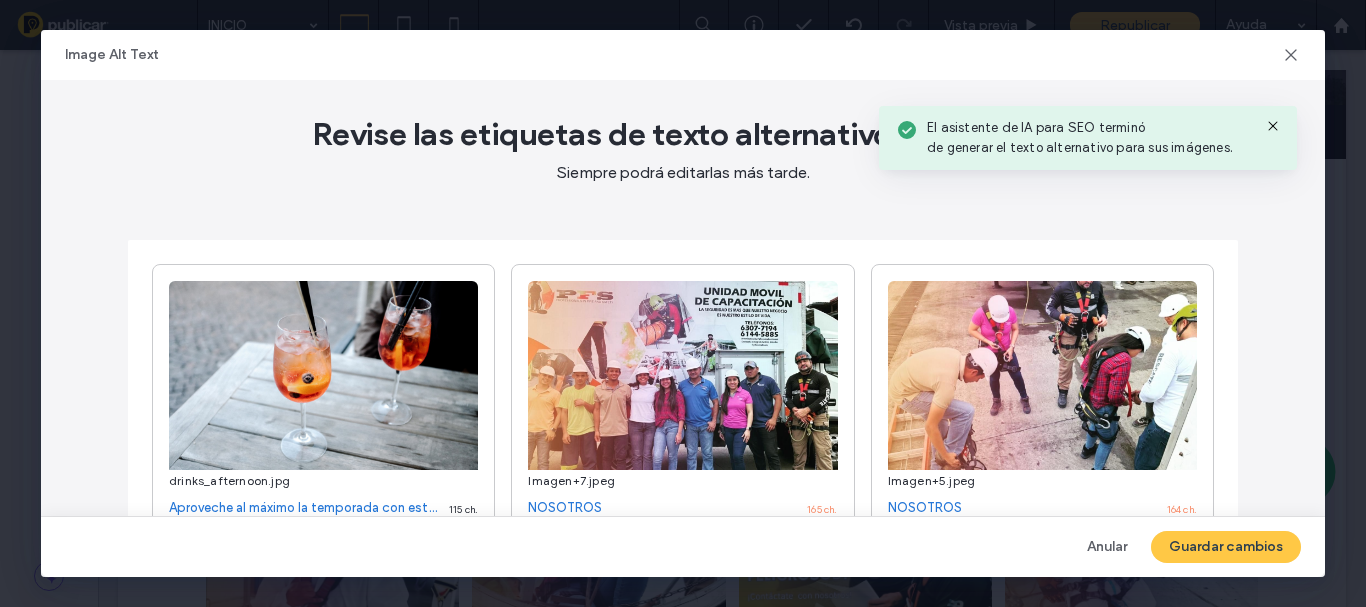 scroll, scrollTop: 0, scrollLeft: 0, axis: both 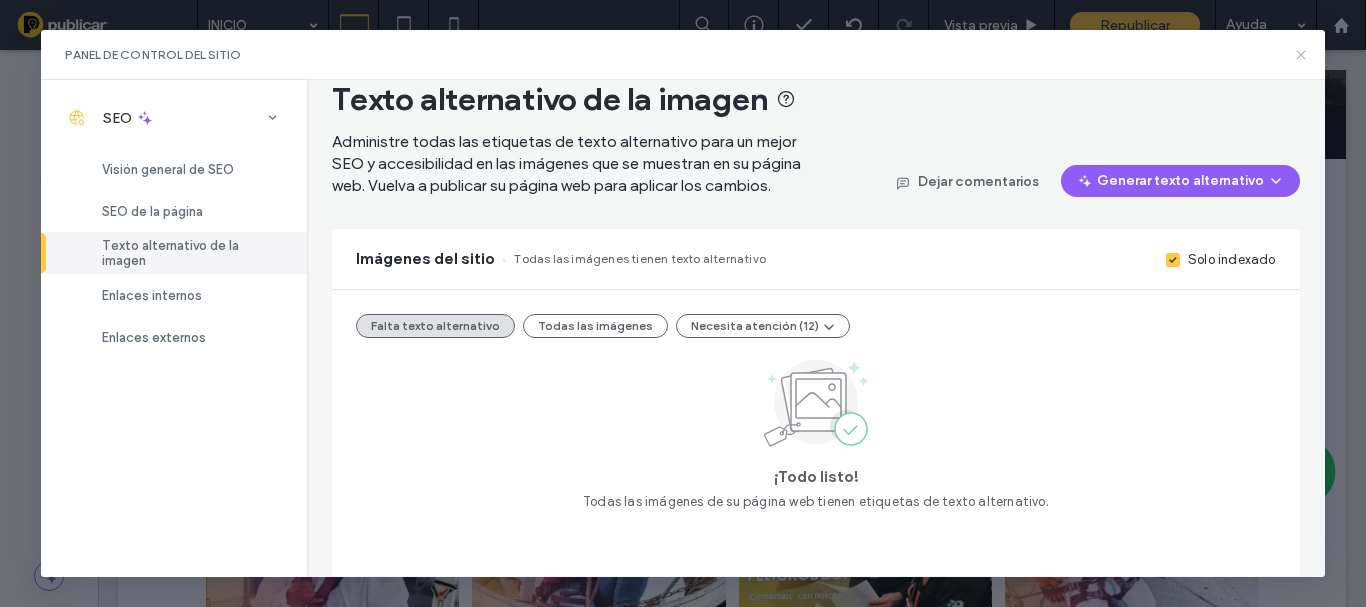 click 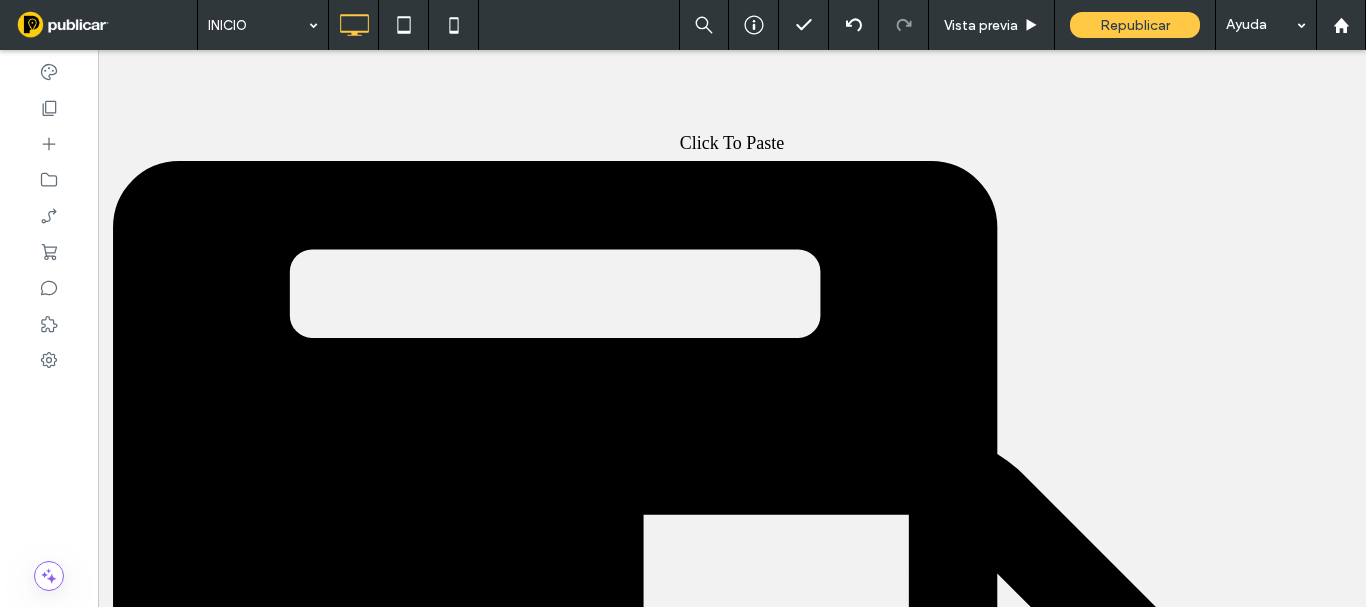 scroll, scrollTop: 0, scrollLeft: 0, axis: both 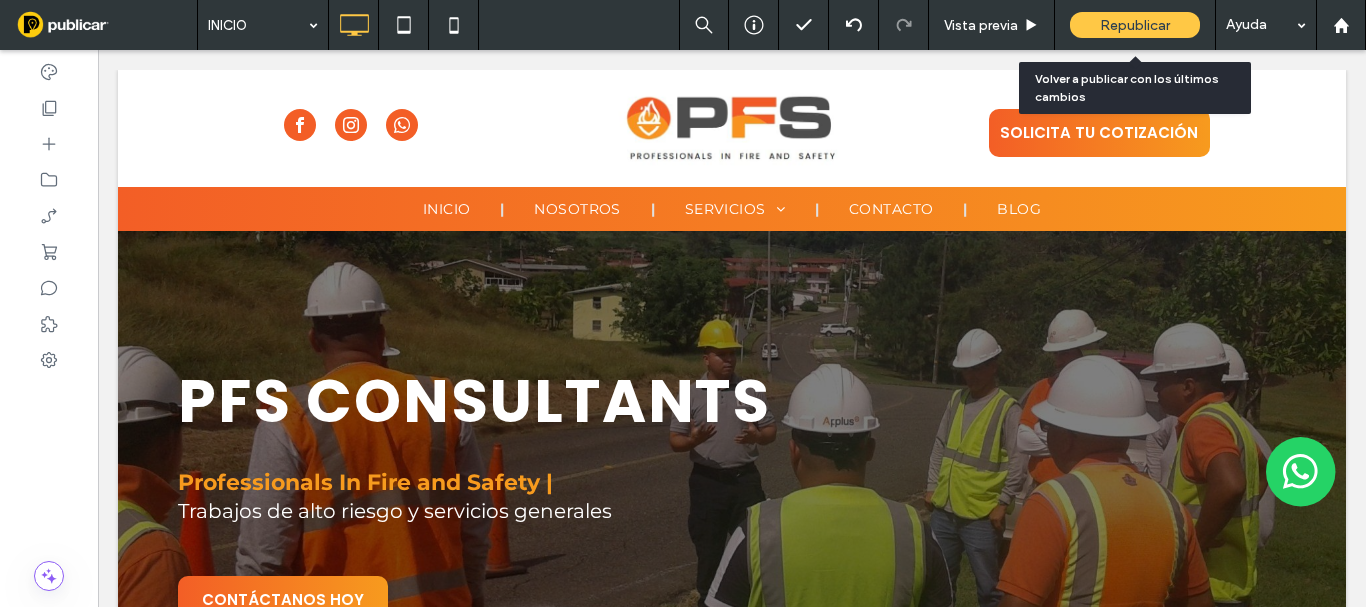 click on "Republicar" at bounding box center (1135, 25) 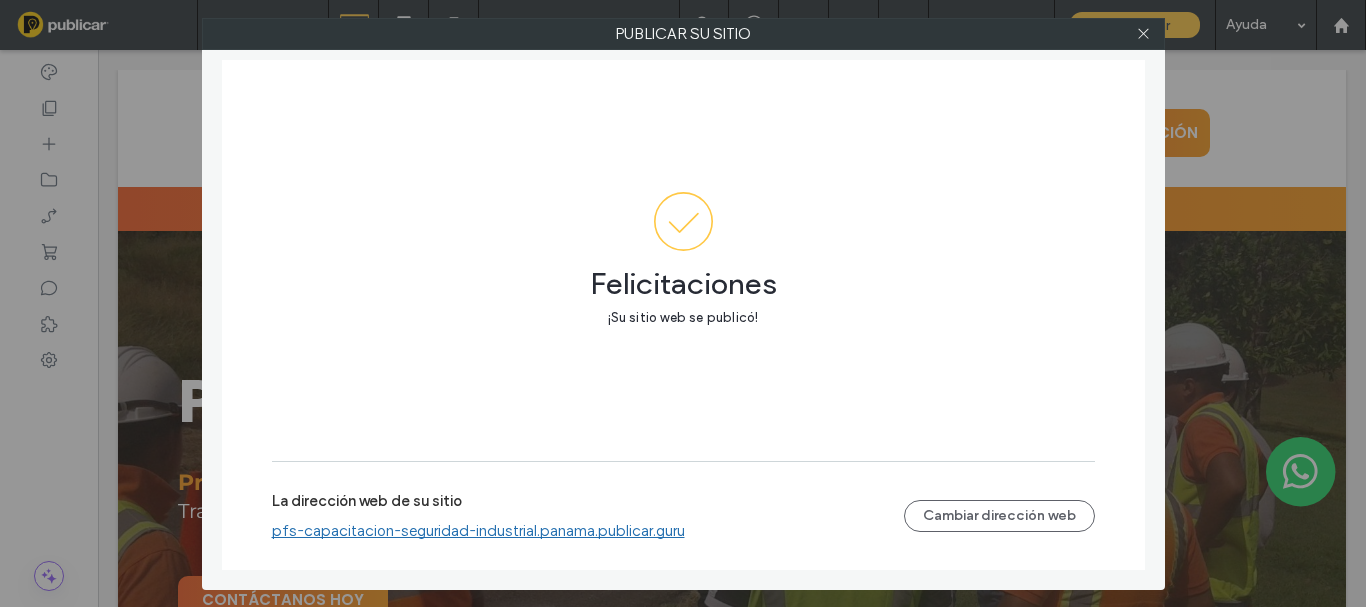 click on "pfs-capacitacion-seguridad-industrial.panama.publicar.guru" at bounding box center (478, 531) 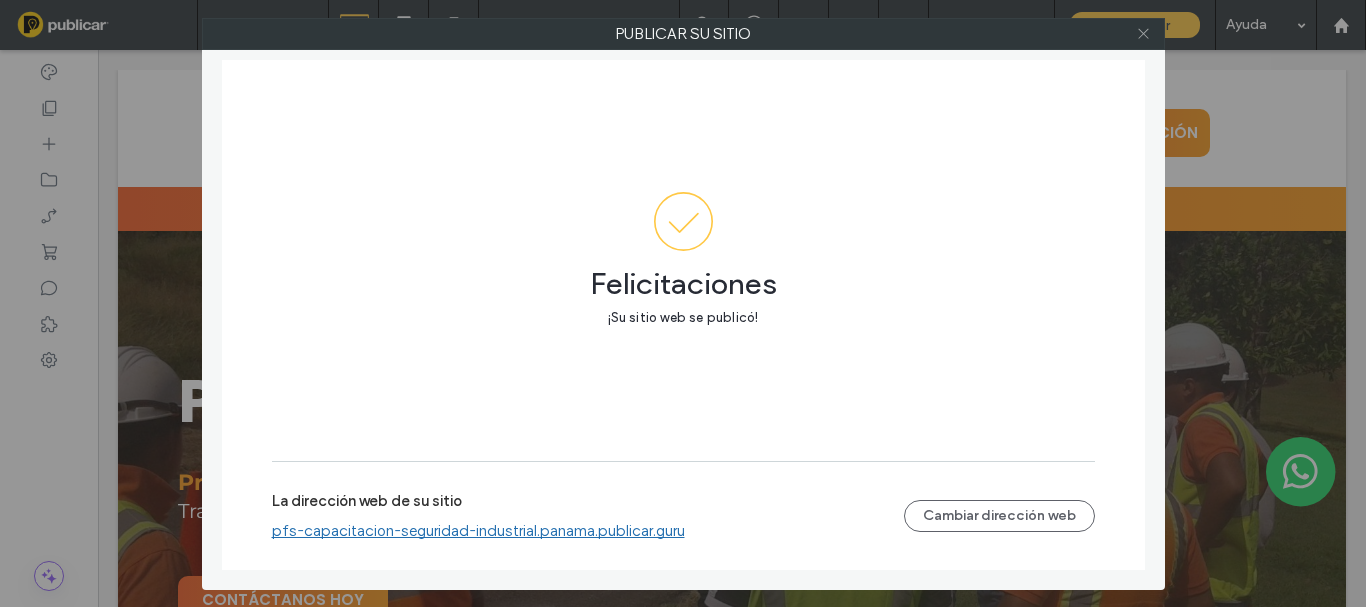 click 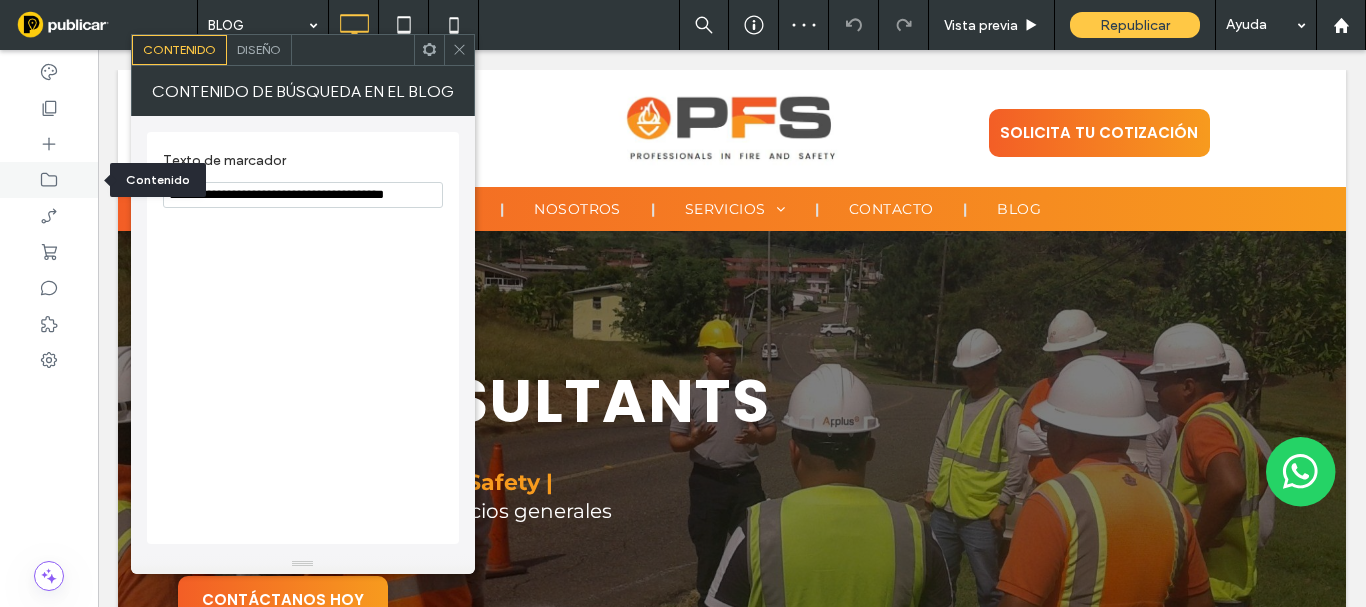 drag, startPoint x: 414, startPoint y: 202, endPoint x: 80, endPoint y: 187, distance: 334.33667 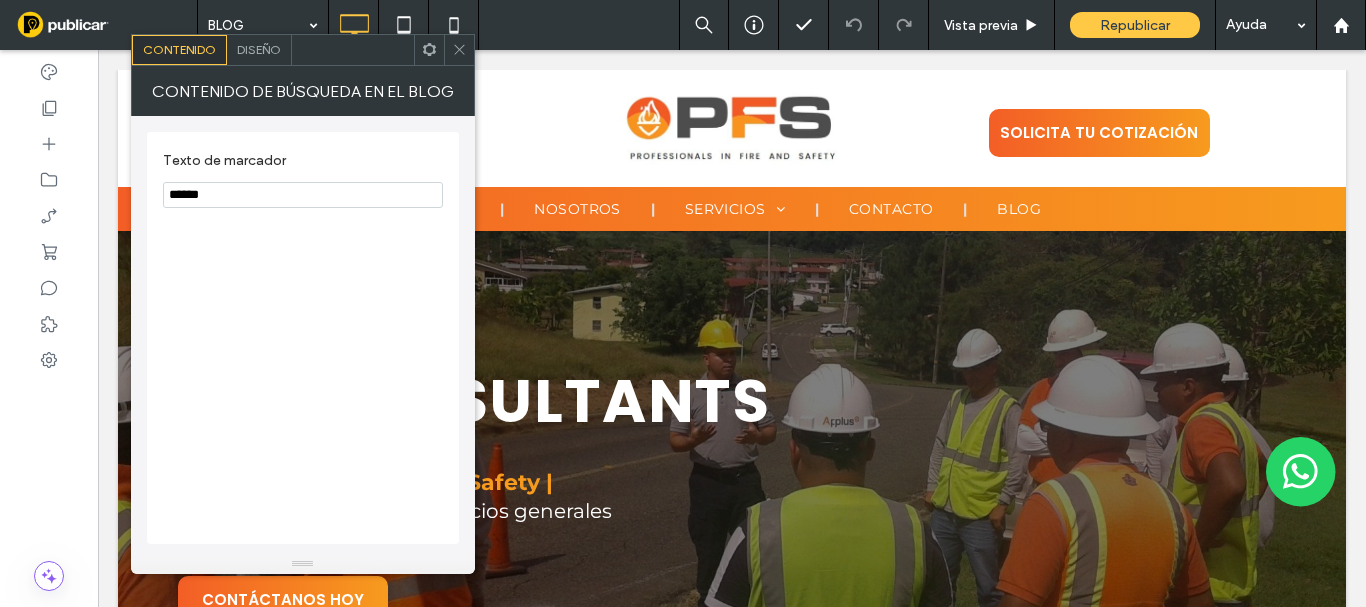 type on "******" 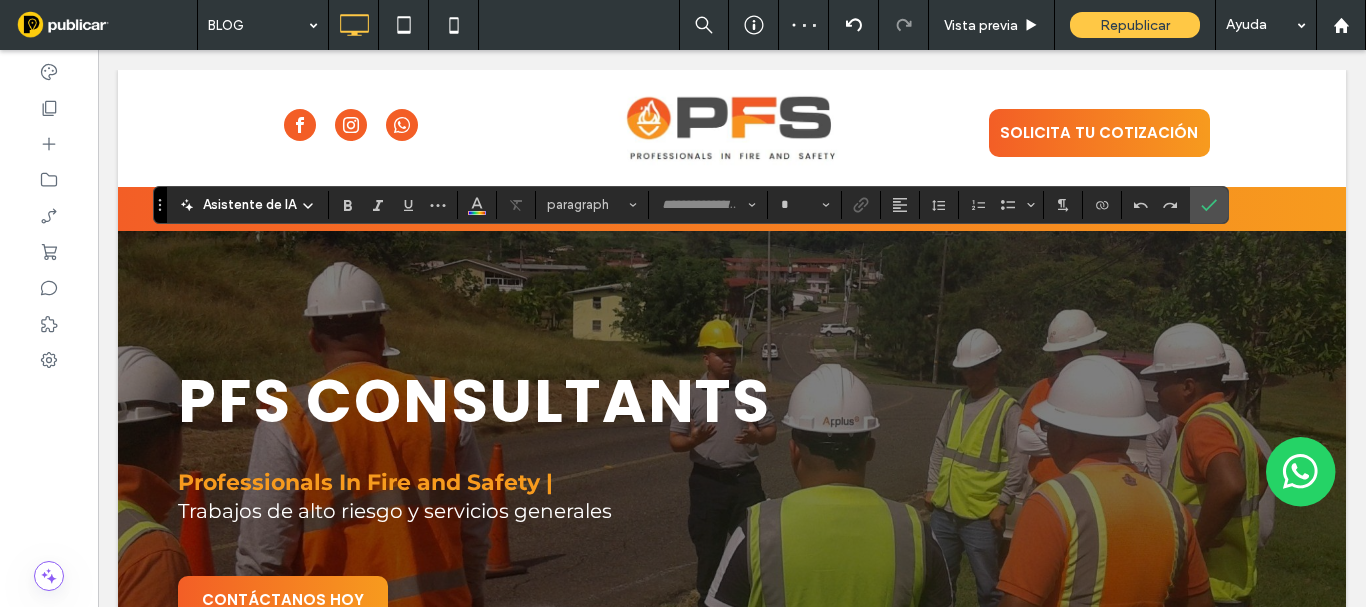 type on "*******" 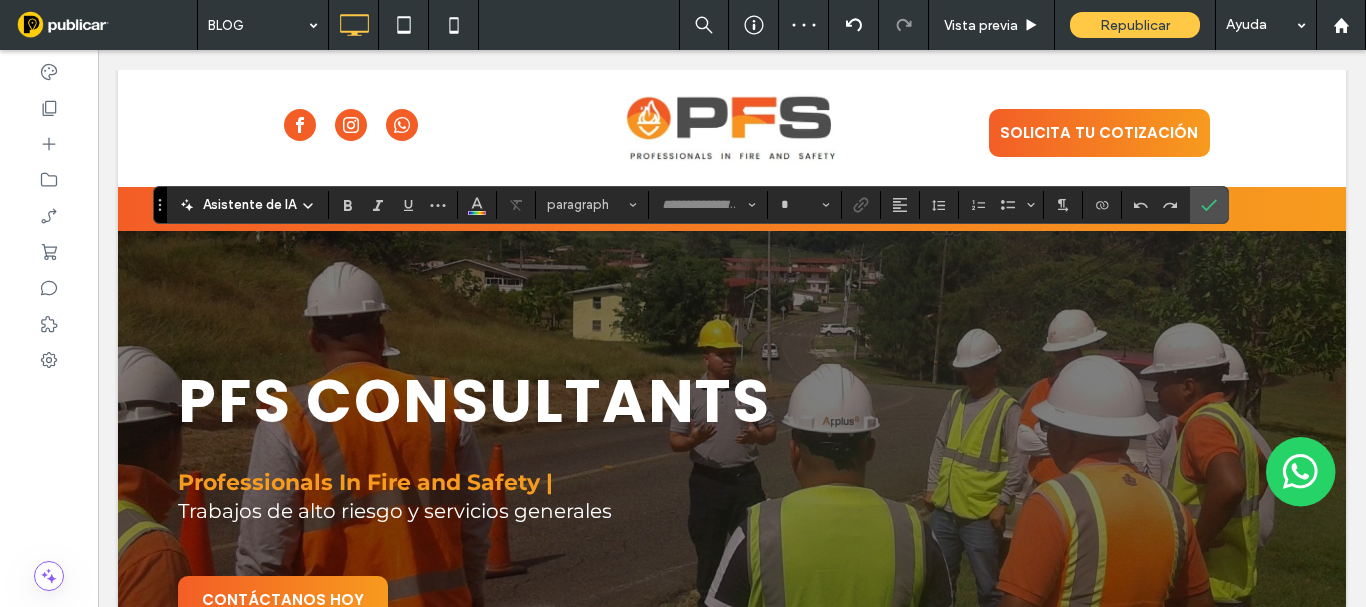 type on "**" 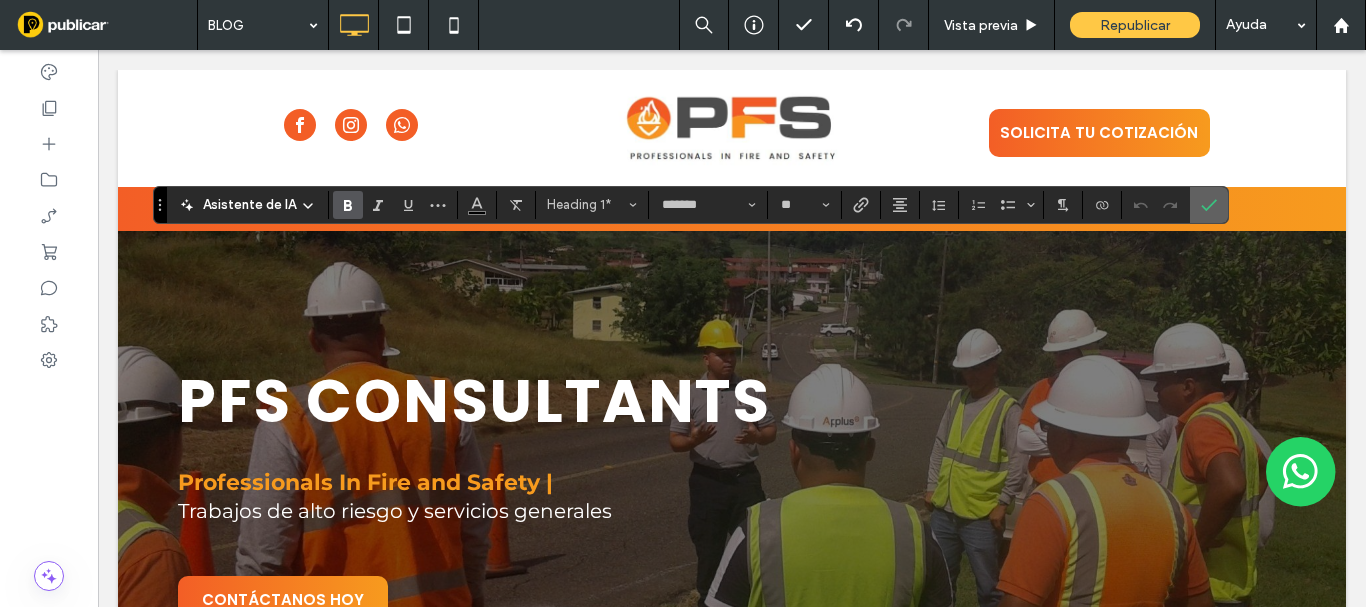 click at bounding box center [1209, 205] 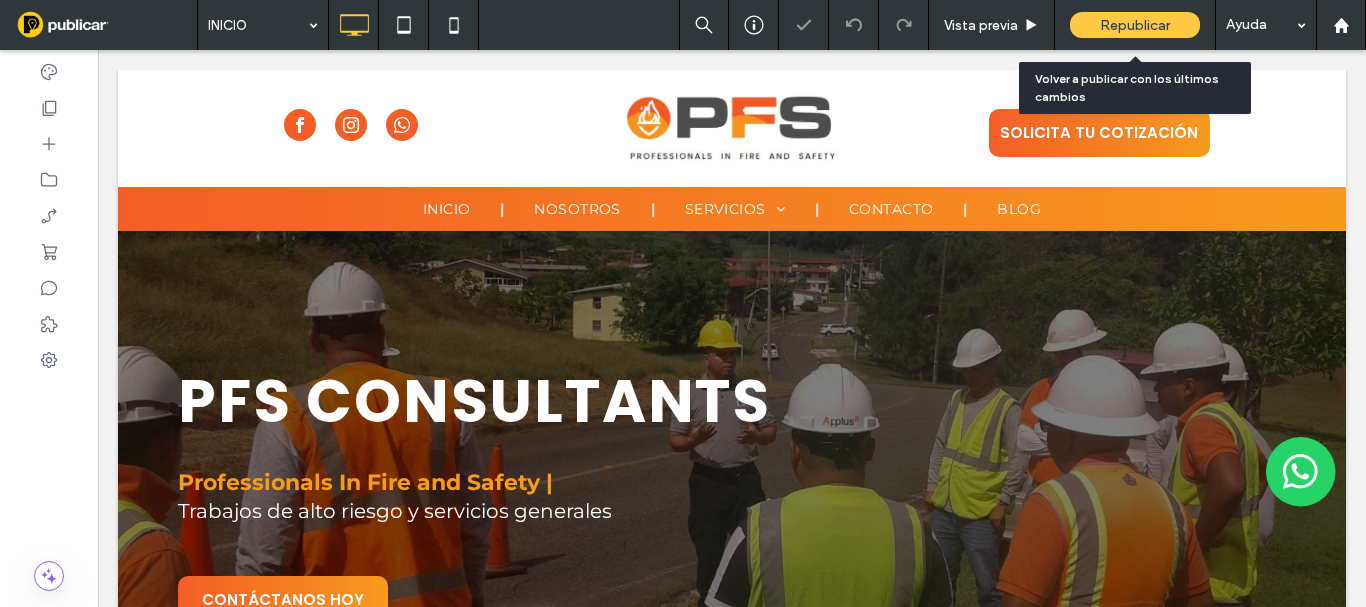 click on "Republicar" at bounding box center (1135, 25) 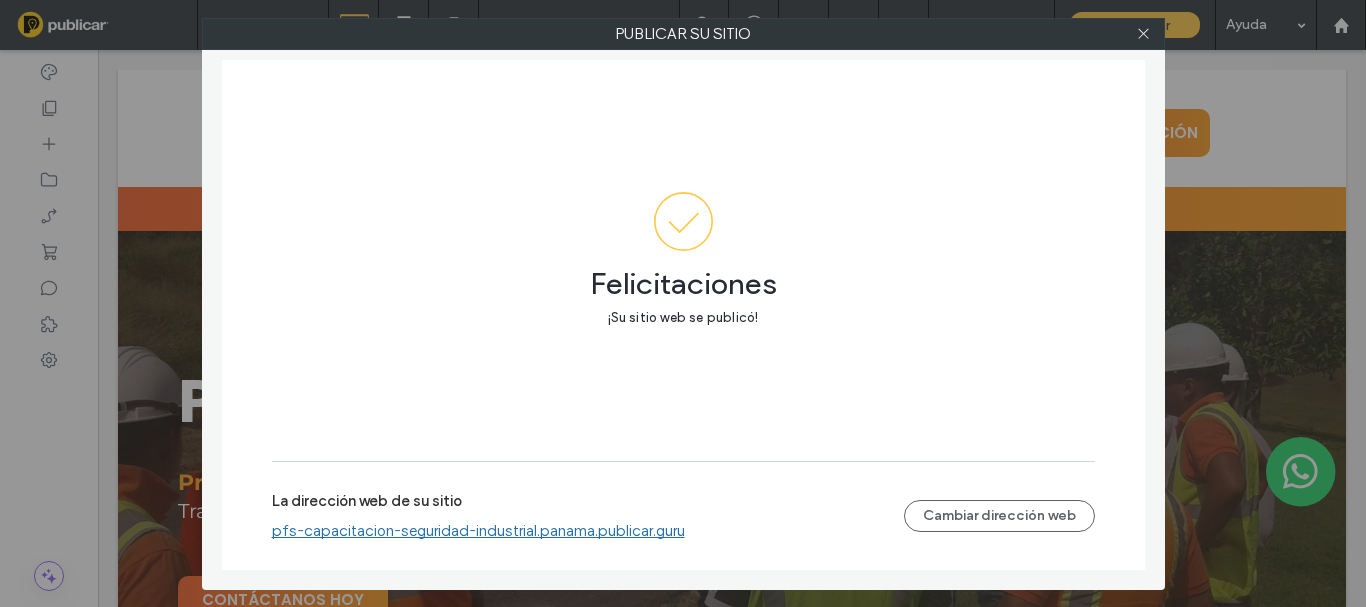 drag, startPoint x: 1142, startPoint y: 27, endPoint x: 1100, endPoint y: 27, distance: 42 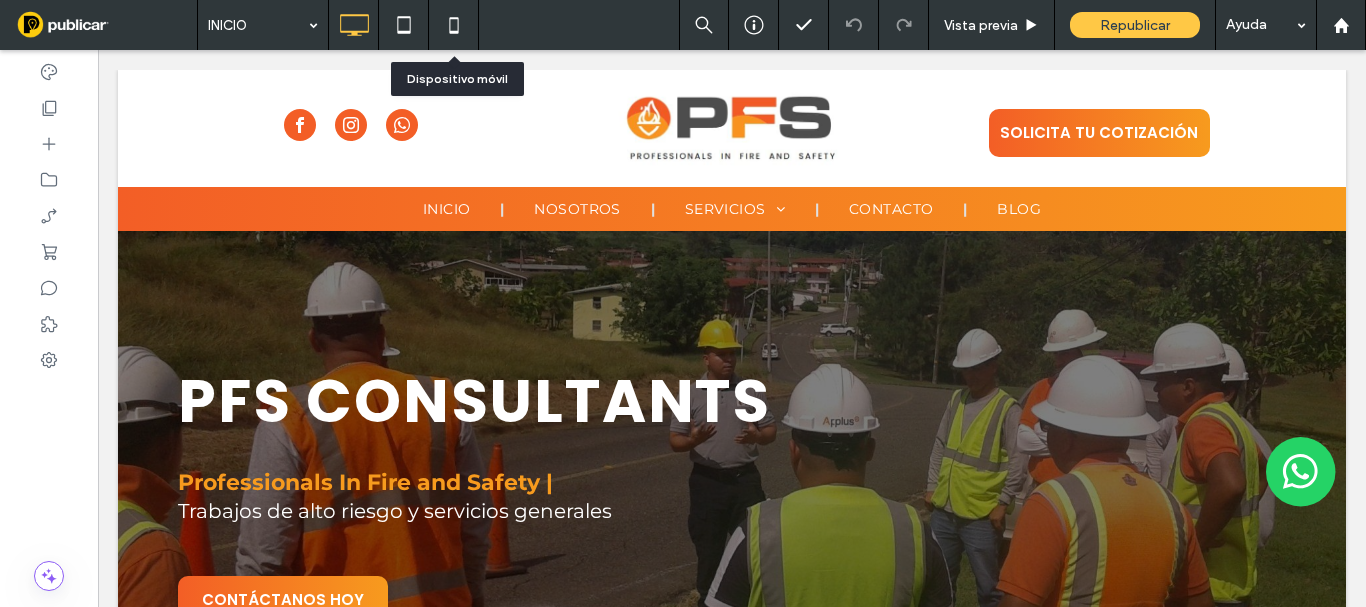 click 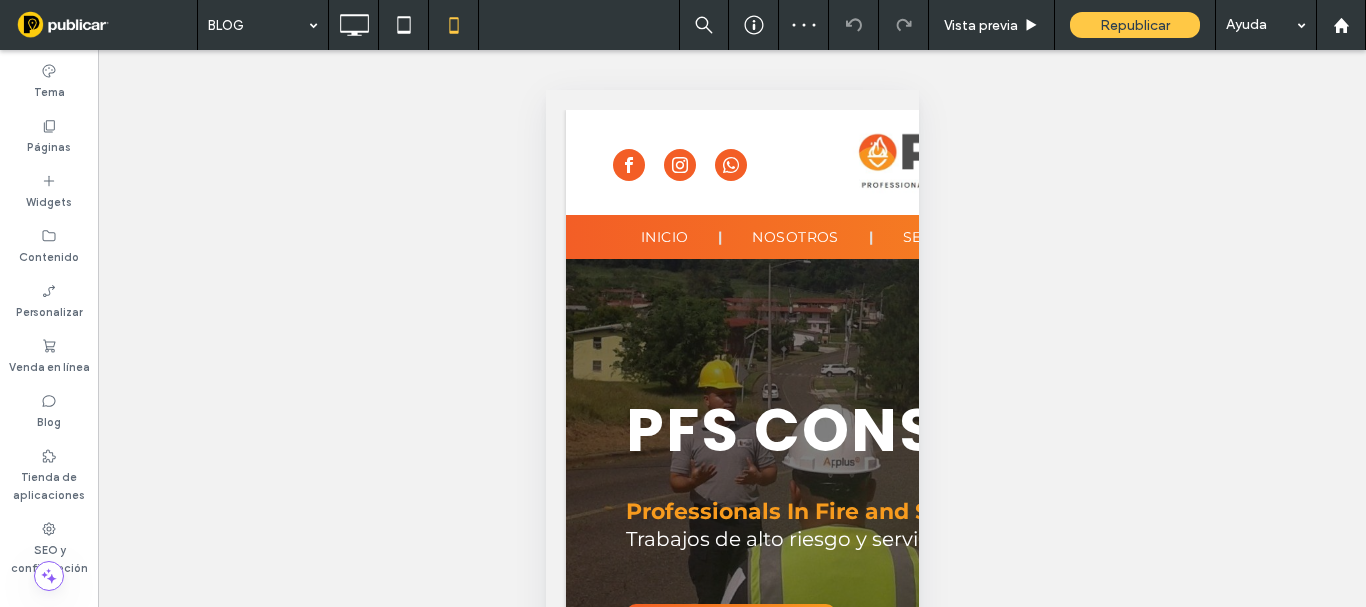 click at bounding box center (258, 25) 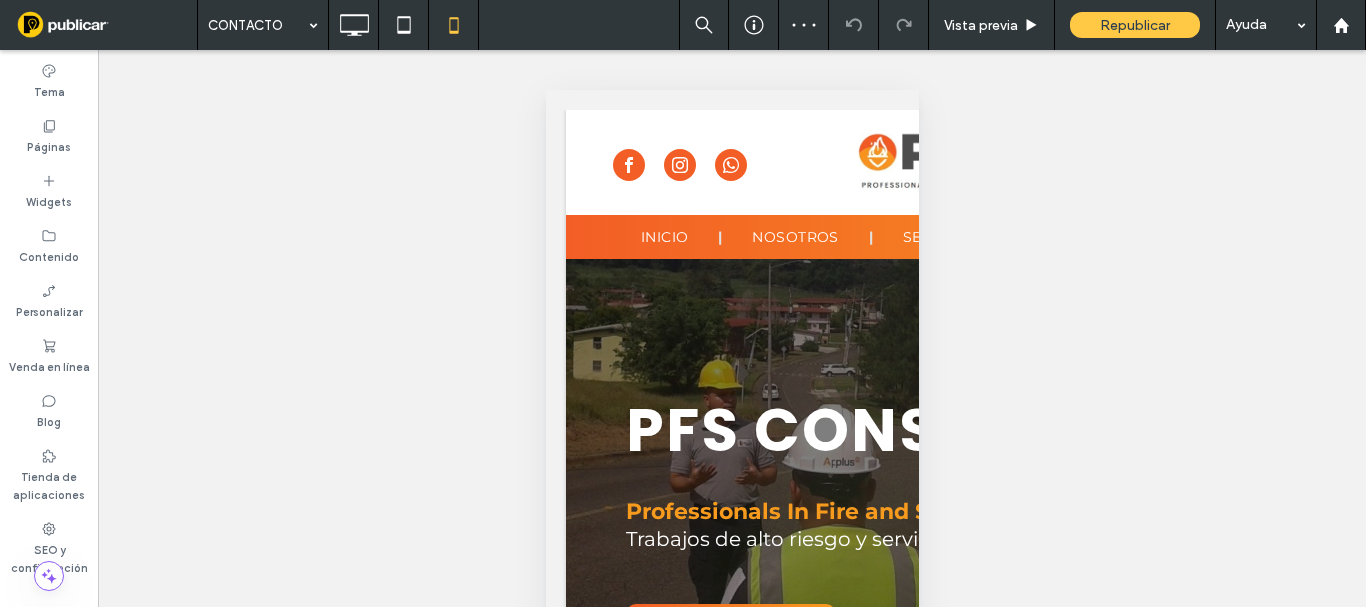 click at bounding box center [258, 25] 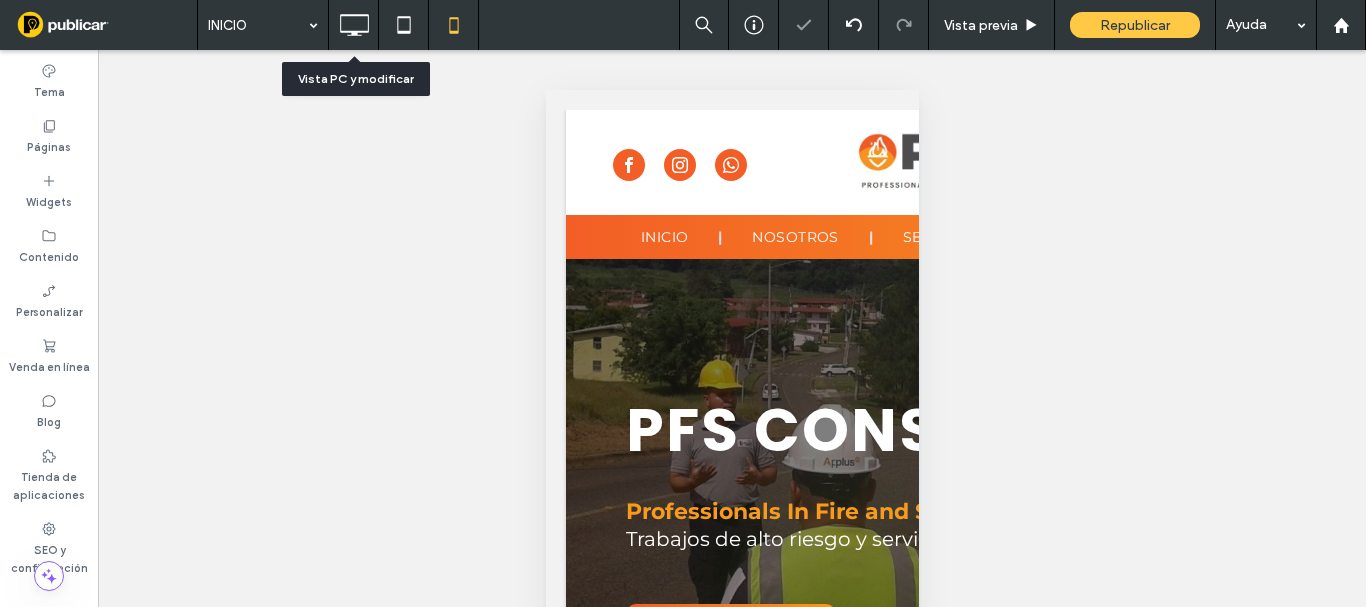 click 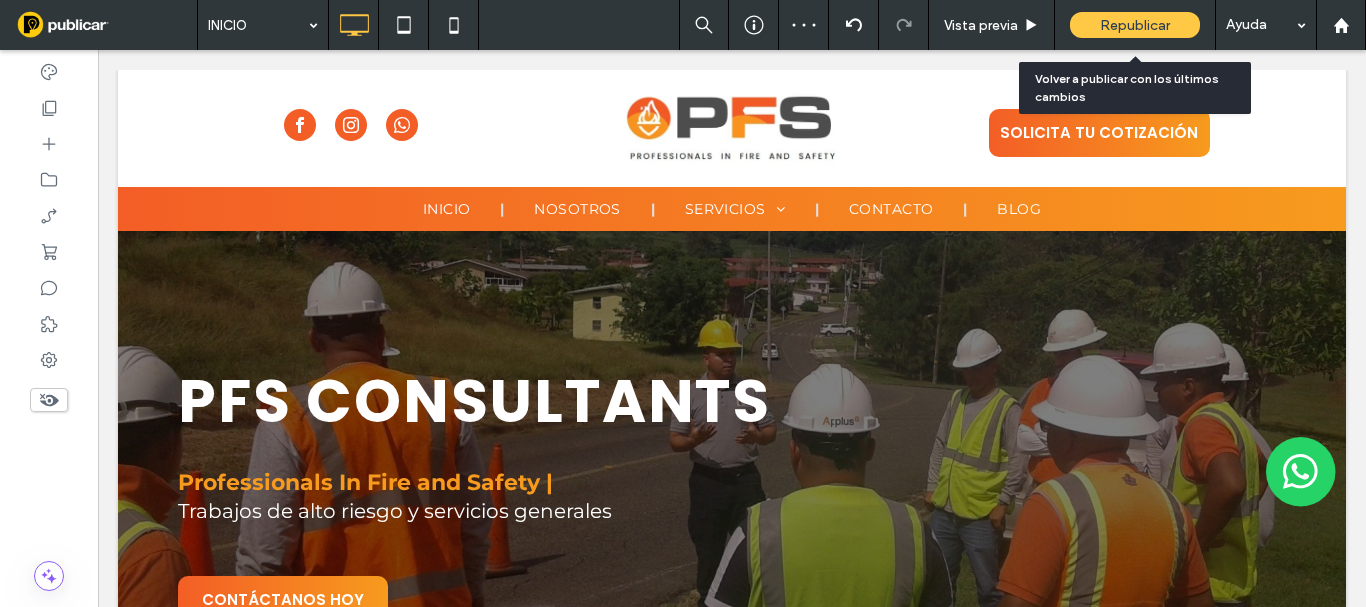 click on "Republicar" at bounding box center [1135, 25] 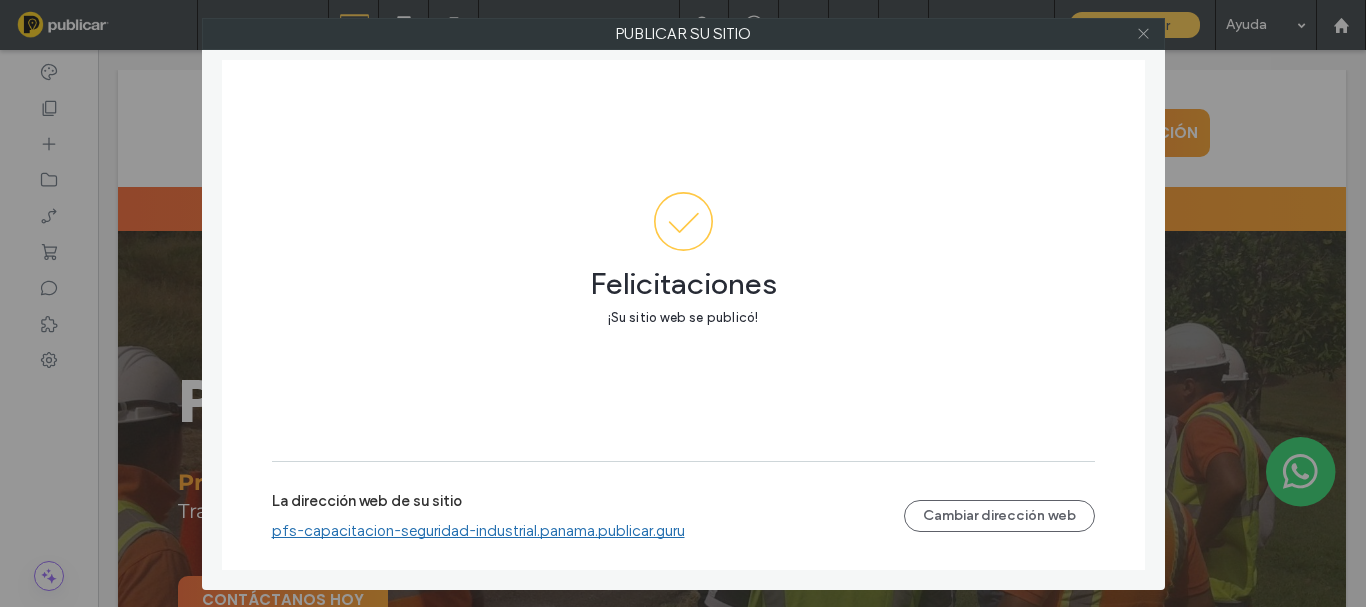 click 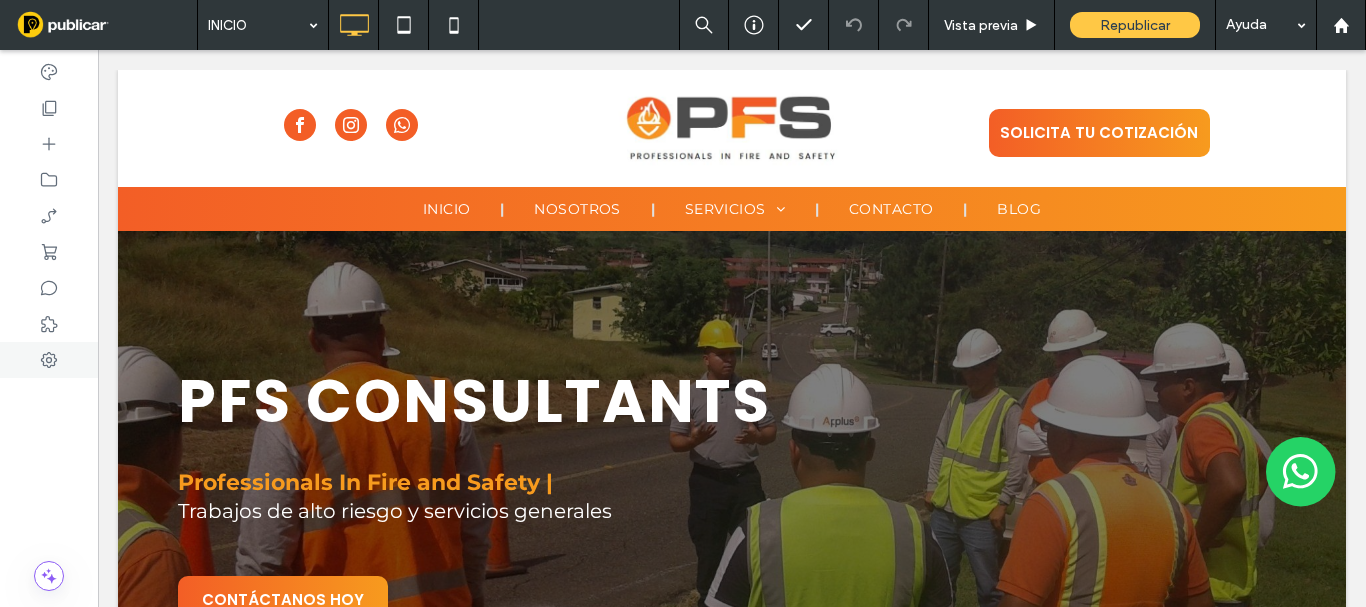 click at bounding box center (49, 324) 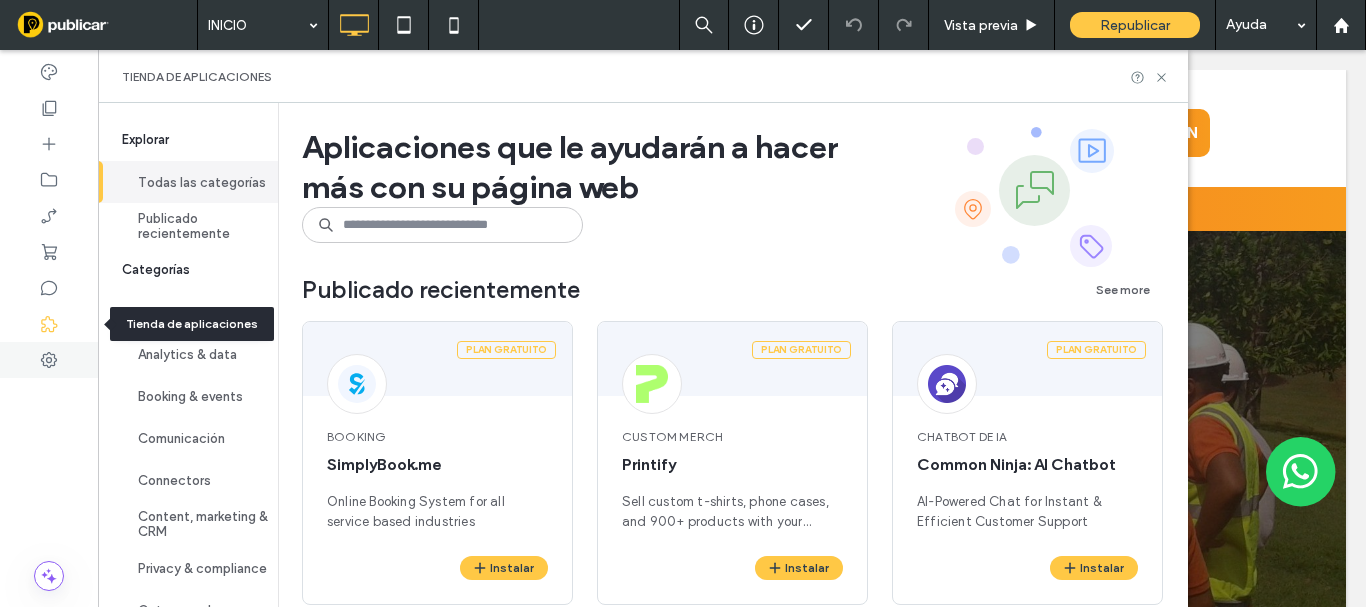 drag, startPoint x: 47, startPoint y: 360, endPoint x: 52, endPoint y: 348, distance: 13 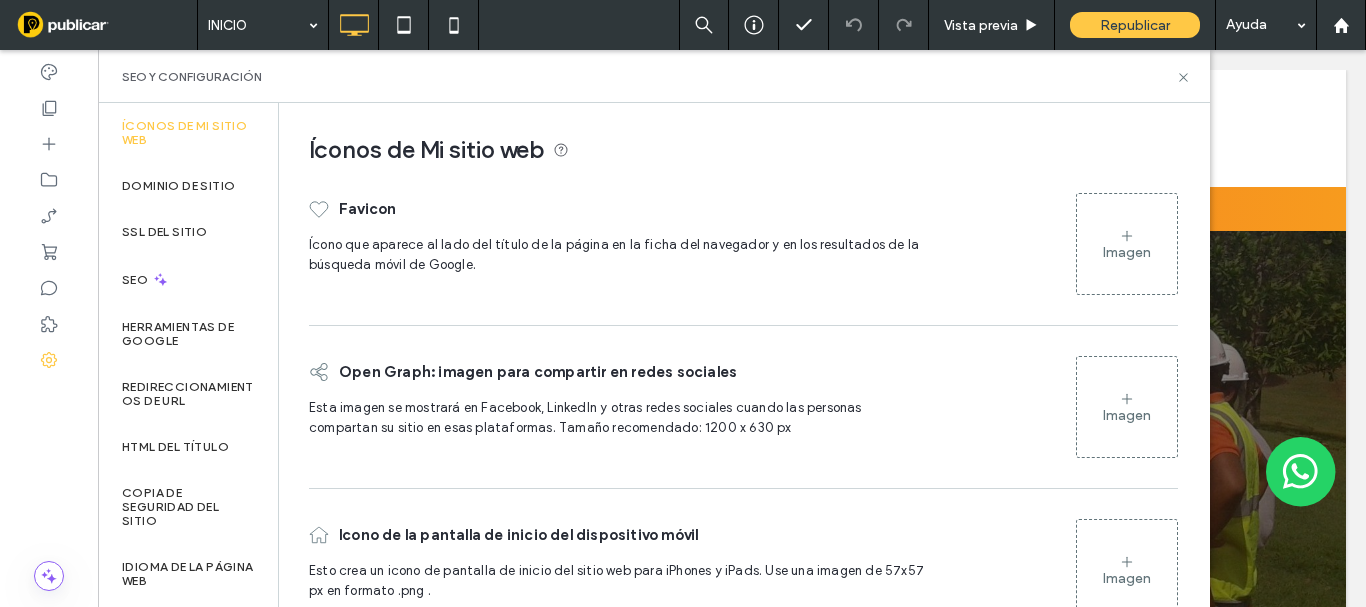 click on "Imagen" at bounding box center (1127, 244) 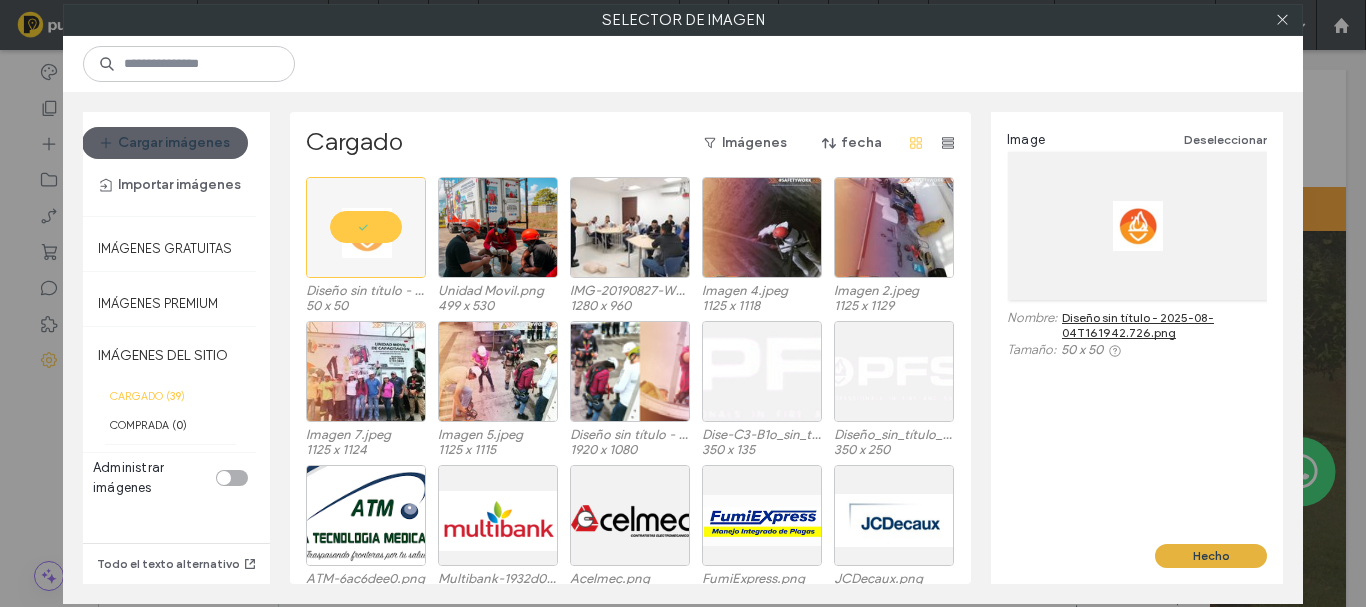 click on "Hecho" at bounding box center (1211, 556) 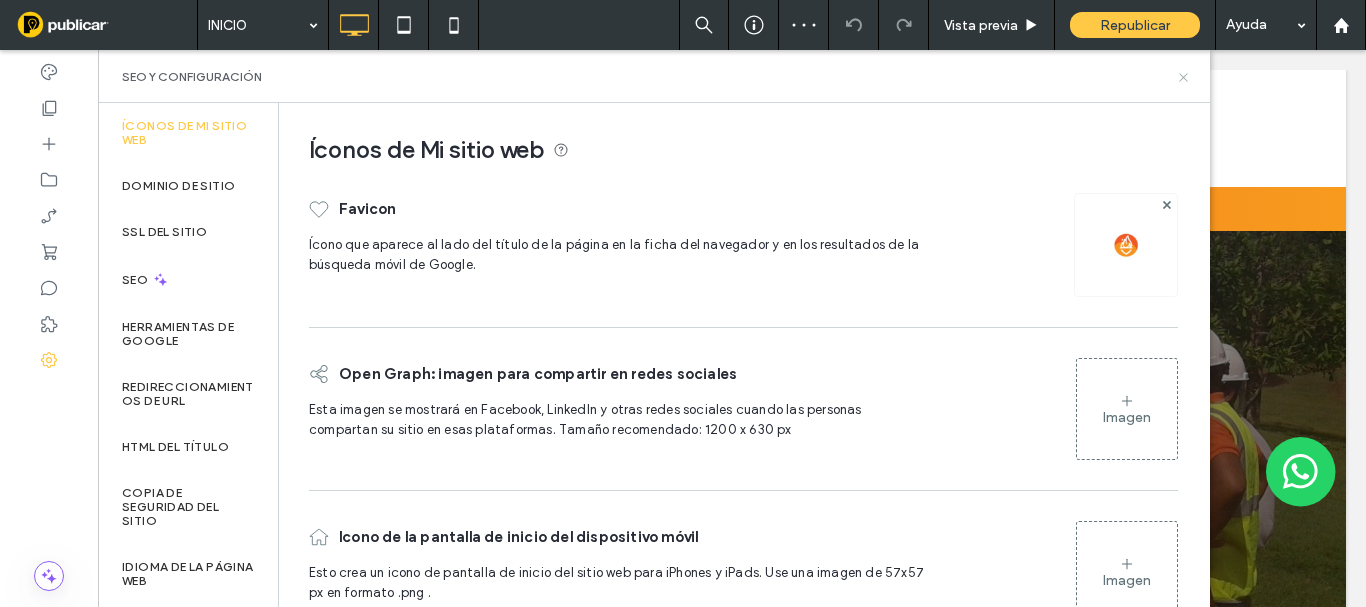 click 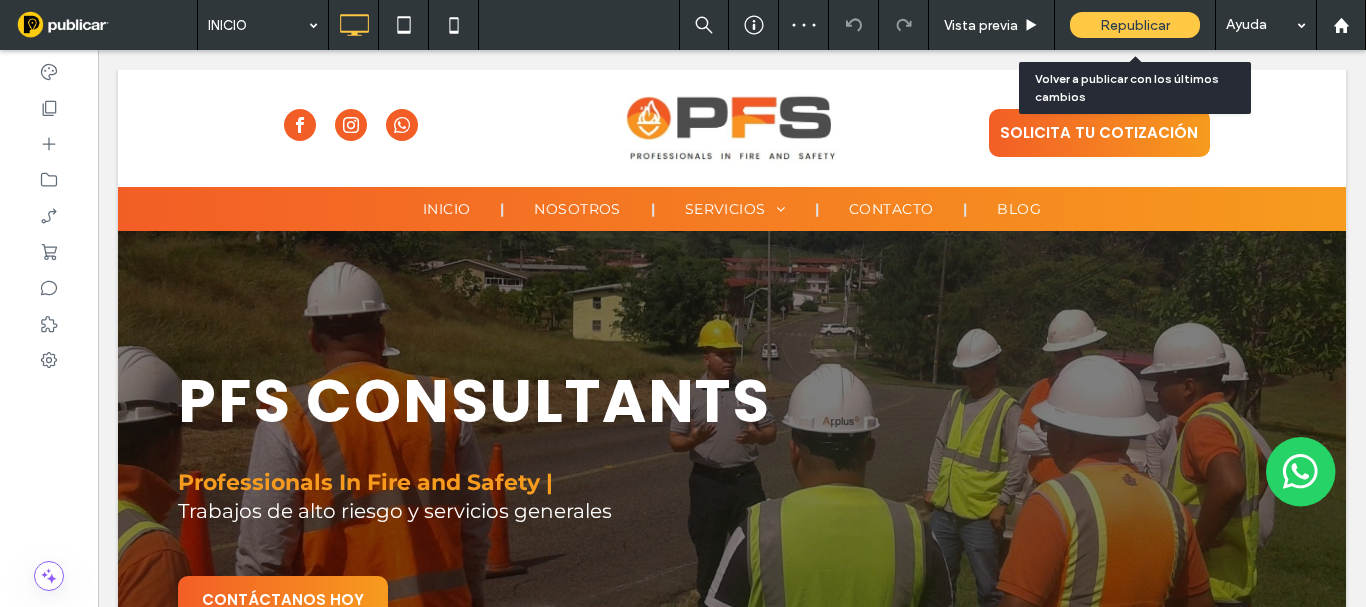 click on "Republicar" at bounding box center (1135, 25) 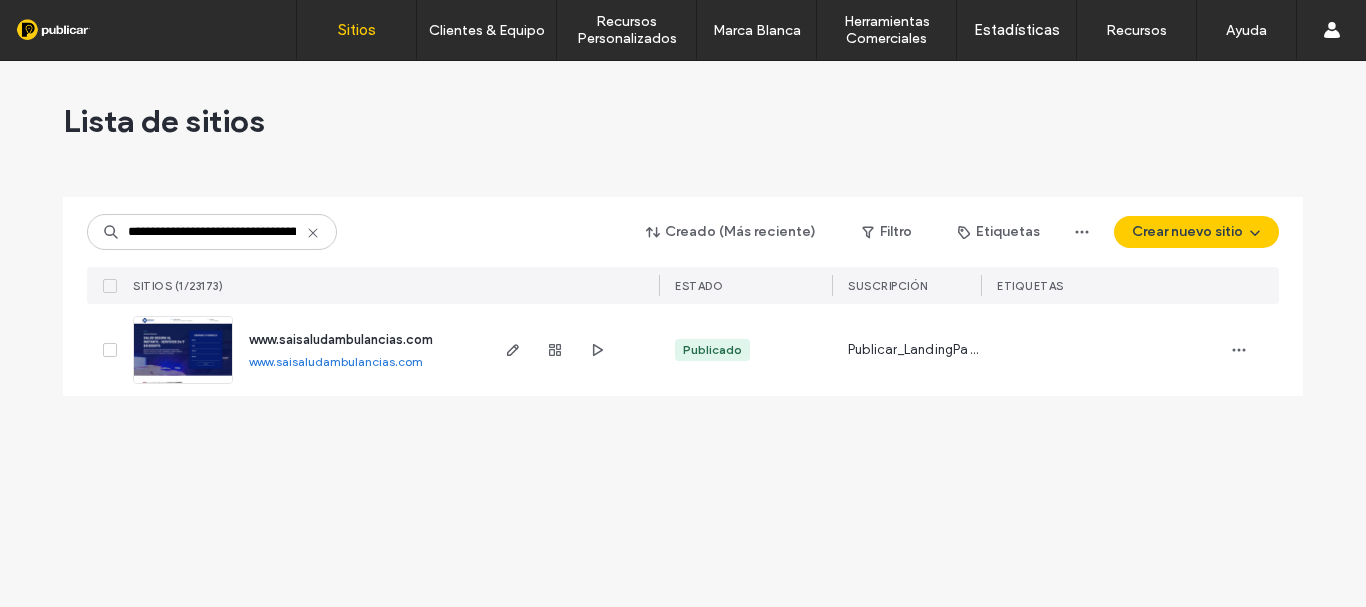 scroll, scrollTop: 0, scrollLeft: 0, axis: both 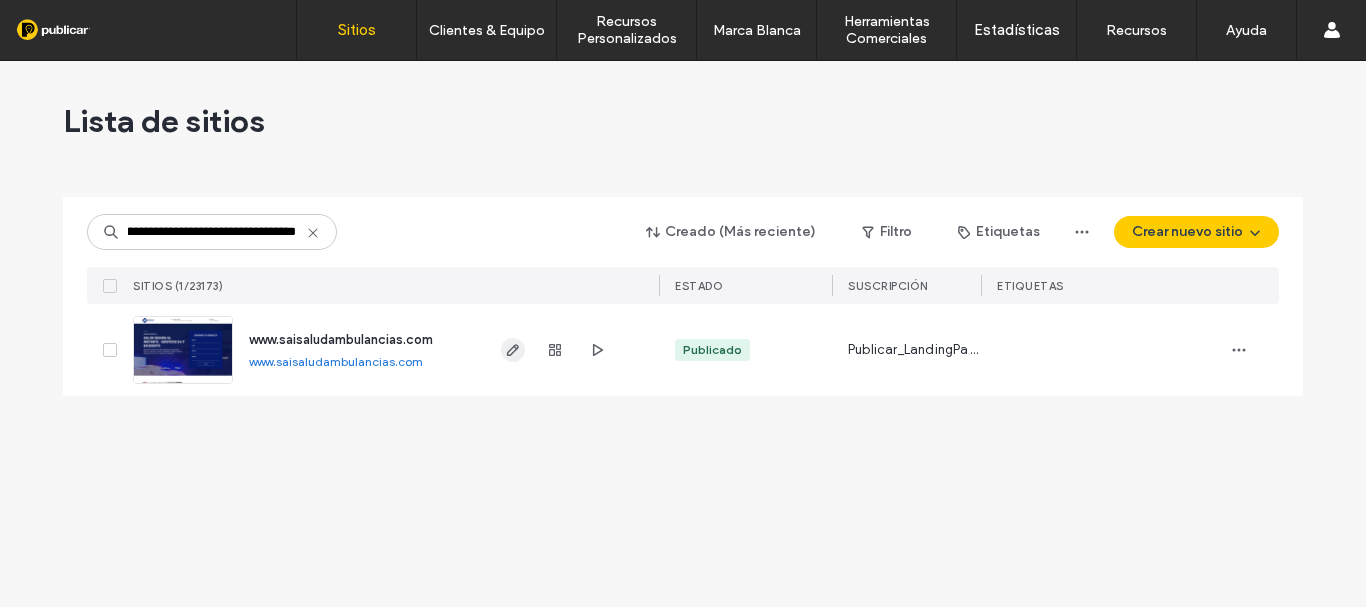 click 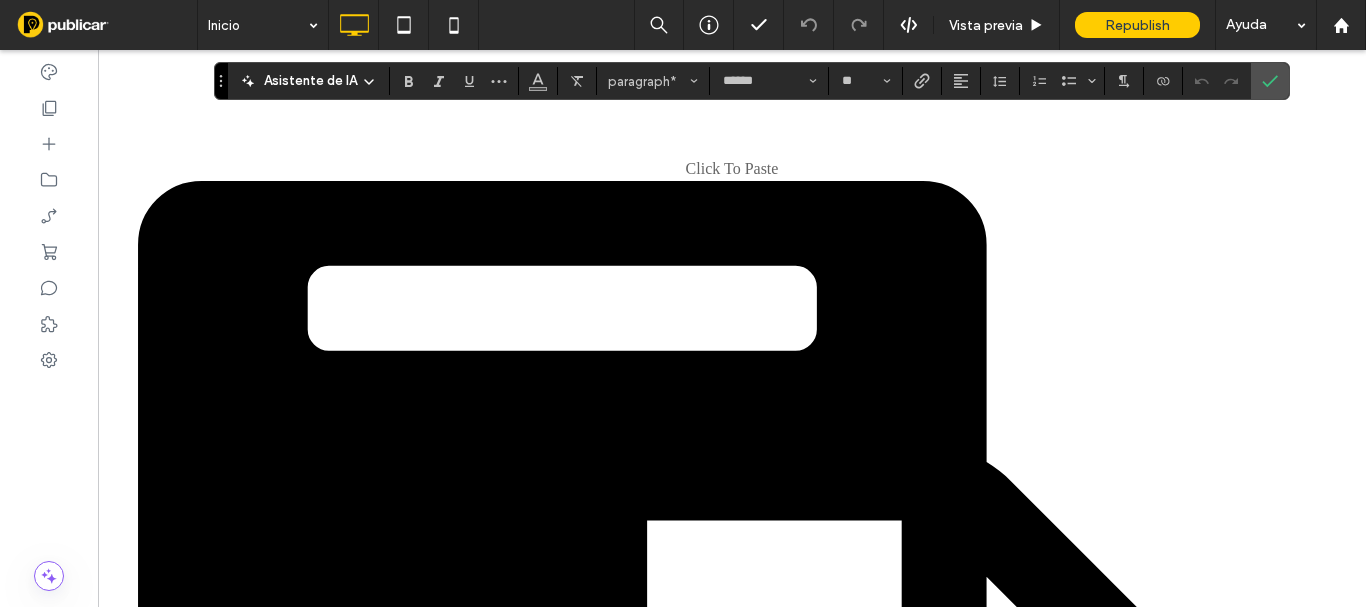 scroll, scrollTop: 0, scrollLeft: 0, axis: both 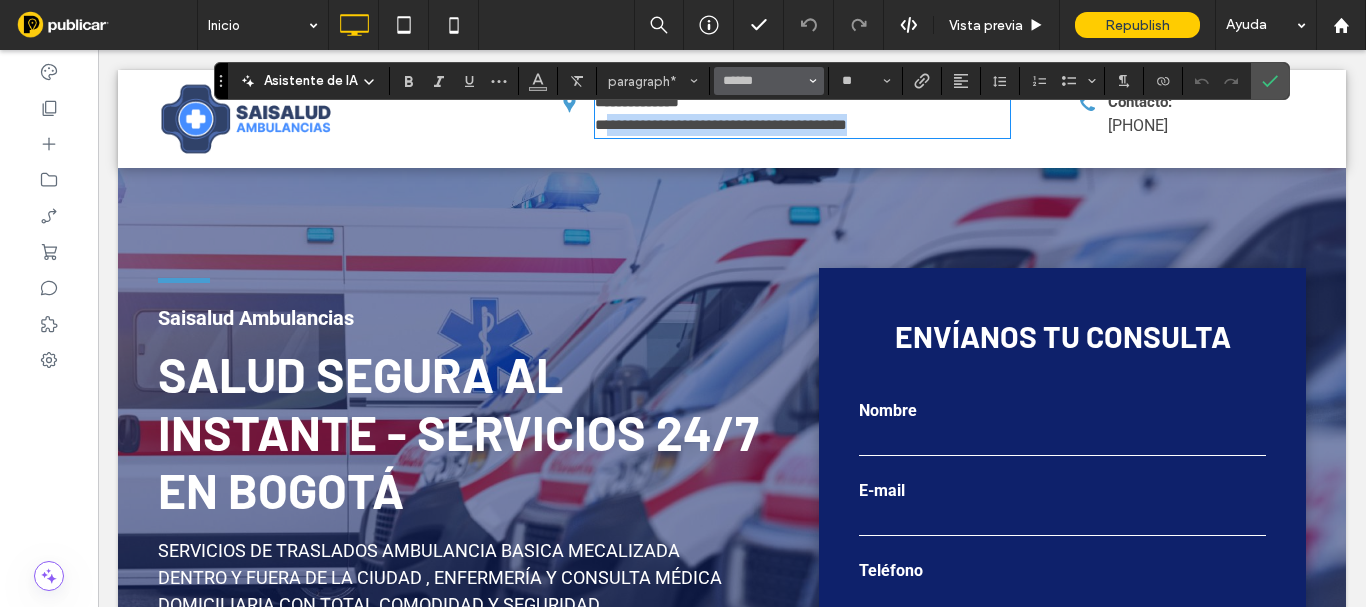 type 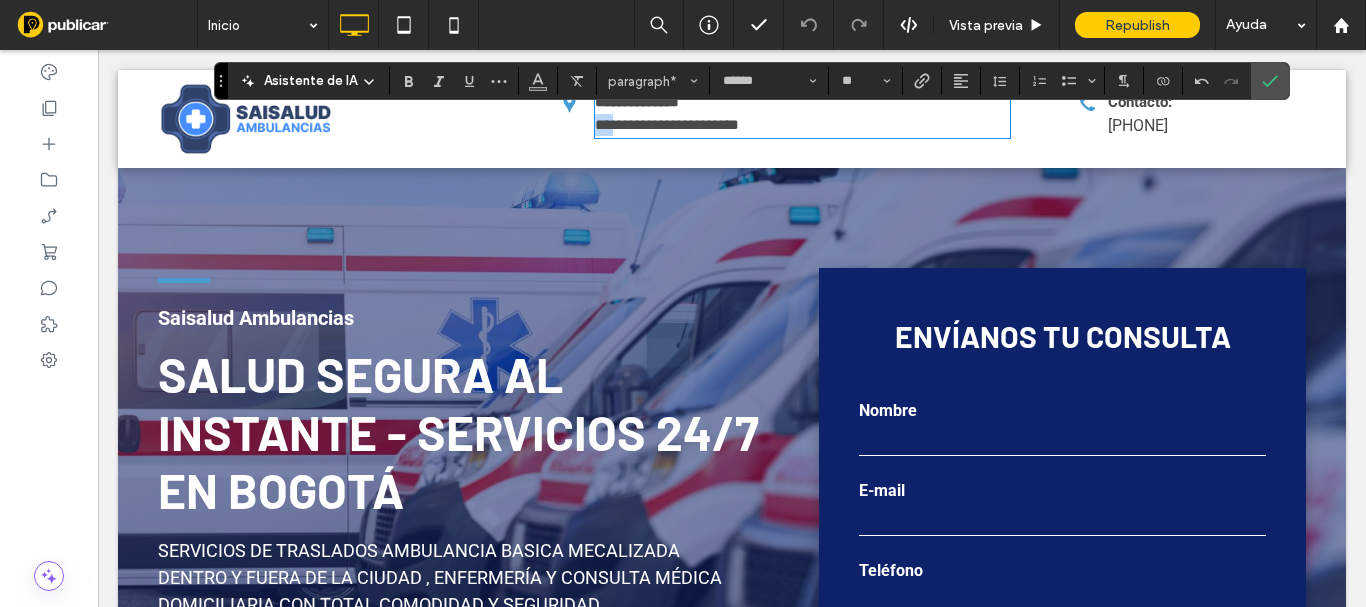 drag, startPoint x: 755, startPoint y: 127, endPoint x: 584, endPoint y: 128, distance: 171.00293 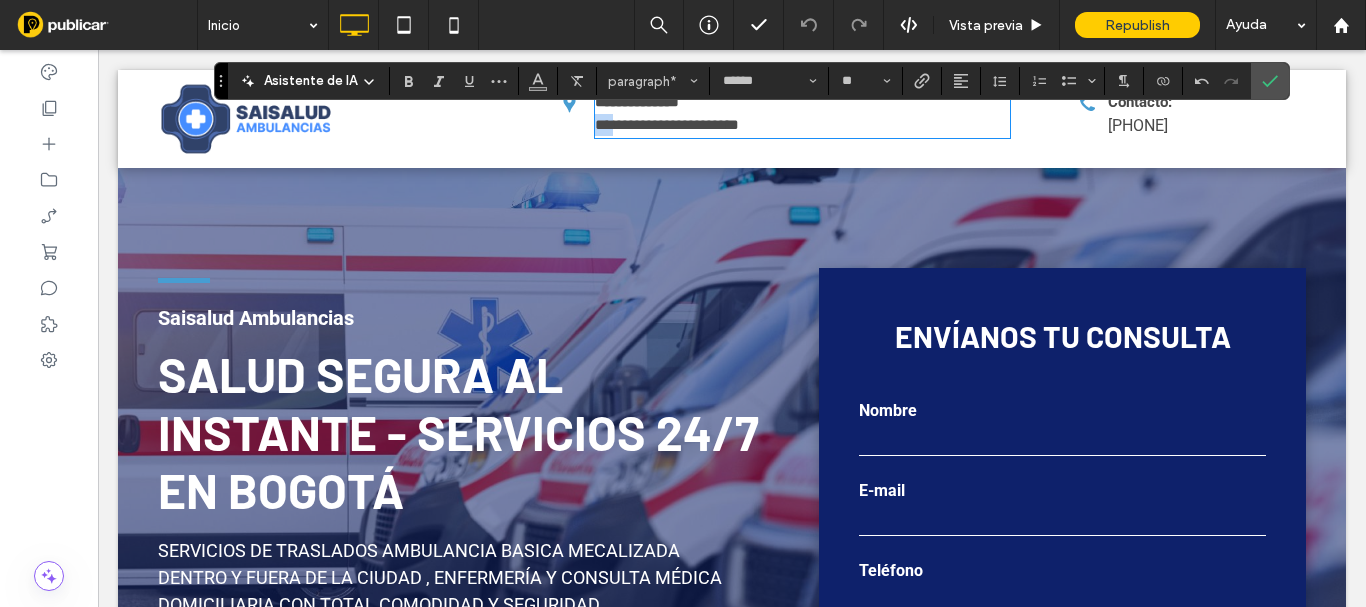 click on "**********" at bounding box center (803, 125) 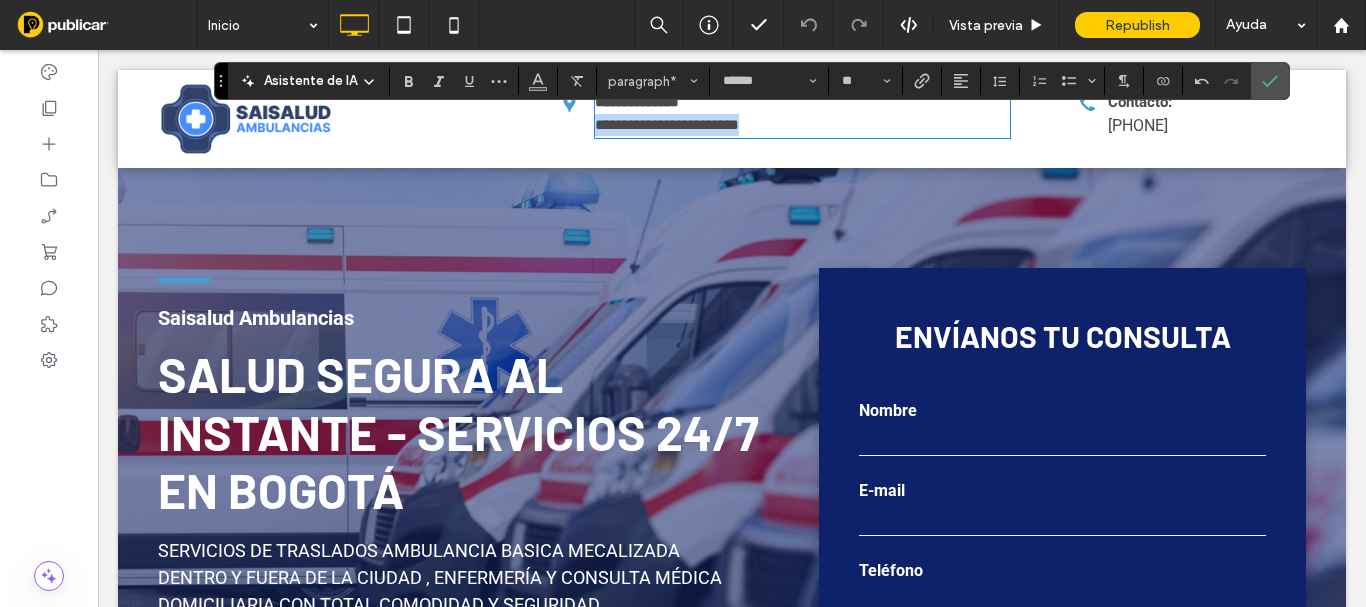 drag, startPoint x: 657, startPoint y: 123, endPoint x: 767, endPoint y: 130, distance: 110.2225 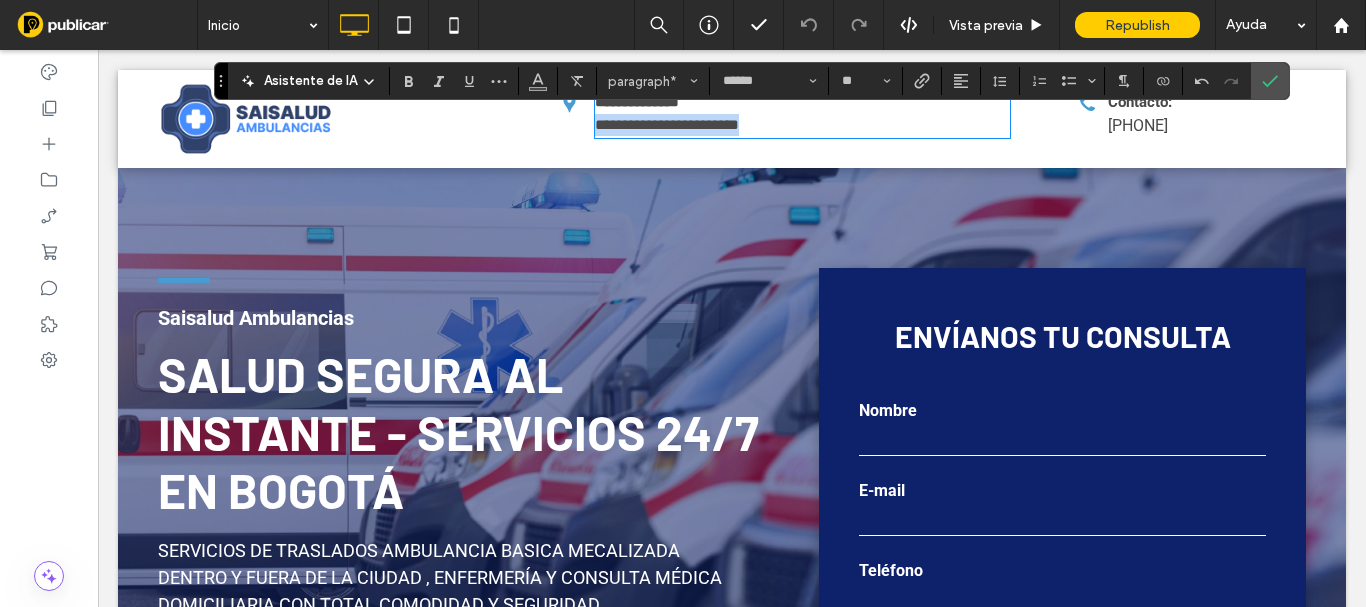 click on "**********" at bounding box center (803, 125) 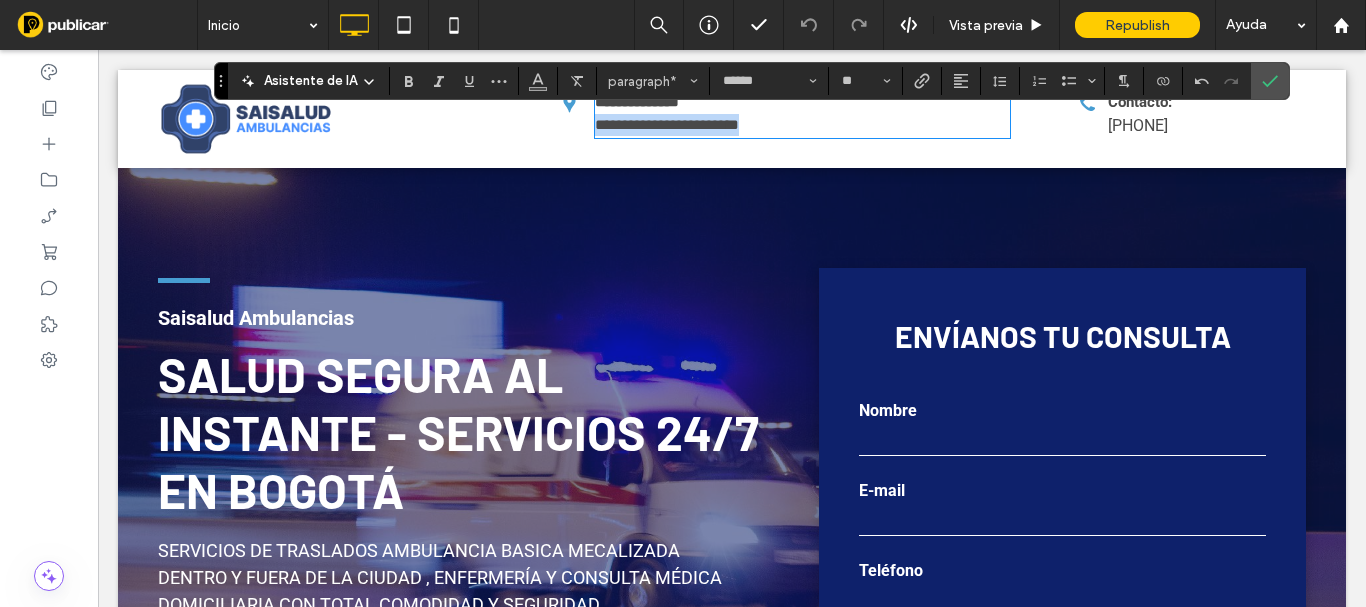 copy on "**********" 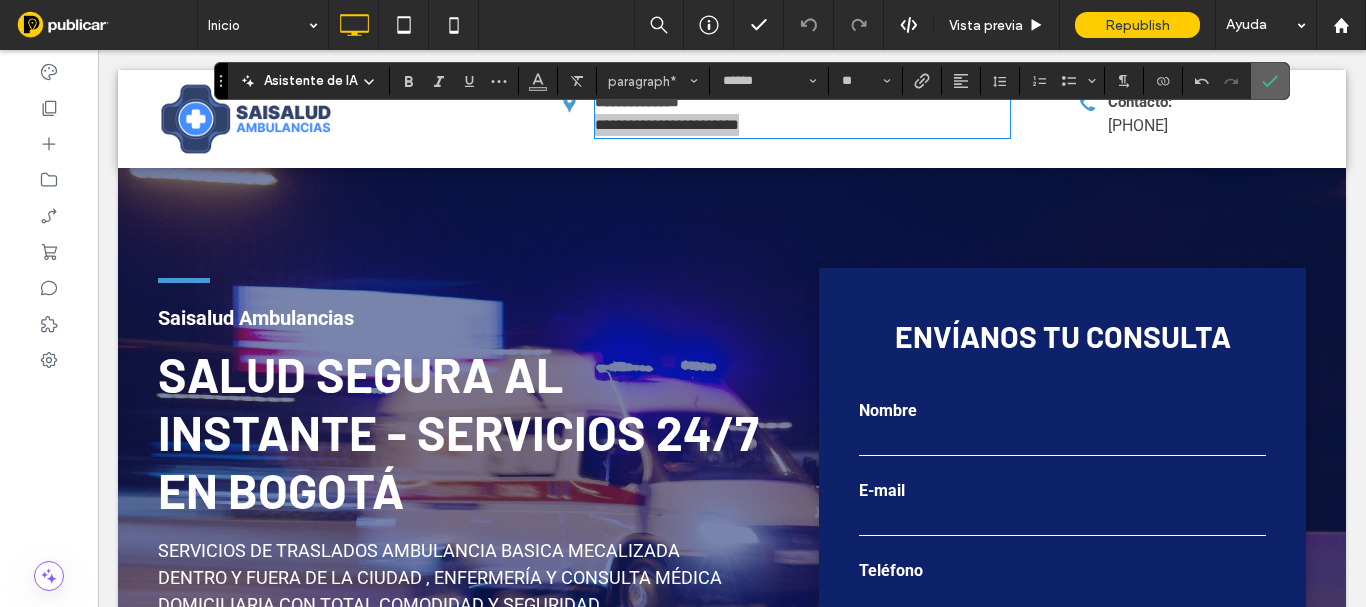 click 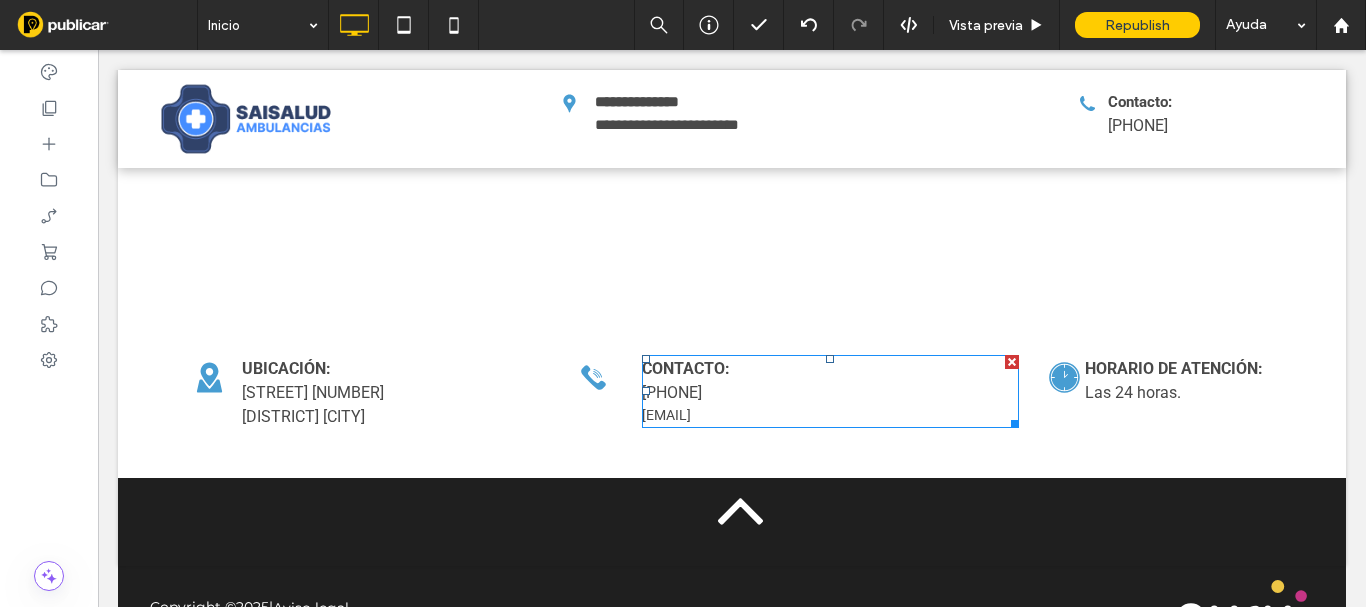 scroll, scrollTop: 3483, scrollLeft: 0, axis: vertical 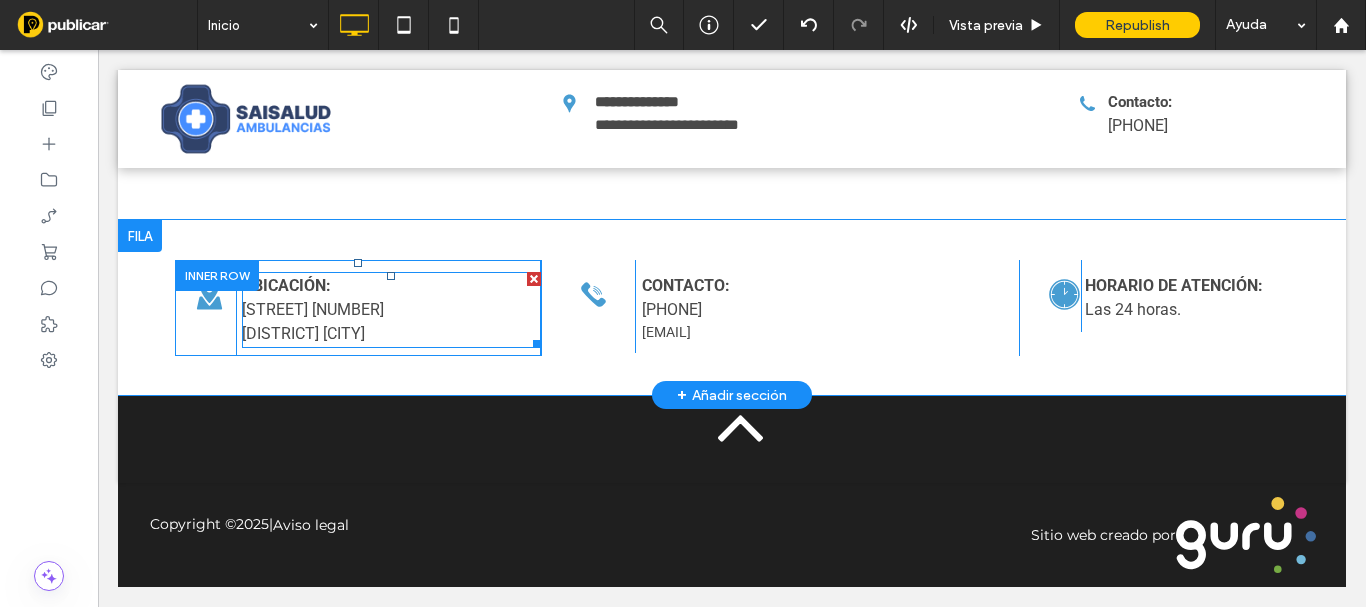 click on "[STREET] [NUMBER]" at bounding box center [313, 309] 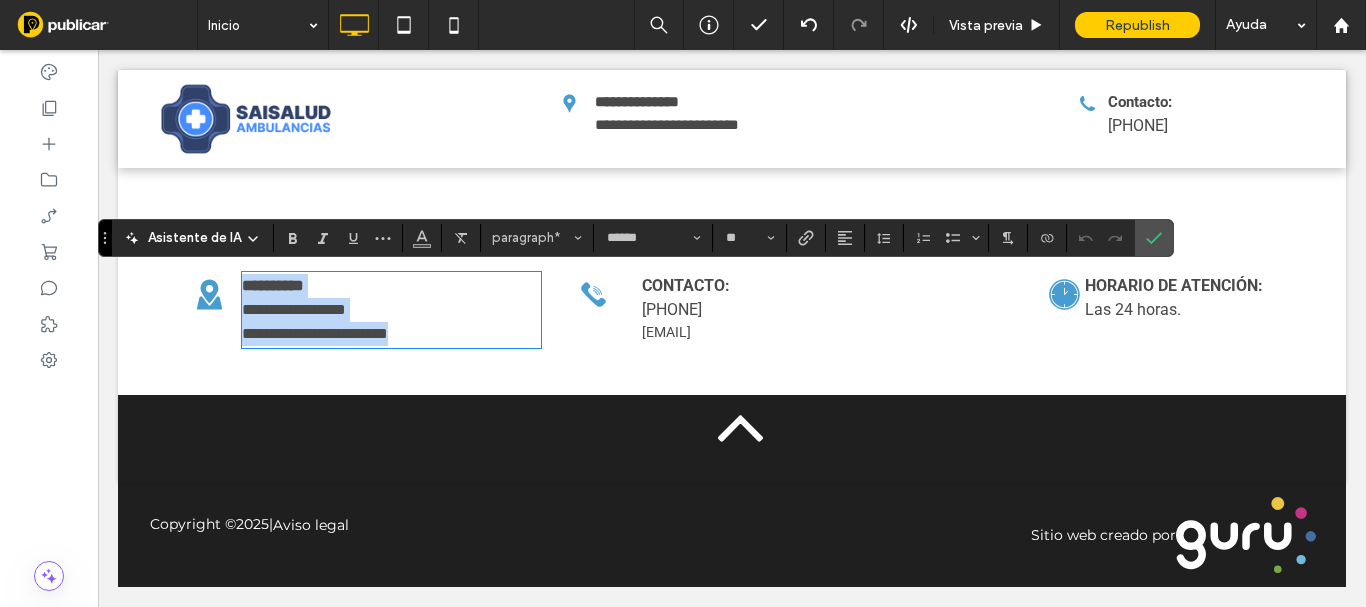 click on "**********" at bounding box center [391, 334] 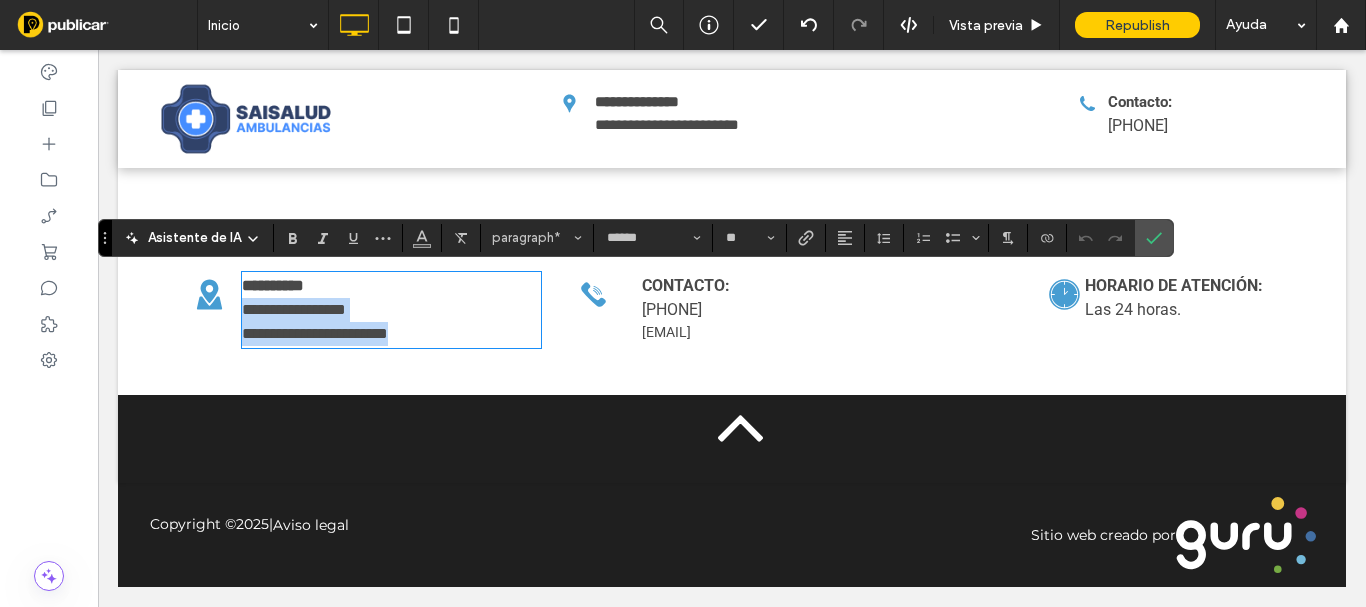drag, startPoint x: 434, startPoint y: 334, endPoint x: 235, endPoint y: 313, distance: 200.10497 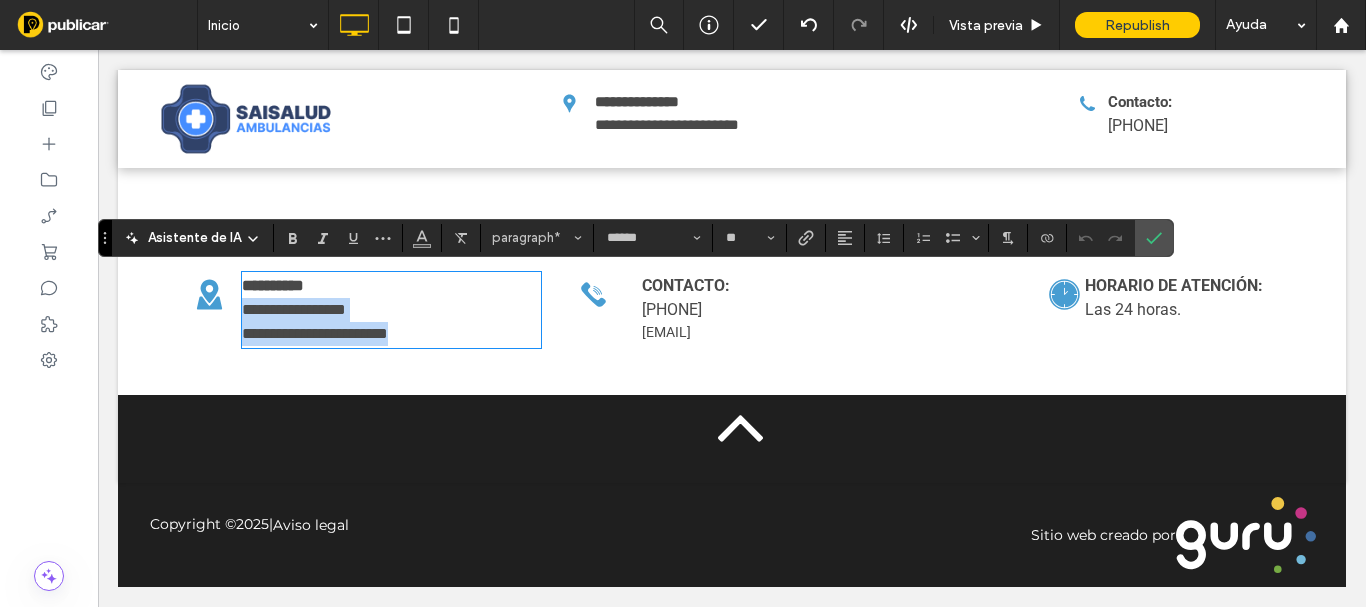 click on "**********" at bounding box center [388, 308] 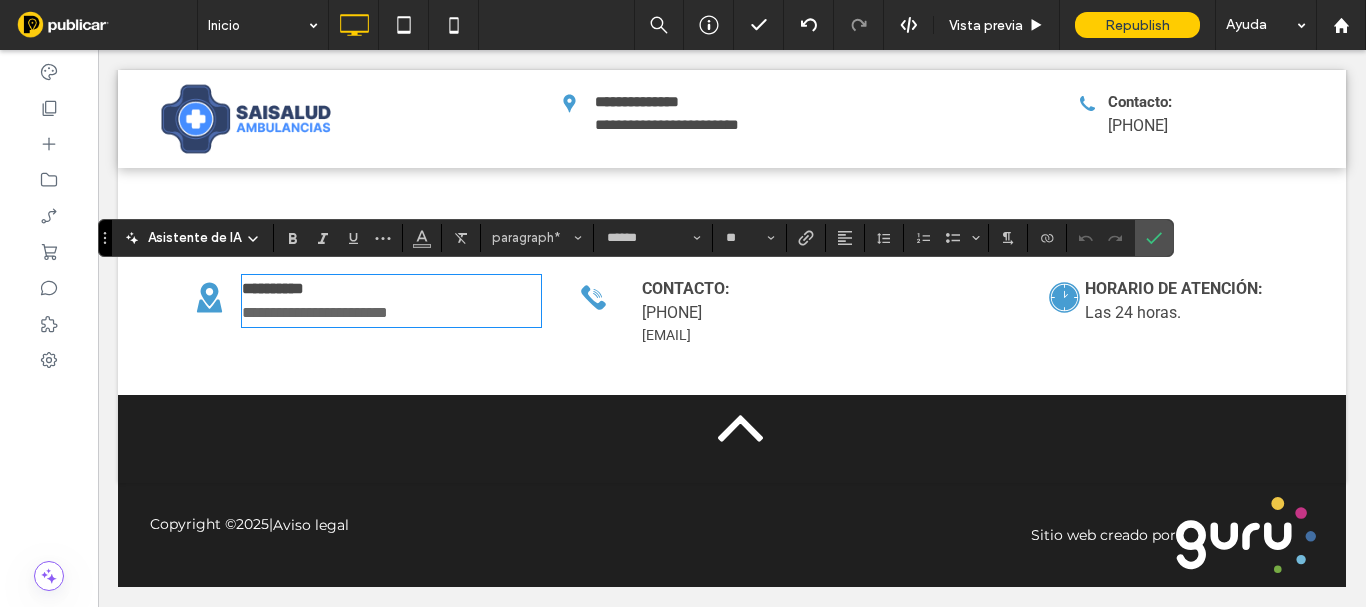 scroll, scrollTop: 0, scrollLeft: 0, axis: both 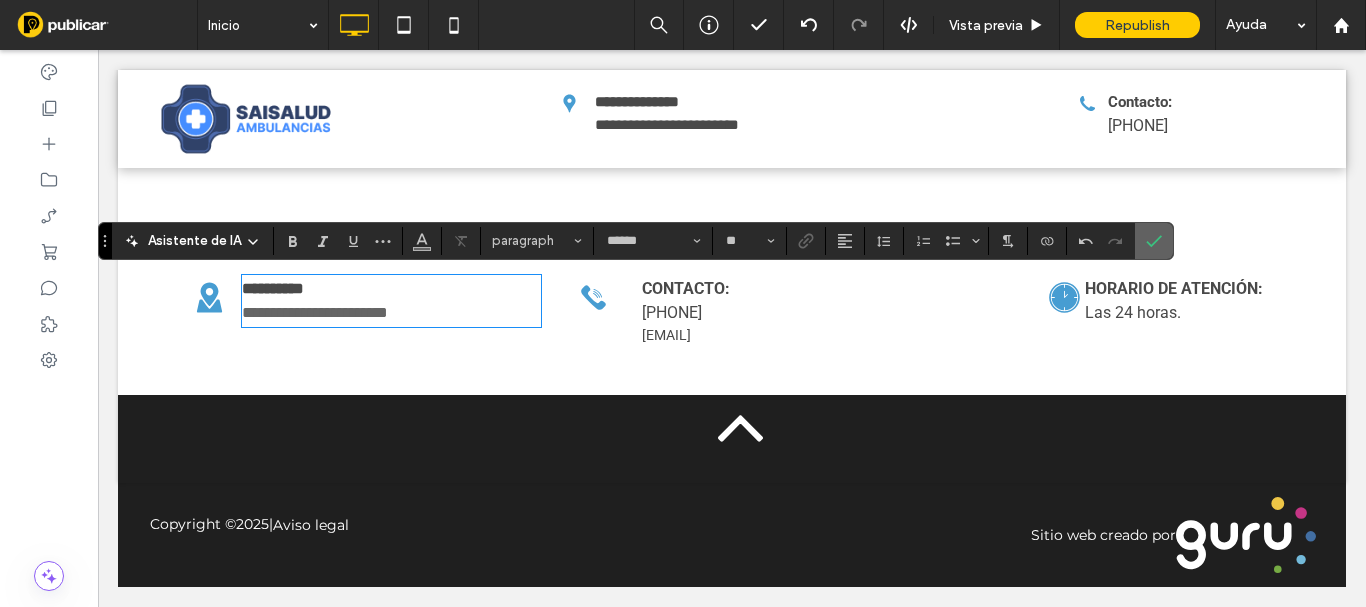 drag, startPoint x: 1144, startPoint y: 247, endPoint x: 996, endPoint y: 141, distance: 182.04395 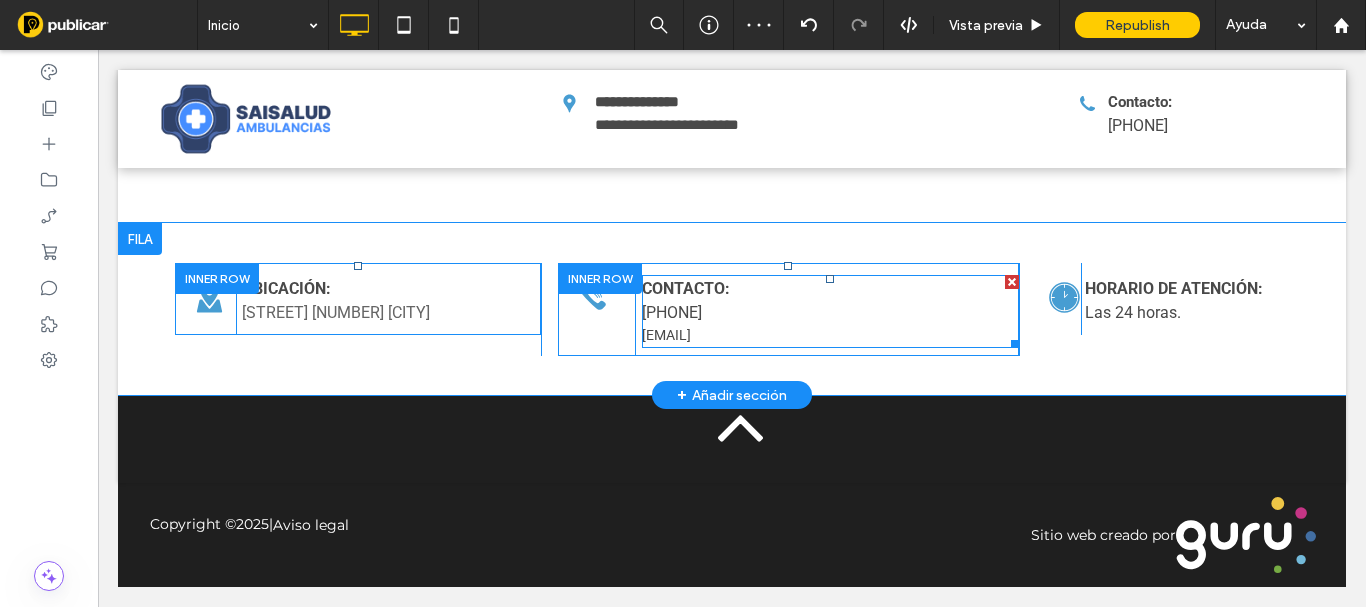 click on "[EMAIL]" at bounding box center (830, 335) 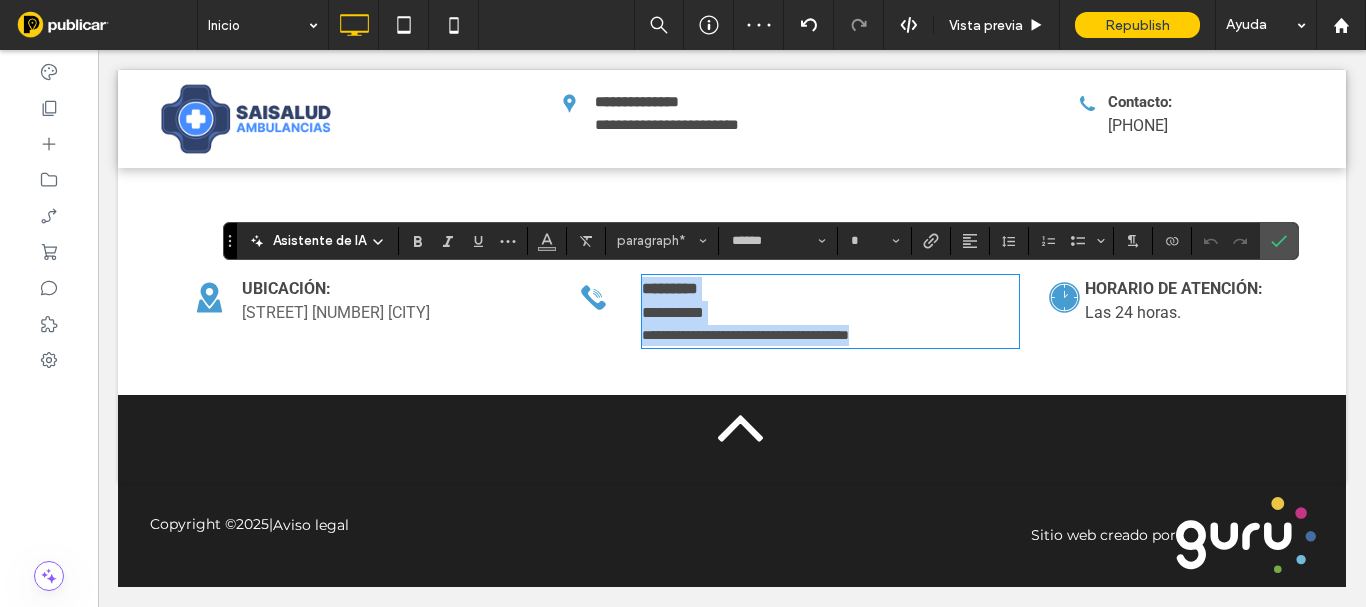 click on "**********" at bounding box center (830, 335) 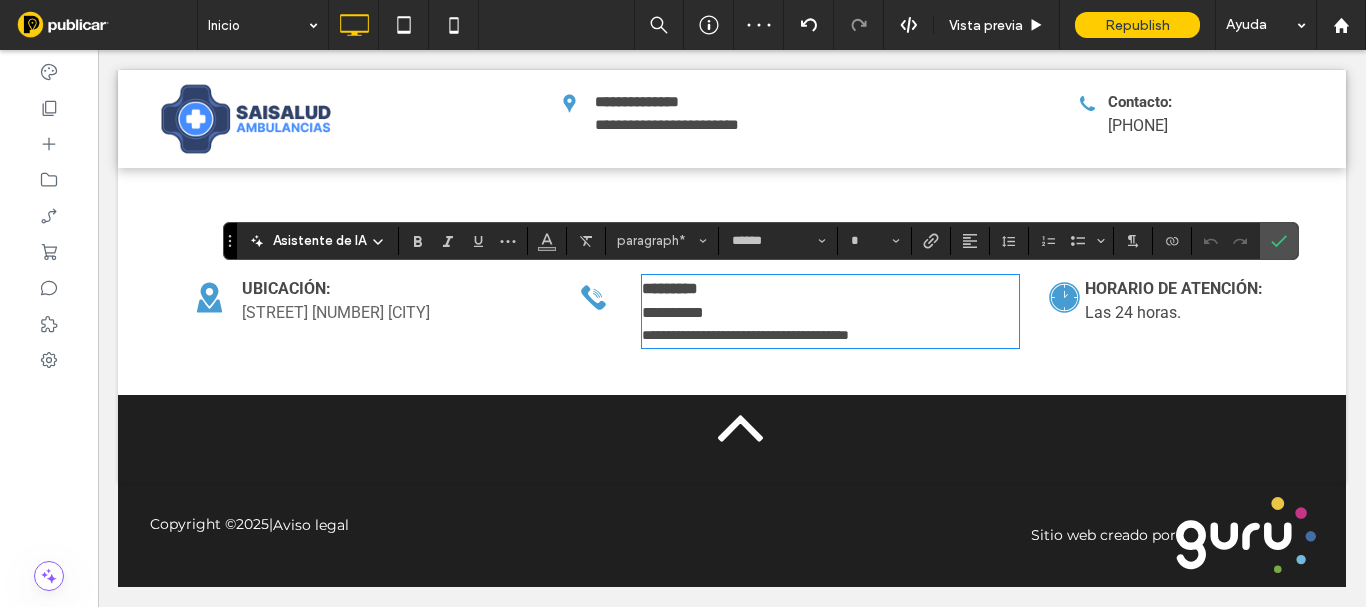 type on "**" 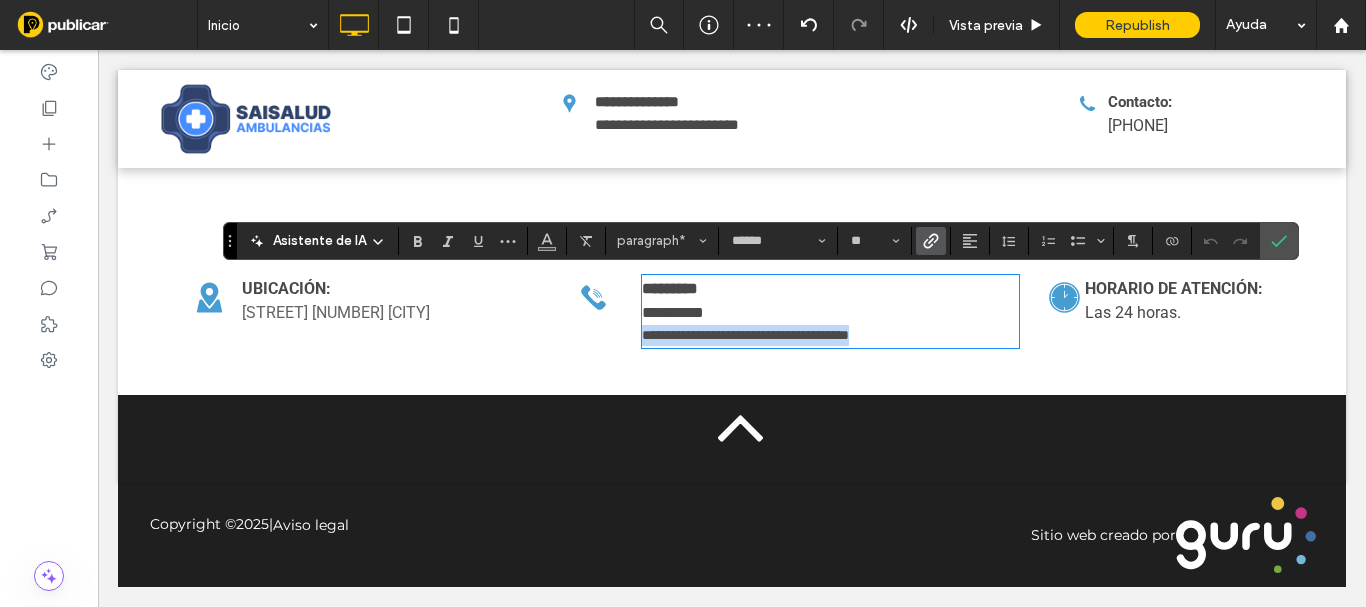 drag, startPoint x: 920, startPoint y: 332, endPoint x: 733, endPoint y: 271, distance: 196.69774 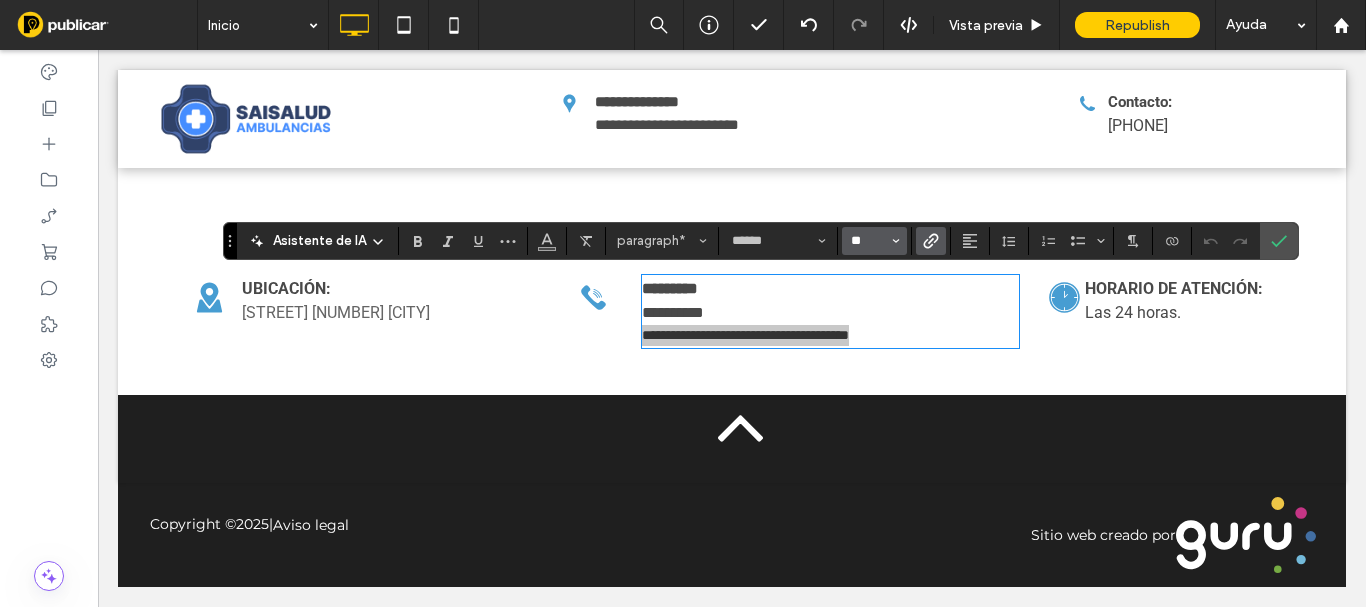click on "**" at bounding box center (868, 241) 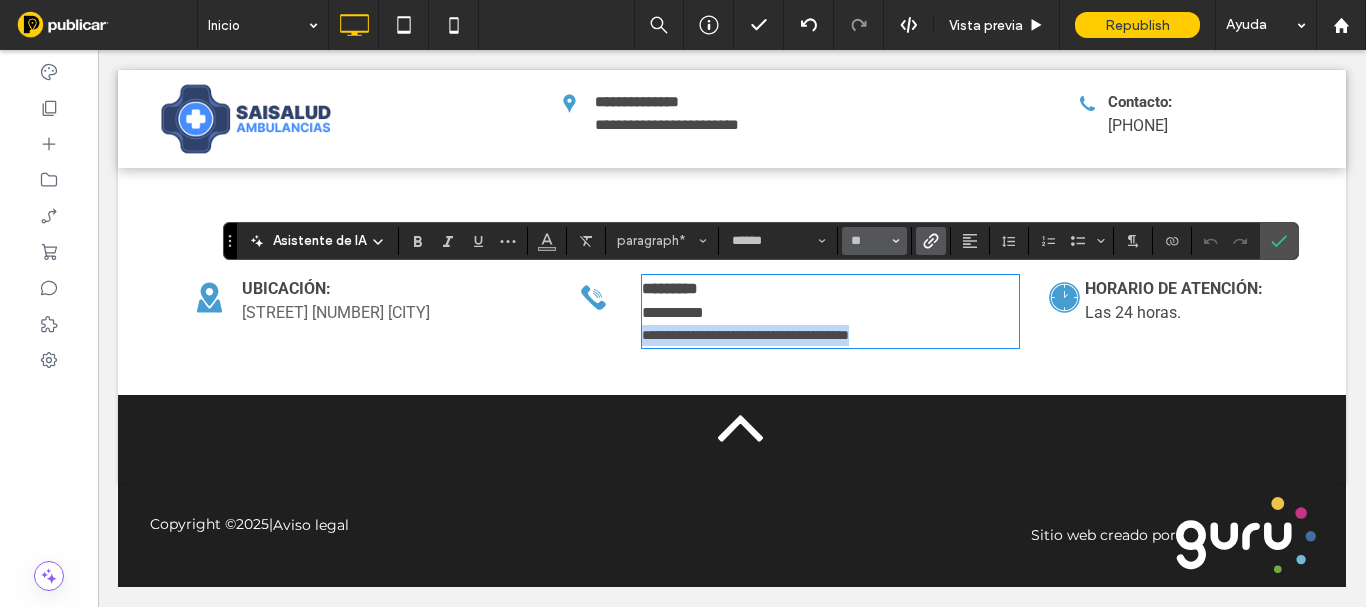 type on "**" 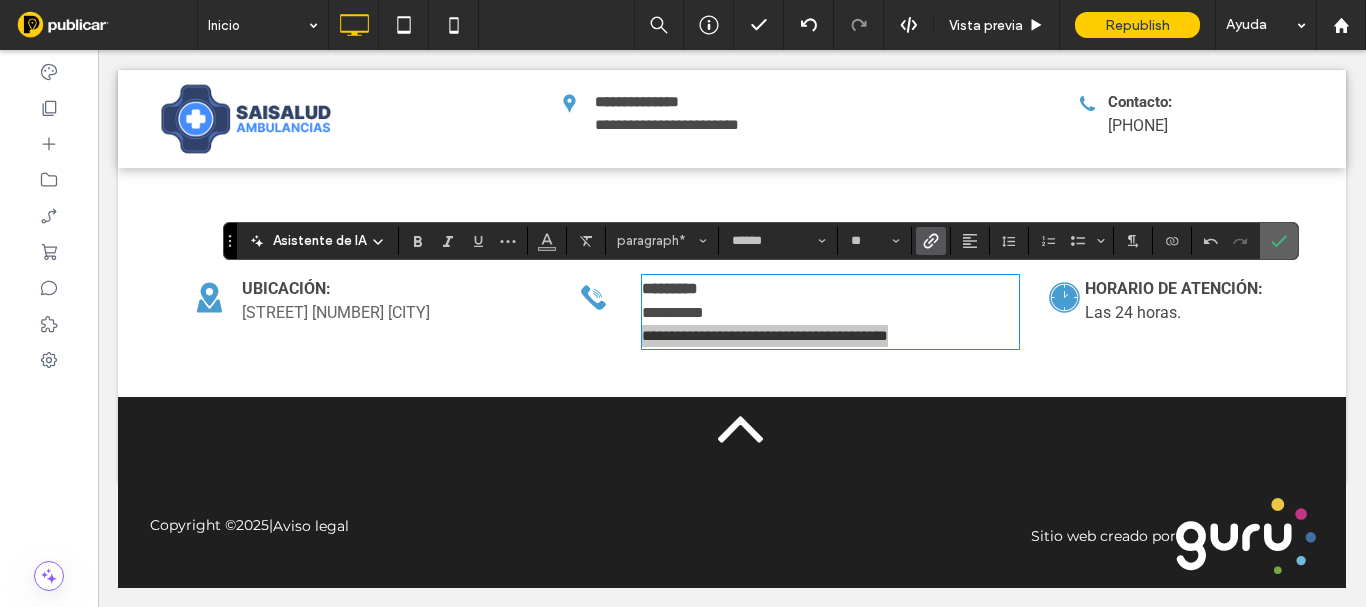 click 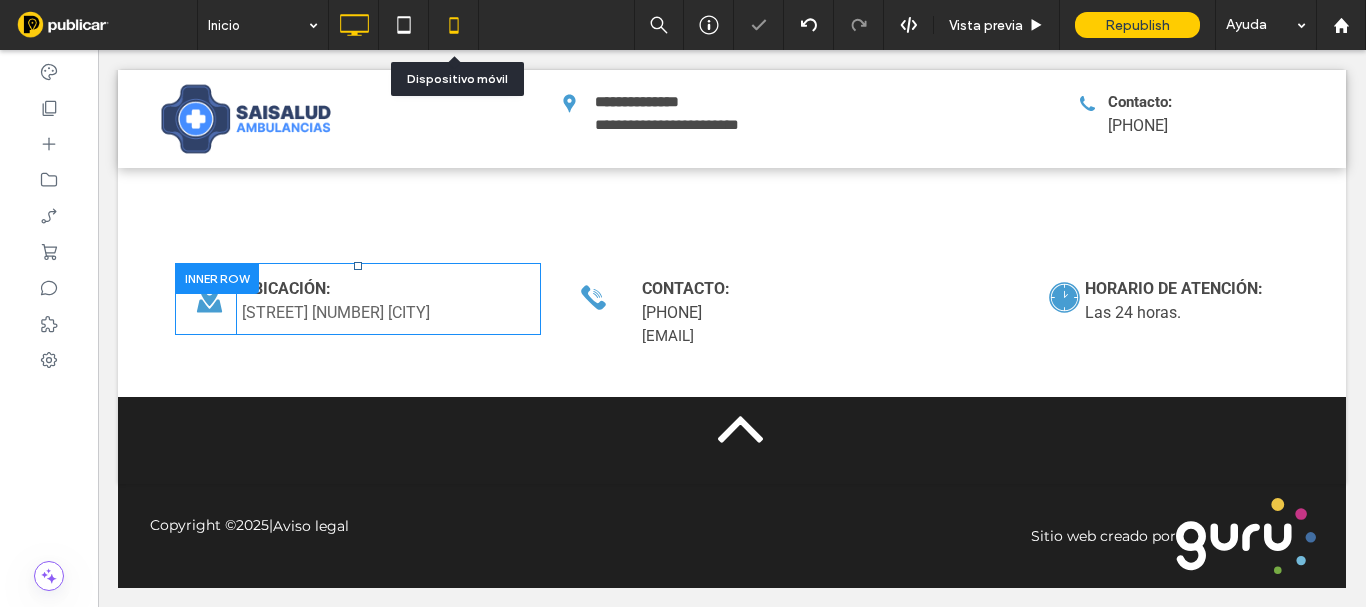 click 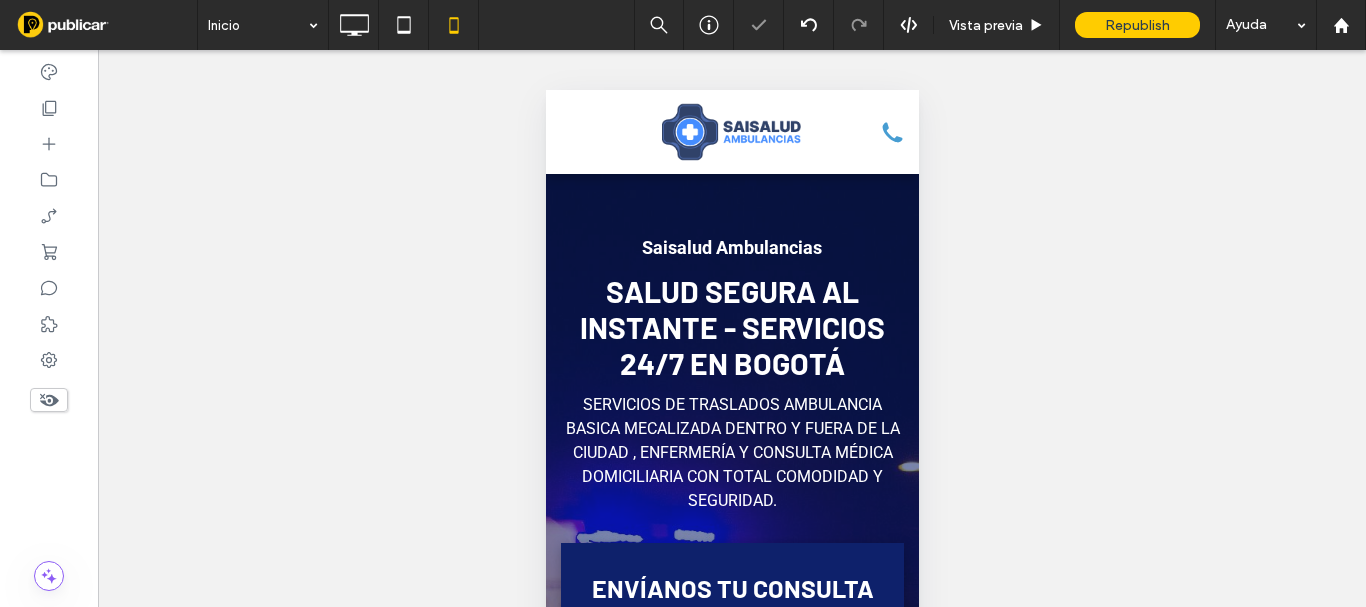 scroll, scrollTop: 0, scrollLeft: 0, axis: both 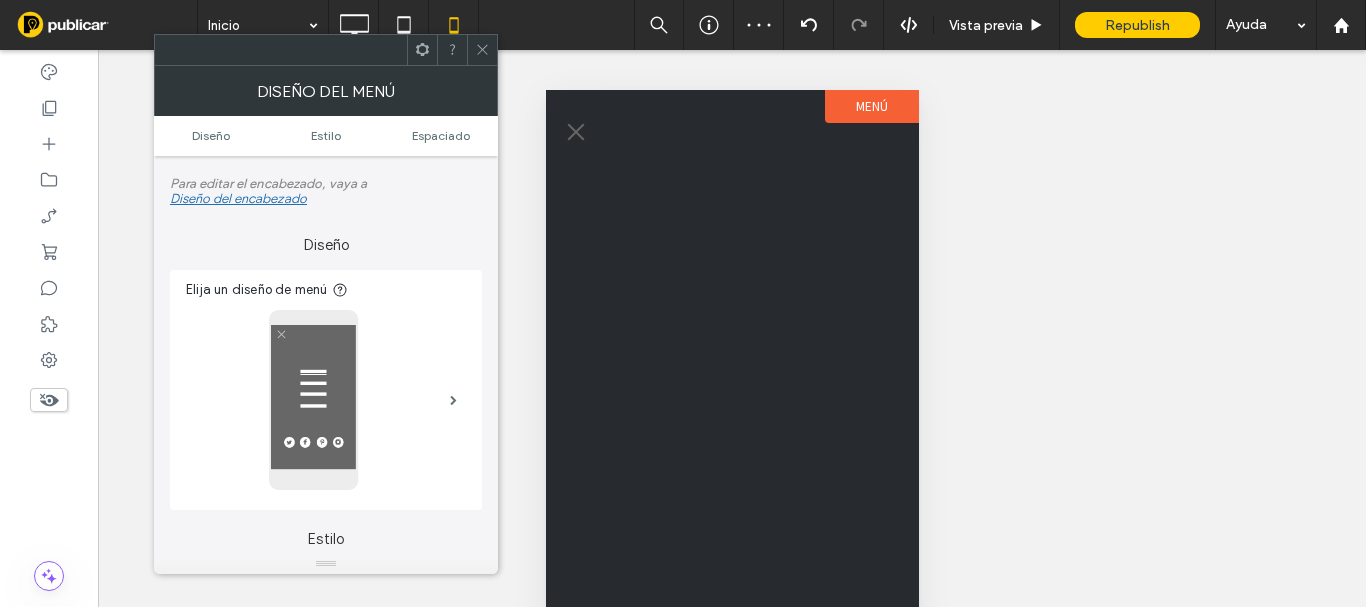 click 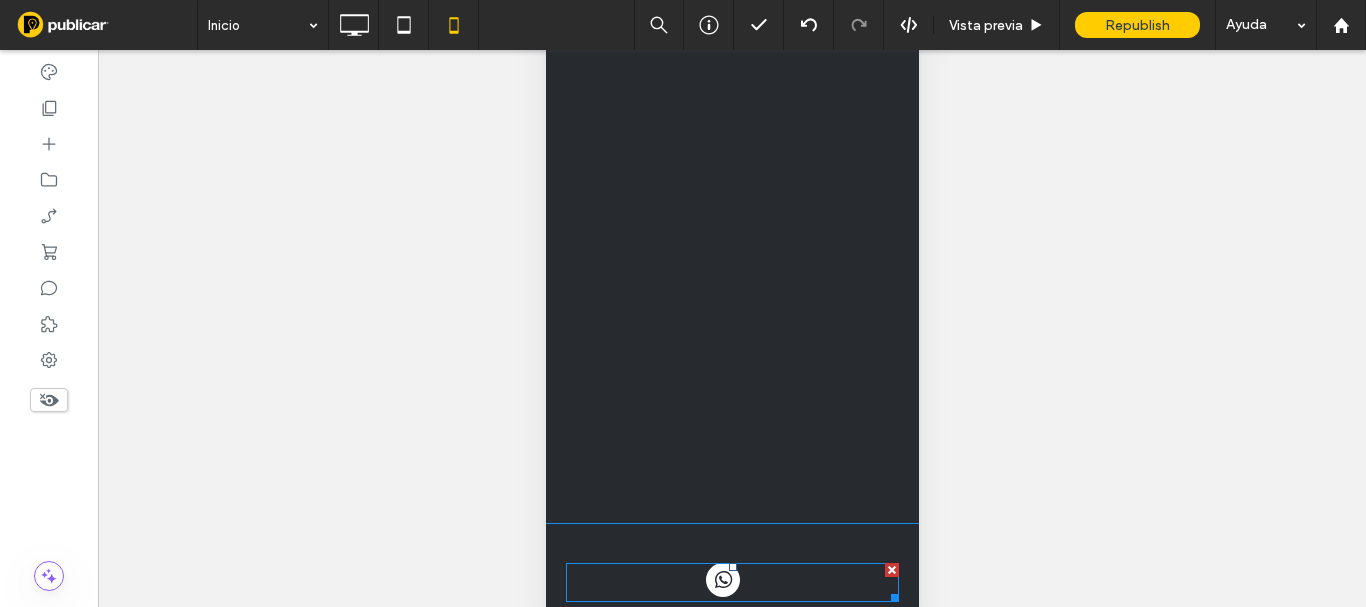 scroll, scrollTop: 0, scrollLeft: 0, axis: both 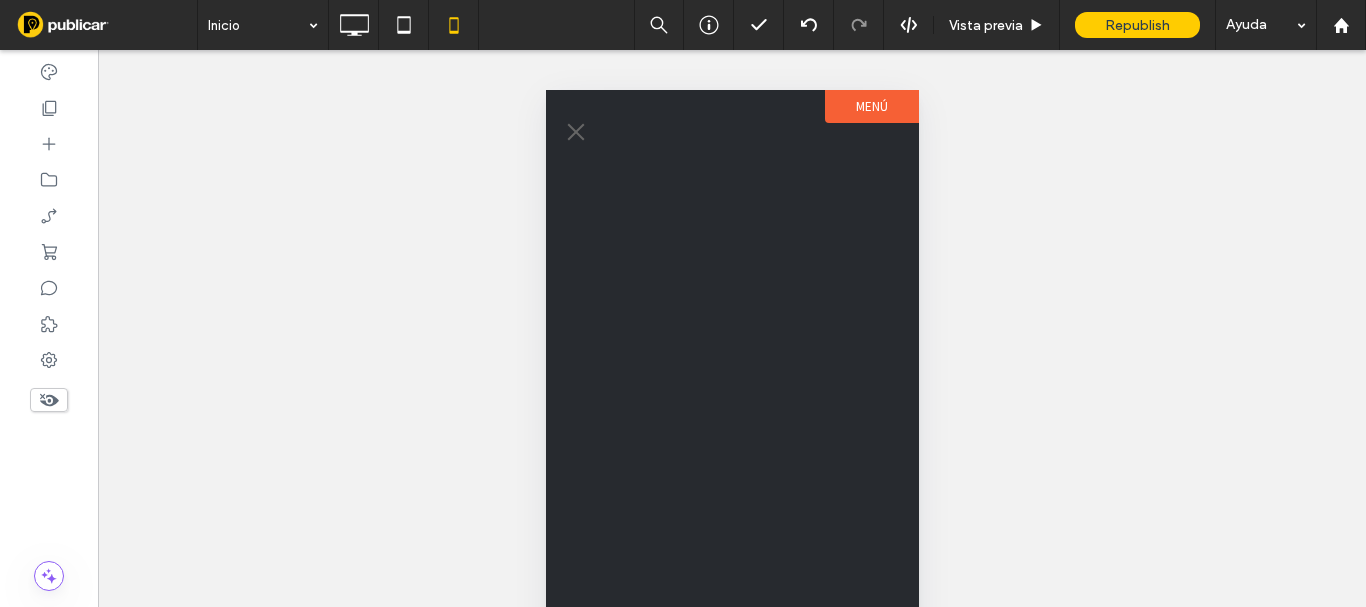 click at bounding box center [575, 132] 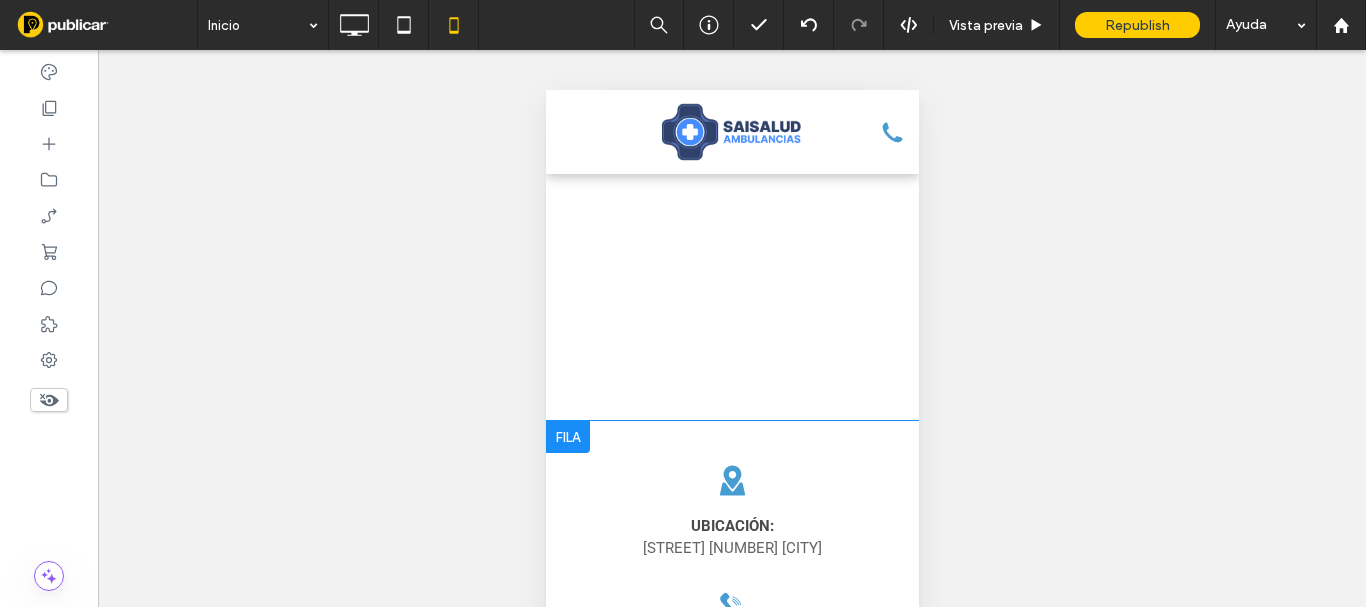 scroll, scrollTop: 5834, scrollLeft: 0, axis: vertical 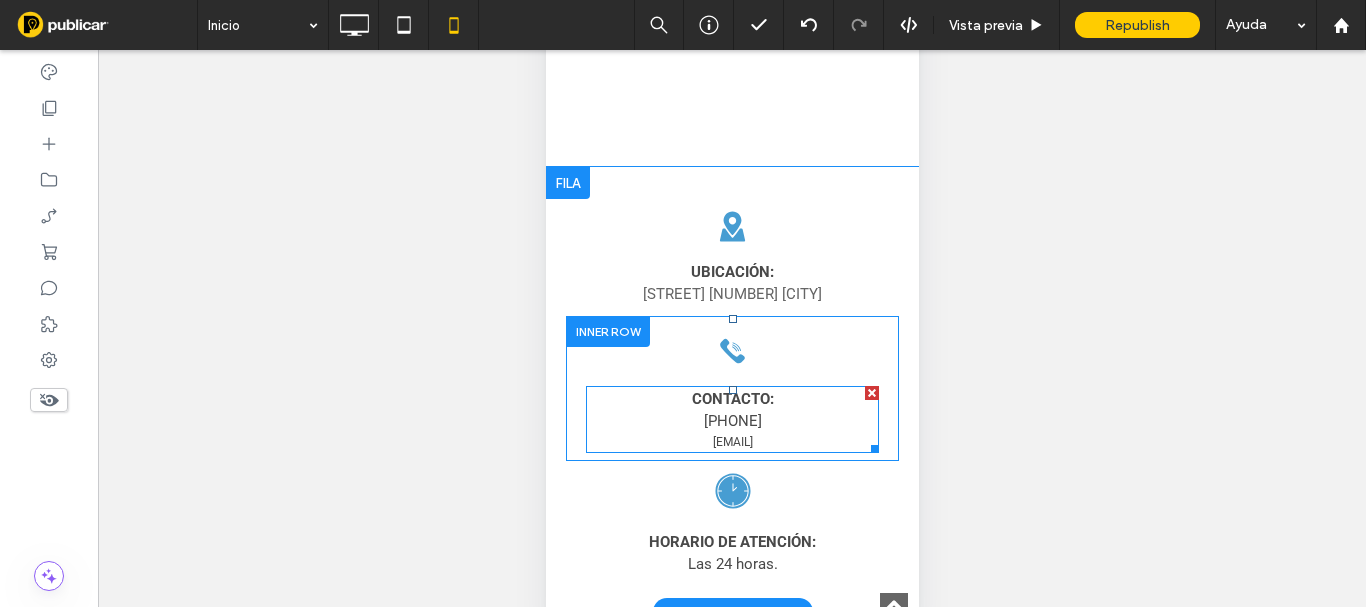 click on "[EMAIL]" at bounding box center (732, 442) 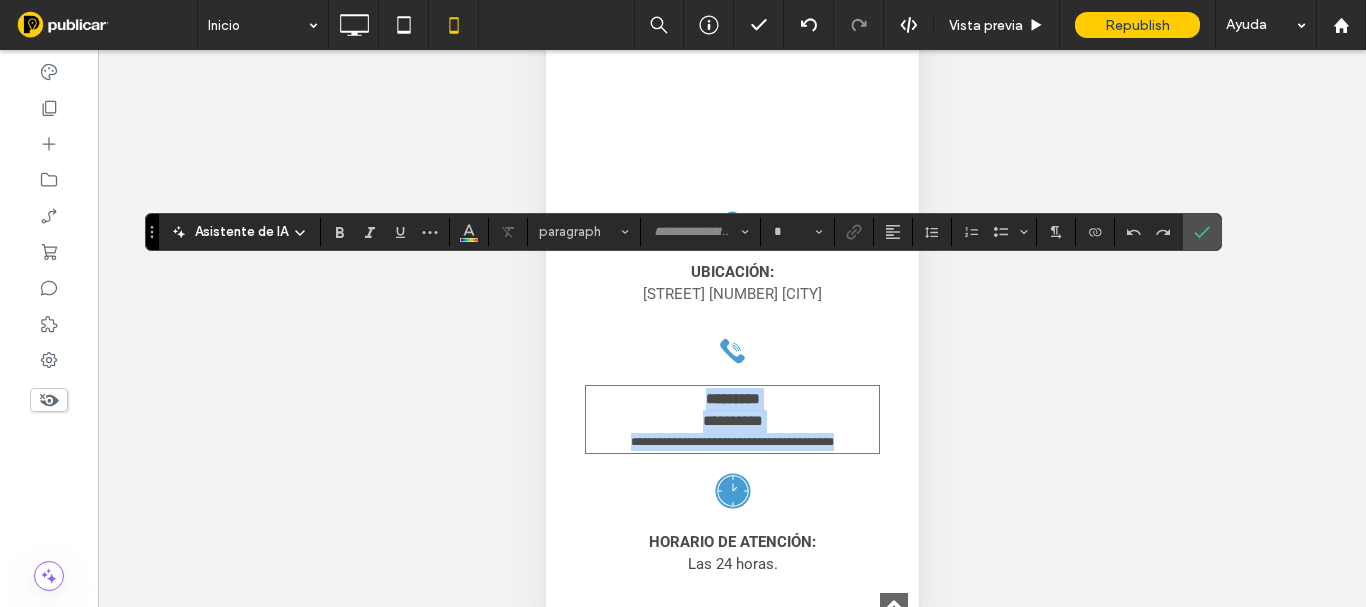 type on "******" 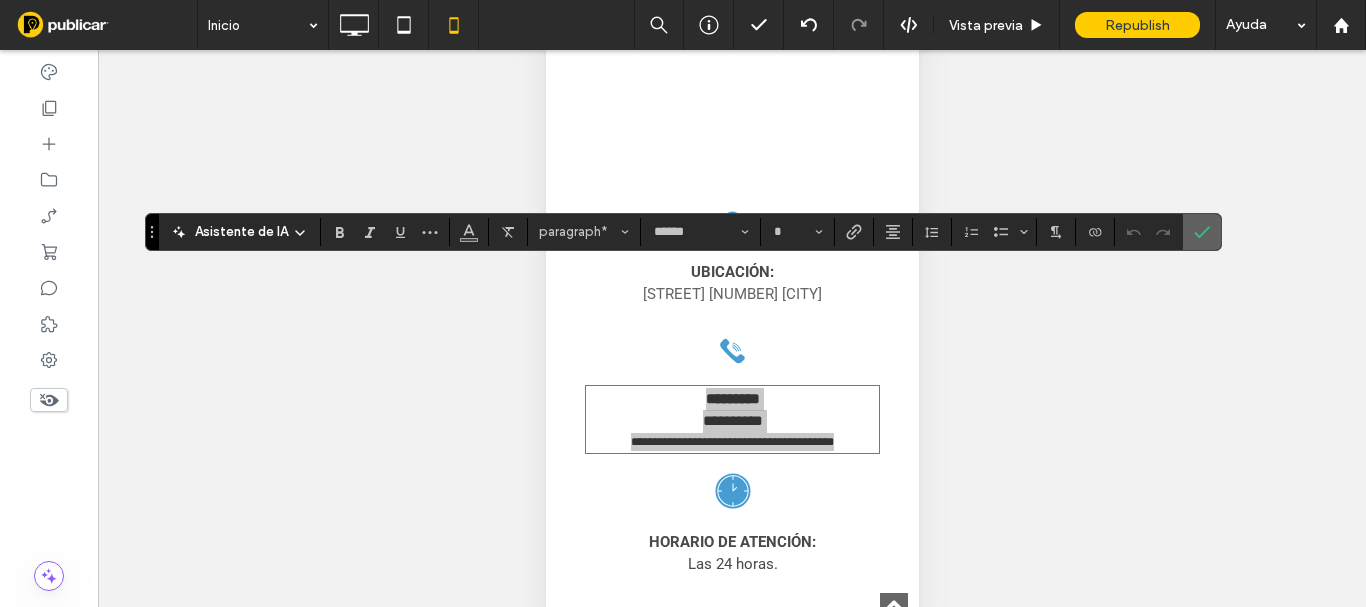 drag, startPoint x: 1206, startPoint y: 229, endPoint x: 1051, endPoint y: 188, distance: 160.3309 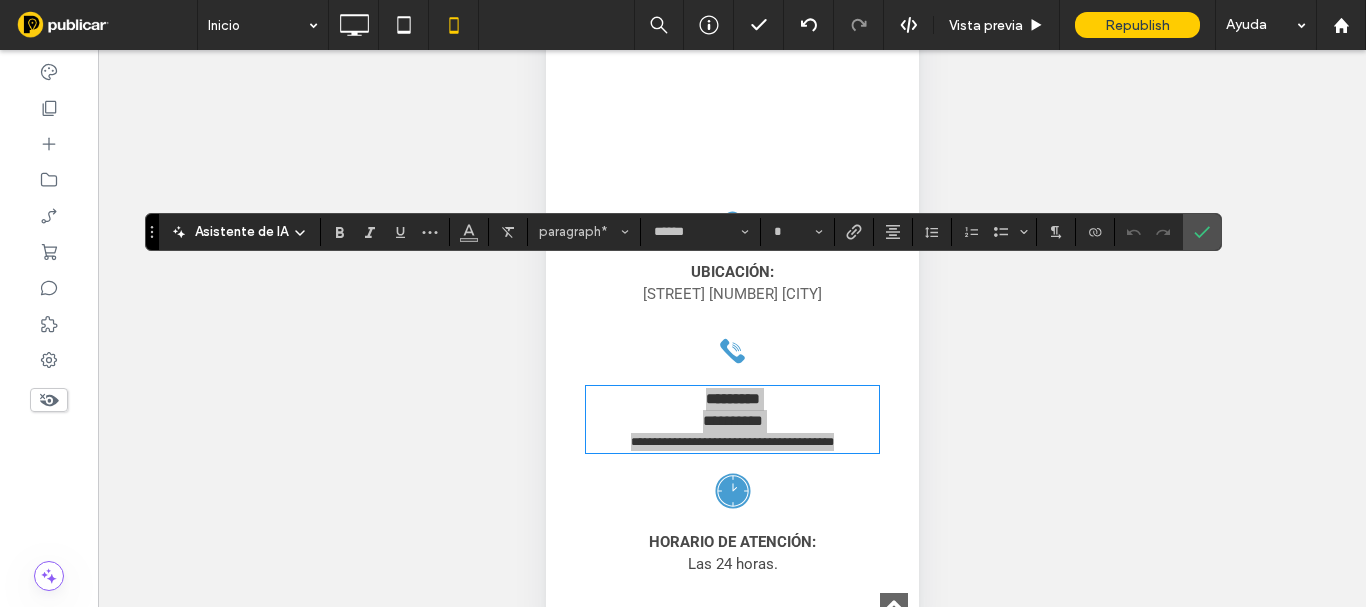 click 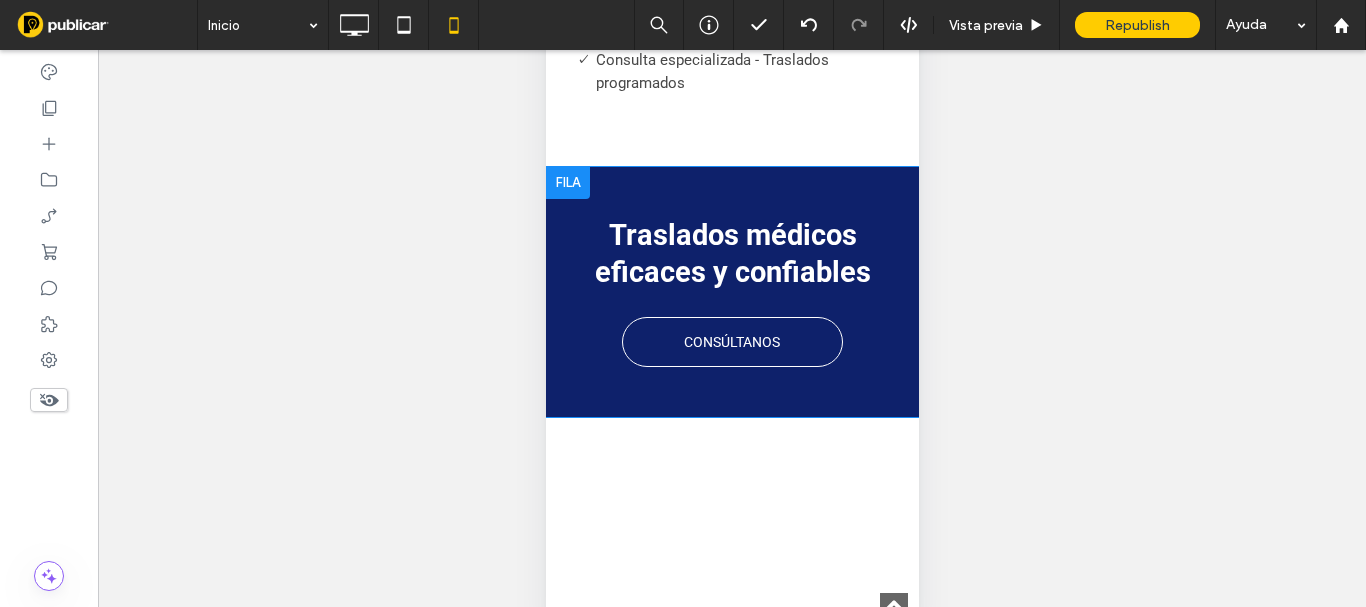 scroll, scrollTop: 4934, scrollLeft: 0, axis: vertical 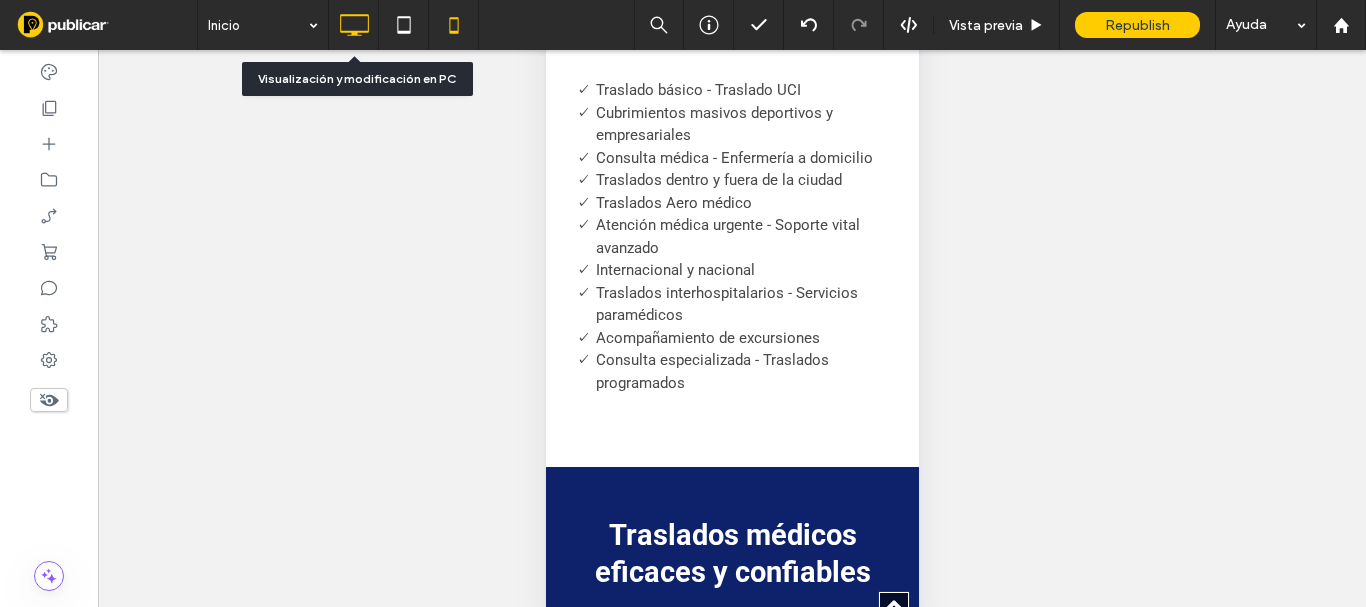 click 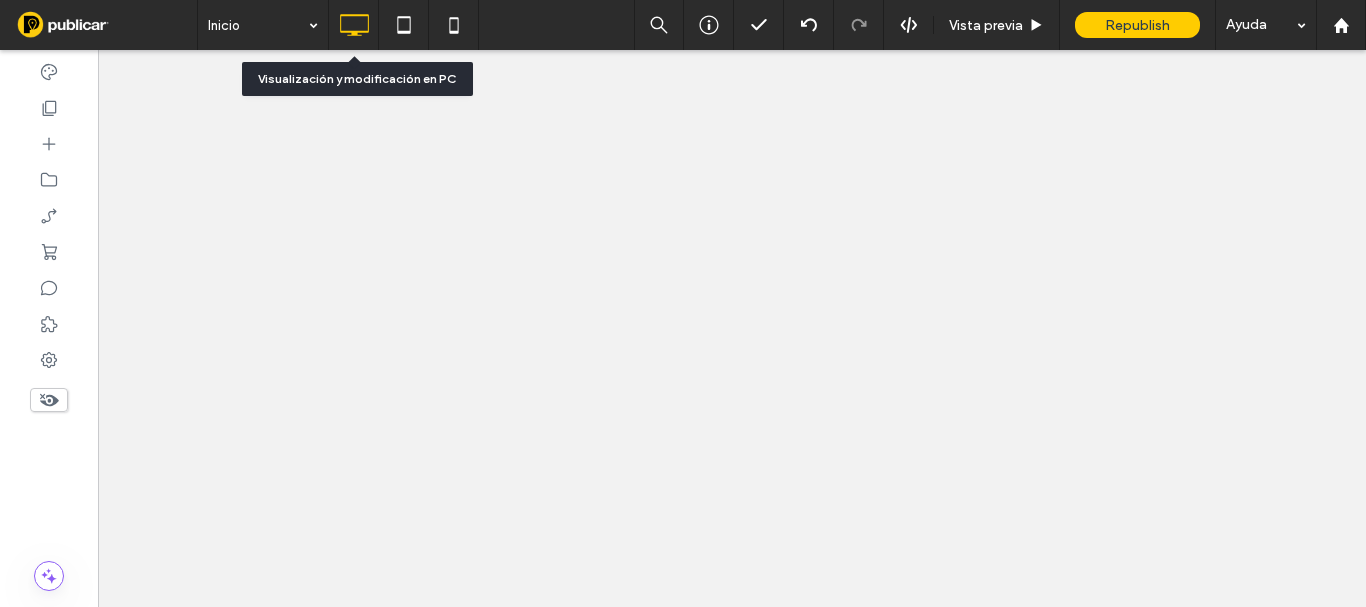 scroll, scrollTop: 0, scrollLeft: 0, axis: both 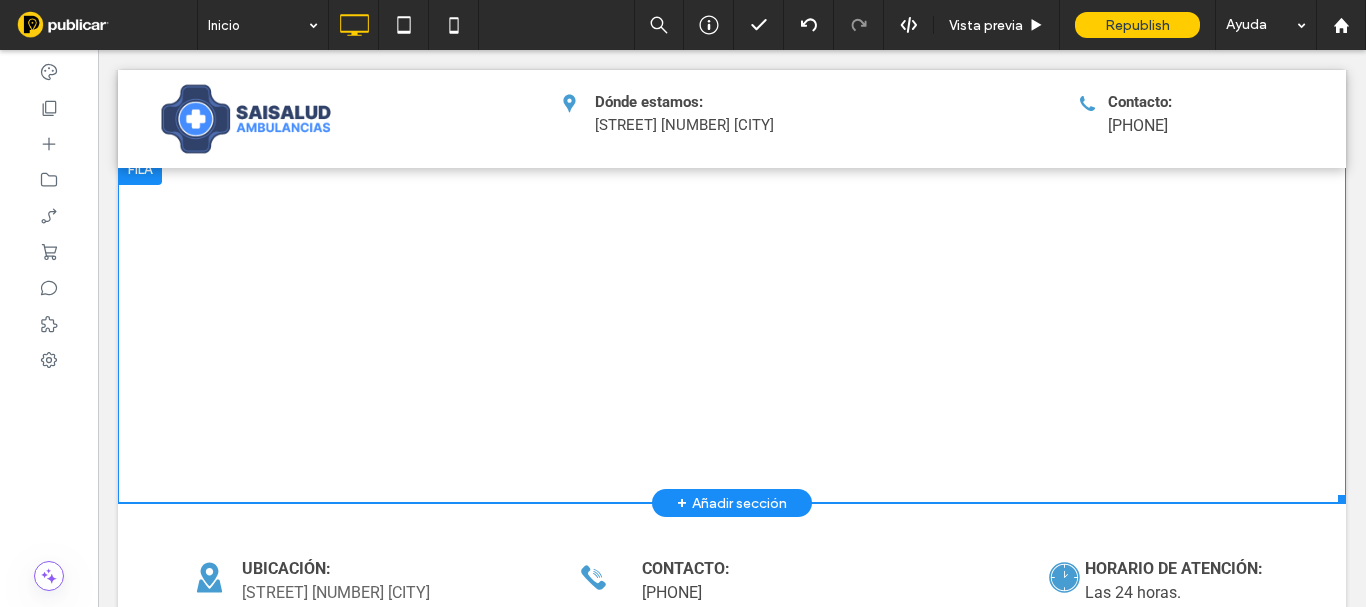 click at bounding box center (732, 328) 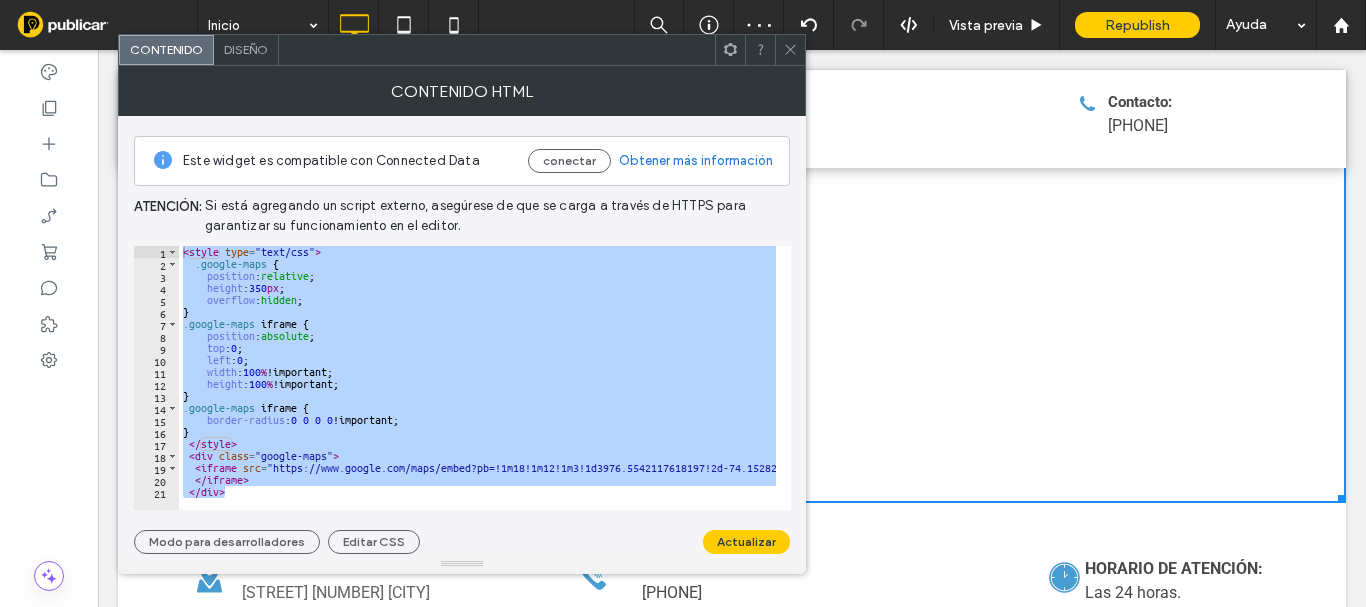 scroll, scrollTop: 0, scrollLeft: 0, axis: both 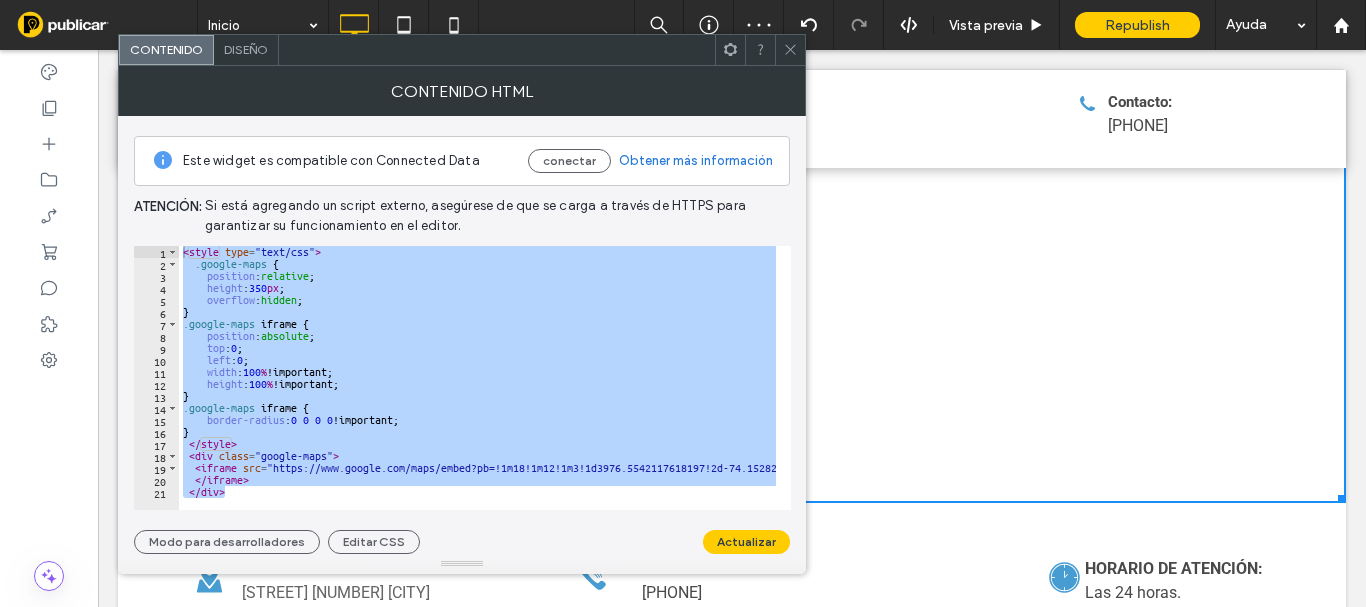 drag, startPoint x: 281, startPoint y: 490, endPoint x: 210, endPoint y: 180, distance: 318.02673 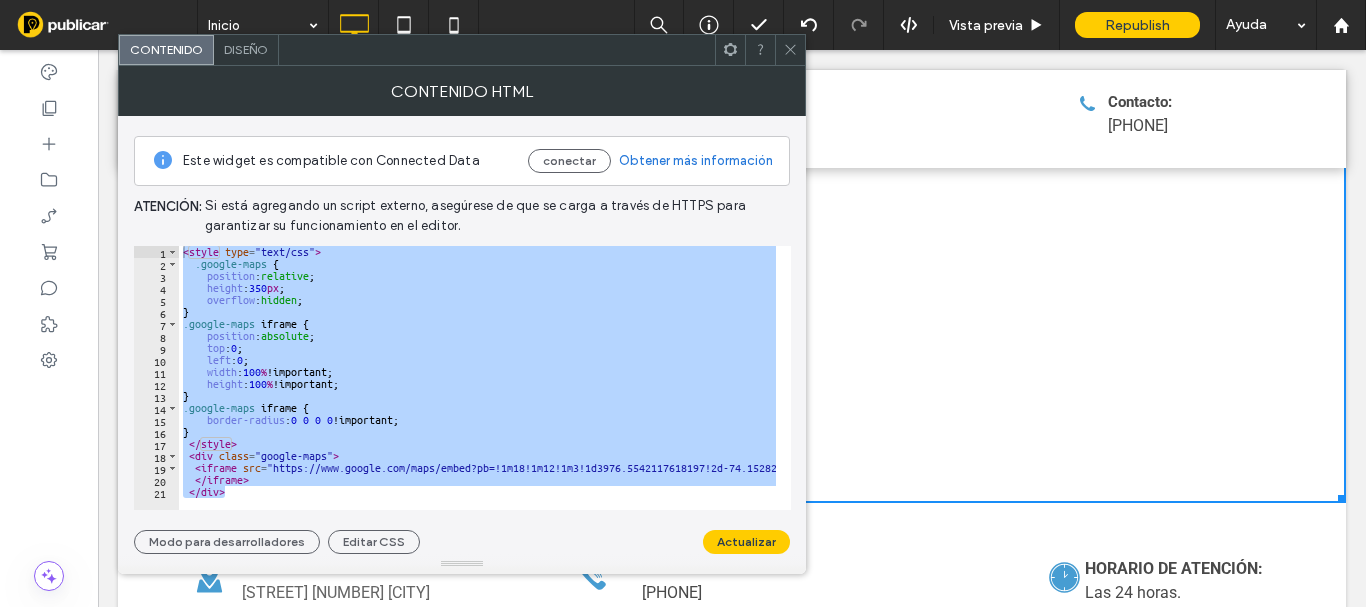 click on "< style   type = "text/css" >    .google-maps   {      position :  relative ;      height :  350 px ;      overflow :  hidden ; } .google-maps   iframe   {      position :  absolute ;      top :  0 ;      left :  0 ;      width :  100 %  !important;      height :  100 %  !important; } .google-maps   iframe   {      border-radius :  0   0   0   0  !important; }   </ style >   < div   class = "google-maps" >    < iframe   src = "https://www.google.com/maps/embed?pb=!1m18!1m12!1m3!1d3976.5542117618197!2d-74.15282991631449!3d4.673265929798507!2m3!1f0!2f0!3f0!3m2!1i1024!2i768!4f13.1!3m3!1m2!1s0x8e3f9da451ca3adb%3A0x9405a8bf683d9c98!2sSaisalud%20Ambulancias!5e0!3m2!1ses-419!2sar!4v1746898778465!5m2!1ses-419!2sar"   width = "600"   height = "450"   style = "border:0;"   allowfullscreen = ""   loading = "lazy"   referrerpolicy = "no-referrer-when-downgrade" >    </ iframe >   </ div >" at bounding box center (477, 378) 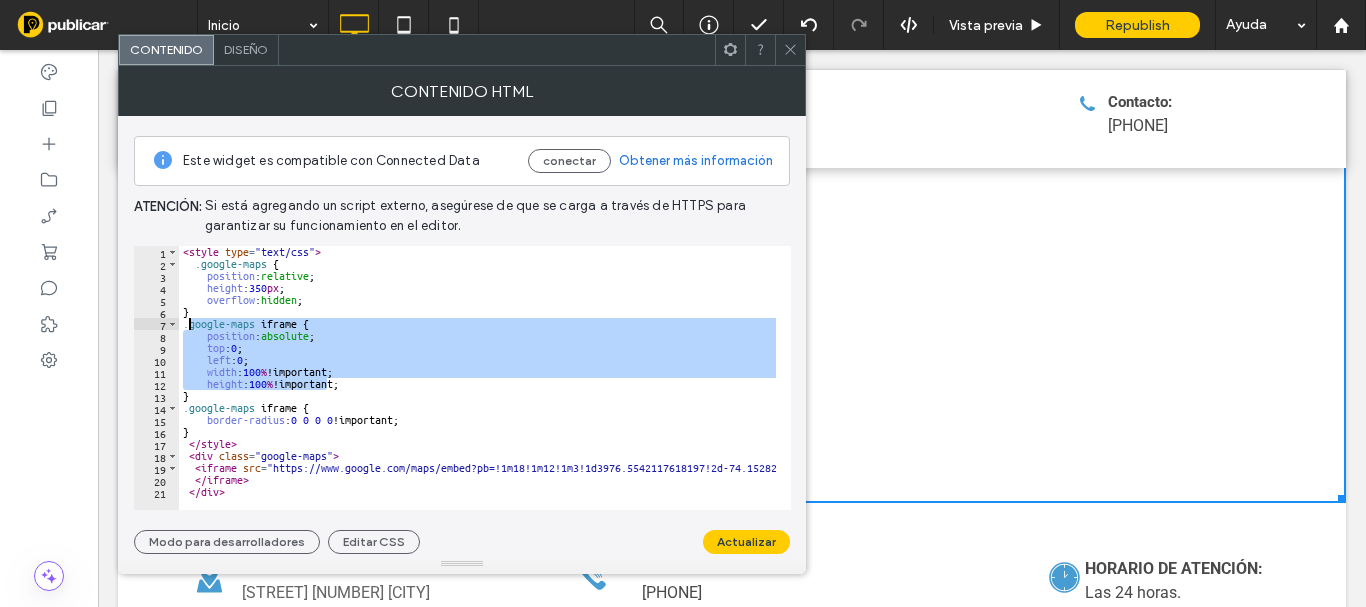 drag, startPoint x: 199, startPoint y: 331, endPoint x: 189, endPoint y: 327, distance: 10.770329 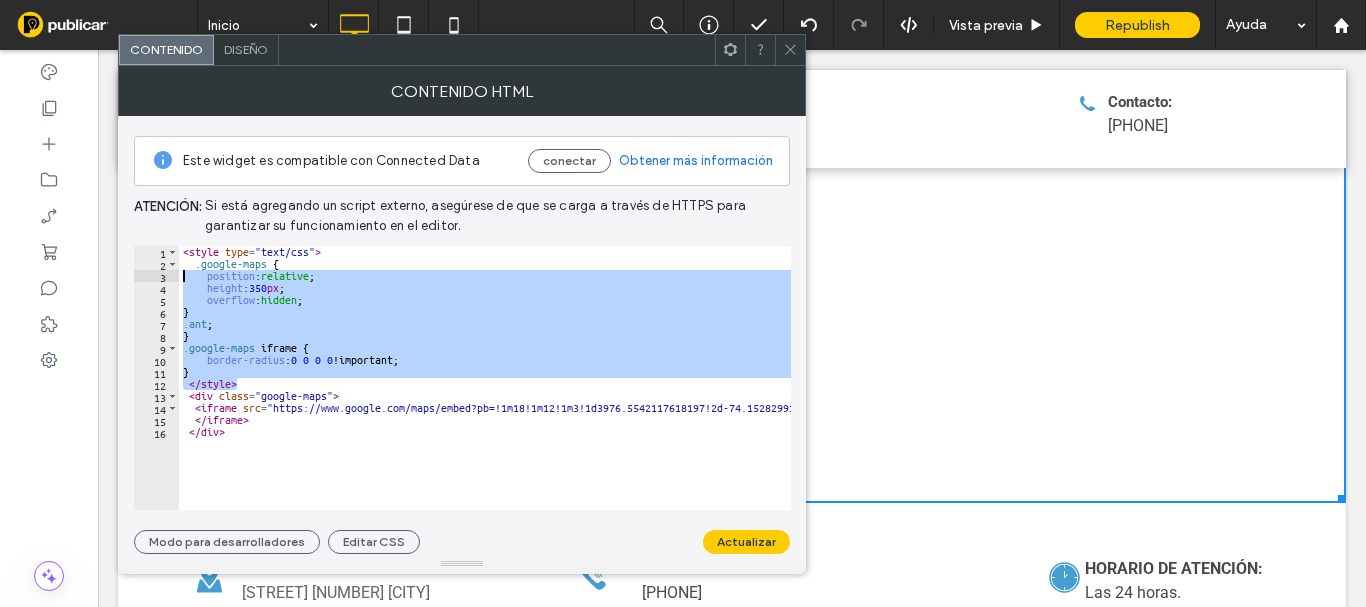 drag, startPoint x: 167, startPoint y: 272, endPoint x: 187, endPoint y: 257, distance: 25 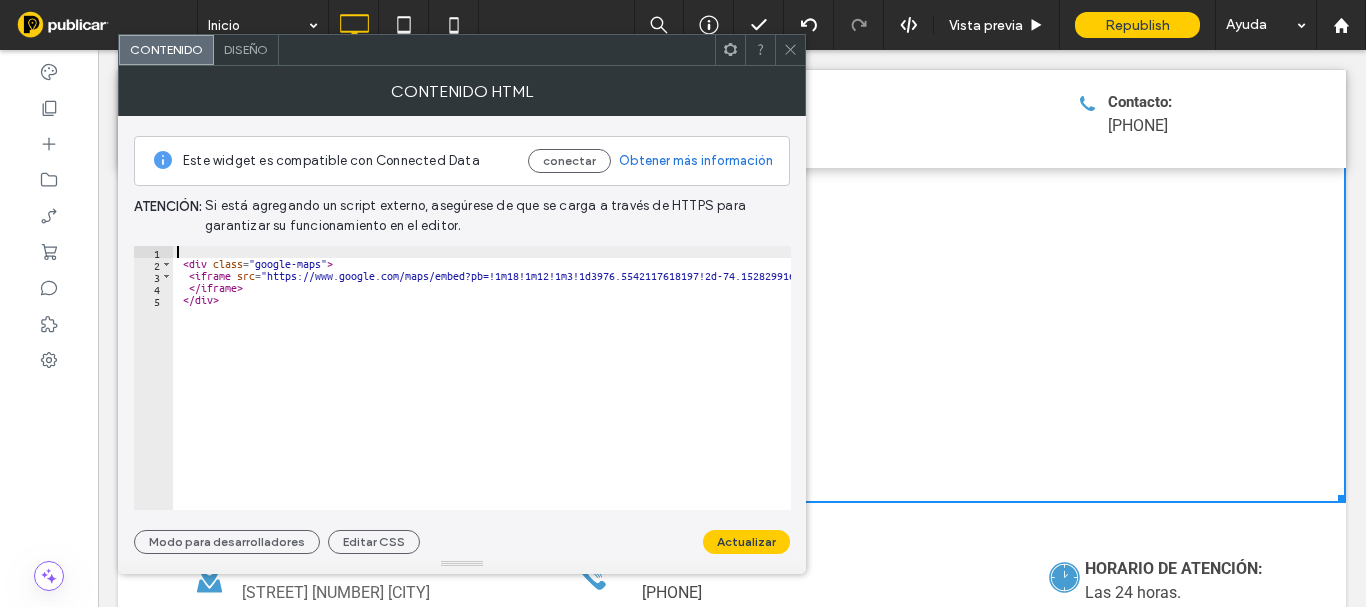 drag, startPoint x: 171, startPoint y: 262, endPoint x: 122, endPoint y: 161, distance: 112.25863 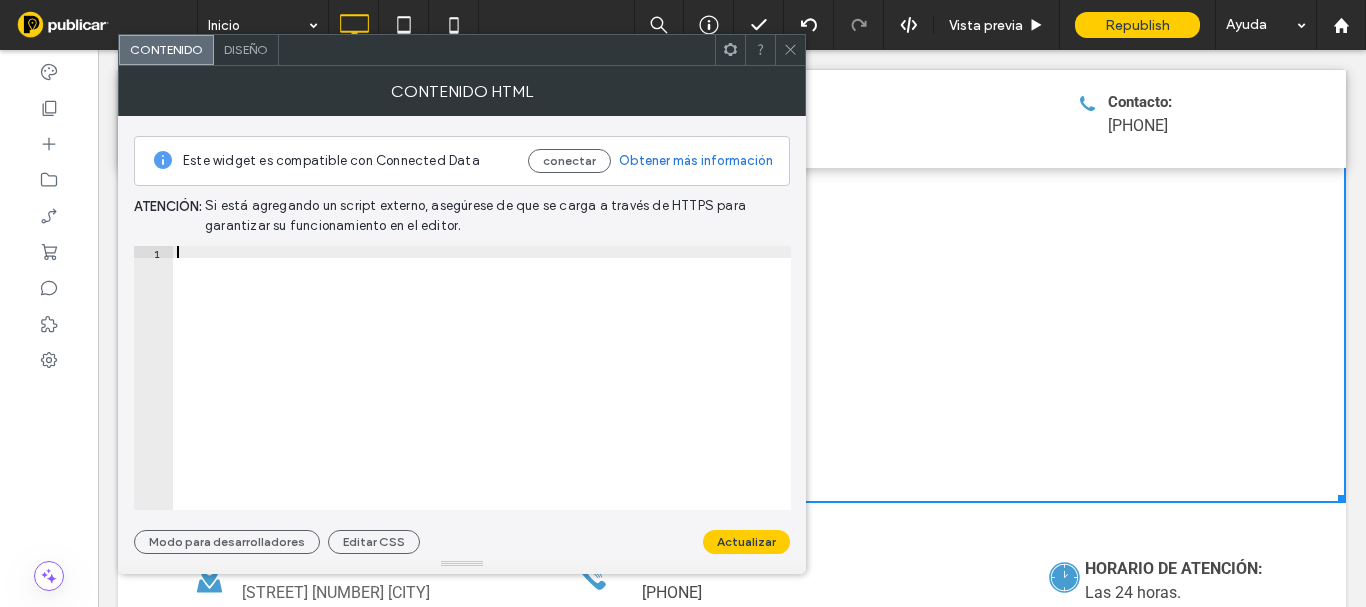 paste 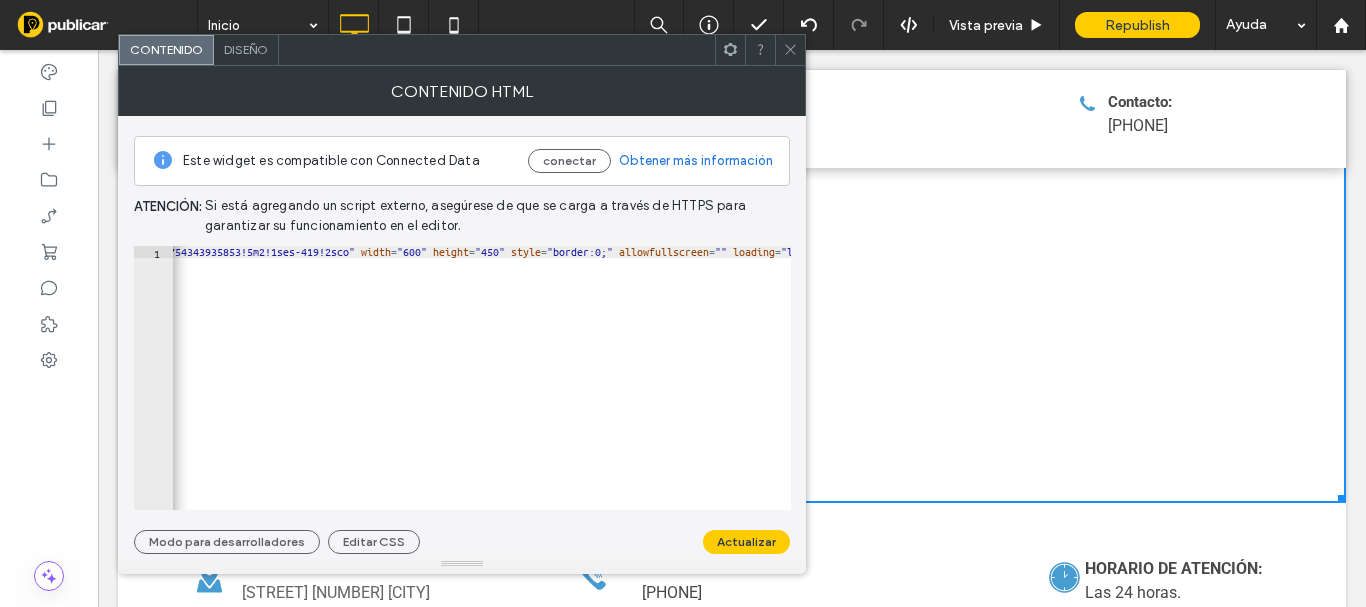 scroll, scrollTop: 0, scrollLeft: 2012, axis: horizontal 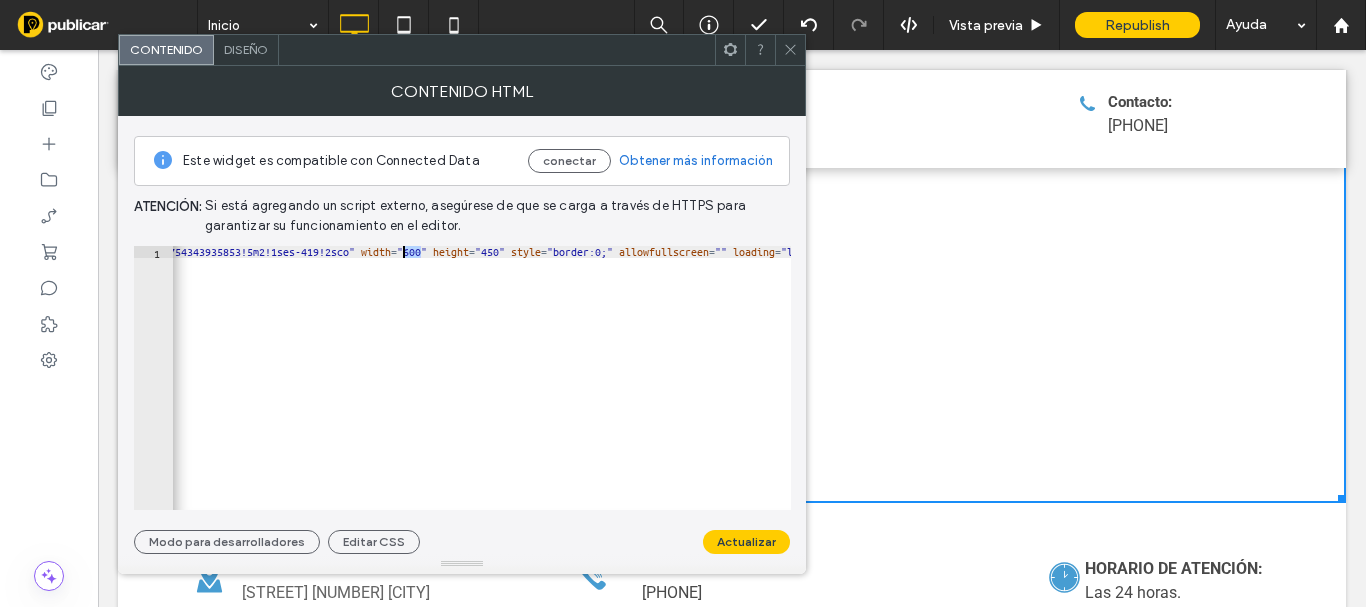 click on "< iframe   src = "https://www.google.com/maps/embed?pb=!1m18!1m12!1m3!1d3976.579597555438!2d-74.14746592502091!3d4.668789295306092!2m3!1f0!2f0!3f0!3m2!1i1024!2i768!4f13.1!3m3!1m2!1s0x8e3f9c8a867c46c9%3A0x6baa086a4d6522a5!2zQ3JhLiA5NmggIyAxNkgtMzEsIEZvbnRpYsOzbiwgQm9nb3TDoSwgRC5DLiwgQm9nb3TDoSwgQm9nb3TDoSwgRC5DLg!5e0!3m2!1ses-419!2sco!4v1754343935853!5m2!1ses-419!2sco"   width = "600"   height = "450"   style = "border:0;"   allowfullscreen = ""   loading = "lazy"   referrerpolicy = "no-referrer-when-downgrade" > </ iframe >" at bounding box center [-347, 382] 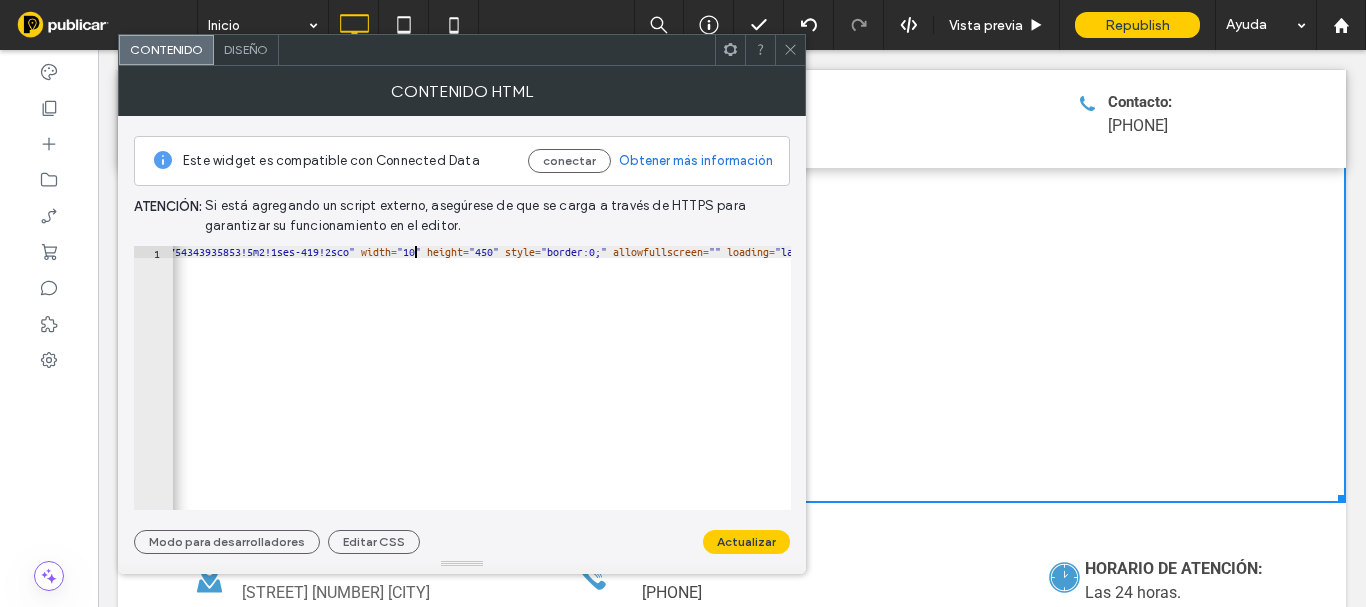 scroll, scrollTop: 0, scrollLeft: 188, axis: horizontal 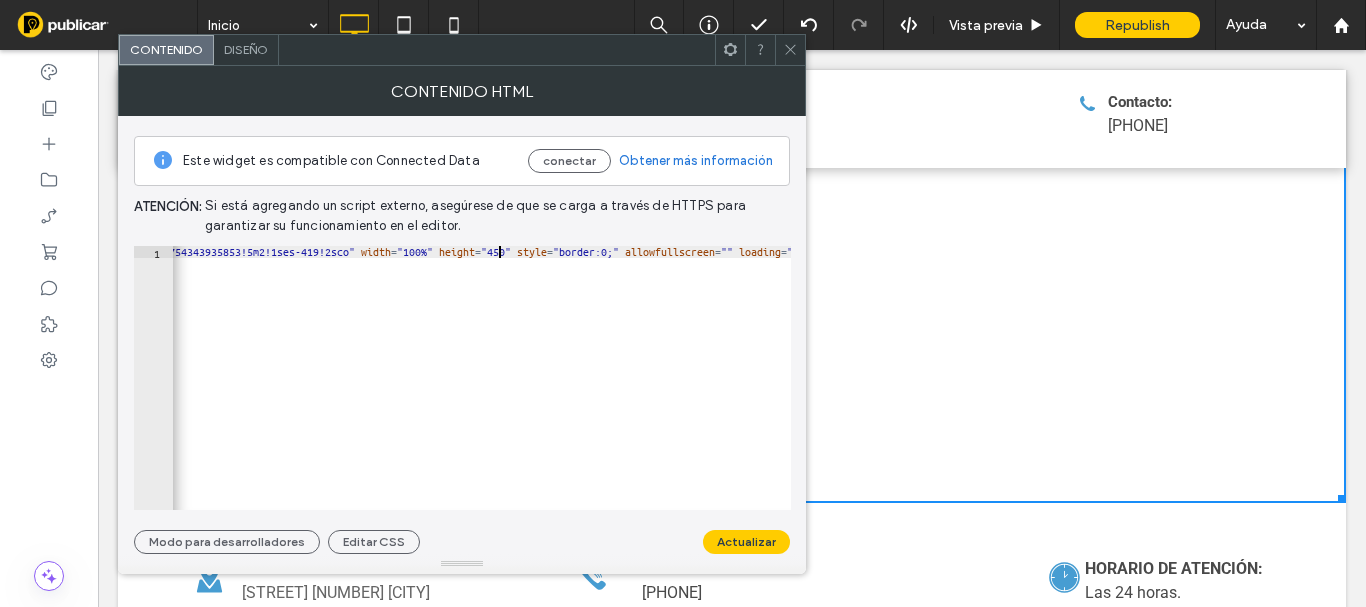 click on "< iframe   src = "https://www.google.com/maps/embed?pb=!1m18!1m12!1m3!1d3976.579597555438!2d-74.14746592502091!3d4.668789295306092!2m3!1f0!2f0!3f0!3m2!1i1024!2i768!4f13.1!3m3!1m2!1s0x8e3f9c8a867c46c9%3A0x6baa086a4d6522a5!2zQ3JhLiA5NmggIyAxNkgtMzEsIEZvbnRpYsOzbiwgQm9nb3TDoSwgRC5DLiwgQm9nb3TDoSwgQm9nb3TDoSwgRC5DLg!5e0!3m2!1ses-419!2sco!4v1754343935853!5m2!1ses-419!2sco"   width = "100%"   height = "450"   style = "border:0;"   allowfullscreen = ""   loading = "lazy"   referrerpolicy = "no-referrer-when-downgrade" > </ iframe >" at bounding box center (-344, 382) 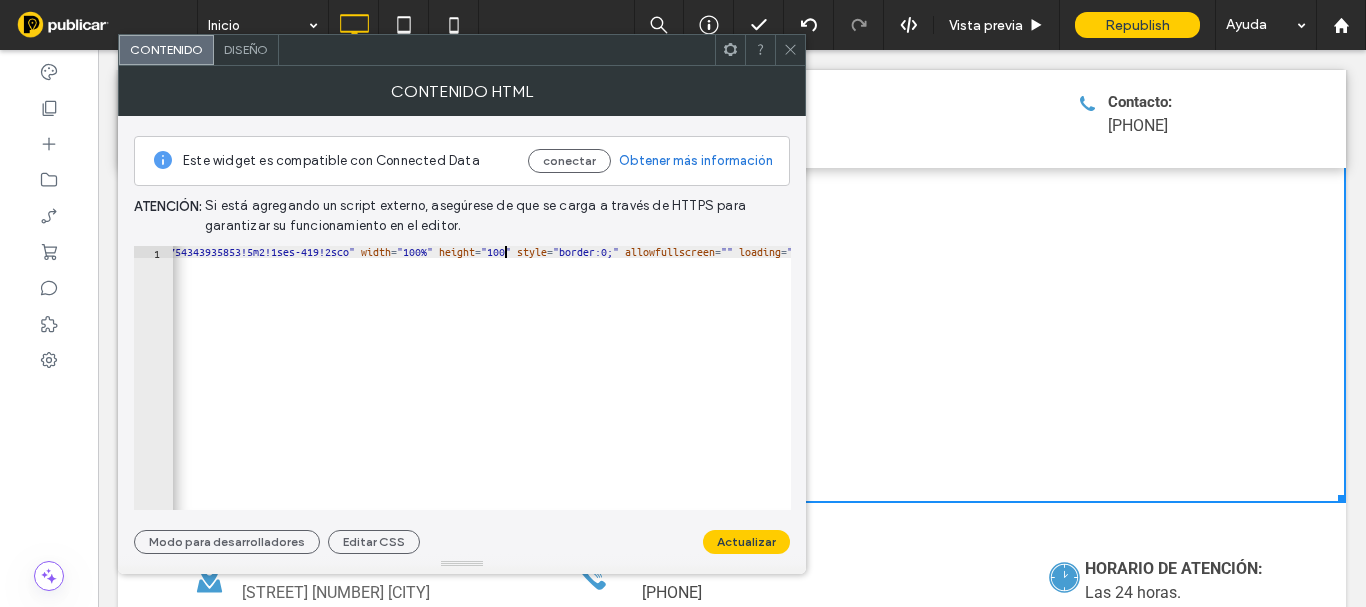 scroll, scrollTop: 0, scrollLeft: 195, axis: horizontal 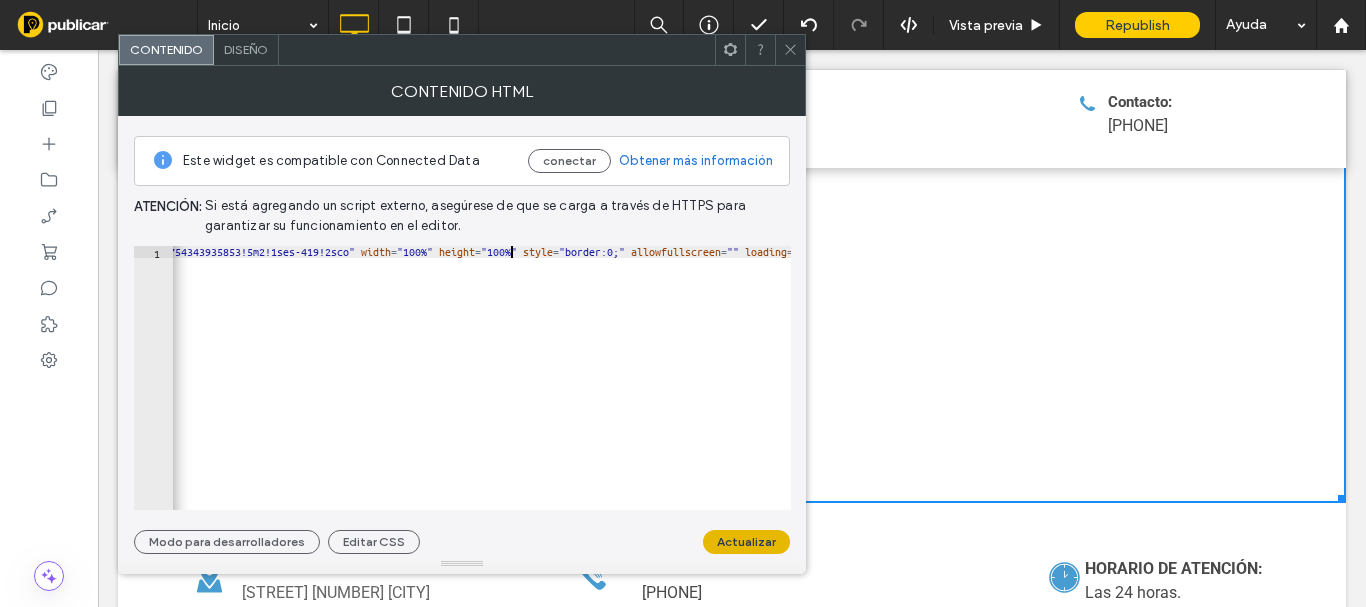 type on "**********" 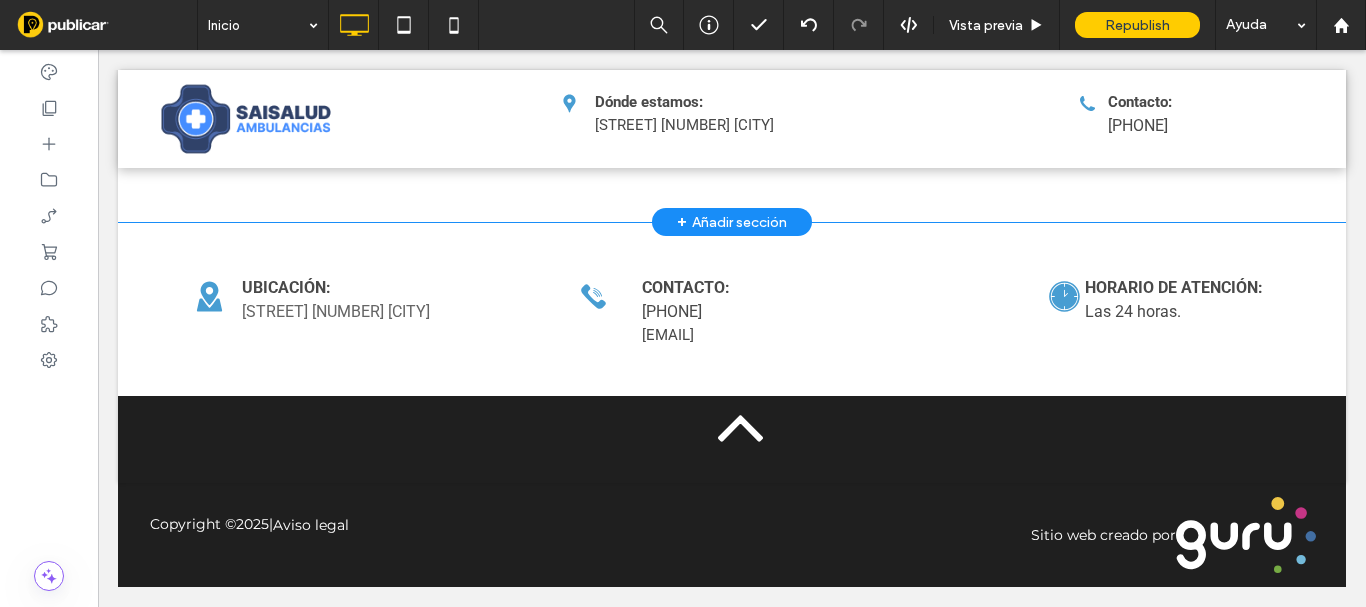 scroll, scrollTop: 3181, scrollLeft: 0, axis: vertical 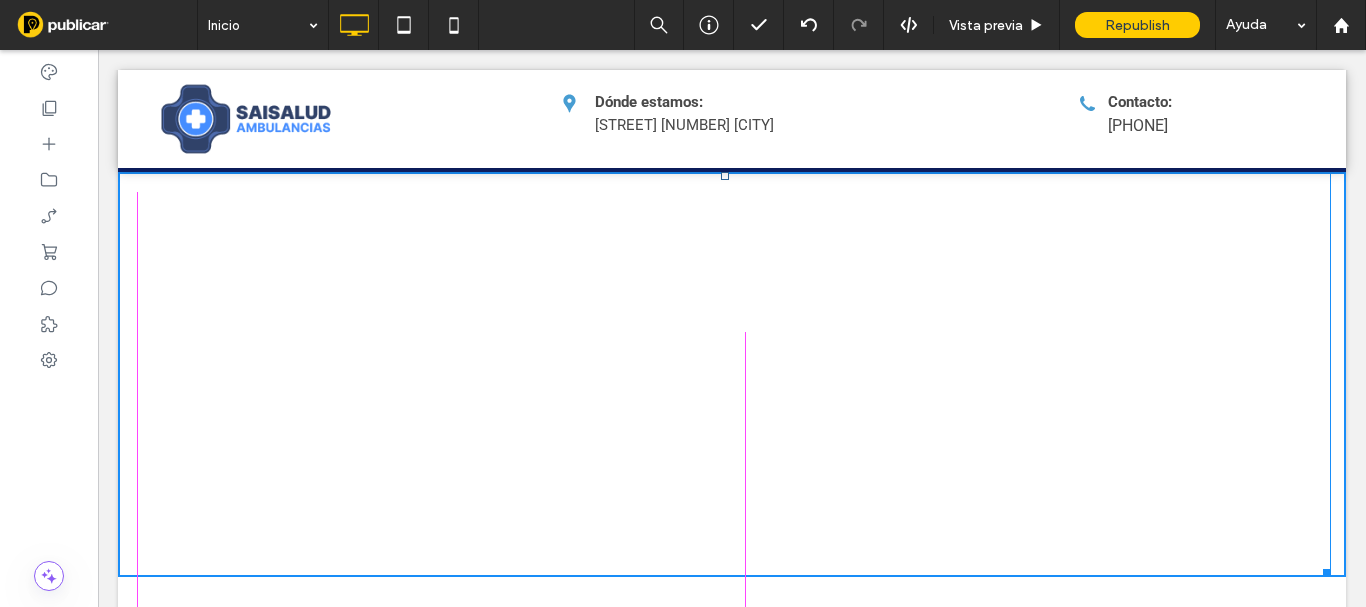 drag, startPoint x: 1321, startPoint y: 314, endPoint x: 1079, endPoint y: 361, distance: 246.5218 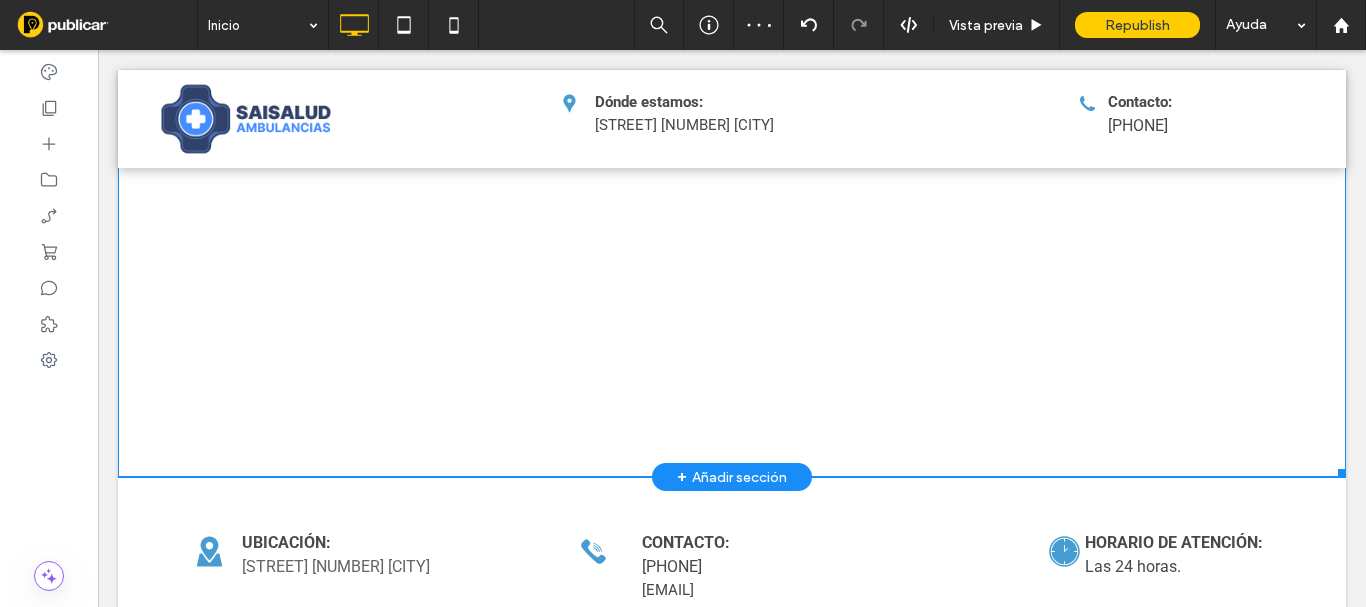 scroll, scrollTop: 2981, scrollLeft: 0, axis: vertical 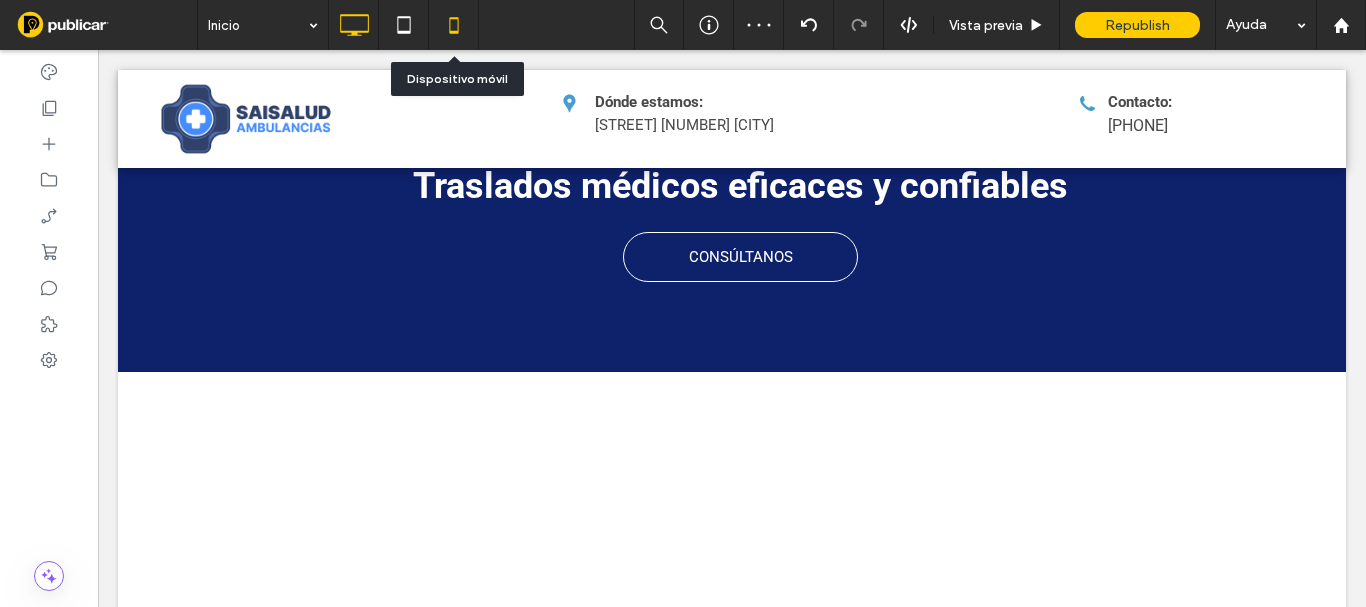 click 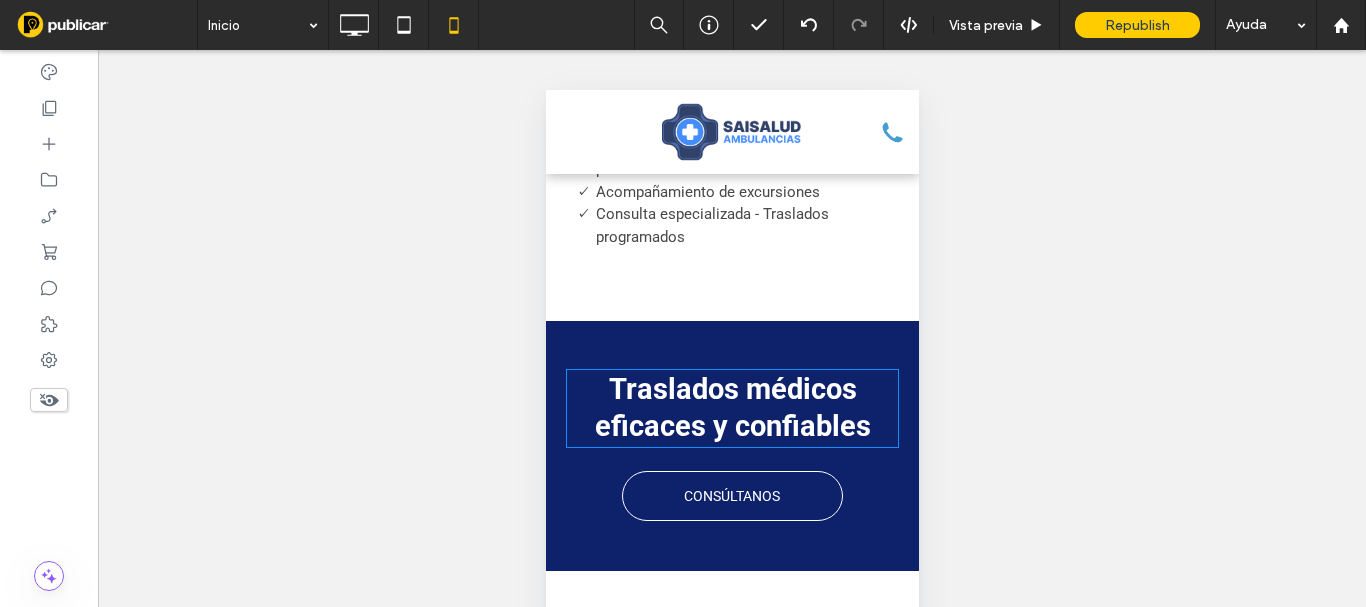 scroll, scrollTop: 5500, scrollLeft: 0, axis: vertical 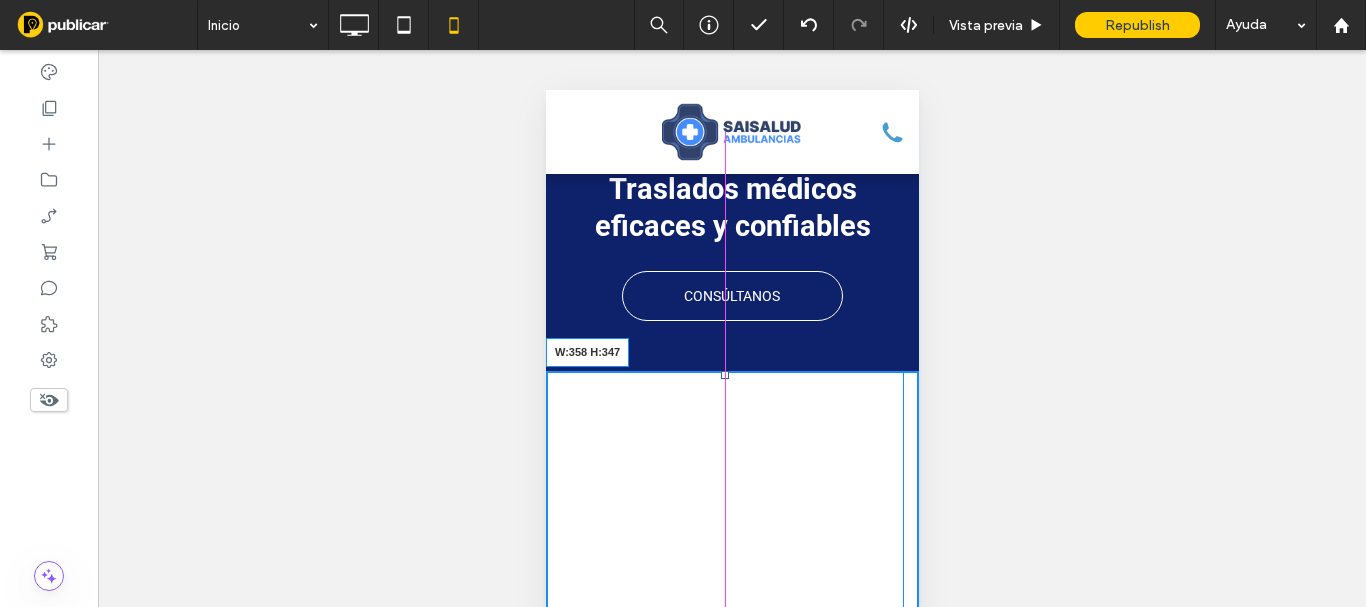 drag, startPoint x: 894, startPoint y: 396, endPoint x: 1434, endPoint y: 683, distance: 611.53 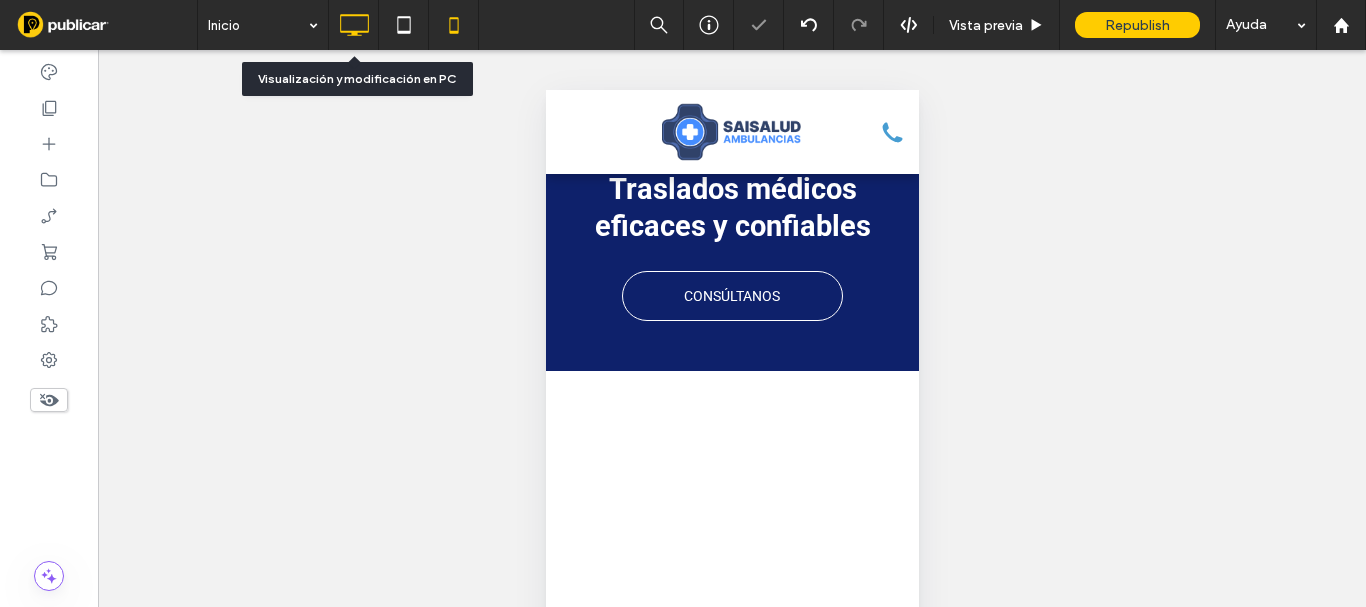 click at bounding box center (354, 25) 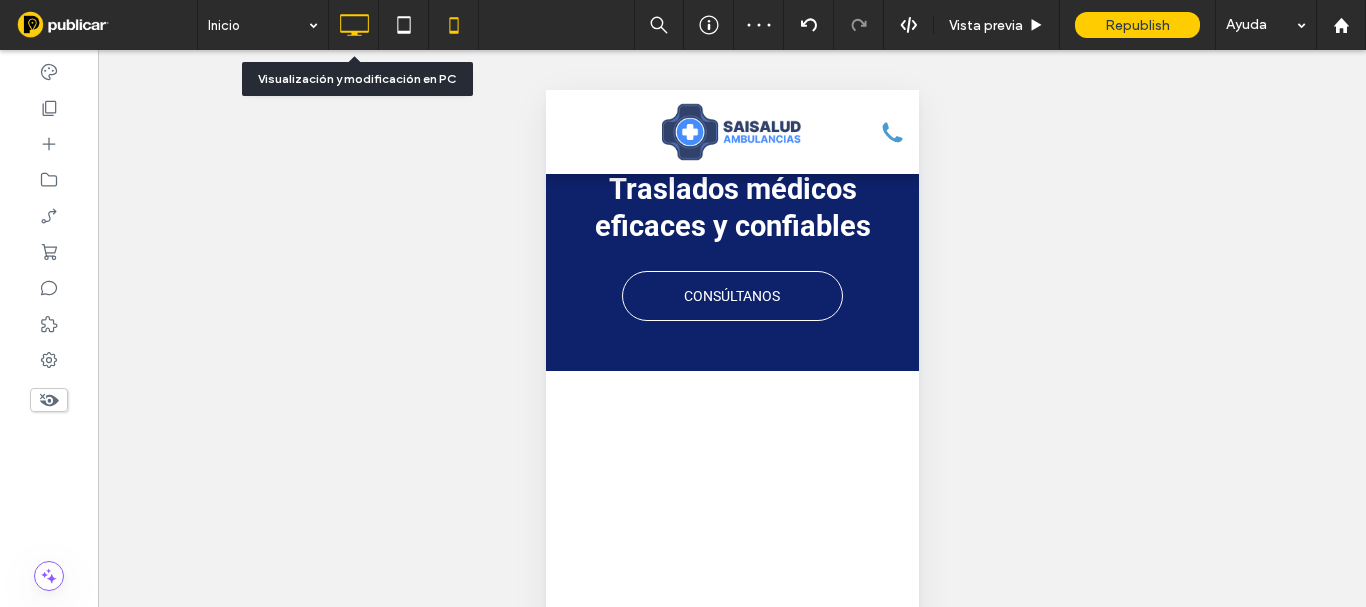 click 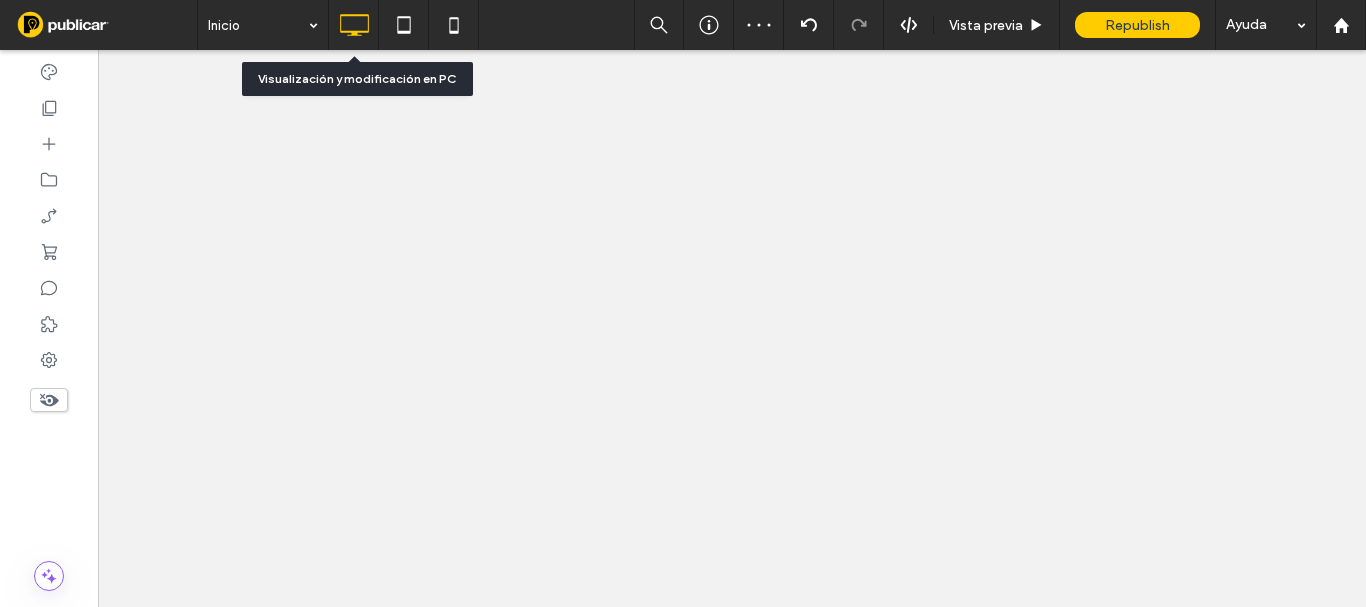 scroll, scrollTop: 0, scrollLeft: 0, axis: both 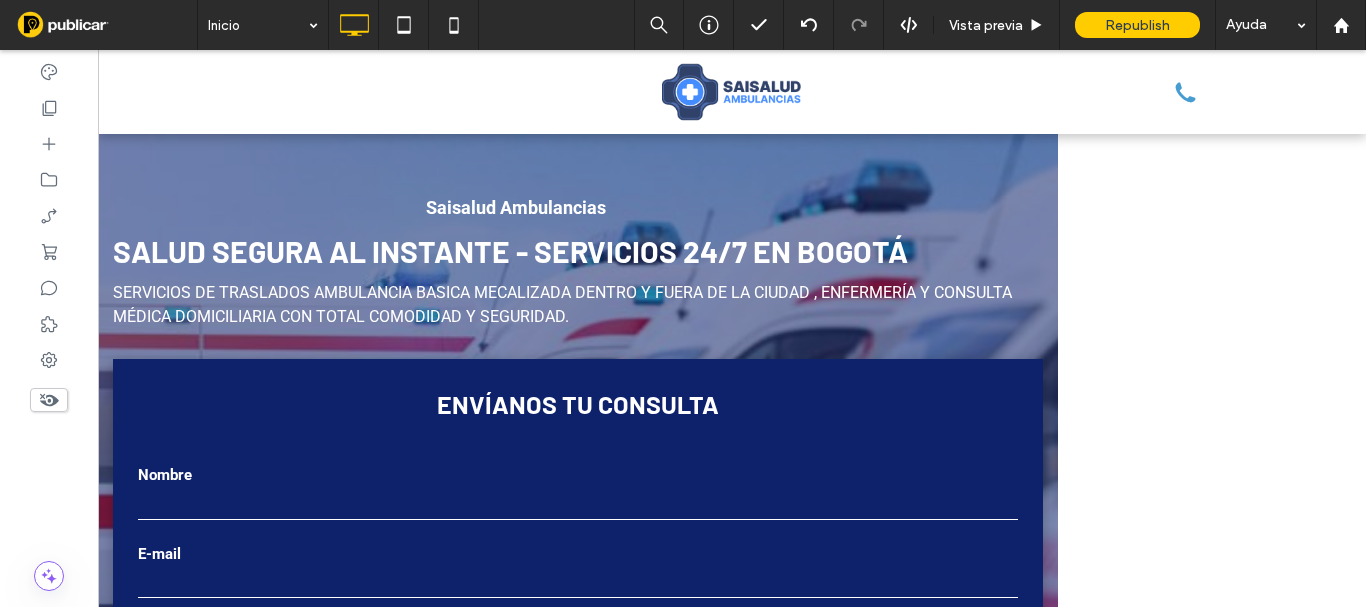 click on "Republish" at bounding box center (1137, 25) 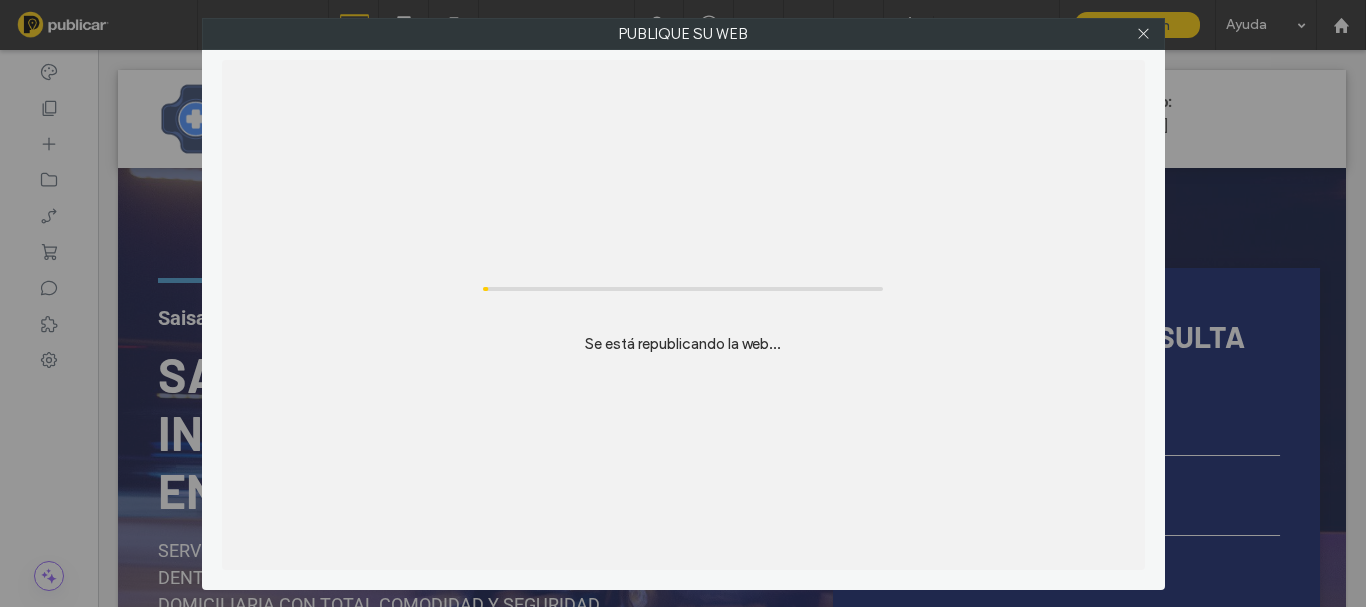 scroll, scrollTop: 0, scrollLeft: 0, axis: both 